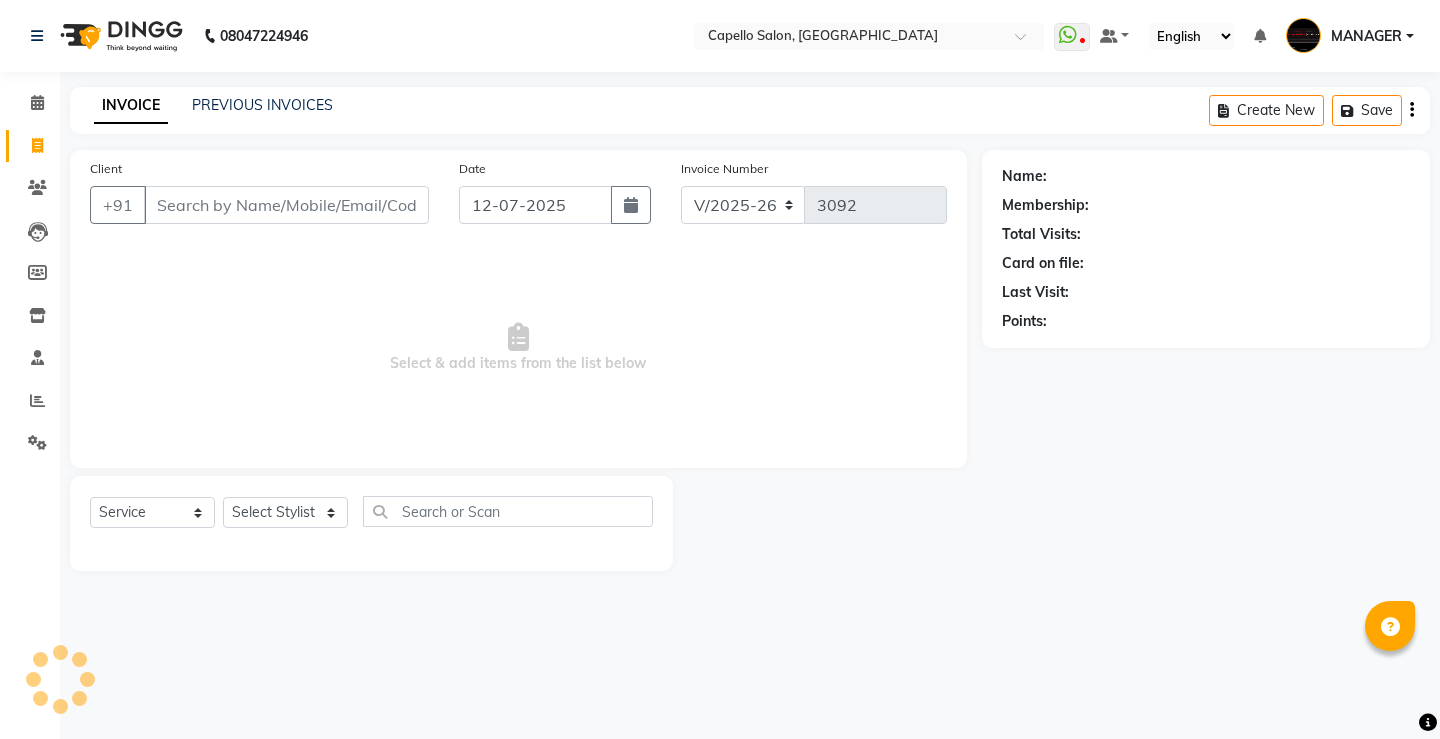 select on "857" 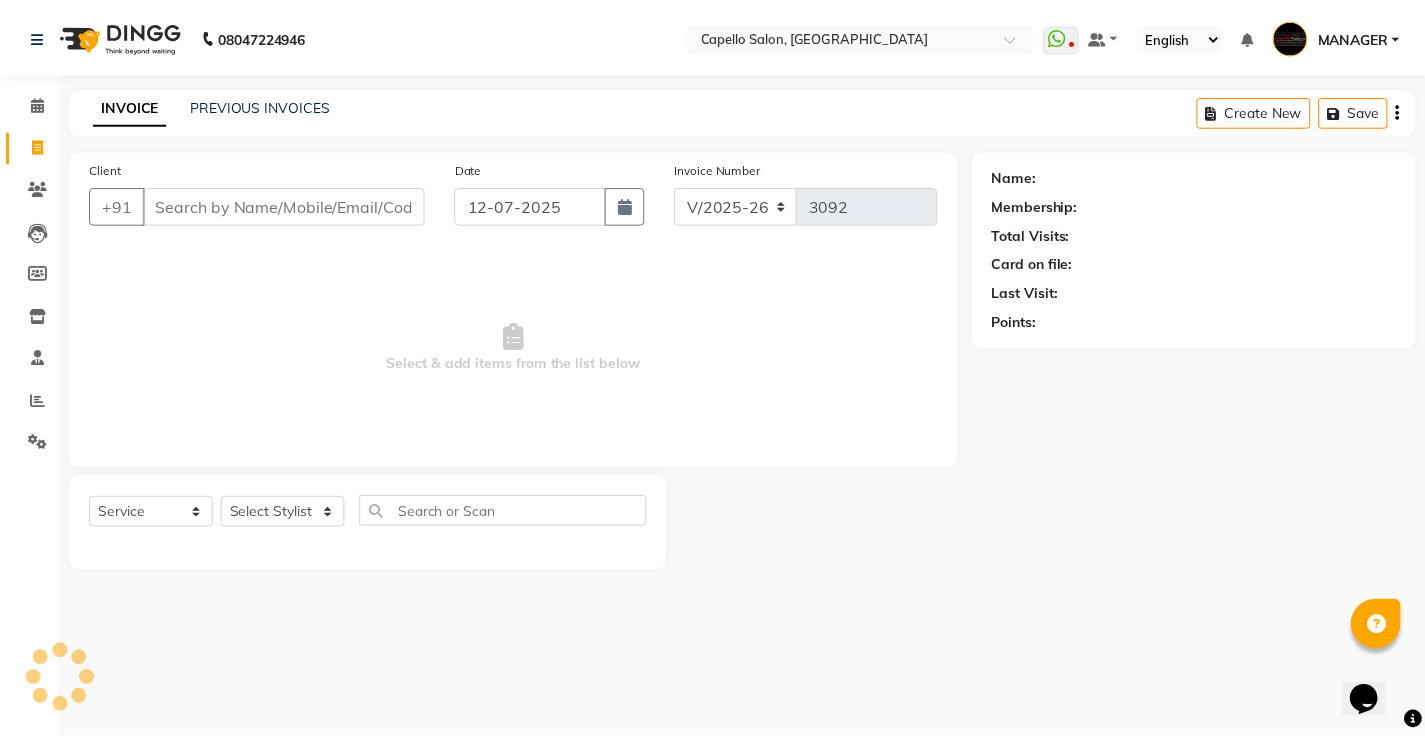 scroll, scrollTop: 0, scrollLeft: 0, axis: both 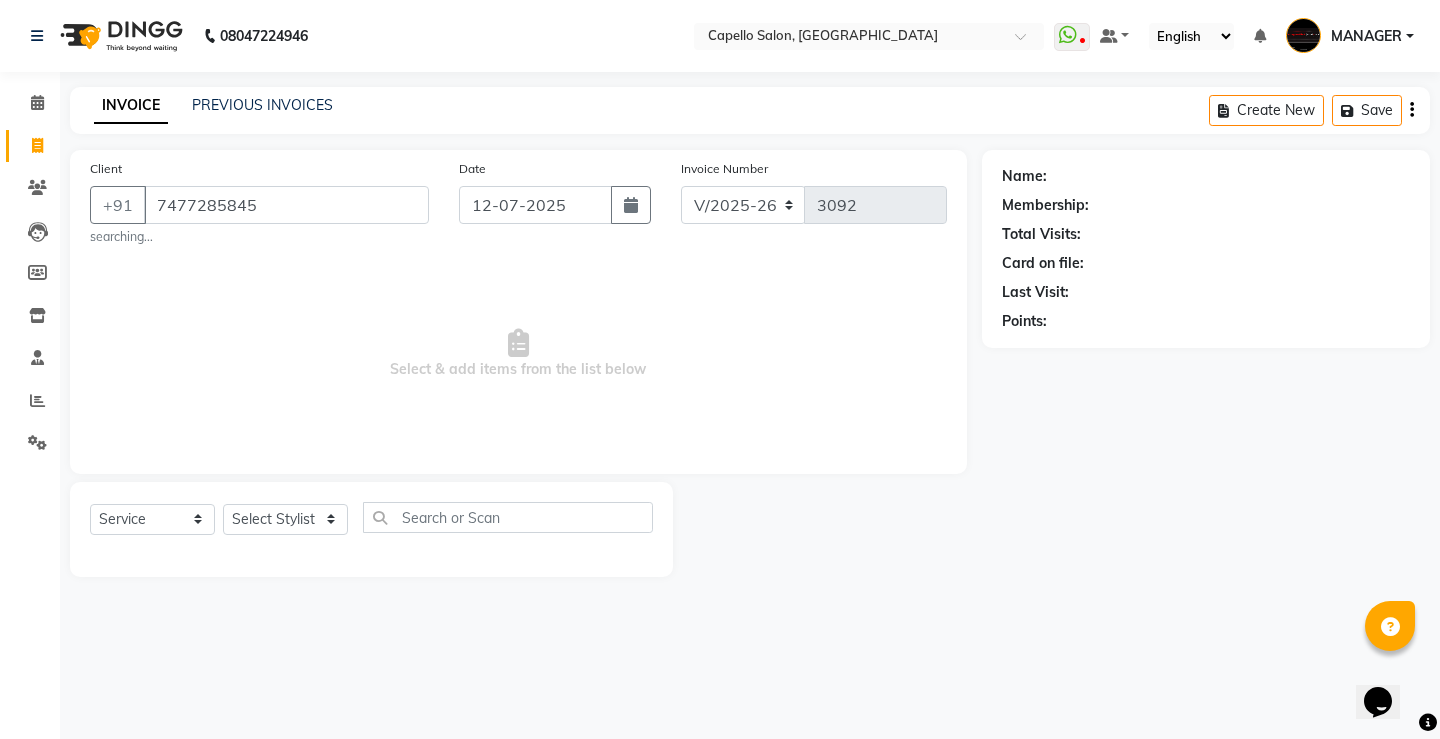 type on "7477285845" 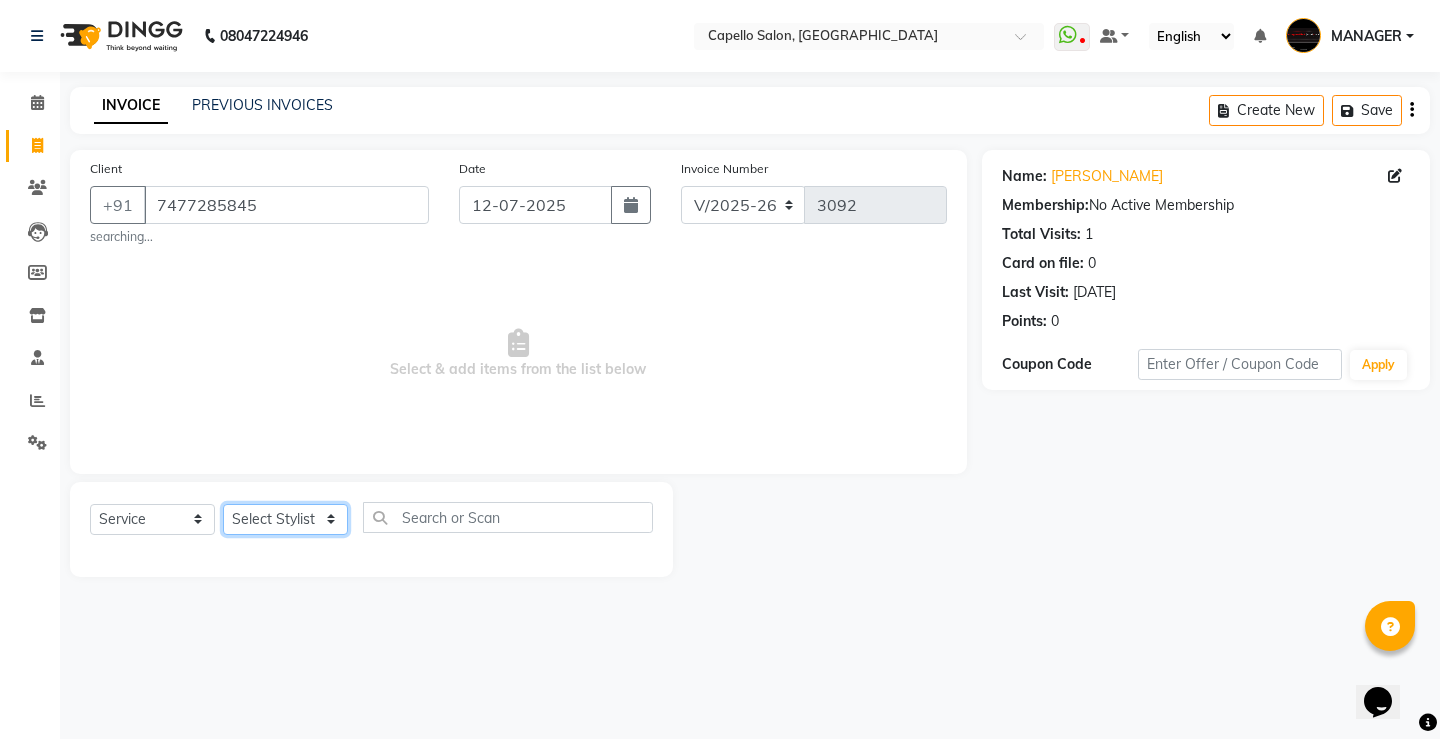 drag, startPoint x: 325, startPoint y: 513, endPoint x: 289, endPoint y: 506, distance: 36.67424 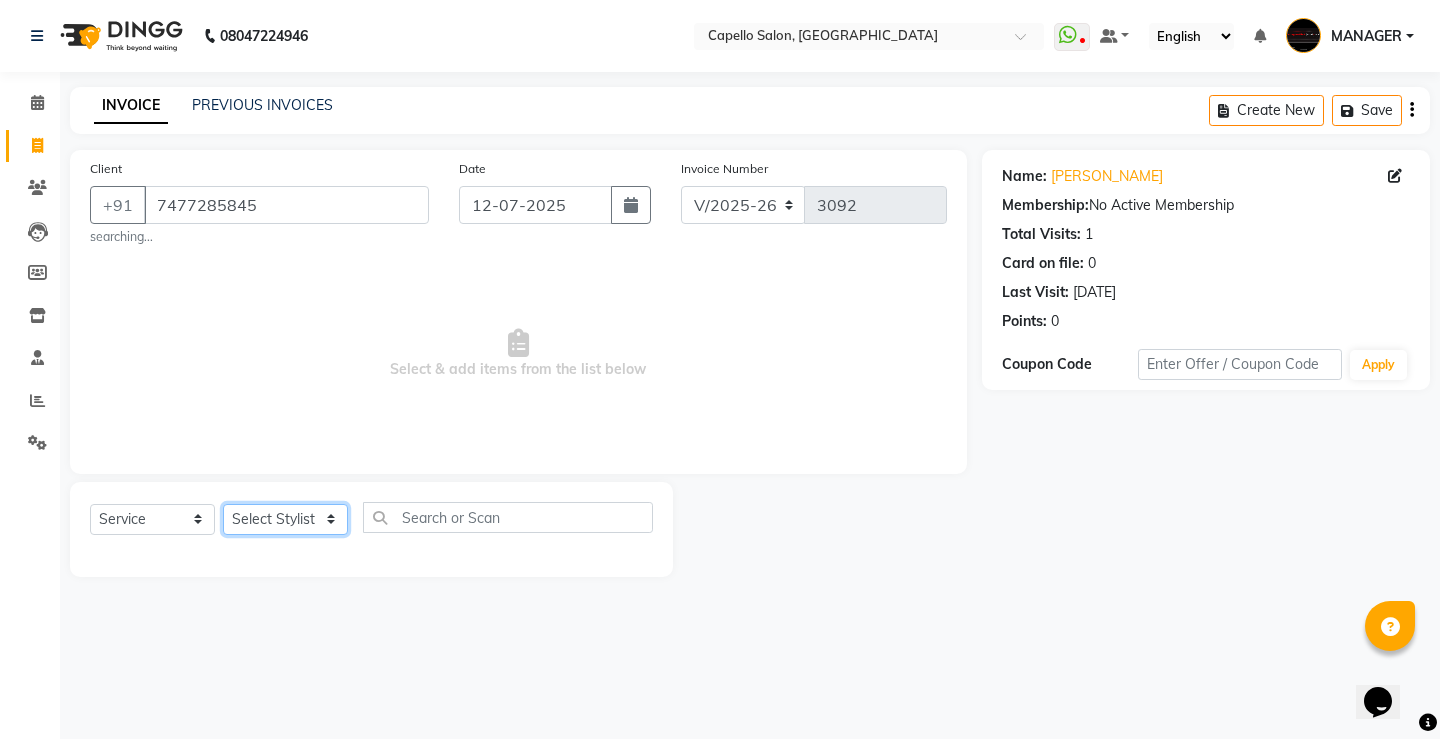 select on "65489" 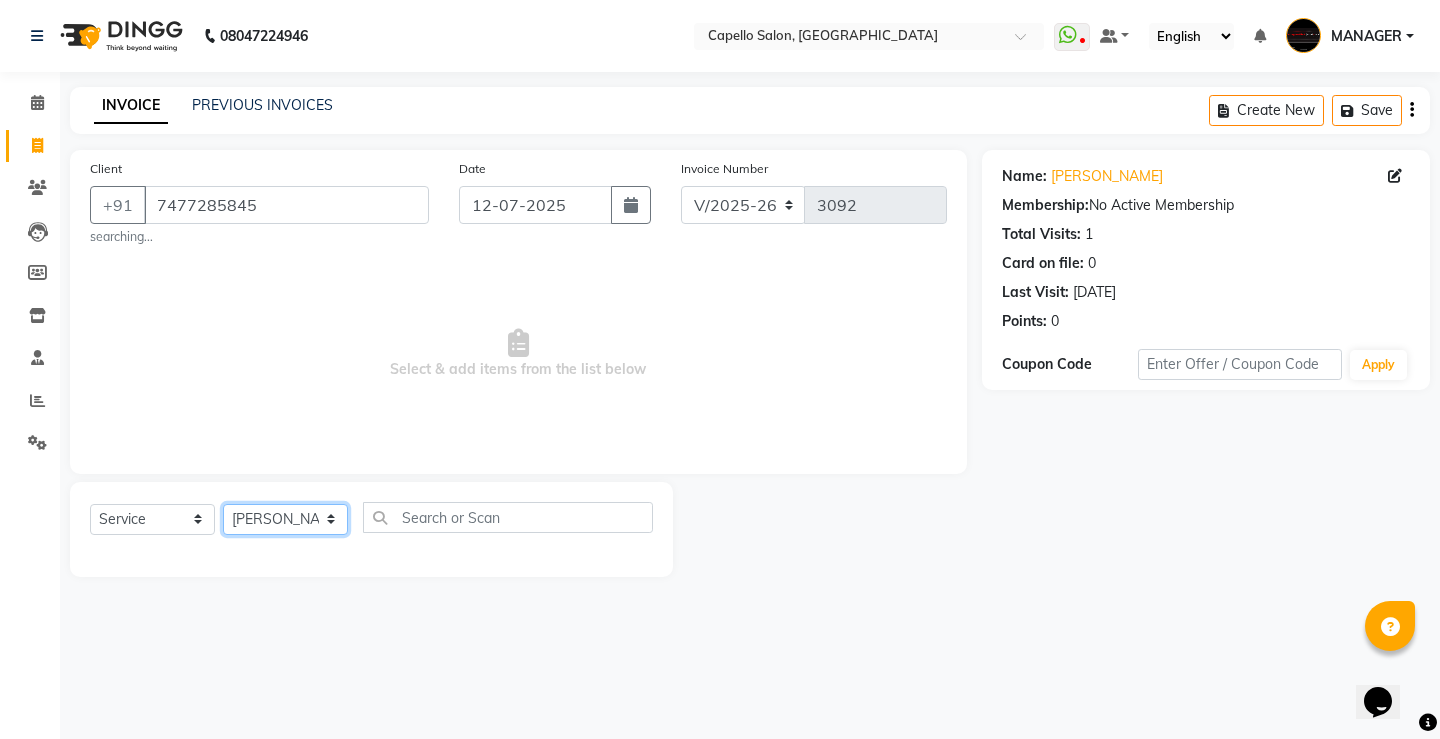 click on "Select Stylist ADMIN AKASH [PERSON_NAME] [PERSON_NAME] MANAGER [PERSON_NAME]  [PERSON_NAME] [PERSON_NAME] [PERSON_NAME]" 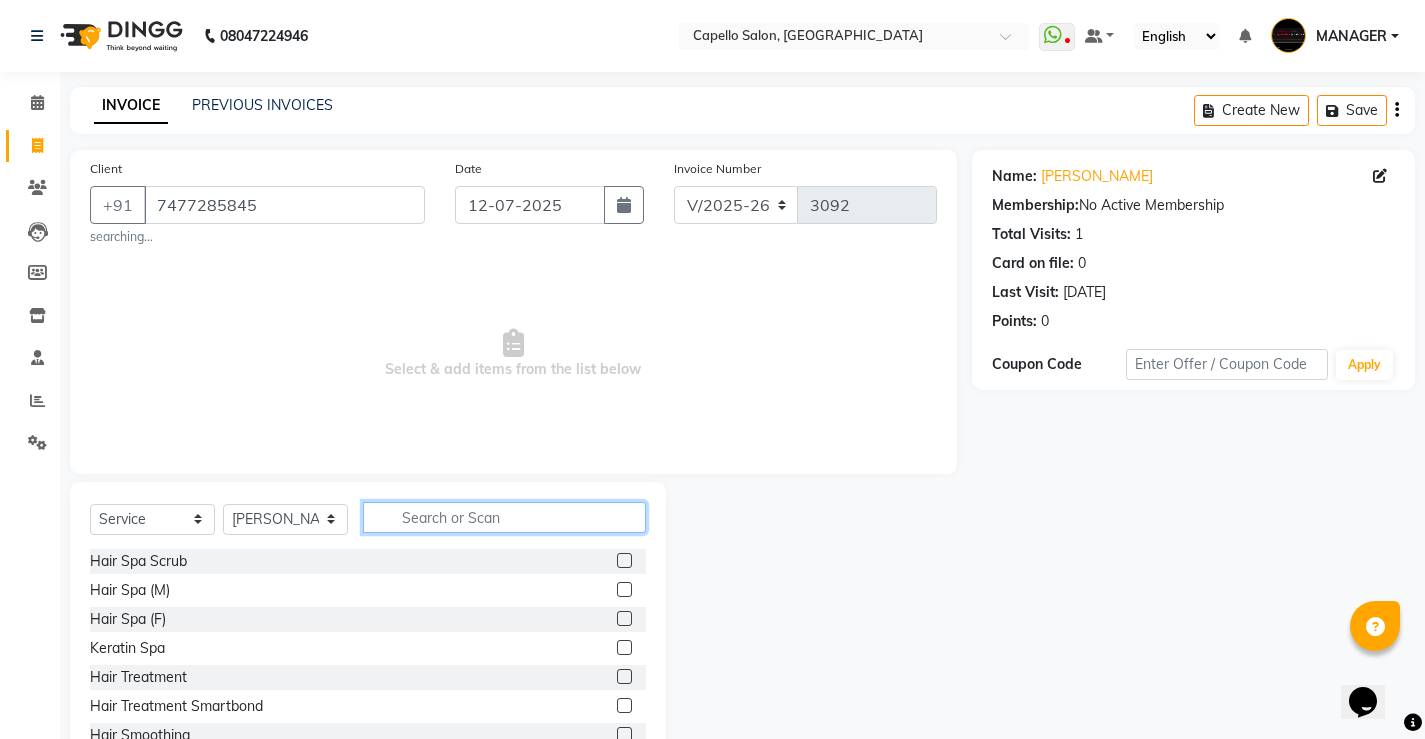 click 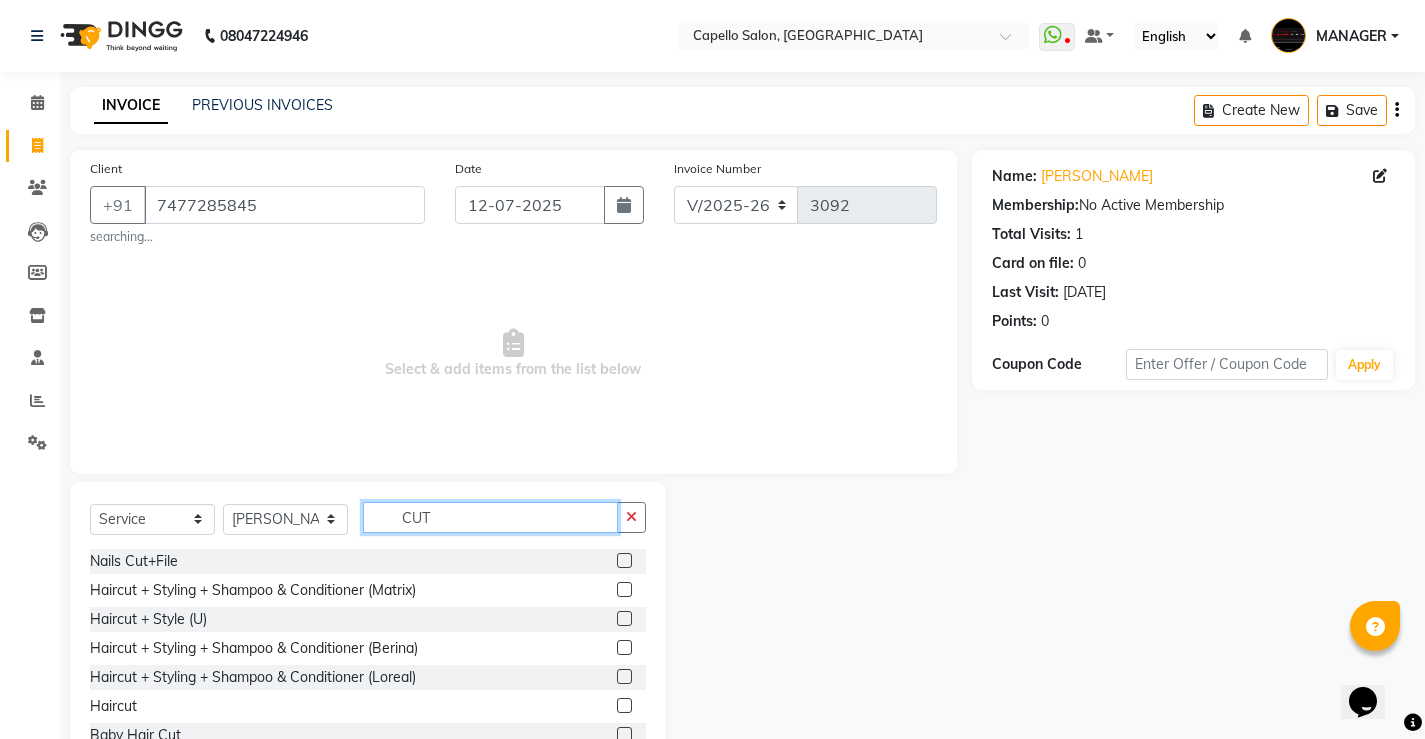 type on "CUT" 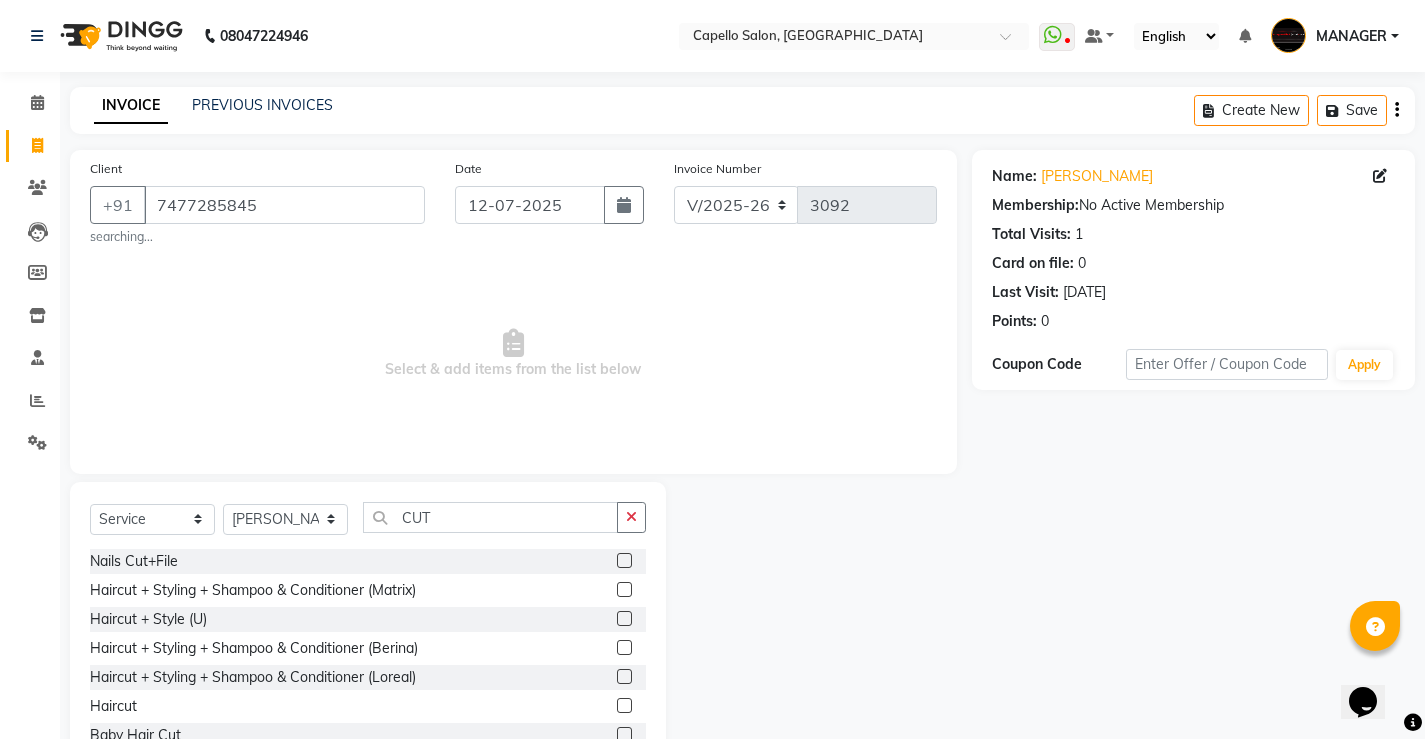 click 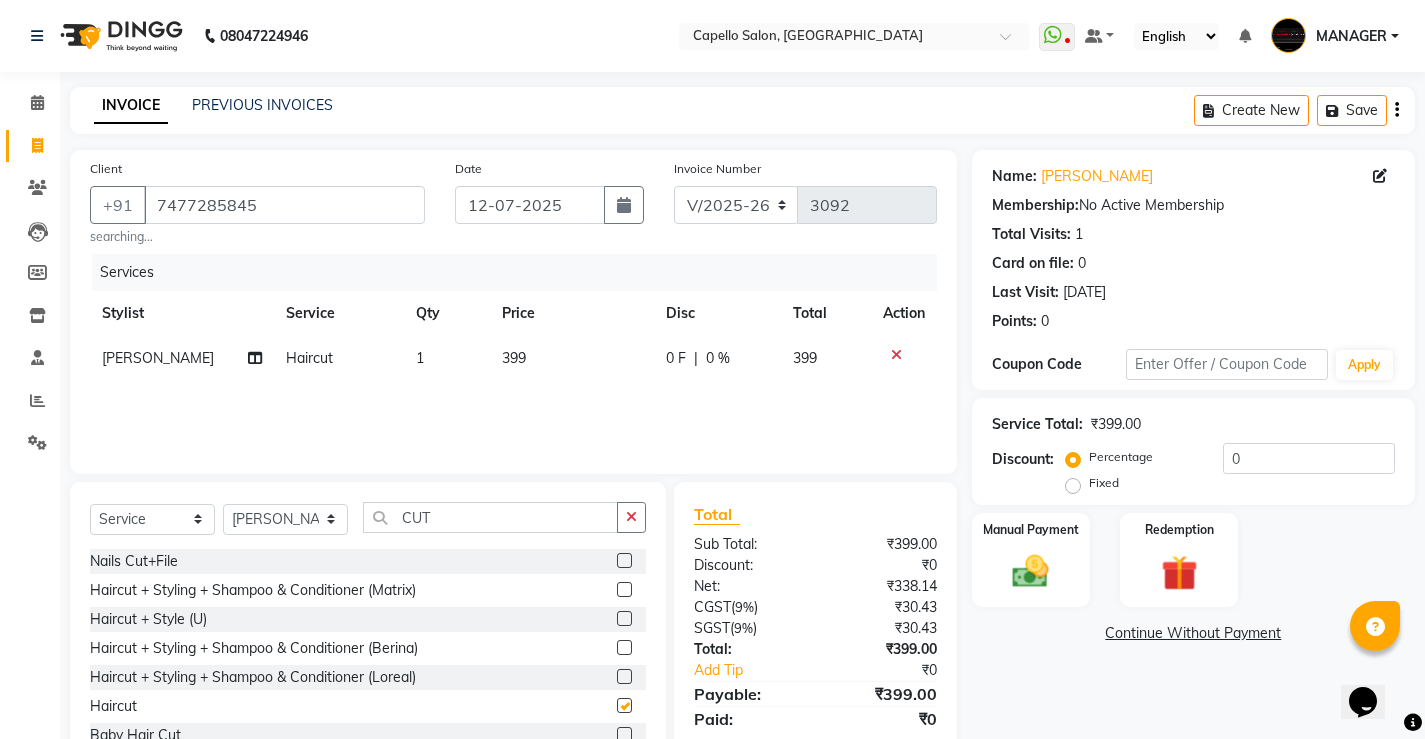 checkbox on "false" 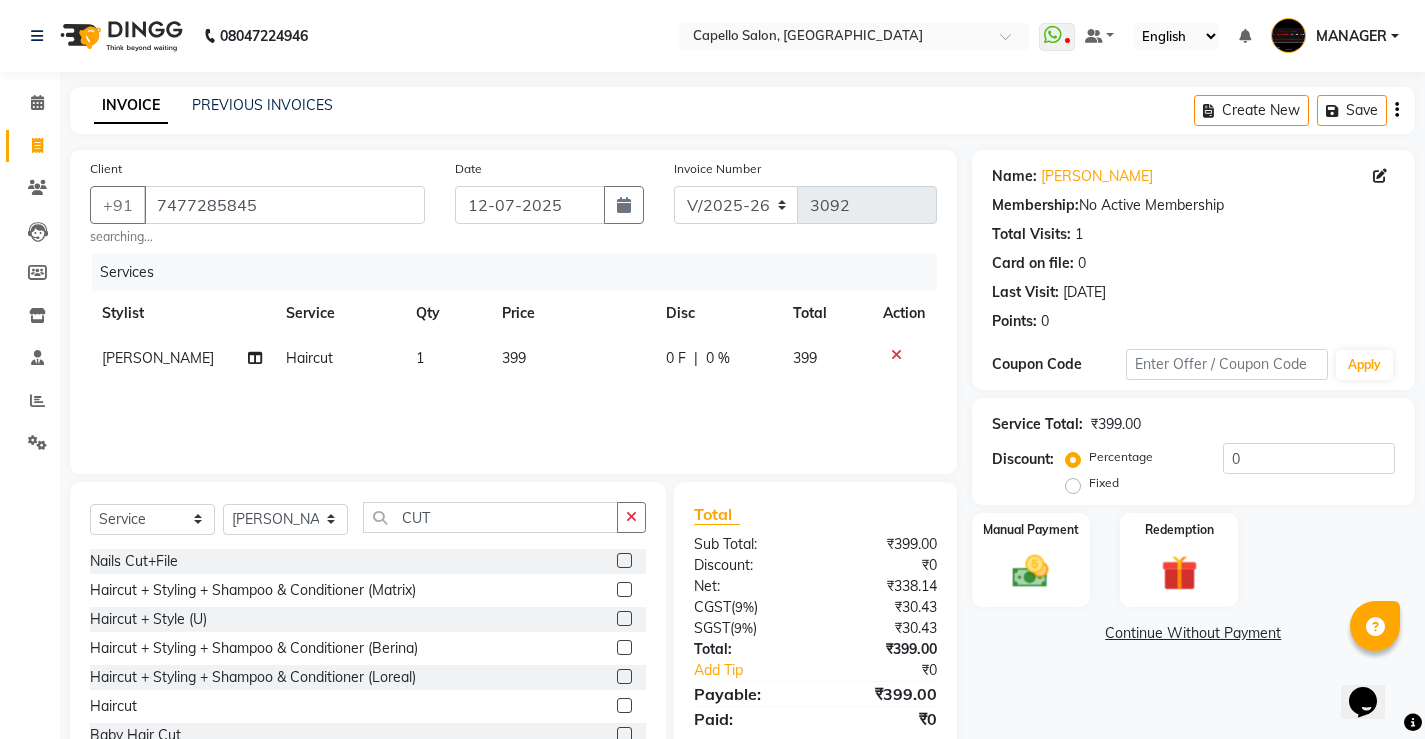 click on "399" 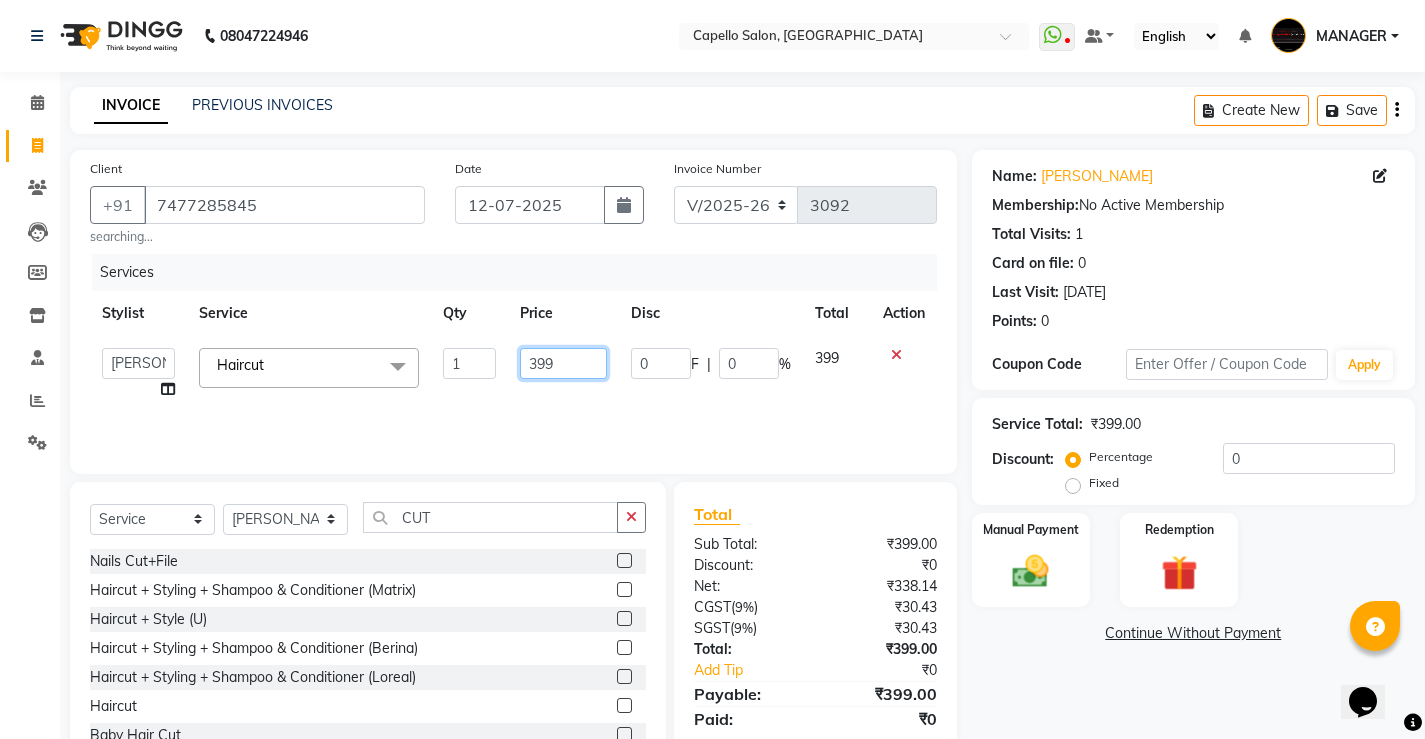 click on "399" 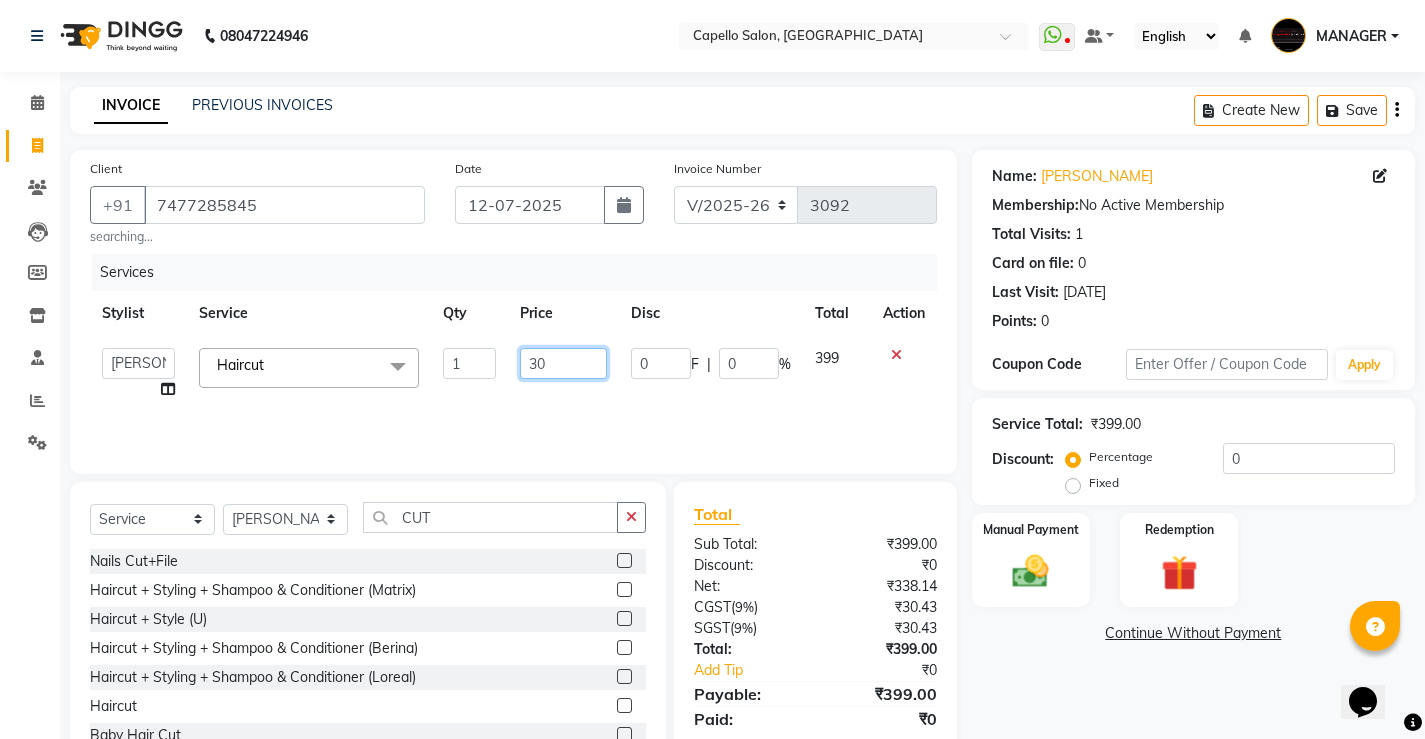 type on "300" 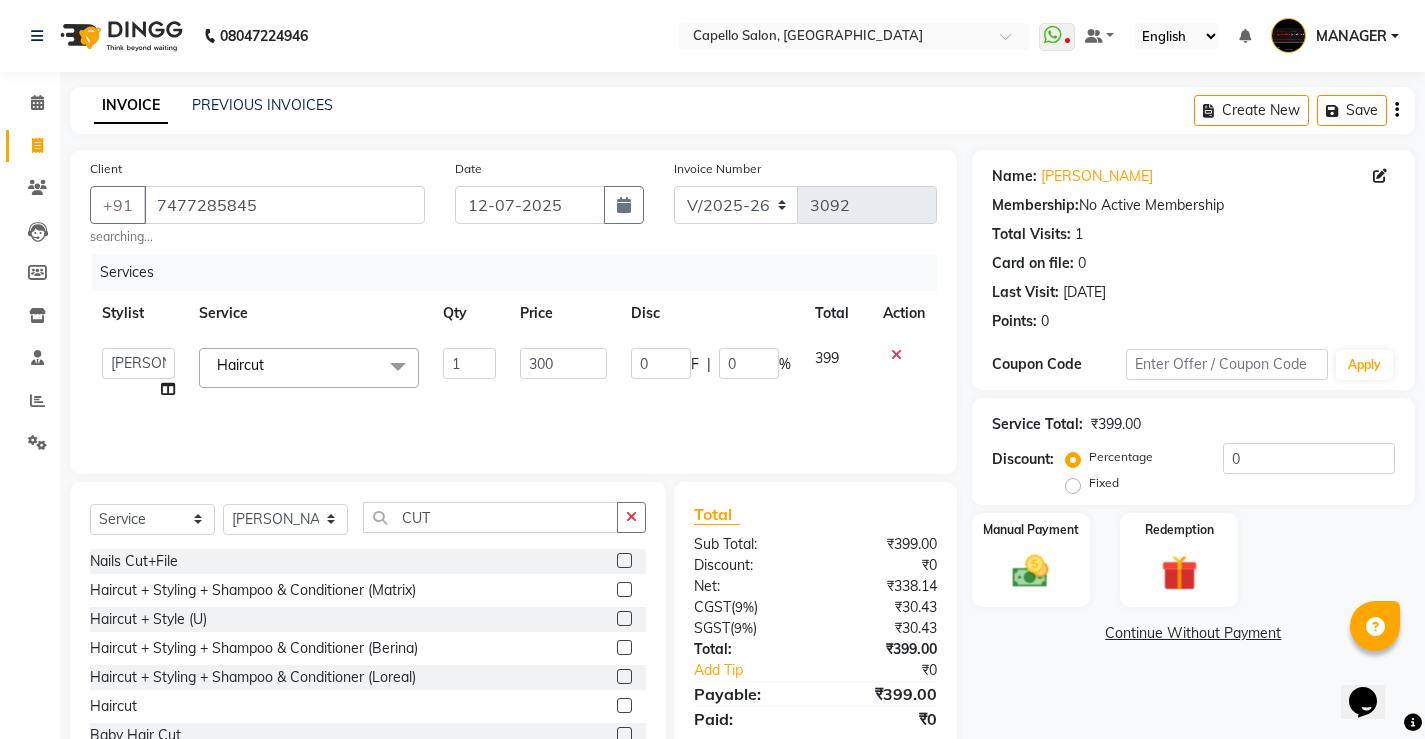 click on "Services Stylist Service Qty Price Disc Total Action  ADMIN   AKASH   [PERSON_NAME]   [PERSON_NAME]   MANAGER   [PERSON_NAME]    [PERSON_NAME]   [PERSON_NAME]   [PERSON_NAME]   VISHAL  Haircut  x Hair Spa Scrub Hair Spa (M) Hair Spa (F) Keratin Spa Hair Treatment Hair Treatment Smartbond Hair Smoothing Hair Straightening Hair Rebonding Hair Keratin Cadiveu Head Massage L Hair Keratin Keramelon Hair [MEDICAL_DATA] Keramelon Scalp Advance (F) Scalp Advance (M) Brillare Anti-[MEDICAL_DATA] oil (F) Nanoplastia treatment Brillare Hairfall Control oil (F) Brillare Hairfall Control oil (M) Brillare Anti-[MEDICAL_DATA] oil (M) Reflexology (U lux) 1400 Face Bleach Face D-Tan Face Clean Up Clean-up (Shine beauty) Facial Actiblend Glass Facial Mask Signature Facial Deluxe Facial Luxury Facial Magical Facial Premium Facial Royal Treatment Skinora Age Control F Treatment ( Snow Algae&Saffron) Skinora Calming Treatment (Avacado & Oat) Skinora Hydra Treatment (Butter&Coconut Milk) Skinora Mattifying Treatment ( Citron&Seabuck) Classic Manicure Groom Makeup" 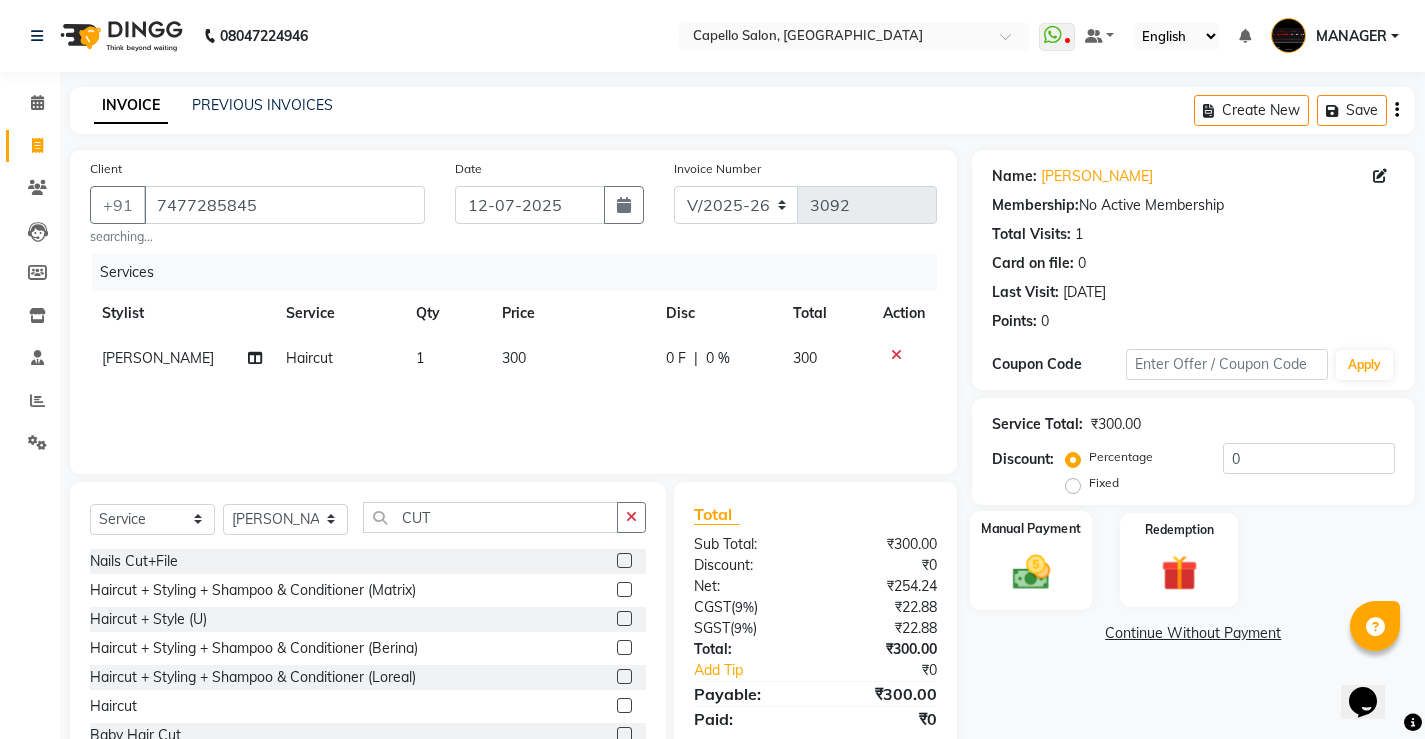 scroll, scrollTop: 68, scrollLeft: 0, axis: vertical 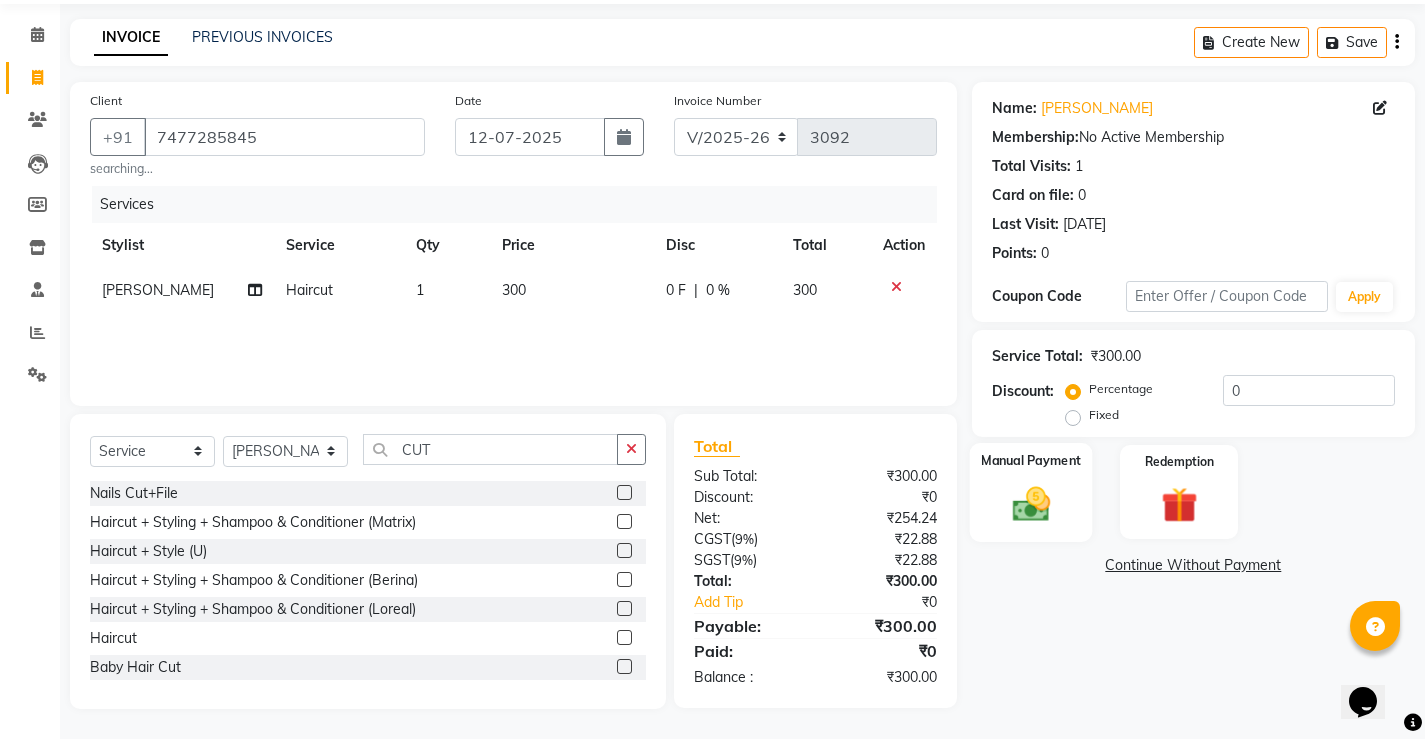 click on "Manual Payment" 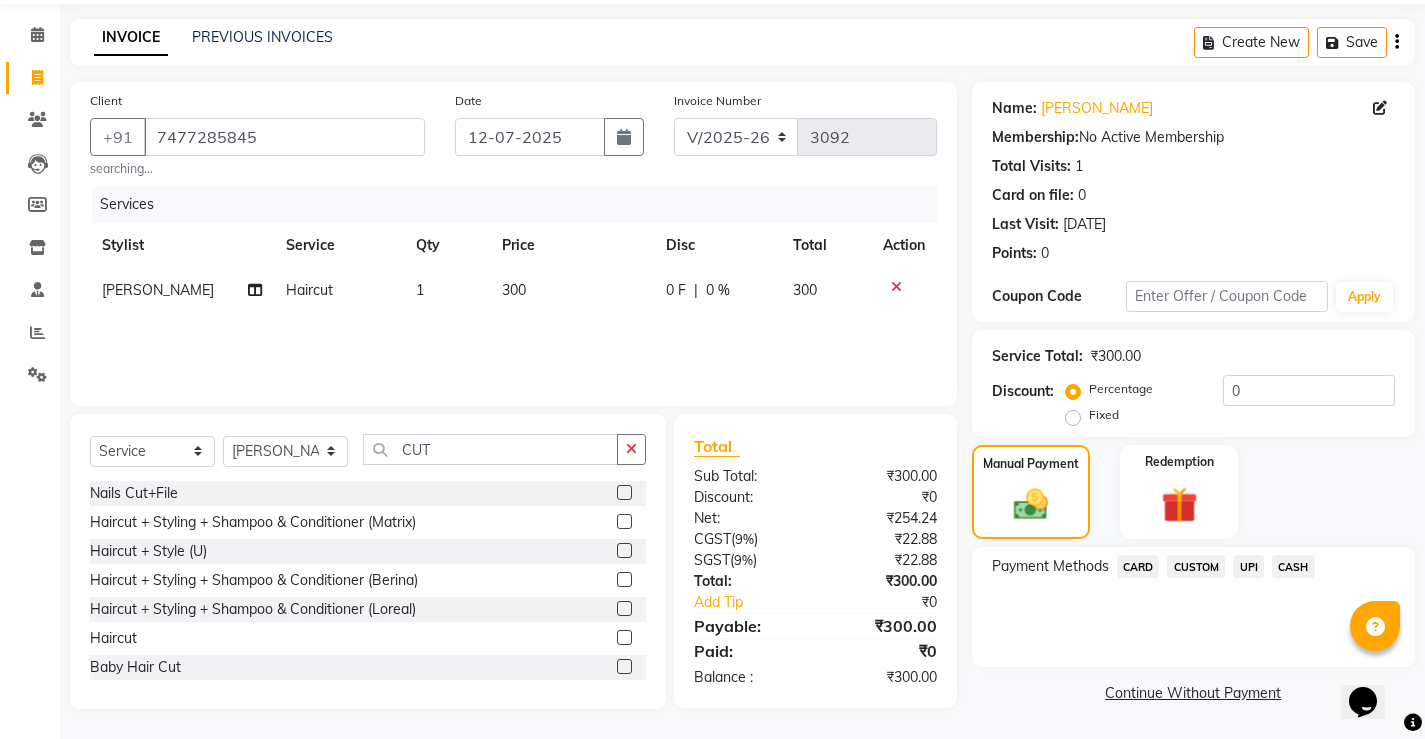 click on "UPI" 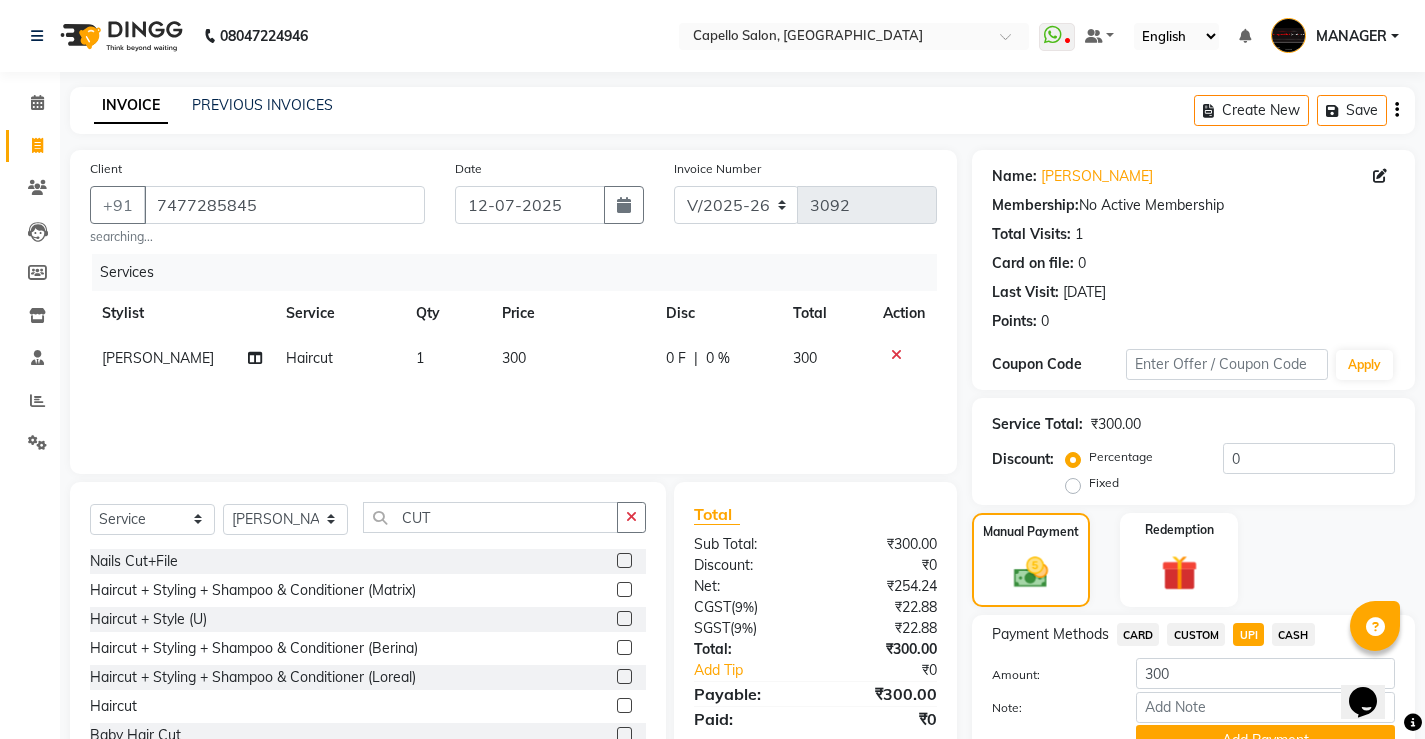 scroll, scrollTop: 96, scrollLeft: 0, axis: vertical 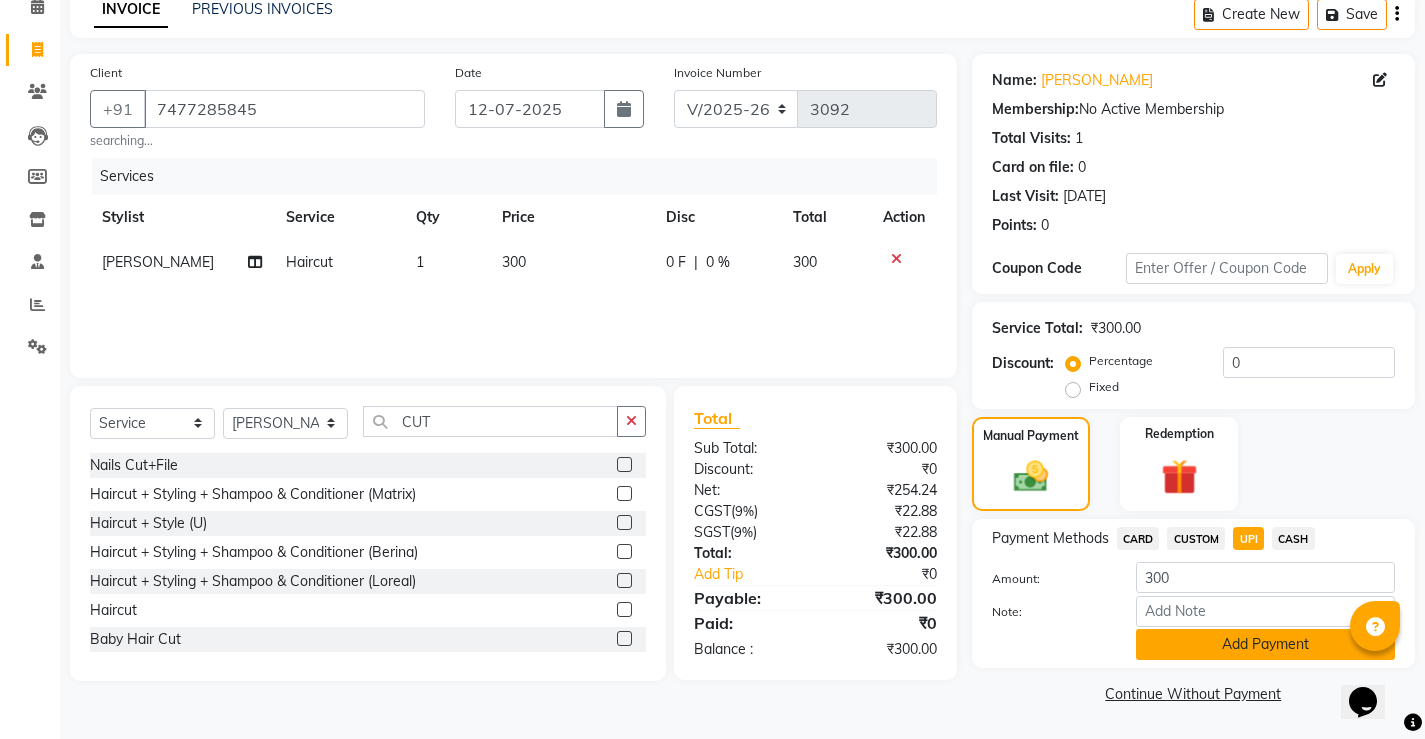 click on "Add Payment" 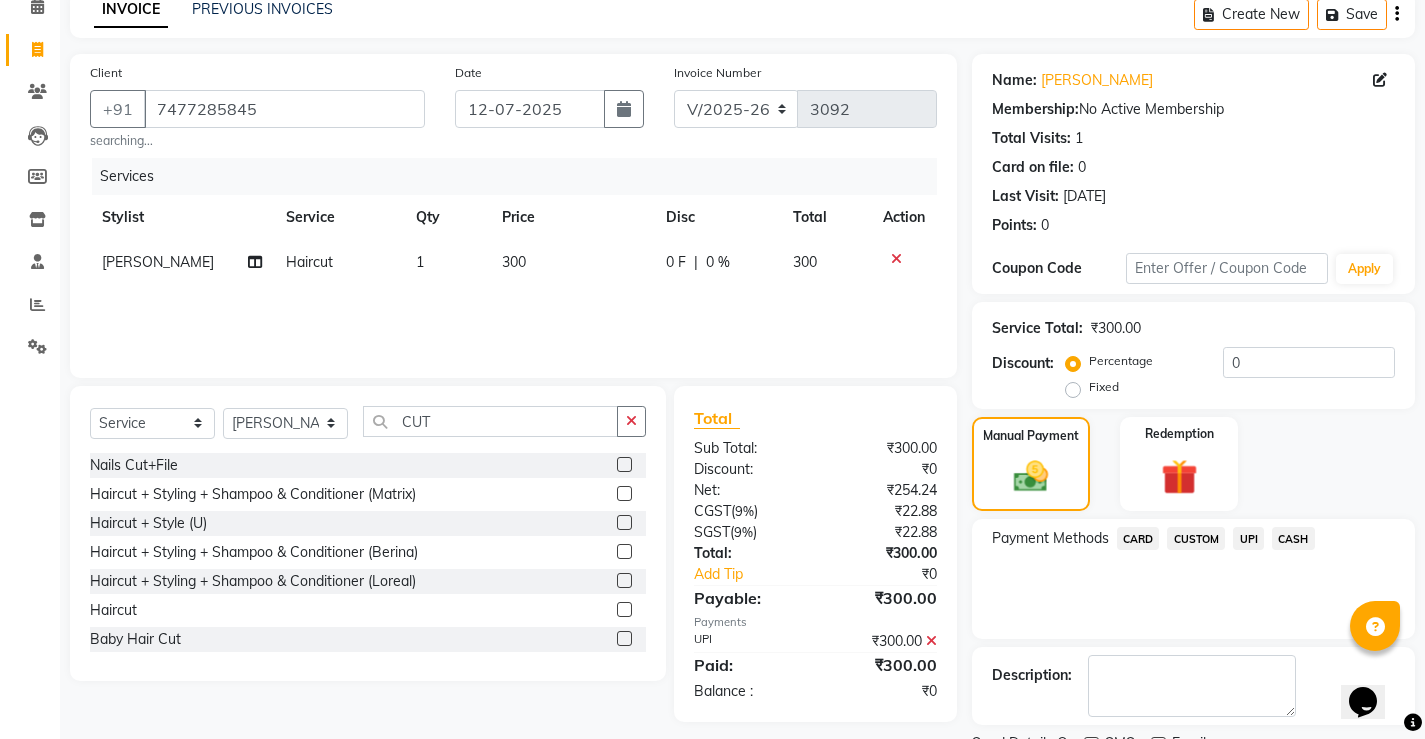 scroll, scrollTop: 180, scrollLeft: 0, axis: vertical 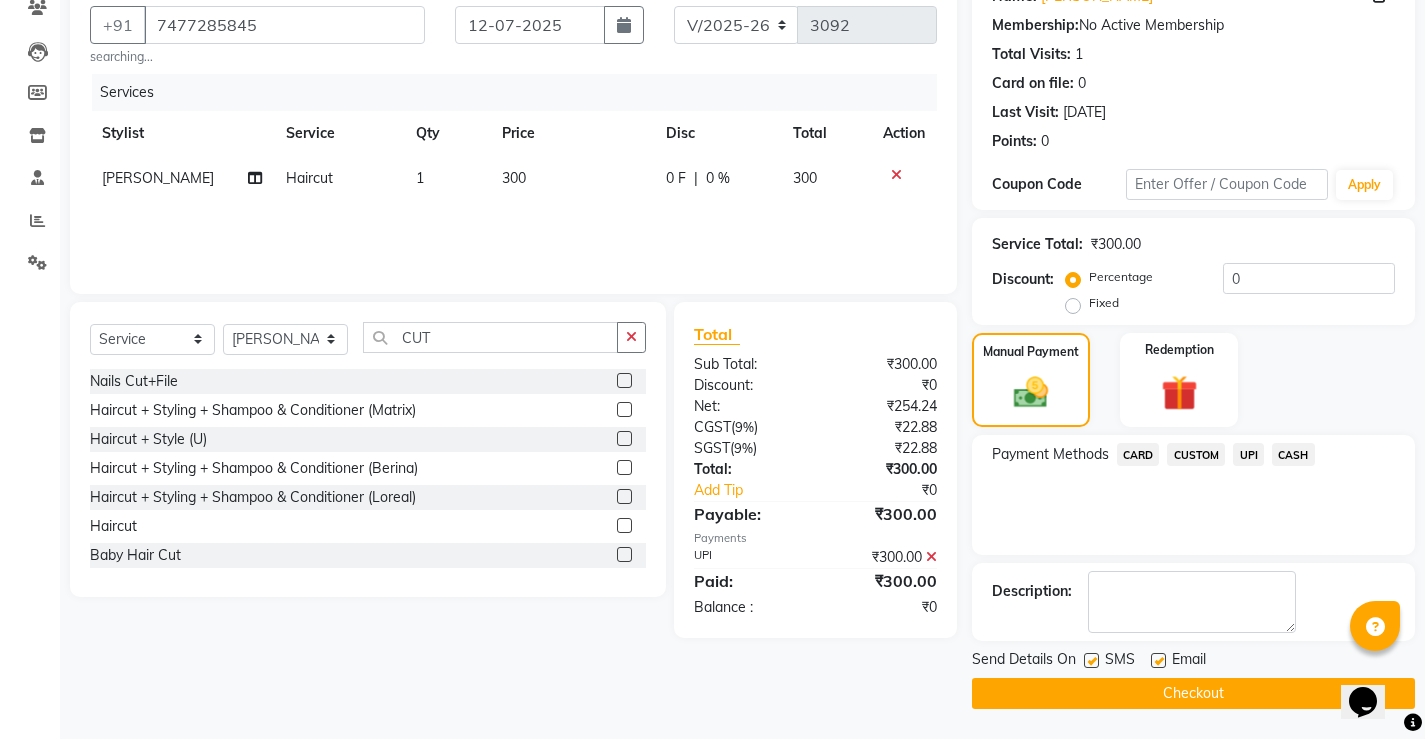 click on "Checkout" 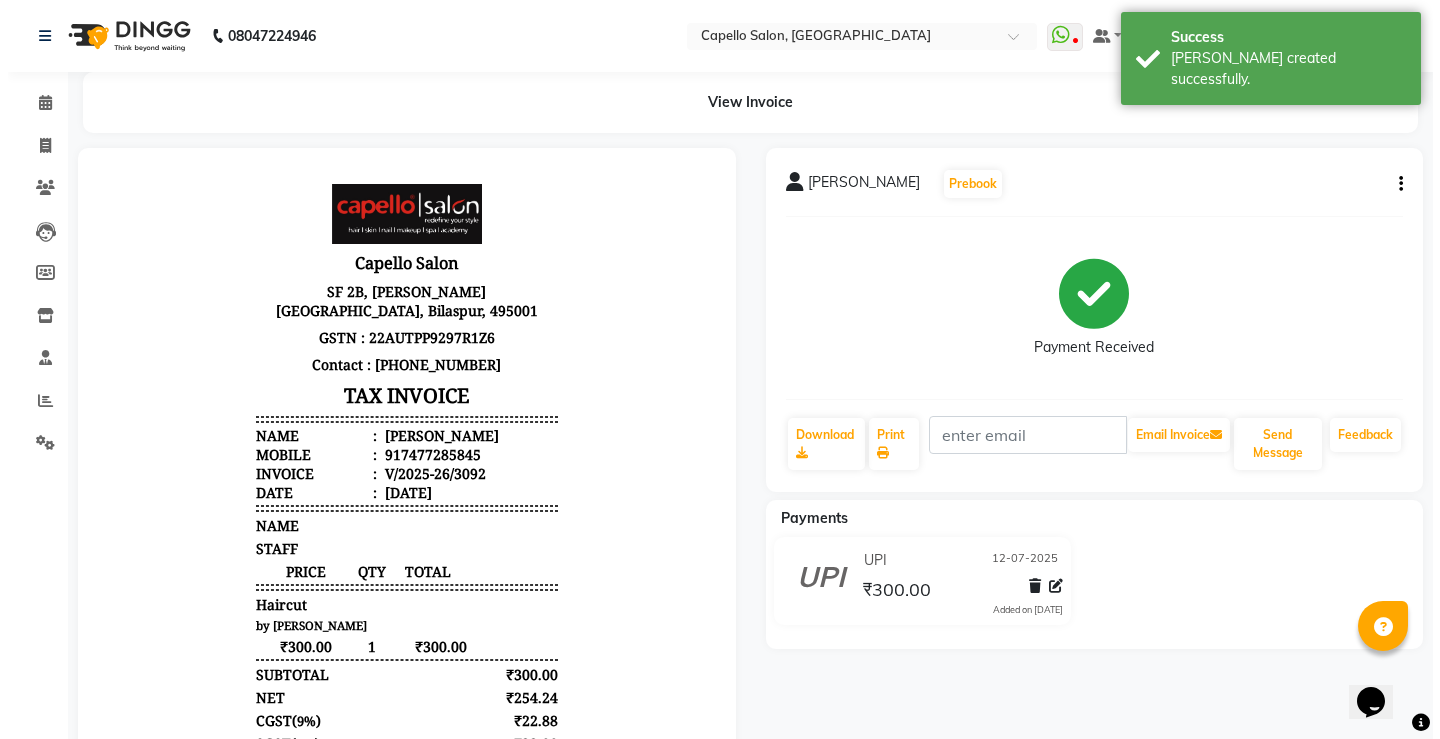 scroll, scrollTop: 0, scrollLeft: 0, axis: both 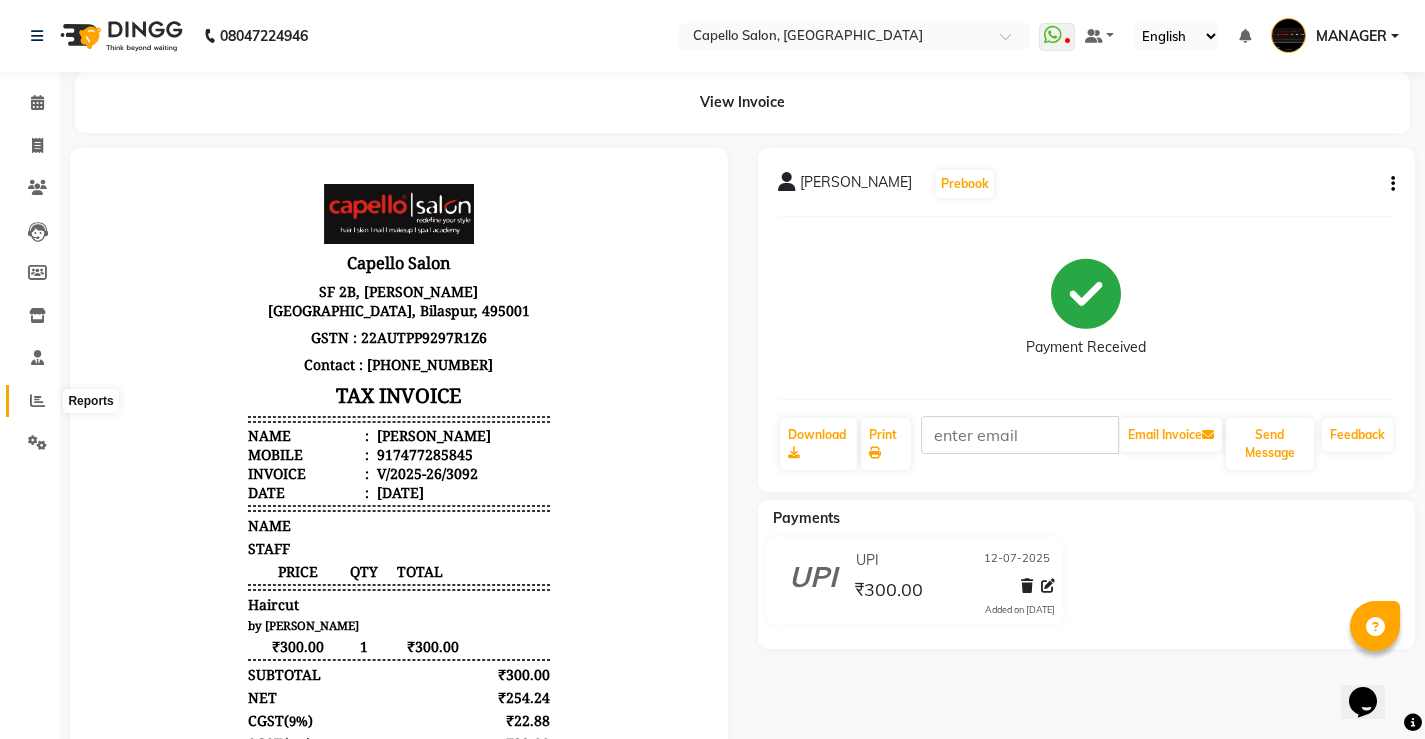 click 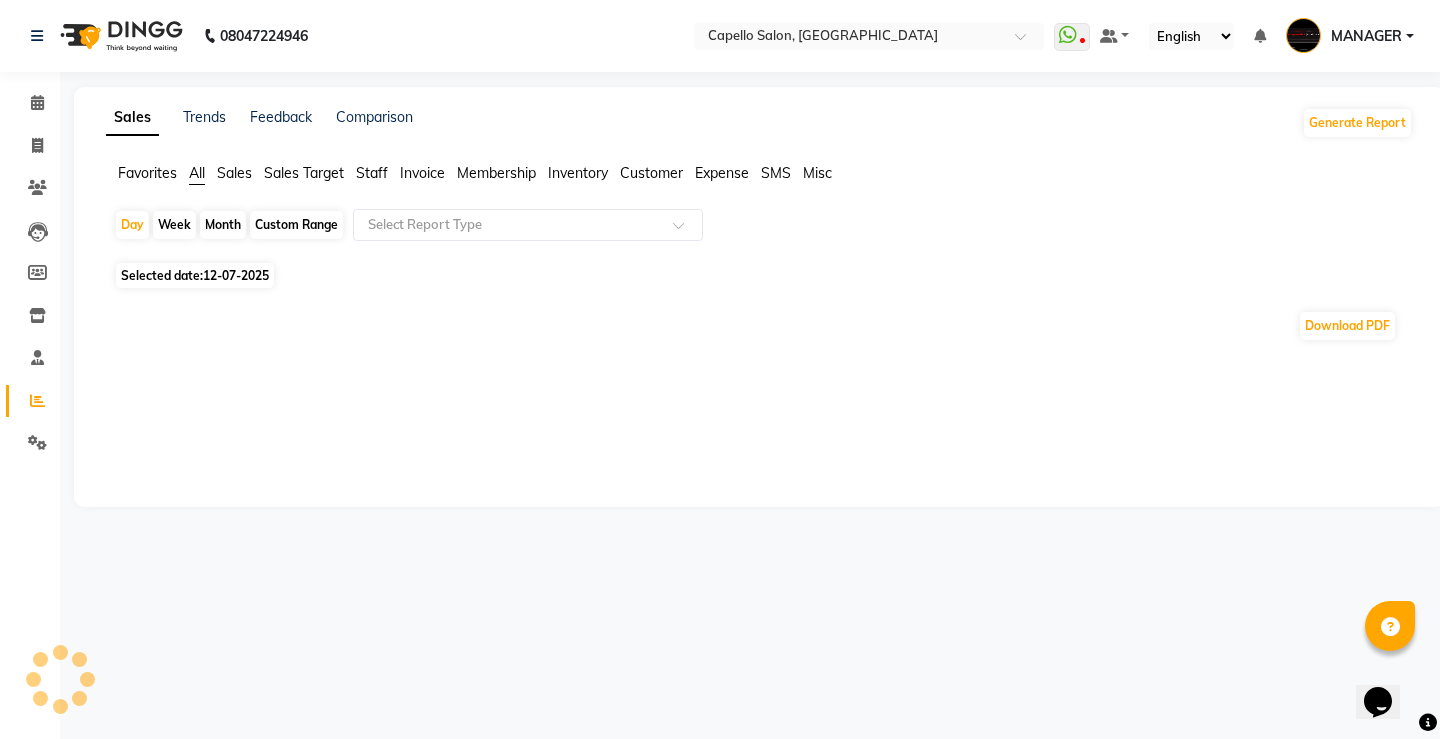 click on "Staff" 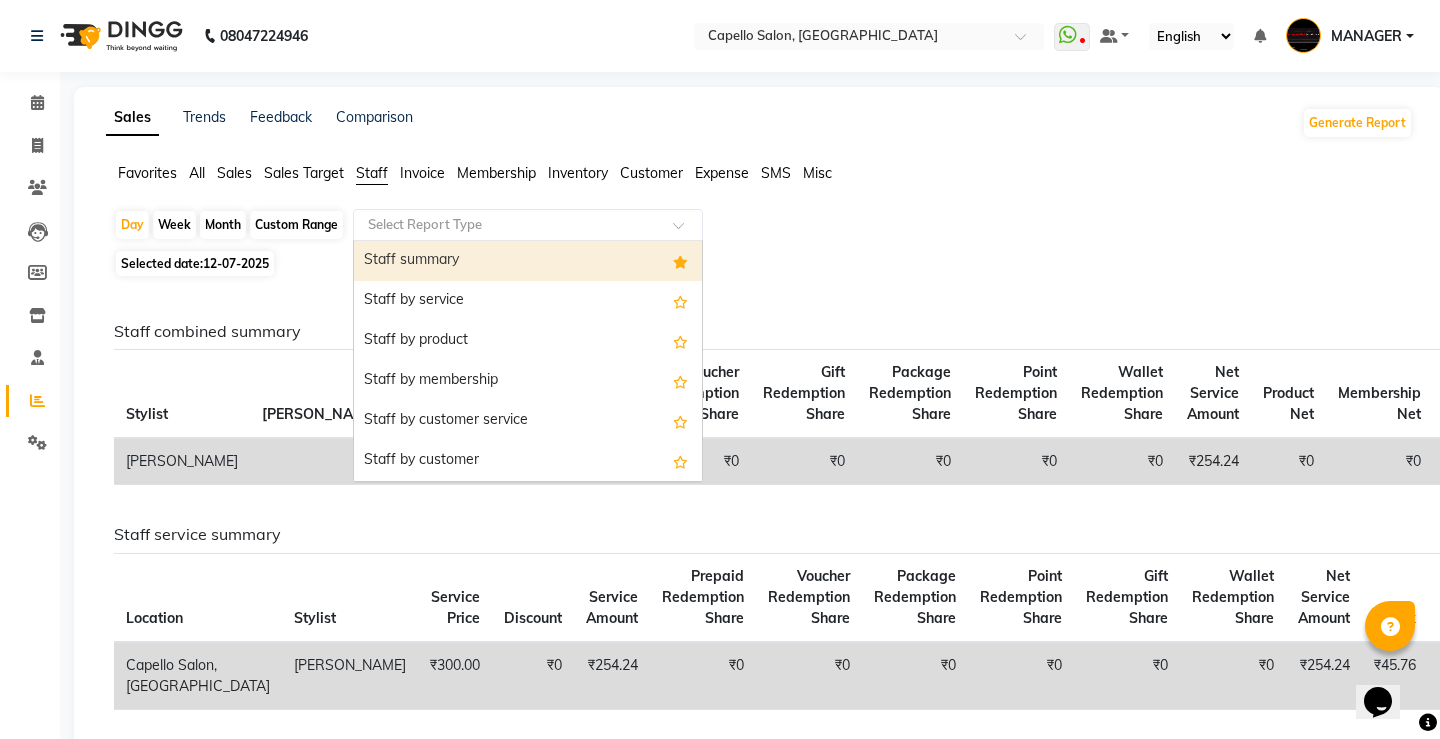 click 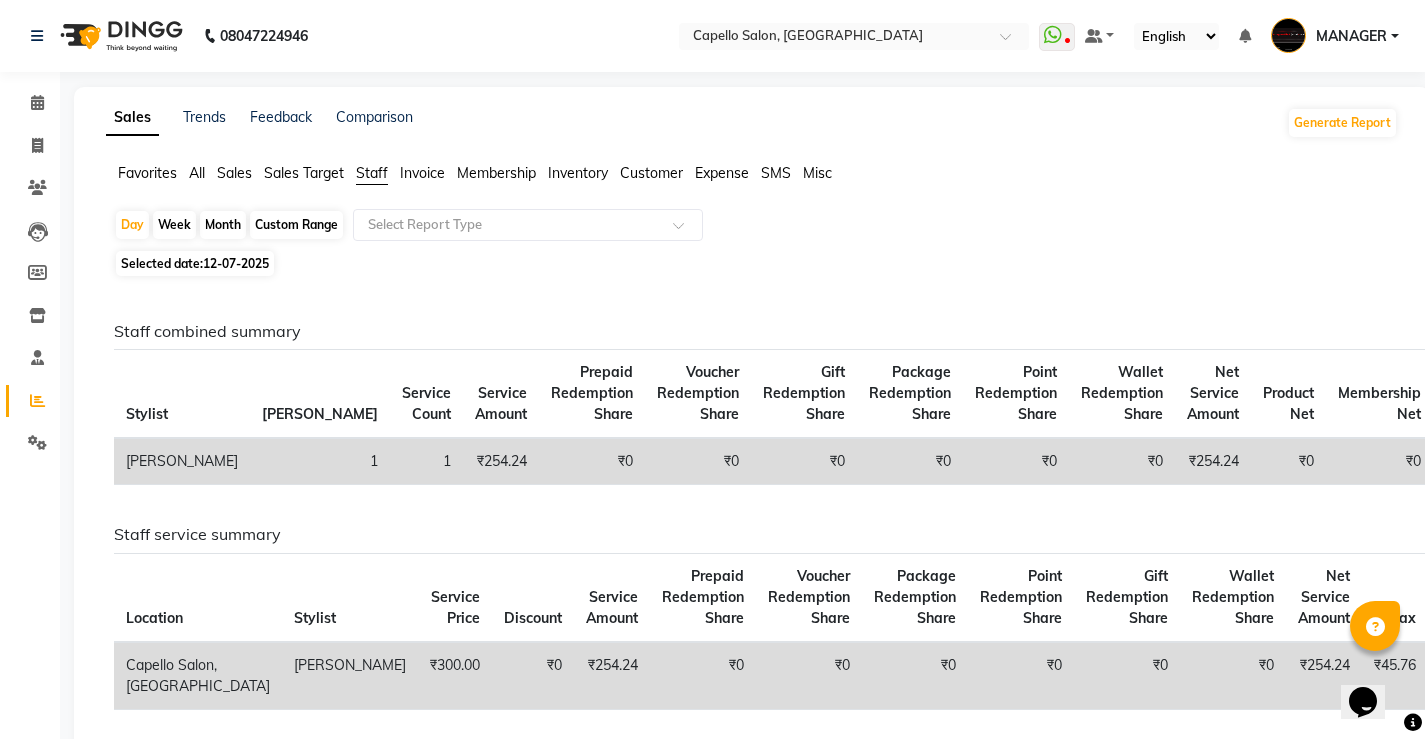 click on "Inventory" 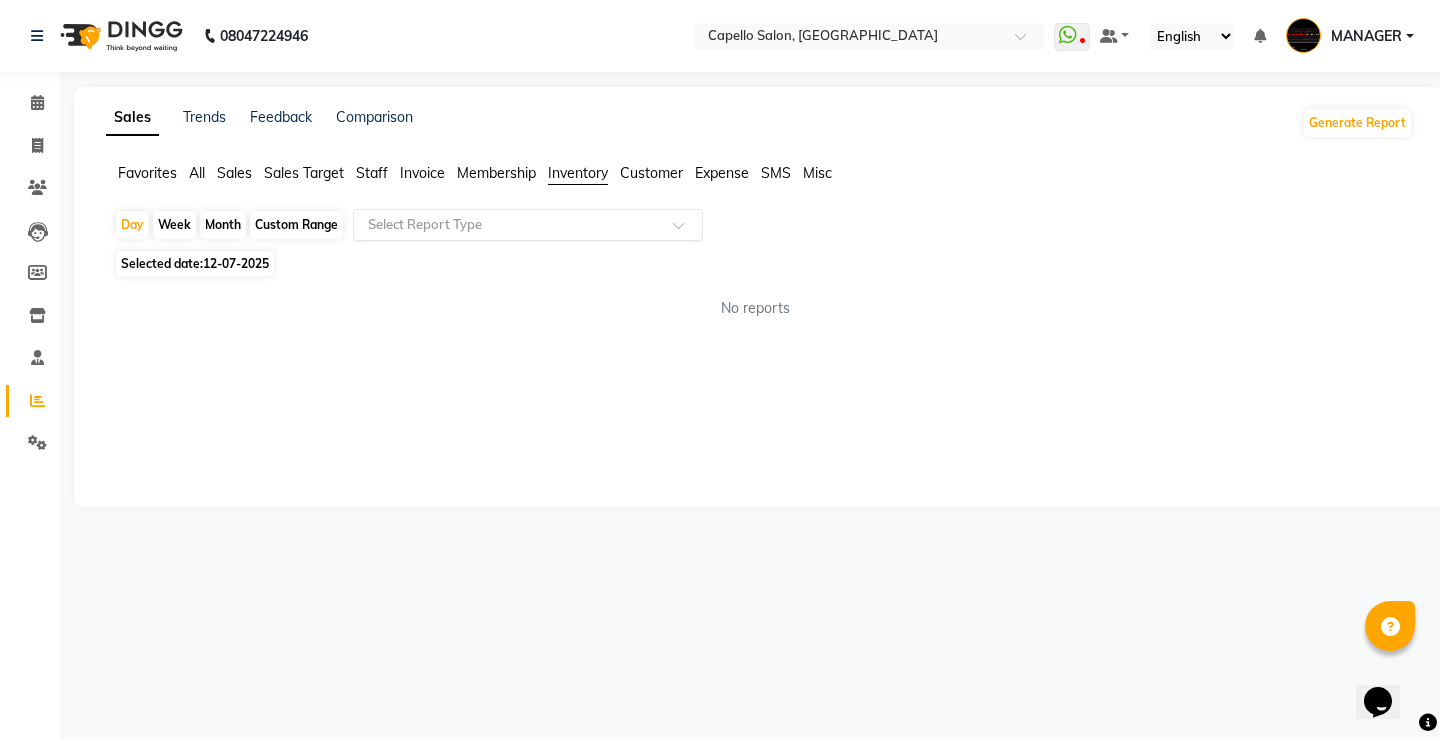 click 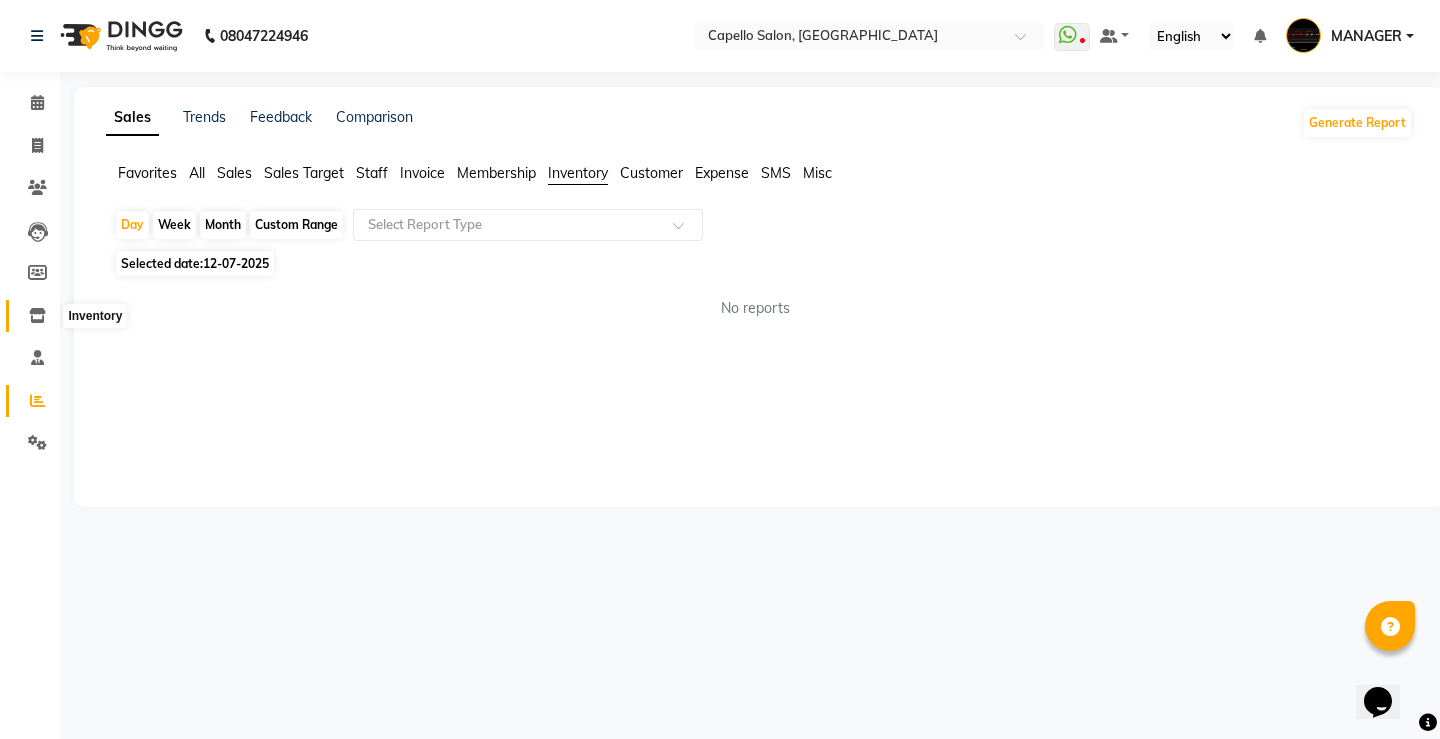 drag, startPoint x: 34, startPoint y: 306, endPoint x: 41, endPoint y: 316, distance: 12.206555 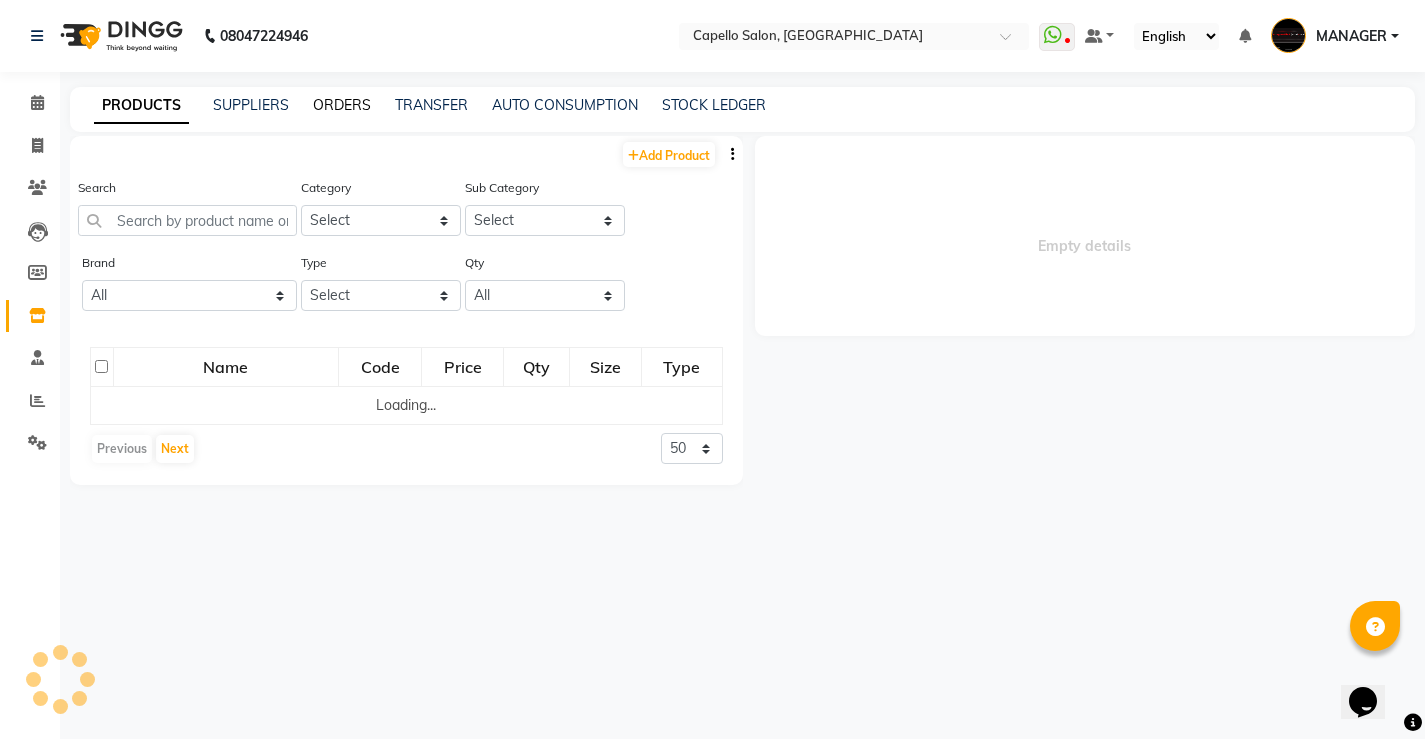 click on "ORDERS" 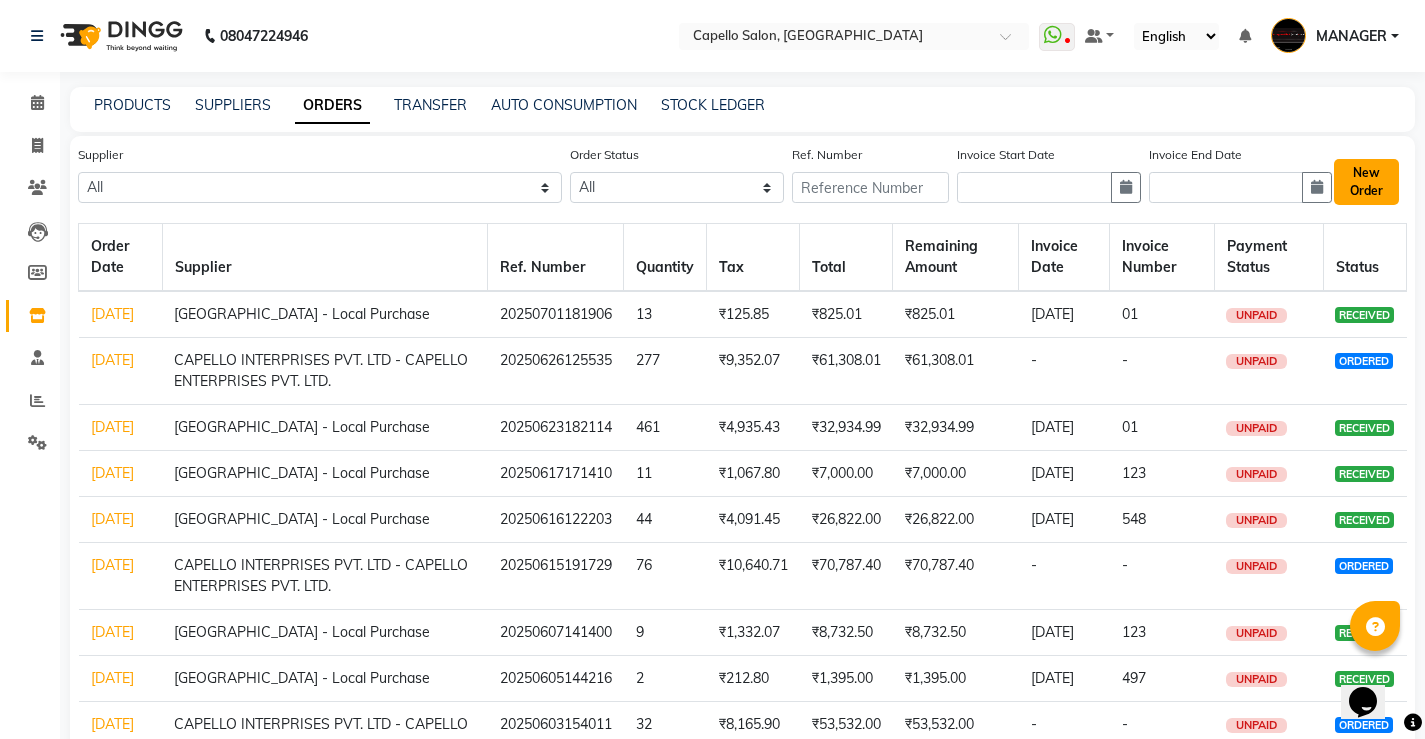 click on "New Order" 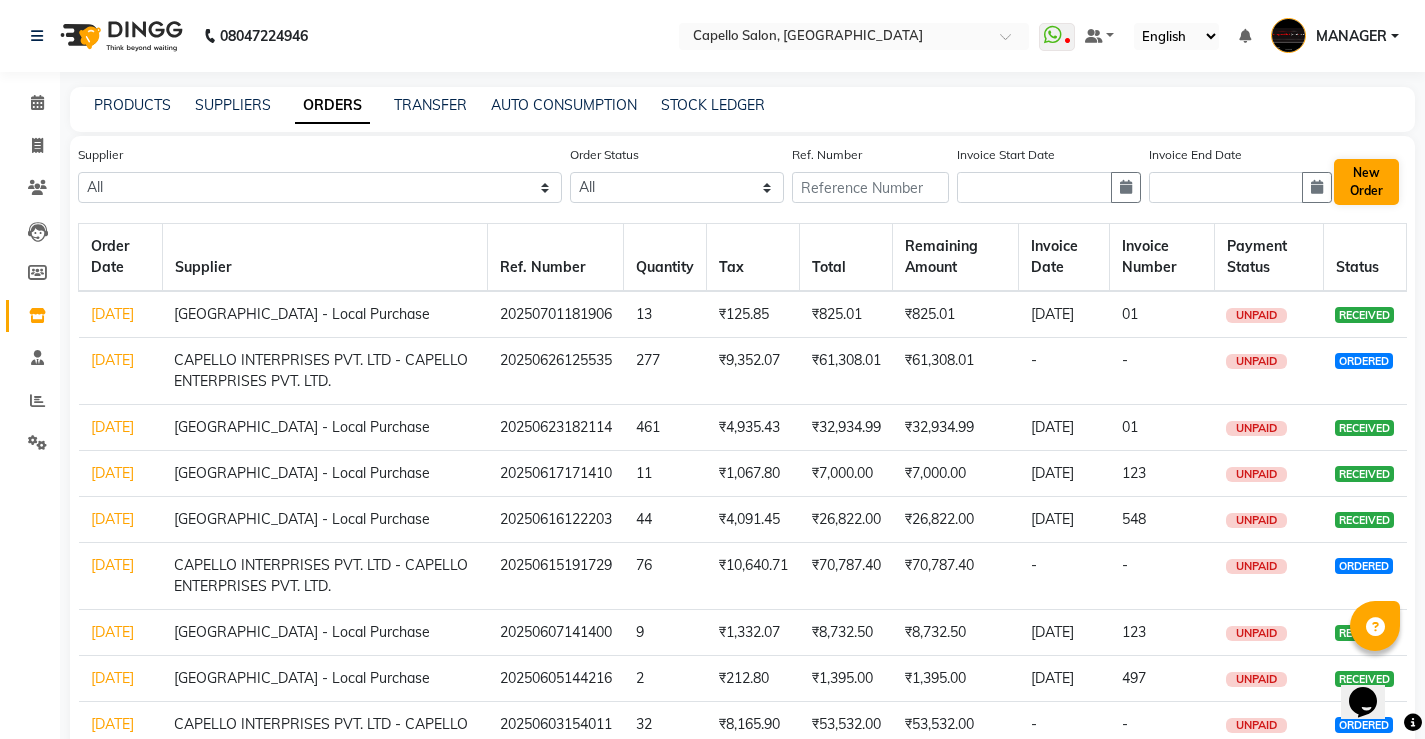 select on "true" 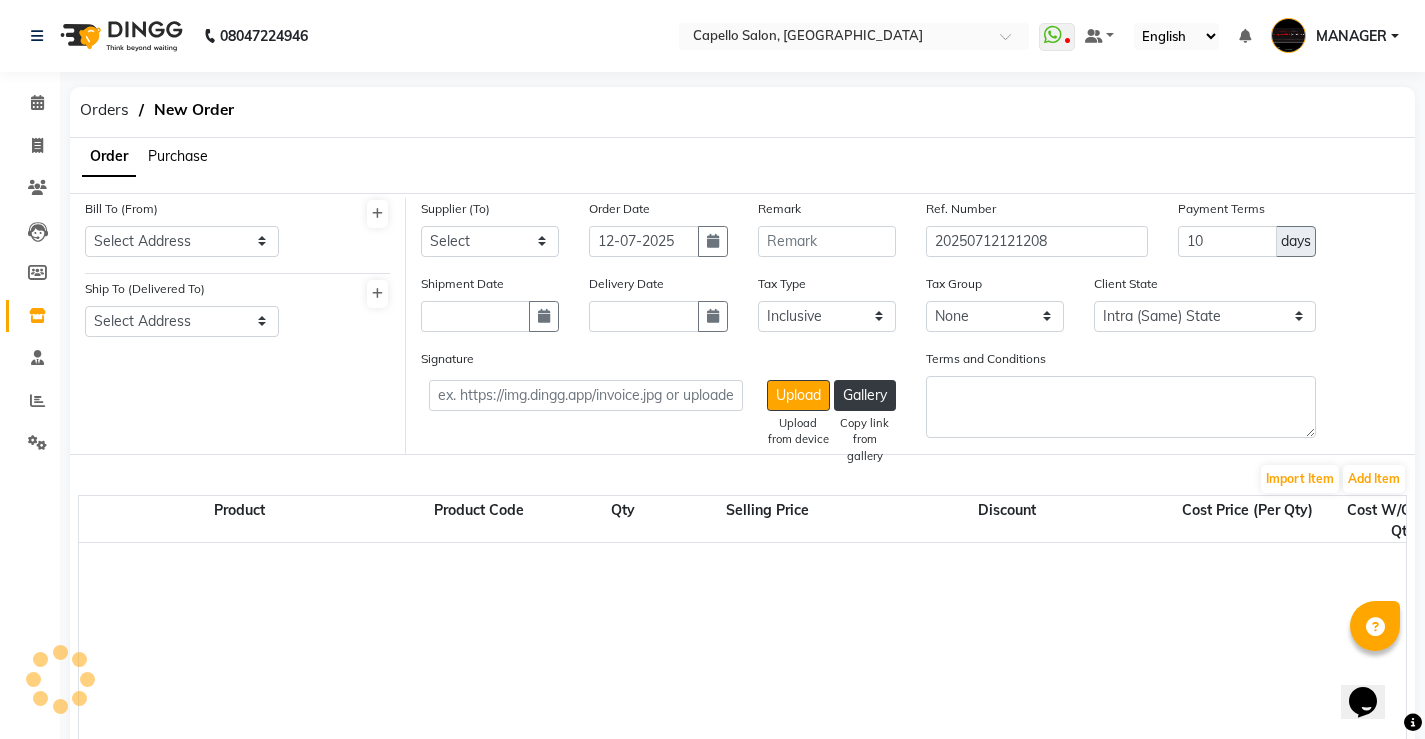 select on "1111" 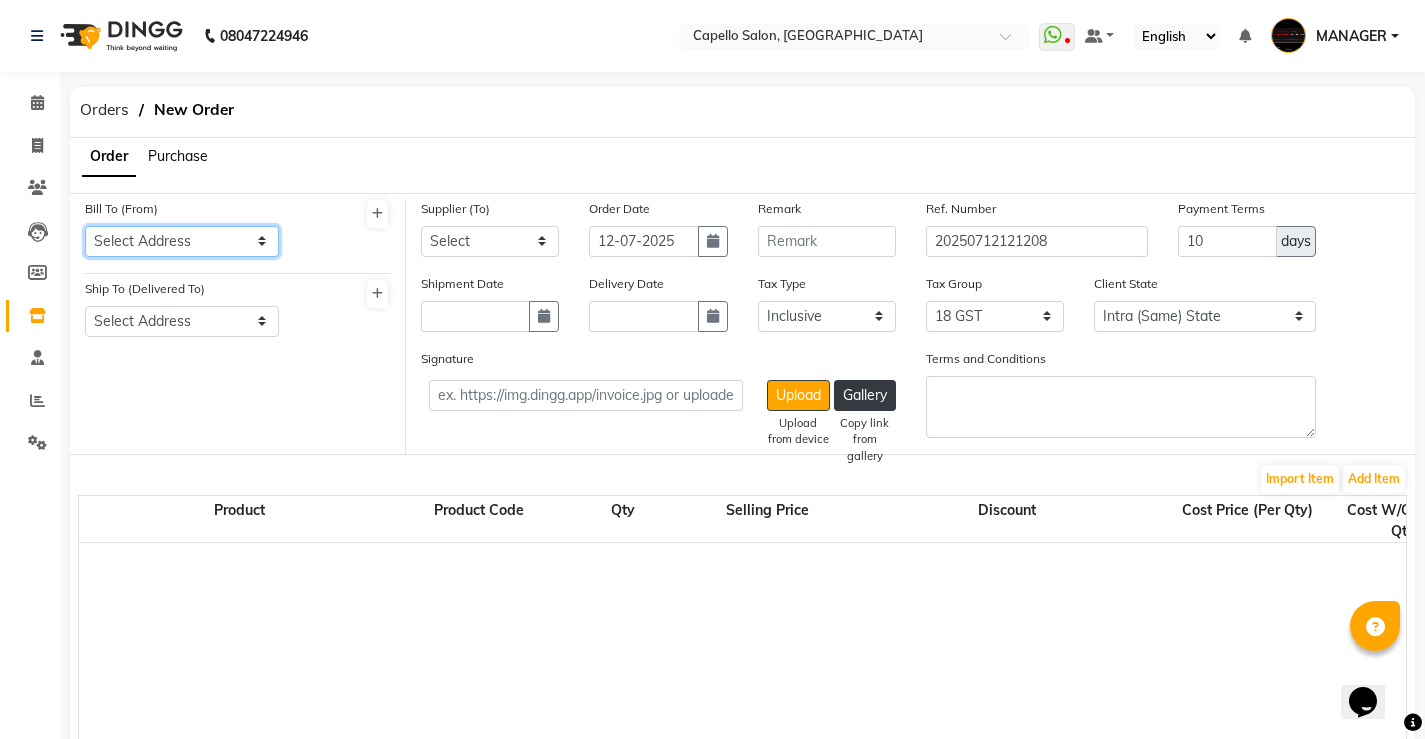 click on "Select Address  [GEOGRAPHIC_DATA] [GEOGRAPHIC_DATA]" 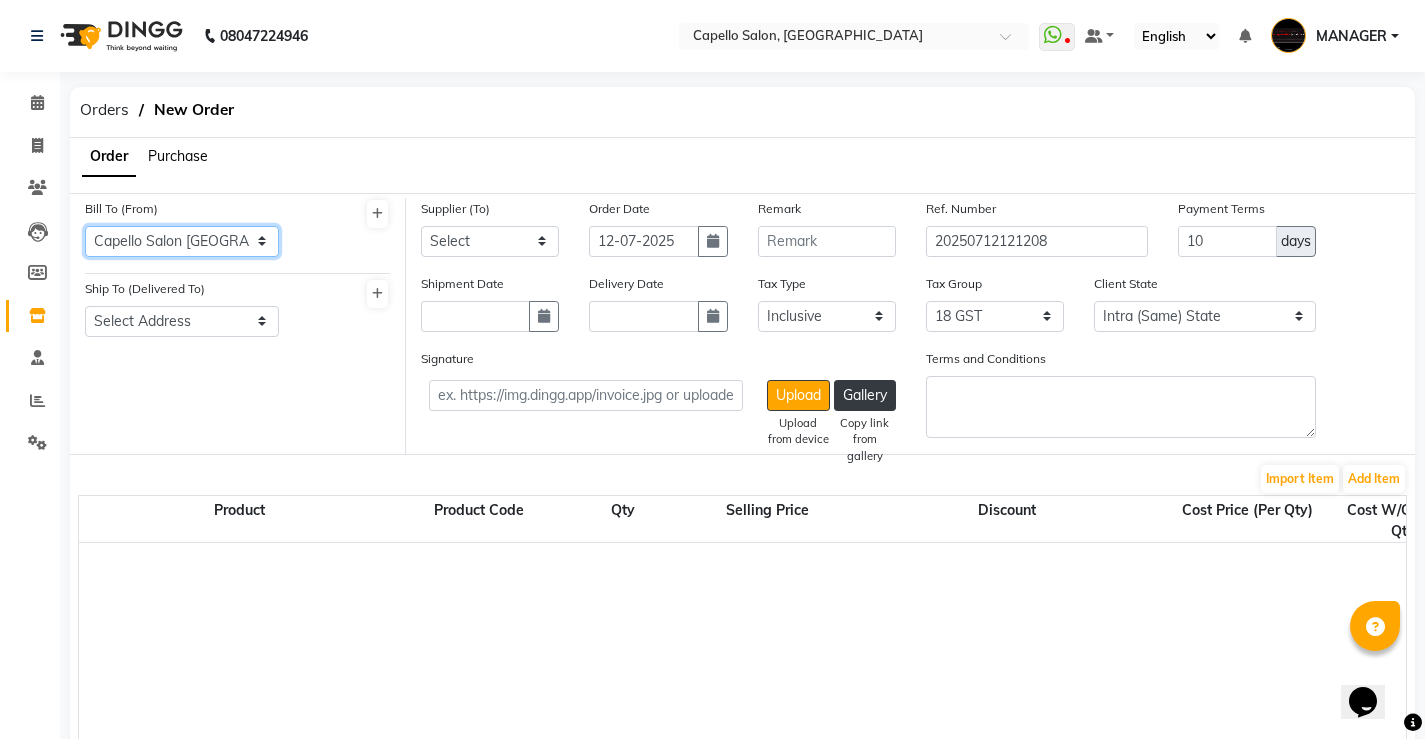 click on "Select Address  [GEOGRAPHIC_DATA] [GEOGRAPHIC_DATA]" 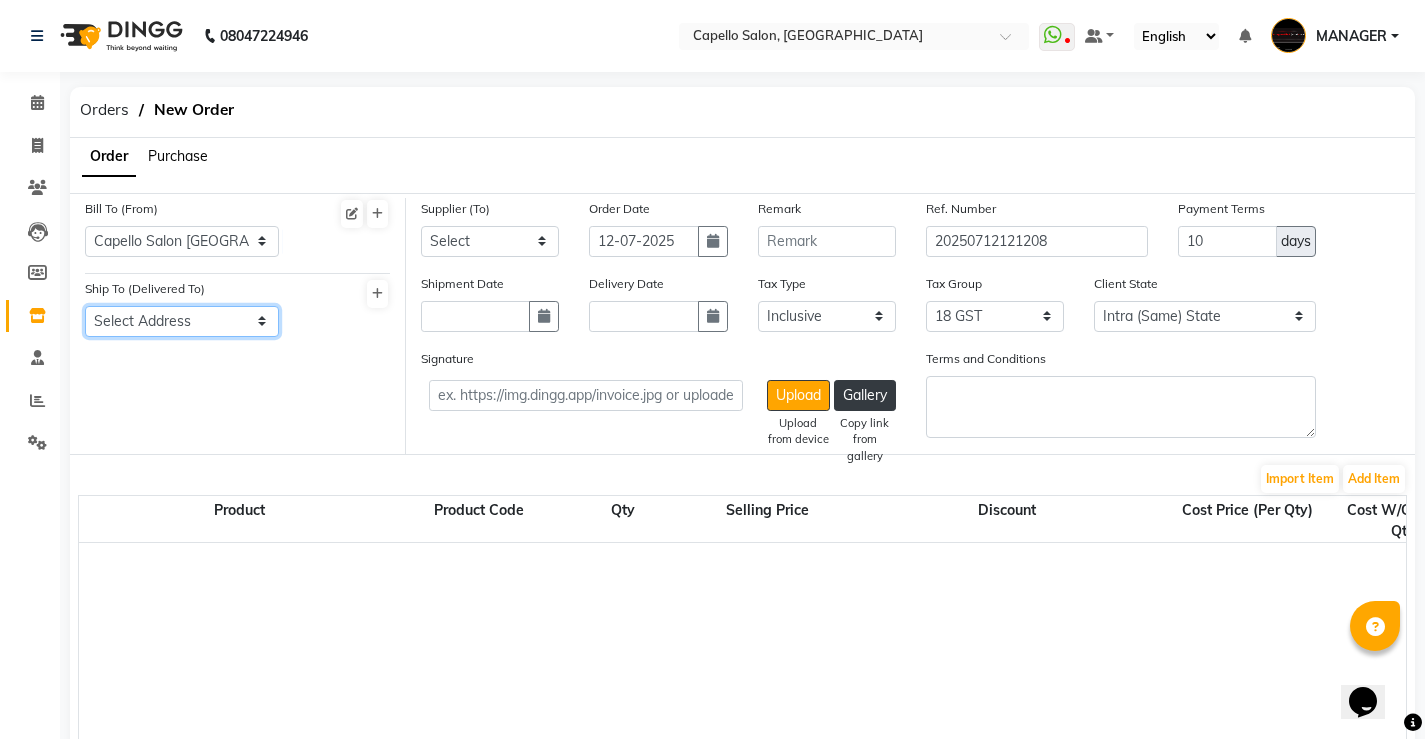 click on "Select Address  [GEOGRAPHIC_DATA] [GEOGRAPHIC_DATA]" 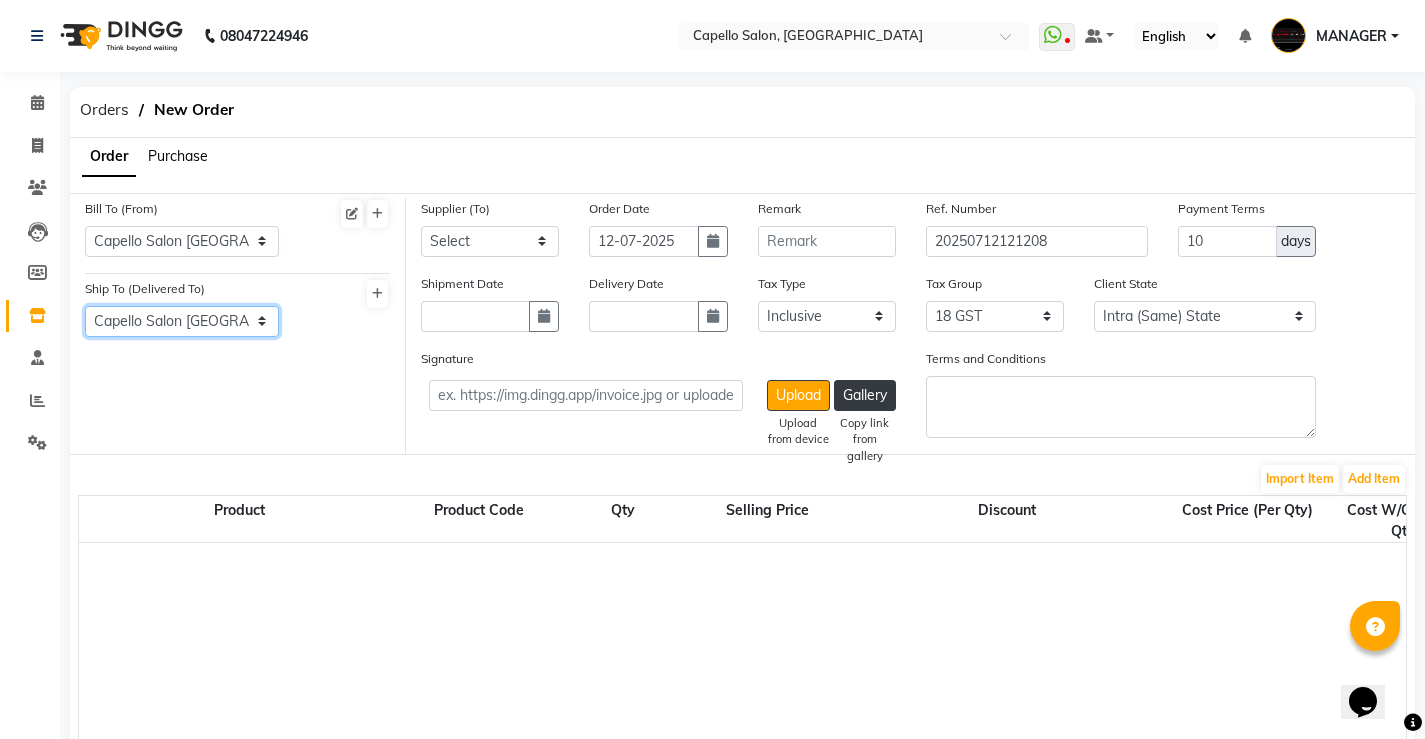 click on "Select Address  [GEOGRAPHIC_DATA] [GEOGRAPHIC_DATA]" 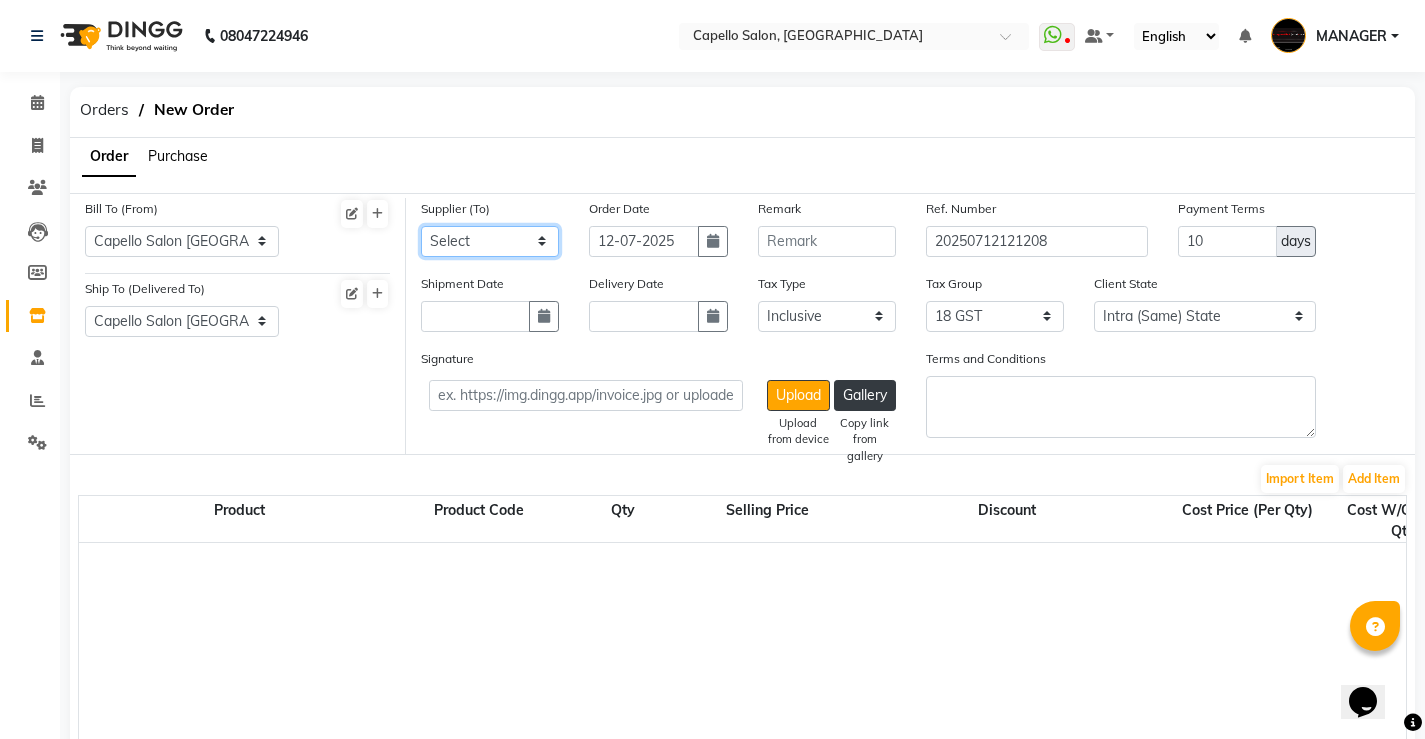 click on "Select CAPELLO INTERPRISES PVT. LTD - CAPELLO ENTERPRISES PVT. LTD. [GEOGRAPHIC_DATA] - Local Purchase" 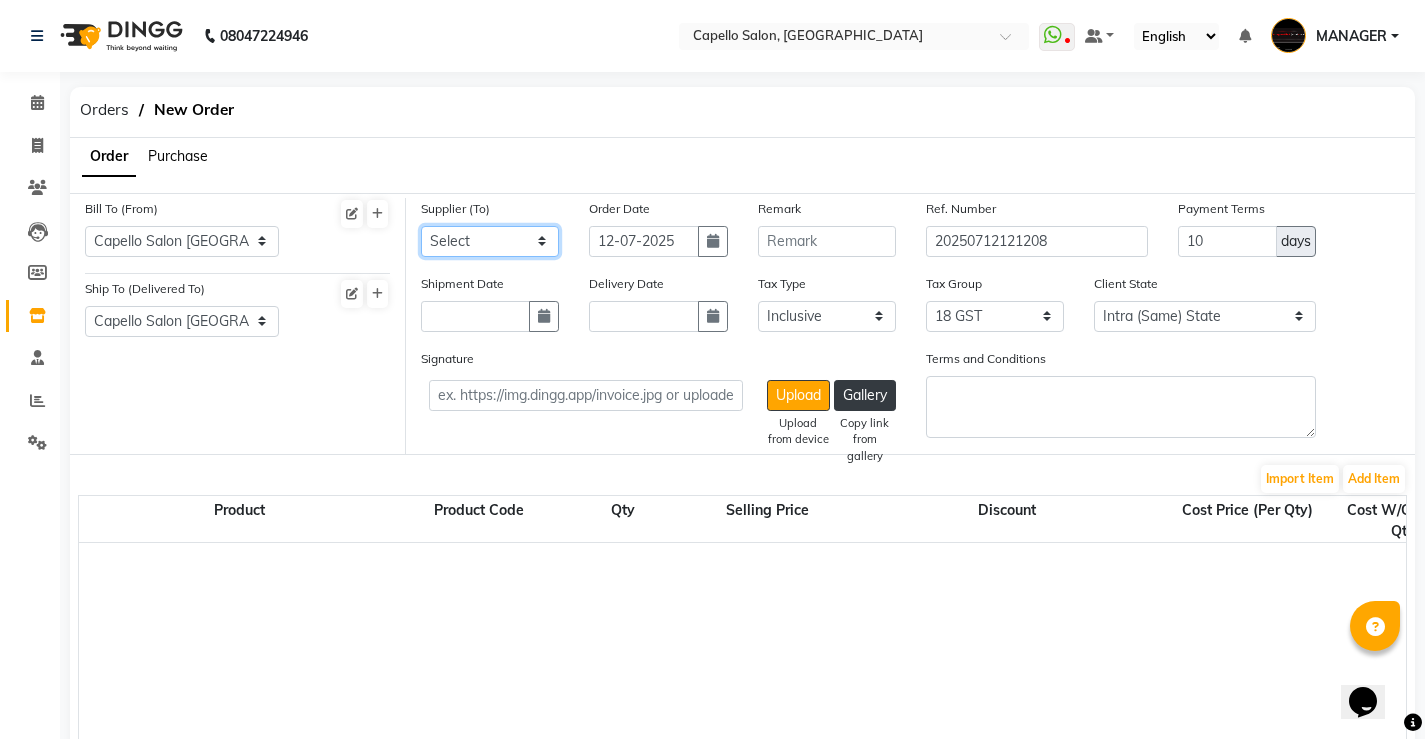 select on "589" 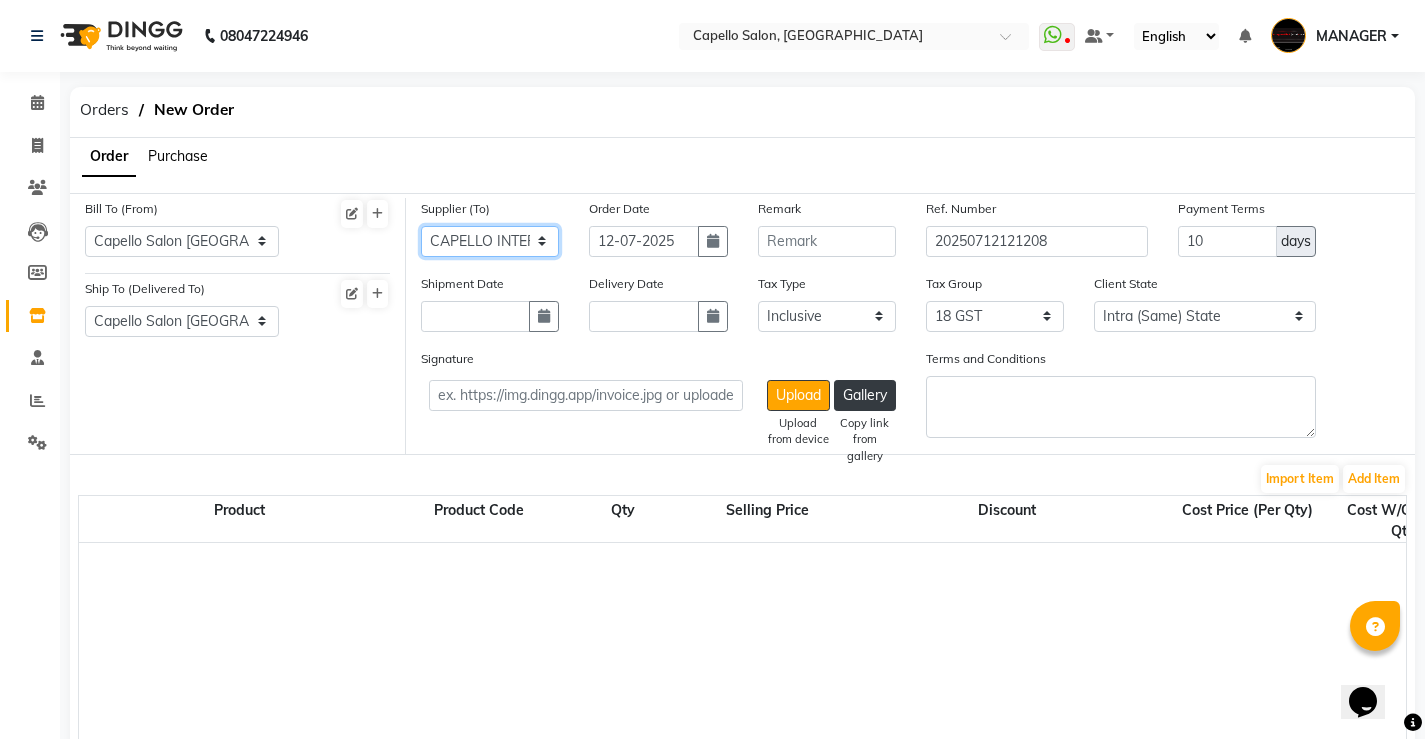 click on "Select CAPELLO INTERPRISES PVT. LTD - CAPELLO ENTERPRISES PVT. LTD. [GEOGRAPHIC_DATA] - Local Purchase" 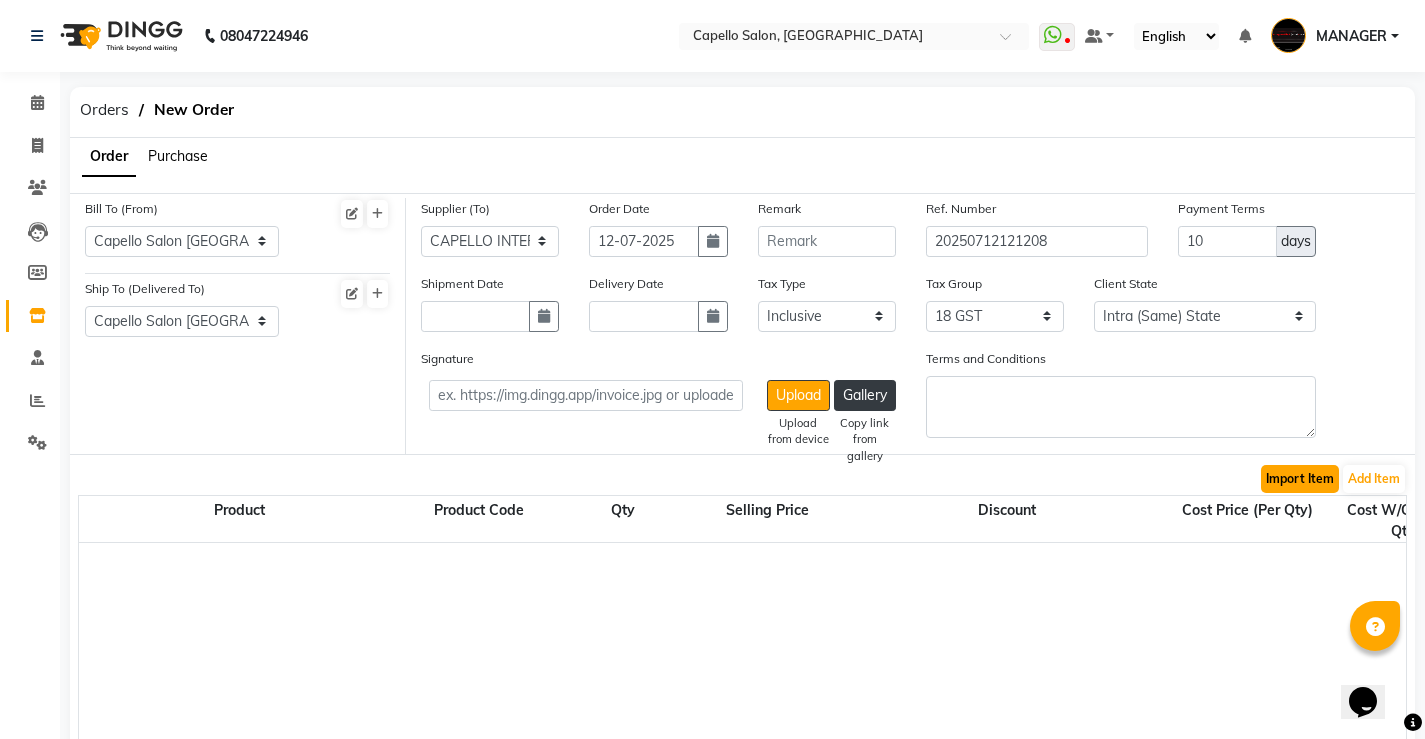 click on "Import Item" 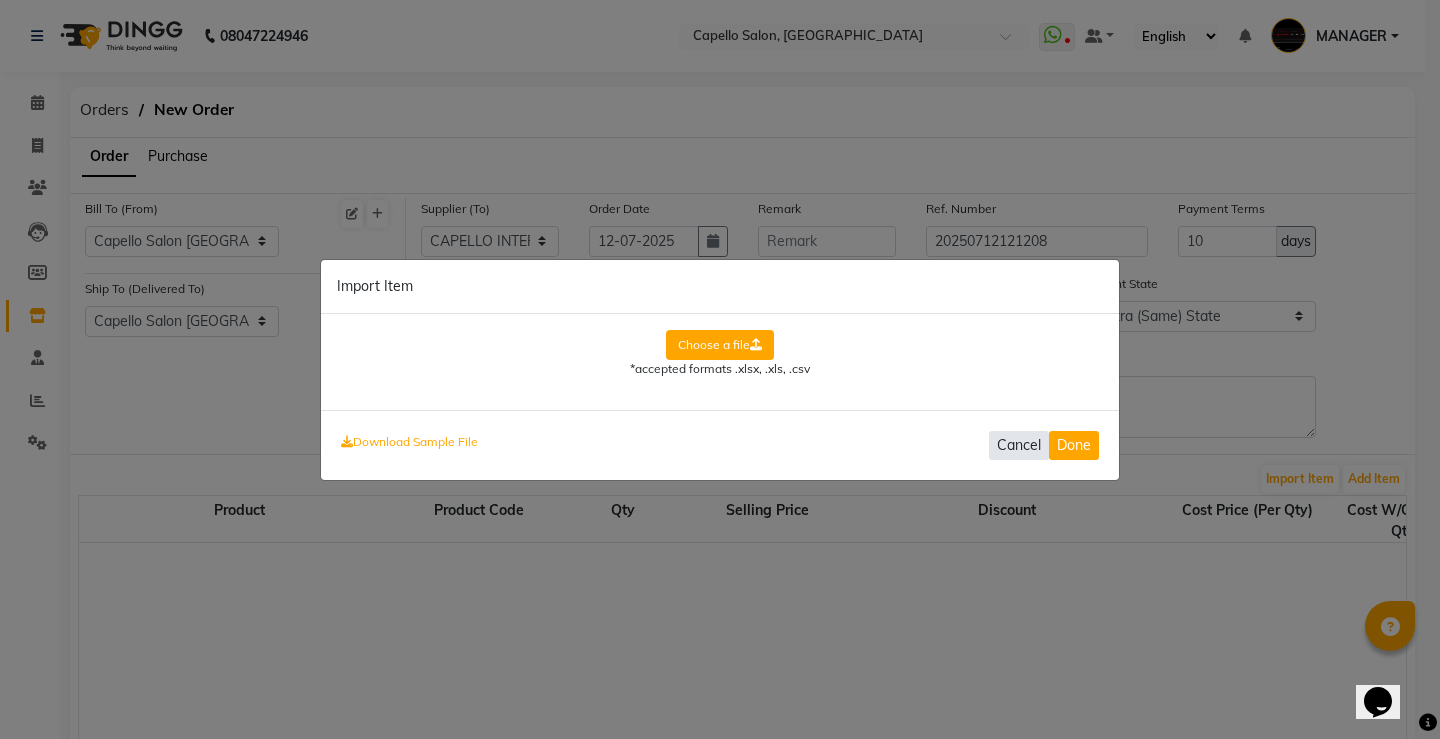 click on "Cancel" 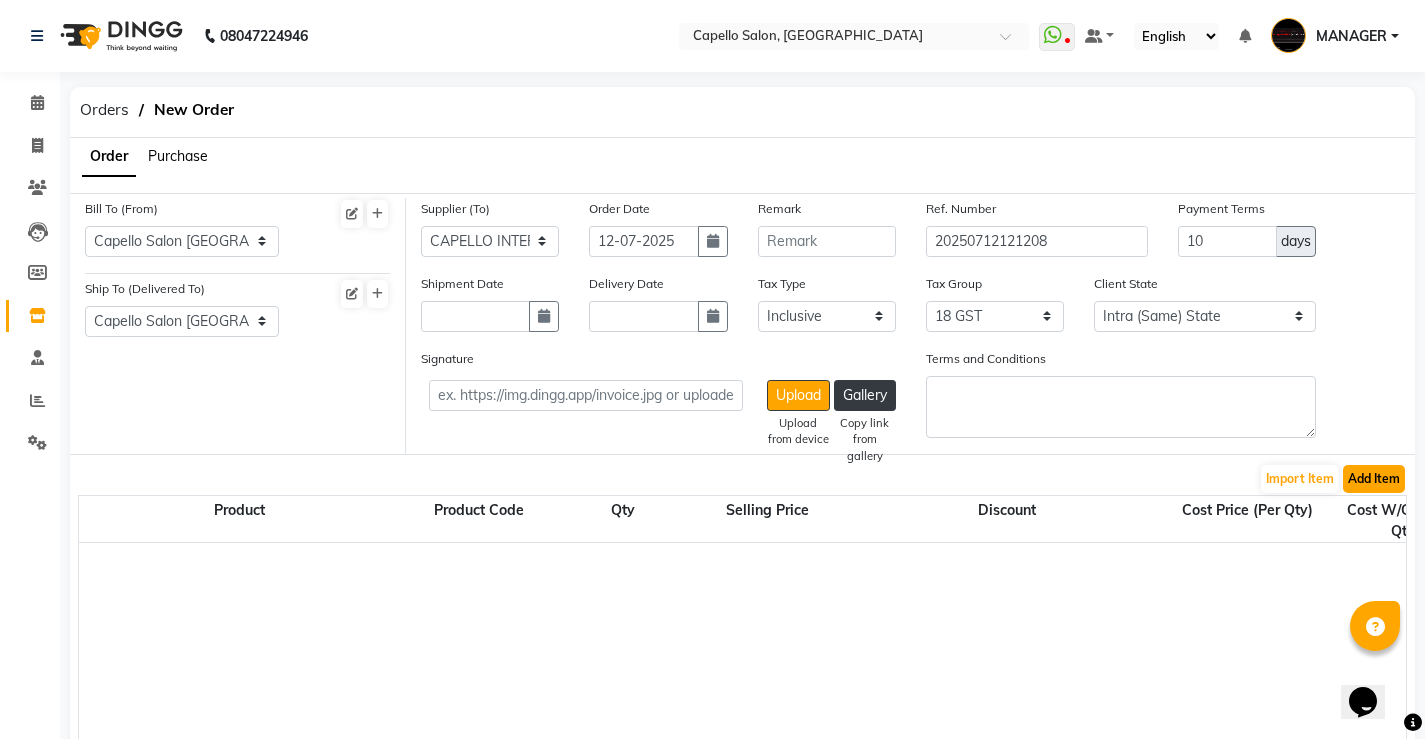 click on "Add Item" 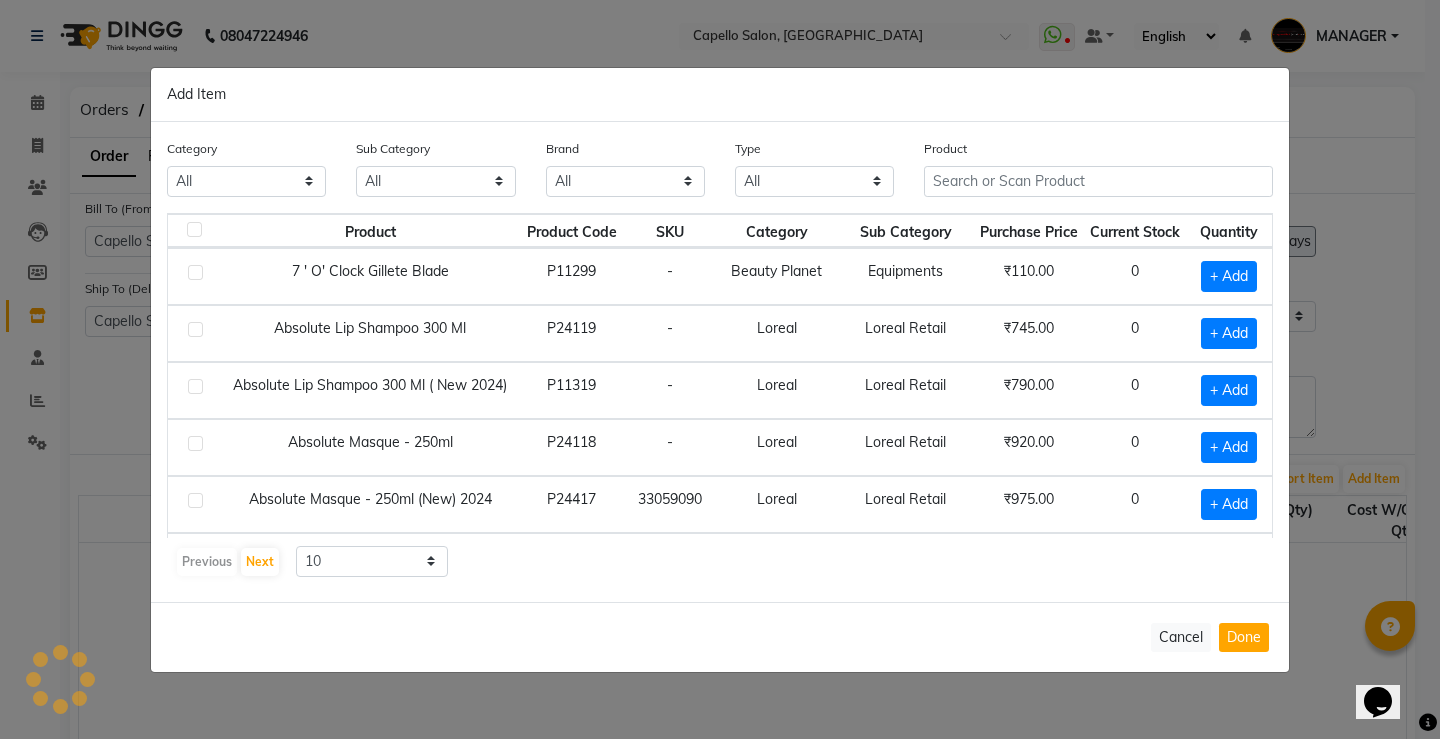 click on "Current Stock" 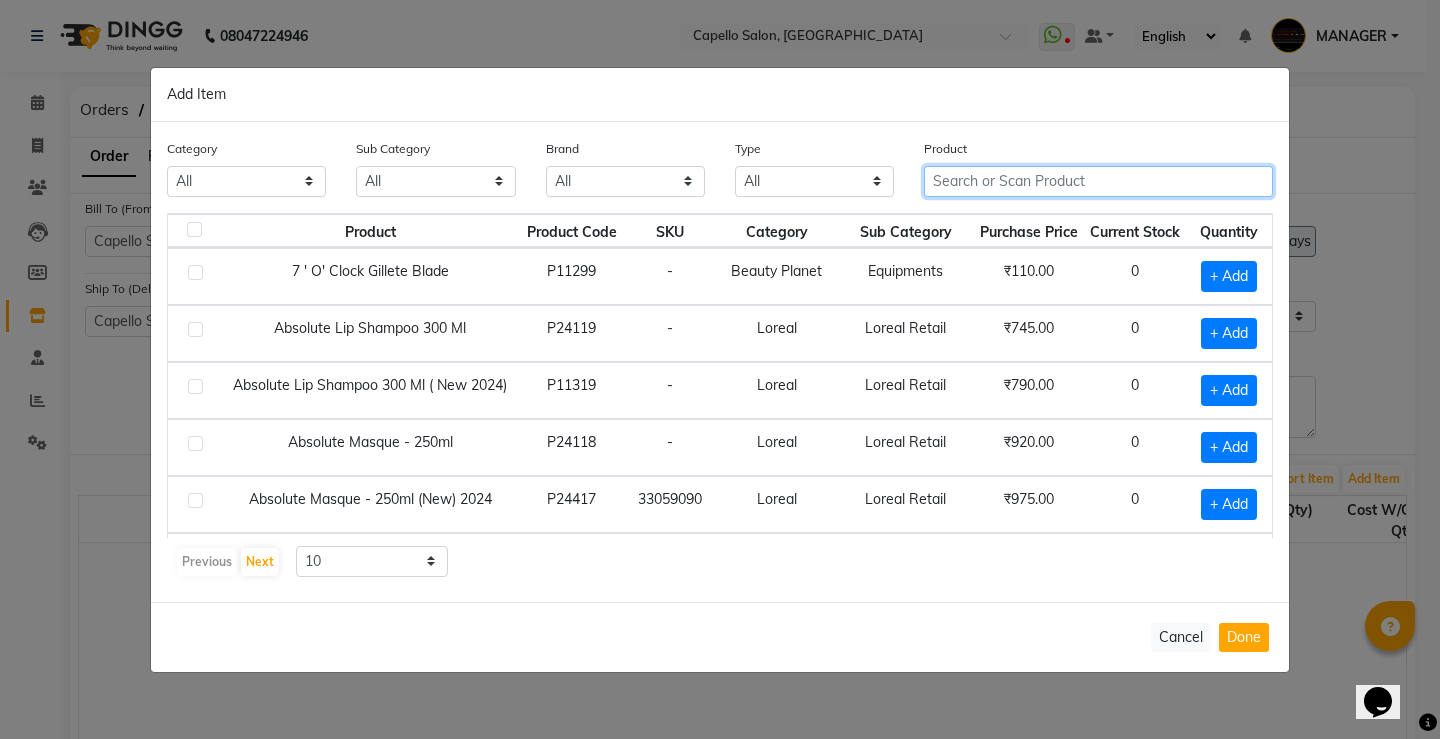 click 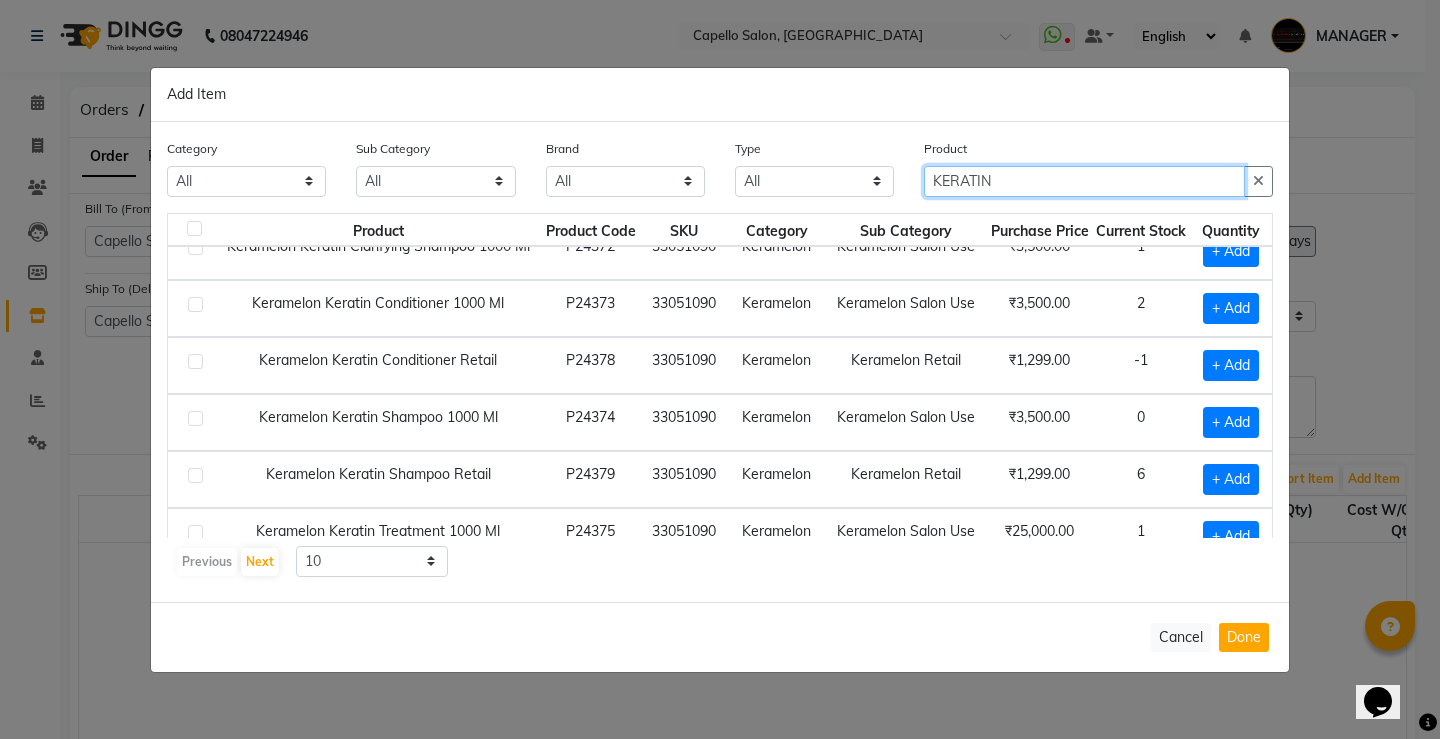 scroll, scrollTop: 0, scrollLeft: 0, axis: both 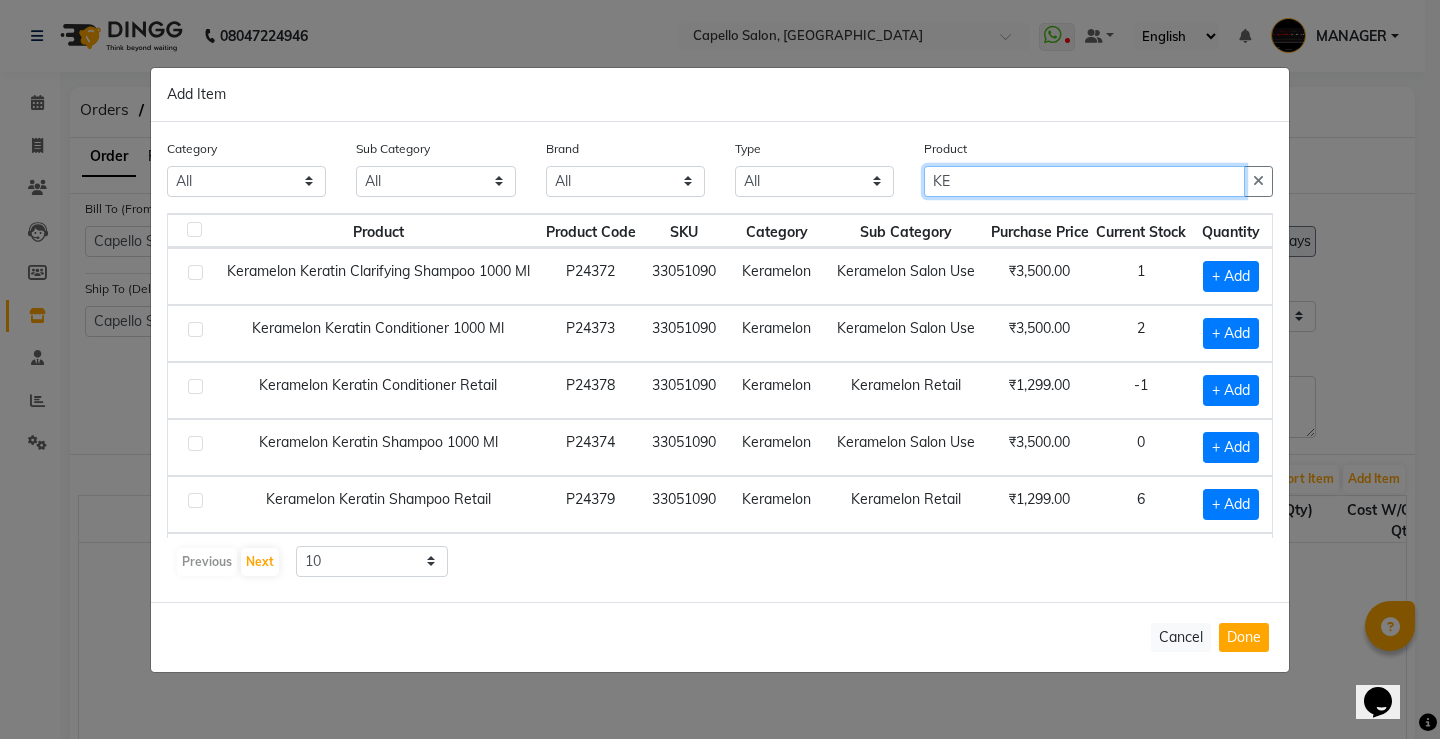 type on "K" 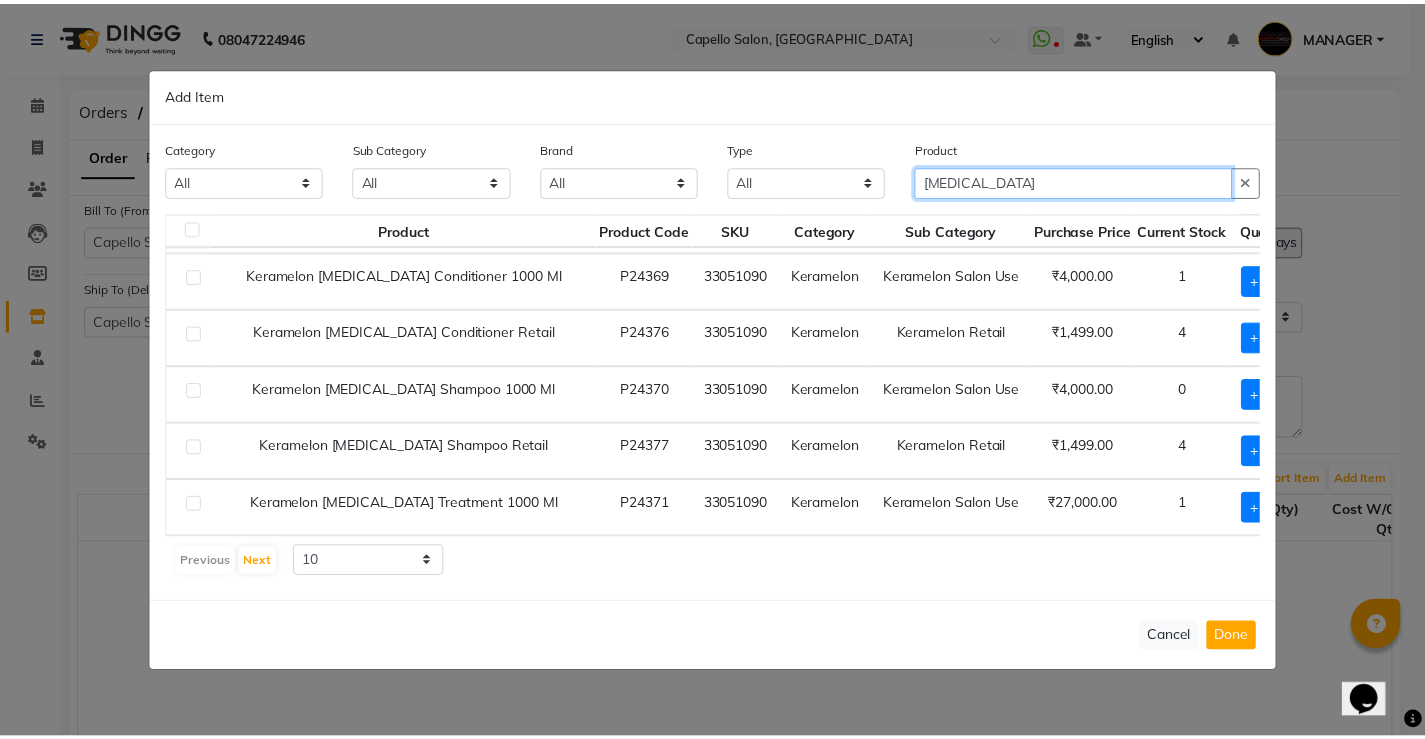scroll, scrollTop: 0, scrollLeft: 0, axis: both 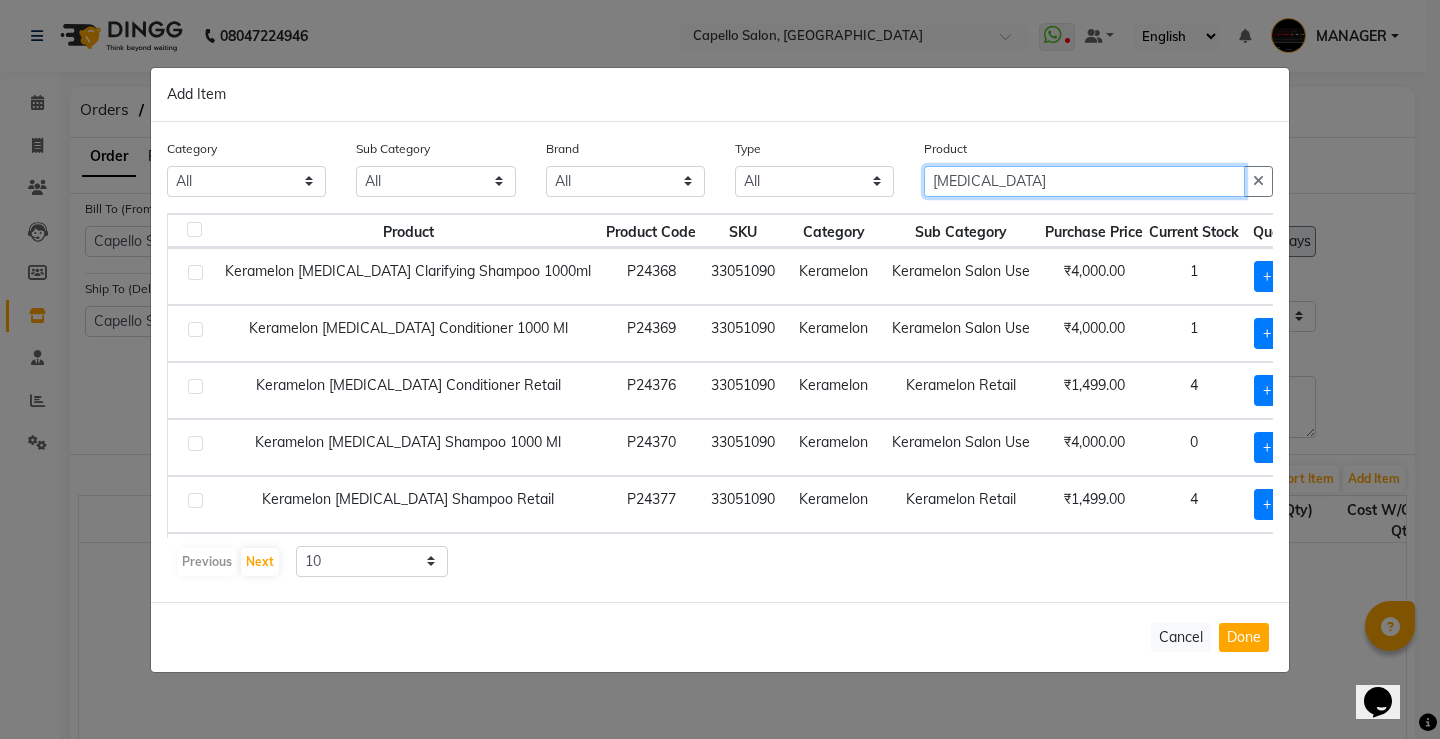 type on "[MEDICAL_DATA]" 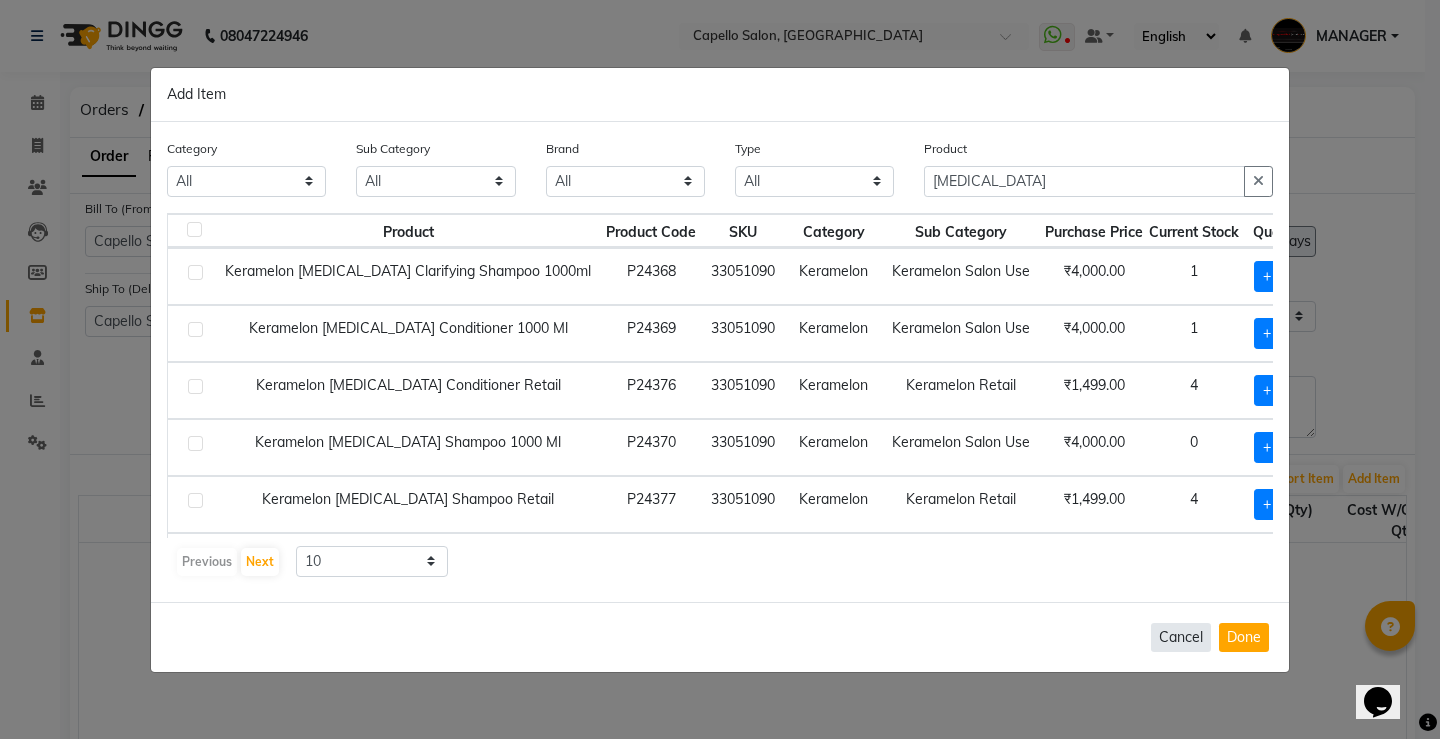click on "Cancel" 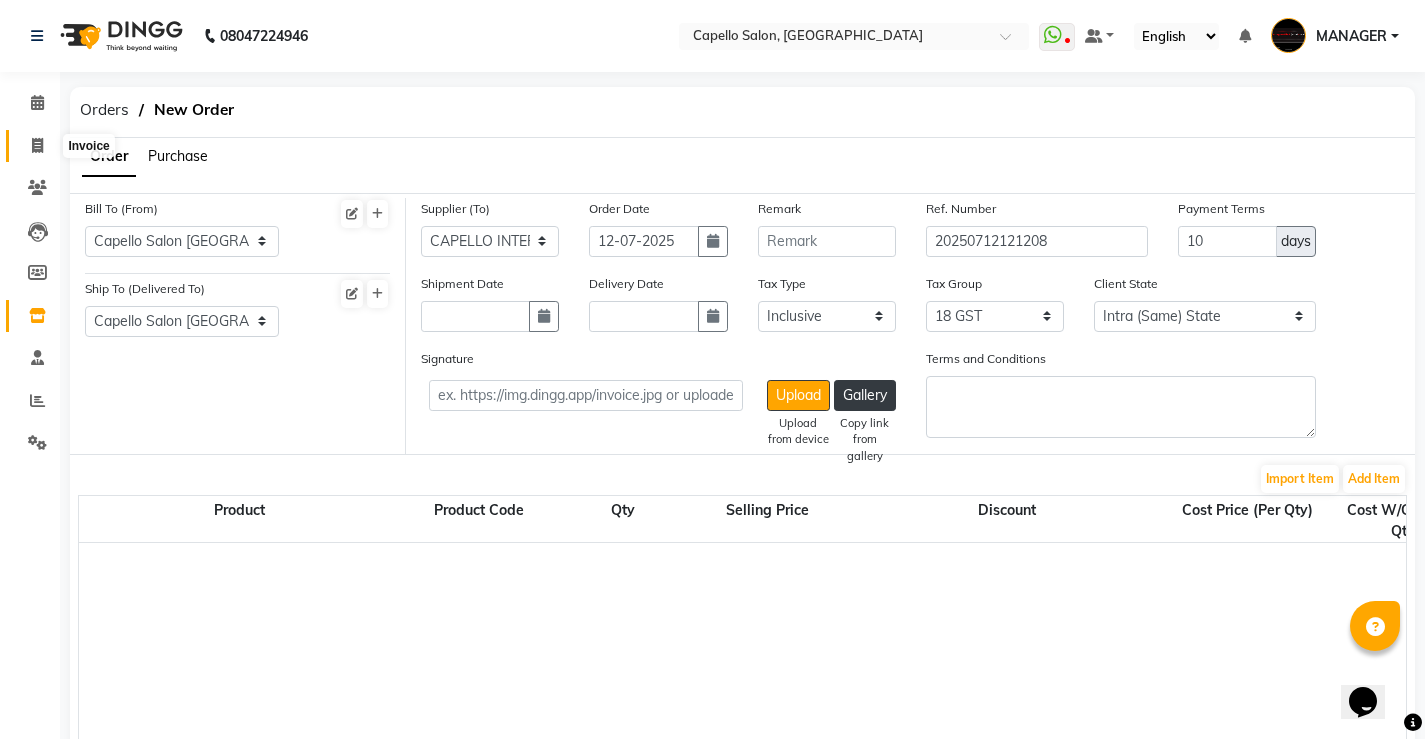 click 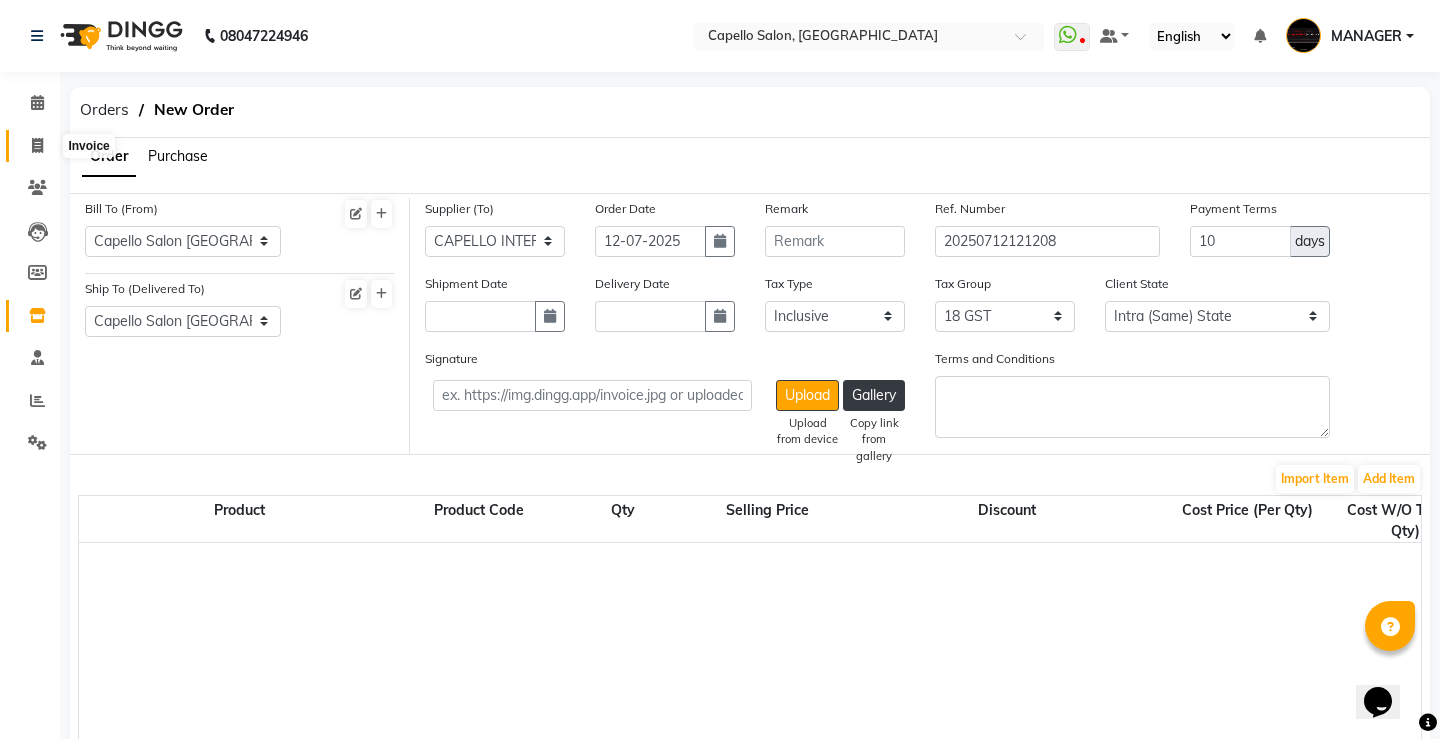 select on "service" 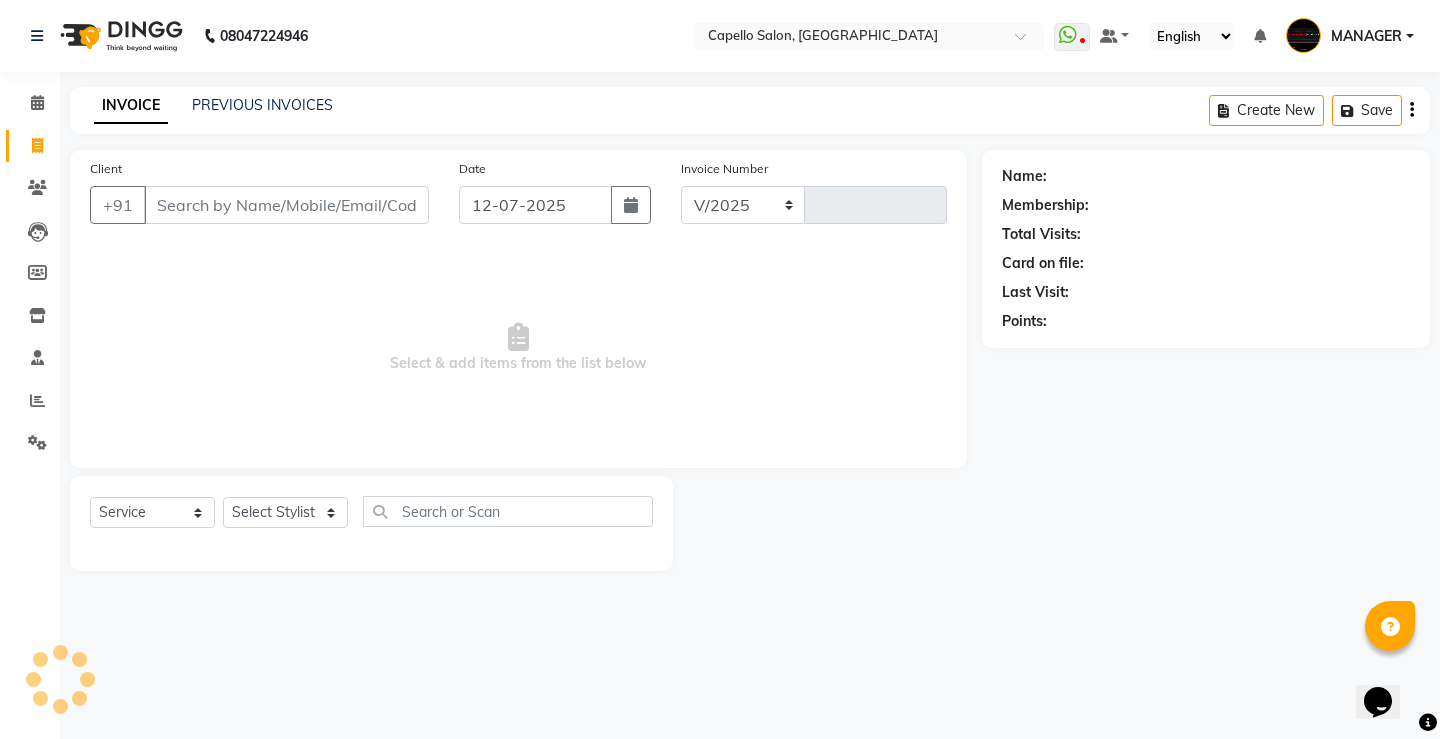 select on "857" 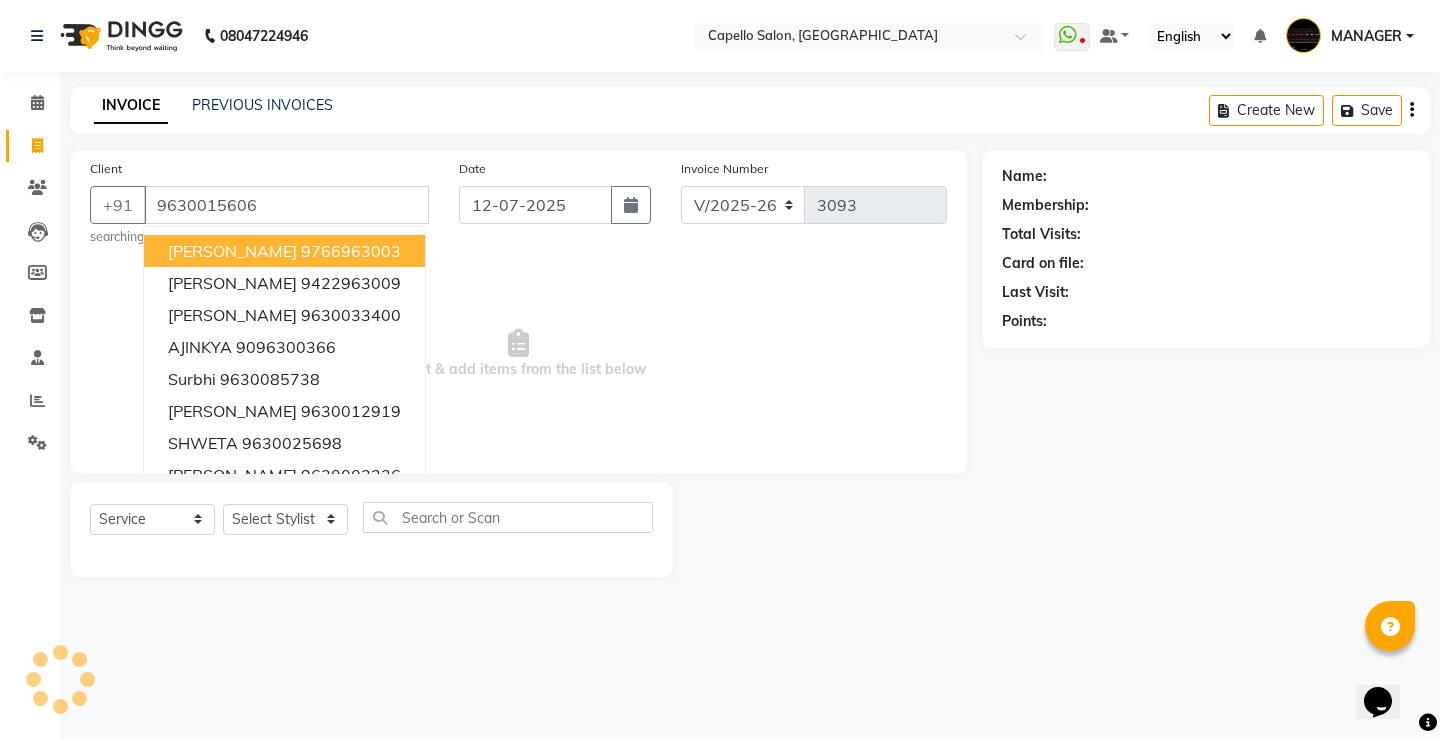 type on "9630015606" 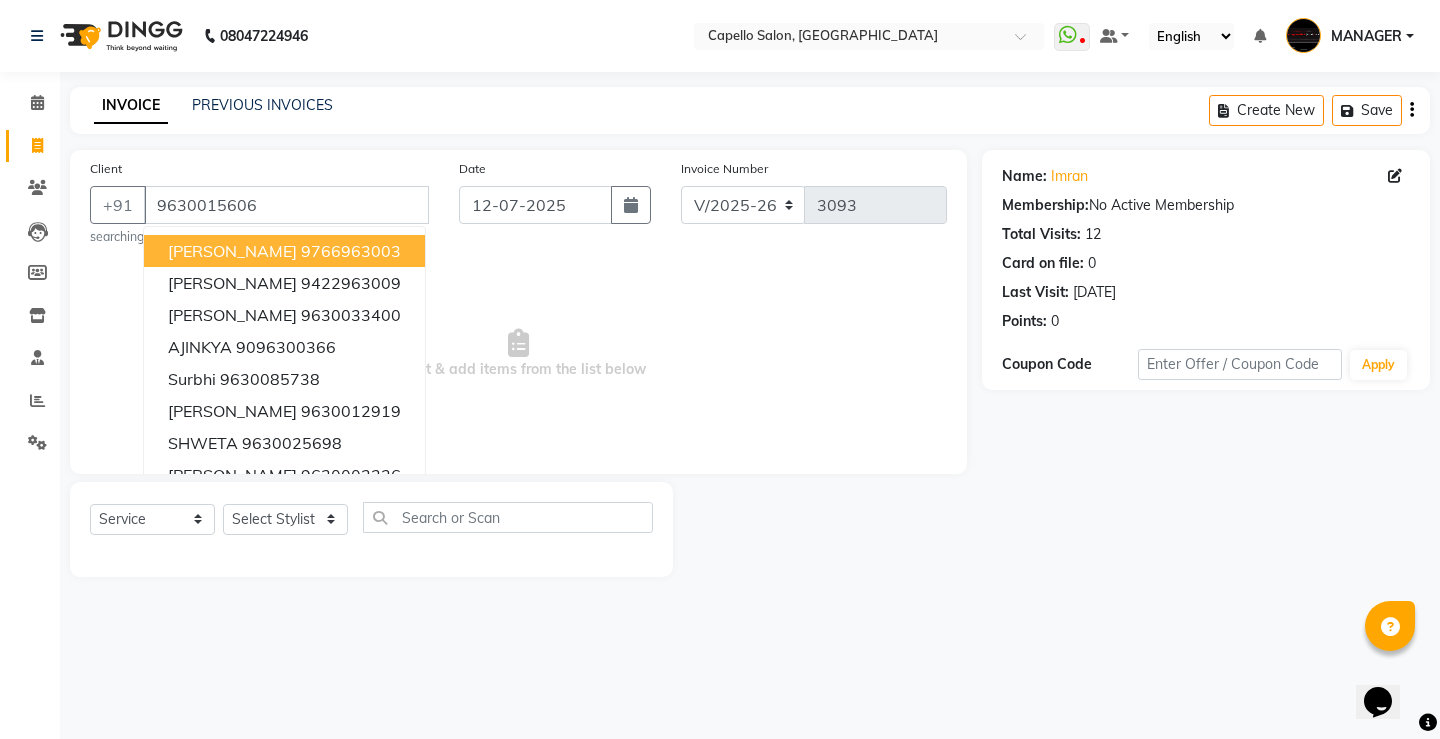 click on "Select & add items from the list below" at bounding box center [518, 354] 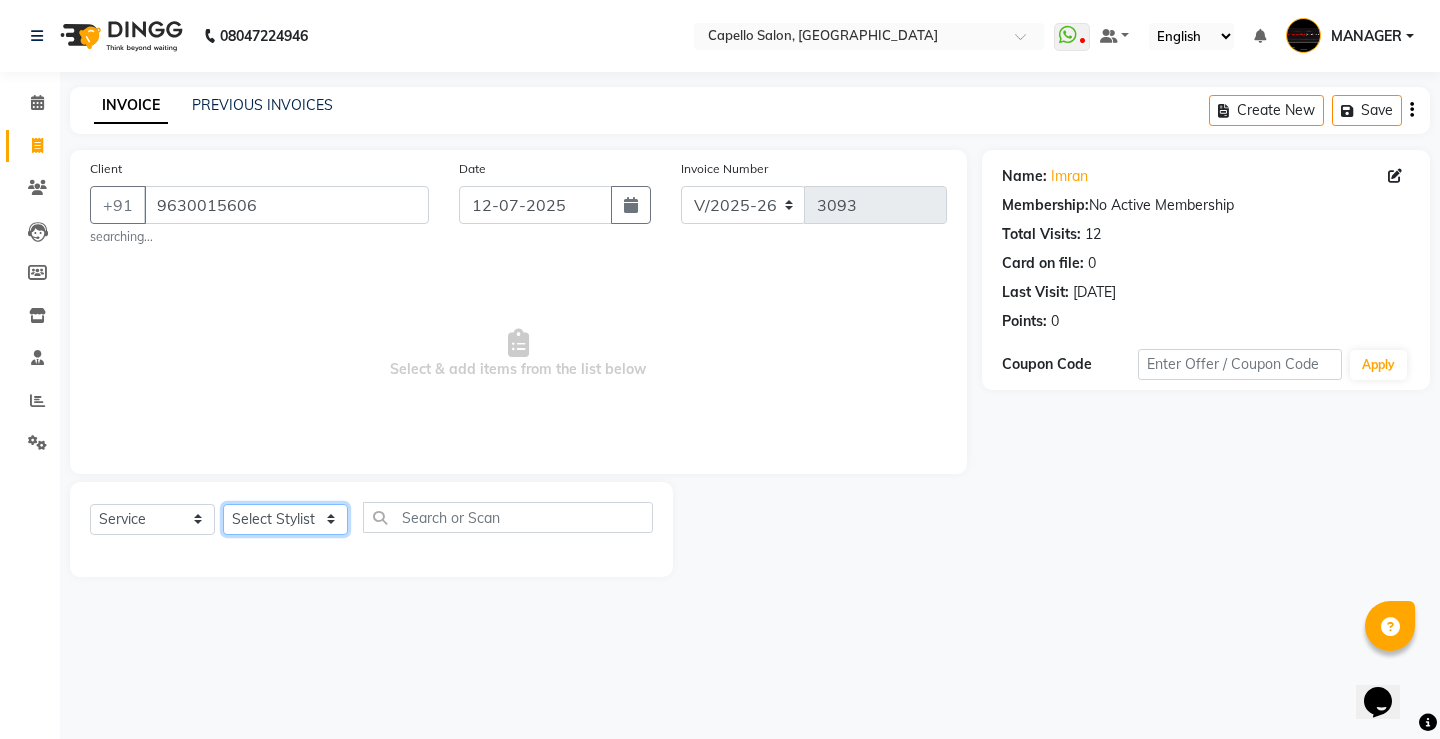 click on "Select Stylist ADMIN AKASH [PERSON_NAME] [PERSON_NAME] MANAGER [PERSON_NAME]  [PERSON_NAME] [PERSON_NAME] [PERSON_NAME]" 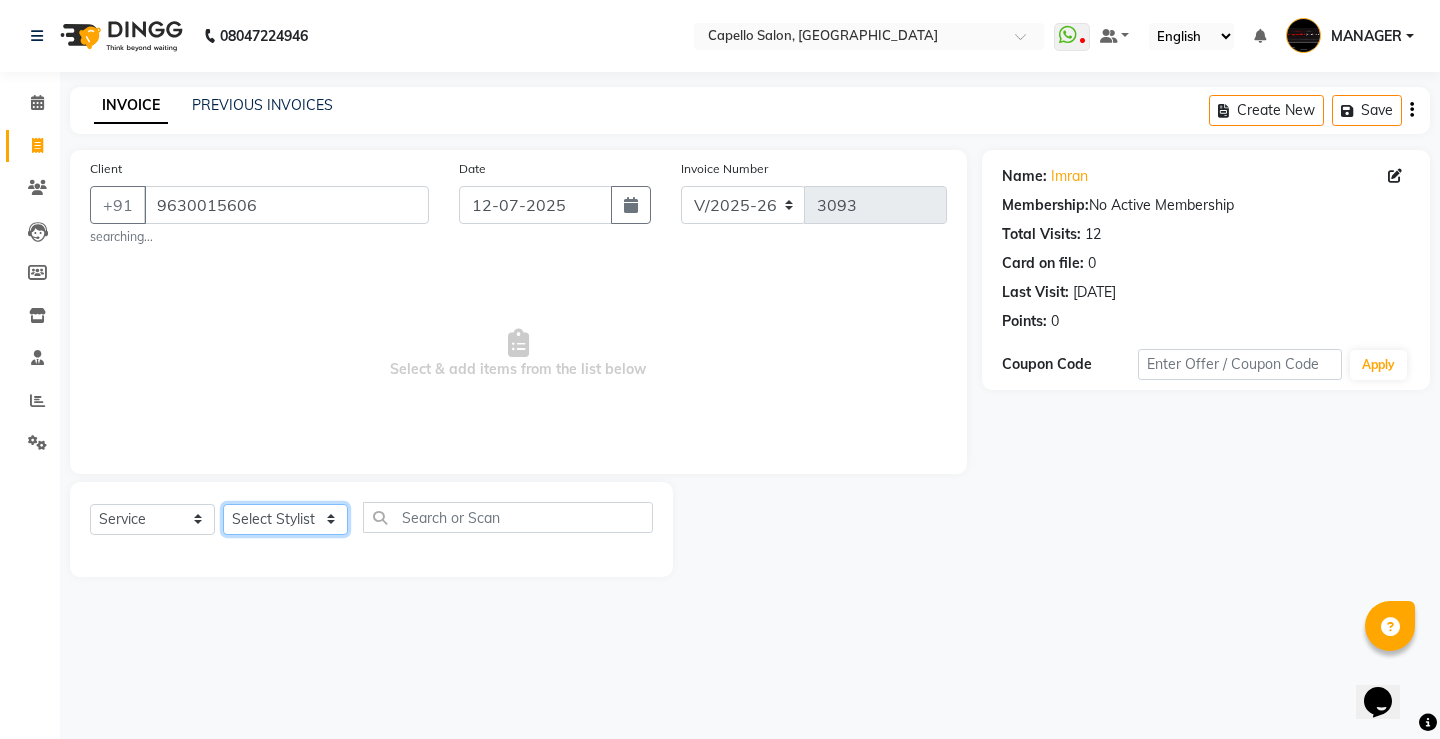 select on "23507" 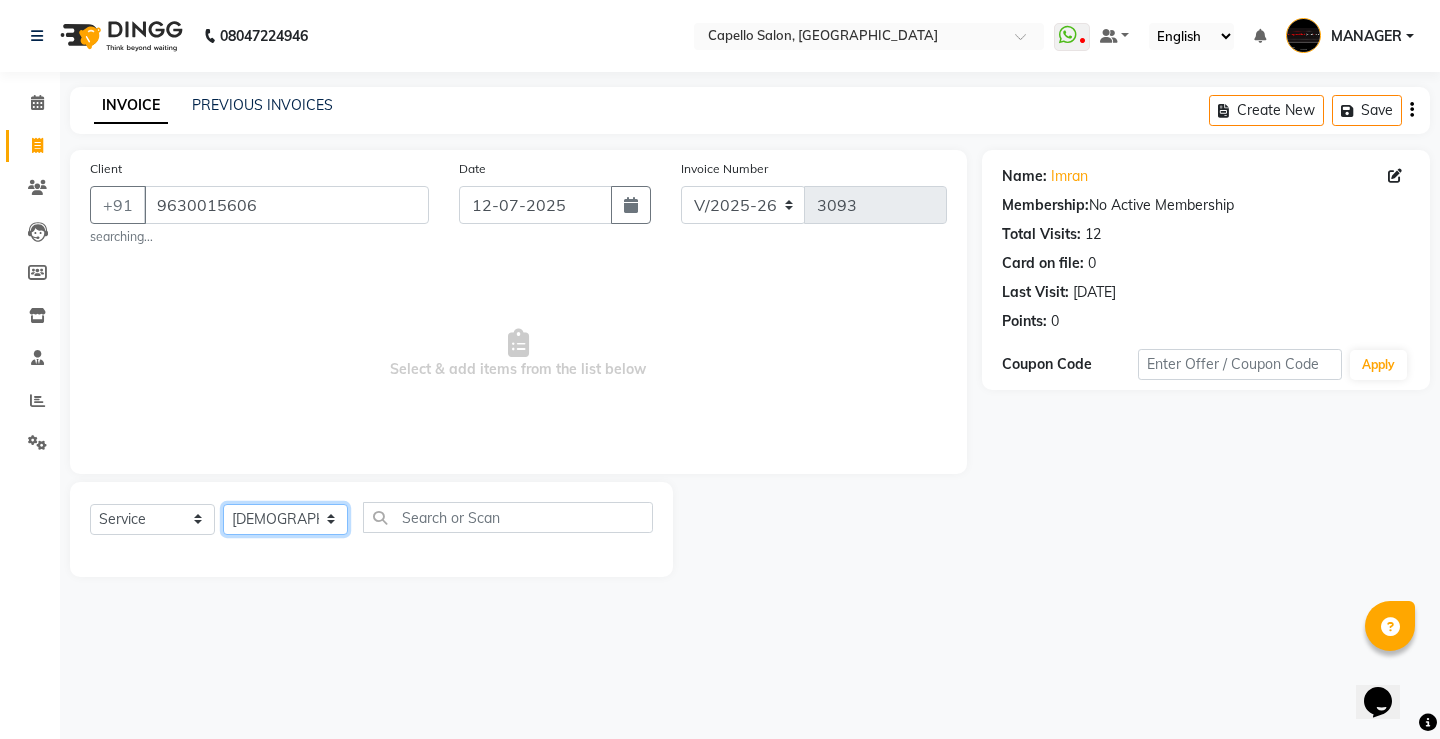 click on "Select Stylist ADMIN AKASH [PERSON_NAME] [PERSON_NAME] MANAGER [PERSON_NAME]  [PERSON_NAME] [PERSON_NAME] [PERSON_NAME]" 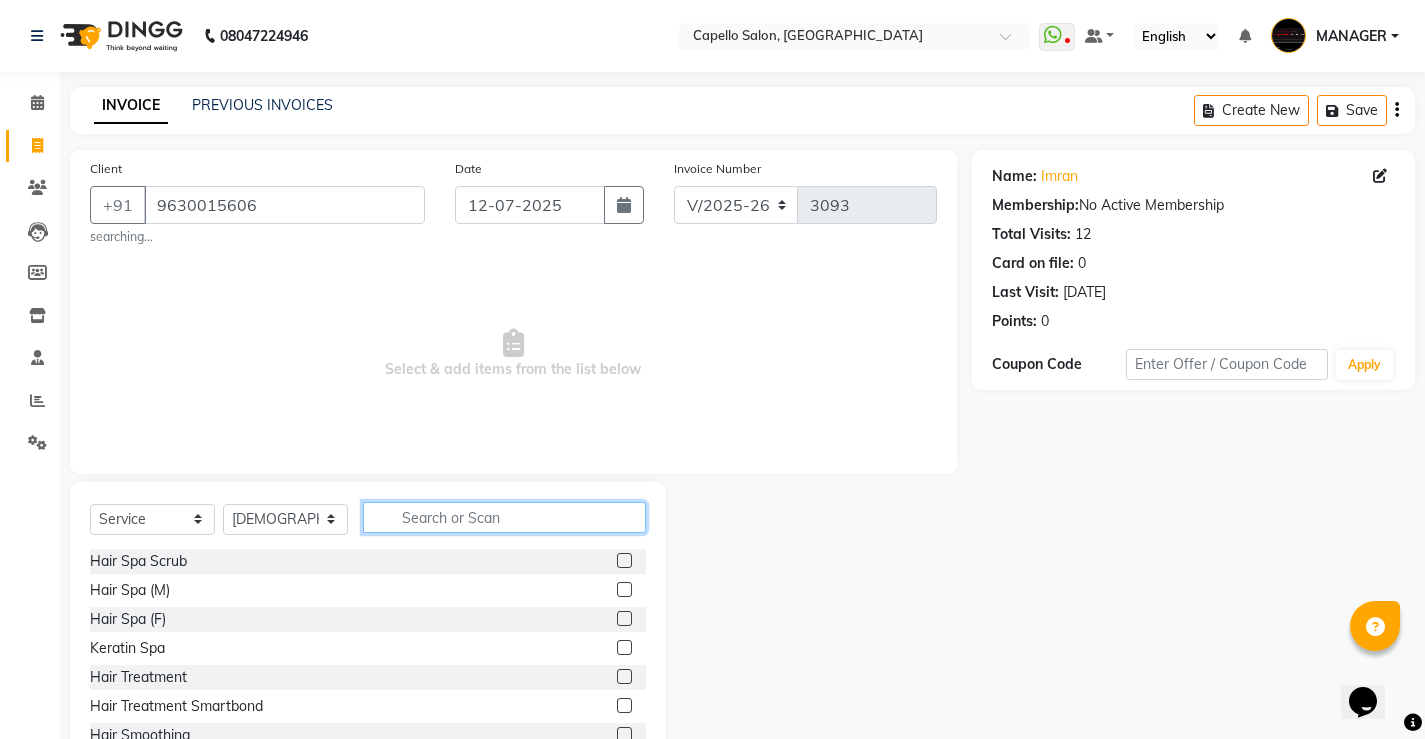 click 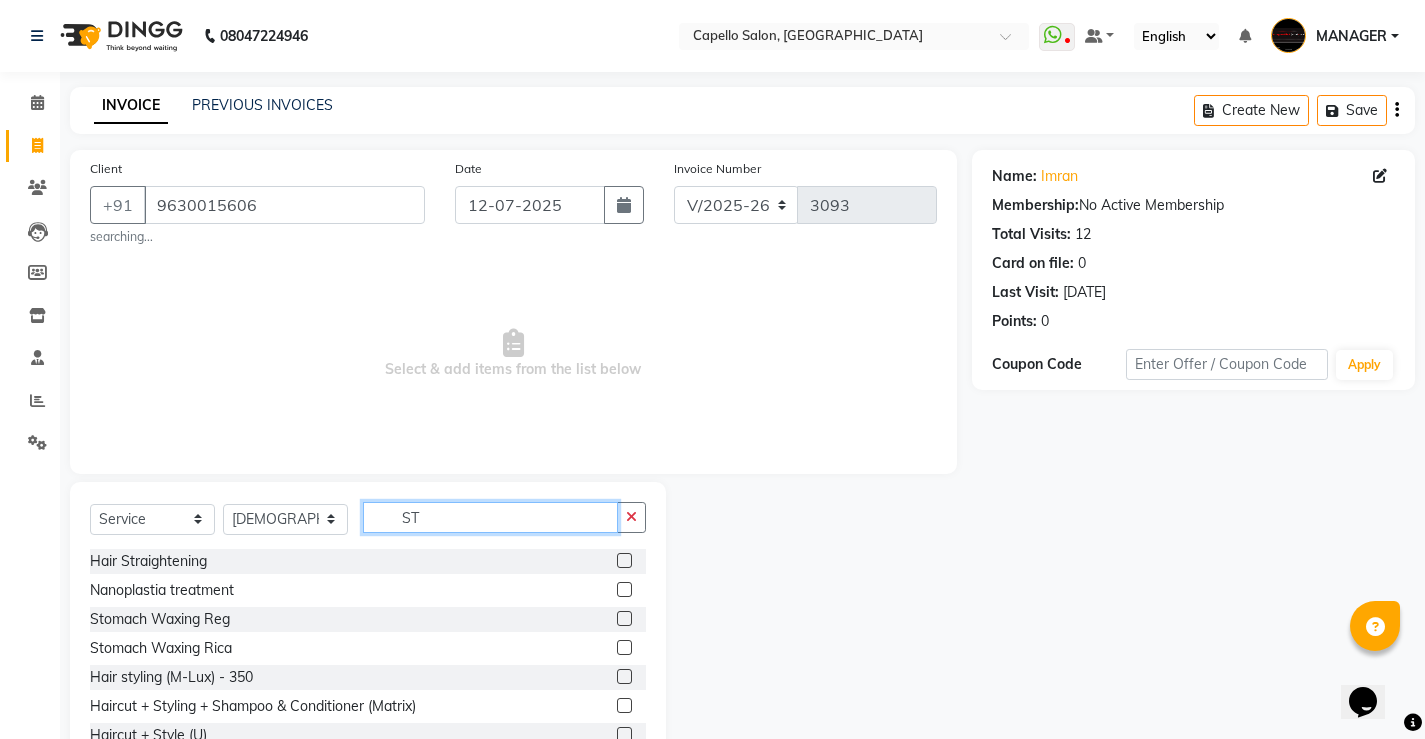 type on "S" 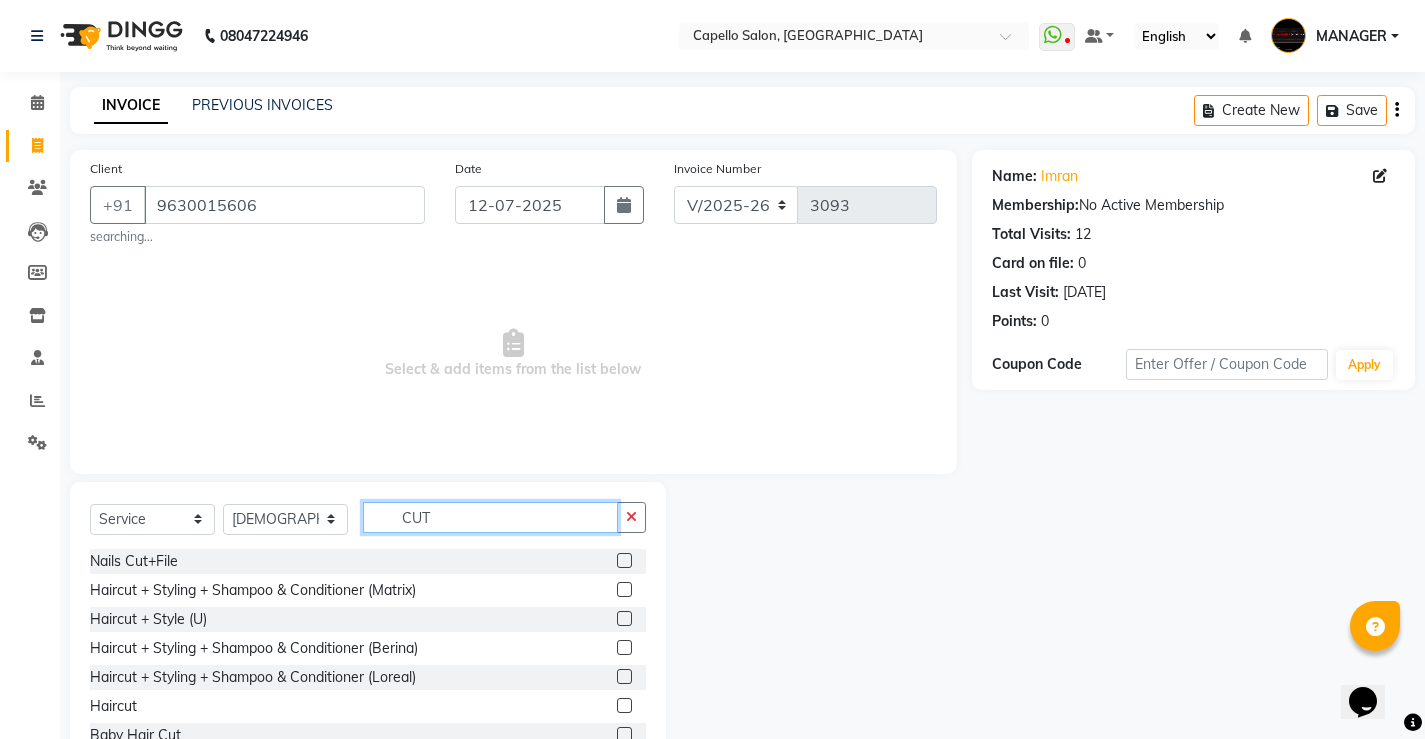type on "CUT" 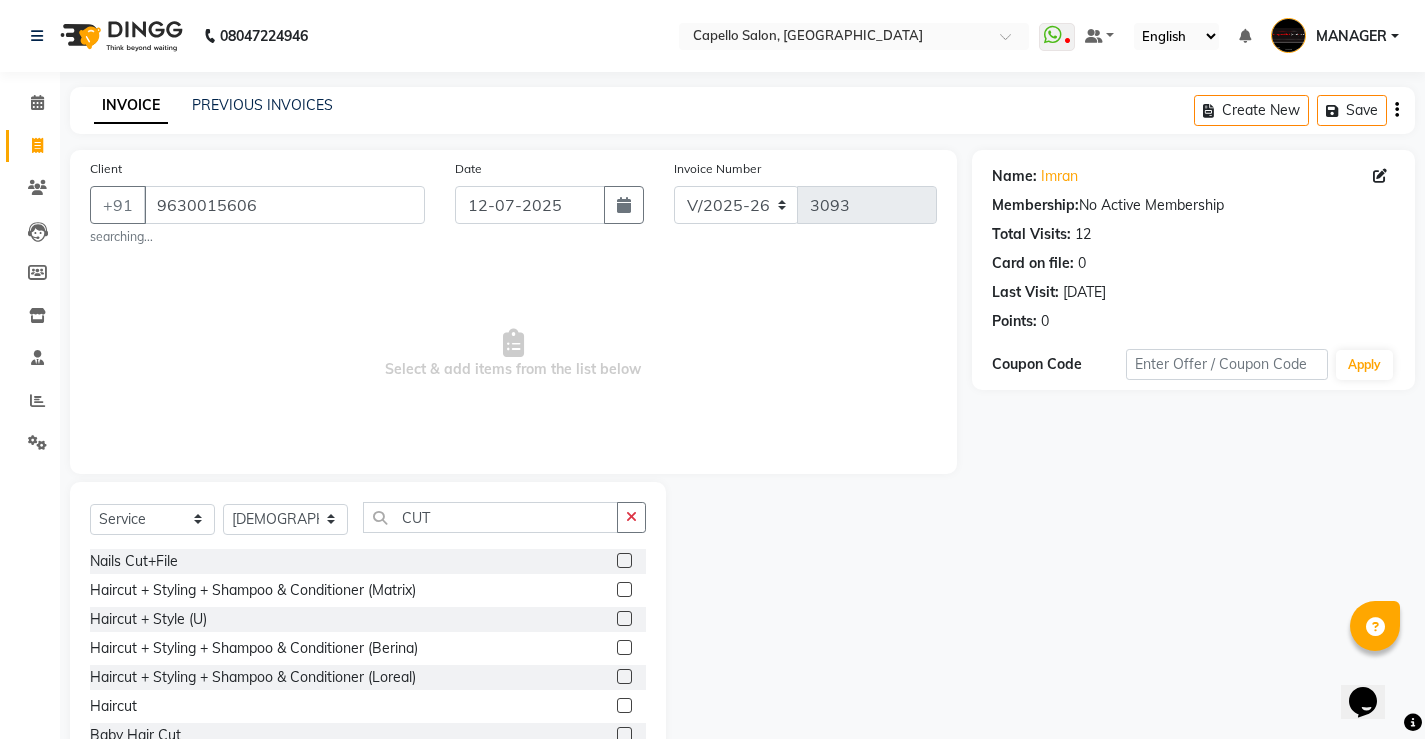 click 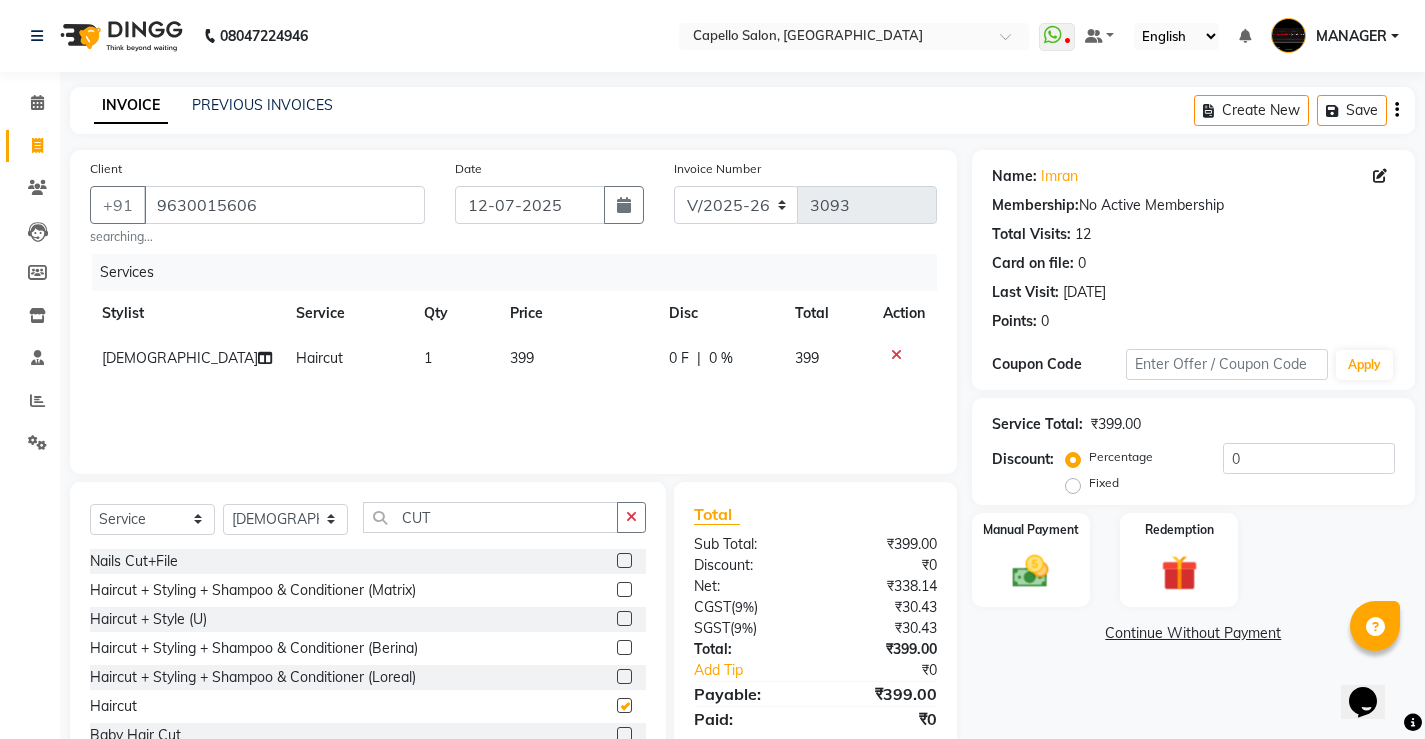 checkbox on "false" 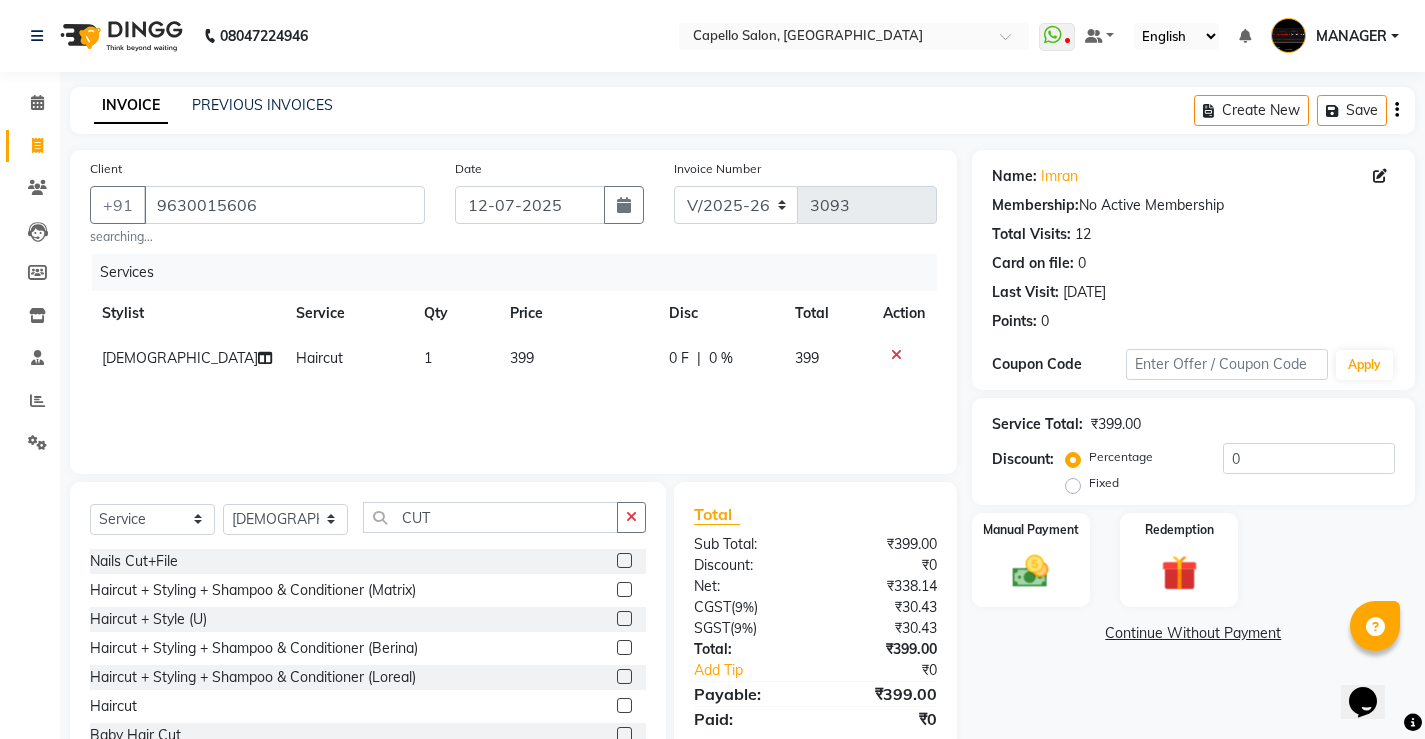 click on "399" 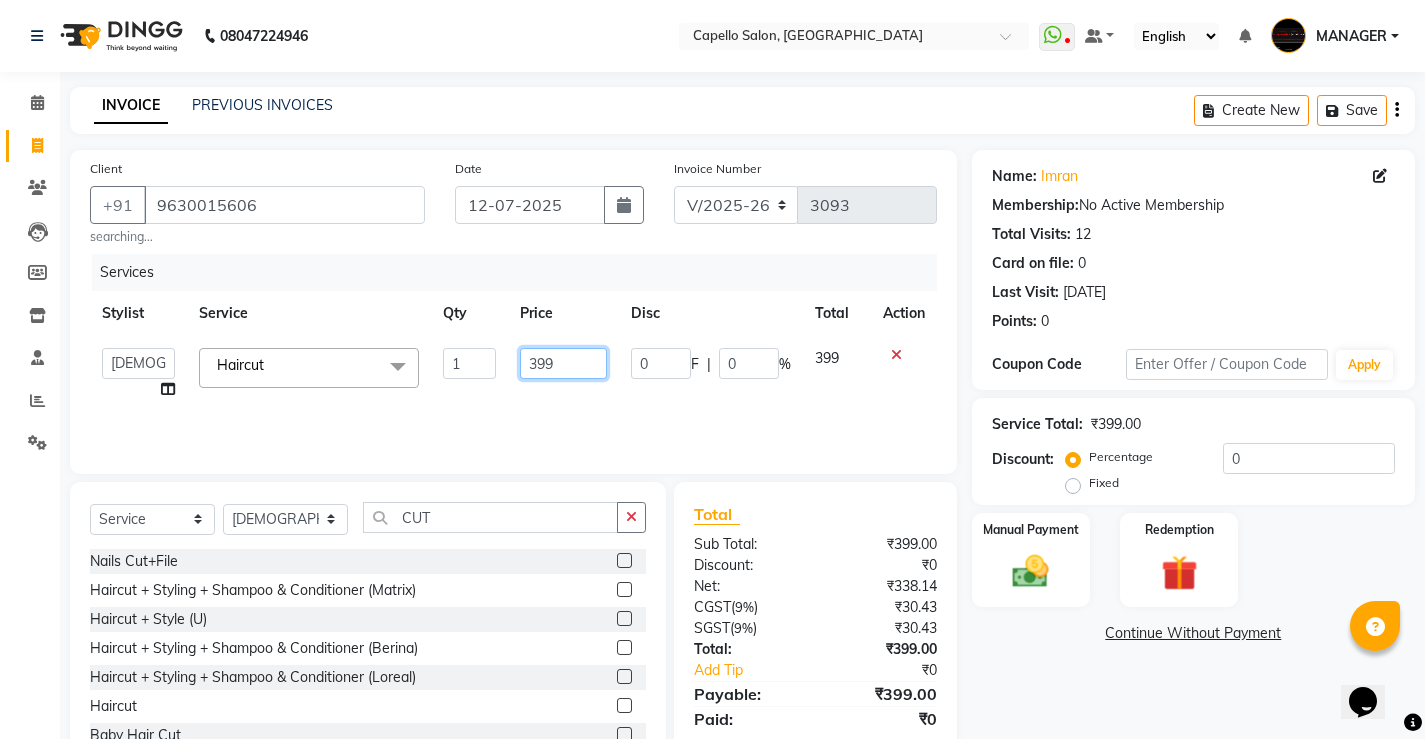 drag, startPoint x: 559, startPoint y: 358, endPoint x: 357, endPoint y: 397, distance: 205.73041 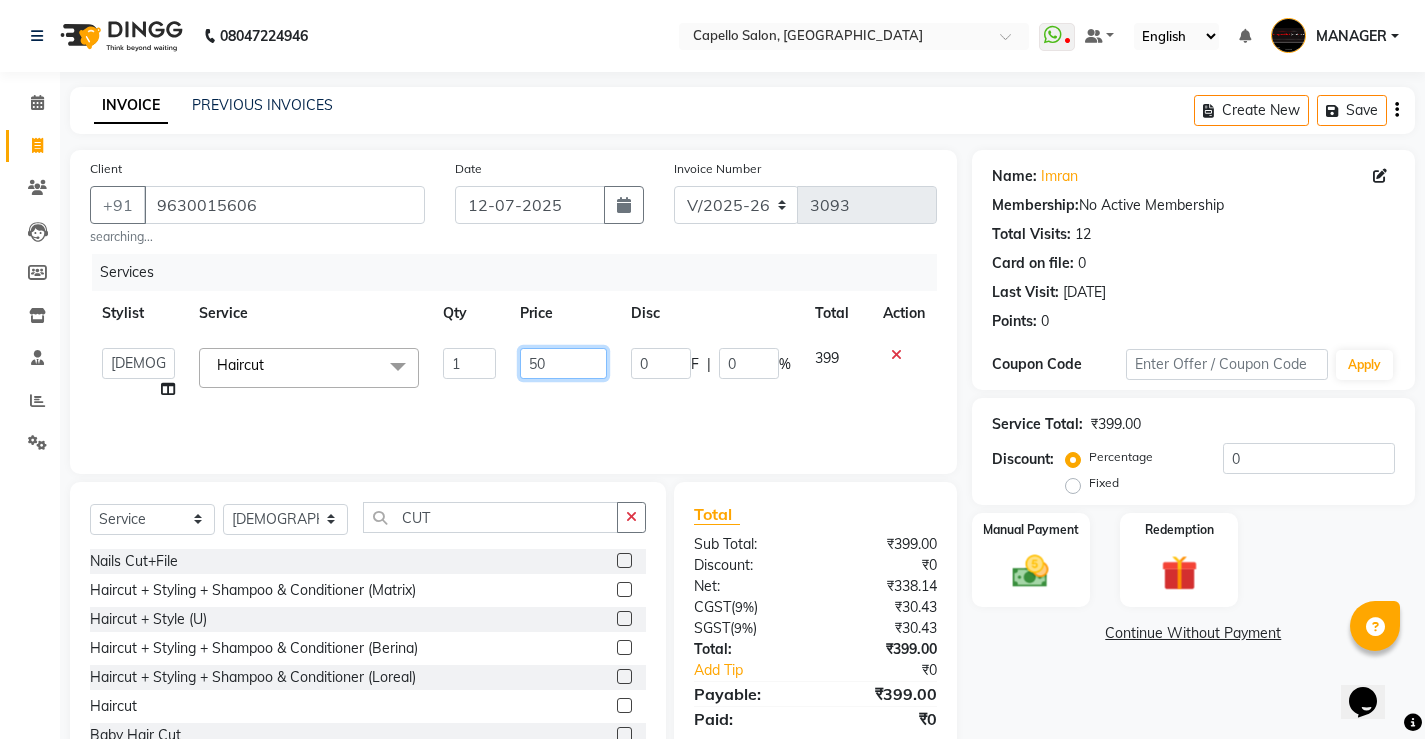 type on "500" 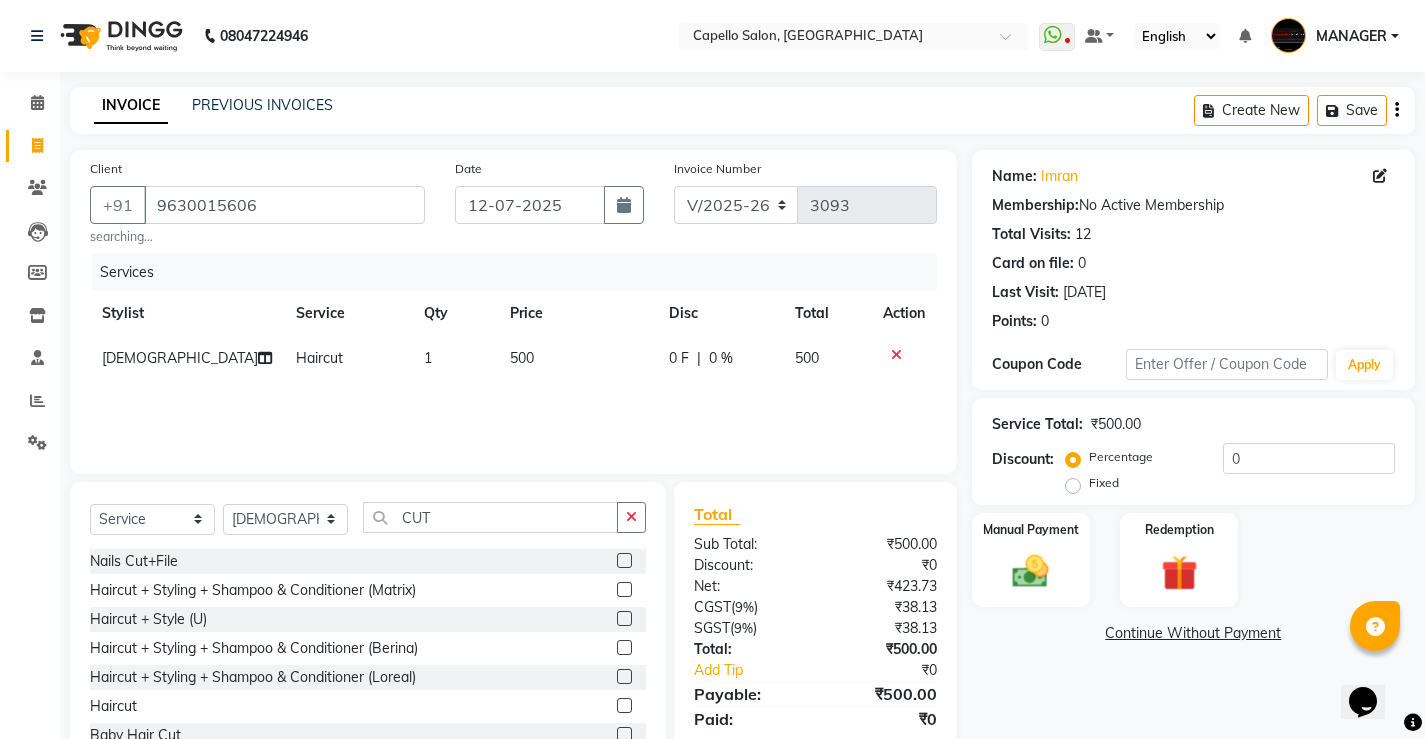 click on "Services Stylist Service Qty Price Disc Total Action SHIVA Haircut 1 500 0 F | 0 % 500" 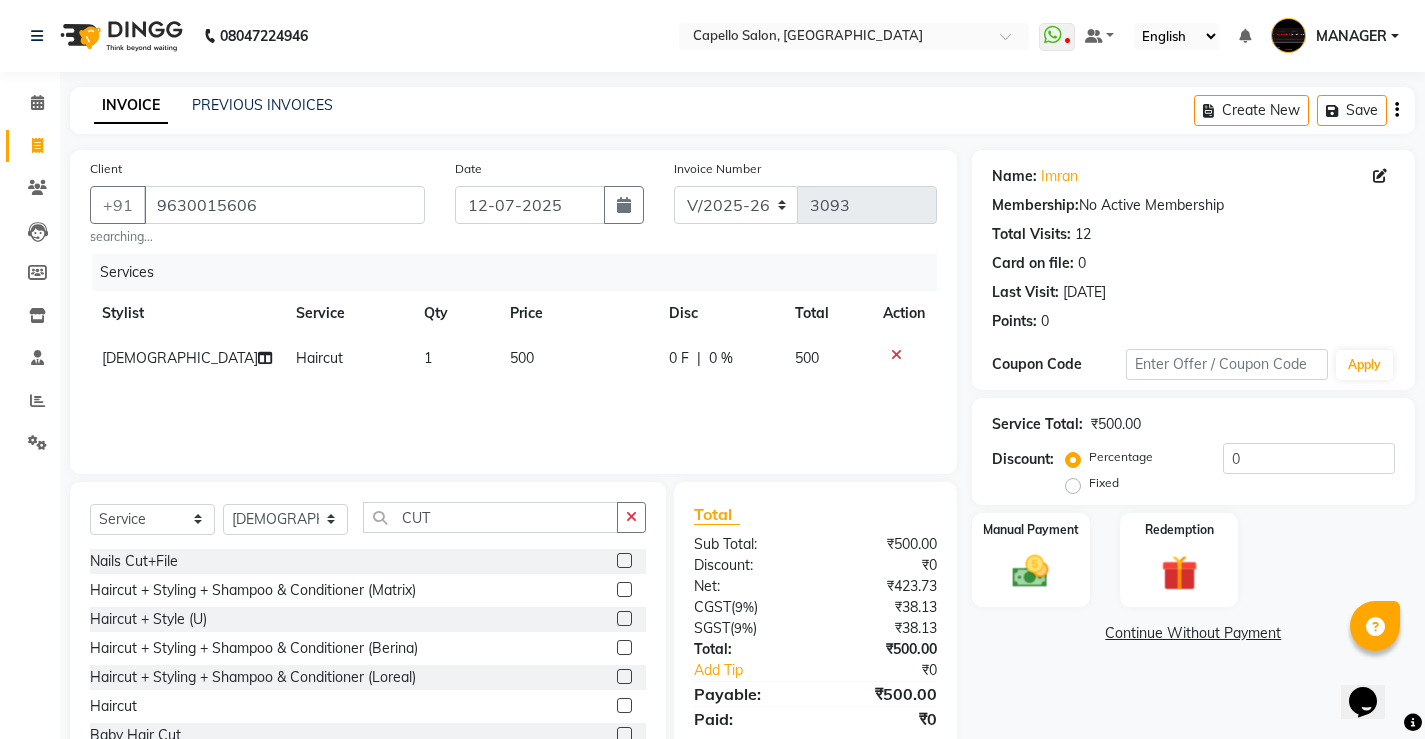 drag, startPoint x: 998, startPoint y: 613, endPoint x: 1029, endPoint y: 612, distance: 31.016125 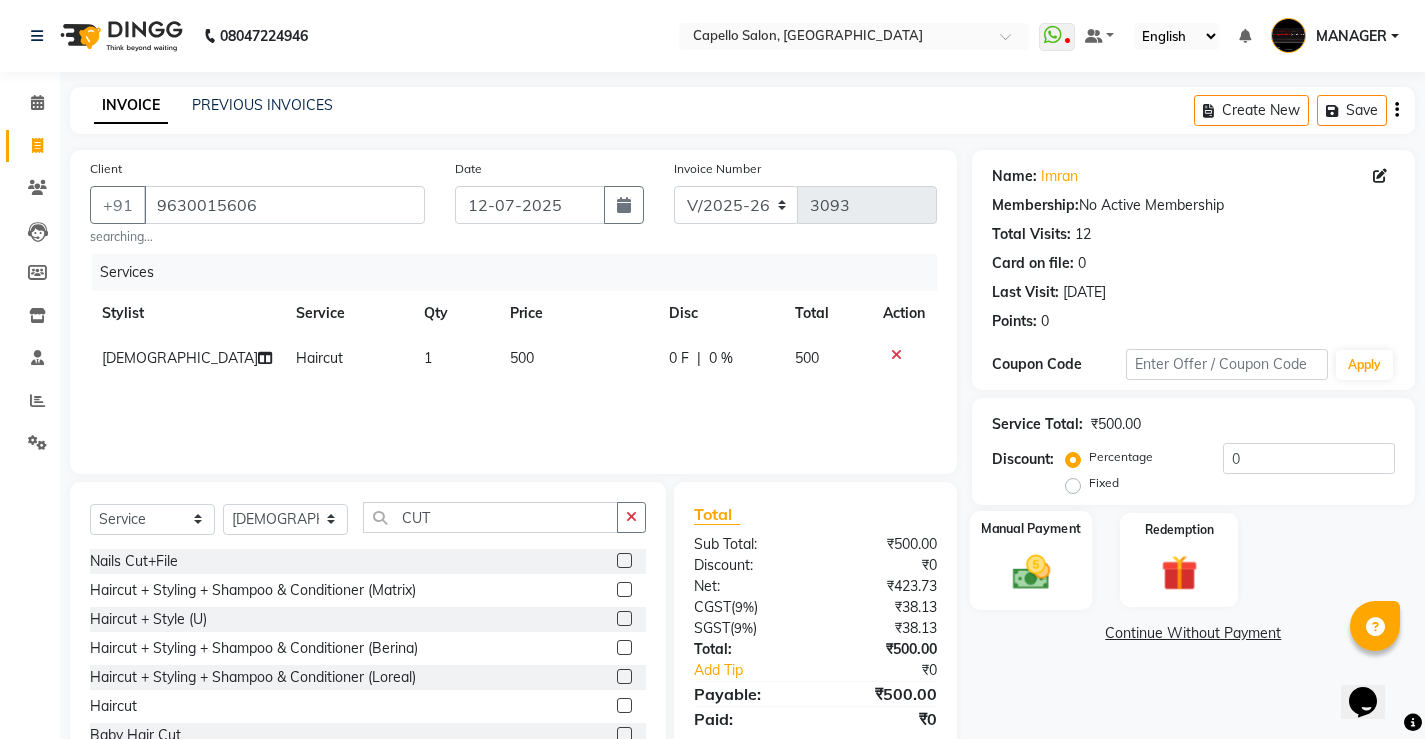 click 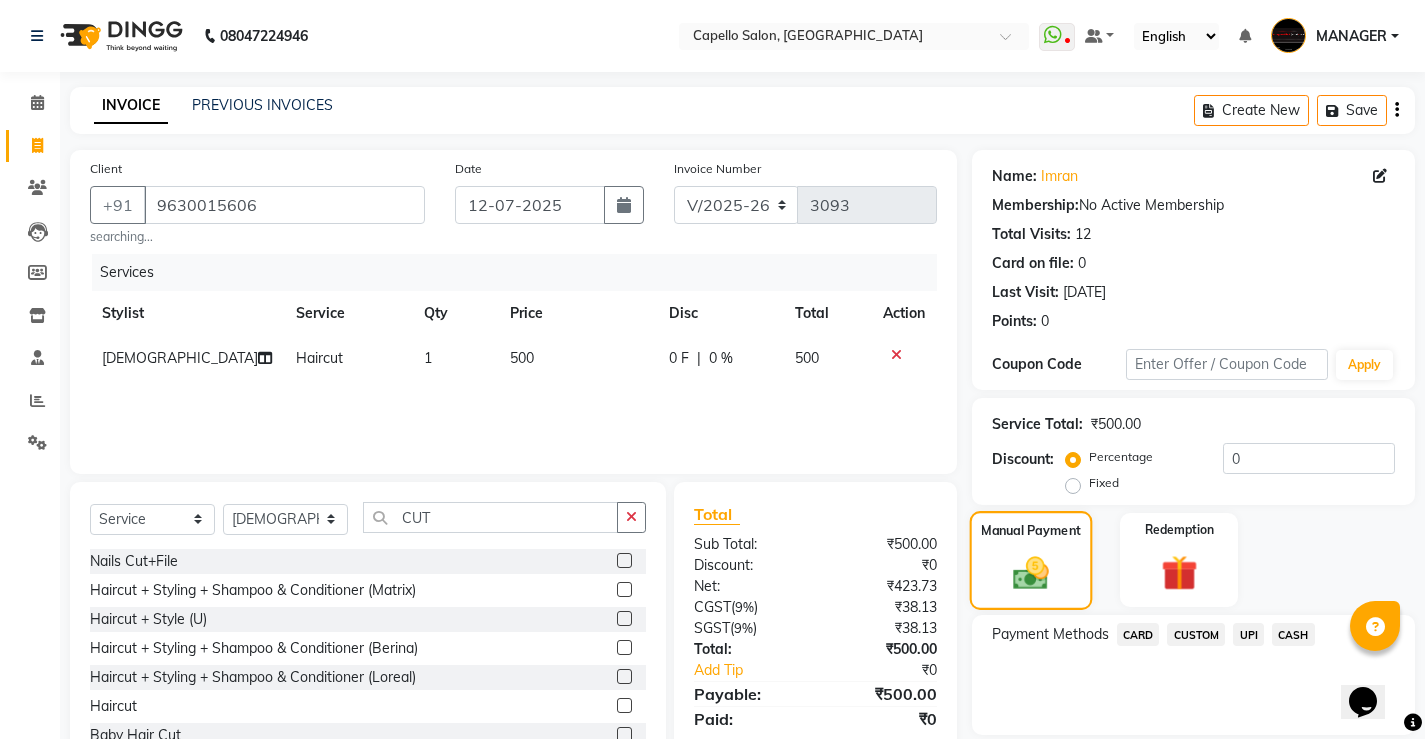 scroll, scrollTop: 68, scrollLeft: 0, axis: vertical 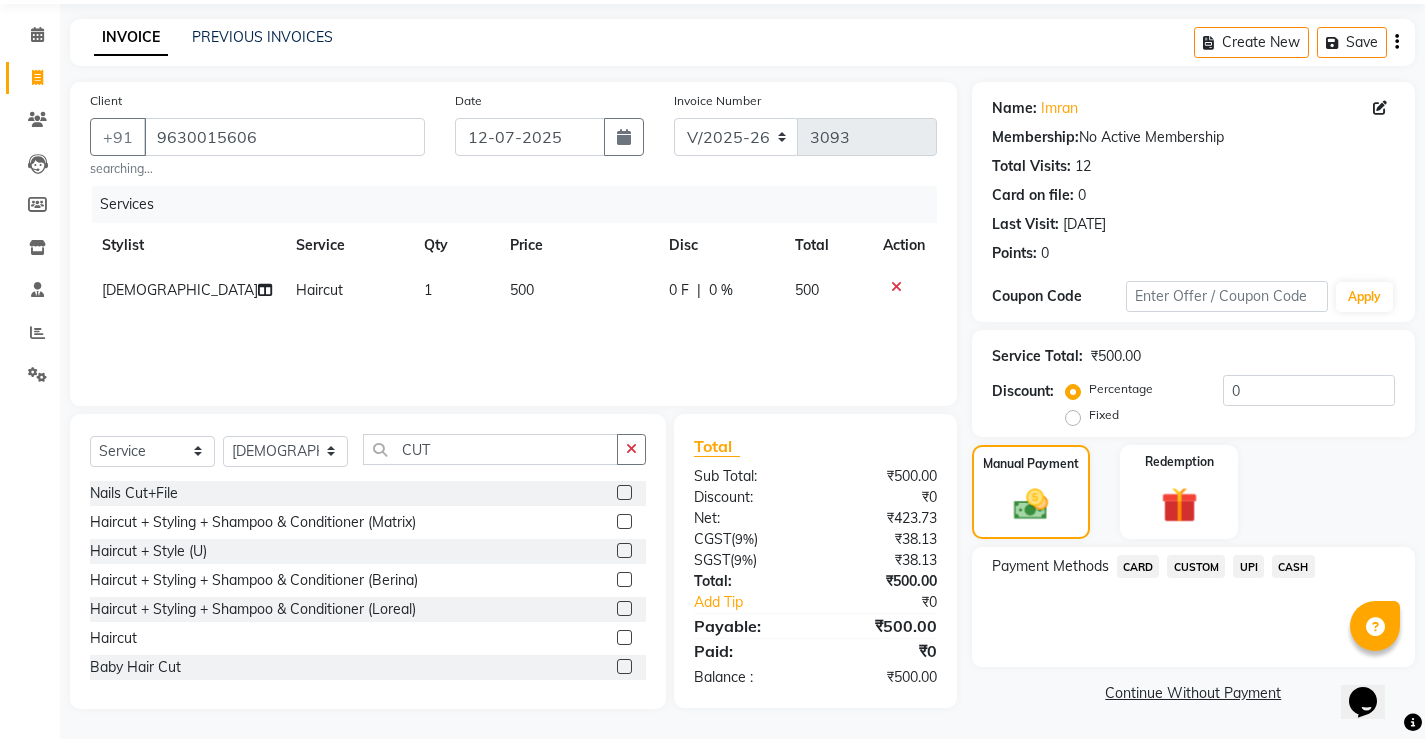 click on "CASH" 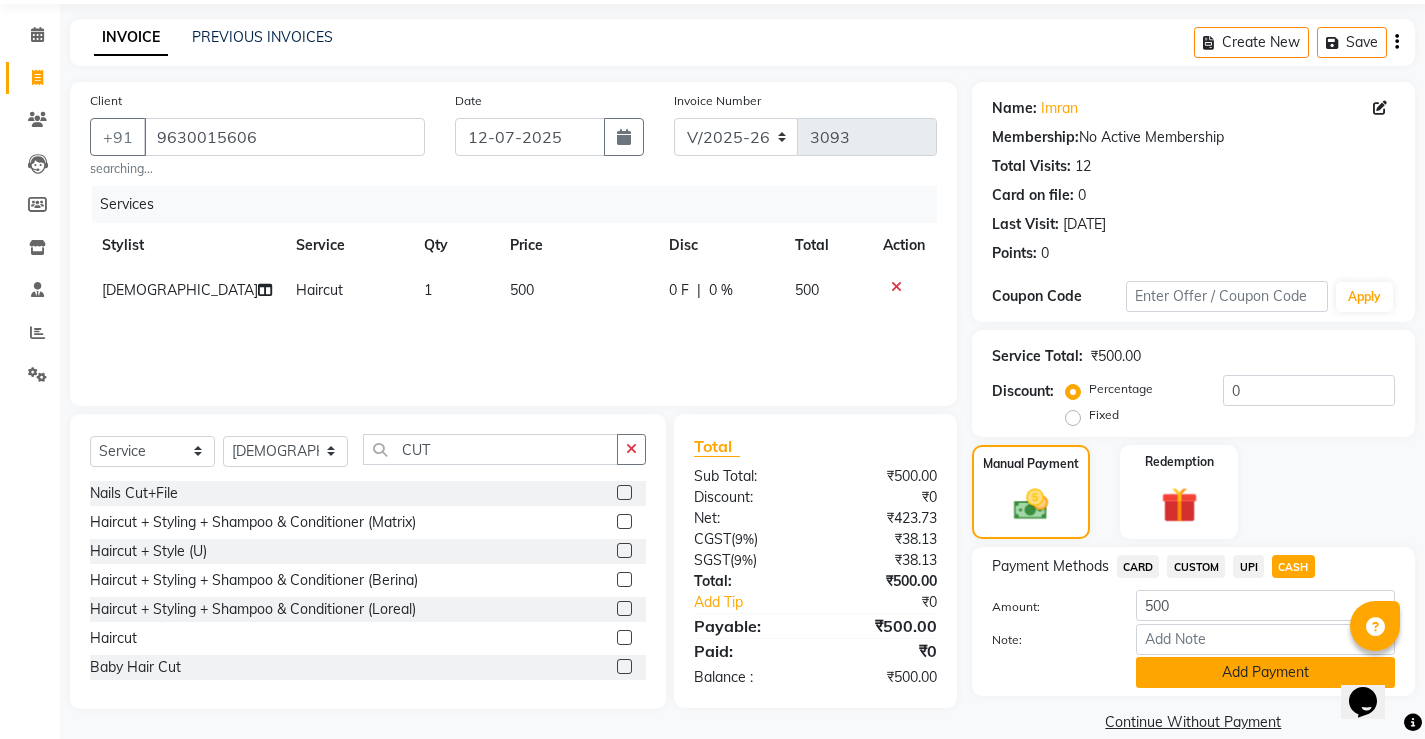 click on "Add Payment" 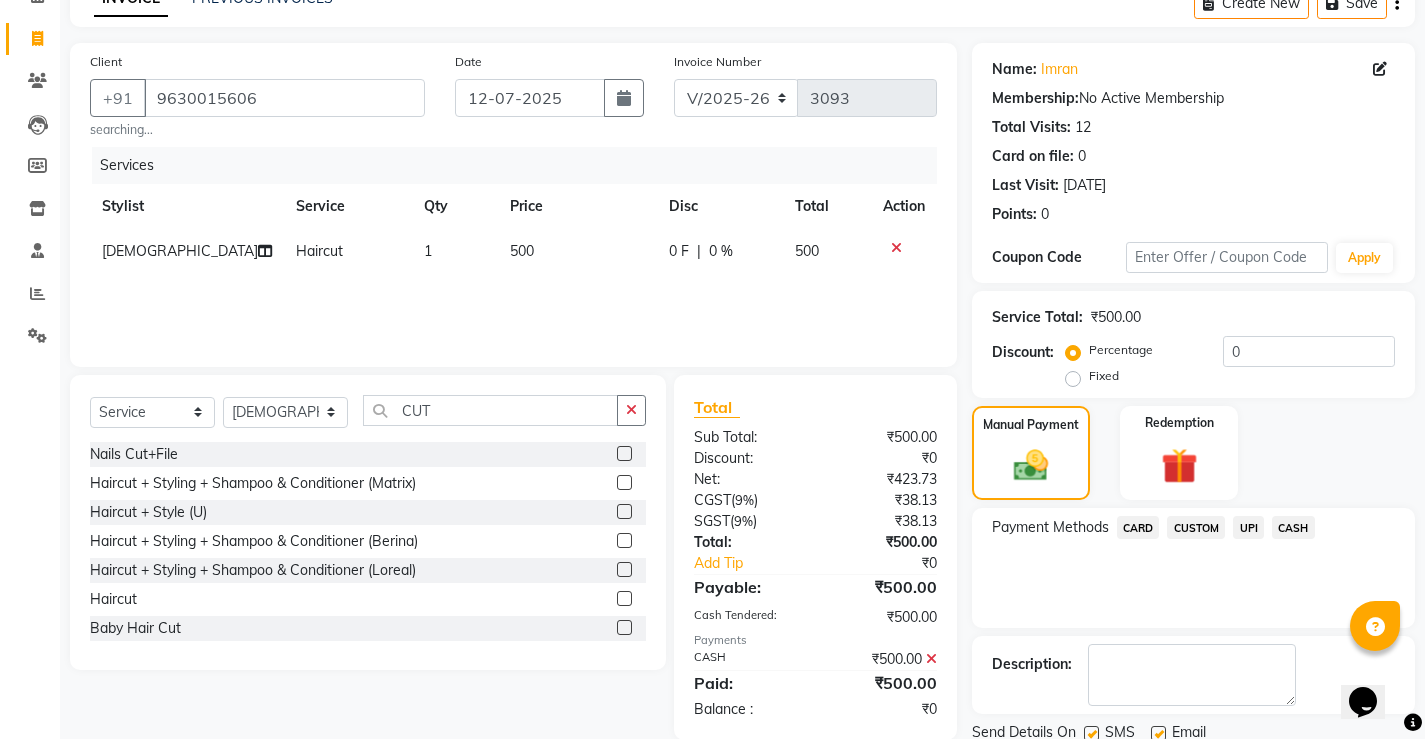 scroll, scrollTop: 180, scrollLeft: 0, axis: vertical 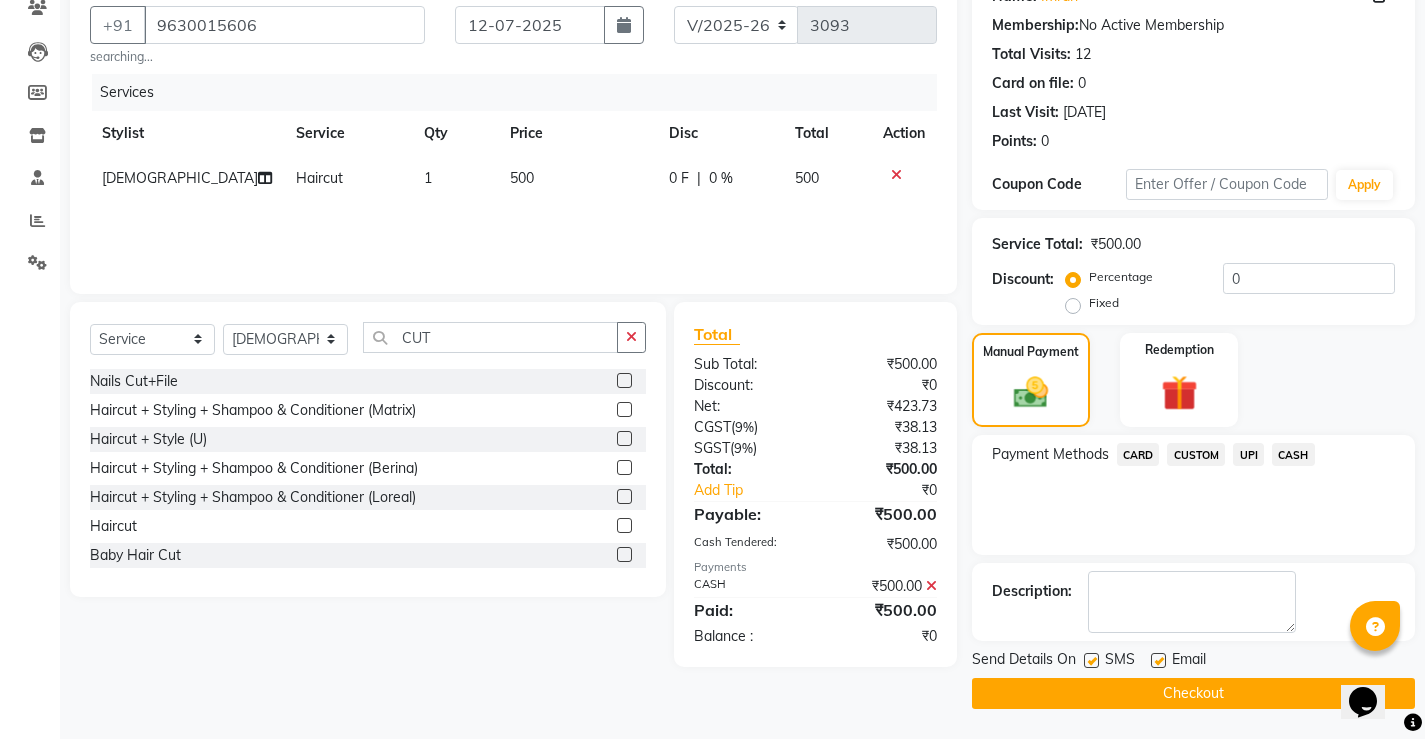 click on "Checkout" 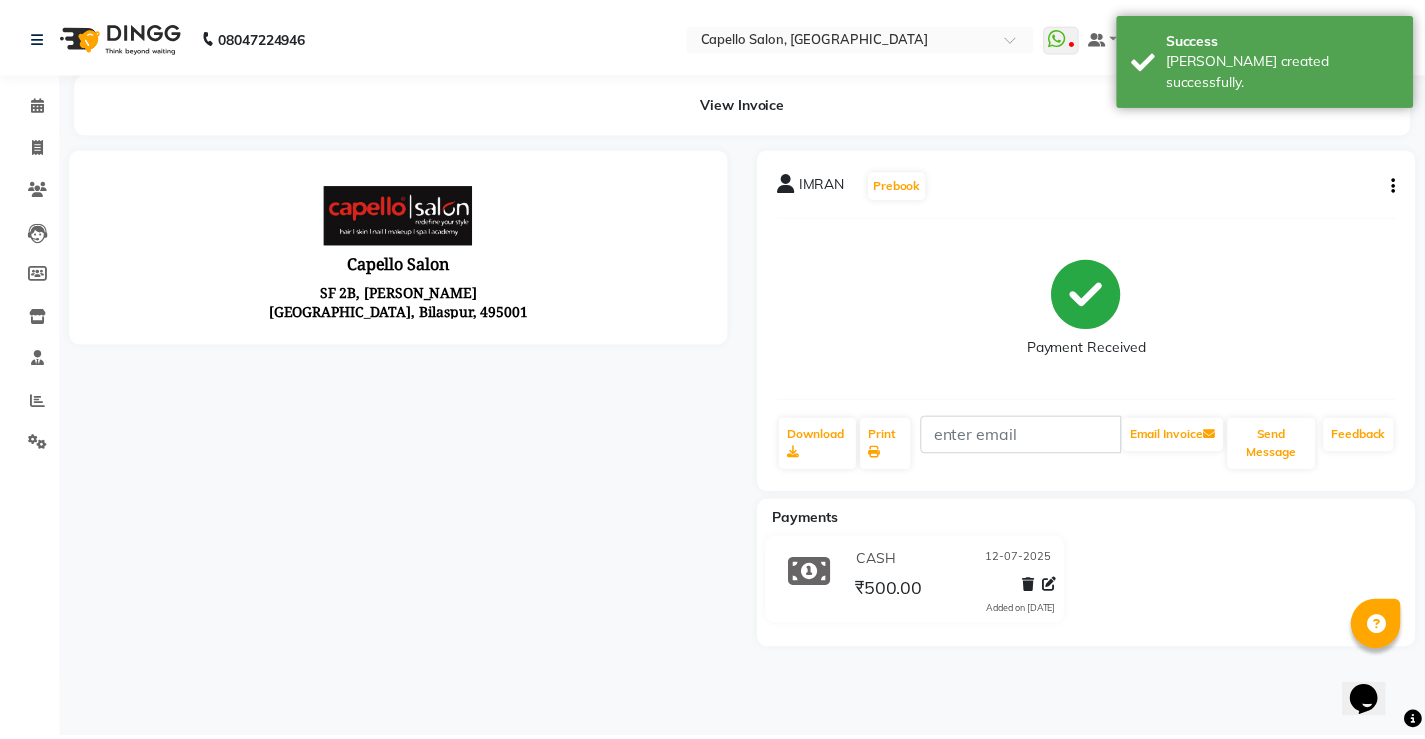 scroll, scrollTop: 0, scrollLeft: 0, axis: both 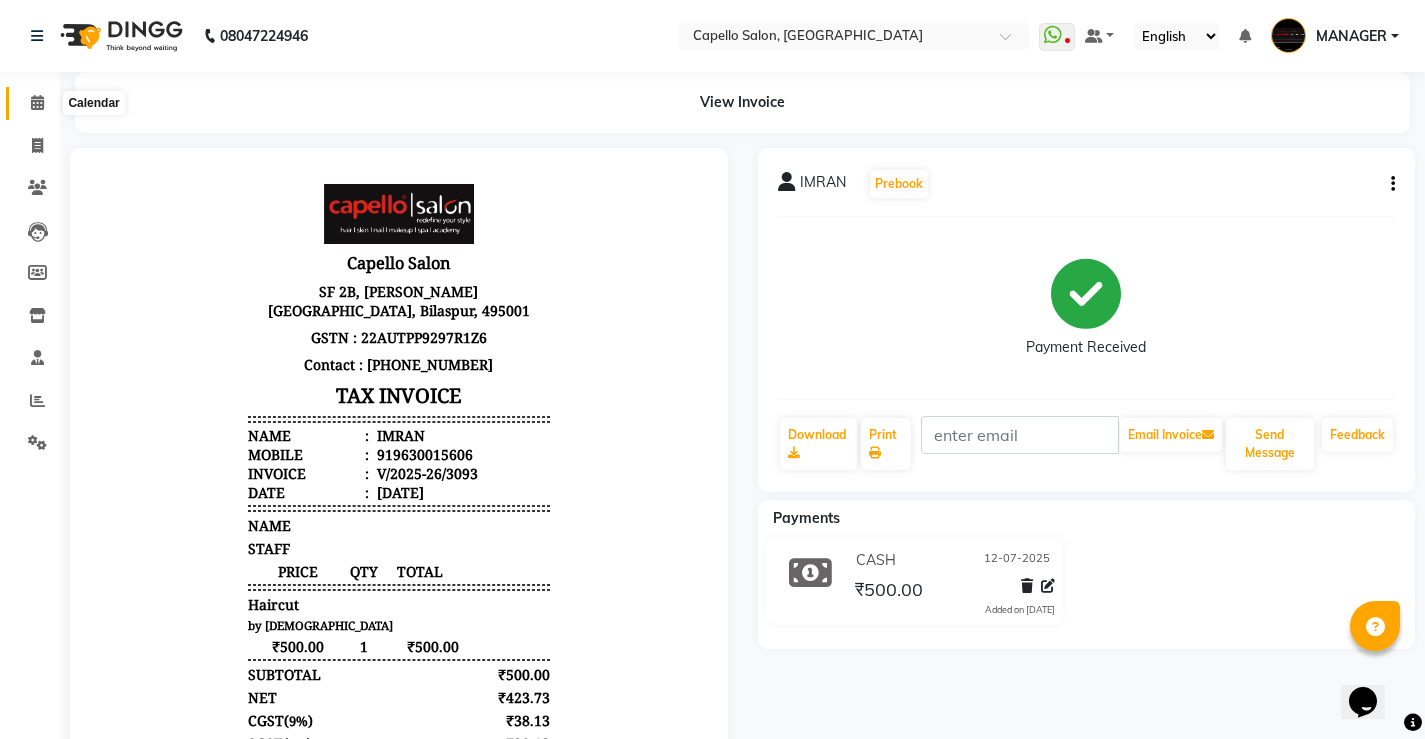 click 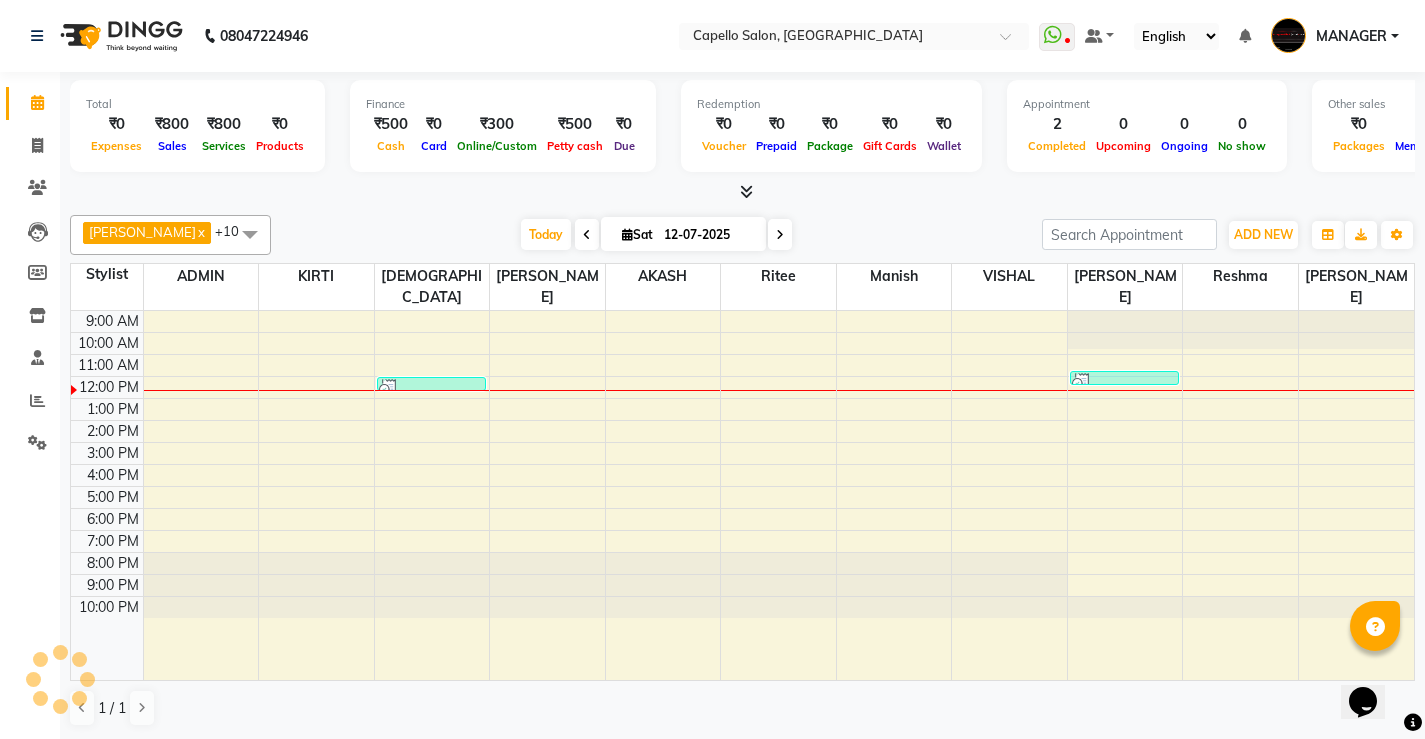 click on "9:00 AM 10:00 AM 11:00 AM 12:00 PM 1:00 PM 2:00 PM 3:00 PM 4:00 PM 5:00 PM 6:00 PM 7:00 PM 8:00 PM 9:00 PM 10:00 PM     IMRAN, TK02, 12:00 PM-12:20 PM, Haircut     [PERSON_NAME], TK01, 11:45 AM-12:05 PM, Haircut" at bounding box center (742, 495) 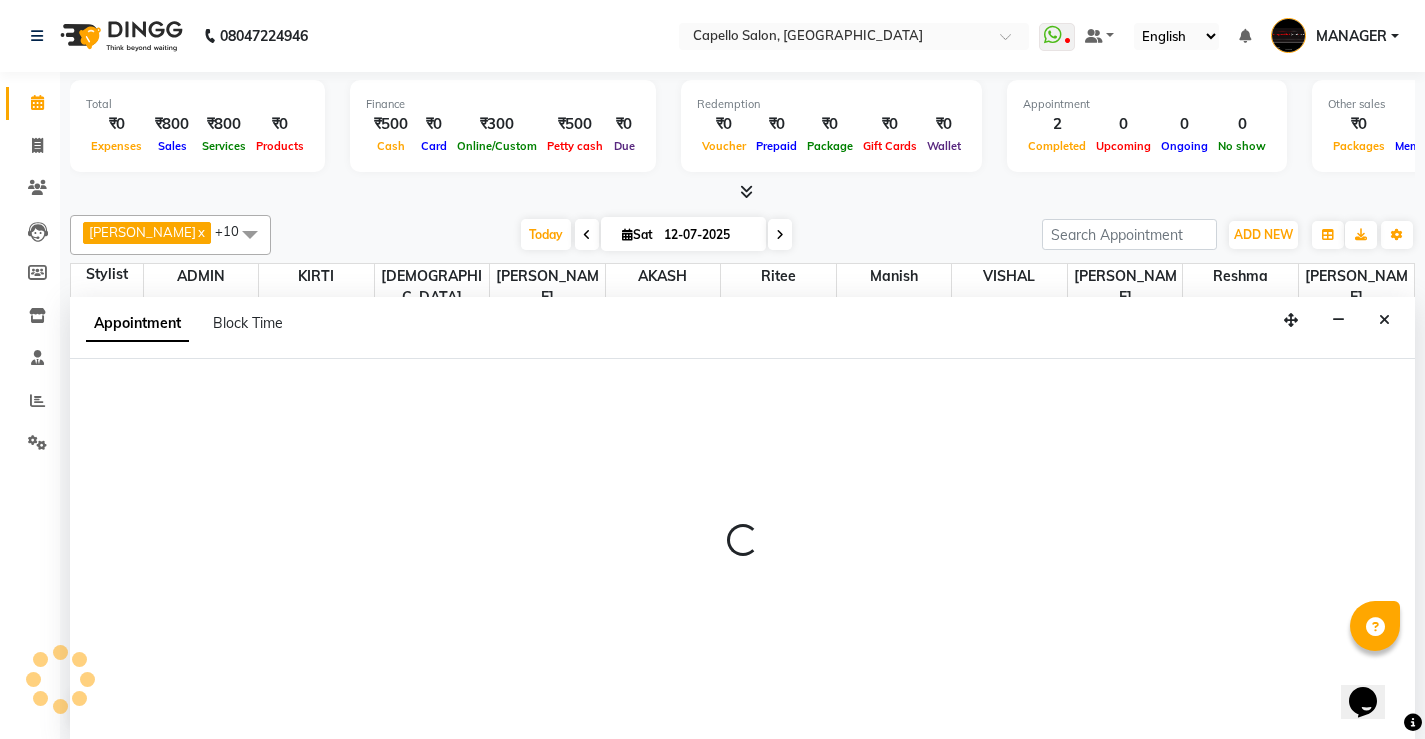 scroll, scrollTop: 1, scrollLeft: 0, axis: vertical 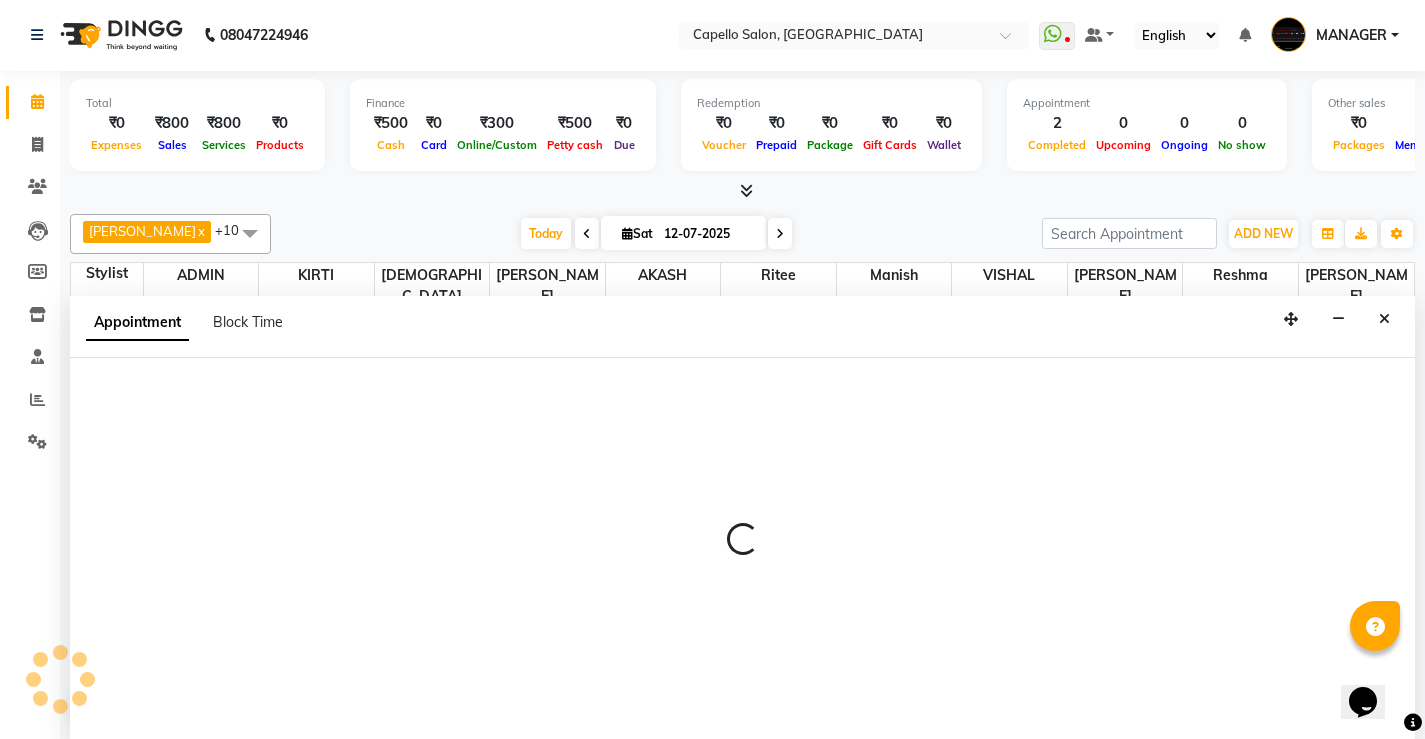 select on "65489" 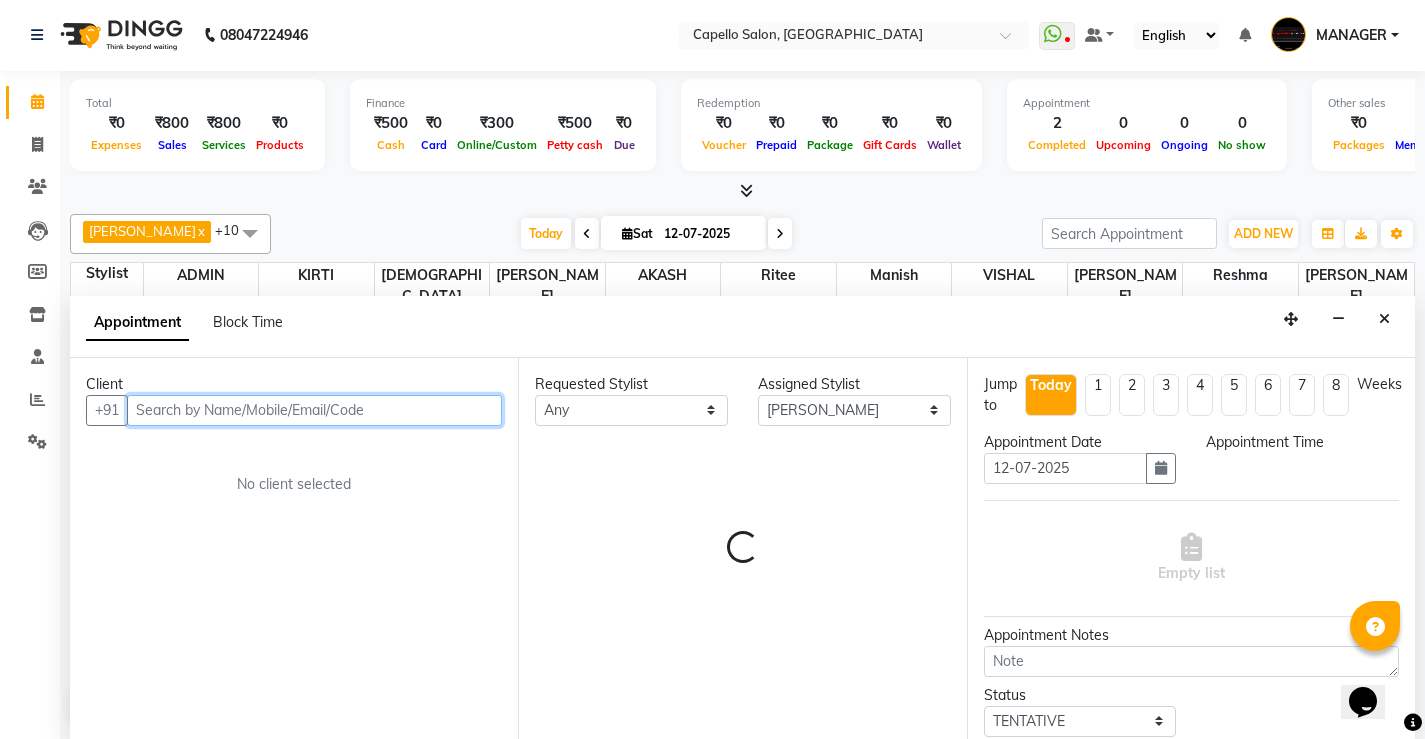 select on "720" 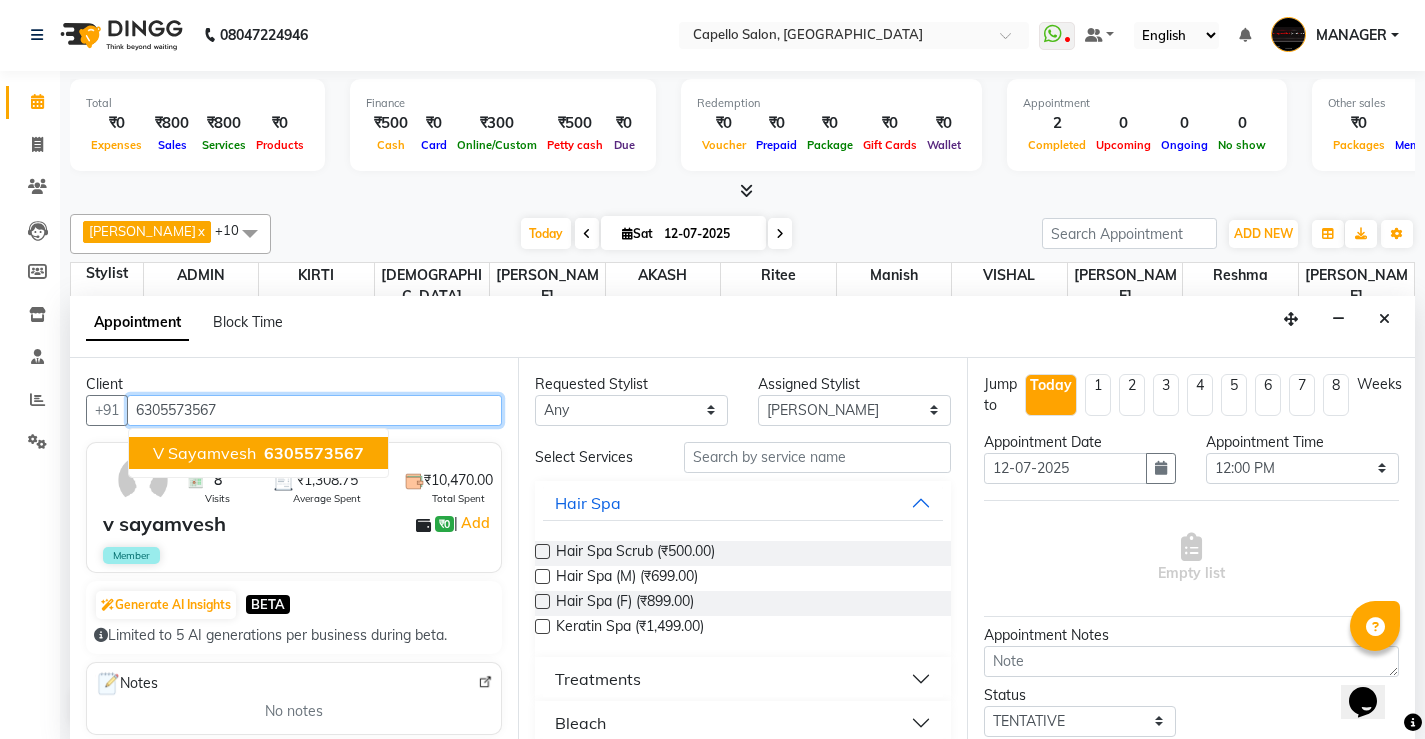 type on "6305573567" 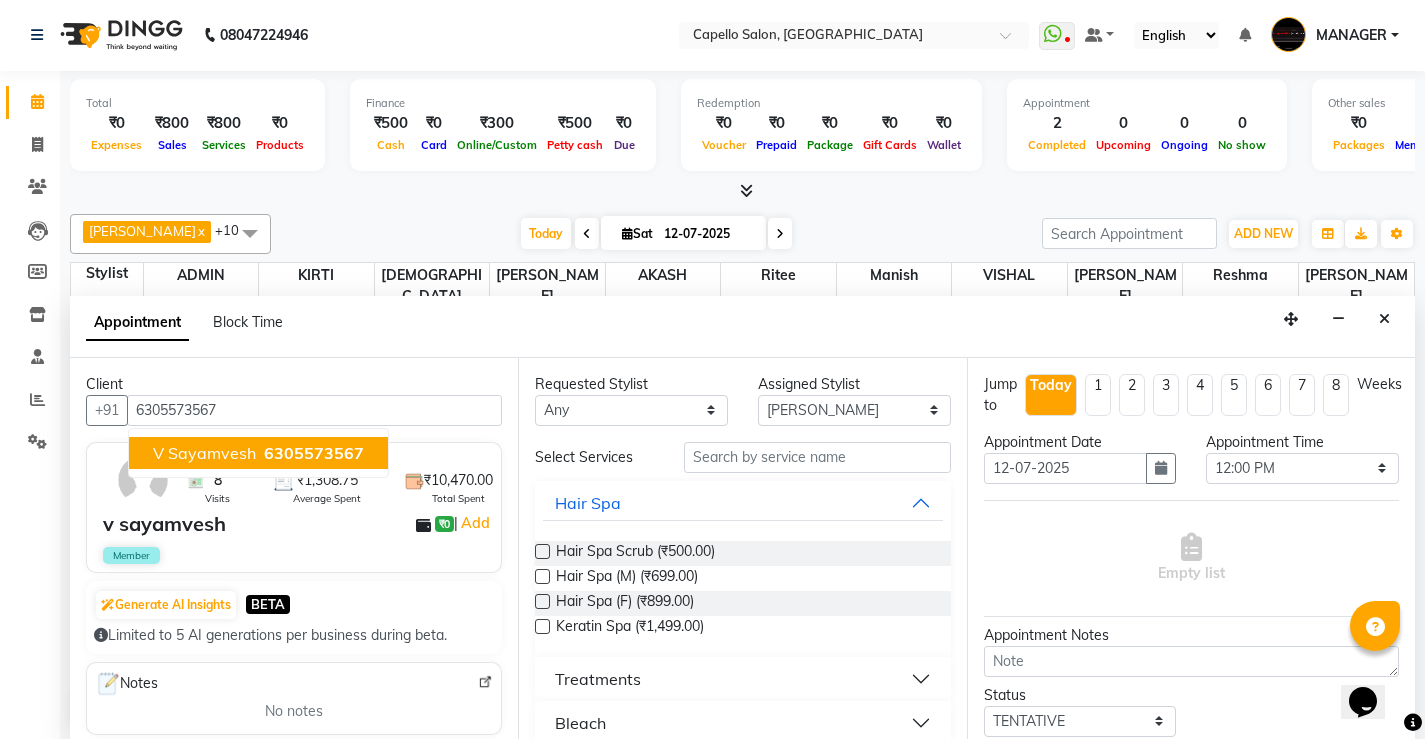 click on "Appointment Block Time" at bounding box center [742, 327] 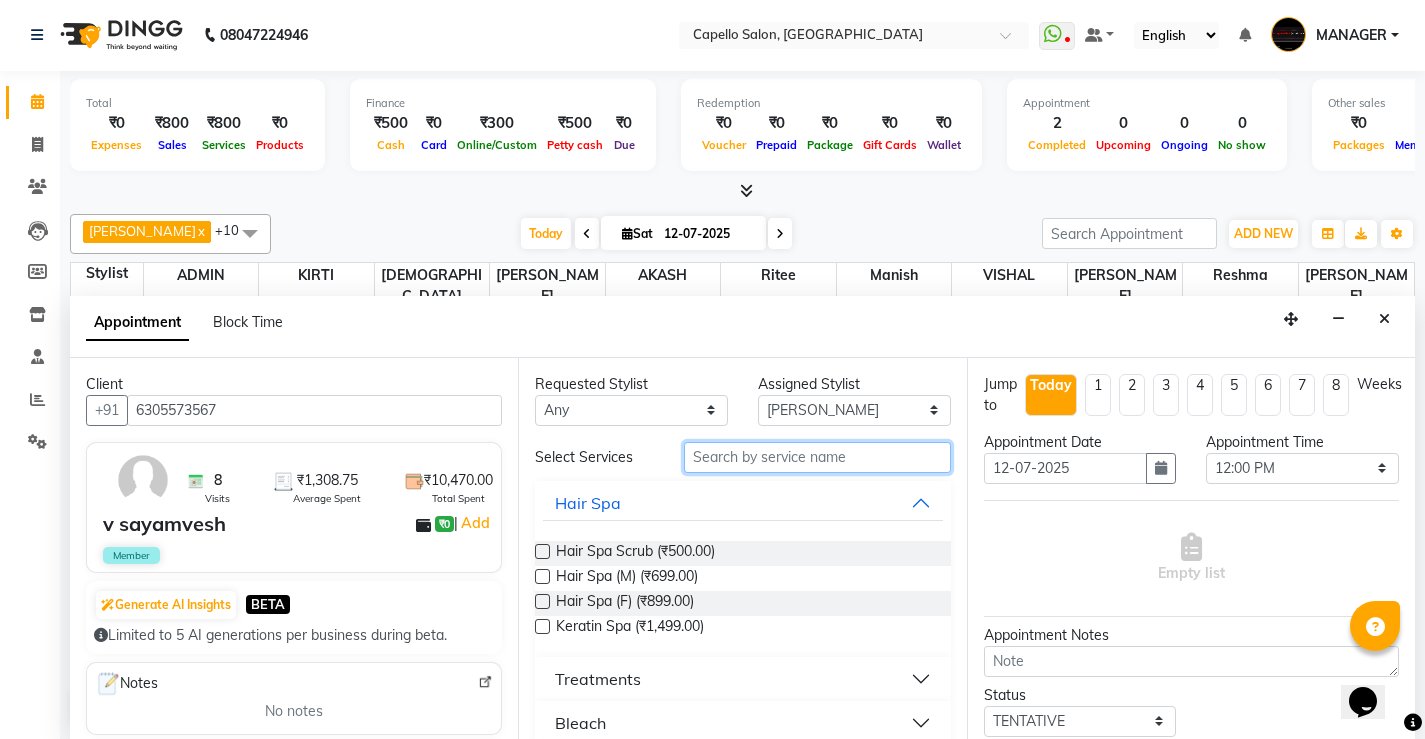 click at bounding box center (817, 457) 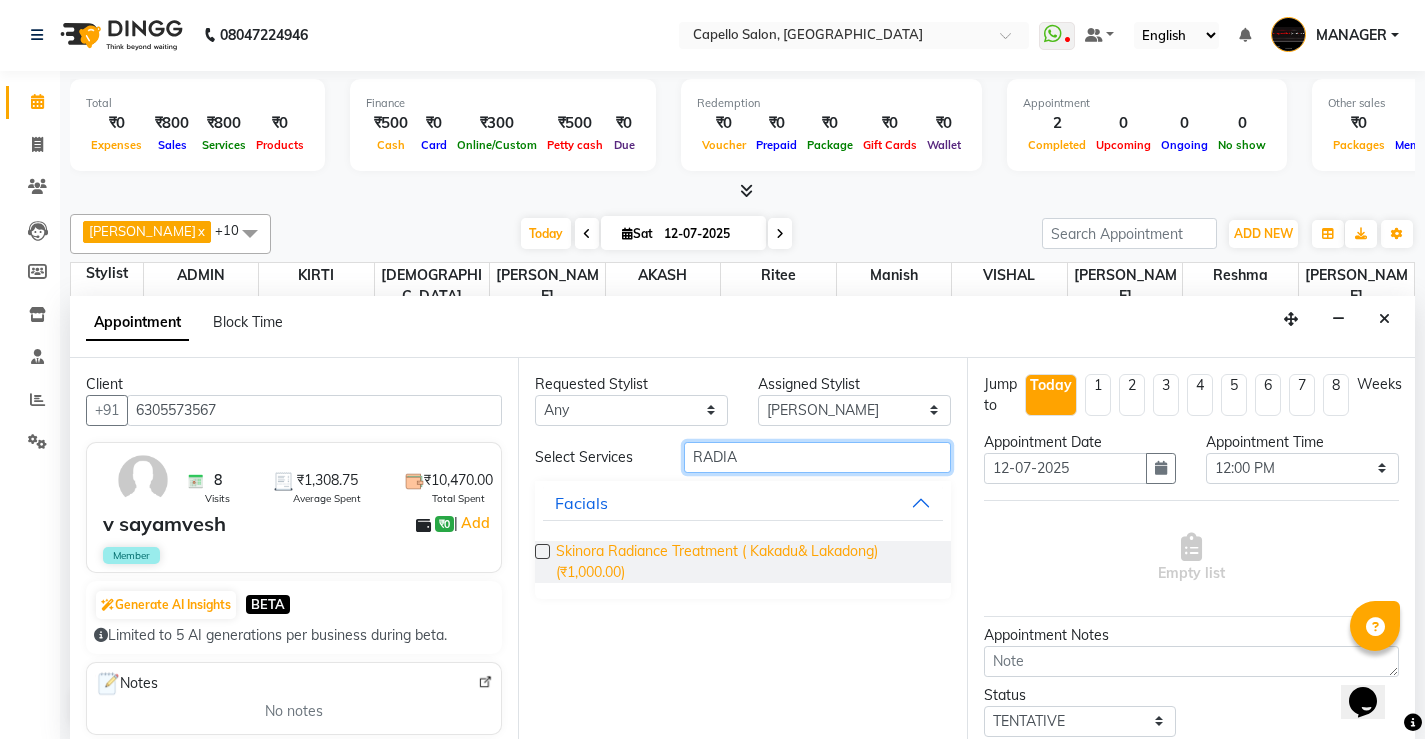 type on "RADIA" 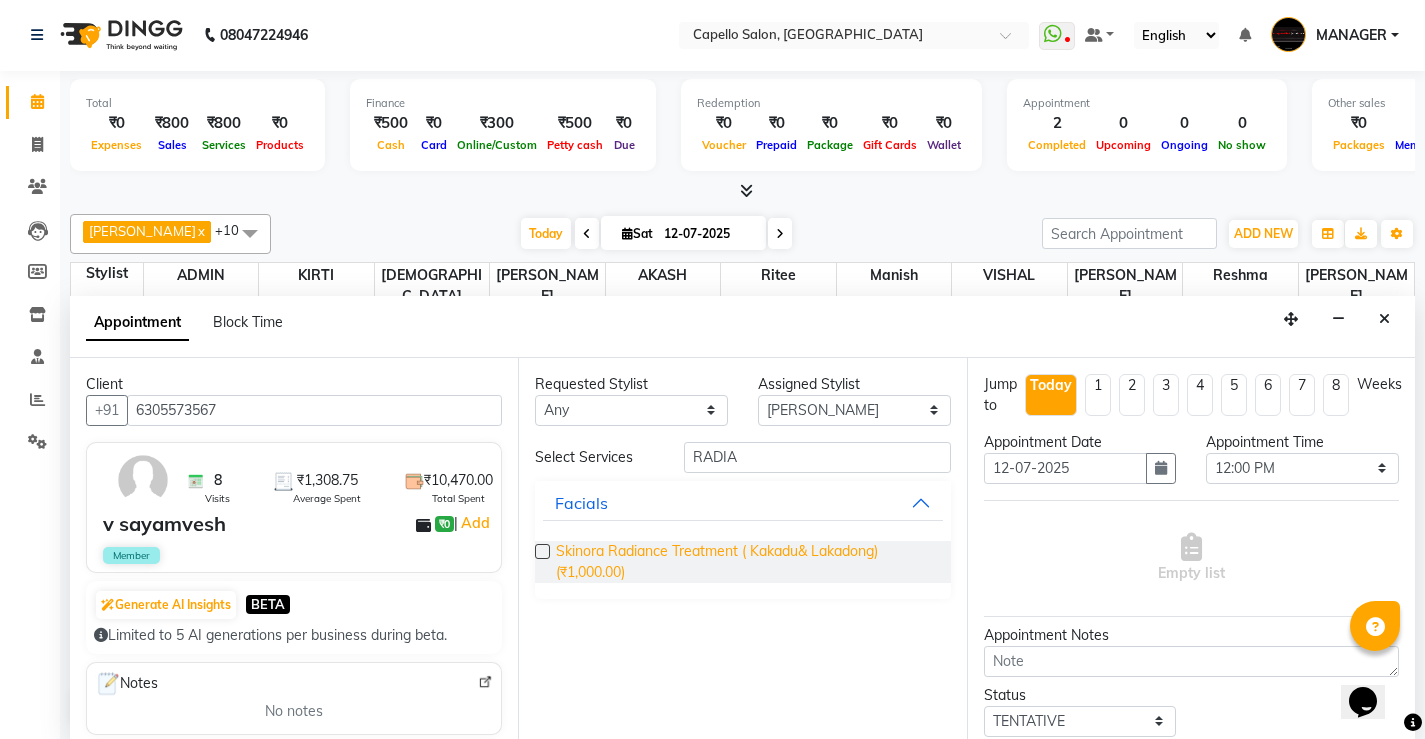 click on "Skinora Radiance Treatment ( Kakadu& Lakadong) (₹1,000.00)" at bounding box center (745, 562) 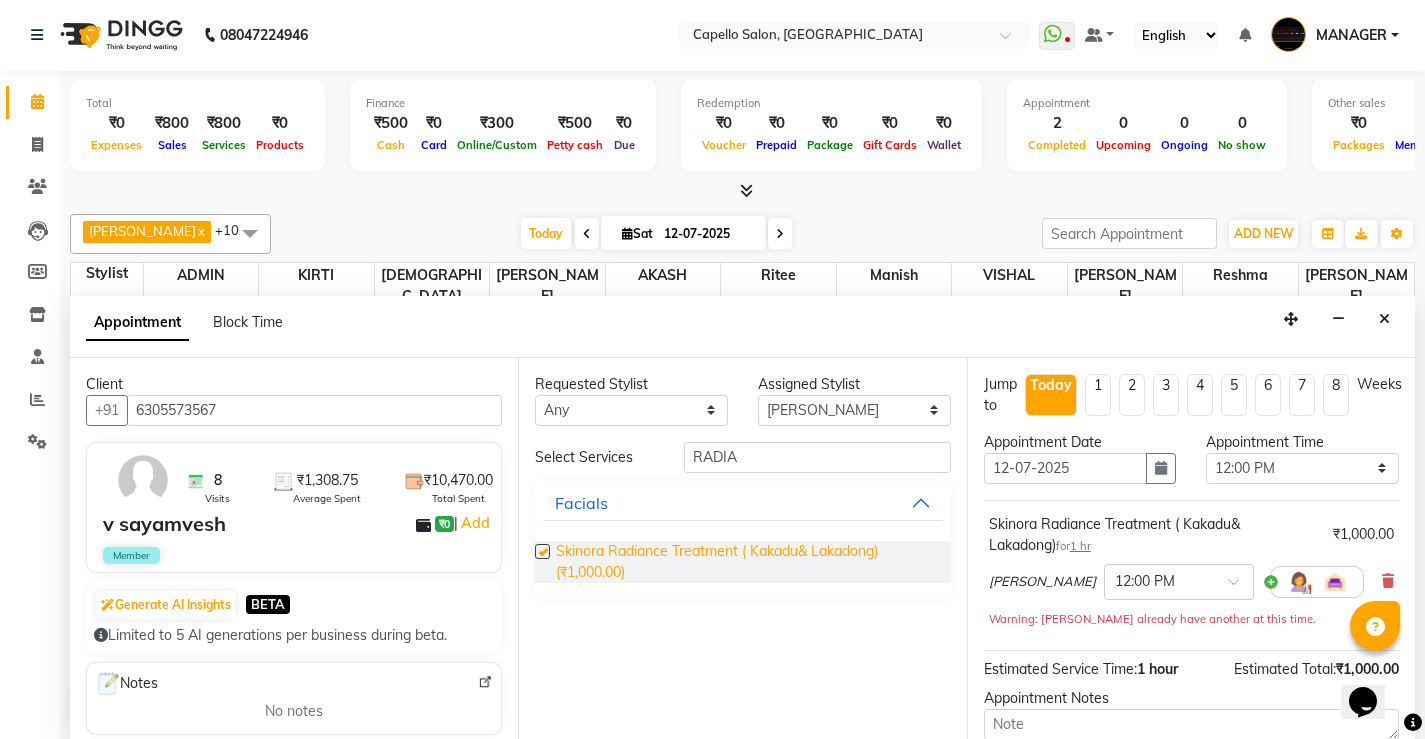 checkbox on "false" 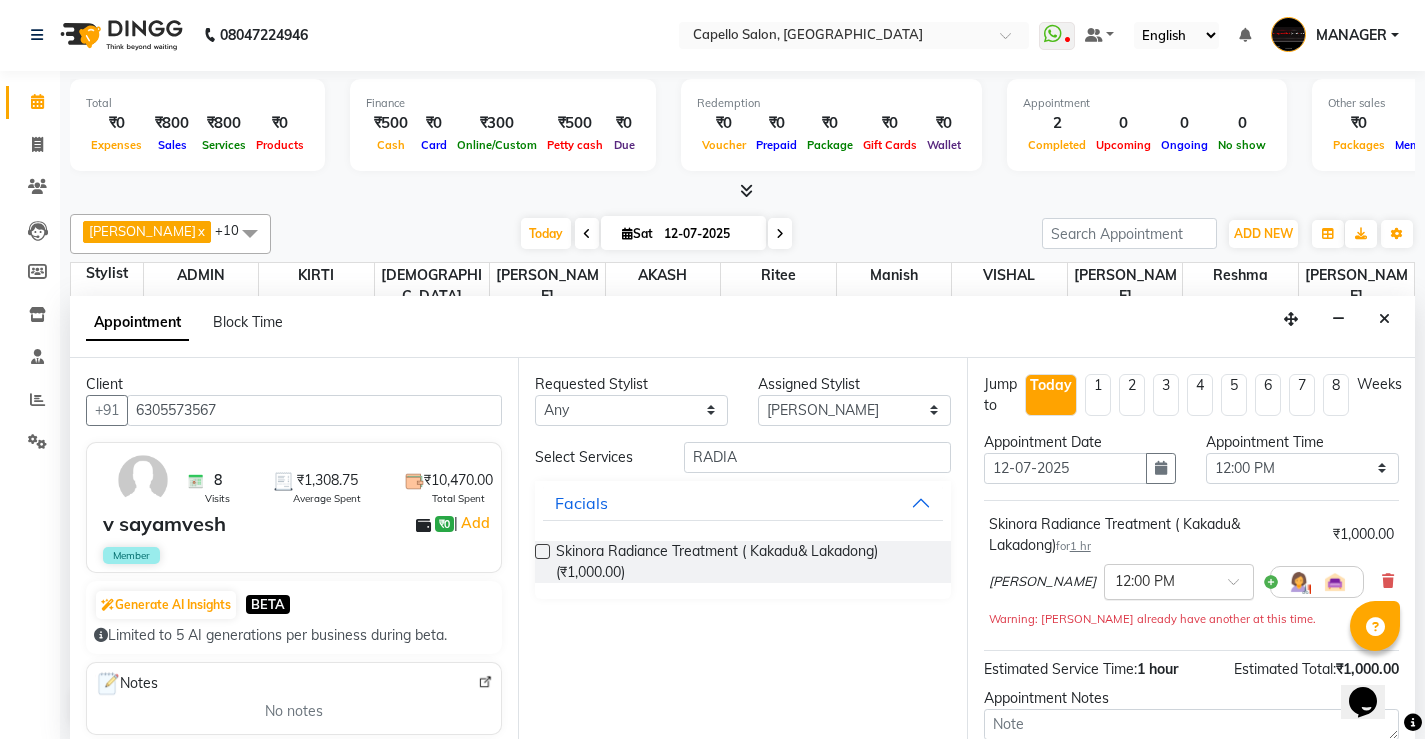 click at bounding box center [1159, 580] 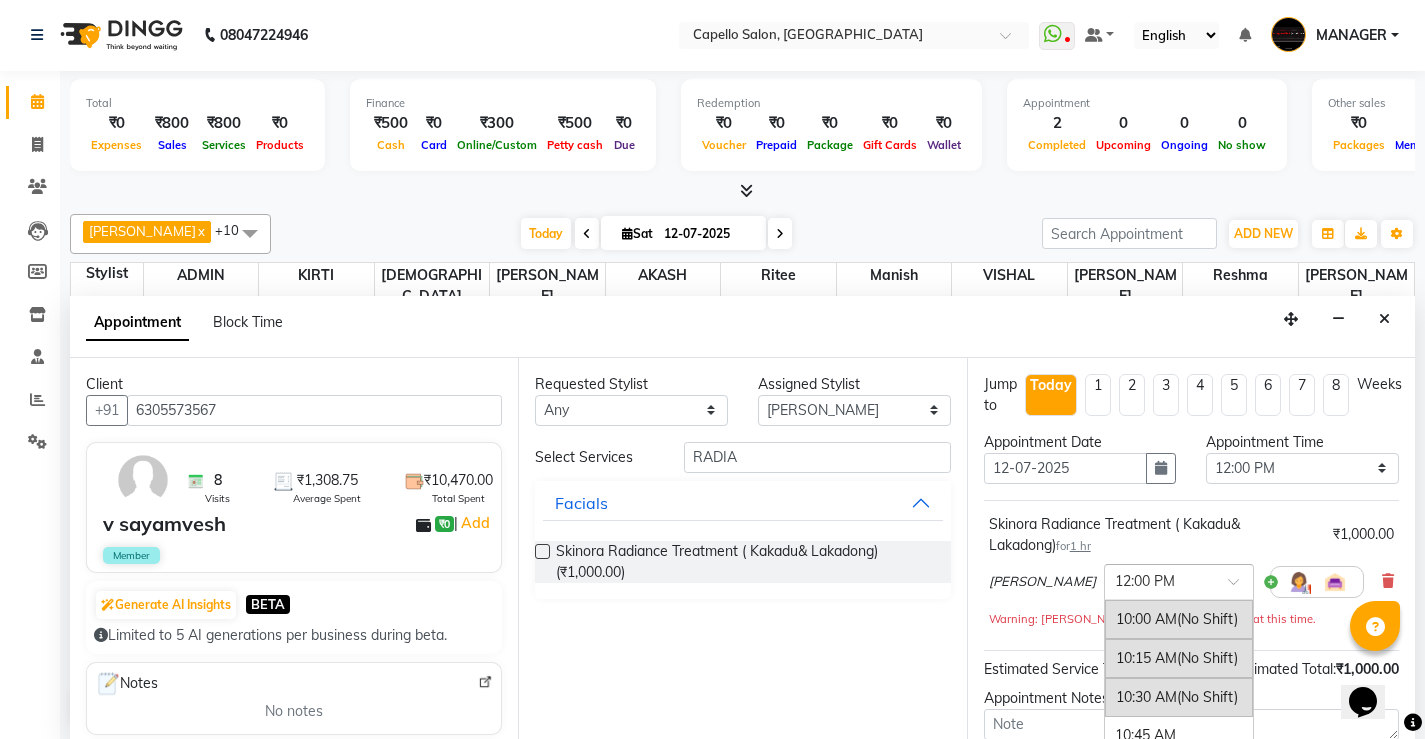 scroll, scrollTop: 304, scrollLeft: 0, axis: vertical 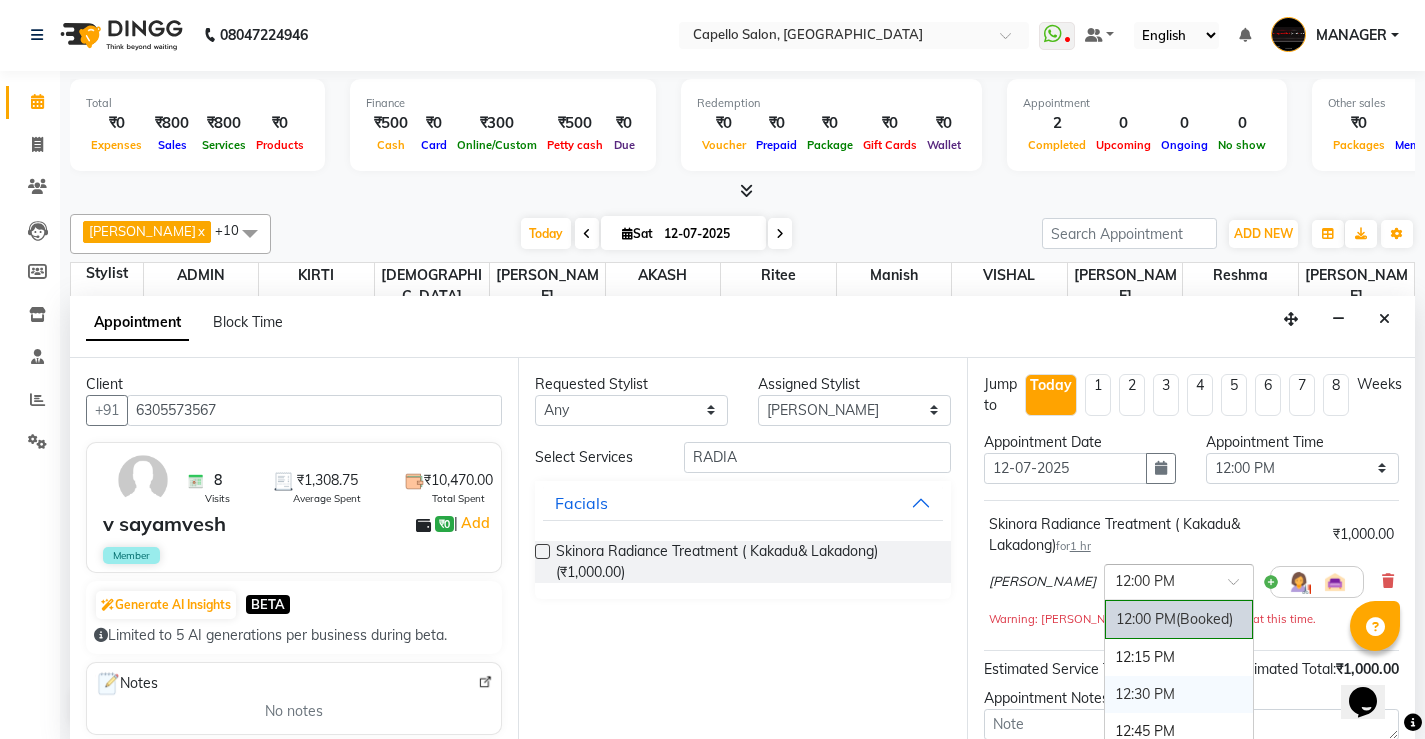 click on "12:30 PM" at bounding box center [1179, 694] 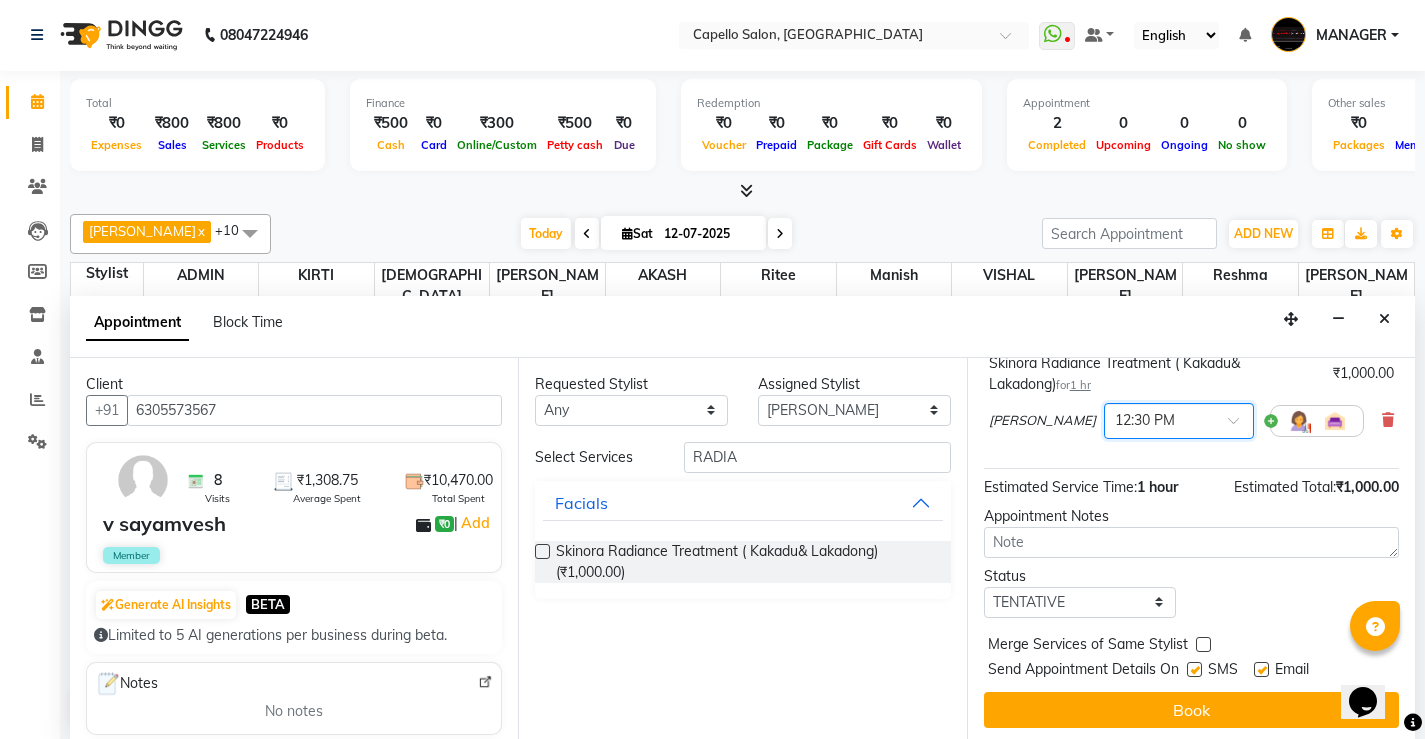 scroll, scrollTop: 166, scrollLeft: 0, axis: vertical 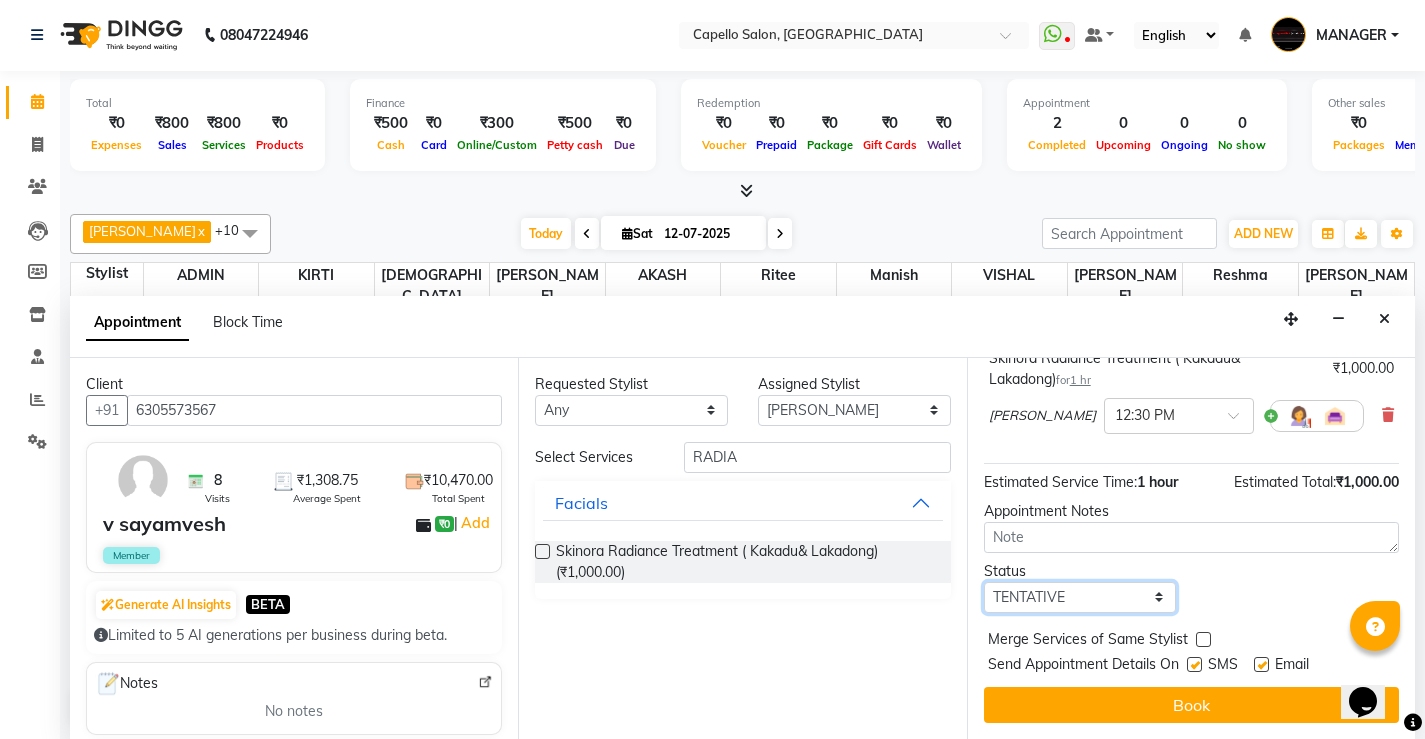 click on "Select TENTATIVE CONFIRM CHECK-IN UPCOMING" at bounding box center (1080, 597) 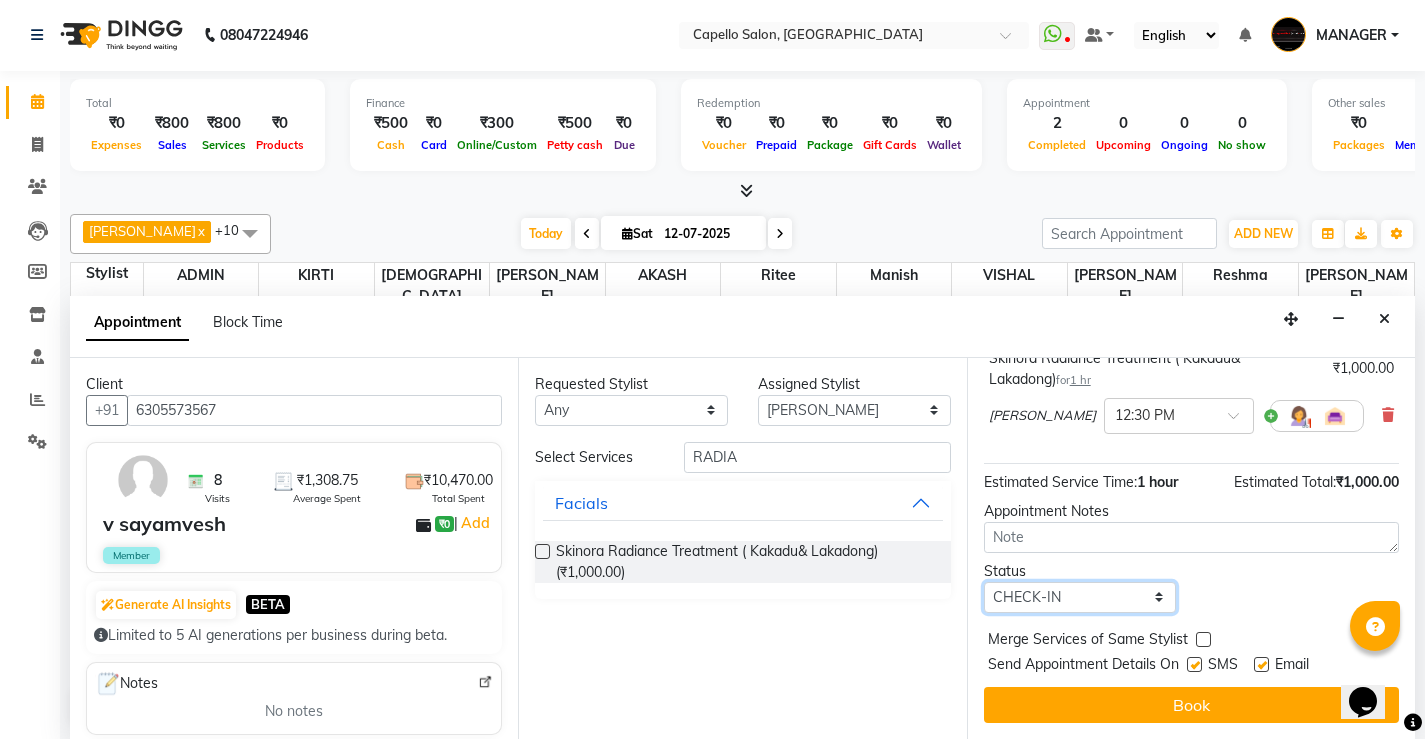 click on "Select TENTATIVE CONFIRM CHECK-IN UPCOMING" at bounding box center [1080, 597] 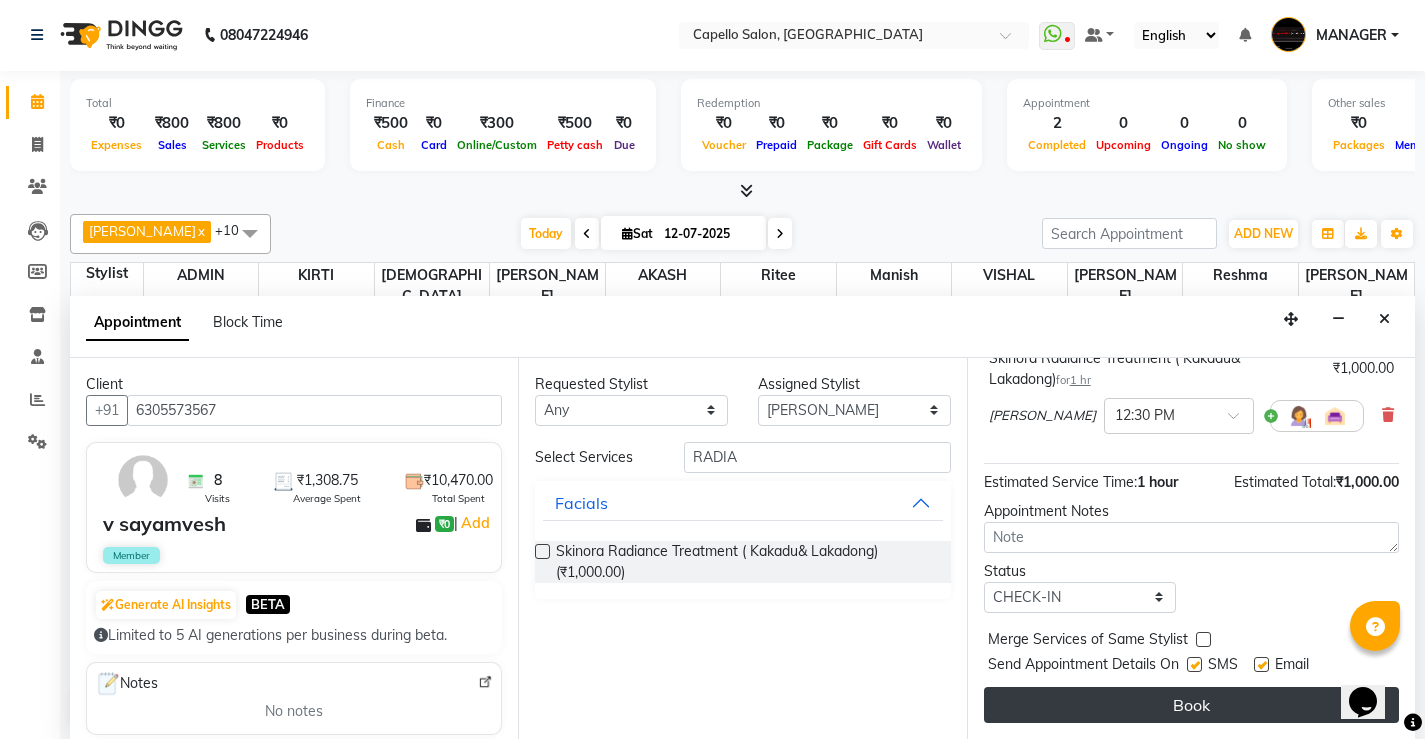 click on "Book" at bounding box center (1191, 705) 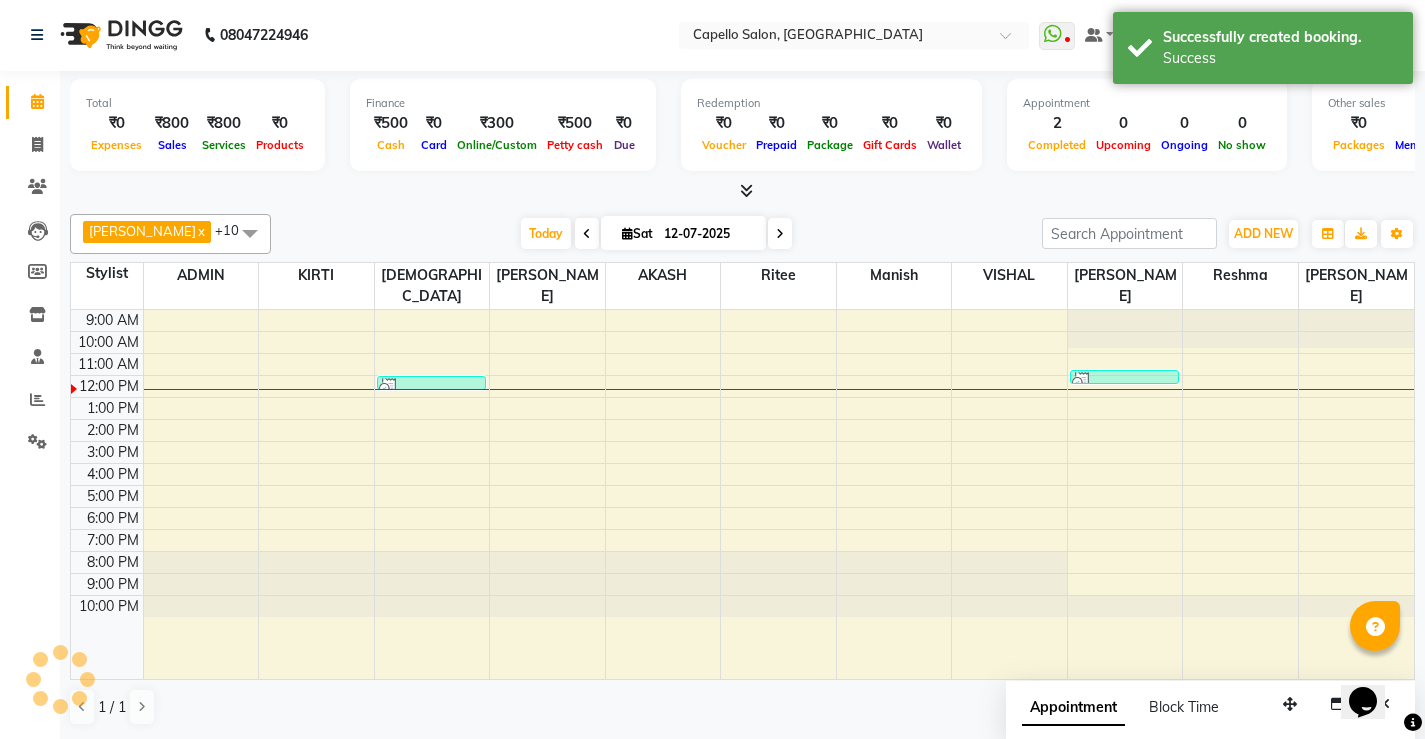 scroll, scrollTop: 0, scrollLeft: 0, axis: both 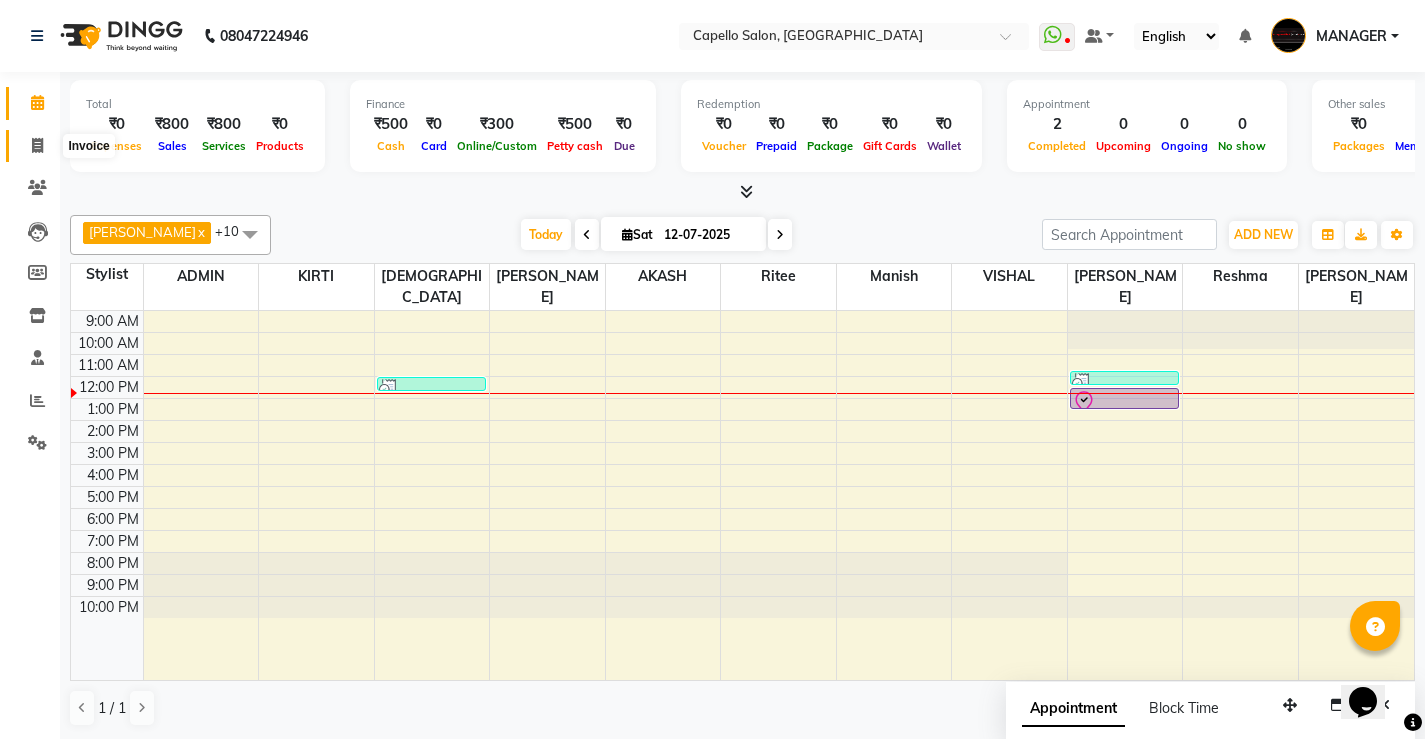 click 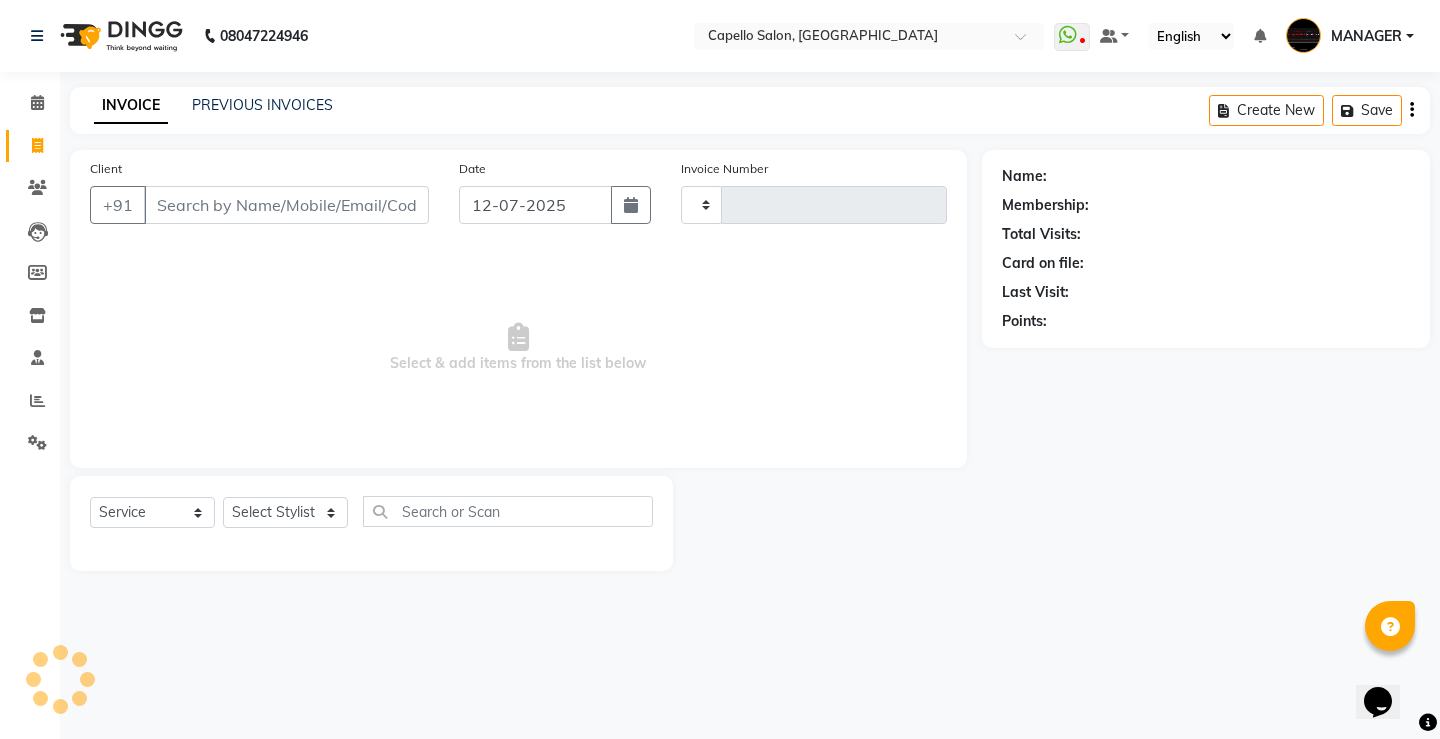 type on "3094" 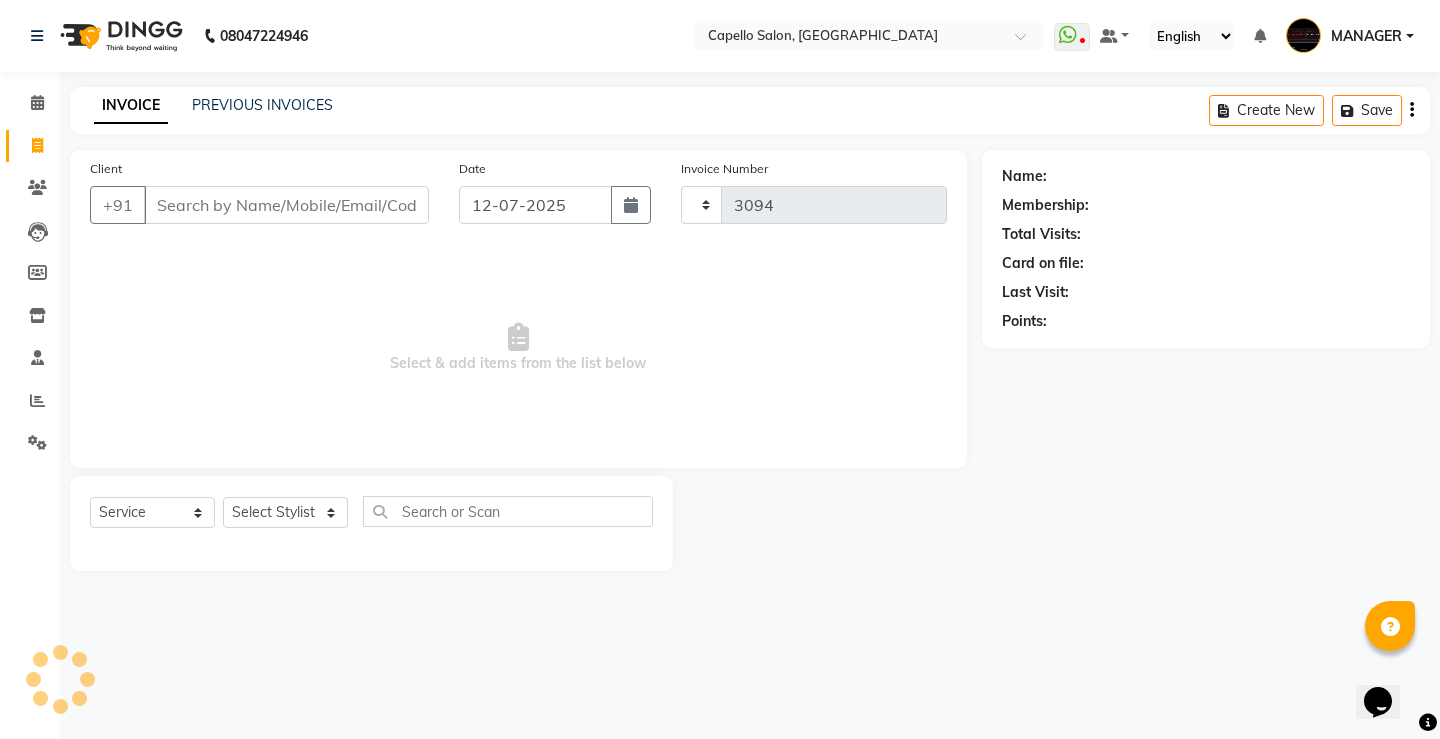 select on "857" 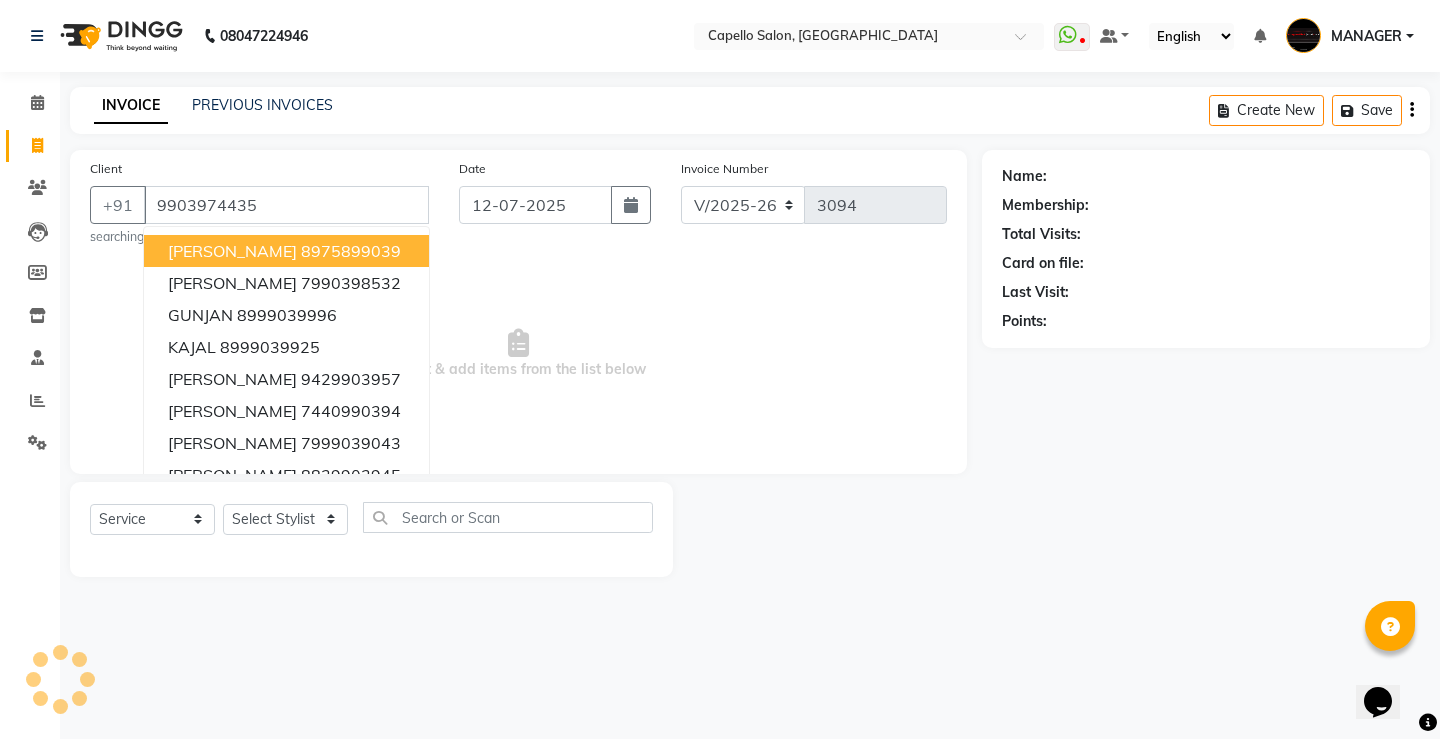 type on "9903974435" 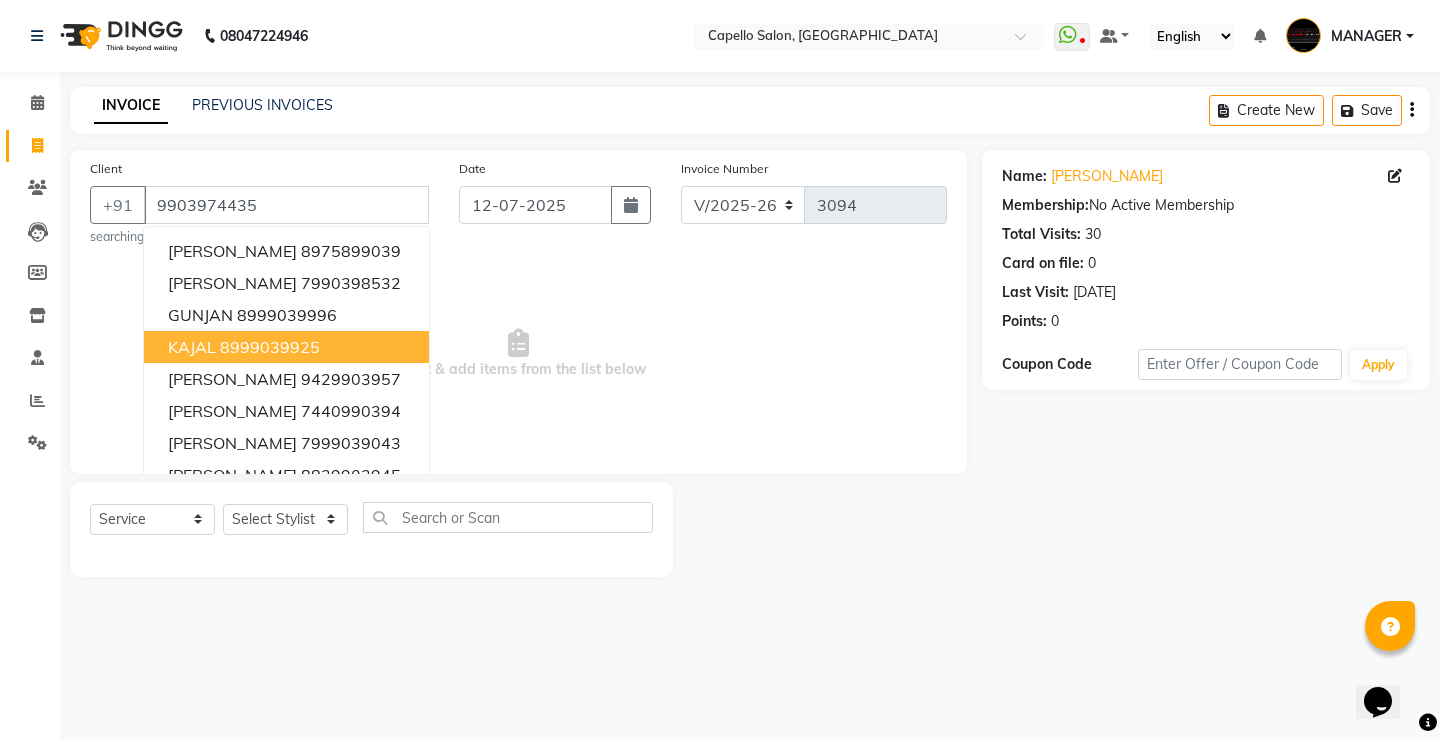 click on "Select & add items from the list below" at bounding box center (518, 354) 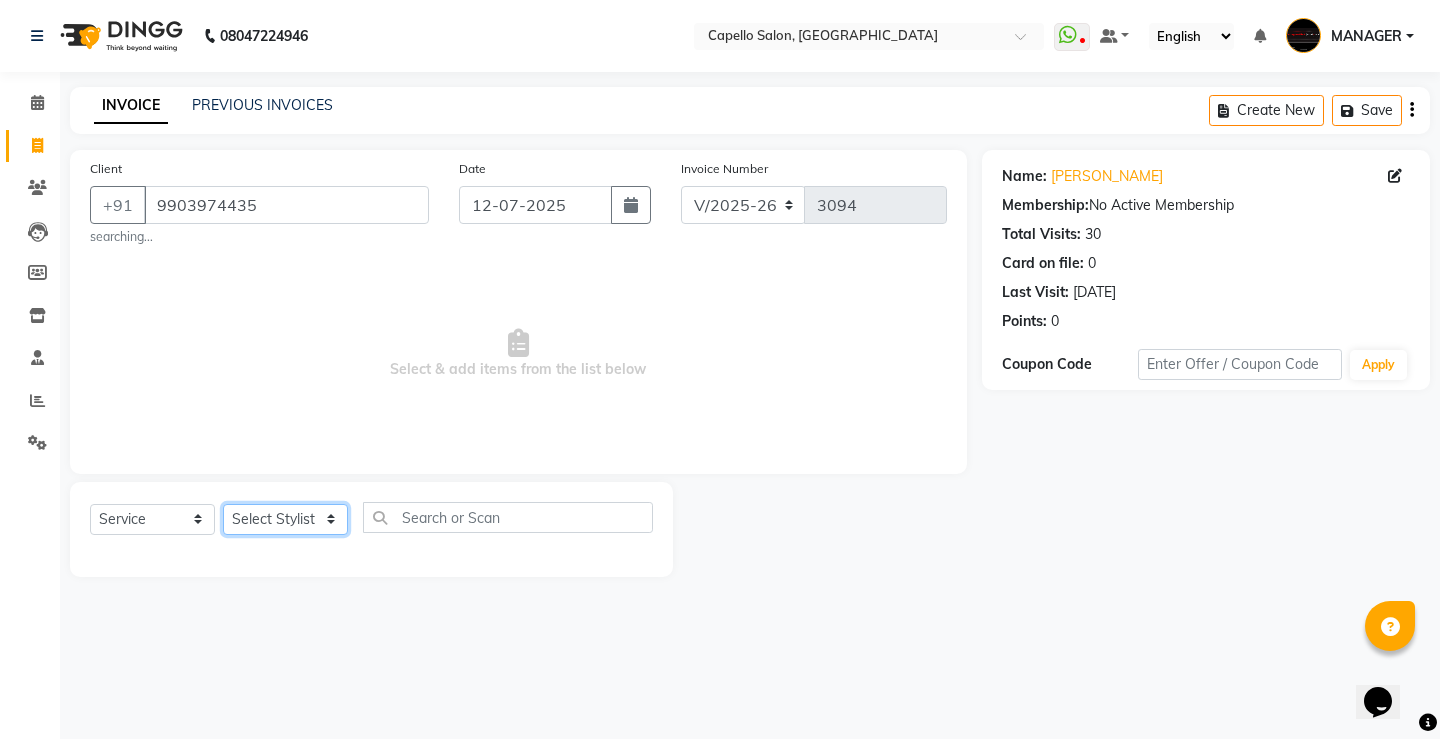 click on "Select Stylist ADMIN AKASH [PERSON_NAME] [PERSON_NAME] MANAGER [PERSON_NAME]  [PERSON_NAME] [PERSON_NAME] [PERSON_NAME]" 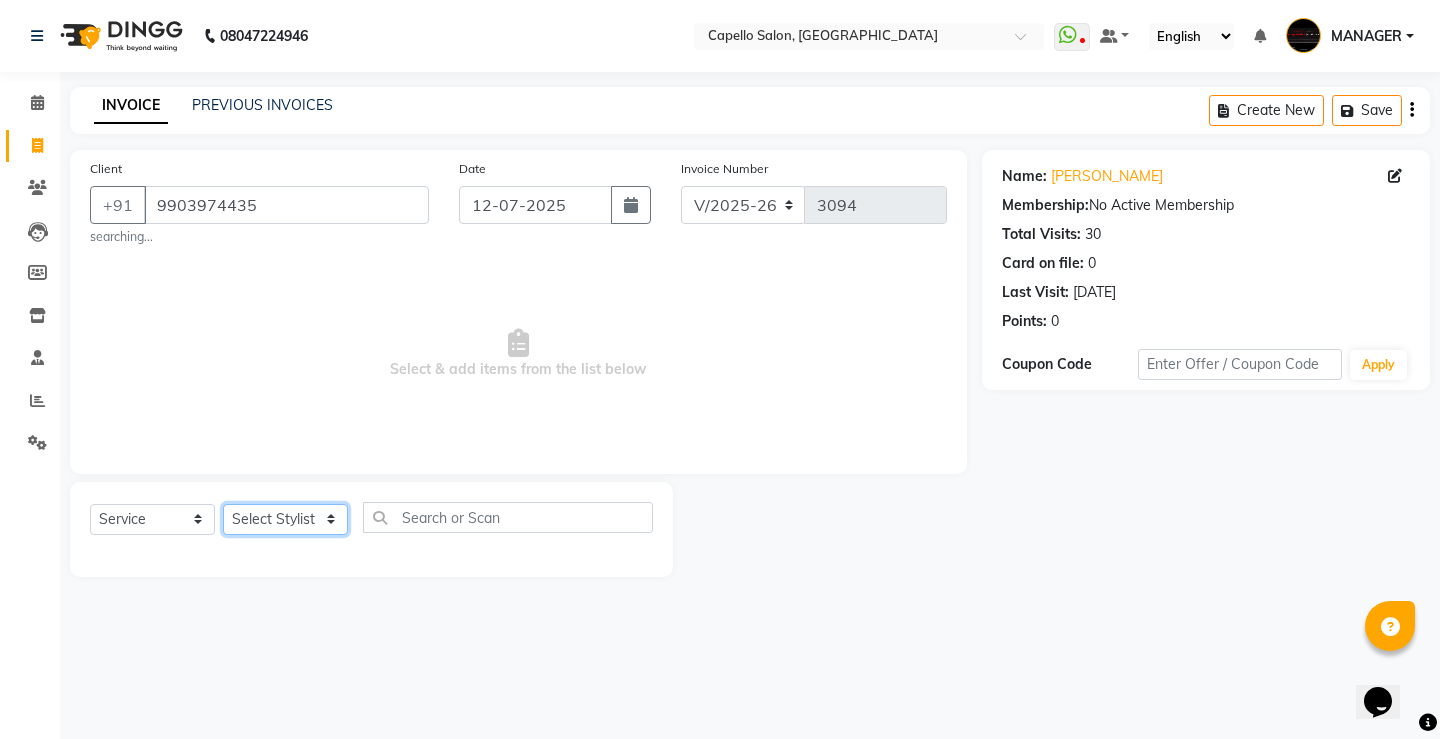 select on "62887" 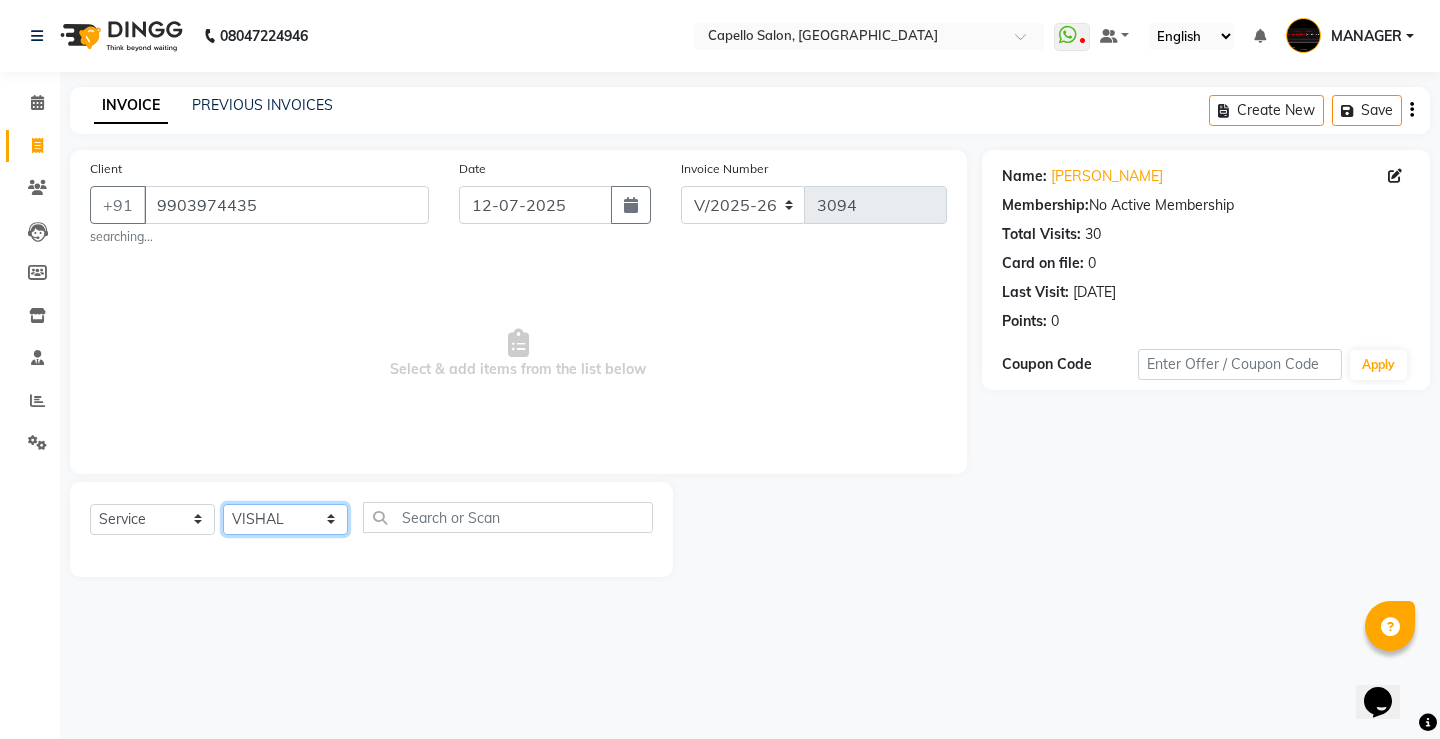 click on "Select Stylist ADMIN AKASH [PERSON_NAME] [PERSON_NAME] MANAGER [PERSON_NAME]  [PERSON_NAME] [PERSON_NAME] [PERSON_NAME]" 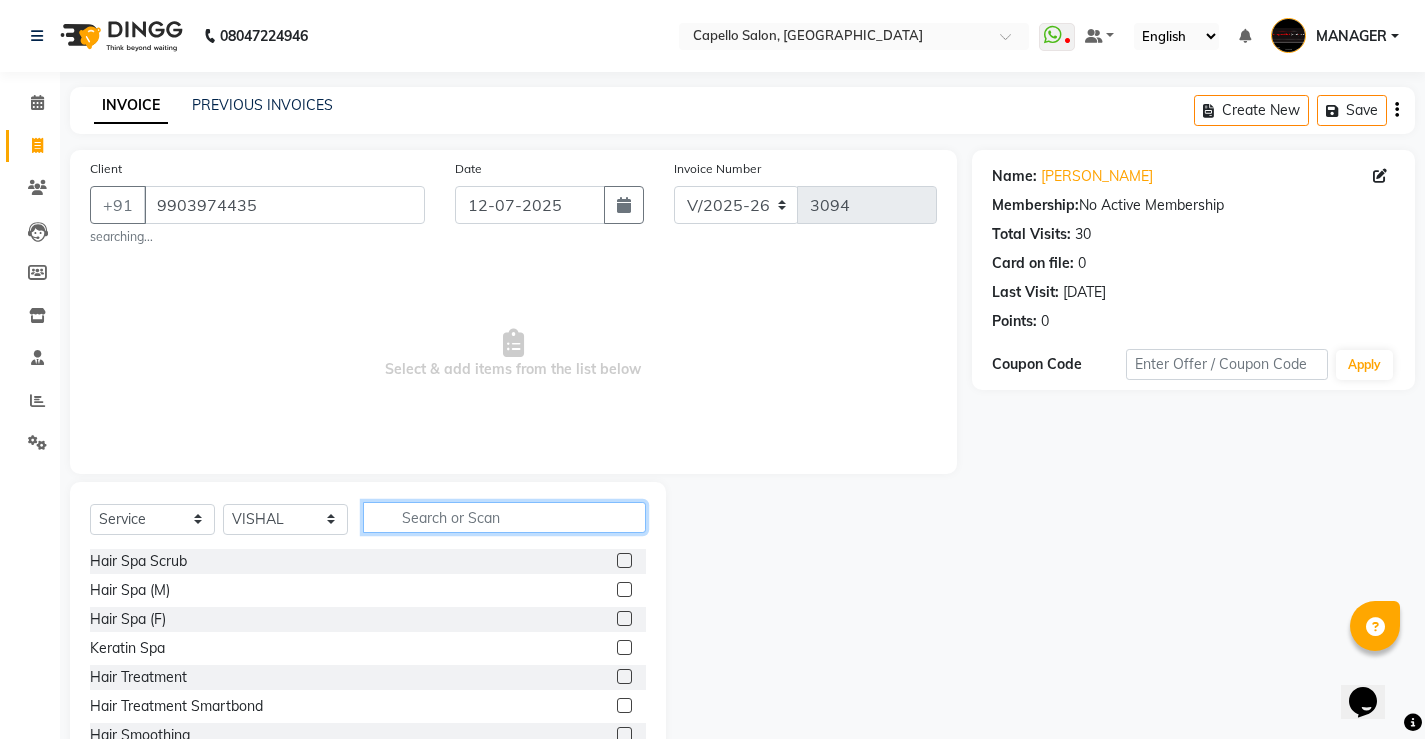 click 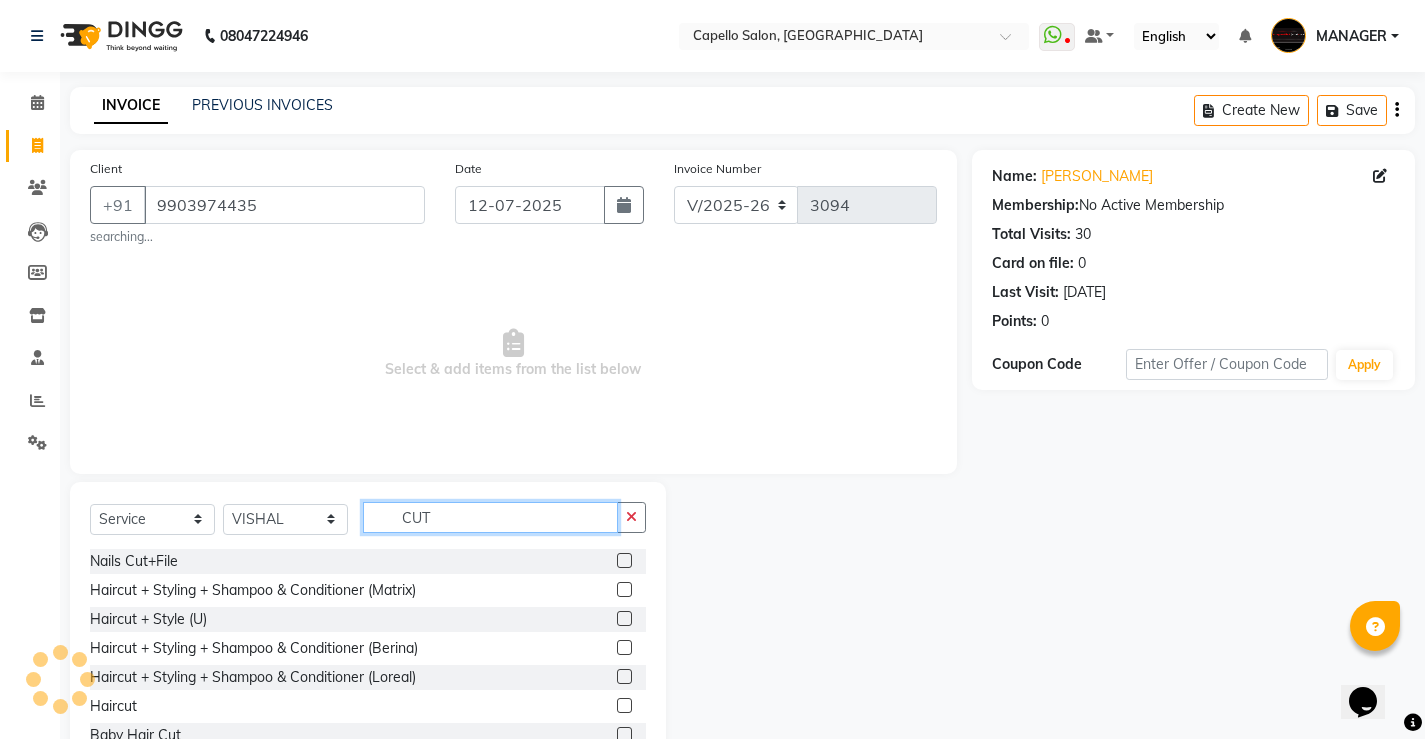 type on "CUT" 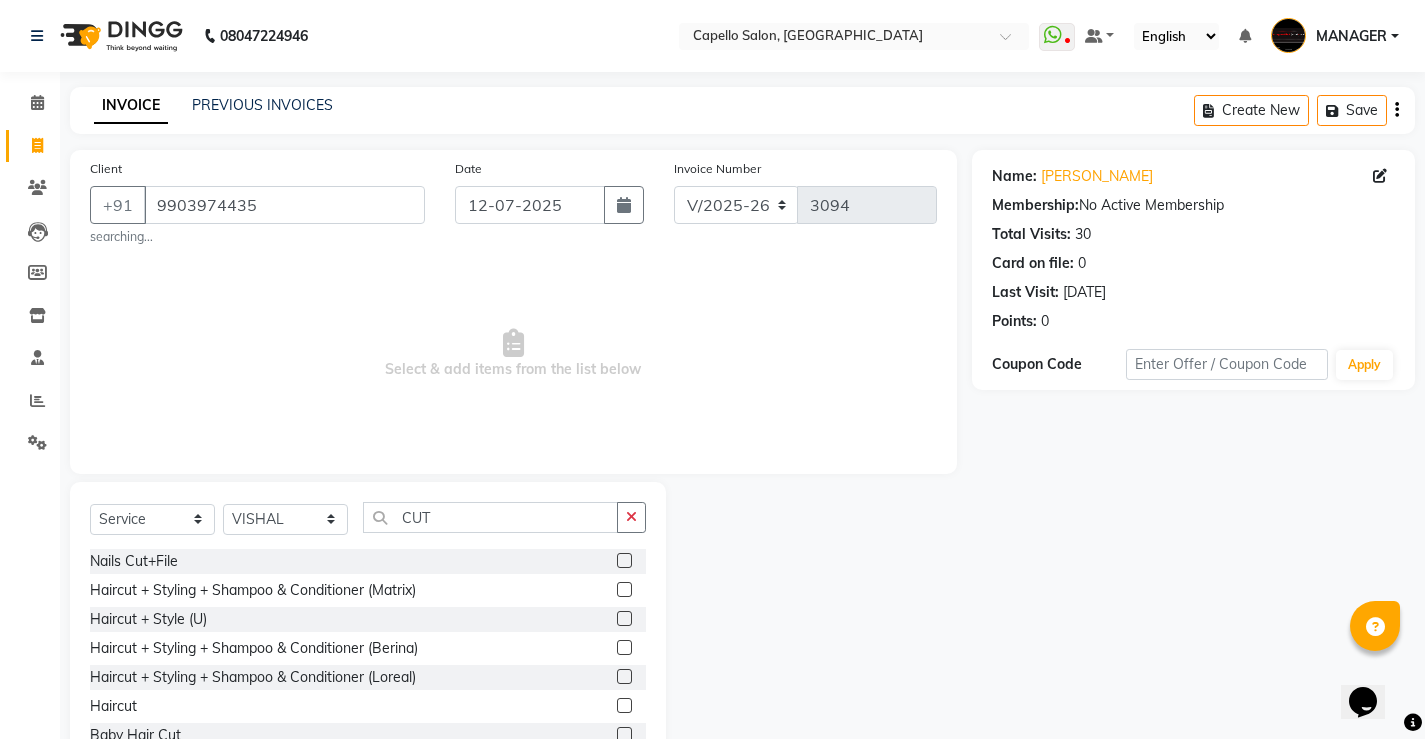click 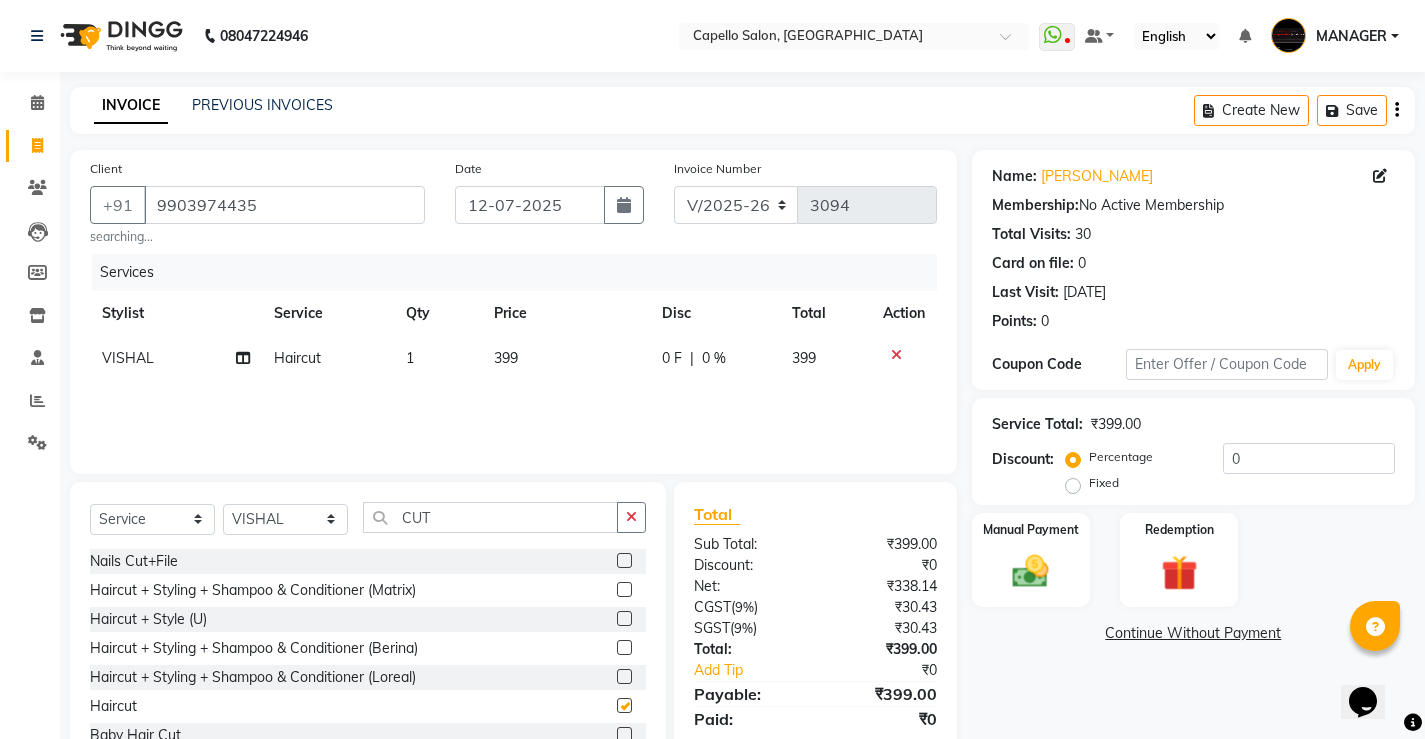 checkbox on "false" 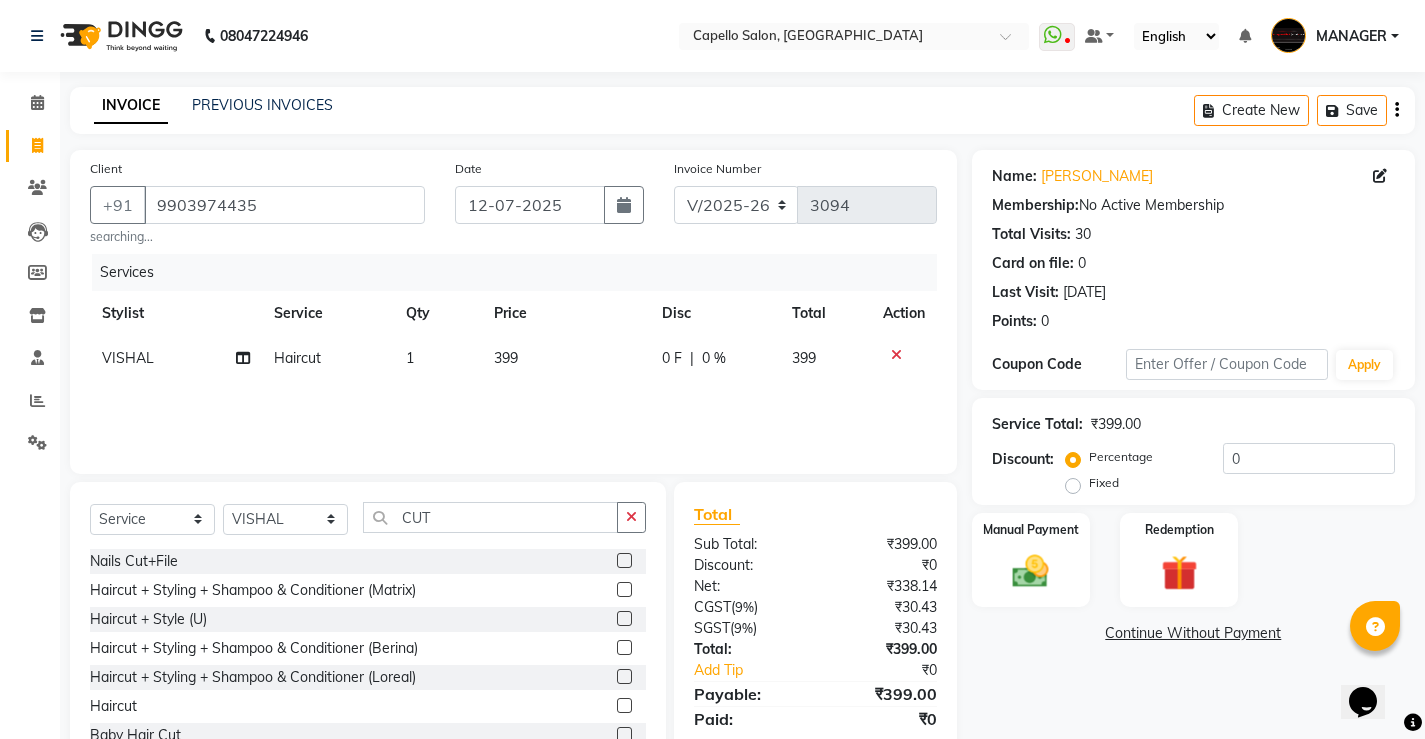 click on "Services Stylist Service Qty Price Disc Total Action VISHAL Haircut 1 399 0 F | 0 % 399" 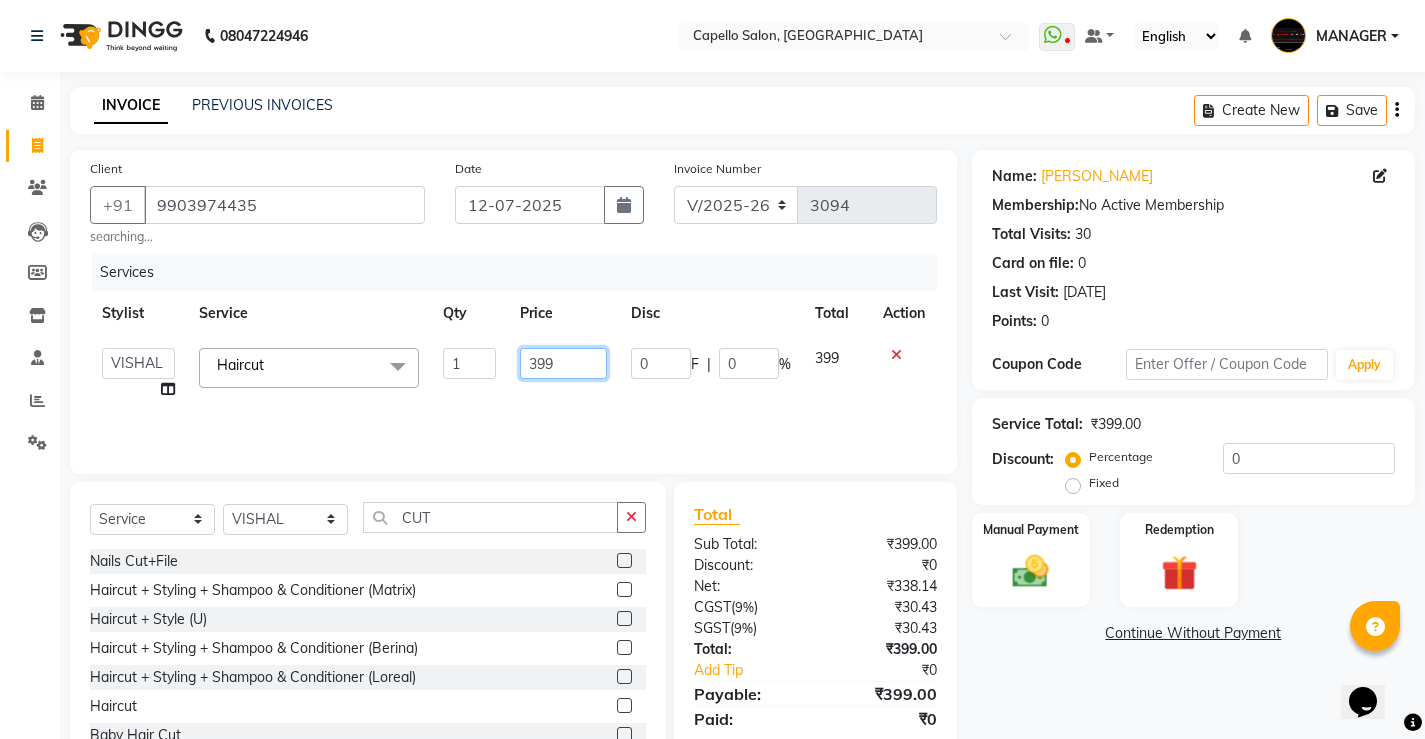 drag, startPoint x: 586, startPoint y: 361, endPoint x: 446, endPoint y: 361, distance: 140 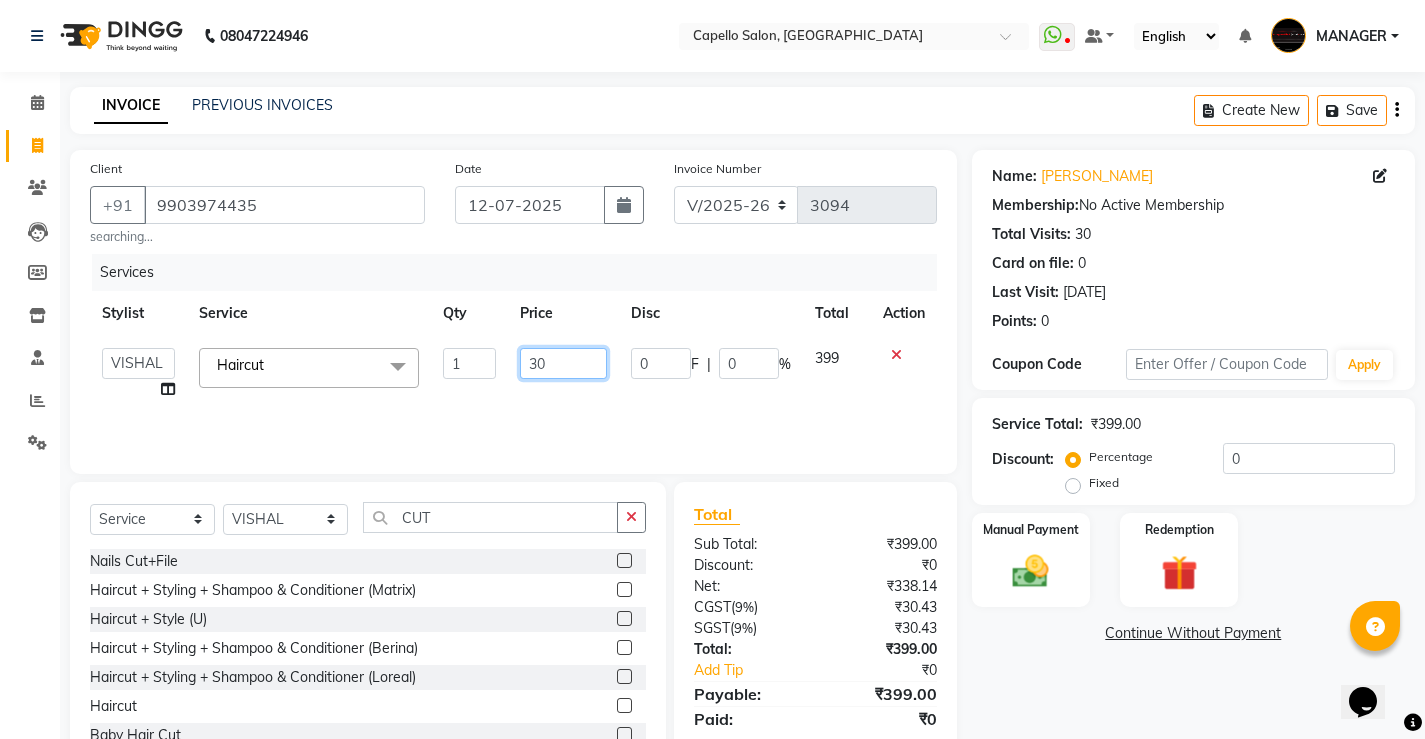 type on "300" 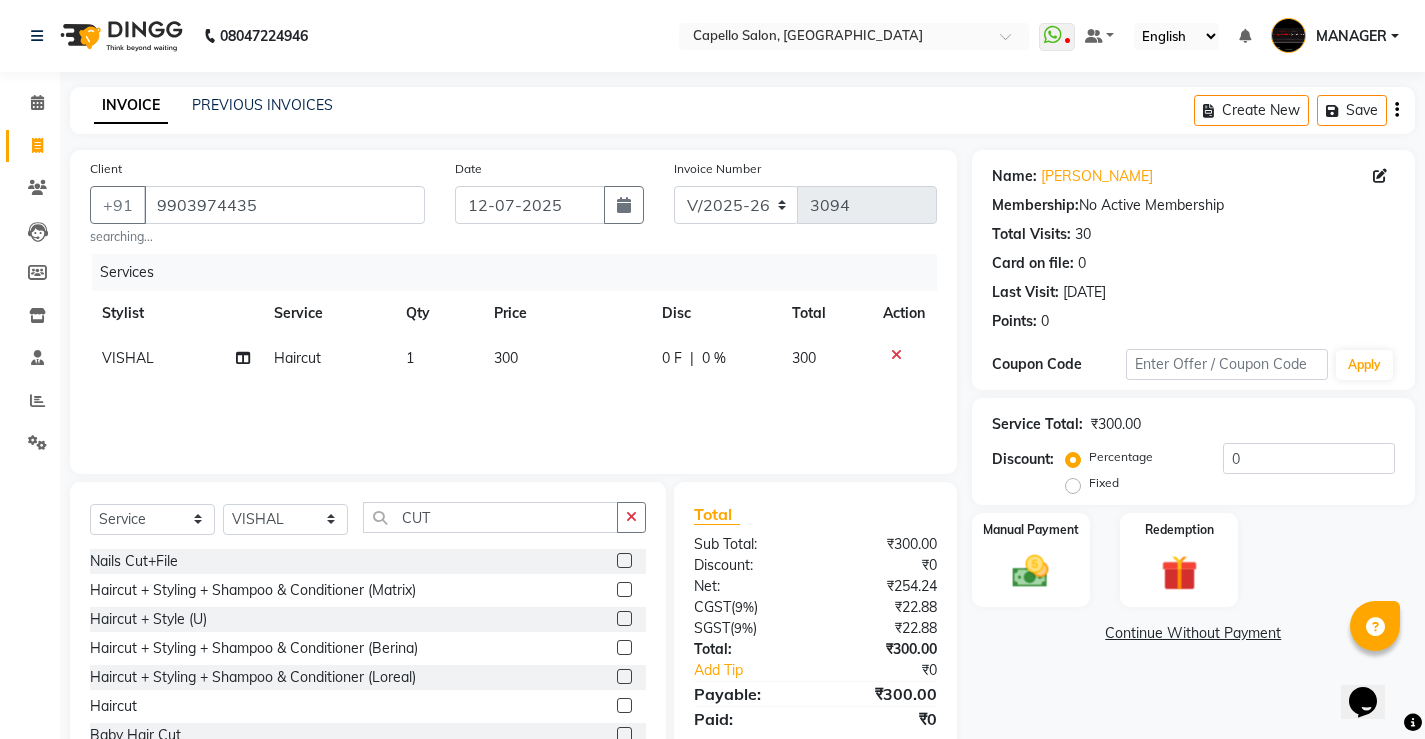 click on "Services" 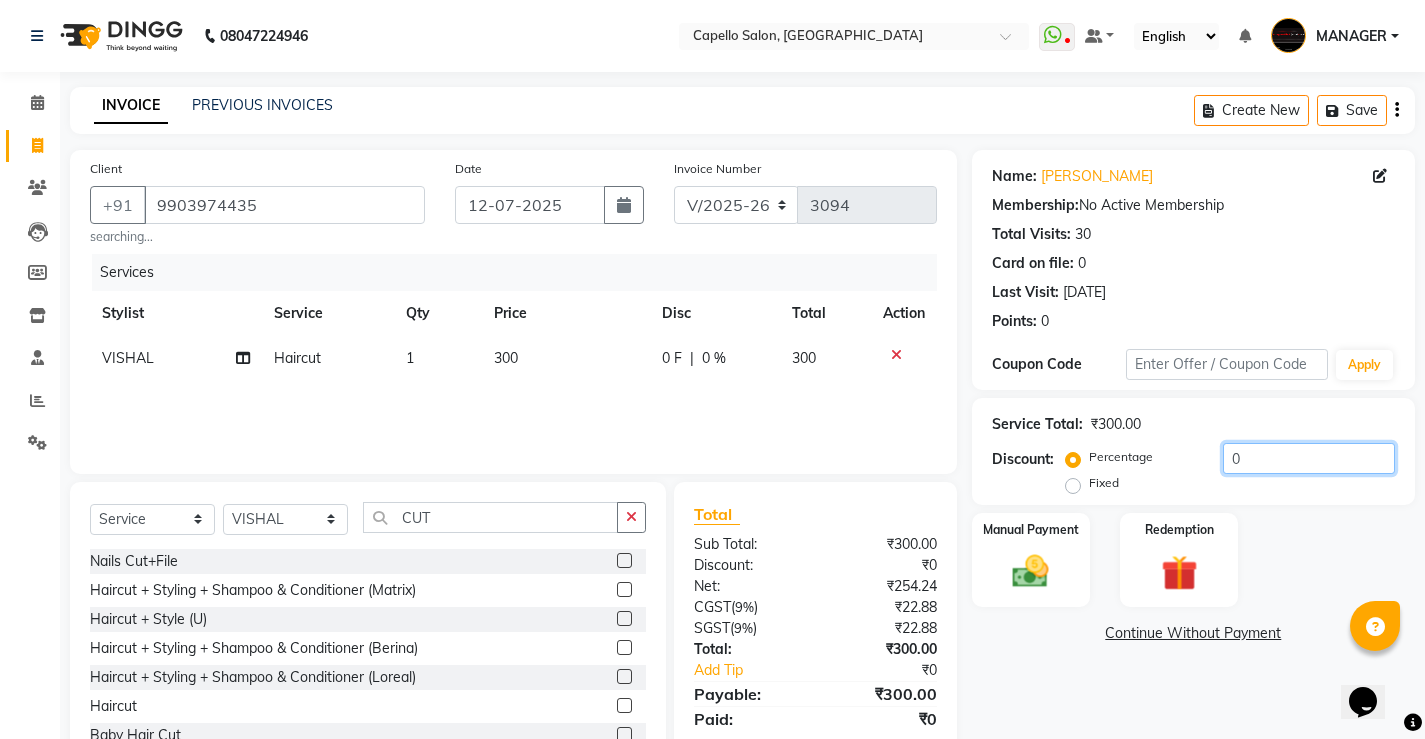 click on "0" 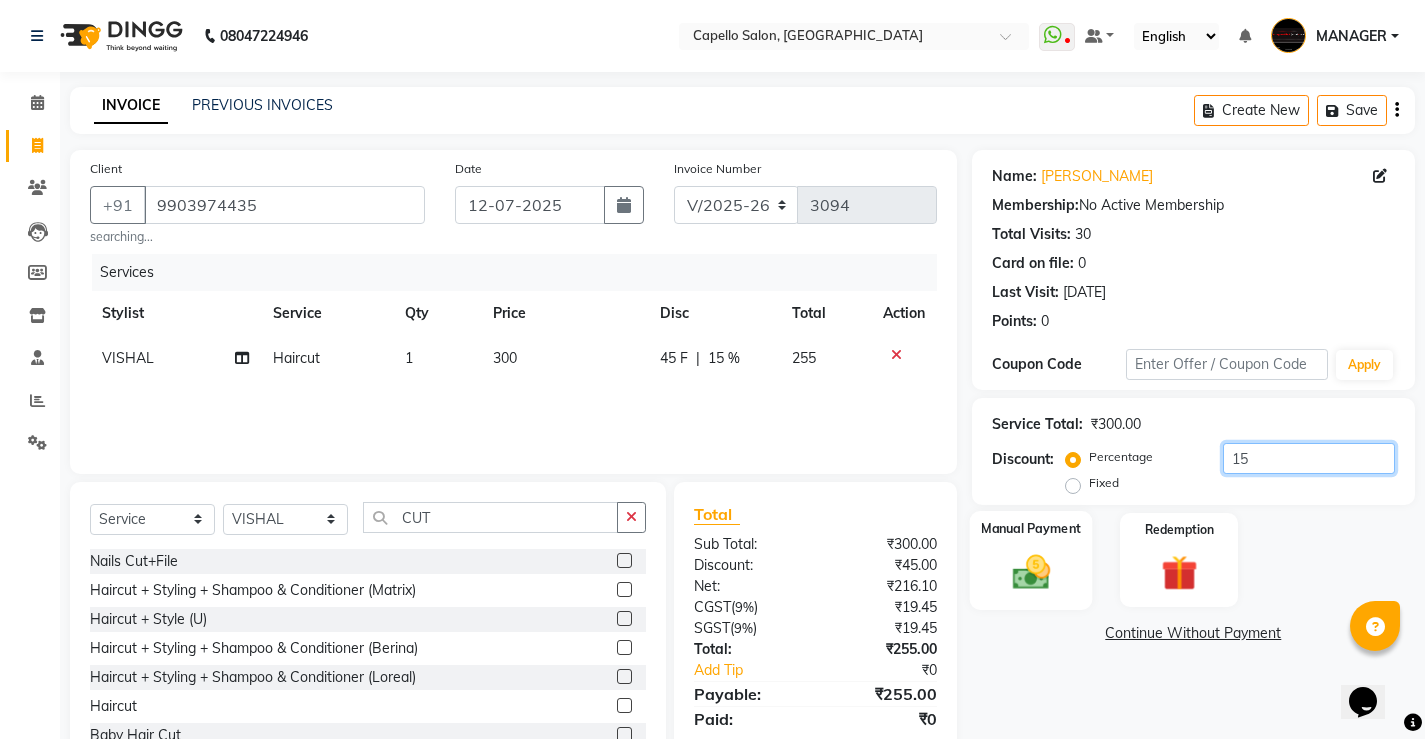 type on "15" 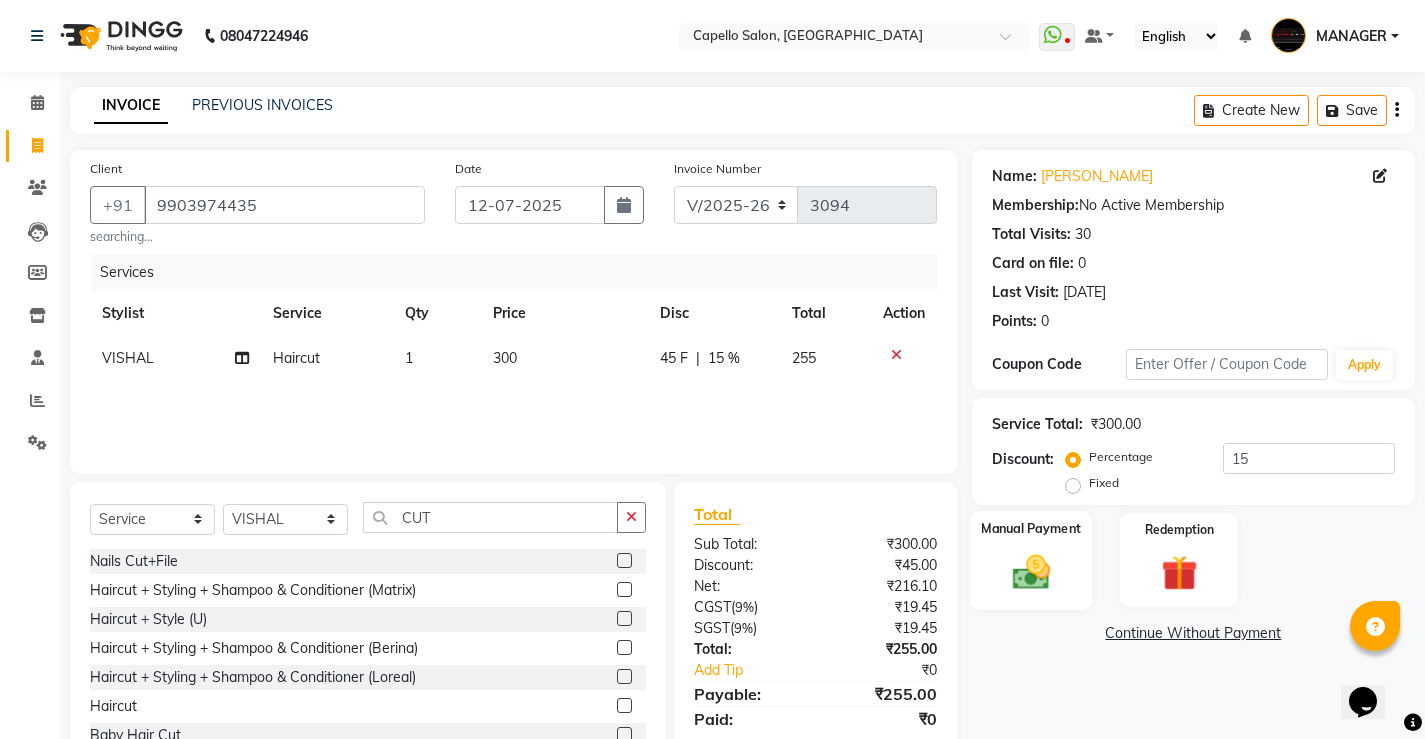 click on "Manual Payment" 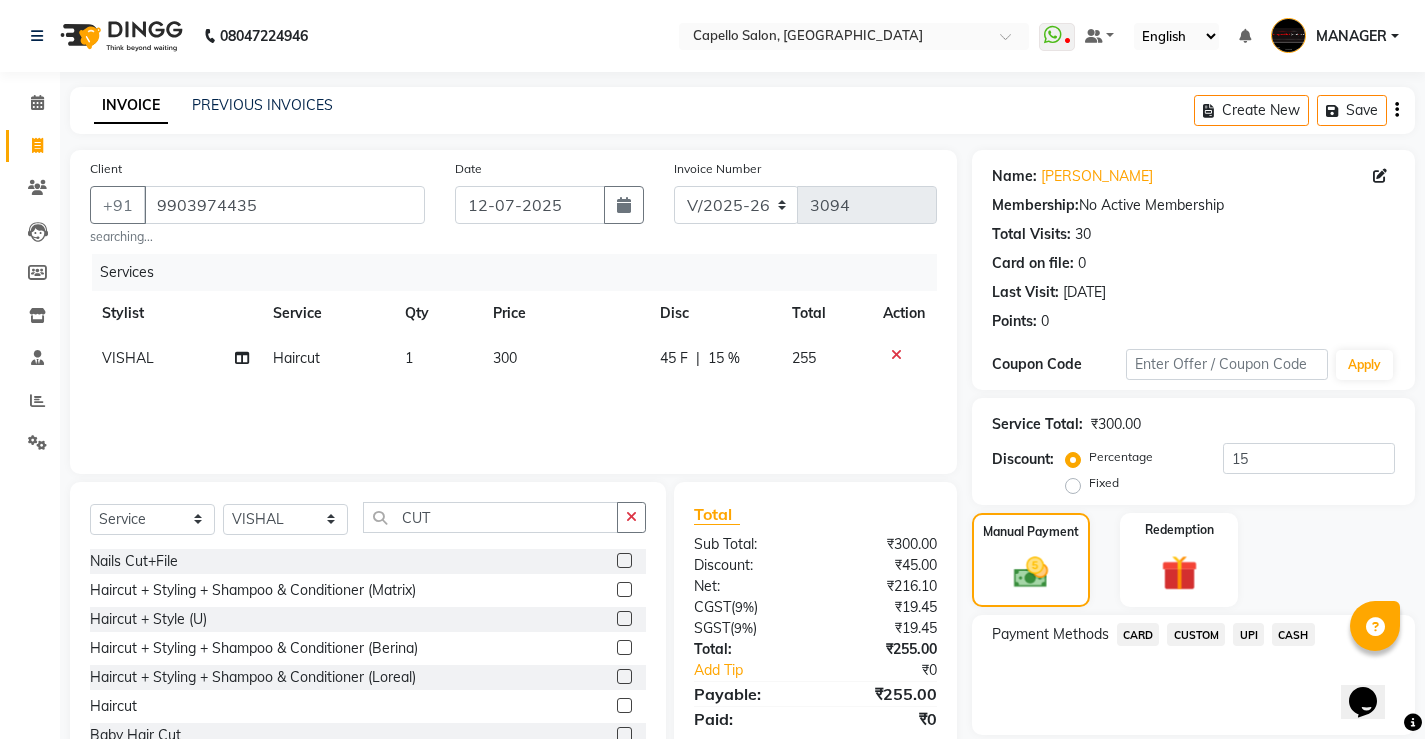 click on "UPI" 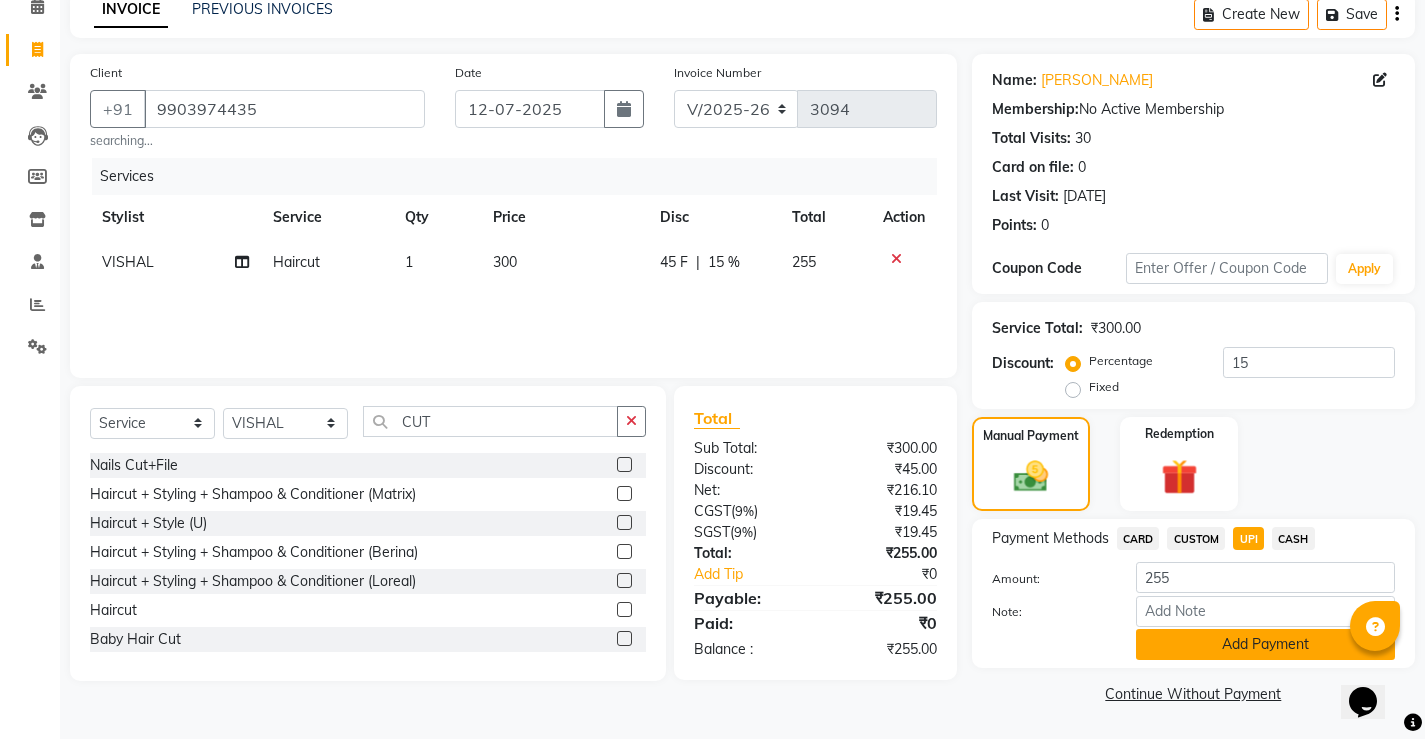 click on "Add Payment" 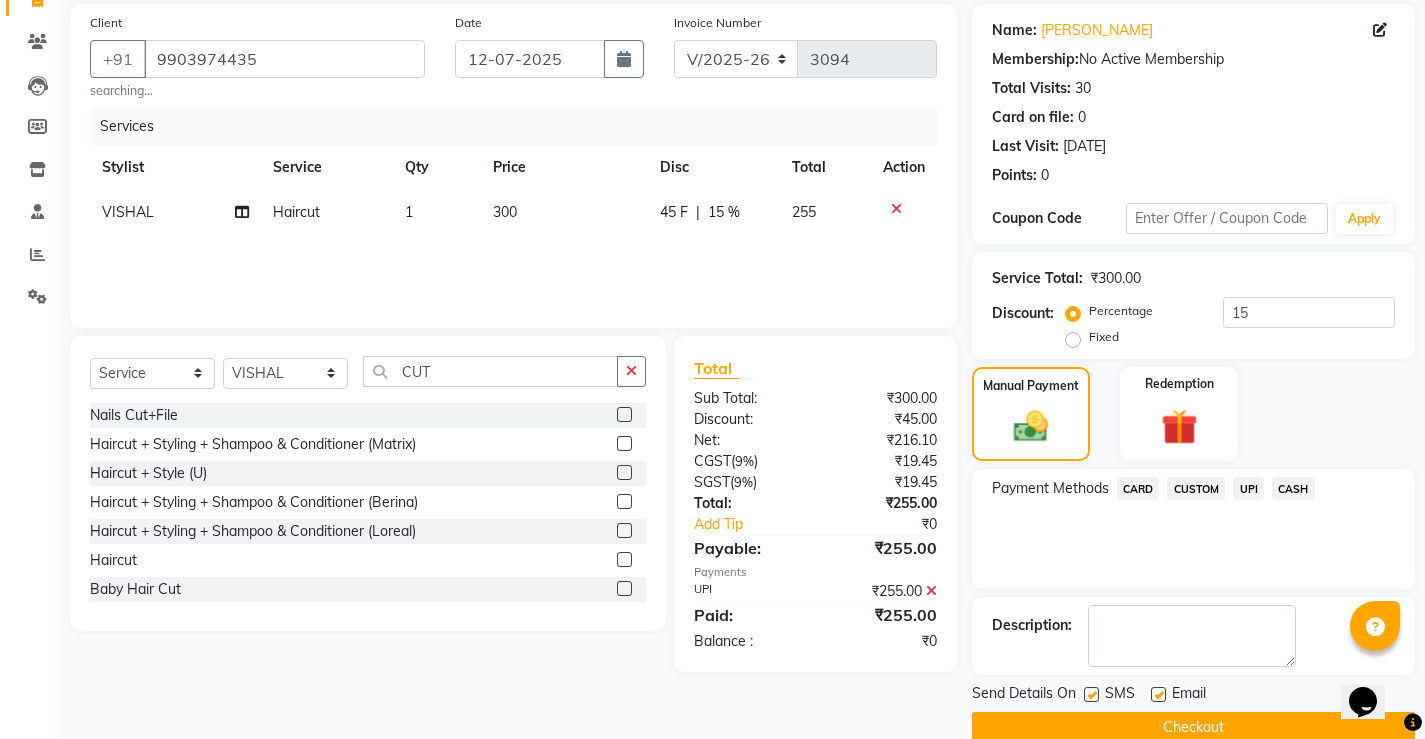scroll, scrollTop: 180, scrollLeft: 0, axis: vertical 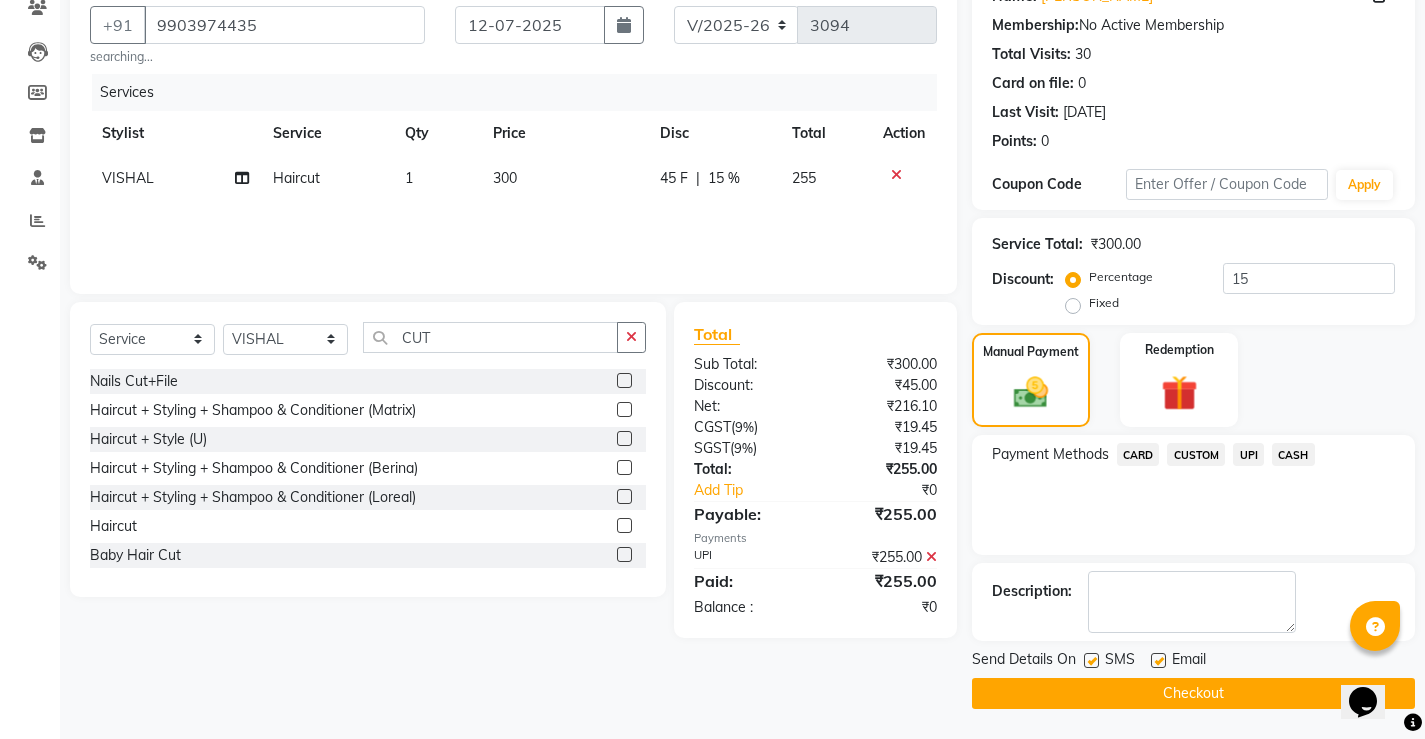 click on "Checkout" 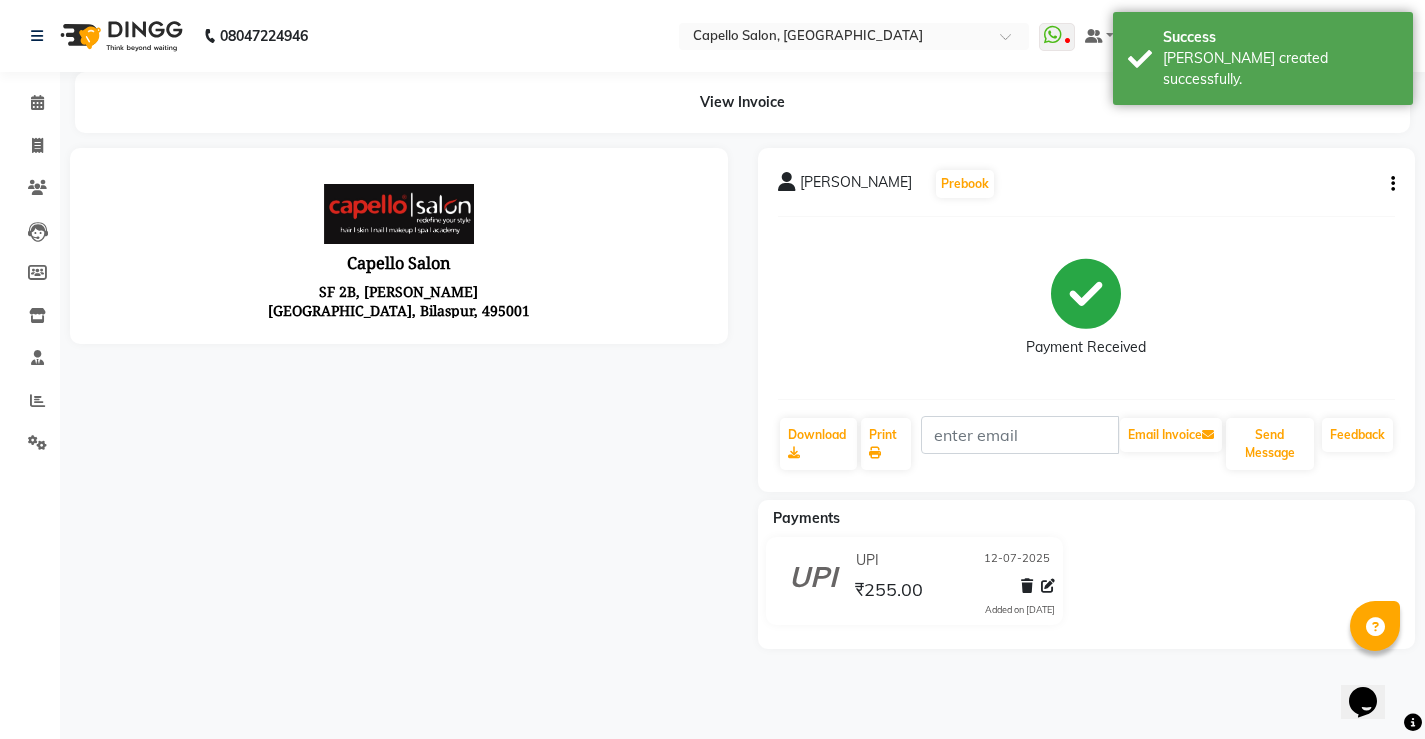 scroll, scrollTop: 0, scrollLeft: 0, axis: both 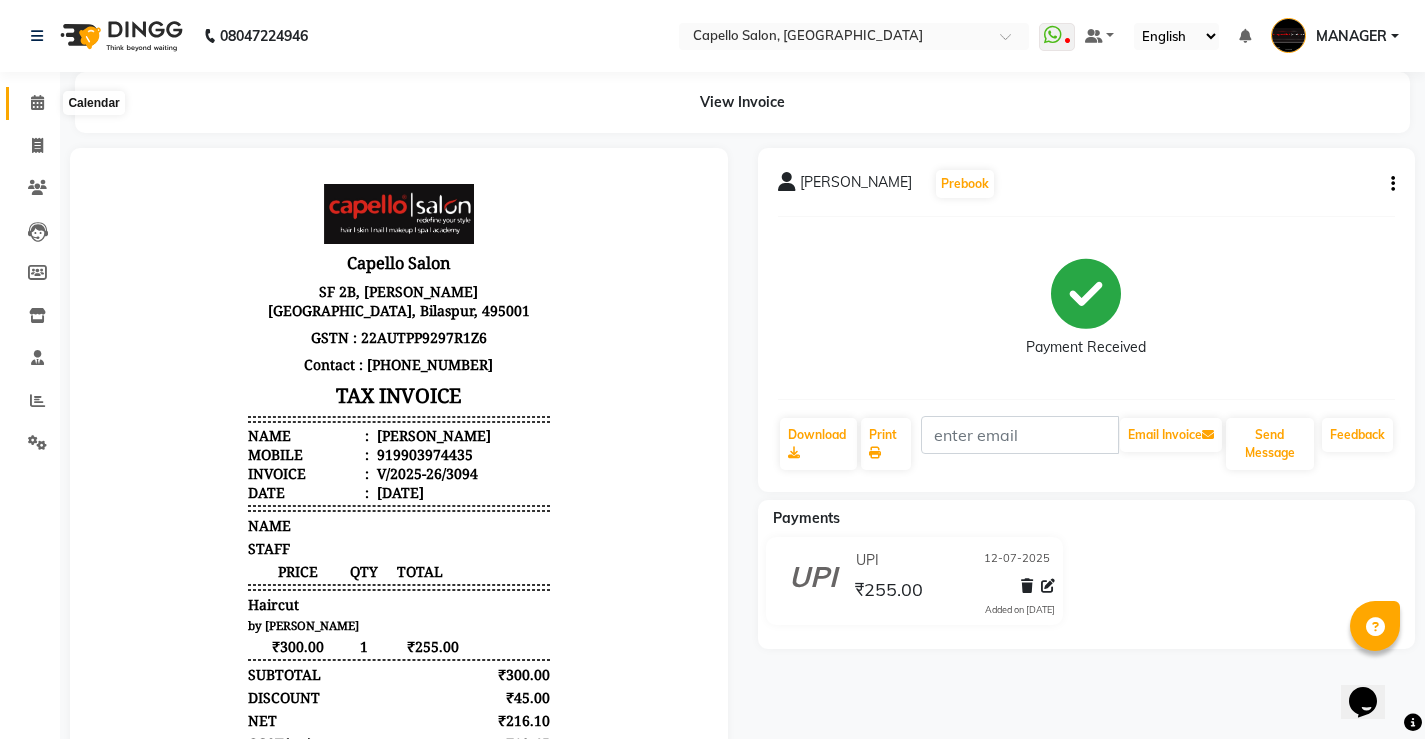 click 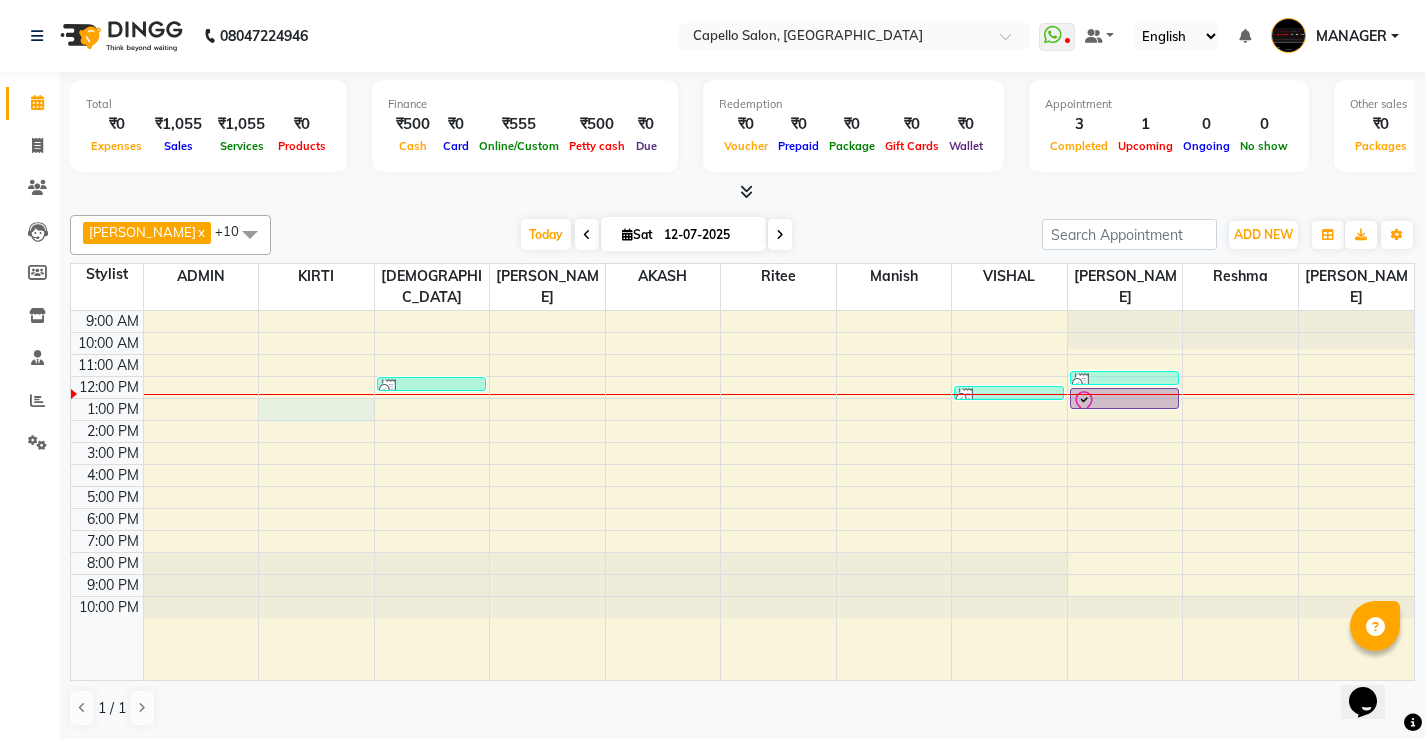 click on "9:00 AM 10:00 AM 11:00 AM 12:00 PM 1:00 PM 2:00 PM 3:00 PM 4:00 PM 5:00 PM 6:00 PM 7:00 PM 8:00 PM 9:00 PM 10:00 PM     IMRAN, TK02, 12:00 PM-12:20 PM, Haircut     [PERSON_NAME], TK04, 12:25 PM-12:45 PM, Haircut     [PERSON_NAME], TK01, 11:45 AM-12:05 PM, Haircut
v sayamvesh, TK03, 12:30 PM-01:30 PM, Skinora Radiance Treatment ( Kakadu& Lakadong)" at bounding box center [742, 495] 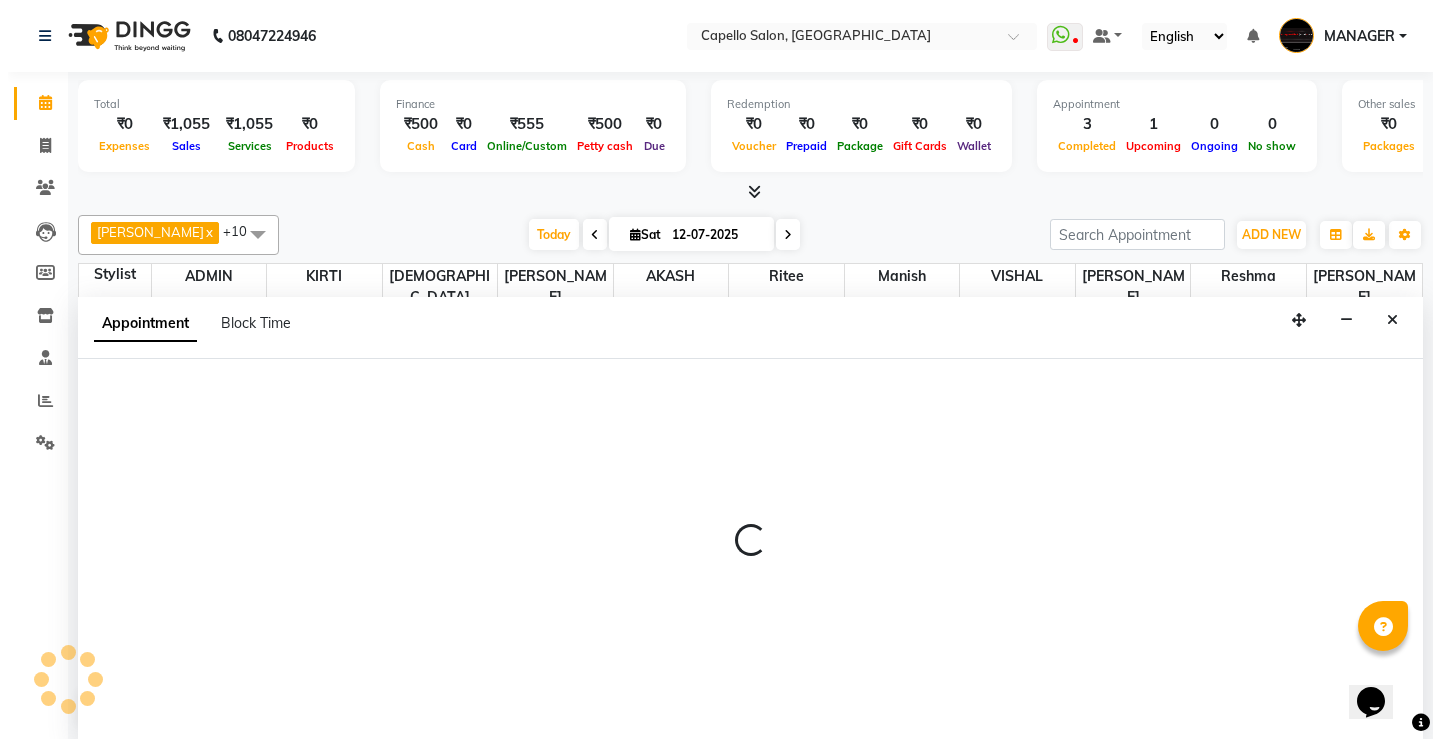scroll, scrollTop: 1, scrollLeft: 0, axis: vertical 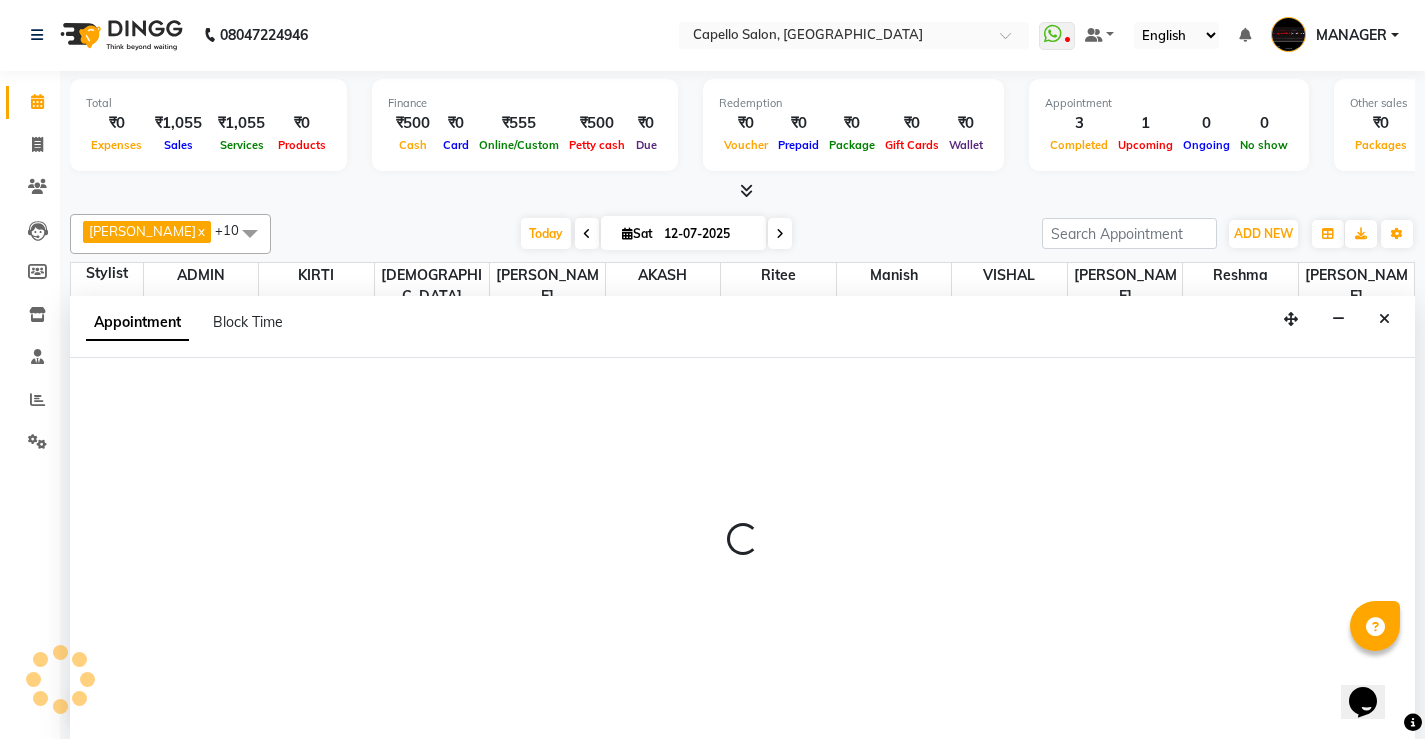 select on "14732" 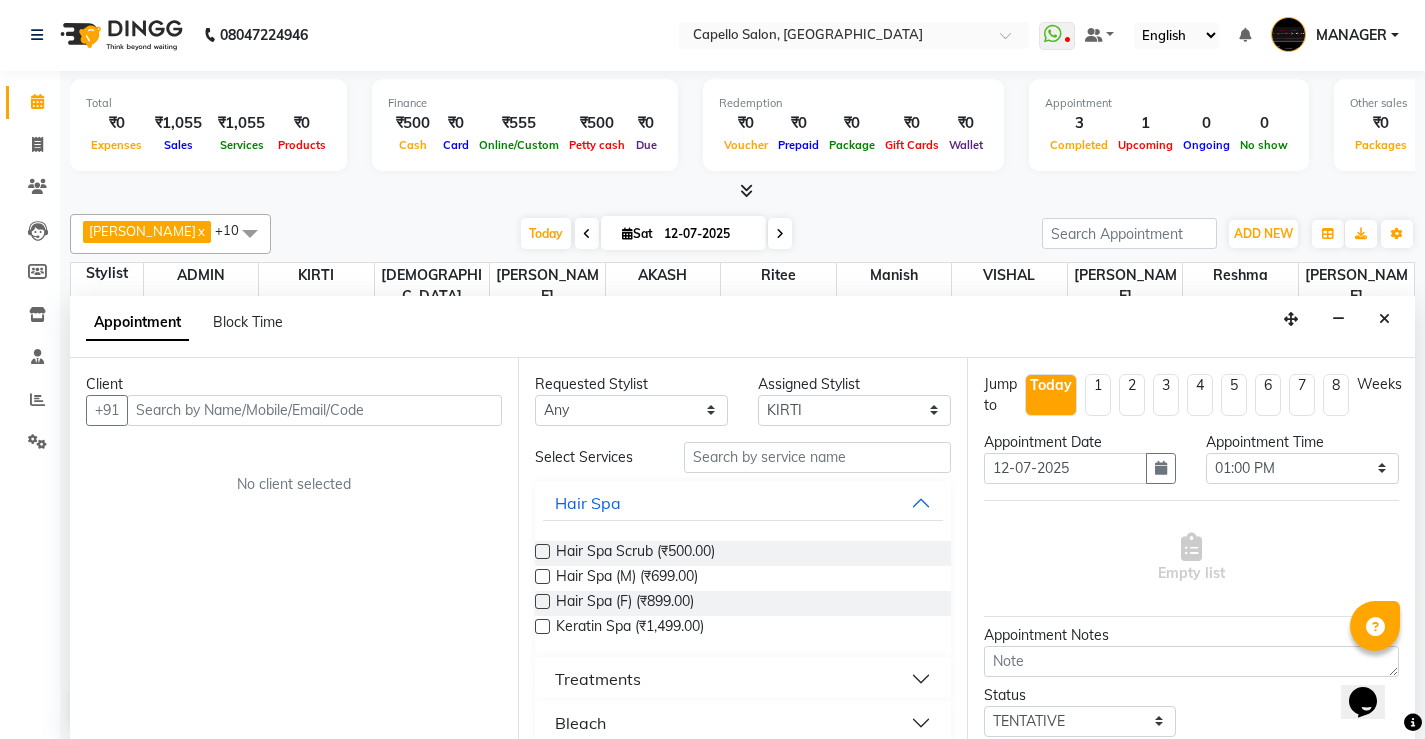 click at bounding box center [314, 410] 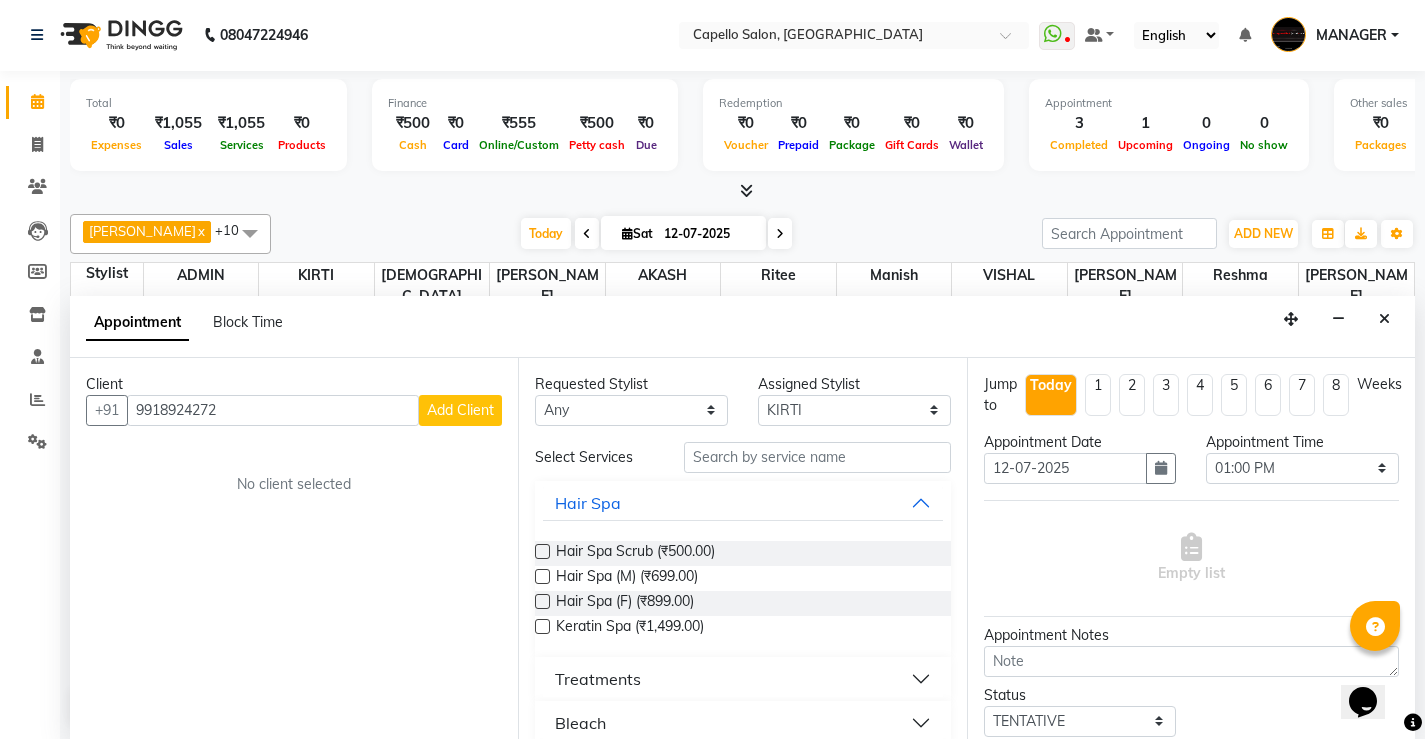 type on "9918924272" 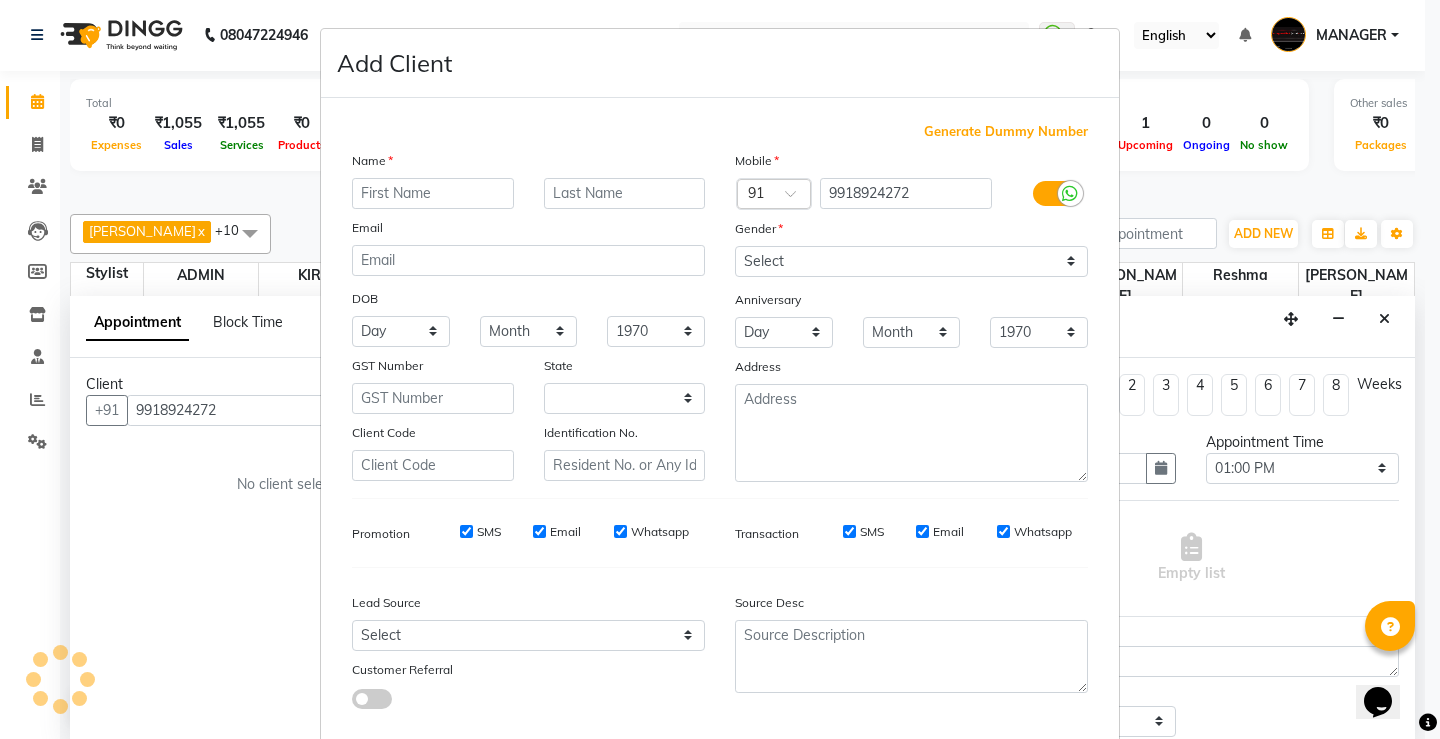 select on "7" 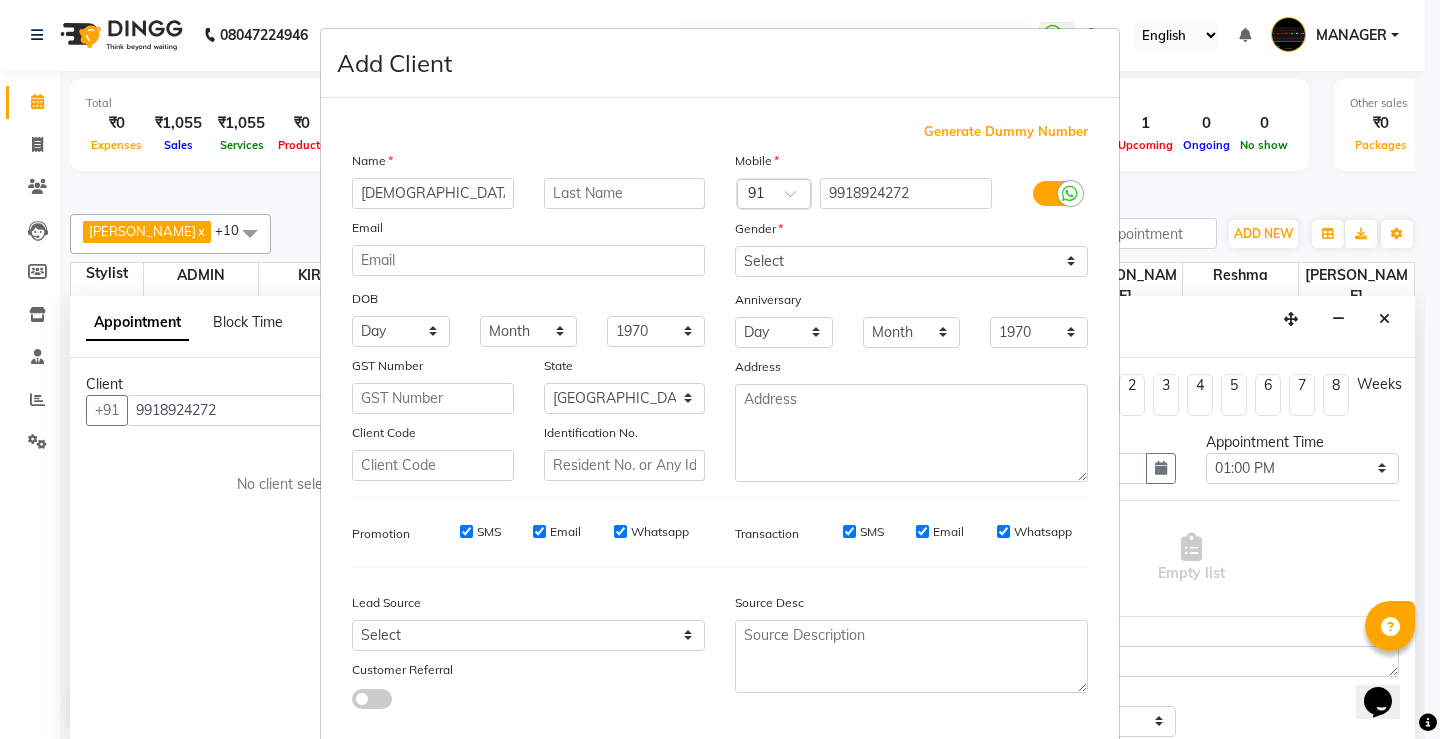 type on "[DEMOGRAPHIC_DATA]" 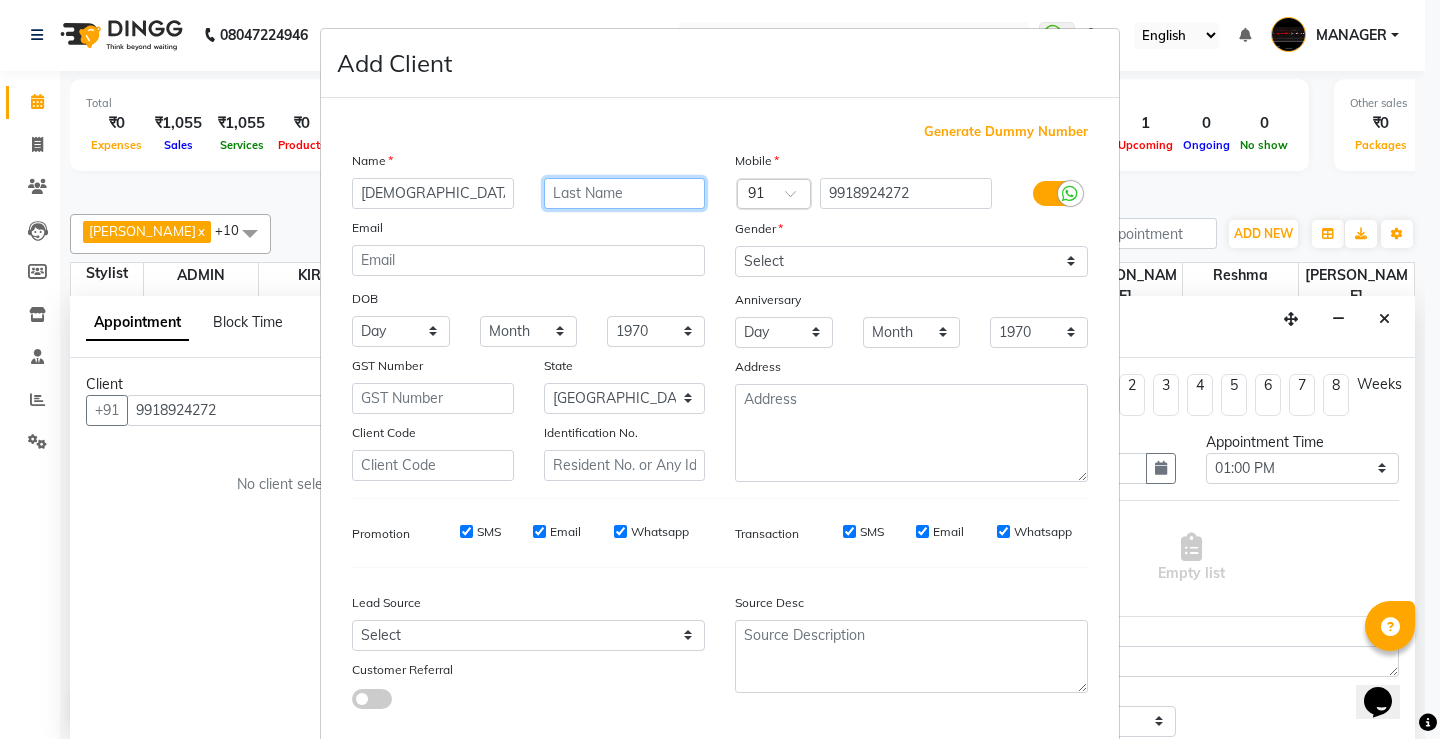 click at bounding box center [625, 193] 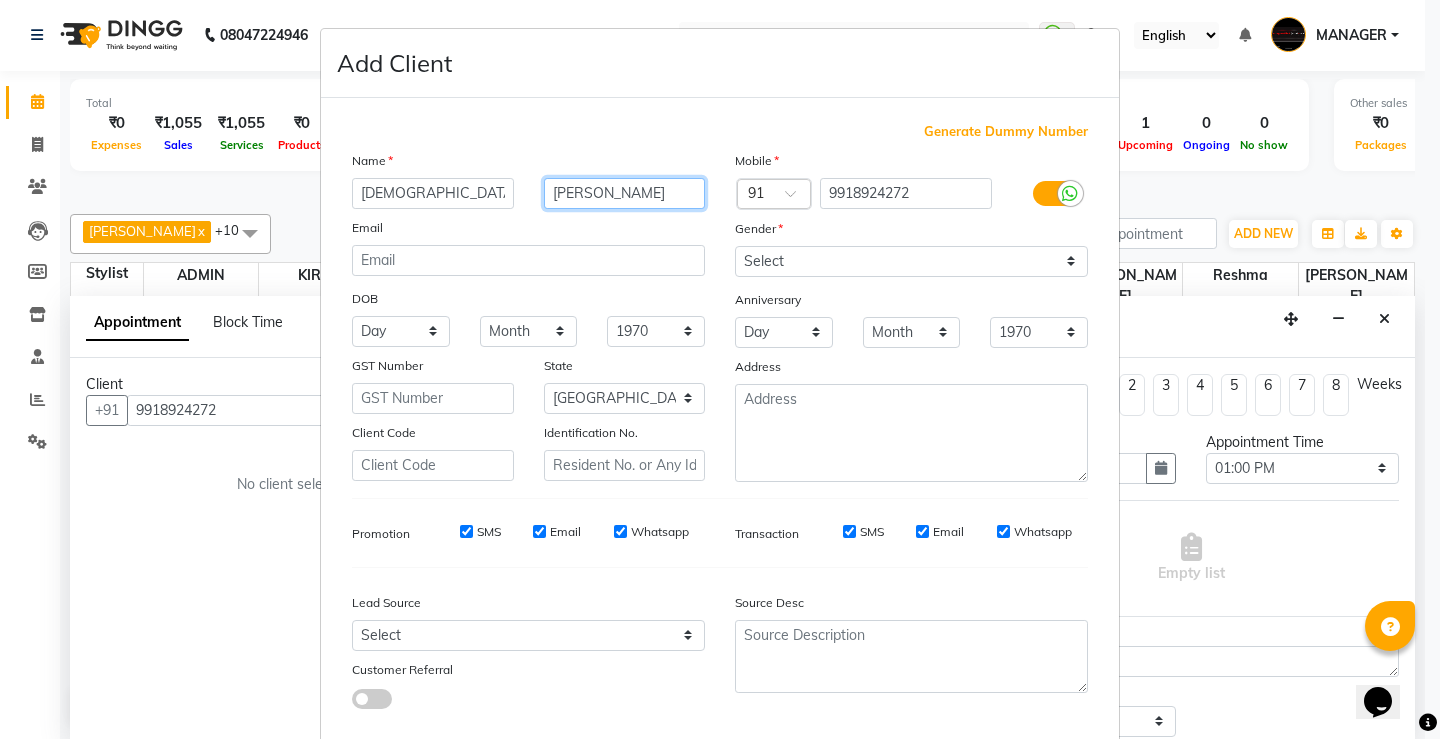 type on "[PERSON_NAME]" 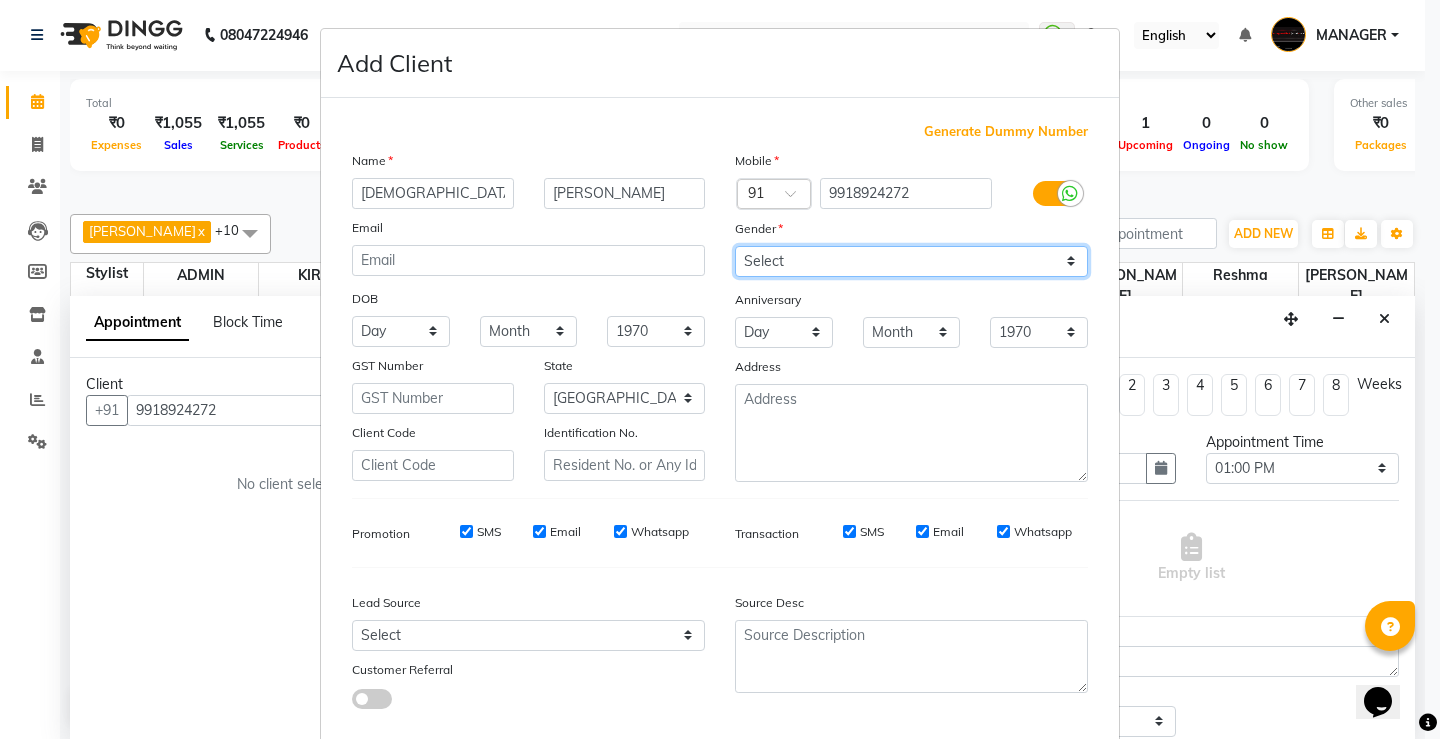 click on "Select [DEMOGRAPHIC_DATA] [DEMOGRAPHIC_DATA] Other Prefer Not To Say" at bounding box center [911, 261] 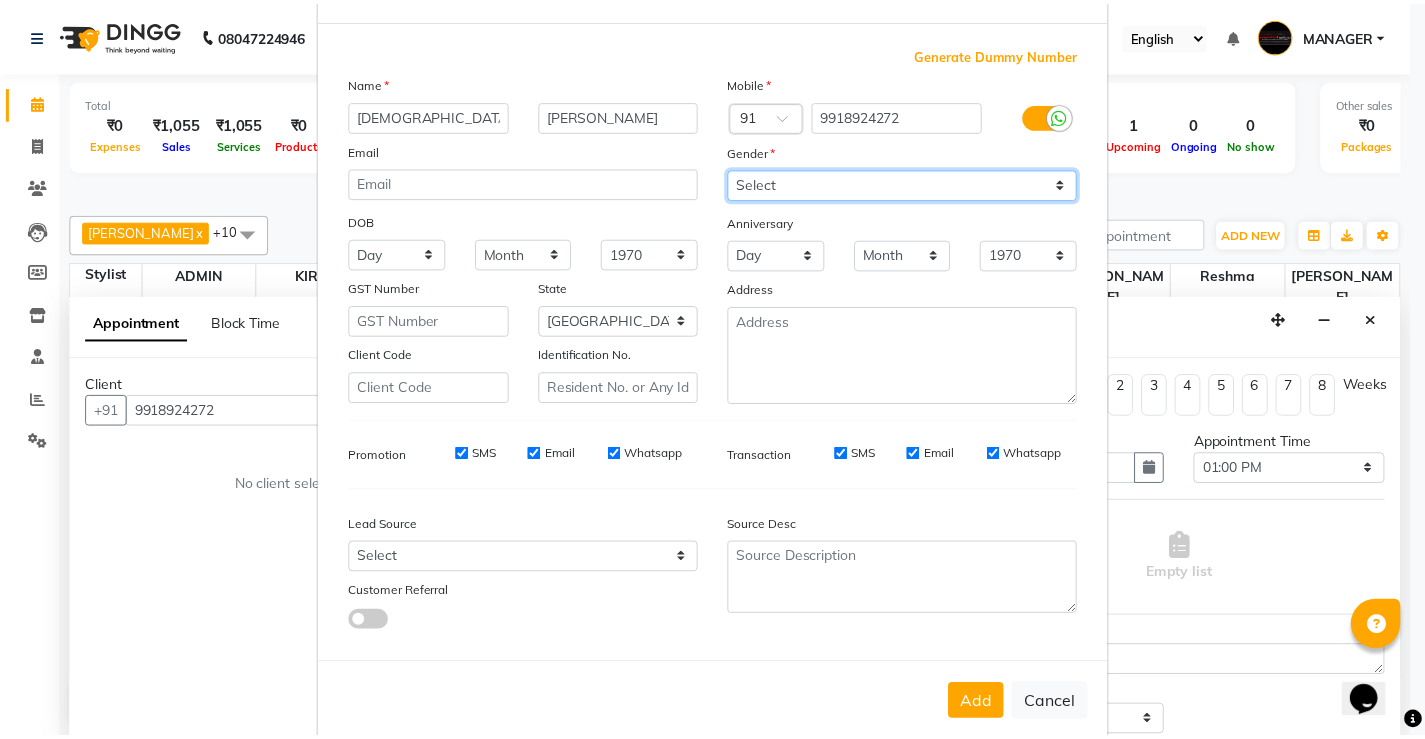 scroll, scrollTop: 110, scrollLeft: 0, axis: vertical 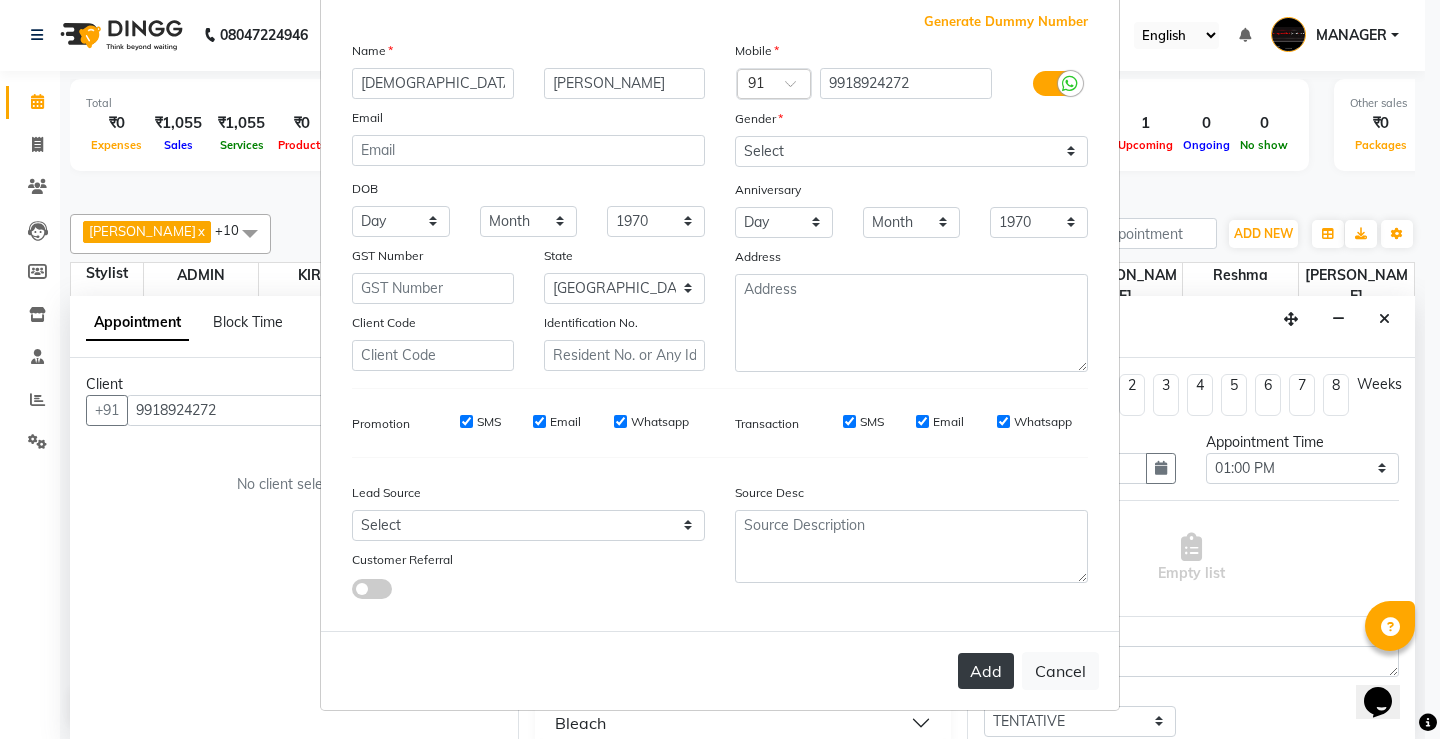 click on "Add" at bounding box center (986, 671) 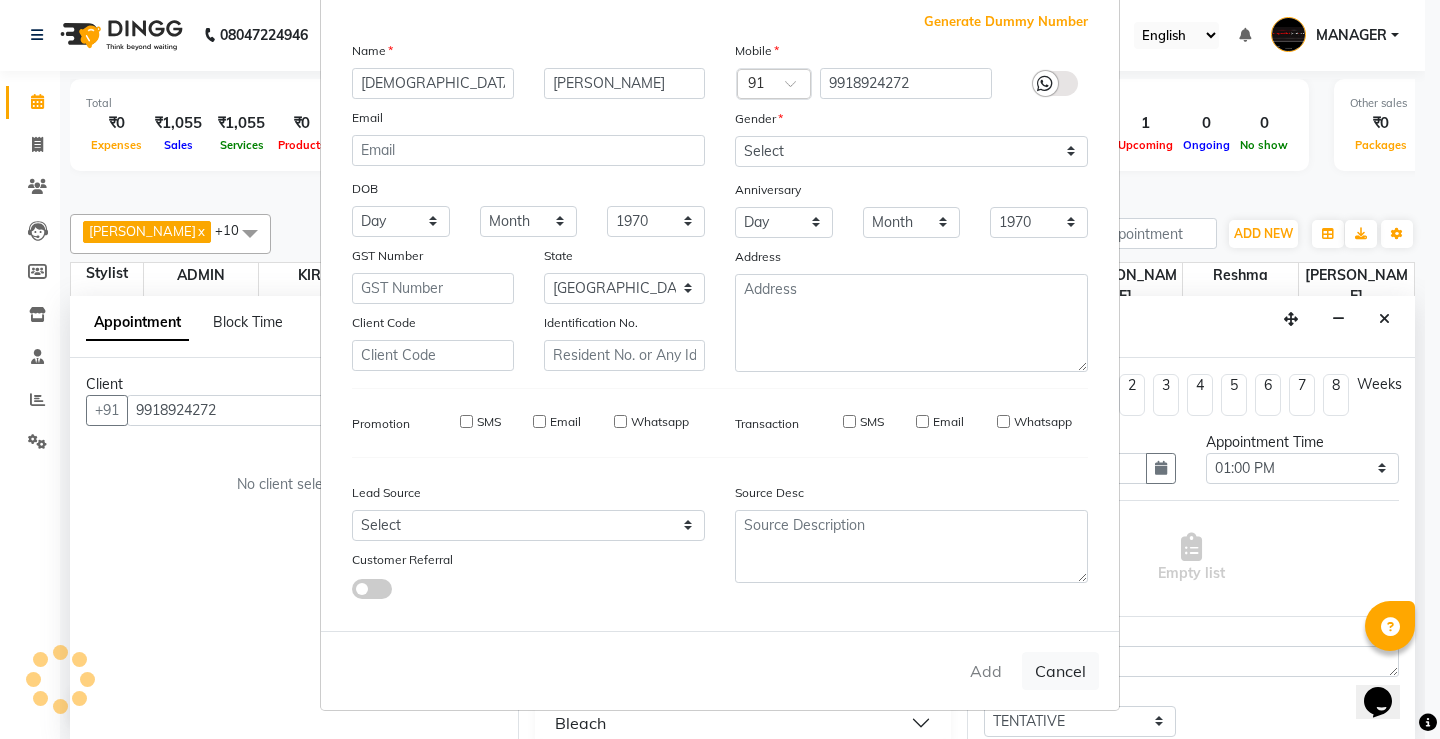 type 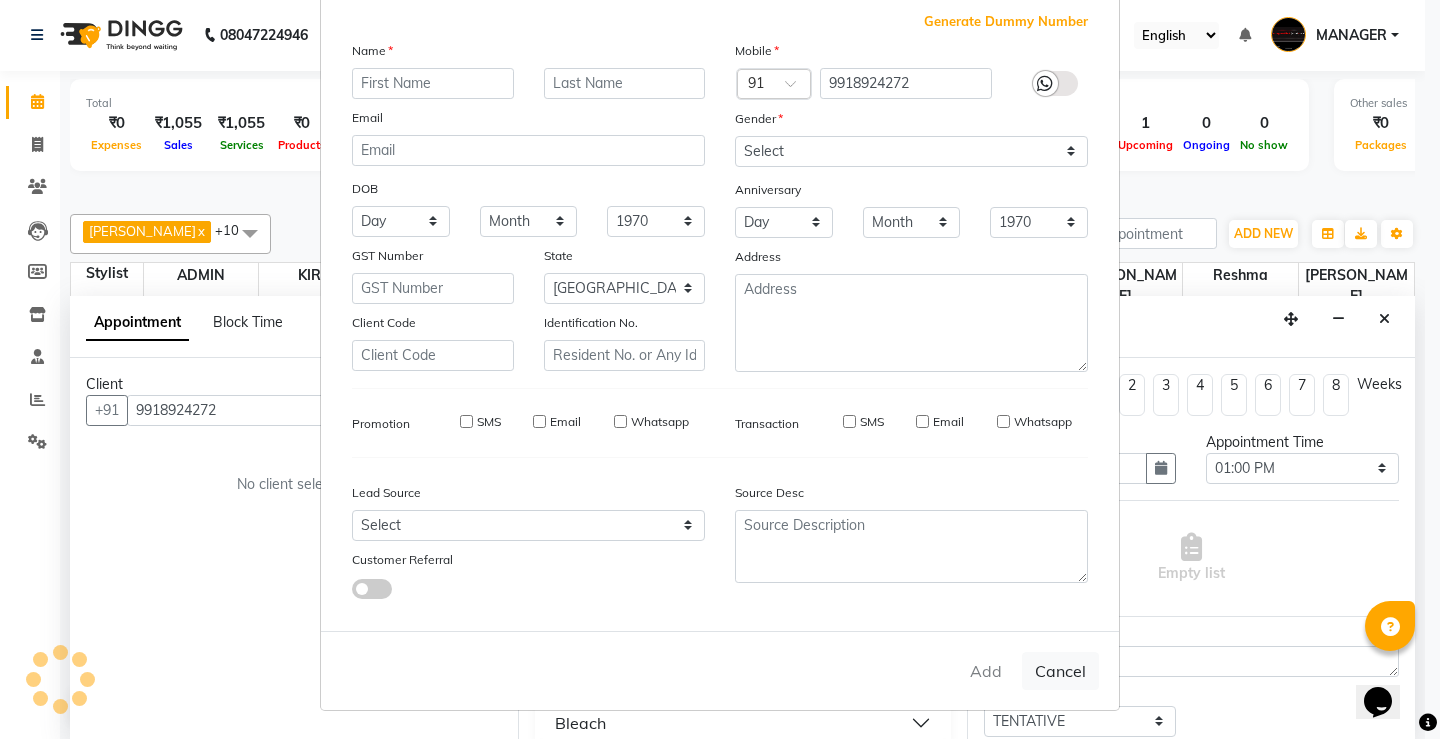 select 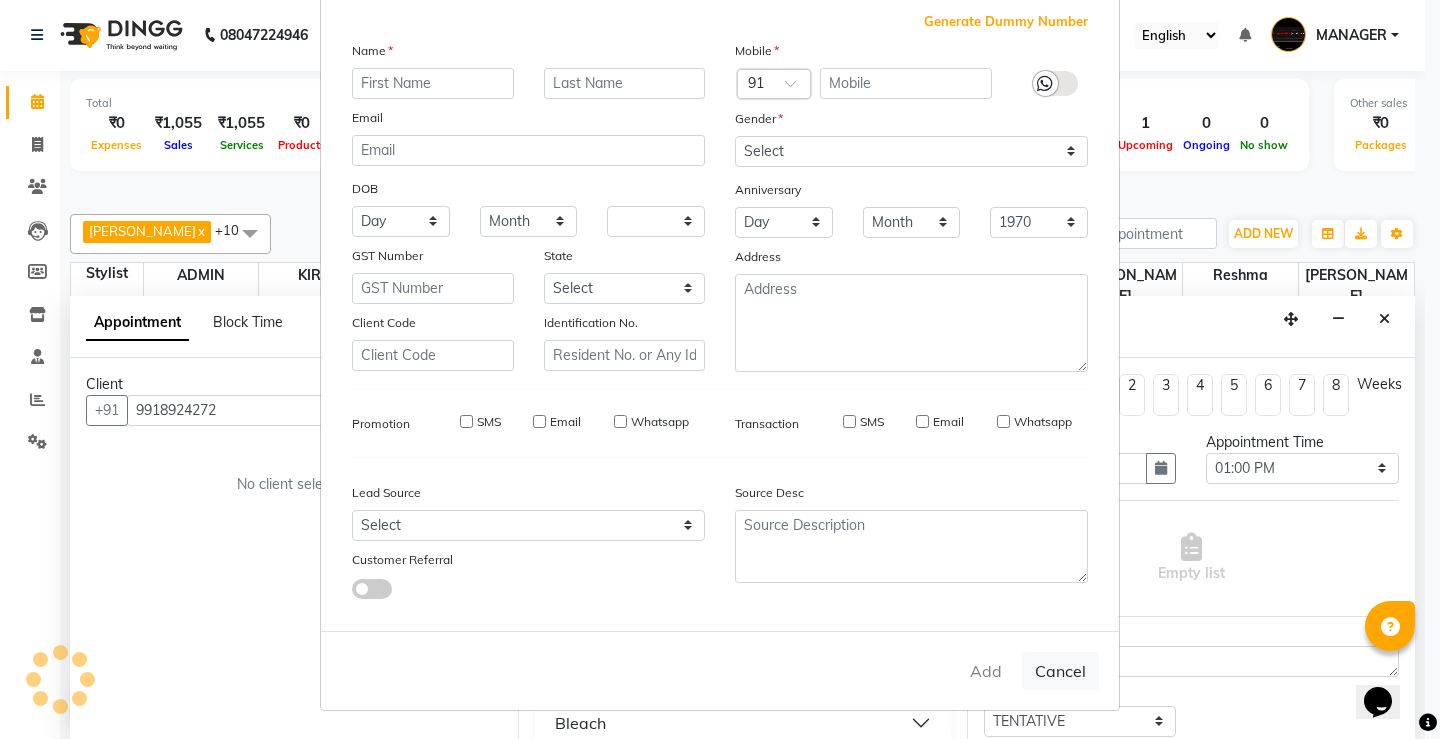 select 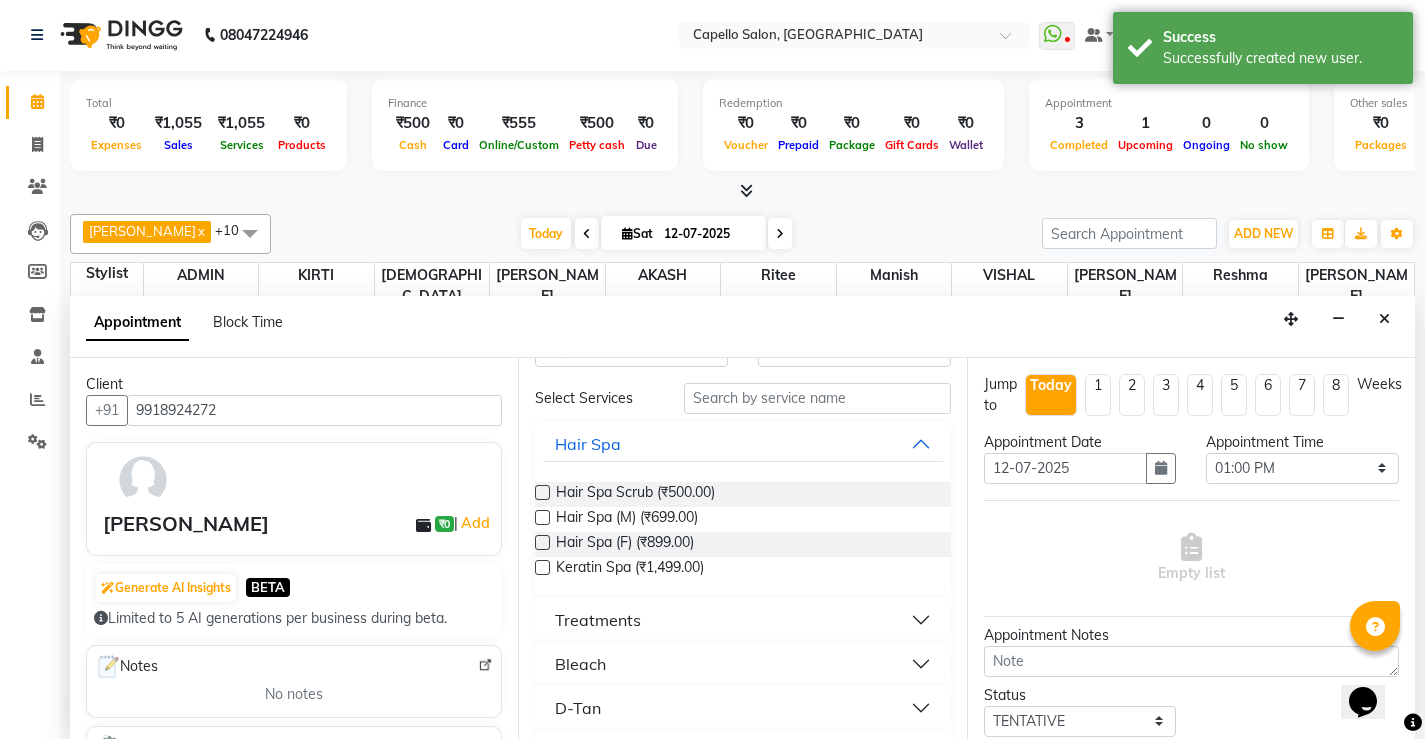 scroll, scrollTop: 200, scrollLeft: 0, axis: vertical 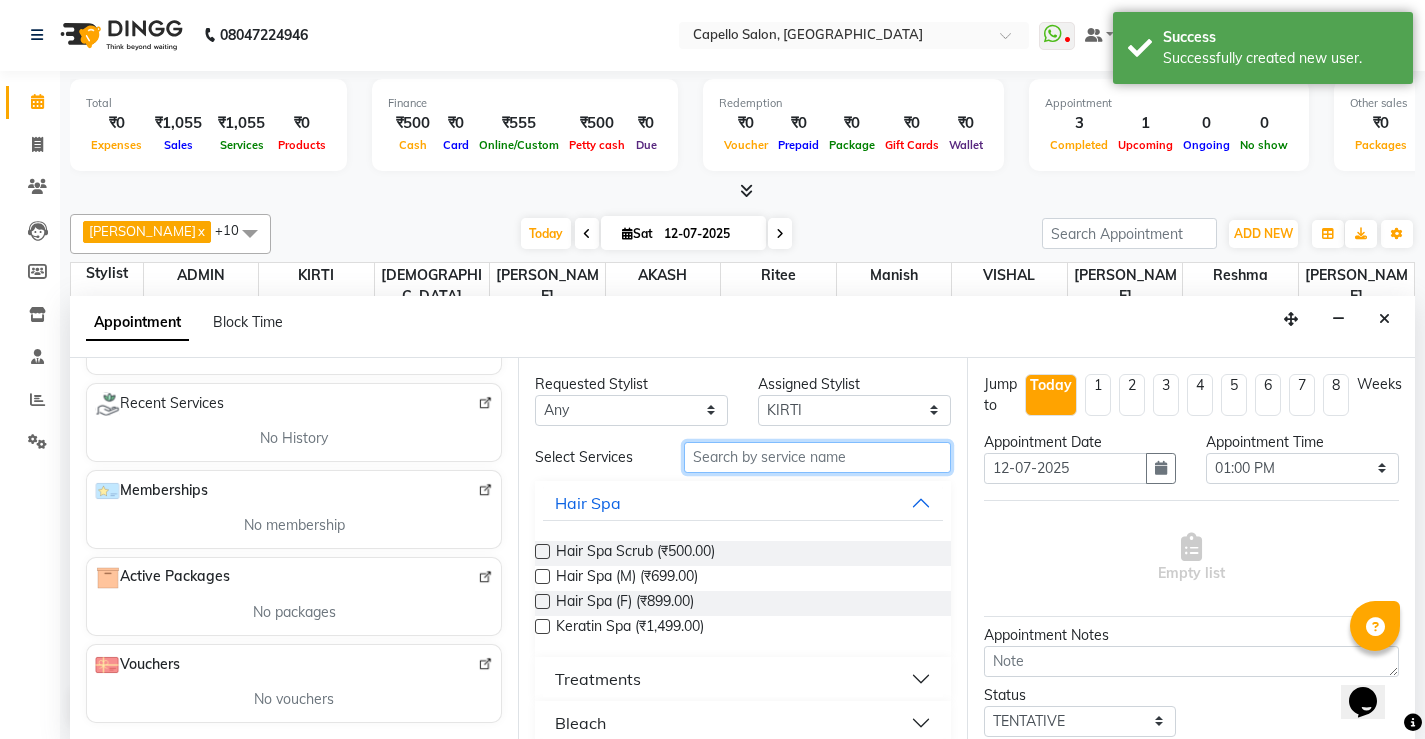 click at bounding box center (817, 457) 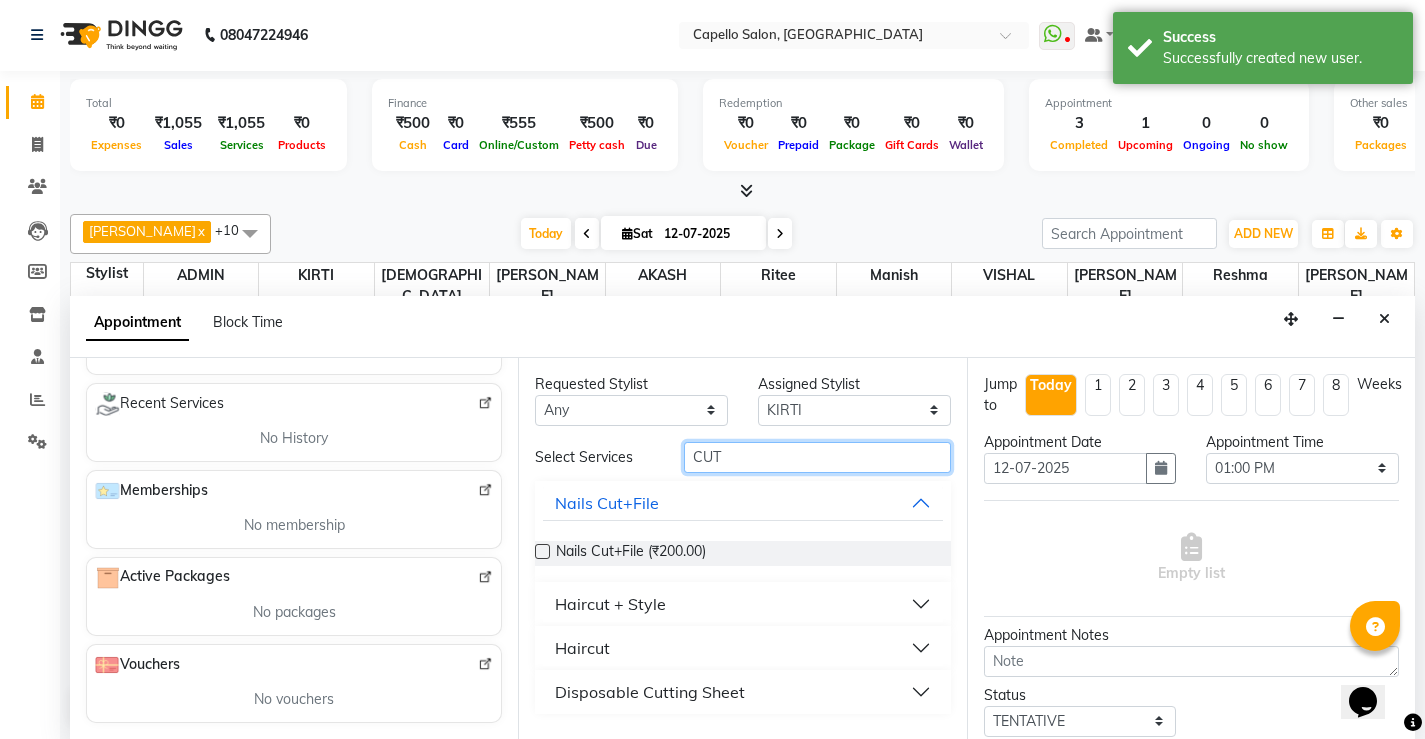 type on "CUT" 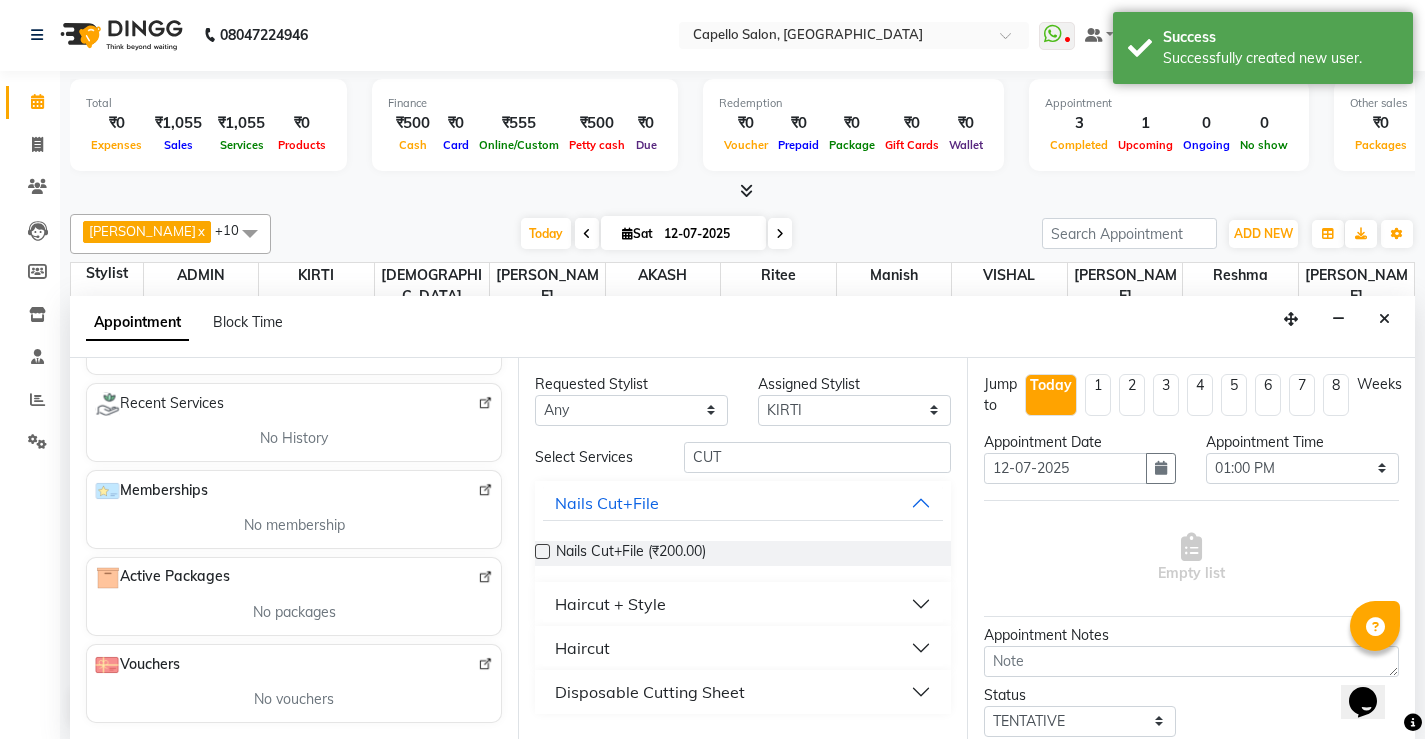 click on "Haircut" at bounding box center [582, 648] 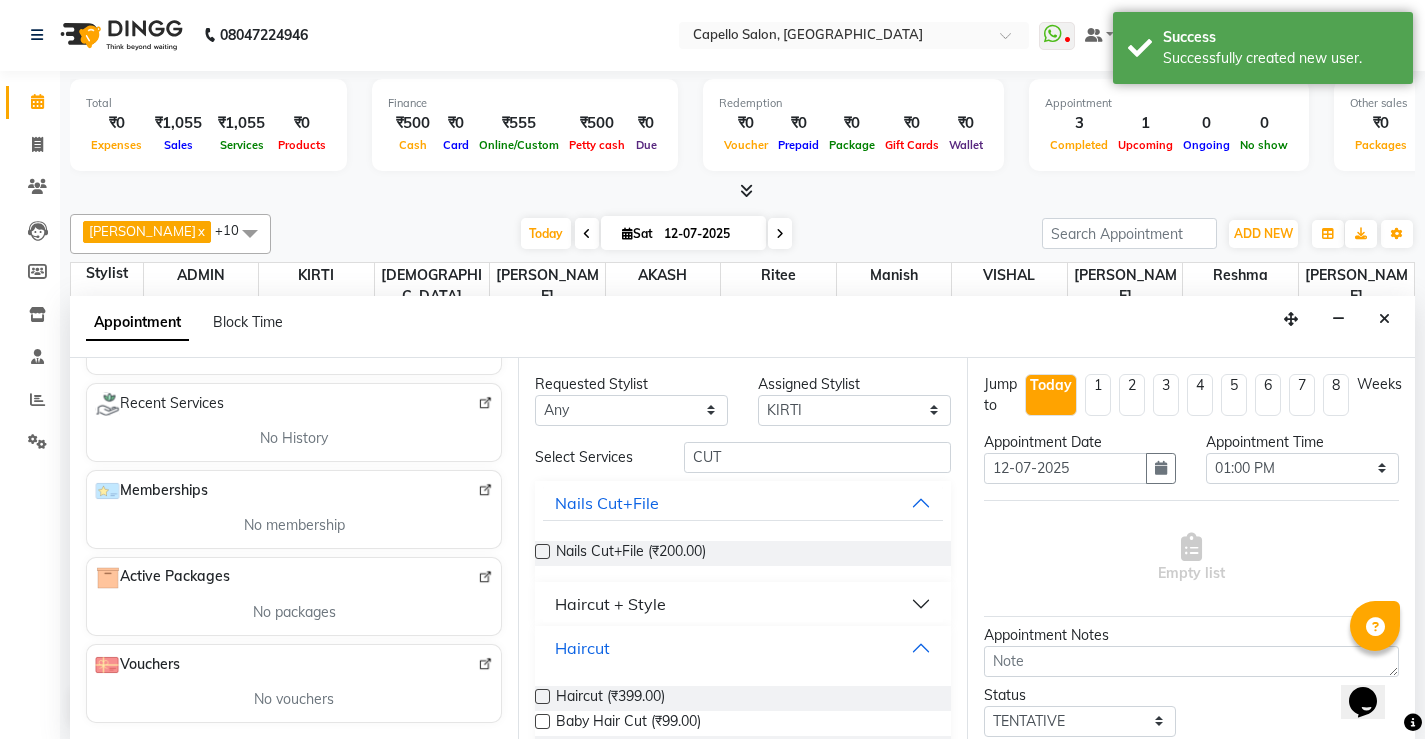 scroll, scrollTop: 0, scrollLeft: 0, axis: both 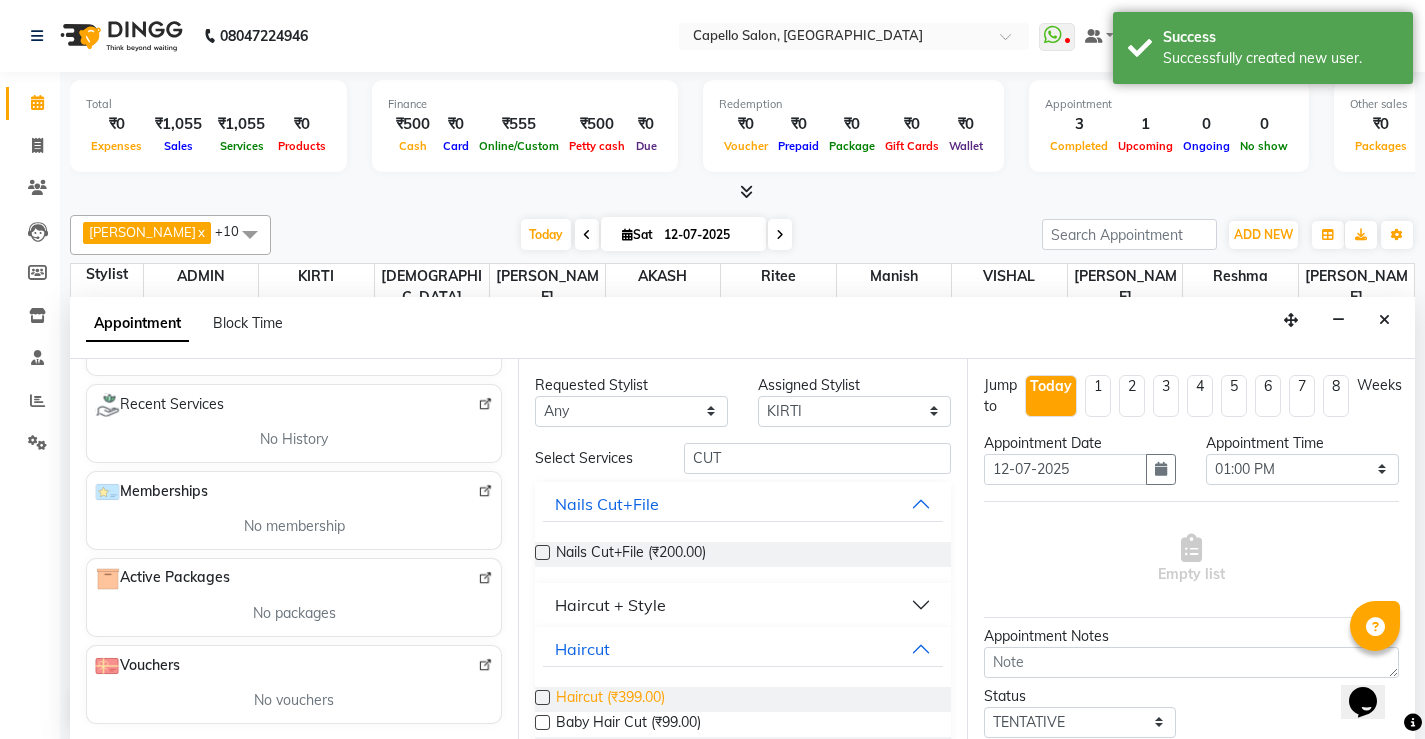 click on "Haircut (₹399.00)" at bounding box center [610, 699] 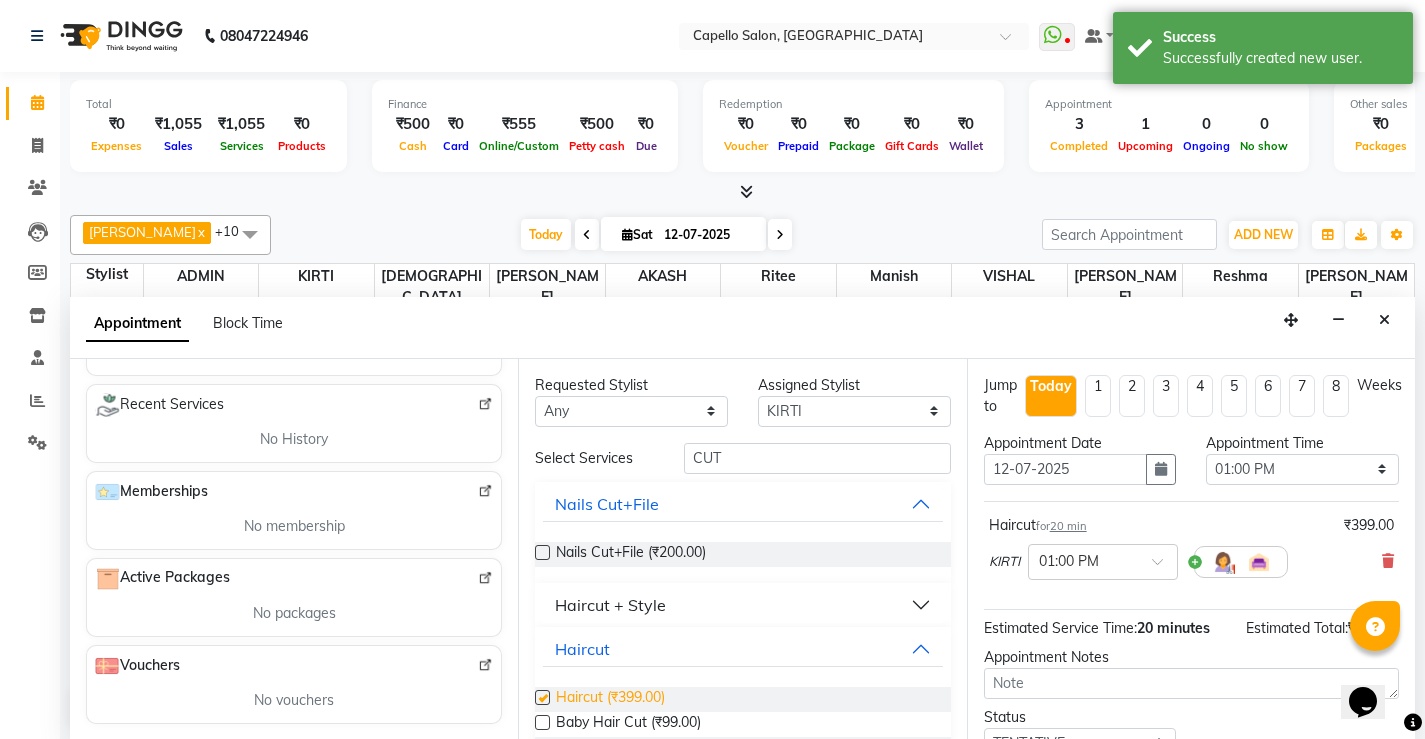 checkbox on "false" 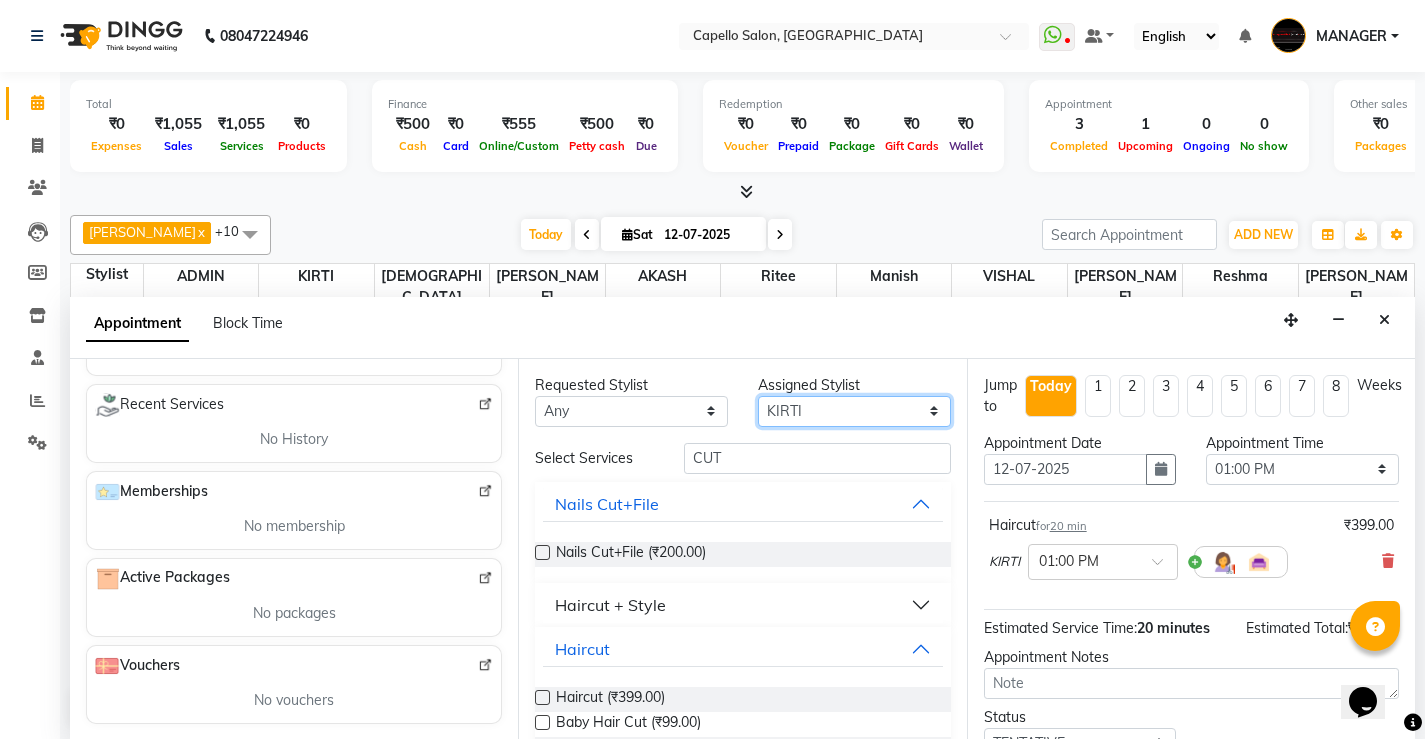 click on "Select [PERSON_NAME] [PERSON_NAME] MANAGER [PERSON_NAME]  [PERSON_NAME] [PERSON_NAME] [PERSON_NAME]" at bounding box center [854, 411] 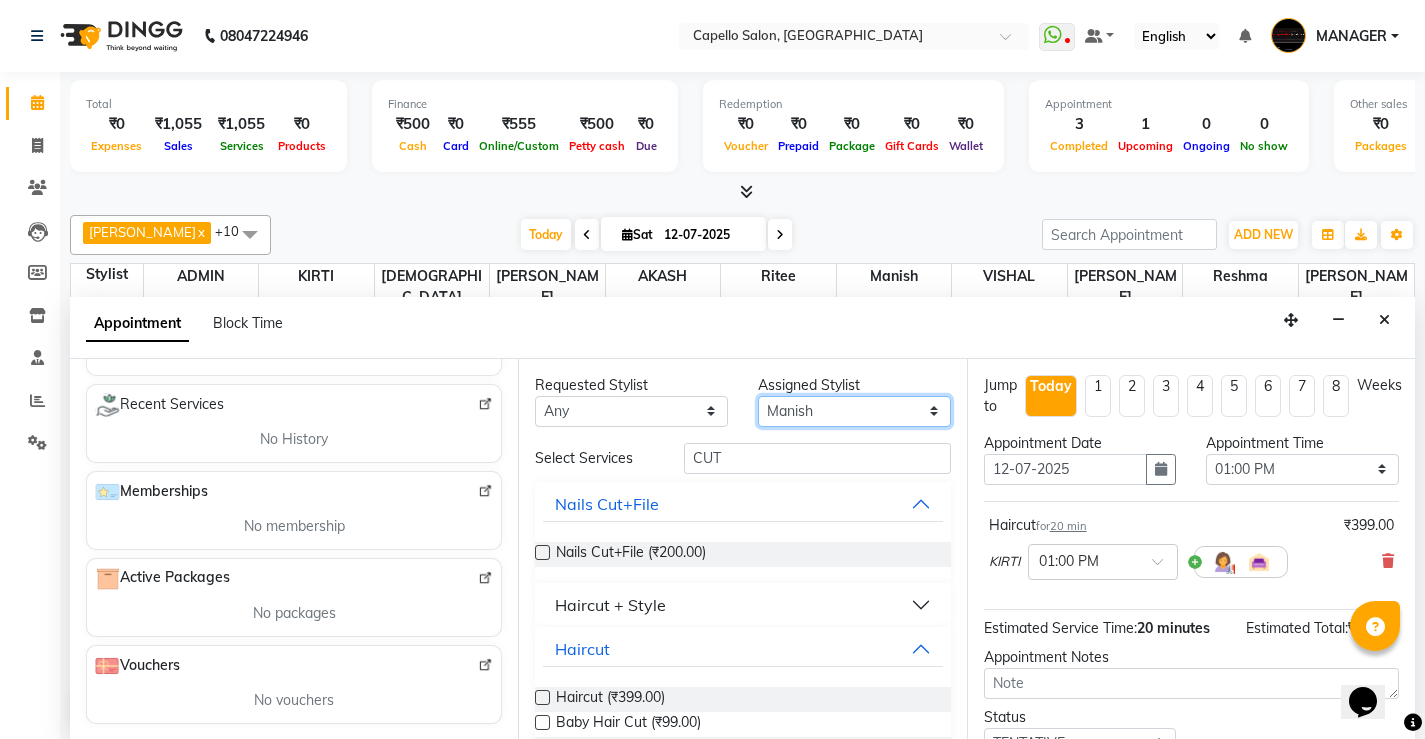 click on "Select [PERSON_NAME] [PERSON_NAME] MANAGER [PERSON_NAME]  [PERSON_NAME] [PERSON_NAME] [PERSON_NAME]" at bounding box center [854, 411] 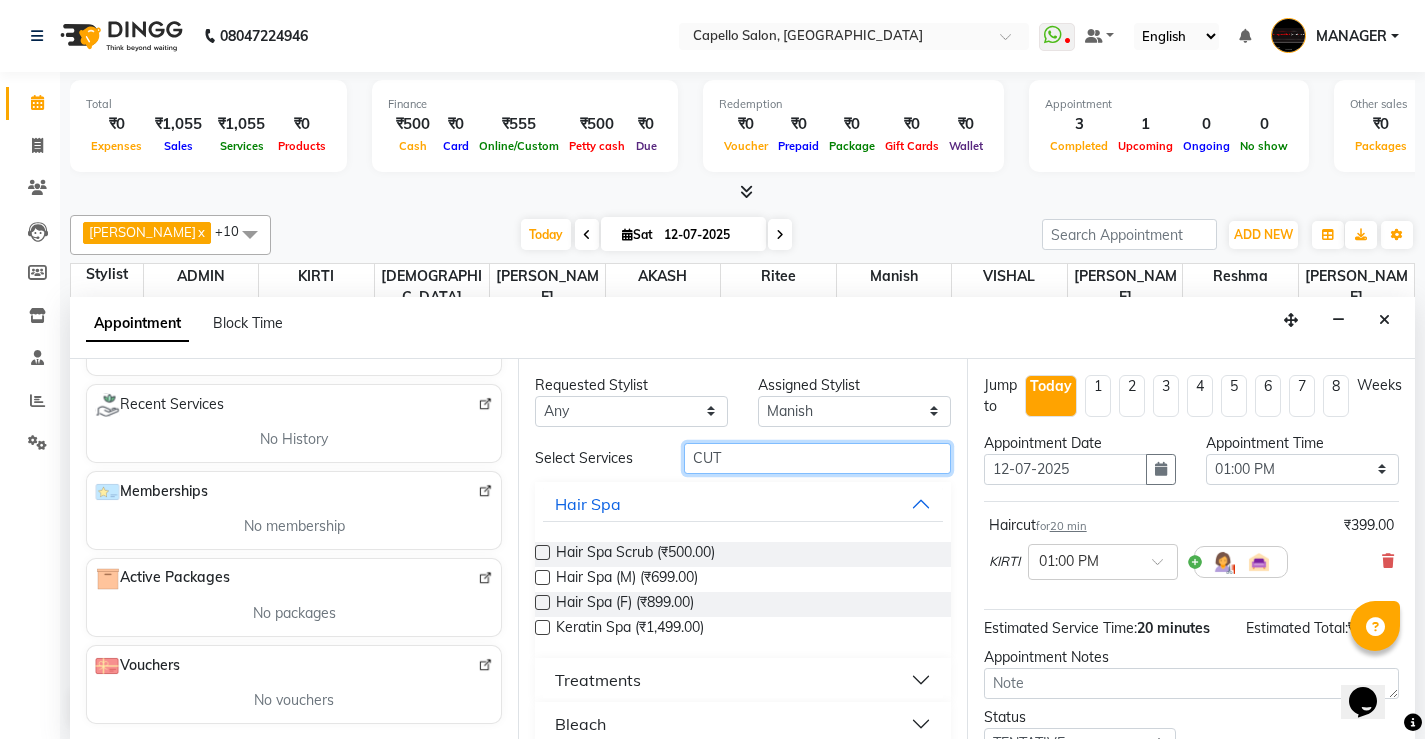 drag, startPoint x: 659, startPoint y: 474, endPoint x: 605, endPoint y: 485, distance: 55.108982 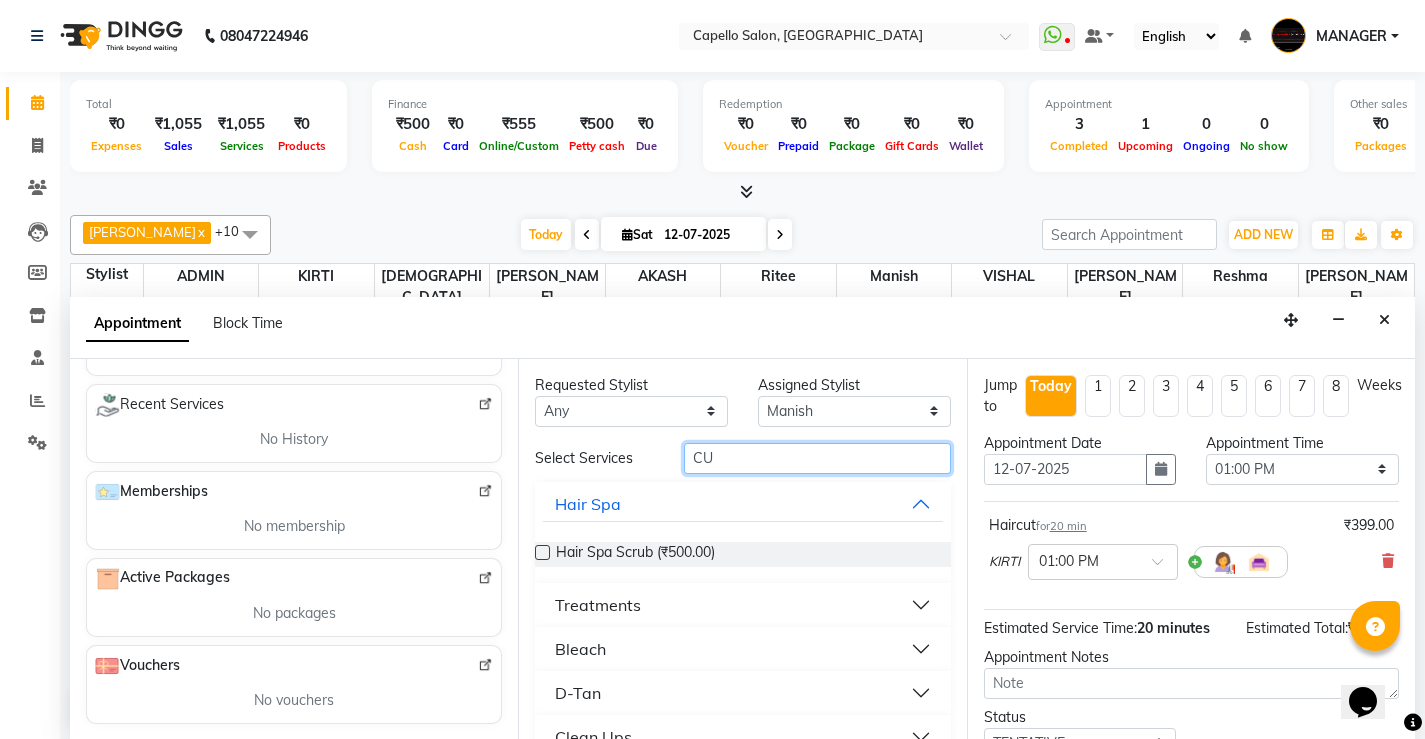type on "CUT" 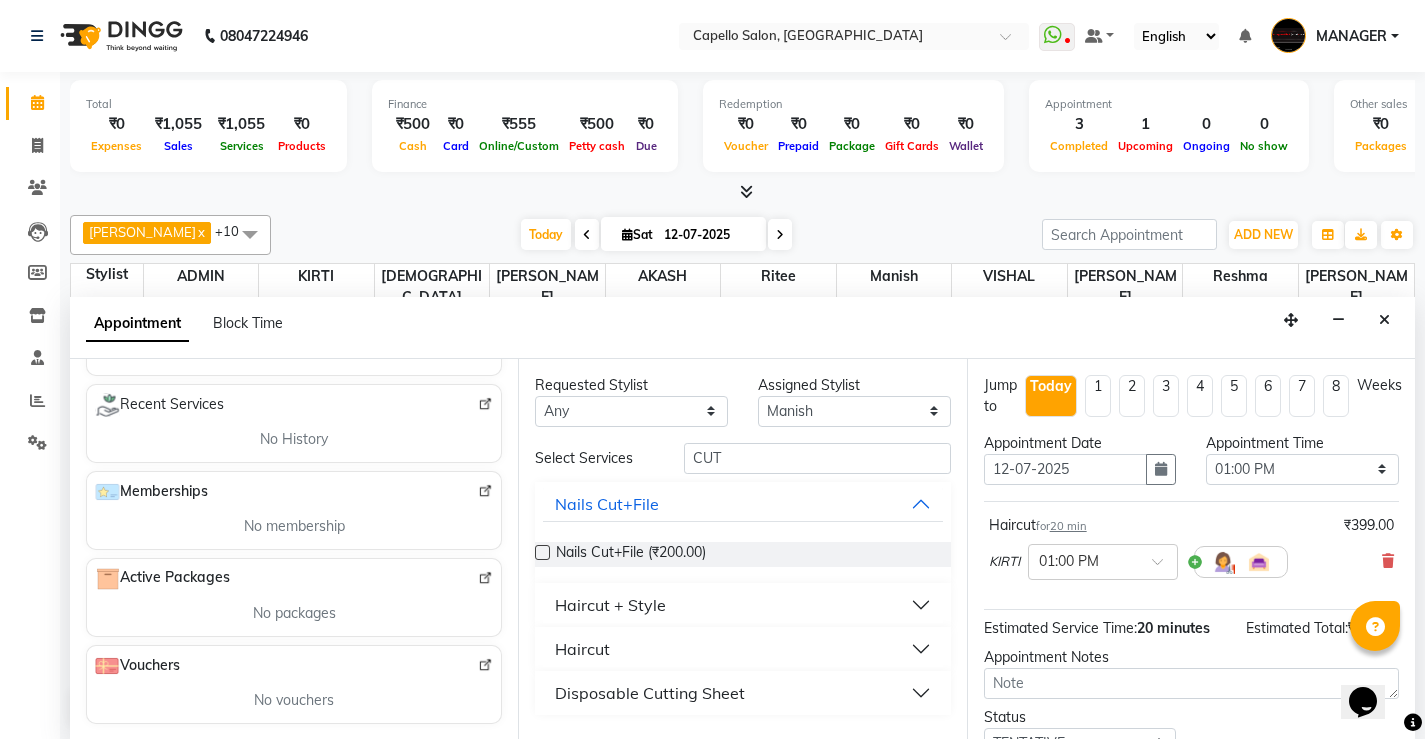 click on "Haircut" at bounding box center [582, 649] 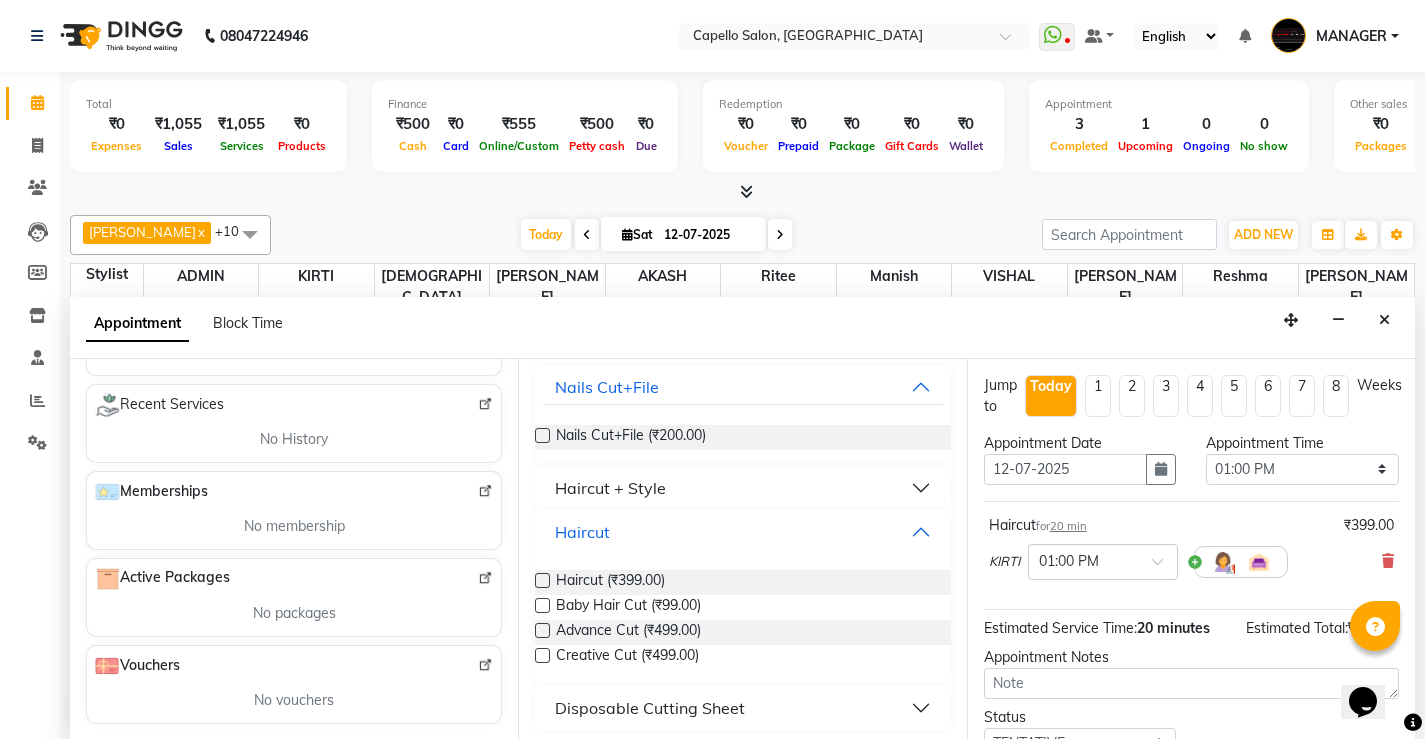 scroll, scrollTop: 118, scrollLeft: 0, axis: vertical 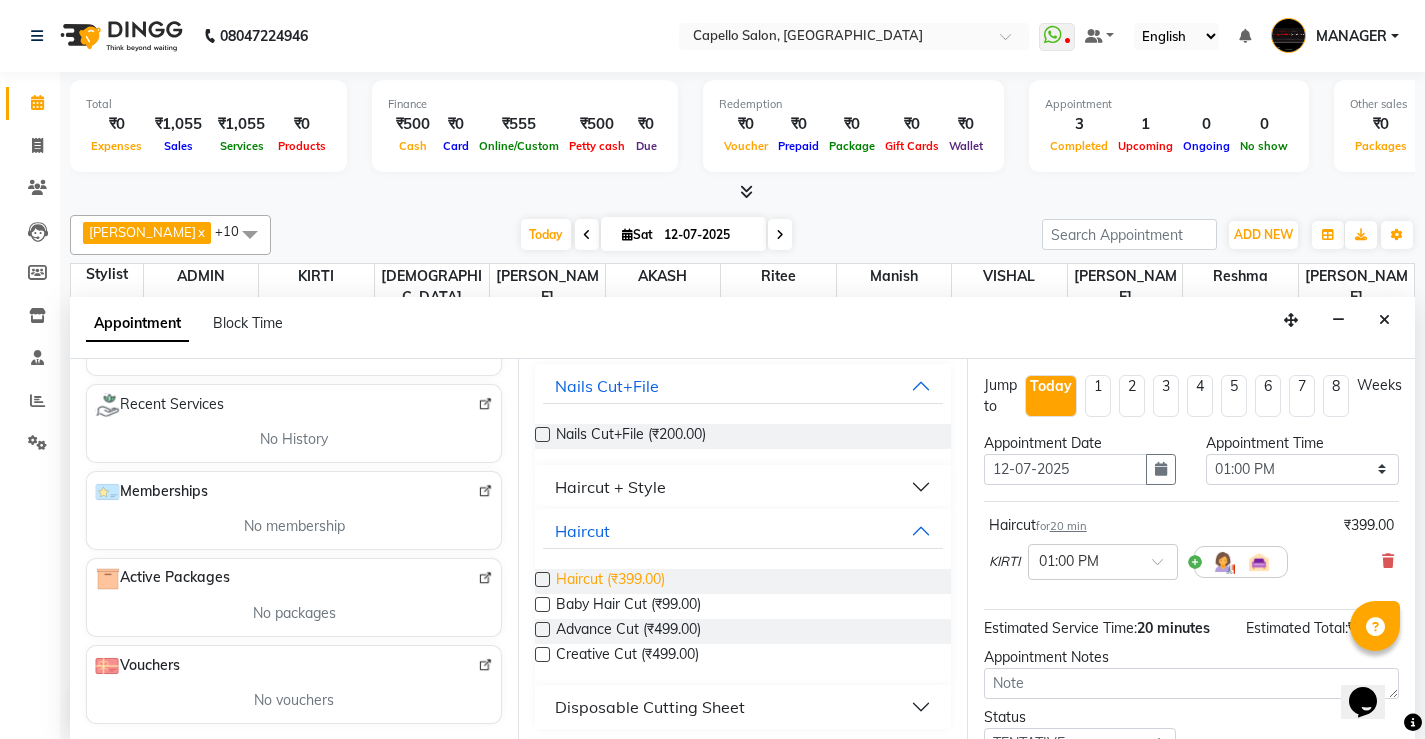 click on "Haircut (₹399.00)" at bounding box center [610, 581] 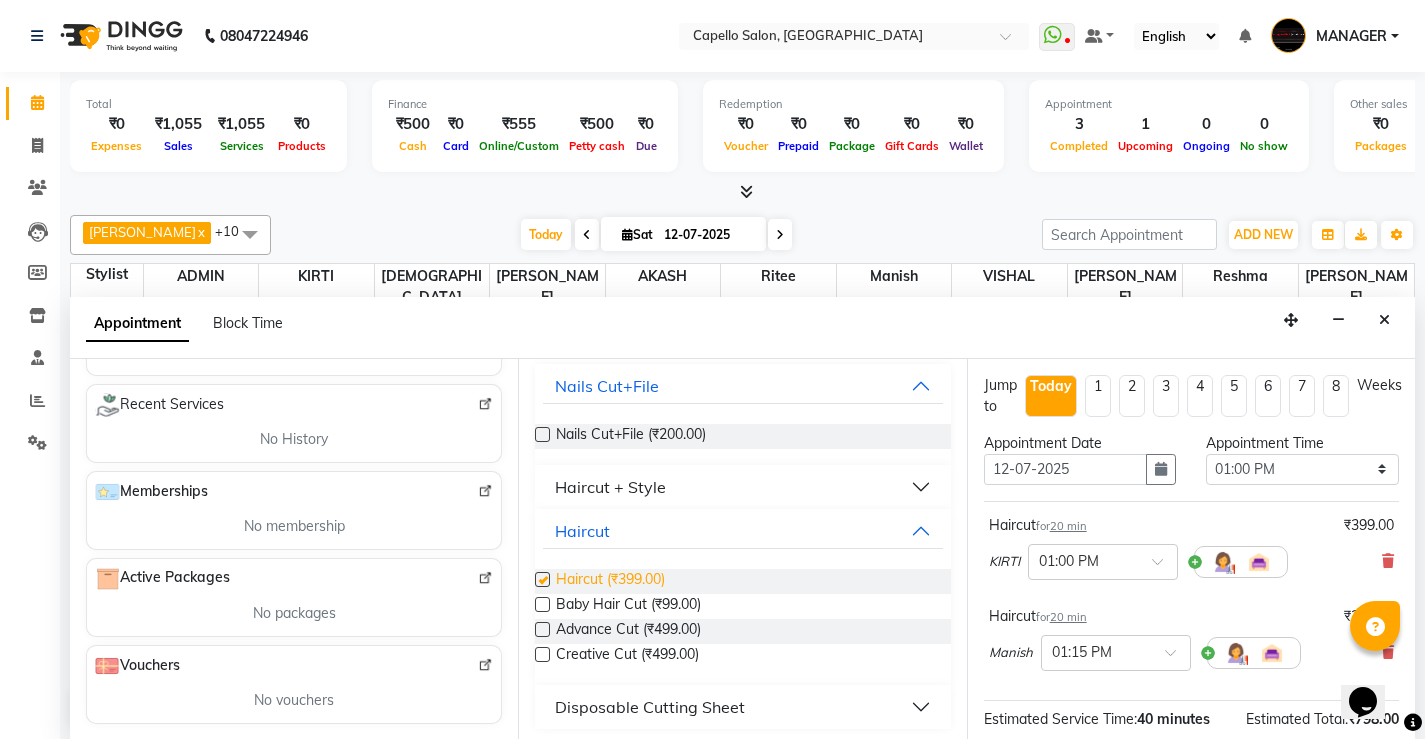 checkbox on "false" 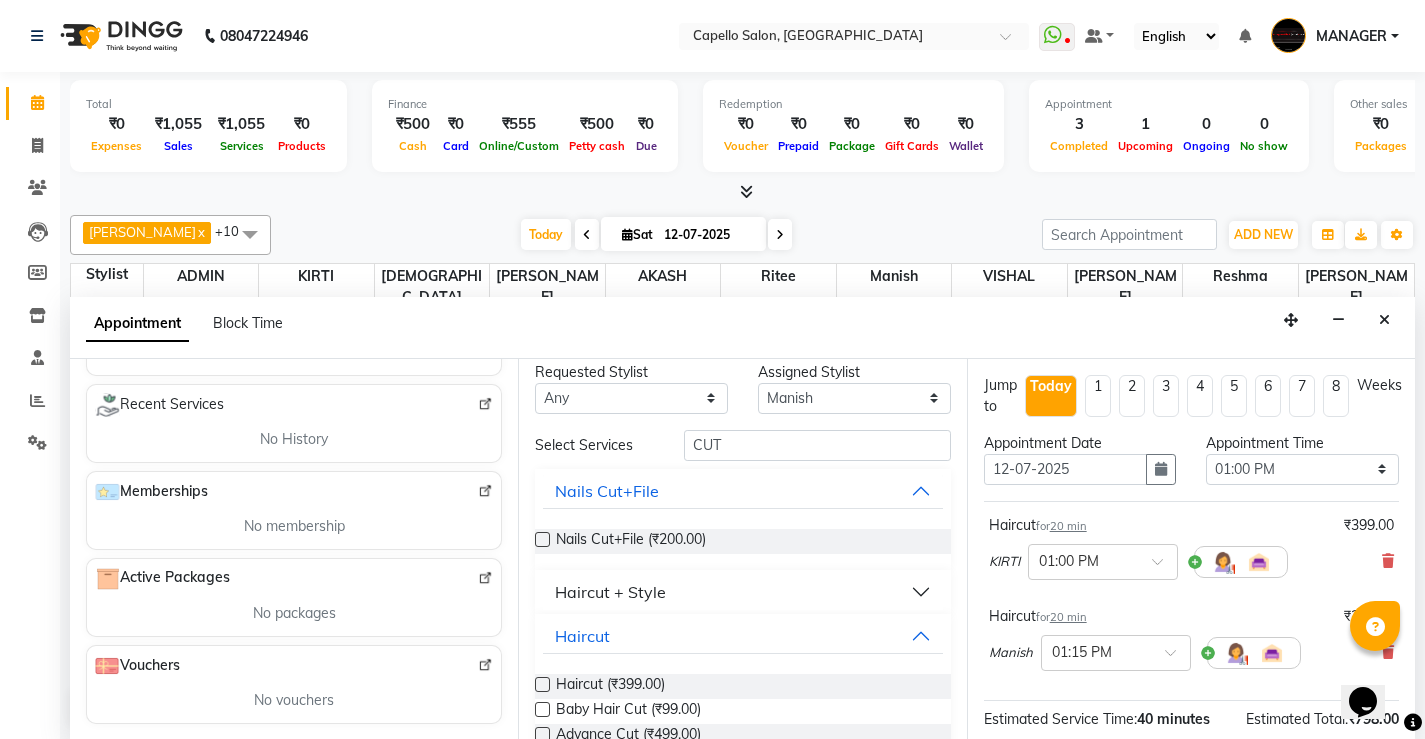 scroll, scrollTop: 0, scrollLeft: 0, axis: both 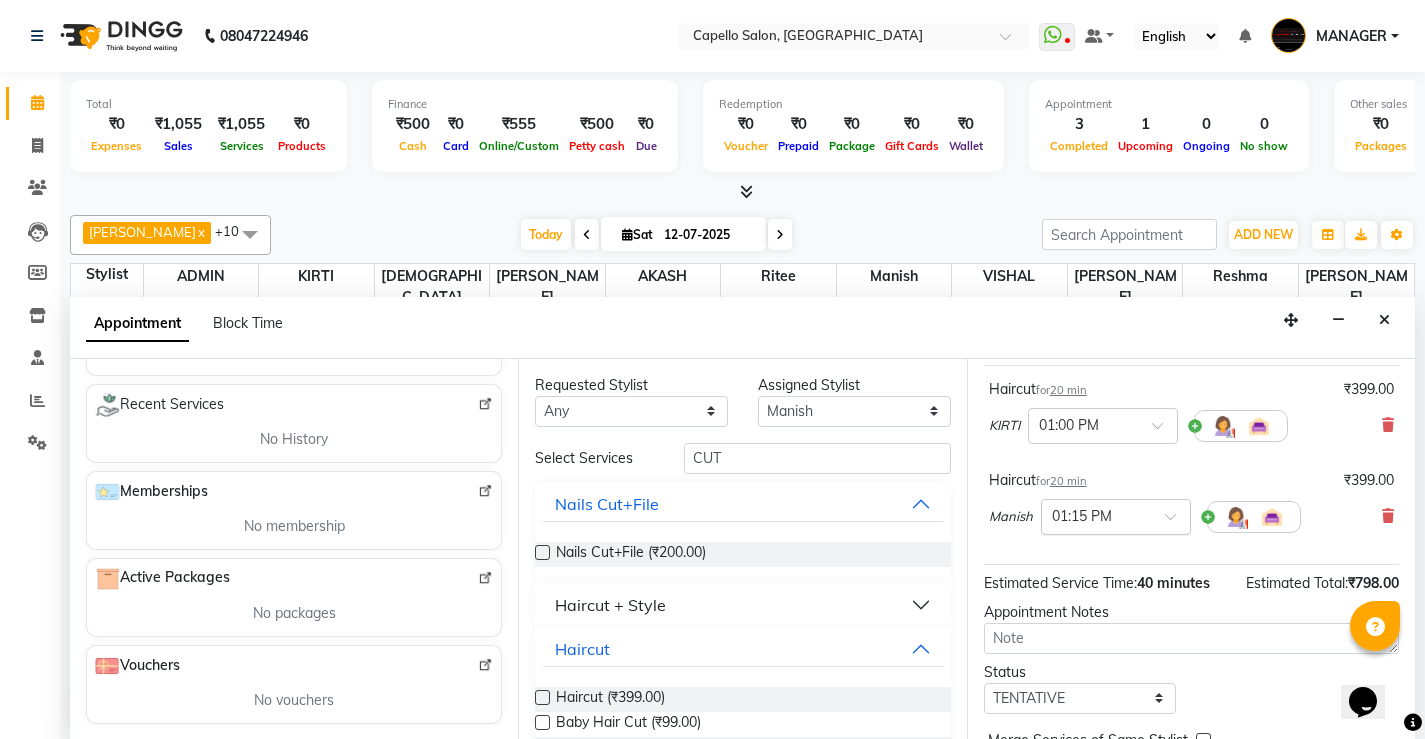 click at bounding box center [1096, 515] 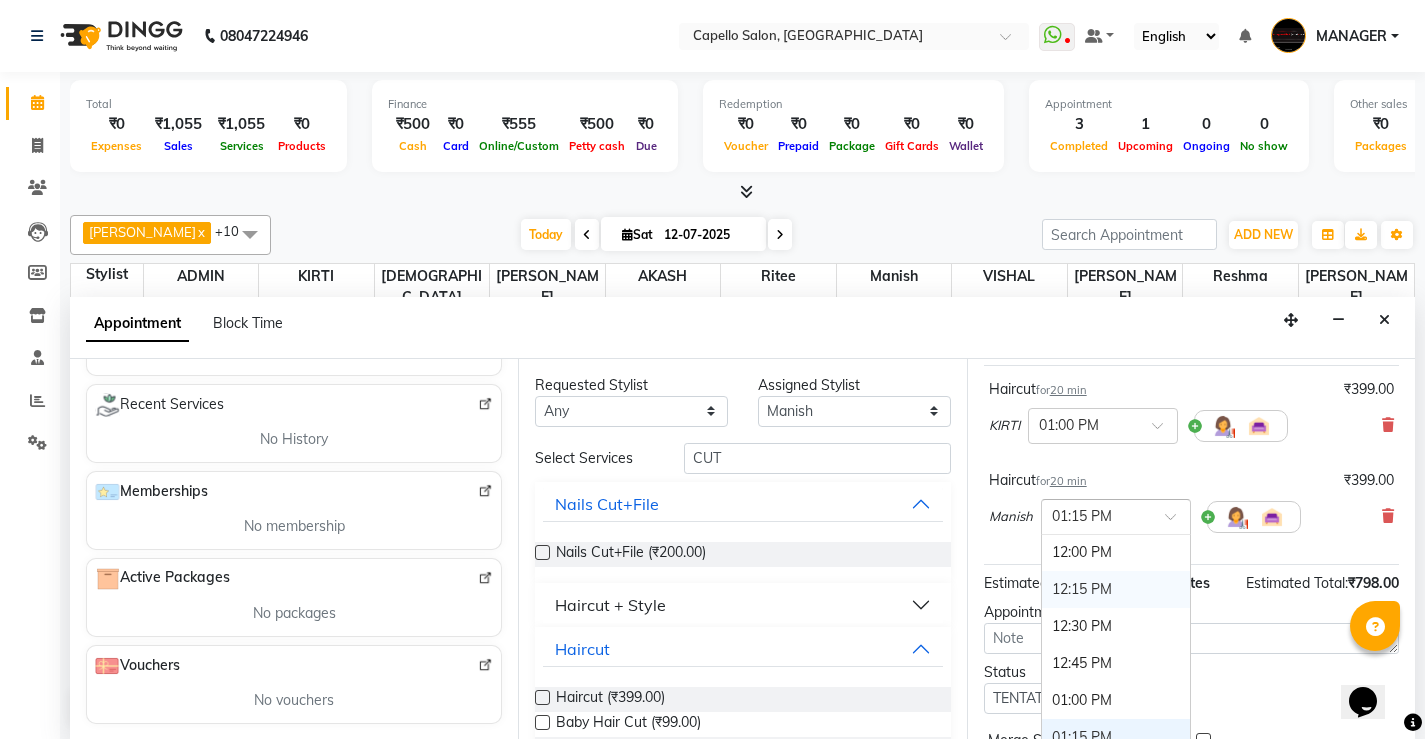 scroll, scrollTop: 281, scrollLeft: 0, axis: vertical 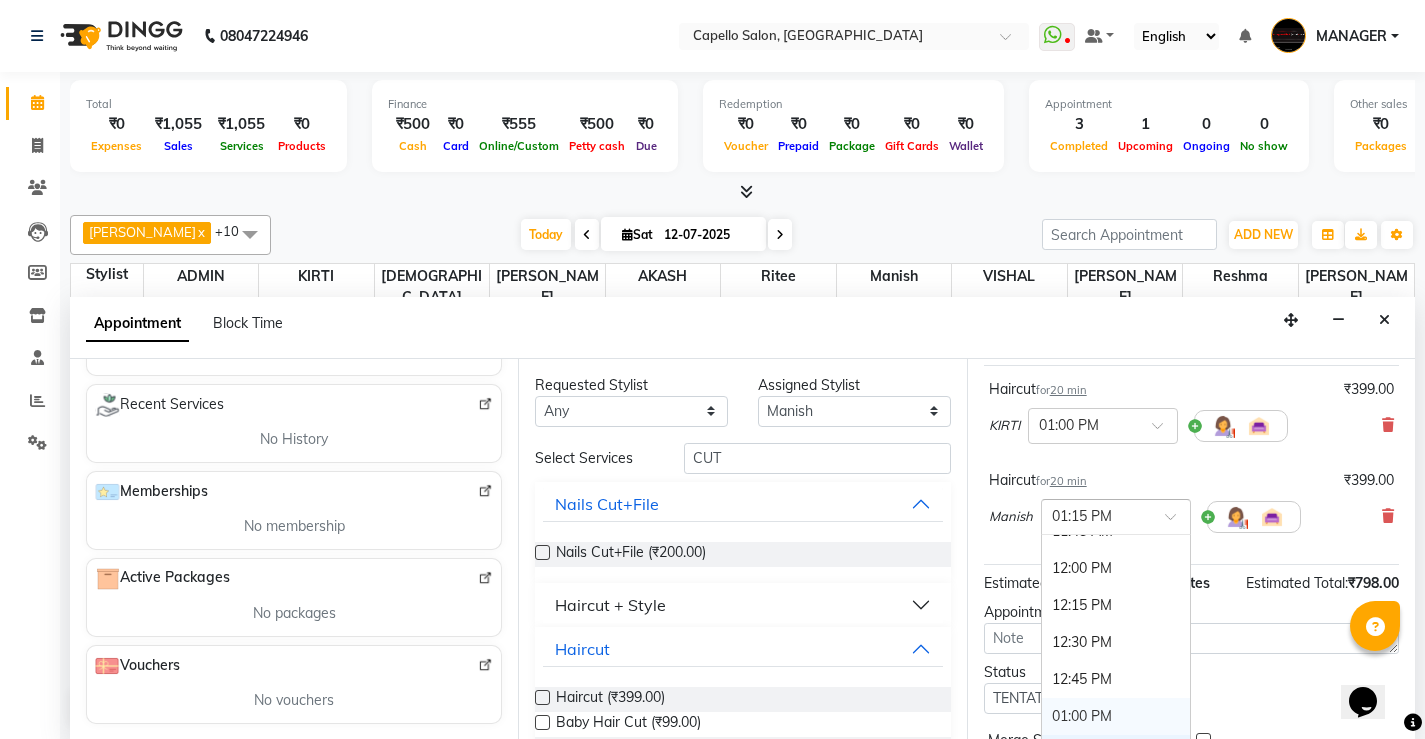click on "01:00 PM" at bounding box center [1116, 716] 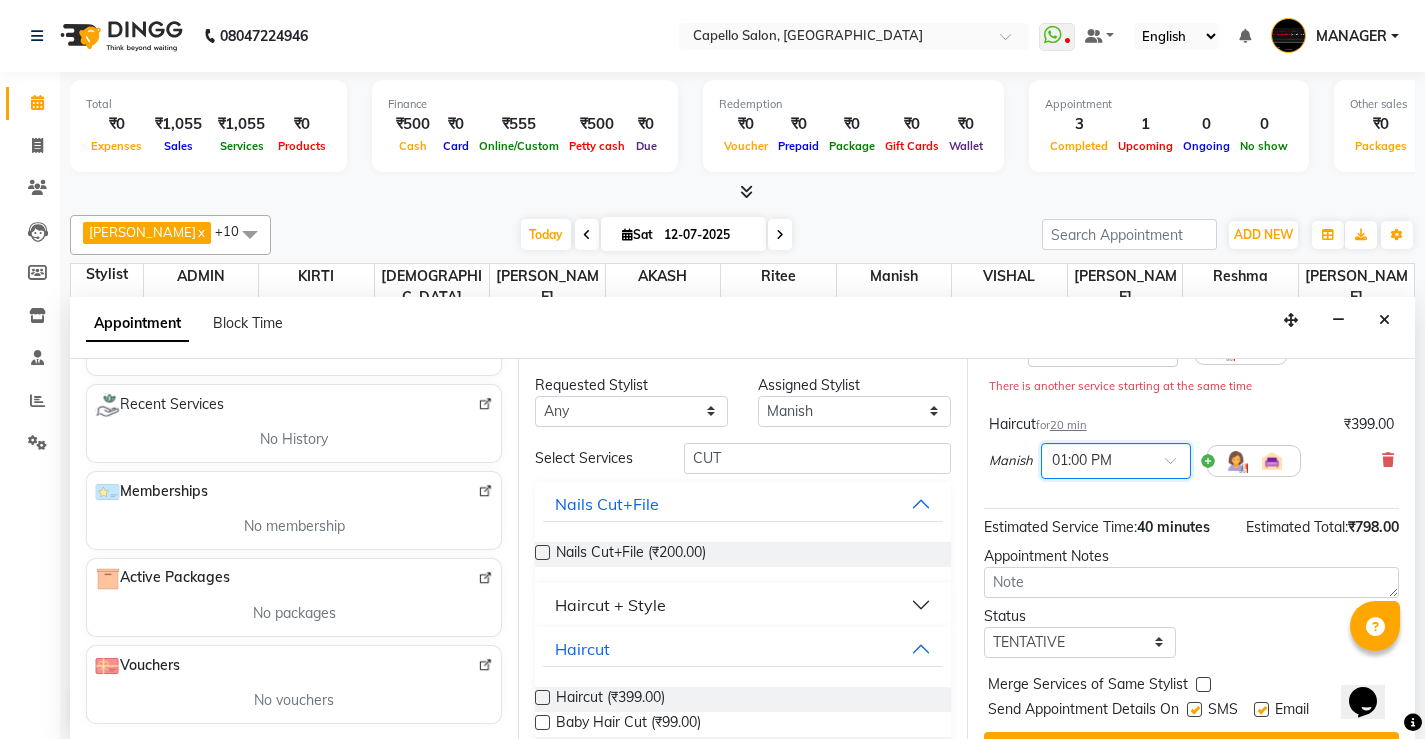 scroll, scrollTop: 257, scrollLeft: 0, axis: vertical 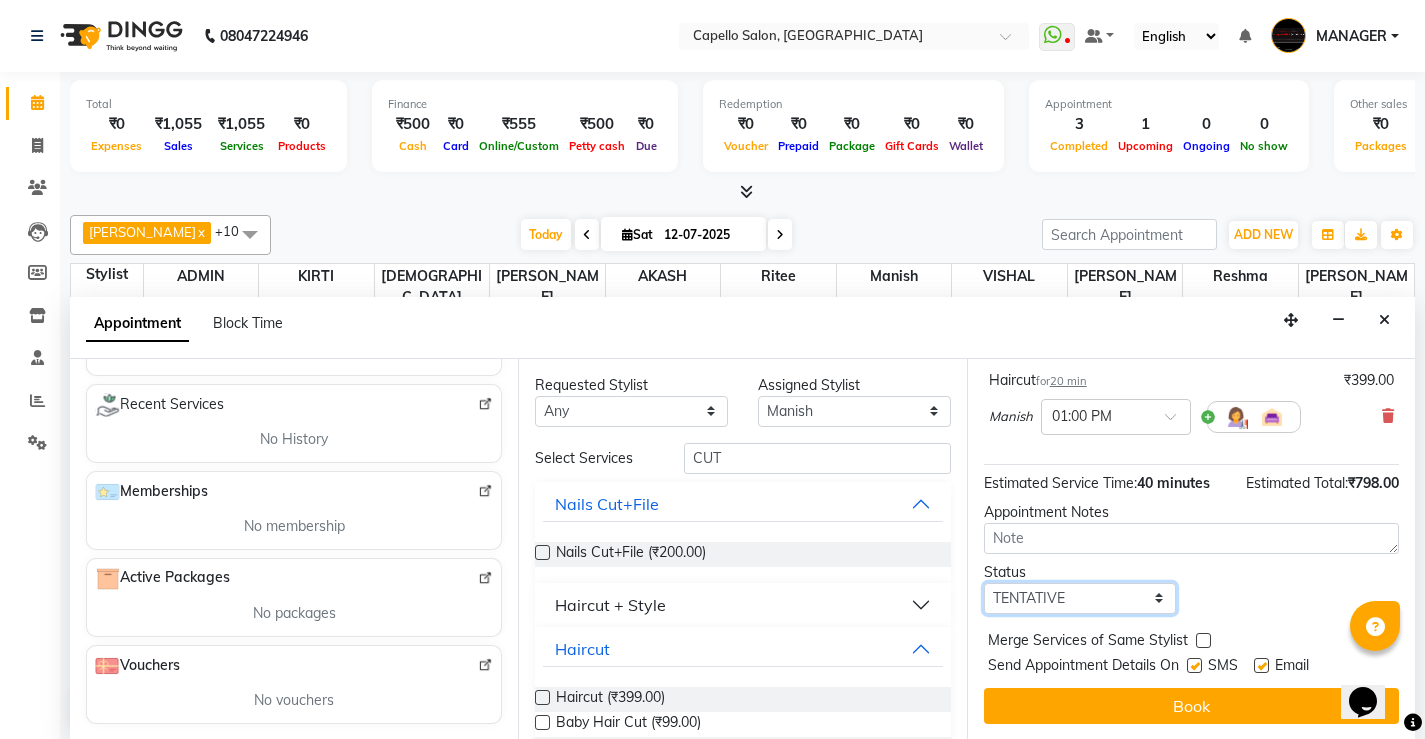 click on "Select TENTATIVE CONFIRM CHECK-IN UPCOMING" at bounding box center [1080, 598] 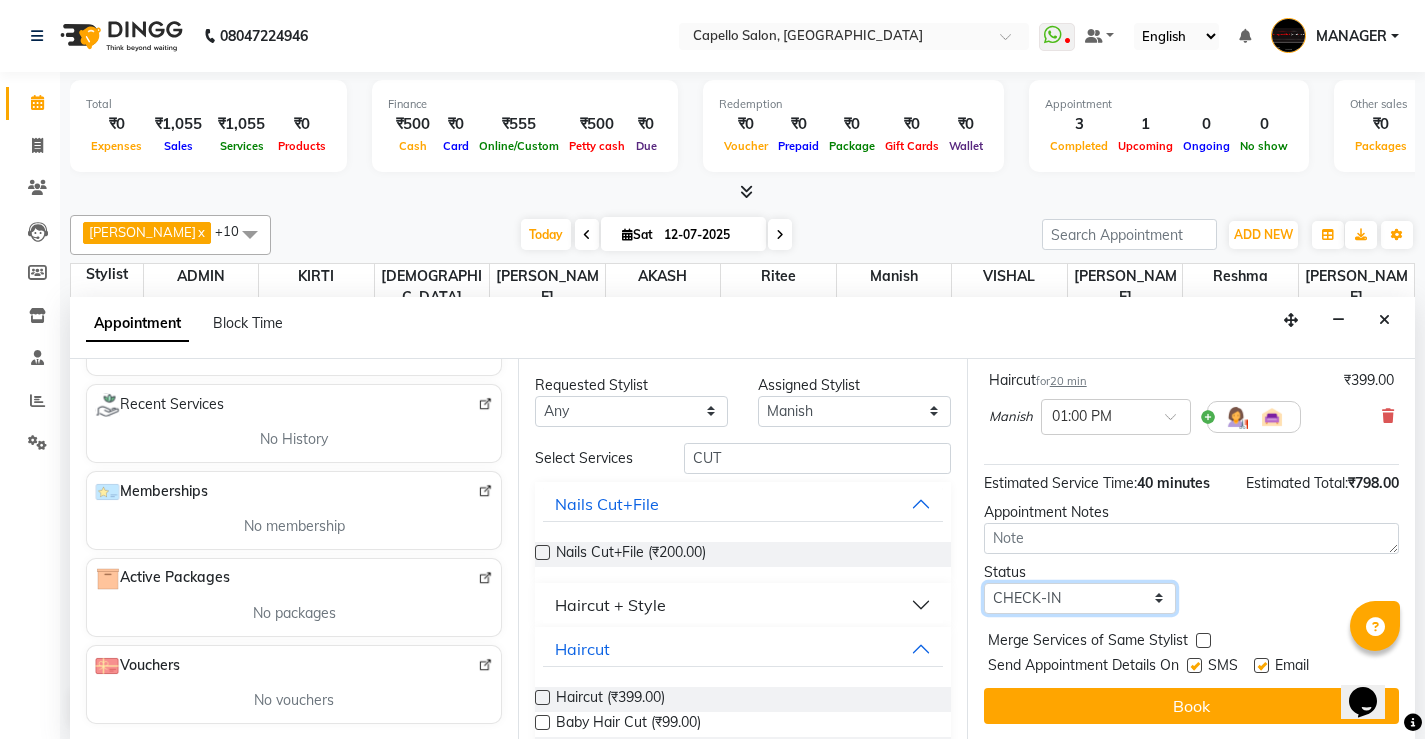 click on "Select TENTATIVE CONFIRM CHECK-IN UPCOMING" at bounding box center (1080, 598) 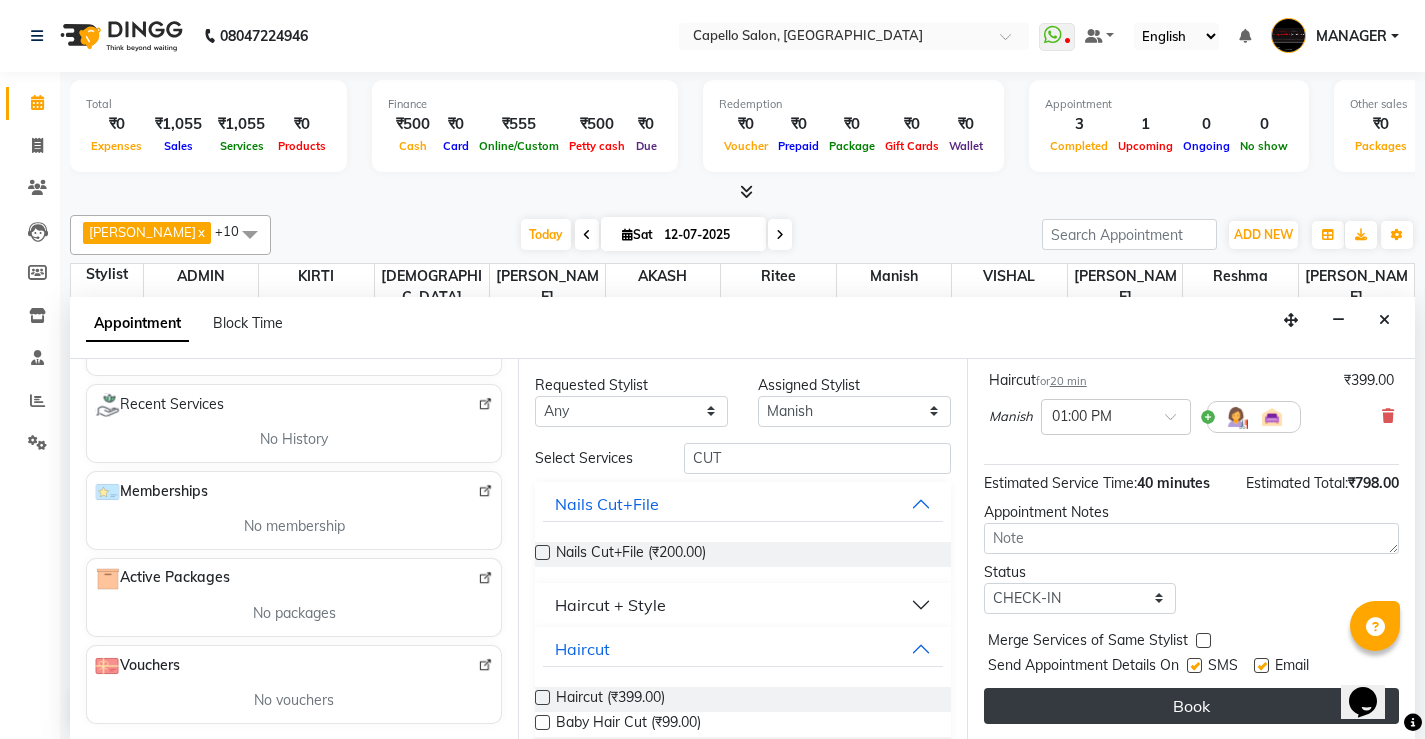 click on "Book" at bounding box center [1191, 706] 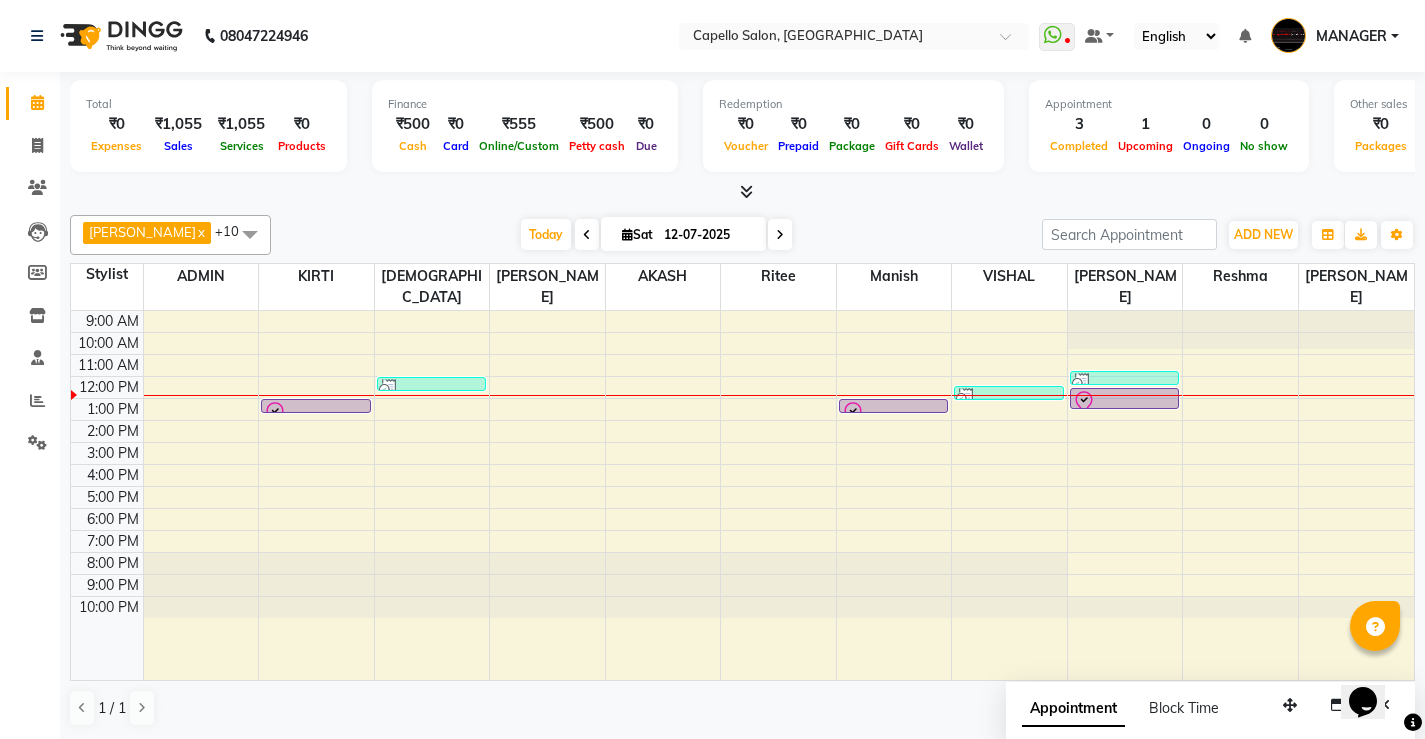 click at bounding box center (1125, 395) 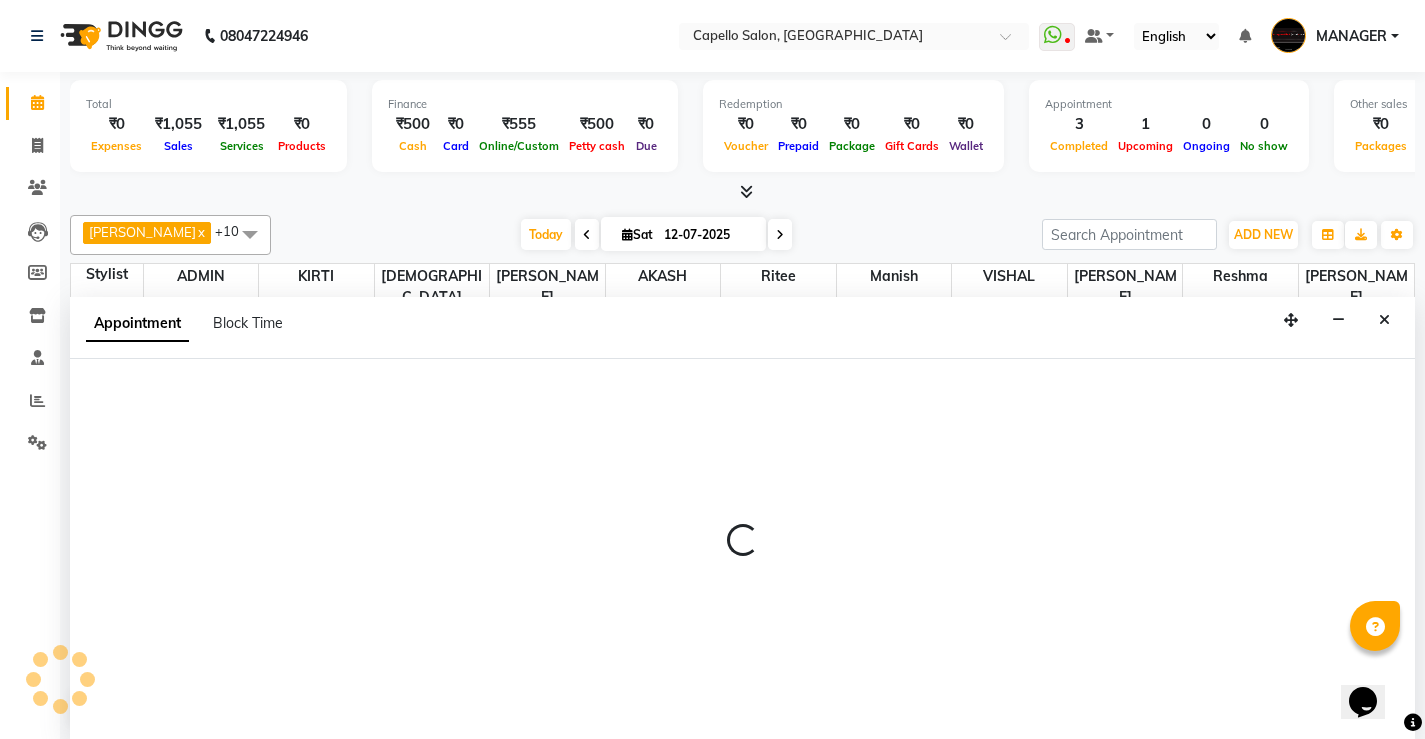 scroll, scrollTop: 1, scrollLeft: 0, axis: vertical 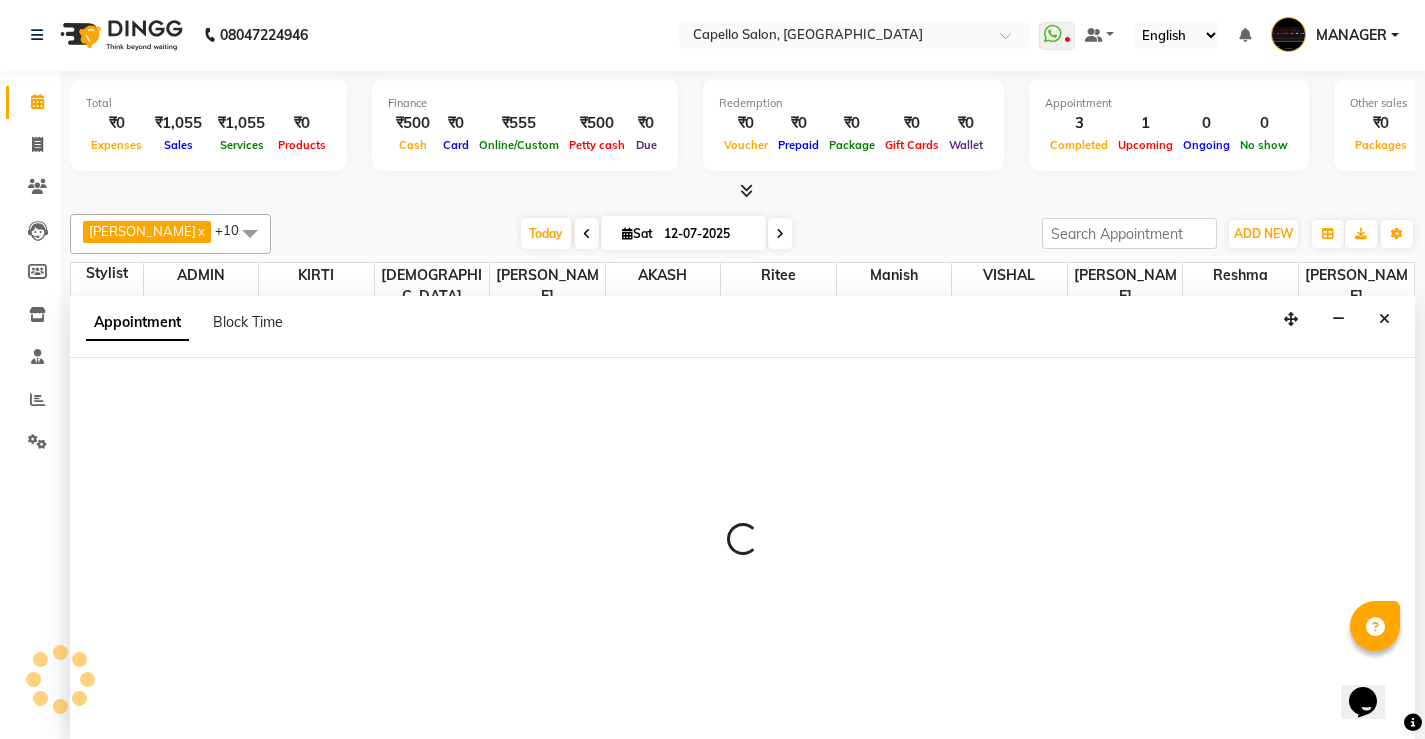 select on "65489" 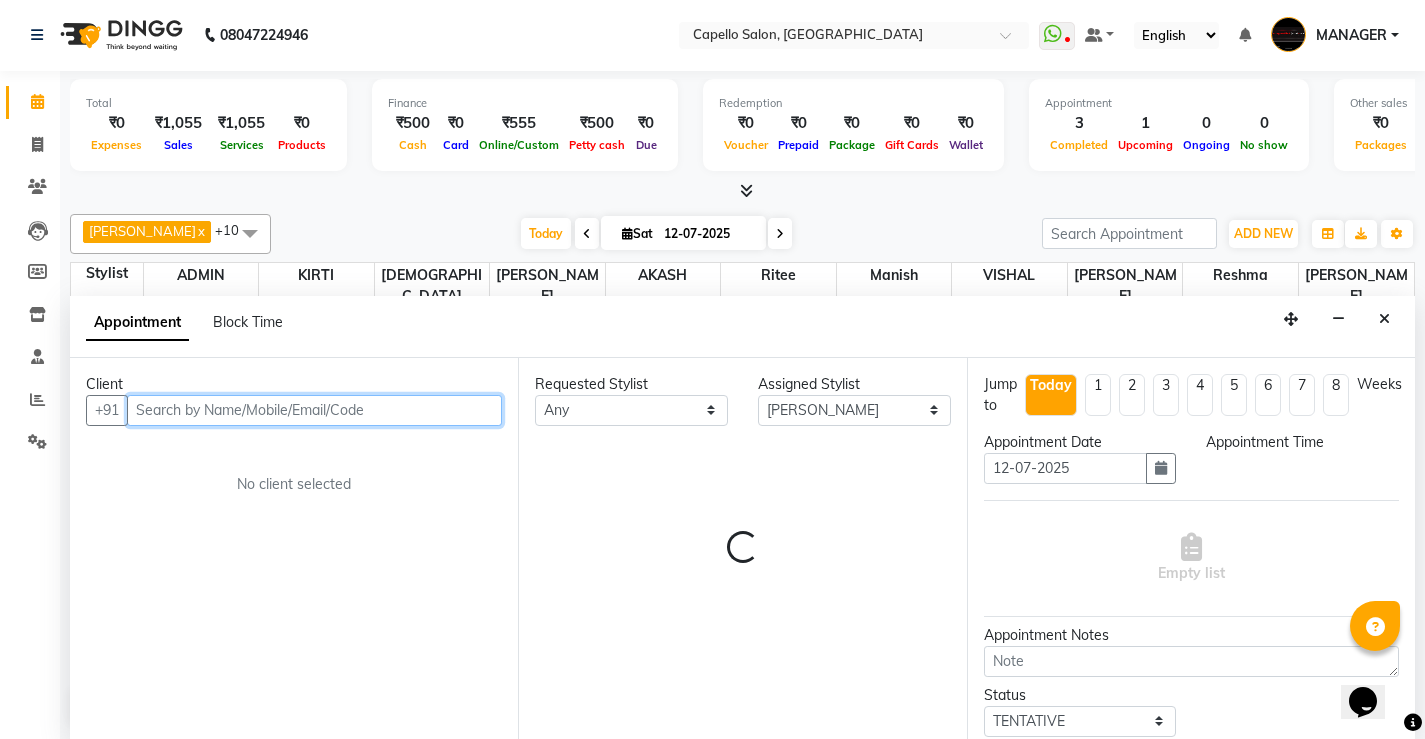 select on "720" 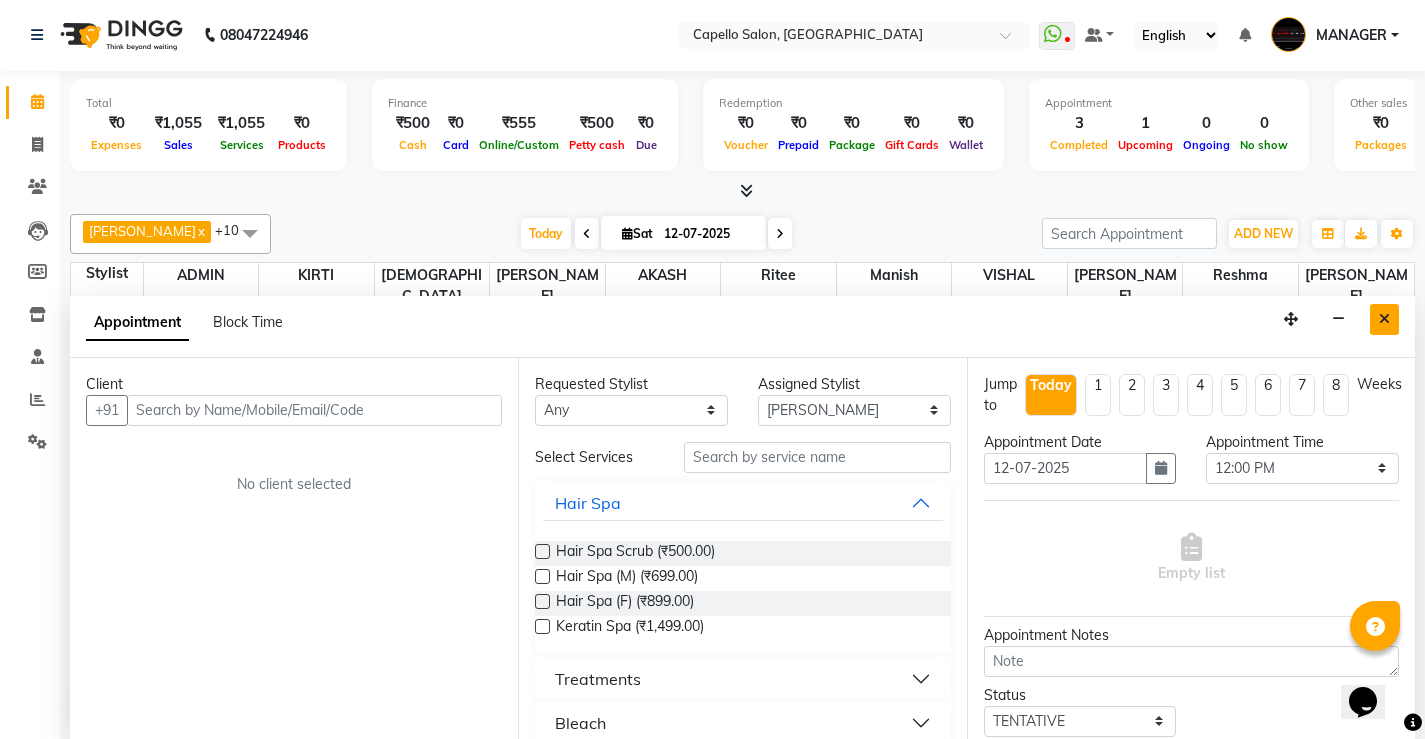 click at bounding box center (1384, 319) 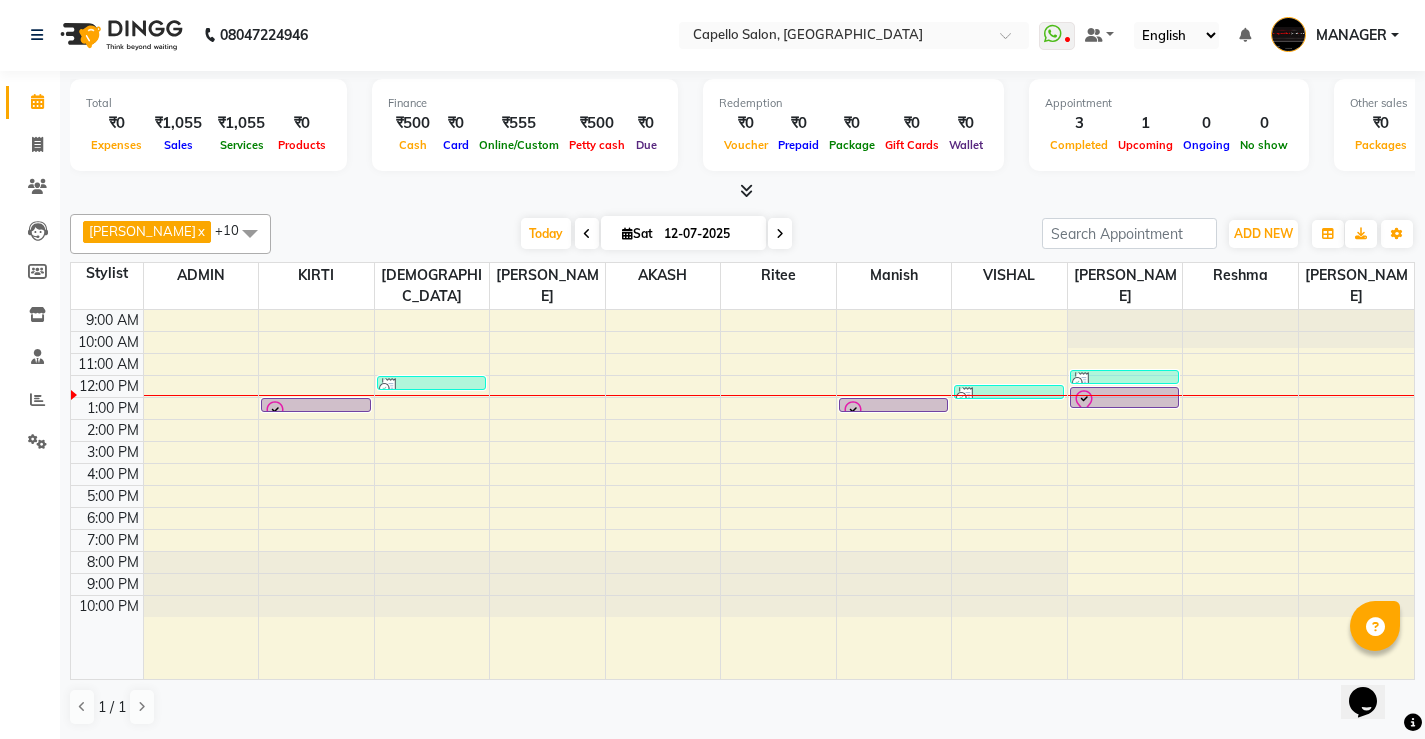 click at bounding box center (1125, 395) 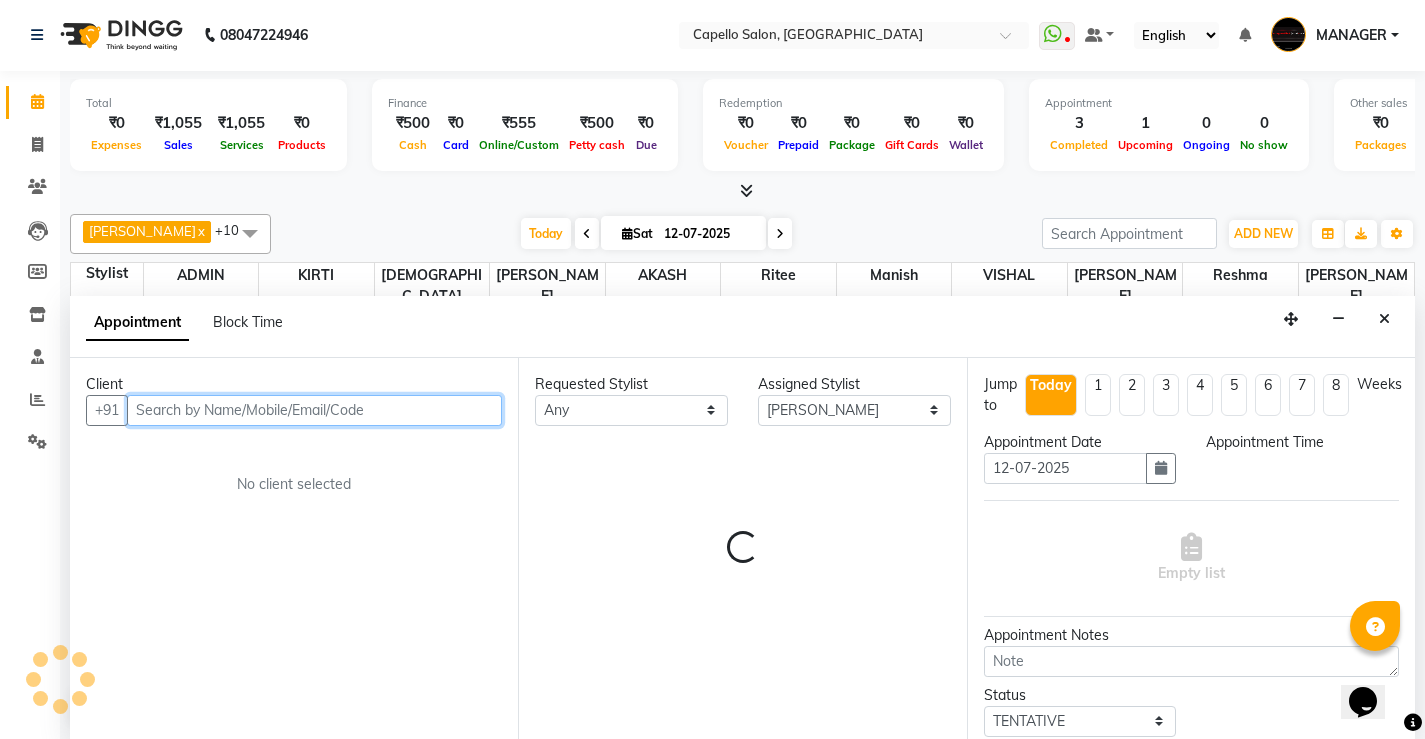 select on "720" 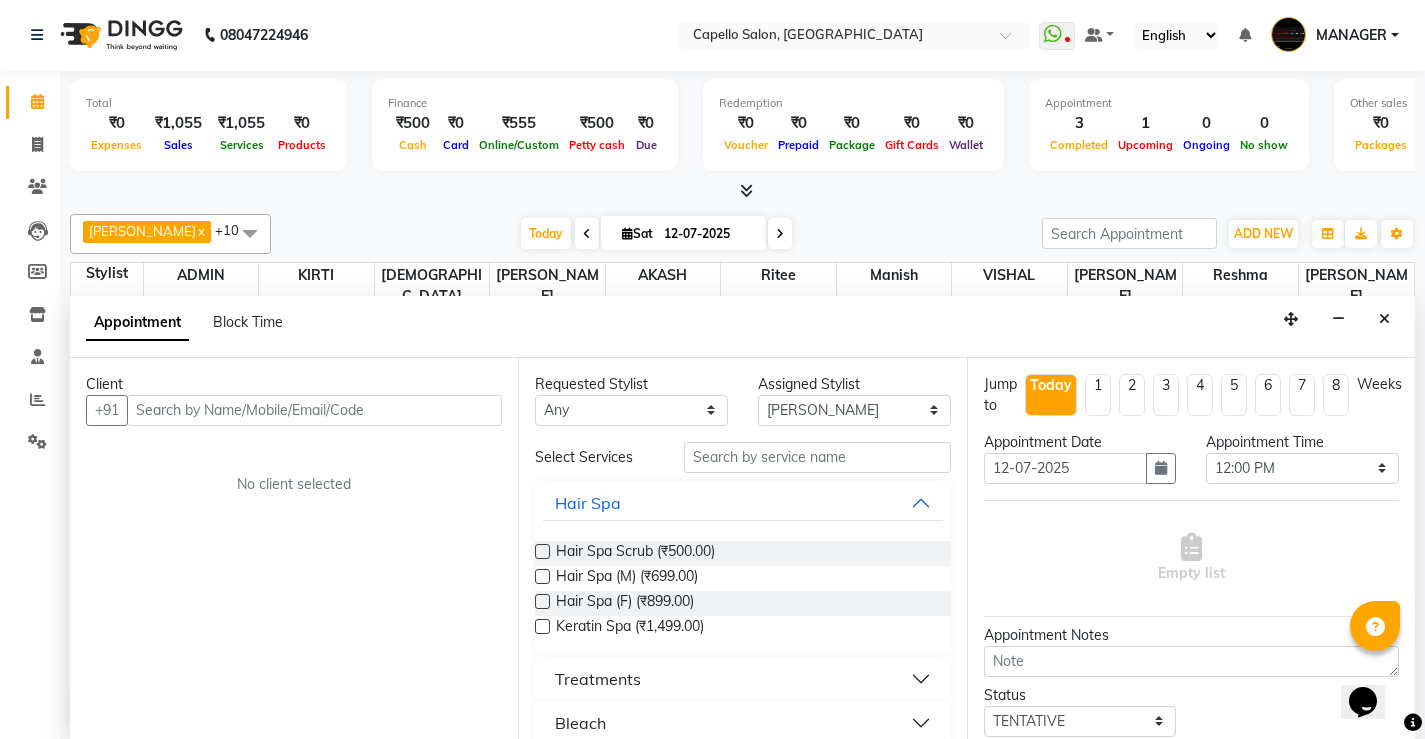 click at bounding box center [1384, 319] 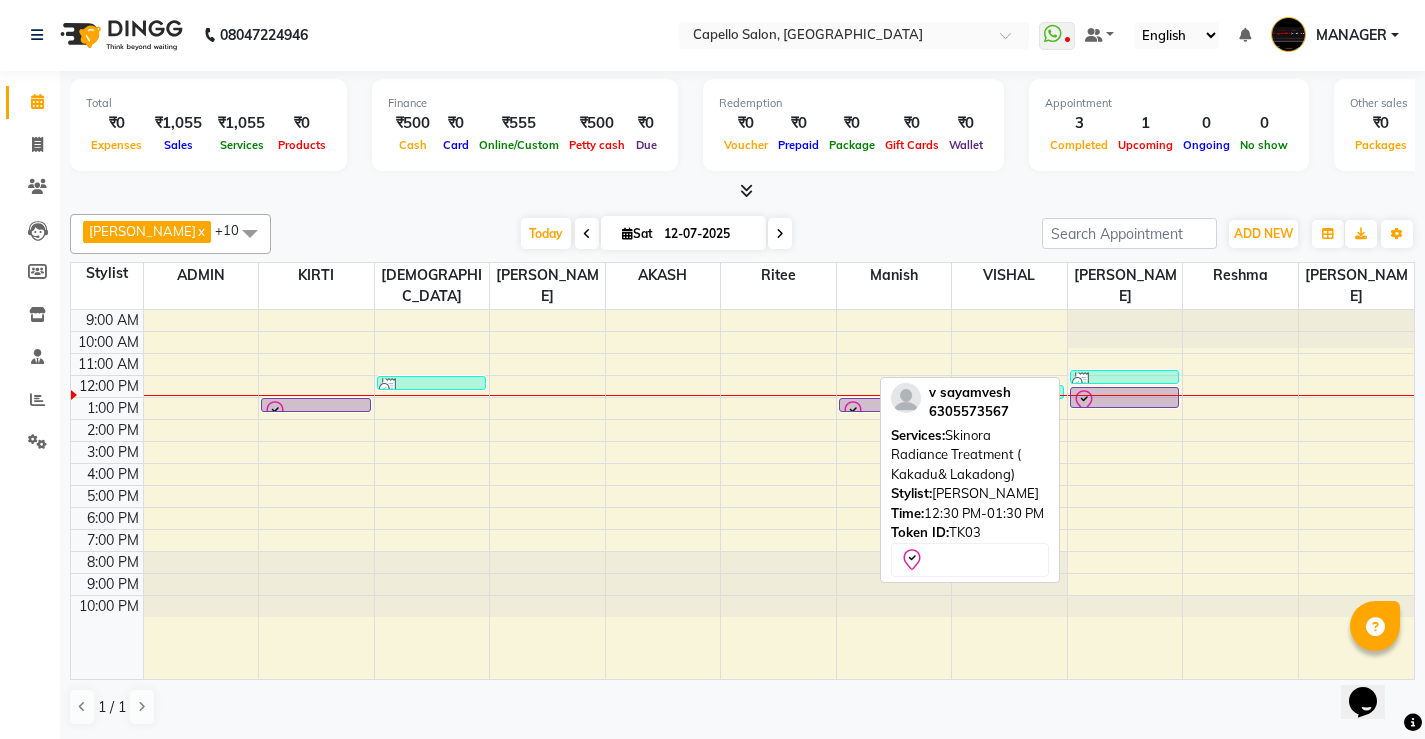click at bounding box center (1125, 401) 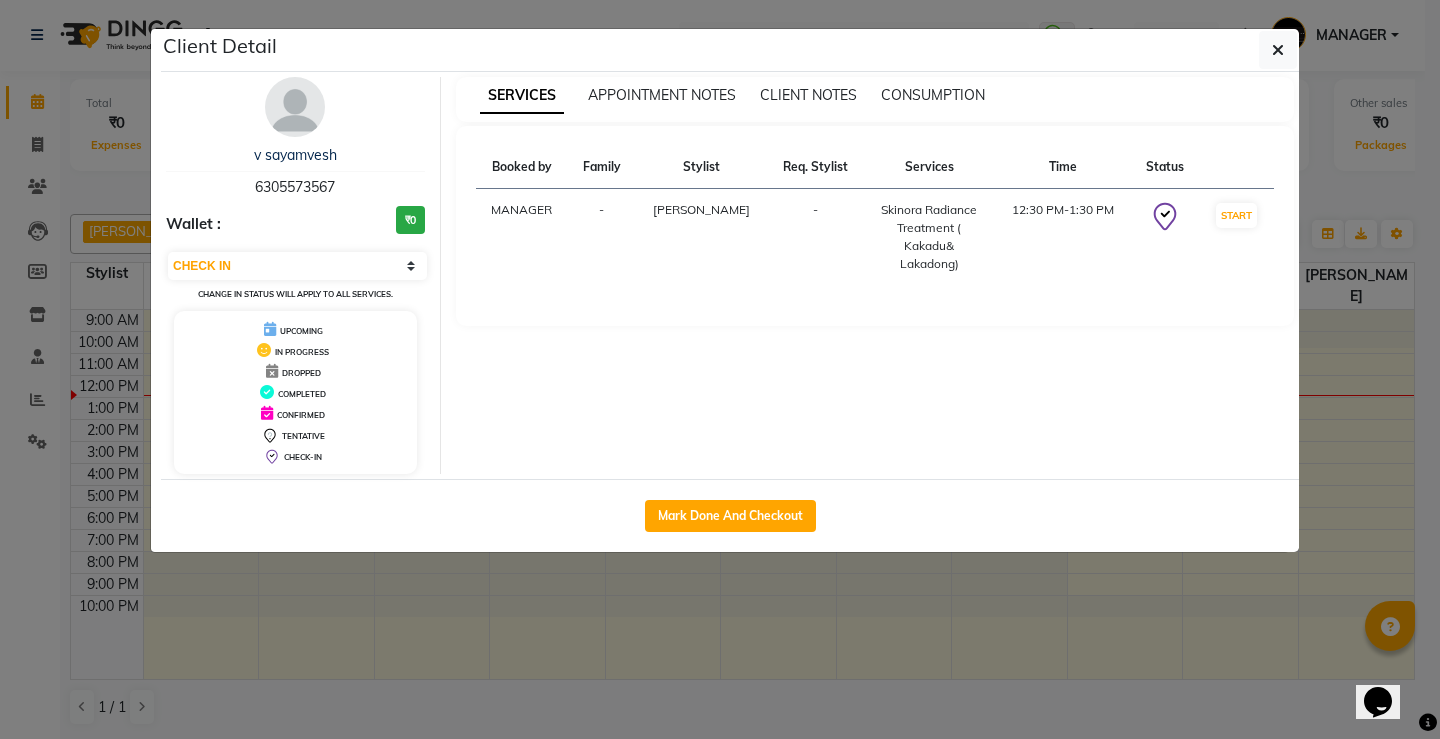 click on "Skinora Radiance Treatment ( Kakadu& Lakadong)" at bounding box center (929, 237) 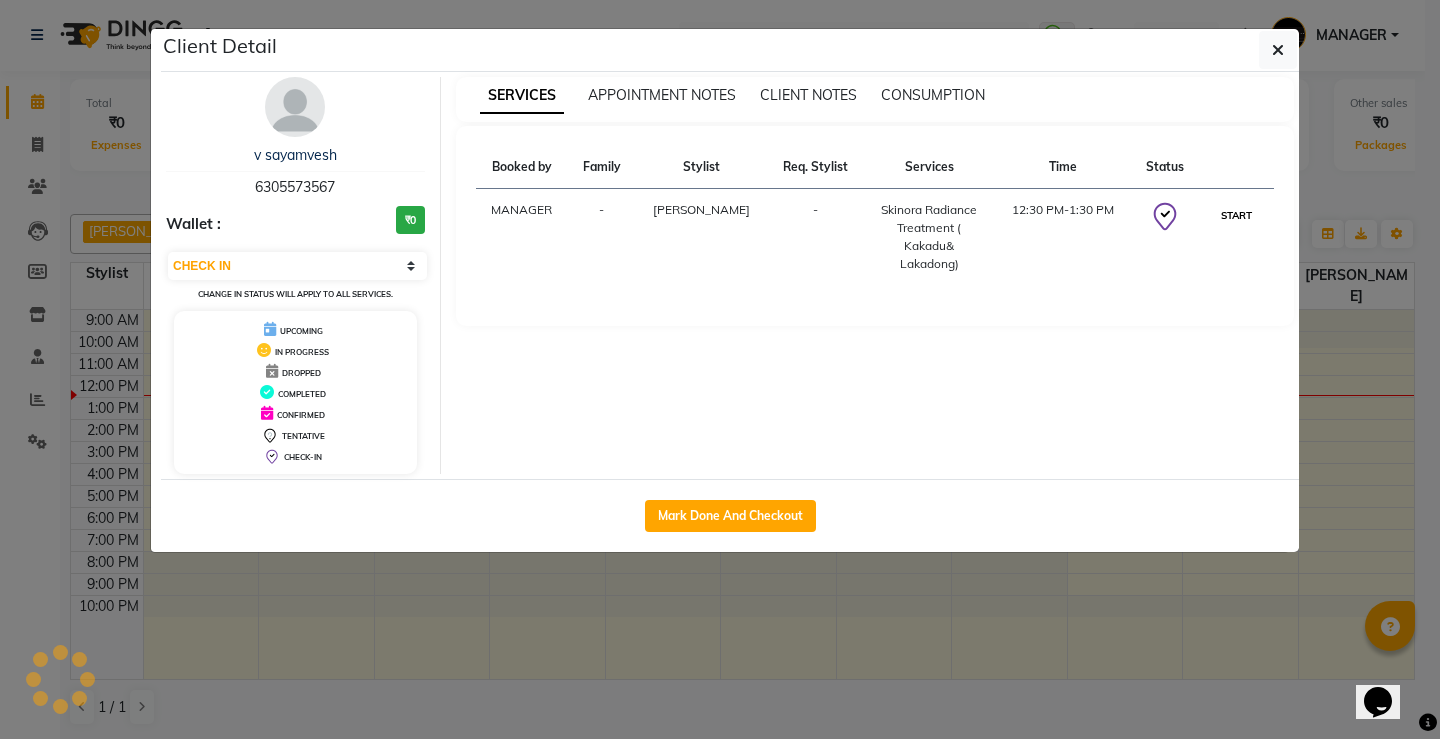 click on "START" at bounding box center [1236, 215] 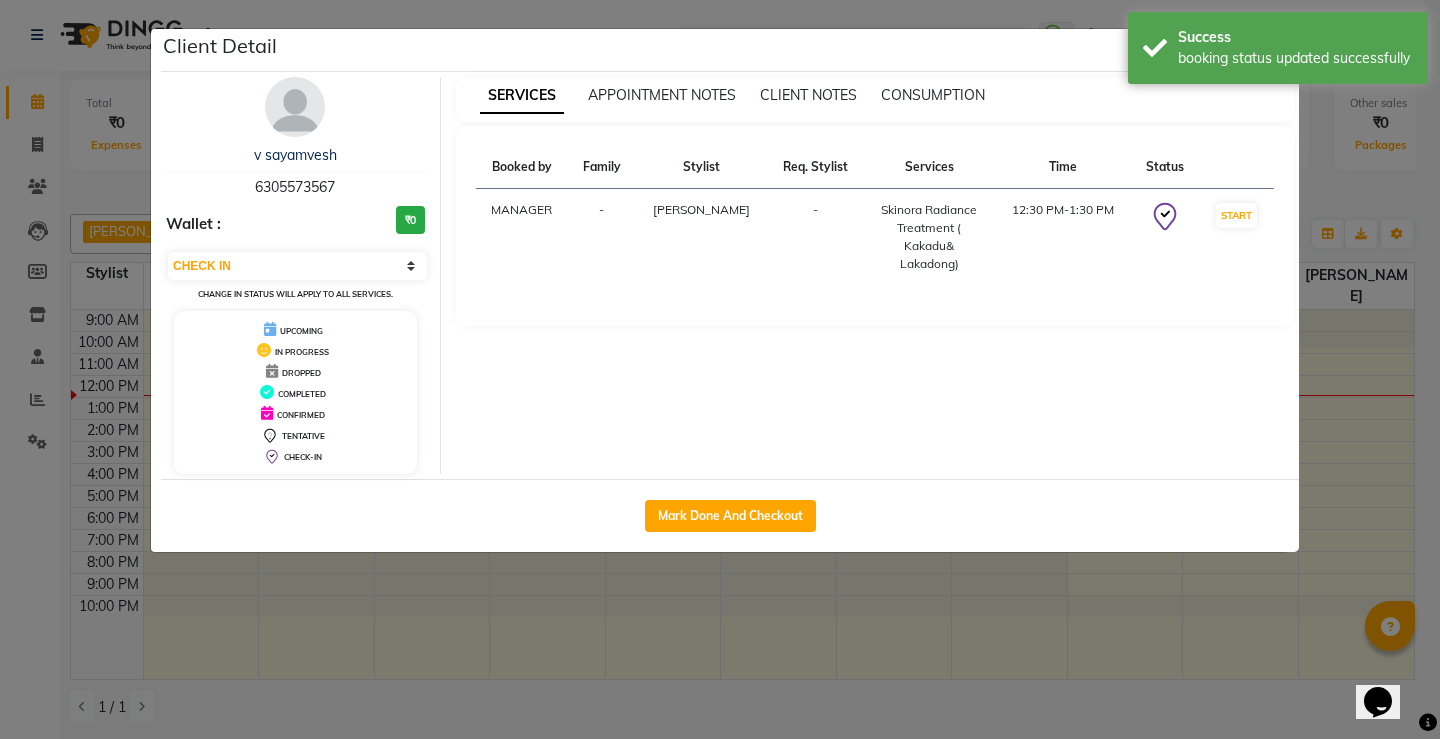select on "1" 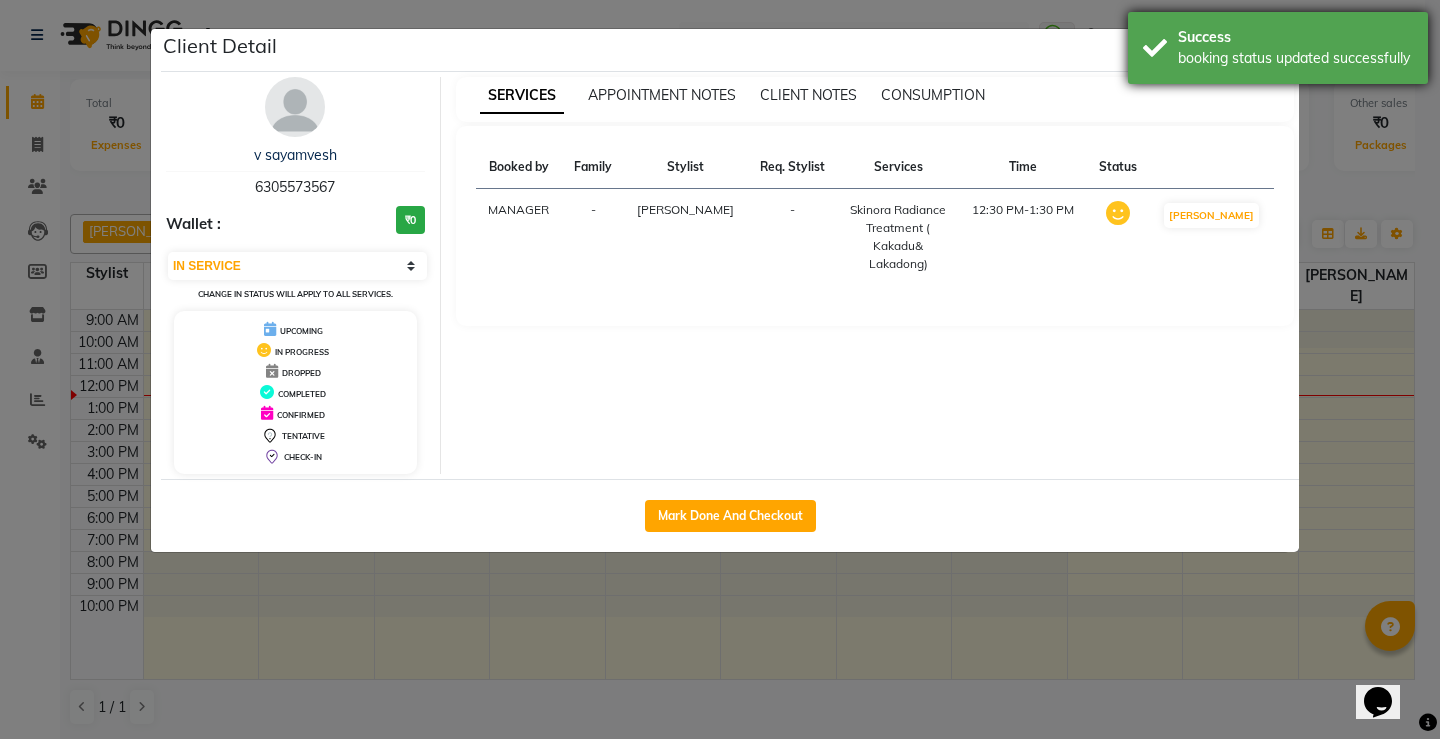 click on "booking status updated successfully" at bounding box center [1295, 58] 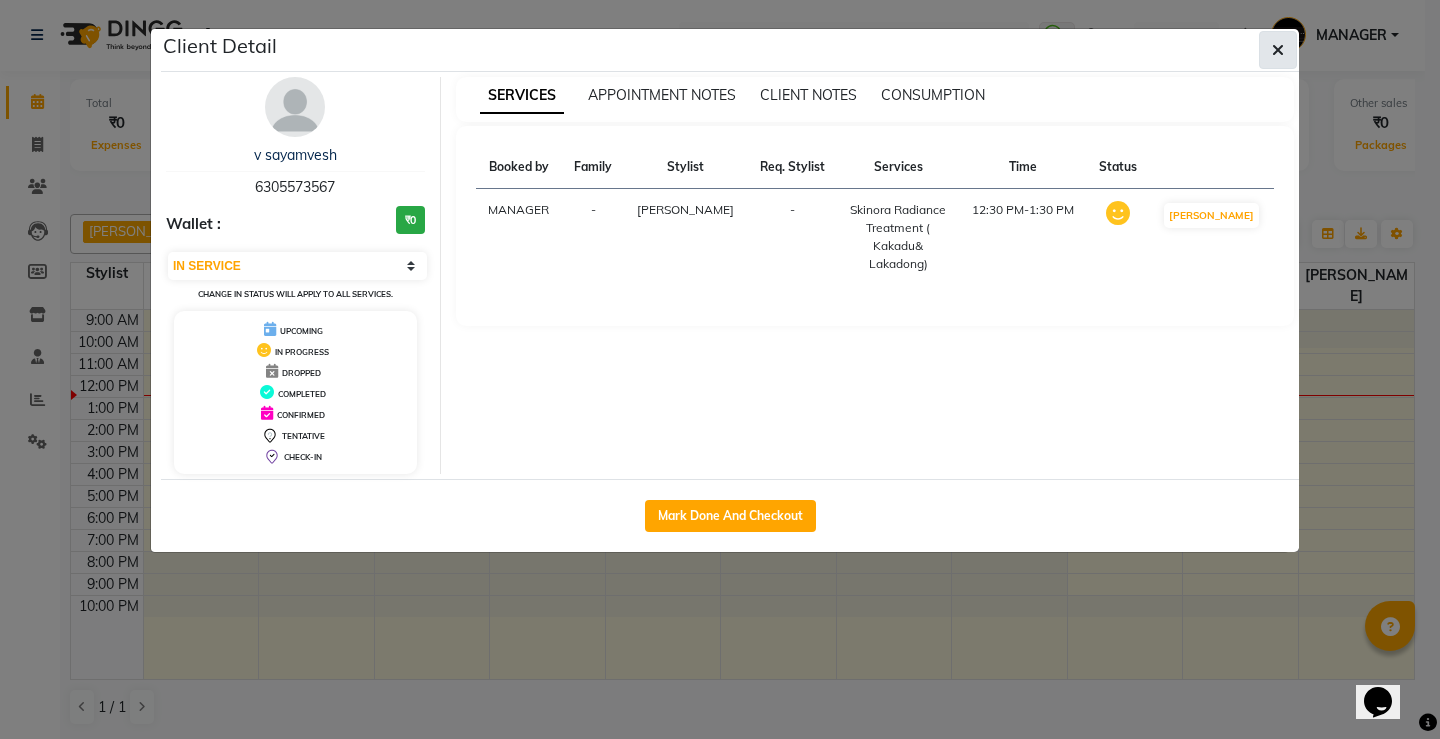 click 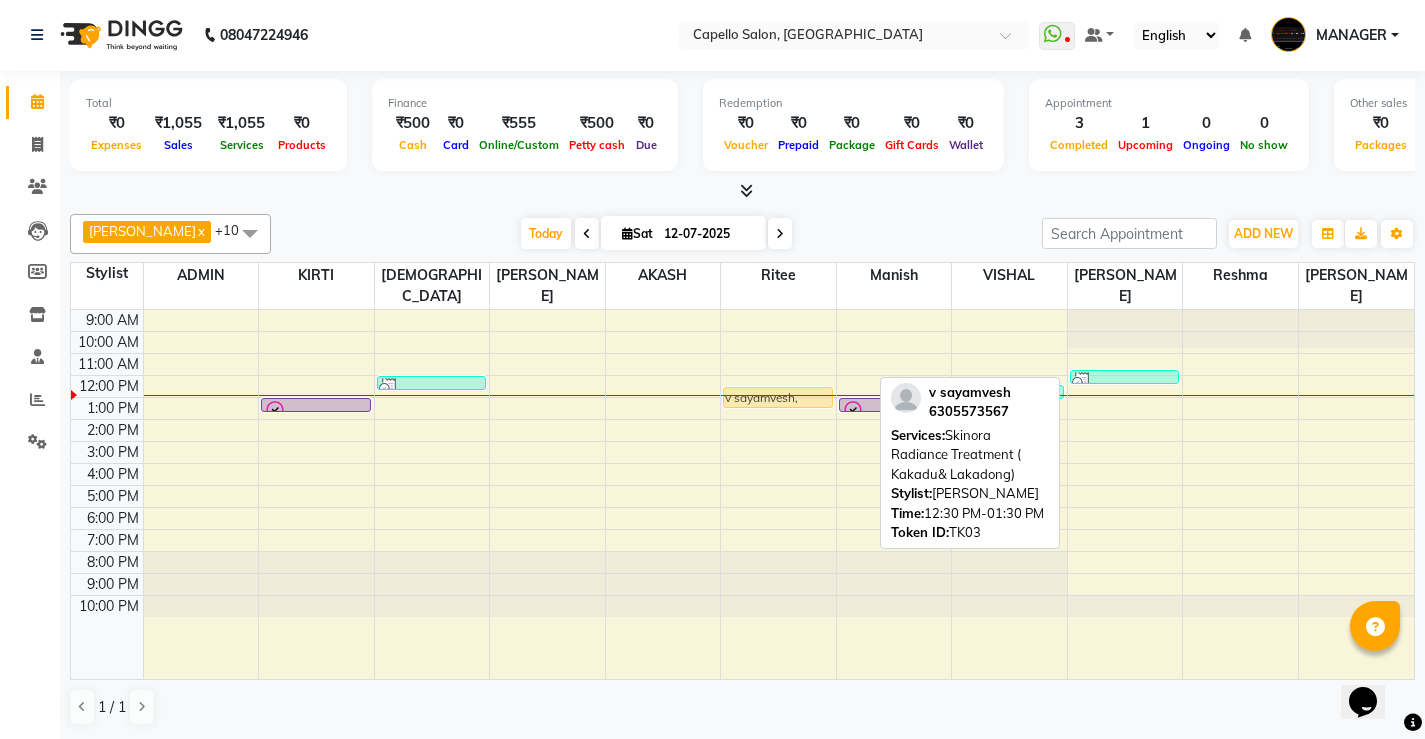 drag, startPoint x: 1121, startPoint y: 378, endPoint x: 779, endPoint y: 385, distance: 342.07162 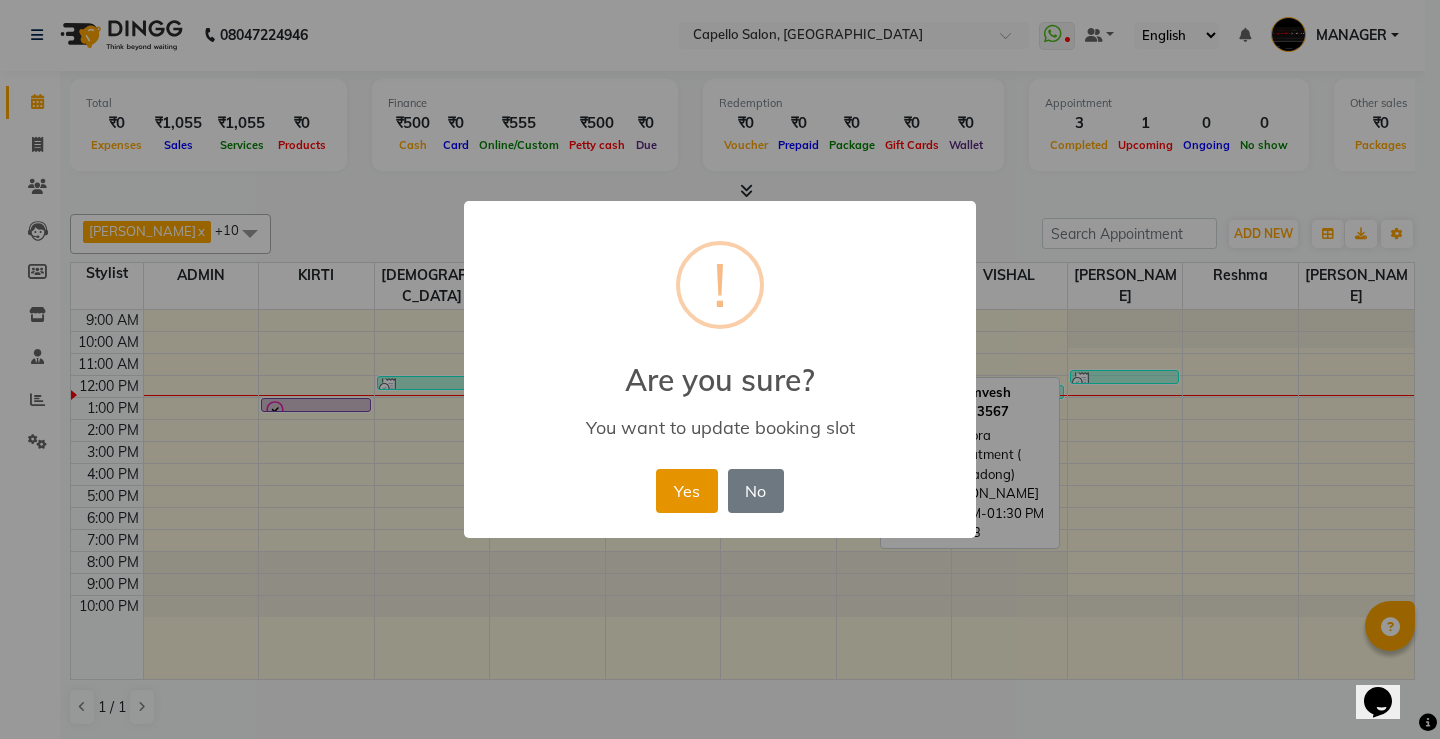 click on "Yes" at bounding box center (686, 491) 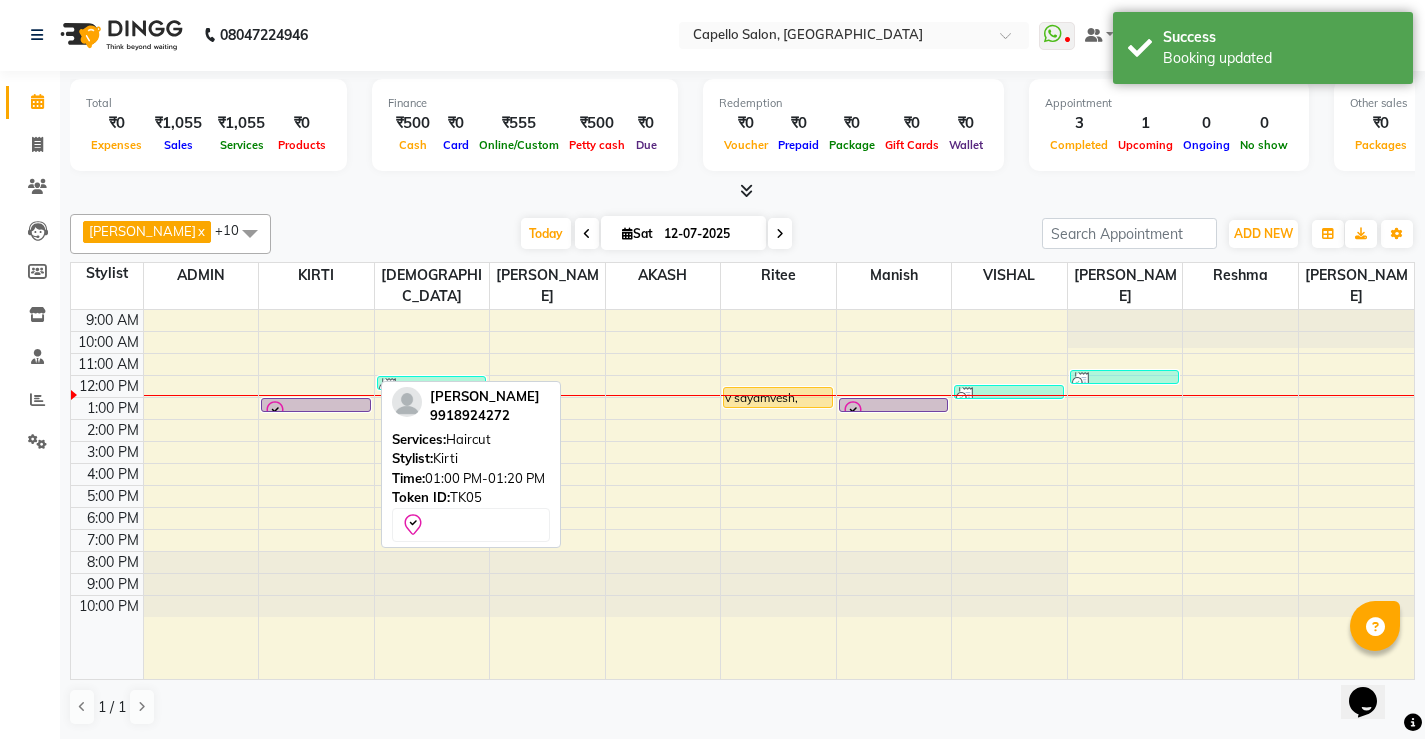 click at bounding box center [316, 412] 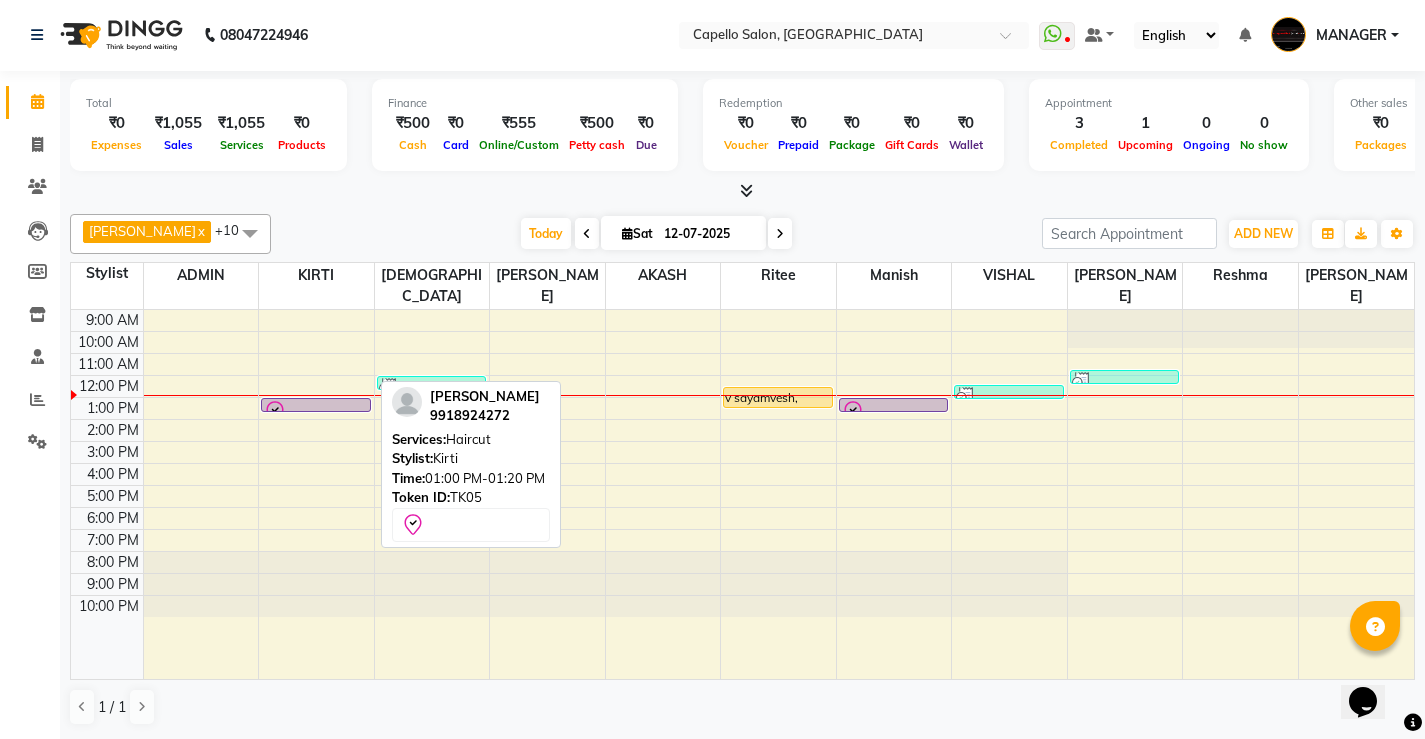 click at bounding box center (316, 412) 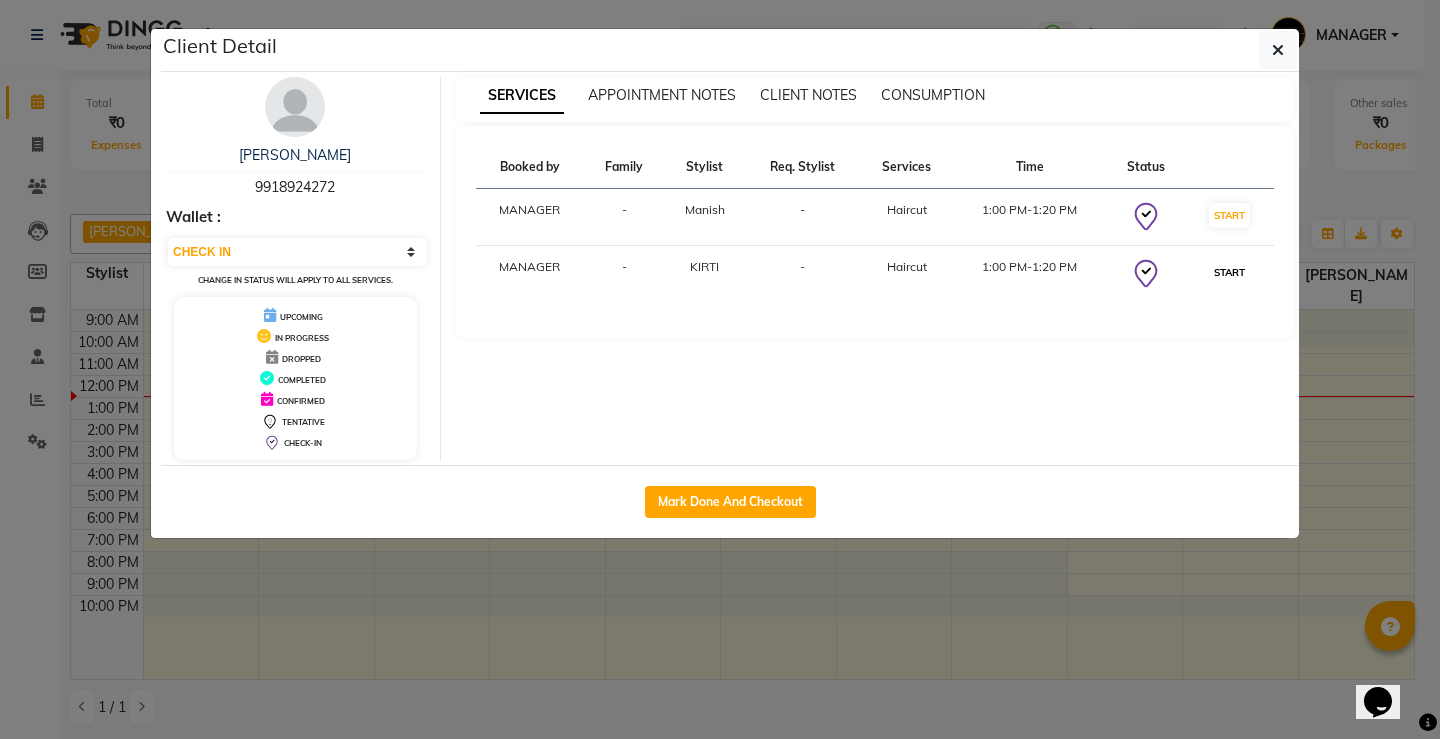 click on "START" at bounding box center [1229, 272] 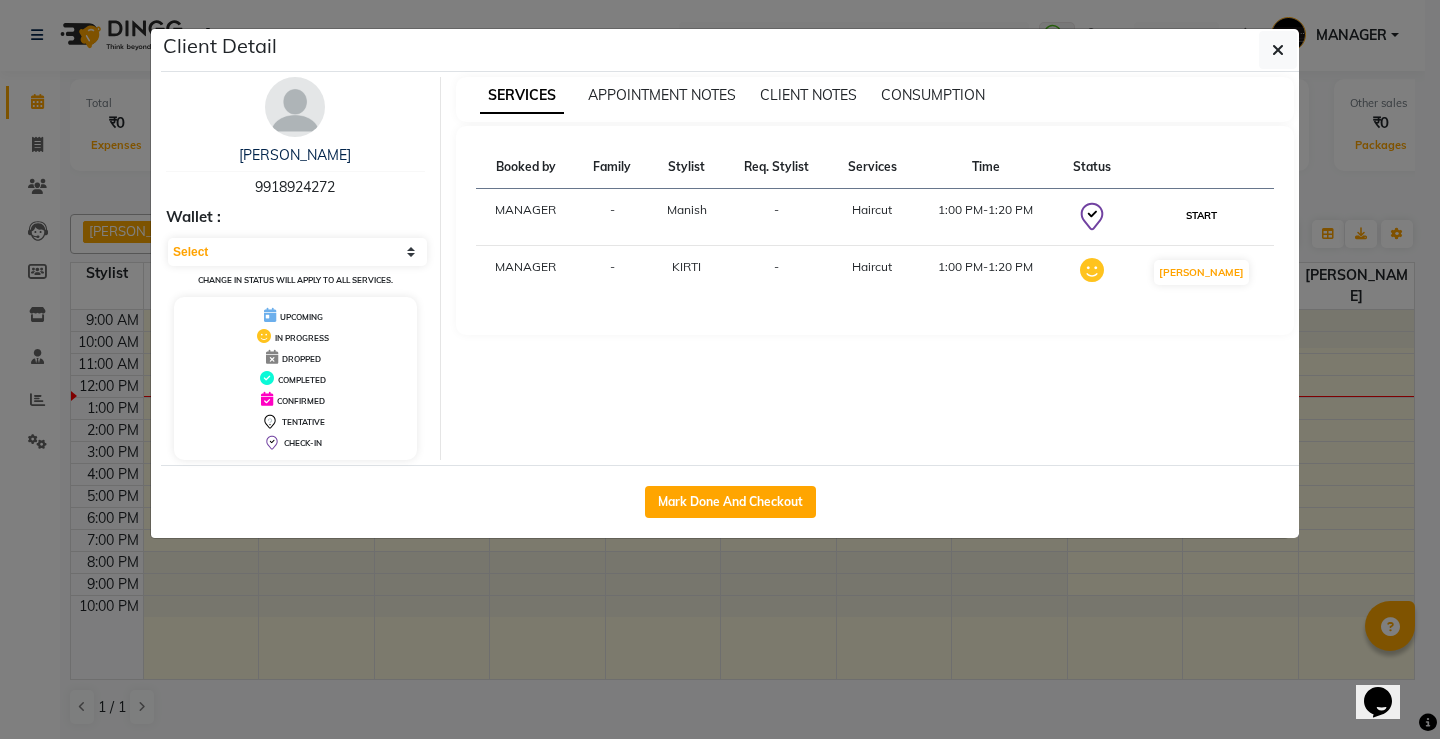 click on "START" at bounding box center (1201, 215) 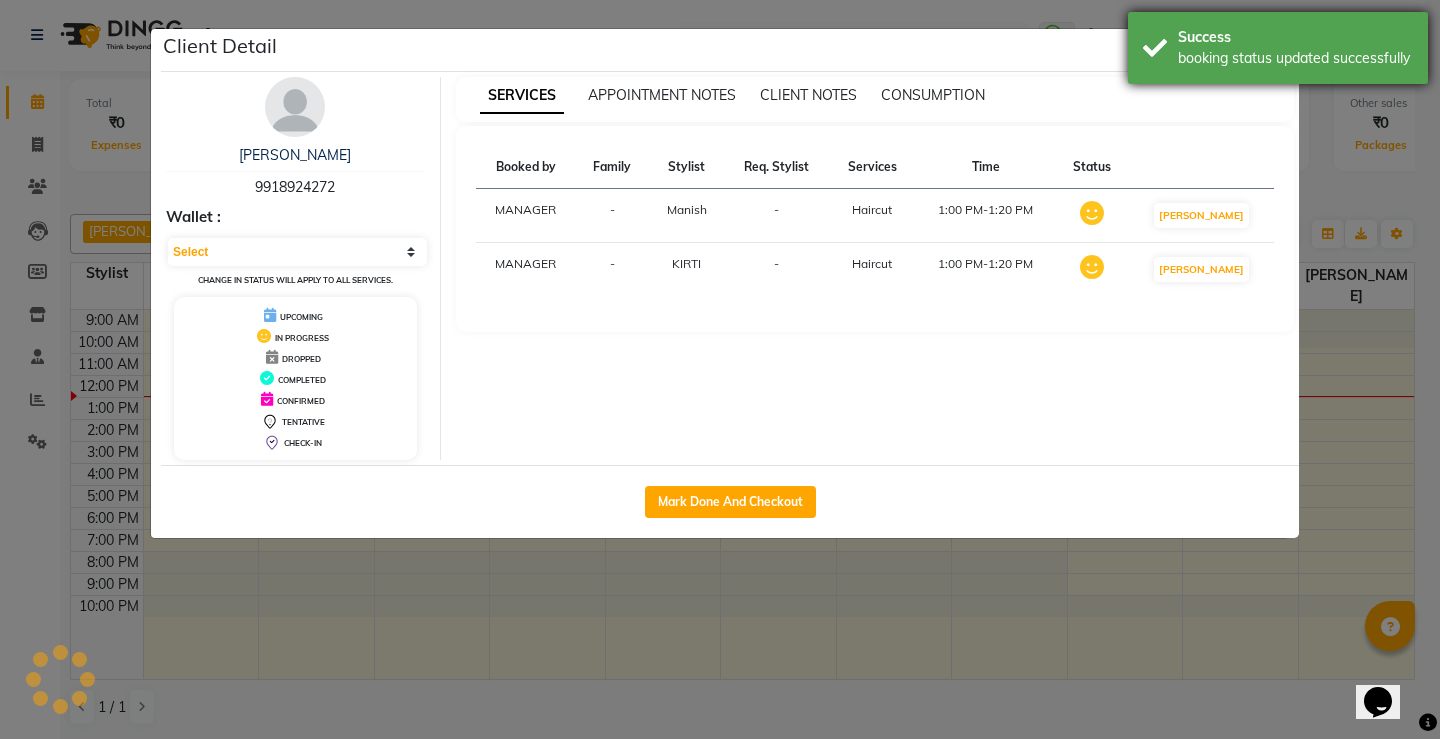 select on "1" 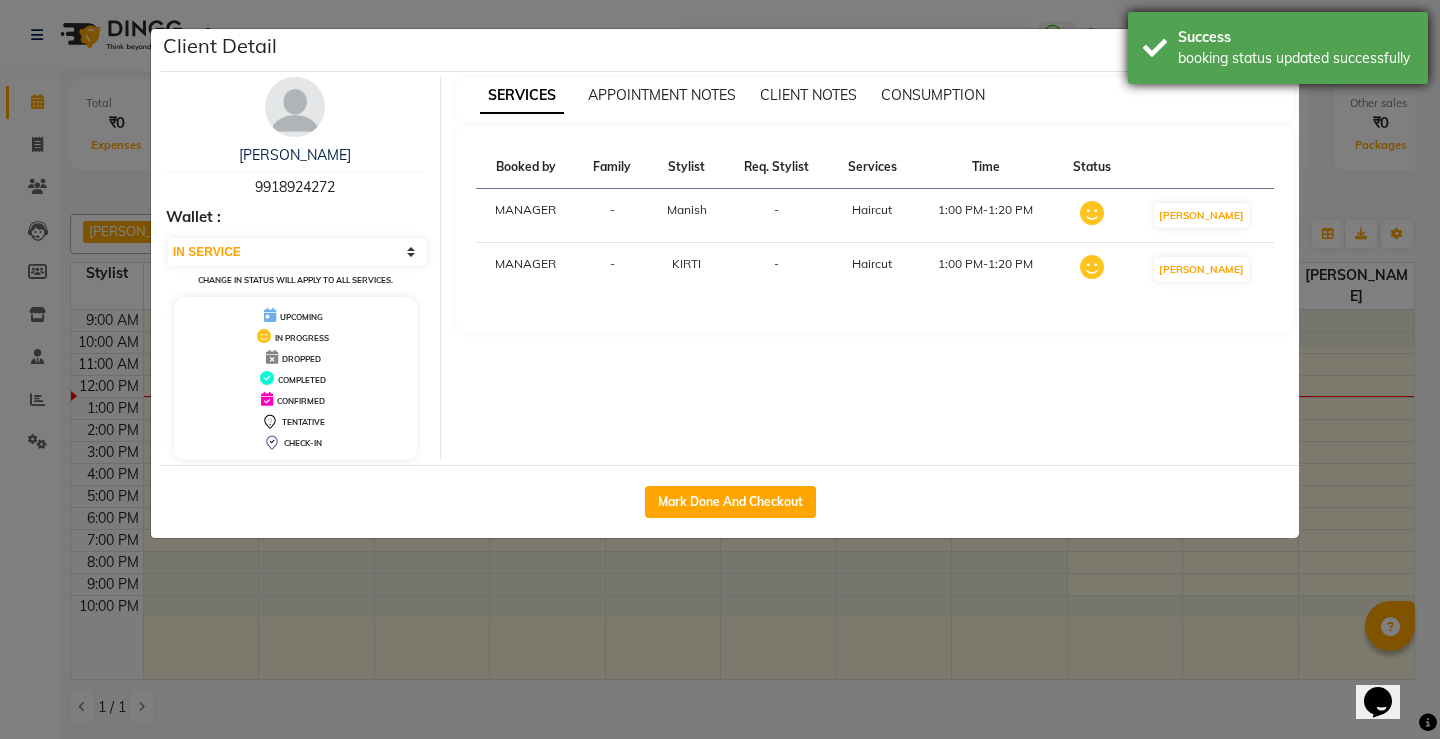 click on "booking status updated successfully" at bounding box center [1295, 58] 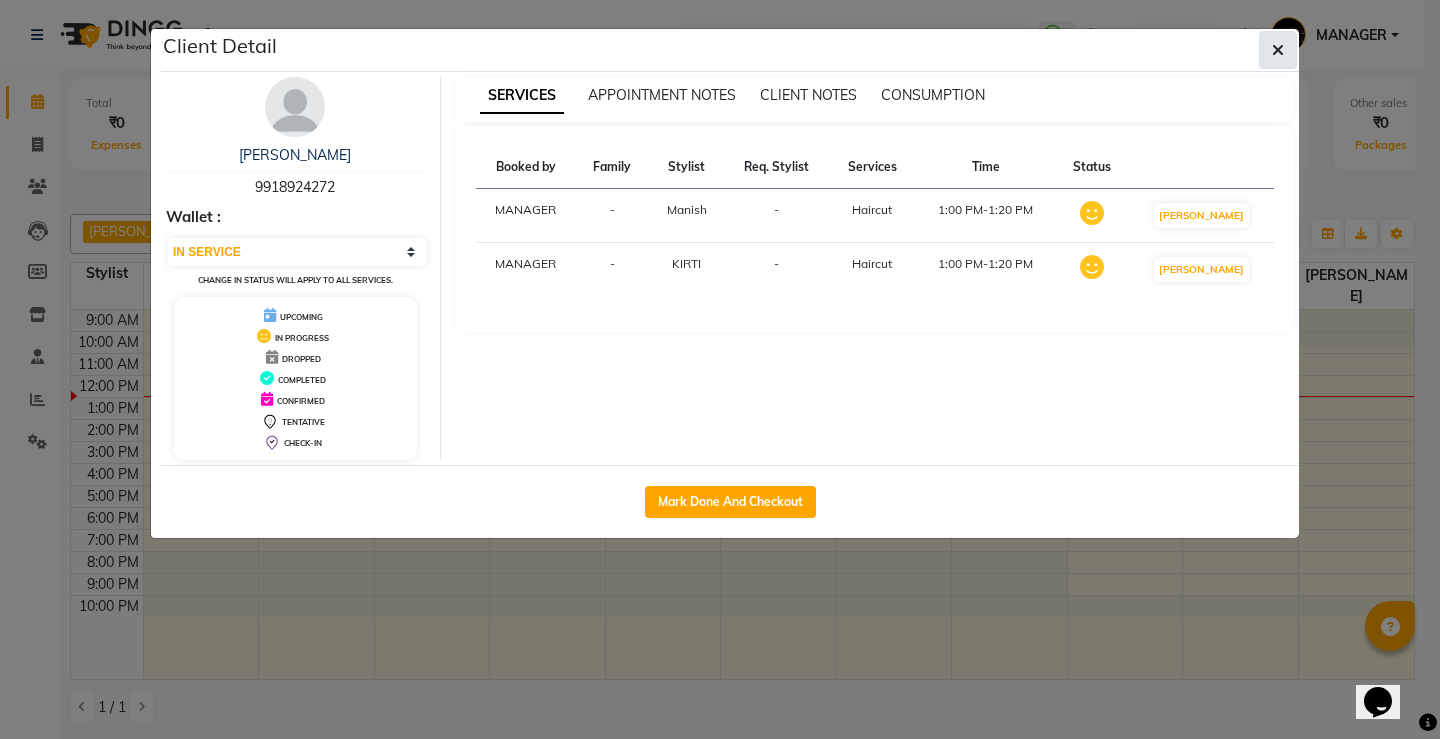 click 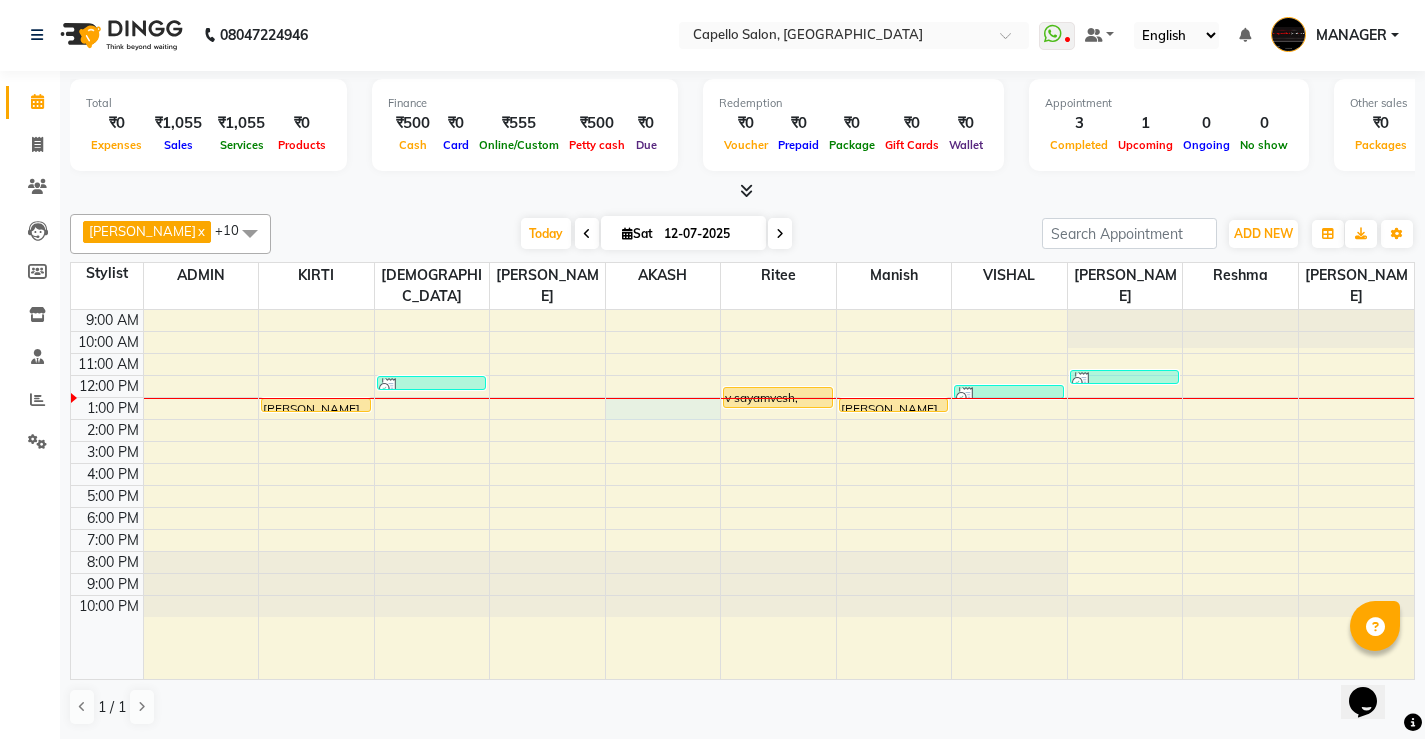 click on "9:00 AM 10:00 AM 11:00 AM 12:00 PM 1:00 PM 2:00 PM 3:00 PM 4:00 PM 5:00 PM 6:00 PM 7:00 PM 8:00 PM 9:00 PM 10:00 PM    [PERSON_NAME], TK05, 01:00 PM-01:20 PM, Haircut     IMRAN, TK02, 12:00 PM-12:20 PM, Haircut    v sayamvesh, TK03, 12:30 PM-01:30 PM, Skinora Radiance Treatment ( [PERSON_NAME] Lakadong)    [PERSON_NAME], TK05, 01:00 PM-01:20 PM, Haircut     [PERSON_NAME], TK04, 12:25 PM-12:45 PM, Haircut     [PERSON_NAME], TK01, 11:45 AM-12:05 PM, Haircut" at bounding box center (742, 494) 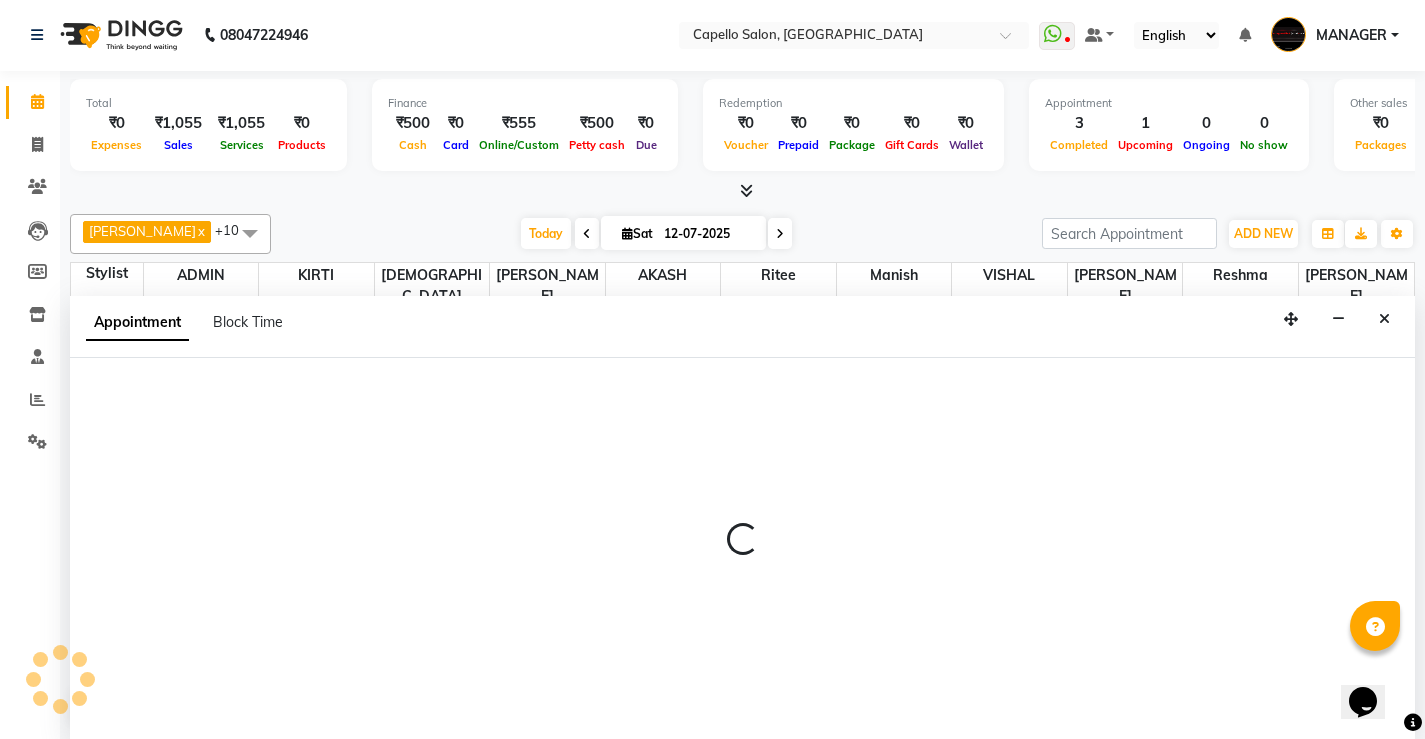 select on "28984" 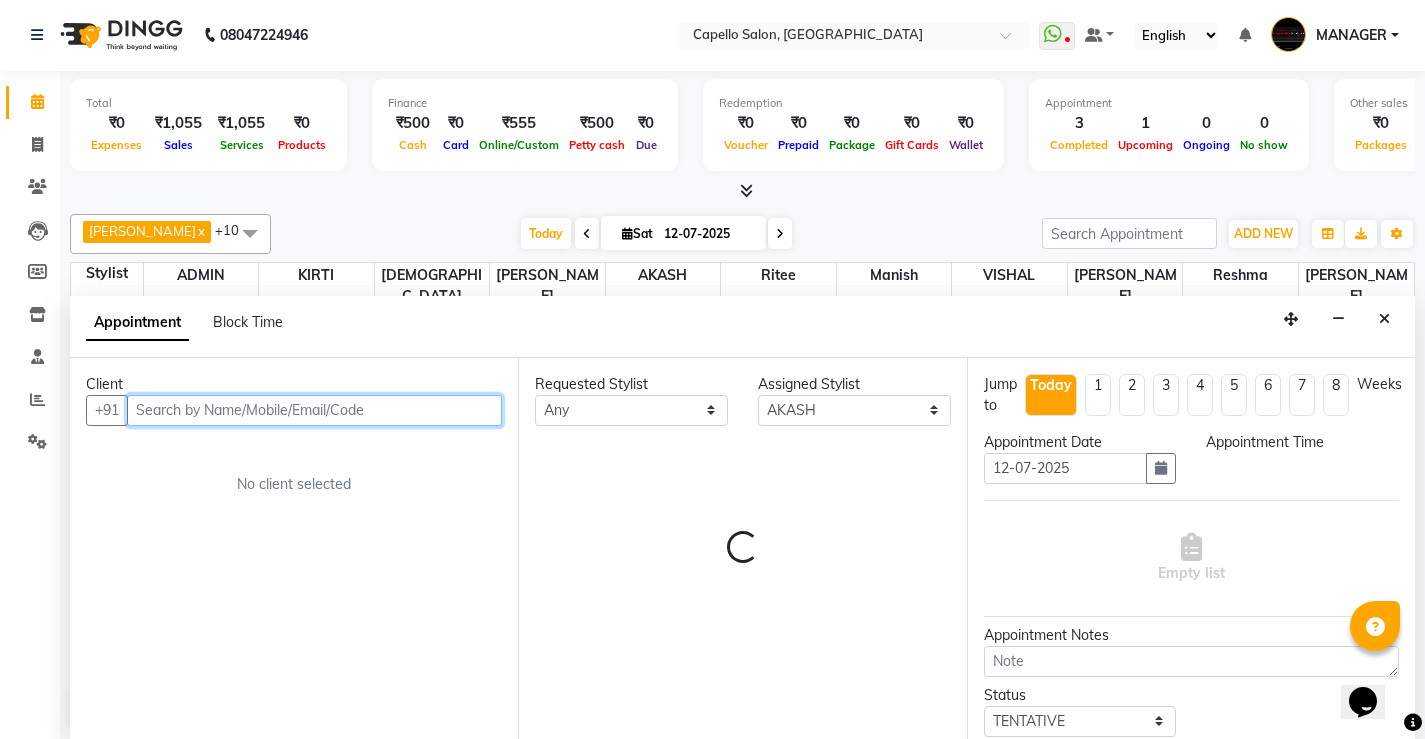 select on "780" 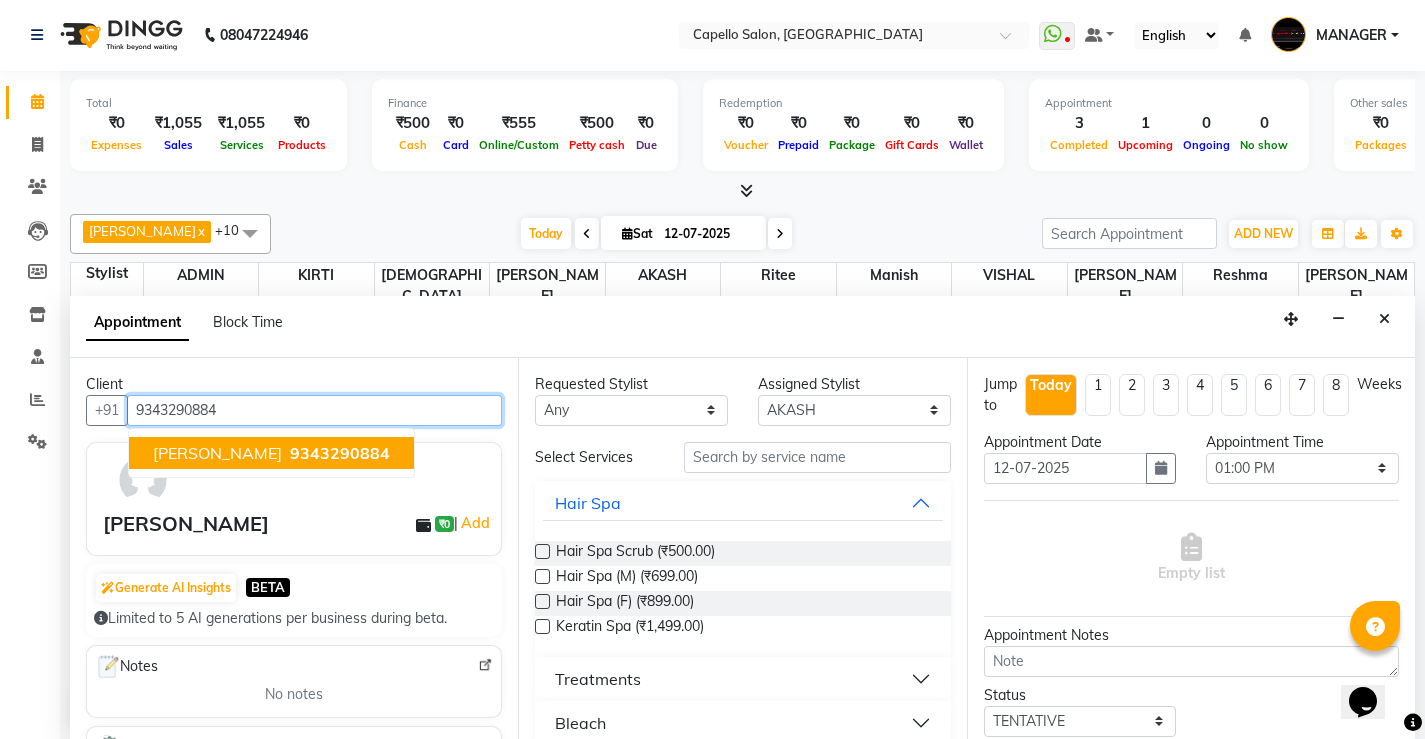 click on "9343290884" at bounding box center [340, 453] 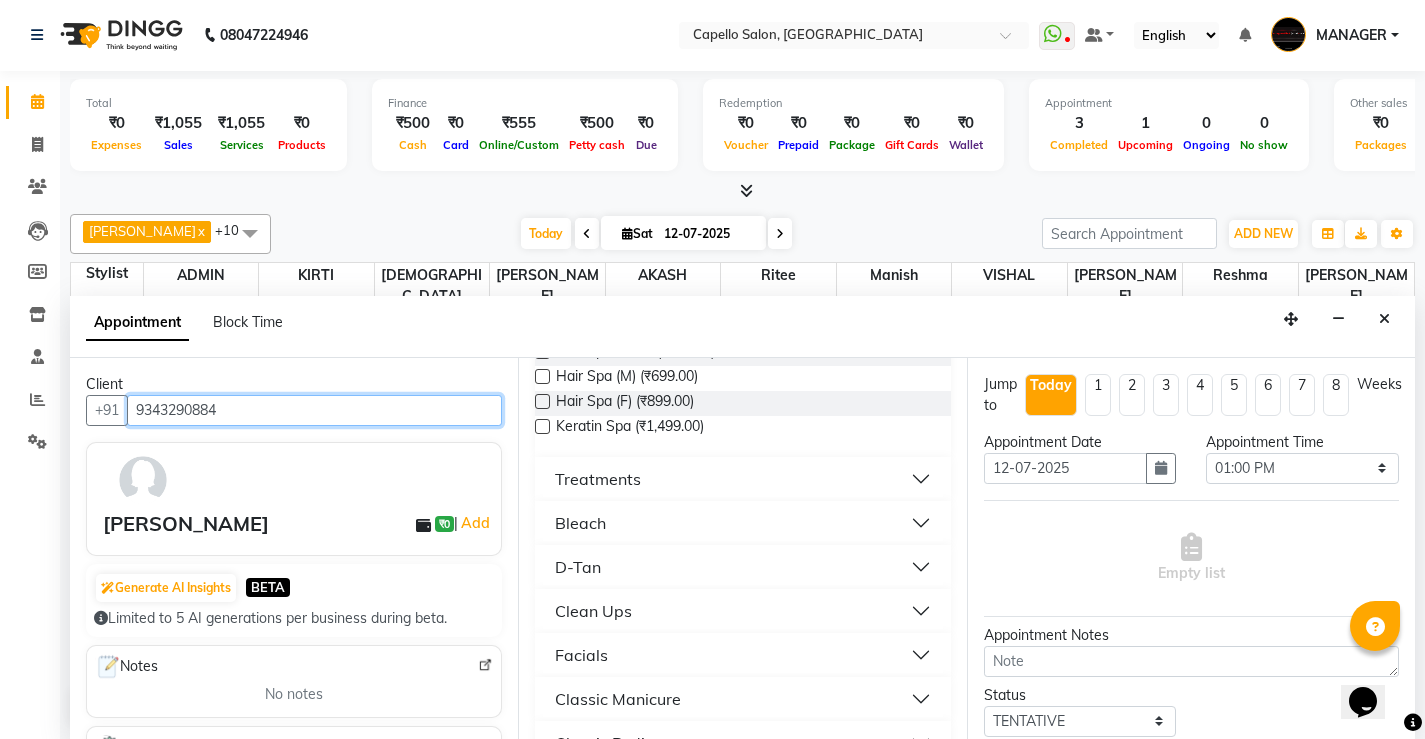 scroll, scrollTop: 0, scrollLeft: 0, axis: both 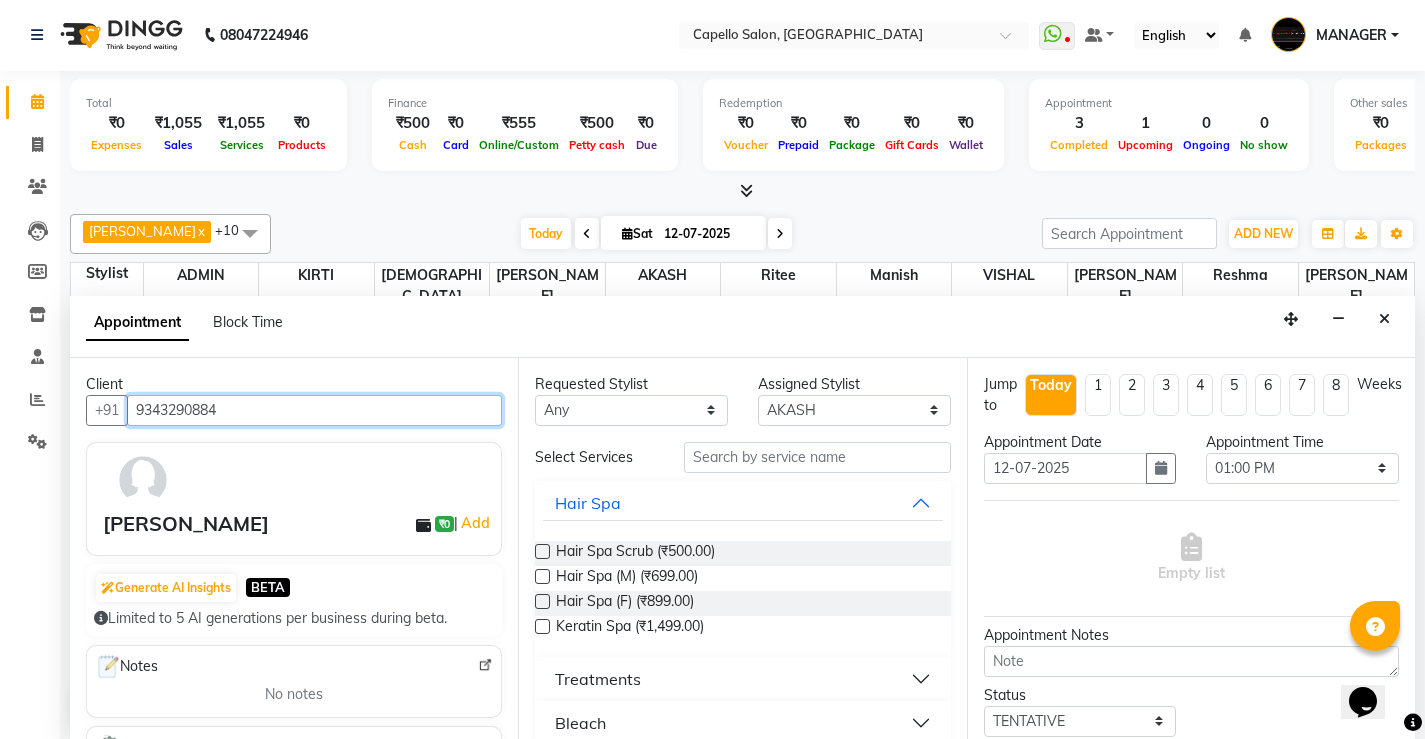 type on "9343290884" 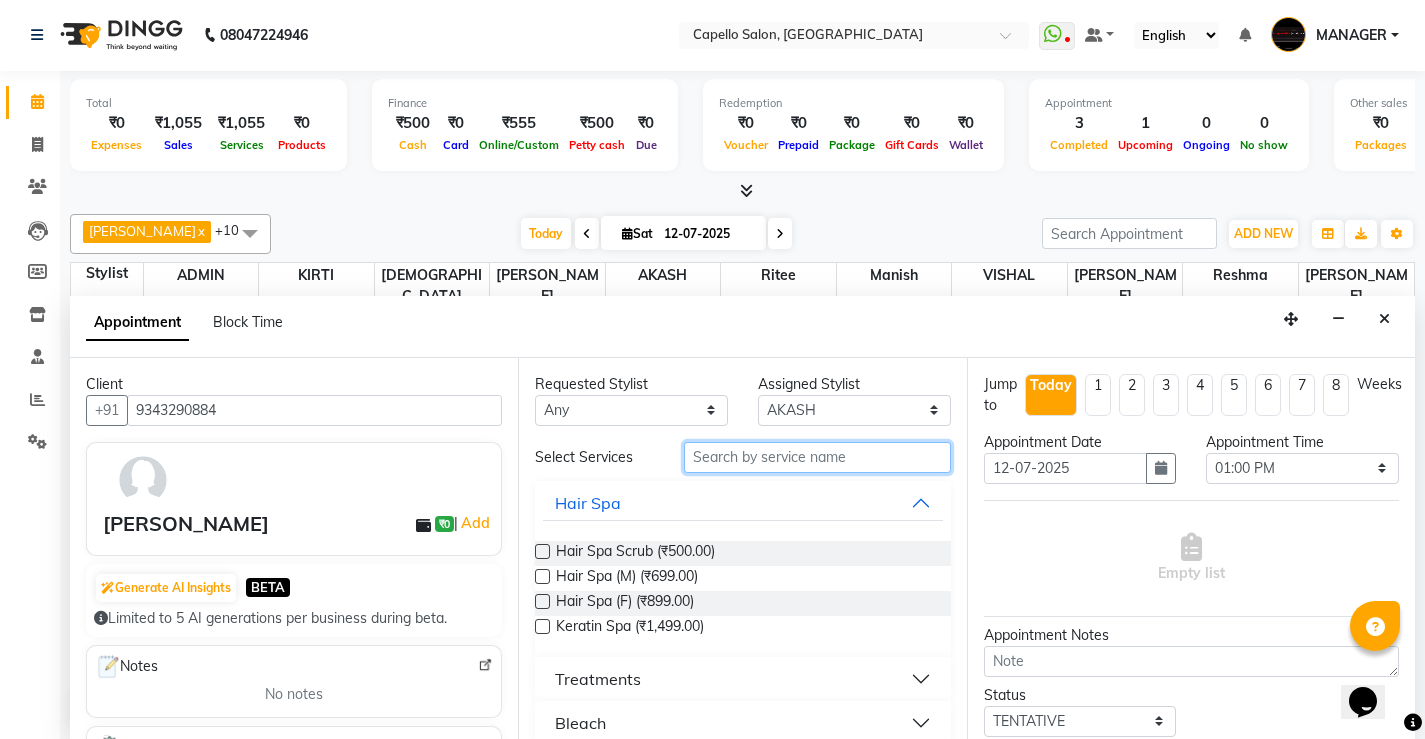 click at bounding box center [817, 457] 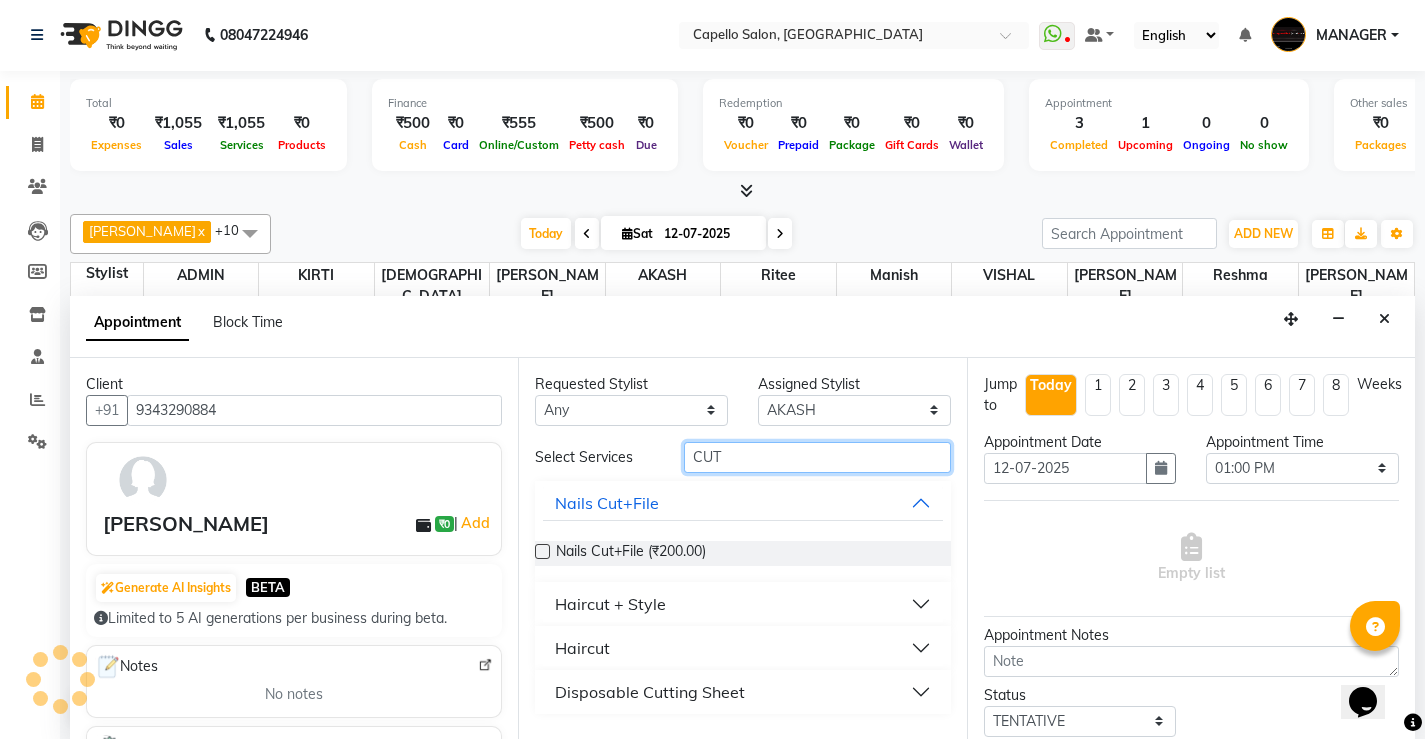 type on "CUT" 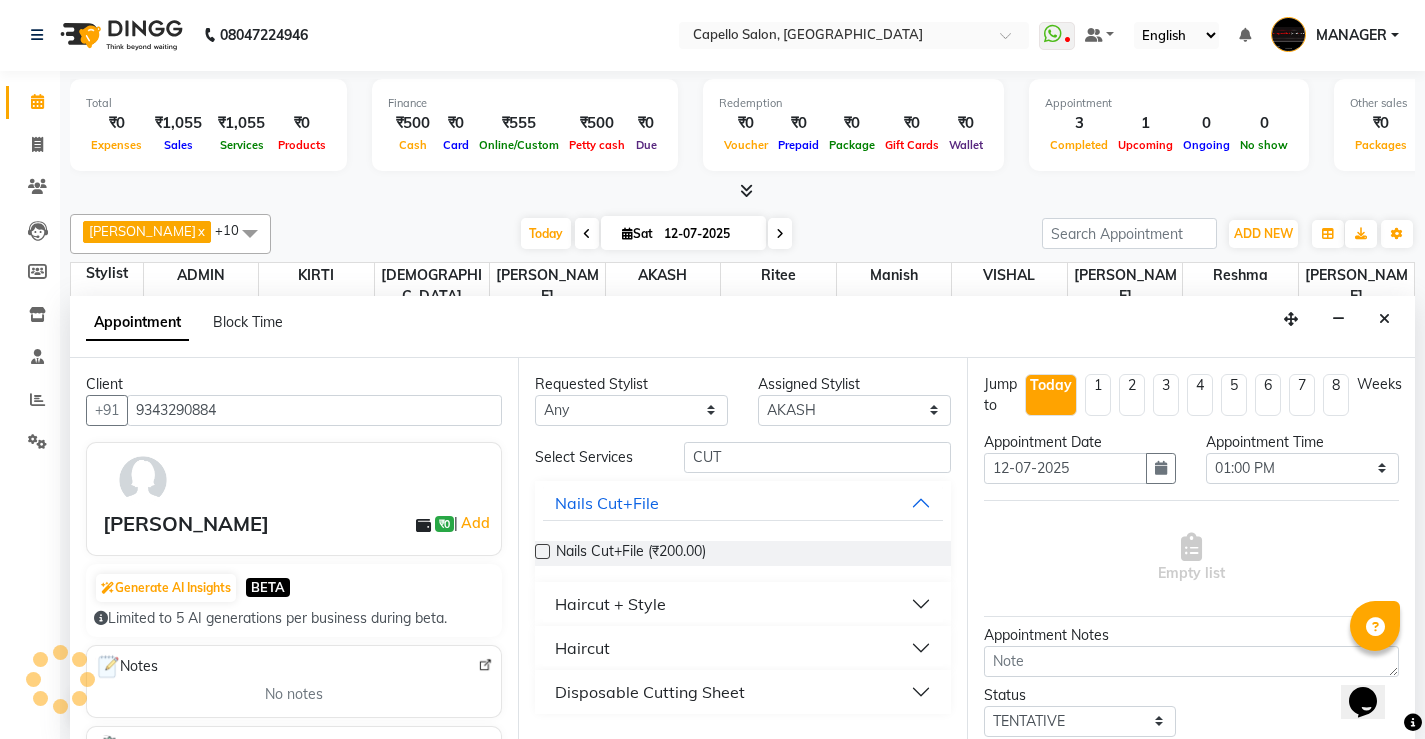 click on "Haircut" at bounding box center (582, 648) 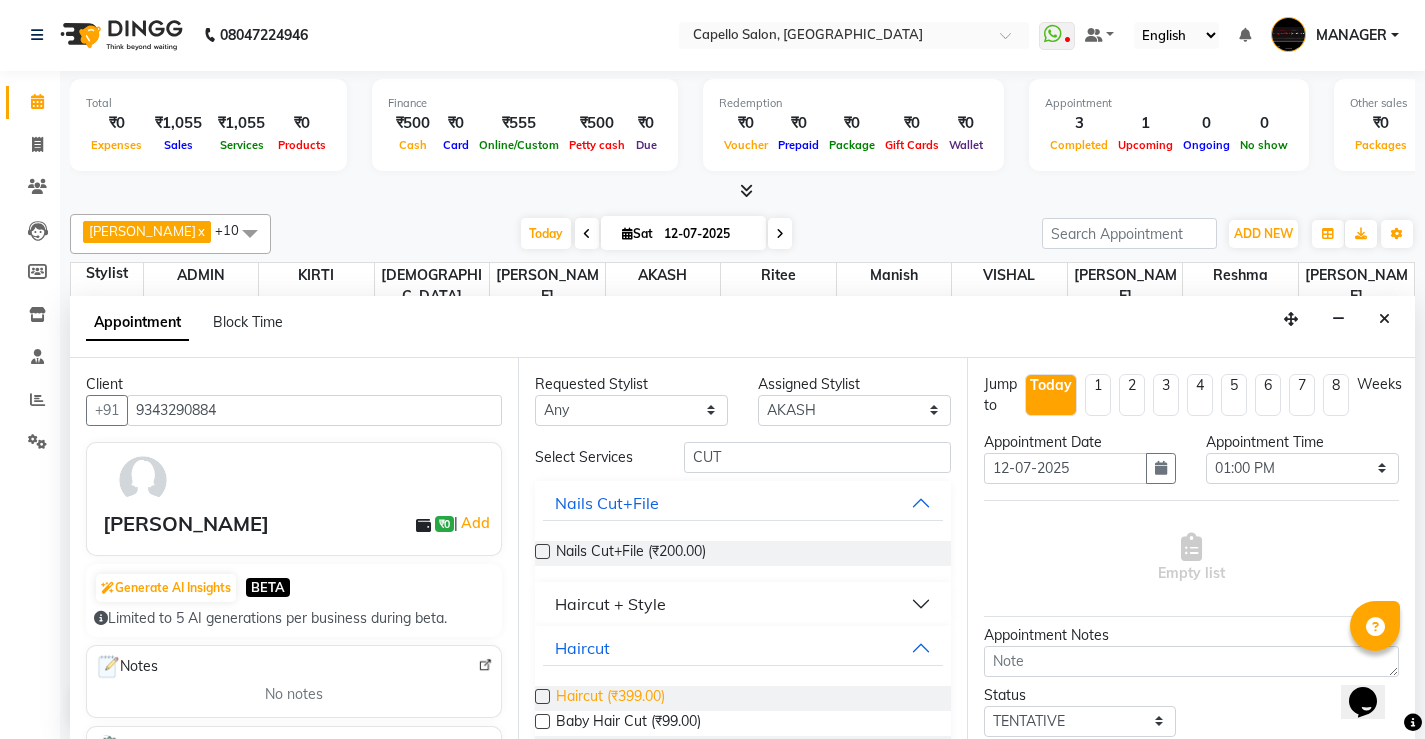 click on "Haircut (₹399.00)" at bounding box center [610, 698] 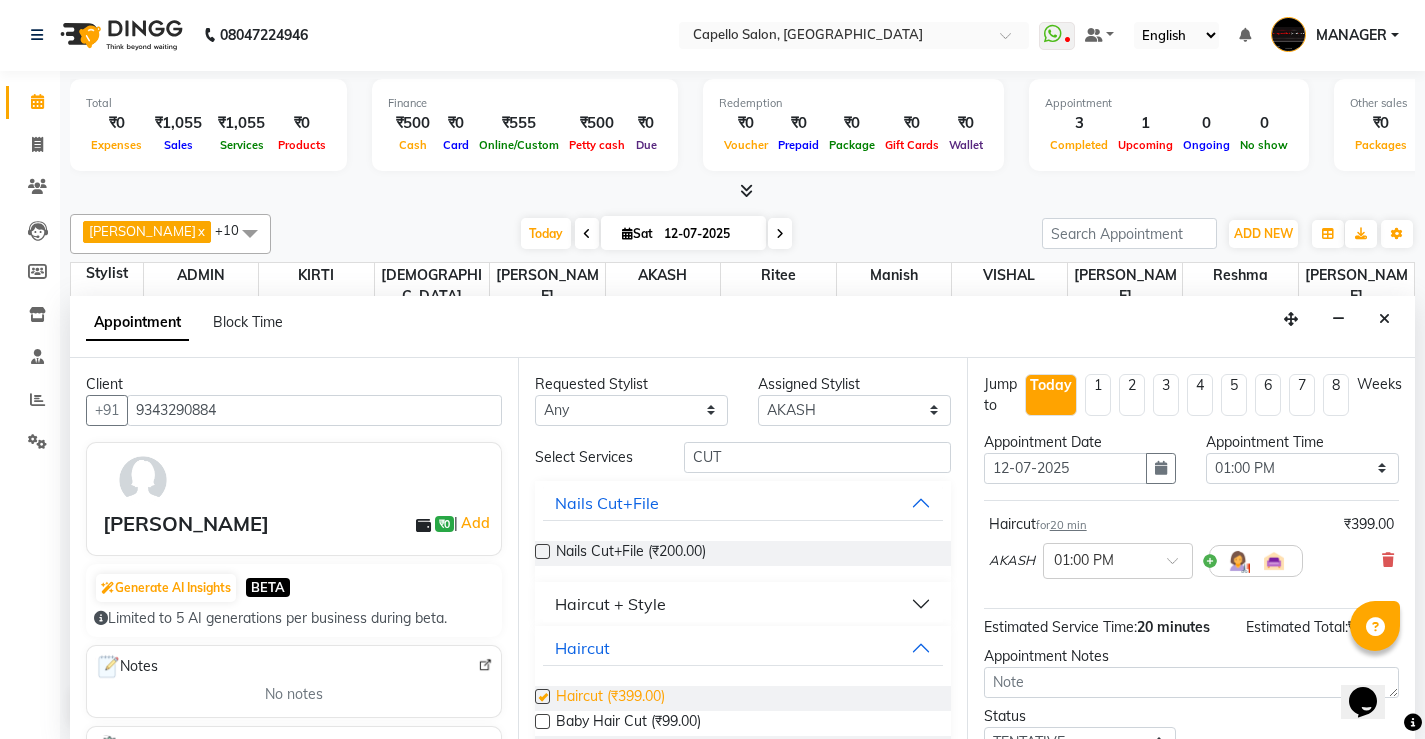checkbox on "false" 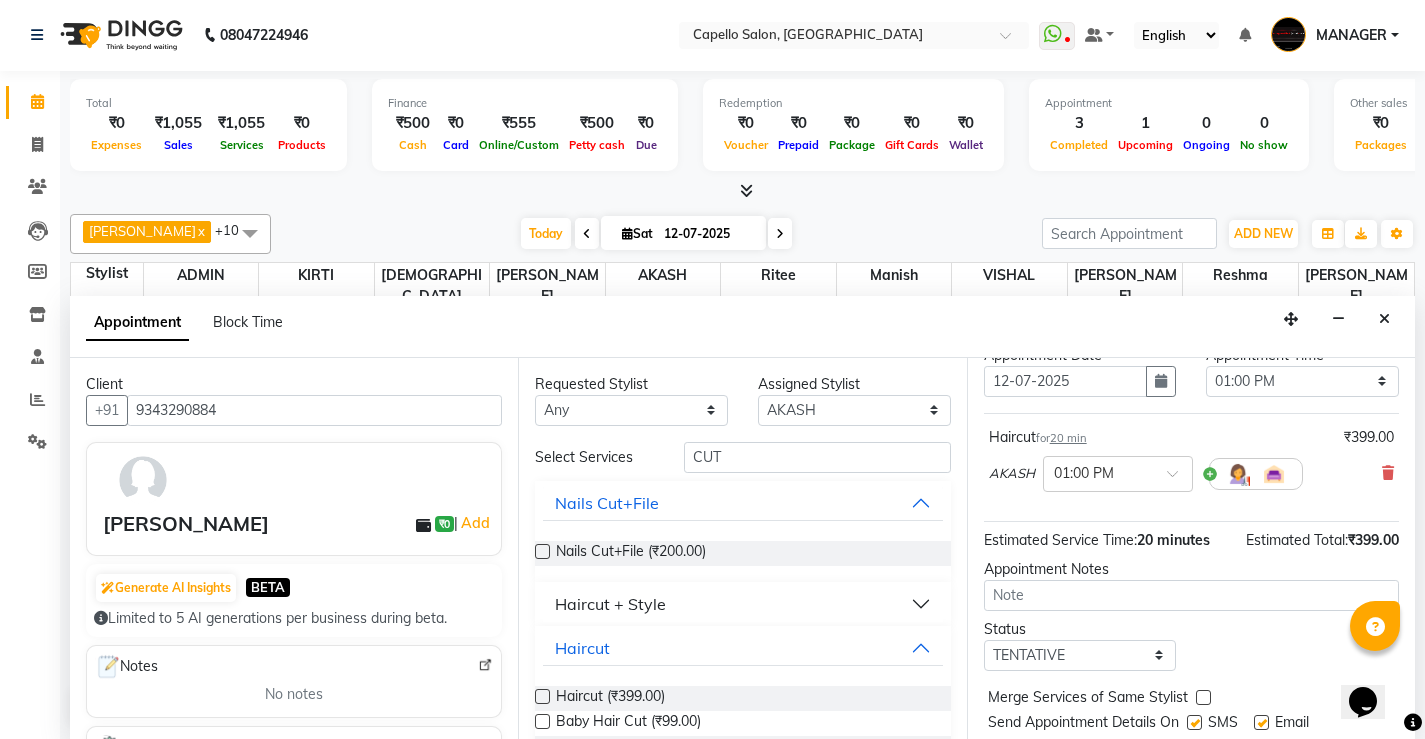 scroll, scrollTop: 145, scrollLeft: 0, axis: vertical 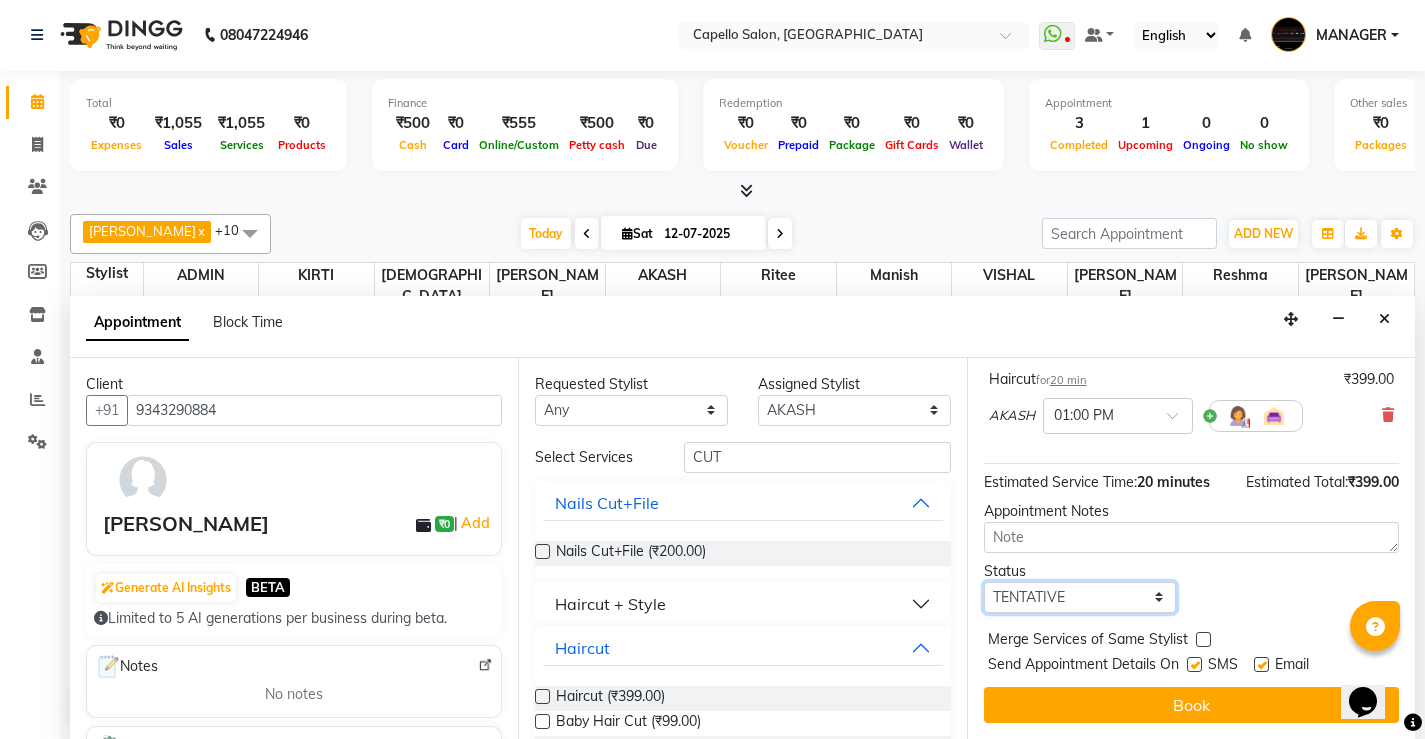 click on "Select TENTATIVE CONFIRM CHECK-IN UPCOMING" at bounding box center [1080, 597] 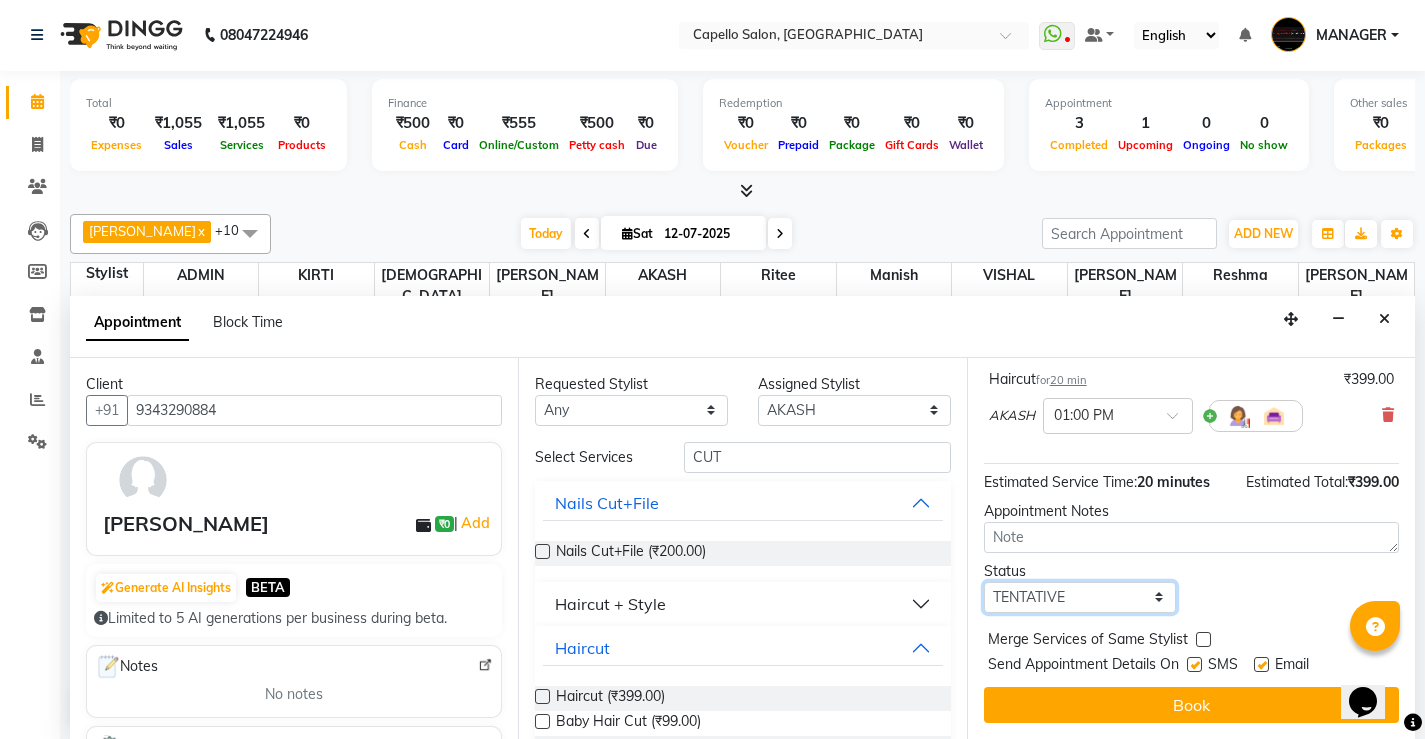 select on "check-in" 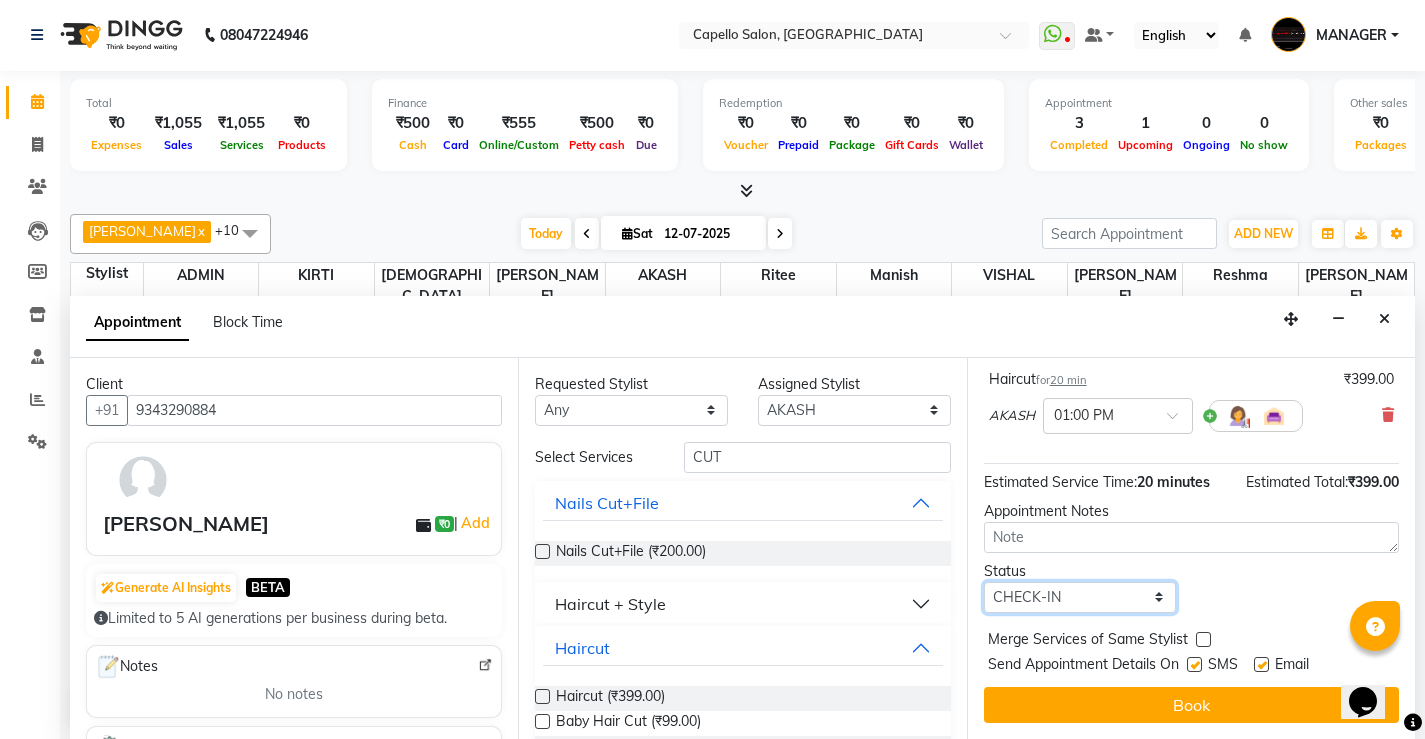 click on "Select TENTATIVE CONFIRM CHECK-IN UPCOMING" at bounding box center (1080, 597) 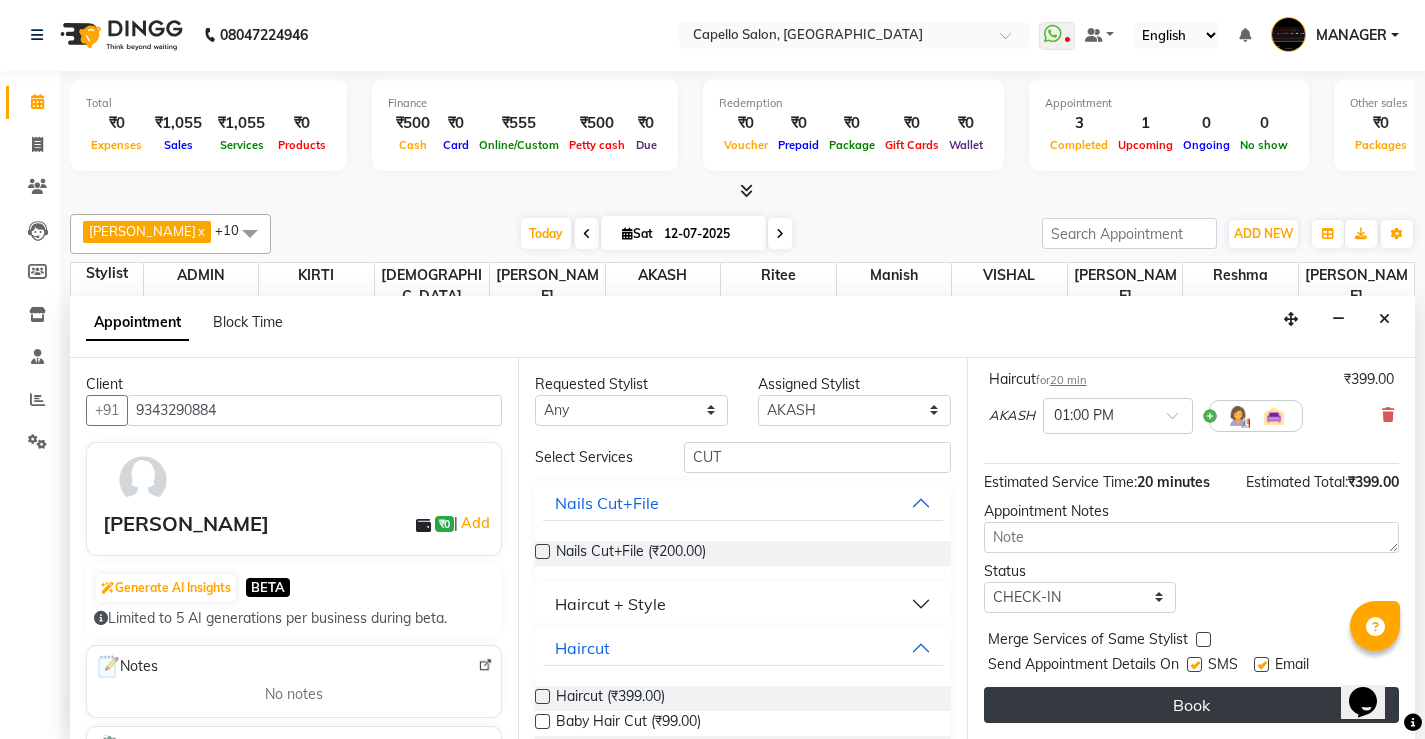 click on "Book" at bounding box center (1191, 705) 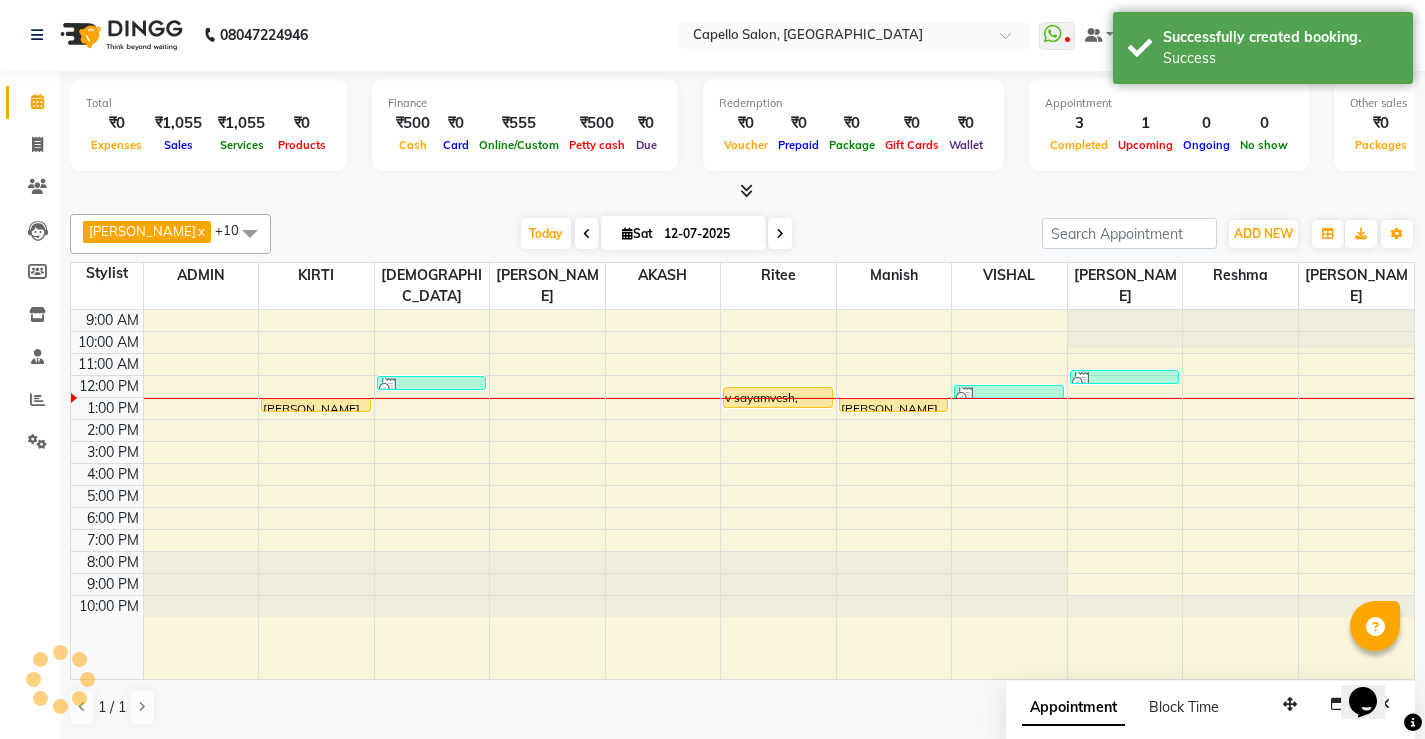 scroll, scrollTop: 0, scrollLeft: 0, axis: both 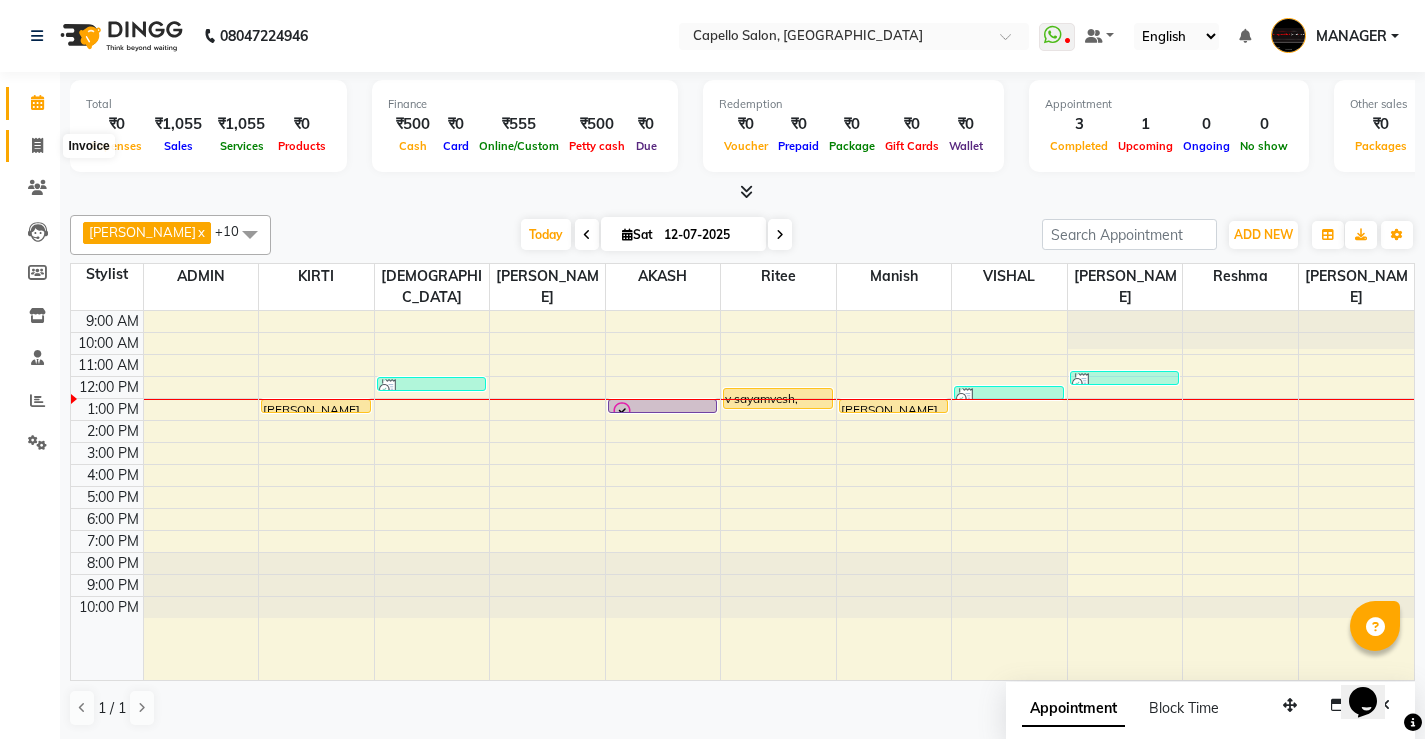 click 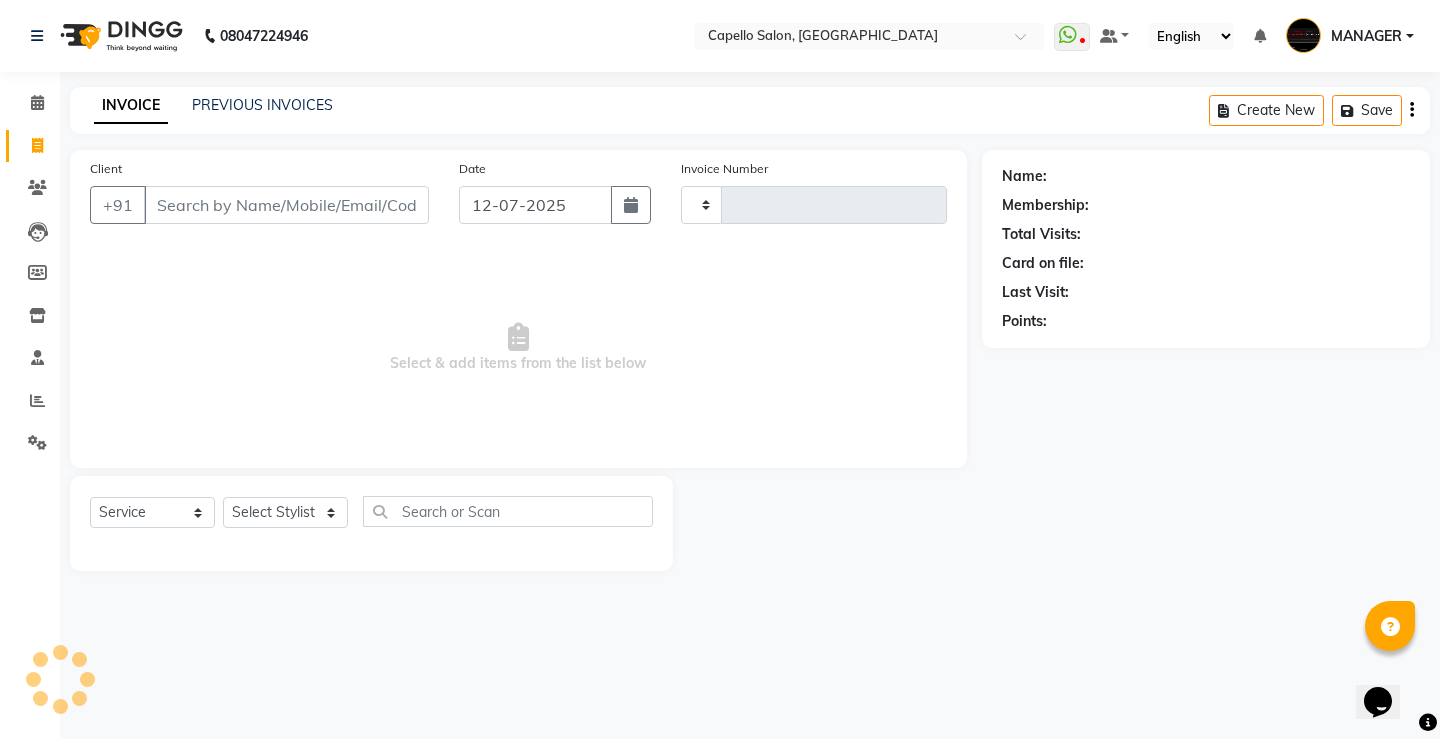 type on "3095" 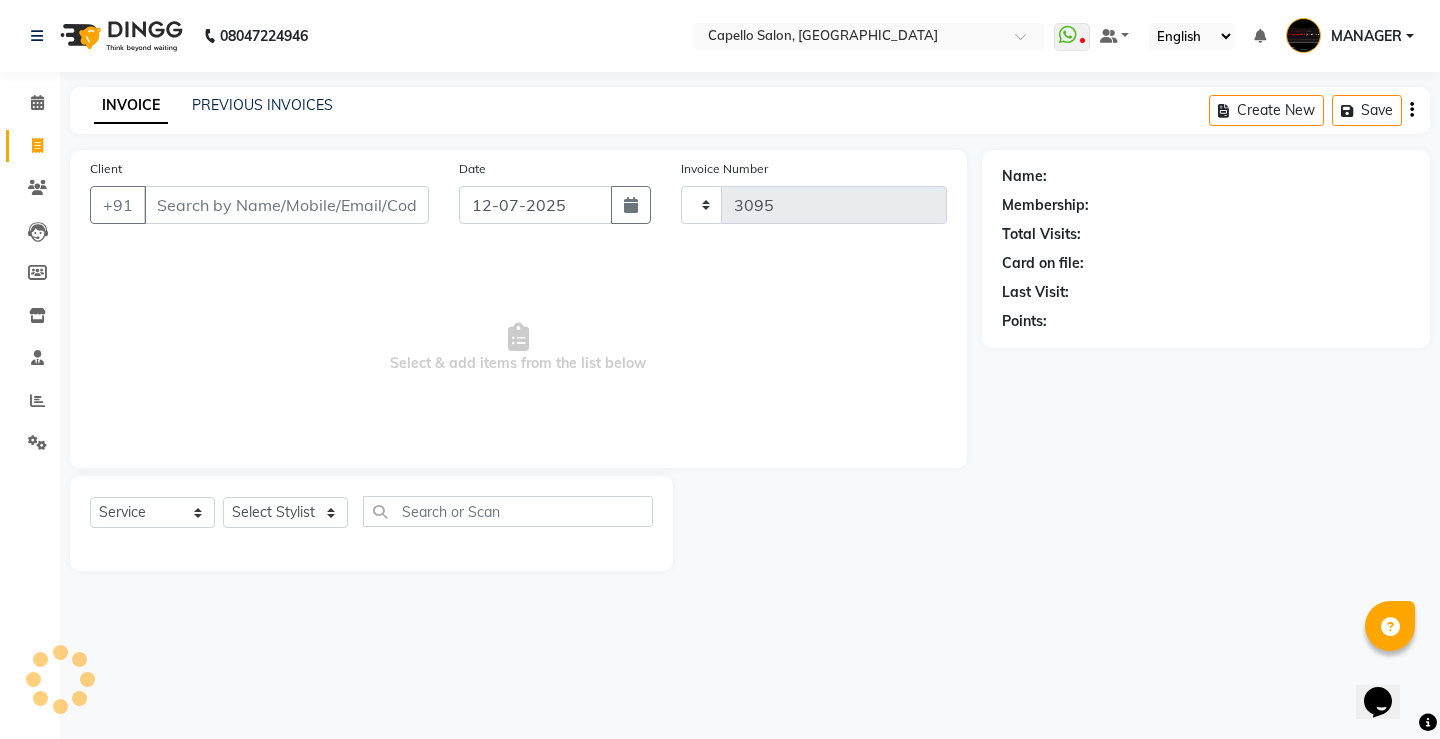 select on "857" 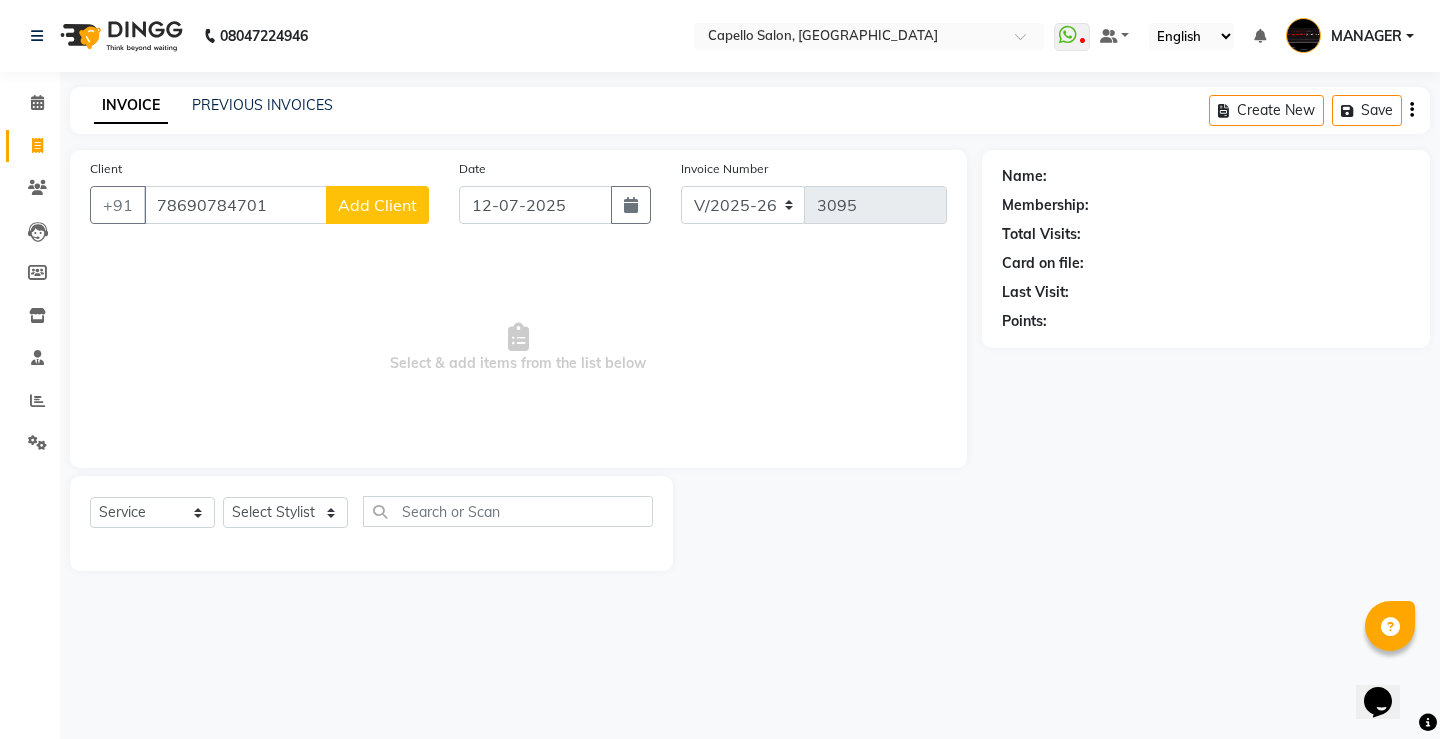 click on "78690784701" at bounding box center [235, 205] 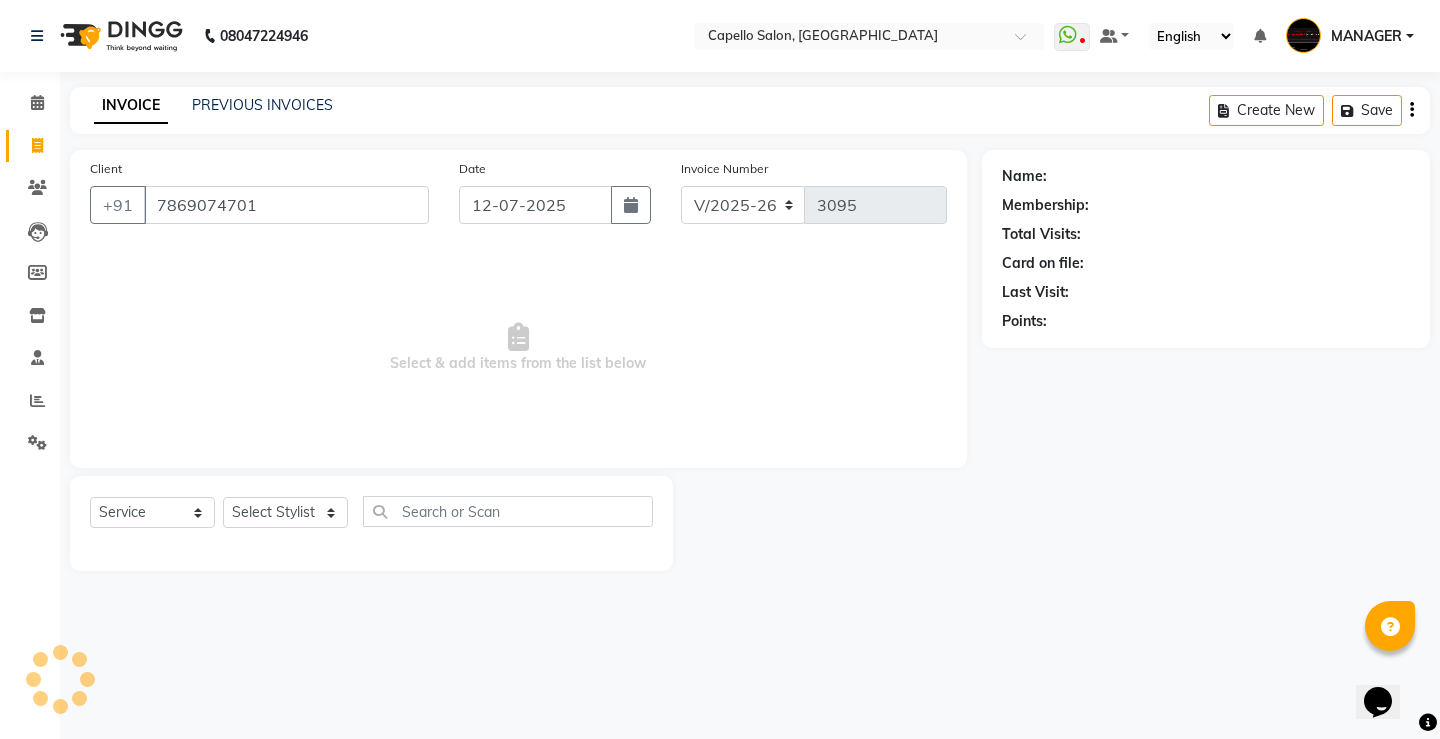 type on "7869074701" 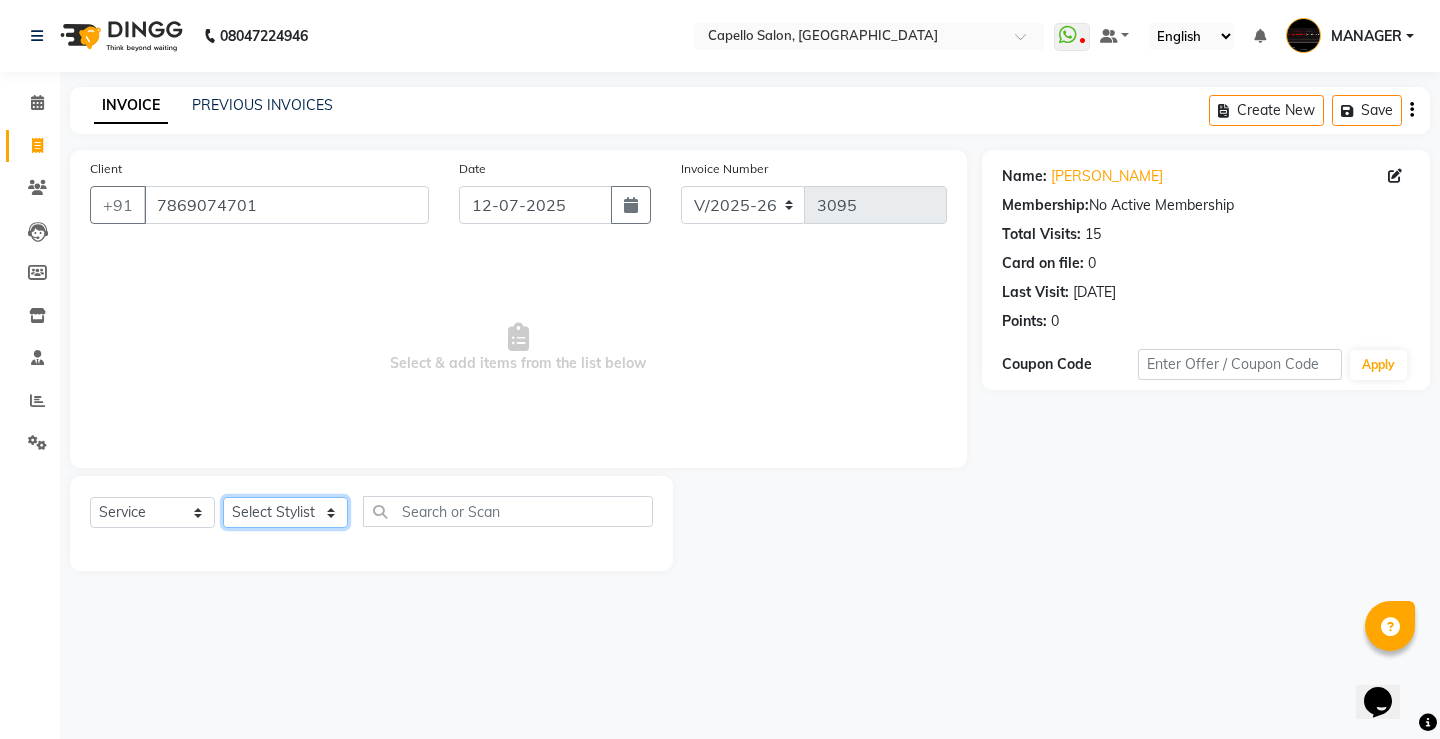 click on "Select Stylist ADMIN AKASH [PERSON_NAME] [PERSON_NAME] MANAGER [PERSON_NAME]  [PERSON_NAME] [PERSON_NAME] [PERSON_NAME]" 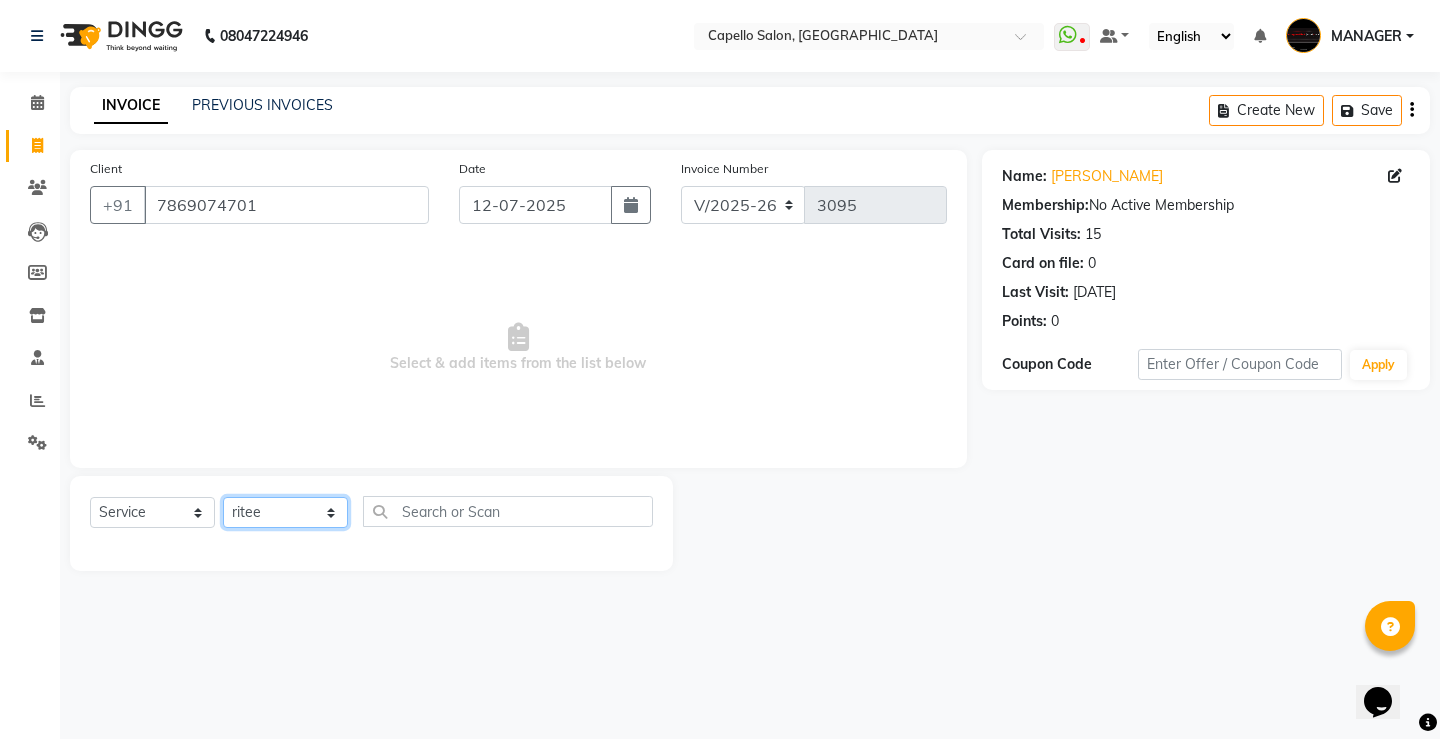 click on "Select Stylist ADMIN AKASH [PERSON_NAME] [PERSON_NAME] MANAGER [PERSON_NAME]  [PERSON_NAME] [PERSON_NAME] [PERSON_NAME]" 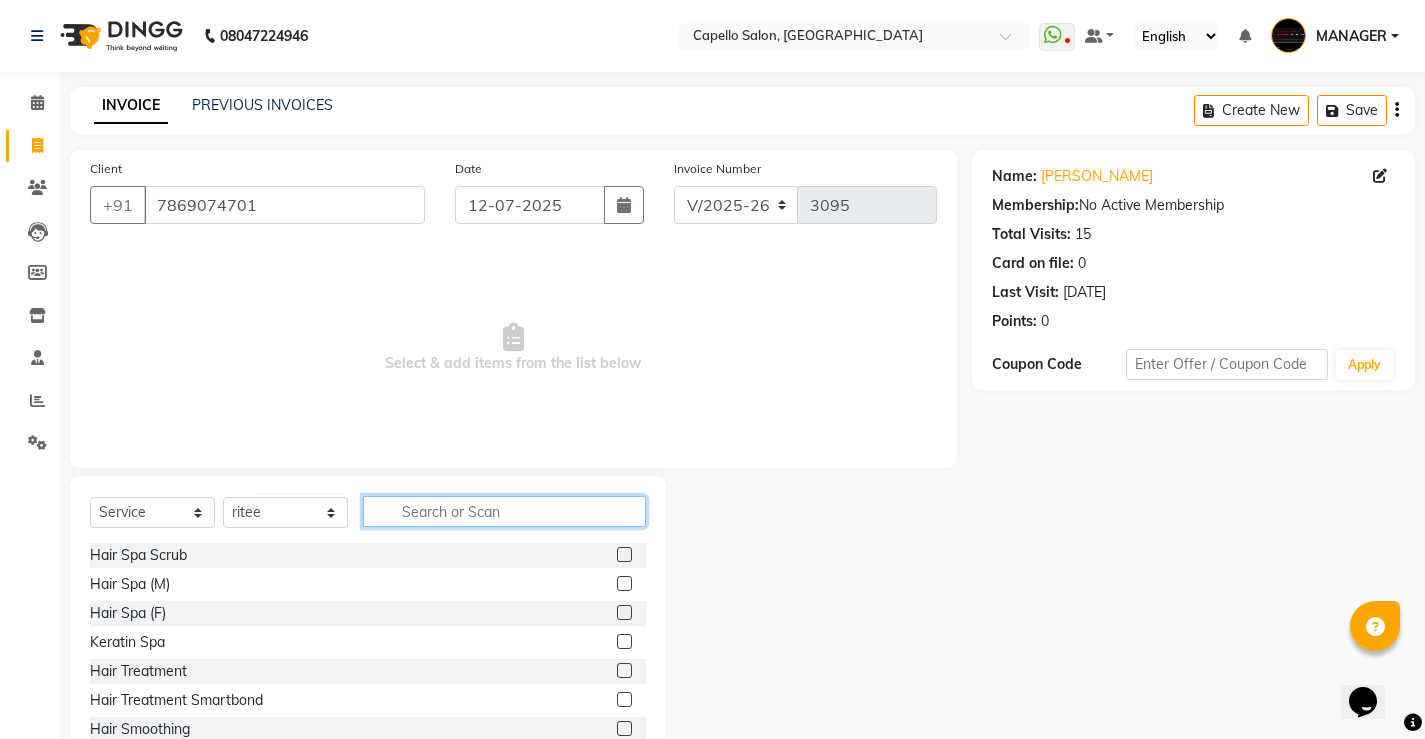 click 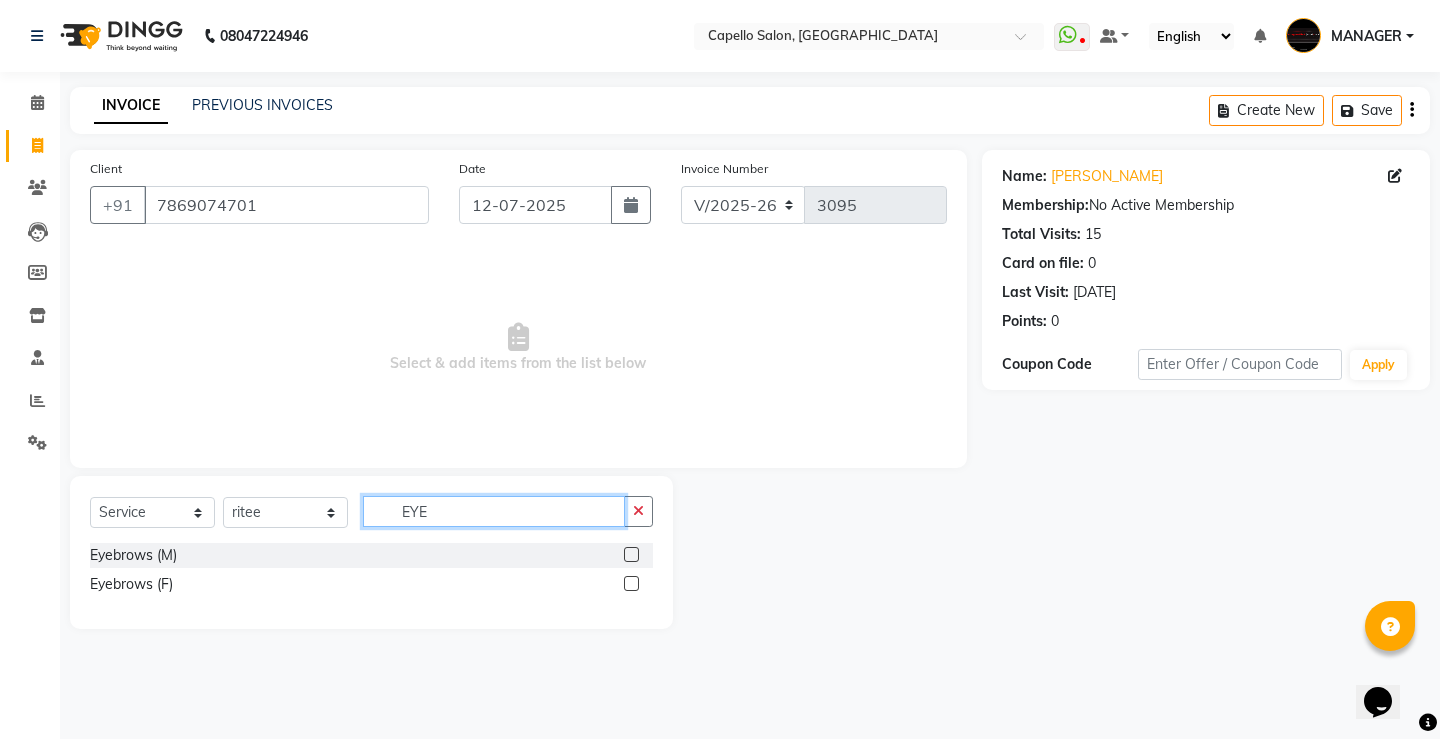 type on "EYE" 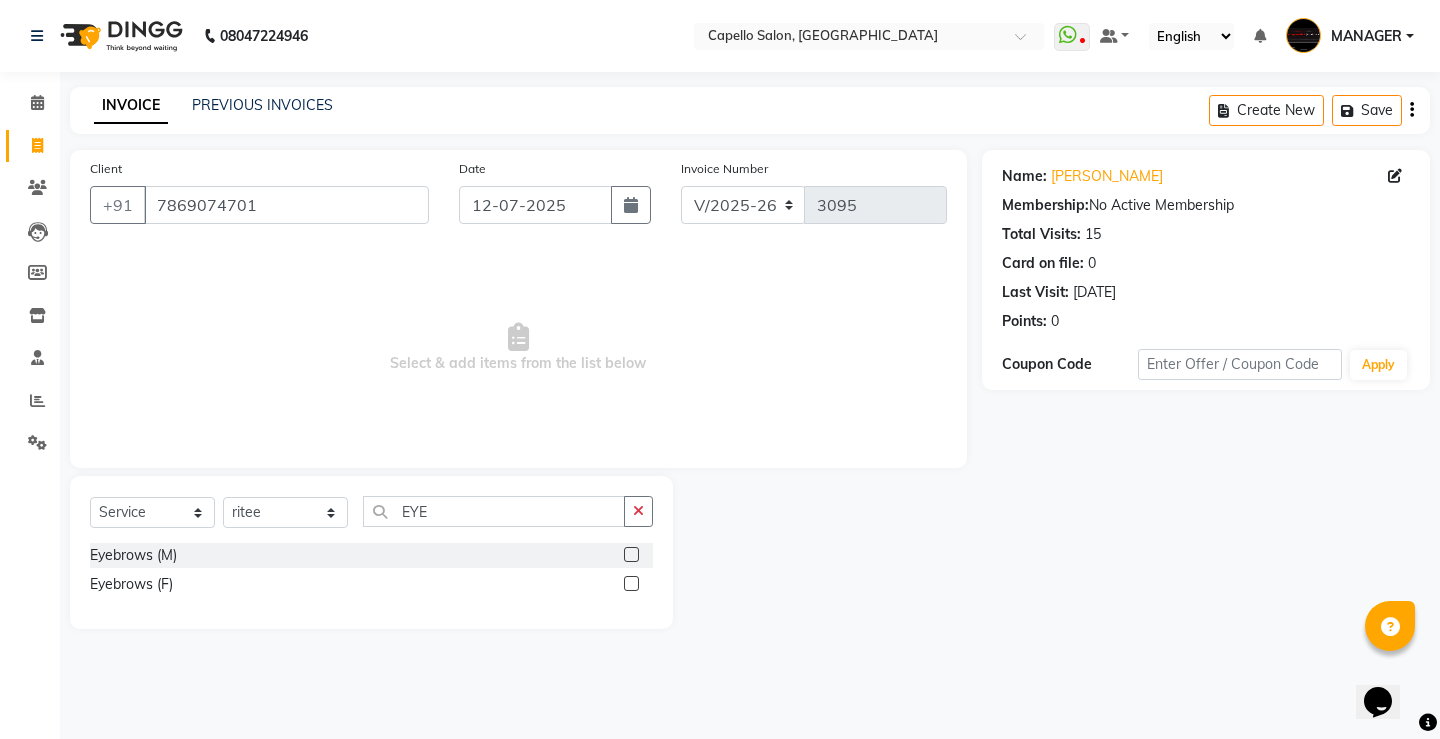 click 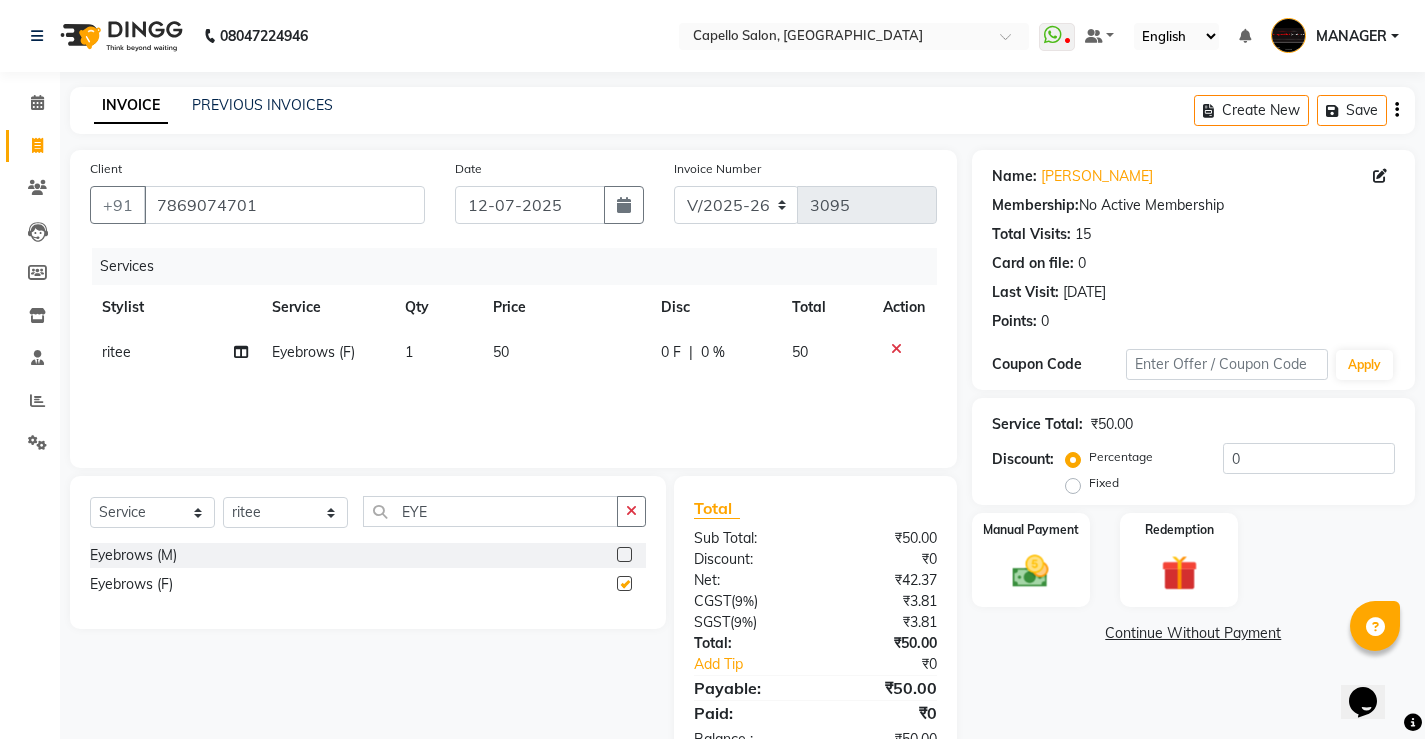checkbox on "false" 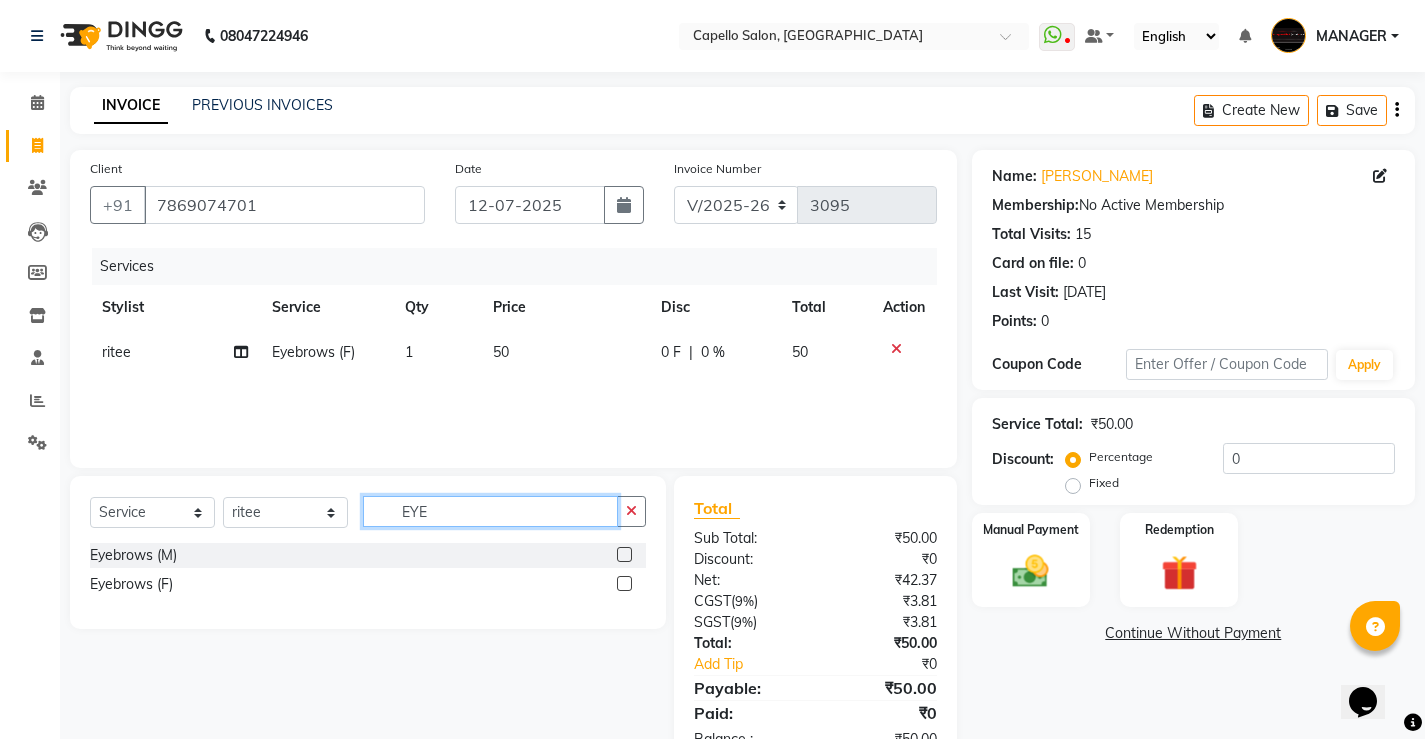 drag, startPoint x: 467, startPoint y: 513, endPoint x: 342, endPoint y: 529, distance: 126.01984 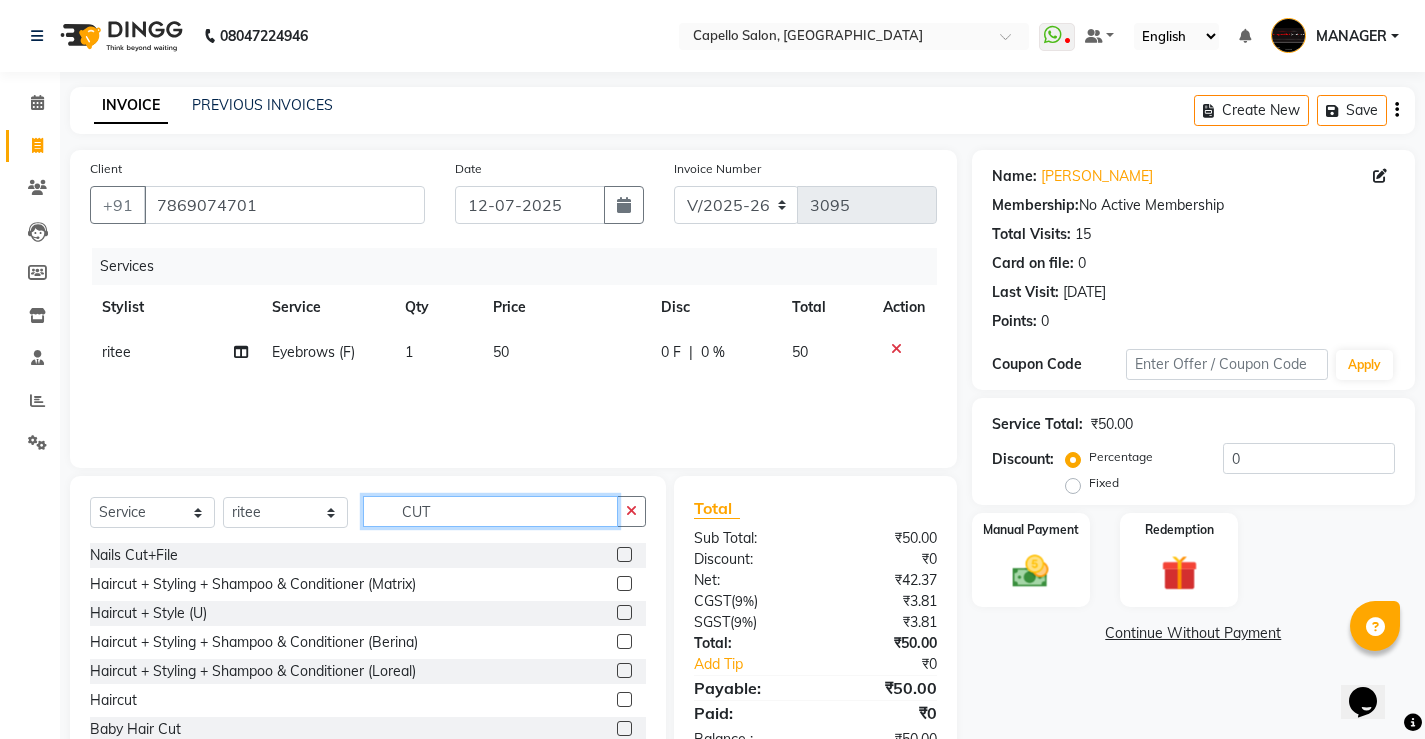 type on "CUT" 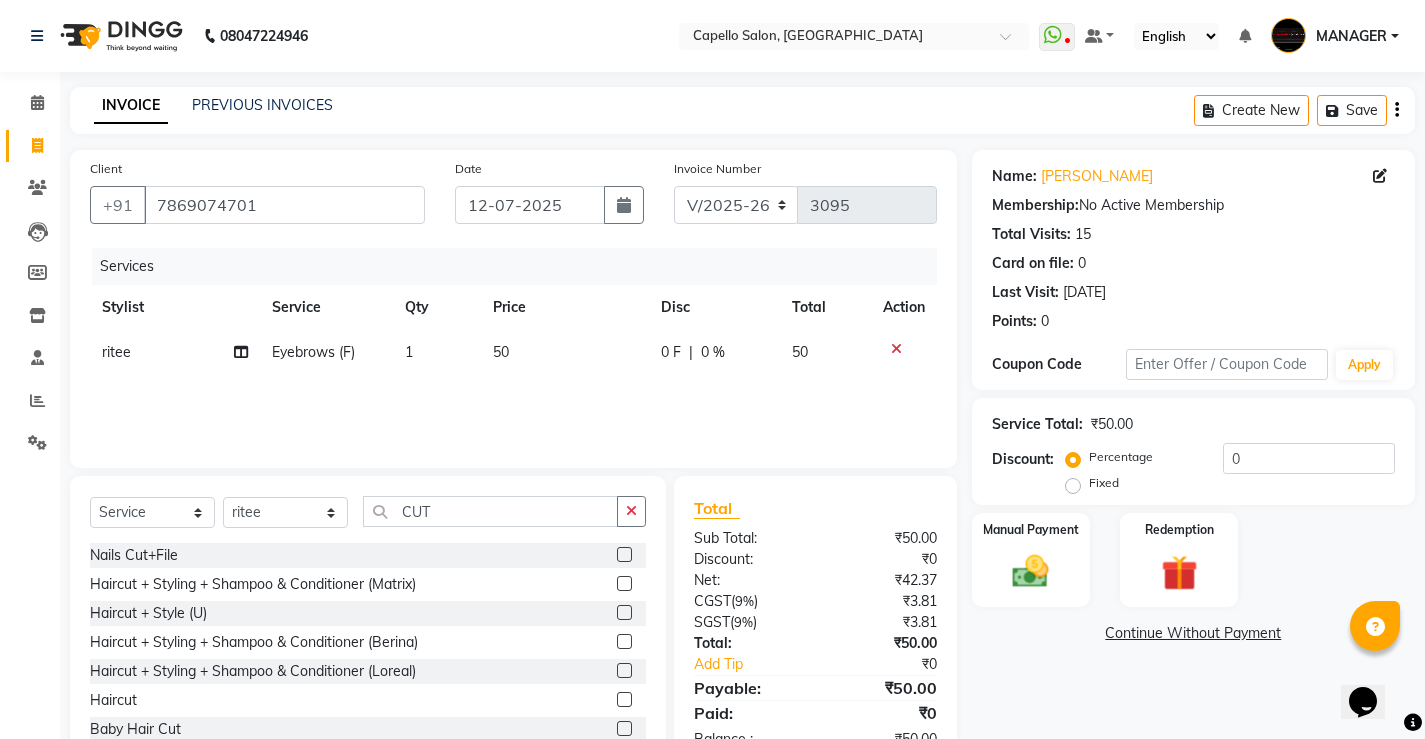 click 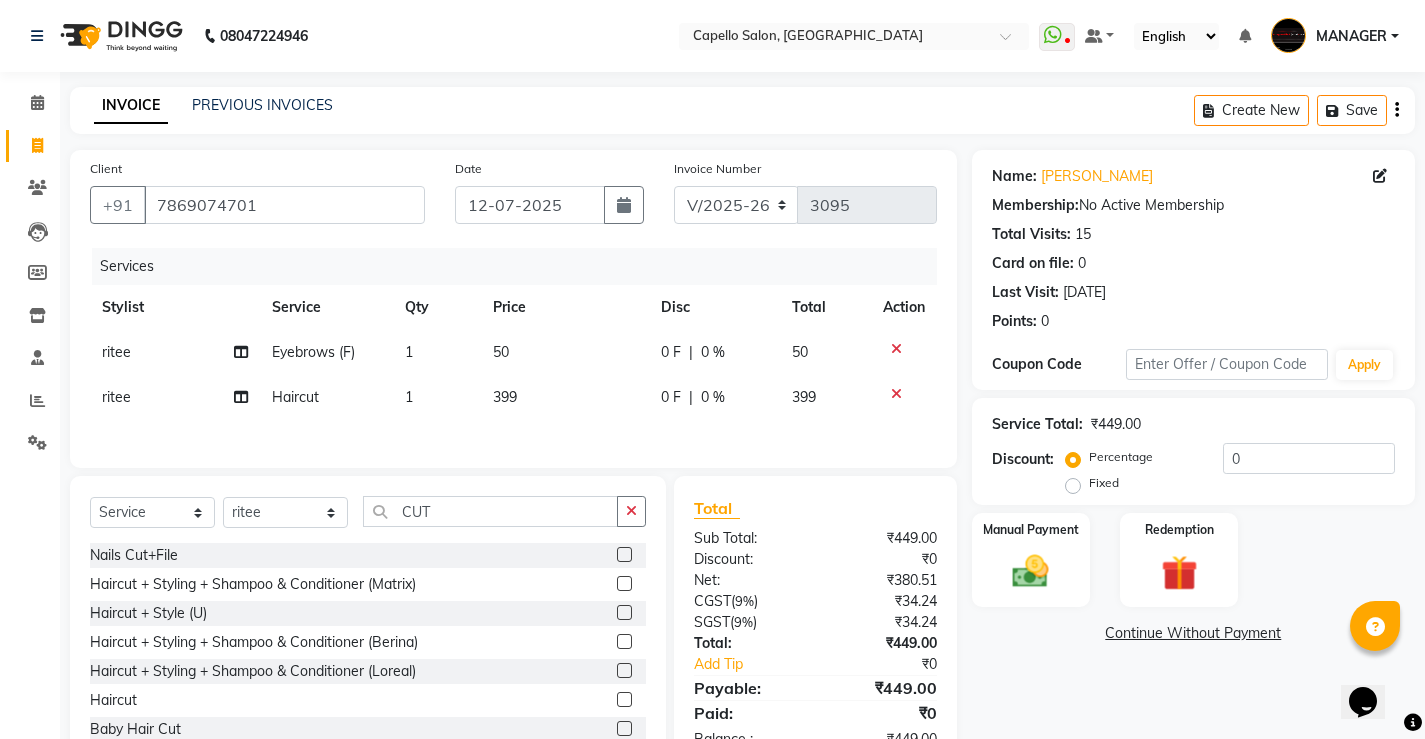 checkbox on "false" 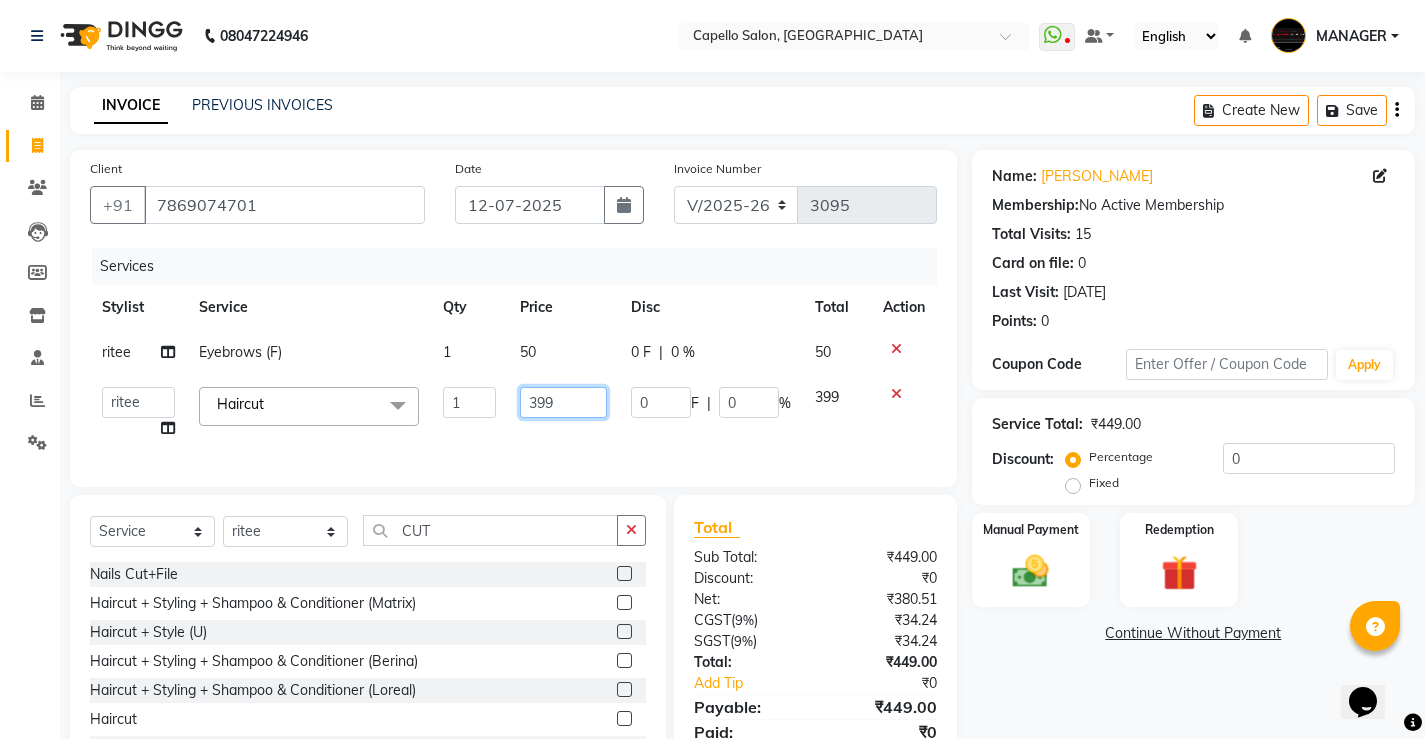 drag, startPoint x: 552, startPoint y: 401, endPoint x: 329, endPoint y: 414, distance: 223.3786 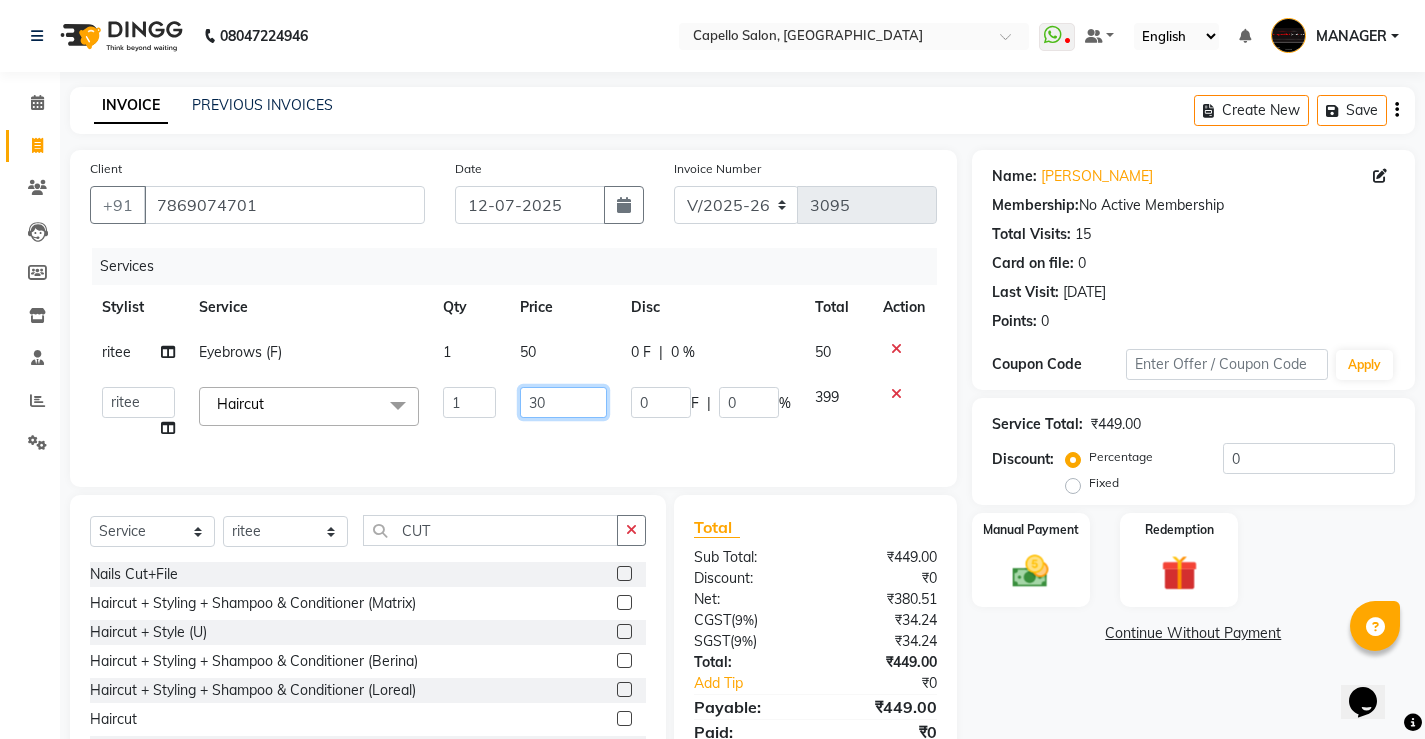 type on "300" 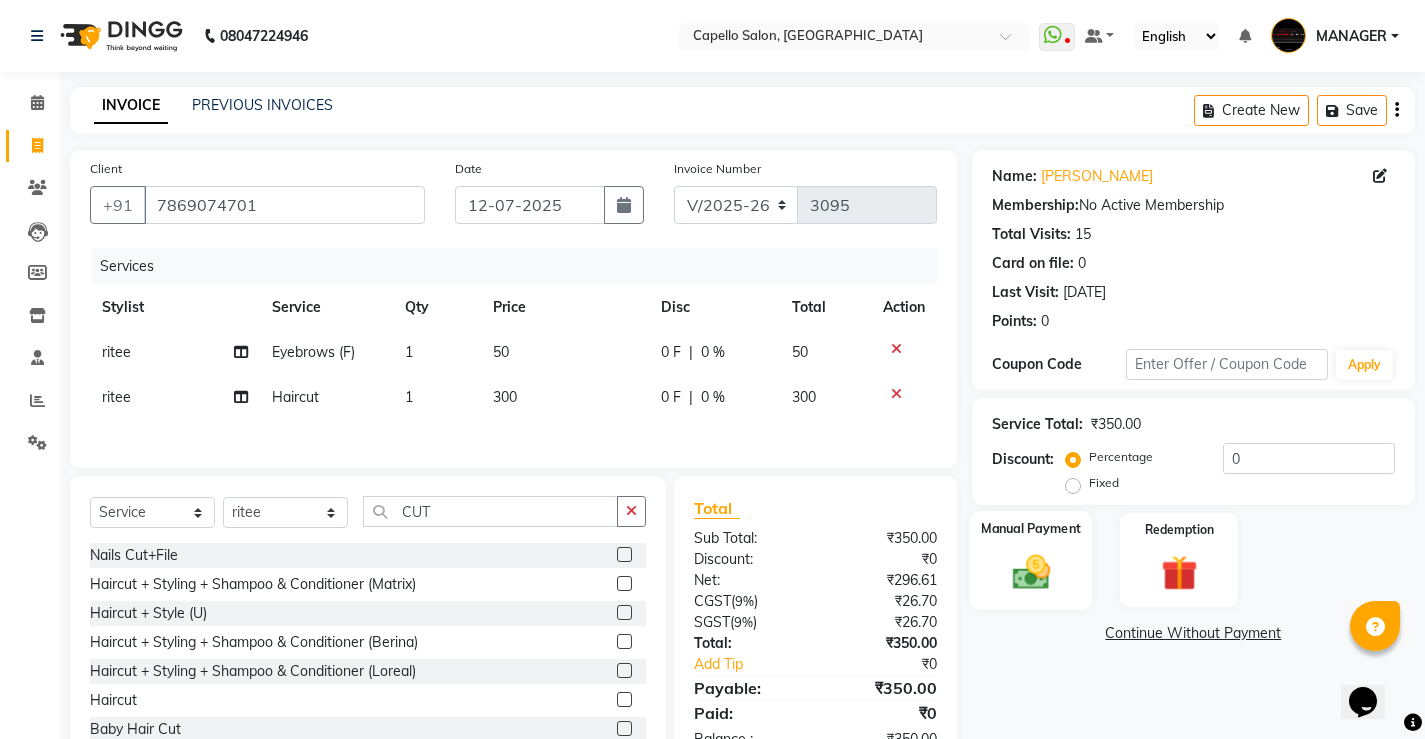 click on "Manual Payment" 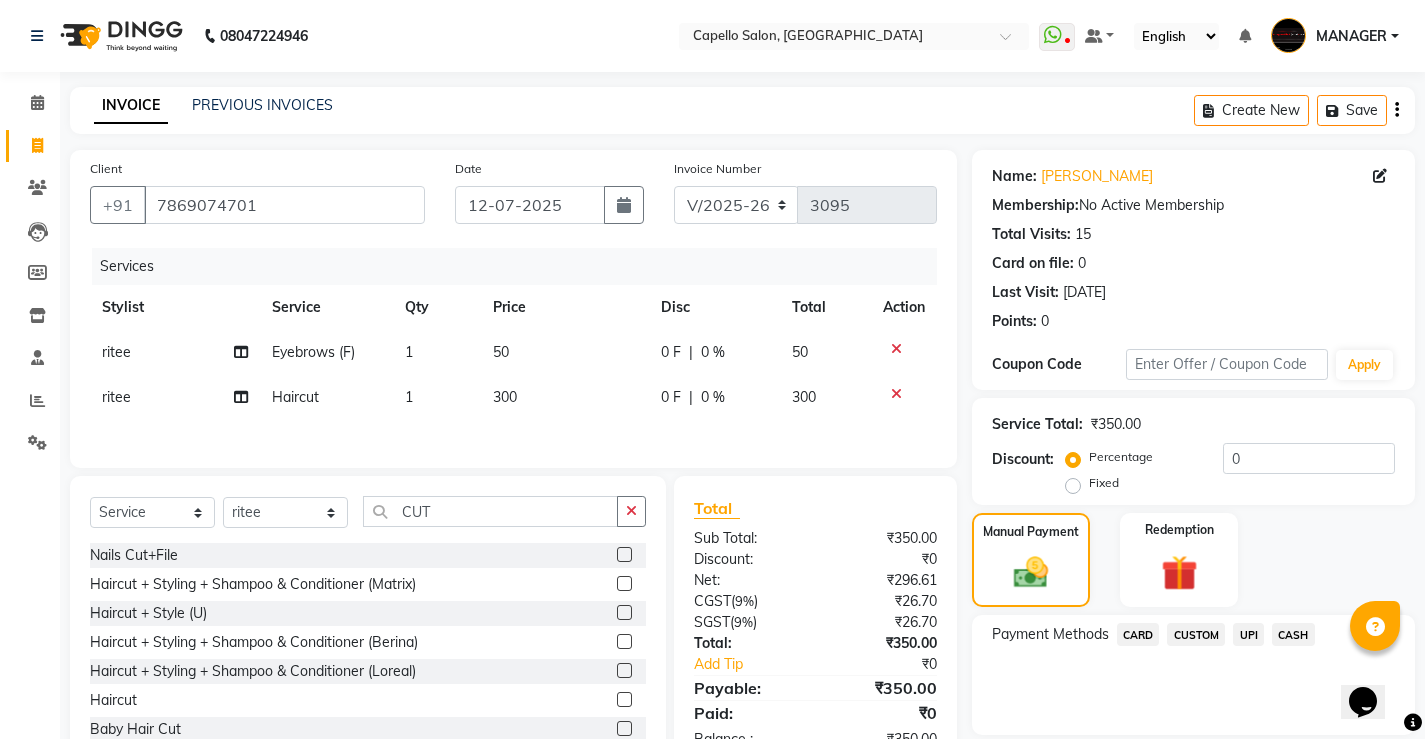 click on "ritee" 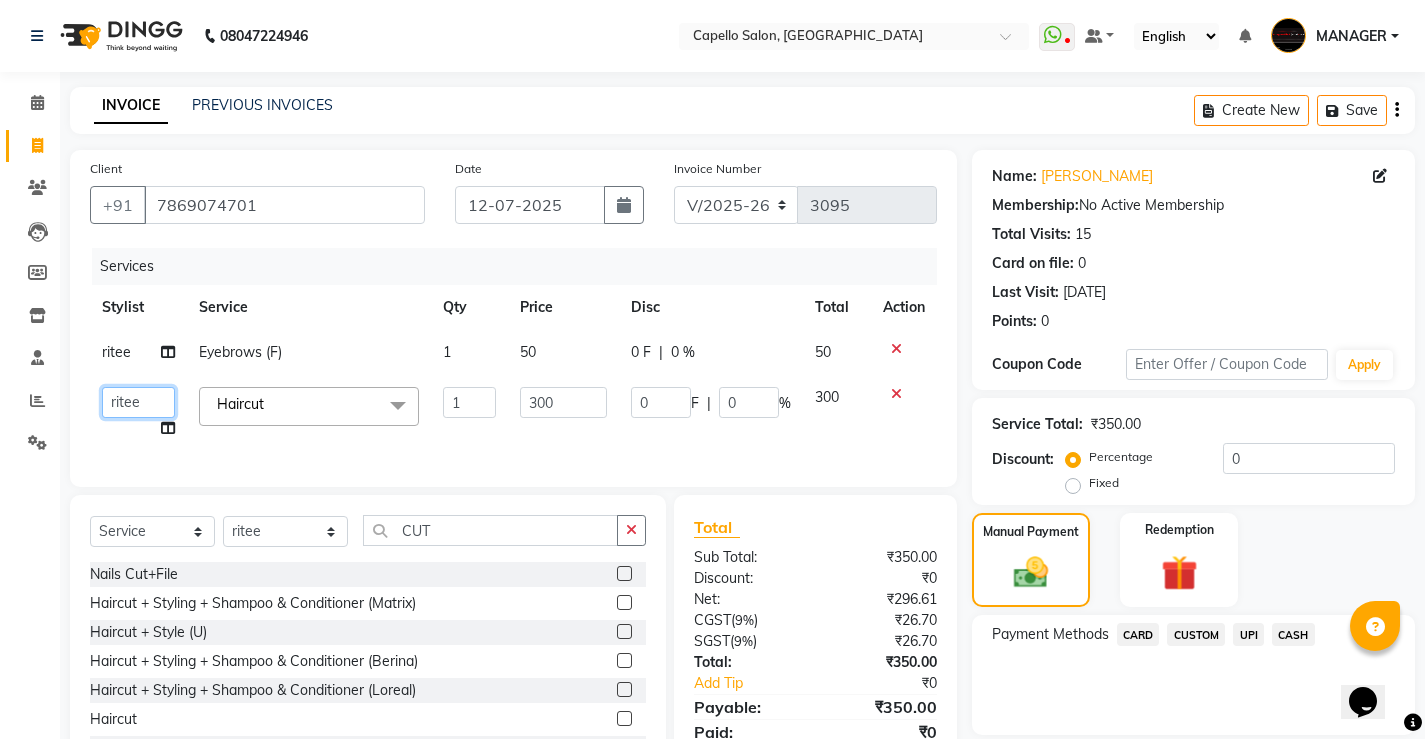 click on "[PERSON_NAME]   [PERSON_NAME]   MANAGER   [PERSON_NAME]    [PERSON_NAME]   [PERSON_NAME]   [PERSON_NAME]" 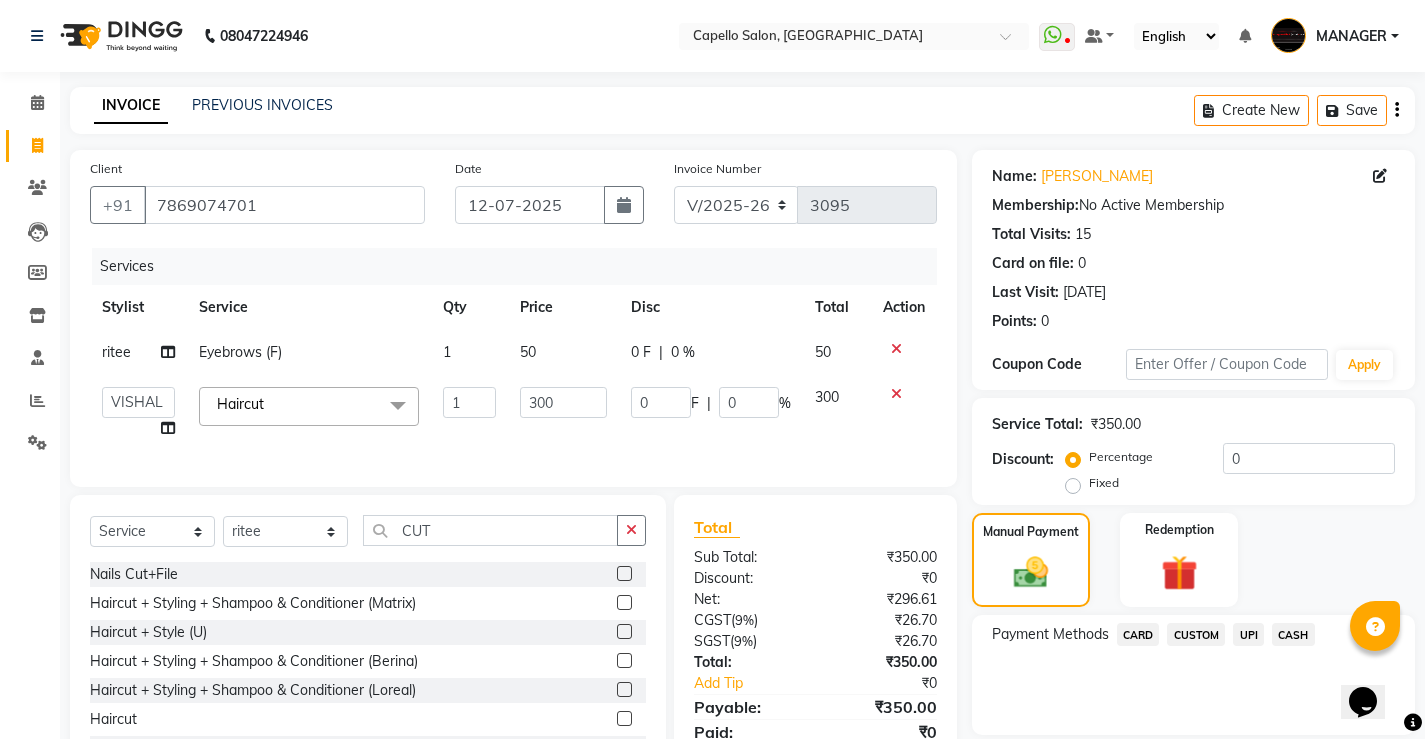 select on "62887" 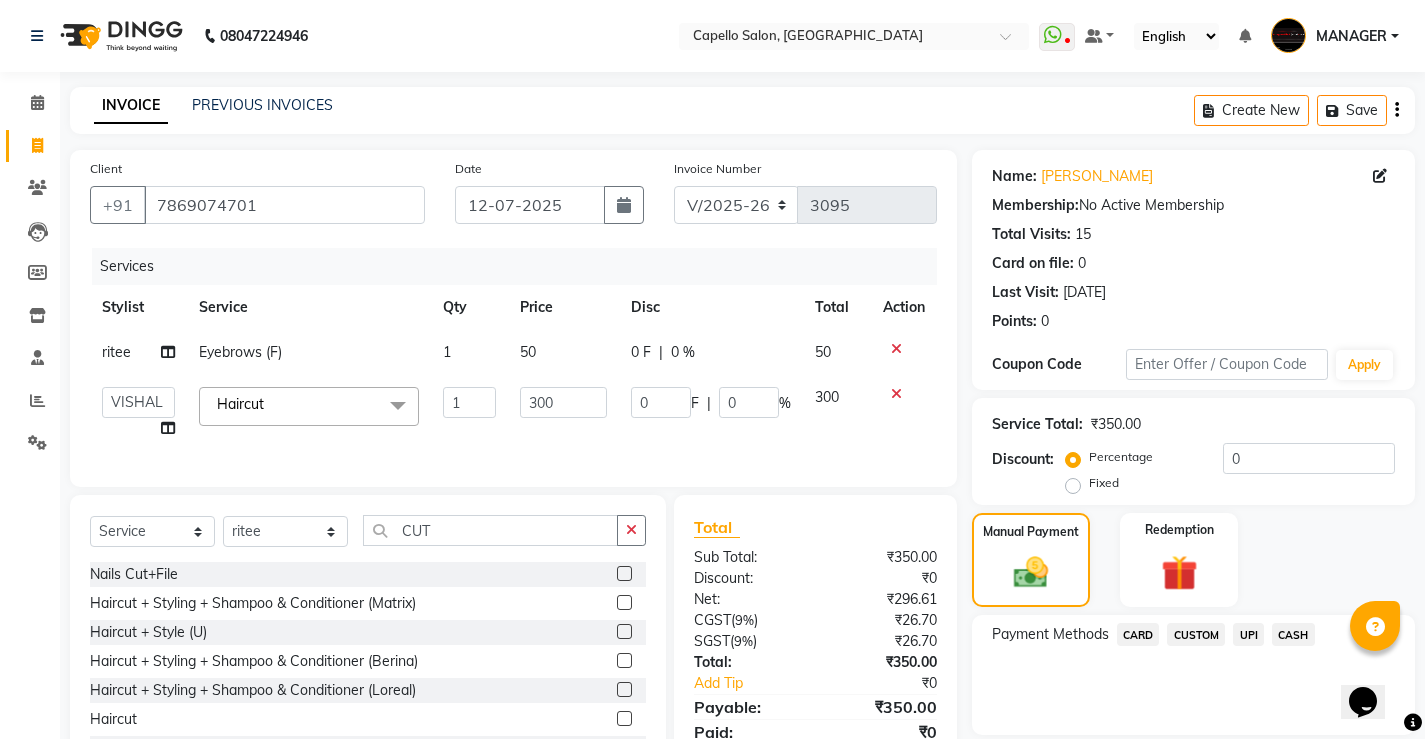 click on "CASH" 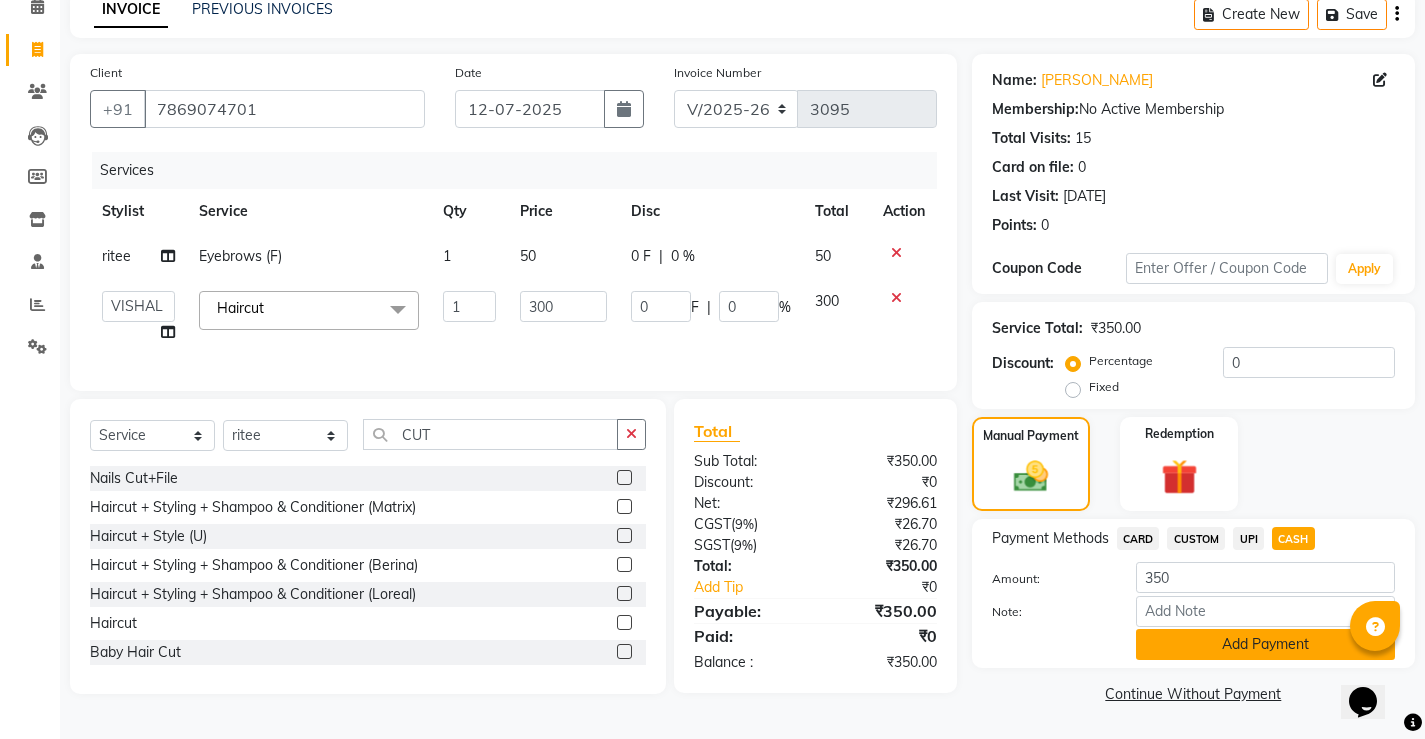click on "Add Payment" 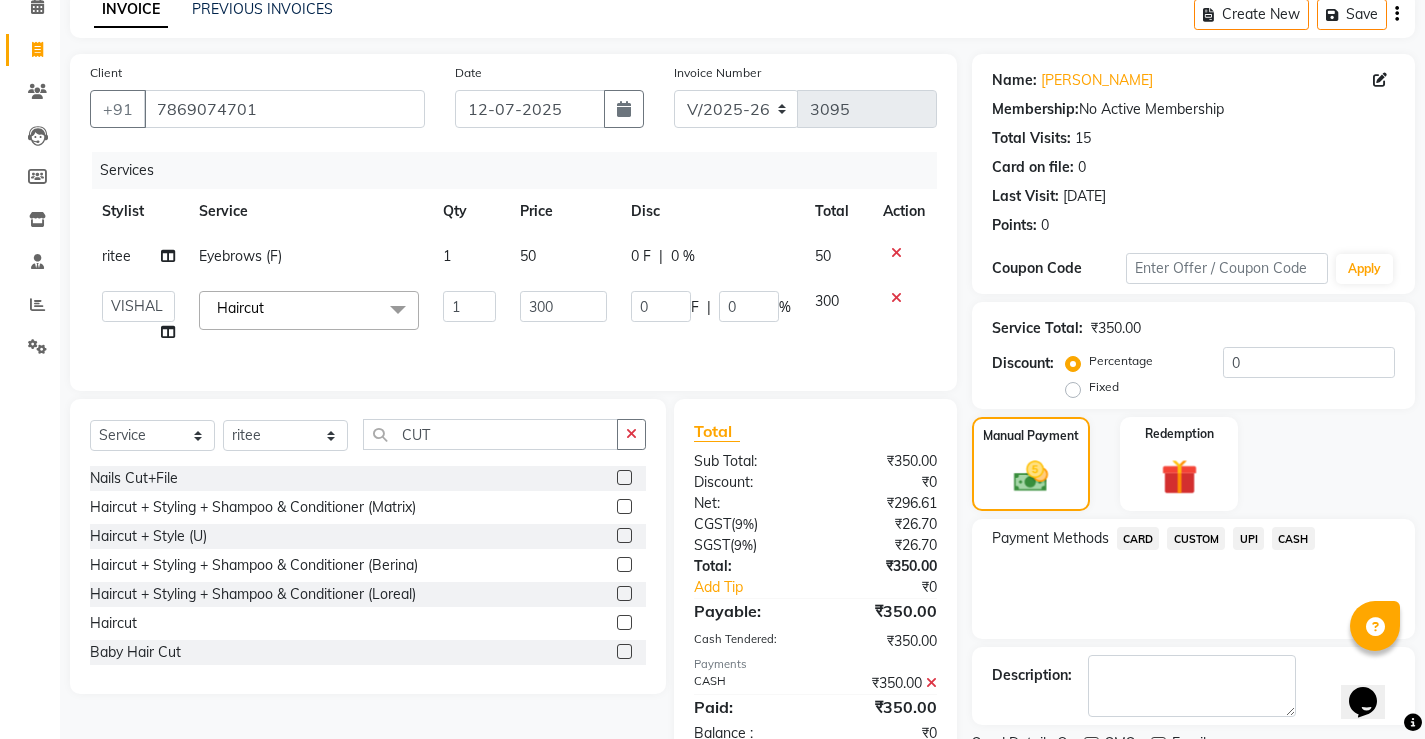 scroll, scrollTop: 180, scrollLeft: 0, axis: vertical 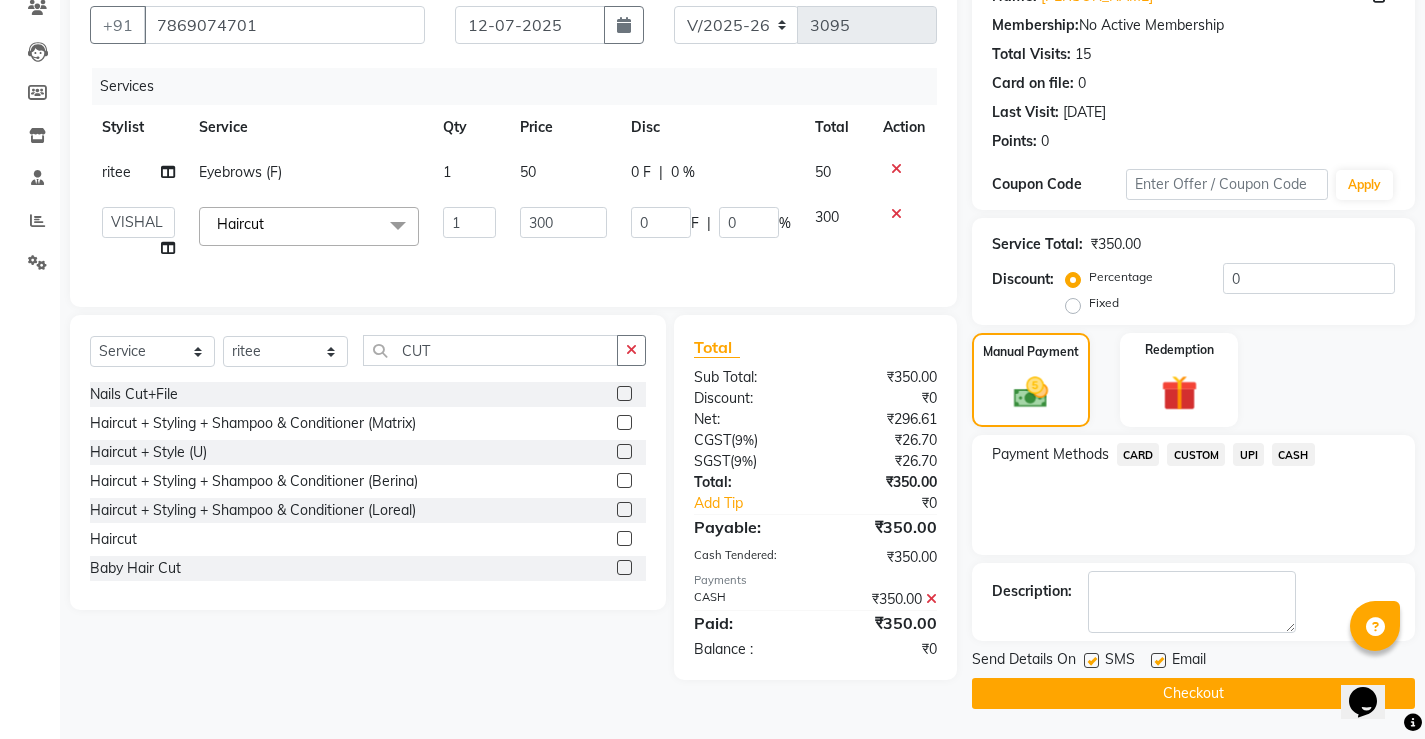click on "Checkout" 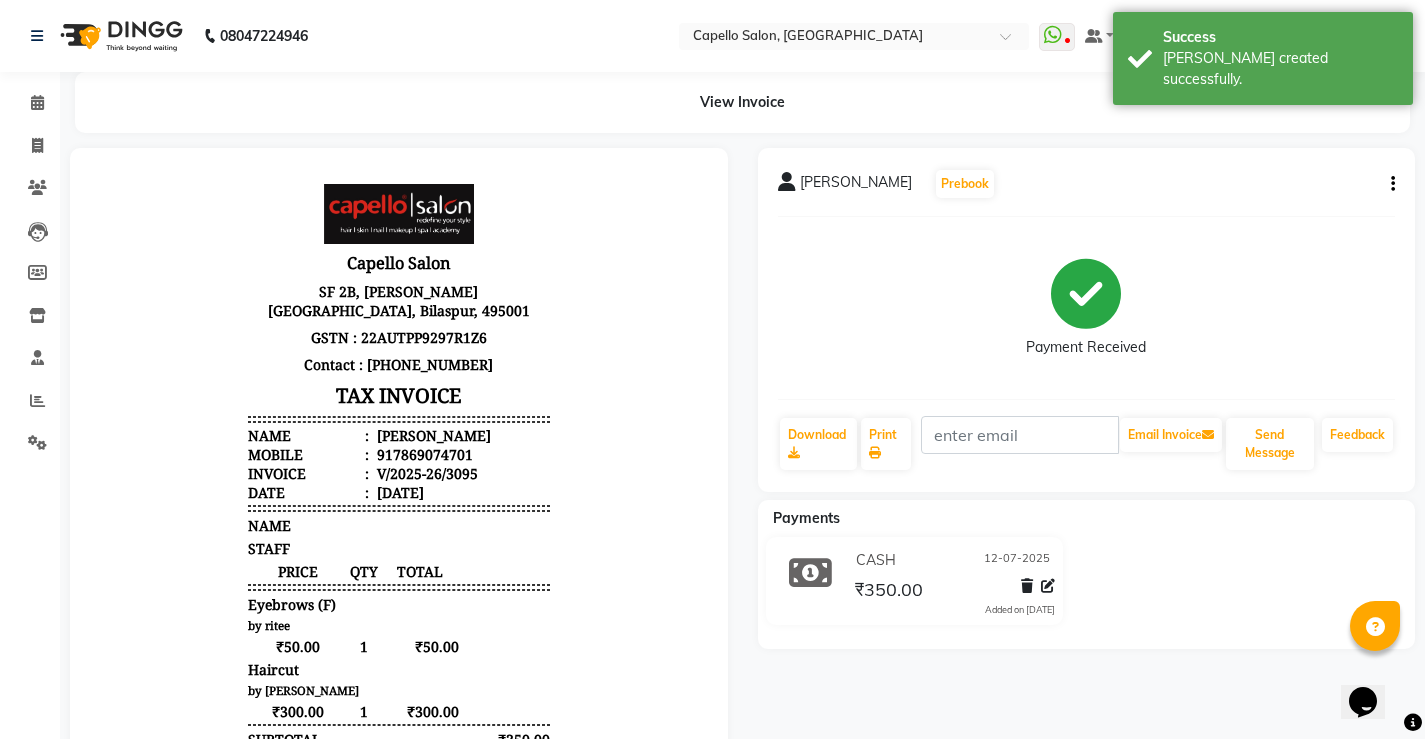 scroll, scrollTop: 0, scrollLeft: 0, axis: both 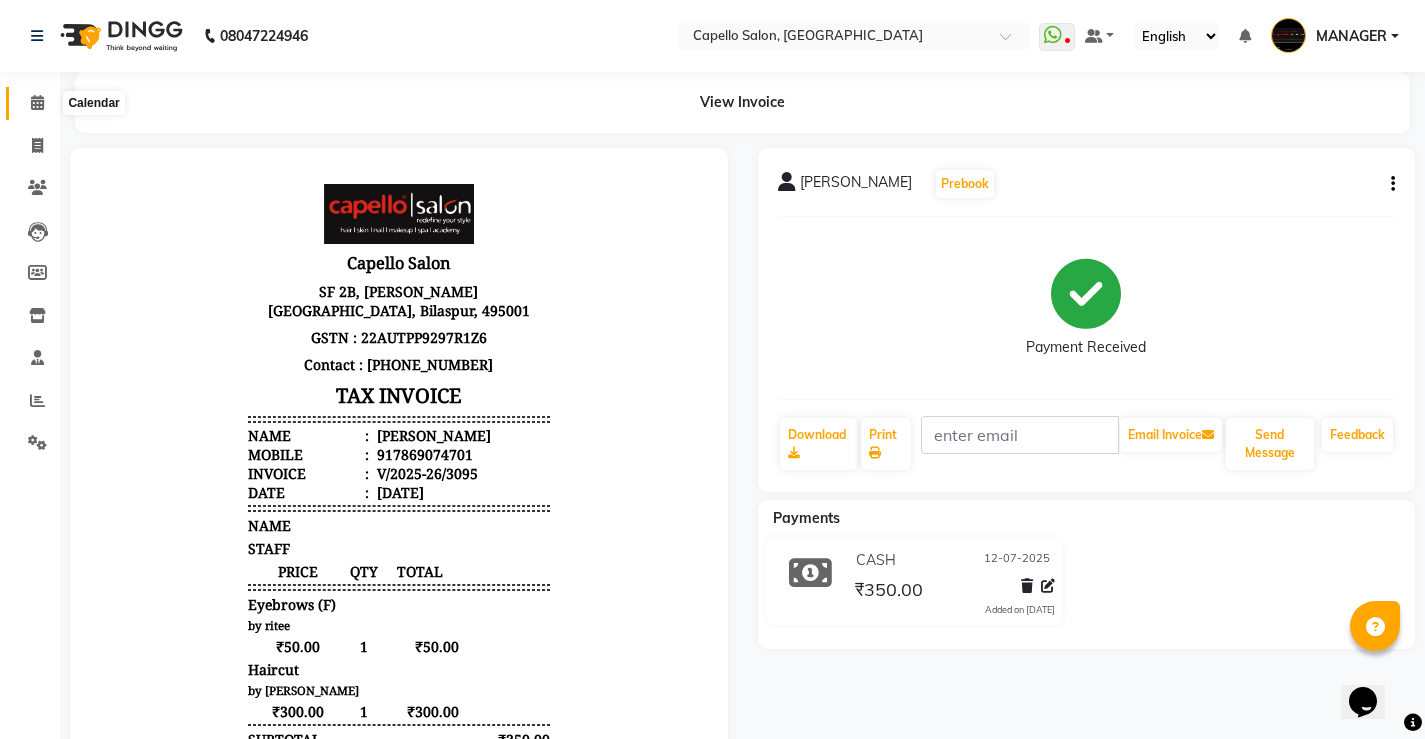 click 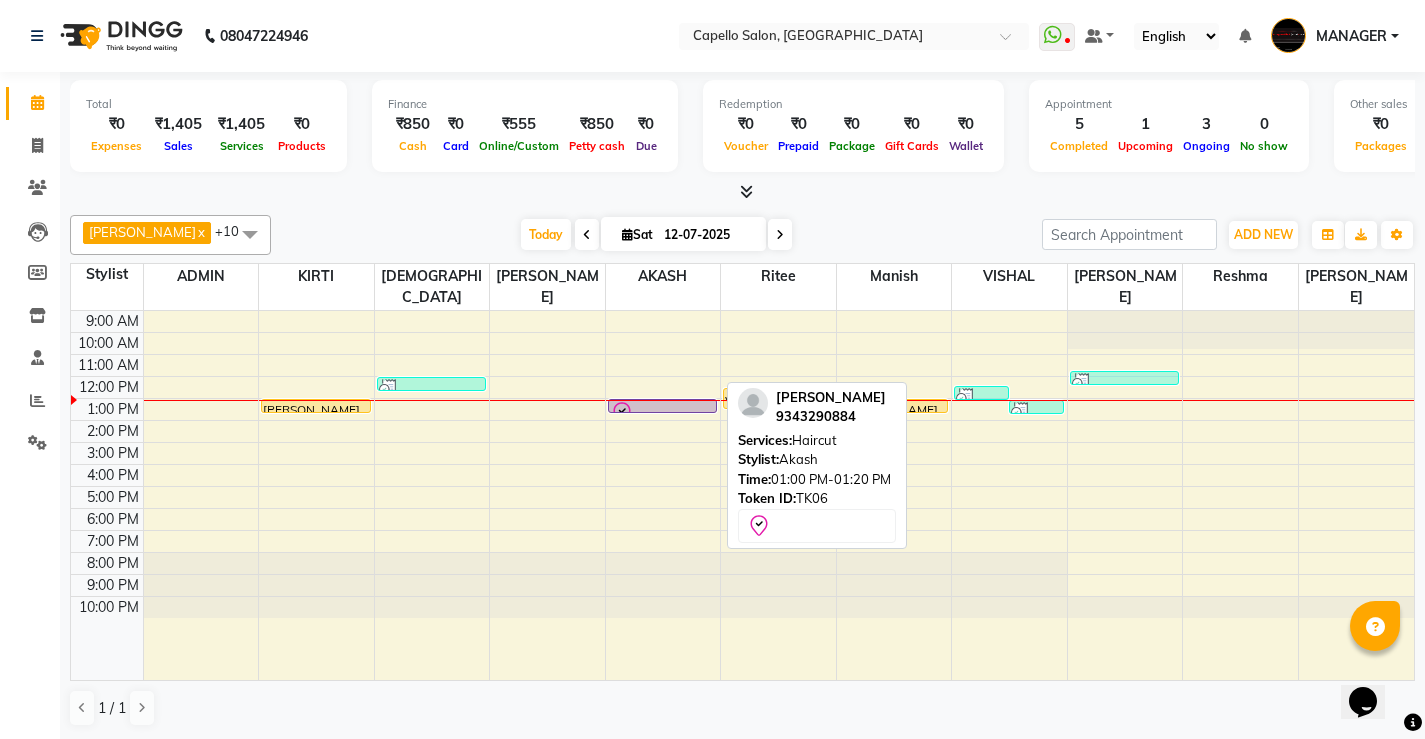 click at bounding box center [663, 413] 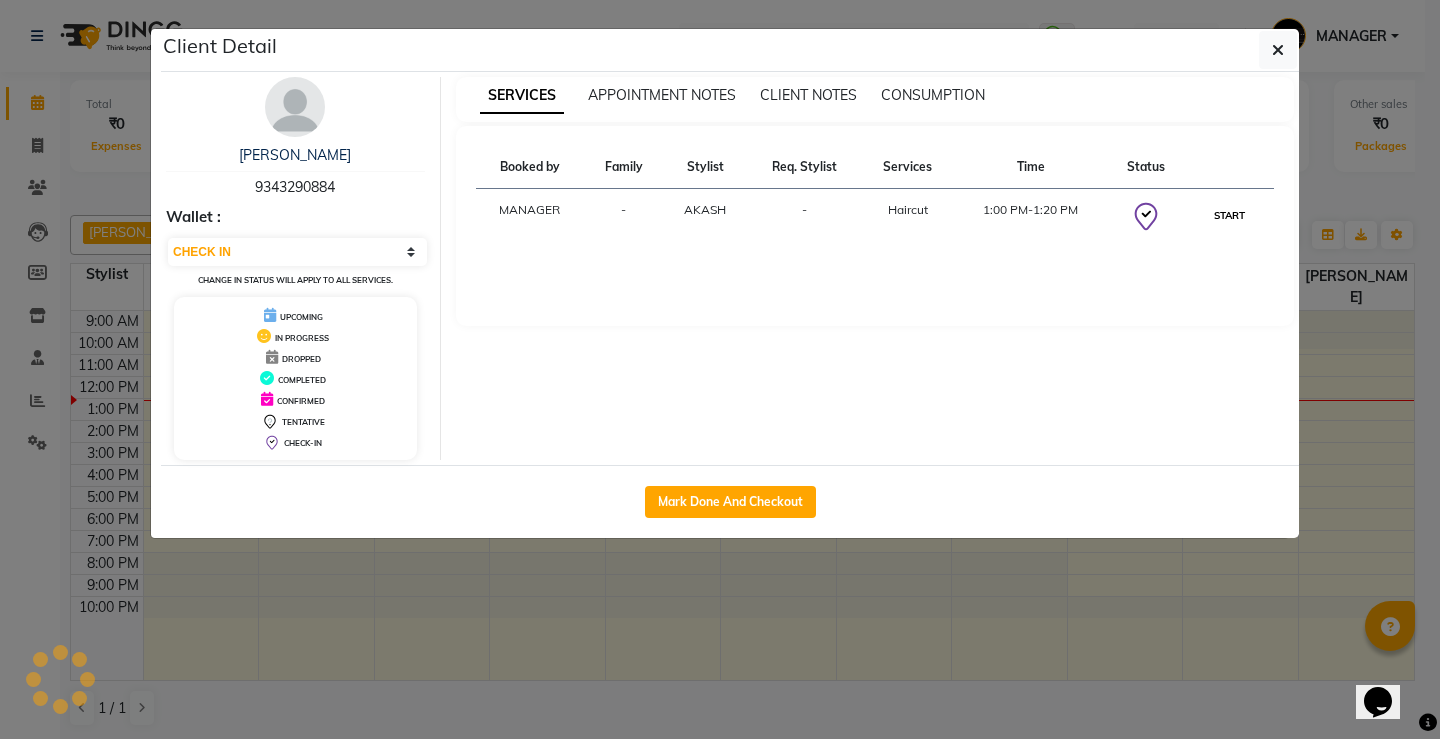click on "START" at bounding box center [1229, 215] 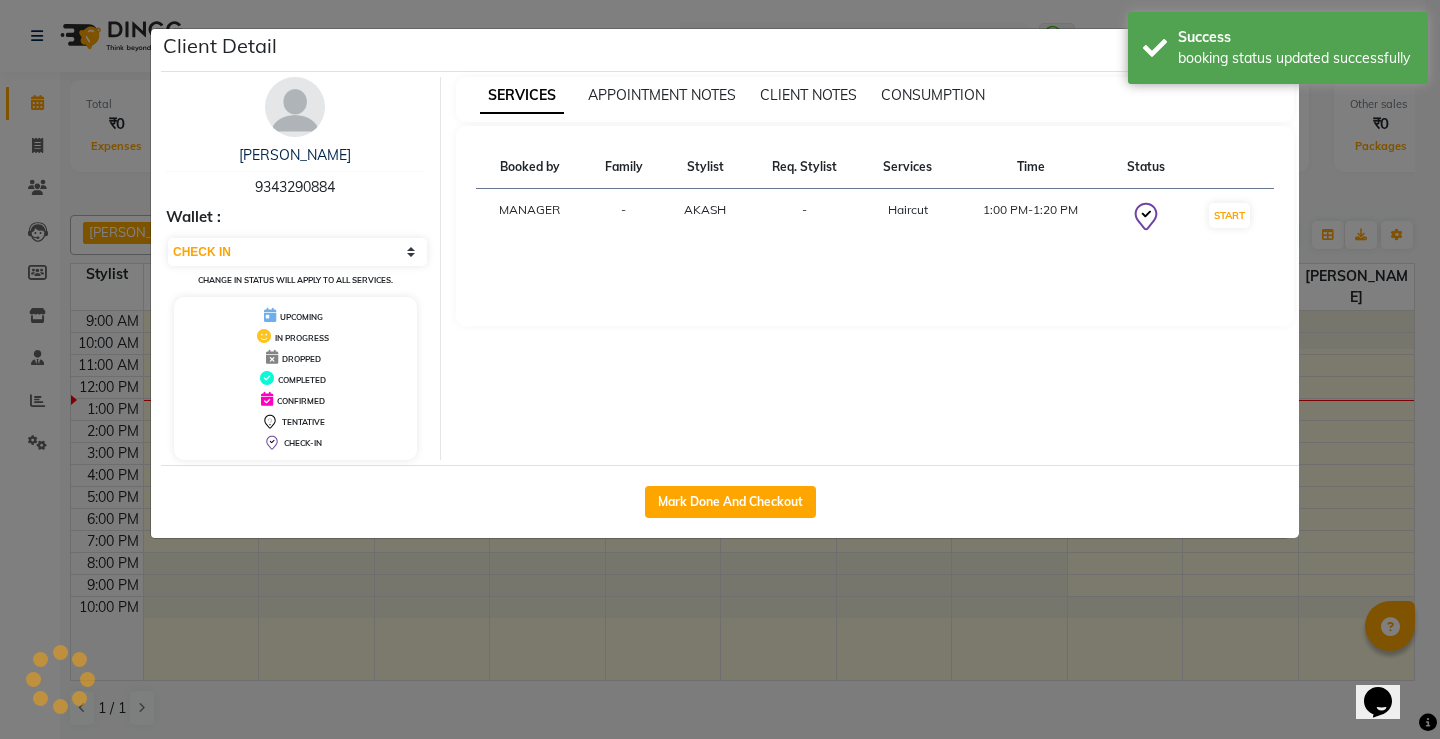select on "1" 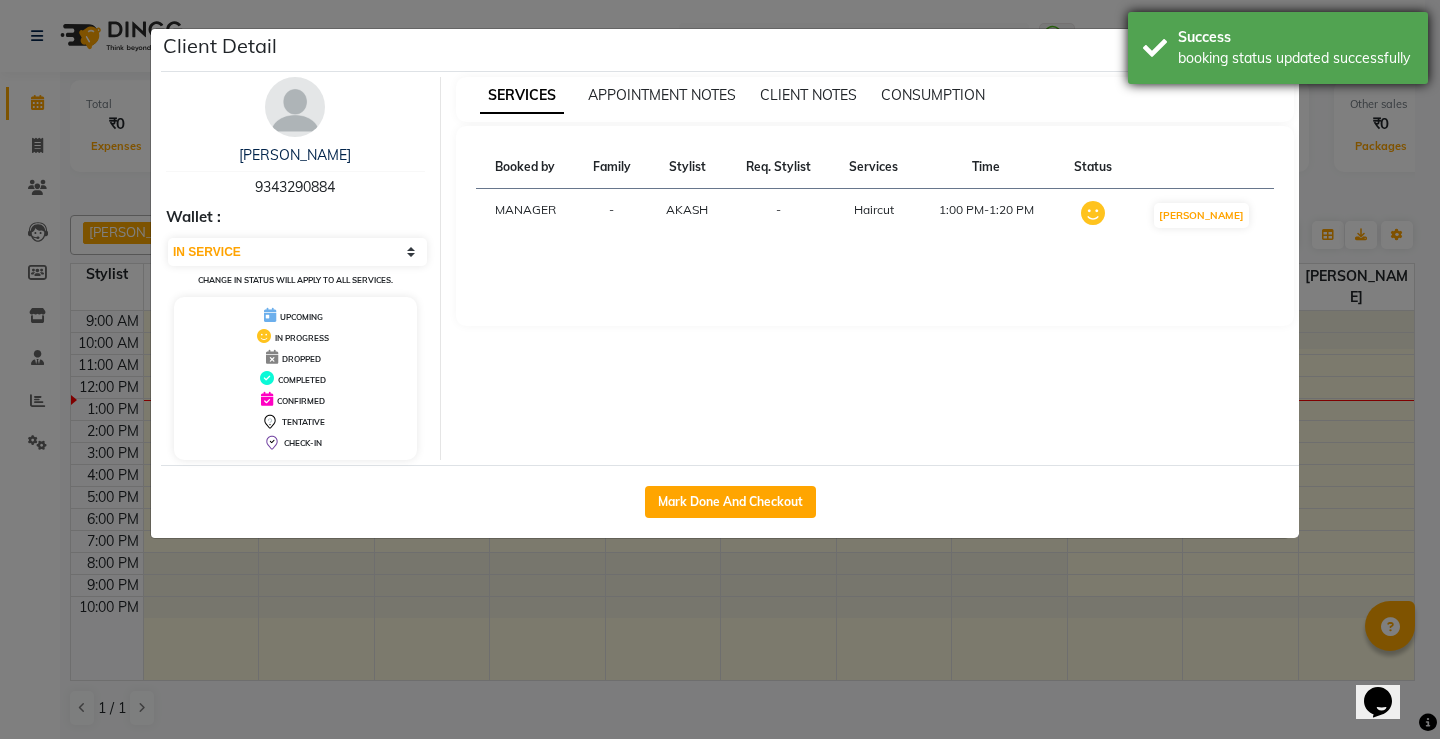 click on "booking status updated successfully" at bounding box center [1295, 58] 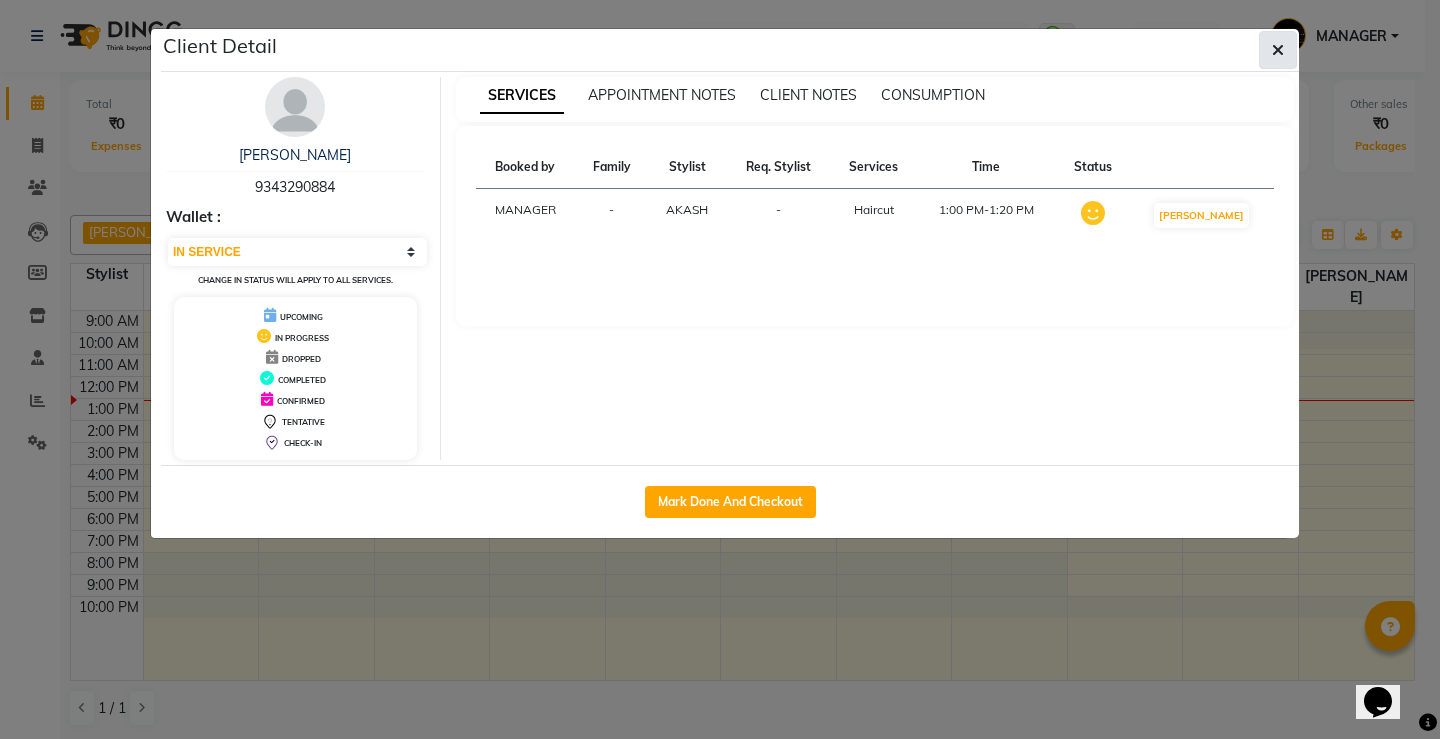 click 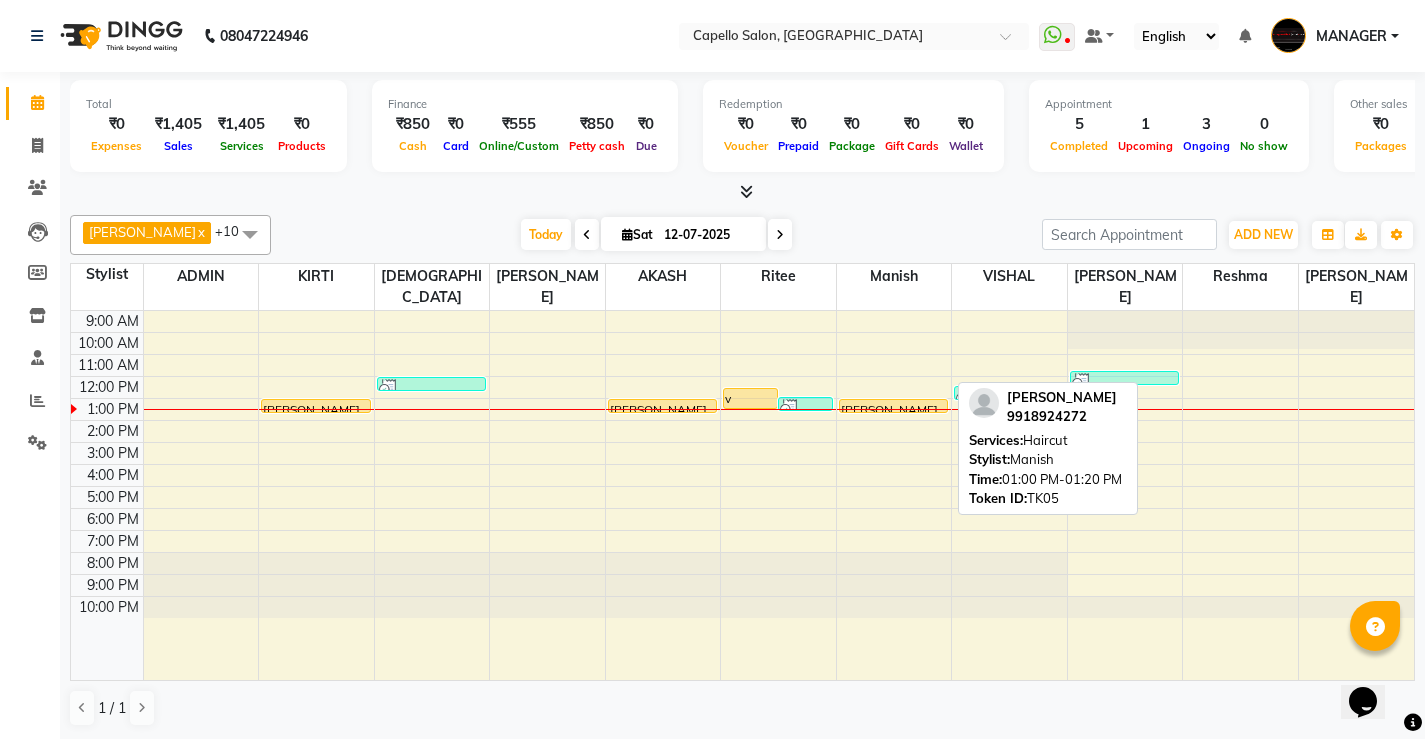 click on "[PERSON_NAME], TK05, 01:00 PM-01:20 PM, Haircut" at bounding box center (894, 406) 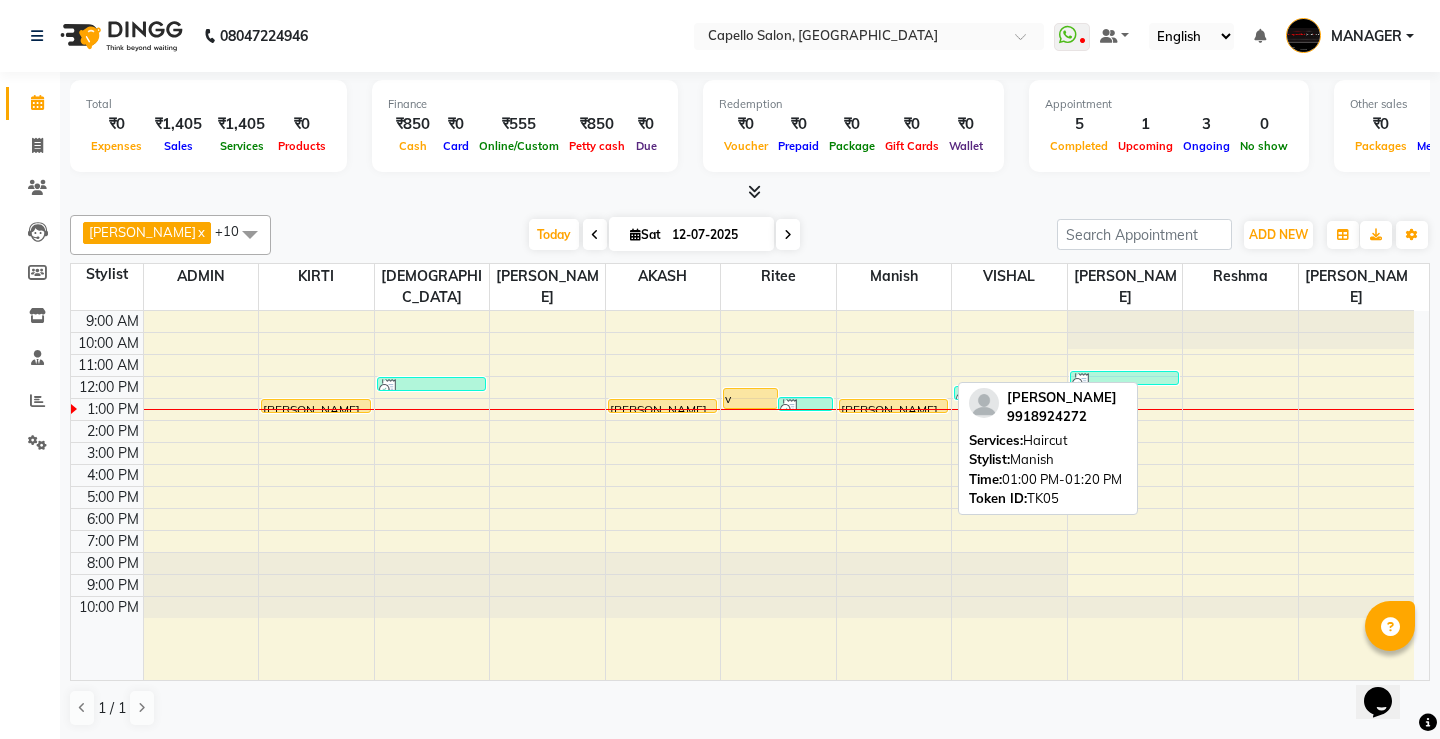 select on "1" 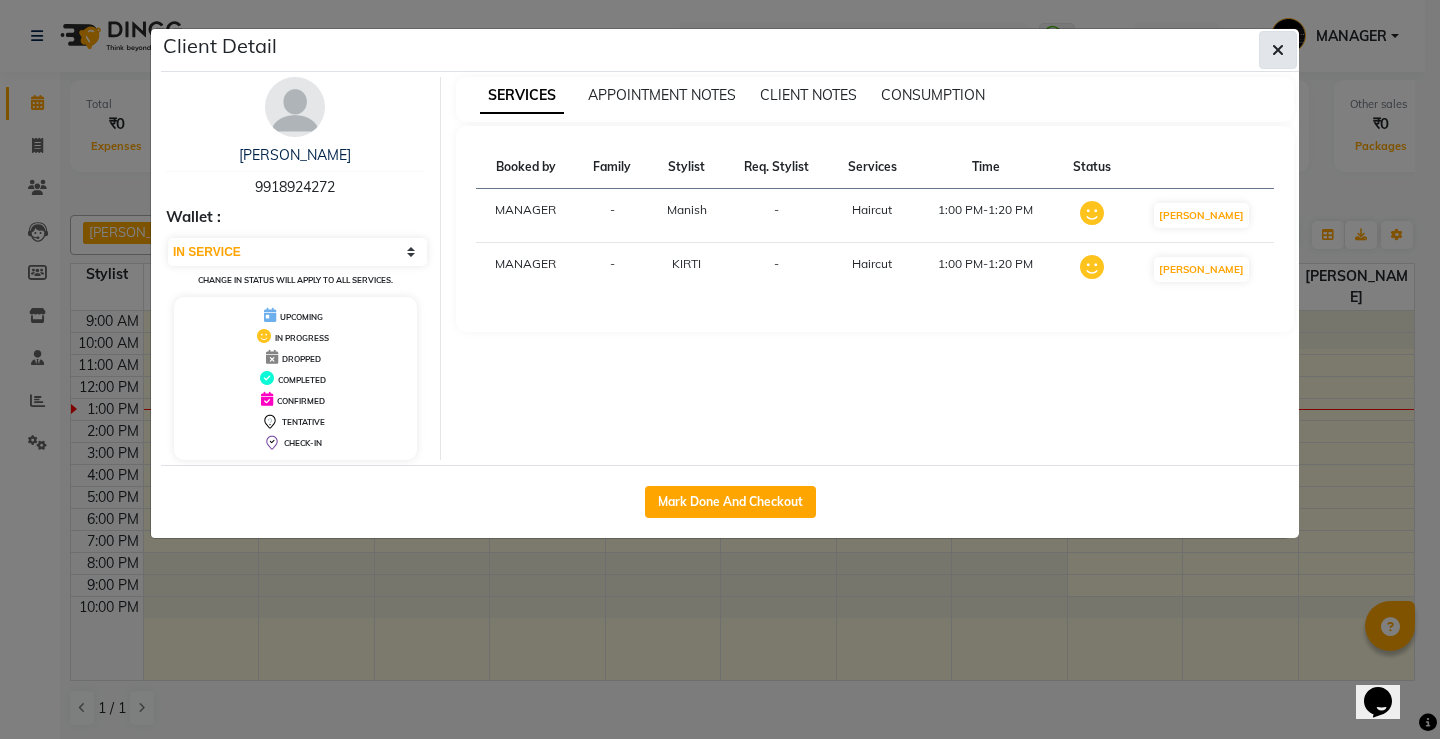 click 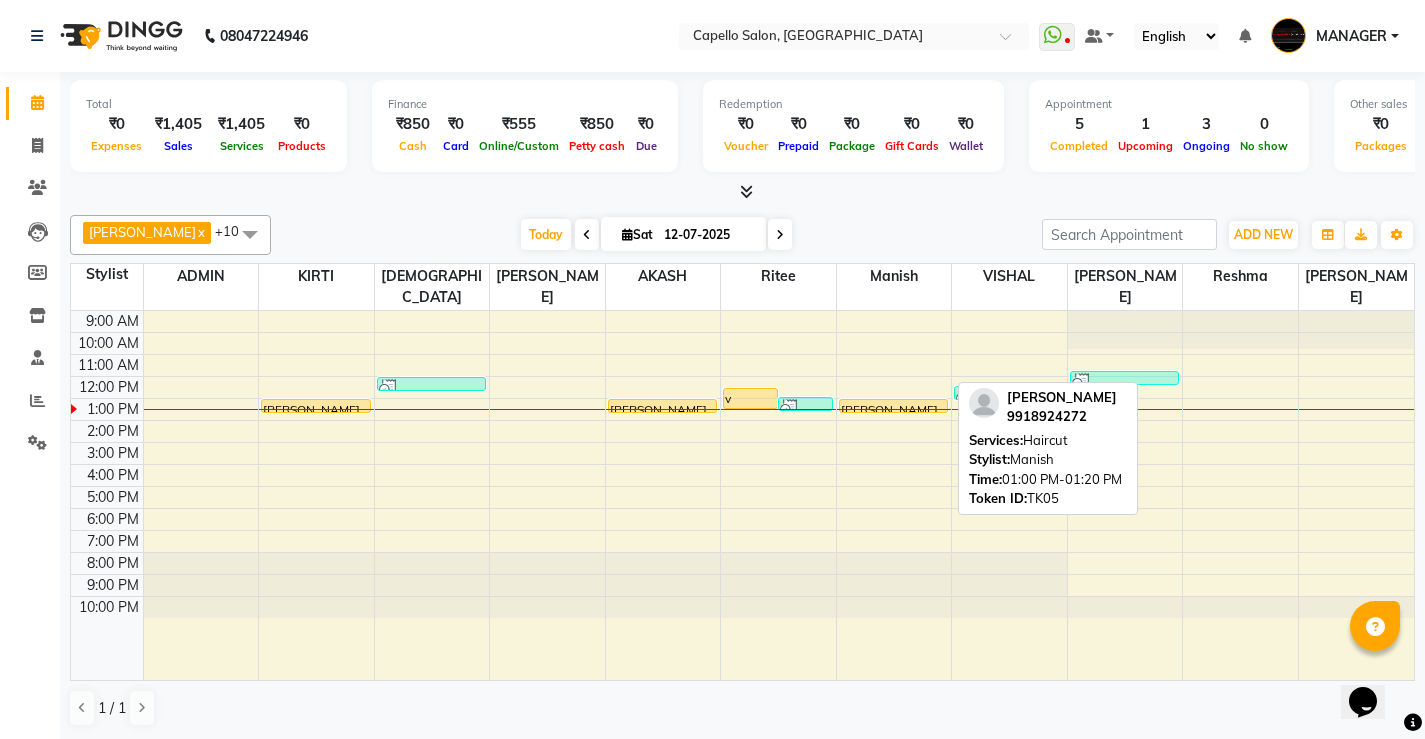 click on "[PERSON_NAME], TK05, 01:00 PM-01:20 PM, Haircut" at bounding box center [894, 406] 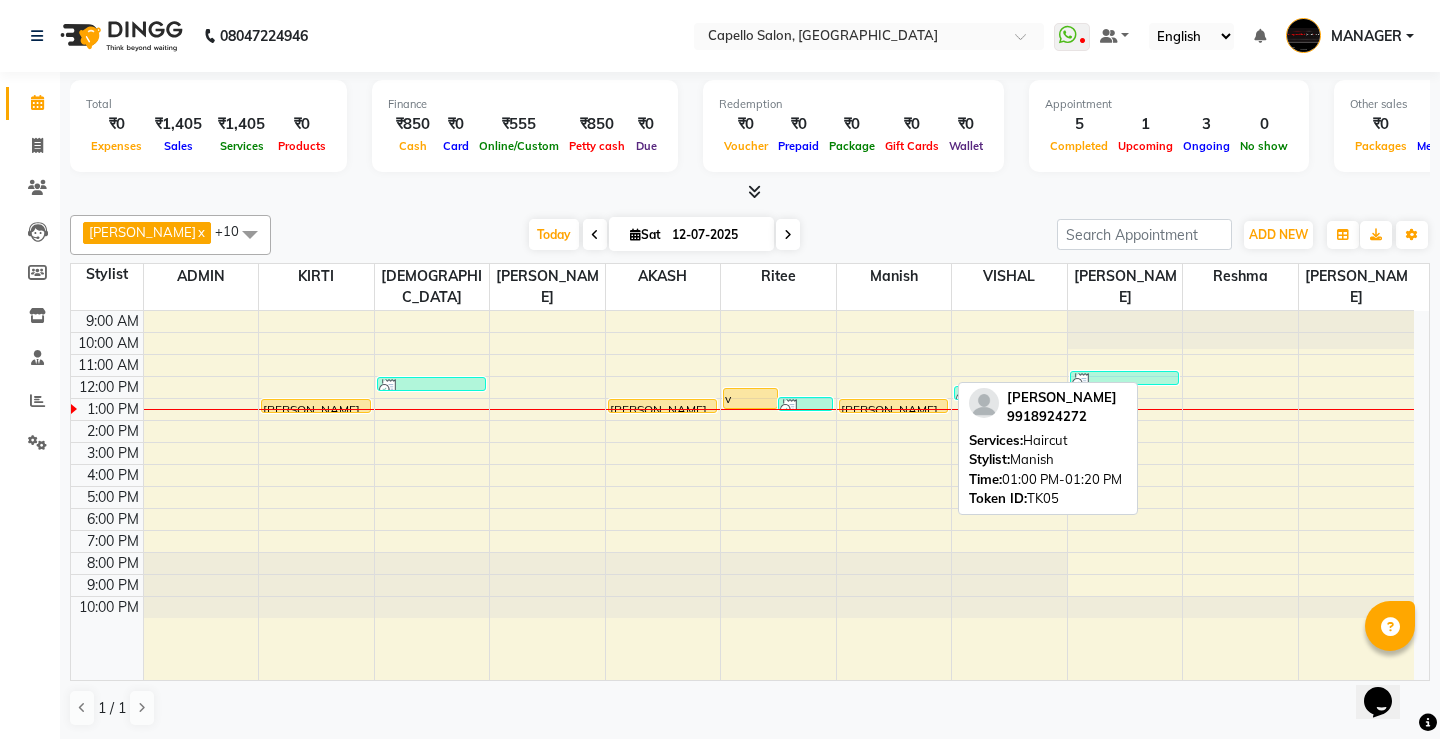 select on "1" 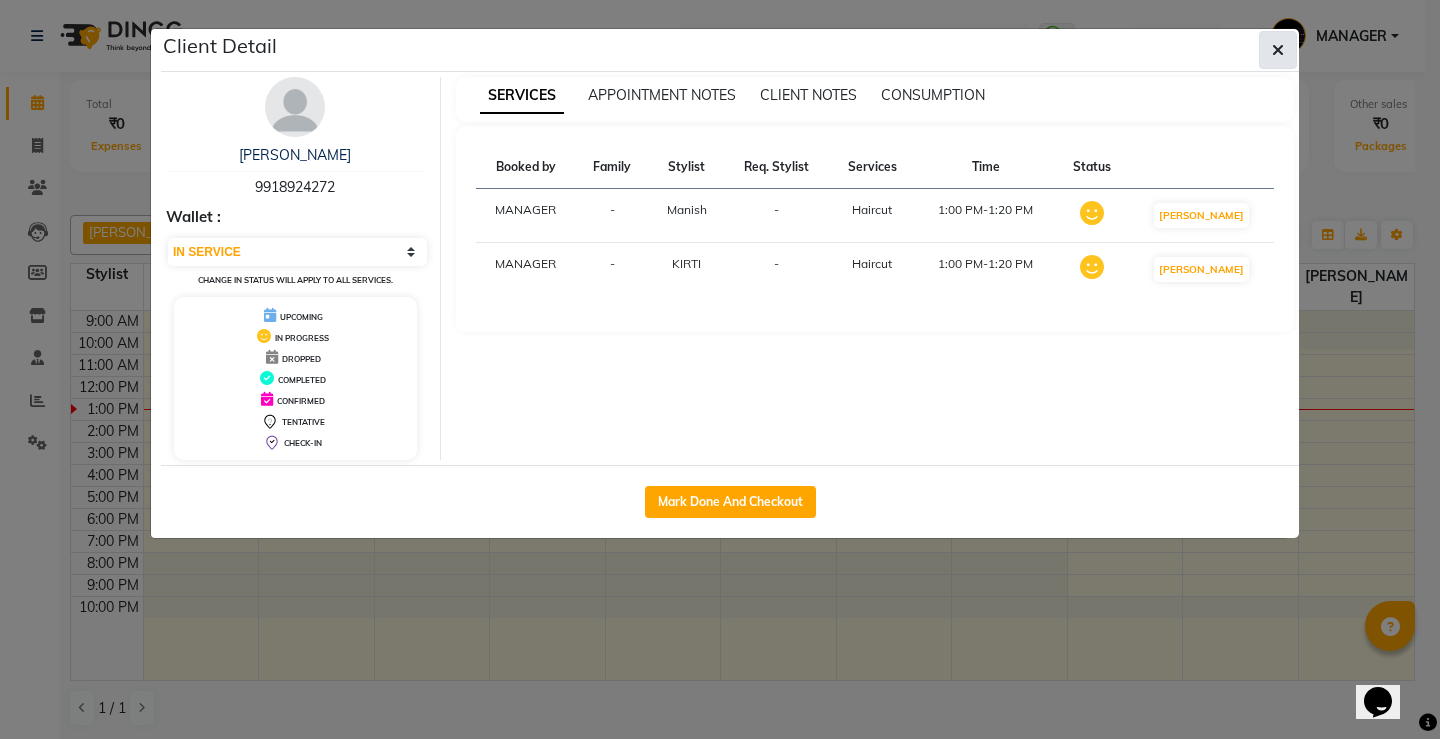click 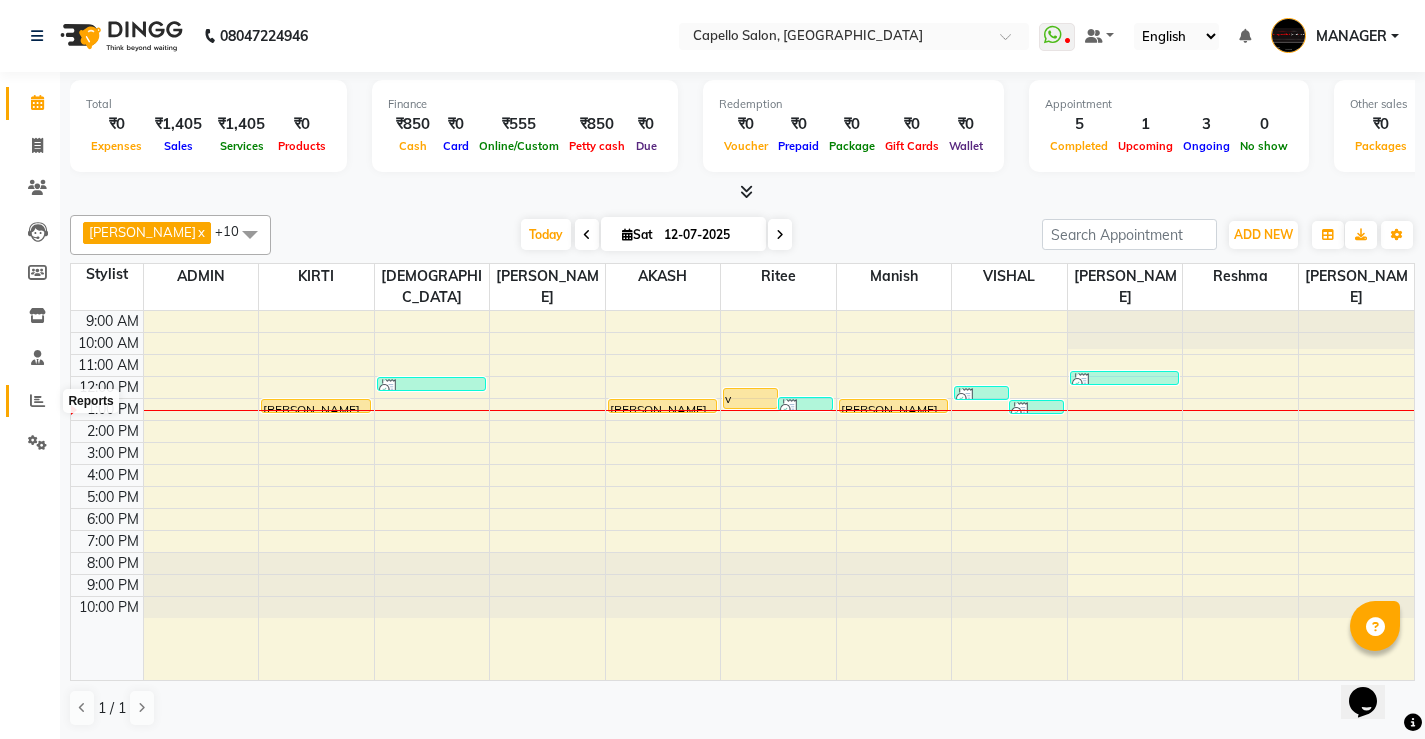 click 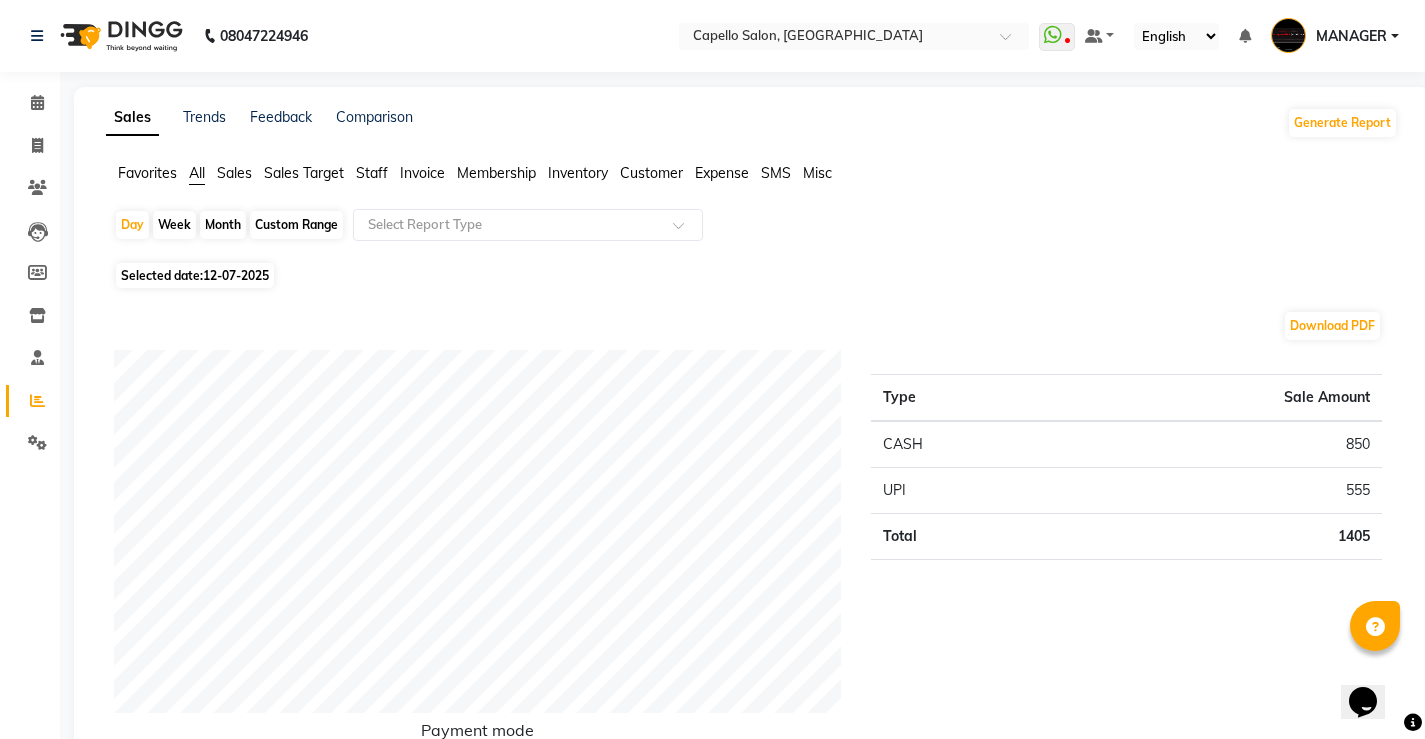 drag, startPoint x: 217, startPoint y: 226, endPoint x: 250, endPoint y: 291, distance: 72.89719 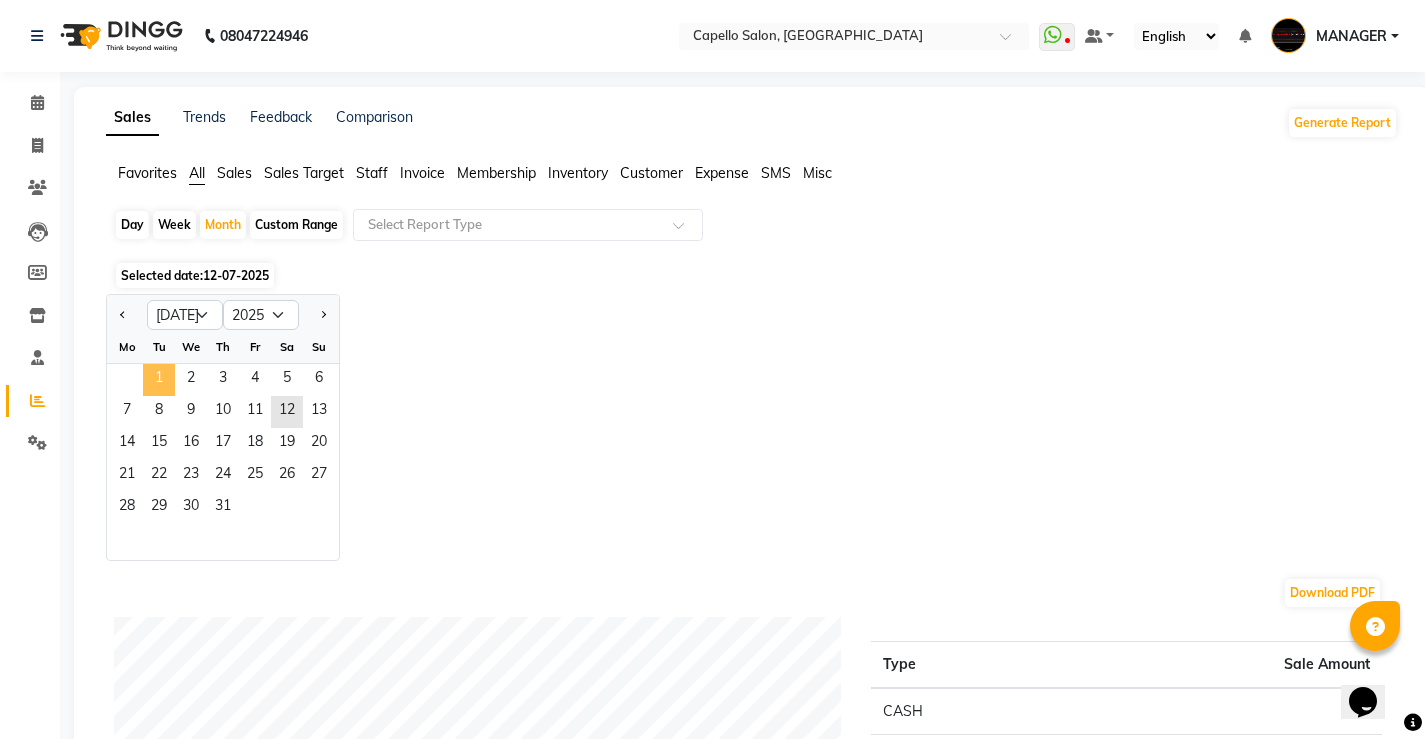click on "1" 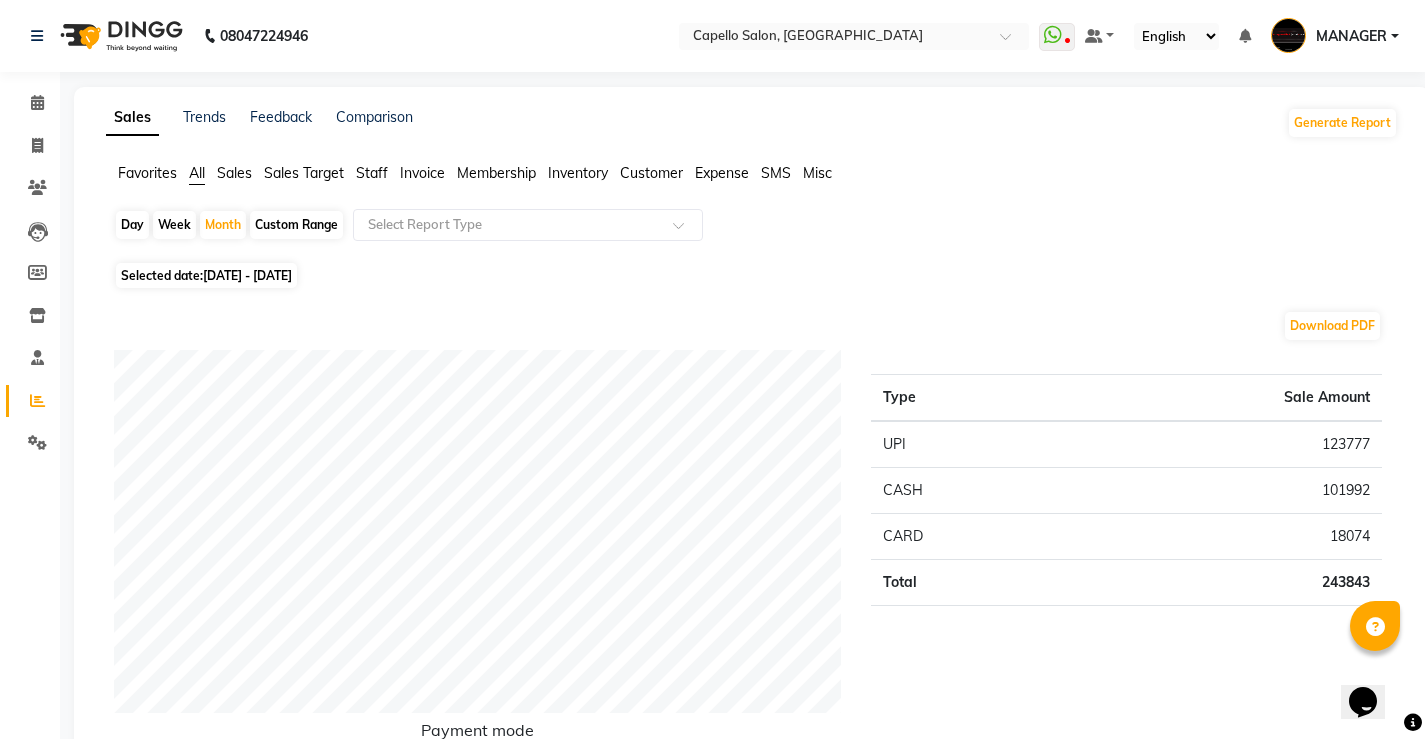 click on "Staff" 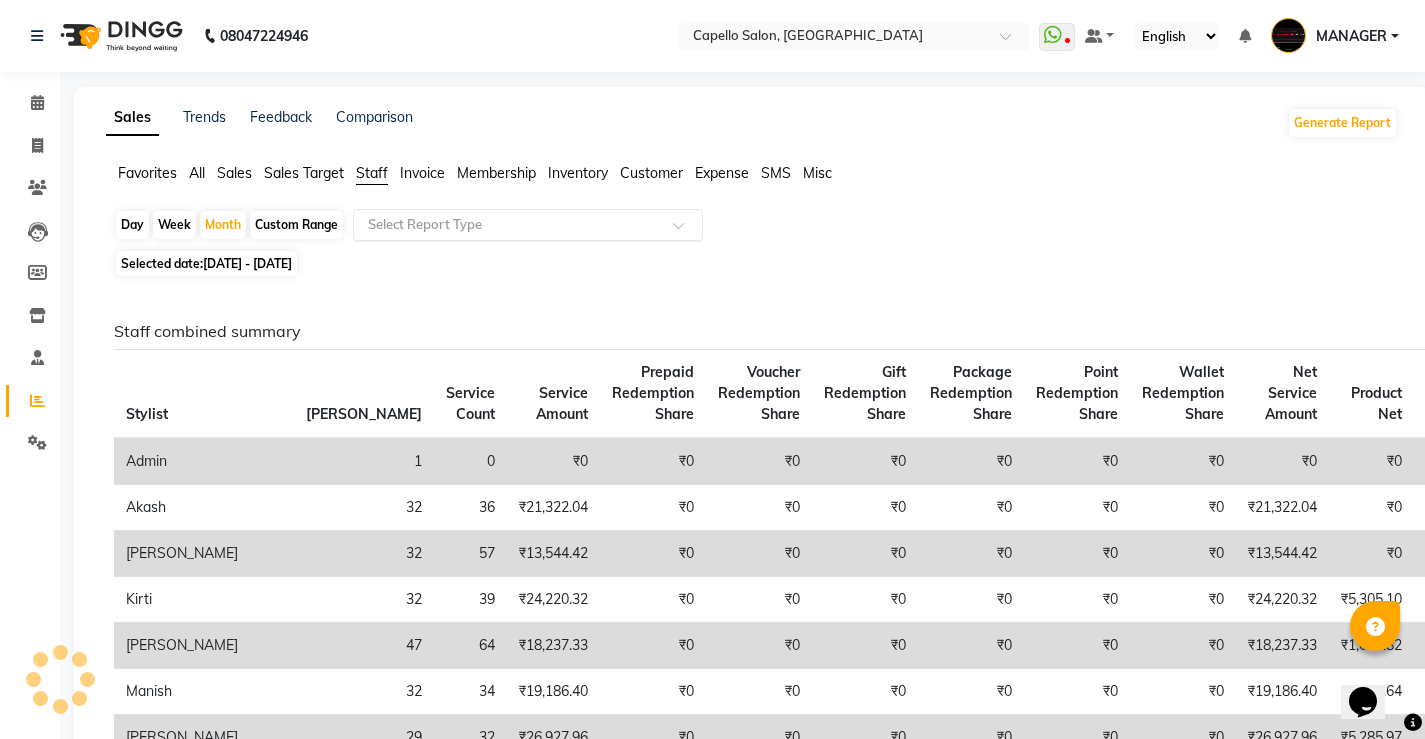 click 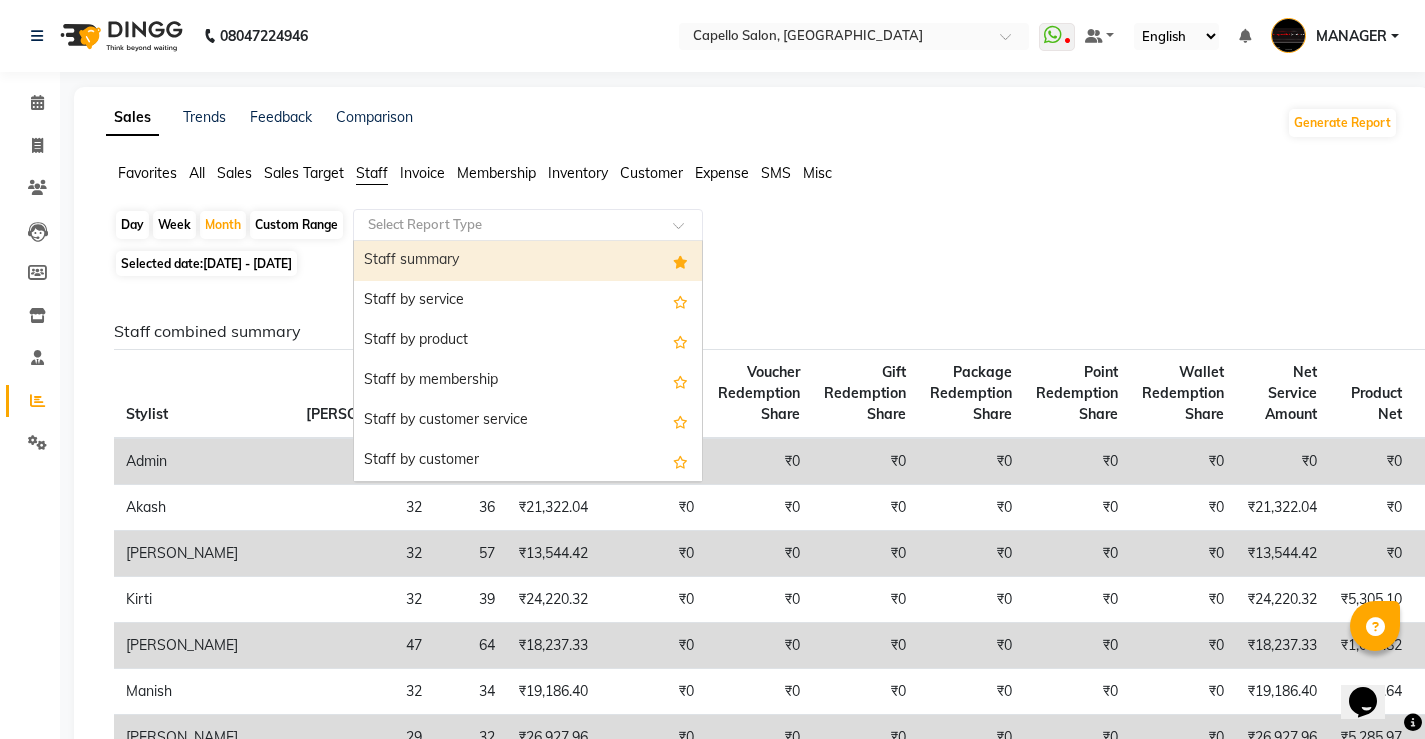 click on "Staff summary" at bounding box center [528, 261] 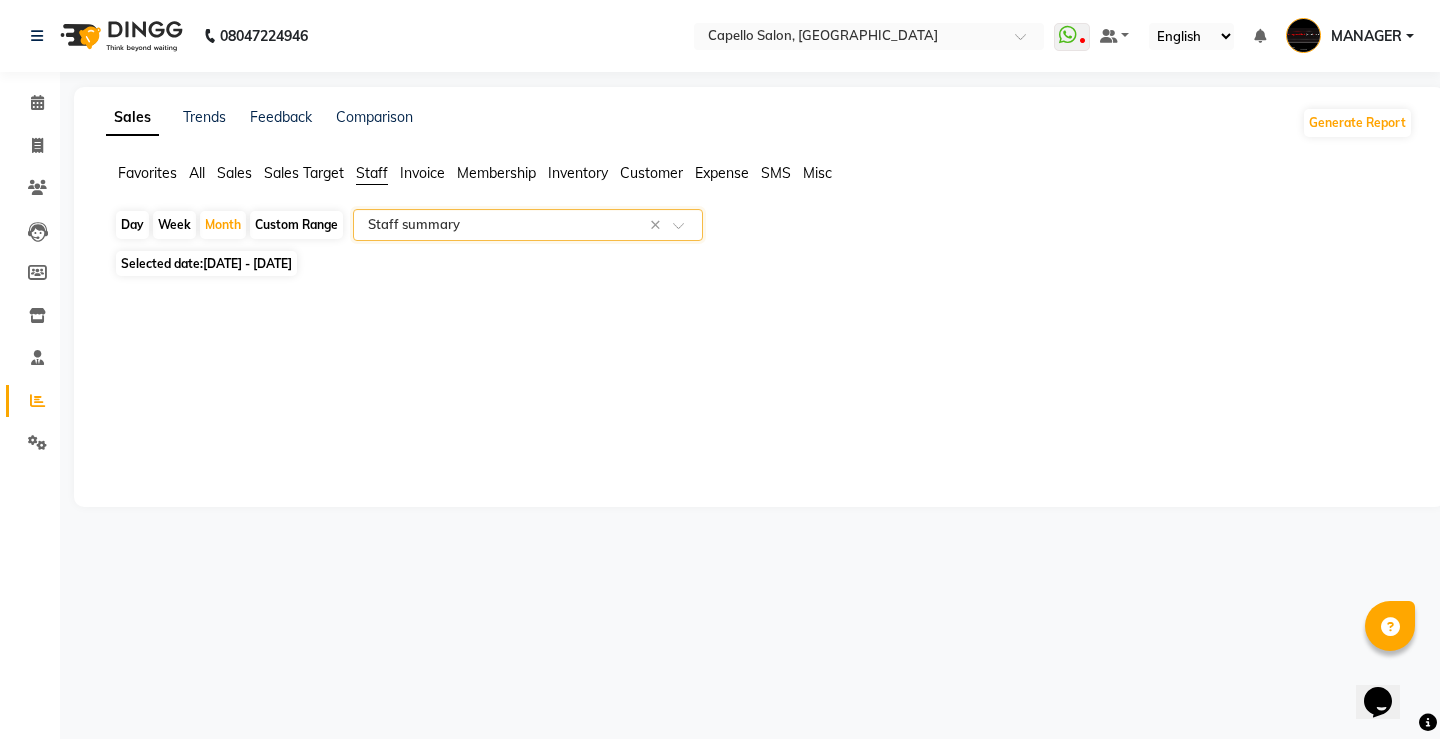 select on "full_report" 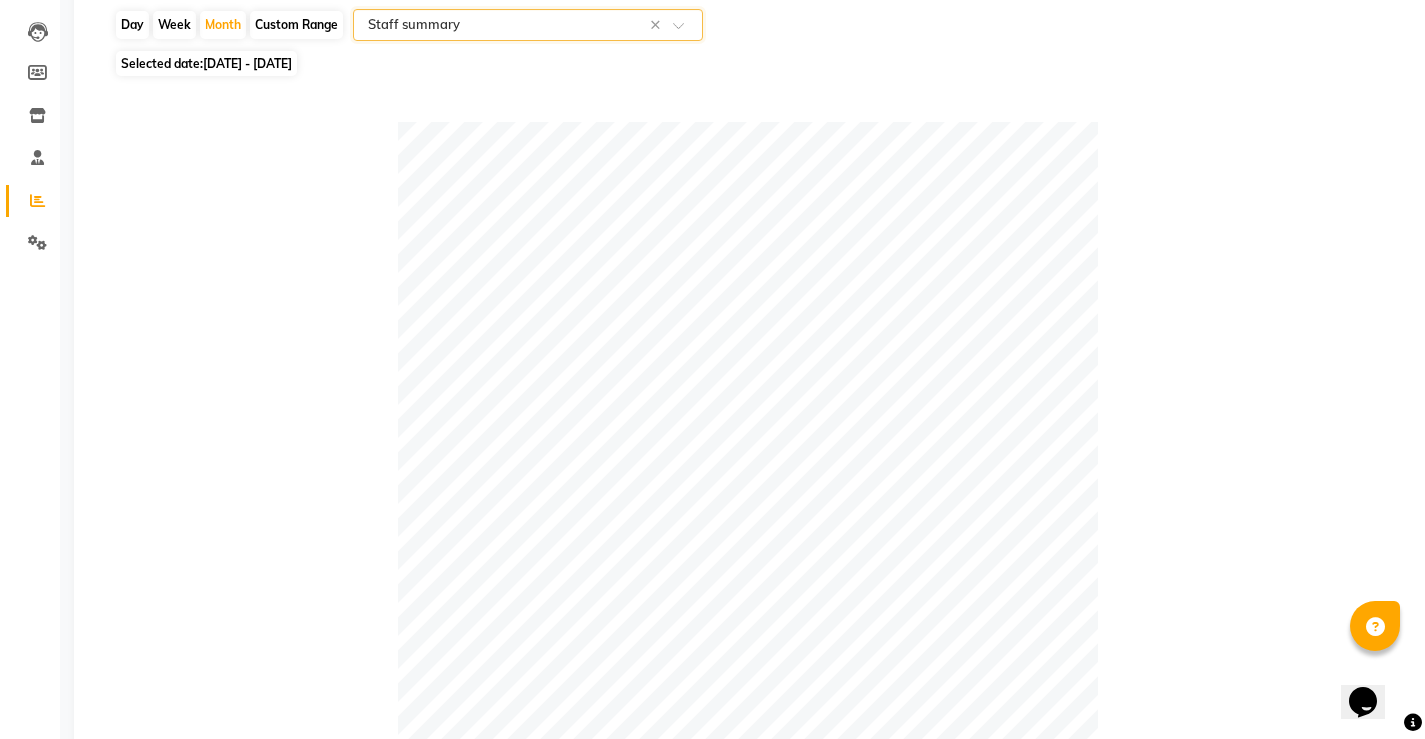scroll, scrollTop: 0, scrollLeft: 0, axis: both 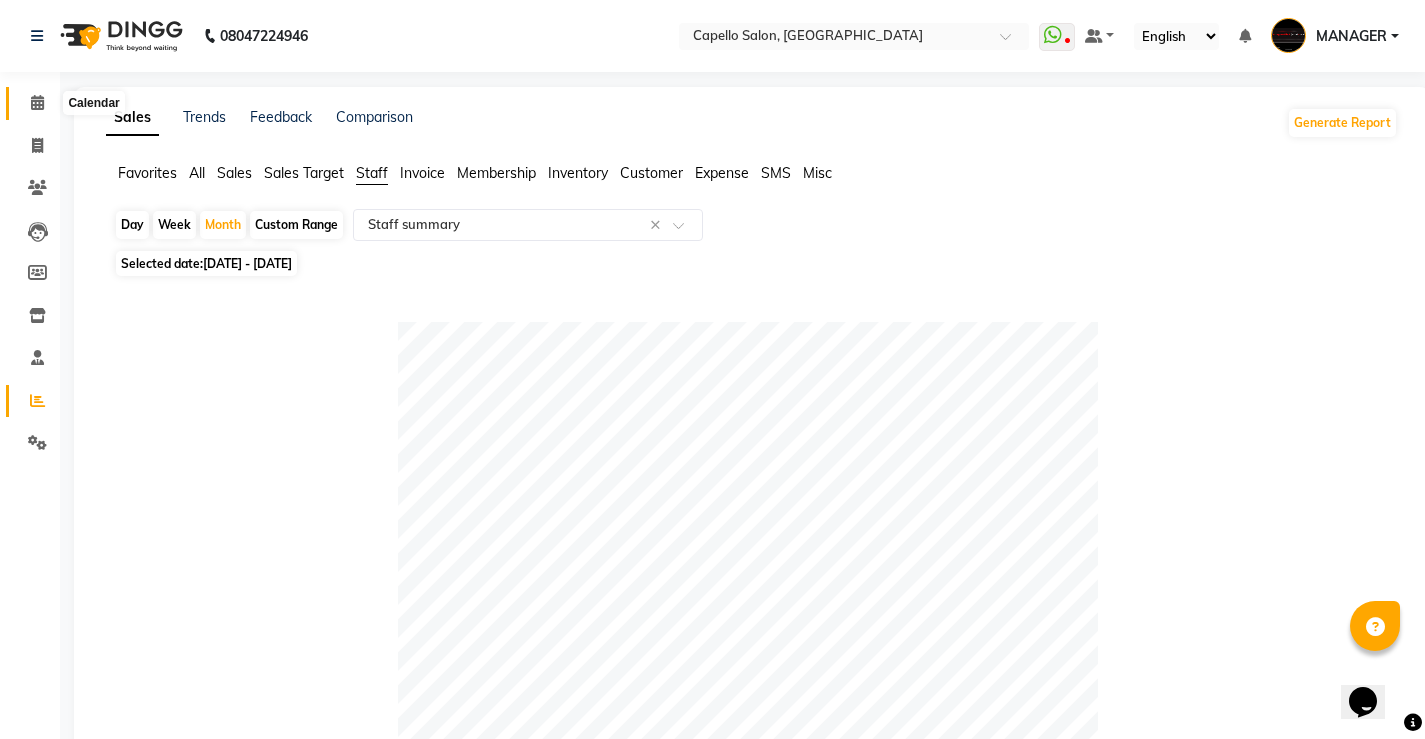 click 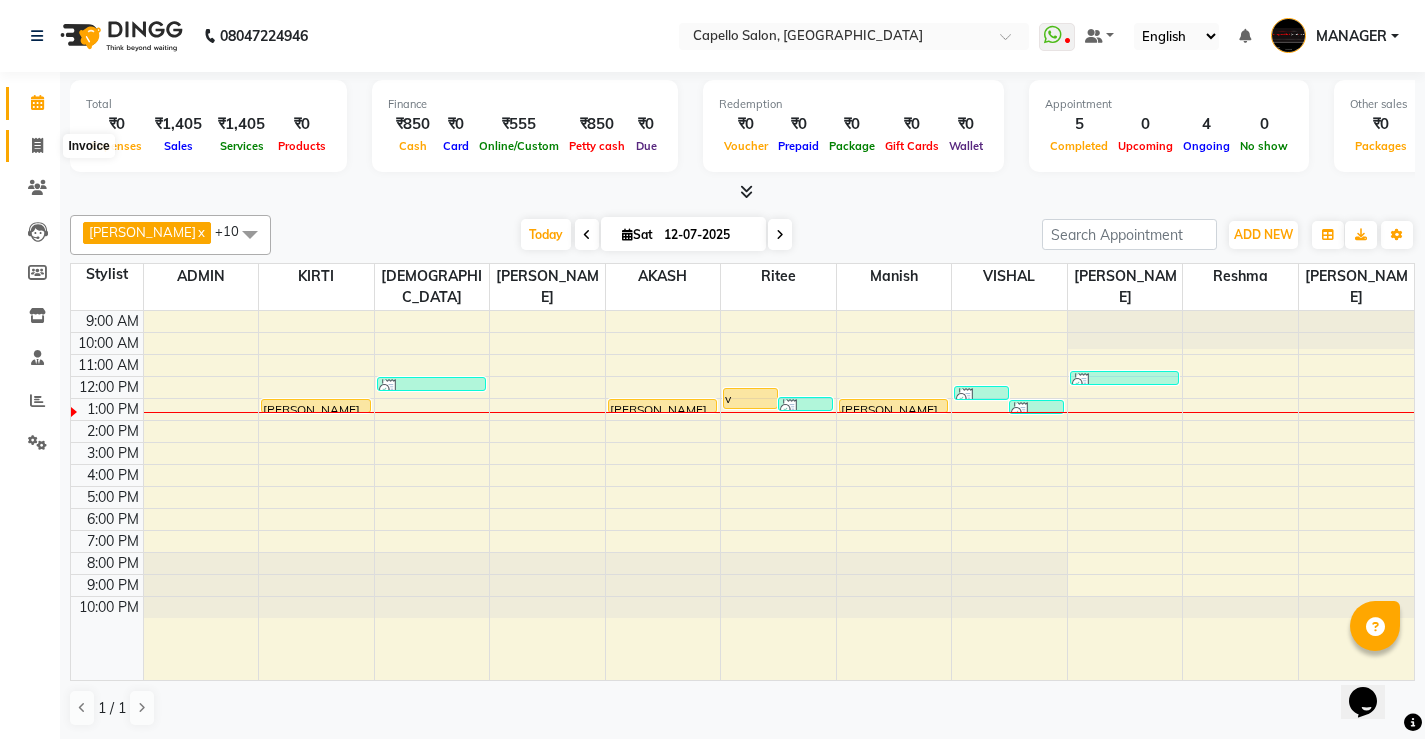 click 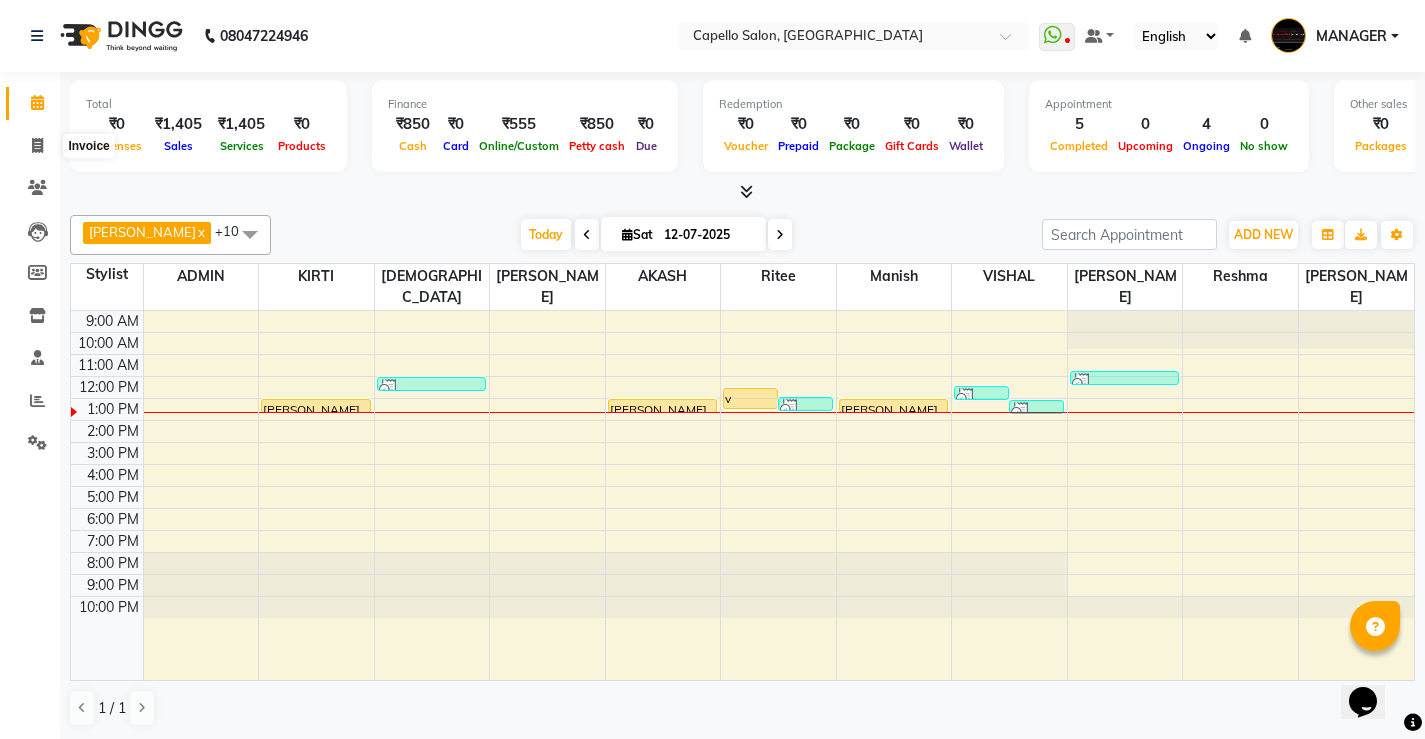 select on "service" 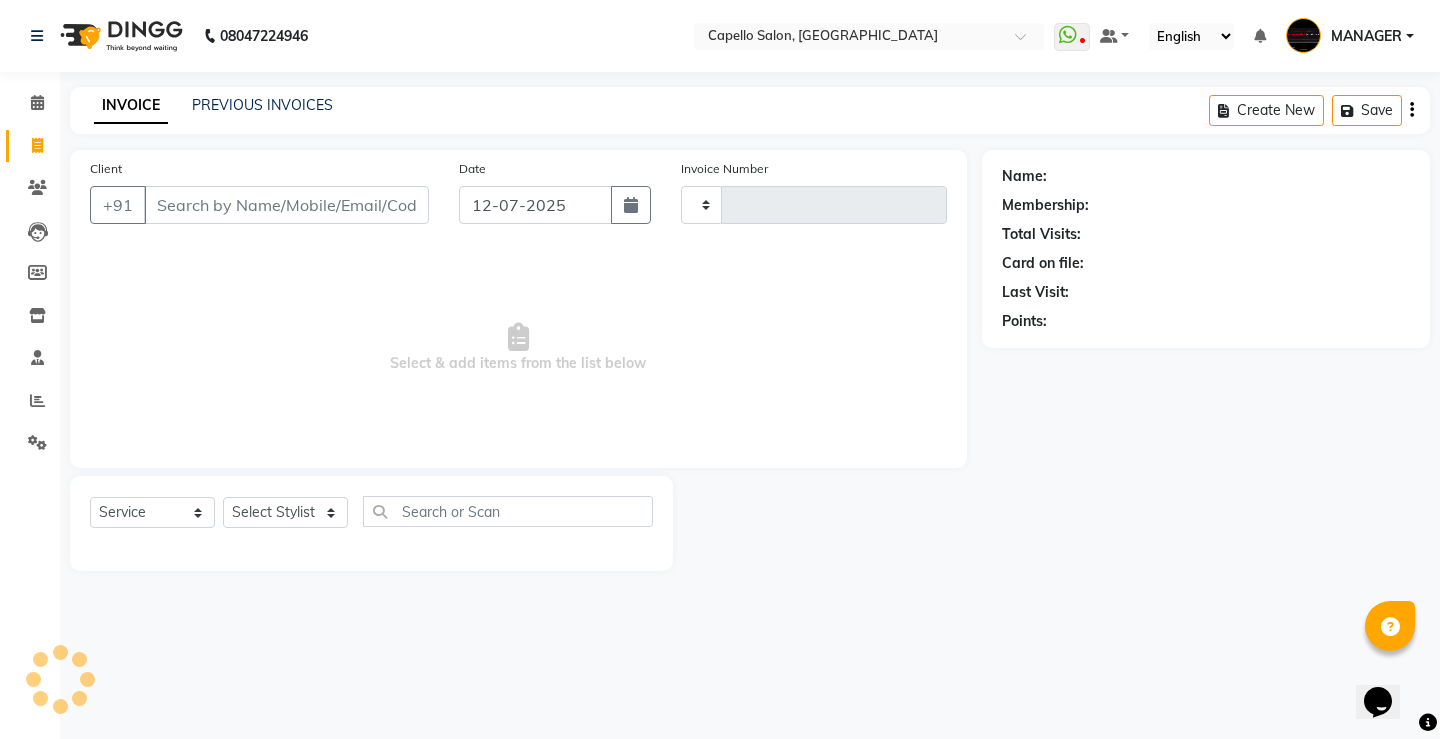 type on "3096" 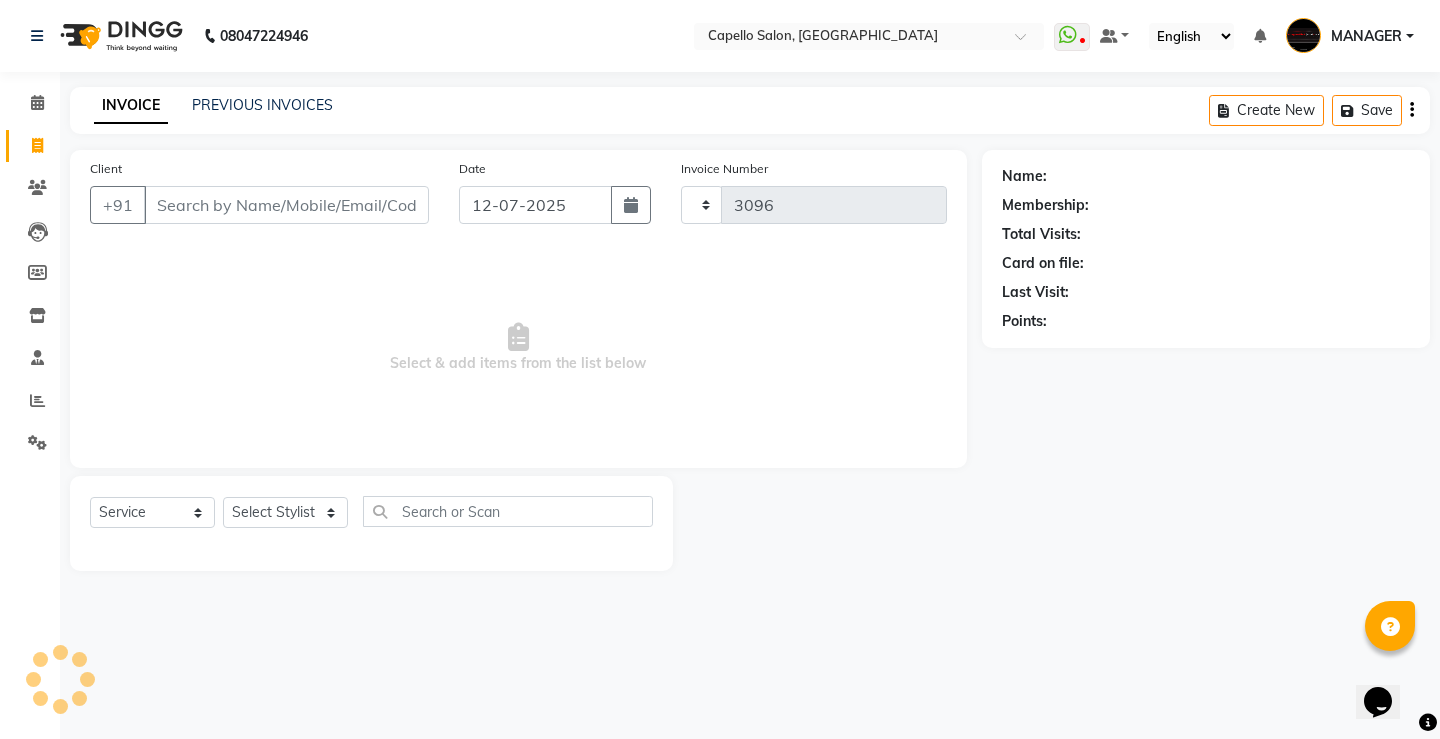select on "857" 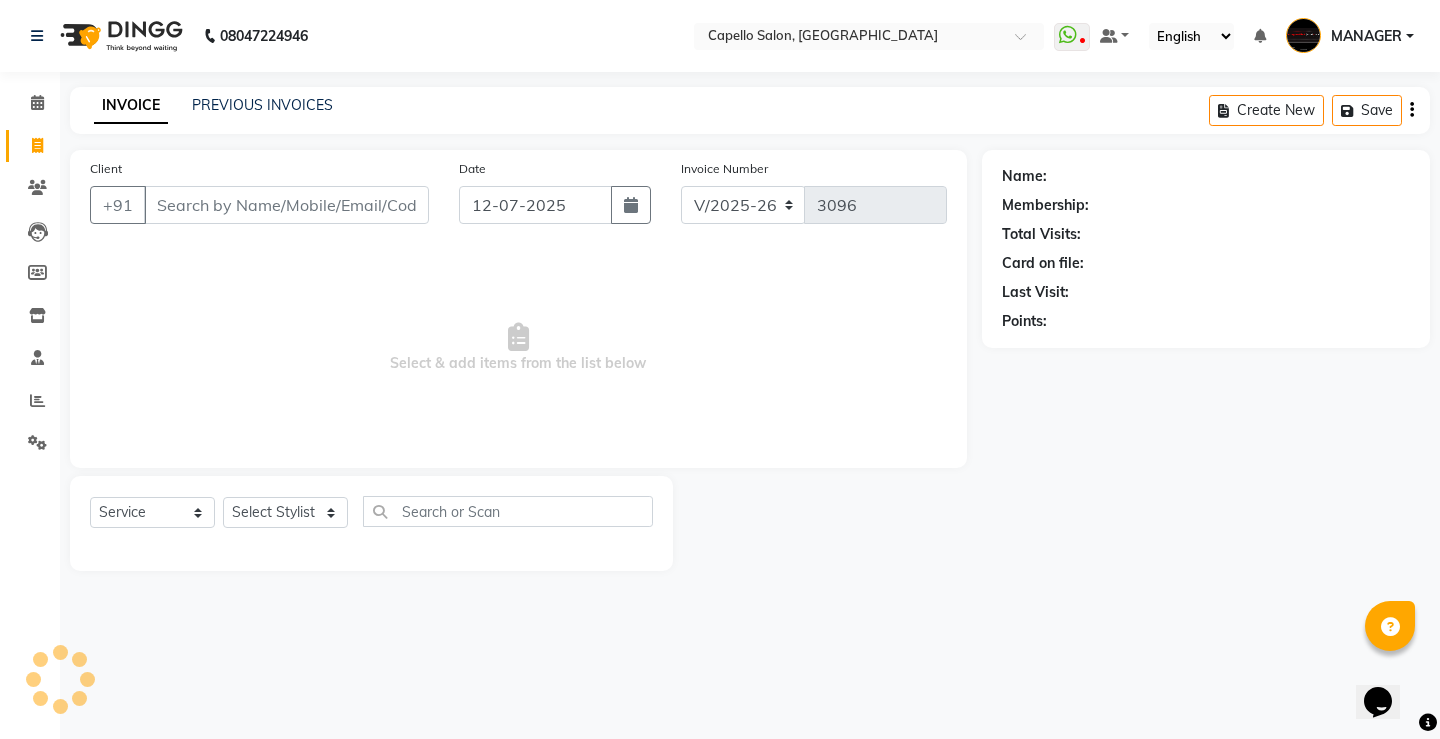 click on "Client" at bounding box center [286, 205] 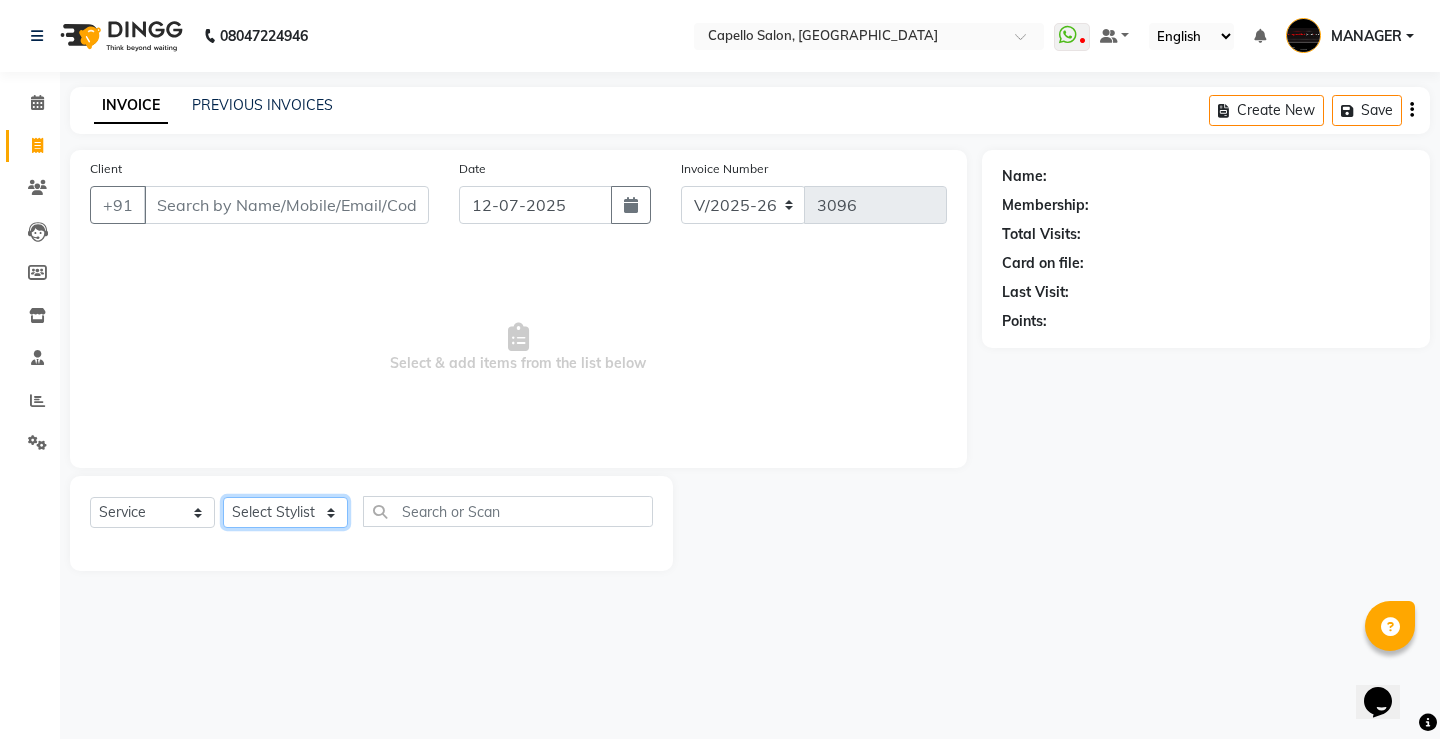 click on "Select Stylist ADMIN AKASH [PERSON_NAME] [PERSON_NAME] MANAGER [PERSON_NAME]  [PERSON_NAME] [PERSON_NAME] [PERSON_NAME]" 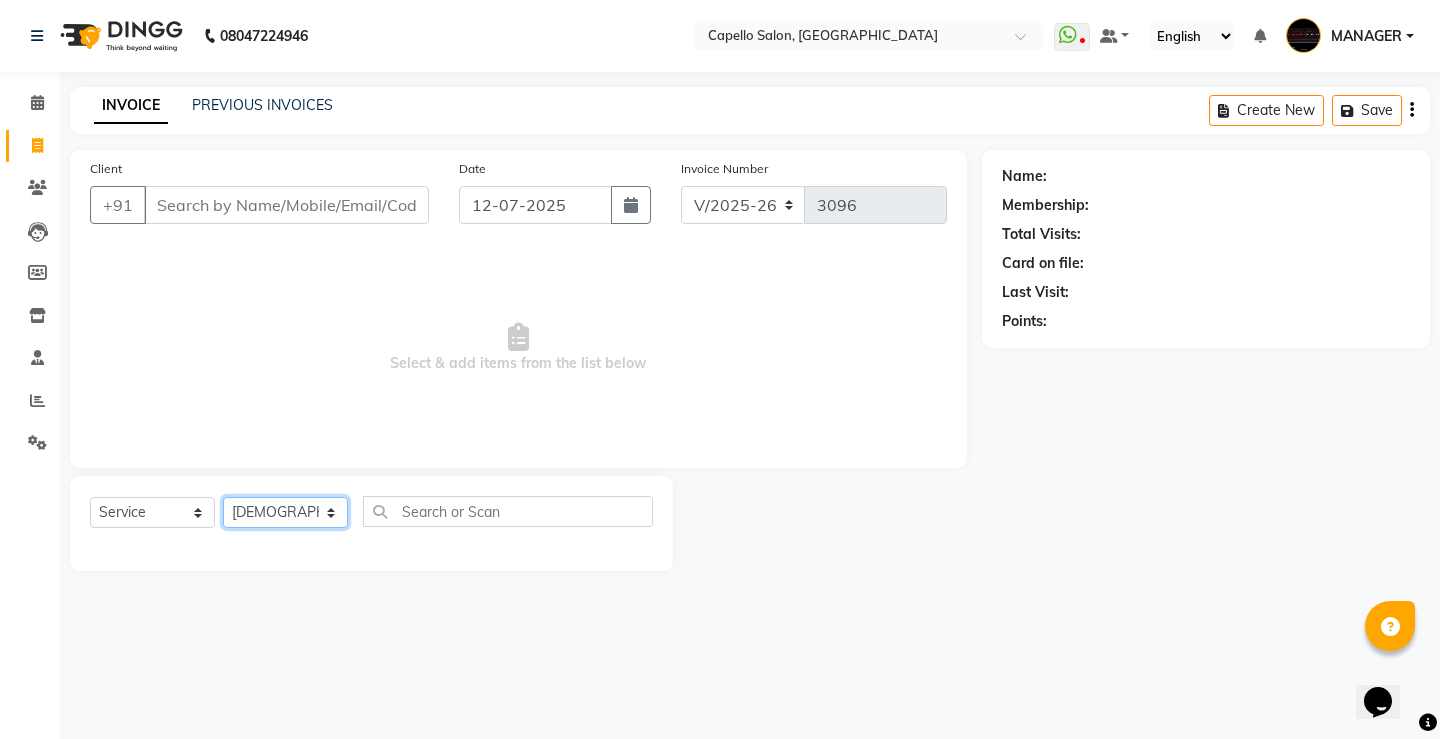 click on "Select Stylist ADMIN AKASH [PERSON_NAME] [PERSON_NAME] MANAGER [PERSON_NAME]  [PERSON_NAME] [PERSON_NAME] [PERSON_NAME]" 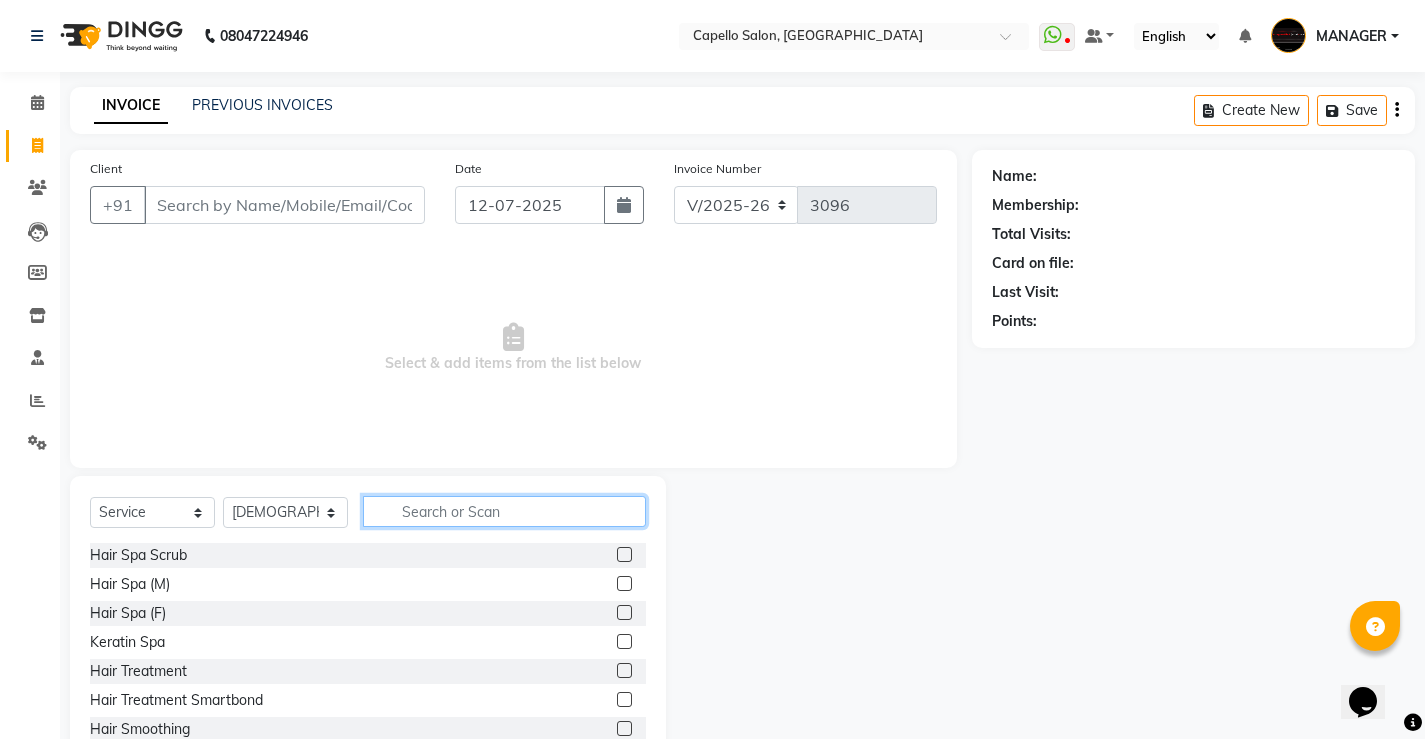 click 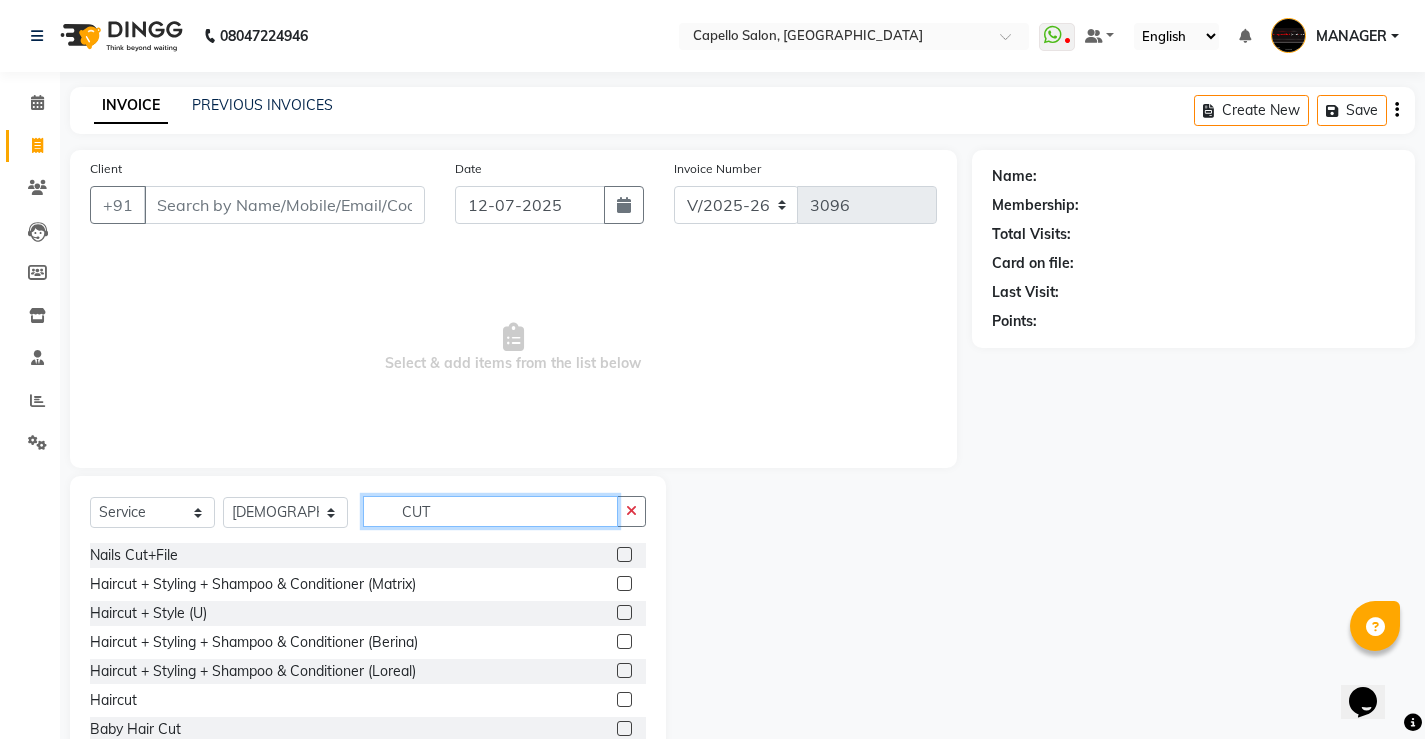 type on "CUT" 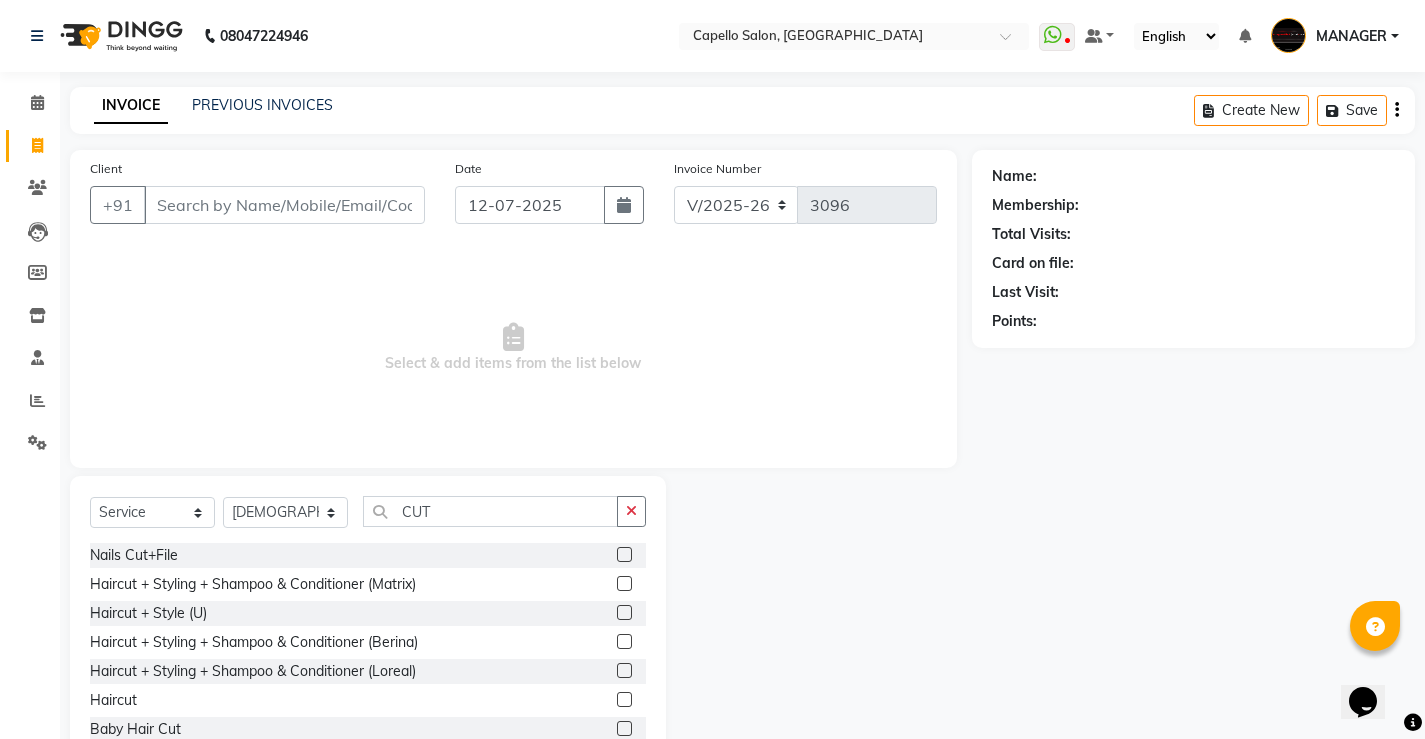 click 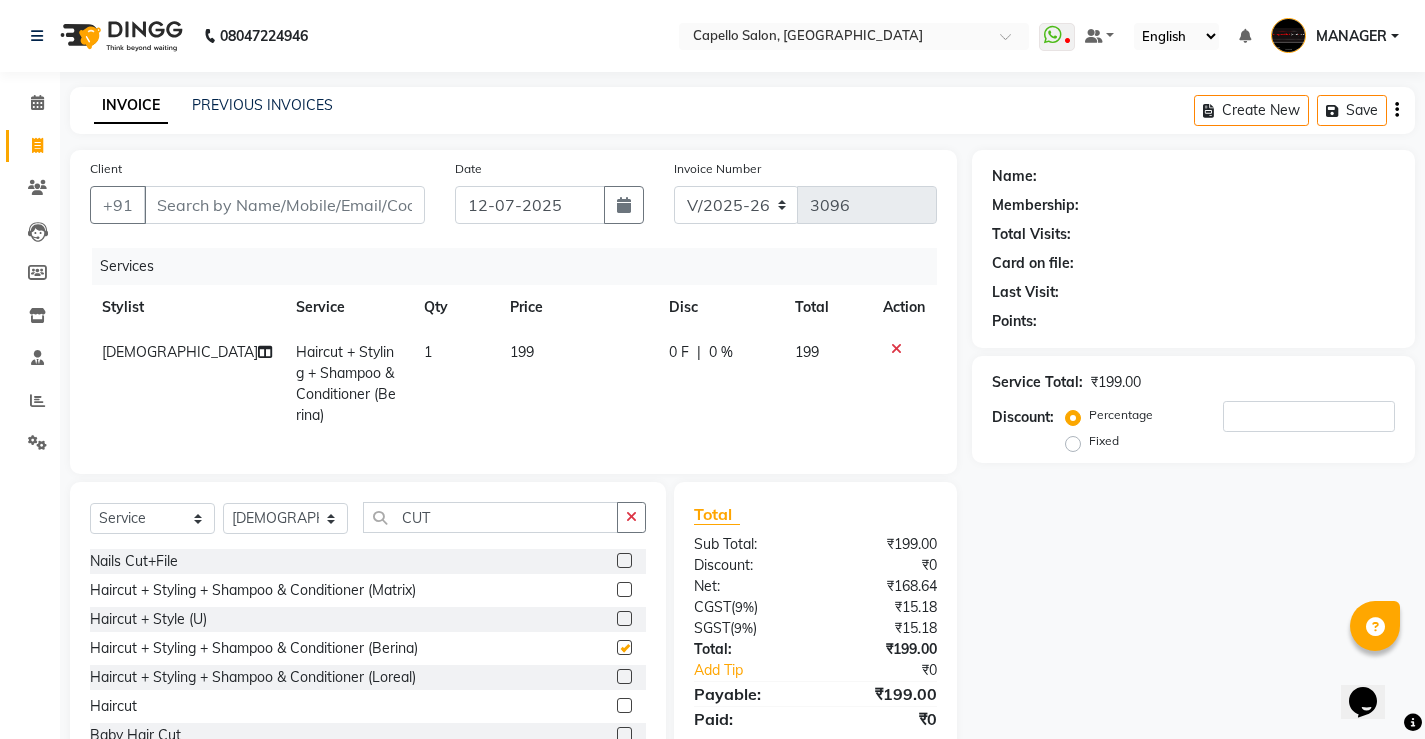 checkbox on "false" 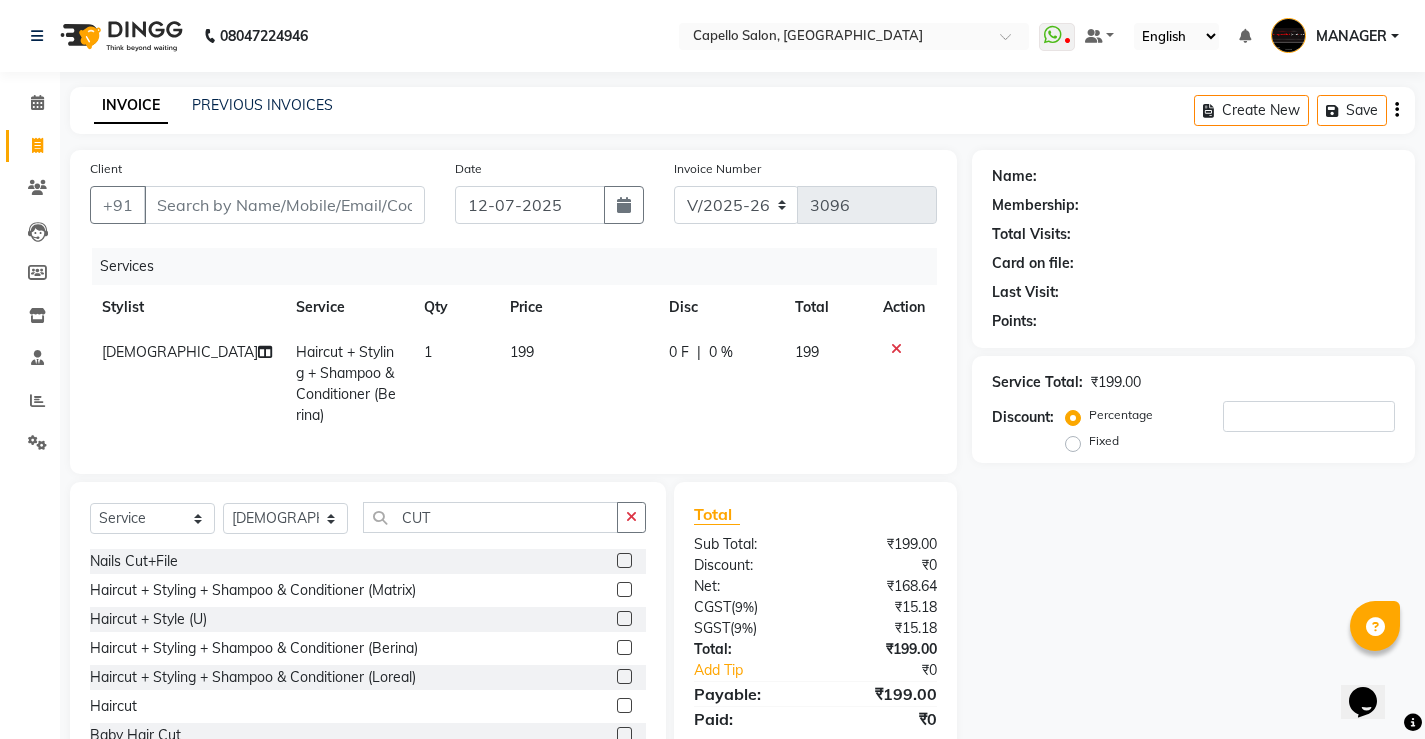 click on "199" 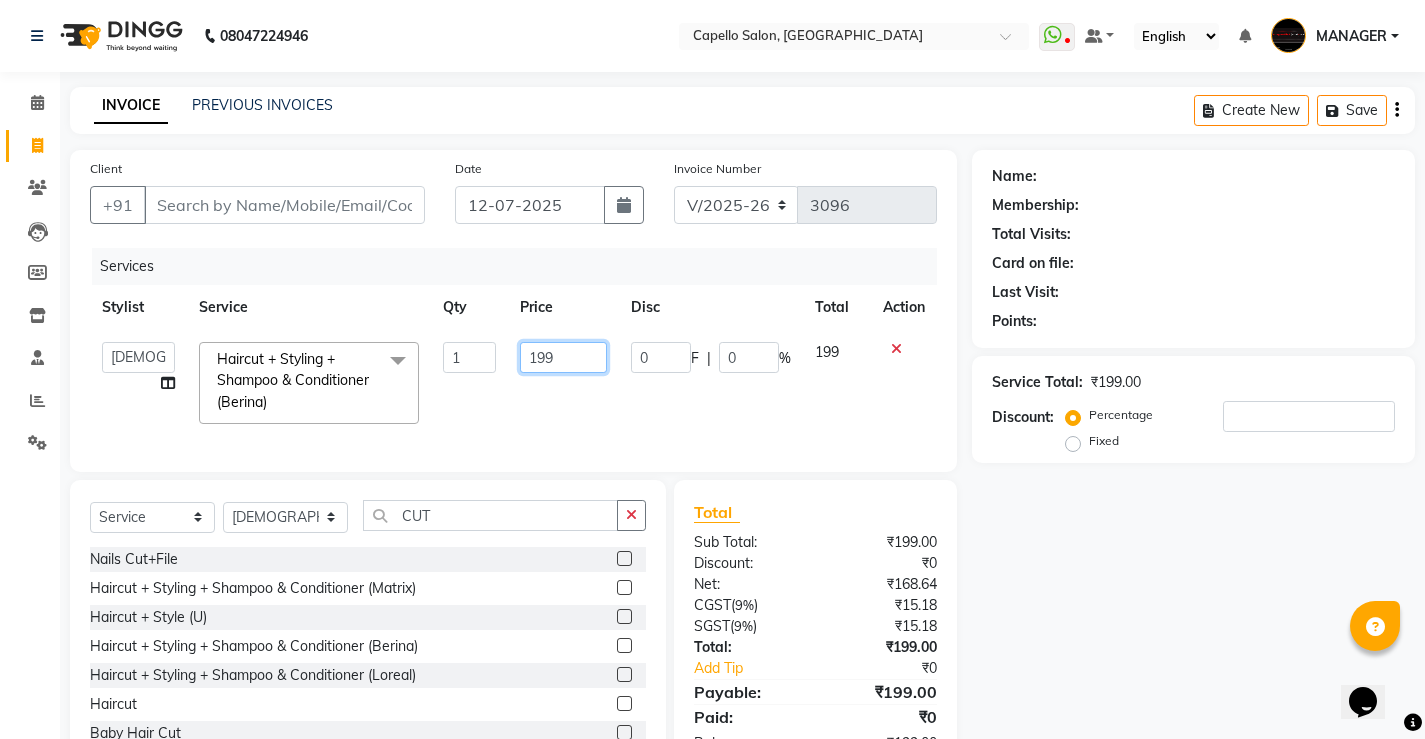 click on "199" 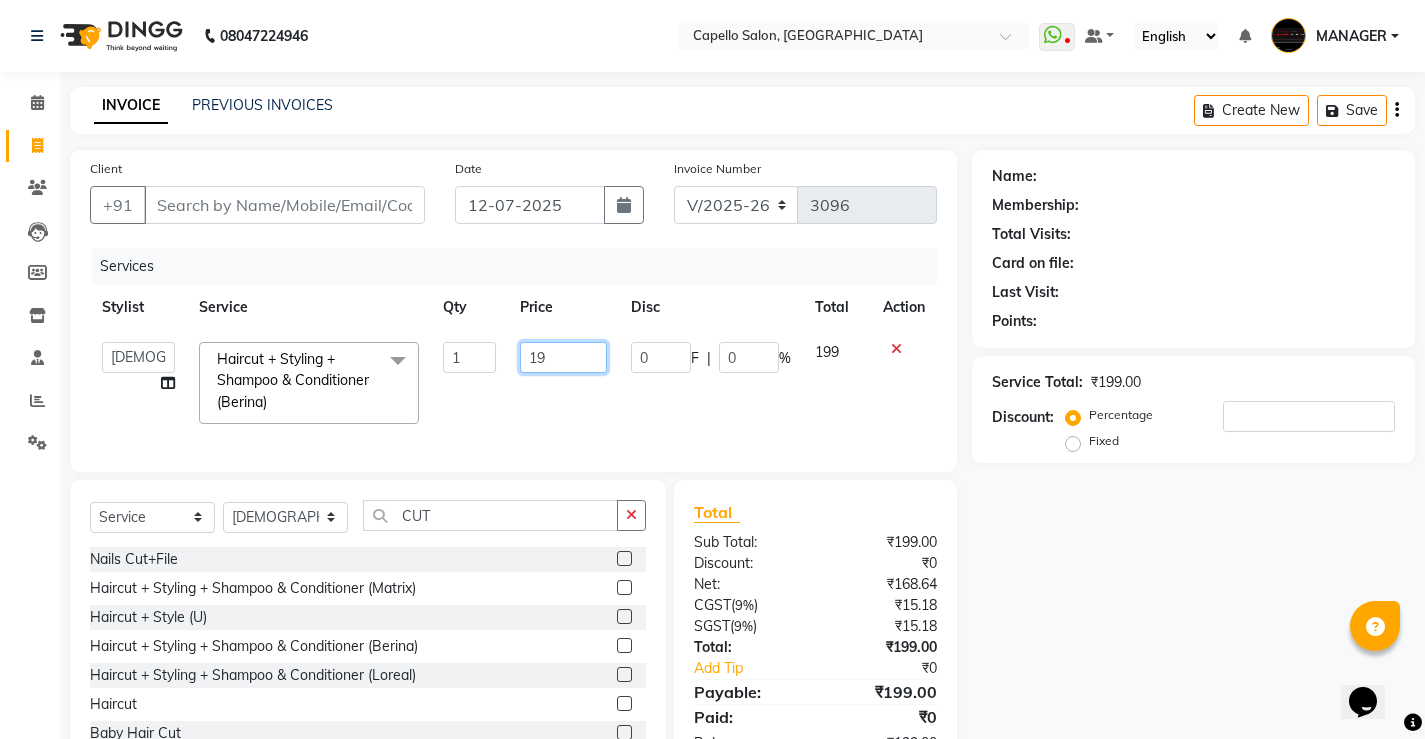 type on "1" 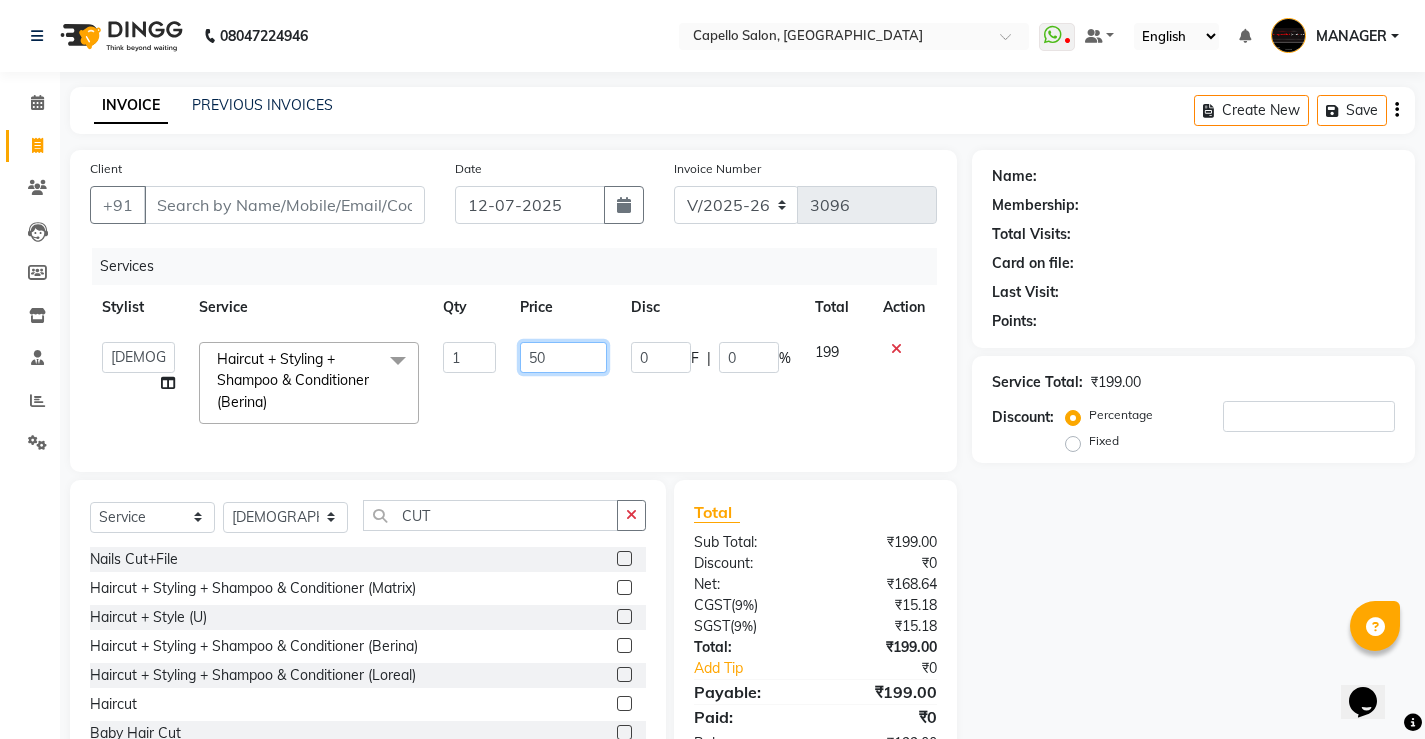type on "500" 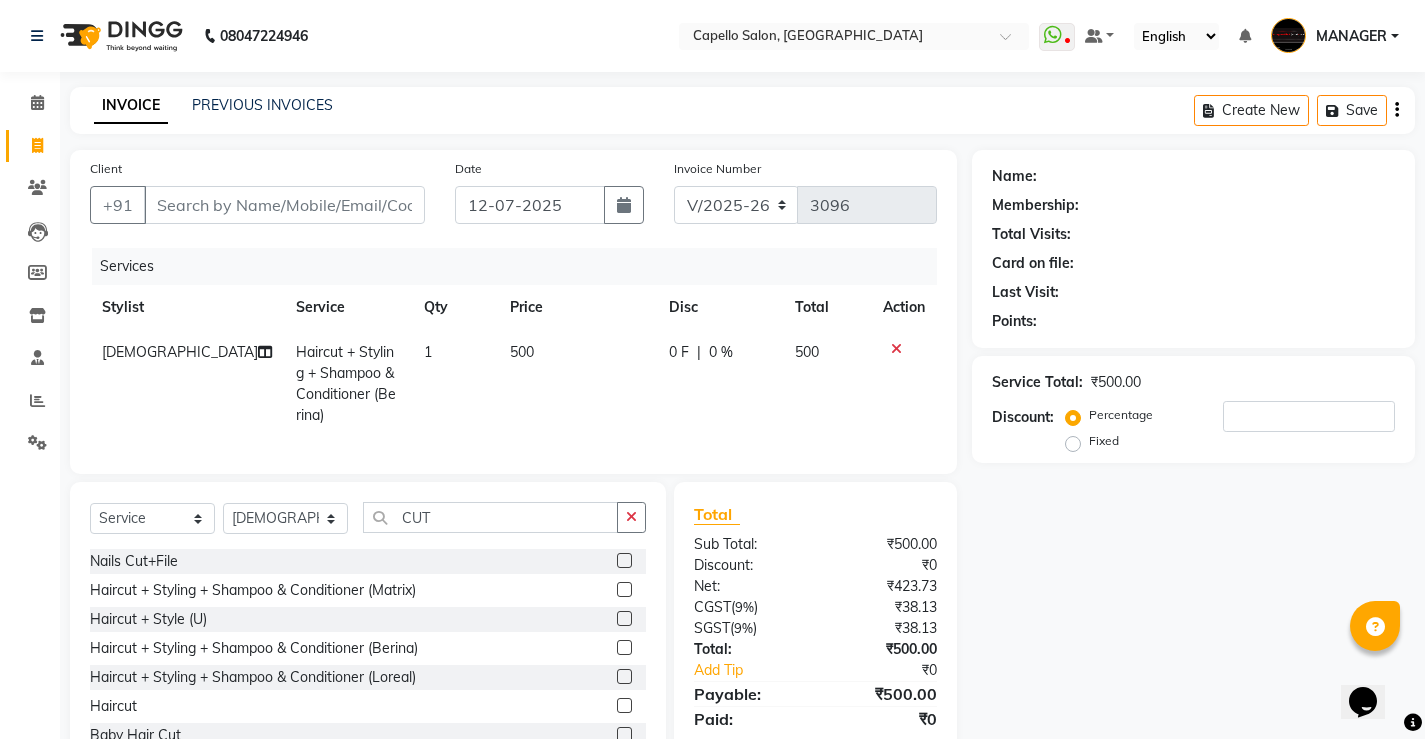 click on "SHIVA Haircut + Styling + Shampoo & Conditioner (Berina) 1 500 0 F | 0 % 500" 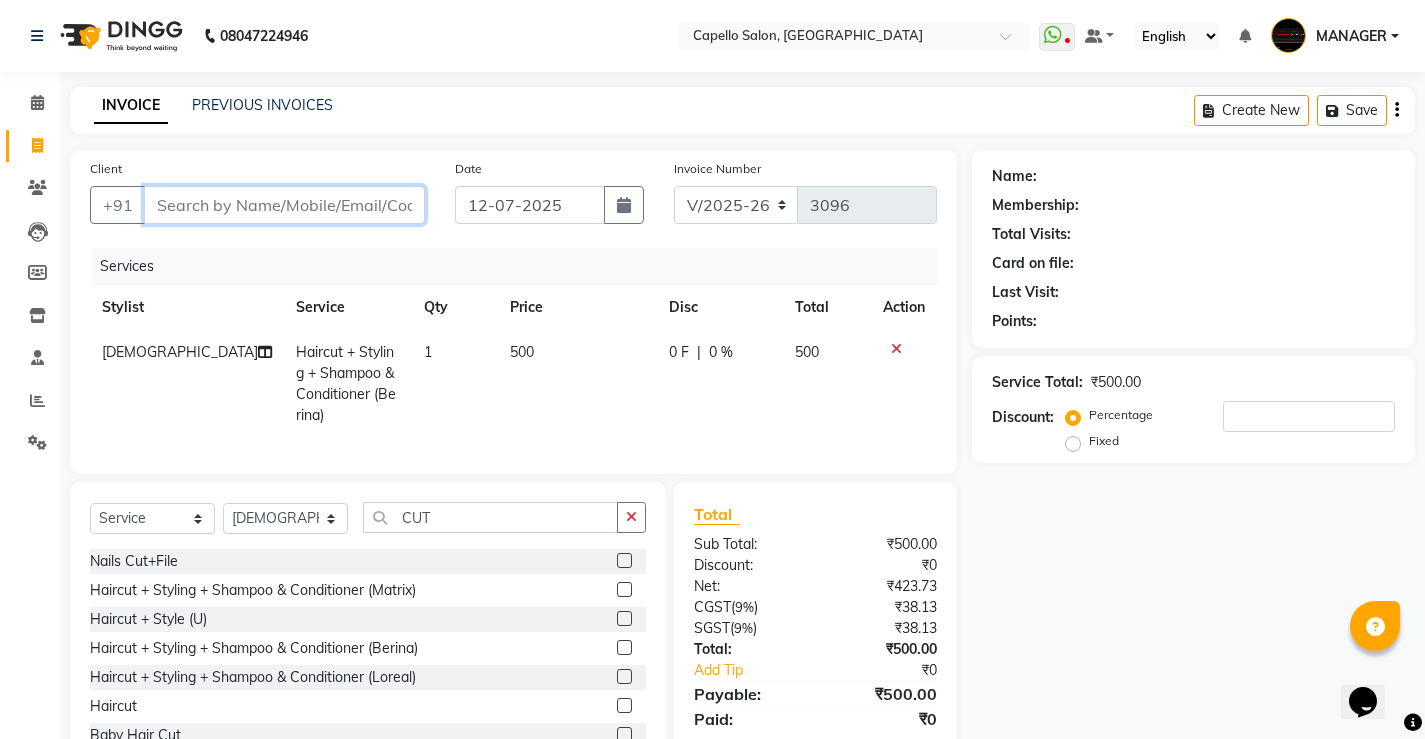 click on "Client" at bounding box center [284, 205] 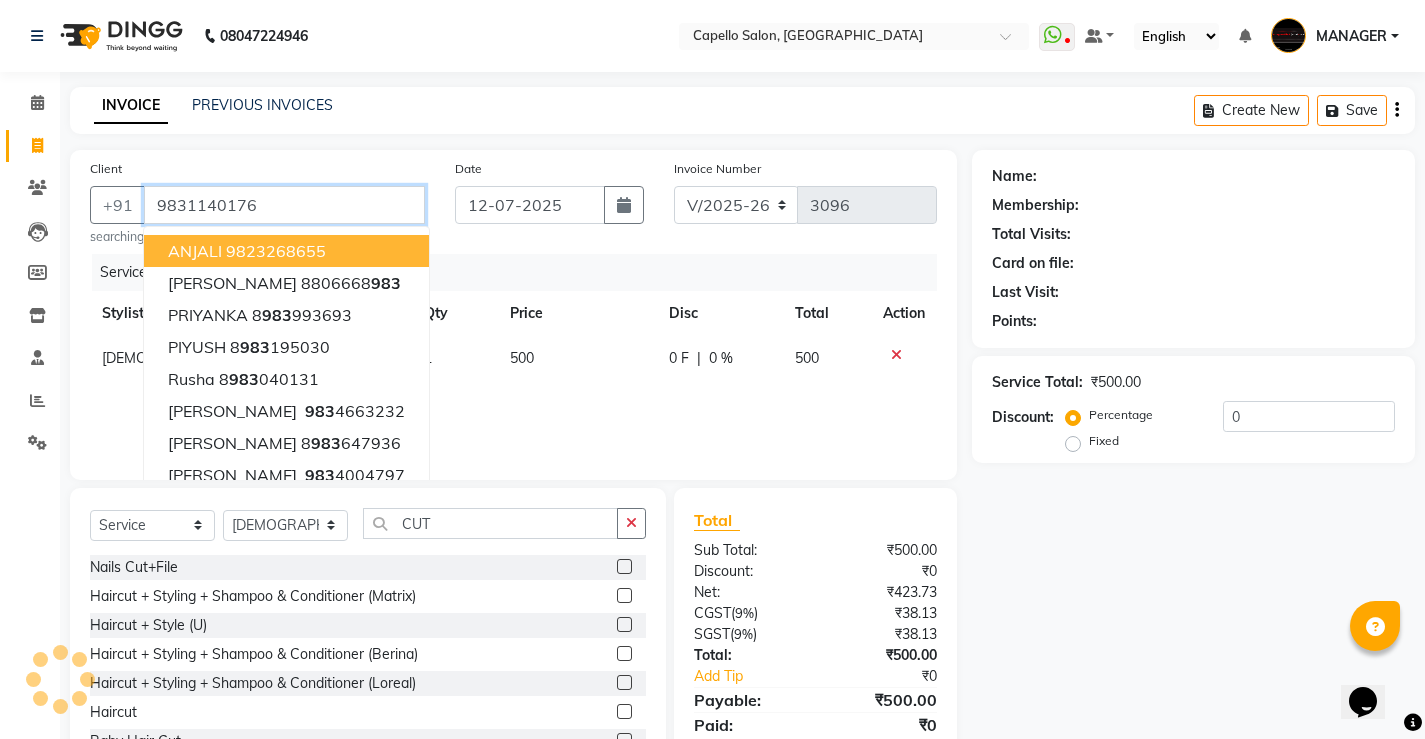 type on "9831140176" 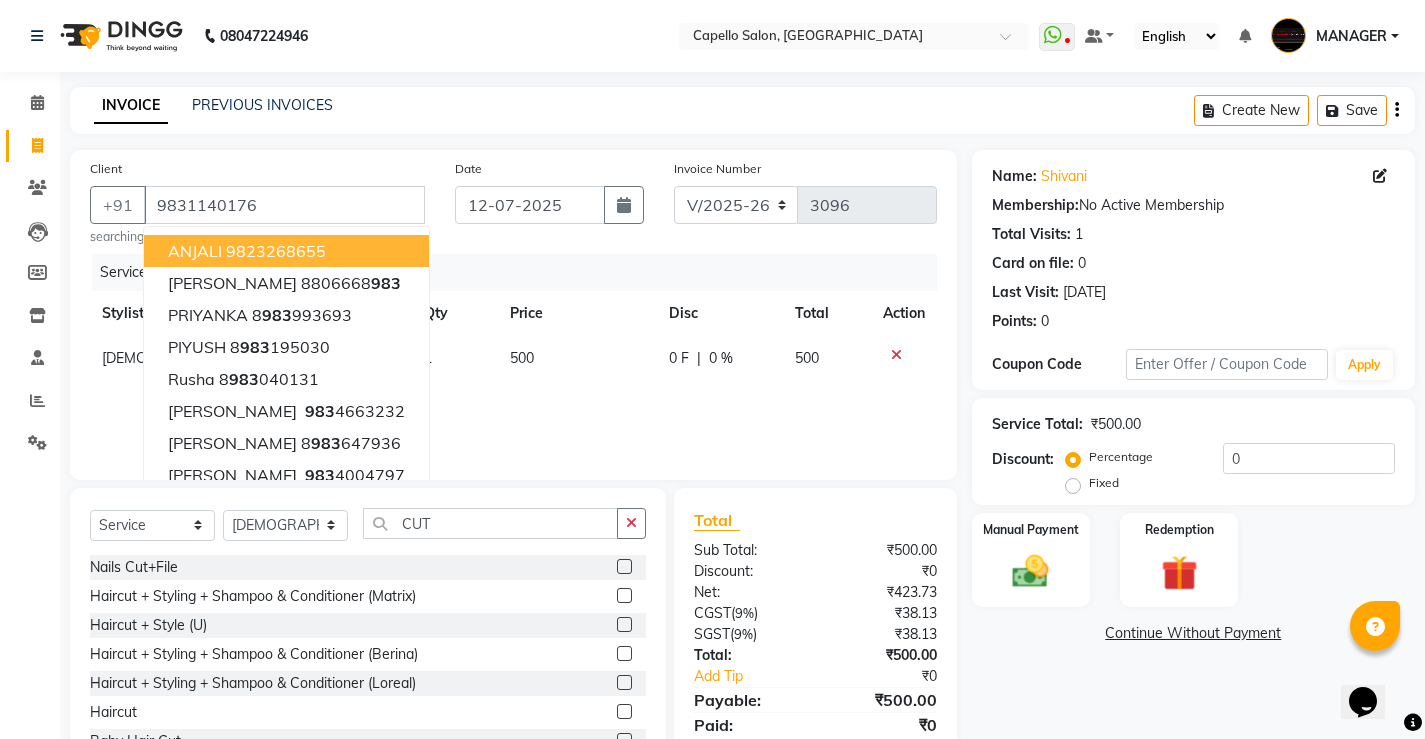 click on "500" 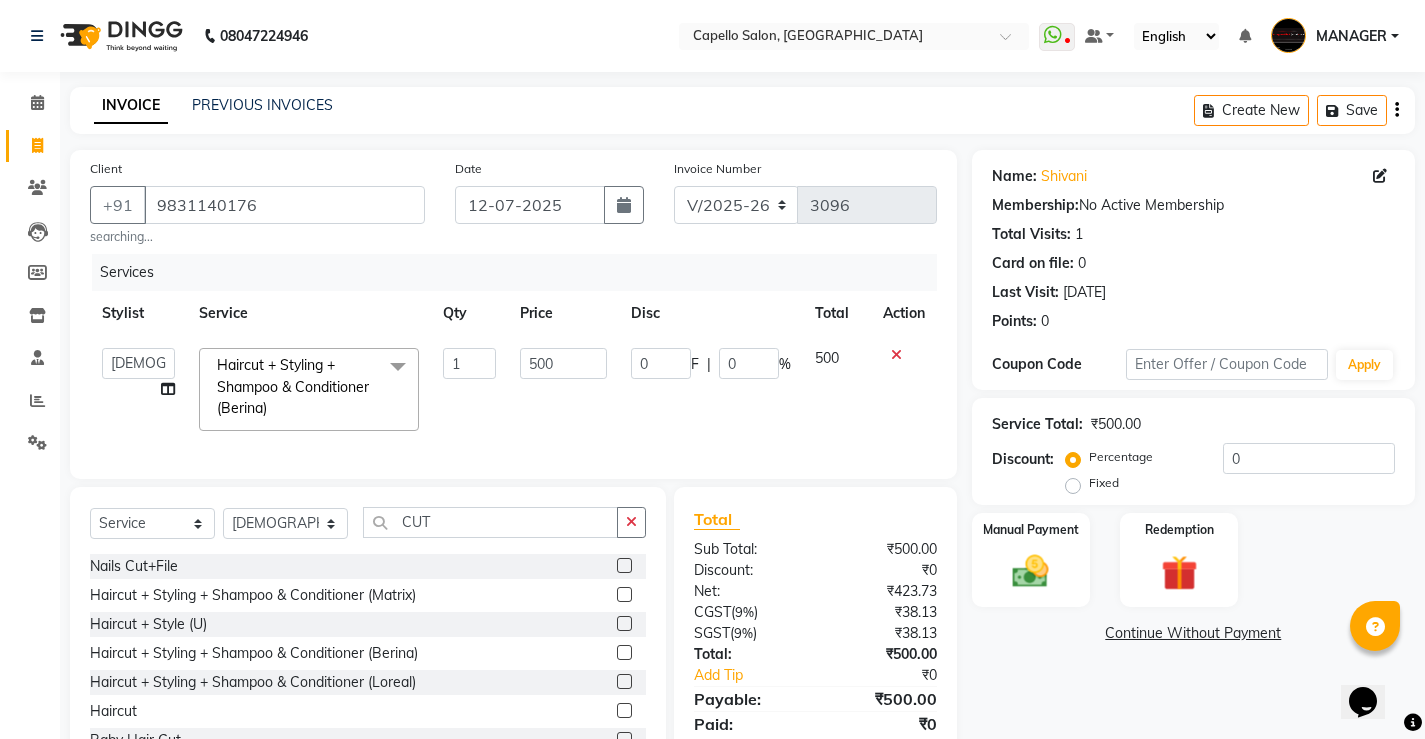 scroll, scrollTop: 88, scrollLeft: 0, axis: vertical 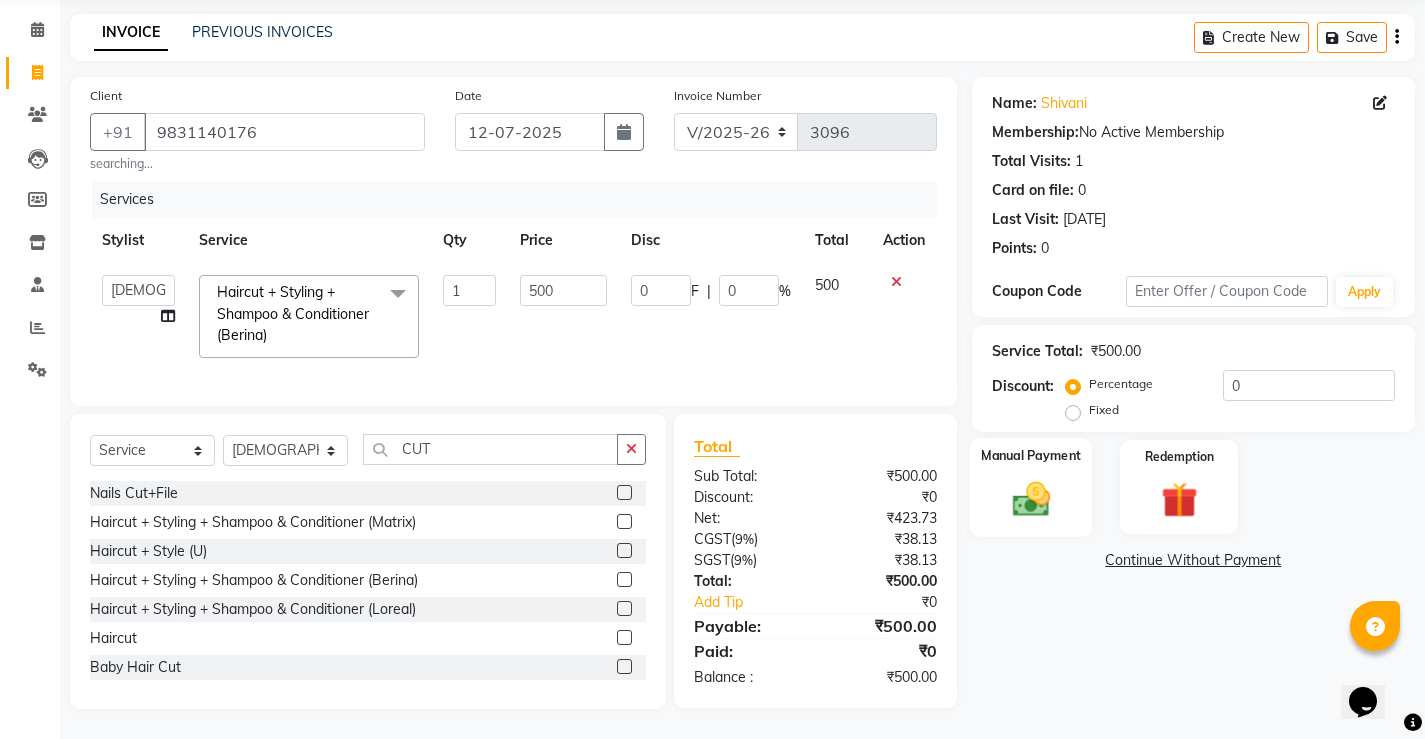 click on "Manual Payment" 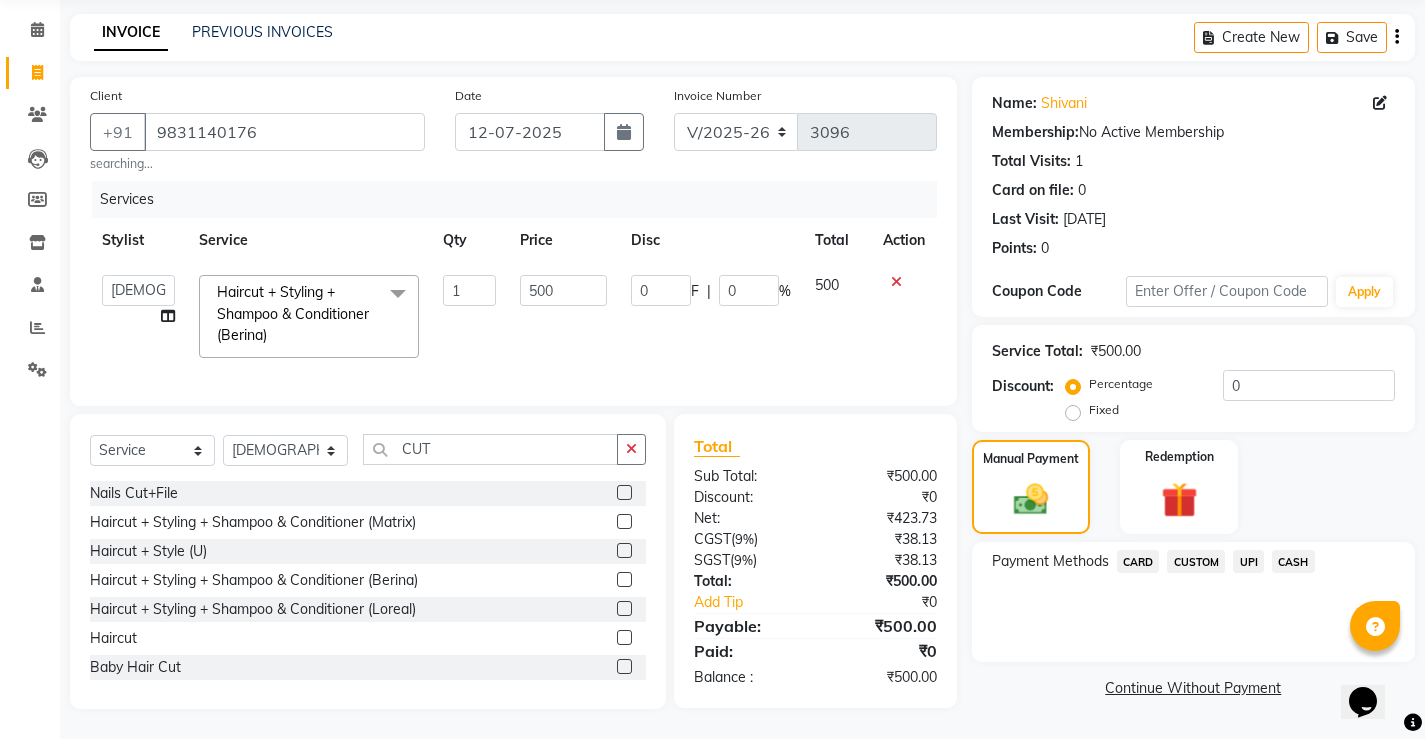 click on "CASH" 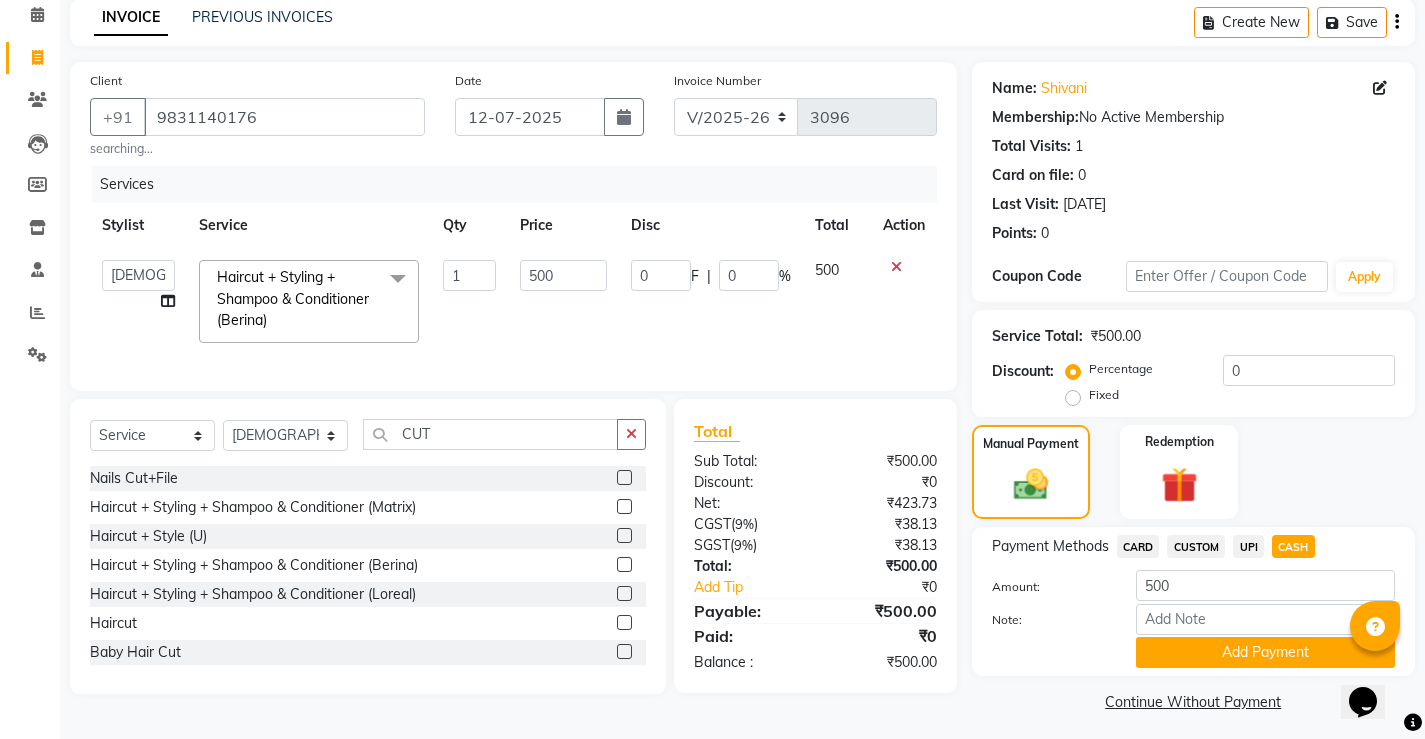scroll, scrollTop: 96, scrollLeft: 0, axis: vertical 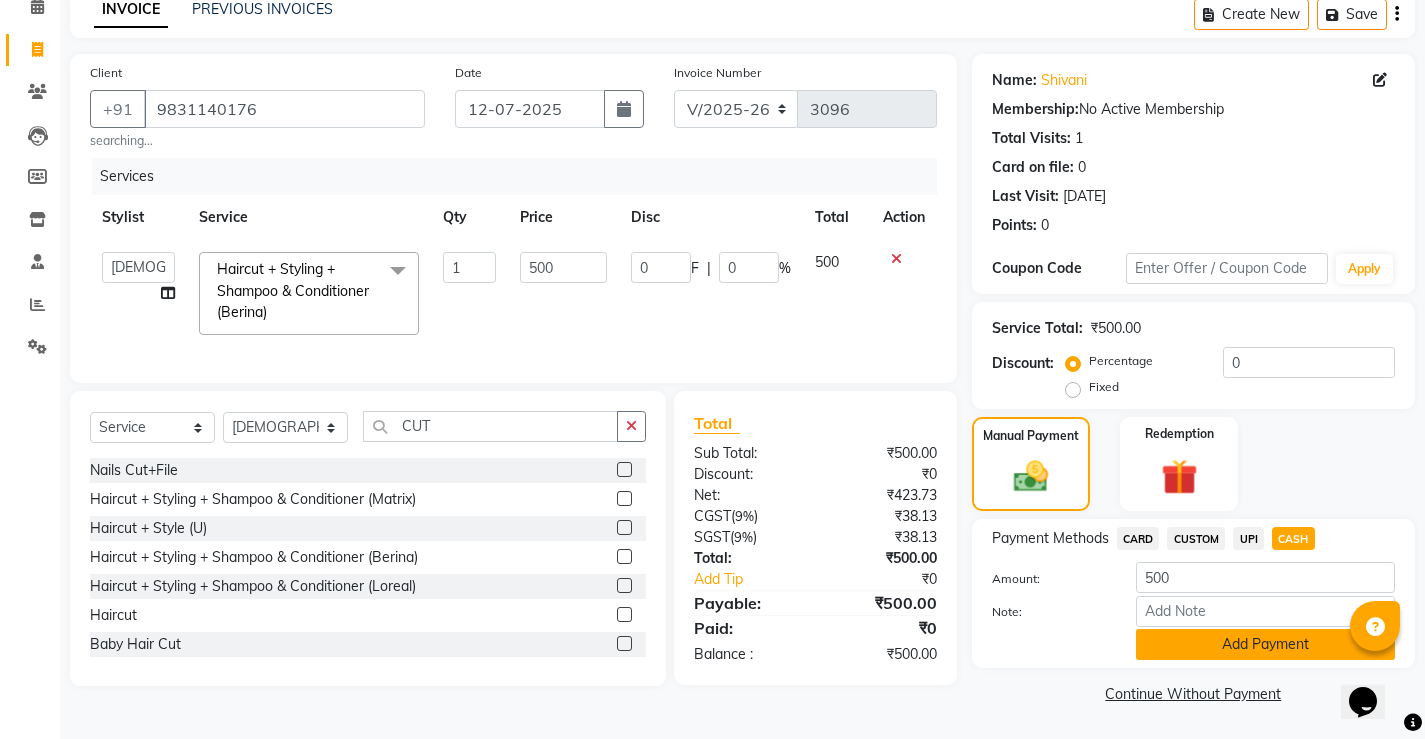 click on "Add Payment" 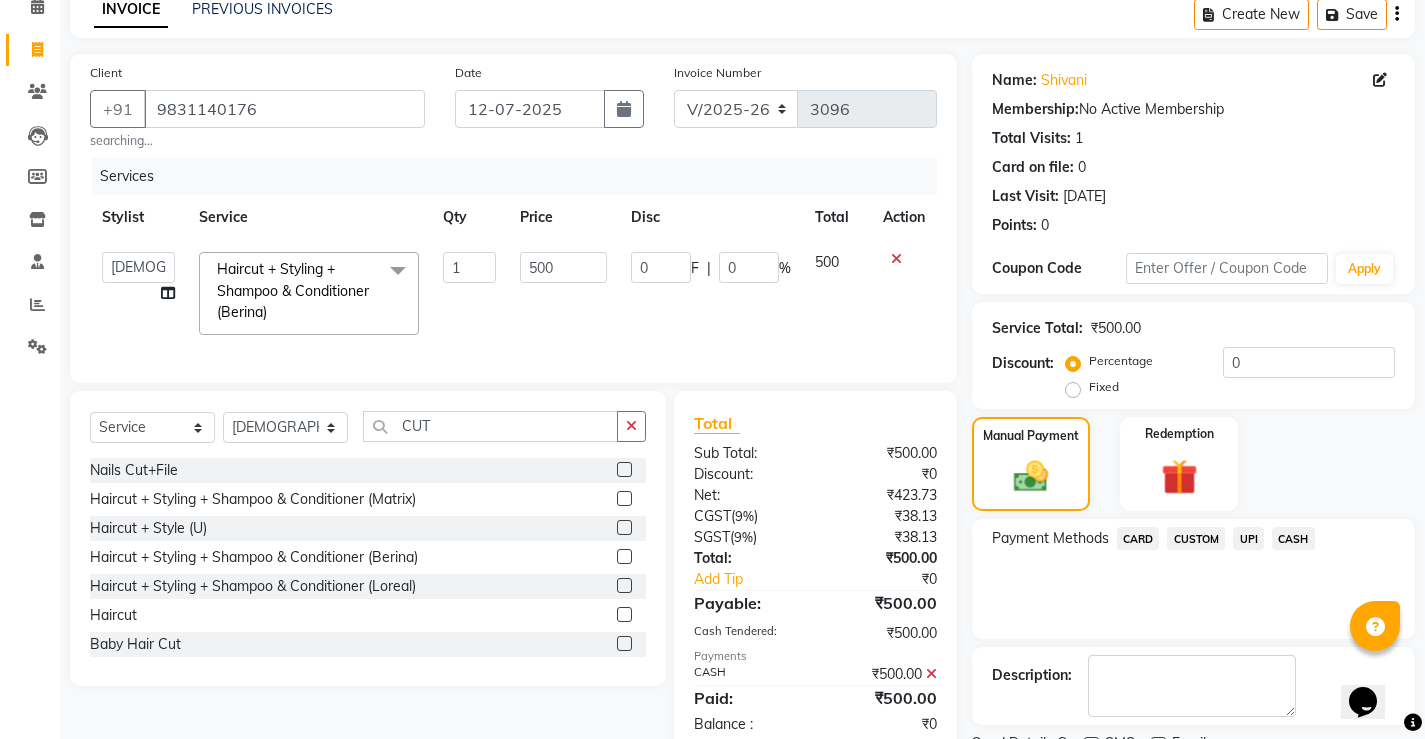 scroll, scrollTop: 180, scrollLeft: 0, axis: vertical 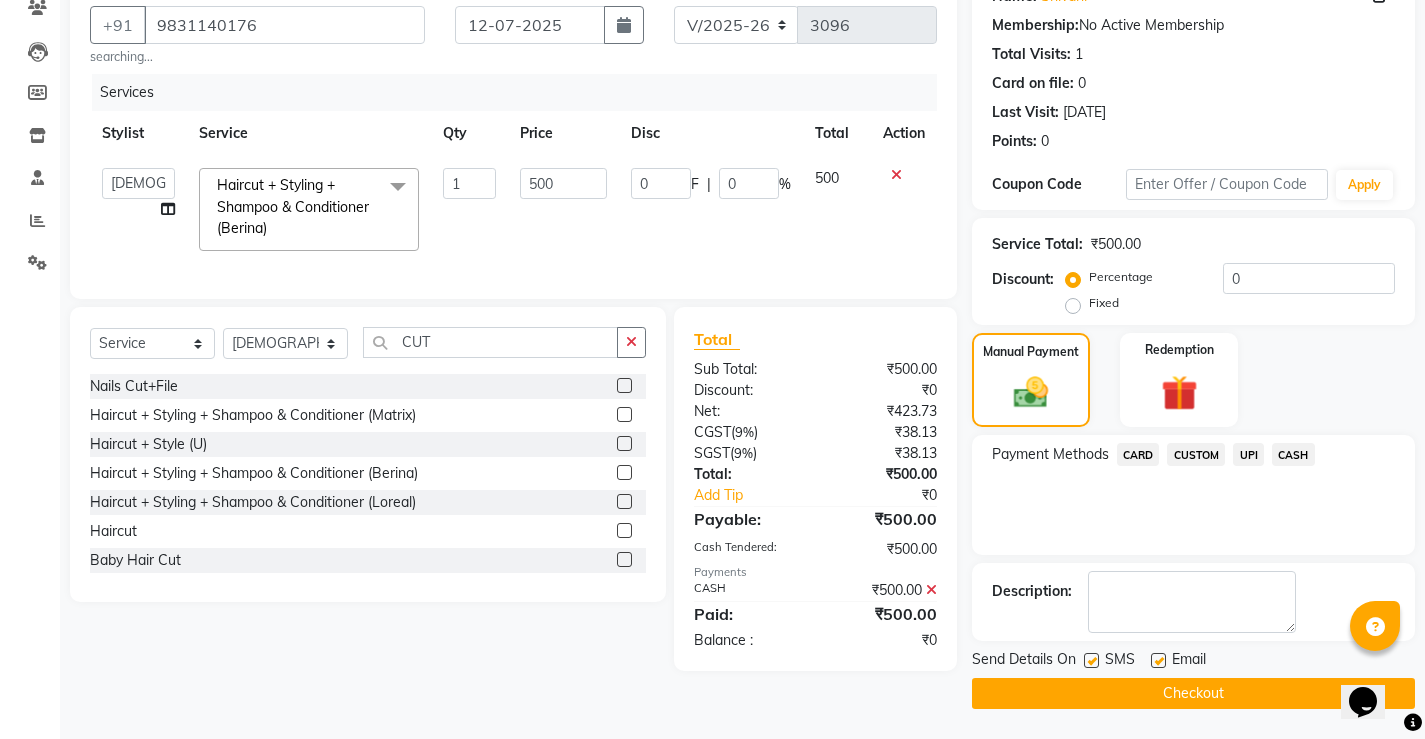click on "Checkout" 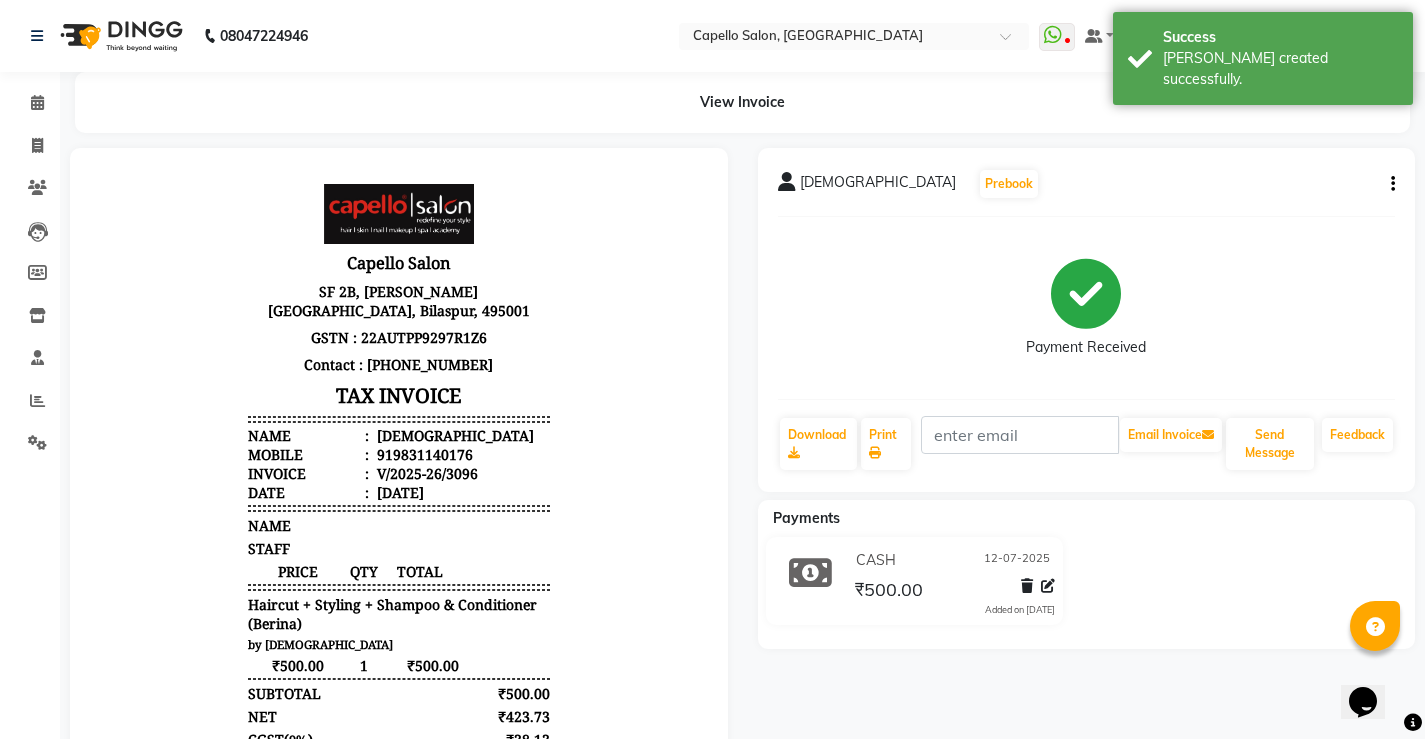 scroll, scrollTop: 0, scrollLeft: 0, axis: both 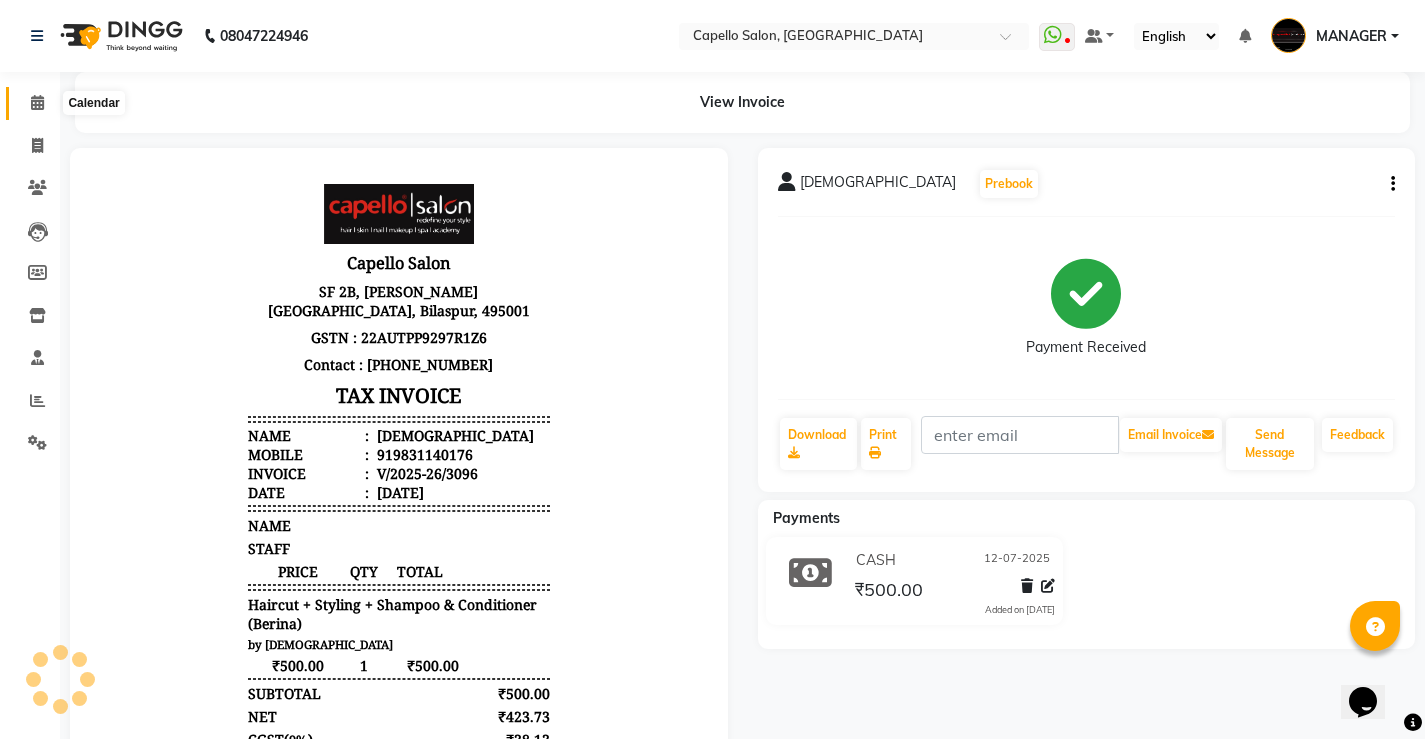 click 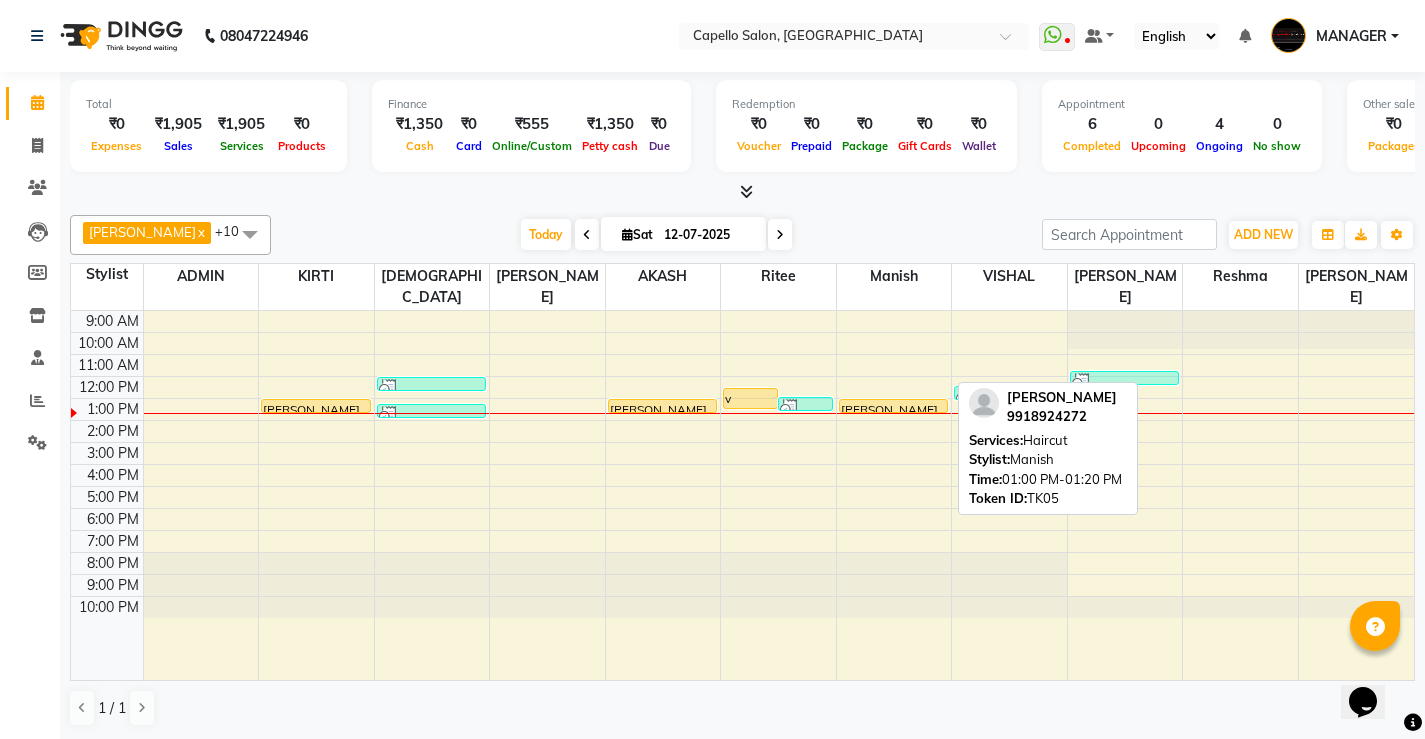 click on "[PERSON_NAME], TK05, 01:00 PM-01:20 PM, Haircut" at bounding box center (894, 406) 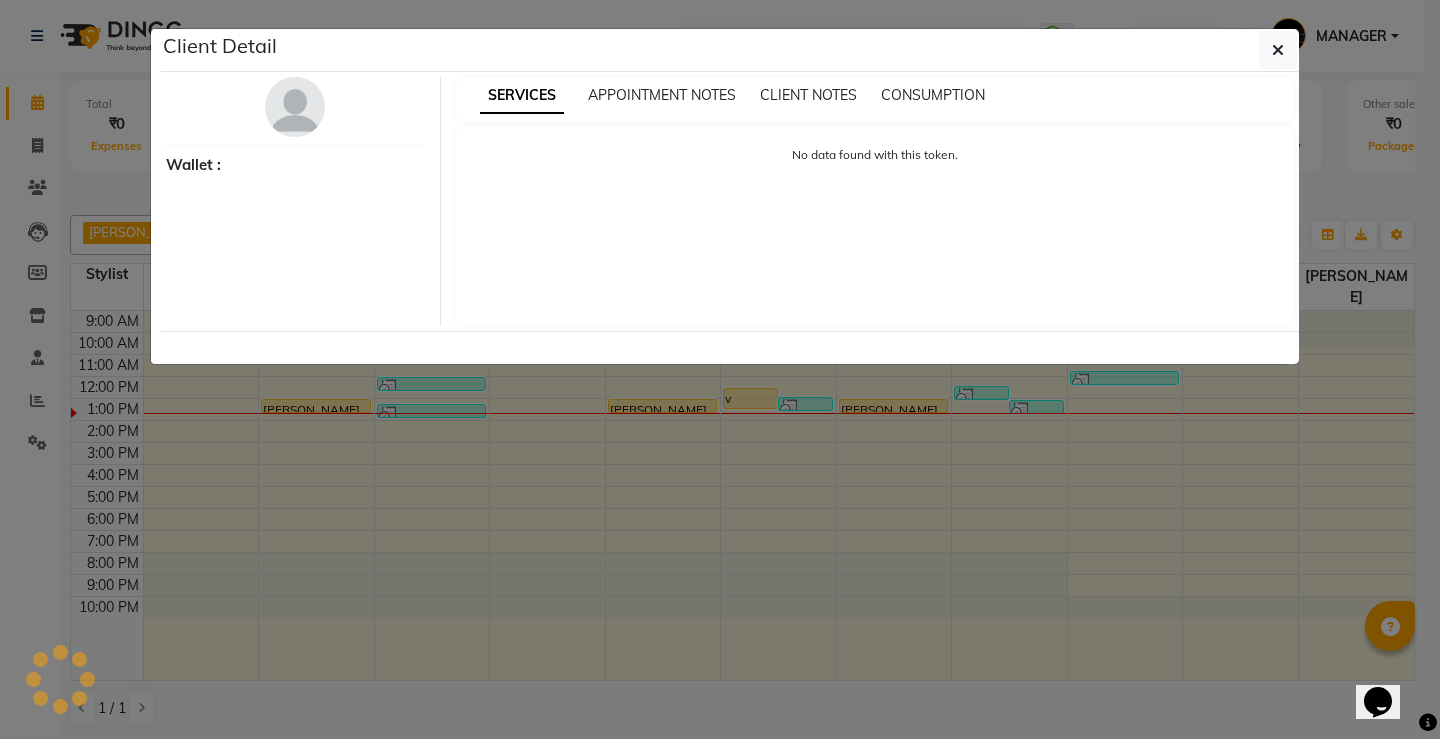 select on "1" 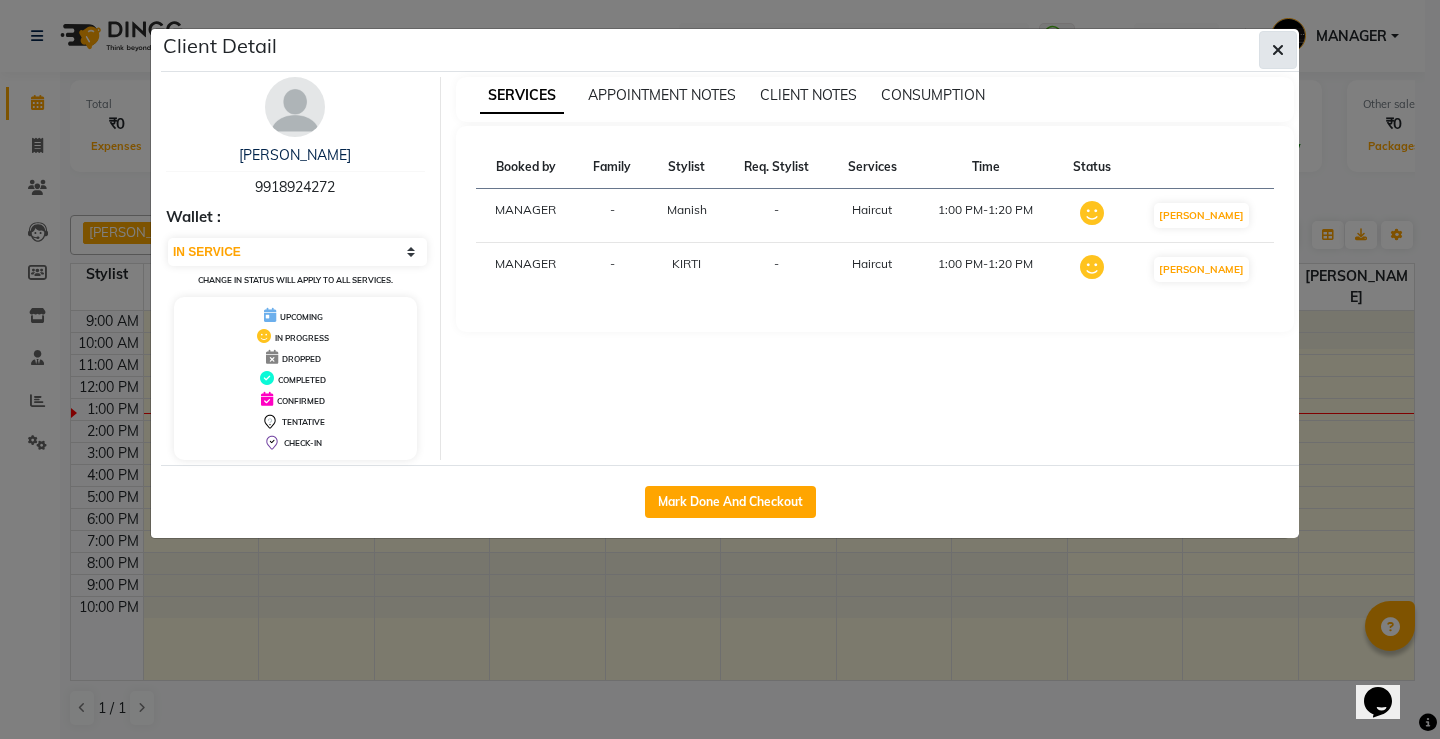 click 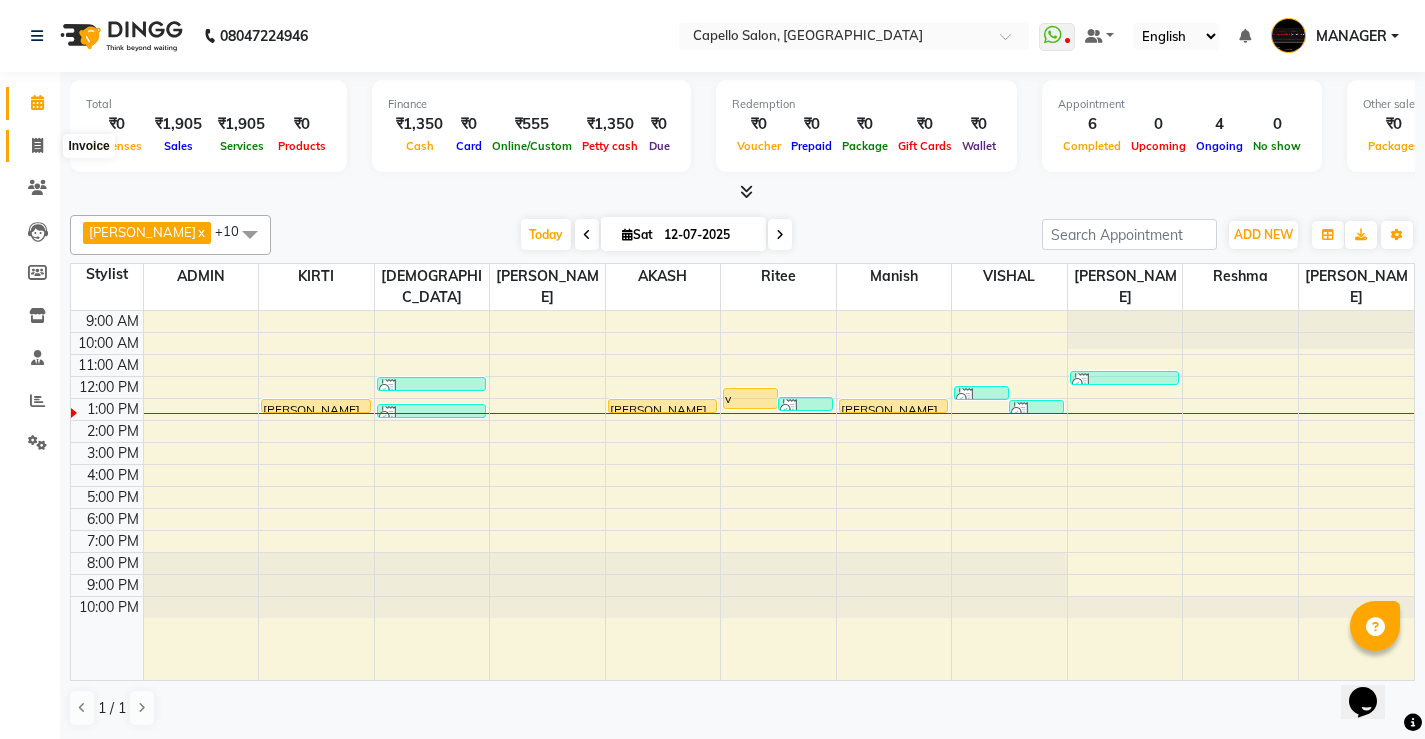 click 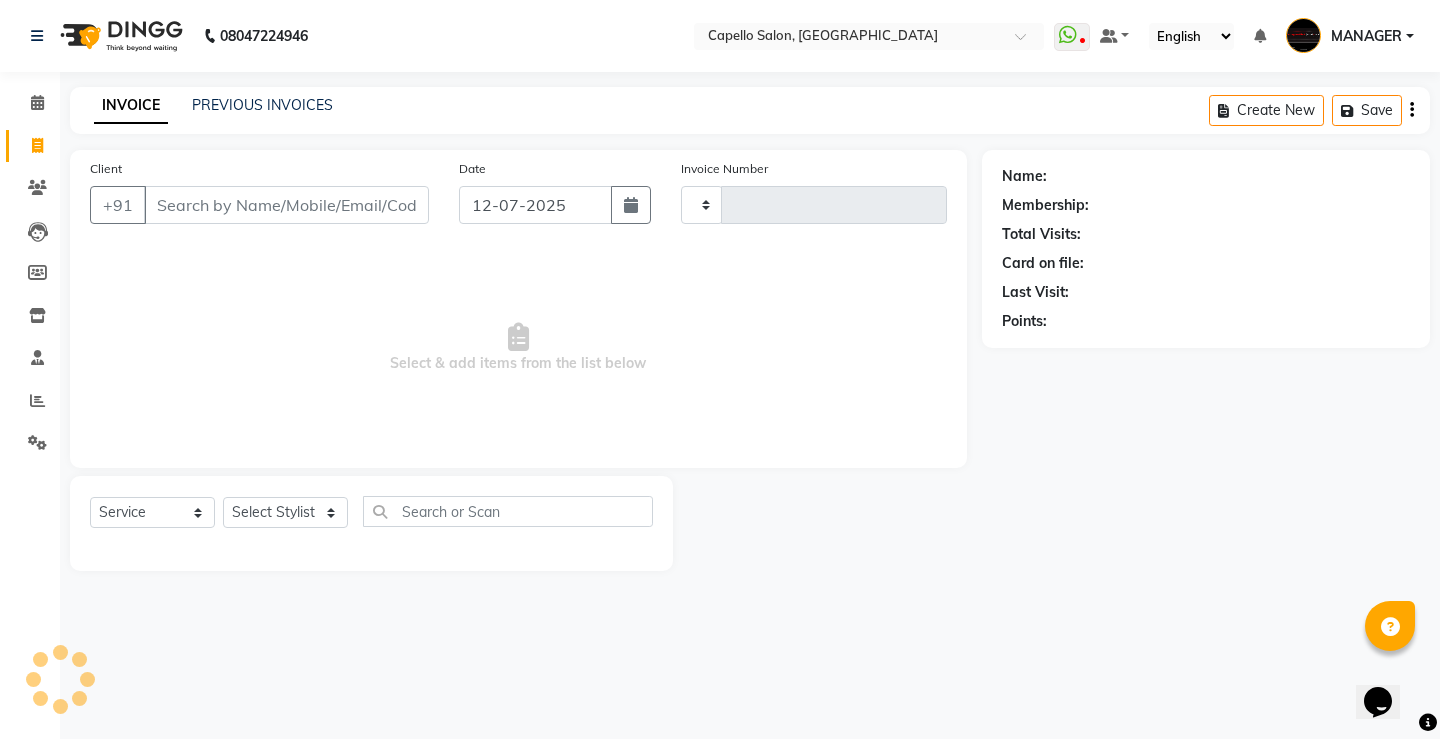 type on "3097" 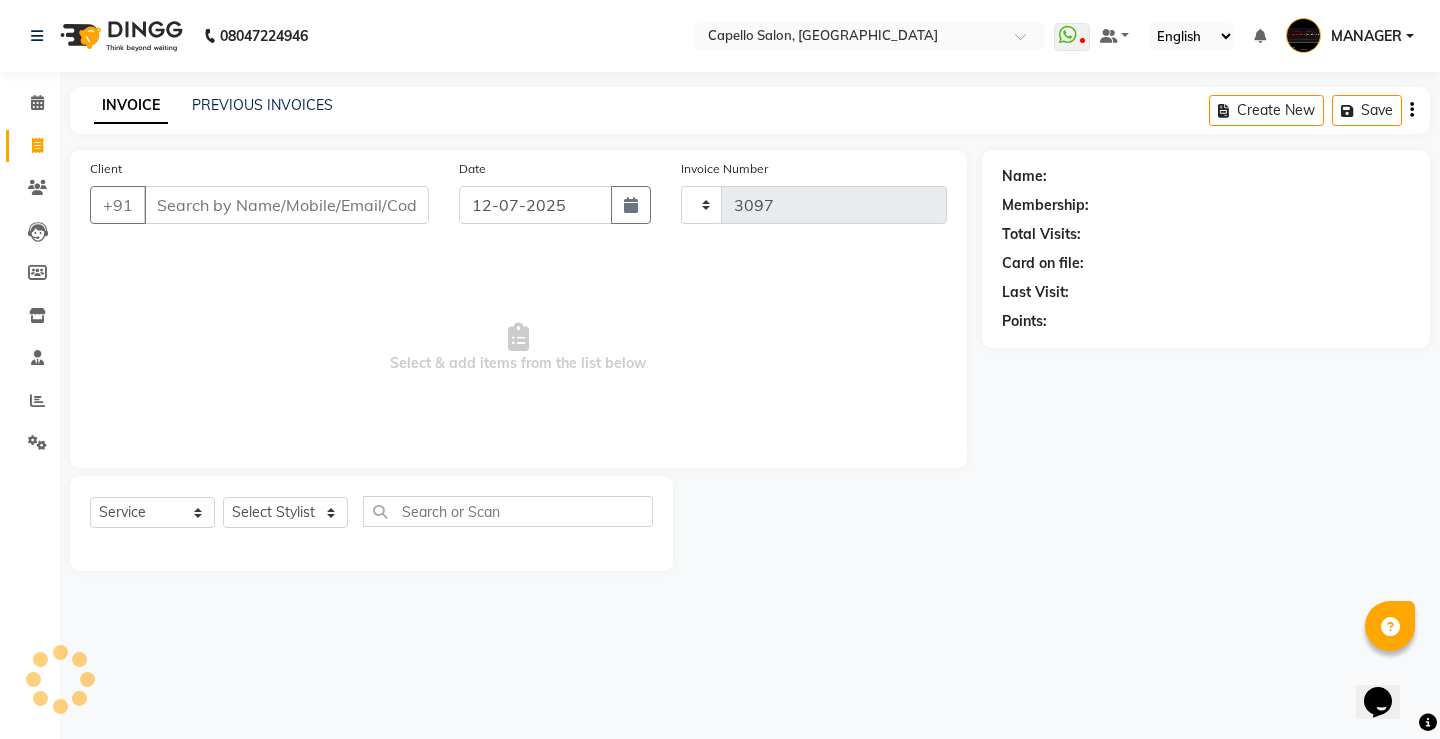 select on "857" 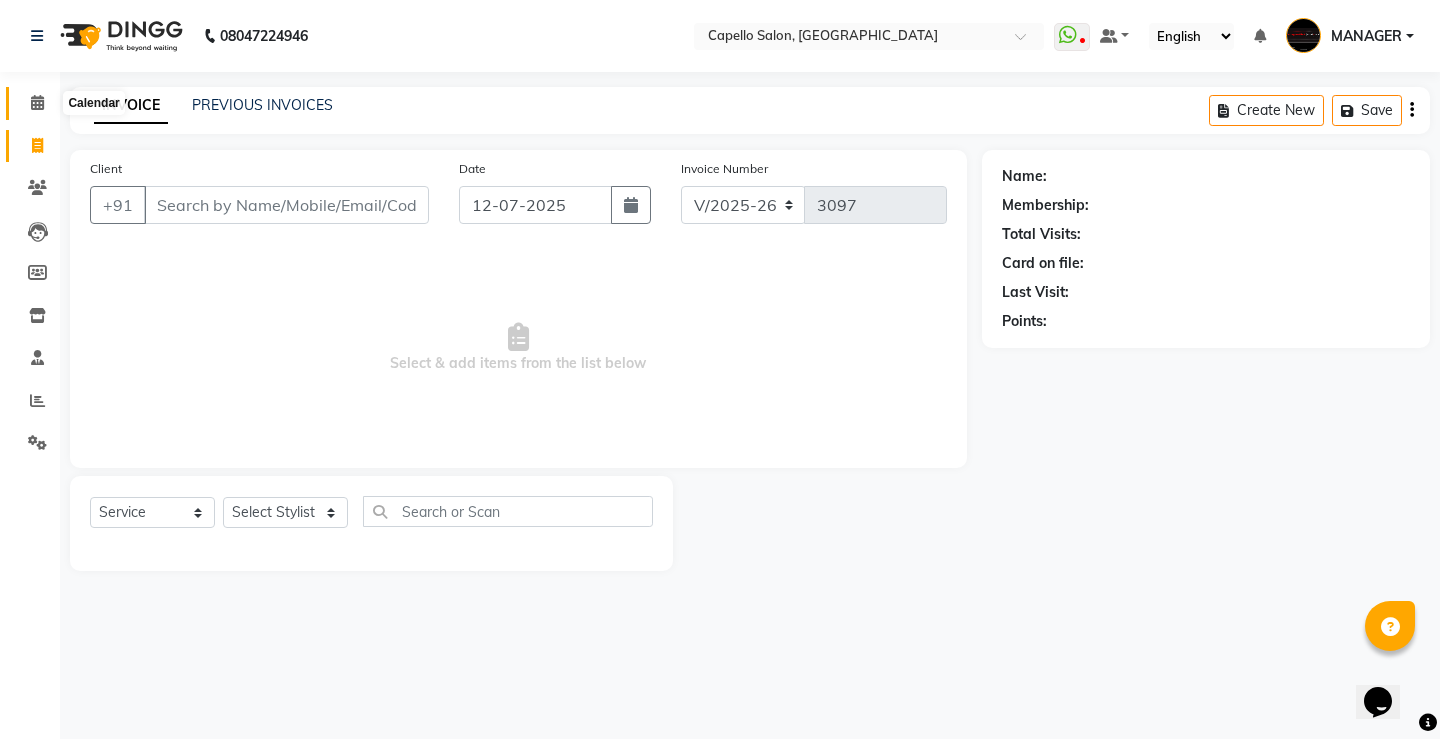 click 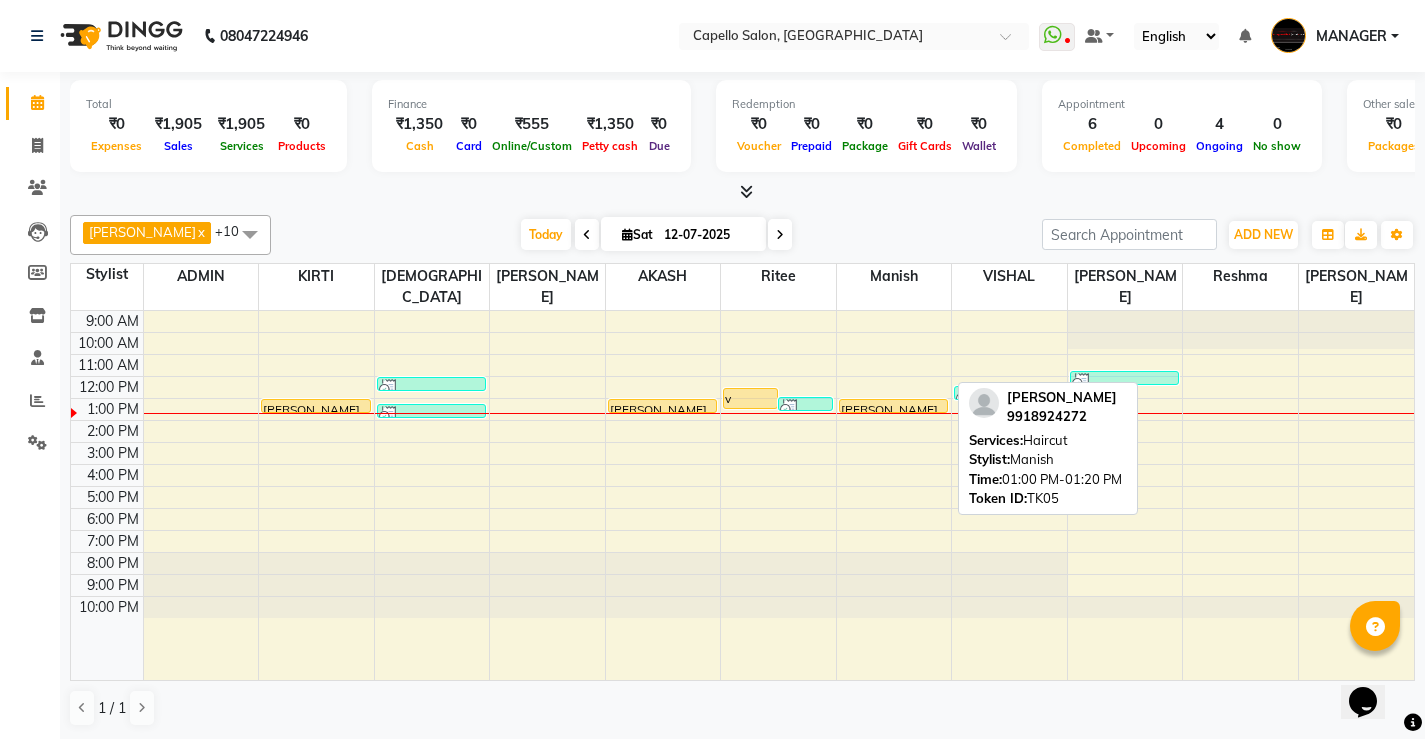 click on "[PERSON_NAME], TK05, 01:00 PM-01:20 PM, Haircut" at bounding box center [894, 406] 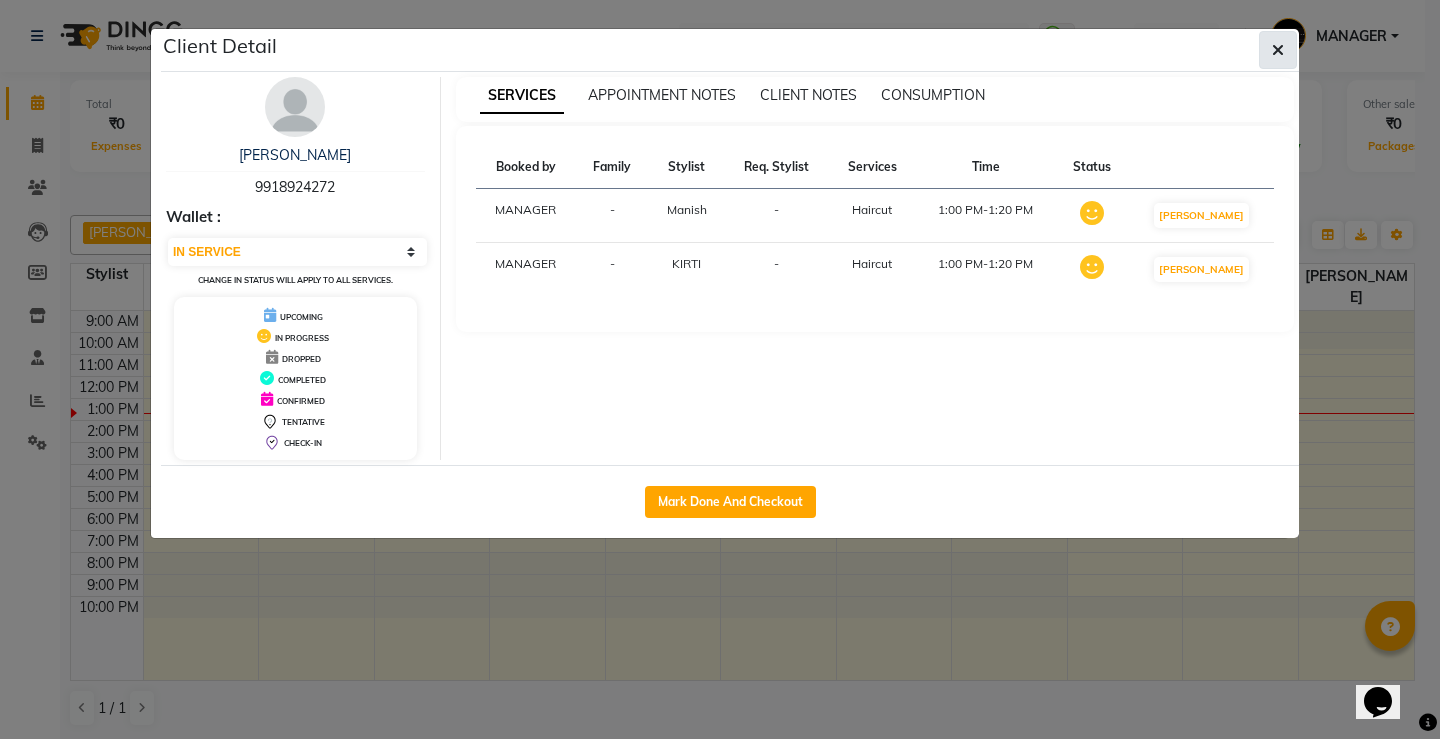 click 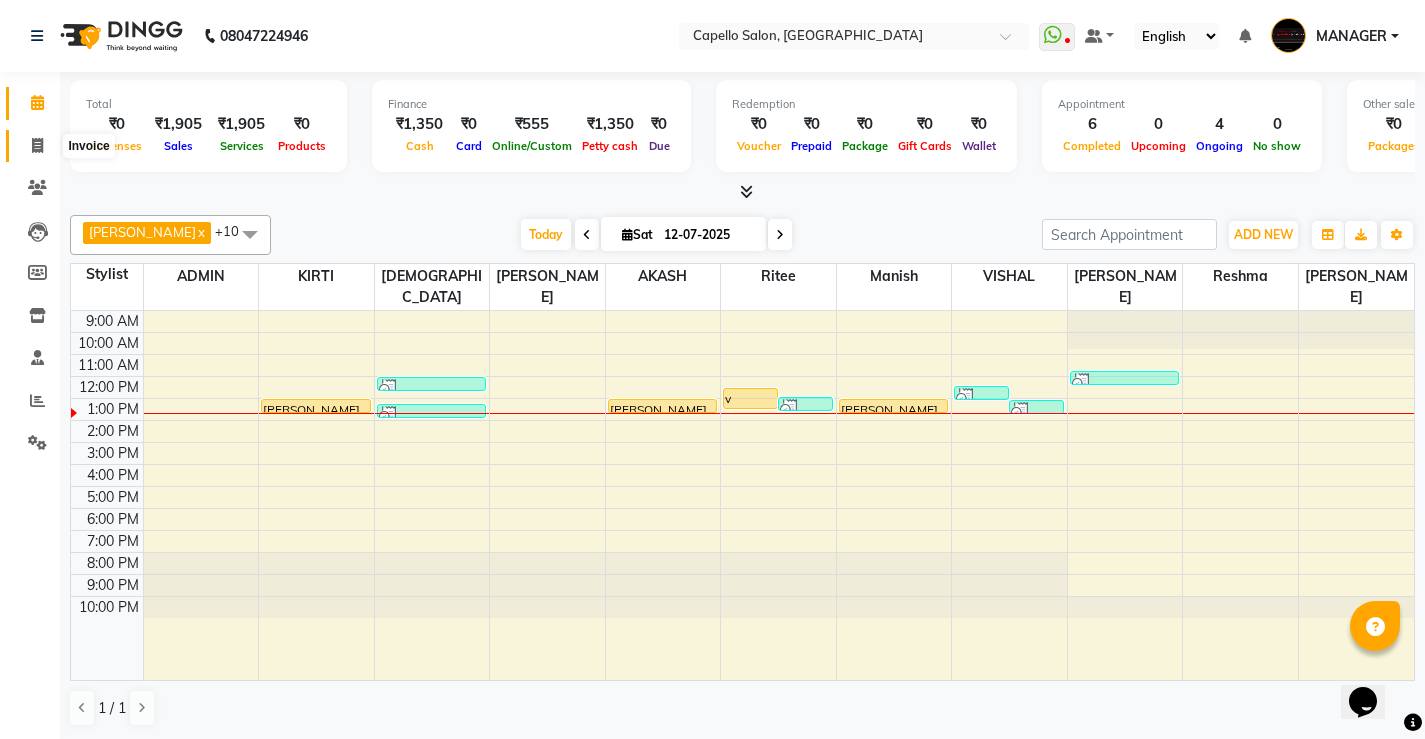 click 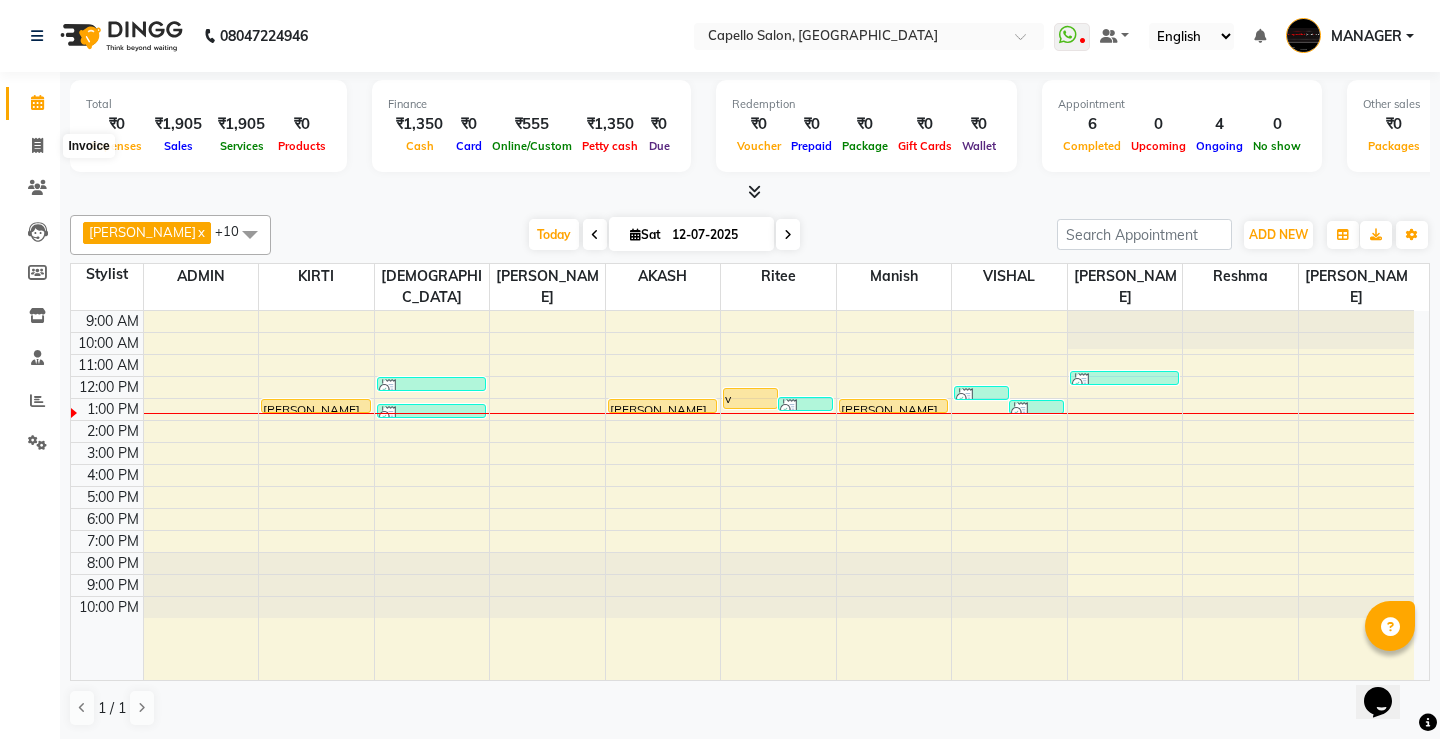 select on "service" 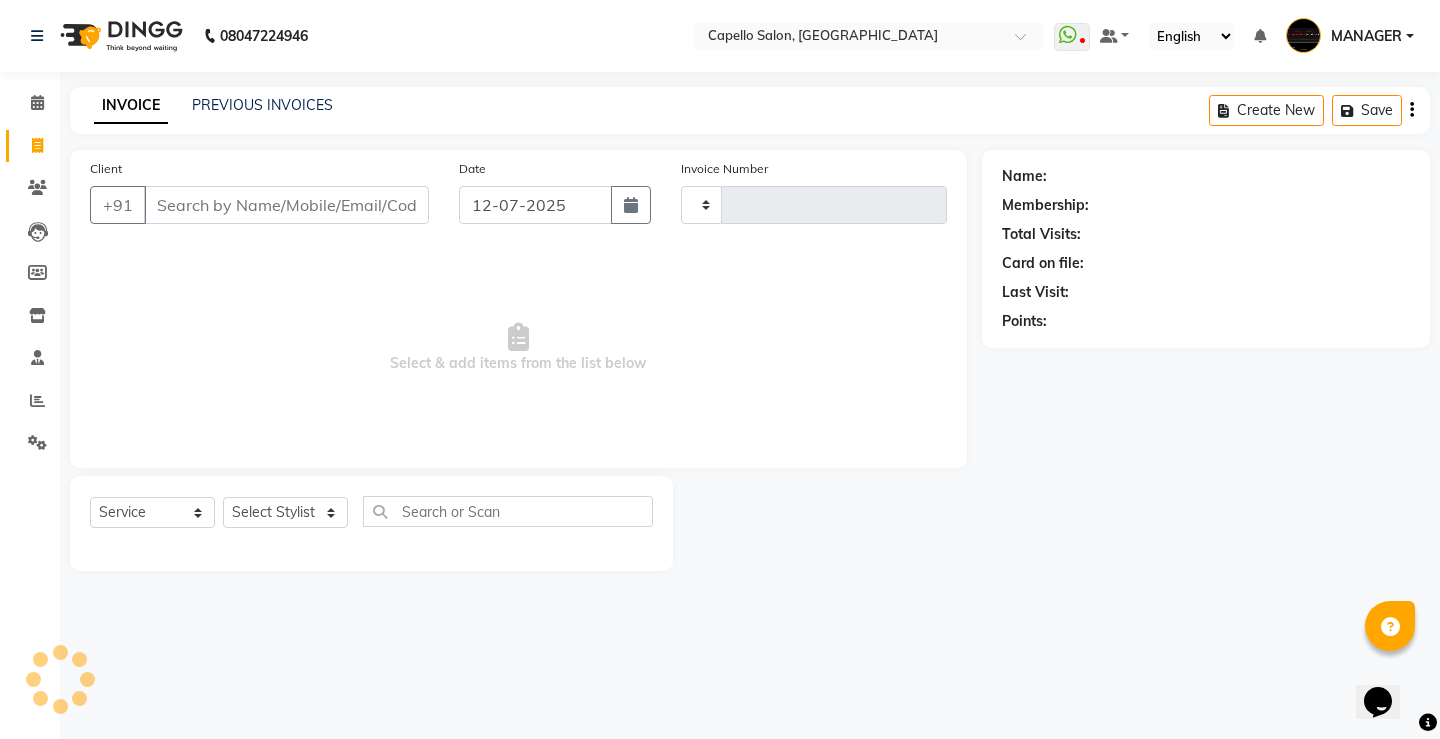 type on "3097" 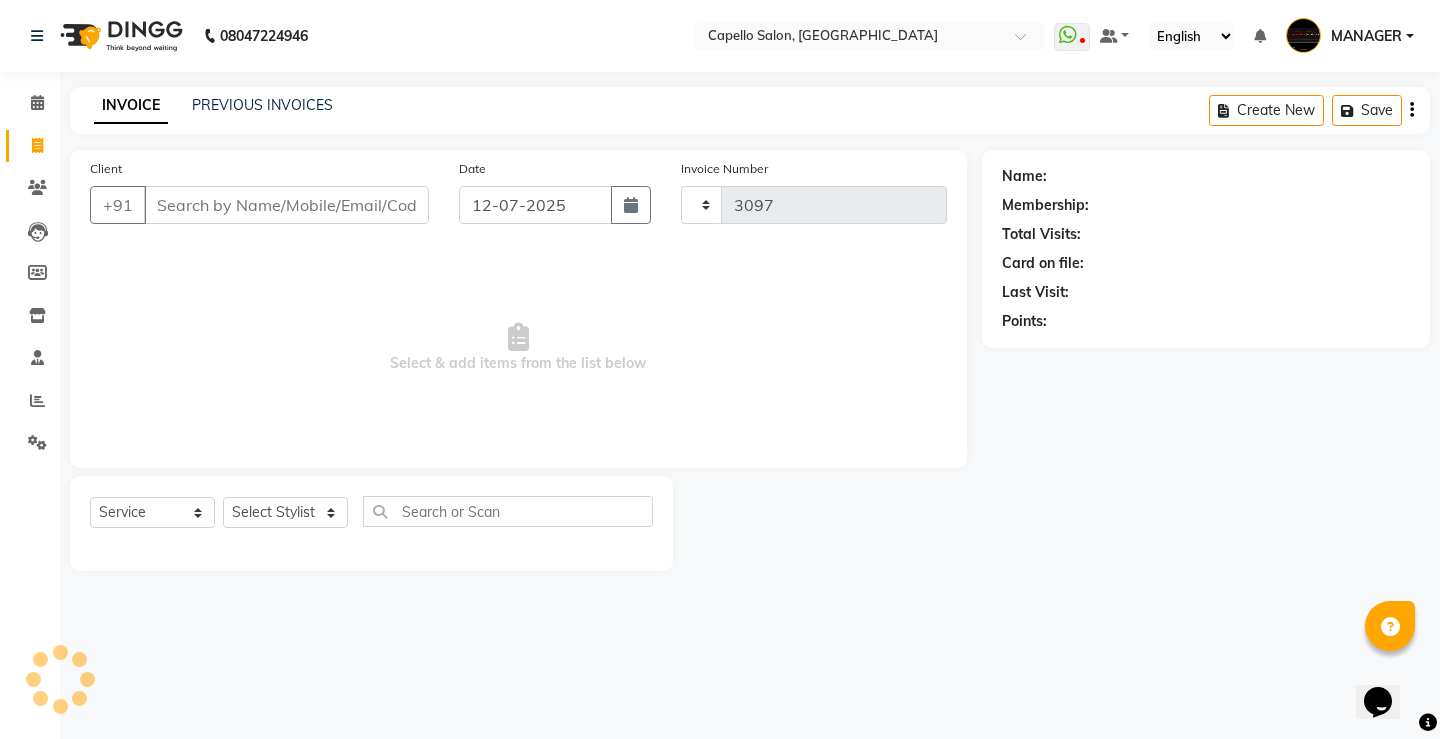 select on "857" 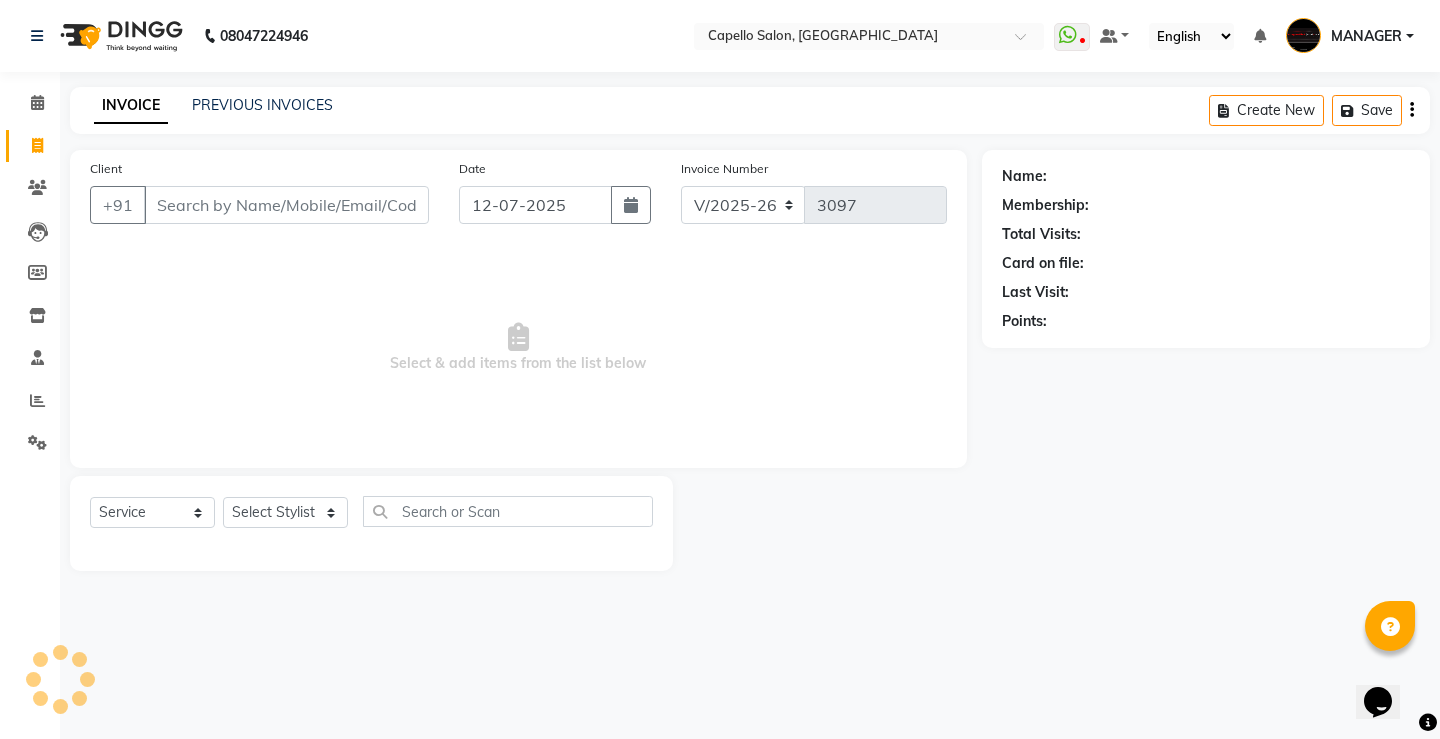 click on "Client" at bounding box center [286, 205] 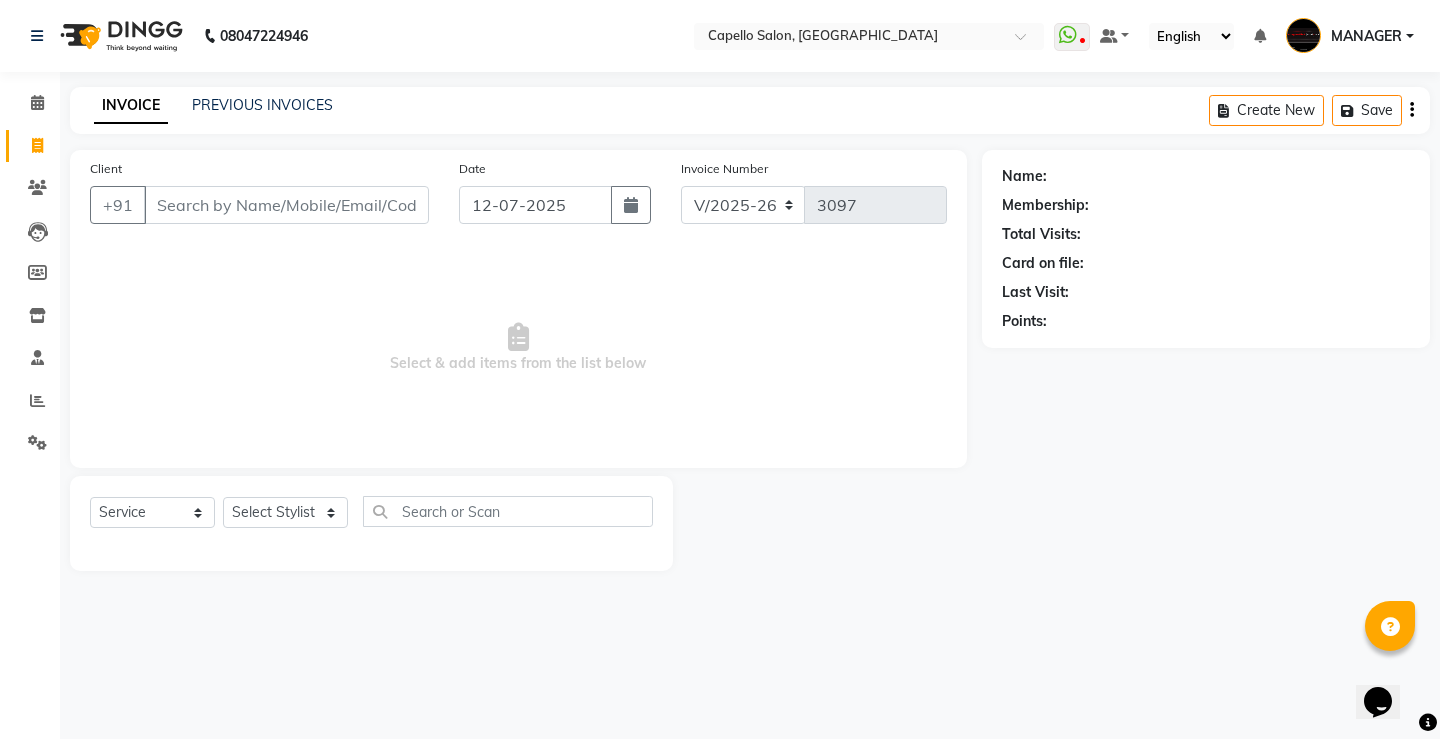 click on "Client" at bounding box center (286, 205) 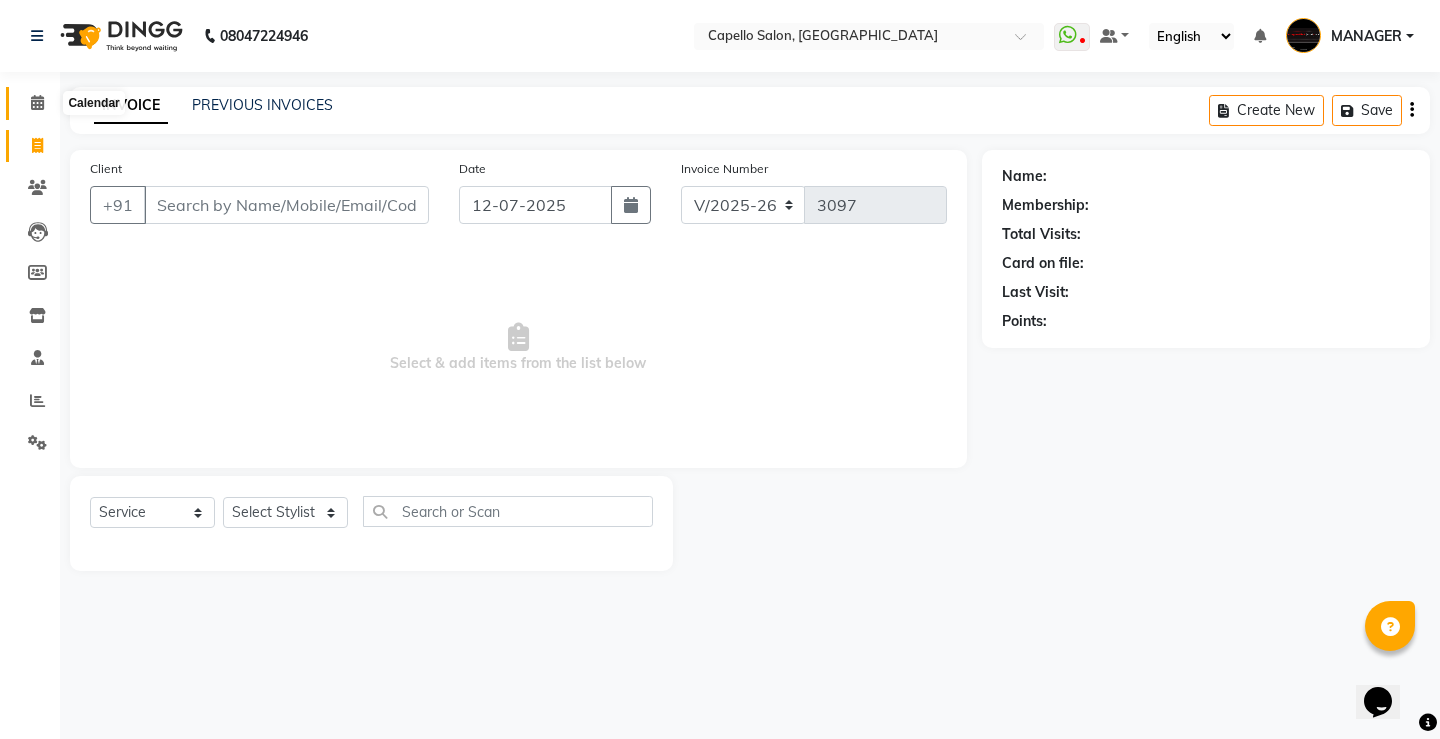 click 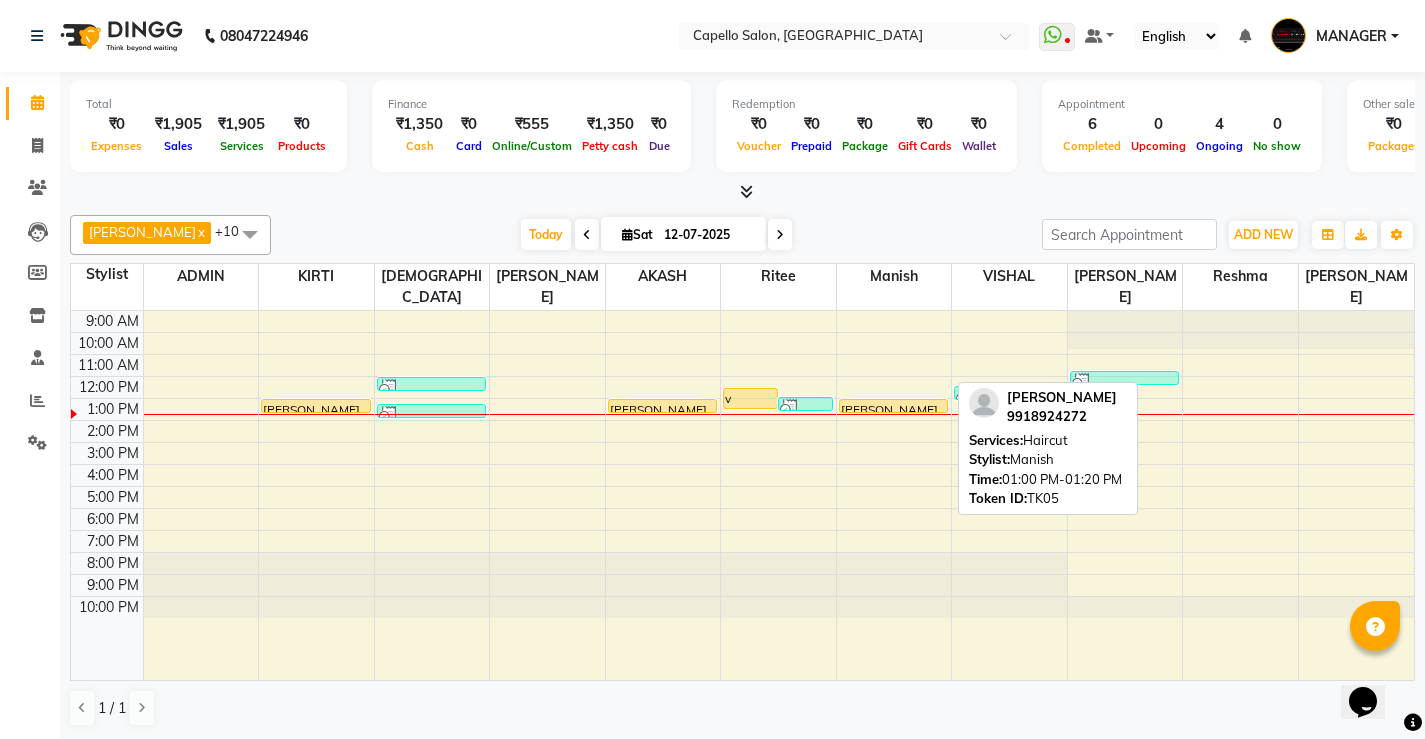 click on "[PERSON_NAME], TK05, 01:00 PM-01:20 PM, Haircut" at bounding box center (894, 406) 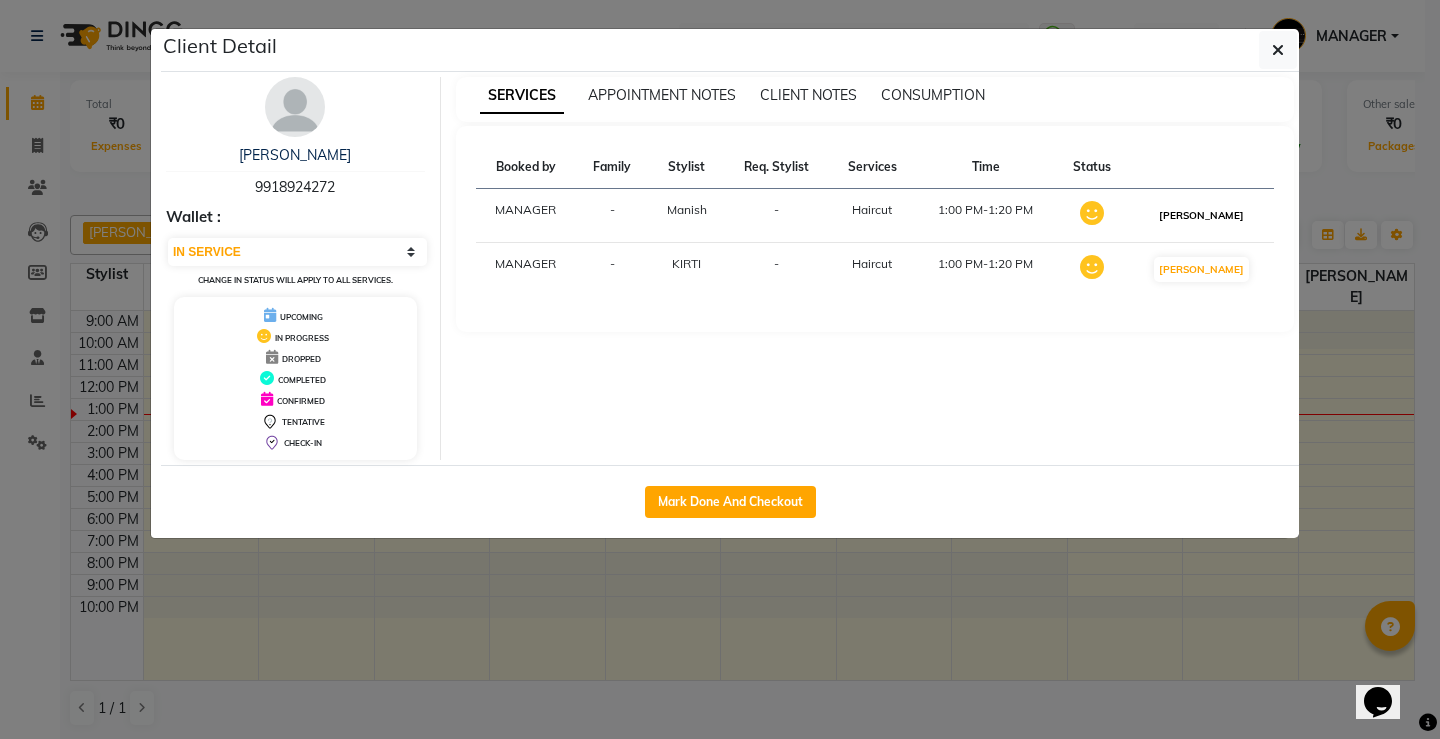 click on "[PERSON_NAME]" at bounding box center [1201, 215] 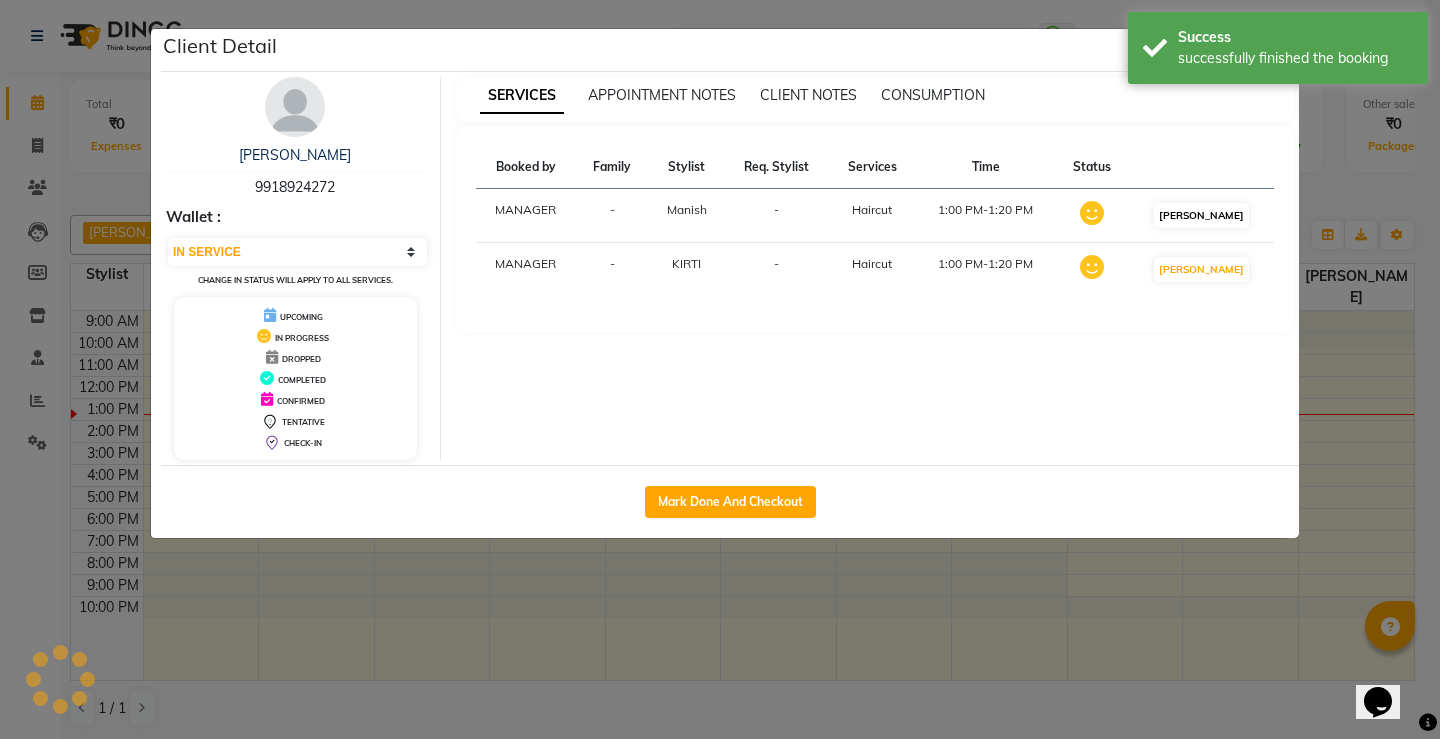 select on "select" 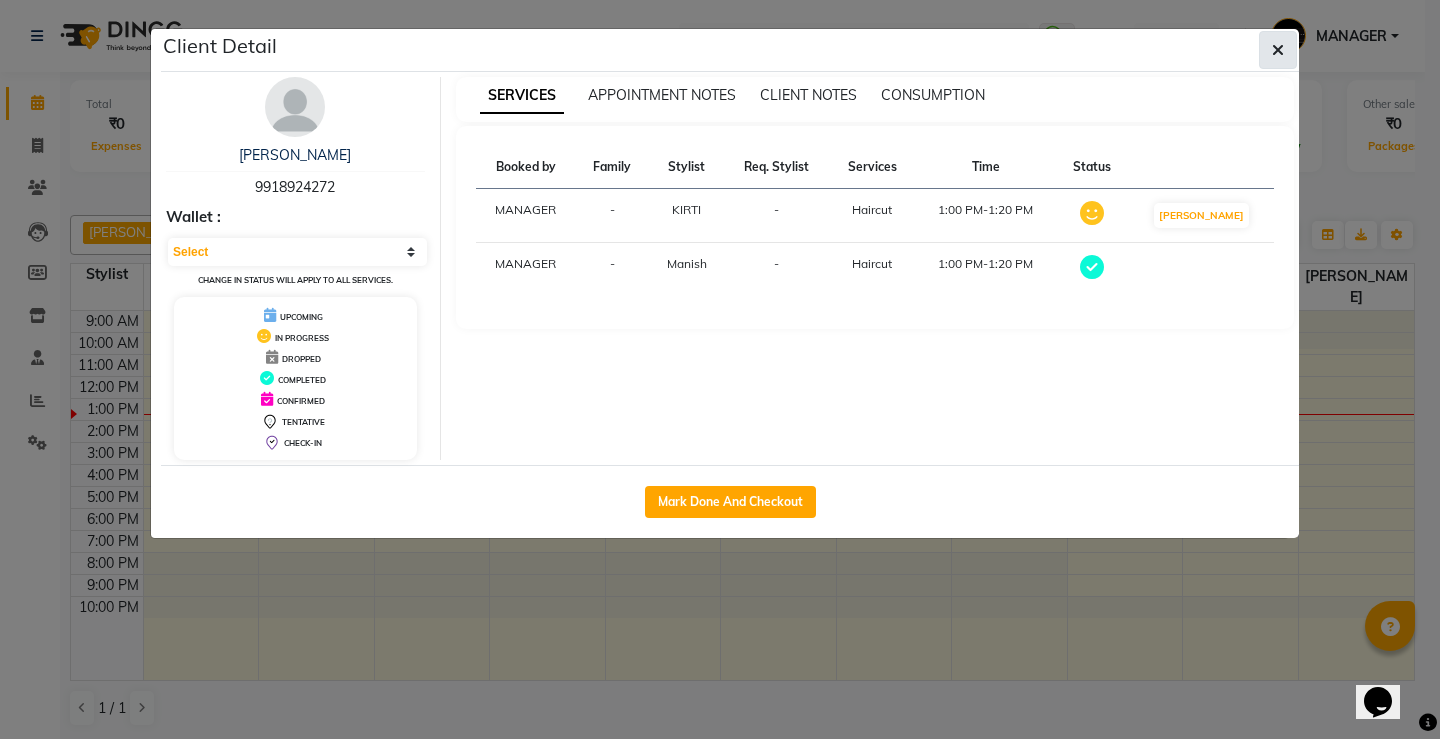 click 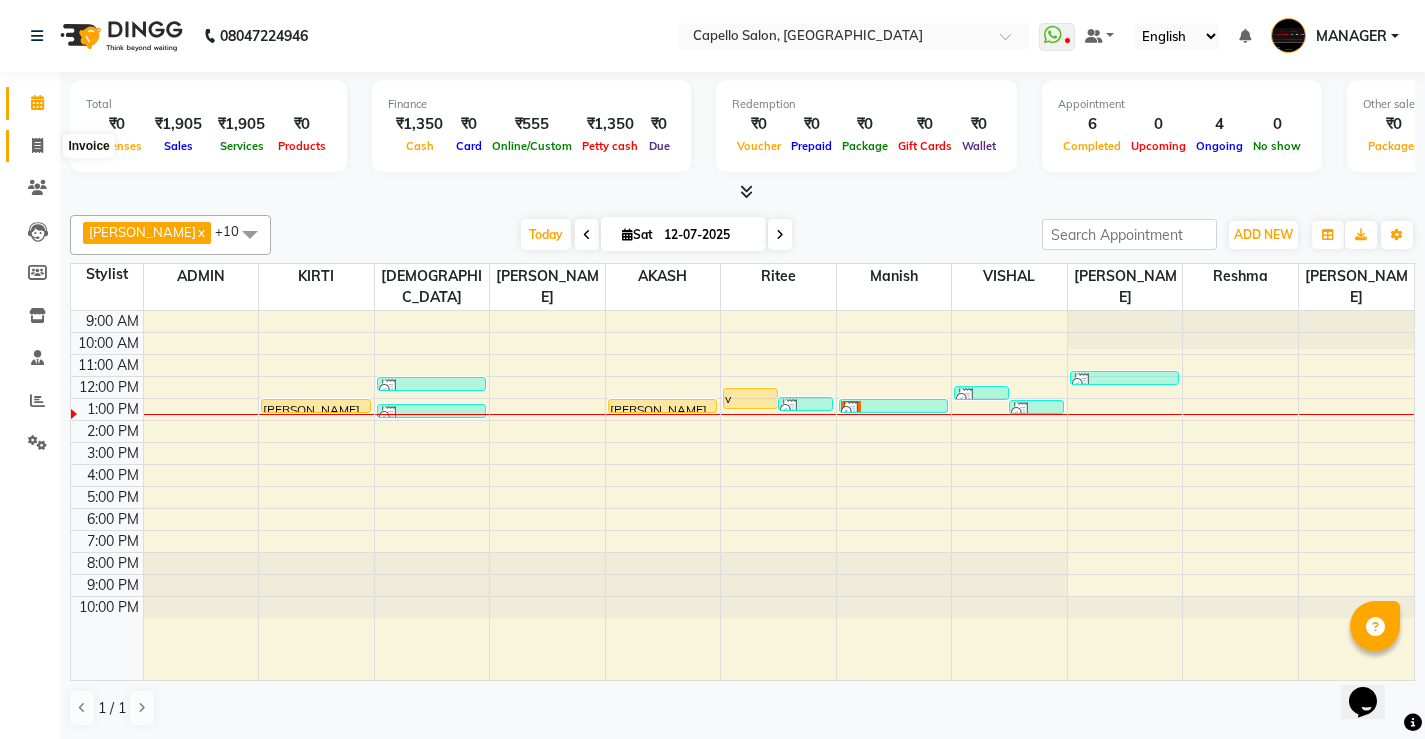 click 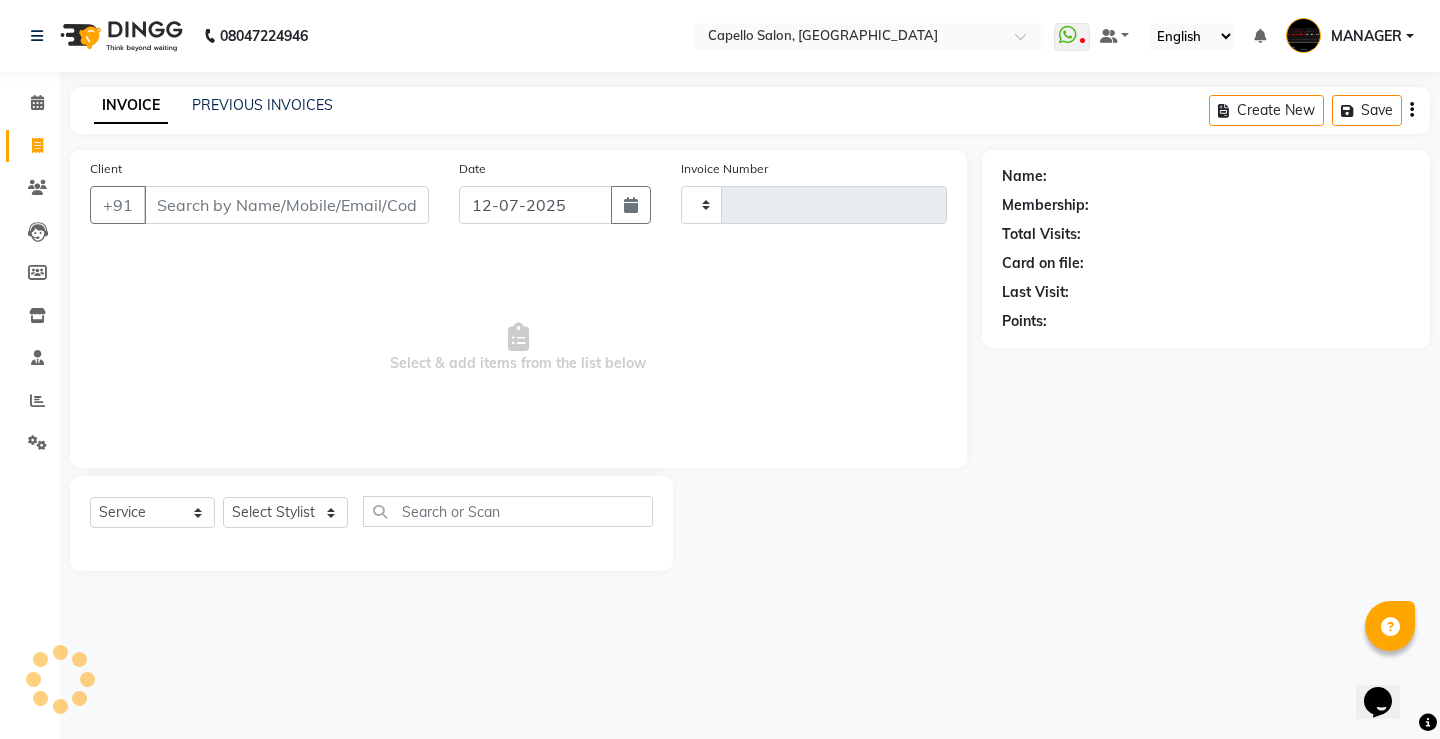 type on "3097" 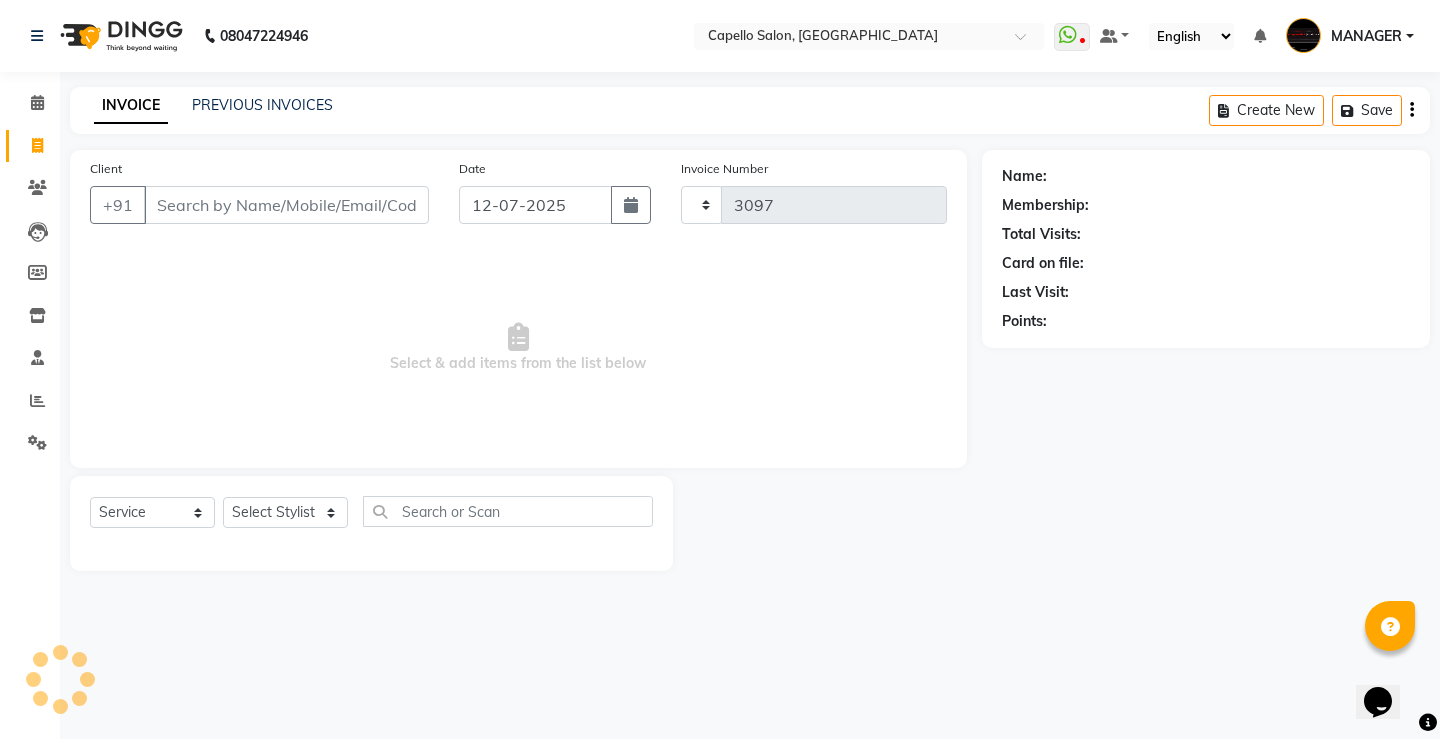 select on "857" 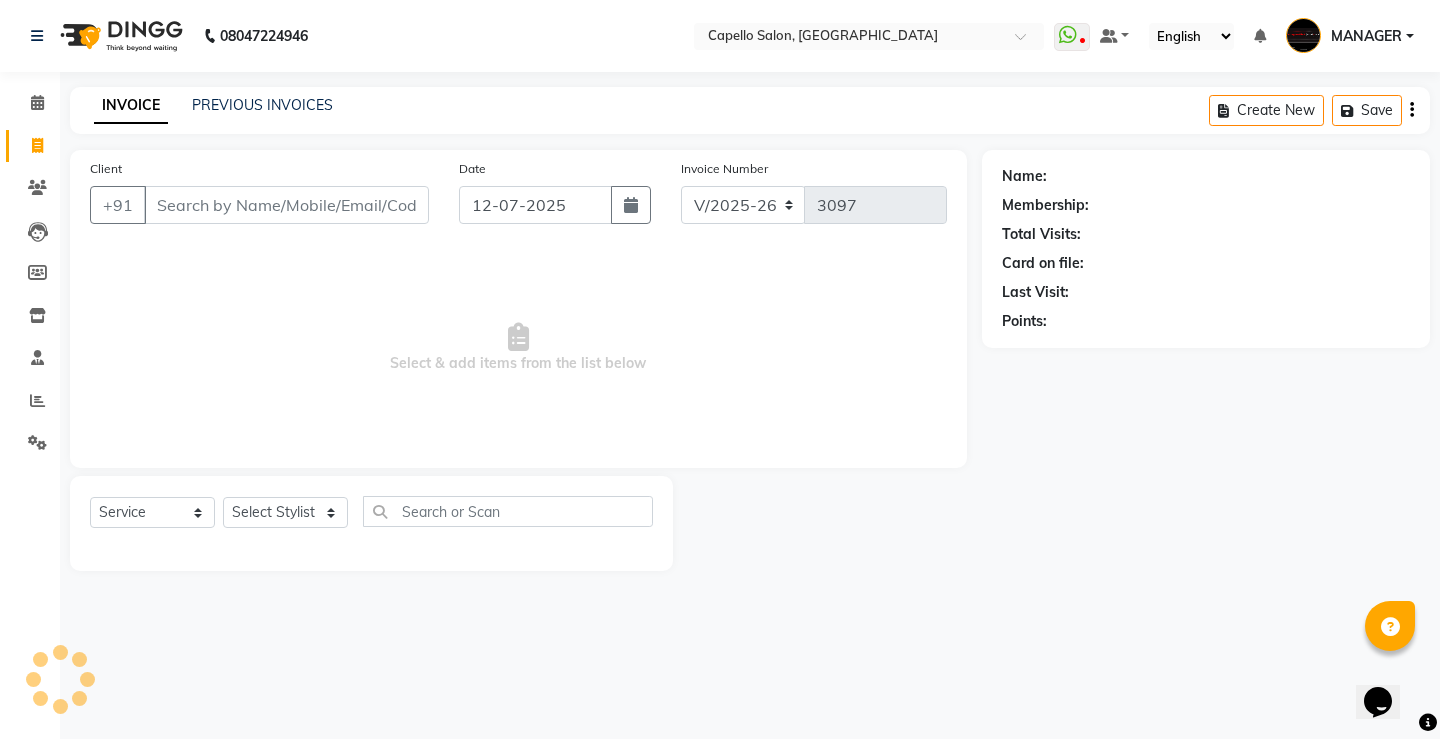 click on "Client" at bounding box center (286, 205) 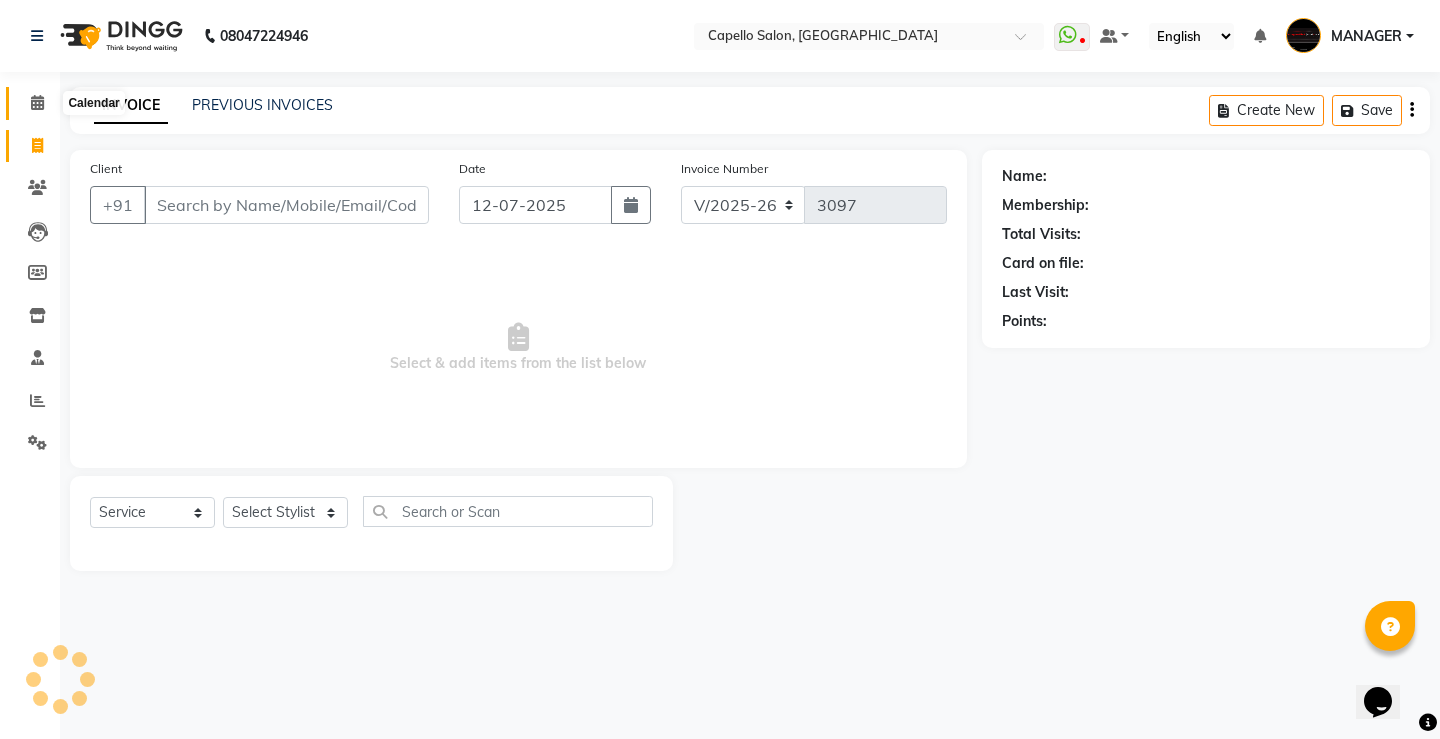 click 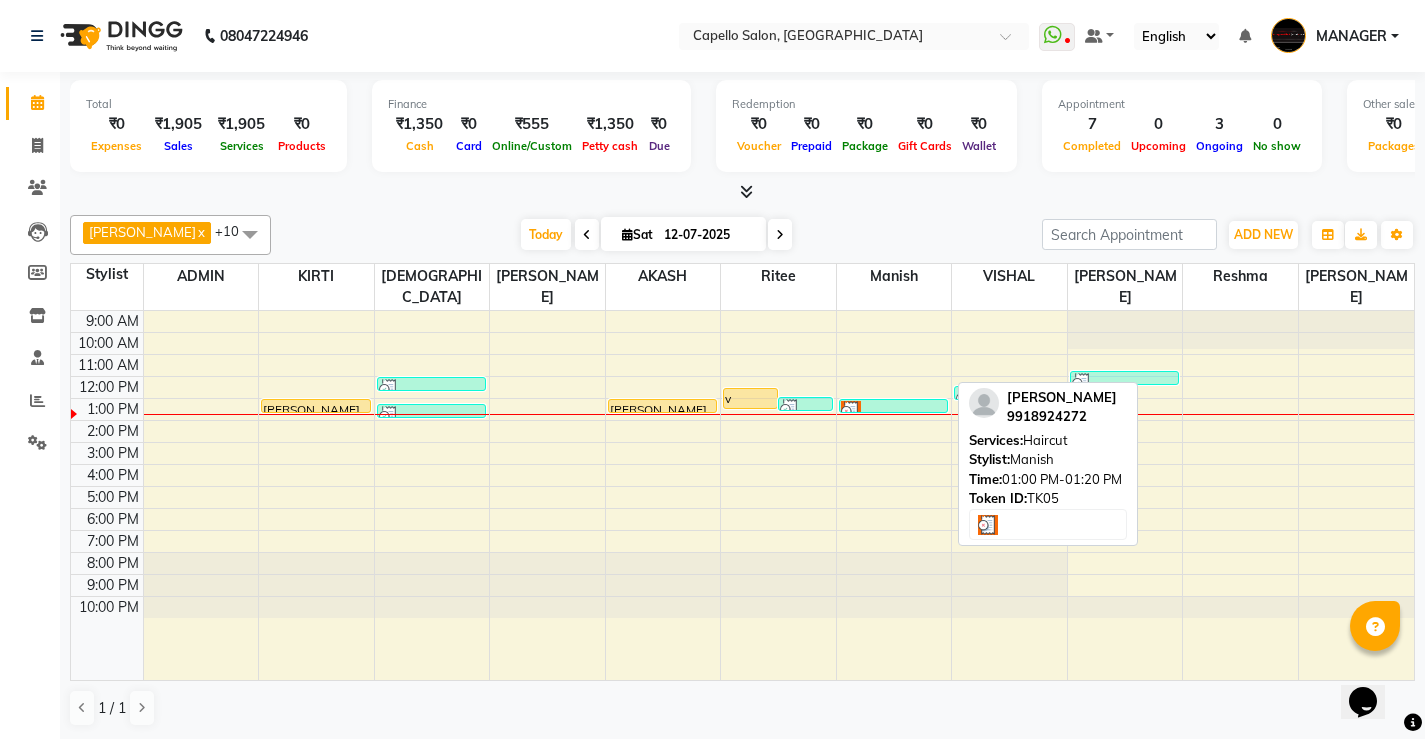 click at bounding box center [894, 411] 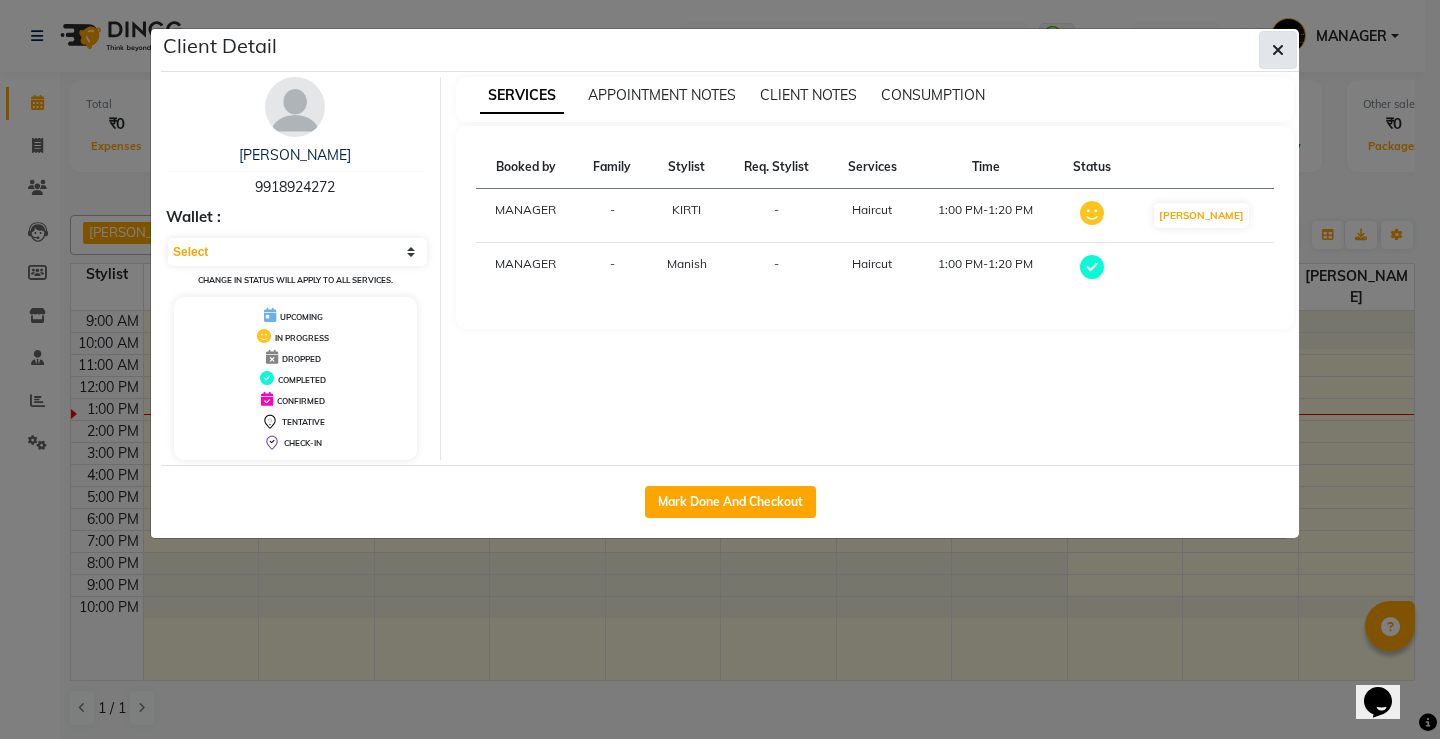 click 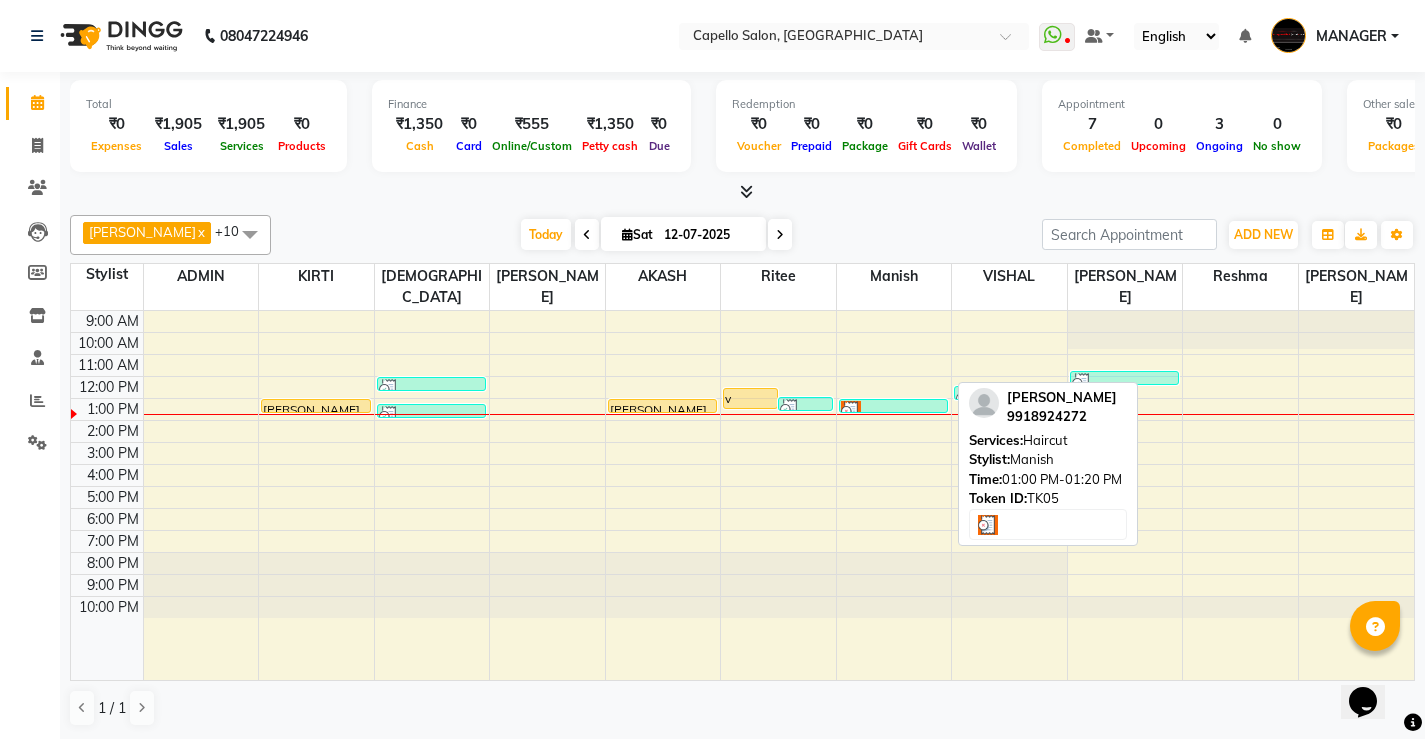 click at bounding box center (894, 411) 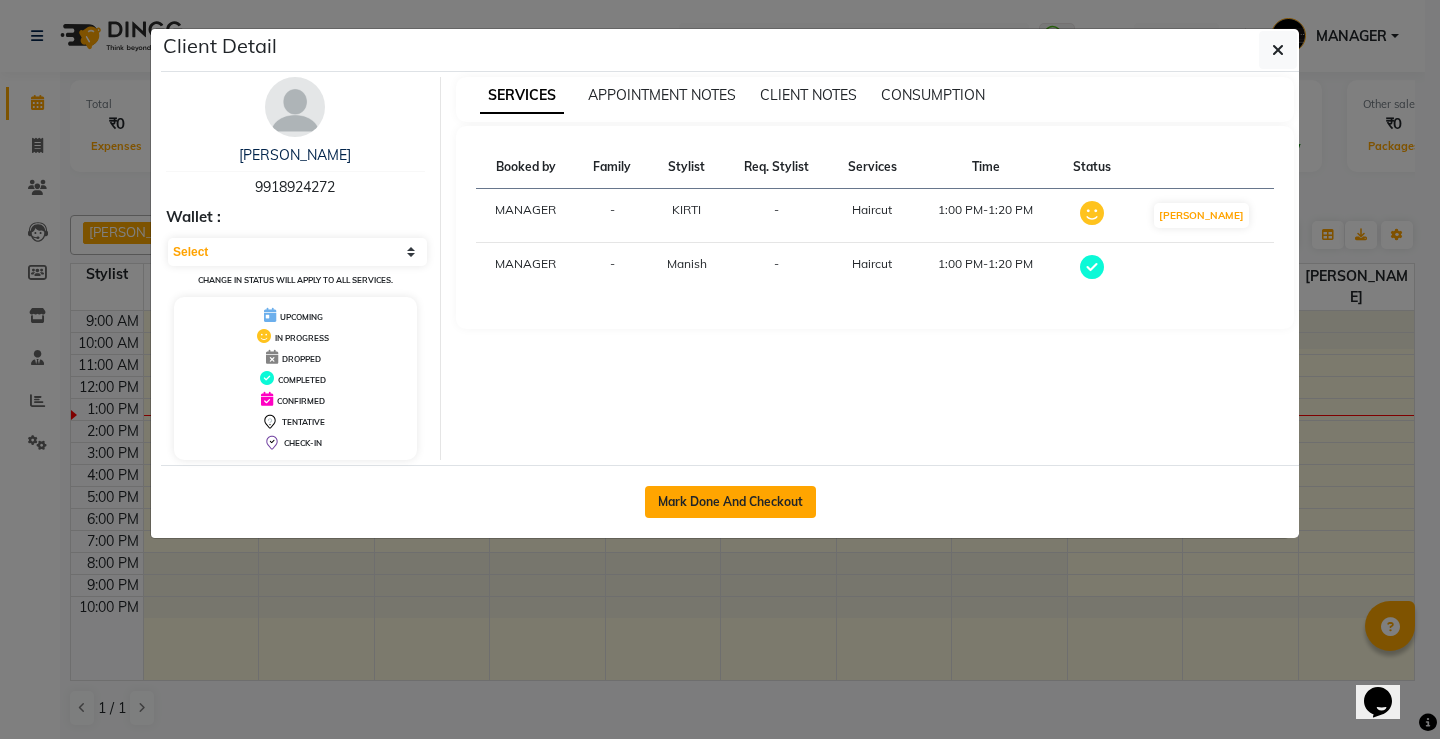 click on "Mark Done And Checkout" 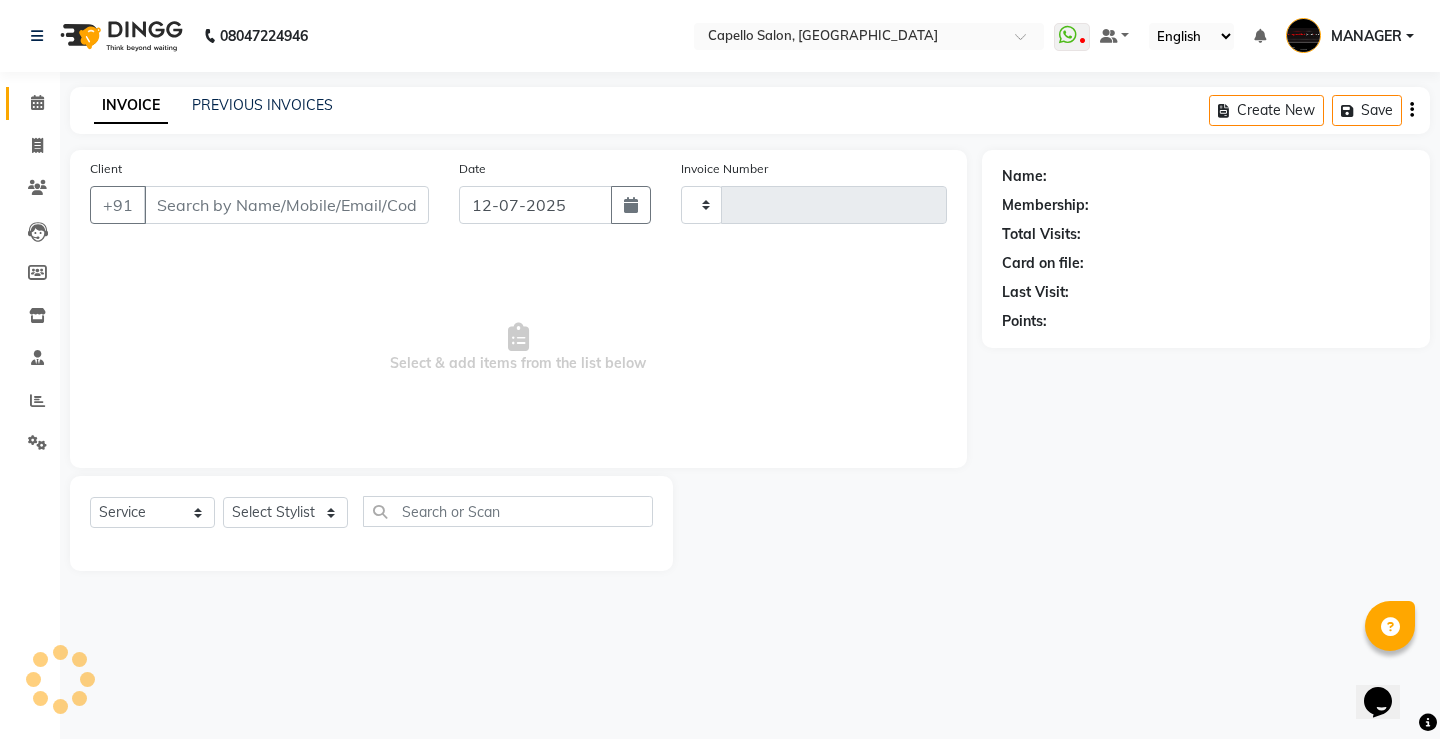 type on "3097" 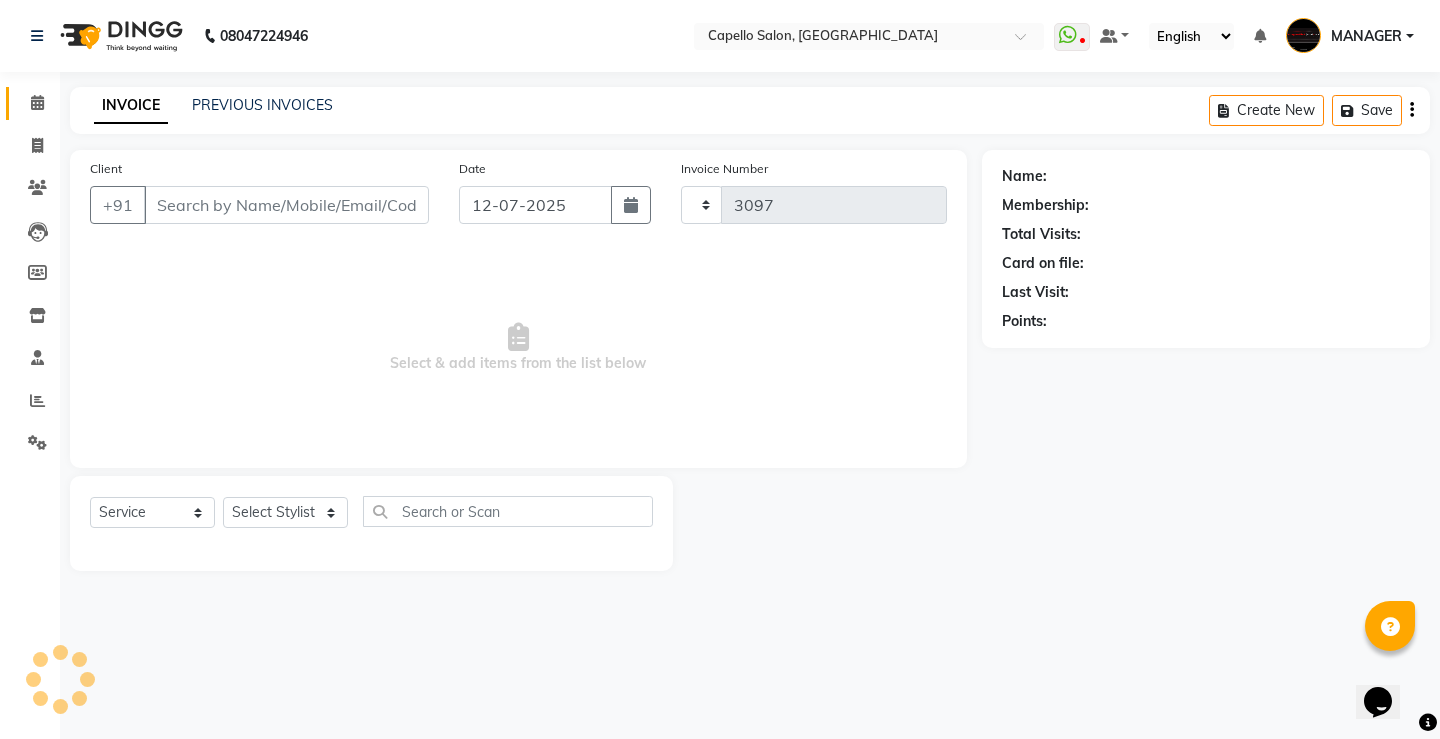 select on "857" 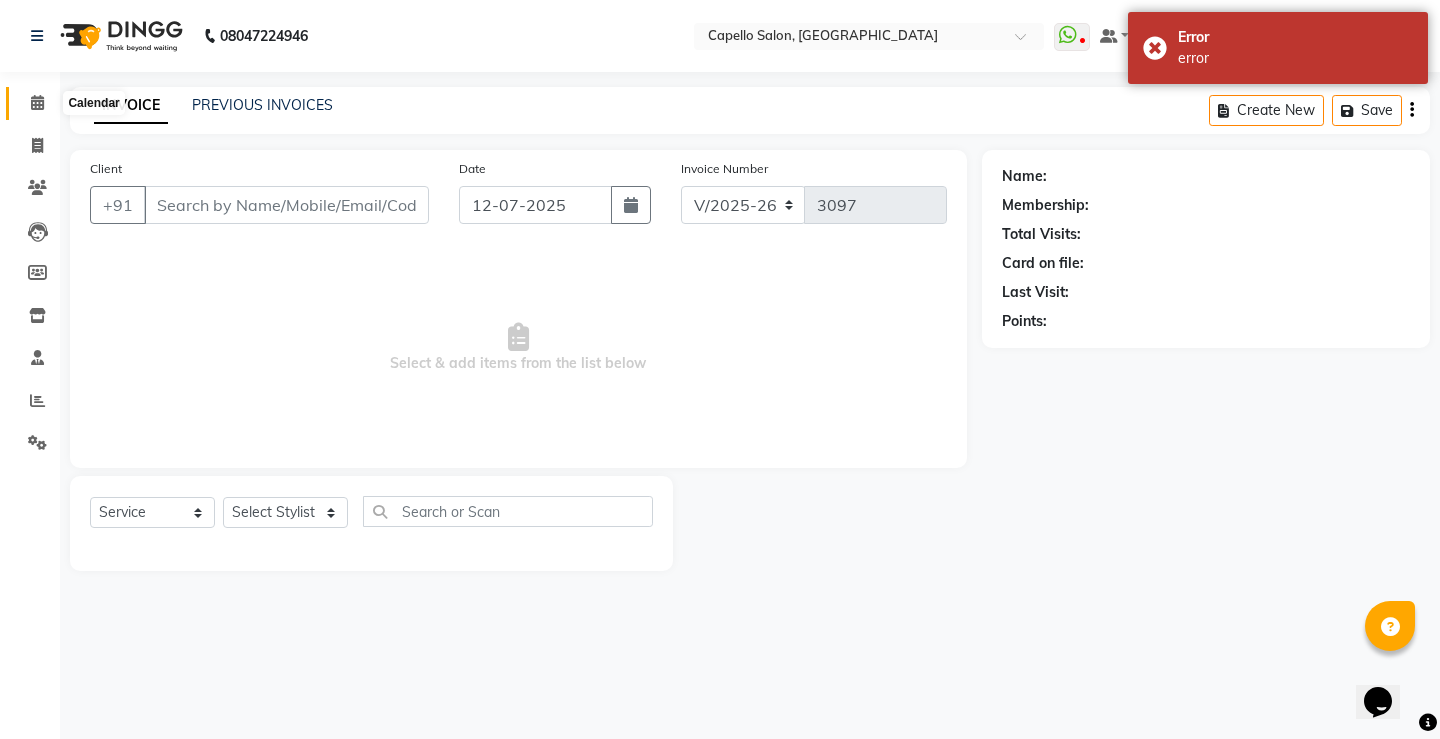click 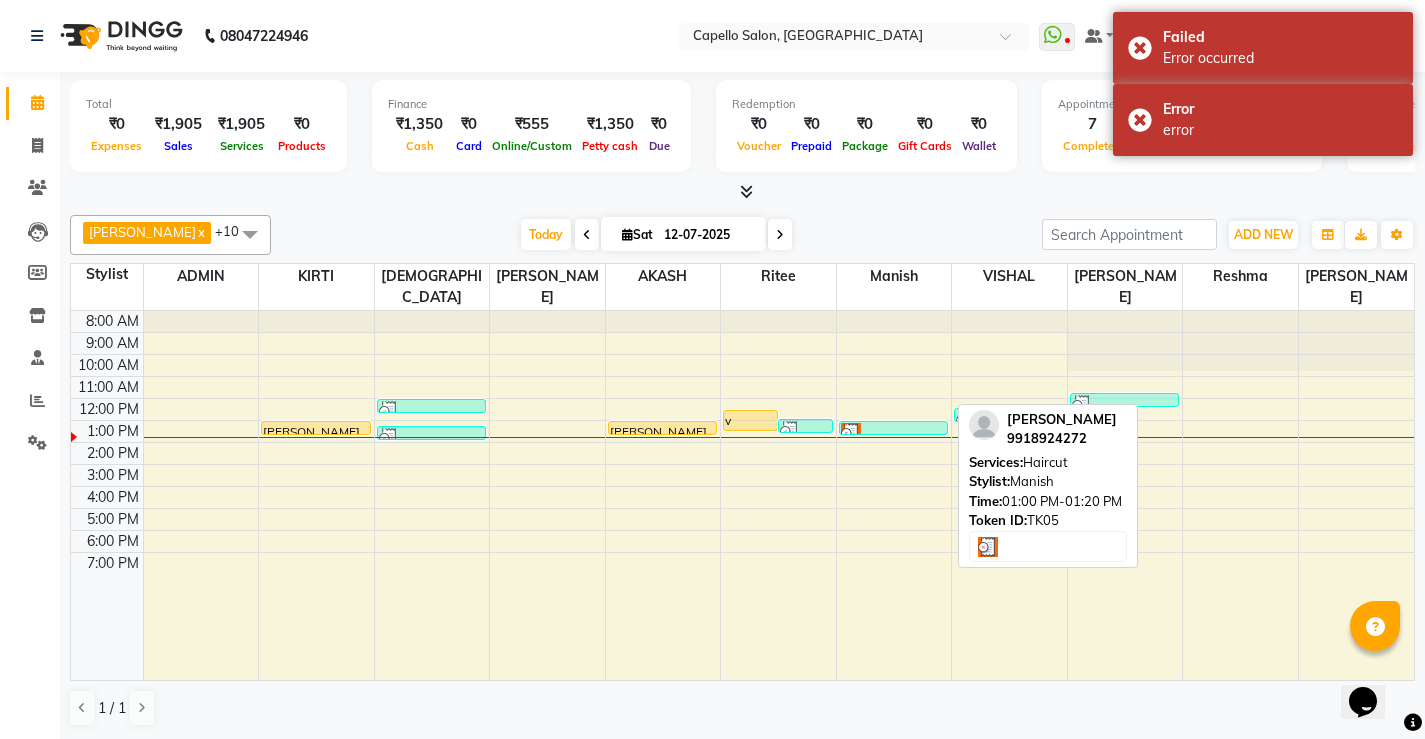 click on "[PERSON_NAME], TK05, 01:00 PM-01:20 PM, Haircut" at bounding box center (894, 428) 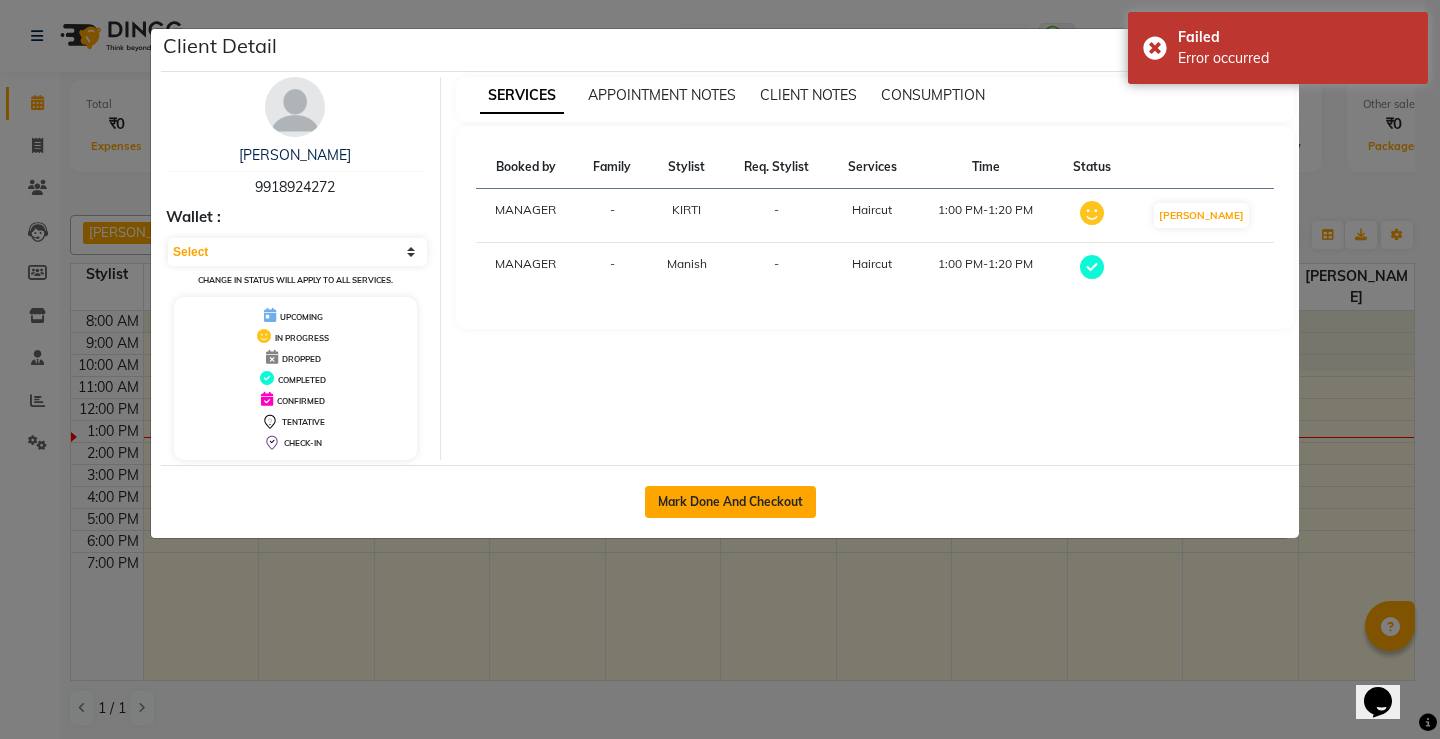 click on "Mark Done And Checkout" 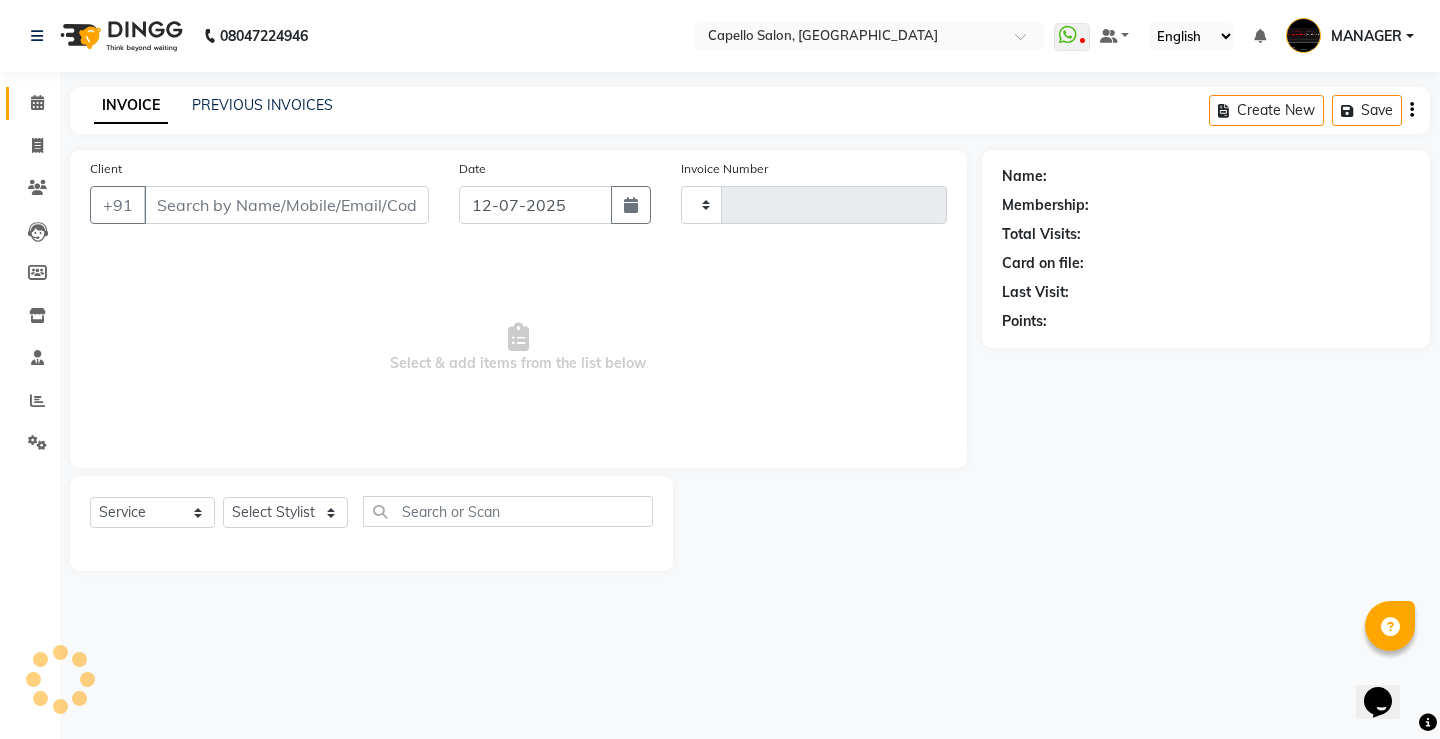 type on "3097" 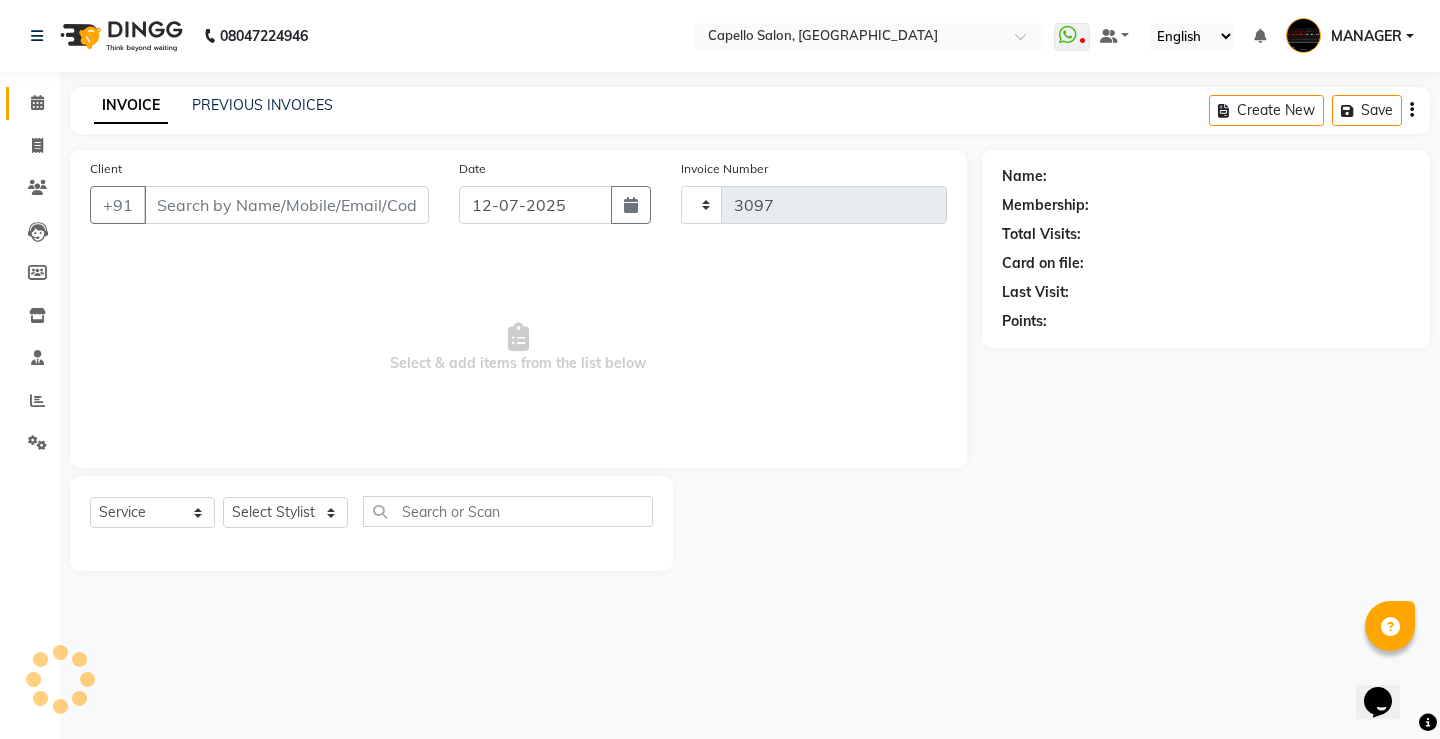 select on "857" 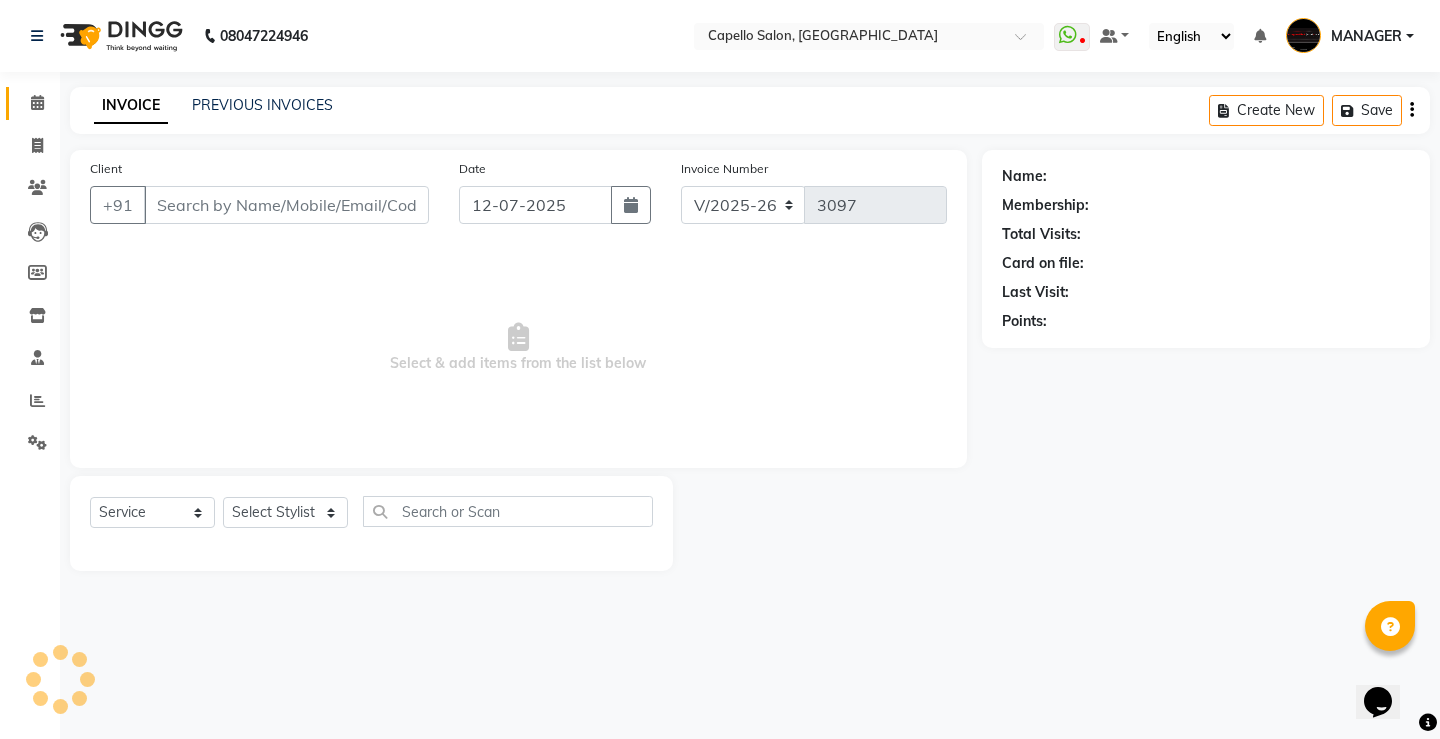 type on "9918924272" 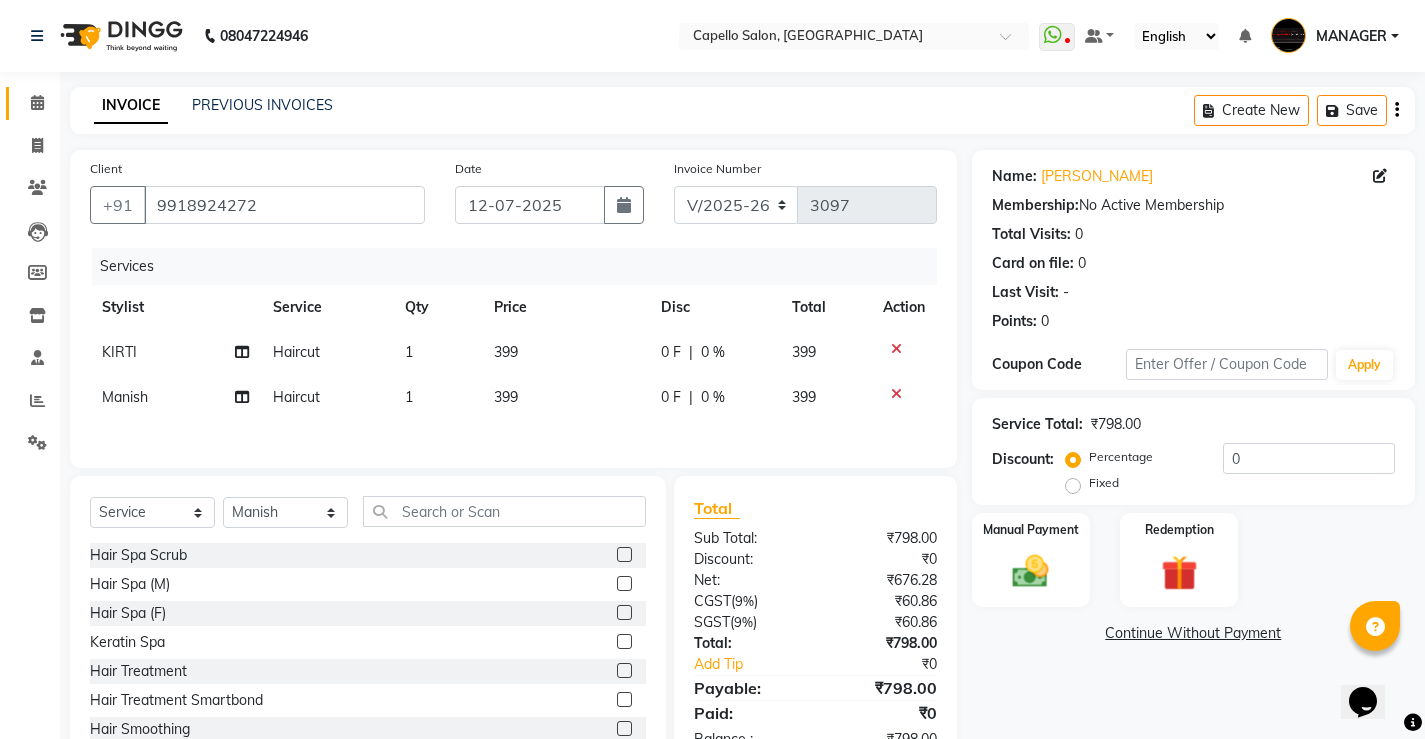 scroll, scrollTop: 65, scrollLeft: 0, axis: vertical 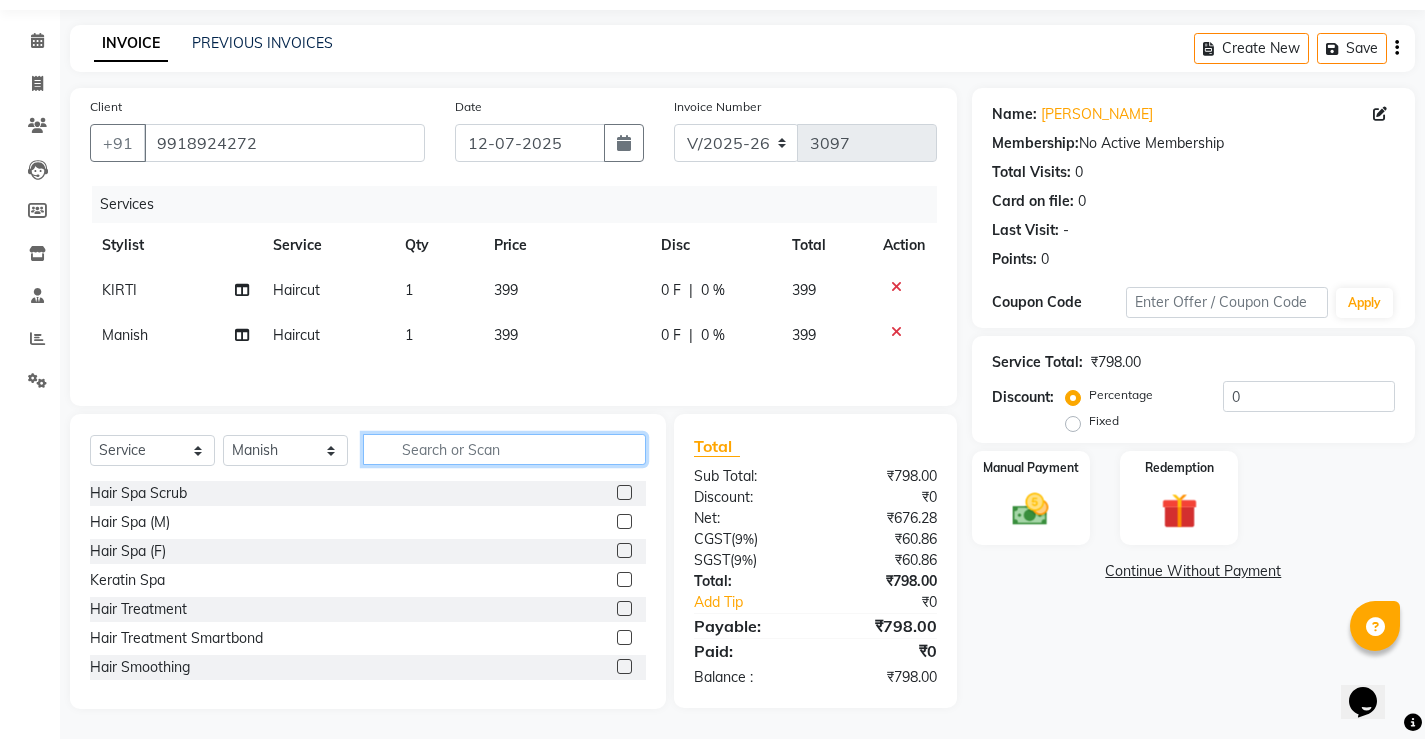 click 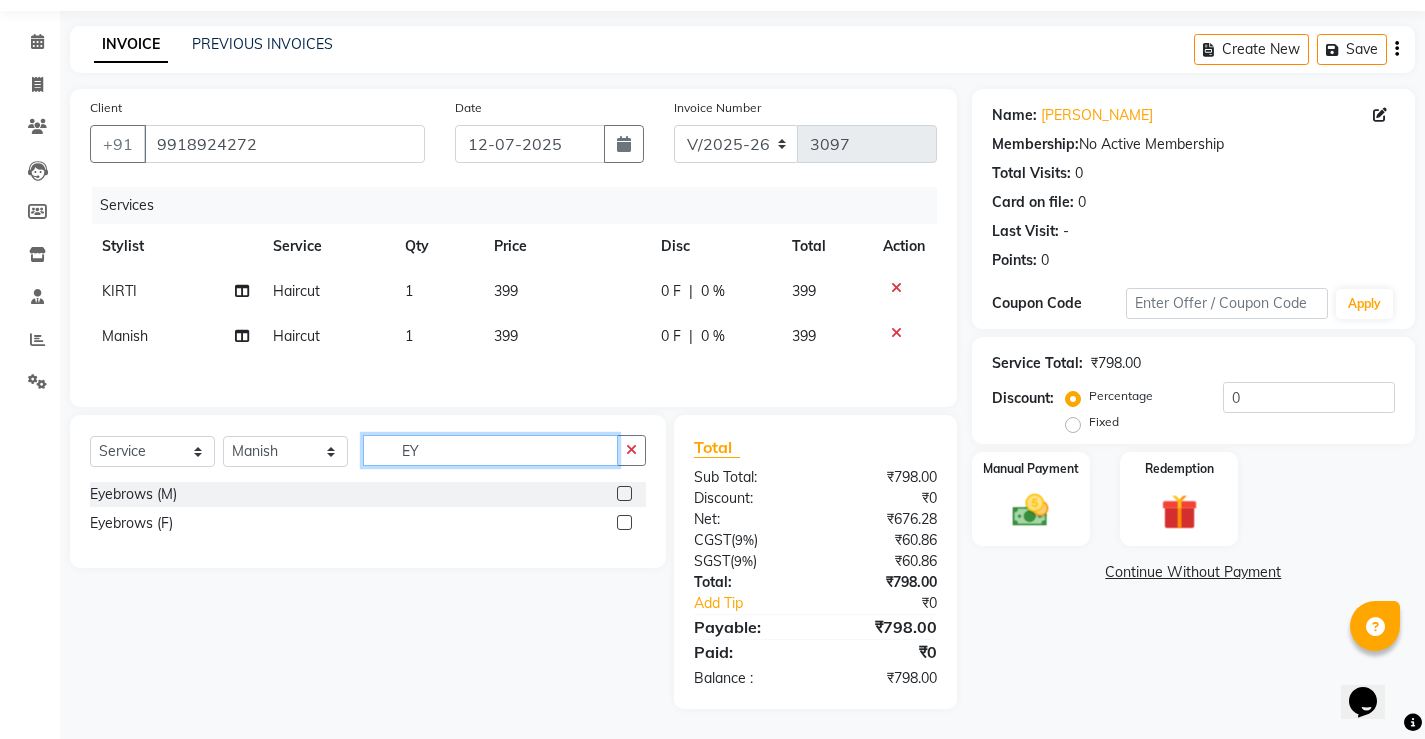 scroll, scrollTop: 64, scrollLeft: 0, axis: vertical 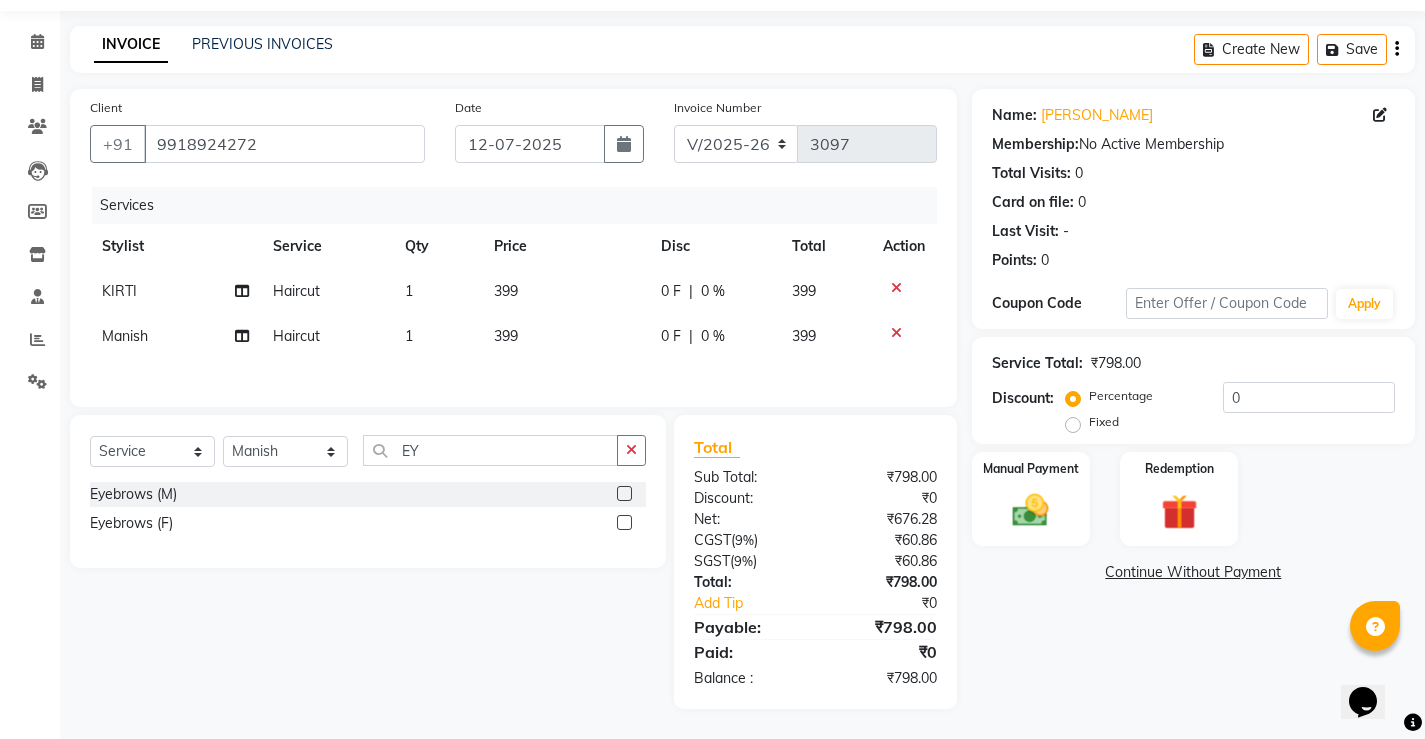 click 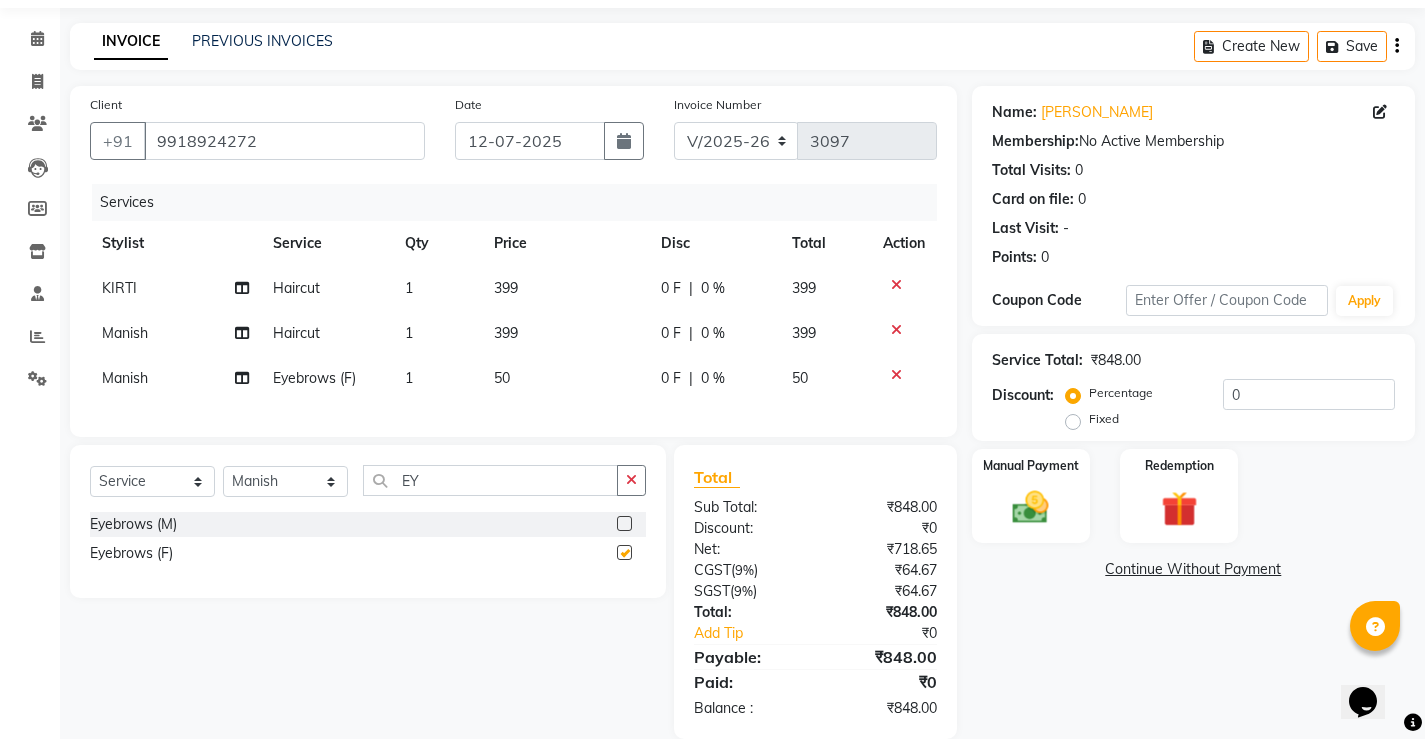 checkbox on "false" 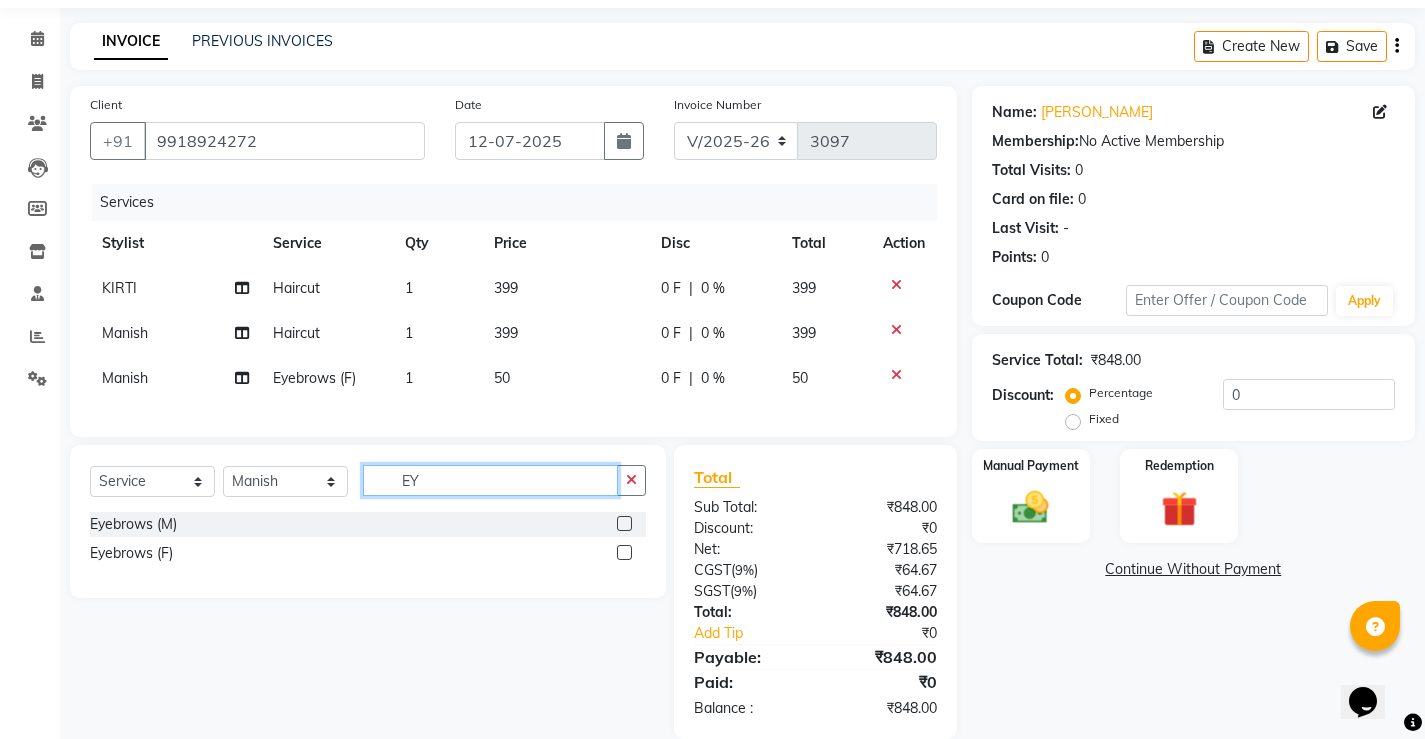 click on "EY" 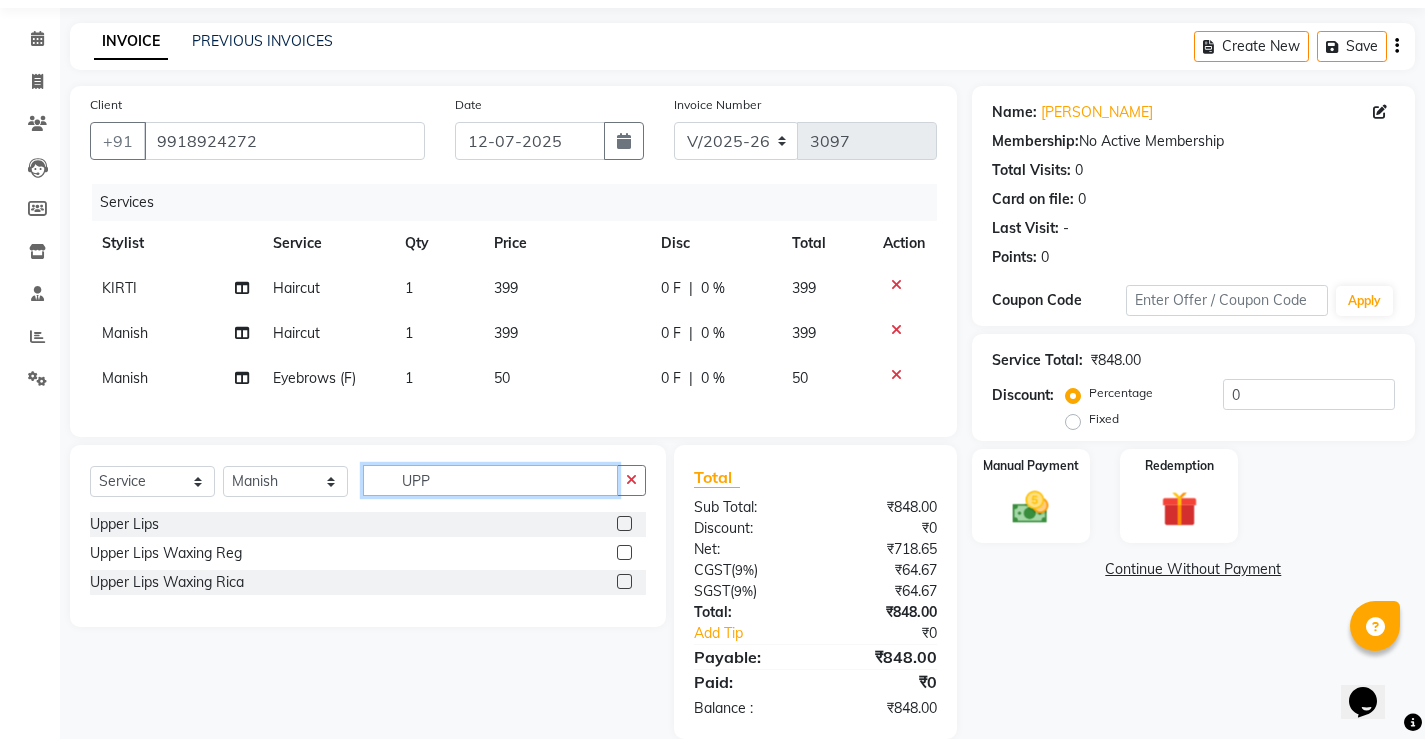 type on "UPP" 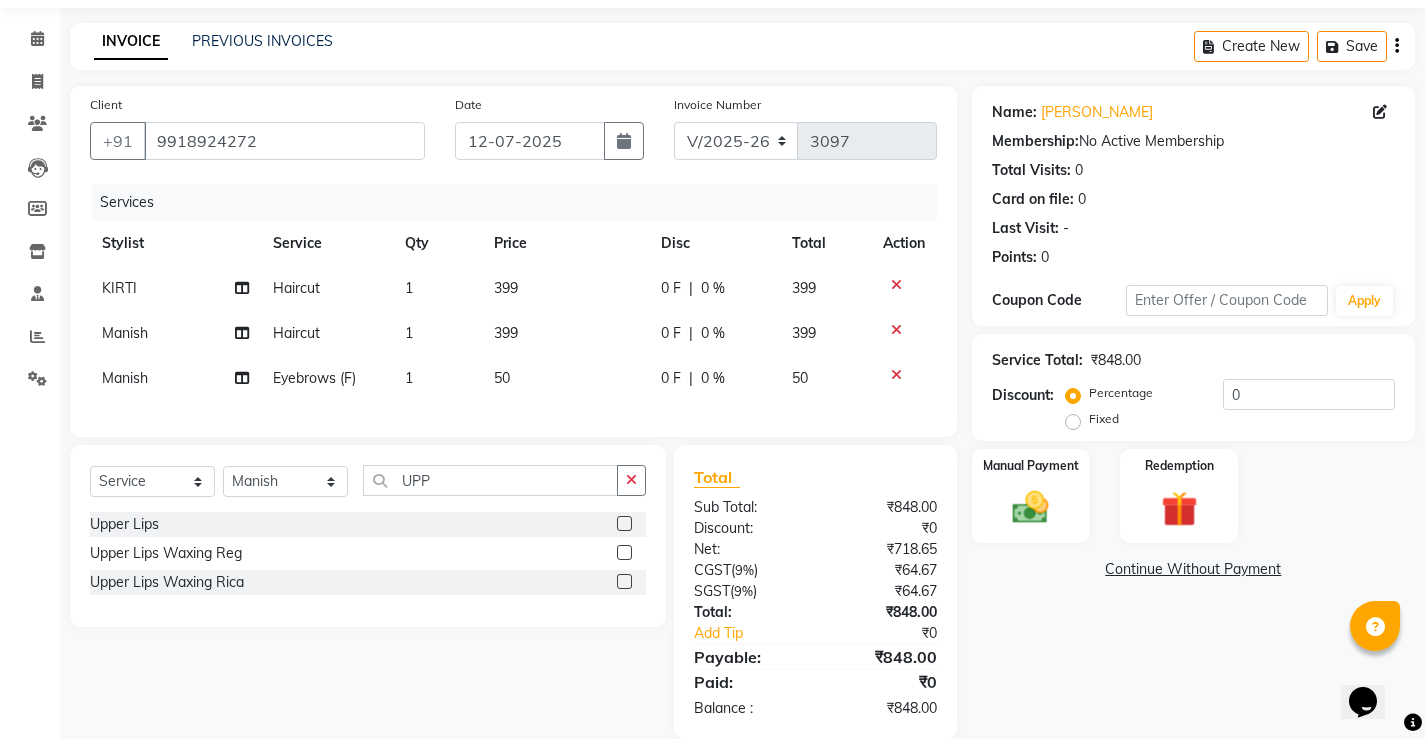 click 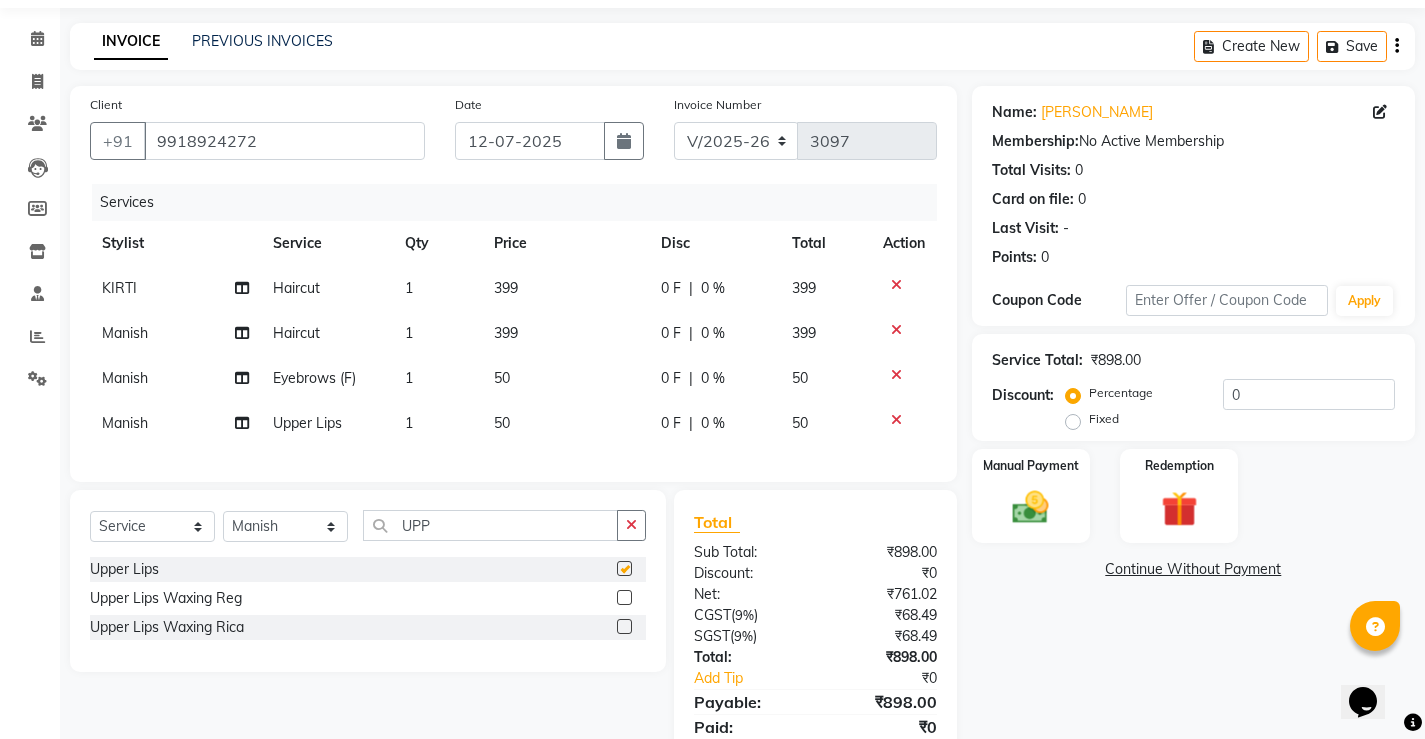 checkbox on "false" 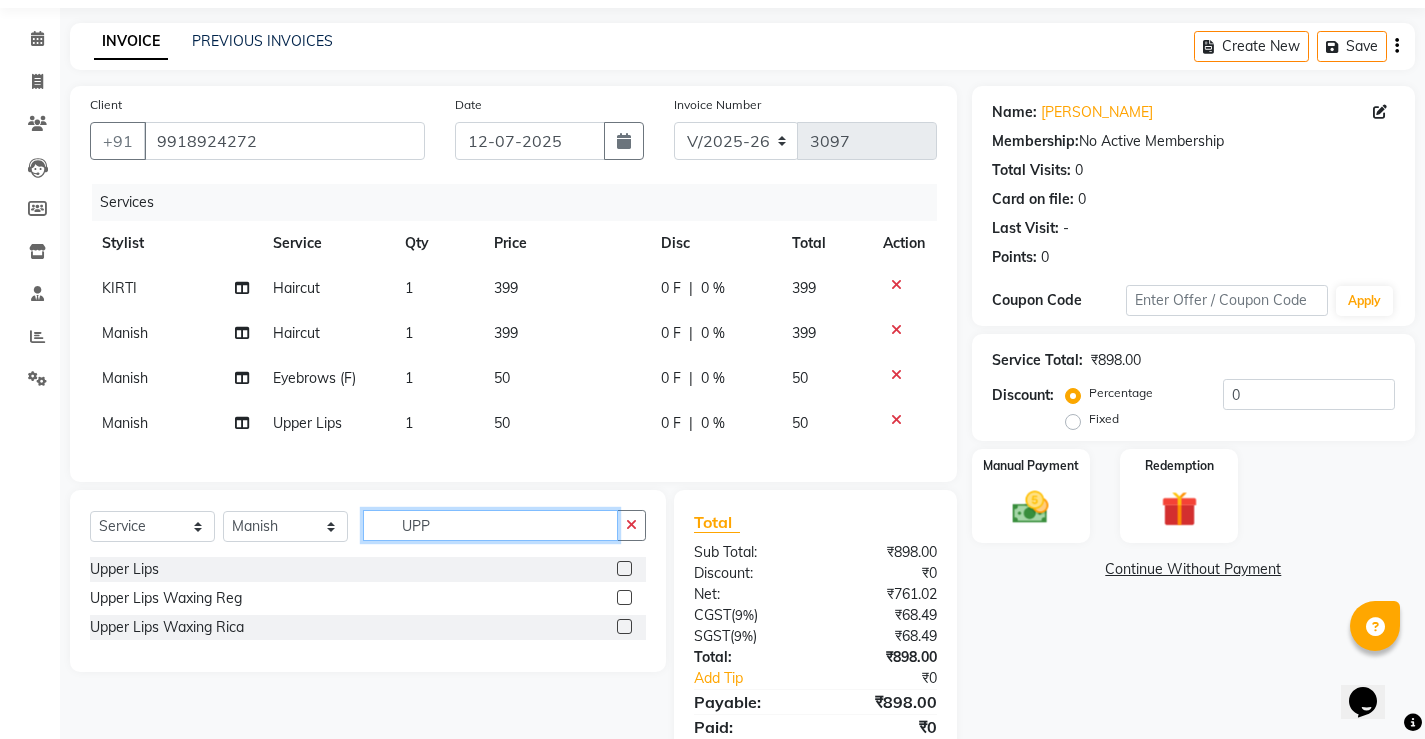 click on "UPP" 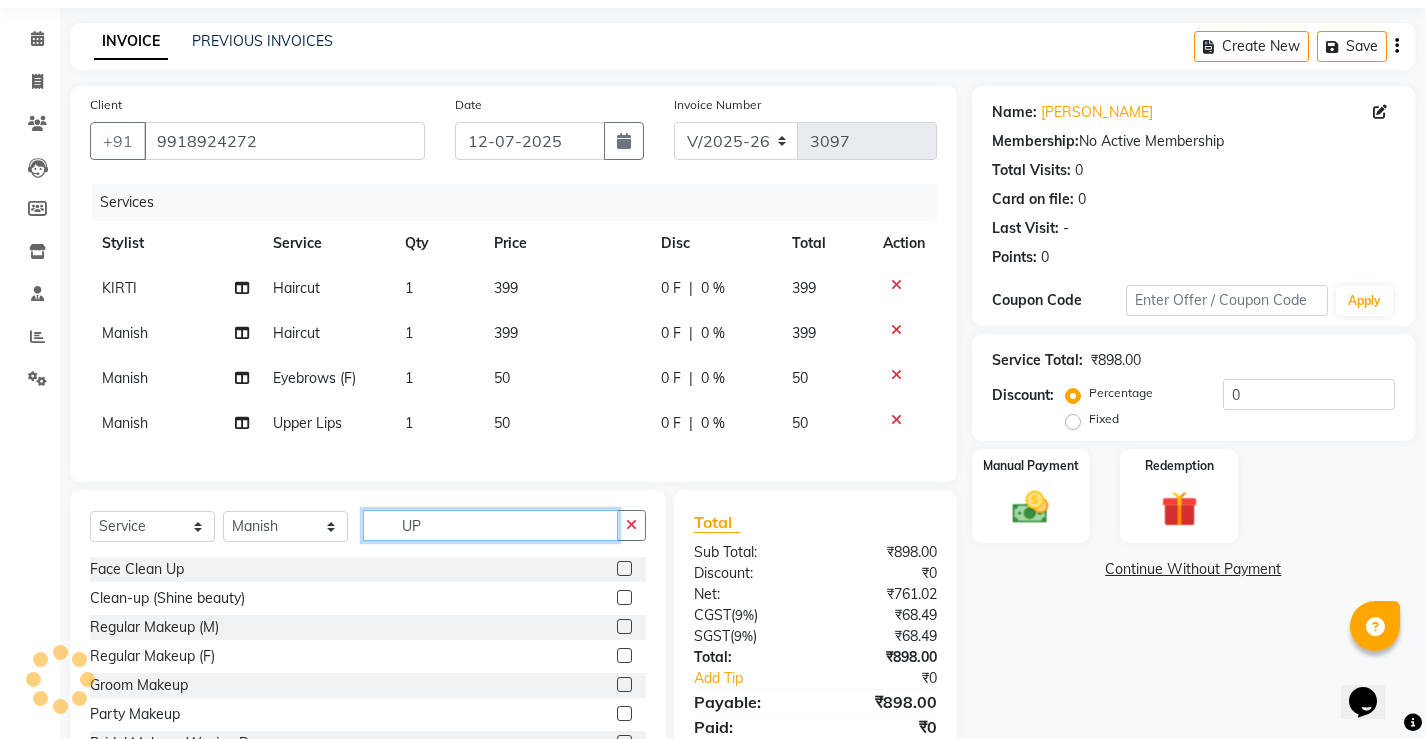 type on "U" 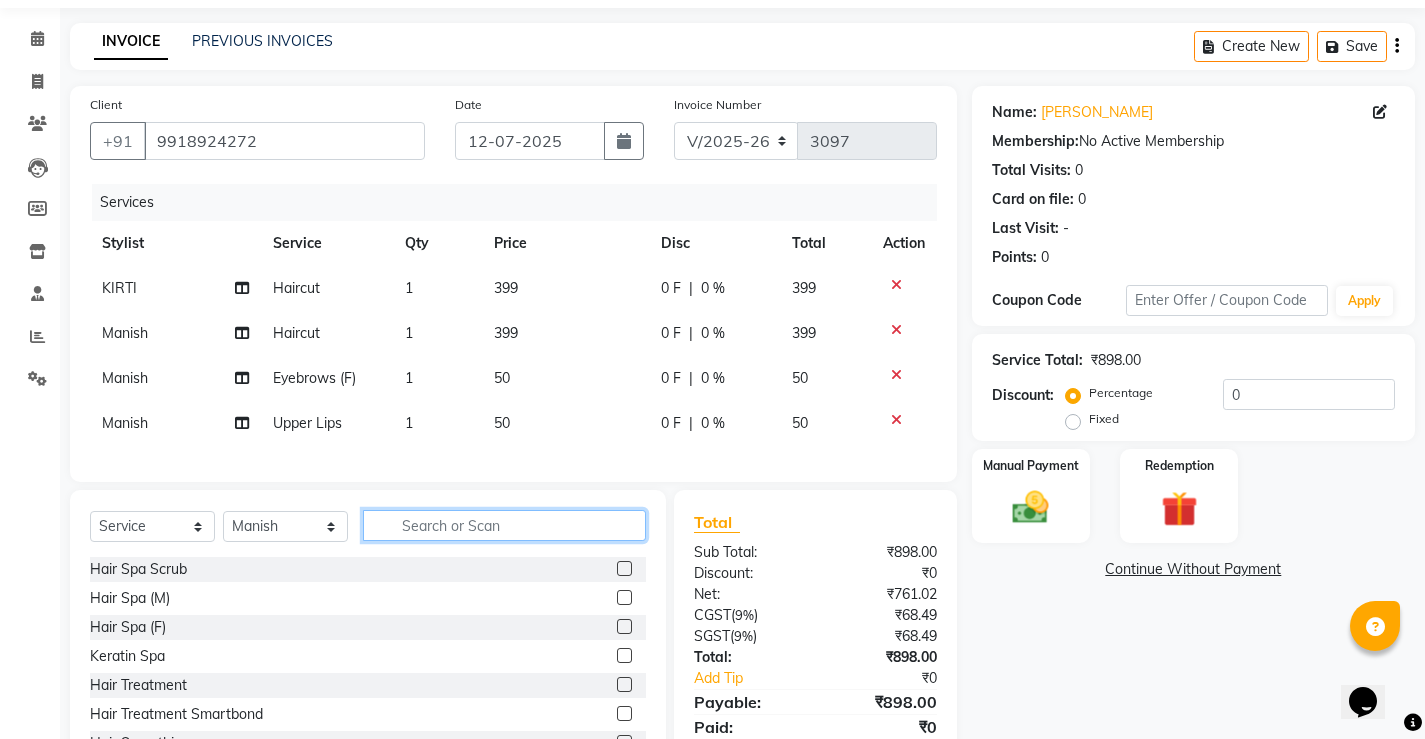 type 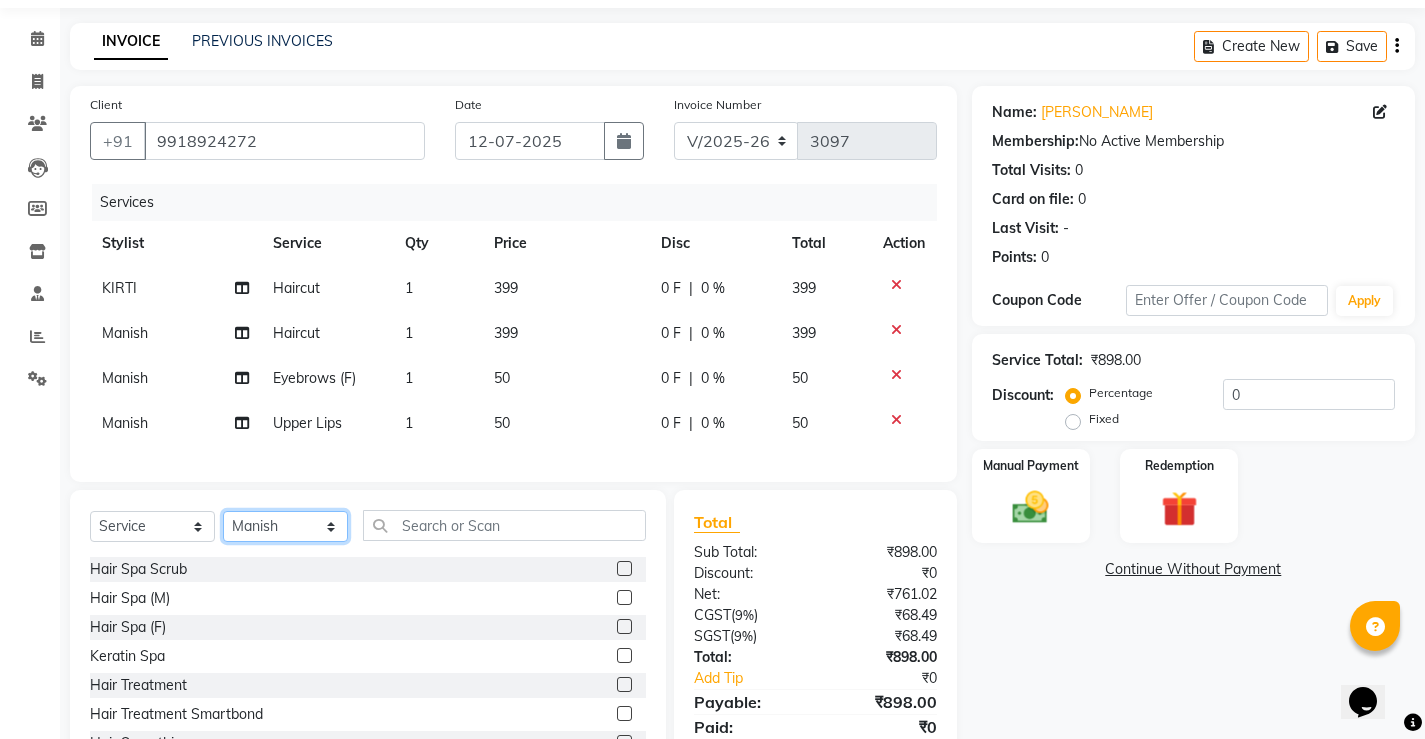 click on "Select Stylist ADMIN AKASH [PERSON_NAME] [PERSON_NAME] MANAGER [PERSON_NAME]  [PERSON_NAME] [PERSON_NAME] [PERSON_NAME]" 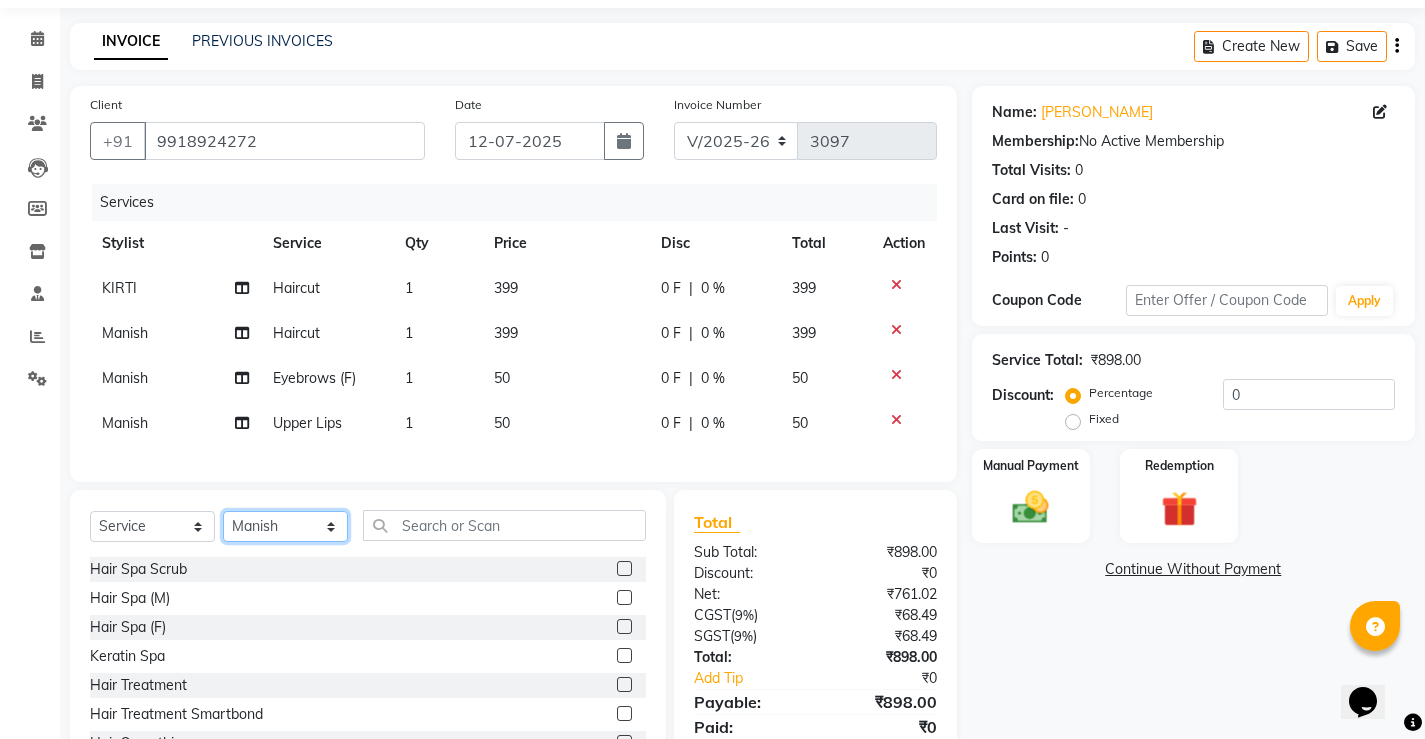 select on "73635" 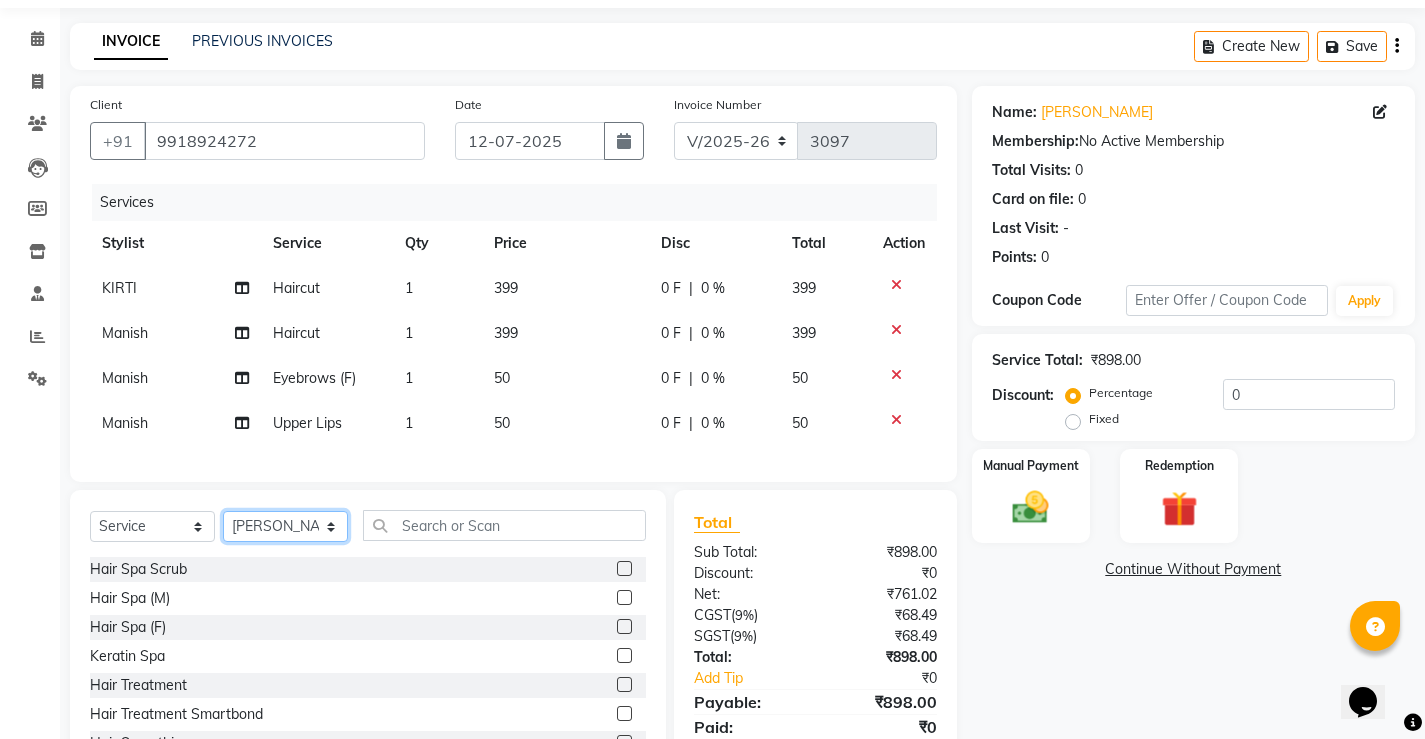 click on "Select Stylist ADMIN AKASH [PERSON_NAME] [PERSON_NAME] MANAGER [PERSON_NAME]  [PERSON_NAME] [PERSON_NAME] [PERSON_NAME]" 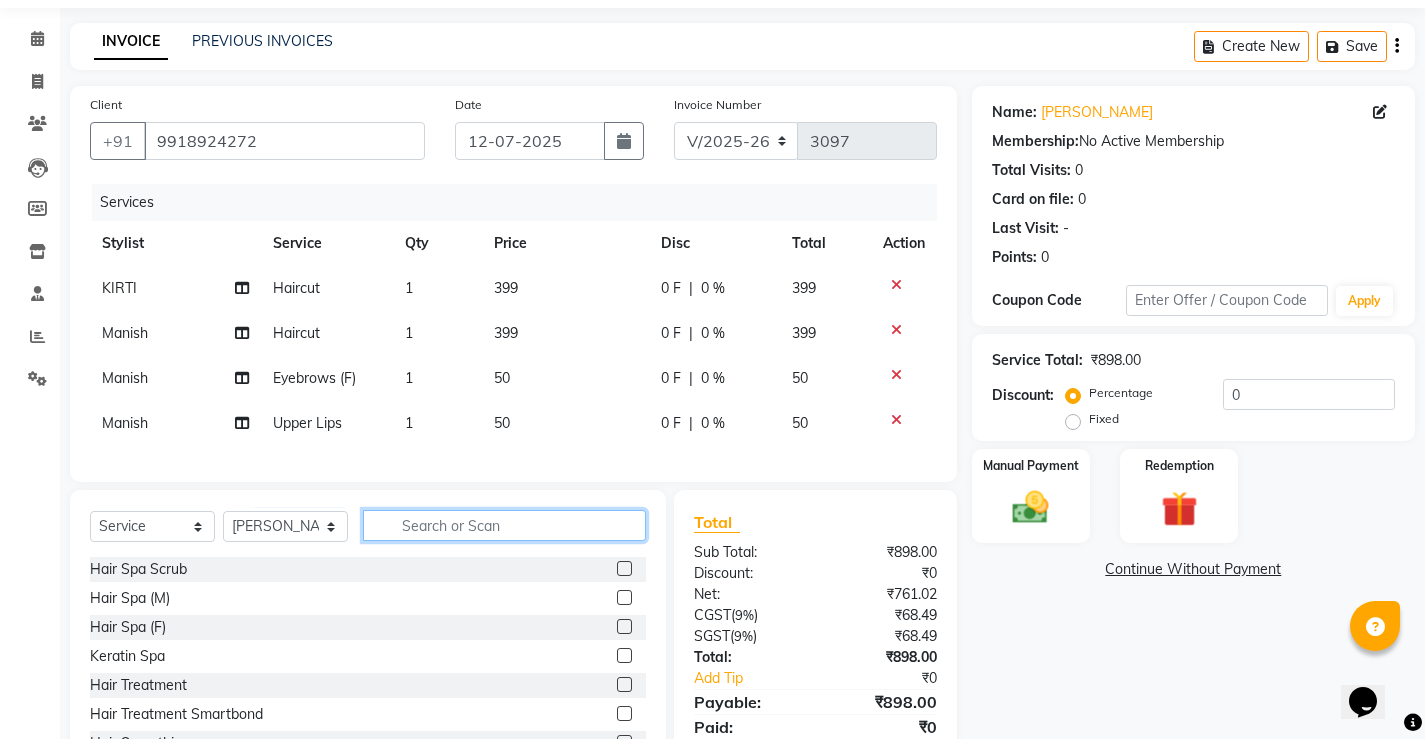 click 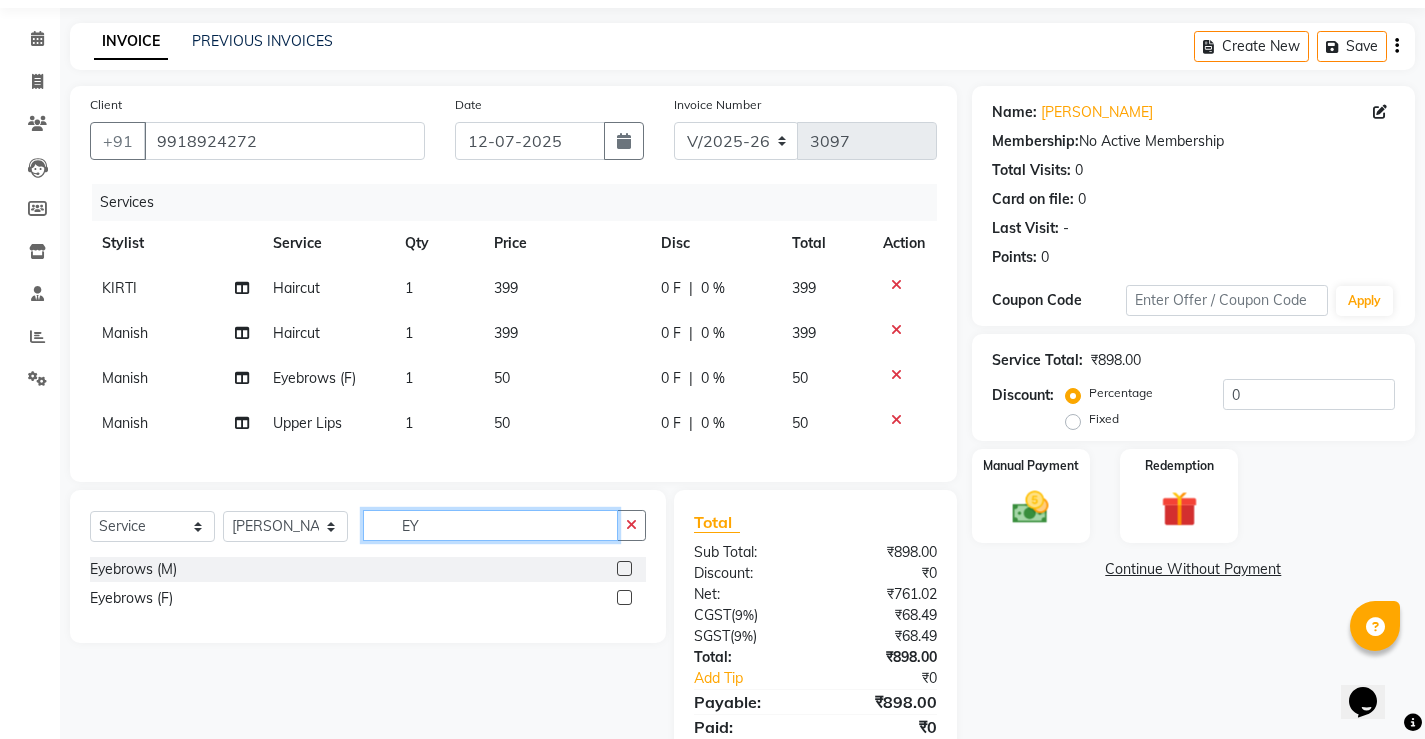 type on "EY" 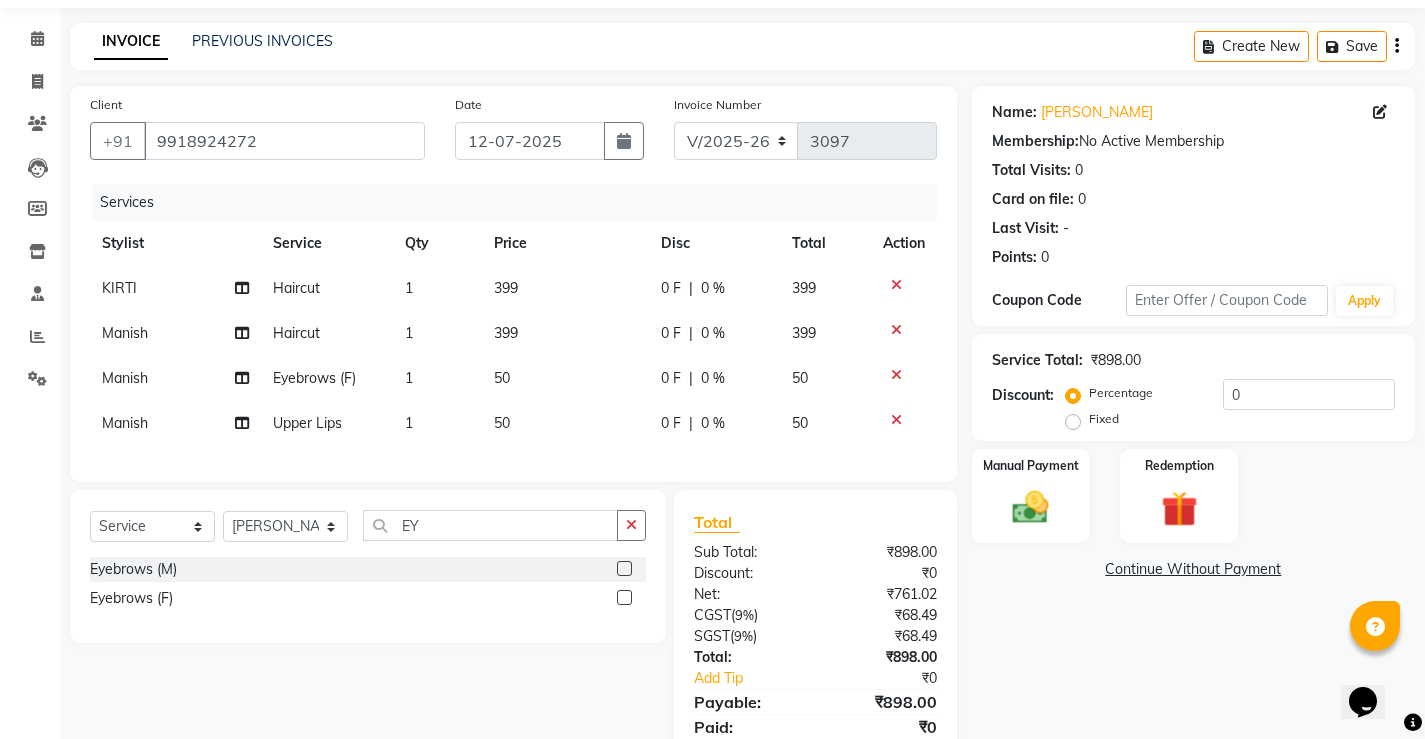 click 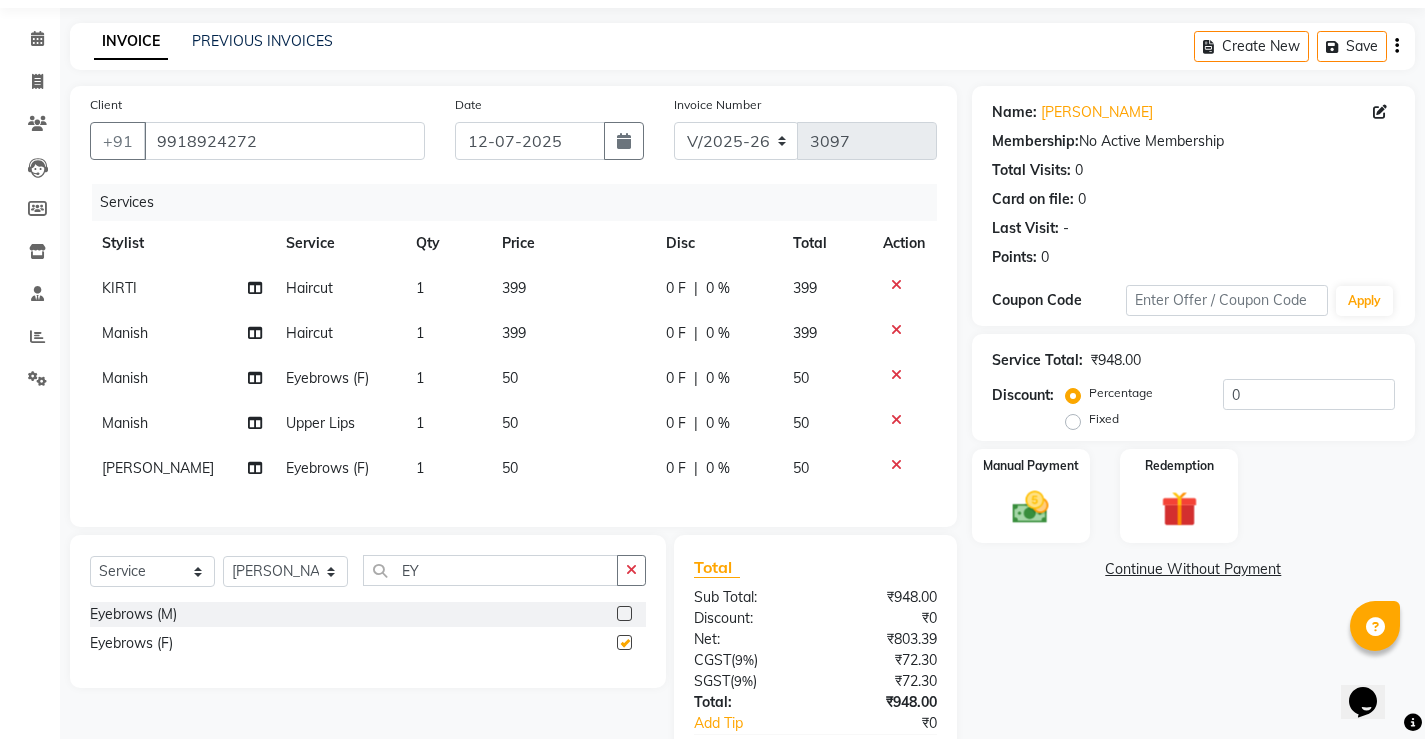 checkbox on "false" 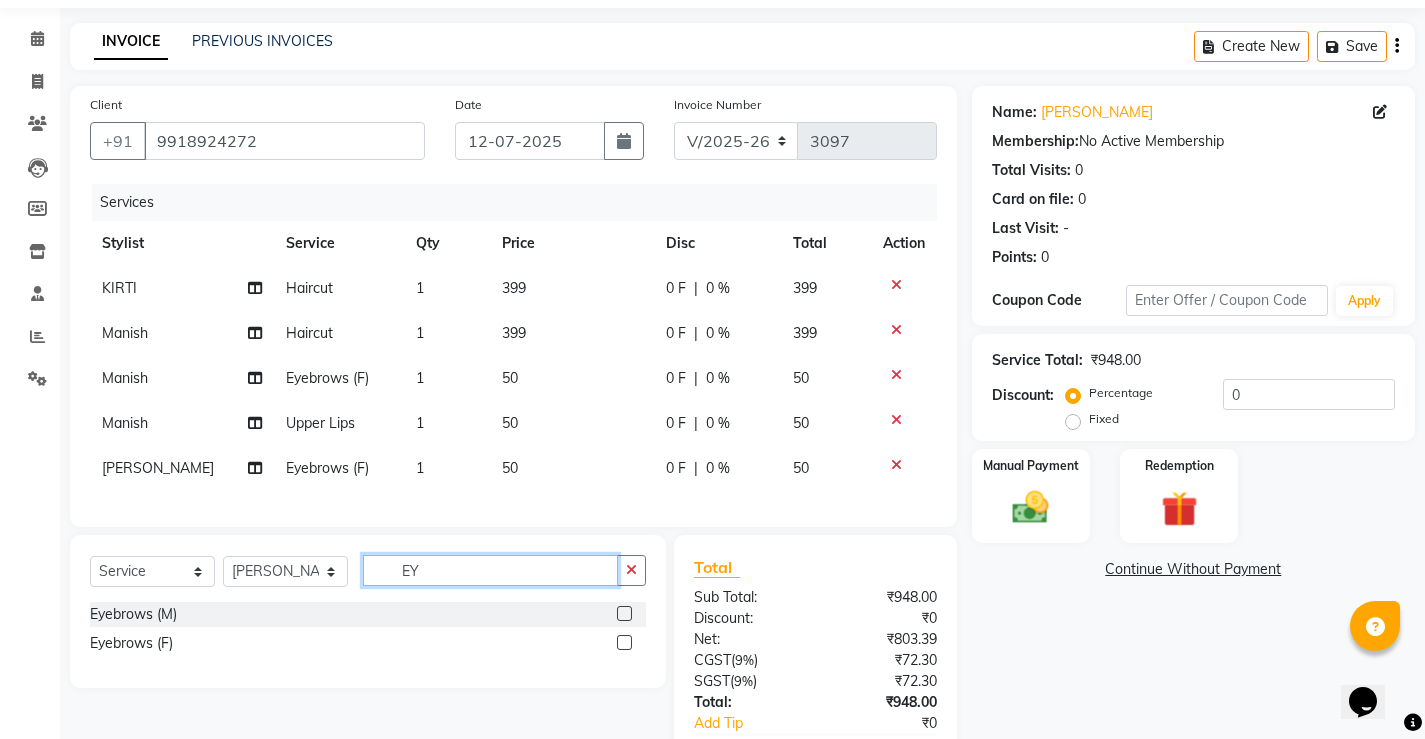 click on "EY" 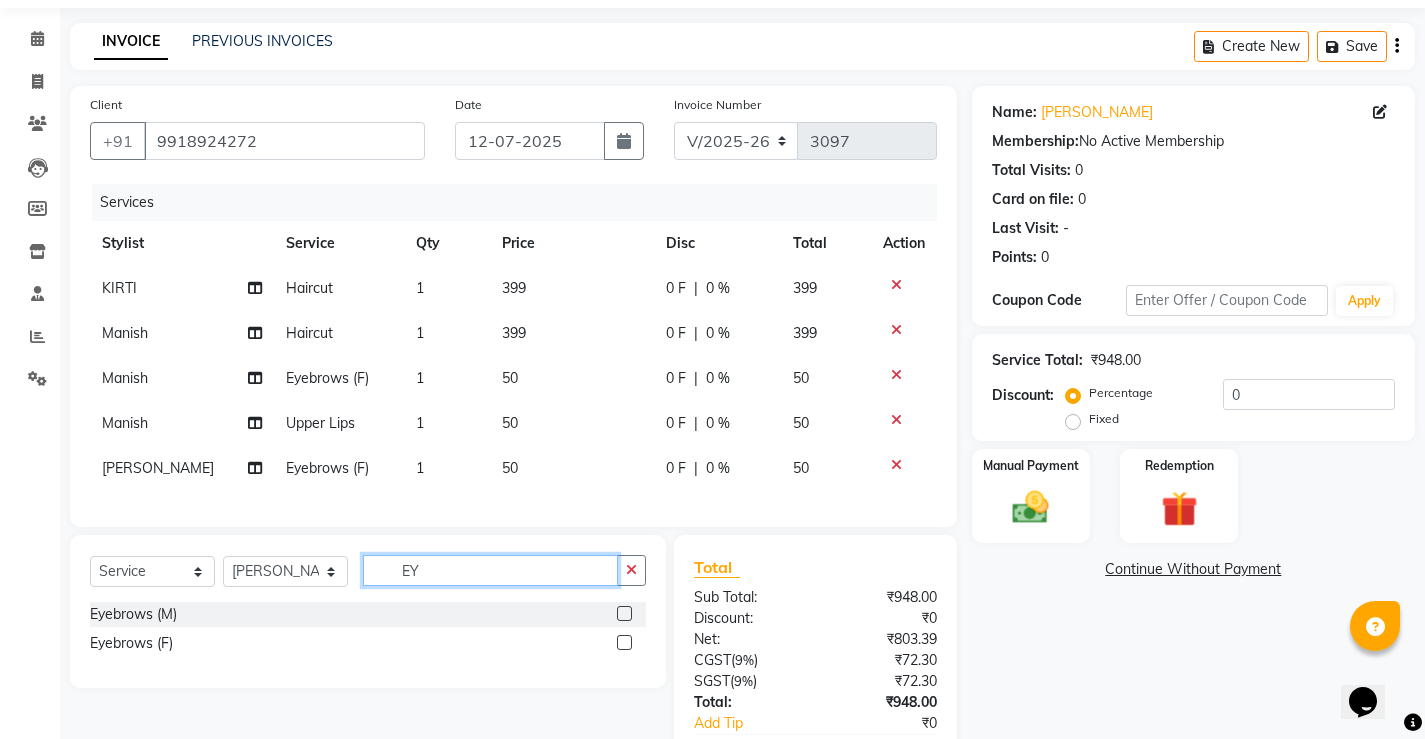 type on "E" 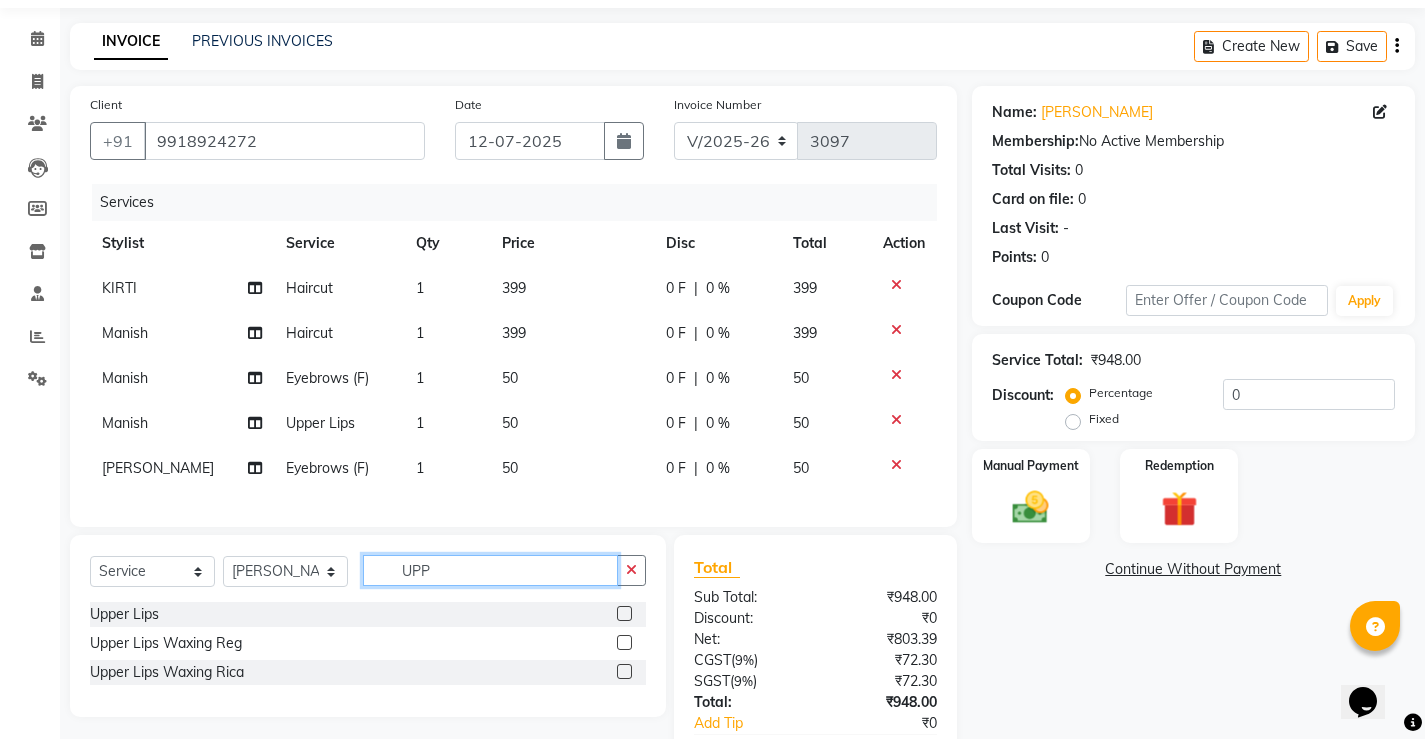 type on "UPP" 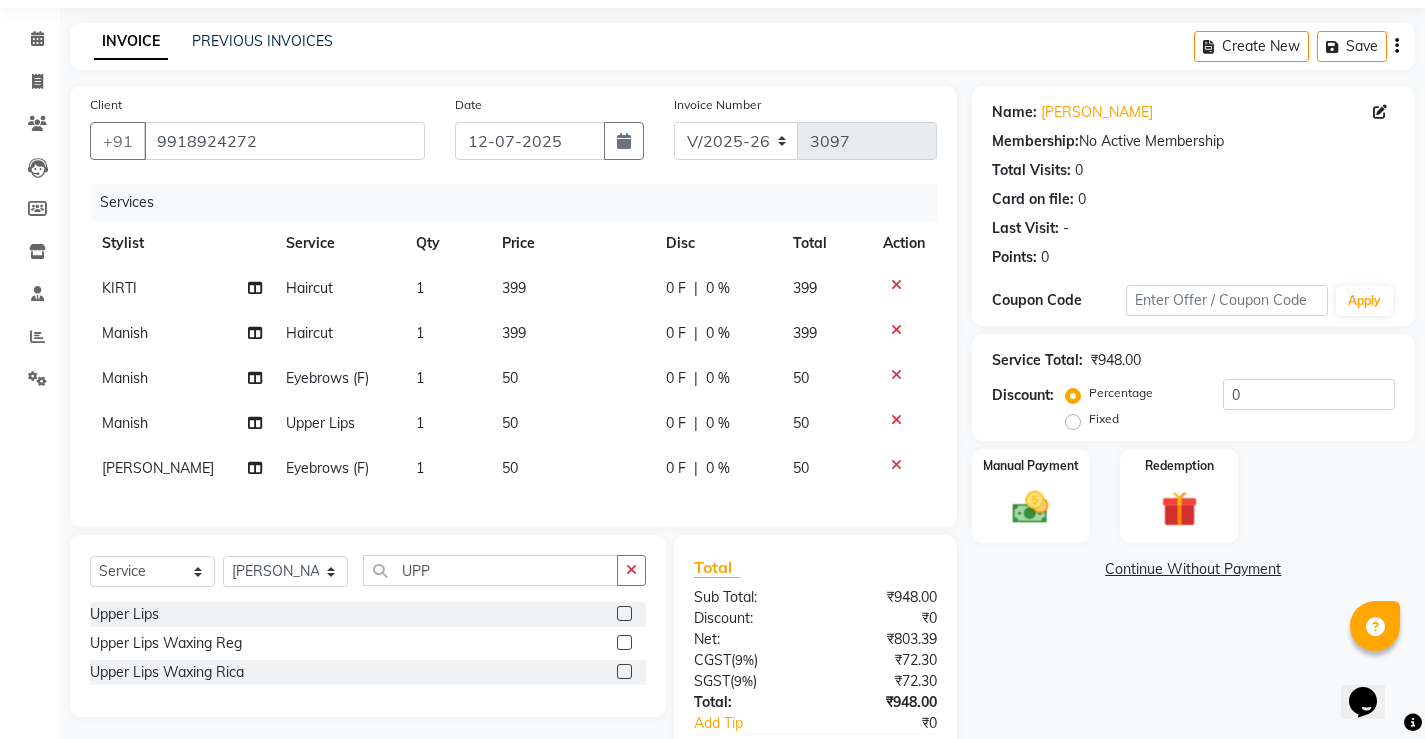 click 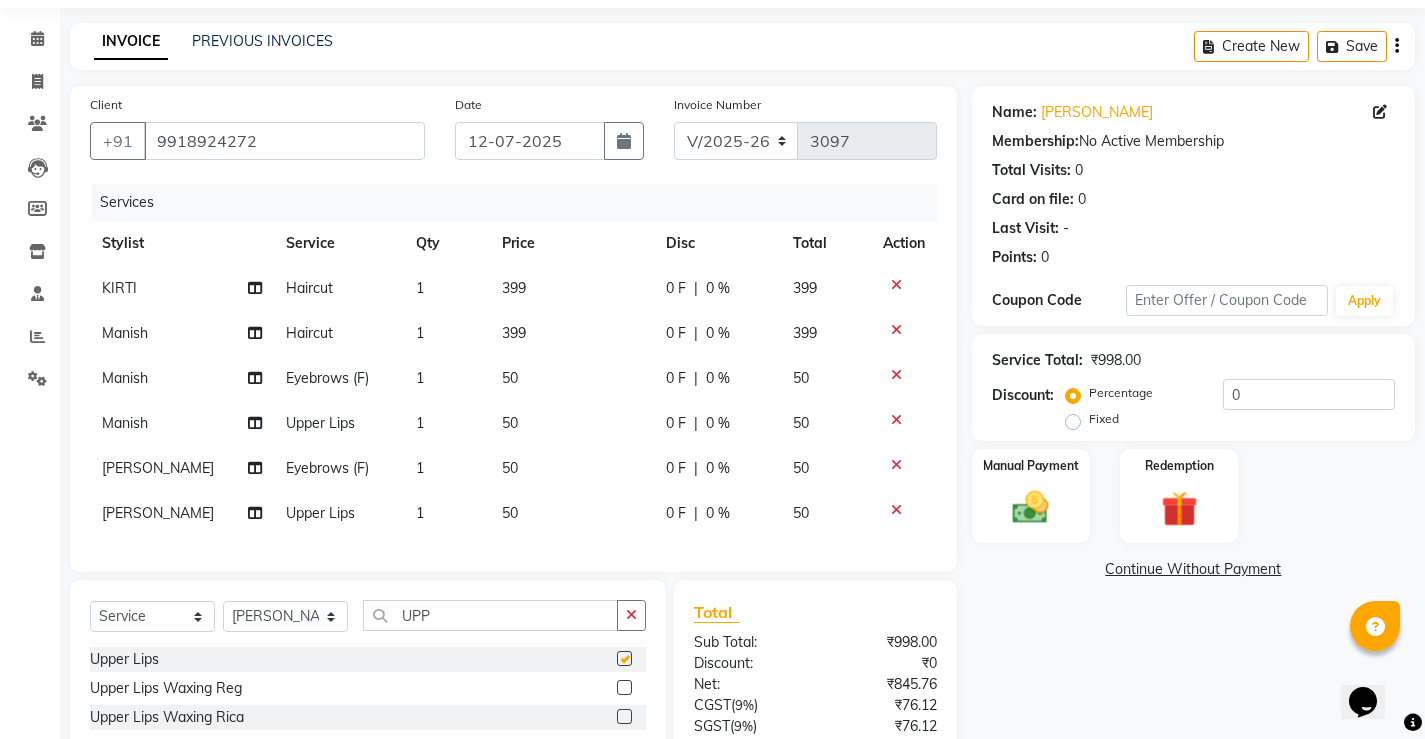 checkbox on "false" 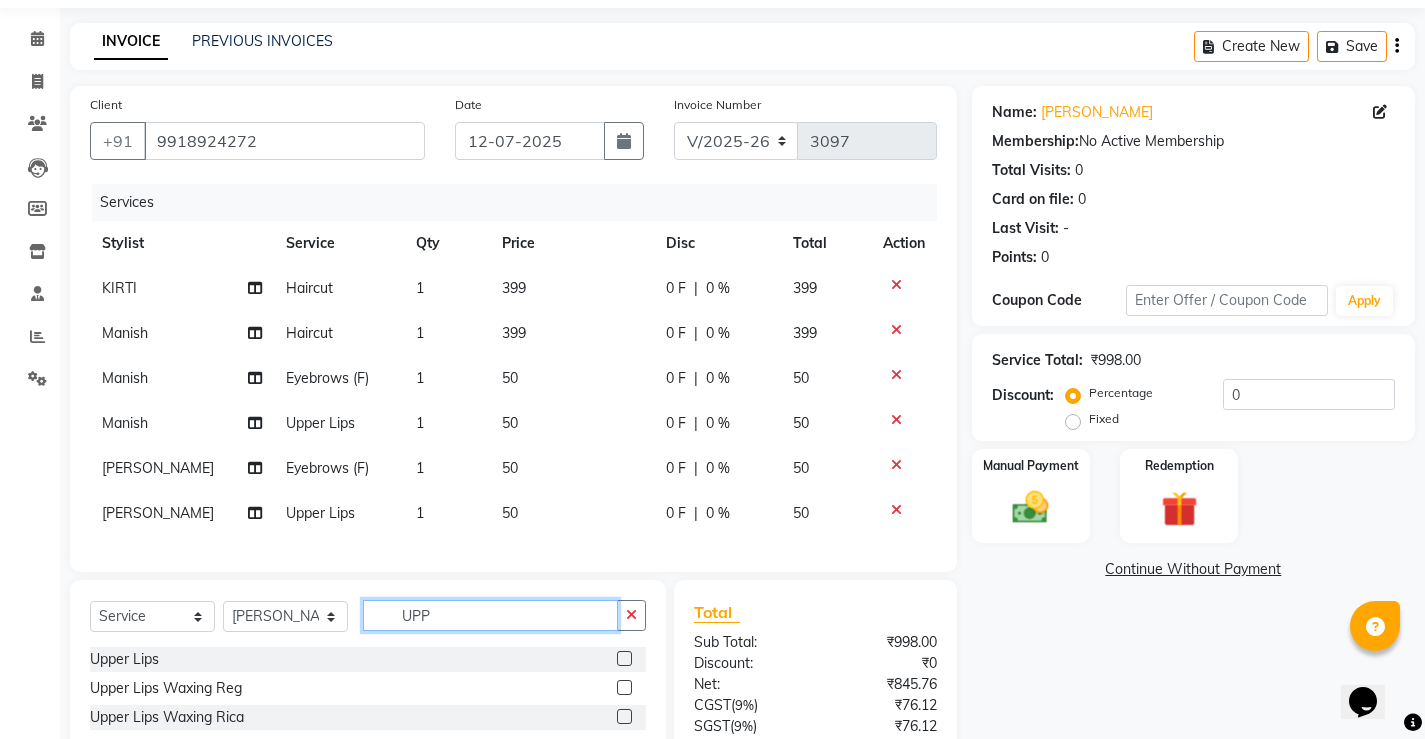 click on "UPP" 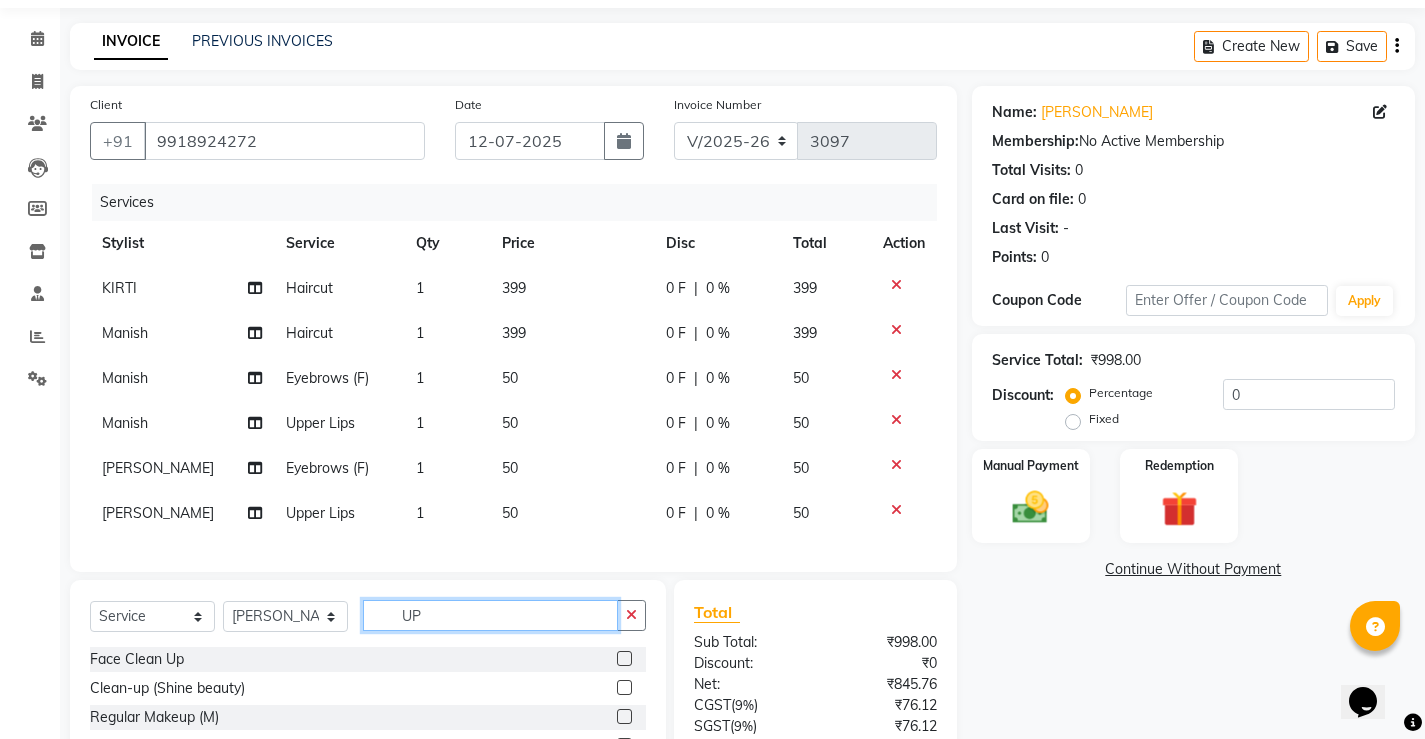type on "U" 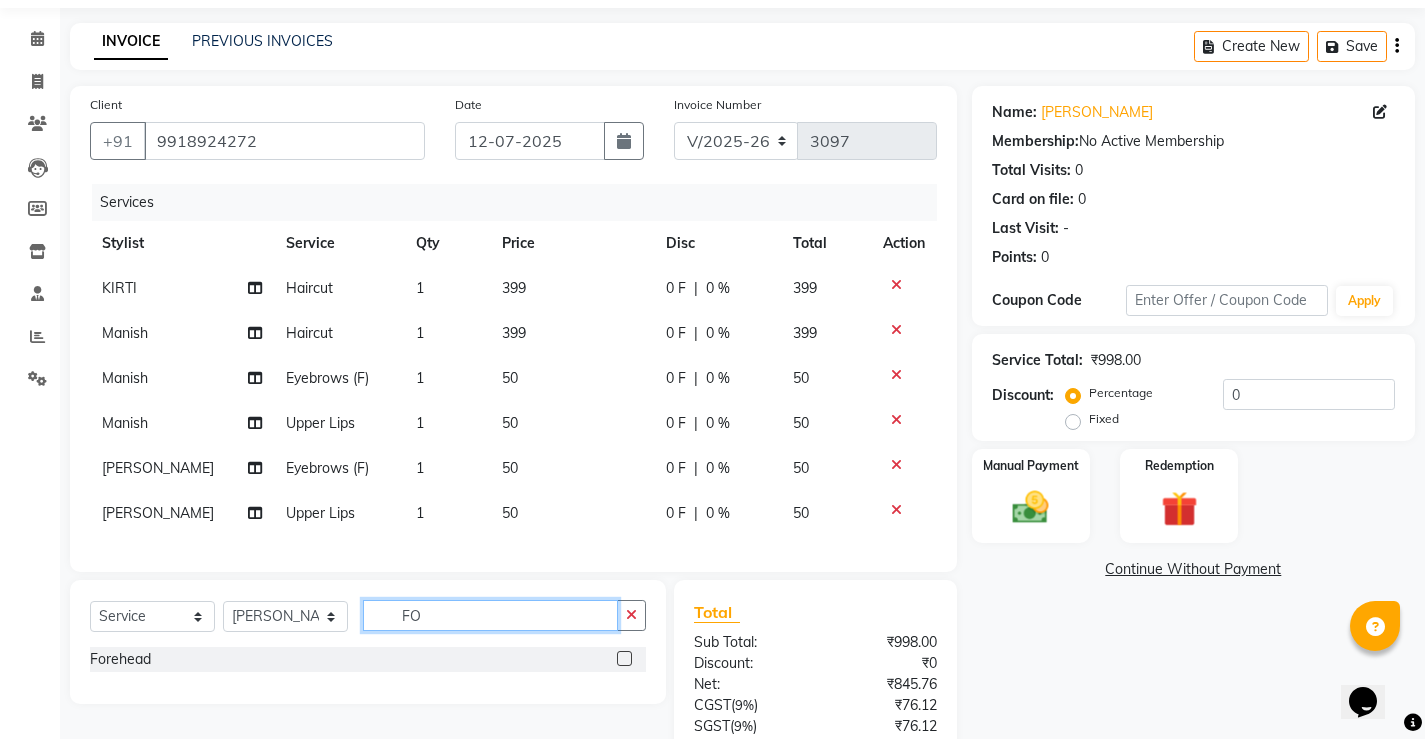 type on "FO" 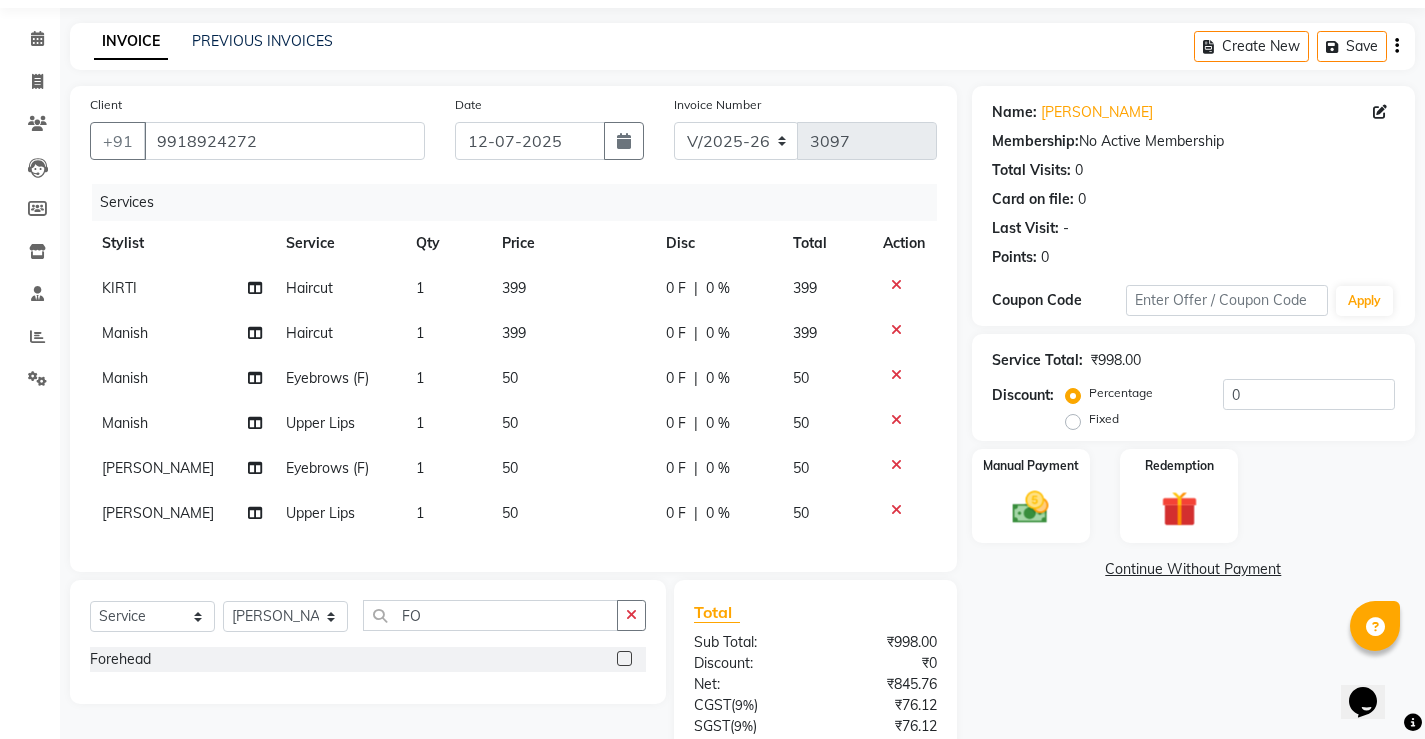 click 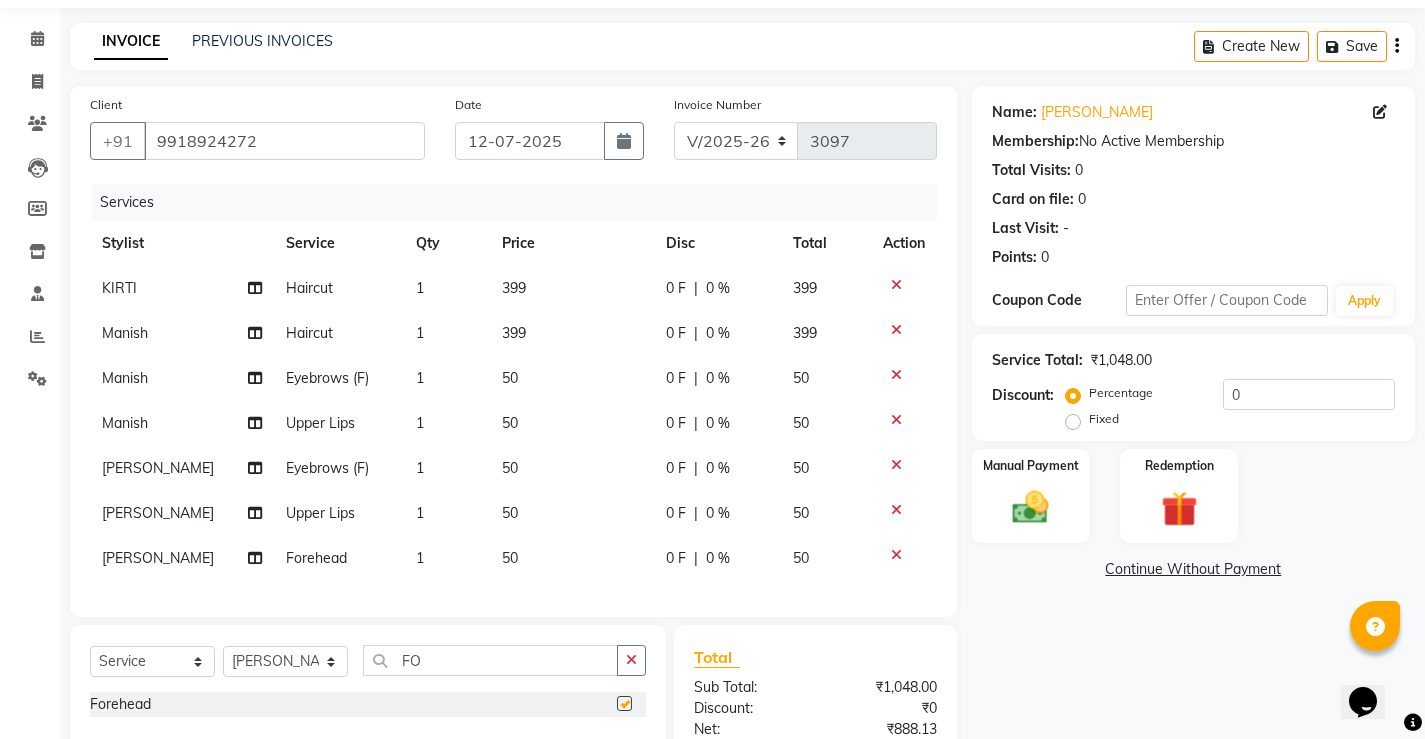 checkbox on "false" 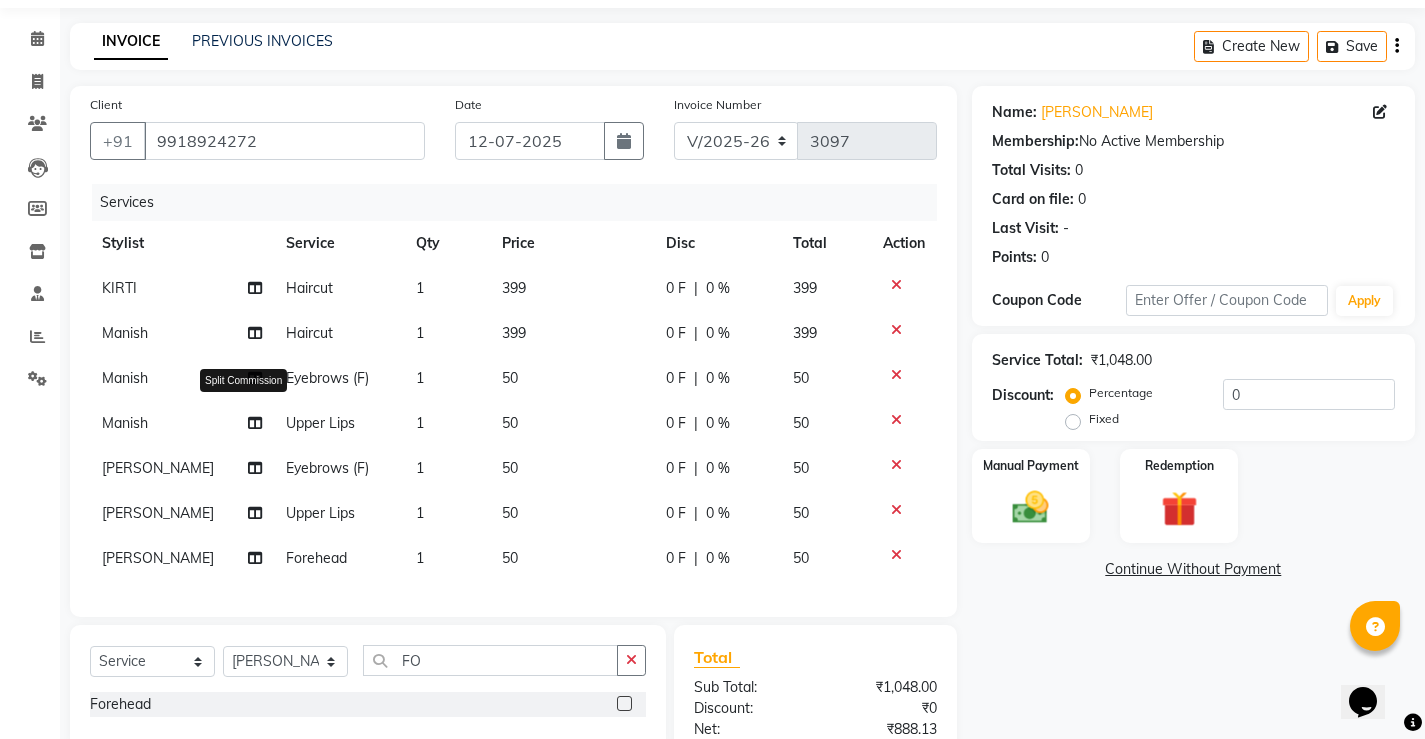 click 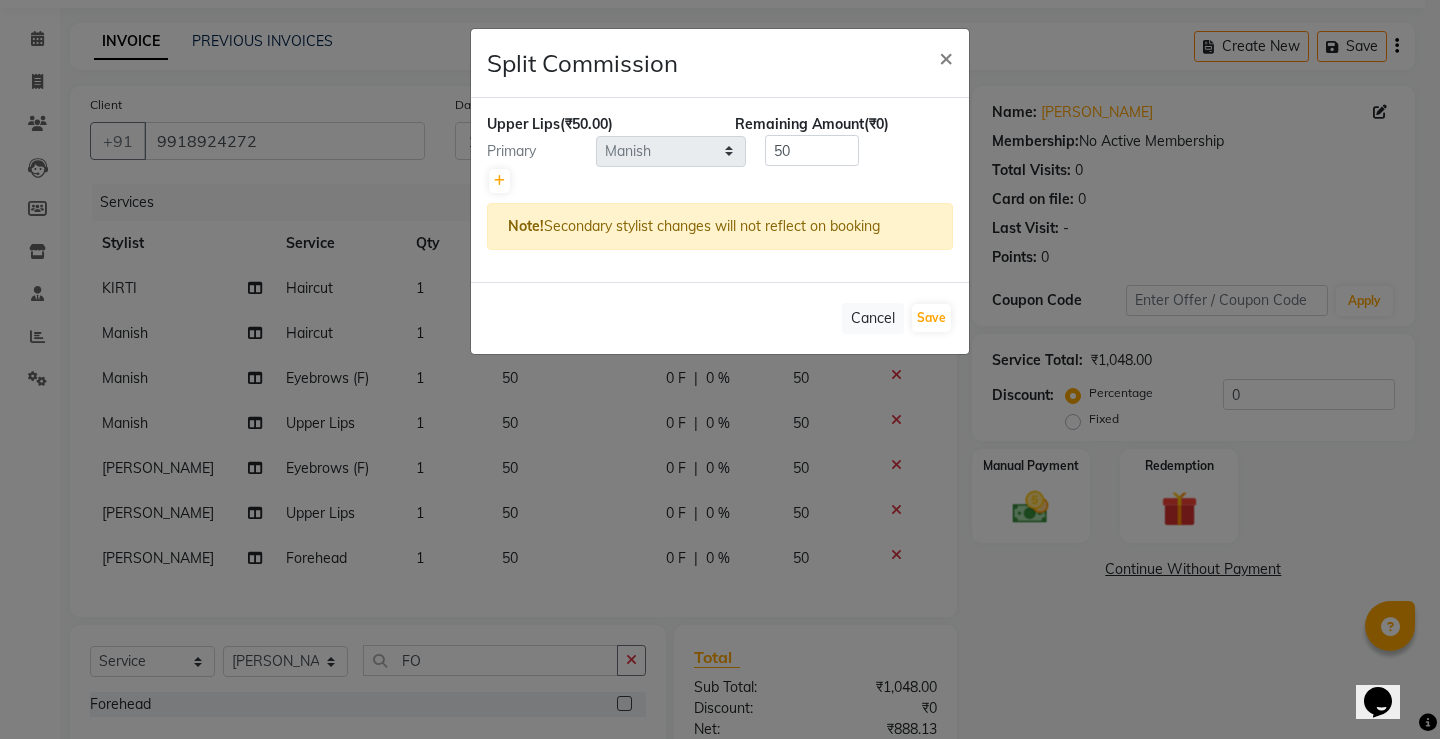 click on "Split Commission × Upper Lips  (₹50.00) Remaining Amount  (₹0) Primary Select  ADMIN   AKASH   [PERSON_NAME]   [PERSON_NAME]   MANAGER   [PERSON_NAME]    [PERSON_NAME]   [PERSON_NAME]   [PERSON_NAME]   VISHAL  50 Note!  Secondary stylist changes will not reflect on booking   Cancel   Save" 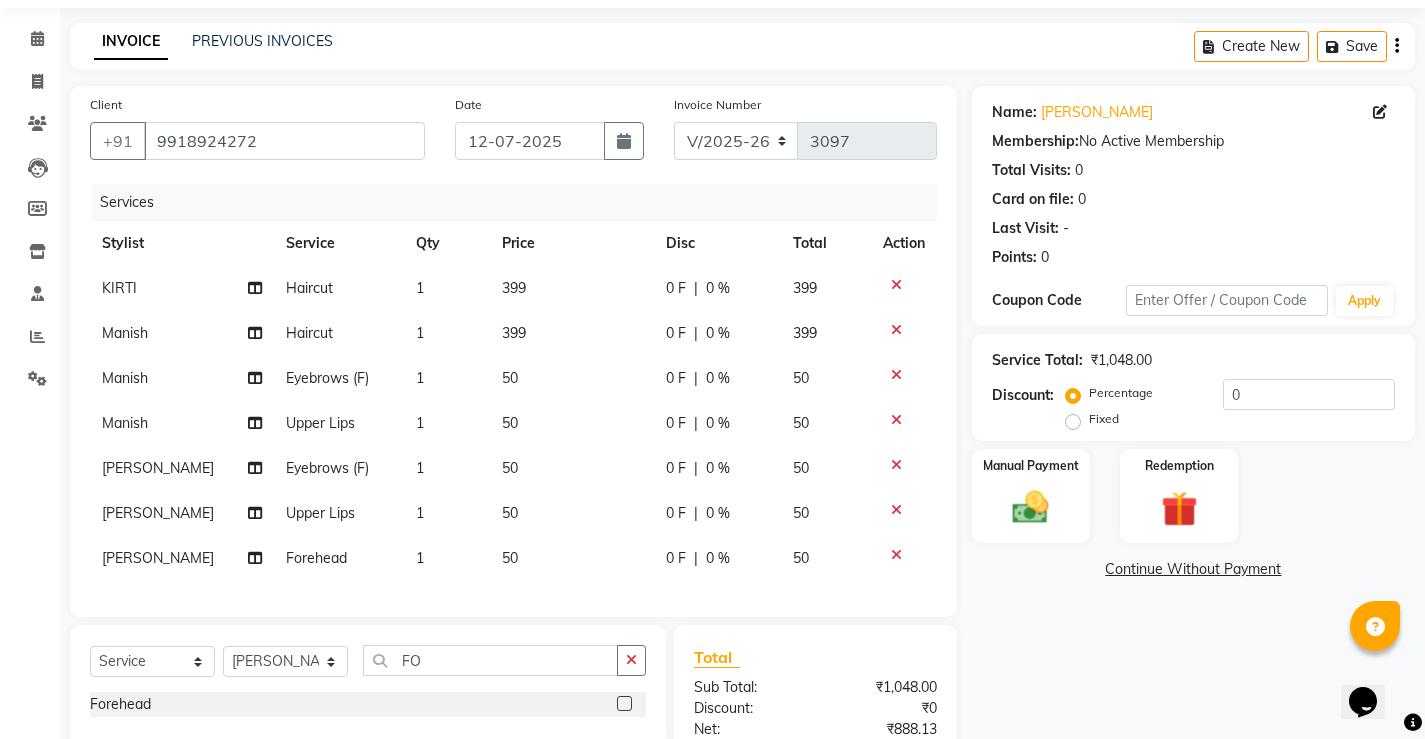 click on "Manish" 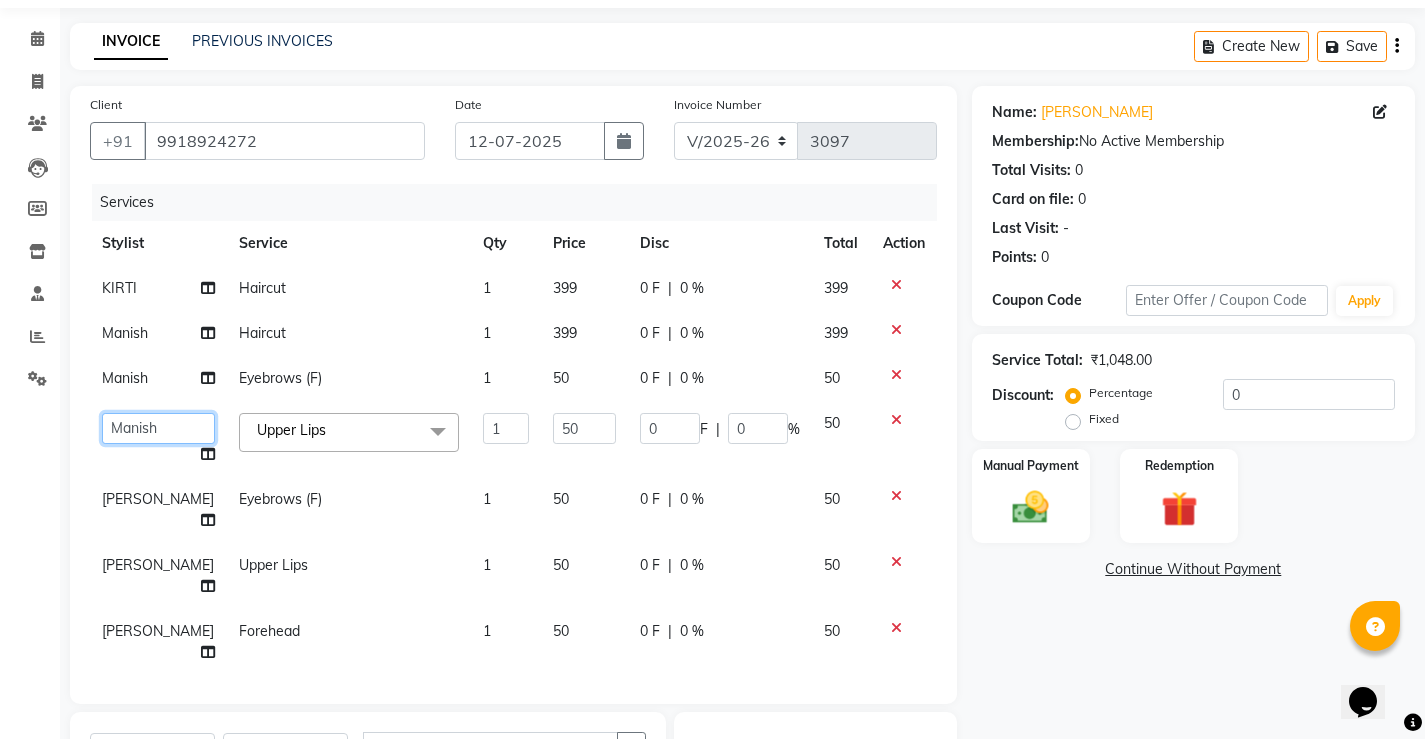 click on "[PERSON_NAME]   [PERSON_NAME]   MANAGER   [PERSON_NAME]    [PERSON_NAME]   [PERSON_NAME]   [PERSON_NAME]" 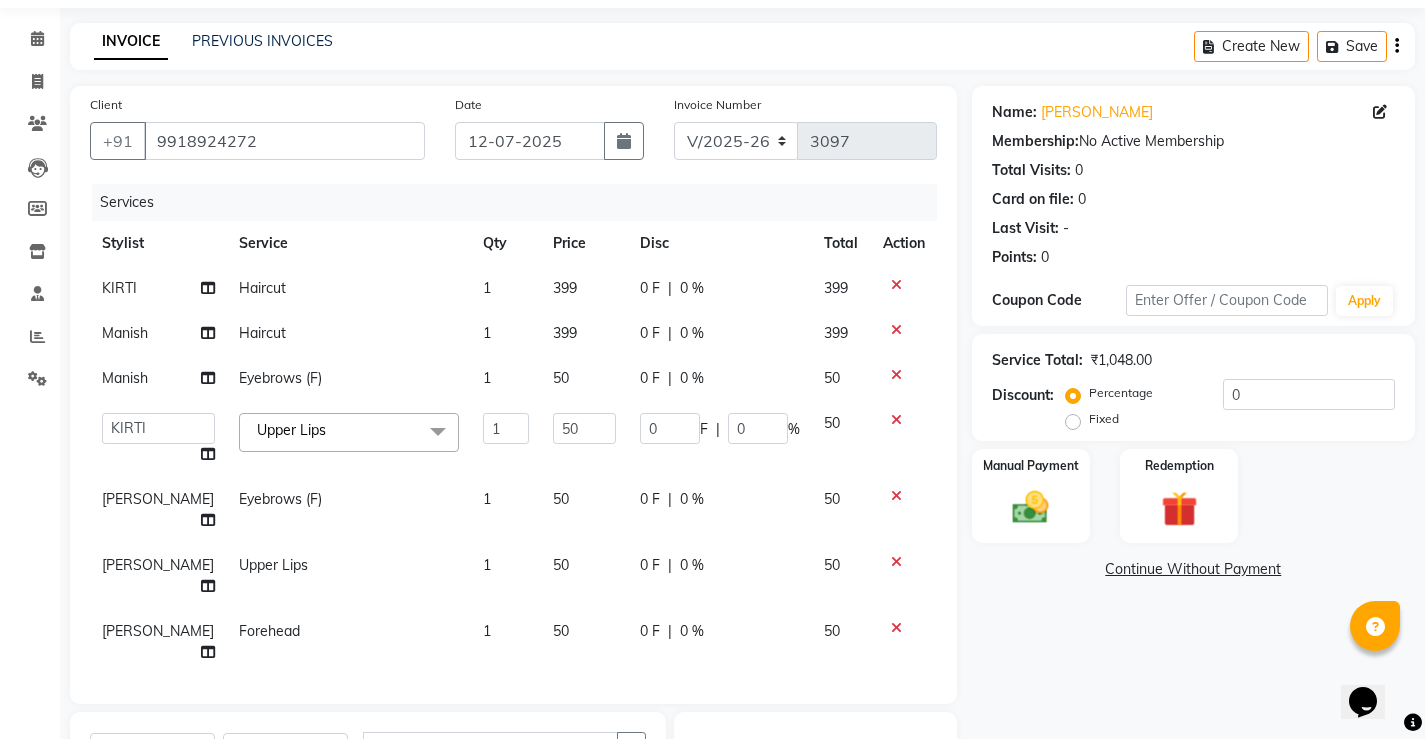 select on "14732" 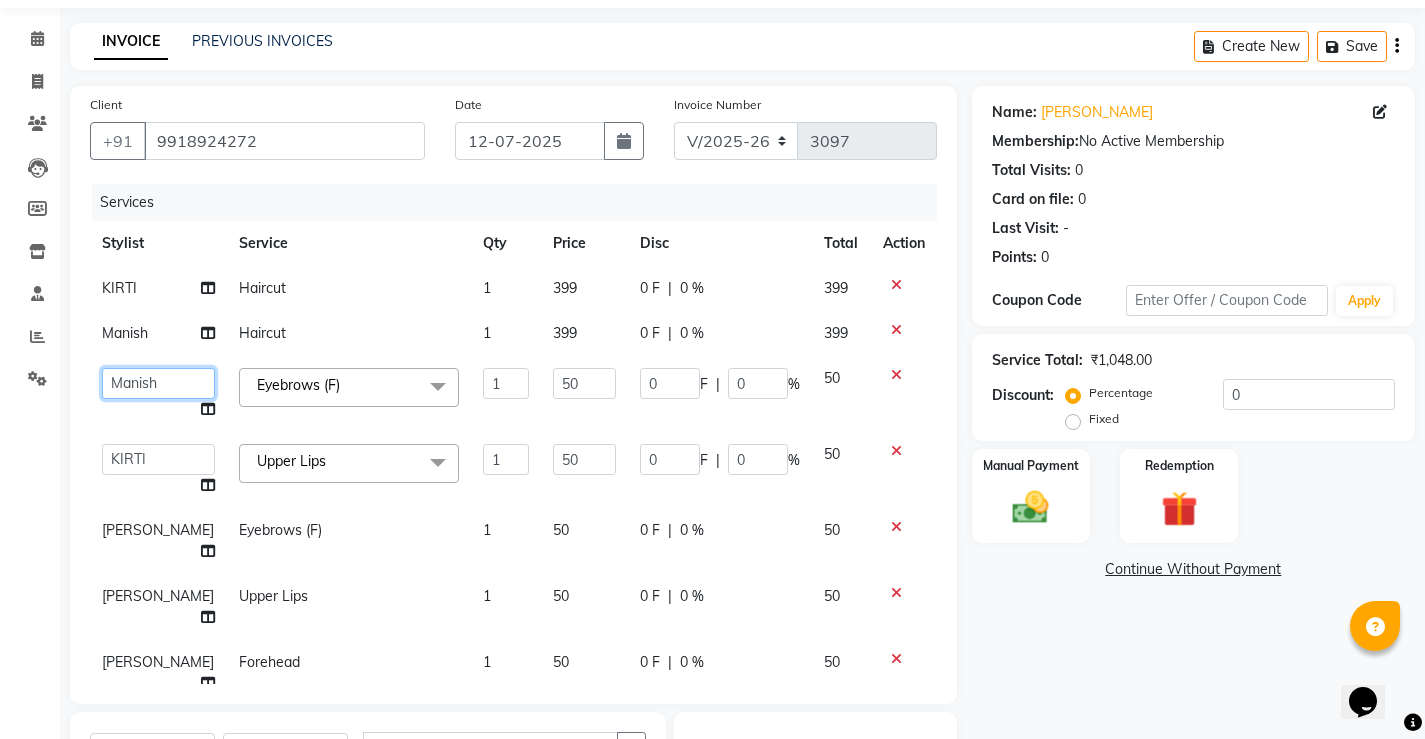 click on "[PERSON_NAME]   [PERSON_NAME]   MANAGER   [PERSON_NAME]    [PERSON_NAME]   [PERSON_NAME]   [PERSON_NAME]" 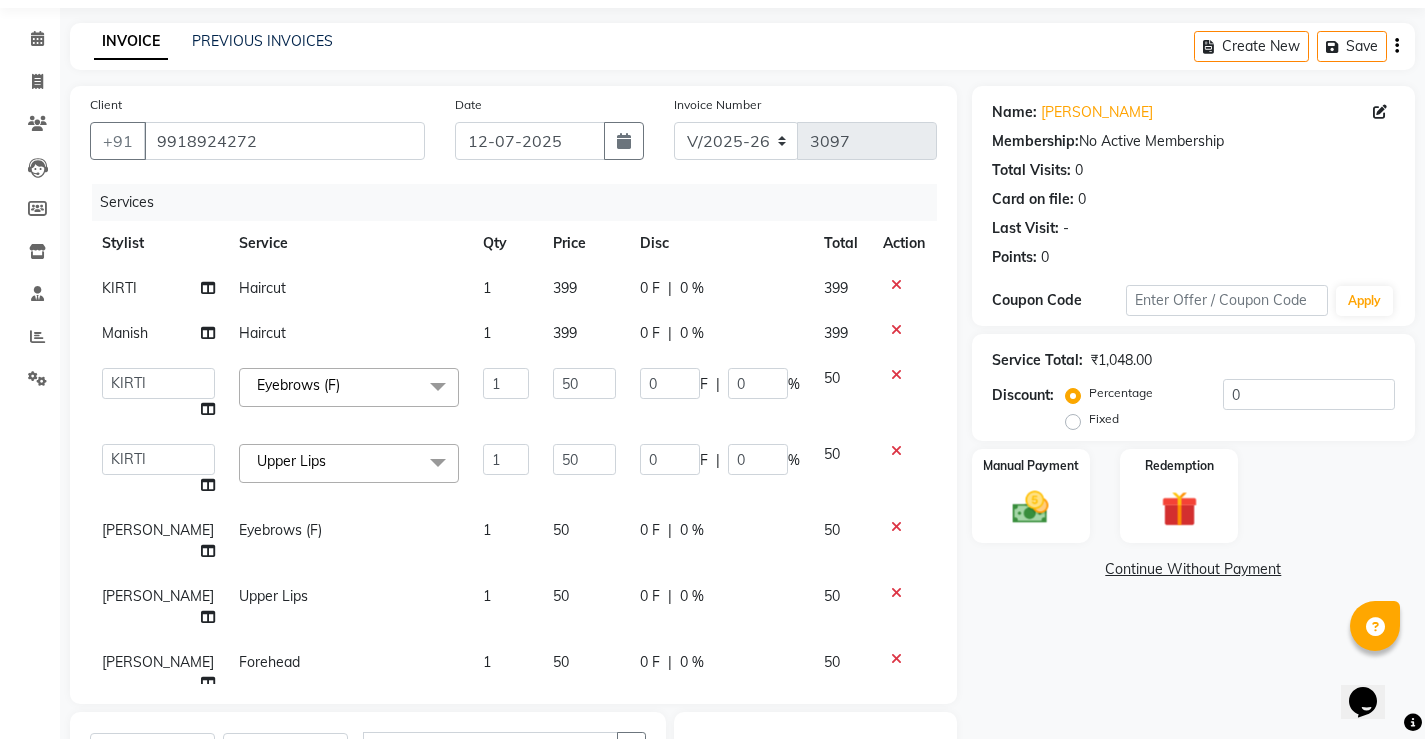 select on "14732" 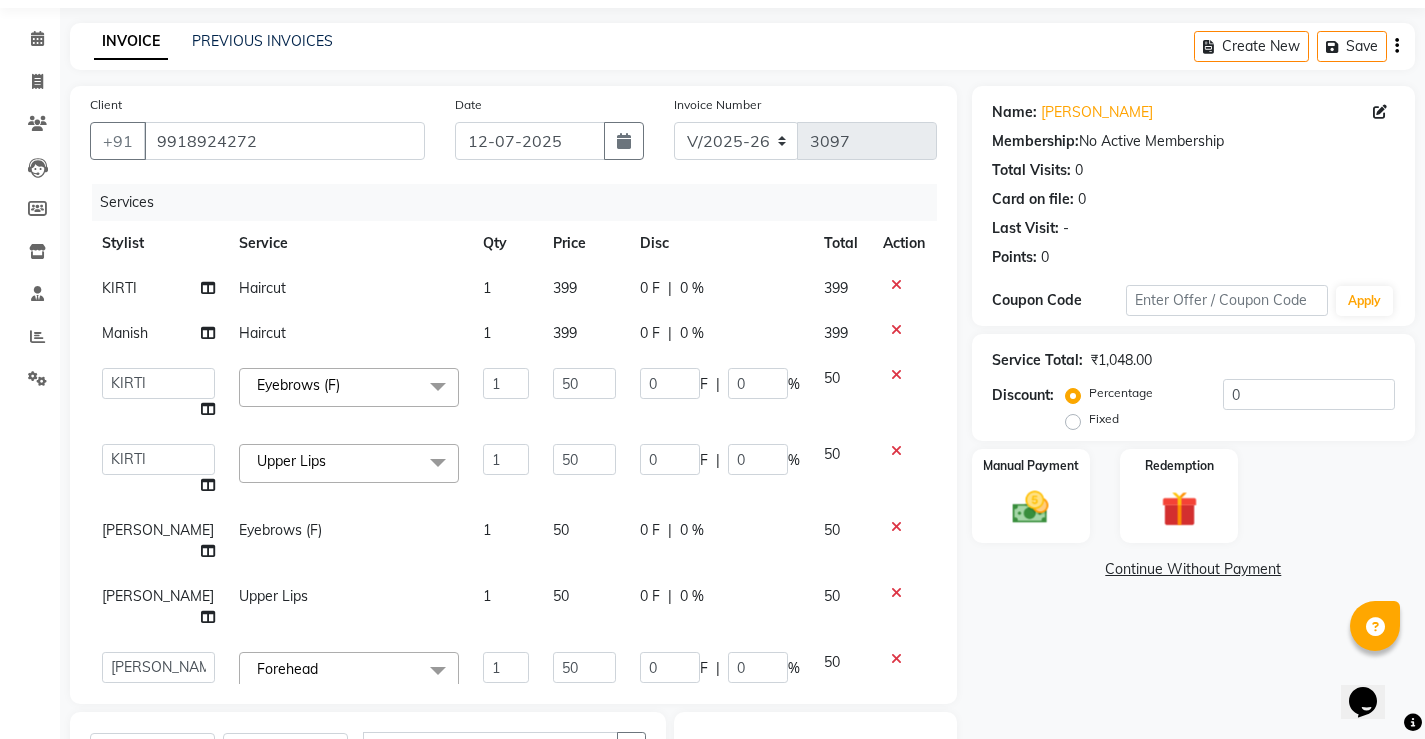 click on "Forehead  x Hair Spa Scrub Hair Spa (M) Hair Spa (F) Keratin Spa Hair Treatment Hair Treatment Smartbond Hair Smoothing Hair Straightening Hair Rebonding Hair Keratin Cadiveu Head Massage L Hair Keratin Keramelon Hair [MEDICAL_DATA] Keramelon Scalp Advance (F) Scalp Advance (M) Brillare Anti-[MEDICAL_DATA] oil (F) Nanoplastia treatment Brillare Hairfall Control oil (F) Brillare Hairfall Control oil (M) Brillare Anti-[MEDICAL_DATA] oil (M) Reflexology (U lux) 1400 Face Bleach Face D-Tan Face Clean Up Clean-up (Shine beauty) Facial Actiblend Glass Facial Mask Signature Facial Deluxe Facial Luxury Facial Magical Facial Premium Facial Royal Treatment Skinora Age Control F Treatment ( Snow Algae&Saffron) Skinora Calming Treatment (Avacado & Oat) Skinora Hydra Treatment (Butter&Coconut Milk) Skinora Mattifying Treatment ( Citron&Seabuck) Skinora Radiance Treatment ( Kakadu& Lakadong) Classic Manicure Classic Pedicure Advance Manicure Advance Pedicure Nails Cut+File Regular Makeup (M) Regular Makeup (F) Groom Makeup Party Makeup" 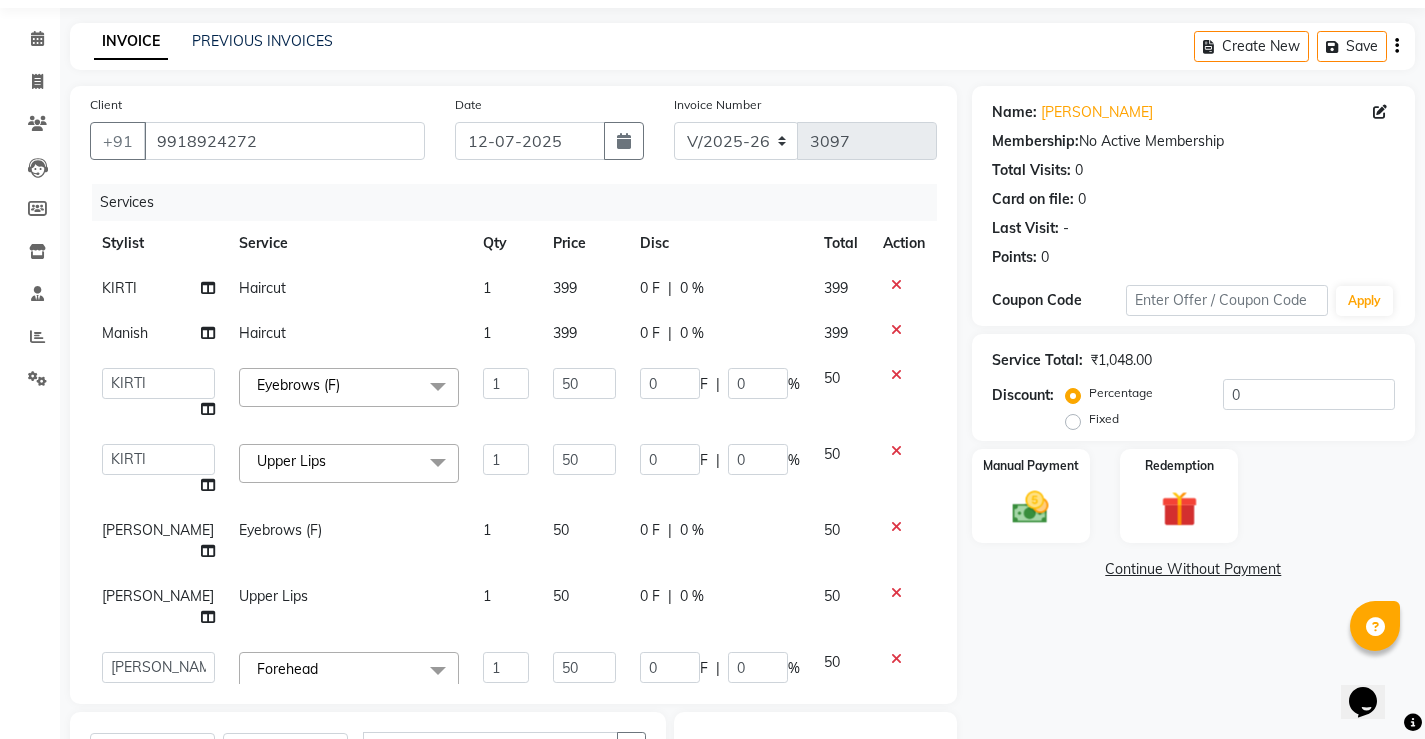 select on "14732" 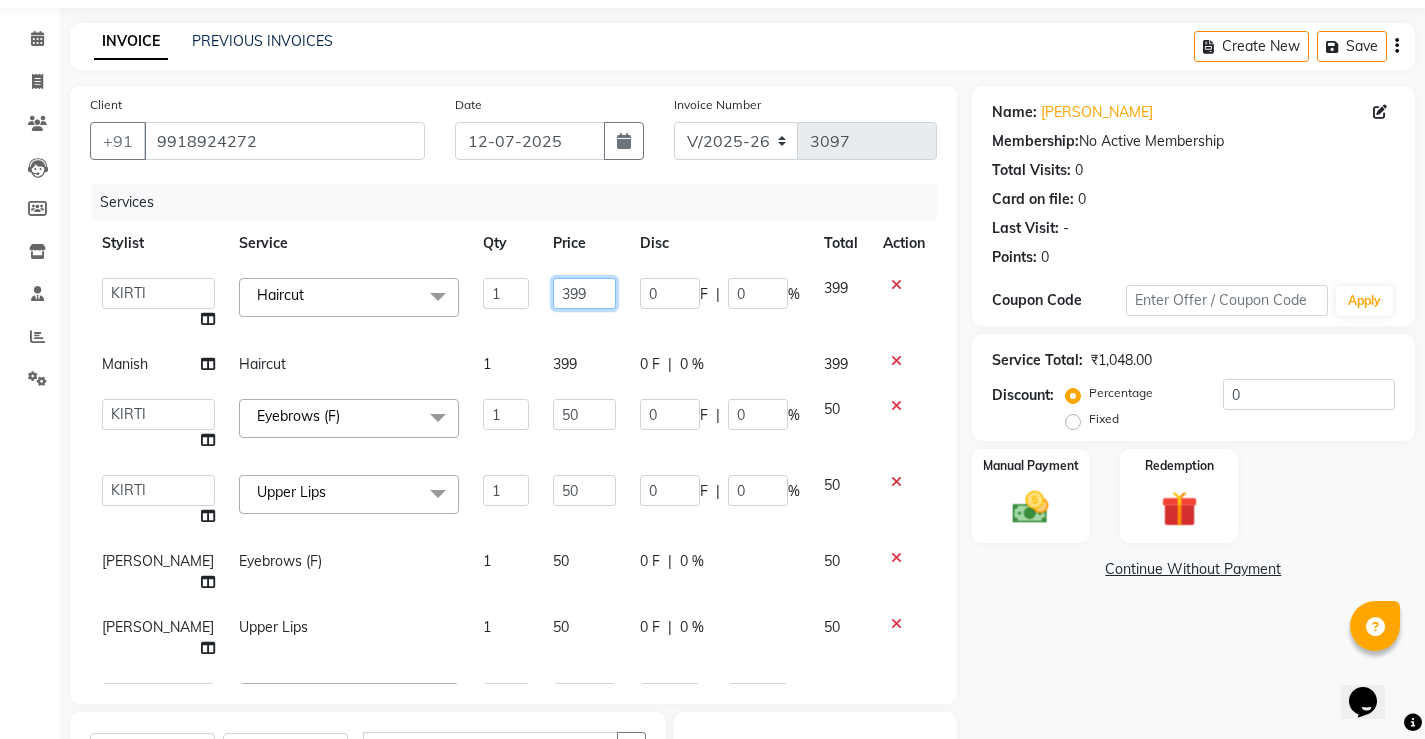 click on "399" 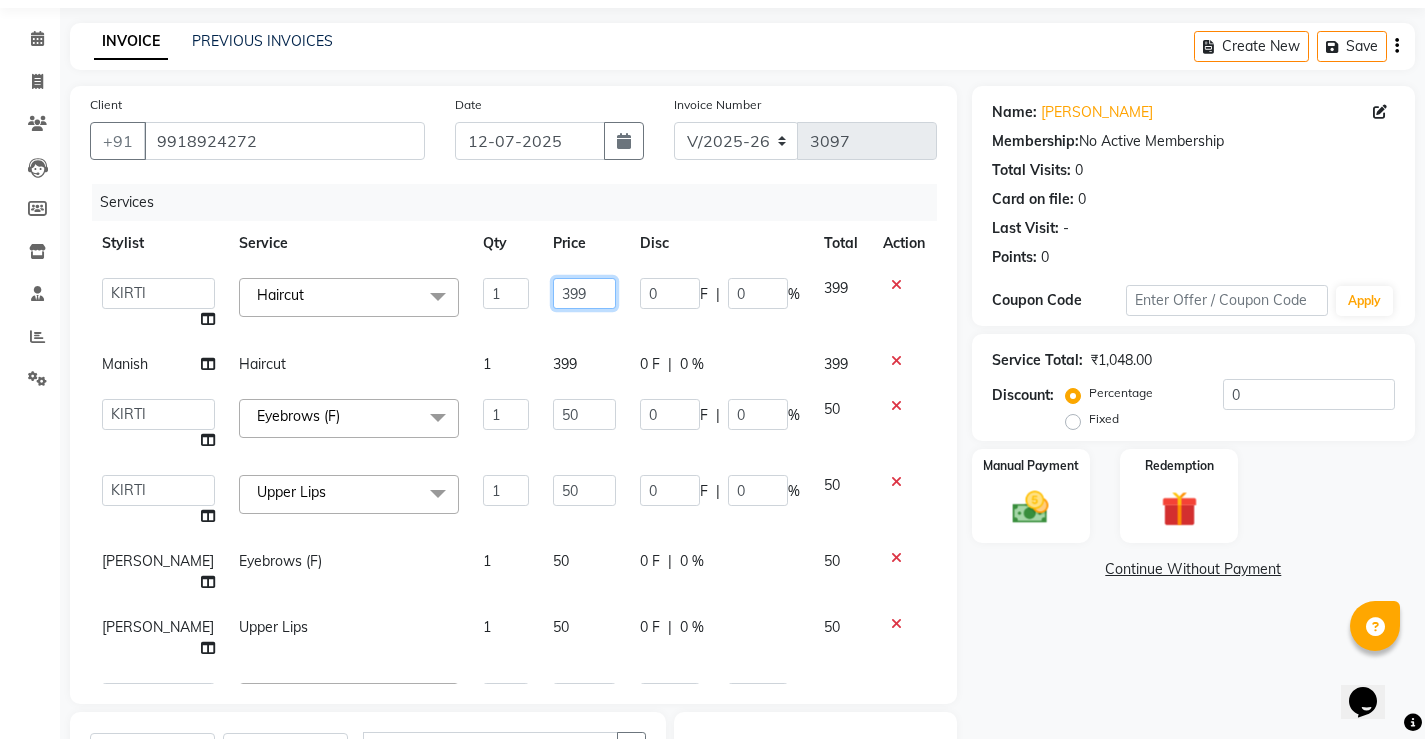 click on "399" 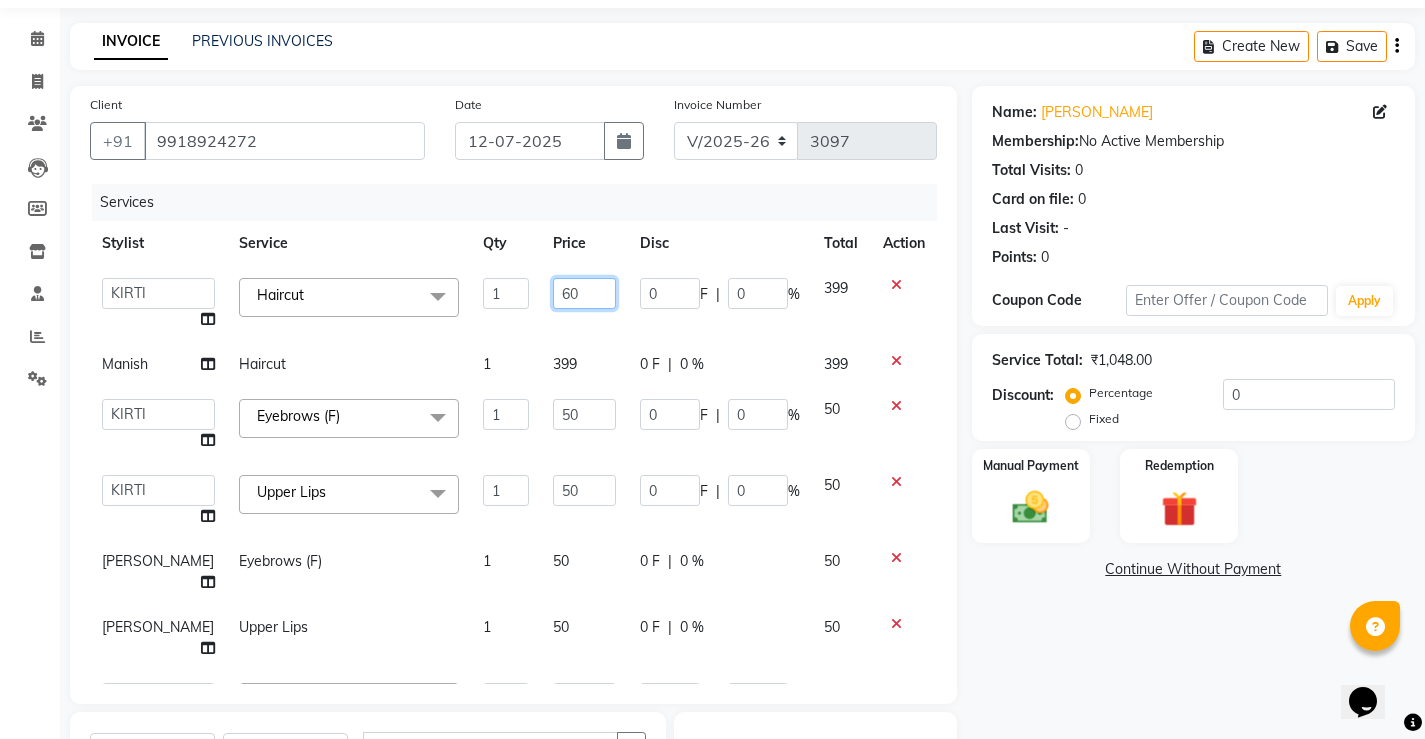 type on "600" 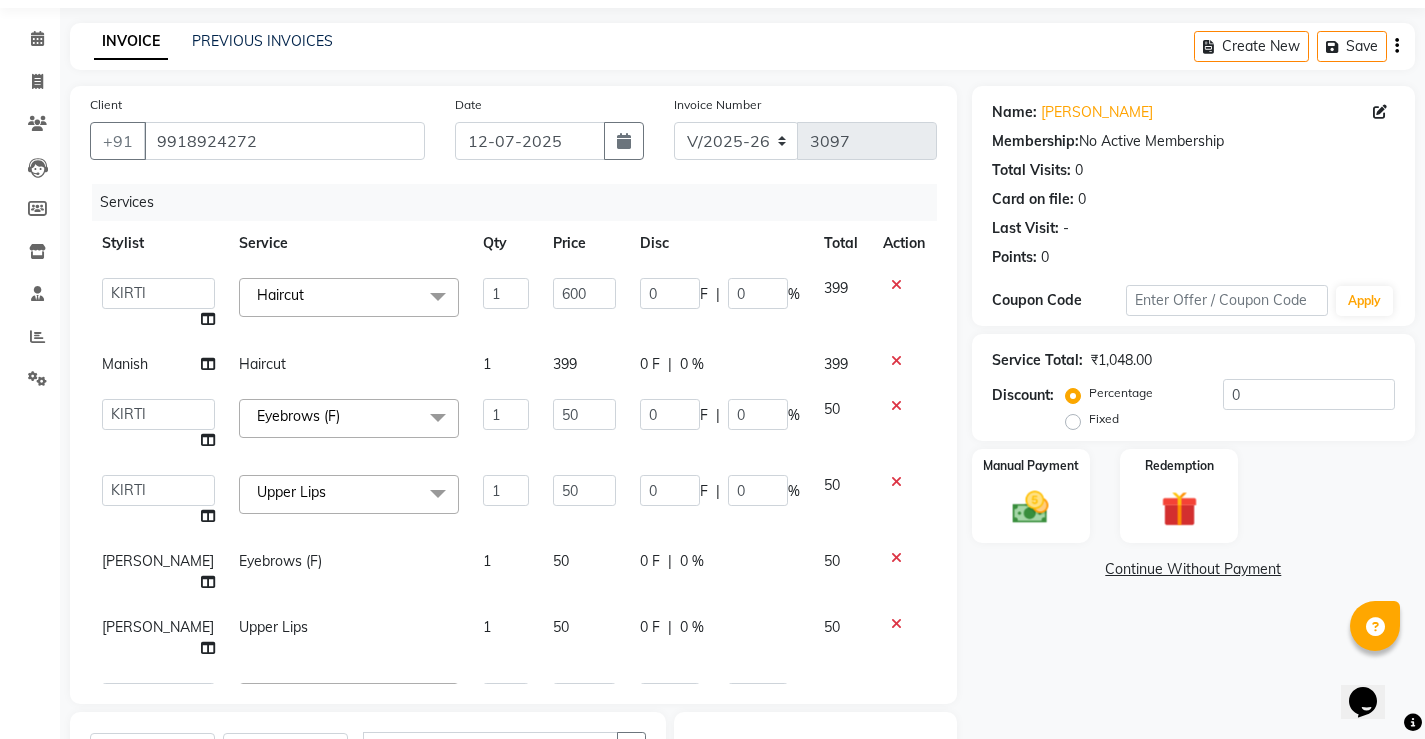 click on "ADMIN   AKASH   [PERSON_NAME]   [PERSON_NAME]   MANAGER   [PERSON_NAME]    [PERSON_NAME]   [PERSON_NAME]   [PERSON_NAME]   VISHAL  Haircut  x Hair Spa Scrub Hair Spa (M) Hair Spa (F) Keratin Spa Hair Treatment Hair Treatment Smartbond Hair Smoothing Hair Straightening Hair Rebonding Hair Keratin Cadiveu Head Massage L Hair Keratin Keramelon Hair [MEDICAL_DATA] Keramelon Scalp Advance (F) Scalp Advance (M) Brillare Anti-[MEDICAL_DATA] oil (F) Nanoplastia treatment Brillare Hairfall Control oil (F) Brillare Hairfall Control oil (M) Brillare Anti-[MEDICAL_DATA] oil (M) Reflexology (U lux) 1400 Face Bleach Face D-Tan Face Clean Up Clean-up (Shine beauty) Facial Actiblend Glass Facial Mask Signature Facial Deluxe Facial Luxury Facial Magical Facial Premium Facial Royal Treatment Skinora Age Control F Treatment ( Snow Algae&Saffron) Skinora Calming Treatment (Avacado & Oat) Skinora Hydra Treatment (Butter&Coconut Milk) Skinora Mattifying Treatment ( Citron&Seabuck) Skinora Radiance Treatment ( Kakadu& Lakadong) Classic Manicure Classic Pedicure 1" 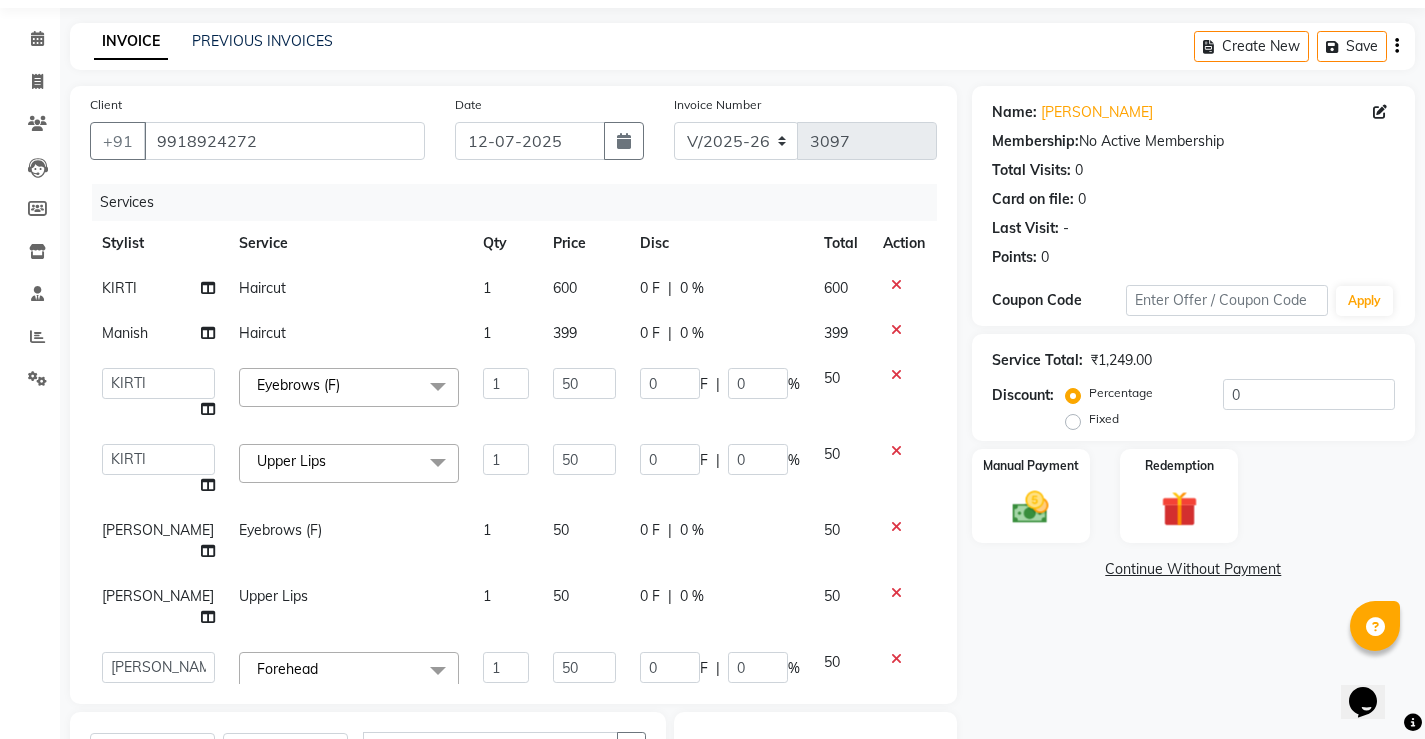 click on "399" 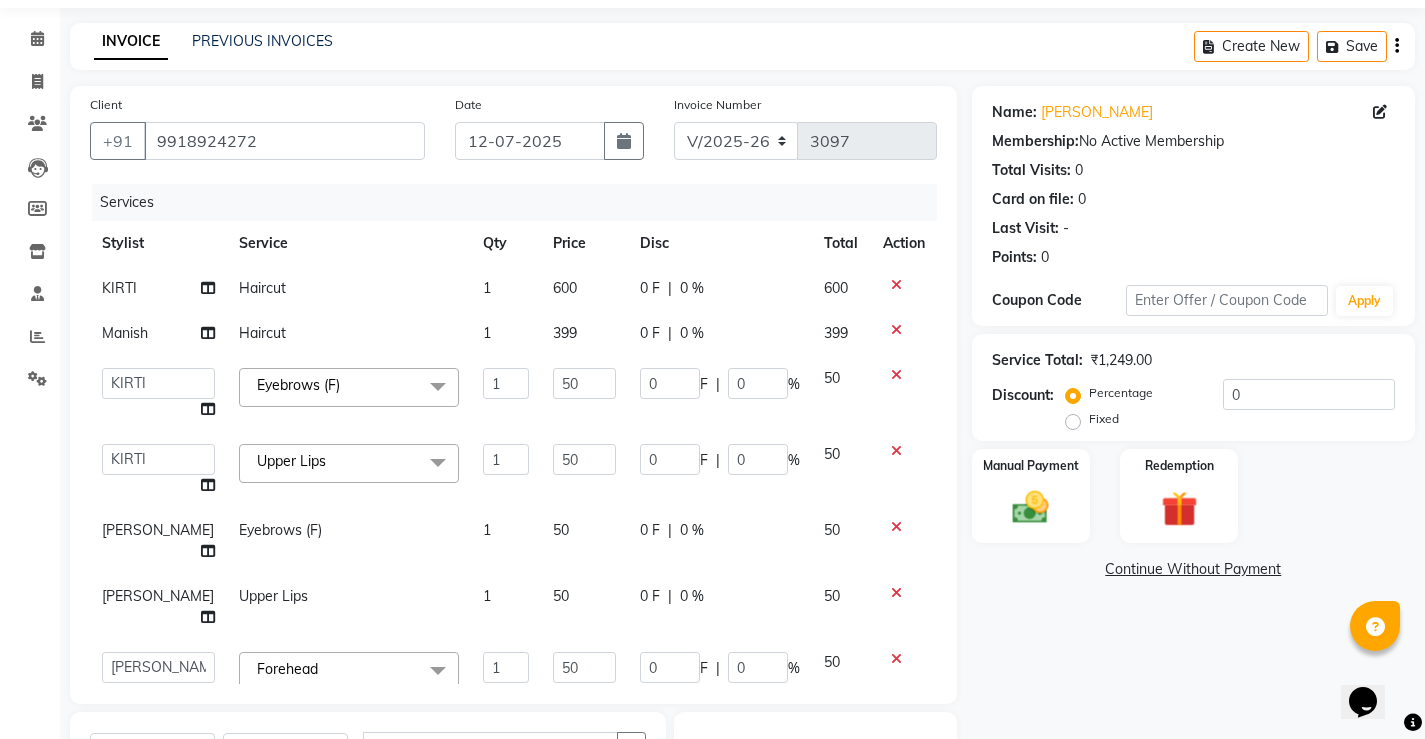 select on "60457" 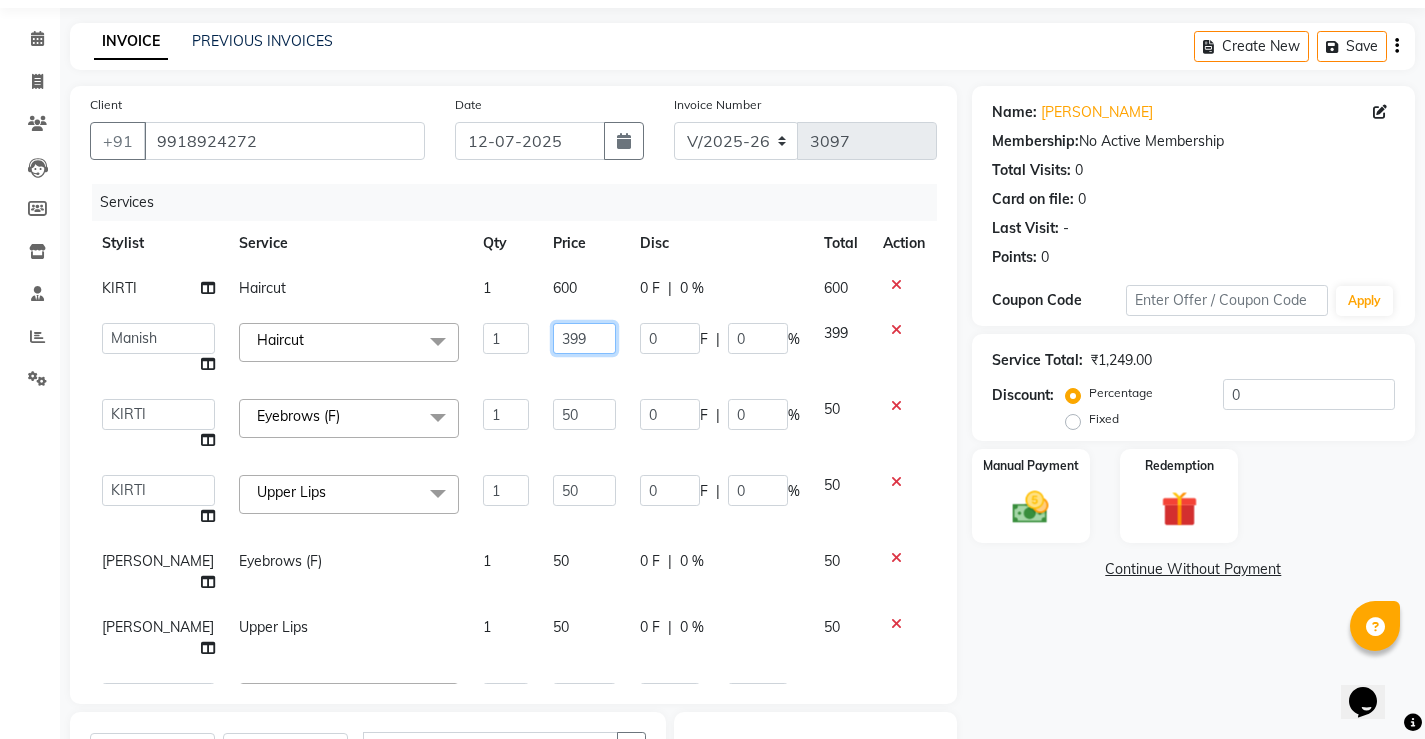 click on "399" 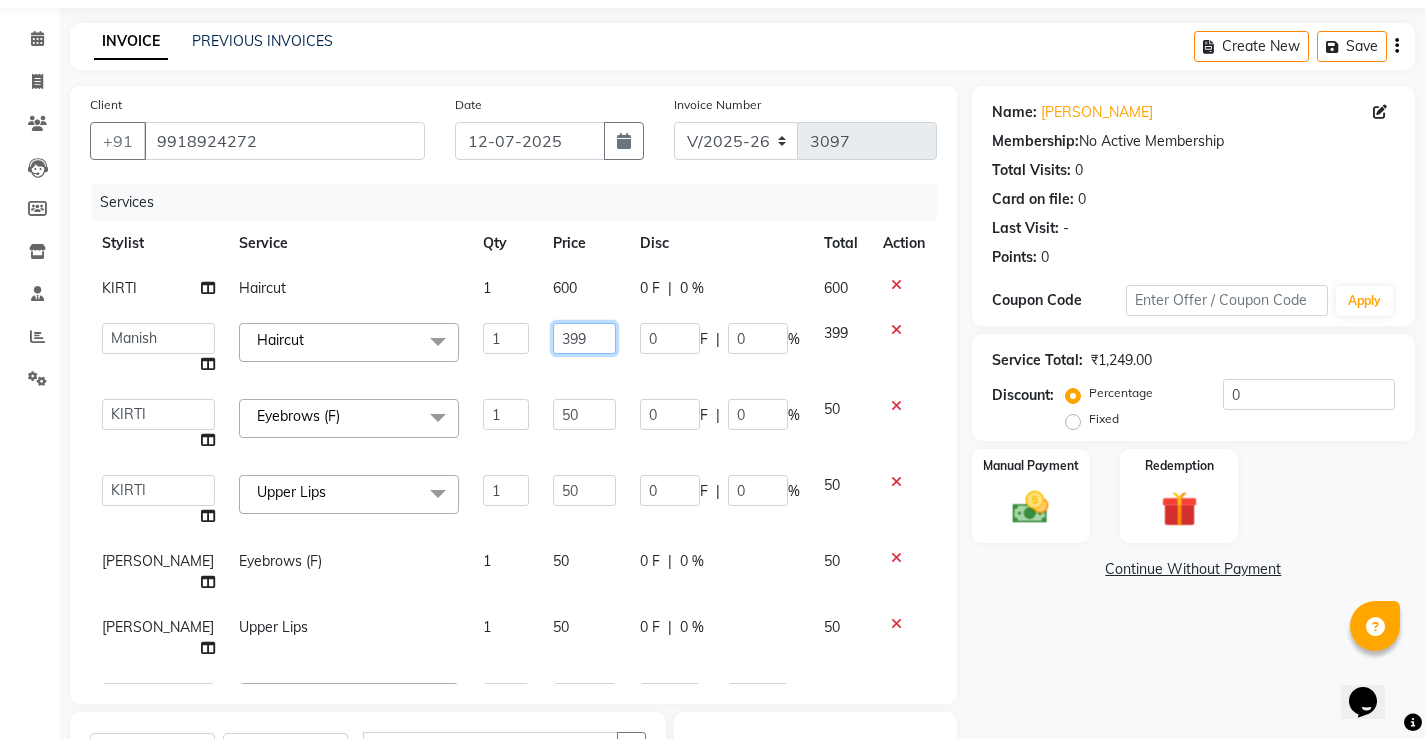click on "399" 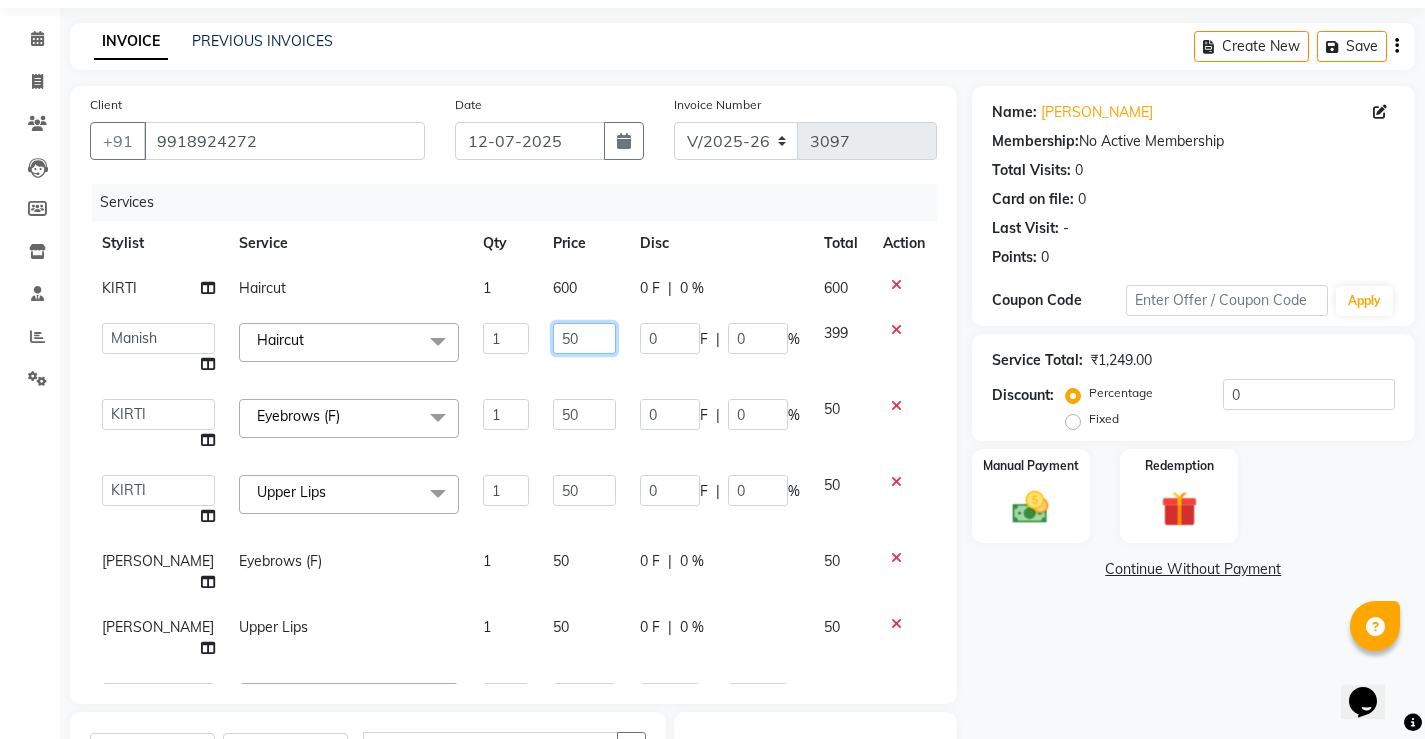 type on "500" 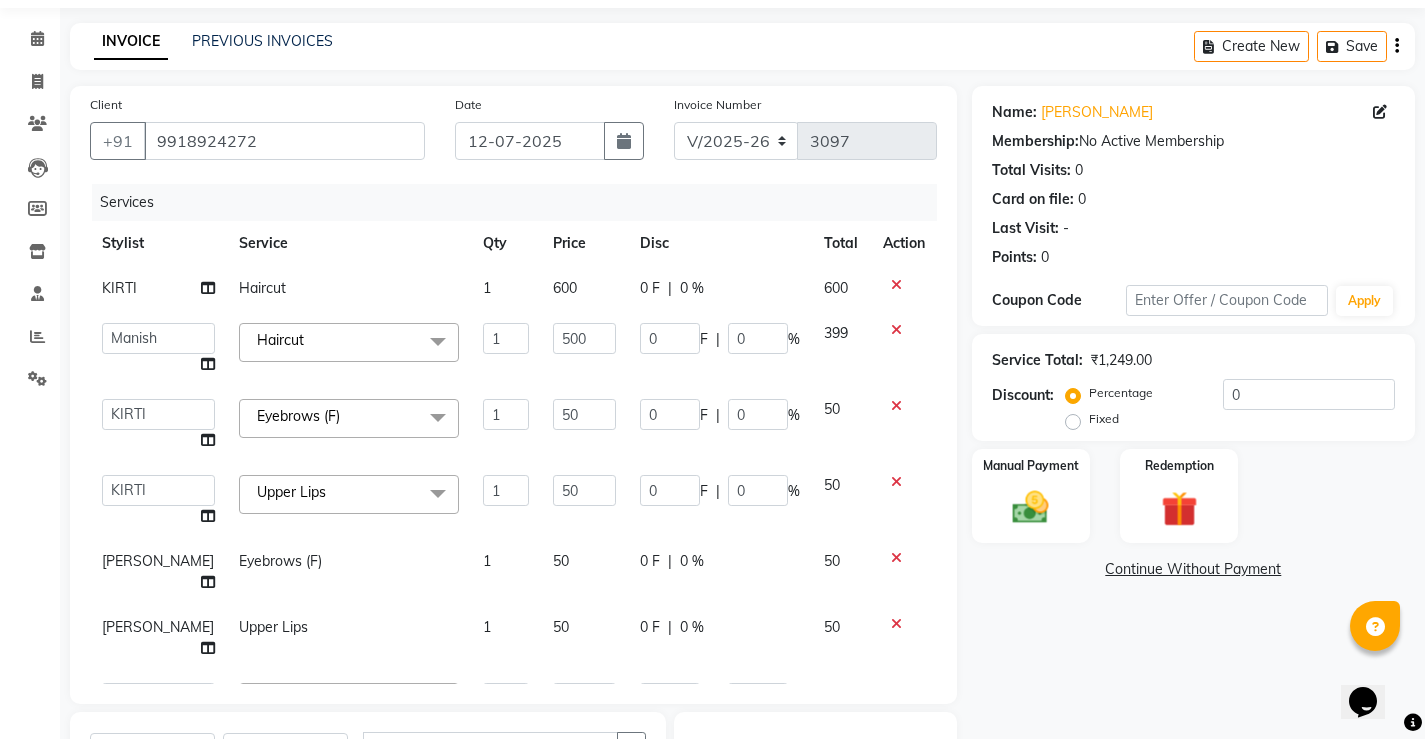 click on "[PERSON_NAME] Haircut 1 600 0 F | 0 % 600  ADMIN   AKASH   [PERSON_NAME]   [PERSON_NAME]   MANAGER   [PERSON_NAME]    [PERSON_NAME]   [PERSON_NAME]   [PERSON_NAME]   VISHAL  Haircut  x Hair Spa Scrub Hair Spa (M) Hair Spa (F) Keratin Spa Hair Treatment Hair Treatment Smartbond Hair Smoothing Hair Straightening Hair Rebonding Hair Keratin Cadiveu Head Massage L Hair Keratin Keramelon Hair [MEDICAL_DATA] Keramelon Scalp Advance (F) Scalp Advance (M) Brillare Anti-[MEDICAL_DATA] oil (F) Nanoplastia treatment Brillare Hairfall Control oil (F) Brillare Hairfall Control oil (M) Brillare Anti-[MEDICAL_DATA] oil (M) Reflexology (U lux) 1400 Face Bleach Face D-Tan Face Clean Up Clean-up (Shine beauty) Facial Actiblend Glass Facial Mask Signature Facial Deluxe Facial Luxury Facial Magical Facial Premium Facial Royal Treatment Skinora Age Control F Treatment ( Snow Algae&Saffron) Skinora Calming Treatment (Avacado & Oat) Skinora Hydra Treatment (Butter&Coconut Milk) Skinora Mattifying Treatment ( Citron&Seabuck) Skinora Radiance Treatment ( Kakadu& Lakadong) 1" 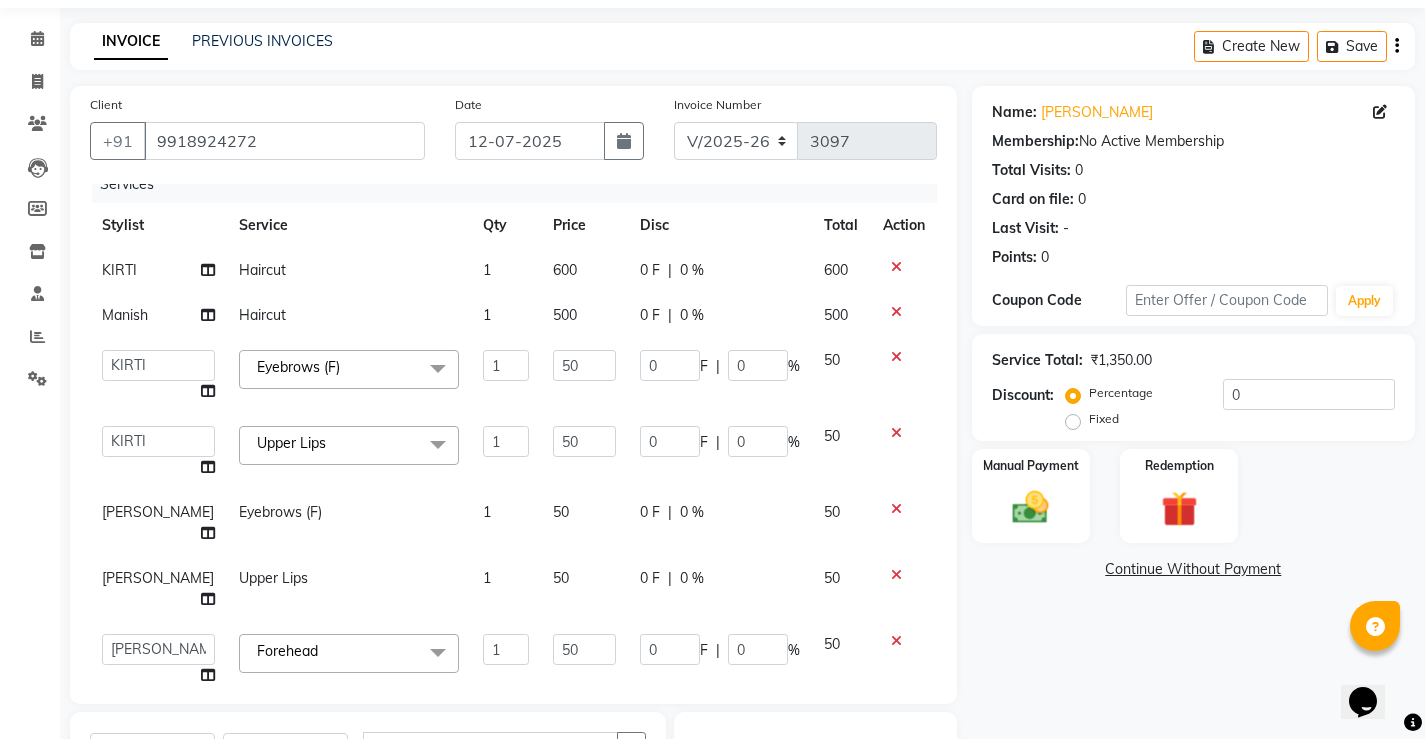 scroll, scrollTop: 21, scrollLeft: 0, axis: vertical 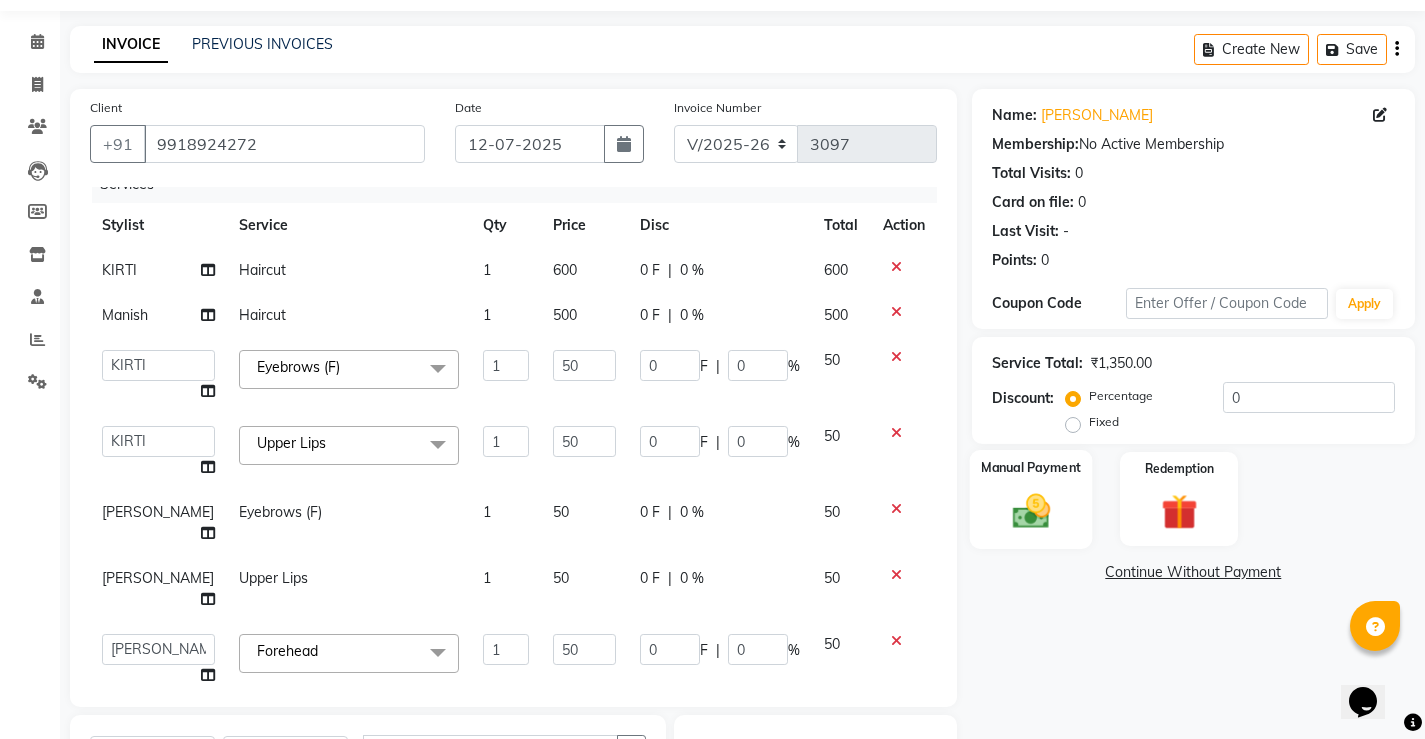 click 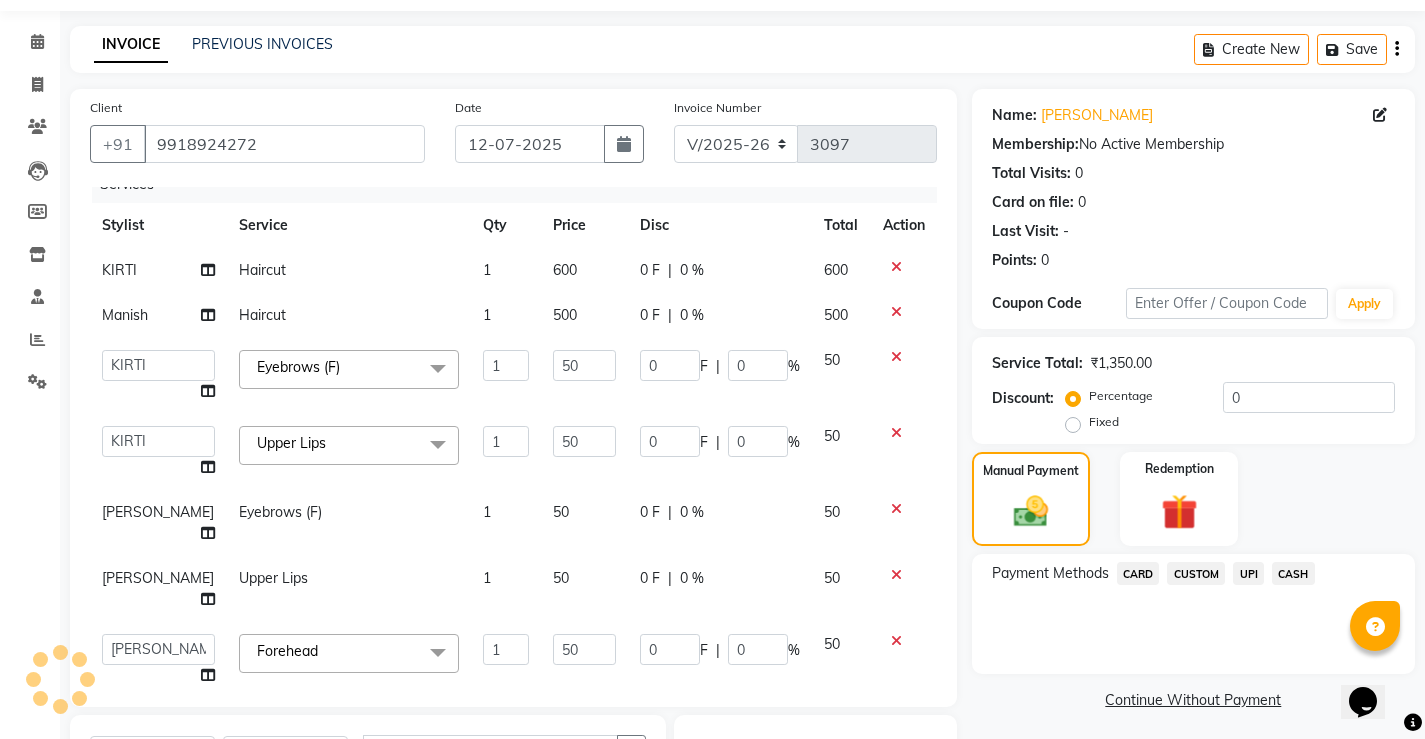 click on "UPI" 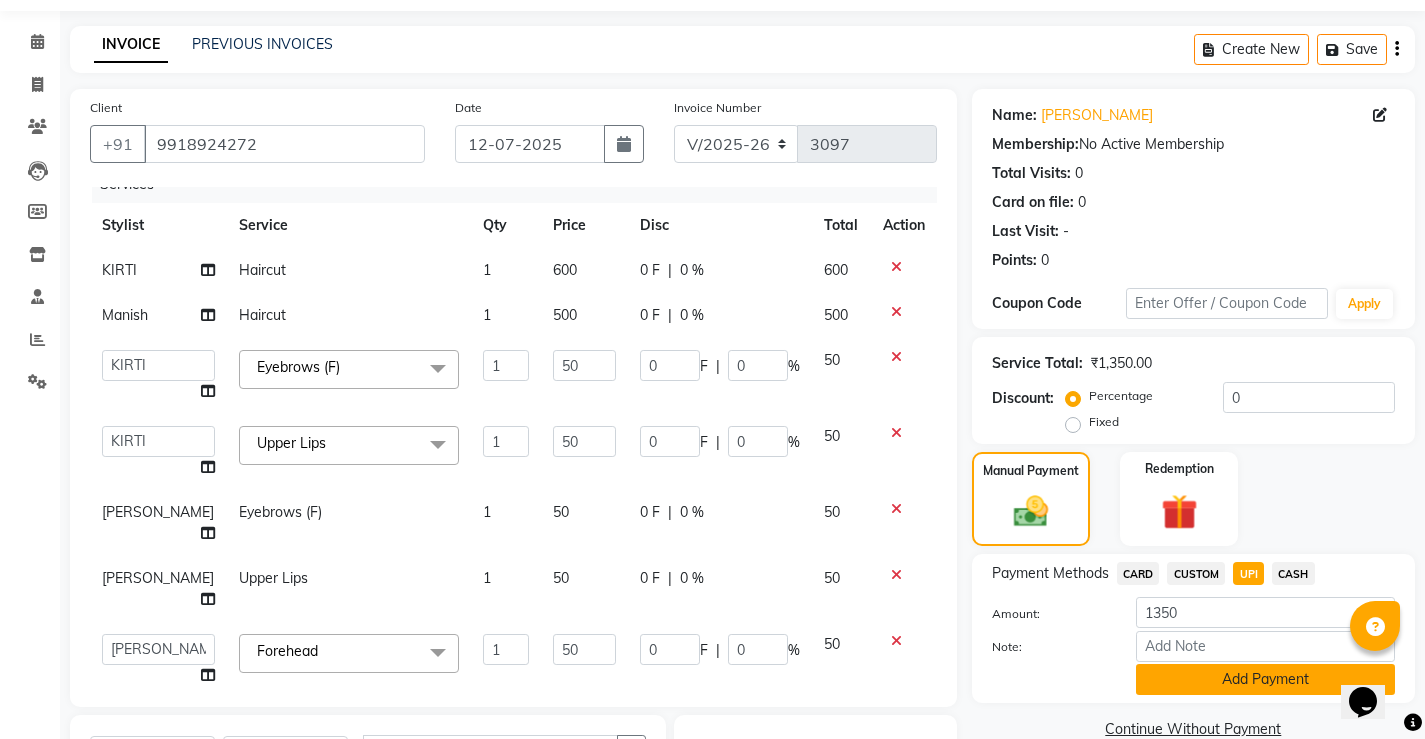 scroll, scrollTop: 261, scrollLeft: 0, axis: vertical 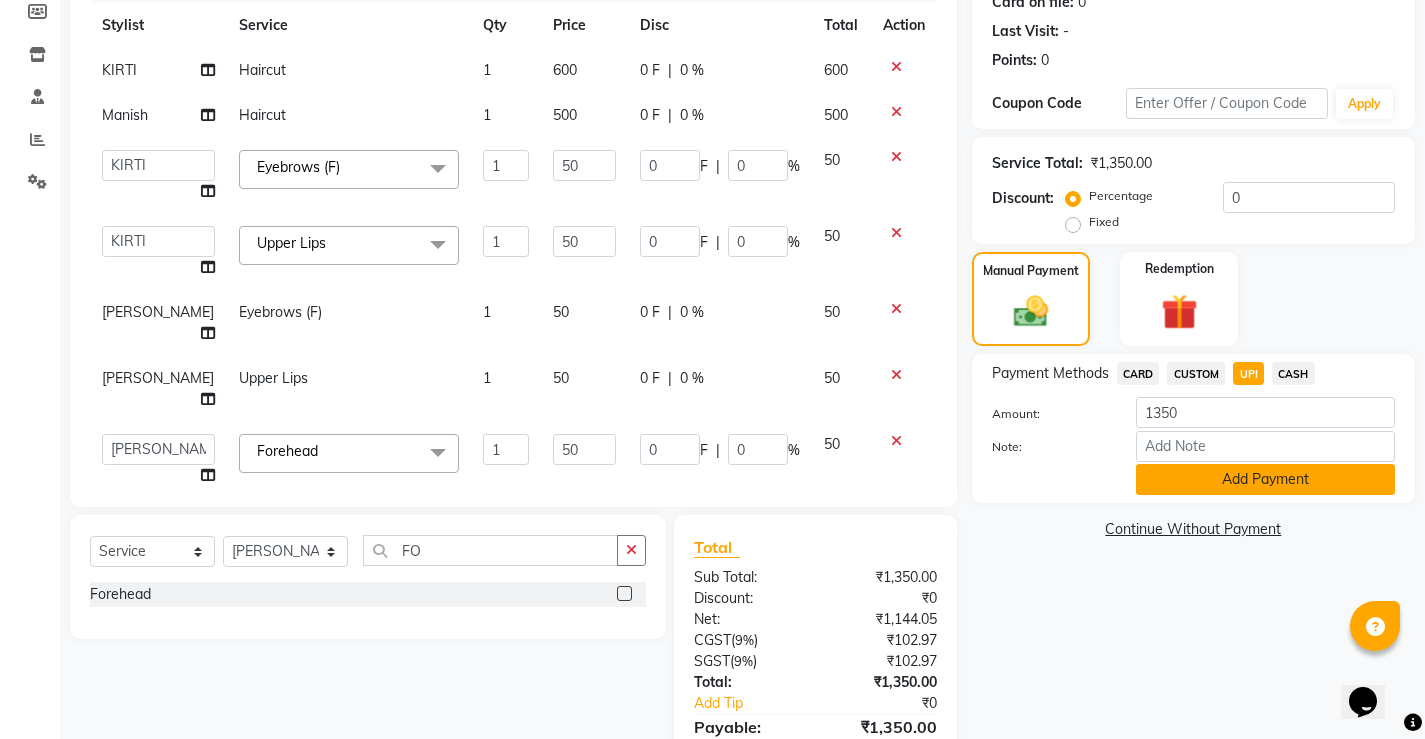 click on "Add Payment" 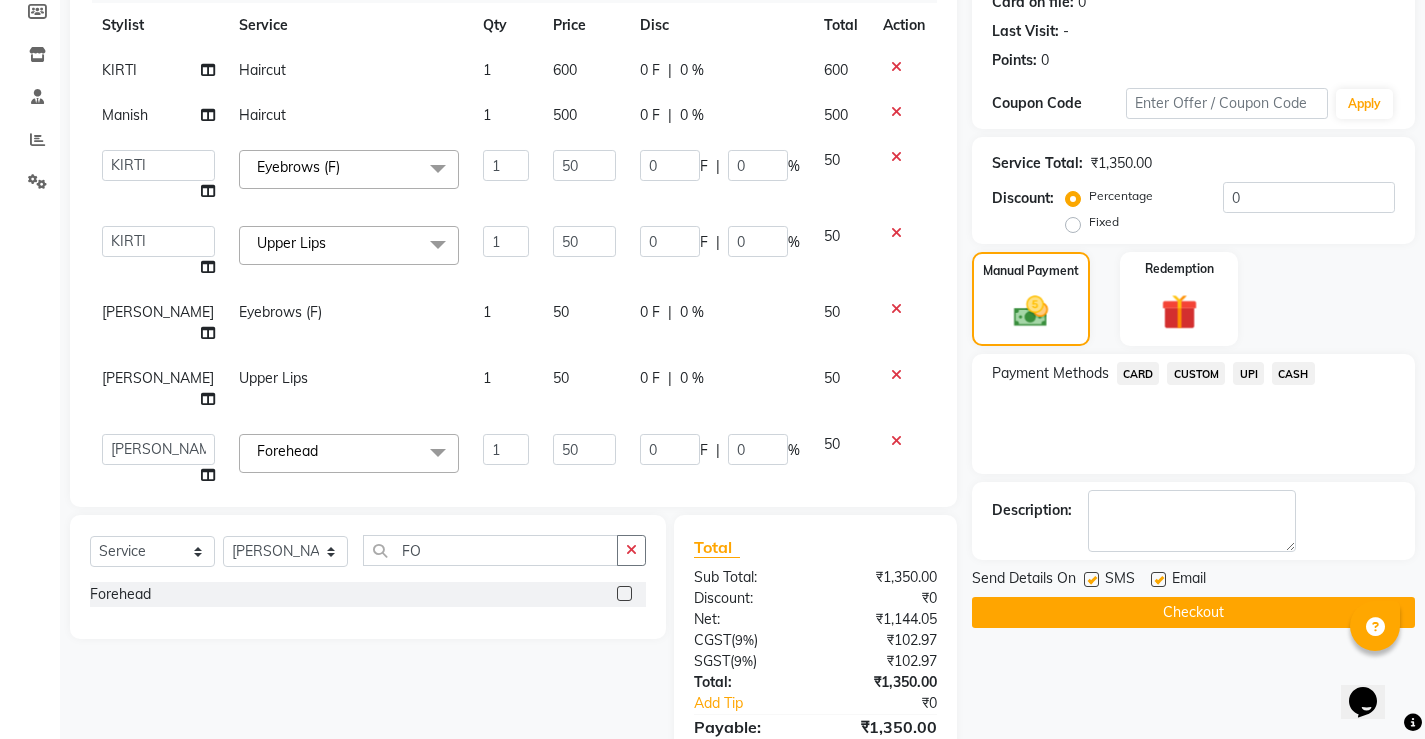 scroll, scrollTop: 403, scrollLeft: 0, axis: vertical 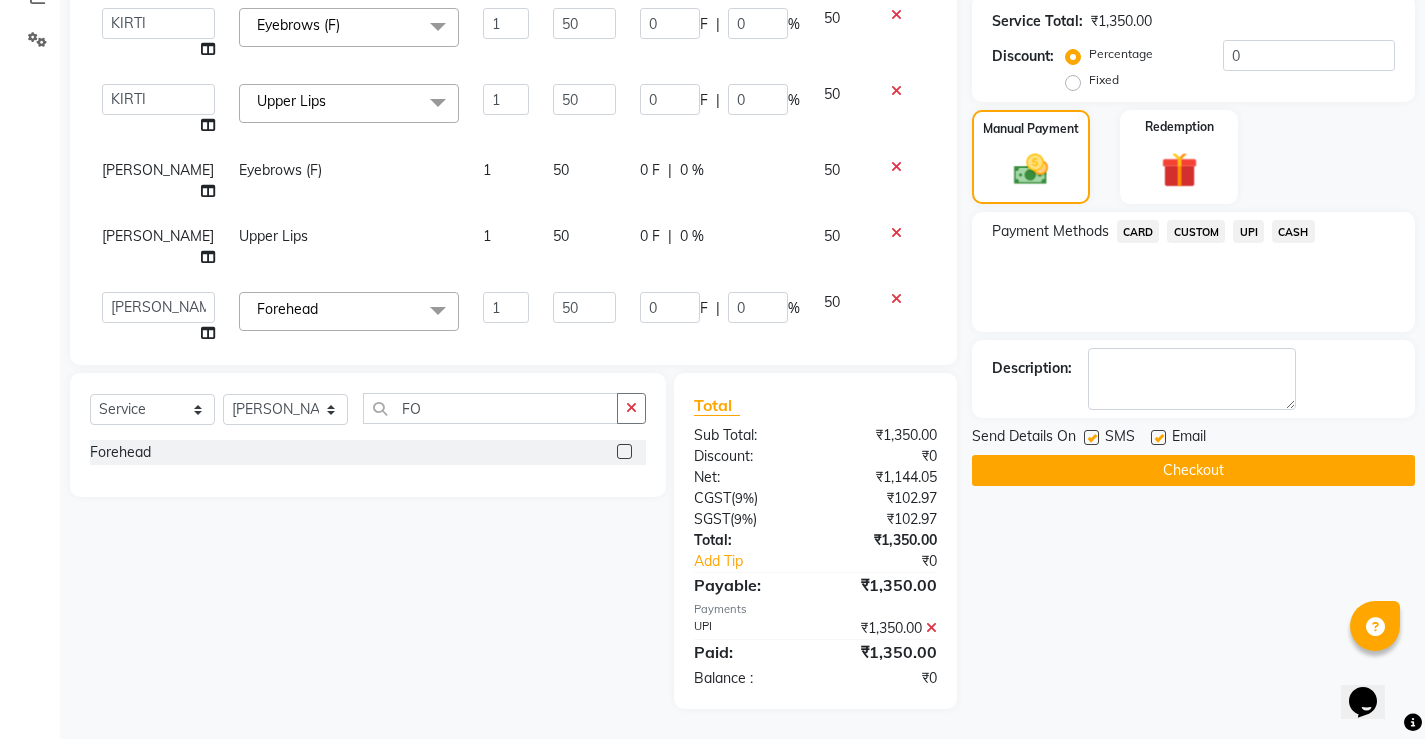 click on "Checkout" 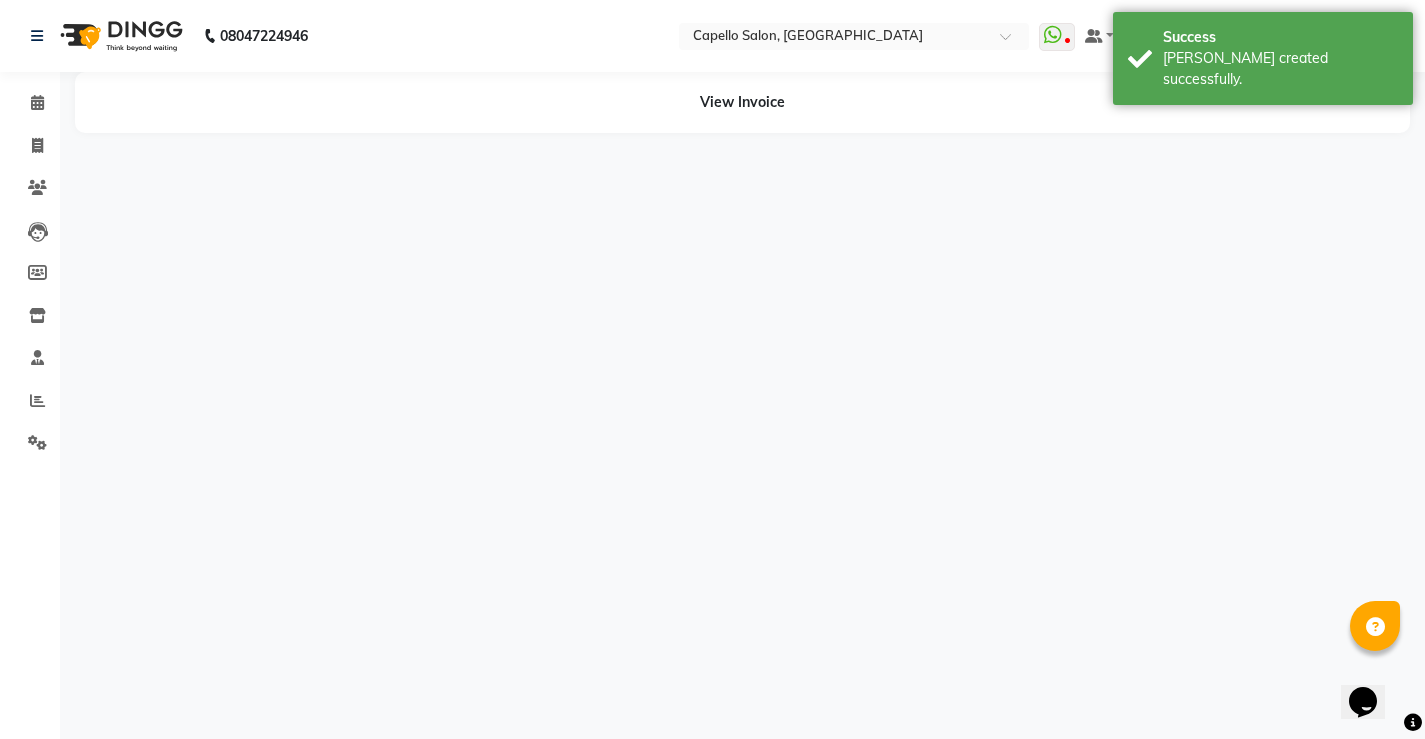 scroll, scrollTop: 0, scrollLeft: 0, axis: both 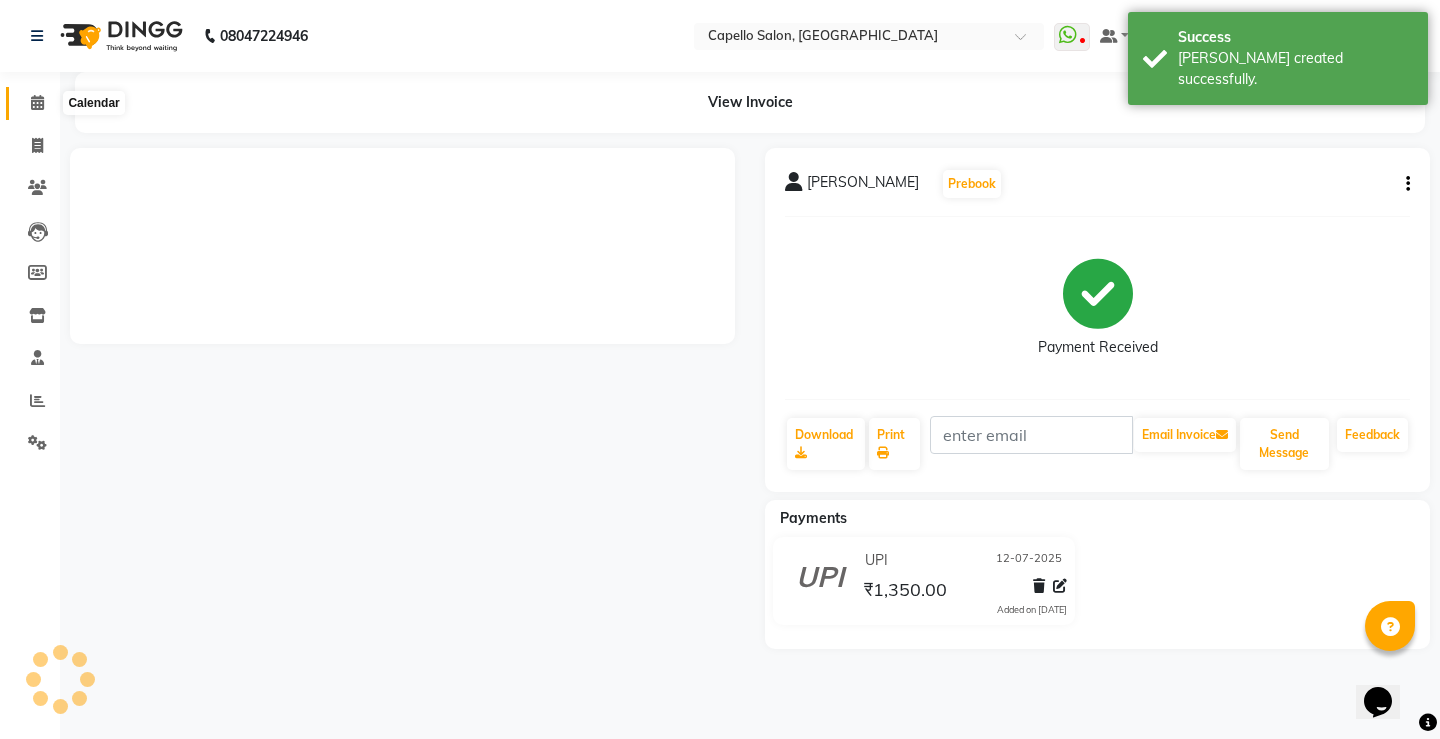 click 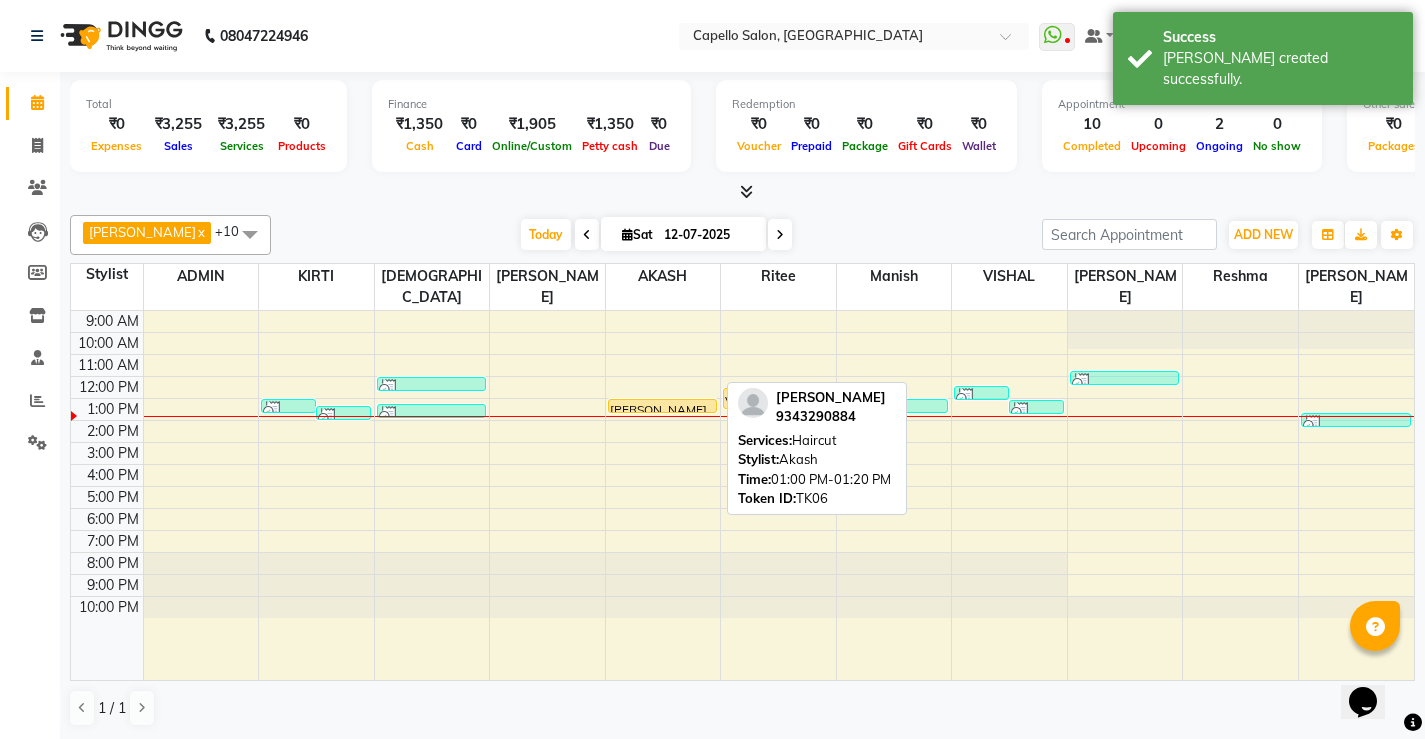 click on "[PERSON_NAME], TK06, 01:00 PM-01:20 PM, Haircut" at bounding box center (663, 406) 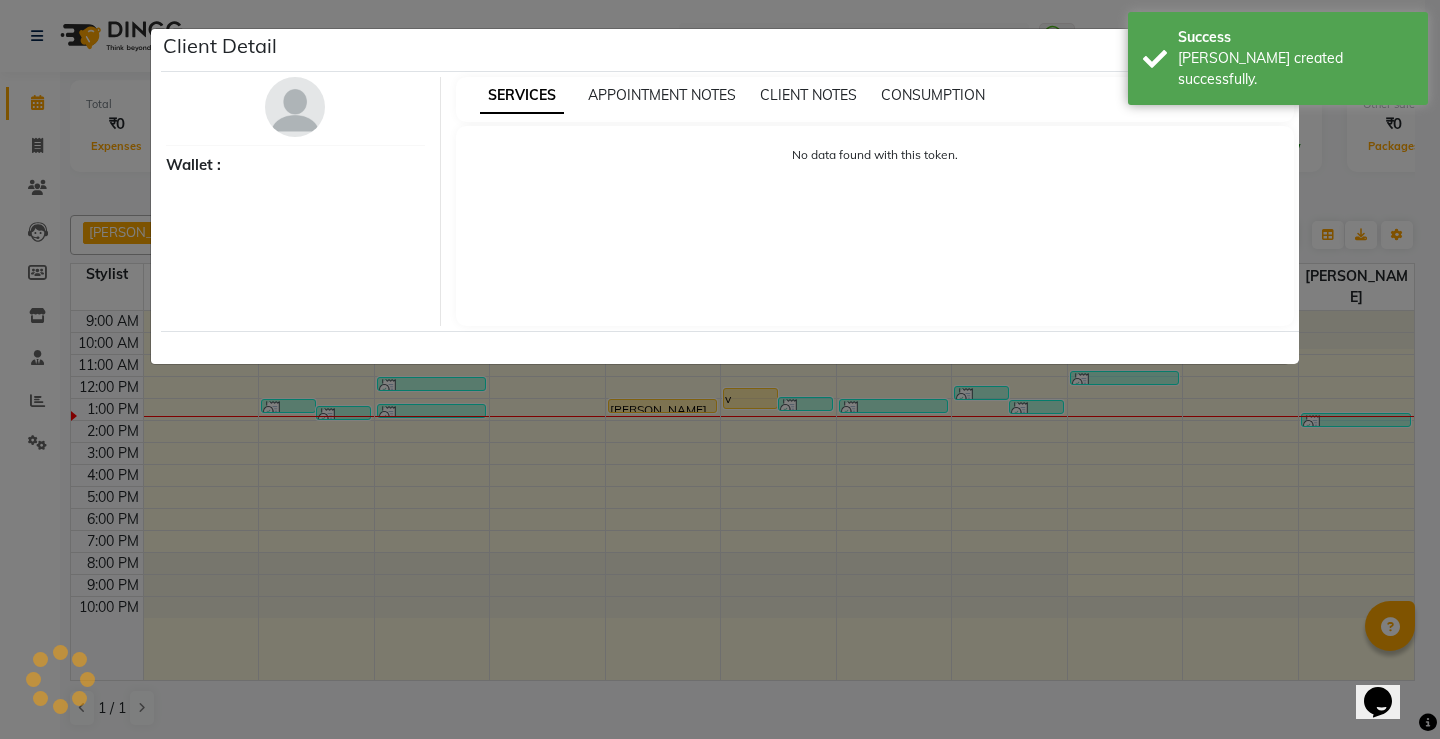 select on "1" 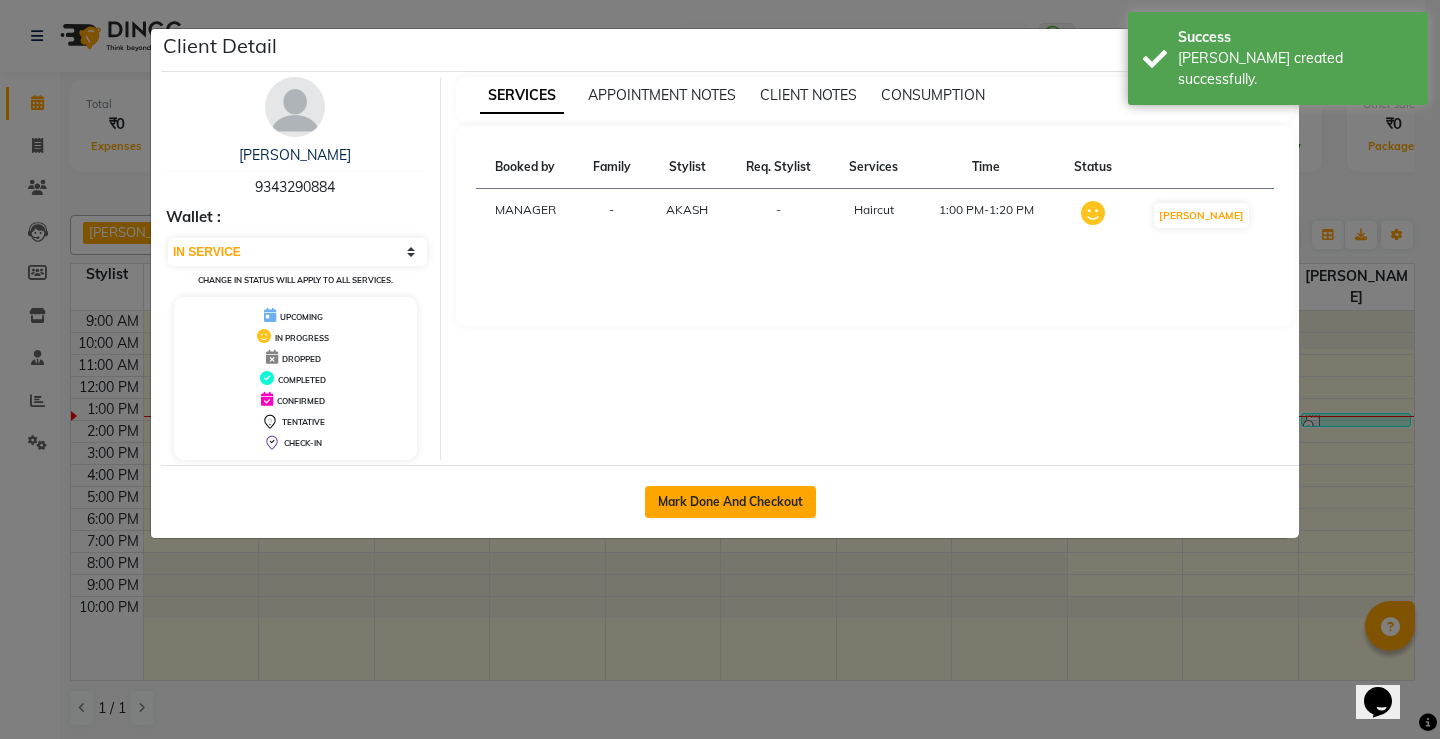 click on "Mark Done And Checkout" 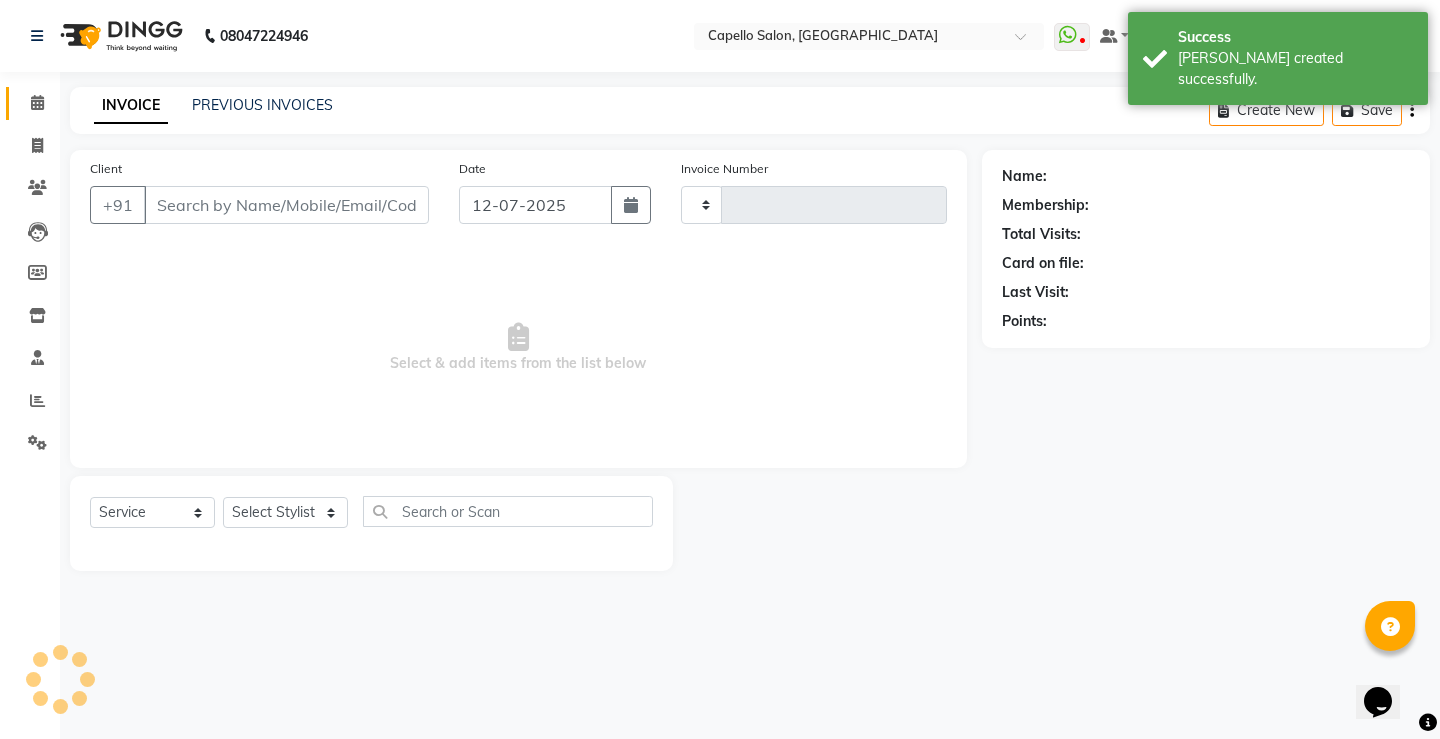 type on "3098" 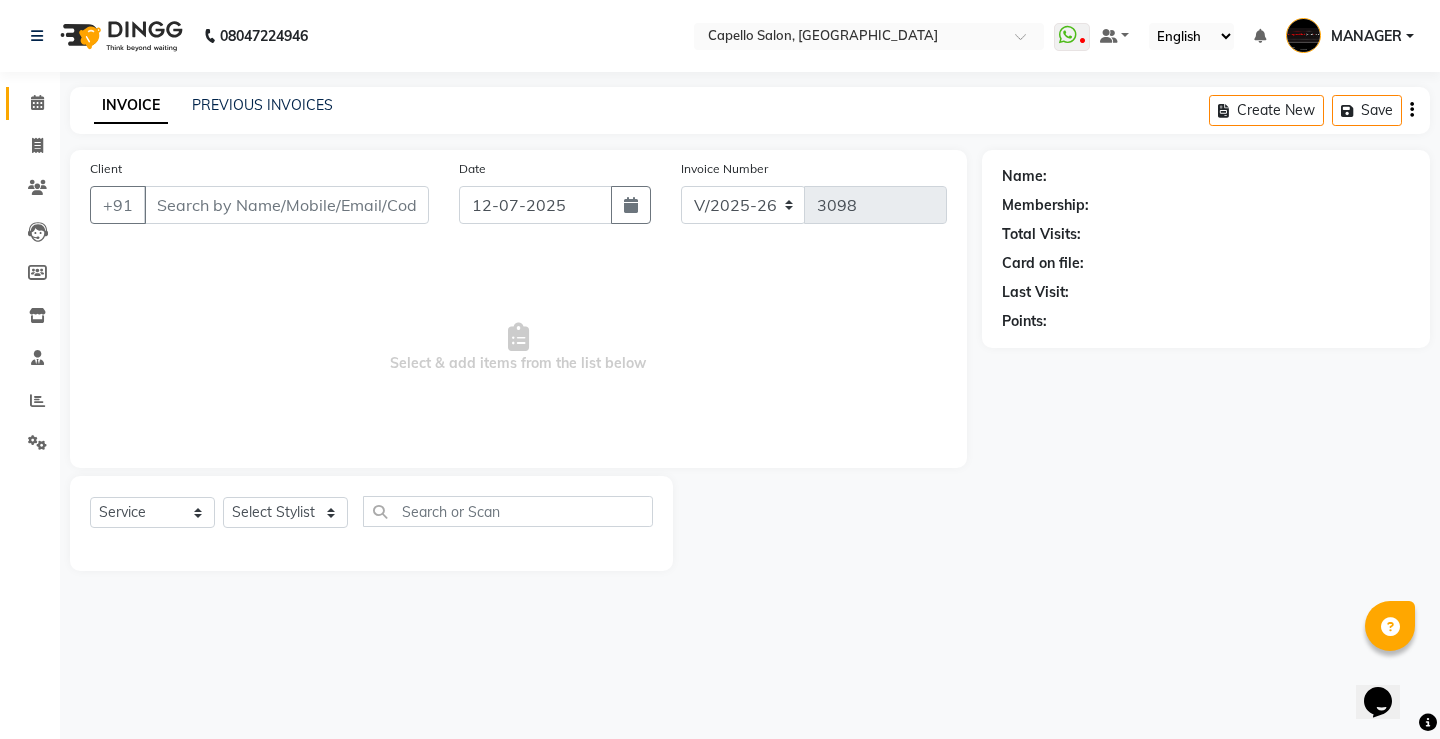 type on "9343290884" 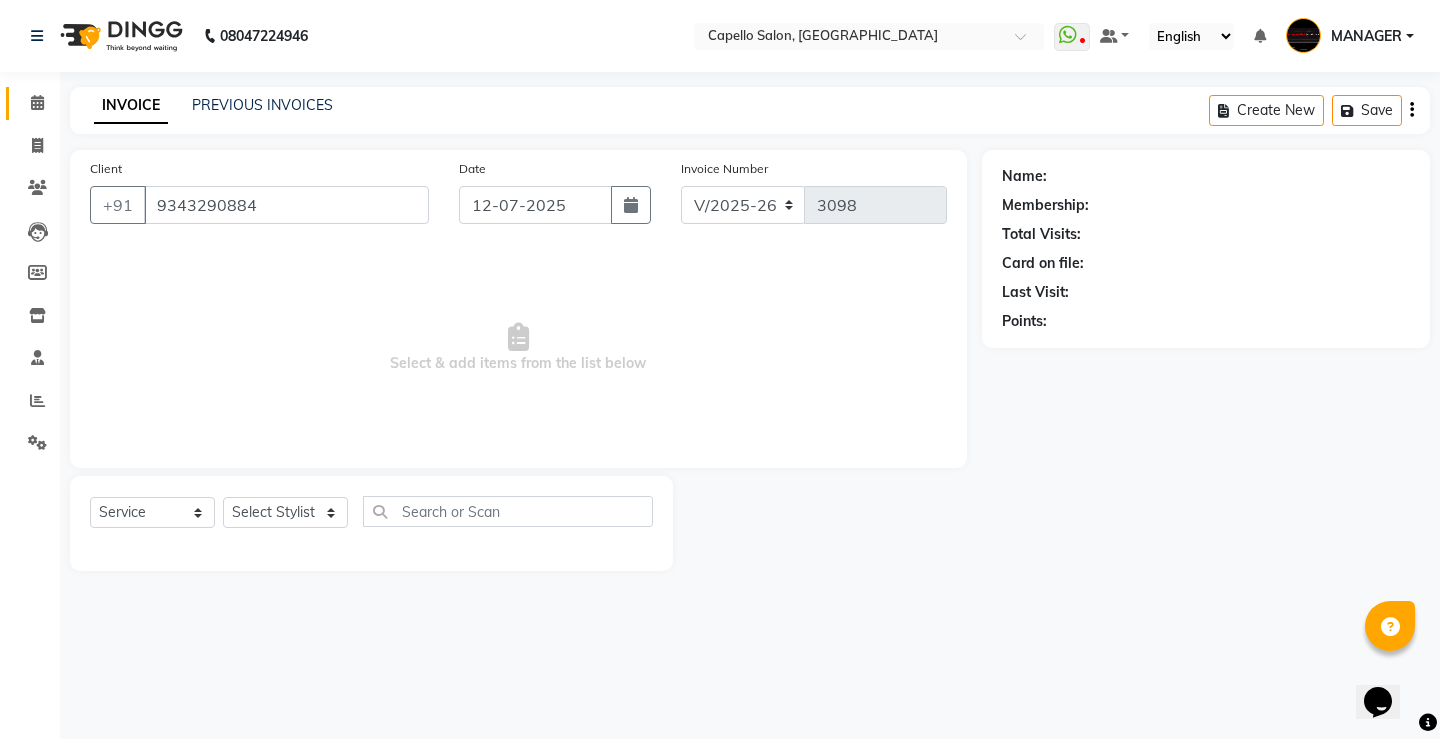 select on "28984" 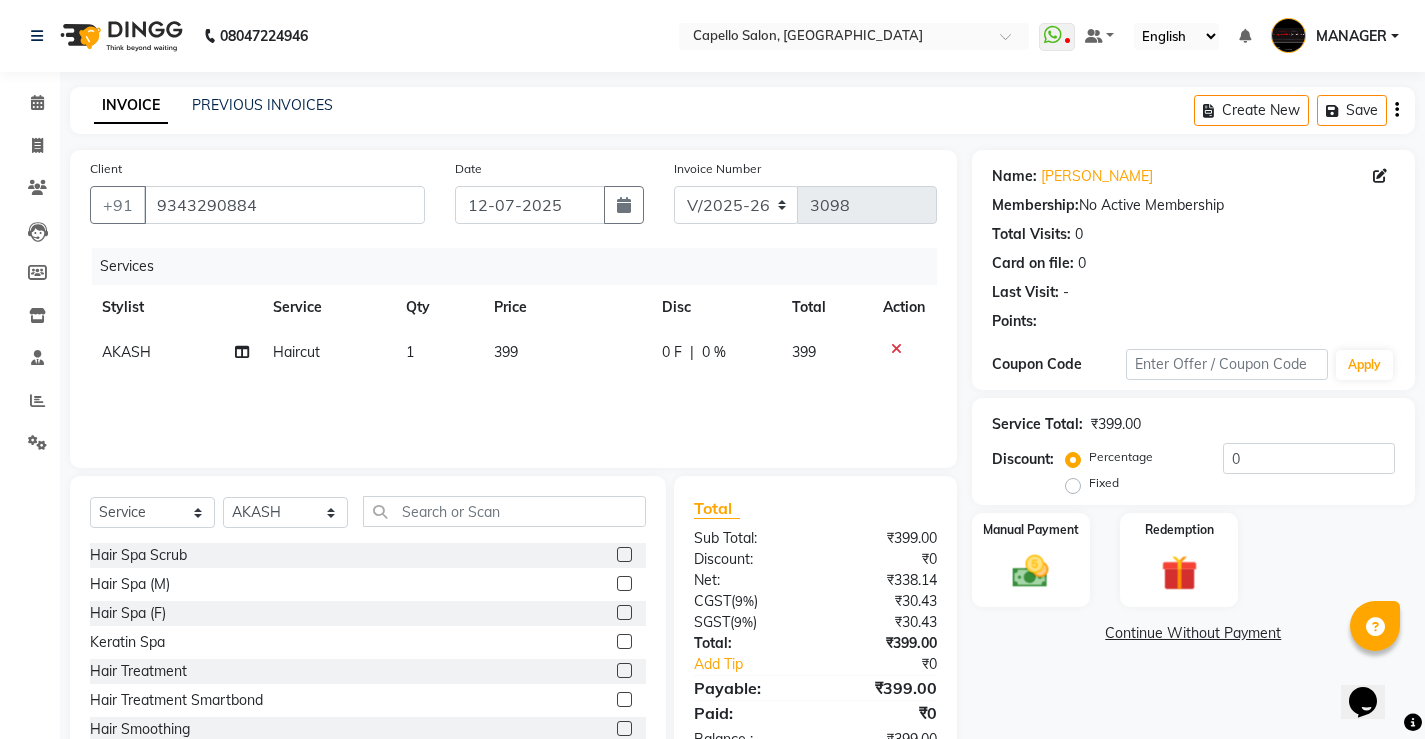 click on "399" 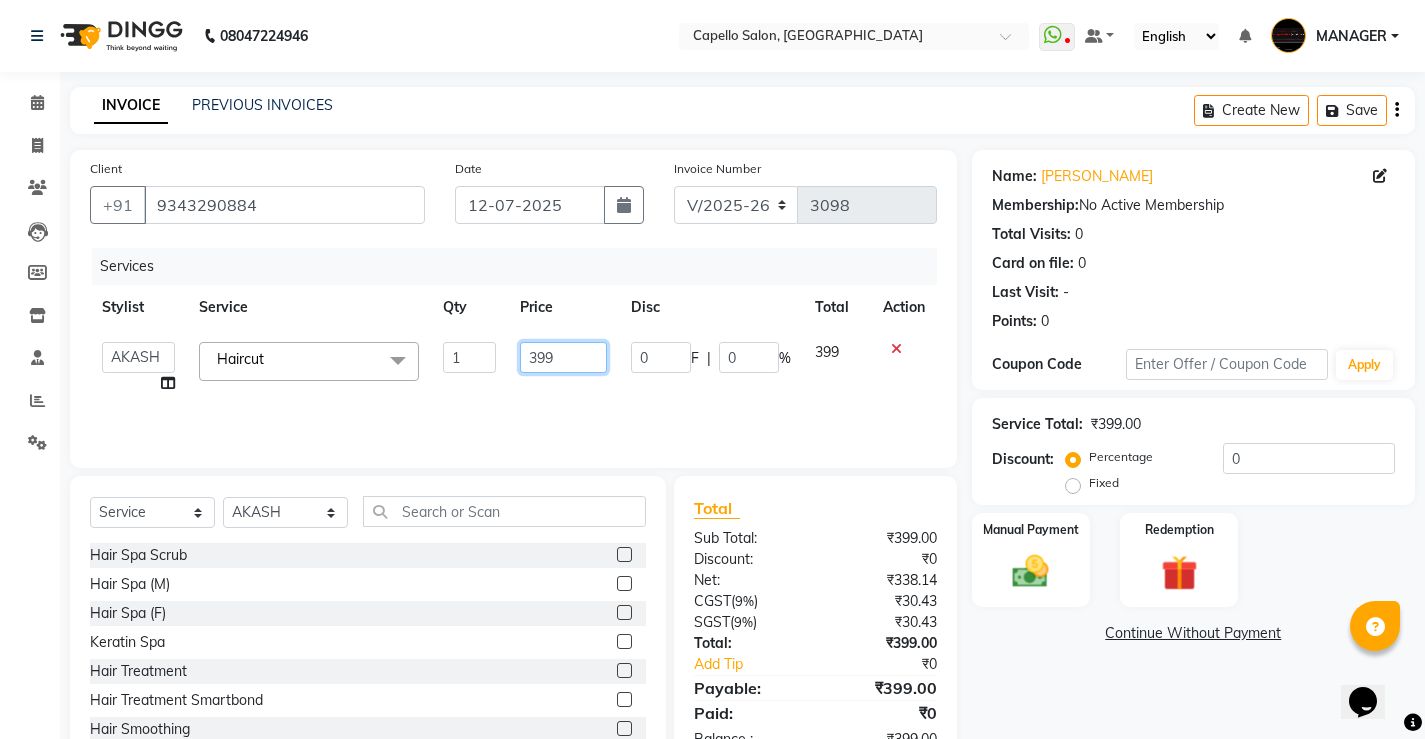 click on "399" 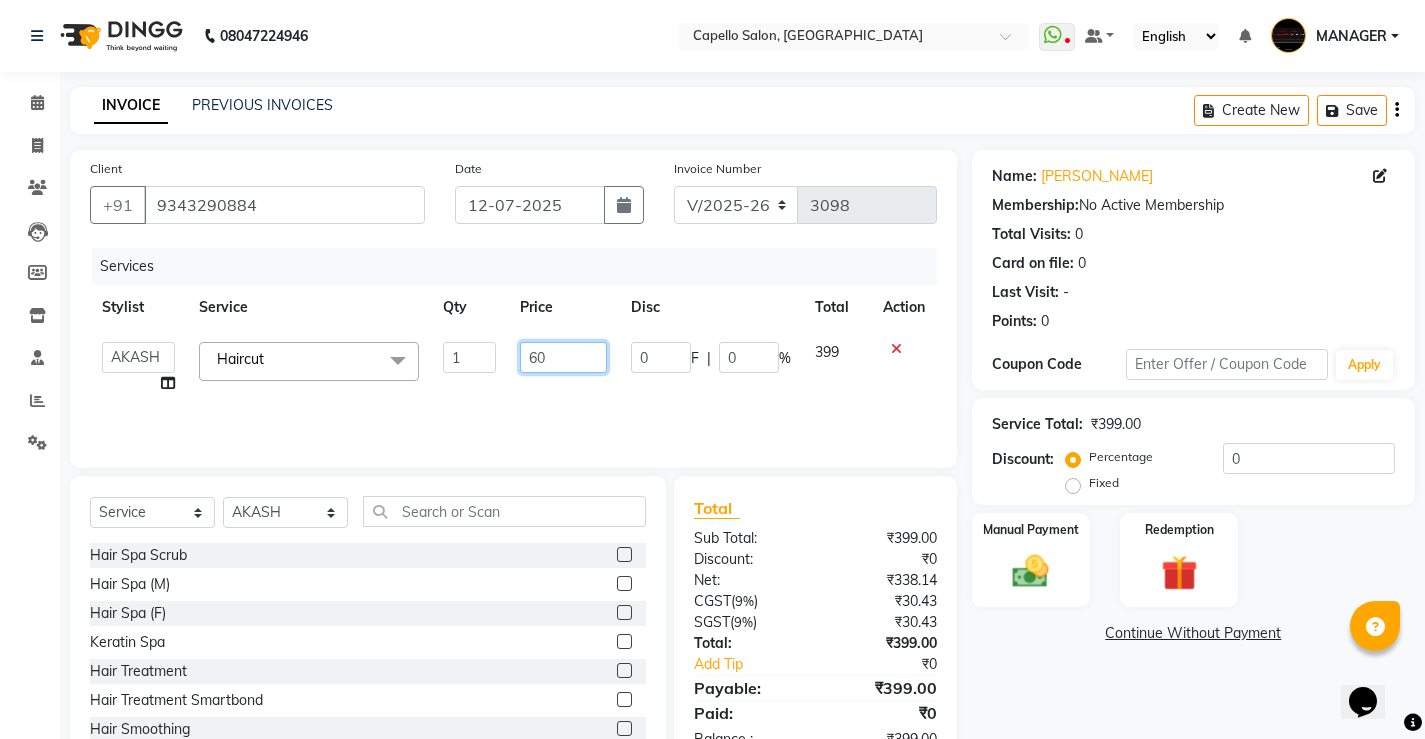 type on "600" 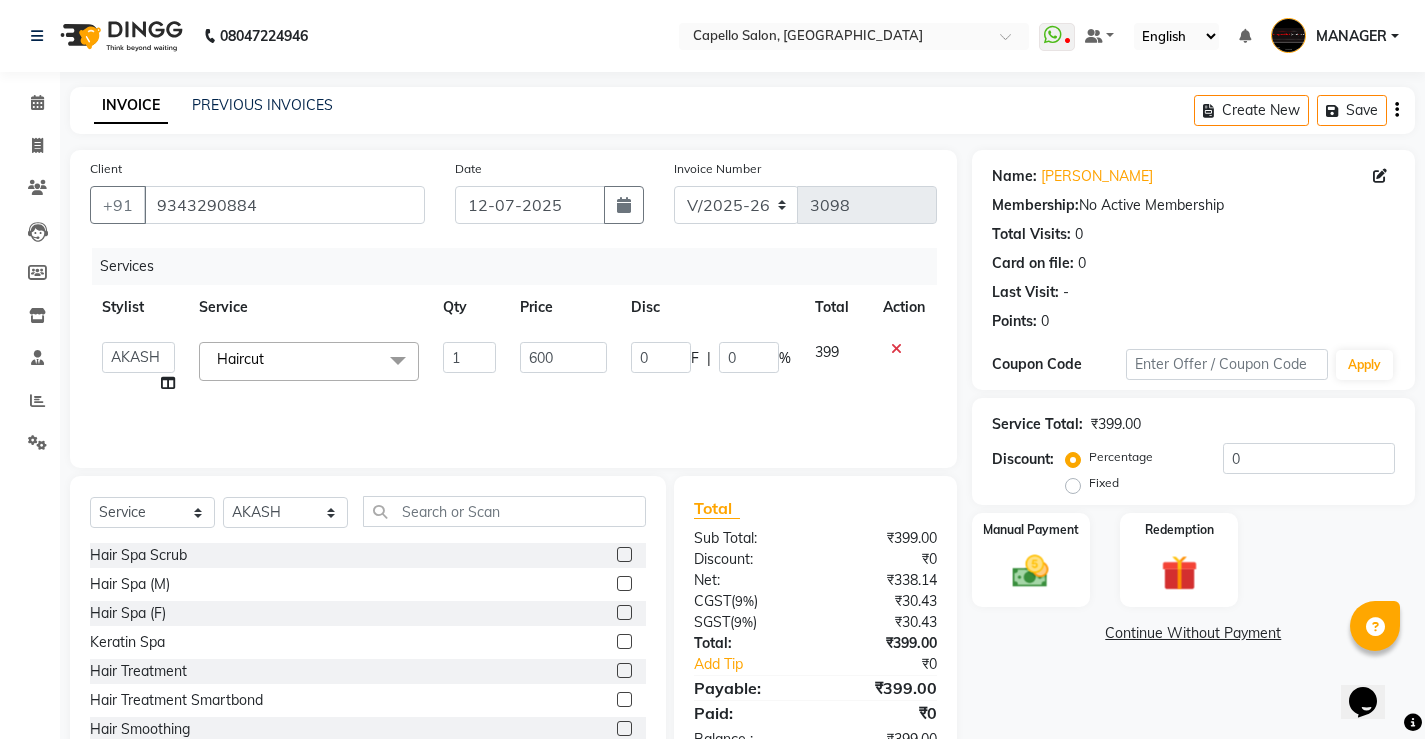 click on "Services Stylist Service Qty Price Disc Total Action  ADMIN   AKASH   [PERSON_NAME]   [PERSON_NAME]   MANAGER   [PERSON_NAME]    [PERSON_NAME]   [PERSON_NAME]   [PERSON_NAME]   VISHAL  Haircut  x Hair Spa Scrub Hair Spa (M) Hair Spa (F) Keratin Spa Hair Treatment Hair Treatment Smartbond Hair Smoothing Hair Straightening Hair Rebonding Hair Keratin Cadiveu Head Massage L Hair Keratin Keramelon Hair [MEDICAL_DATA] Keramelon Scalp Advance (F) Scalp Advance (M) Brillare Anti-[MEDICAL_DATA] oil (F) Nanoplastia treatment Brillare Hairfall Control oil (F) Brillare Hairfall Control oil (M) Brillare Anti-[MEDICAL_DATA] oil (M) Reflexology (U lux) 1400 Face Bleach Face D-Tan Face Clean Up Clean-up (Shine beauty) Facial Actiblend Glass Facial Mask Signature Facial Deluxe Facial Luxury Facial Magical Facial Premium Facial Royal Treatment Skinora Age Control F Treatment ( Snow Algae&Saffron) Skinora Calming Treatment (Avacado & Oat) Skinora Hydra Treatment (Butter&Coconut Milk) Skinora Mattifying Treatment ( Citron&Seabuck) Classic Manicure Groom Makeup" 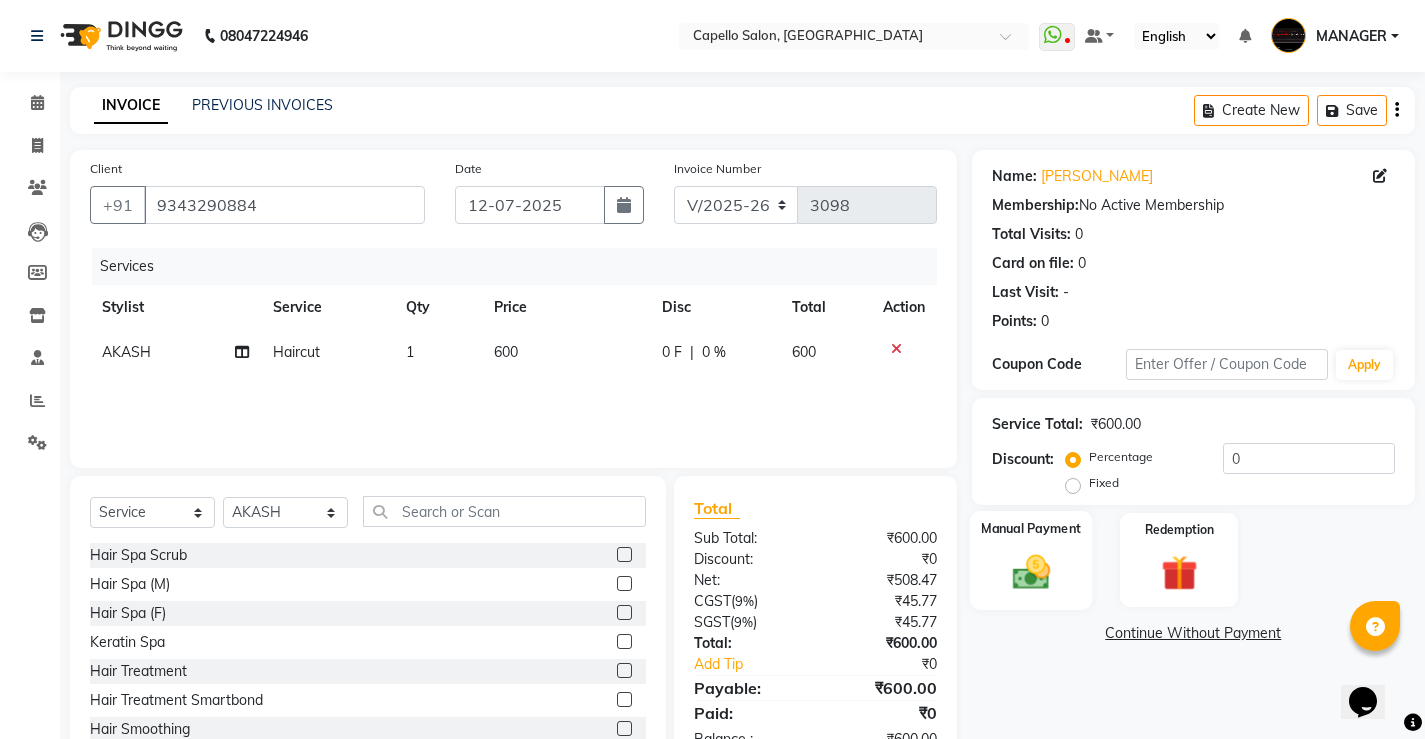 click on "Manual Payment" 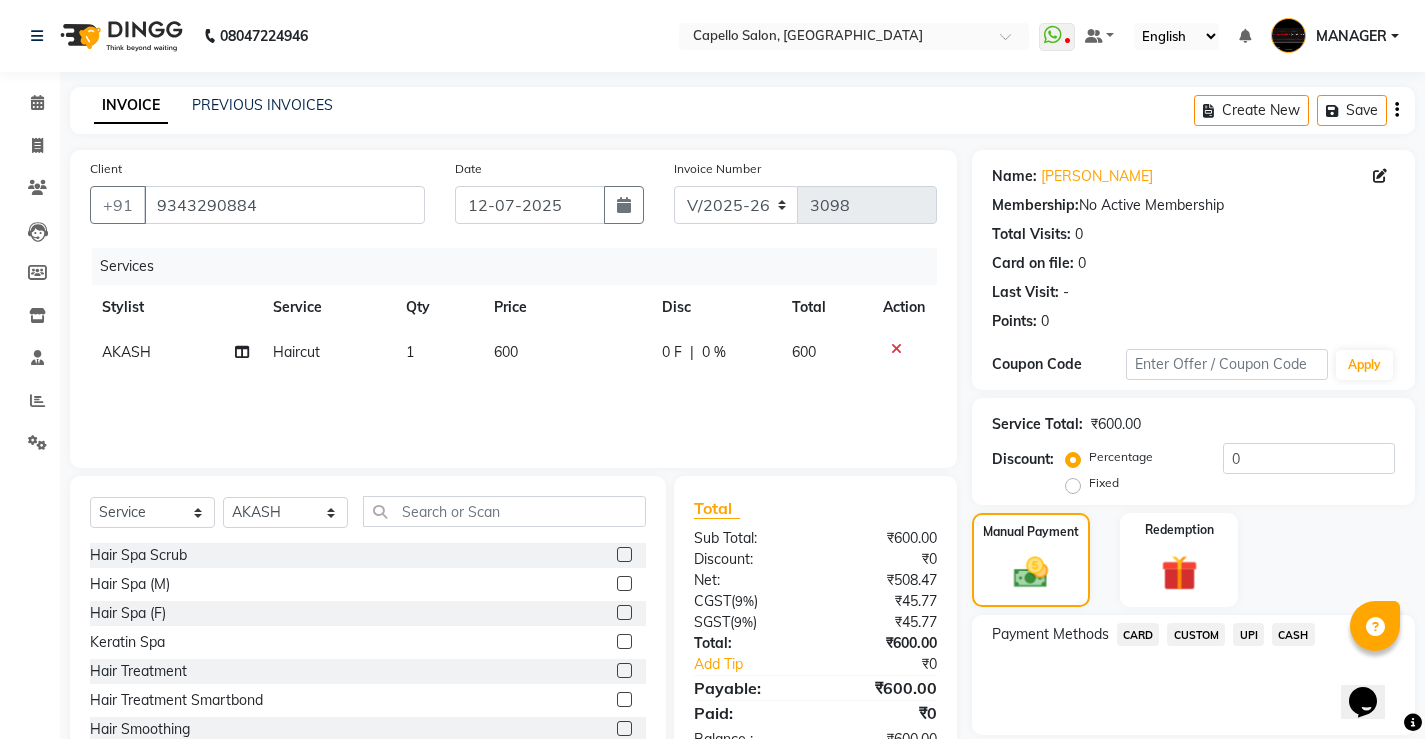 click on "CASH" 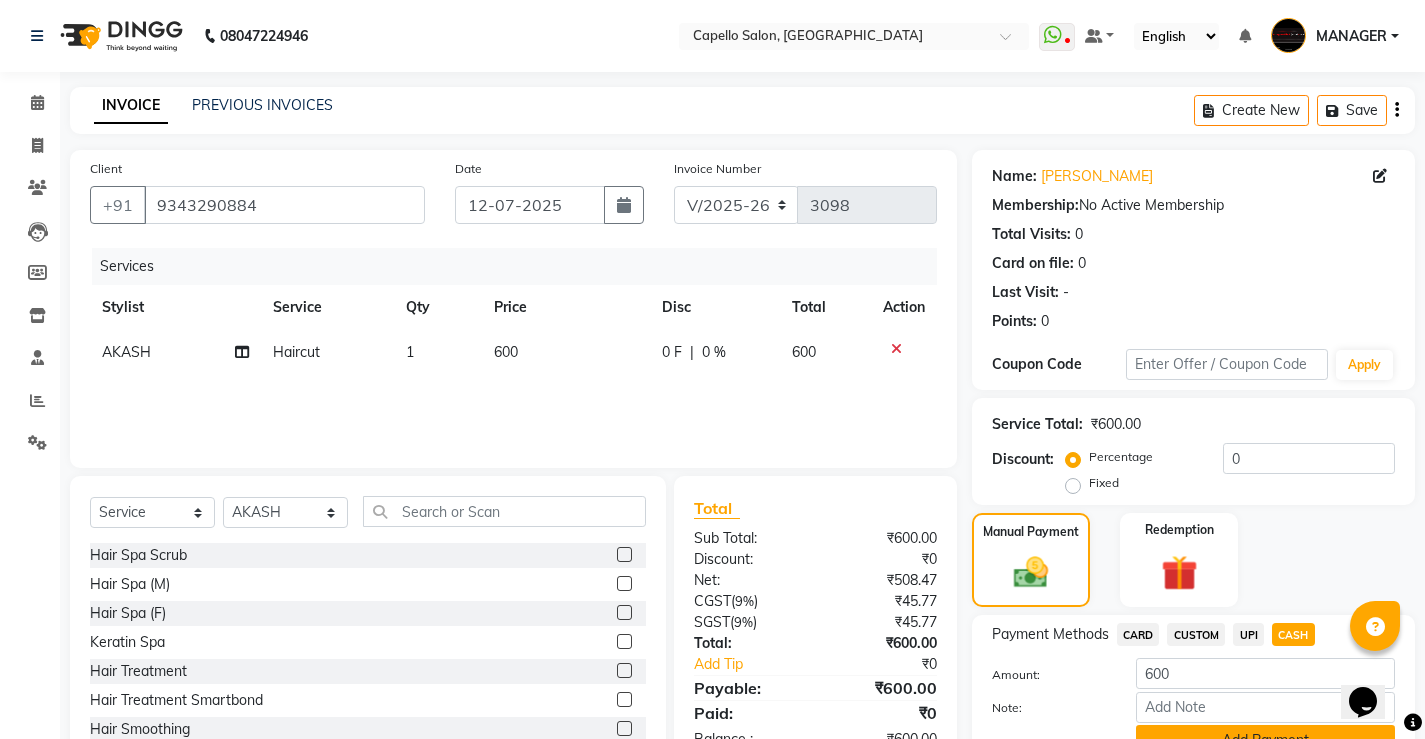 click on "Add Payment" 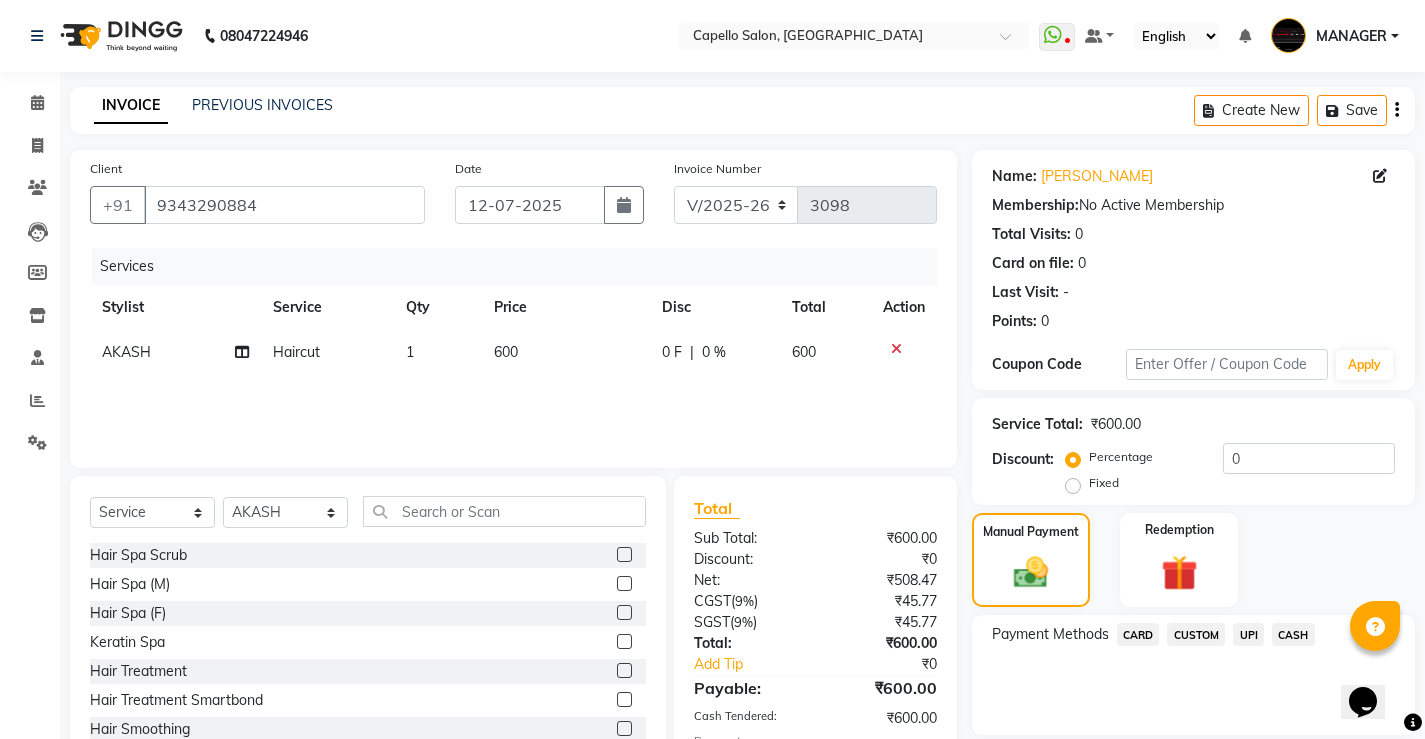 scroll, scrollTop: 180, scrollLeft: 0, axis: vertical 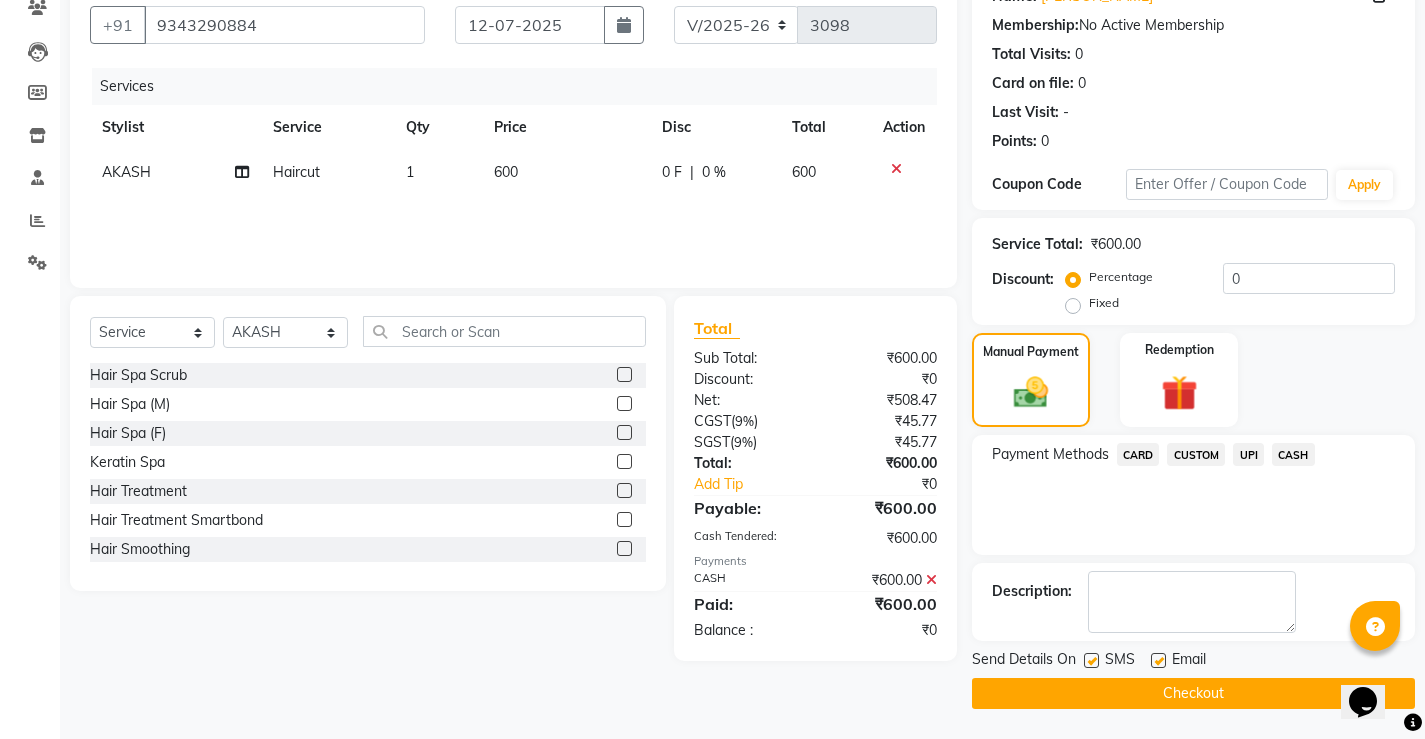 click on "Send Details On SMS Email  Checkout" 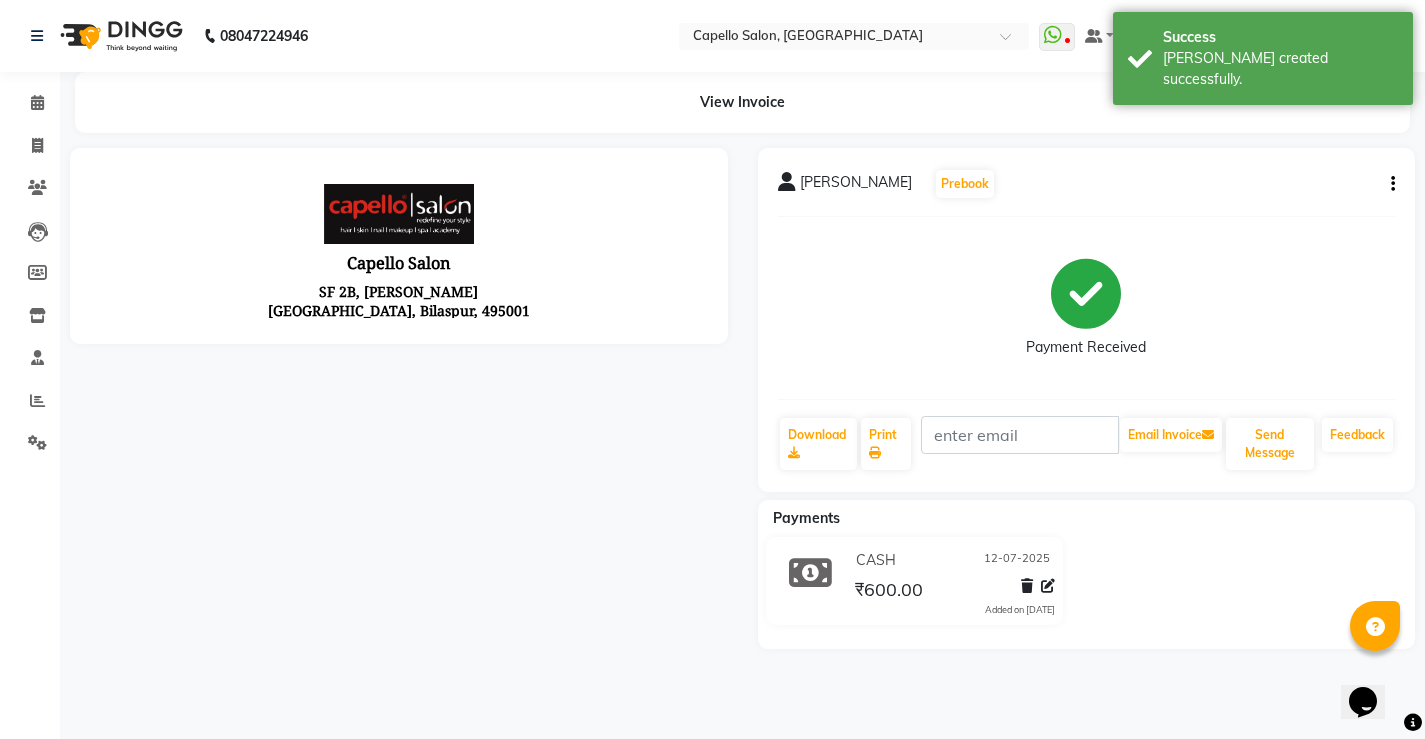scroll, scrollTop: 0, scrollLeft: 0, axis: both 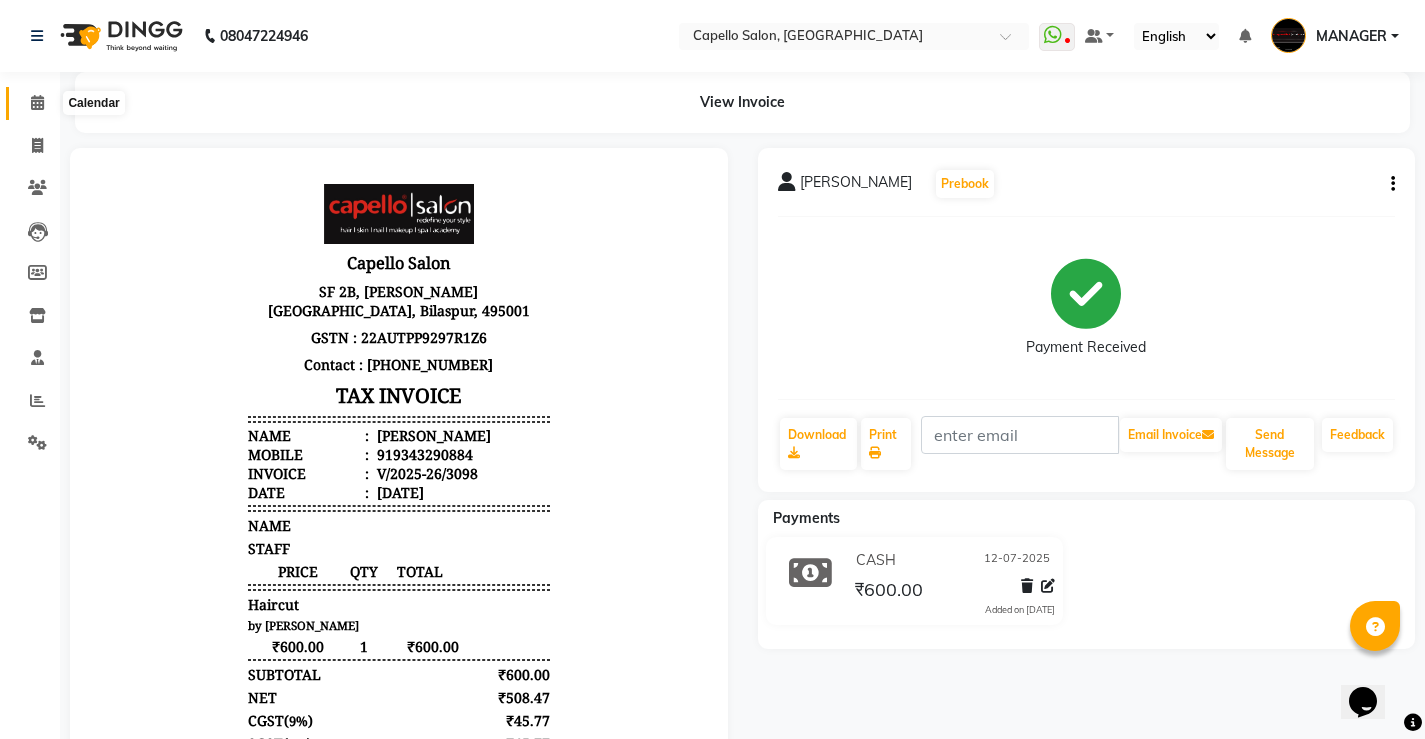 click 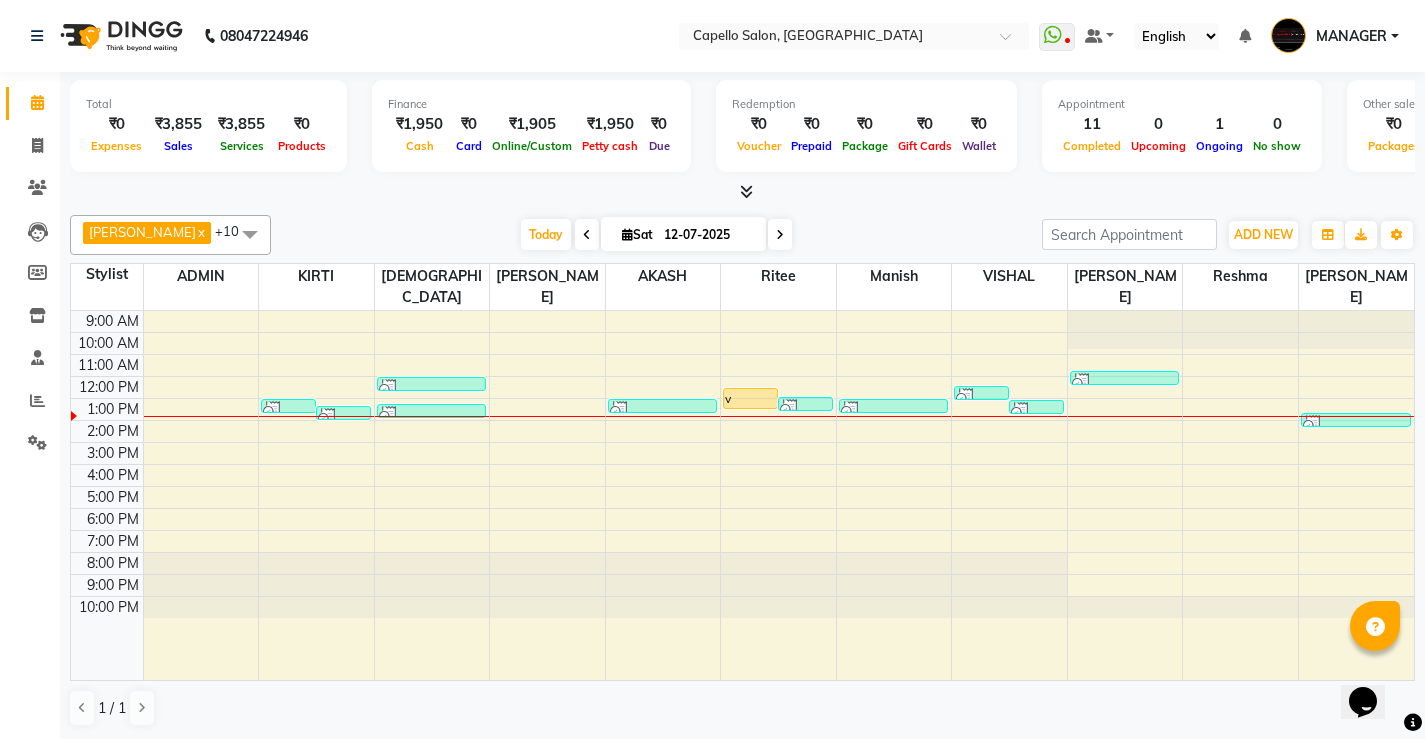 click on "9:00 AM 10:00 AM 11:00 AM 12:00 PM 1:00 PM 2:00 PM 3:00 PM 4:00 PM 5:00 PM 6:00 PM 7:00 PM 8:00 PM 9:00 PM 10:00 PM     [PERSON_NAME], TK05, 01:00 PM-01:40 PM, Haircut,Eyebrows (F),Upper Lips     [PERSON_NAME], TK05, 01:20 PM-01:40 PM, Eyebrows (F),Upper Lips     IMRAN, TK02, 12:00 PM-12:20 PM, Haircut     [PERSON_NAME], TK08, 01:15 PM-01:40 PM, Haircut + Styling + Shampoo & Conditioner (Berina)     [PERSON_NAME], TK06, 01:00 PM-01:20 PM, Haircut    v sayamvesh, TK03, 12:30 PM-01:30 PM, Skinora Radiance Treatment ( Kakadu& Lakadong)     [PERSON_NAME], TK07, 12:55 PM-01:05 PM, Eyebrows (F)     [PERSON_NAME], TK05, 01:00 PM-01:20 PM, Haircut     [PERSON_NAME], TK04, 12:25 PM-12:45 PM, Haircut     [PERSON_NAME], TK07, 01:05 PM-01:25 PM, Haircut     [PERSON_NAME], TK01, 11:45 AM-12:05 PM, Haircut     [PERSON_NAME], TK05, 01:40 PM-02:10 PM, Eyebrows (F),[GEOGRAPHIC_DATA],Forehead" at bounding box center [742, 495] 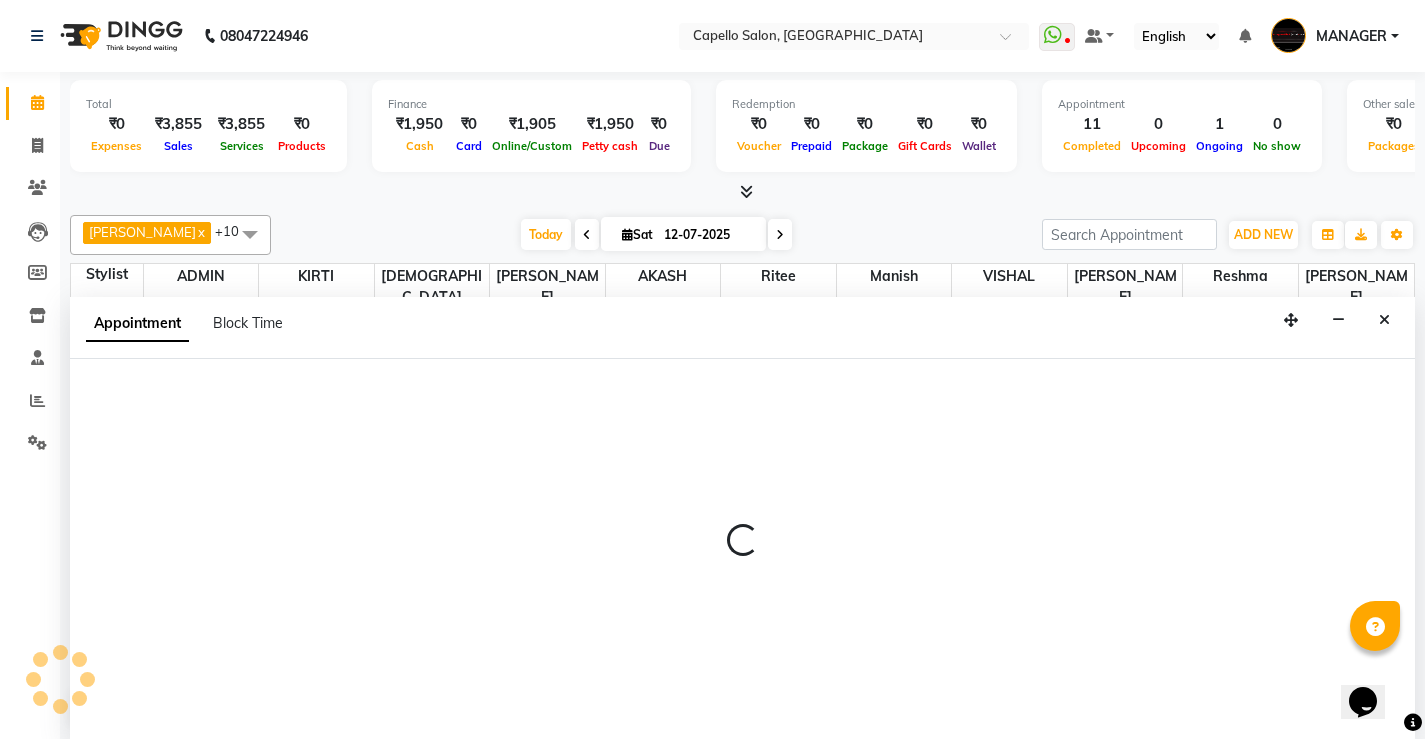 scroll, scrollTop: 1, scrollLeft: 0, axis: vertical 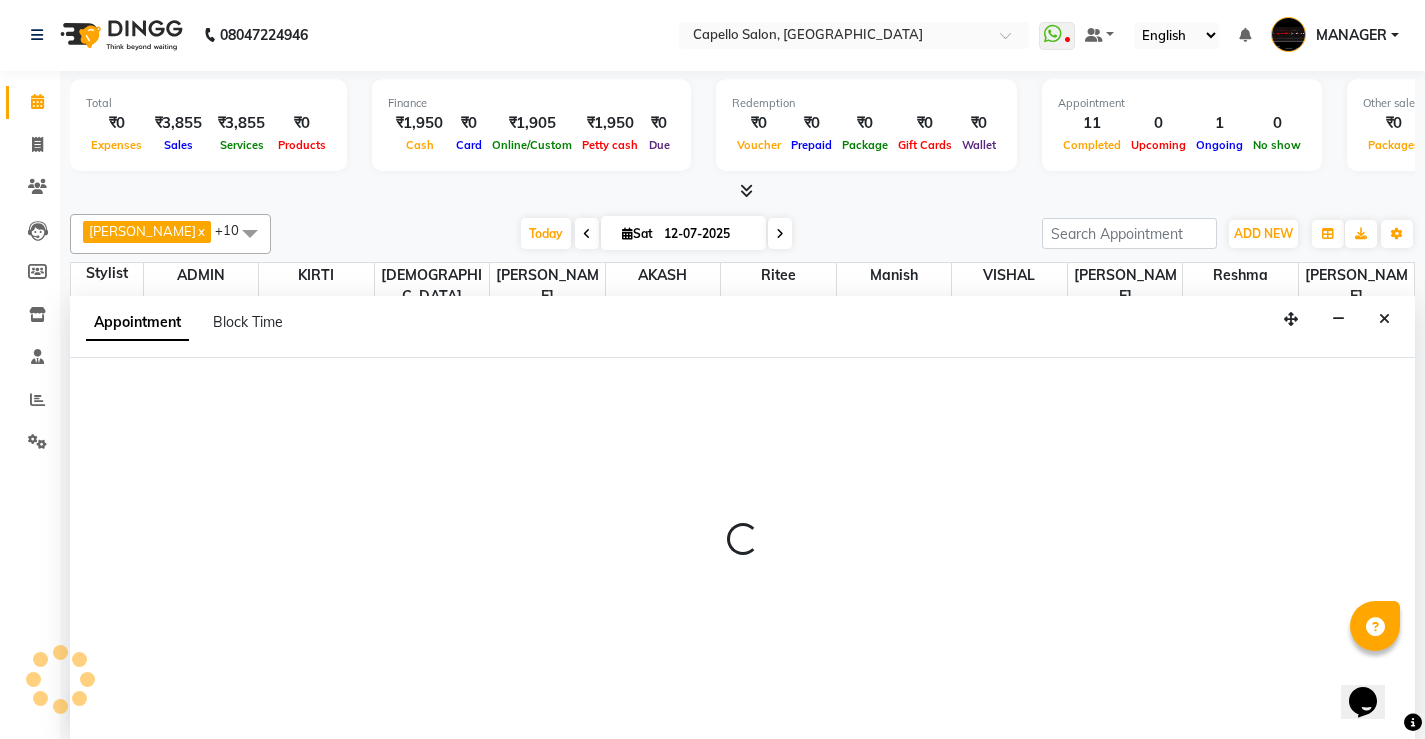 select on "60457" 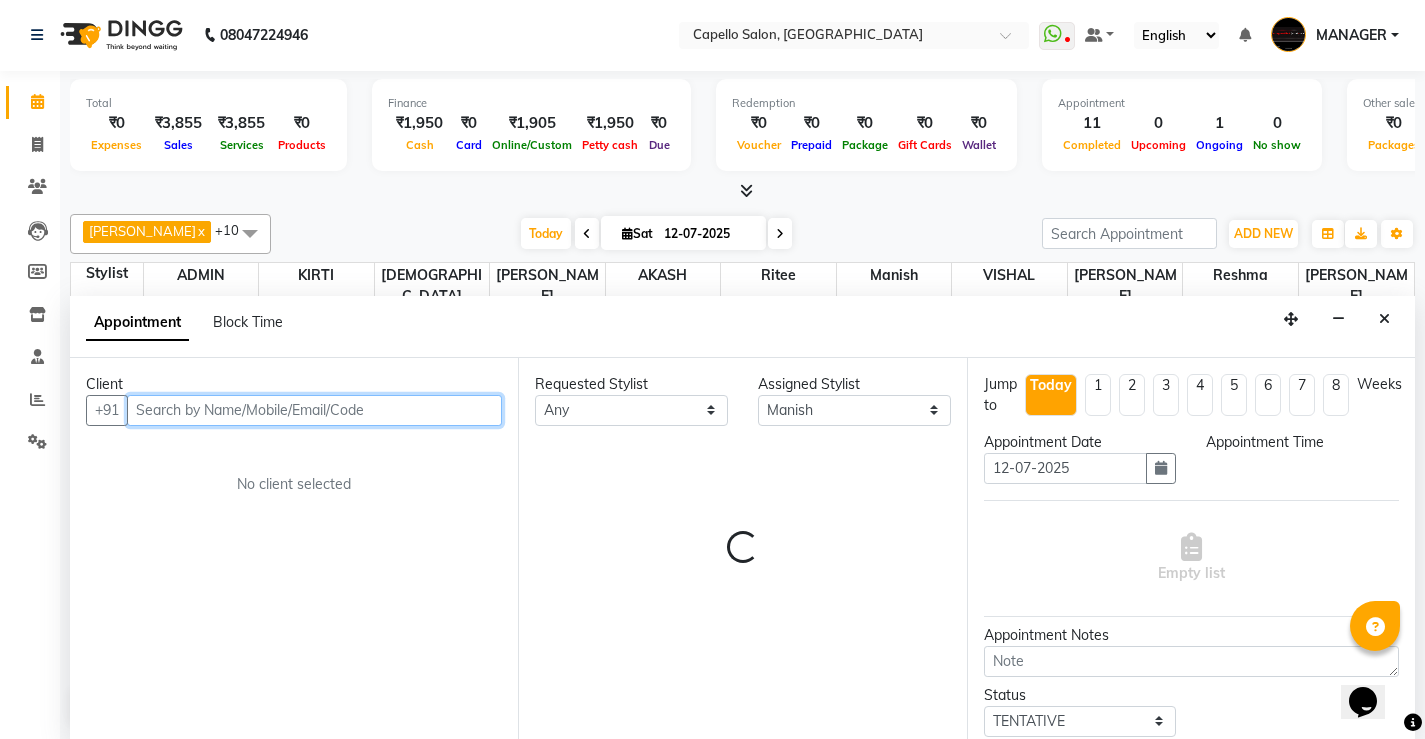 select on "840" 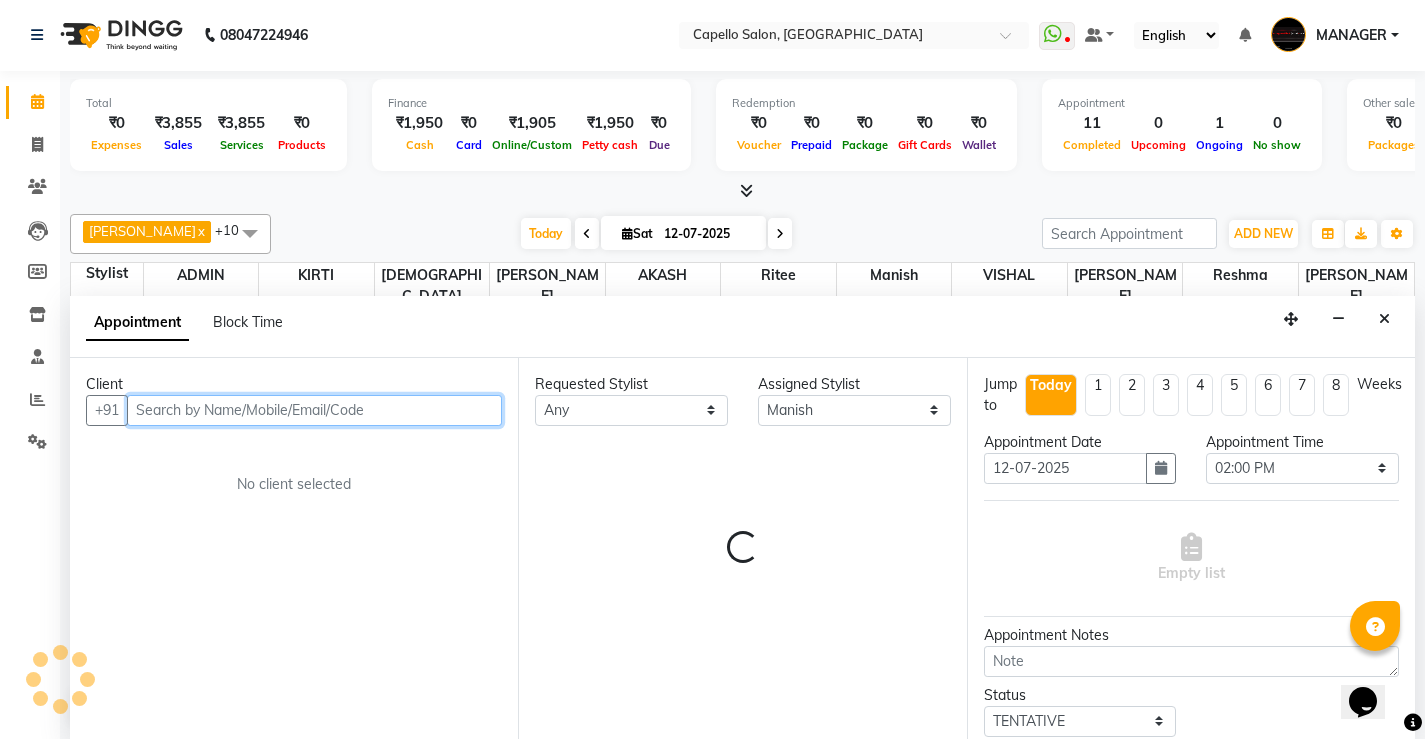 click at bounding box center (314, 410) 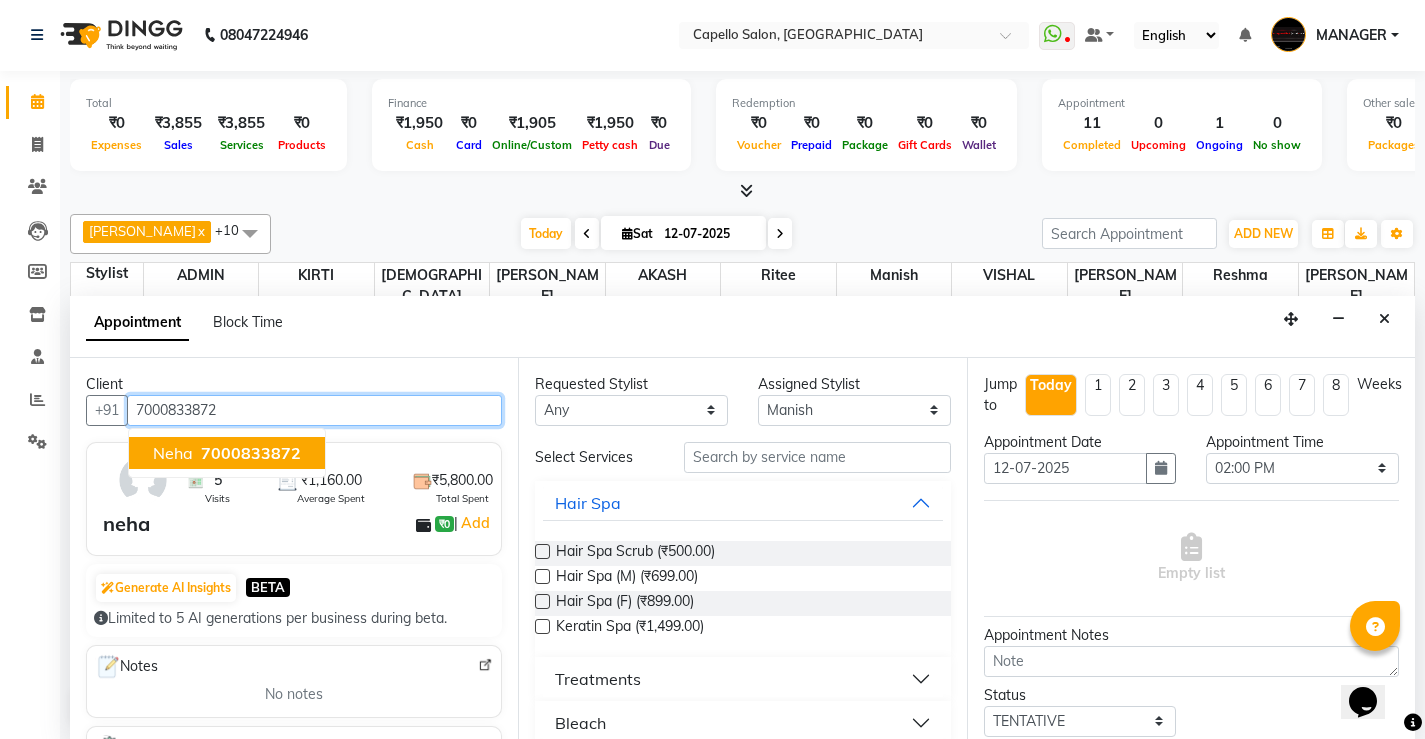 type on "7000833872" 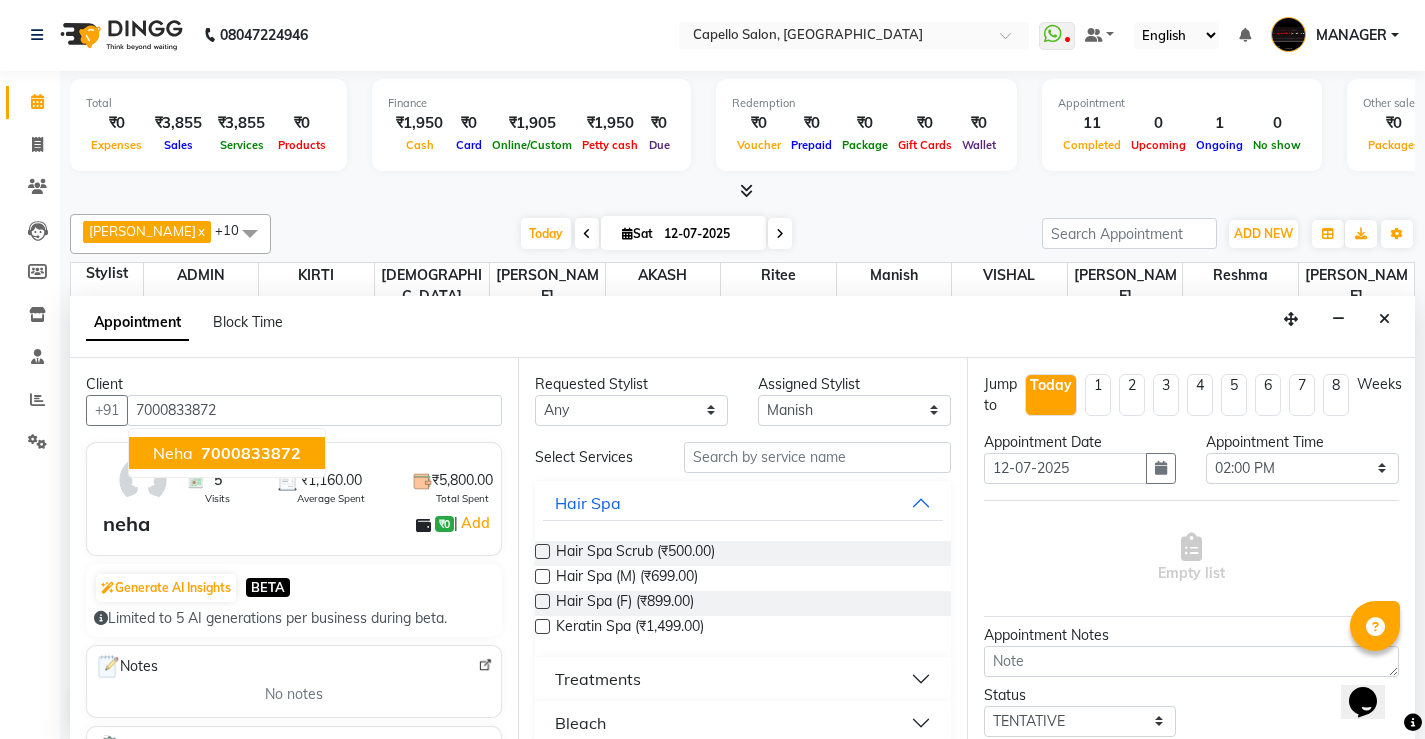 click on "neha    ₹0  |   Add" at bounding box center (298, 524) 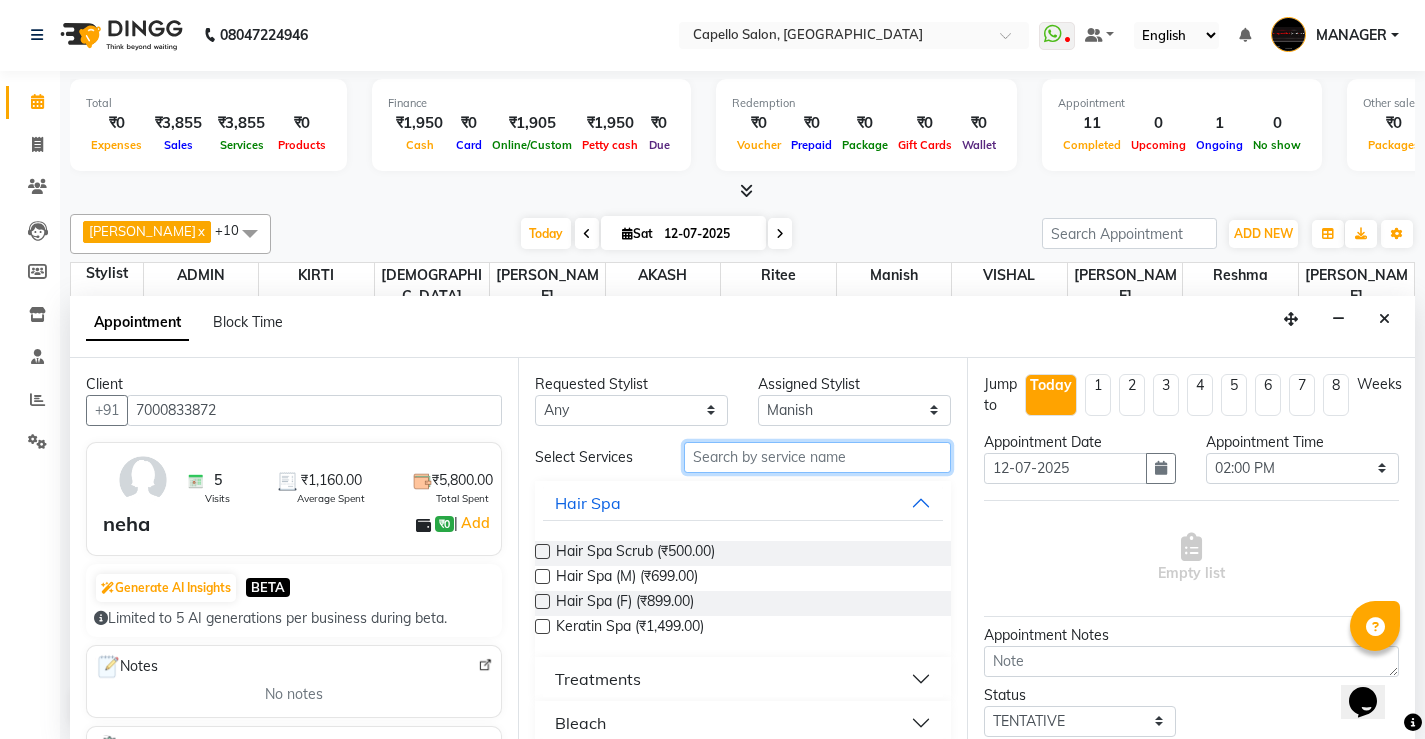 click at bounding box center [817, 457] 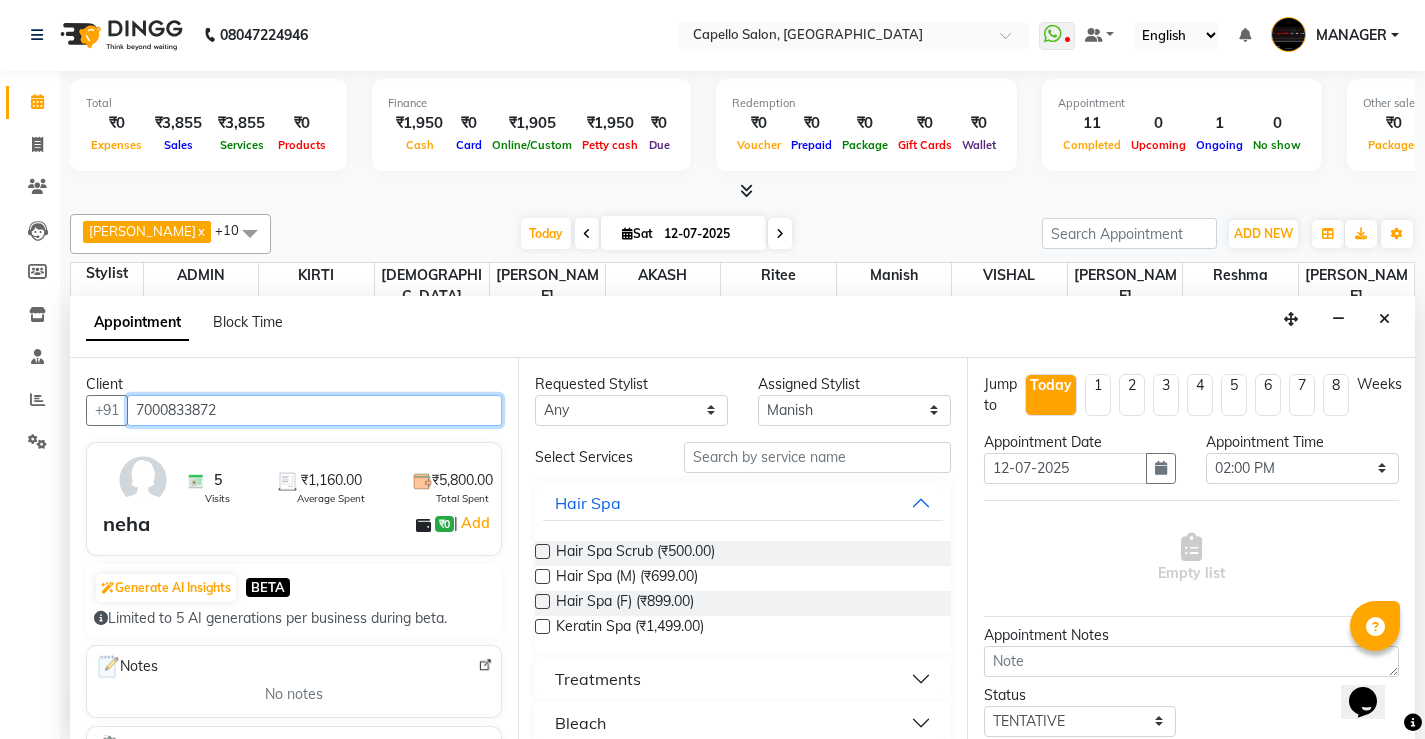 drag, startPoint x: 138, startPoint y: 409, endPoint x: 283, endPoint y: 411, distance: 145.0138 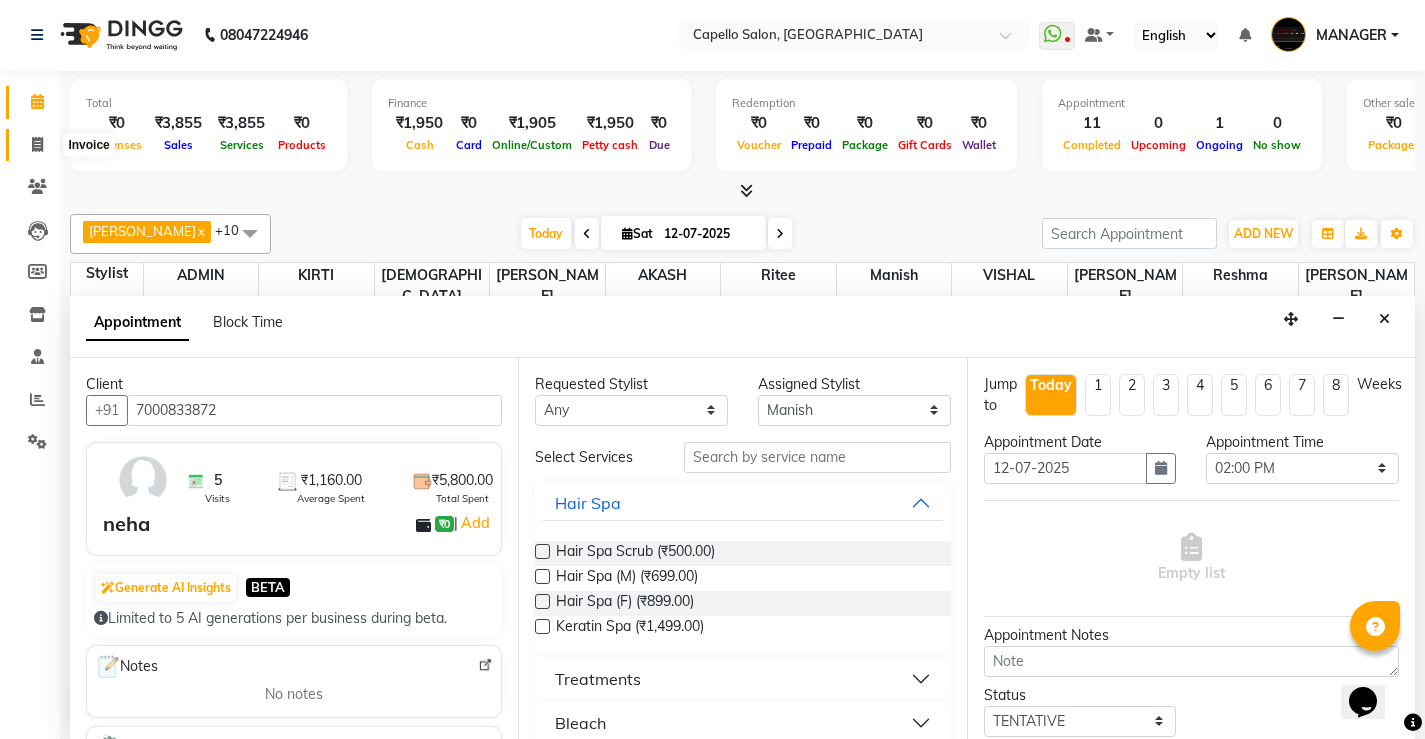 click 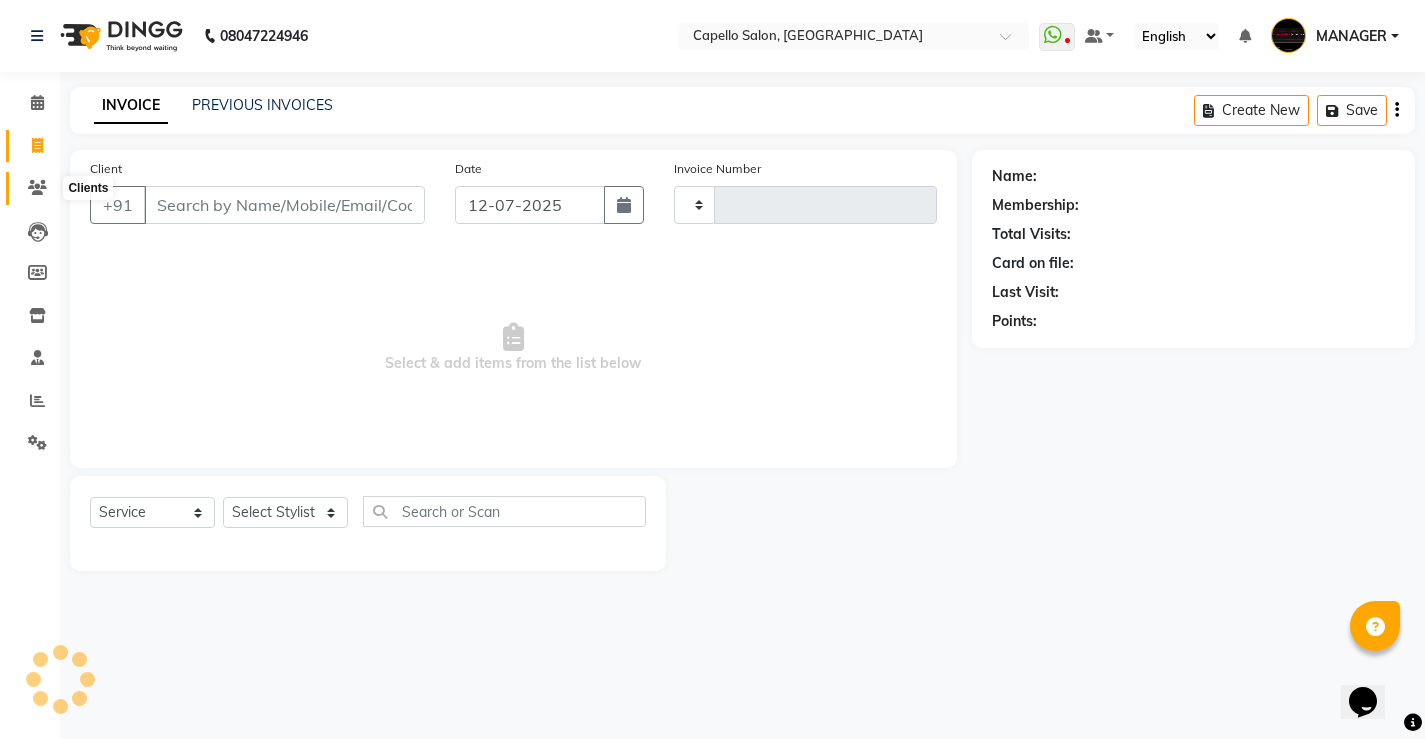 click 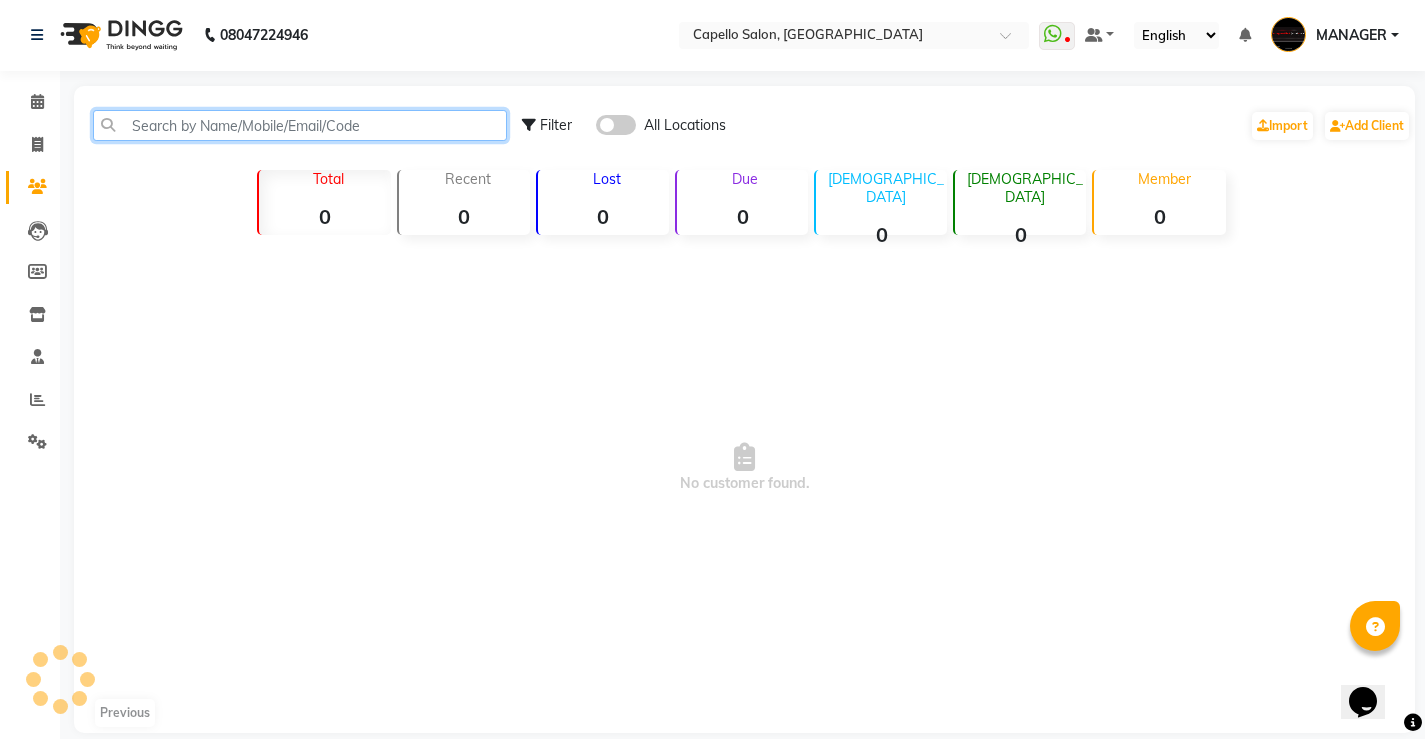 click 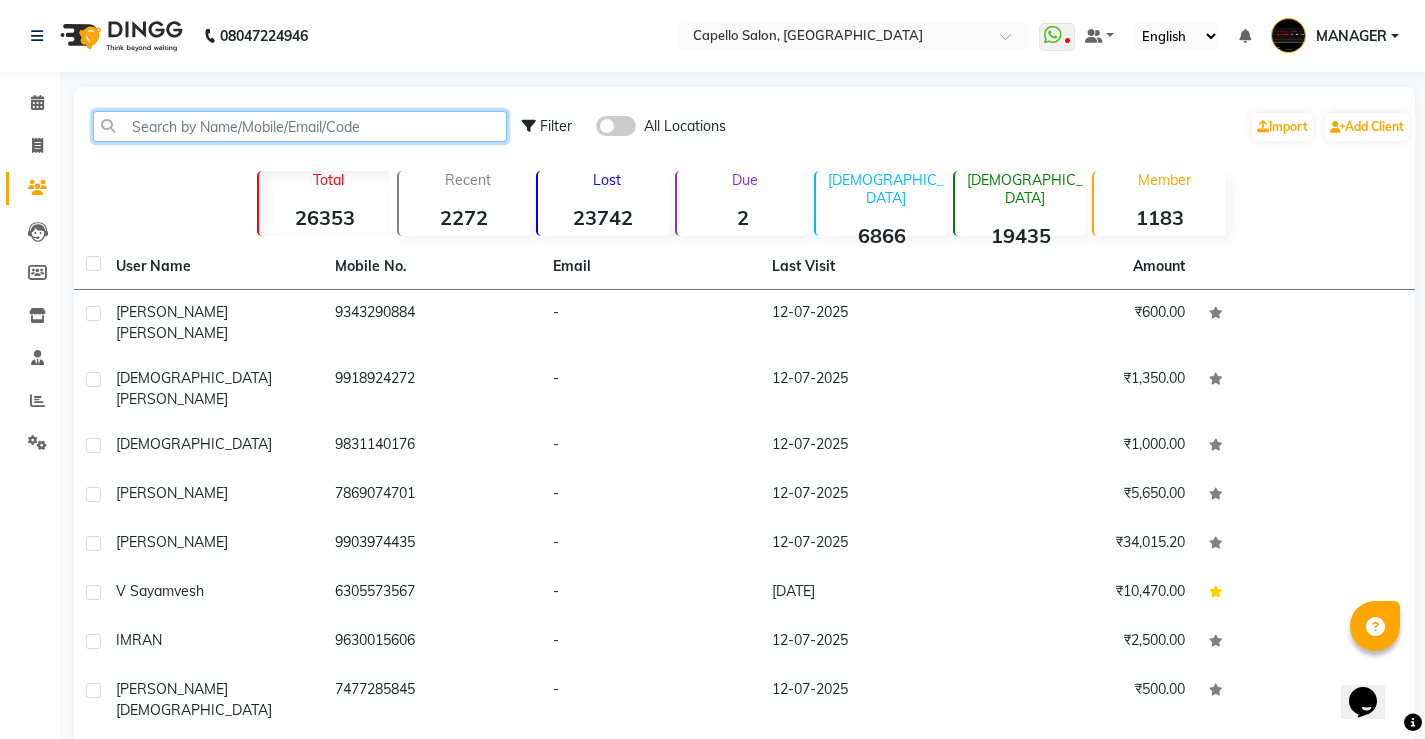 paste on "7000833872" 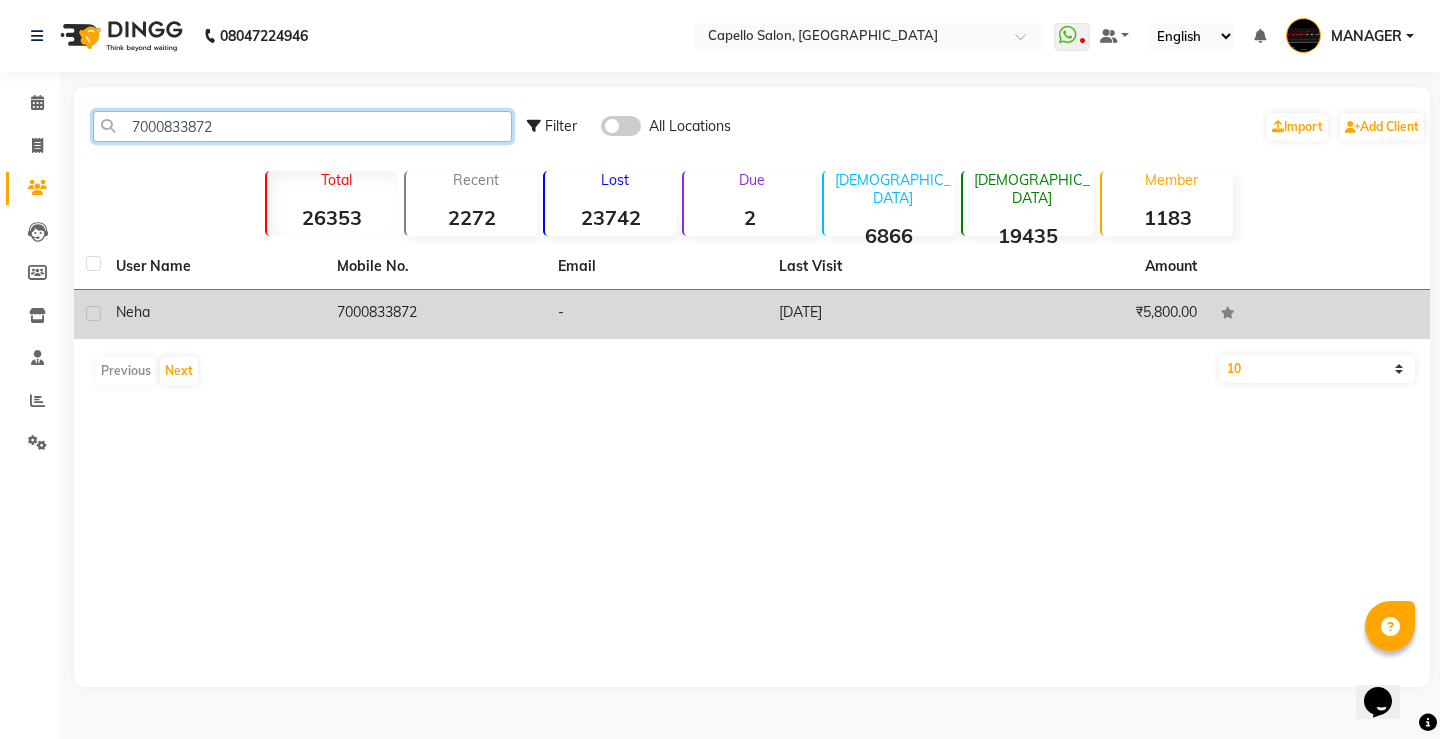 type on "7000833872" 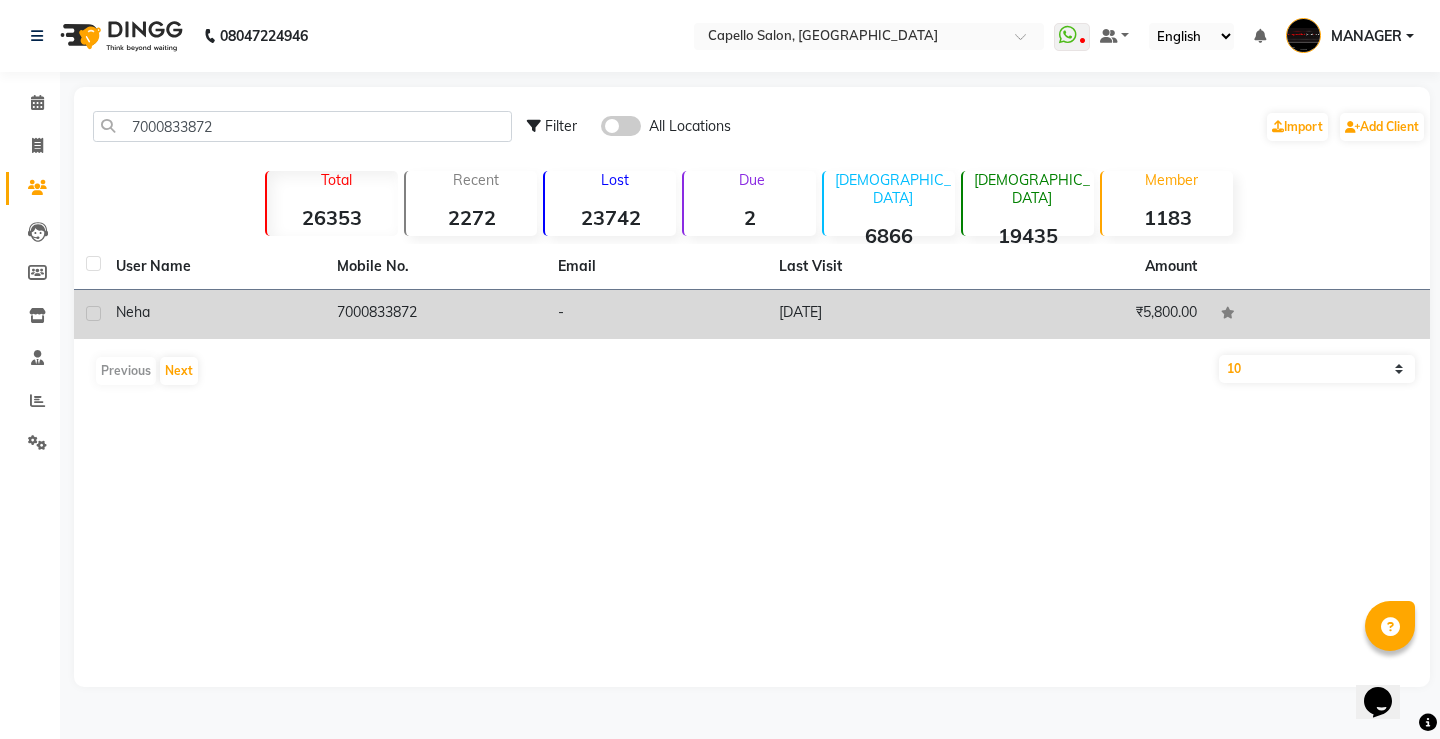 click on "neha" 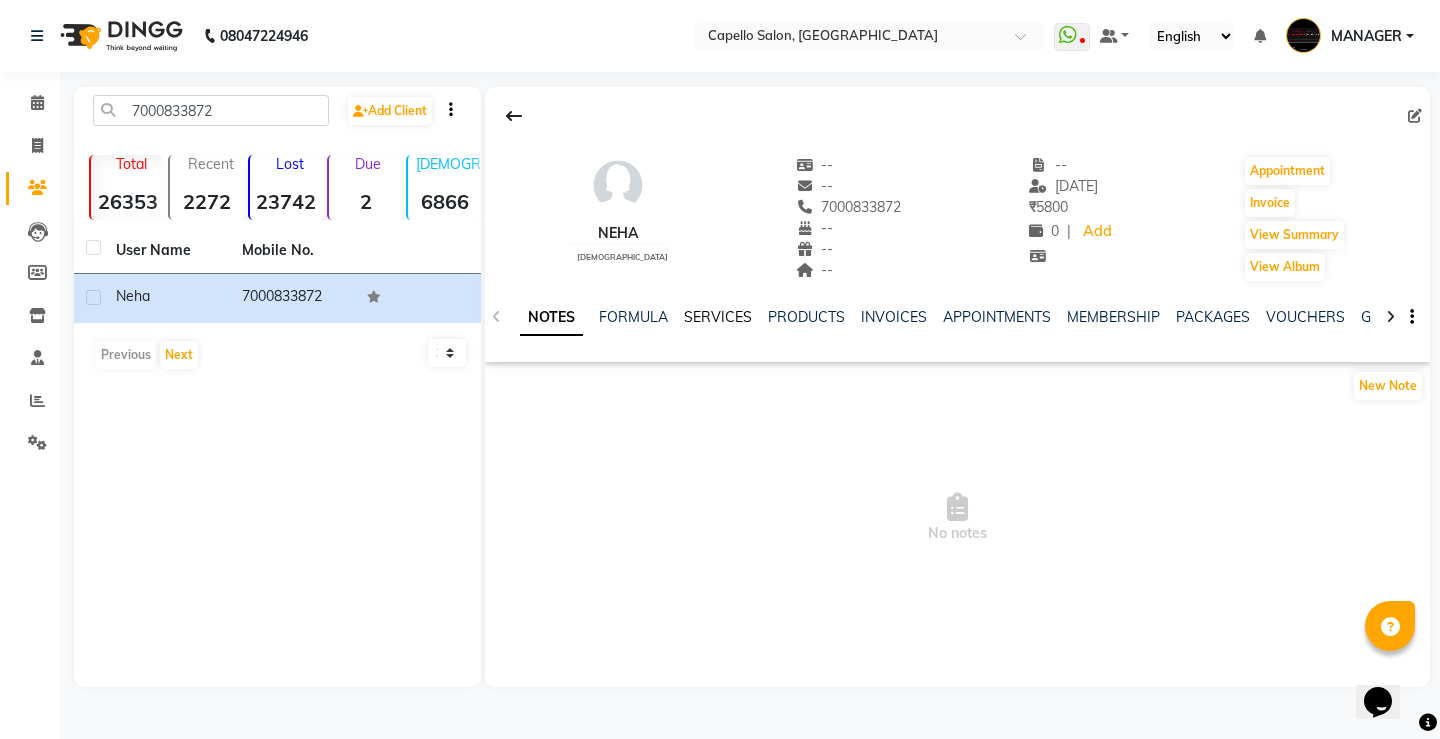 click on "SERVICES" 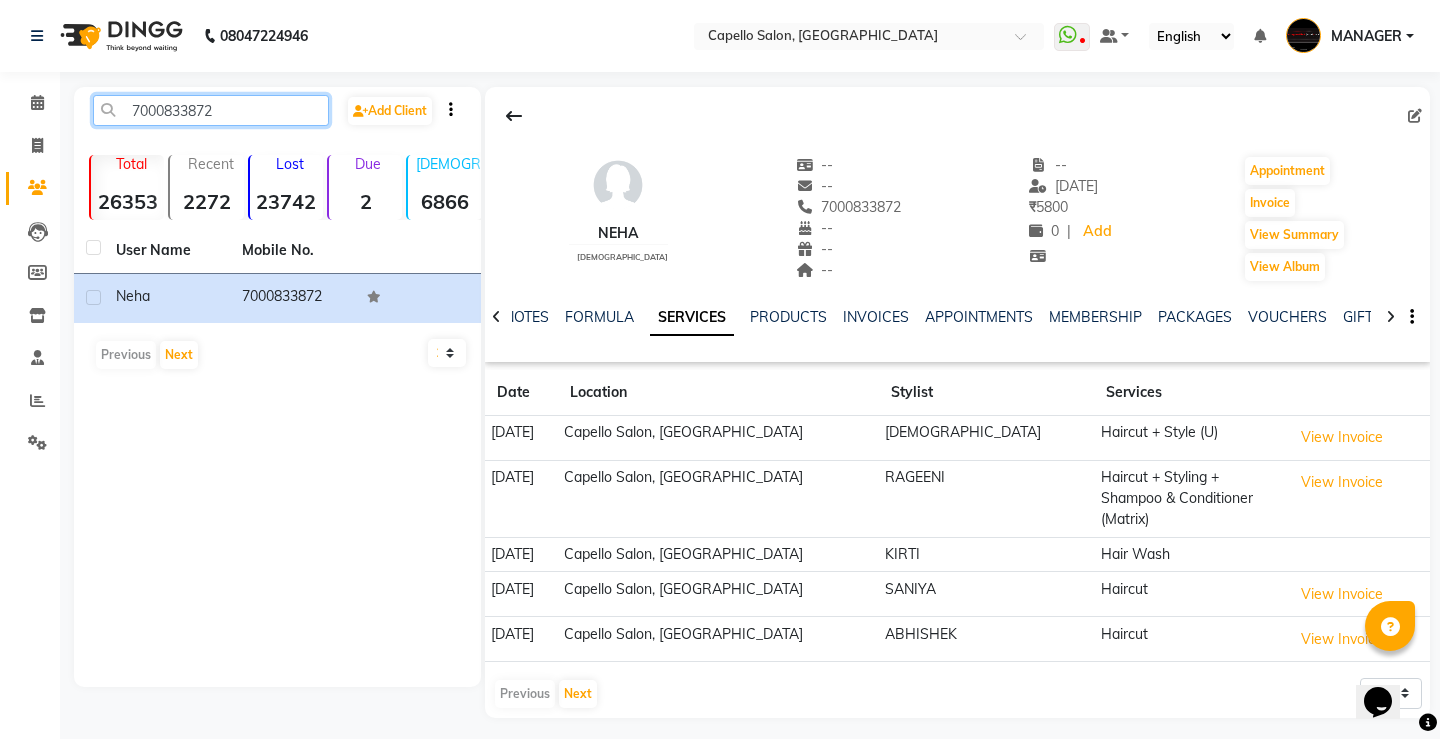 drag, startPoint x: 115, startPoint y: 108, endPoint x: 270, endPoint y: 113, distance: 155.08063 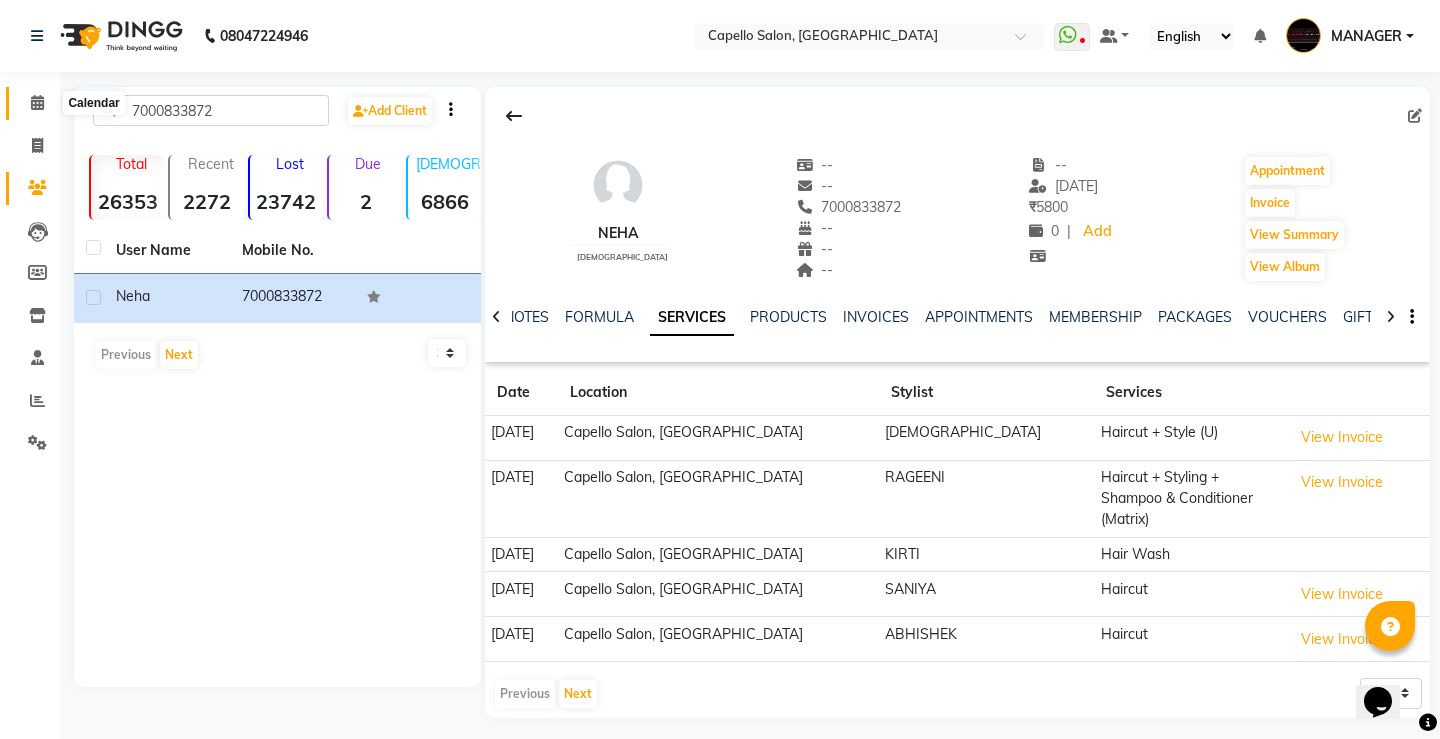 click 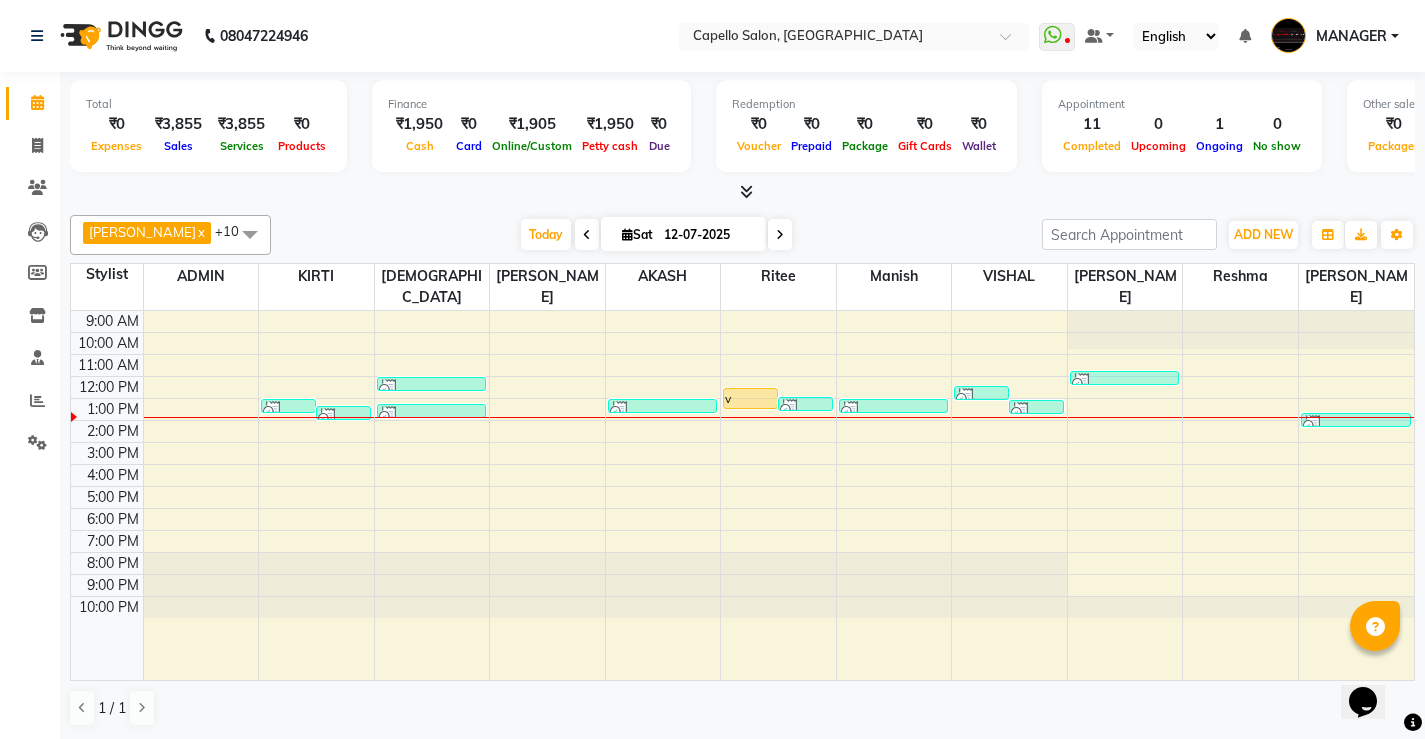 click on "9:00 AM 10:00 AM 11:00 AM 12:00 PM 1:00 PM 2:00 PM 3:00 PM 4:00 PM 5:00 PM 6:00 PM 7:00 PM 8:00 PM 9:00 PM 10:00 PM     [PERSON_NAME], TK05, 01:00 PM-01:40 PM, Haircut,Eyebrows (F),Upper Lips     [PERSON_NAME], TK05, 01:20 PM-01:40 PM, Eyebrows (F),Upper Lips     IMRAN, TK02, 12:00 PM-12:20 PM, Haircut     [PERSON_NAME], TK08, 01:15 PM-01:40 PM, Haircut + Styling + Shampoo & Conditioner (Berina)     [PERSON_NAME], TK06, 01:00 PM-01:20 PM, Haircut    v sayamvesh, TK03, 12:30 PM-01:30 PM, Skinora Radiance Treatment ( Kakadu& Lakadong)     [PERSON_NAME], TK07, 12:55 PM-01:05 PM, Eyebrows (F)     [PERSON_NAME], TK05, 01:00 PM-01:20 PM, Haircut     [PERSON_NAME], TK04, 12:25 PM-12:45 PM, Haircut     [PERSON_NAME], TK07, 01:05 PM-01:25 PM, Haircut     [PERSON_NAME], TK01, 11:45 AM-12:05 PM, Haircut     [PERSON_NAME], TK05, 01:40 PM-02:10 PM, Eyebrows (F),[GEOGRAPHIC_DATA],Forehead" at bounding box center [742, 495] 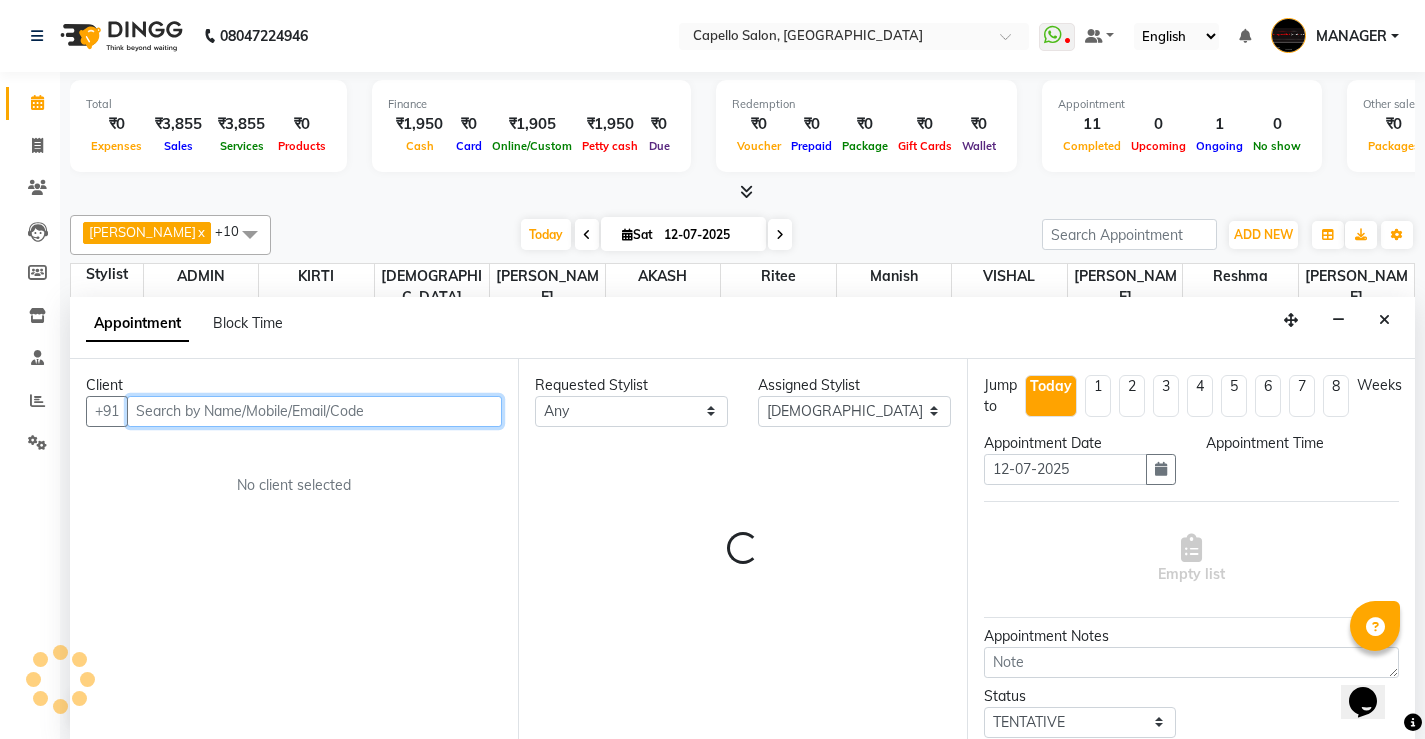 select on "840" 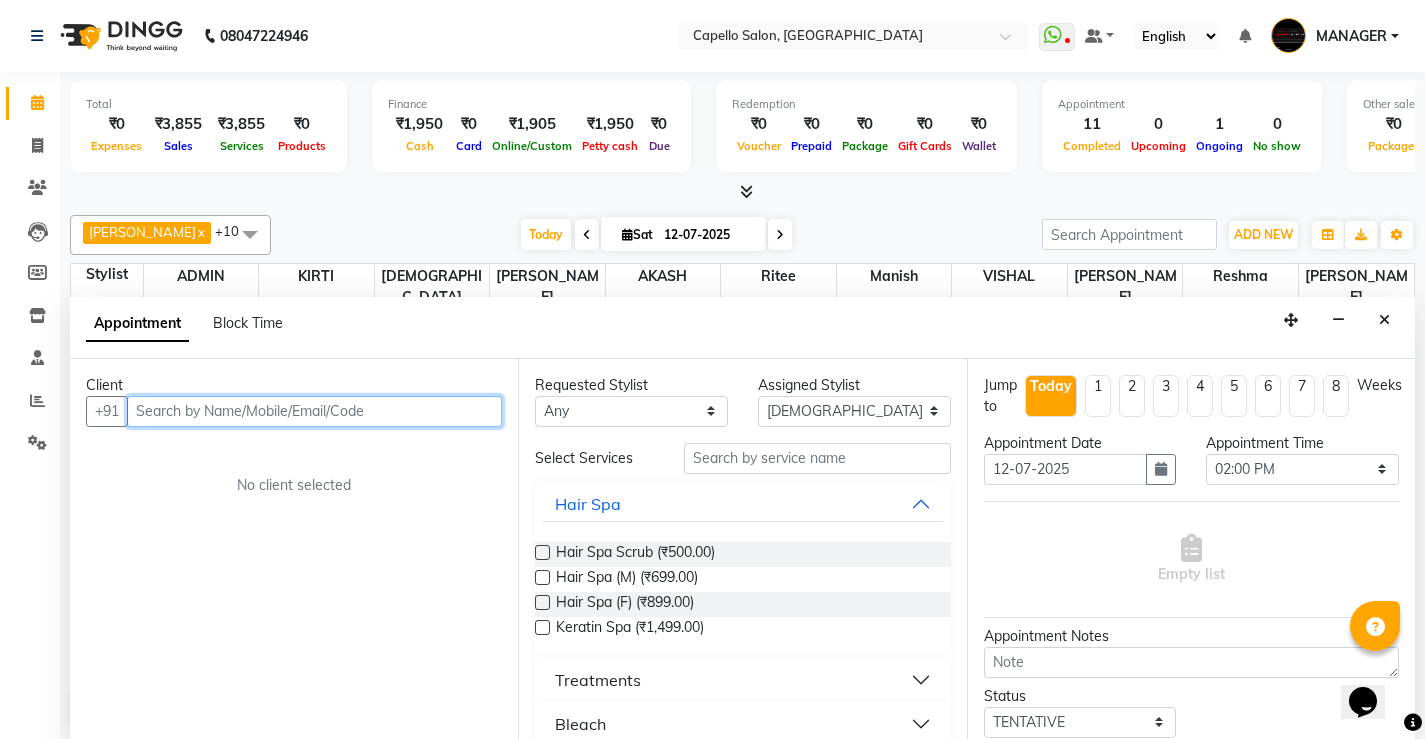 scroll, scrollTop: 1, scrollLeft: 0, axis: vertical 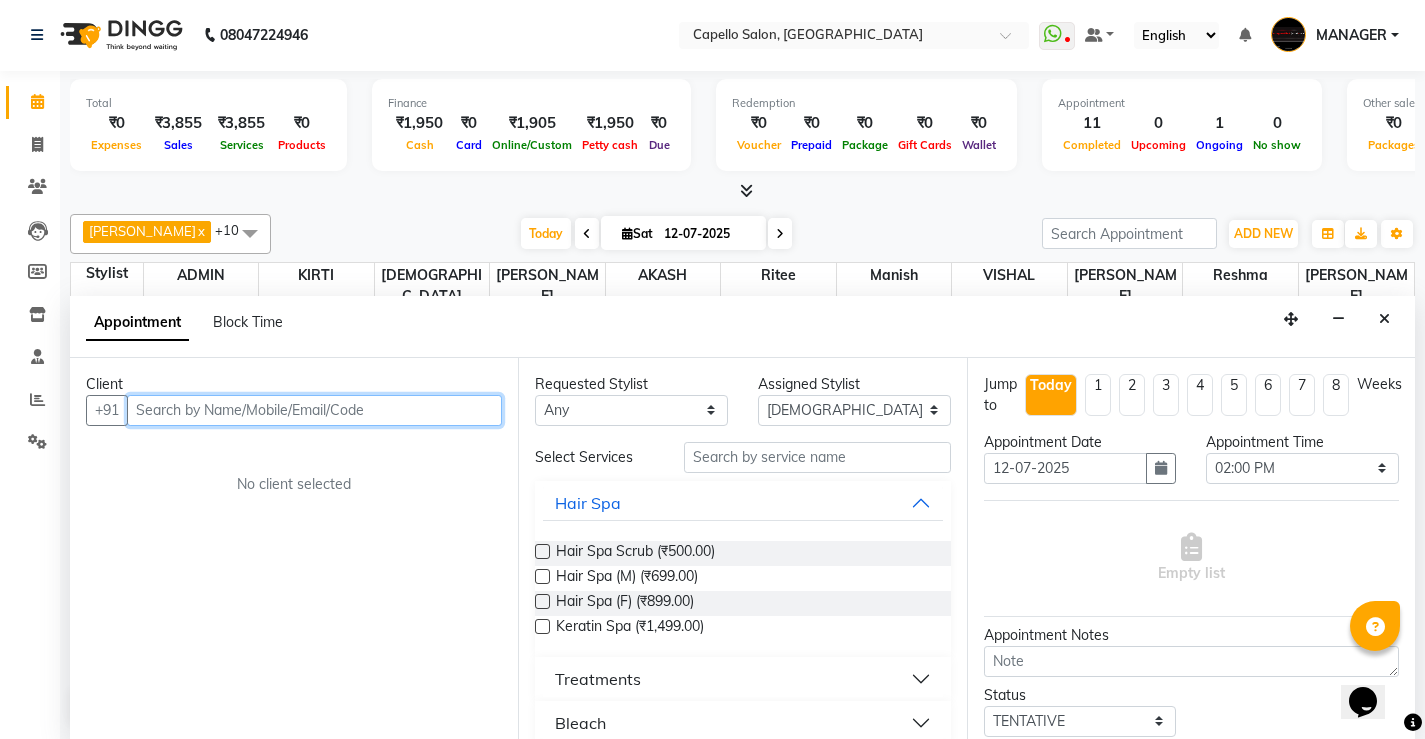 click at bounding box center [314, 410] 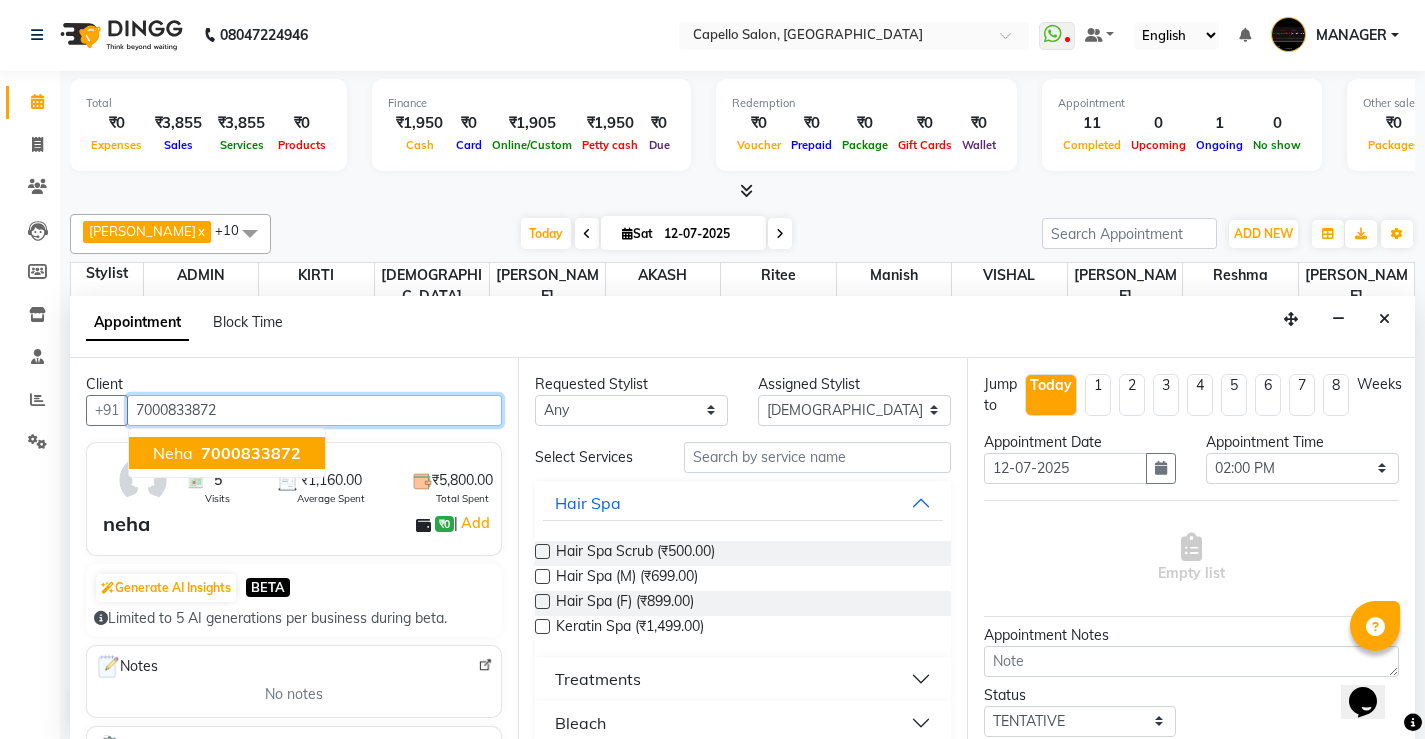type on "7000833872" 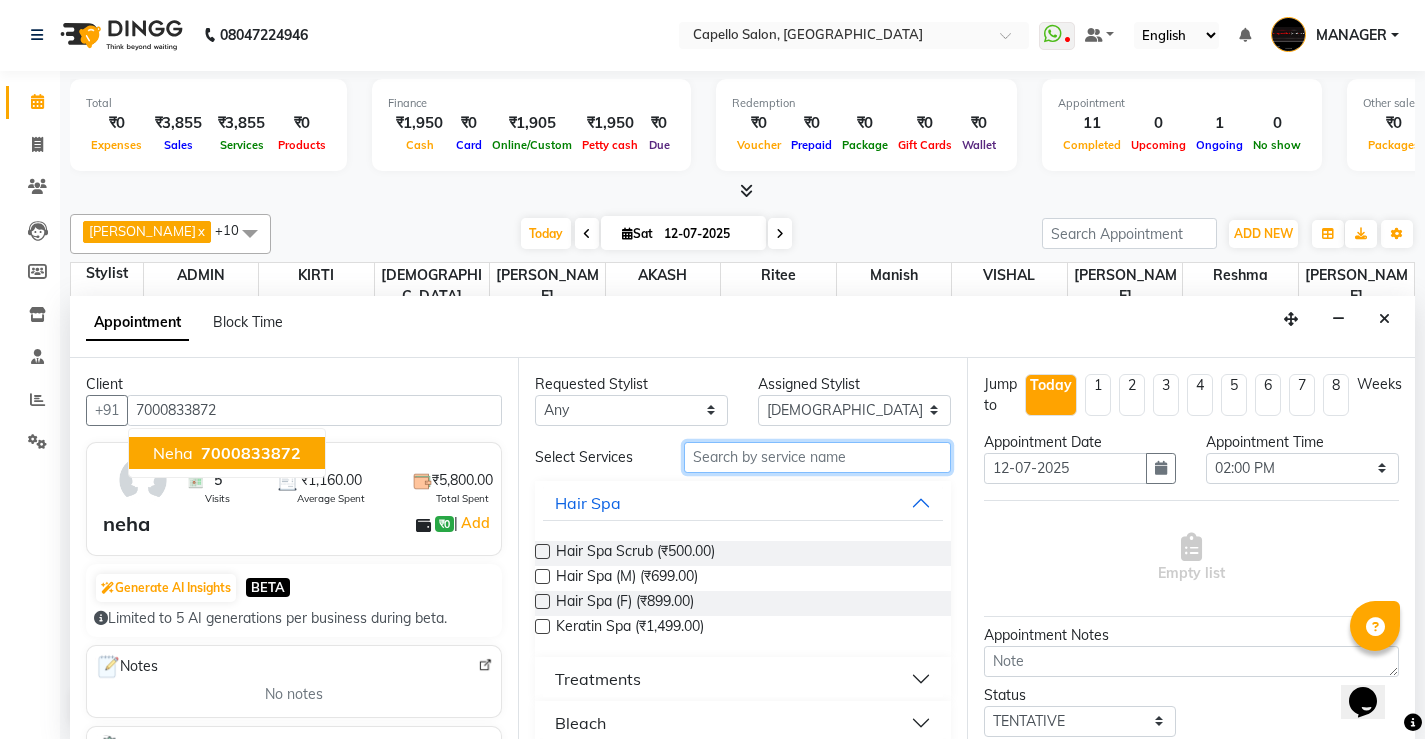 click at bounding box center [817, 457] 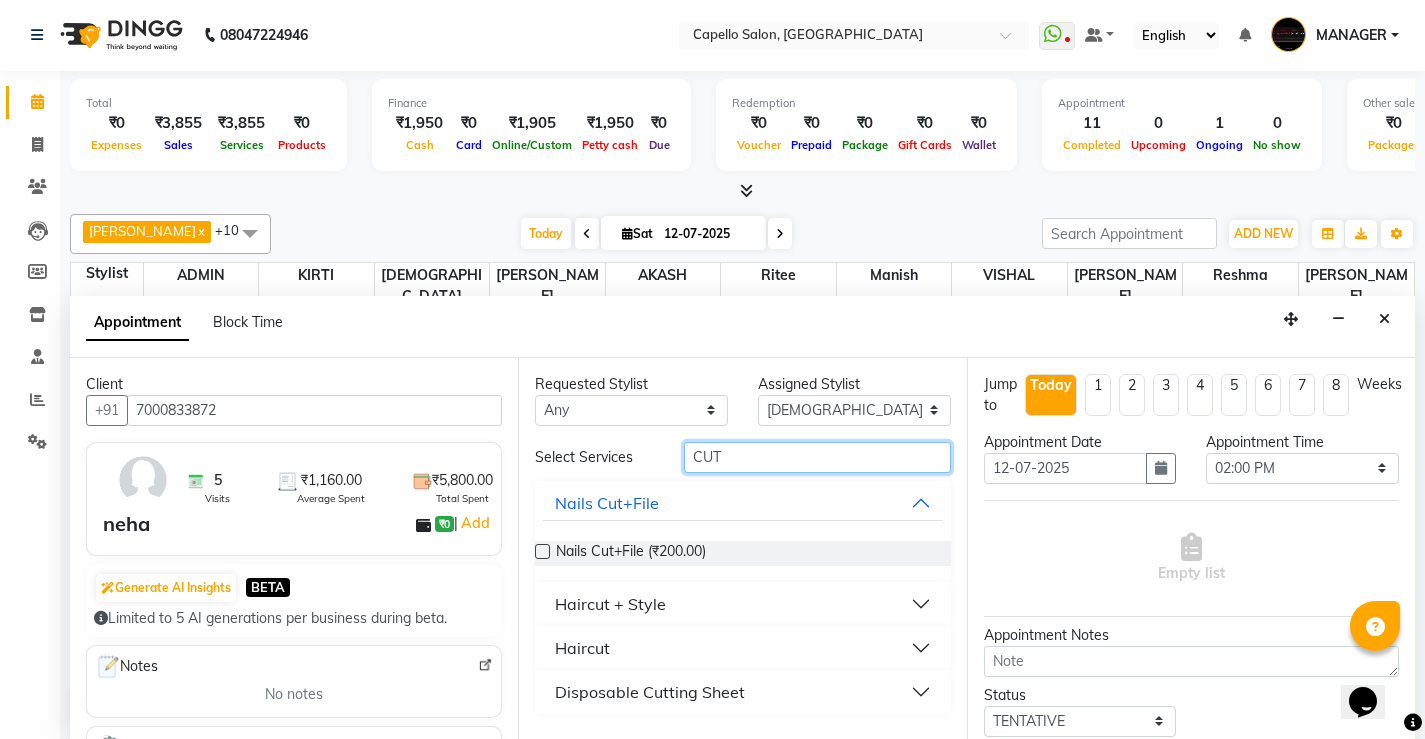type on "CUT" 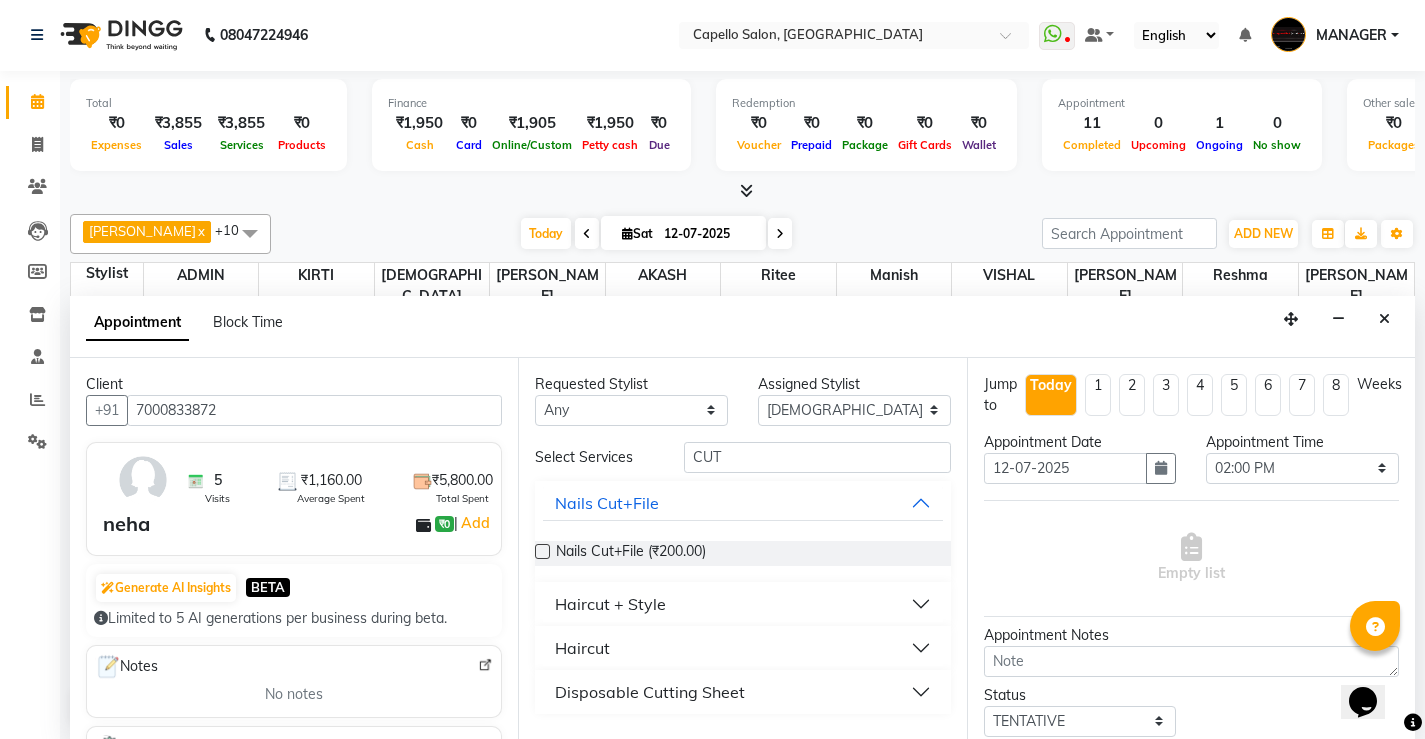 click on "Haircut" at bounding box center [582, 648] 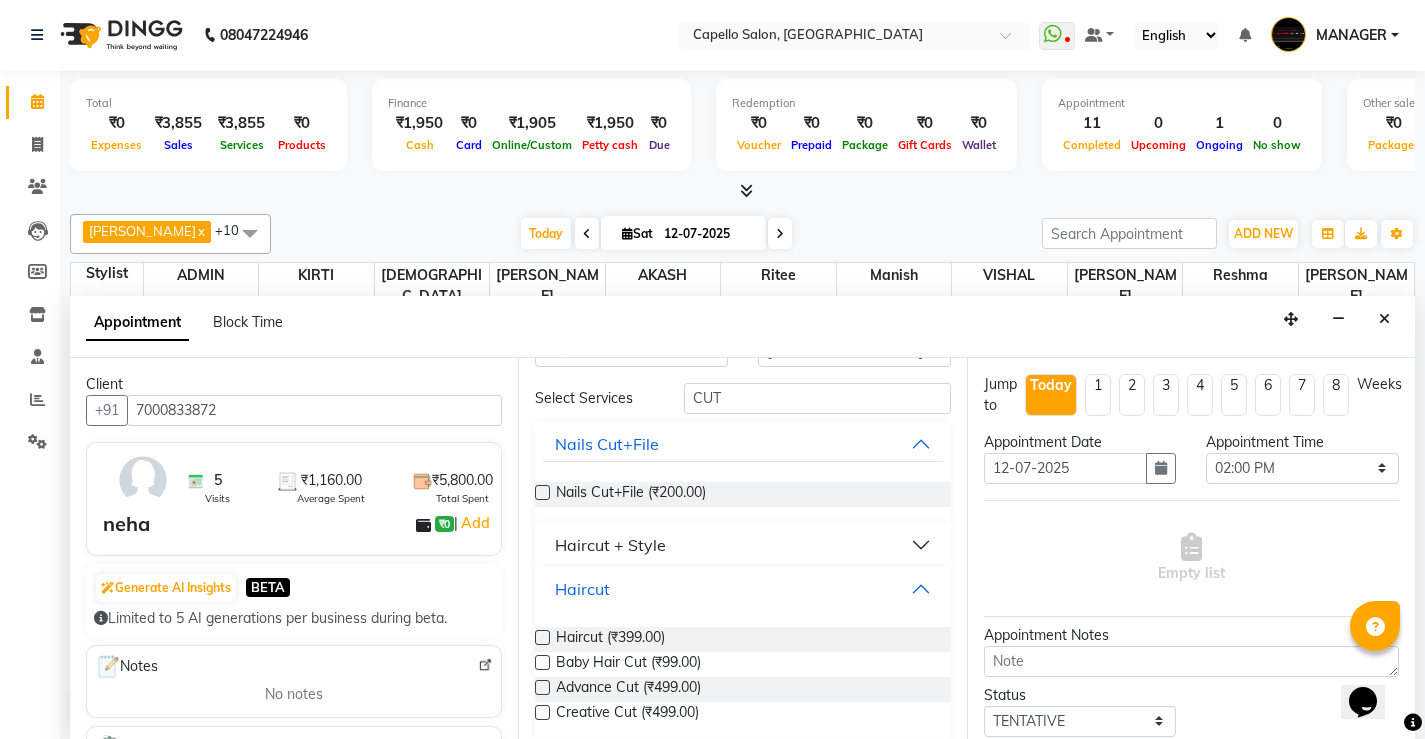 scroll, scrollTop: 100, scrollLeft: 0, axis: vertical 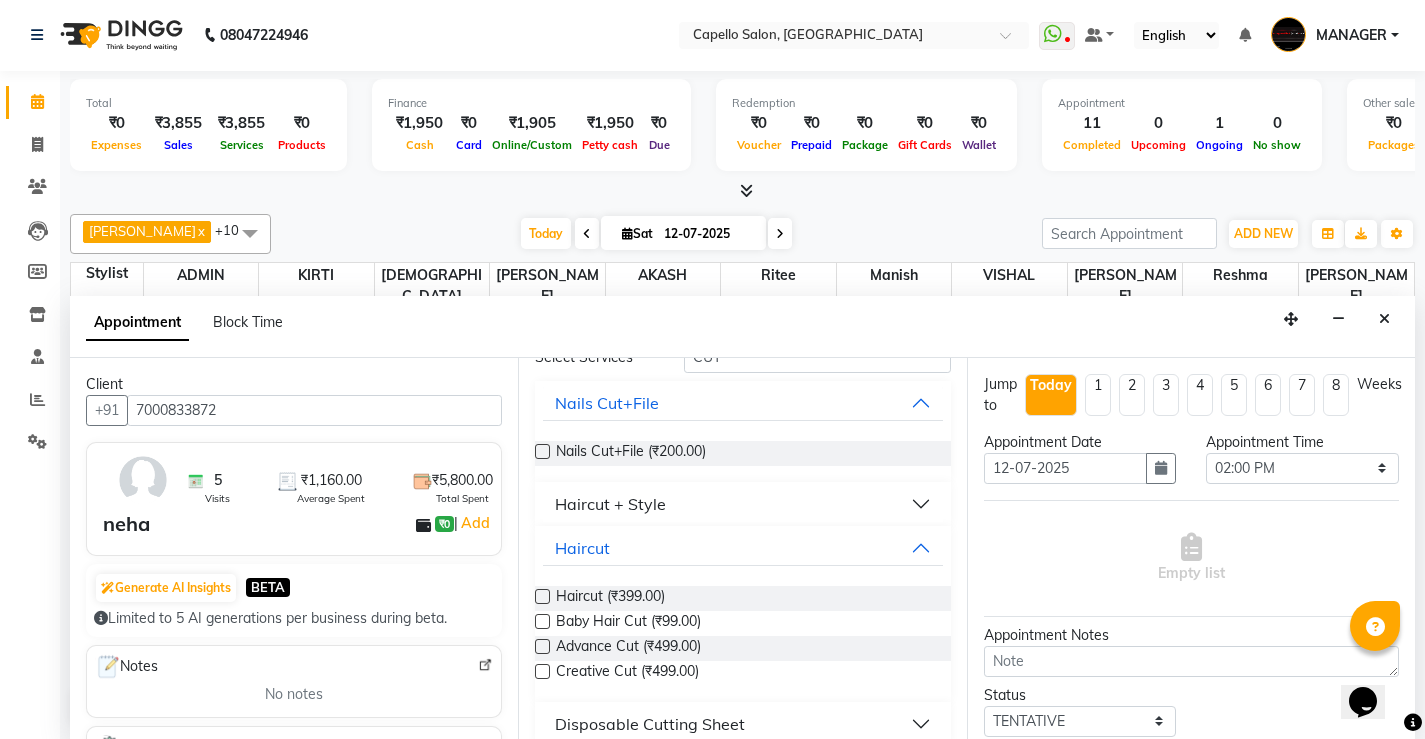 click at bounding box center [542, 596] 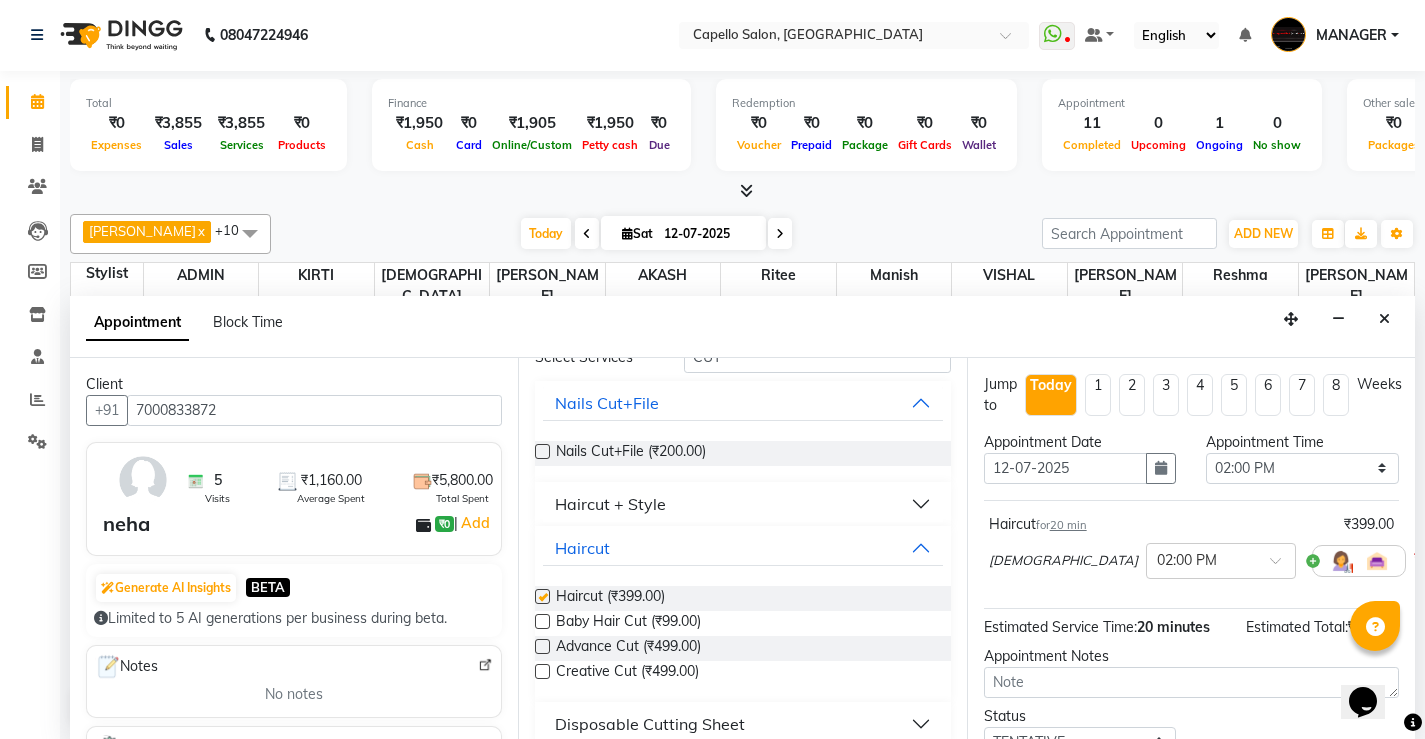 checkbox on "false" 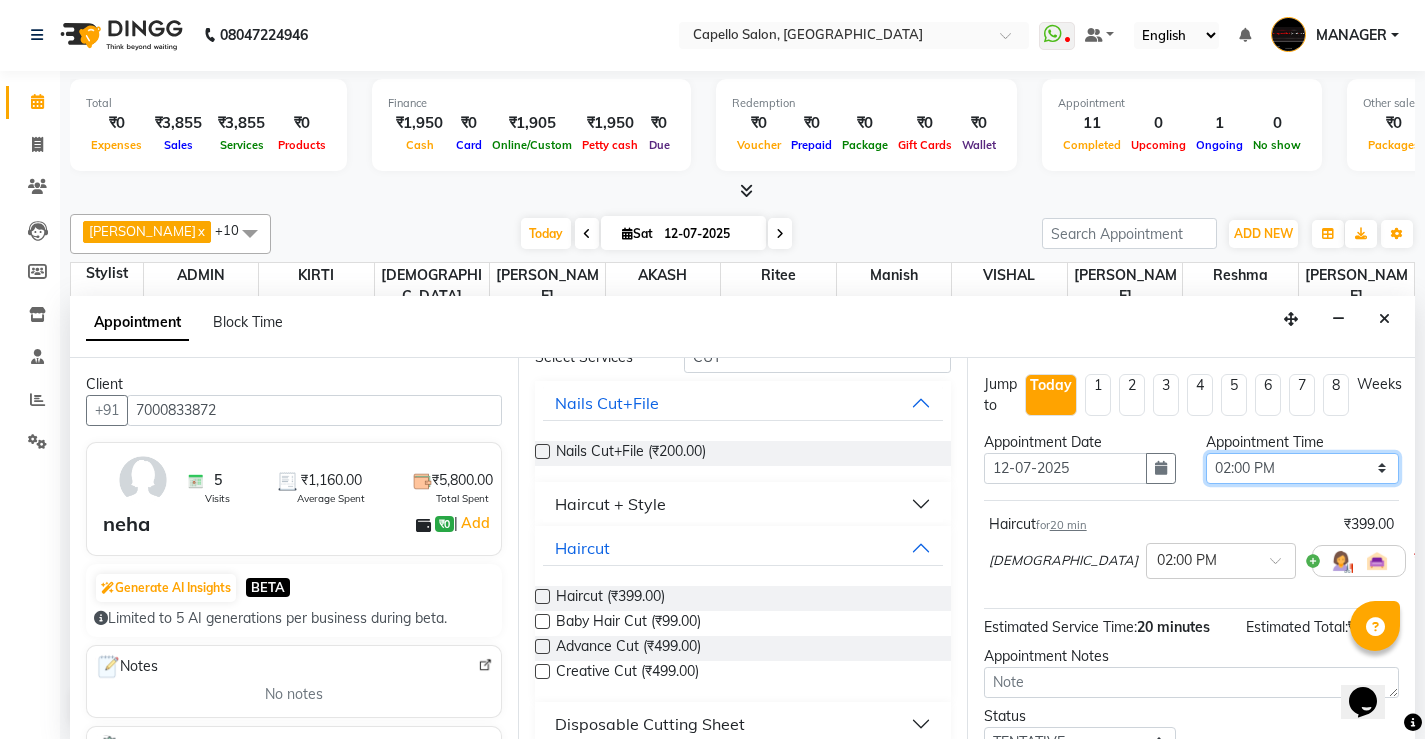click on "Select 10:00 AM 10:15 AM 10:30 AM 10:45 AM 11:00 AM 11:15 AM 11:30 AM 11:45 AM 12:00 PM 12:15 PM 12:30 PM 12:45 PM 01:00 PM 01:15 PM 01:30 PM 01:45 PM 02:00 PM 02:15 PM 02:30 PM 02:45 PM 03:00 PM 03:15 PM 03:30 PM 03:45 PM 04:00 PM 04:15 PM 04:30 PM 04:45 PM 05:00 PM 05:15 PM 05:30 PM 05:45 PM 06:00 PM 06:15 PM 06:30 PM 06:45 PM 07:00 PM 07:15 PM 07:30 PM 07:45 PM 08:00 PM 08:15 PM 08:30 PM 08:45 PM 09:00 PM 09:15 PM 09:30 PM 09:45 PM 10:00 PM" at bounding box center [1302, 468] 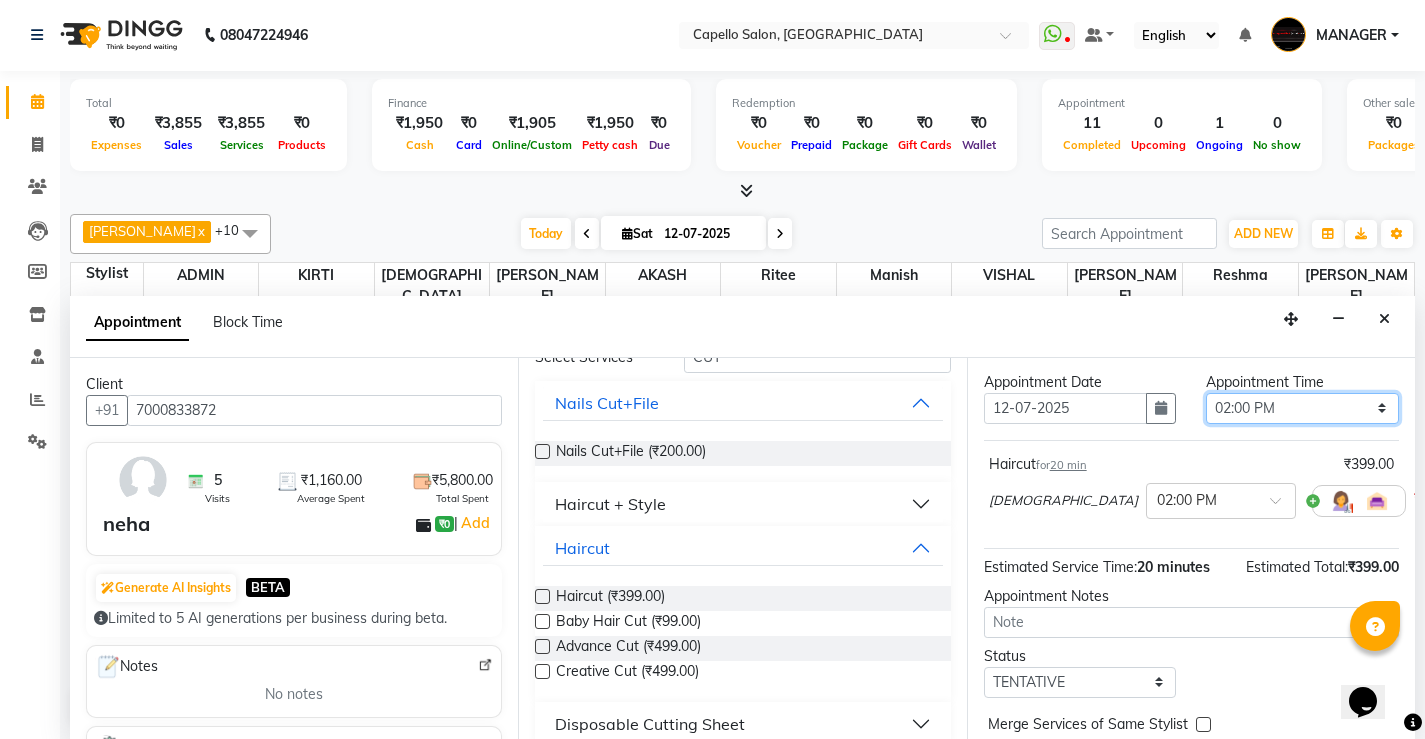 scroll, scrollTop: 100, scrollLeft: 0, axis: vertical 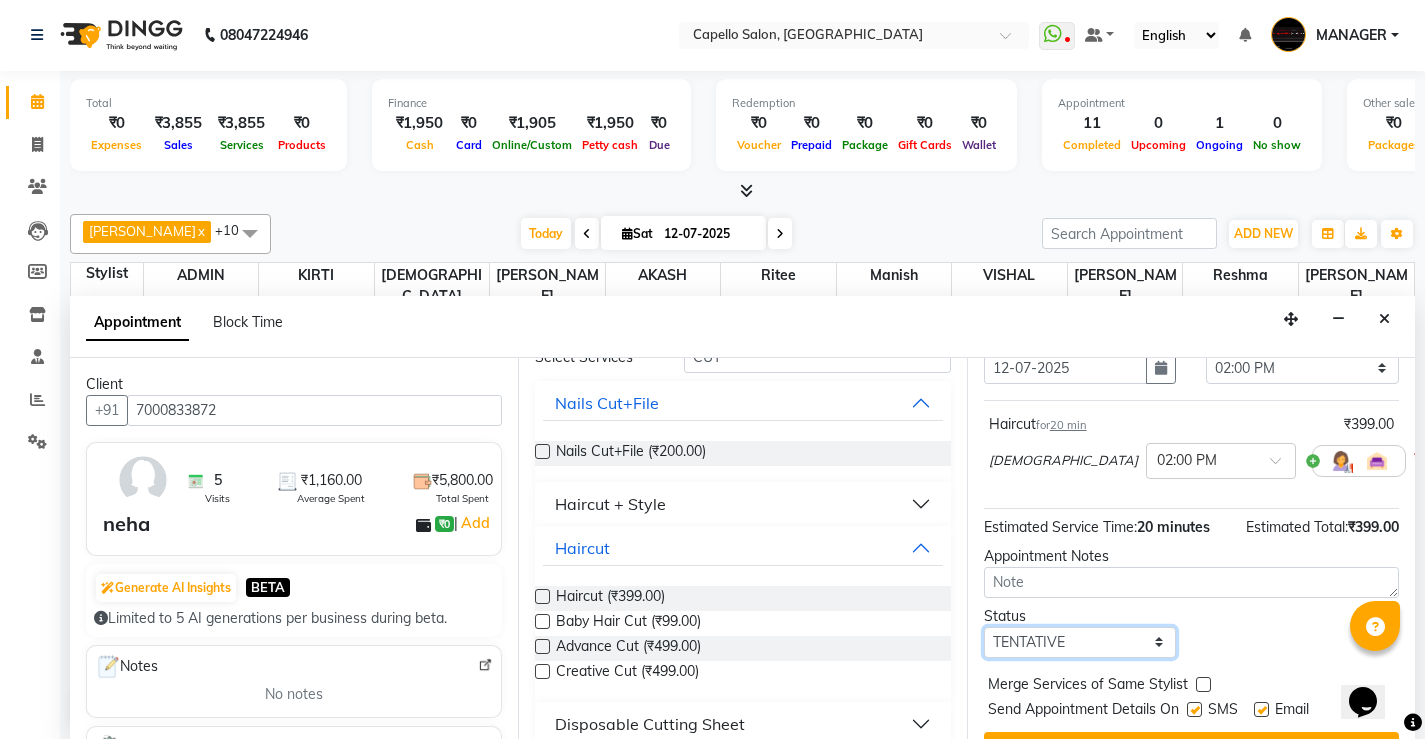 click on "Select TENTATIVE CONFIRM CHECK-IN UPCOMING" at bounding box center [1080, 642] 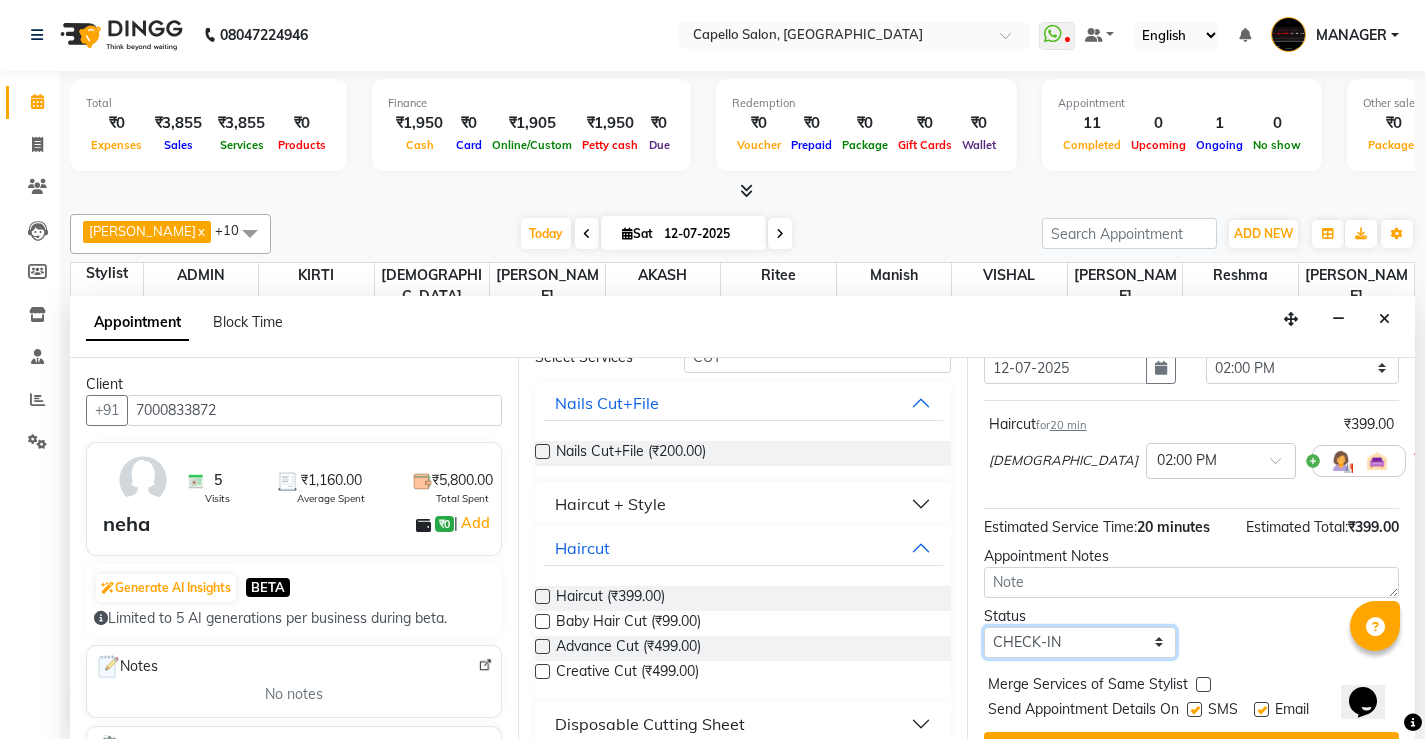 click on "Select TENTATIVE CONFIRM CHECK-IN UPCOMING" at bounding box center [1080, 642] 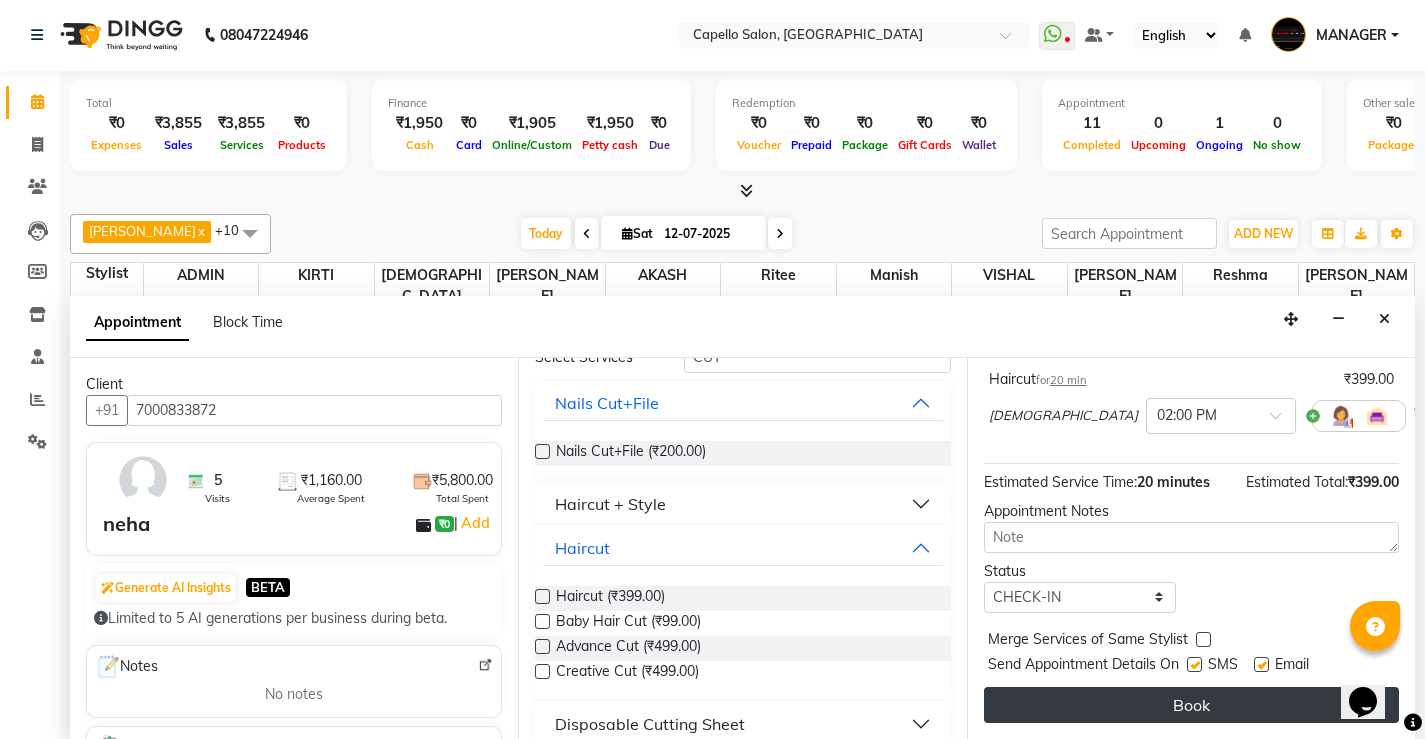 click on "Book" at bounding box center (1191, 705) 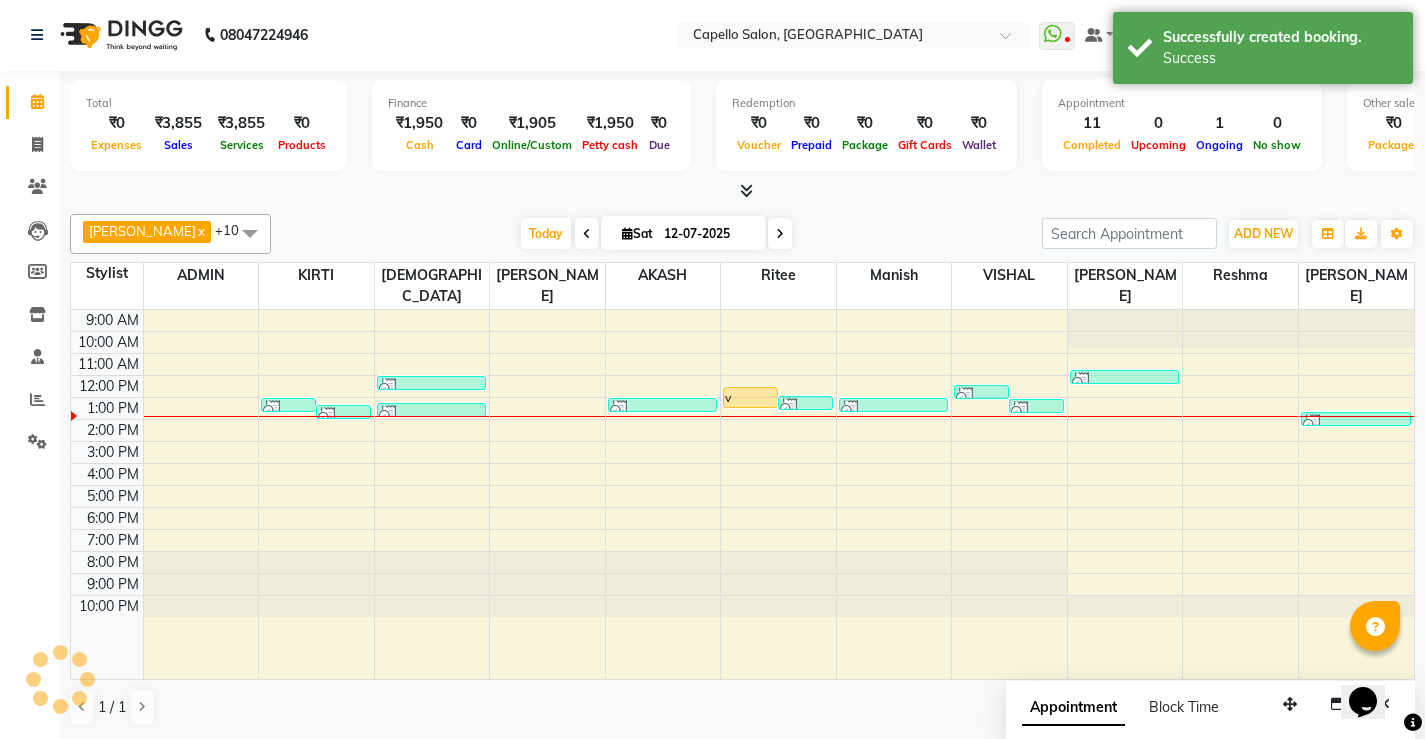 scroll, scrollTop: 0, scrollLeft: 0, axis: both 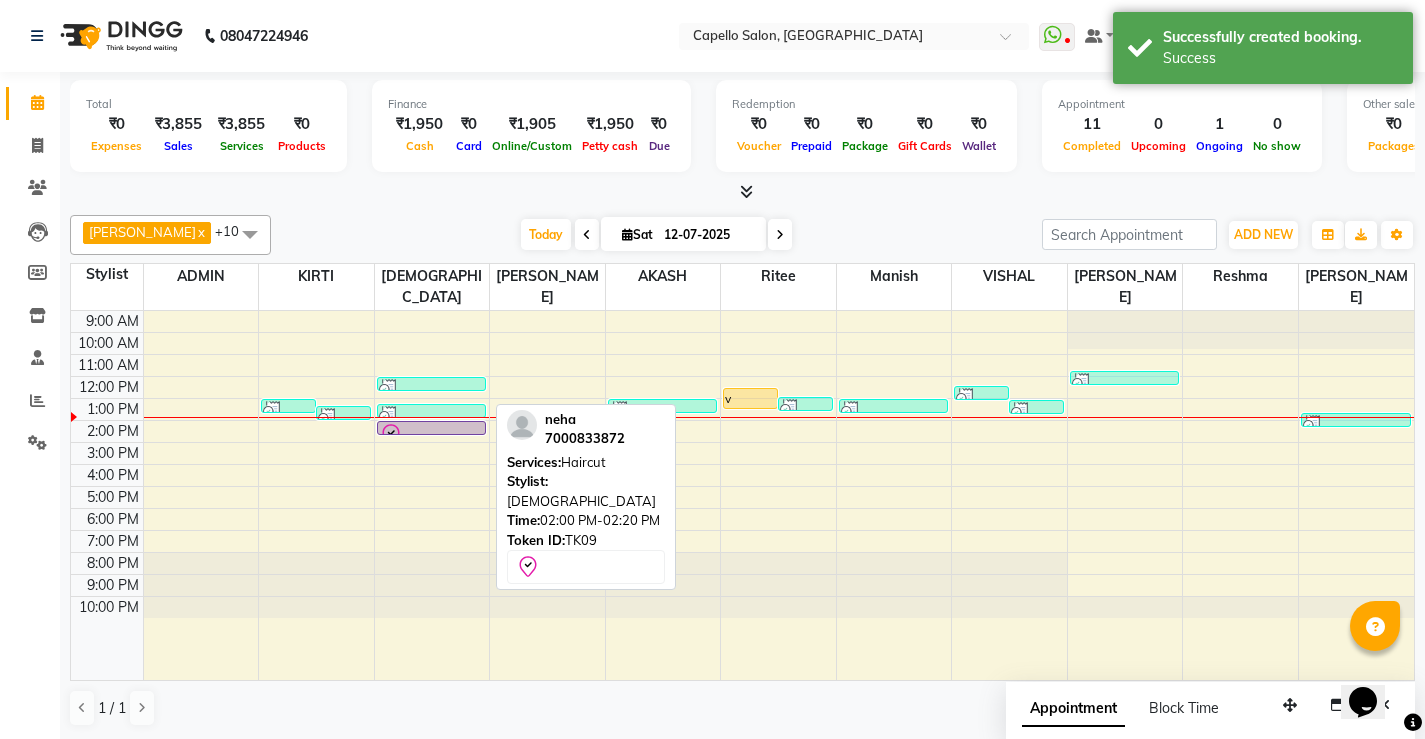 click at bounding box center (432, 435) 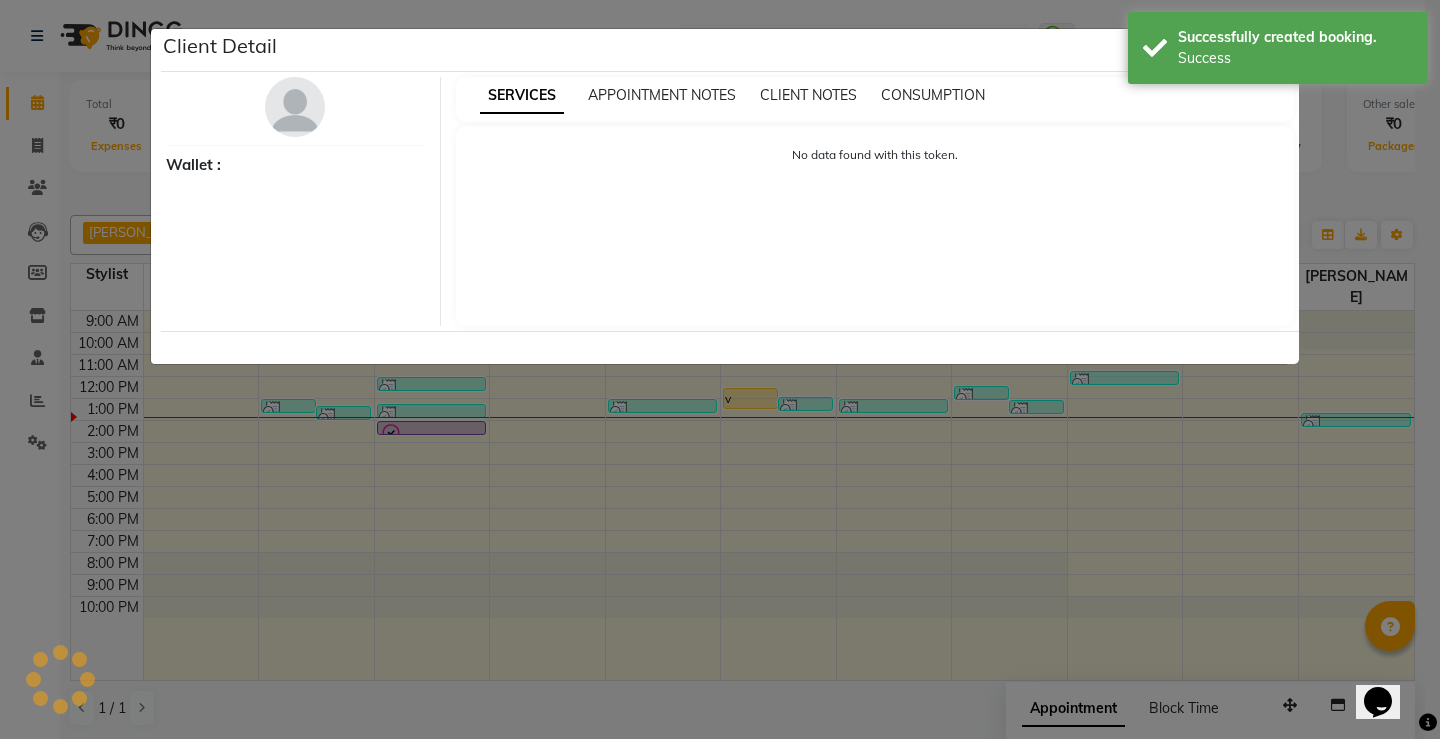 select on "8" 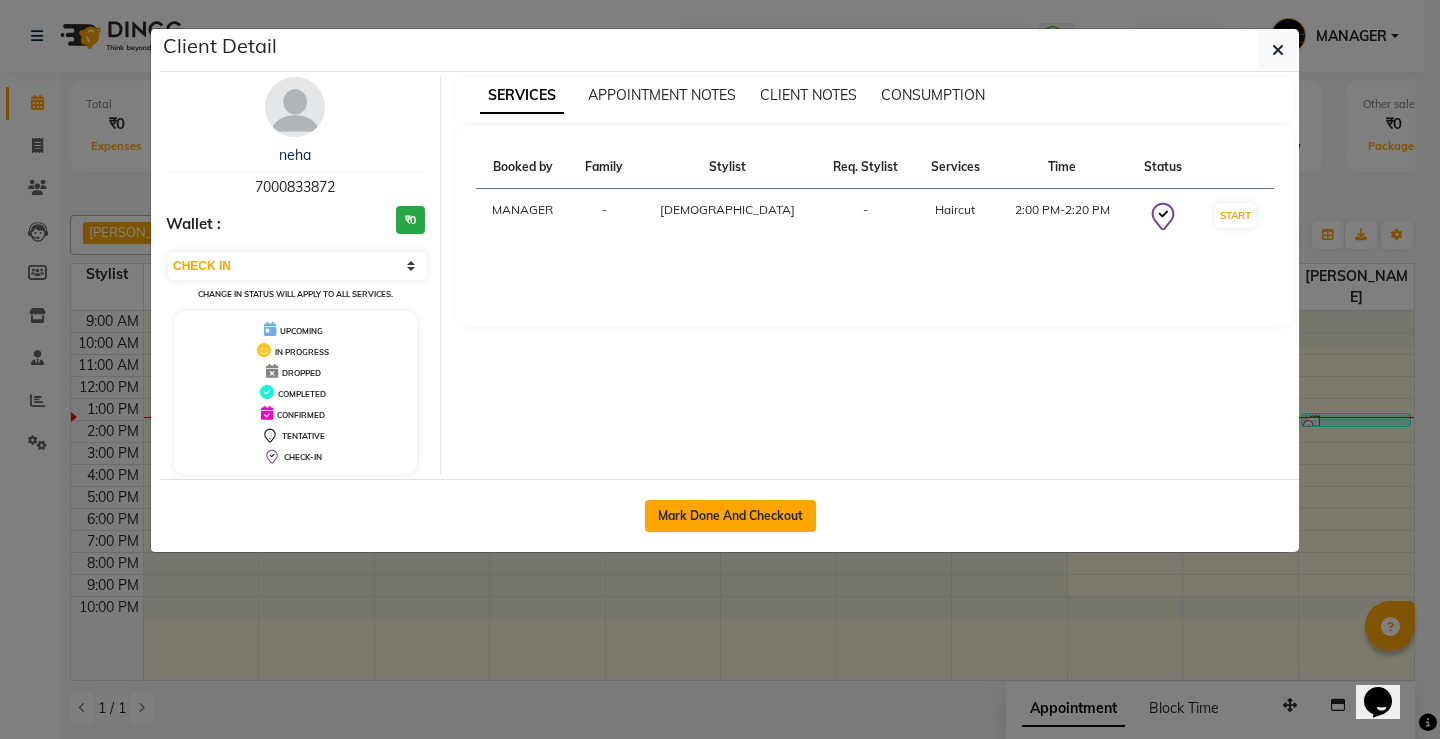 click on "Mark Done And Checkout" 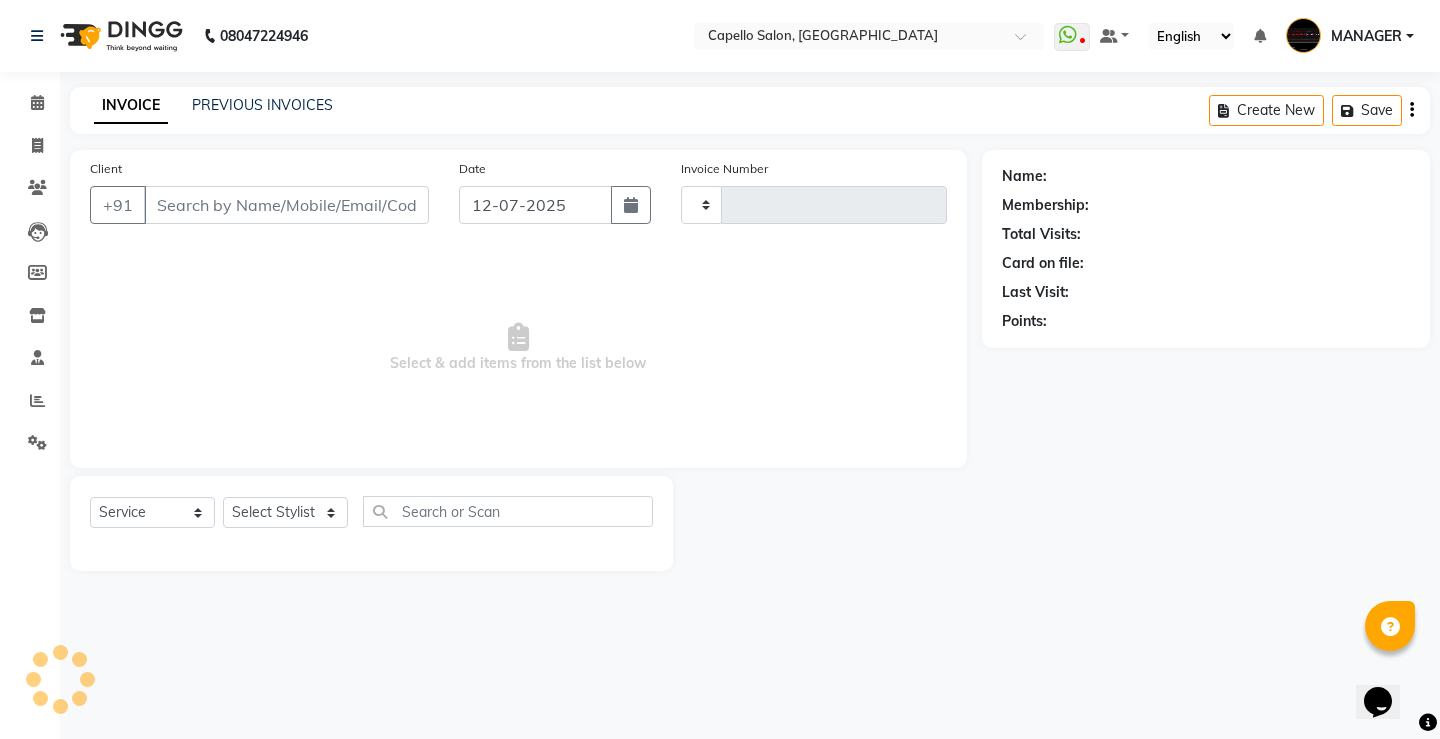type on "3099" 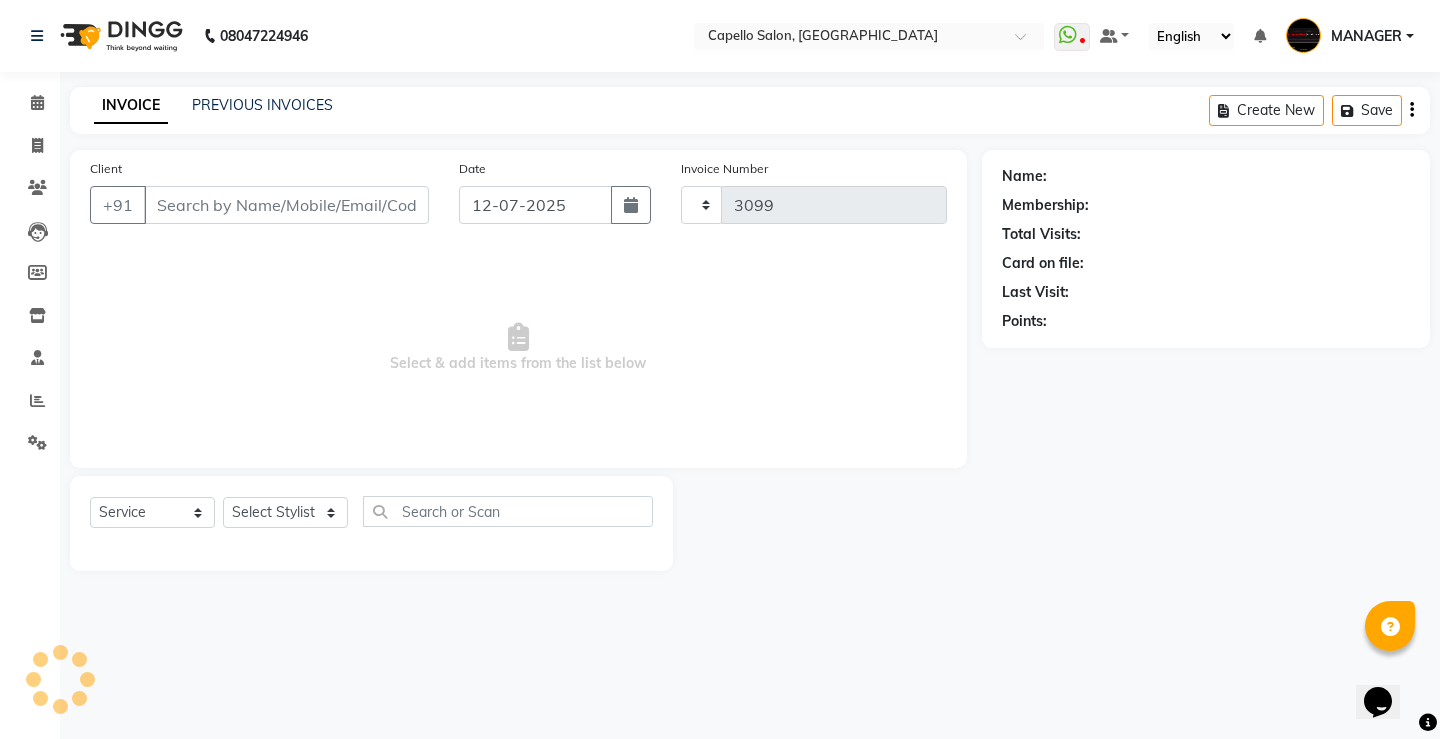 select on "857" 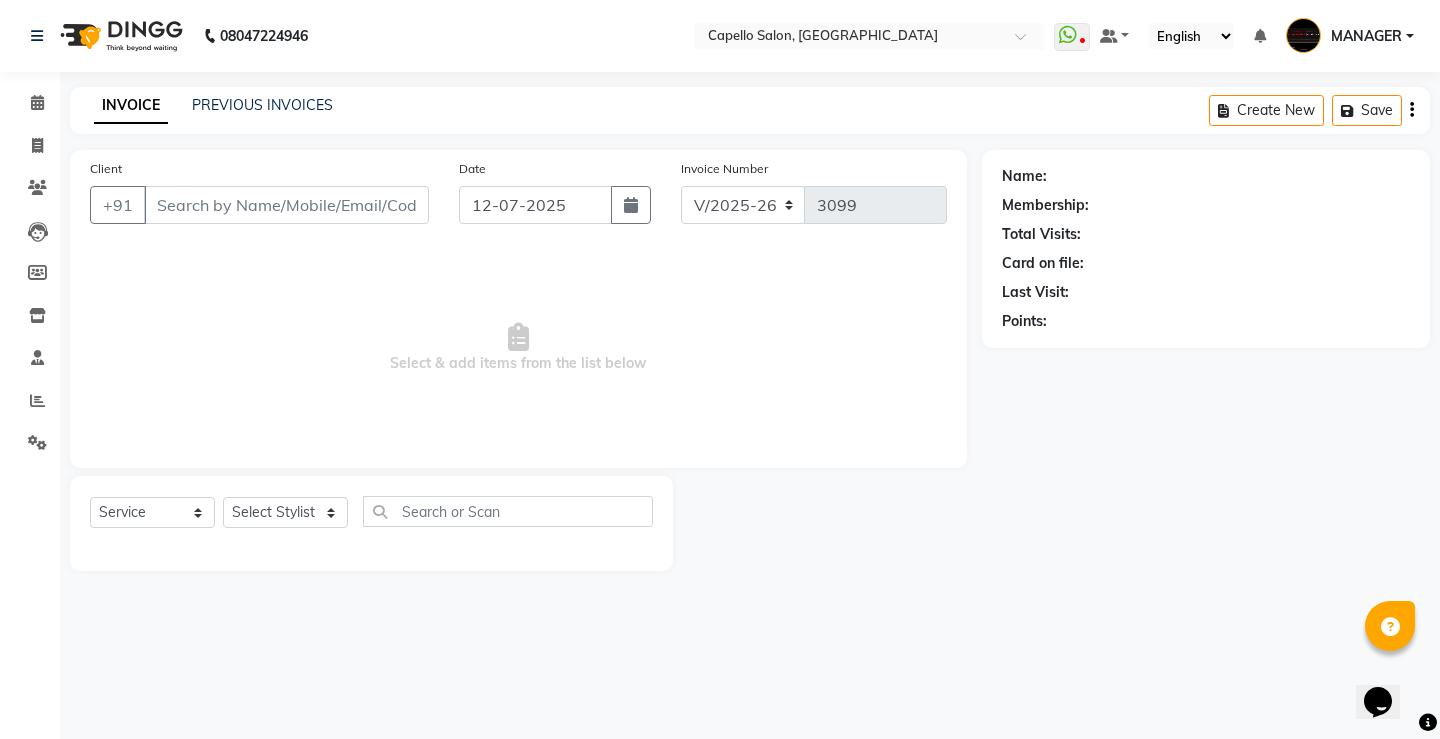 type on "7000833872" 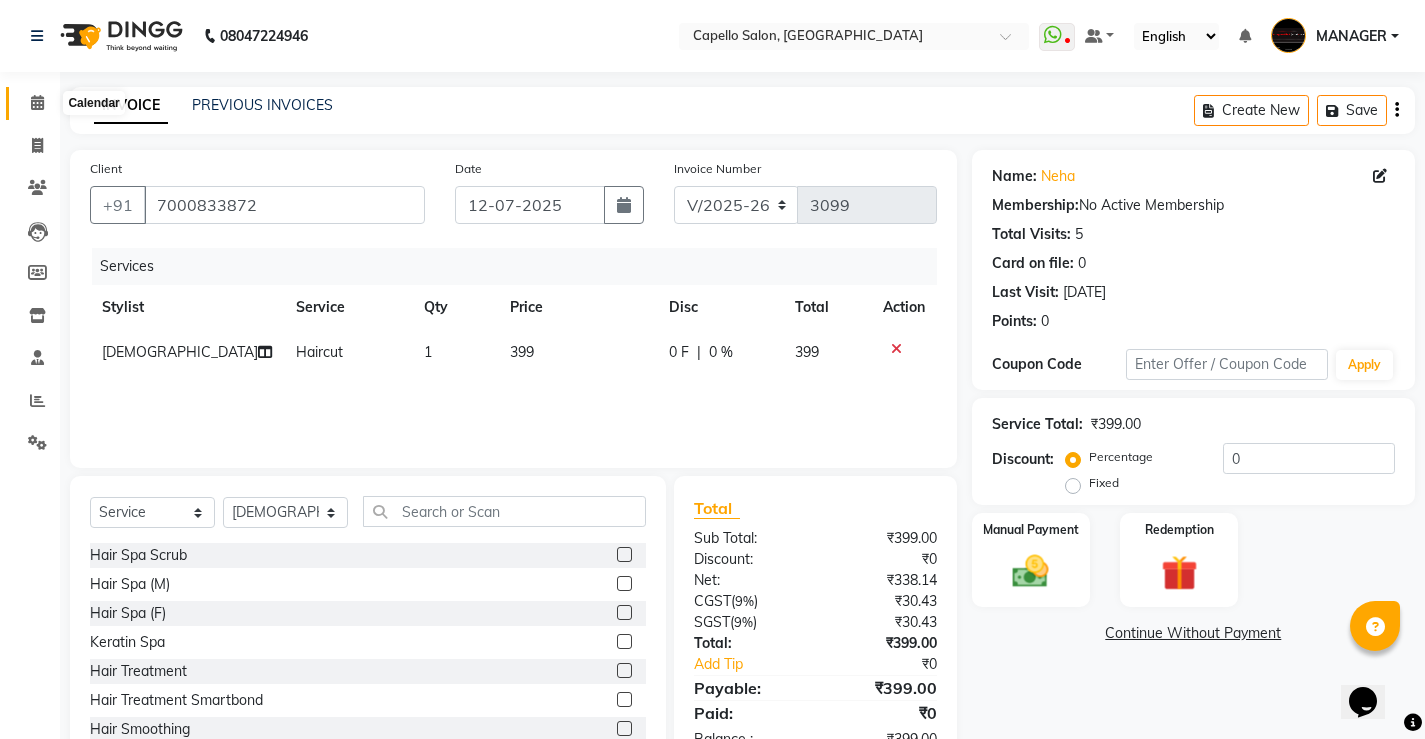 click 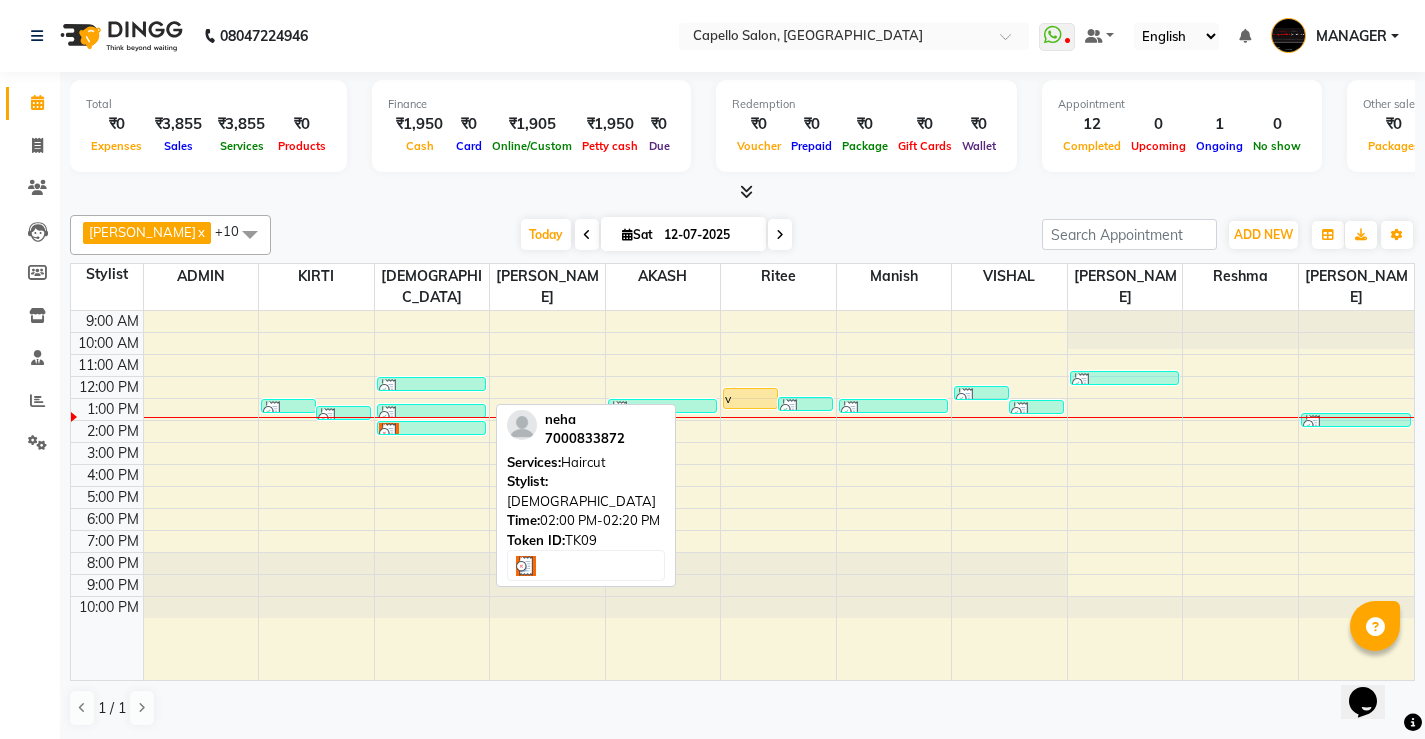 click at bounding box center [432, 433] 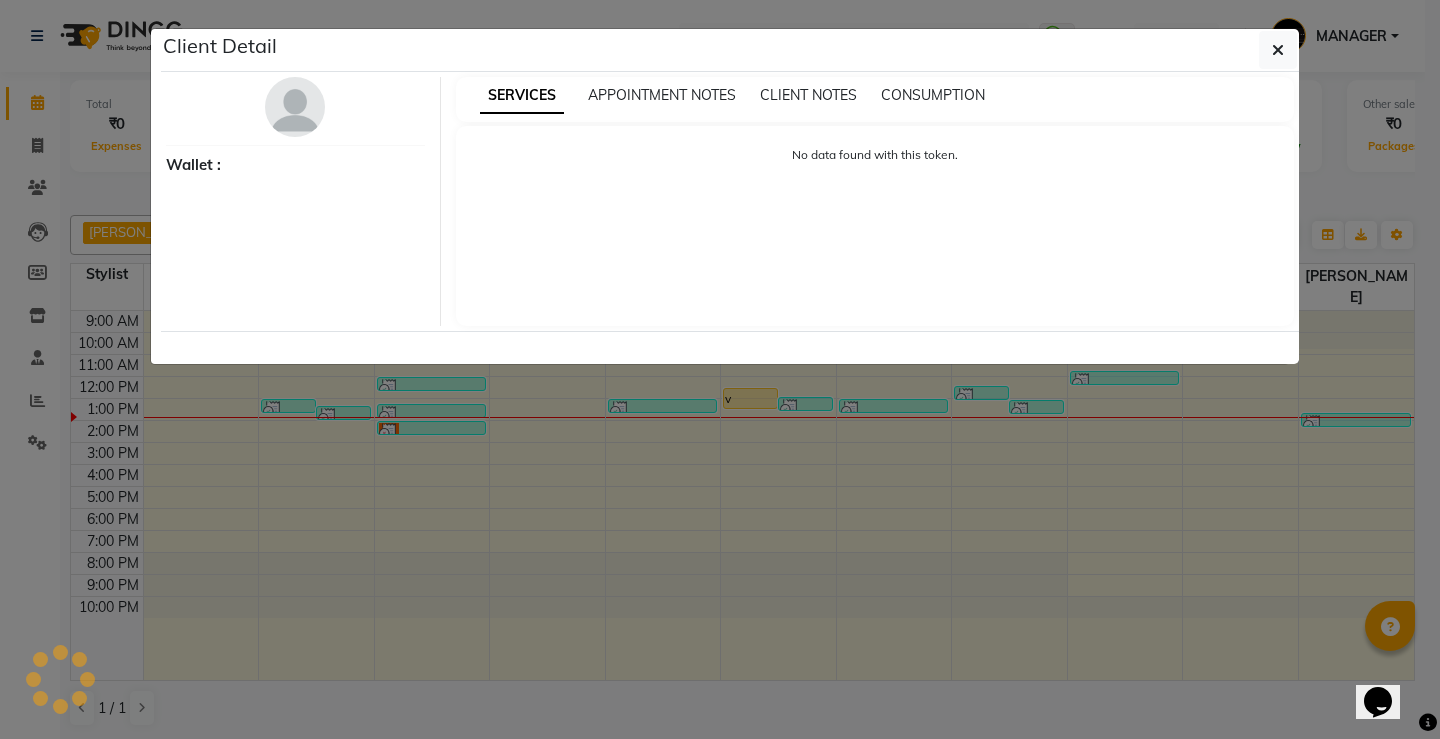 select on "3" 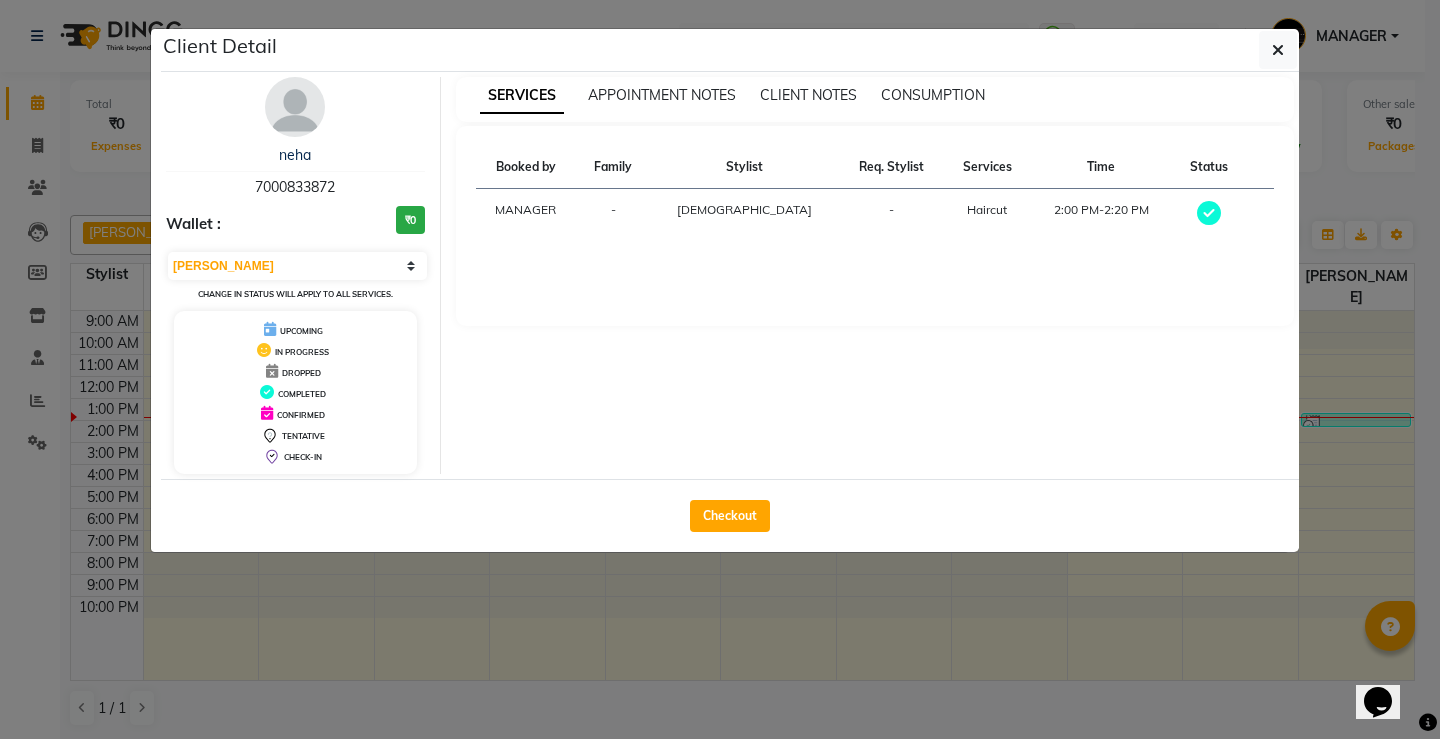 drag, startPoint x: 247, startPoint y: 180, endPoint x: 413, endPoint y: 186, distance: 166.1084 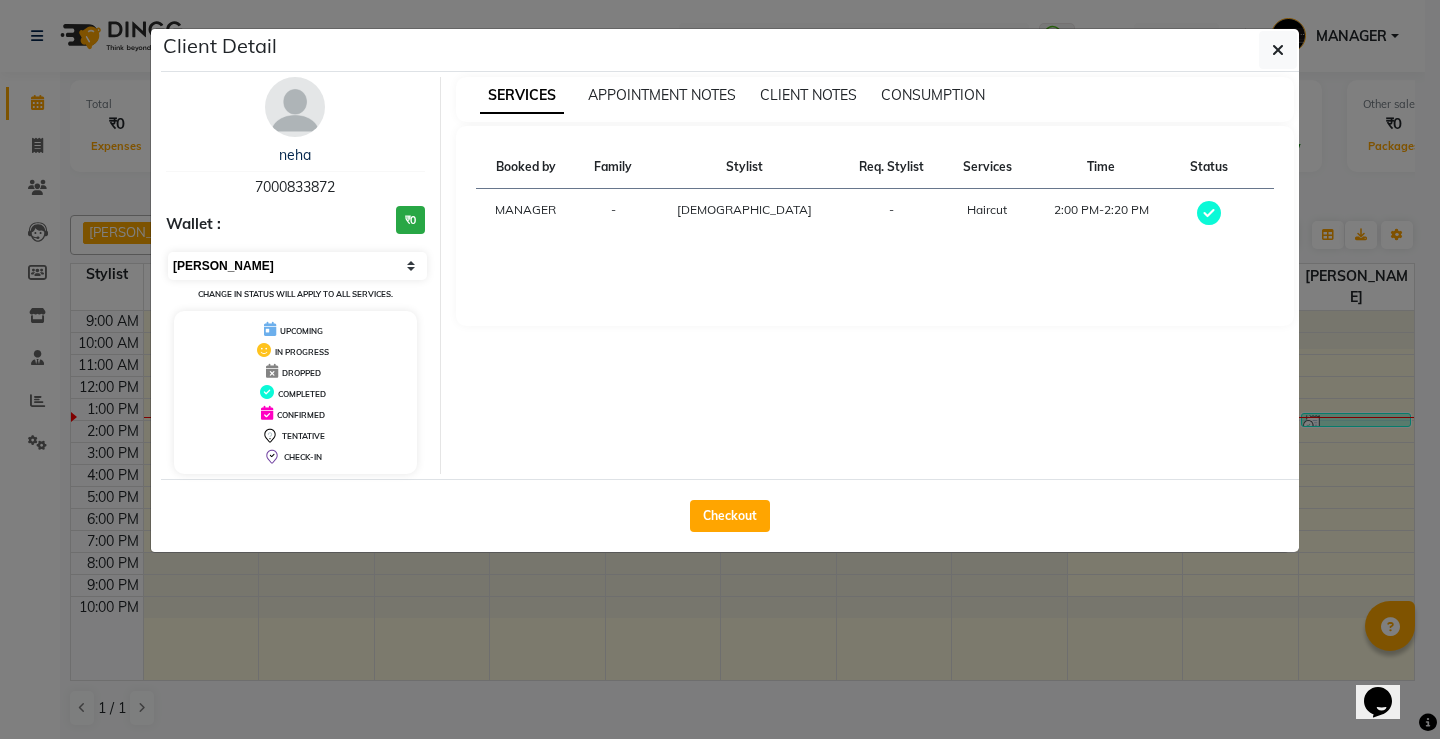 click on "Select MARK DONE UPCOMING" at bounding box center [297, 266] 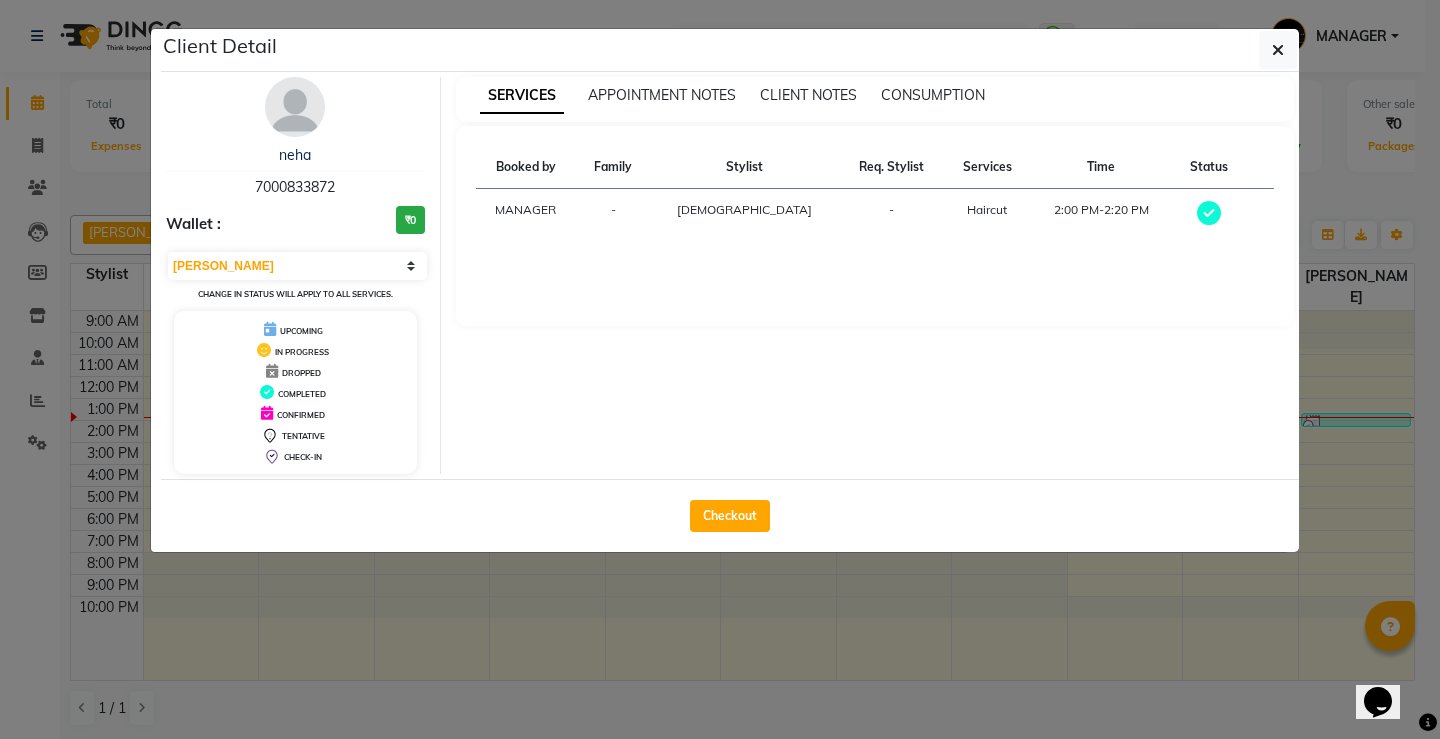 drag, startPoint x: 490, startPoint y: 277, endPoint x: 507, endPoint y: 278, distance: 17.029387 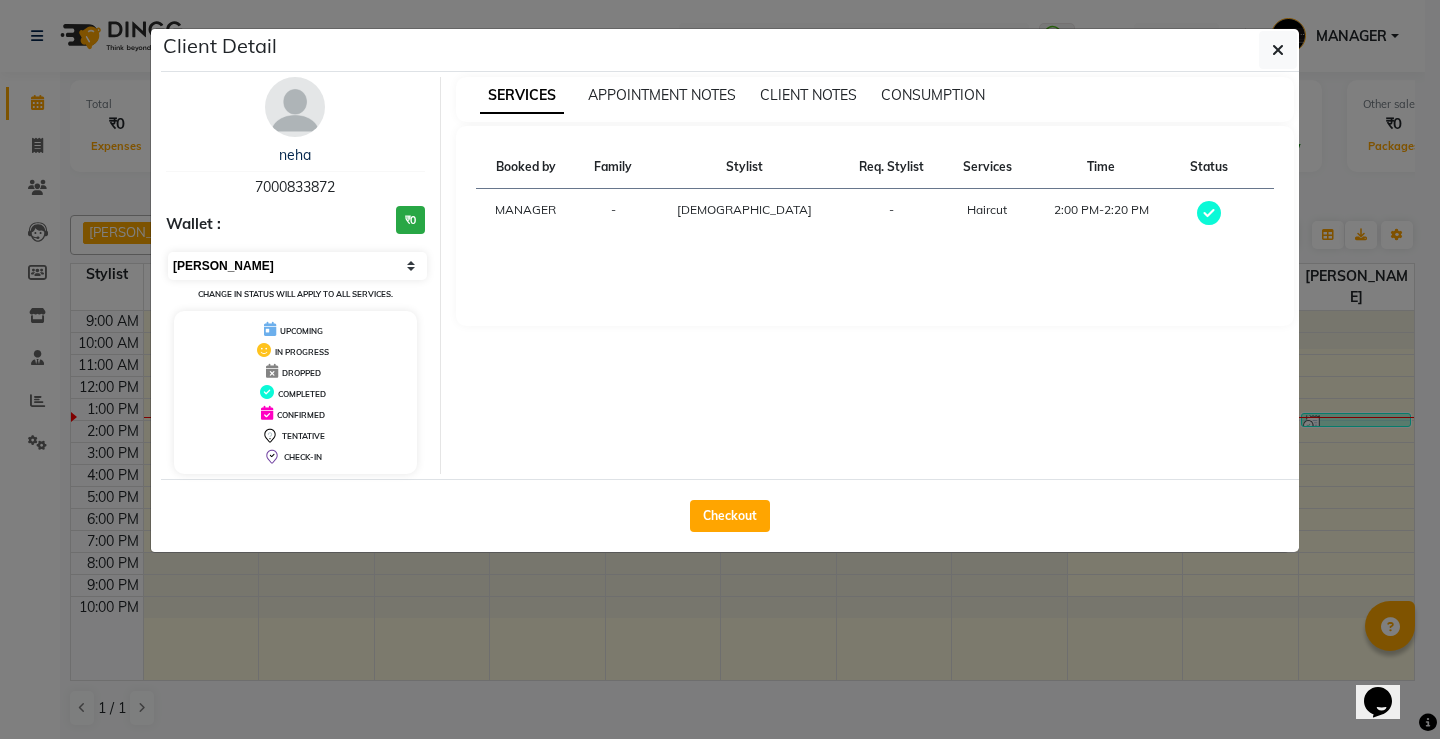 click on "Select MARK DONE UPCOMING" at bounding box center [297, 266] 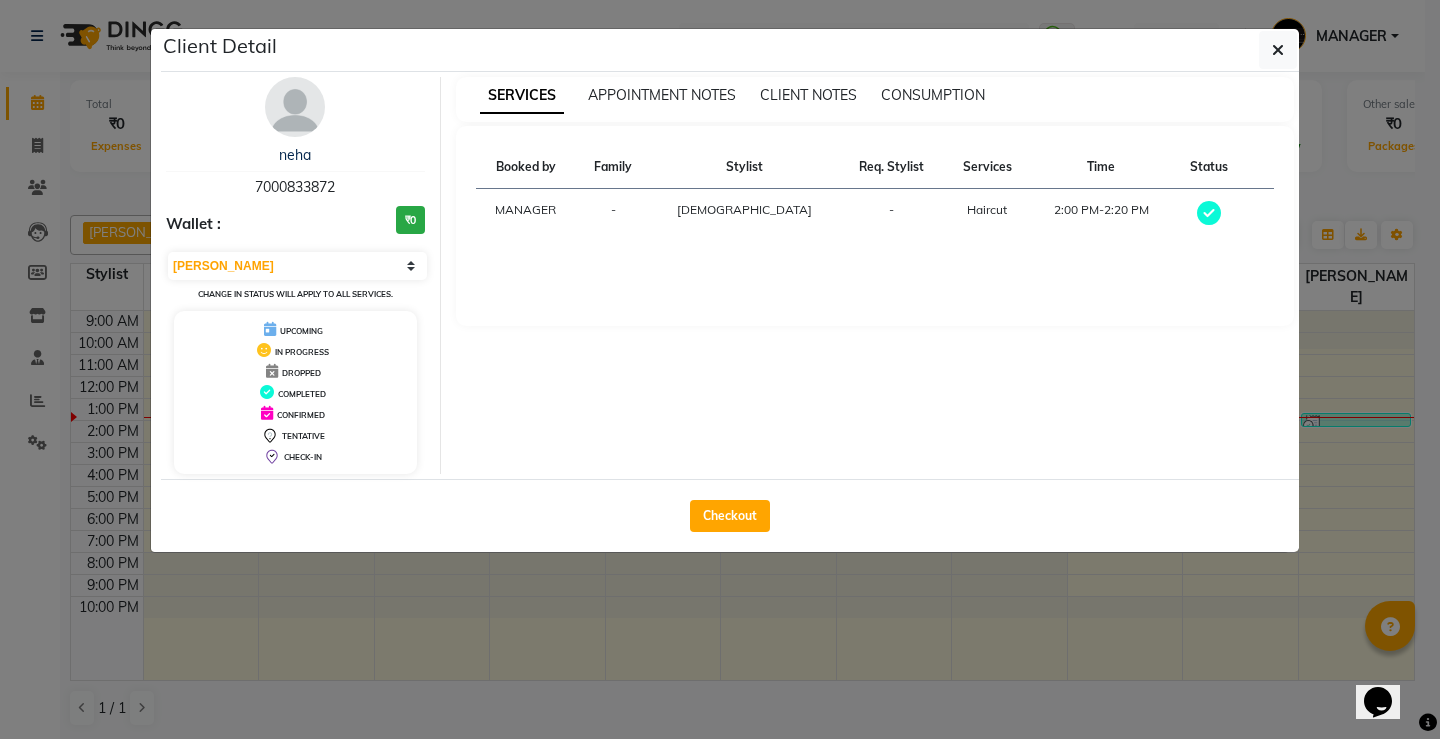 click on "SERVICES APPOINTMENT NOTES CLIENT NOTES CONSUMPTION Booked by Family Stylist Req. Stylist Services Time Status  MANAGER  - [PERSON_NAME] -  Haircut   2:00 PM-2:20 PM" at bounding box center (875, 275) 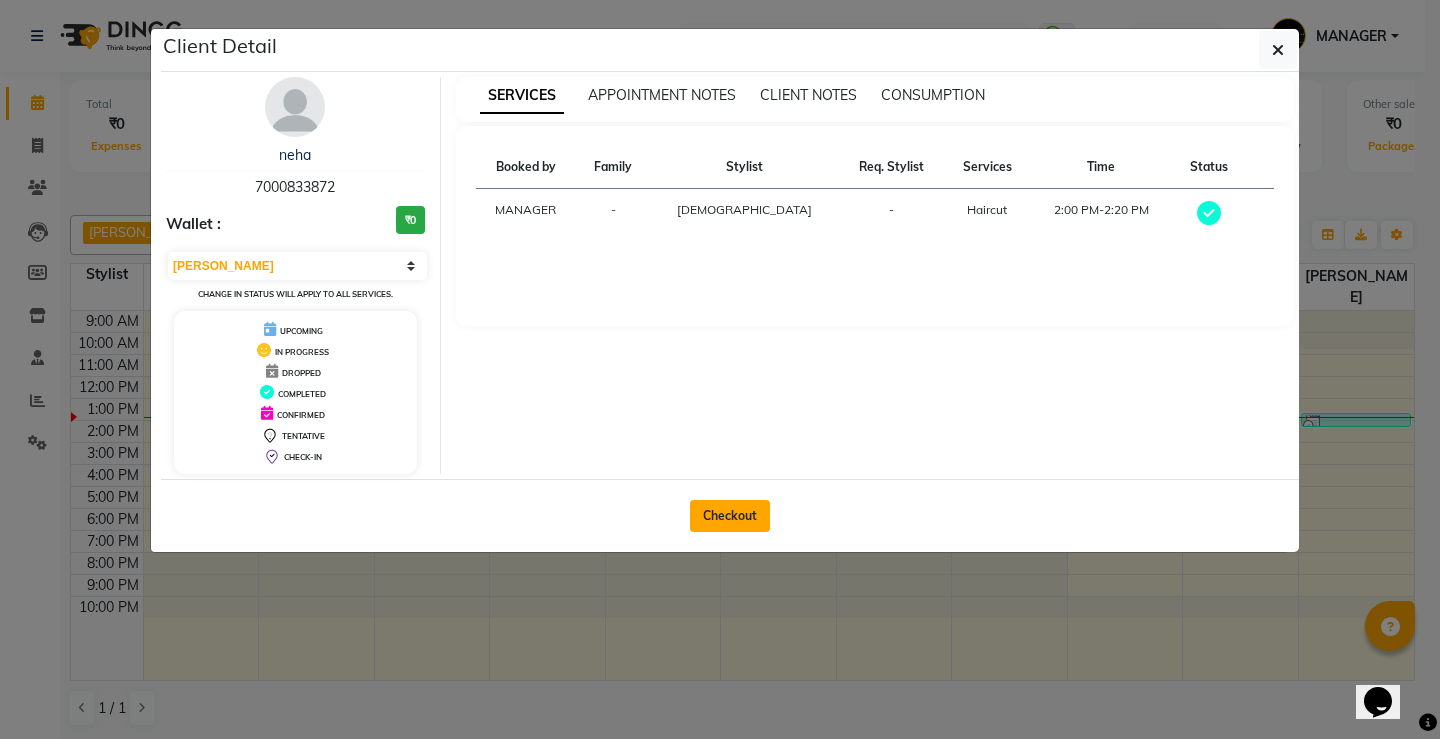 click on "Checkout" 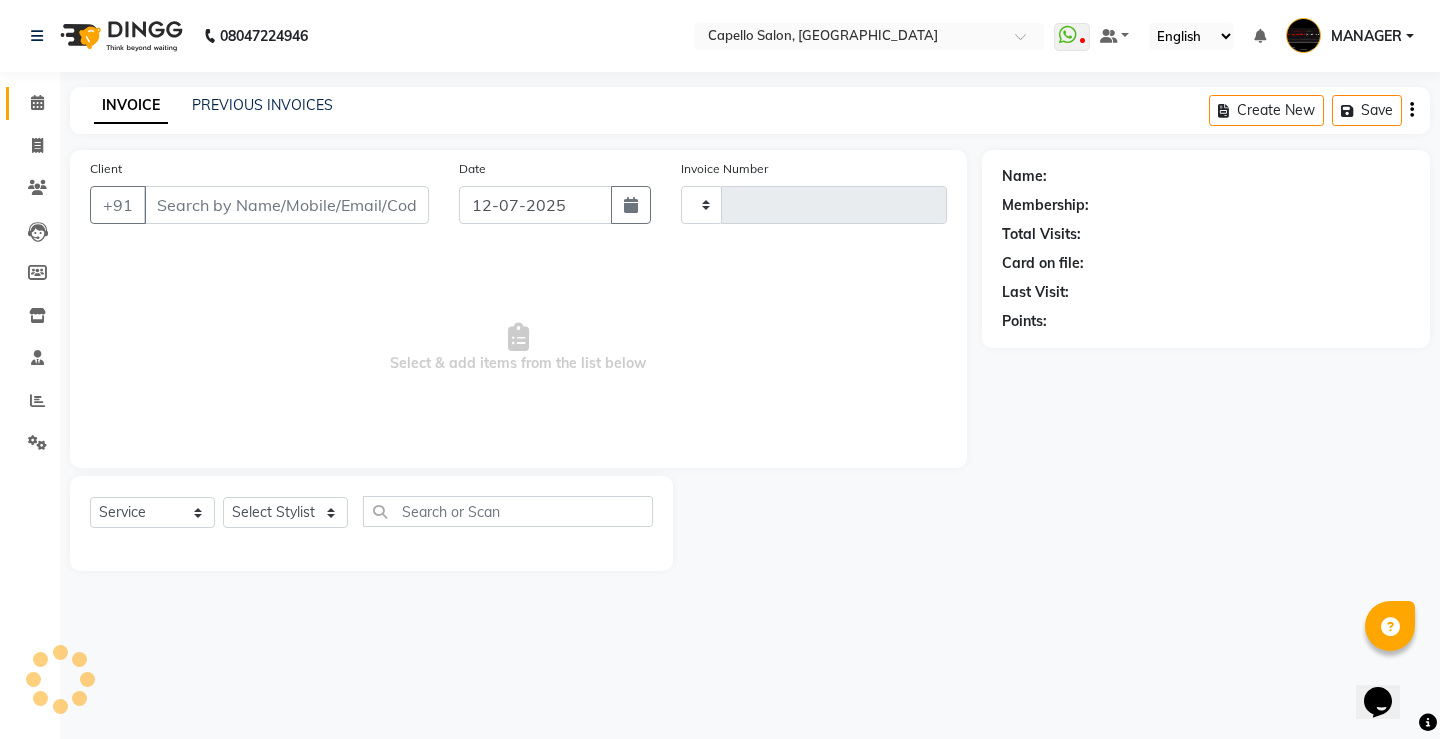 type on "3099" 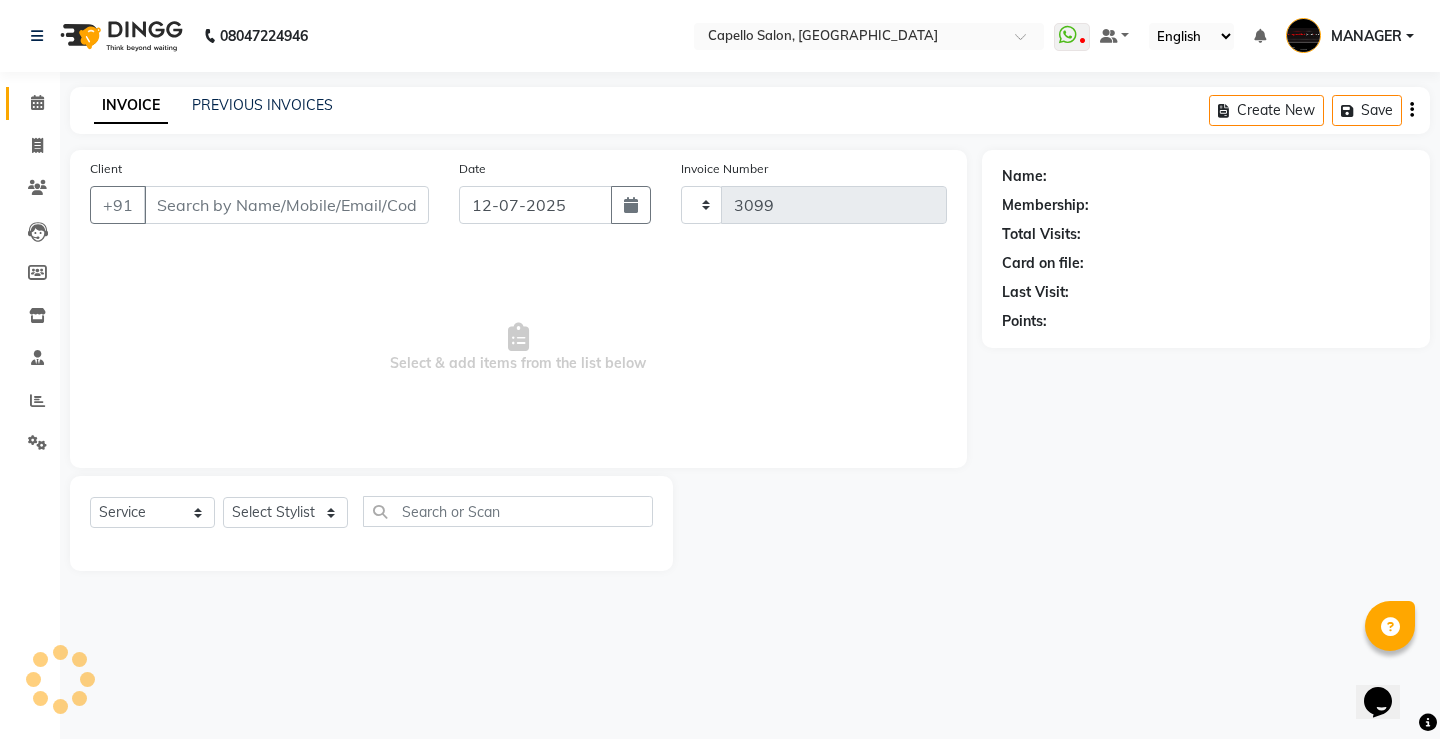 select on "857" 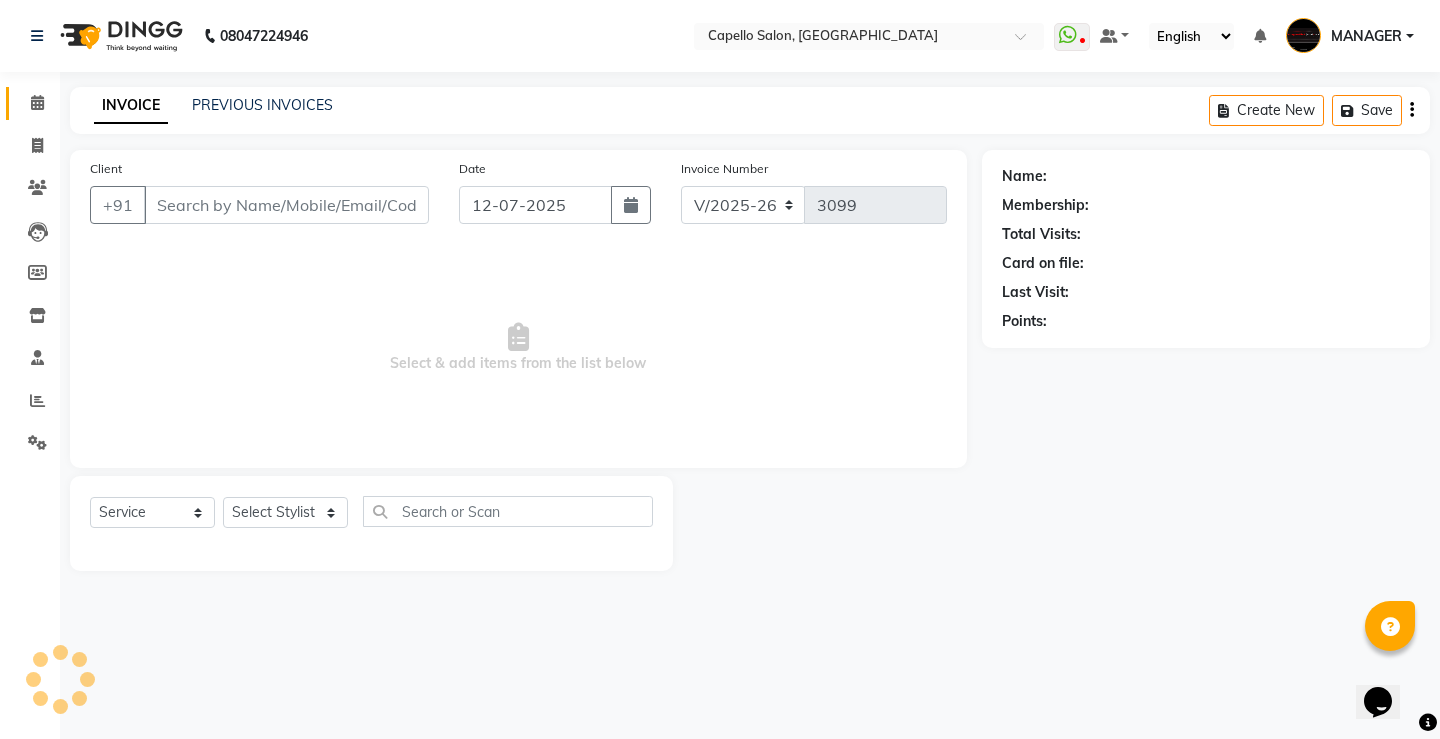 type on "7000833872" 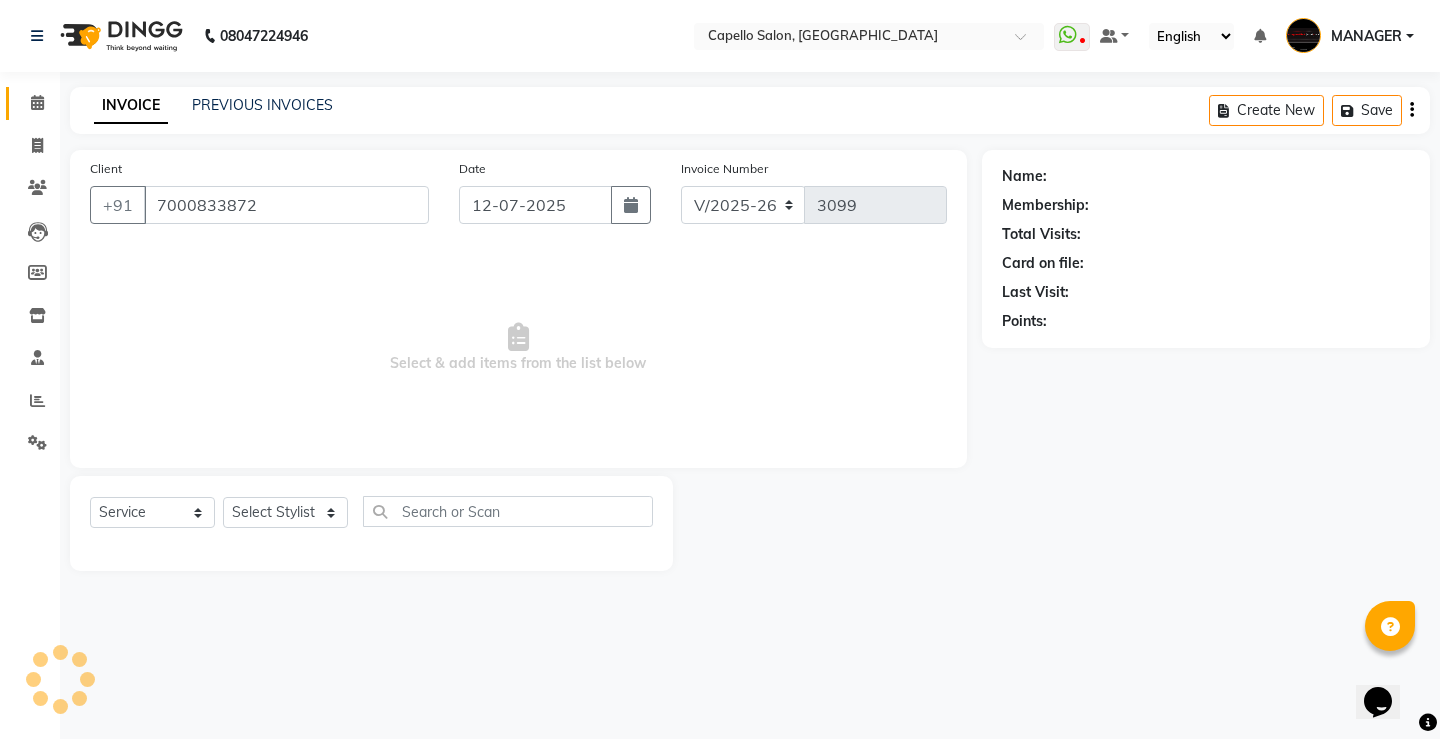 select on "23507" 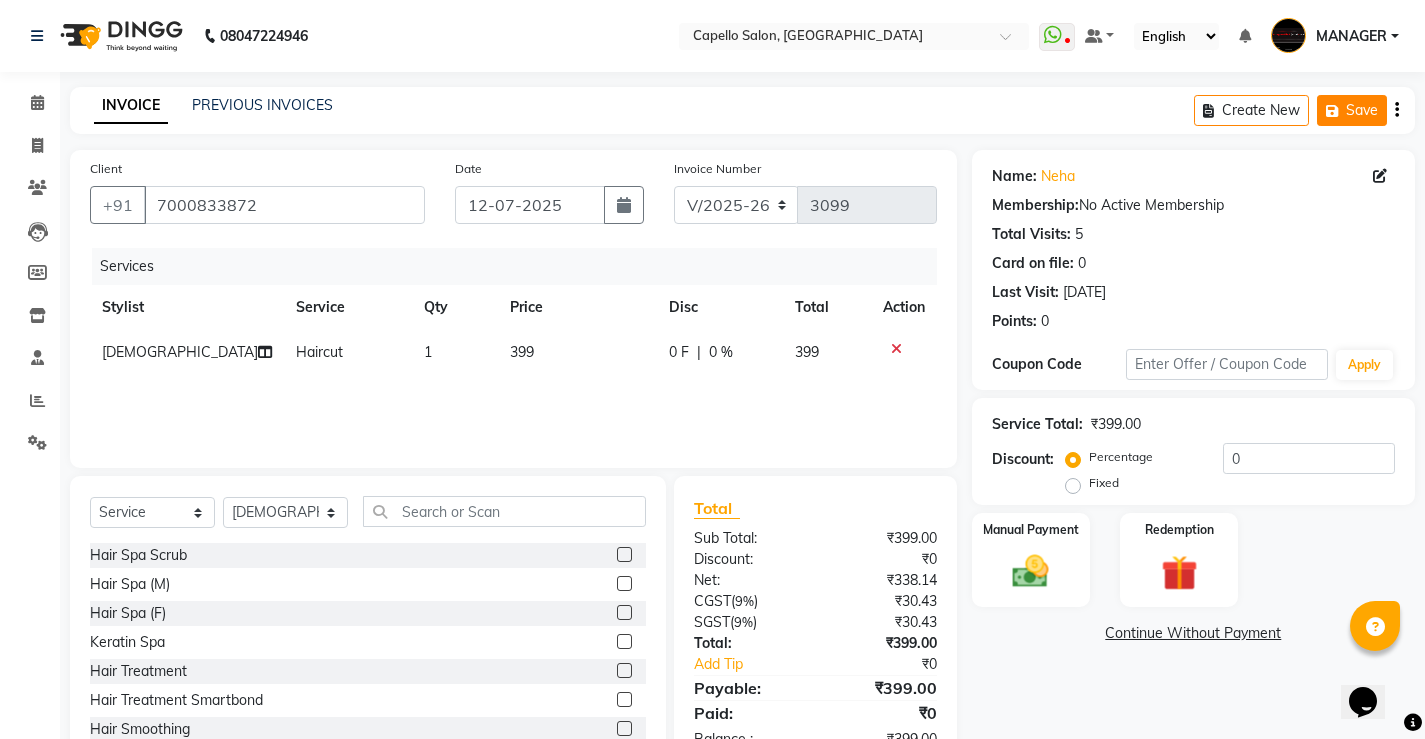 click on "Save" 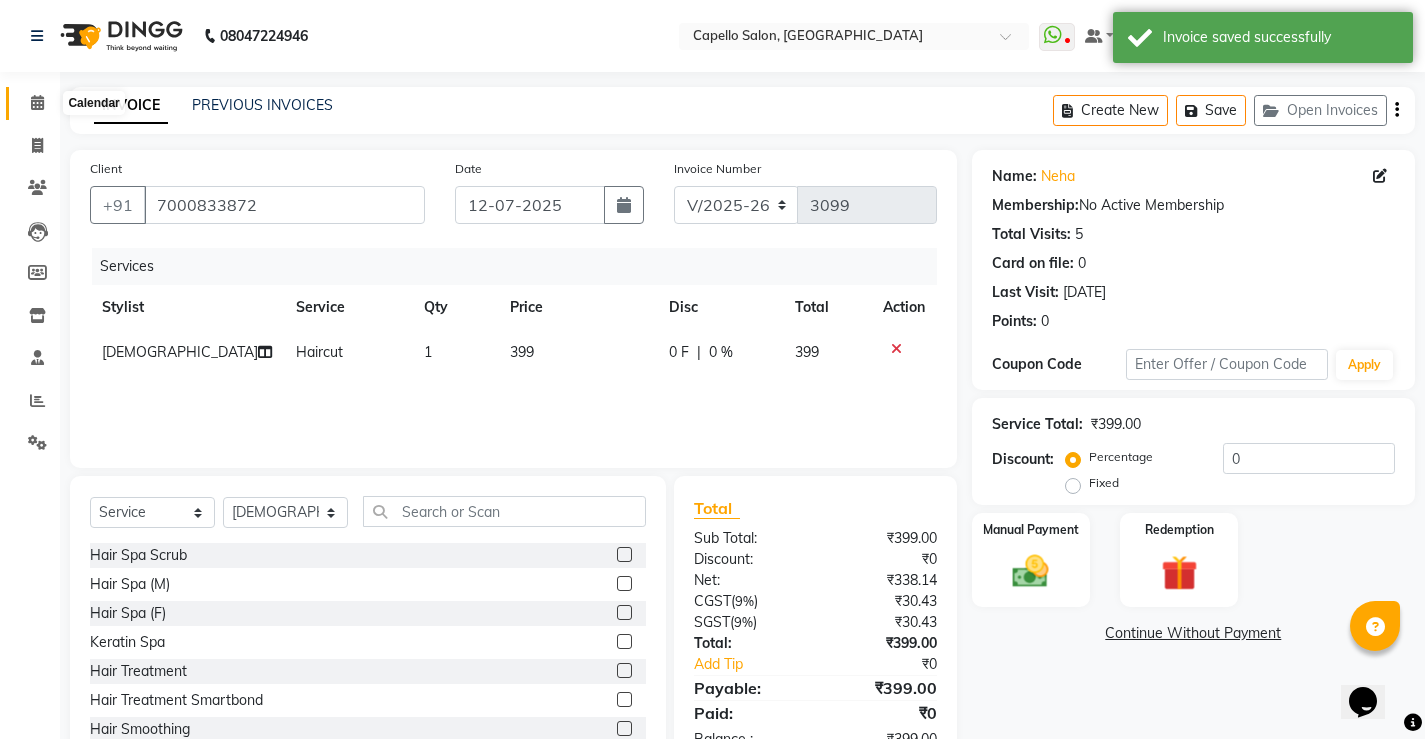click 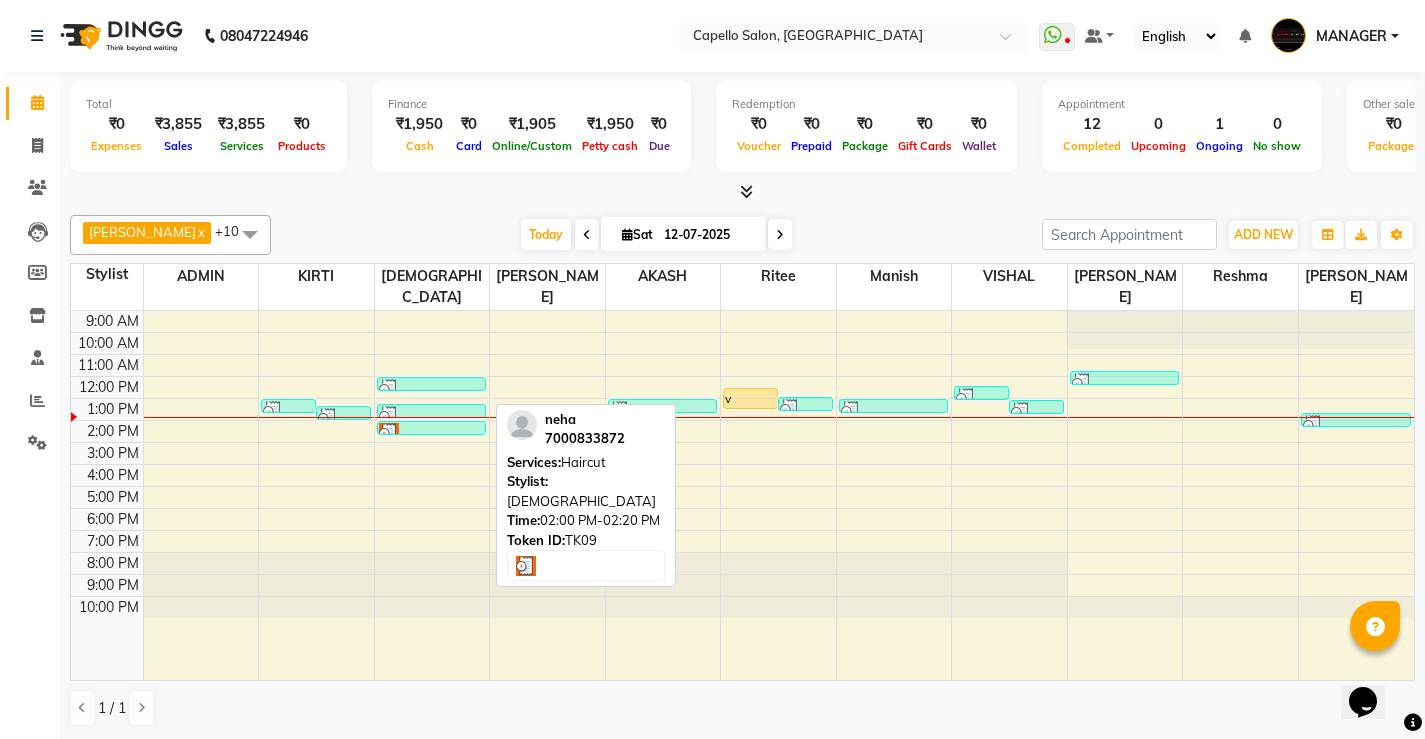 click at bounding box center (432, 433) 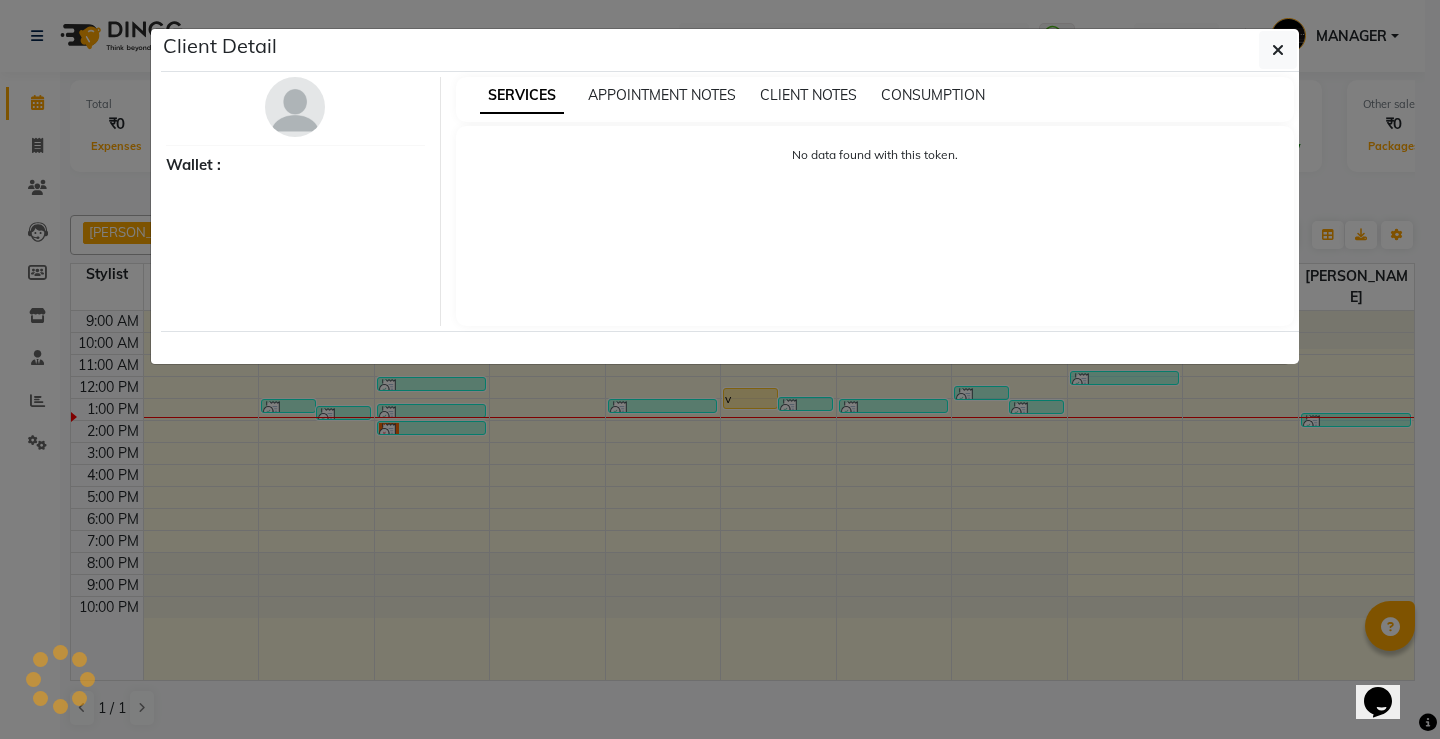 select on "3" 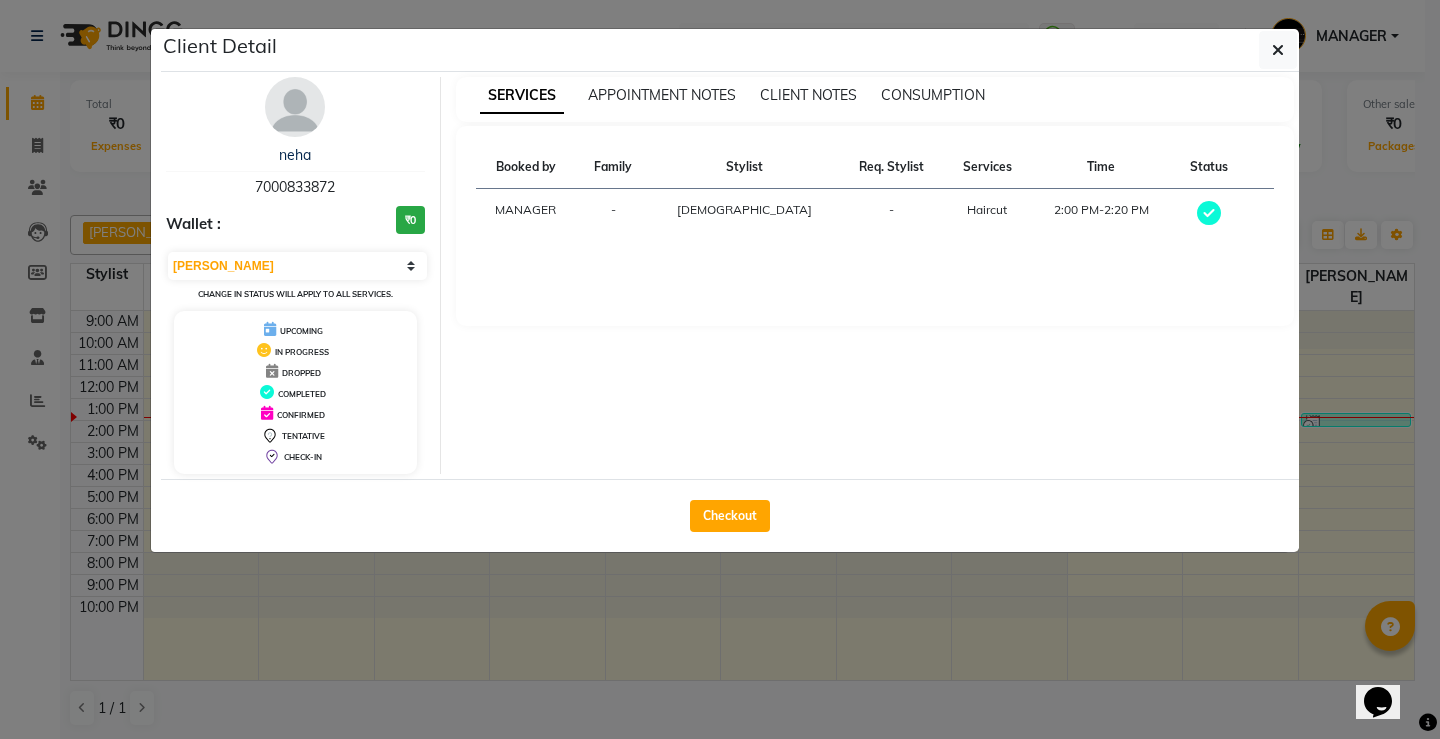 drag, startPoint x: 1276, startPoint y: 52, endPoint x: 1263, endPoint y: 59, distance: 14.764823 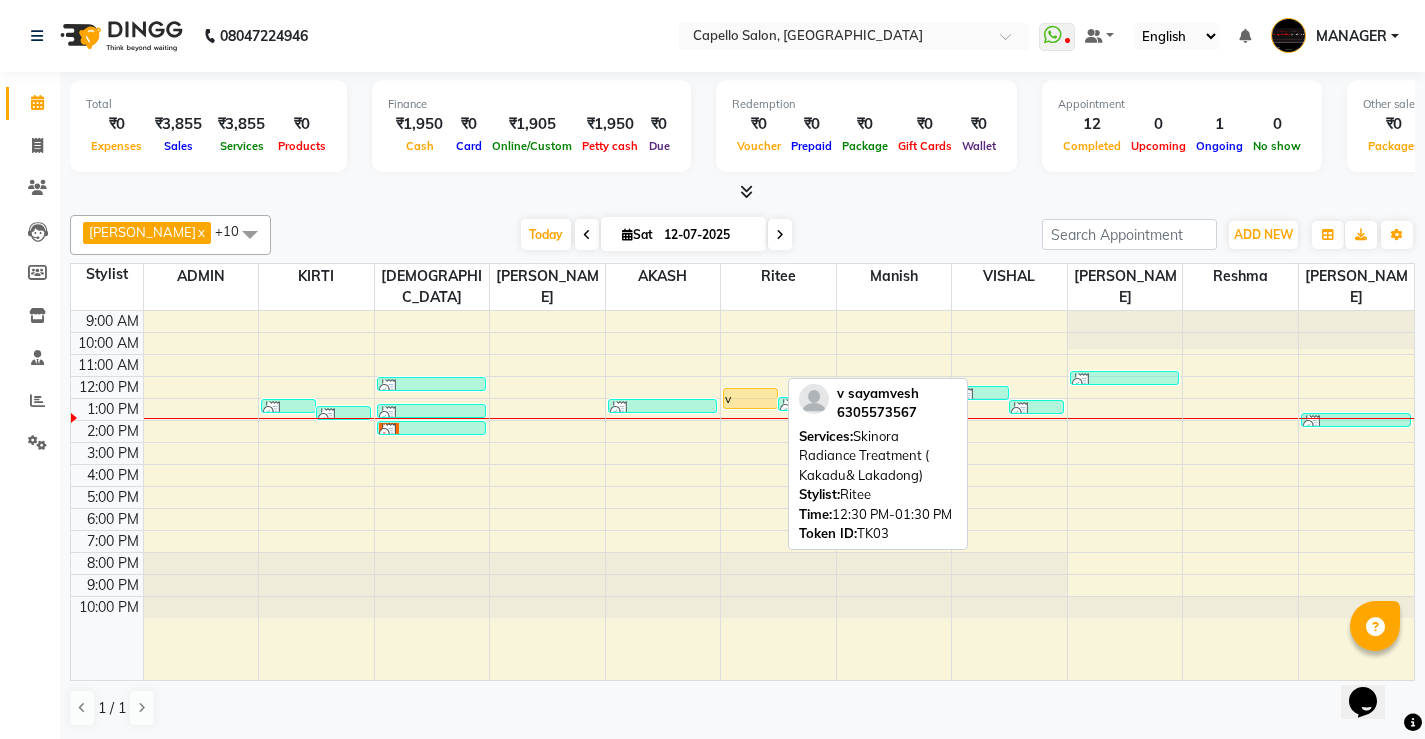 click on "v sayamvesh, TK03, 12:30 PM-01:30 PM, Skinora Radiance Treatment ( Kakadu& Lakadong)" at bounding box center (750, 398) 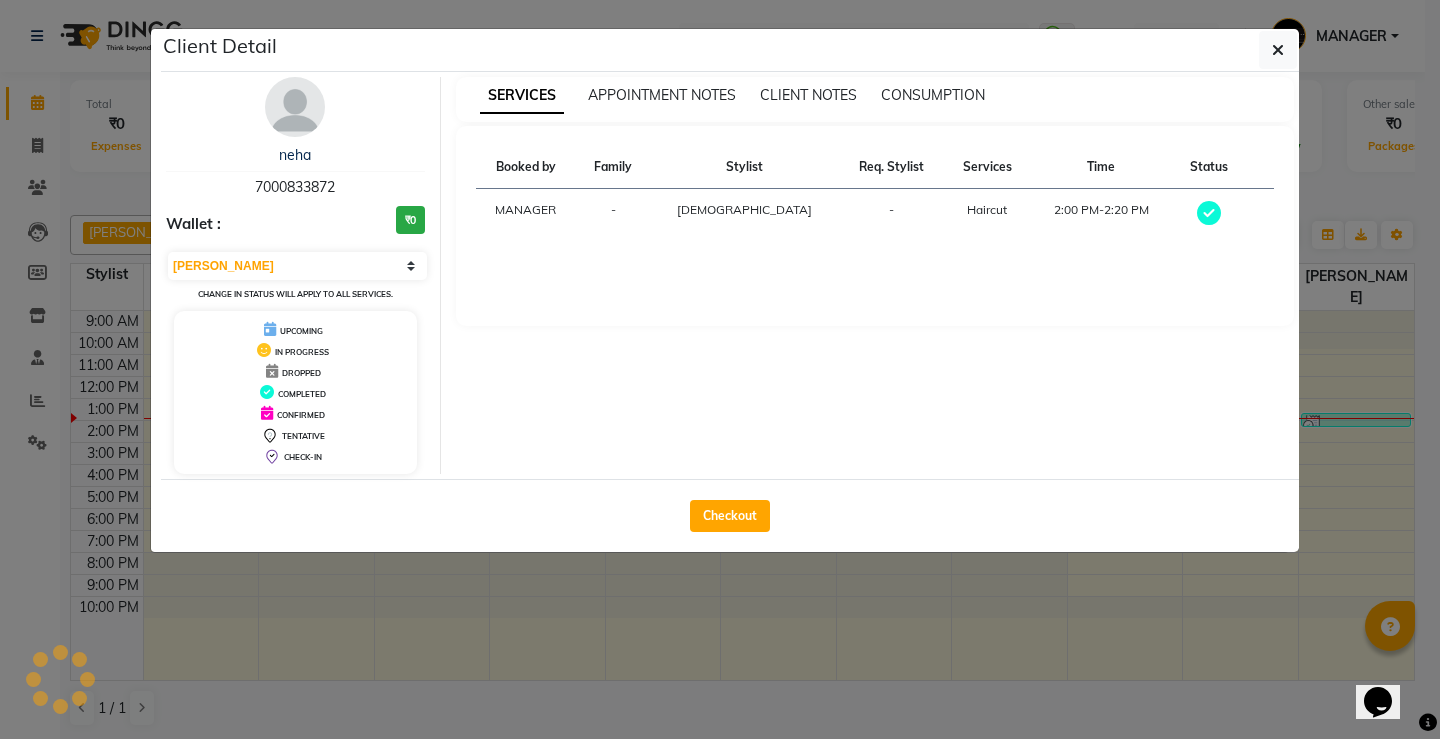 select on "1" 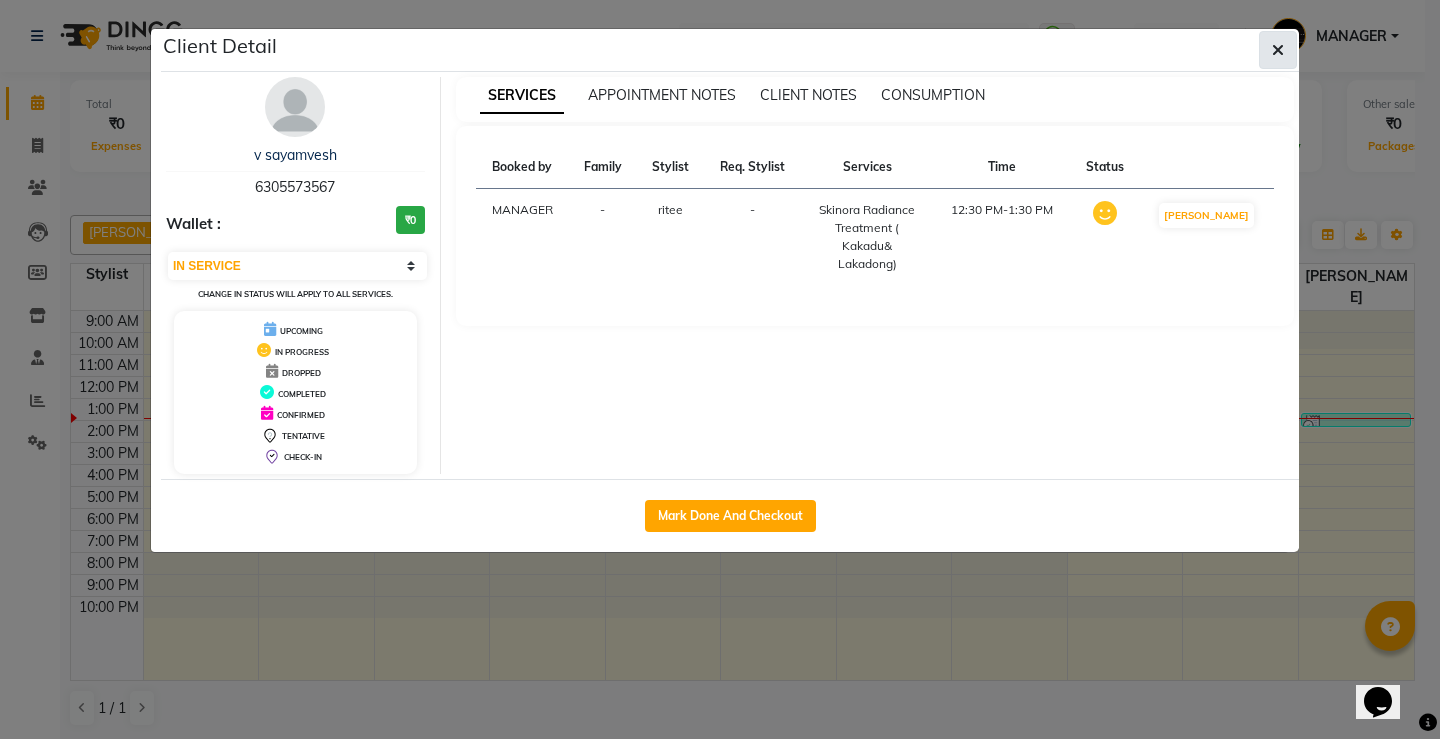 click 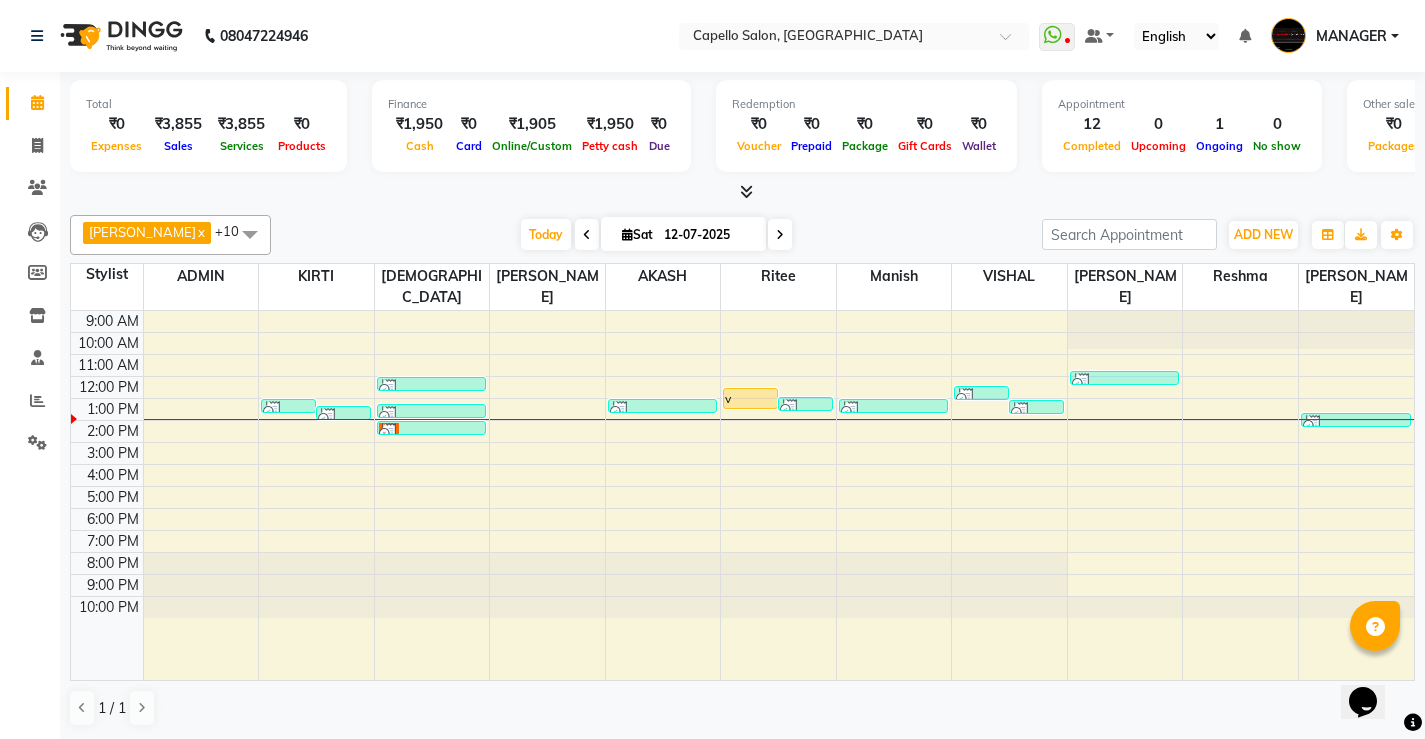 click on "9:00 AM 10:00 AM 11:00 AM 12:00 PM 1:00 PM 2:00 PM 3:00 PM 4:00 PM 5:00 PM 6:00 PM 7:00 PM 8:00 PM 9:00 PM 10:00 PM     [PERSON_NAME], TK05, 01:00 PM-01:40 PM, Haircut,Eyebrows (F),Upper Lips     [PERSON_NAME], TK05, 01:20 PM-01:40 PM, Eyebrows (F),Upper Lips     IMRAN, TK02, 12:00 PM-12:20 PM, Haircut     [PERSON_NAME], TK08, 01:15 PM-01:40 PM, Haircut + Styling + Shampoo & Conditioner (Berina)     neha, TK09, 02:00 PM-02:20 PM, Haircut     [PERSON_NAME], TK06, 01:00 PM-01:20 PM, Haircut    v sayamvesh, TK03, 12:30 PM-01:30 PM, Skinora Radiance Treatment ( [PERSON_NAME] Lakadong)     [PERSON_NAME], TK07, 12:55 PM-01:05 PM, Eyebrows (F)     [PERSON_NAME], TK05, 01:00 PM-01:20 PM, Haircut     [PERSON_NAME], TK04, 12:25 PM-12:45 PM, Haircut     [PERSON_NAME], TK07, 01:05 PM-01:25 PM, Haircut     [PERSON_NAME], TK01, 11:45 AM-12:05 PM, Haircut     [PERSON_NAME], TK05, 01:40 PM-02:10 PM, Eyebrows (F),[GEOGRAPHIC_DATA],Forehead" at bounding box center [742, 495] 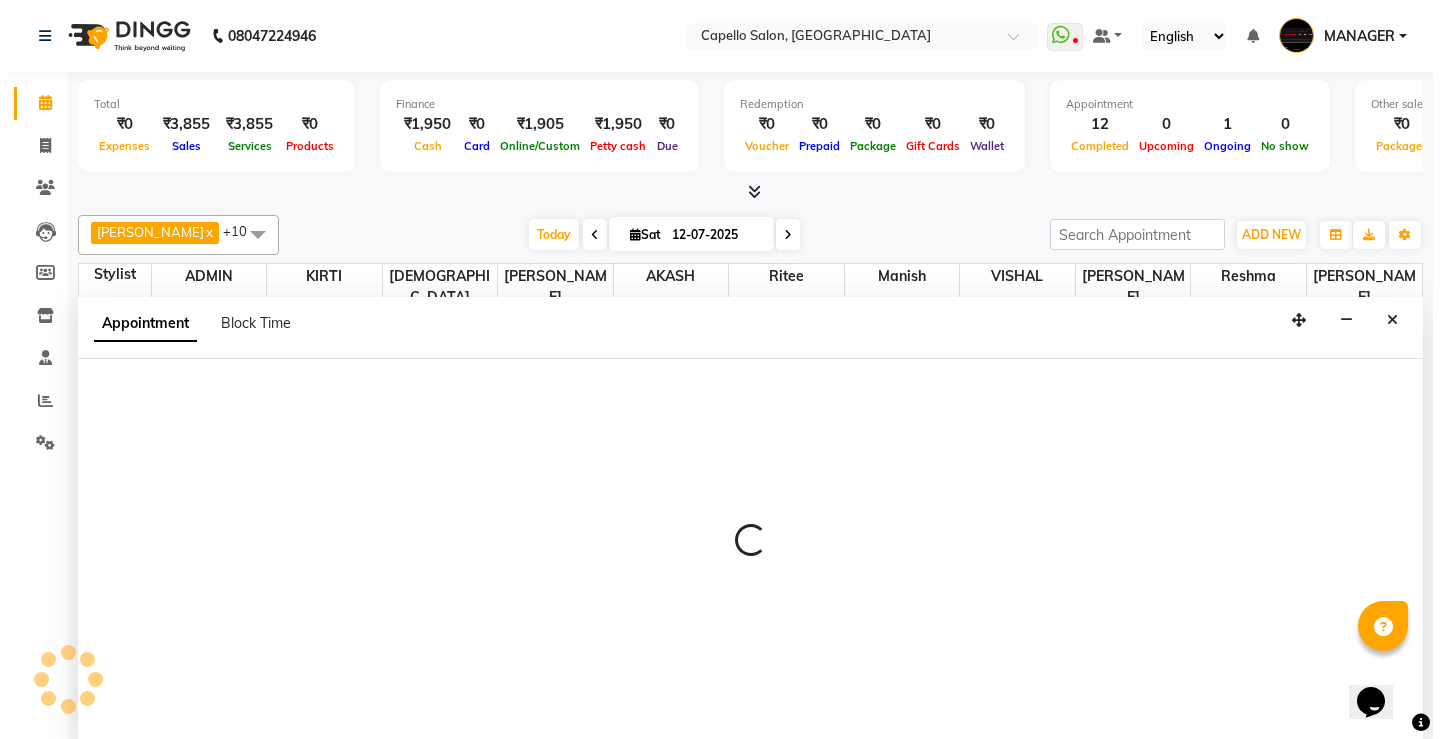 scroll, scrollTop: 1, scrollLeft: 0, axis: vertical 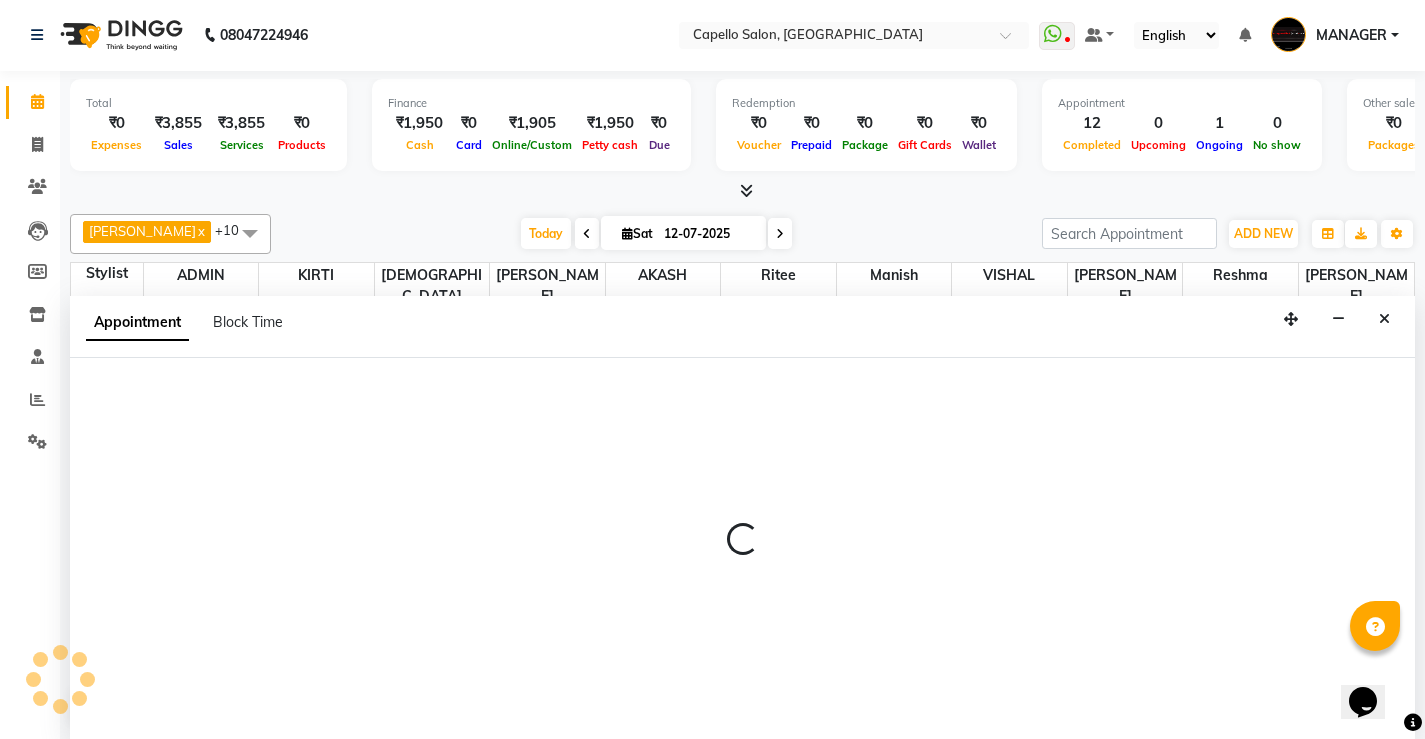 select on "60457" 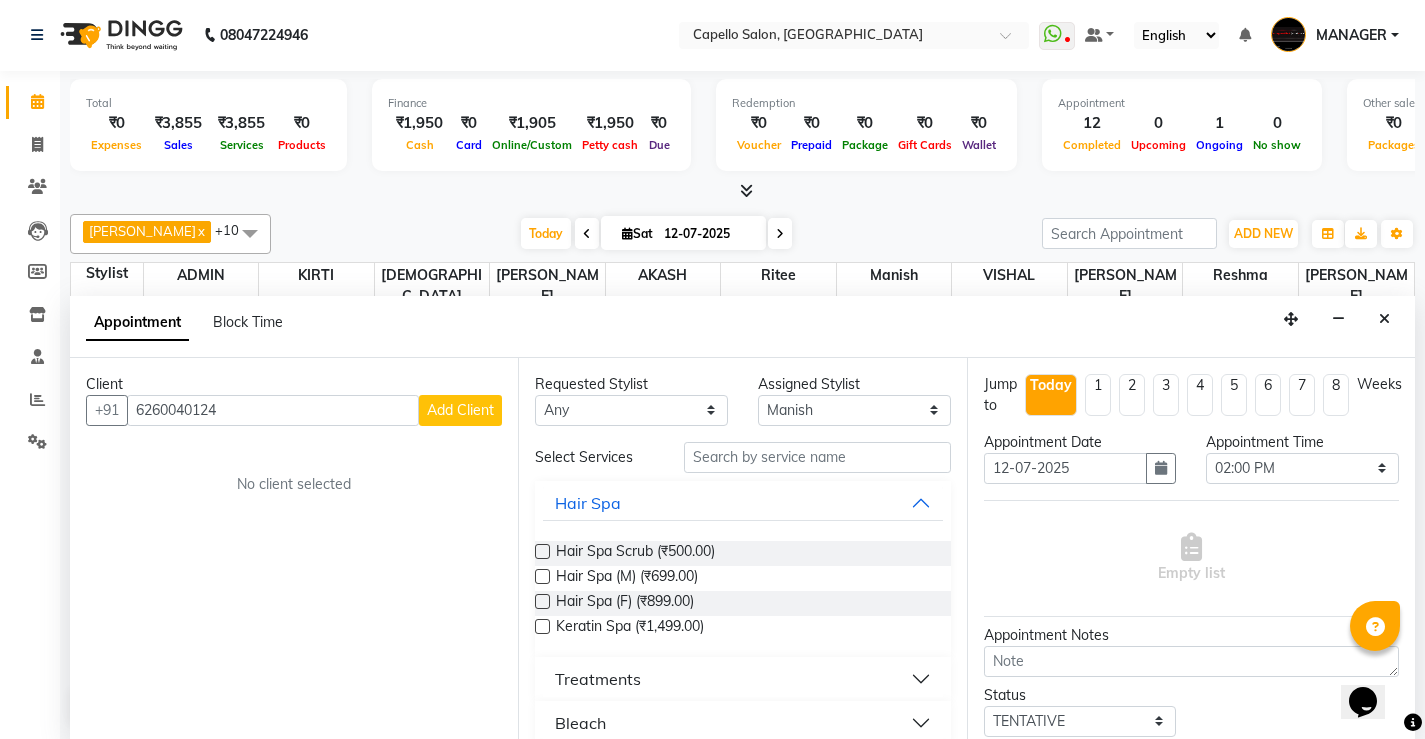 click on "Add Client" at bounding box center (460, 410) 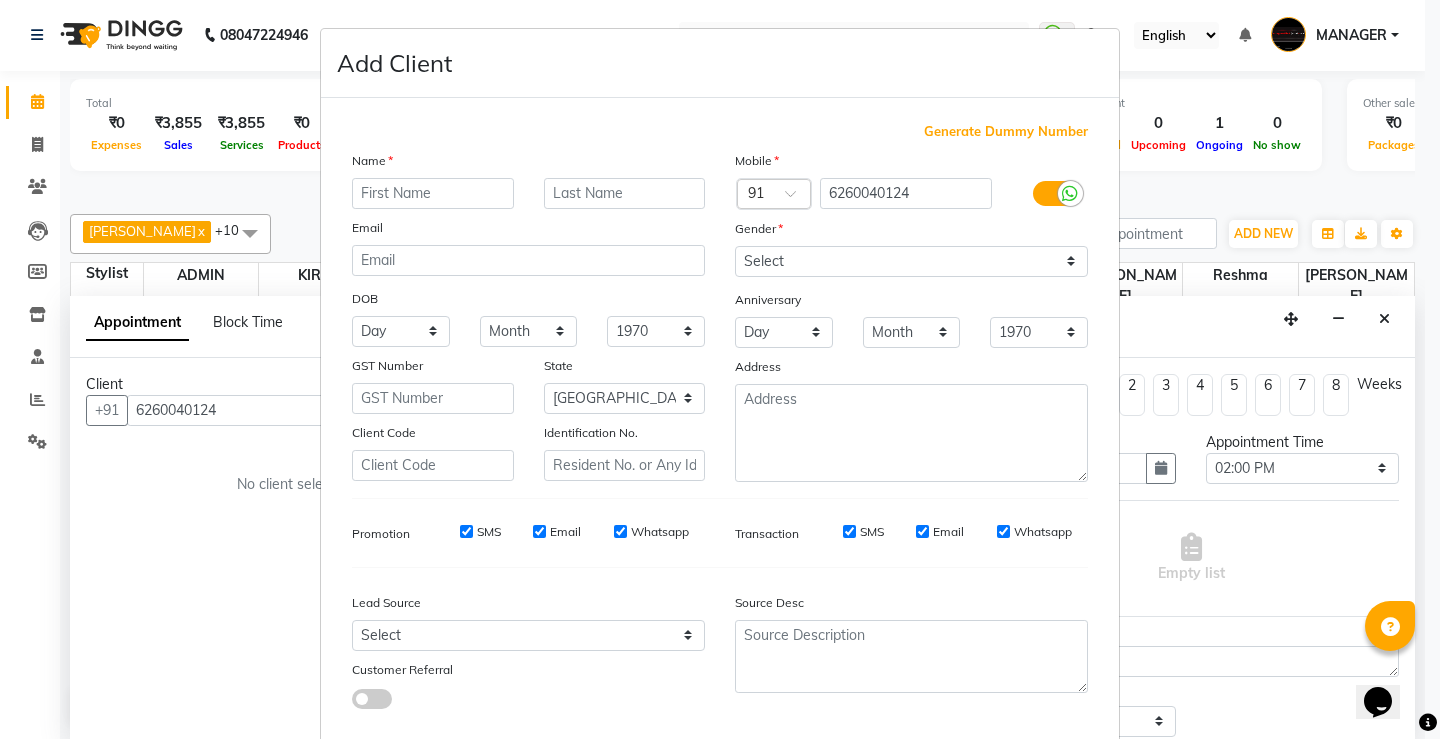 click at bounding box center (433, 193) 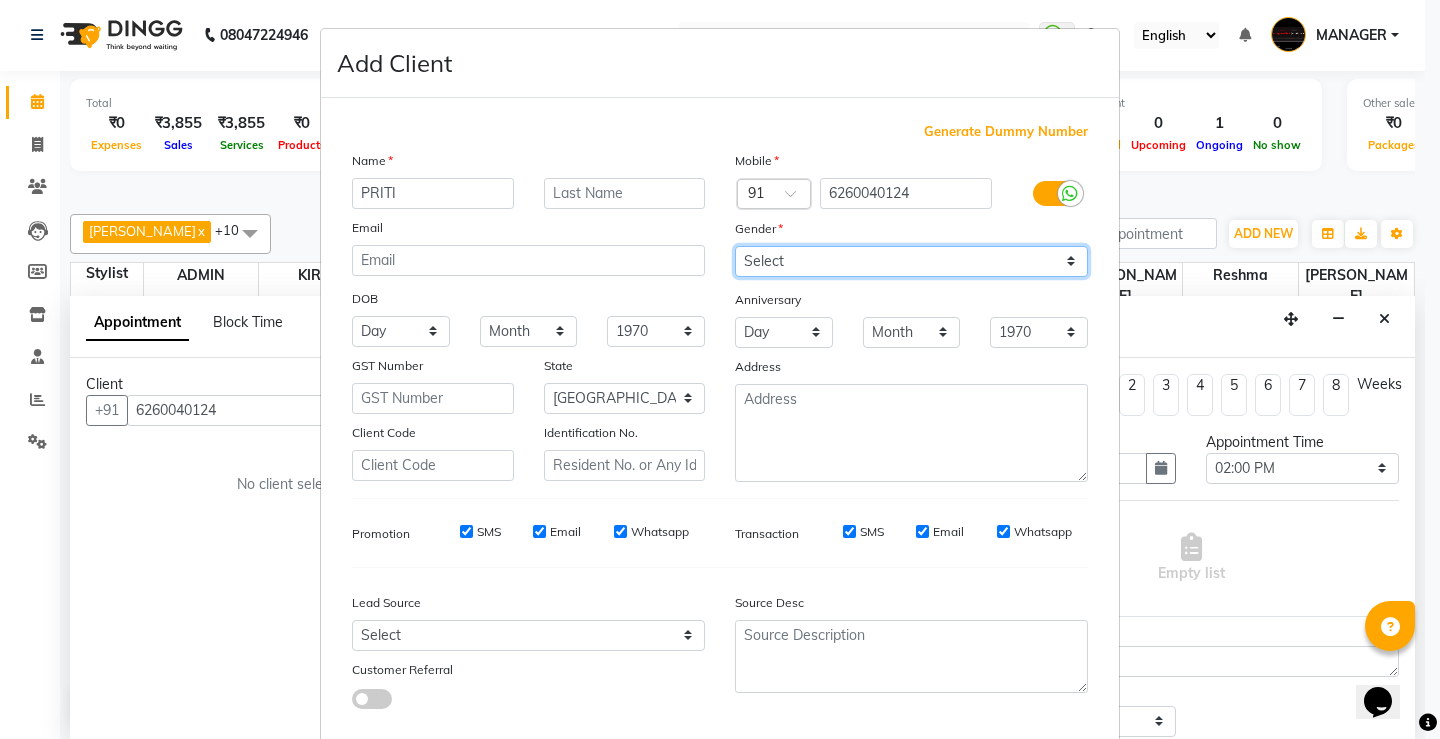 click on "Select [DEMOGRAPHIC_DATA] [DEMOGRAPHIC_DATA] Other Prefer Not To Say" at bounding box center (911, 261) 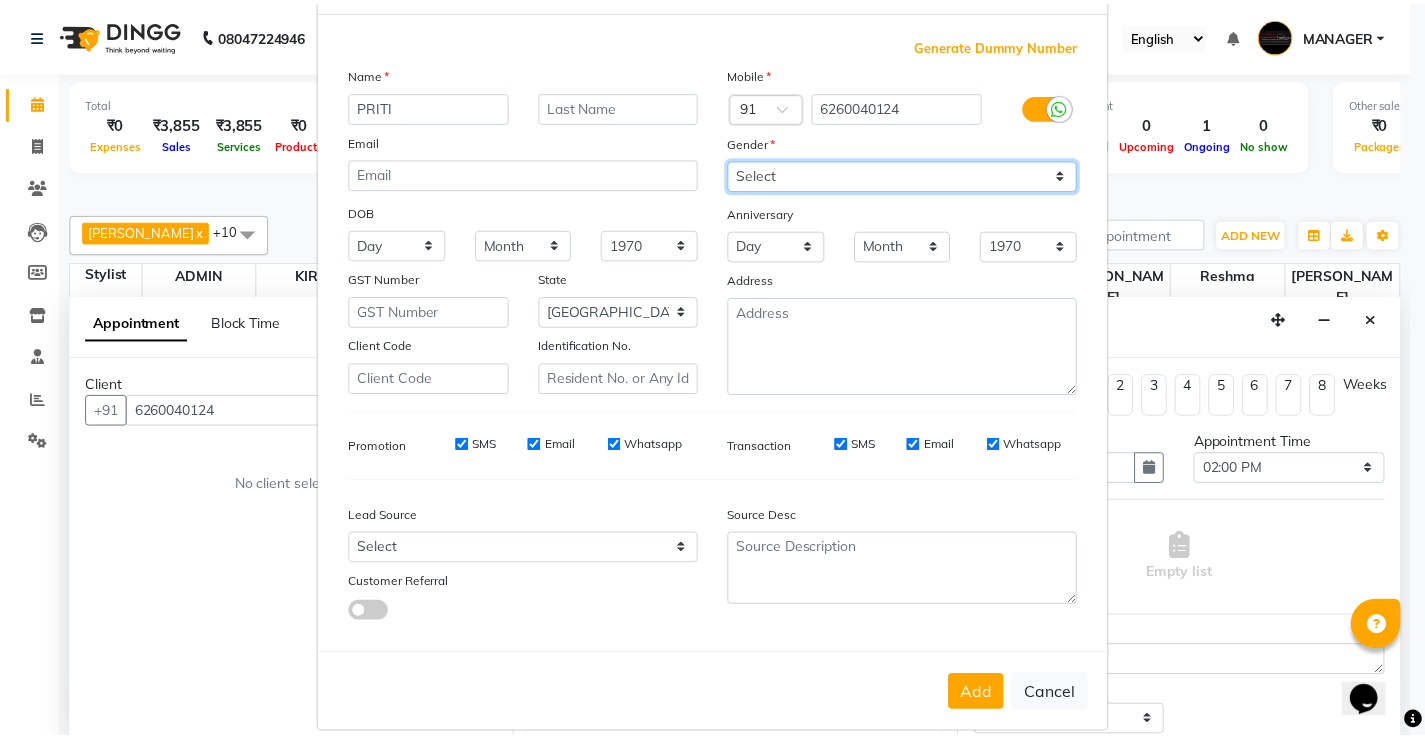 scroll, scrollTop: 110, scrollLeft: 0, axis: vertical 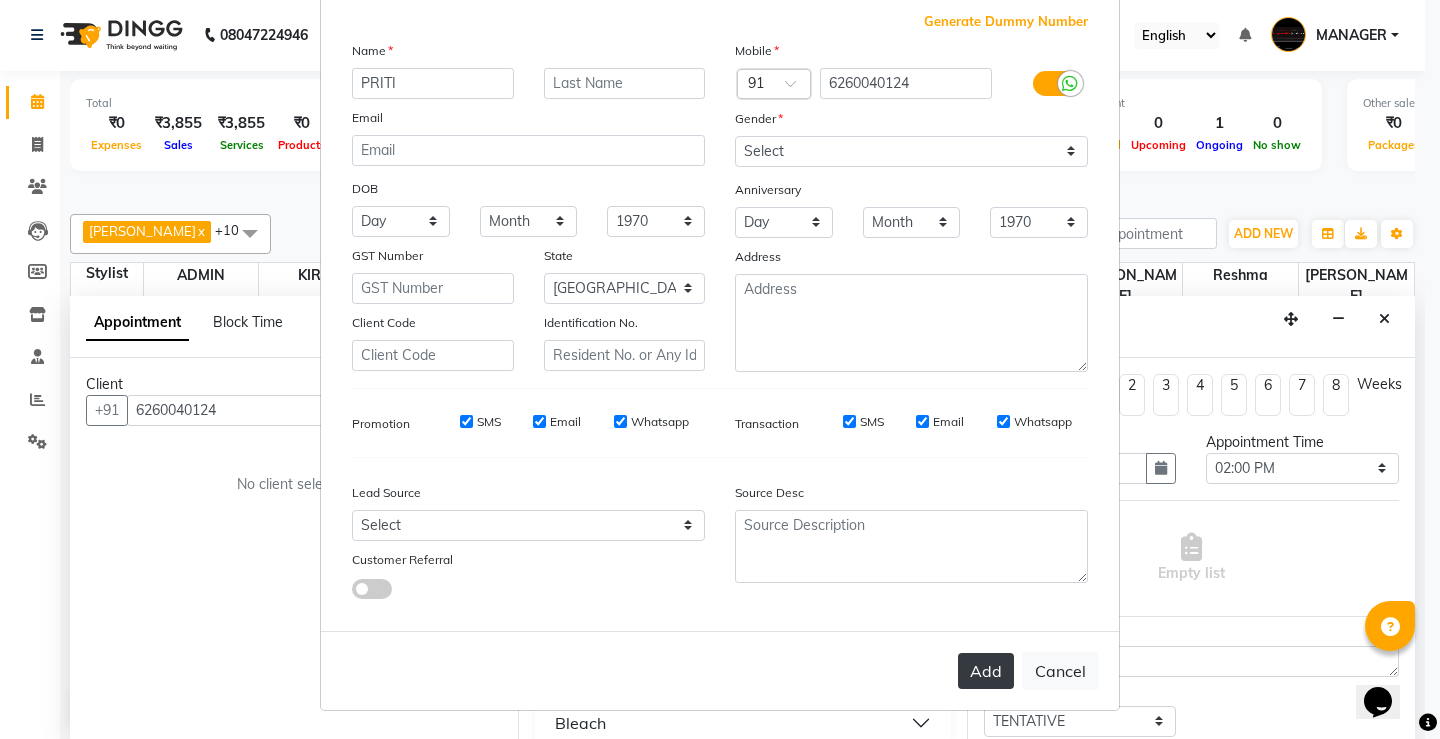 click on "Add" at bounding box center [986, 671] 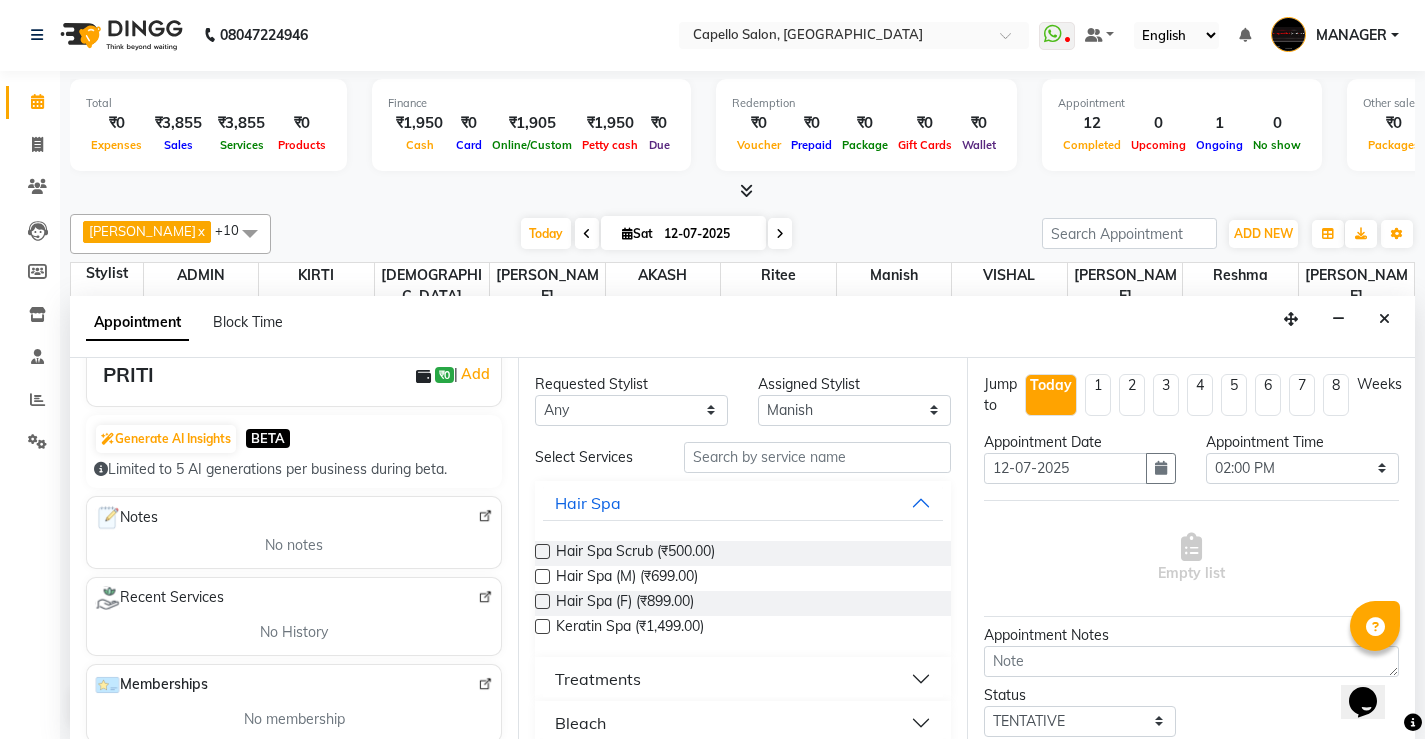 scroll, scrollTop: 0, scrollLeft: 0, axis: both 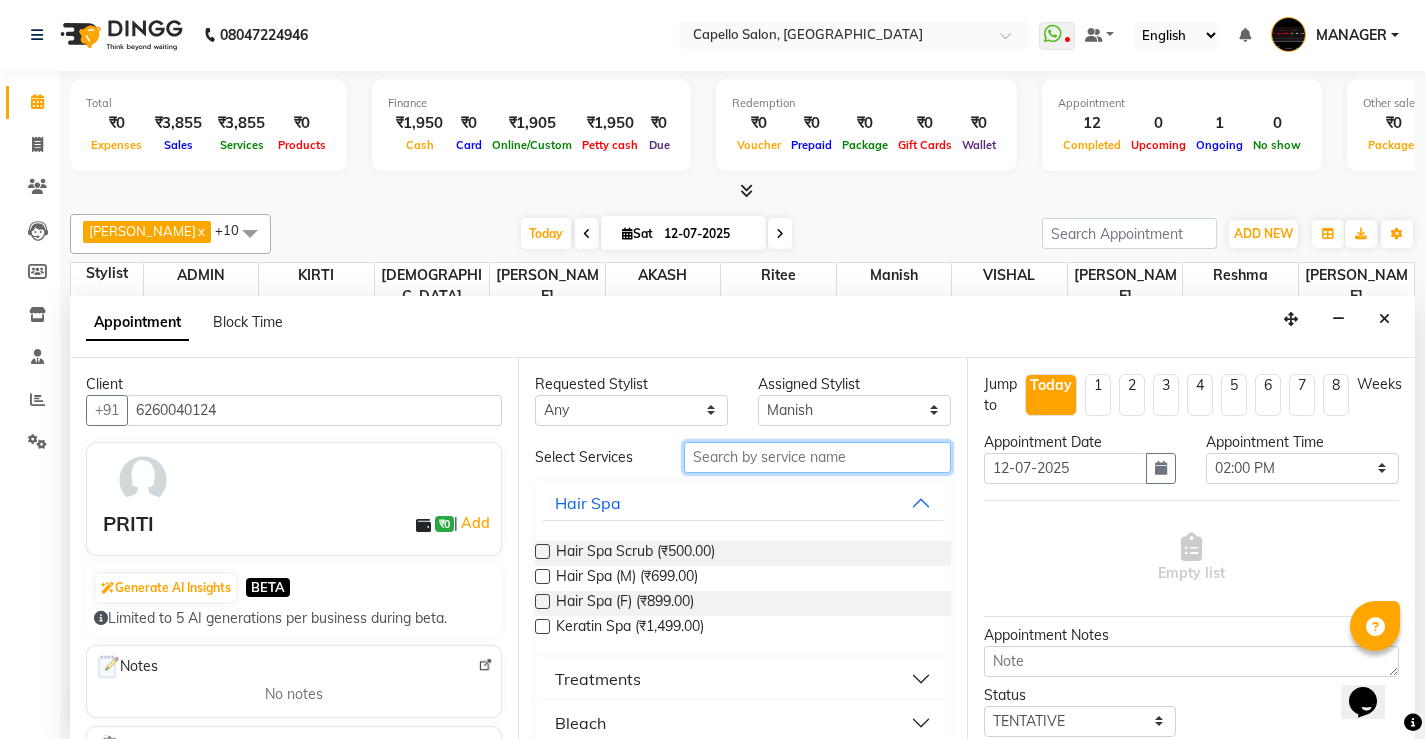 click at bounding box center [817, 457] 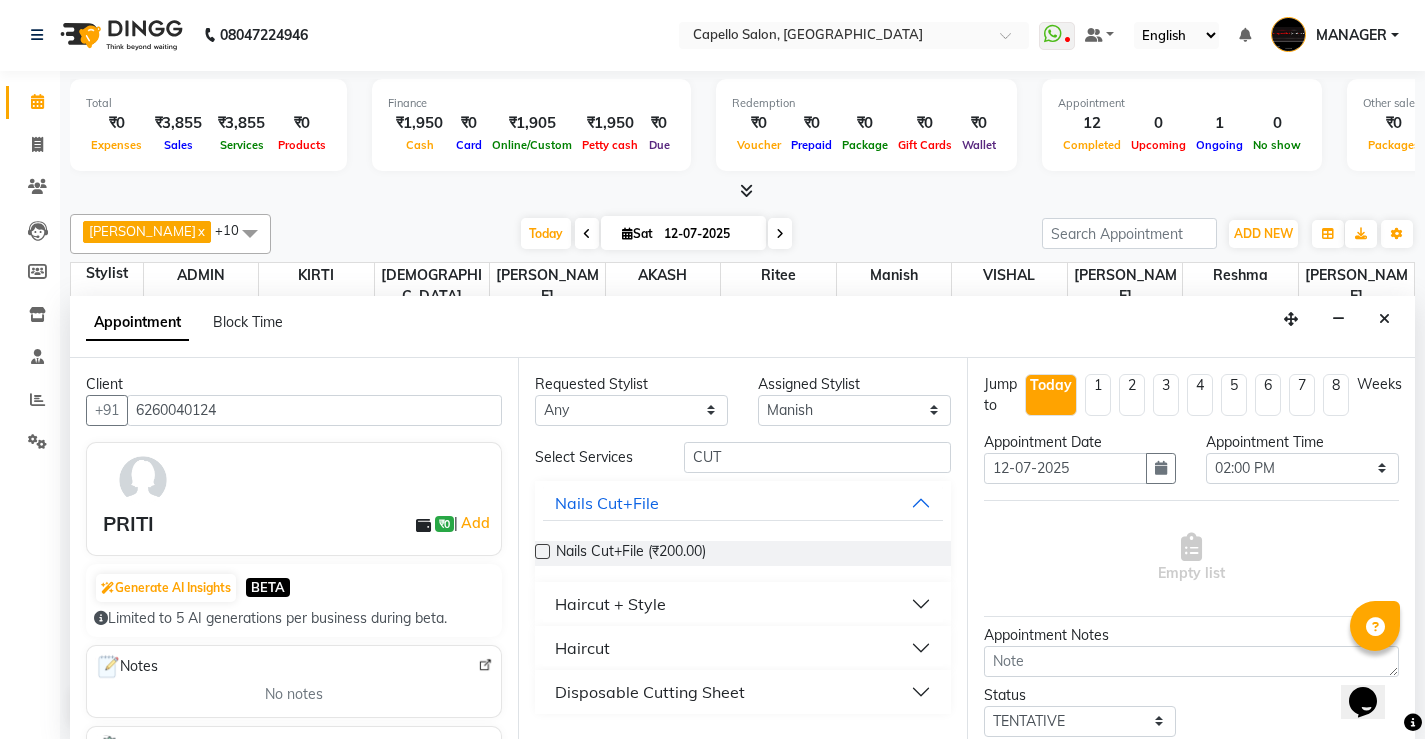 click on "Haircut" at bounding box center (582, 648) 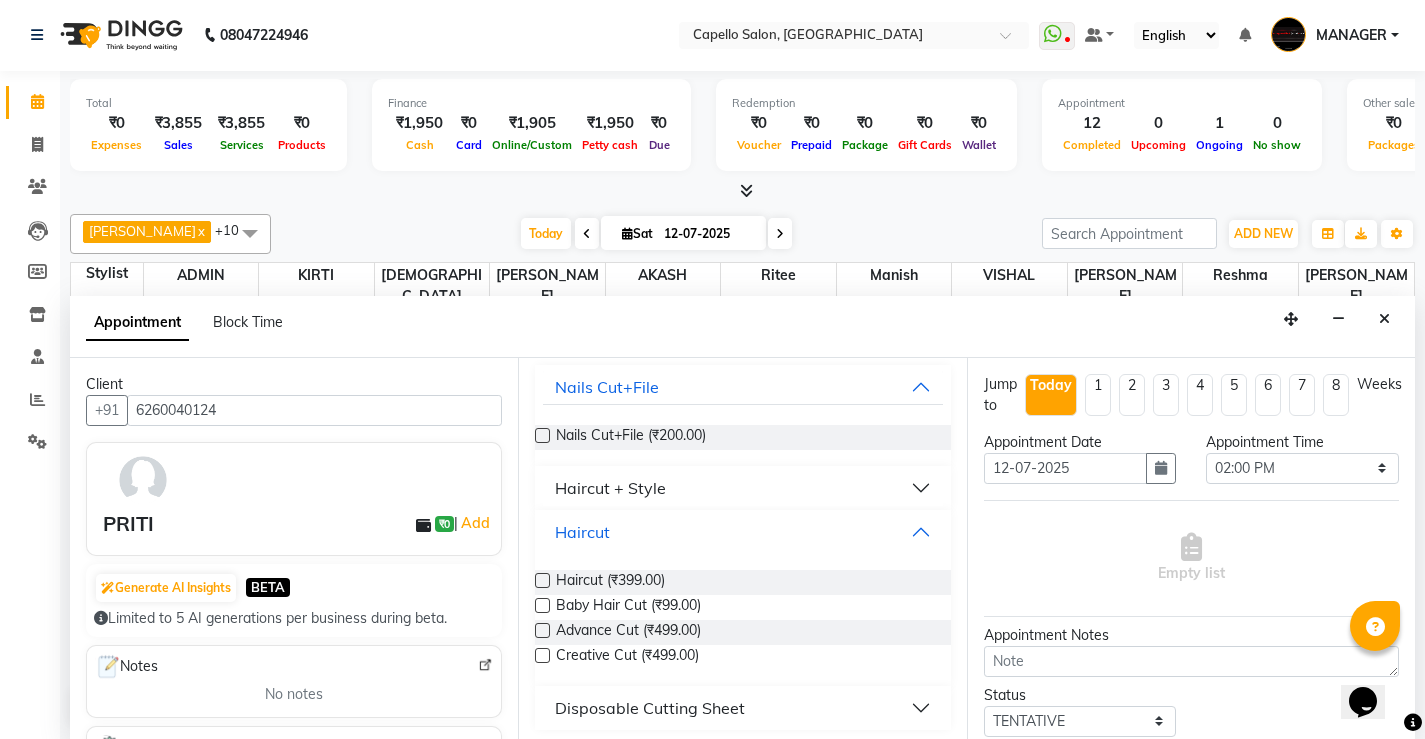 scroll, scrollTop: 123, scrollLeft: 0, axis: vertical 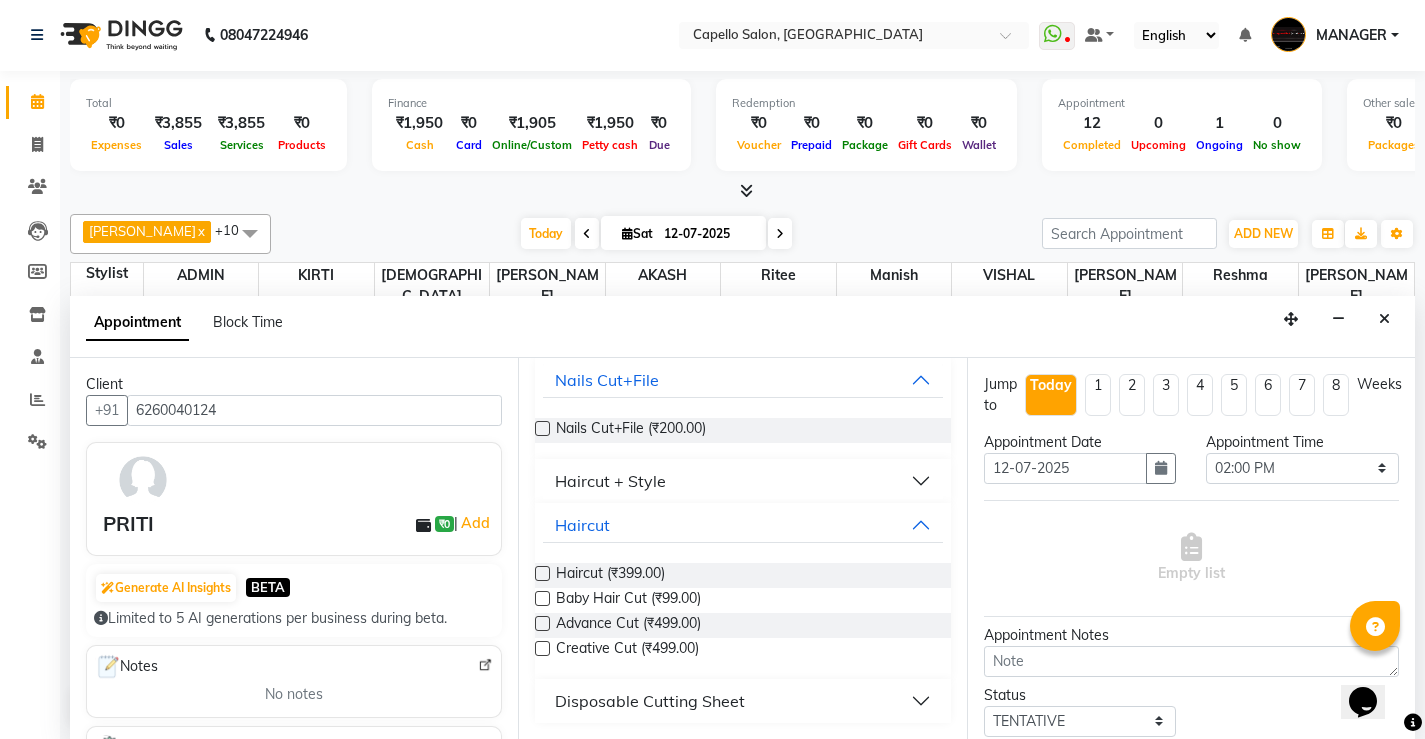 click at bounding box center [542, 573] 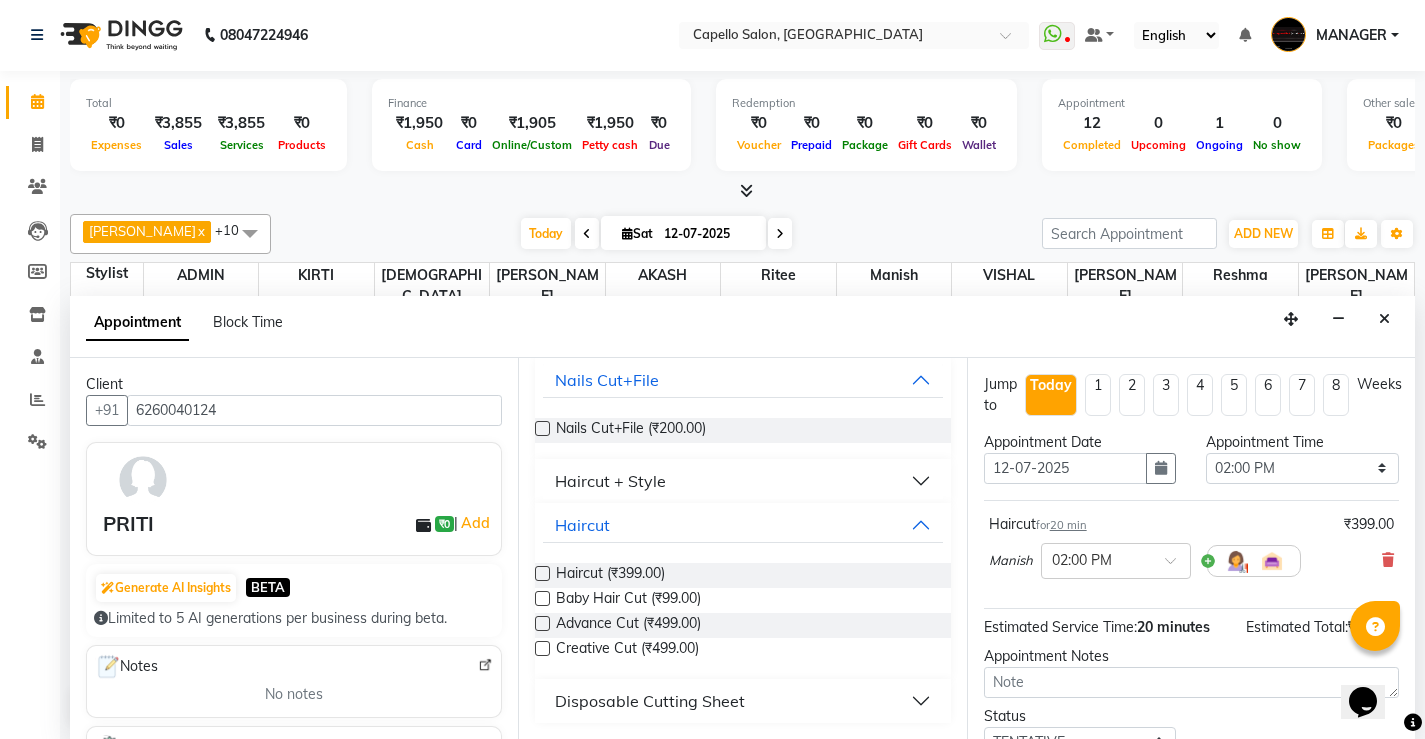 scroll, scrollTop: 100, scrollLeft: 0, axis: vertical 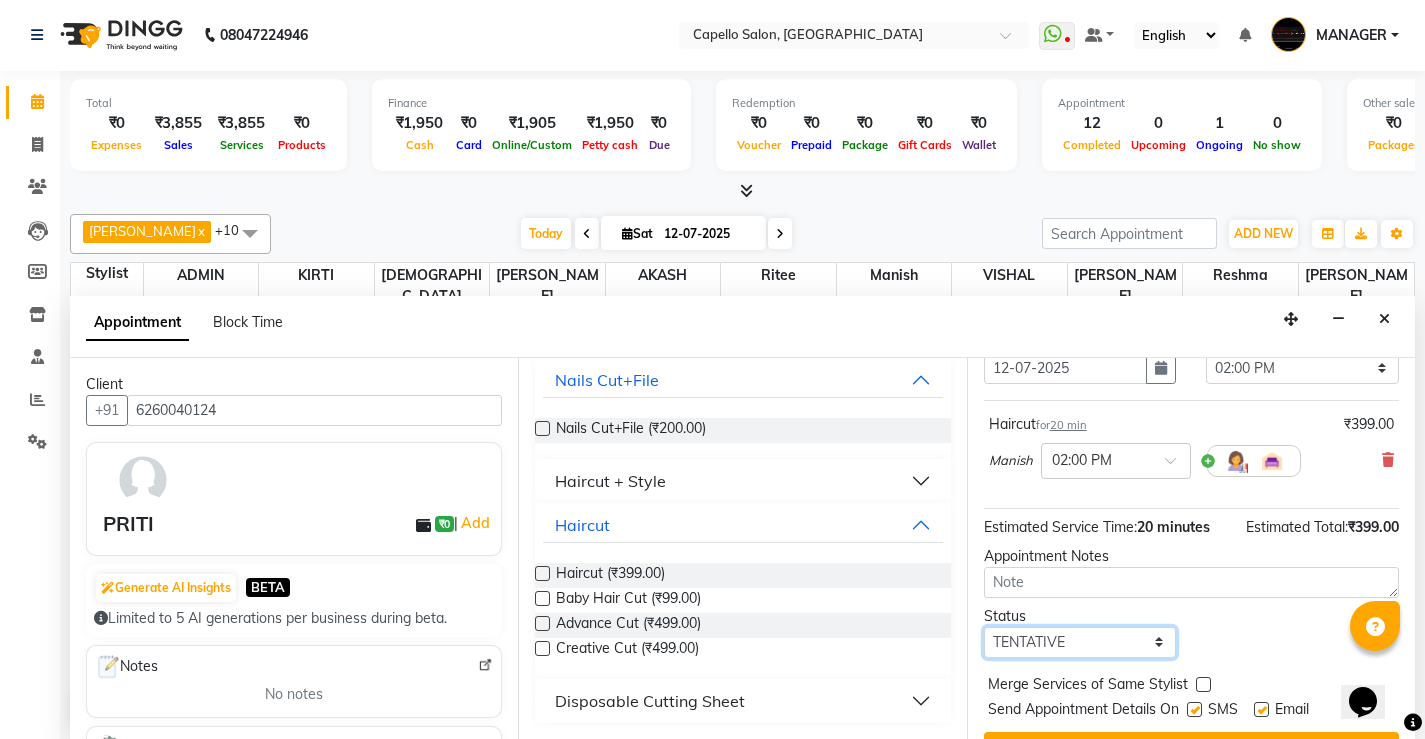 click on "Select TENTATIVE CONFIRM CHECK-IN UPCOMING" at bounding box center (1080, 642) 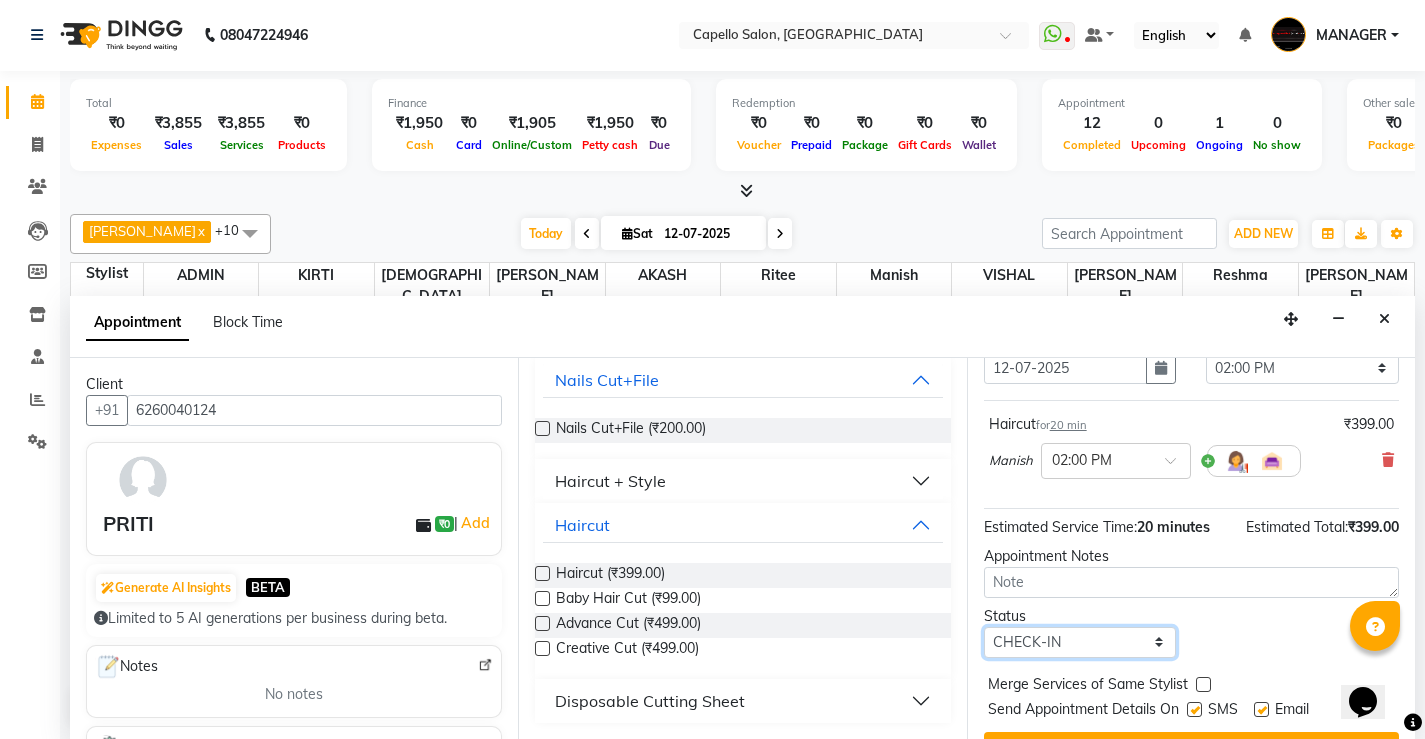 click on "Select TENTATIVE CONFIRM CHECK-IN UPCOMING" at bounding box center [1080, 642] 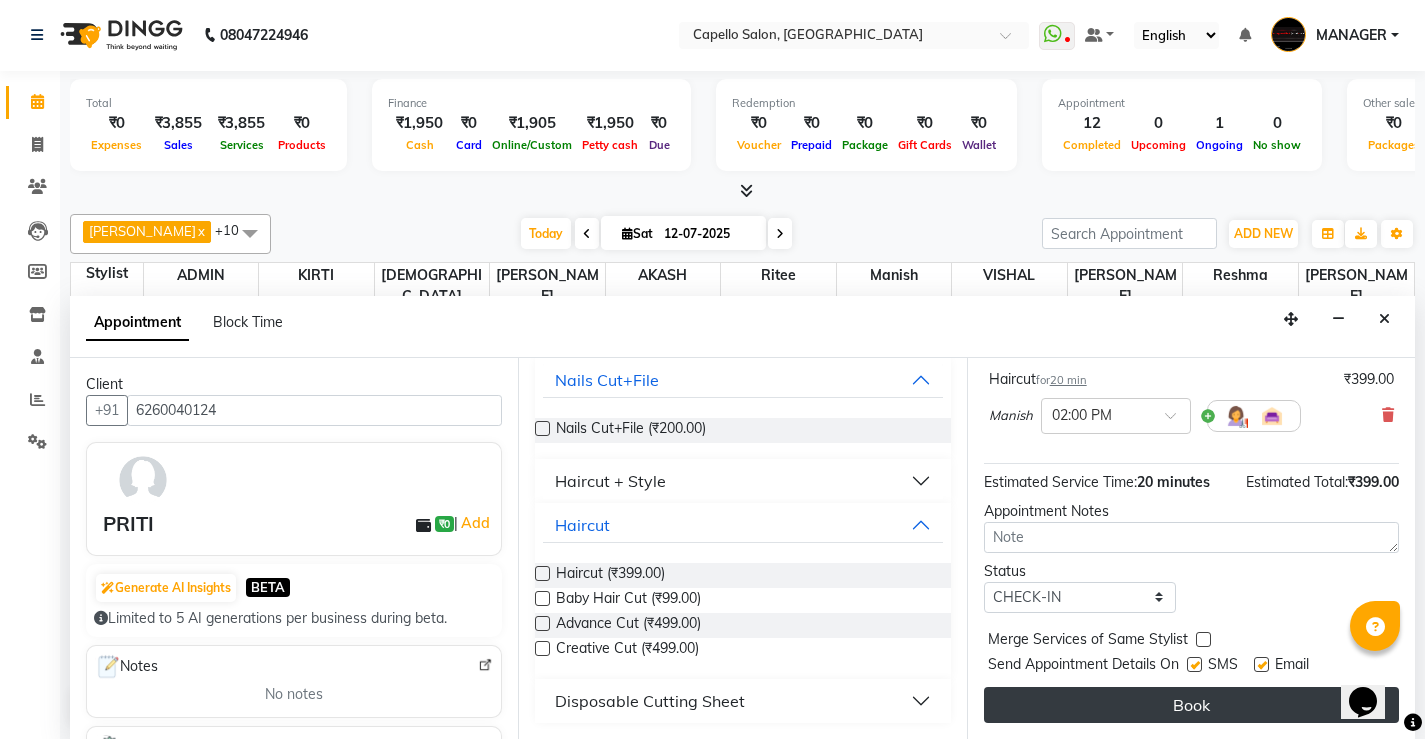 click on "Book" at bounding box center (1191, 705) 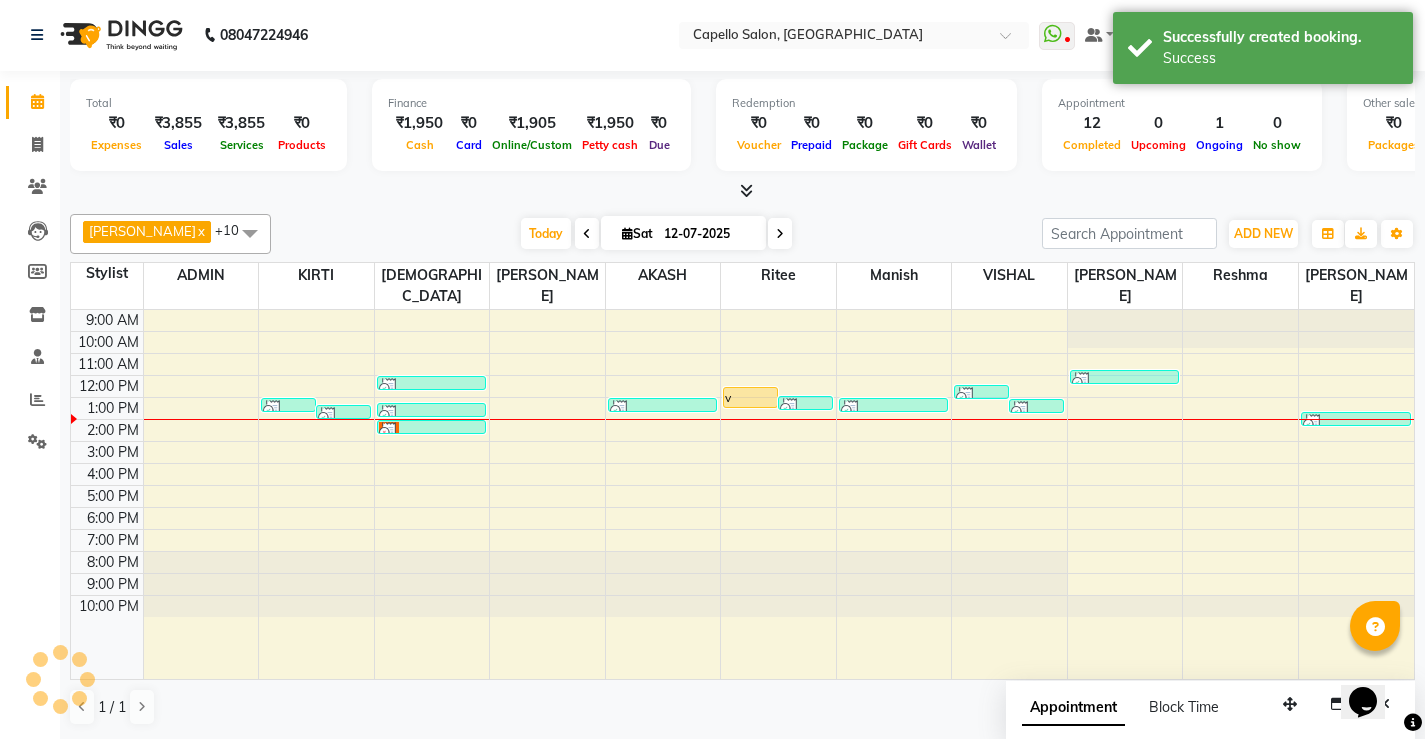 scroll, scrollTop: 0, scrollLeft: 0, axis: both 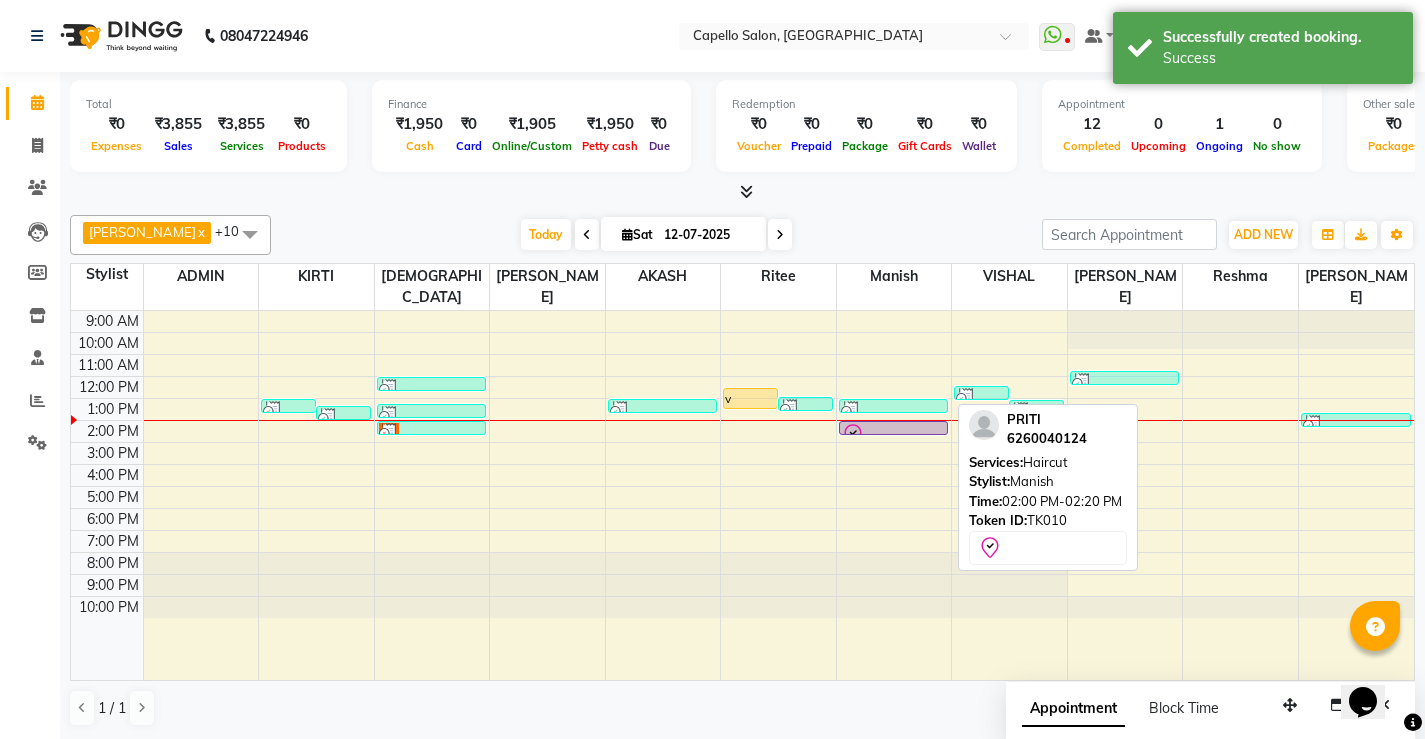 click at bounding box center [894, 435] 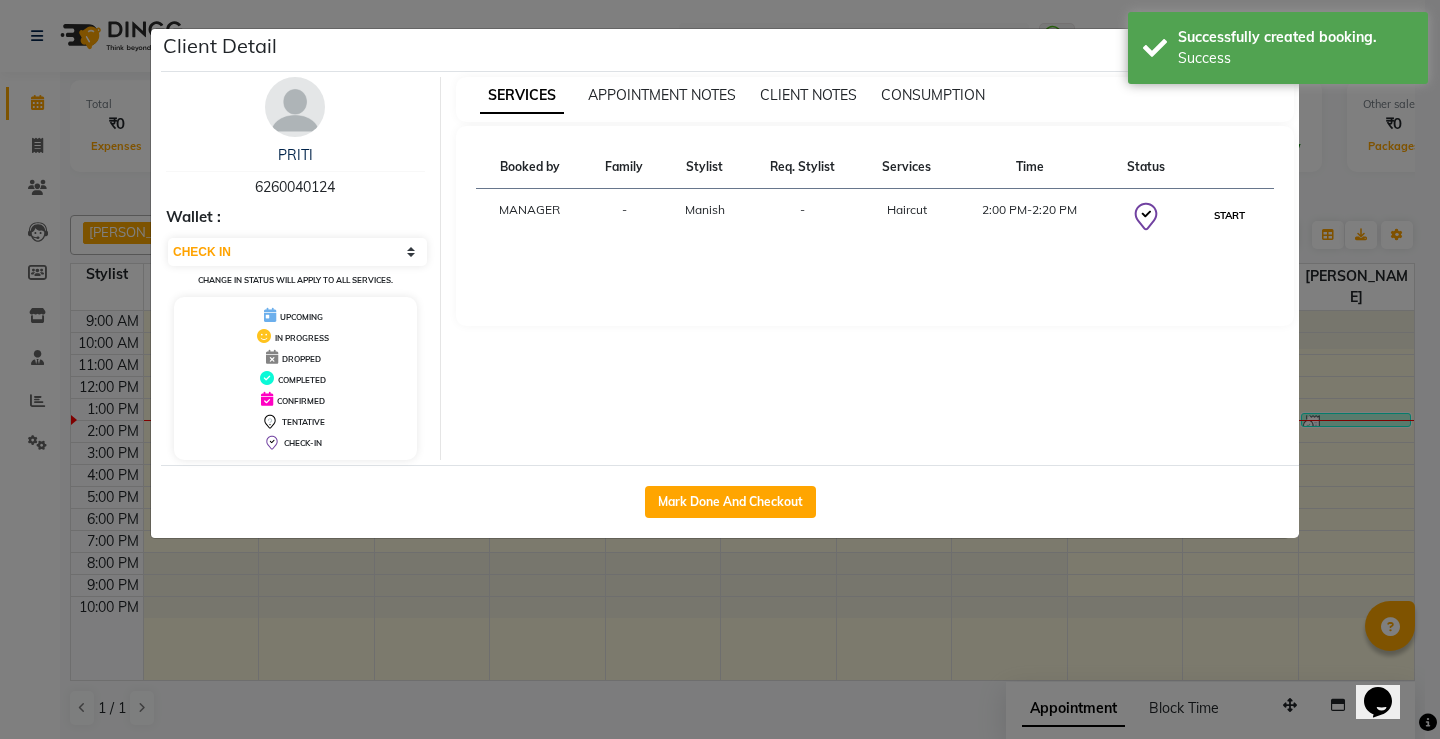 click on "START" at bounding box center [1229, 215] 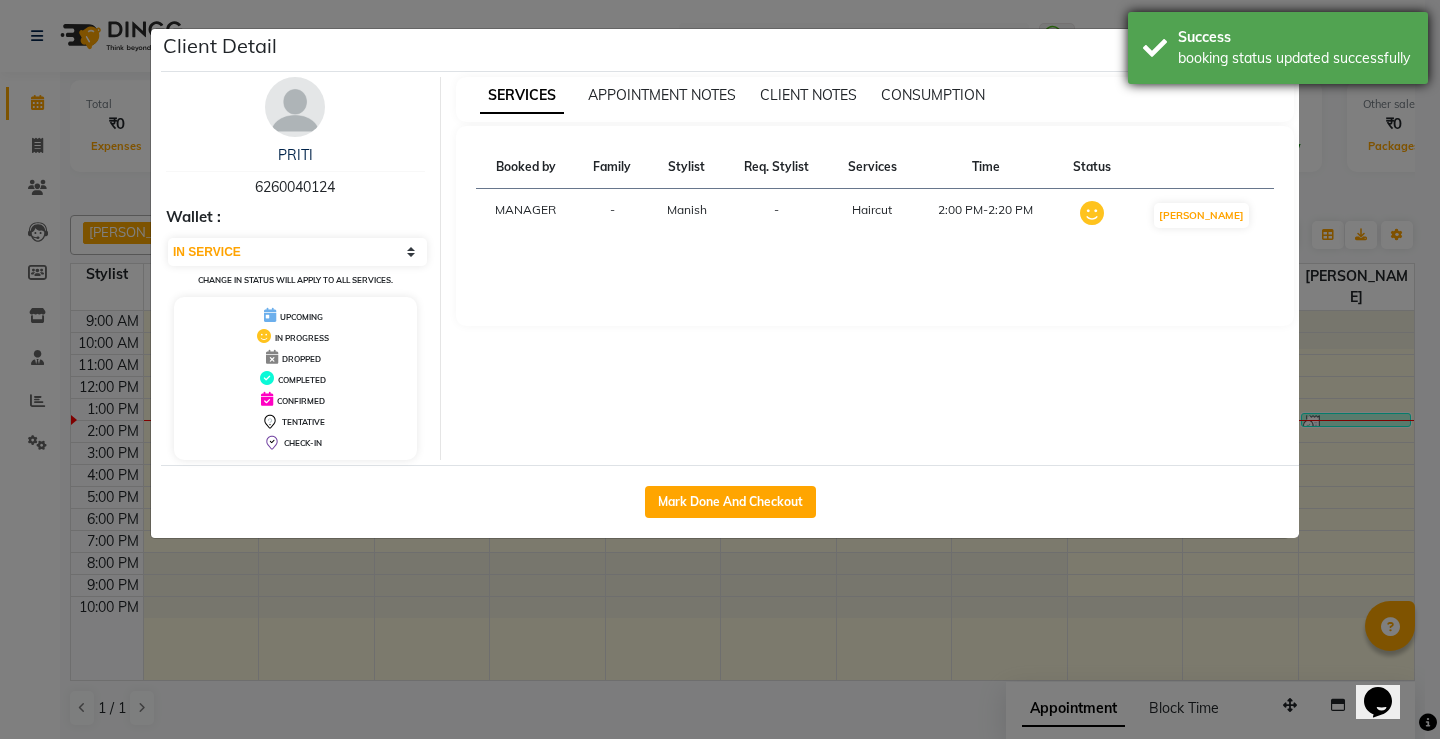 click on "booking status updated successfully" at bounding box center [1295, 58] 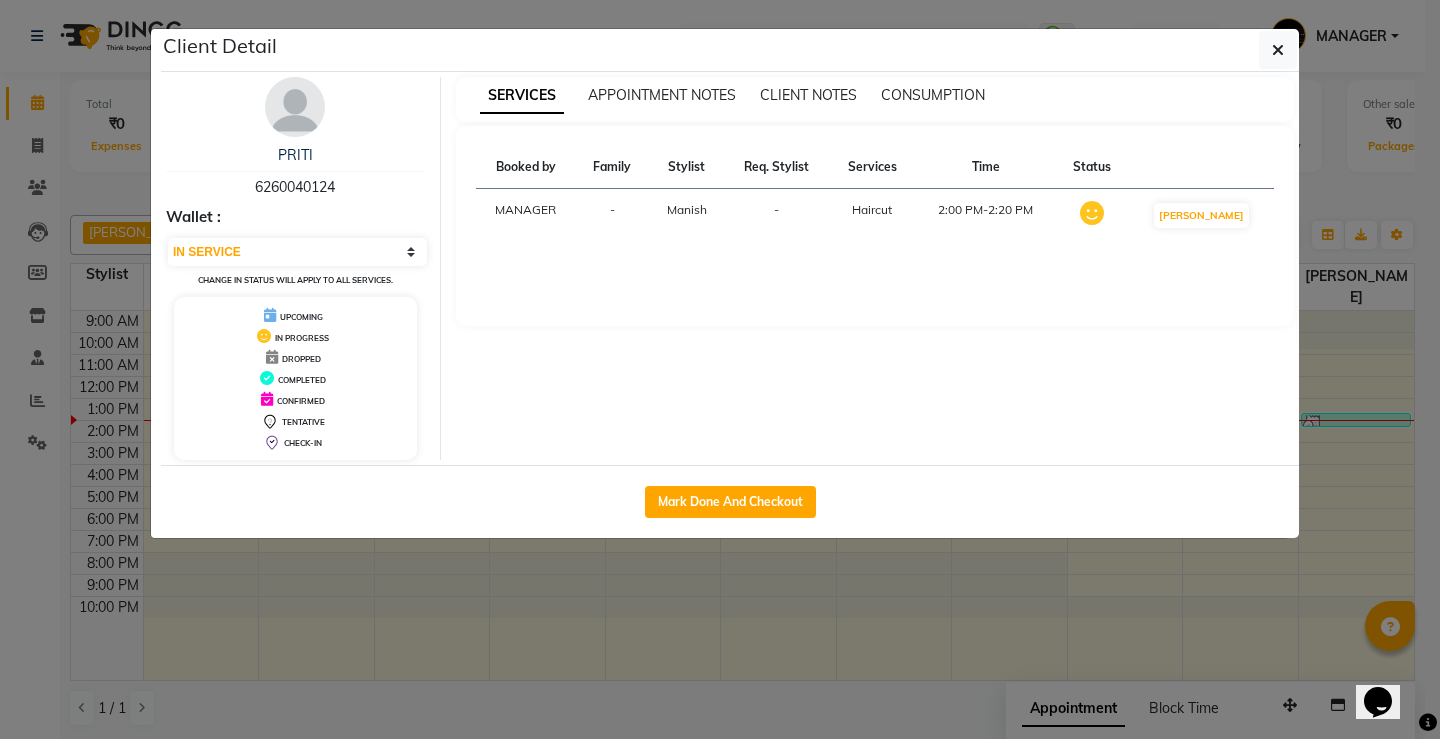 click 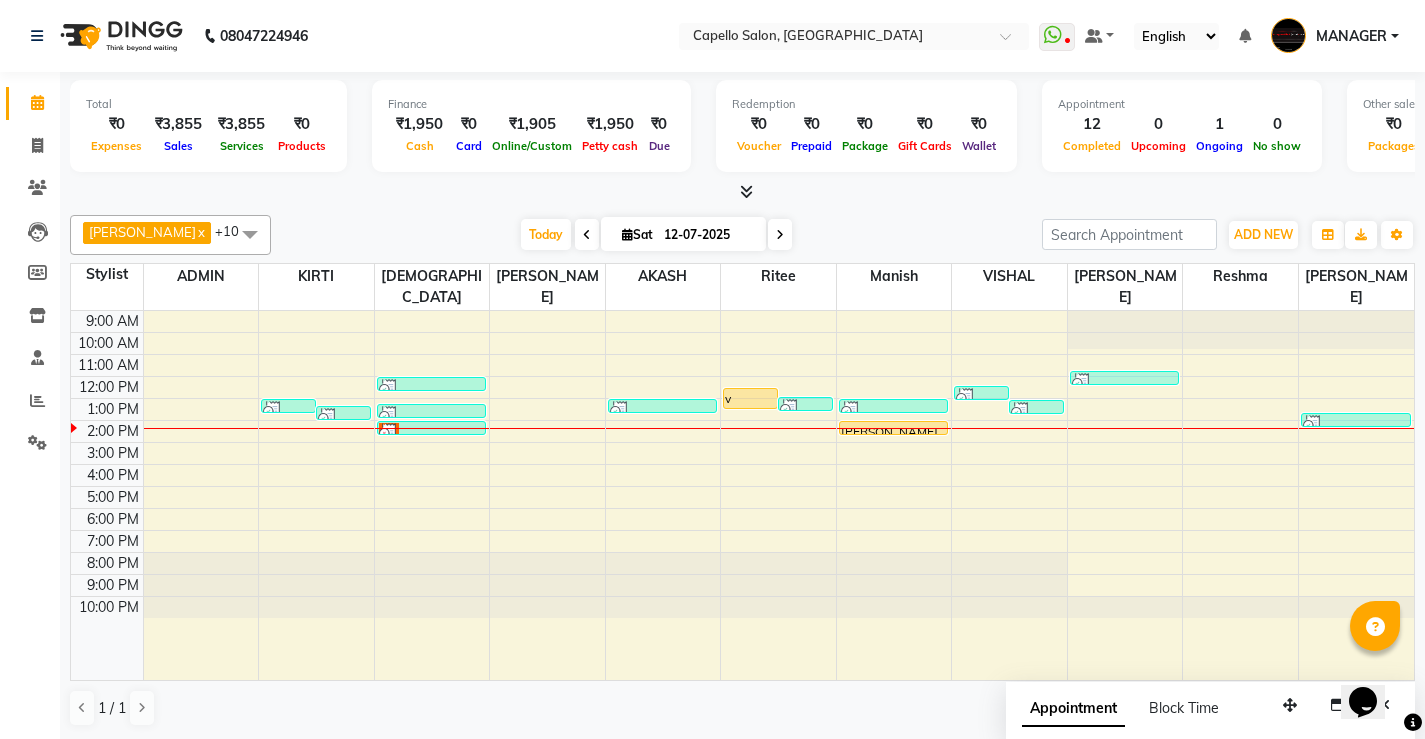click at bounding box center (432, 428) 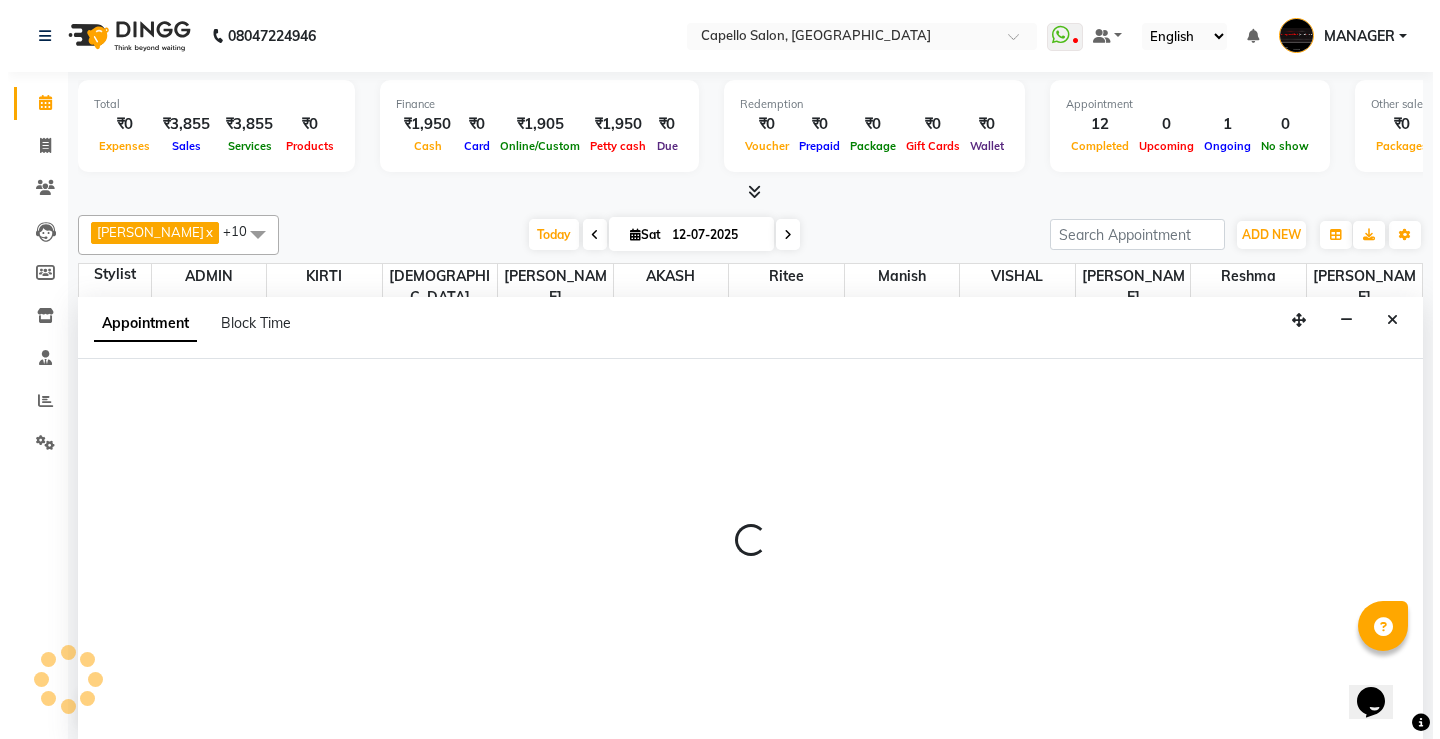 scroll, scrollTop: 1, scrollLeft: 0, axis: vertical 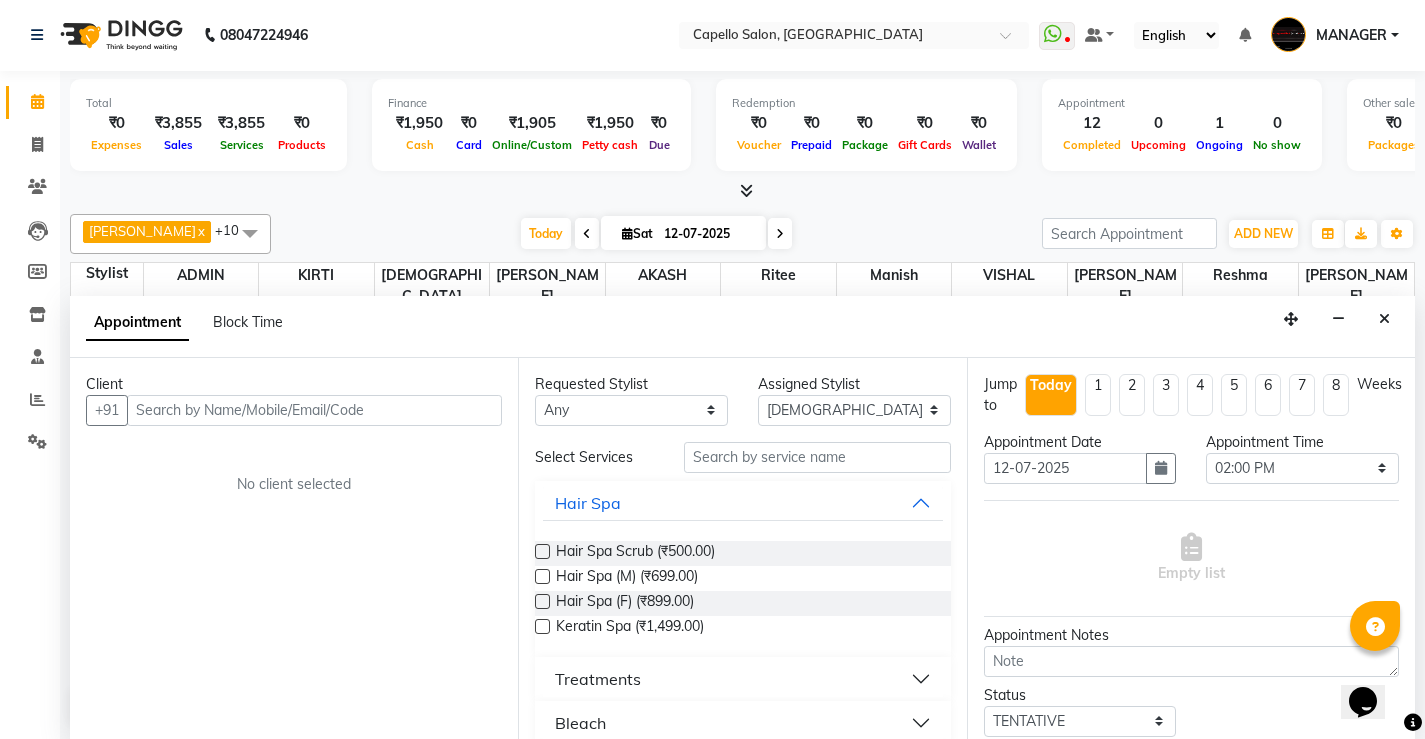 click on "[DATE]  [DATE]" at bounding box center [656, 234] 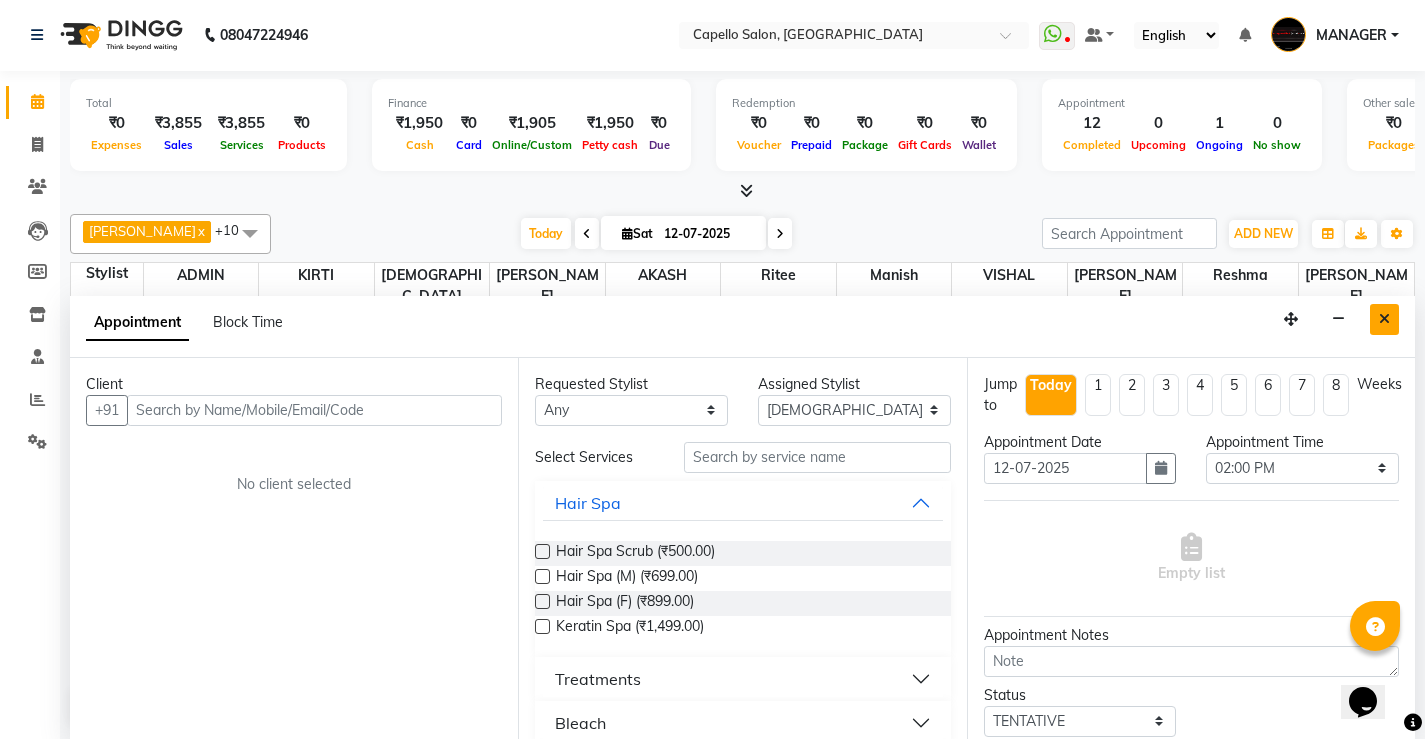click at bounding box center (1384, 319) 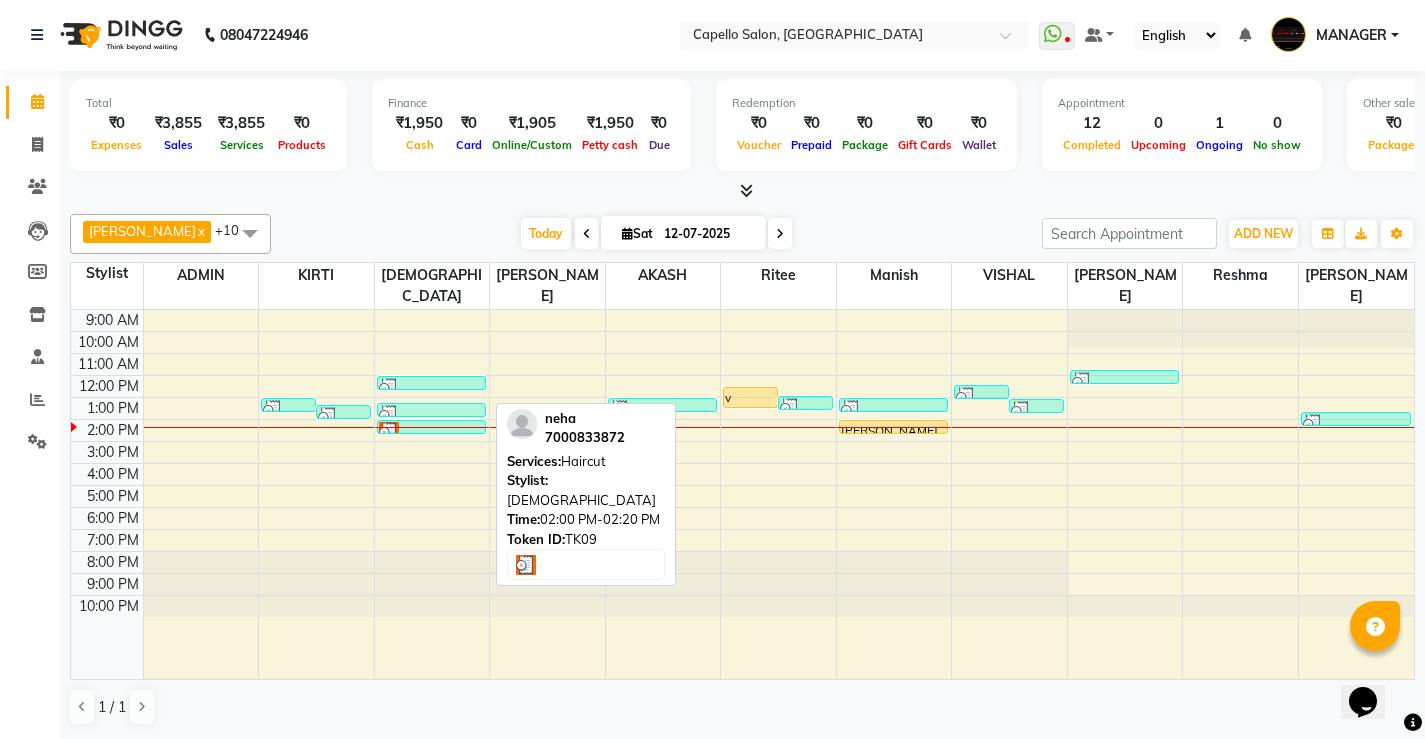click at bounding box center (432, 432) 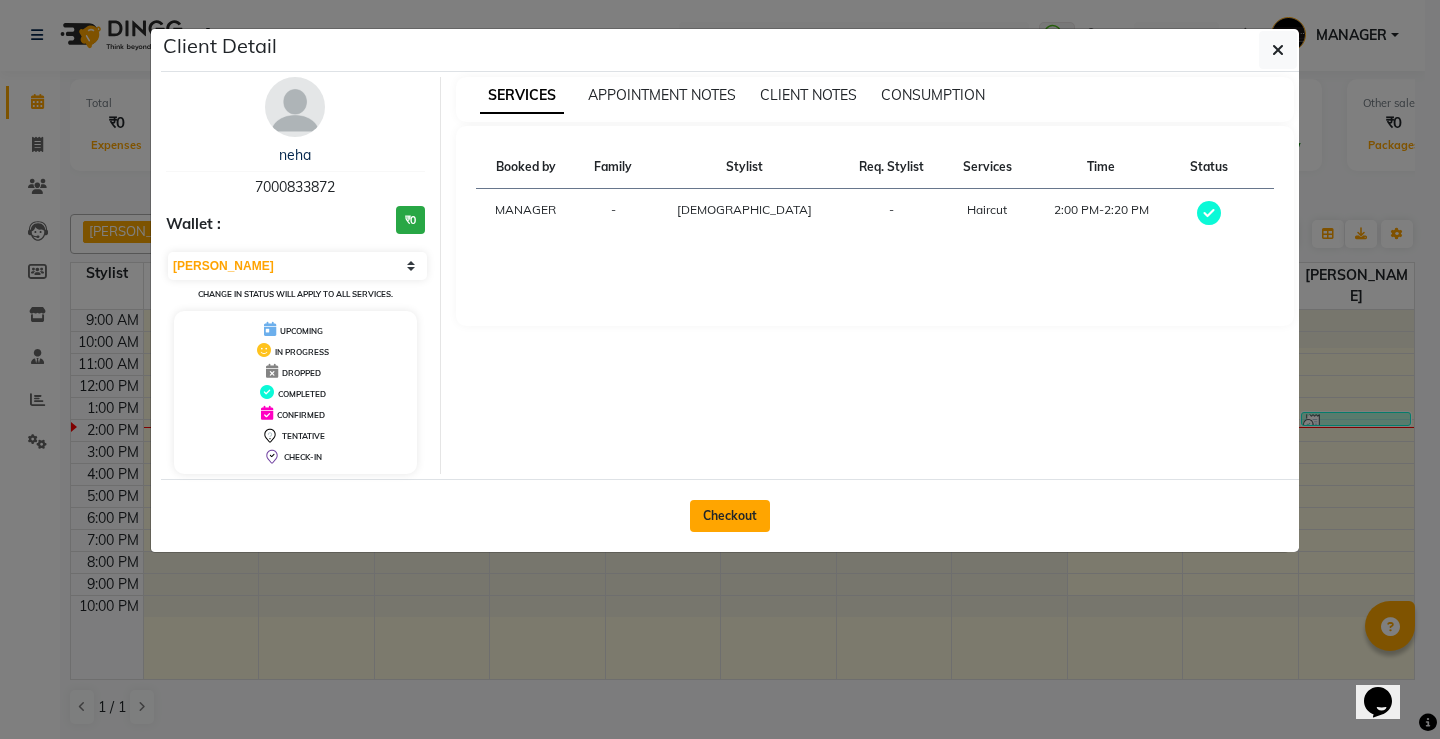 click on "Checkout" 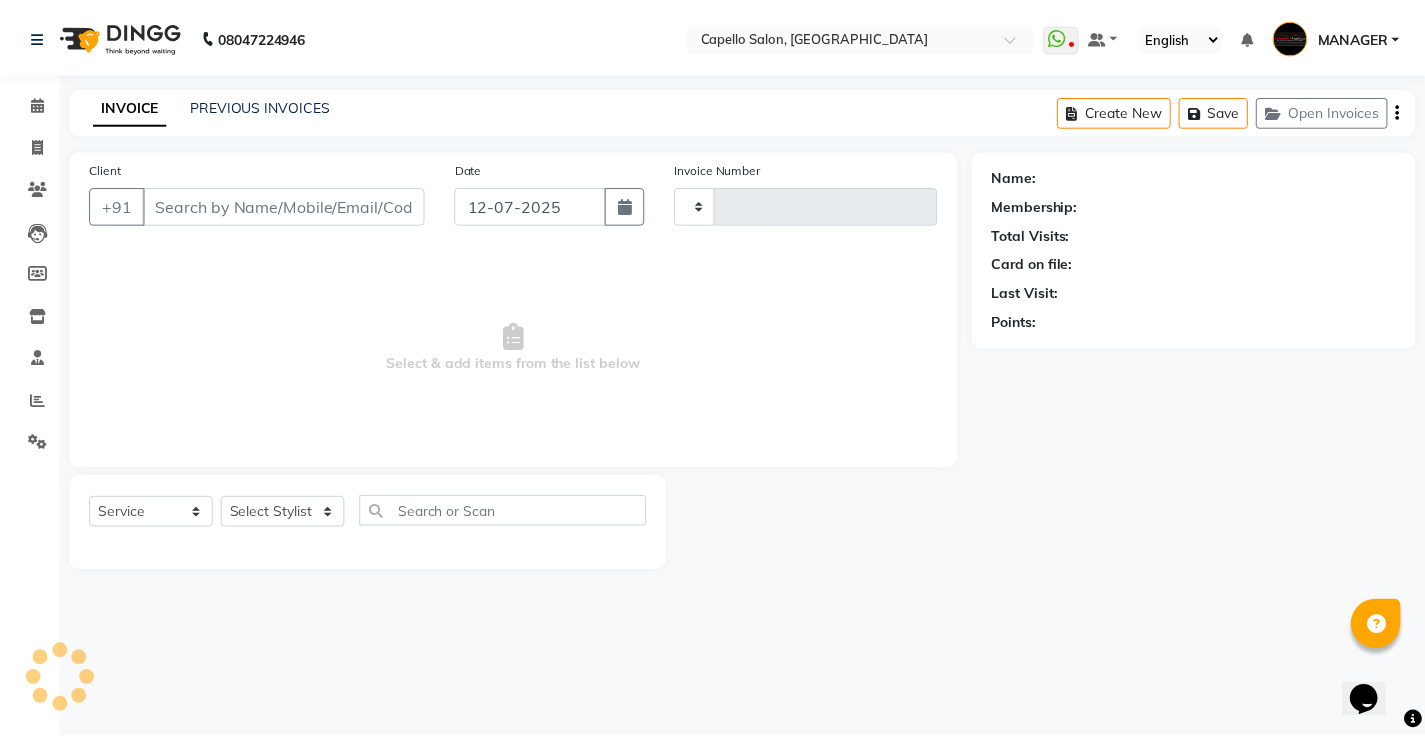 scroll, scrollTop: 0, scrollLeft: 0, axis: both 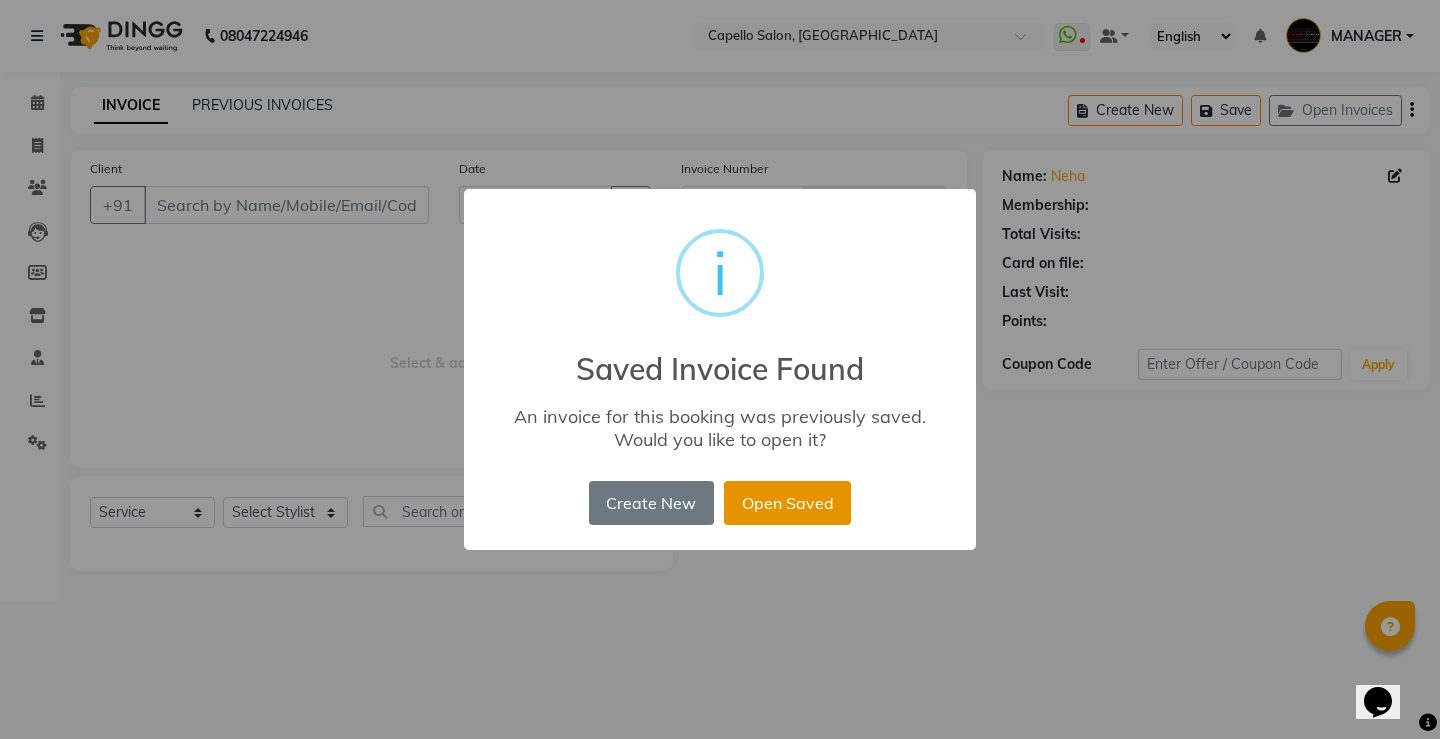 click on "Open Saved" at bounding box center [787, 503] 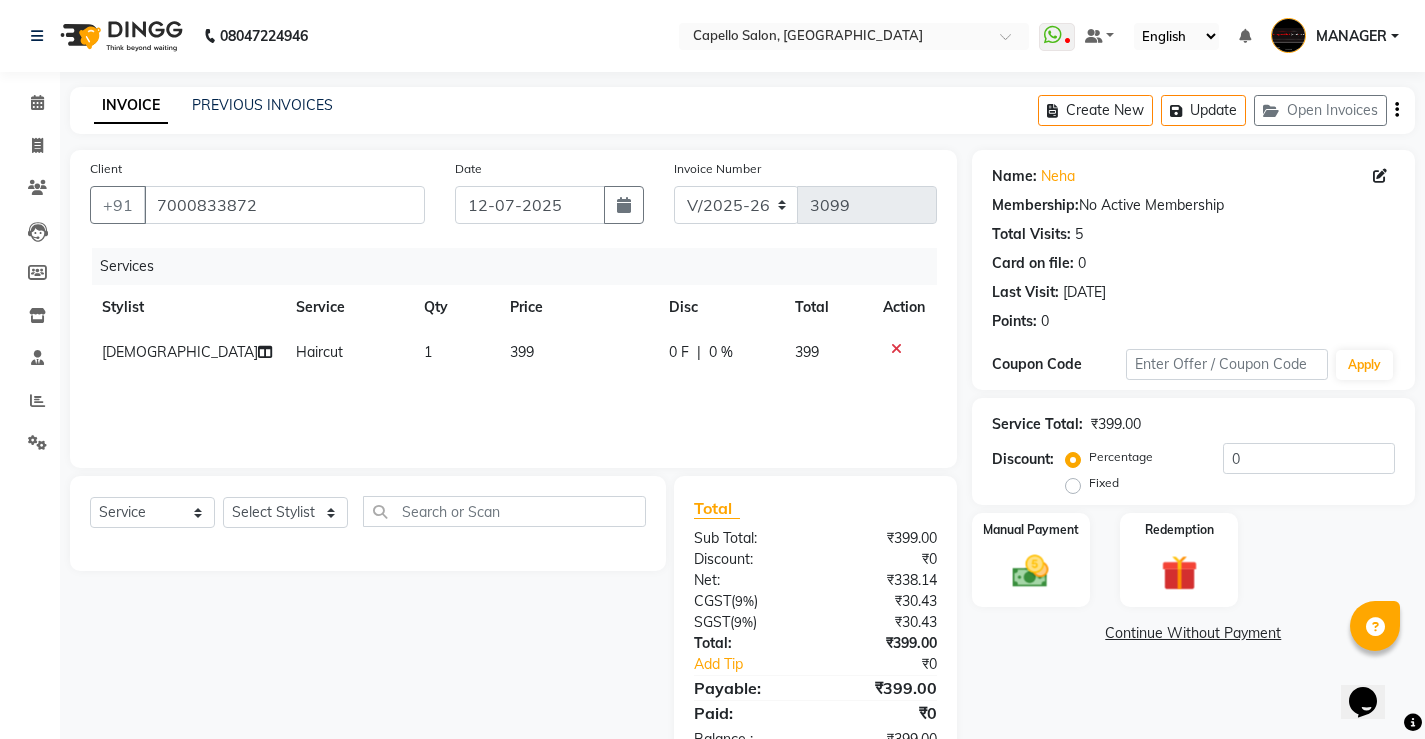 click on "399" 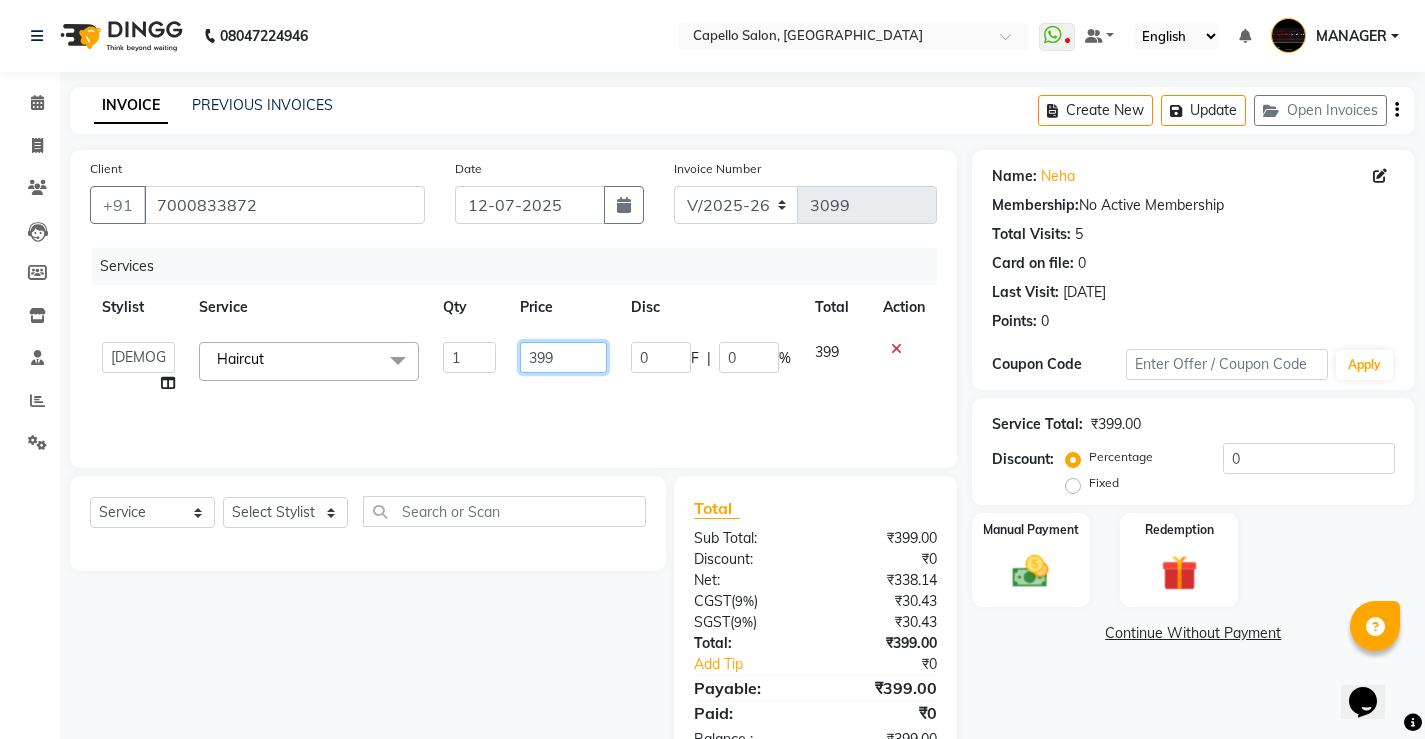 click on "399" 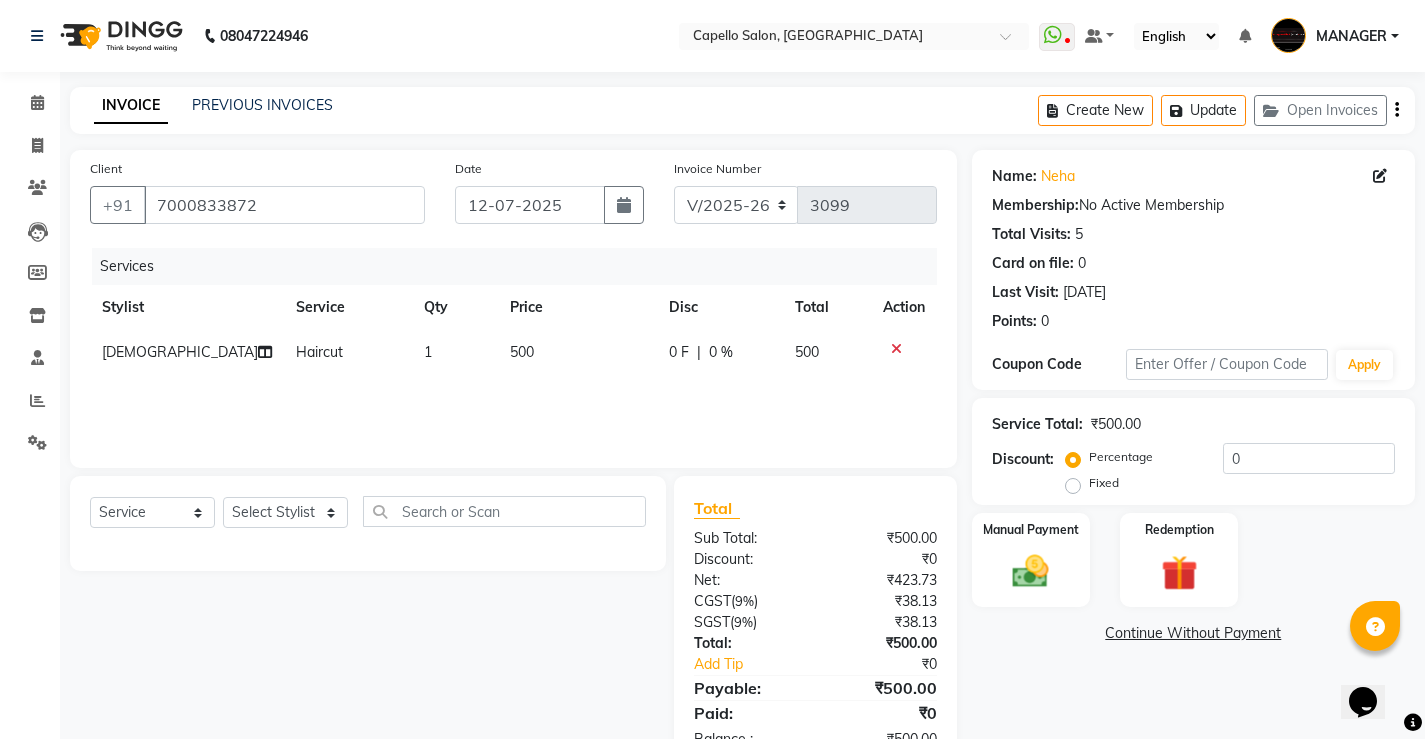 click on "Services Stylist Service Qty Price Disc Total Action SHIVA Haircut 1 500 0 F | 0 % 500" 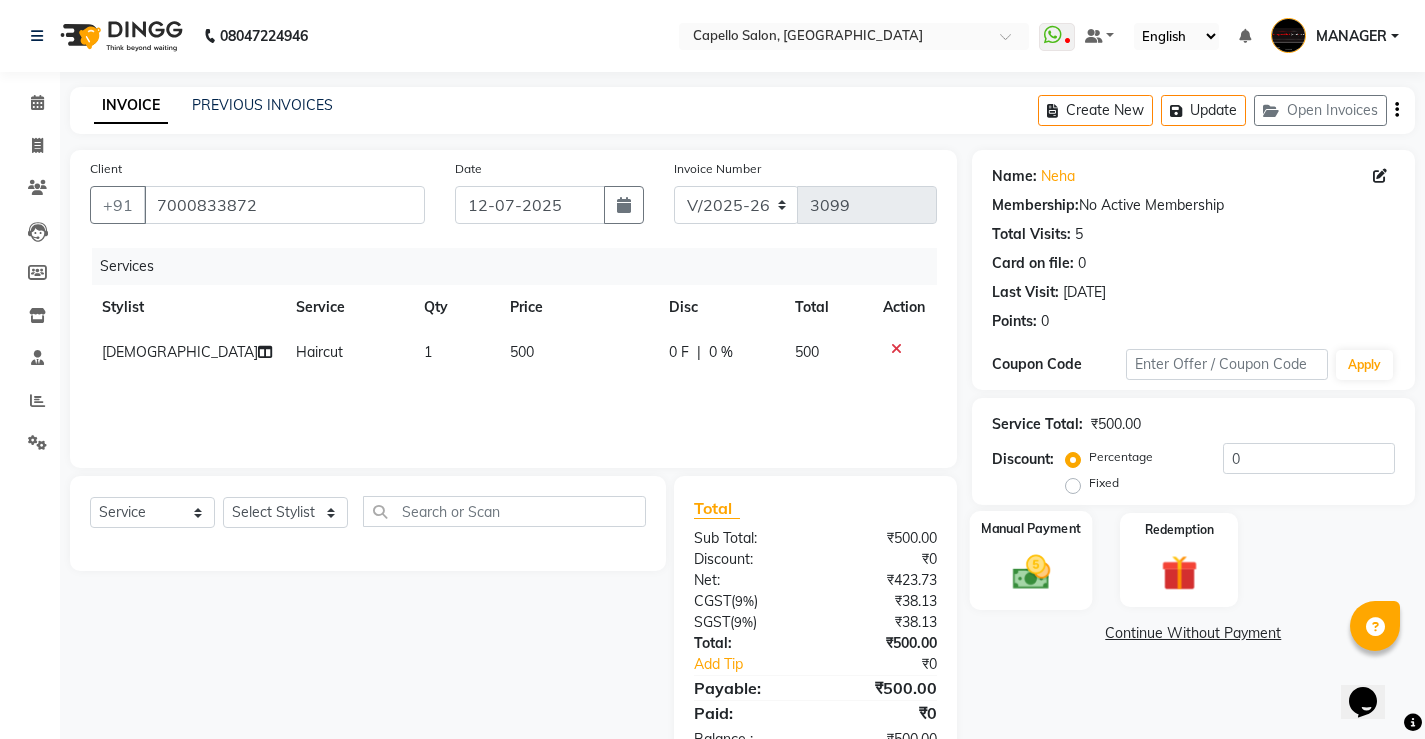 click 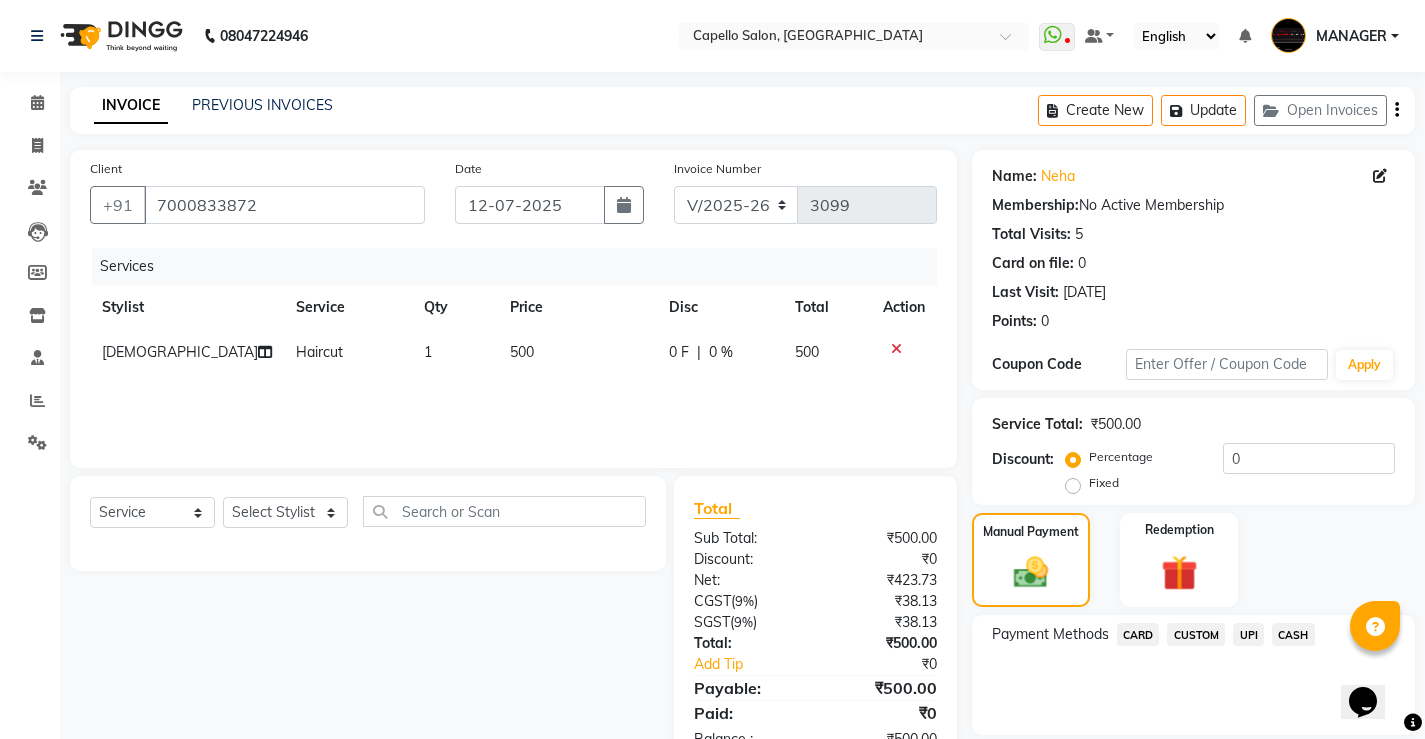click on "CASH" 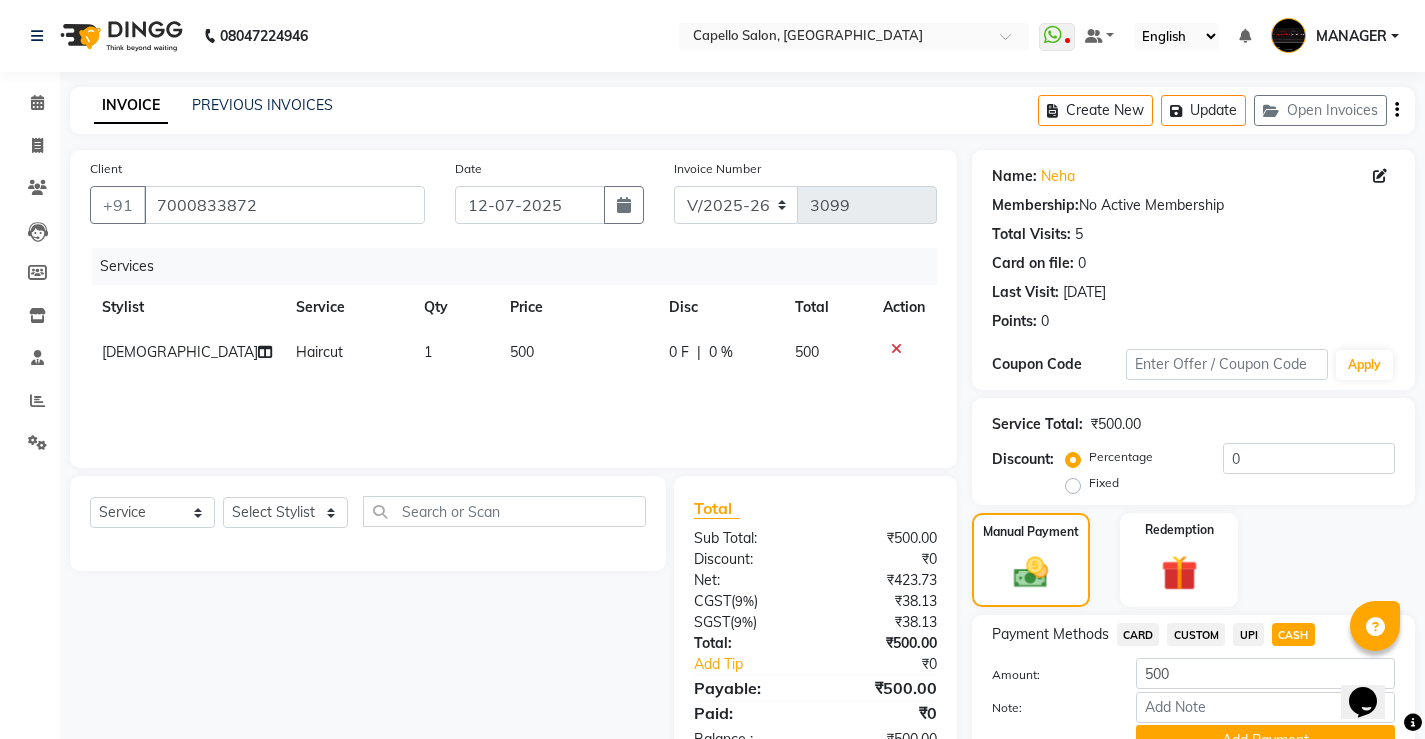 scroll, scrollTop: 96, scrollLeft: 0, axis: vertical 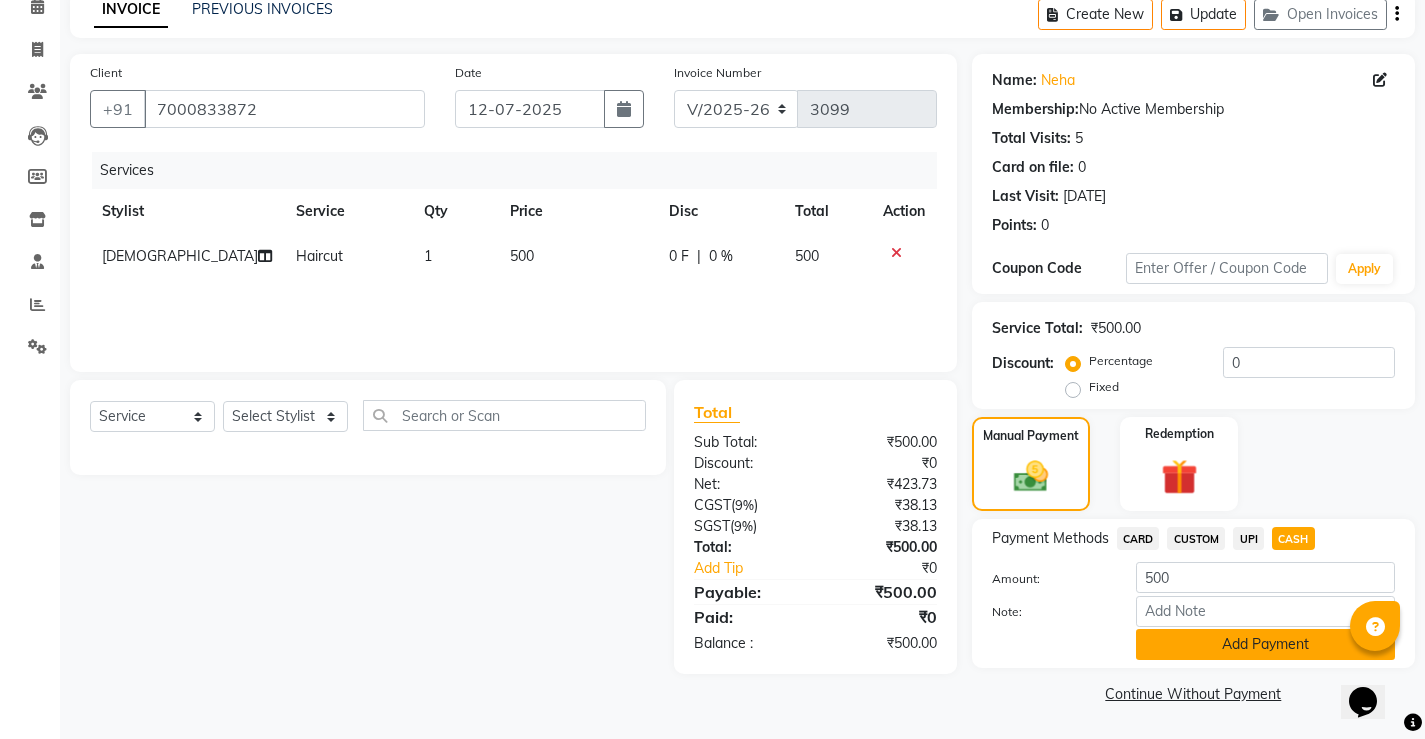 click on "Add Payment" 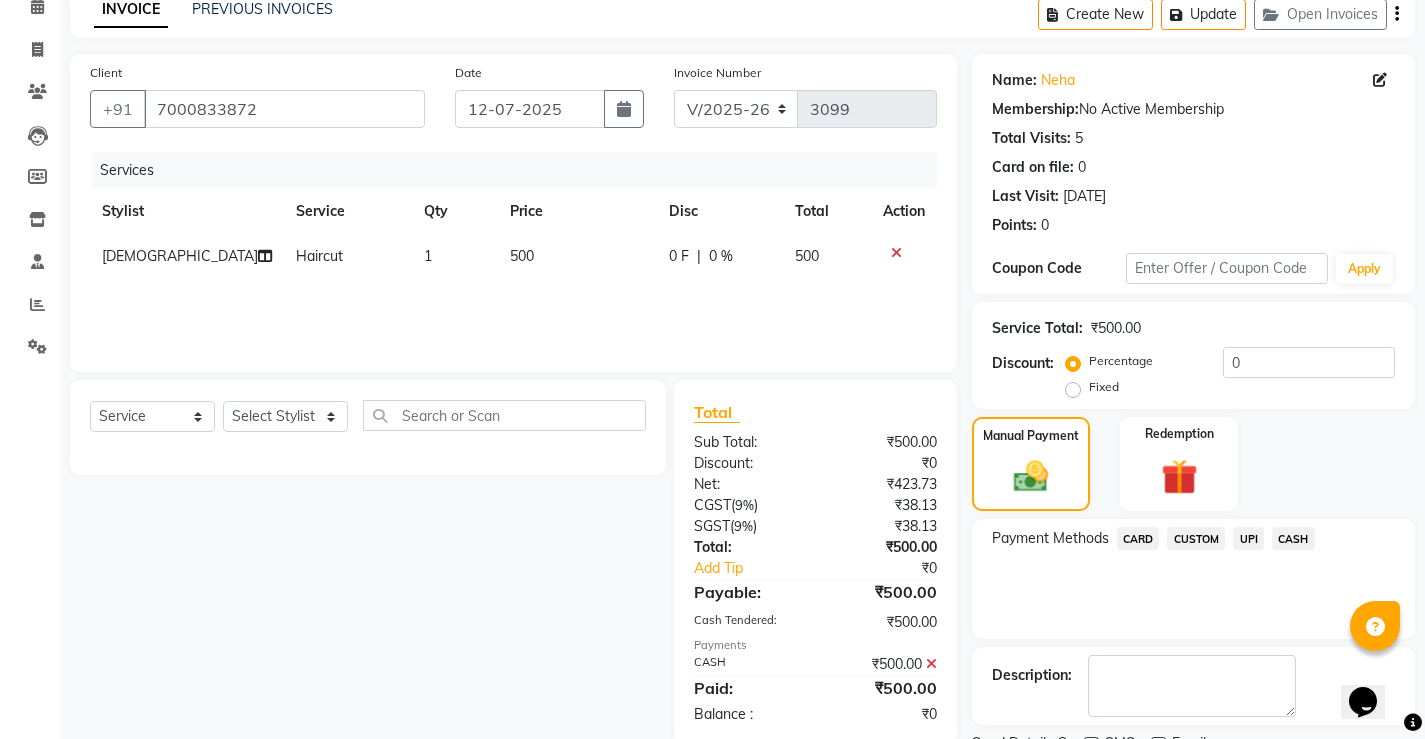 scroll, scrollTop: 180, scrollLeft: 0, axis: vertical 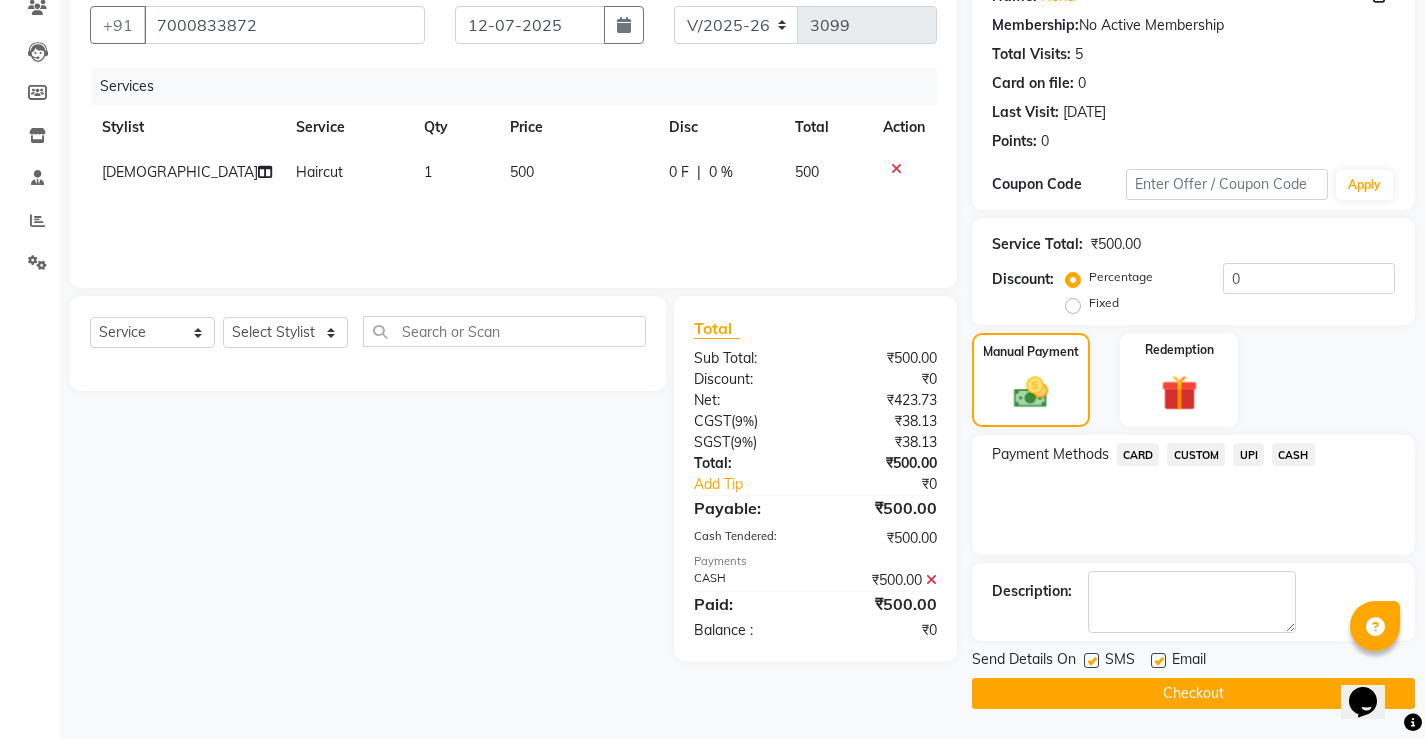 click on "Checkout" 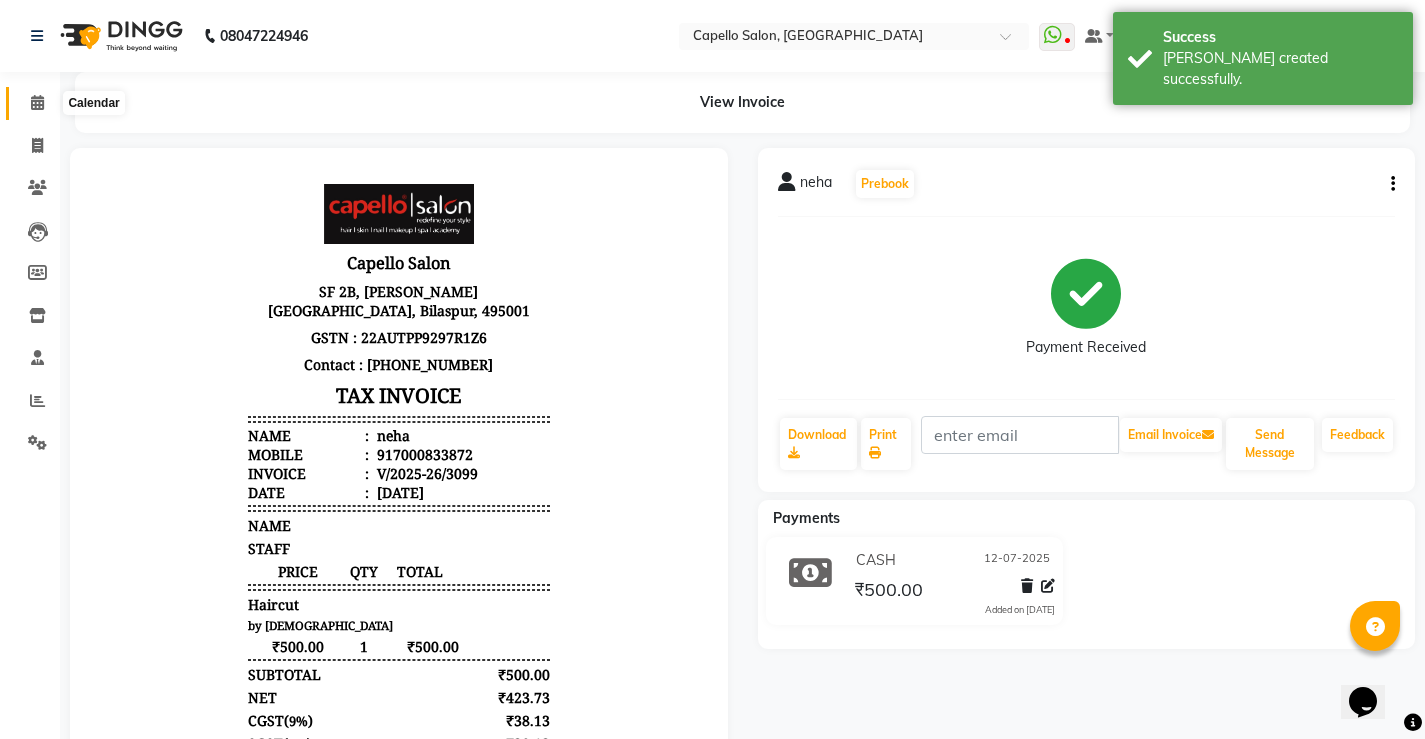 scroll, scrollTop: 0, scrollLeft: 0, axis: both 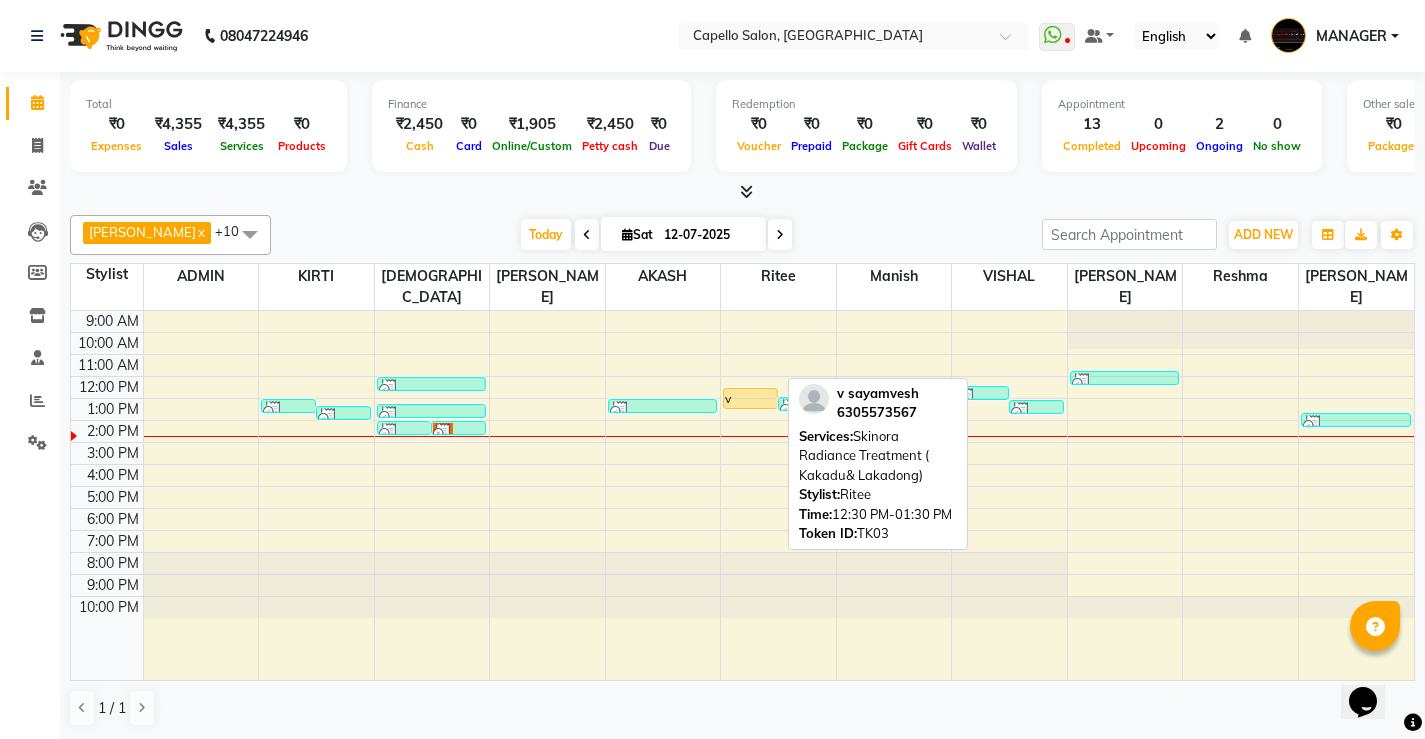 click on "v sayamvesh, TK03, 12:30 PM-01:30 PM, Skinora Radiance Treatment ( Kakadu& Lakadong)" at bounding box center [750, 398] 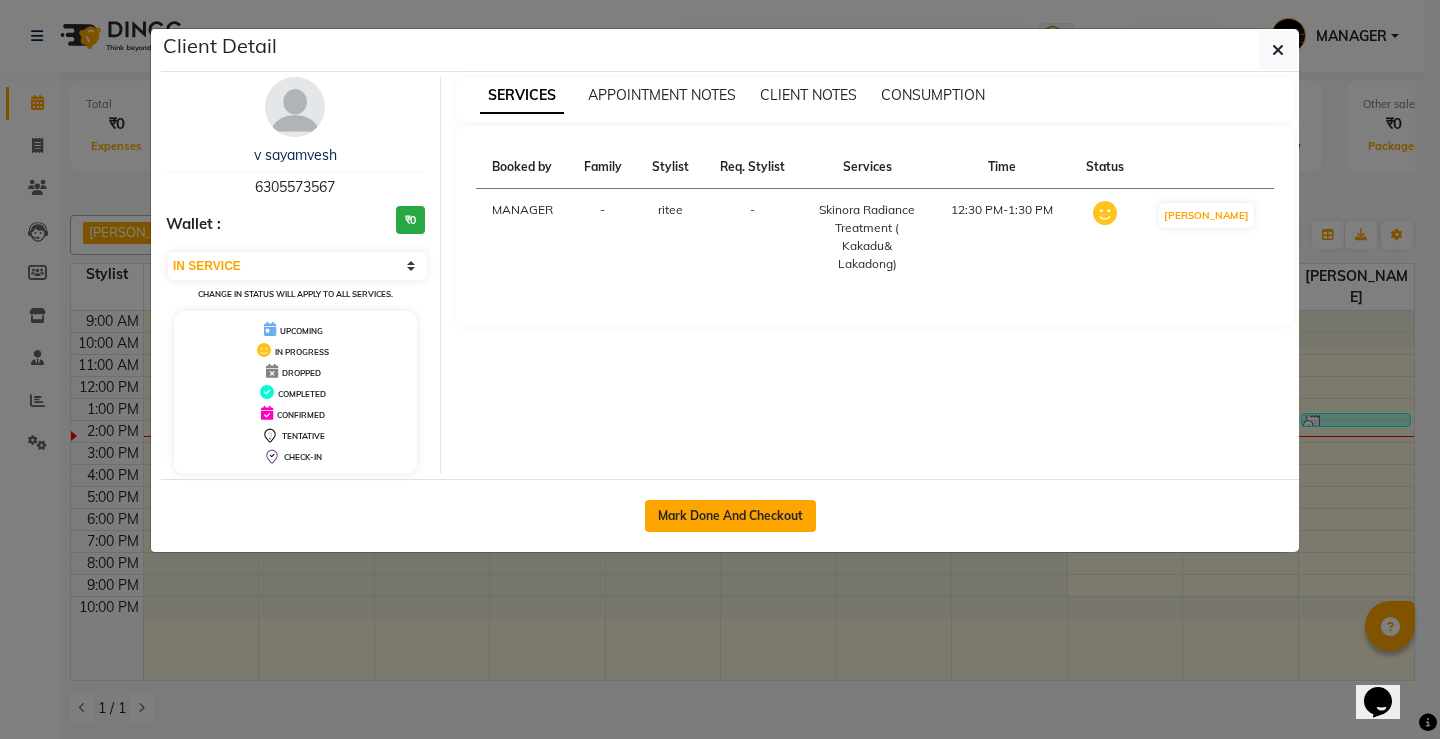 click on "Mark Done And Checkout" 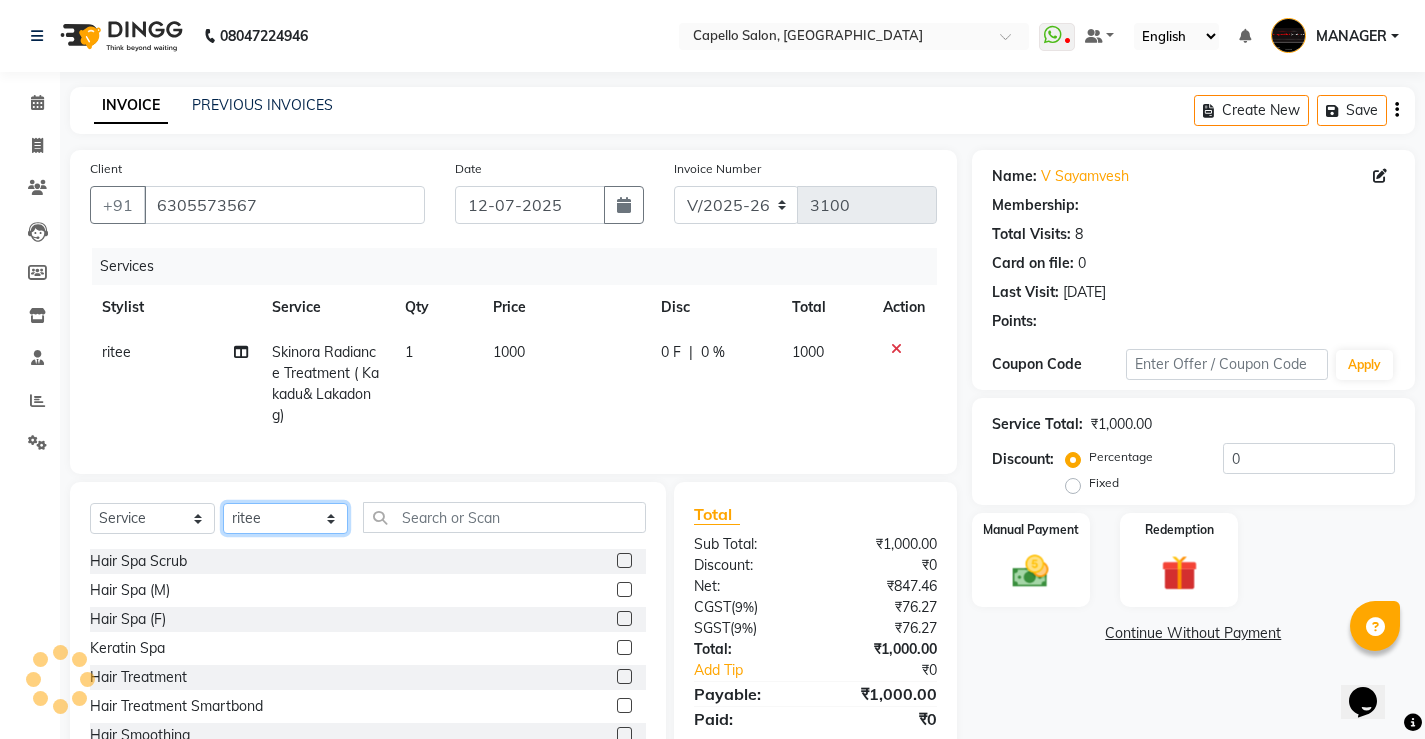 click on "Select Stylist ADMIN AKASH [PERSON_NAME] [PERSON_NAME] MANAGER [PERSON_NAME]  [PERSON_NAME] [PERSON_NAME] [PERSON_NAME]" 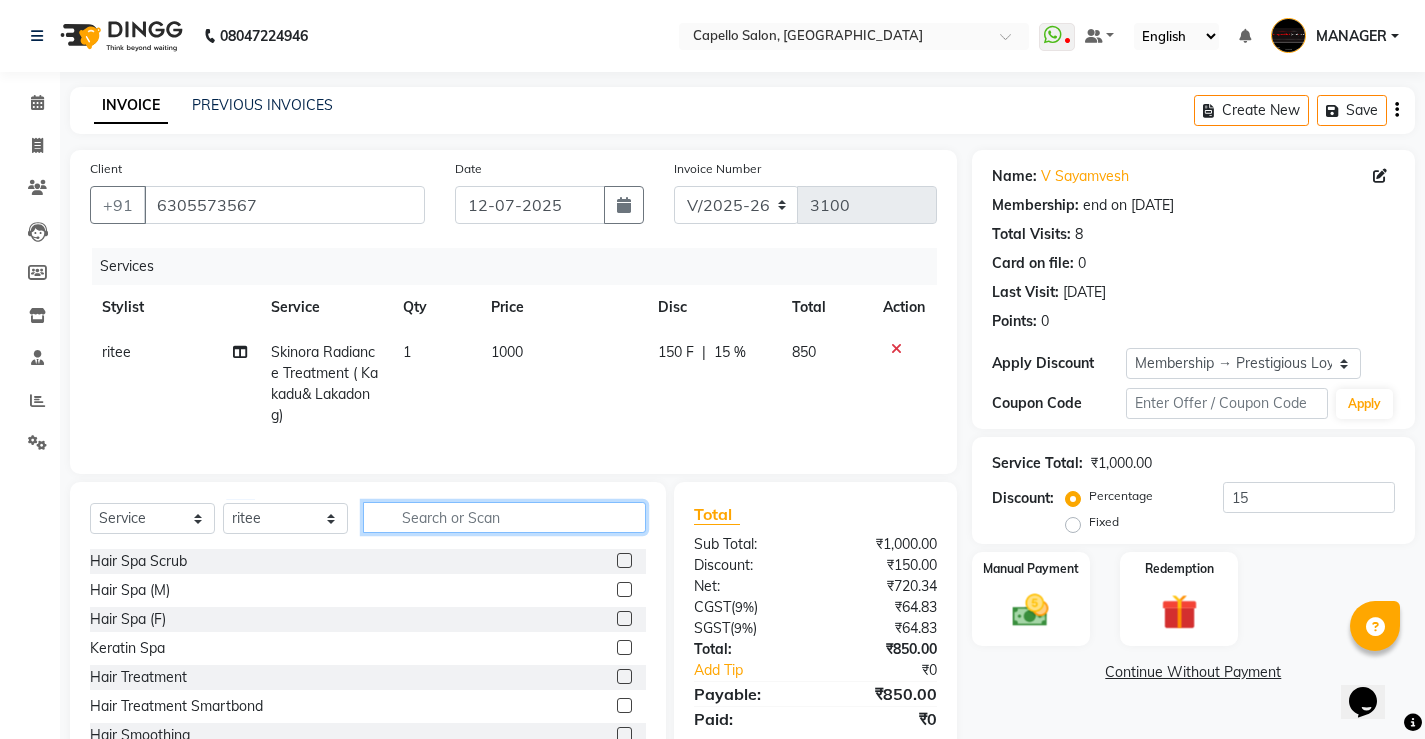 click 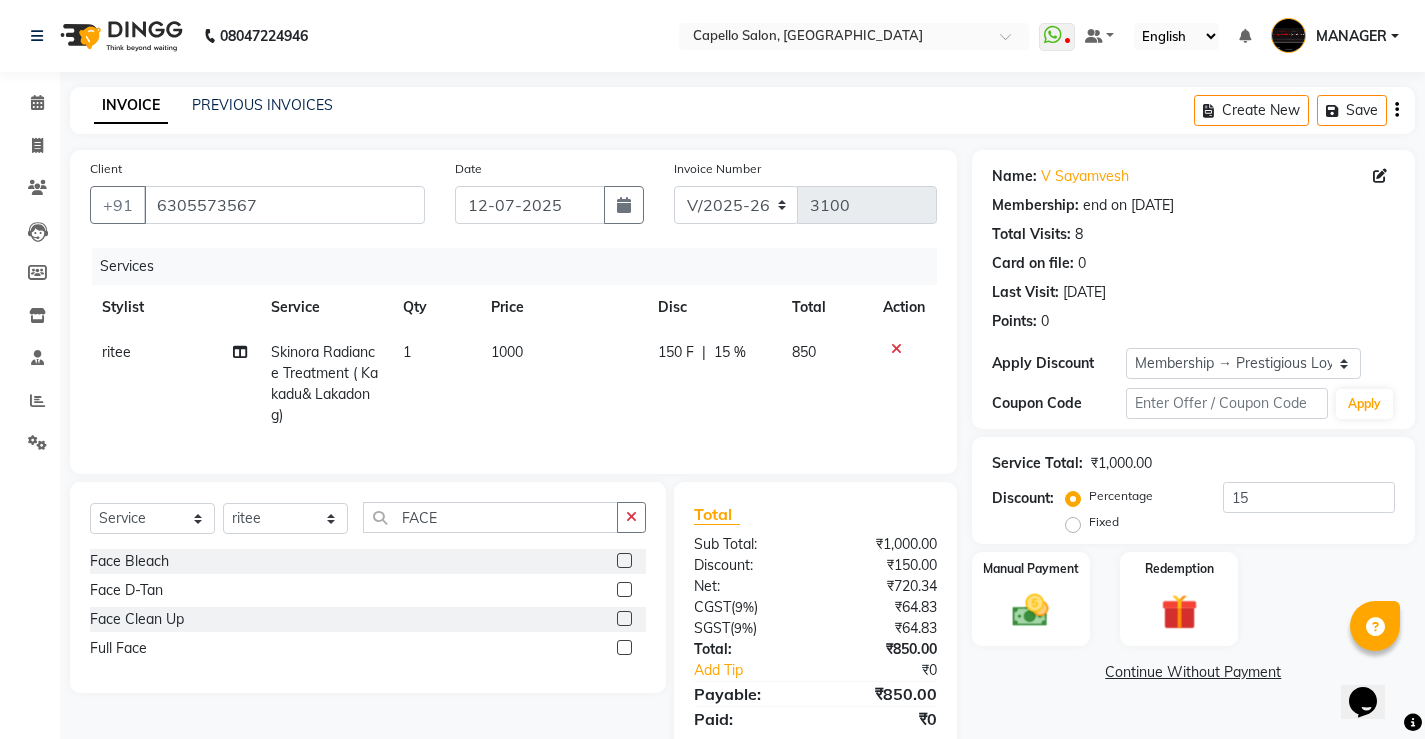 click 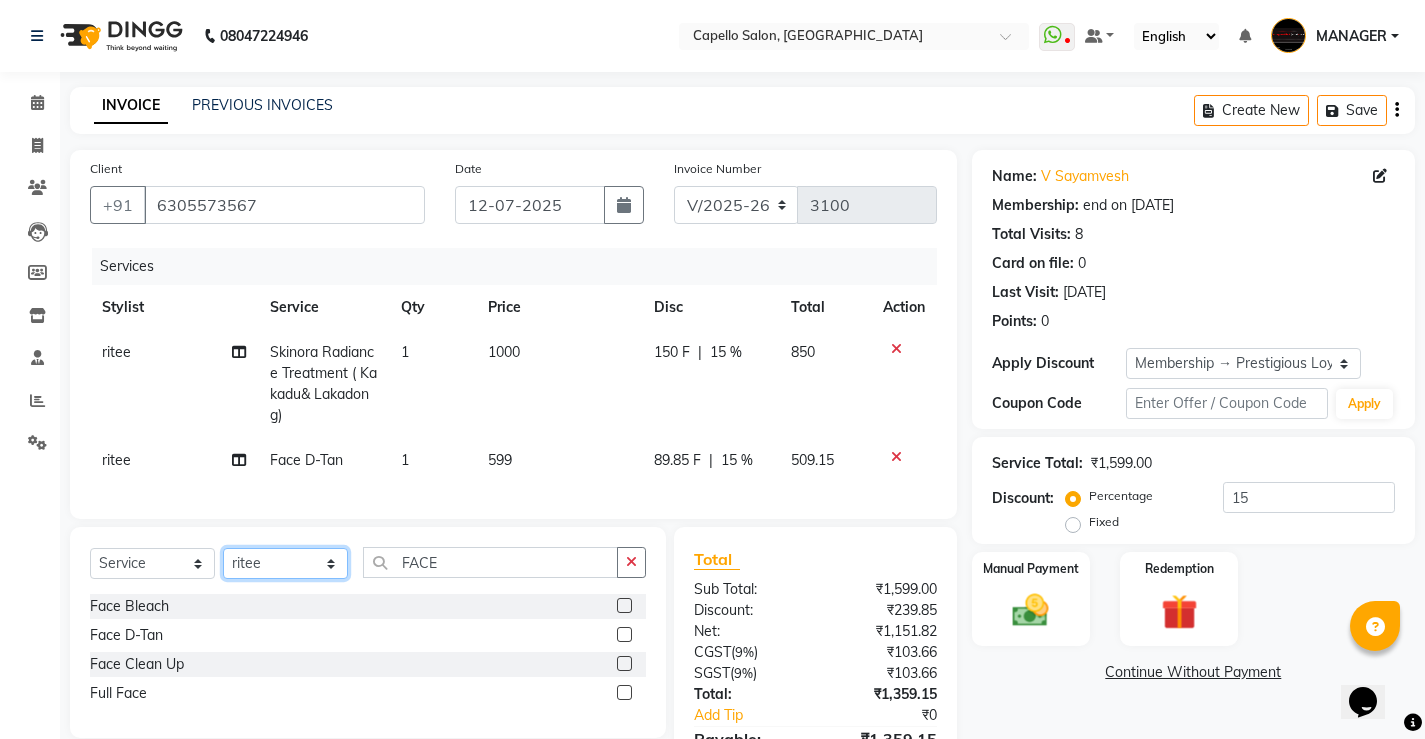 click on "Select Stylist ADMIN AKASH [PERSON_NAME] [PERSON_NAME] MANAGER [PERSON_NAME]  [PERSON_NAME] [PERSON_NAME] [PERSON_NAME]" 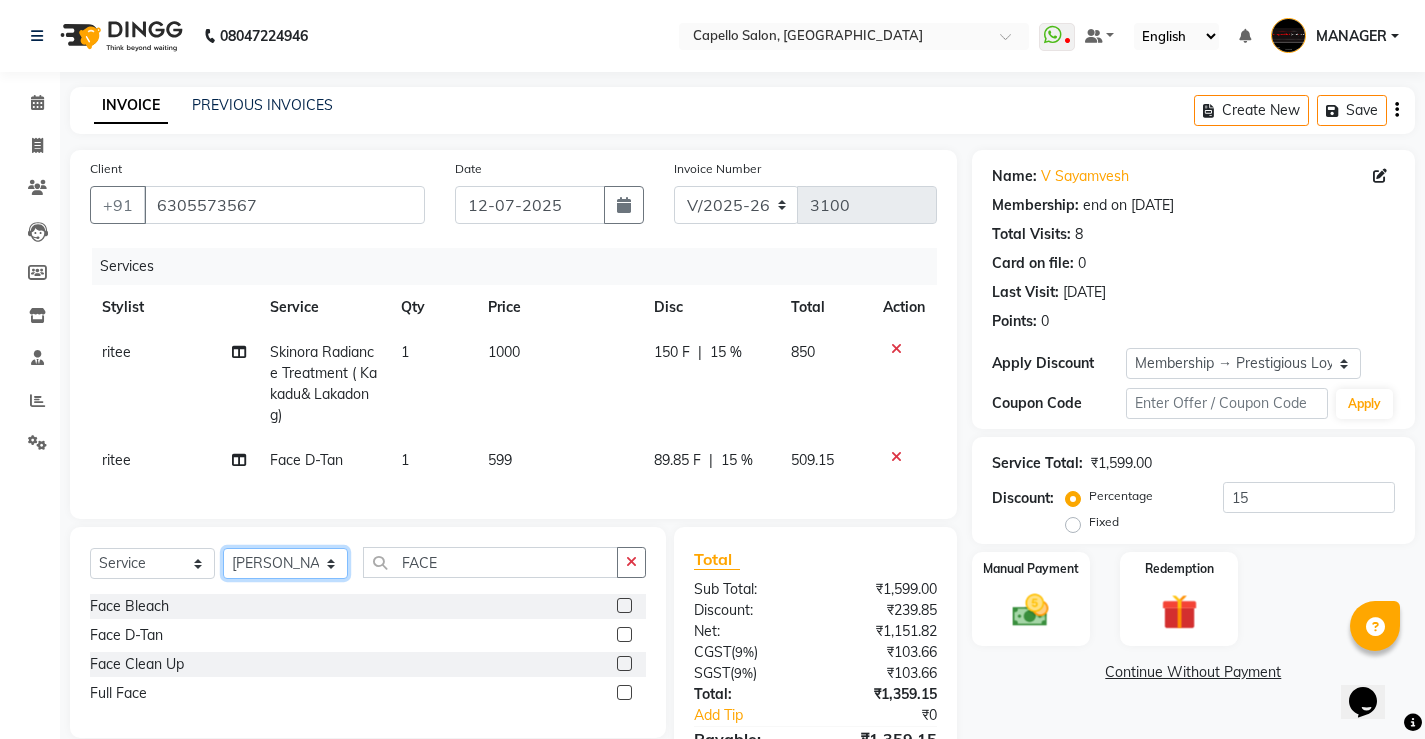 click on "Select Stylist ADMIN AKASH [PERSON_NAME] [PERSON_NAME] MANAGER [PERSON_NAME]  [PERSON_NAME] [PERSON_NAME] [PERSON_NAME]" 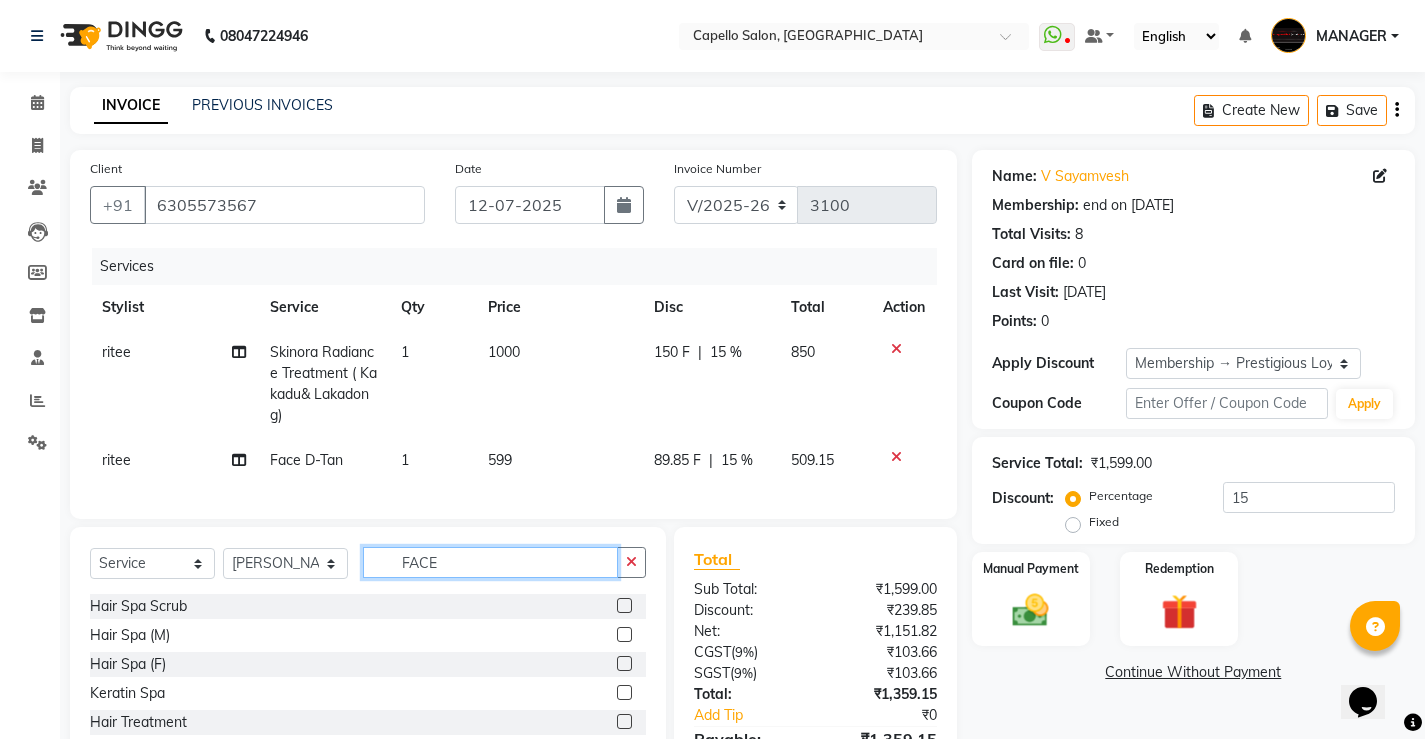 drag, startPoint x: 331, startPoint y: 578, endPoint x: 124, endPoint y: 547, distance: 209.30838 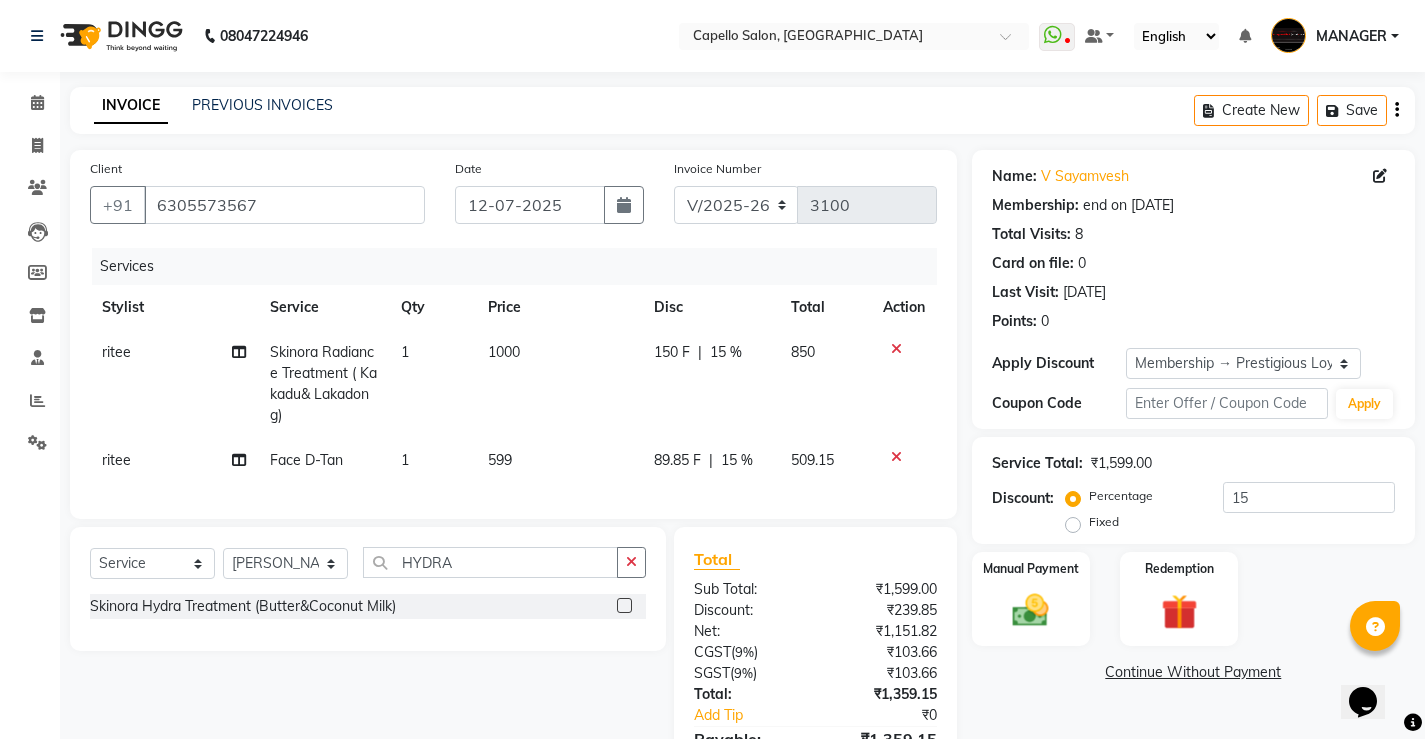 click 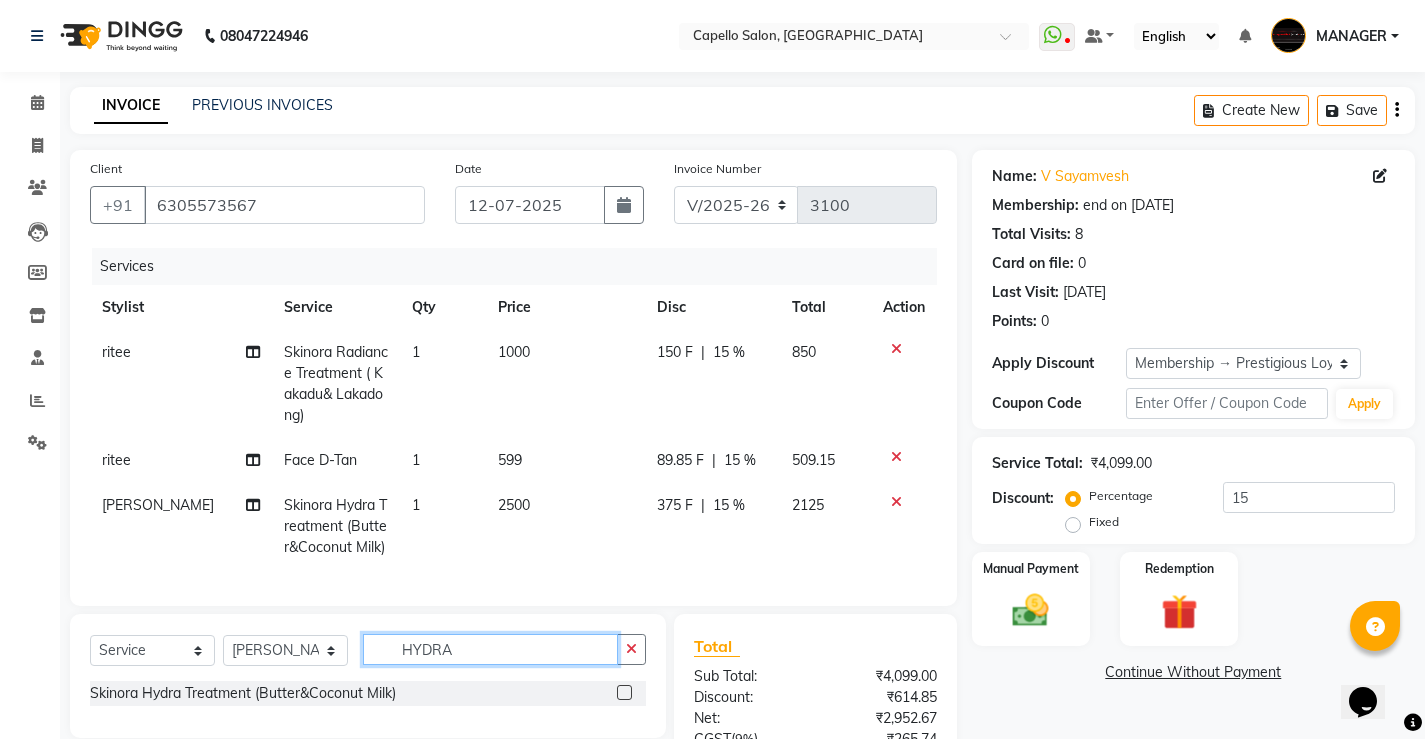drag, startPoint x: 498, startPoint y: 656, endPoint x: 282, endPoint y: 673, distance: 216.66795 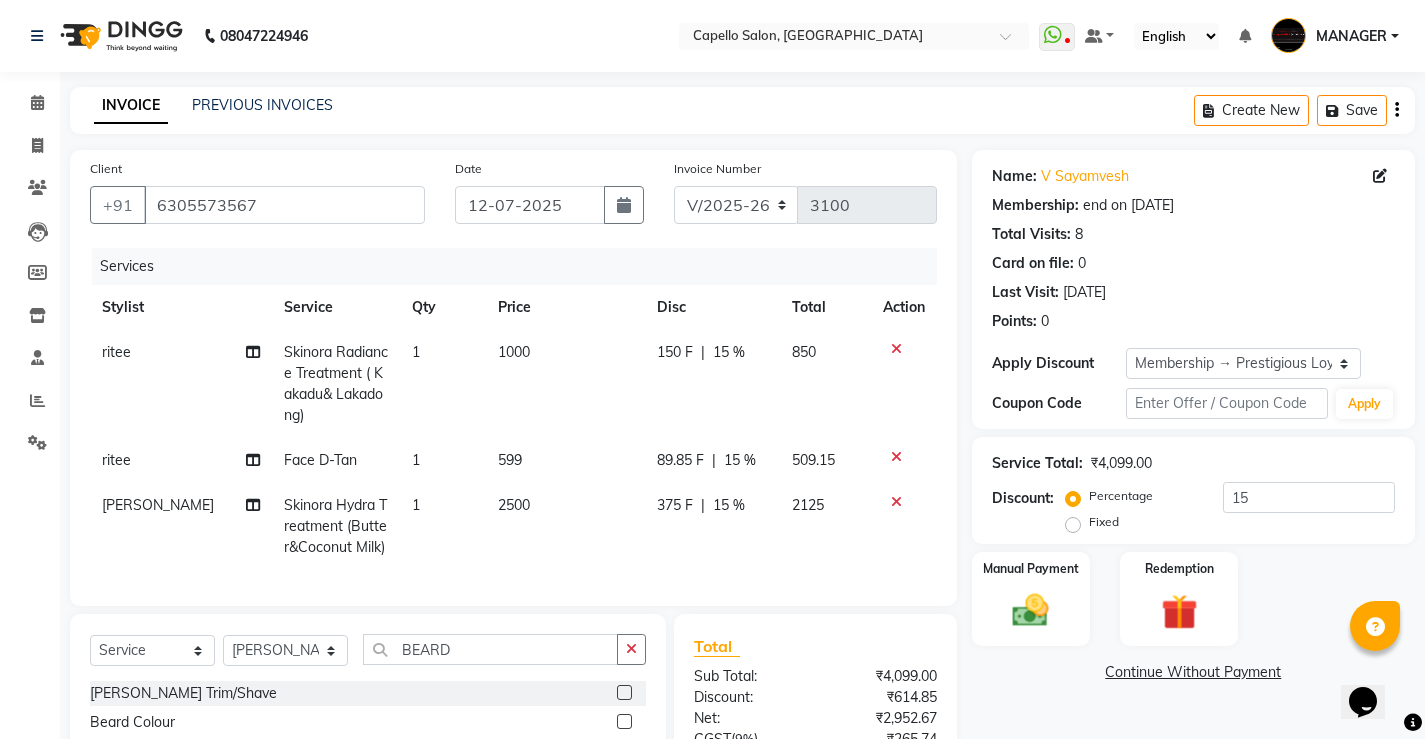 drag, startPoint x: 623, startPoint y: 711, endPoint x: 625, endPoint y: 680, distance: 31.06445 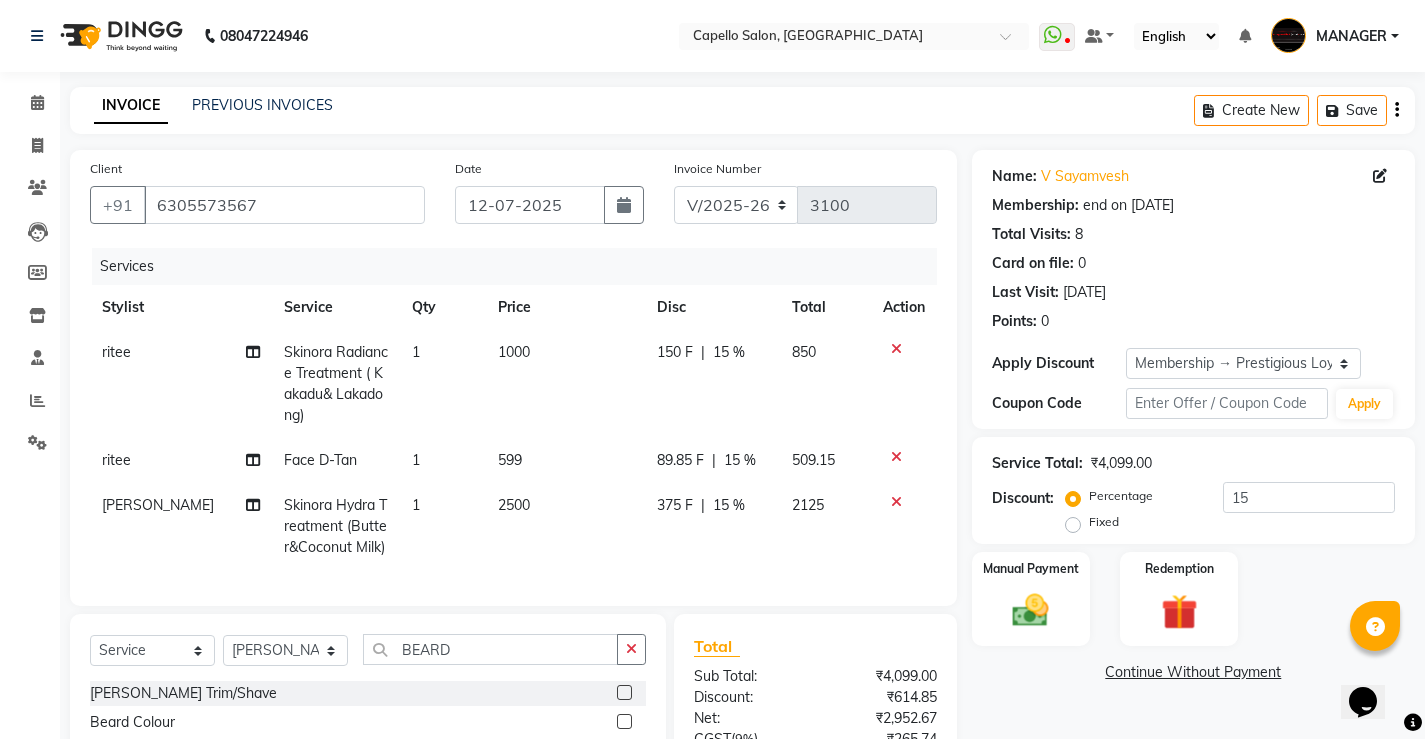 click on "599" 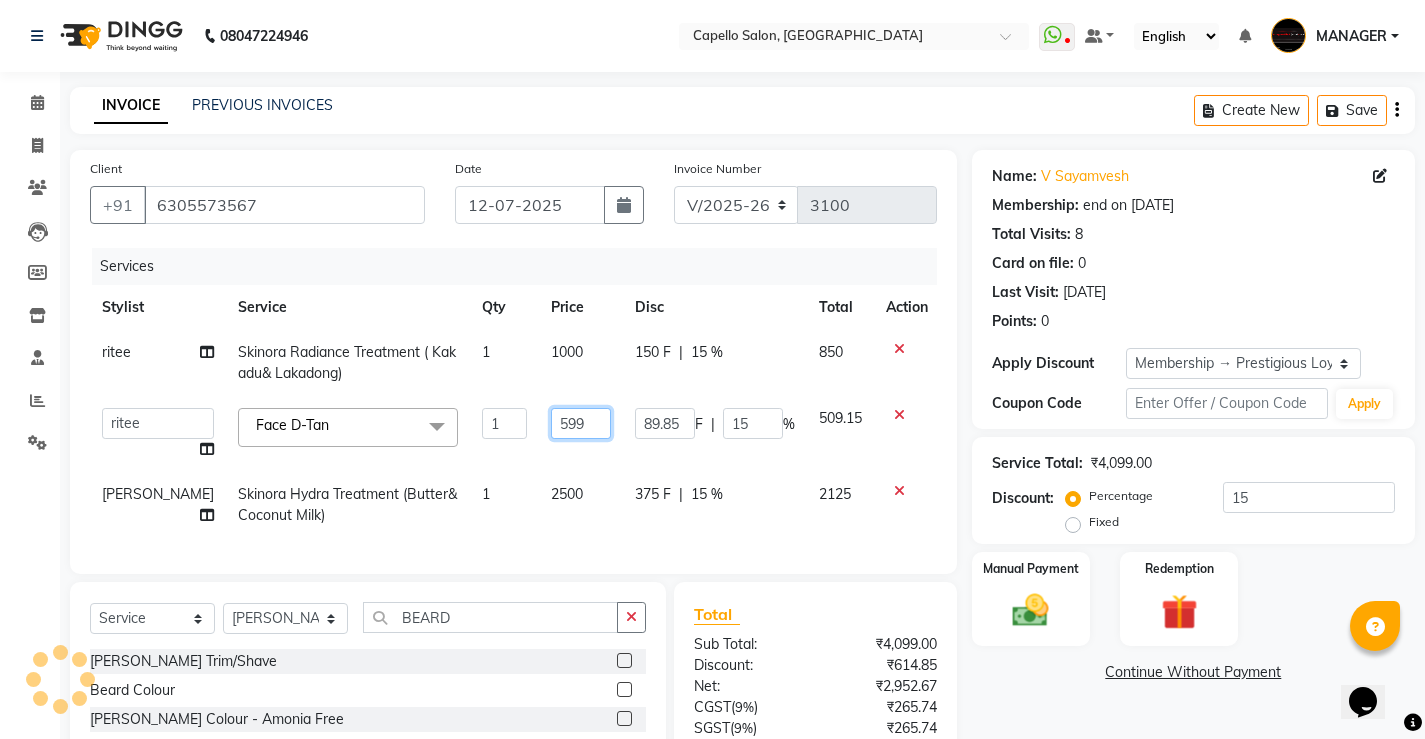 drag, startPoint x: 578, startPoint y: 425, endPoint x: 281, endPoint y: 452, distance: 298.22476 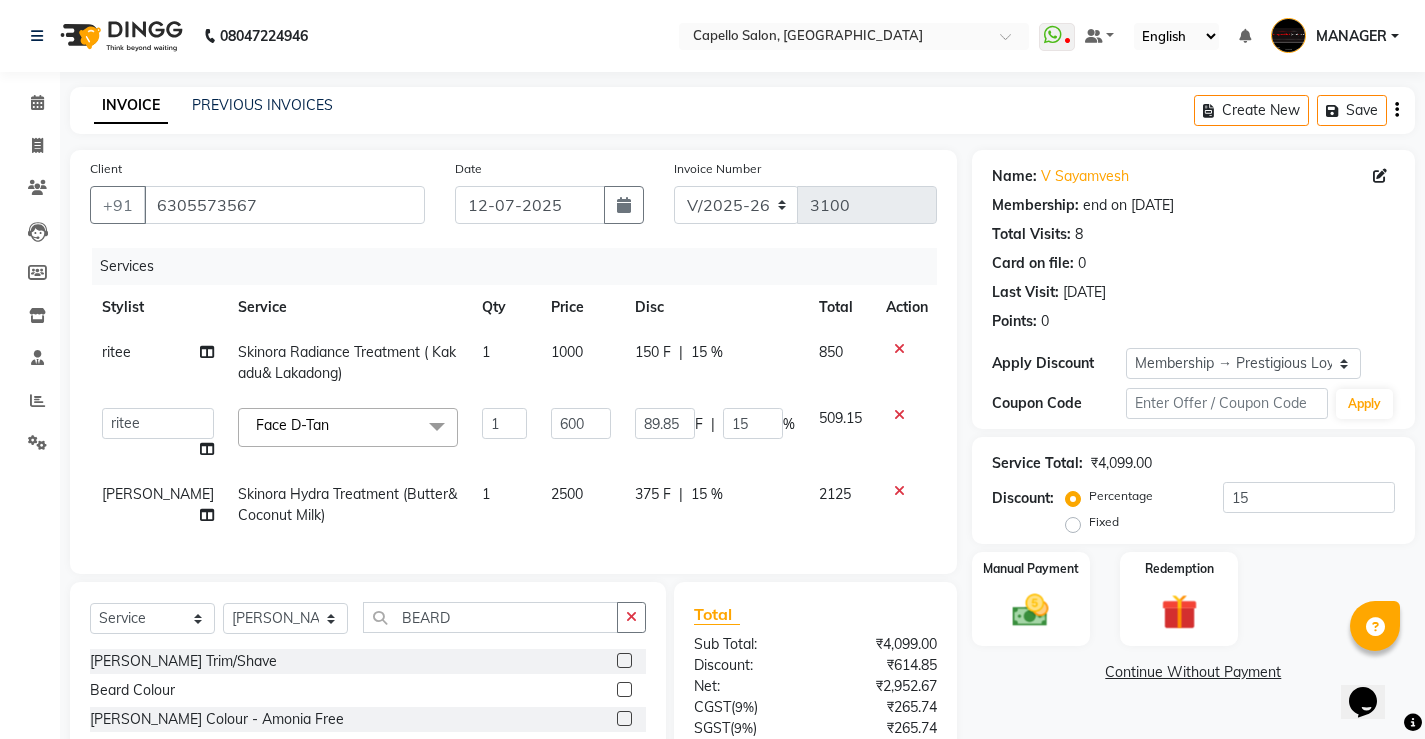 click on "150 F | 15 %" 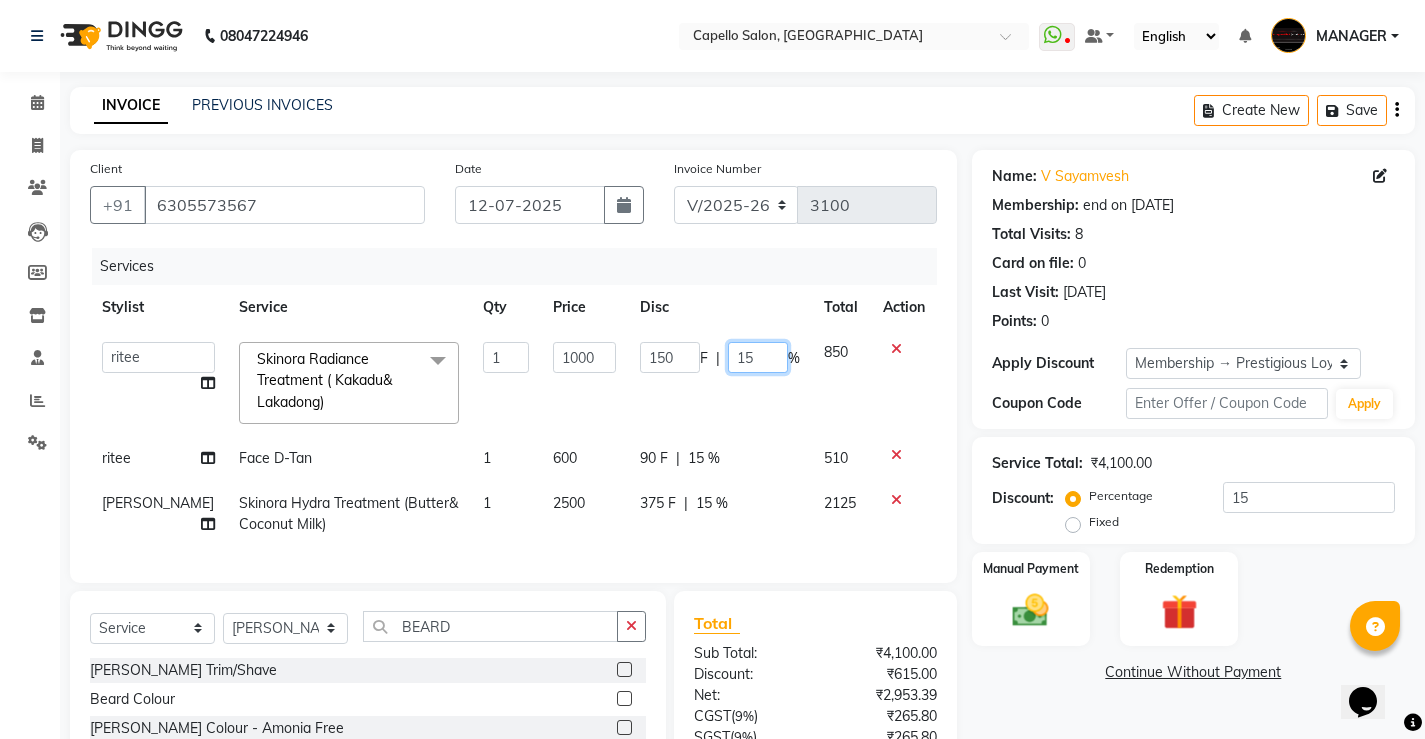 drag, startPoint x: 719, startPoint y: 351, endPoint x: 553, endPoint y: 356, distance: 166.07529 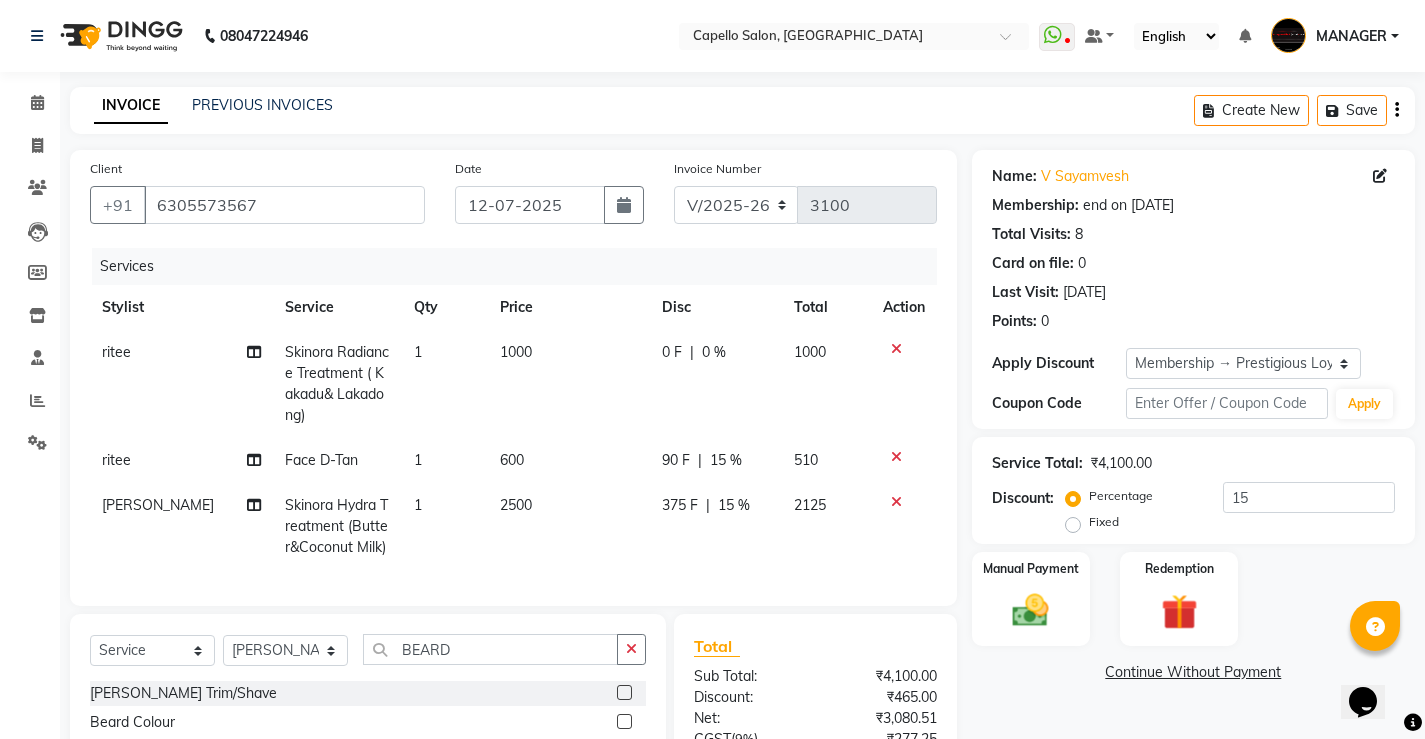 click on "1000" 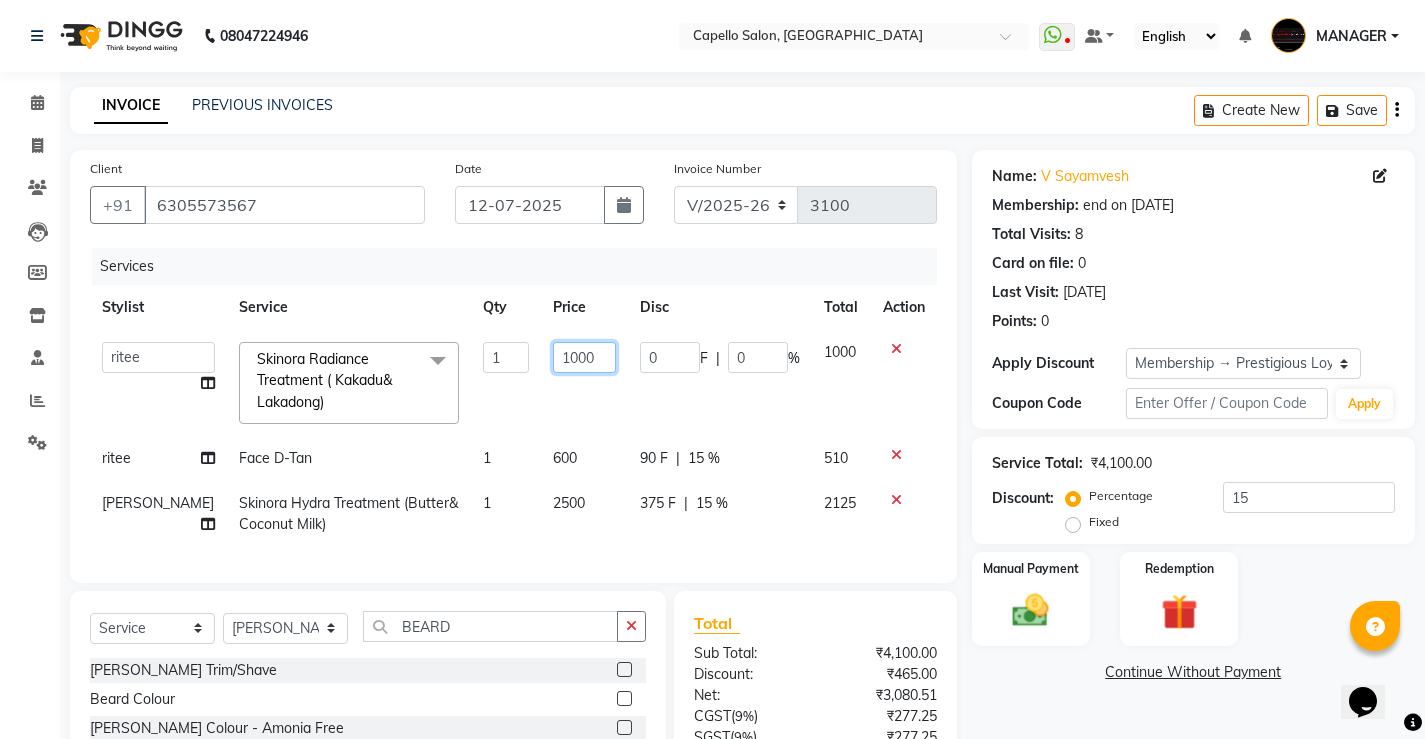 drag, startPoint x: 579, startPoint y: 345, endPoint x: 399, endPoint y: 423, distance: 196.17339 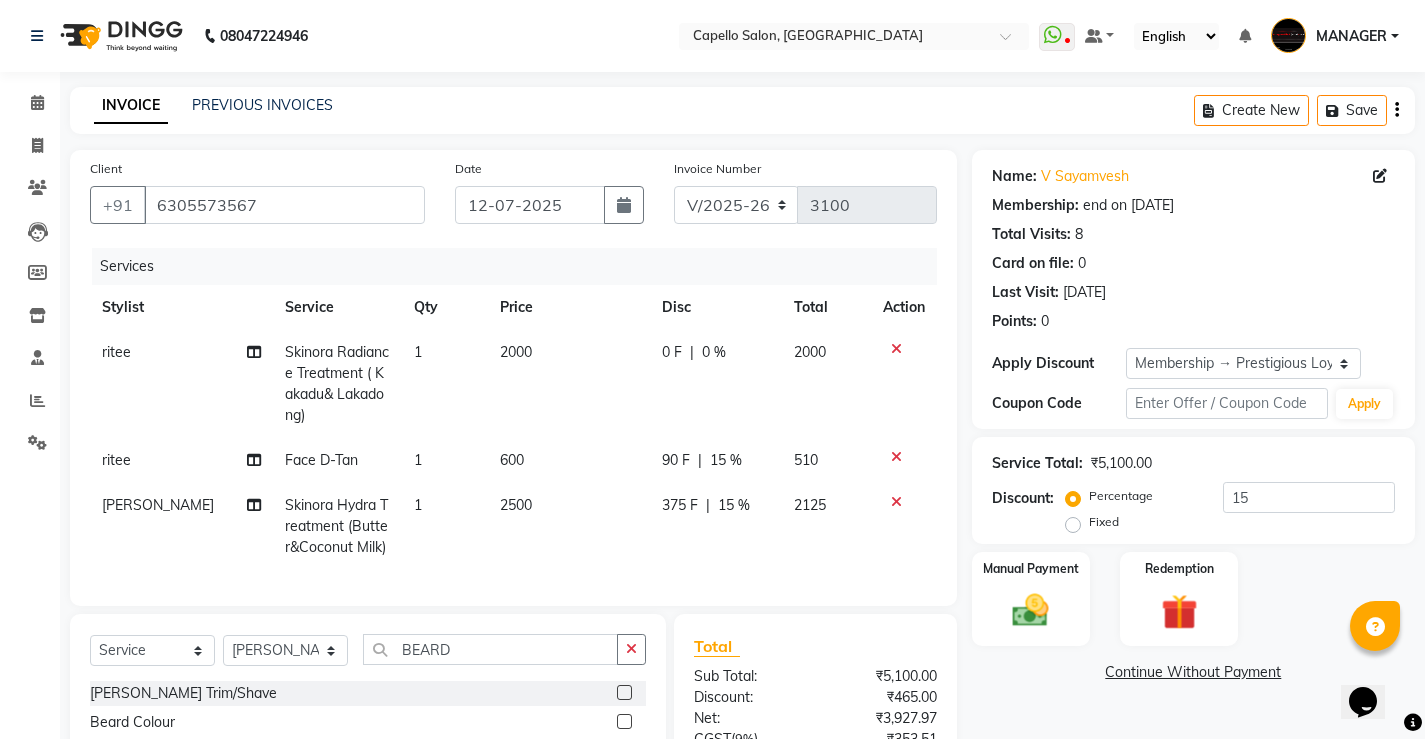 click on "2000" 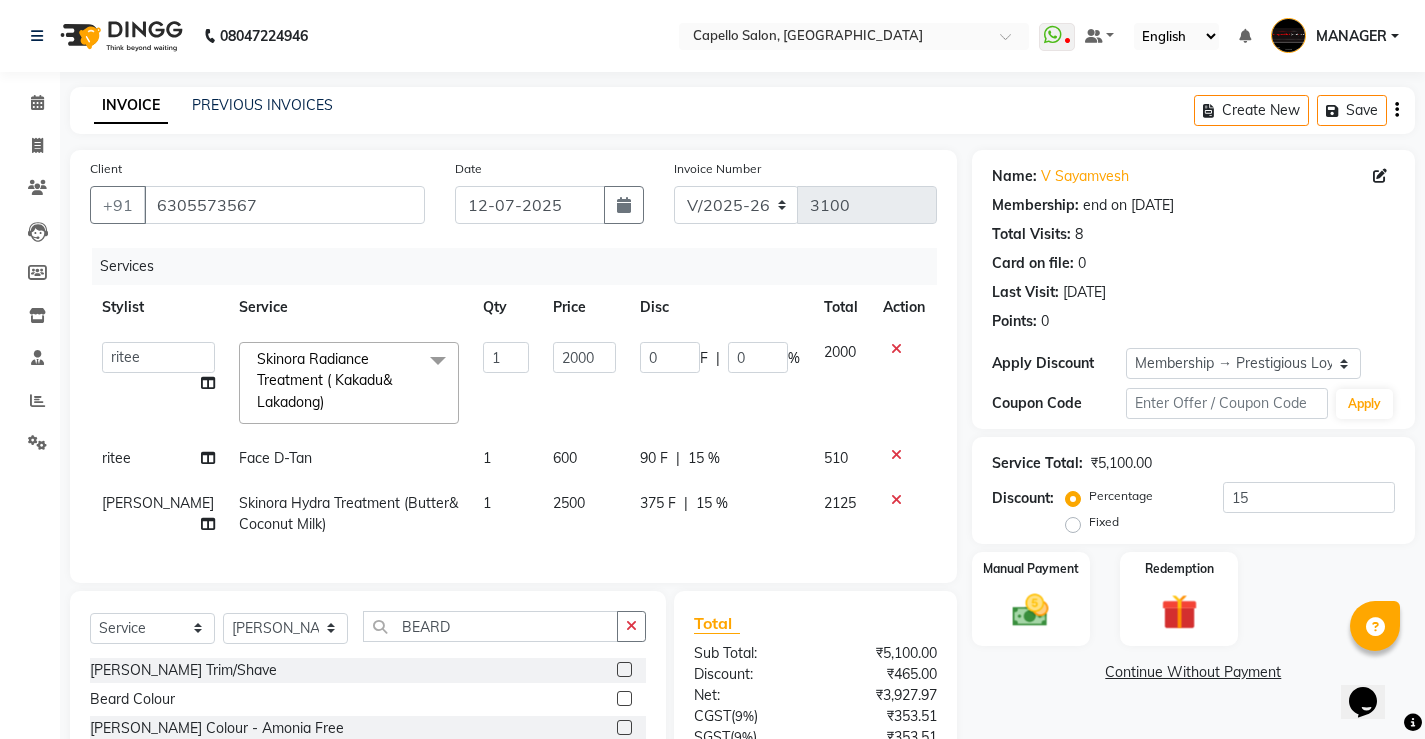click on "15 %" 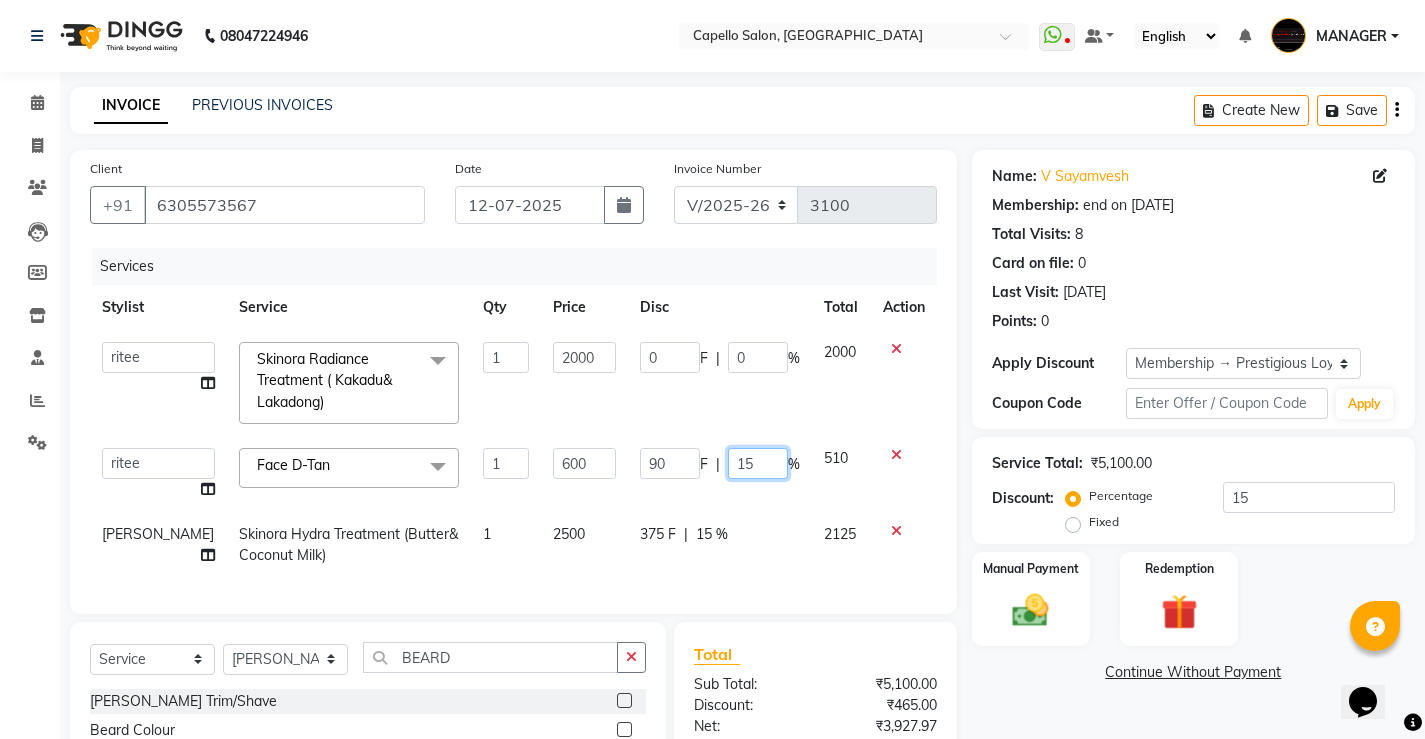 drag, startPoint x: 754, startPoint y: 460, endPoint x: 385, endPoint y: 486, distance: 369.91486 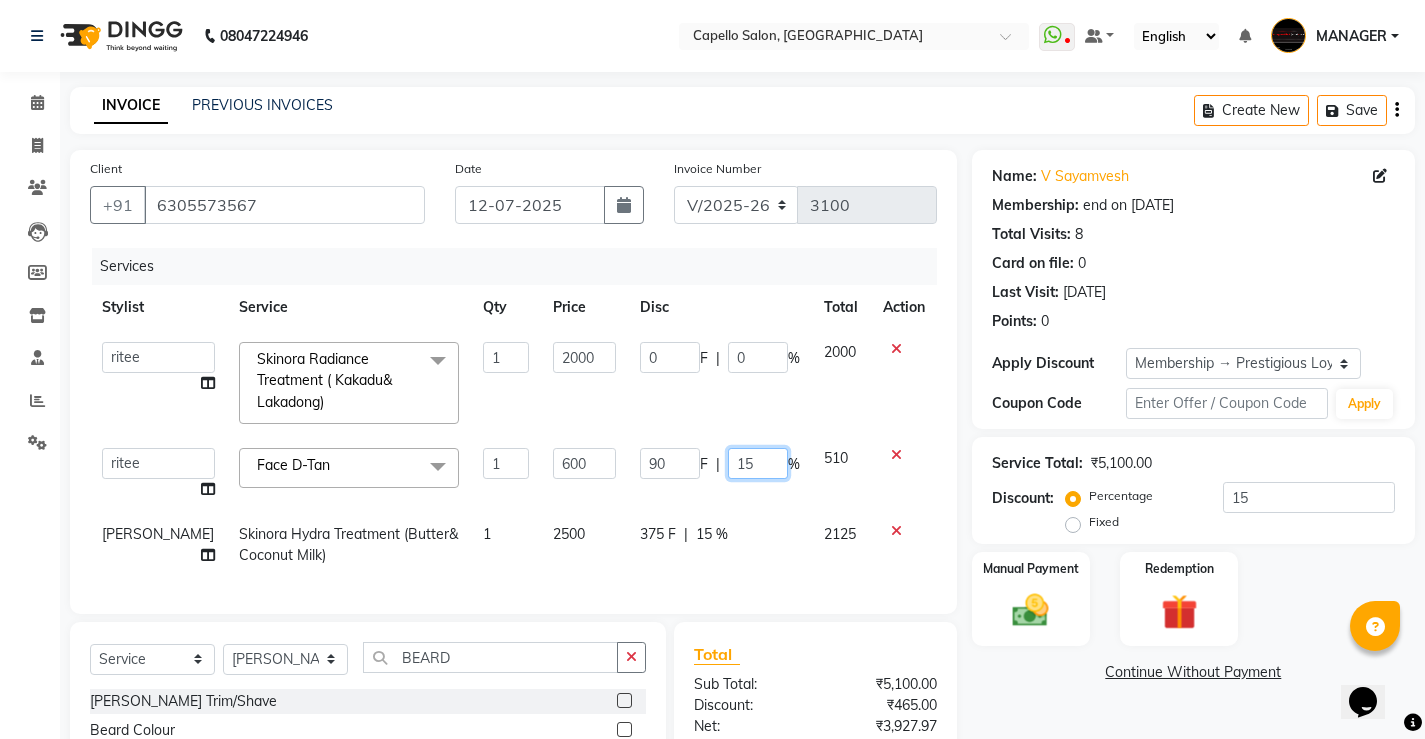 click on "ADMIN   AKASH   [PERSON_NAME]   [PERSON_NAME]   MANAGER   [PERSON_NAME]    [PERSON_NAME]   [PERSON_NAME]   [PERSON_NAME]   VISHAL  Face D-Tan  x Hair Spa Scrub Hair Spa (M) Hair Spa (F) Keratin Spa Hair Treatment Hair Treatment Smartbond Hair Smoothing Hair Straightening Hair Rebonding Hair Keratin Cadiveu Head Massage L Hair Keratin Keramelon Hair [MEDICAL_DATA] Keramelon Scalp Advance (F) Scalp Advance (M) Brillare Anti-[MEDICAL_DATA] oil (F) Nanoplastia treatment Brillare Hairfall Control oil (F) Brillare Hairfall Control oil (M) Brillare Anti-[MEDICAL_DATA] oil (M) Reflexology (U lux) 1400 Face Bleach Face D-Tan Face Clean Up Clean-up (Shine beauty) Facial Actiblend Glass Facial Mask Signature Facial Deluxe Facial Luxury Facial Magical Facial Premium Facial Royal Treatment Skinora Age Control F Treatment ( Snow Algae&Saffron) Skinora Calming Treatment (Avacado & Oat) Skinora Hydra Treatment (Butter&Coconut Milk) Skinora Mattifying Treatment ( Citron&Seabuck) Skinora Radiance Treatment ( Kakadu& Lakadong) Classic Manicure Nails Cut+File" 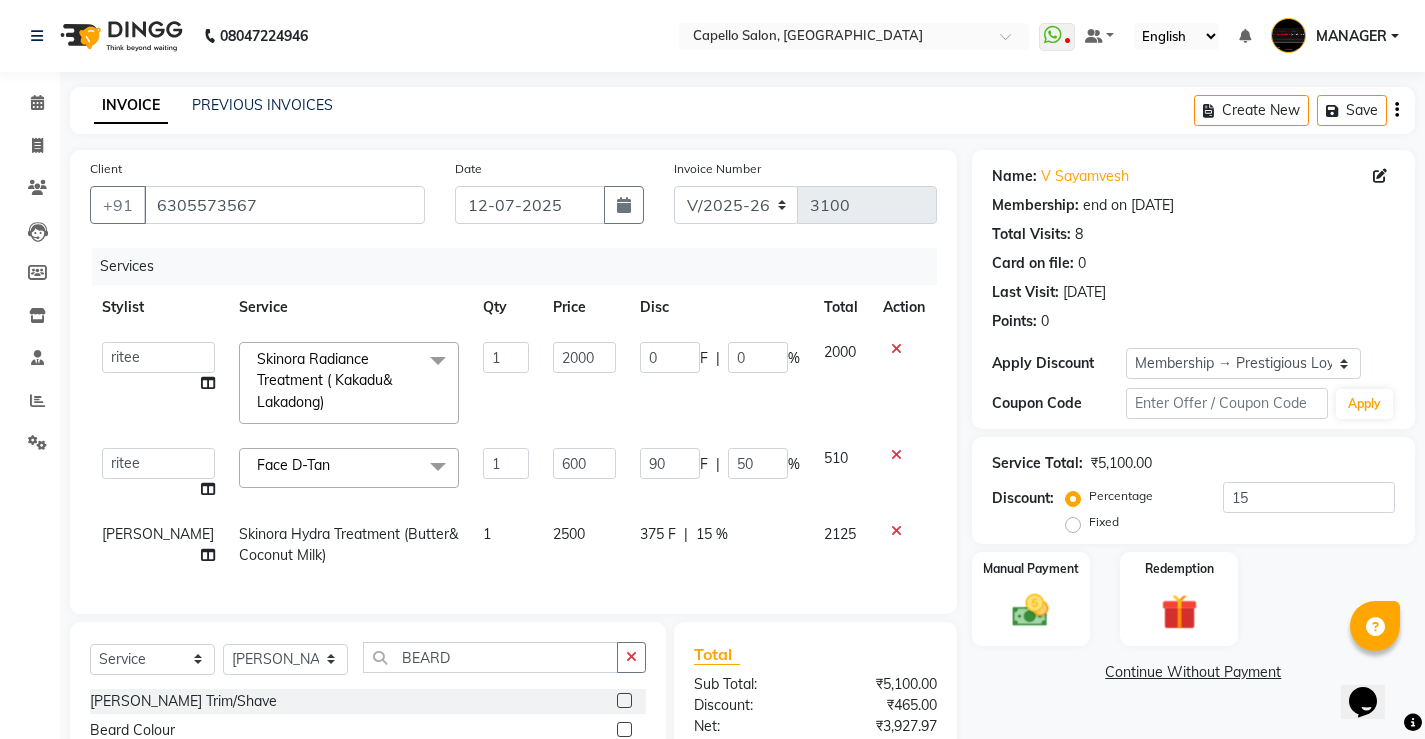 click on "2500" 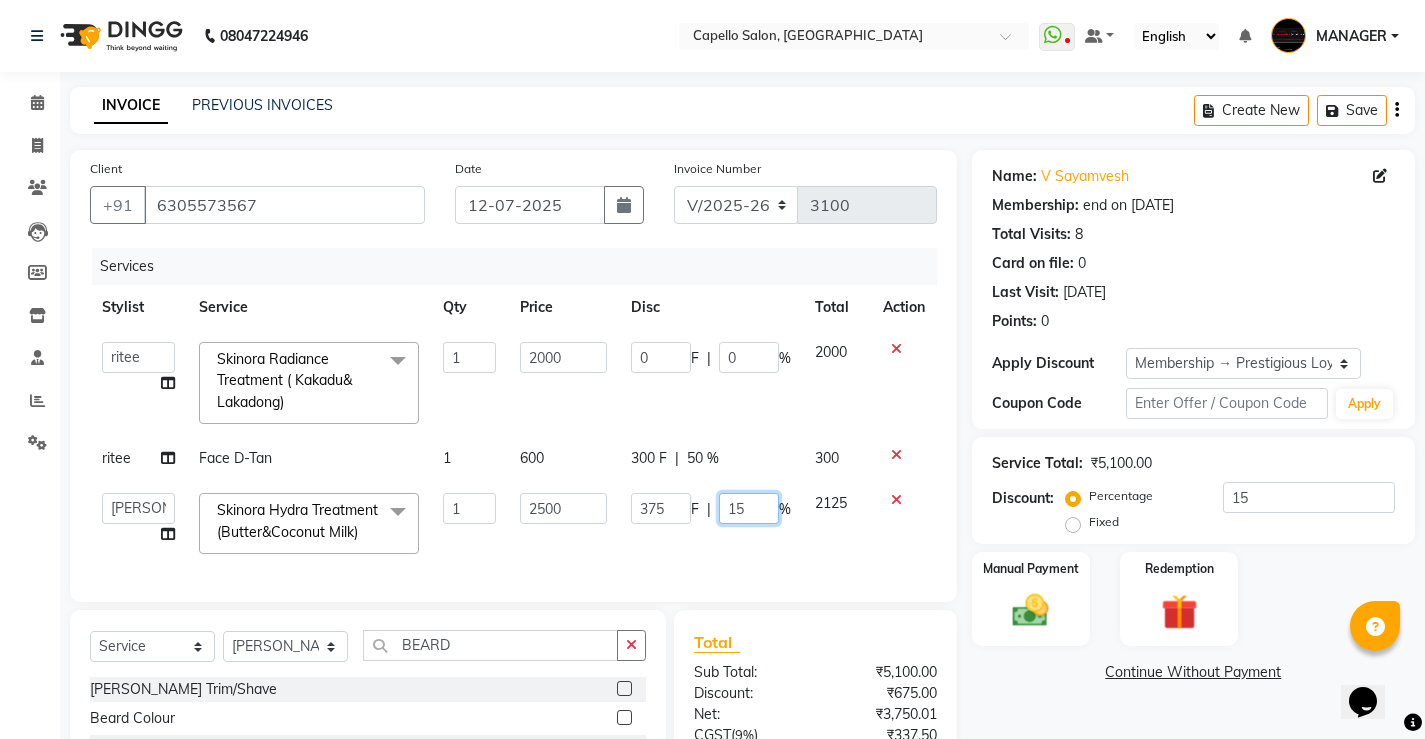 drag, startPoint x: 756, startPoint y: 510, endPoint x: 568, endPoint y: 508, distance: 188.01064 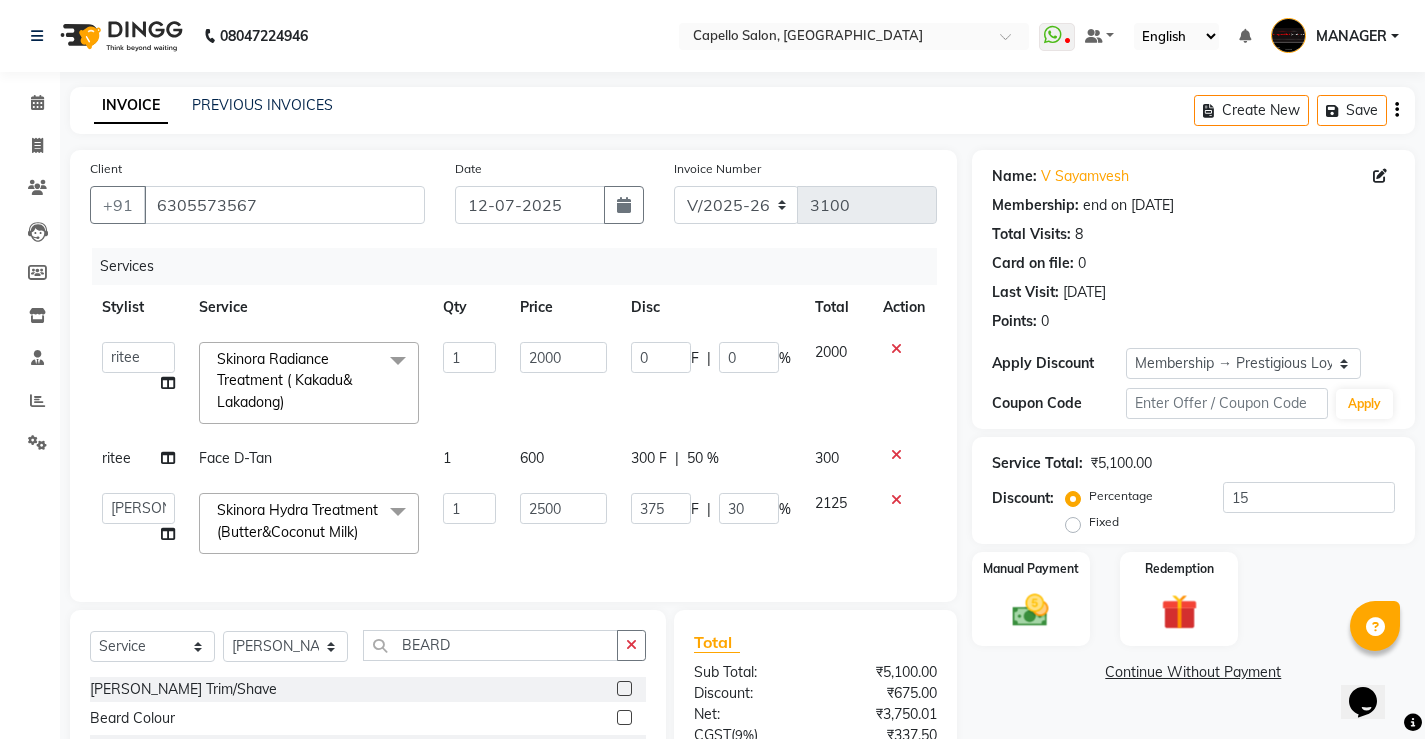 click on "Services Stylist Service Qty Price Disc Total Action  ADMIN   AKASH   [PERSON_NAME]   [PERSON_NAME]   MANAGER   [PERSON_NAME]    [PERSON_NAME]   [PERSON_NAME]   [PERSON_NAME]   VISHAL  Skinora Radiance Treatment ( Kakadu& Lakadong)  x Hair Spa Scrub Hair Spa (M) Hair Spa (F) Keratin Spa Hair Treatment Hair Treatment Smartbond Hair Smoothing Hair Straightening Hair Rebonding Hair Keratin Cadiveu Head Massage L Hair Keratin Keramelon Hair [MEDICAL_DATA] Keramelon Scalp Advance (F) Scalp Advance (M) Brillare Anti-[MEDICAL_DATA] oil (F) Nanoplastia treatment Brillare Hairfall Control oil (F) Brillare Hairfall Control oil (M) Brillare Anti-[MEDICAL_DATA] oil (M) Reflexology (U lux) 1400 Face Bleach Face D-Tan Face Clean Up Clean-up (Shine beauty) Facial Actiblend Glass Facial Mask Signature Facial Deluxe Facial Luxury Facial Magical Facial Premium Facial Royal Treatment Skinora Age Control F Treatment ( Snow Algae&Saffron) Skinora Calming Treatment (Avacado & Oat) Skinora Hydra Treatment (Butter&Coconut Milk) Classic Manicure Classic Pedicure 1 0" 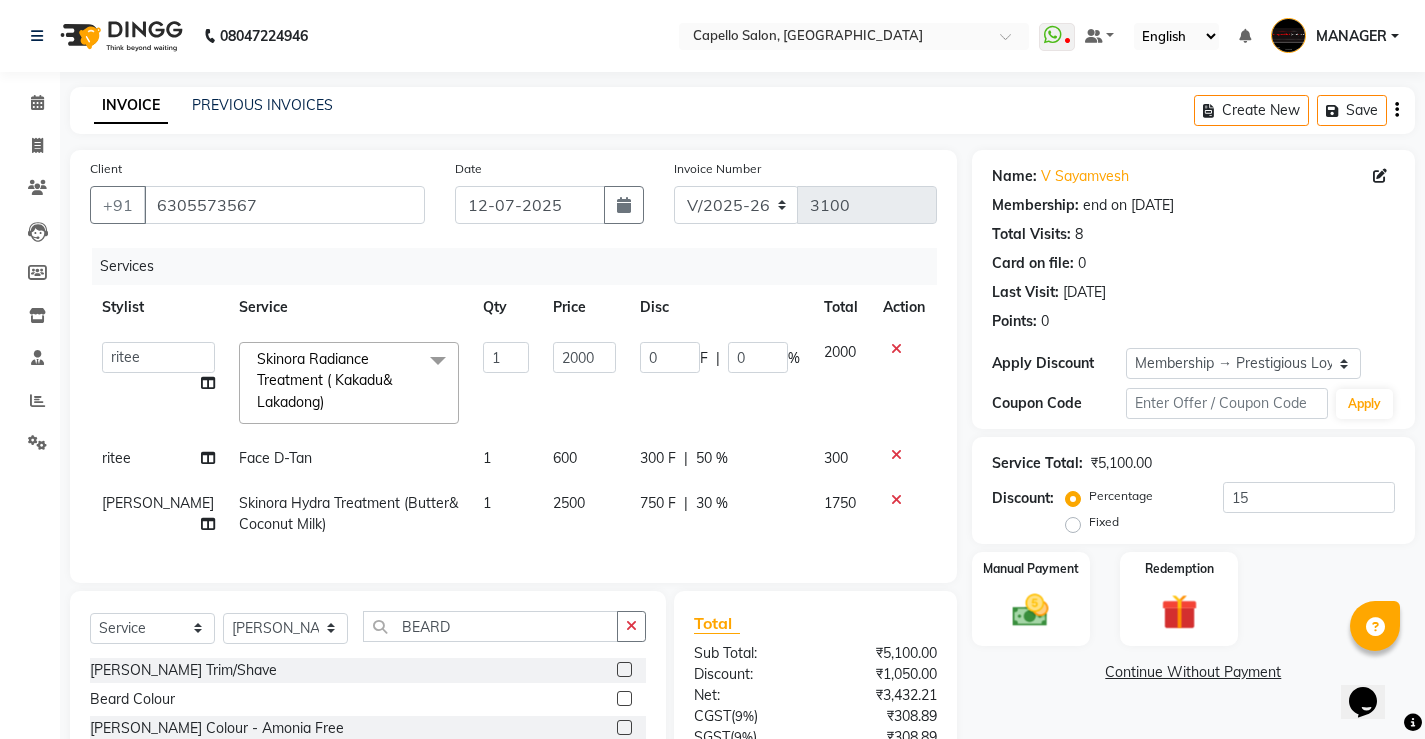 click on "2500" 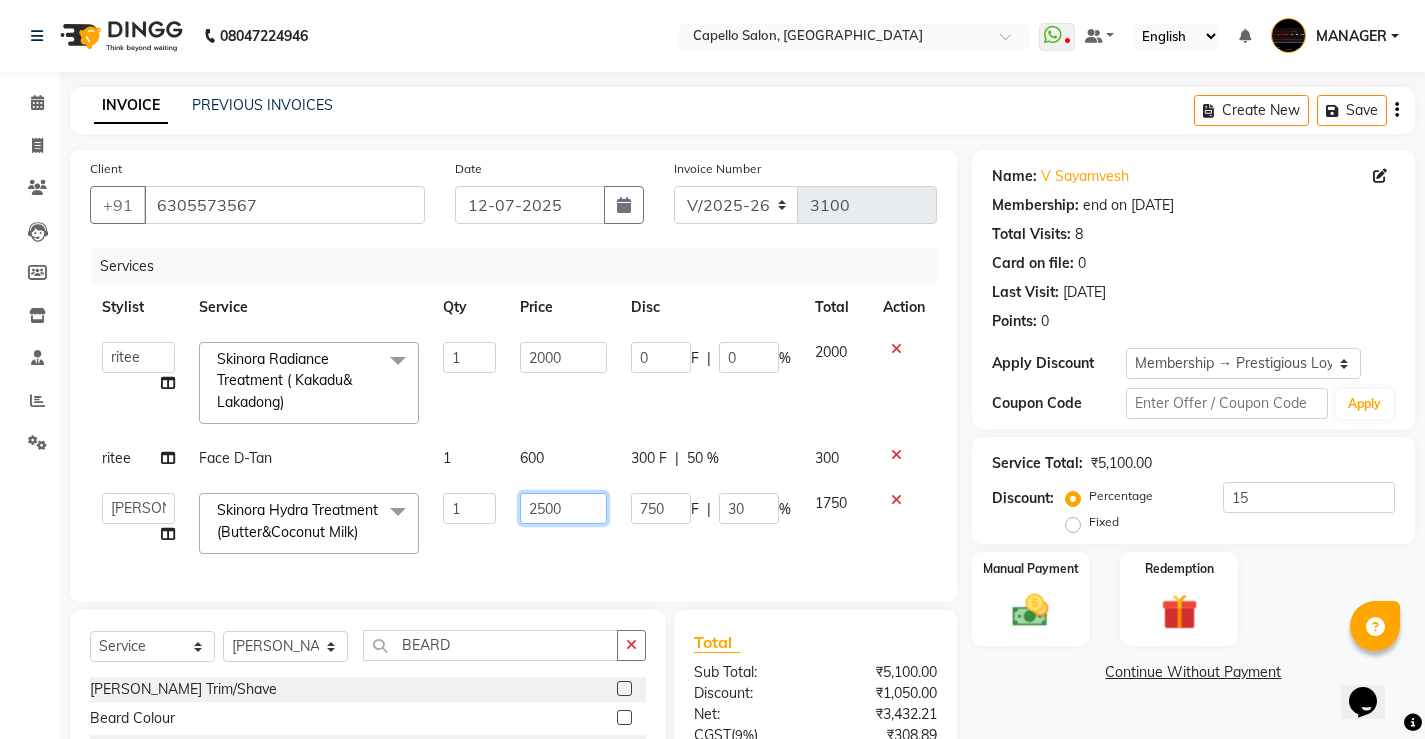 click on "ADMIN   AKASH   [PERSON_NAME]   [PERSON_NAME]   MANAGER   [PERSON_NAME]    [PERSON_NAME]   [PERSON_NAME]   [PERSON_NAME]   VISHAL  Skinora Hydra Treatment (Butter&Coconut Milk)  x Hair Spa Scrub Hair Spa (M) Hair Spa (F) Keratin Spa Hair Treatment Hair Treatment Smartbond Hair Smoothing Hair Straightening Hair Rebonding Hair Keratin Cadiveu Head Massage L Hair Keratin Keramelon Hair [MEDICAL_DATA] Keramelon Scalp Advance (F) Scalp Advance (M) Brillare Anti-[MEDICAL_DATA] oil (F) Nanoplastia treatment Brillare Hairfall Control oil (F) Brillare Hairfall Control oil (M) Brillare Anti-[MEDICAL_DATA] oil (M) Reflexology (U lux) 1400 Face Bleach Face D-Tan Face Clean Up Clean-up (Shine beauty) Facial Actiblend Glass Facial Mask Signature Facial Deluxe Facial Luxury Facial Magical Facial Premium Facial Royal Treatment Skinora Age Control F Treatment ( Snow Algae&Saffron) Skinora Calming Treatment (Avacado & Oat) Skinora Hydra Treatment (Butter&Coconut Milk) Skinora Mattifying Treatment ( Citron&Seabuck) Classic Manicure Classic Pedicure Forehead 1" 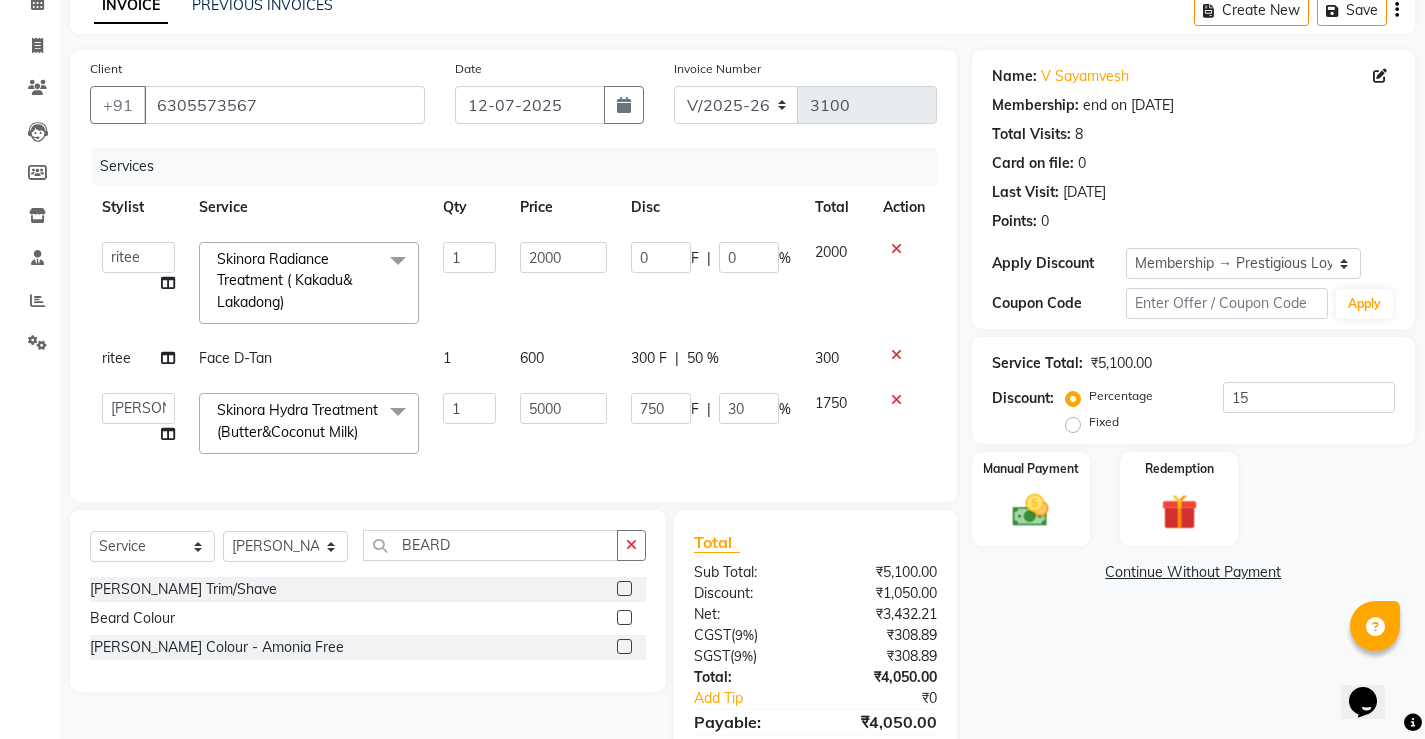 drag, startPoint x: 521, startPoint y: 429, endPoint x: 482, endPoint y: 519, distance: 98.08669 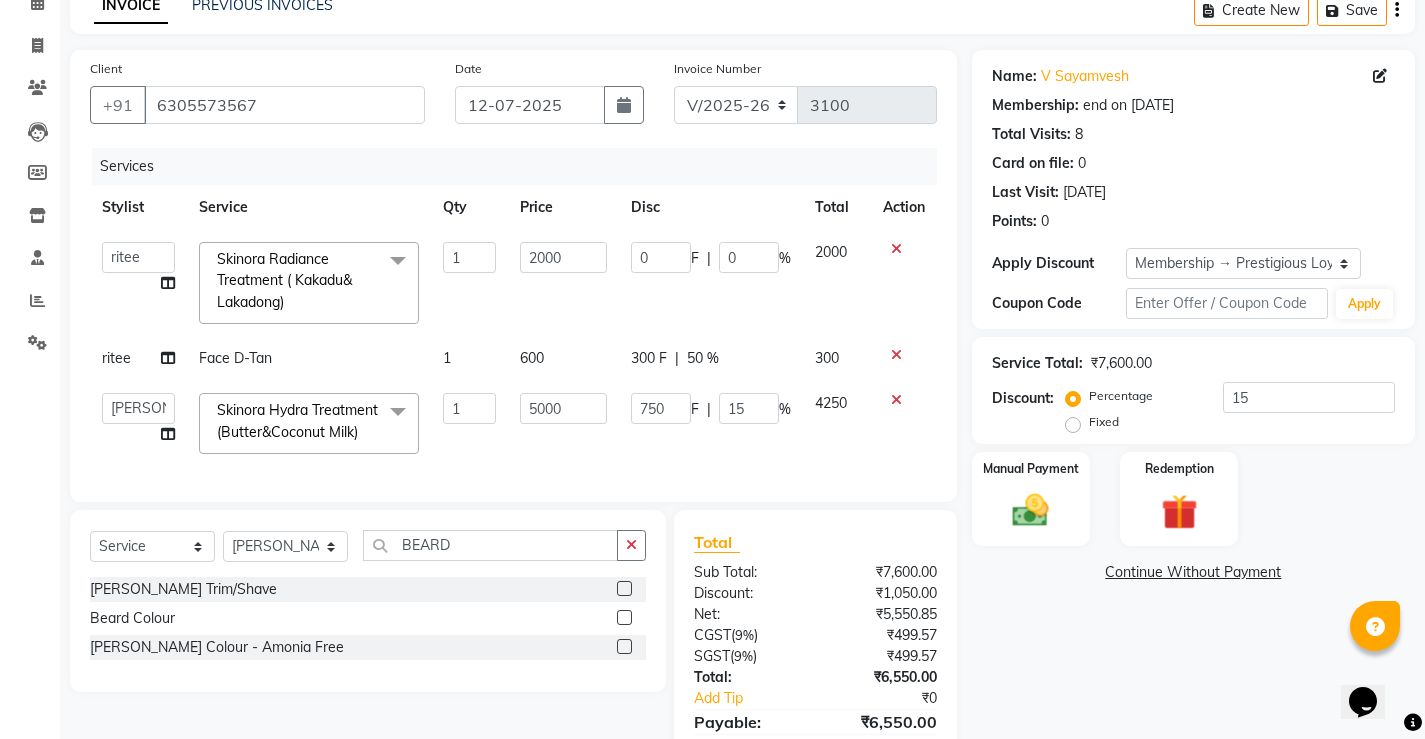 scroll, scrollTop: 210, scrollLeft: 0, axis: vertical 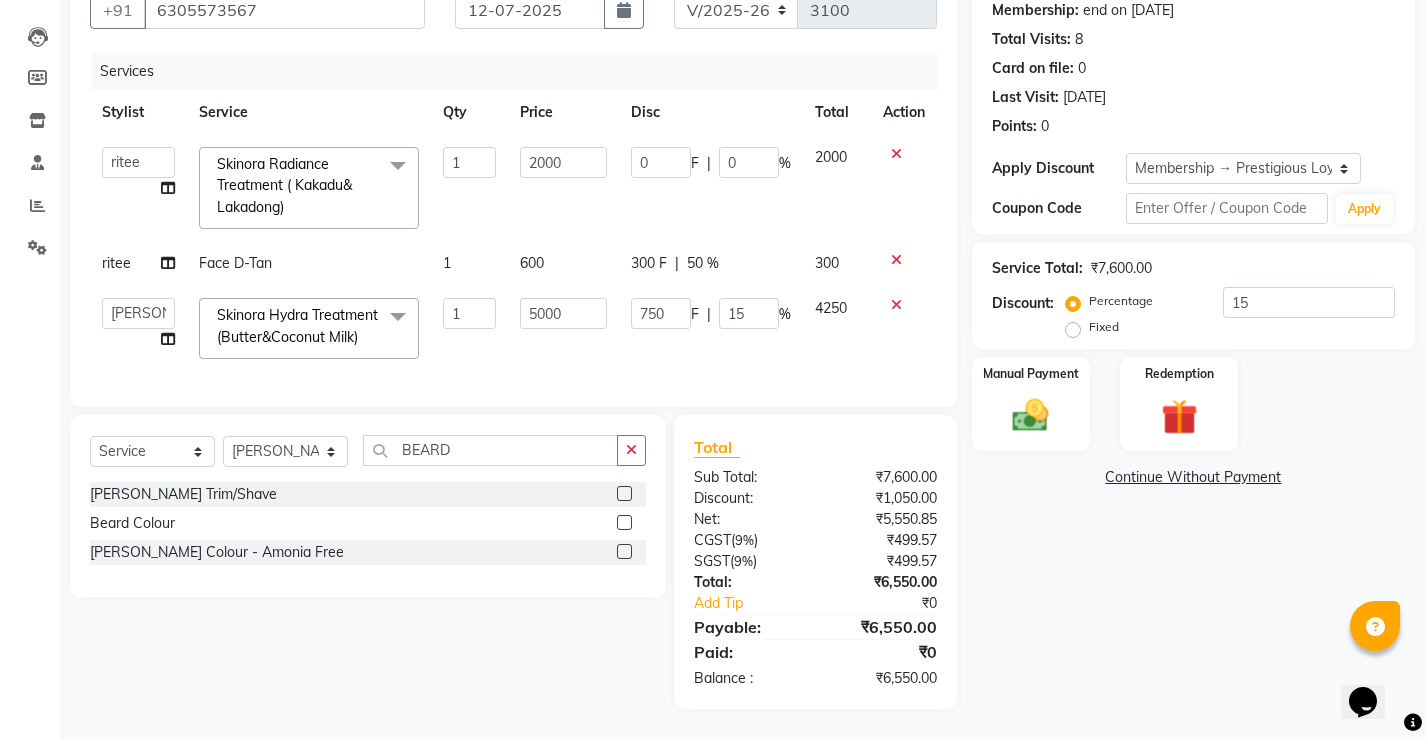 click 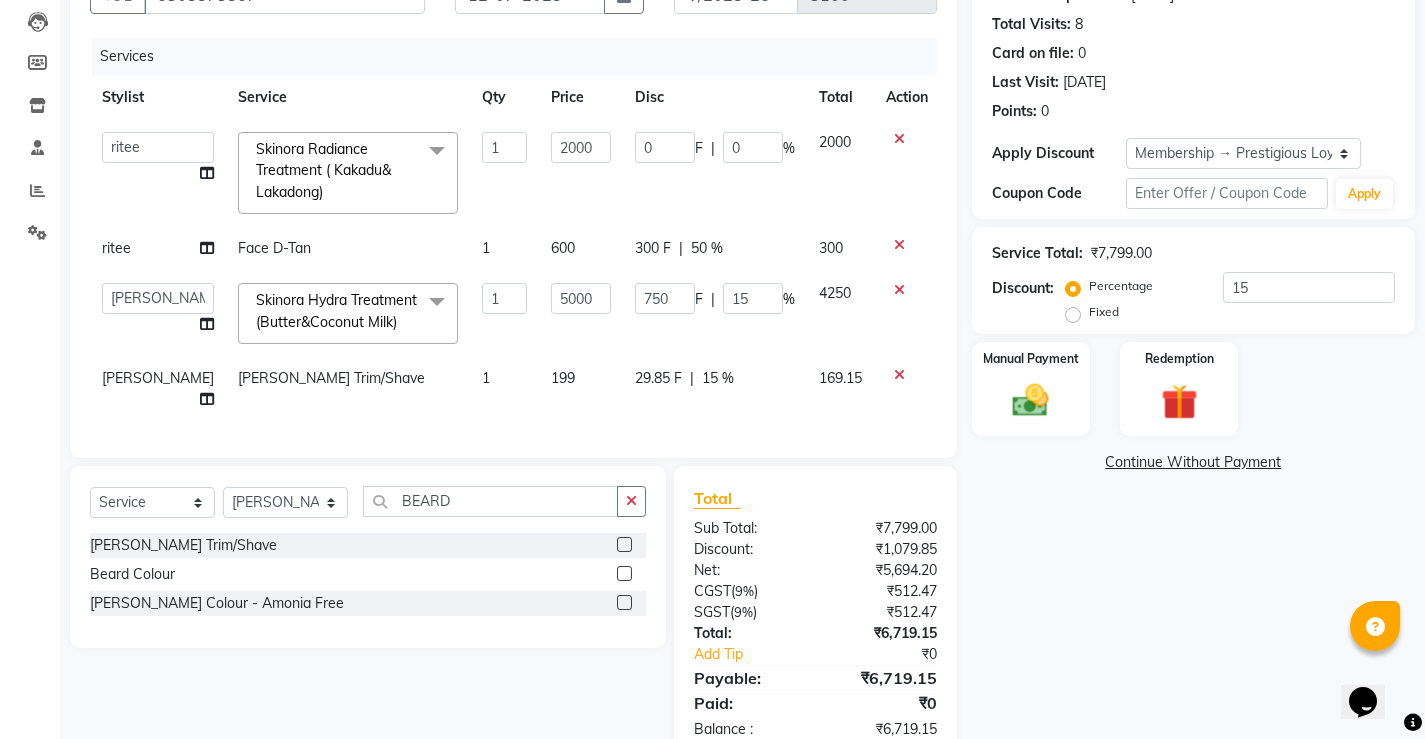 click on "199" 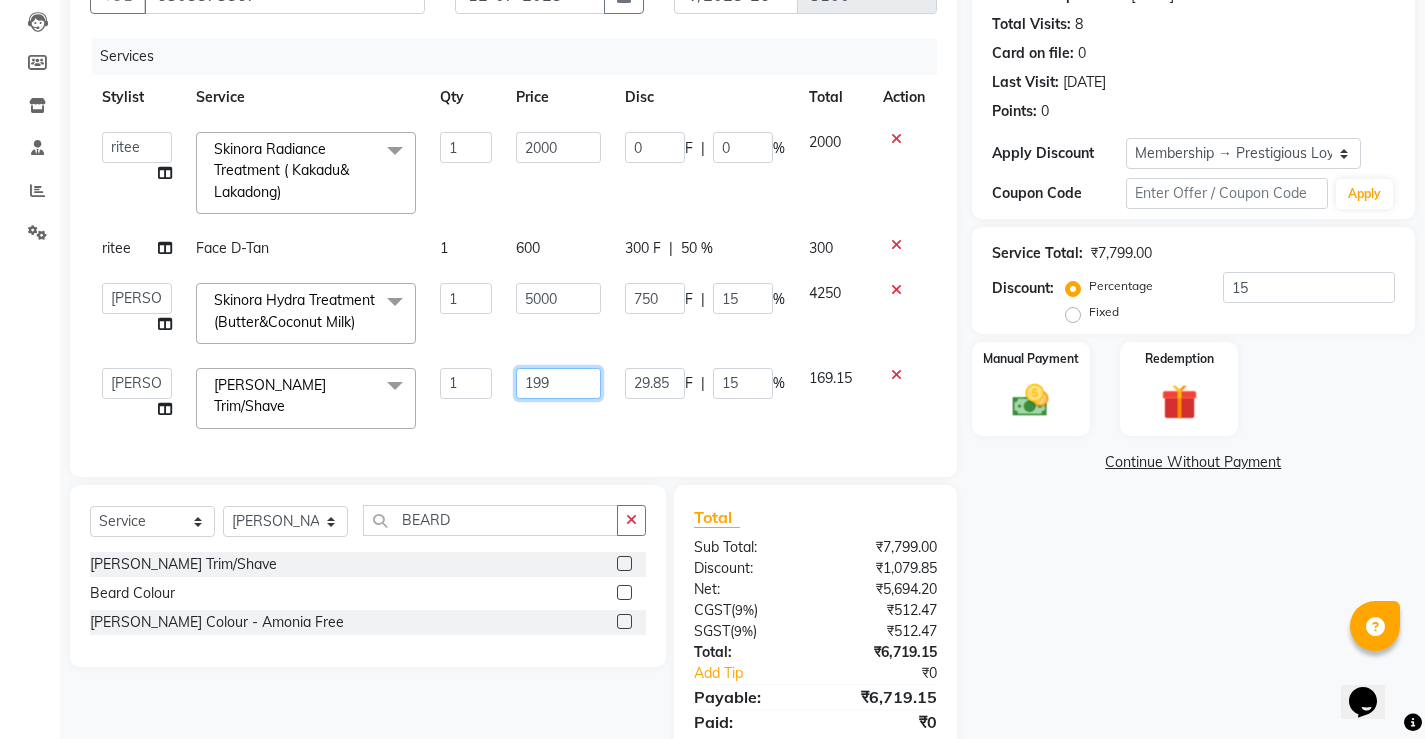 drag, startPoint x: 587, startPoint y: 377, endPoint x: 448, endPoint y: 416, distance: 144.36758 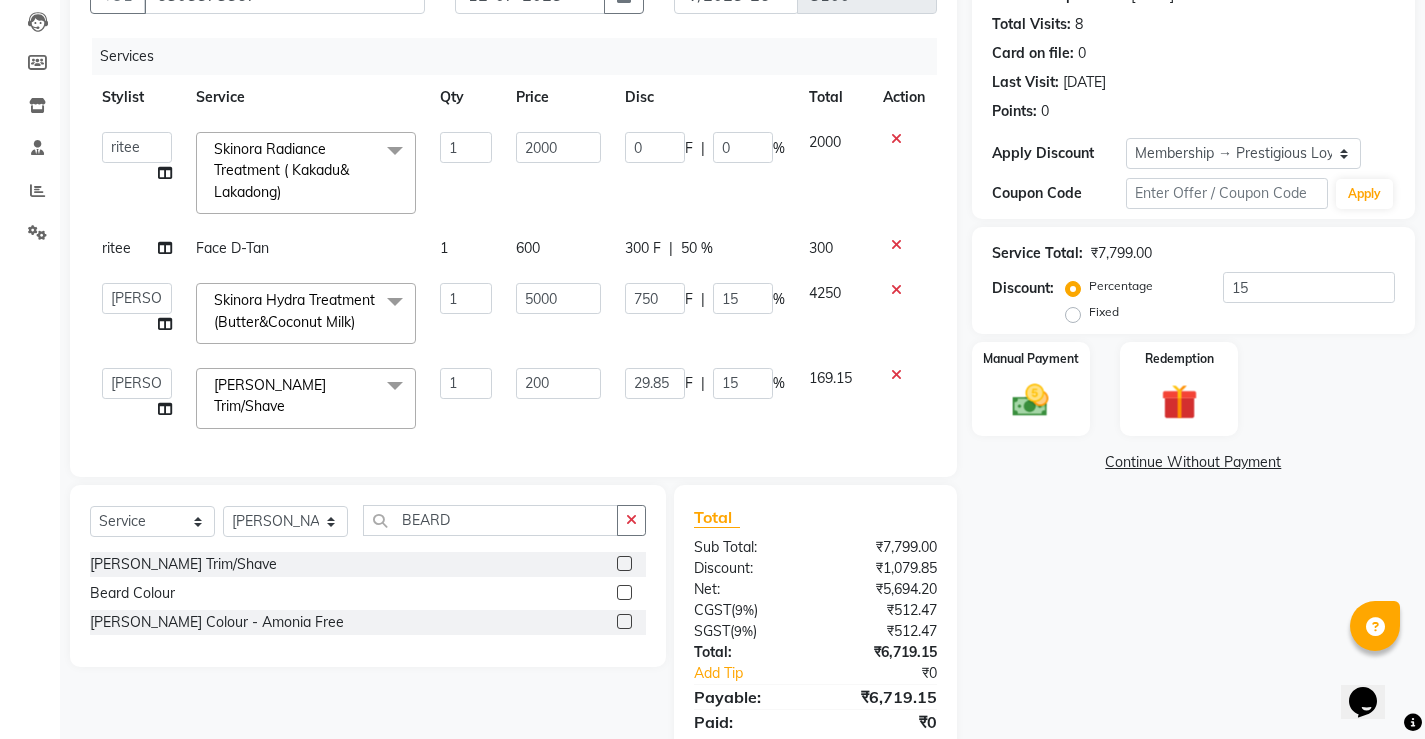 click on "Services Stylist Service Qty Price Disc Total Action  ADMIN   AKASH   [PERSON_NAME]   [PERSON_NAME]   MANAGER   [PERSON_NAME]    [PERSON_NAME]   [PERSON_NAME]   [PERSON_NAME]   VISHAL  Skinora Radiance Treatment ( Kakadu& Lakadong)  x Hair Spa Scrub Hair Spa (M) Hair Spa (F) Keratin Spa Hair Treatment Hair Treatment Smartbond Hair Smoothing Hair Straightening Hair Rebonding Hair Keratin Cadiveu Head Massage L Hair Keratin Keramelon Hair [MEDICAL_DATA] Keramelon Scalp Advance (F) Scalp Advance (M) Brillare Anti-[MEDICAL_DATA] oil (F) Nanoplastia treatment Brillare Hairfall Control oil (F) Brillare Hairfall Control oil (M) Brillare Anti-[MEDICAL_DATA] oil (M) Reflexology (U lux) 1400 Face Bleach Face D-Tan Face Clean Up Clean-up (Shine beauty) Facial Actiblend Glass Facial Mask Signature Facial Deluxe Facial Luxury Facial Magical Facial Premium Facial Royal Treatment Skinora Age Control F Treatment ( Snow Algae&Saffron) Skinora Calming Treatment (Avacado & Oat) Skinora Hydra Treatment (Butter&Coconut Milk) Classic Manicure Classic Pedicure 1 0" 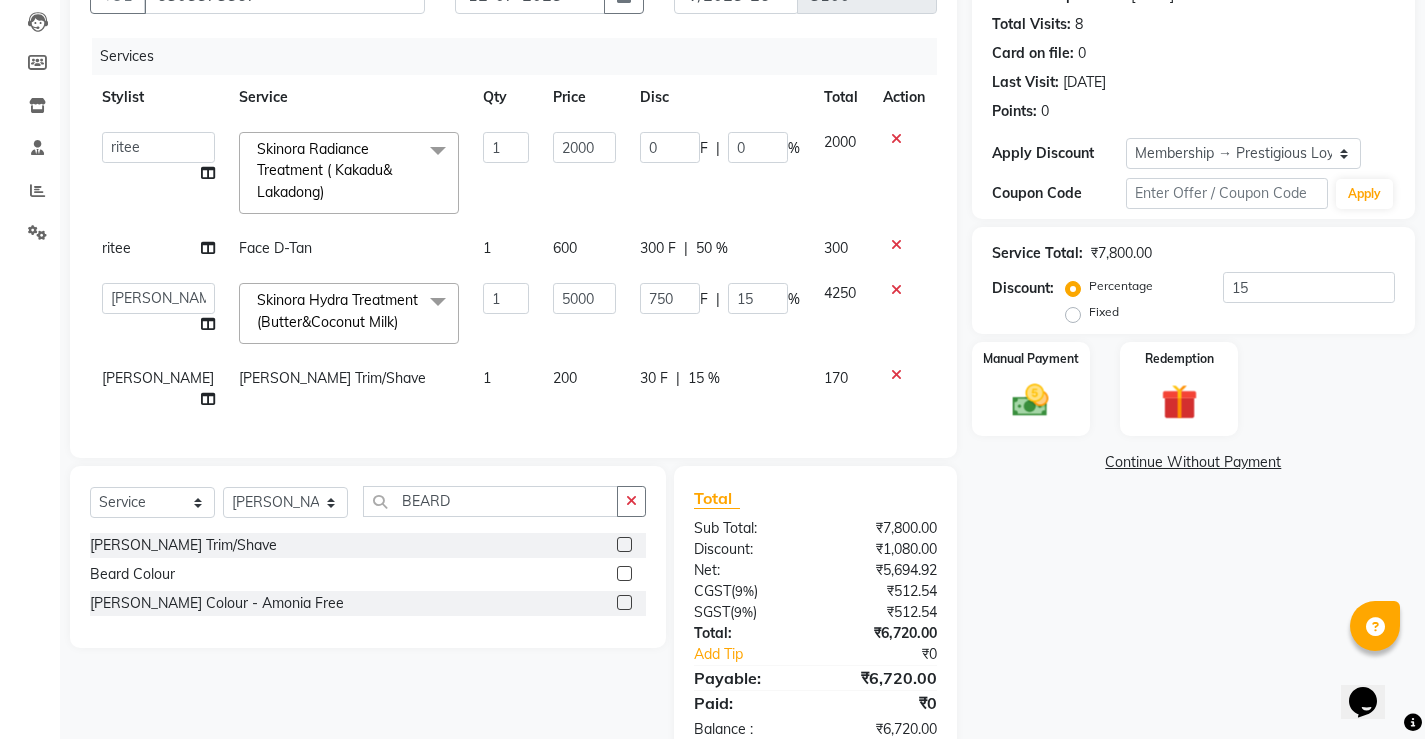 click on "30 F | 15 %" 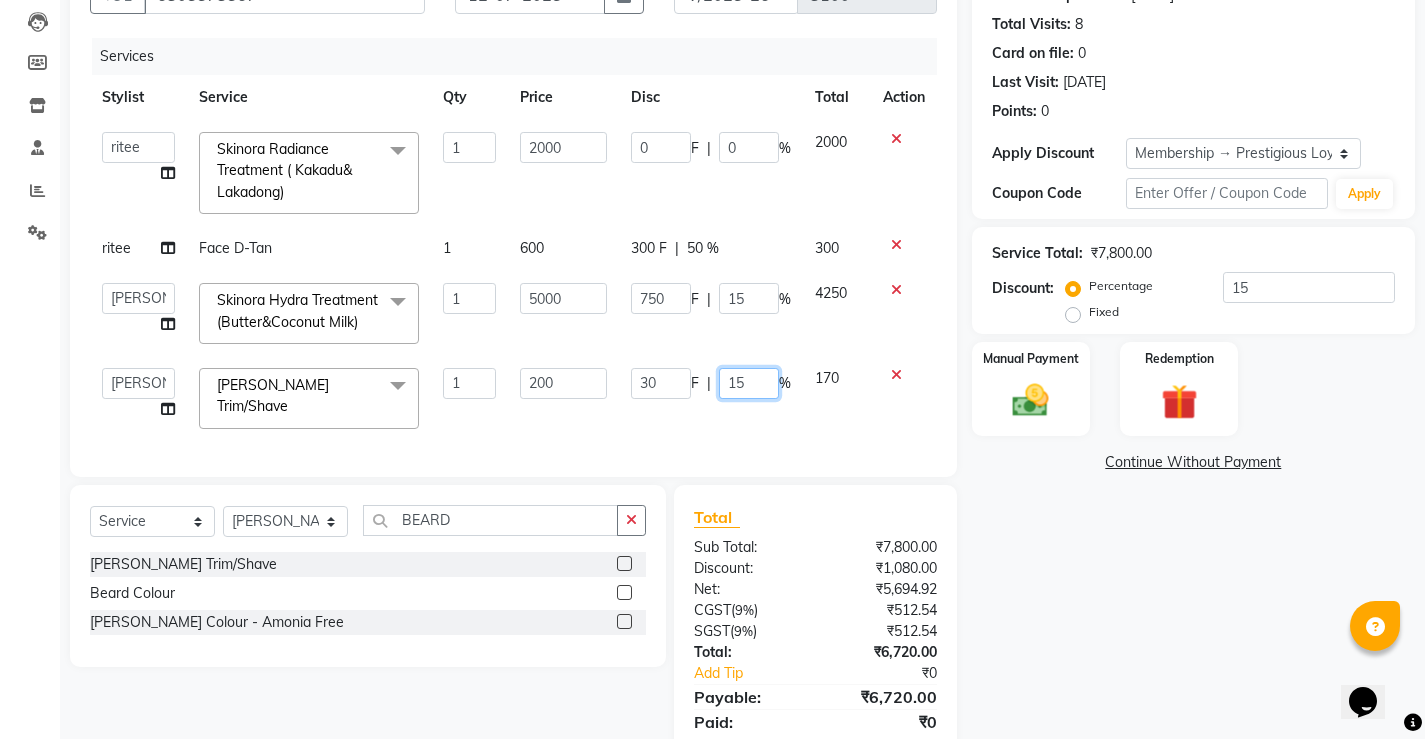 drag, startPoint x: 736, startPoint y: 388, endPoint x: 651, endPoint y: 391, distance: 85.052925 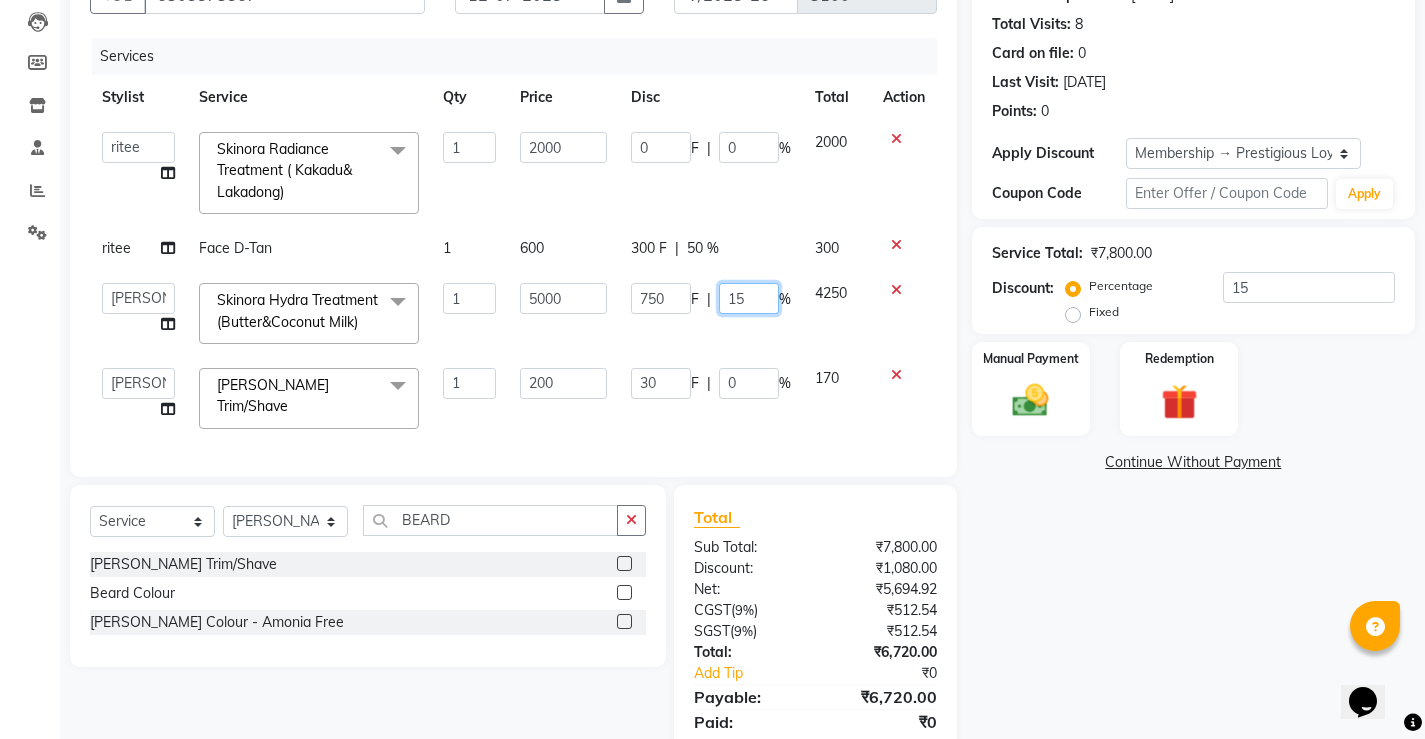 click on "15" 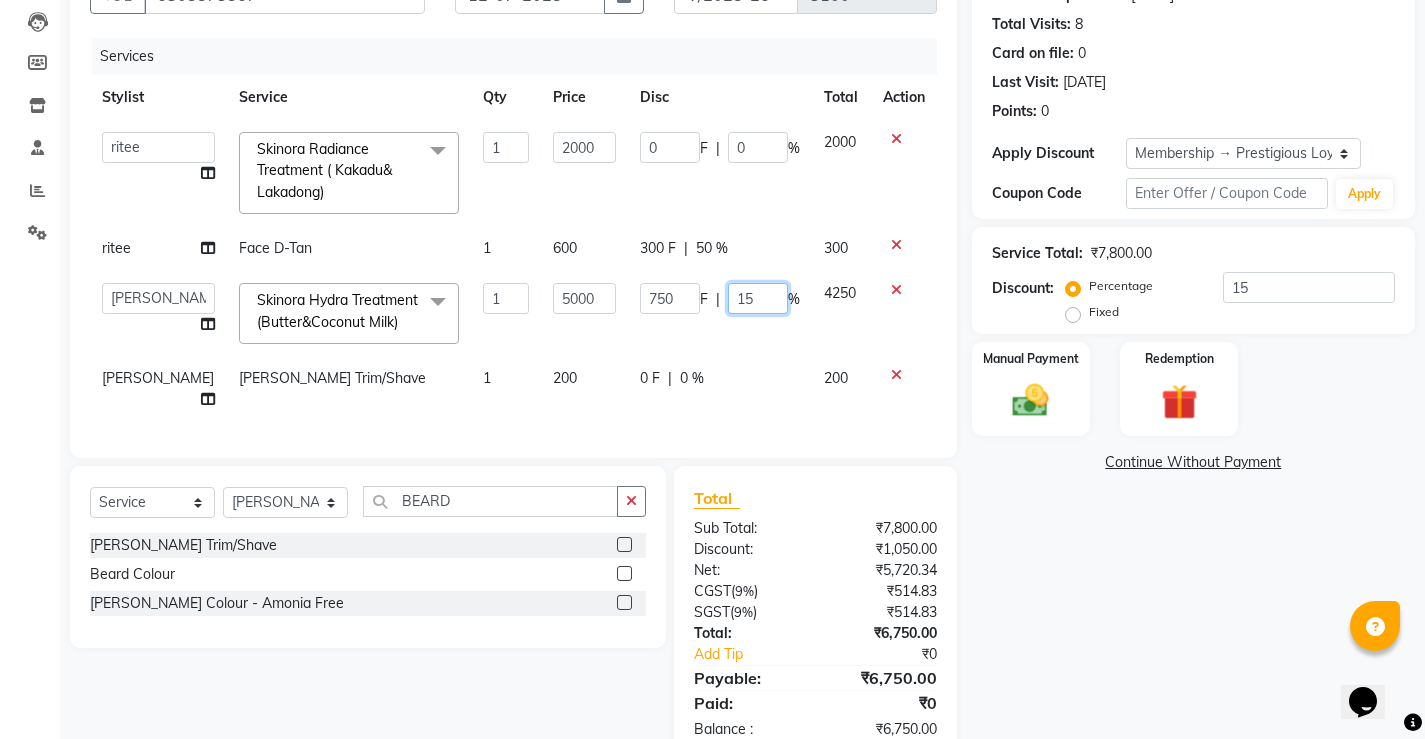 drag, startPoint x: 767, startPoint y: 301, endPoint x: 596, endPoint y: 307, distance: 171.10522 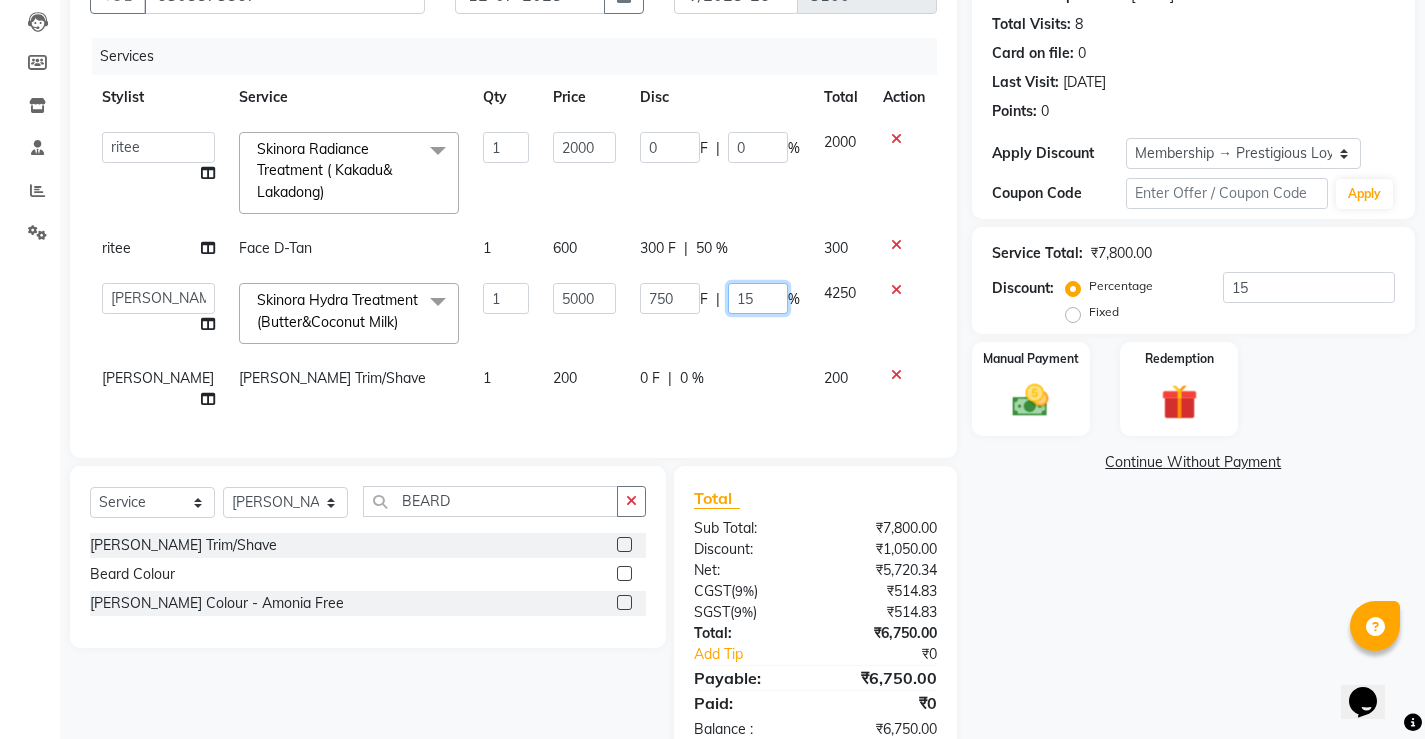 click on "ADMIN   AKASH   [PERSON_NAME]   [PERSON_NAME]   MANAGER   [PERSON_NAME]    [PERSON_NAME]   [PERSON_NAME]   [PERSON_NAME]   VISHAL  Skinora Hydra Treatment (Butter&Coconut Milk)  x Hair Spa Scrub Hair Spa (M) Hair Spa (F) Keratin Spa Hair Treatment Hair Treatment Smartbond Hair Smoothing Hair Straightening Hair Rebonding Hair Keratin Cadiveu Head Massage L Hair Keratin Keramelon Hair [MEDICAL_DATA] Keramelon Scalp Advance (F) Scalp Advance (M) Brillare Anti-[MEDICAL_DATA] oil (F) Nanoplastia treatment Brillare Hairfall Control oil (F) Brillare Hairfall Control oil (M) Brillare Anti-[MEDICAL_DATA] oil (M) Reflexology (U lux) 1400 Face Bleach Face D-Tan Face Clean Up Clean-up (Shine beauty) Facial Actiblend Glass Facial Mask Signature Facial Deluxe Facial Luxury Facial Magical Facial Premium Facial Royal Treatment Skinora Age Control F Treatment ( Snow Algae&Saffron) Skinora Calming Treatment (Avacado & Oat) Skinora Hydra Treatment (Butter&Coconut Milk) Skinora Mattifying Treatment ( Citron&Seabuck) Classic Manicure Classic Pedicure Forehead 1" 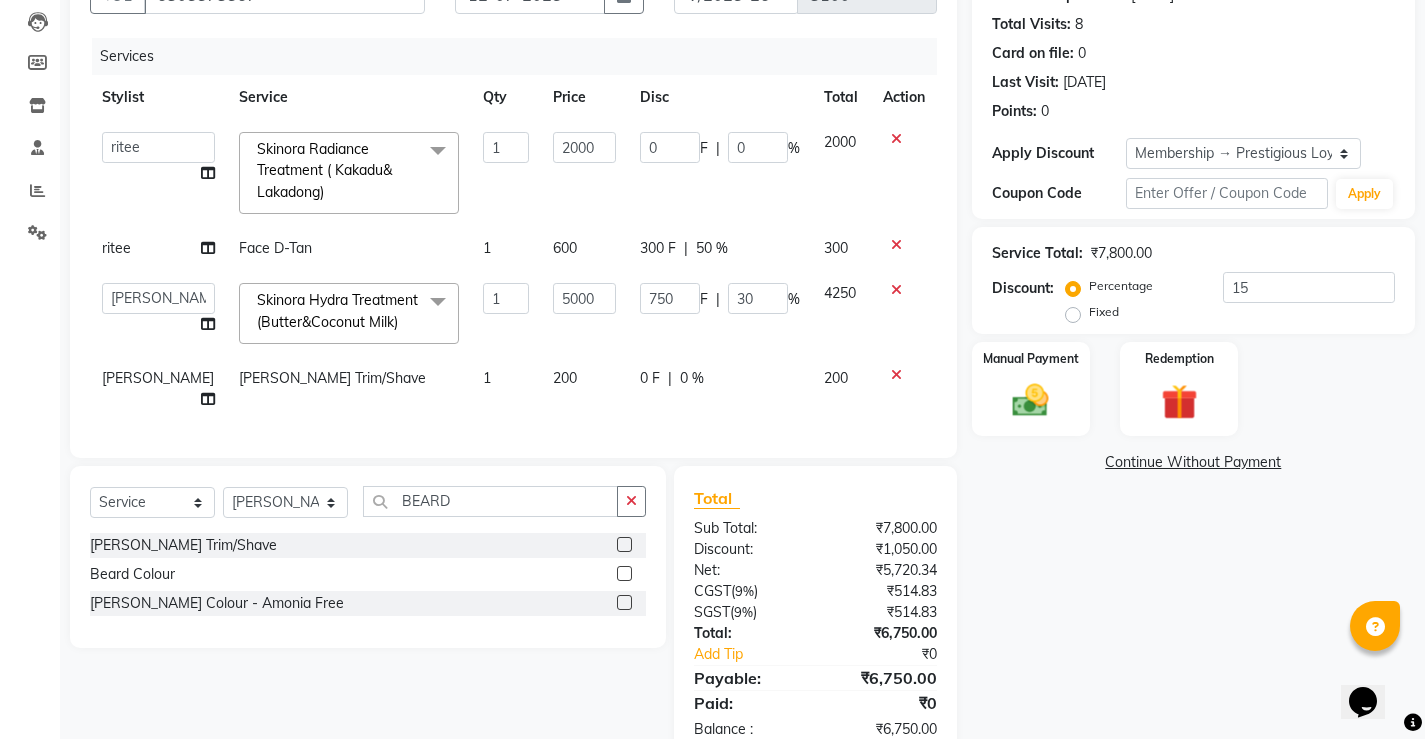 click on "0 F | 0 %" 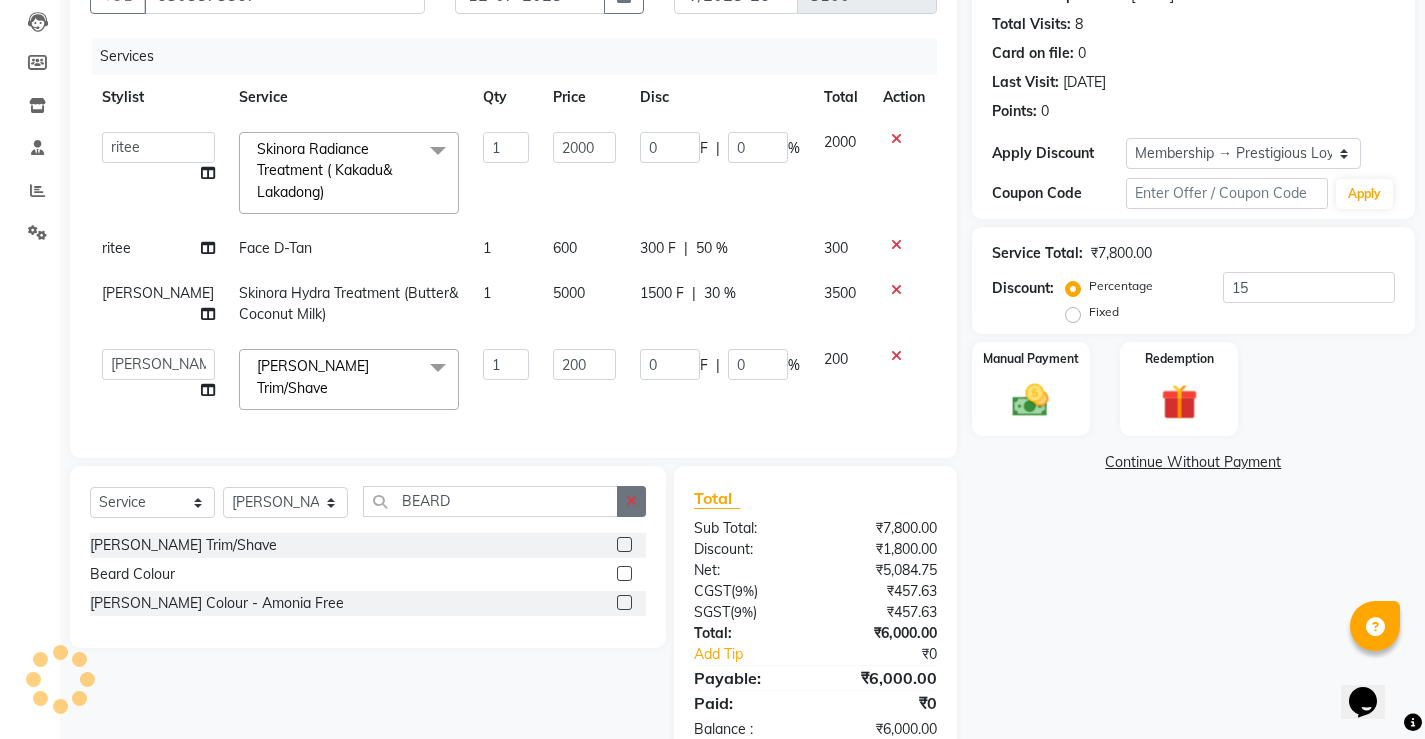 scroll, scrollTop: 267, scrollLeft: 0, axis: vertical 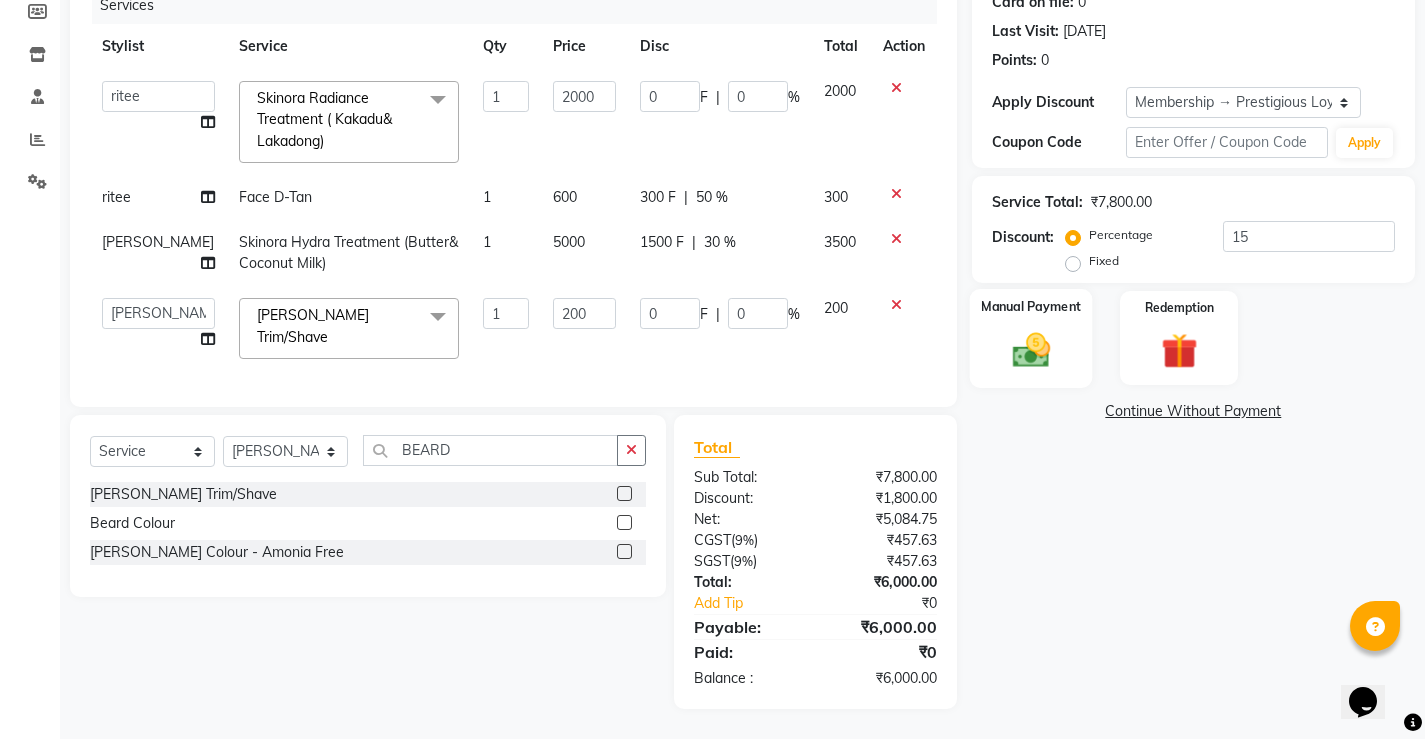 click 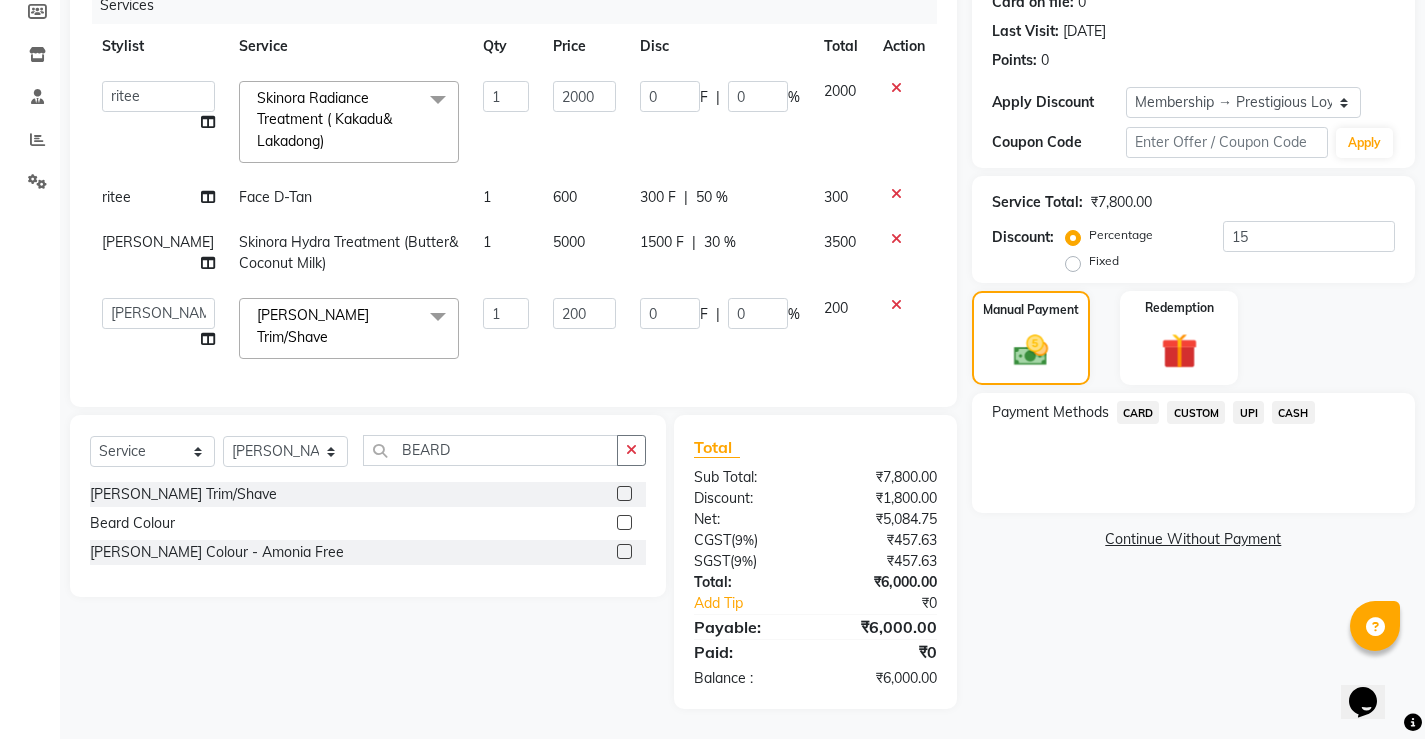 click on "UPI" 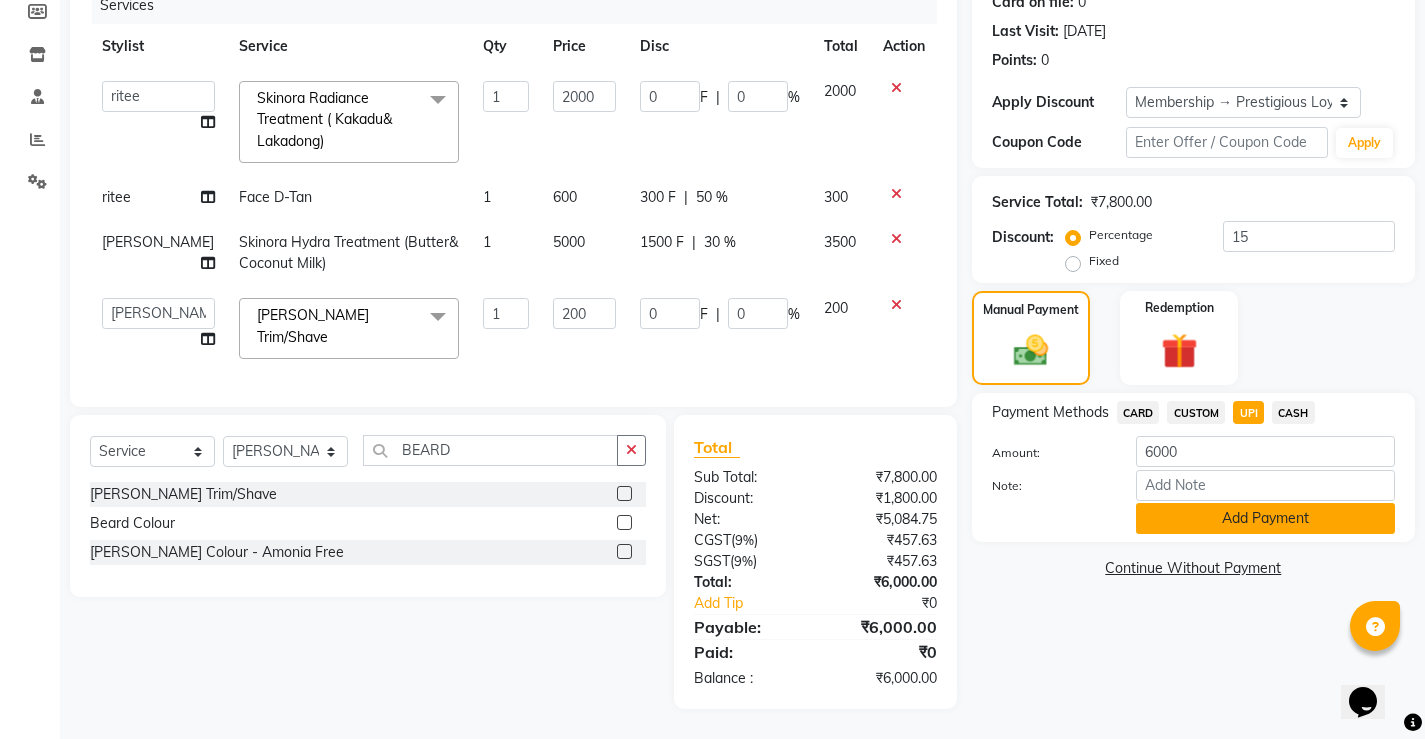 click on "Add Payment" 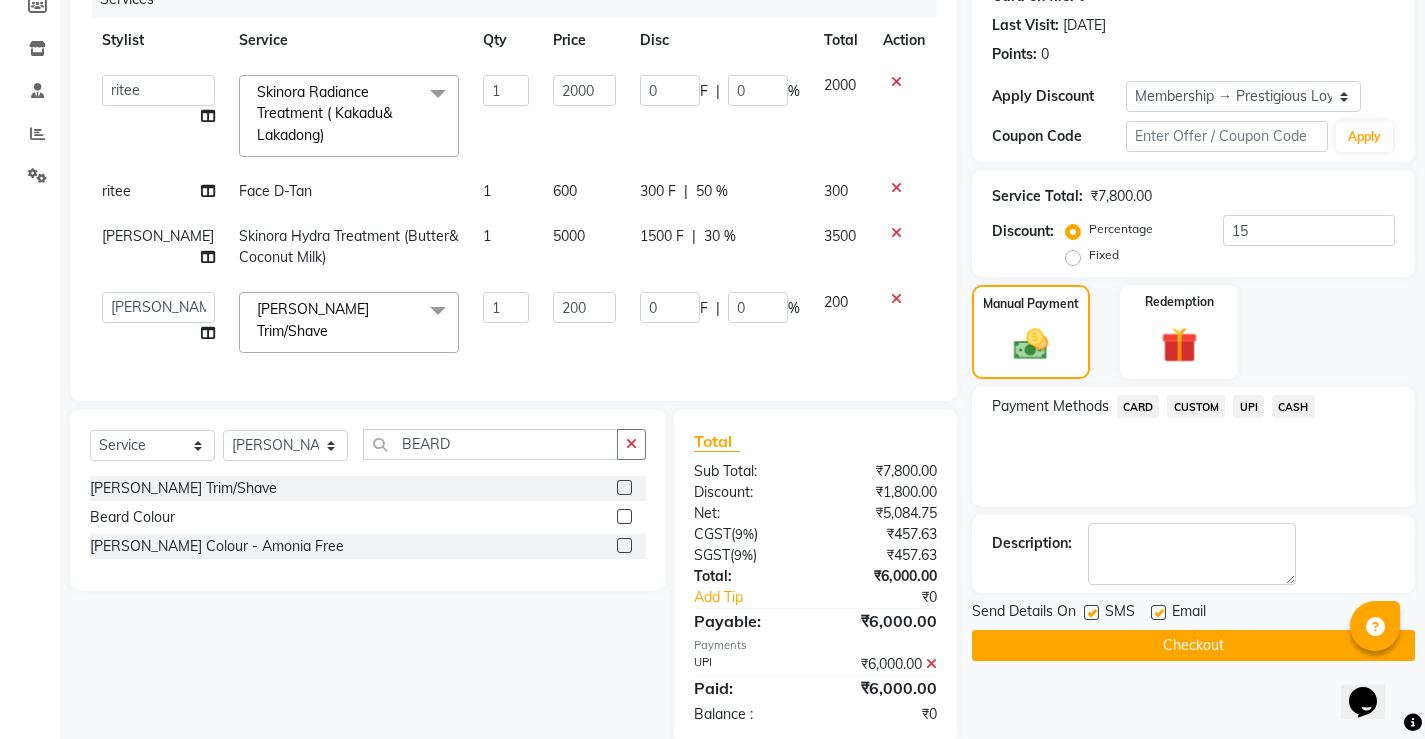 scroll, scrollTop: 309, scrollLeft: 0, axis: vertical 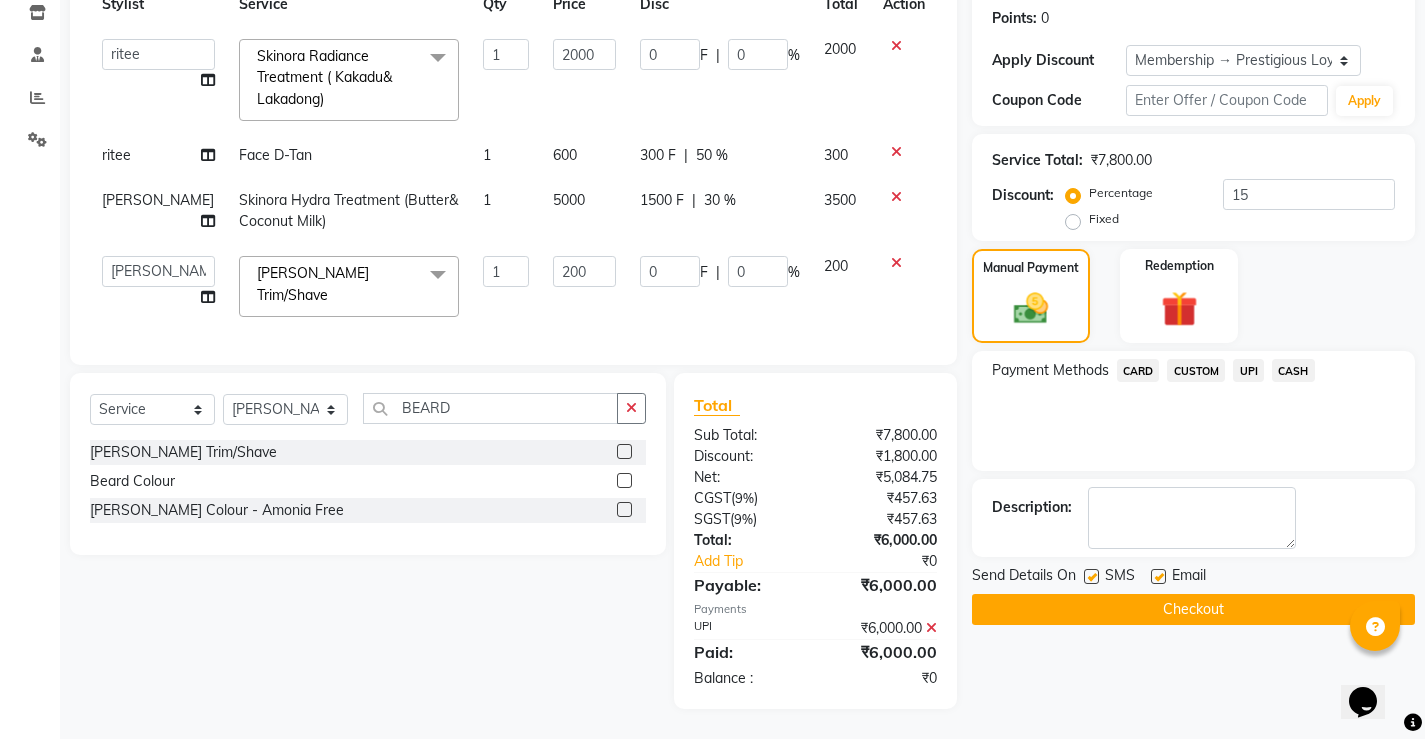 click on "Checkout" 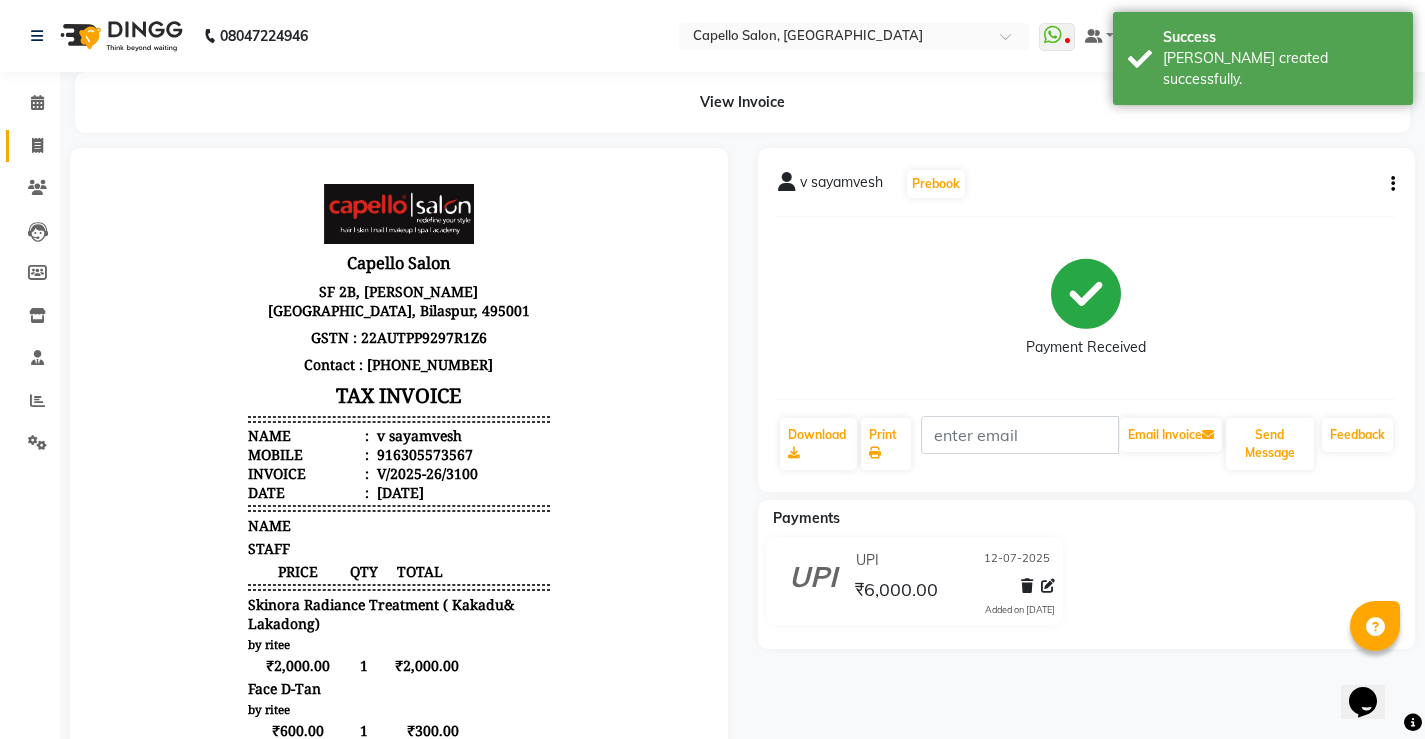 scroll, scrollTop: 0, scrollLeft: 0, axis: both 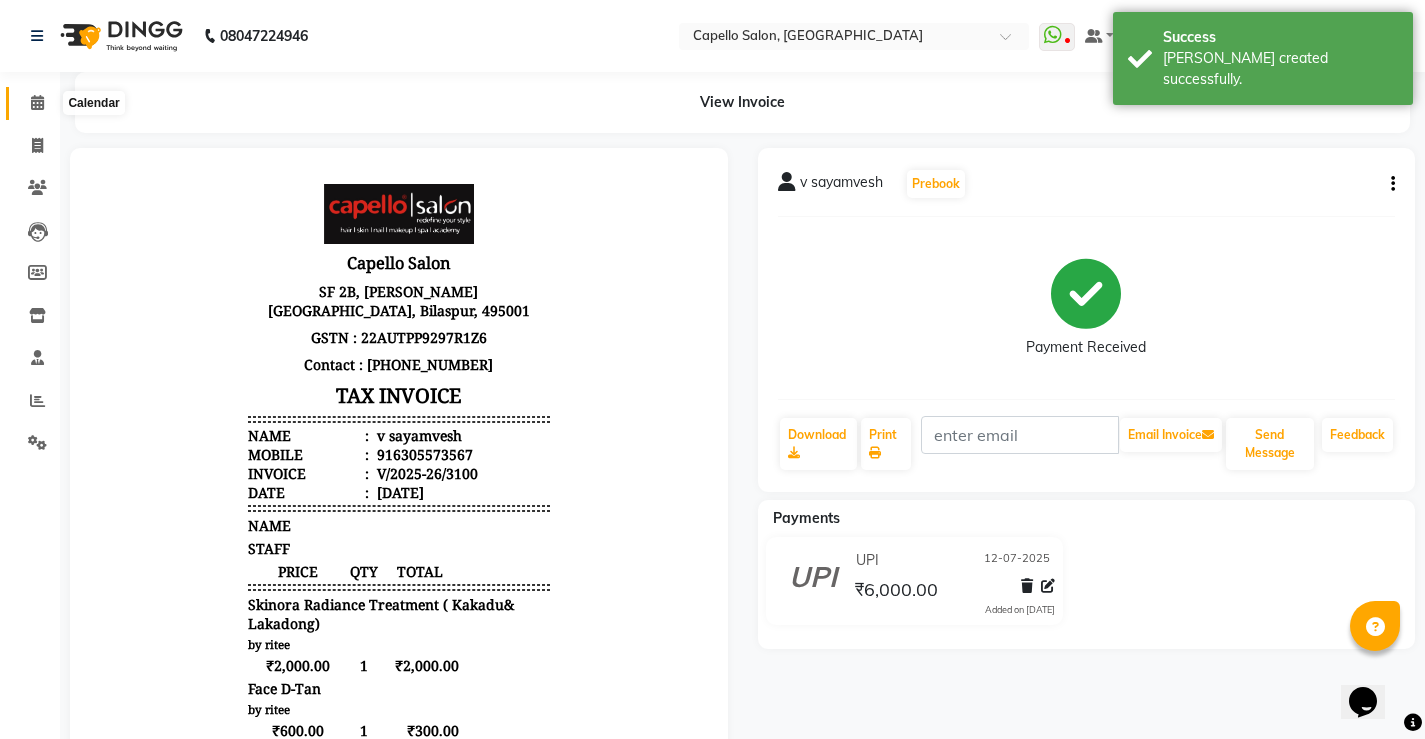 click 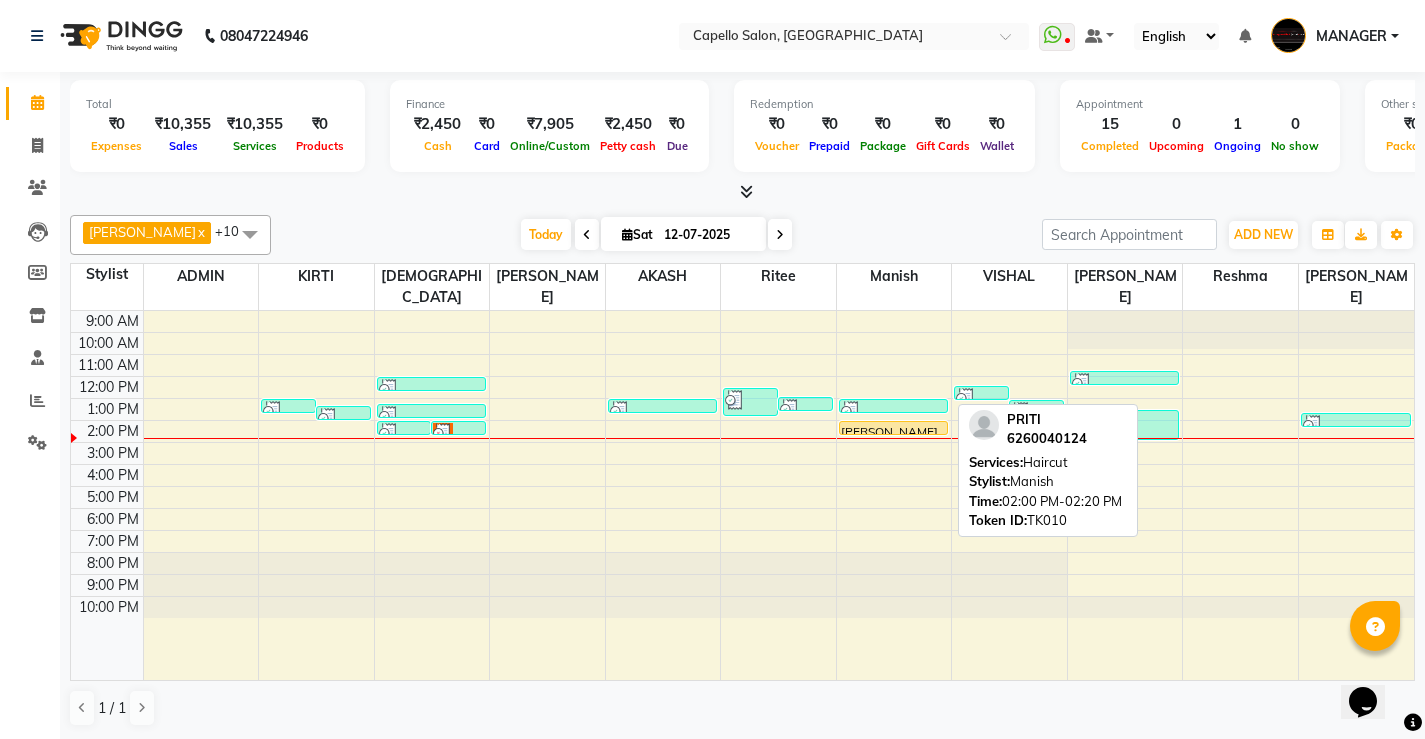 click on "[PERSON_NAME], TK10, 02:00 PM-02:20 PM, Haircut" at bounding box center (894, 428) 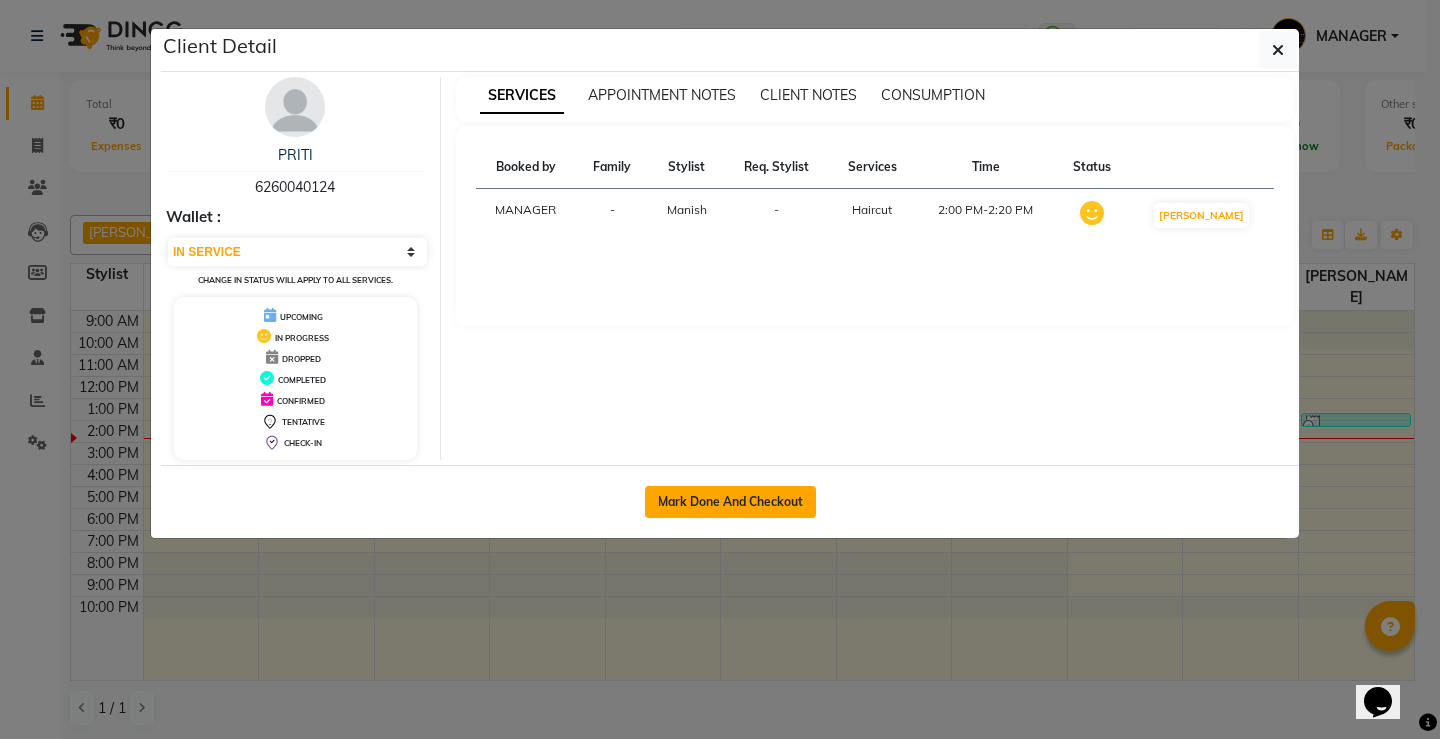 click on "Mark Done And Checkout" 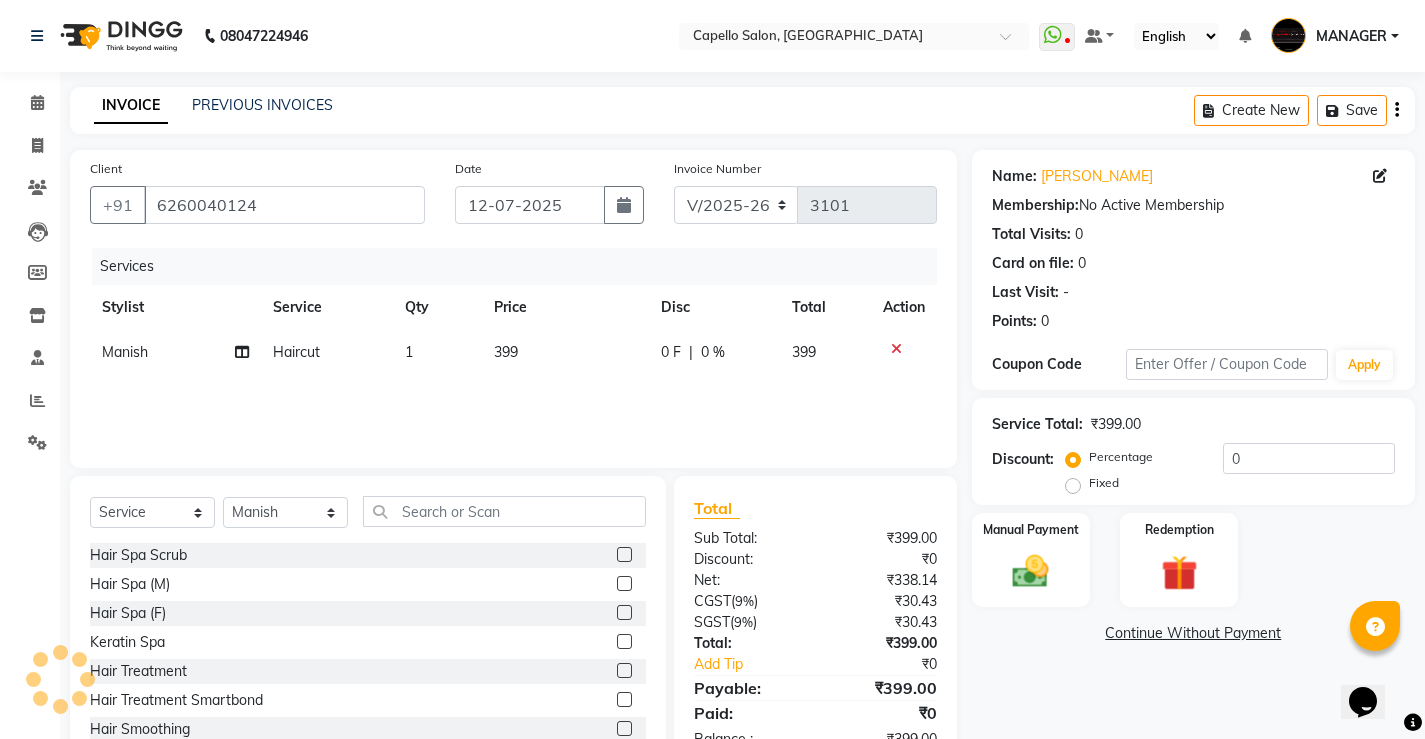 click on "399" 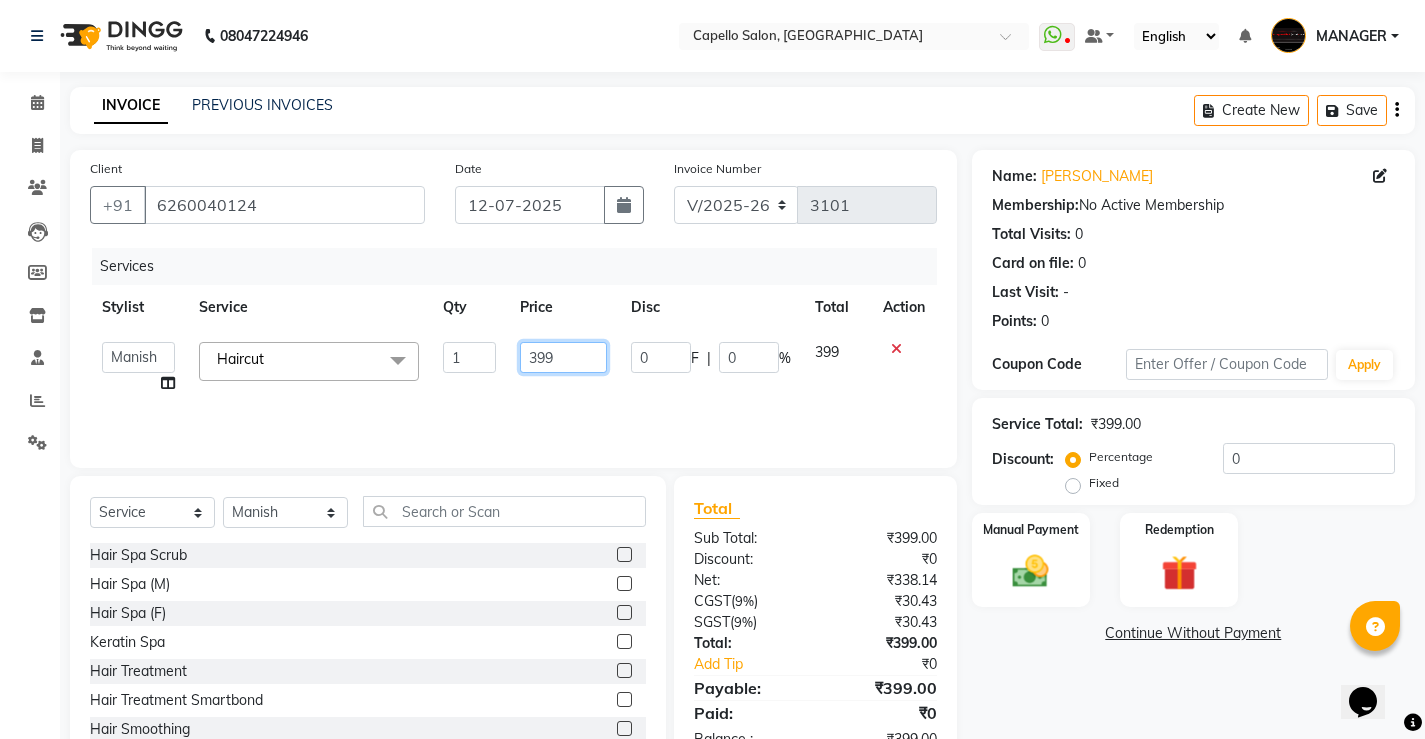 click on "399" 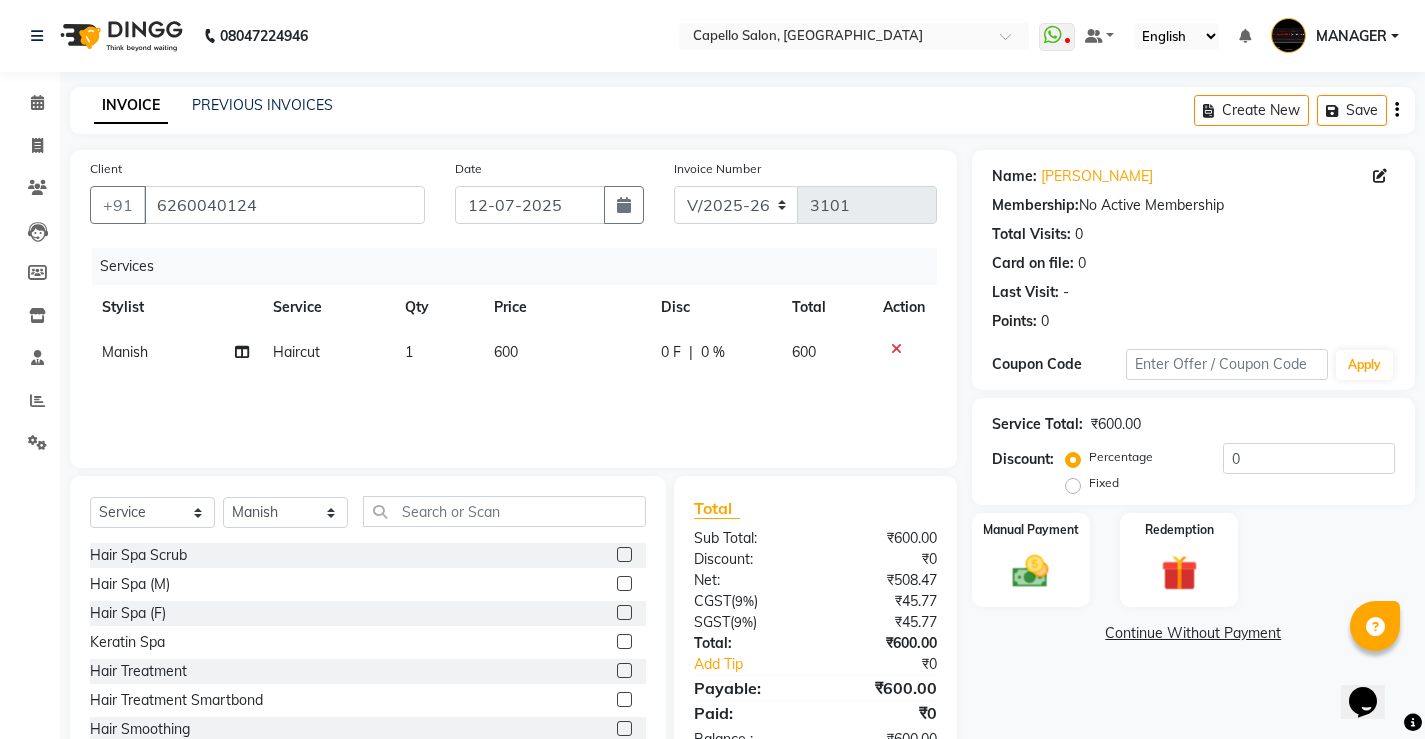 click on "Haircut" 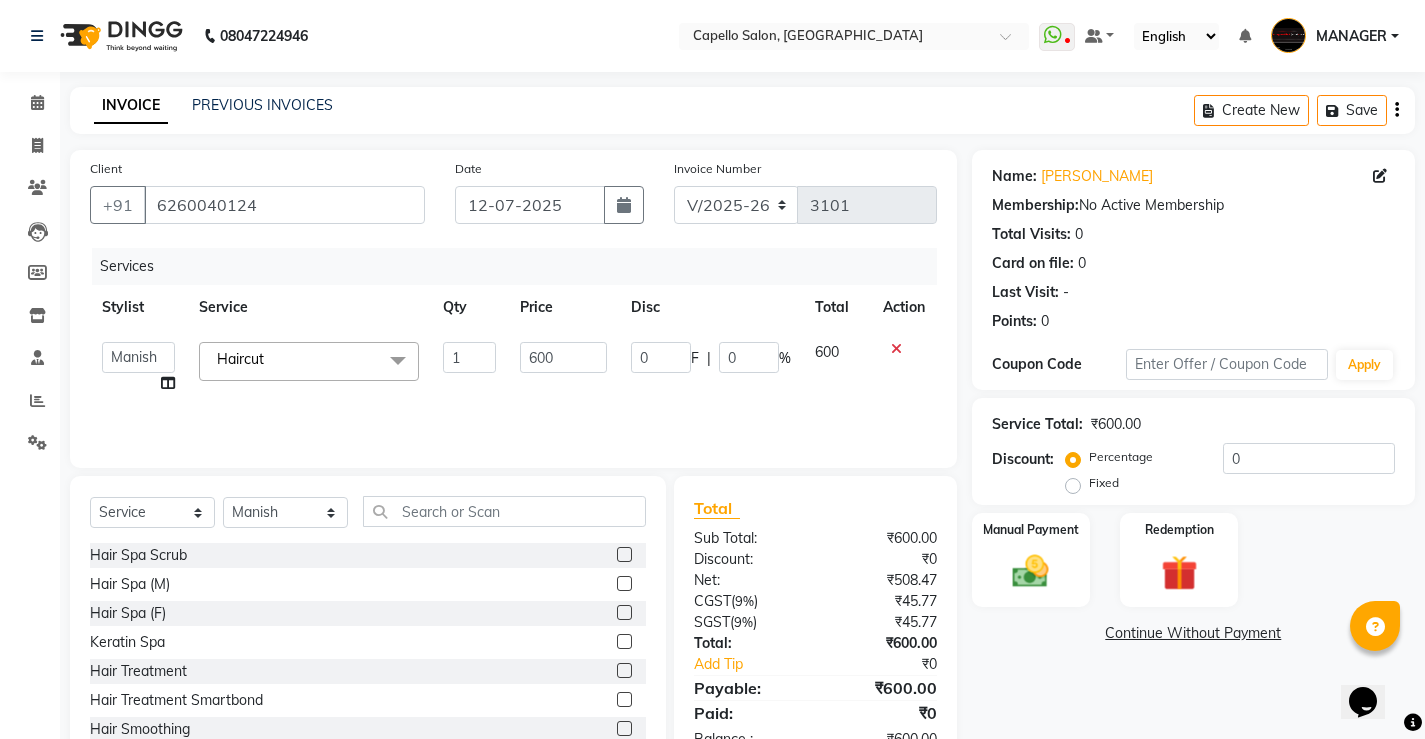 click on "Haircut  x" 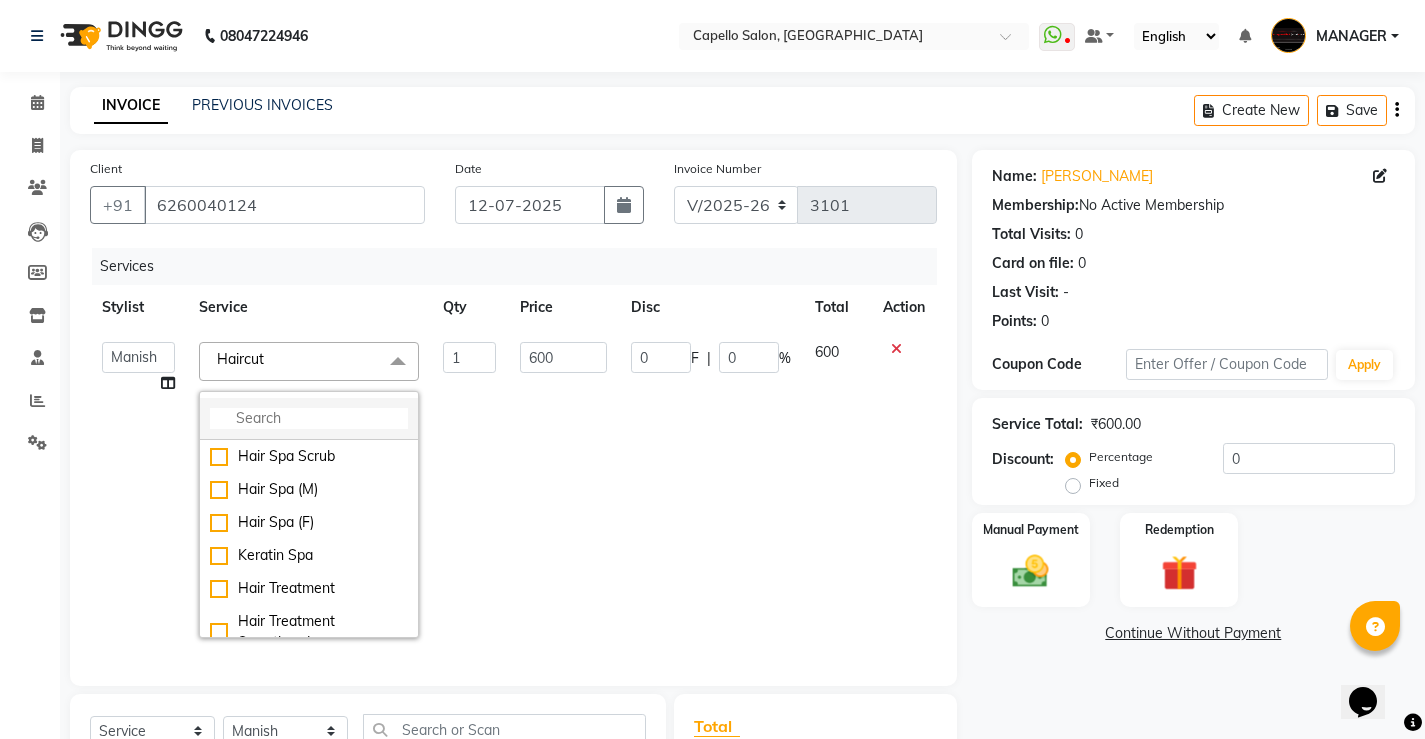 click 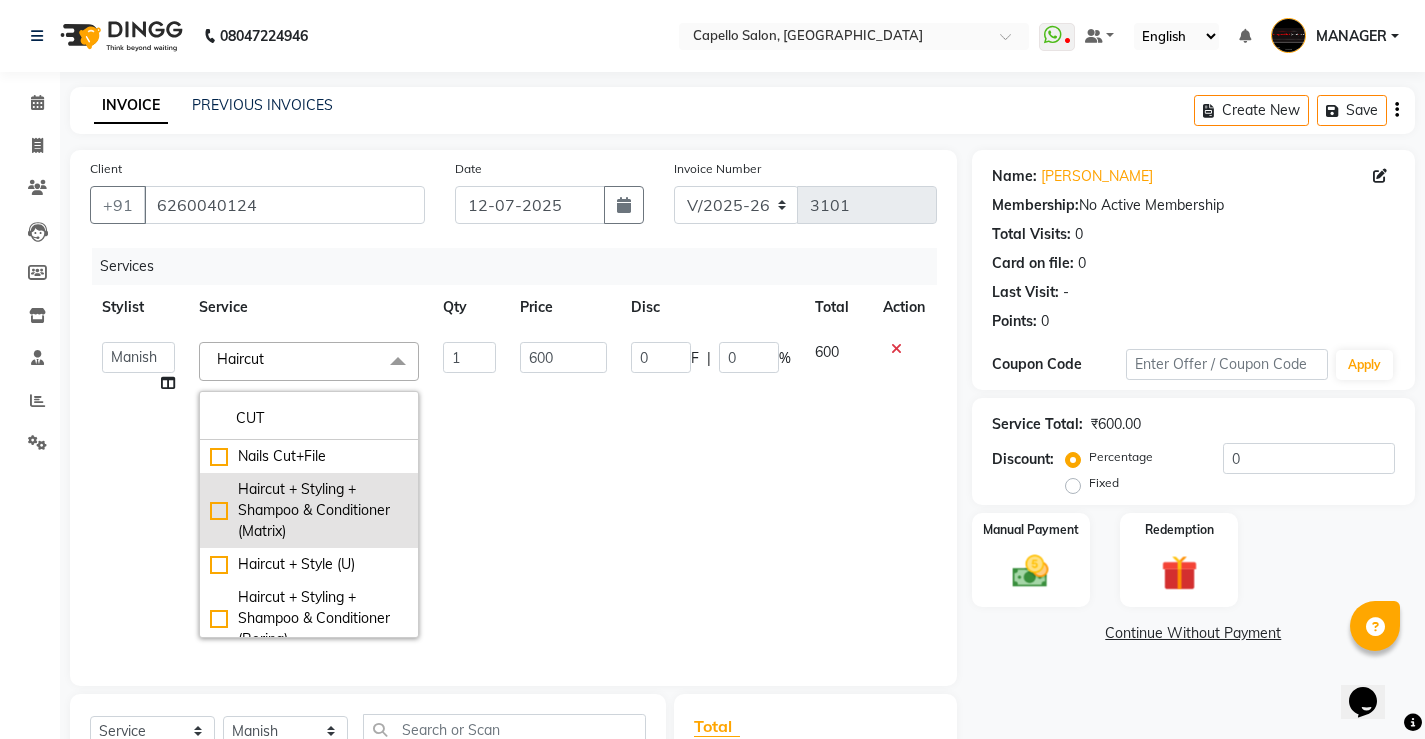 click on "Haircut + Styling + Shampoo & Conditioner (Matrix)" 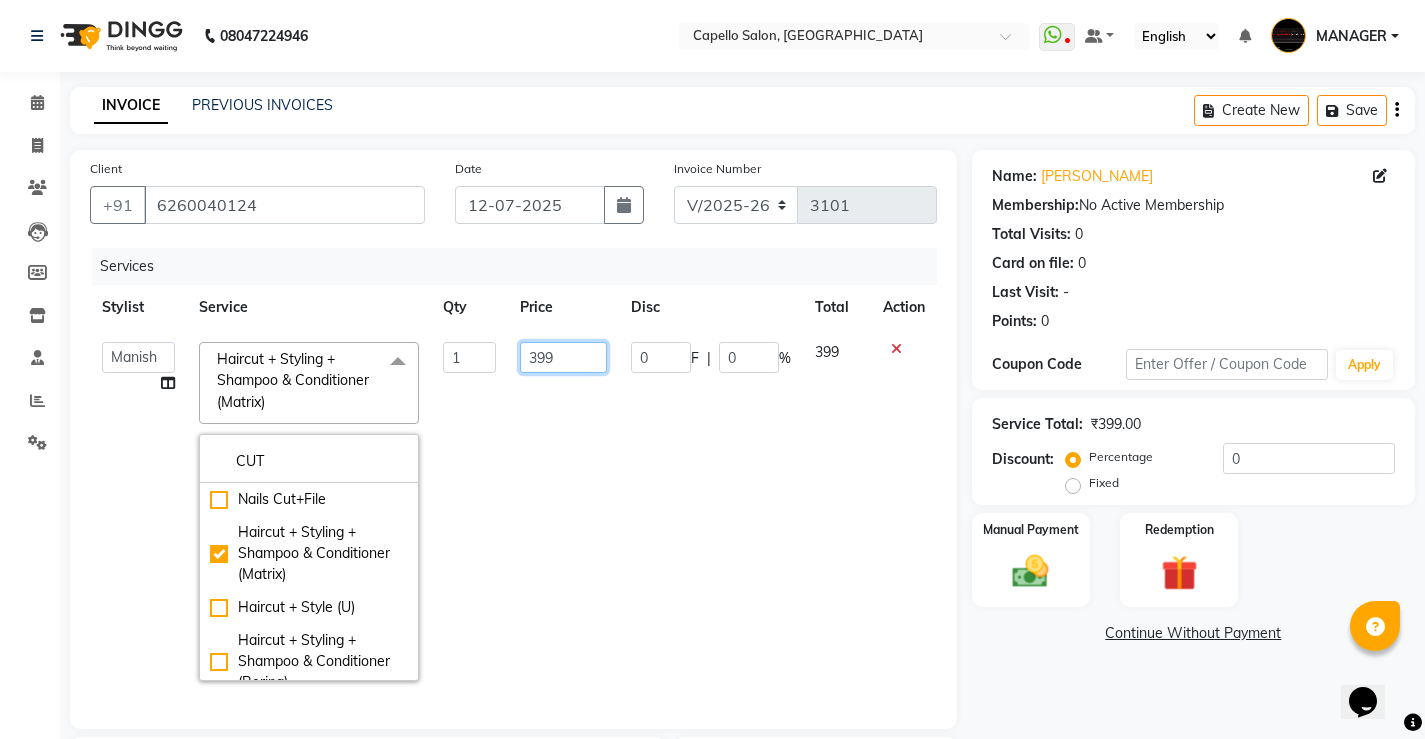 click on "399" 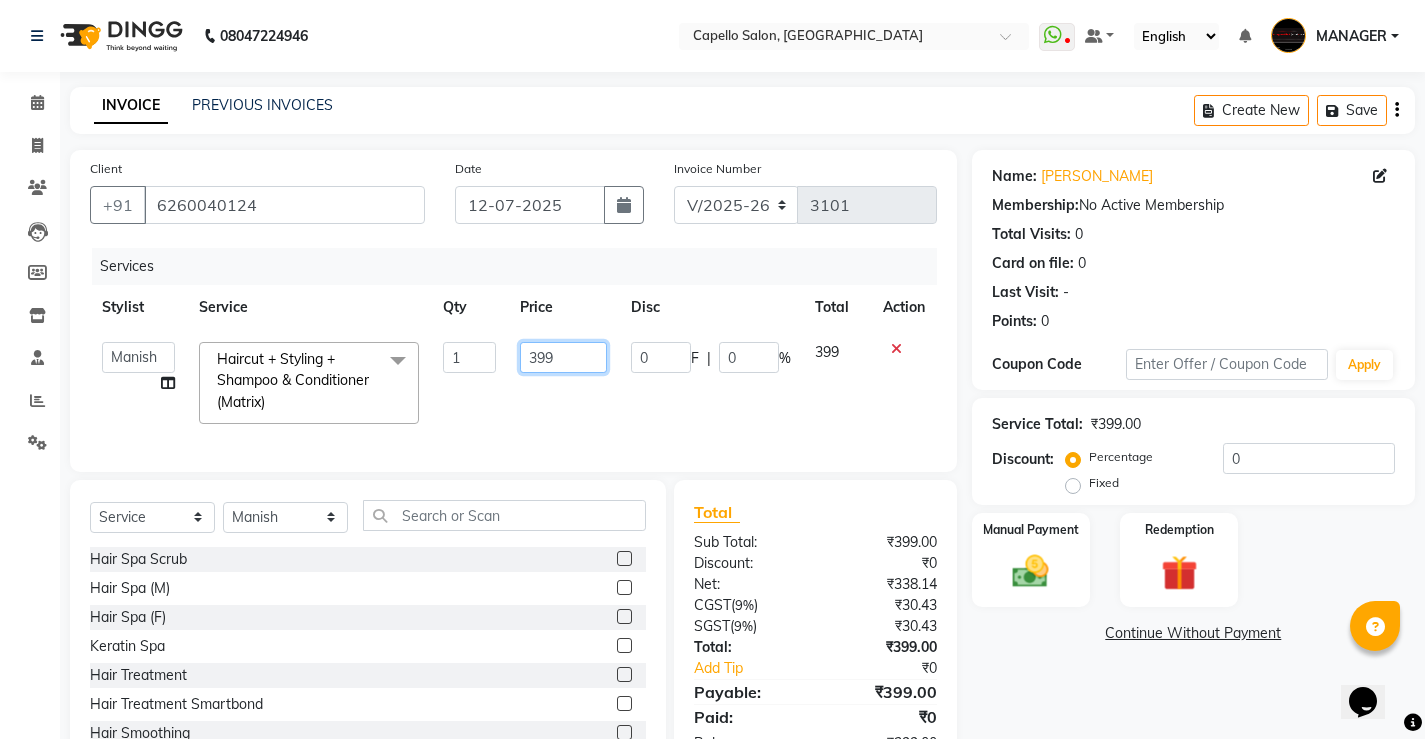 click on "399" 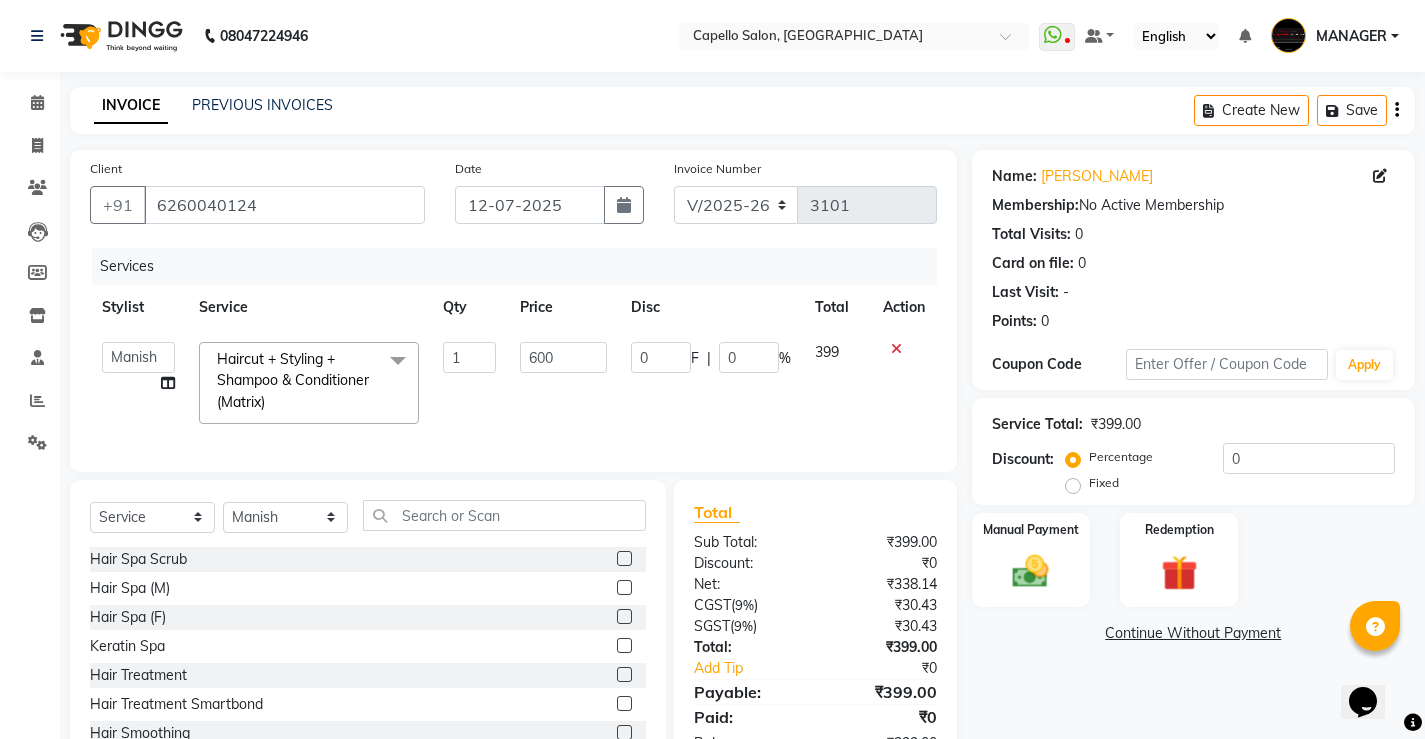 click on "600" 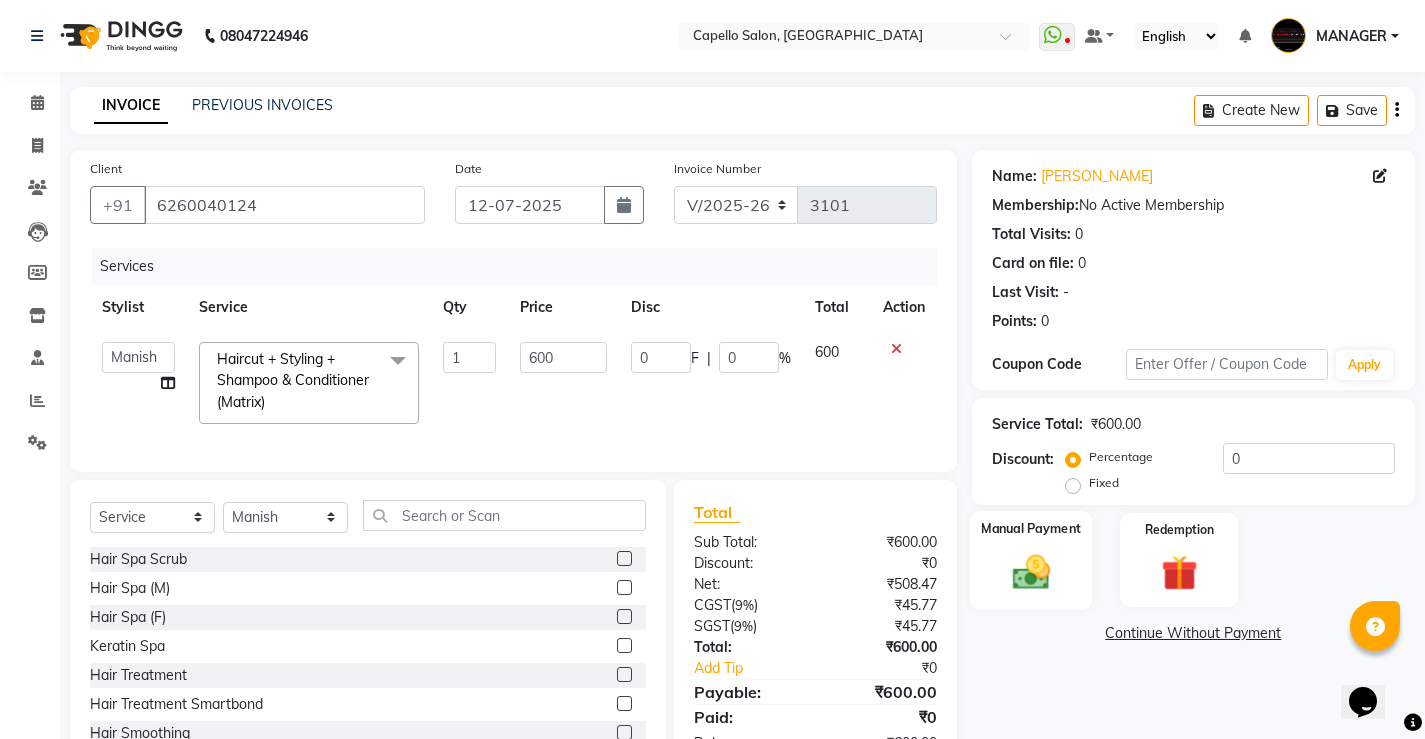 click 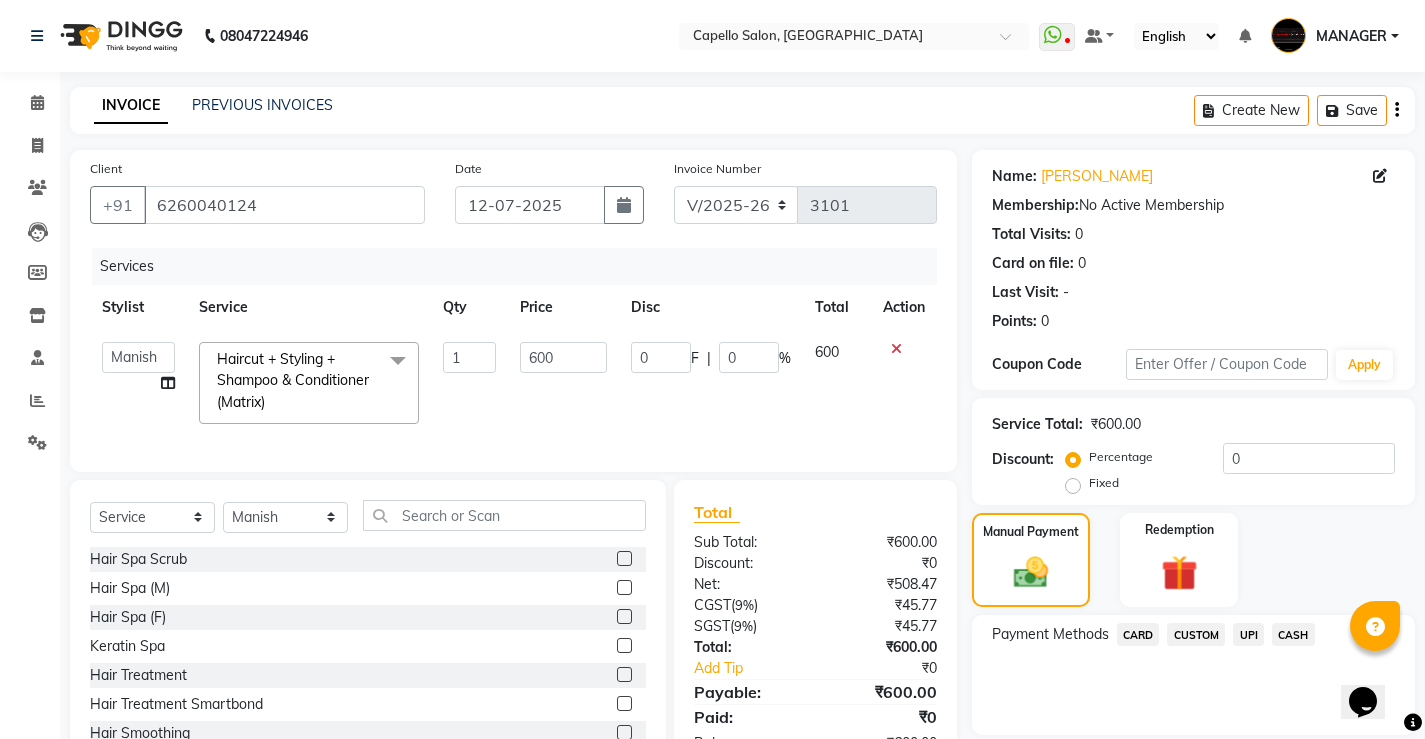 click on "CASH" 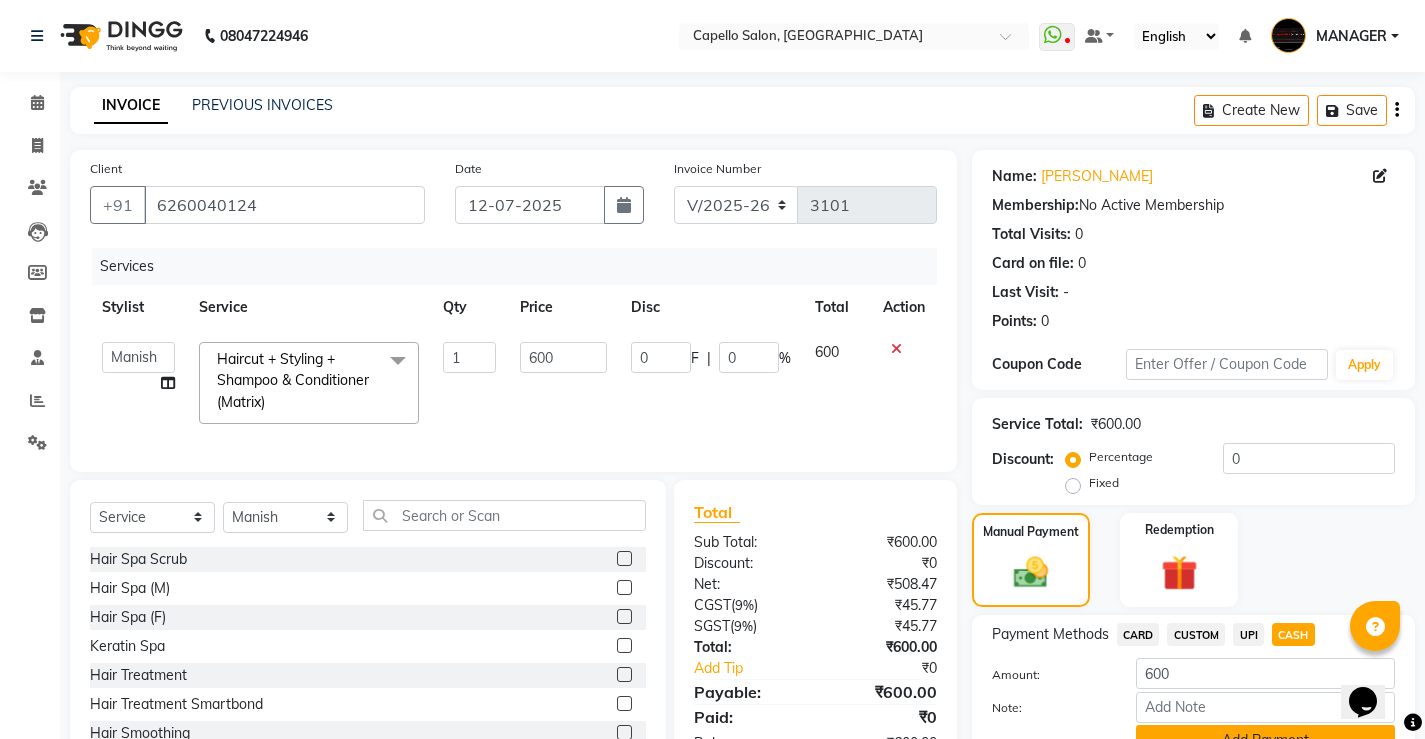 click on "Add Payment" 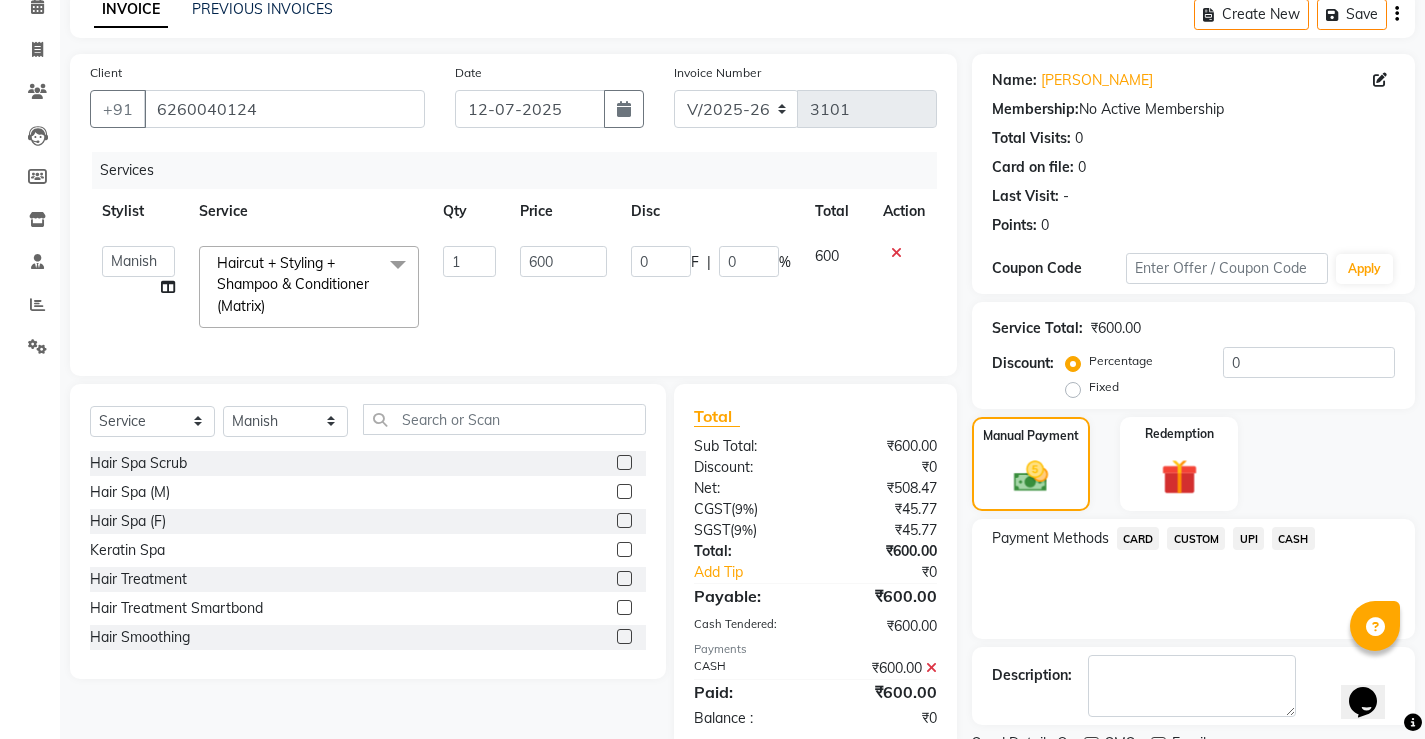 scroll, scrollTop: 180, scrollLeft: 0, axis: vertical 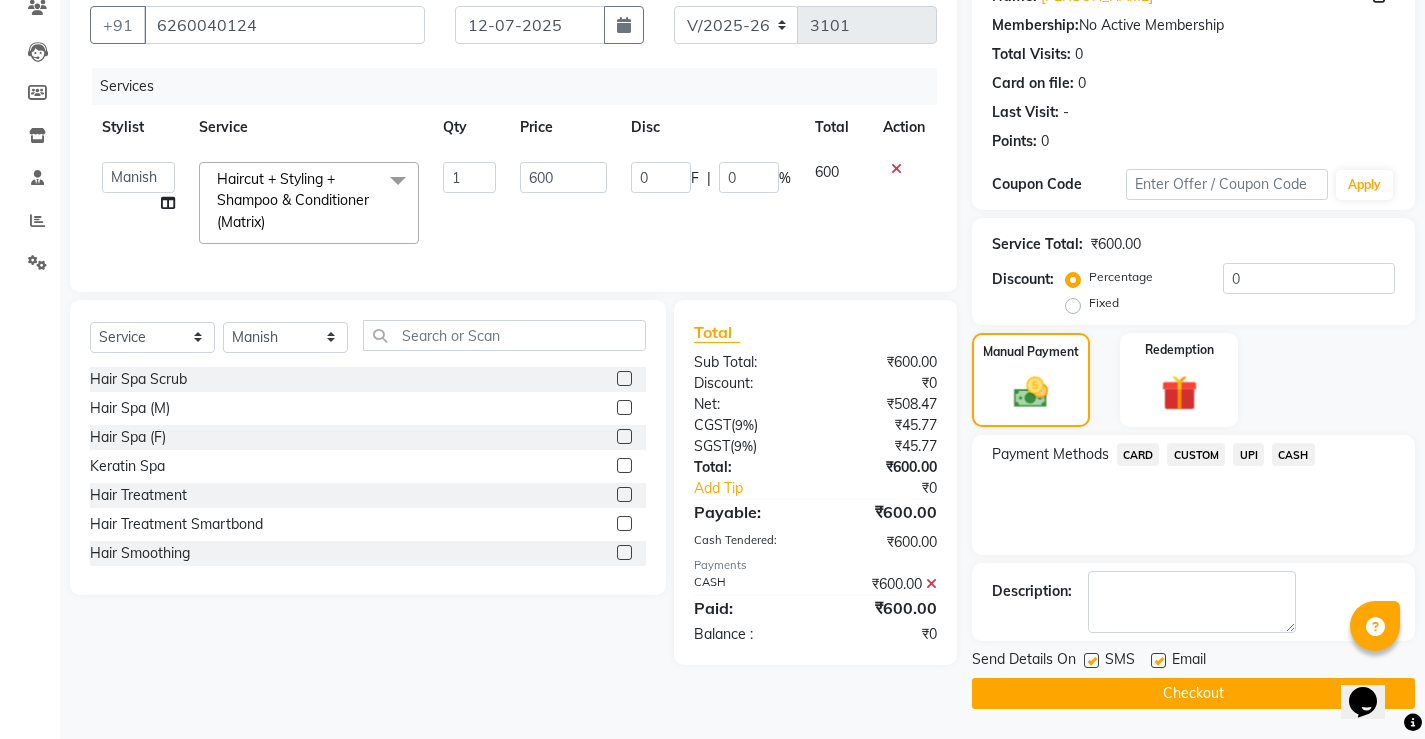 click on "Checkout" 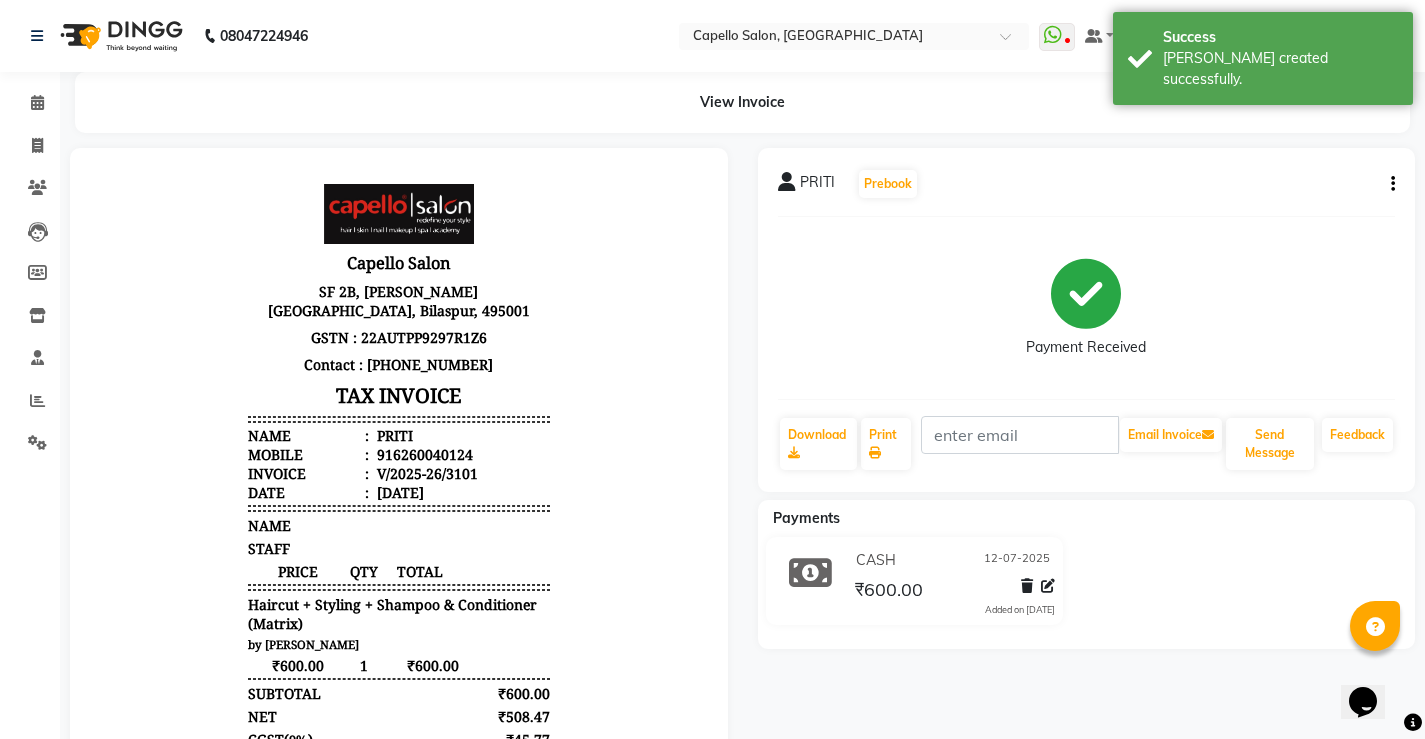 scroll, scrollTop: 0, scrollLeft: 0, axis: both 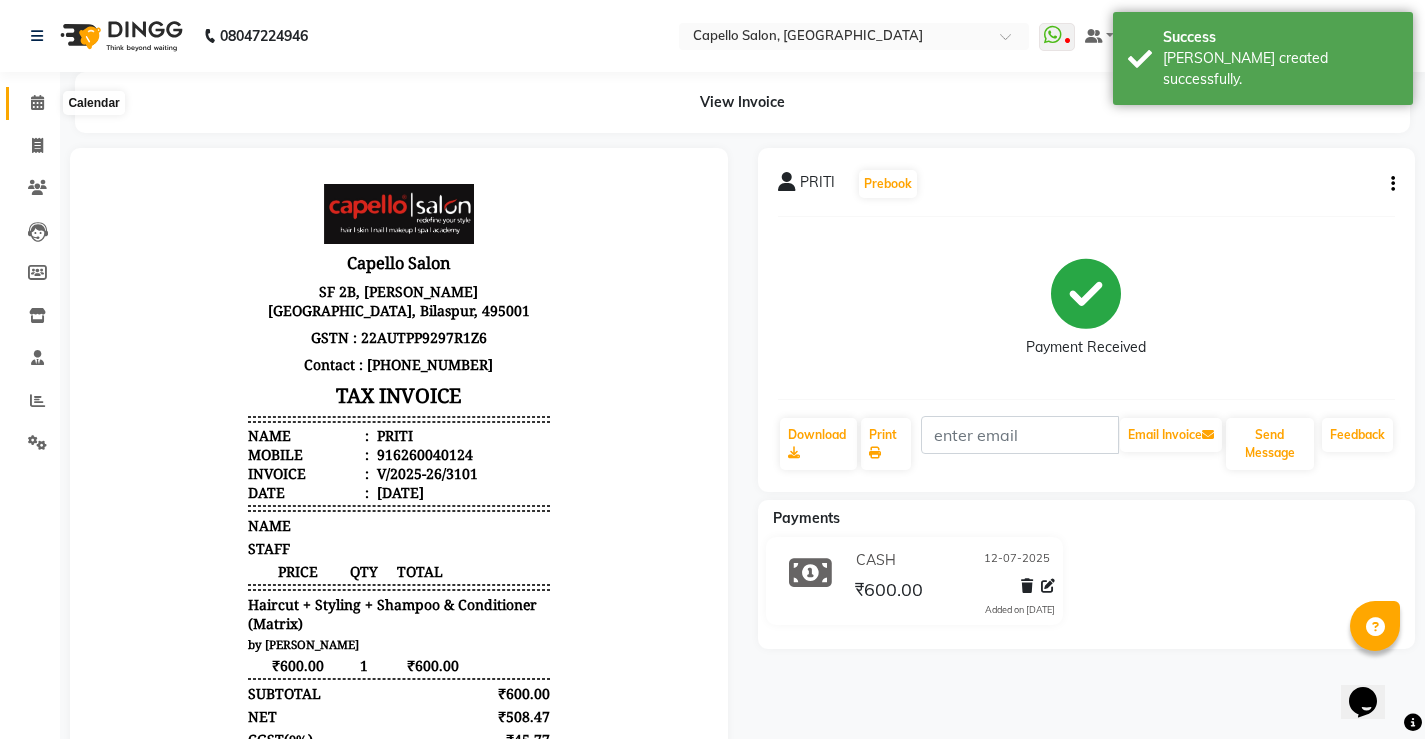 click 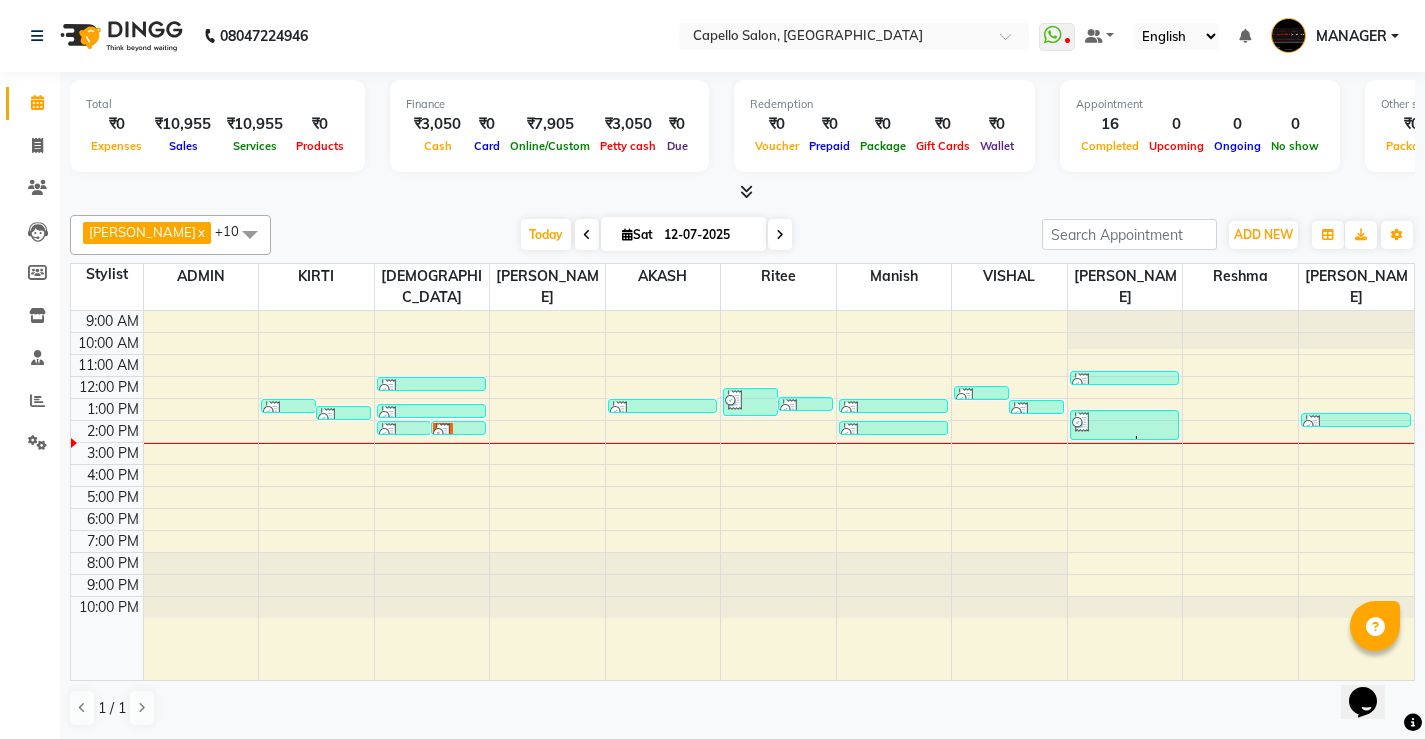 scroll, scrollTop: 1, scrollLeft: 0, axis: vertical 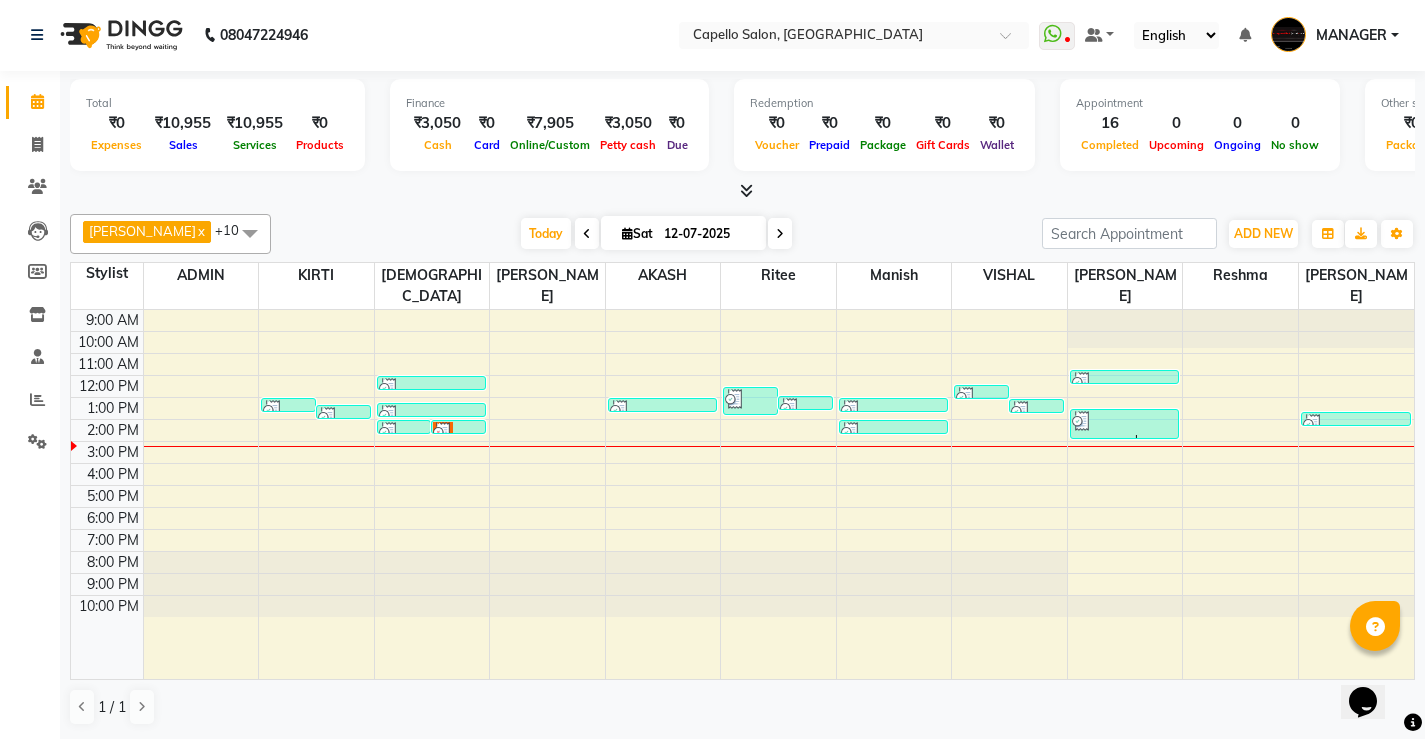 click on "9:00 AM 10:00 AM 11:00 AM 12:00 PM 1:00 PM 2:00 PM 3:00 PM 4:00 PM 5:00 PM 6:00 PM 7:00 PM 8:00 PM 9:00 PM 10:00 PM     [PERSON_NAME], TK05, 01:00 PM-01:40 PM, Haircut,Eyebrows (F),Upper Lips     [PERSON_NAME], TK05, 01:20 PM-01:40 PM, Eyebrows (F),Upper Lips     neha, TK11, 02:00 PM-02:20 PM, Haircut     neha, TK09, 02:00 PM-02:20 PM, Haircut     IMRAN, TK02, 12:00 PM-12:20 PM, Haircut     [PERSON_NAME], TK08, 01:15 PM-01:40 PM, Haircut + Styling + Shampoo & Conditioner (Berina)     [PERSON_NAME], TK06, 01:00 PM-01:20 PM, Haircut     v sayamvesh, TK03, 12:30 PM-01:50 PM, Skinora Radiance Treatment ( [PERSON_NAME] Lakadong),Face D-[PERSON_NAME], TK07, 12:55 PM-01:05 PM, Eyebrows (F)     [PERSON_NAME], TK05, 01:00 PM-01:20 PM, Haircut     [PERSON_NAME], TK10, 02:00 PM-02:20 PM, Haircut + Styling + Shampoo & Conditioner (Matrix)     [PERSON_NAME], TK04, 12:25 PM-12:45 PM, Haircut     [PERSON_NAME], TK07, 01:05 PM-01:25 PM, Haircut     [PERSON_NAME], TK01, 11:45 AM-12:05 PM, Haircut" at bounding box center [742, 494] 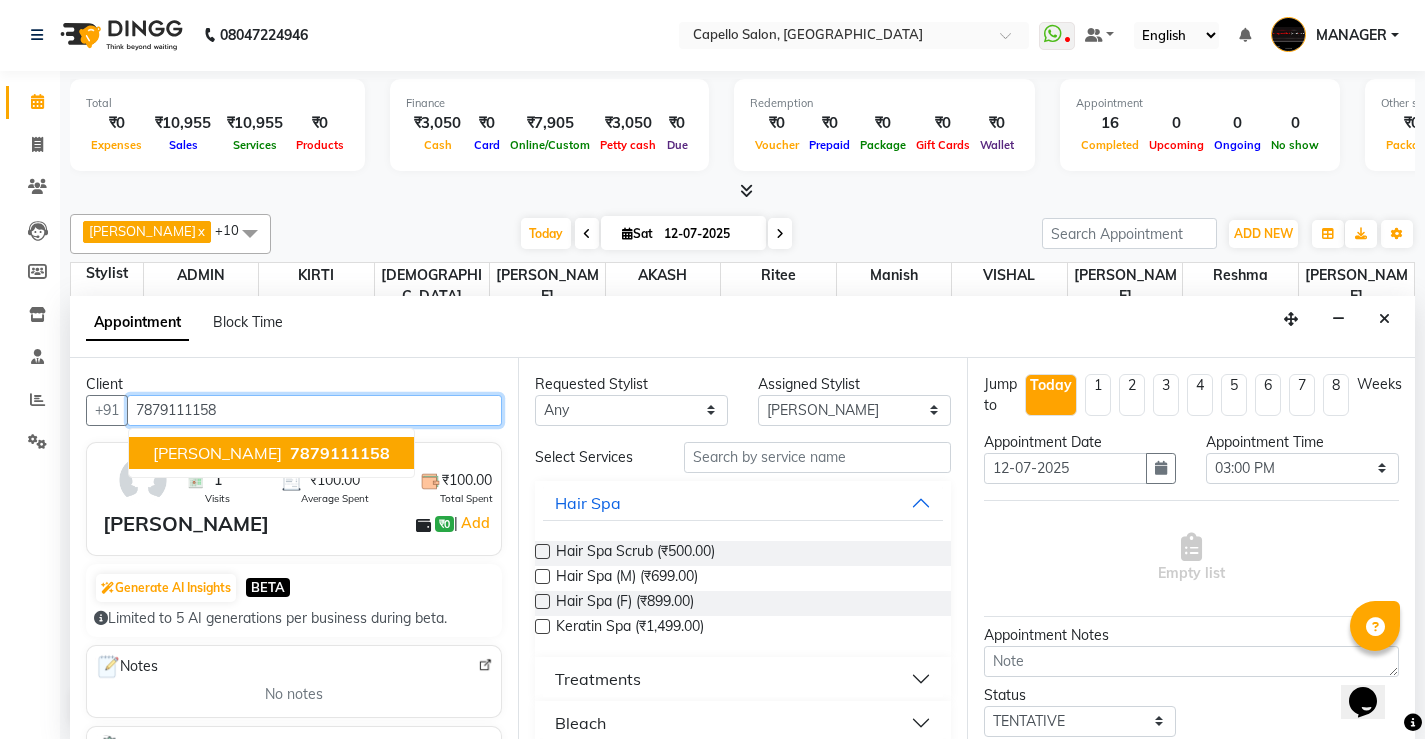 click on "7879111158" at bounding box center [340, 453] 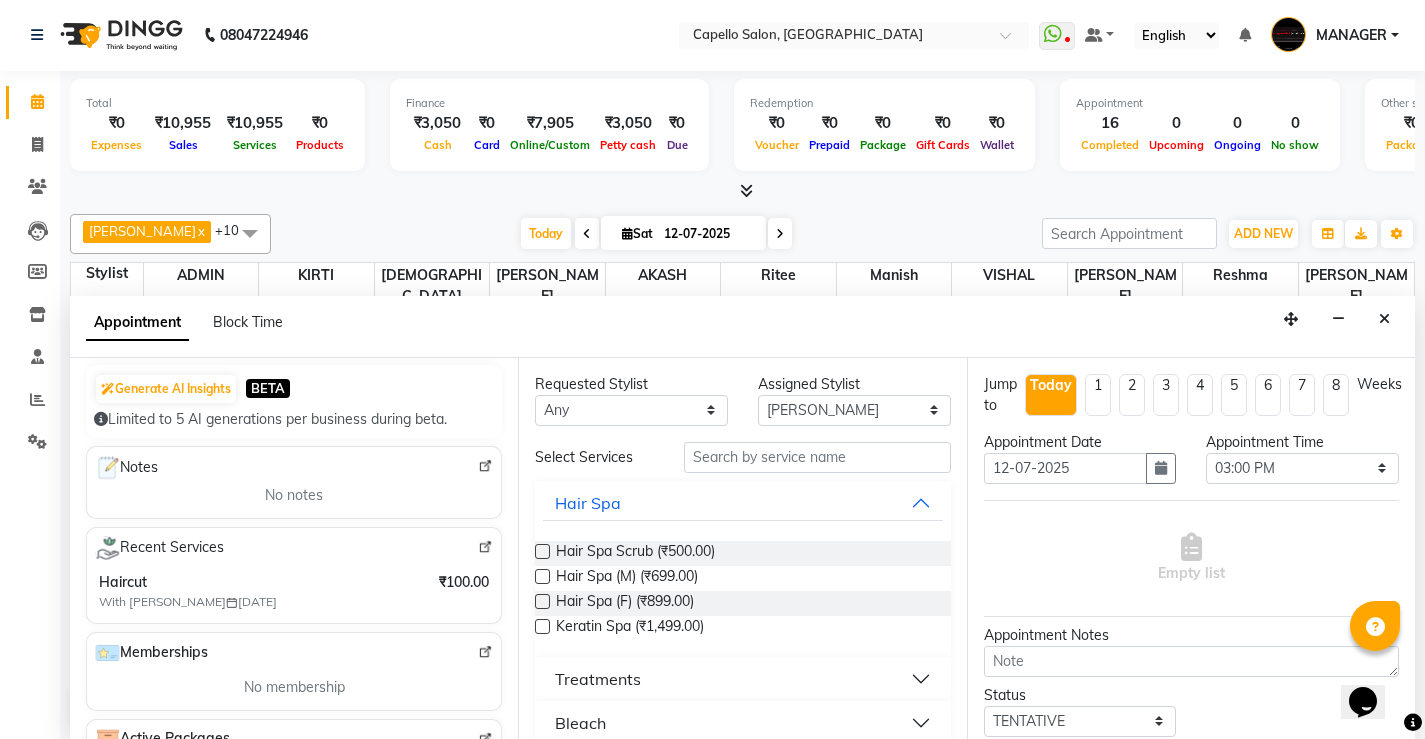 scroll, scrollTop: 200, scrollLeft: 0, axis: vertical 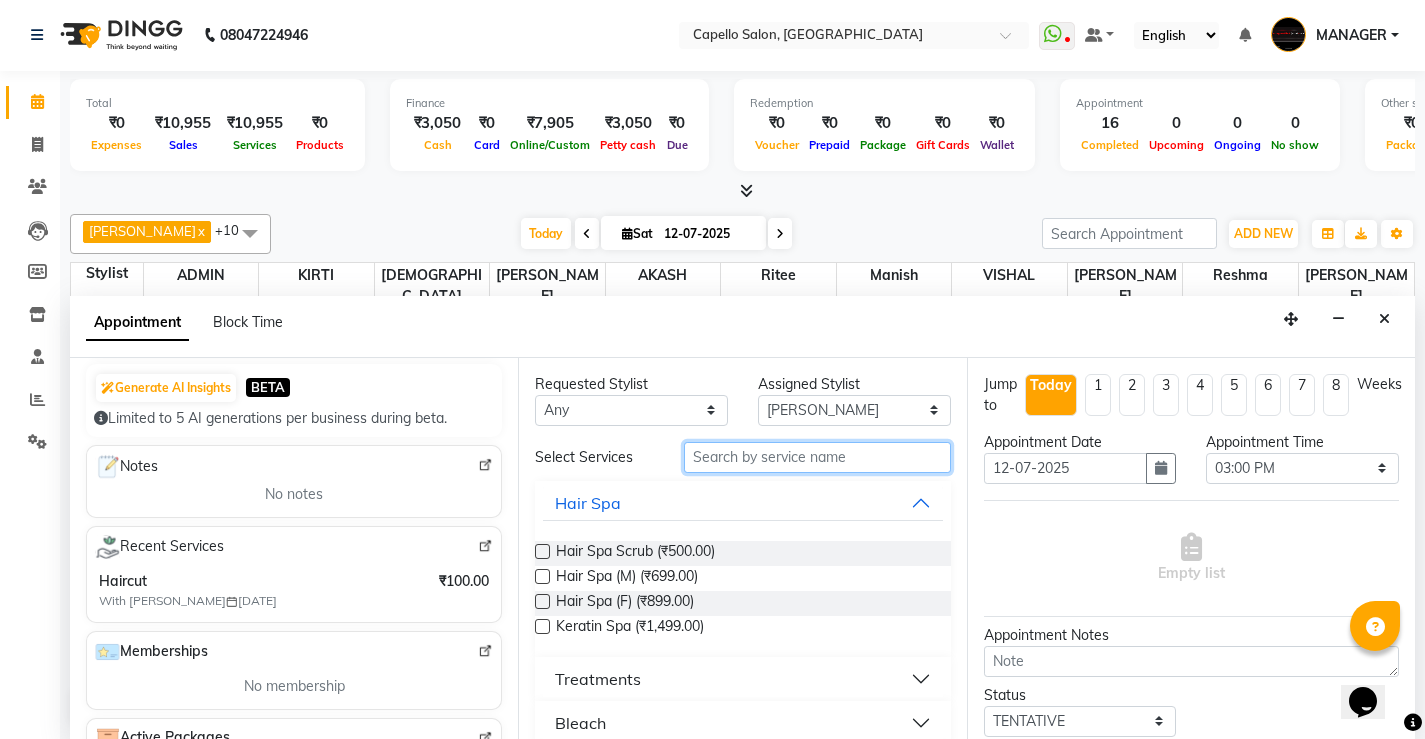 click at bounding box center [817, 457] 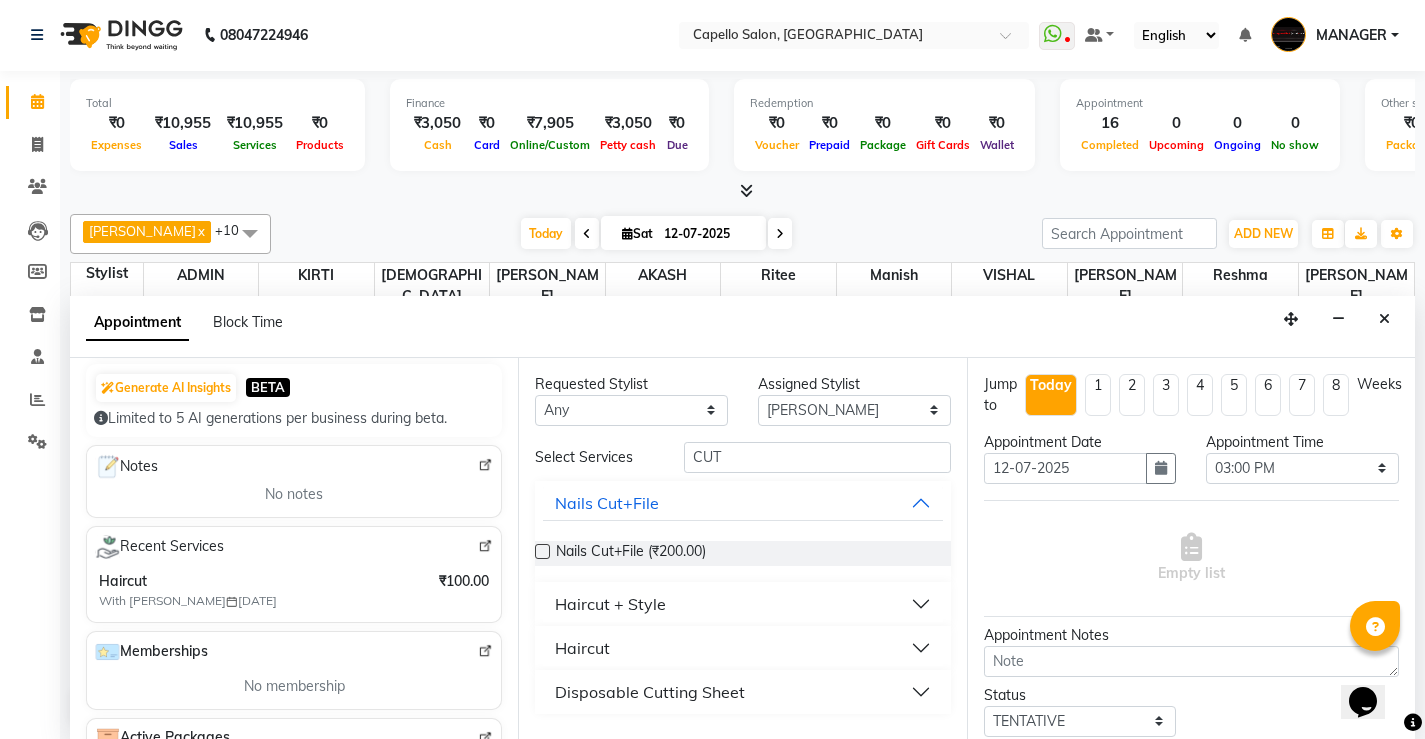 click on "Haircut + Style" at bounding box center [610, 604] 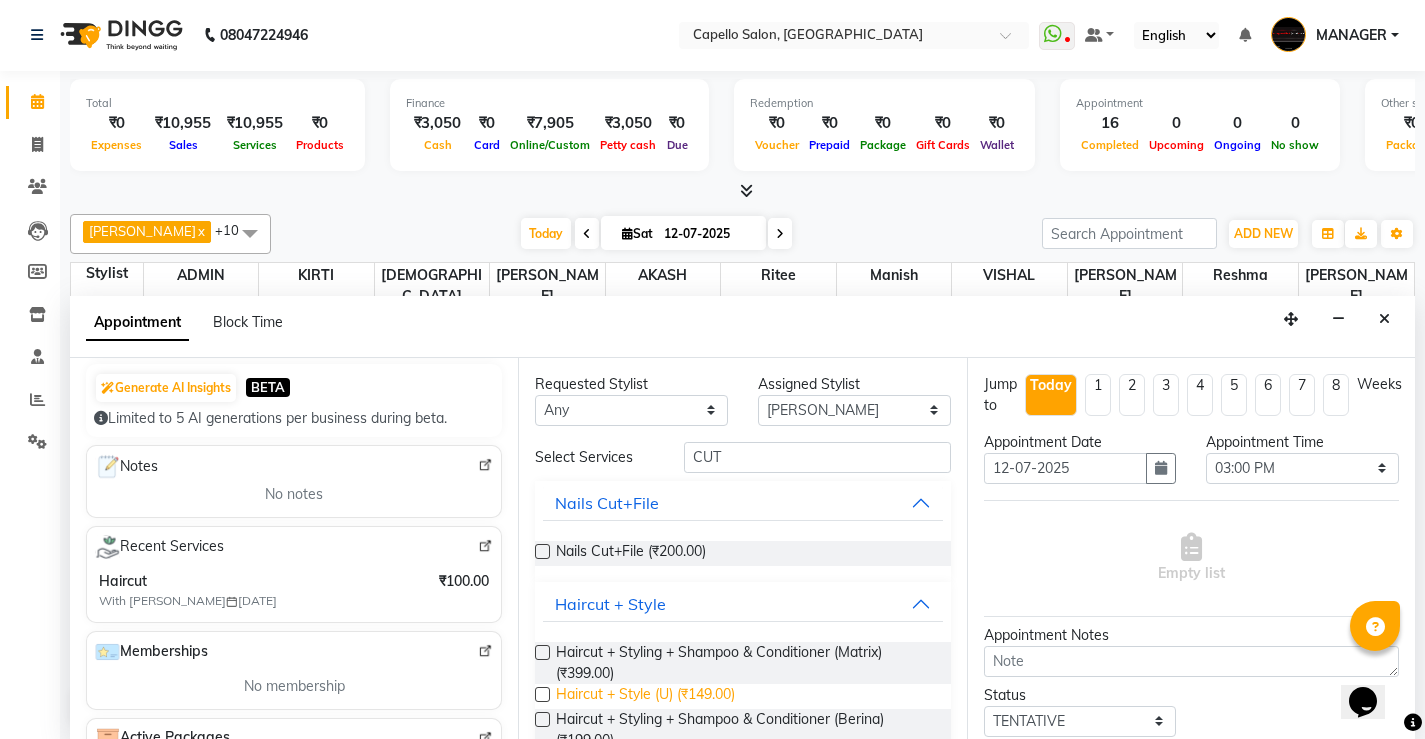 click on "Haircut + Style (U) (₹149.00)" at bounding box center (645, 696) 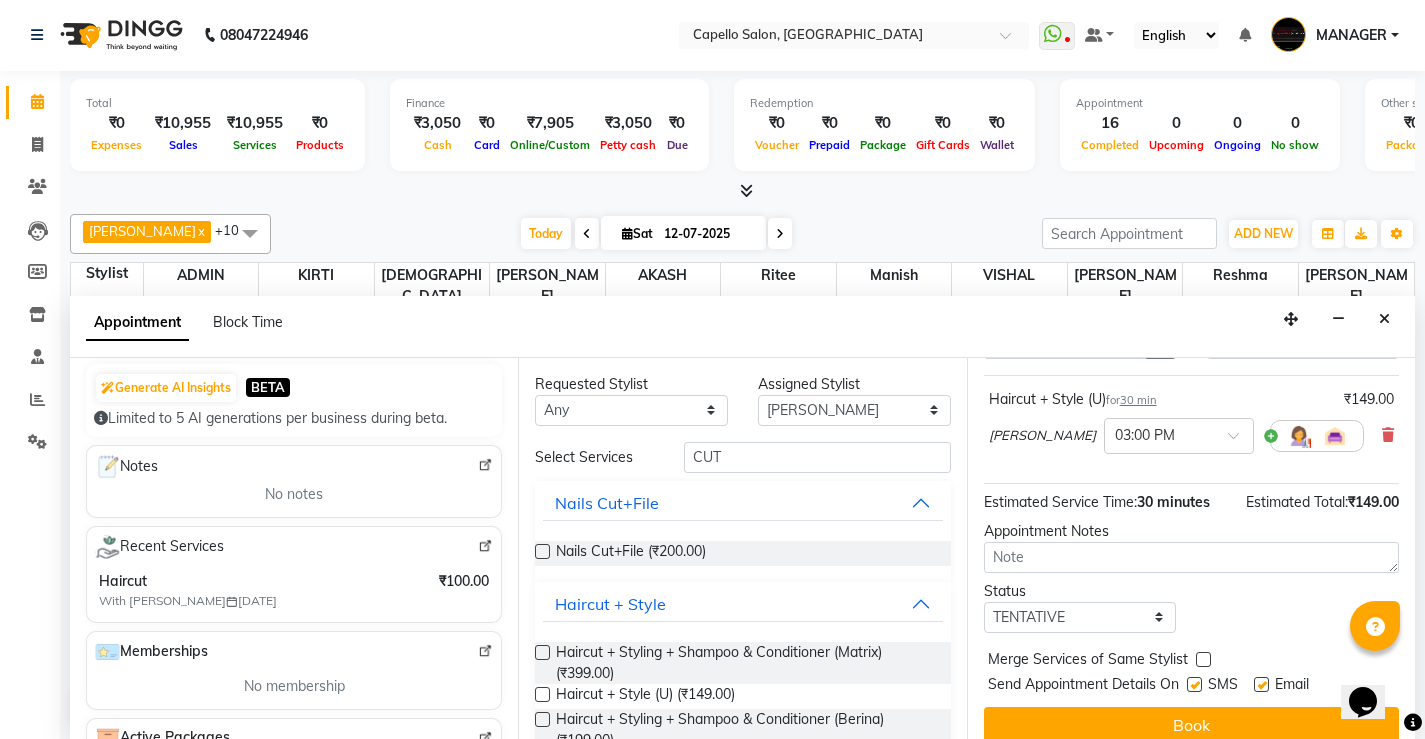 scroll, scrollTop: 145, scrollLeft: 0, axis: vertical 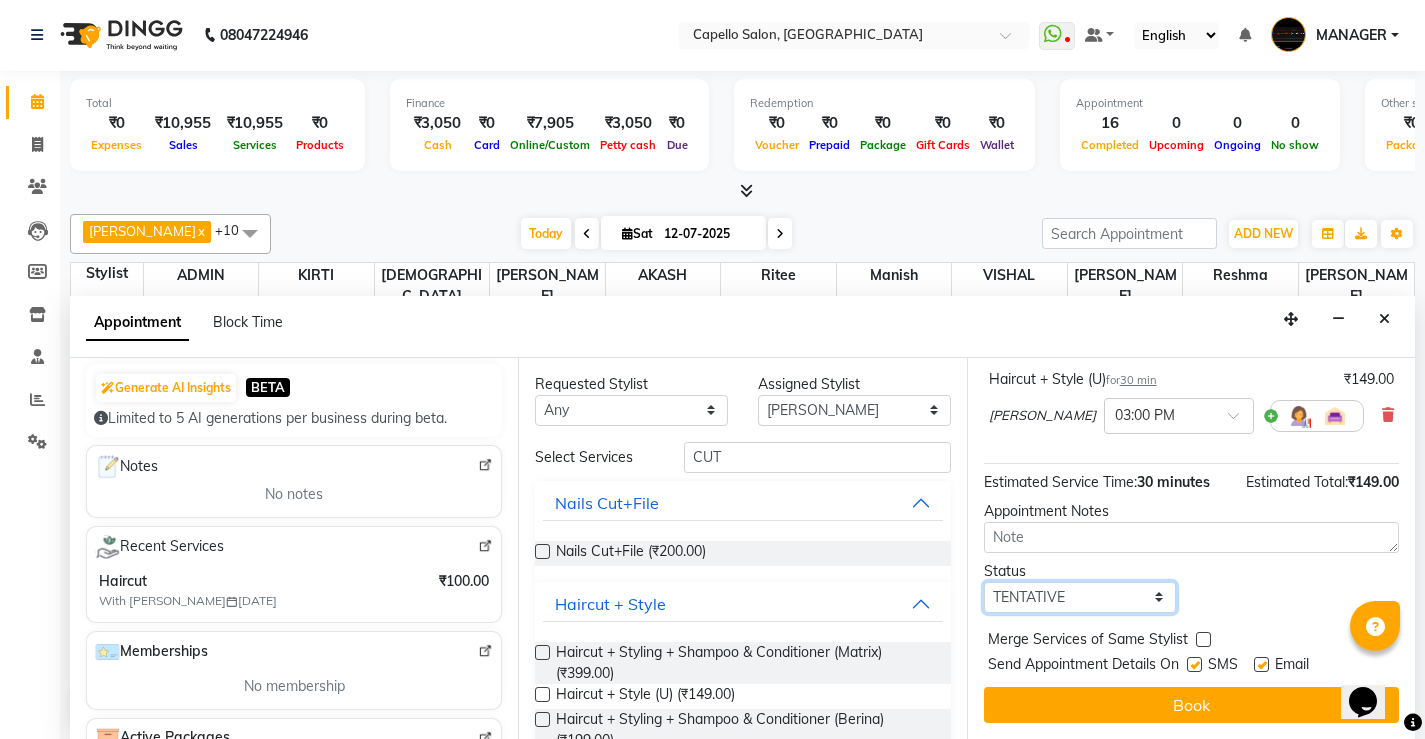 click on "Select TENTATIVE CONFIRM CHECK-IN UPCOMING" at bounding box center (1080, 597) 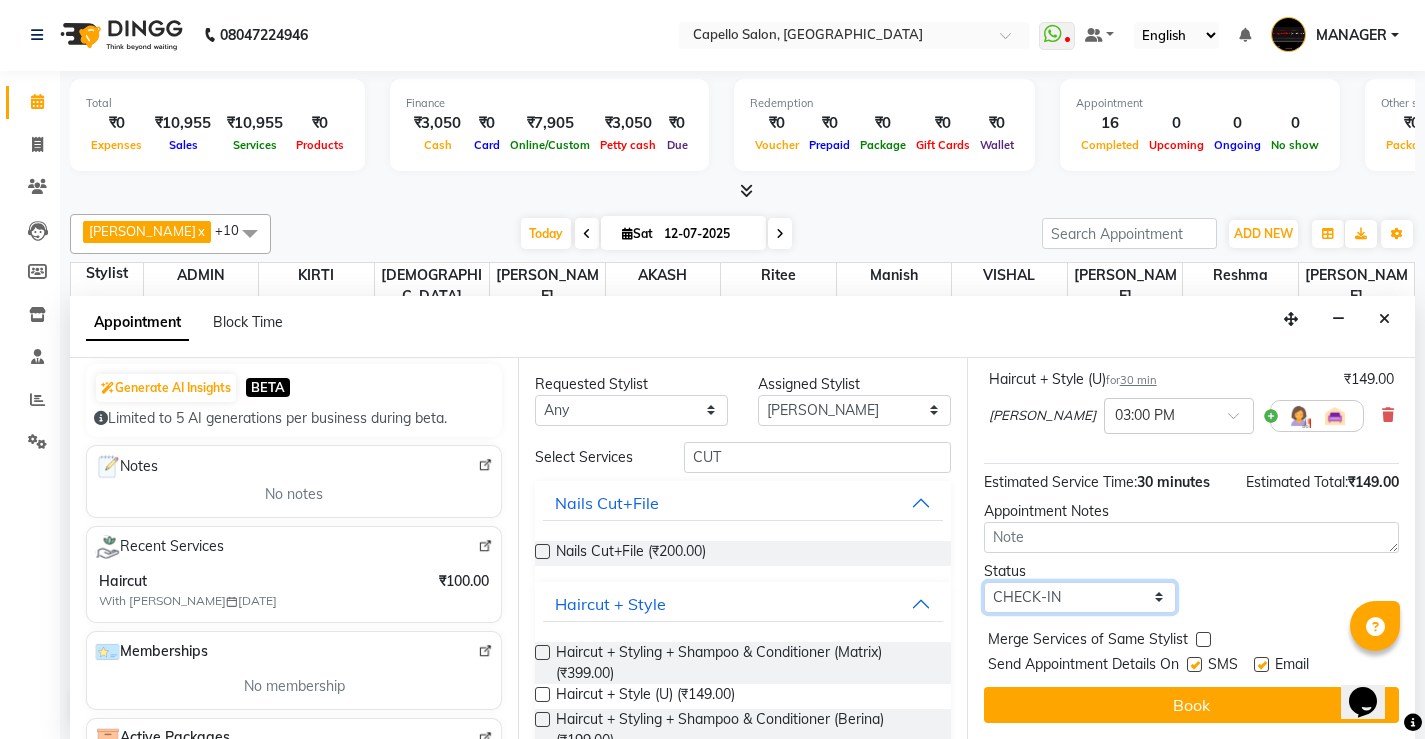 click on "Select TENTATIVE CONFIRM CHECK-IN UPCOMING" at bounding box center [1080, 597] 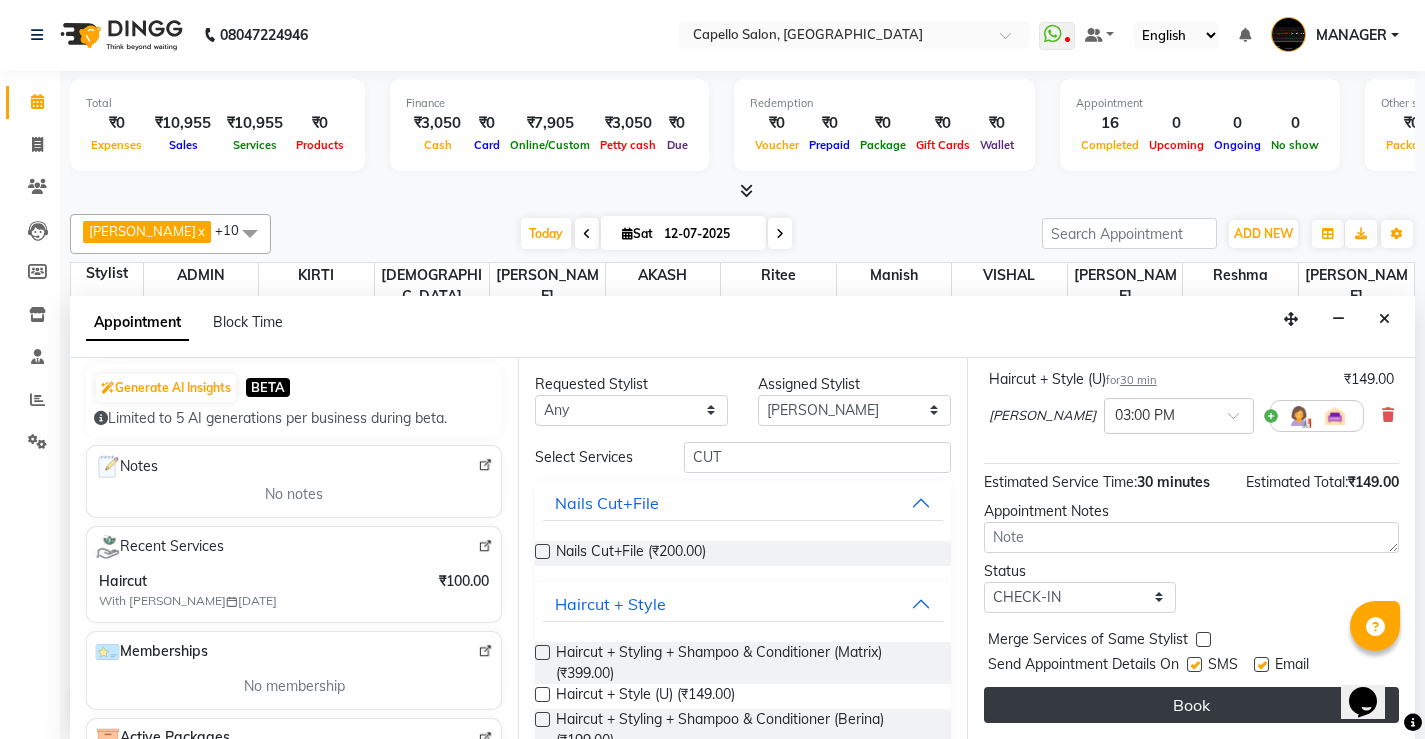 click on "Book" at bounding box center [1191, 705] 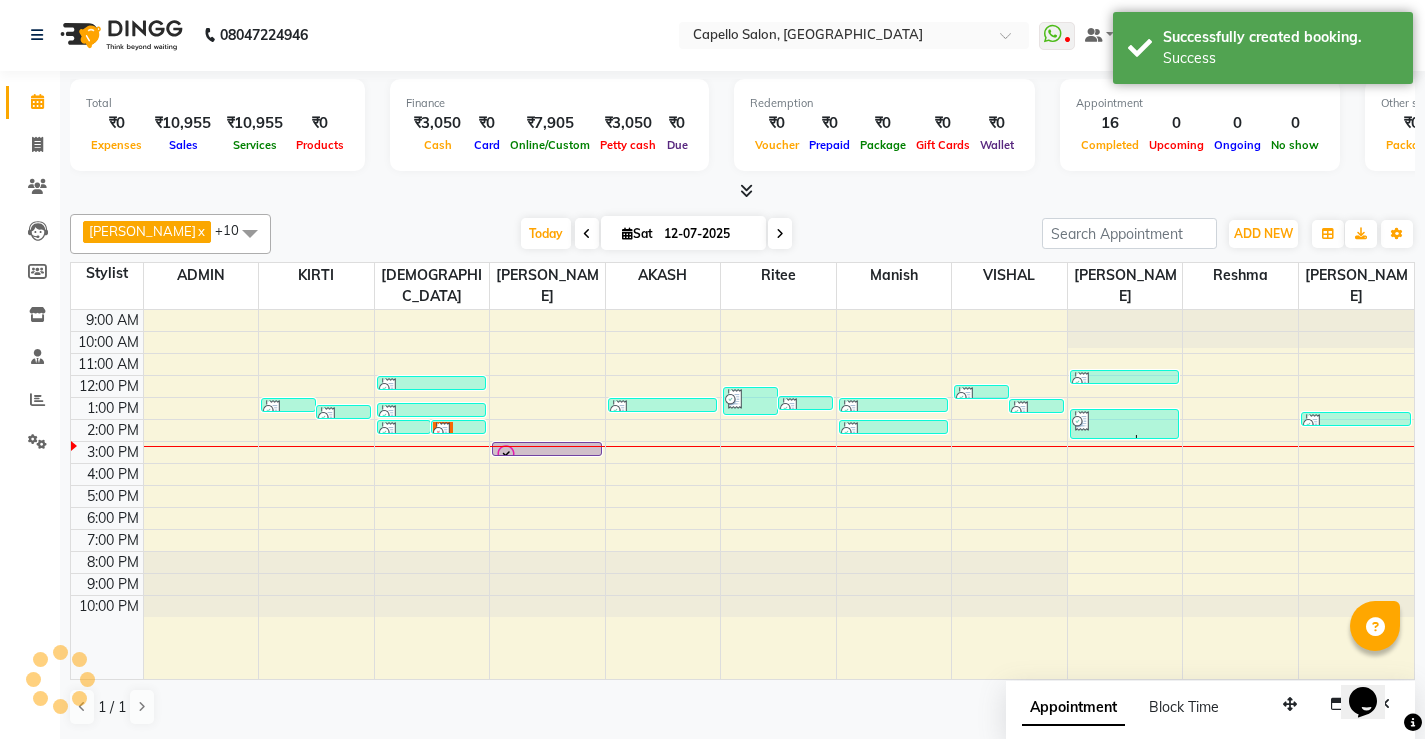 scroll, scrollTop: 0, scrollLeft: 0, axis: both 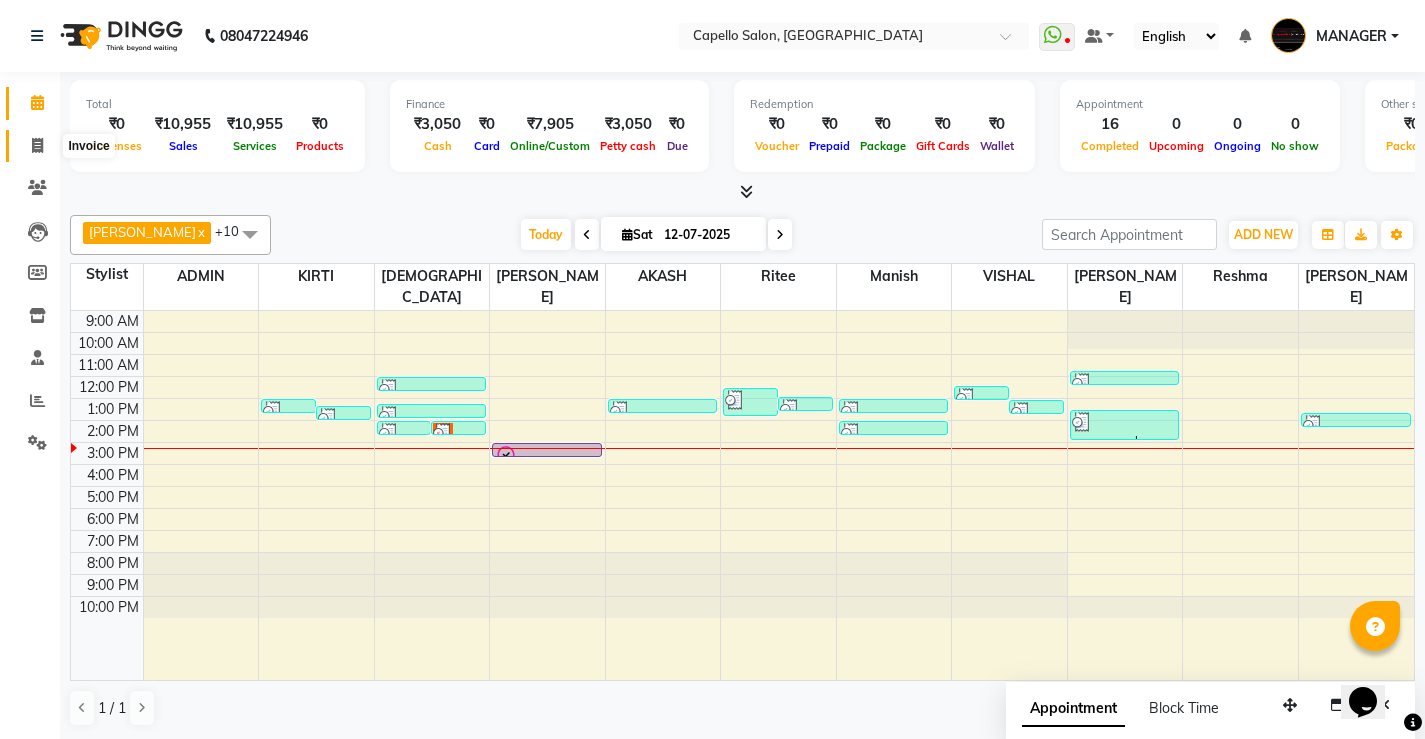 click 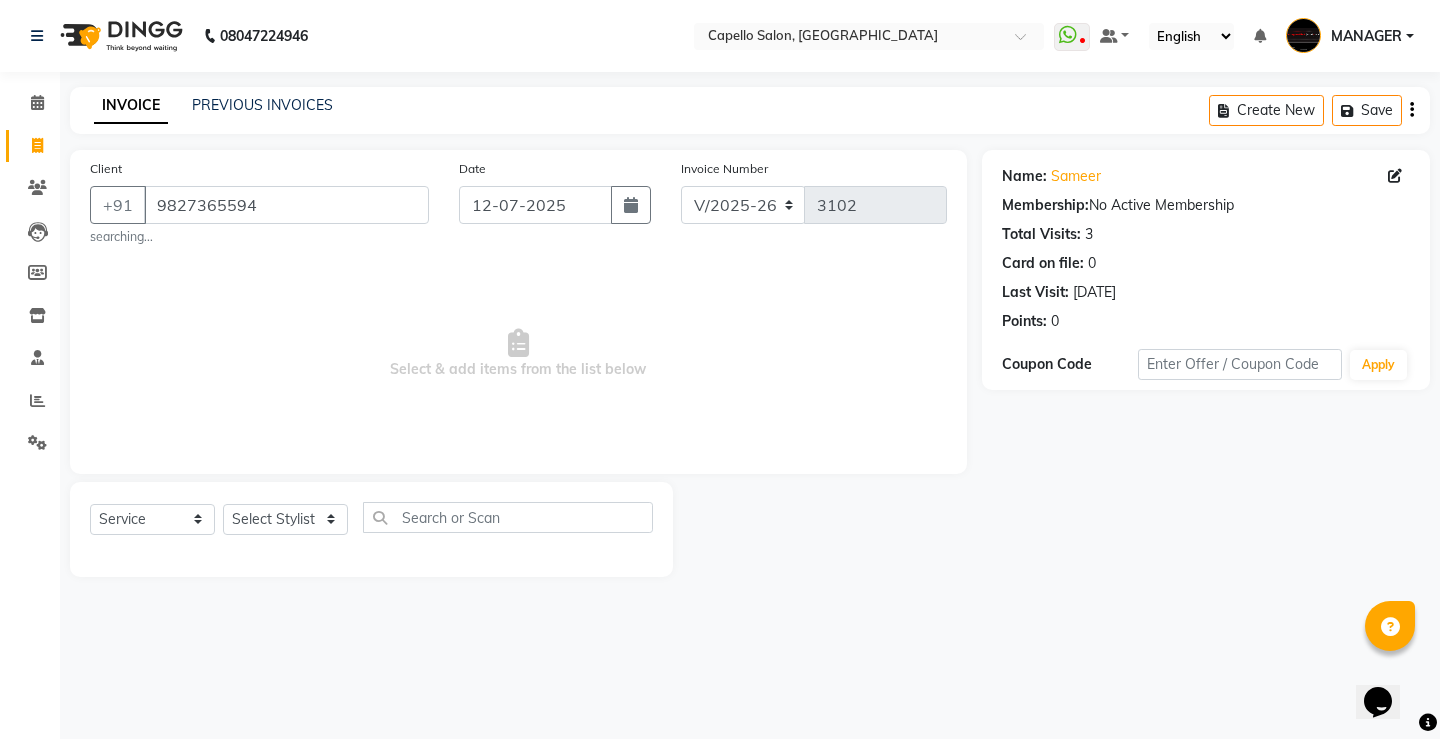 click on "Select & add items from the list below" at bounding box center [518, 354] 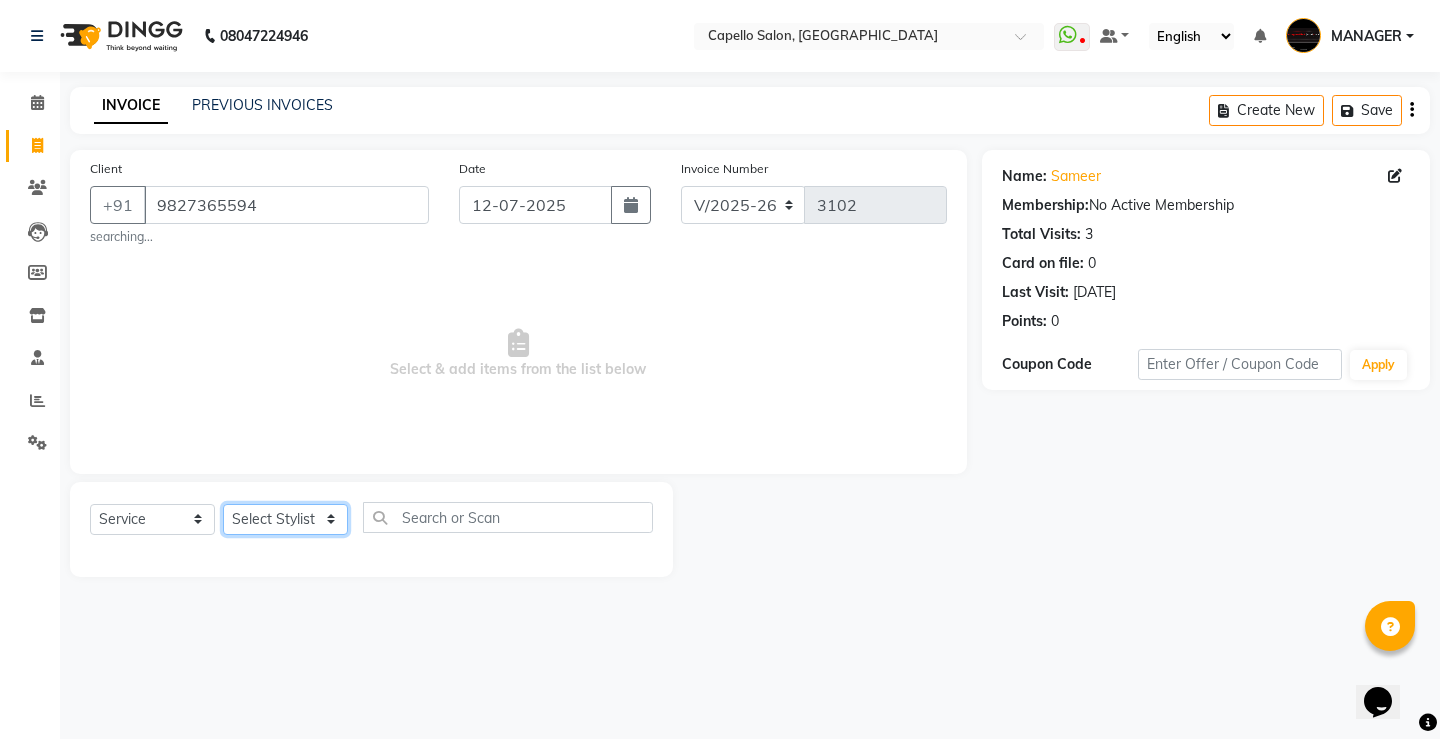 click on "Select Stylist ADMIN AKASH [PERSON_NAME] [PERSON_NAME] MANAGER [PERSON_NAME]  [PERSON_NAME] [PERSON_NAME] [PERSON_NAME]" 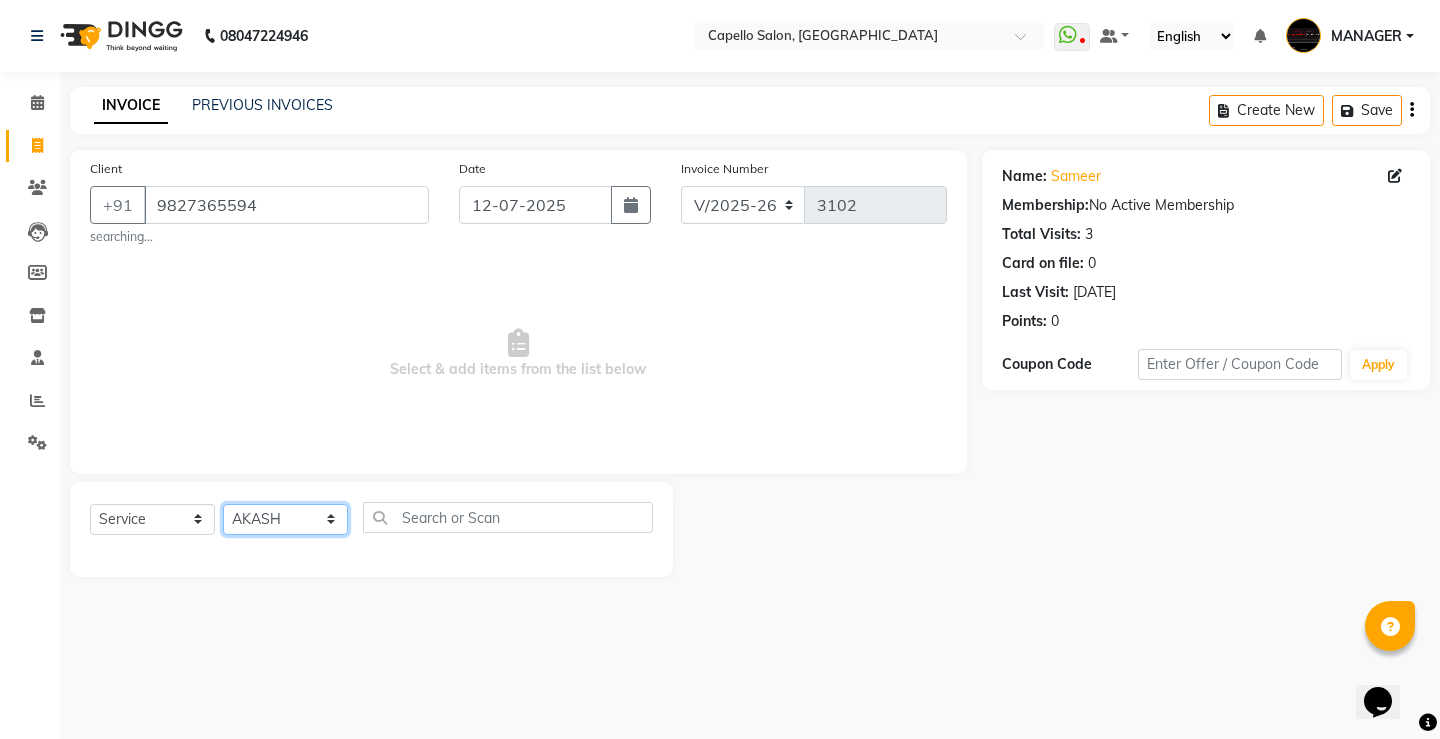click on "Select Stylist ADMIN AKASH [PERSON_NAME] [PERSON_NAME] MANAGER [PERSON_NAME]  [PERSON_NAME] [PERSON_NAME] [PERSON_NAME]" 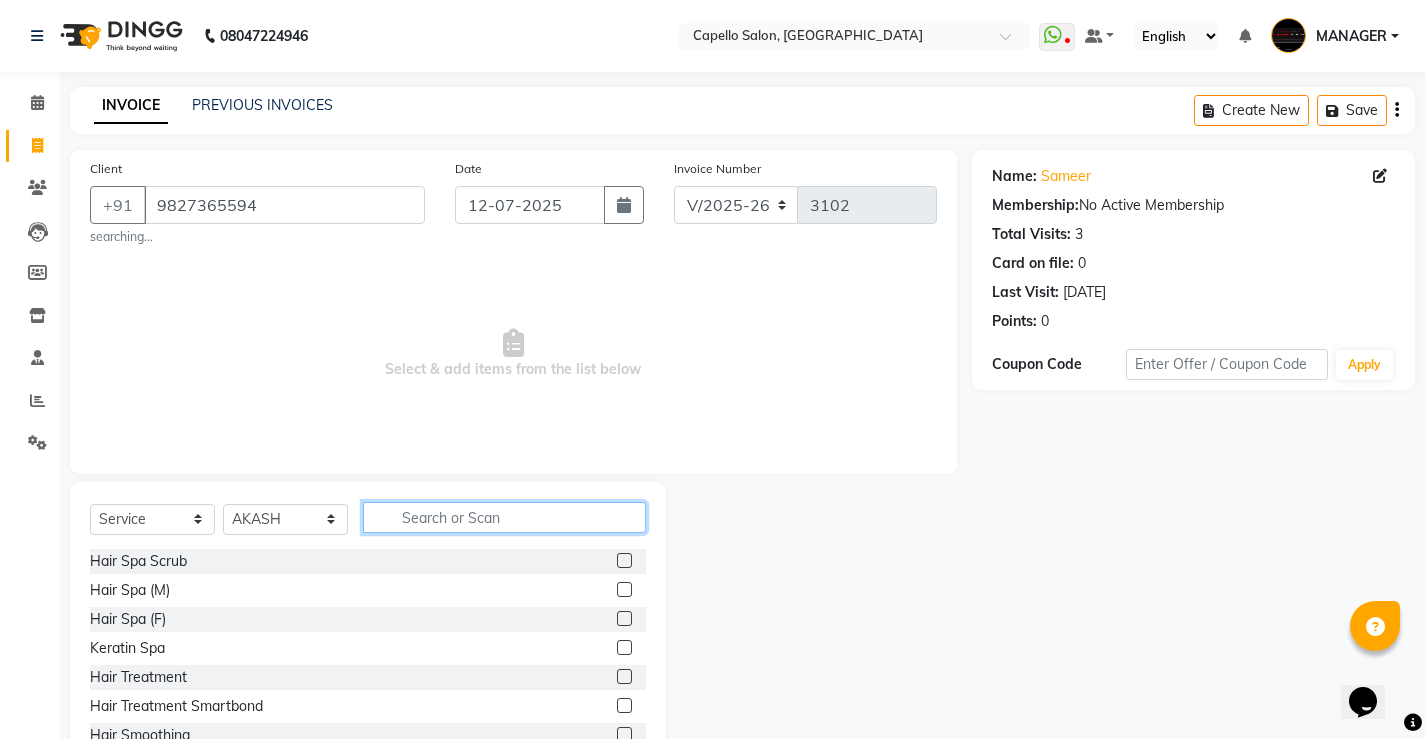 click 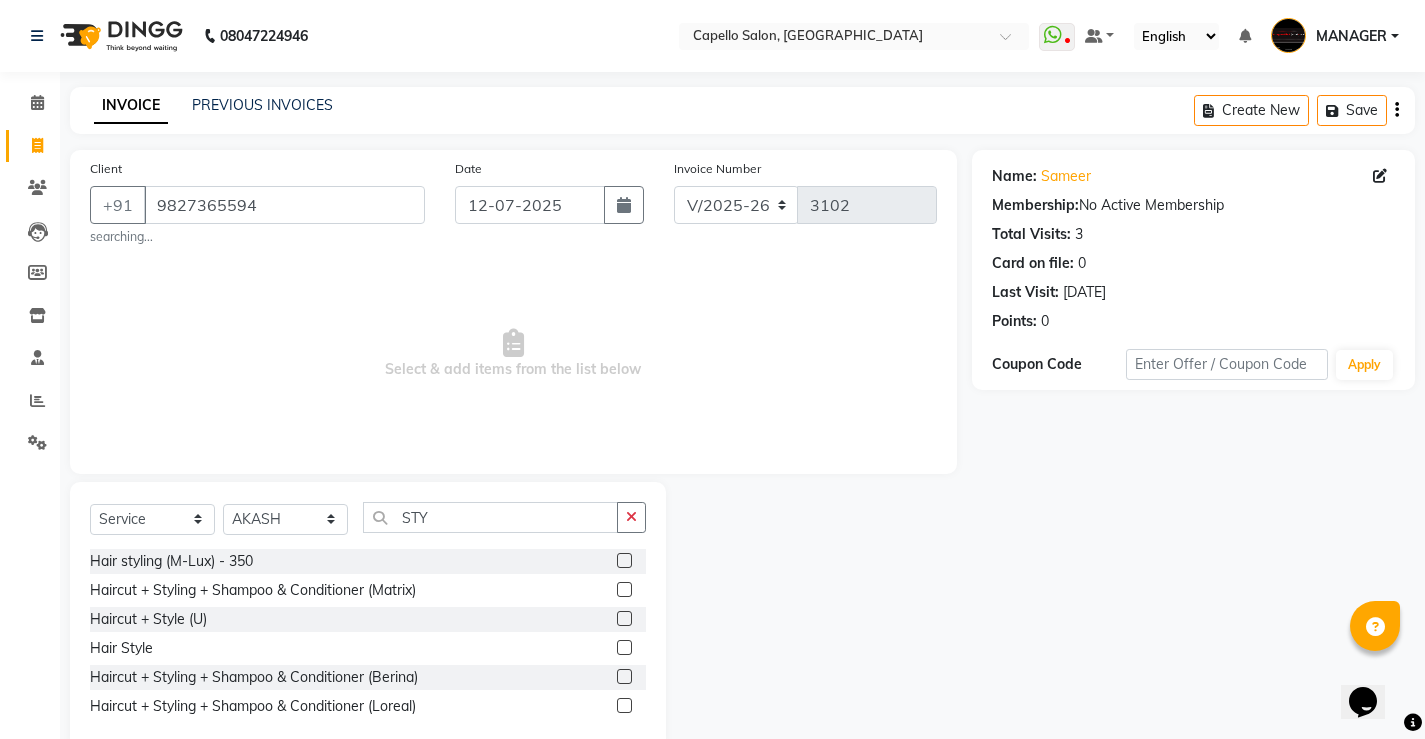 click 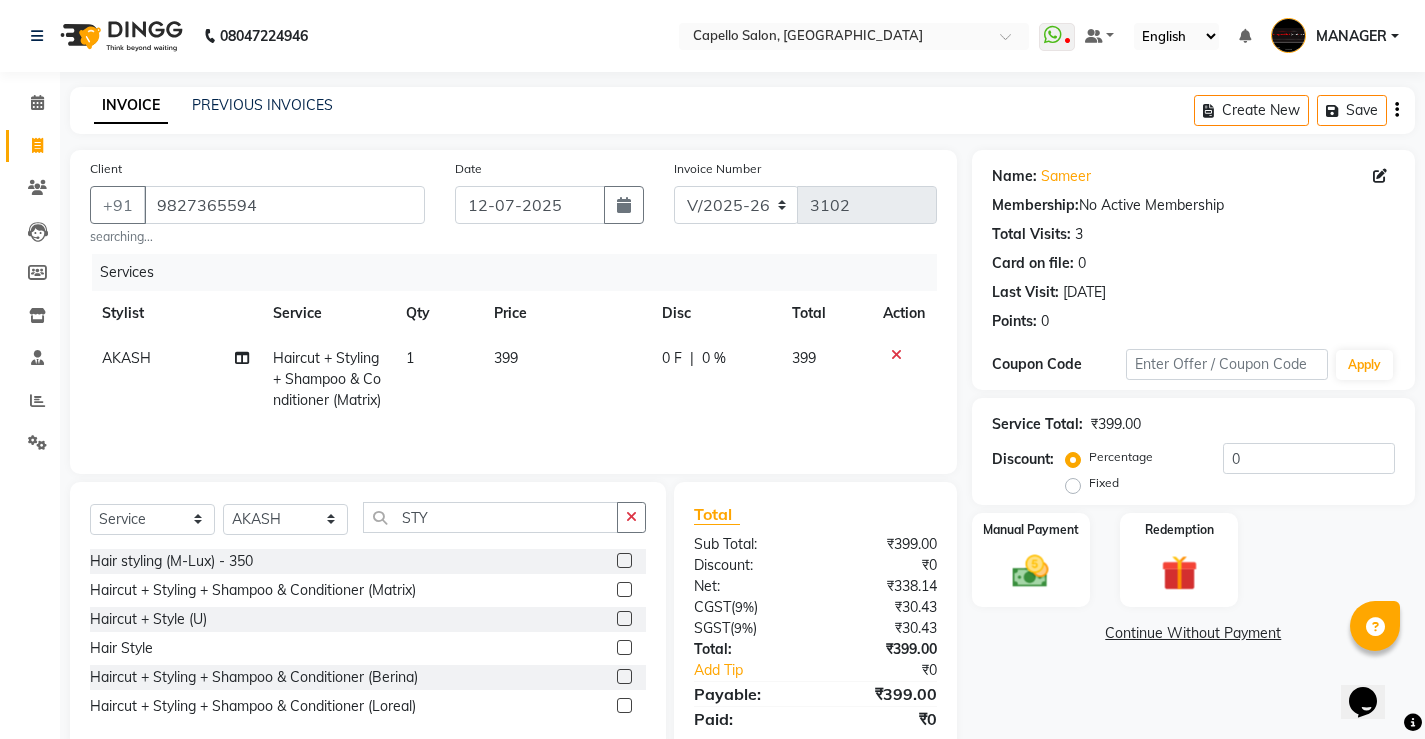 click on "399" 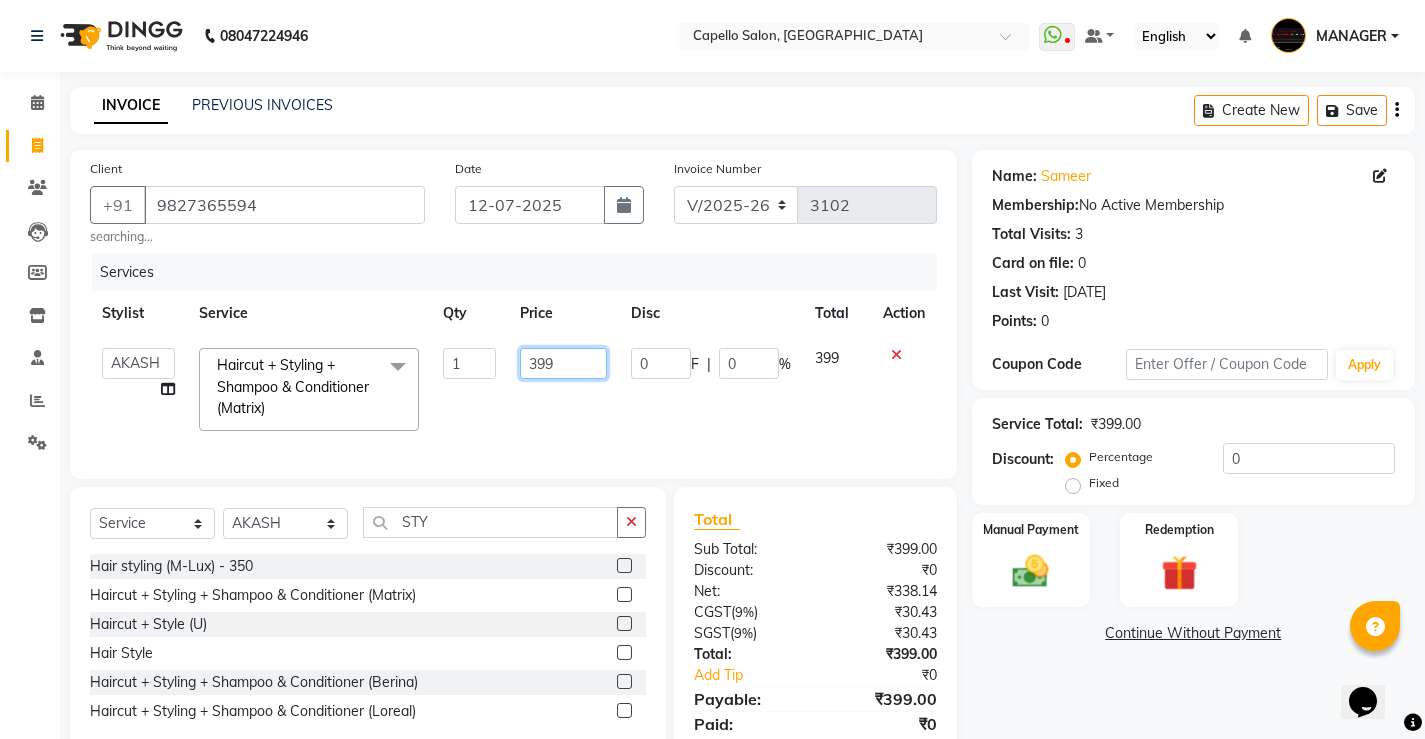 drag, startPoint x: 574, startPoint y: 351, endPoint x: 295, endPoint y: 352, distance: 279.0018 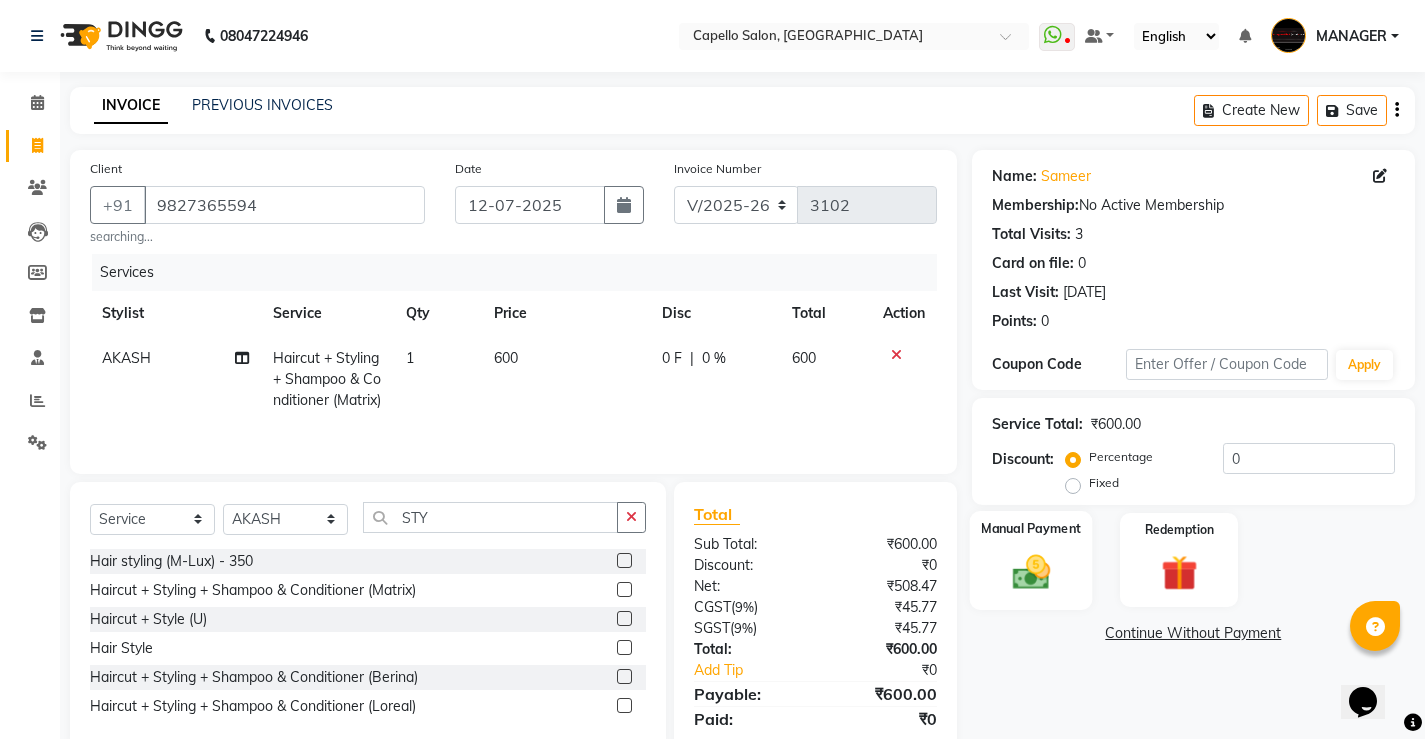 click 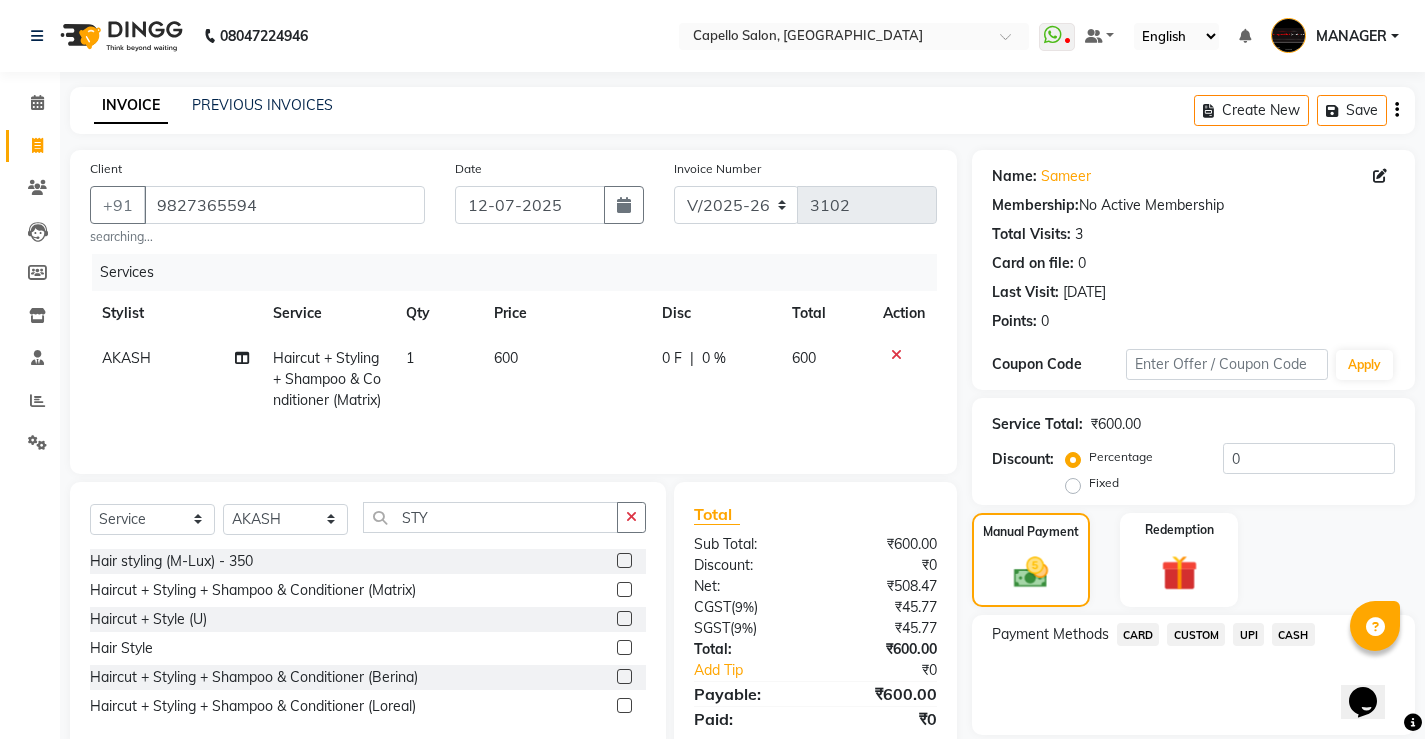 click on "CASH" 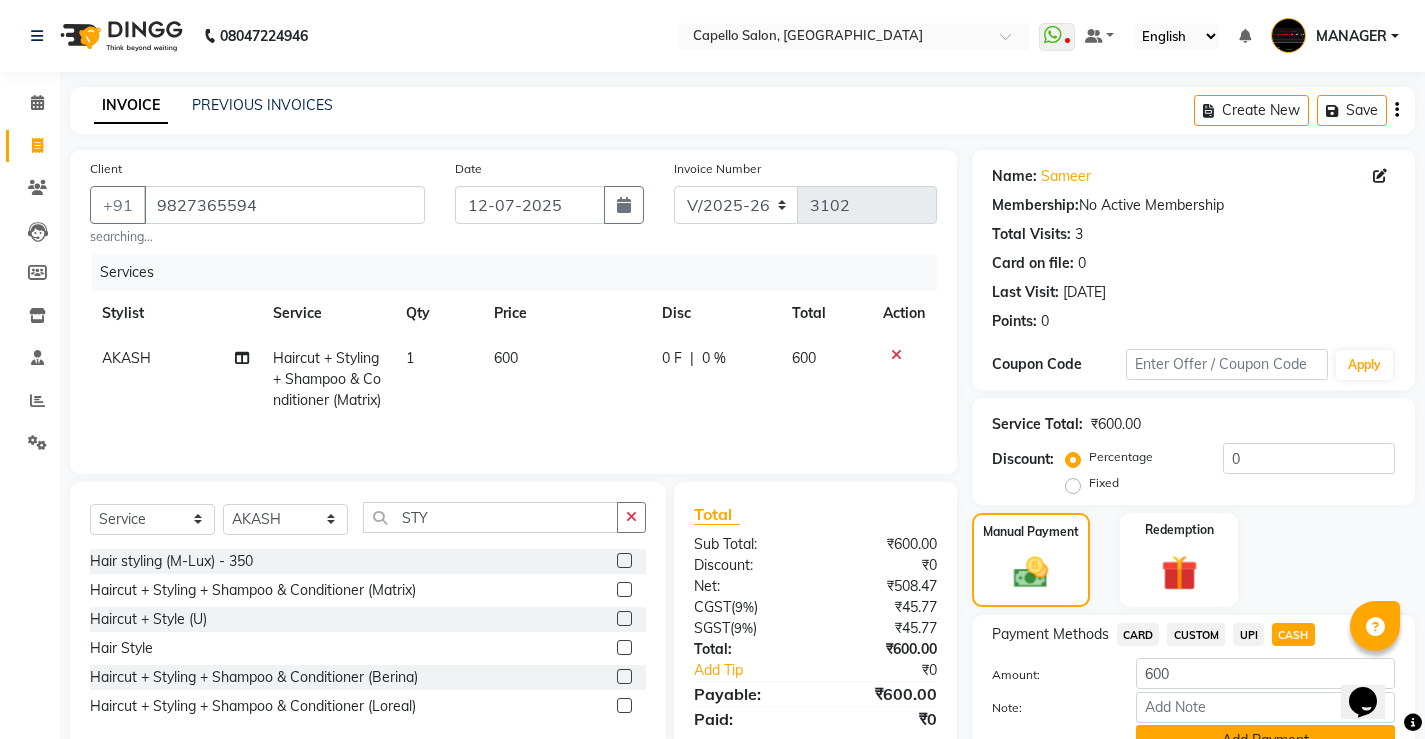 click on "Add Payment" 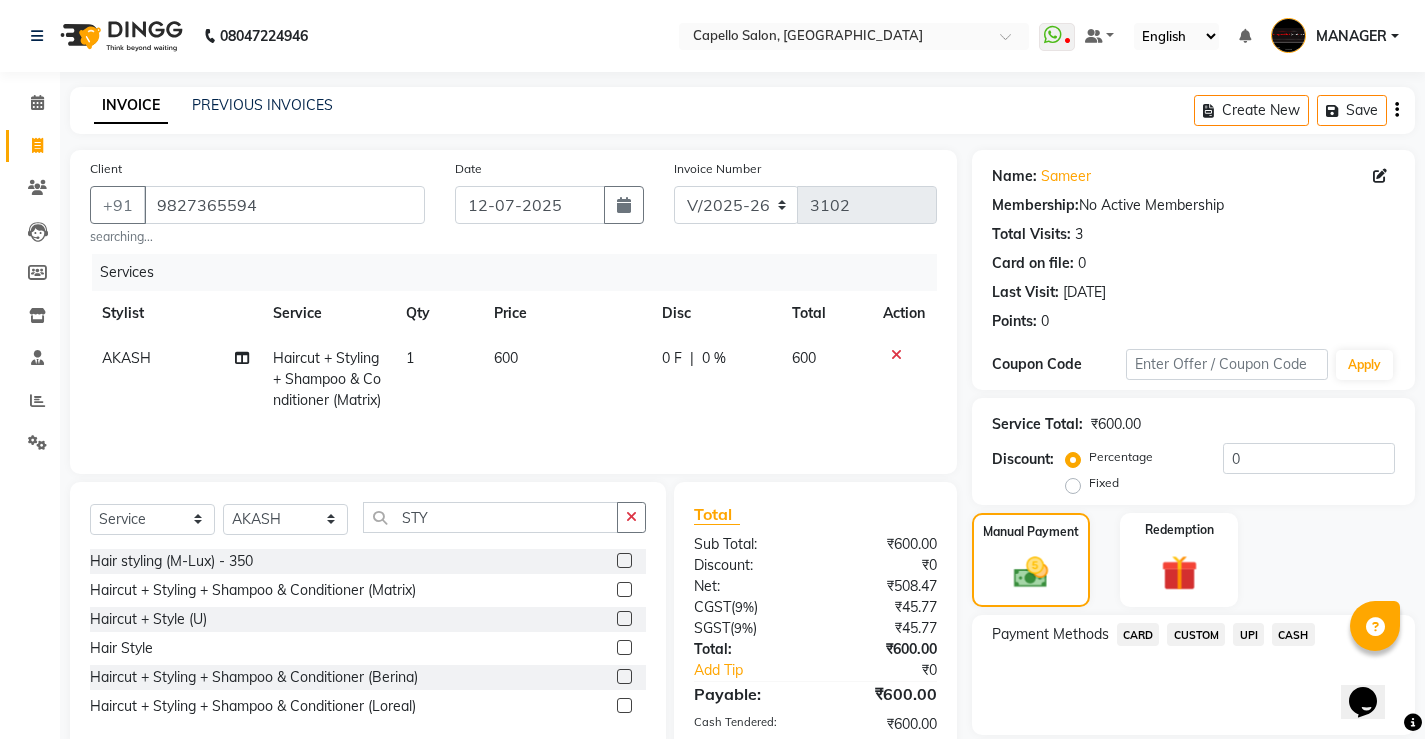 scroll, scrollTop: 180, scrollLeft: 0, axis: vertical 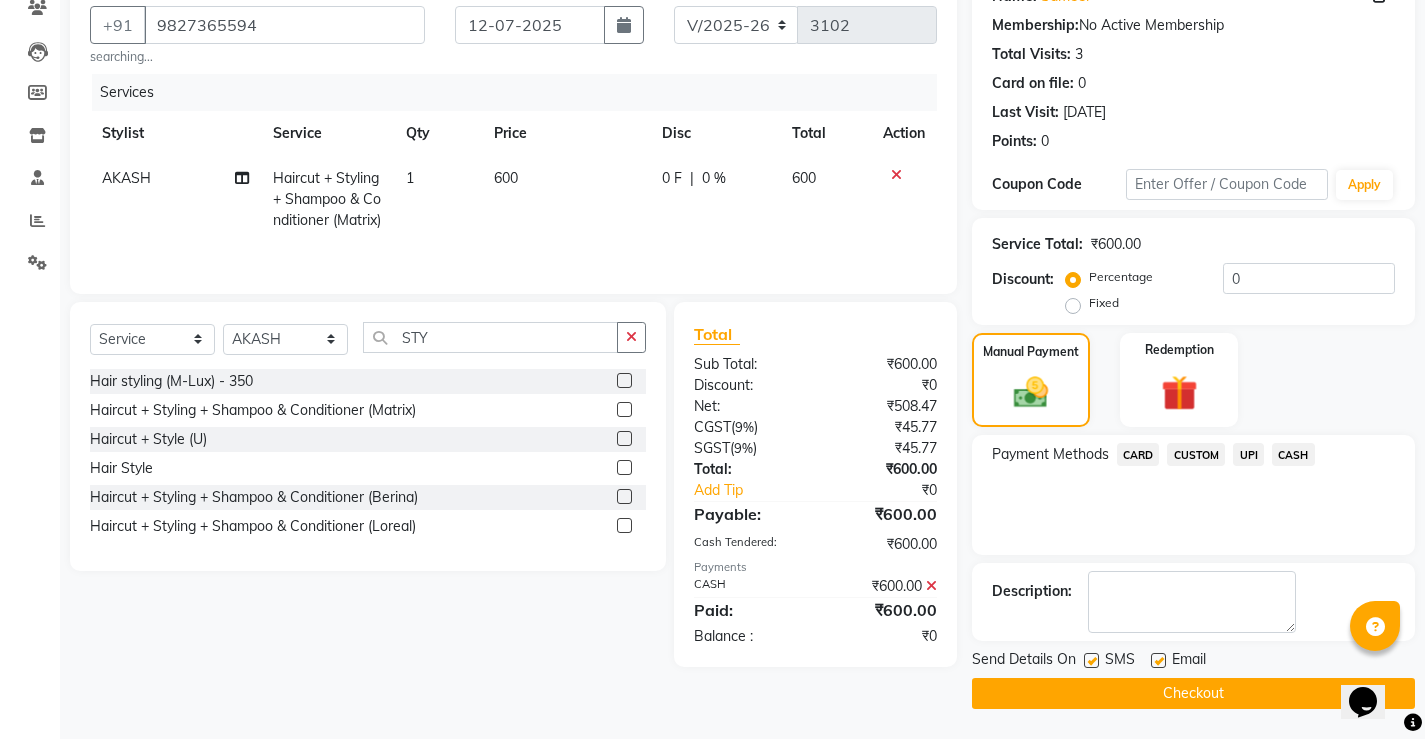 click on "Checkout" 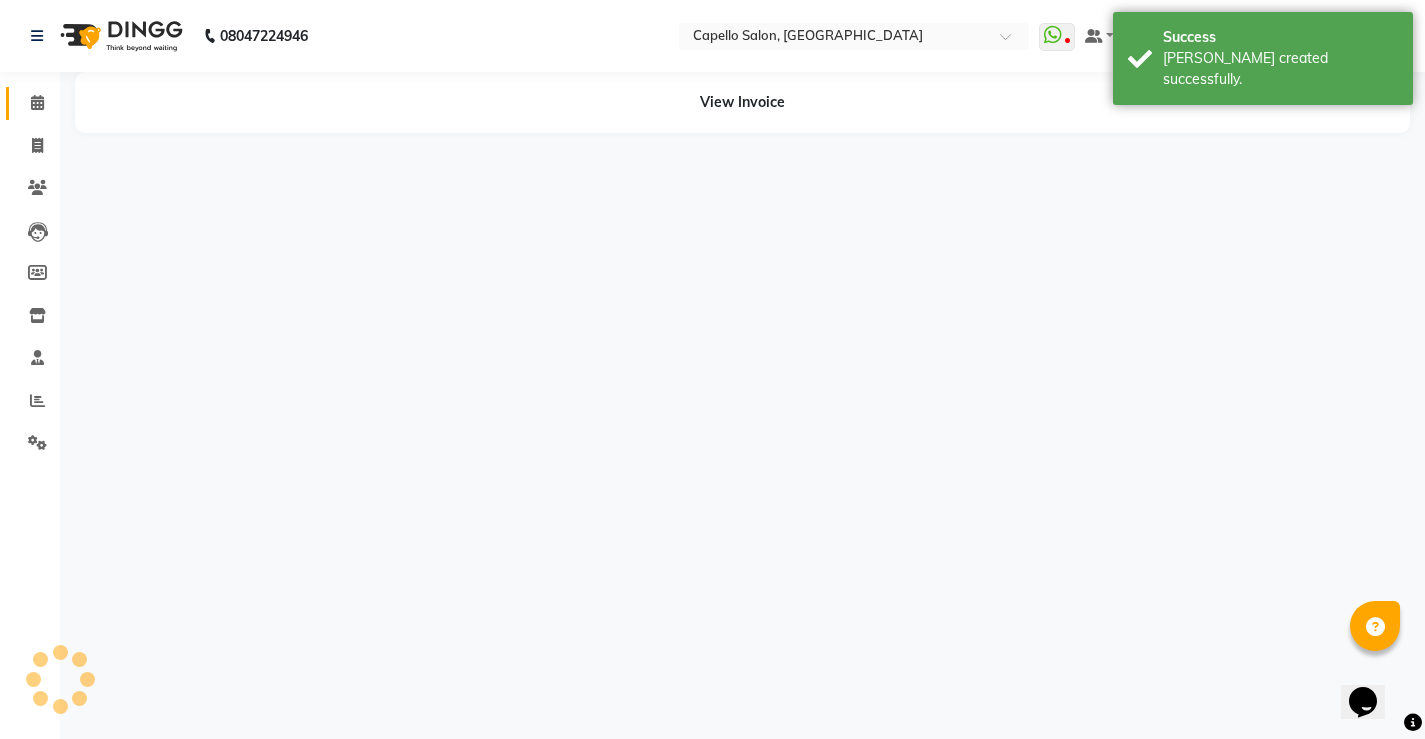 scroll, scrollTop: 0, scrollLeft: 0, axis: both 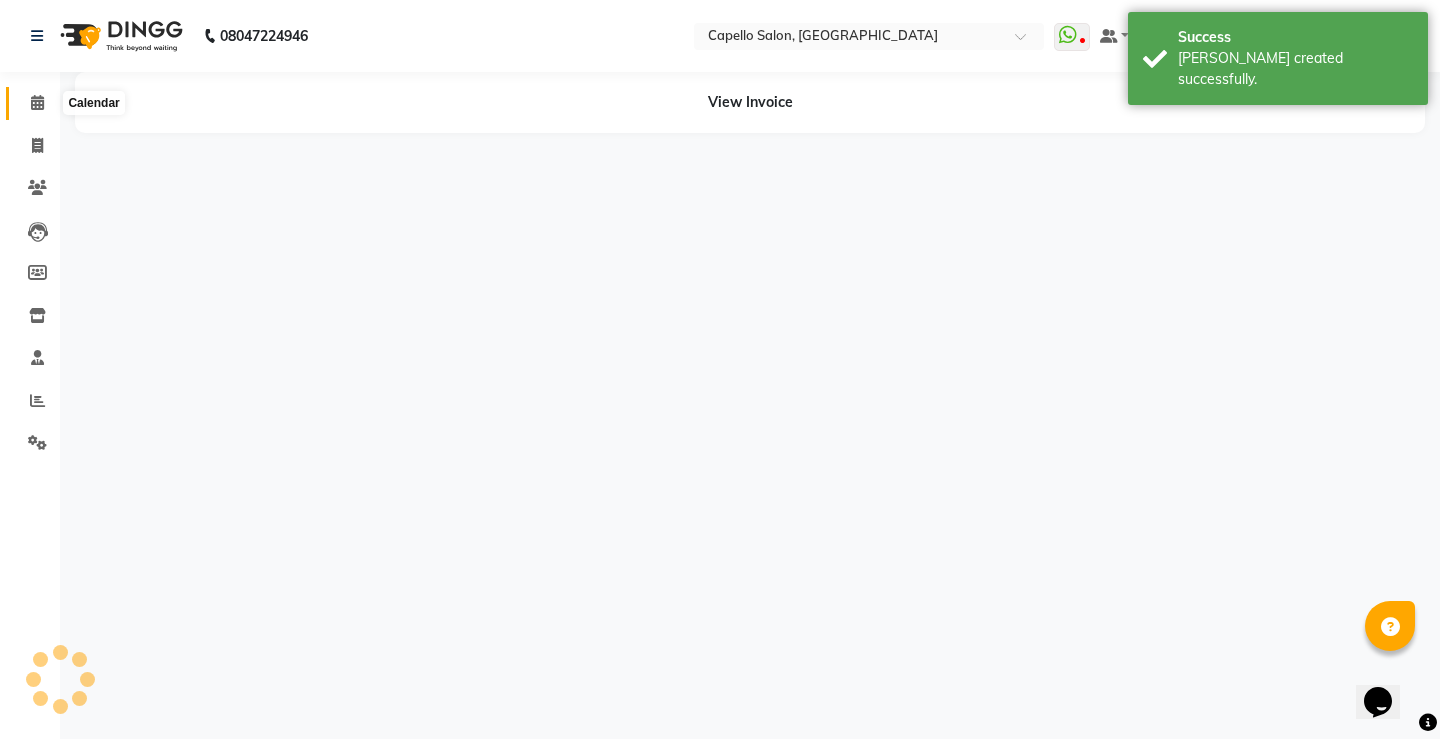 click 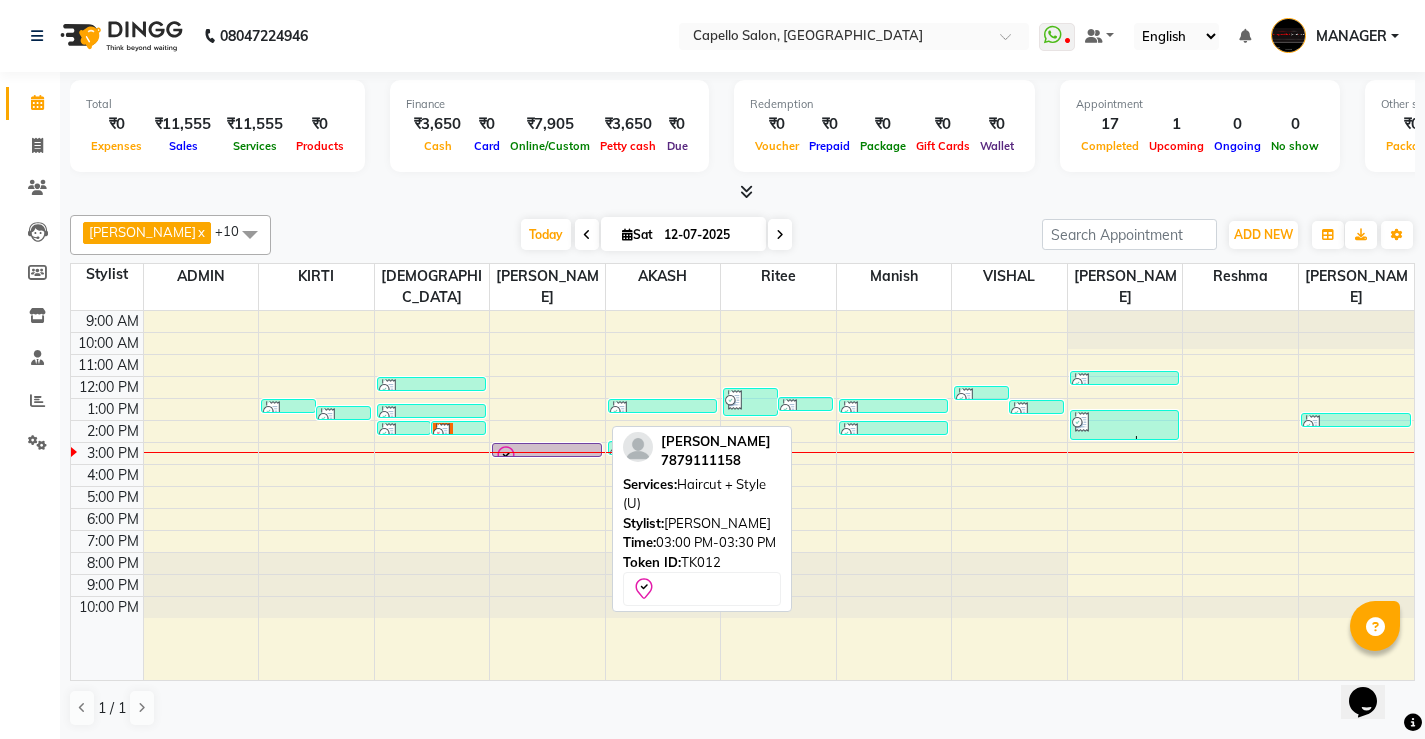 click at bounding box center (547, 457) 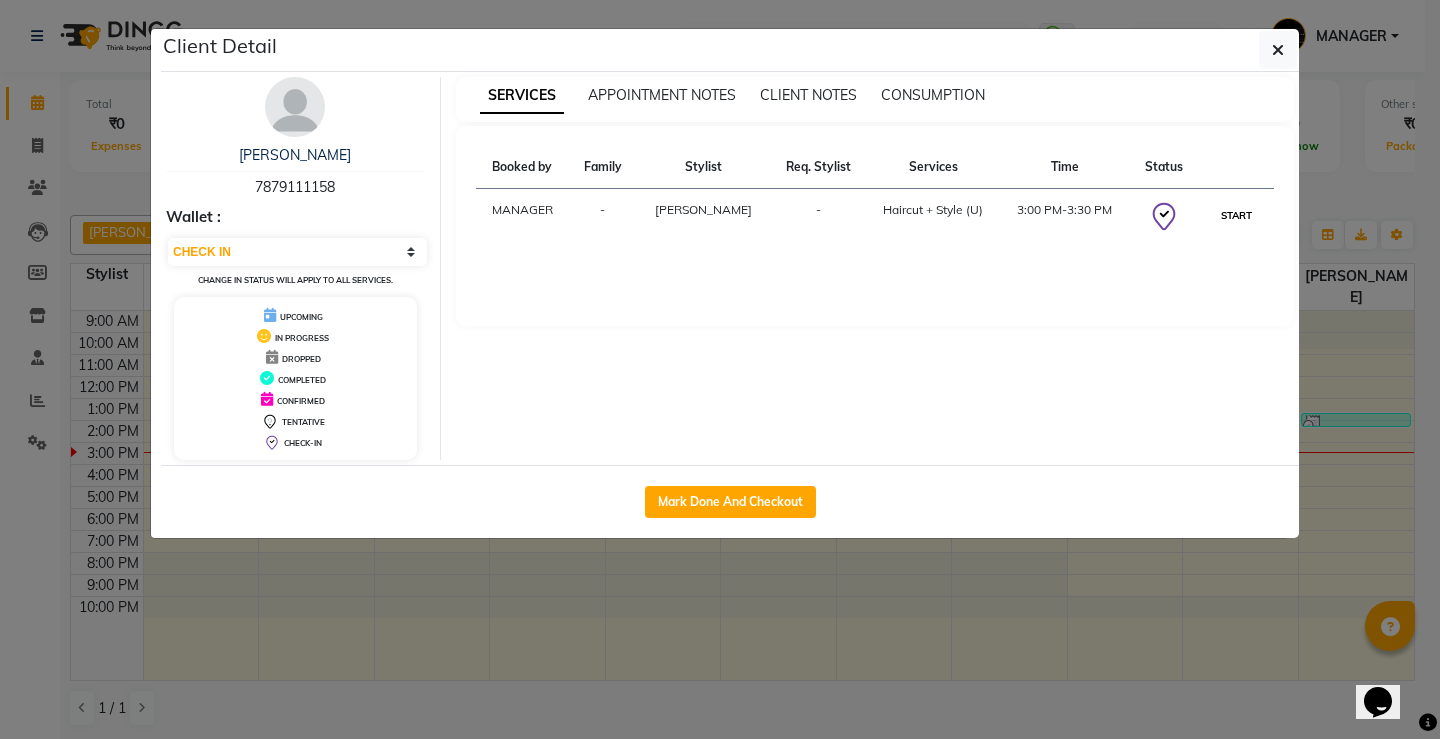 click on "START" at bounding box center [1236, 215] 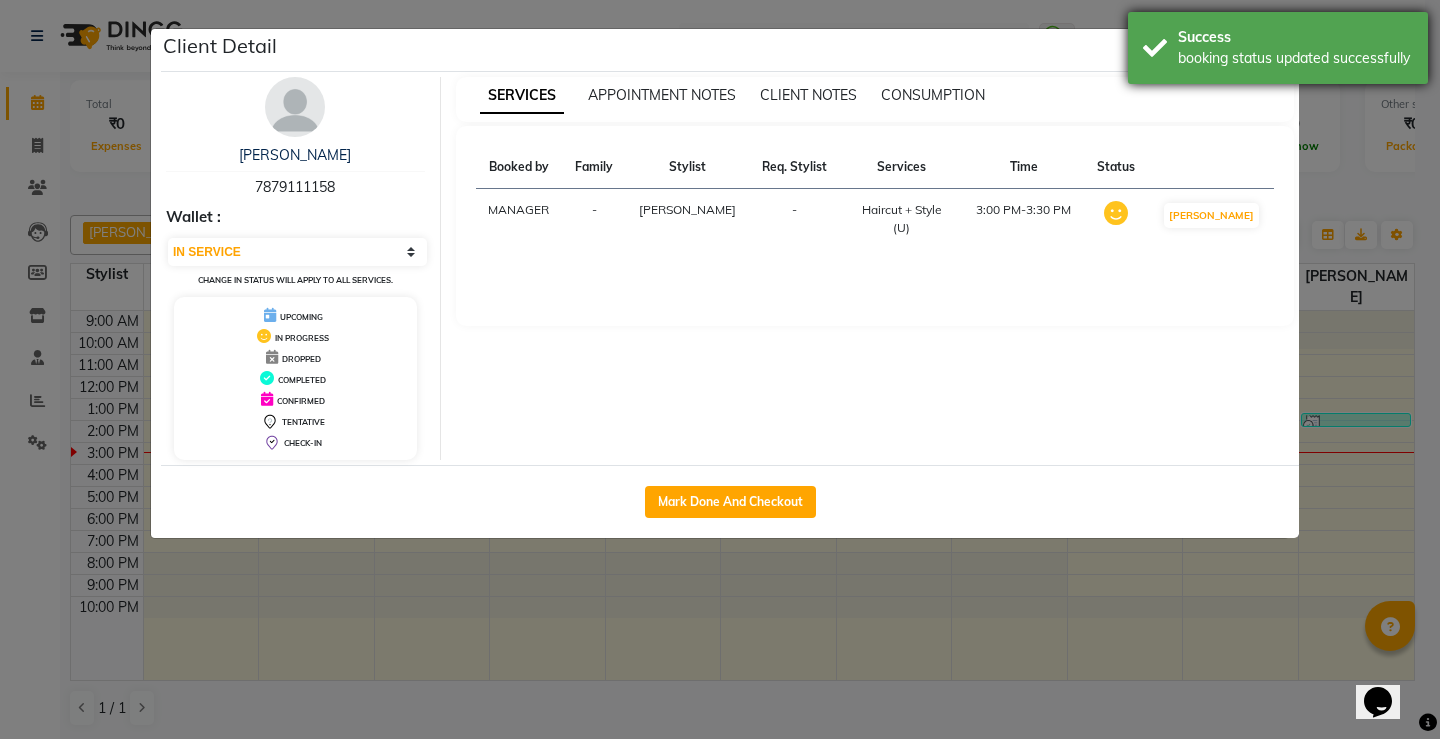 click on "booking status updated successfully" at bounding box center (1295, 58) 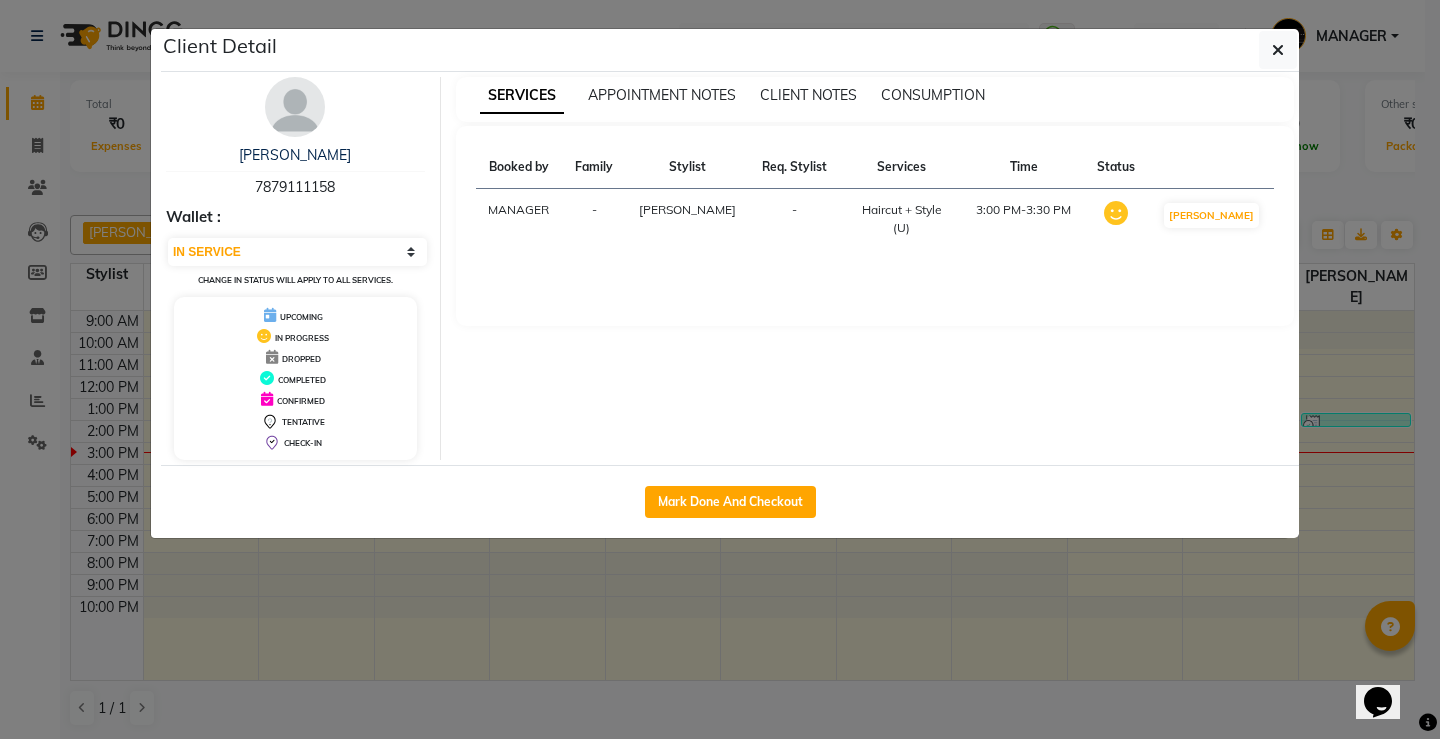 click 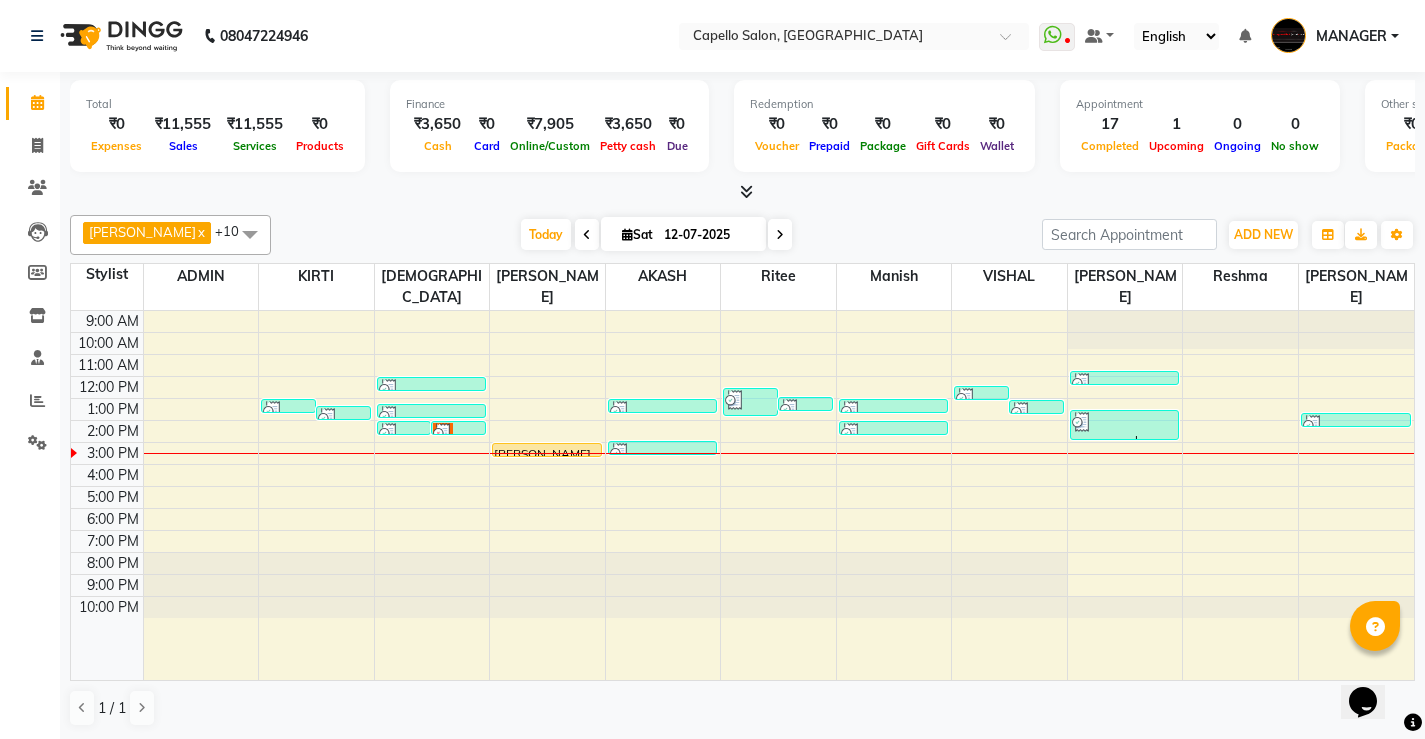 click at bounding box center (316, 453) 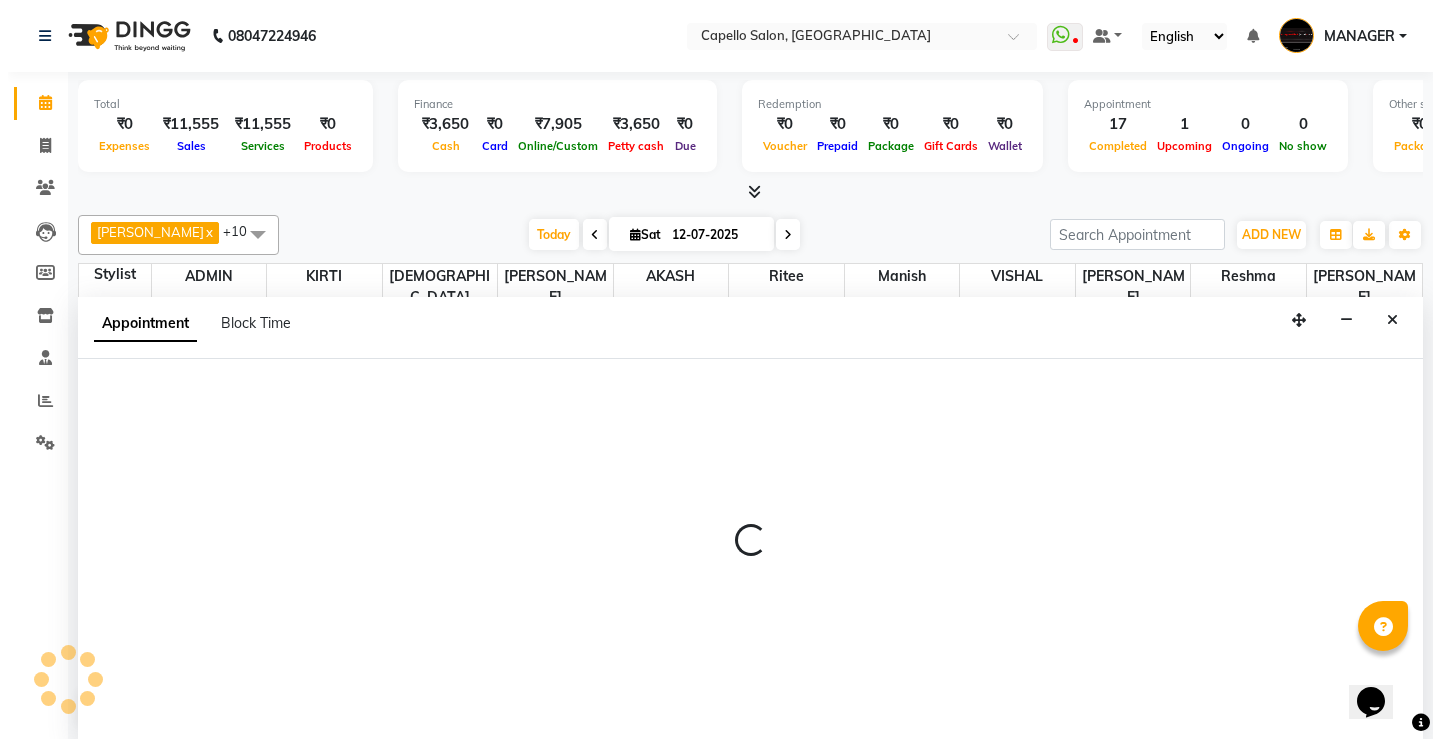 scroll, scrollTop: 1, scrollLeft: 0, axis: vertical 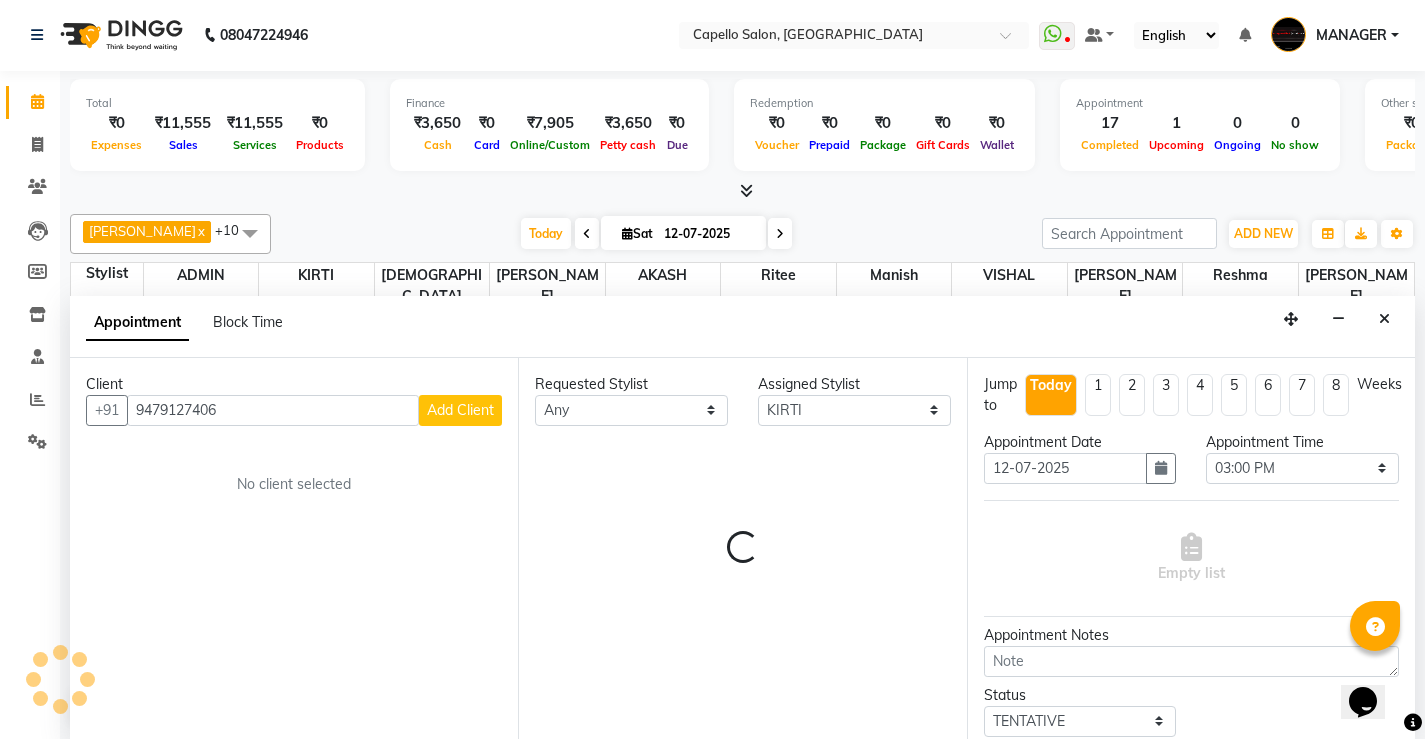 click on "Add Client" at bounding box center [460, 410] 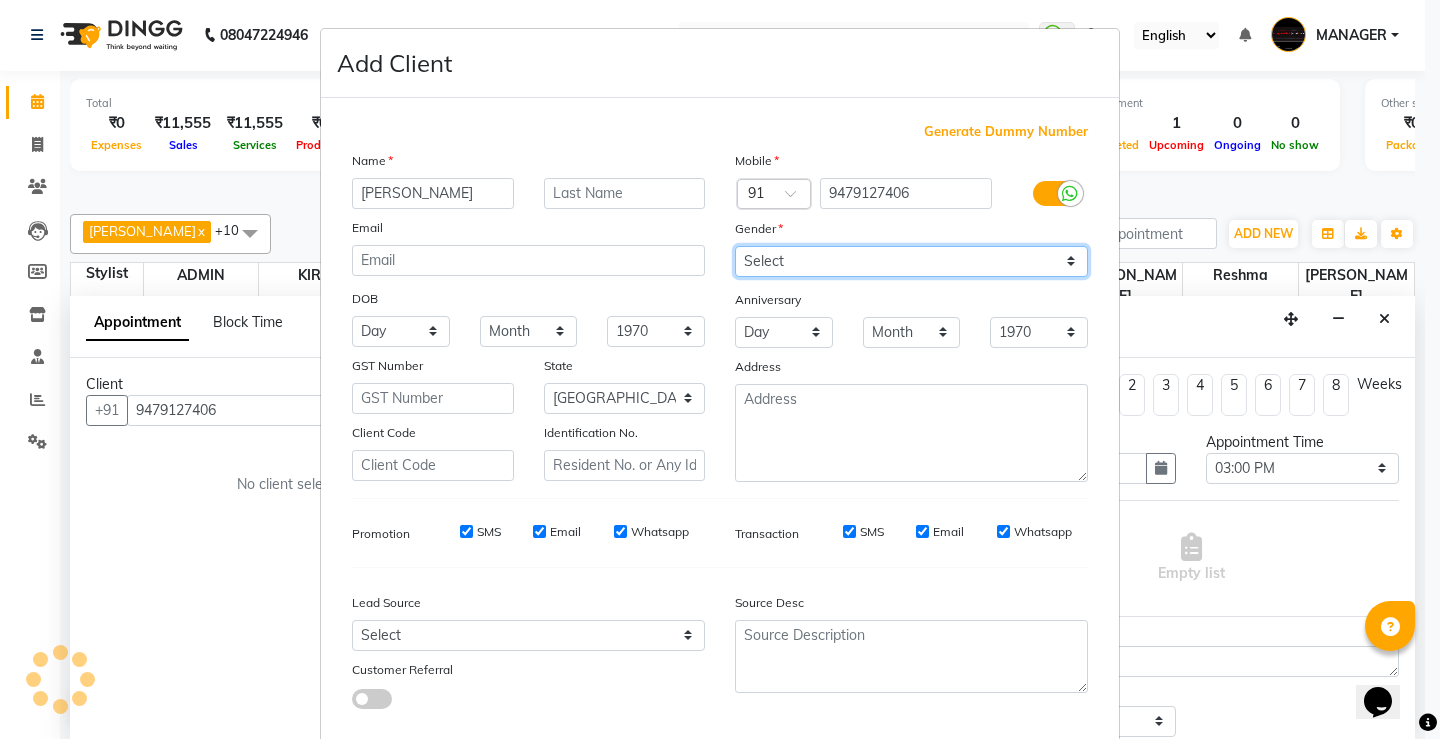 click on "Select [DEMOGRAPHIC_DATA] [DEMOGRAPHIC_DATA] Other Prefer Not To Say" at bounding box center [911, 261] 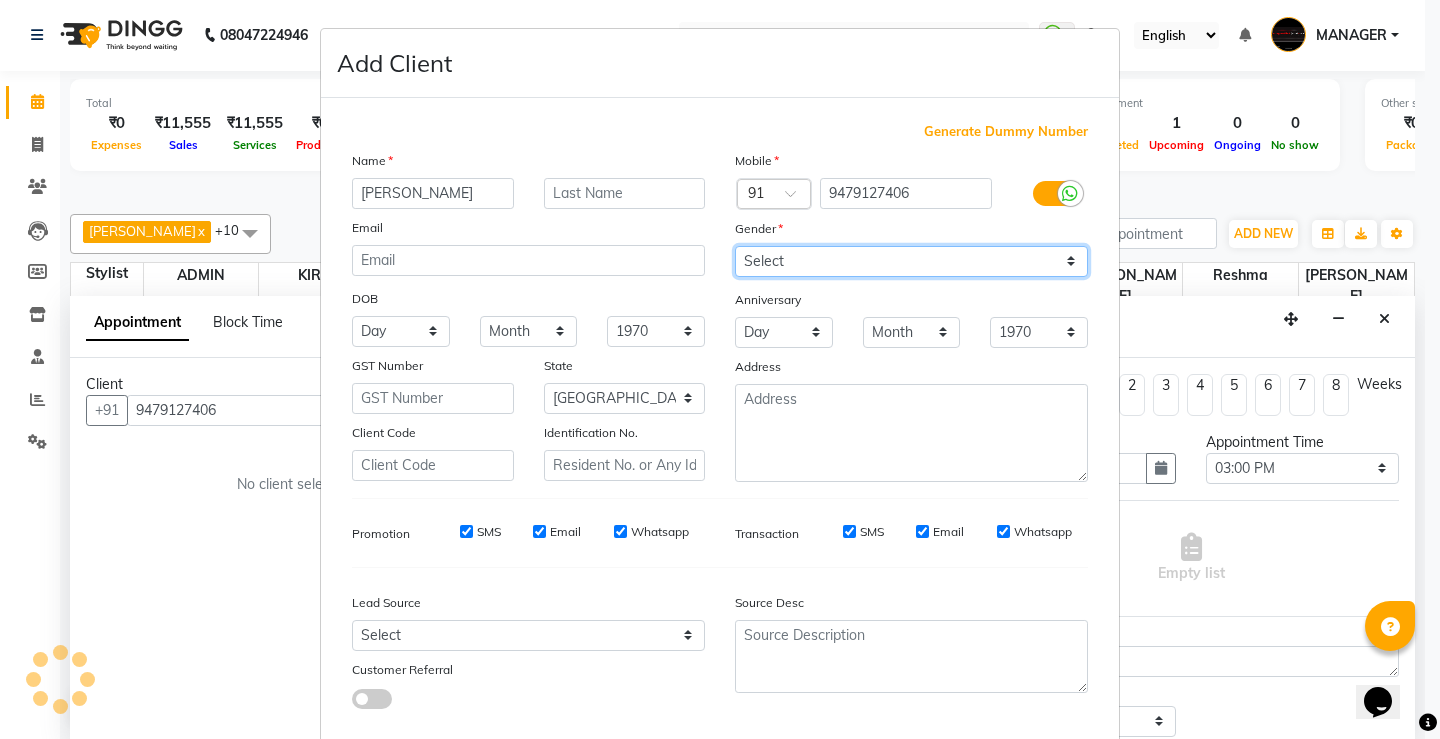 click on "Select [DEMOGRAPHIC_DATA] [DEMOGRAPHIC_DATA] Other Prefer Not To Say" at bounding box center [911, 261] 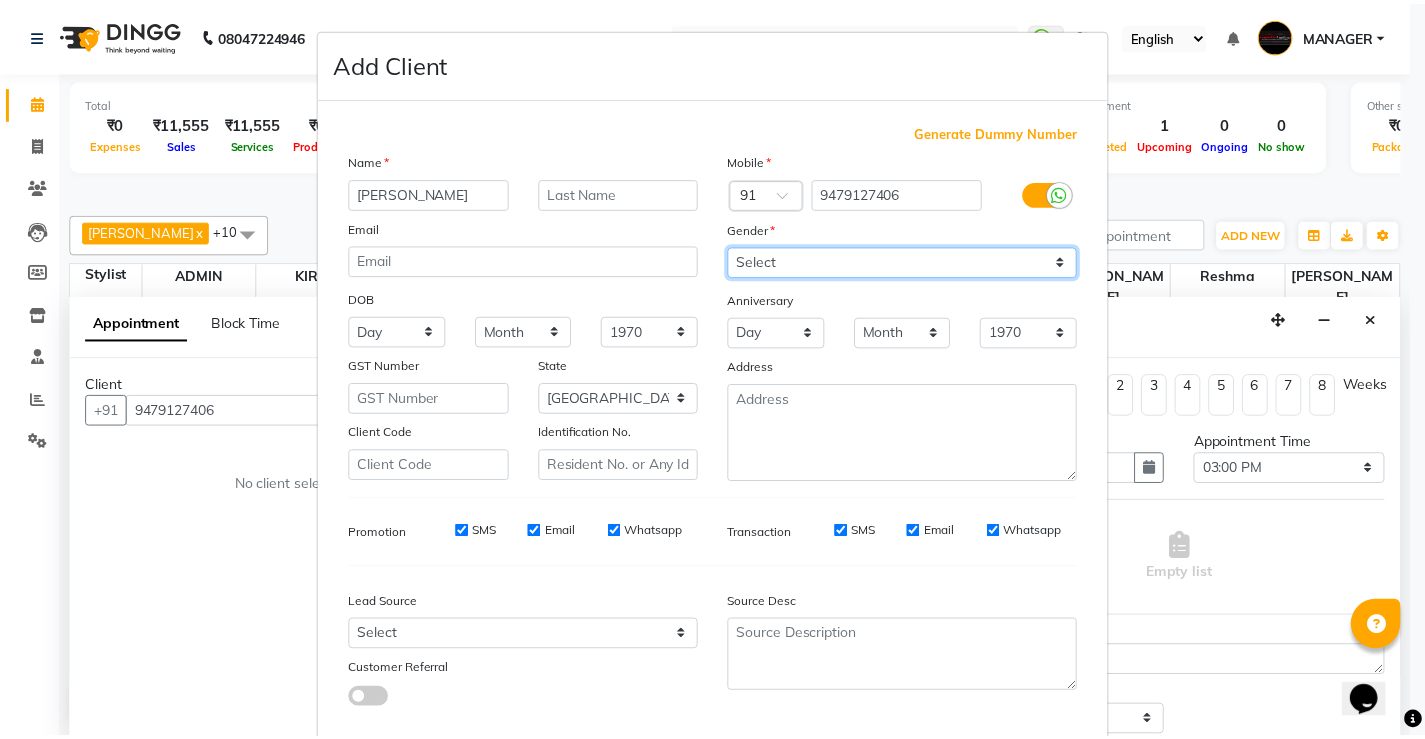 scroll, scrollTop: 110, scrollLeft: 0, axis: vertical 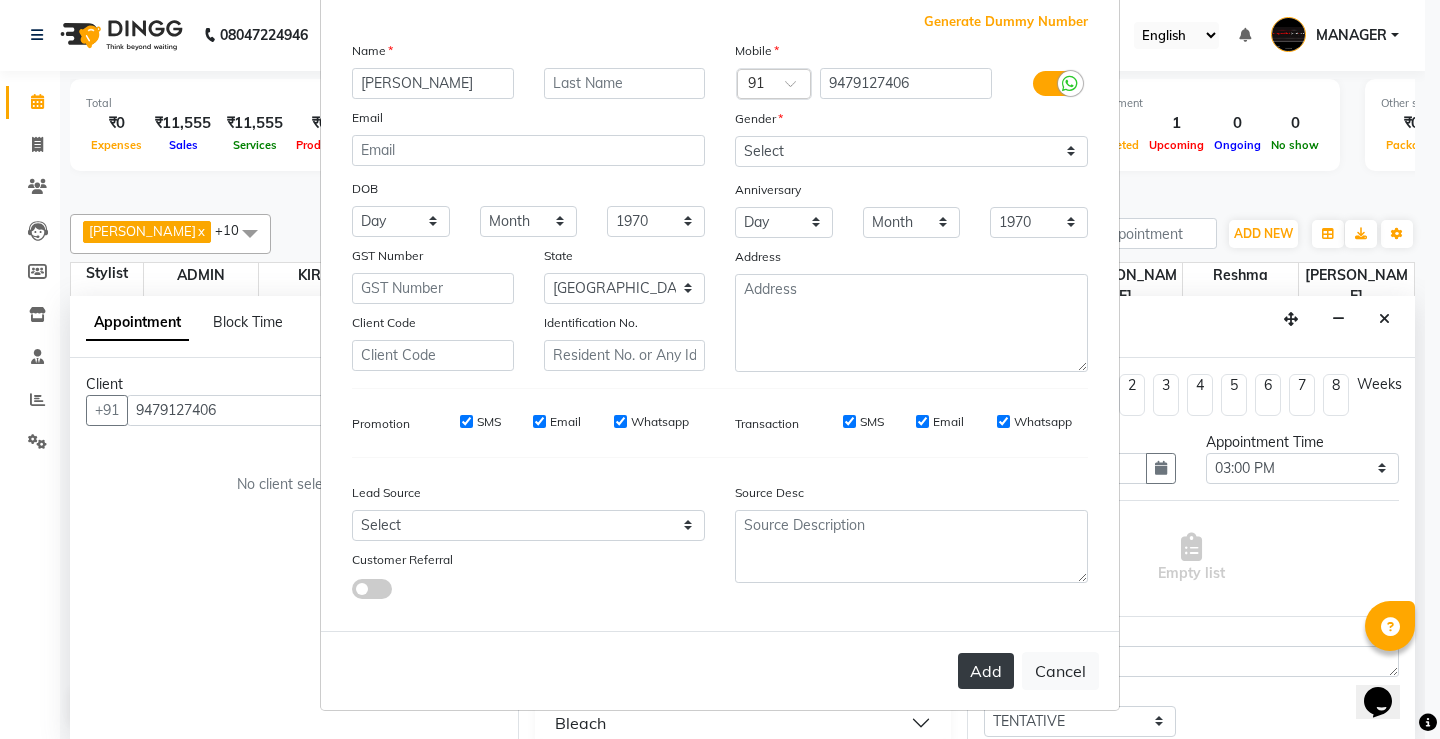 click on "Add" at bounding box center [986, 671] 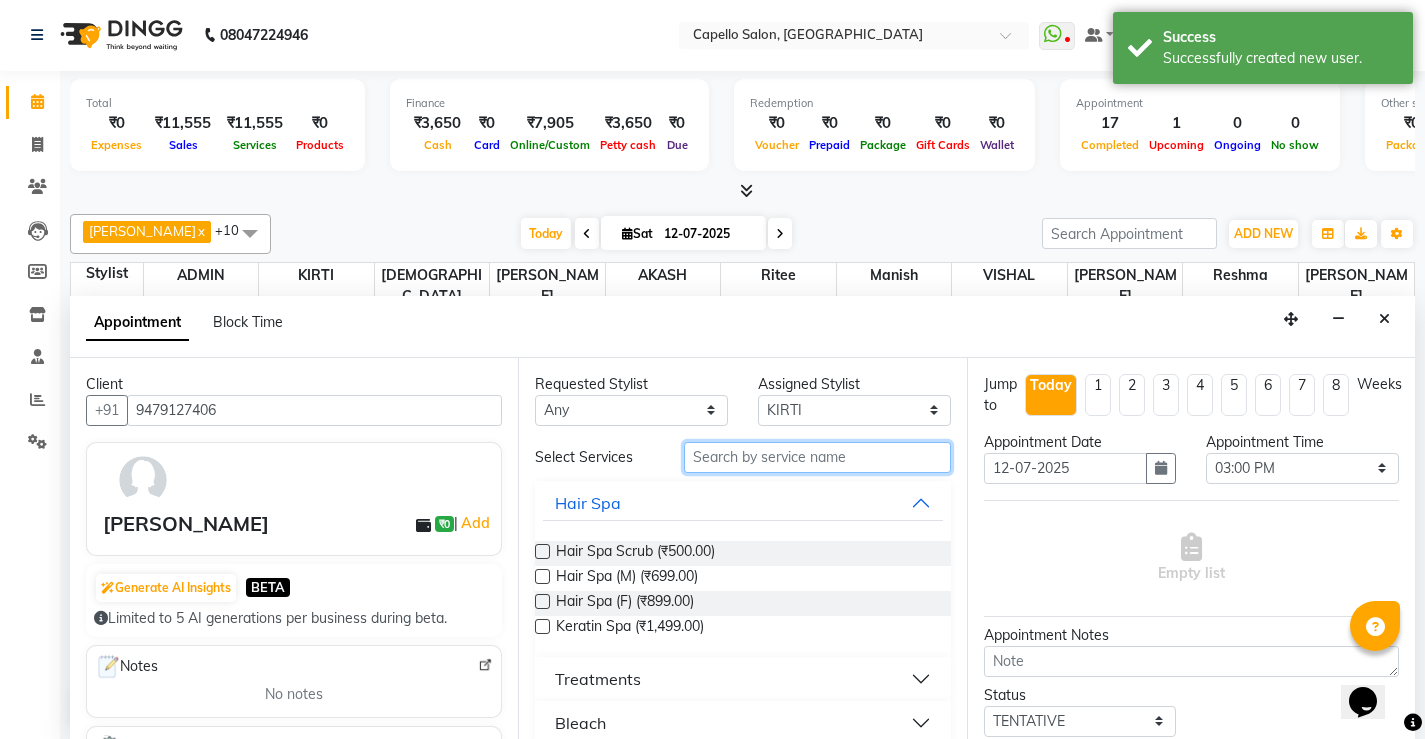 click at bounding box center (817, 457) 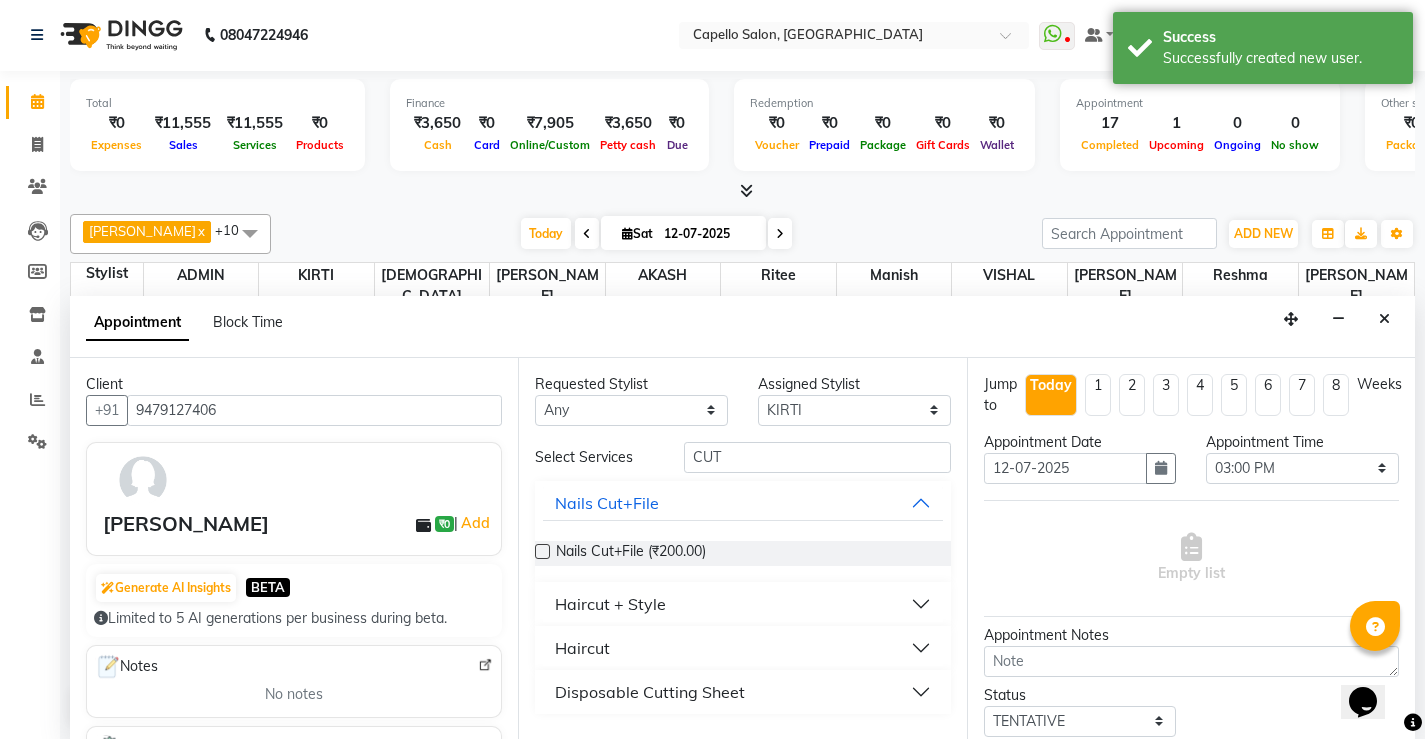 click on "Haircut" at bounding box center (582, 648) 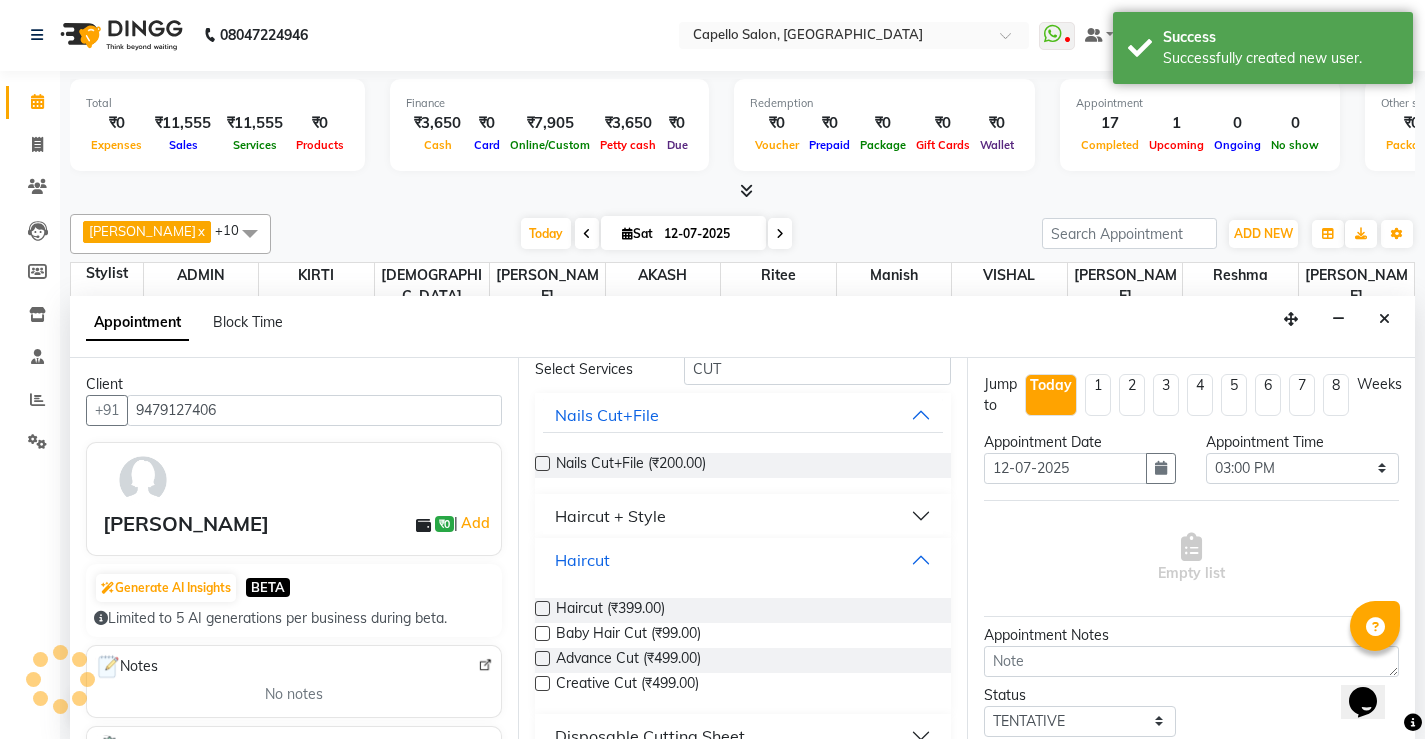 scroll, scrollTop: 104, scrollLeft: 0, axis: vertical 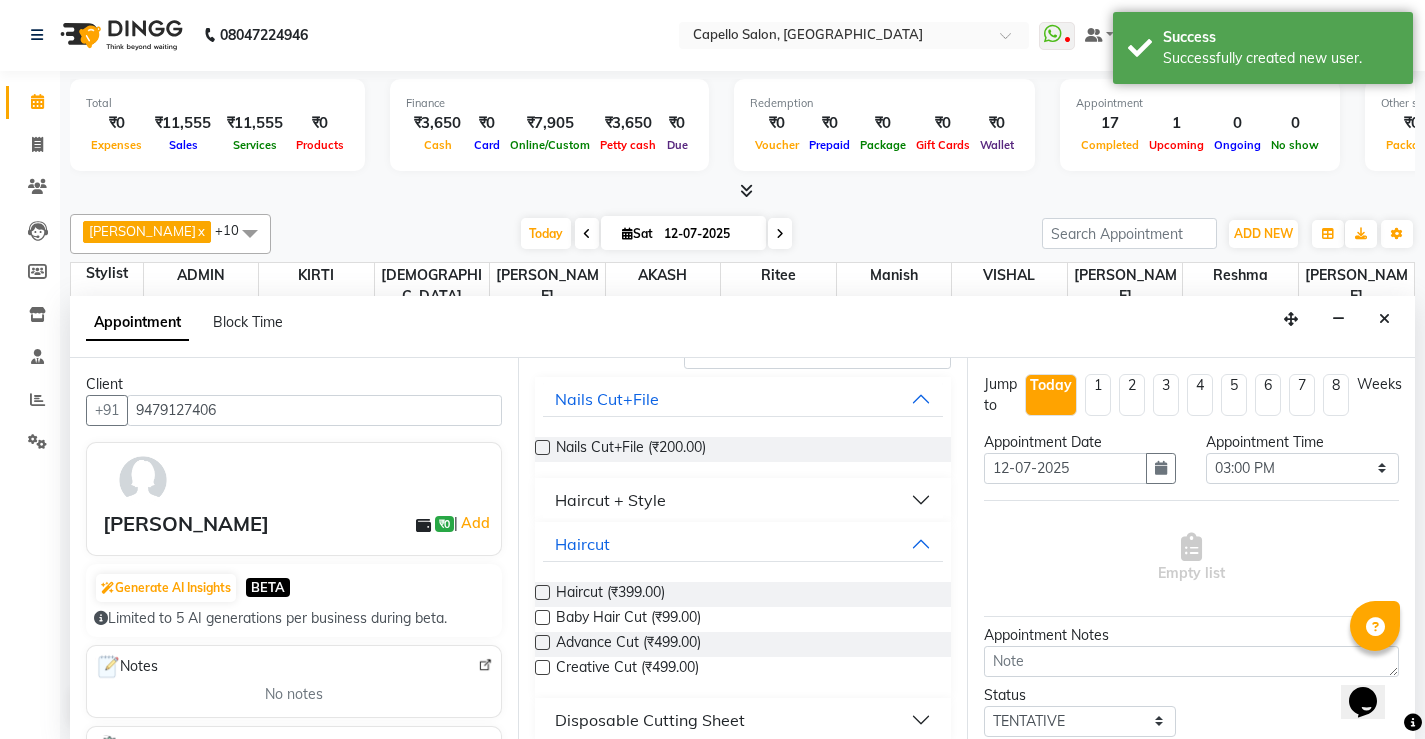 click on "Haircut (₹399.00) Baby Hair Cut (₹99.00) Advance Cut (₹499.00) Creative Cut (₹499.00)" at bounding box center (742, 632) 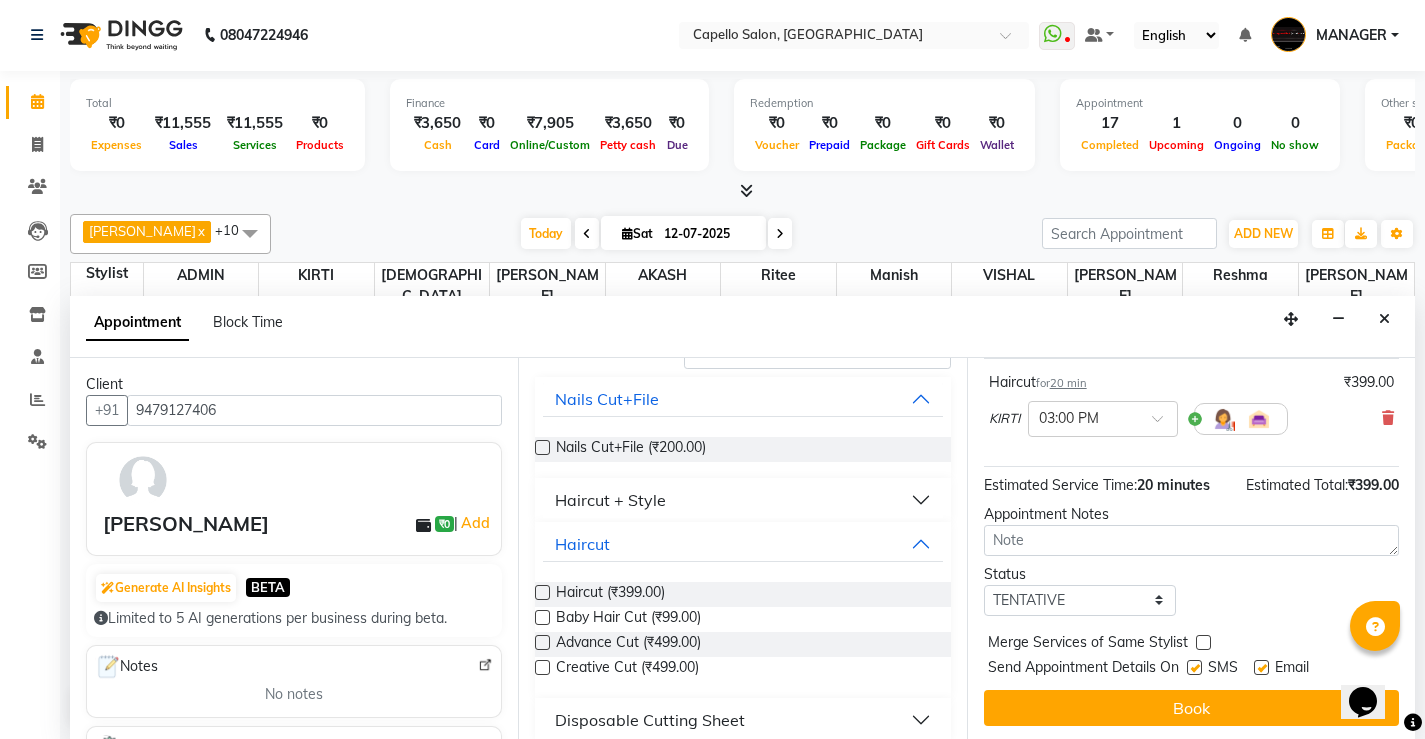 scroll, scrollTop: 145, scrollLeft: 0, axis: vertical 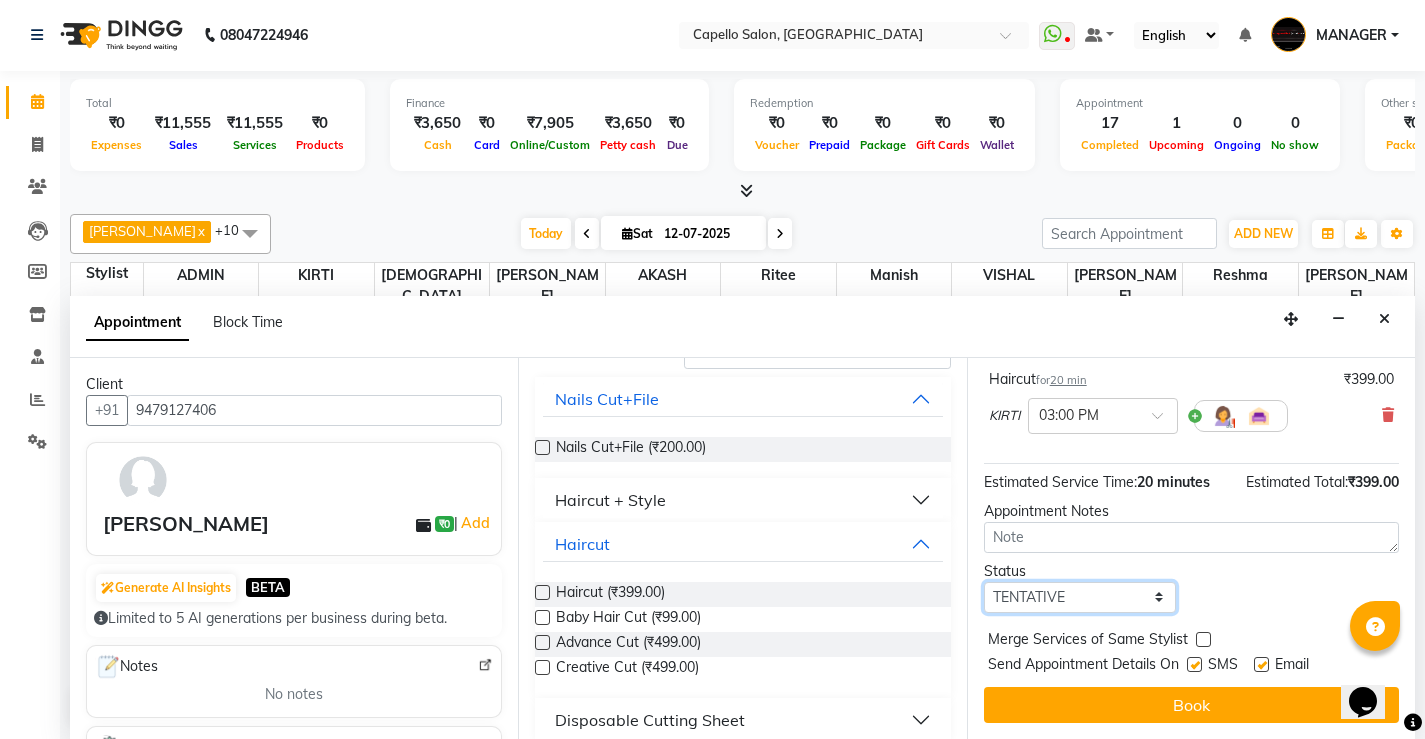 click on "Select TENTATIVE CONFIRM CHECK-IN UPCOMING" at bounding box center [1080, 597] 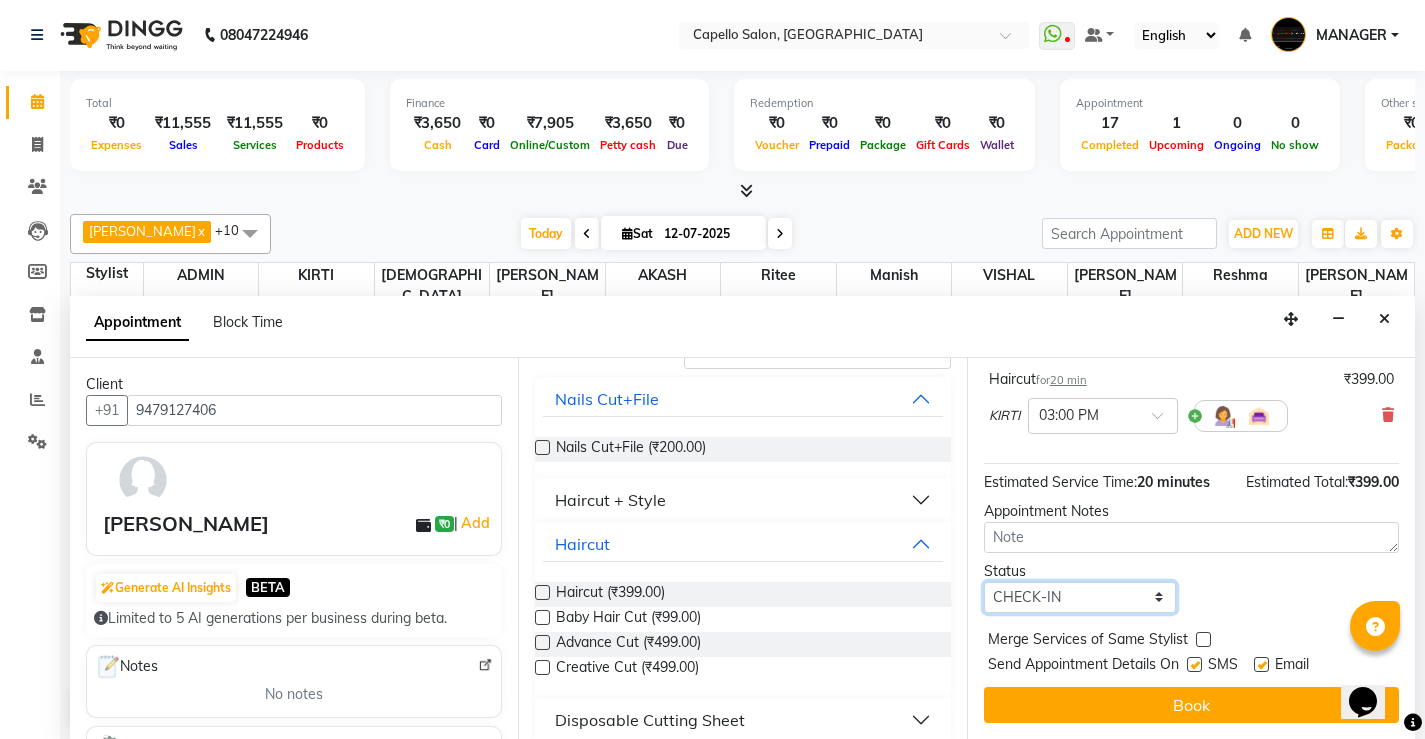 click on "Select TENTATIVE CONFIRM CHECK-IN UPCOMING" at bounding box center [1080, 597] 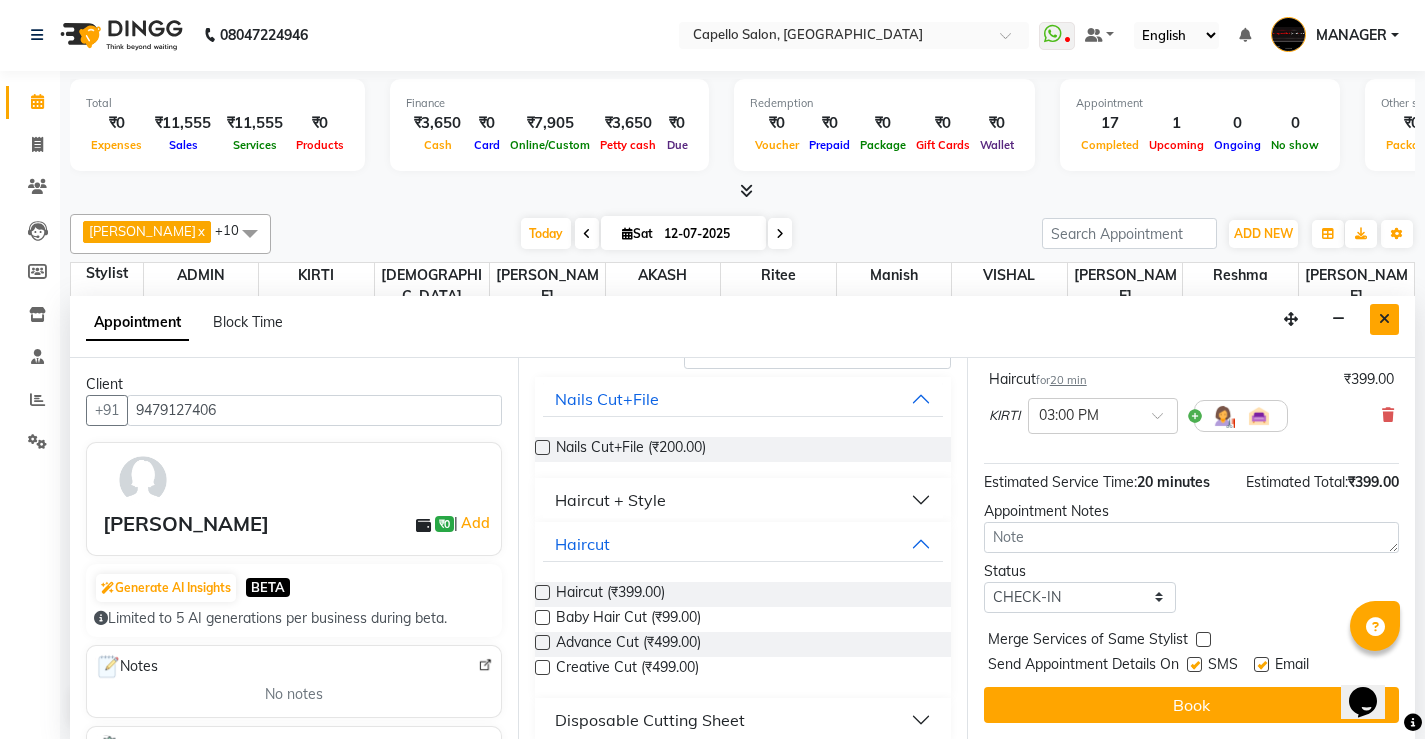 click at bounding box center (1384, 319) 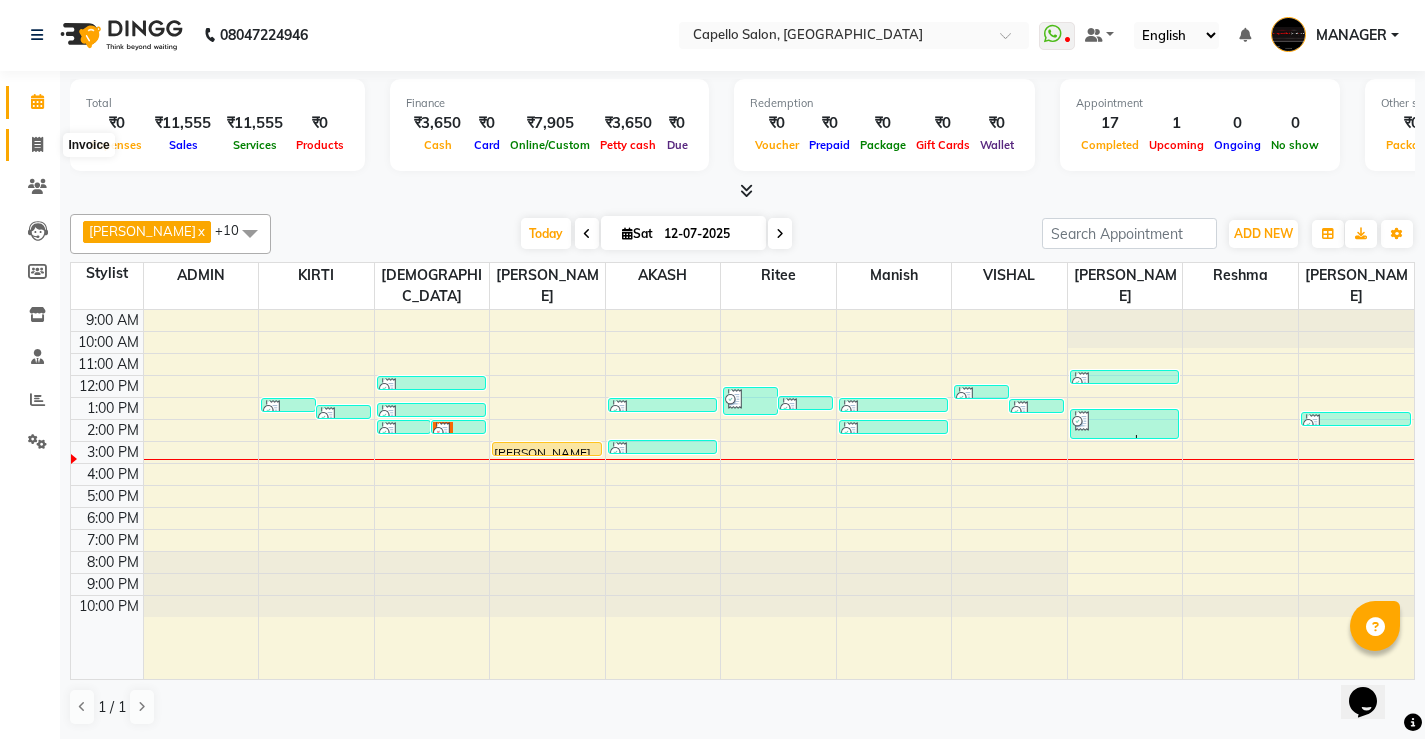 click 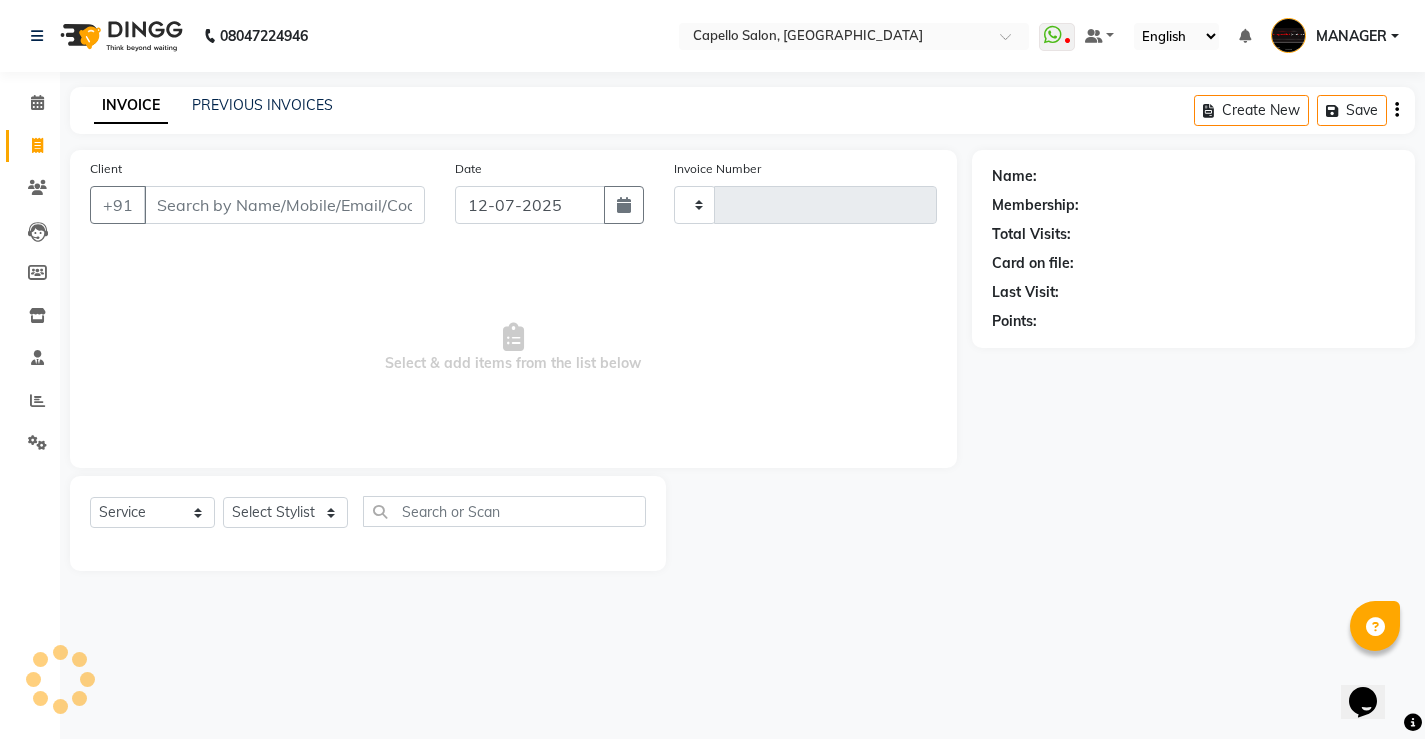 scroll, scrollTop: 0, scrollLeft: 0, axis: both 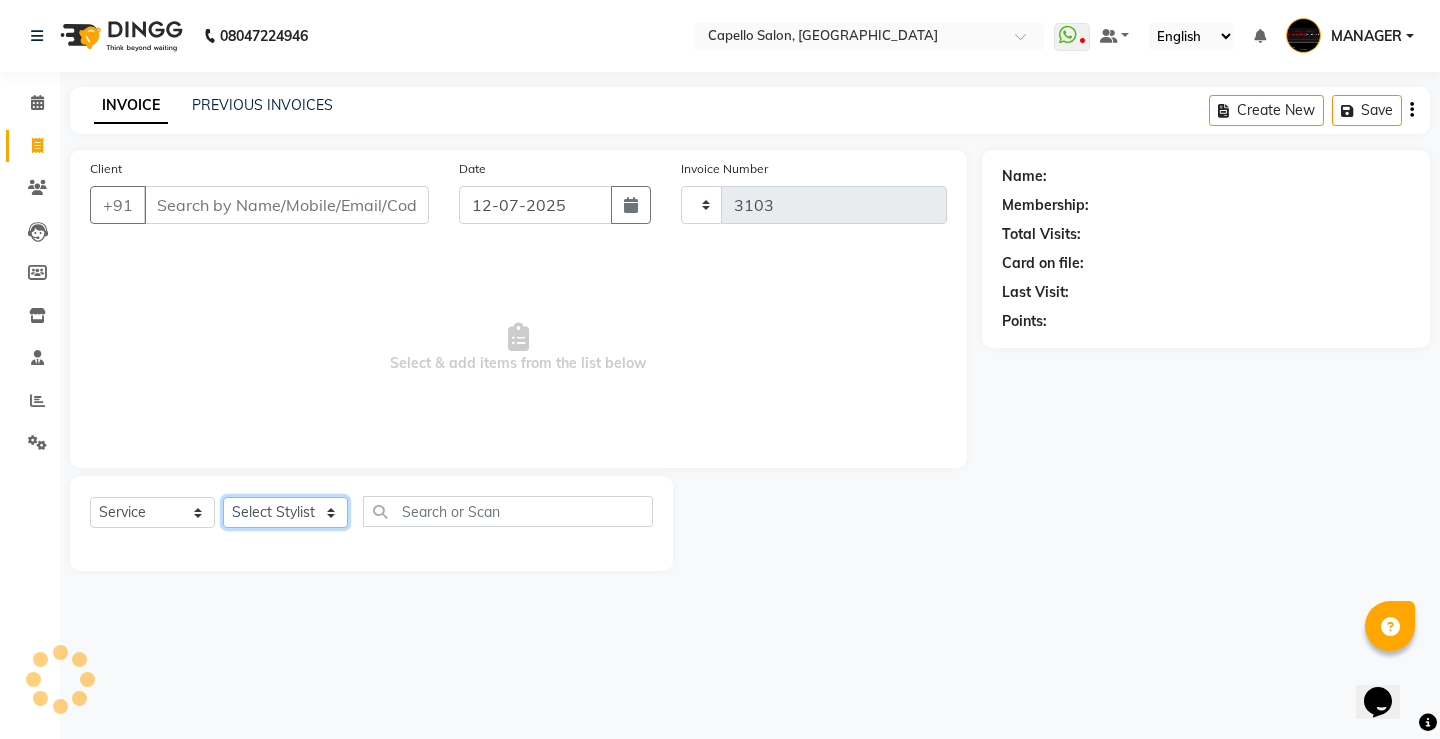 click on "Select Stylist" 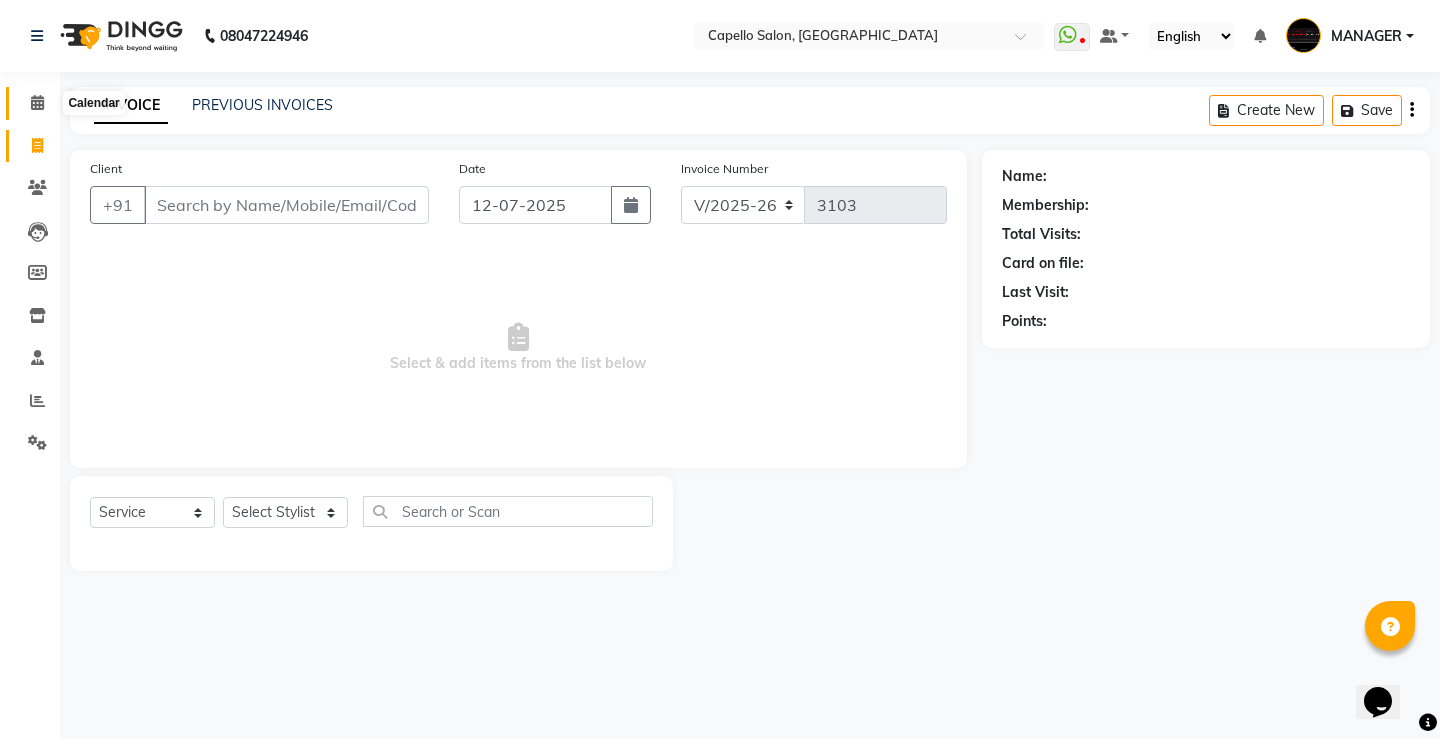 click 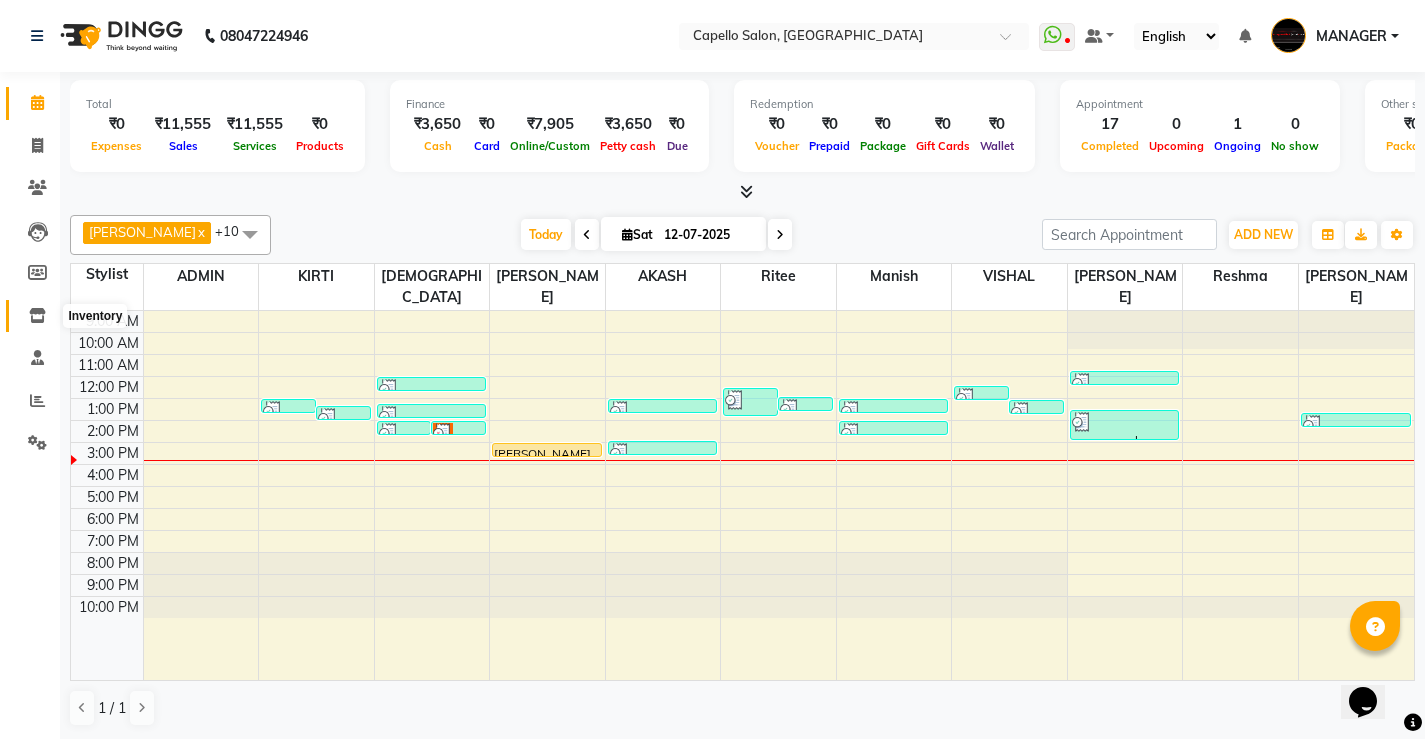 click 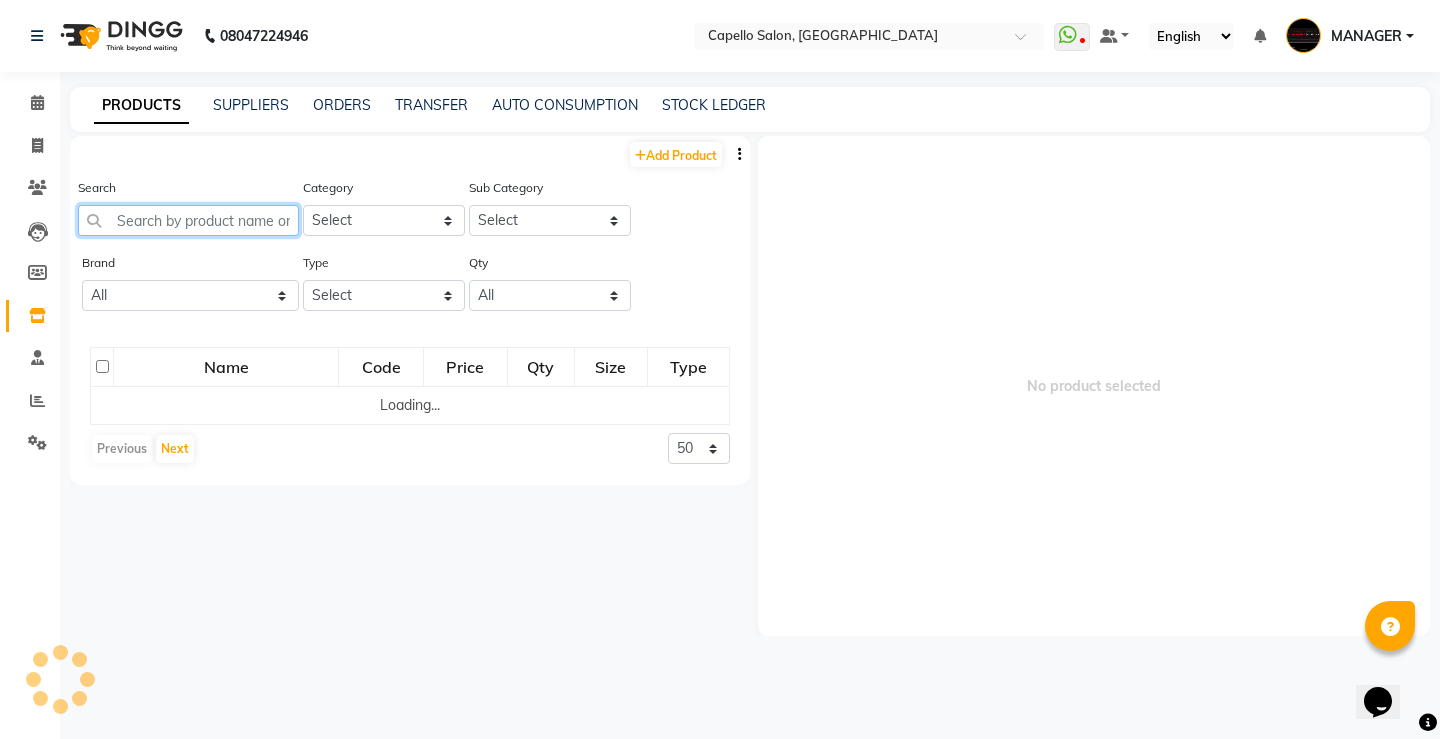 click 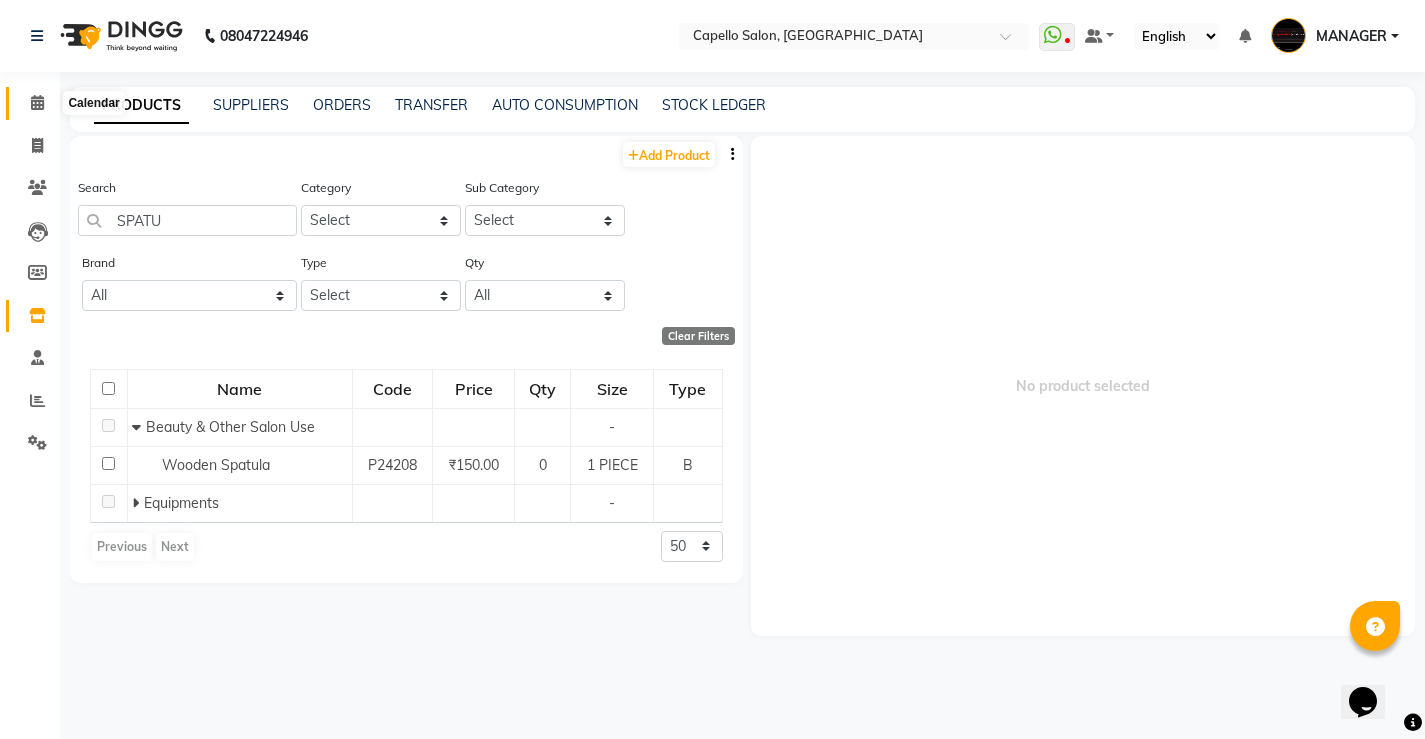 click 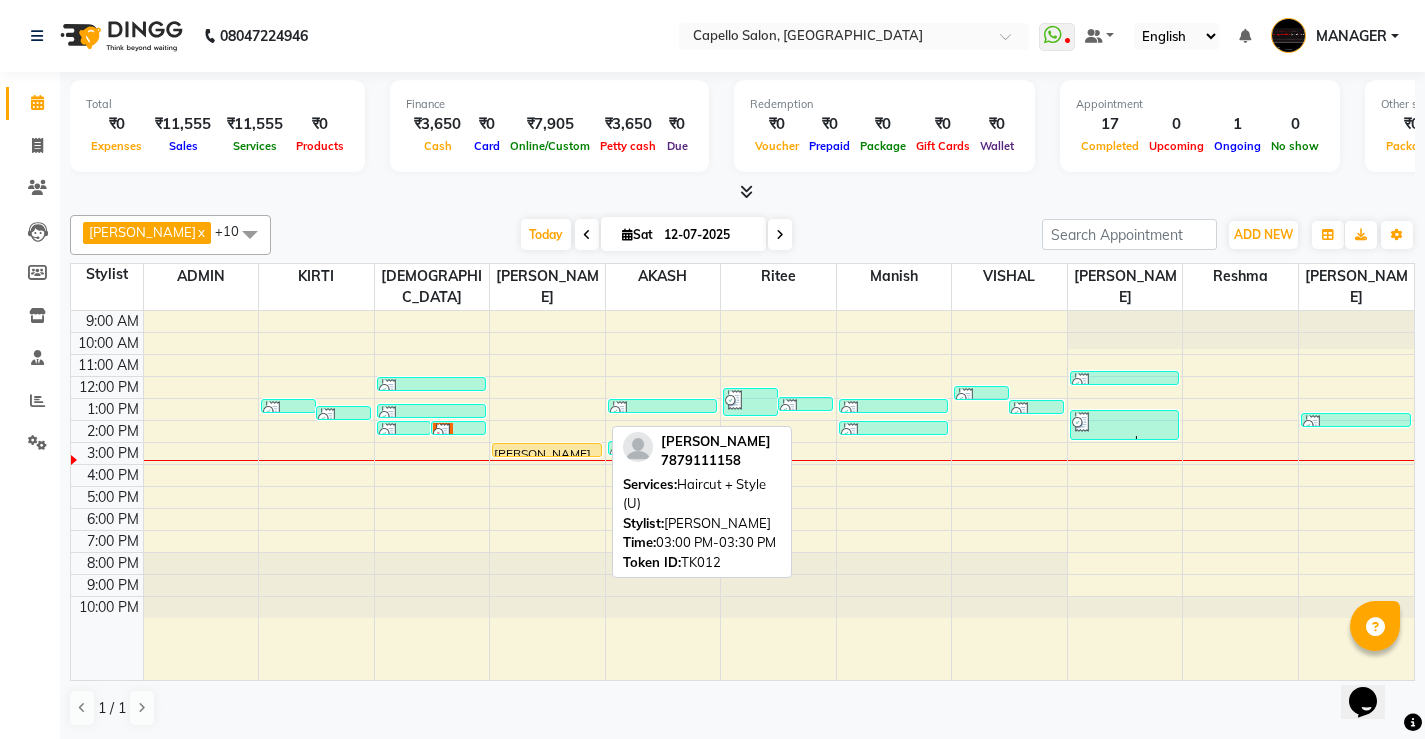 click on "[PERSON_NAME], TK12, 03:00 PM-03:30 PM, Haircut + Style (U)" at bounding box center (547, 450) 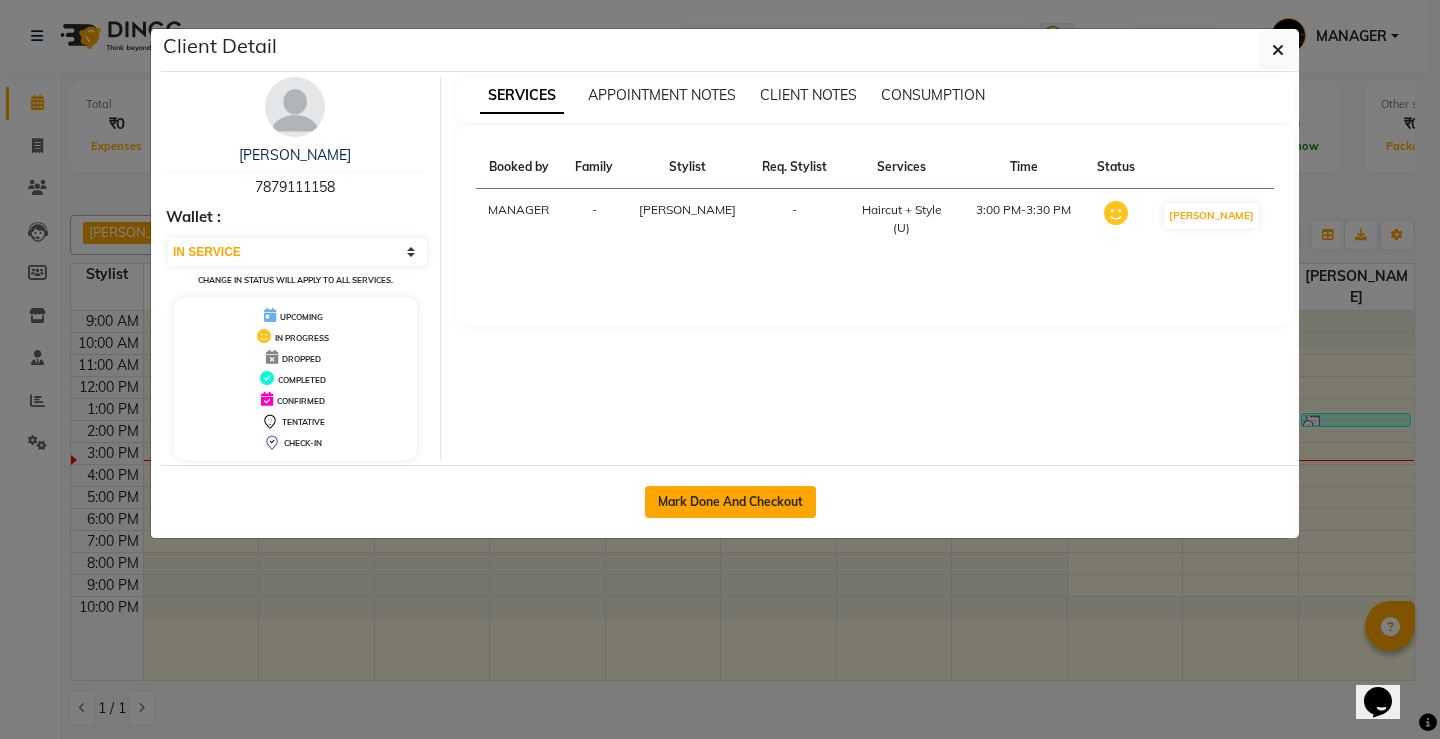 click on "Mark Done And Checkout" 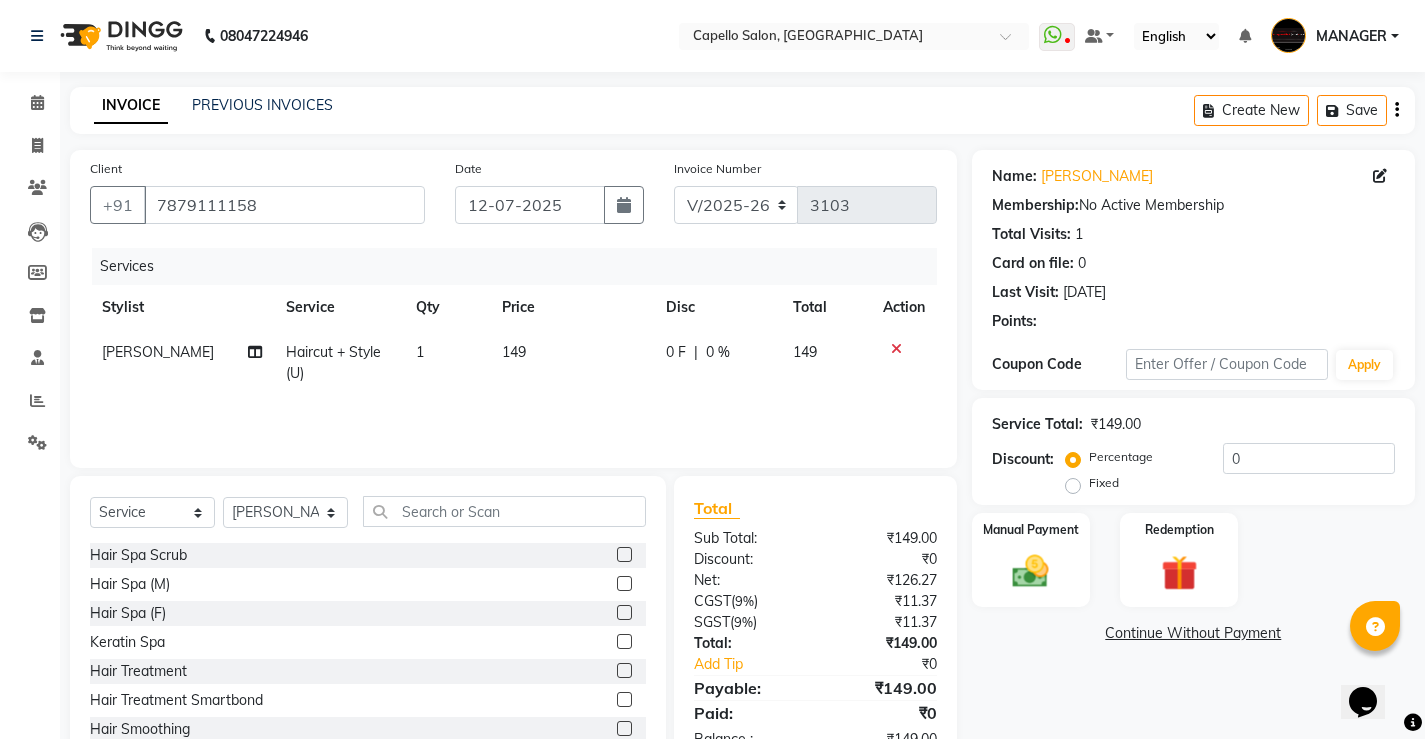 click on "149" 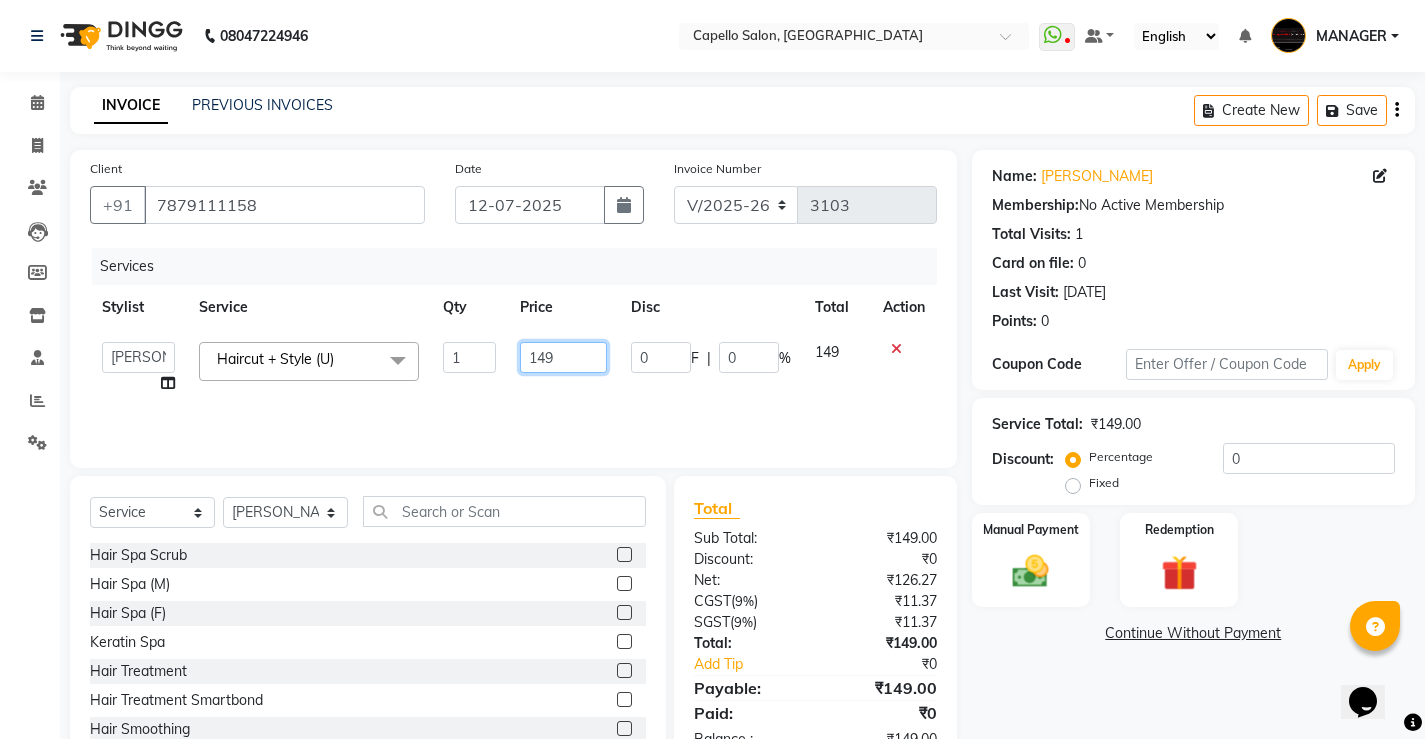 drag, startPoint x: 585, startPoint y: 352, endPoint x: 328, endPoint y: 432, distance: 269.1635 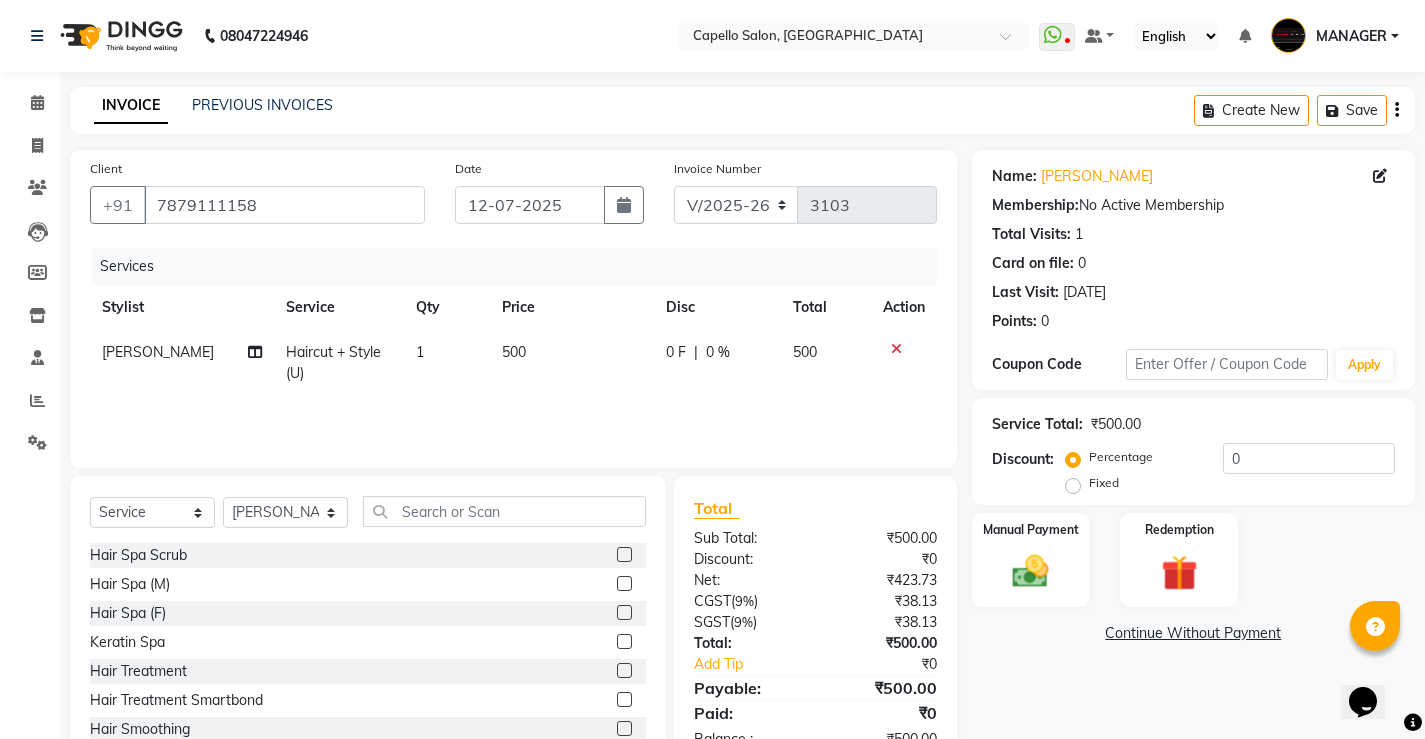 click on "Services Stylist Service Qty Price Disc Total Action RAJESH Haircut + Style (U) 1 500 0 F | 0 % 500" 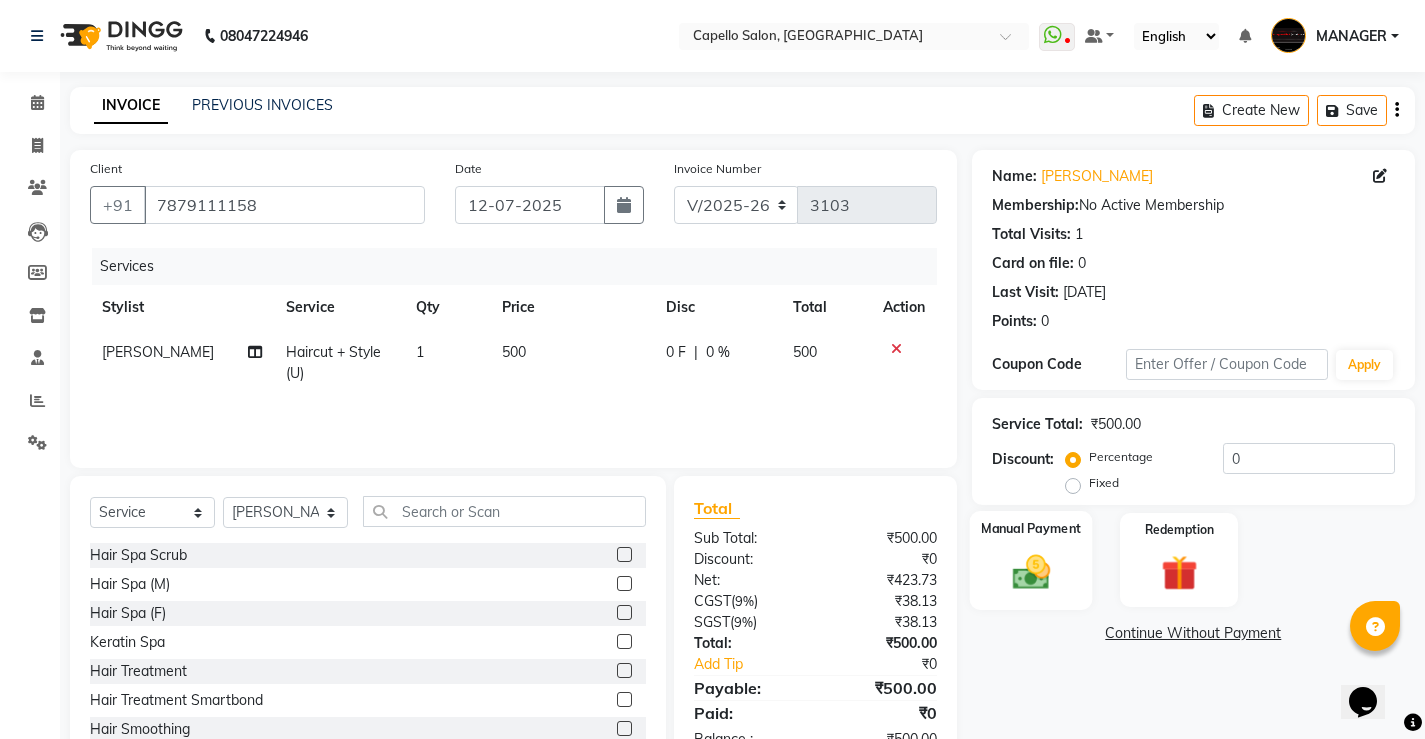 click 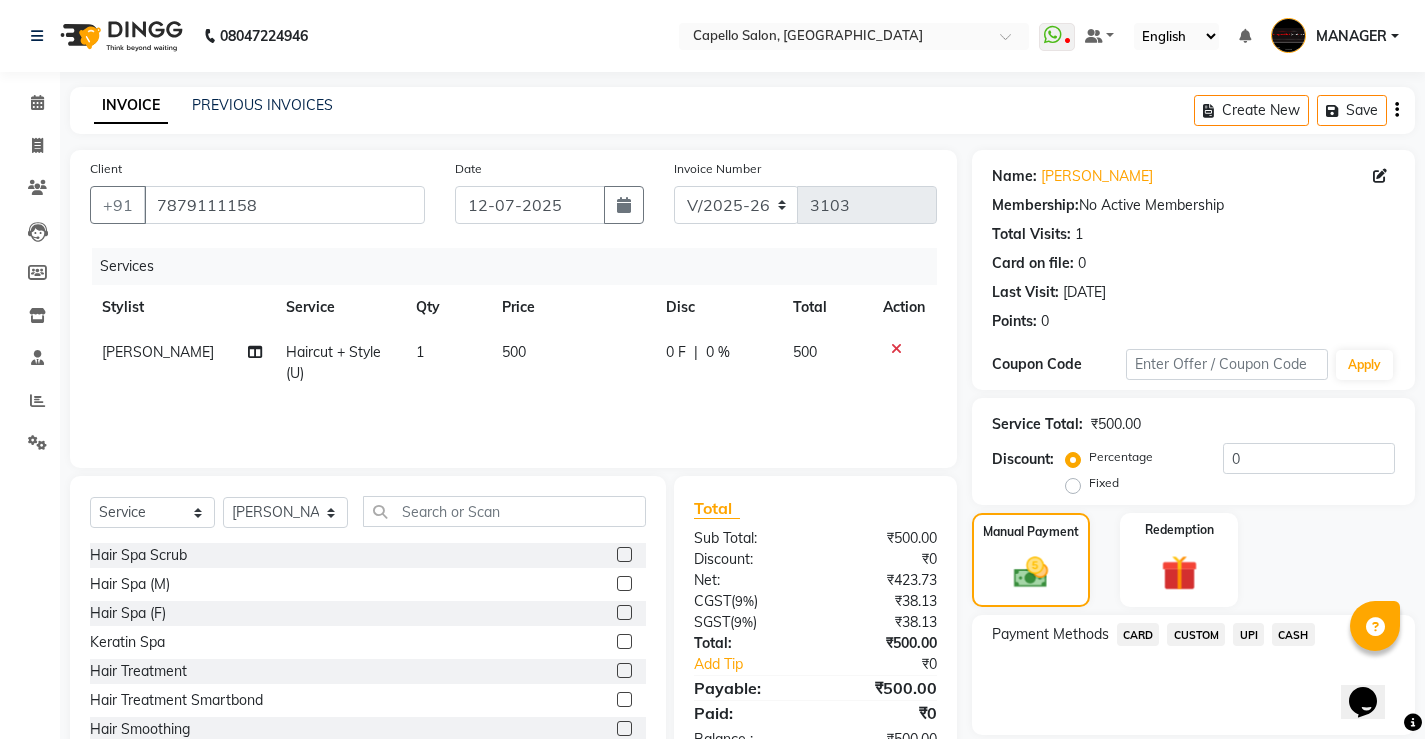 click on "CASH" 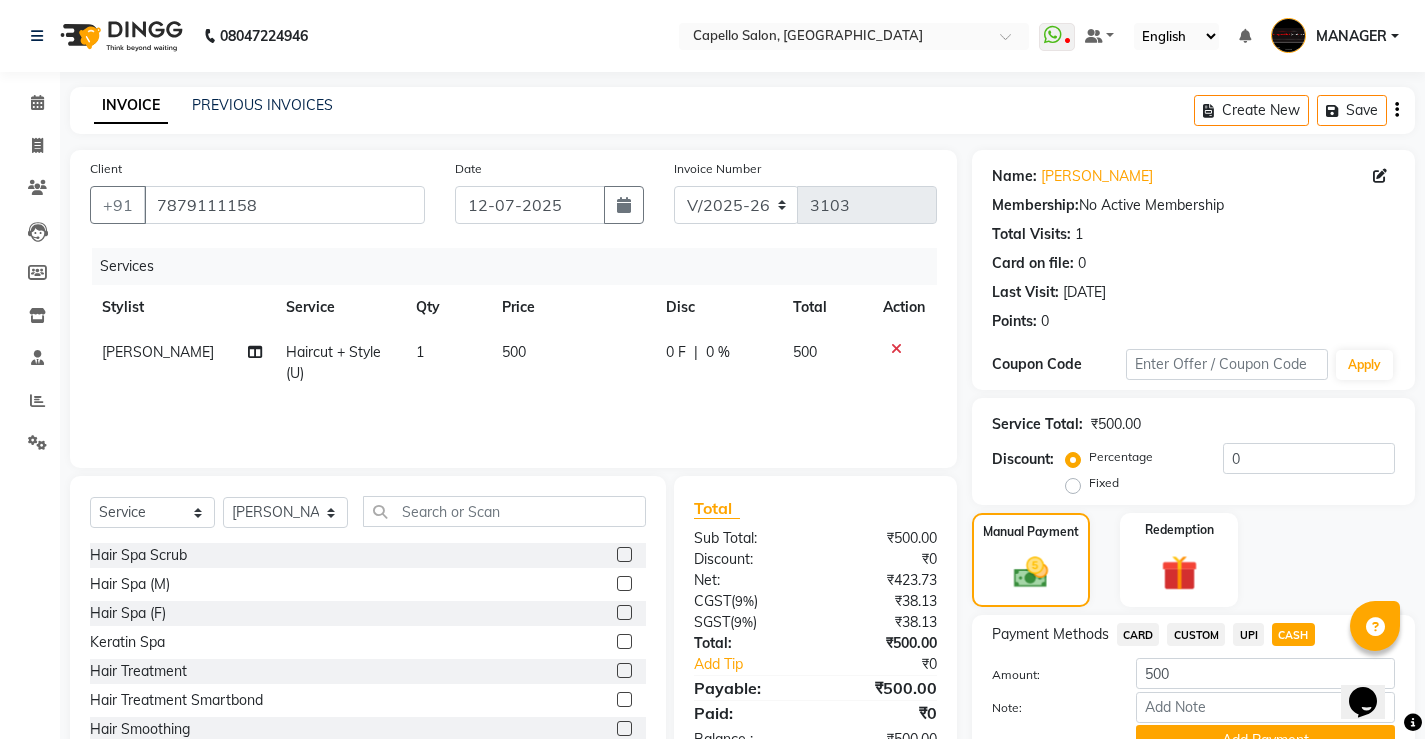 click on "Payment Methods  CARD   CUSTOM   UPI   CASH  Amount: 500 Note: Add Payment" 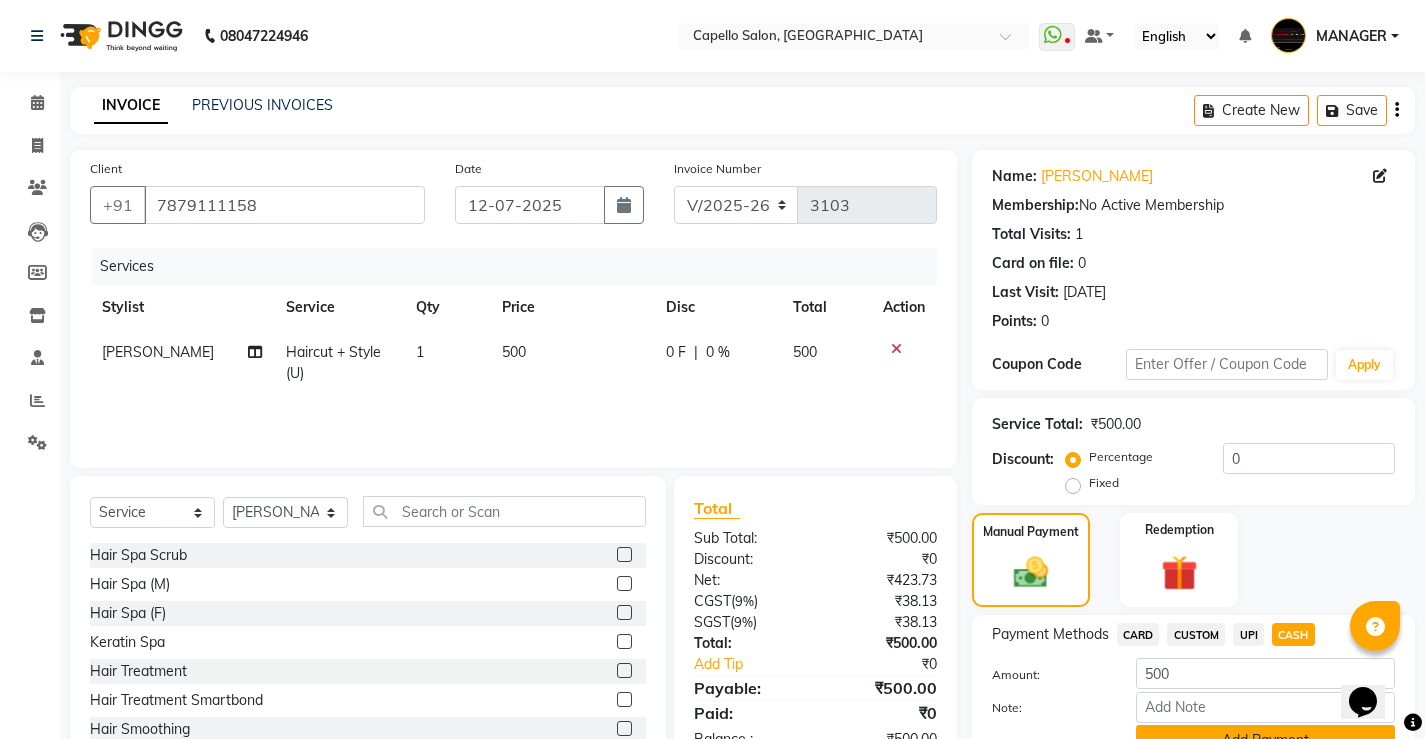 scroll, scrollTop: 96, scrollLeft: 0, axis: vertical 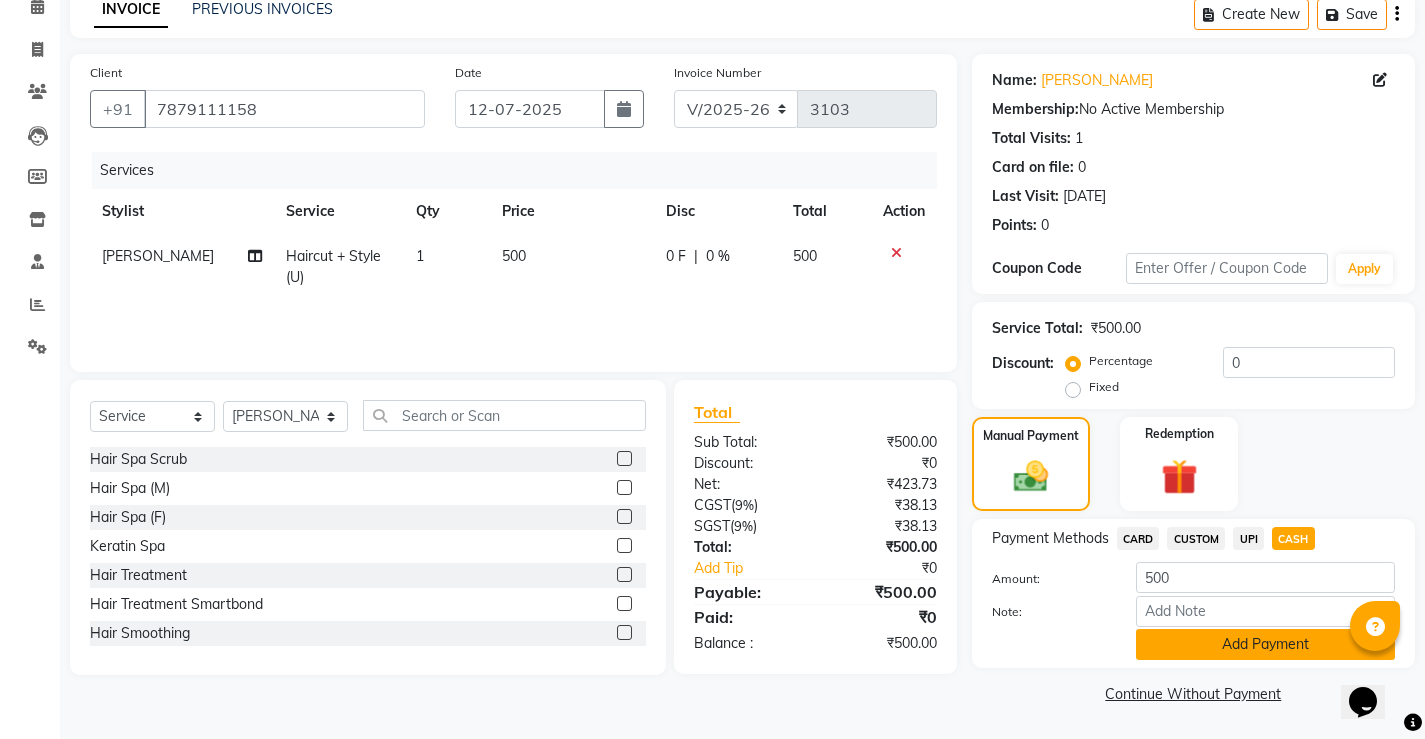 click on "Add Payment" 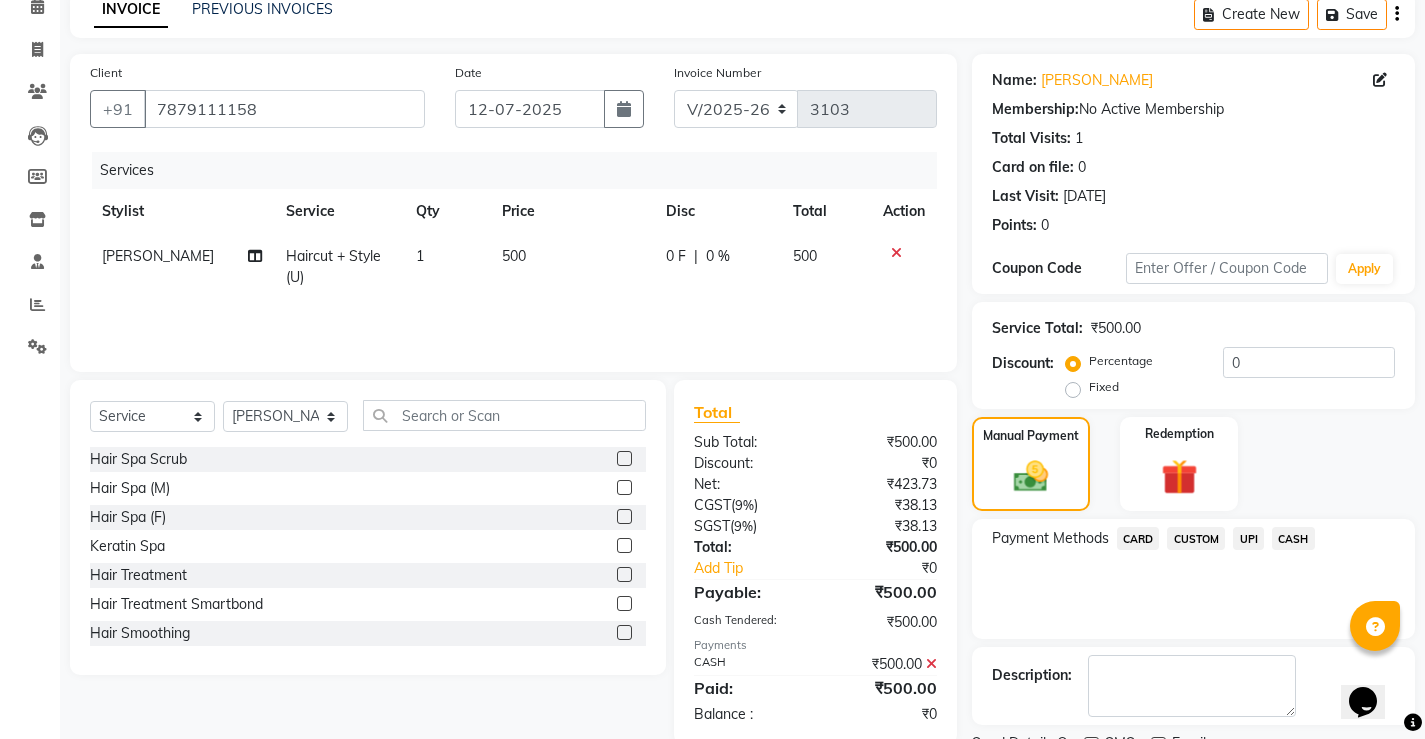 scroll, scrollTop: 180, scrollLeft: 0, axis: vertical 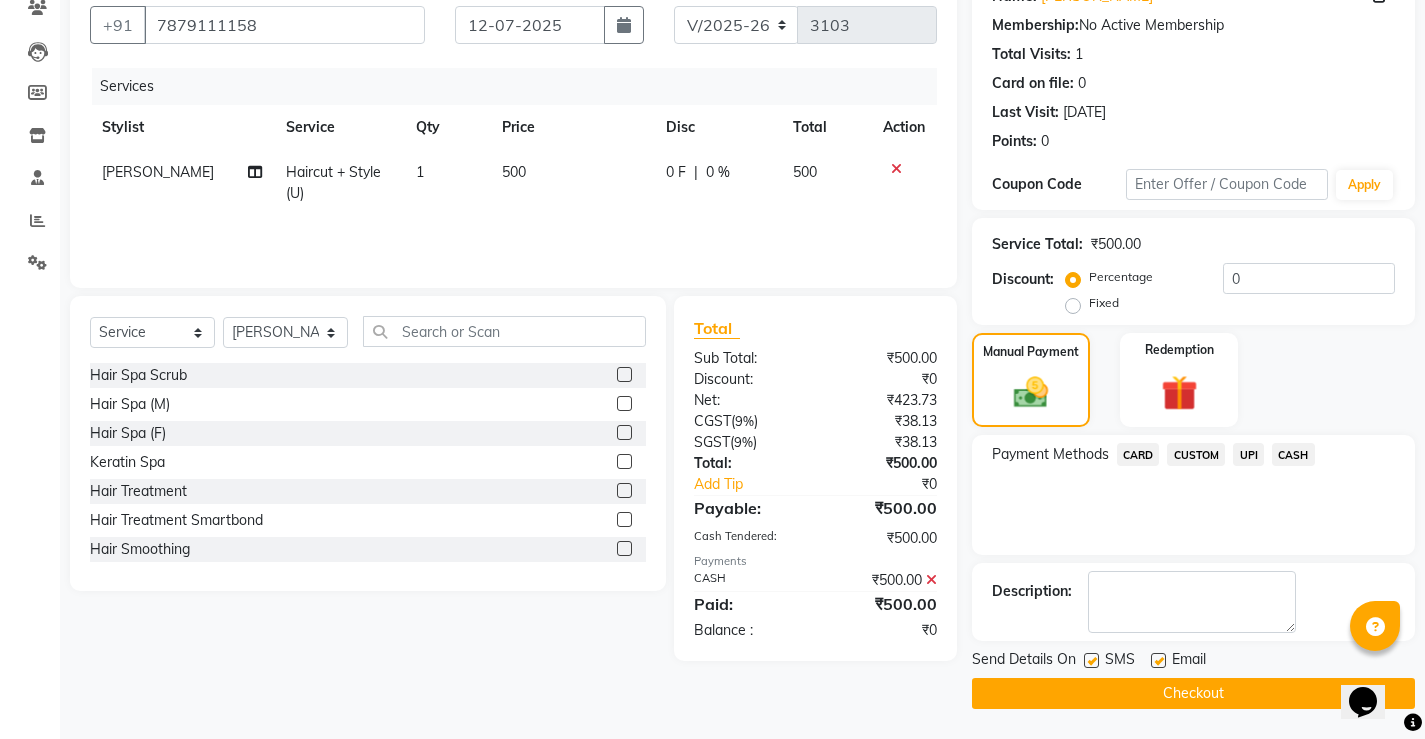 click on "Checkout" 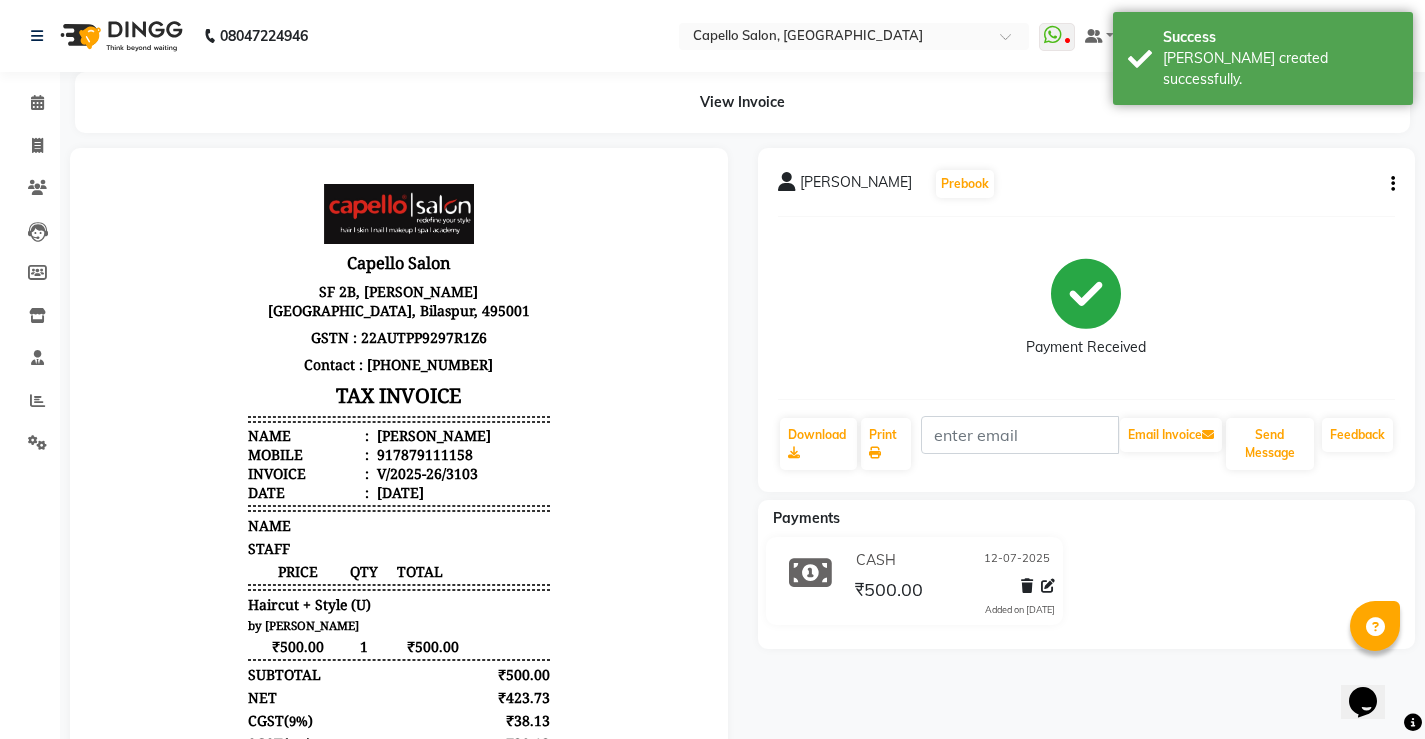 scroll, scrollTop: 0, scrollLeft: 0, axis: both 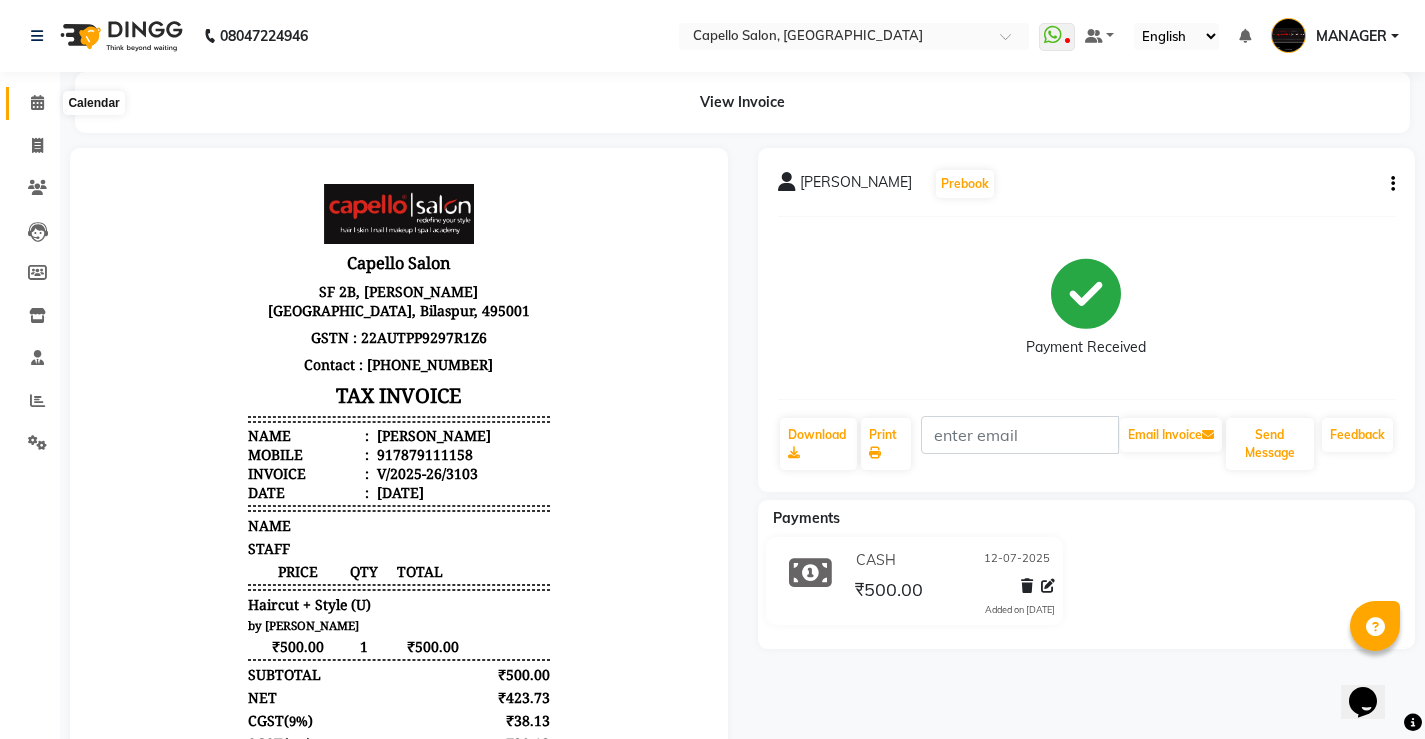 click 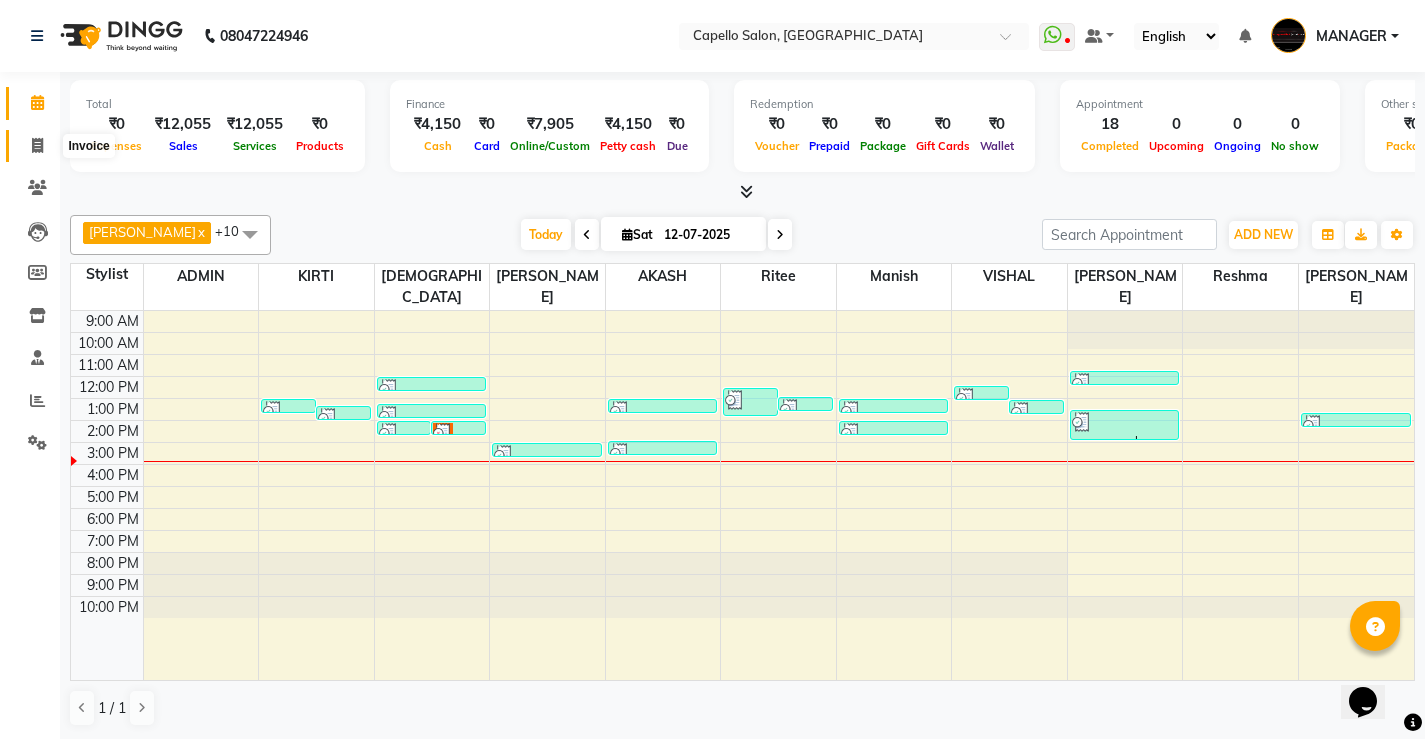 click 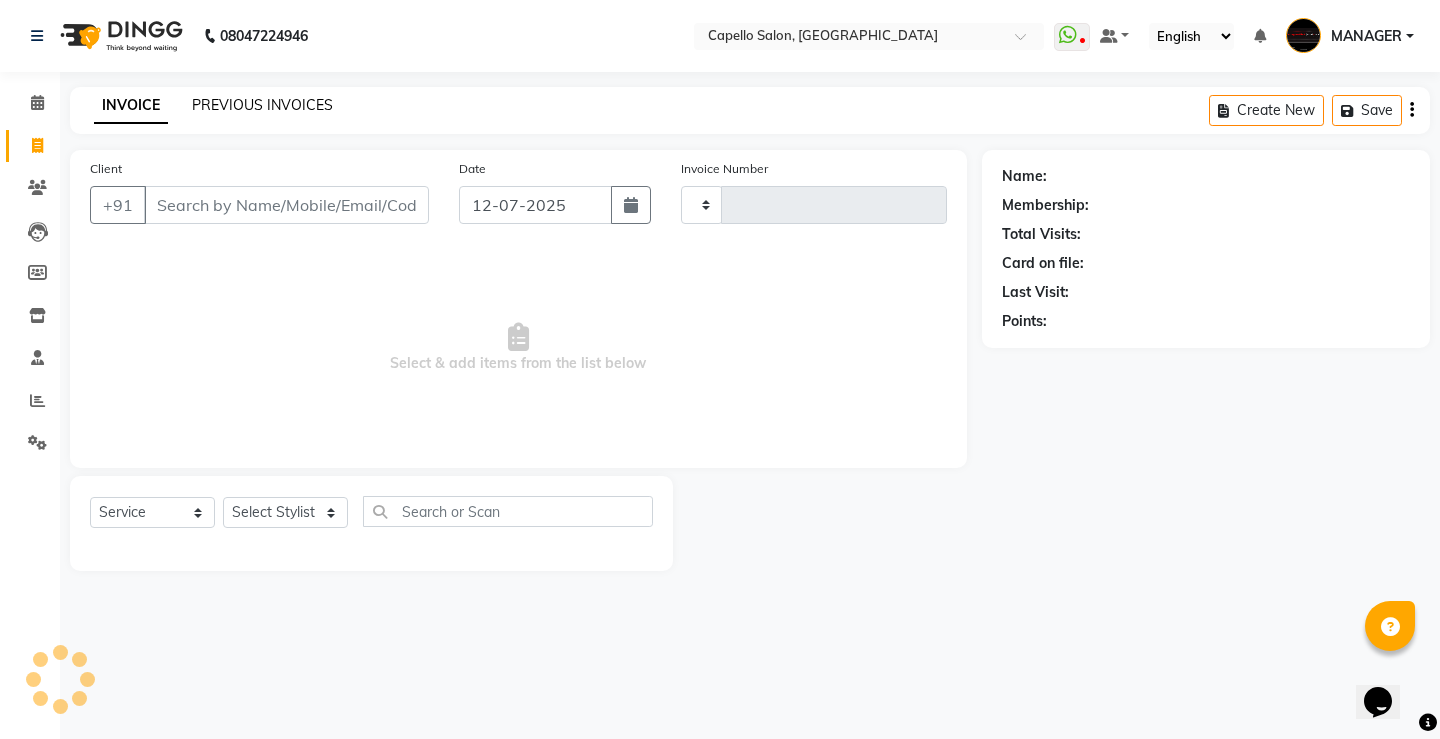 click on "PREVIOUS INVOICES" 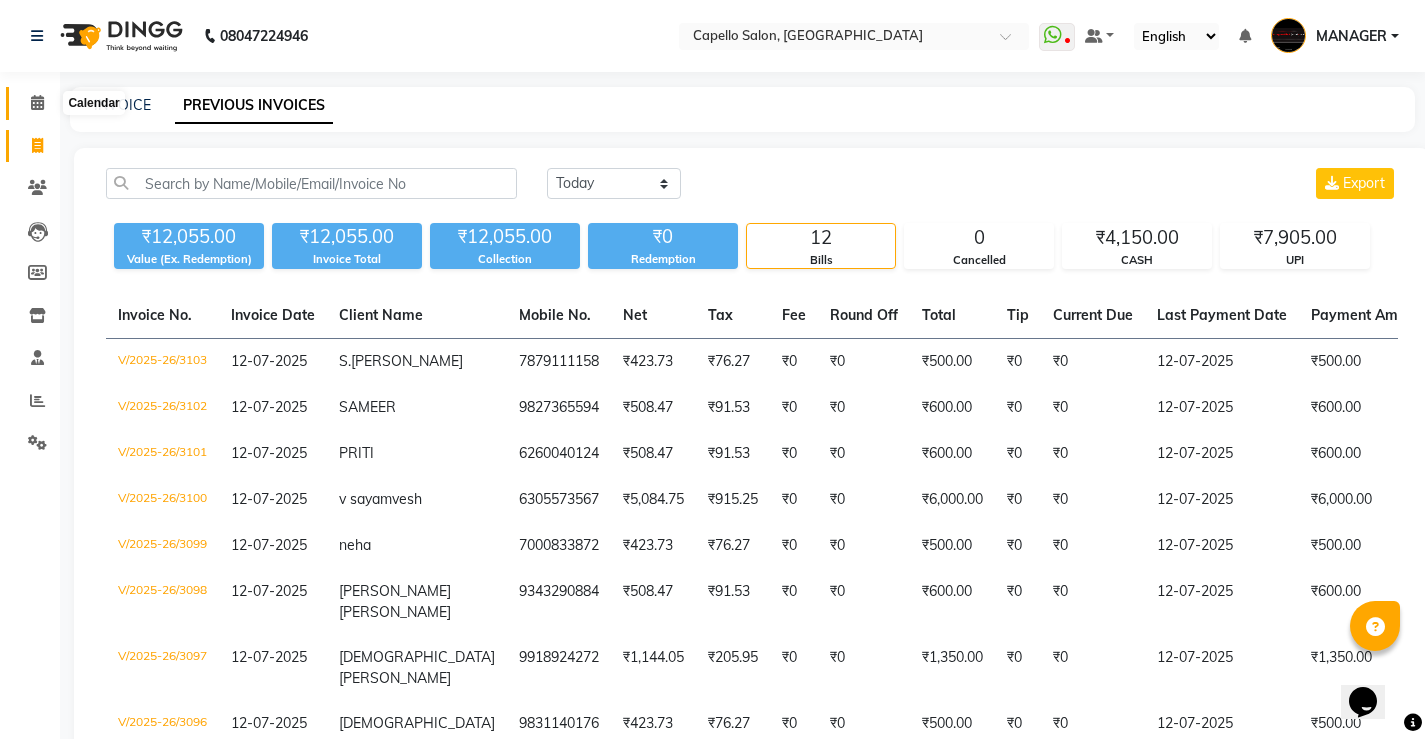click 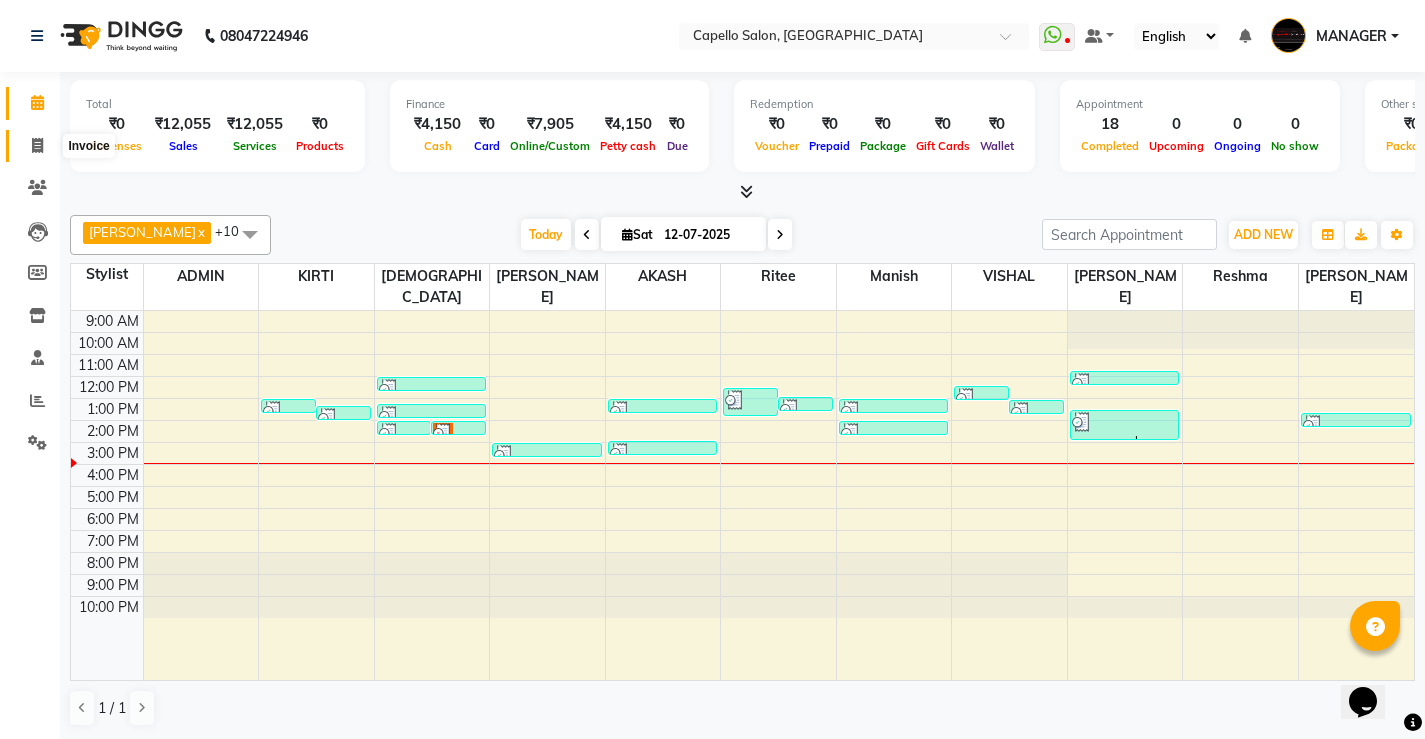 click 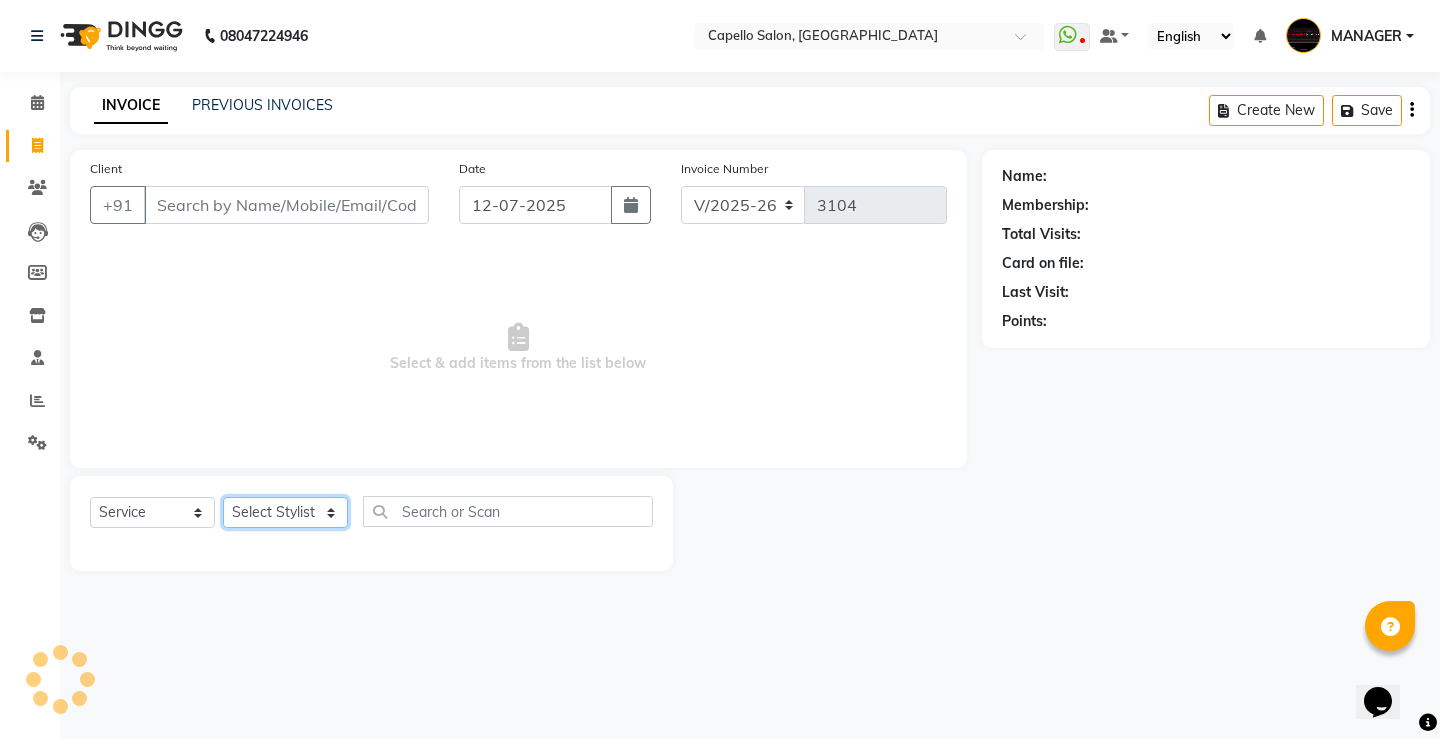 click on "Select Stylist" 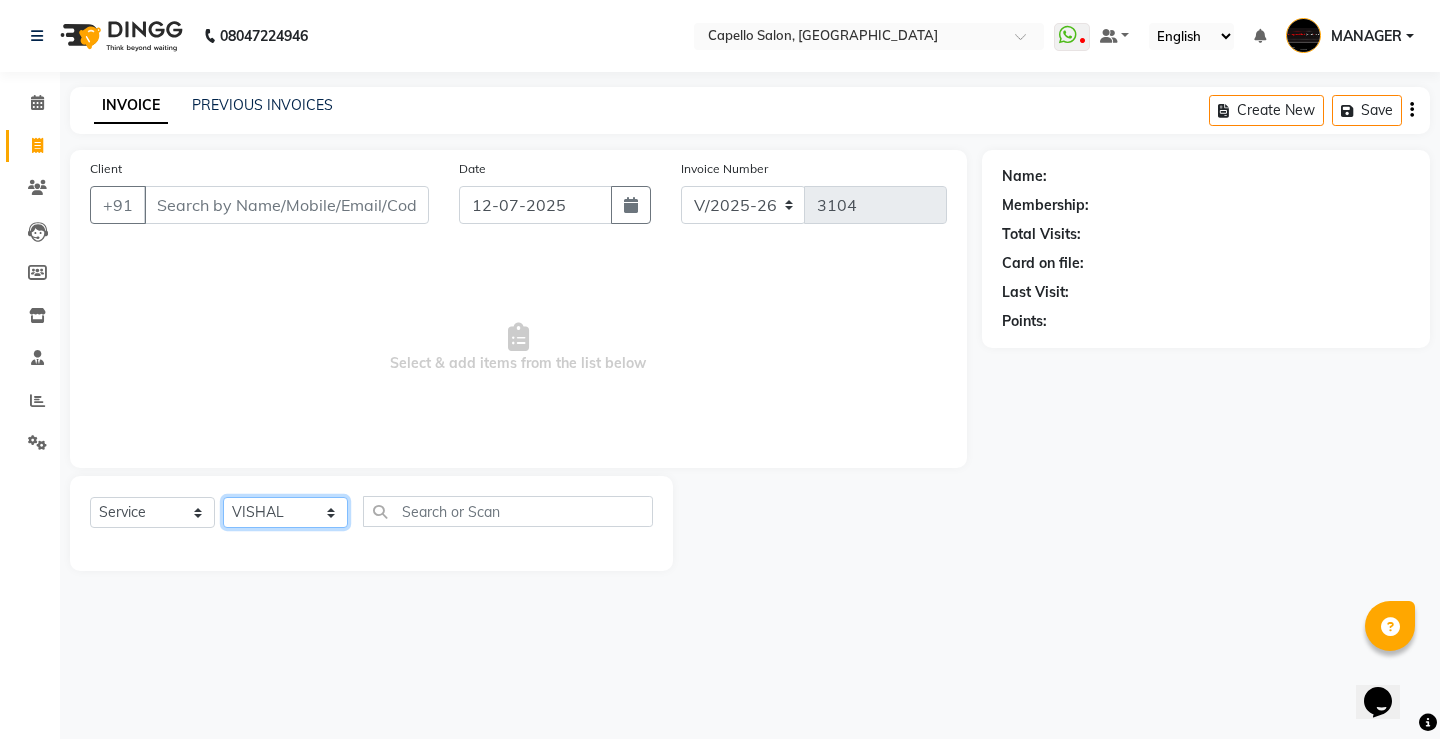 click on "Select Stylist ADMIN AKASH [PERSON_NAME] [PERSON_NAME] MANAGER [PERSON_NAME]  [PERSON_NAME] [PERSON_NAME] [PERSON_NAME]" 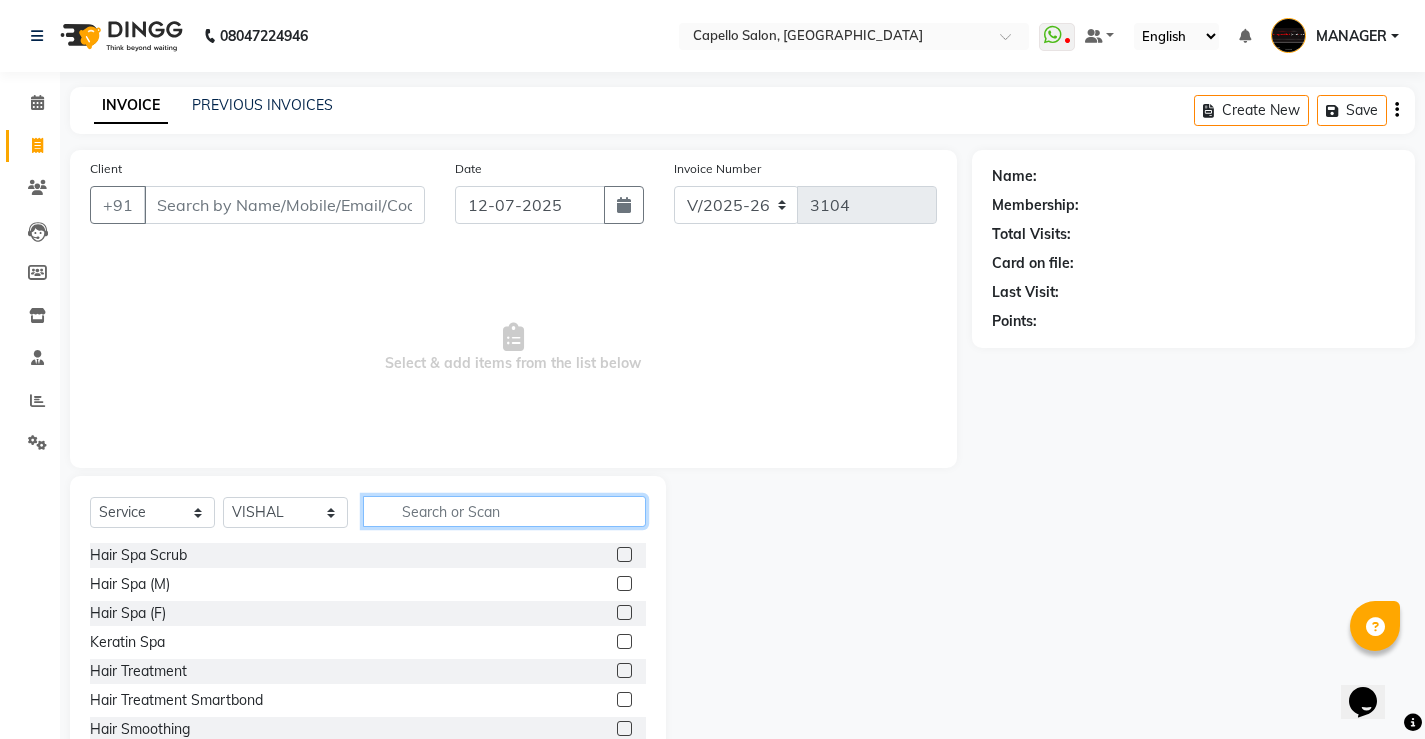 click 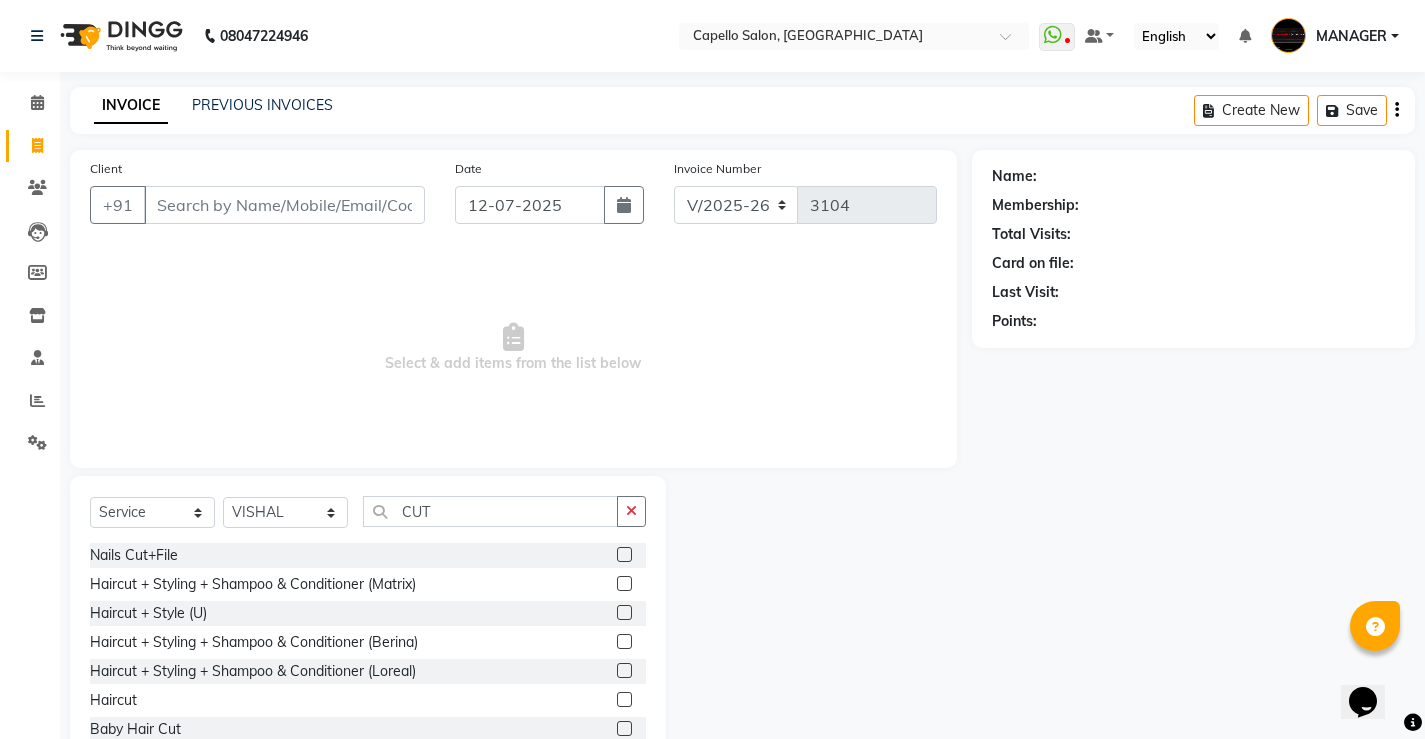click 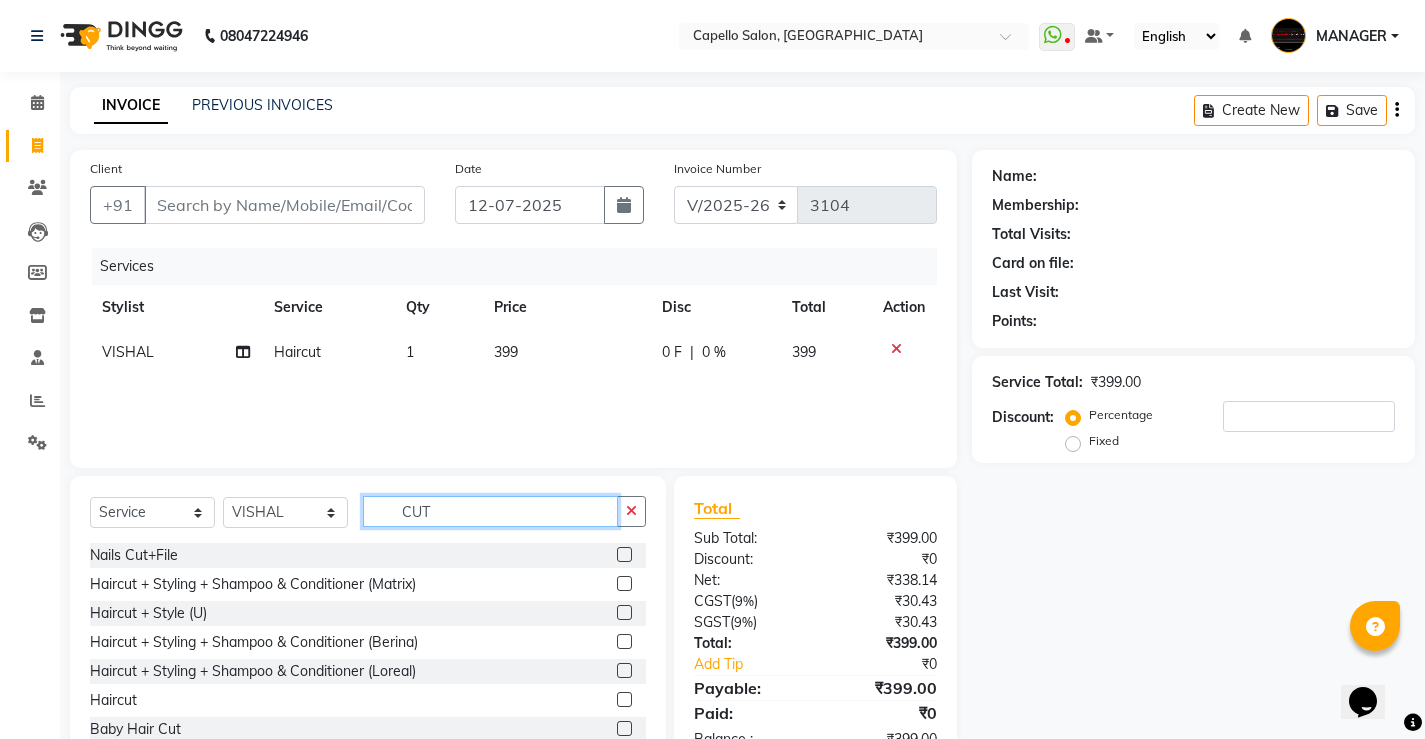 drag, startPoint x: 508, startPoint y: 510, endPoint x: 0, endPoint y: 501, distance: 508.0797 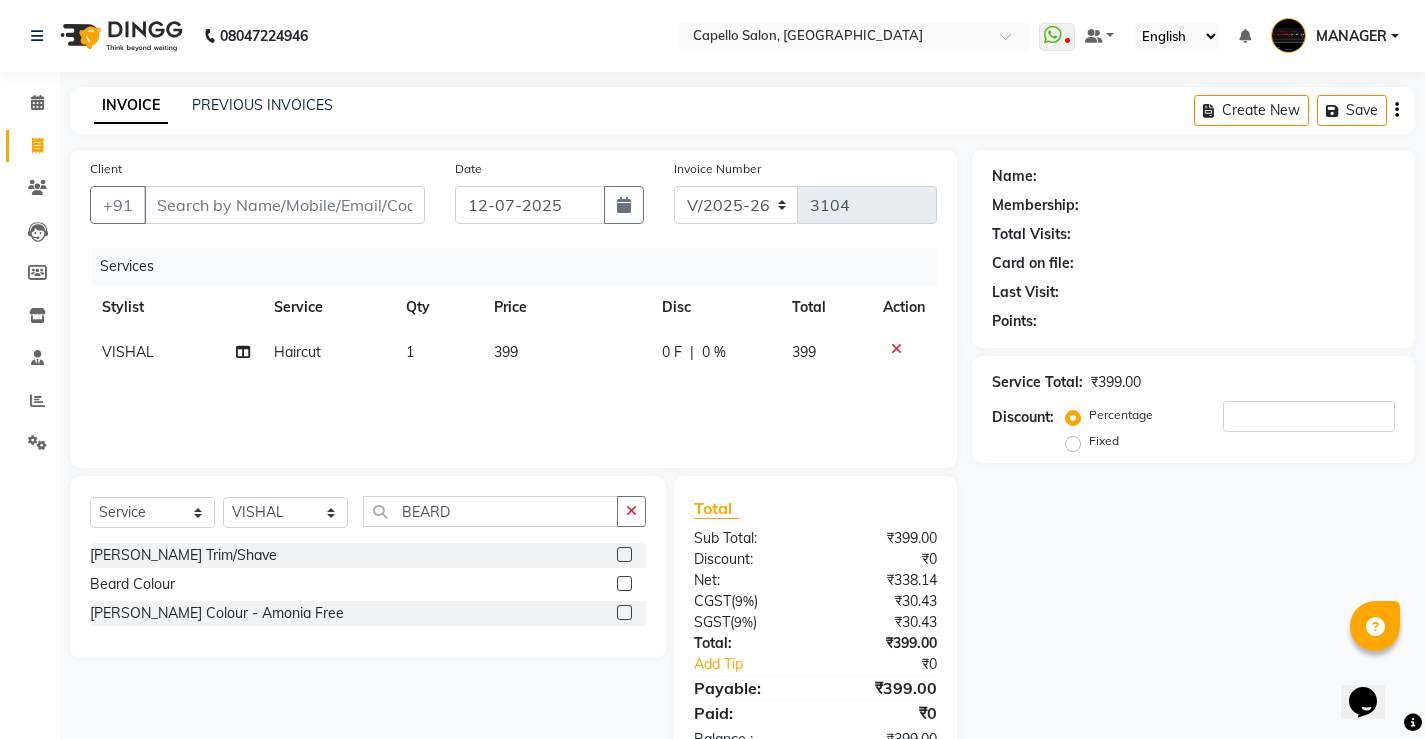drag, startPoint x: 628, startPoint y: 554, endPoint x: 518, endPoint y: 531, distance: 112.37882 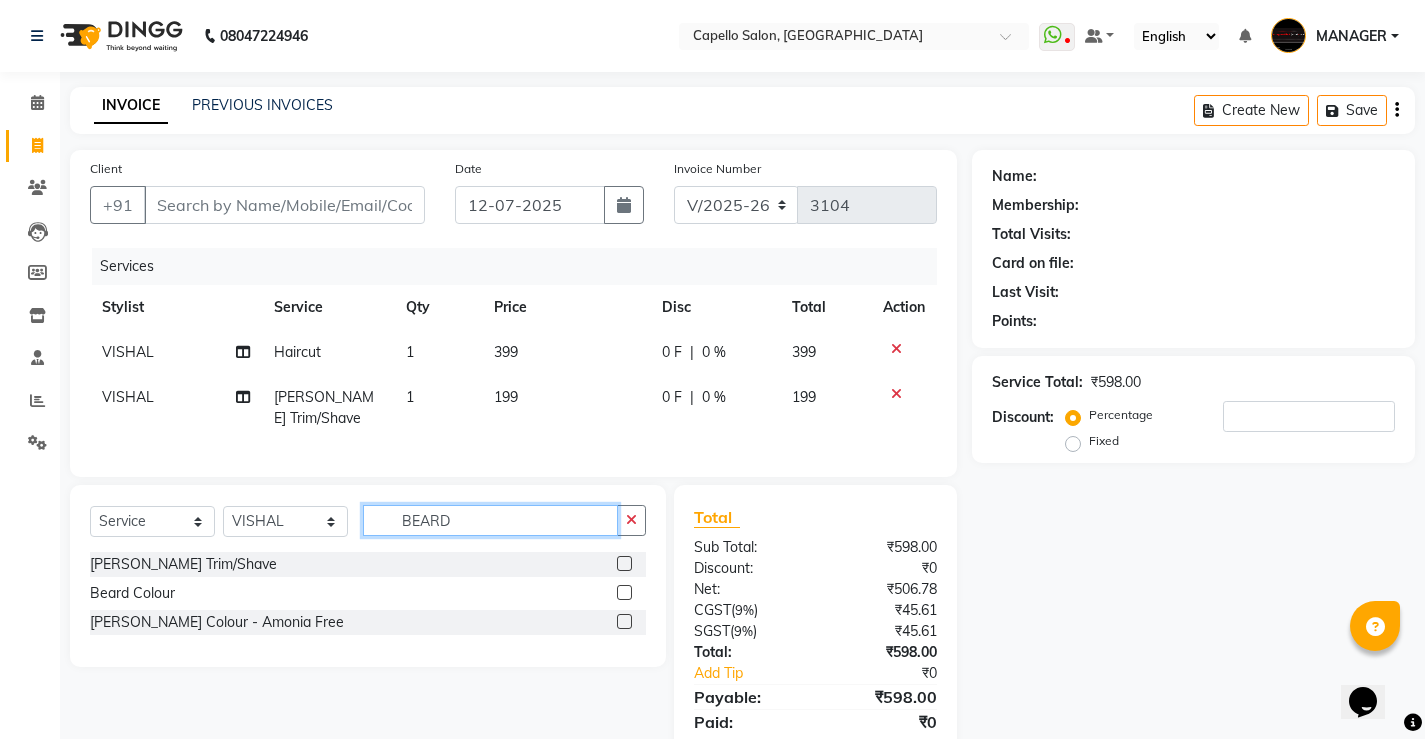 drag, startPoint x: 503, startPoint y: 525, endPoint x: 265, endPoint y: 532, distance: 238.10292 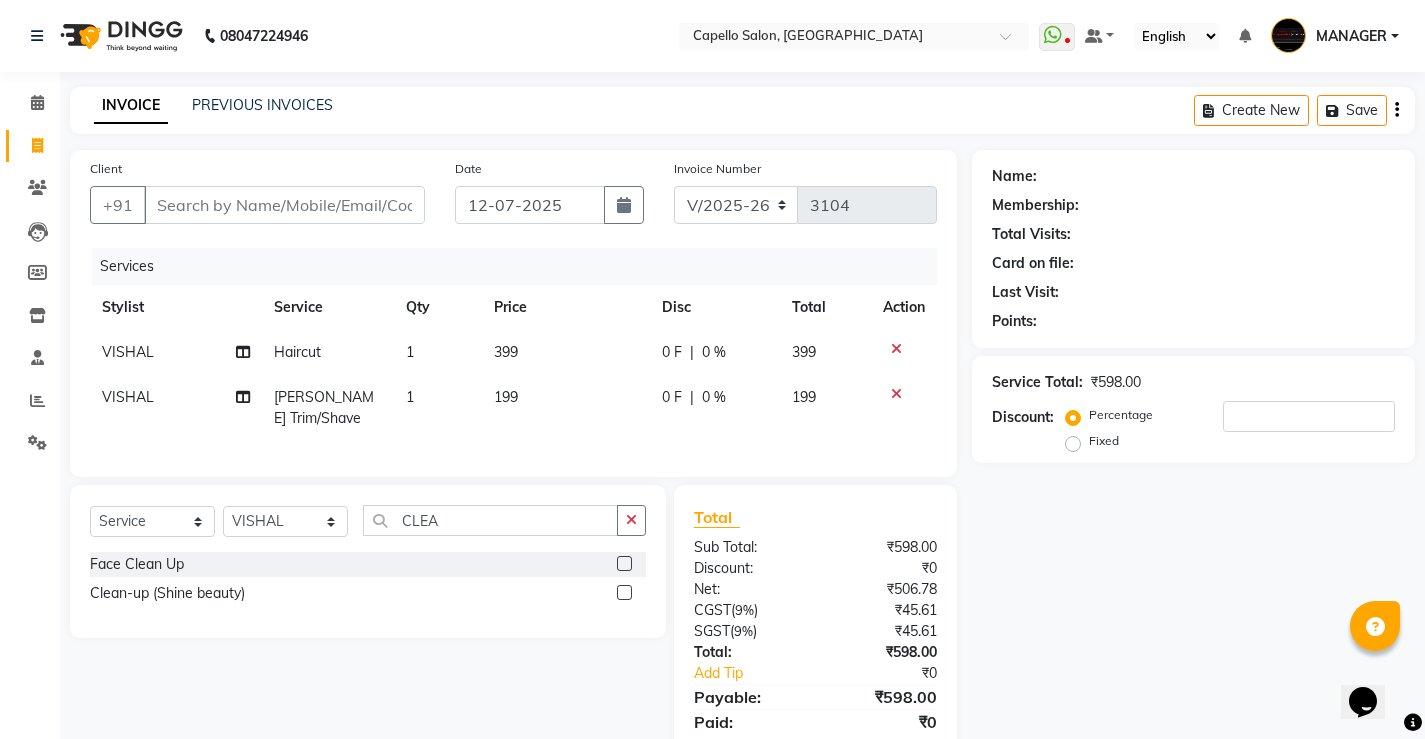 click 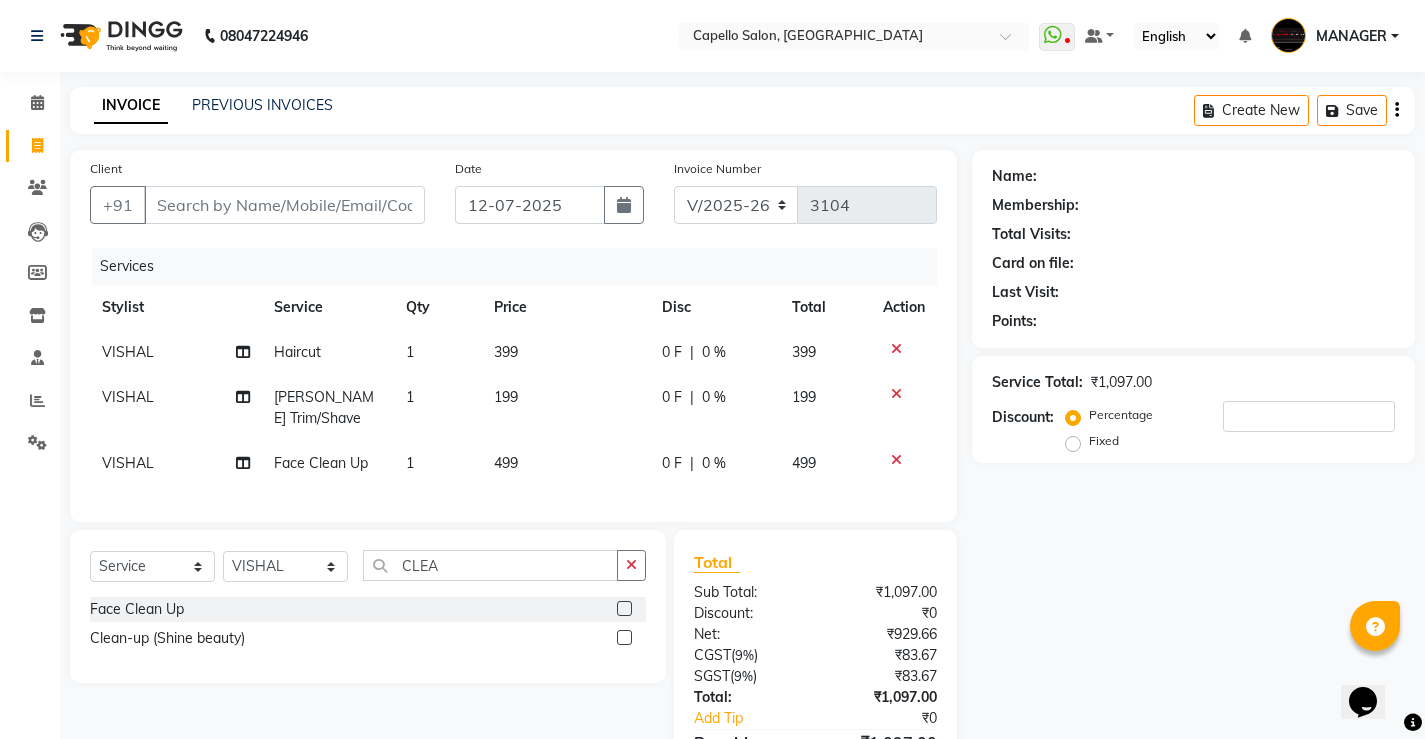 click on "399" 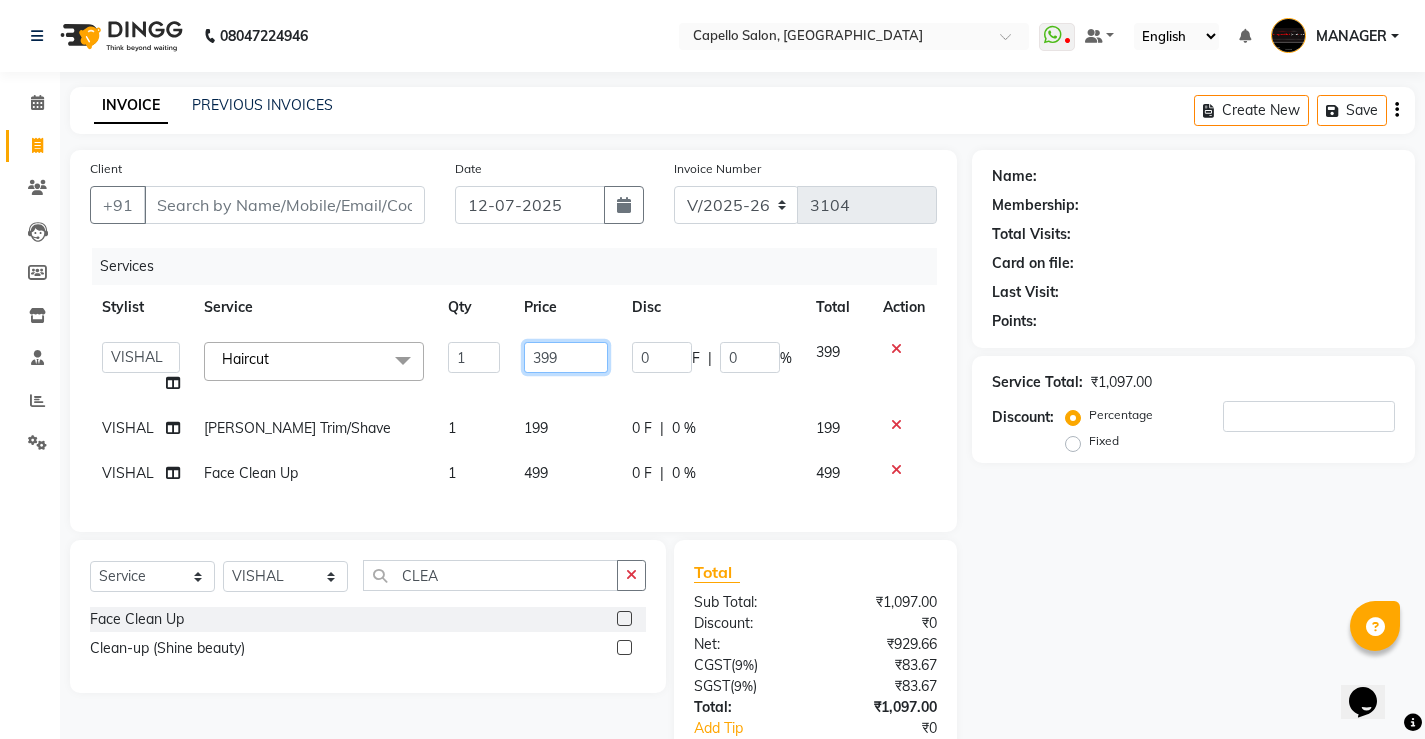 drag, startPoint x: 572, startPoint y: 364, endPoint x: 234, endPoint y: 267, distance: 351.64328 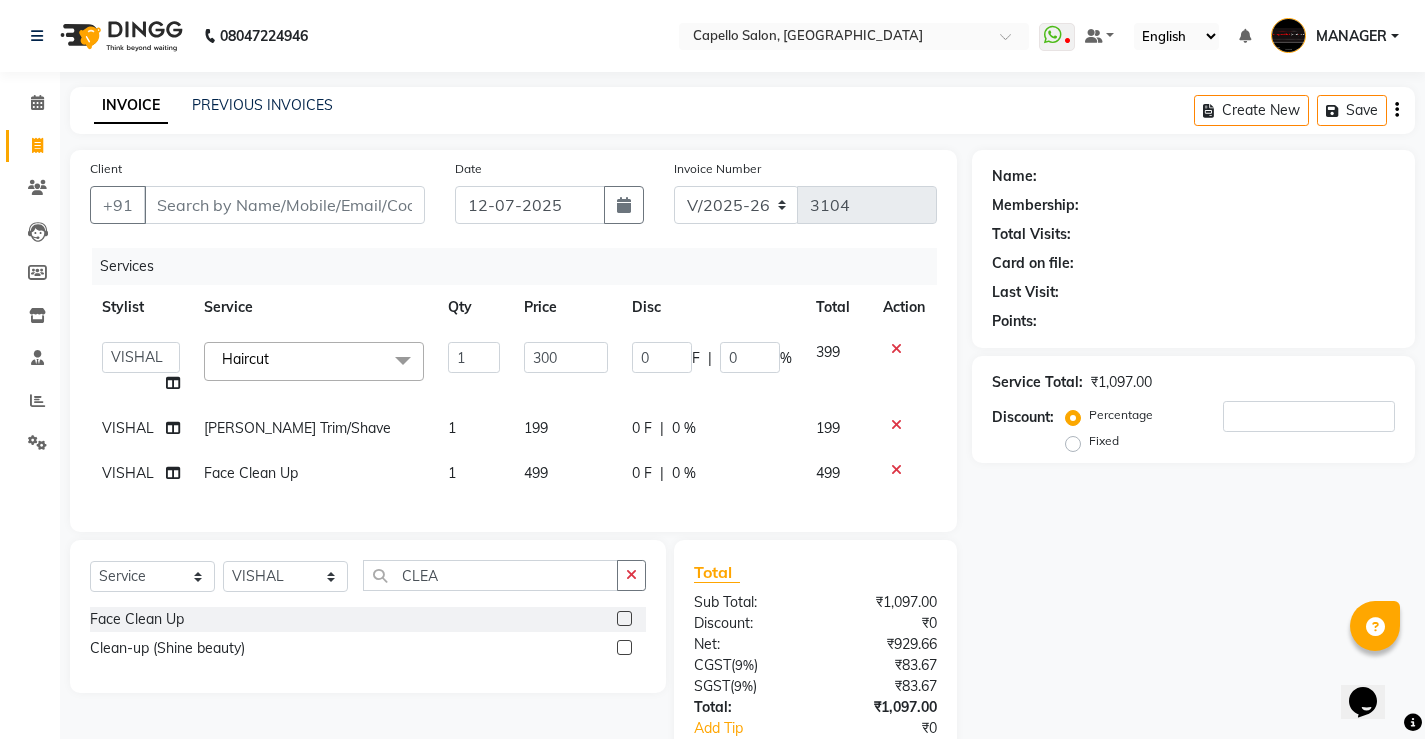 click on "199" 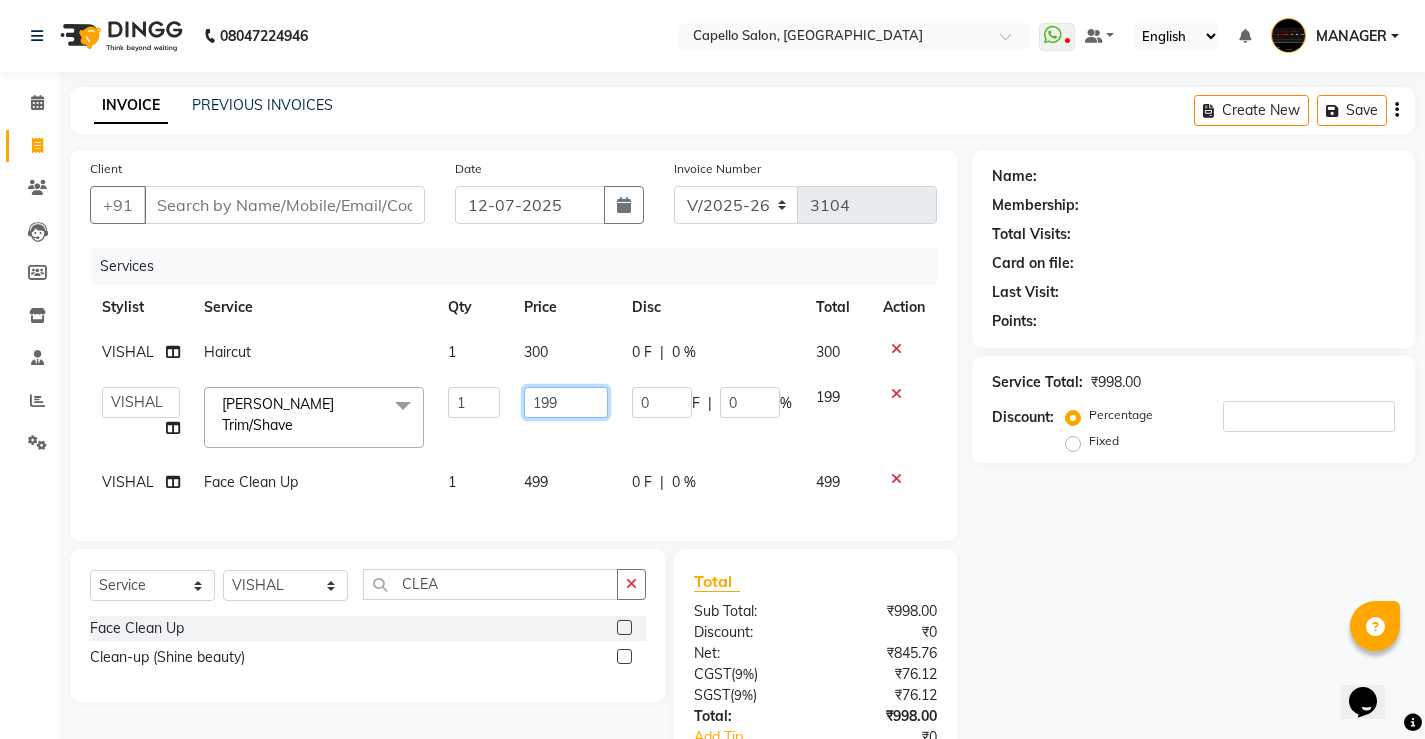drag, startPoint x: 571, startPoint y: 406, endPoint x: 130, endPoint y: 404, distance: 441.00455 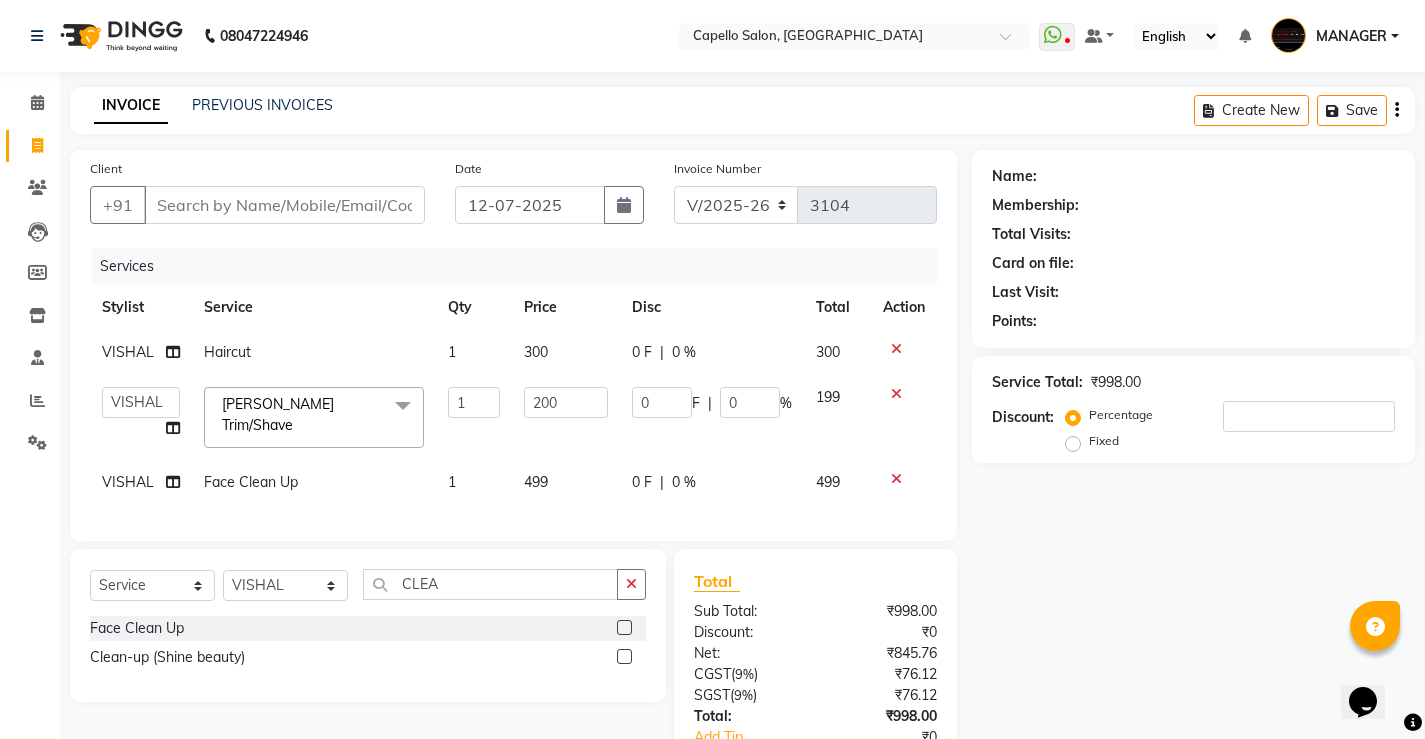 click on "499" 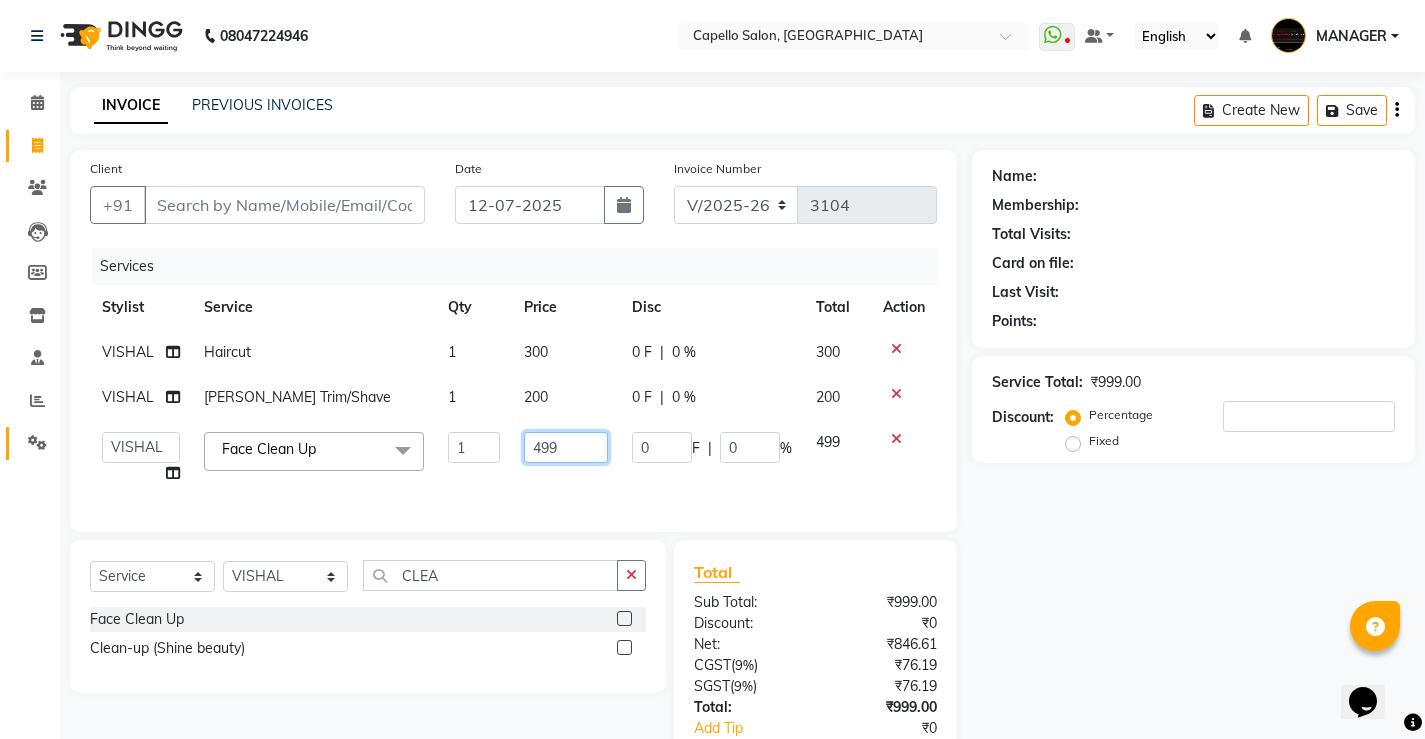 drag, startPoint x: 569, startPoint y: 452, endPoint x: 31, endPoint y: 440, distance: 538.1338 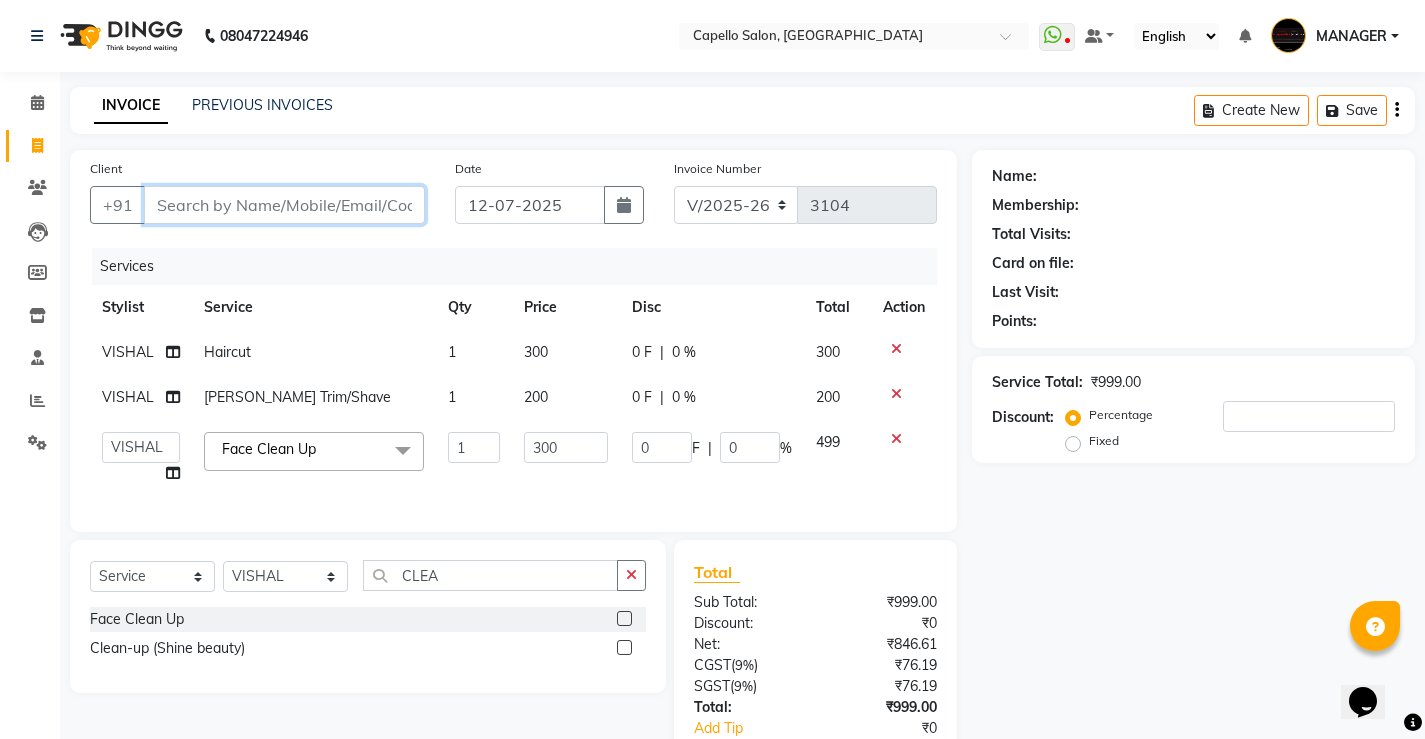 click on "Client" at bounding box center (284, 205) 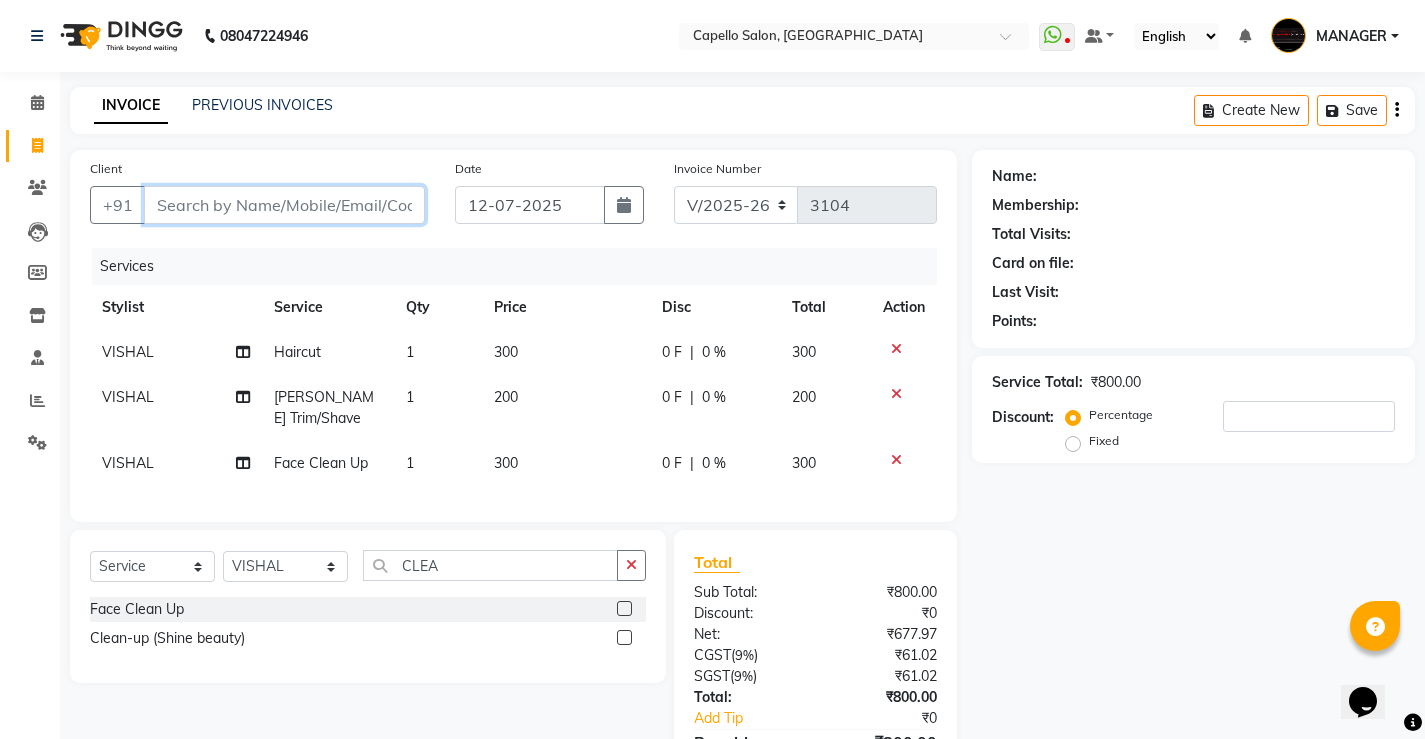 click on "Client" at bounding box center [284, 205] 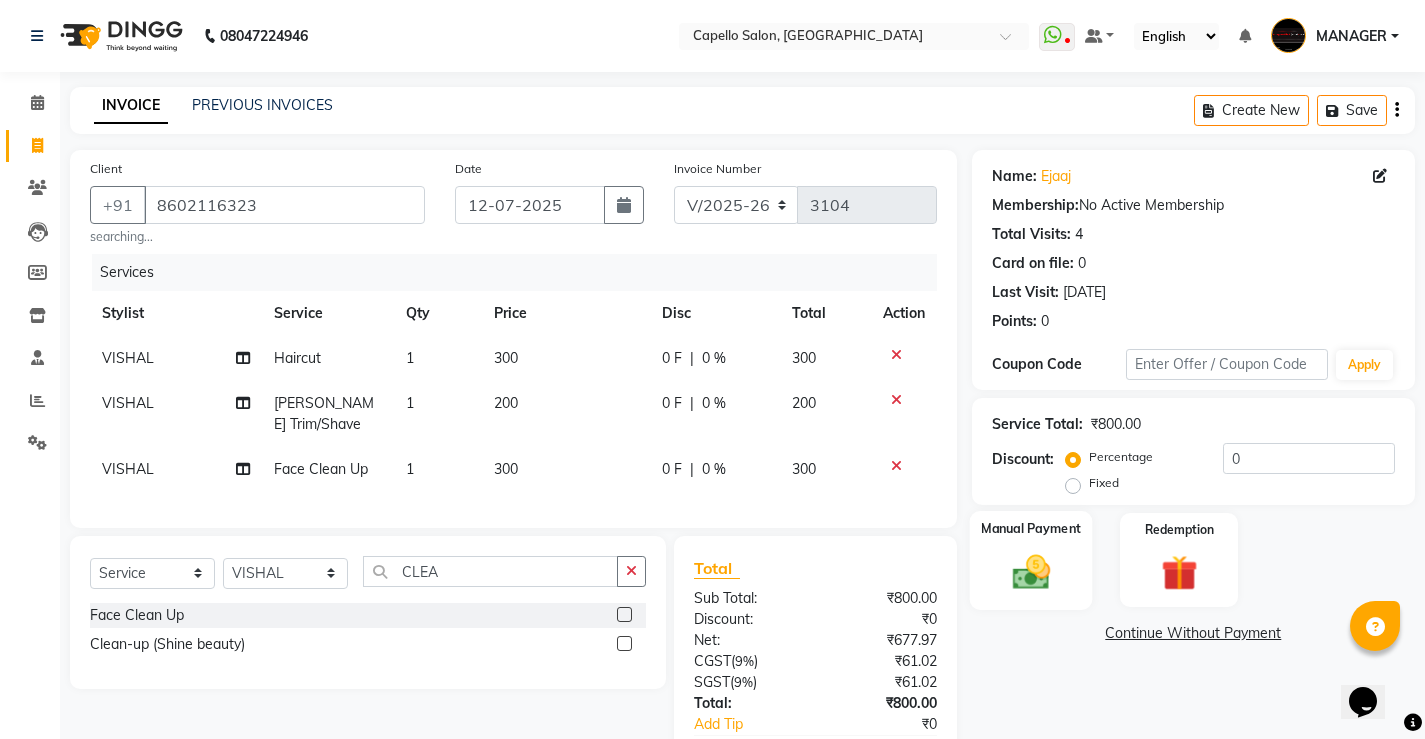 click on "Manual Payment" 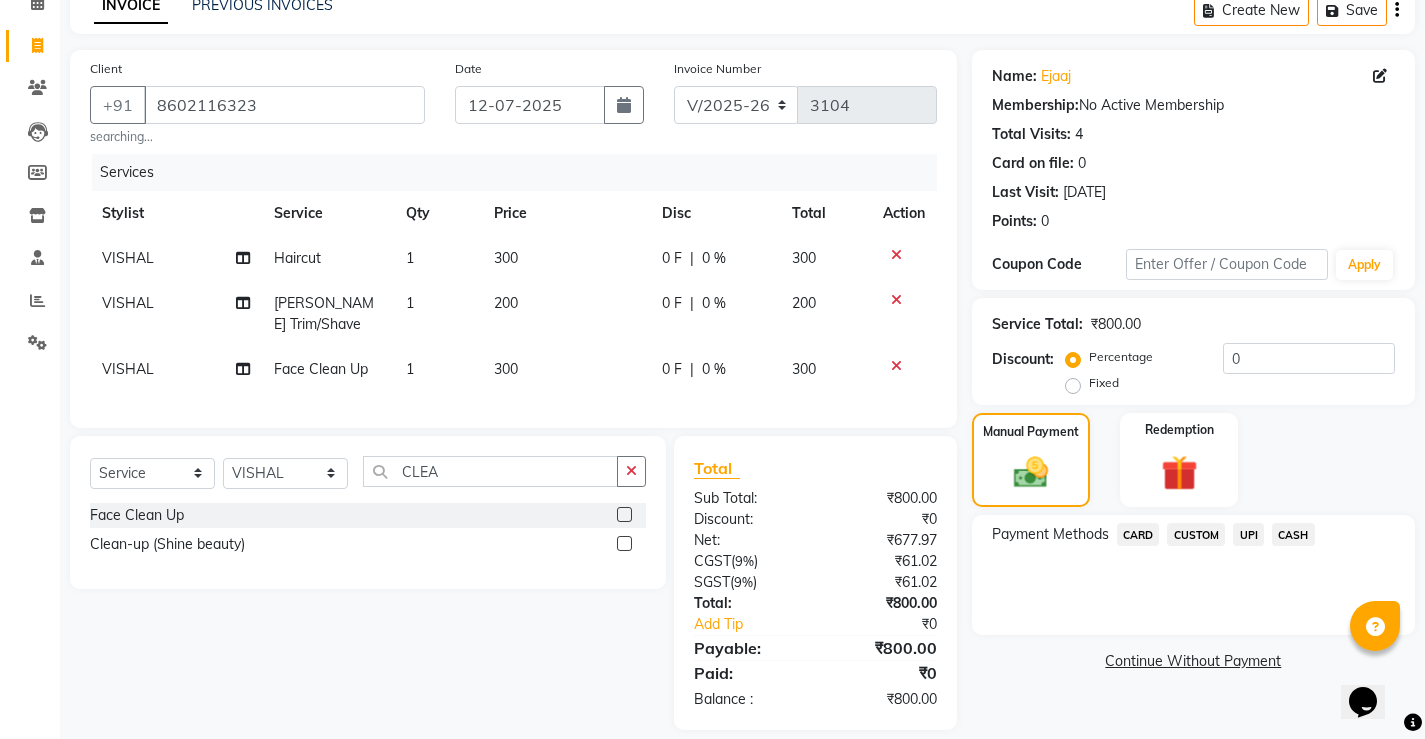 scroll, scrollTop: 136, scrollLeft: 0, axis: vertical 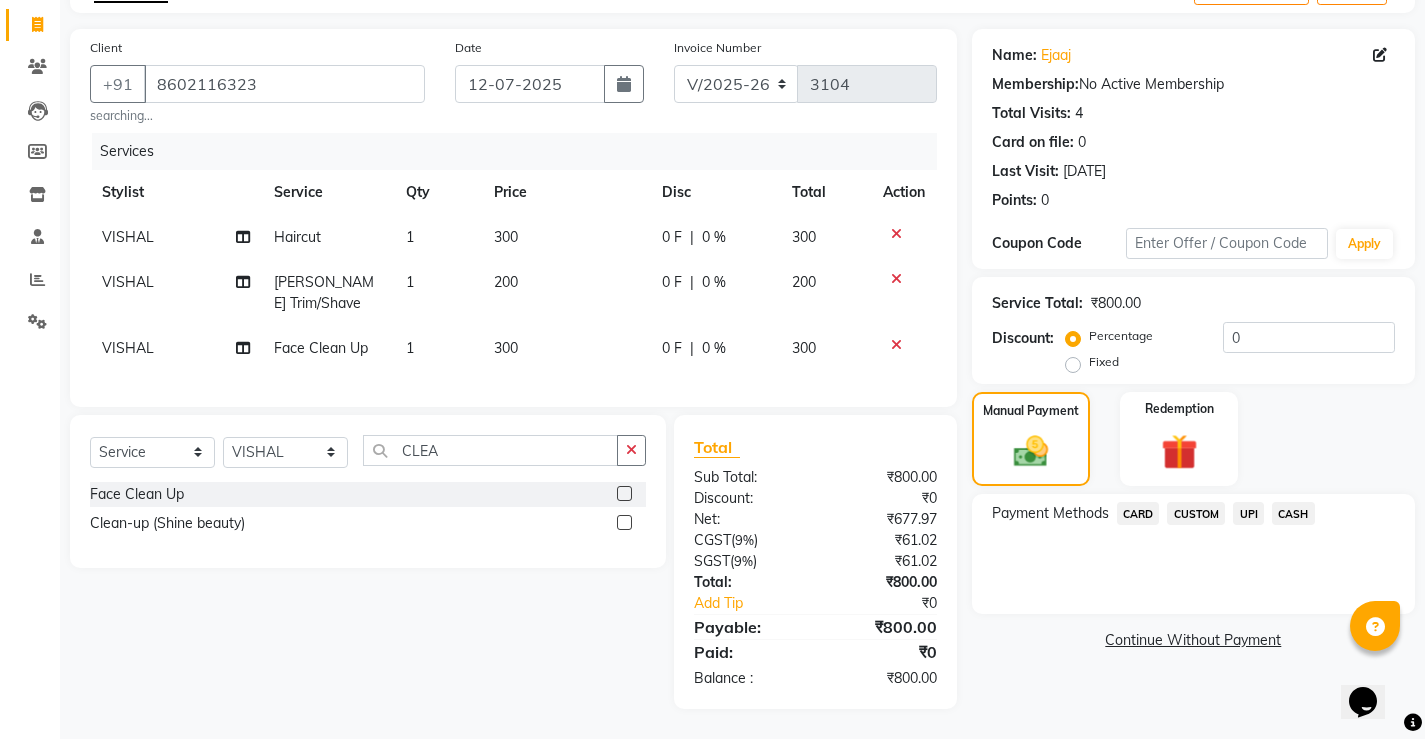 click on "UPI" 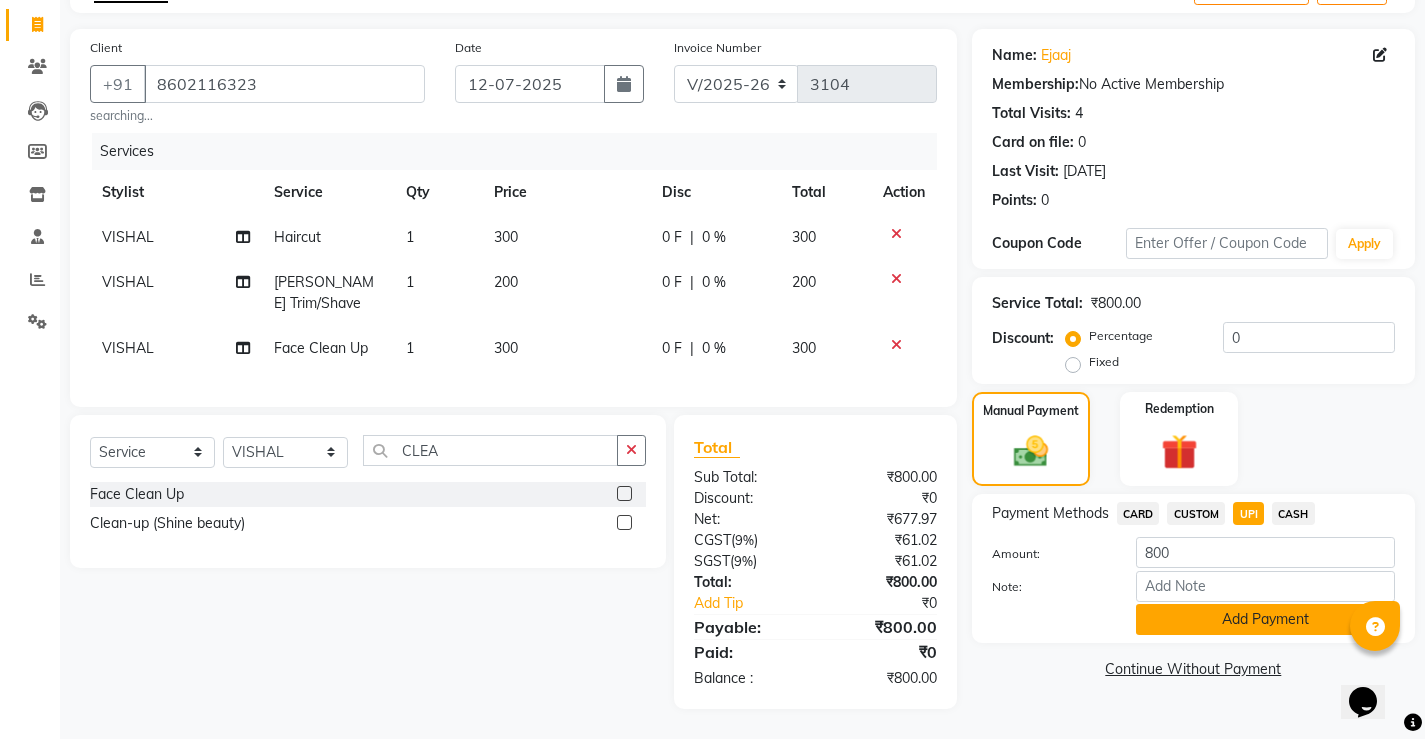 click on "Add Payment" 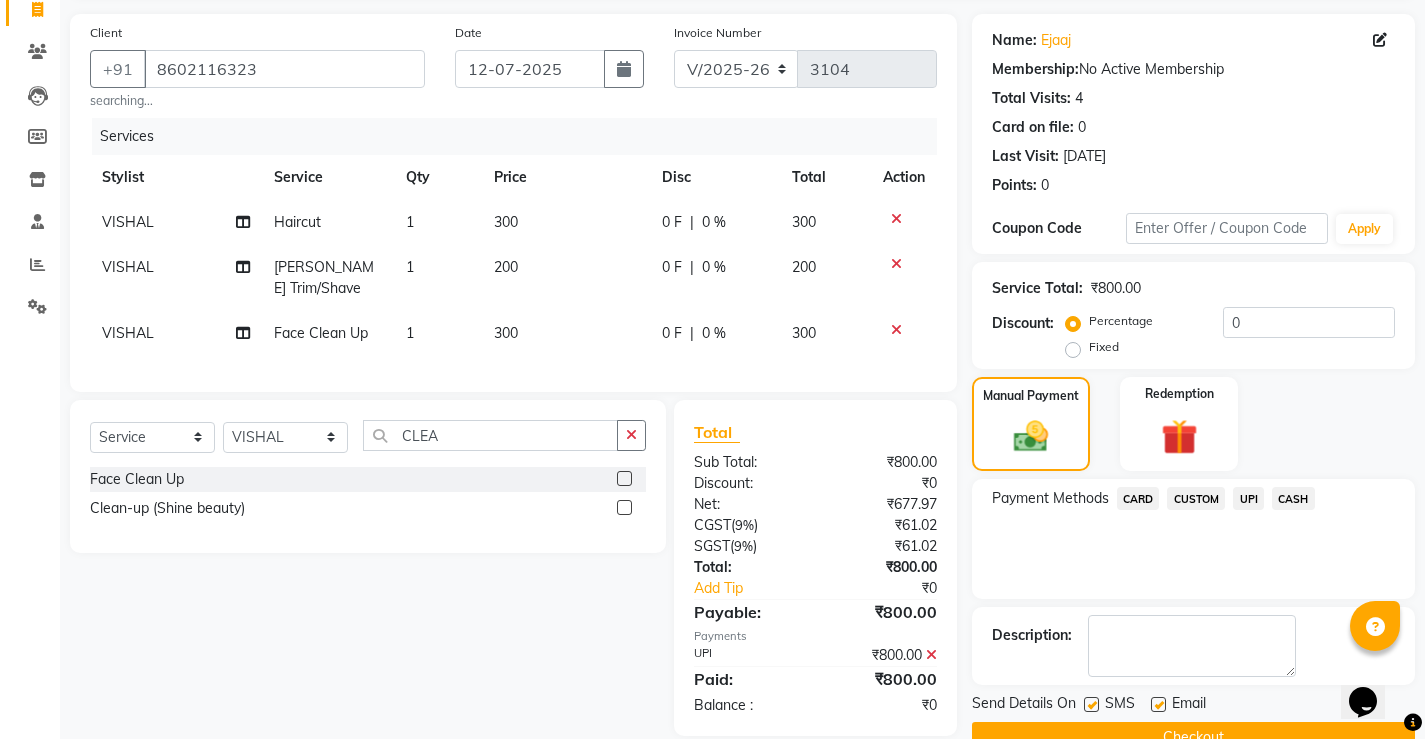 scroll, scrollTop: 180, scrollLeft: 0, axis: vertical 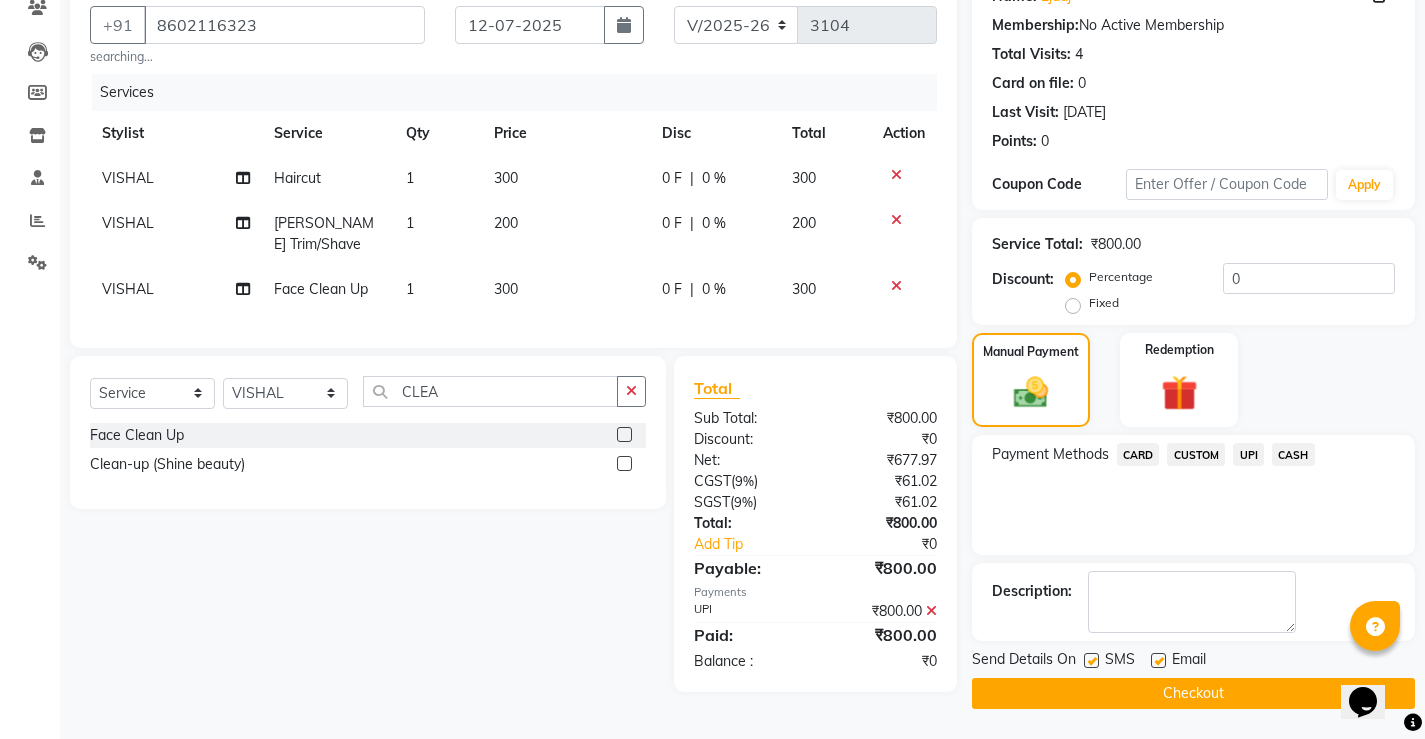 click on "Checkout" 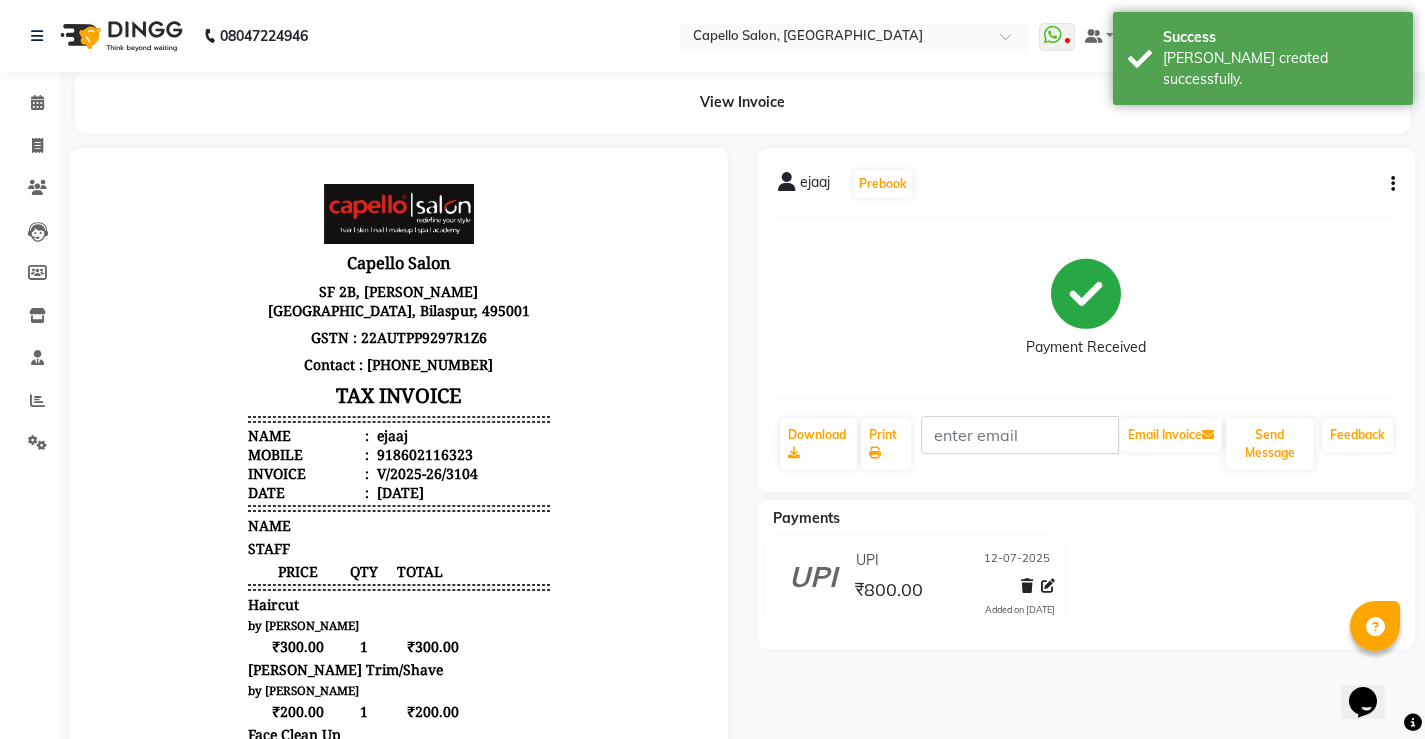 scroll, scrollTop: 0, scrollLeft: 0, axis: both 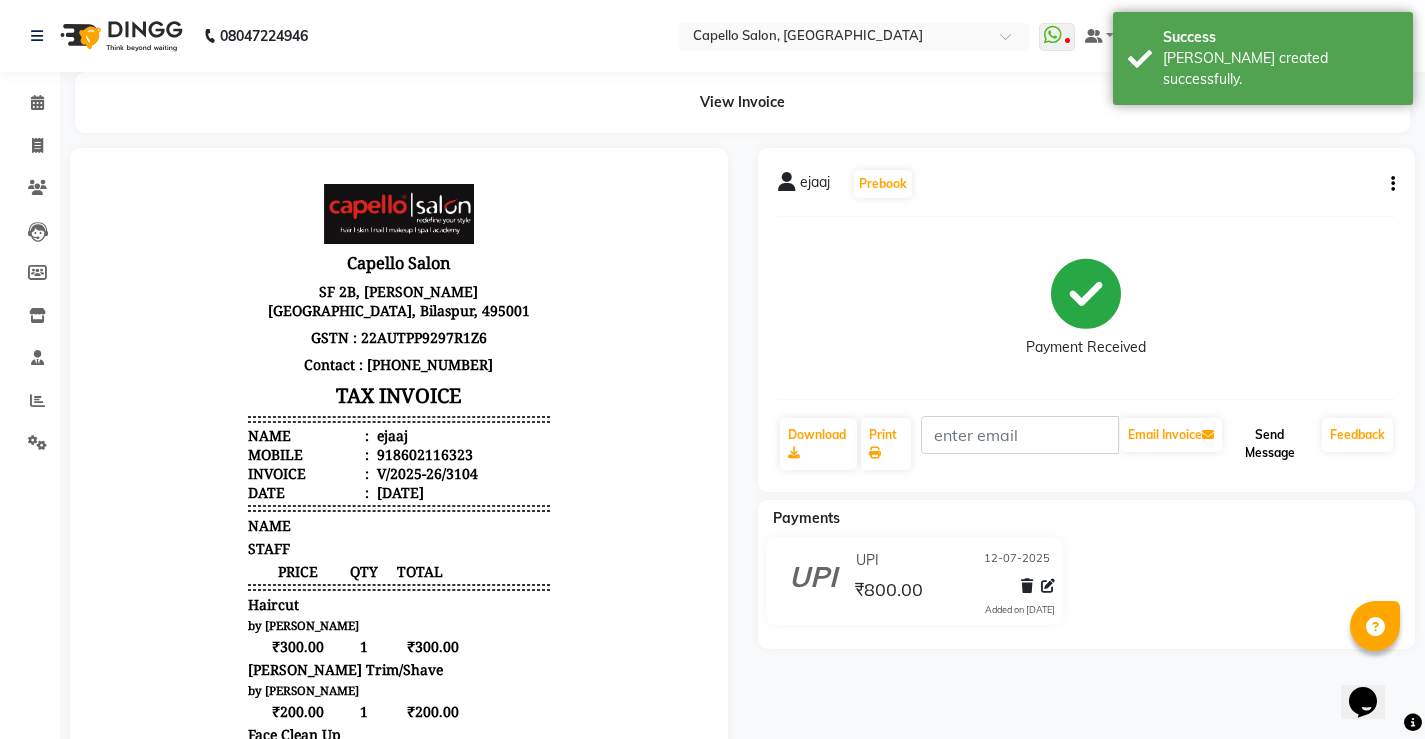 click on "Send Message" 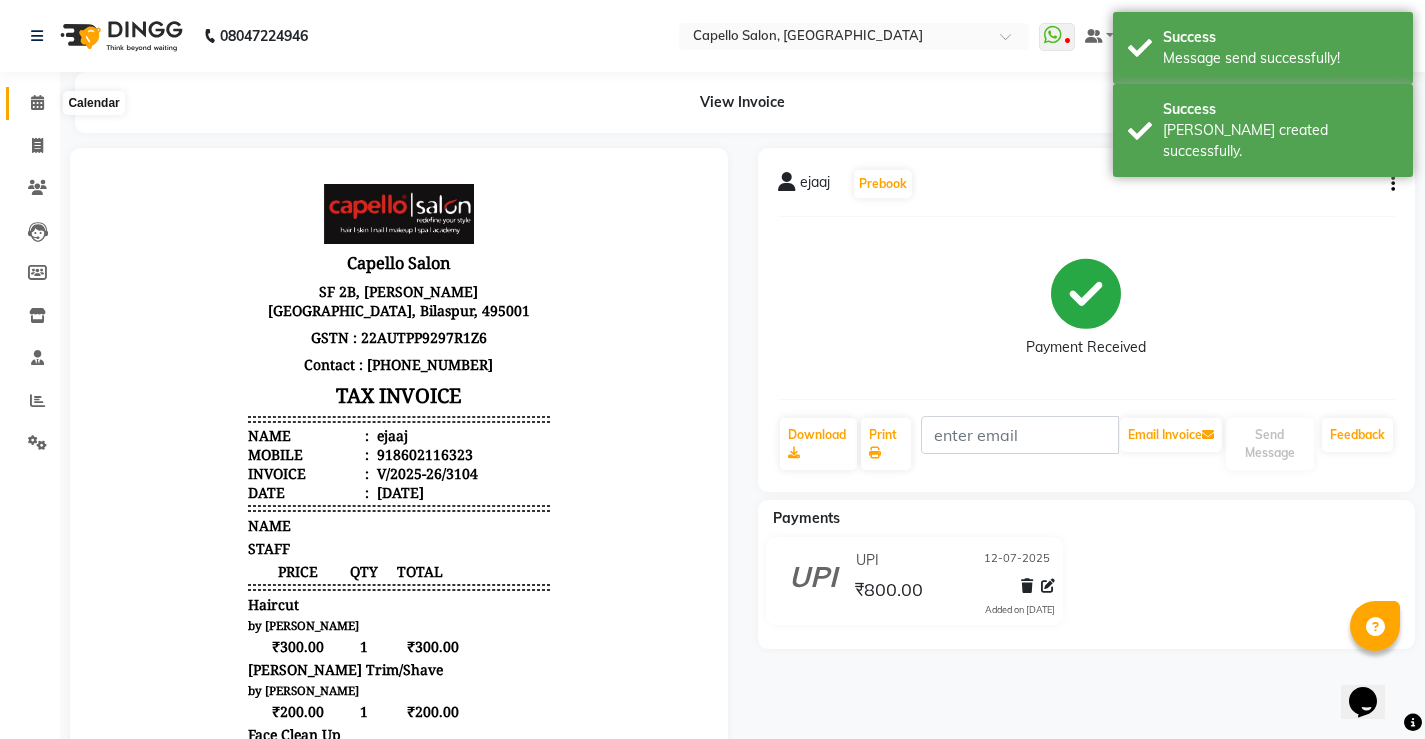 click 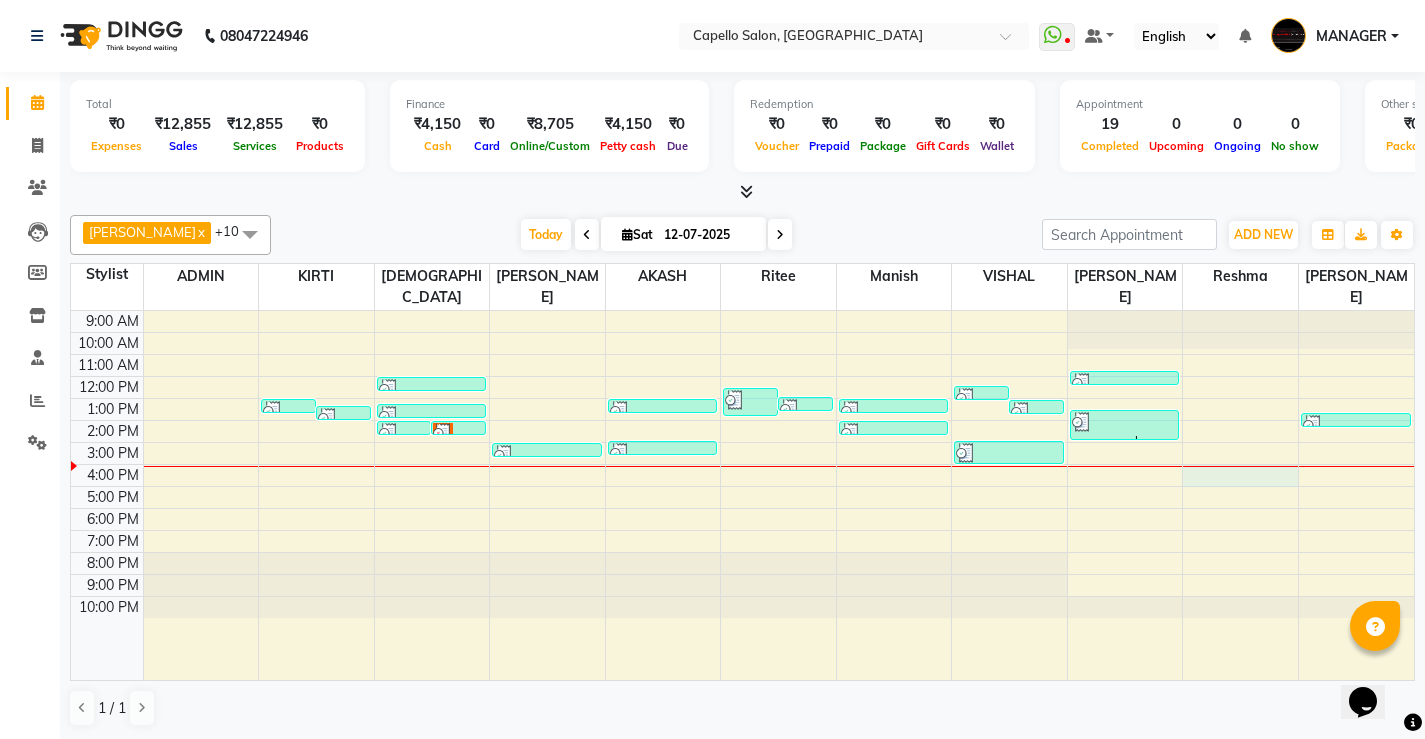 click on "9:00 AM 10:00 AM 11:00 AM 12:00 PM 1:00 PM 2:00 PM 3:00 PM 4:00 PM 5:00 PM 6:00 PM 7:00 PM 8:00 PM 9:00 PM 10:00 PM     [PERSON_NAME], TK05, 01:00 PM-01:40 PM, Haircut,Eyebrows (F),Upper Lips     [PERSON_NAME], TK05, 01:20 PM-01:40 PM, Eyebrows (F),Upper Lips     neha, TK11, 02:00 PM-02:20 PM, Haircut     neha, TK09, 02:00 PM-02:20 PM, Haircut     IMRAN, TK02, 12:00 PM-12:20 PM, Haircut     [PERSON_NAME], TK08, 01:15 PM-01:40 PM, Haircut + Styling + Shampoo & Conditioner (Berina)     [PERSON_NAME], TK12, 03:00 PM-03:30 PM, Haircut + Style (U)     [PERSON_NAME], TK06, 01:00 PM-01:20 PM, Haircut     SAMEER, TK13, 02:55 PM-03:15 PM, Haircut + Styling + Shampoo & Conditioner (Matrix)     v sayamvesh, TK03, 12:30 PM-01:50 PM, Skinora Radiance Treatment ( Kakadu& Lakadong),Face D-[PERSON_NAME], TK07, 12:55 PM-01:05 PM, Eyebrows (F)     [PERSON_NAME], TK05, 01:00 PM-01:20 PM, Haircut     [PERSON_NAME], TK10, 02:00 PM-02:20 PM, Haircut + Styling + Shampoo & Conditioner (Matrix)     [PERSON_NAME], TK04, 12:25 PM-12:45 PM, Haircut" at bounding box center (742, 495) 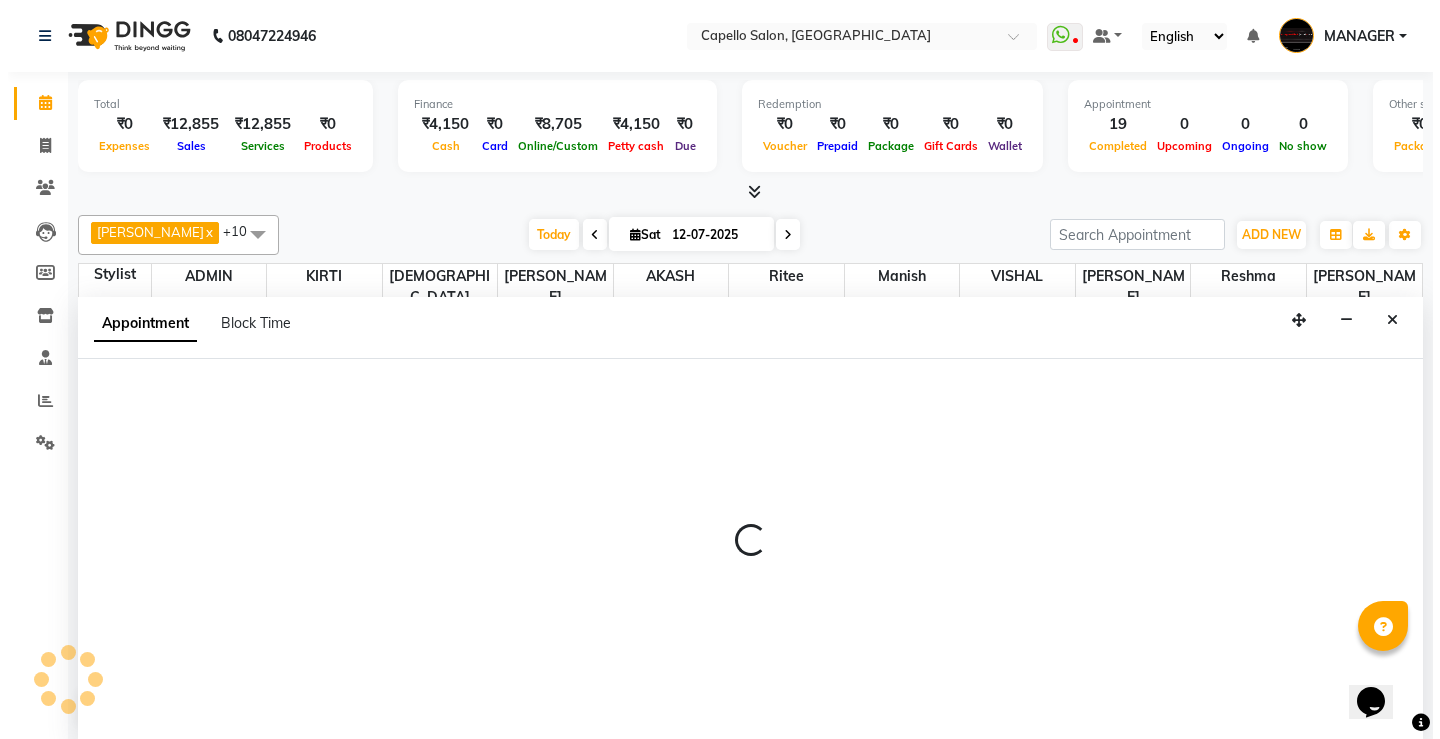scroll, scrollTop: 1, scrollLeft: 0, axis: vertical 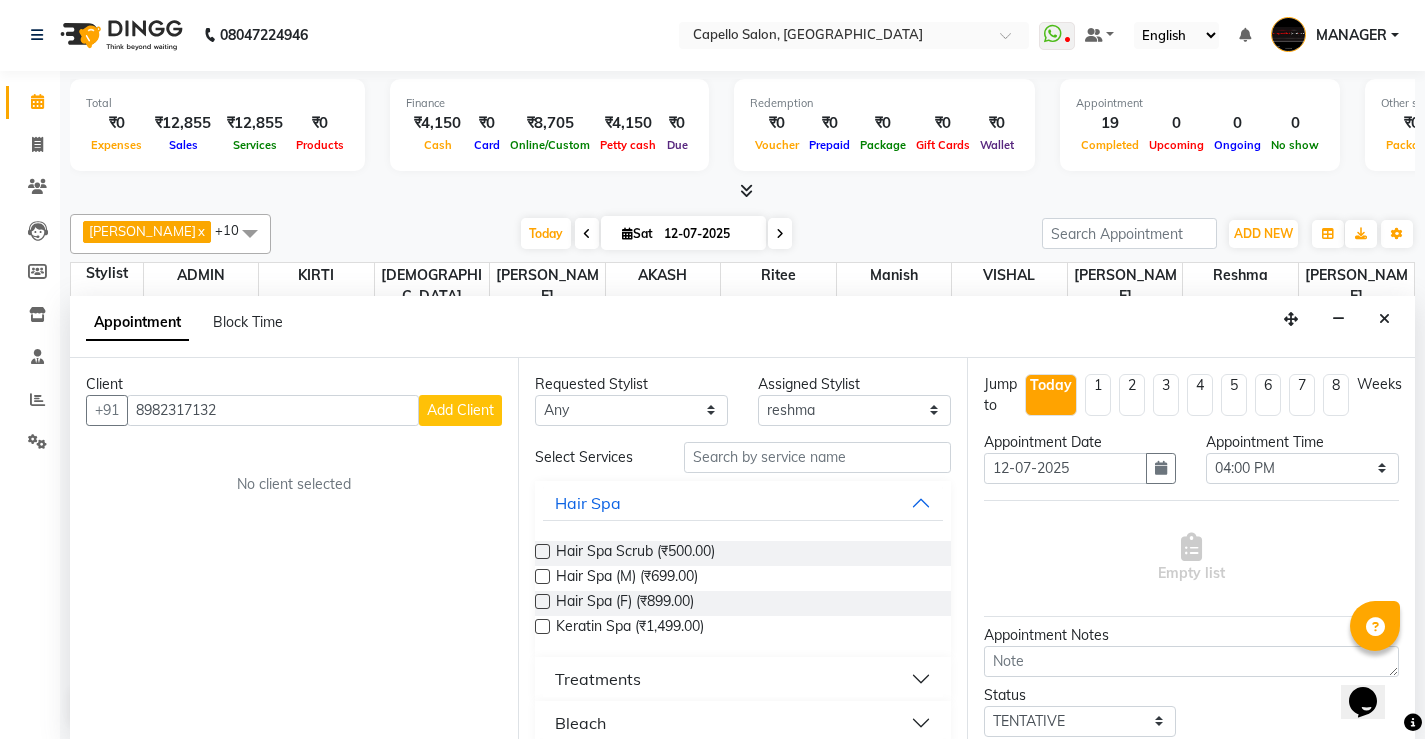 click on "Add Client" at bounding box center [460, 410] 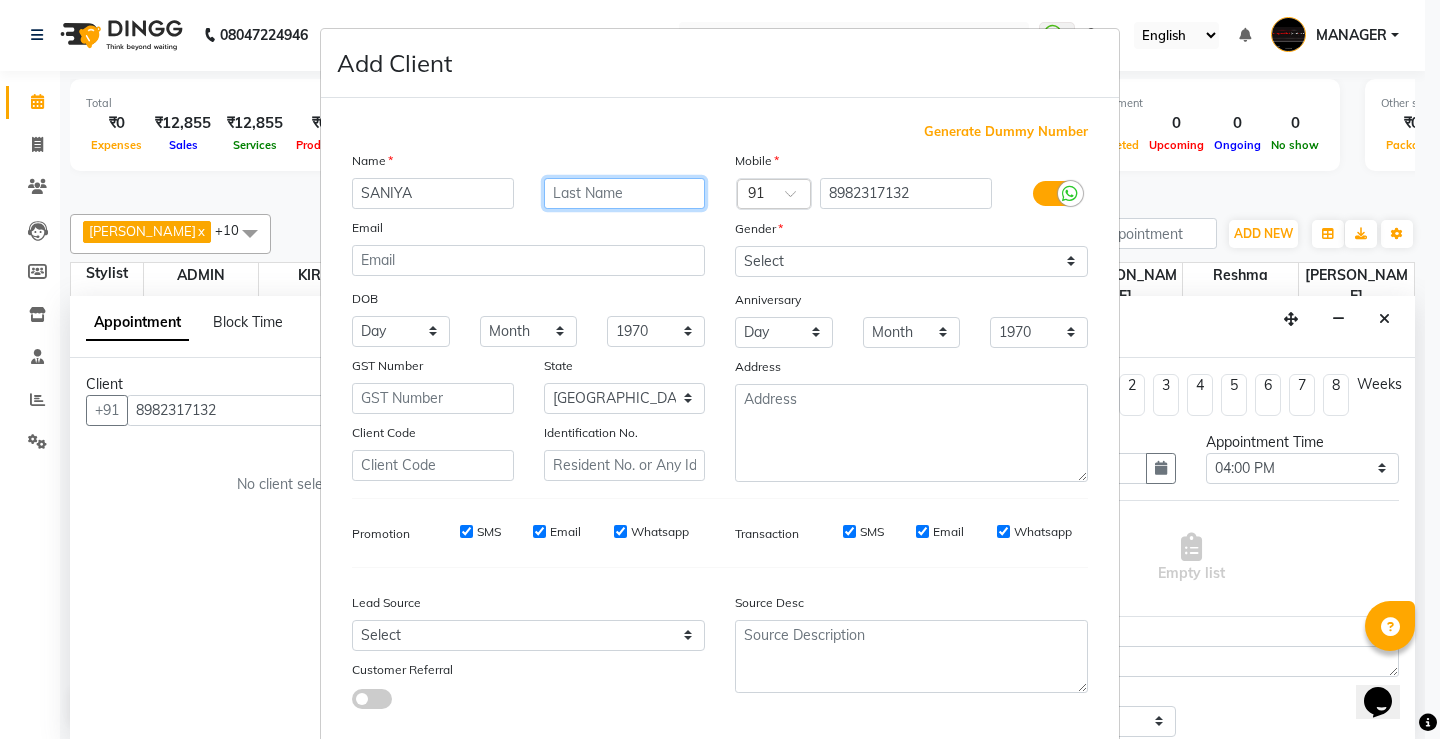 click at bounding box center [625, 193] 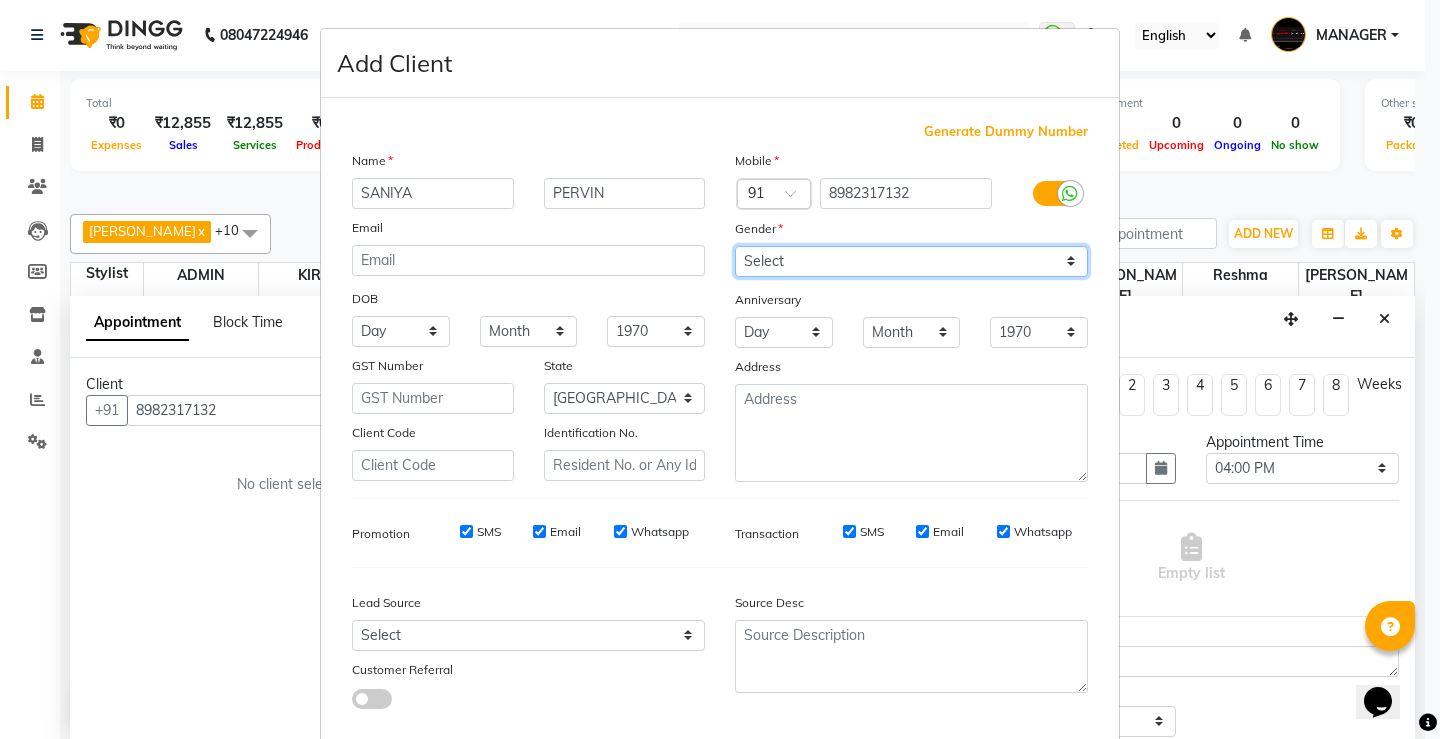 drag, startPoint x: 872, startPoint y: 262, endPoint x: 869, endPoint y: 273, distance: 11.401754 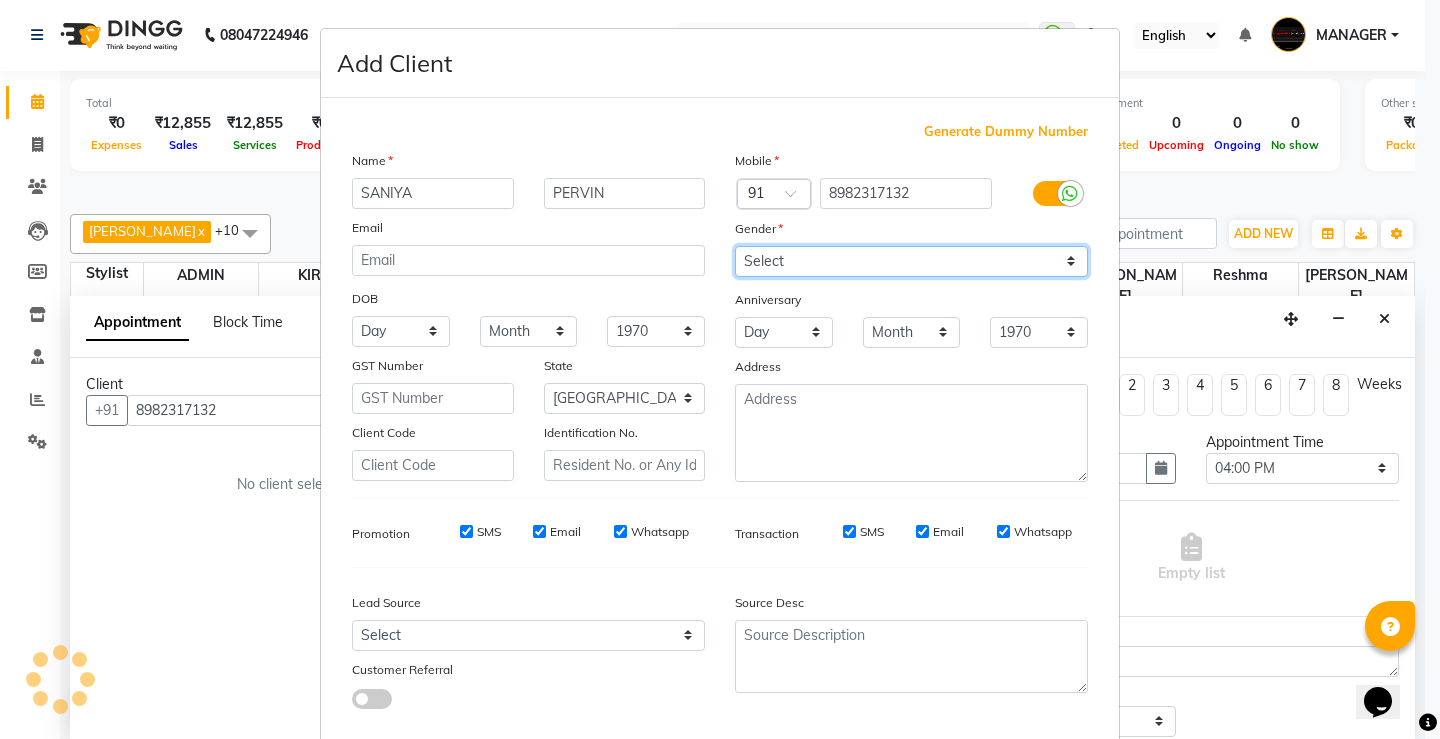 click on "Select [DEMOGRAPHIC_DATA] [DEMOGRAPHIC_DATA] Other Prefer Not To Say" at bounding box center [911, 261] 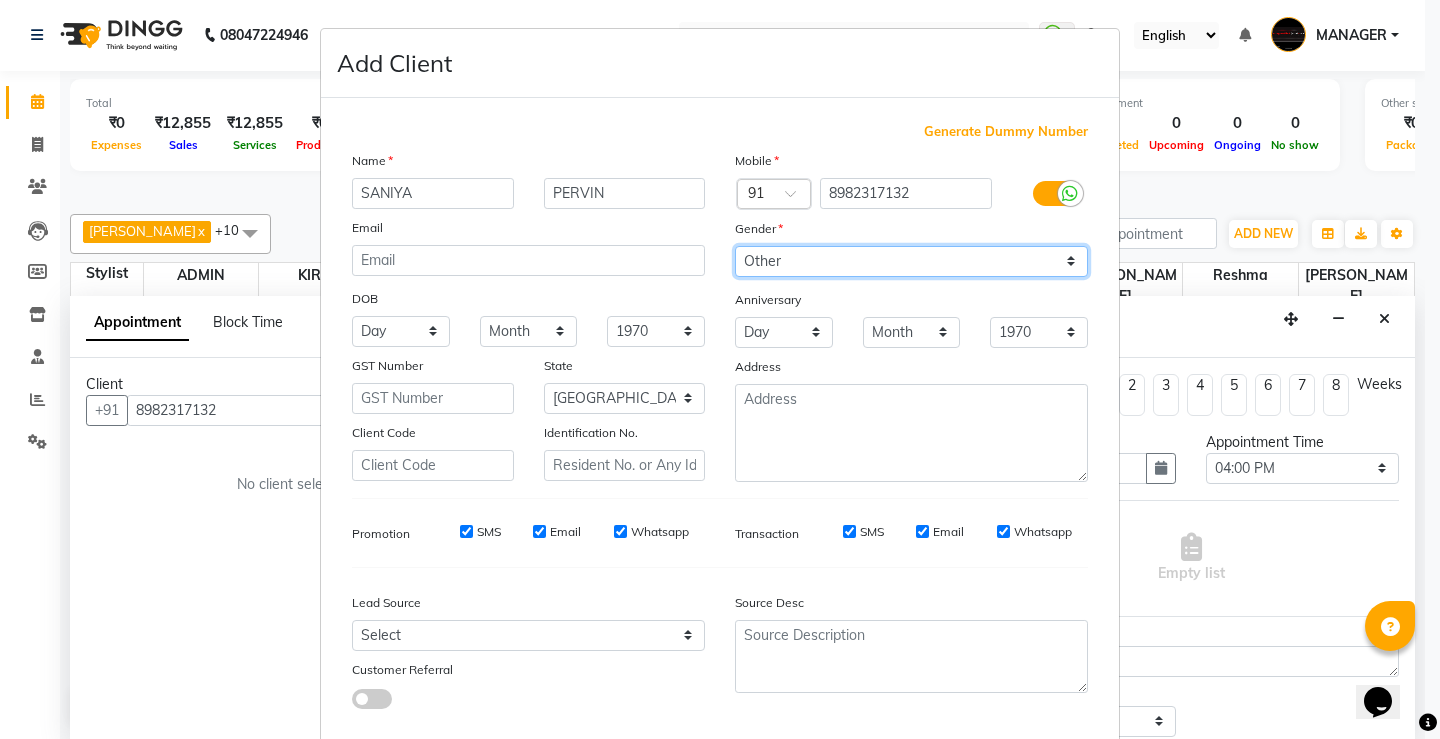click on "Select [DEMOGRAPHIC_DATA] [DEMOGRAPHIC_DATA] Other Prefer Not To Say" at bounding box center [911, 261] 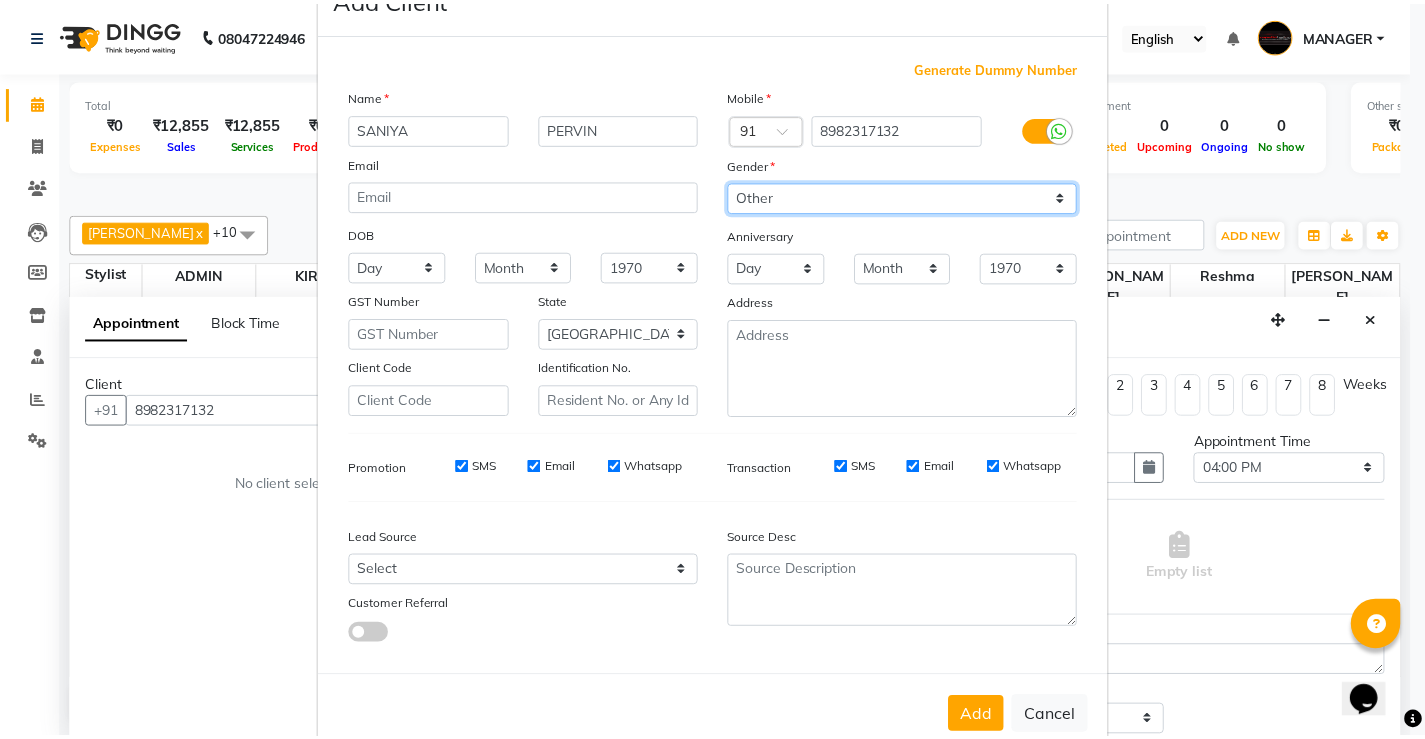 scroll, scrollTop: 110, scrollLeft: 0, axis: vertical 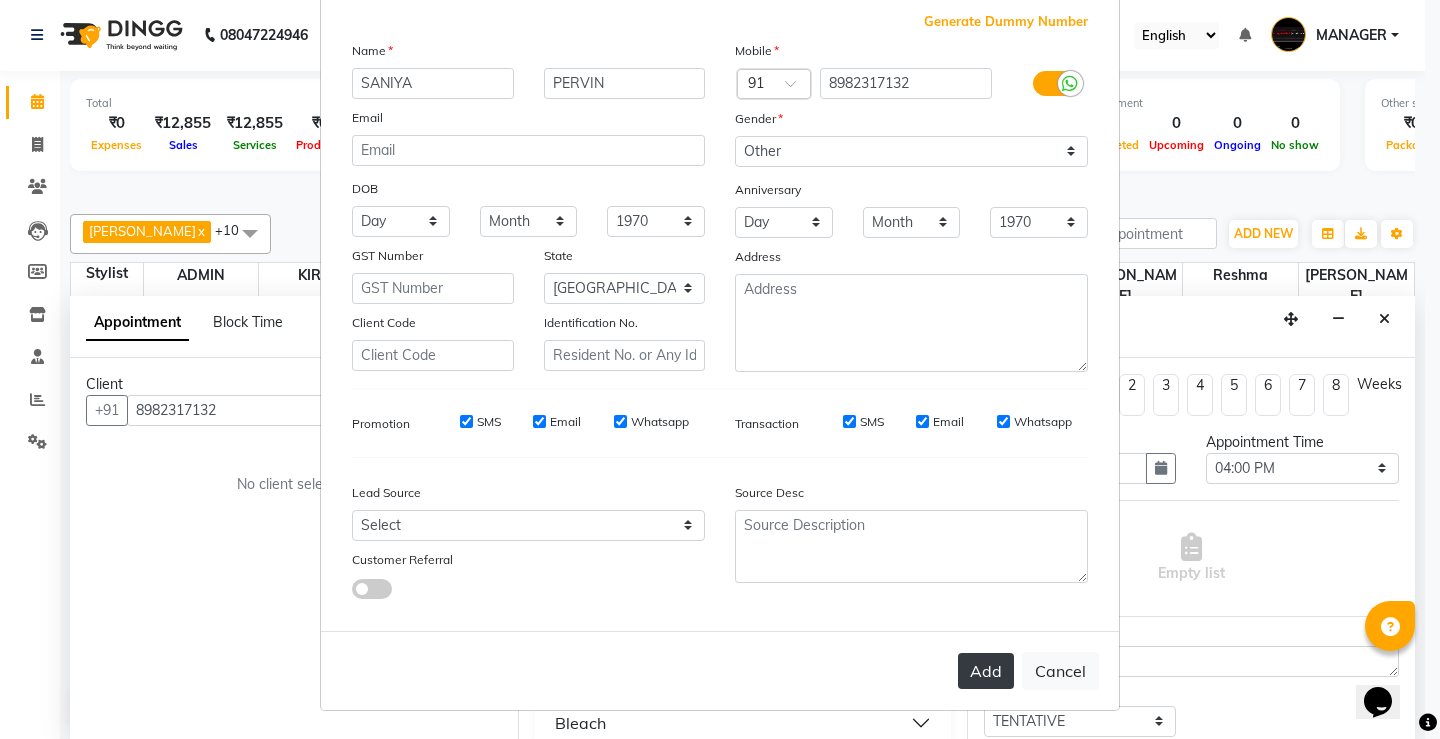 click on "Add" at bounding box center (986, 671) 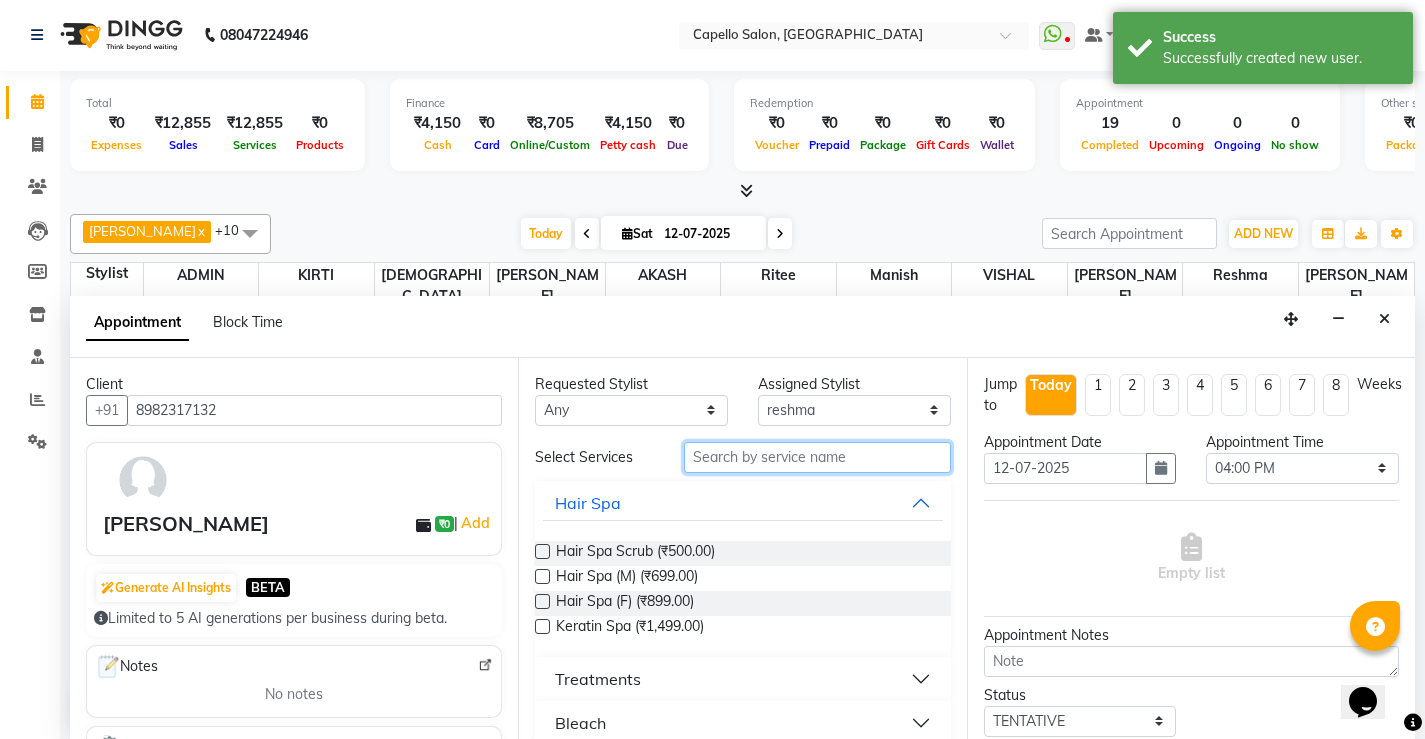 click at bounding box center [817, 457] 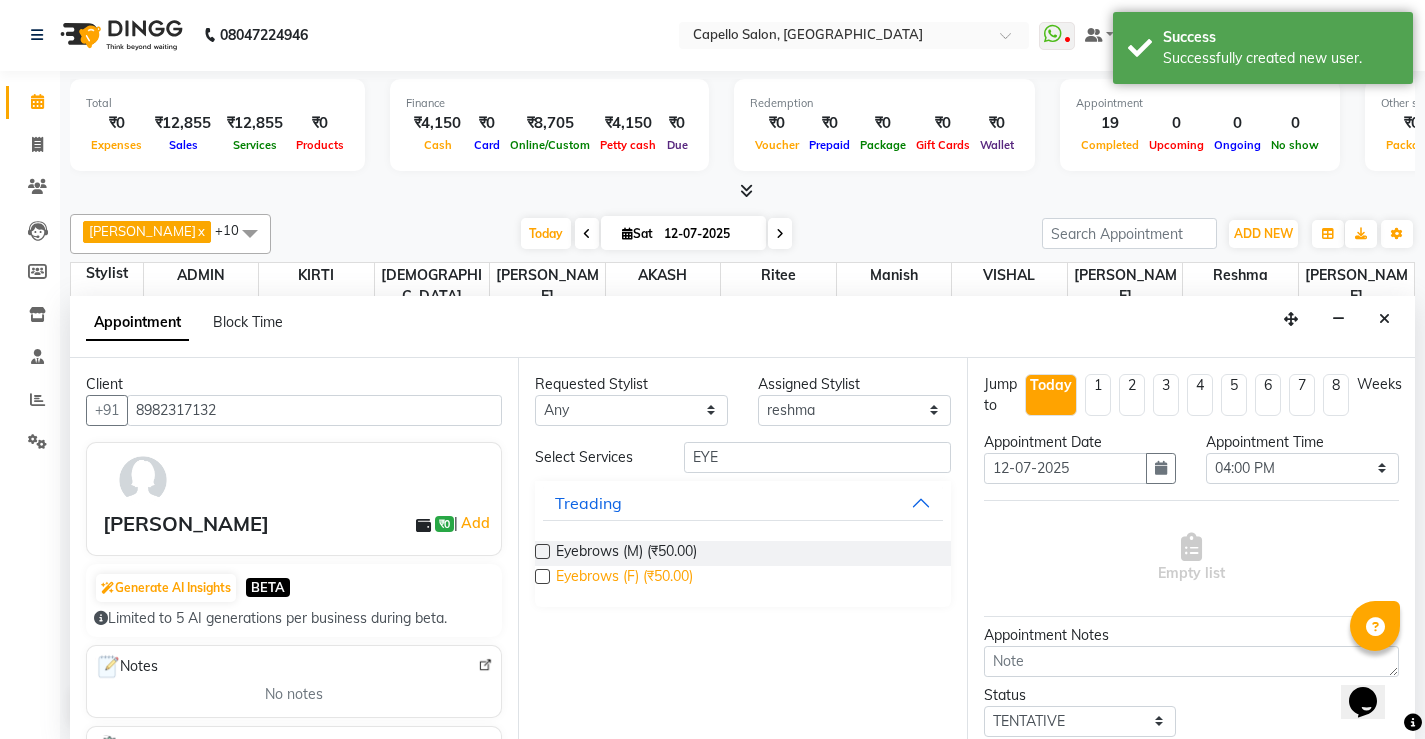 click on "Eyebrows (F) (₹50.00)" at bounding box center (624, 578) 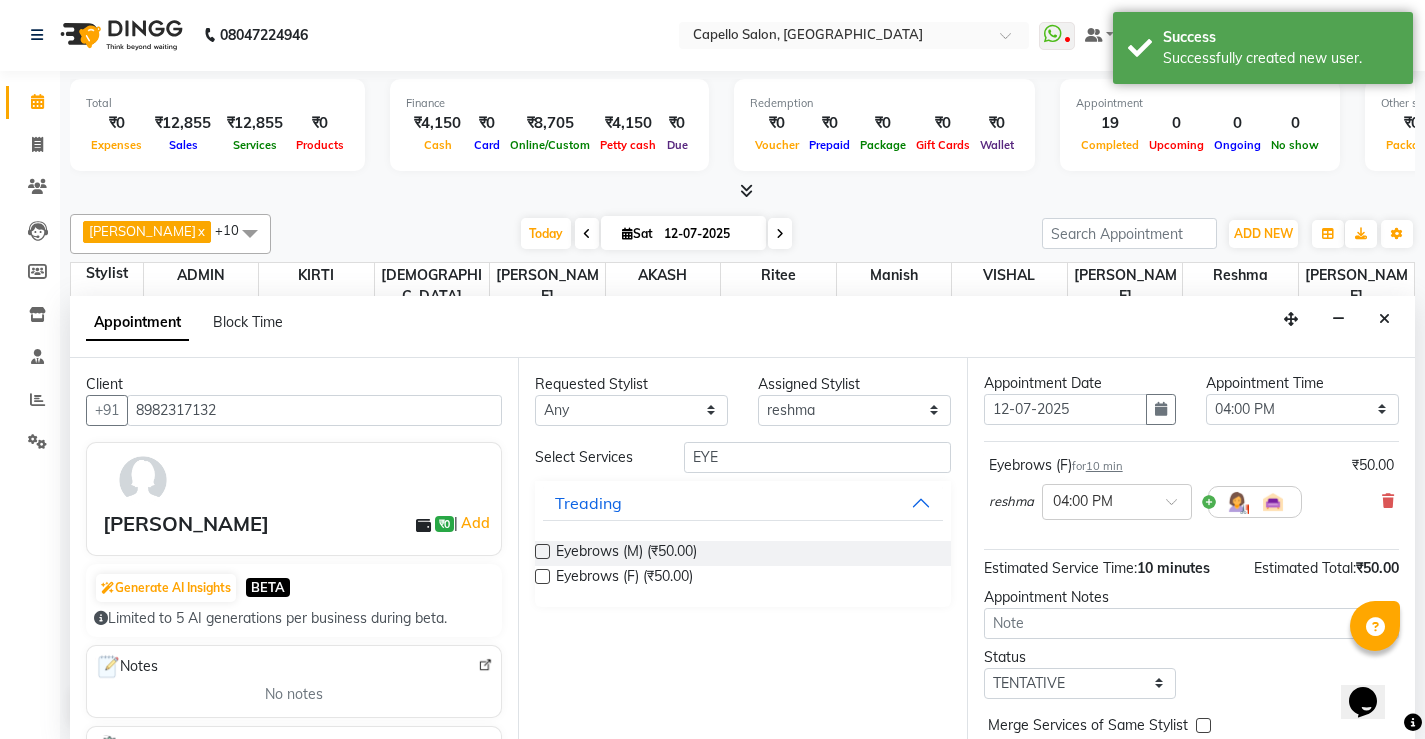scroll, scrollTop: 100, scrollLeft: 0, axis: vertical 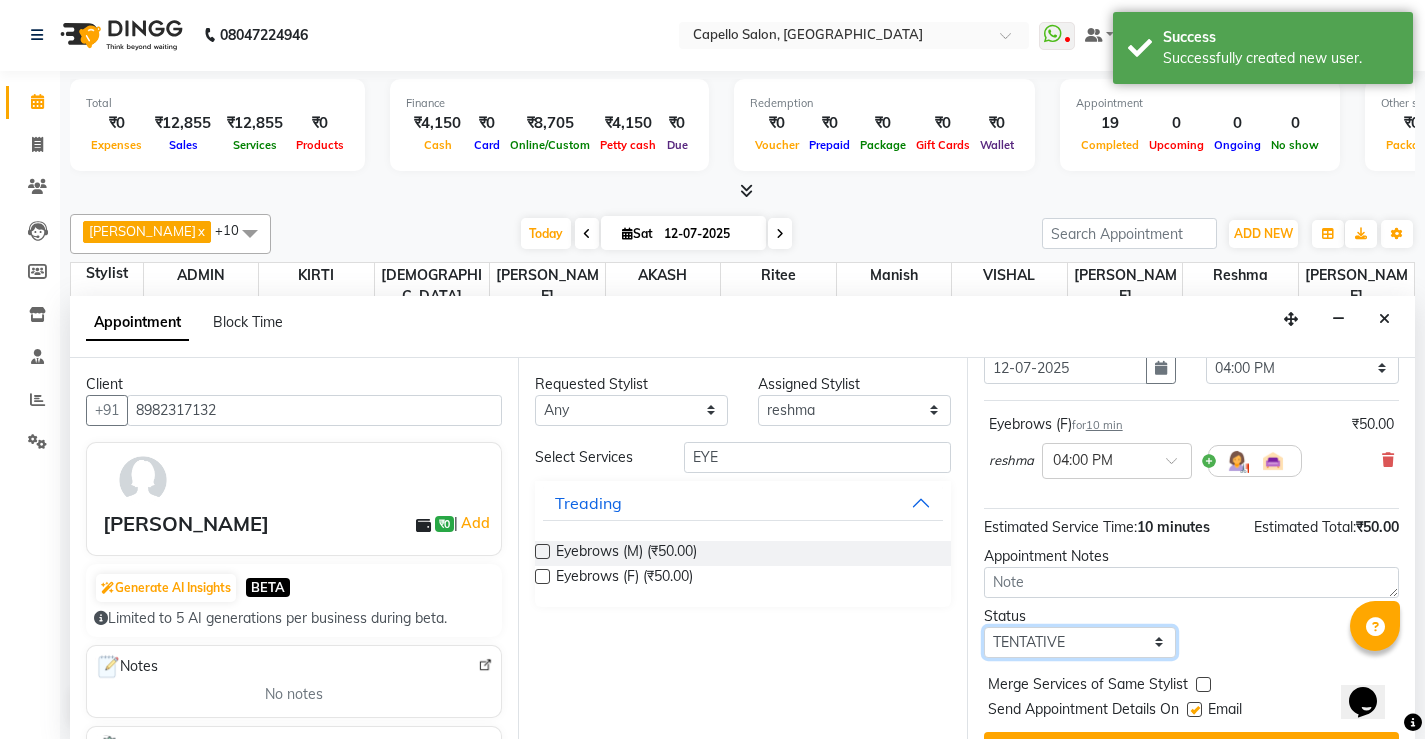 click on "Select TENTATIVE CONFIRM CHECK-IN UPCOMING" at bounding box center (1080, 642) 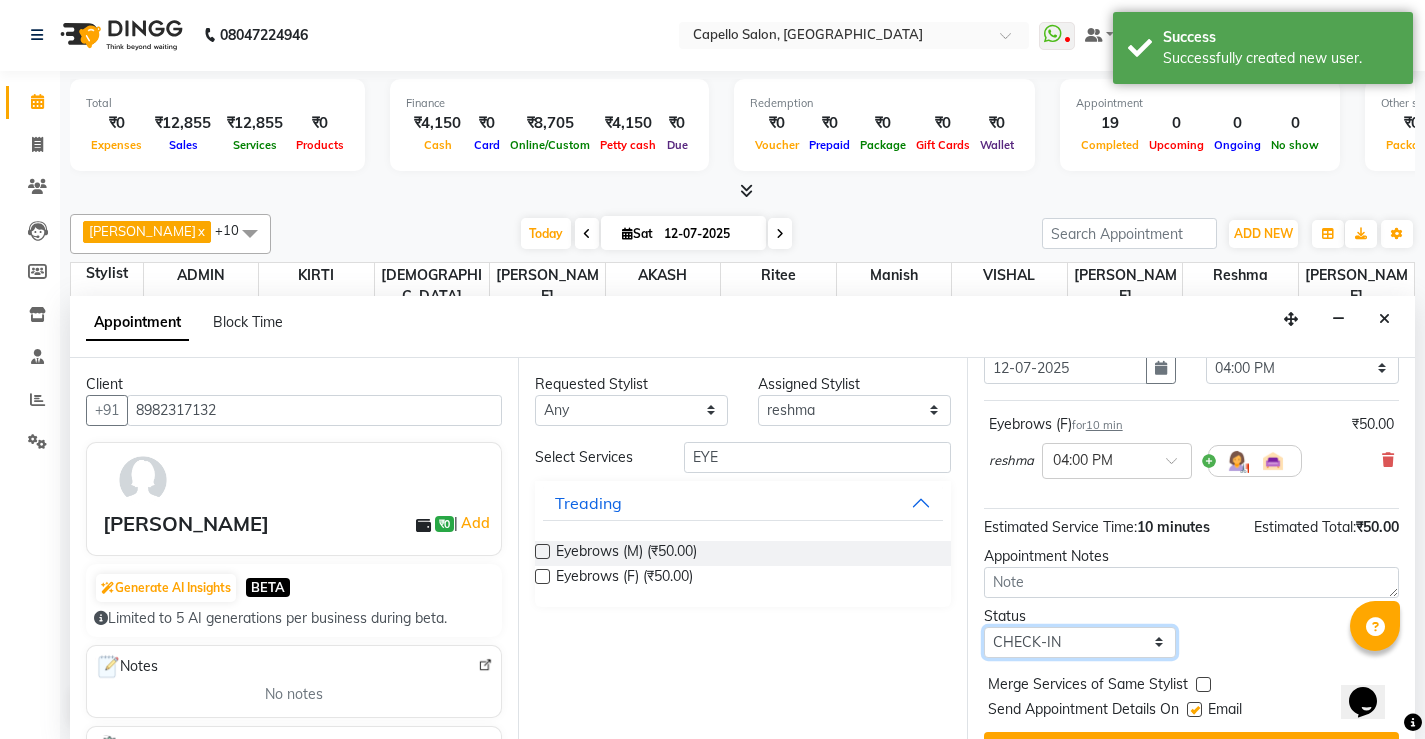 click on "Select TENTATIVE CONFIRM CHECK-IN UPCOMING" at bounding box center [1080, 642] 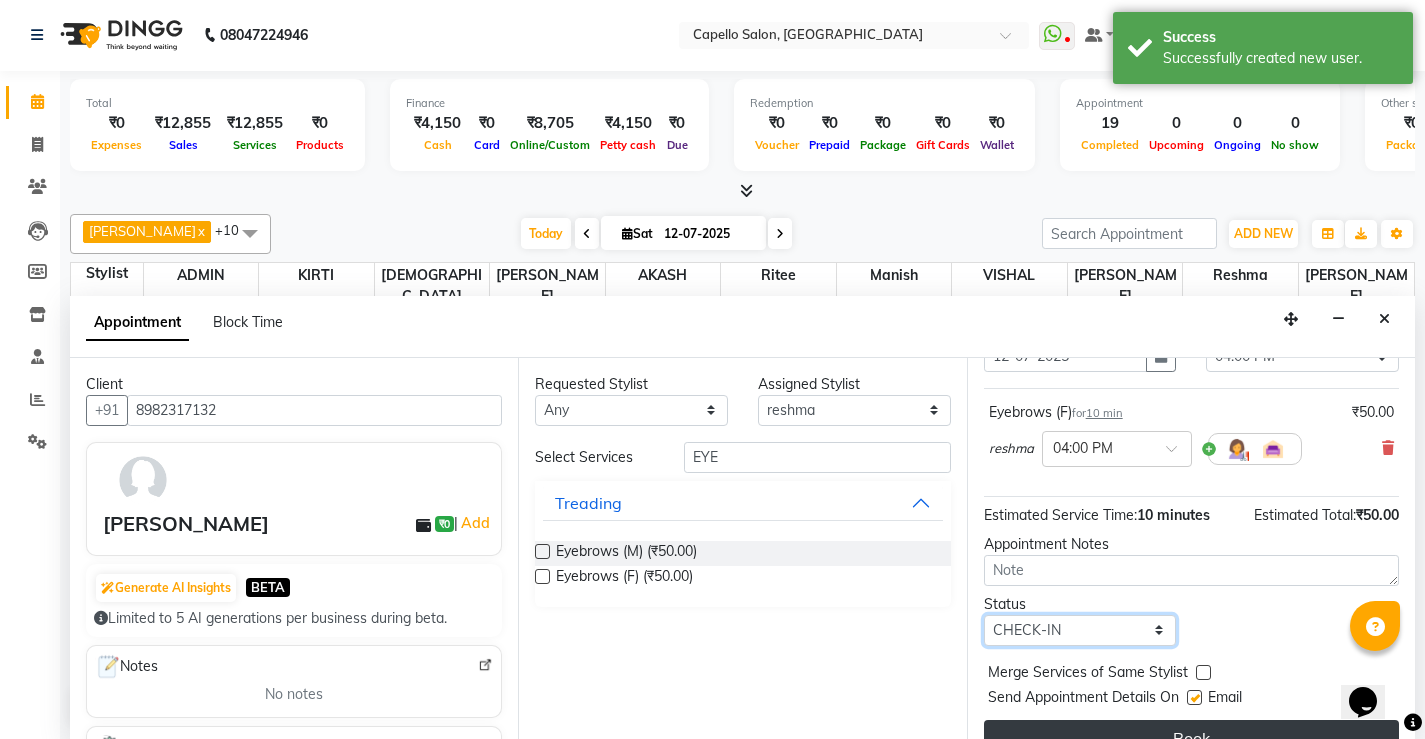 scroll, scrollTop: 145, scrollLeft: 0, axis: vertical 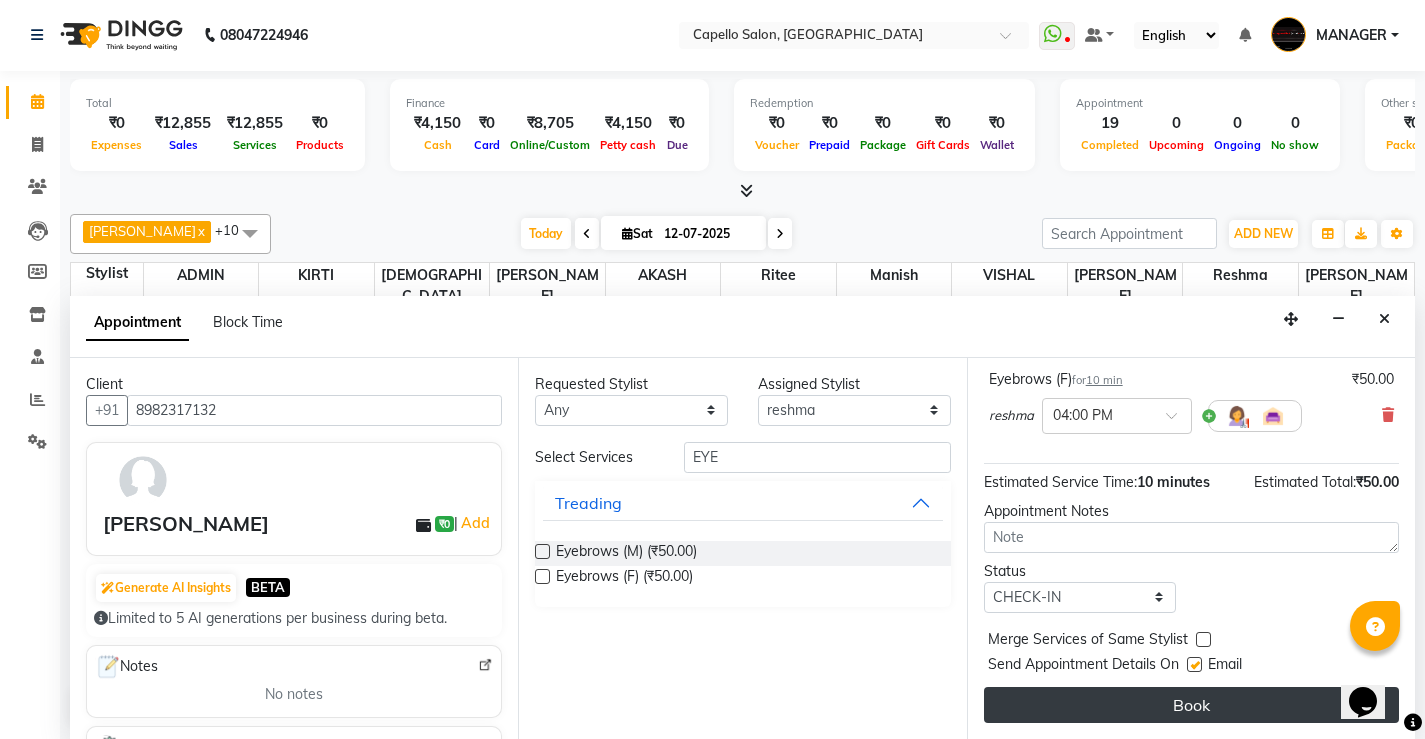 click on "Book" at bounding box center (1191, 705) 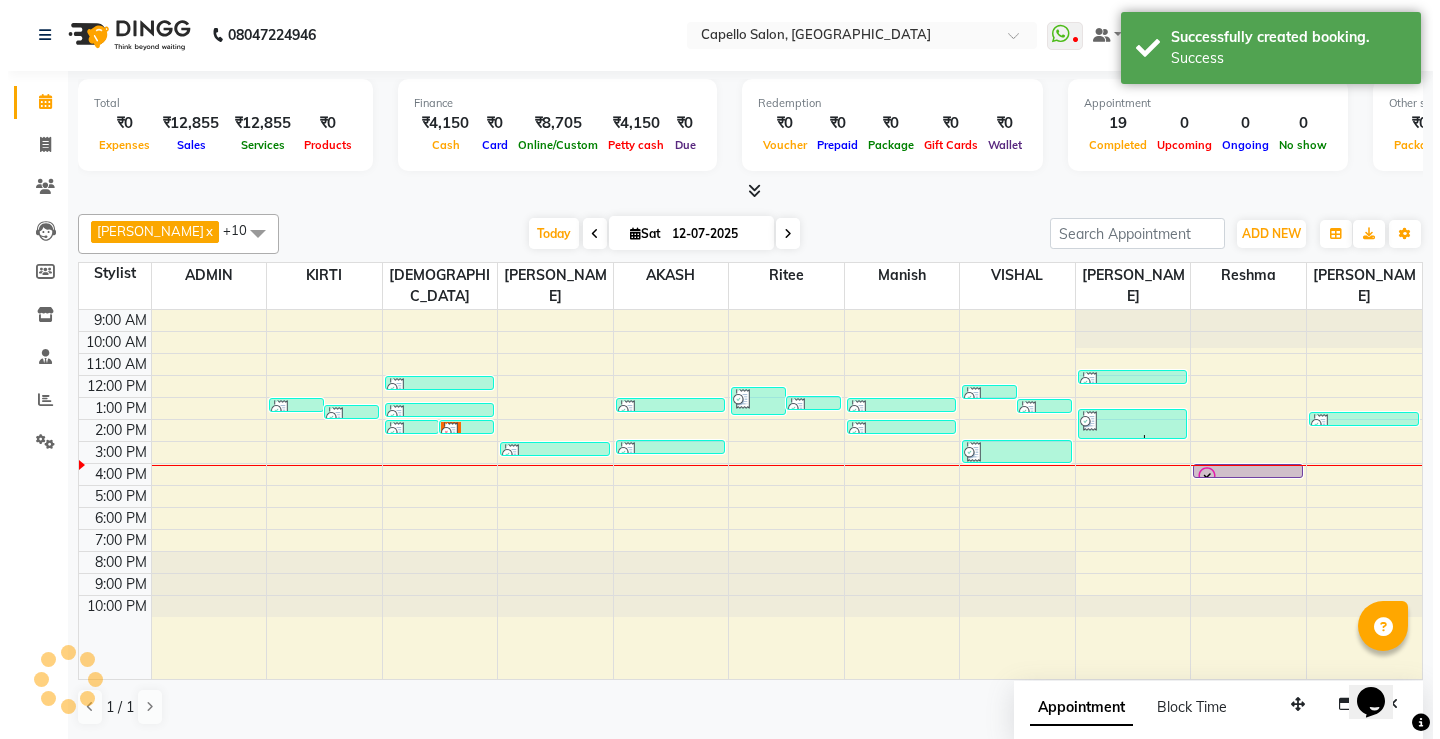 scroll, scrollTop: 0, scrollLeft: 0, axis: both 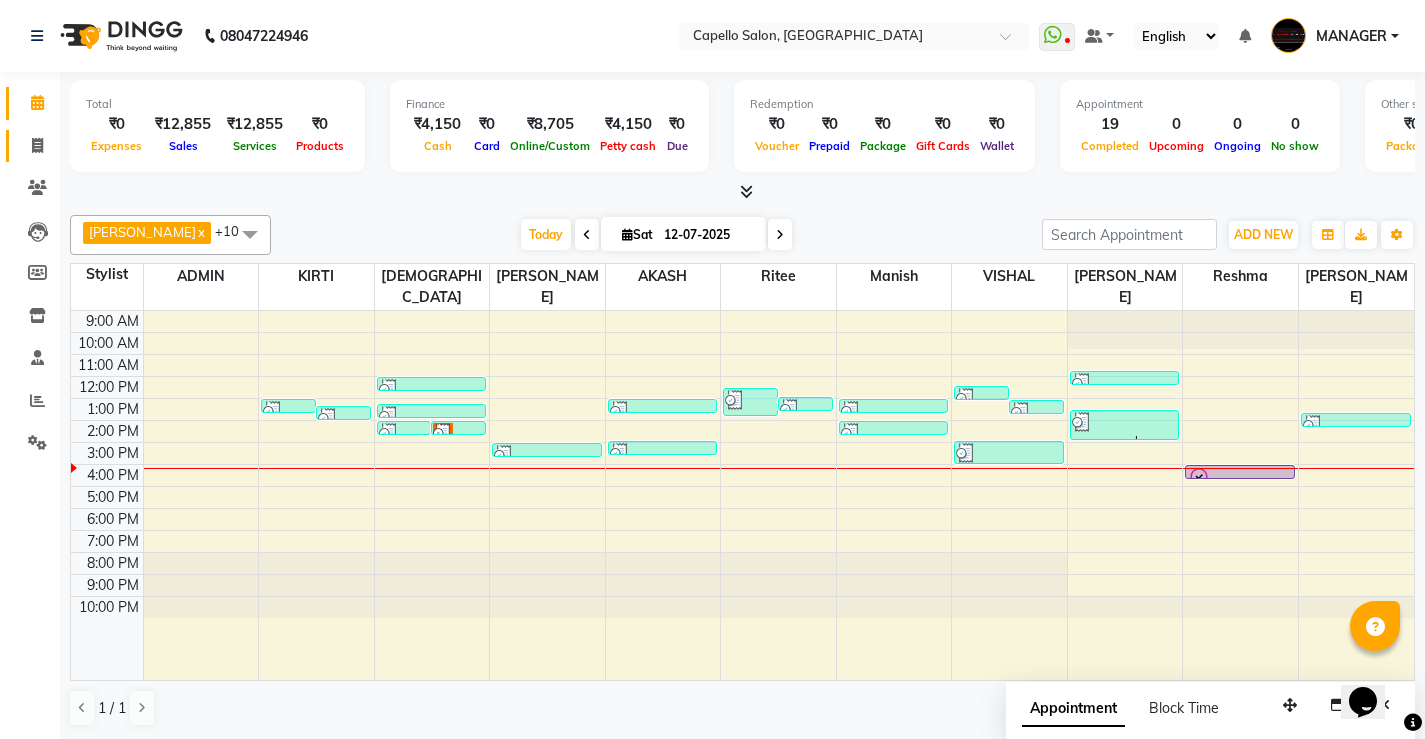 click on "Invoice" 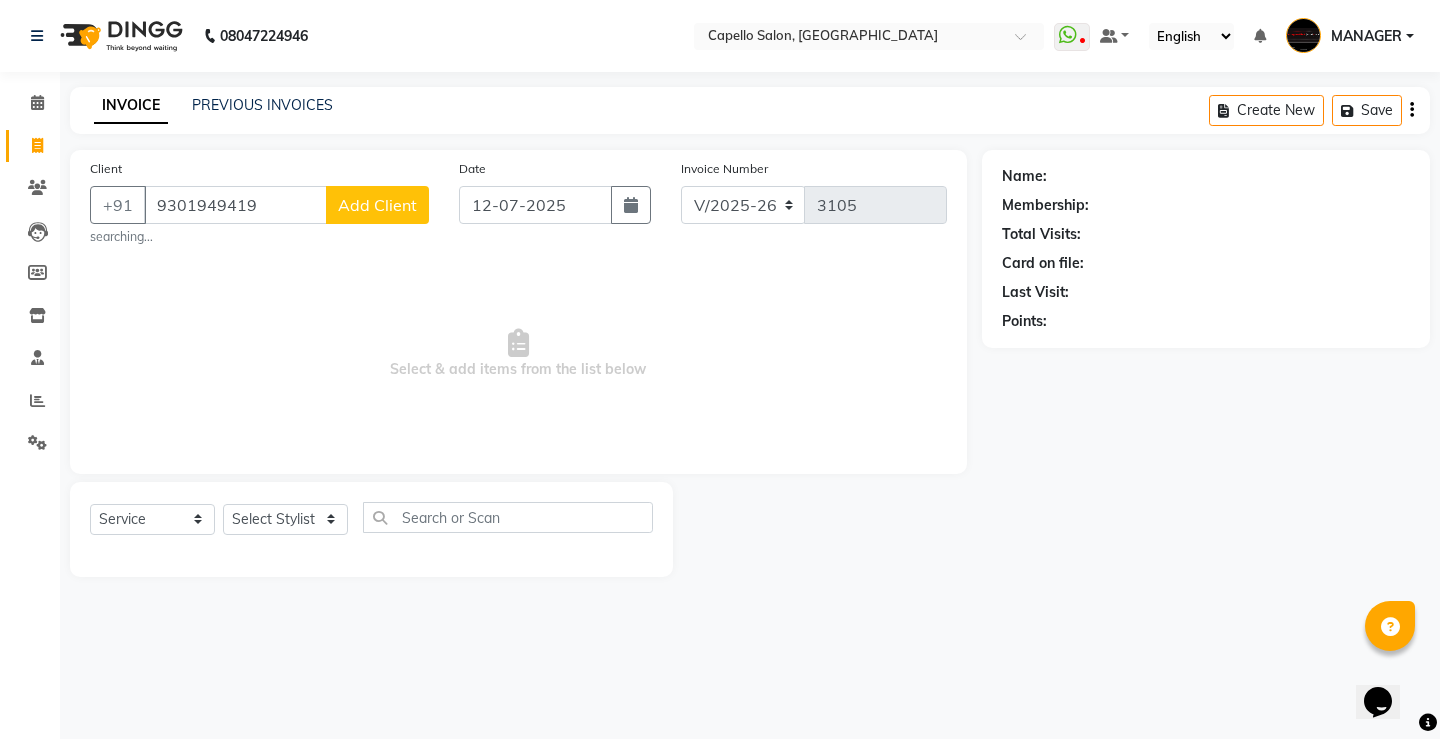 click on "Add Client" 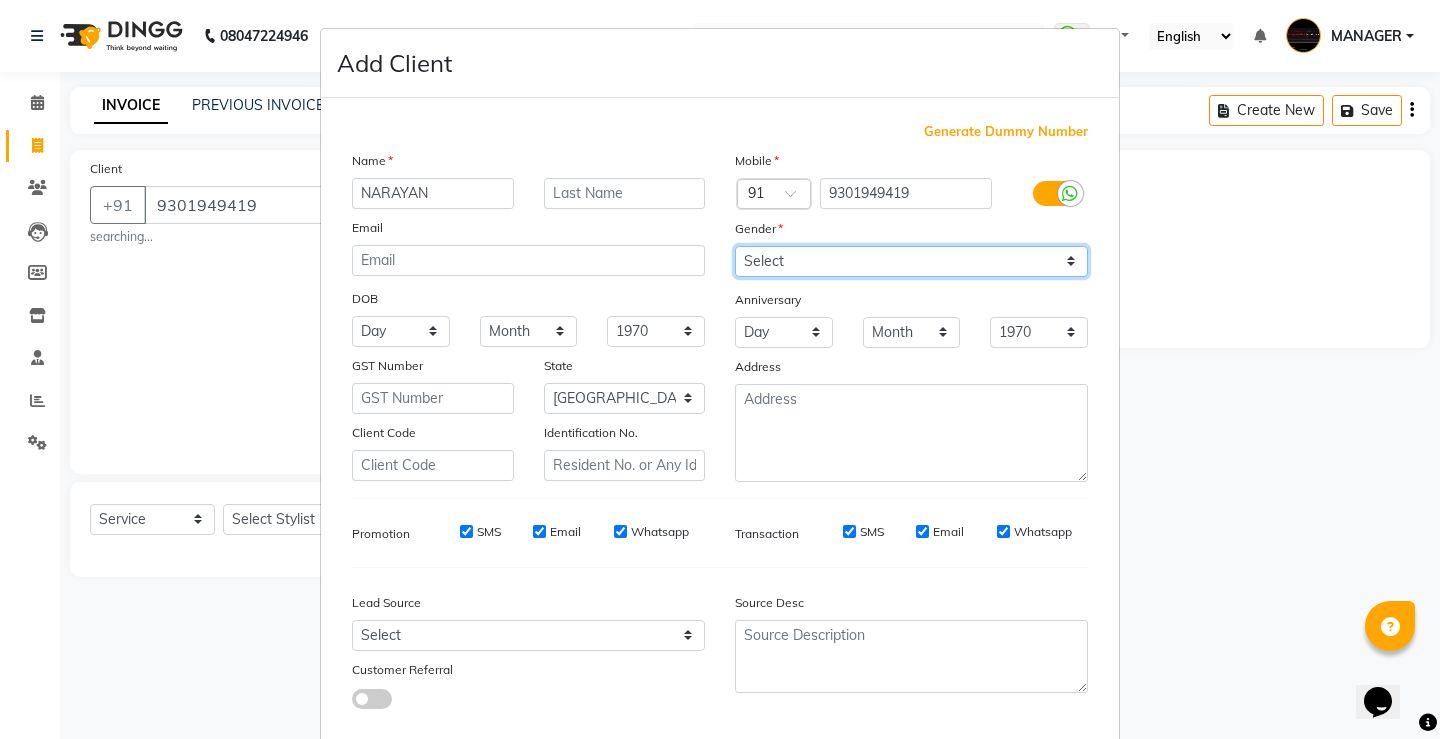 click on "Select [DEMOGRAPHIC_DATA] [DEMOGRAPHIC_DATA] Other Prefer Not To Say" at bounding box center [911, 261] 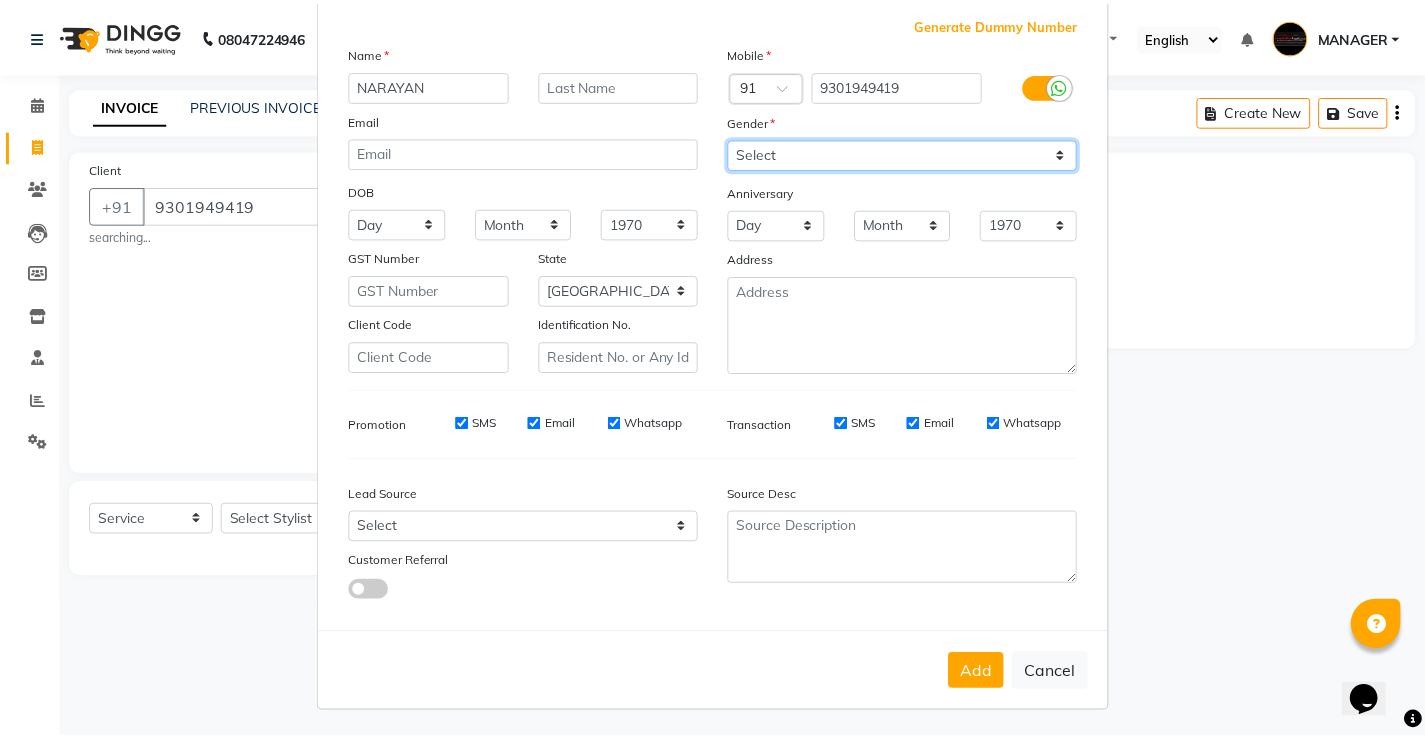 scroll, scrollTop: 110, scrollLeft: 0, axis: vertical 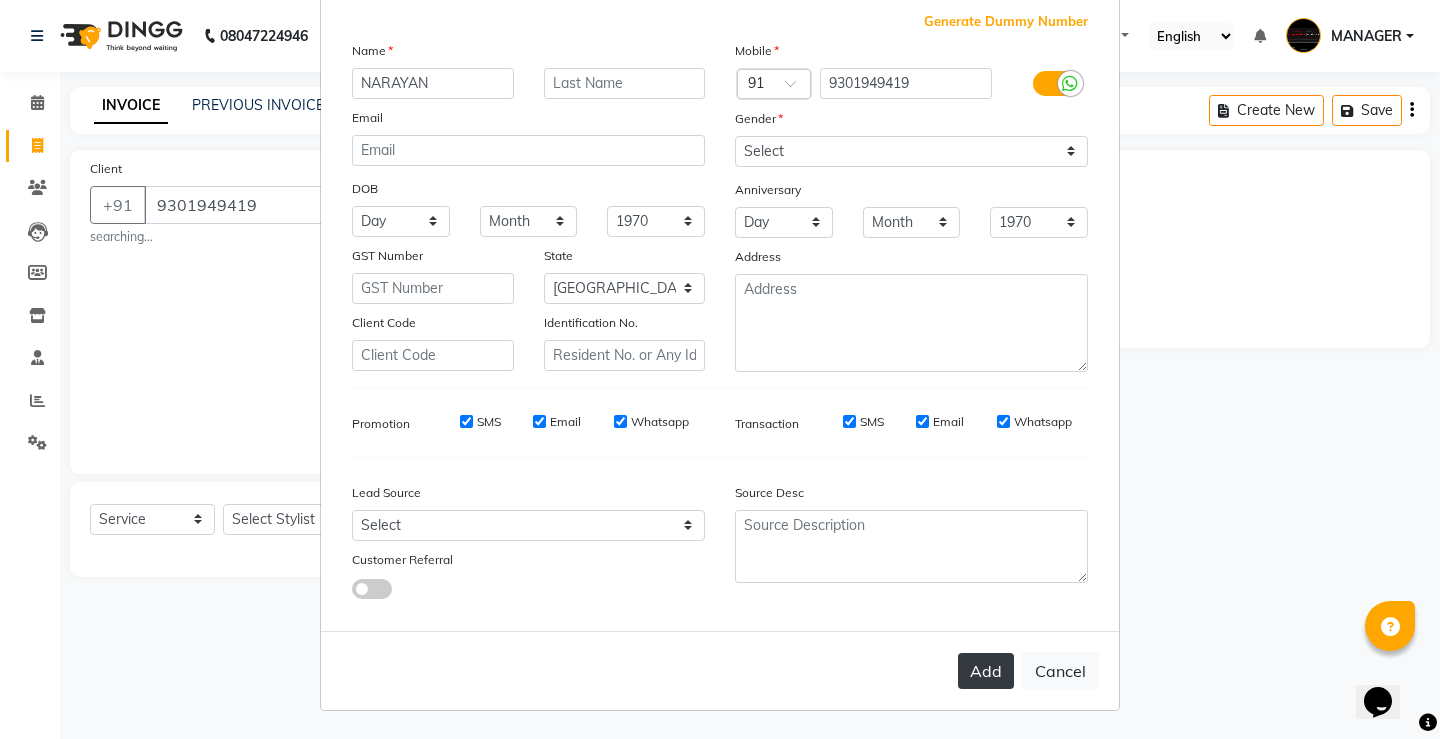 click on "Add" at bounding box center (986, 671) 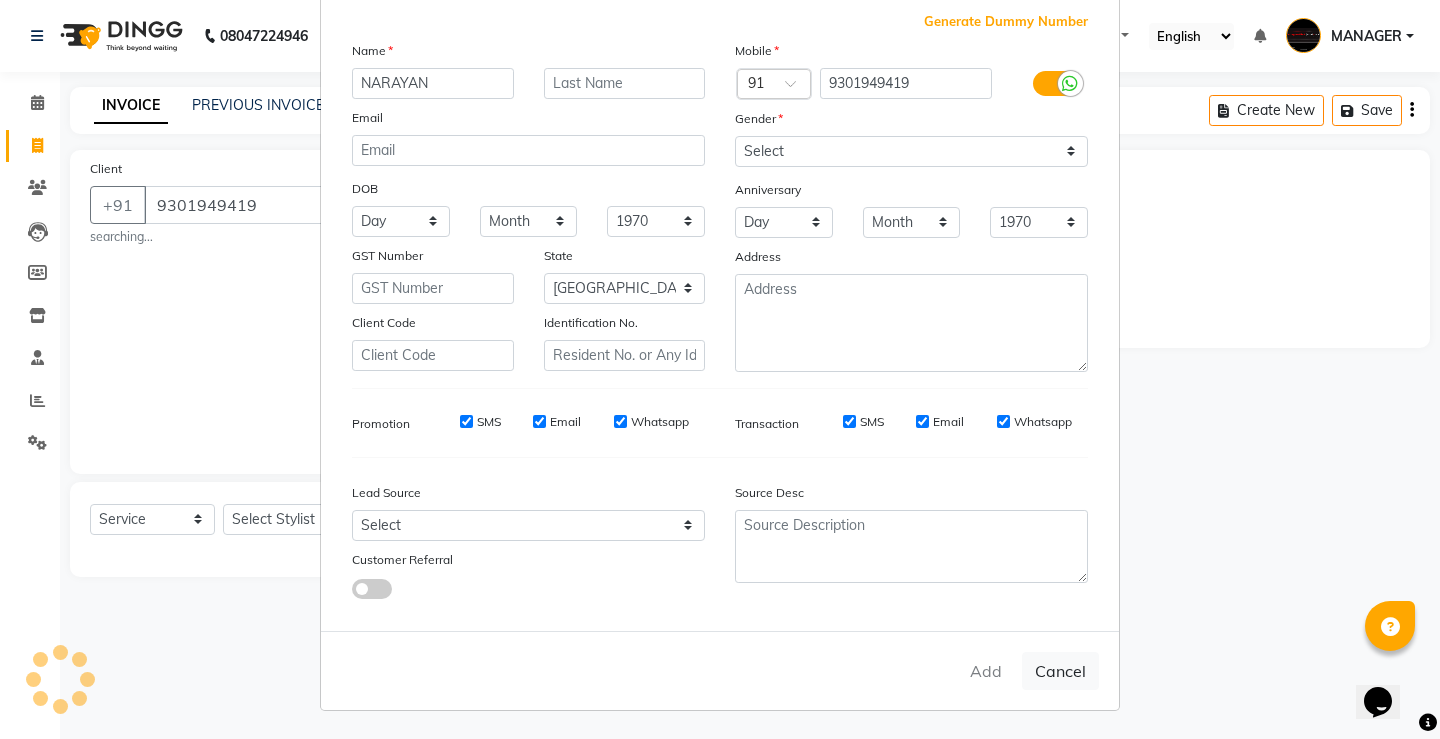click on "Add Client Generate Dummy Number Name NARAYAN Email DOB Day 01 02 03 04 05 06 07 08 09 10 11 12 13 14 15 16 17 18 19 20 21 22 23 24 25 26 27 28 29 30 31 Month January February March April May June July August September October November [DATE] 1941 1942 1943 1944 1945 1946 1947 1948 1949 1950 1951 1952 1953 1954 1955 1956 1957 1958 1959 1960 1961 1962 1963 1964 1965 1966 1967 1968 1969 1970 1971 1972 1973 1974 1975 1976 1977 1978 1979 1980 1981 1982 1983 1984 1985 1986 1987 1988 1989 1990 1991 1992 1993 1994 1995 1996 1997 1998 1999 2000 2001 2002 2003 2004 2005 2006 2007 2008 2009 2010 2011 2012 2013 2014 2015 2016 2017 2018 2019 2020 2021 2022 2023 2024 GST Number State Select [GEOGRAPHIC_DATA] [GEOGRAPHIC_DATA] [GEOGRAPHIC_DATA] [GEOGRAPHIC_DATA] [GEOGRAPHIC_DATA] [GEOGRAPHIC_DATA] [GEOGRAPHIC_DATA] [GEOGRAPHIC_DATA] and [GEOGRAPHIC_DATA] [GEOGRAPHIC_DATA] [GEOGRAPHIC_DATA] [GEOGRAPHIC_DATA] [GEOGRAPHIC_DATA] [GEOGRAPHIC_DATA] [GEOGRAPHIC_DATA] [GEOGRAPHIC_DATA] [GEOGRAPHIC_DATA] [GEOGRAPHIC_DATA] [GEOGRAPHIC_DATA] [GEOGRAPHIC_DATA] [GEOGRAPHIC_DATA] [GEOGRAPHIC_DATA] [GEOGRAPHIC_DATA] [GEOGRAPHIC_DATA] [GEOGRAPHIC_DATA] [GEOGRAPHIC_DATA] [GEOGRAPHIC_DATA] [GEOGRAPHIC_DATA] [GEOGRAPHIC_DATA] [GEOGRAPHIC_DATA]" at bounding box center (720, 369) 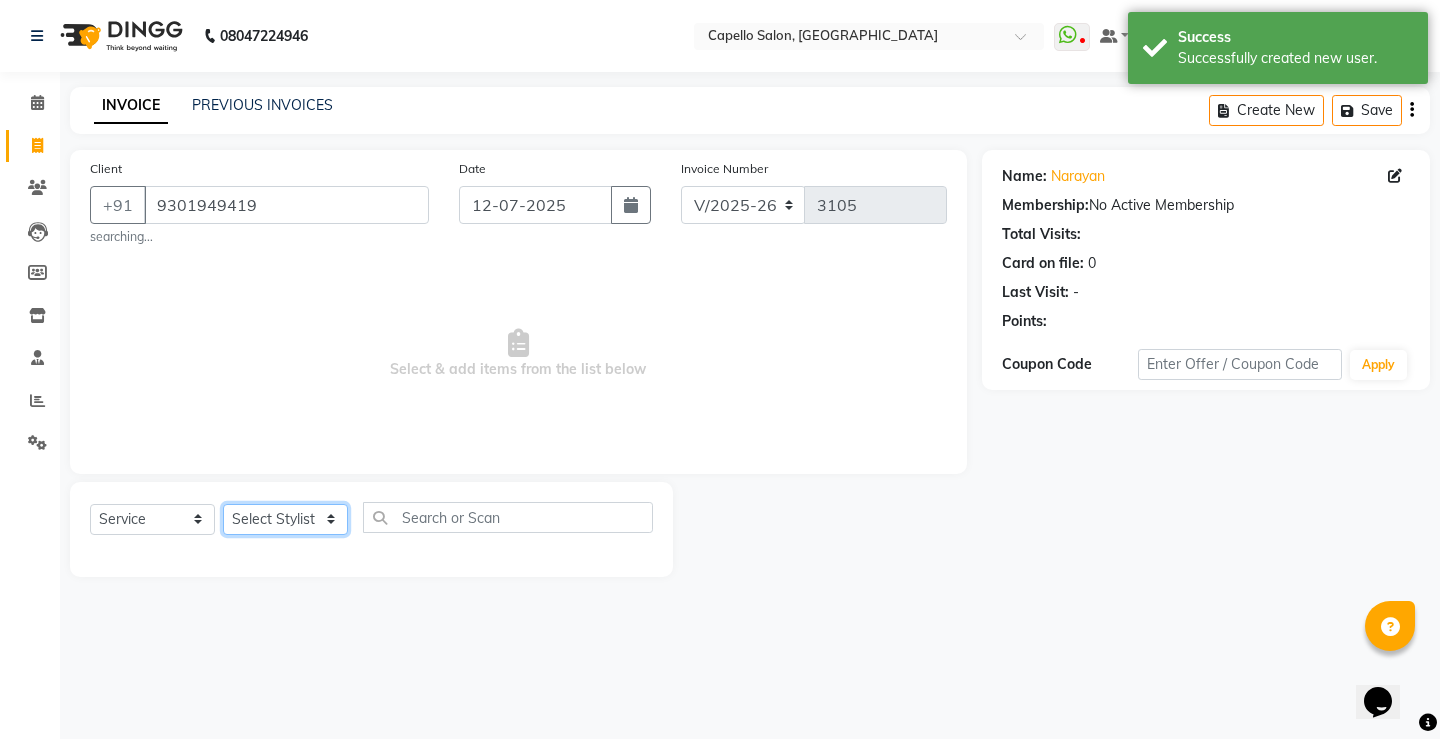 click on "Select Stylist ADMIN AKASH [PERSON_NAME] [PERSON_NAME] MANAGER [PERSON_NAME]  [PERSON_NAME] [PERSON_NAME] [PERSON_NAME]" 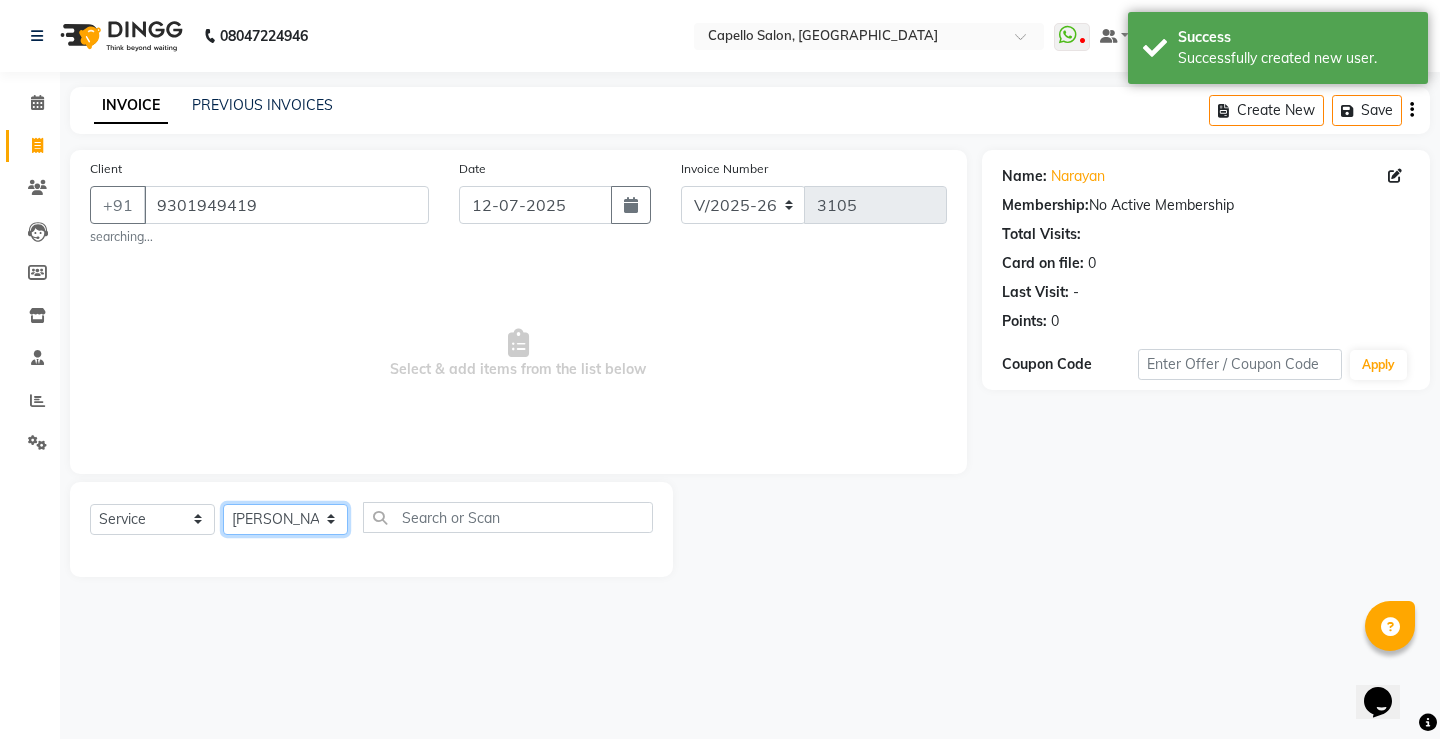 click on "Select Stylist ADMIN AKASH [PERSON_NAME] [PERSON_NAME] MANAGER [PERSON_NAME]  [PERSON_NAME] [PERSON_NAME] [PERSON_NAME]" 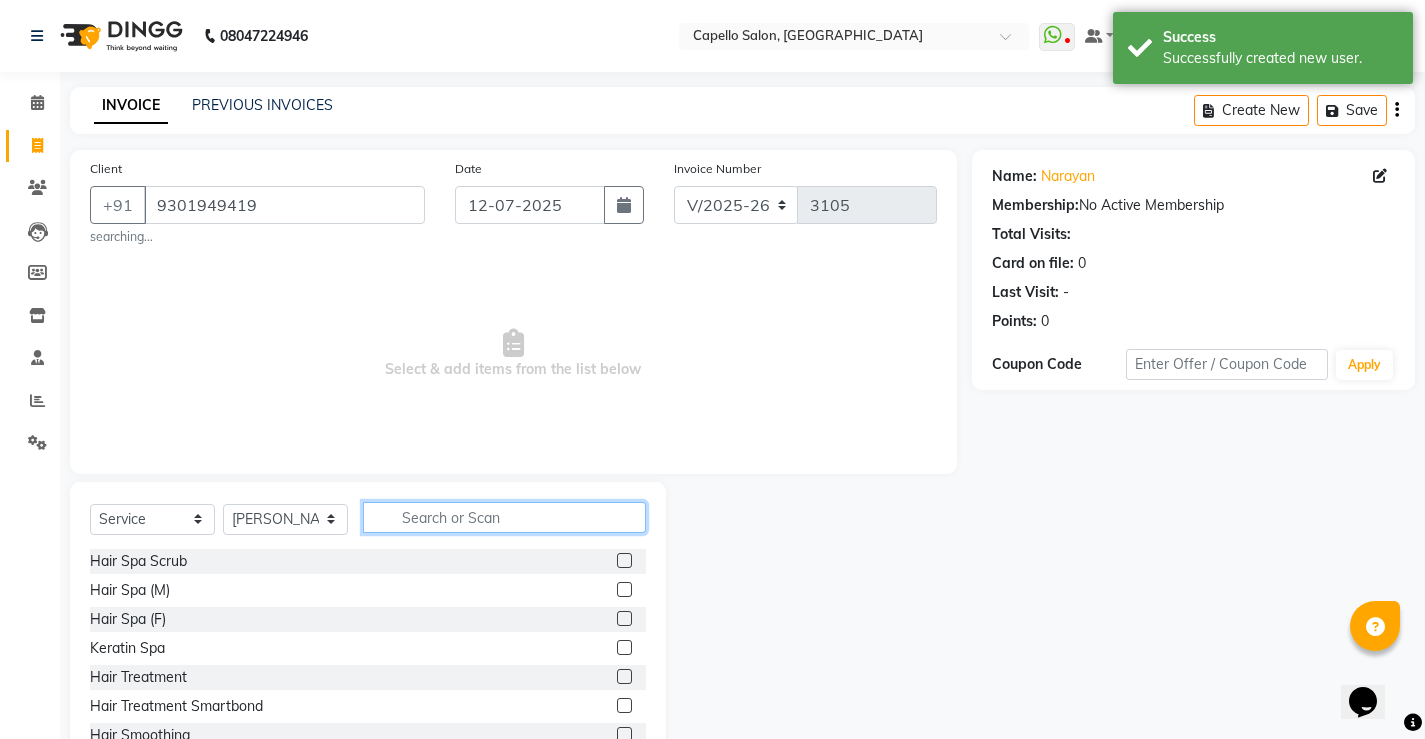 click 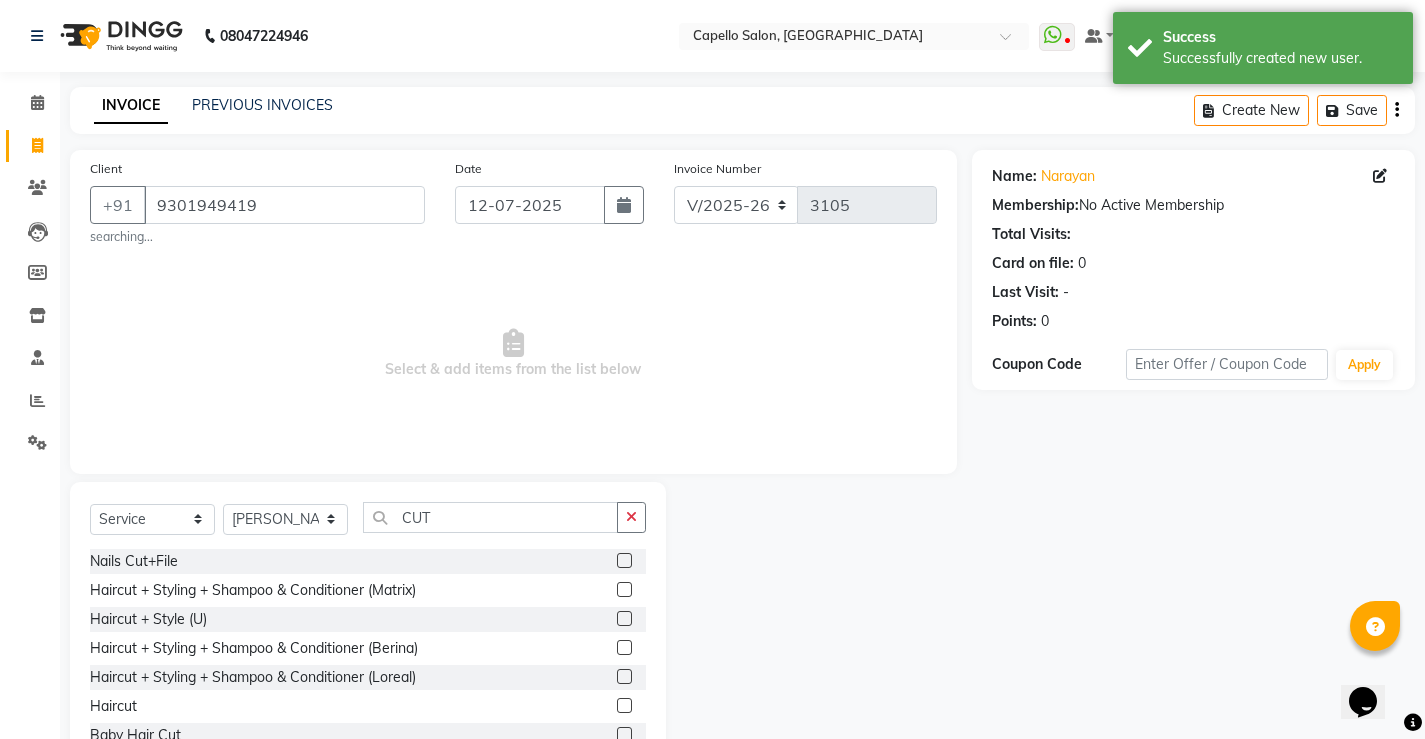 click 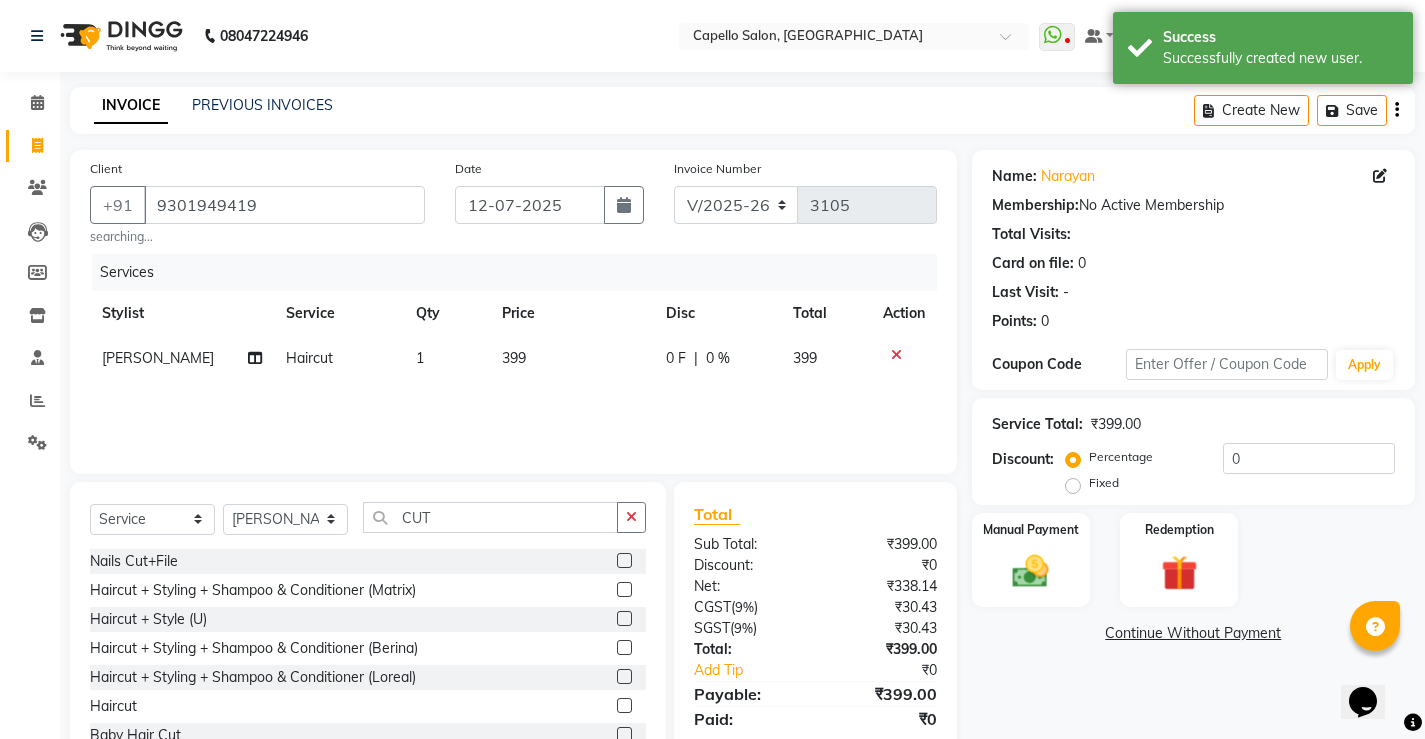 click on "399" 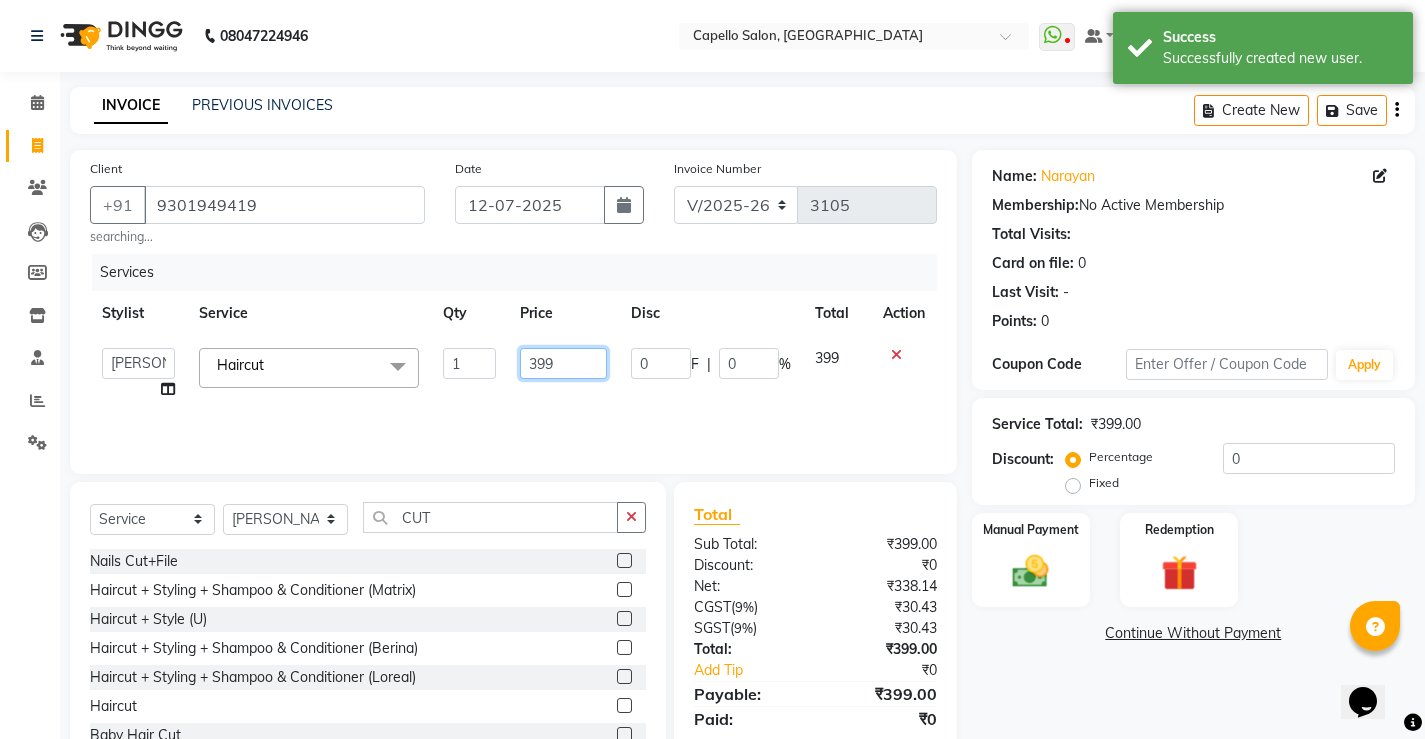 drag, startPoint x: 581, startPoint y: 370, endPoint x: 0, endPoint y: 657, distance: 648.0201 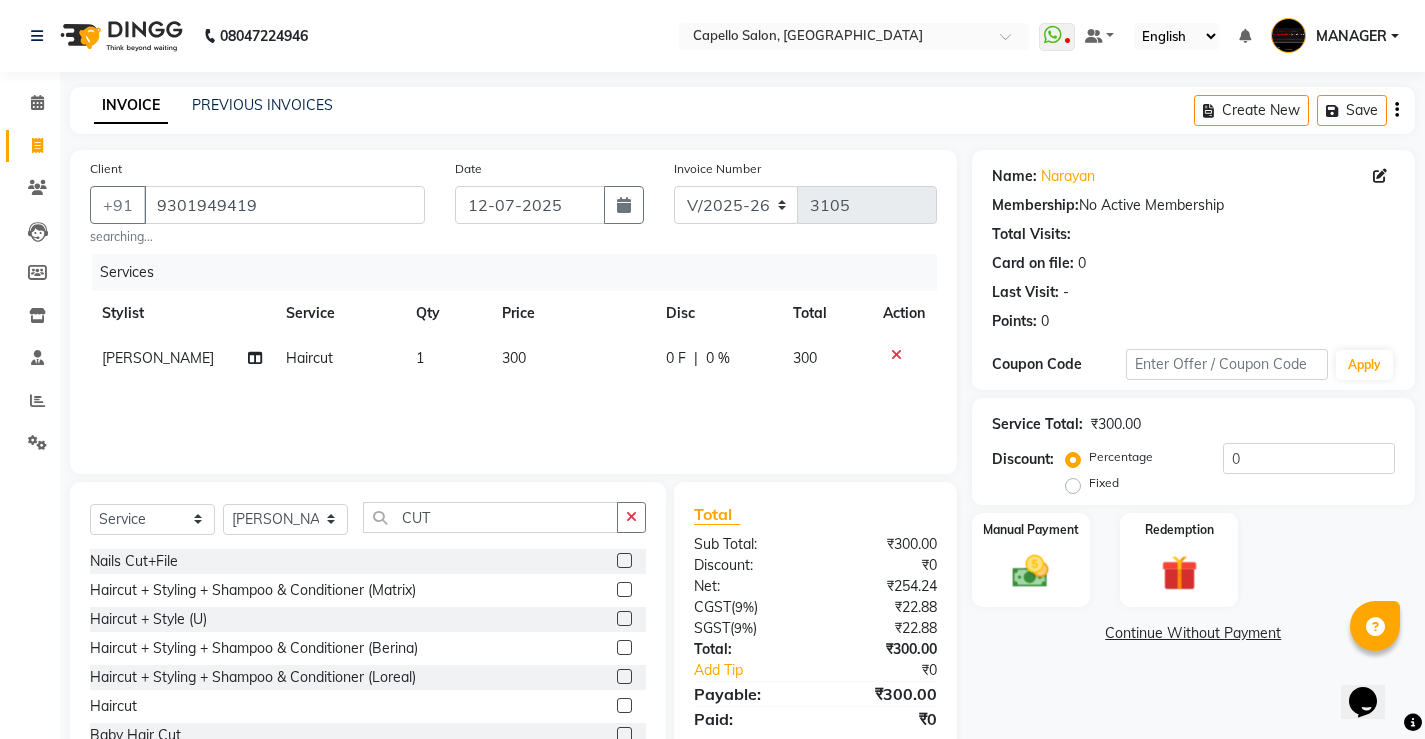 drag, startPoint x: 518, startPoint y: 396, endPoint x: 550, endPoint y: 417, distance: 38.27532 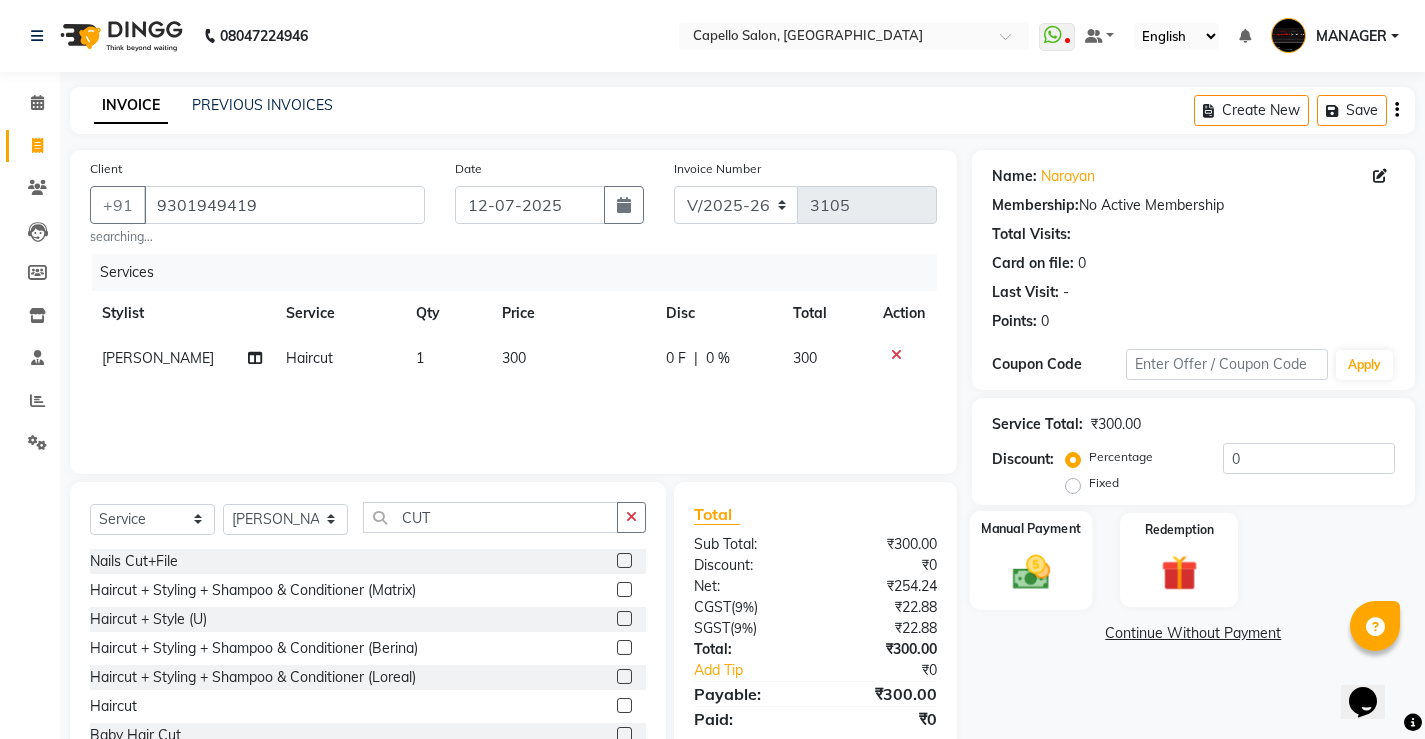 click 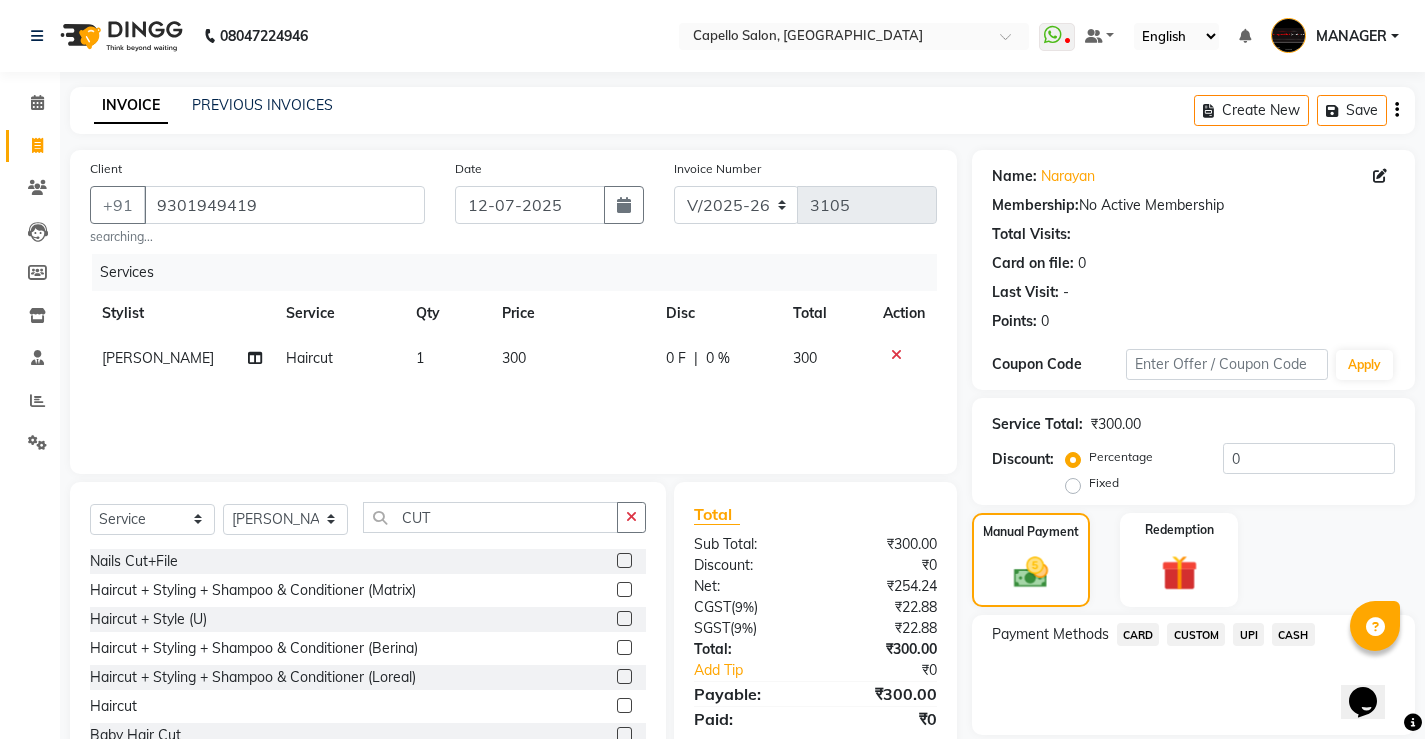 click on "CASH" 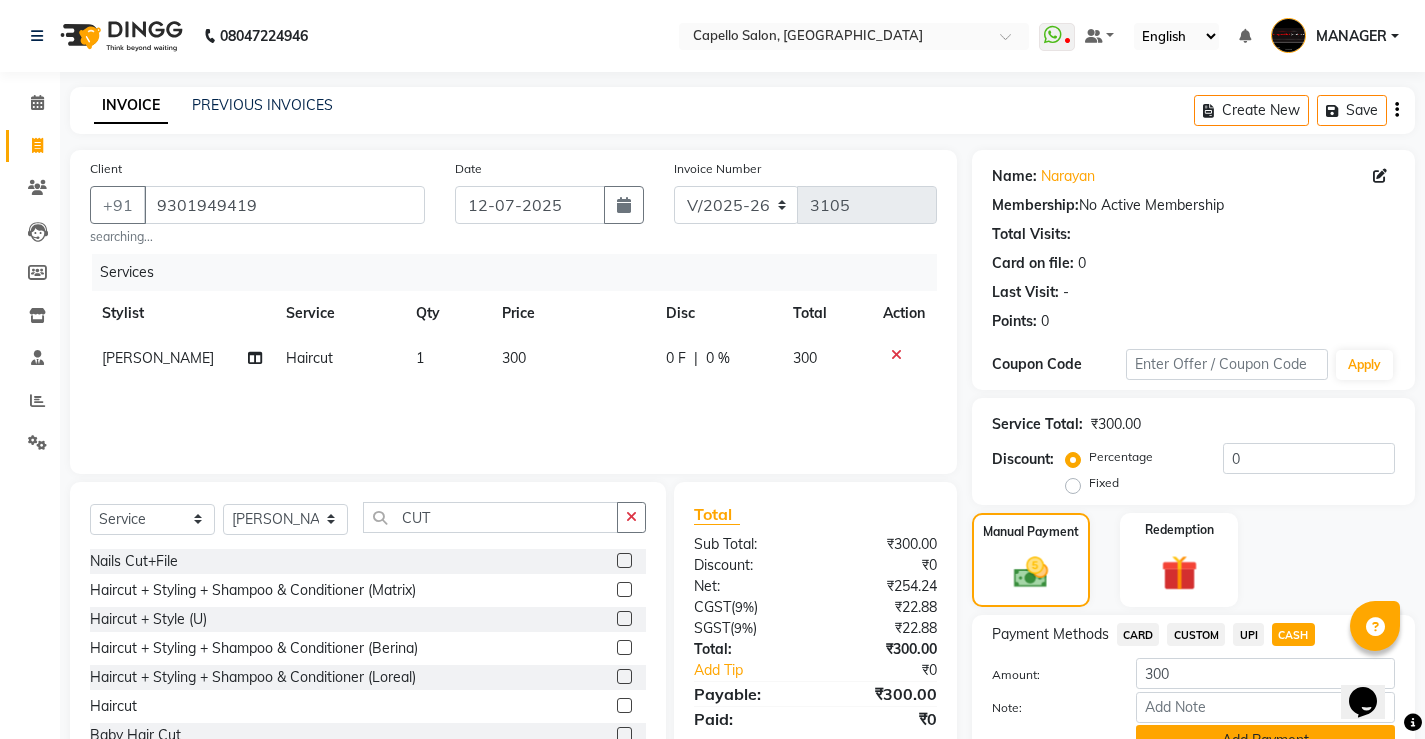 click on "Add Payment" 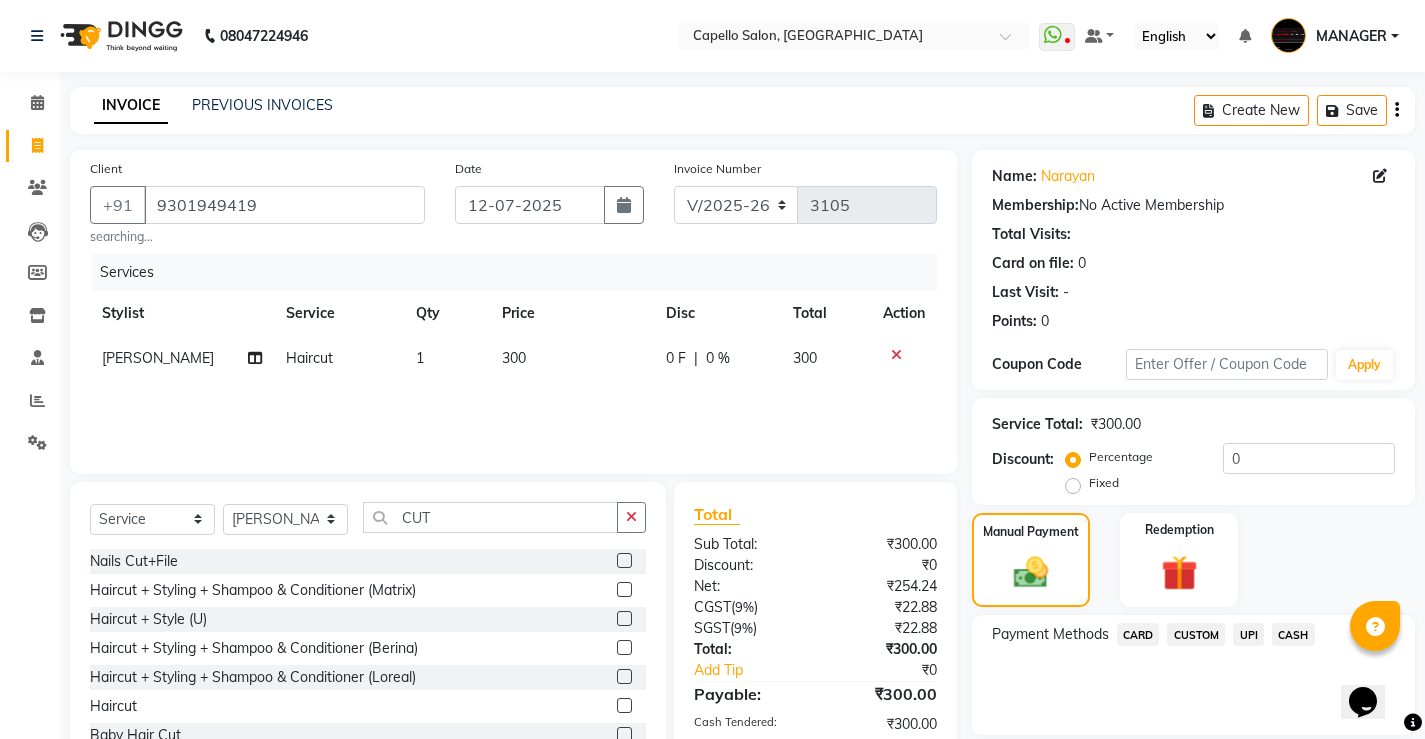 scroll, scrollTop: 96, scrollLeft: 0, axis: vertical 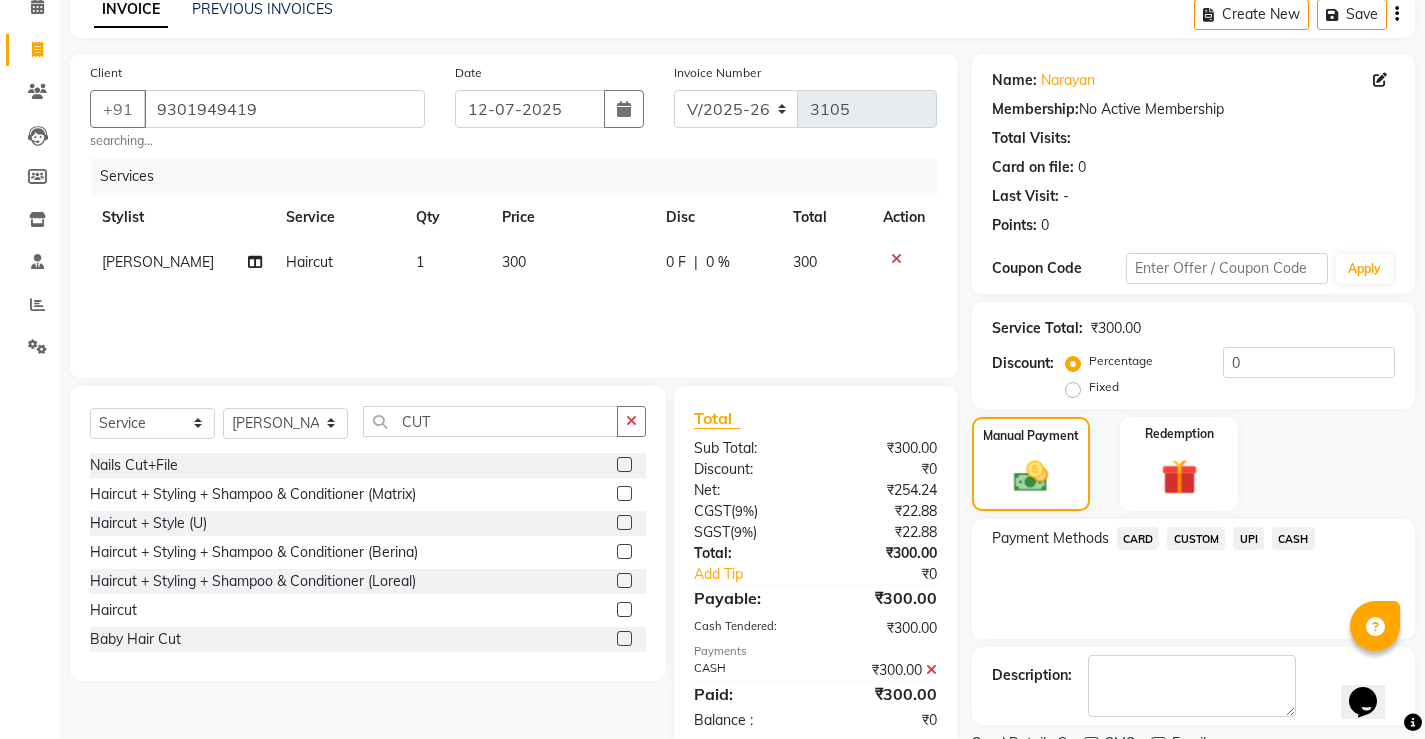 click on "Checkout" 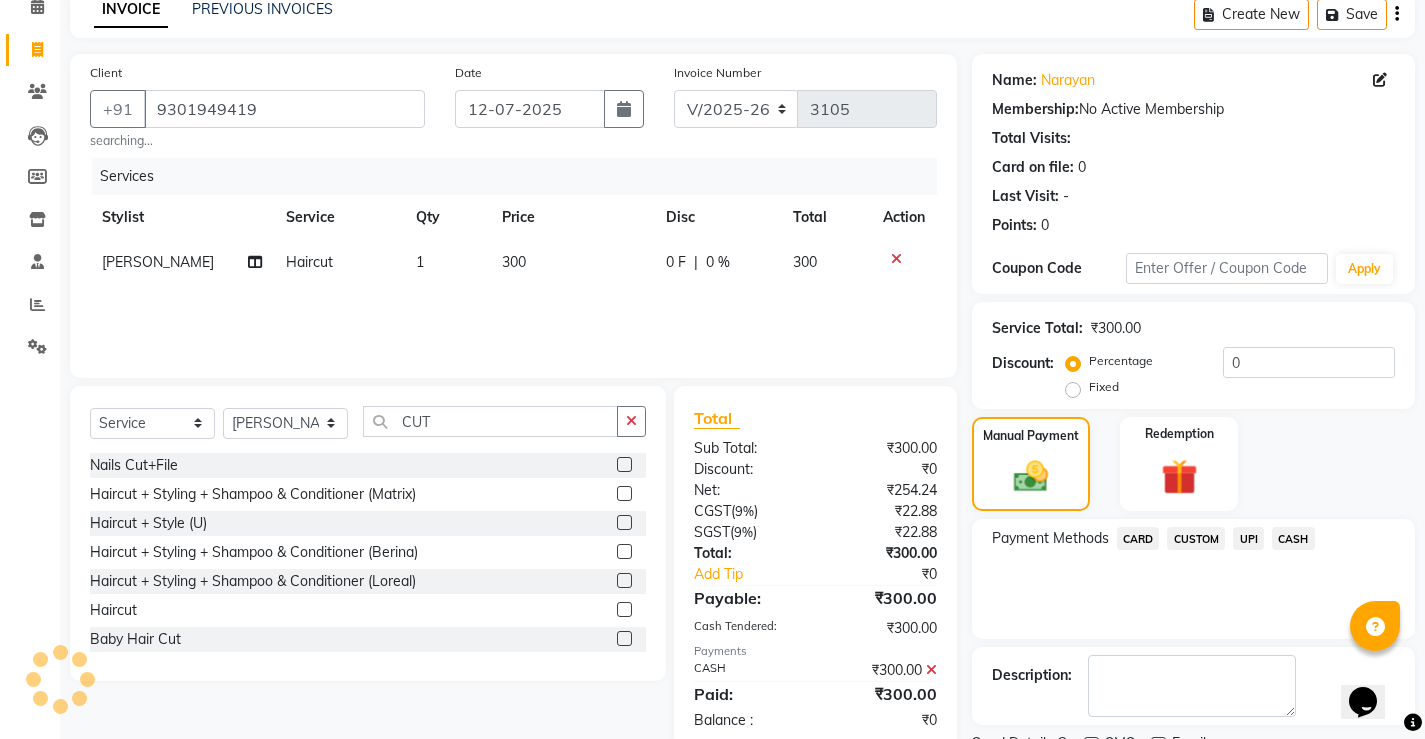 scroll, scrollTop: 180, scrollLeft: 0, axis: vertical 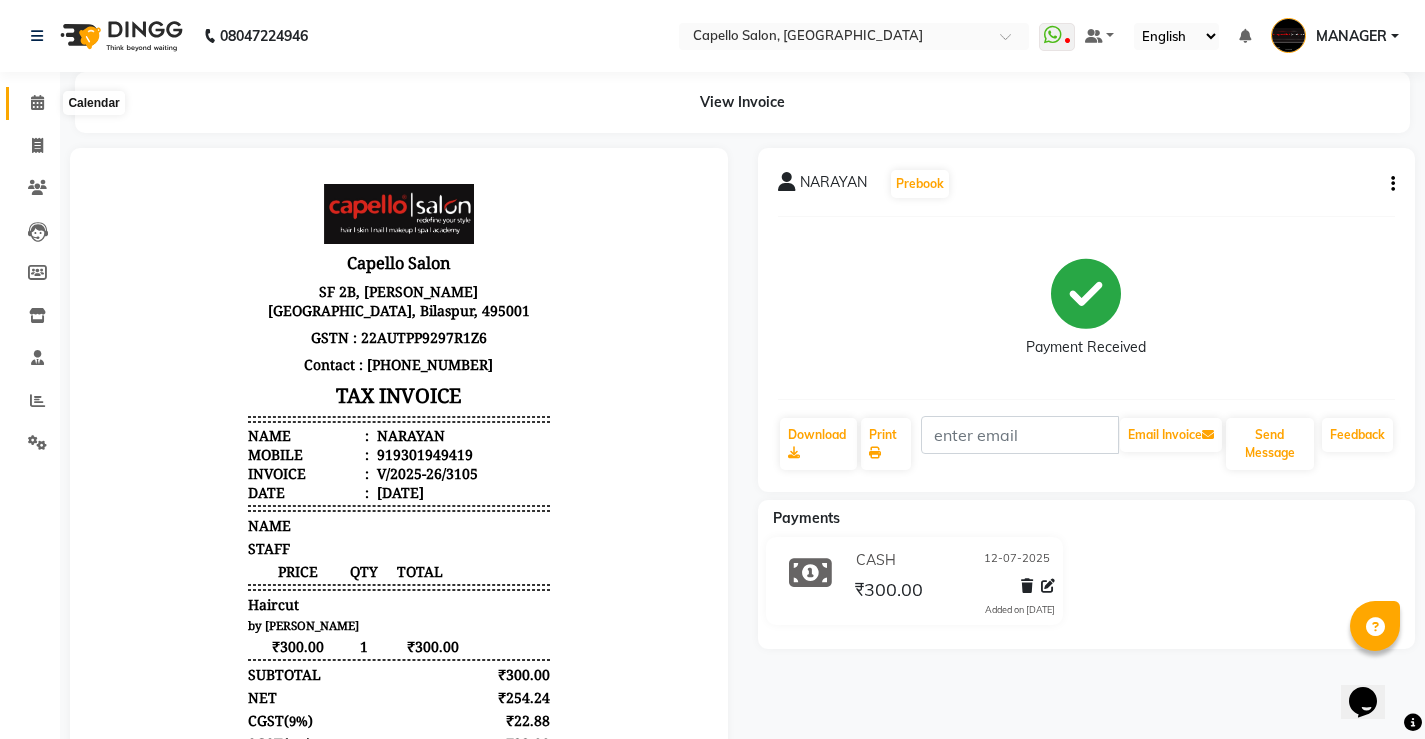 click 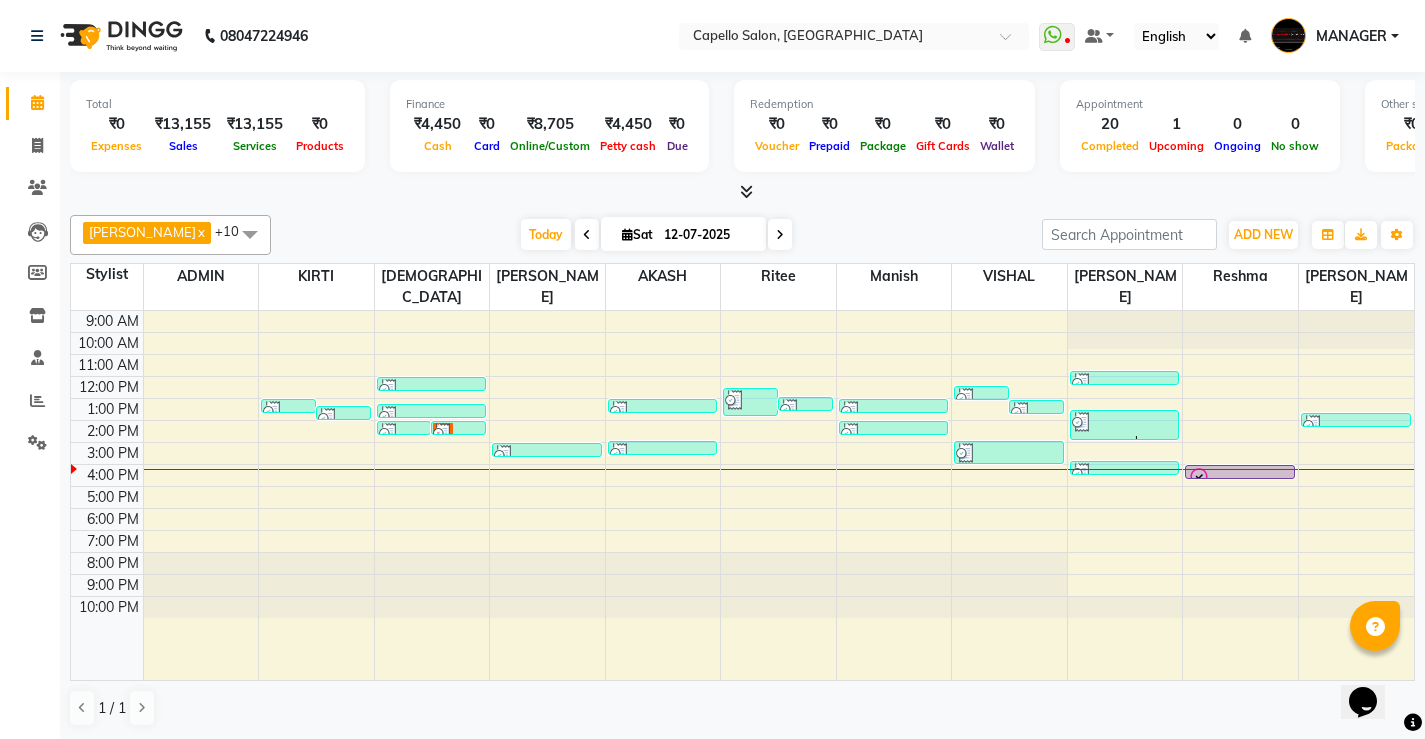 click on "9:00 AM 10:00 AM 11:00 AM 12:00 PM 1:00 PM 2:00 PM 3:00 PM 4:00 PM 5:00 PM 6:00 PM 7:00 PM 8:00 PM 9:00 PM 10:00 PM     [PERSON_NAME], TK05, 01:00 PM-01:40 PM, Haircut,Eyebrows (F),Upper Lips     [PERSON_NAME], TK05, 01:20 PM-01:40 PM, Eyebrows (F),Upper Lips     neha, TK11, 02:00 PM-02:20 PM, Haircut     neha, TK09, 02:00 PM-02:20 PM, Haircut     IMRAN, TK02, 12:00 PM-12:20 PM, Haircut     [PERSON_NAME], TK08, 01:15 PM-01:40 PM, Haircut + Styling + Shampoo & Conditioner (Berina)     [PERSON_NAME], TK12, 03:00 PM-03:30 PM, Haircut + Style (U)     [PERSON_NAME], TK06, 01:00 PM-01:20 PM, Haircut     SAMEER, TK13, 02:55 PM-03:15 PM, Haircut + Styling + Shampoo & Conditioner (Matrix)     v sayamvesh, TK03, 12:30 PM-01:50 PM, Skinora Radiance Treatment ( Kakadu& Lakadong),Face D-[PERSON_NAME], TK07, 12:55 PM-01:05 PM, Eyebrows (F)     [PERSON_NAME], TK05, 01:00 PM-01:20 PM, Haircut     [PERSON_NAME], TK10, 02:00 PM-02:20 PM, Haircut + Styling + Shampoo & Conditioner (Matrix)     [PERSON_NAME], TK04, 12:25 PM-12:45 PM, Haircut" at bounding box center [742, 495] 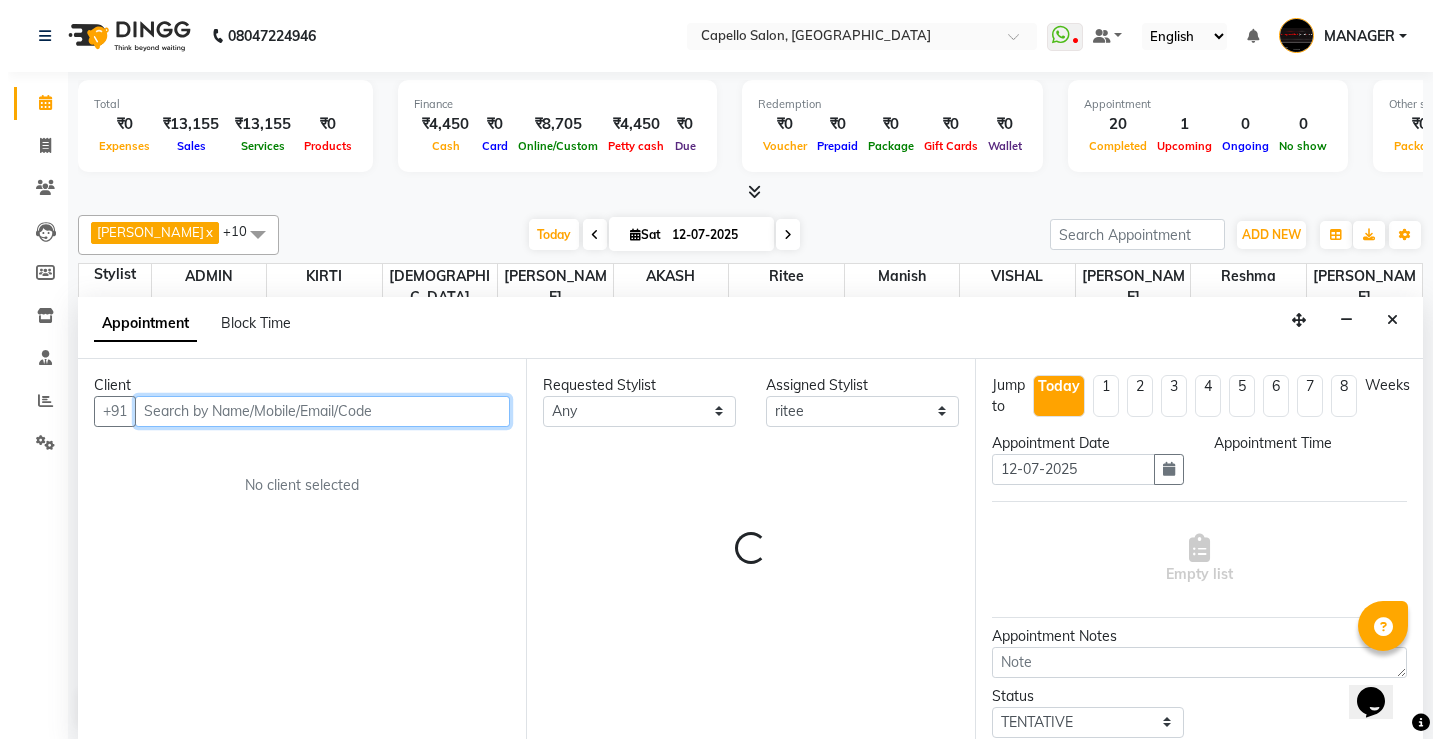 scroll, scrollTop: 1, scrollLeft: 0, axis: vertical 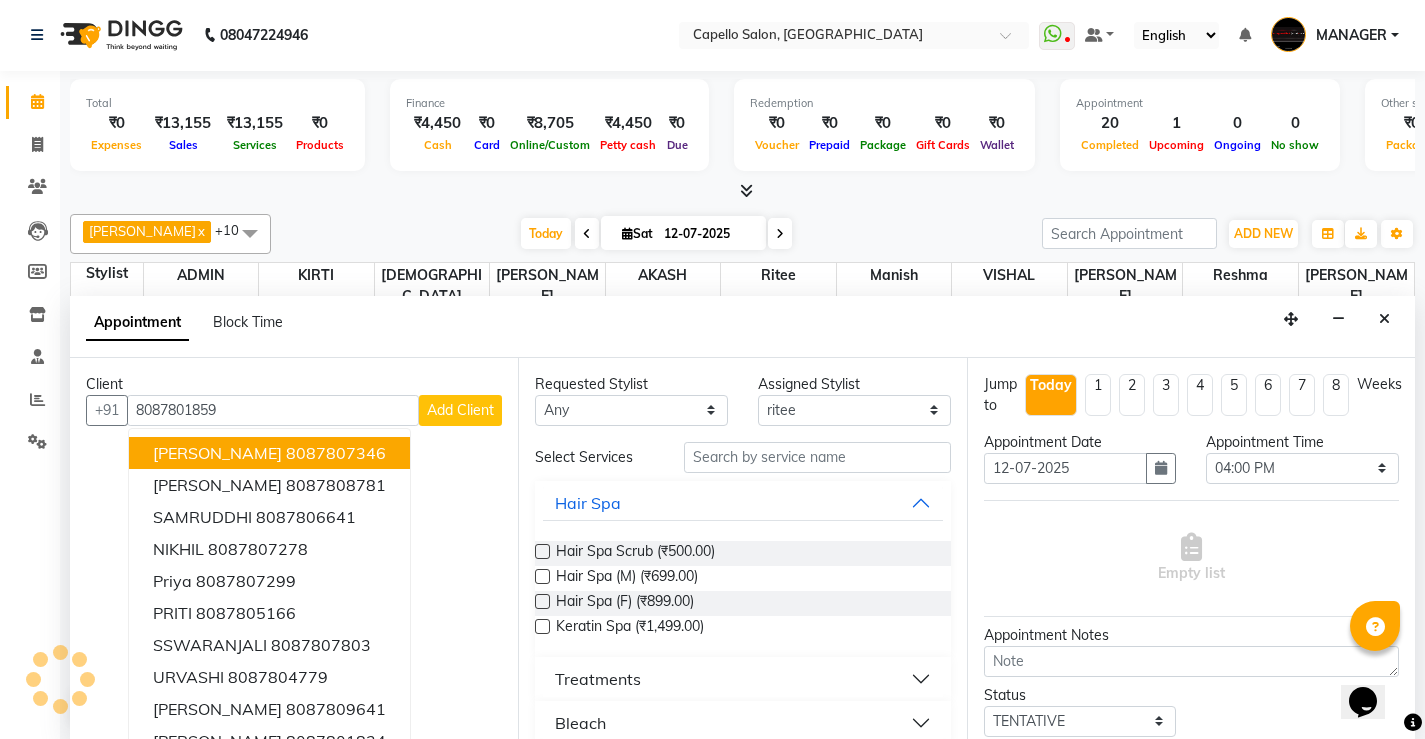 click on "Add Client" at bounding box center (460, 410) 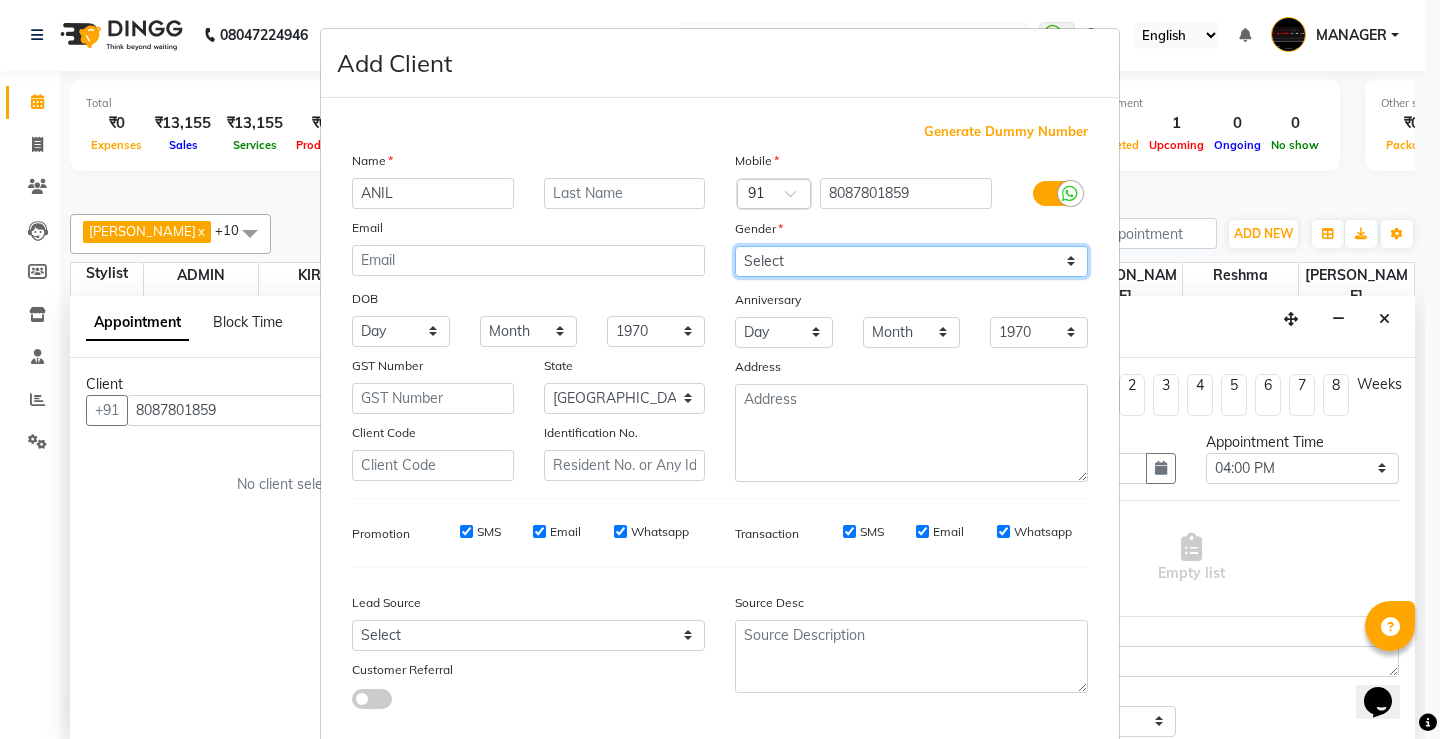 click on "Select [DEMOGRAPHIC_DATA] [DEMOGRAPHIC_DATA] Other Prefer Not To Say" at bounding box center (911, 261) 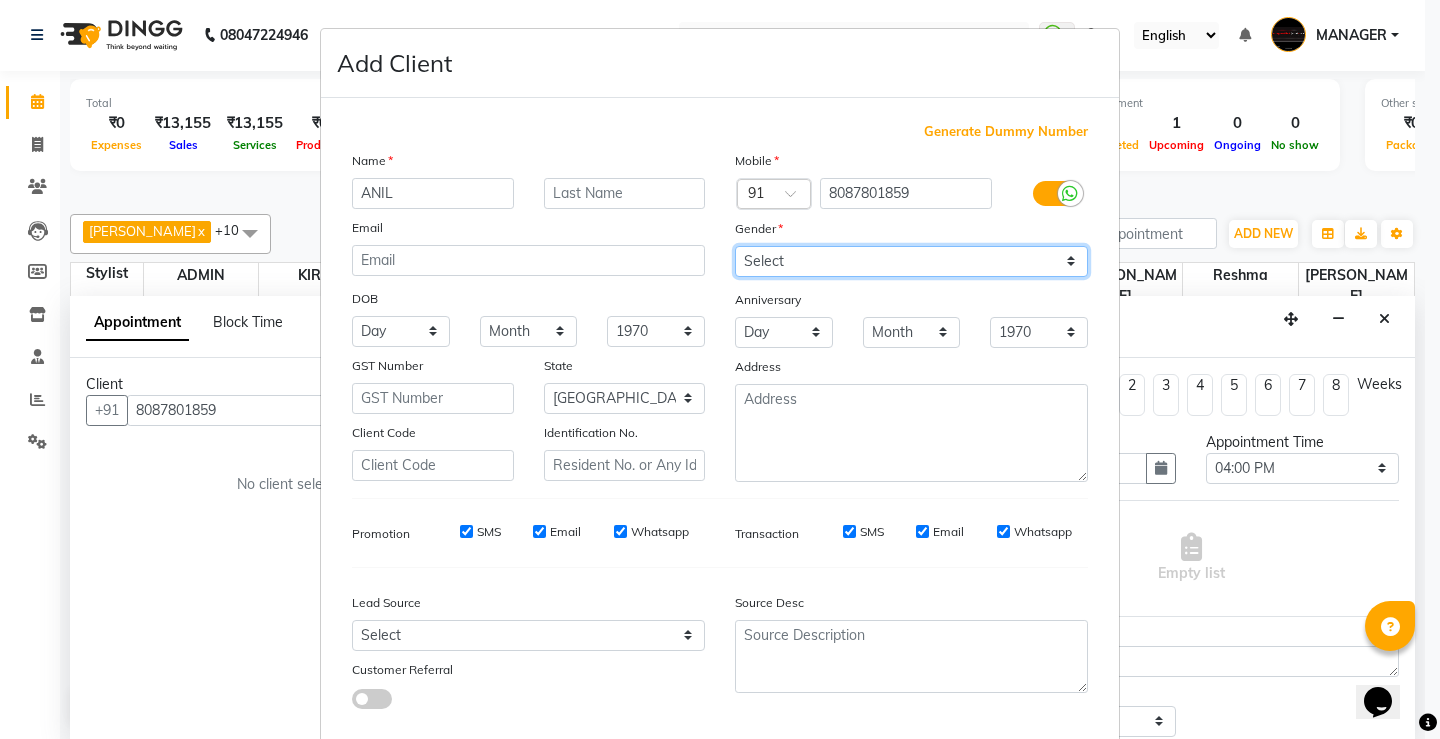 click on "Select [DEMOGRAPHIC_DATA] [DEMOGRAPHIC_DATA] Other Prefer Not To Say" at bounding box center [911, 261] 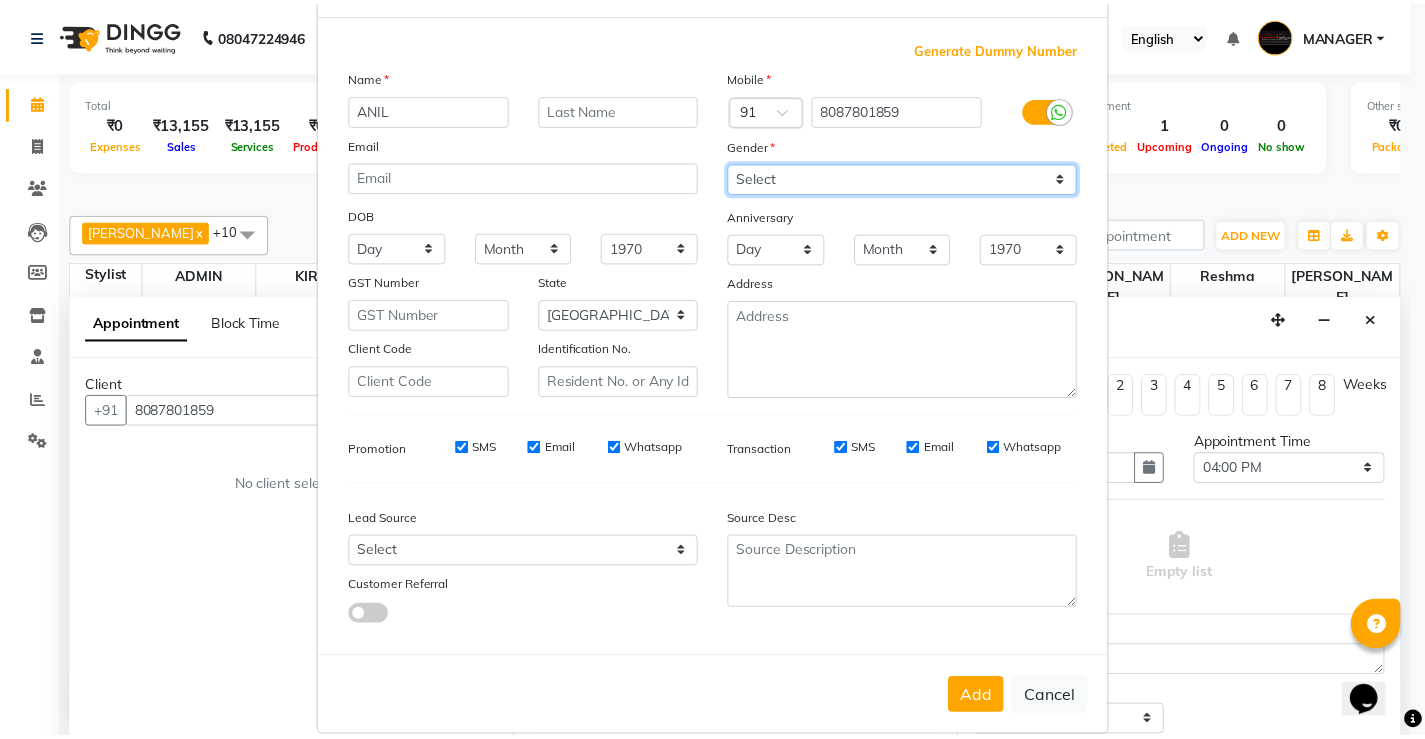 scroll, scrollTop: 110, scrollLeft: 0, axis: vertical 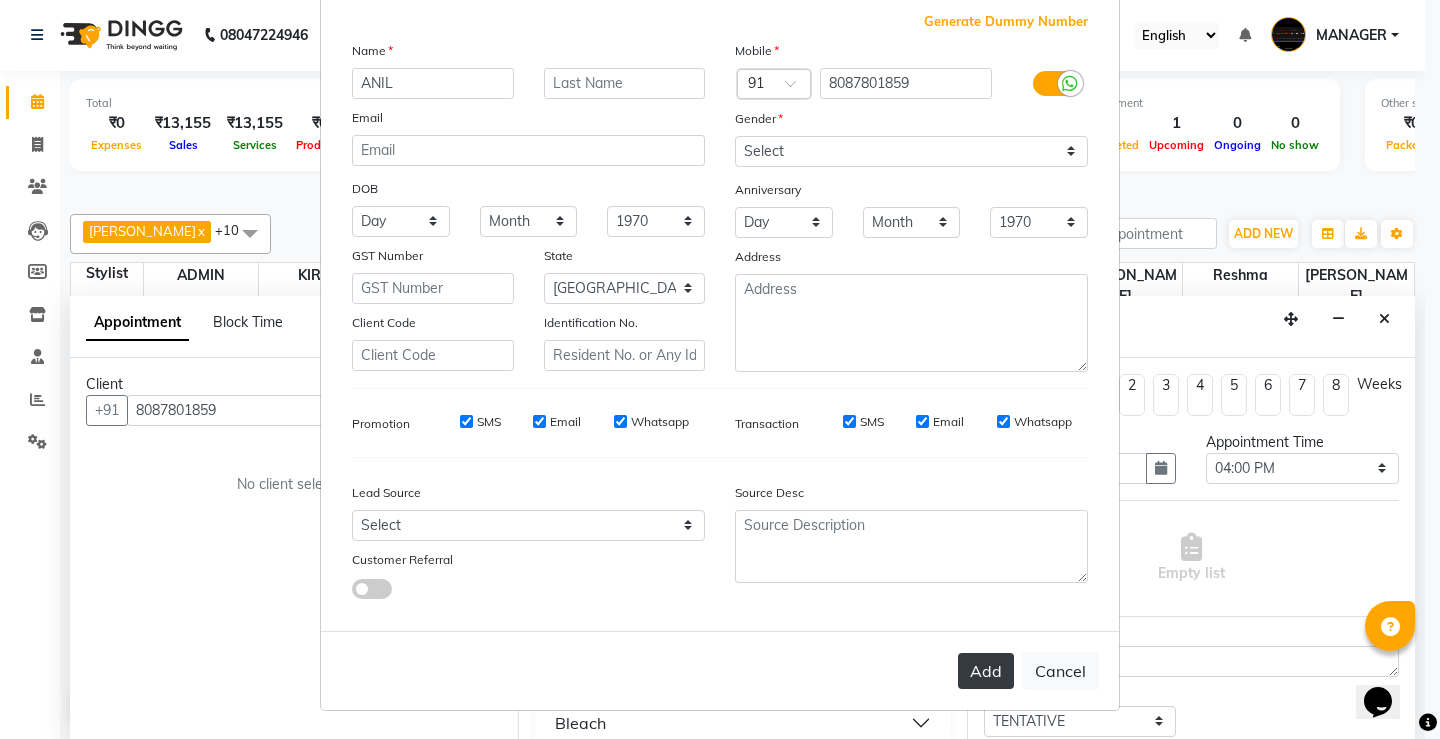 click on "Add" at bounding box center [986, 671] 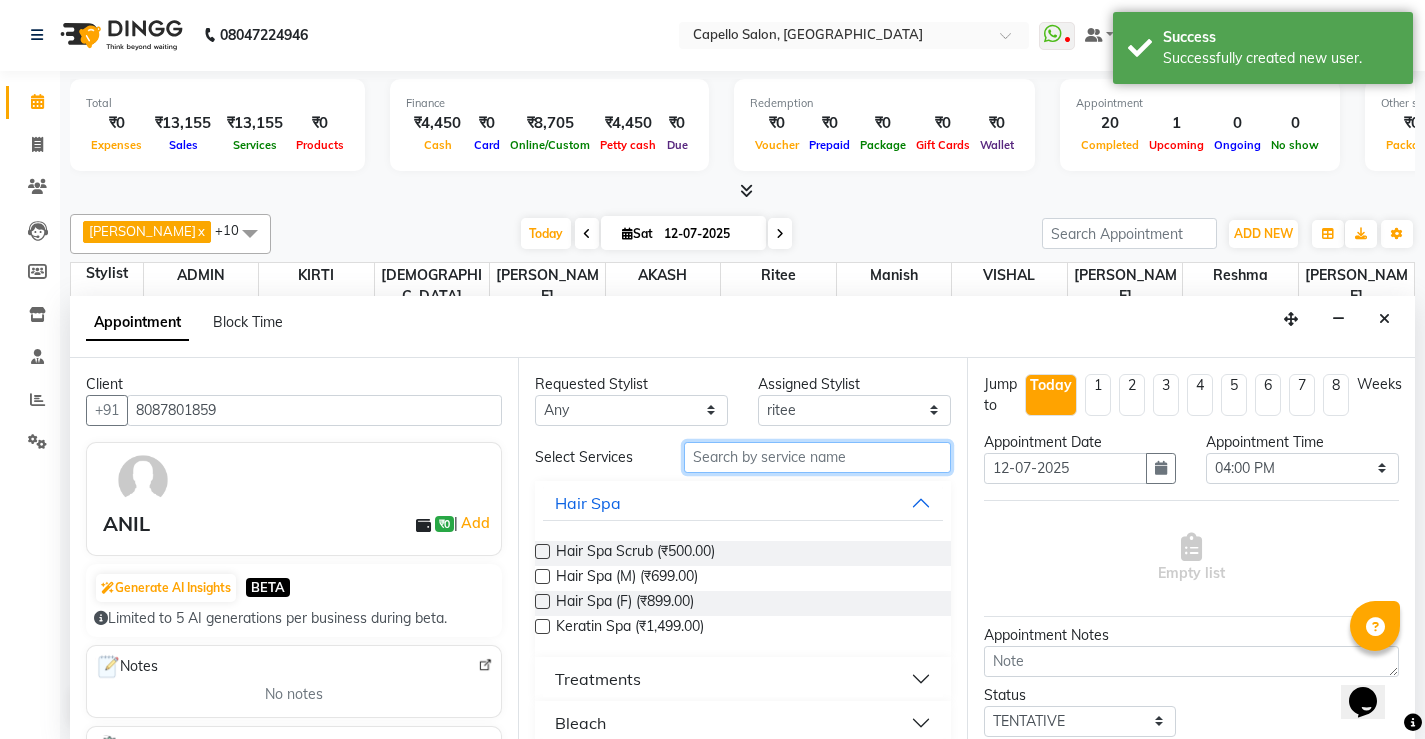 click at bounding box center [817, 457] 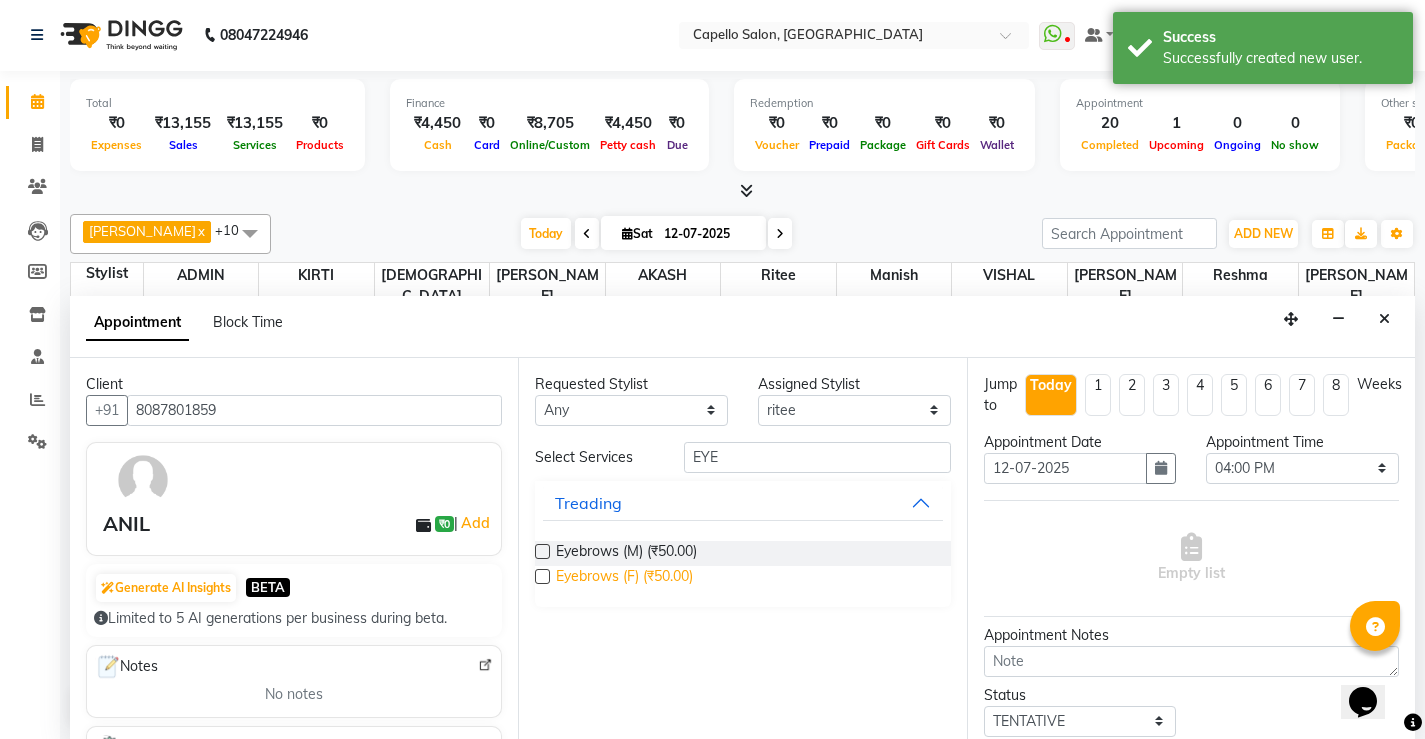 click on "Eyebrows (F) (₹50.00)" at bounding box center (624, 578) 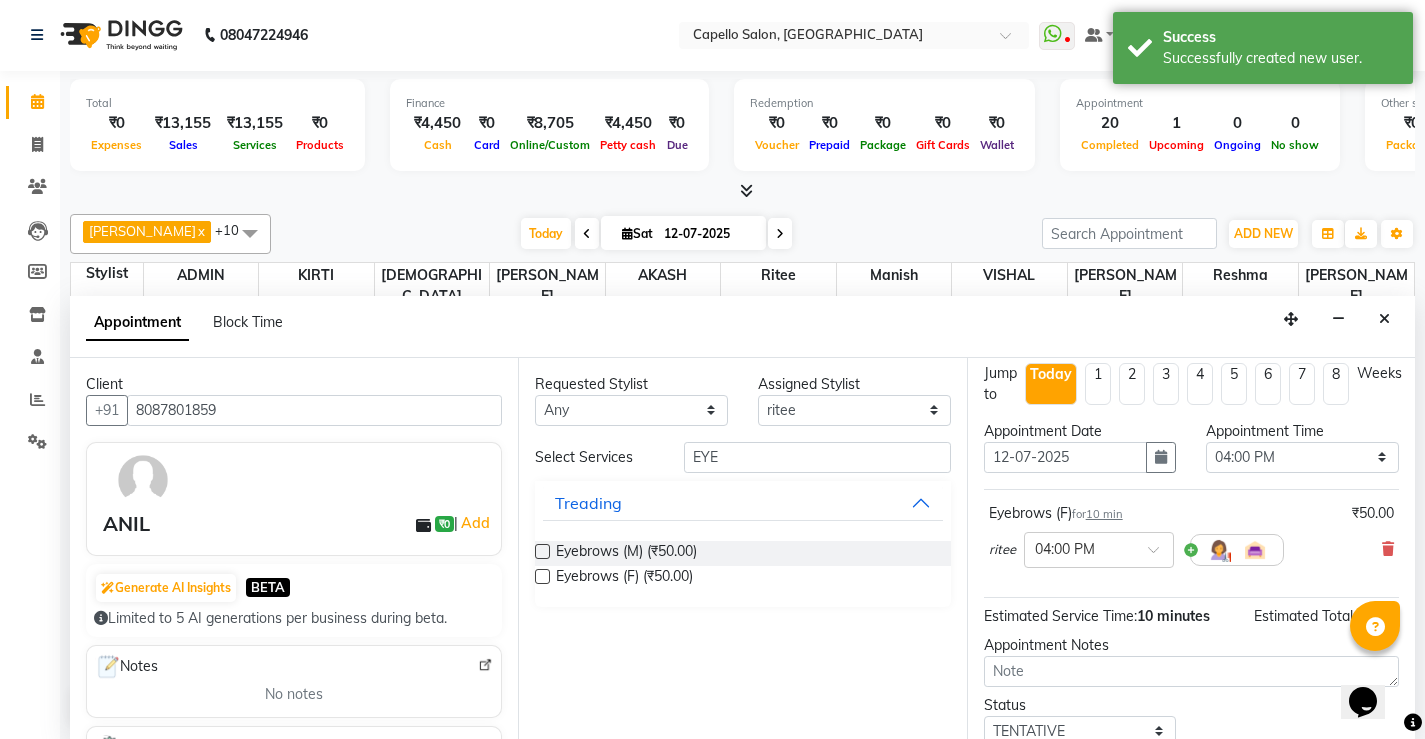 scroll, scrollTop: 0, scrollLeft: 0, axis: both 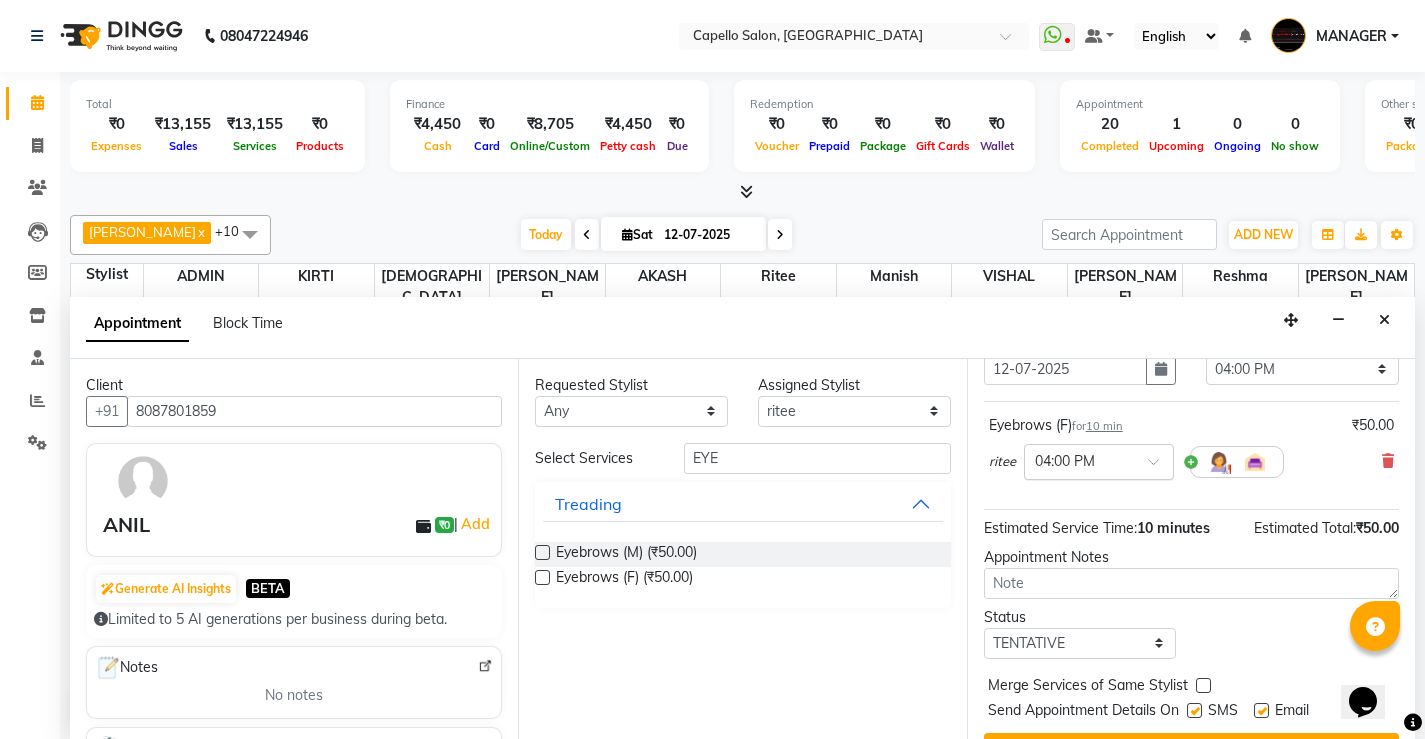 click at bounding box center (1079, 460) 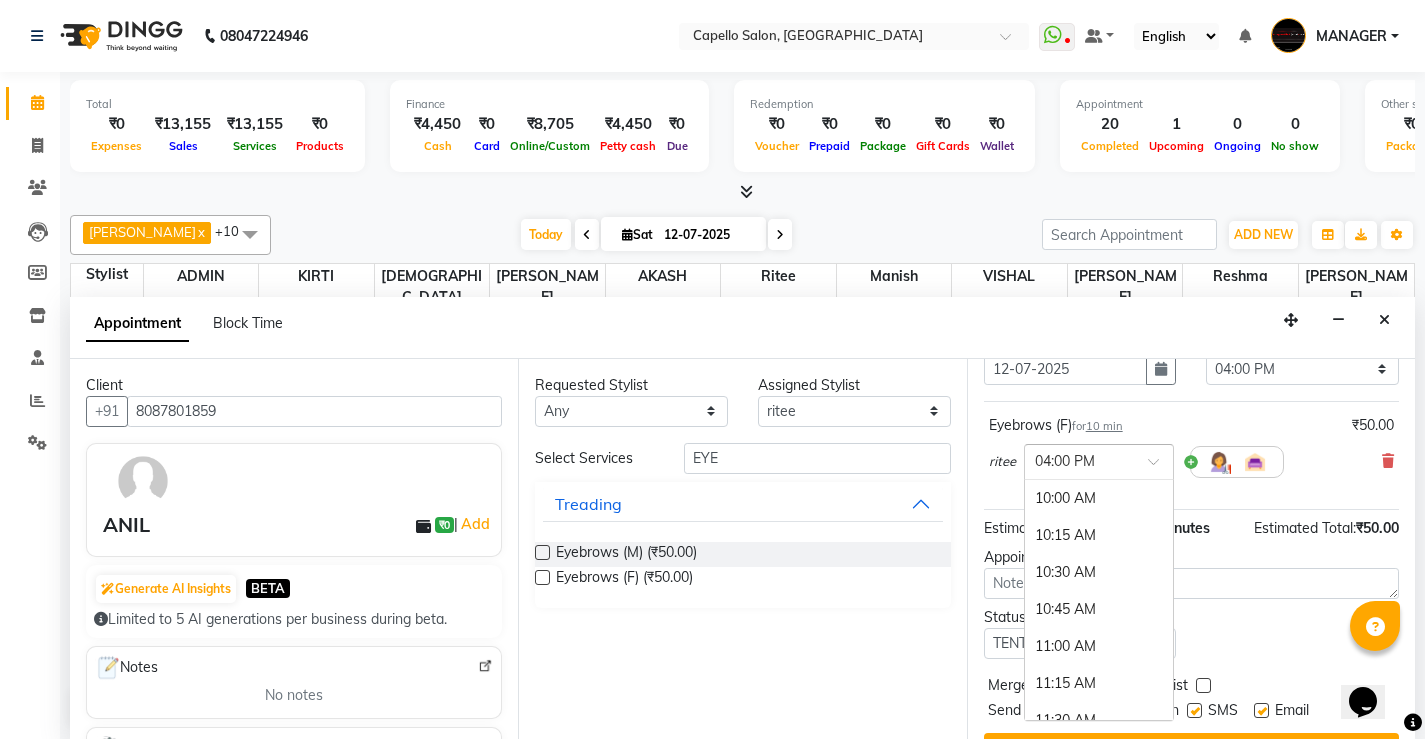 scroll, scrollTop: 900, scrollLeft: 0, axis: vertical 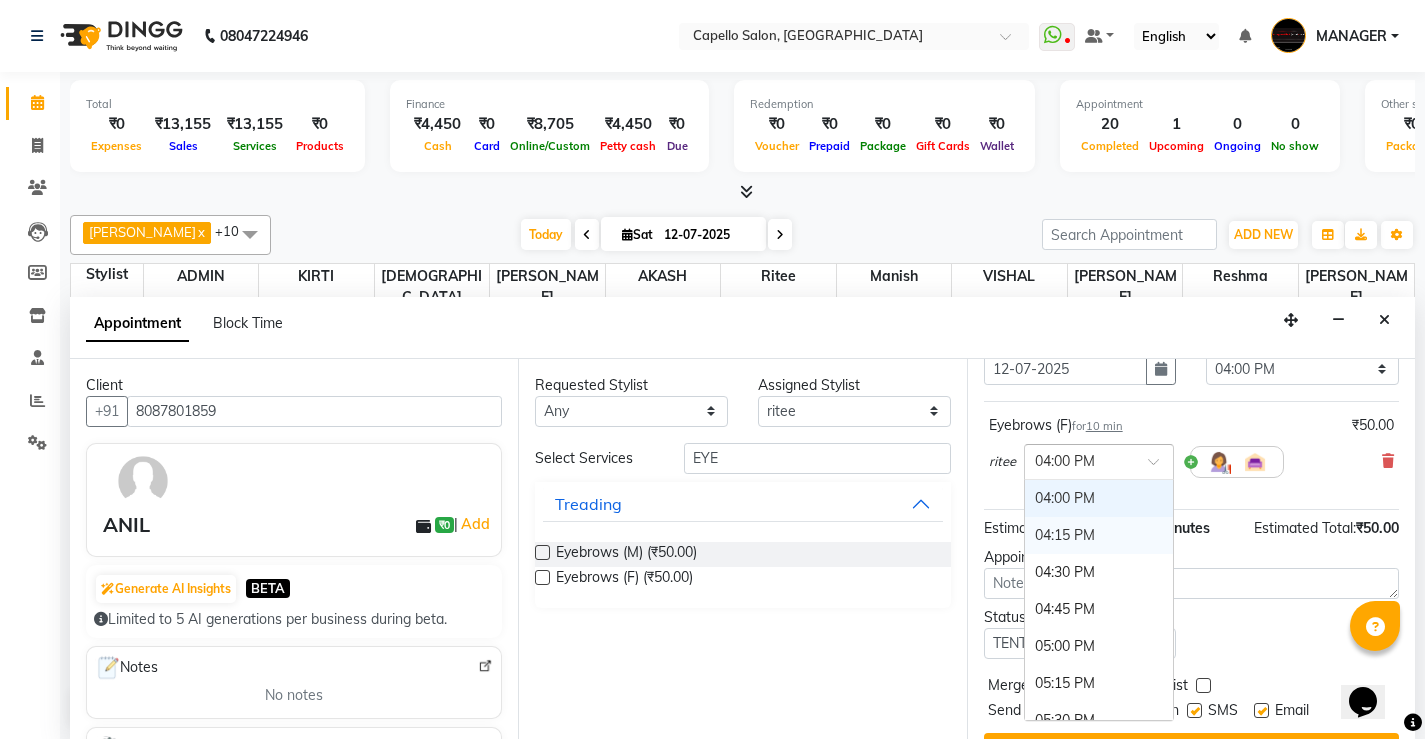 click on "04:15 PM" at bounding box center [1099, 535] 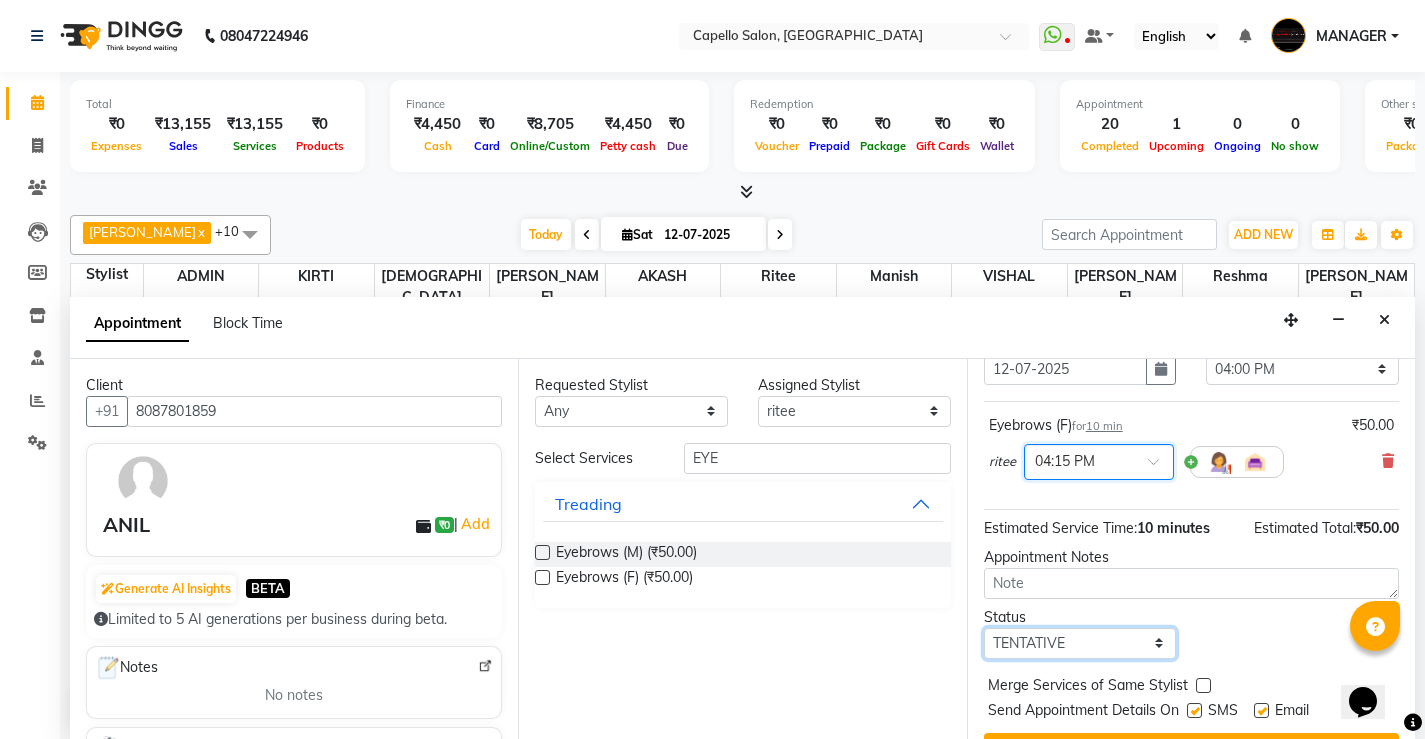 click on "Select TENTATIVE CONFIRM CHECK-IN UPCOMING" at bounding box center (1080, 643) 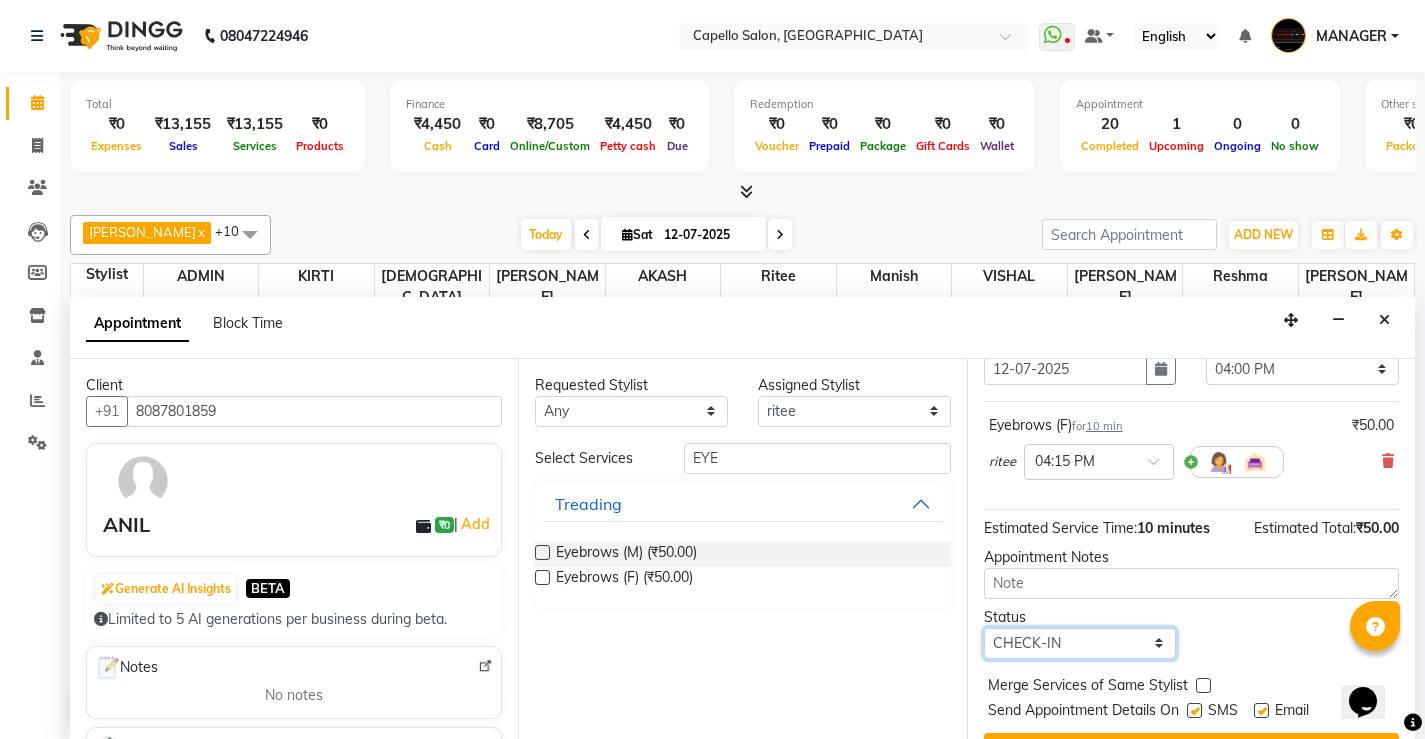 click on "Select TENTATIVE CONFIRM CHECK-IN UPCOMING" at bounding box center [1080, 643] 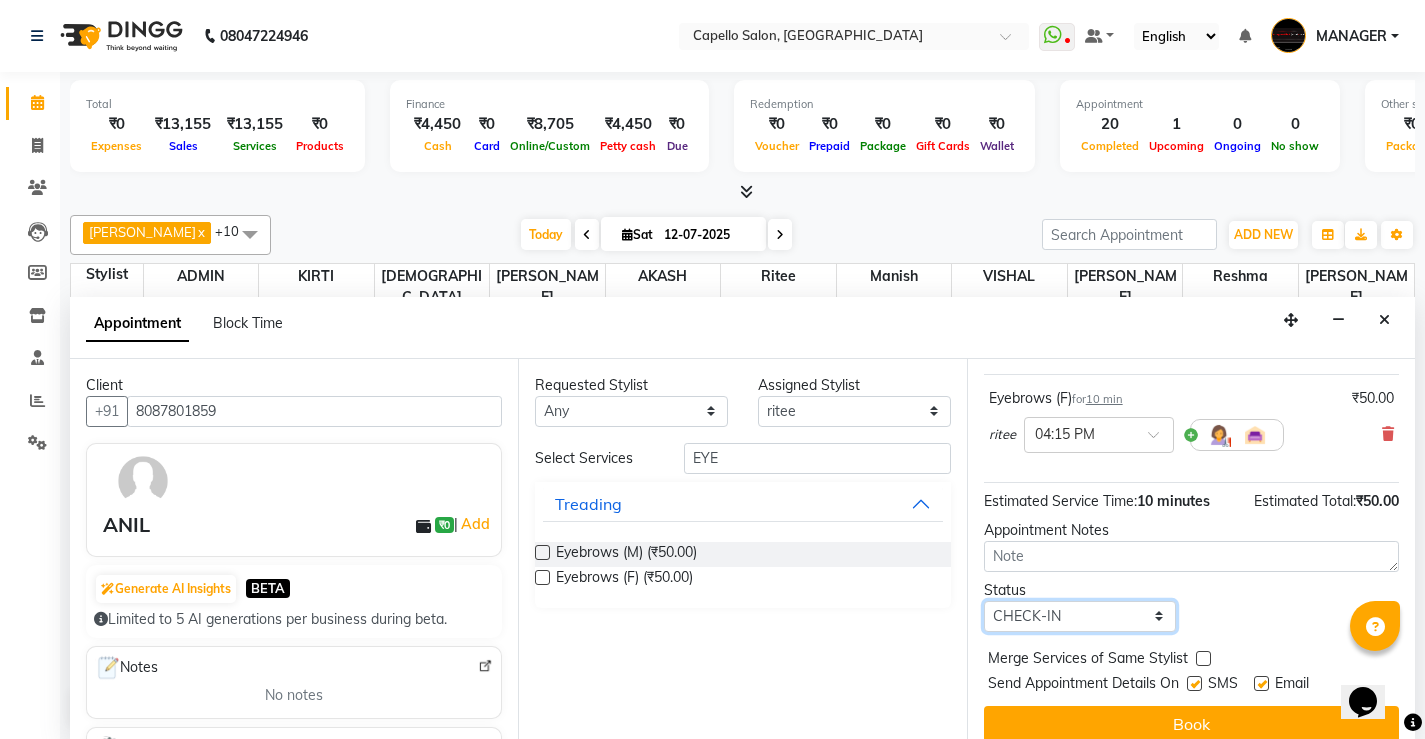 scroll, scrollTop: 145, scrollLeft: 0, axis: vertical 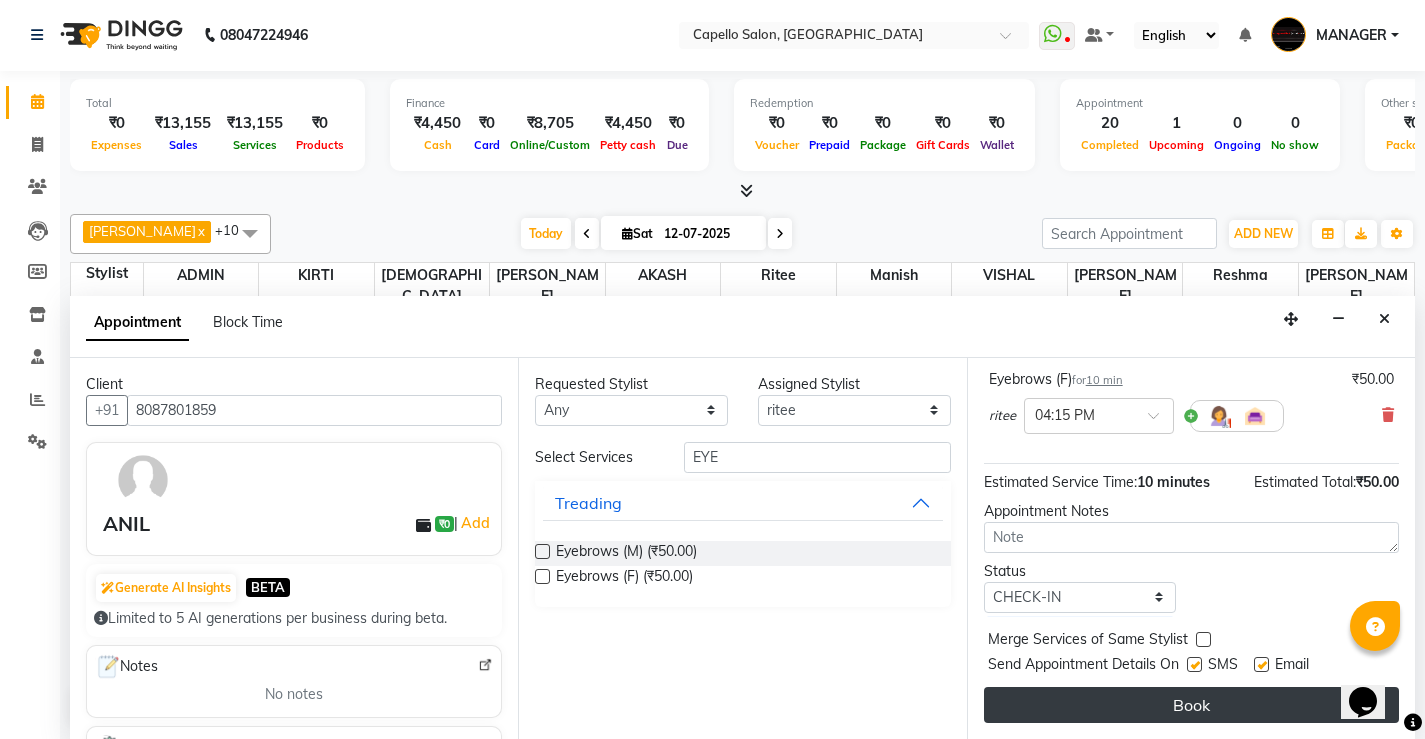 click on "Book" at bounding box center [1191, 705] 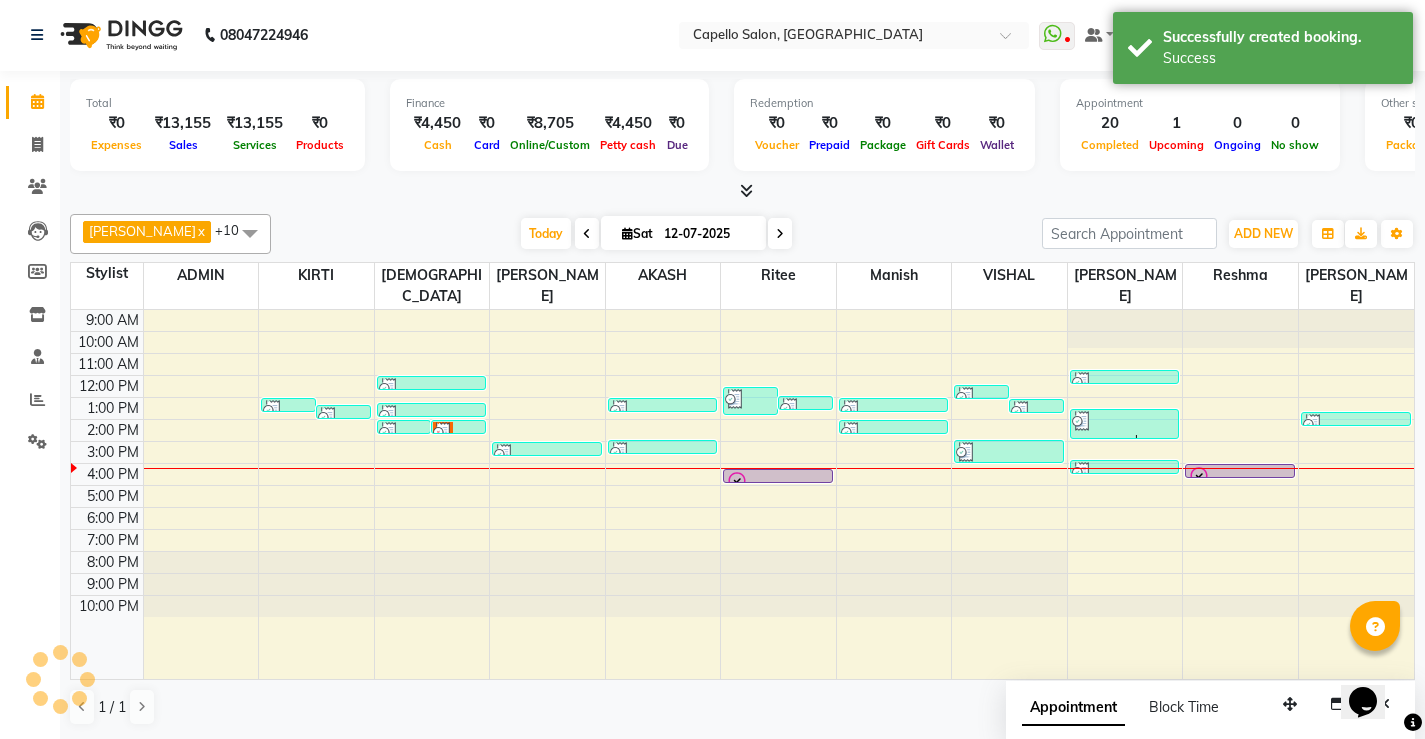 scroll, scrollTop: 0, scrollLeft: 0, axis: both 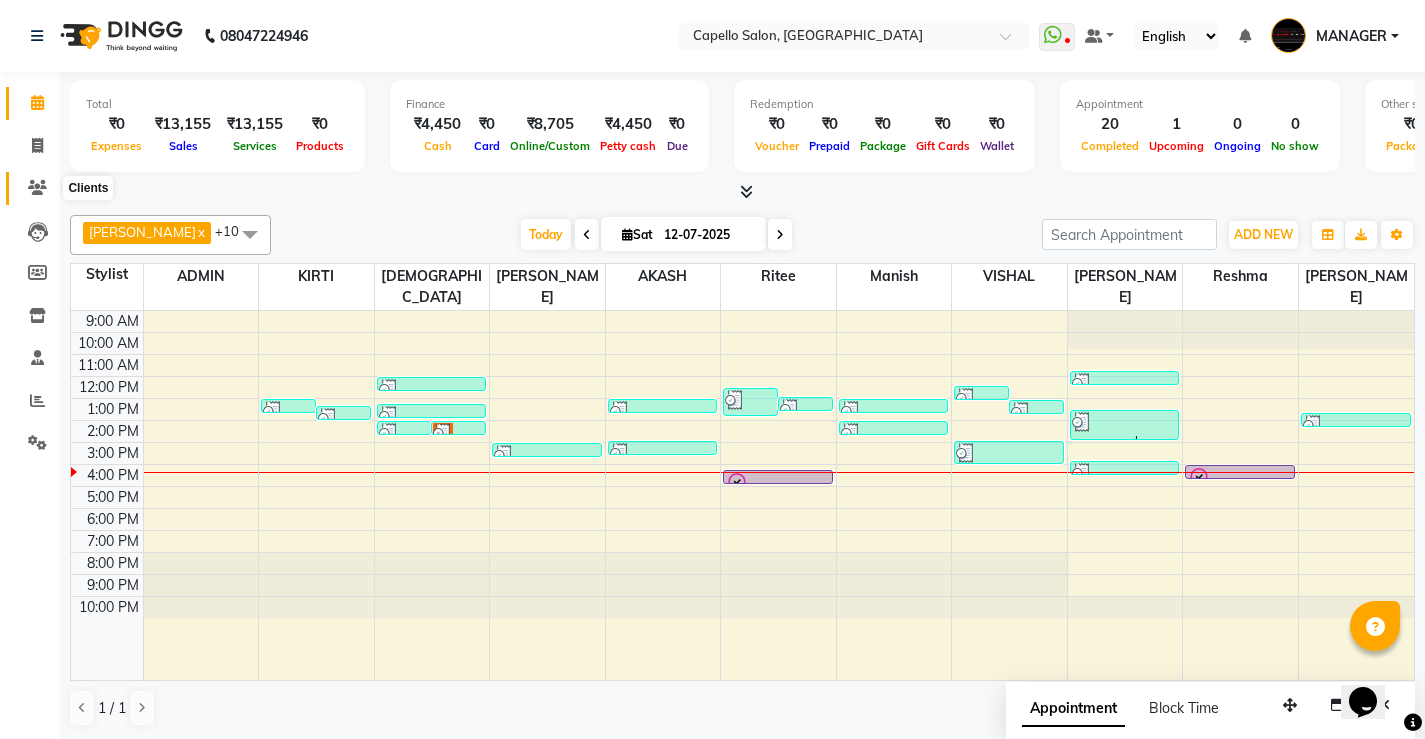 click 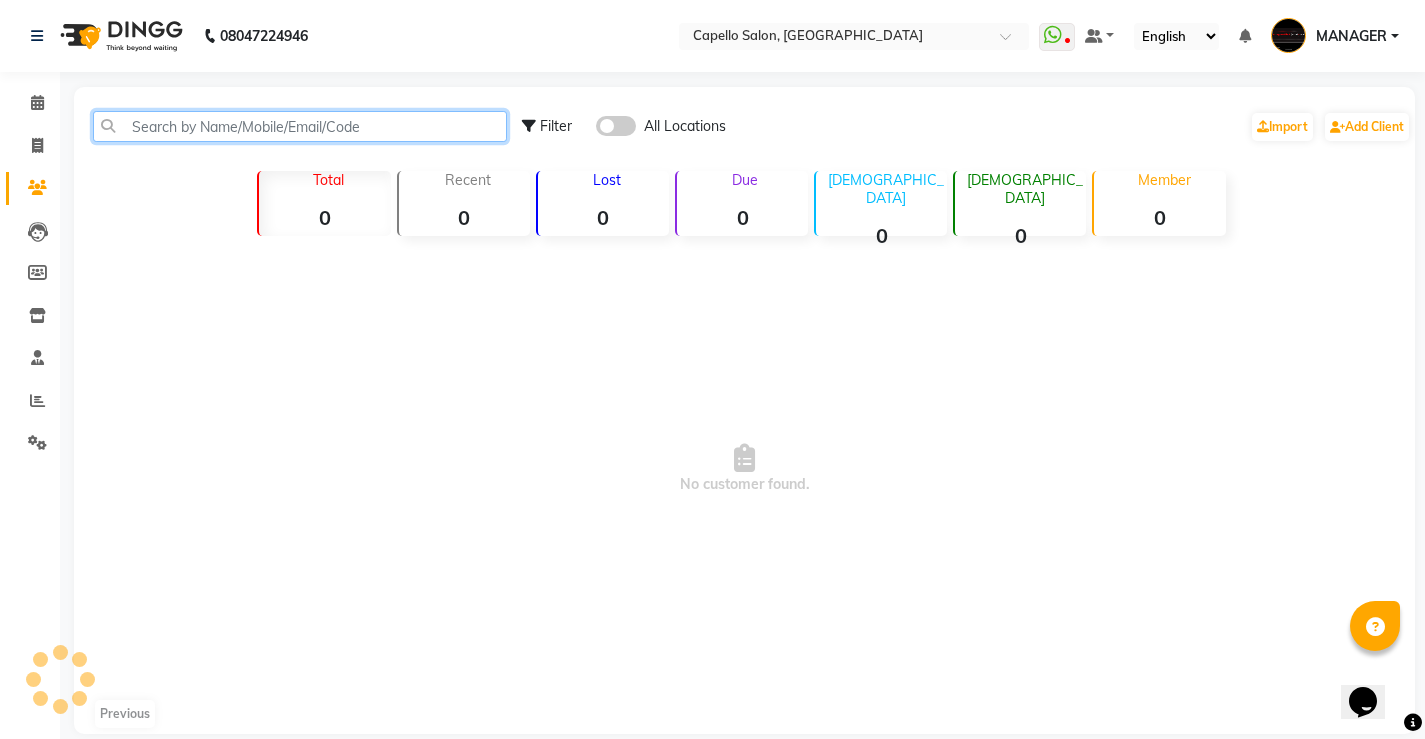click 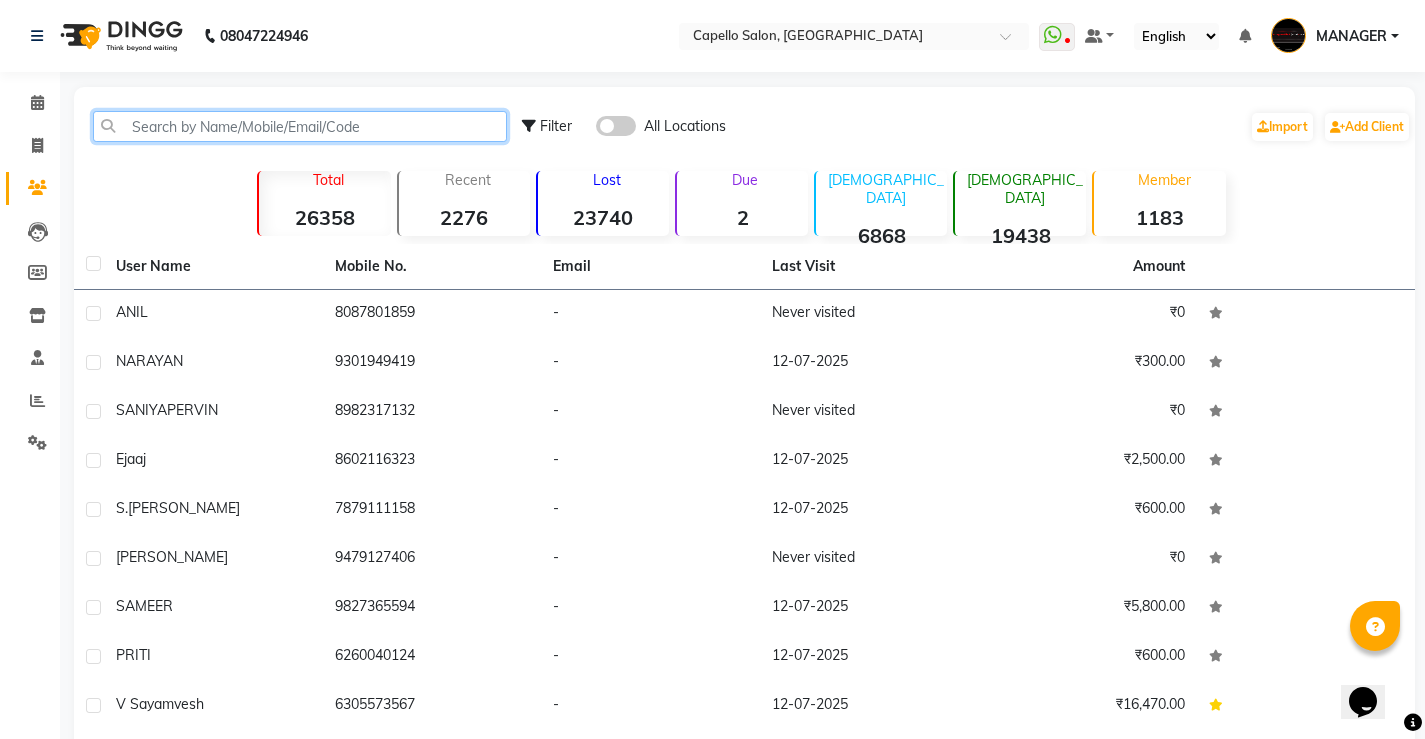 paste on "Harshana" 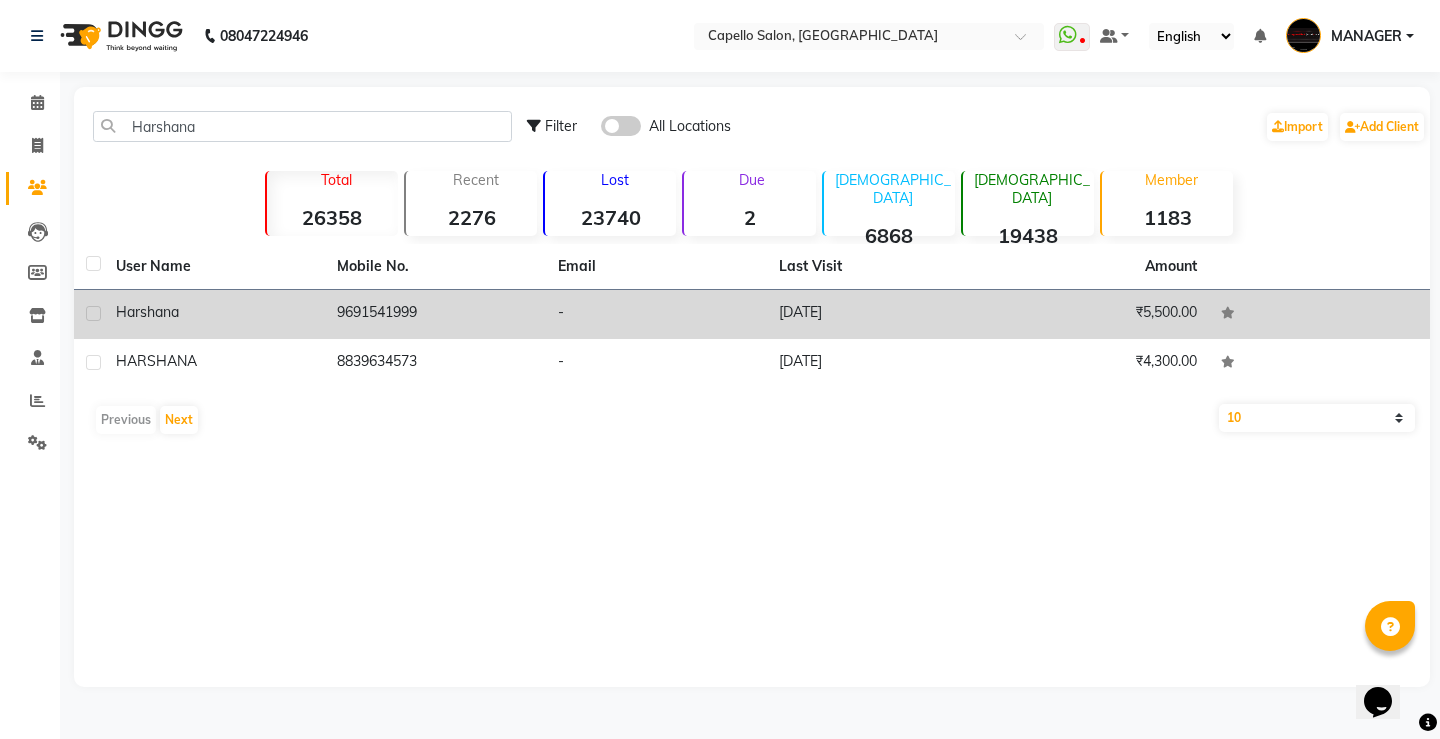 click on "9691541999" 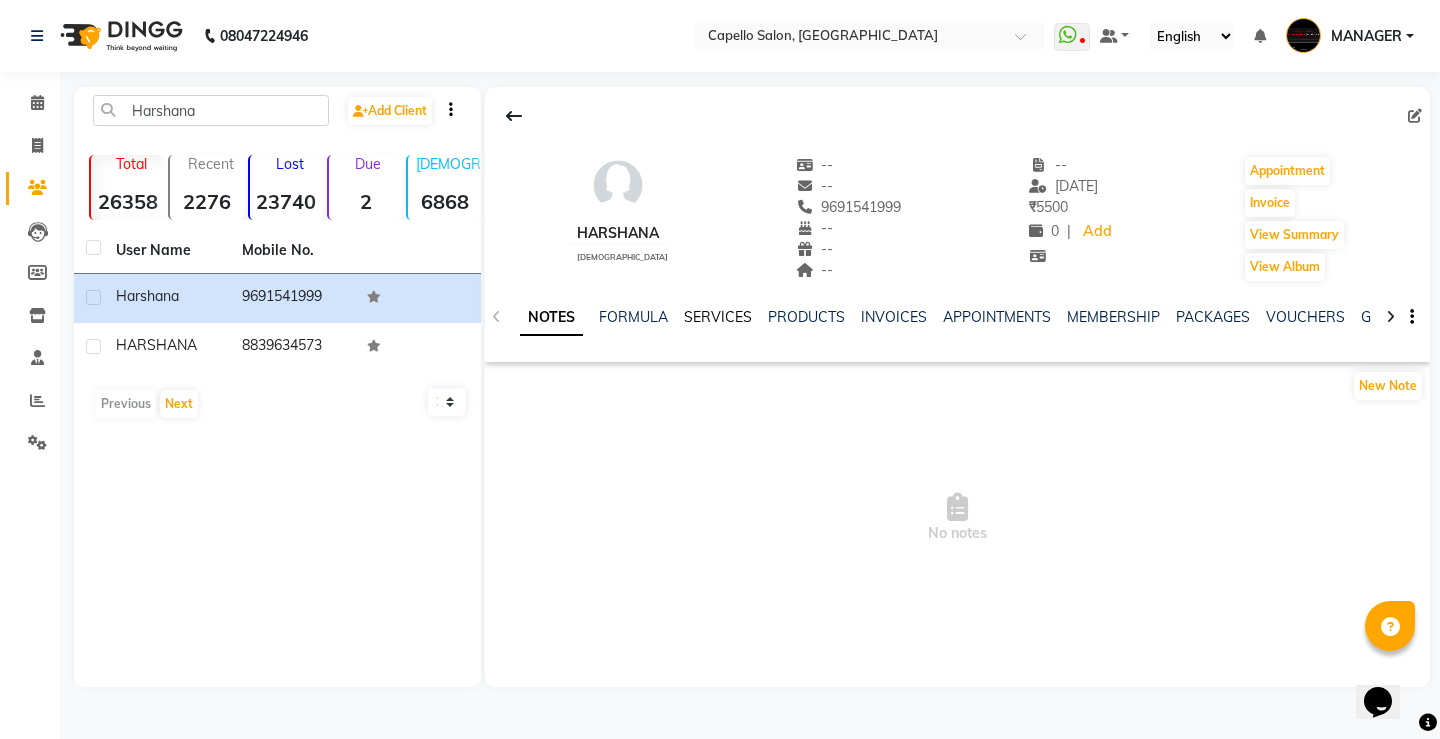 click on "SERVICES" 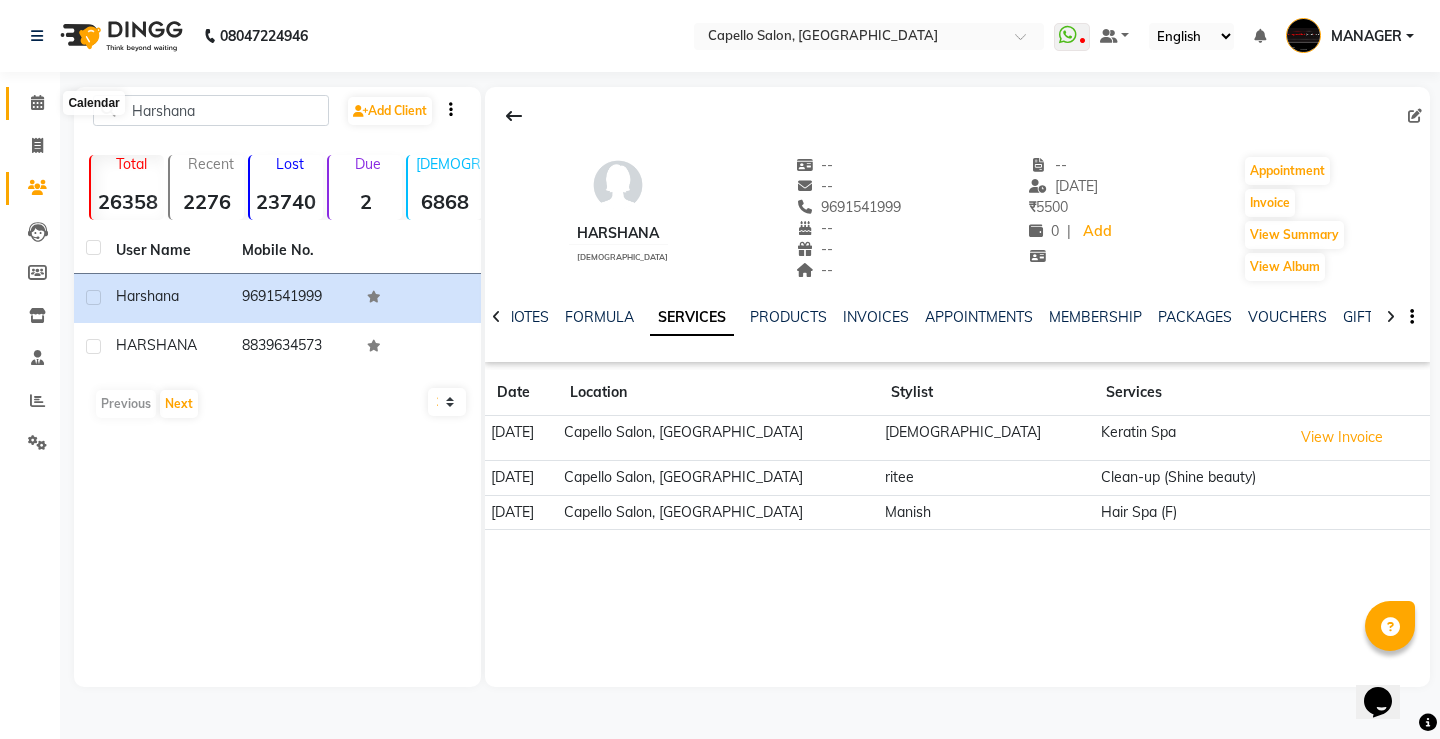 click 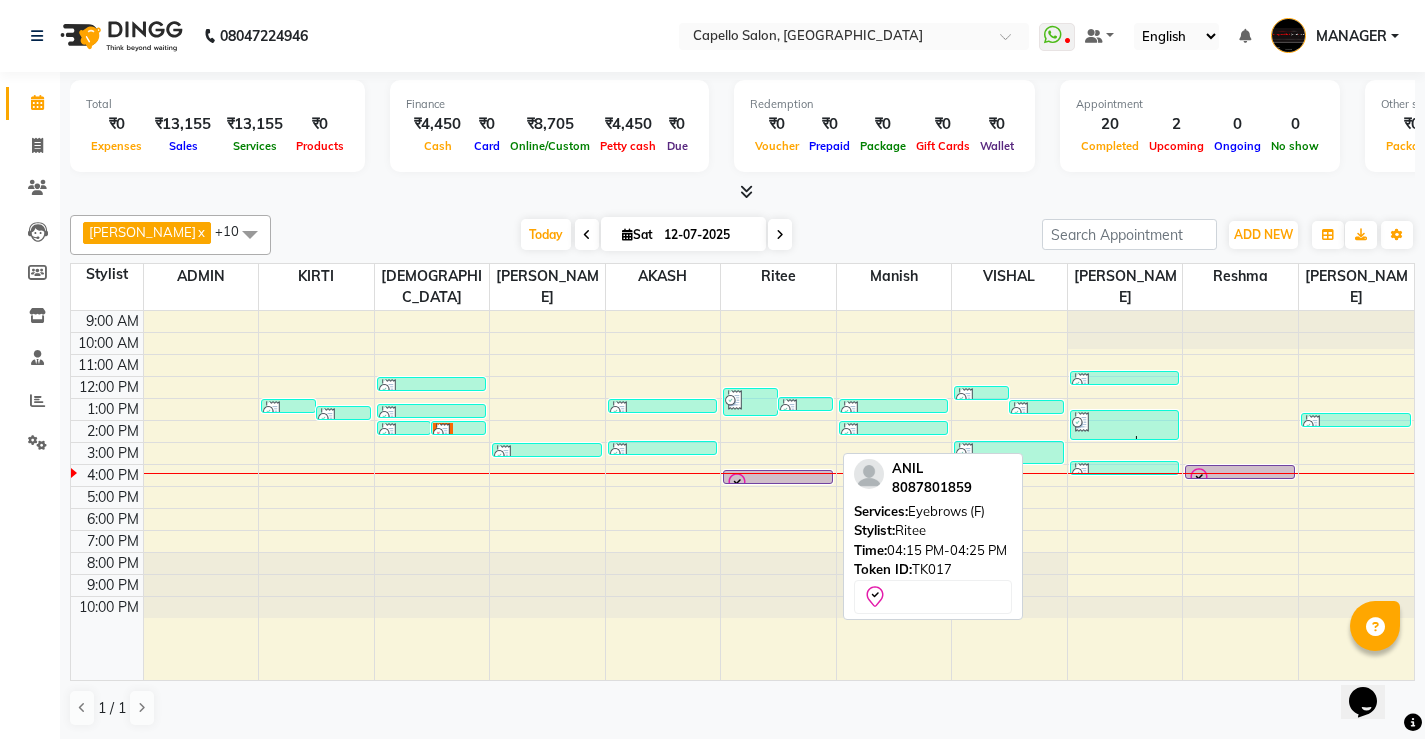 click at bounding box center (778, 484) 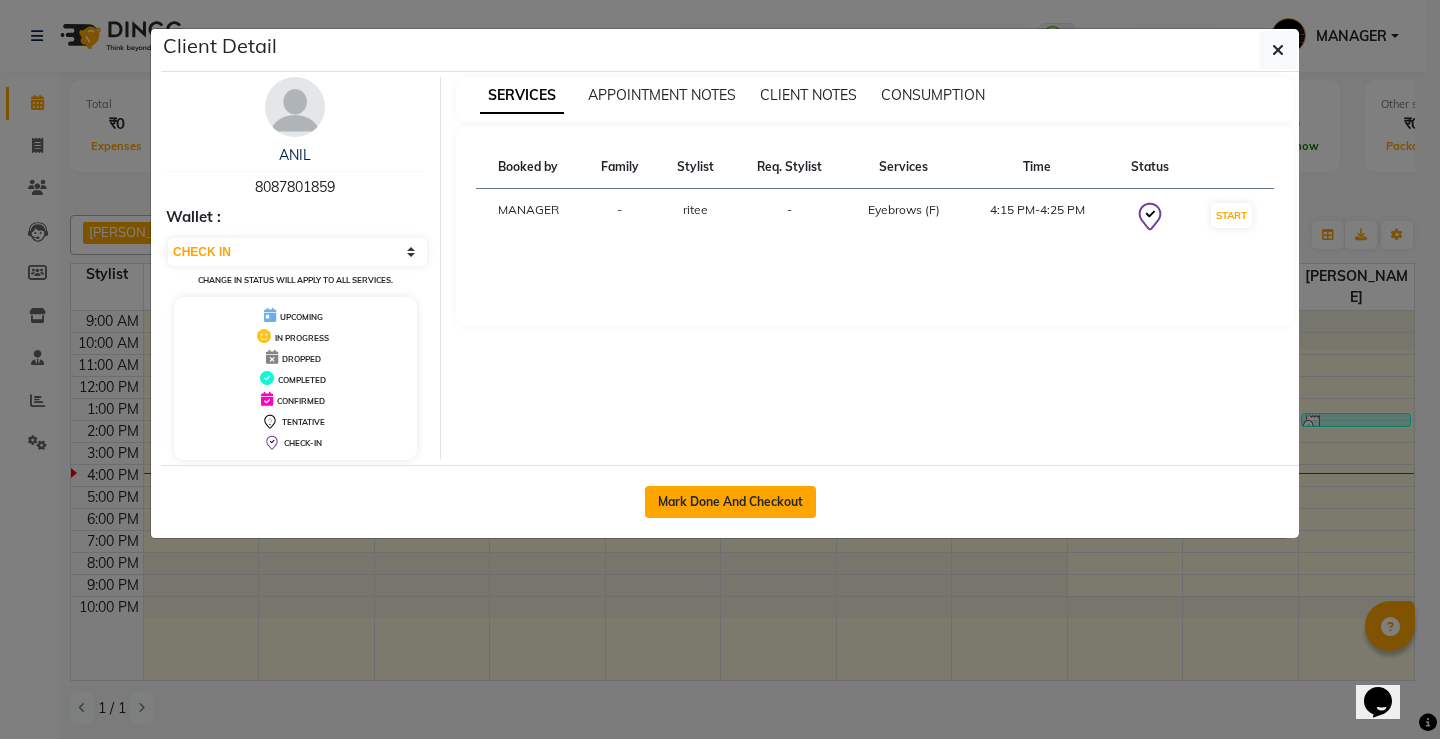 click on "Mark Done And Checkout" 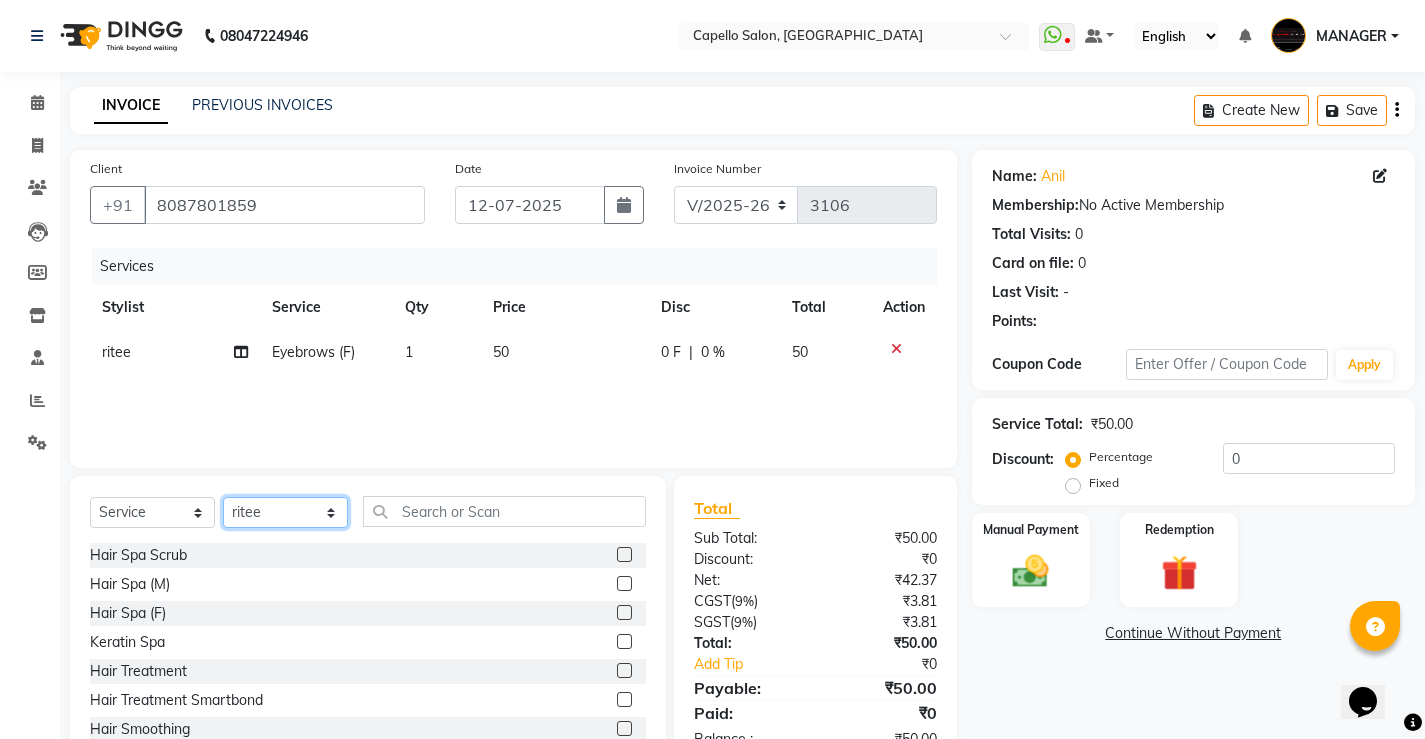 click on "Select Stylist ADMIN AKASH [PERSON_NAME] [PERSON_NAME] MANAGER [PERSON_NAME]  [PERSON_NAME] [PERSON_NAME] [PERSON_NAME]" 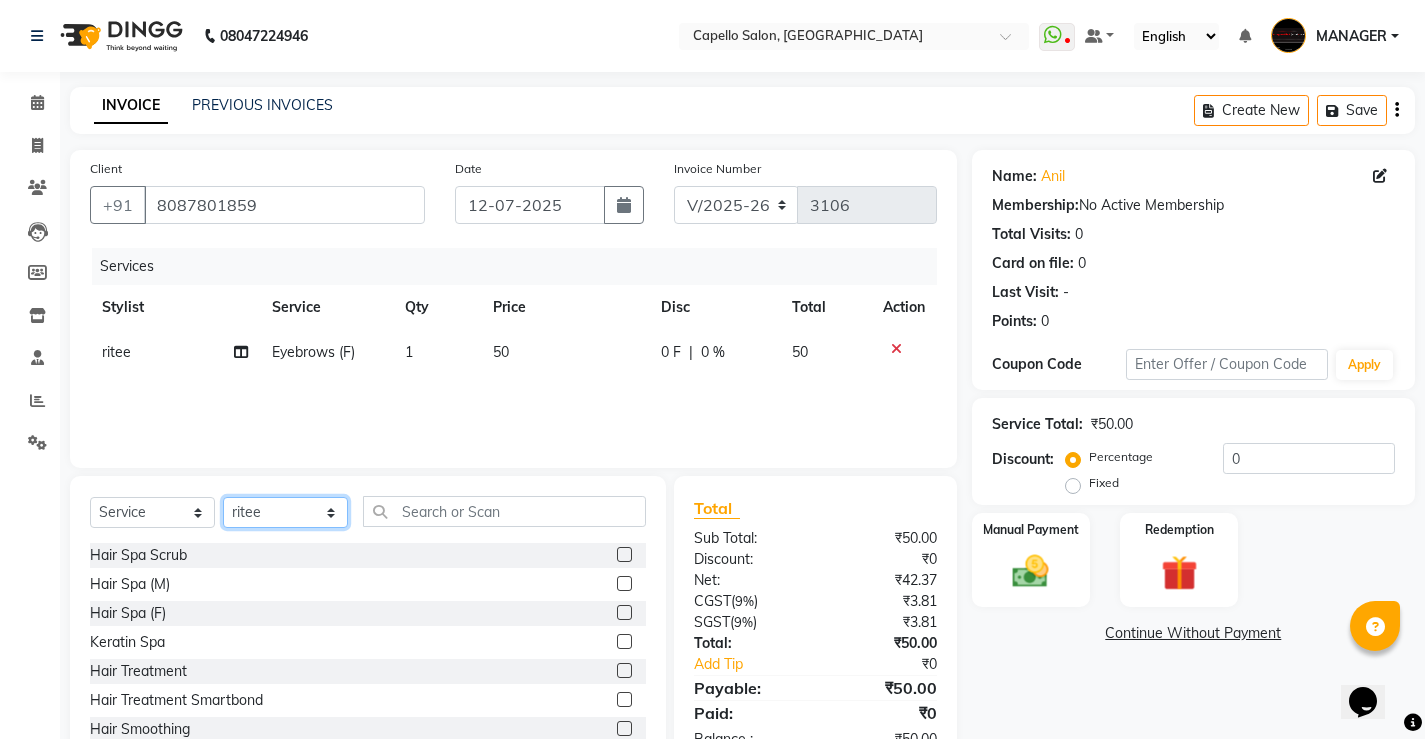 click on "Select Stylist ADMIN AKASH [PERSON_NAME] [PERSON_NAME] MANAGER [PERSON_NAME]  [PERSON_NAME] [PERSON_NAME] [PERSON_NAME]" 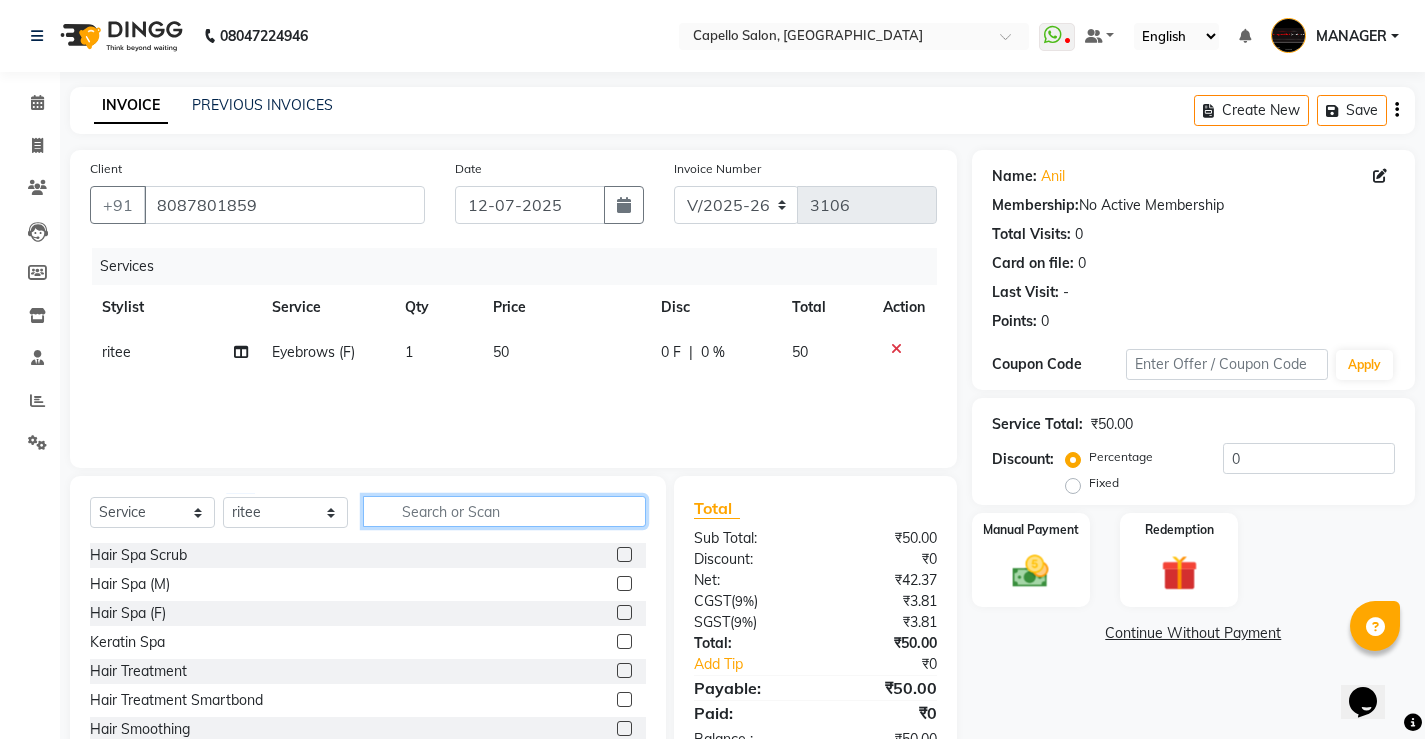 click 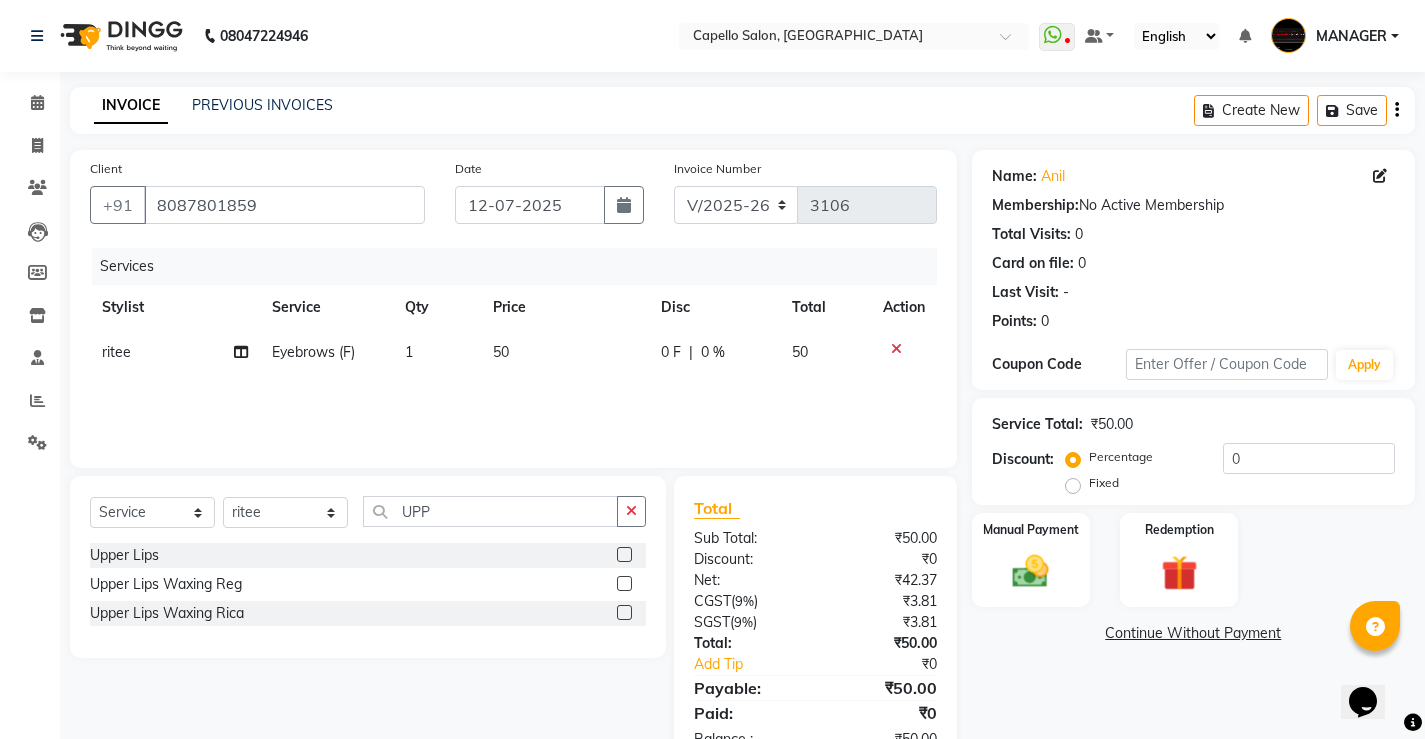 click 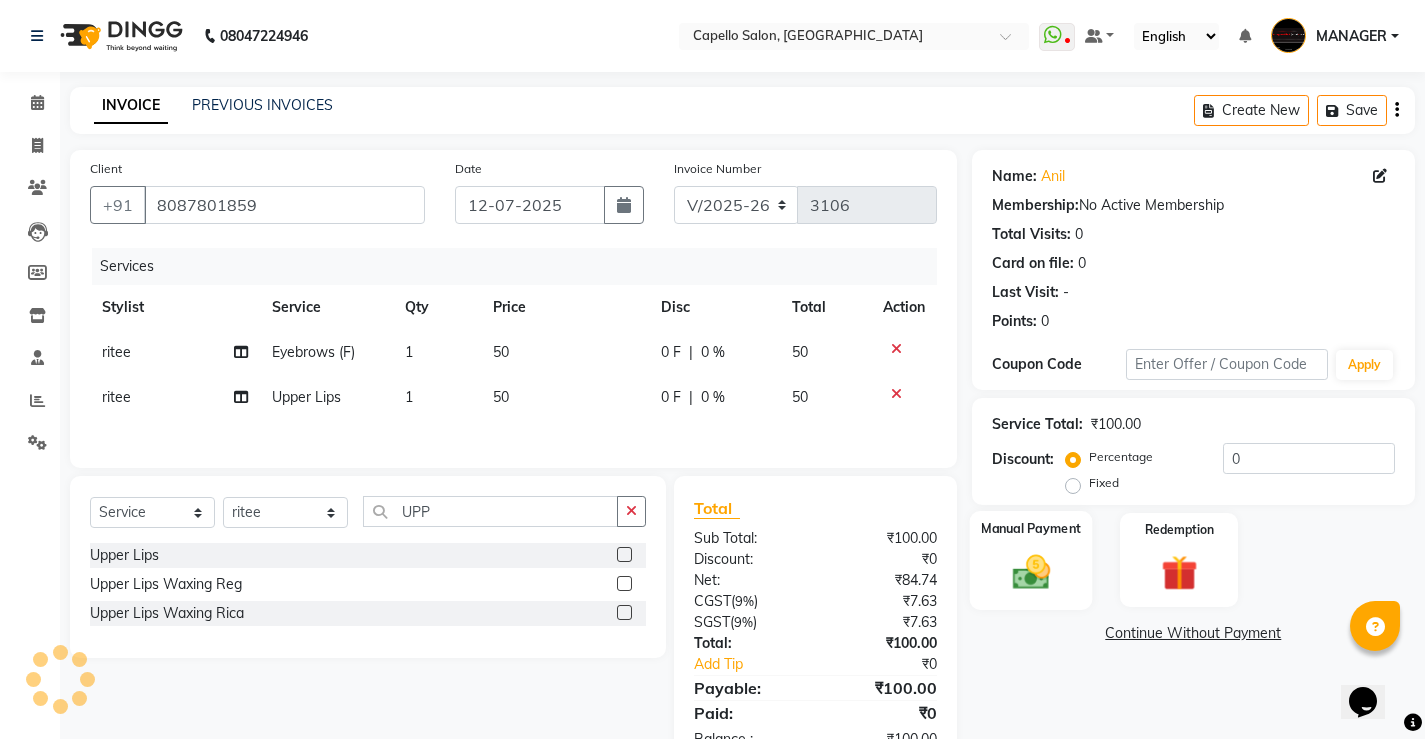 click 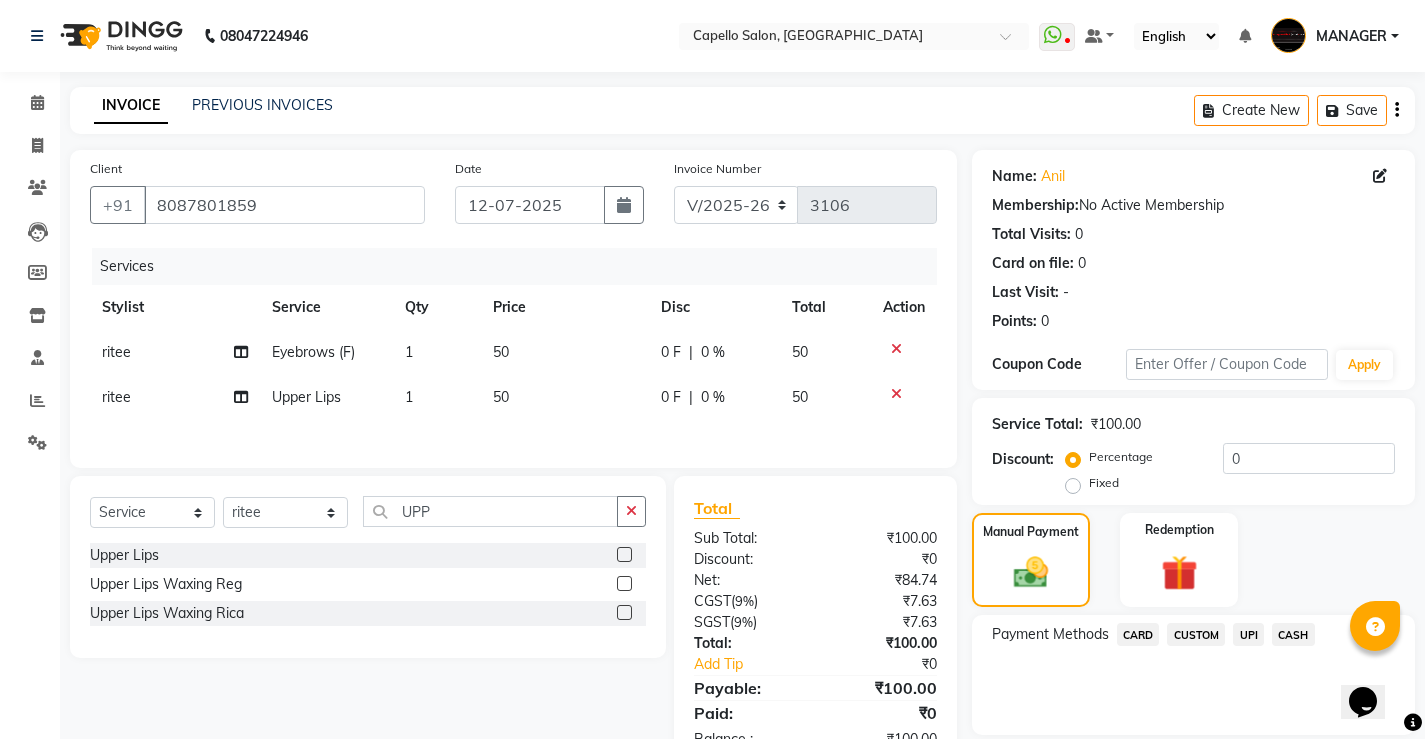 click on "CASH" 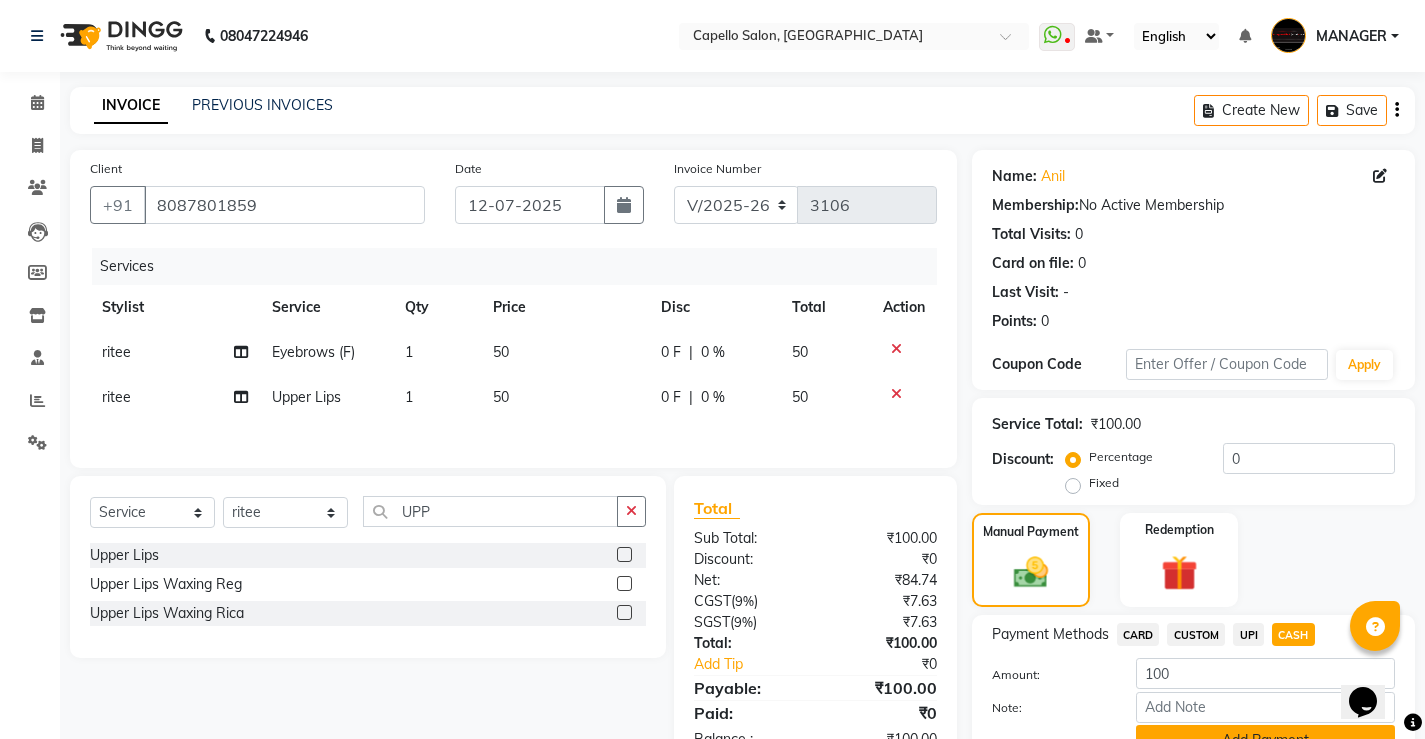 click on "Add Payment" 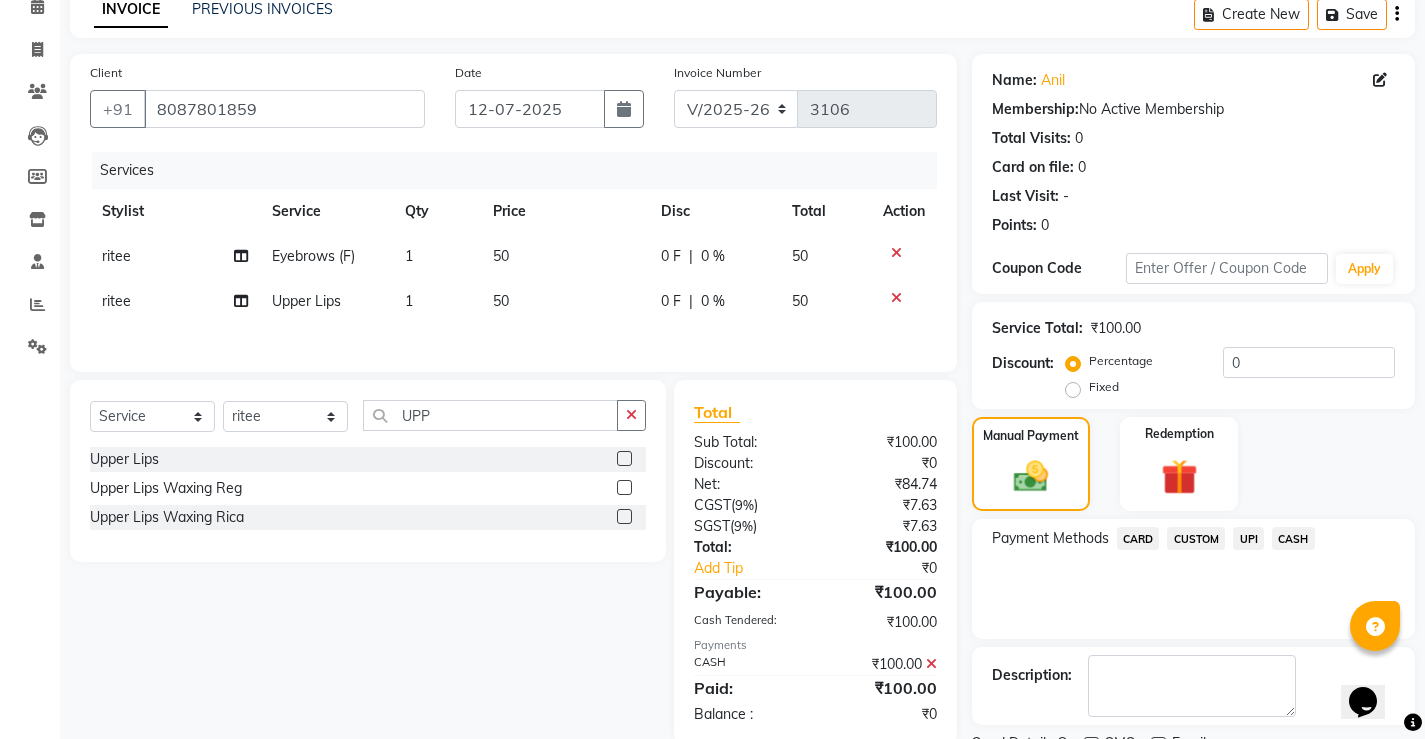 click on "Checkout" 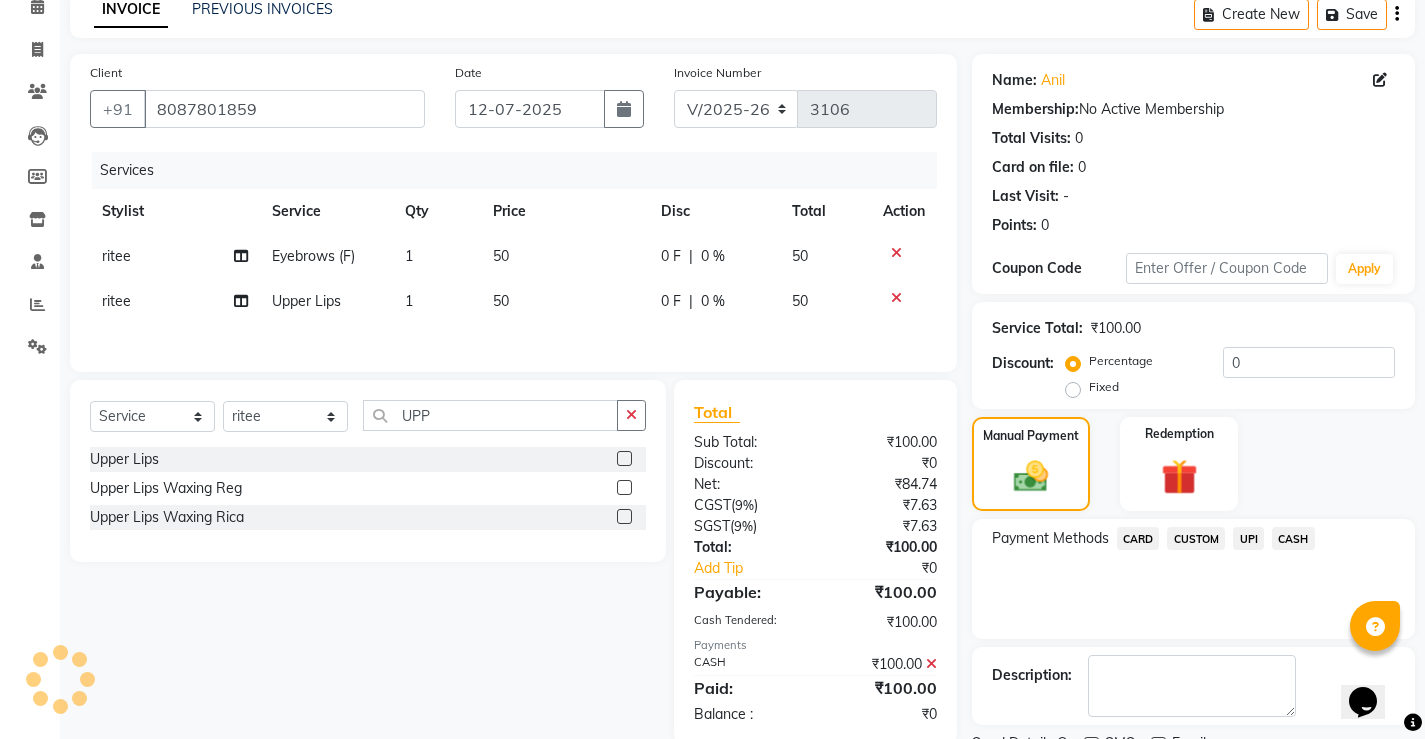 scroll, scrollTop: 180, scrollLeft: 0, axis: vertical 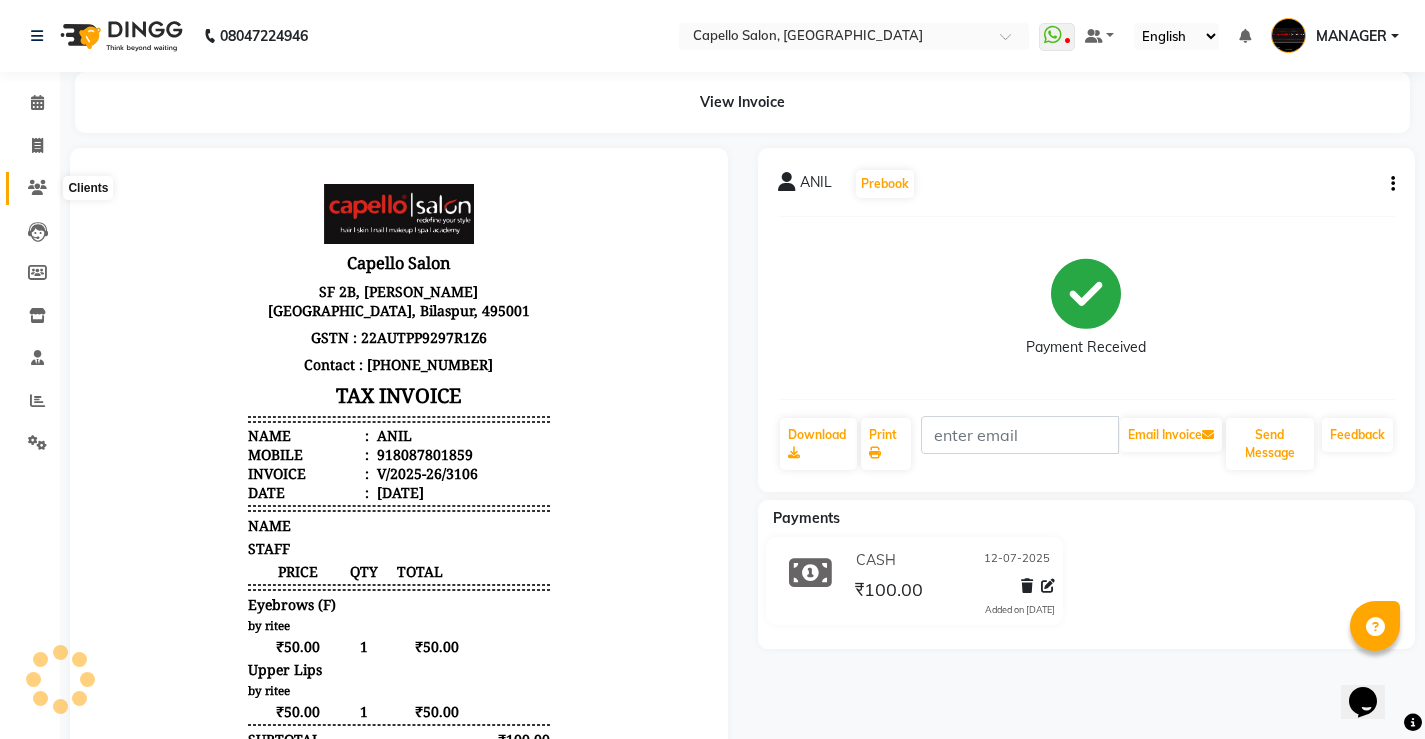 click 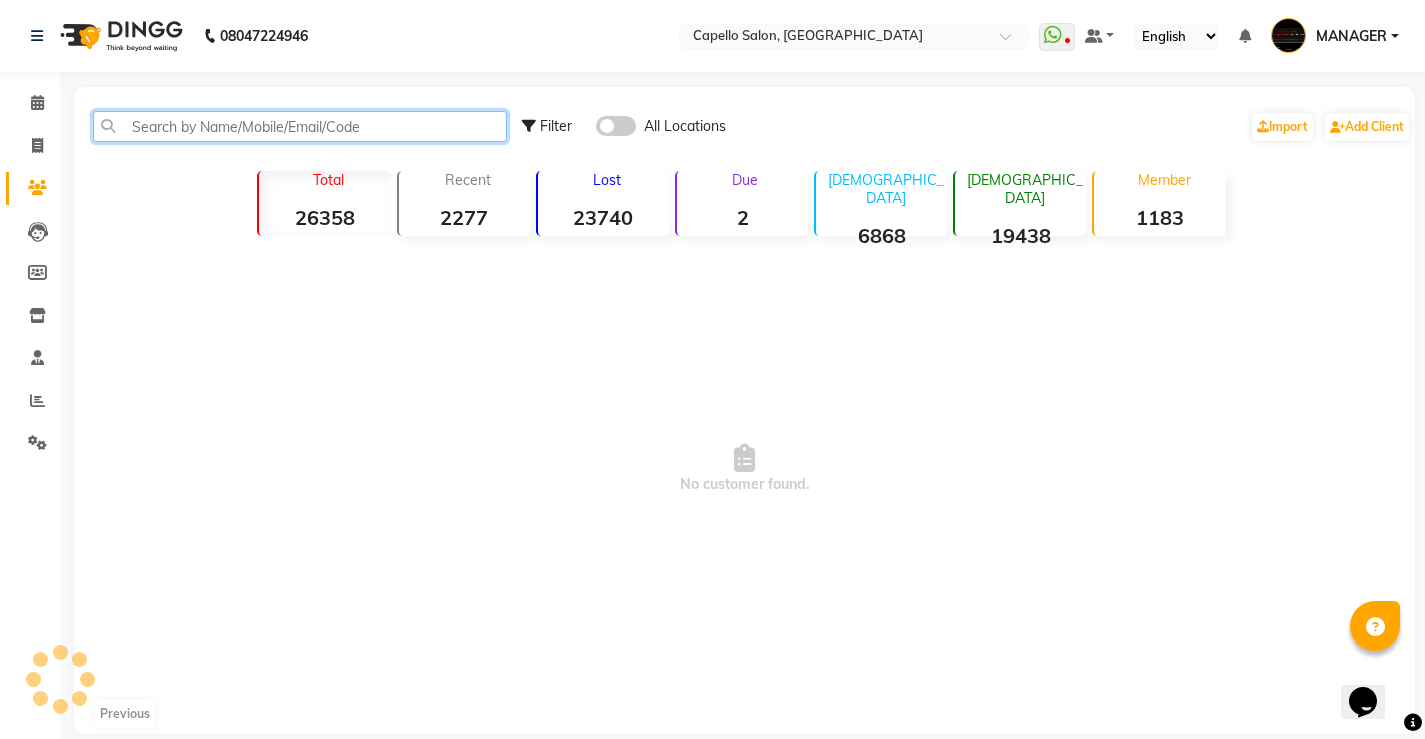 click 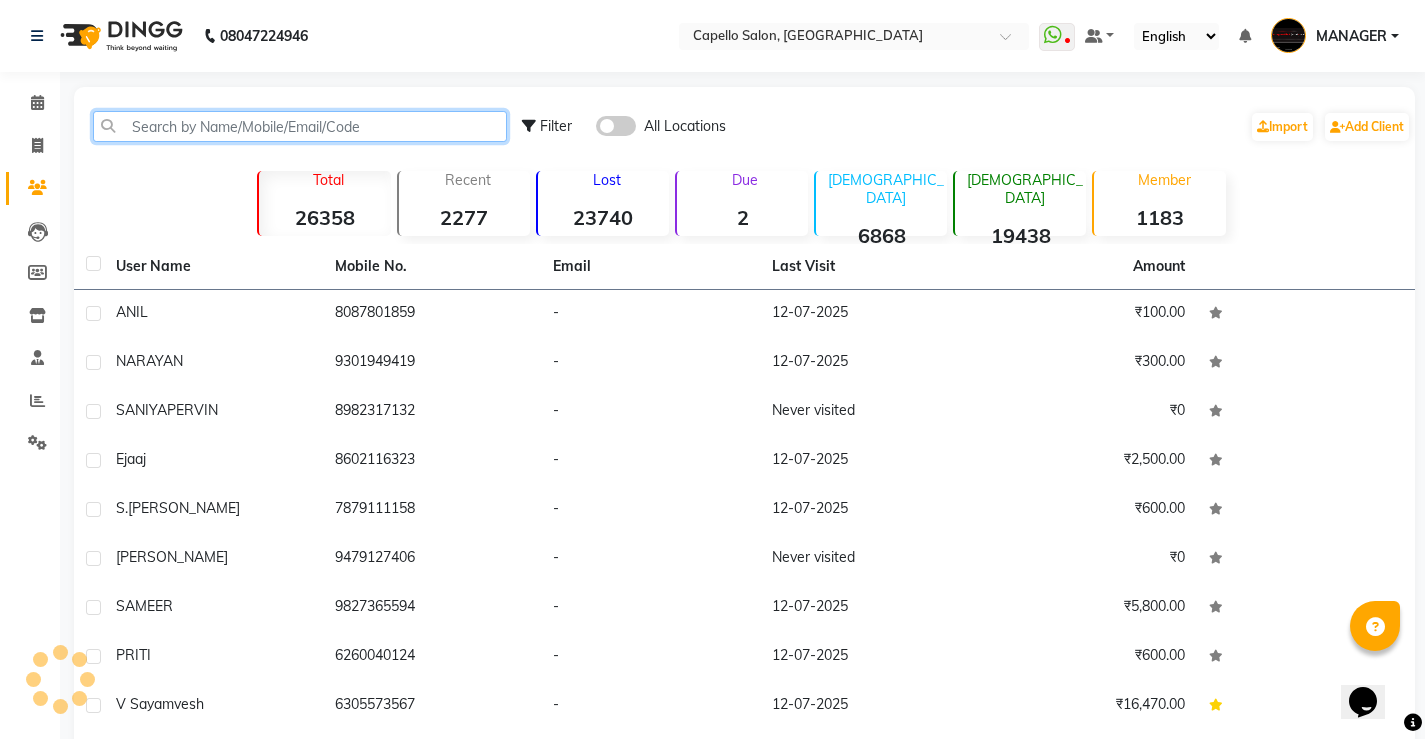 paste on "917415394048" 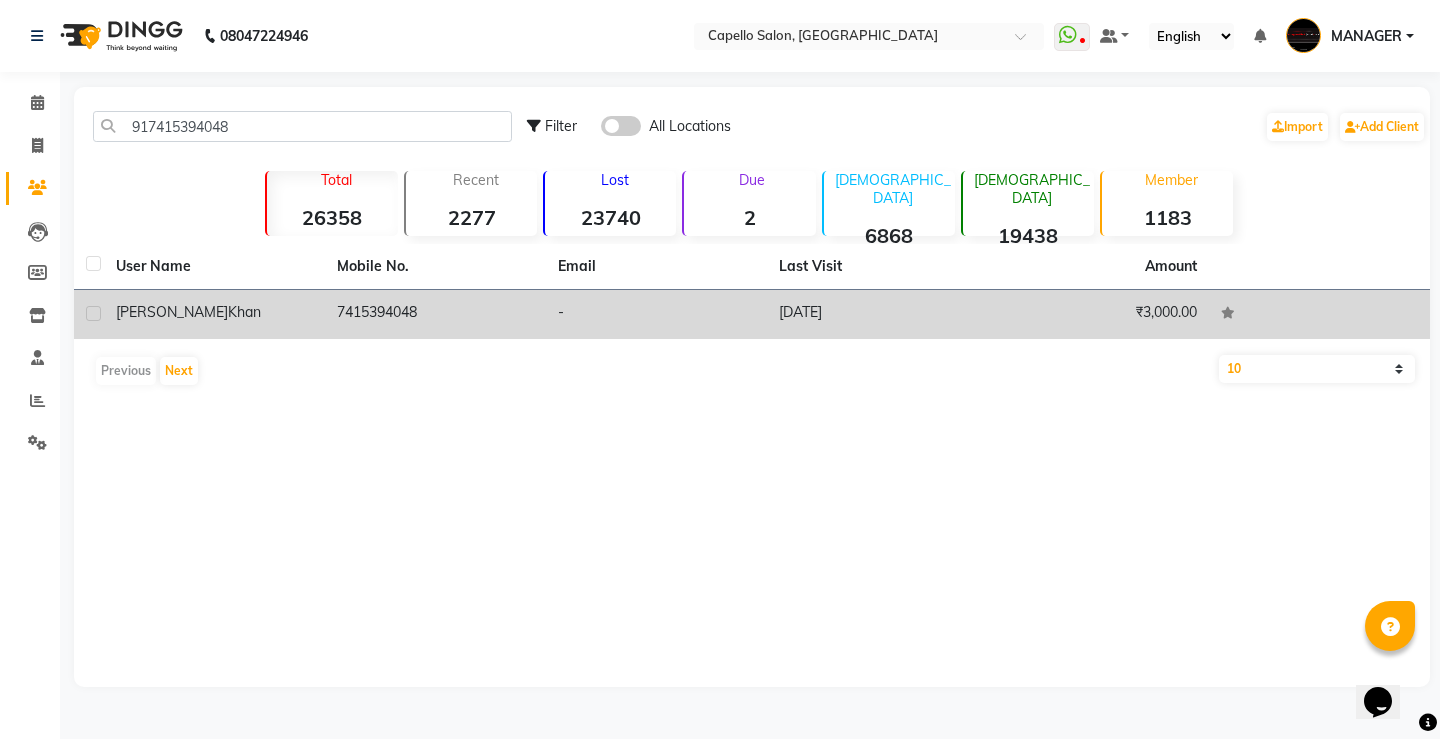 click on "khan" 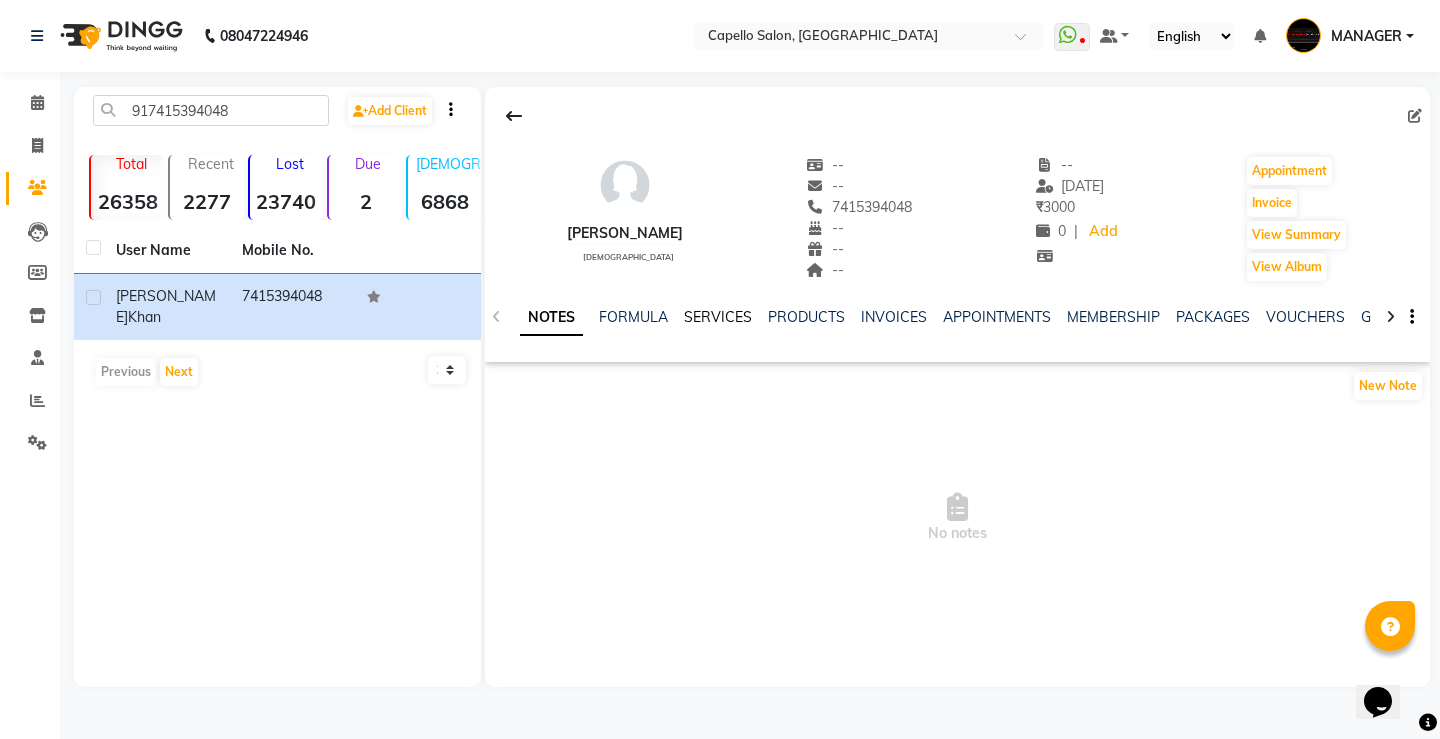 drag, startPoint x: 710, startPoint y: 322, endPoint x: 722, endPoint y: 322, distance: 12 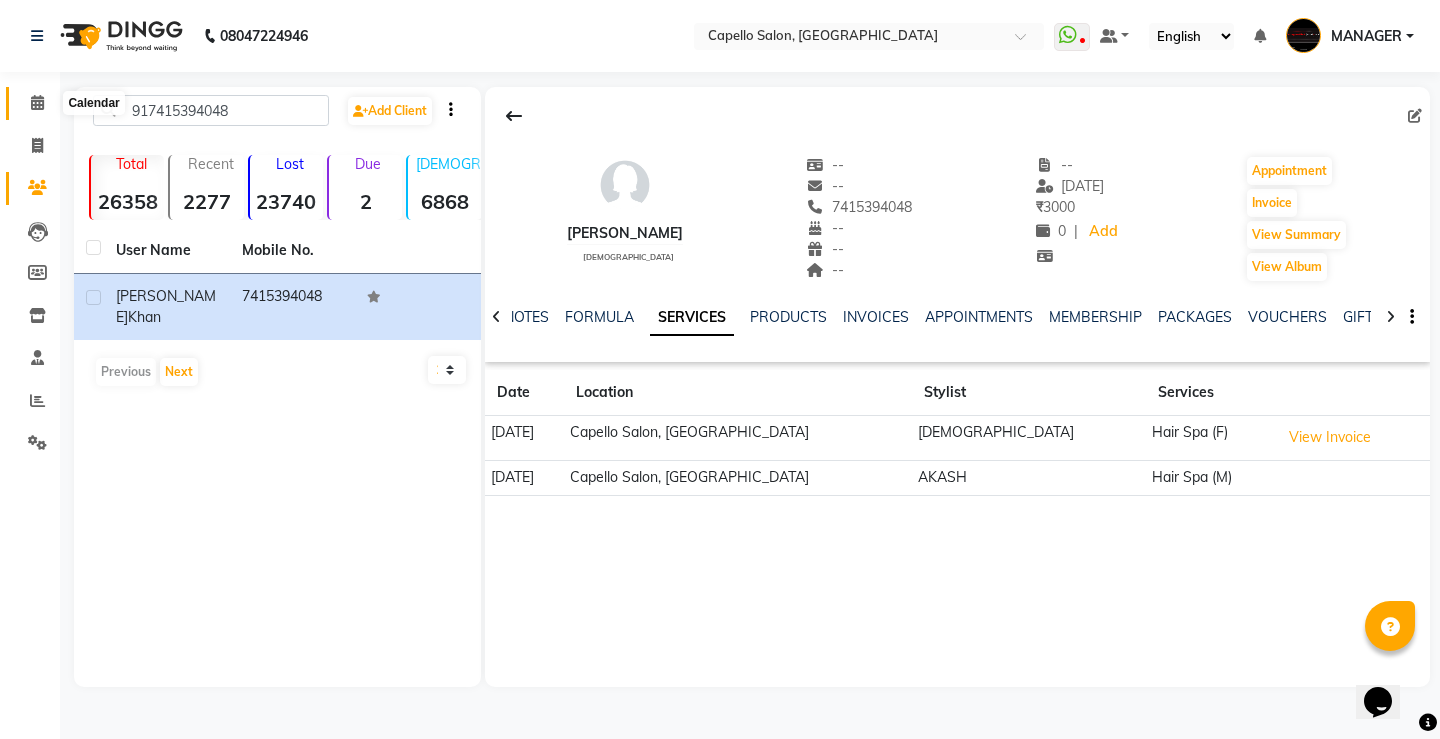 click 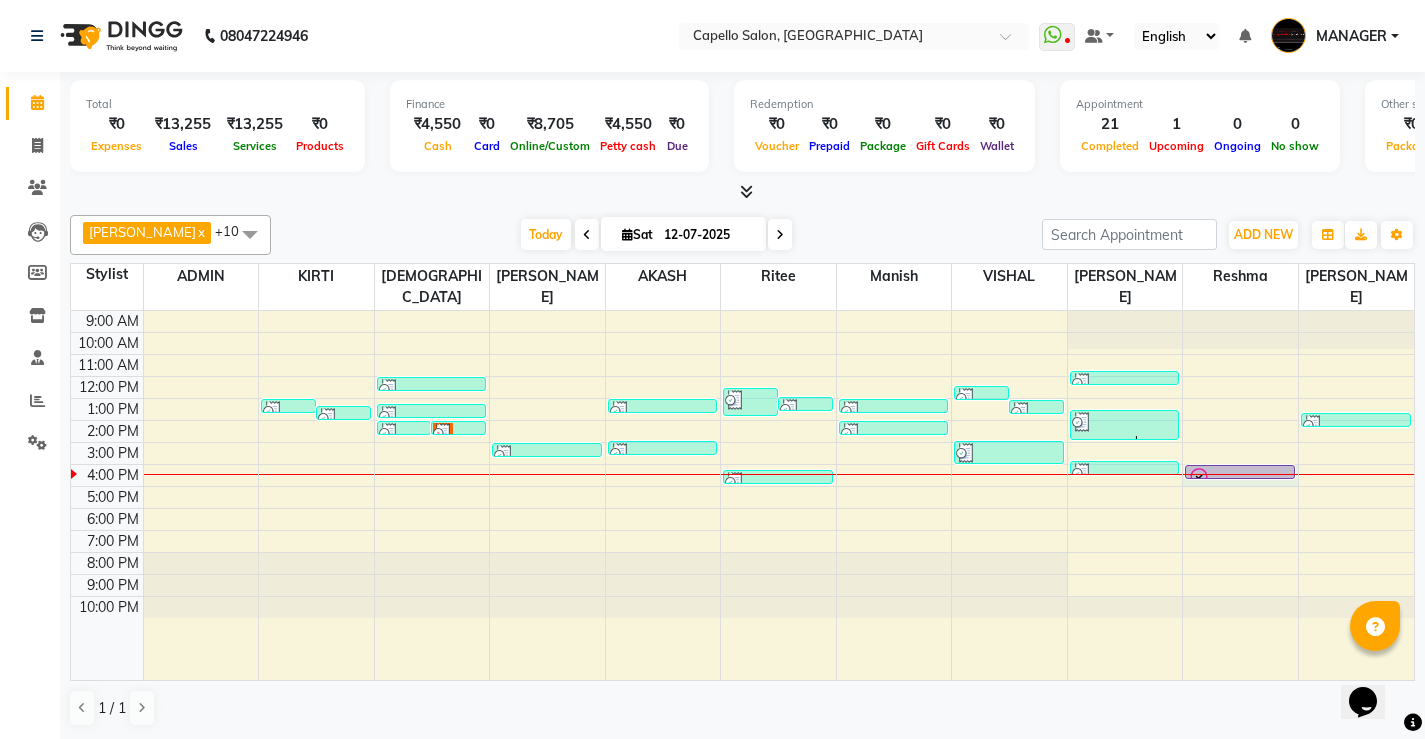 click at bounding box center [1240, 474] 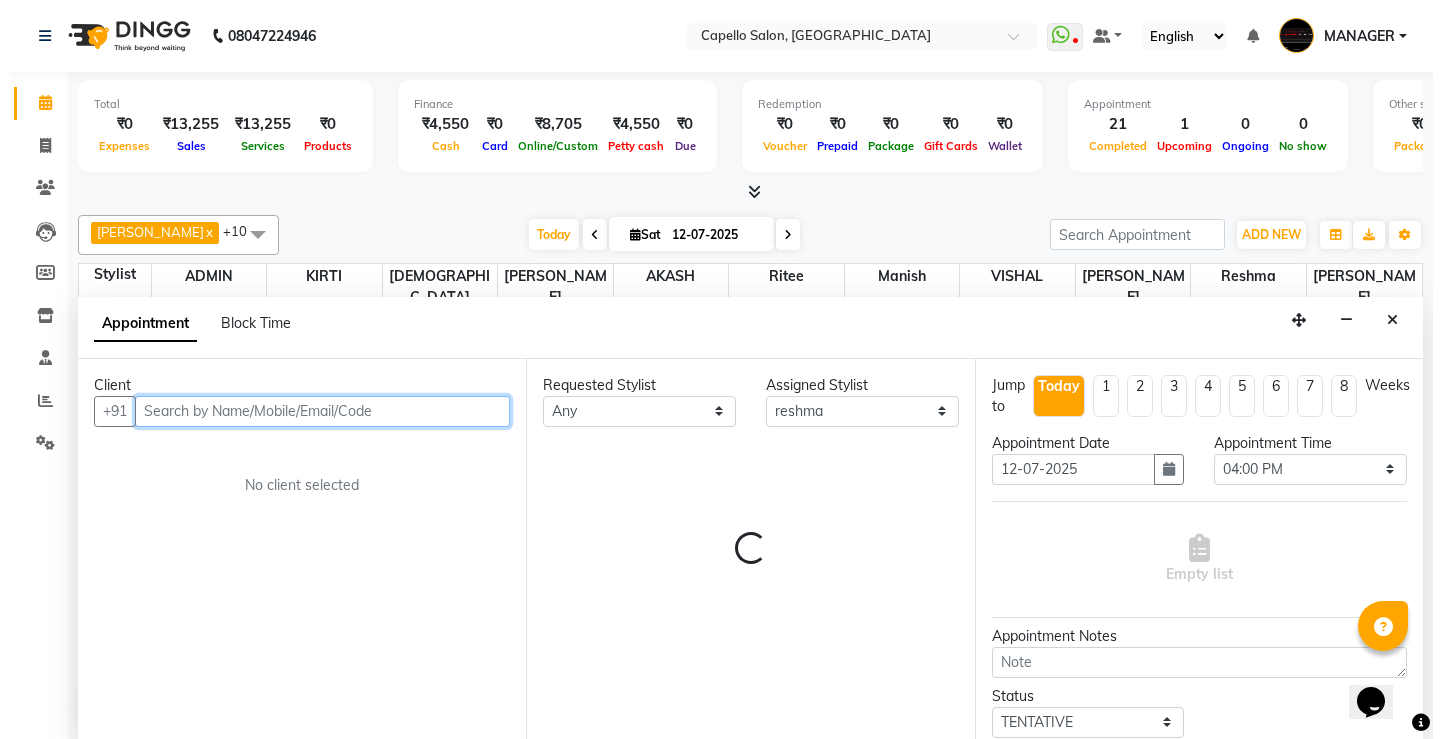 scroll, scrollTop: 1, scrollLeft: 0, axis: vertical 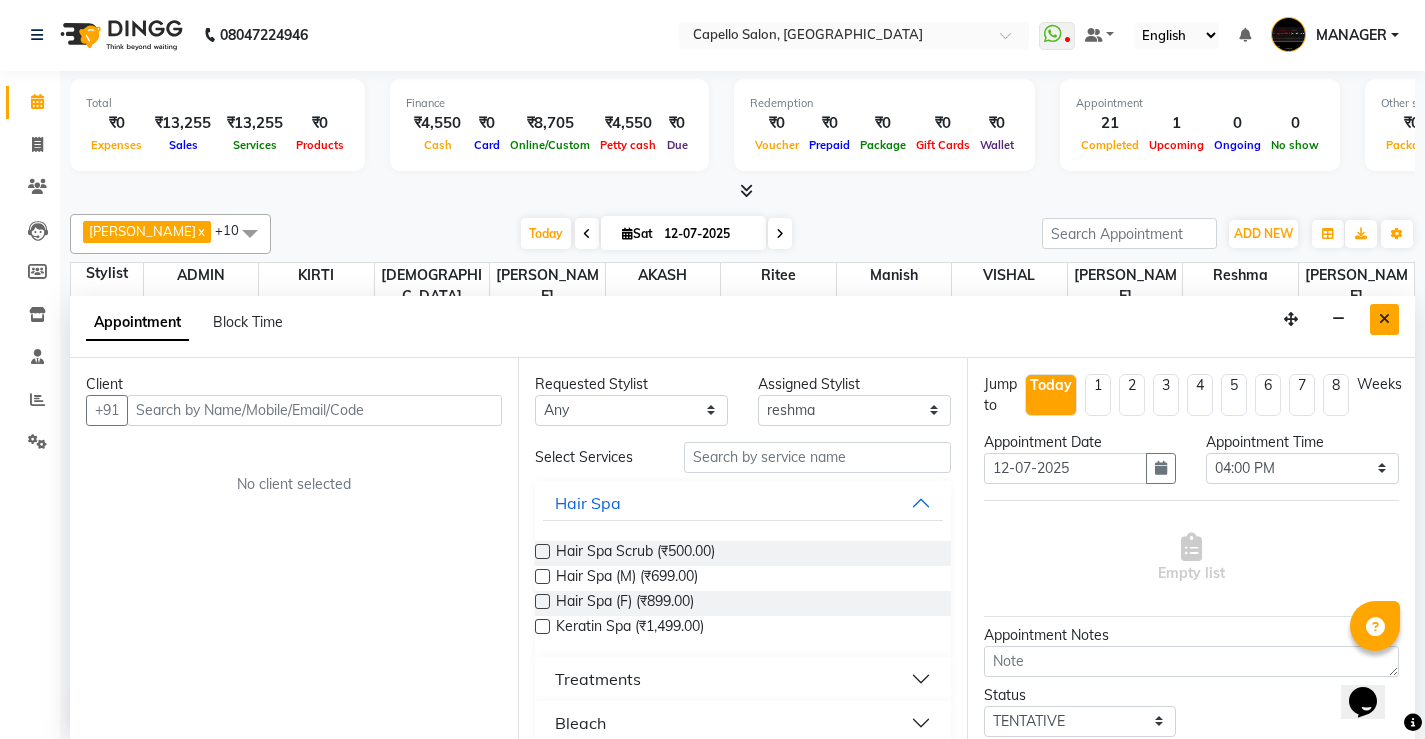 click at bounding box center [1384, 319] 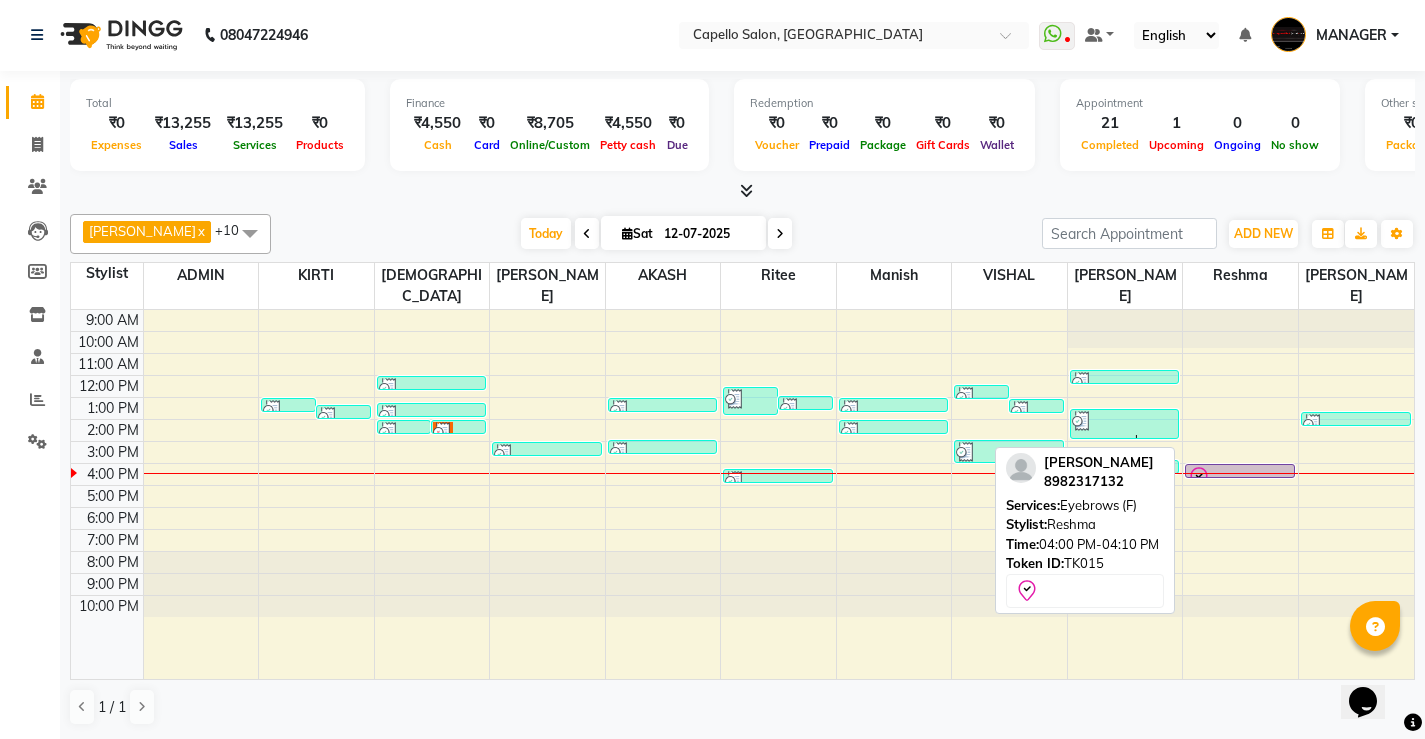 click at bounding box center (1240, 478) 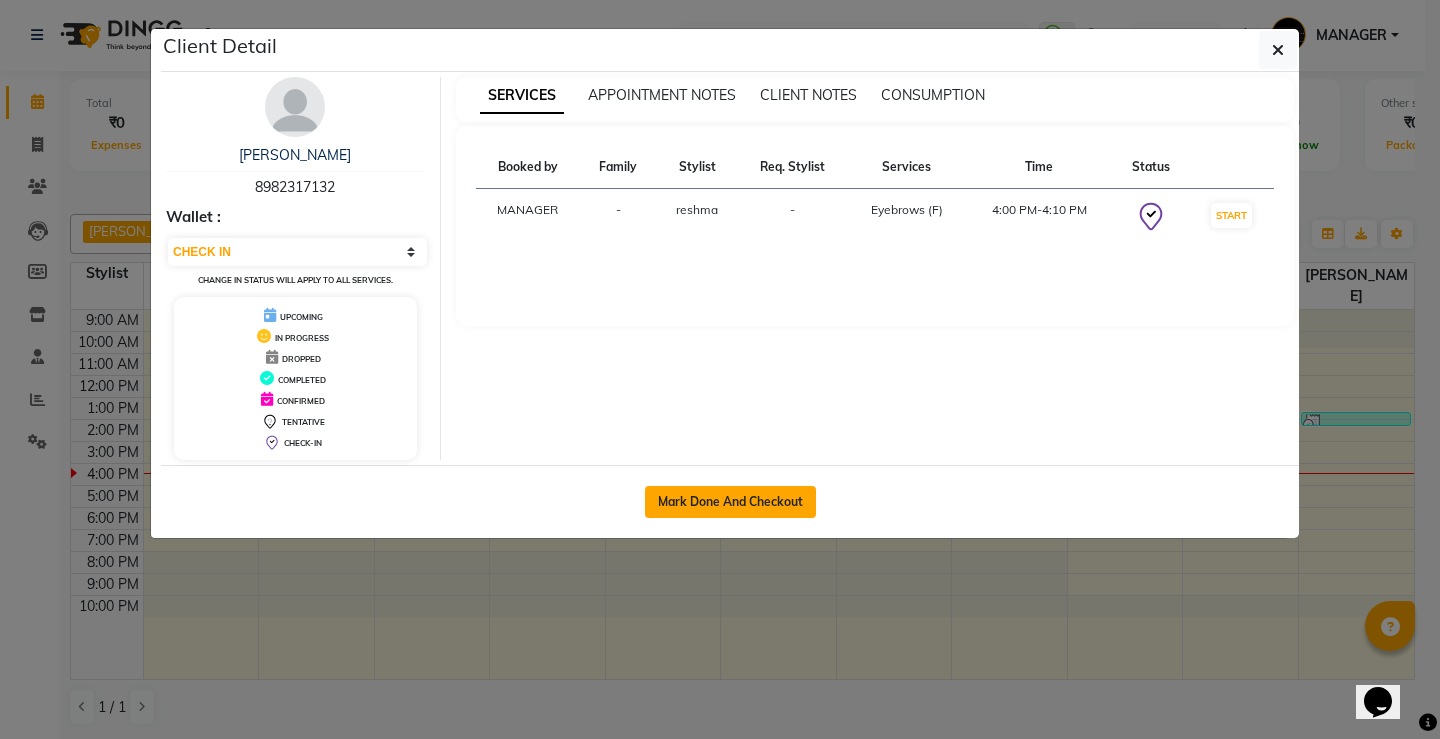 click on "Mark Done And Checkout" 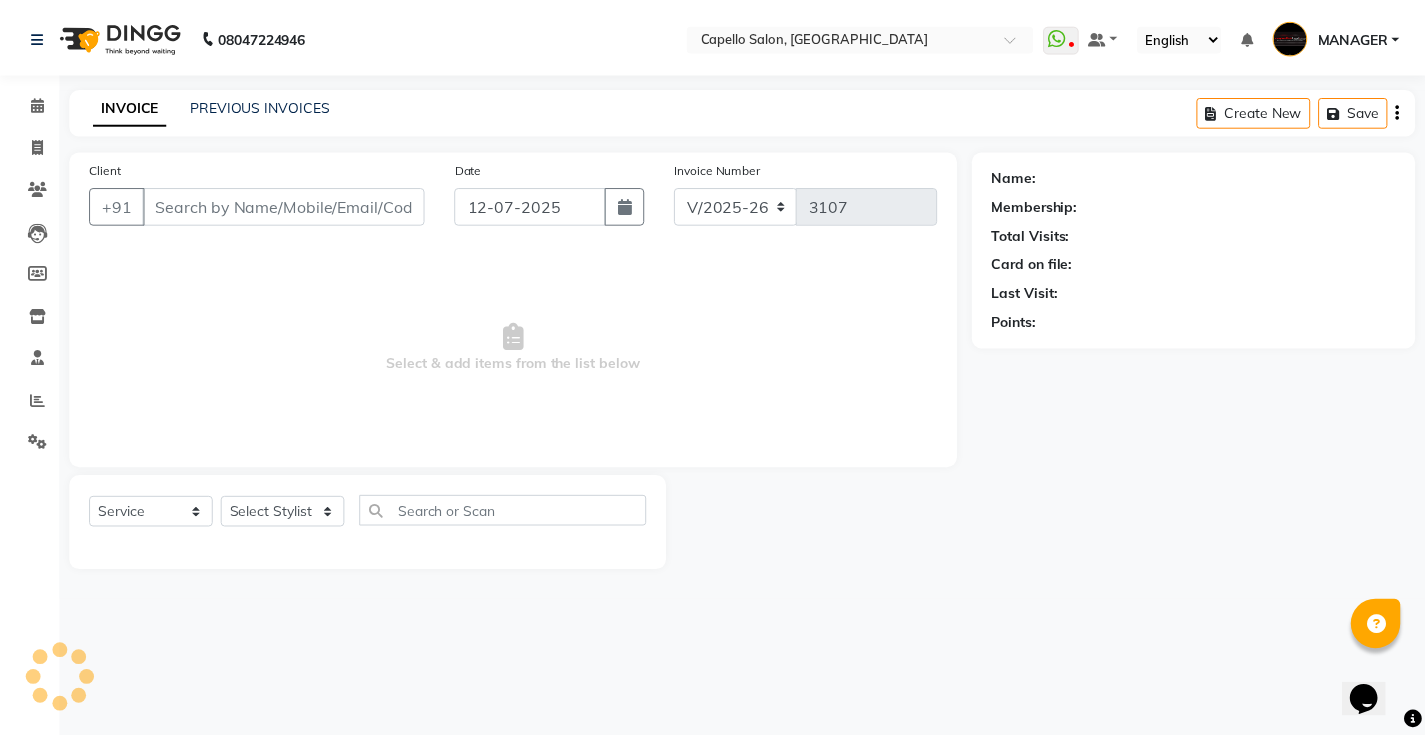 scroll, scrollTop: 0, scrollLeft: 0, axis: both 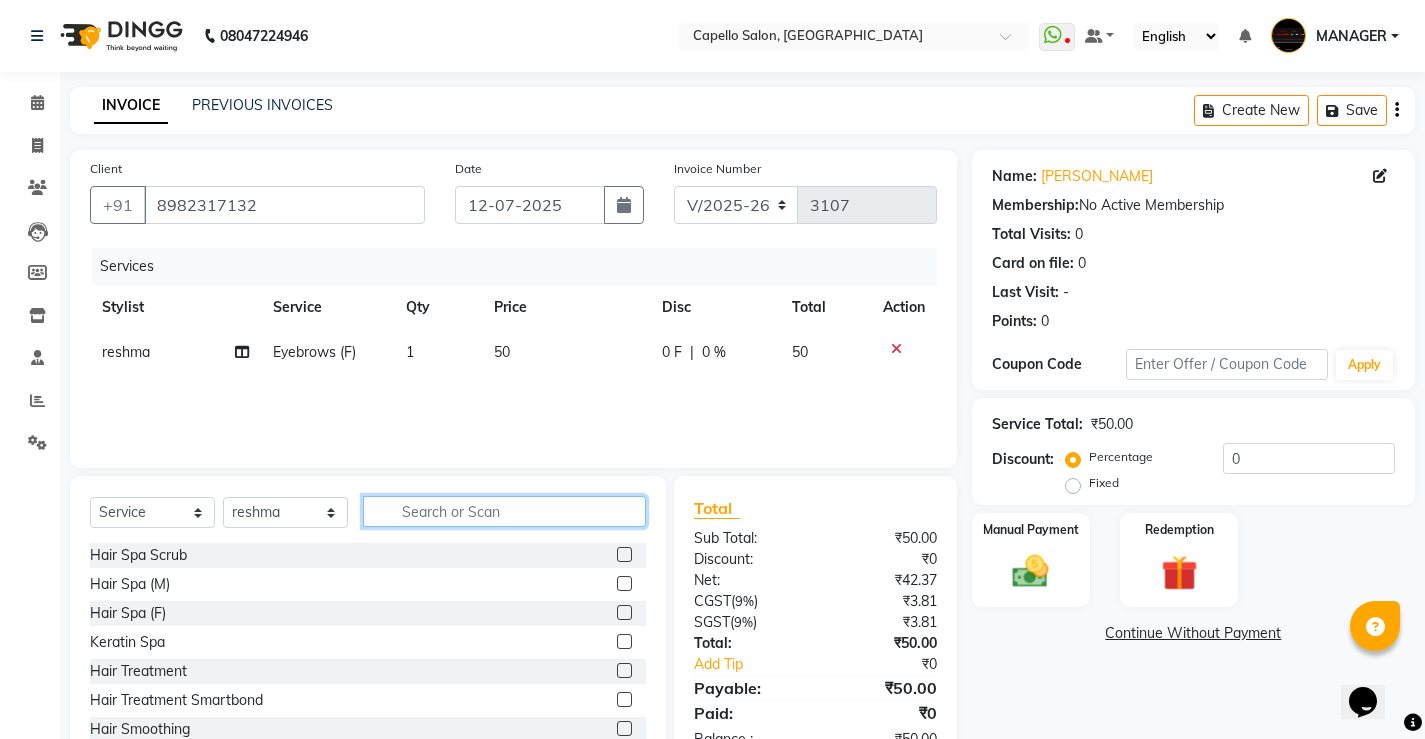 click 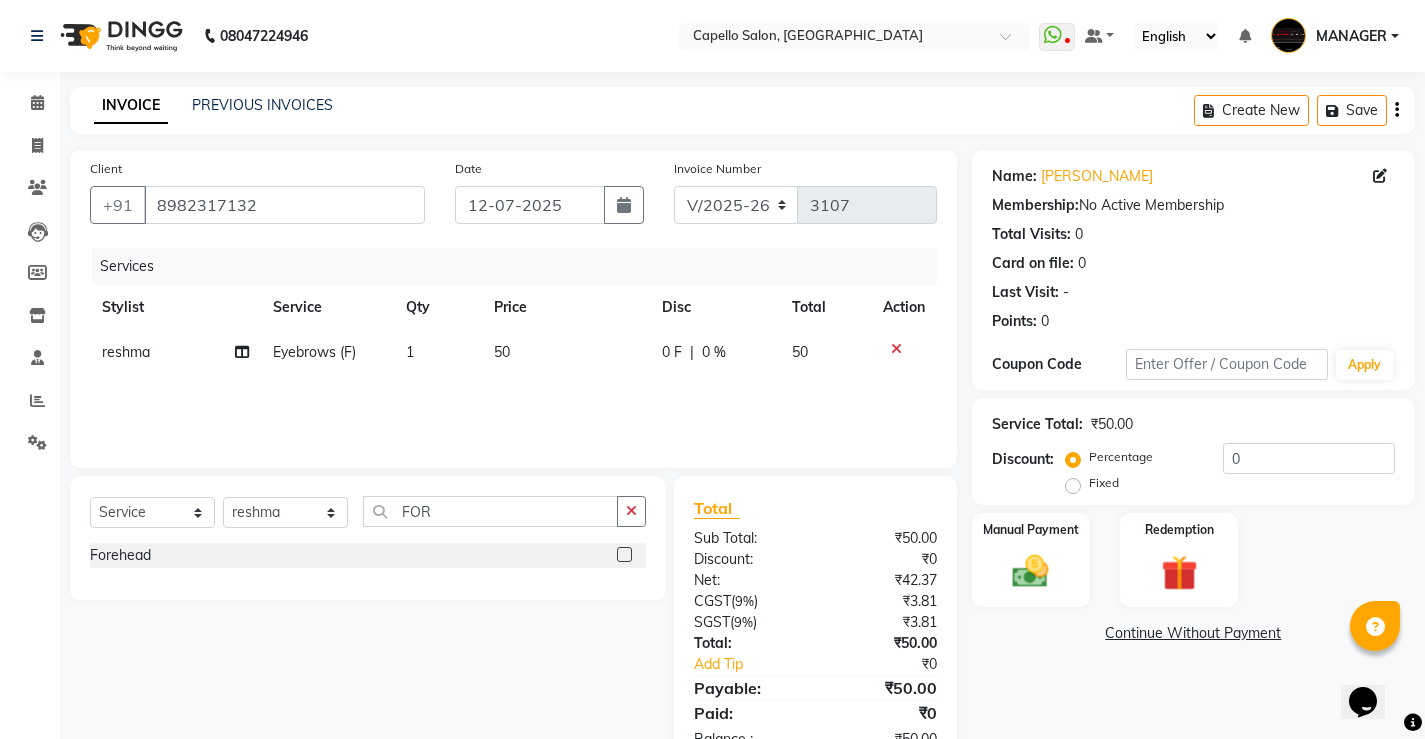 click 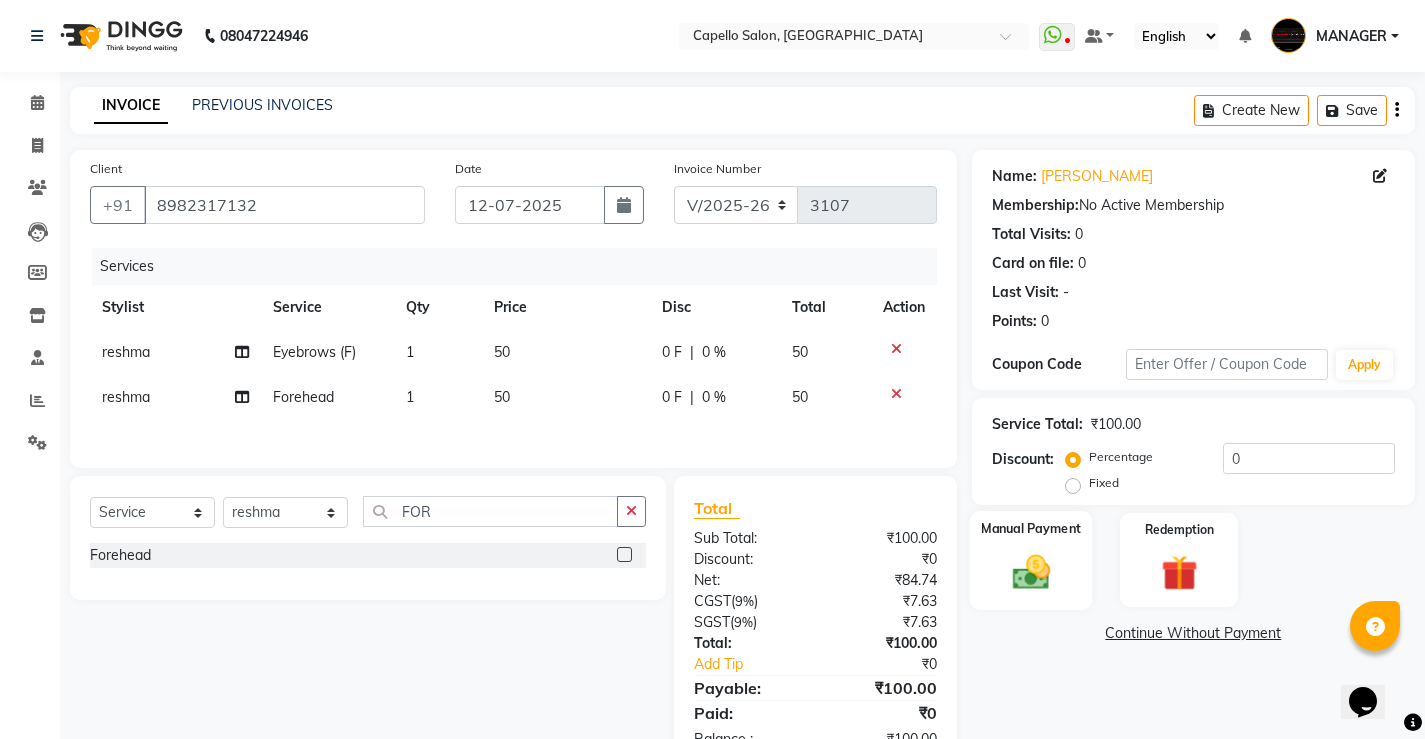 drag, startPoint x: 1018, startPoint y: 559, endPoint x: 1034, endPoint y: 567, distance: 17.888544 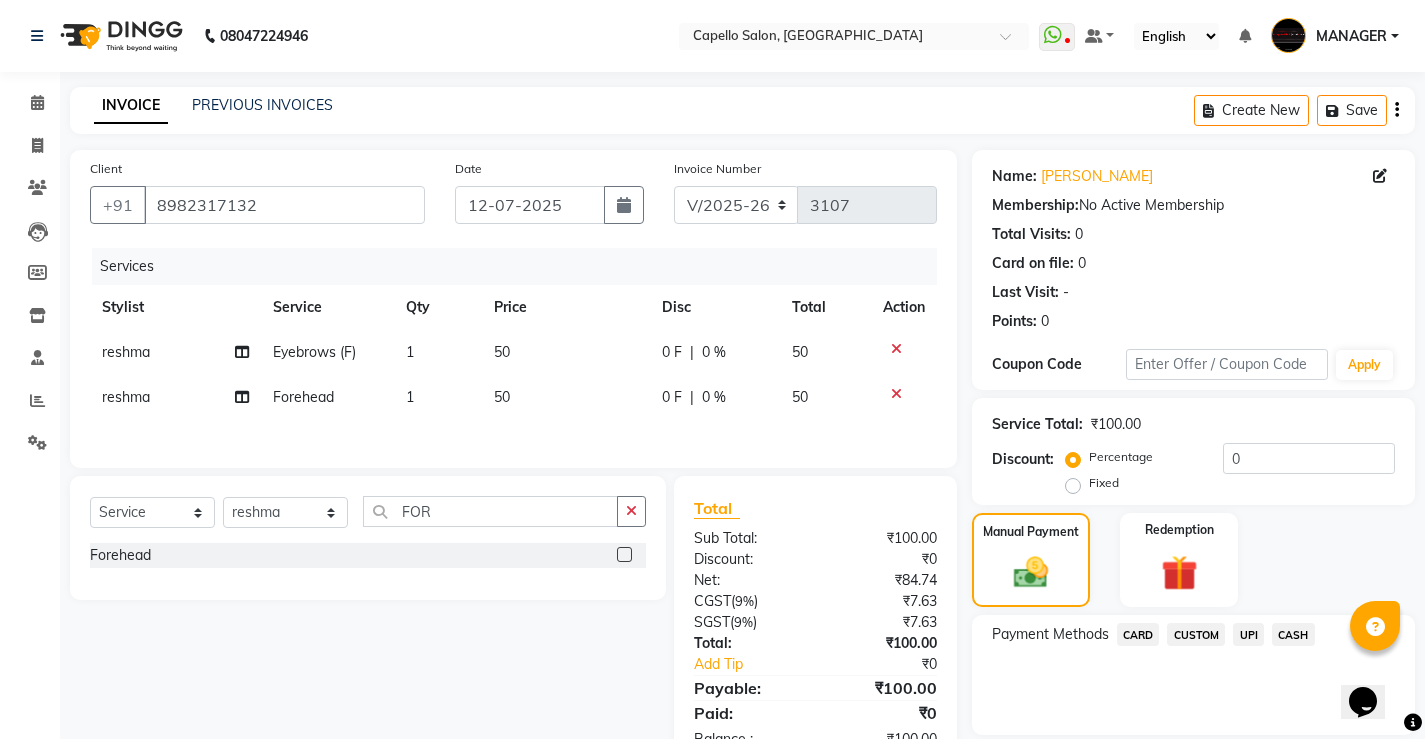 click on "CASH" 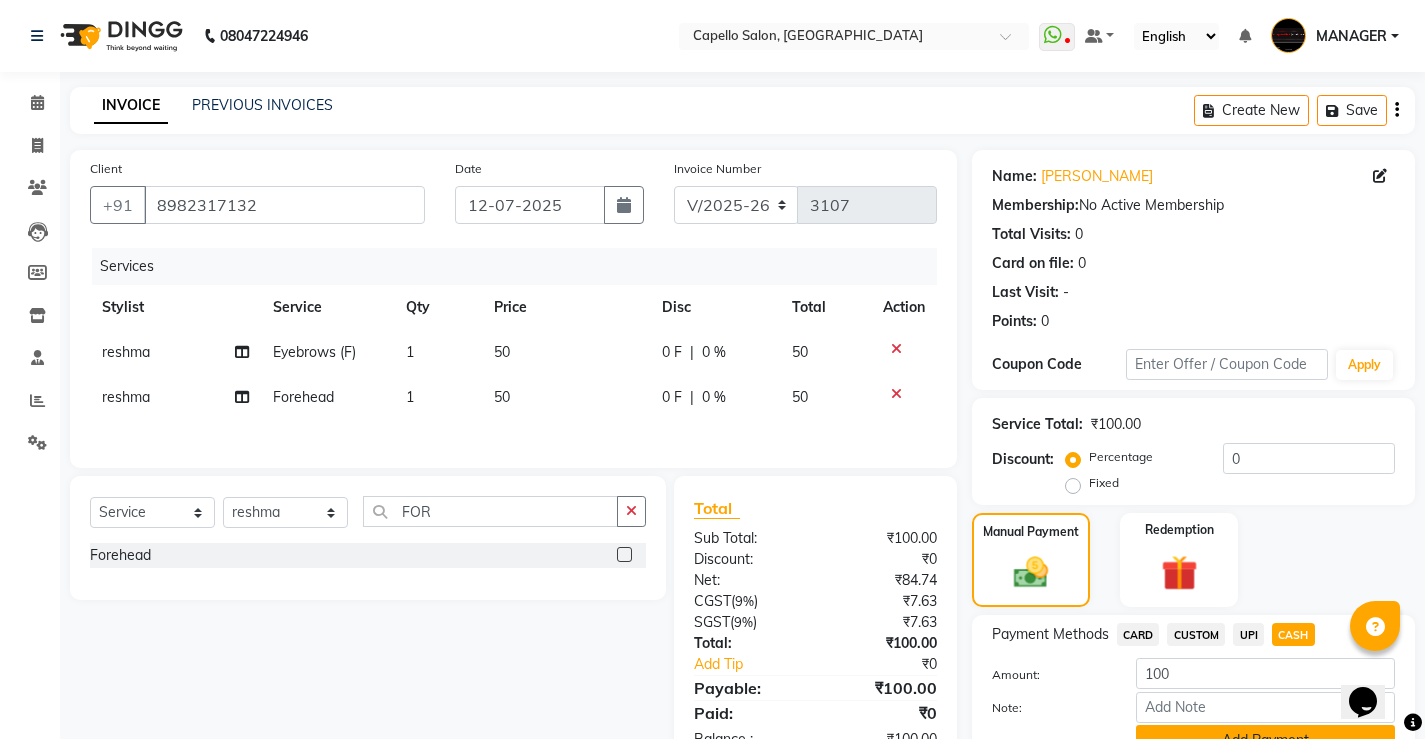 click on "Add Payment" 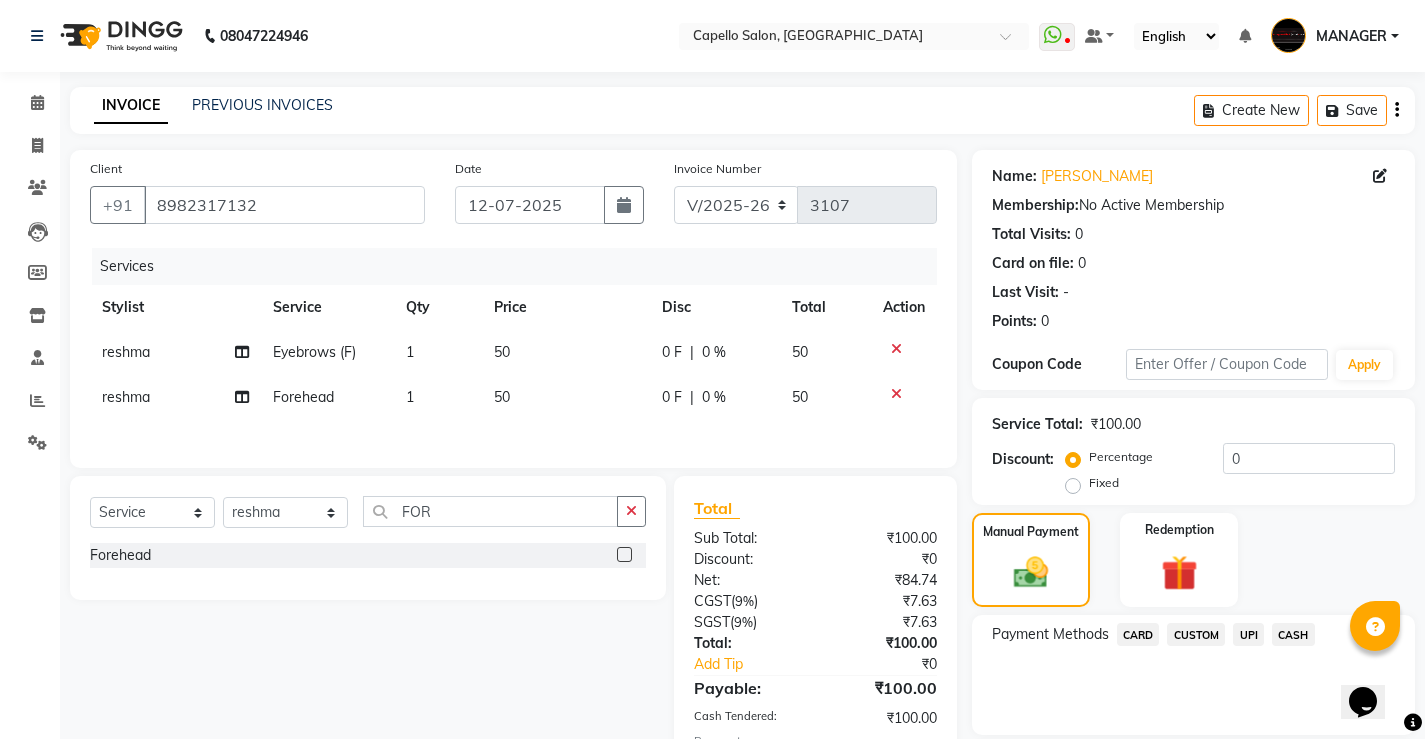 scroll, scrollTop: 96, scrollLeft: 0, axis: vertical 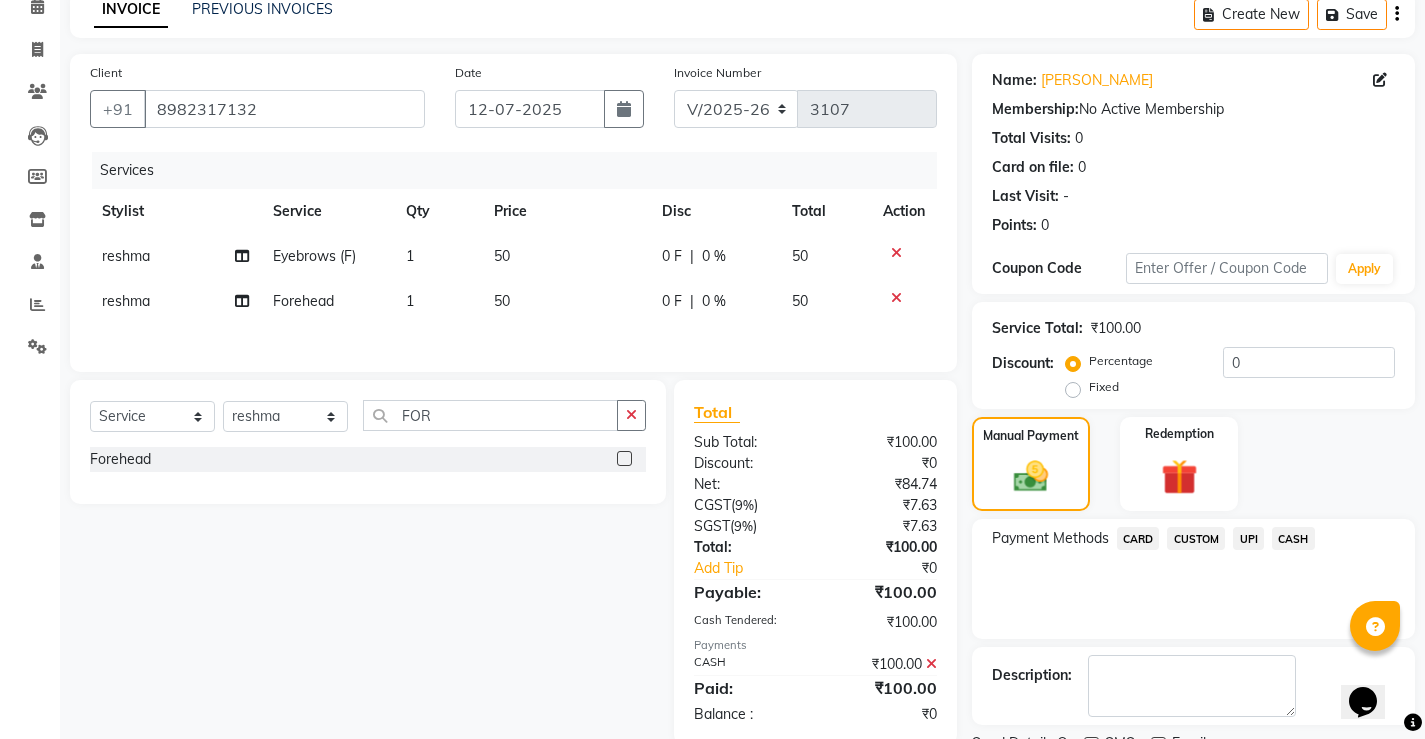 click on "Checkout" 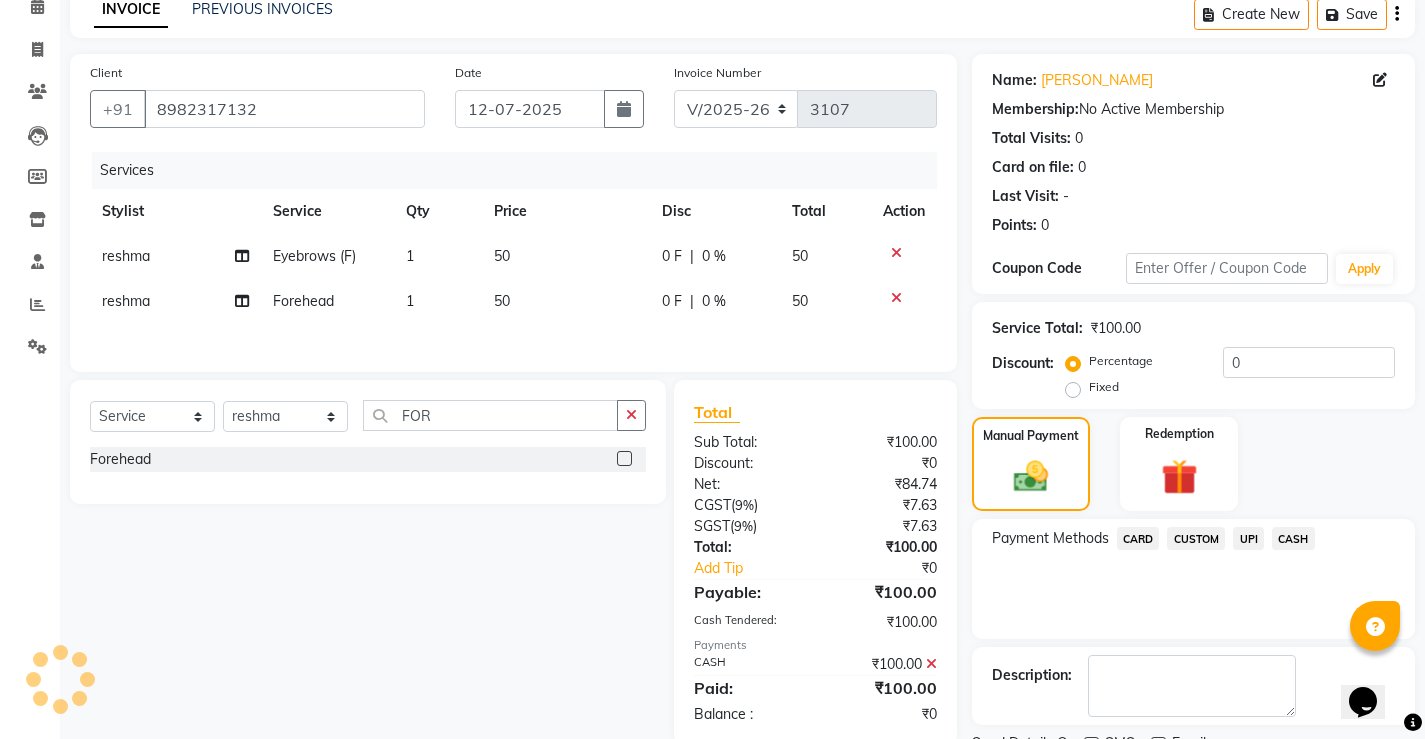 scroll, scrollTop: 180, scrollLeft: 0, axis: vertical 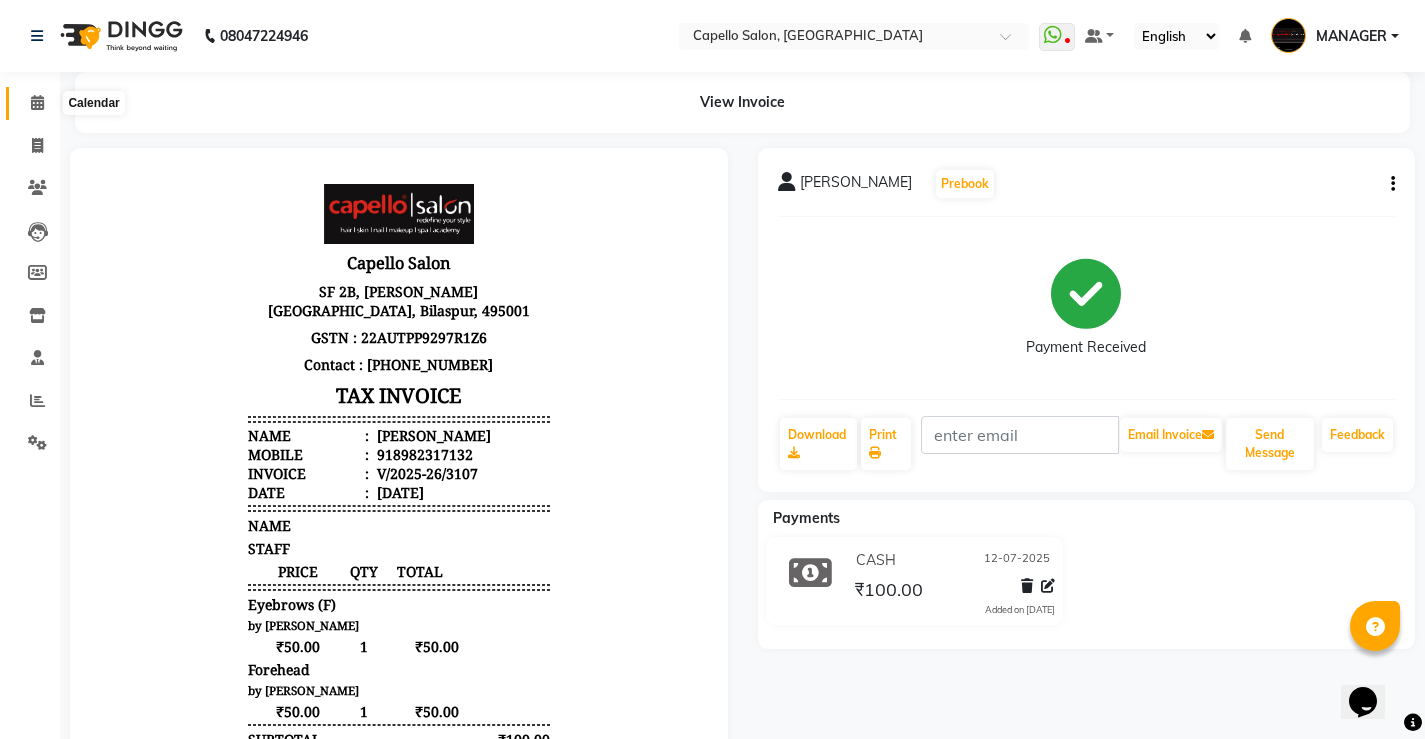 click 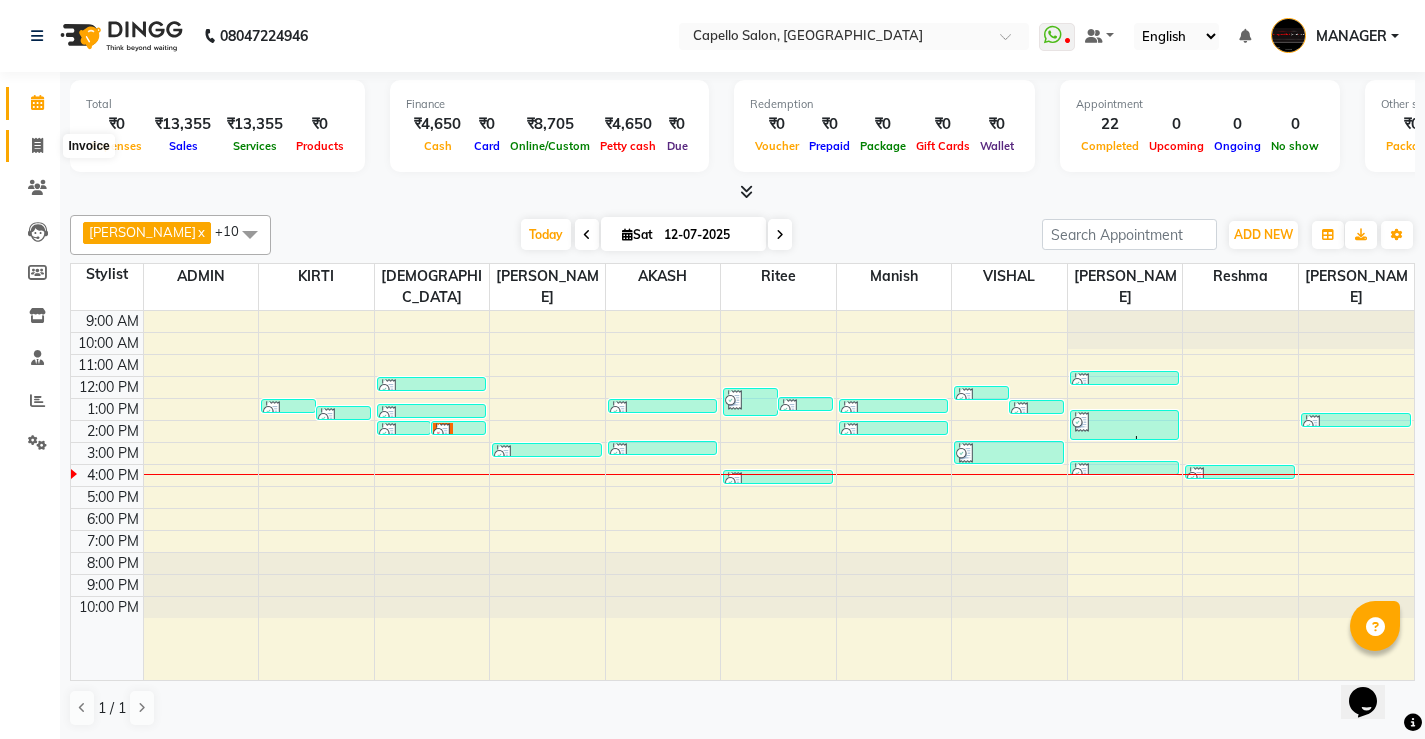 click 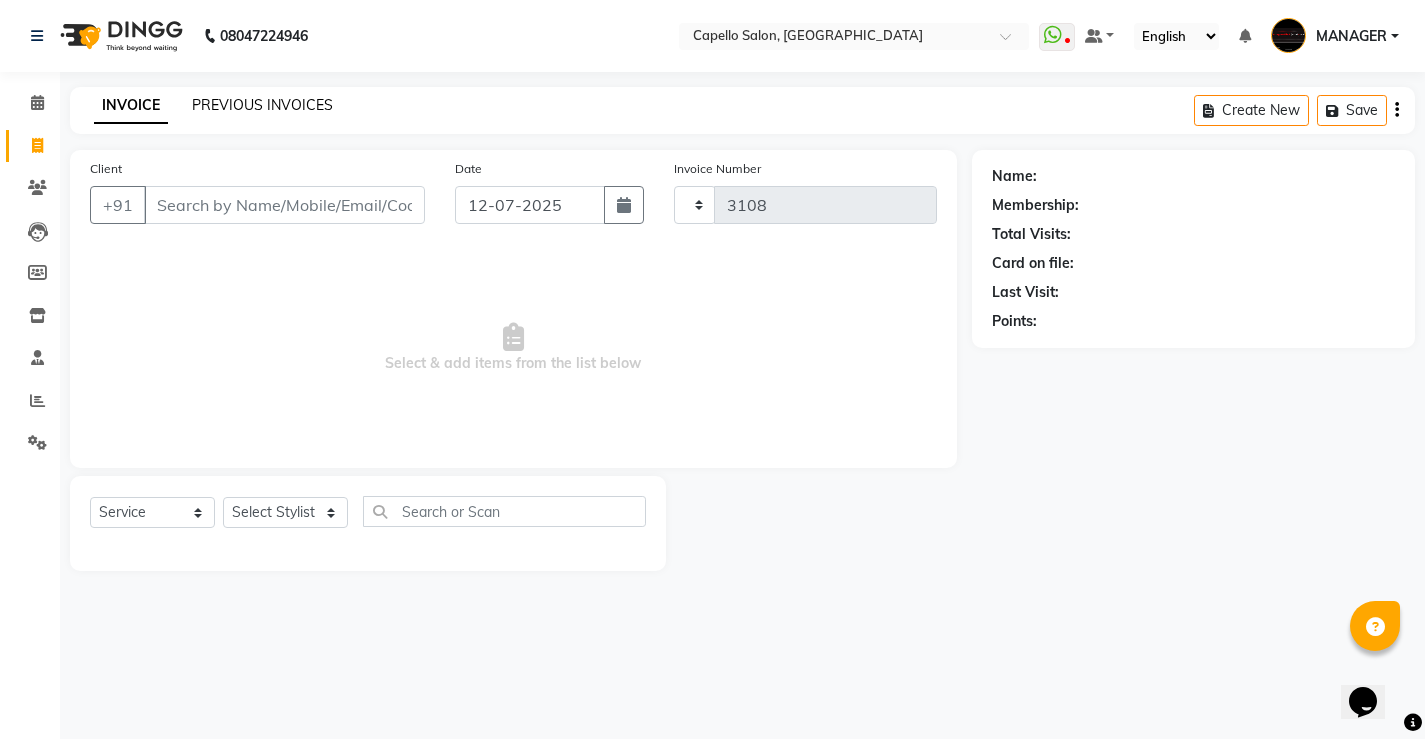 click on "PREVIOUS INVOICES" 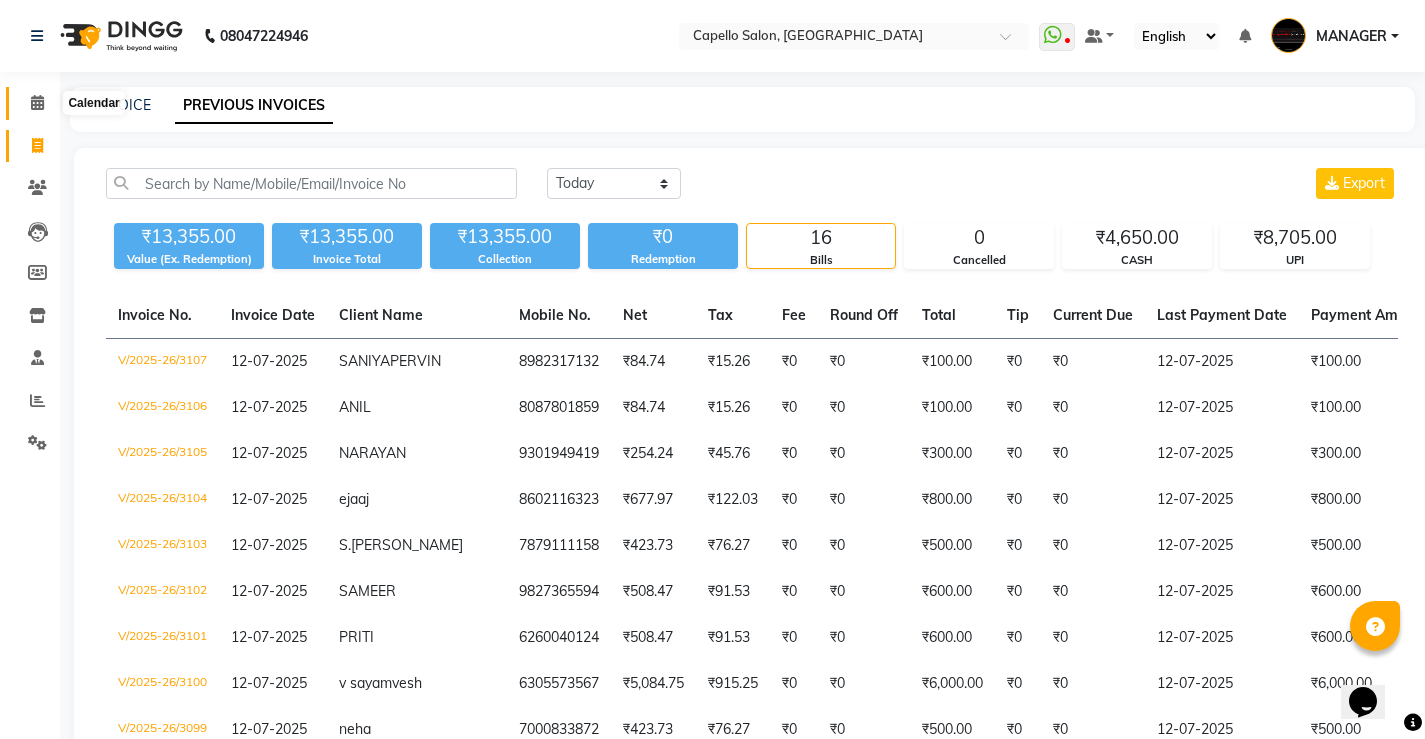 click 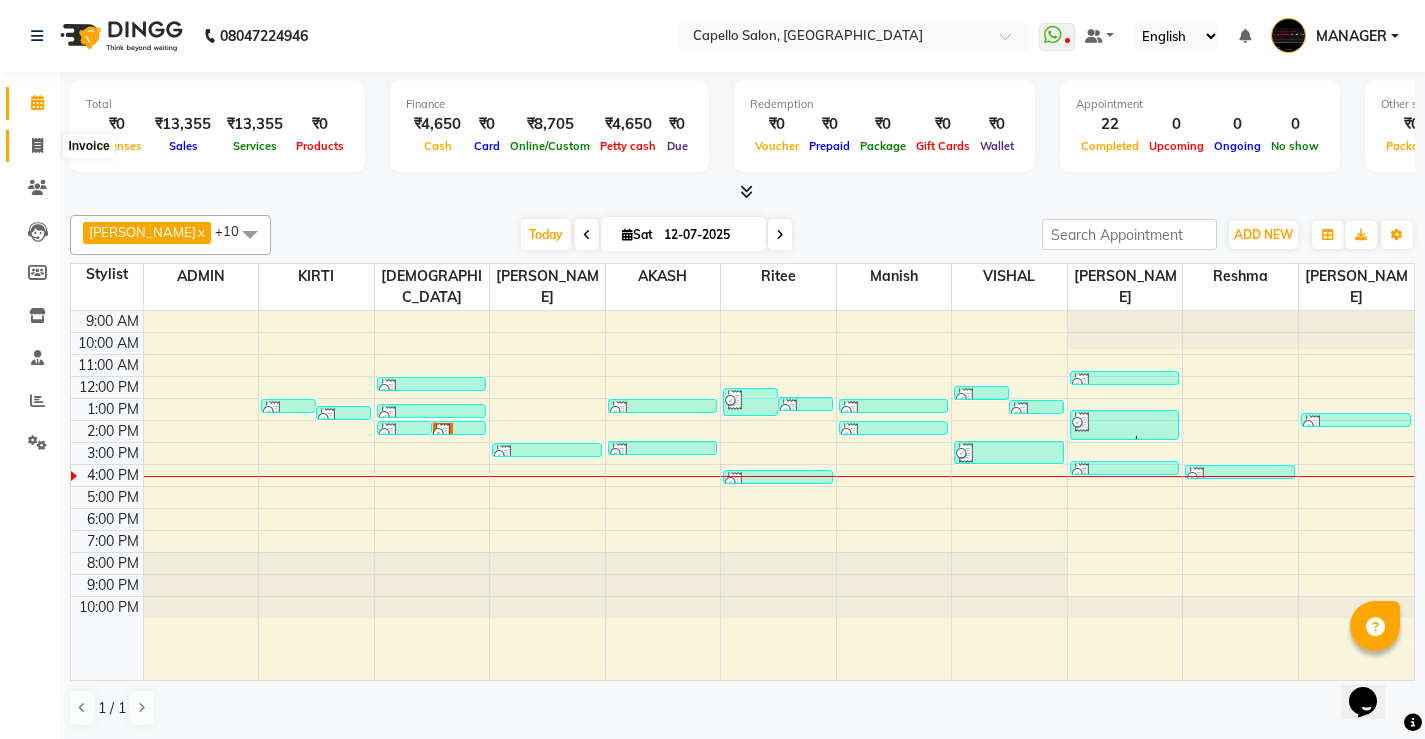 click 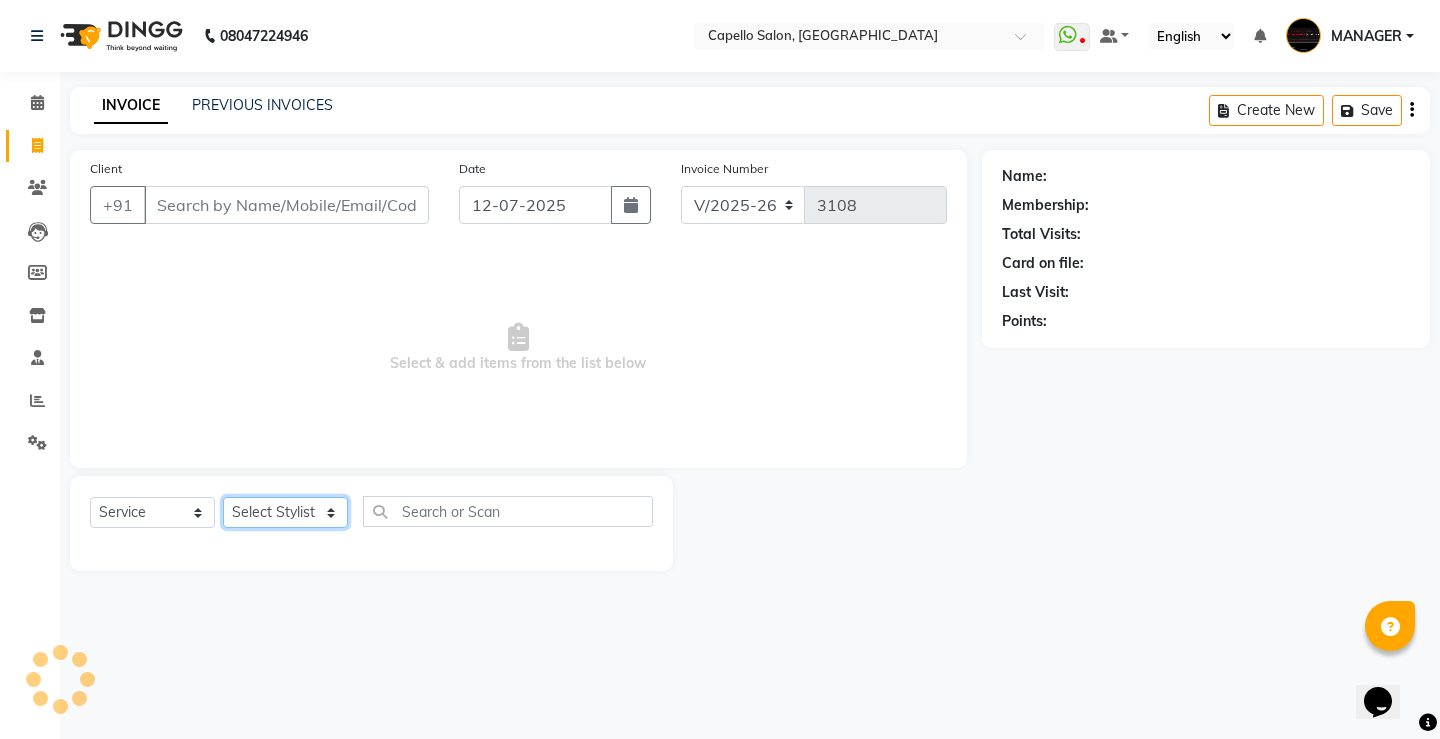 click on "Select Stylist" 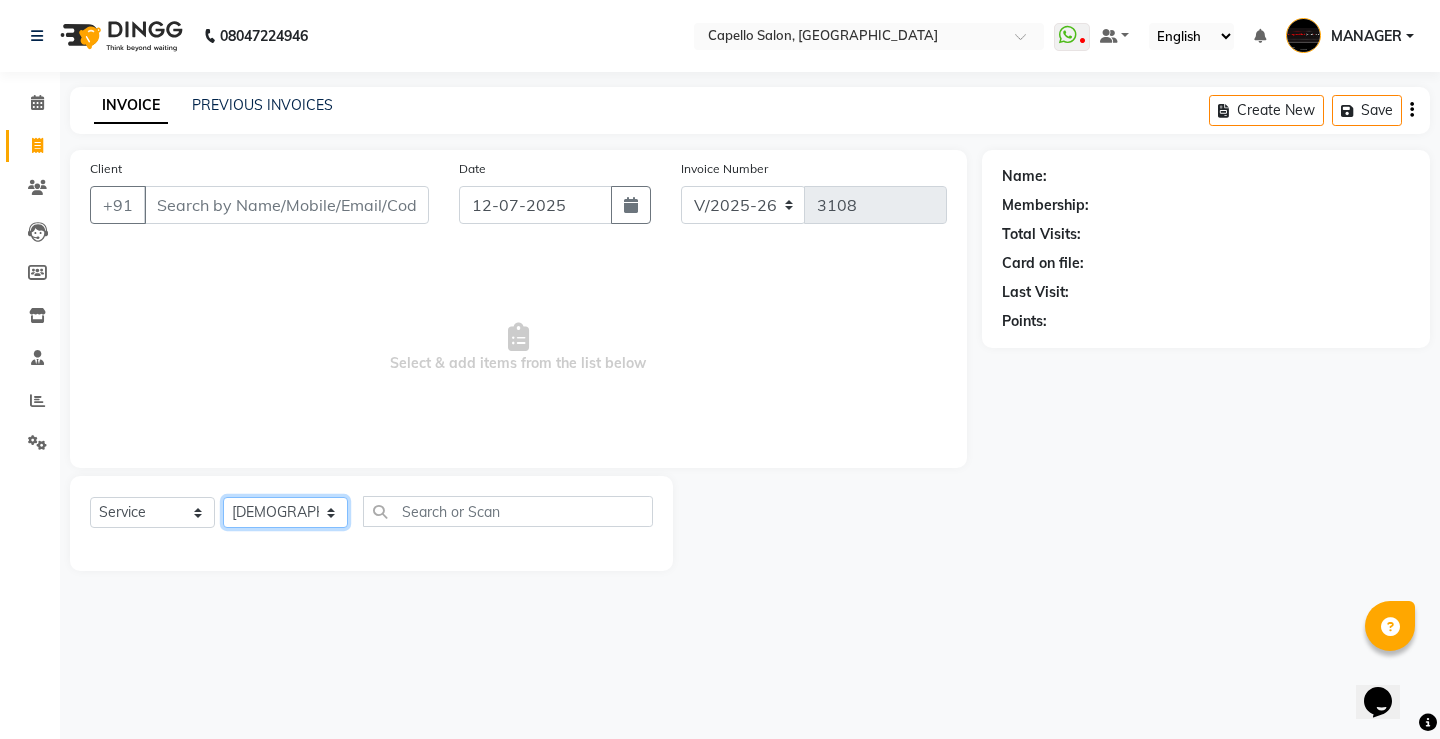 click on "Select Stylist ADMIN AKASH [PERSON_NAME] [PERSON_NAME] MANAGER [PERSON_NAME]  [PERSON_NAME] [PERSON_NAME] [PERSON_NAME]" 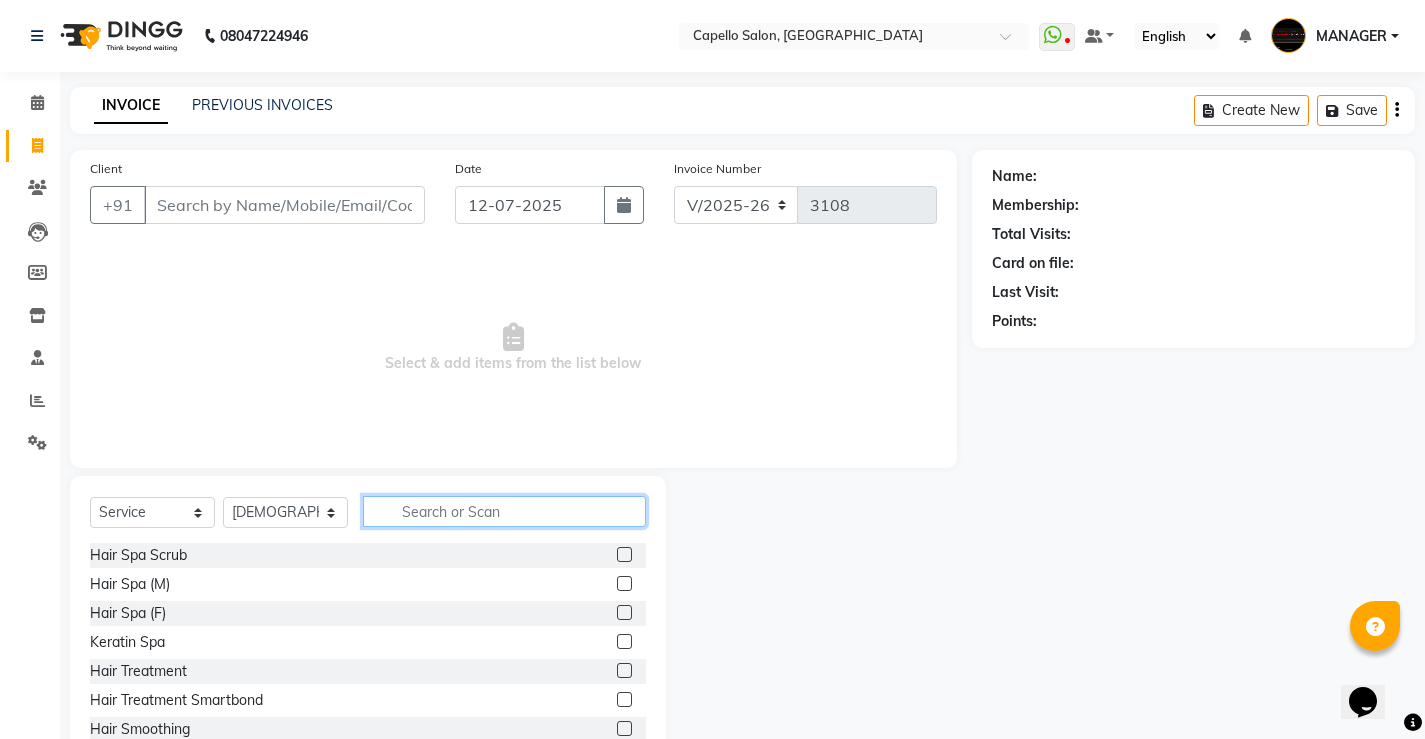 click 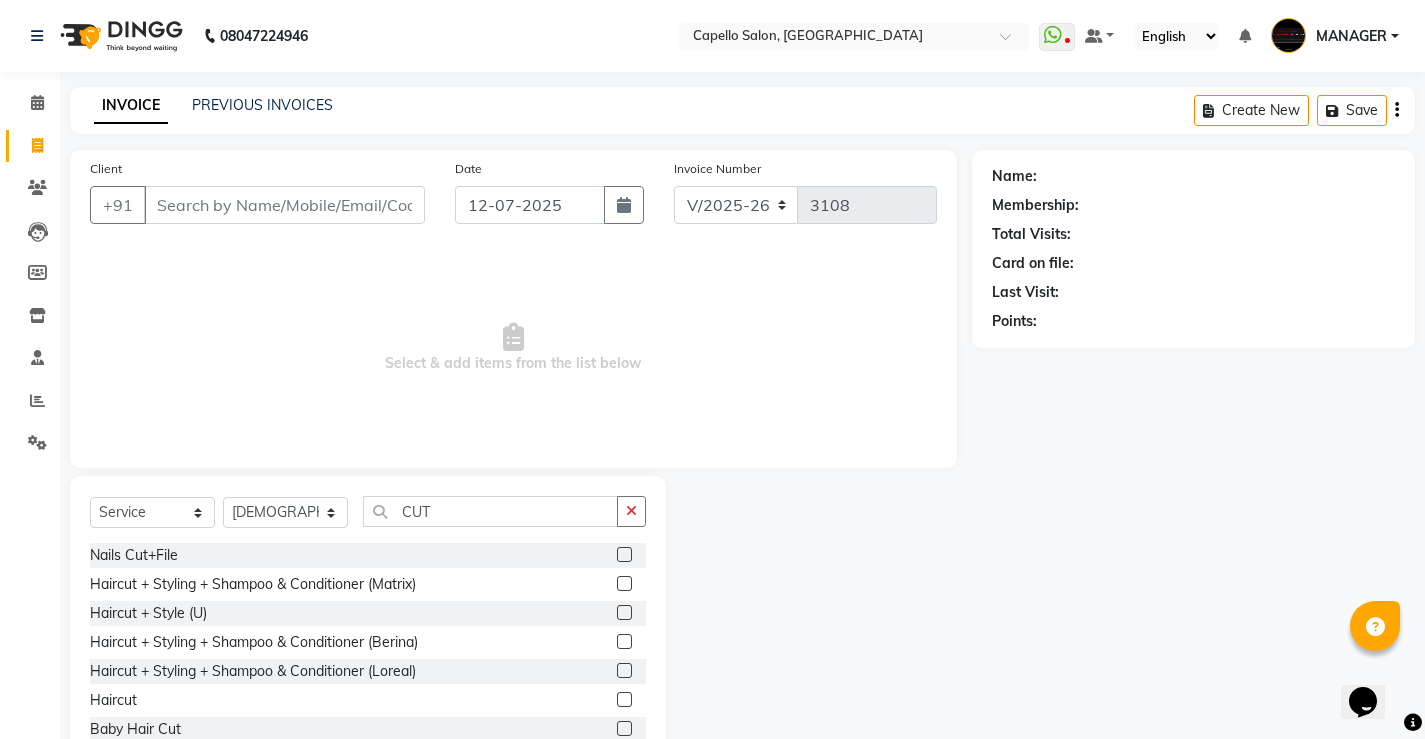 click 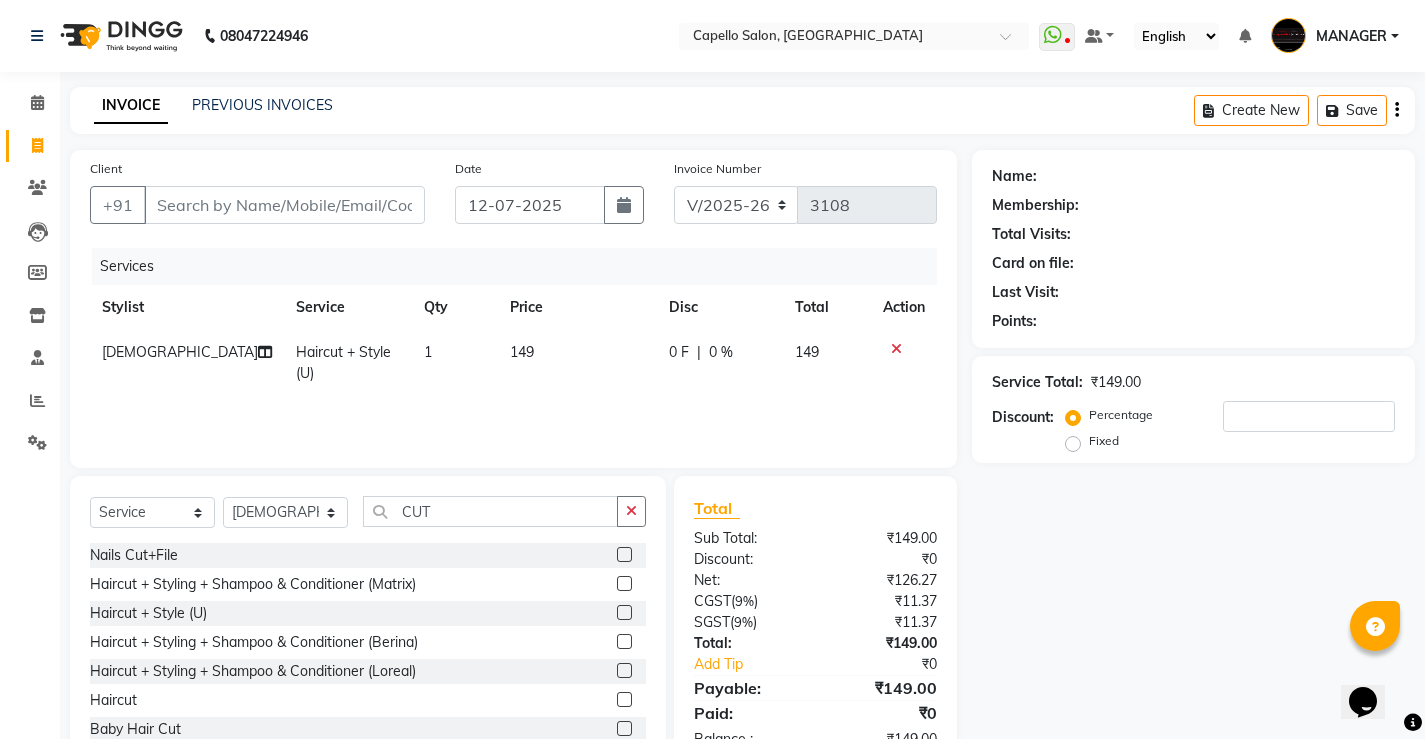 click on "149" 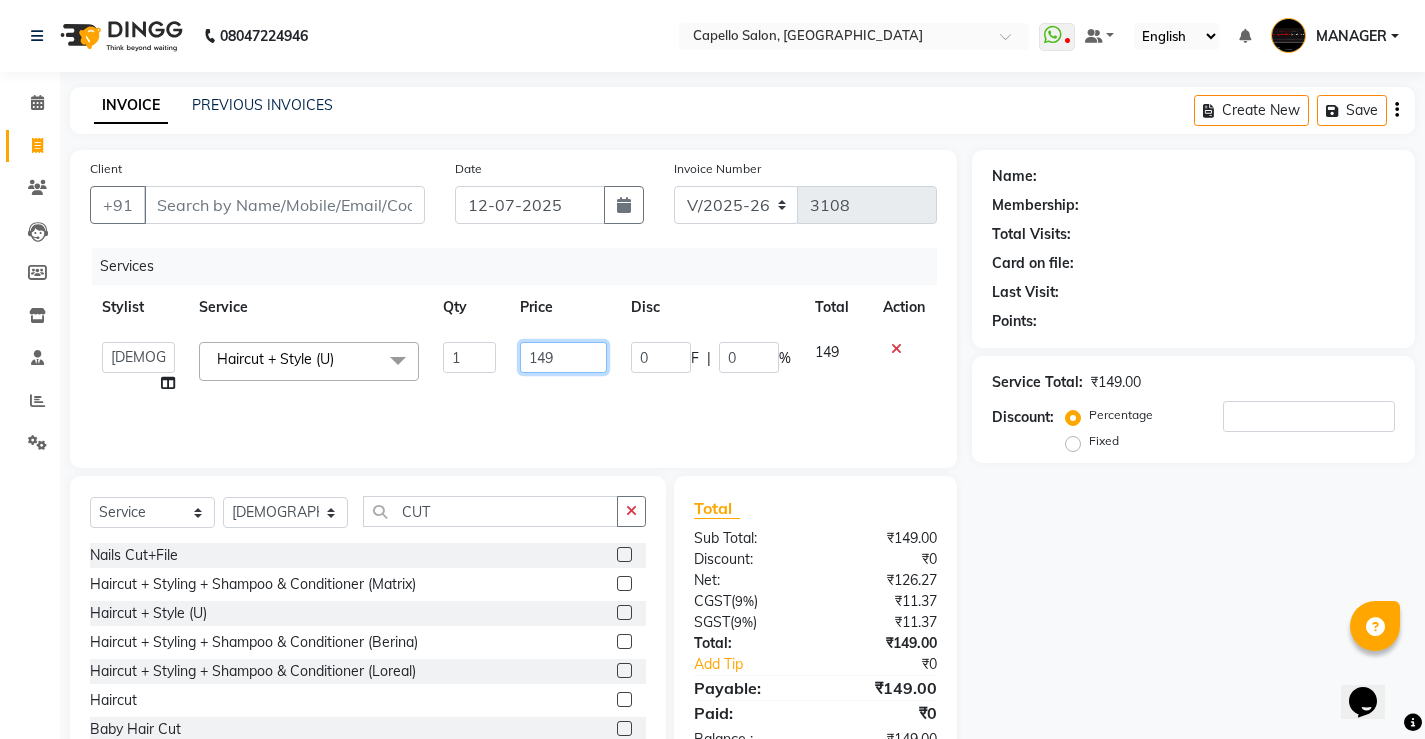 click on "149" 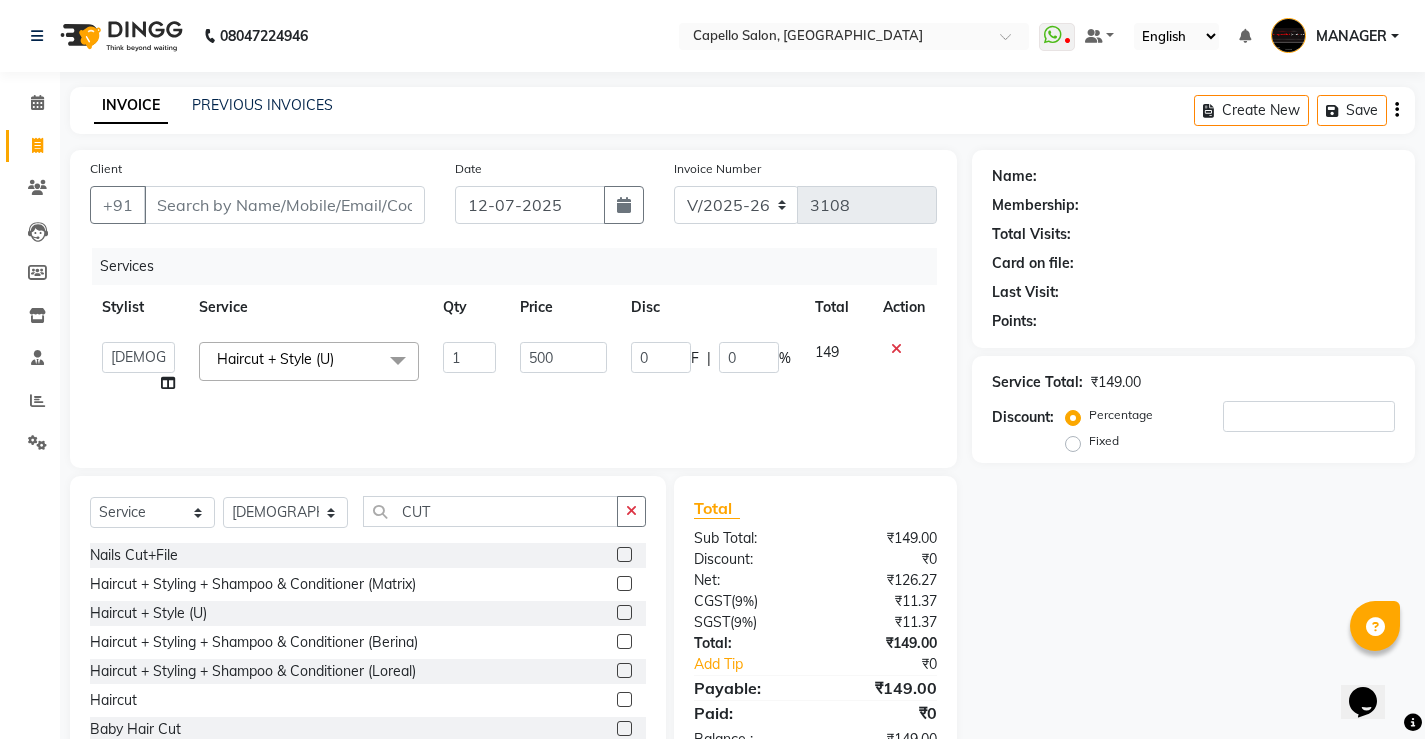 click on "Services Stylist Service Qty Price Disc Total Action  ADMIN   AKASH   [PERSON_NAME]   [PERSON_NAME]   MANAGER   [PERSON_NAME]    [PERSON_NAME]   [PERSON_NAME]   [PERSON_NAME]   VISHAL  Haircut + Style (U)  x Hair Spa Scrub Hair Spa (M) Hair Spa (F) Keratin Spa Hair Treatment Hair Treatment Smartbond Hair Smoothing Hair Straightening Hair Rebonding Hair Keratin Cadiveu Head Massage L Hair Keratin Keramelon Hair [MEDICAL_DATA] Keramelon Scalp Advance (F) Scalp Advance (M) Brillare Anti-[MEDICAL_DATA] oil (F) Nanoplastia treatment Brillare Hairfall Control oil (F) Brillare Hairfall Control oil (M) Brillare Anti-[MEDICAL_DATA] oil (M) Reflexology (U lux) 1400 Face Bleach Face D-Tan Face Clean Up Clean-up (Shine beauty) Facial Actiblend Glass Facial Mask Signature Facial Deluxe Facial Luxury Facial Magical Facial Premium Facial Royal Treatment Skinora Age Control F Treatment ( Snow Algae&Saffron) Skinora Calming Treatment (Avacado & Oat) Skinora Hydra Treatment (Butter&Coconut Milk) Skinora Mattifying Treatment ( Citron&Seabuck) Classic Manicure" 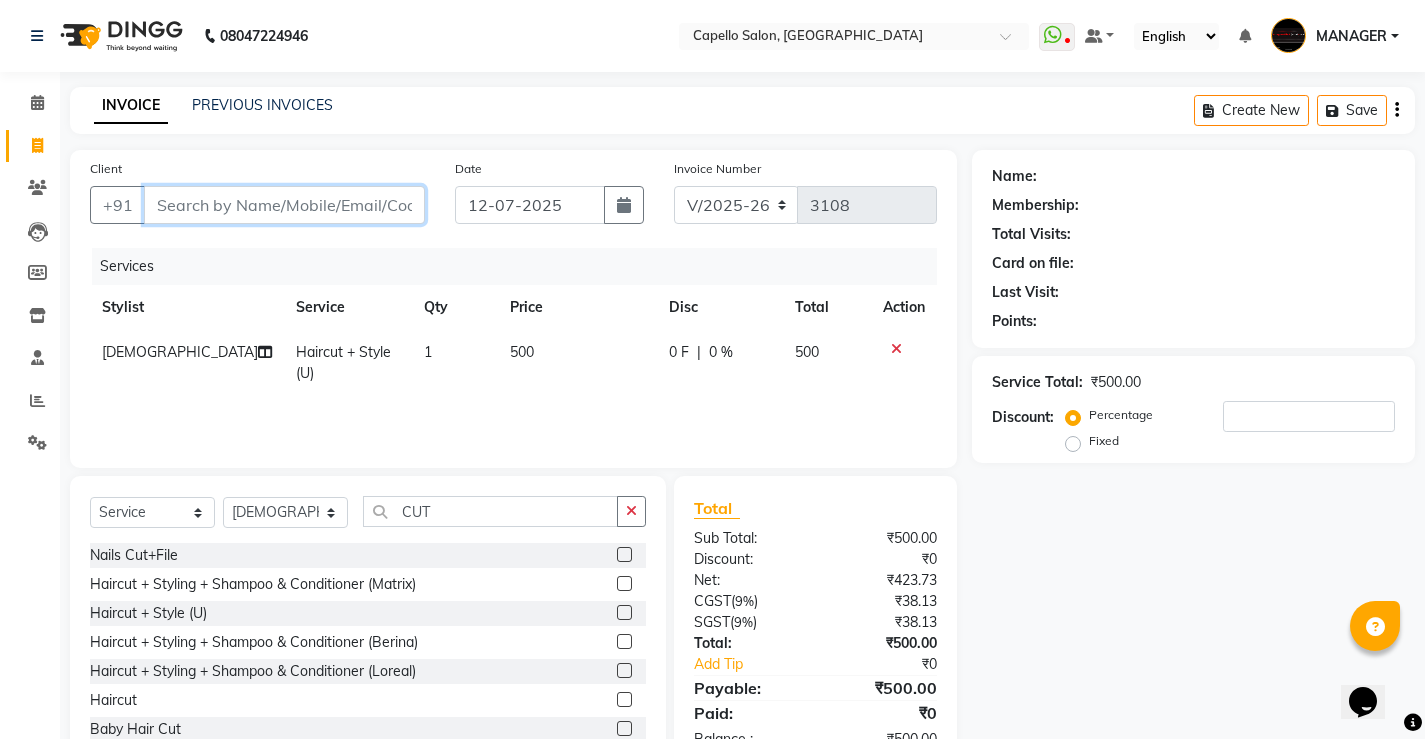 click on "Client" at bounding box center (284, 205) 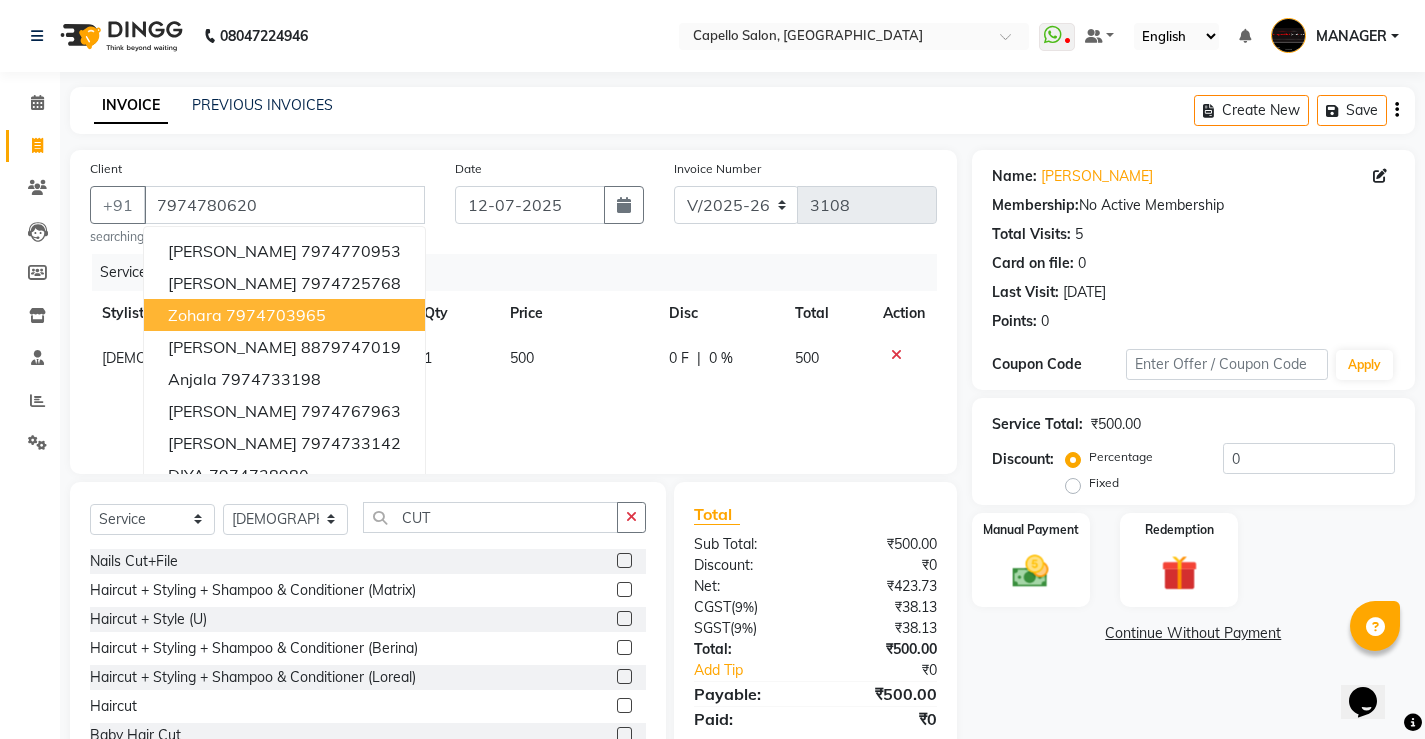 click on "Price" 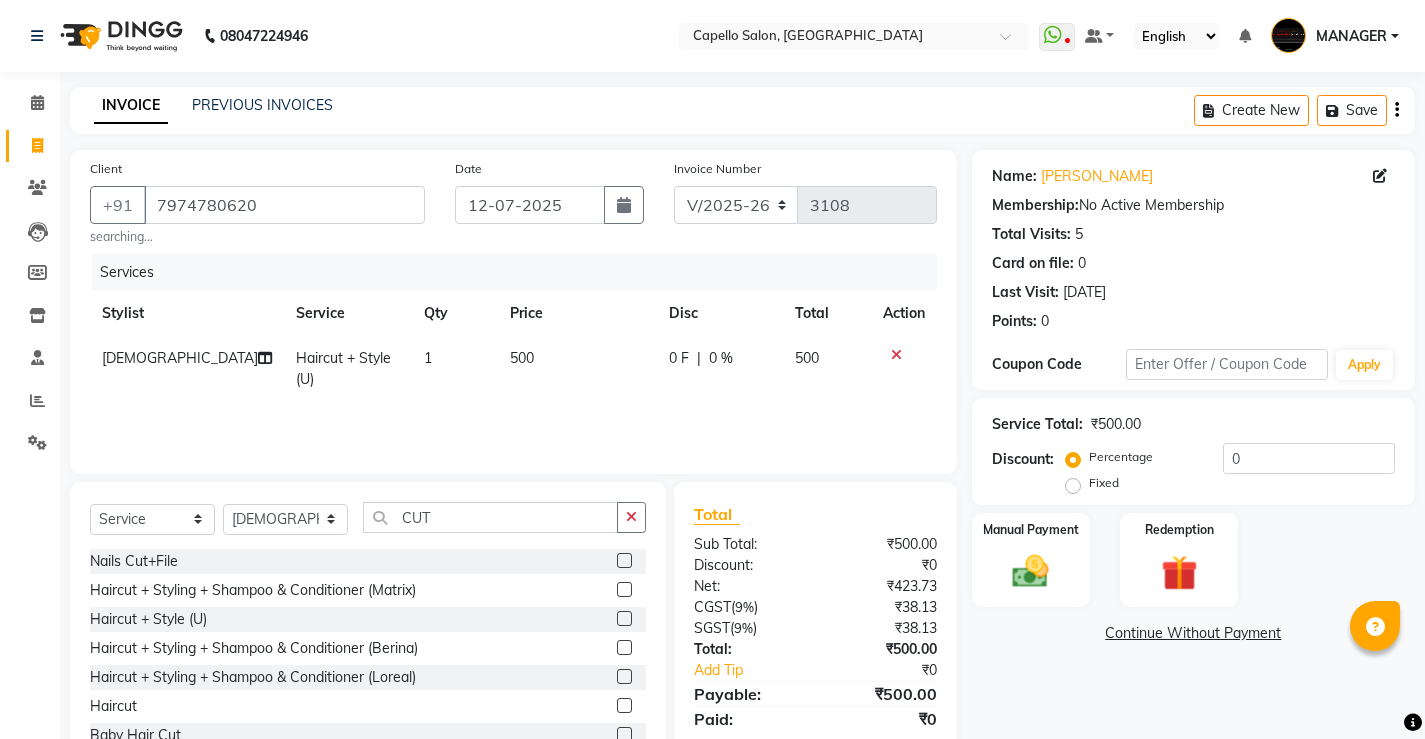 select on "857" 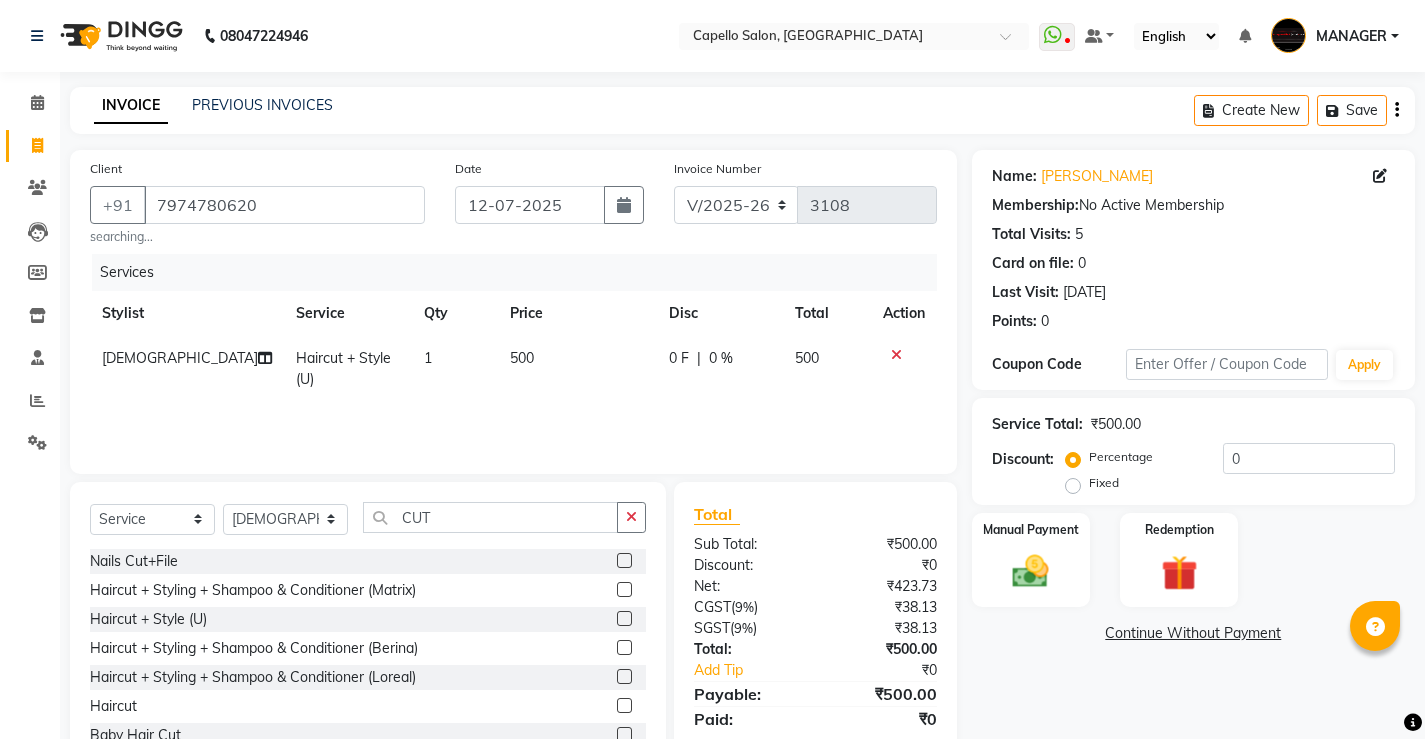 scroll, scrollTop: 0, scrollLeft: 0, axis: both 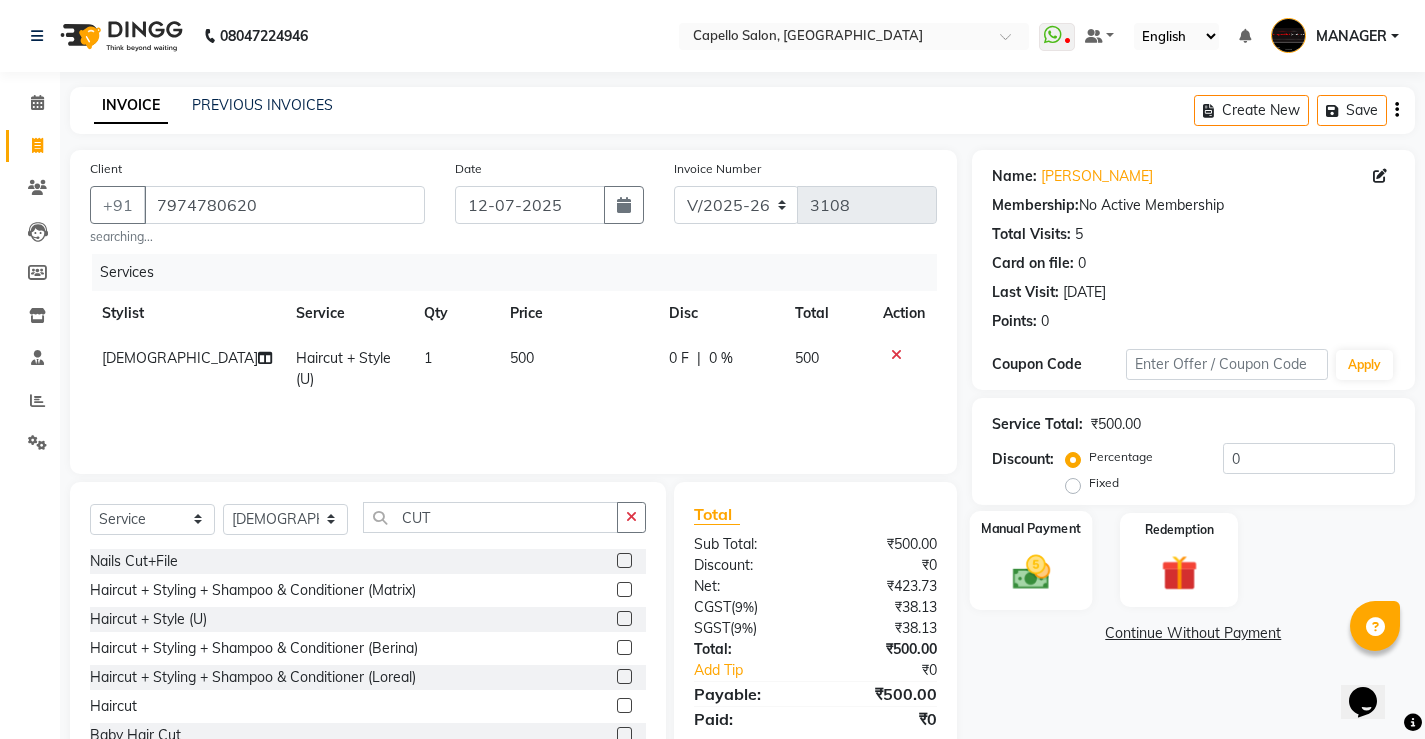 click 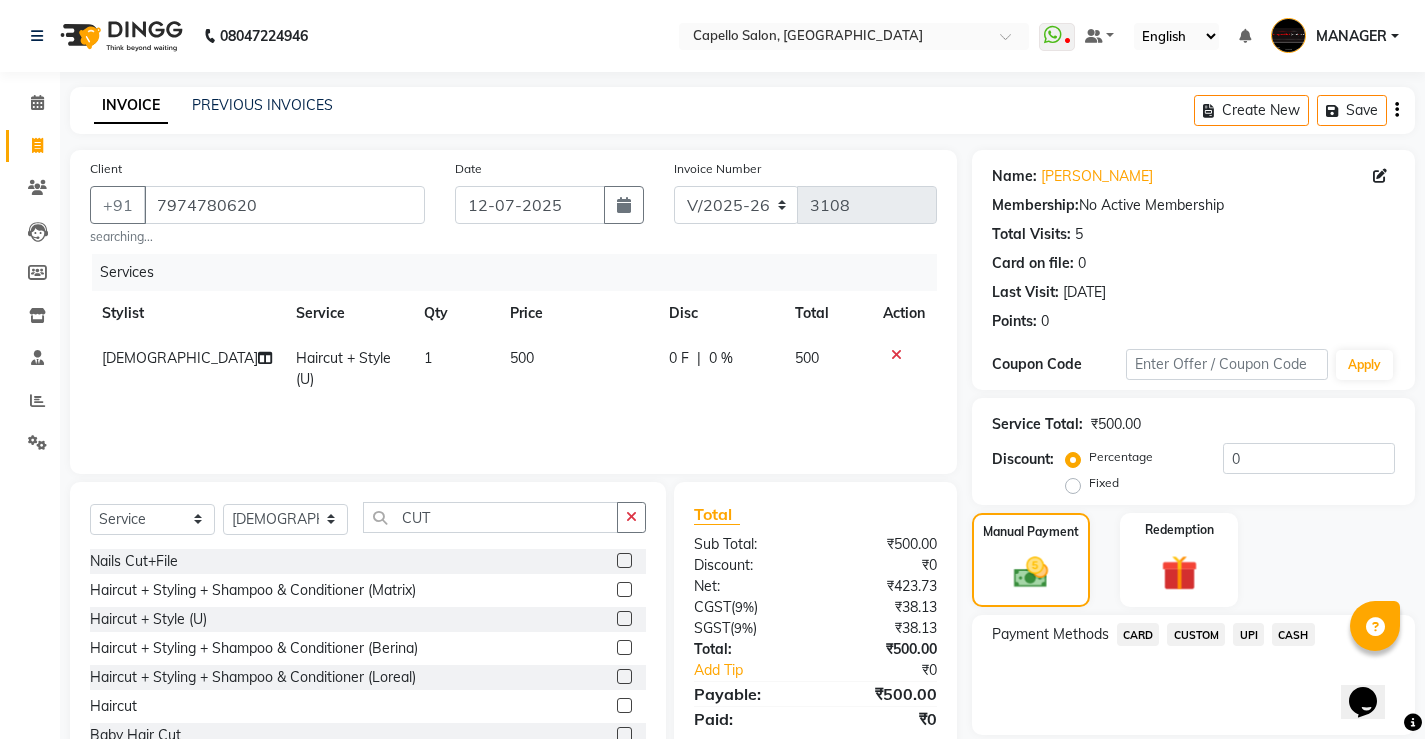 click on "CASH" 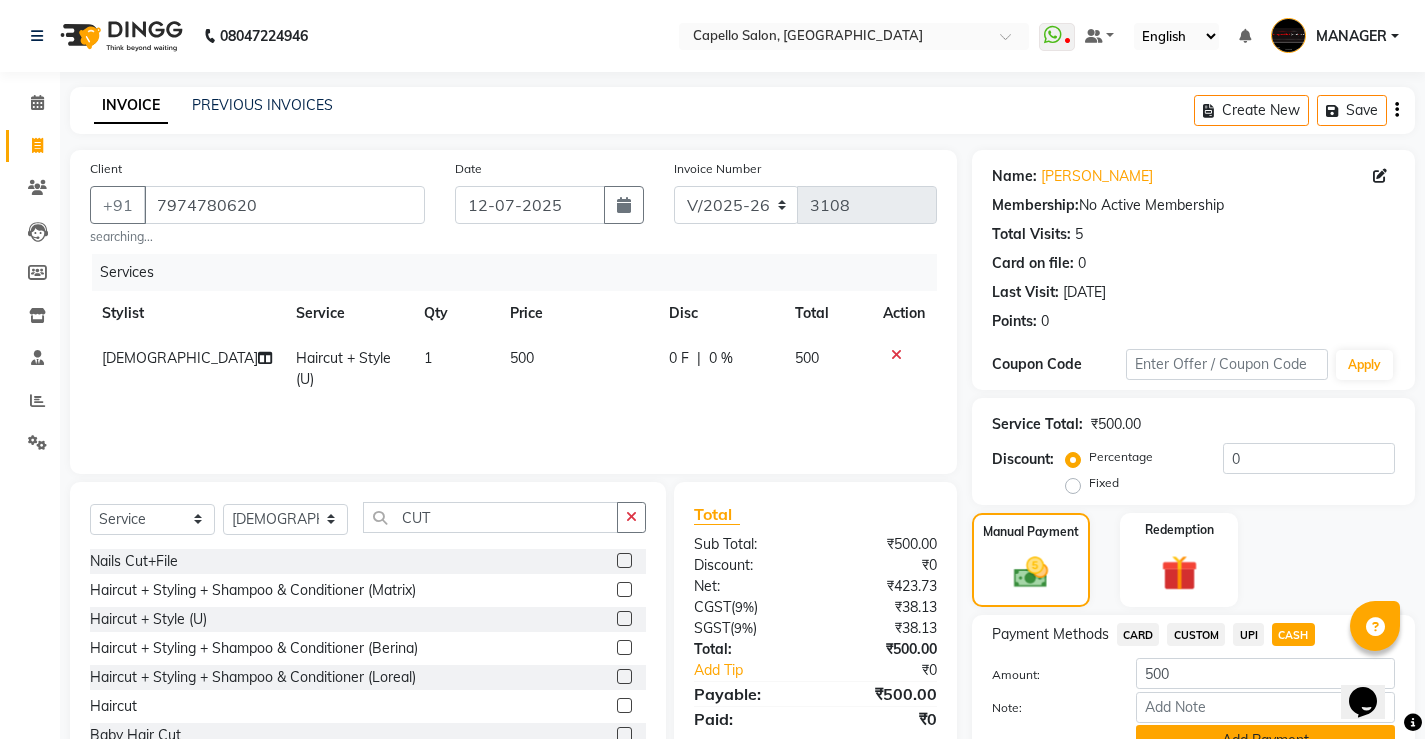 click on "Add Payment" 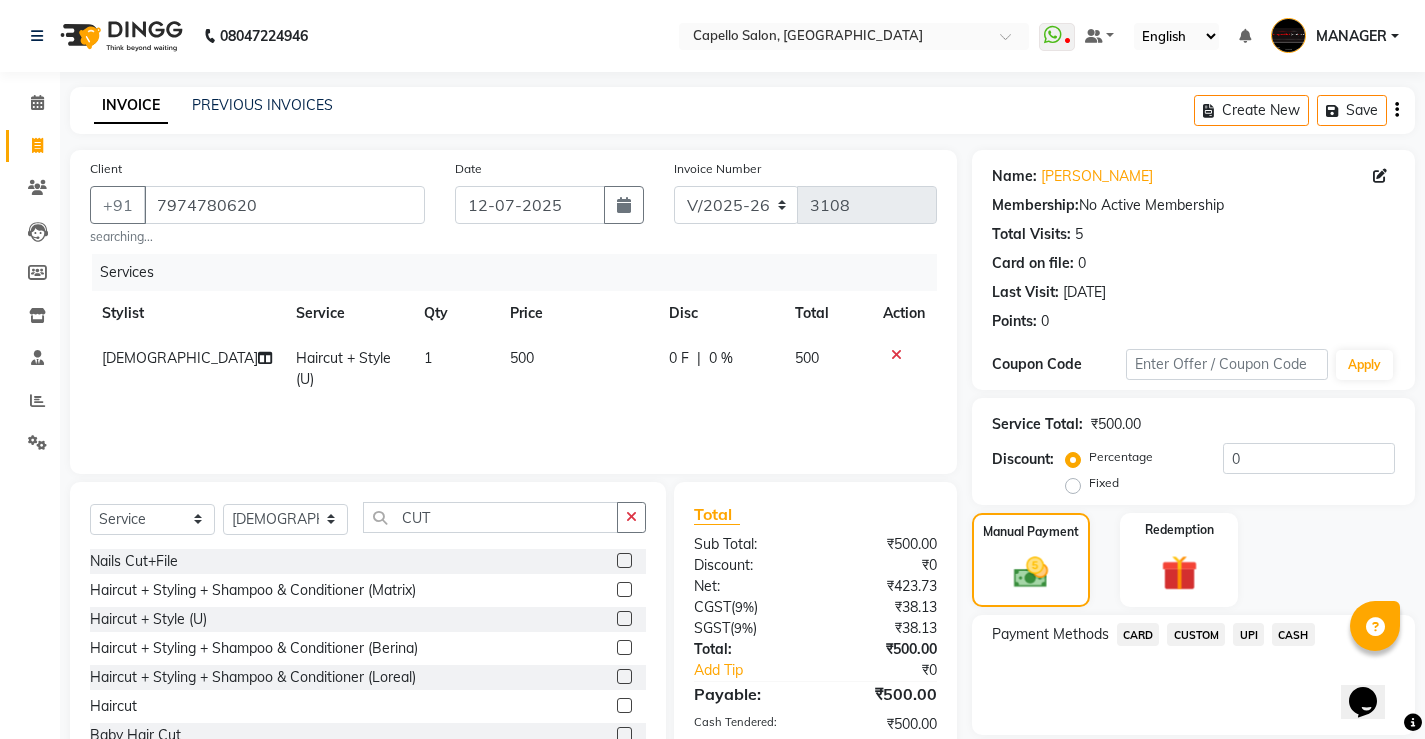click on "Checkout" 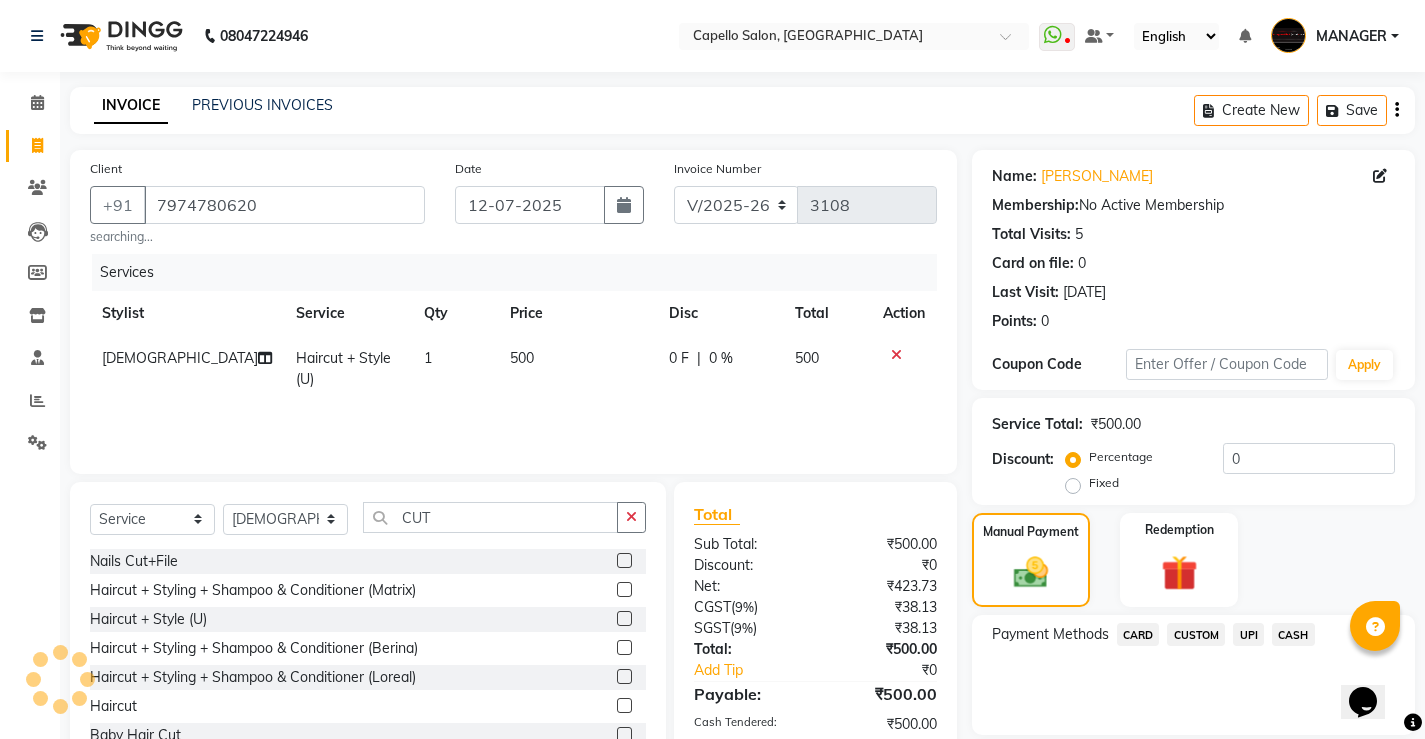 scroll, scrollTop: 180, scrollLeft: 0, axis: vertical 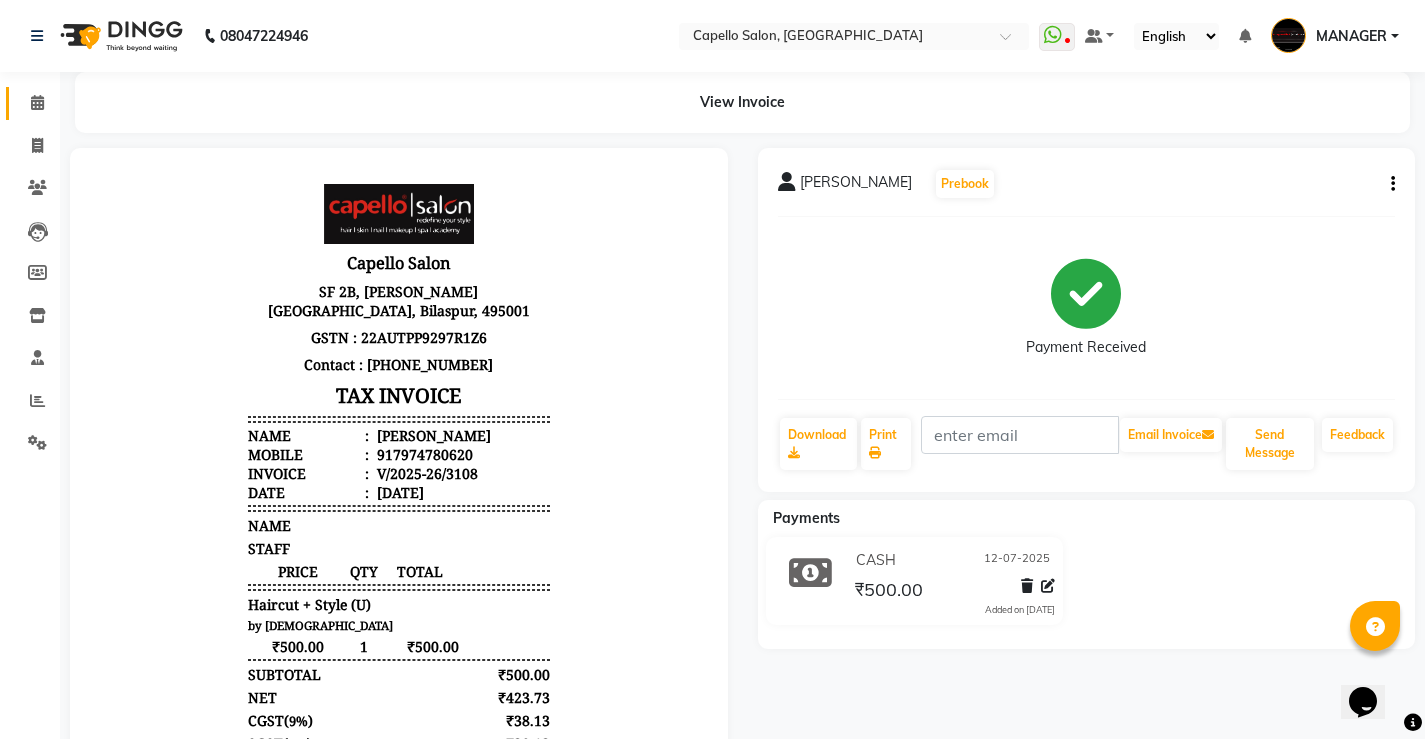 click on "Calendar" 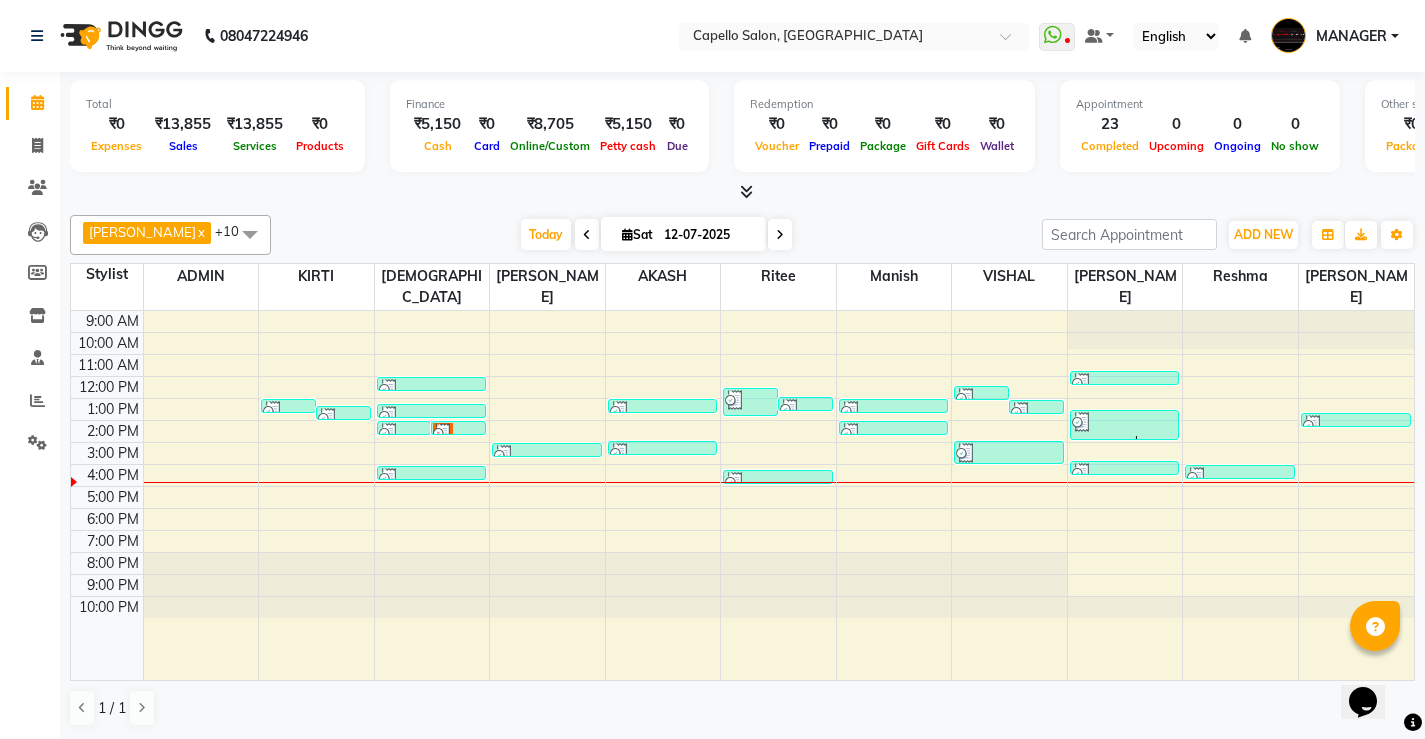 scroll, scrollTop: 1, scrollLeft: 0, axis: vertical 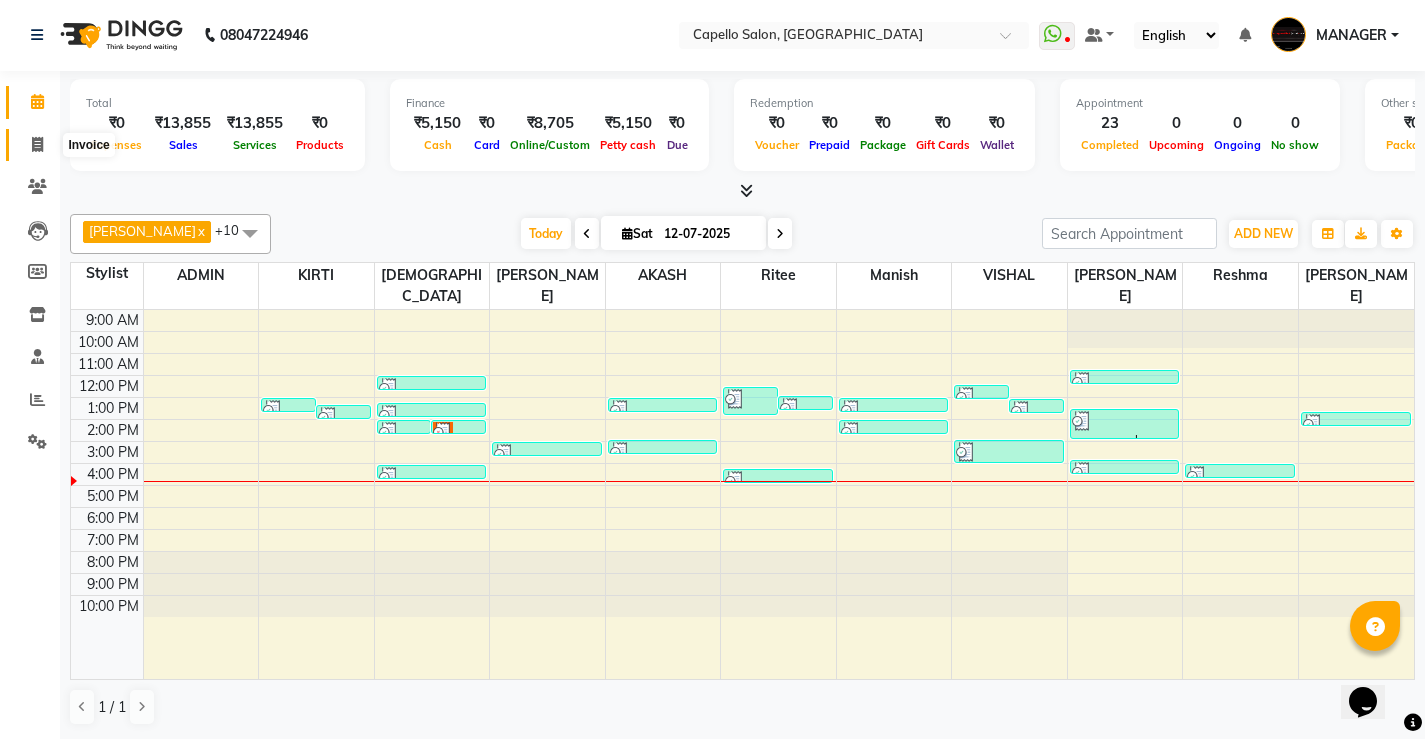click 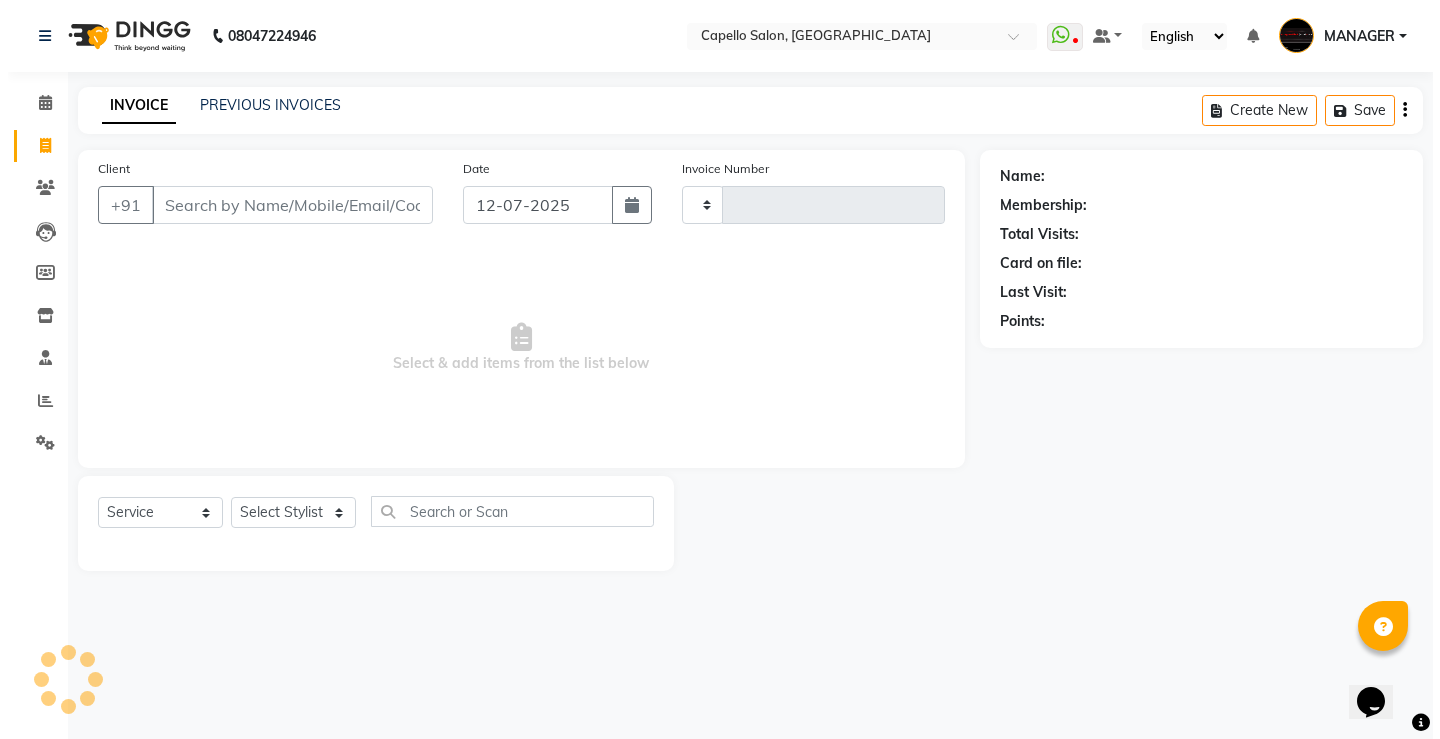 scroll, scrollTop: 0, scrollLeft: 0, axis: both 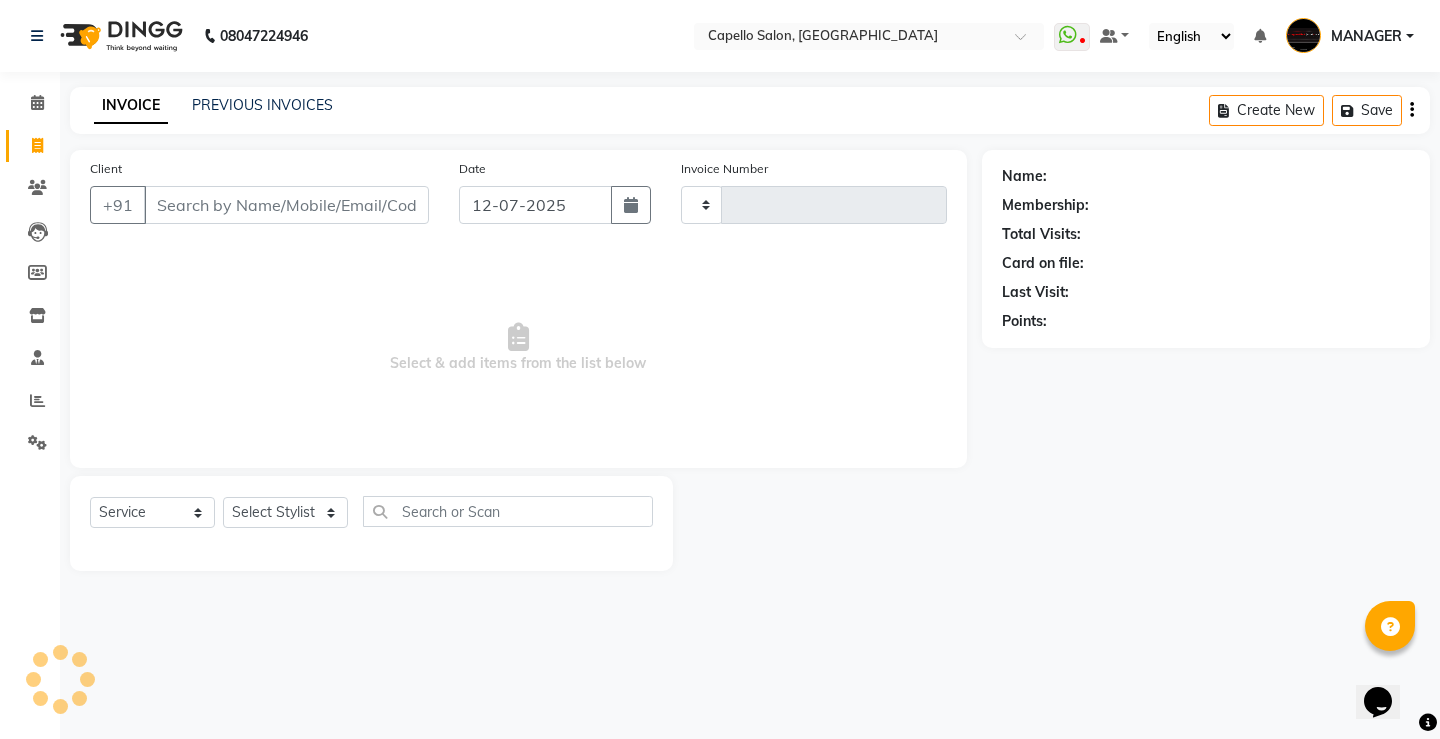 type on "3109" 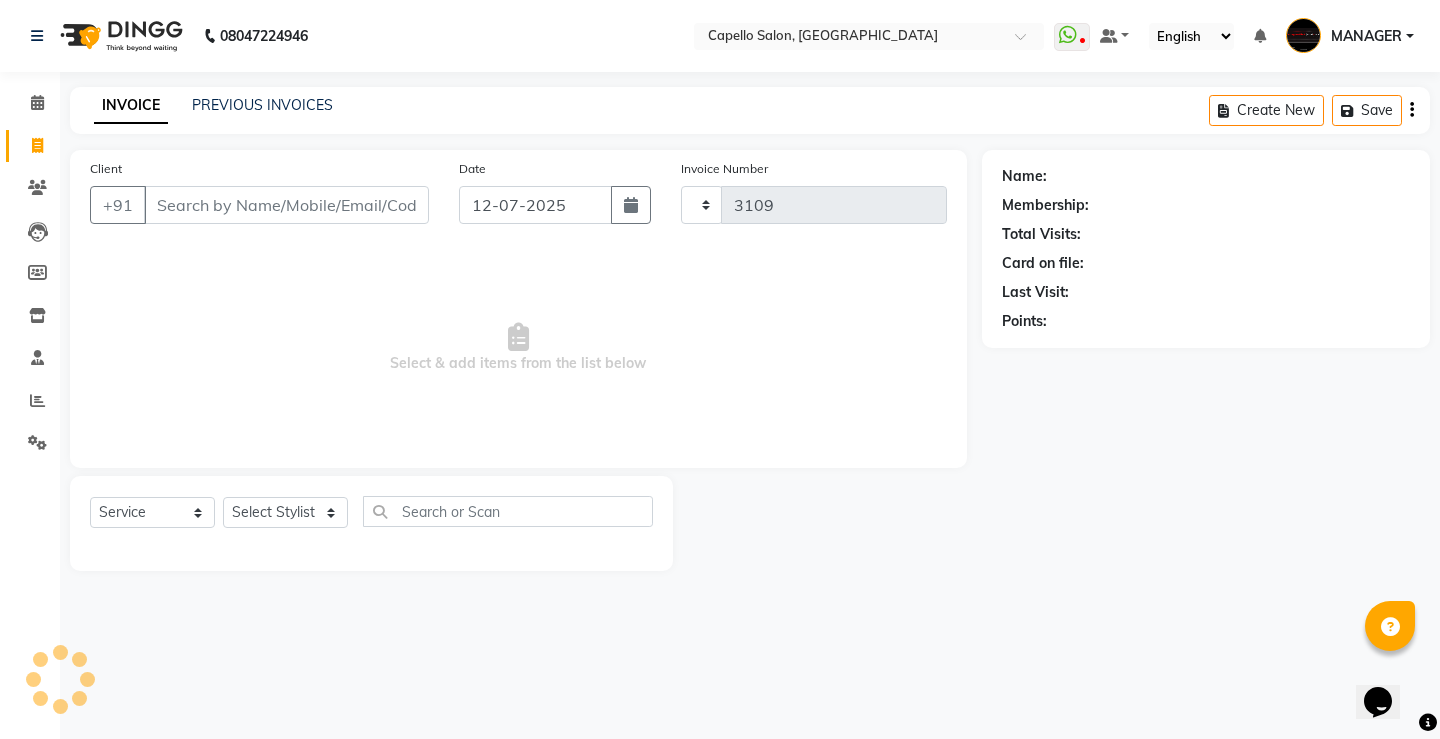 select on "857" 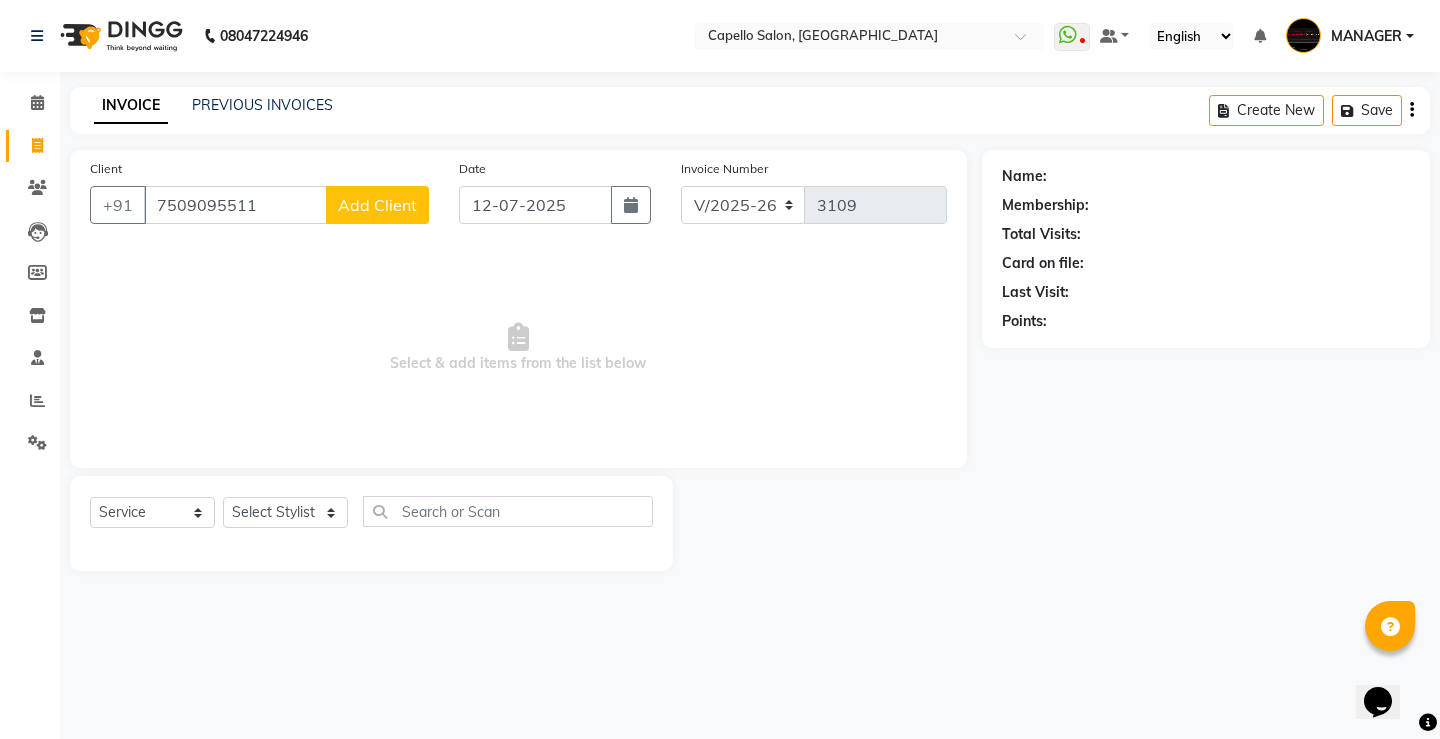 type on "7509095511" 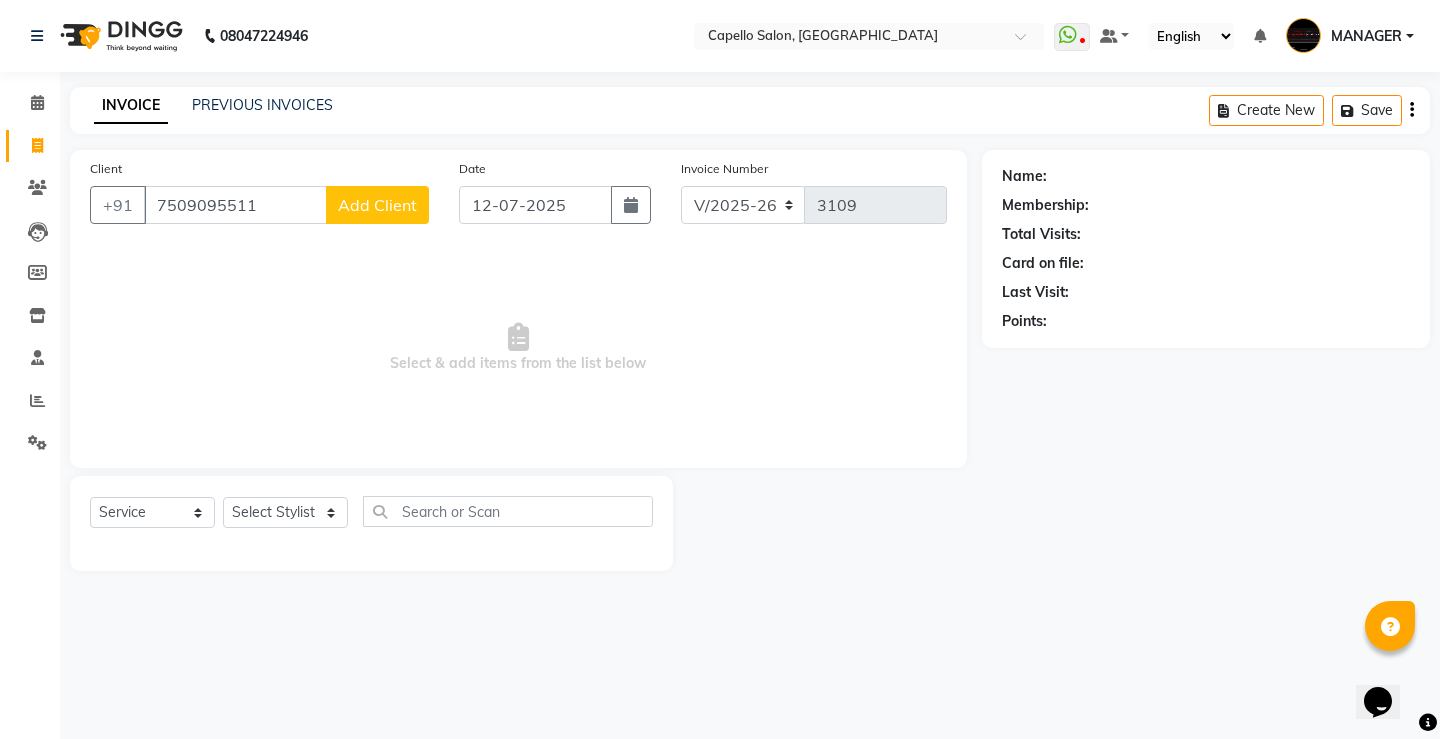 select on "7" 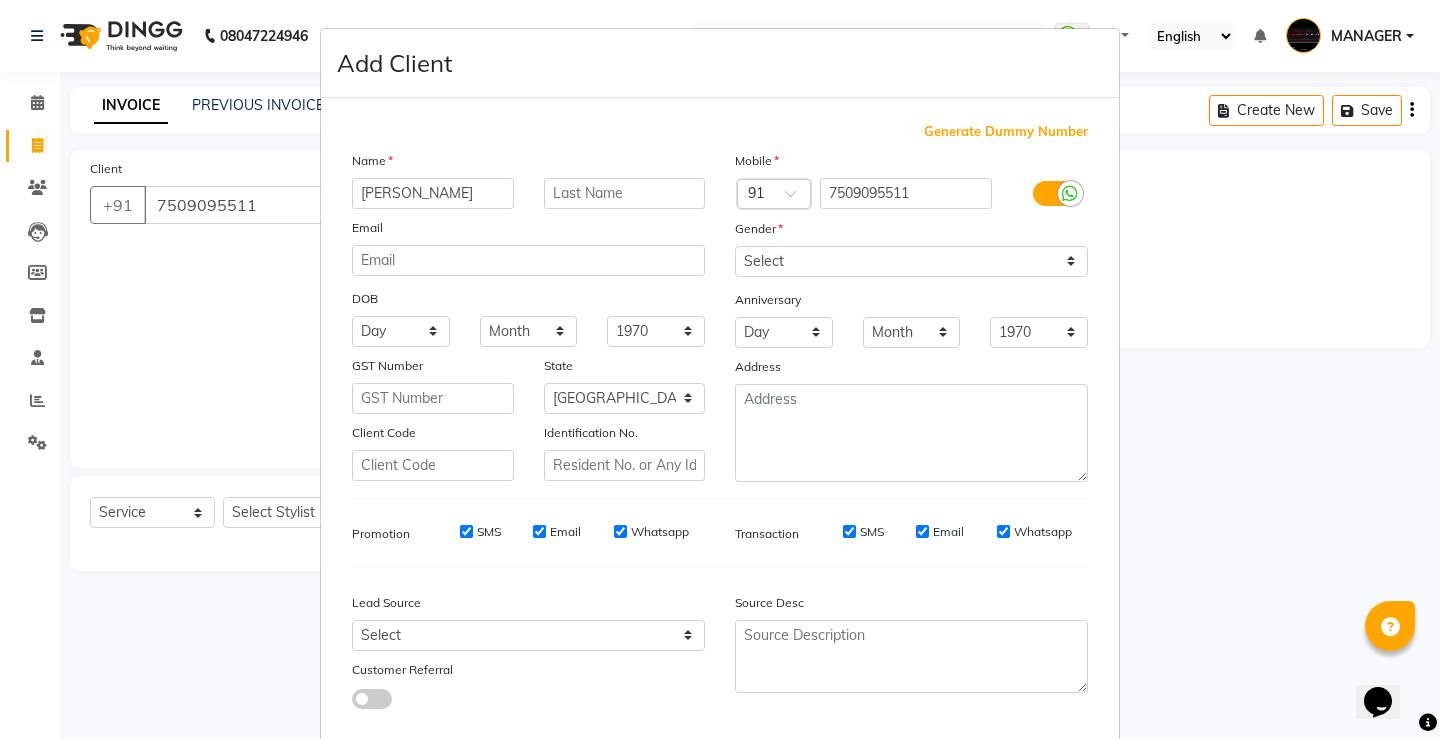 type on "SHRISHTI" 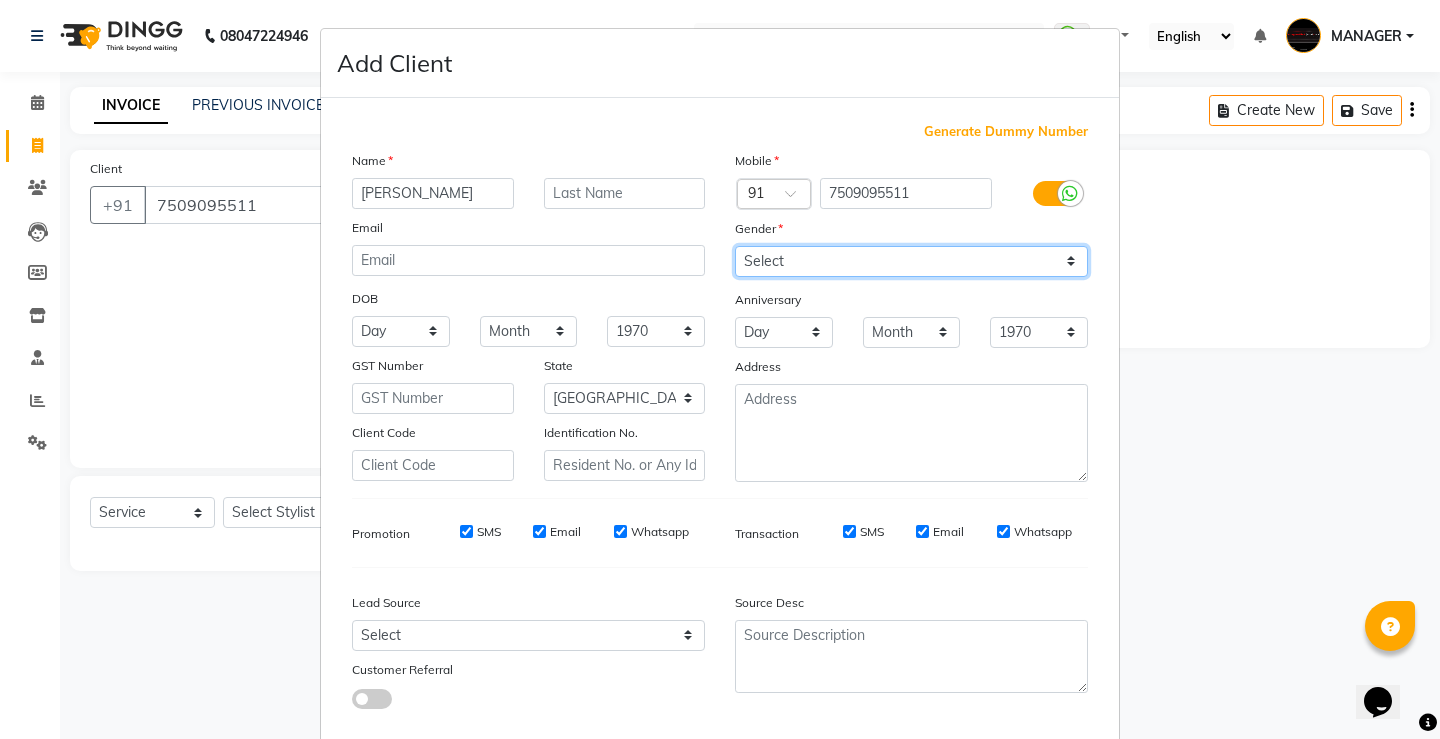 click on "Select [DEMOGRAPHIC_DATA] [DEMOGRAPHIC_DATA] Other Prefer Not To Say" at bounding box center (911, 261) 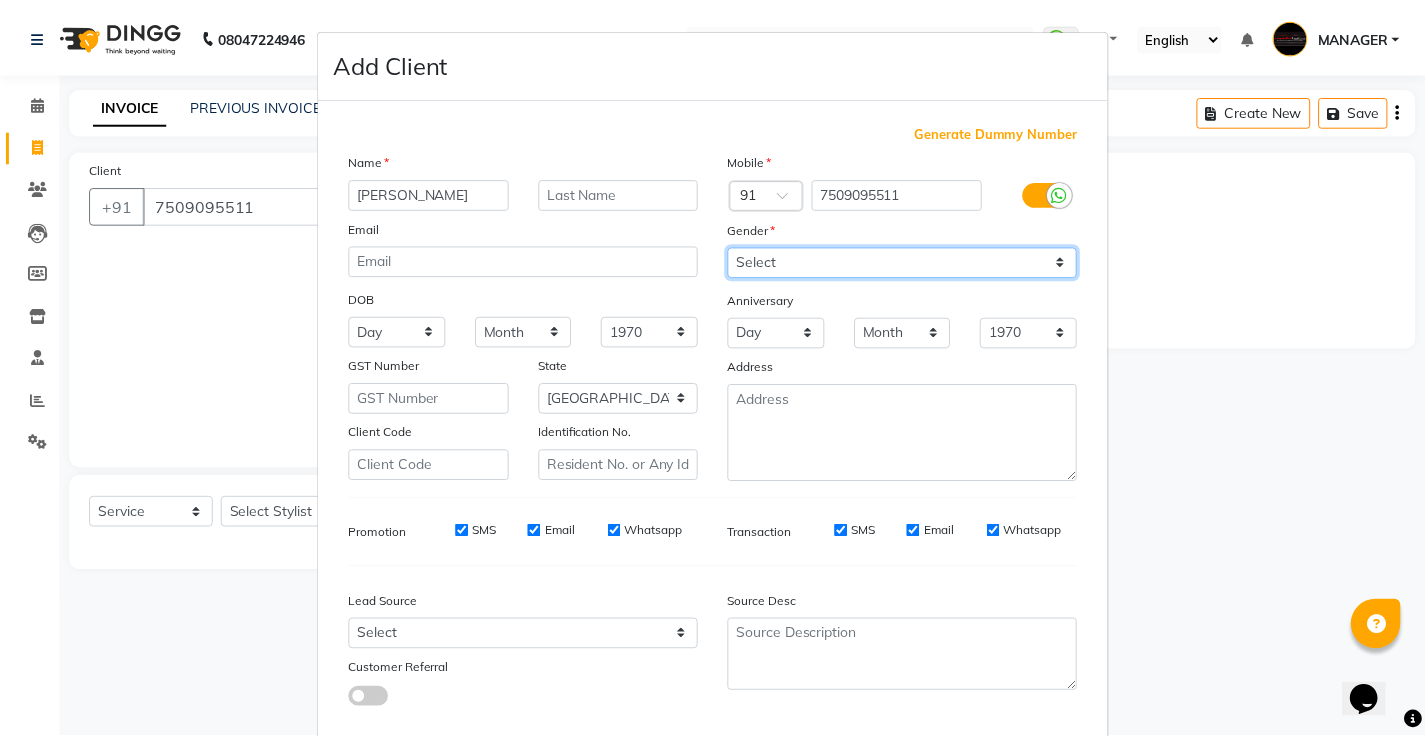 scroll, scrollTop: 110, scrollLeft: 0, axis: vertical 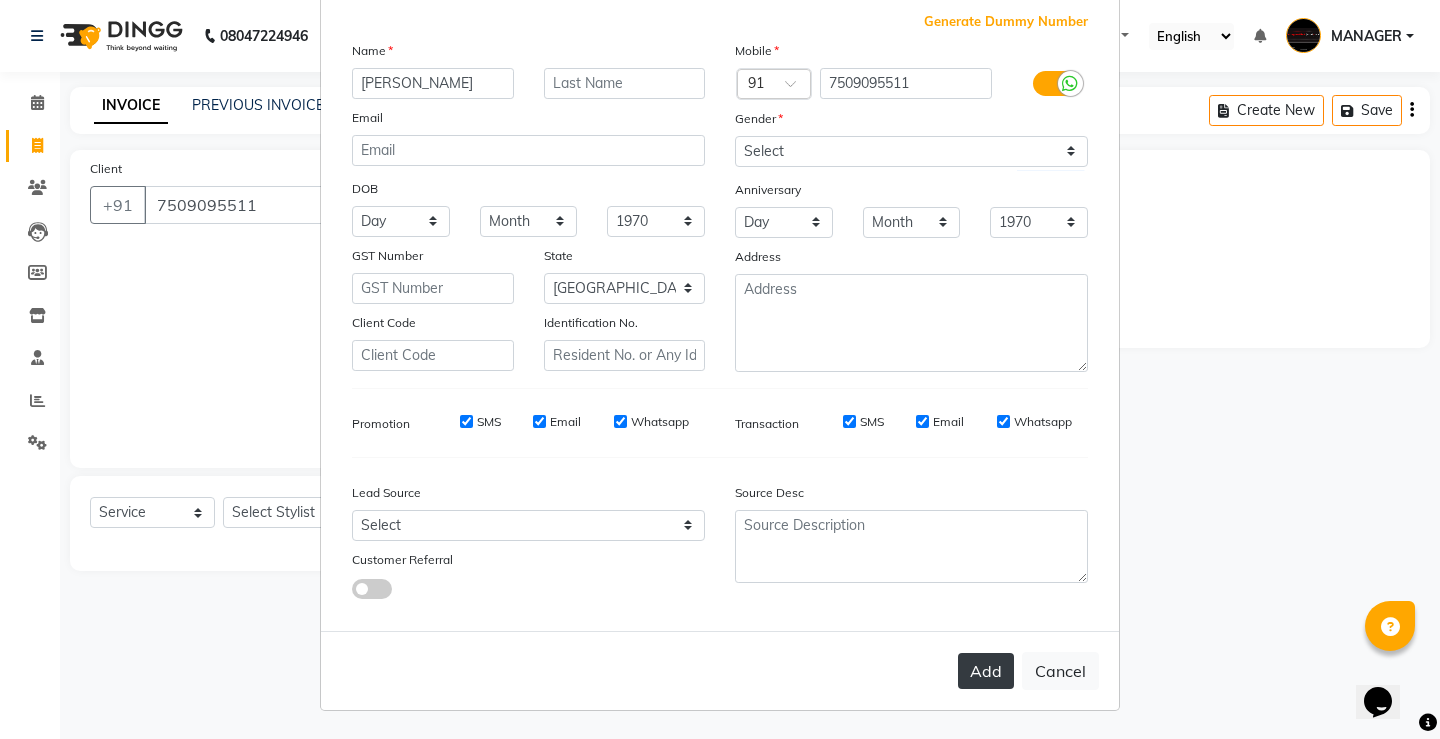 click on "Add" at bounding box center [986, 671] 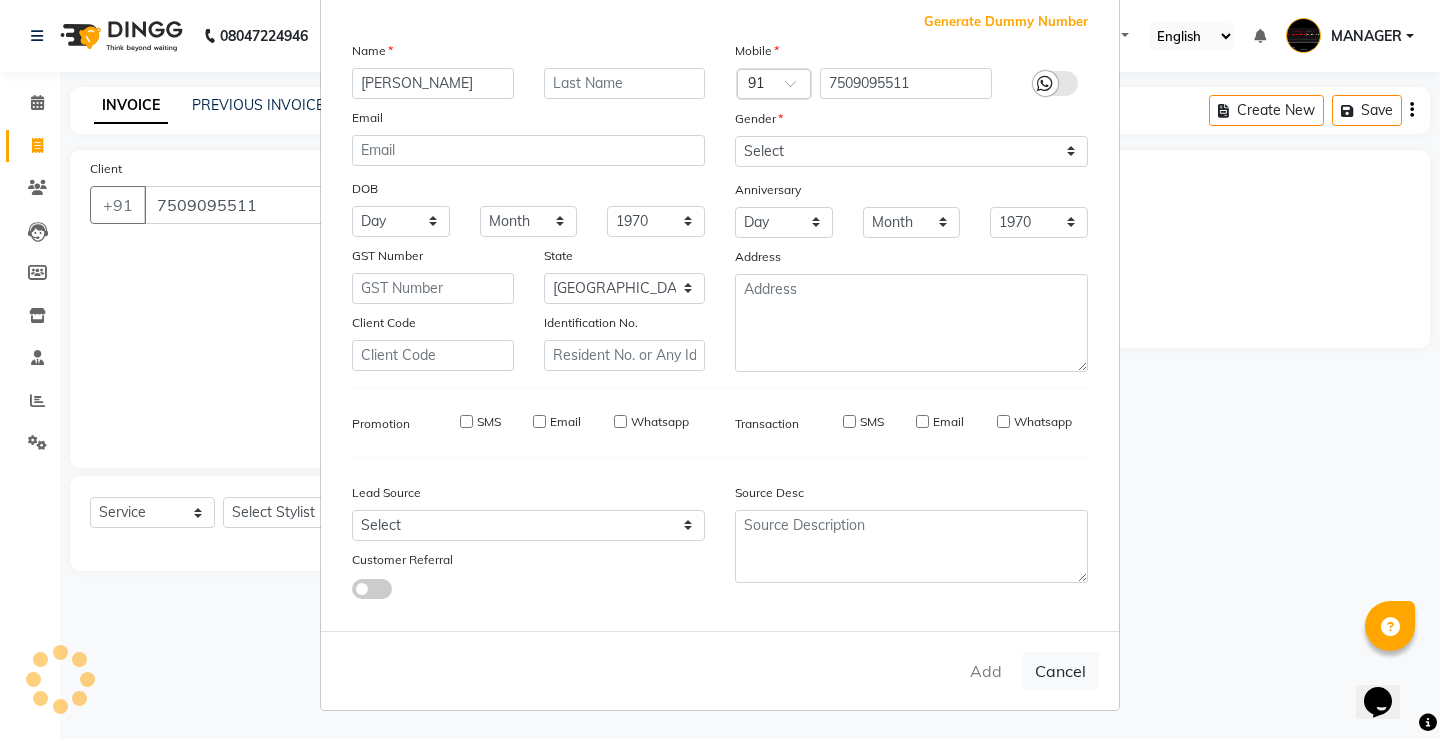 type 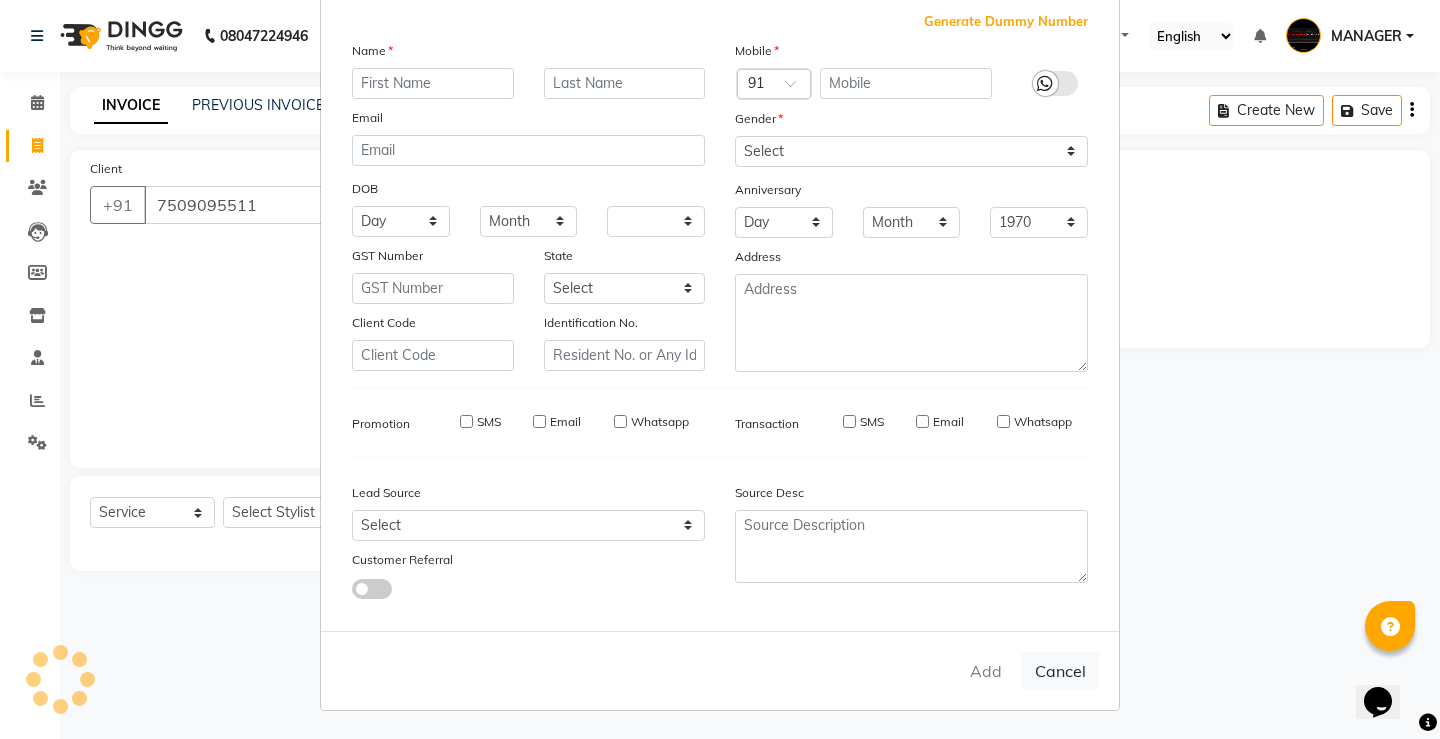 select 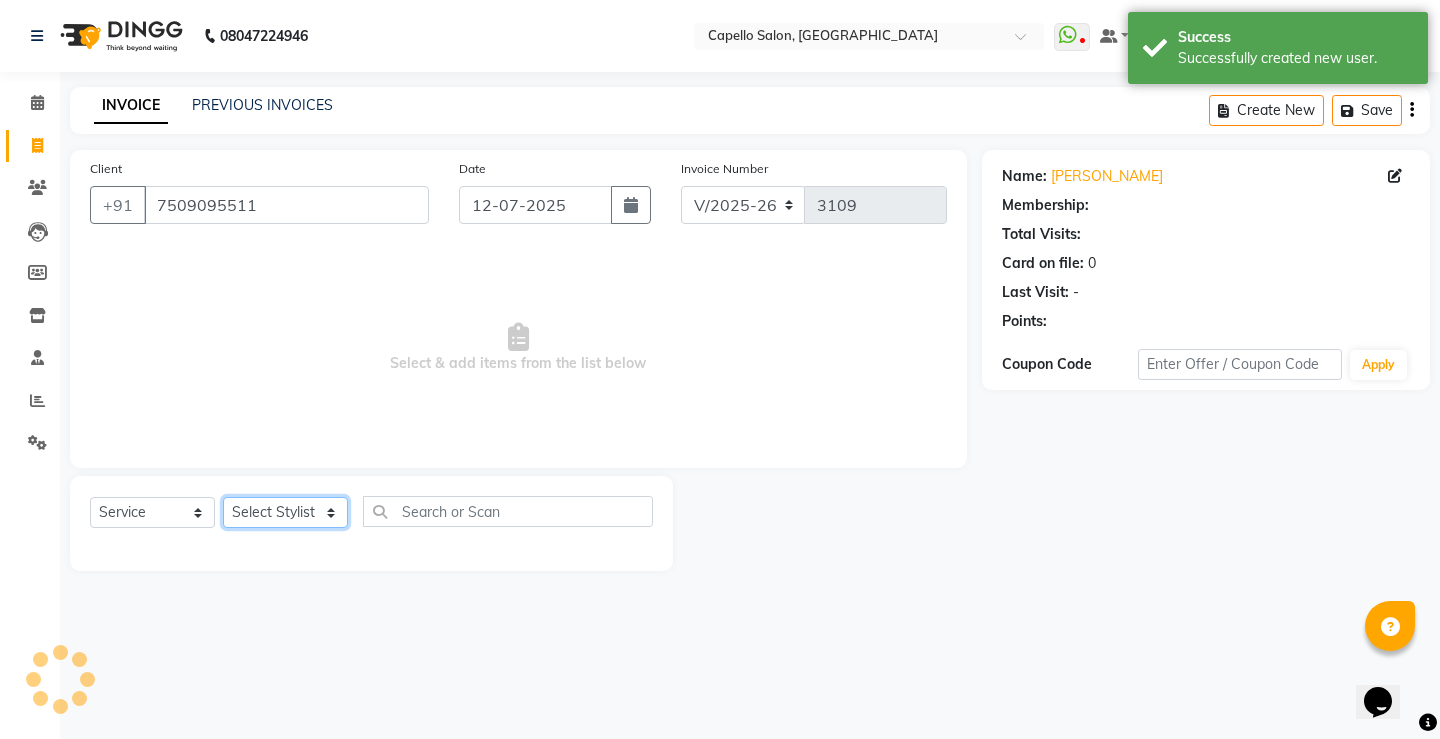 drag, startPoint x: 331, startPoint y: 515, endPoint x: 316, endPoint y: 499, distance: 21.931713 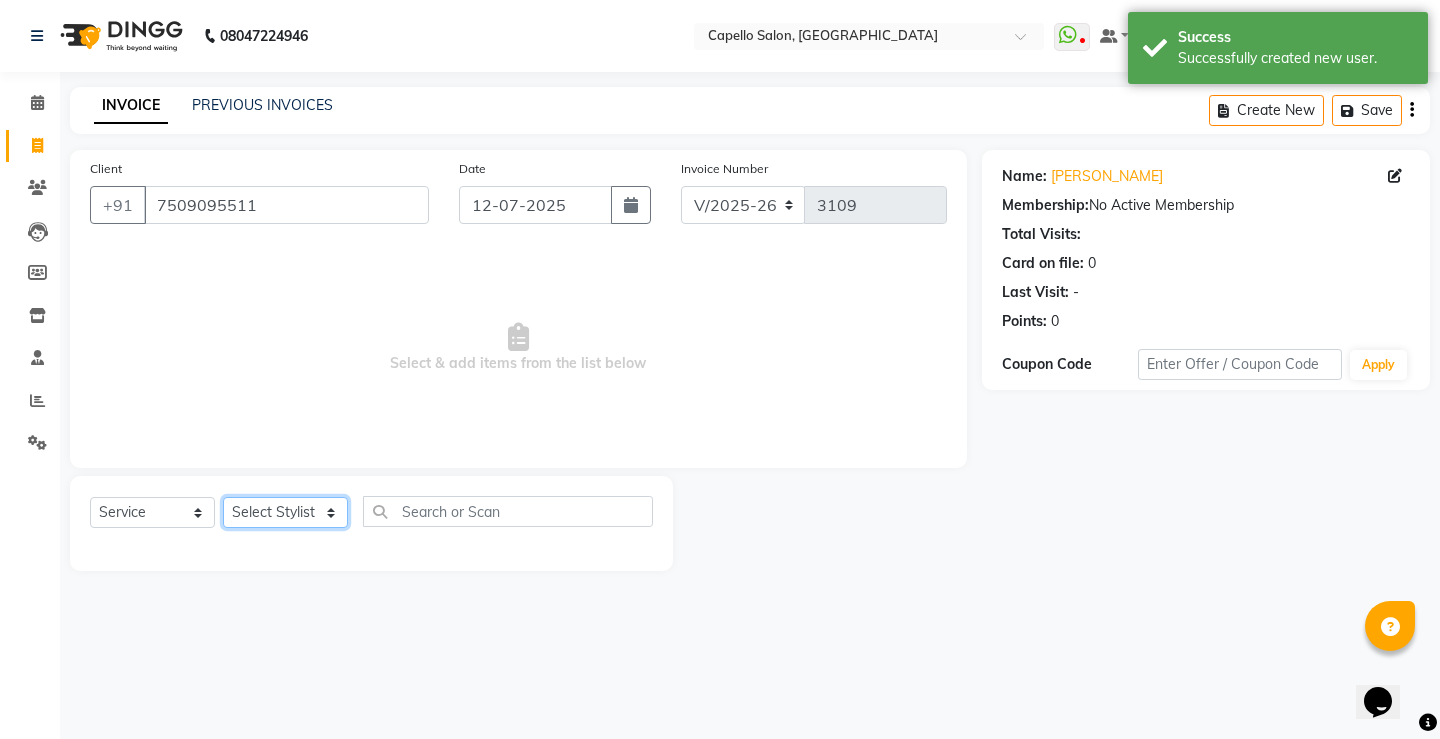 select on "50609" 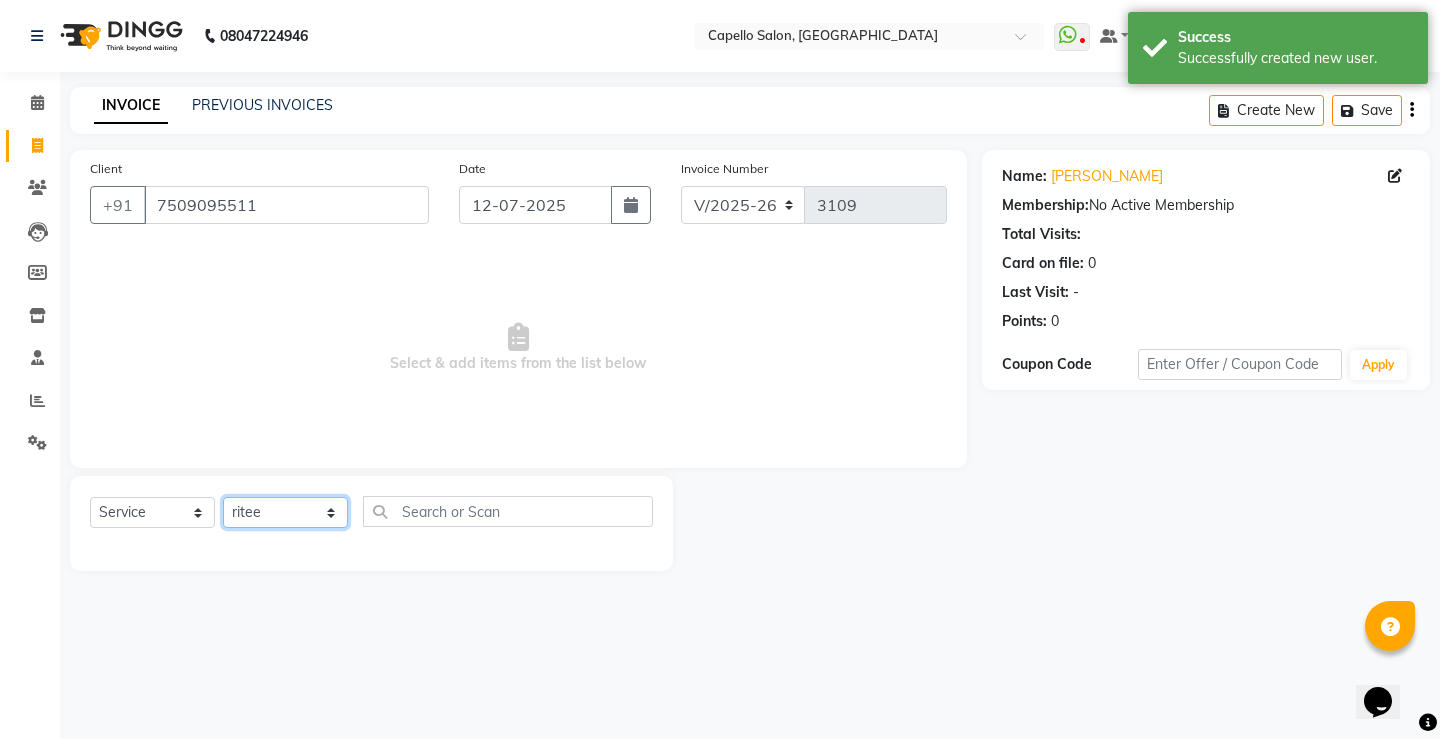 click on "Select Stylist ADMIN AKASH [PERSON_NAME] [PERSON_NAME] MANAGER [PERSON_NAME]  [PERSON_NAME] [PERSON_NAME] [PERSON_NAME]" 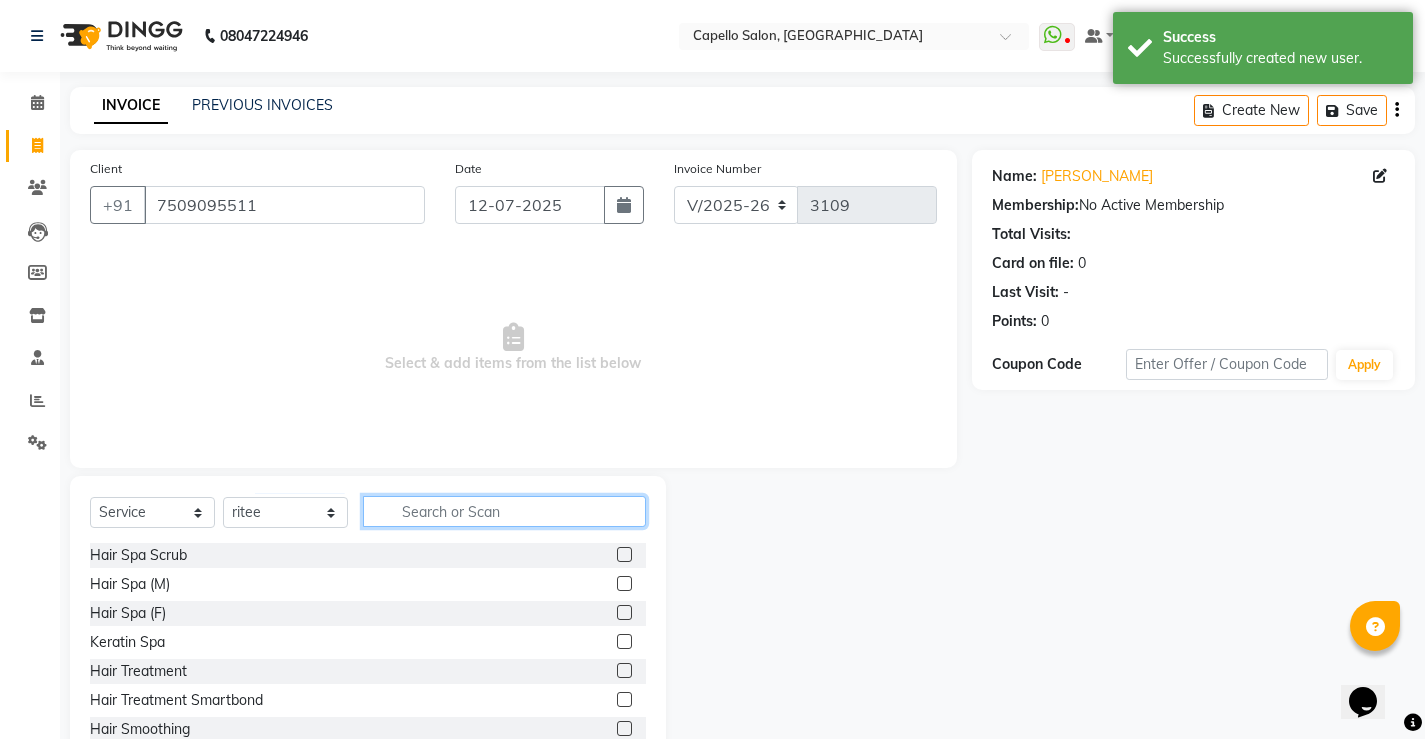 click 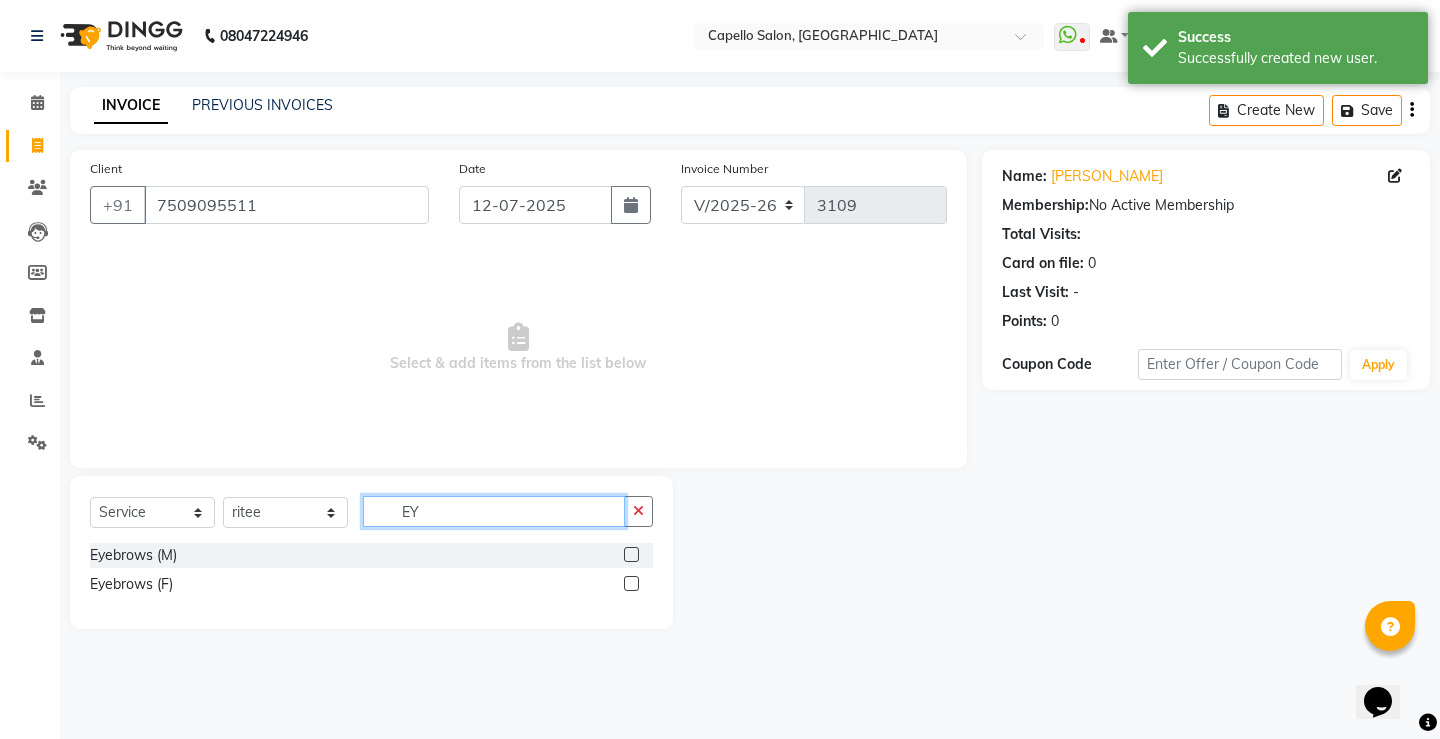type on "EY" 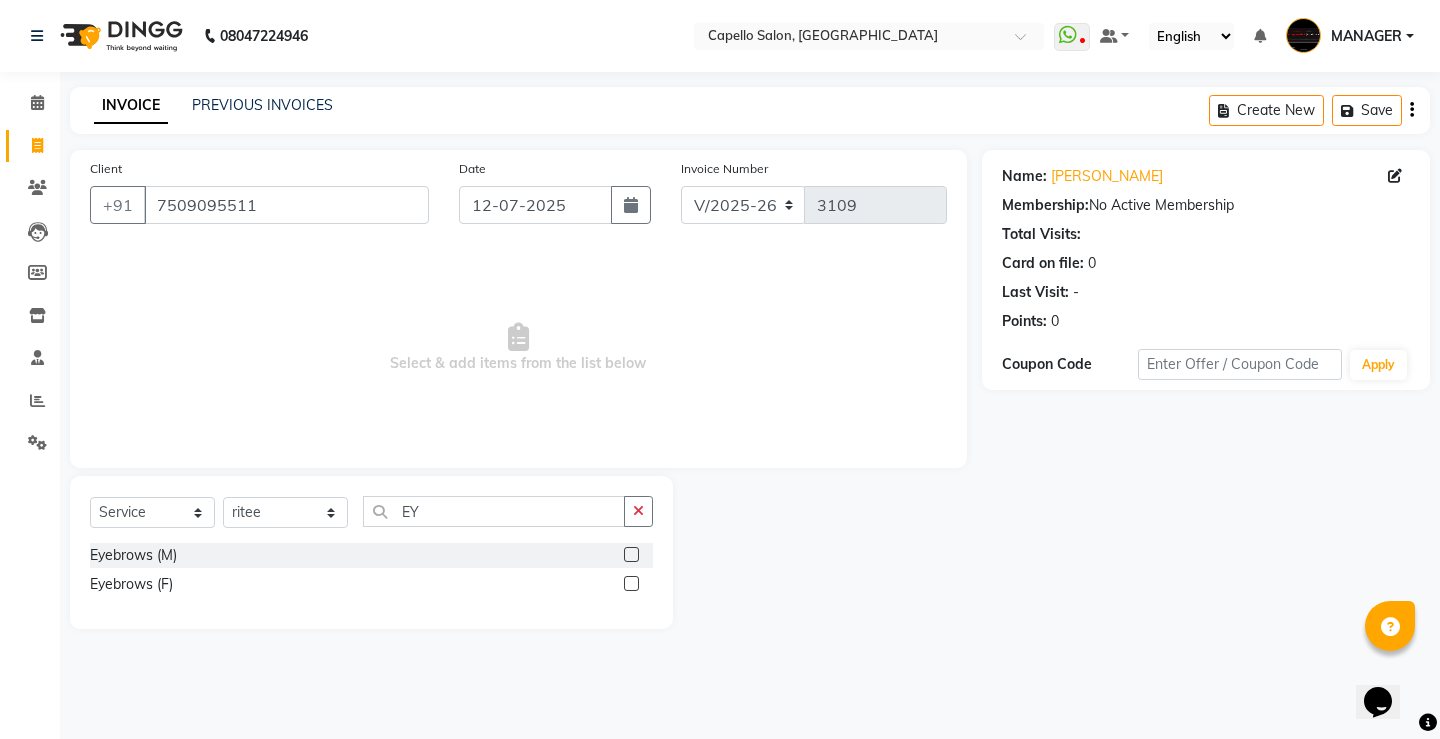 click 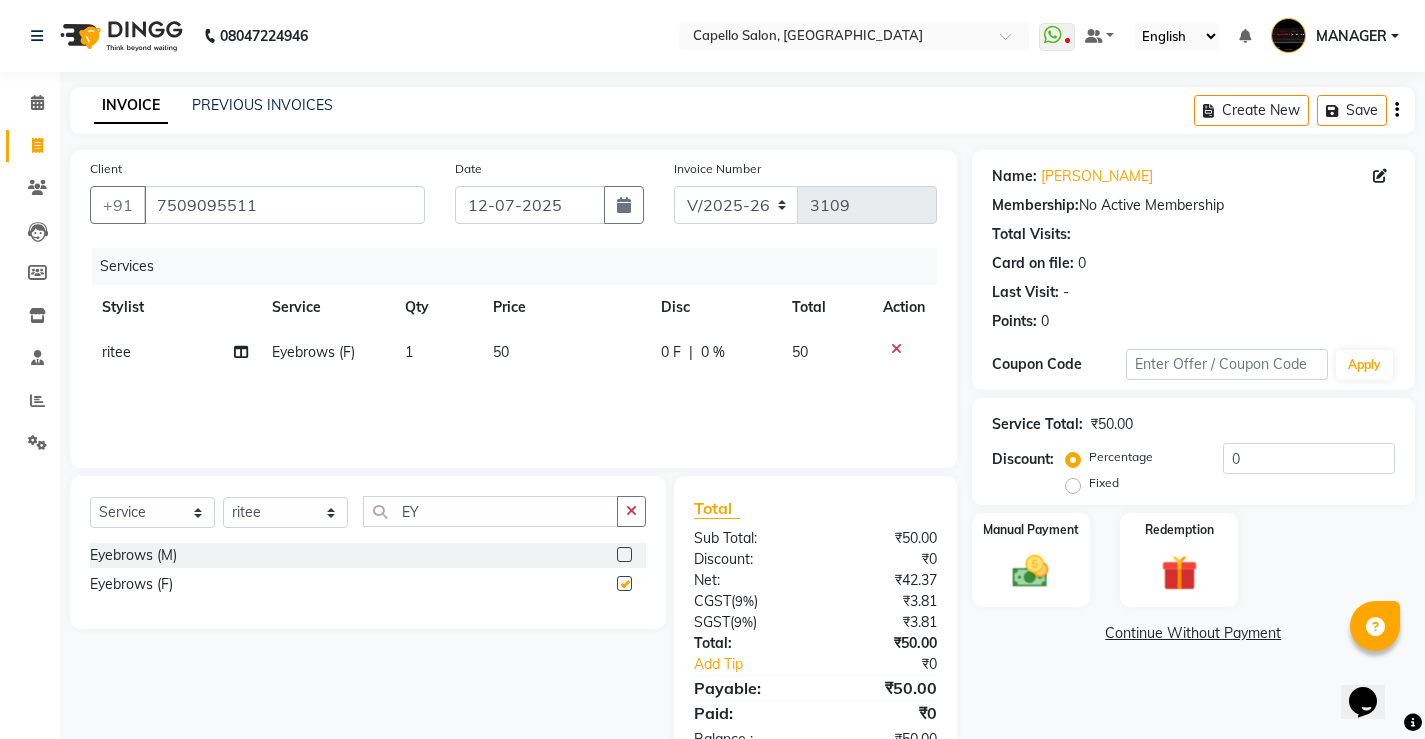 checkbox on "false" 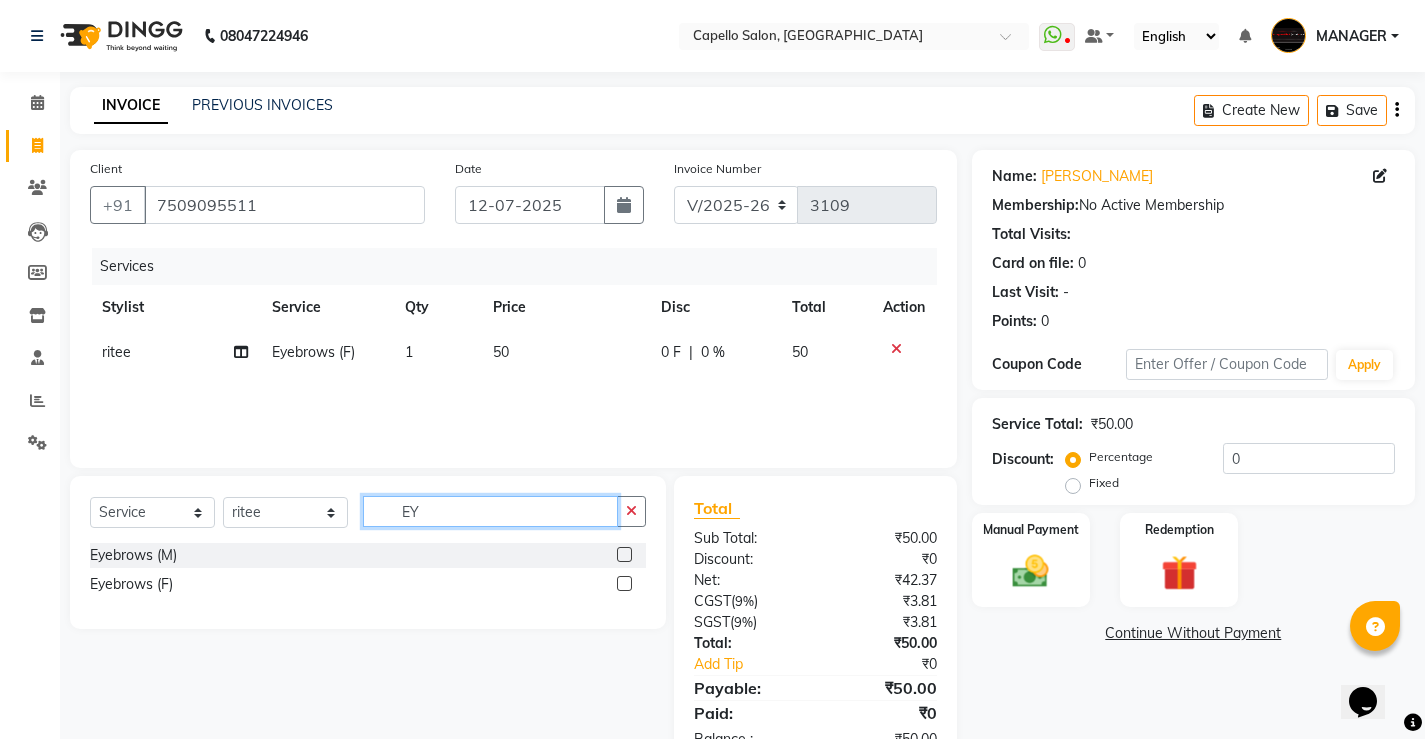 drag, startPoint x: 456, startPoint y: 521, endPoint x: 439, endPoint y: 520, distance: 17.029387 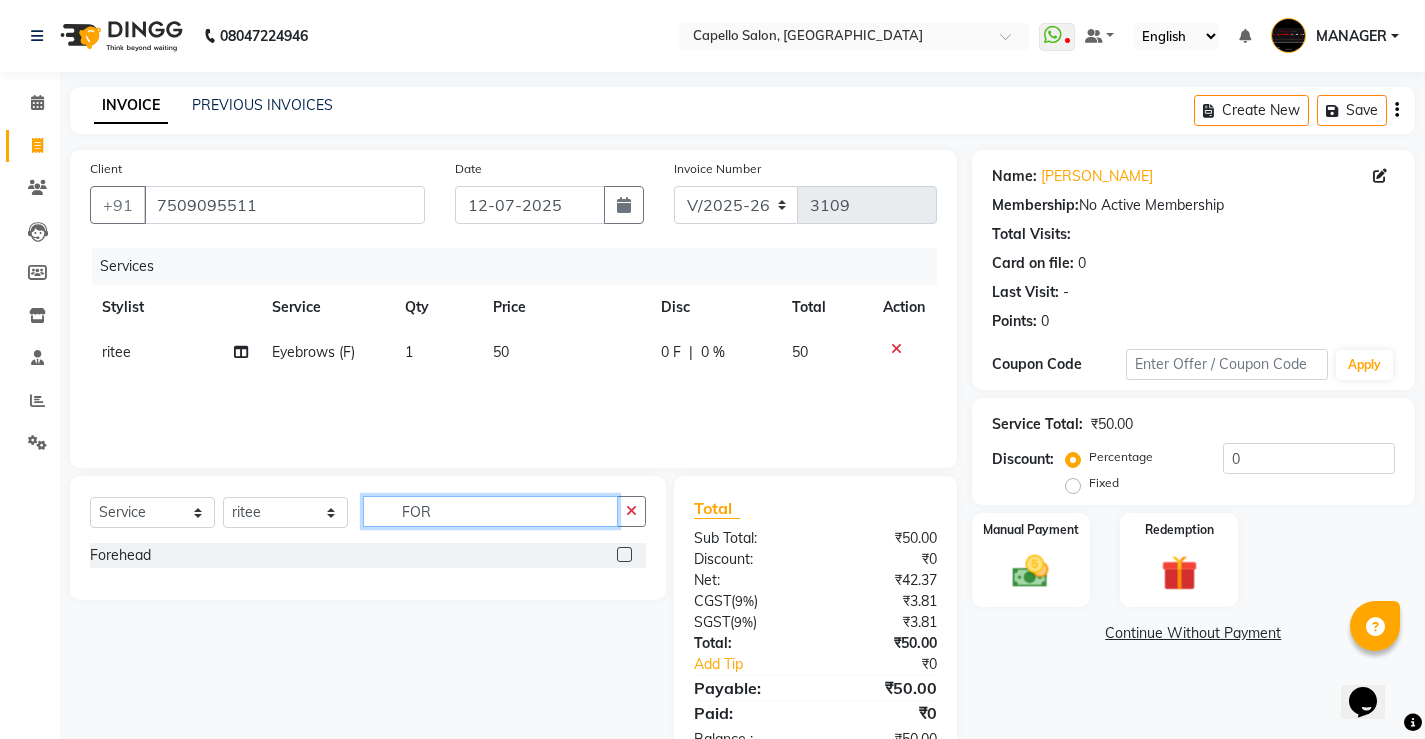 type on "FOR" 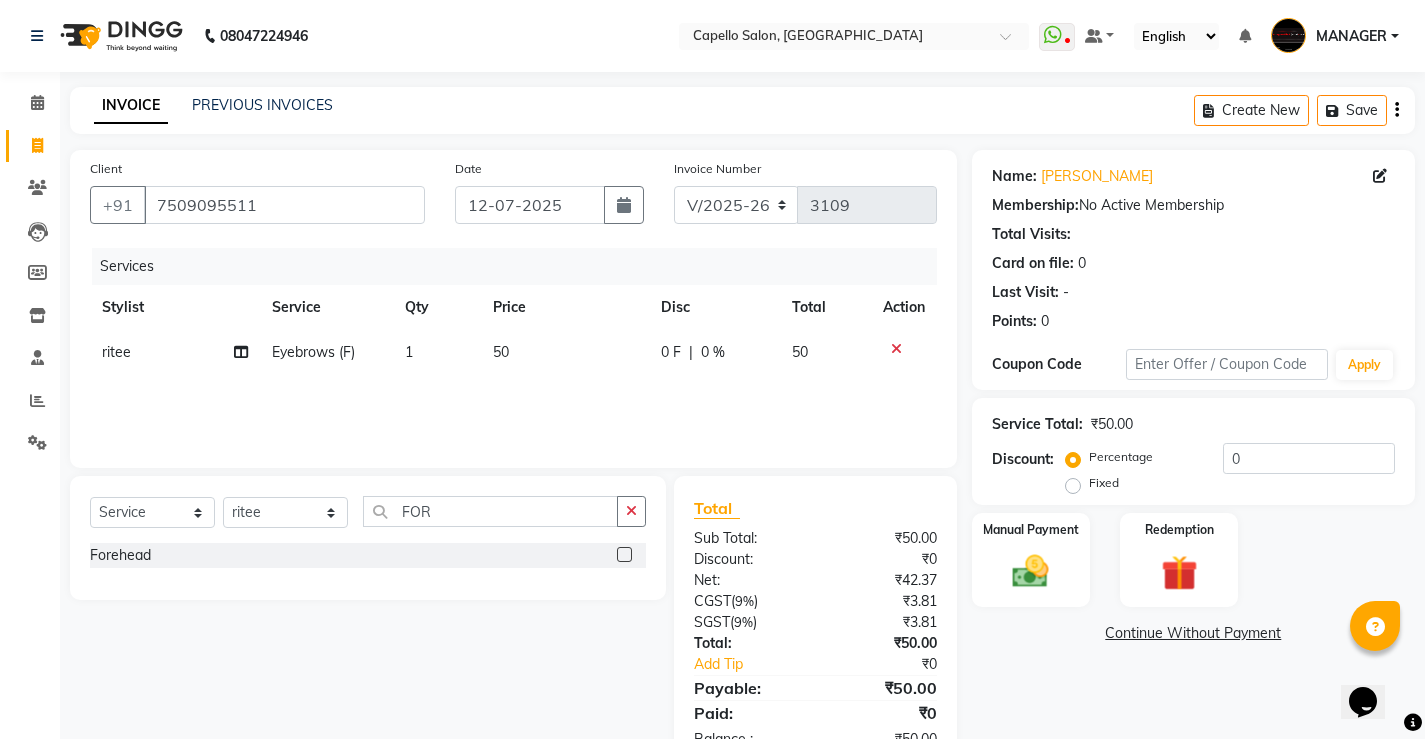 click 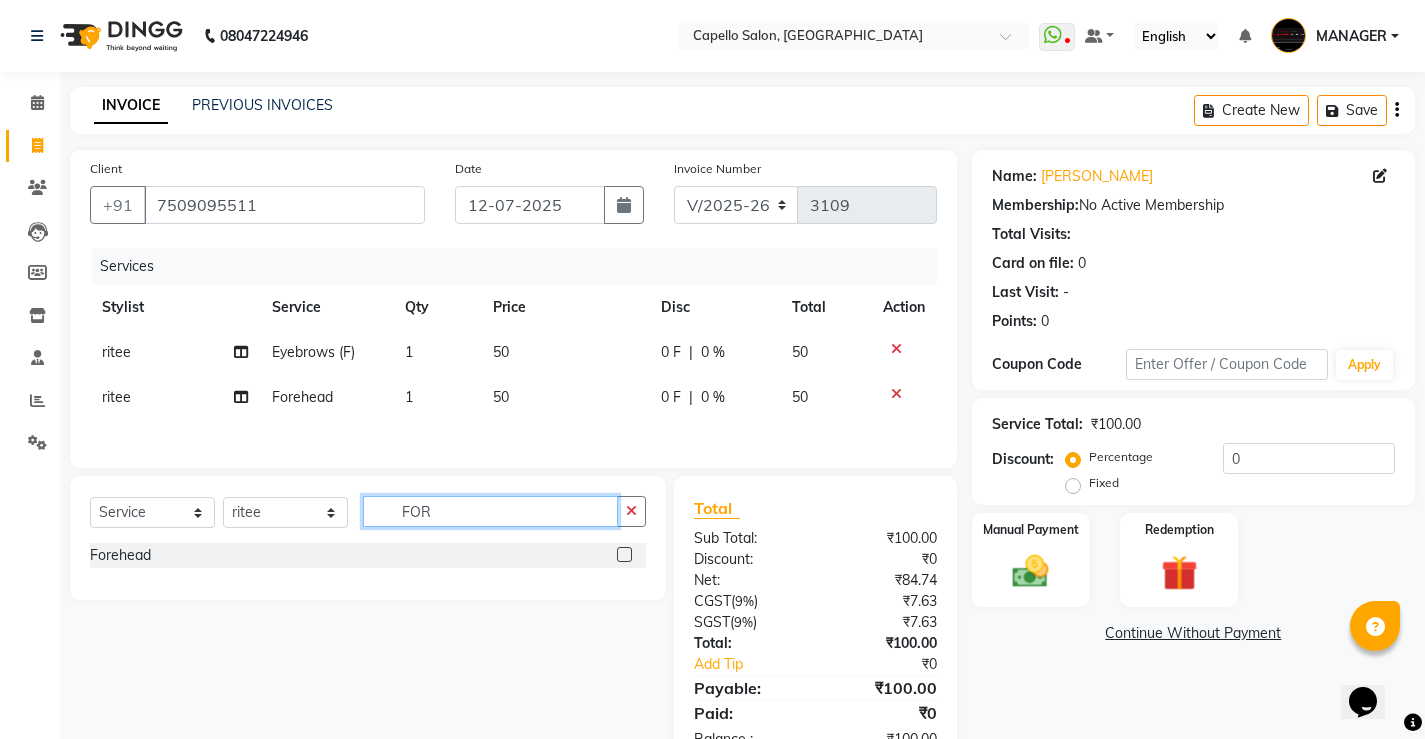 checkbox on "false" 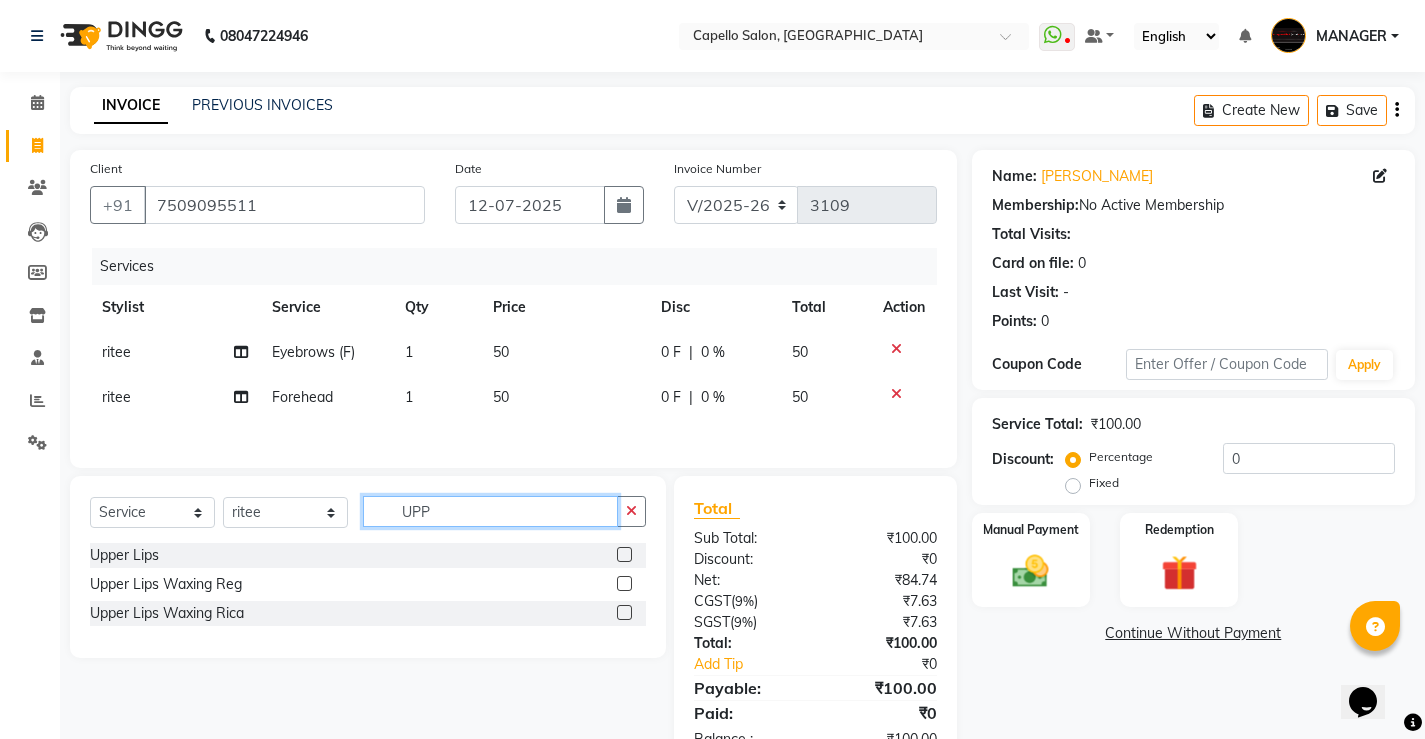 type on "UPP" 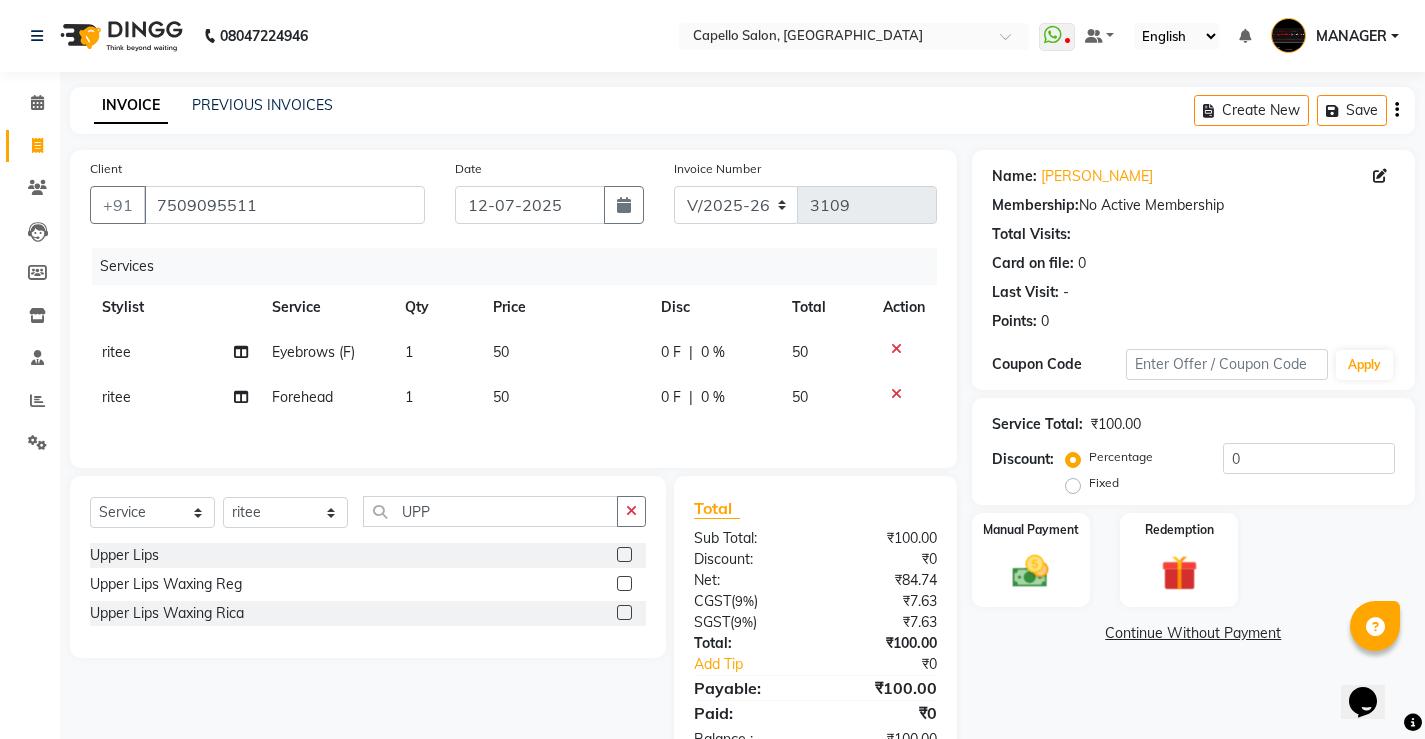 click 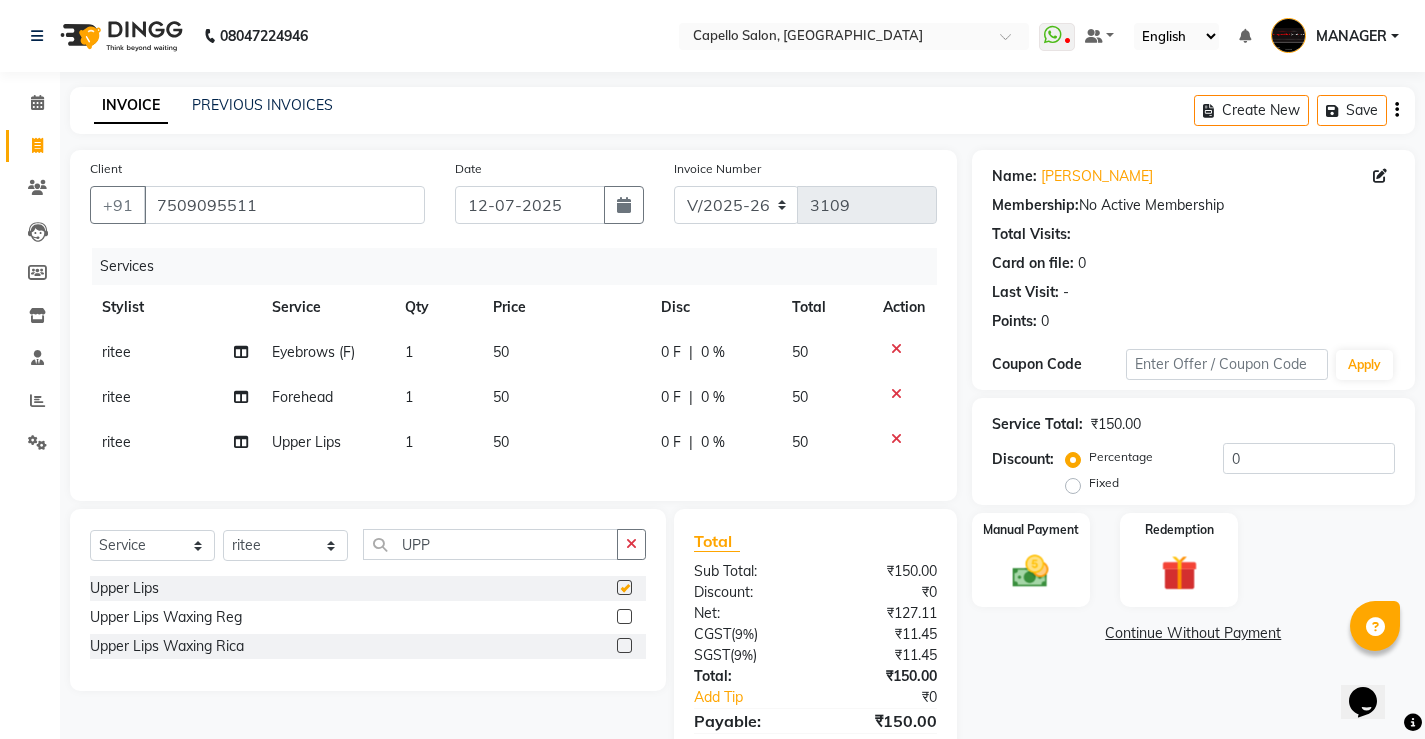 checkbox on "false" 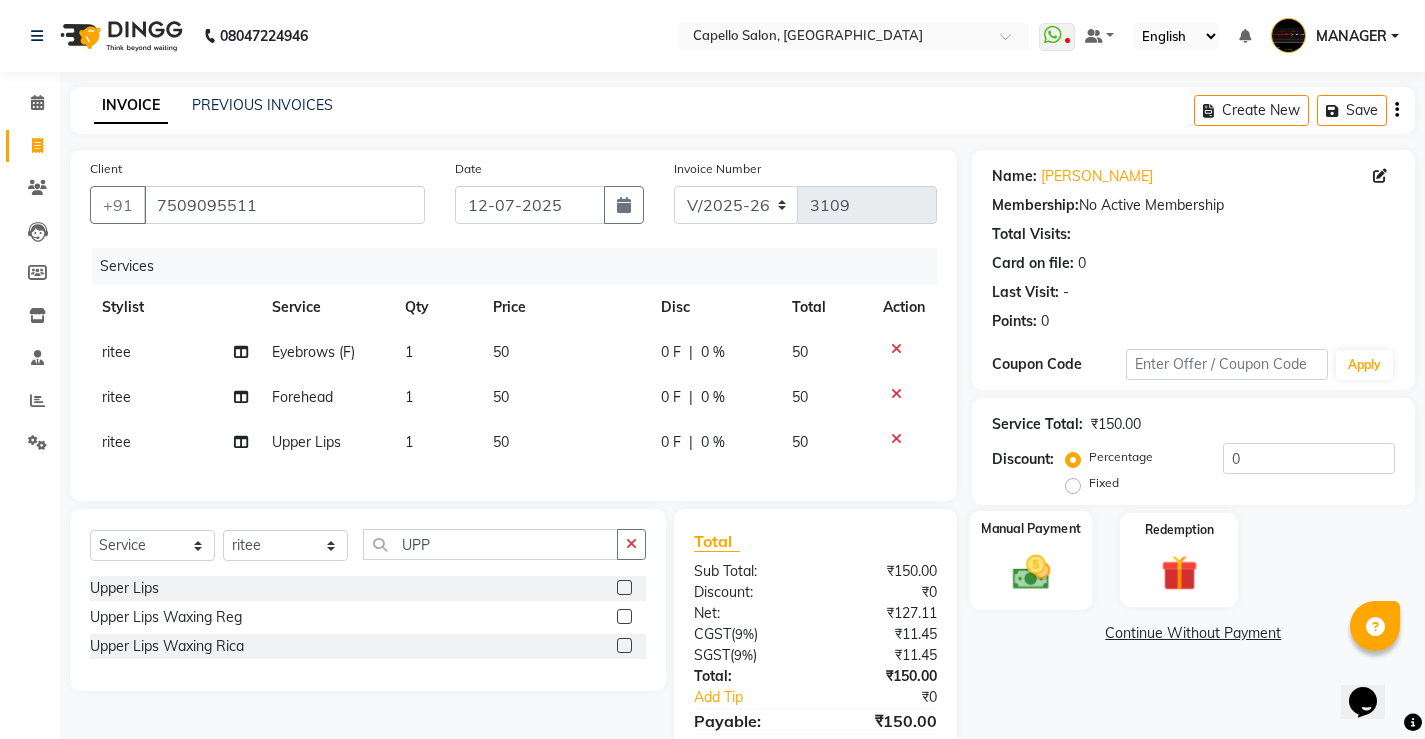 click 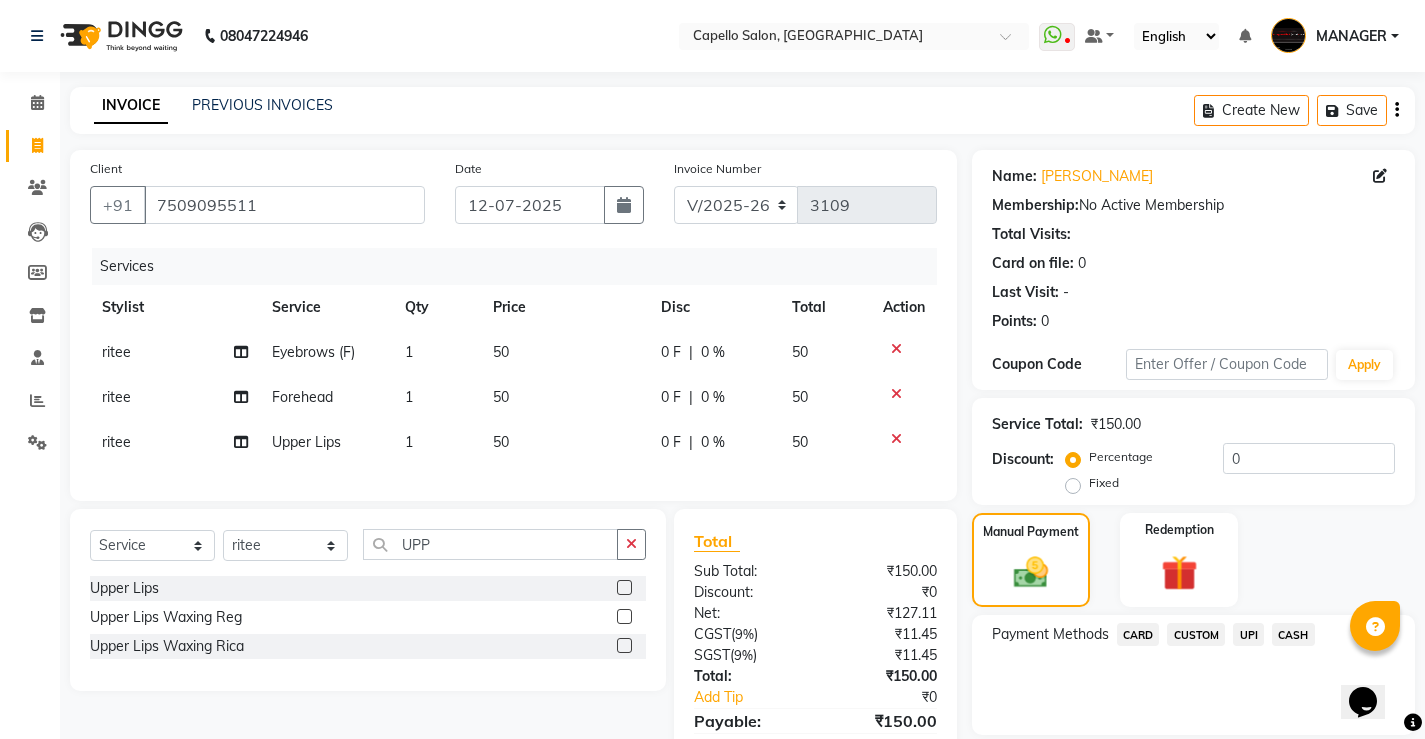 click on "CASH" 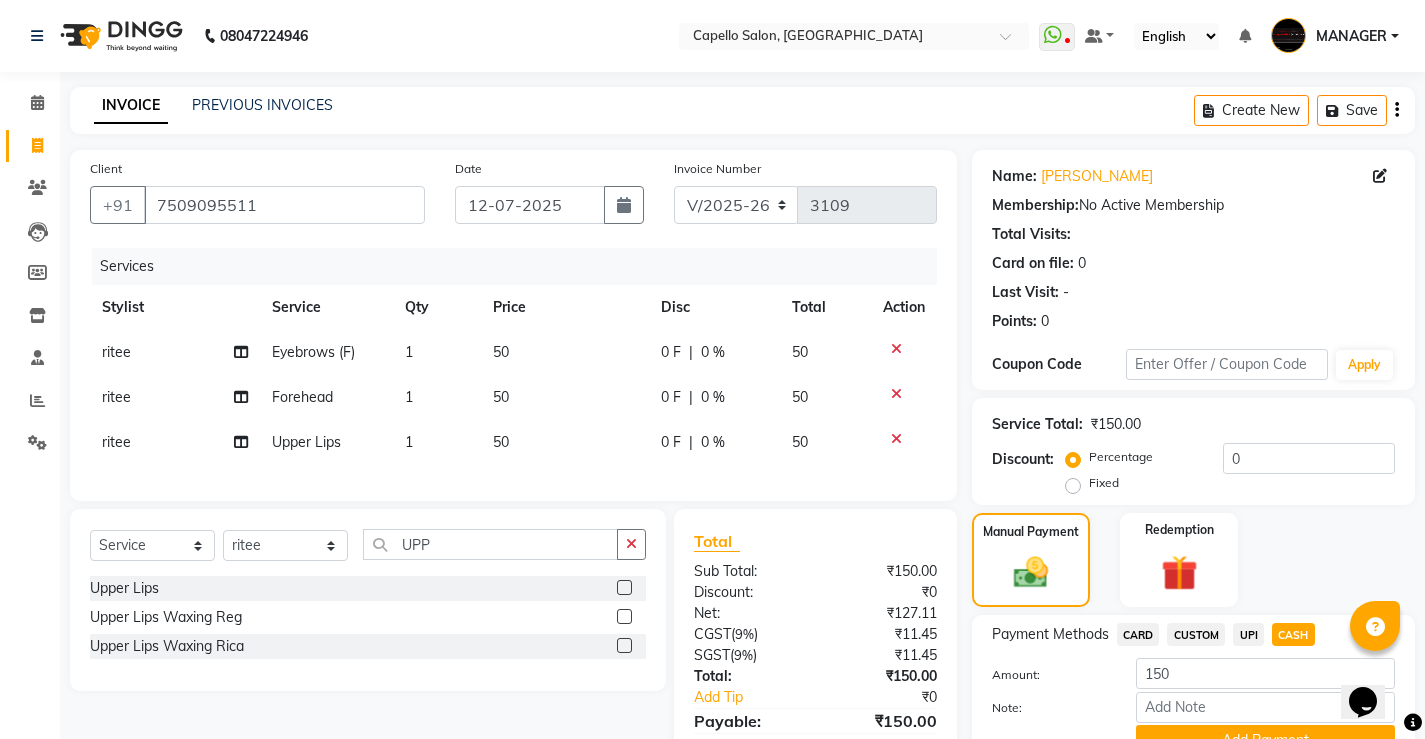 click on "Add Payment" 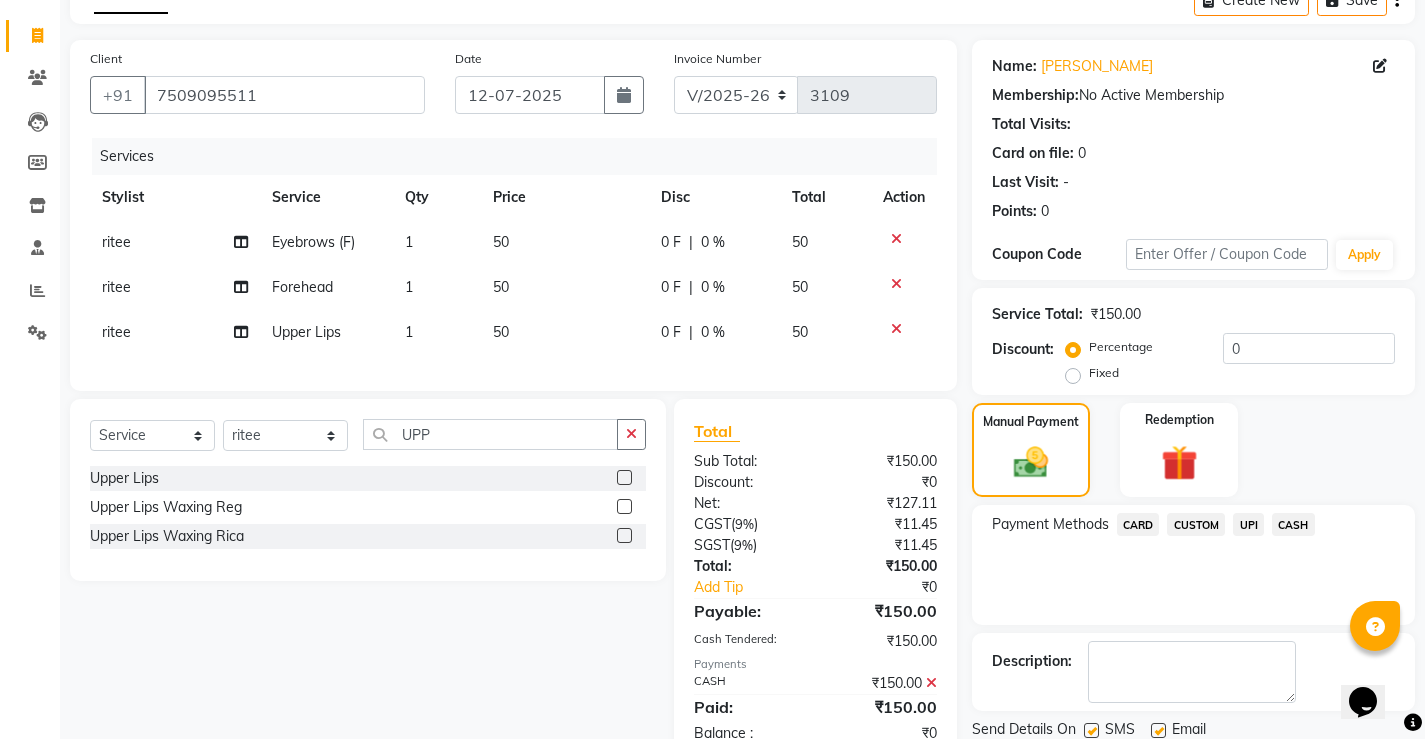 scroll, scrollTop: 180, scrollLeft: 0, axis: vertical 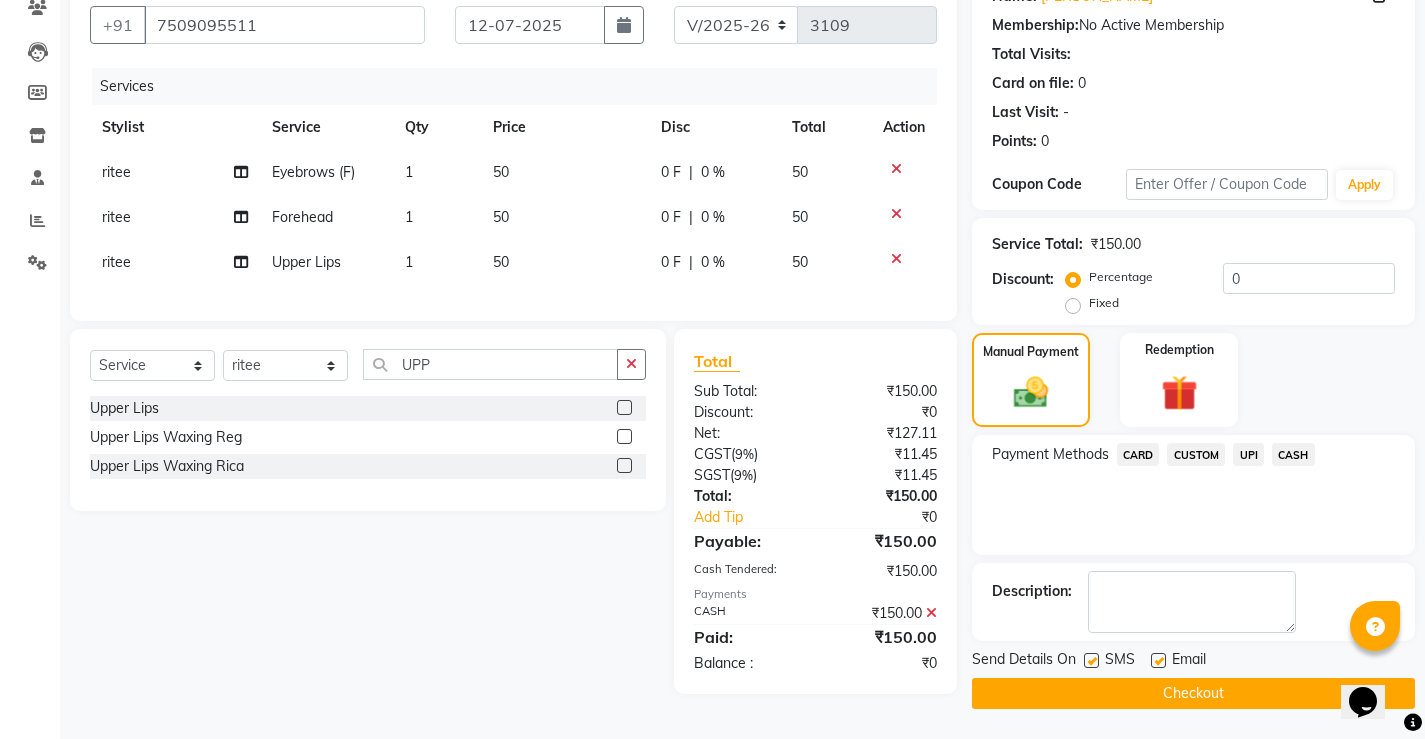 click on "Checkout" 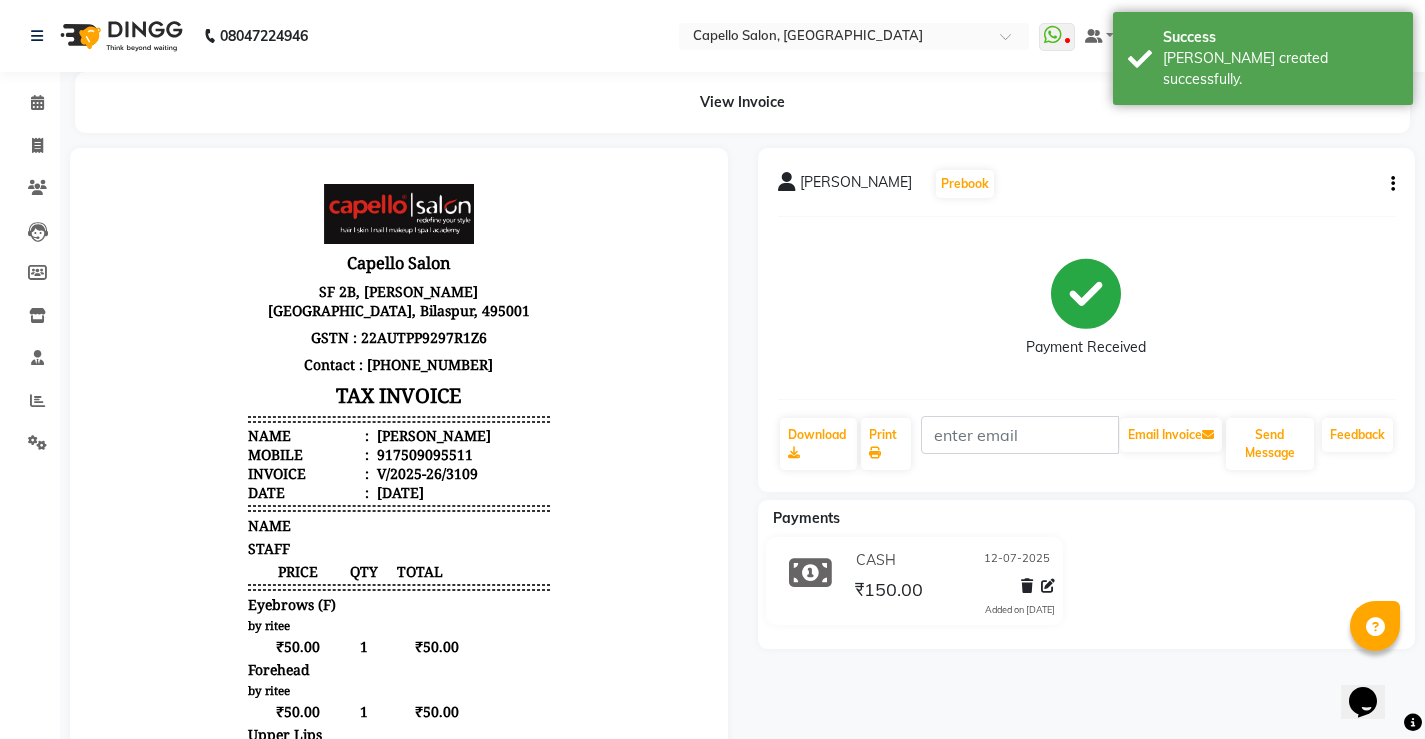 scroll, scrollTop: 0, scrollLeft: 0, axis: both 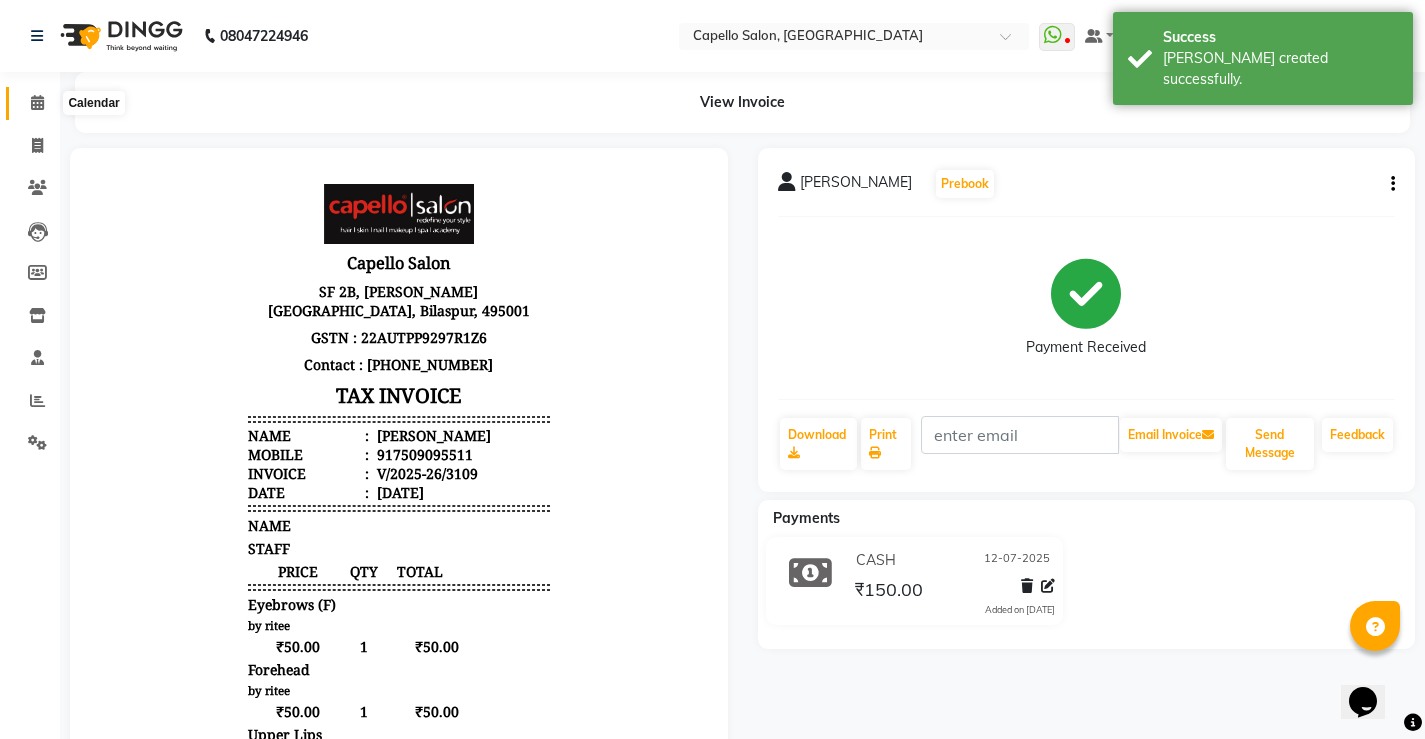 click 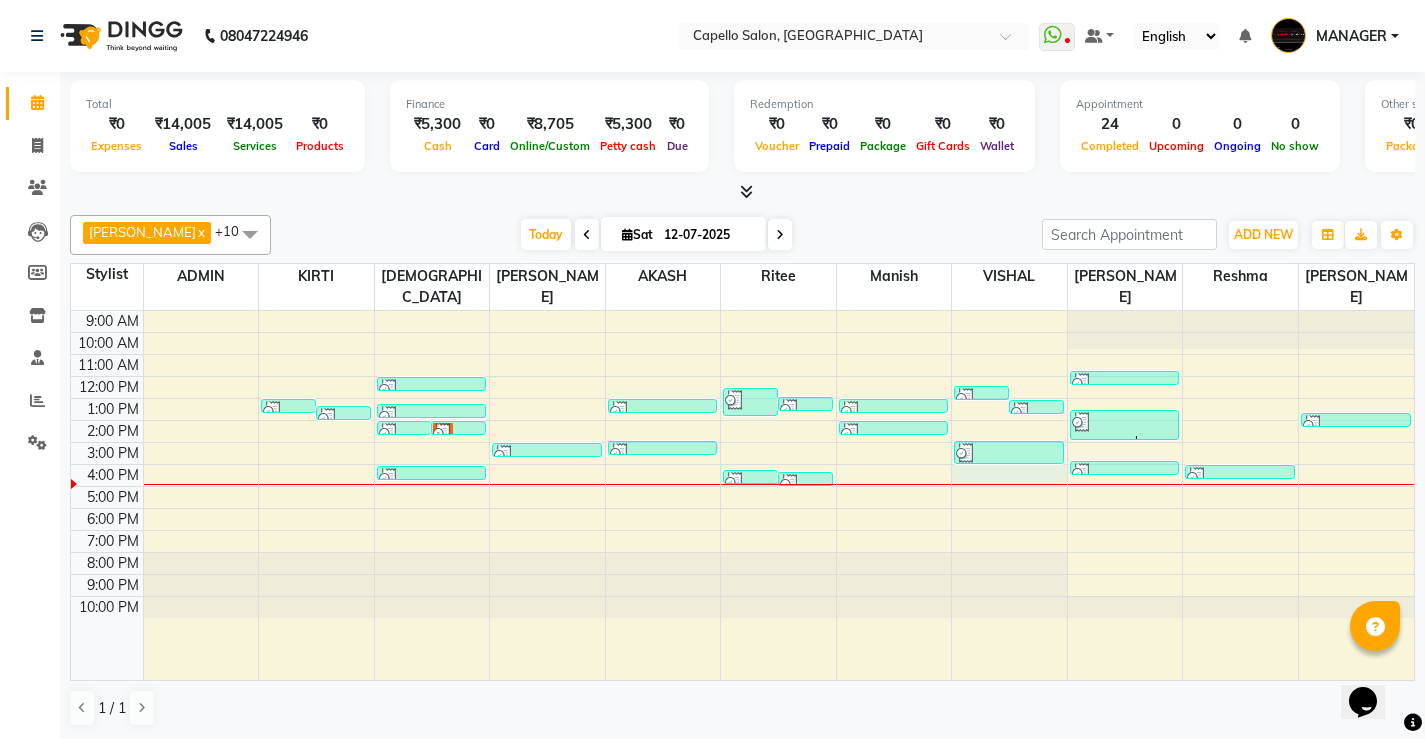 click at bounding box center [1009, 484] 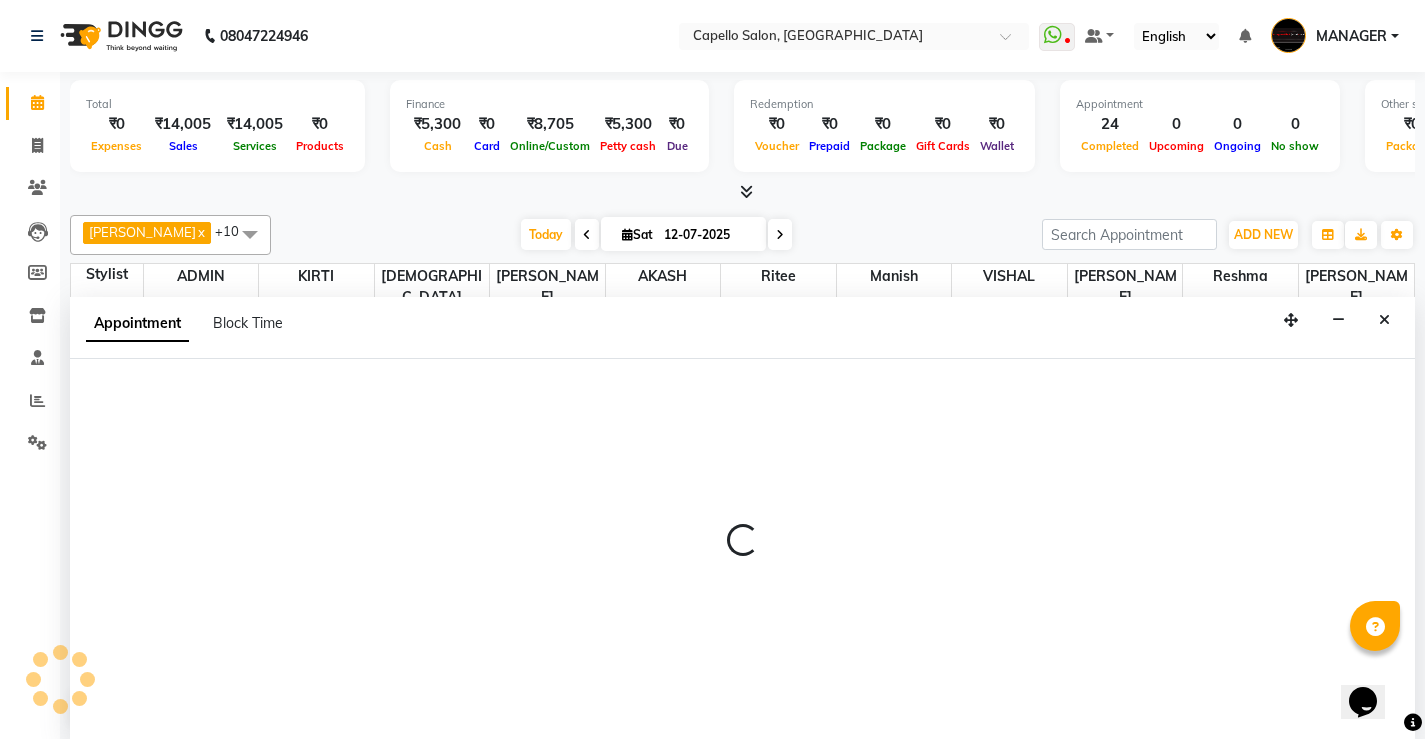 scroll, scrollTop: 1, scrollLeft: 0, axis: vertical 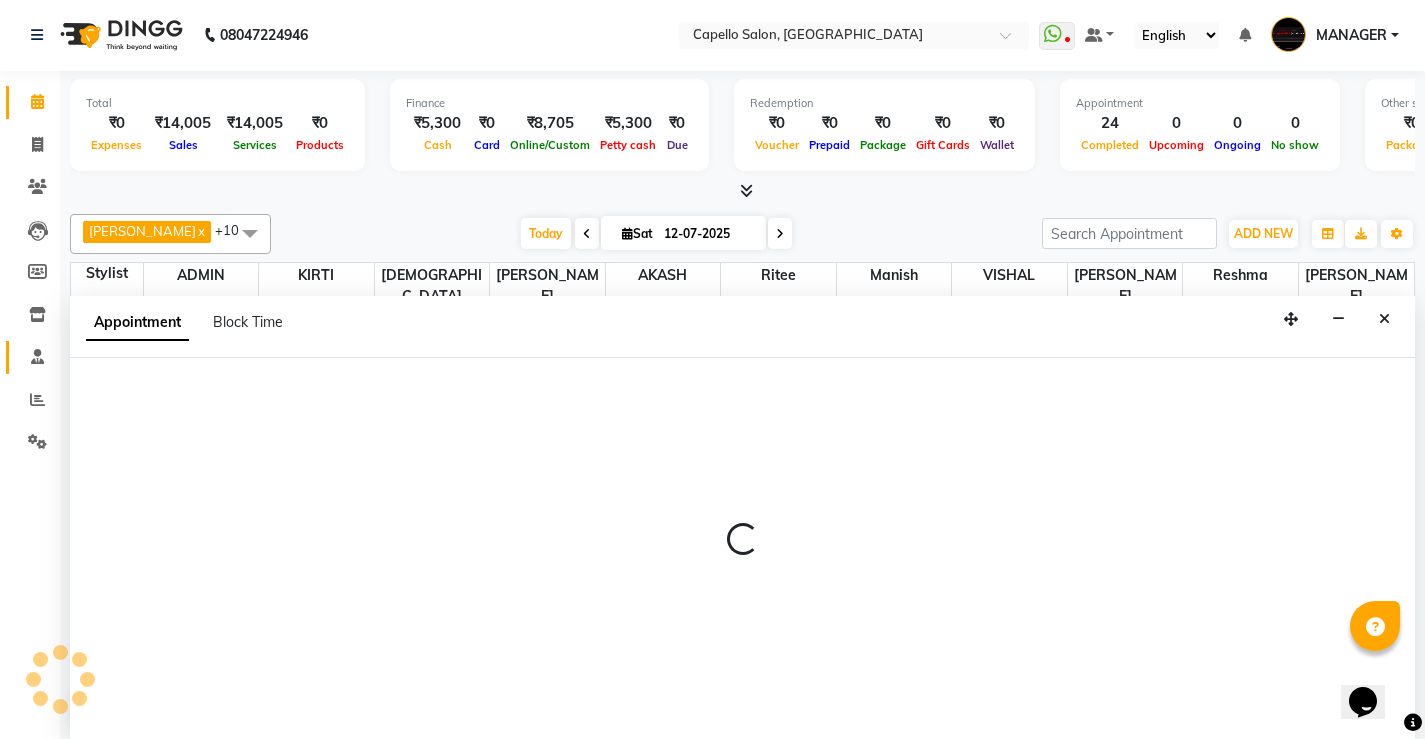 select on "62887" 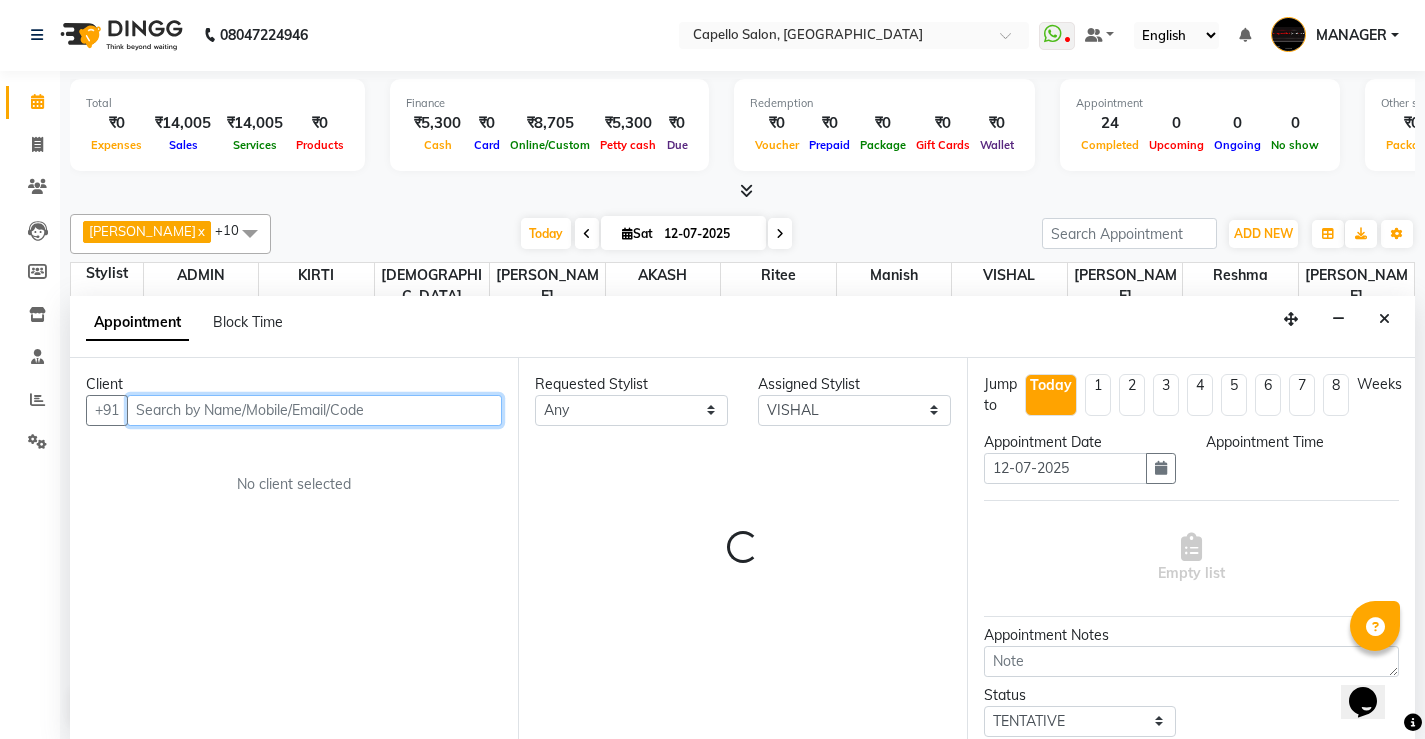 select on "960" 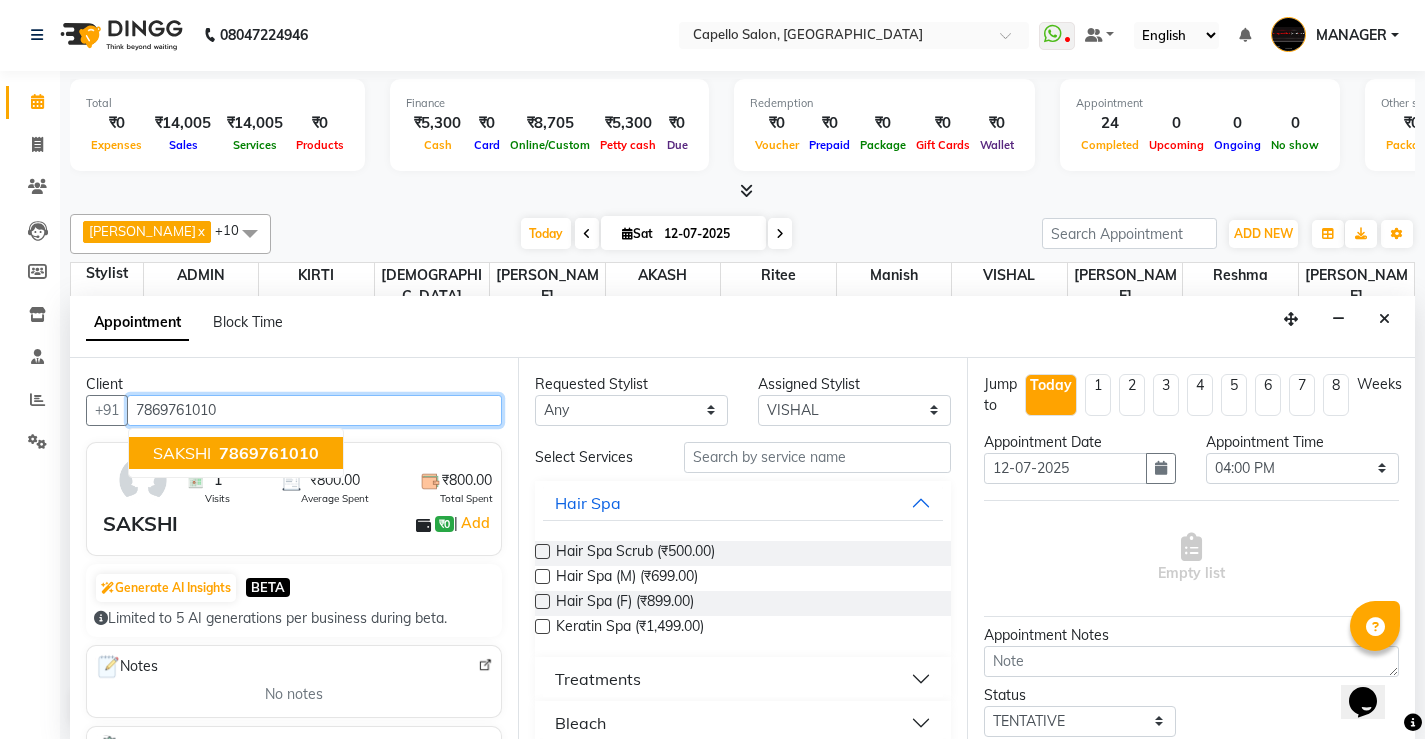 click on "7869761010" at bounding box center [269, 453] 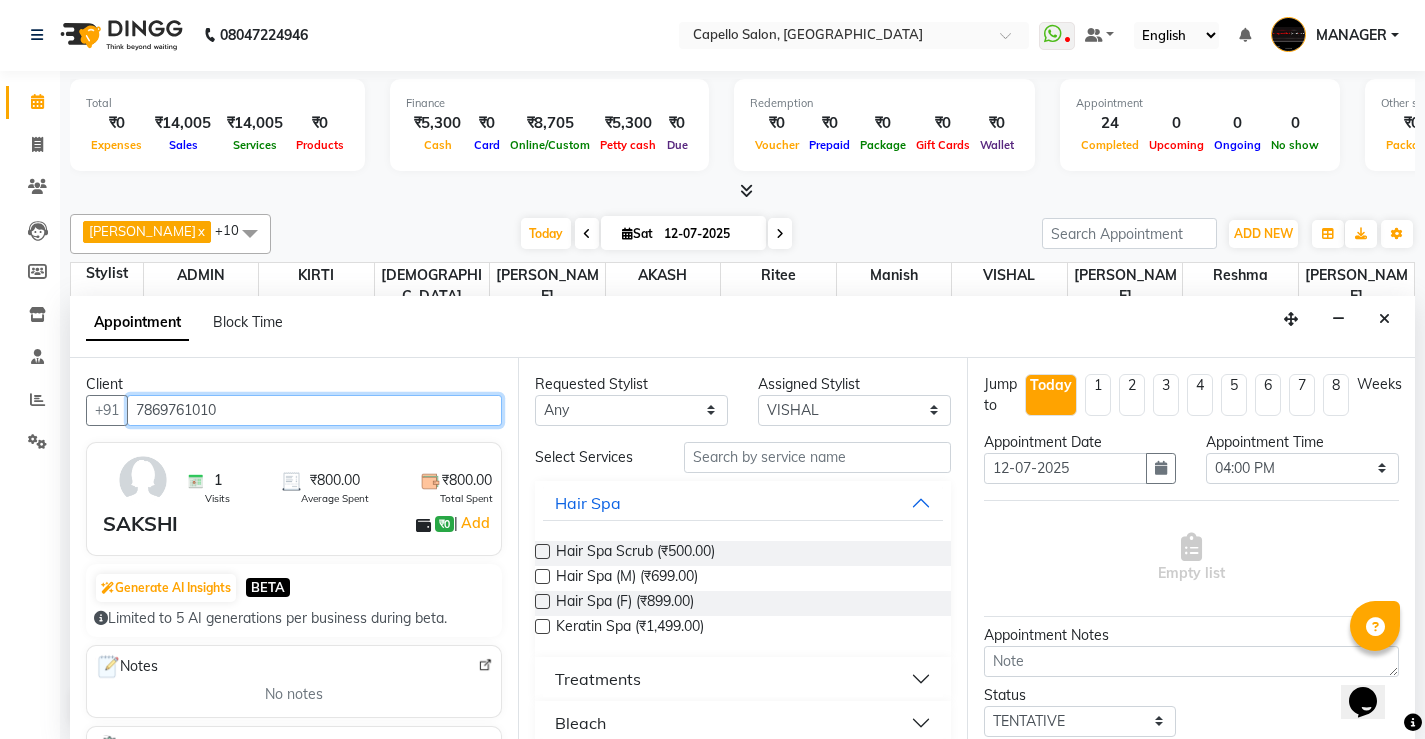 type on "7869761010" 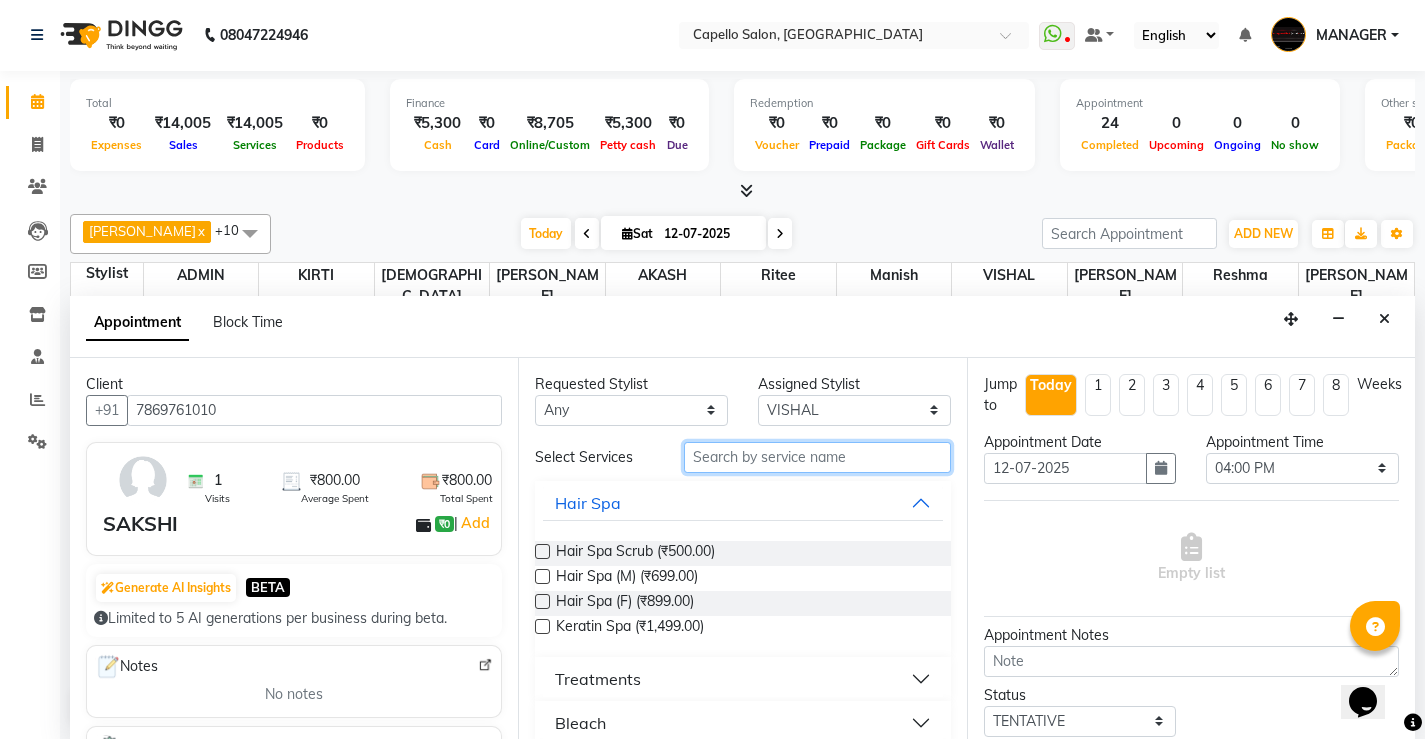click at bounding box center (817, 457) 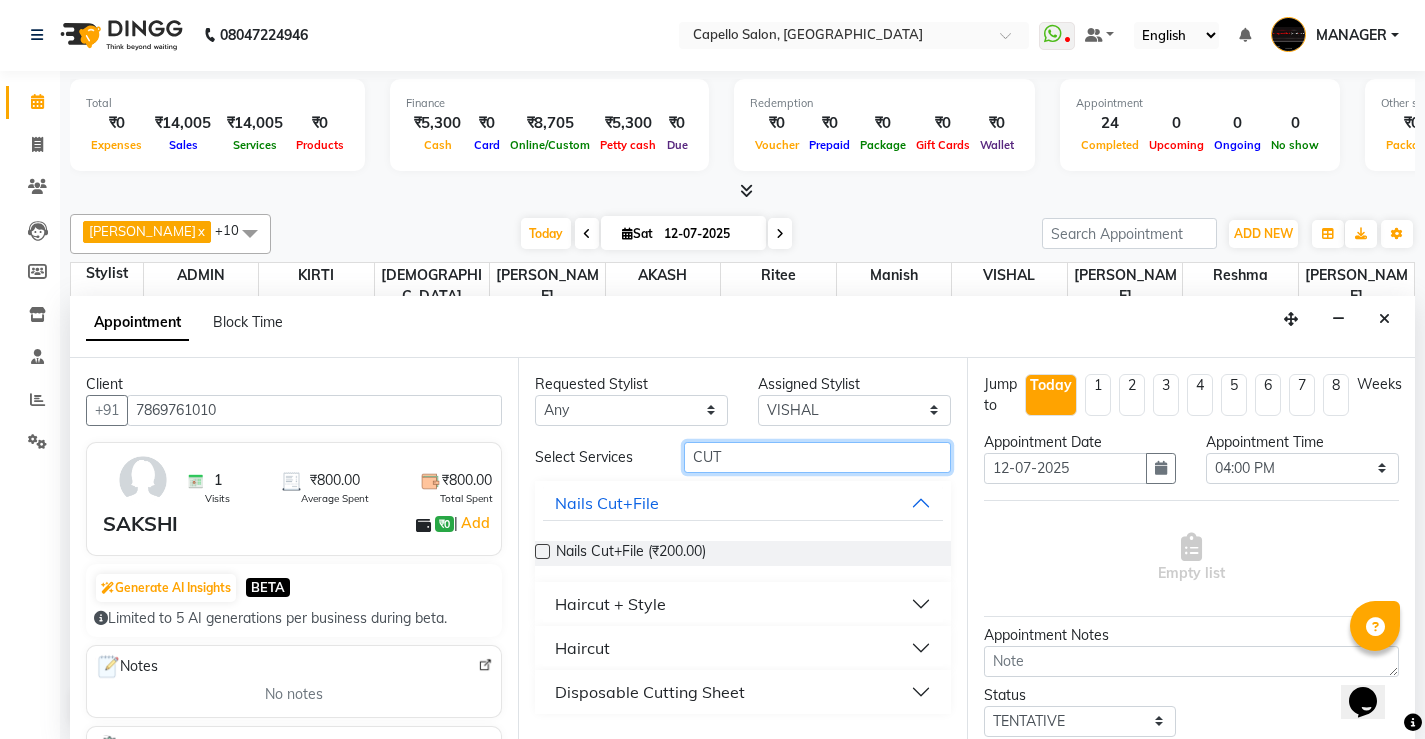 type on "CUT" 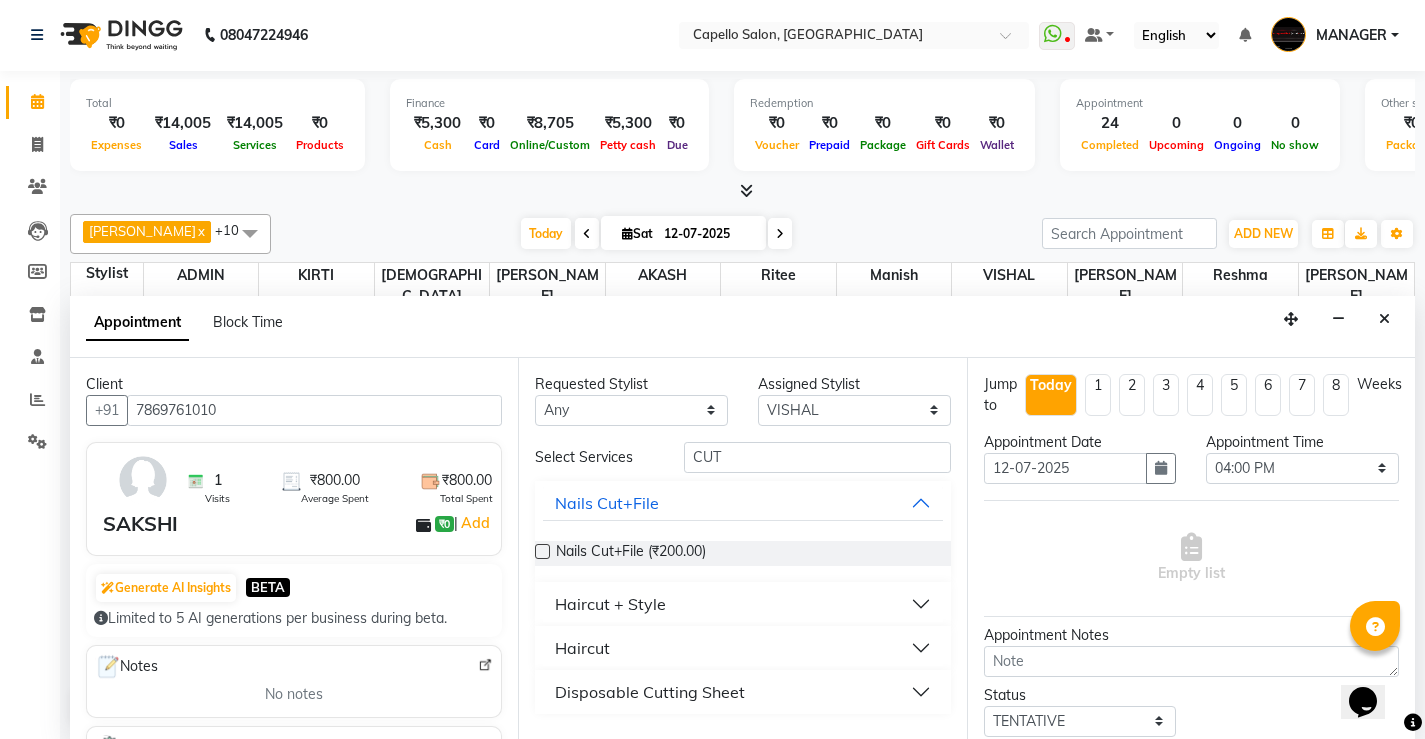 click on "Haircut" at bounding box center (582, 648) 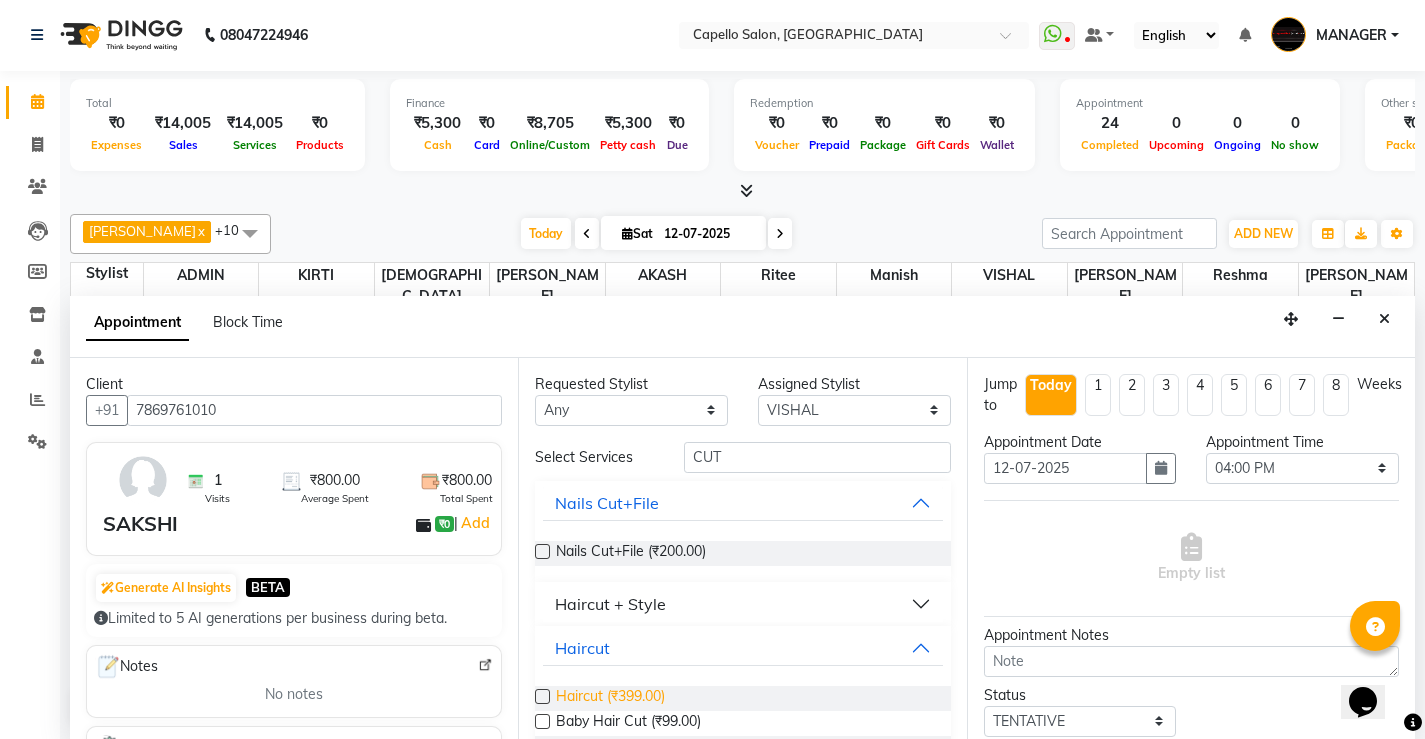 click on "Haircut (₹399.00)" at bounding box center (610, 698) 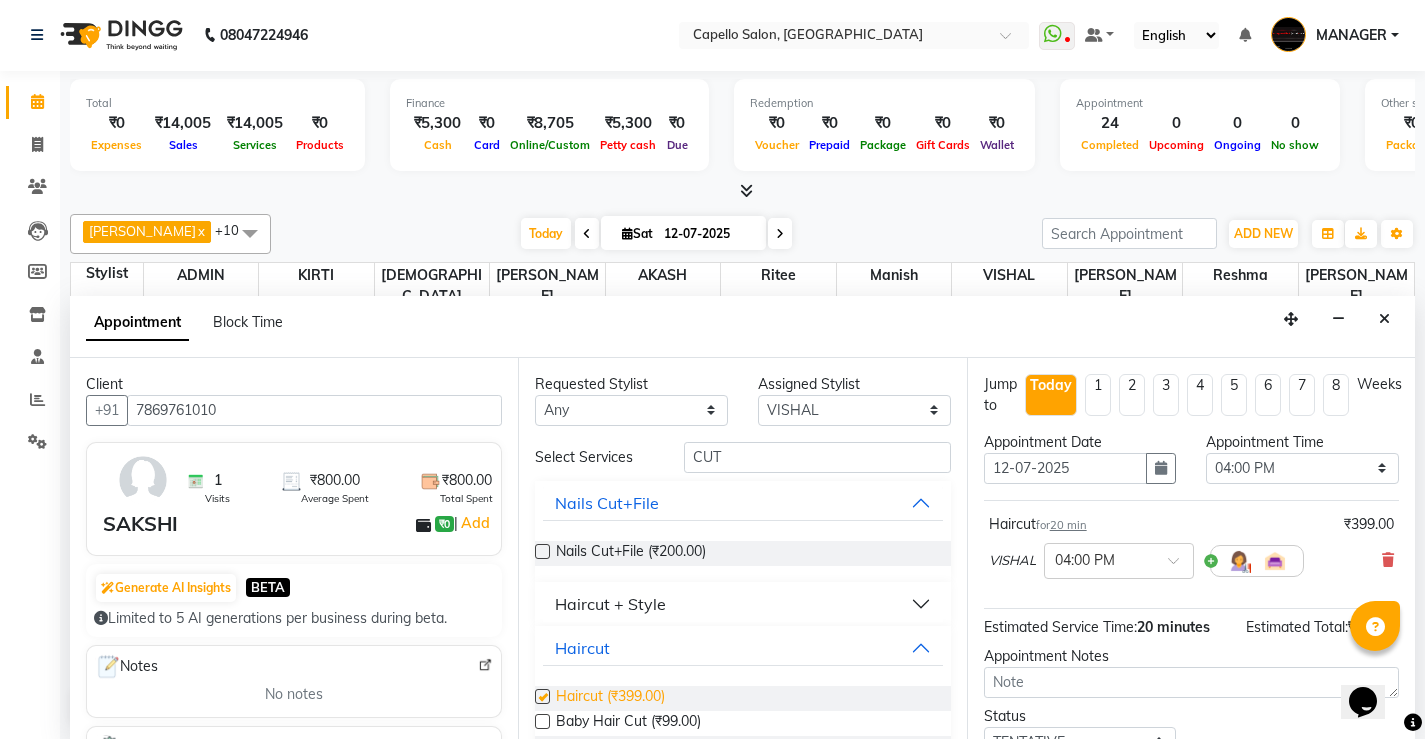 checkbox on "false" 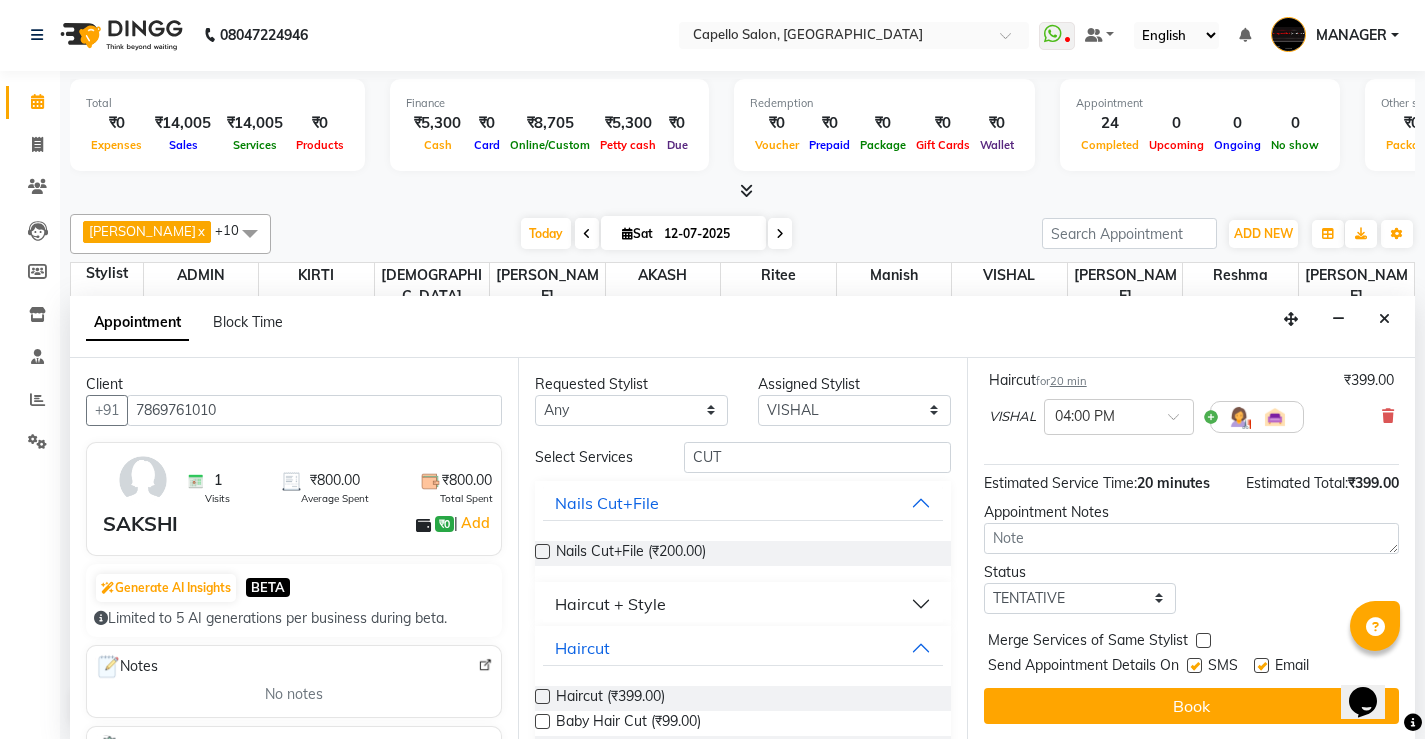 scroll, scrollTop: 145, scrollLeft: 0, axis: vertical 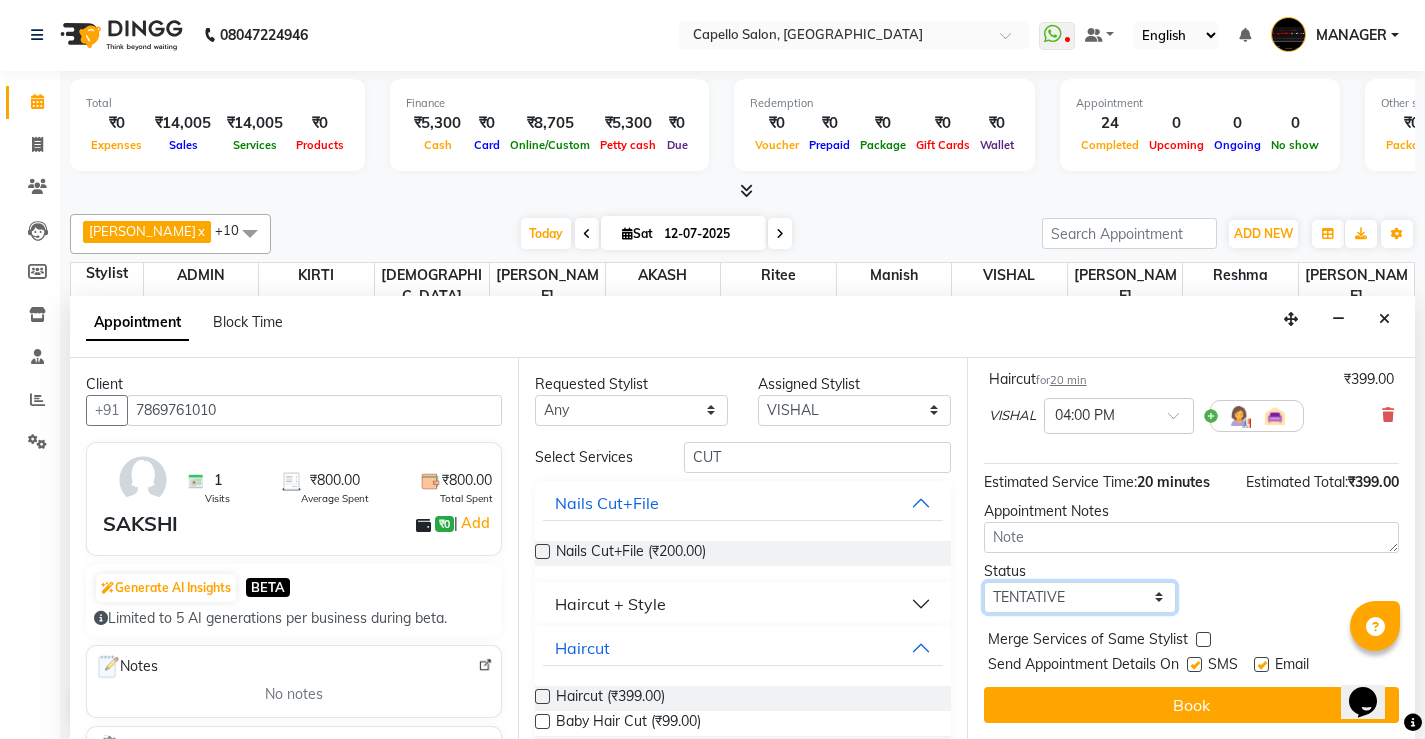 click on "Select TENTATIVE CONFIRM CHECK-IN UPCOMING" at bounding box center [1080, 597] 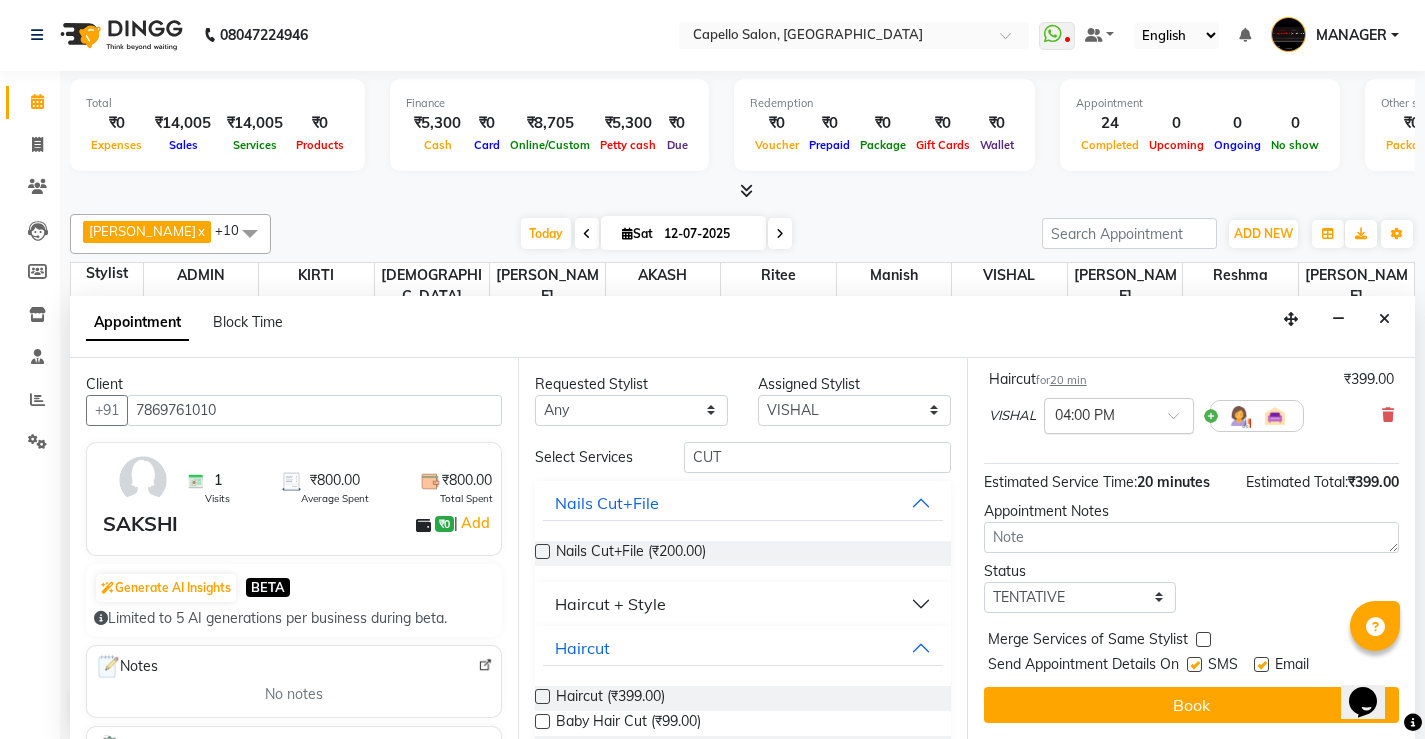 click at bounding box center (1099, 414) 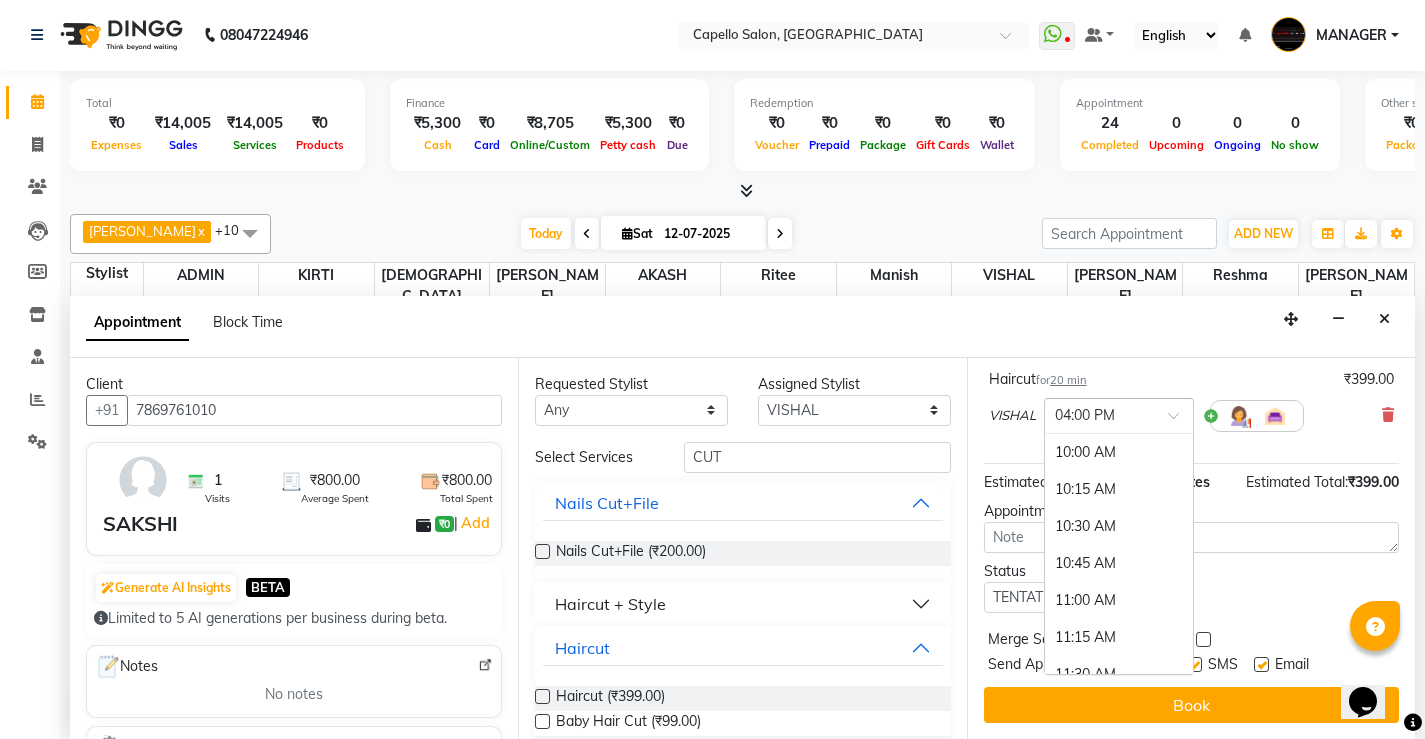 scroll, scrollTop: 906, scrollLeft: 0, axis: vertical 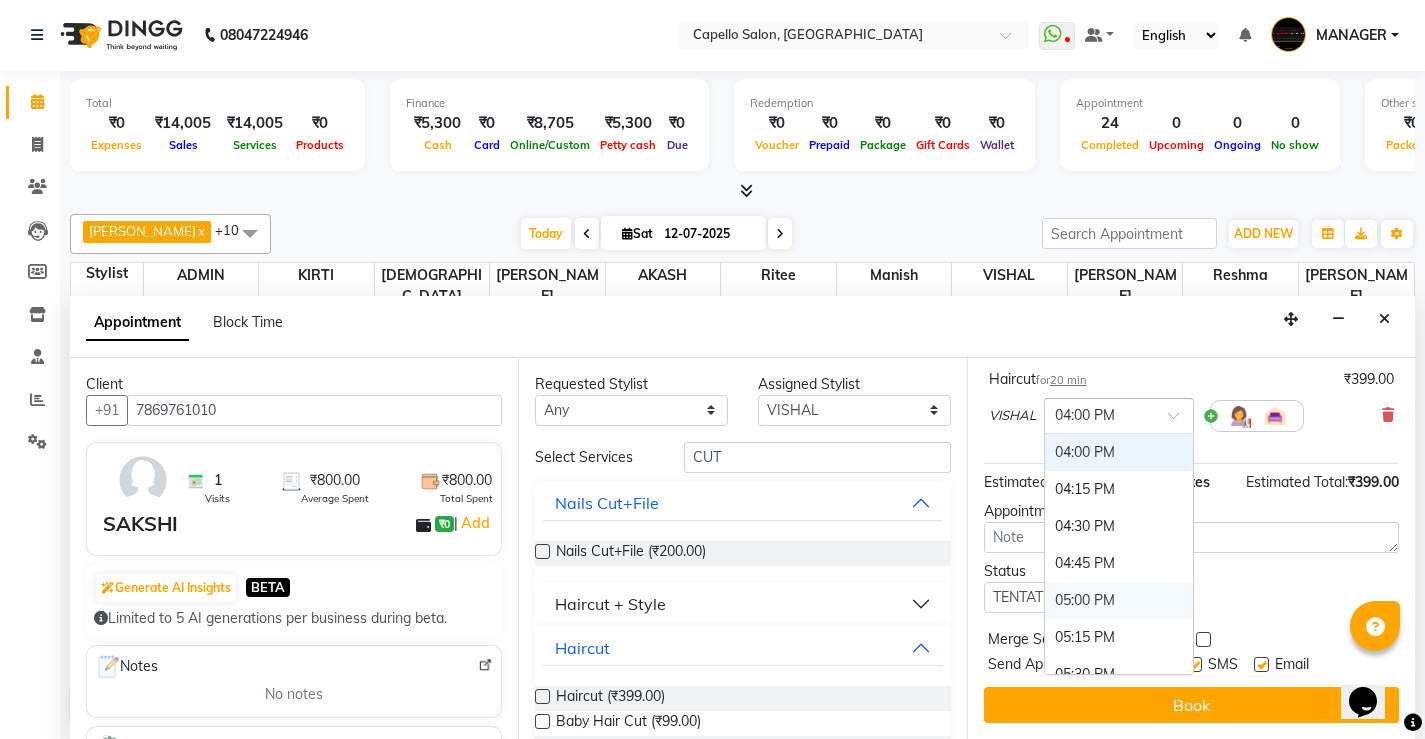 click on "05:00 PM" at bounding box center [1119, 600] 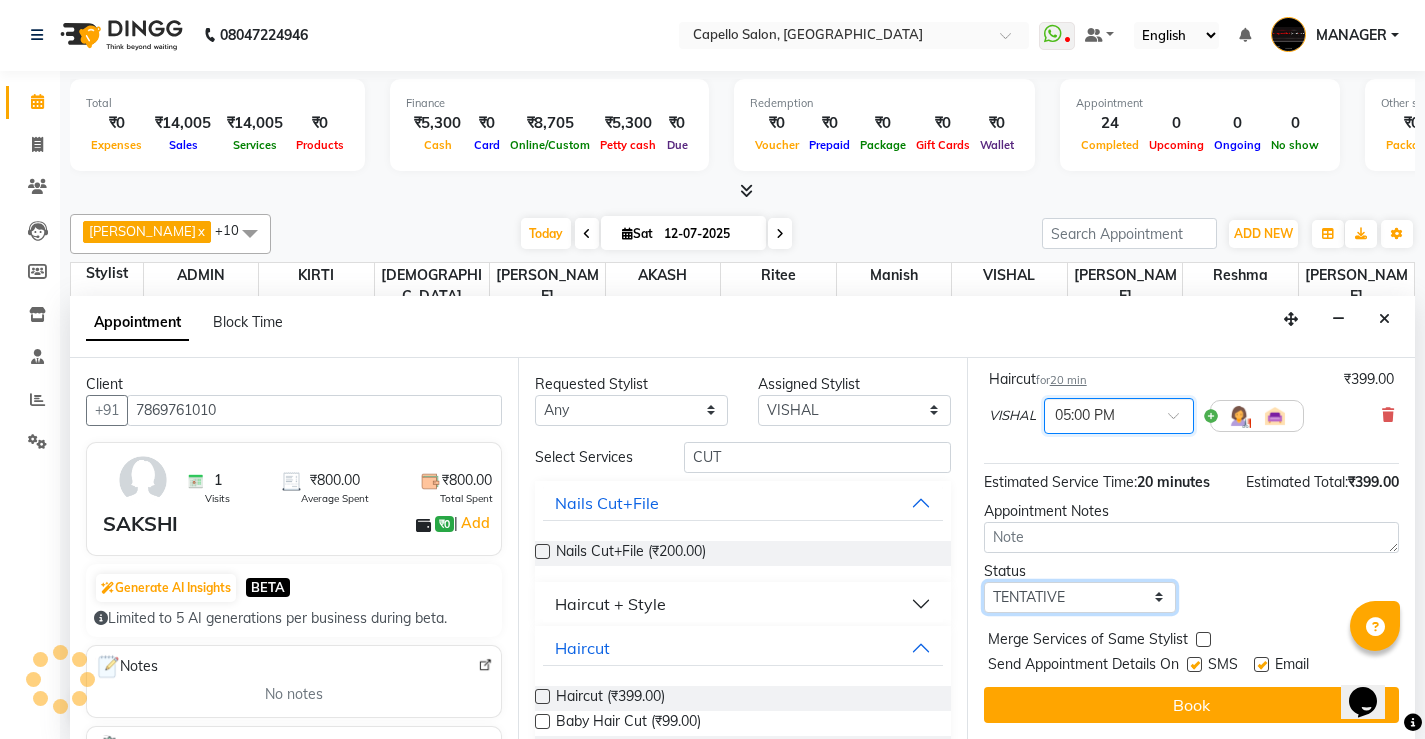 click on "Select TENTATIVE CONFIRM CHECK-IN UPCOMING" at bounding box center (1080, 597) 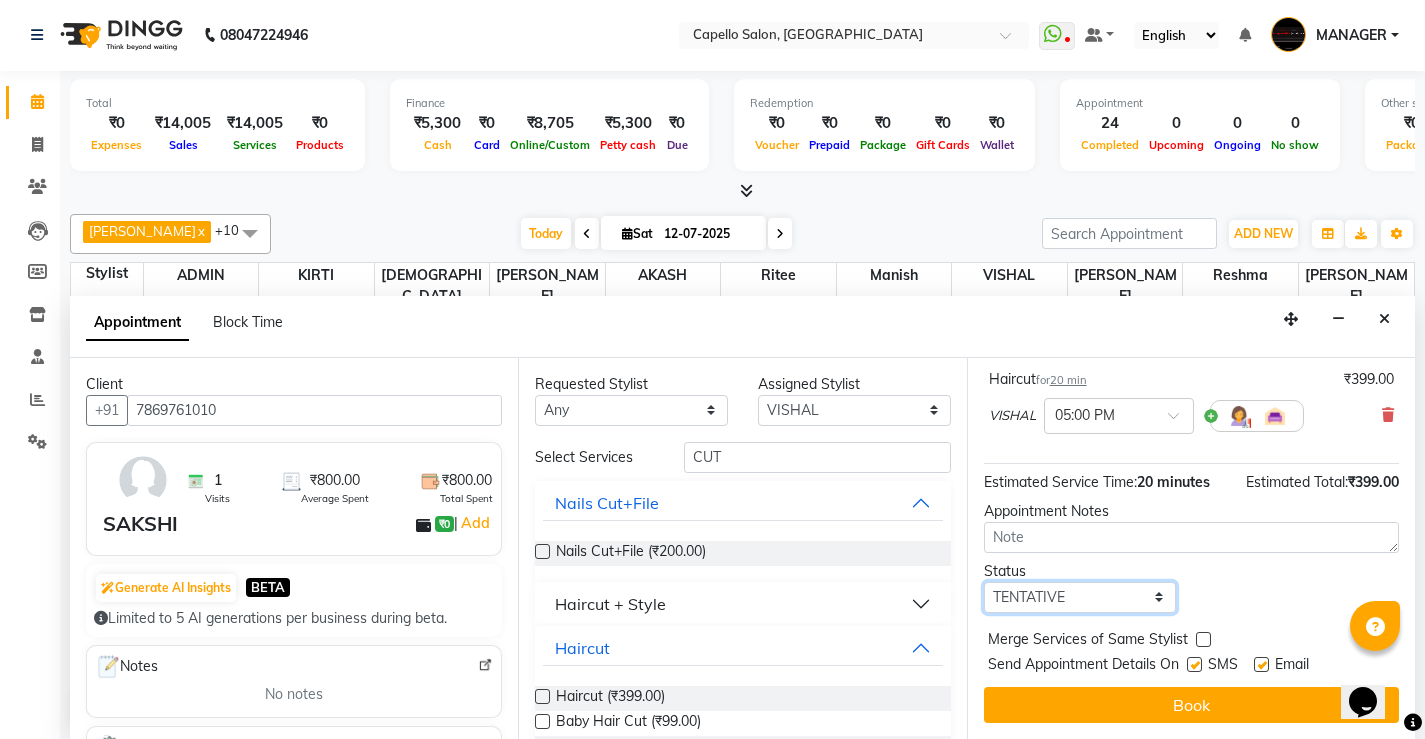 select on "check-in" 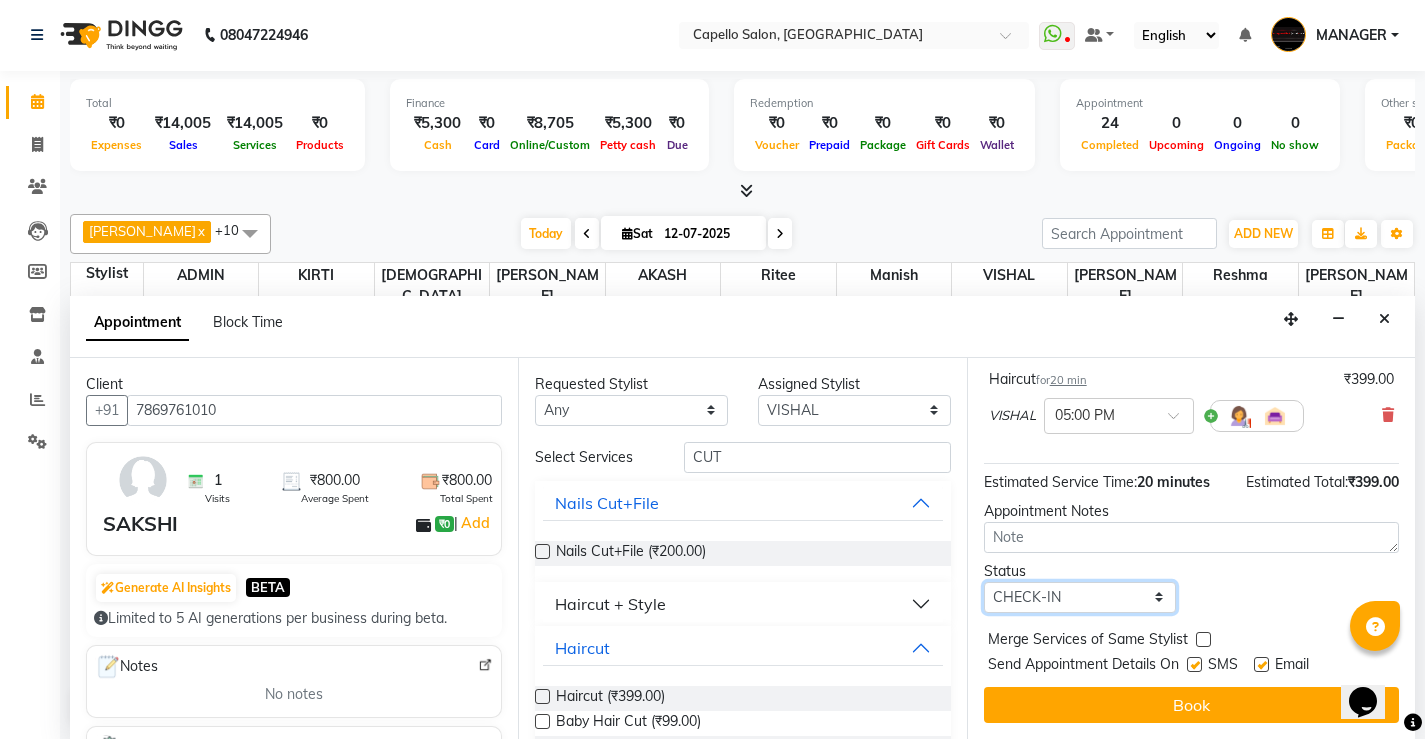 click on "Select TENTATIVE CONFIRM CHECK-IN UPCOMING" at bounding box center (1080, 597) 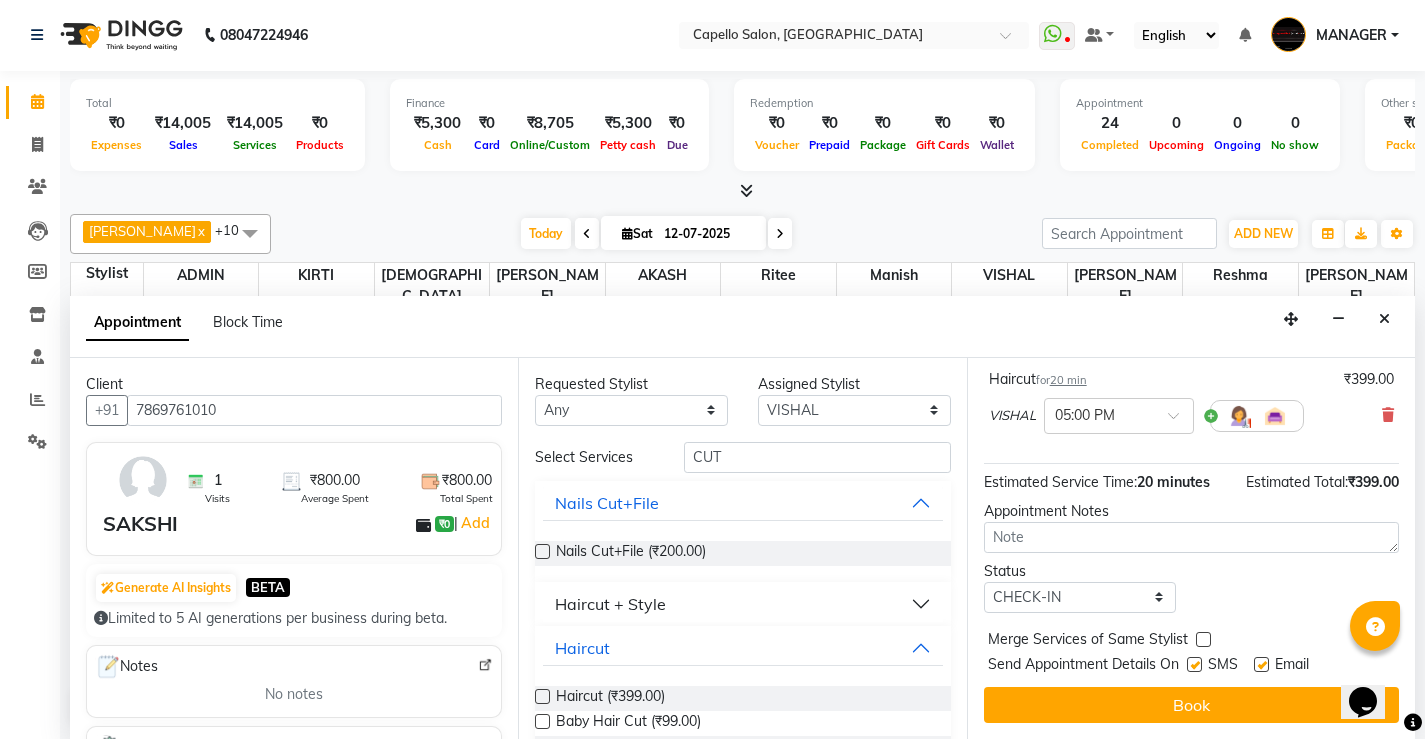 click on "Book" at bounding box center (1191, 705) 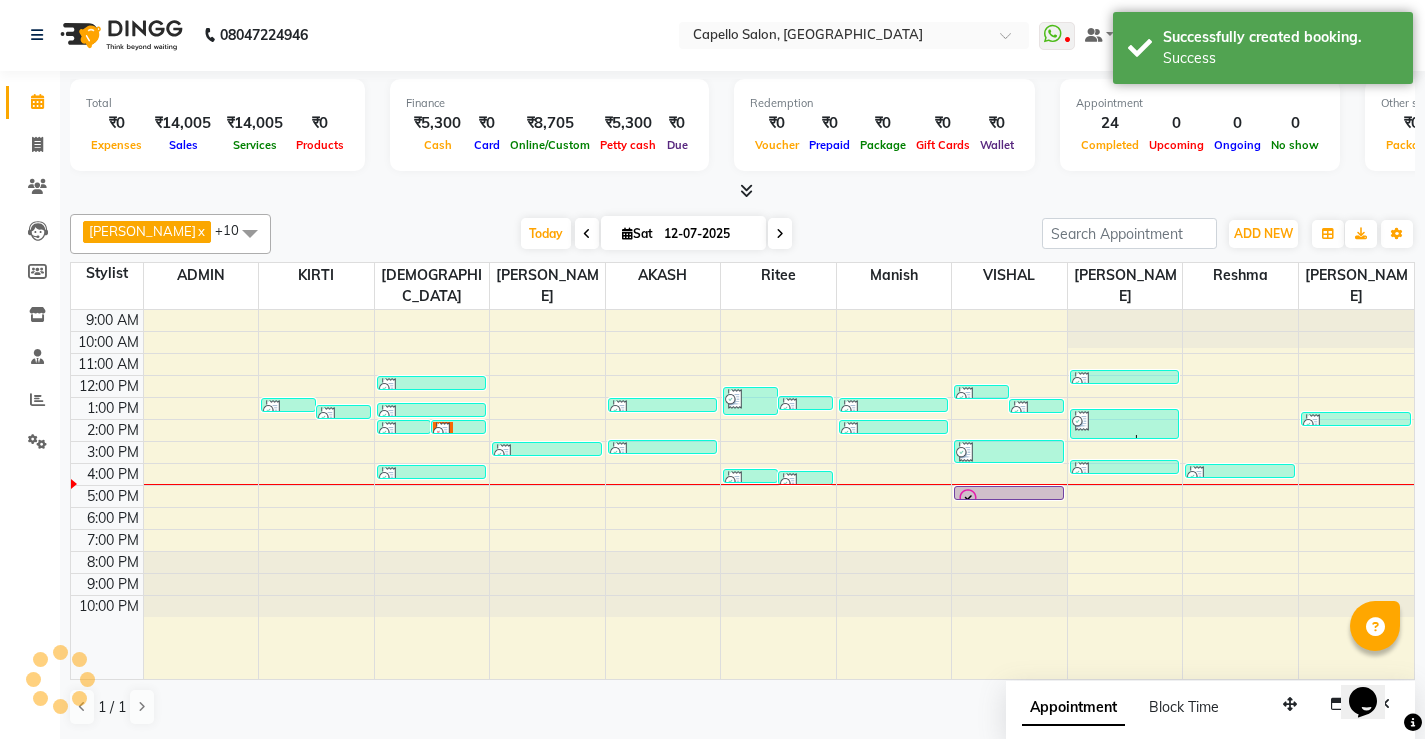 scroll, scrollTop: 0, scrollLeft: 0, axis: both 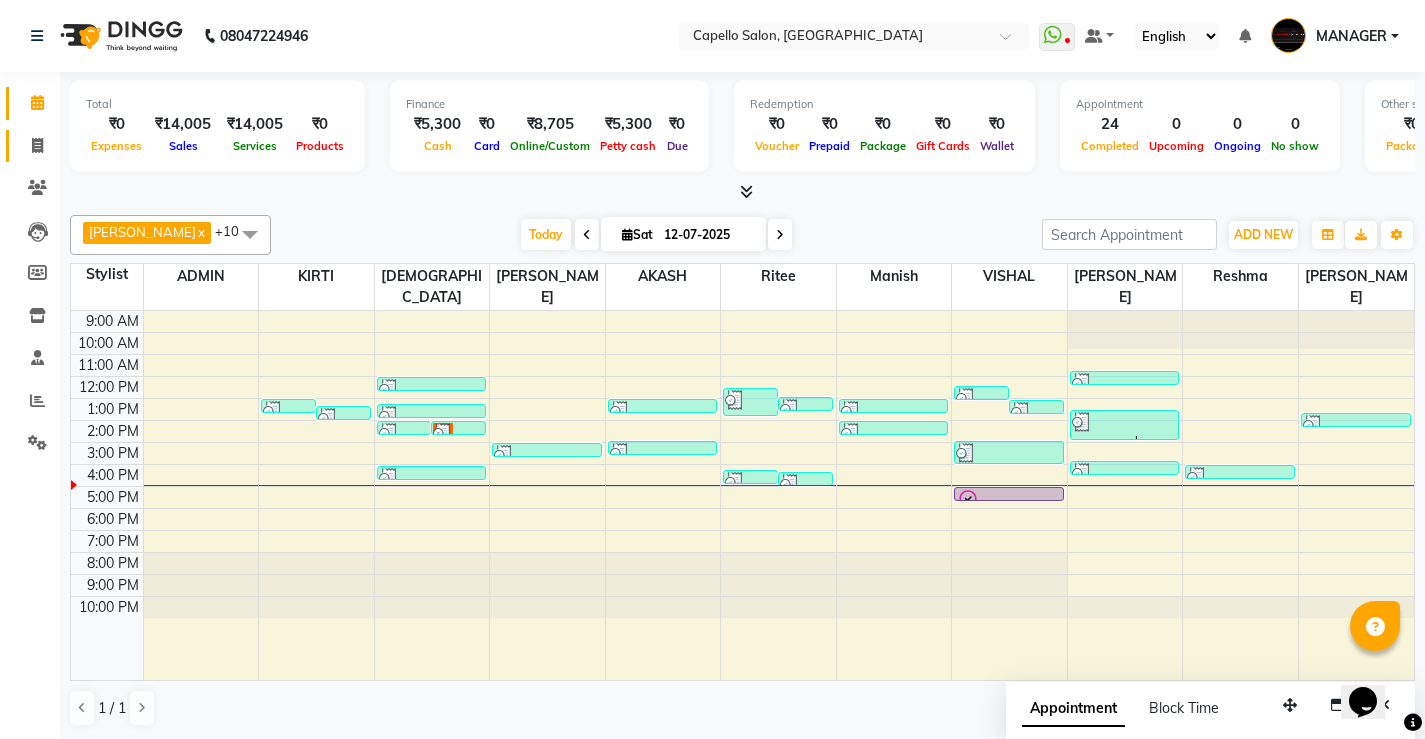 click 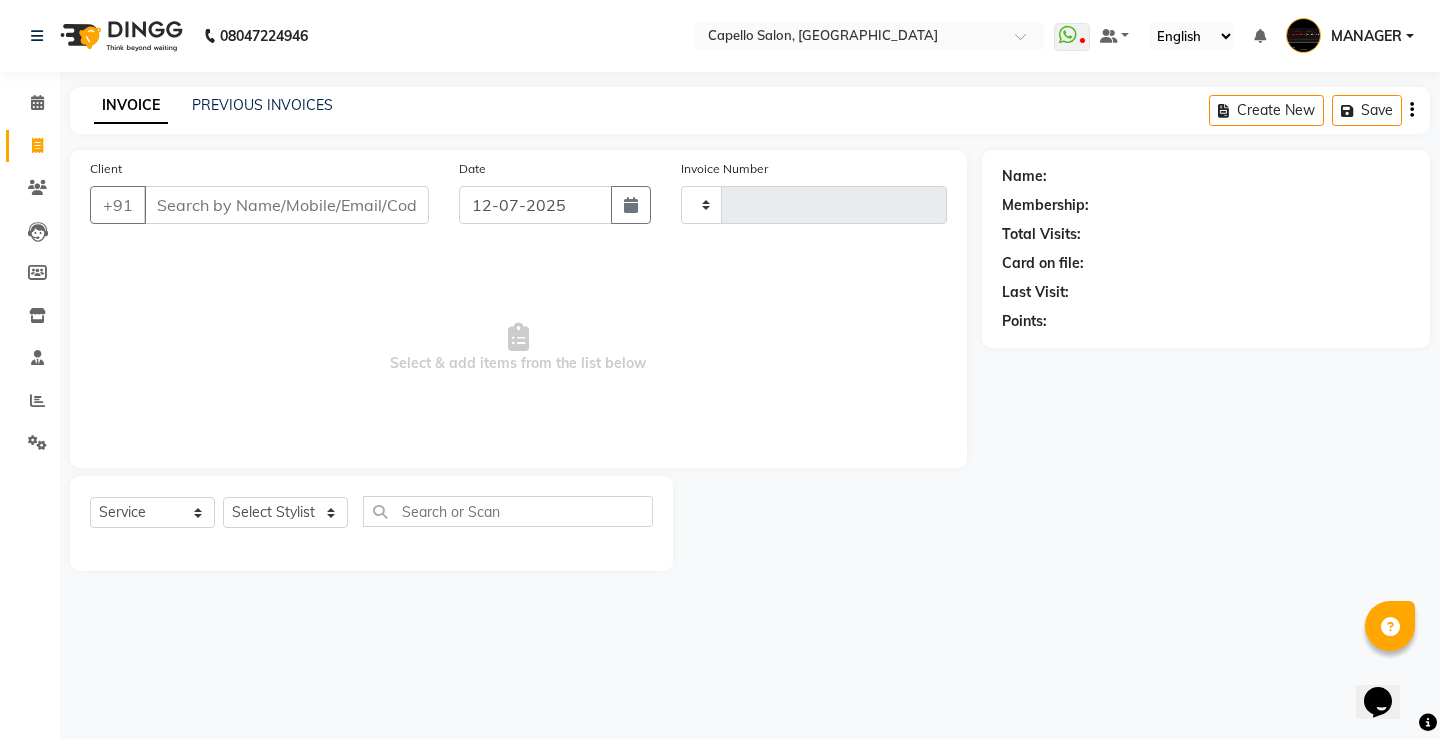 type on "3110" 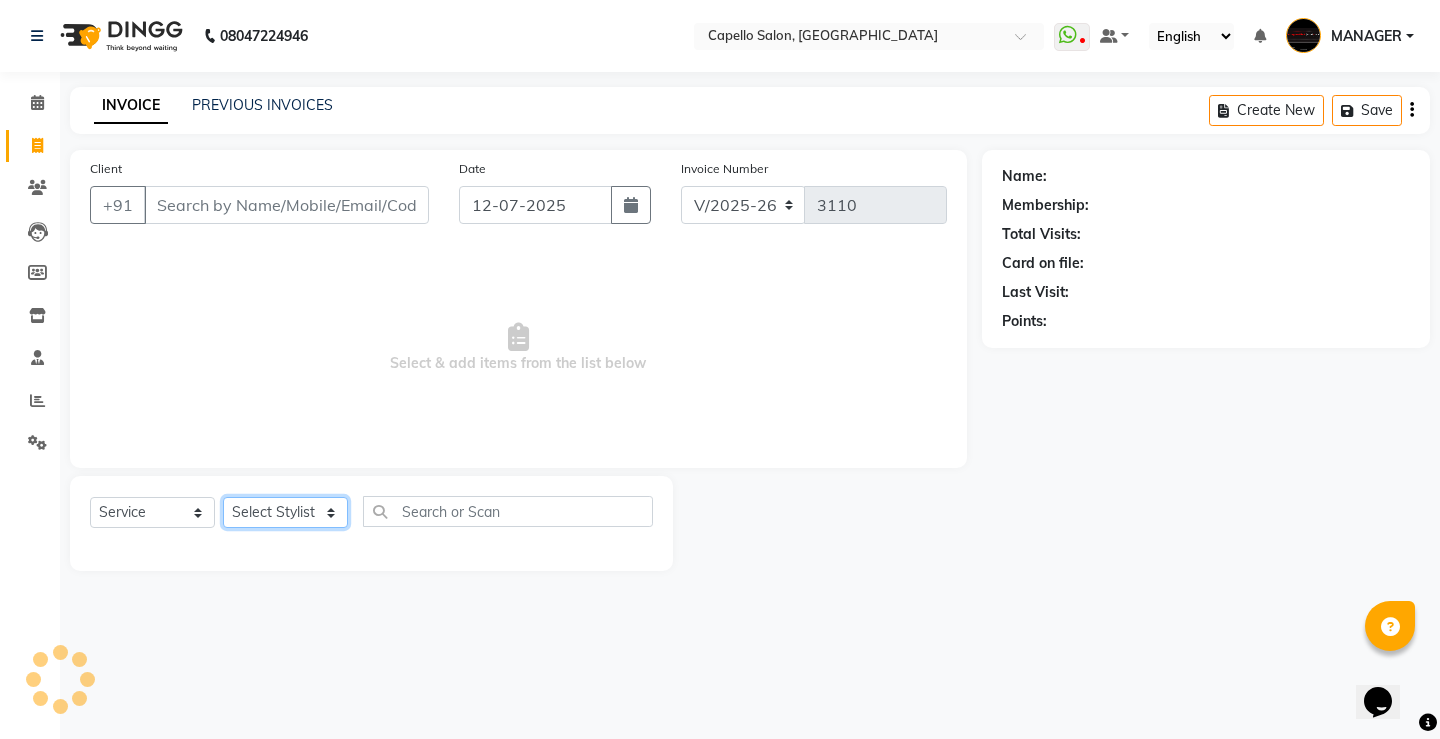 click on "Select Stylist" 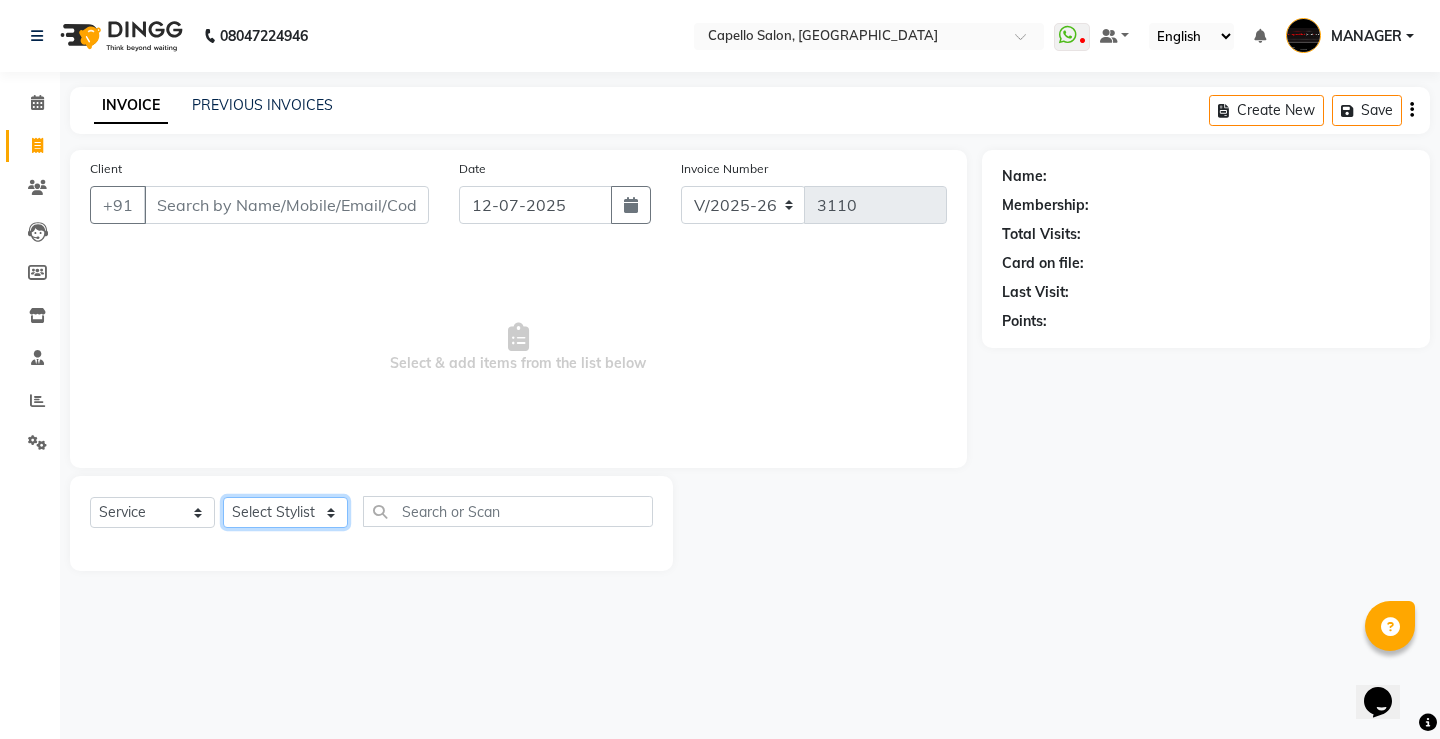 select on "73635" 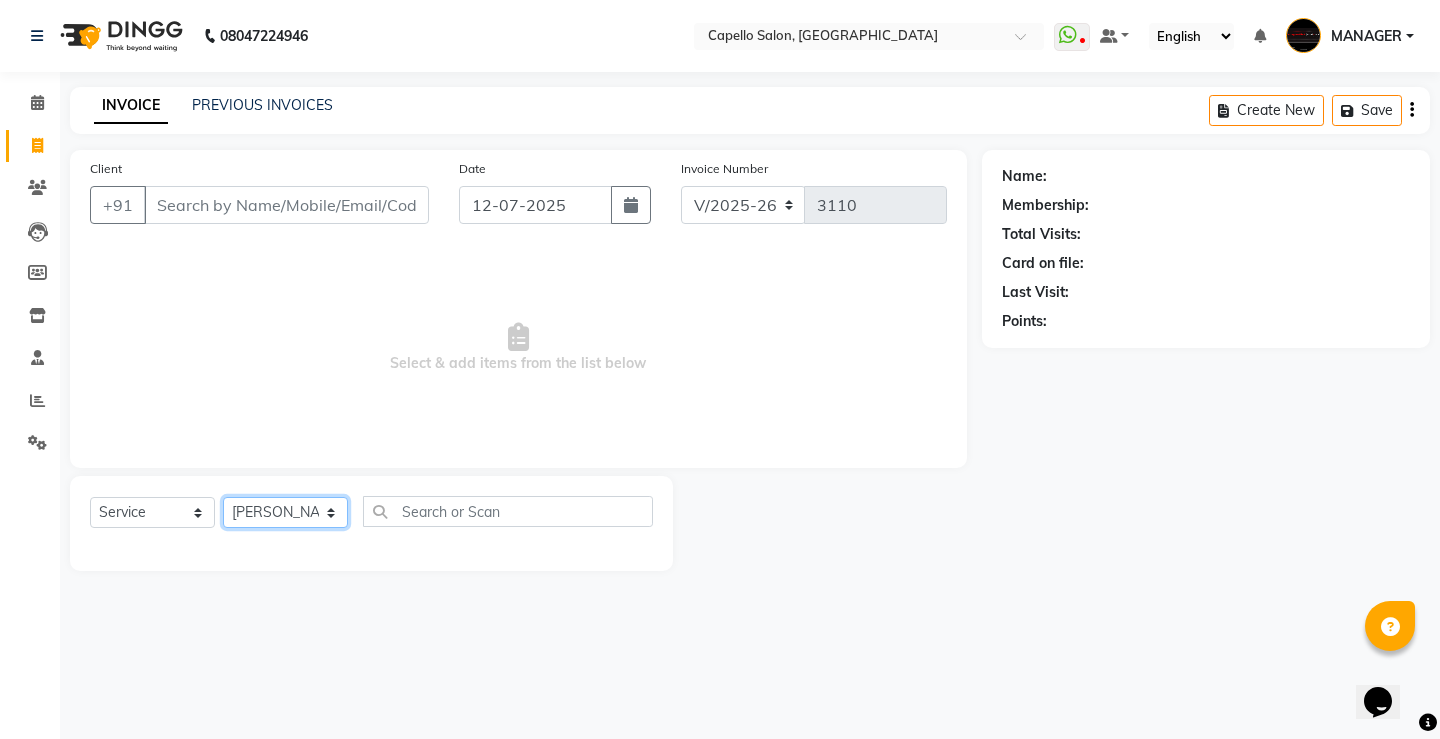 click on "Select Stylist ADMIN AKASH [PERSON_NAME] [PERSON_NAME] MANAGER [PERSON_NAME]  [PERSON_NAME] [PERSON_NAME] [PERSON_NAME]" 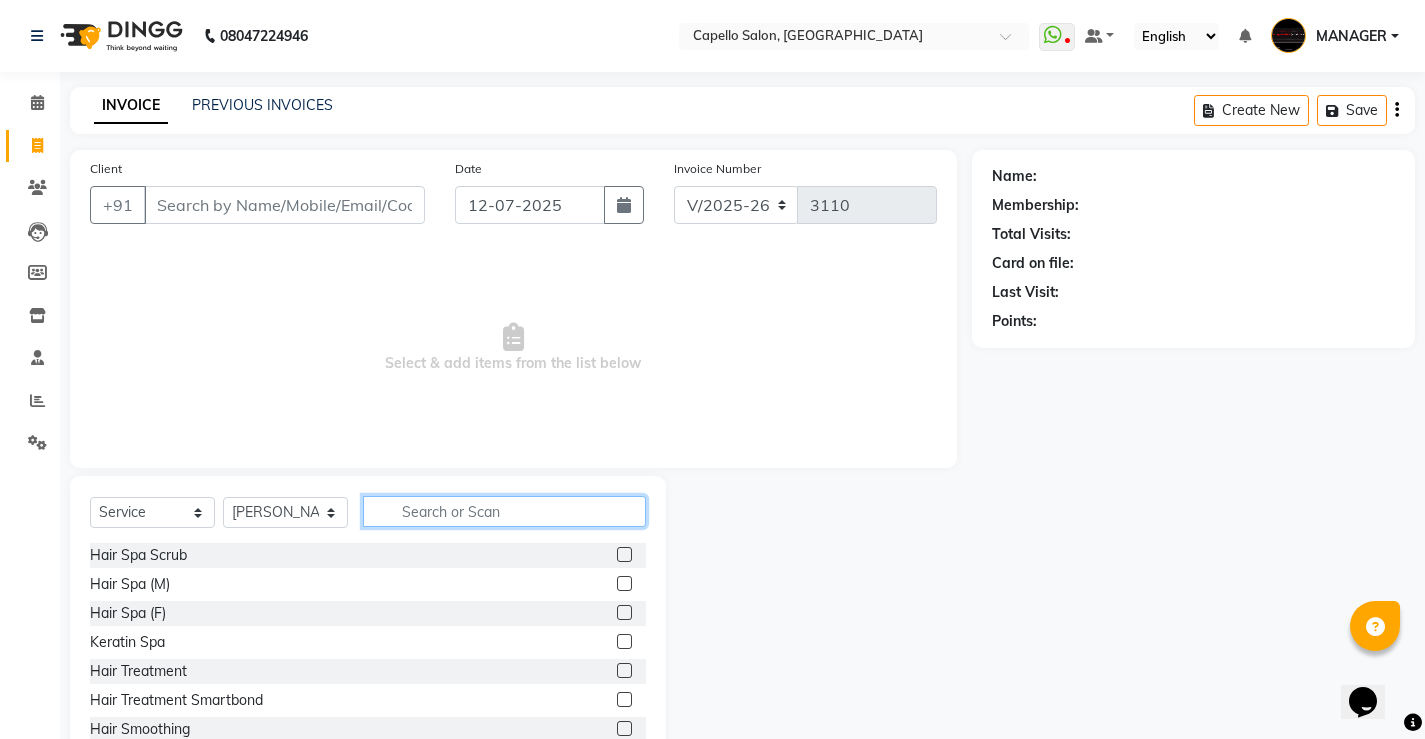 click 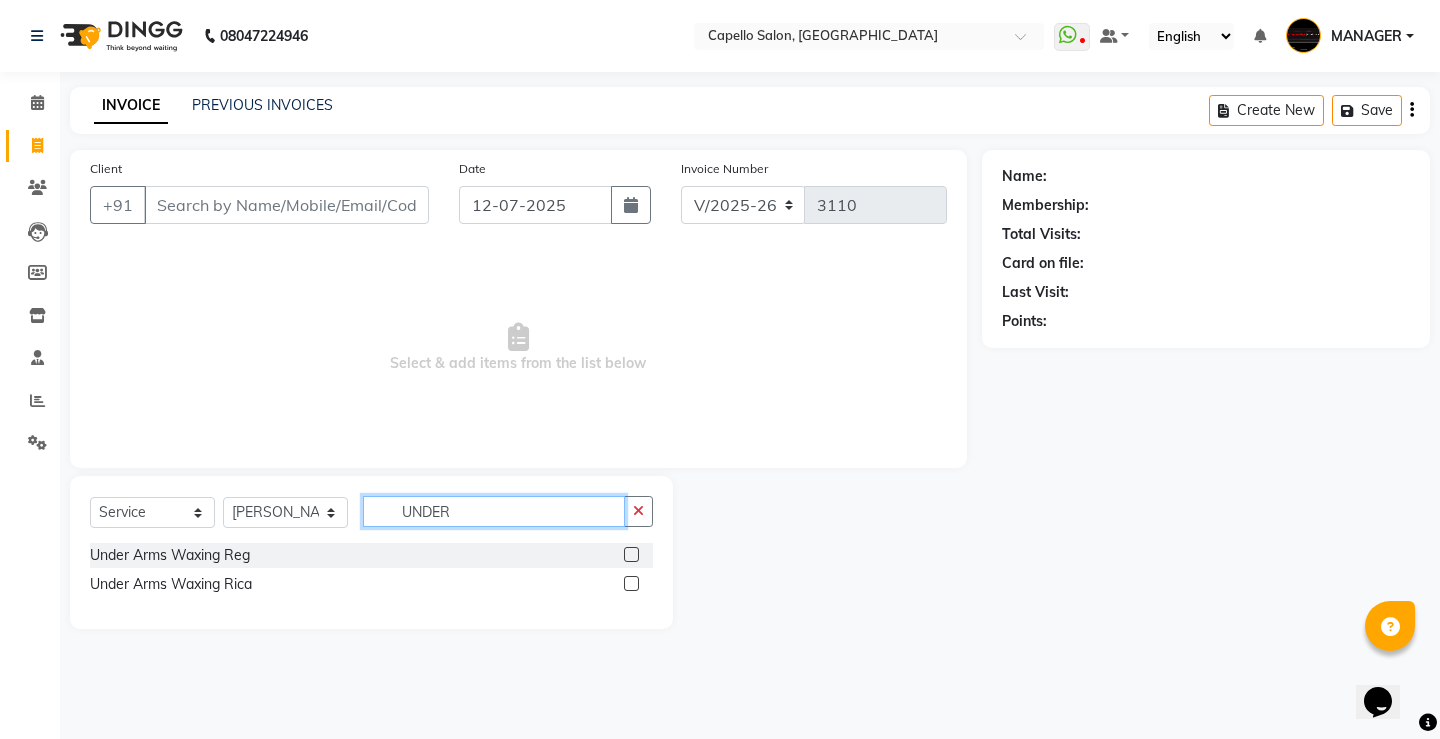 type on "UNDER" 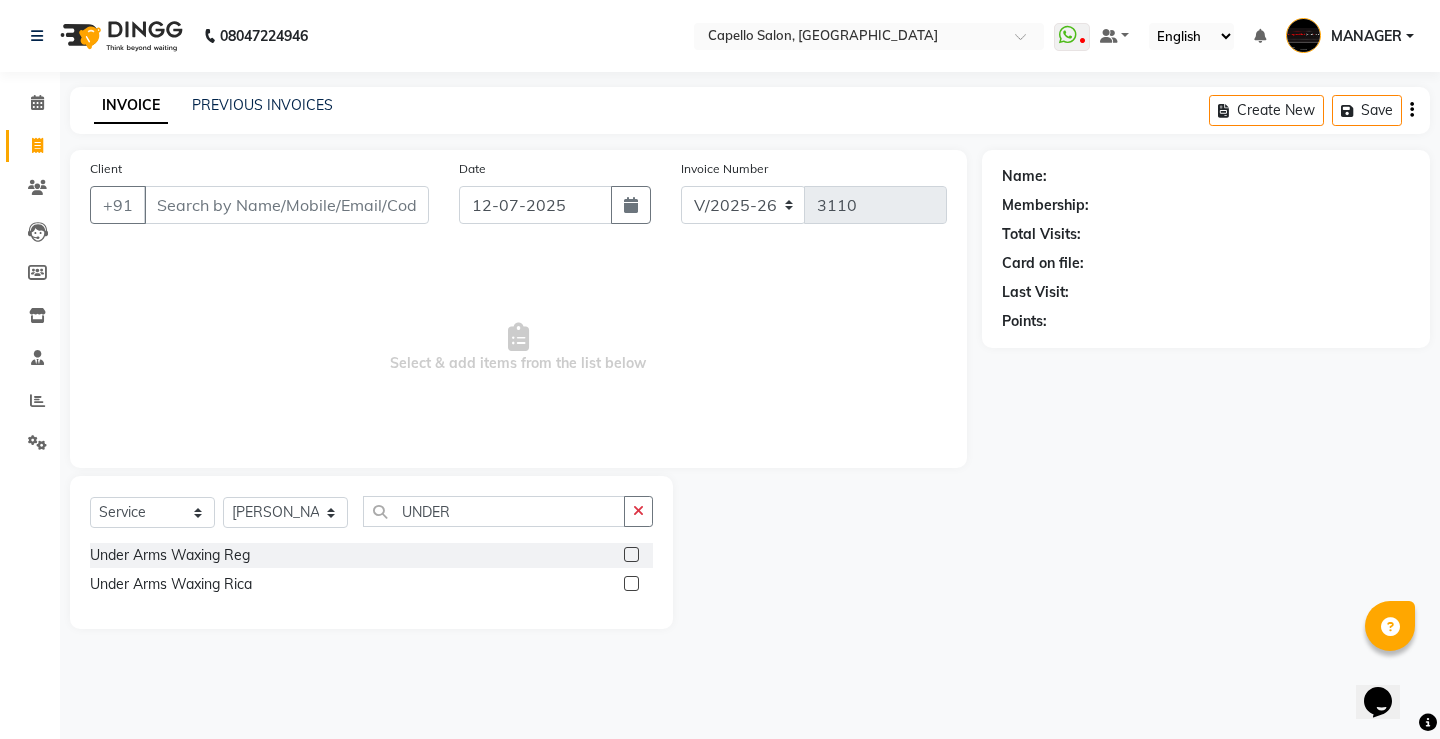click 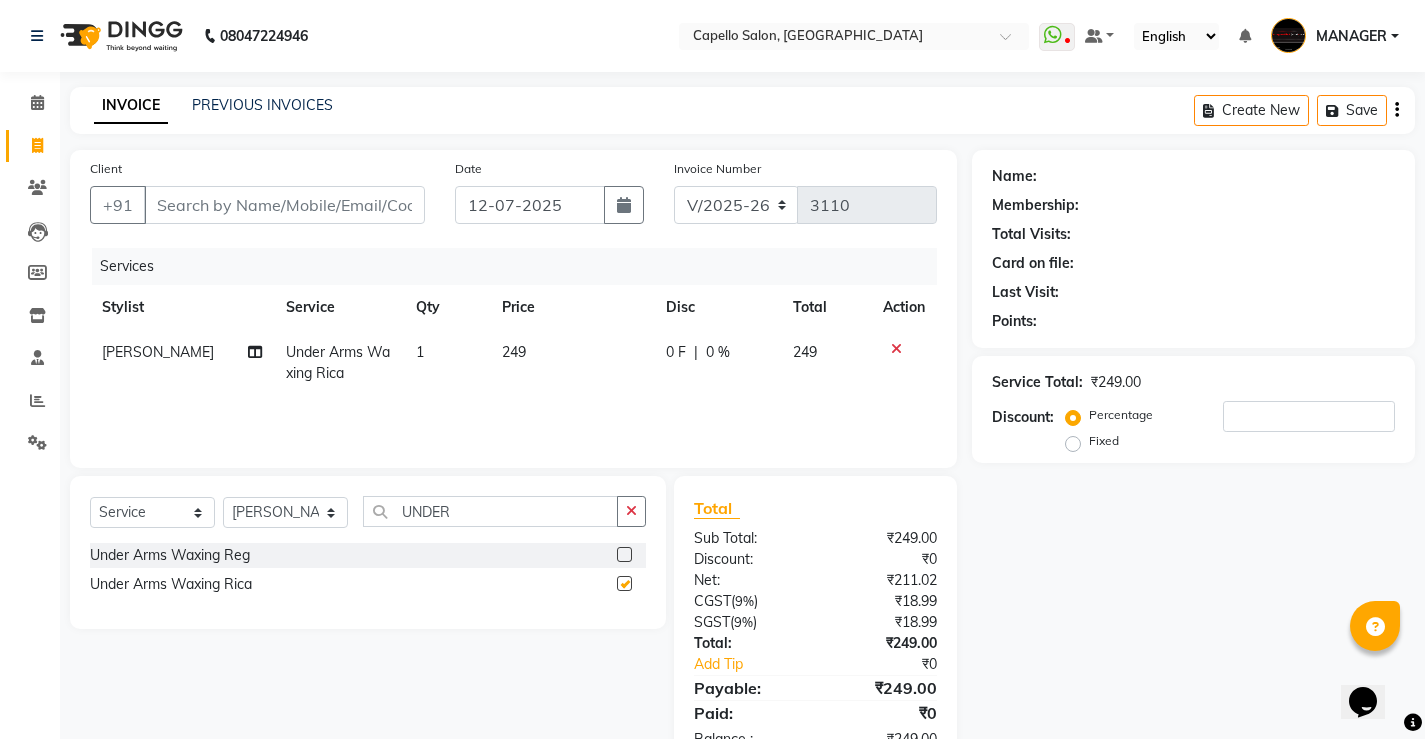 checkbox on "false" 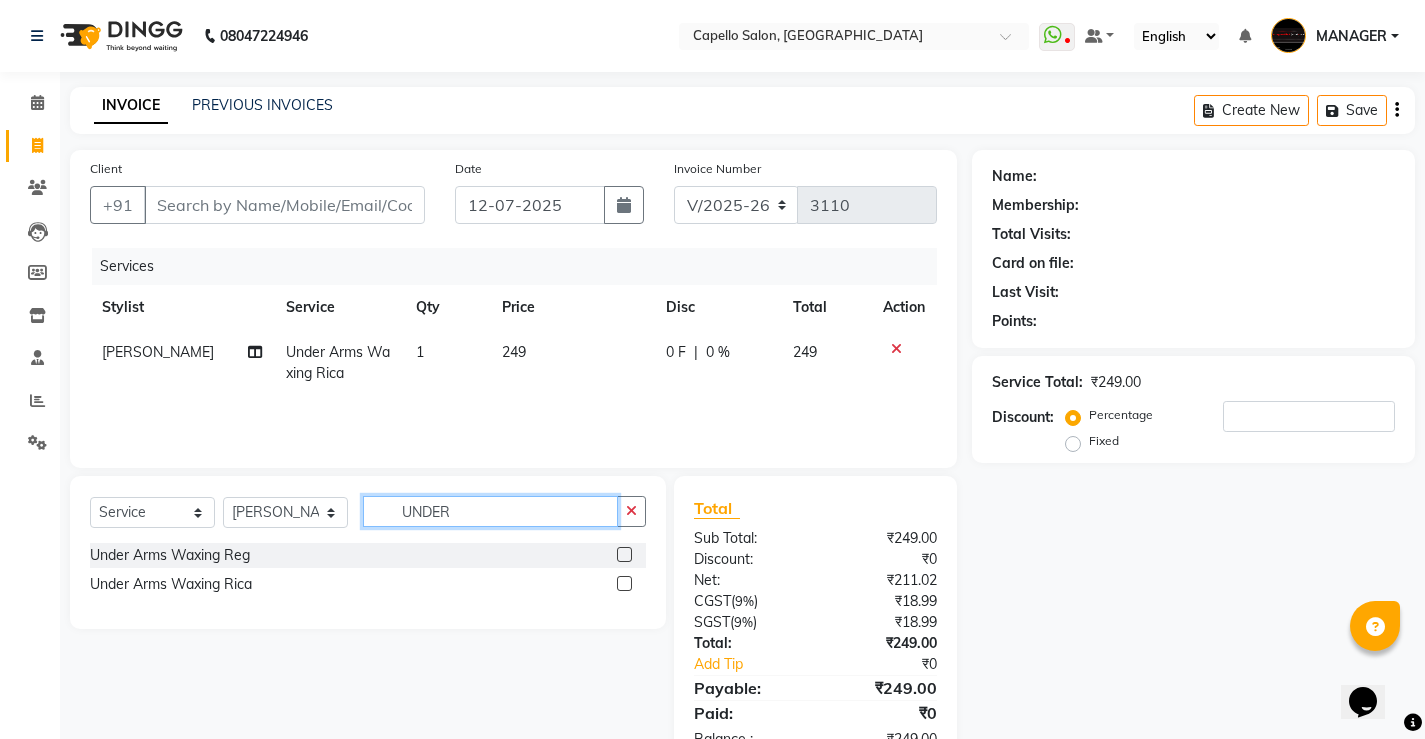 drag, startPoint x: 456, startPoint y: 511, endPoint x: 0, endPoint y: 356, distance: 481.6233 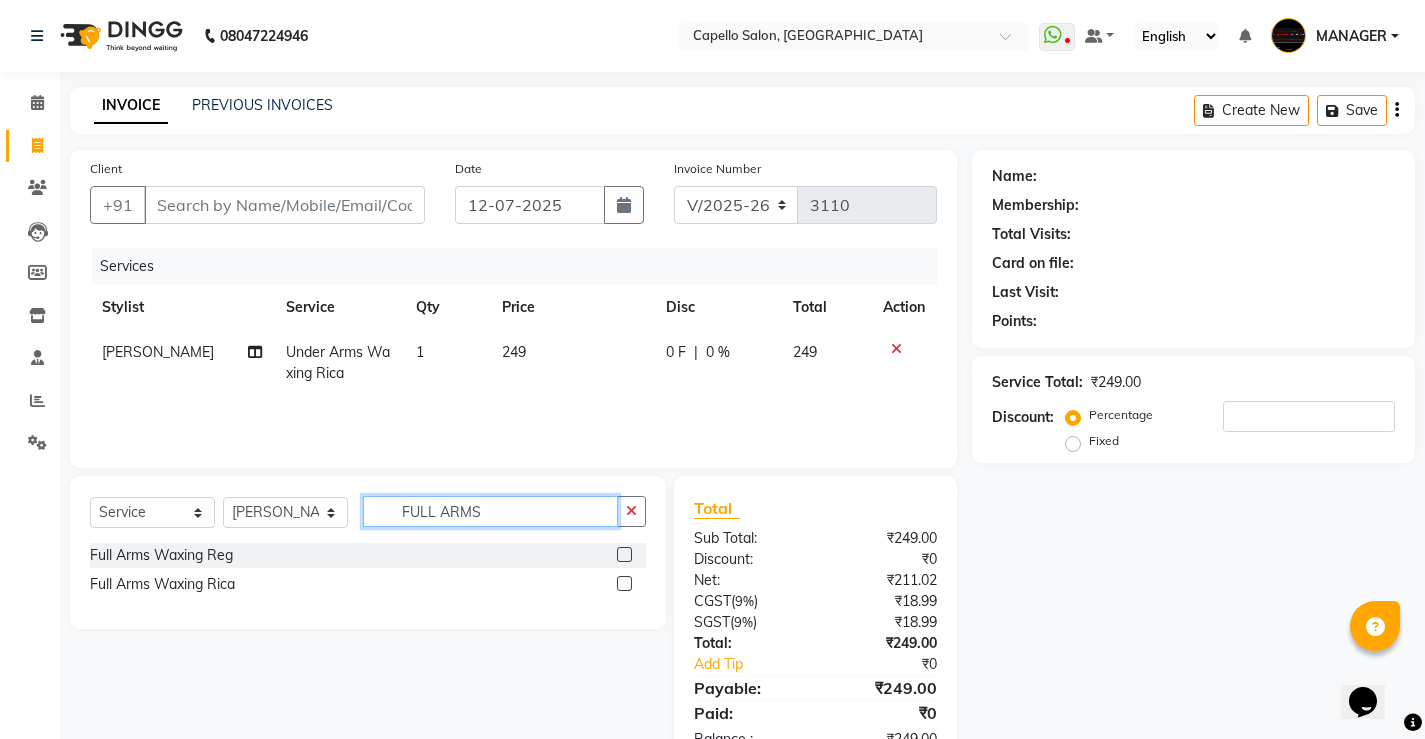 type on "FULL ARMS" 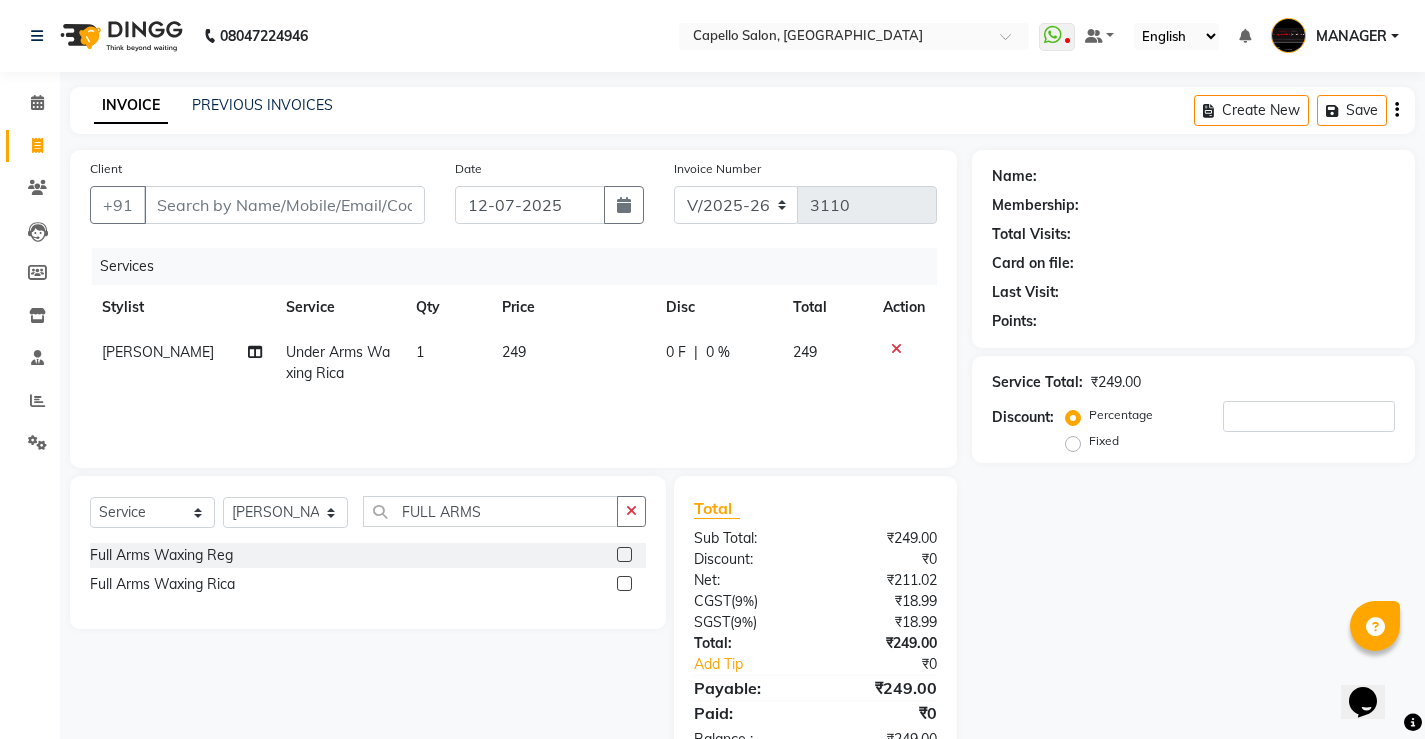 click 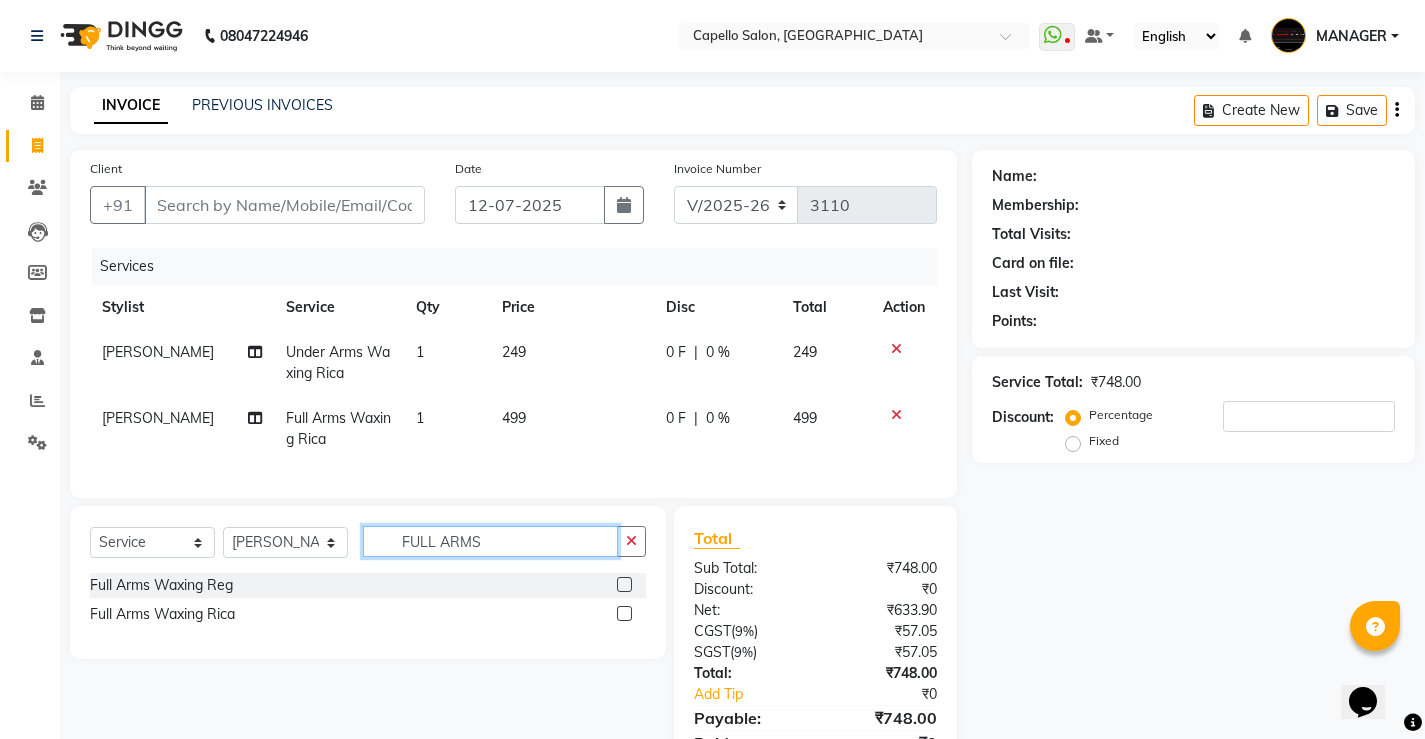 checkbox on "false" 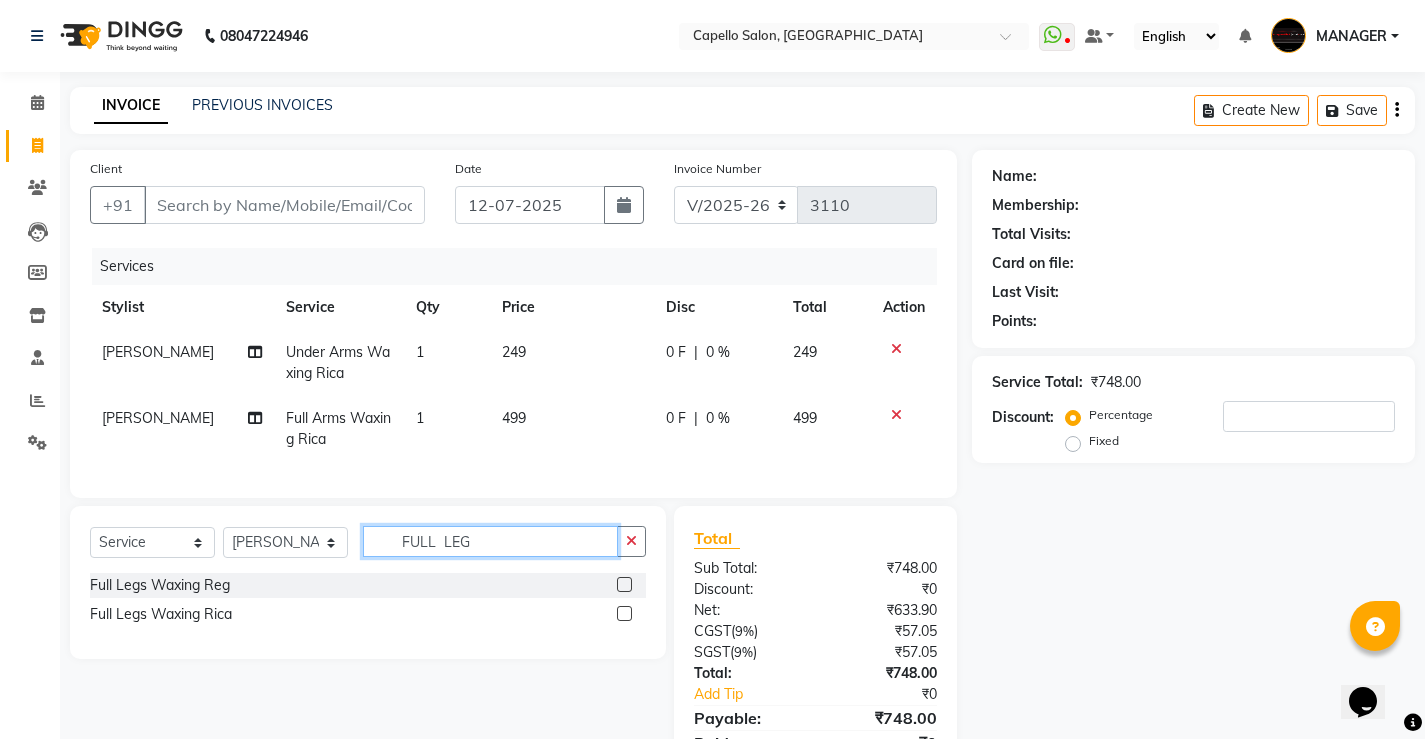 type on "FULL  LEG" 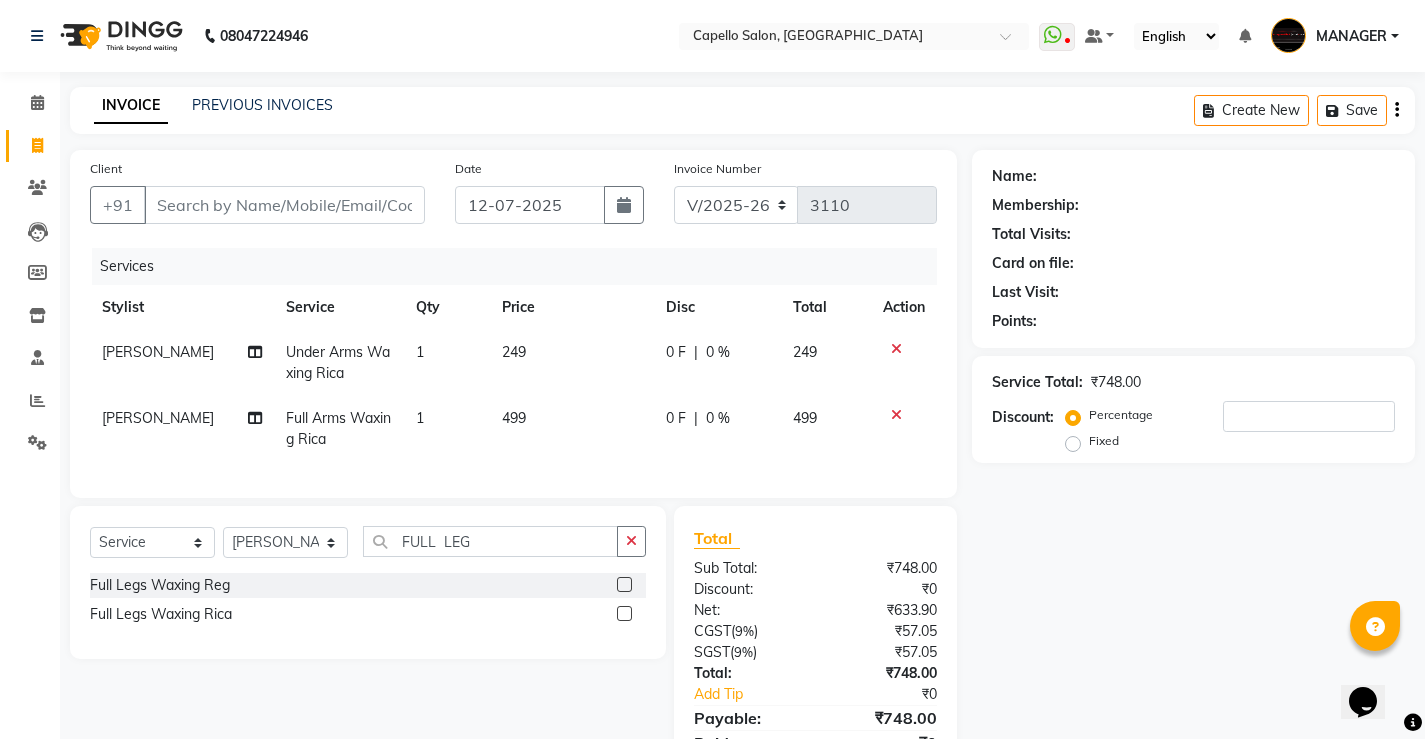 click 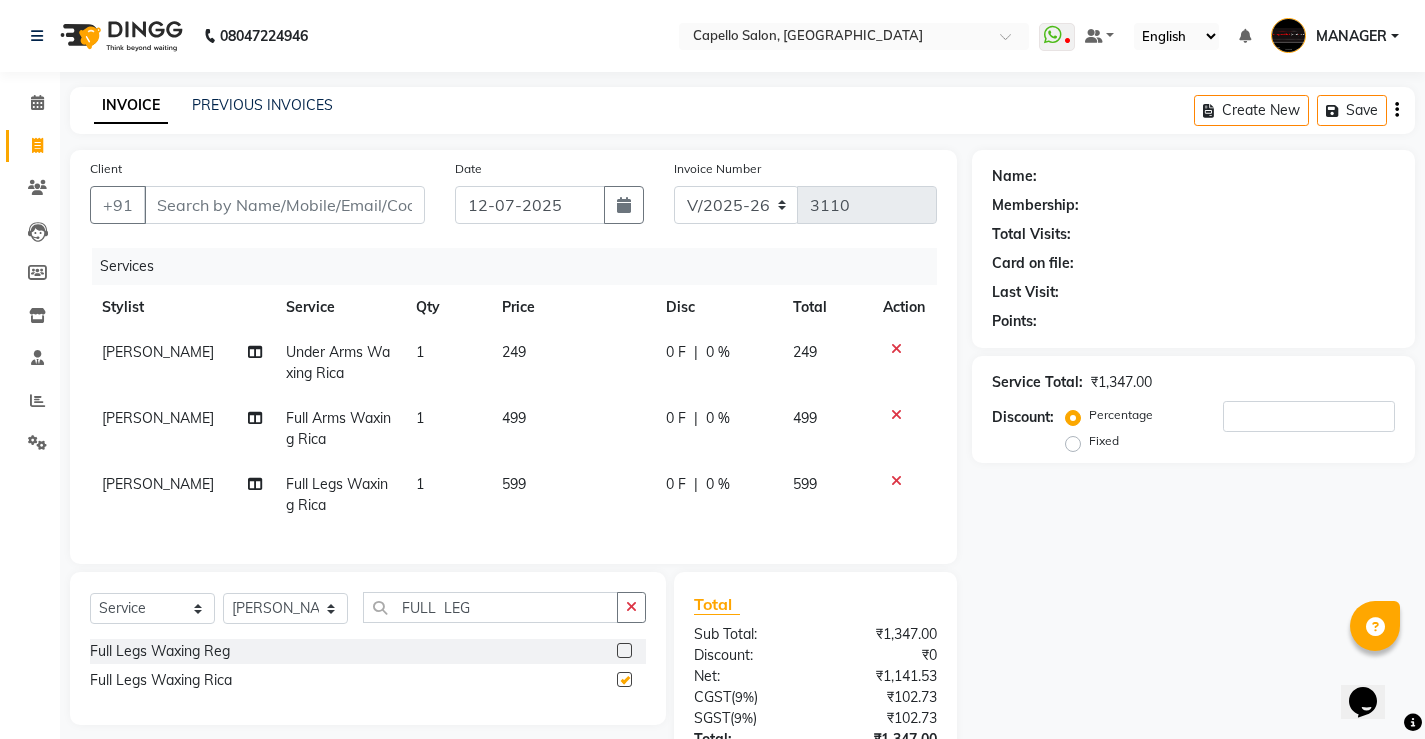 checkbox on "false" 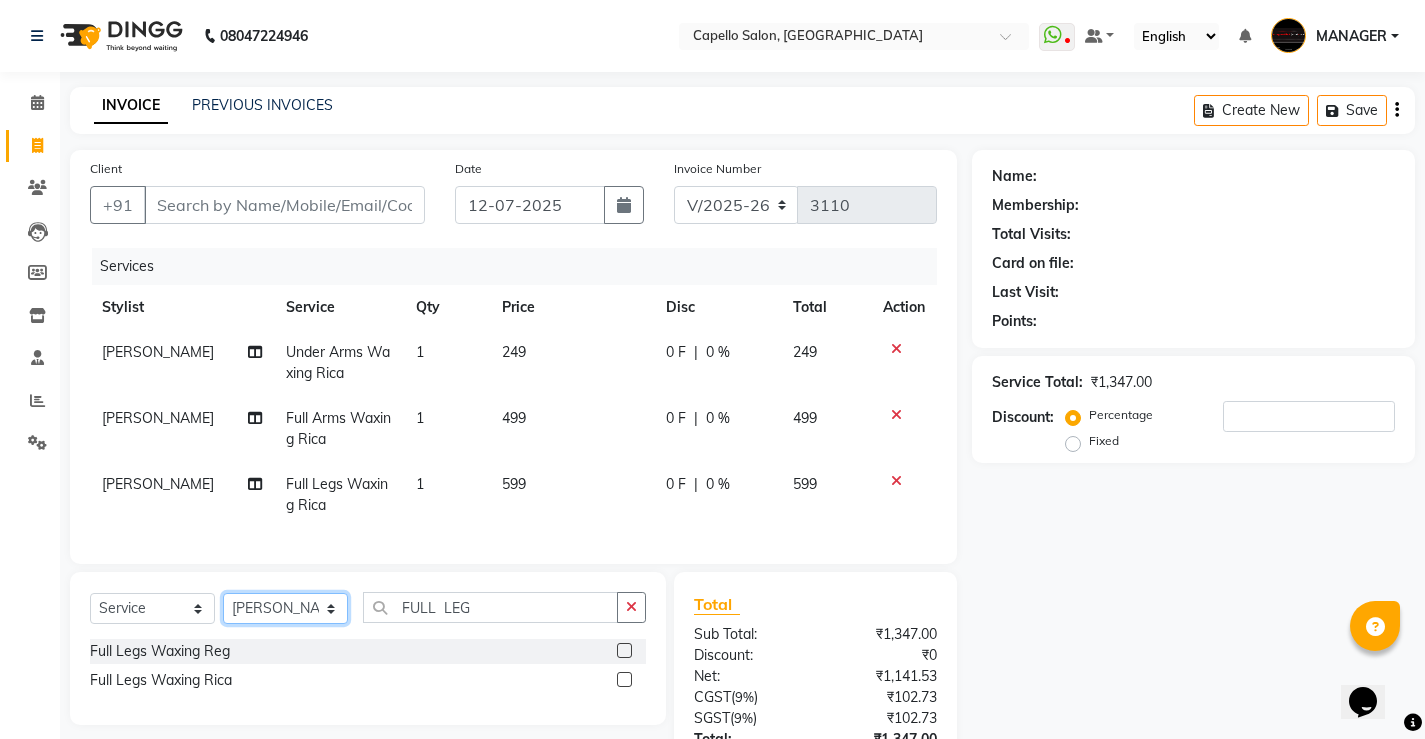click on "Select Stylist ADMIN AKASH [PERSON_NAME] [PERSON_NAME] MANAGER [PERSON_NAME]  [PERSON_NAME] [PERSON_NAME] [PERSON_NAME]" 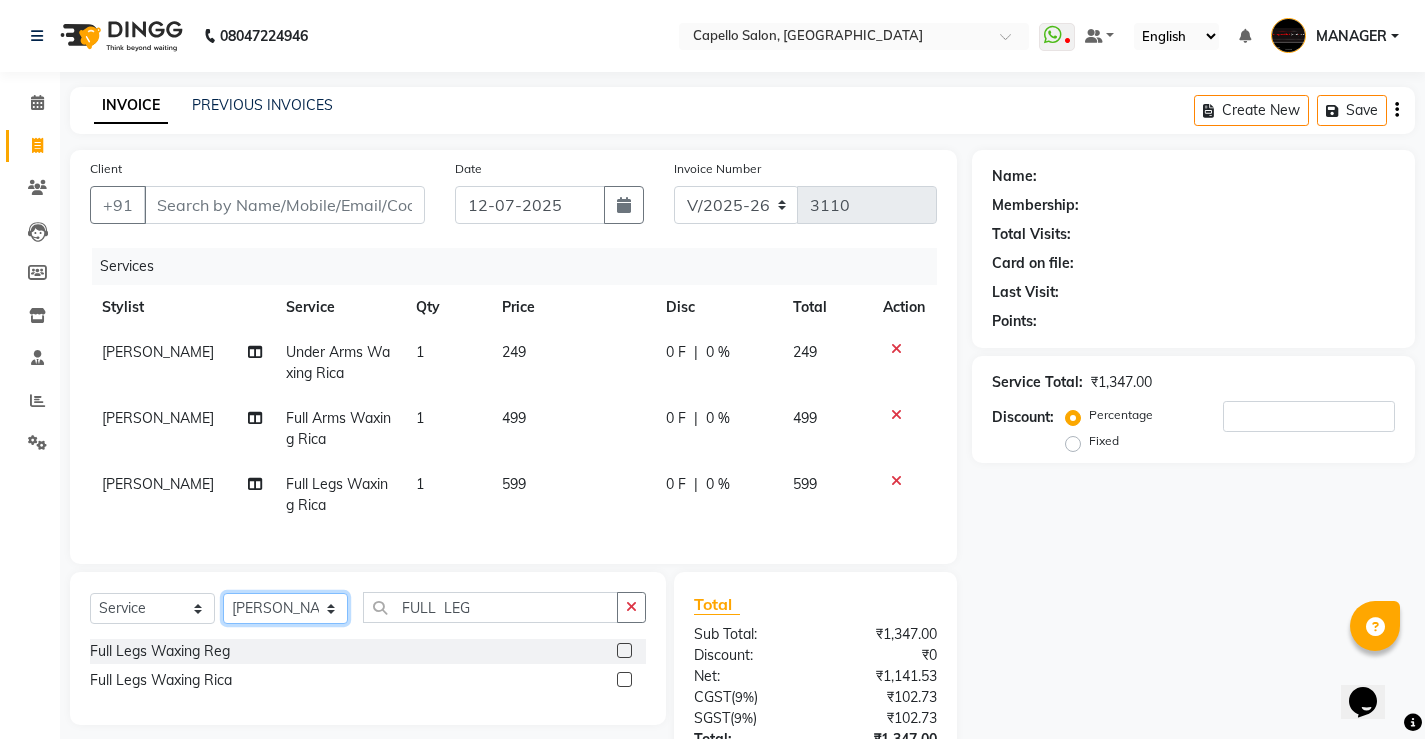 select on "14732" 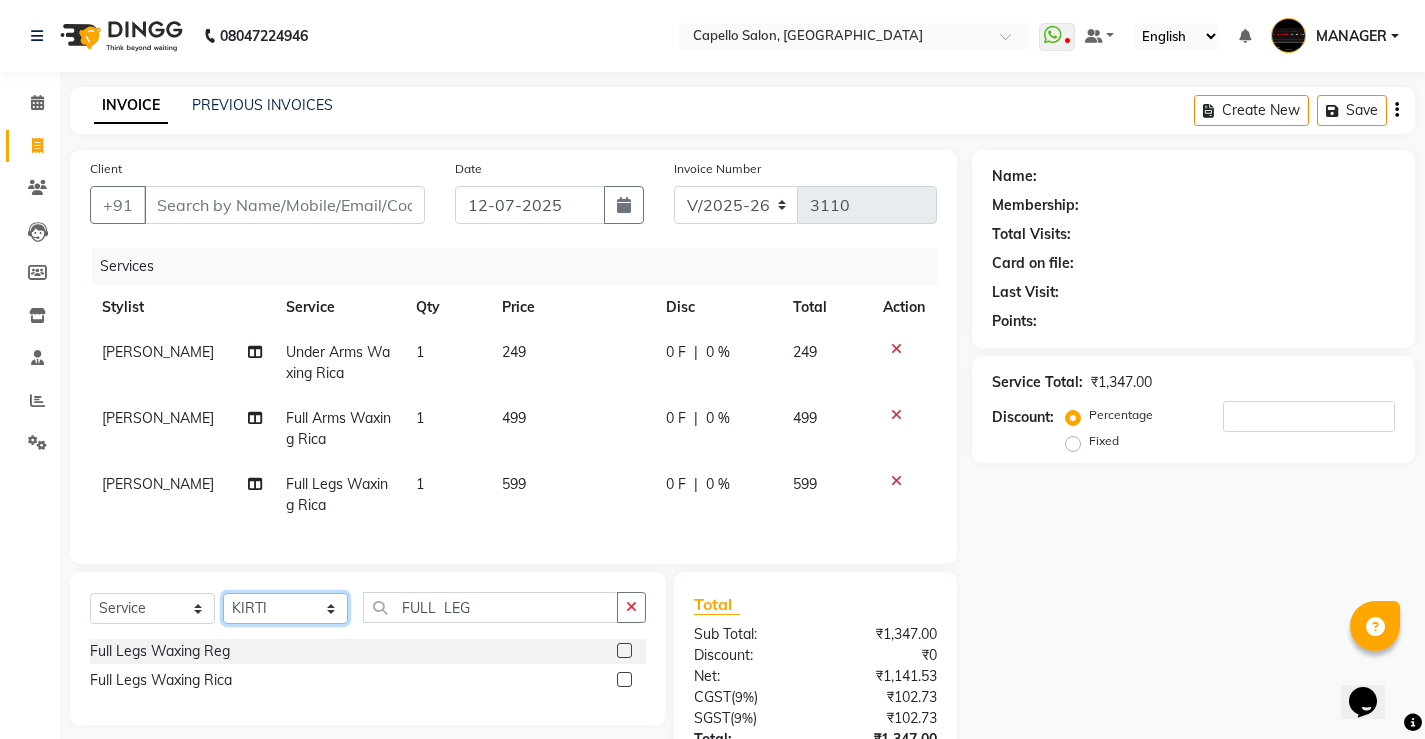 click on "Select Stylist ADMIN AKASH [PERSON_NAME] [PERSON_NAME] MANAGER [PERSON_NAME]  [PERSON_NAME] [PERSON_NAME] [PERSON_NAME]" 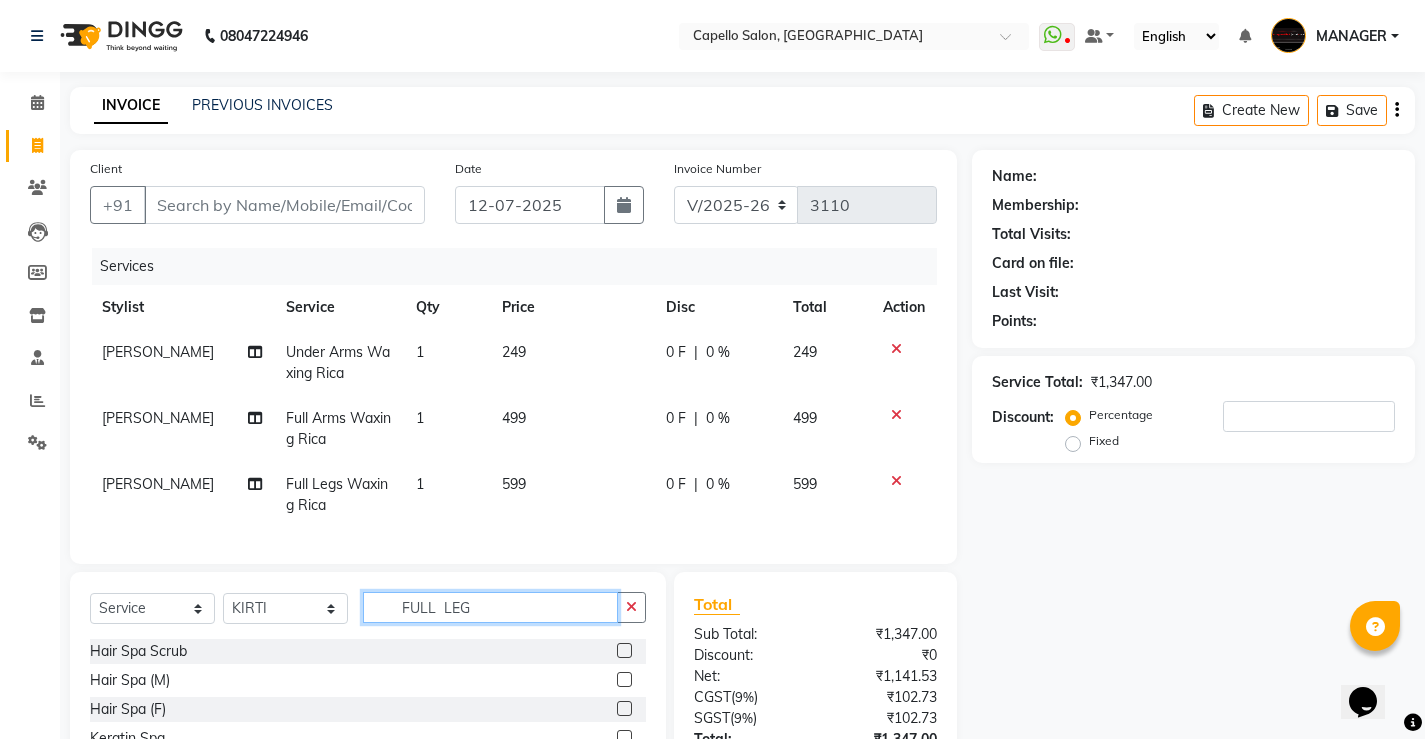 drag, startPoint x: 493, startPoint y: 631, endPoint x: 139, endPoint y: 647, distance: 354.3614 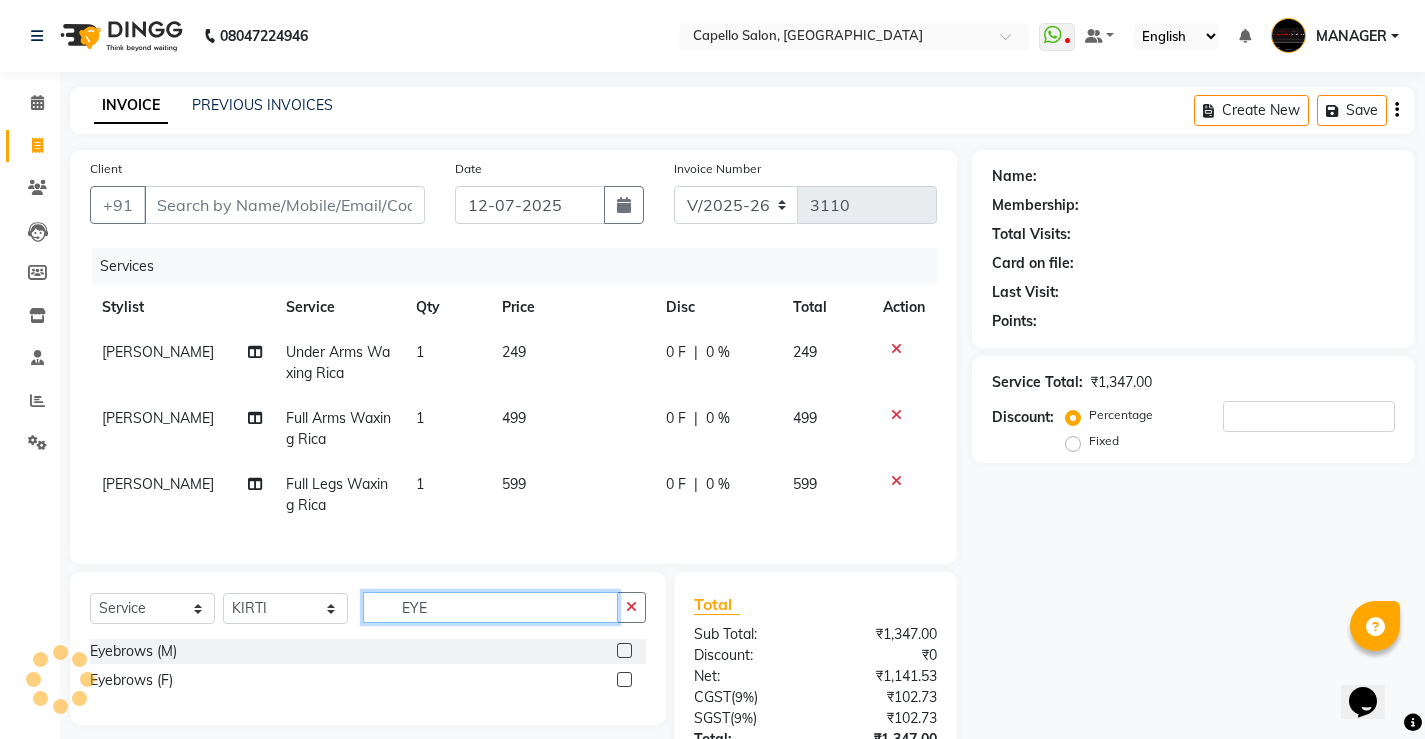 type on "EYE" 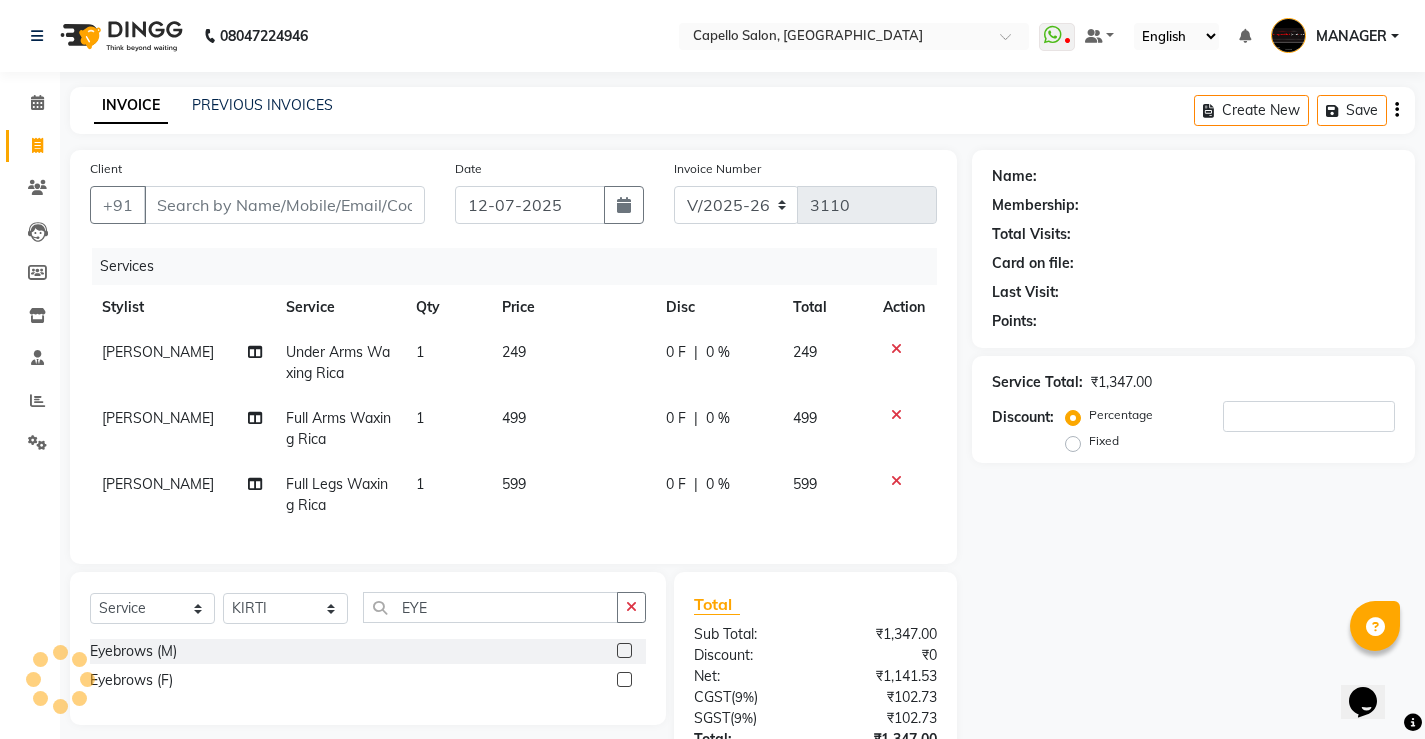click 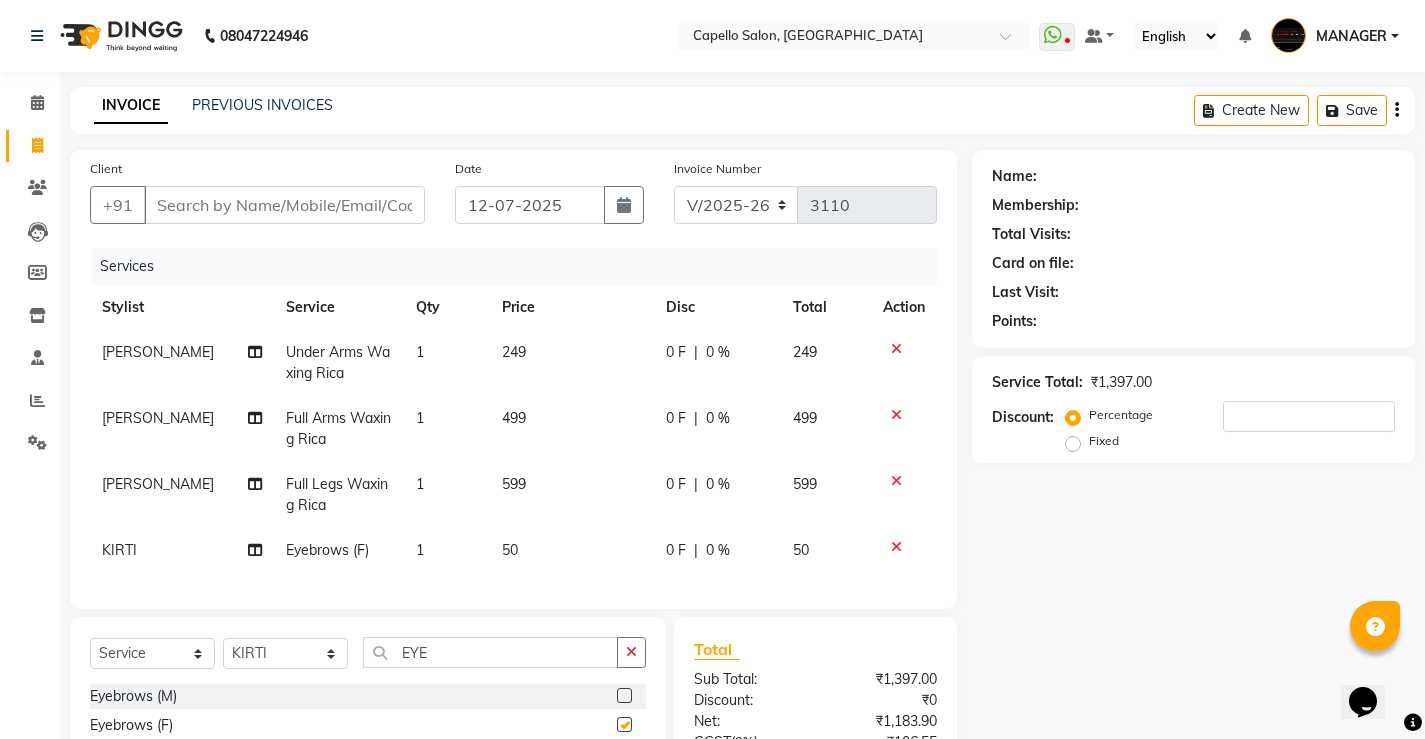 checkbox on "false" 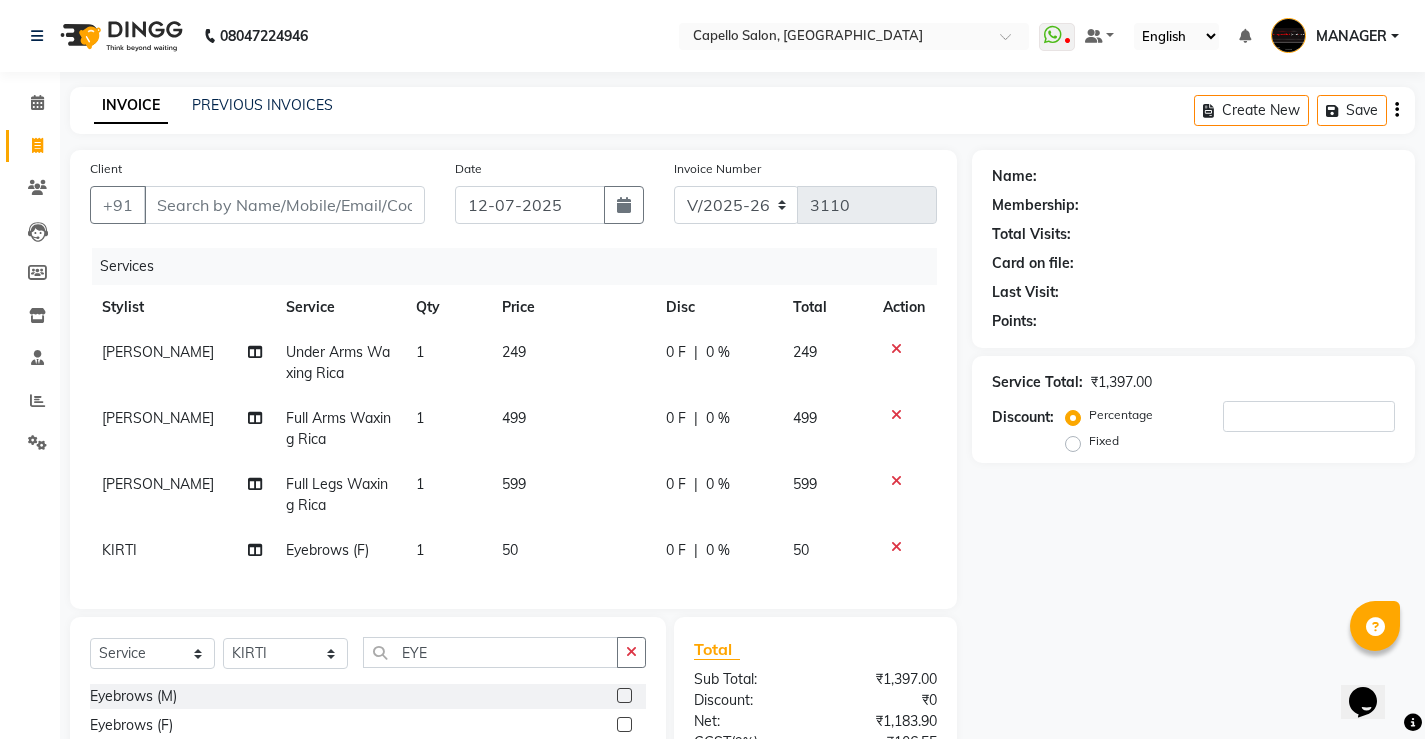 click on "249" 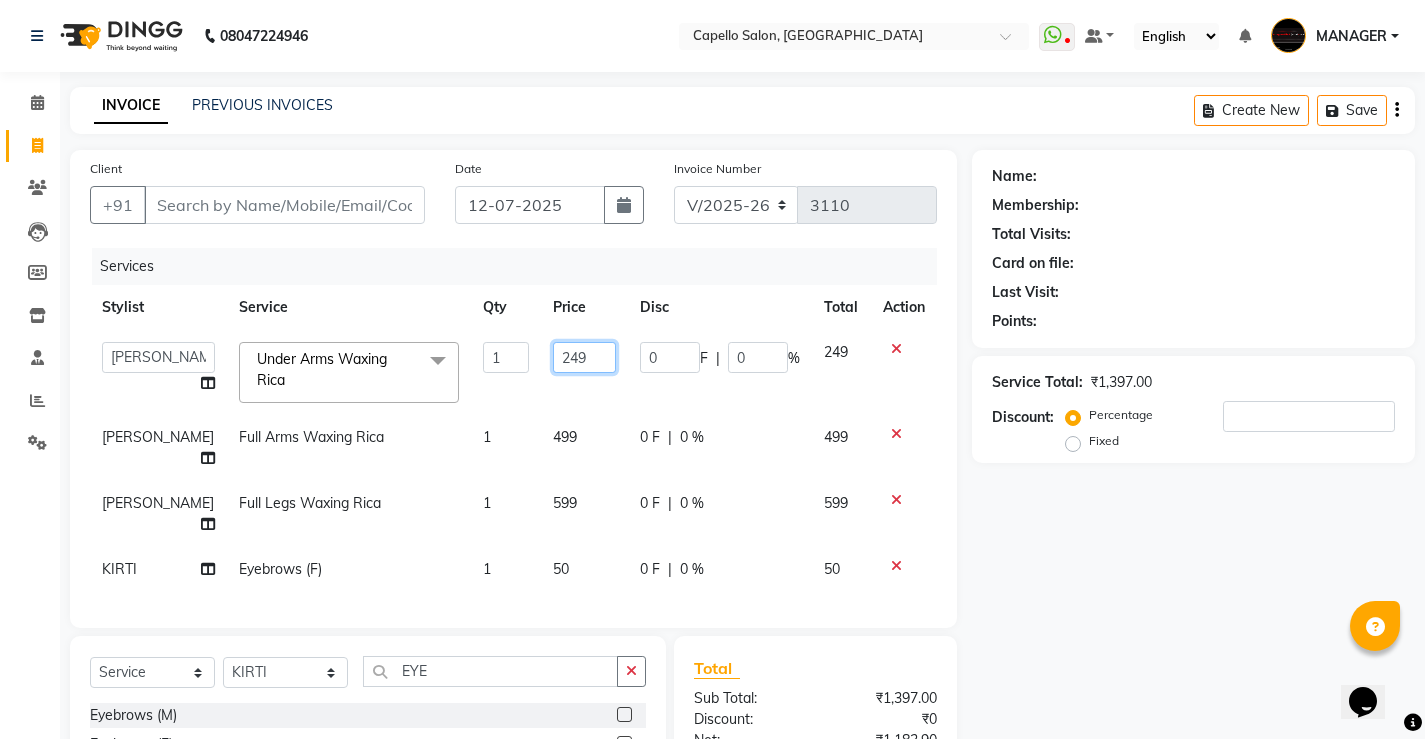 drag, startPoint x: 579, startPoint y: 346, endPoint x: 377, endPoint y: 492, distance: 249.23885 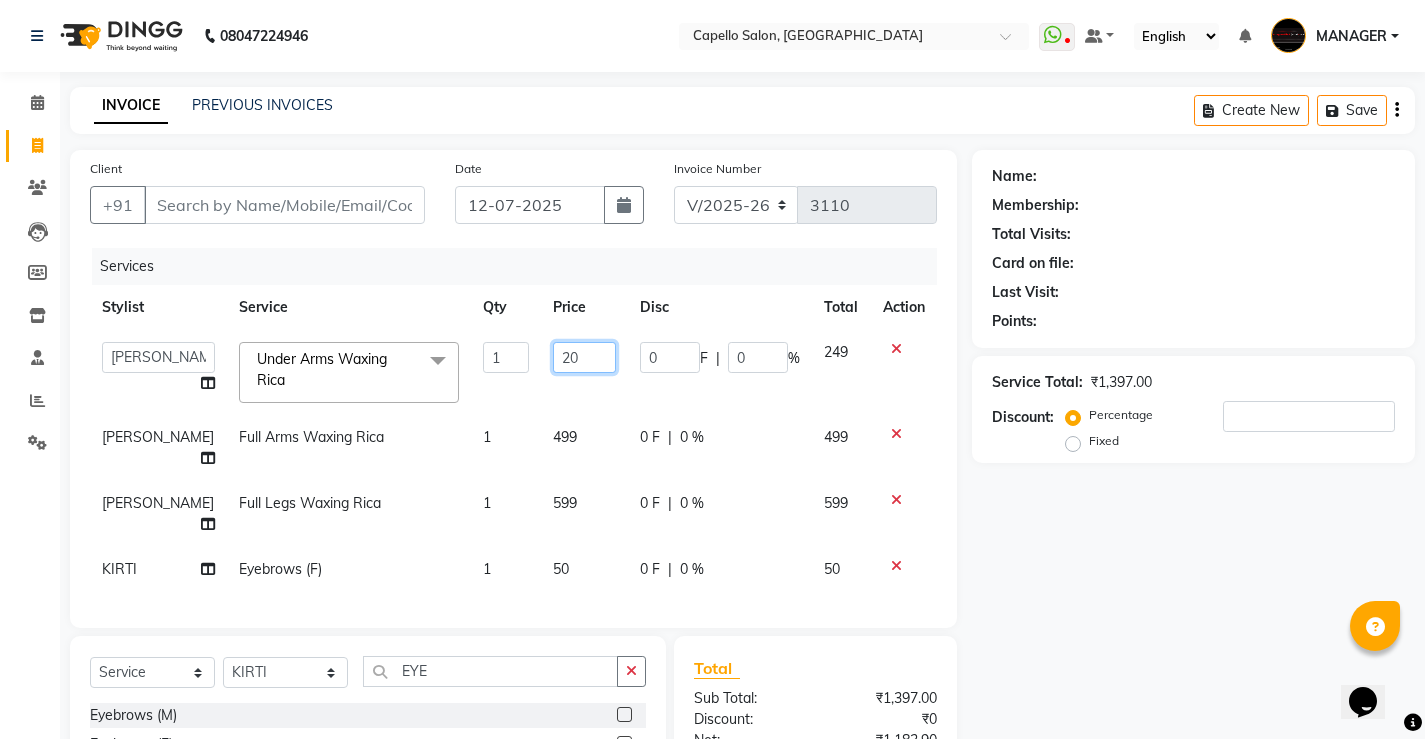 type on "200" 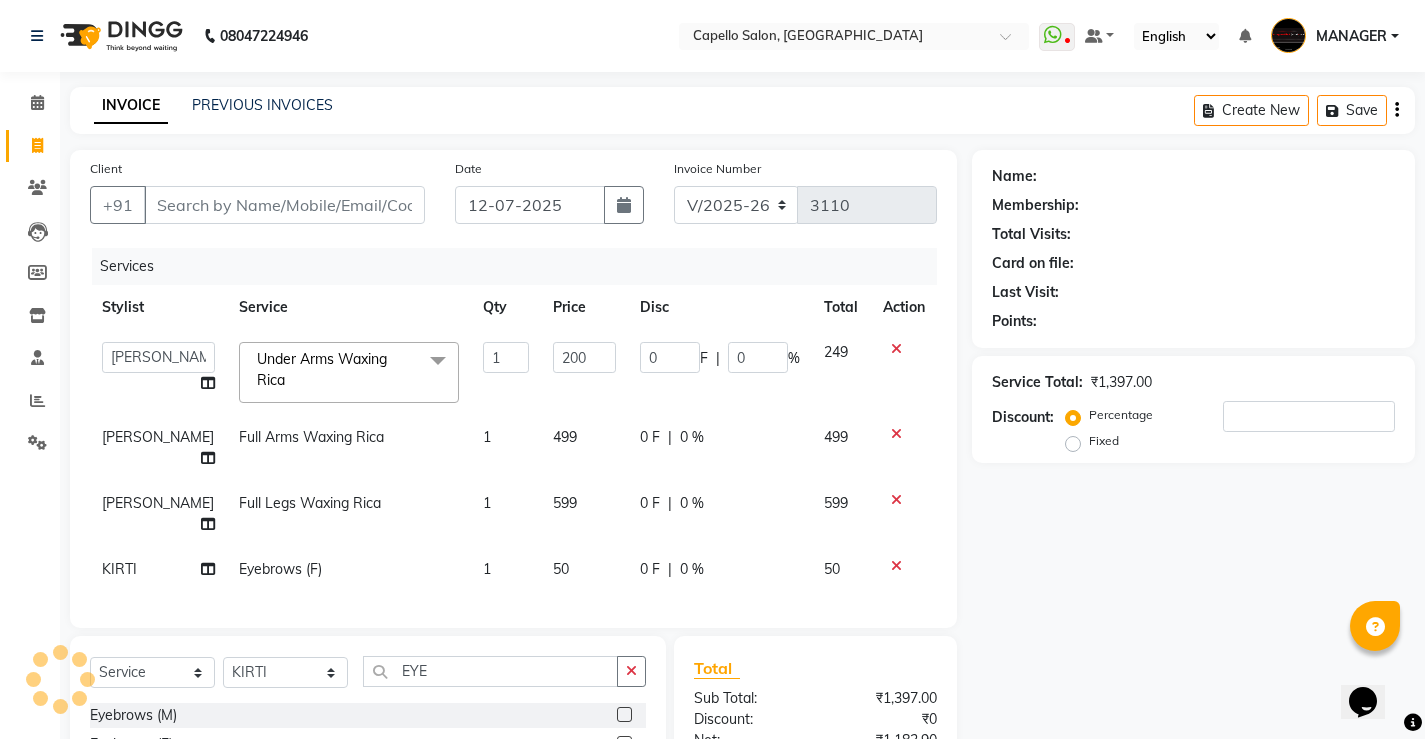 click on "499" 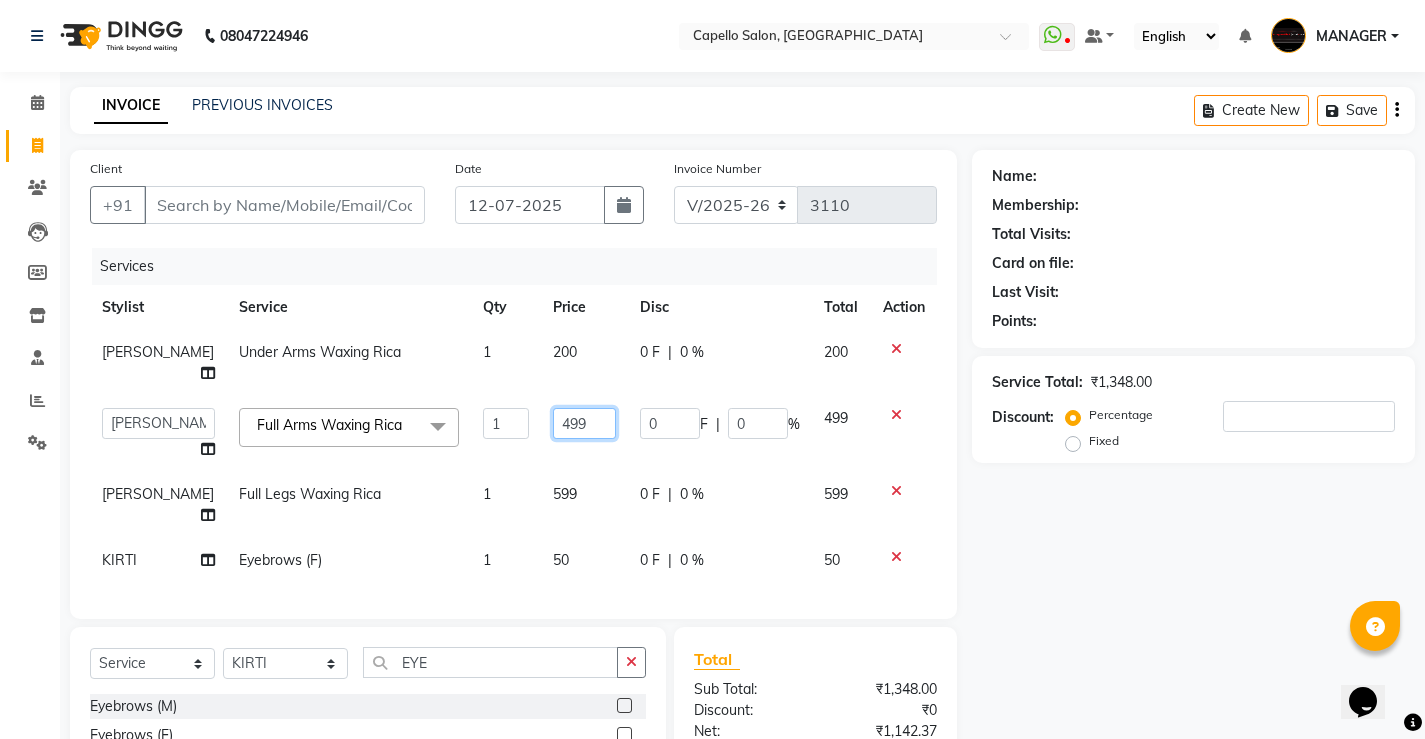 drag, startPoint x: 591, startPoint y: 405, endPoint x: 0, endPoint y: 618, distance: 628.21173 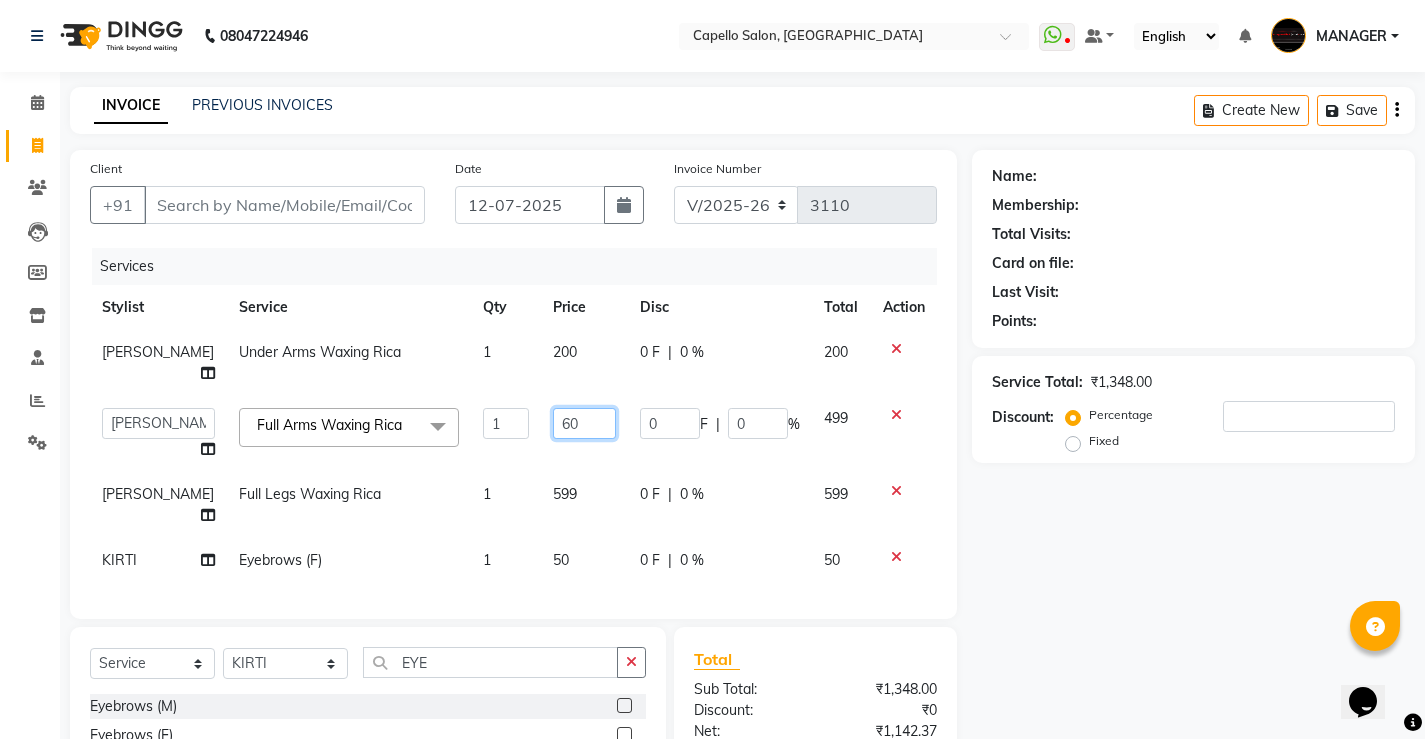 type on "600" 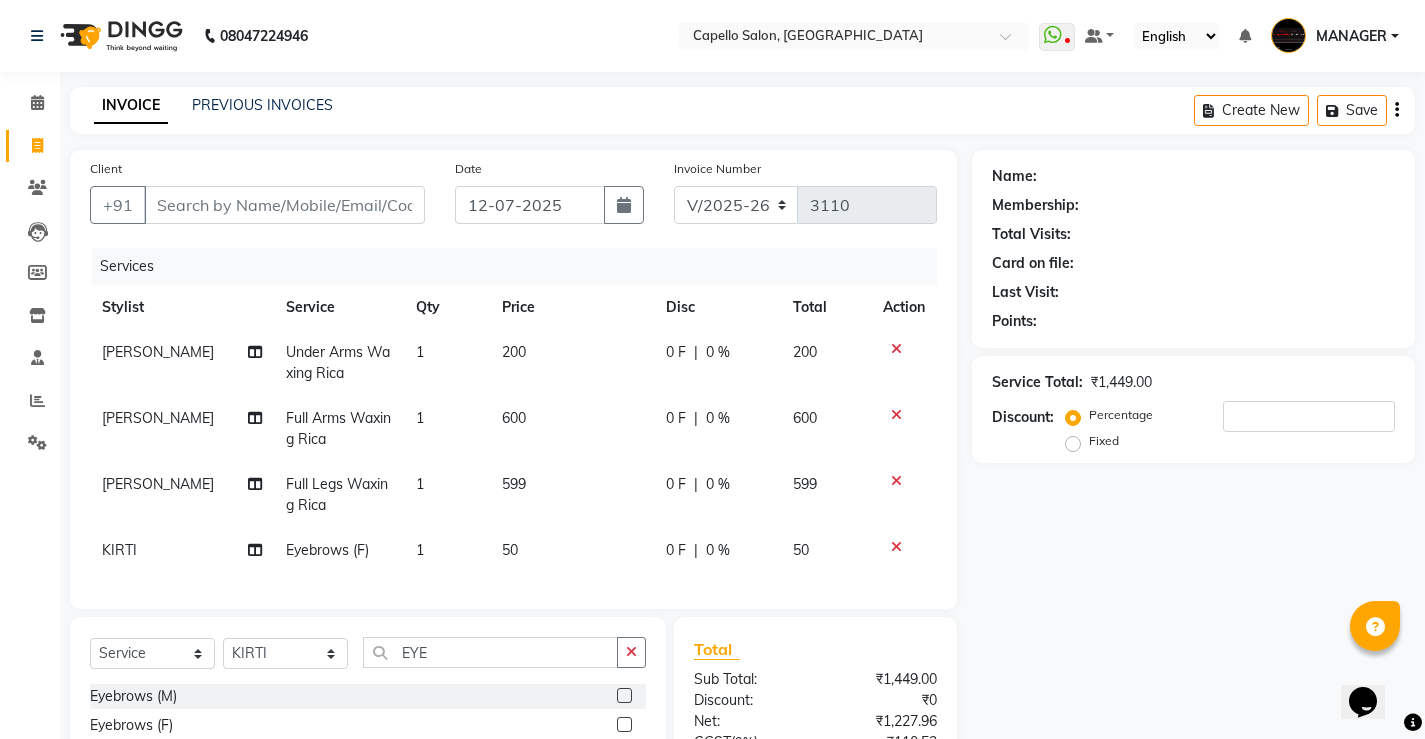 click on "599" 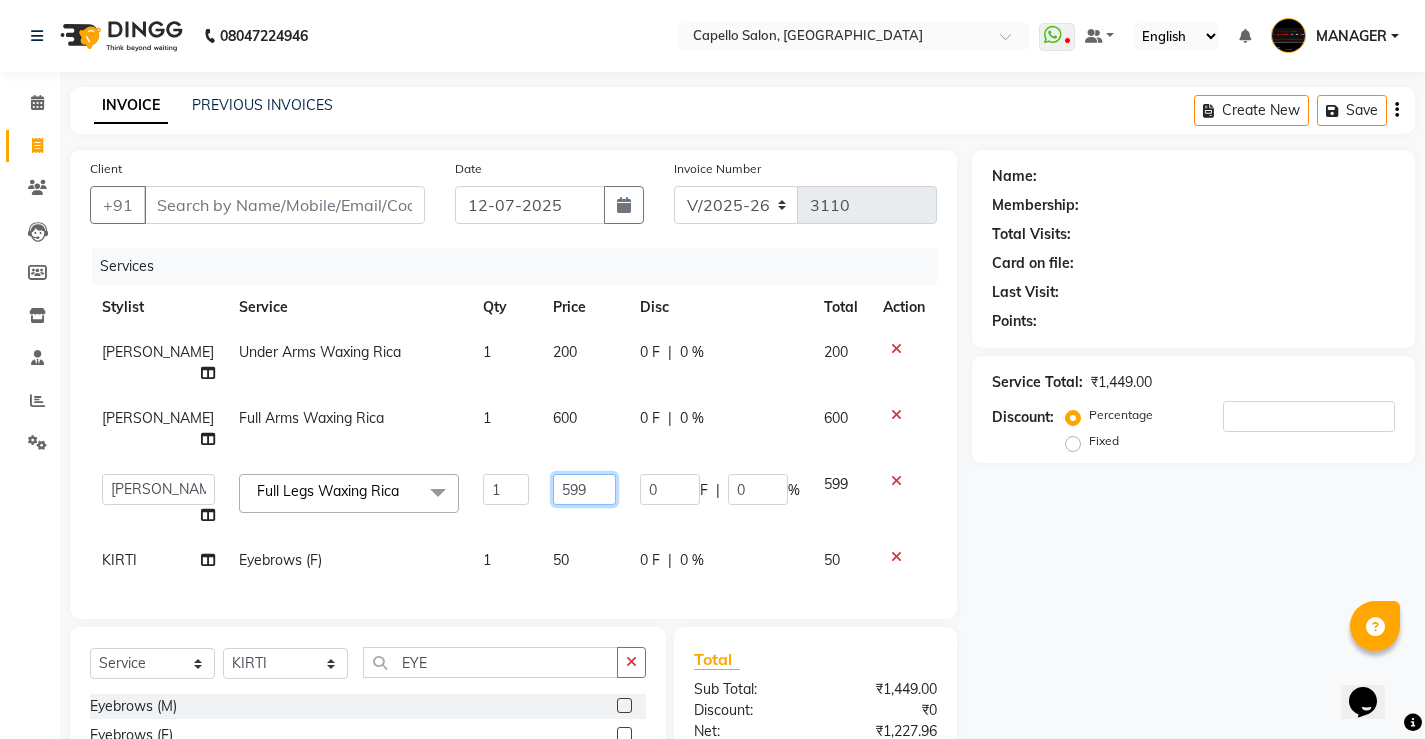 drag, startPoint x: 609, startPoint y: 431, endPoint x: 297, endPoint y: 447, distance: 312.40997 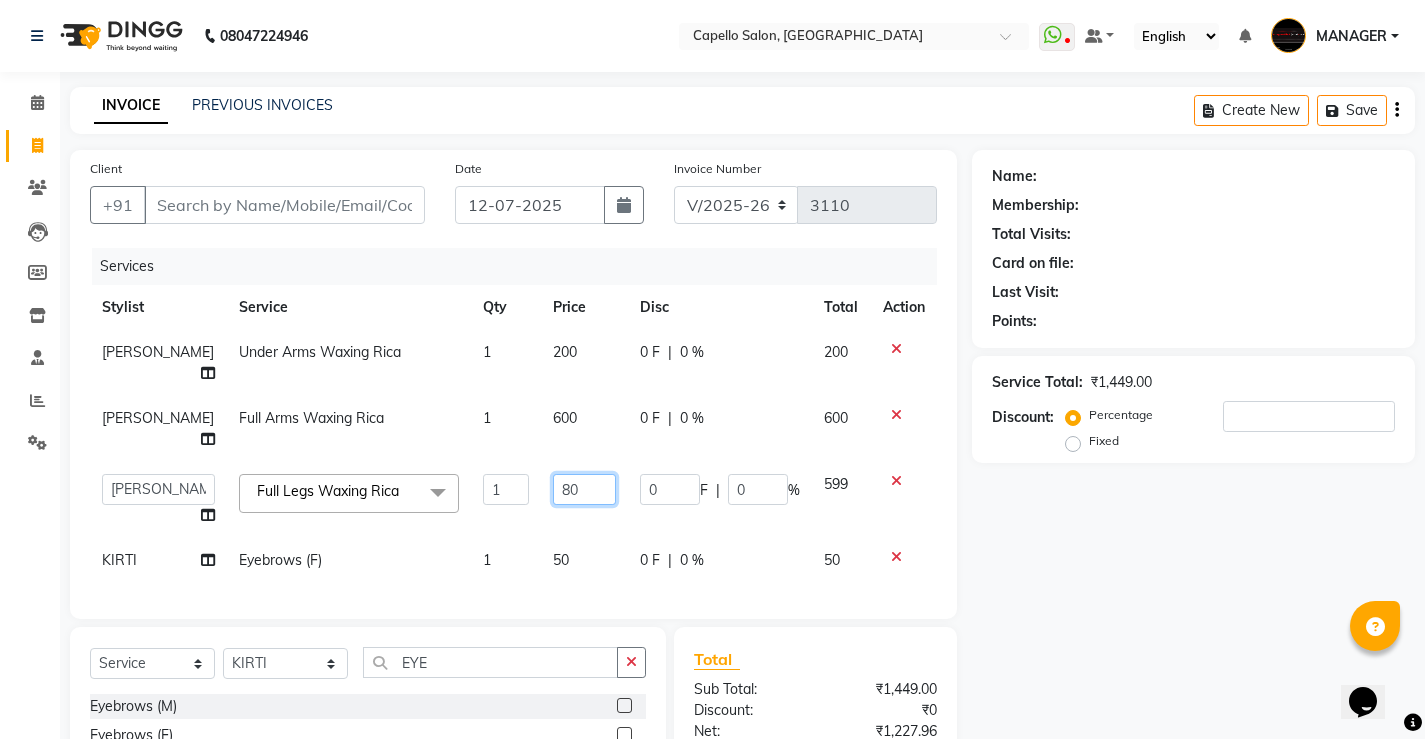 type on "800" 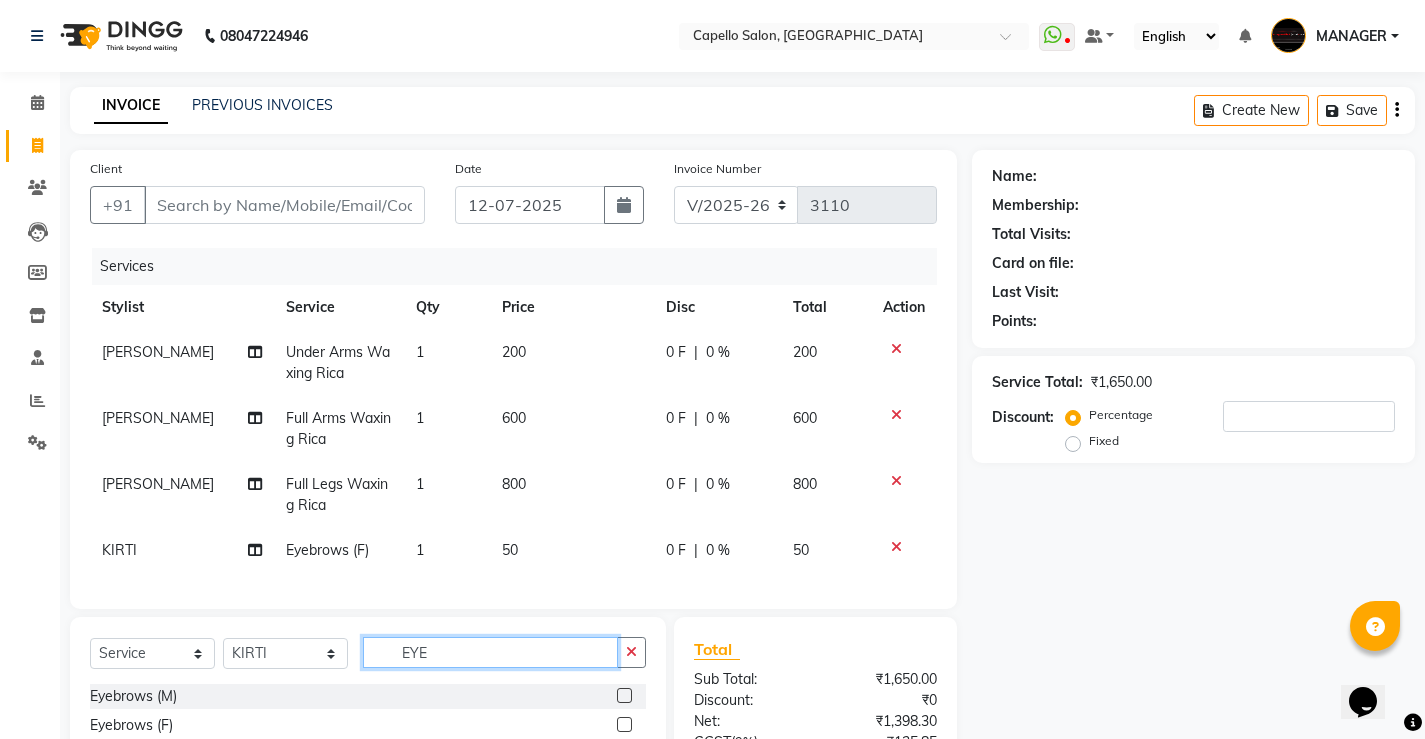 drag, startPoint x: 458, startPoint y: 672, endPoint x: 117, endPoint y: 651, distance: 341.64603 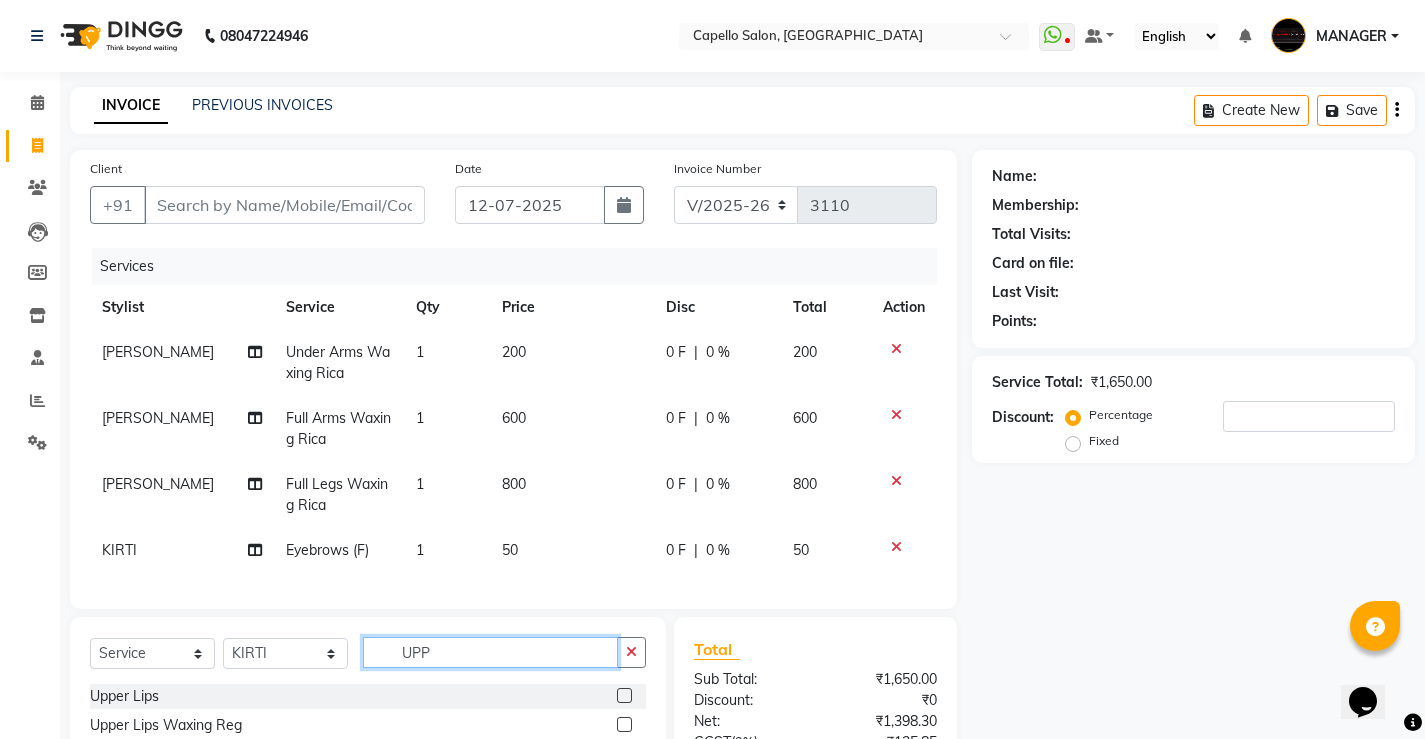 type on "UPP" 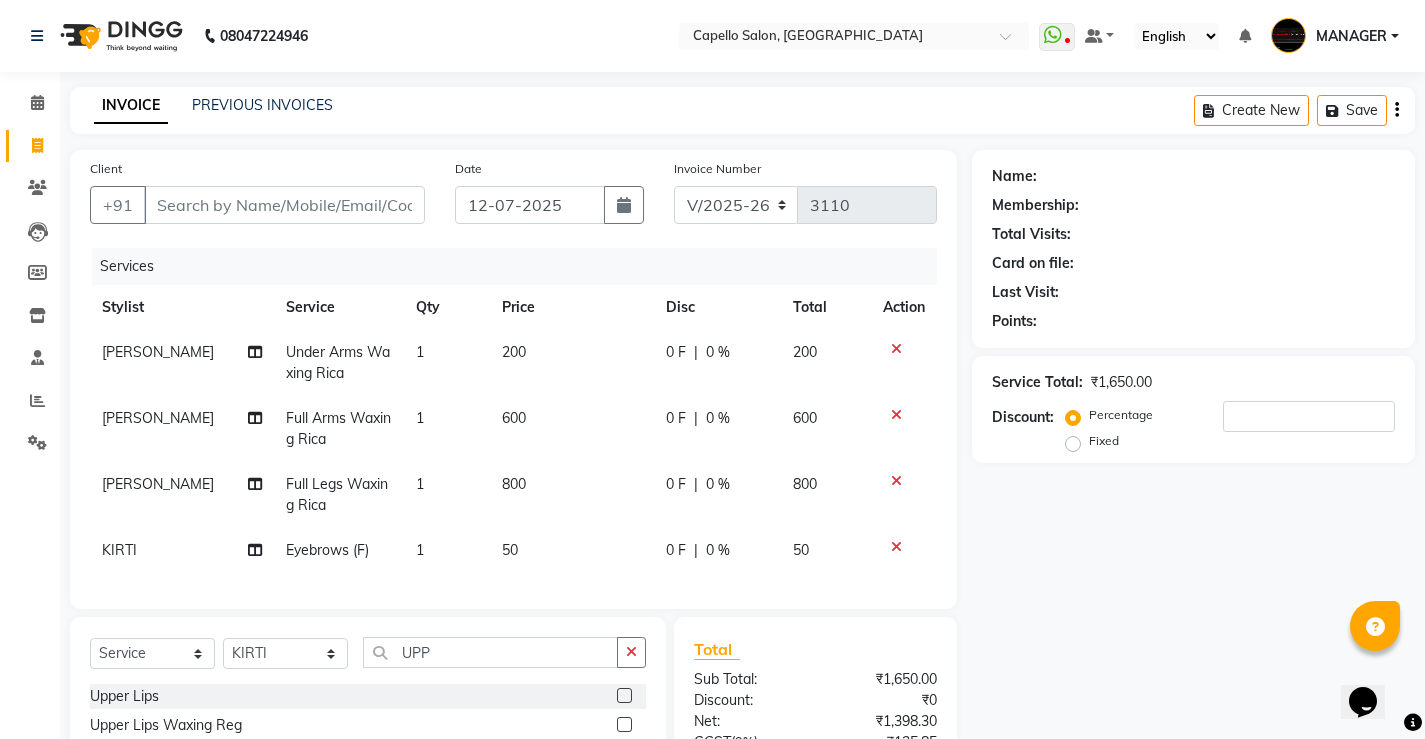 drag, startPoint x: 627, startPoint y: 708, endPoint x: 572, endPoint y: 557, distance: 160.7047 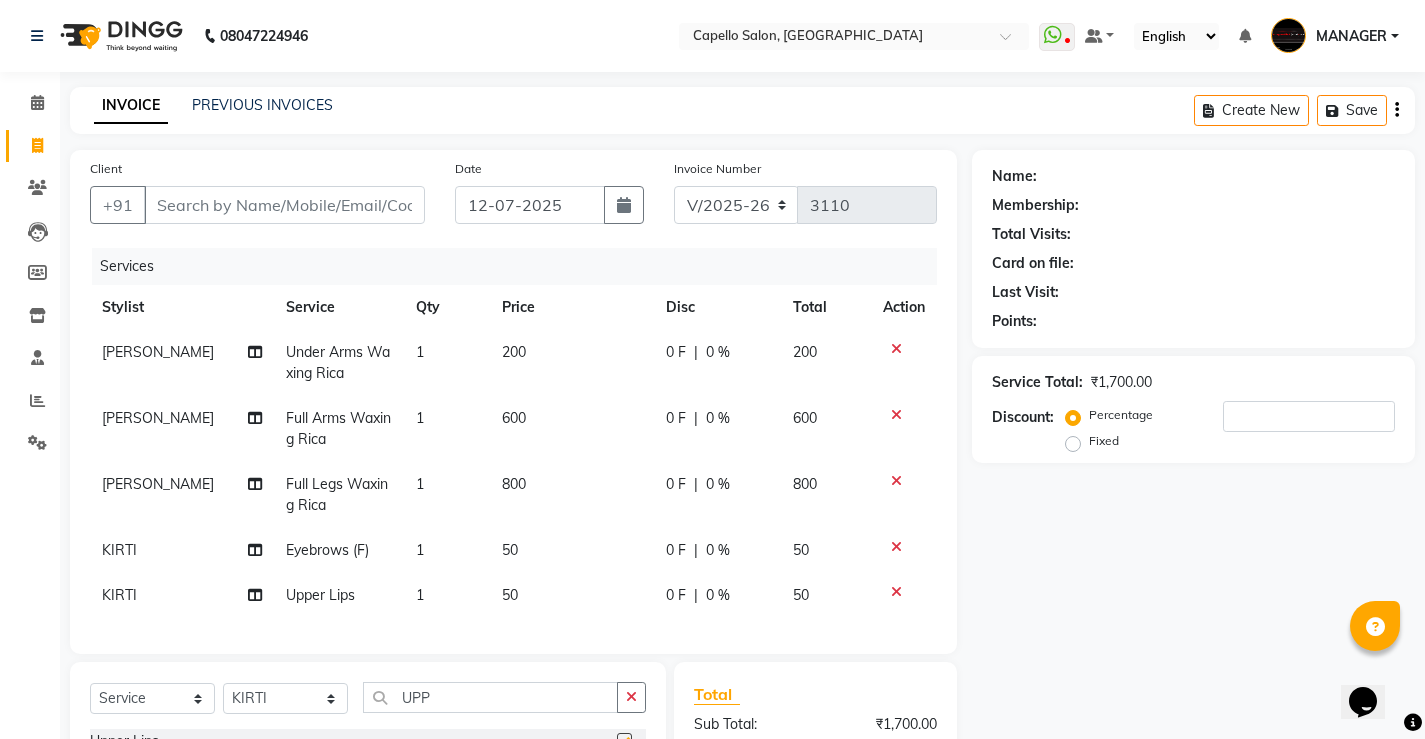checkbox on "false" 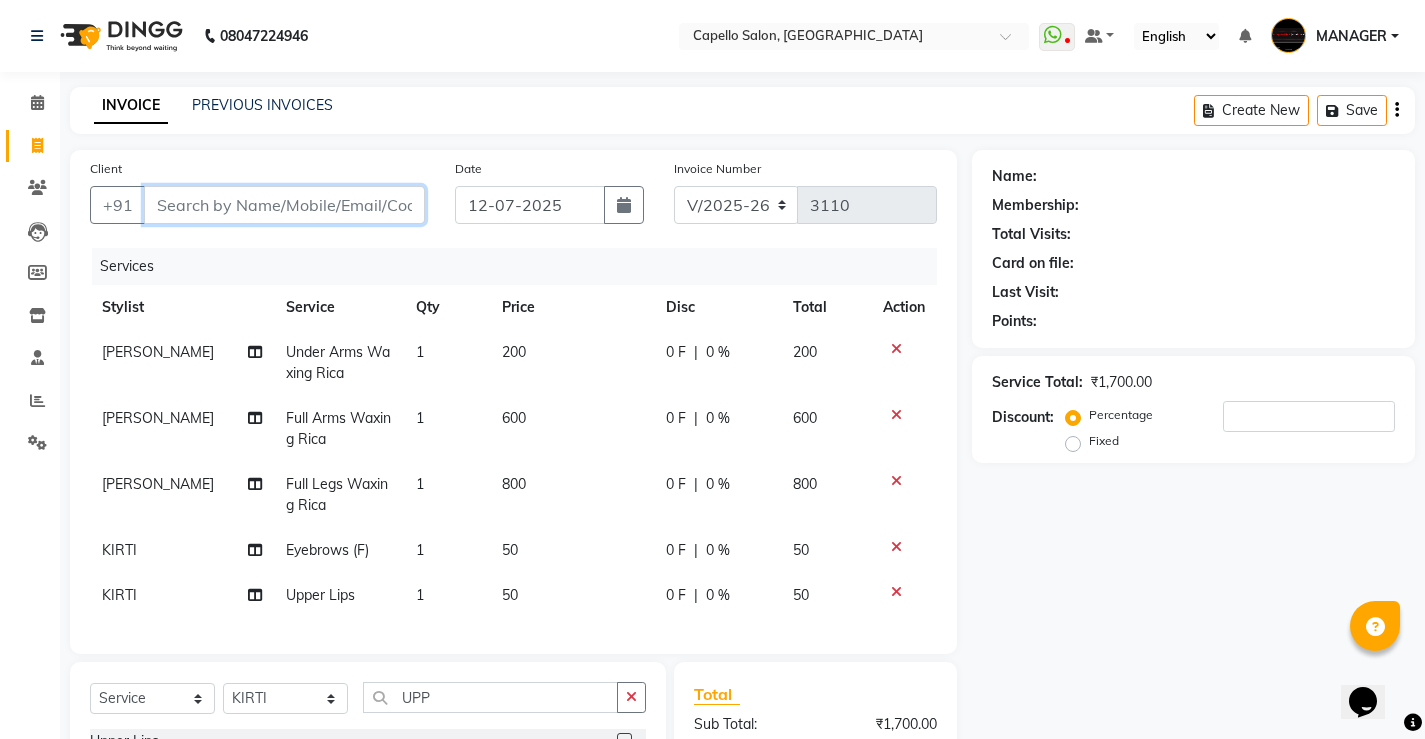 click on "Client" at bounding box center [284, 205] 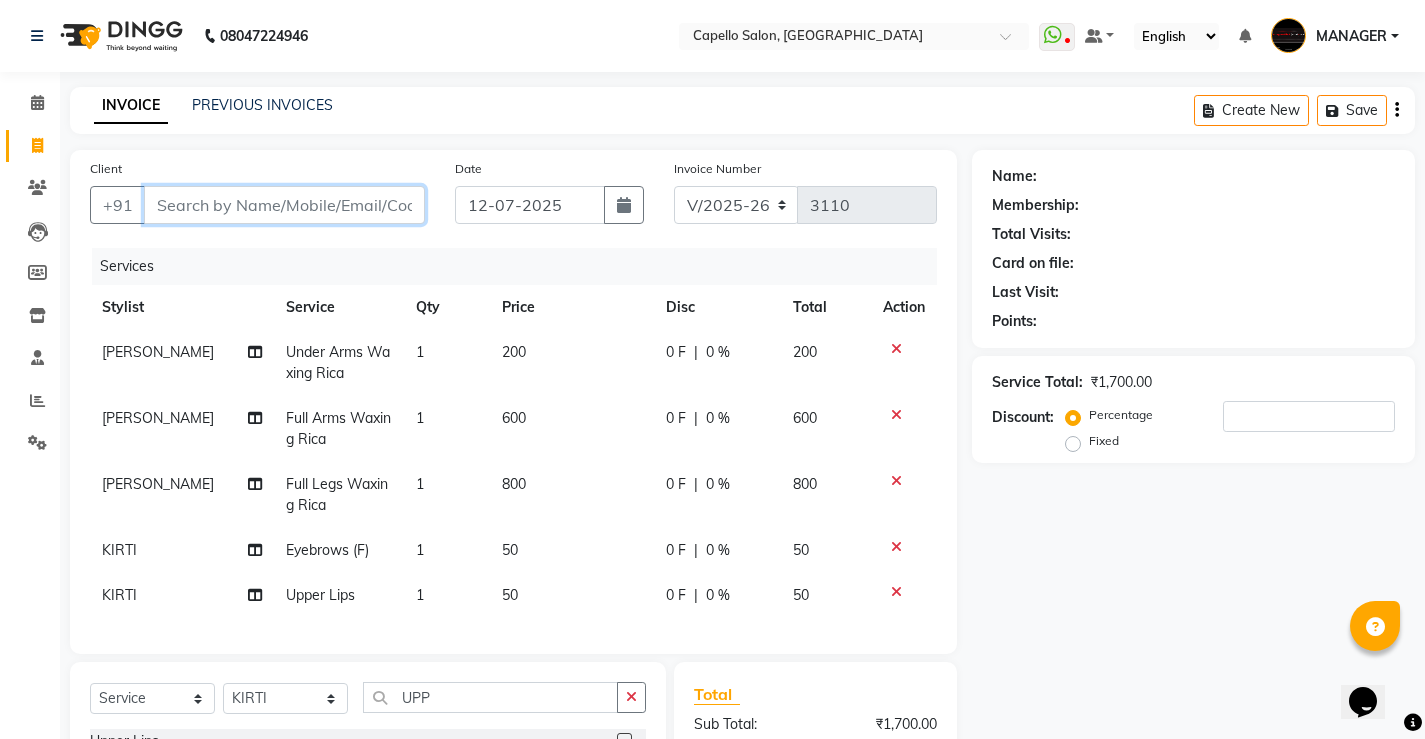 type on "9" 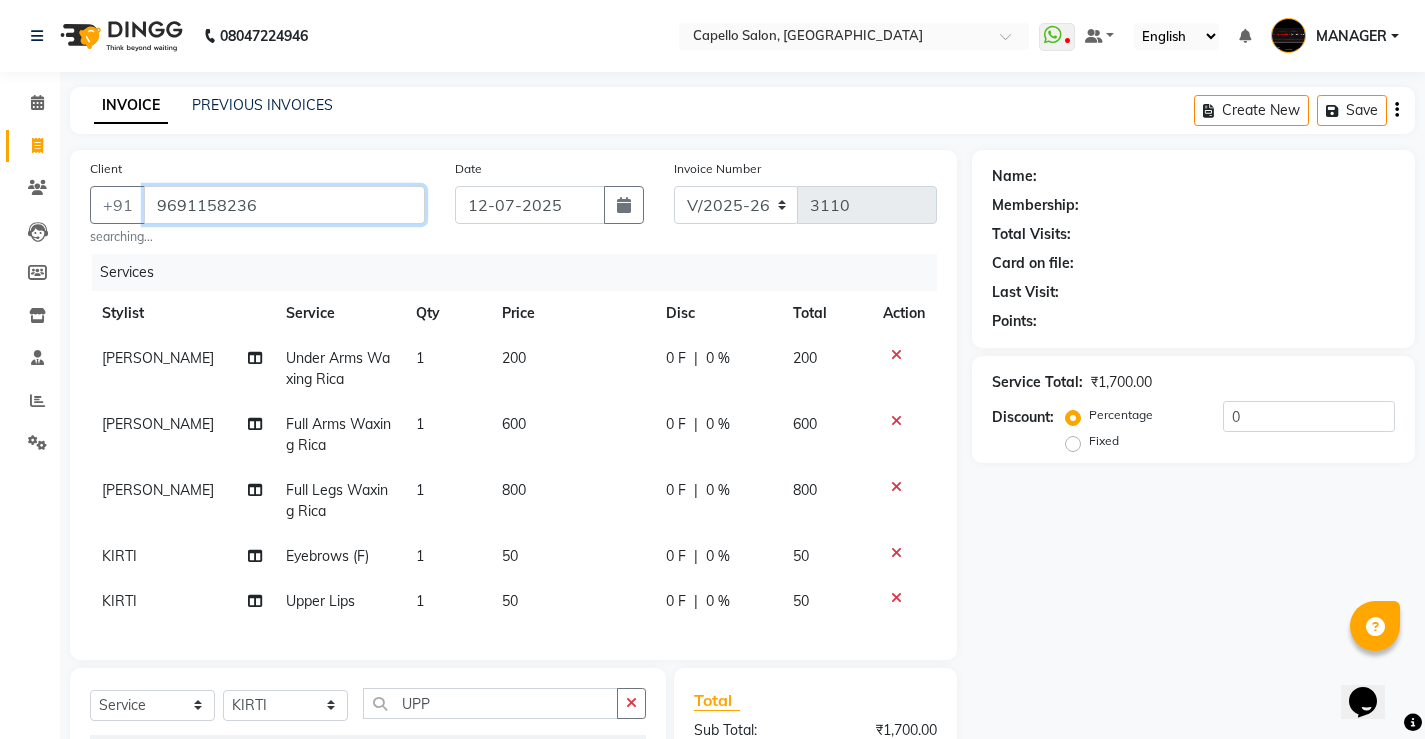 type on "9691158236" 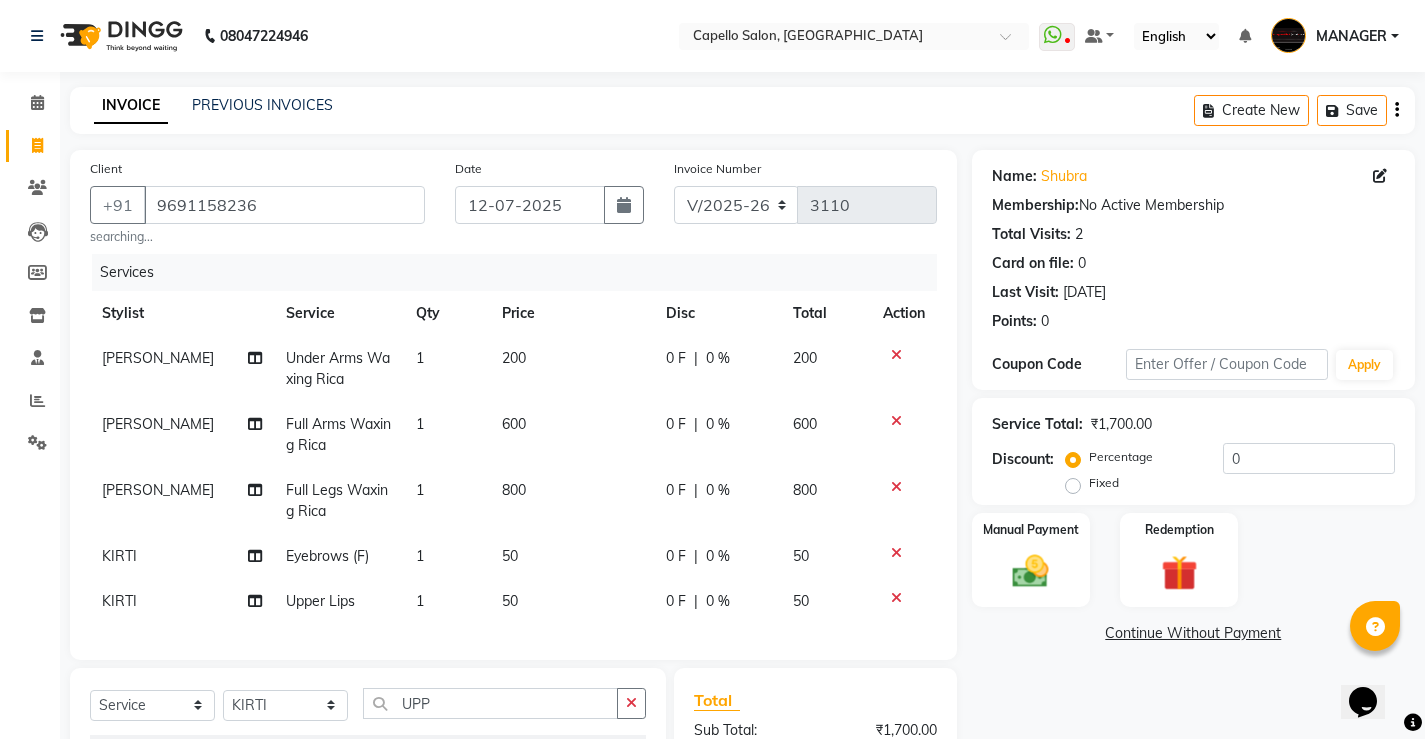 scroll, scrollTop: 268, scrollLeft: 0, axis: vertical 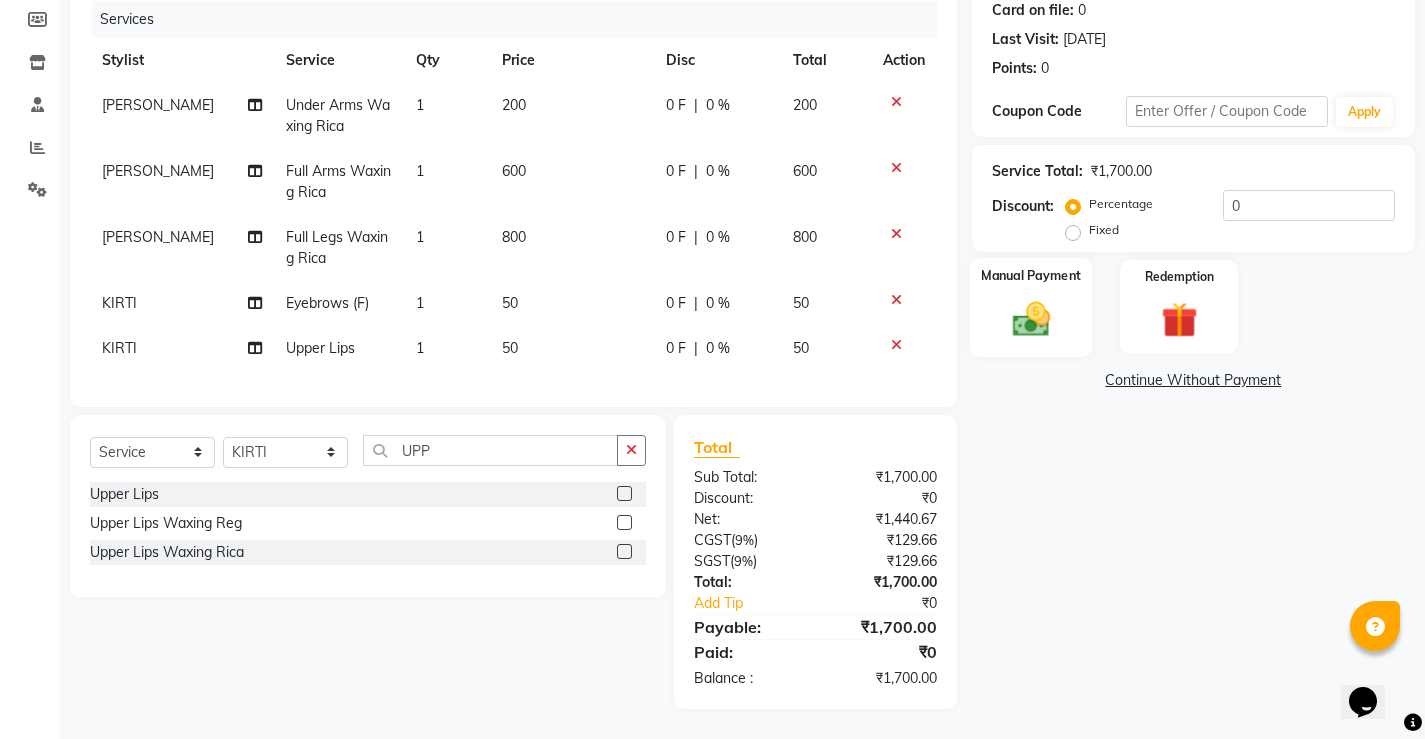 click 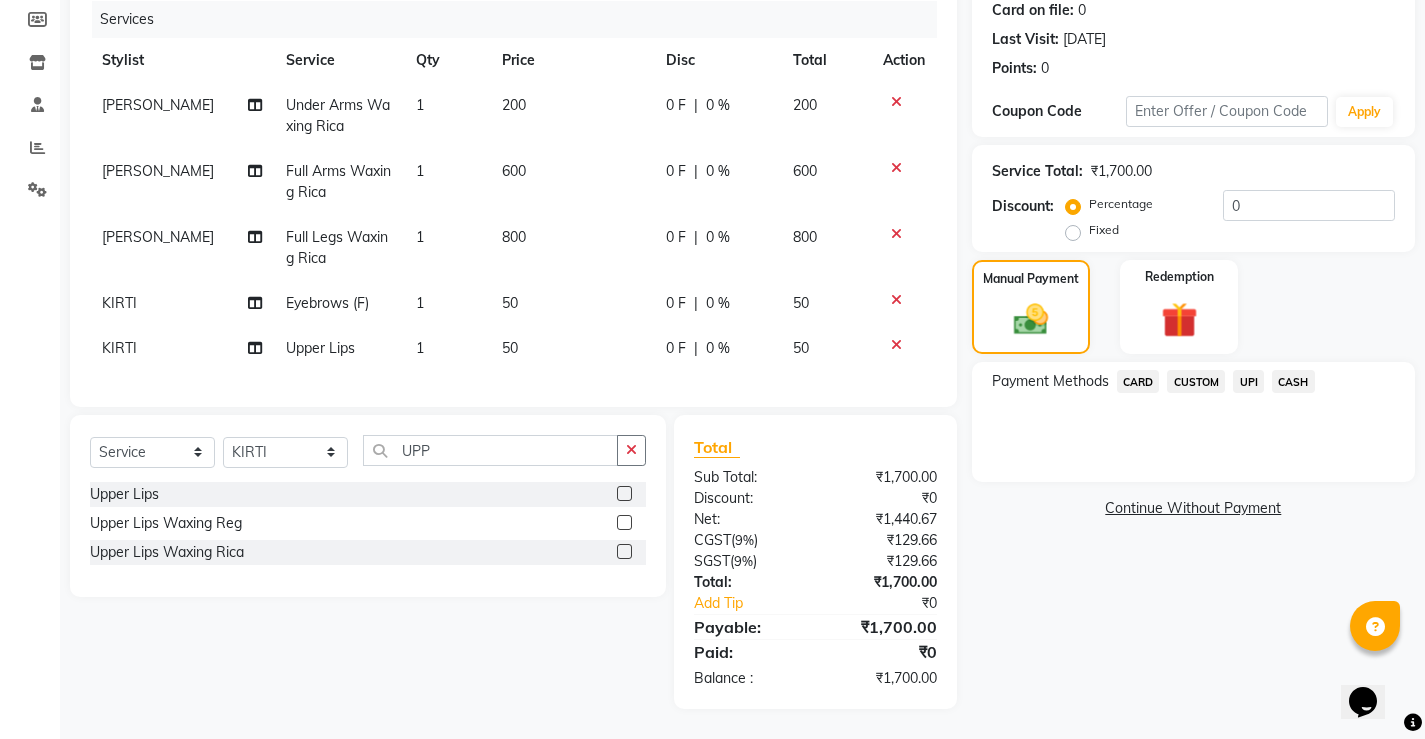 click on "UPI" 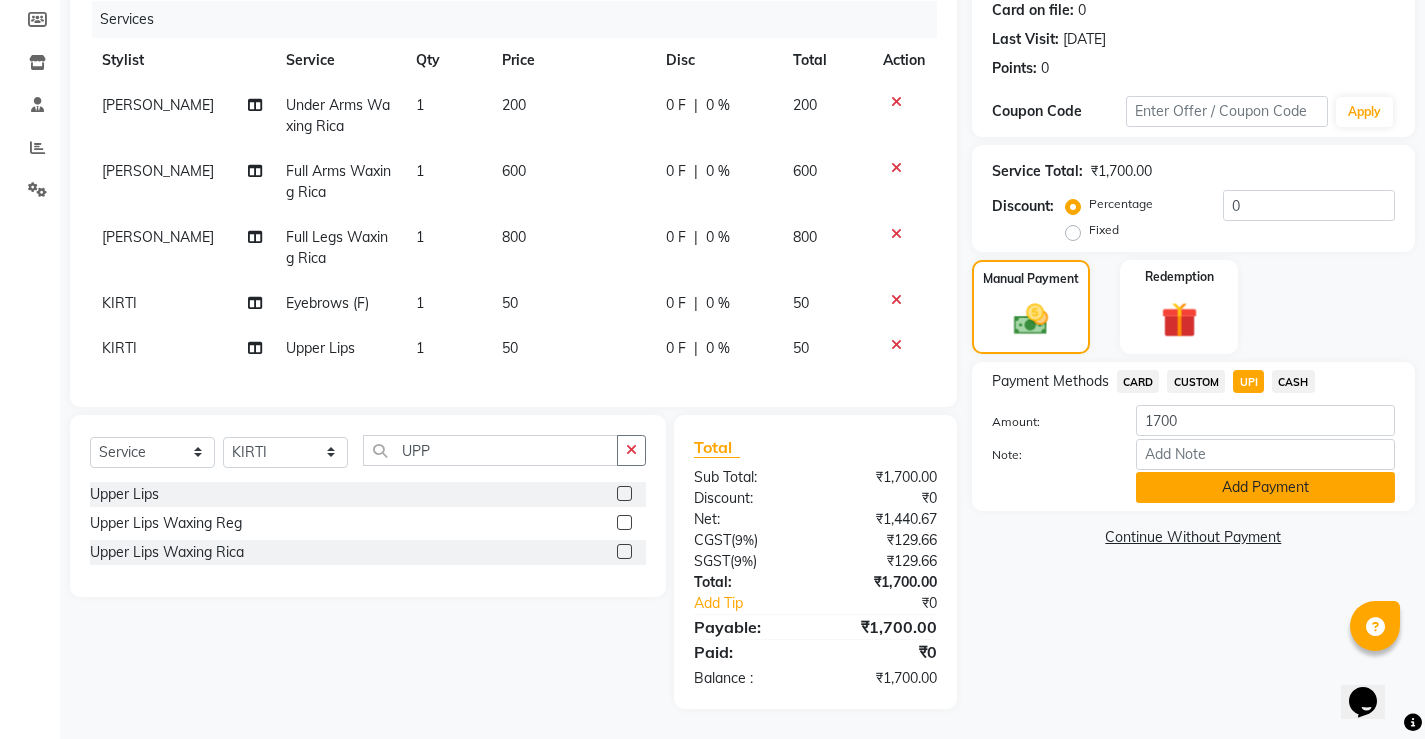 click on "Add Payment" 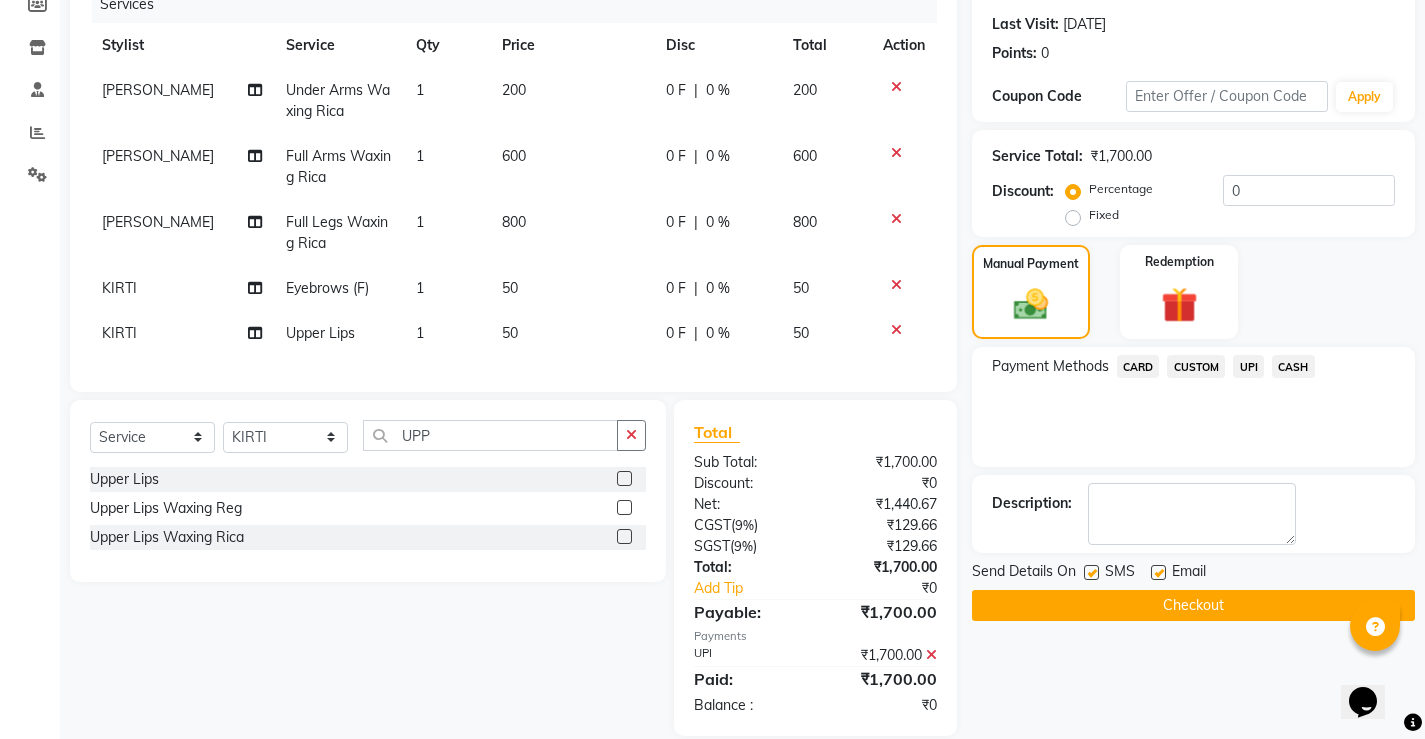scroll, scrollTop: 310, scrollLeft: 0, axis: vertical 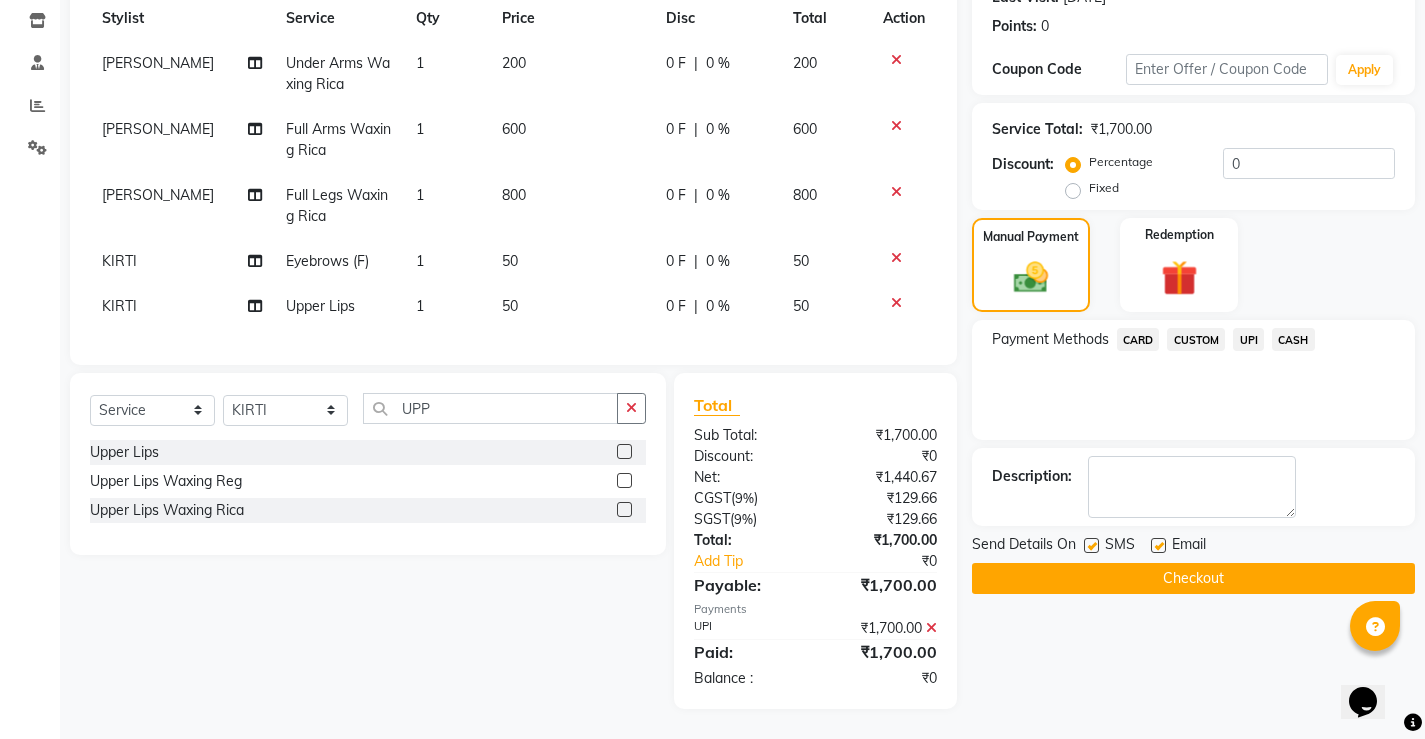 click on "Checkout" 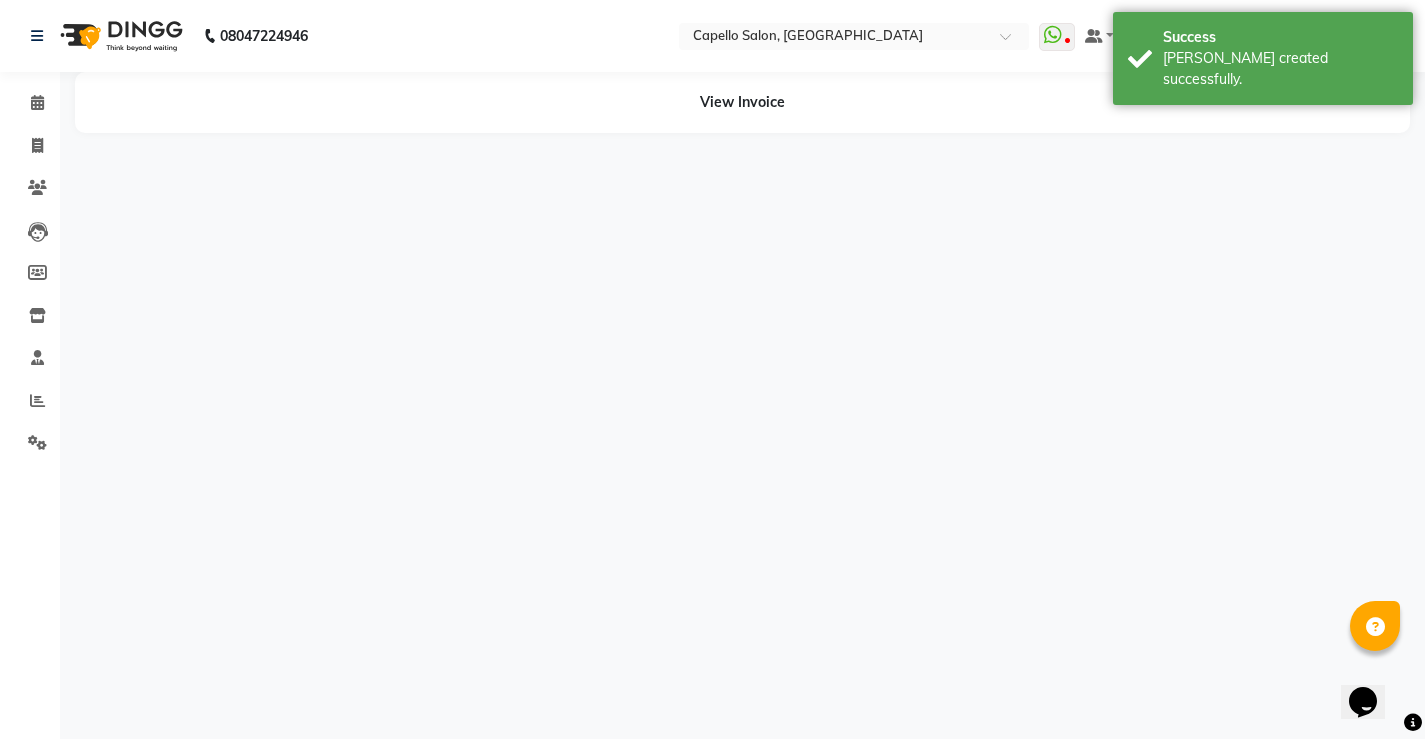 scroll, scrollTop: 0, scrollLeft: 0, axis: both 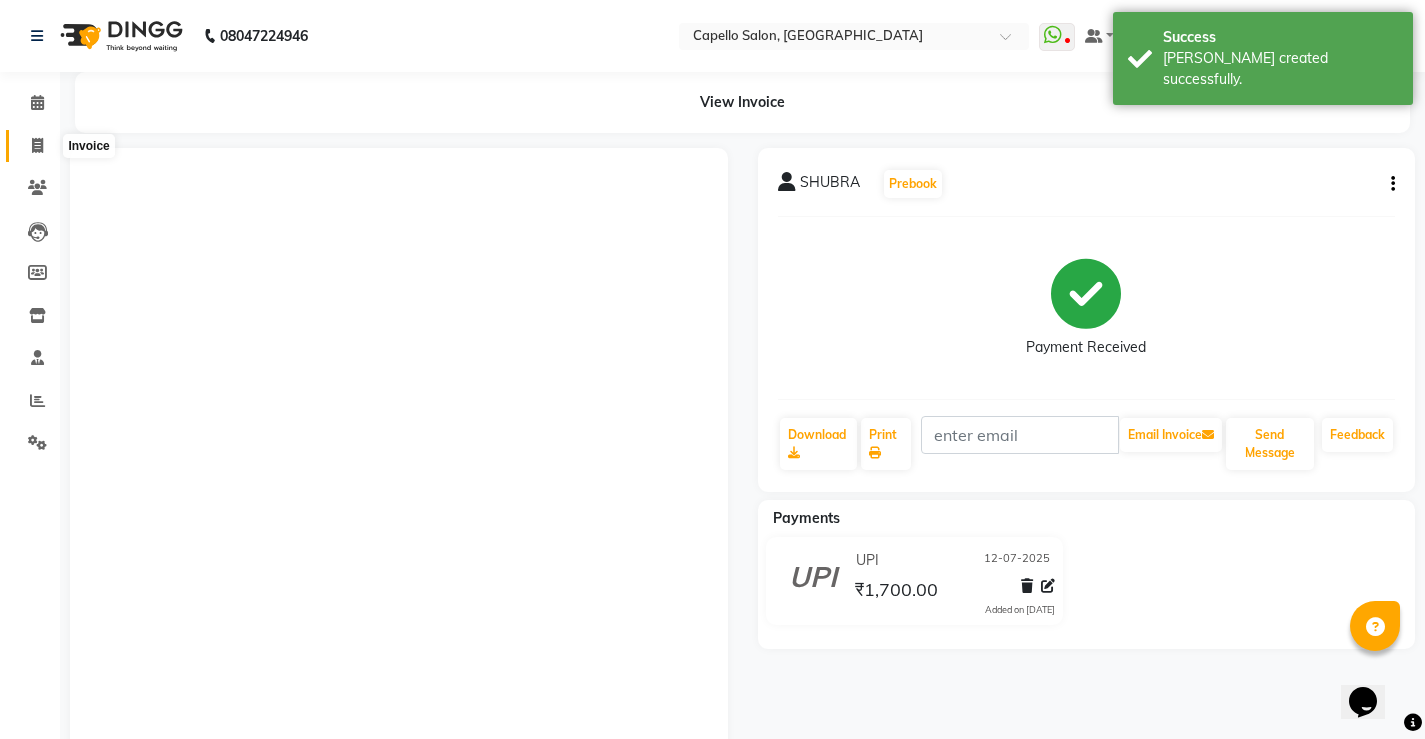 click 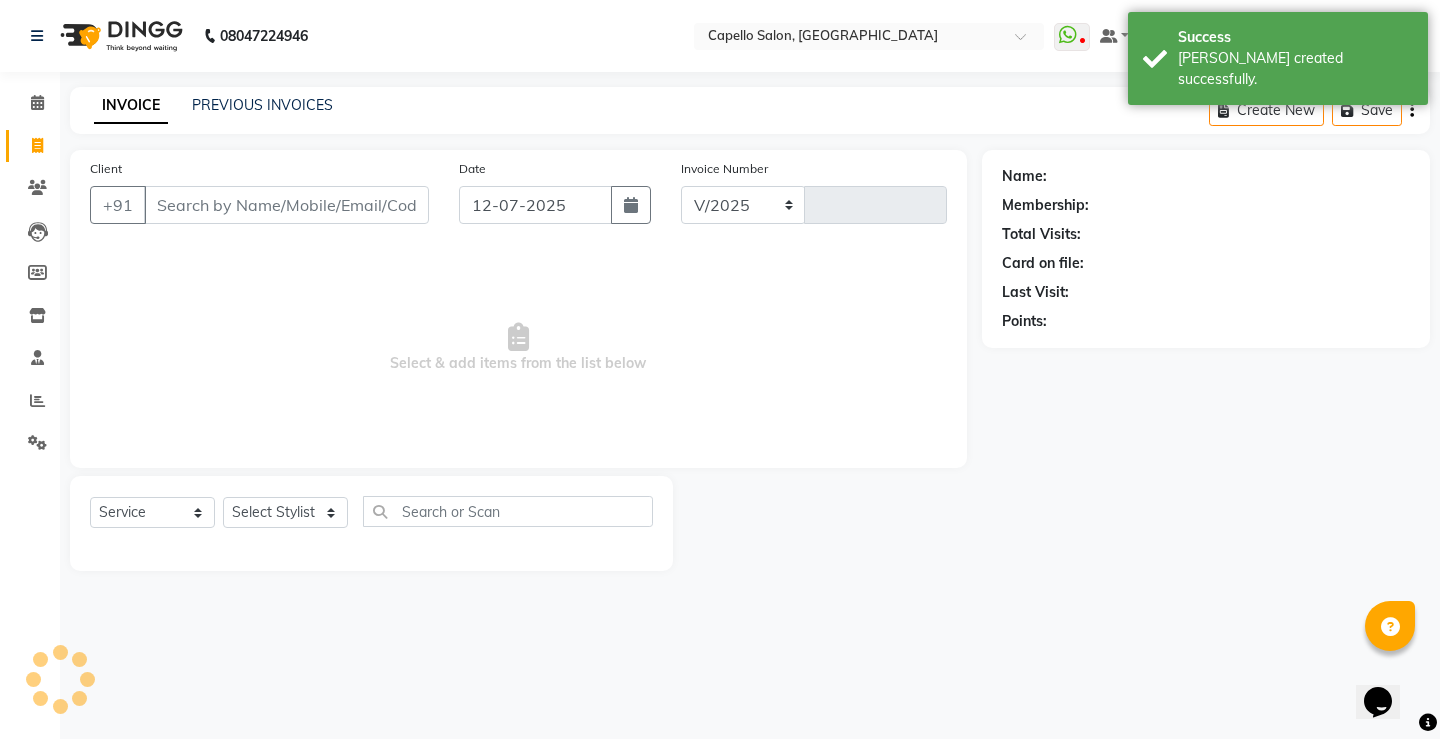 select on "857" 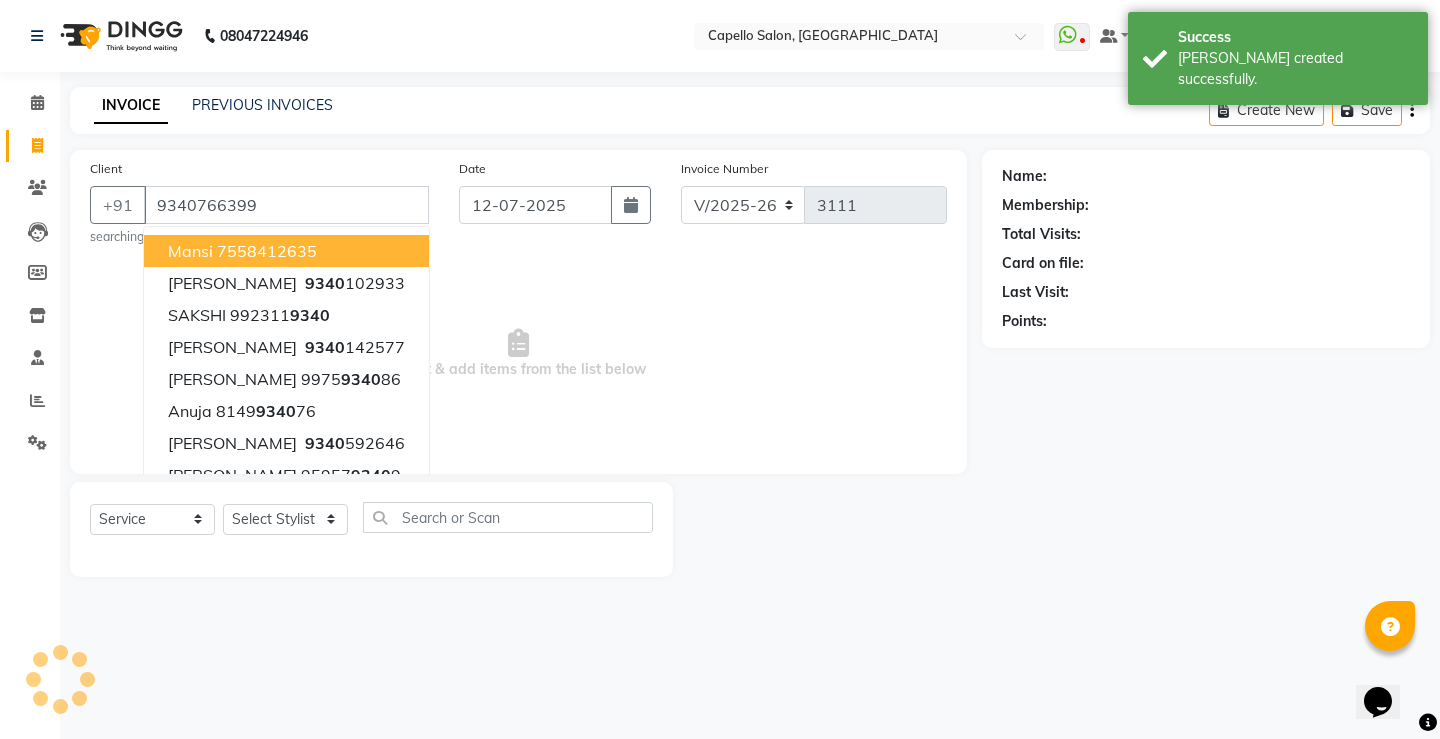 type on "9340766399" 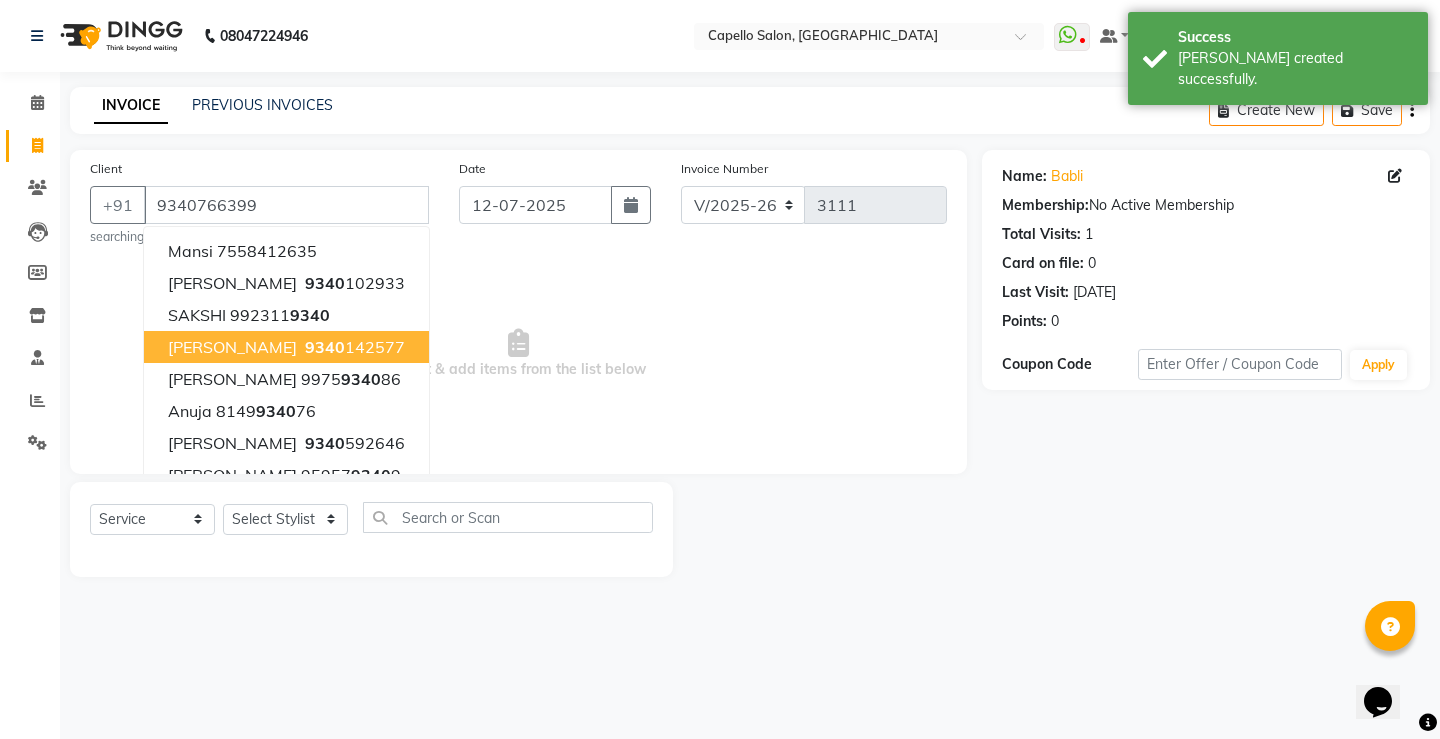 click on "Select & add items from the list below" at bounding box center (518, 354) 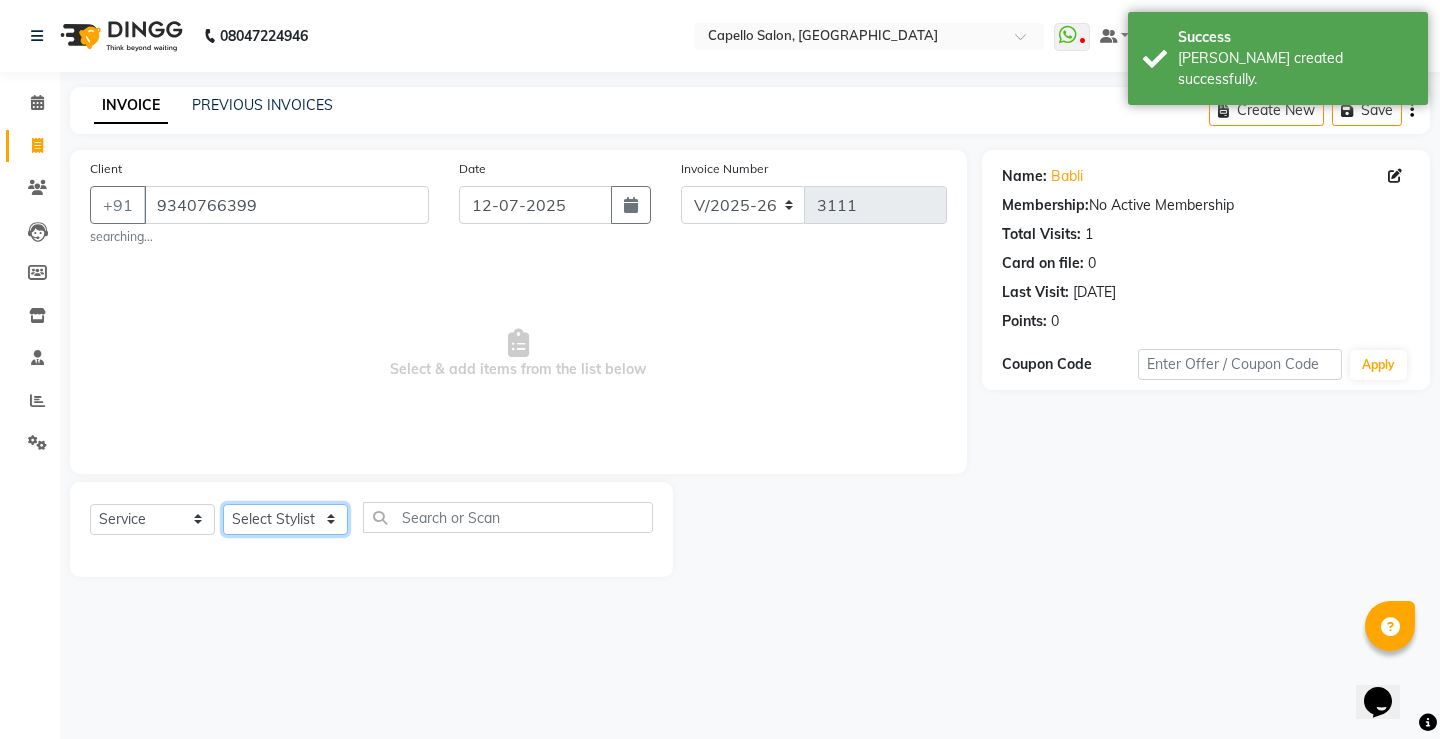 click on "Select Stylist ADMIN AKASH [PERSON_NAME] [PERSON_NAME] MANAGER [PERSON_NAME]  [PERSON_NAME] [PERSON_NAME] [PERSON_NAME]" 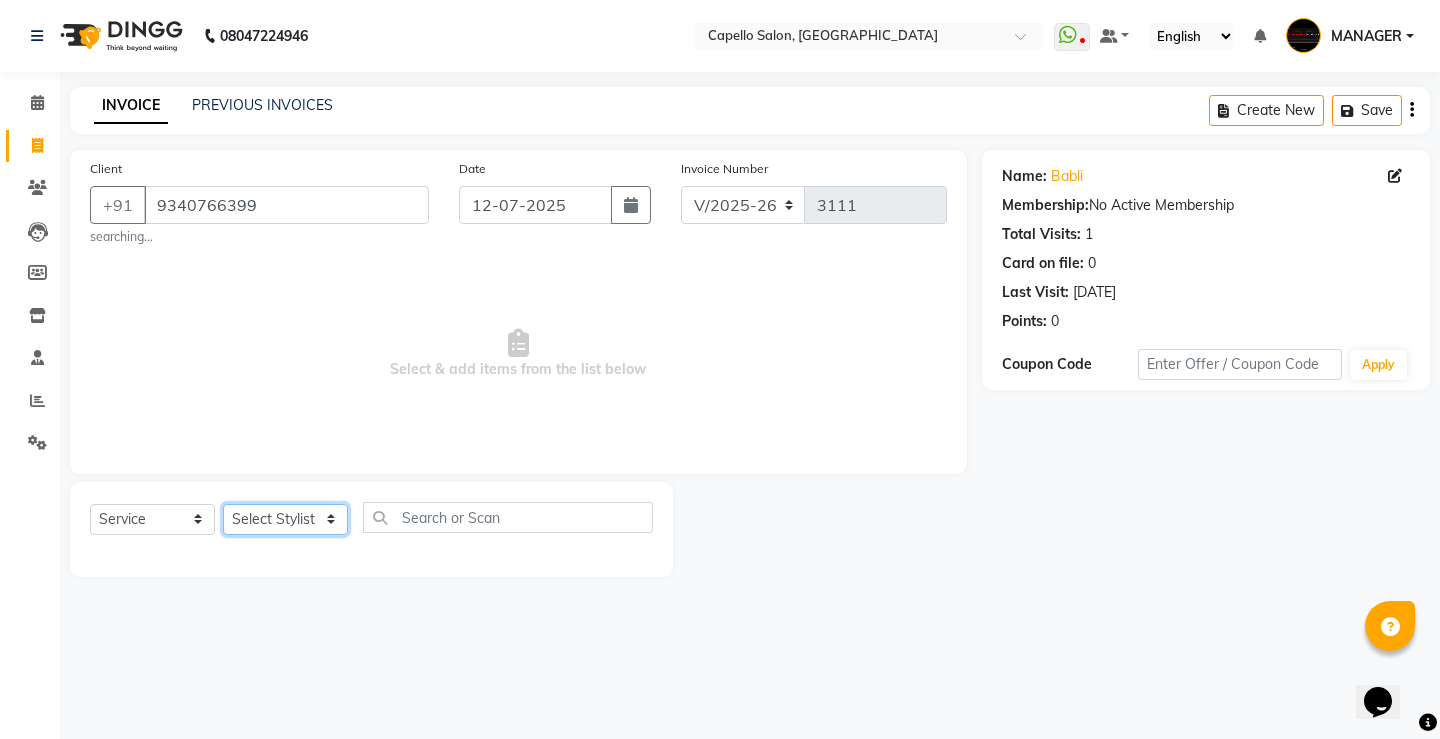 select on "67740" 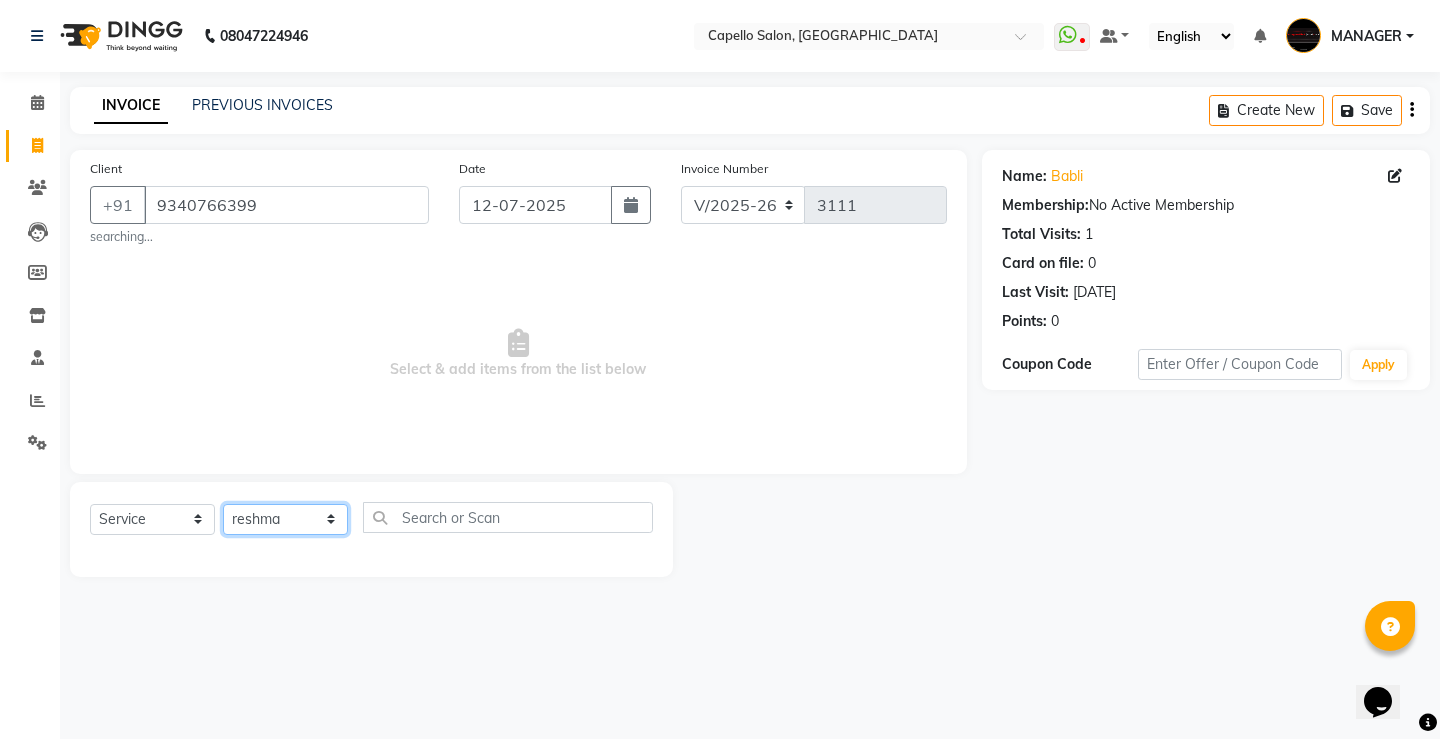 click on "Select Stylist ADMIN AKASH [PERSON_NAME] [PERSON_NAME] MANAGER [PERSON_NAME]  [PERSON_NAME] [PERSON_NAME] [PERSON_NAME]" 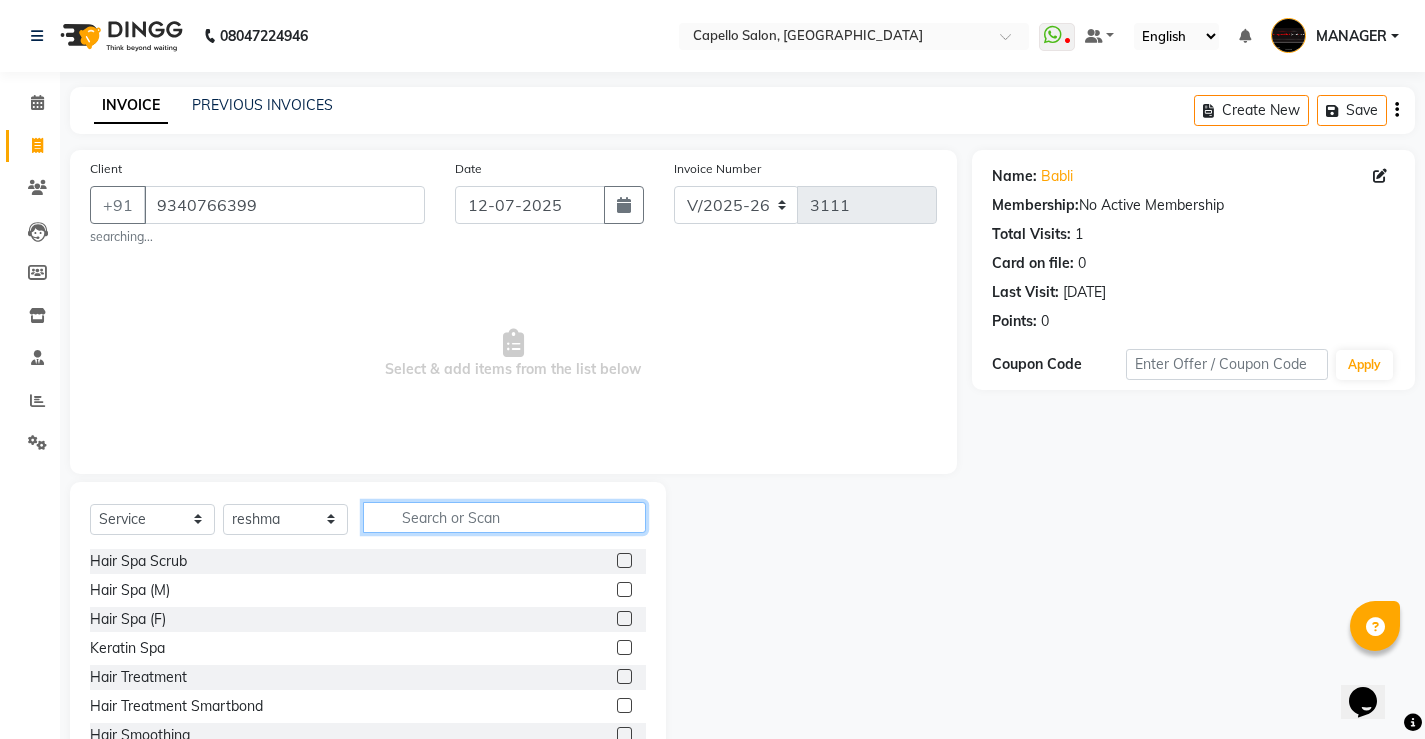 click 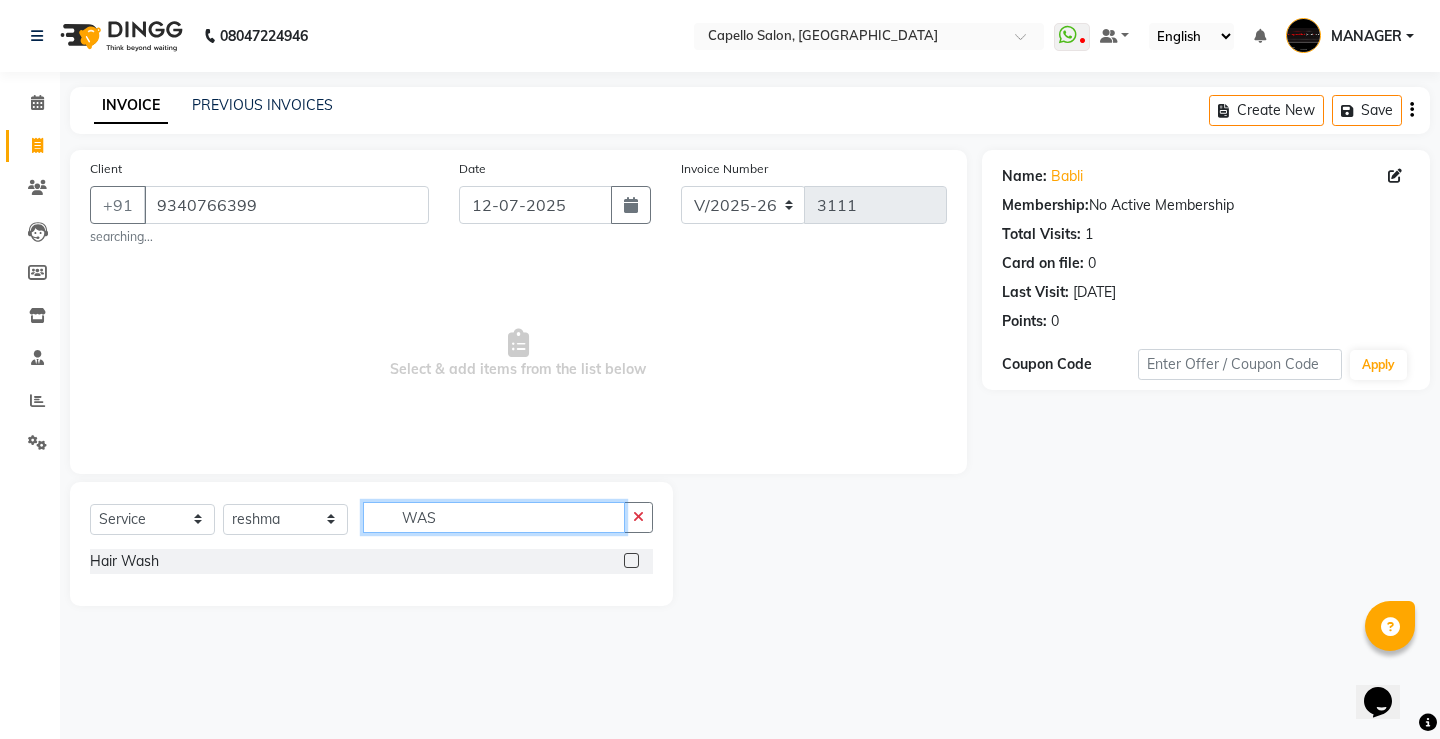 type on "WAS" 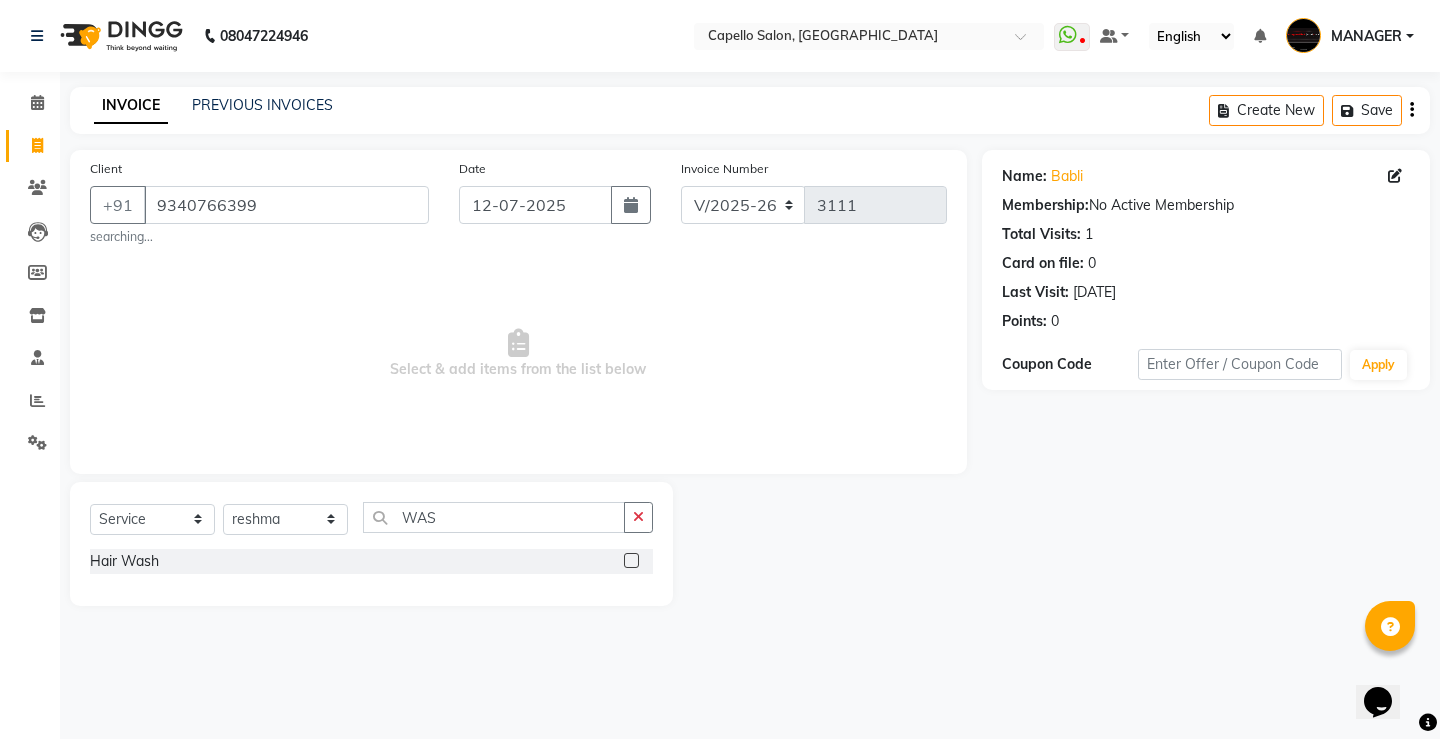 click 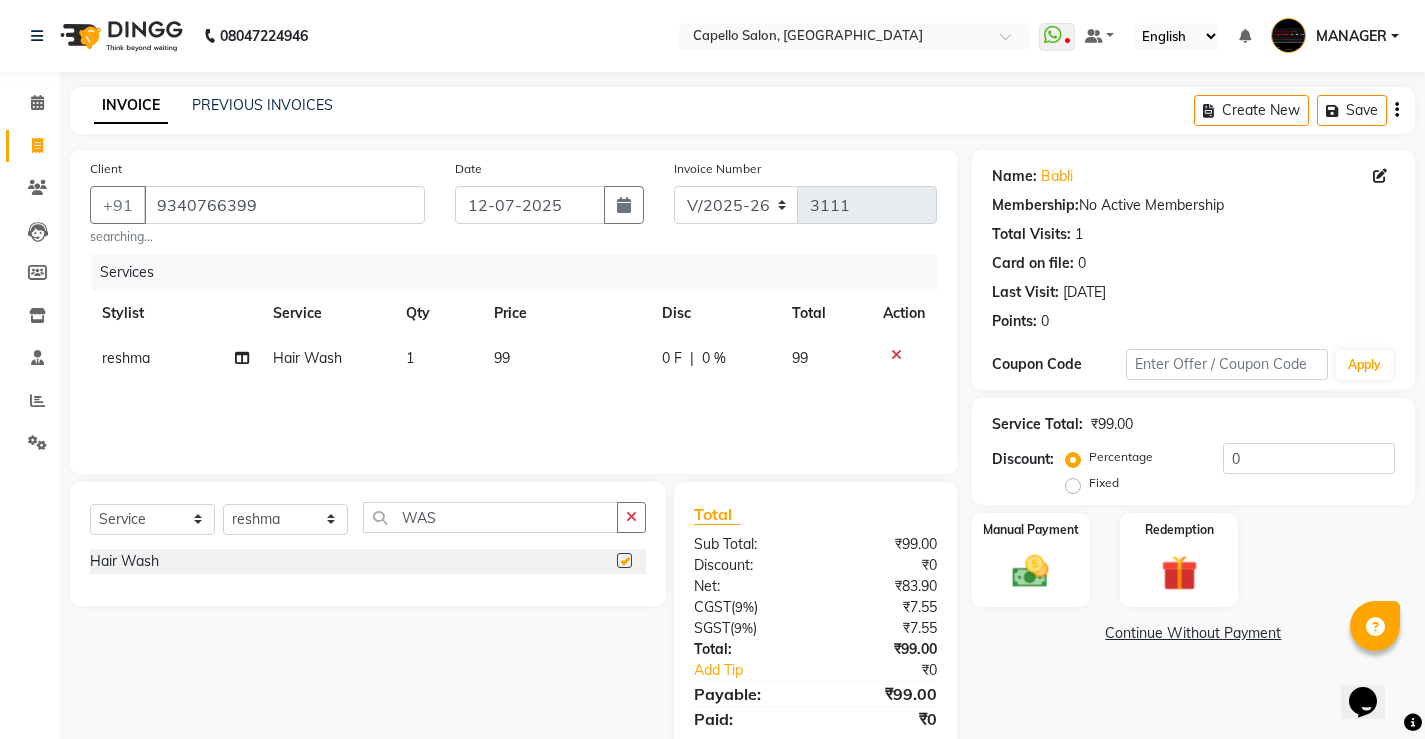 checkbox on "false" 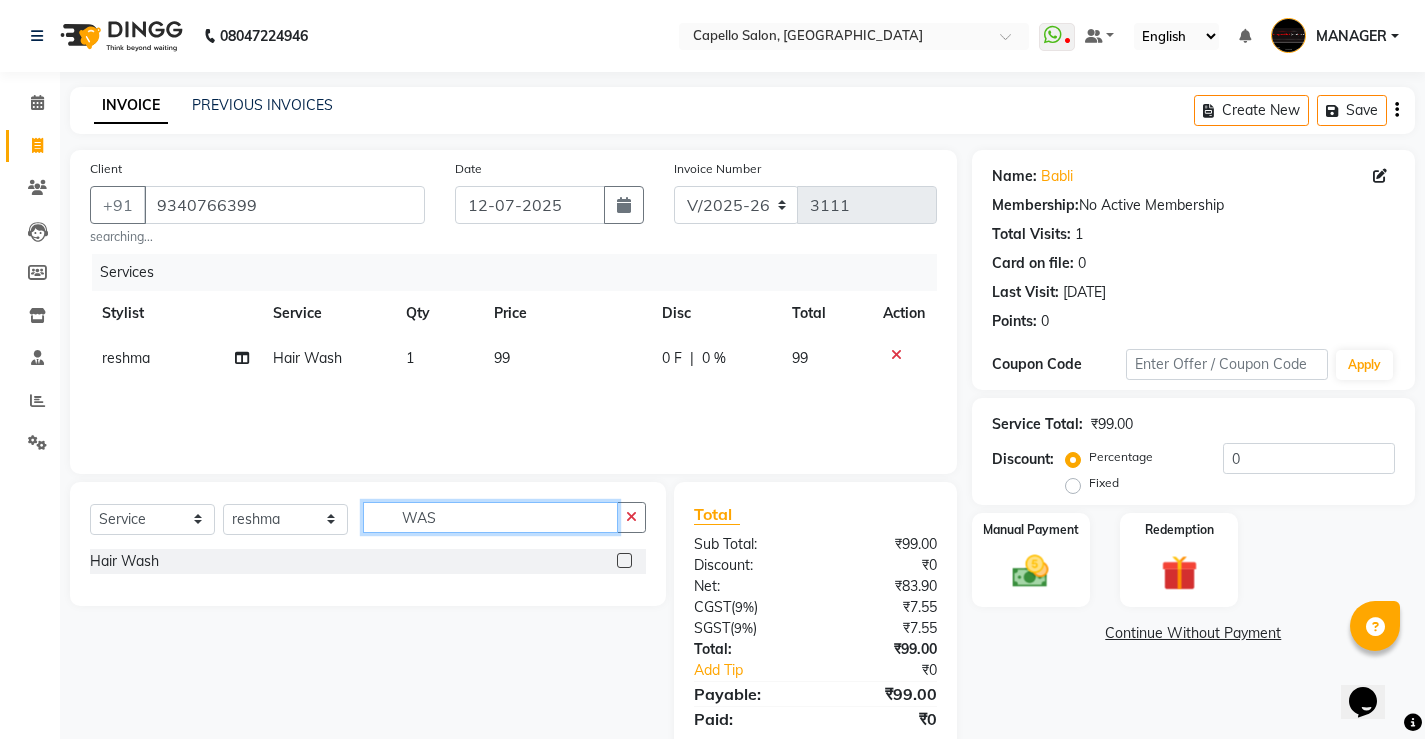 drag, startPoint x: 489, startPoint y: 526, endPoint x: 282, endPoint y: 523, distance: 207.02174 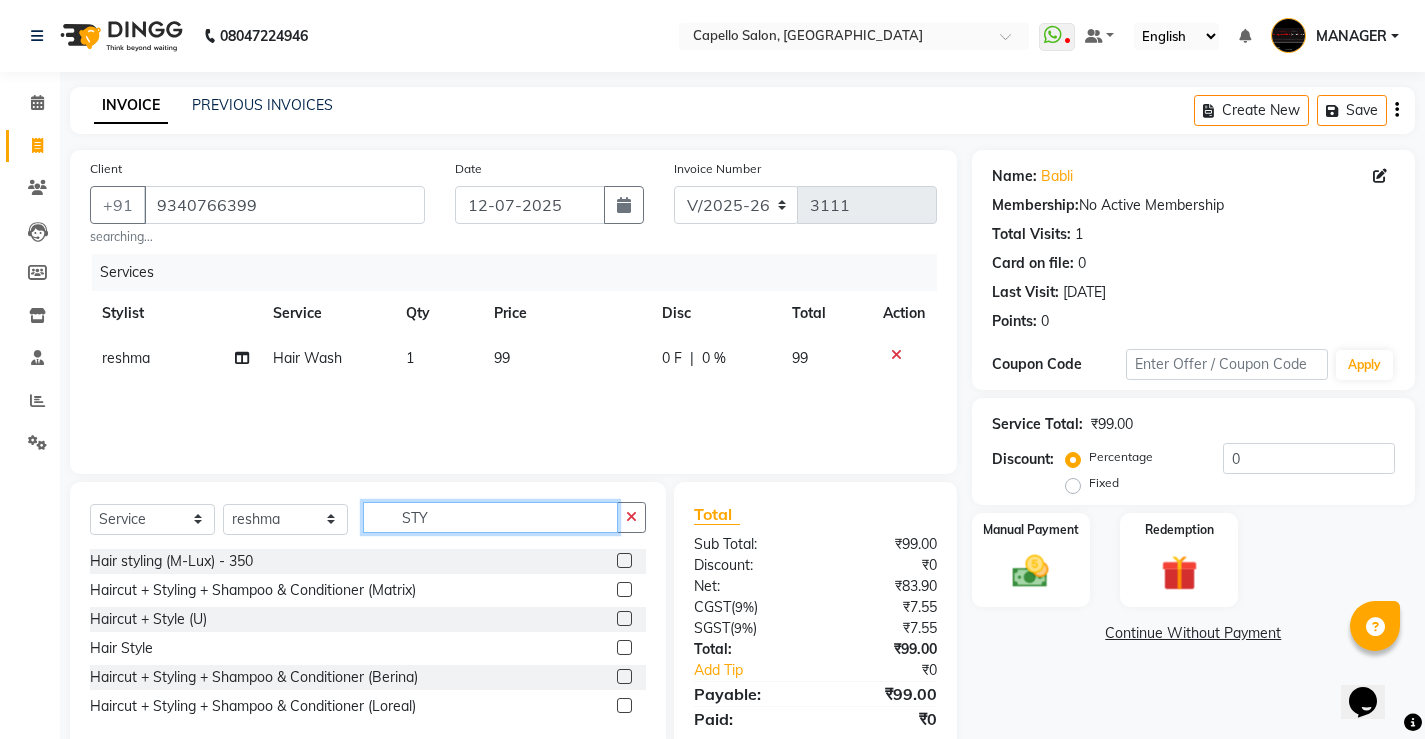type on "STY" 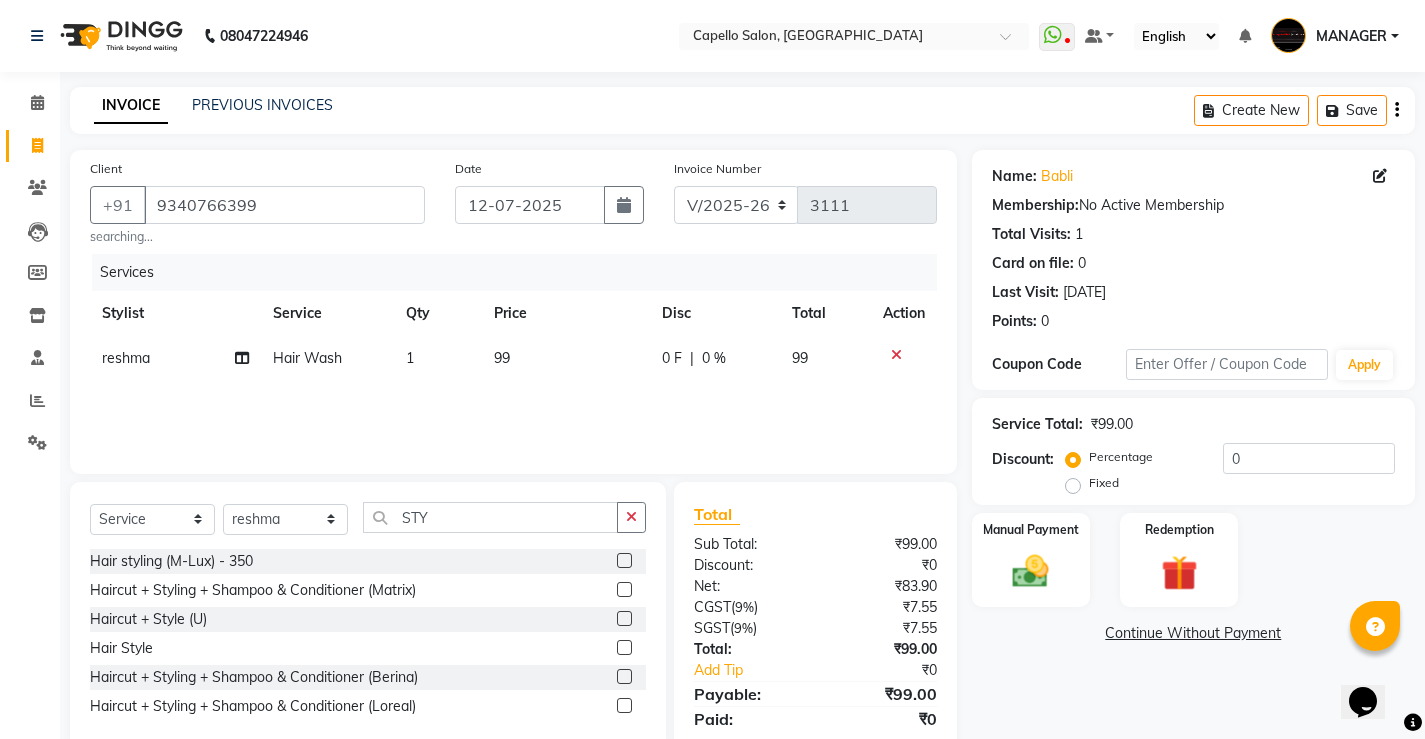 click on "Hair Style" 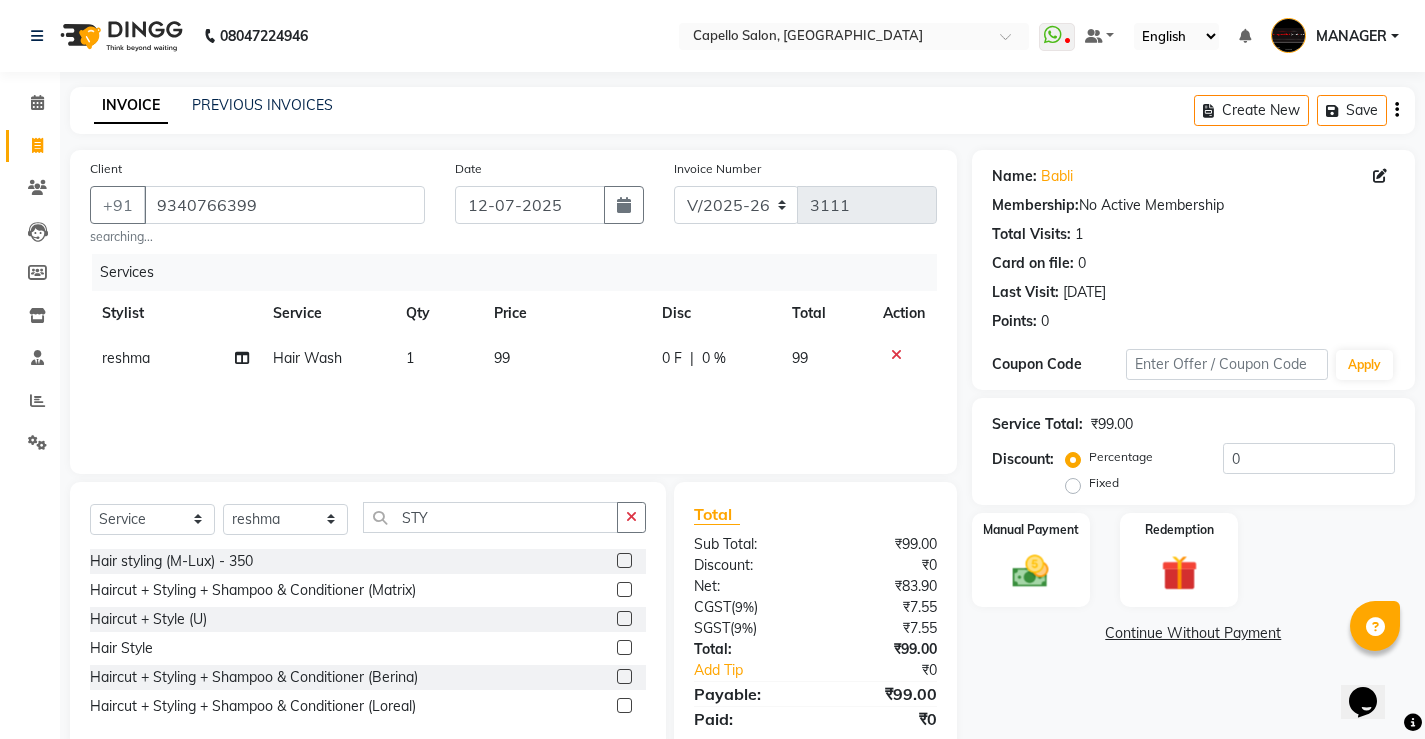 click 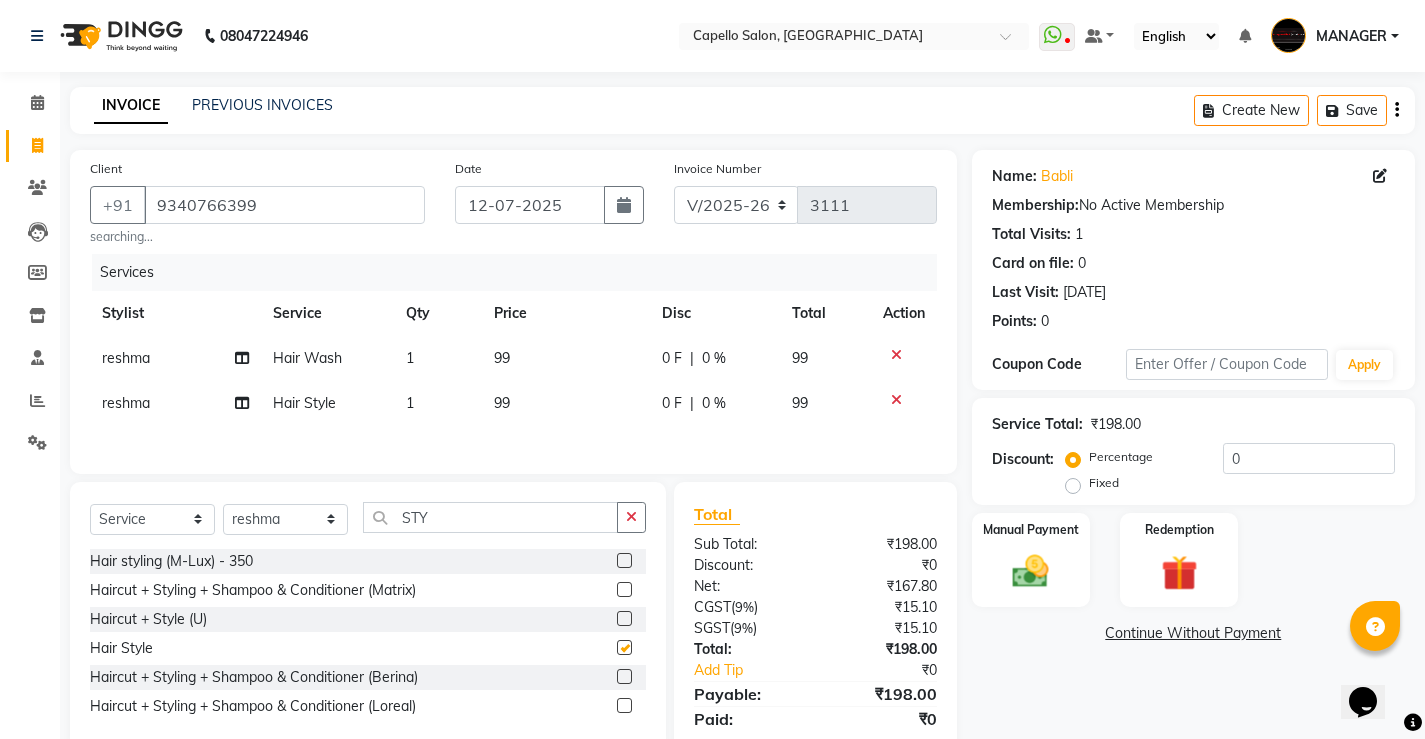 checkbox on "false" 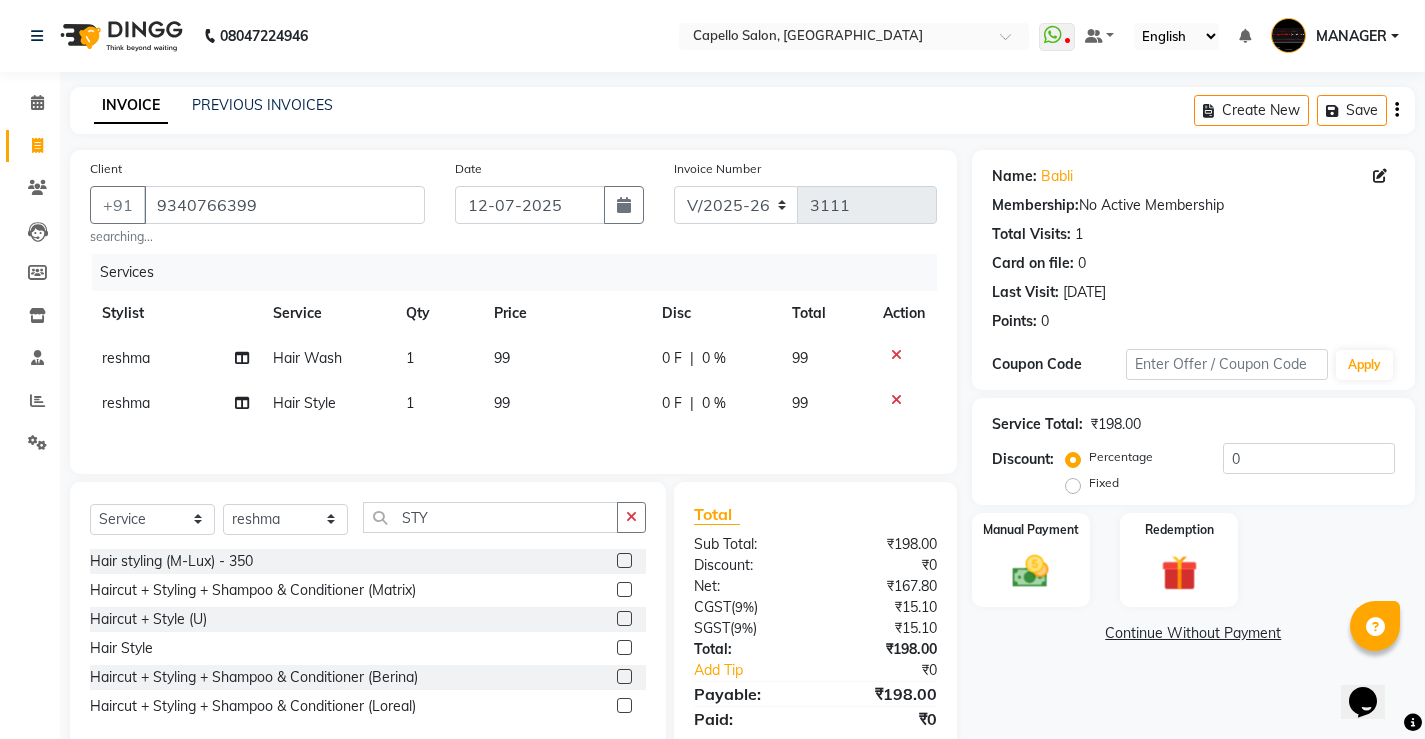 click on "99" 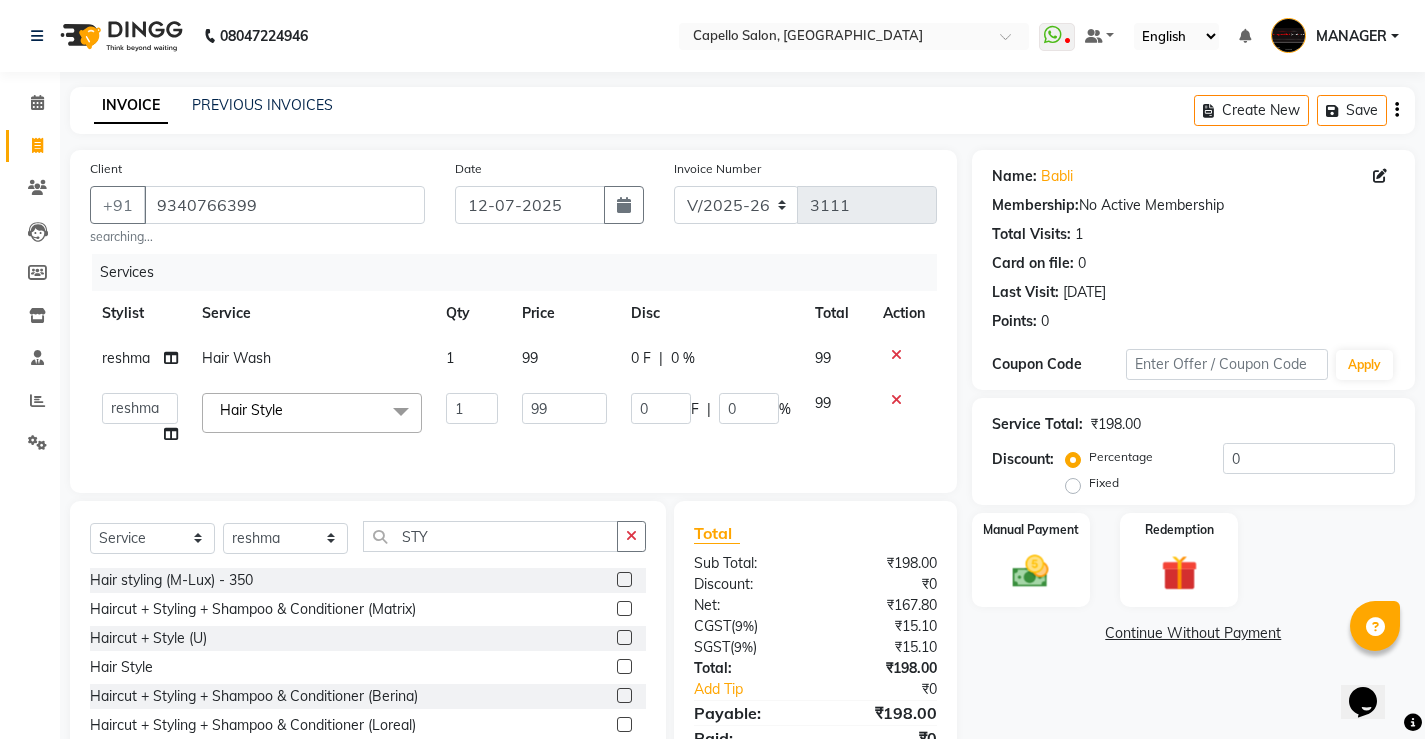 click on "99" 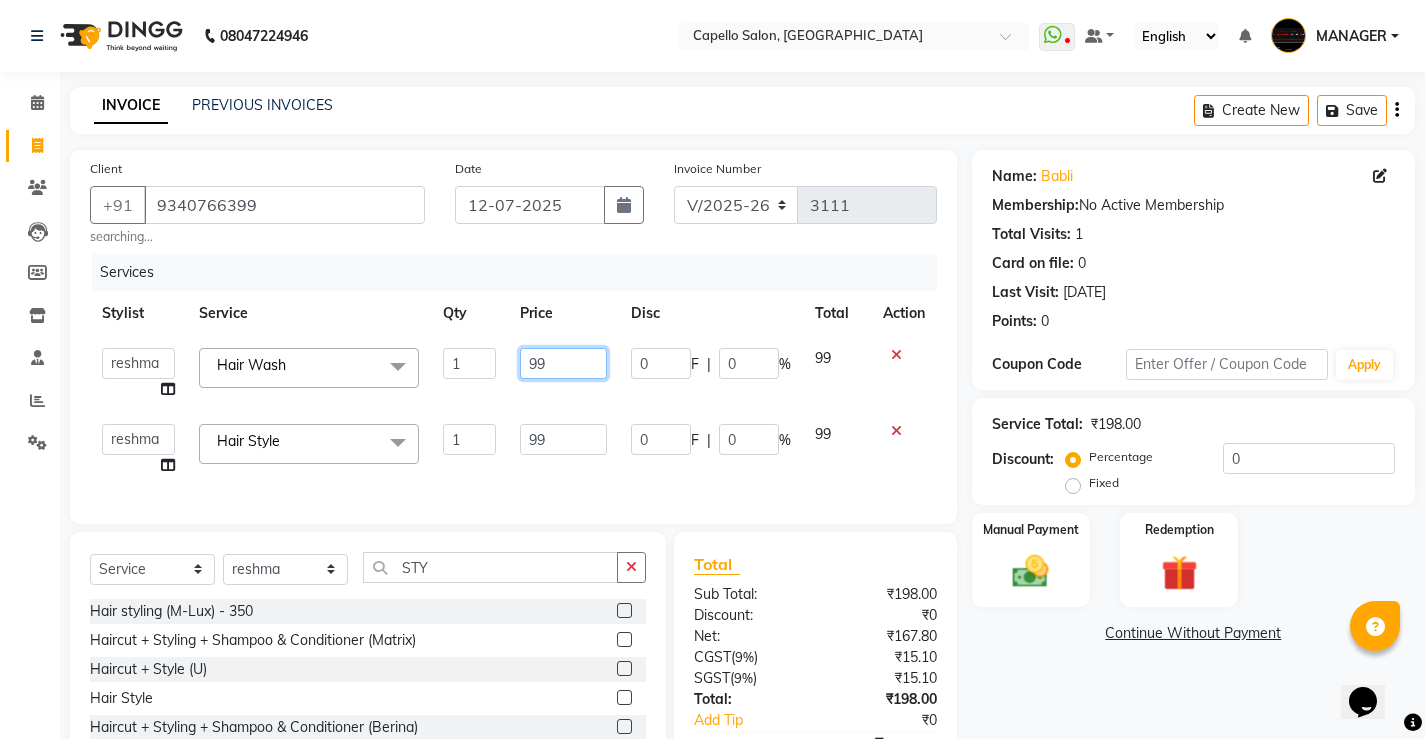 drag, startPoint x: 567, startPoint y: 368, endPoint x: 283, endPoint y: 369, distance: 284.00177 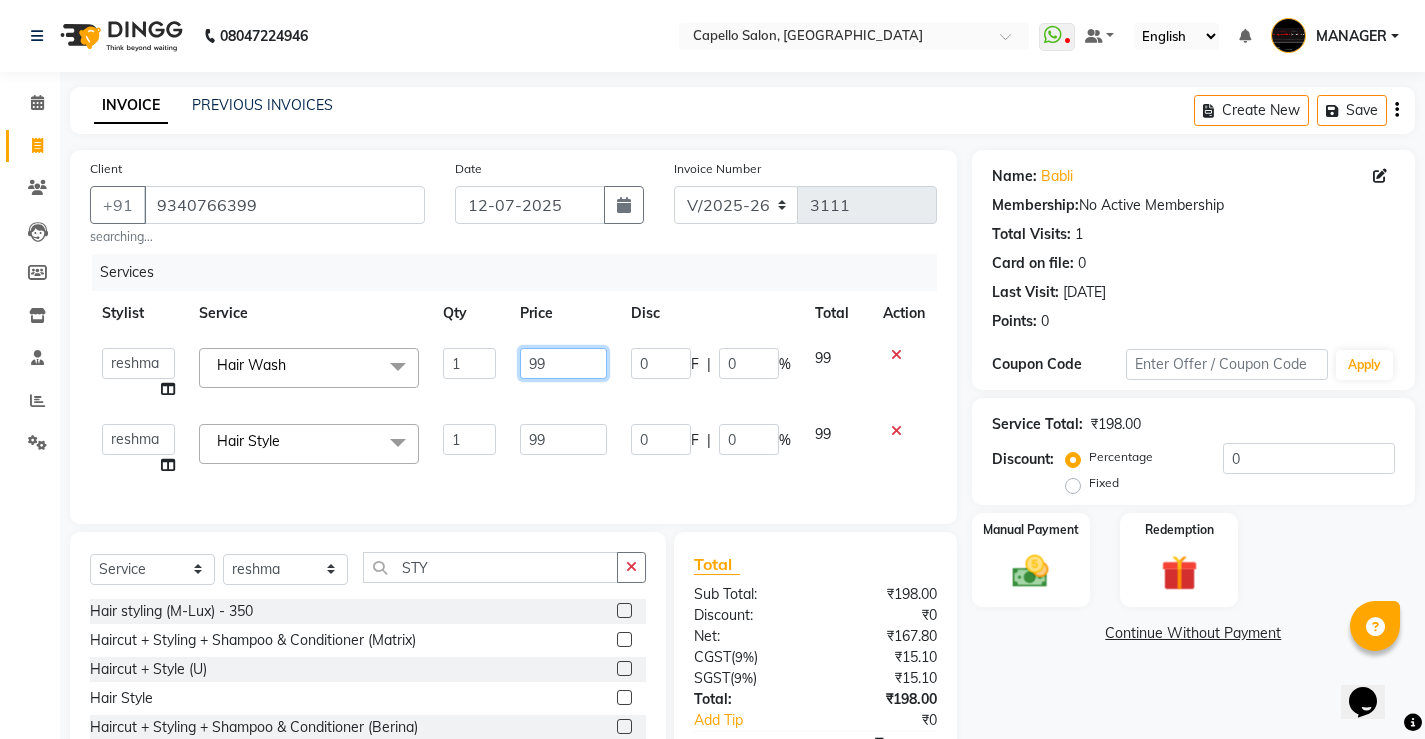 click on "ADMIN   AKASH   khusboo   KIRTI   KUSHAL   MANAGER   Manish    RAJESH   reshma   ritee   shailendra   SHIVA   VISHAL  Hair Wash  x Hair Spa Scrub Hair Spa (M) Hair Spa (F) Keratin Spa Hair Treatment Hair Treatment Smartbond Hair Smoothing Hair Straightening Hair Rebonding Hair Keratin Cadiveu Head Massage L Hair Keratin Keramelon Hair Botox Keramelon Scalp Advance (F) Scalp Advance (M) Brillare Anti-Dandruff oil (F) Nanoplastia treatment Brillare Hairfall Control oil (F) Brillare Hairfall Control oil (M) Brillare Anti-Dandruff oil (M) Reflexology (U lux) 1400 Face Bleach Face D-Tan Face Clean Up Clean-up (Shine beauty) Facial Actiblend Glass Facial Mask Signature Facial Deluxe Facial Luxury Facial Magical Facial Premium Facial Royal Treatment Skinora Age Control F Treatment ( Snow Algae&Saffron) Skinora Calming Treatment (Avacado & Oat) Skinora Hydra Treatment (Butter&Coconut Milk) Skinora Mattifying Treatment ( Citron&Seabuck) Skinora Radiance Treatment ( Kakadu& Lakadong) Classic Manicure Classic Pedicure" 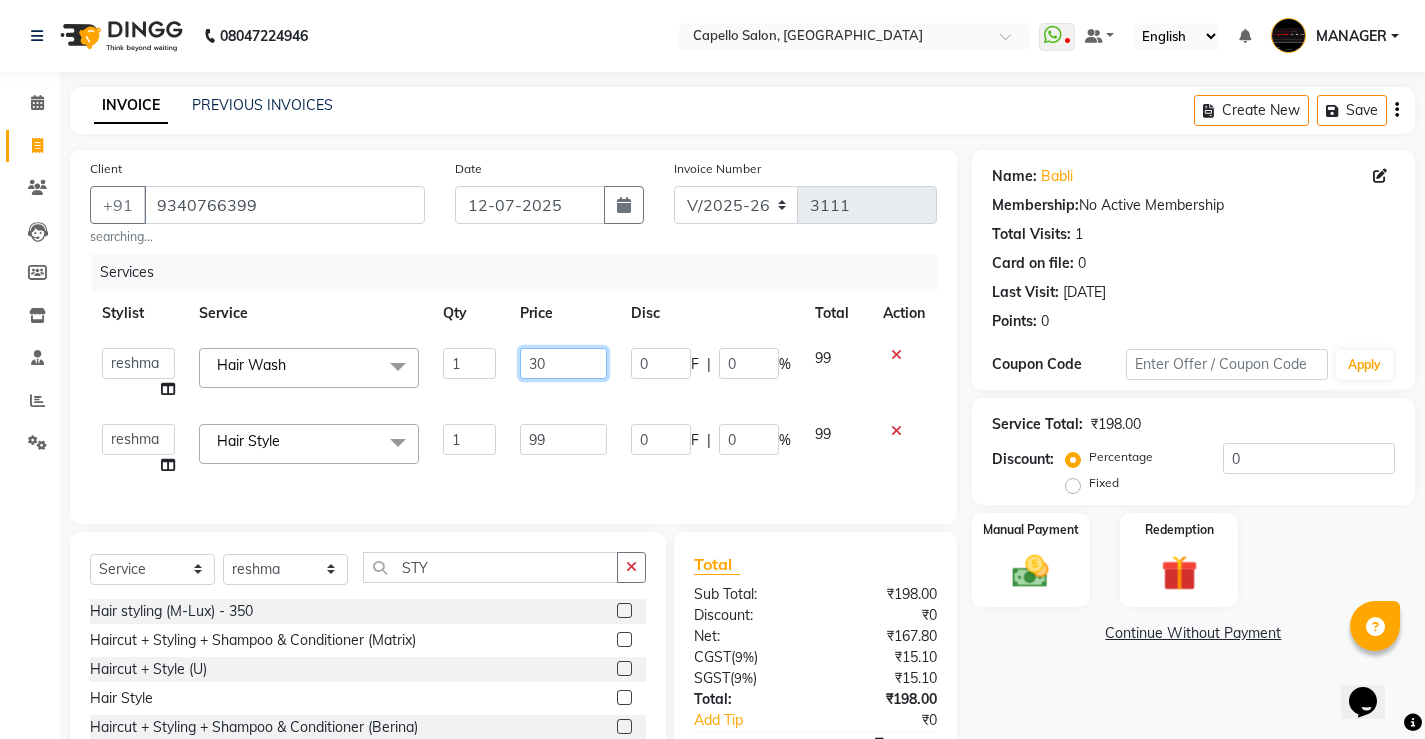 type on "300" 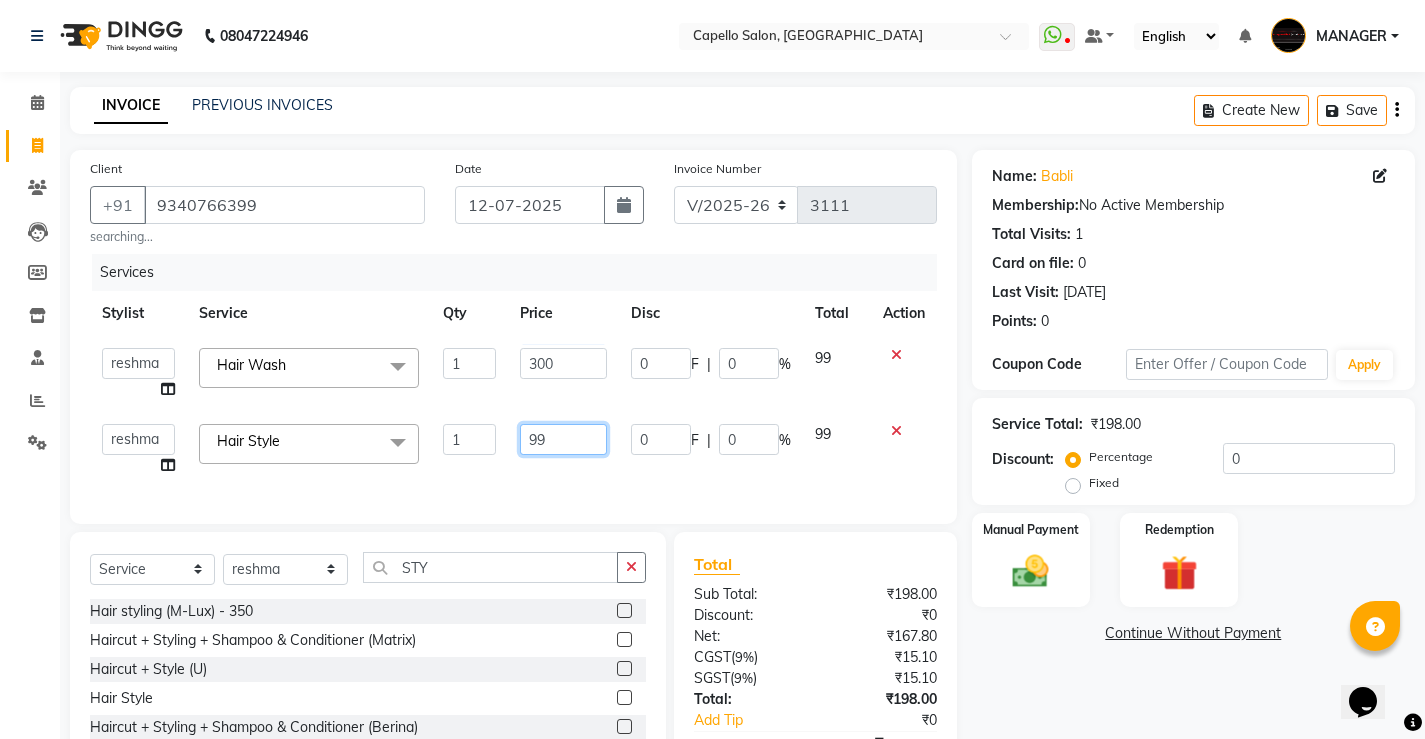 click on "99" 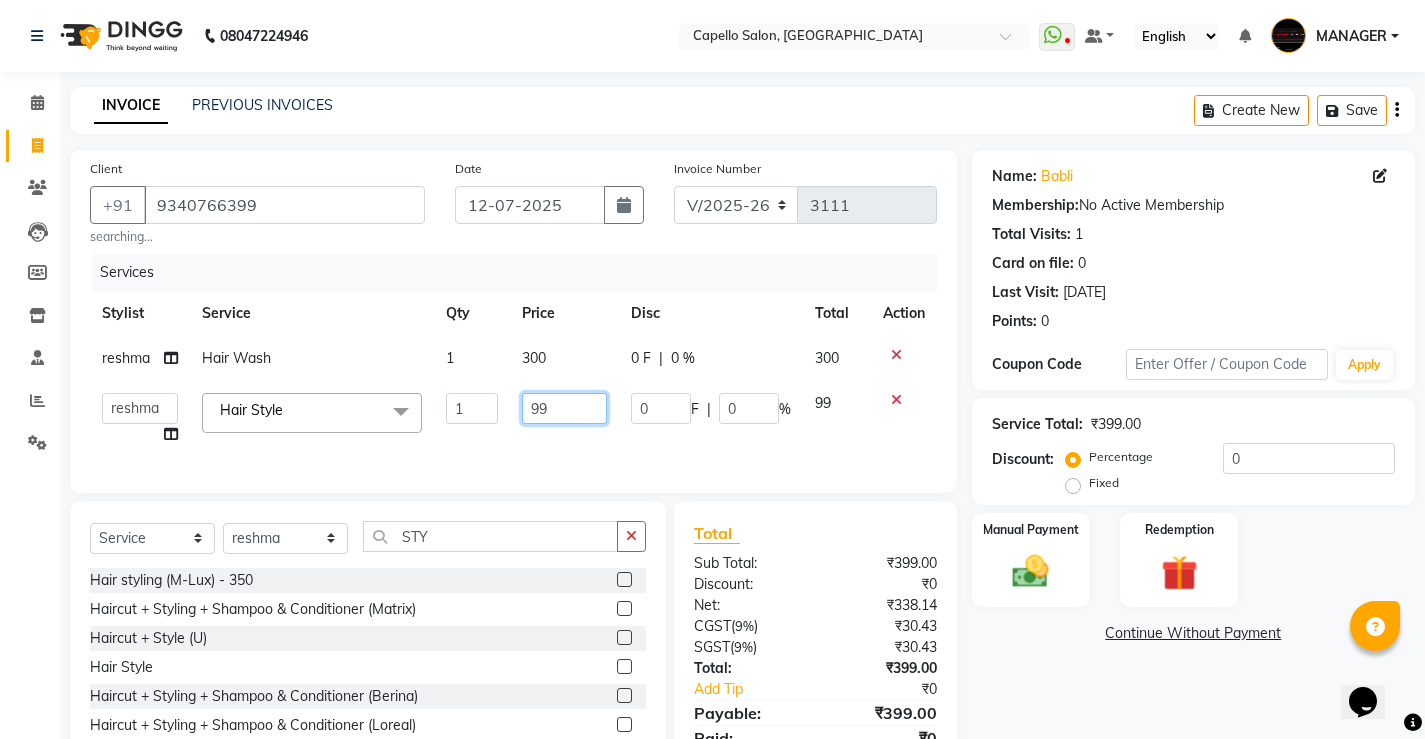 drag, startPoint x: 567, startPoint y: 417, endPoint x: 441, endPoint y: 409, distance: 126.253716 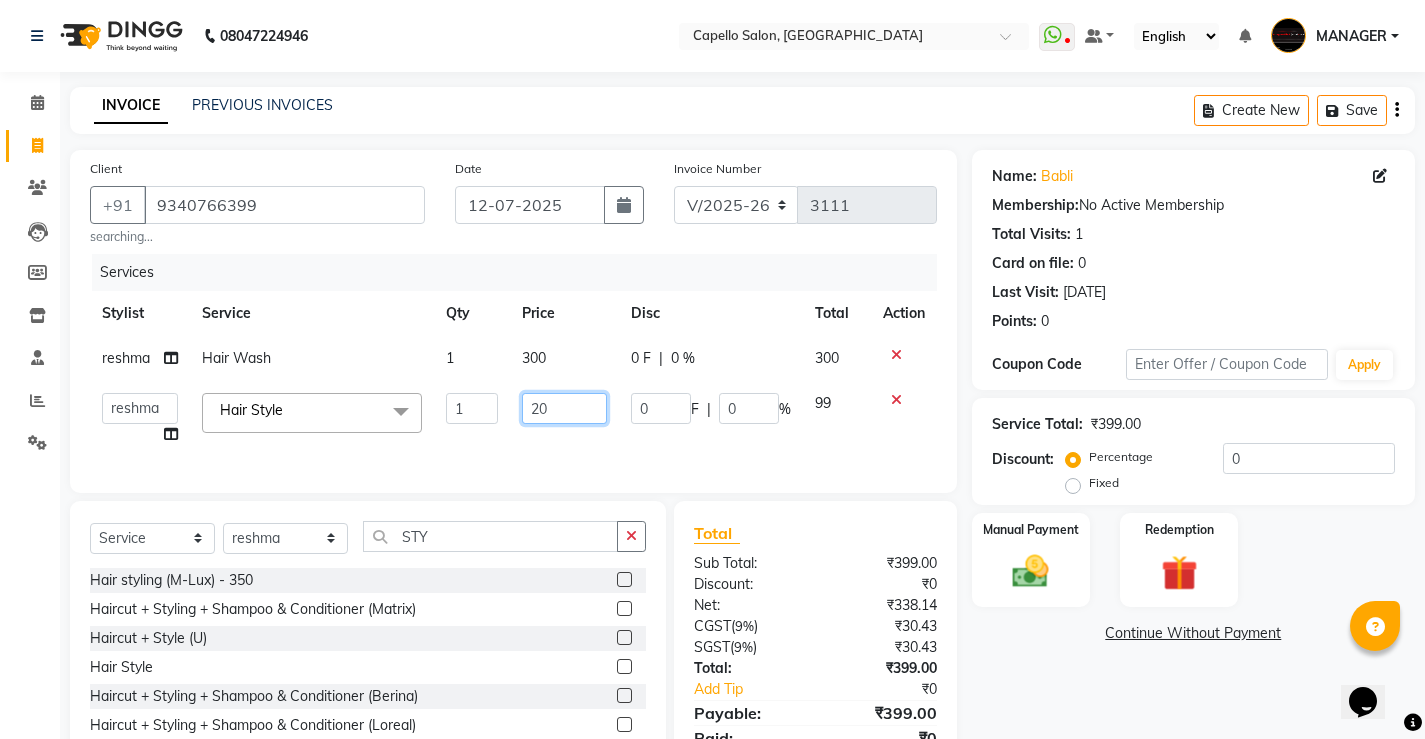 type on "200" 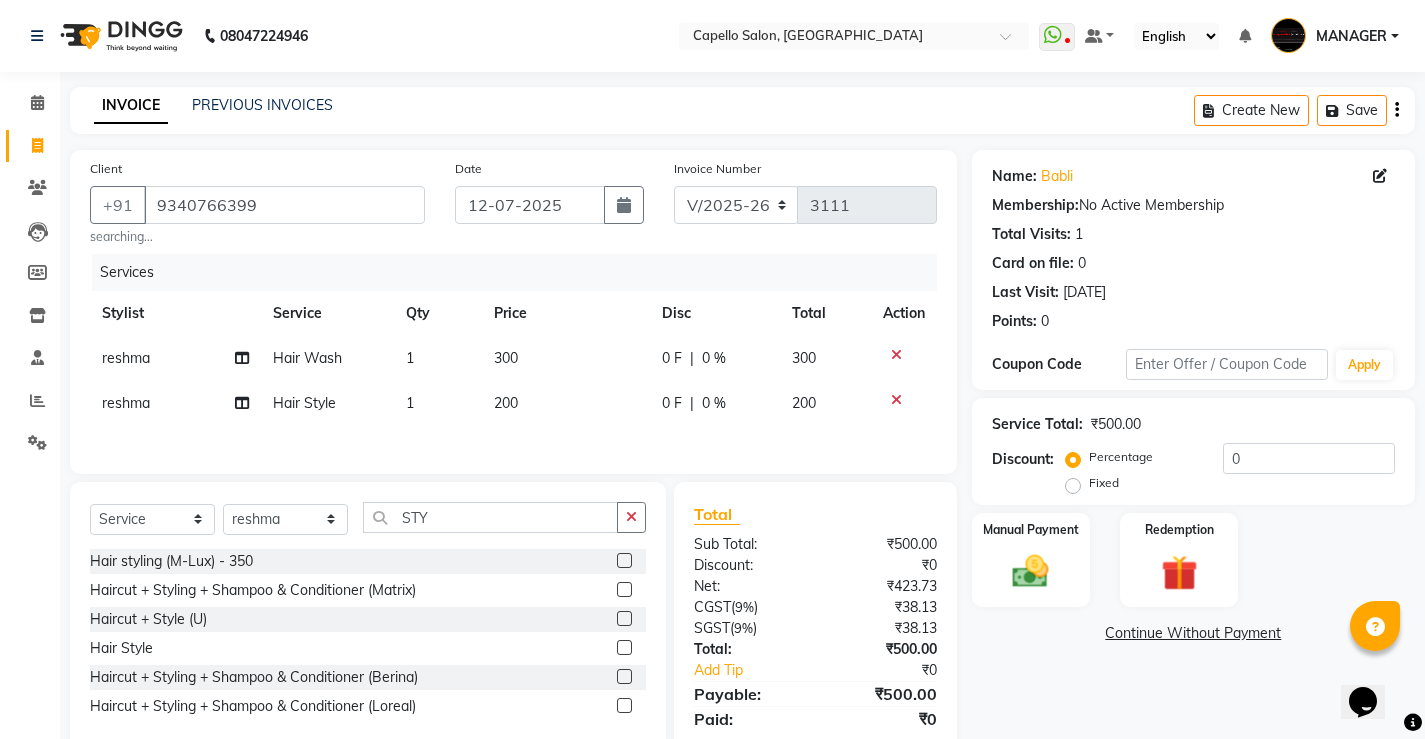 click on "Services Stylist Service Qty Price Disc Total Action reshma Hair Wash 1 300 0 F | 0 % 300 reshma Hair Style 1 200 0 F | 0 % 200" 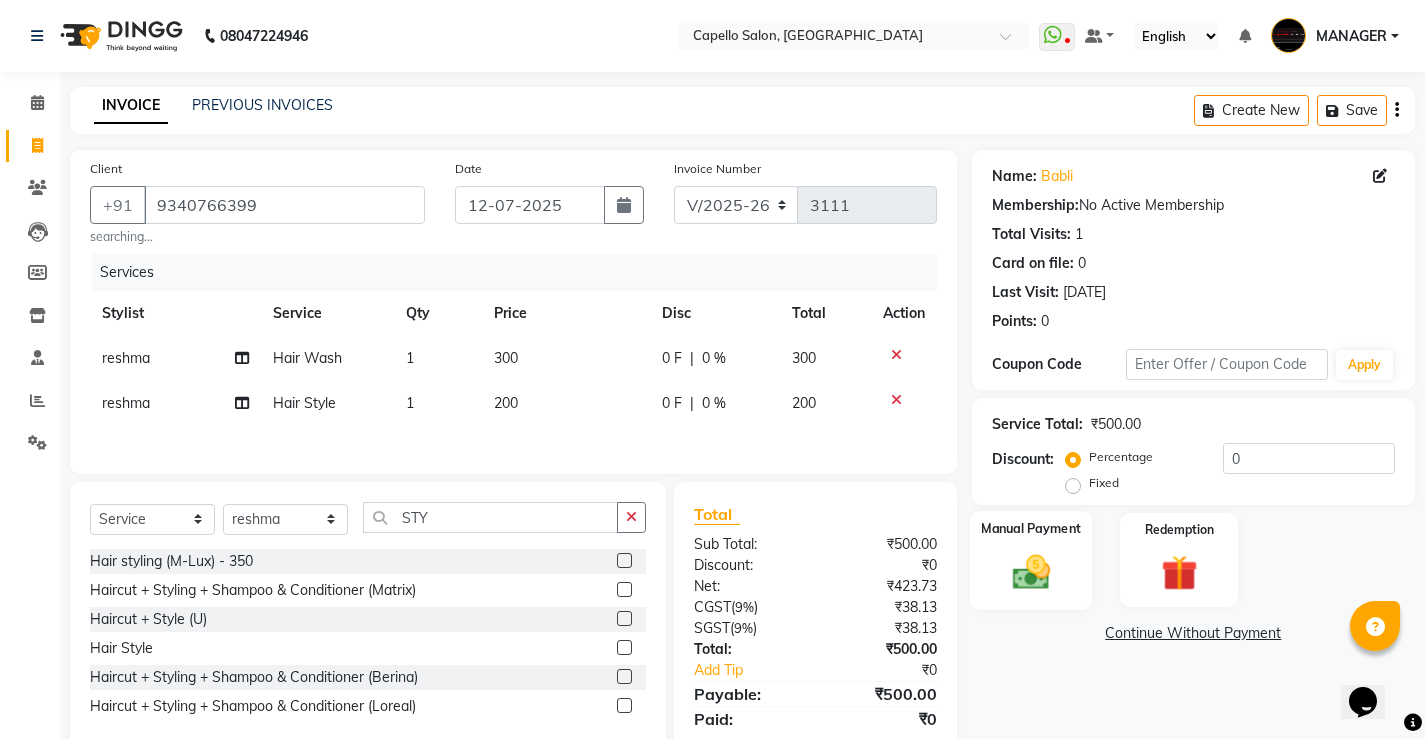 click on "Manual Payment" 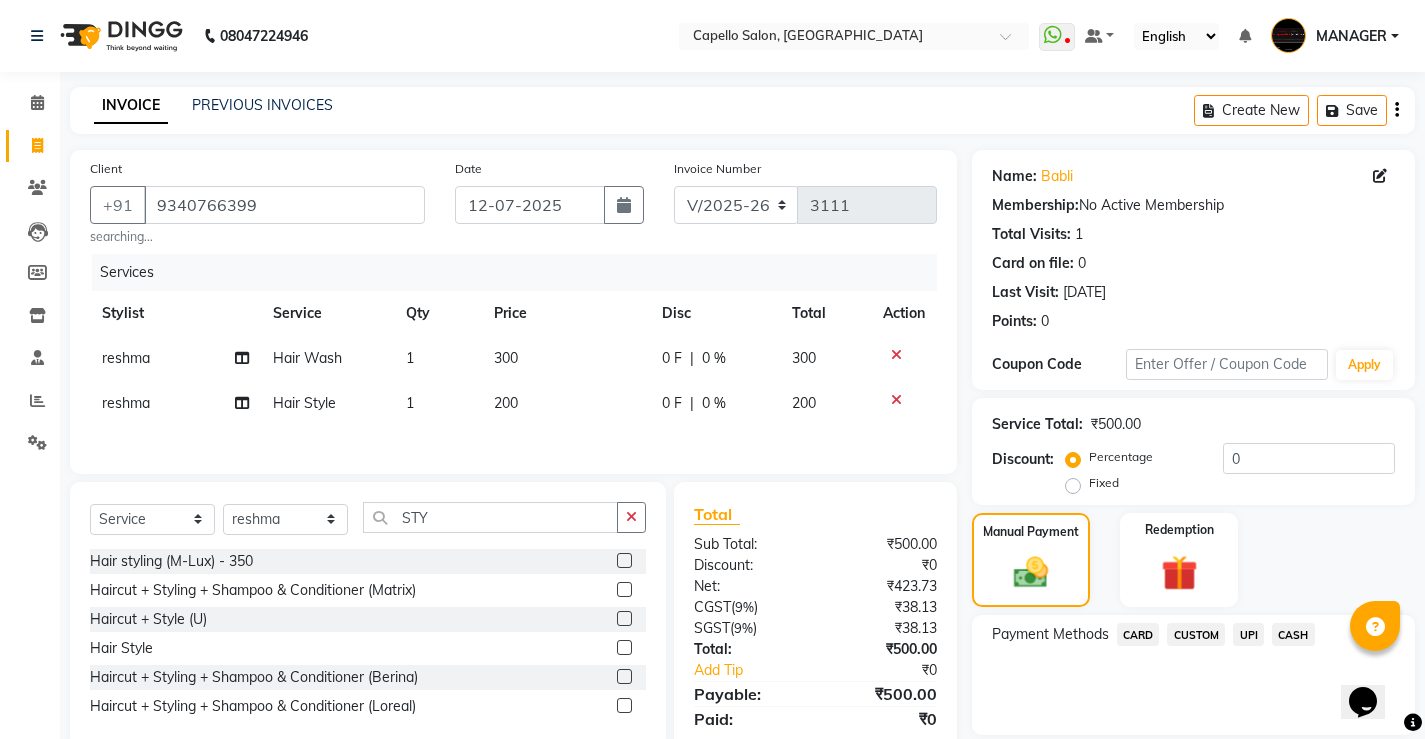 scroll, scrollTop: 70, scrollLeft: 0, axis: vertical 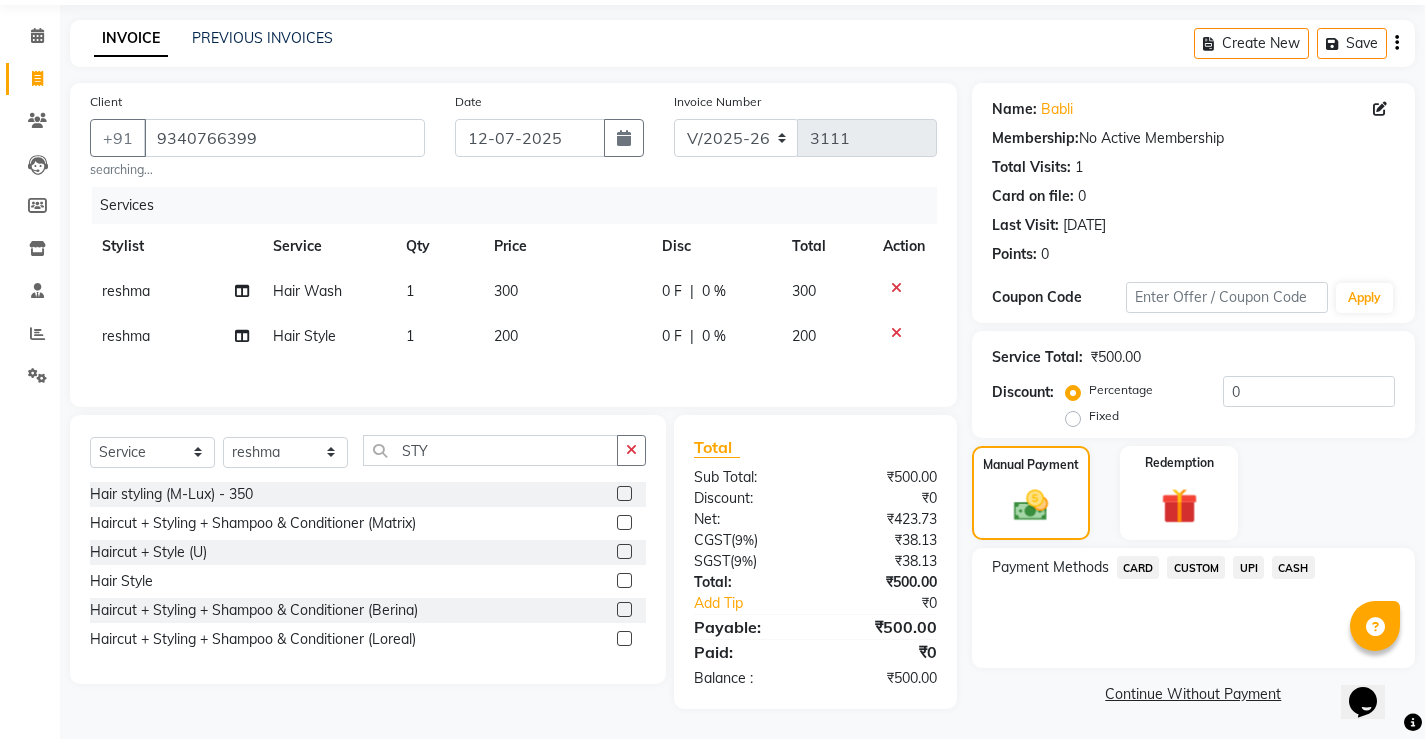 click on "CASH" 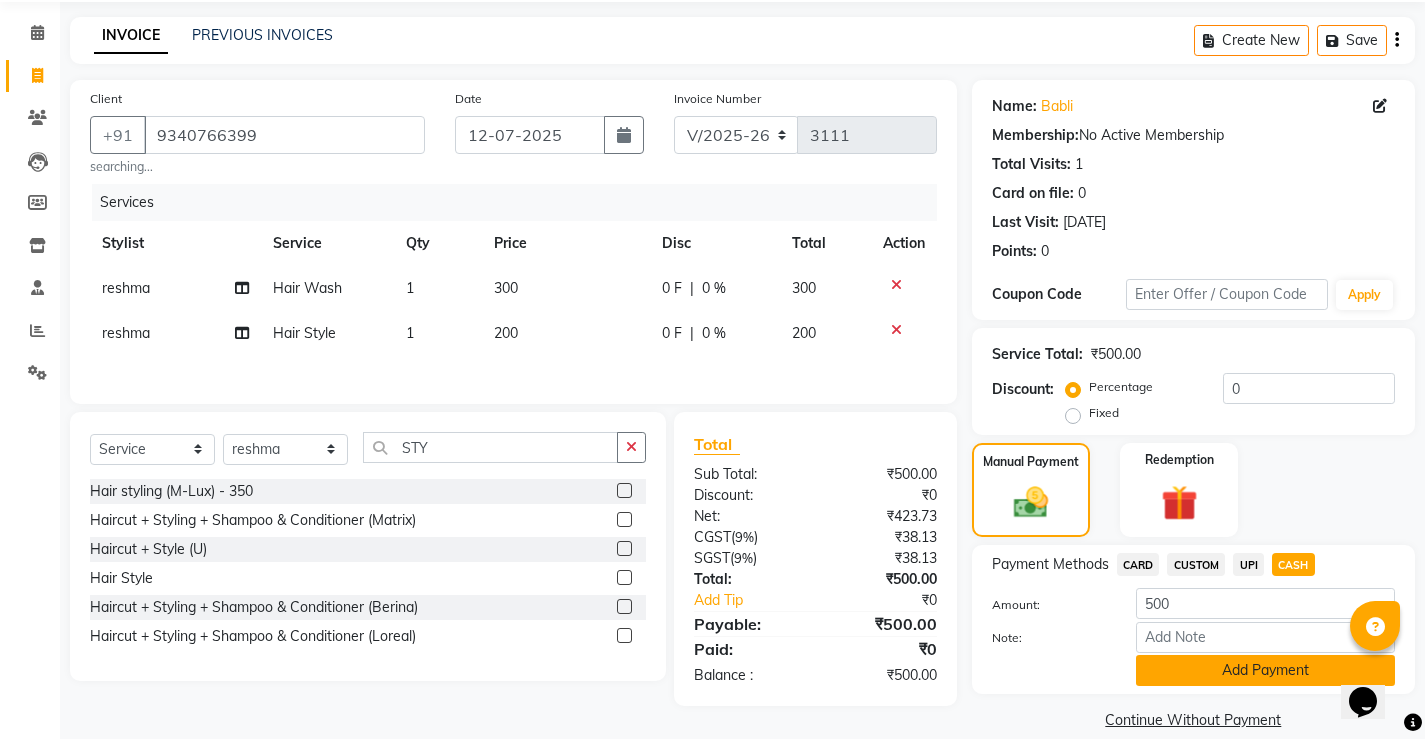 click on "Add Payment" 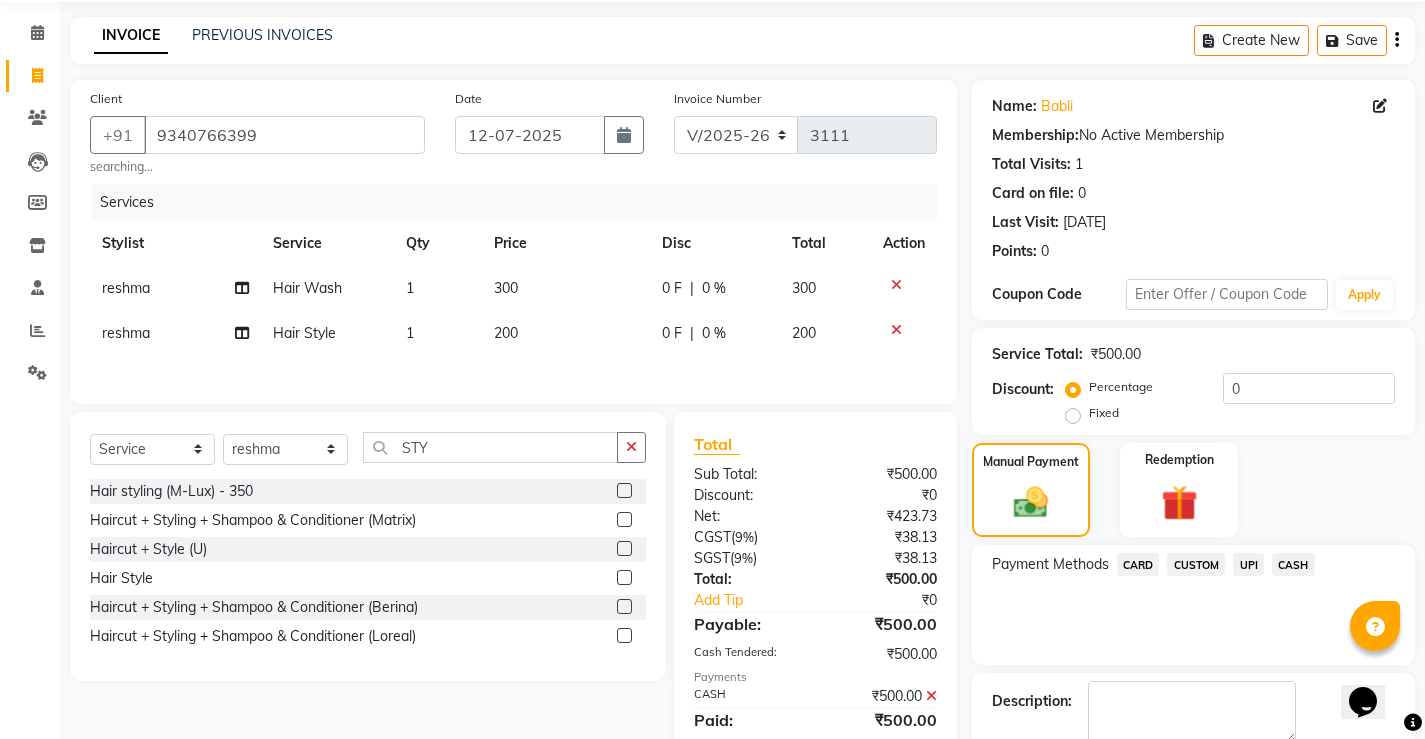 scroll, scrollTop: 180, scrollLeft: 0, axis: vertical 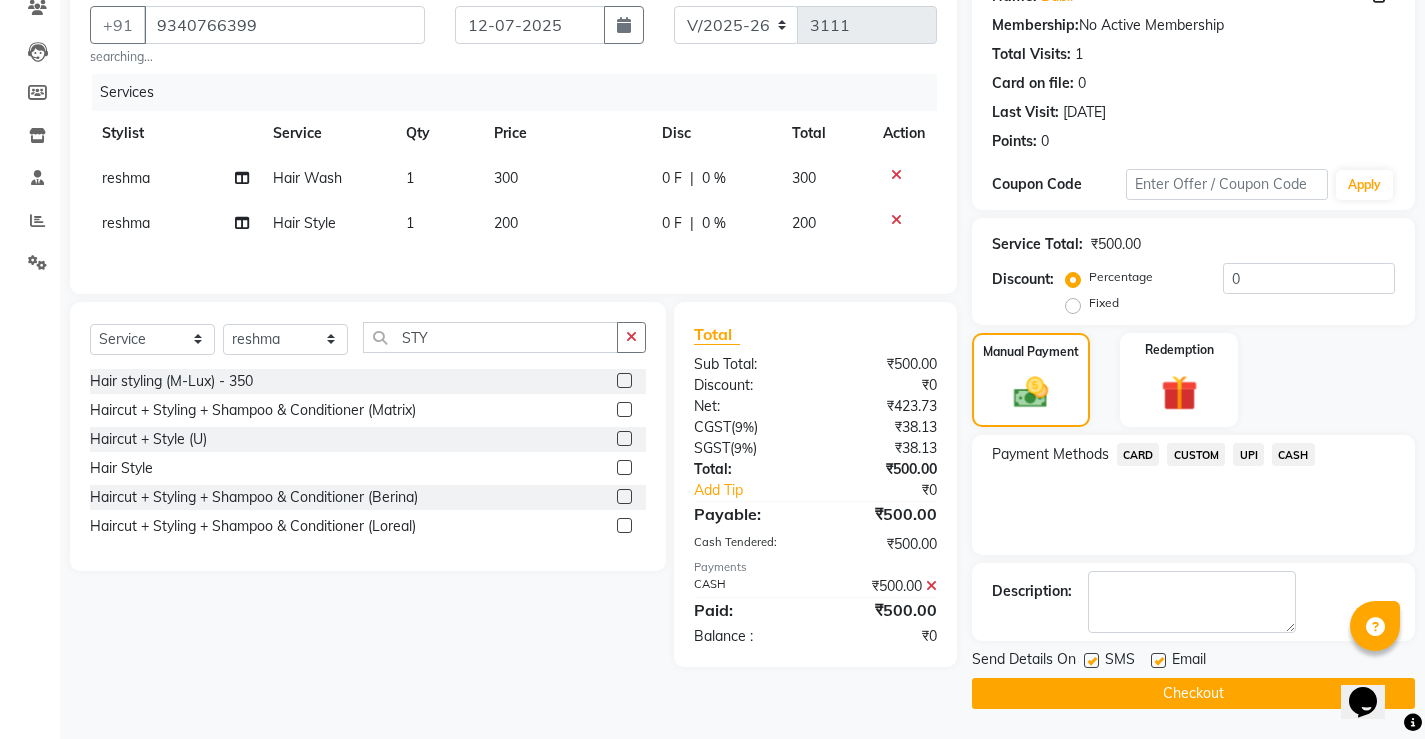 click on "Checkout" 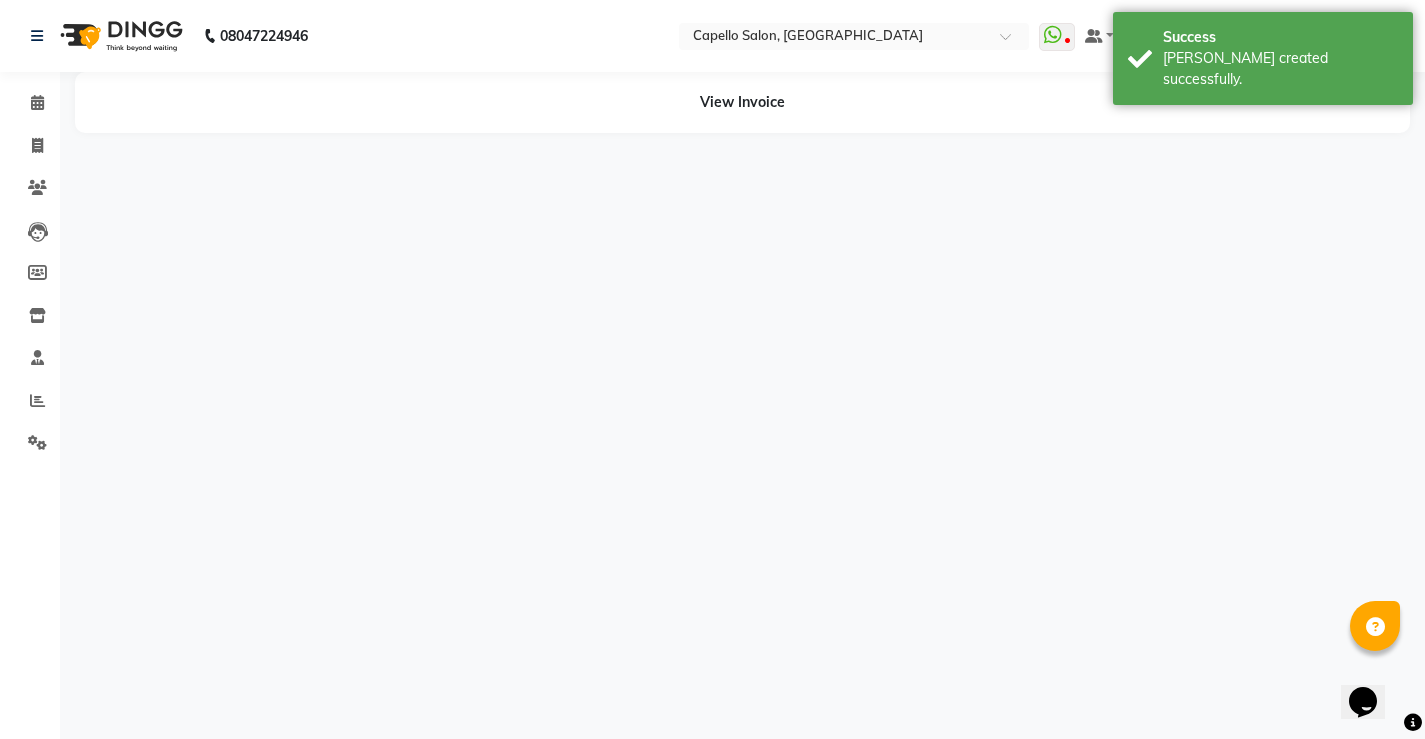 scroll, scrollTop: 0, scrollLeft: 0, axis: both 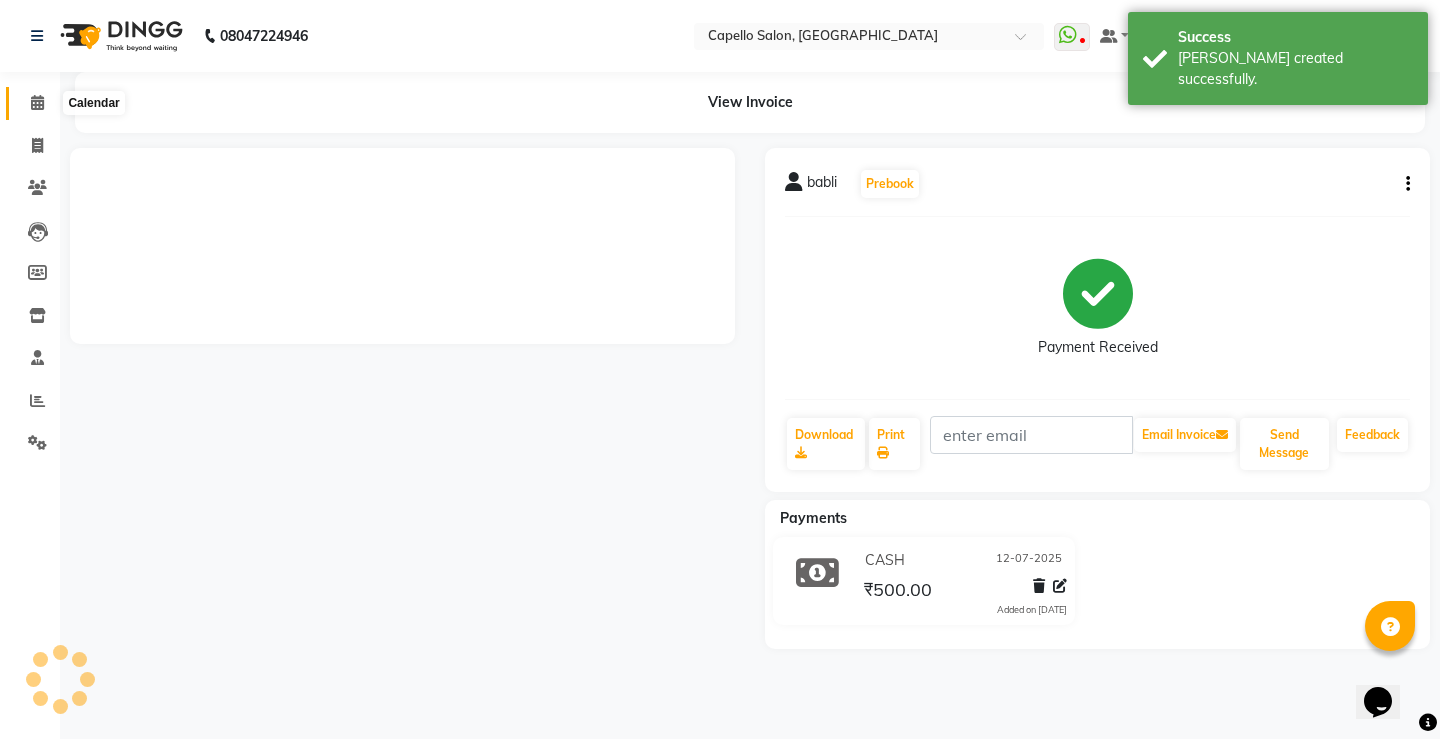 click 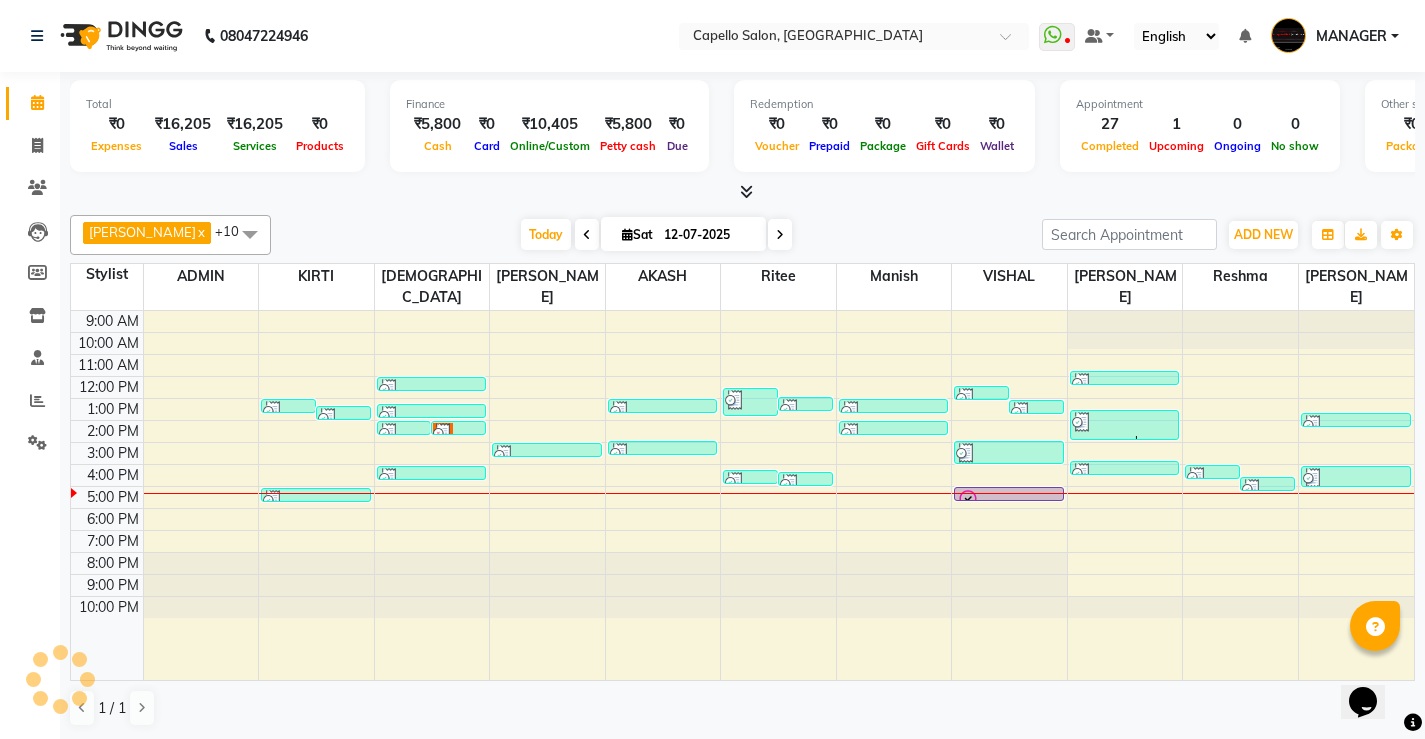 scroll, scrollTop: 1, scrollLeft: 0, axis: vertical 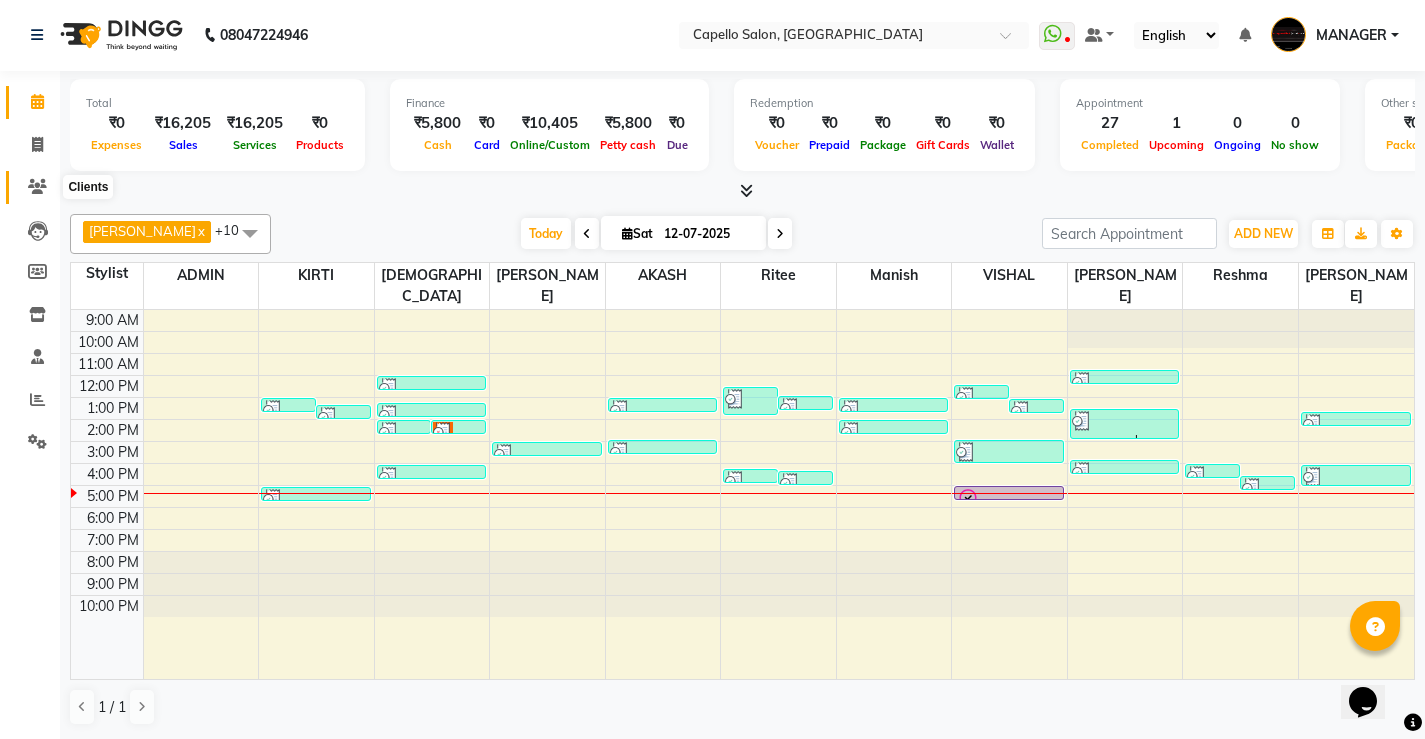 click 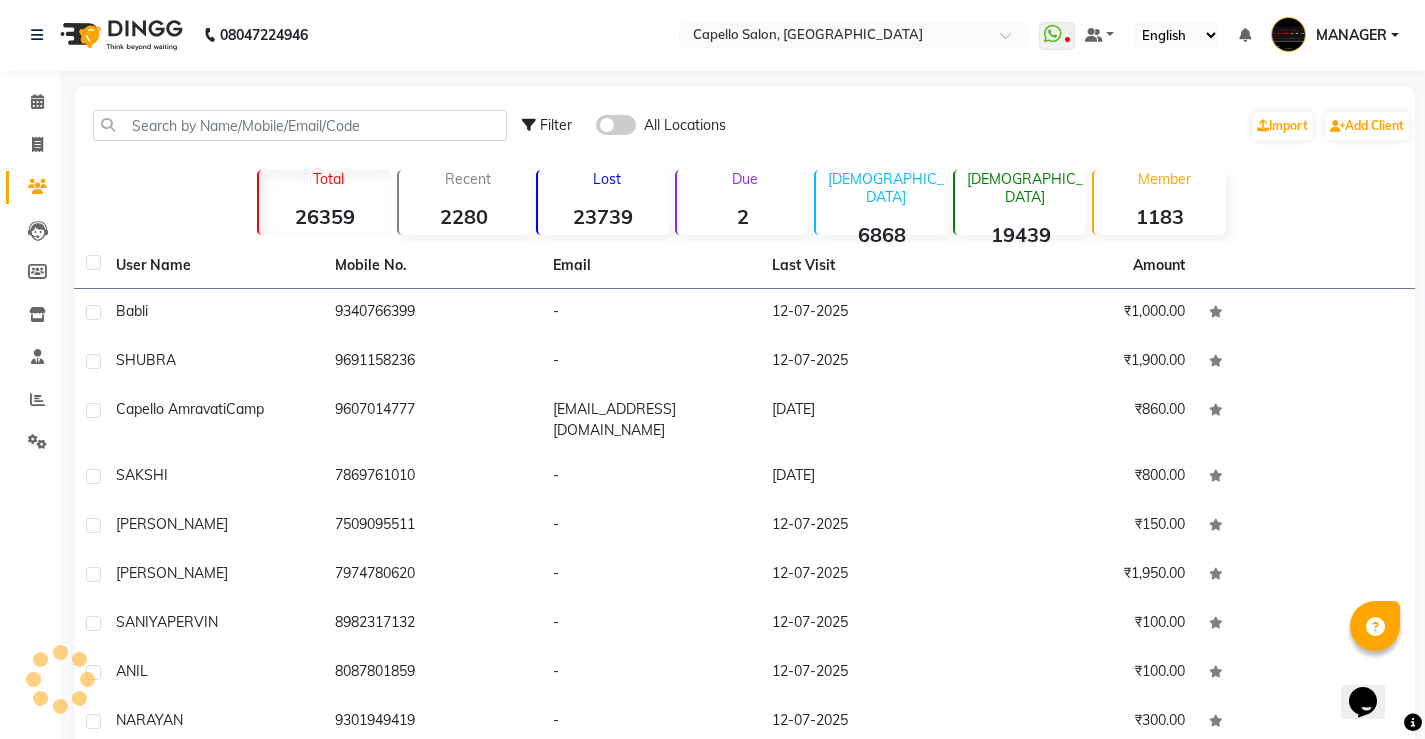 click on "Filter All Locations  Import   Add Client" 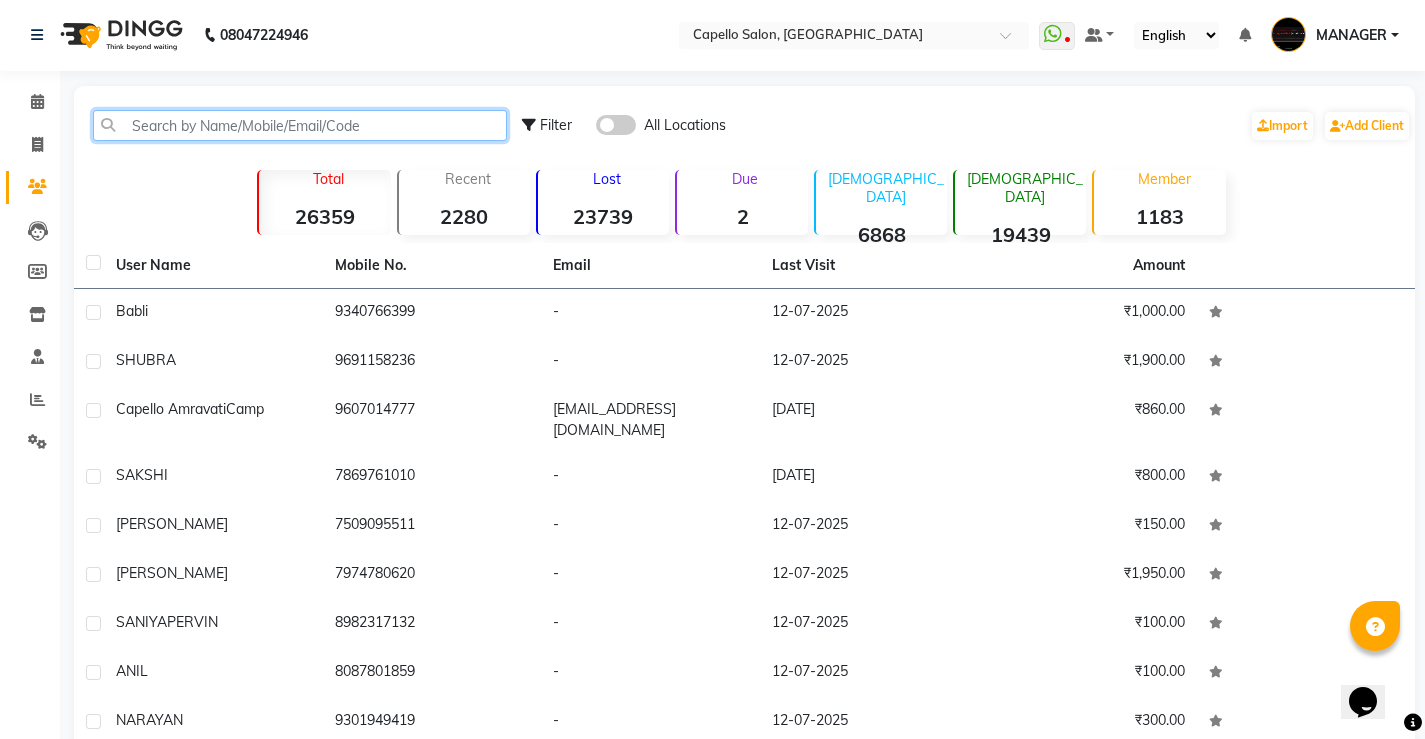 click 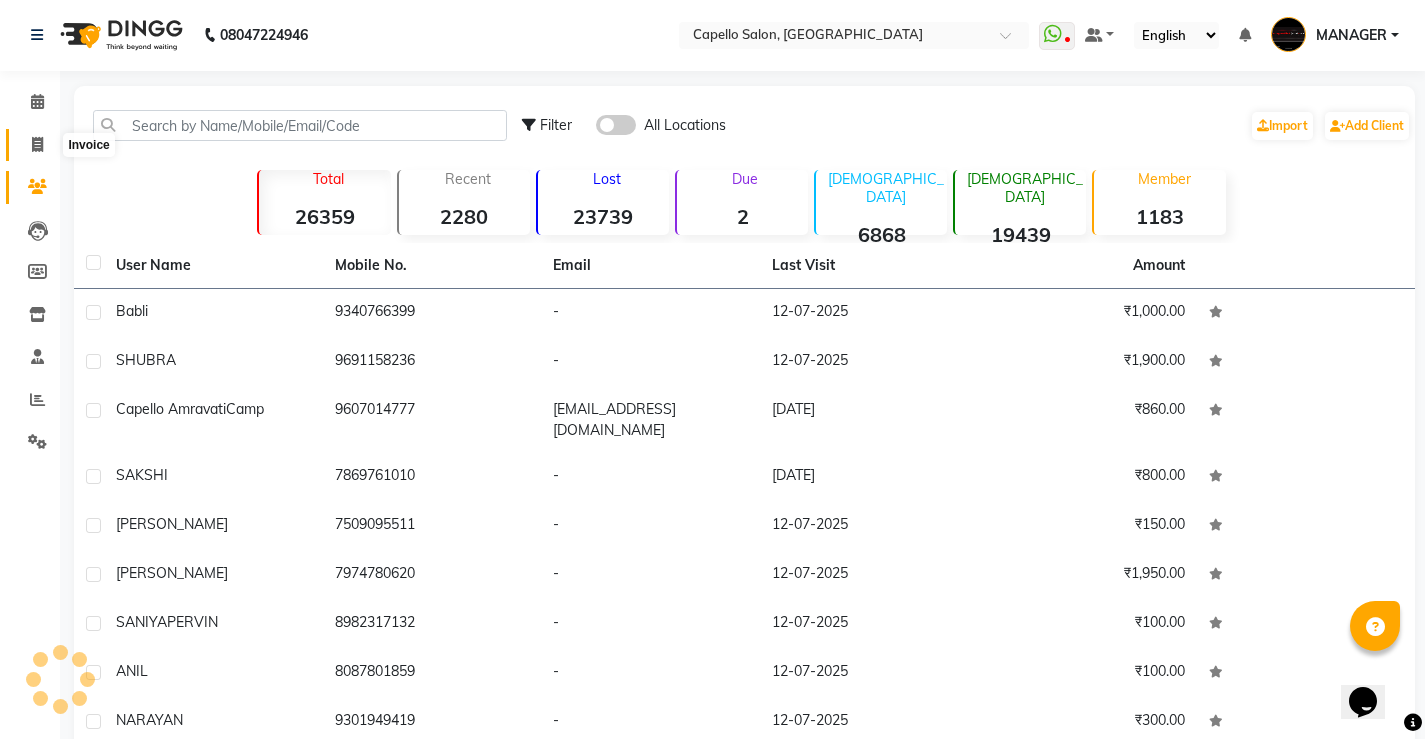 click 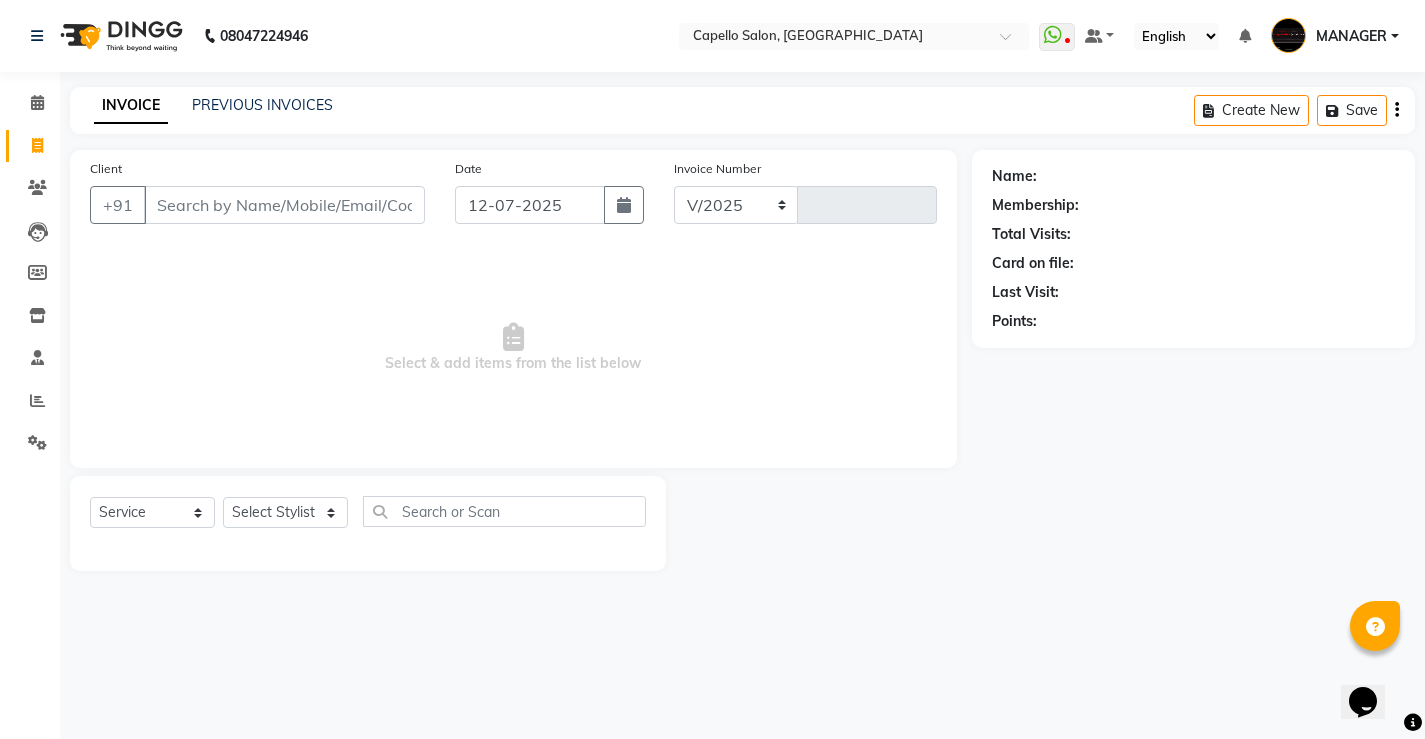 select on "857" 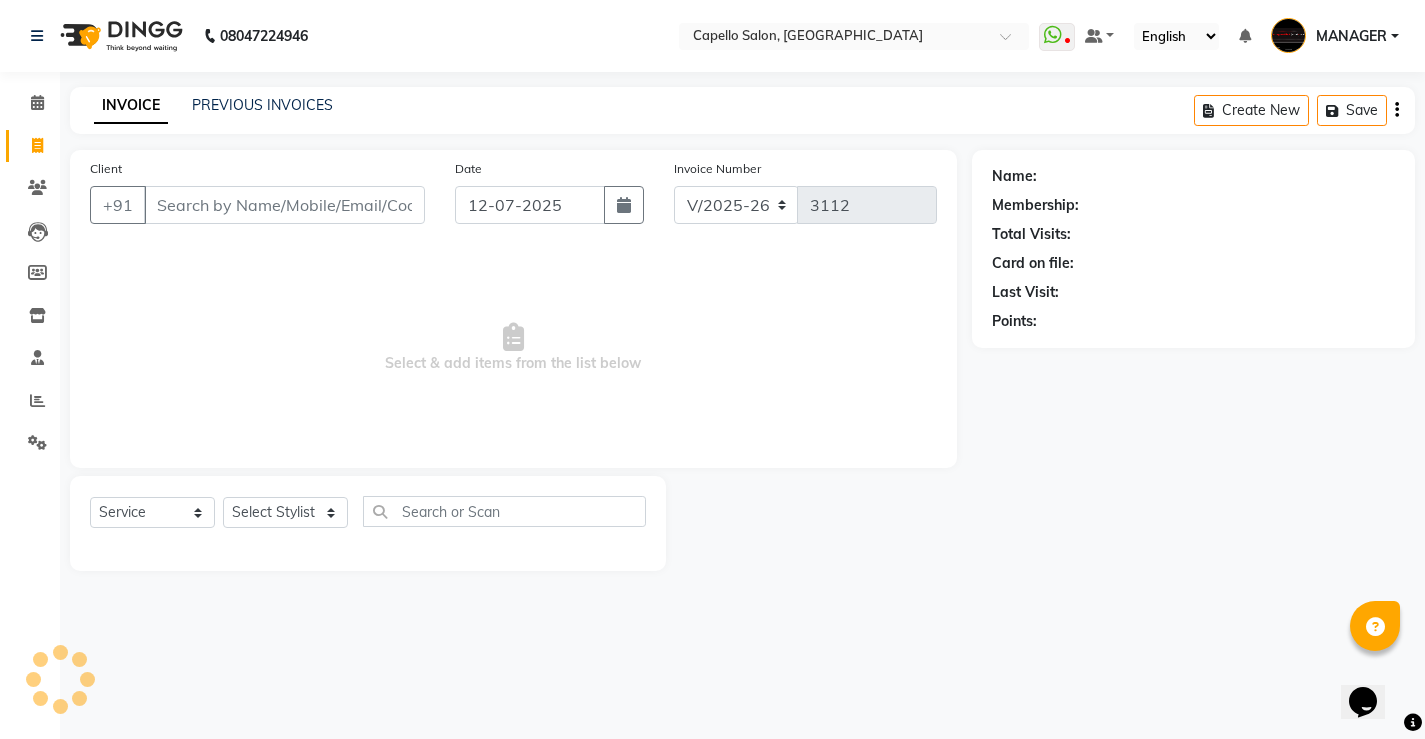 scroll, scrollTop: 0, scrollLeft: 0, axis: both 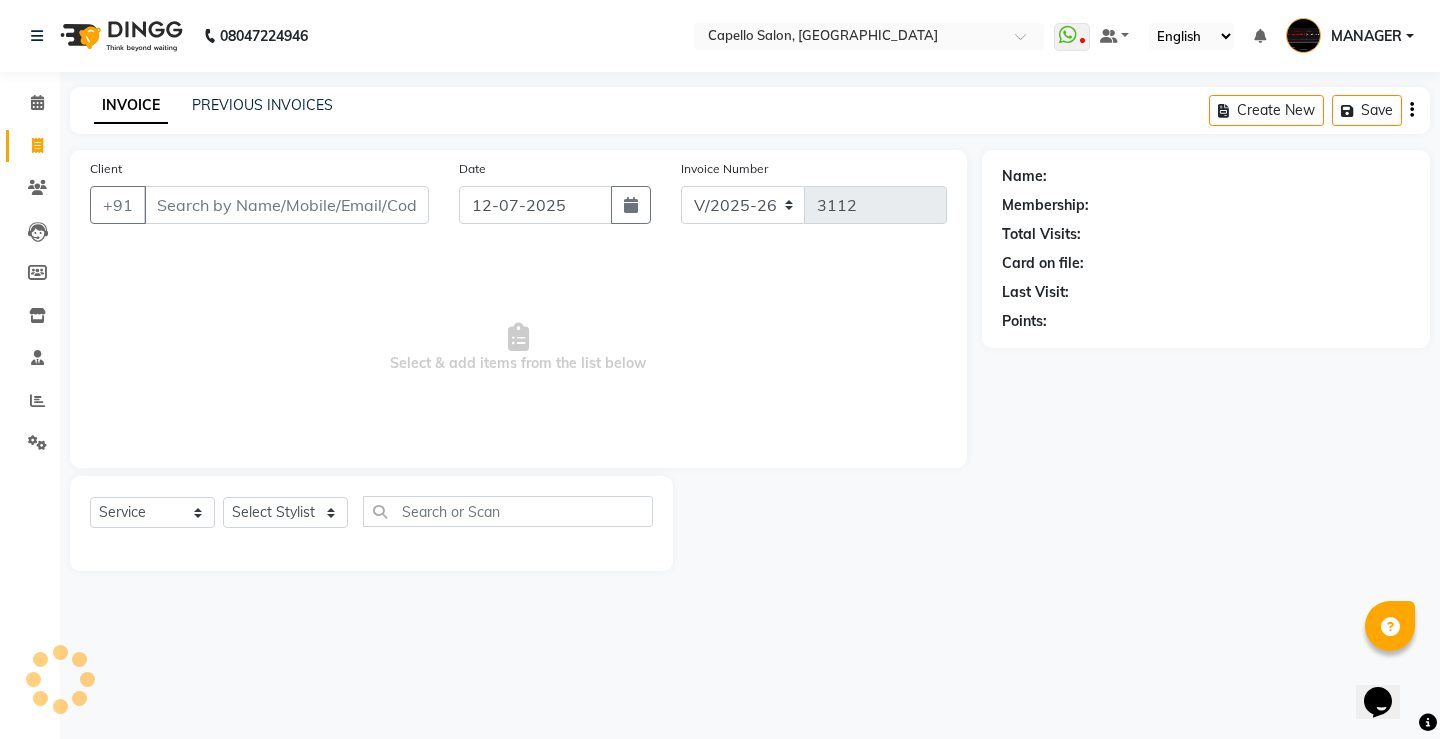 click on "Client" at bounding box center (286, 205) 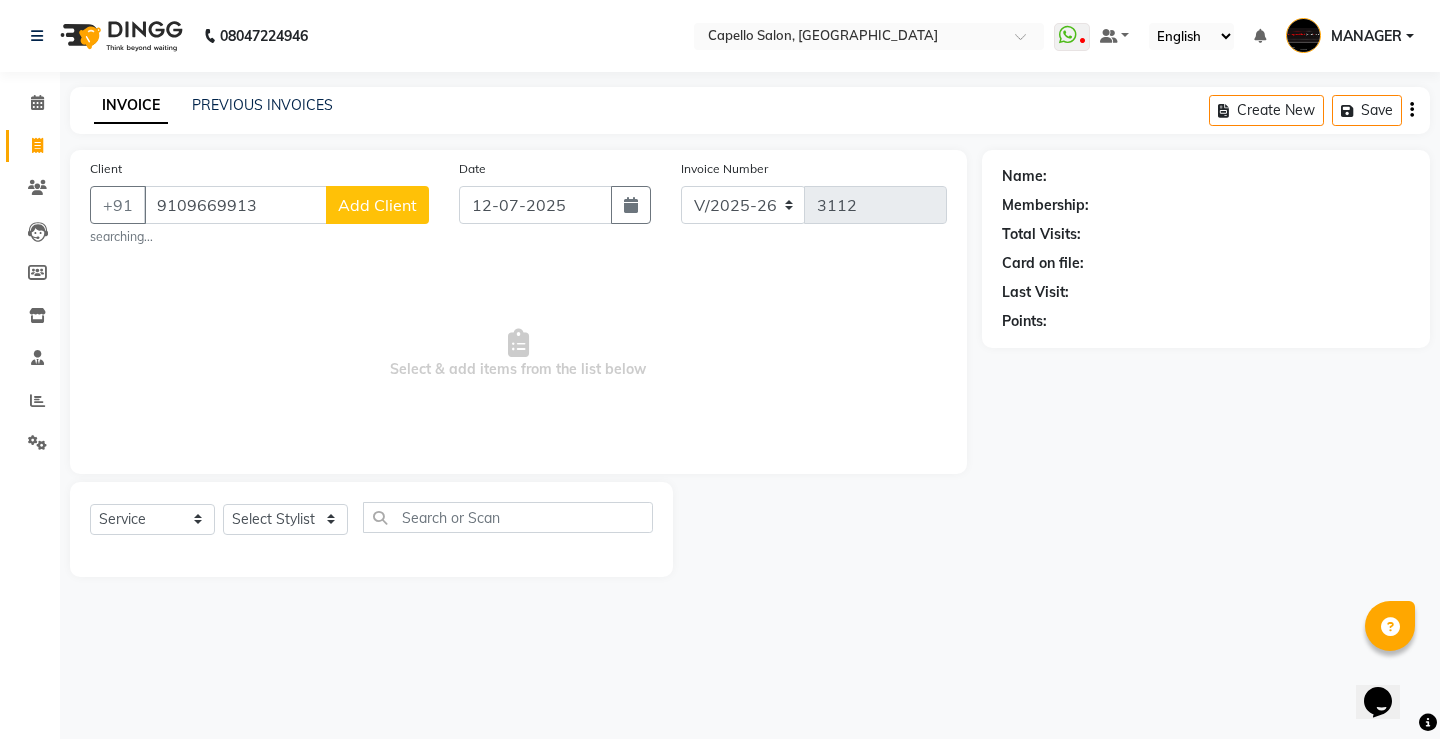 type on "9109669913" 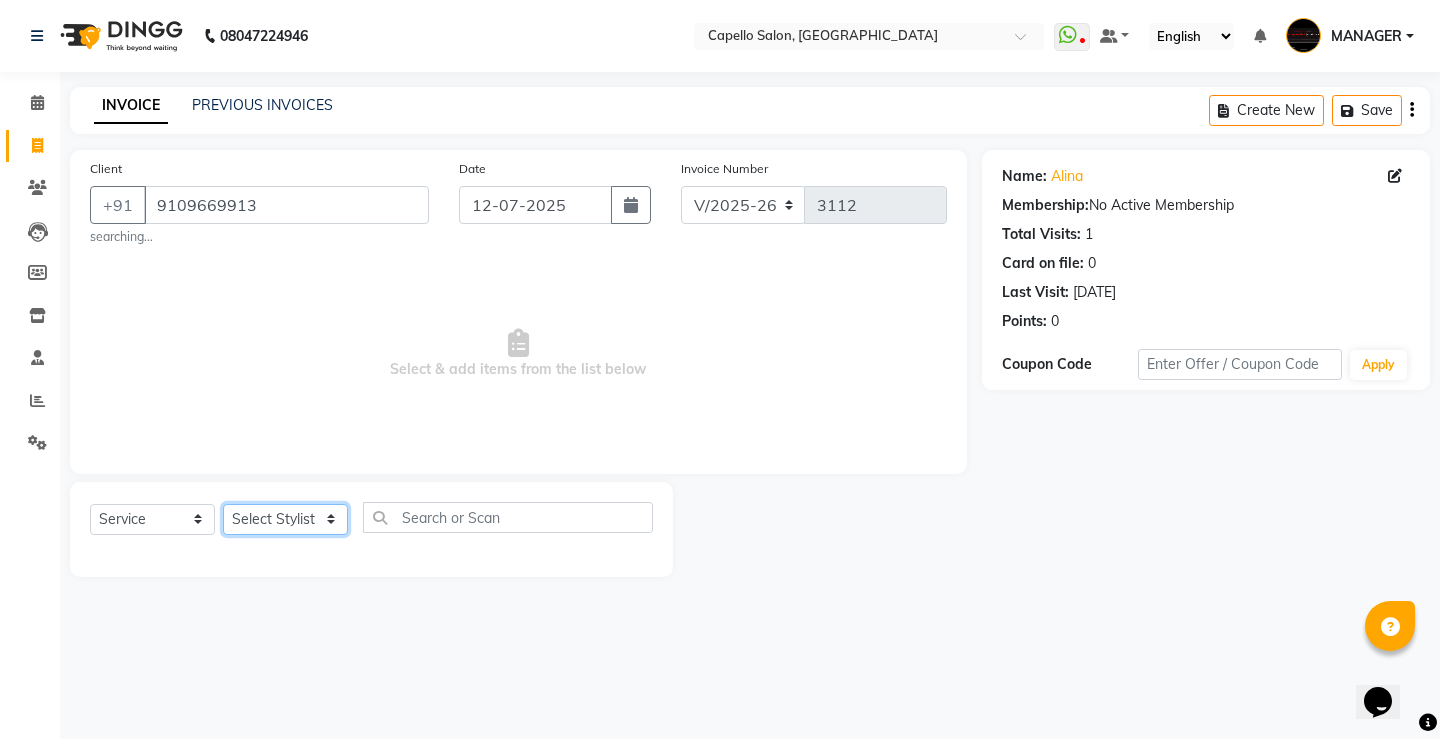 click on "Select Stylist ADMIN AKASH [PERSON_NAME] [PERSON_NAME] MANAGER [PERSON_NAME]  [PERSON_NAME] [PERSON_NAME] [PERSON_NAME]" 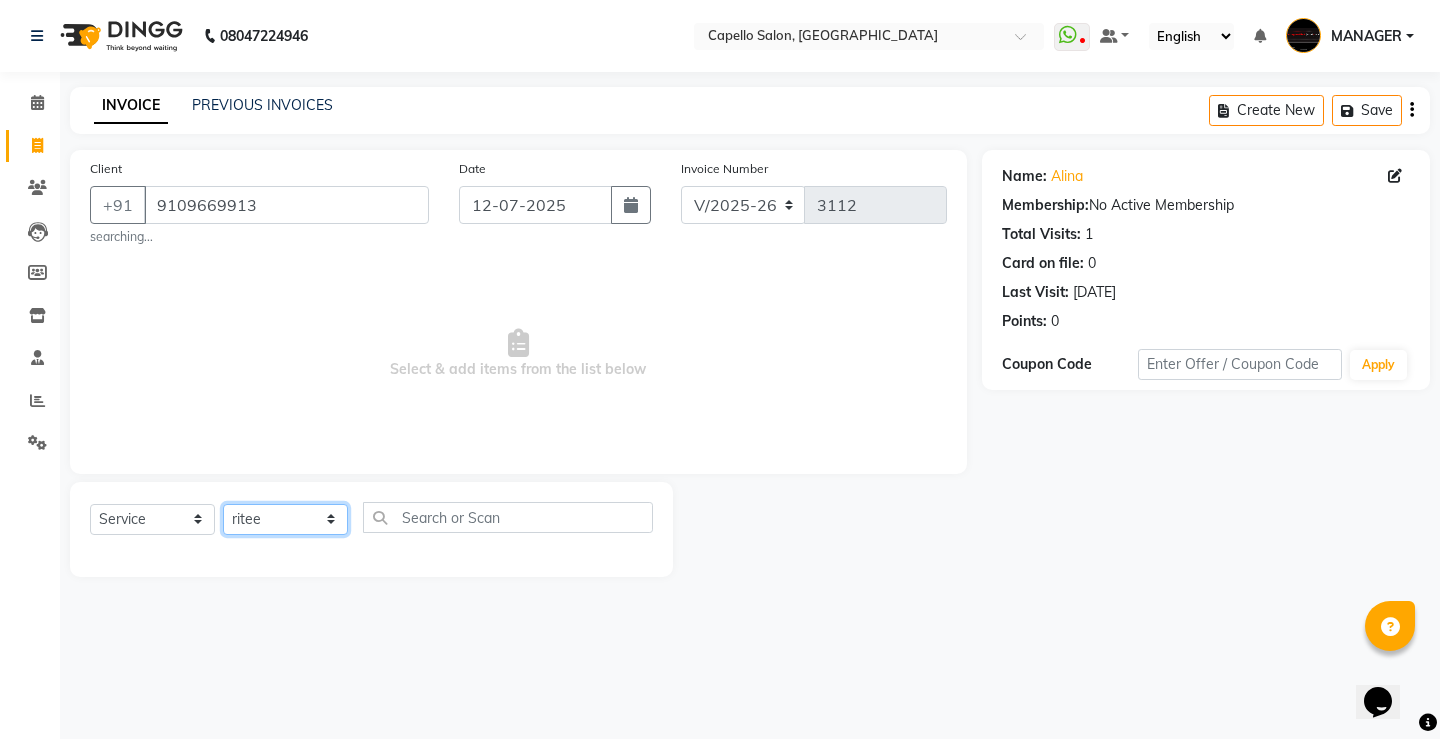click on "Select Stylist ADMIN AKASH [PERSON_NAME] [PERSON_NAME] MANAGER [PERSON_NAME]  [PERSON_NAME] [PERSON_NAME] [PERSON_NAME]" 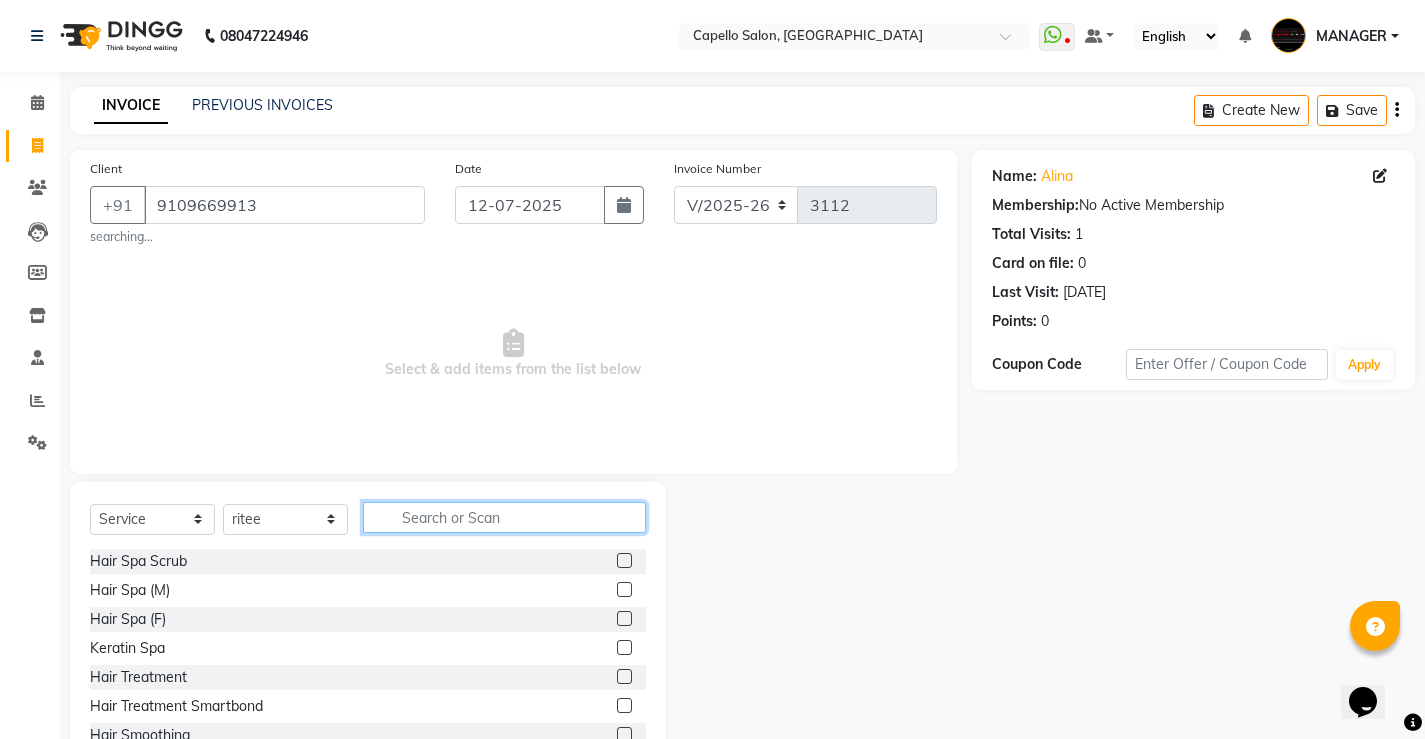 click 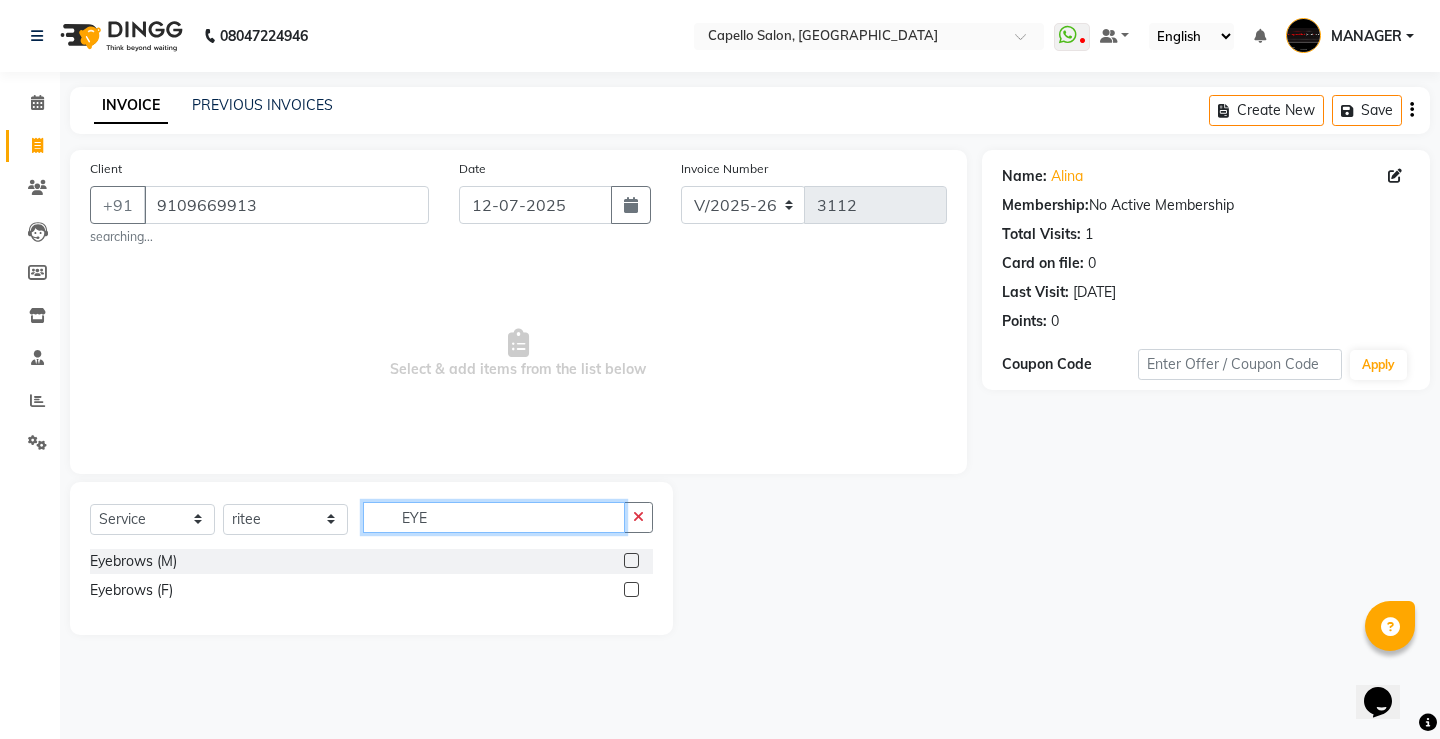 type on "EYE" 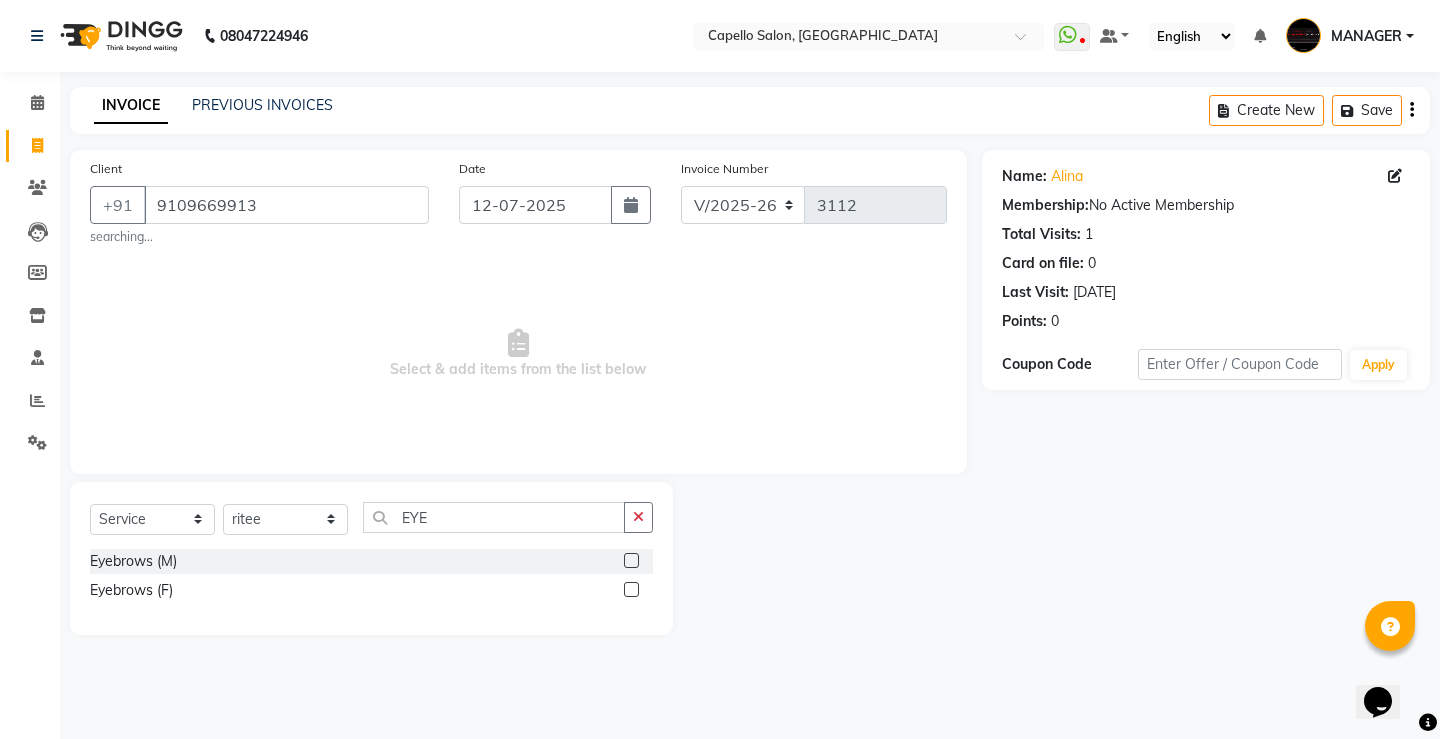 click 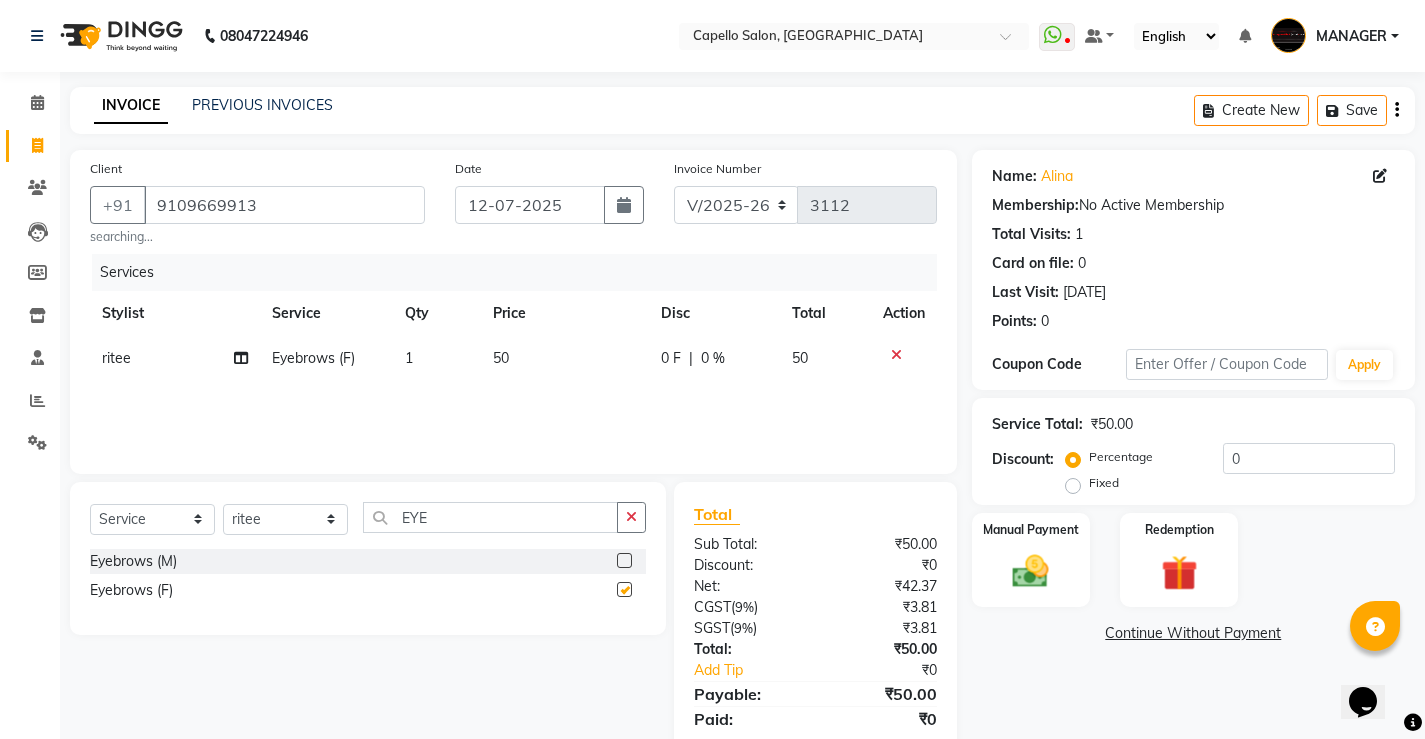 checkbox on "false" 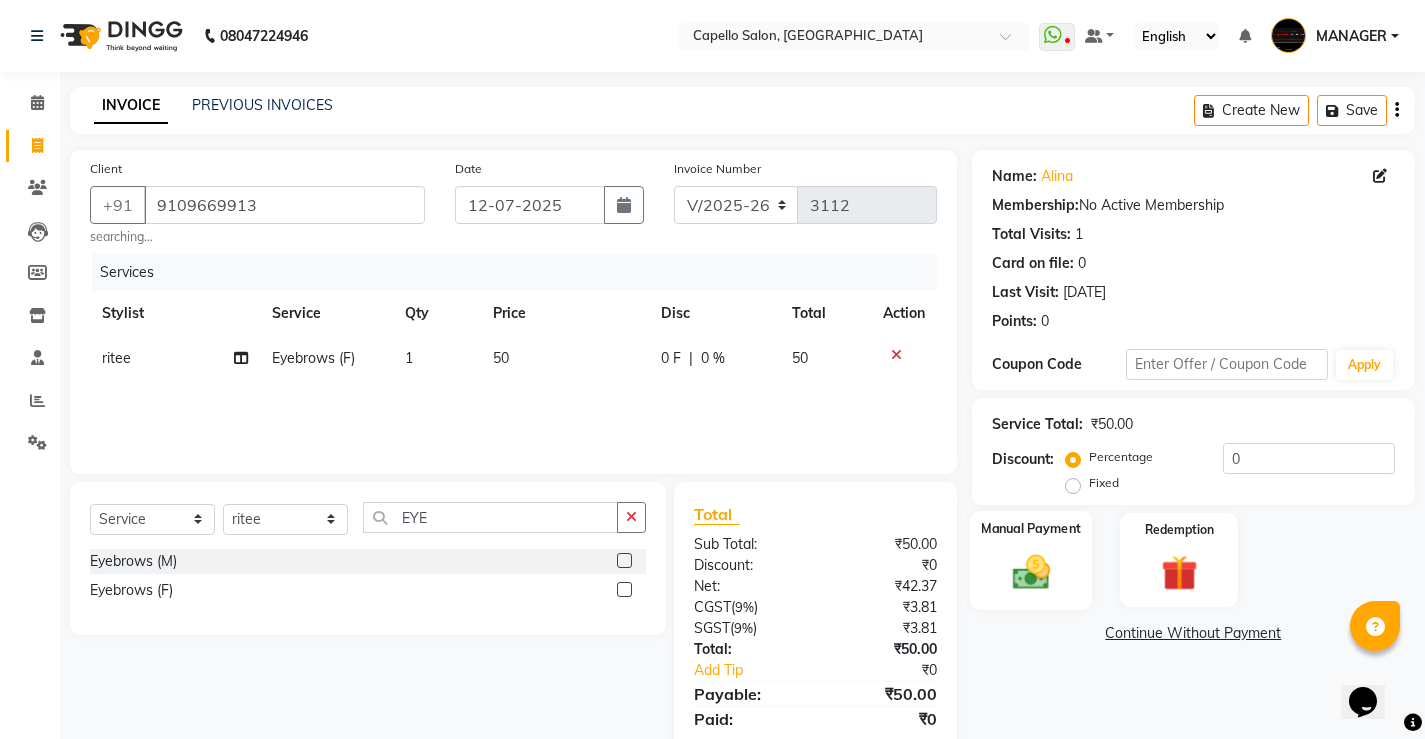 click on "Manual Payment" 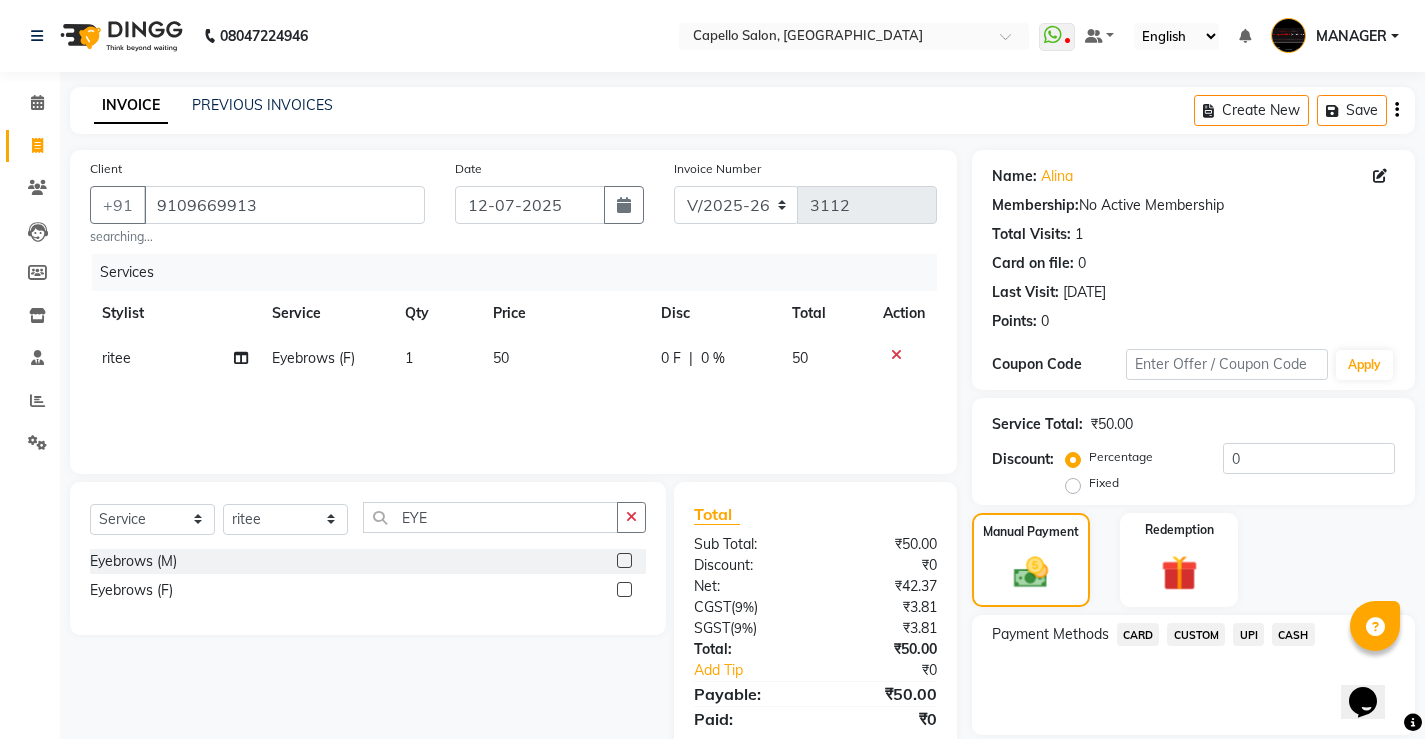 click on "UPI" 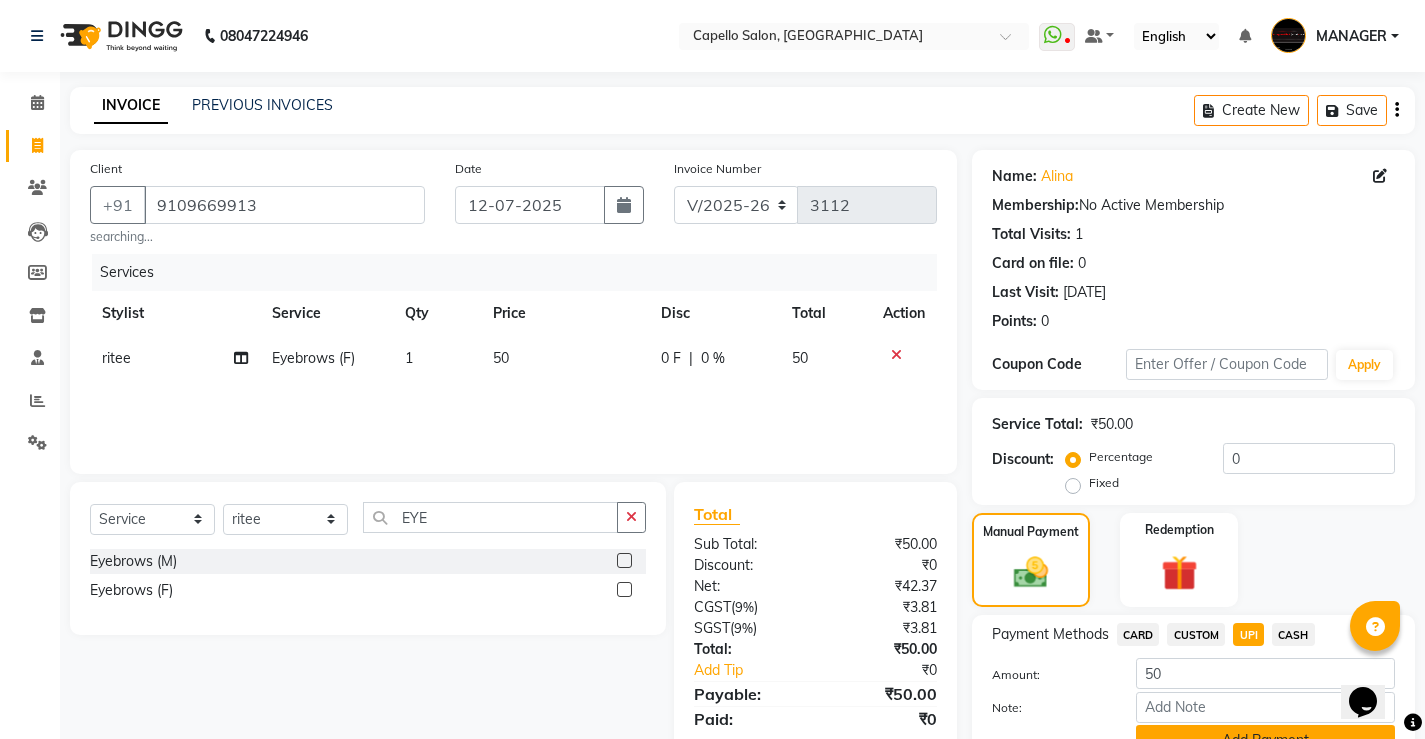 click on "Add Payment" 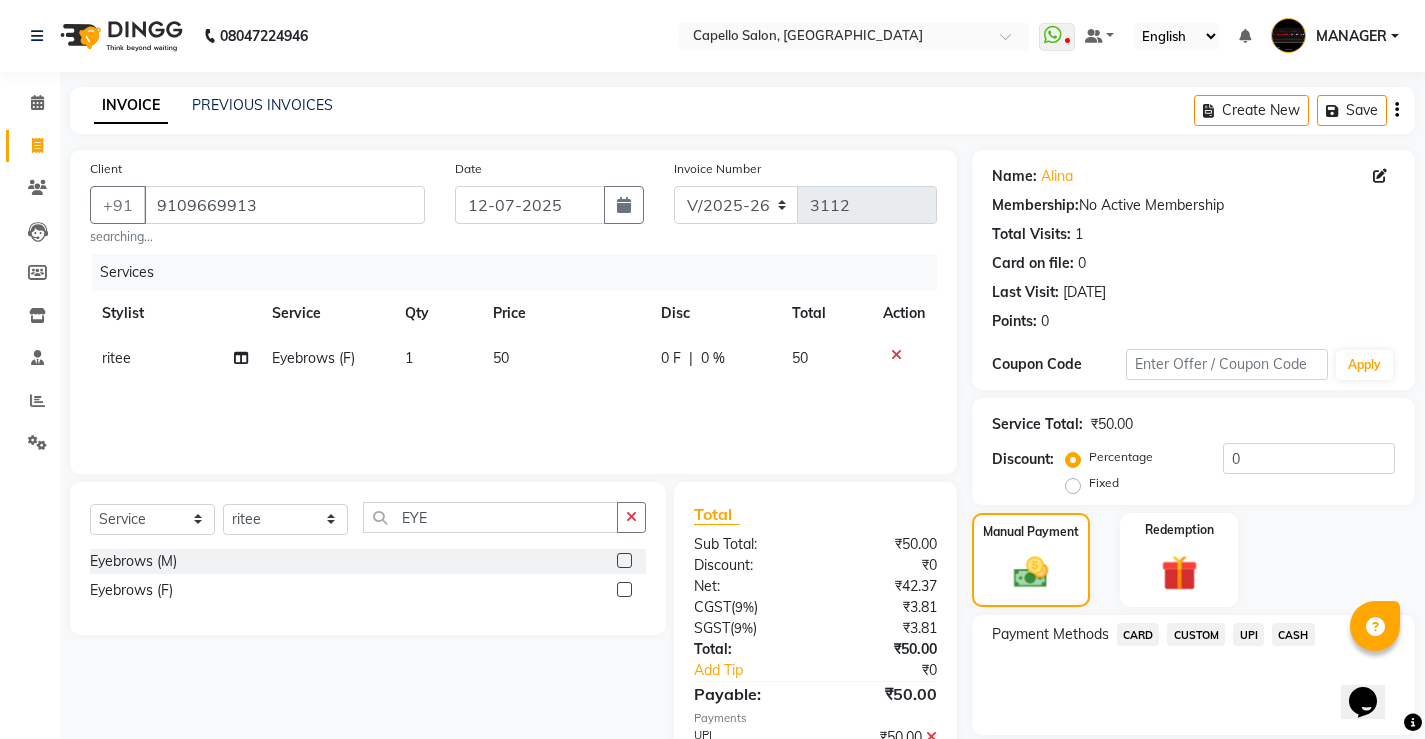 scroll, scrollTop: 180, scrollLeft: 0, axis: vertical 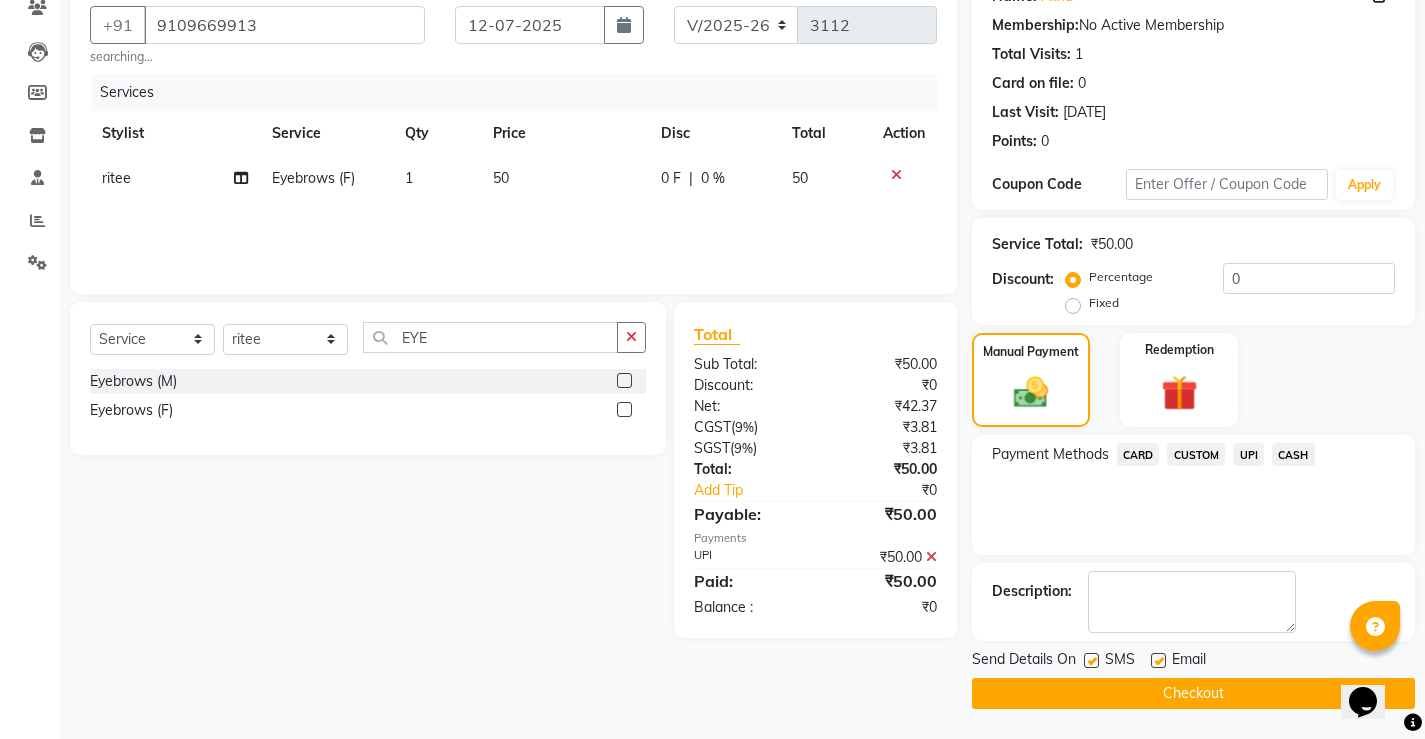 click on "Checkout" 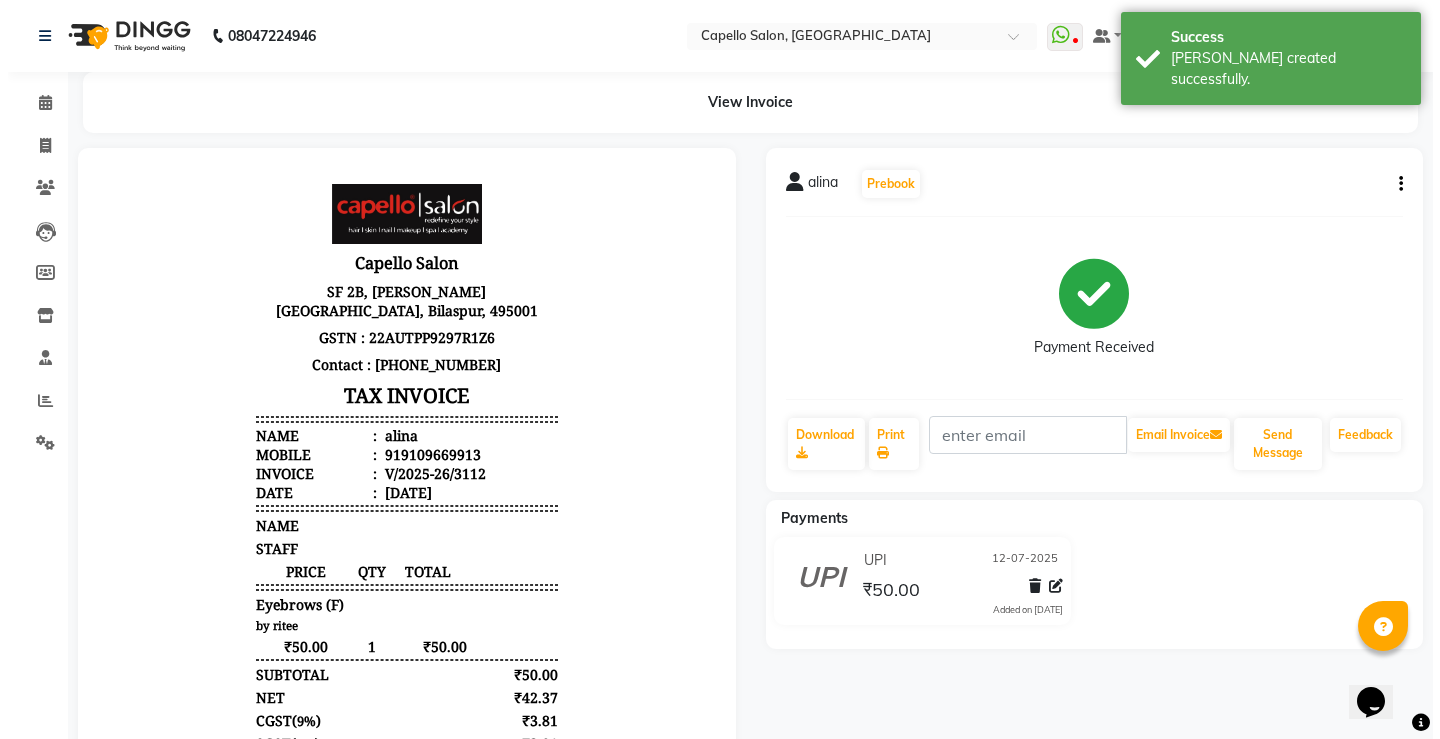 scroll, scrollTop: 0, scrollLeft: 0, axis: both 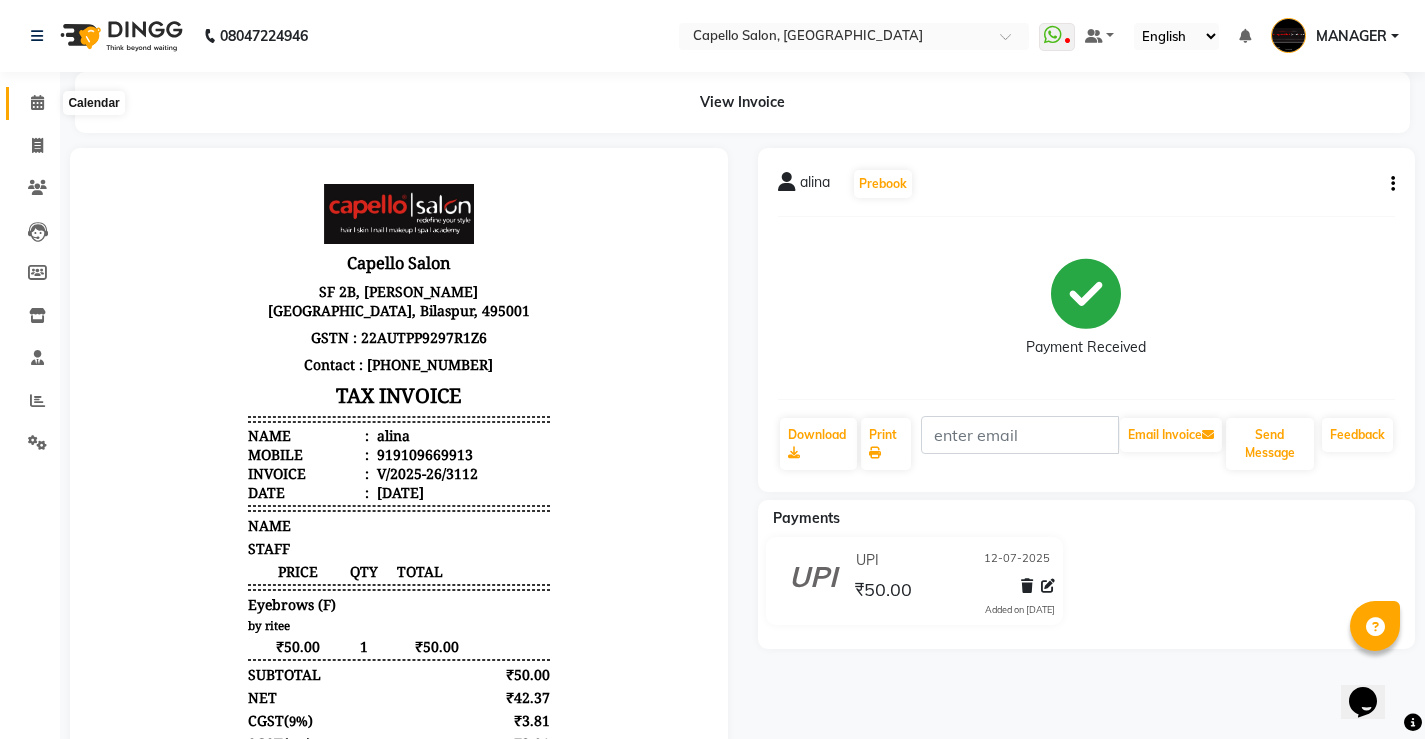 click 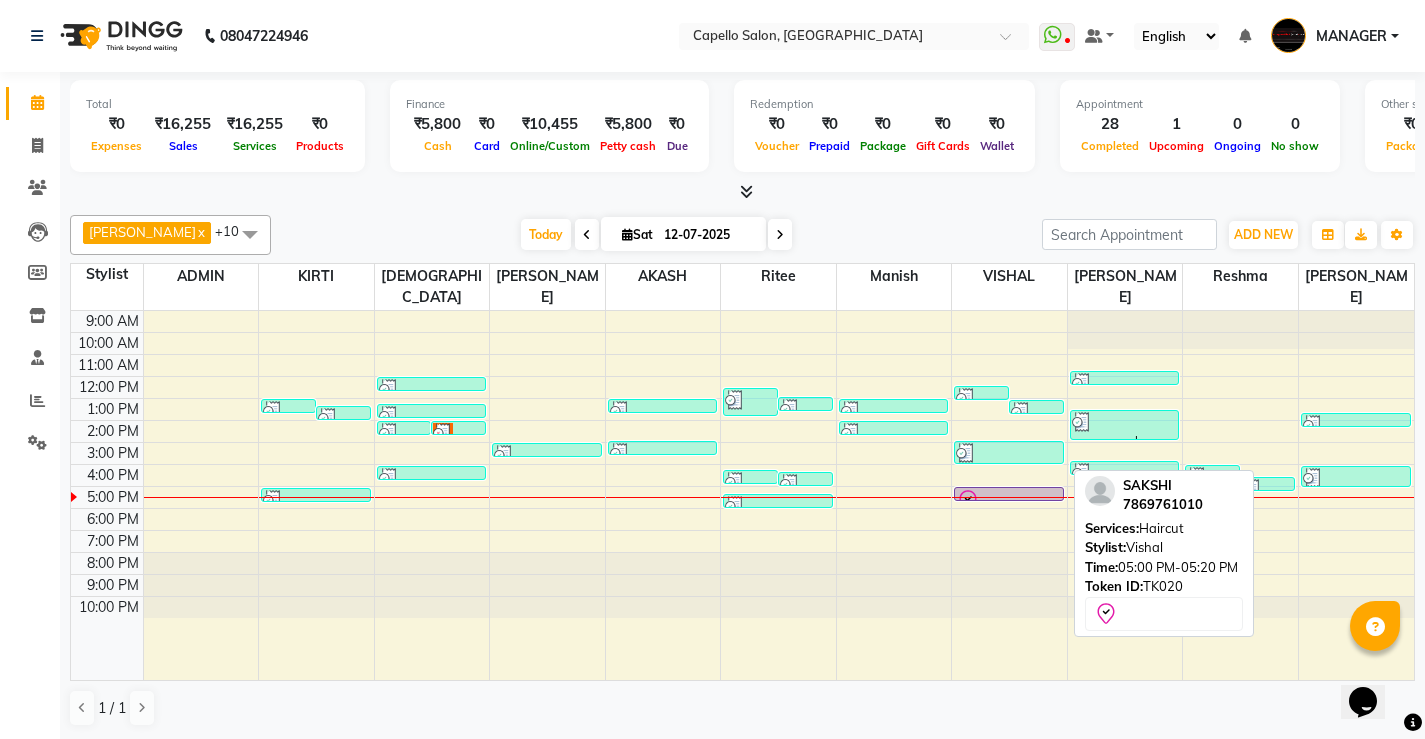 click at bounding box center [1009, 501] 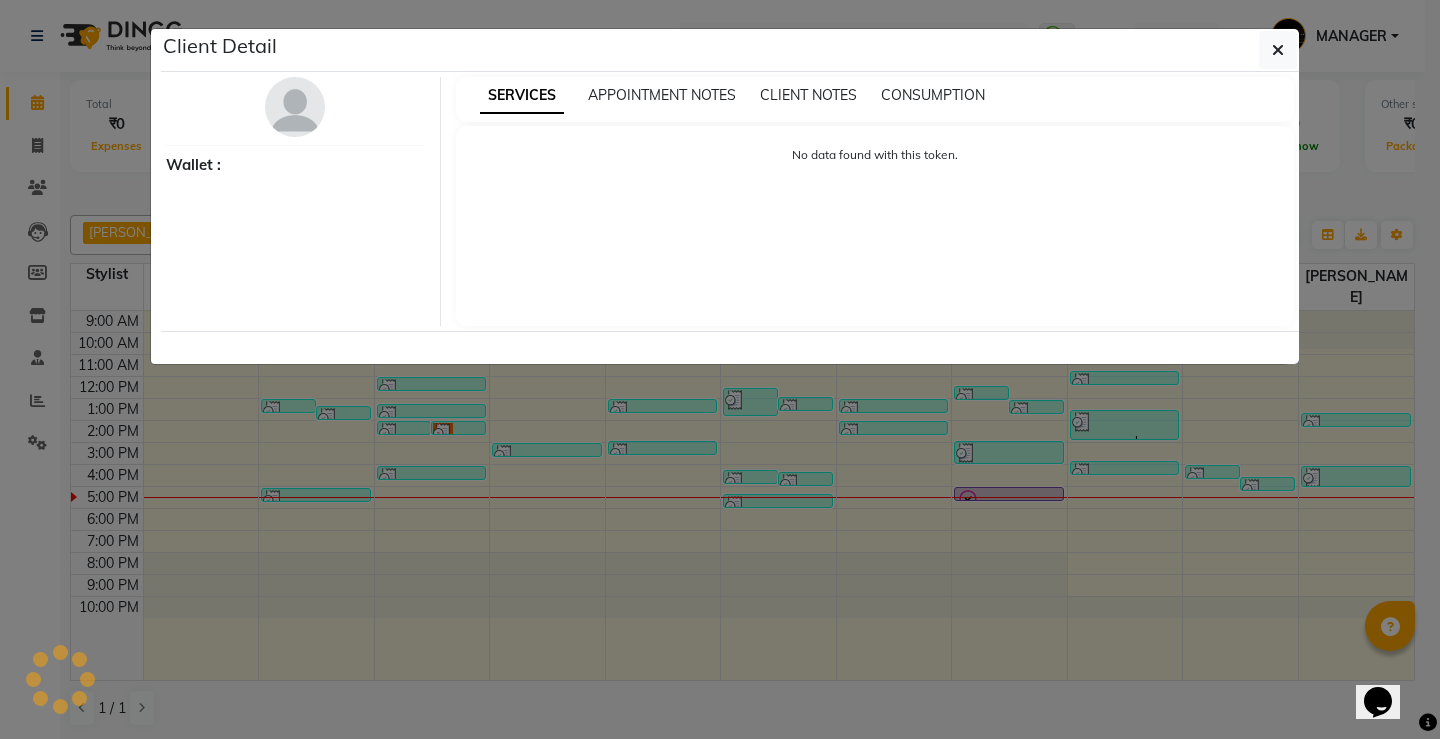 select on "8" 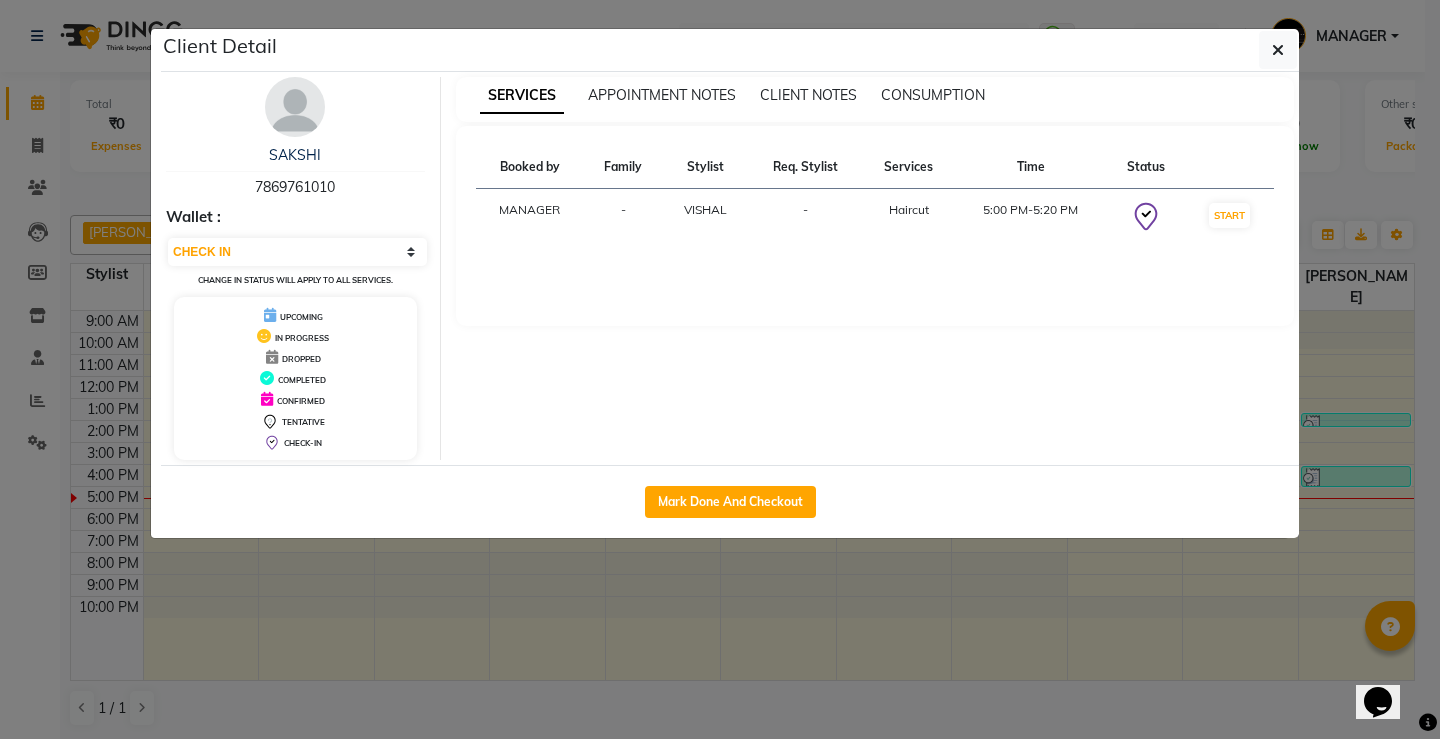 drag, startPoint x: 341, startPoint y: 187, endPoint x: 169, endPoint y: 186, distance: 172.00291 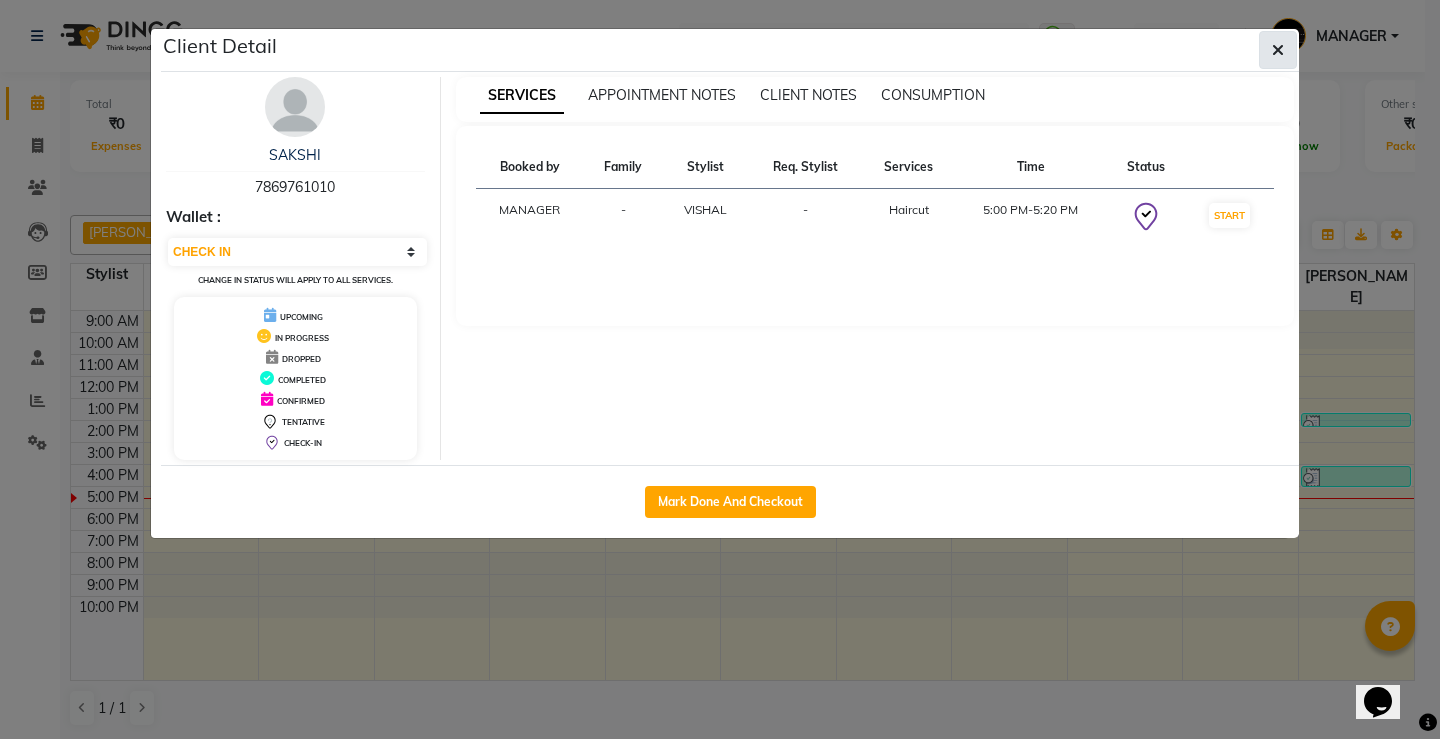 click 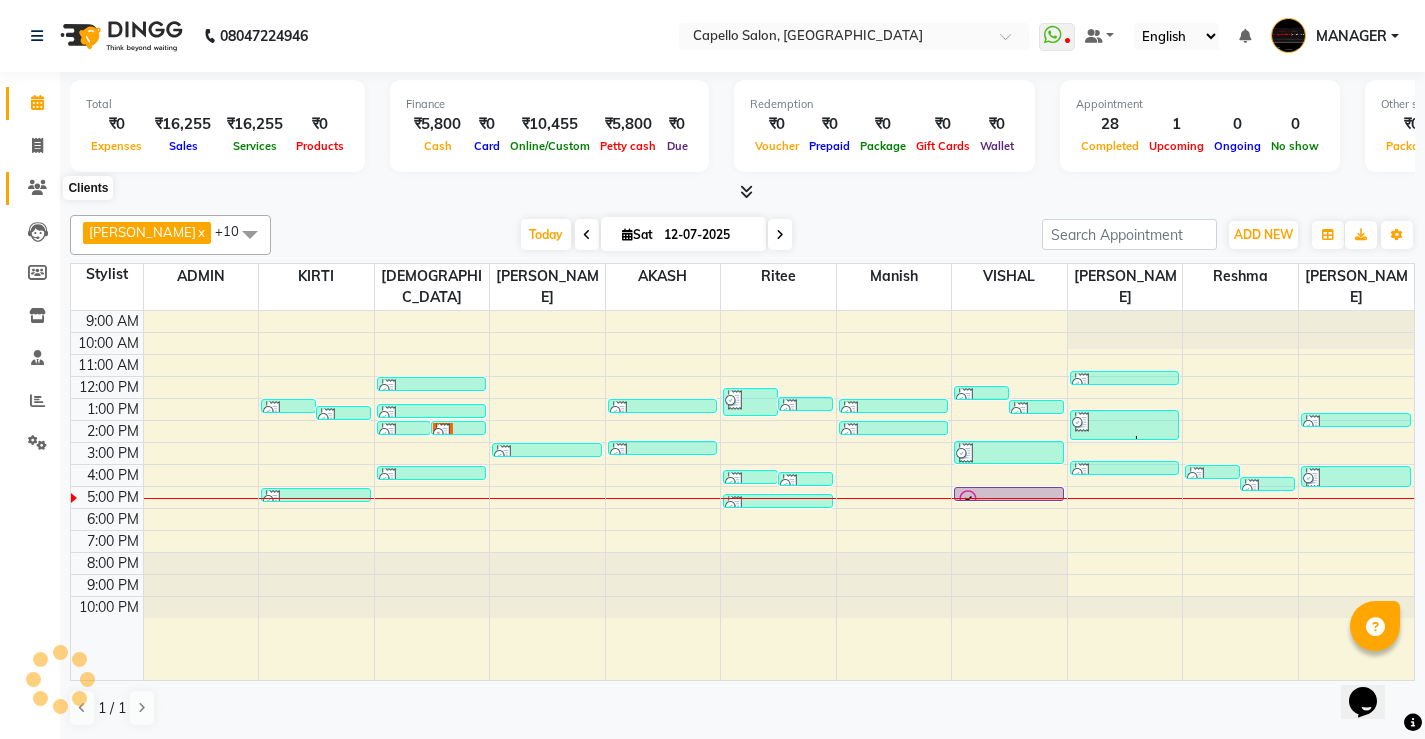 click 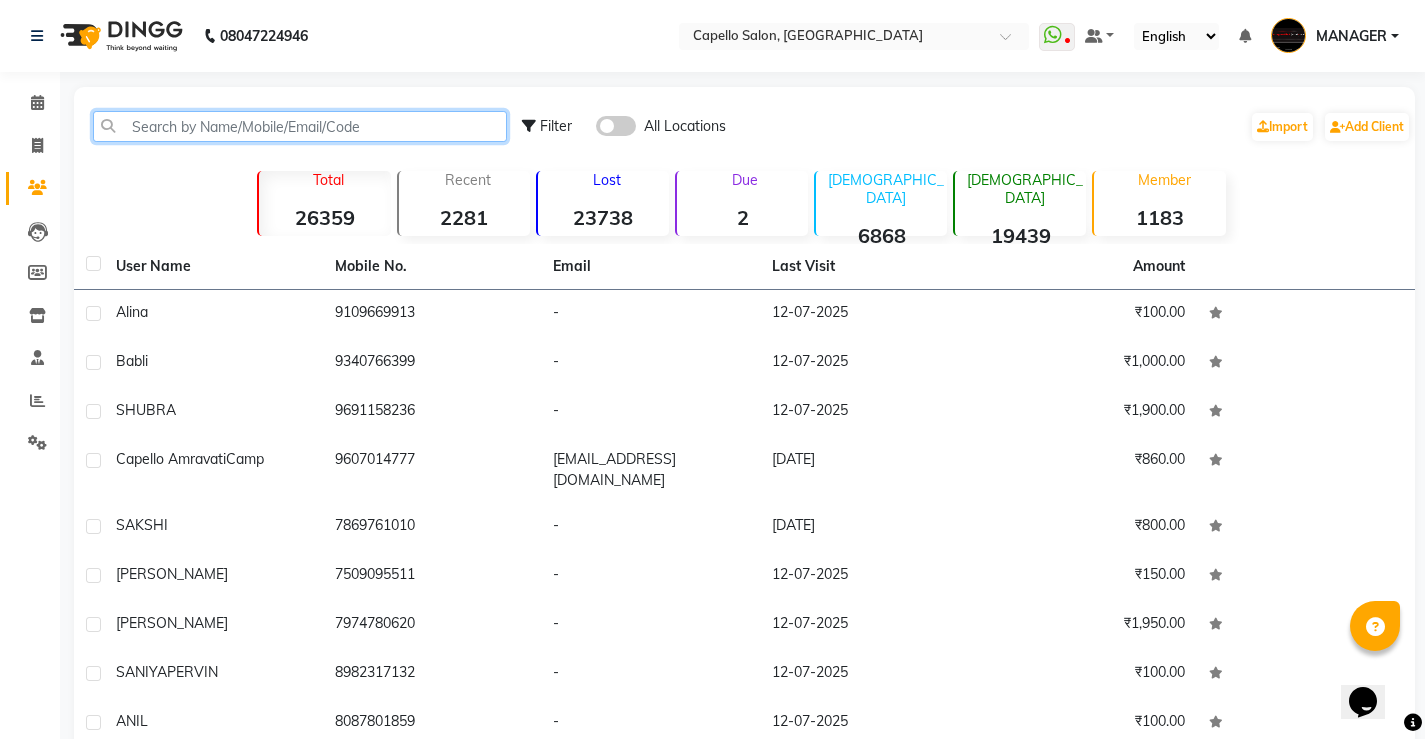 click 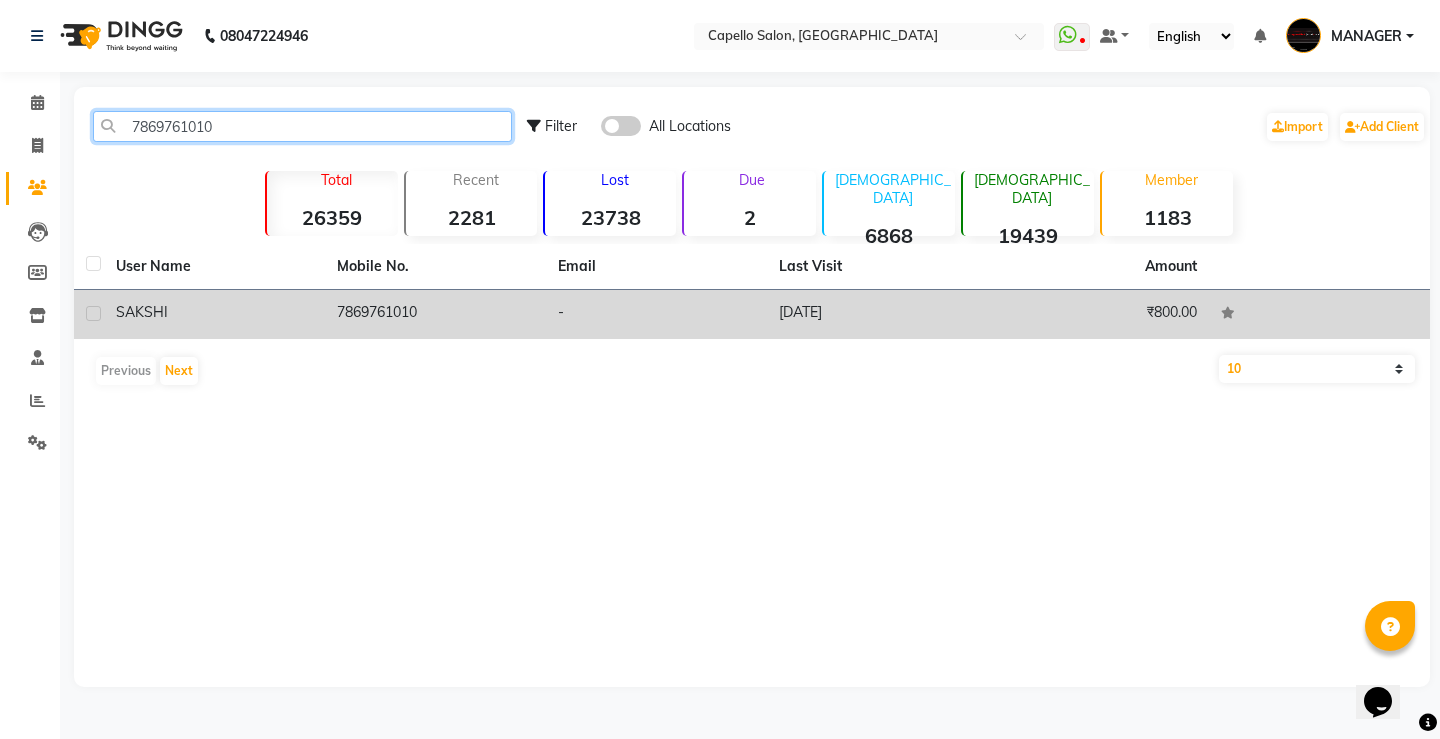 type on "7869761010" 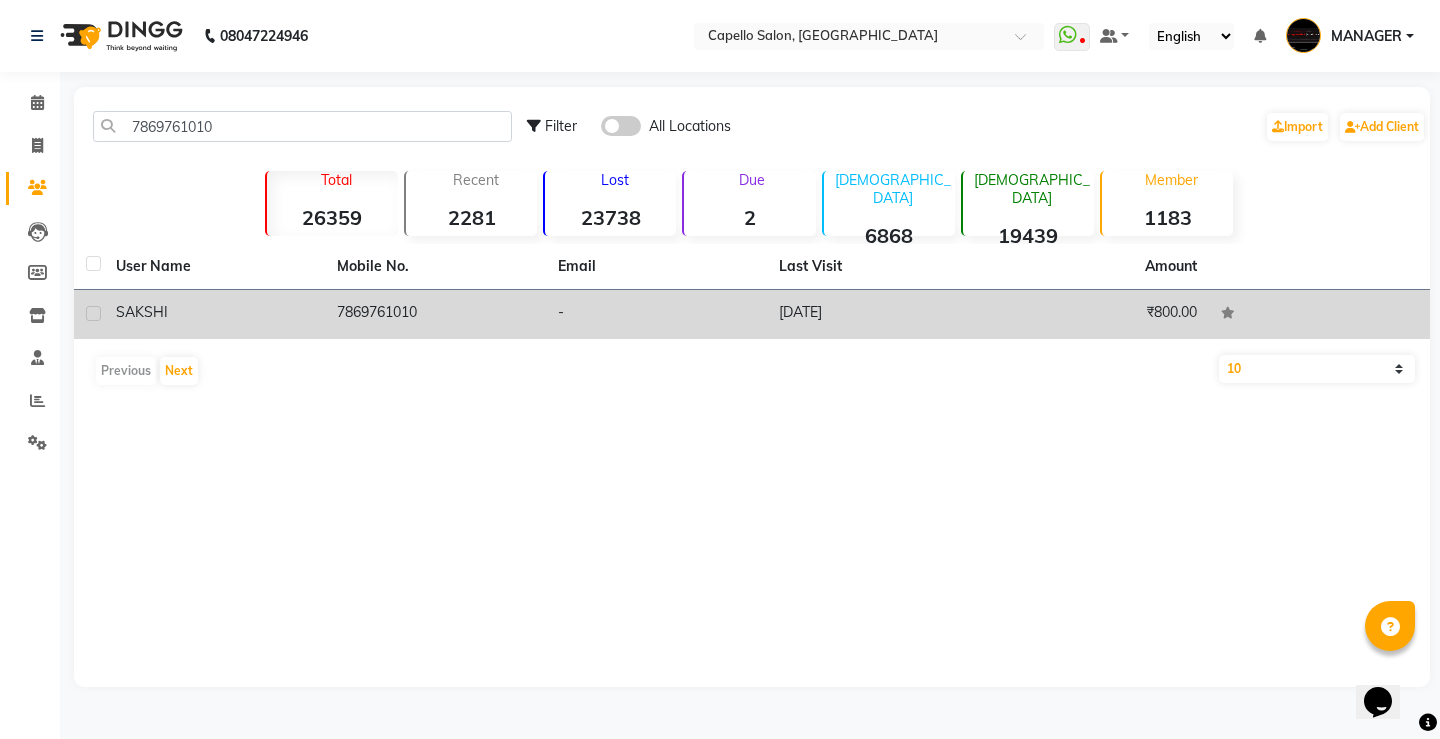 click on "SAKSHI" 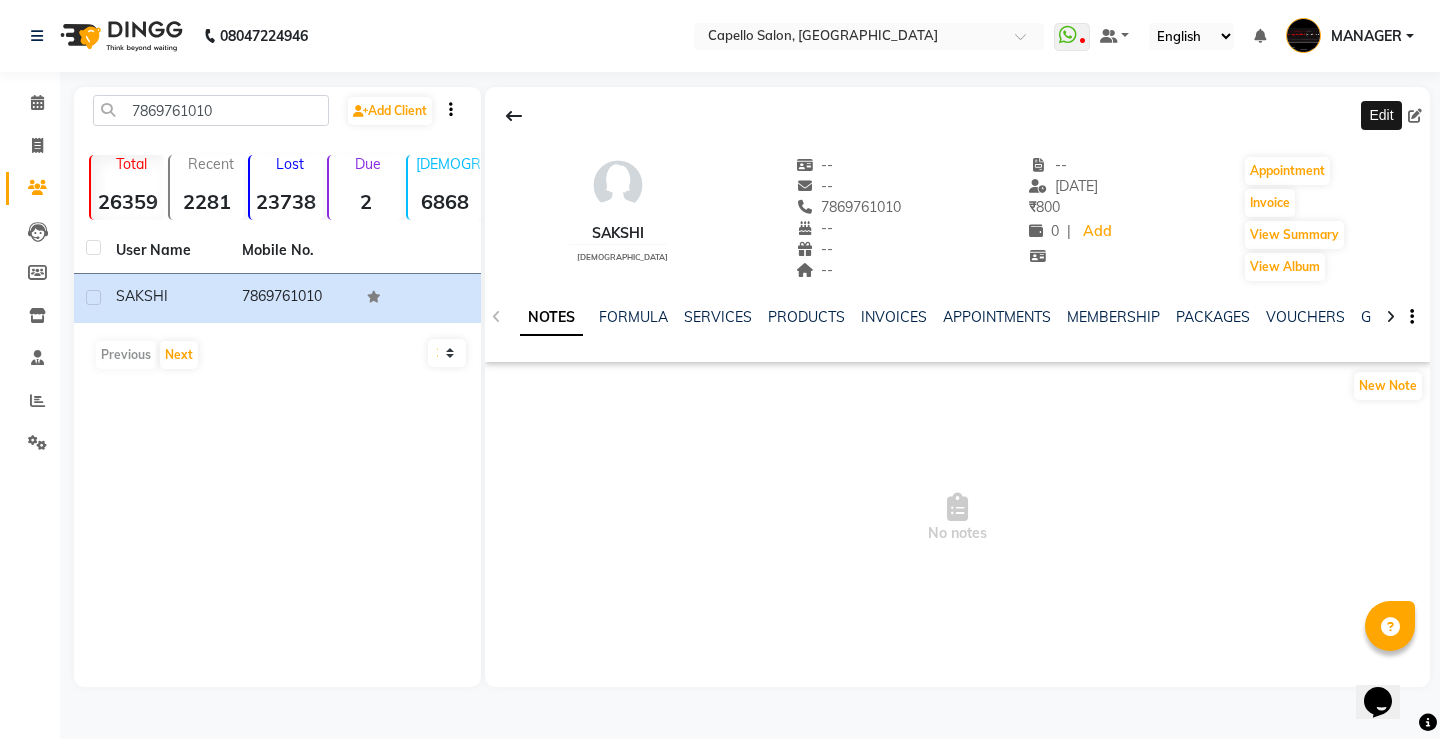 click 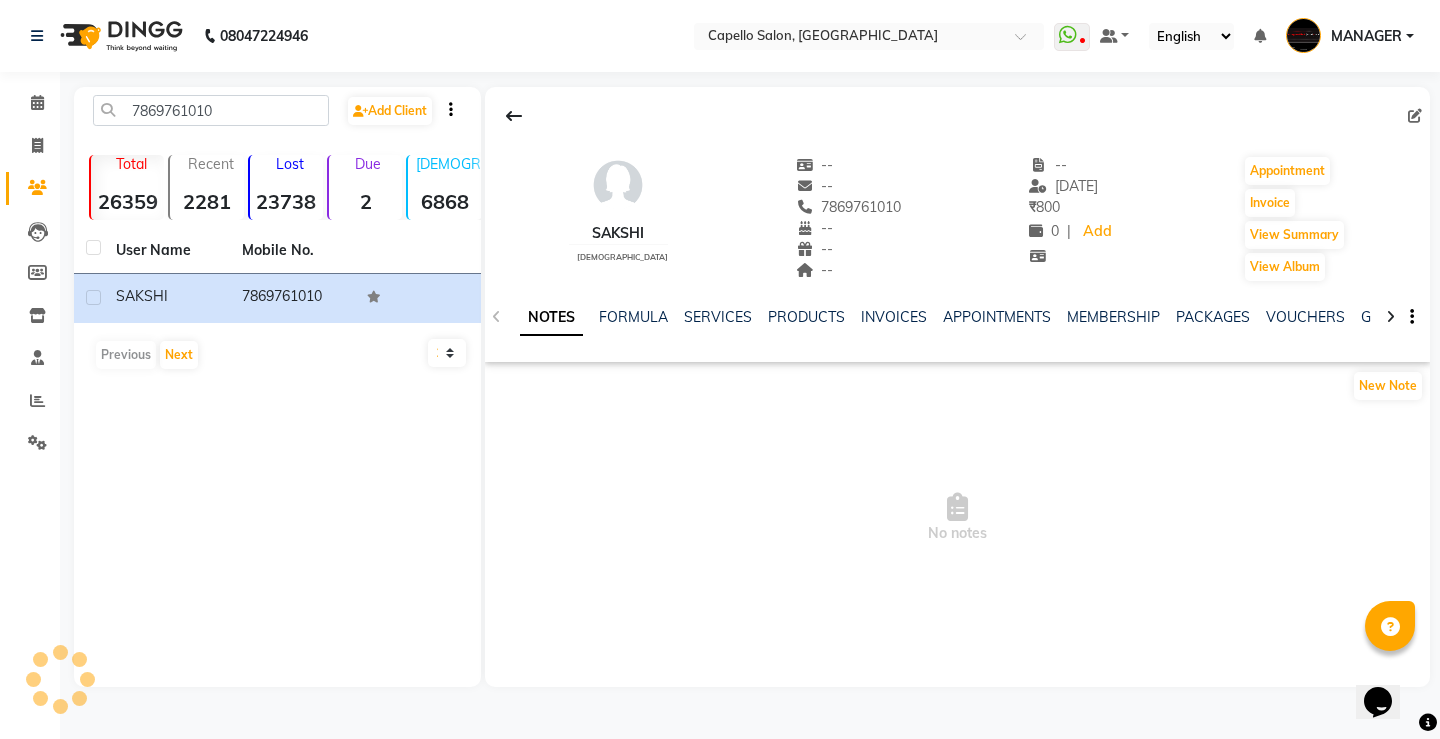 select on "7" 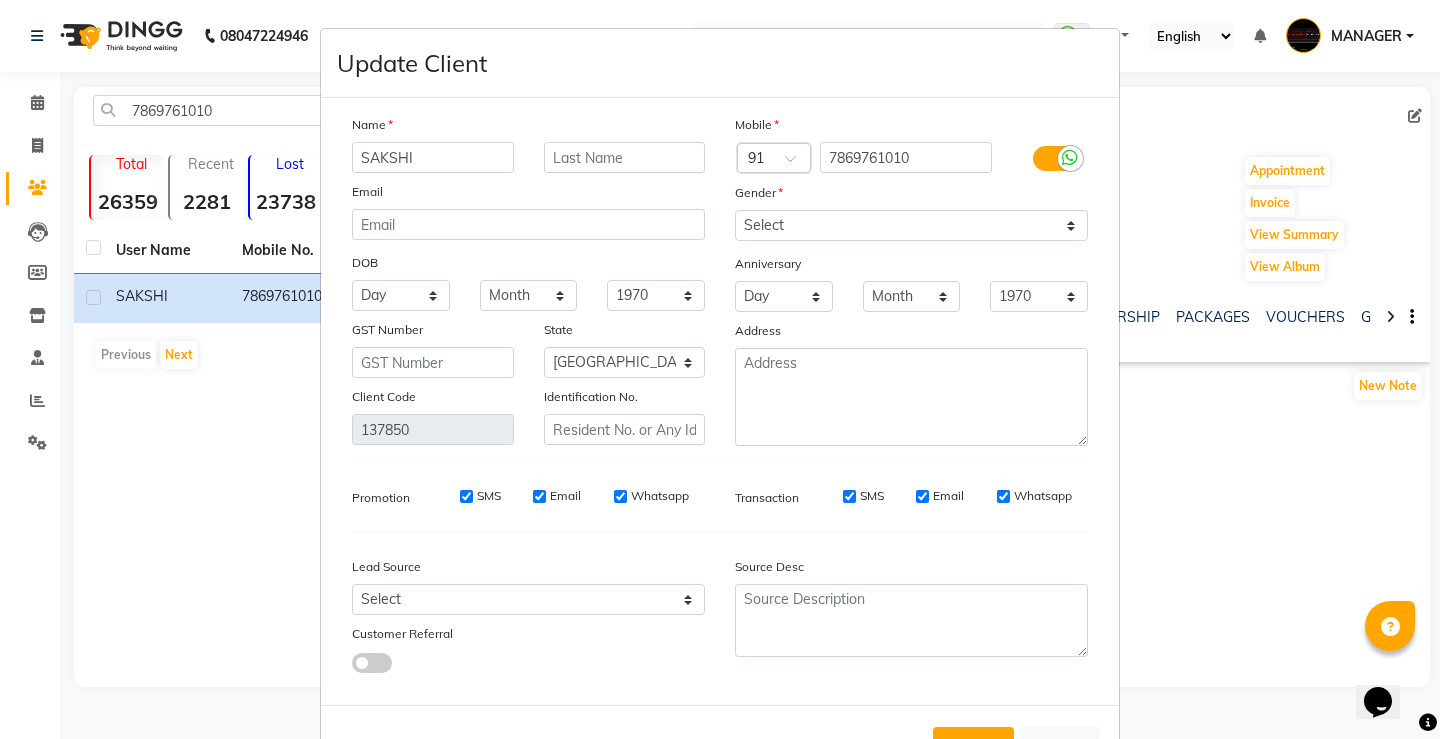 drag, startPoint x: 433, startPoint y: 151, endPoint x: 296, endPoint y: 155, distance: 137.05838 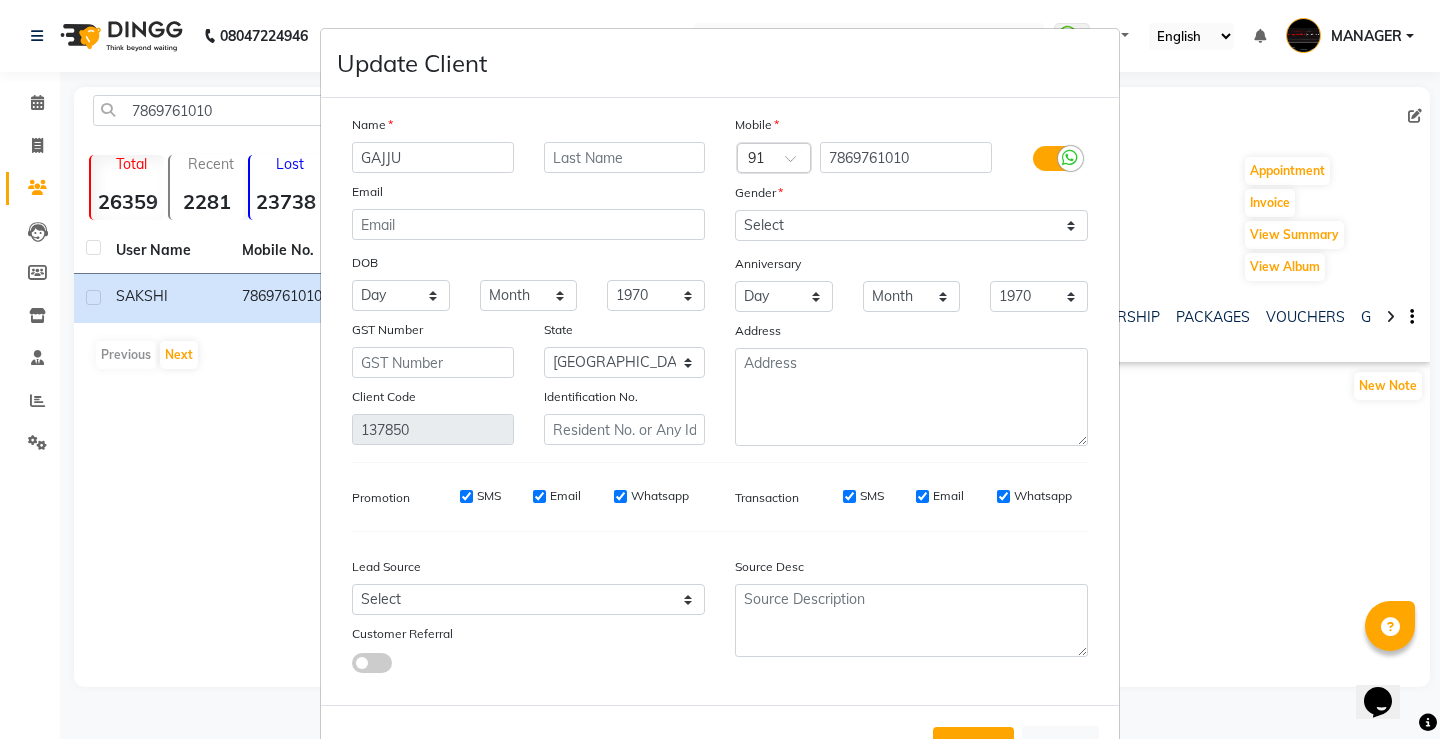 type on "GAJJU" 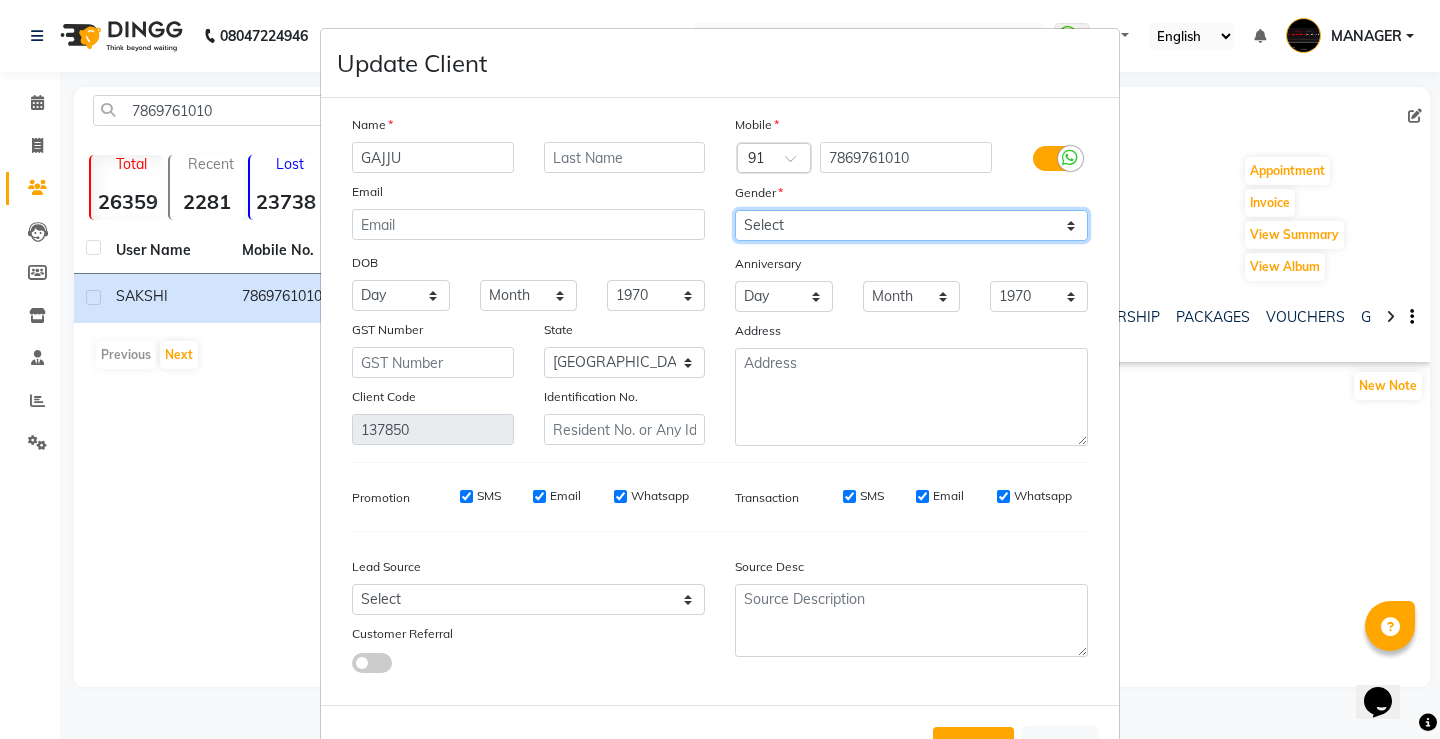click on "Select [DEMOGRAPHIC_DATA] [DEMOGRAPHIC_DATA] Other Prefer Not To Say" at bounding box center (911, 225) 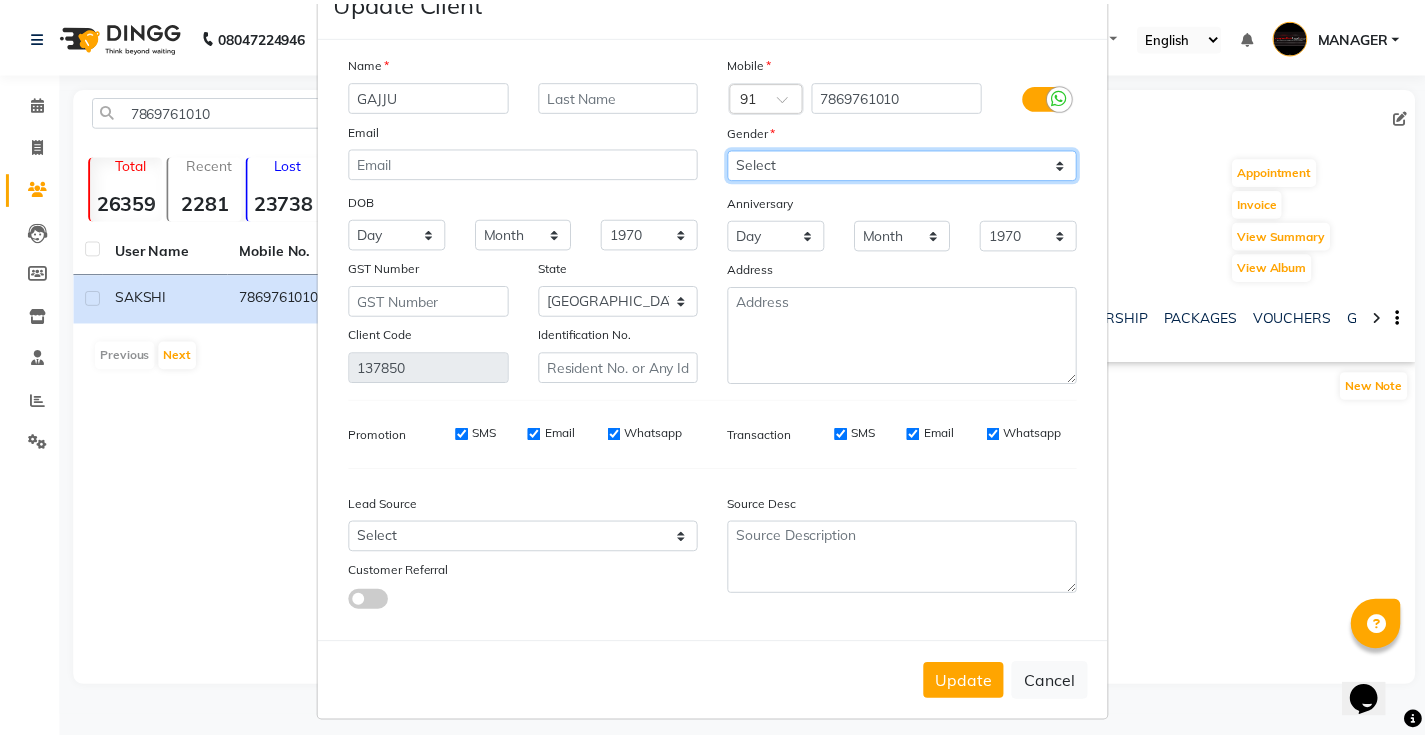 scroll, scrollTop: 74, scrollLeft: 0, axis: vertical 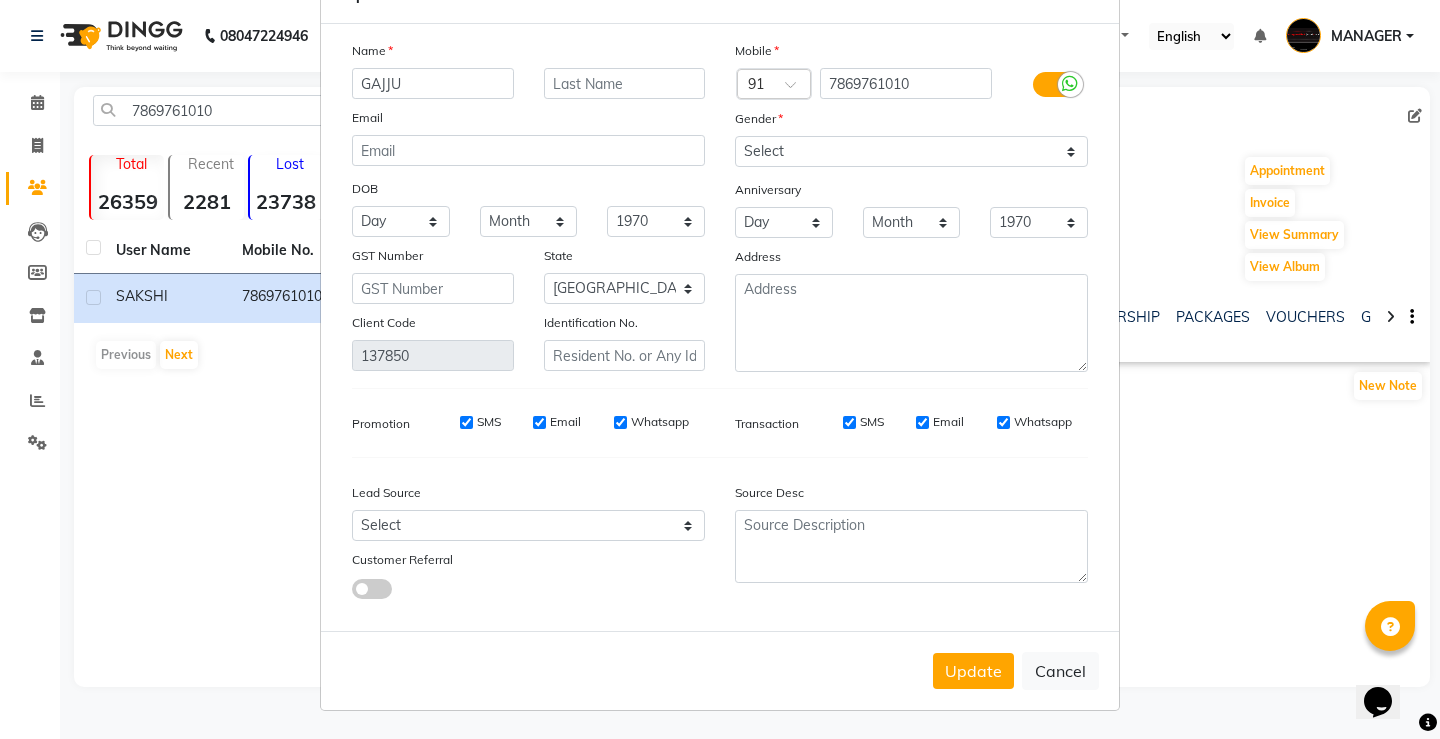 click on "Update" at bounding box center (973, 671) 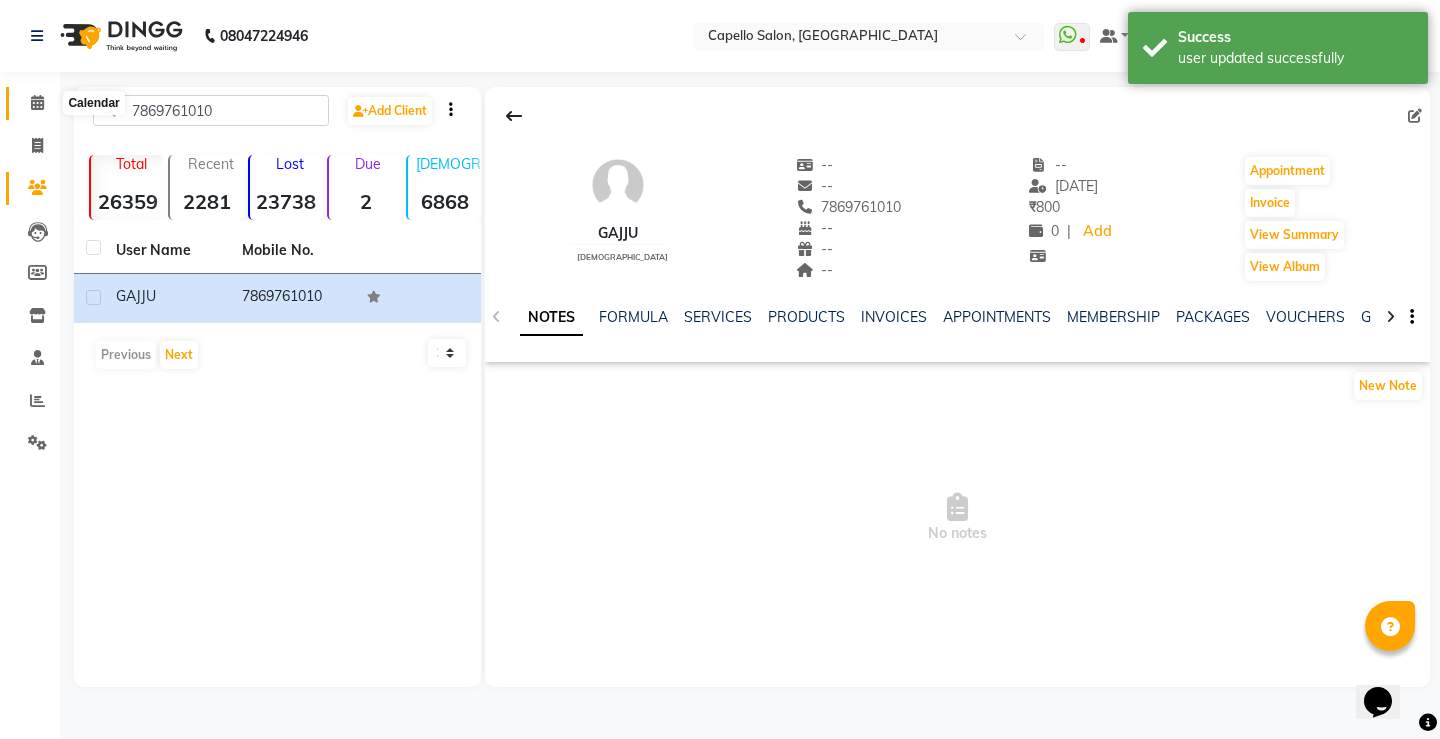 click 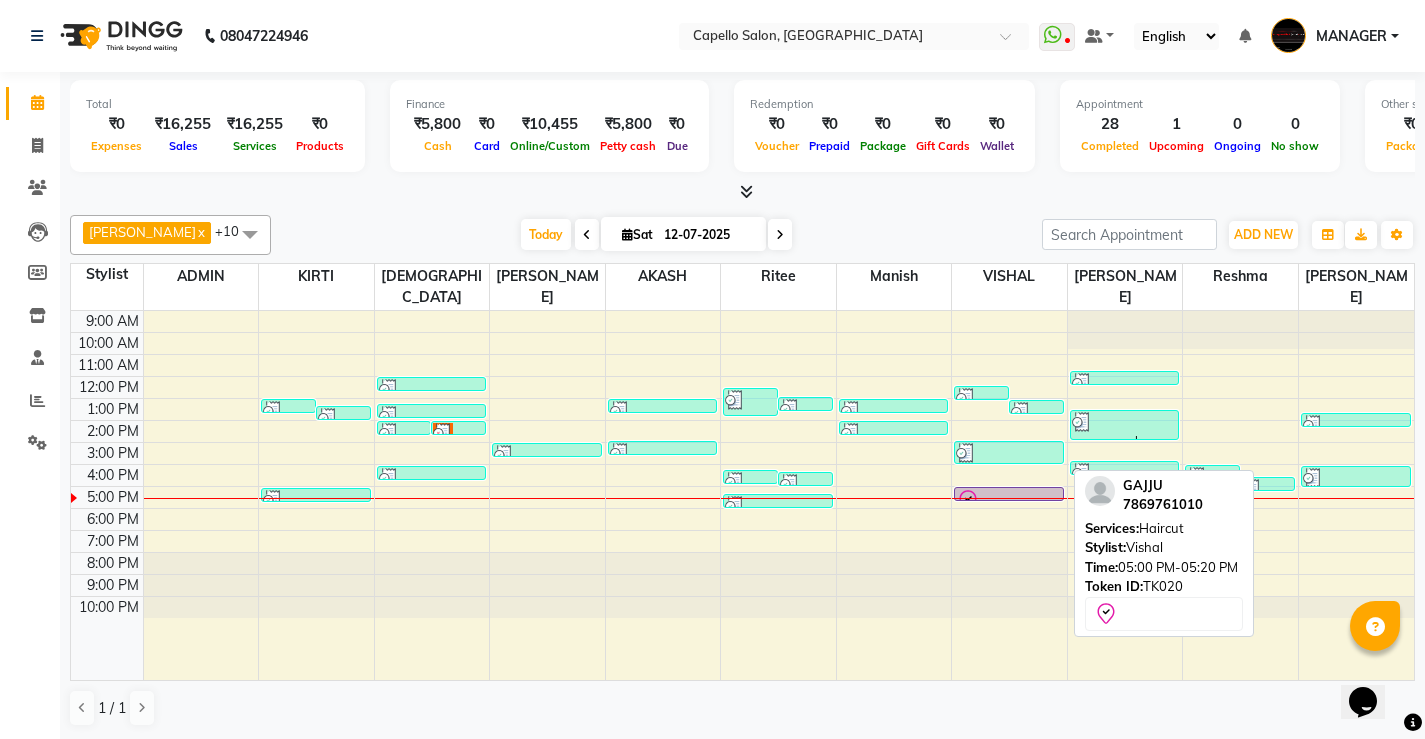 click 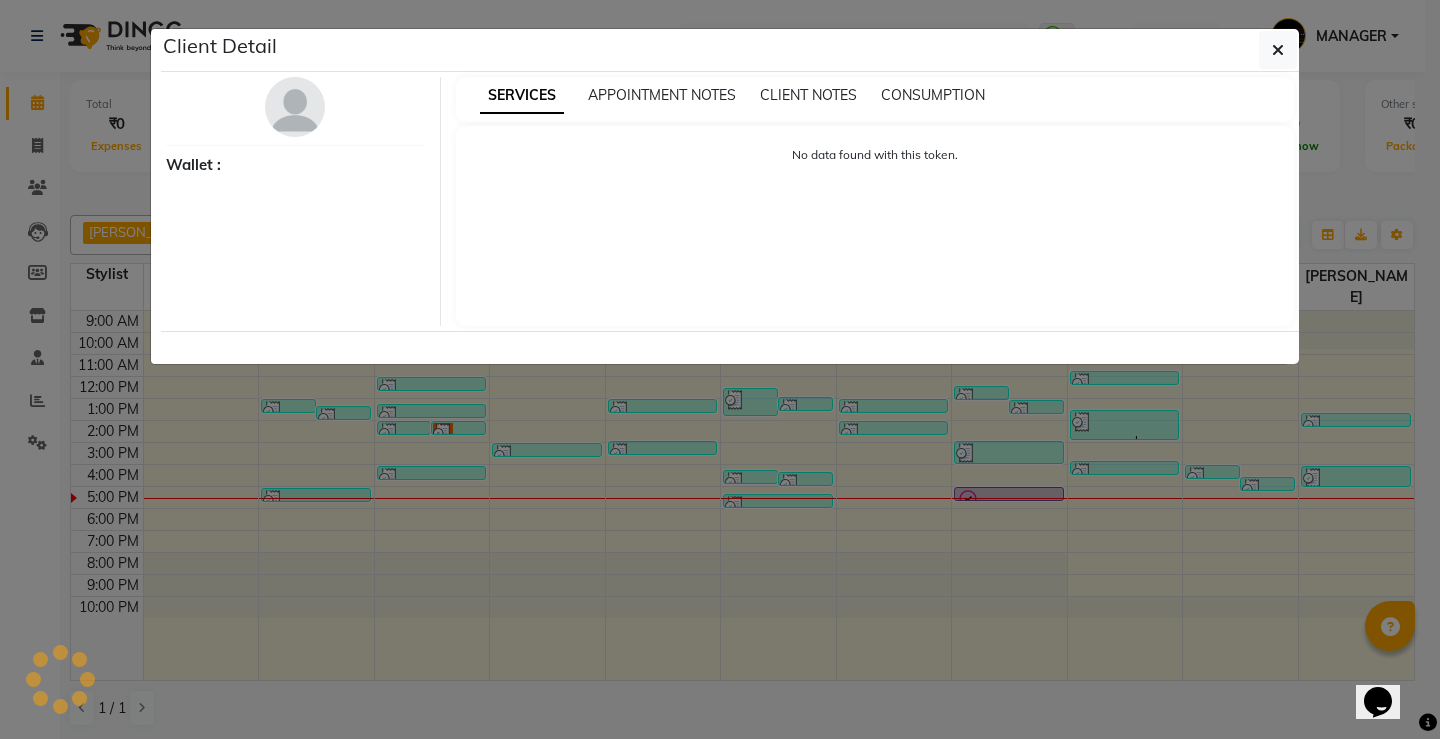 select on "8" 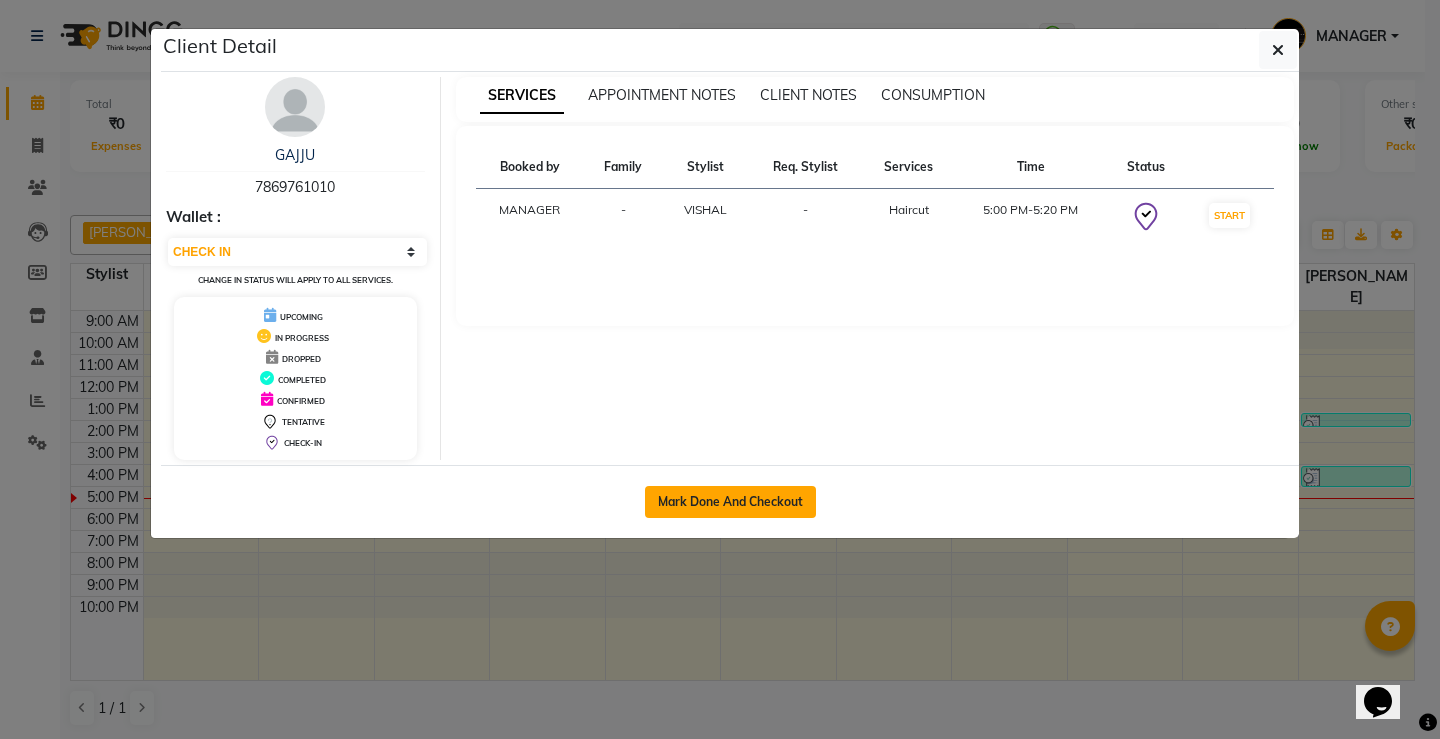 click on "Mark Done And Checkout" 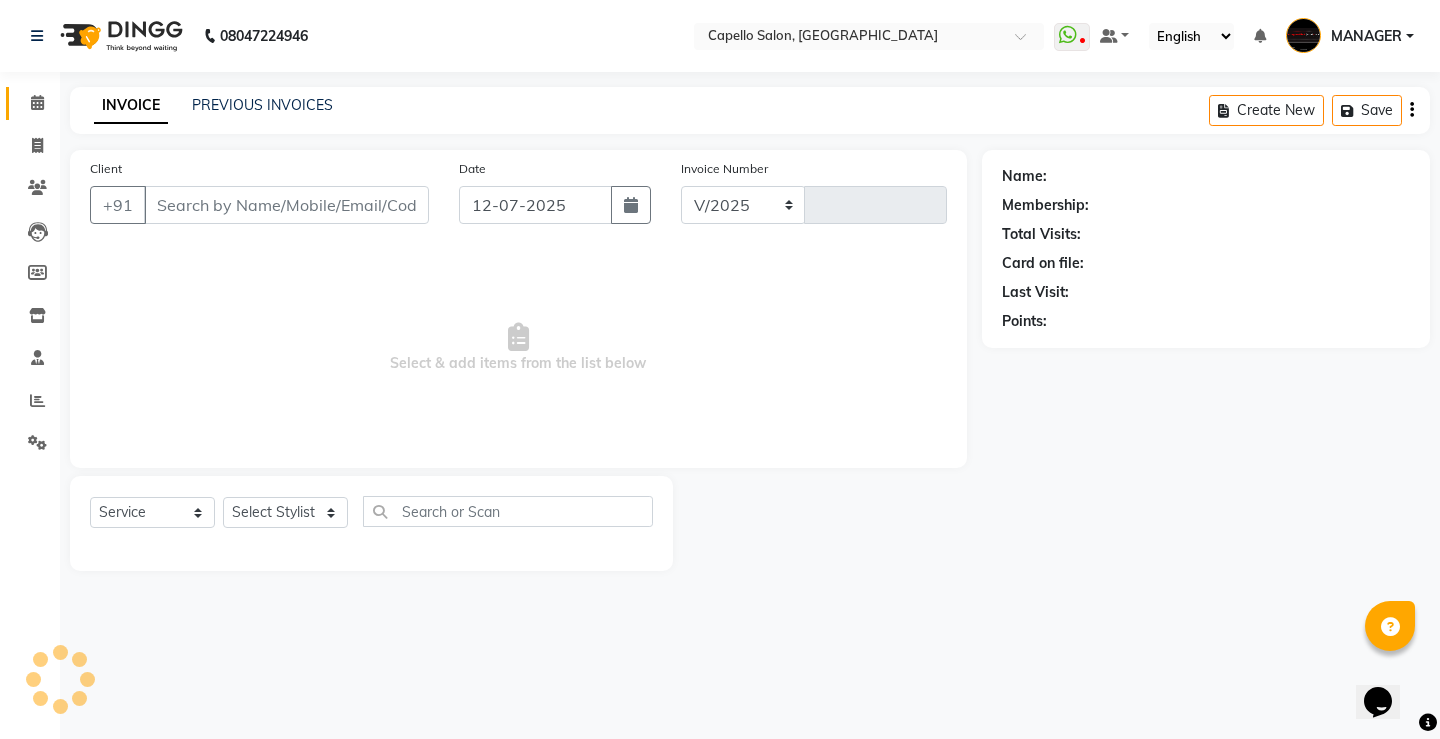 select on "857" 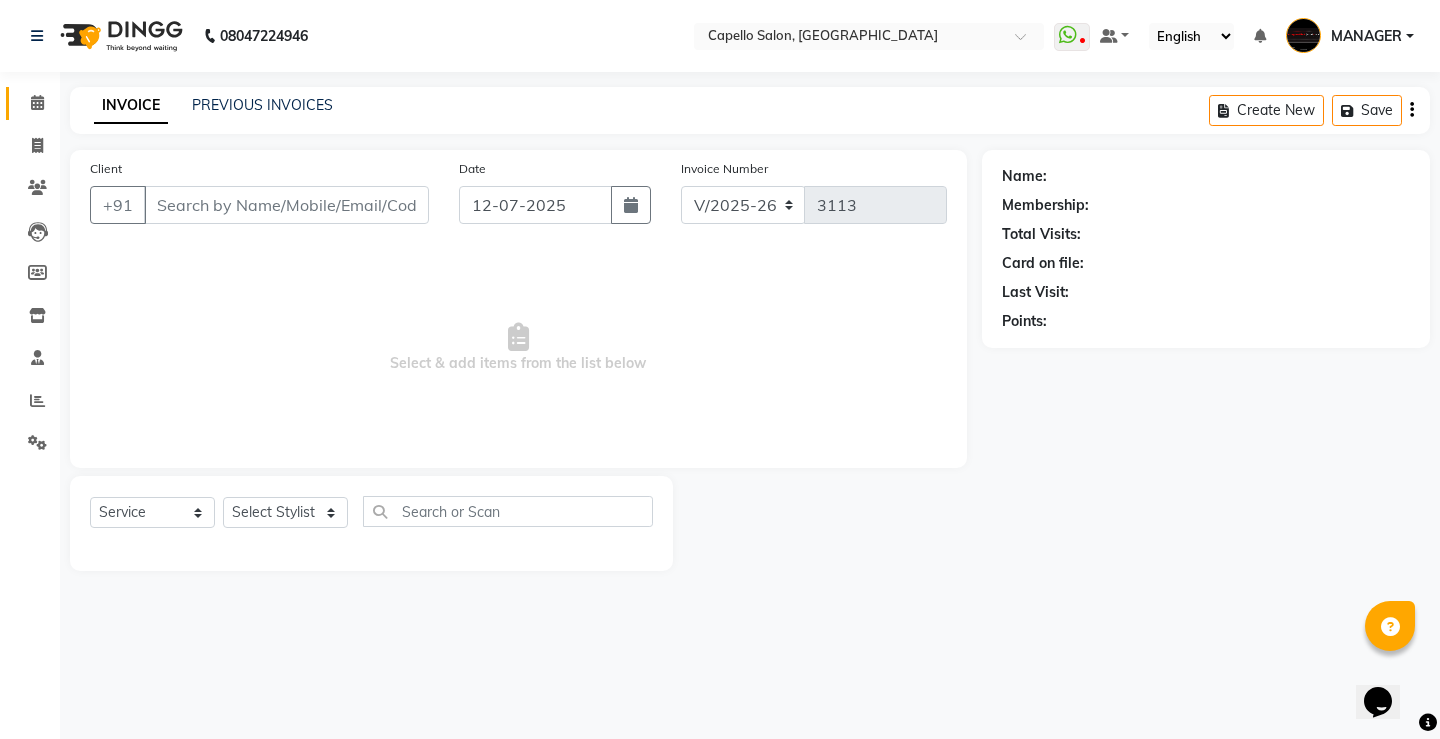 type on "7869761010" 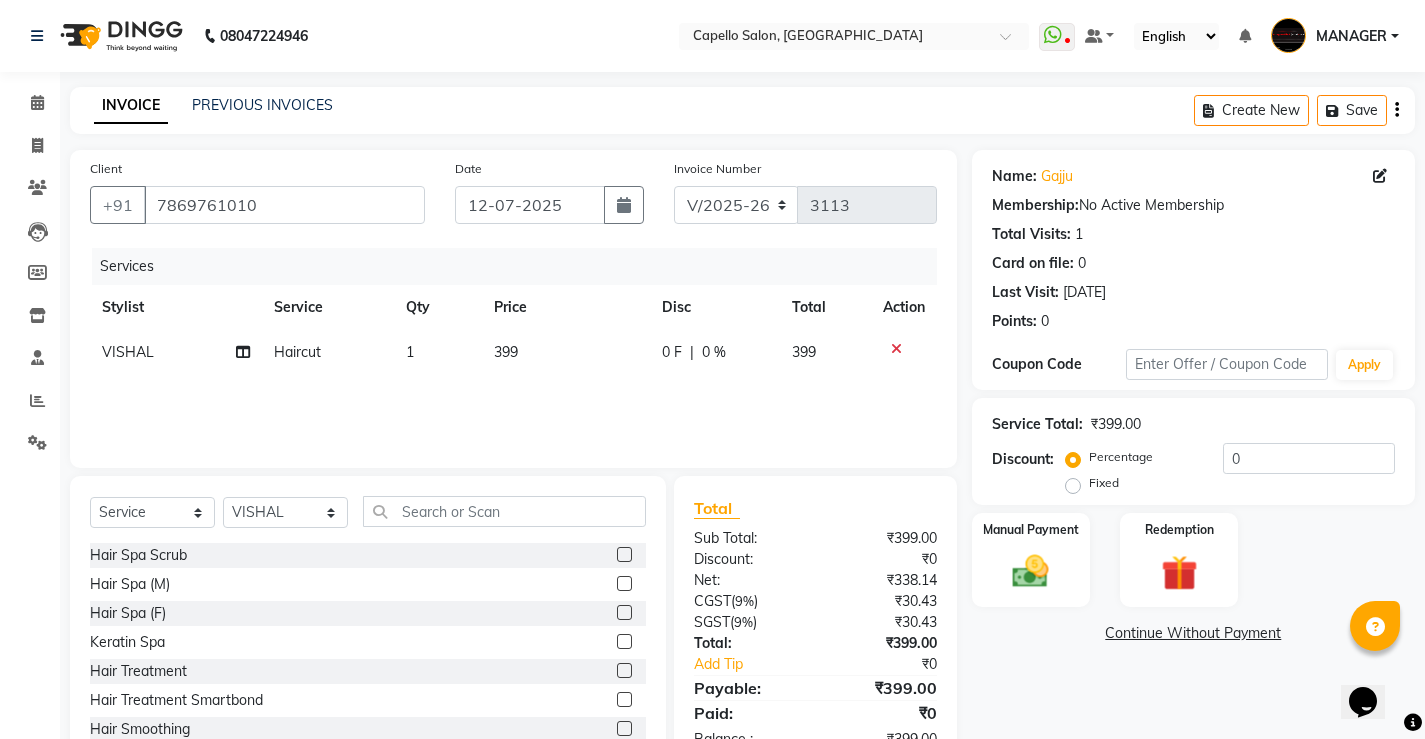 click on "399" 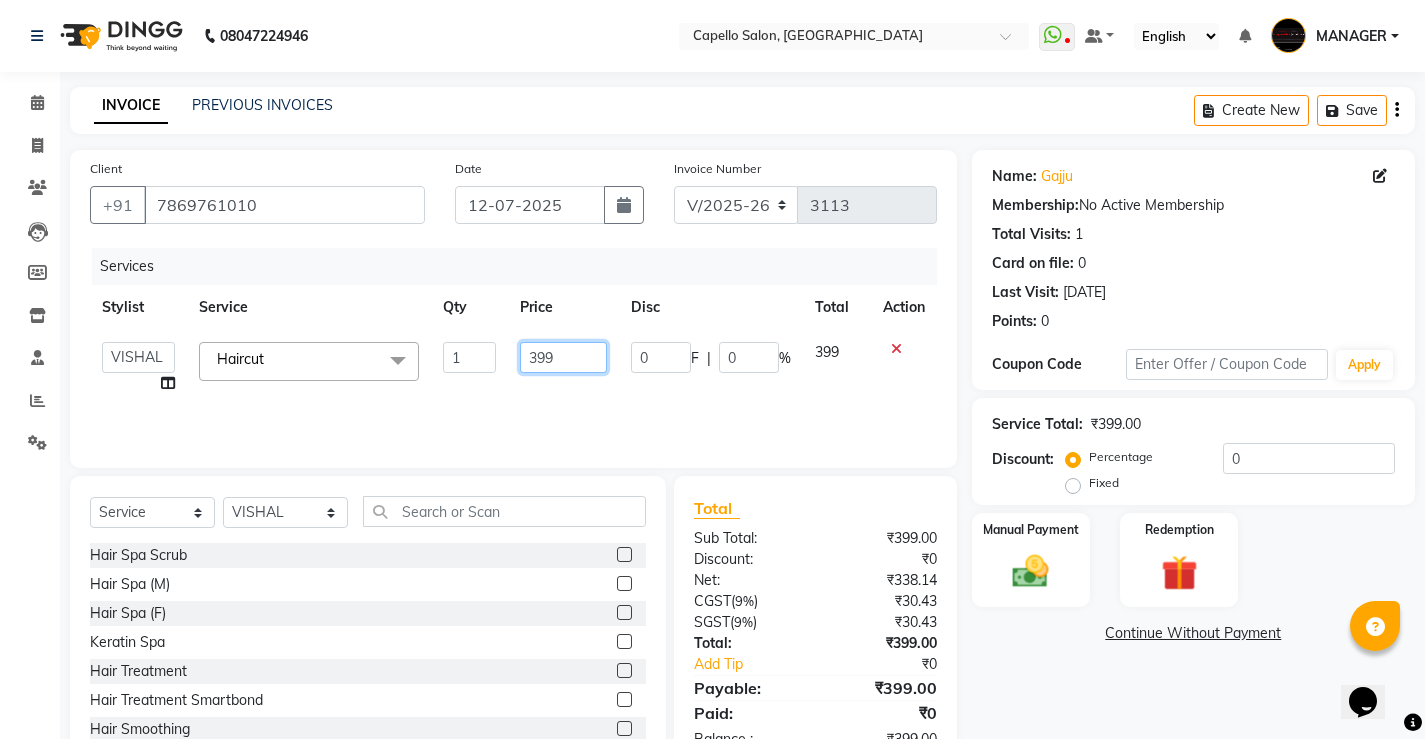 drag, startPoint x: 555, startPoint y: 360, endPoint x: 342, endPoint y: 350, distance: 213.23462 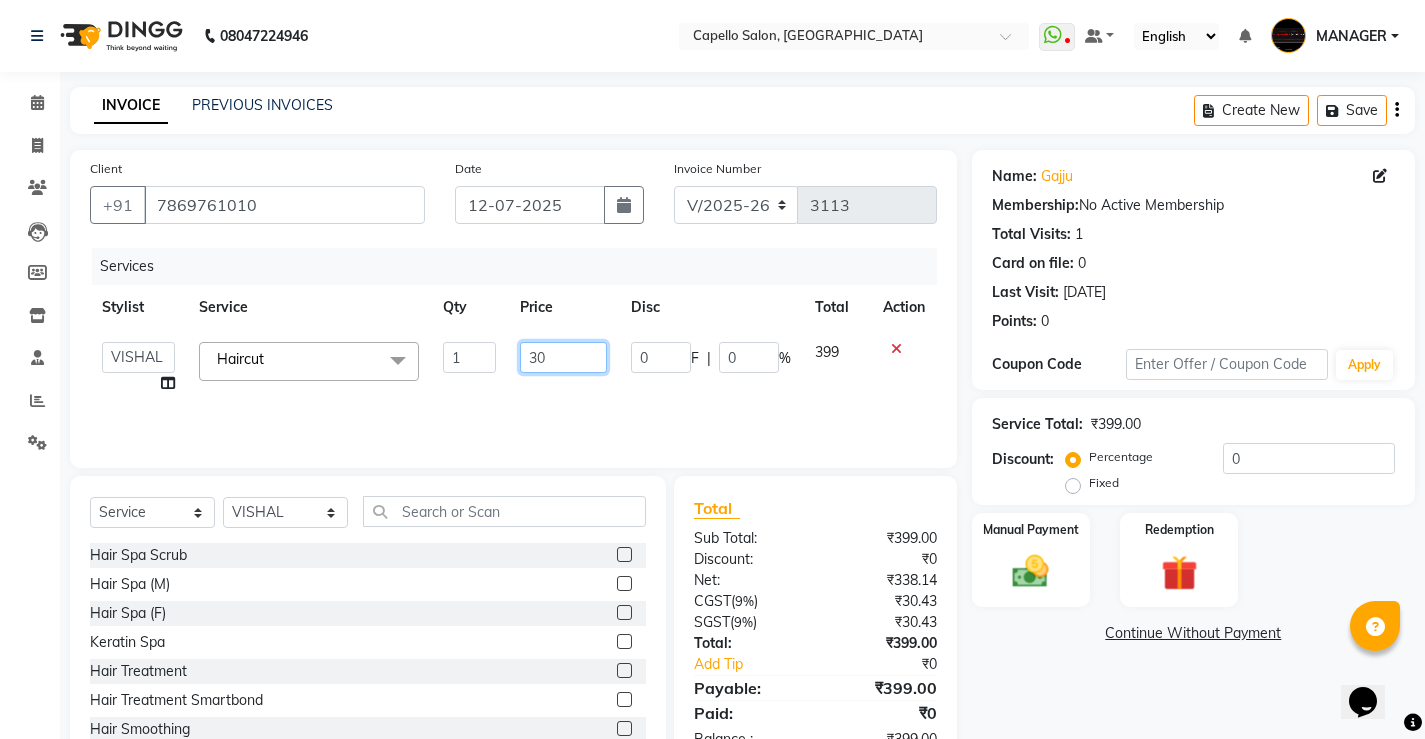 type on "300" 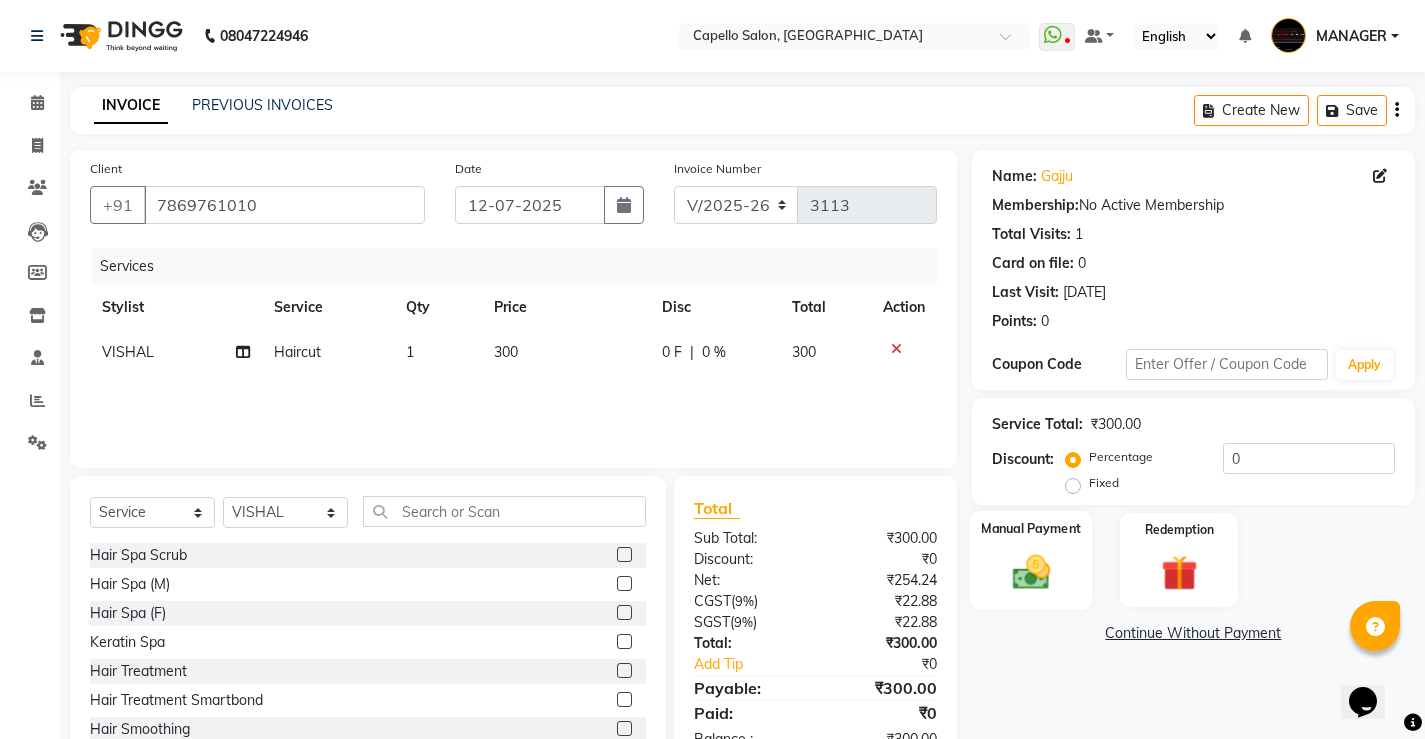 drag, startPoint x: 998, startPoint y: 563, endPoint x: 1030, endPoint y: 570, distance: 32.75668 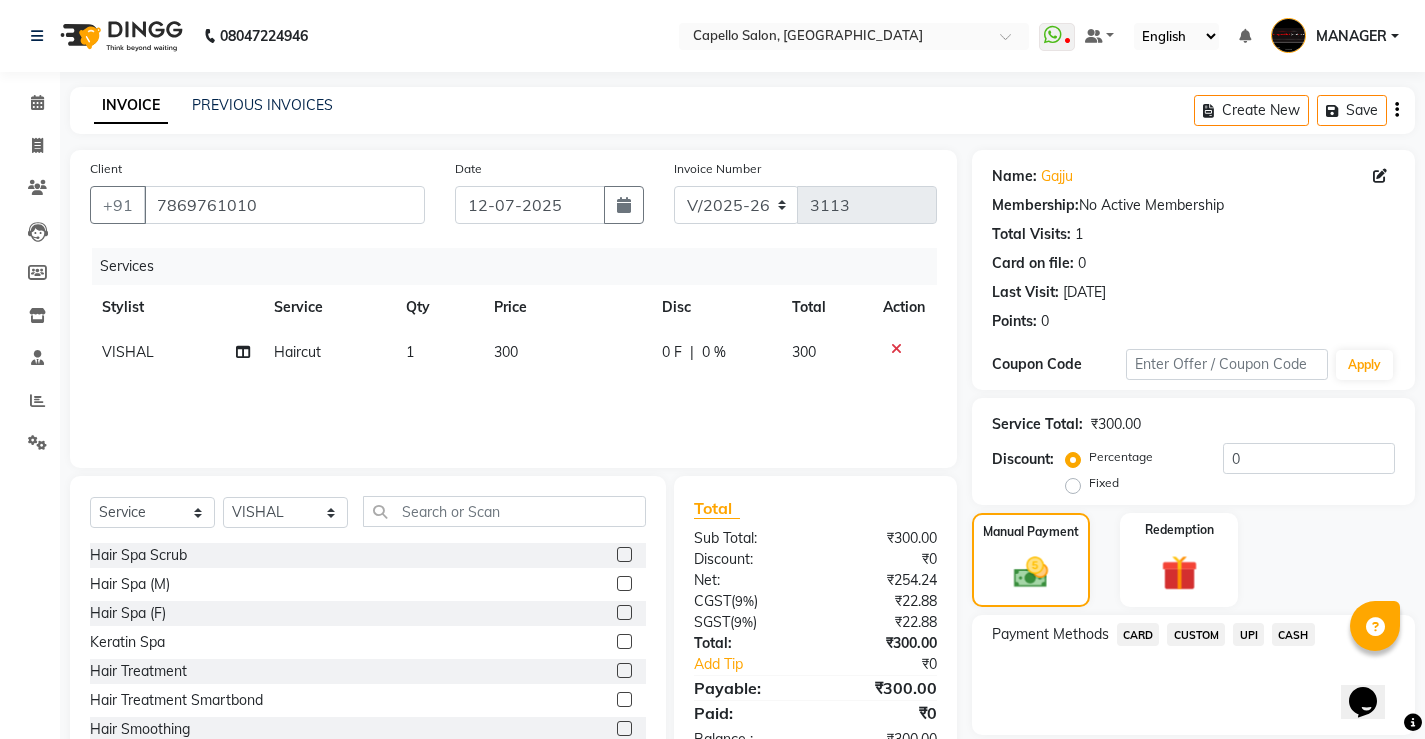 click on "CASH" 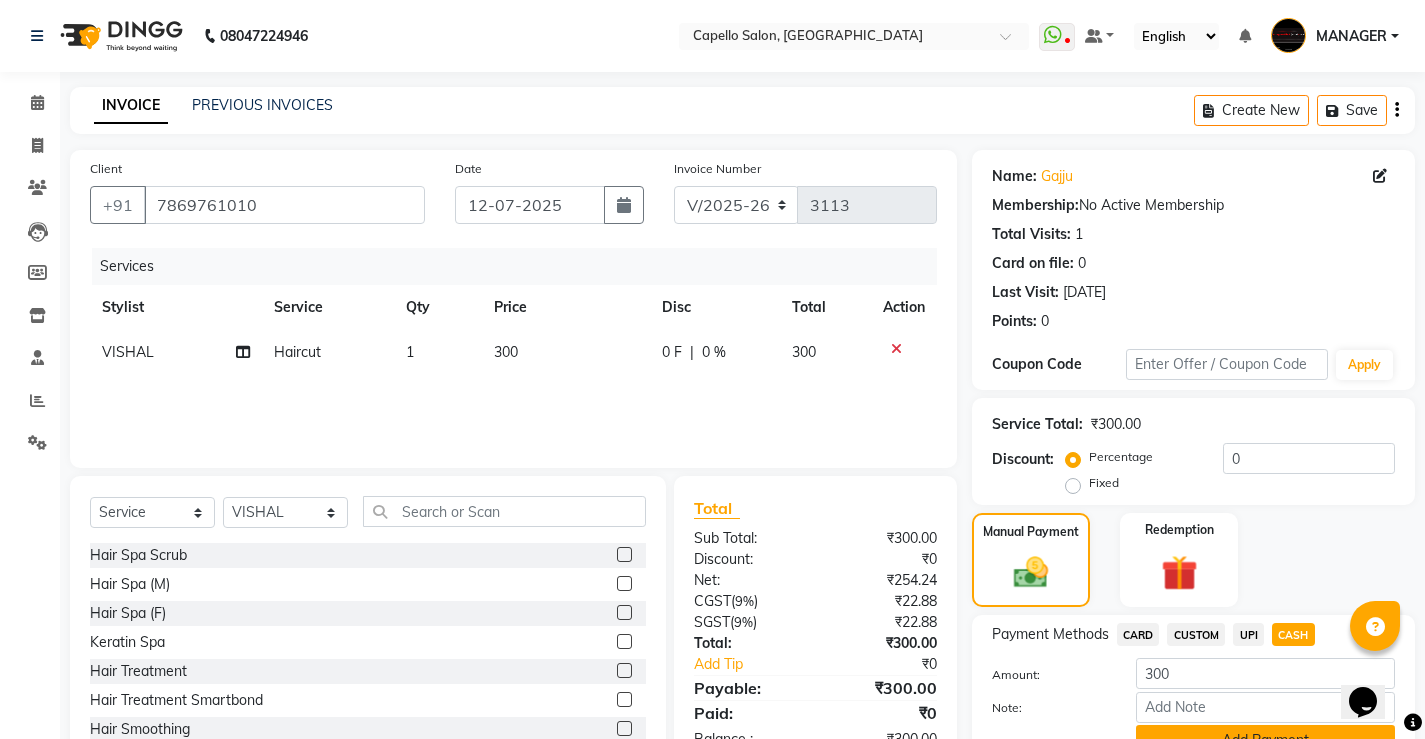 click on "Add Payment" 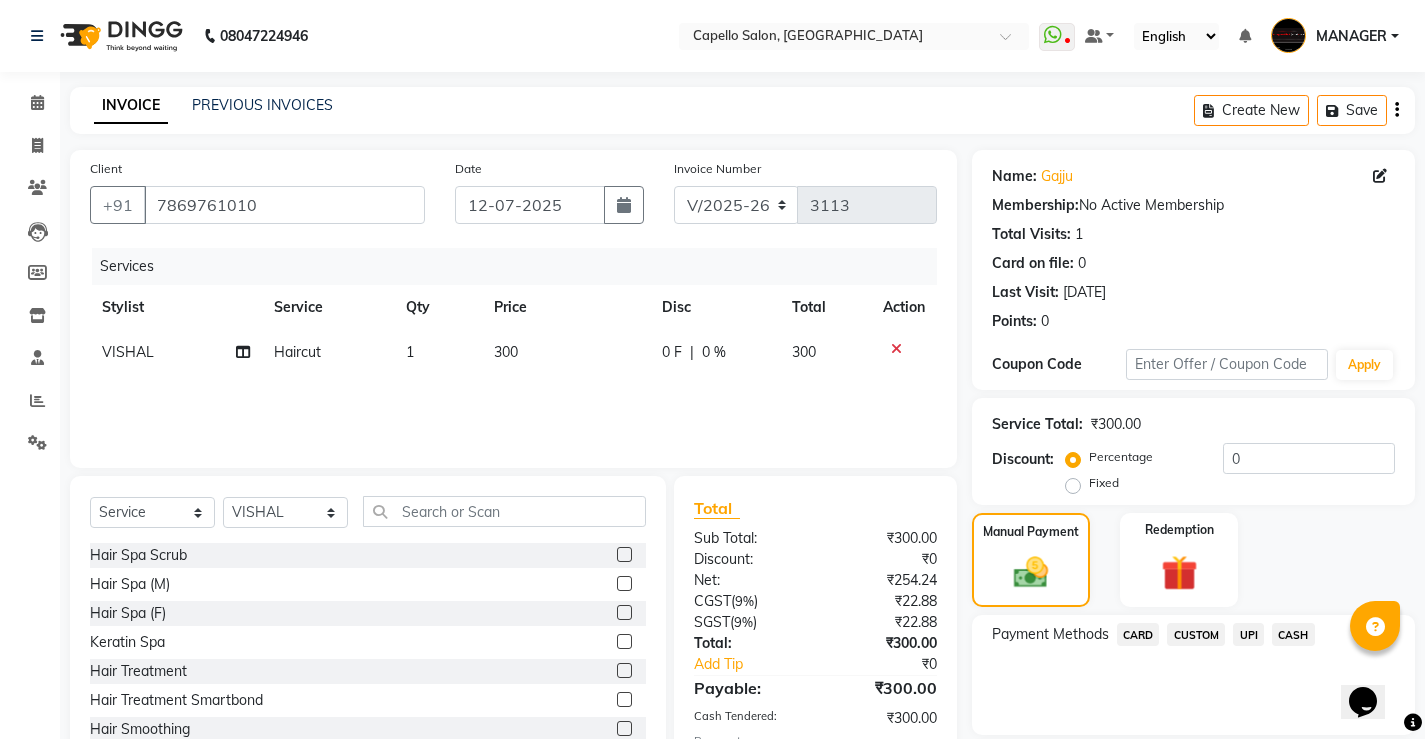 scroll, scrollTop: 96, scrollLeft: 0, axis: vertical 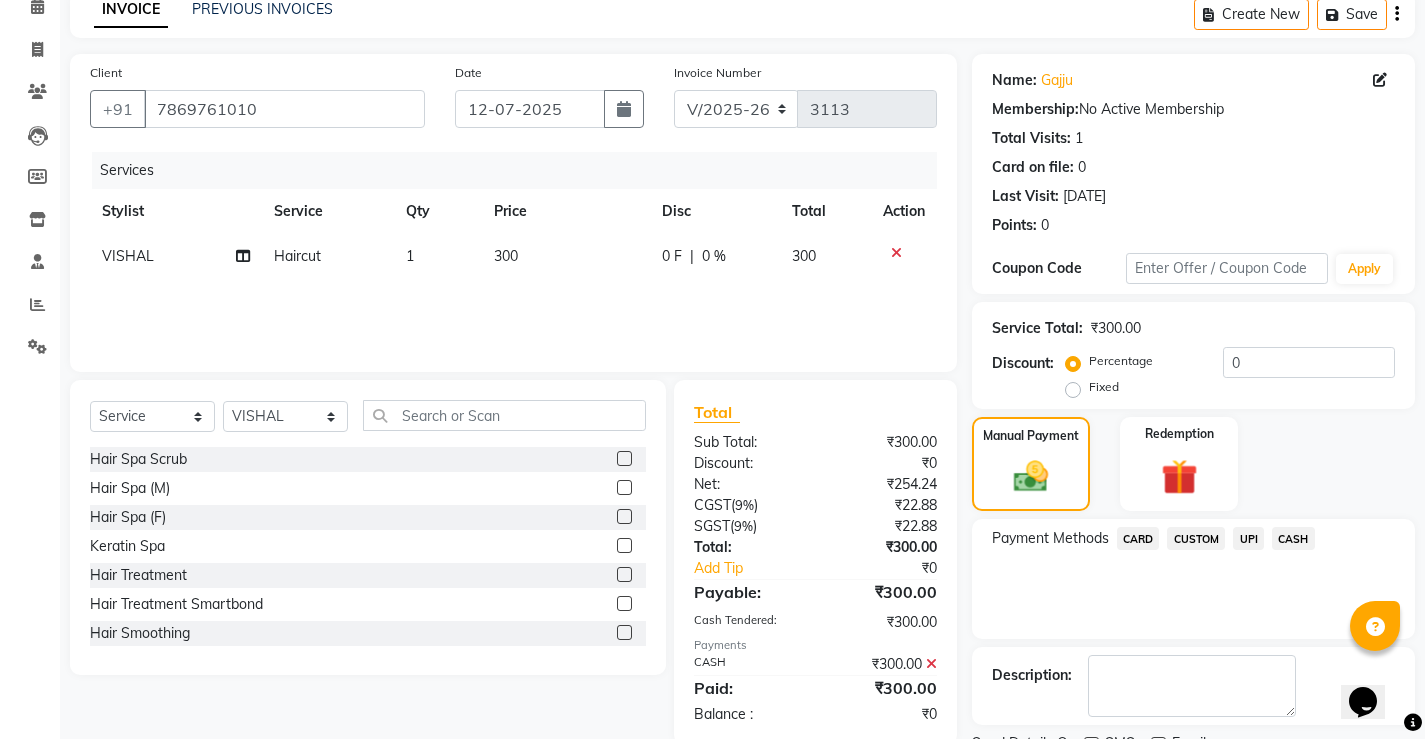 click on "Checkout" 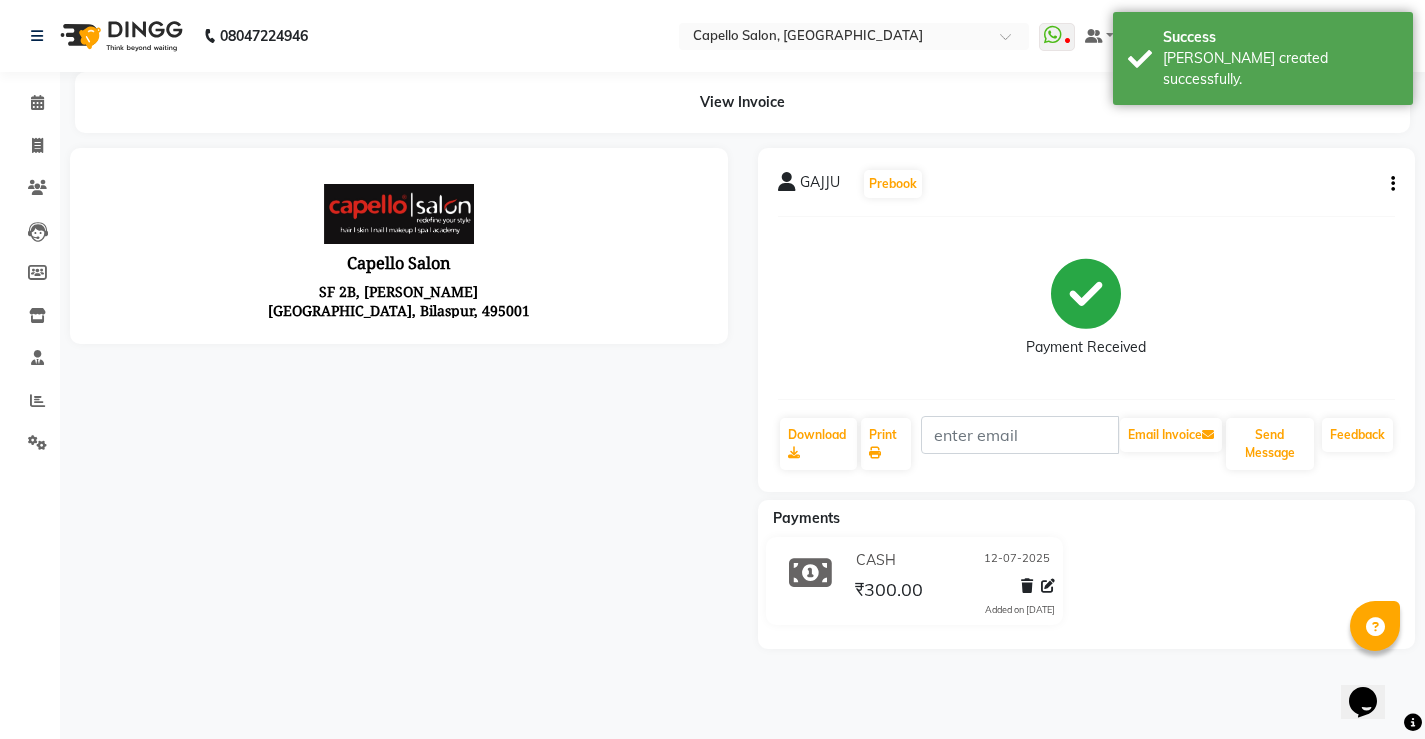 scroll, scrollTop: 0, scrollLeft: 0, axis: both 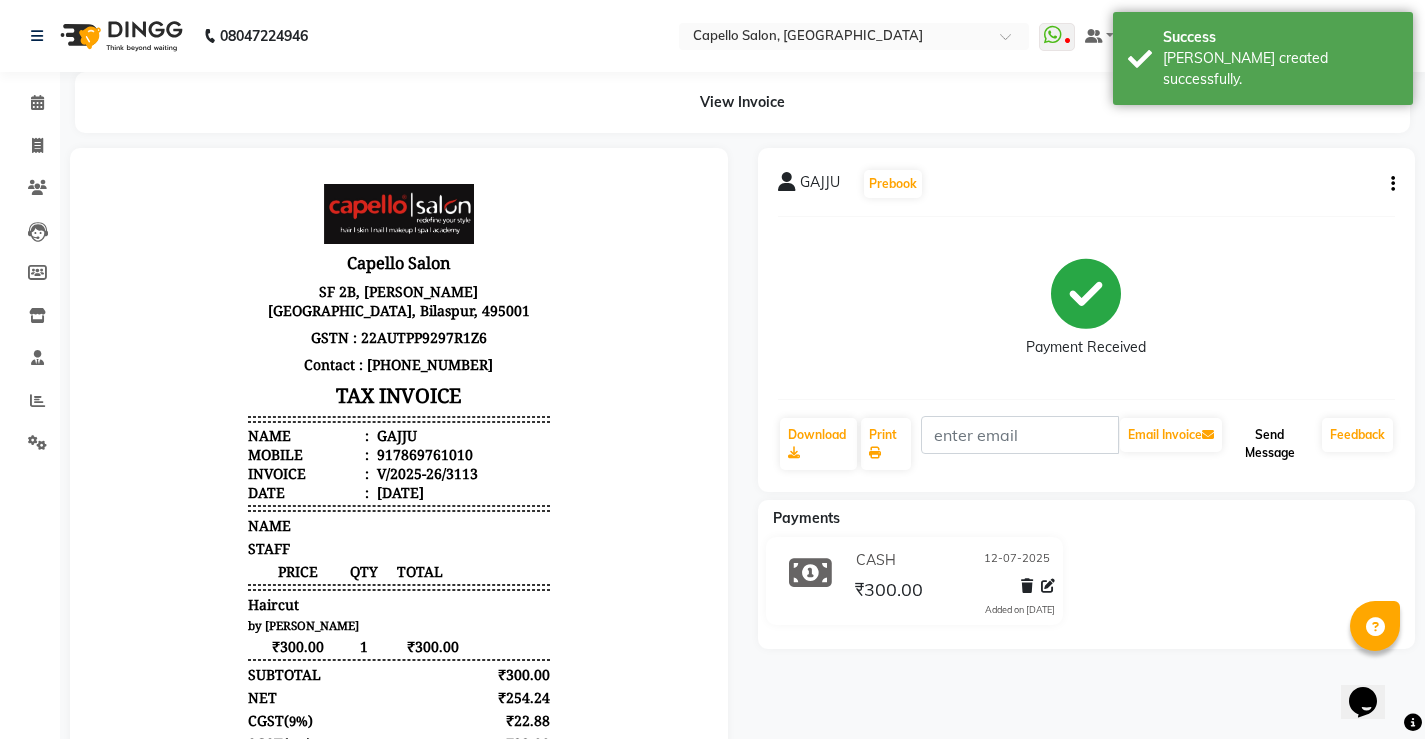 click on "Send Message" 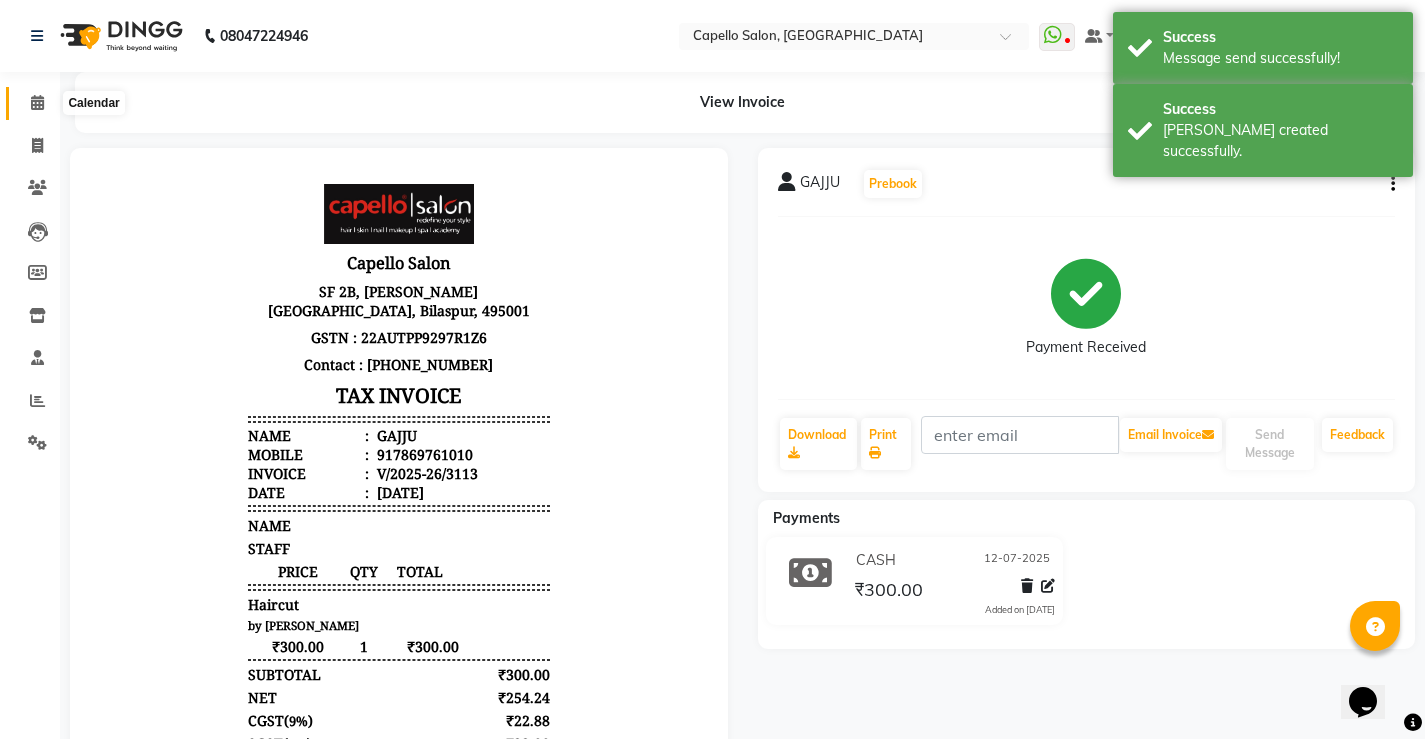 click 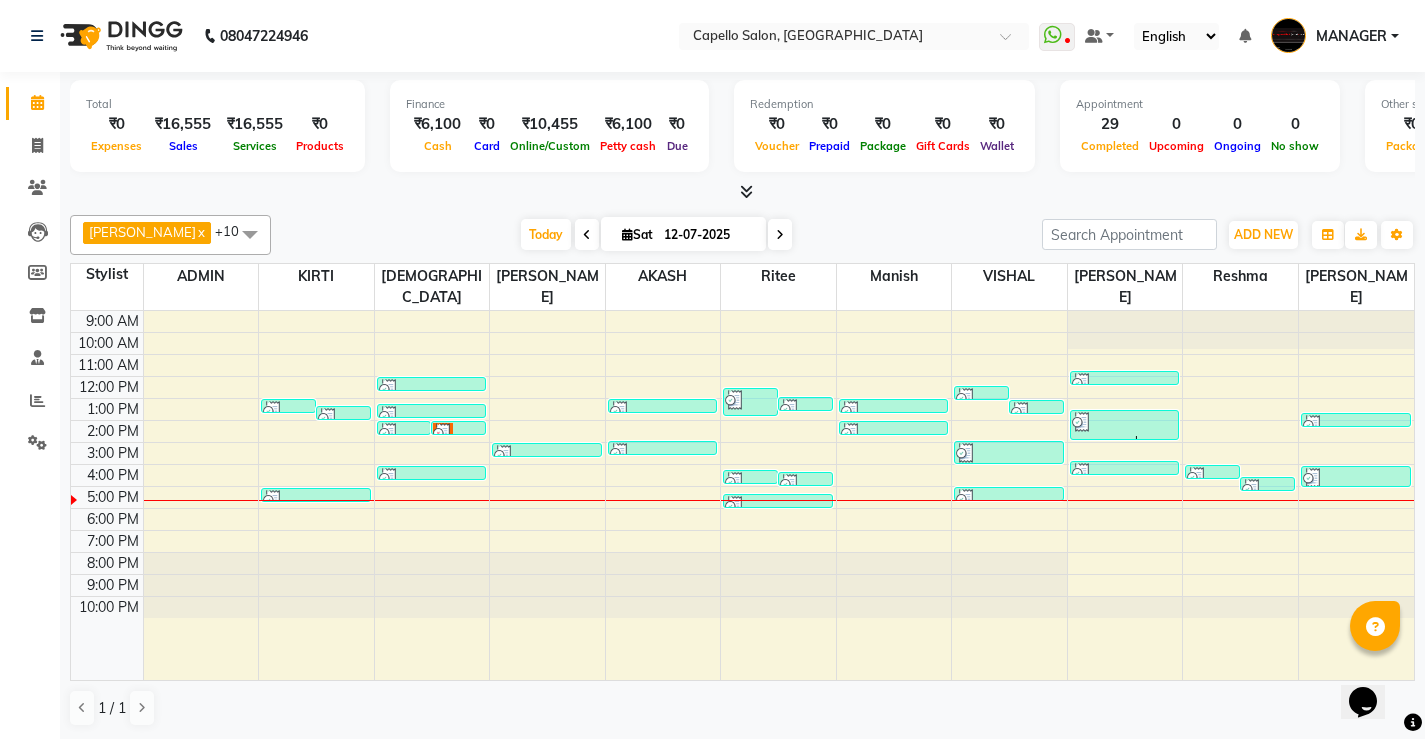 click on "9:00 AM 10:00 AM 11:00 AM 12:00 PM 1:00 PM 2:00 PM 3:00 PM 4:00 PM 5:00 PM 6:00 PM 7:00 PM 8:00 PM 9:00 PM 10:00 PM     SIKHA SINGH, TK05, 01:00 PM-01:40 PM, Haircut,Eyebrows (F),Upper Lips     SIKHA SINGH, TK05, 01:20 PM-01:40 PM, Eyebrows (F),Upper Lips     SHUBRA, TK21, 05:05 PM-05:25 PM, Eyebrows (F),Upper Lips     neha, TK11, 02:00 PM-02:20 PM, Haircut     neha, TK09, 02:00 PM-02:20 PM, Haircut     IMRAN, TK02, 12:00 PM-12:20 PM, Haircut     shivani, TK08, 01:15 PM-01:40 PM, Haircut + Styling + Shampoo & Conditioner (Berina)     ISHITA, TK18, 04:05 PM-04:35 PM, Haircut + Style (U)     S. SATVIKA, TK12, 03:00 PM-03:30 PM, Haircut + Style (U)     soumya kesarwani, TK06, 01:00 PM-01:20 PM, Haircut     SAMEER, TK13, 02:55 PM-03:15 PM, Haircut + Styling + Shampoo & Conditioner (Matrix)     v sayamvesh, TK03, 12:30 PM-01:50 PM, Skinora Radiance Treatment ( Kakadu& Lakadong),Face D-Tan     MINAZ, TK07, 12:55 PM-01:05 PM, Eyebrows (F)     ANIL, TK17, 04:15 PM-04:35 PM, Eyebrows (F),Upper Lips" at bounding box center [742, 495] 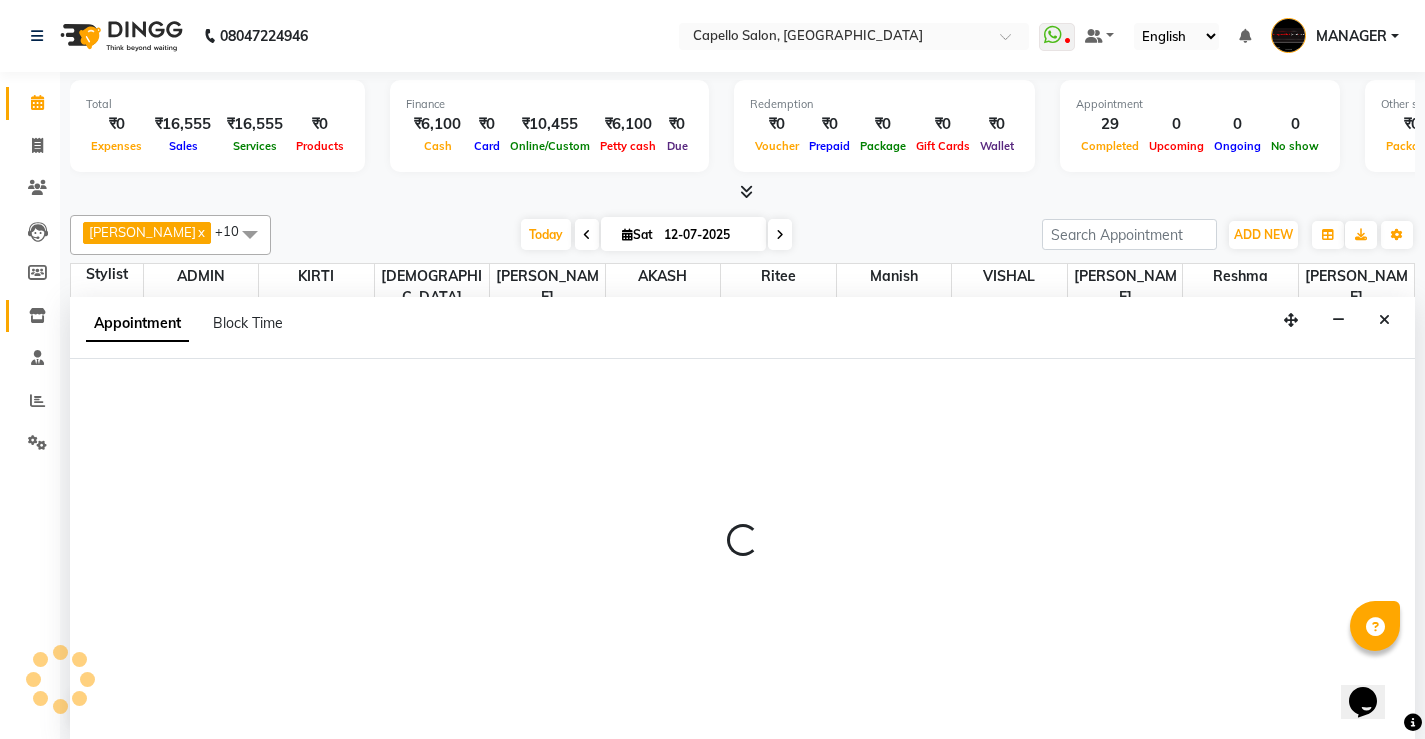 scroll, scrollTop: 1, scrollLeft: 0, axis: vertical 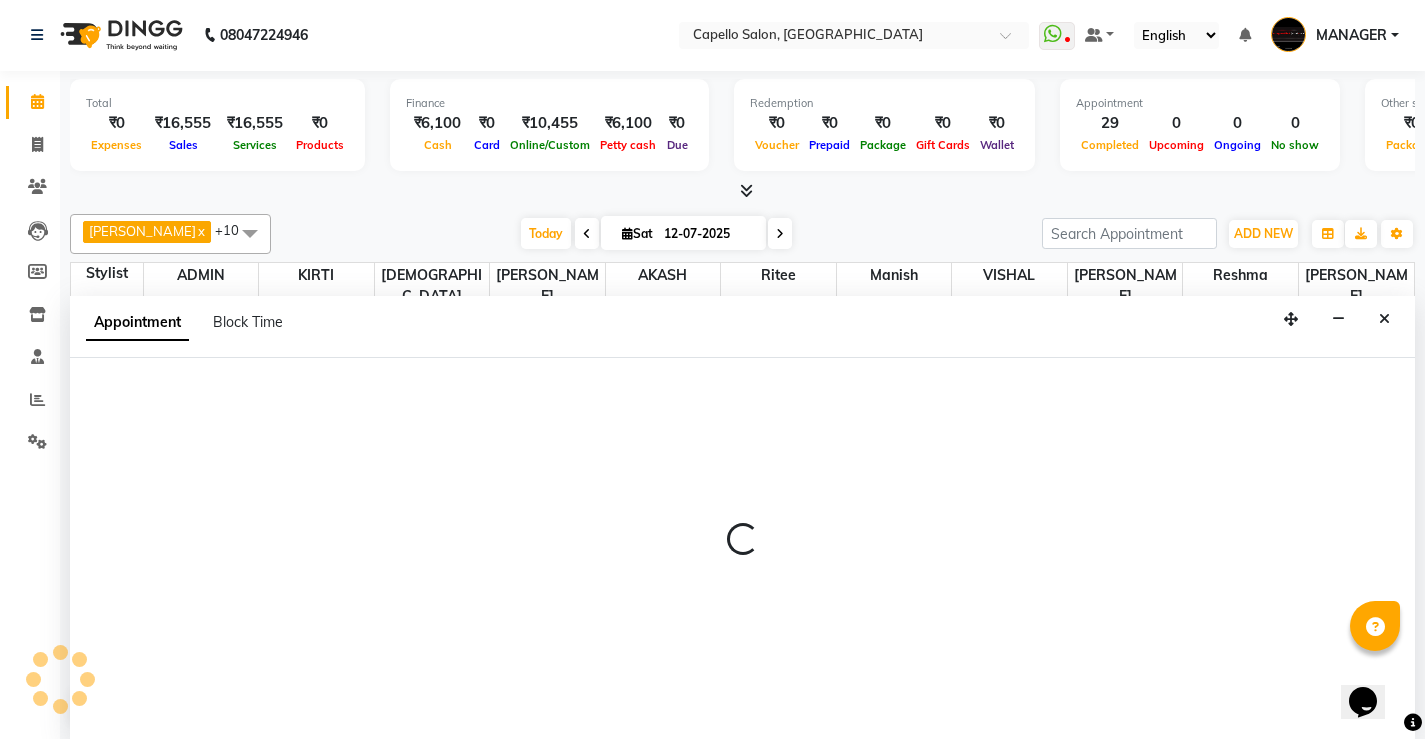 select on "65489" 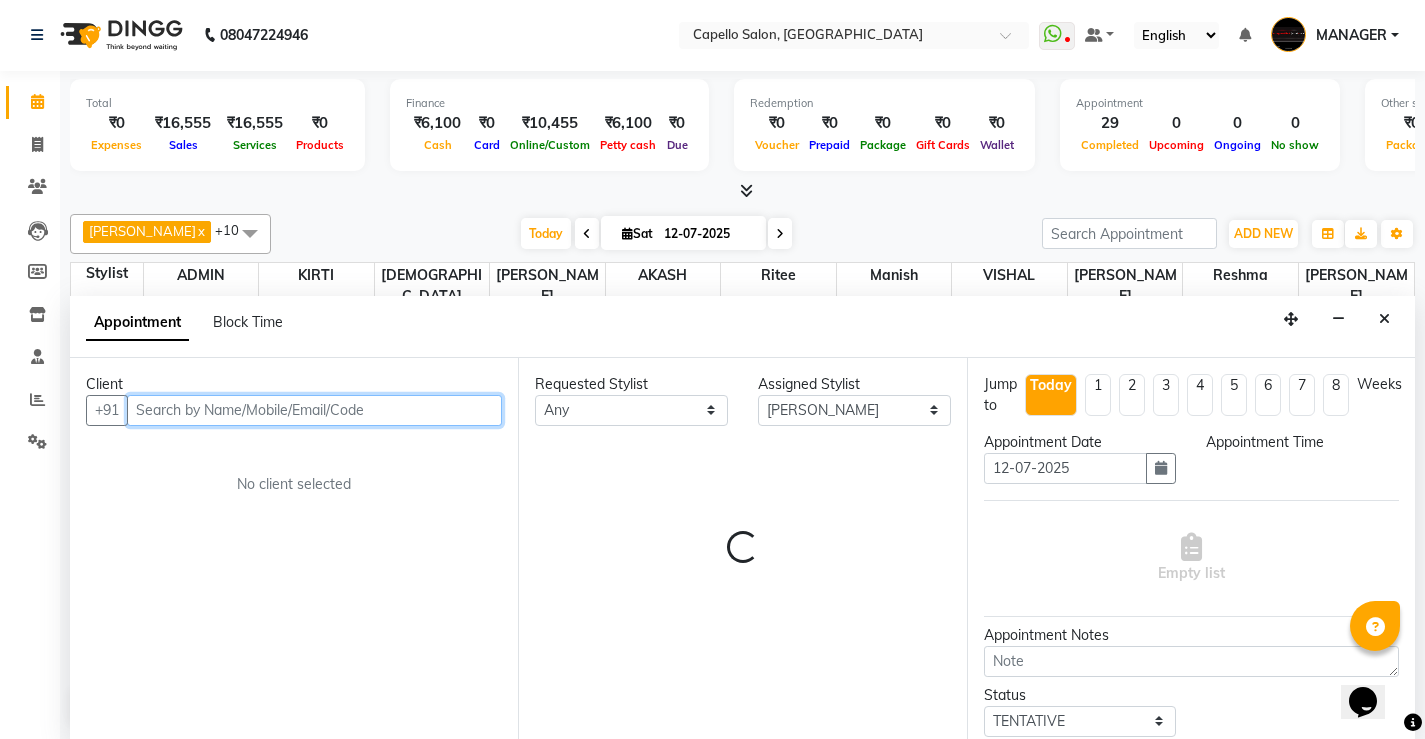 select on "1020" 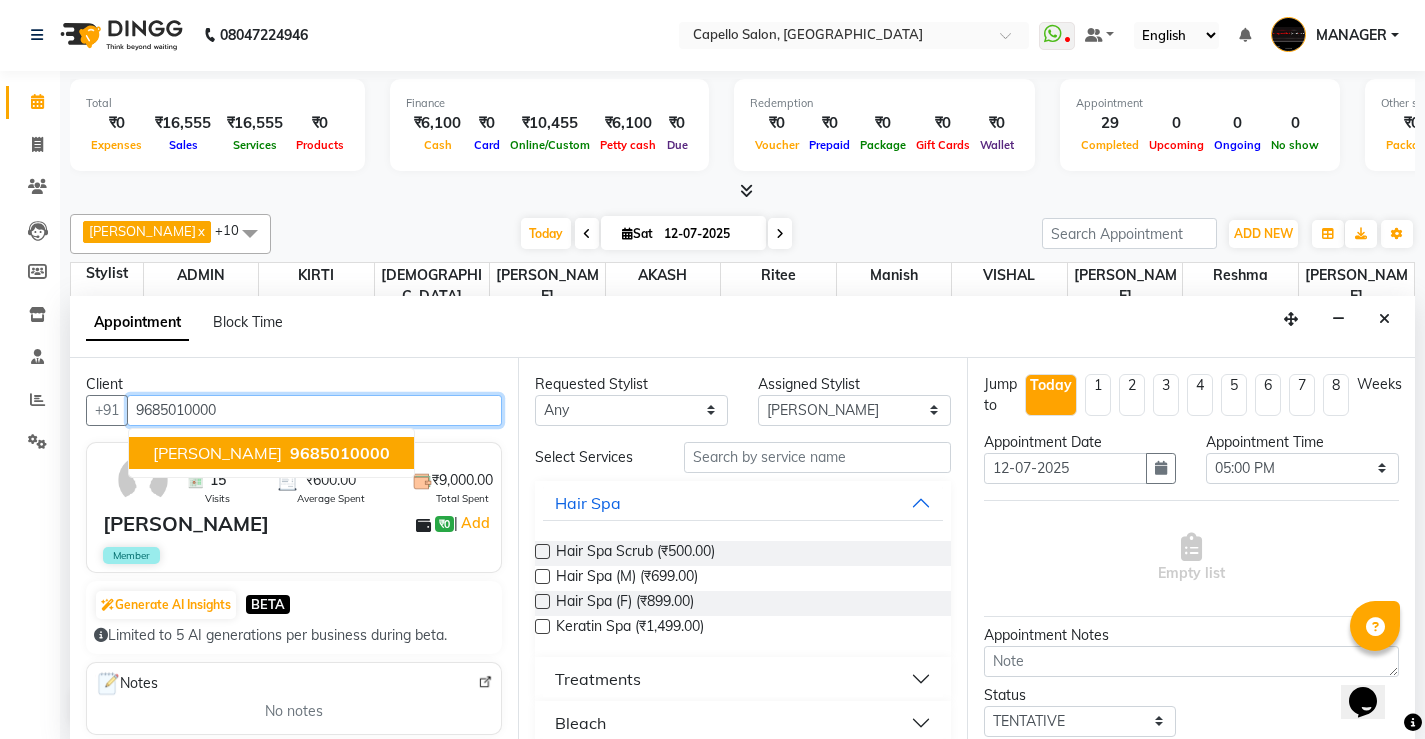 click on "sachin saluja" at bounding box center [217, 453] 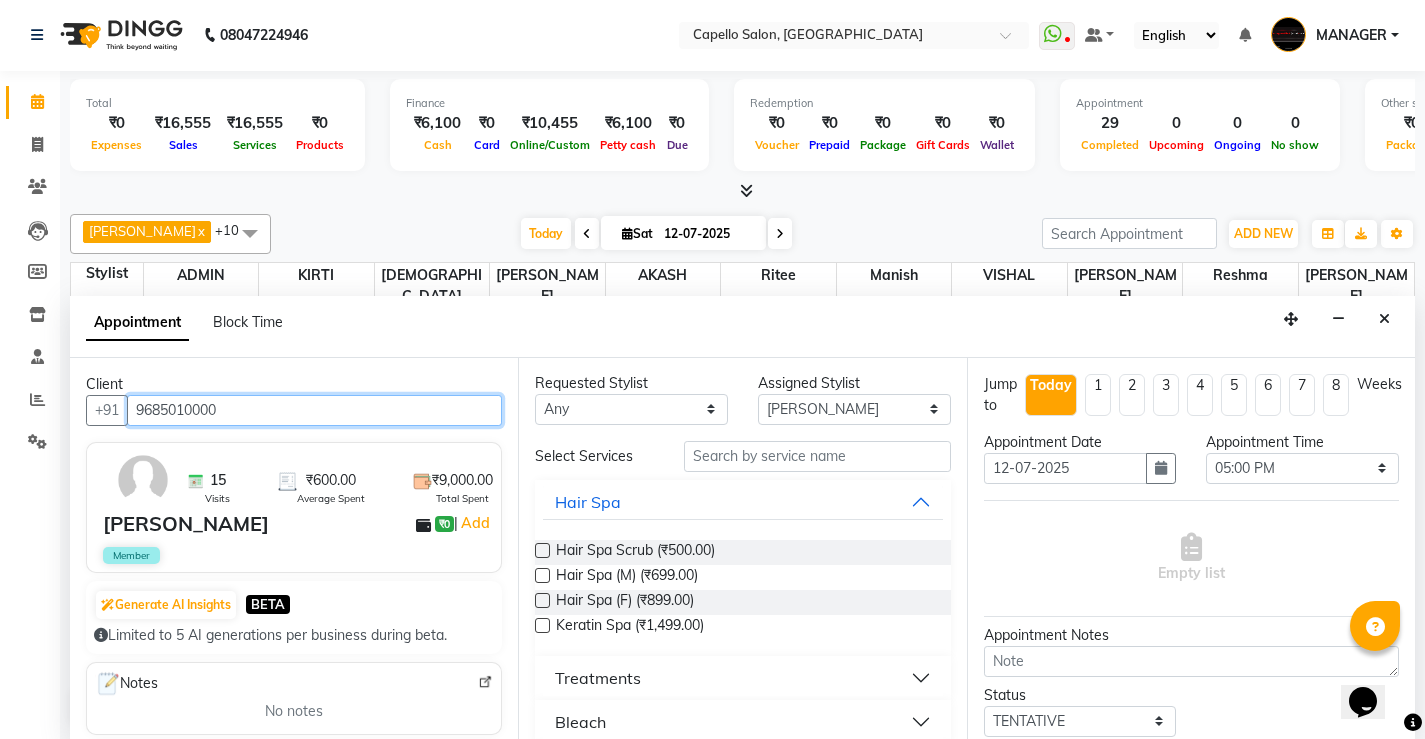 scroll, scrollTop: 0, scrollLeft: 0, axis: both 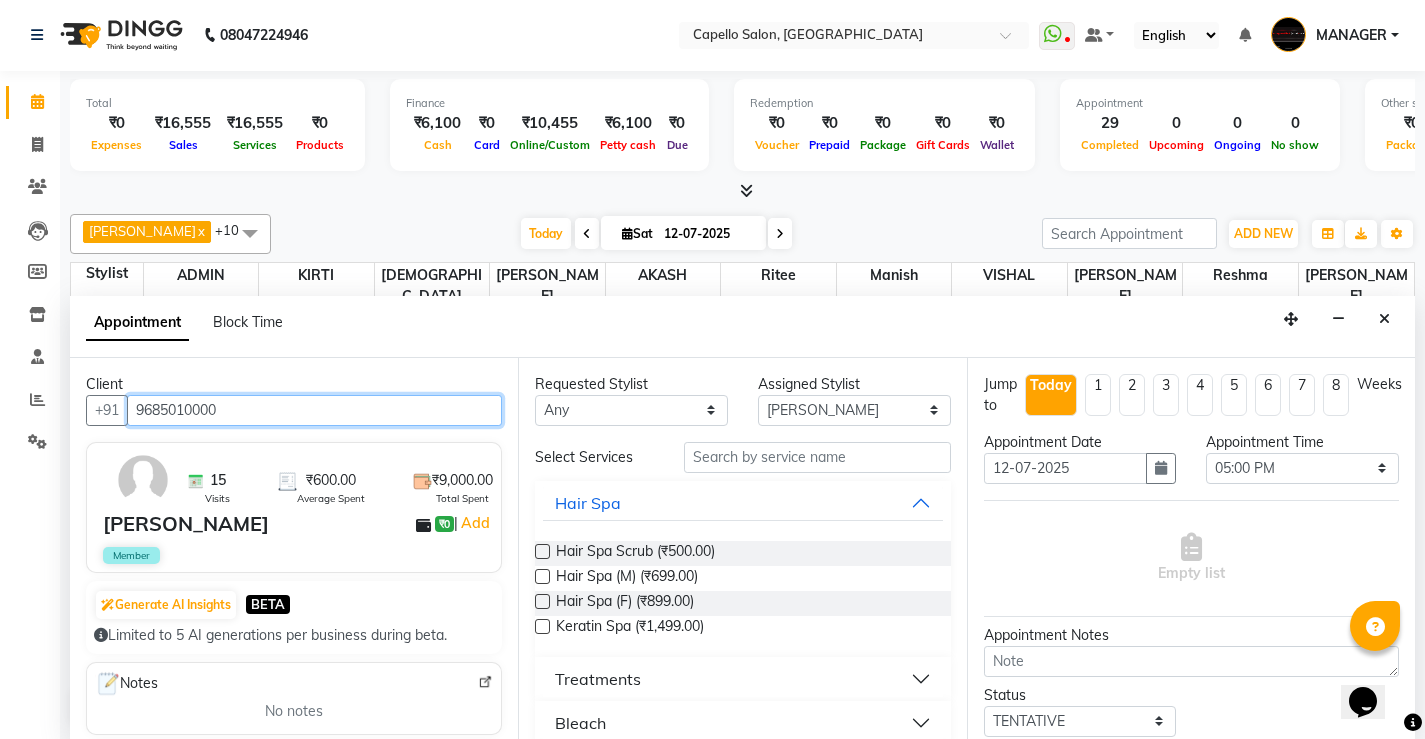 type on "9685010000" 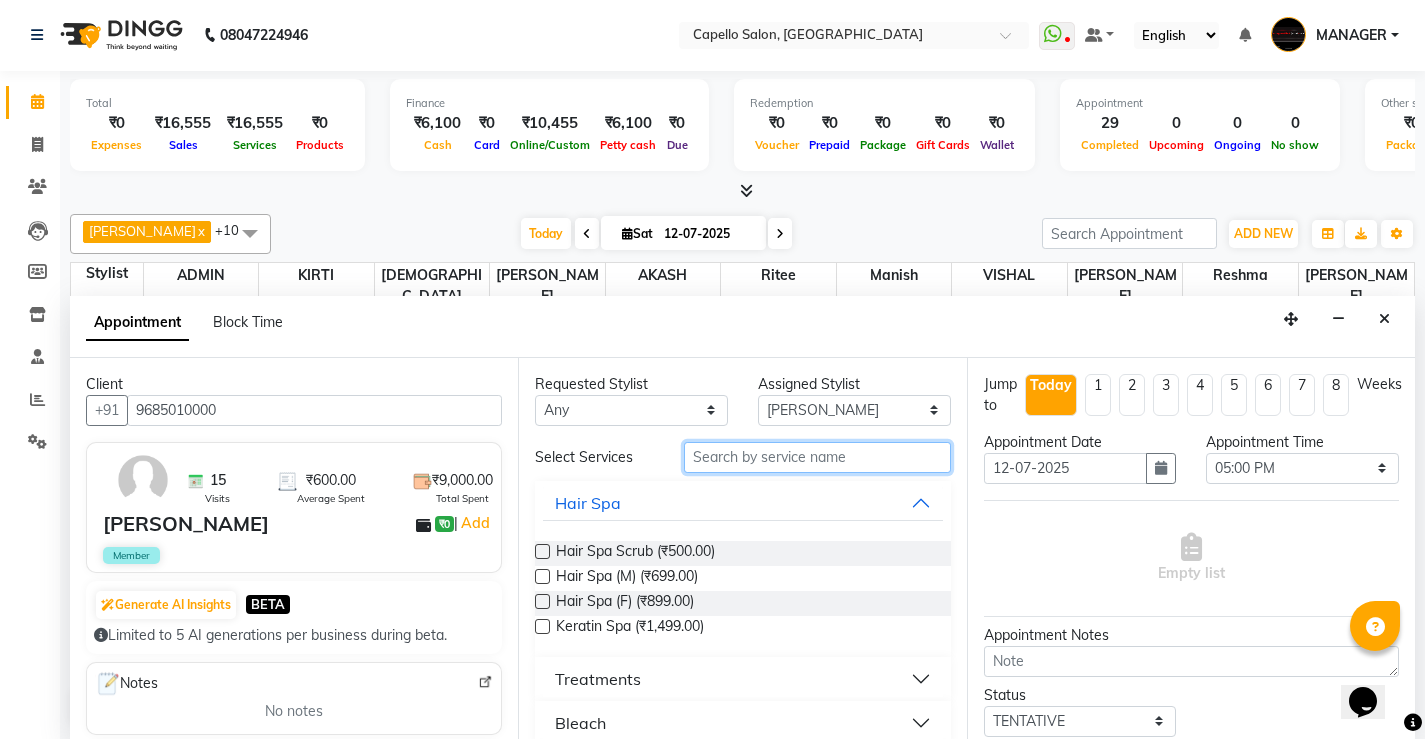click at bounding box center (817, 457) 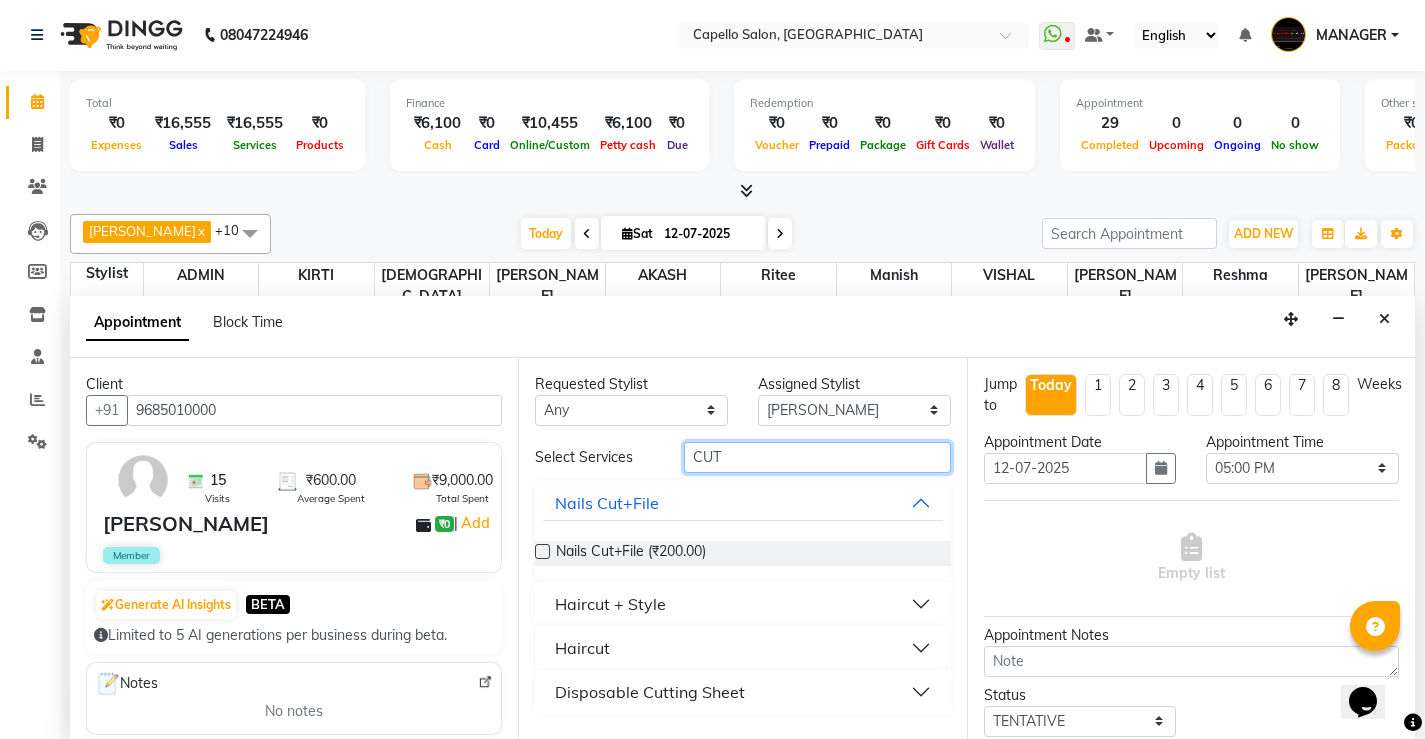 type on "CUT" 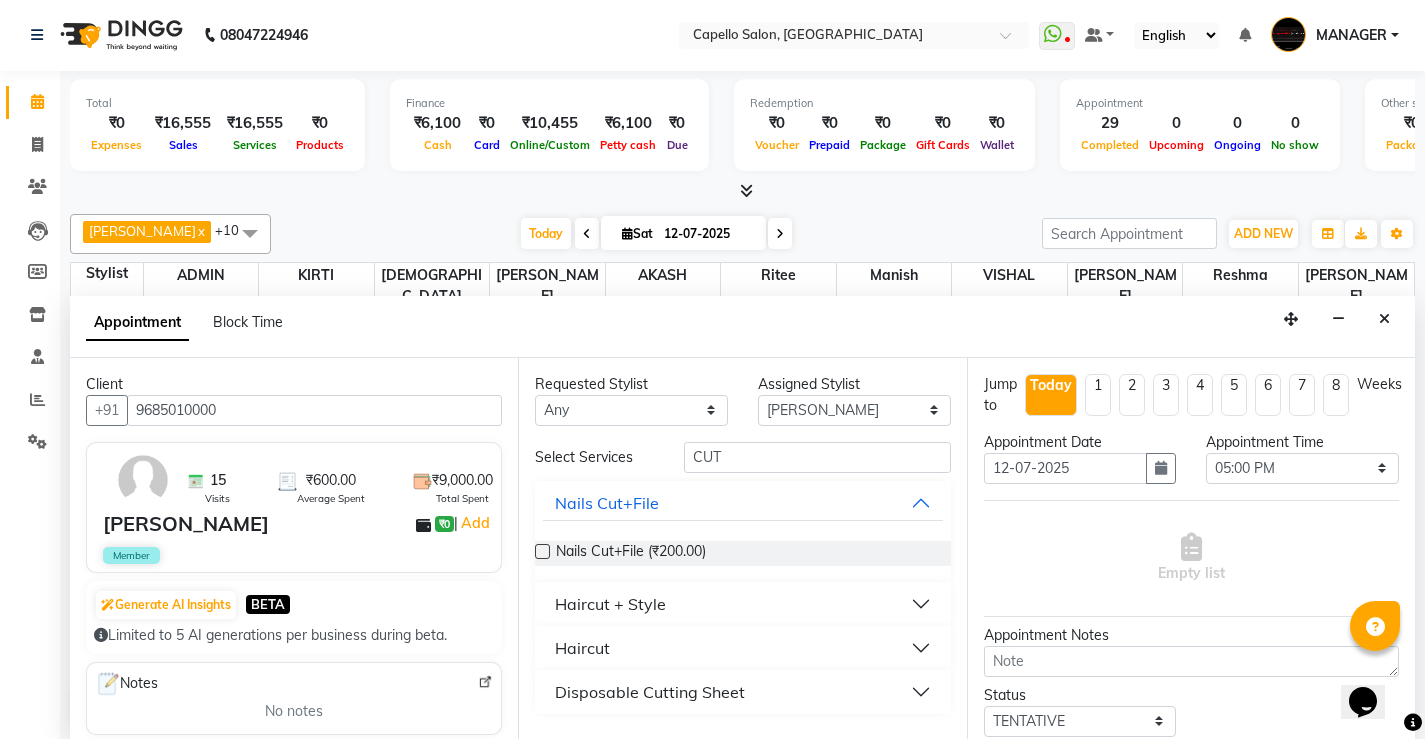 click on "Haircut" at bounding box center (582, 648) 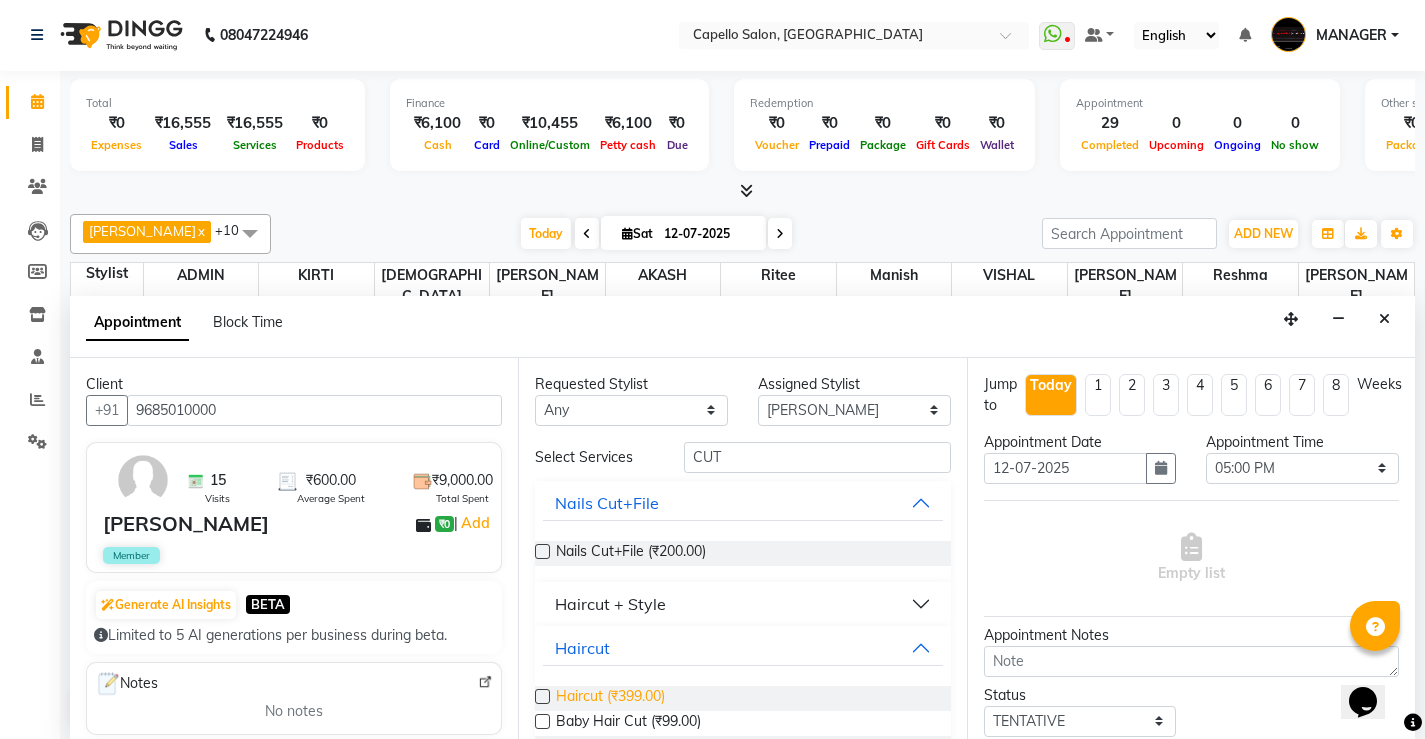 click on "Haircut (₹399.00)" at bounding box center [610, 698] 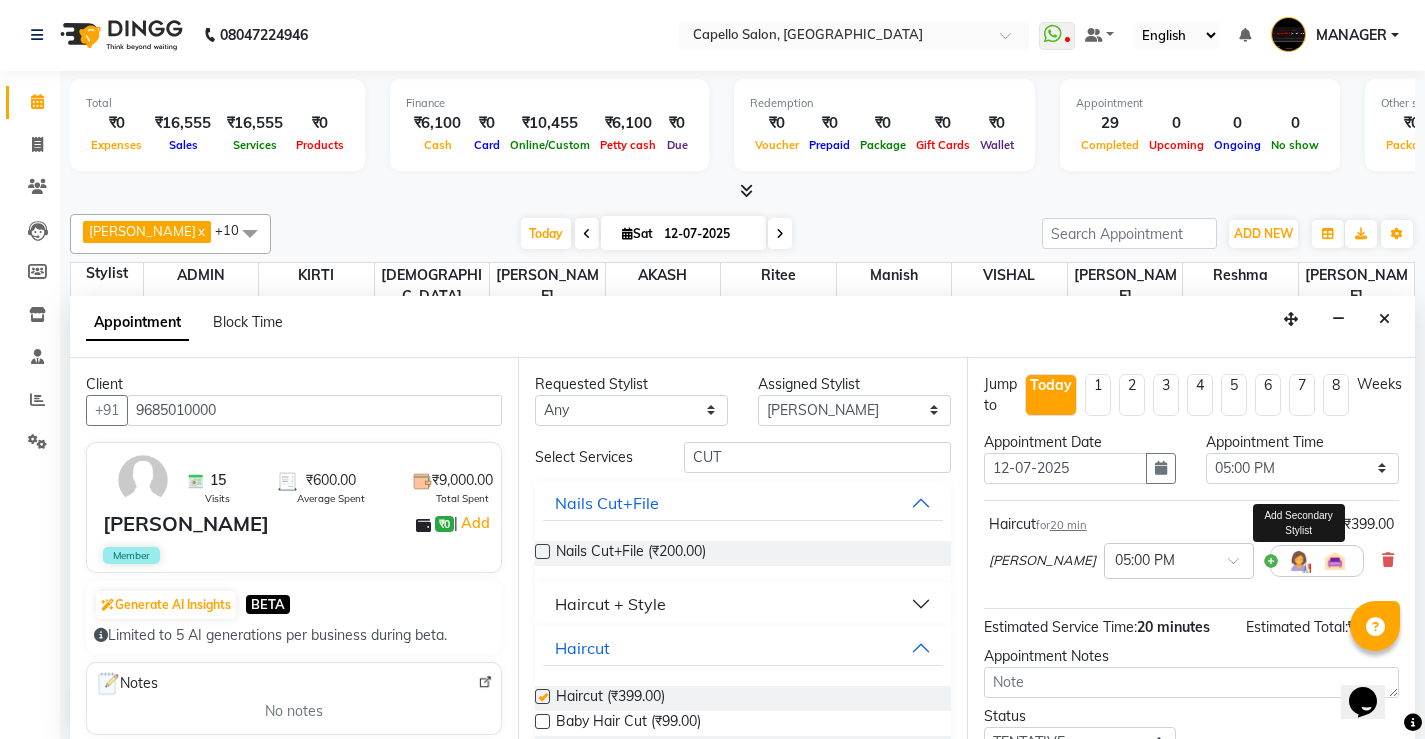 checkbox on "false" 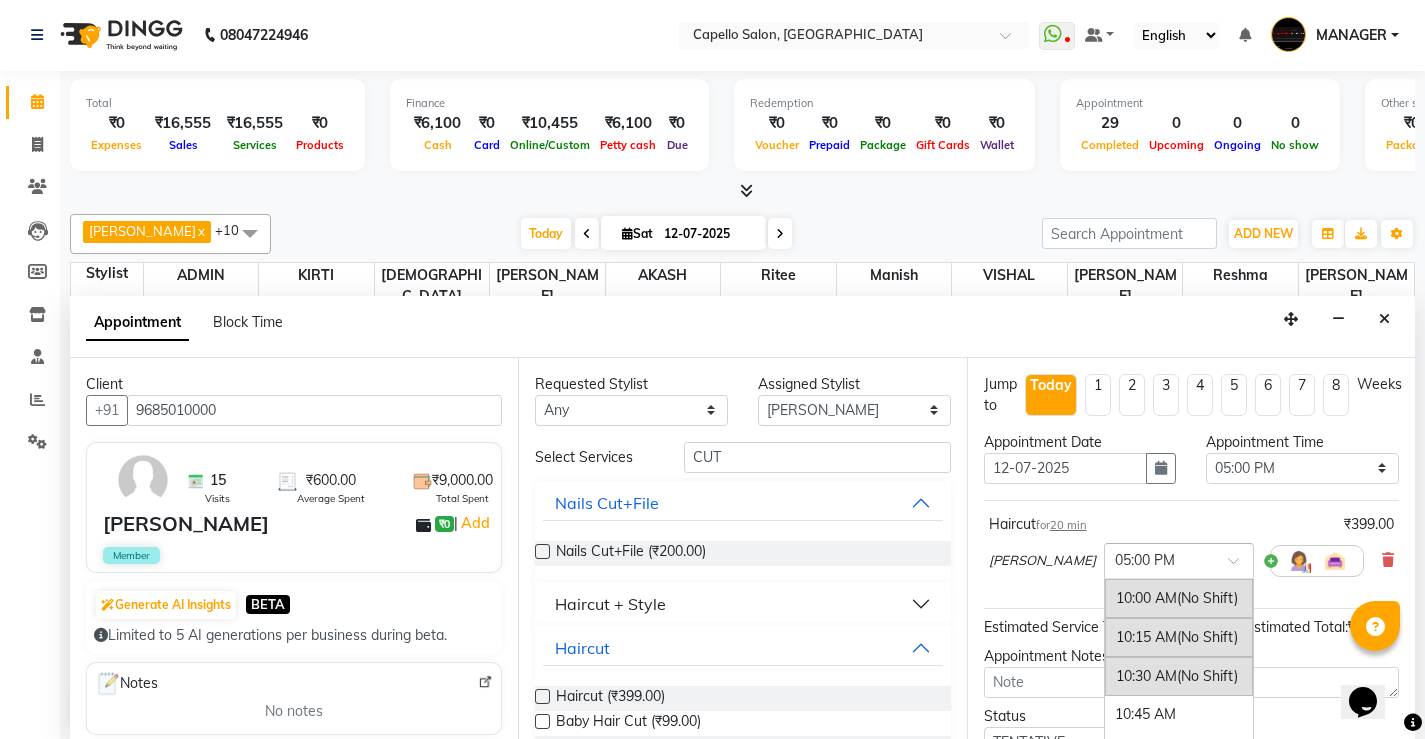 click at bounding box center [1159, 559] 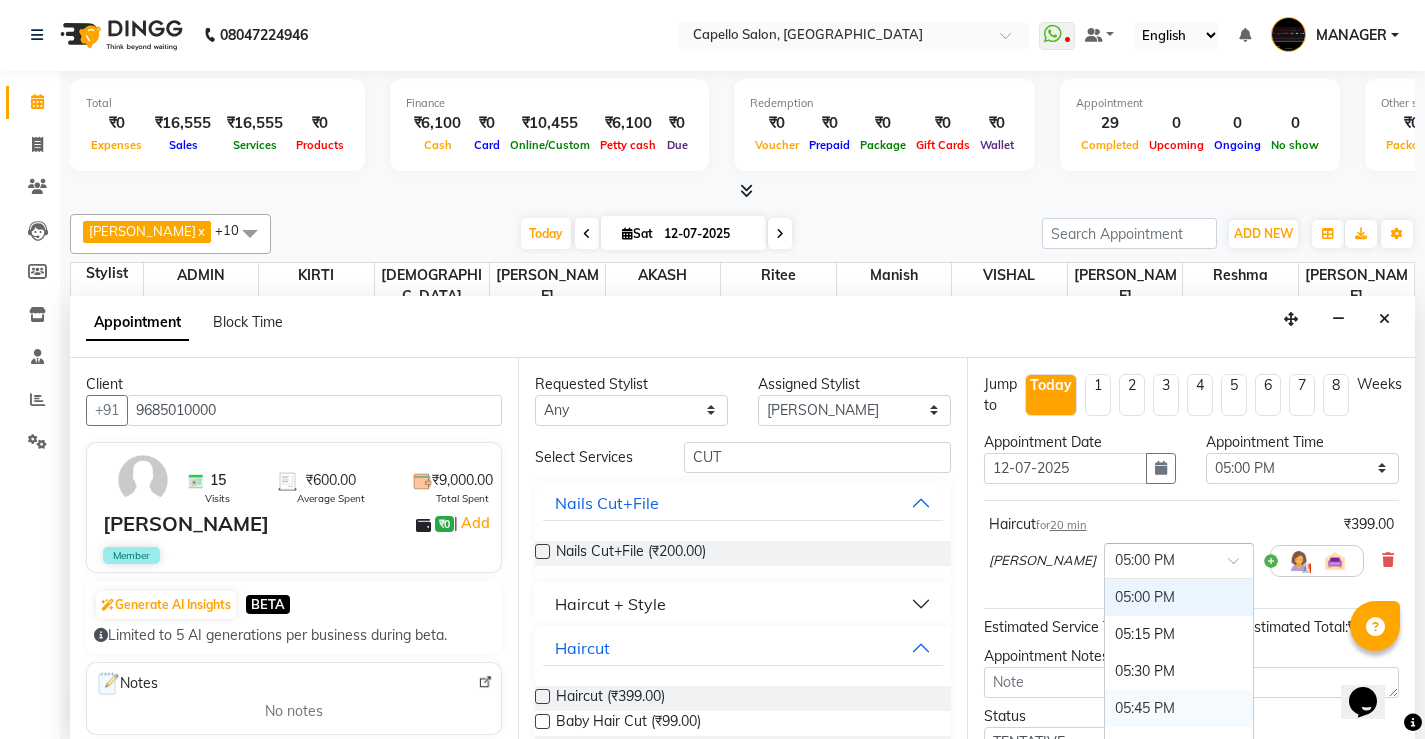 click on "05:45 PM" at bounding box center (1179, 708) 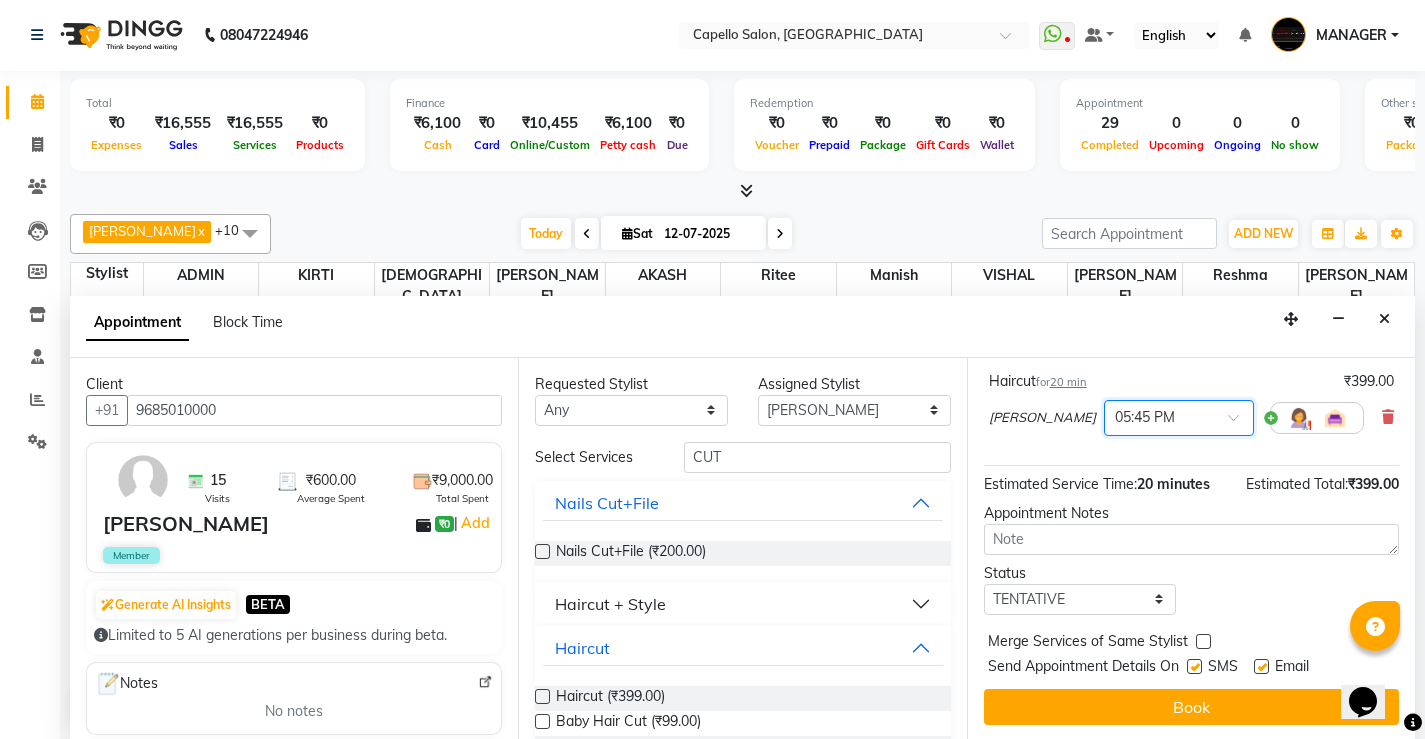 scroll, scrollTop: 145, scrollLeft: 0, axis: vertical 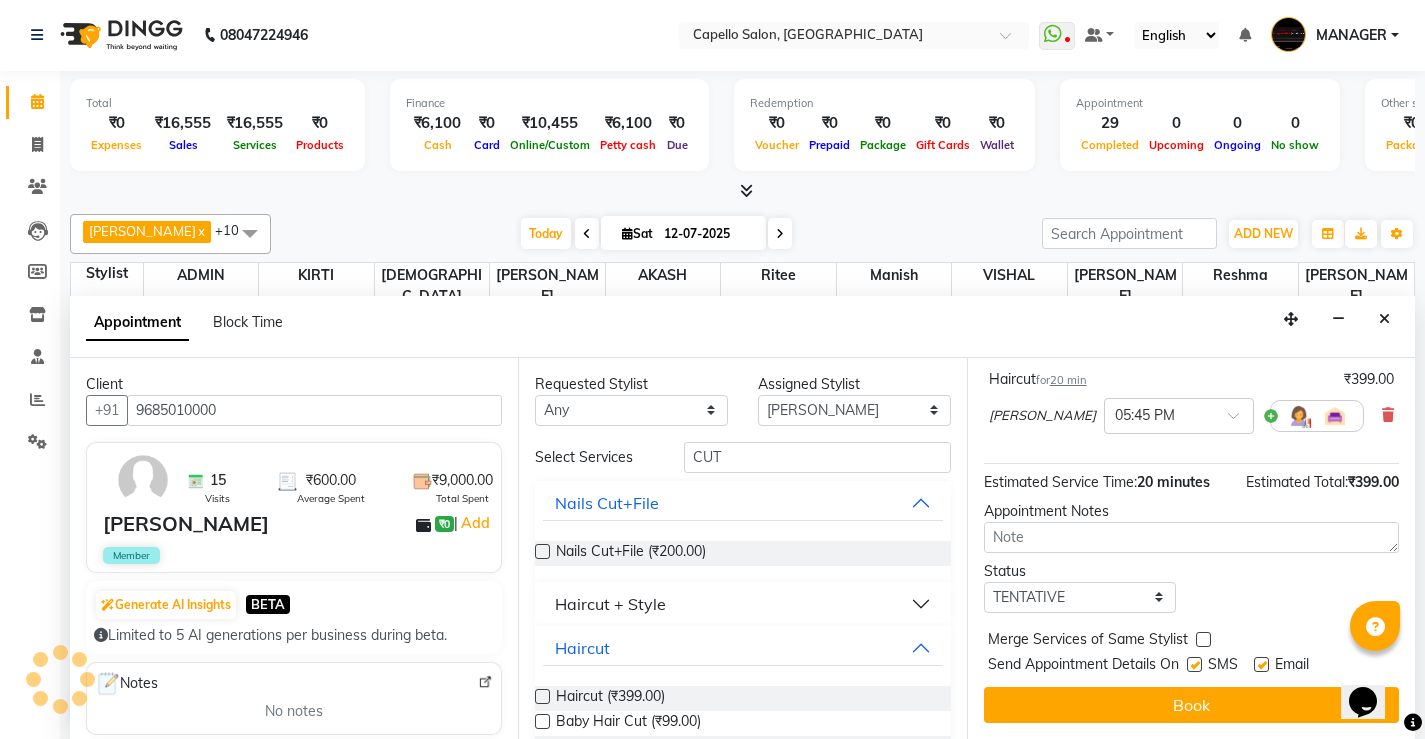 click on "Status" at bounding box center (1080, 571) 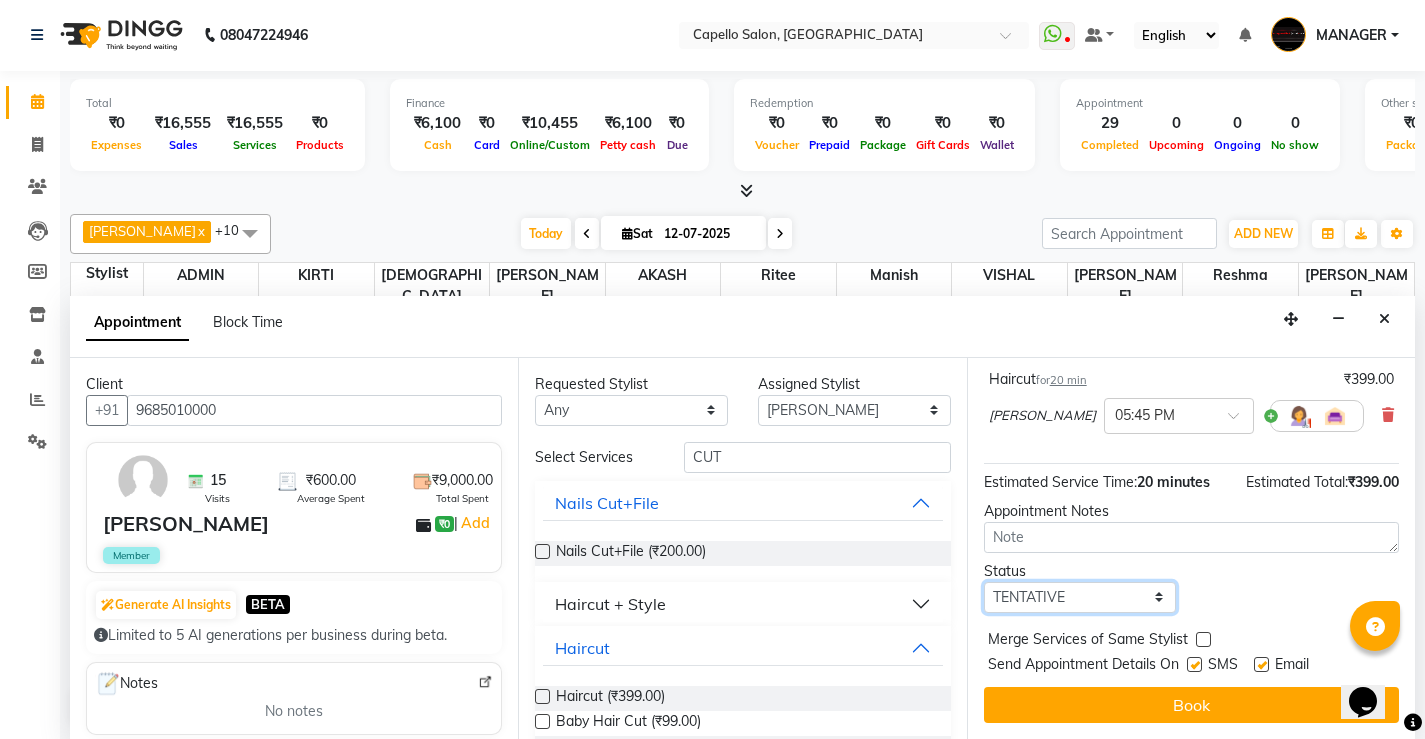 click on "Select TENTATIVE CONFIRM CHECK-IN UPCOMING" at bounding box center [1080, 597] 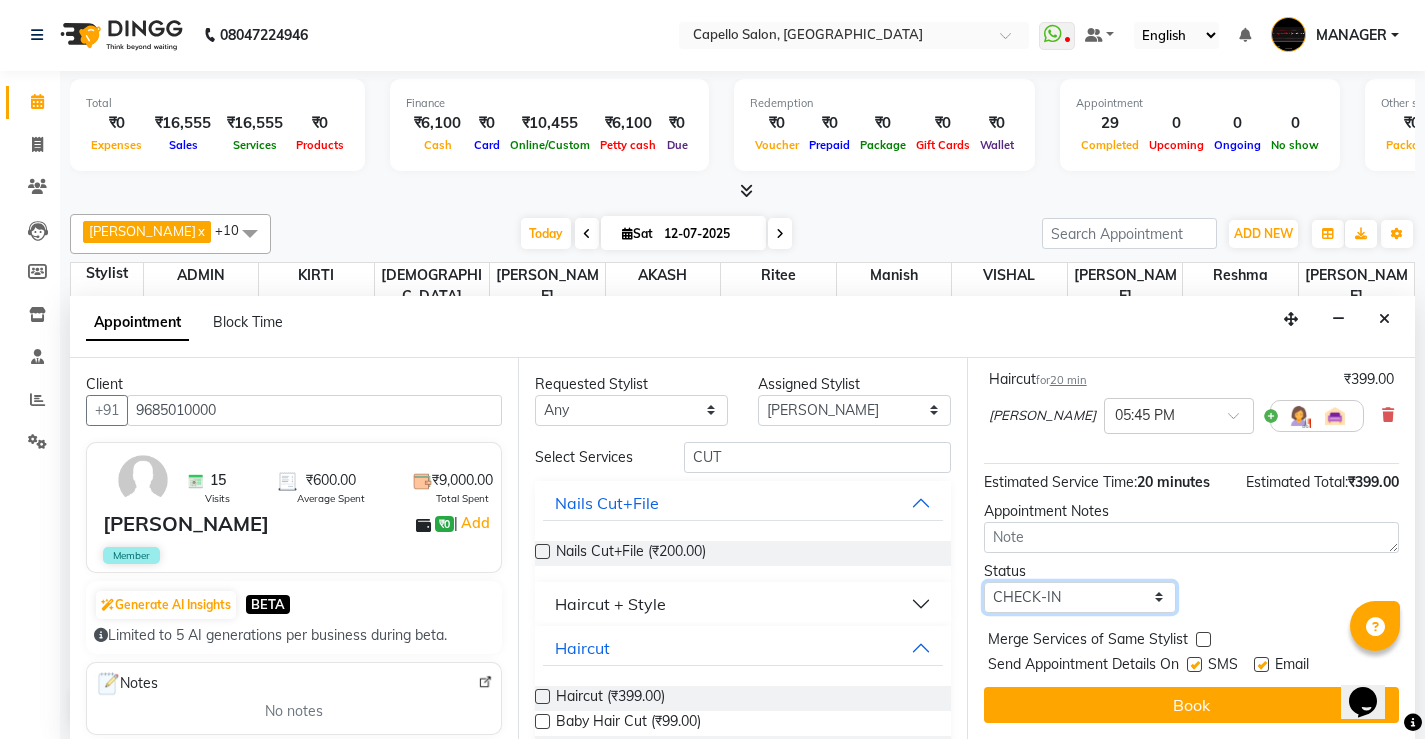 click on "Select TENTATIVE CONFIRM CHECK-IN UPCOMING" at bounding box center (1080, 597) 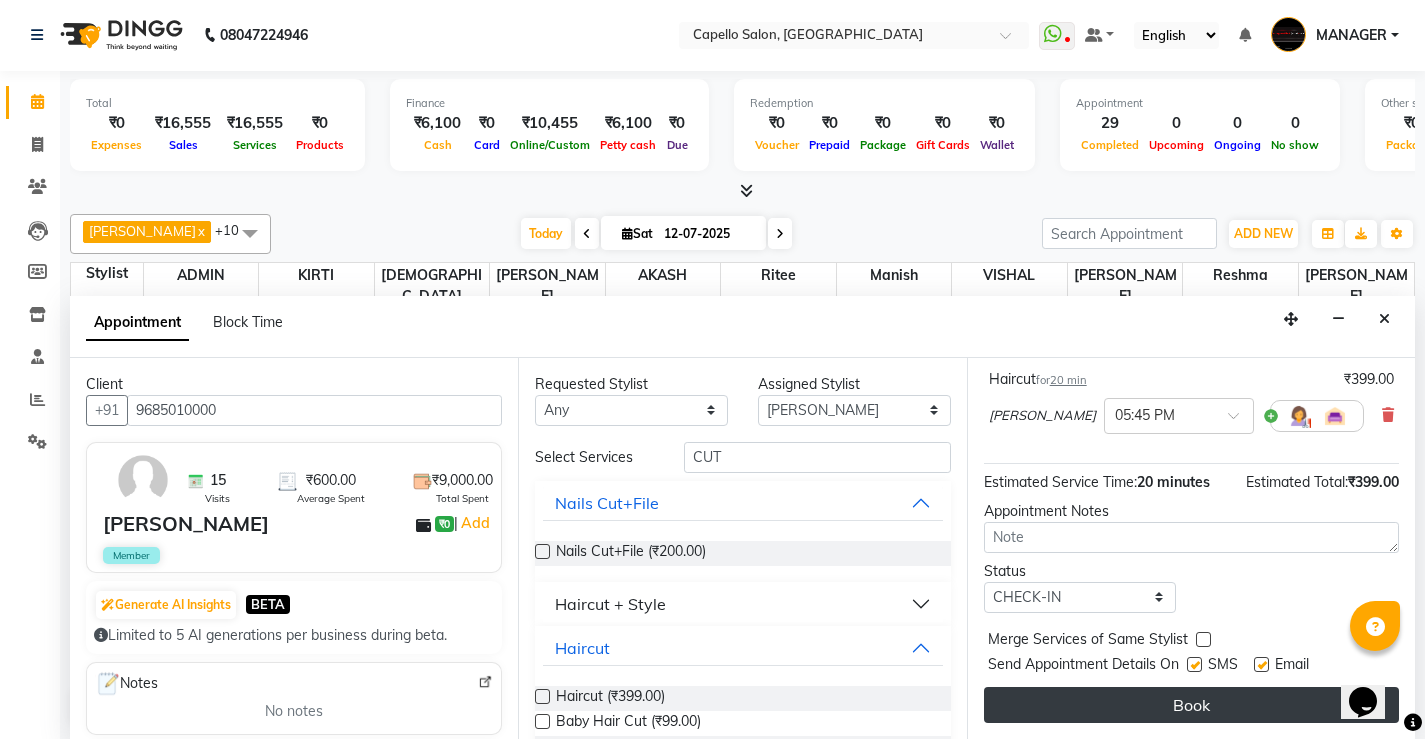 click on "Book" at bounding box center (1191, 705) 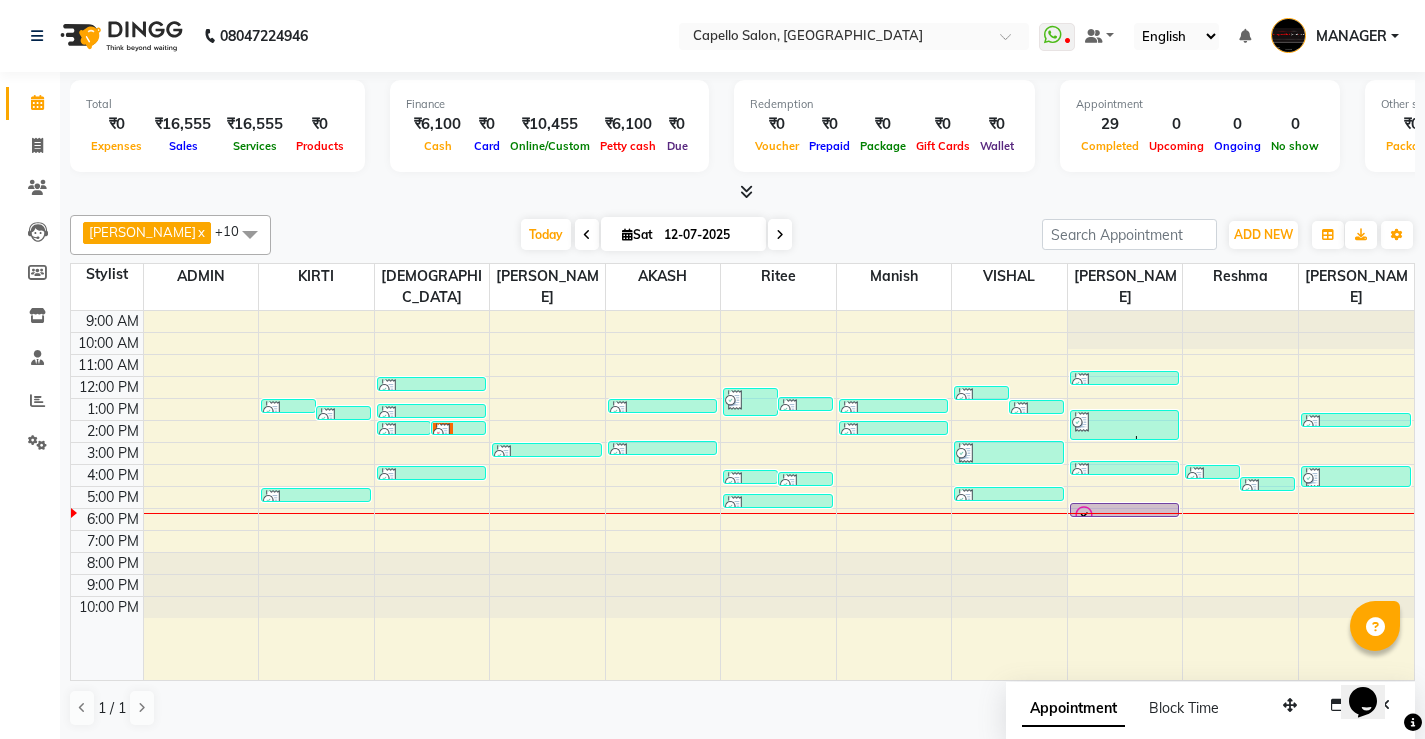 scroll, scrollTop: 1, scrollLeft: 0, axis: vertical 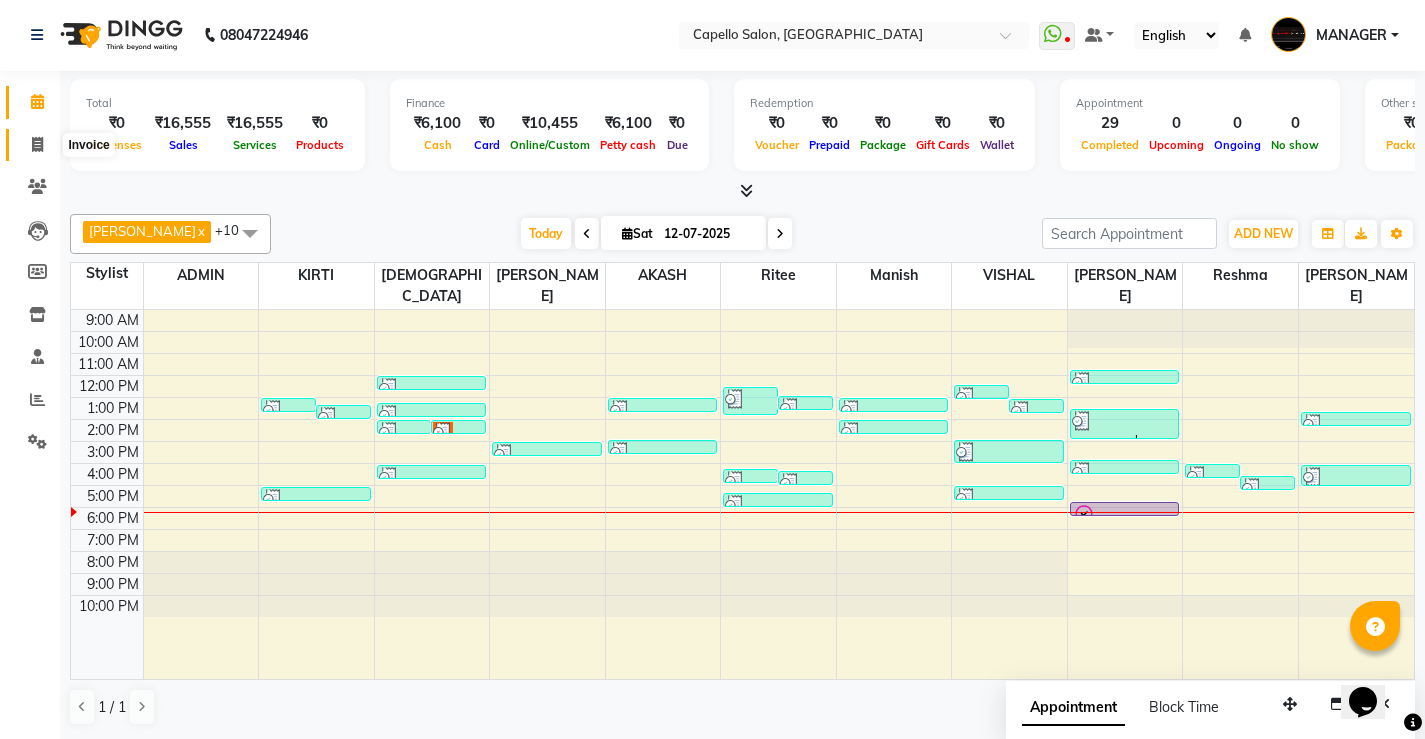 click 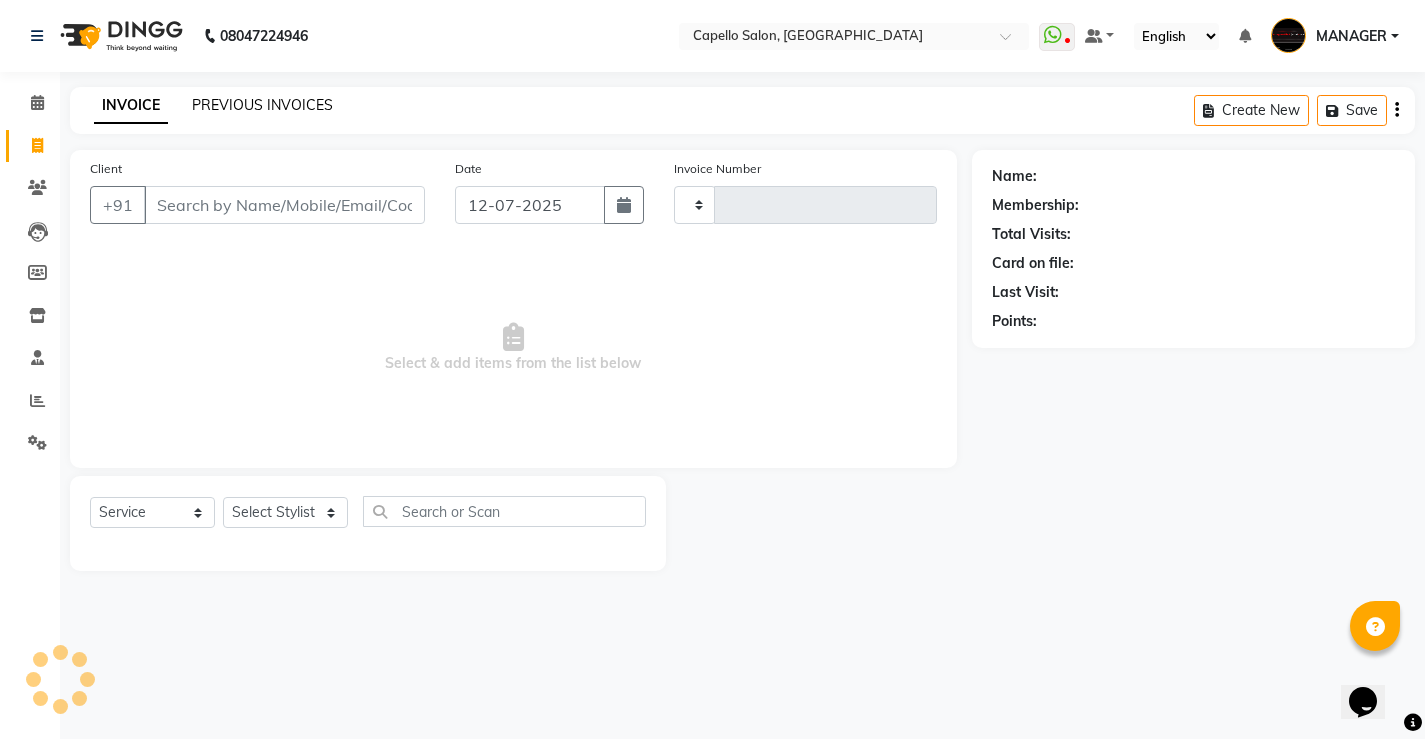 click on "PREVIOUS INVOICES" 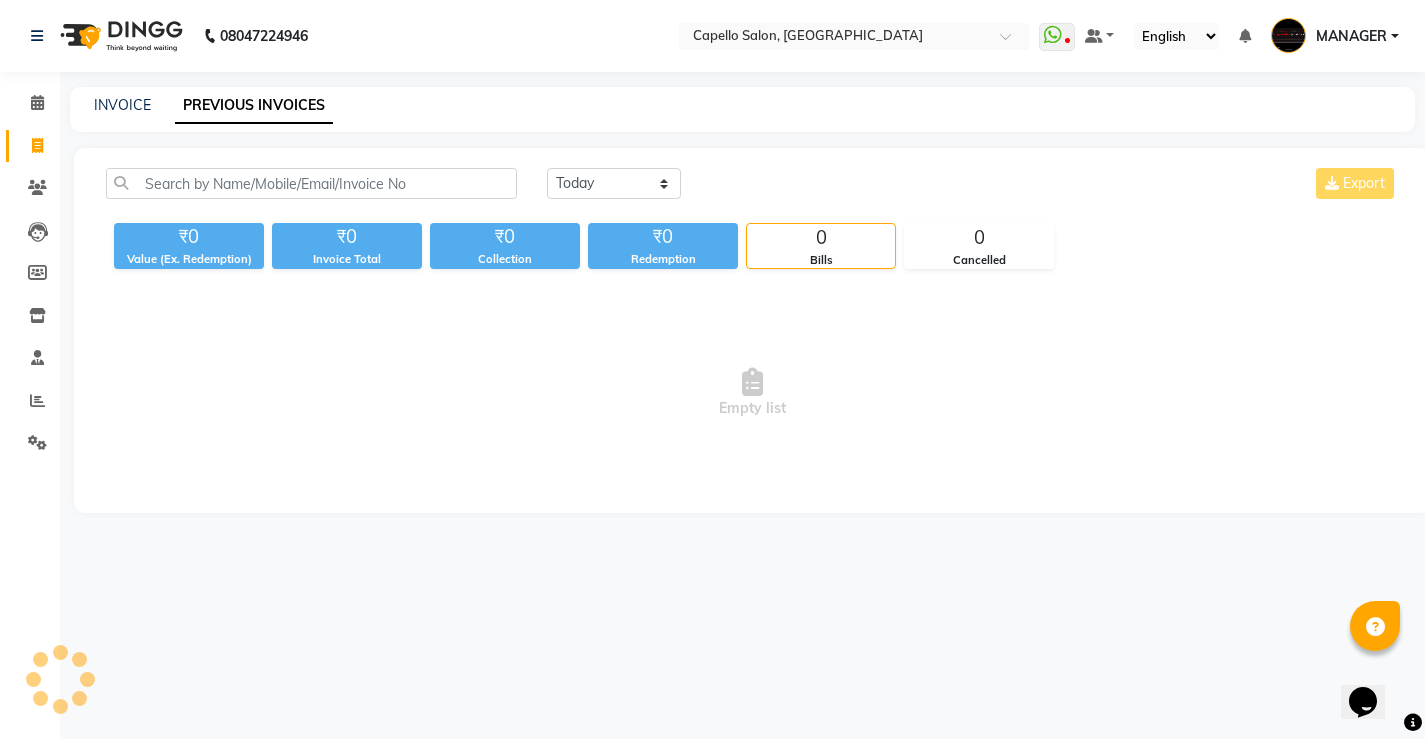 scroll, scrollTop: 0, scrollLeft: 0, axis: both 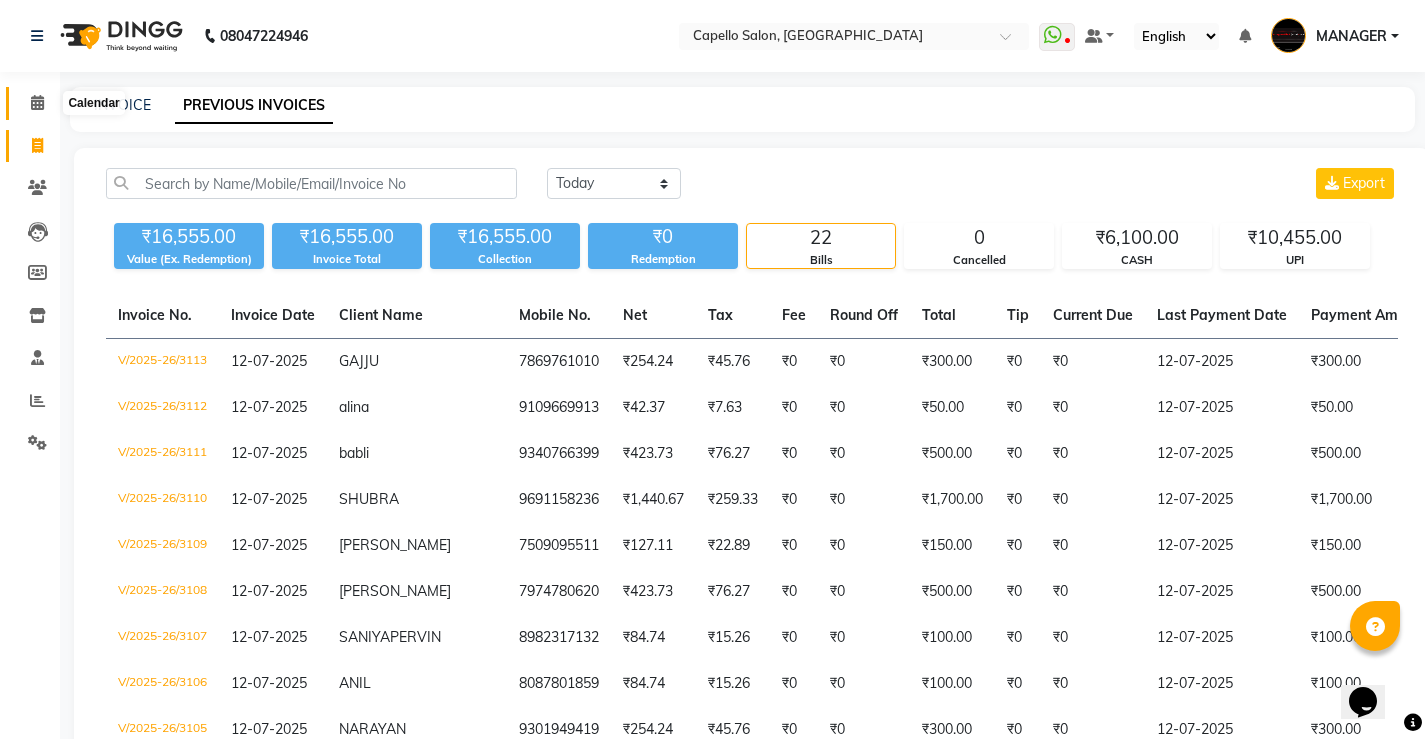 click 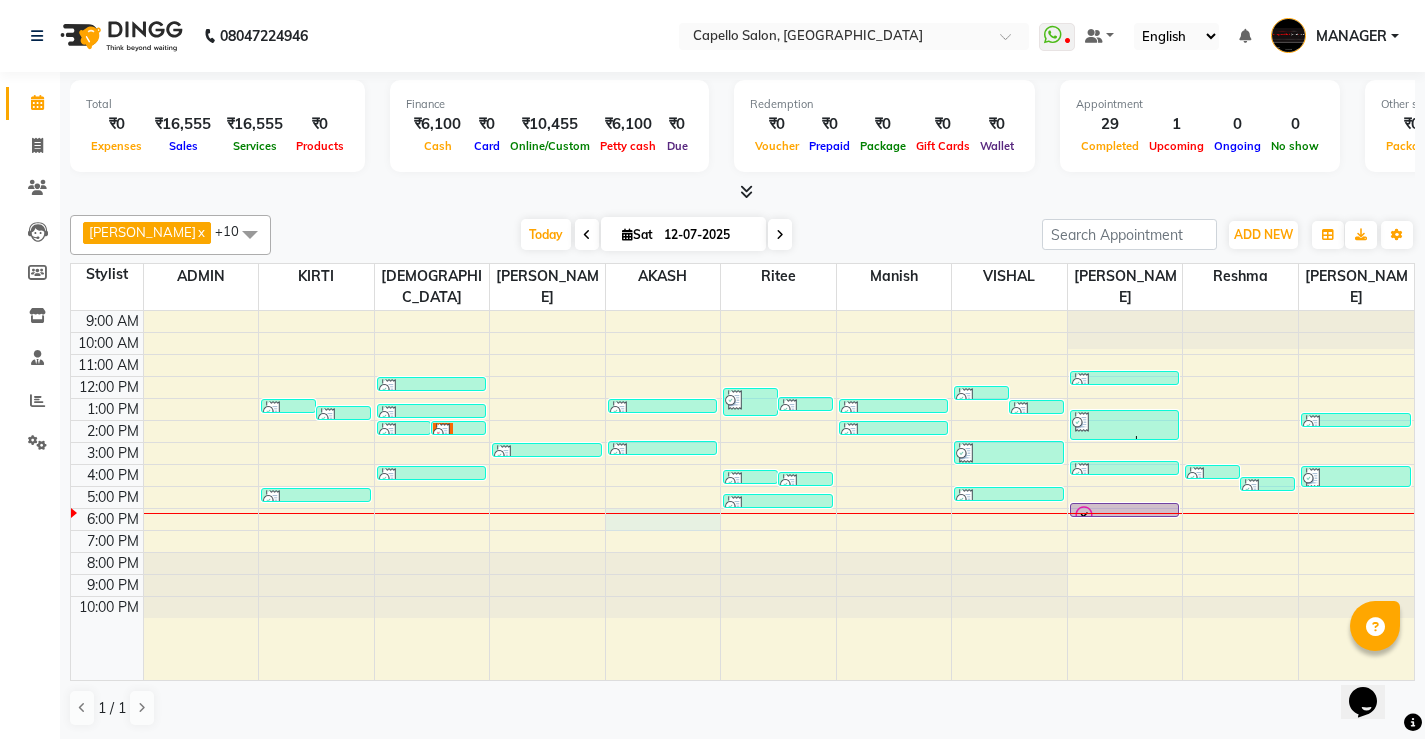 click on "9:00 AM 10:00 AM 11:00 AM 12:00 PM 1:00 PM 2:00 PM 3:00 PM 4:00 PM 5:00 PM 6:00 PM 7:00 PM 8:00 PM 9:00 PM 10:00 PM     SIKHA SINGH, TK05, 01:00 PM-01:40 PM, Haircut,Eyebrows (F),Upper Lips     SIKHA SINGH, TK05, 01:20 PM-01:40 PM, Eyebrows (F),Upper Lips     SHUBRA, TK21, 05:05 PM-05:25 PM, Eyebrows (F),Upper Lips     neha, TK11, 02:00 PM-02:20 PM, Haircut     neha, TK09, 02:00 PM-02:20 PM, Haircut     IMRAN, TK02, 12:00 PM-12:20 PM, Haircut     shivani, TK08, 01:15 PM-01:40 PM, Haircut + Styling + Shampoo & Conditioner (Berina)     ISHITA, TK18, 04:05 PM-04:35 PM, Haircut + Style (U)     S. SATVIKA, TK12, 03:00 PM-03:30 PM, Haircut + Style (U)     soumya kesarwani, TK06, 01:00 PM-01:20 PM, Haircut     SAMEER, TK13, 02:55 PM-03:15 PM, Haircut + Styling + Shampoo & Conditioner (Matrix)     v sayamvesh, TK03, 12:30 PM-01:50 PM, Skinora Radiance Treatment ( Kakadu& Lakadong),Face D-Tan     MINAZ, TK07, 12:55 PM-01:05 PM, Eyebrows (F)     ANIL, TK17, 04:15 PM-04:35 PM, Eyebrows (F),Upper Lips" at bounding box center (742, 495) 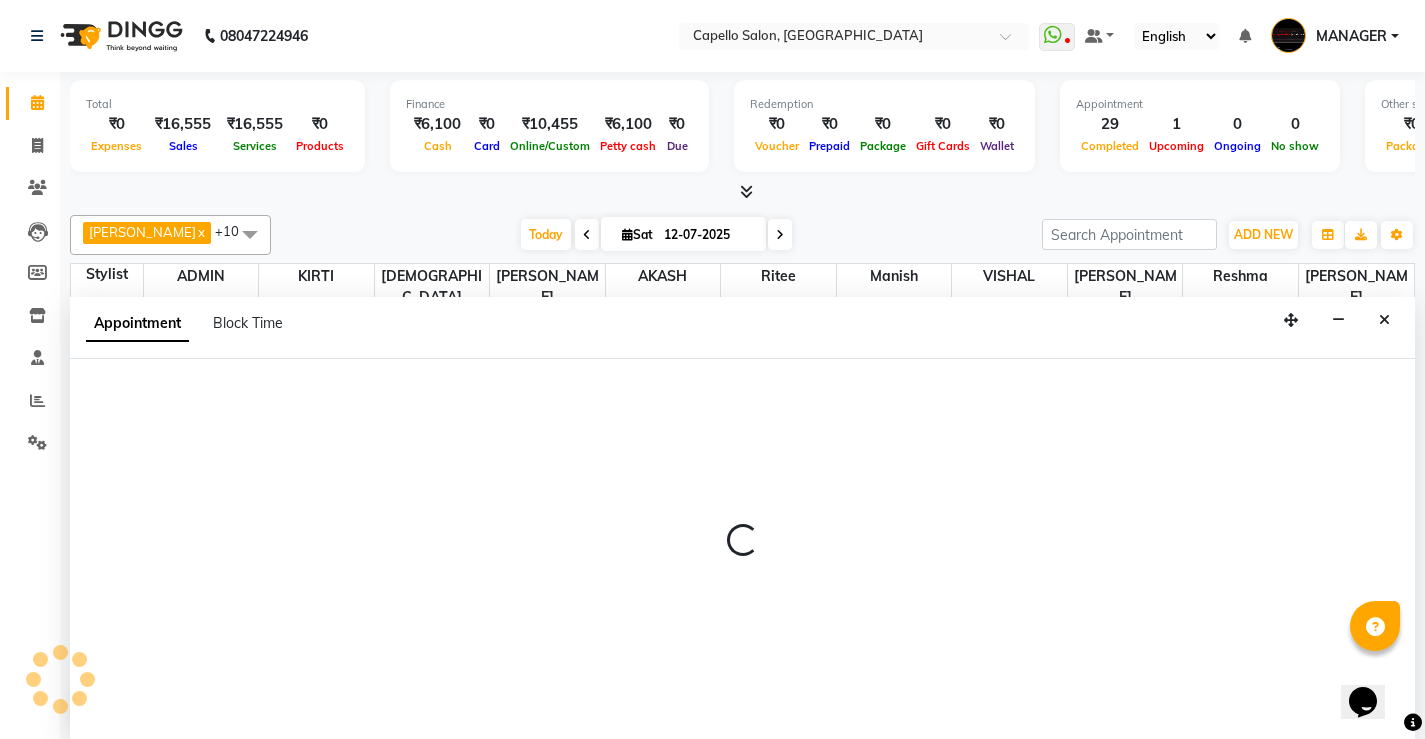 select on "28984" 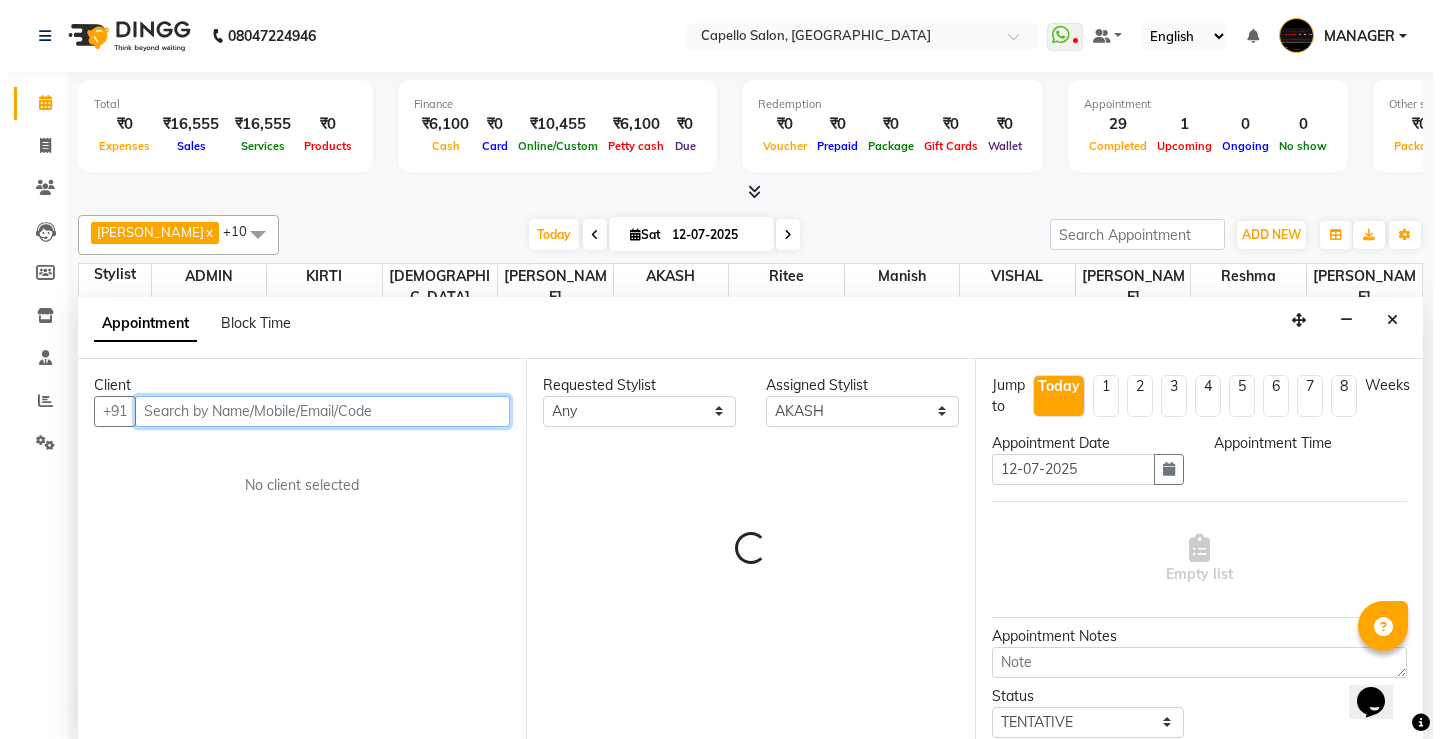 scroll, scrollTop: 1, scrollLeft: 0, axis: vertical 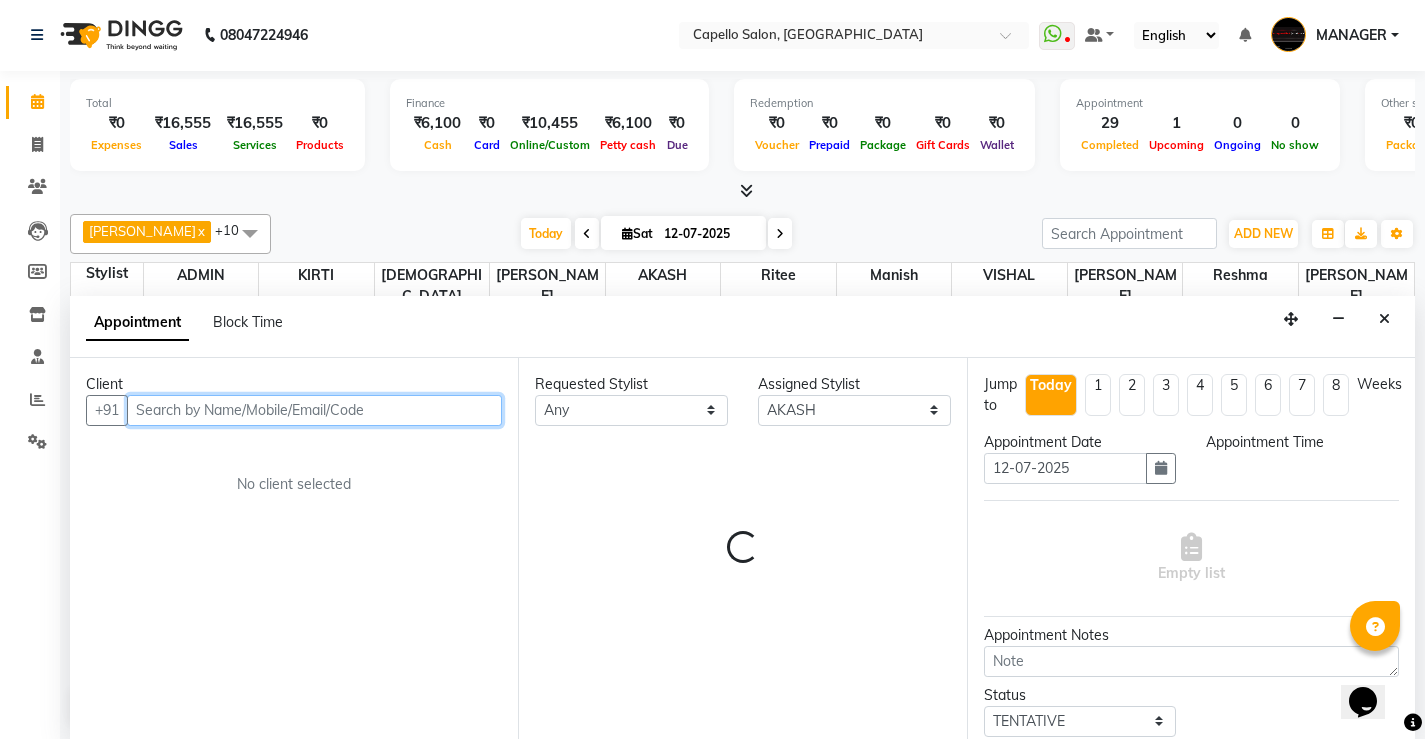 select on "1080" 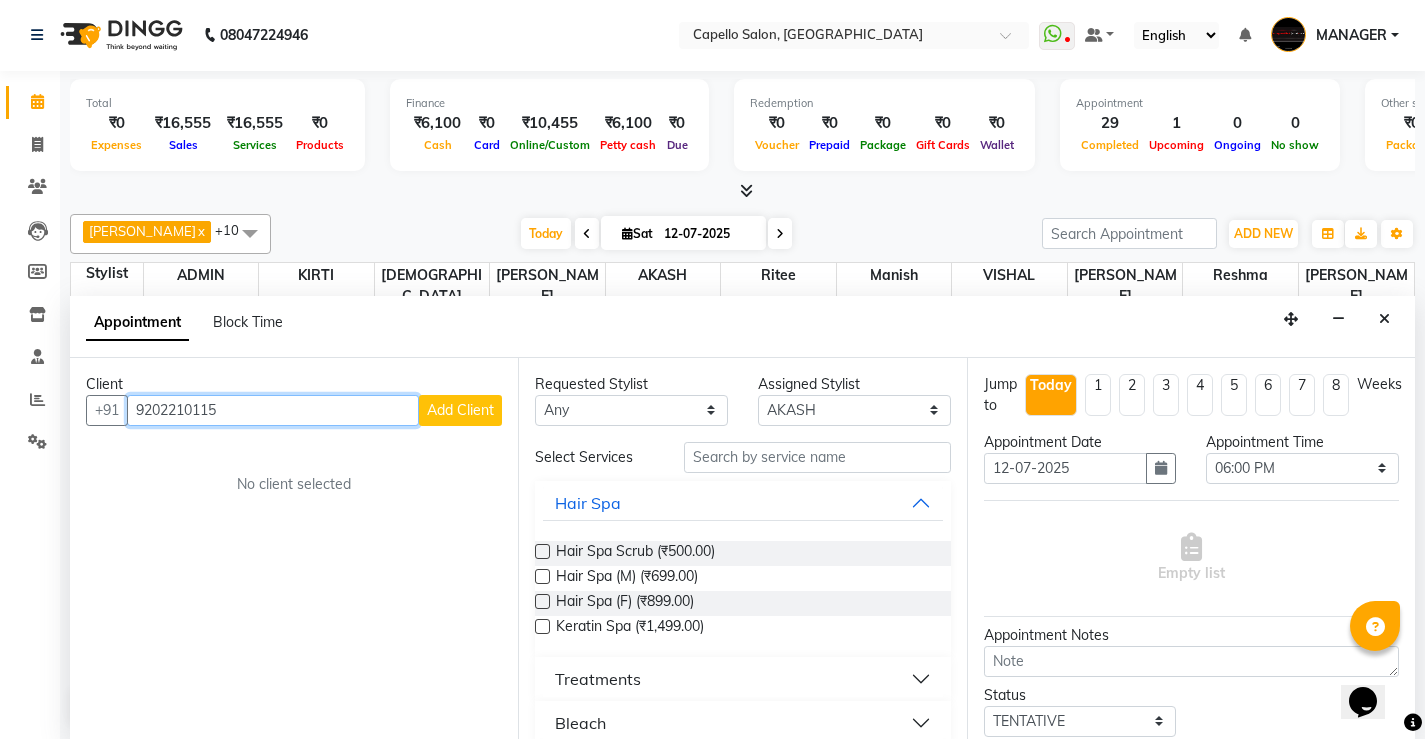 type on "9202210115" 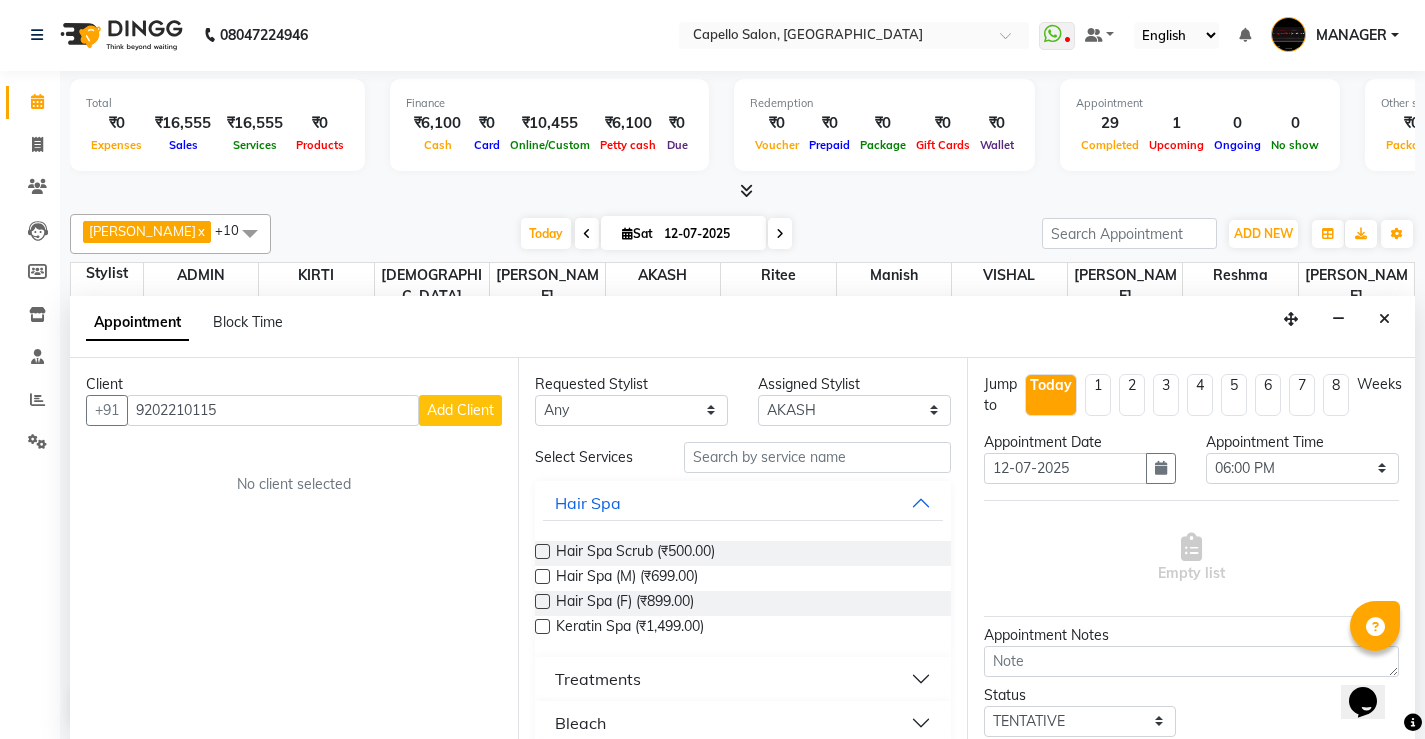 click on "Add Client" at bounding box center [460, 410] 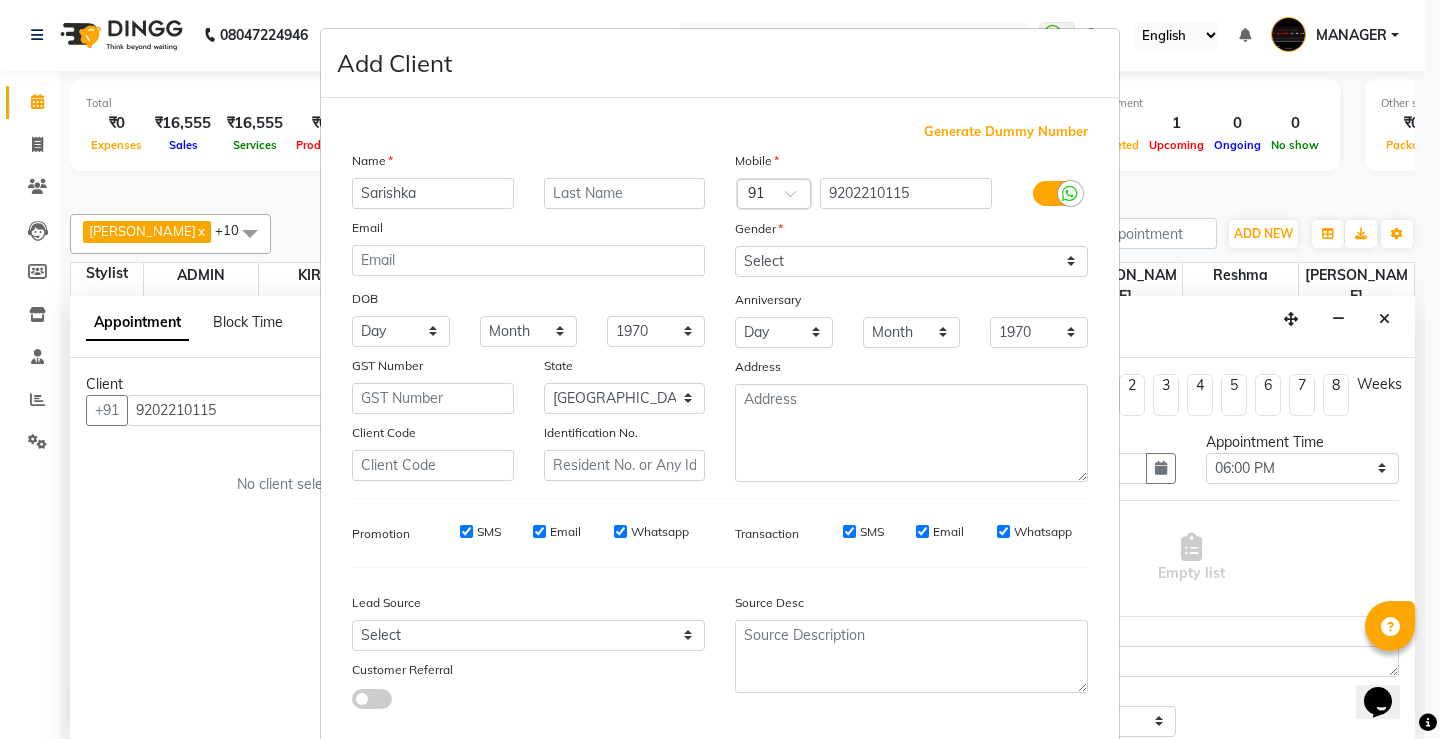 type on "Sarishka" 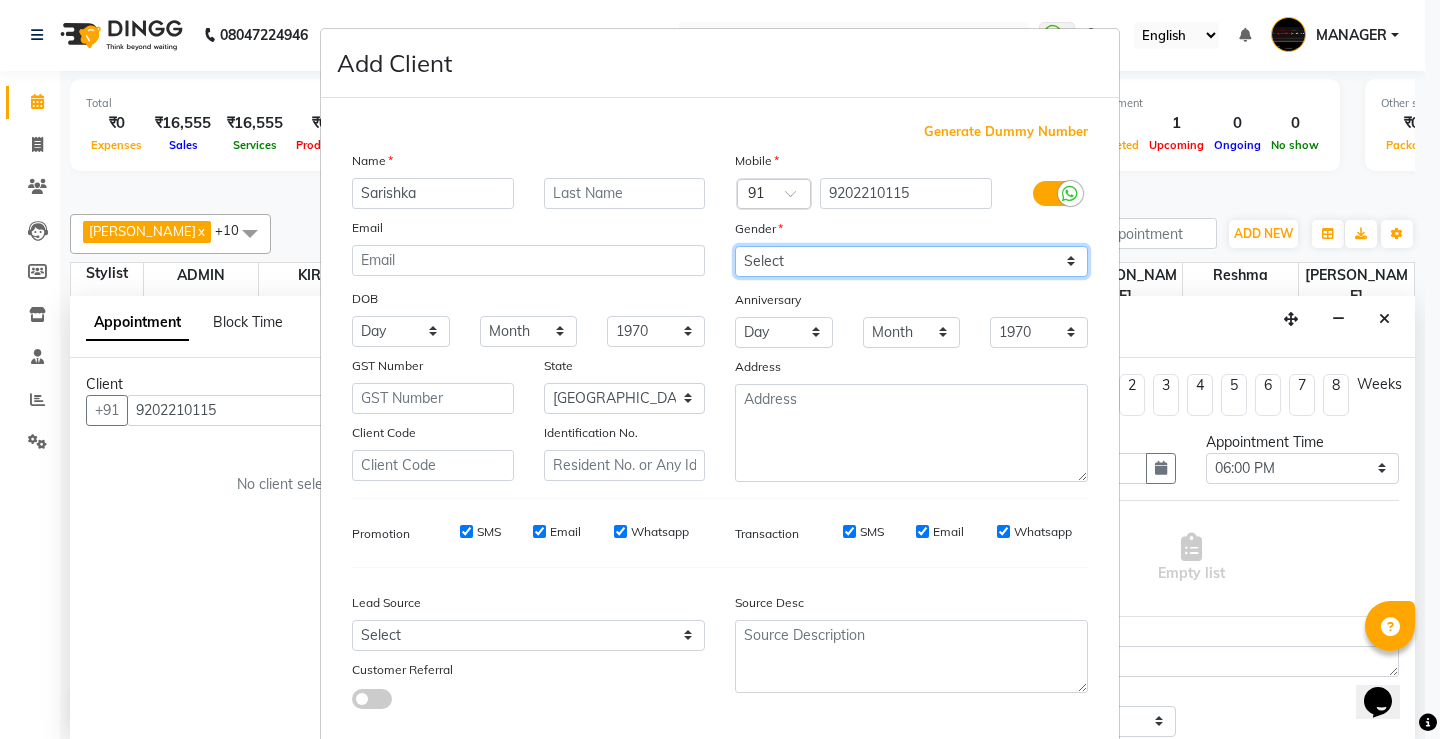 drag, startPoint x: 806, startPoint y: 253, endPoint x: 808, endPoint y: 274, distance: 21.095022 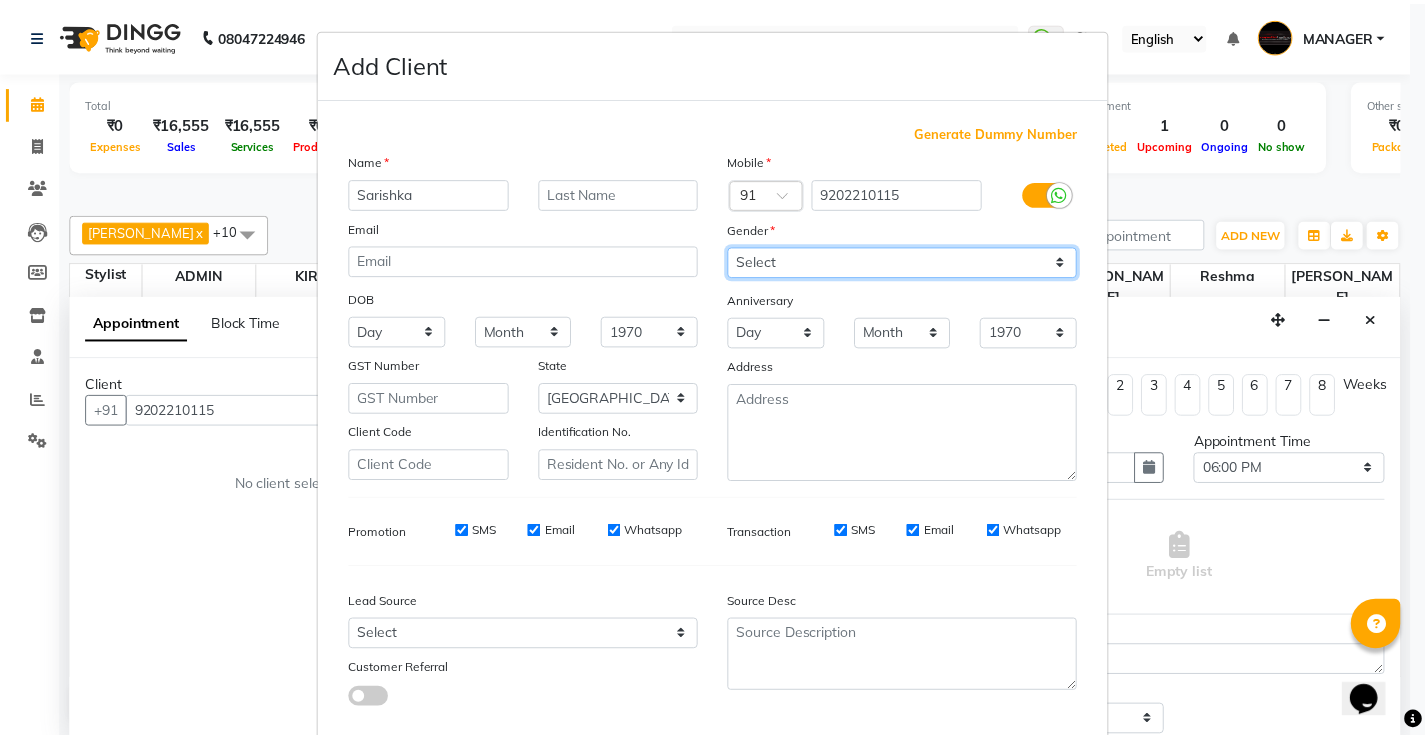 scroll, scrollTop: 110, scrollLeft: 0, axis: vertical 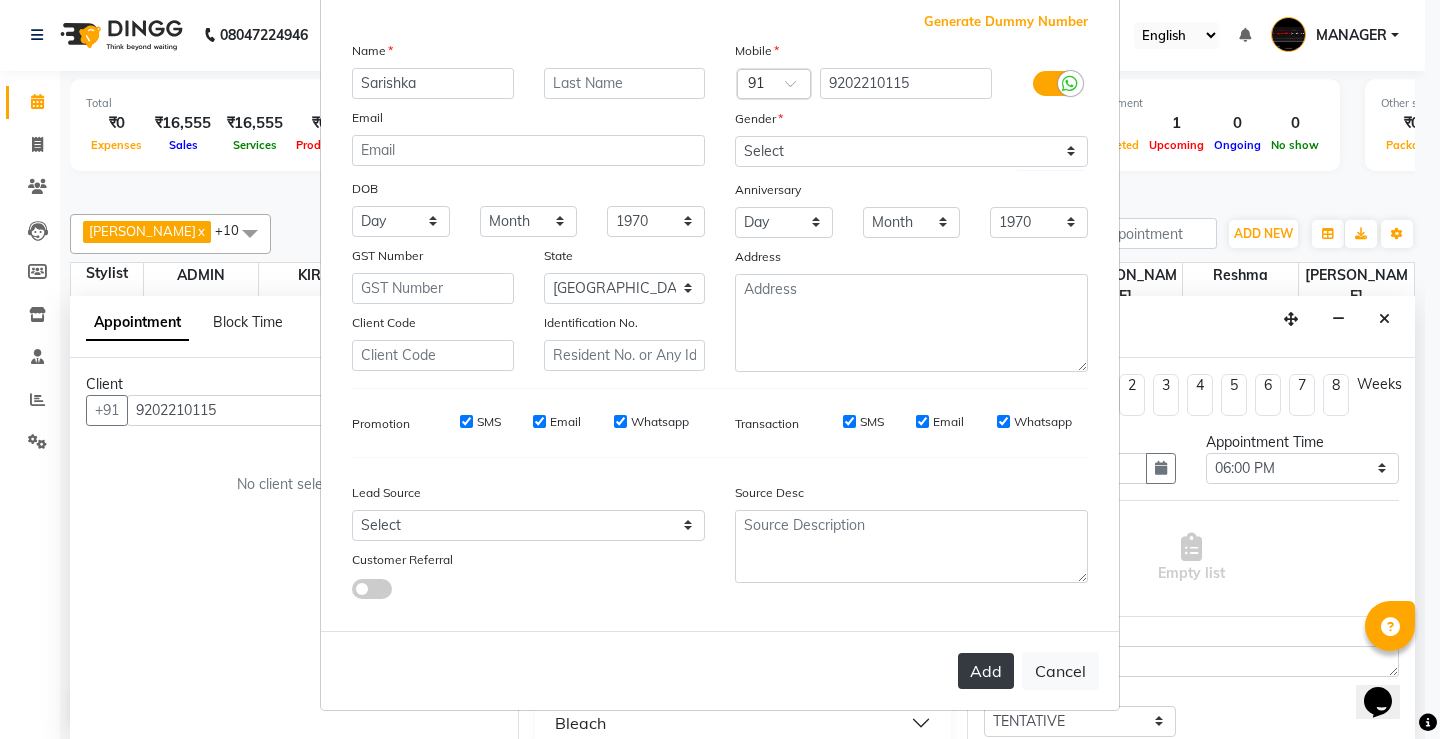 click on "Add" at bounding box center [986, 671] 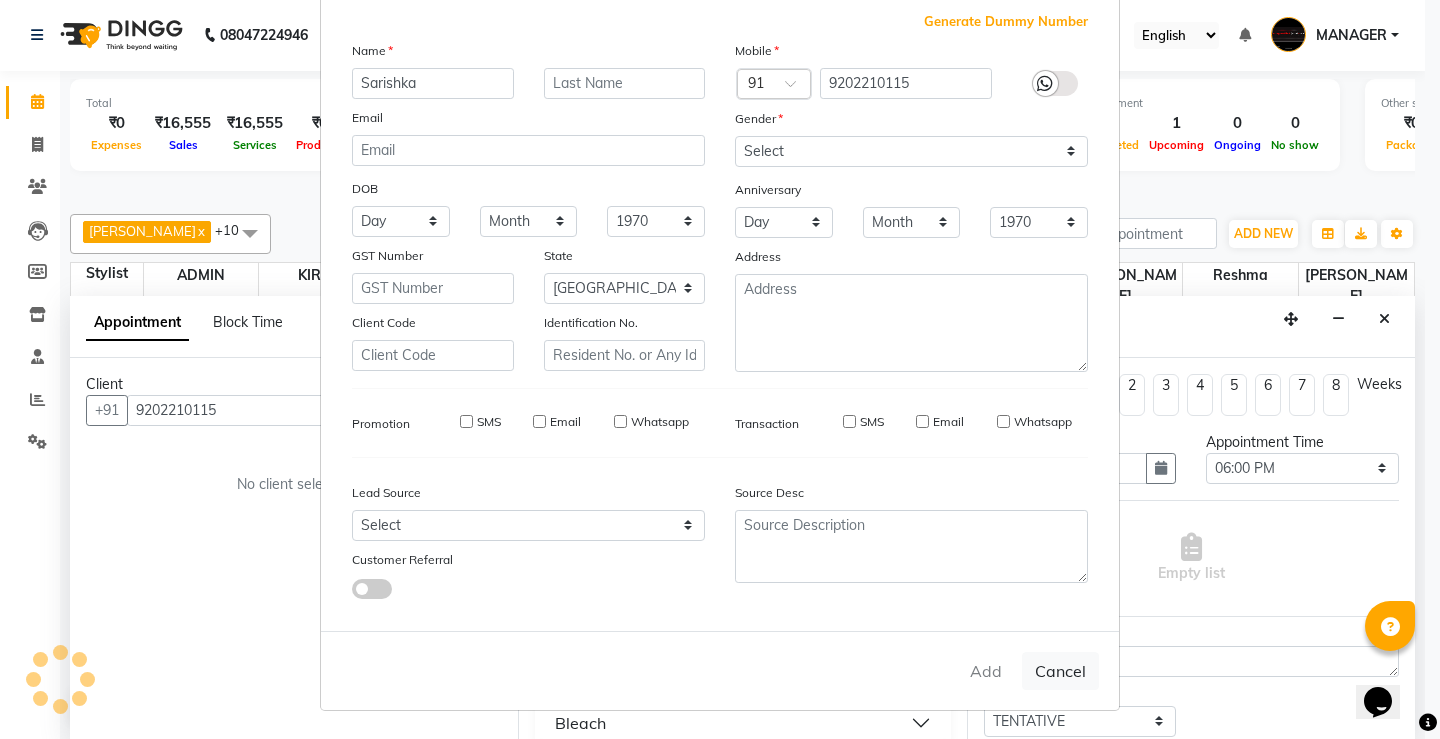 type 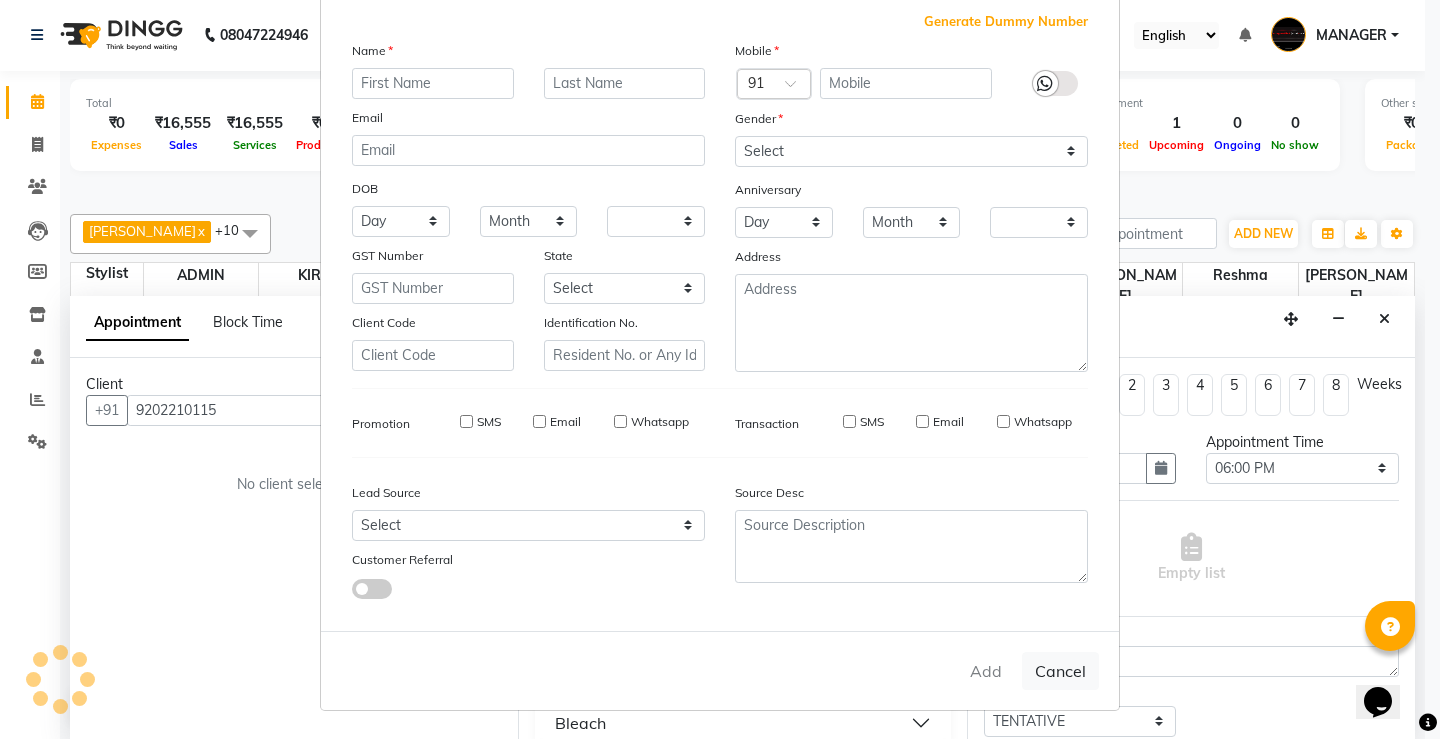 checkbox on "false" 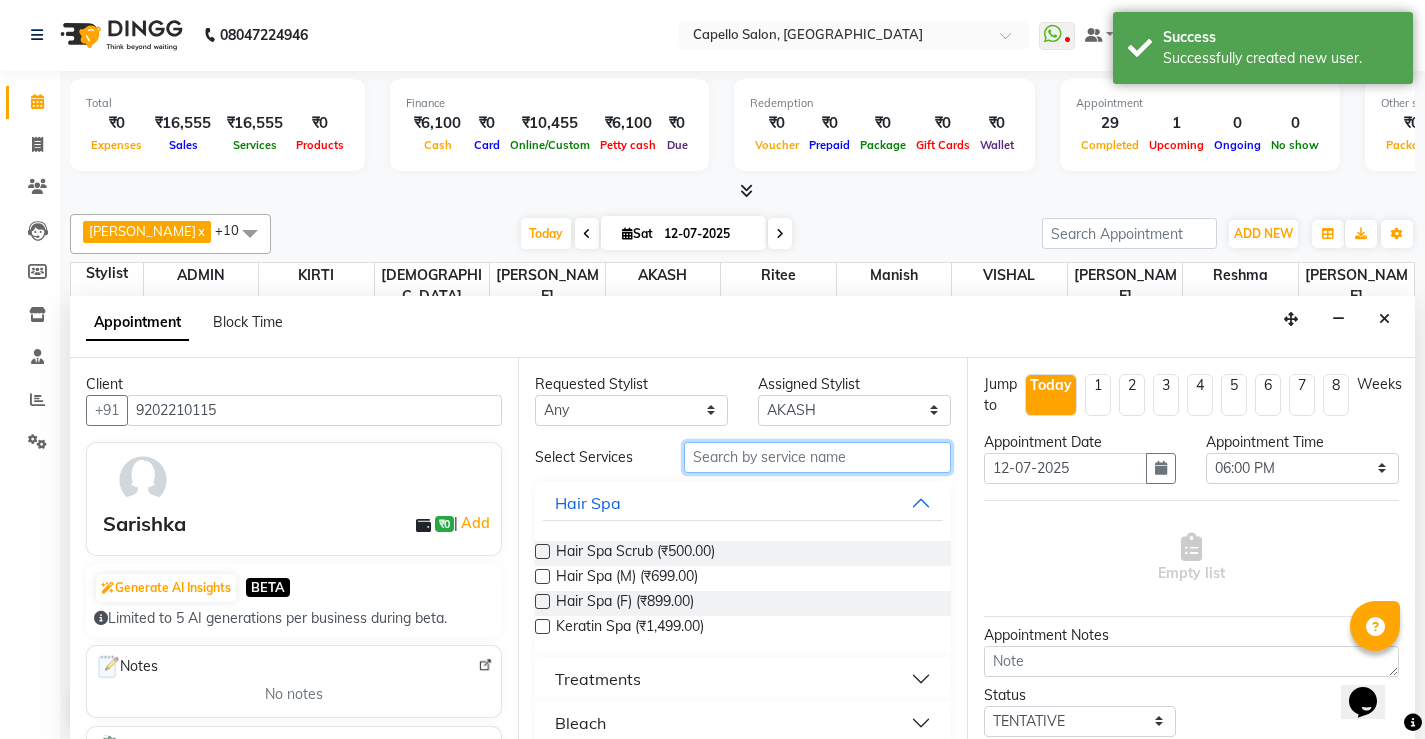 click at bounding box center [817, 457] 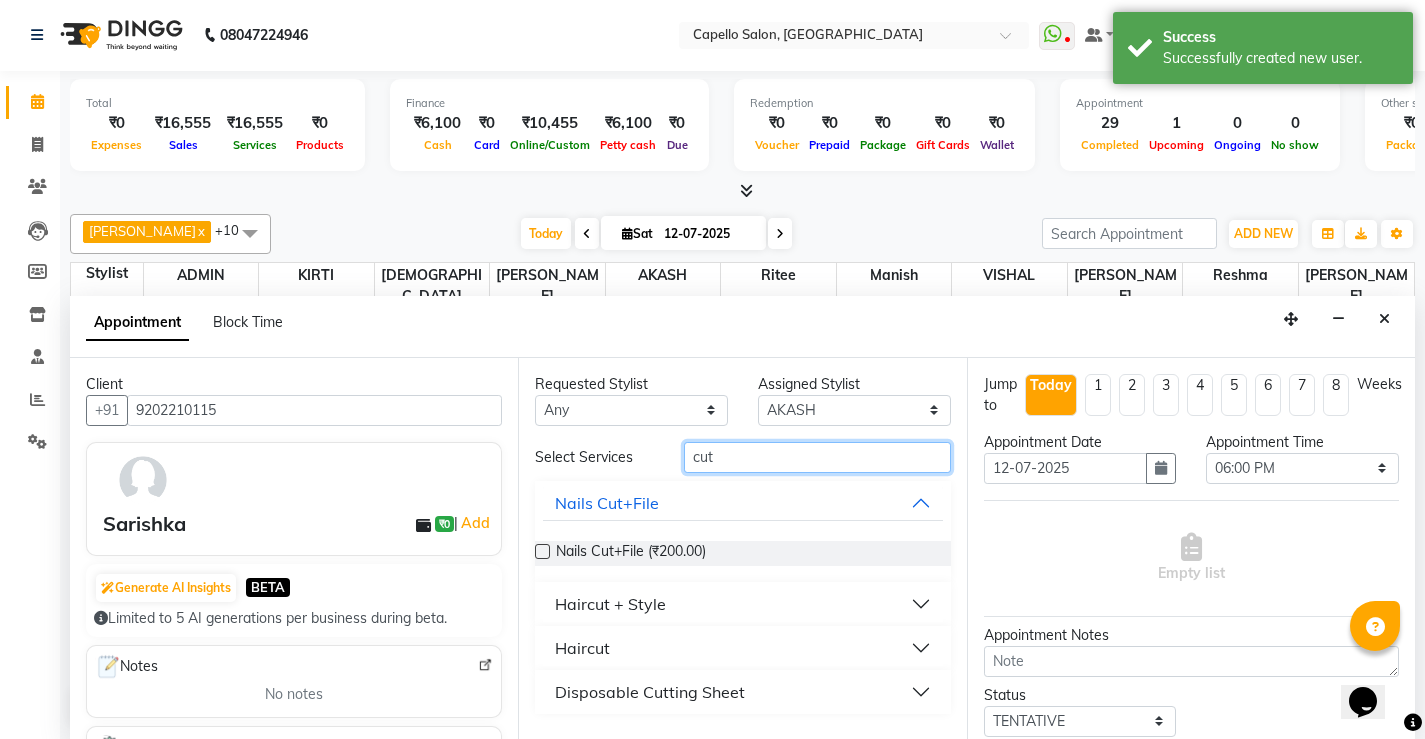 type on "cut" 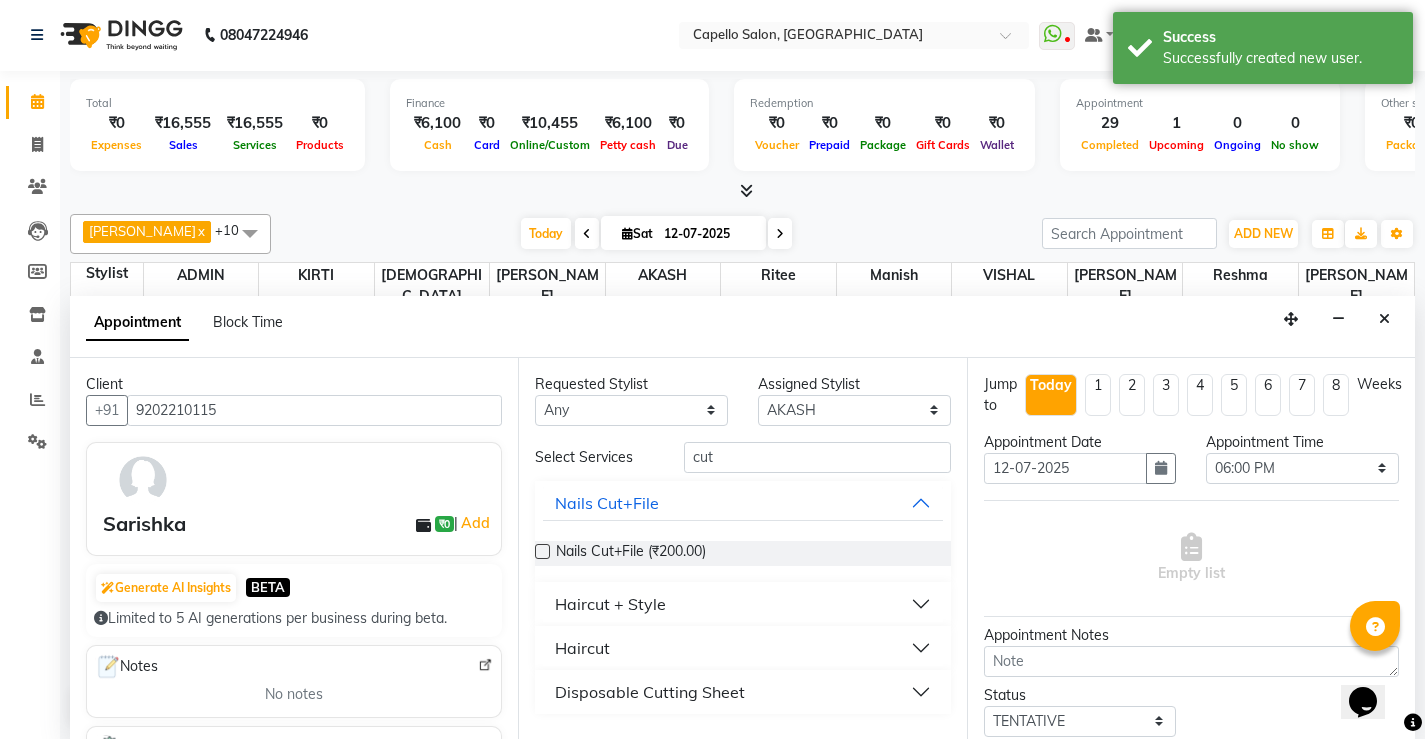 click on "Haircut" at bounding box center [582, 648] 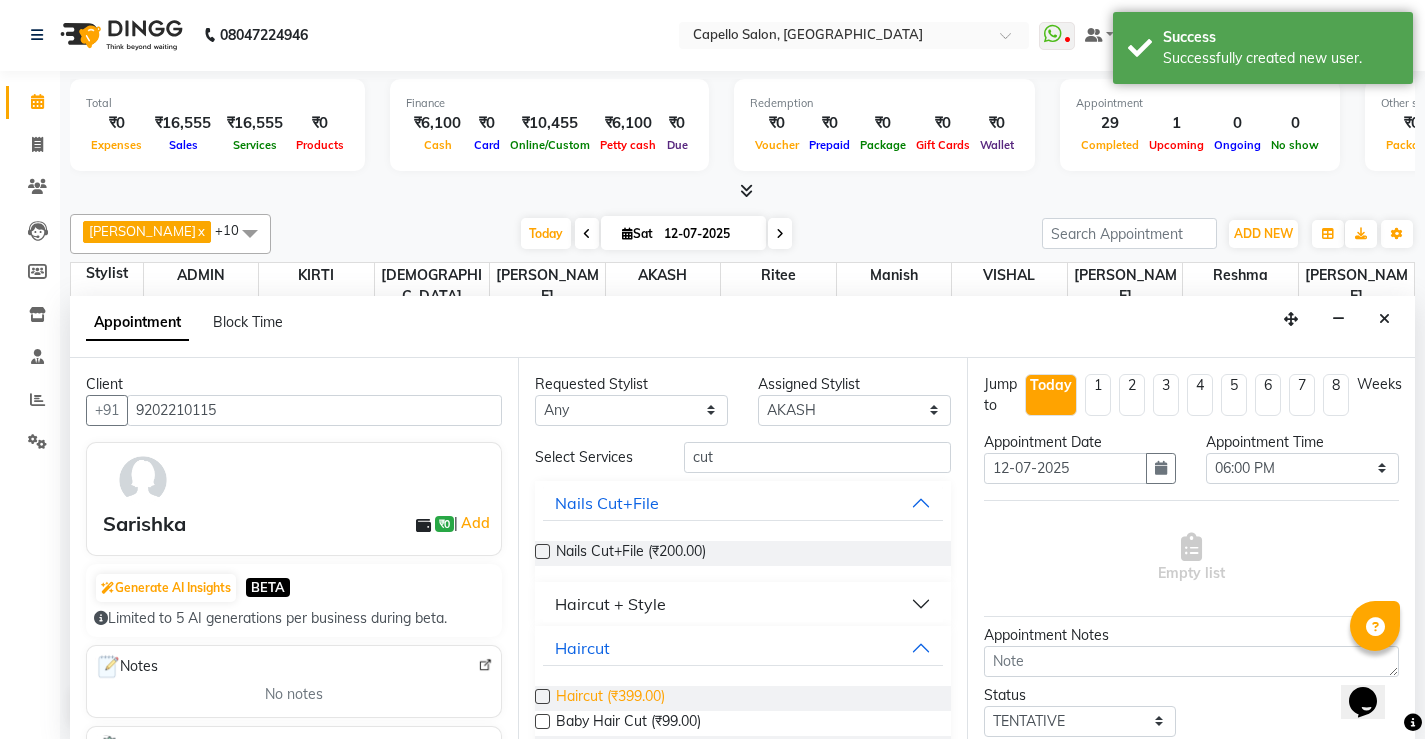 click on "Haircut (₹399.00)" at bounding box center (610, 698) 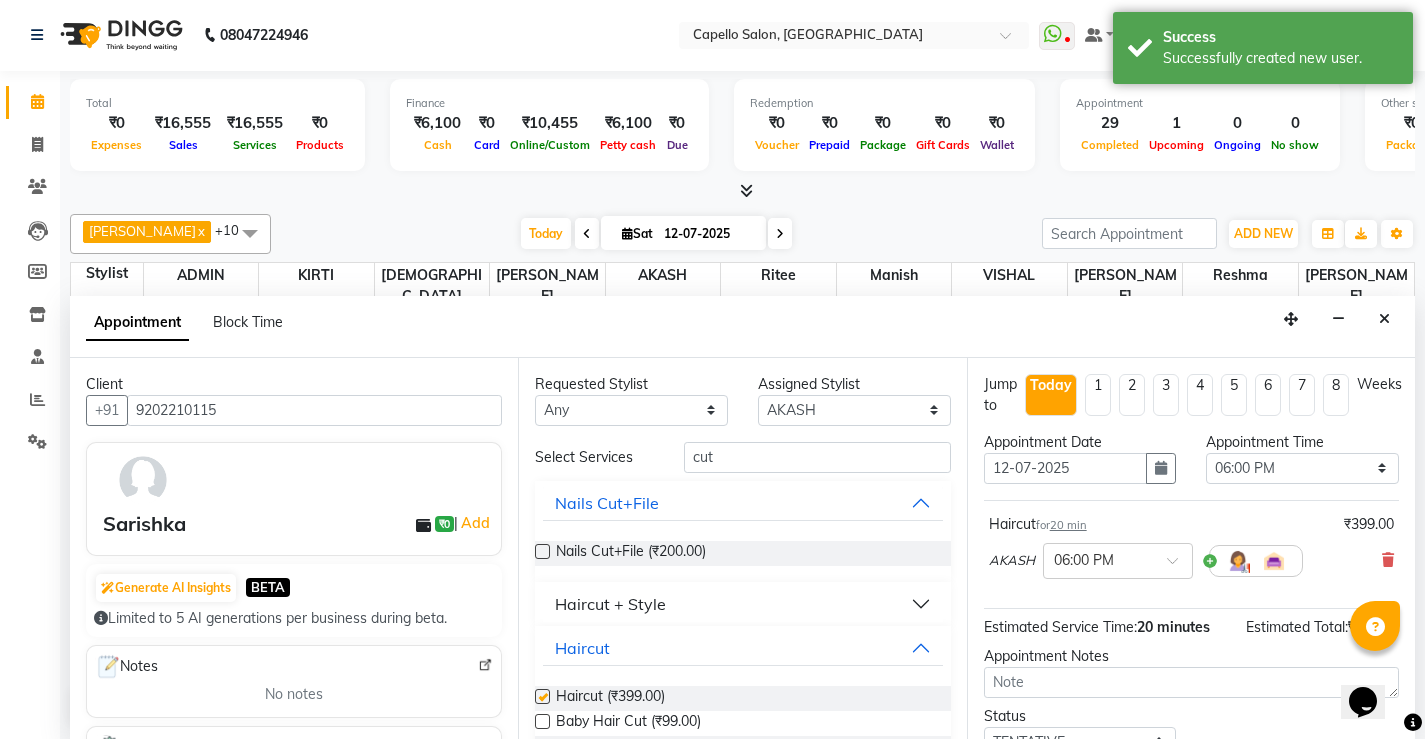 checkbox on "false" 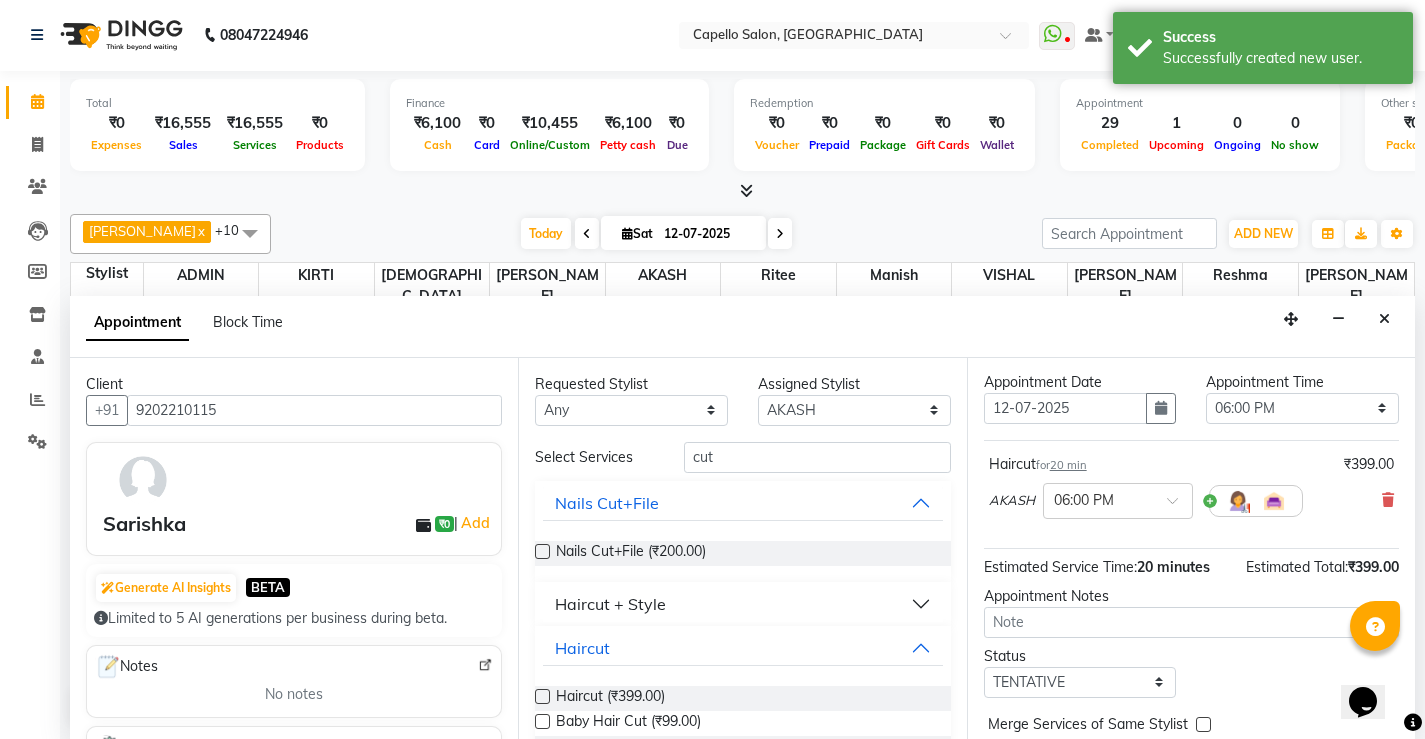 scroll, scrollTop: 145, scrollLeft: 0, axis: vertical 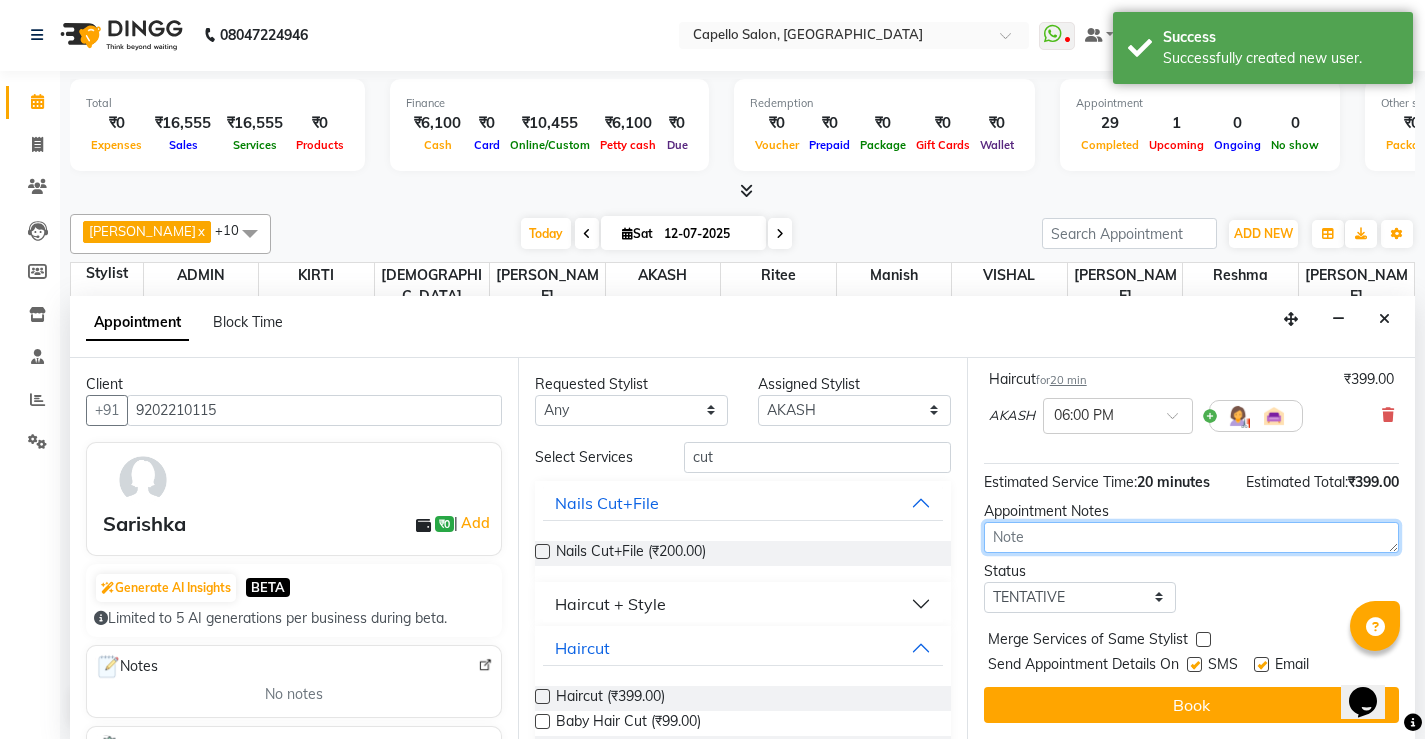 click at bounding box center (1191, 537) 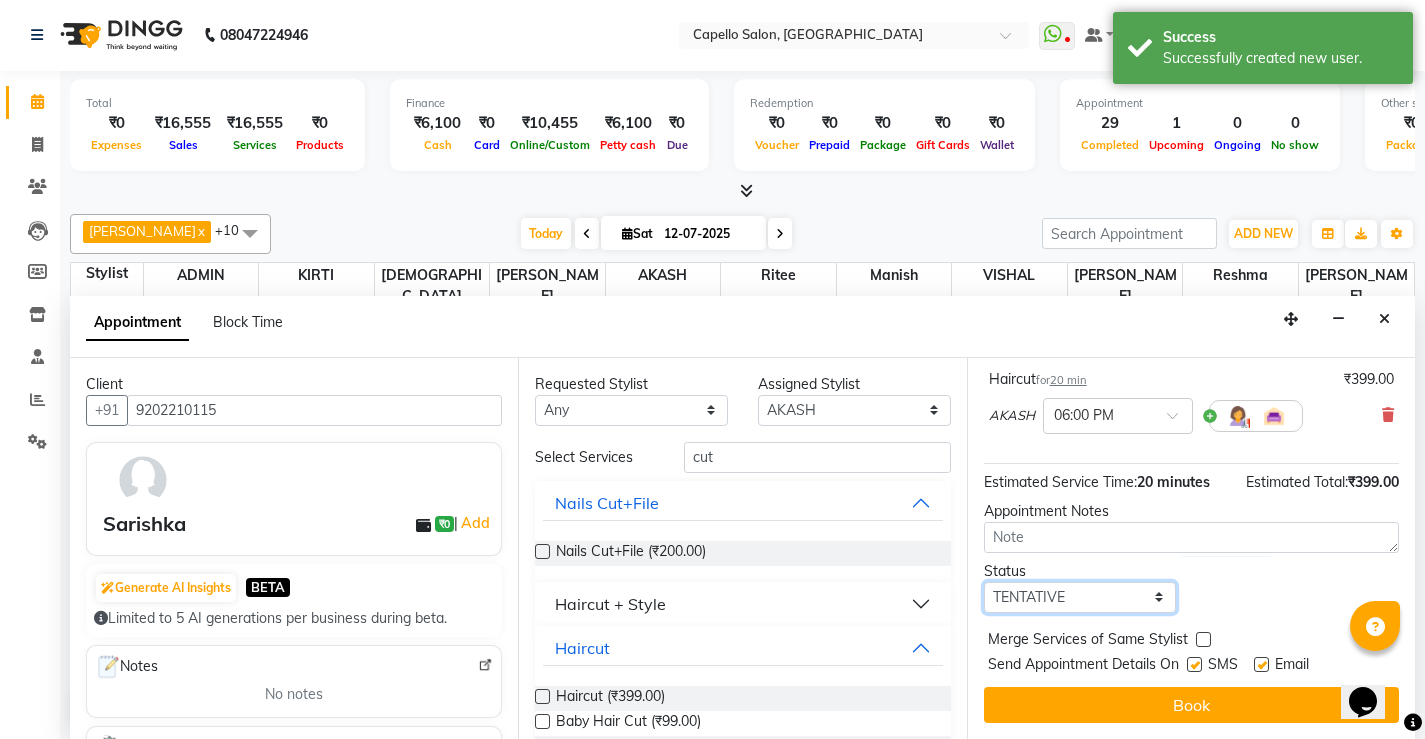 click on "Select TENTATIVE CONFIRM CHECK-IN UPCOMING" at bounding box center (1080, 597) 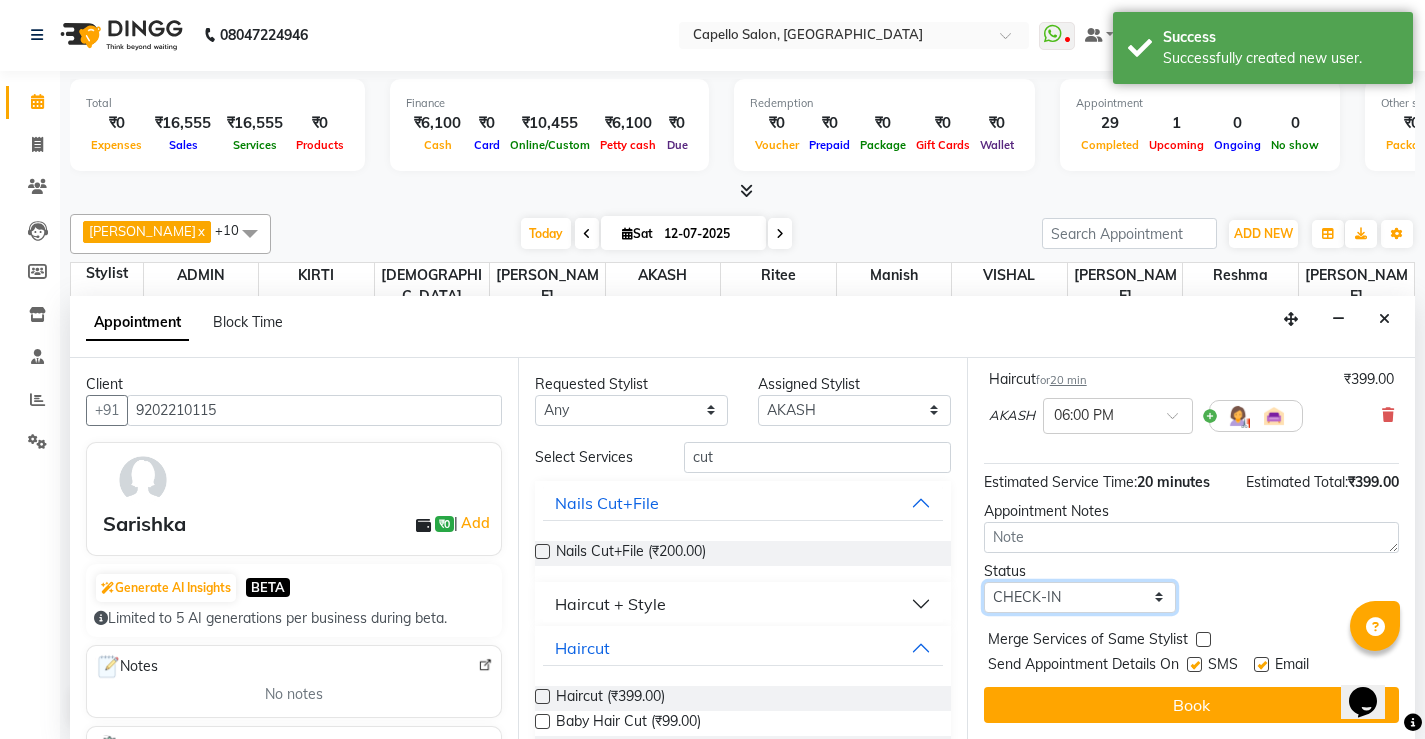 click on "Select TENTATIVE CONFIRM CHECK-IN UPCOMING" at bounding box center [1080, 597] 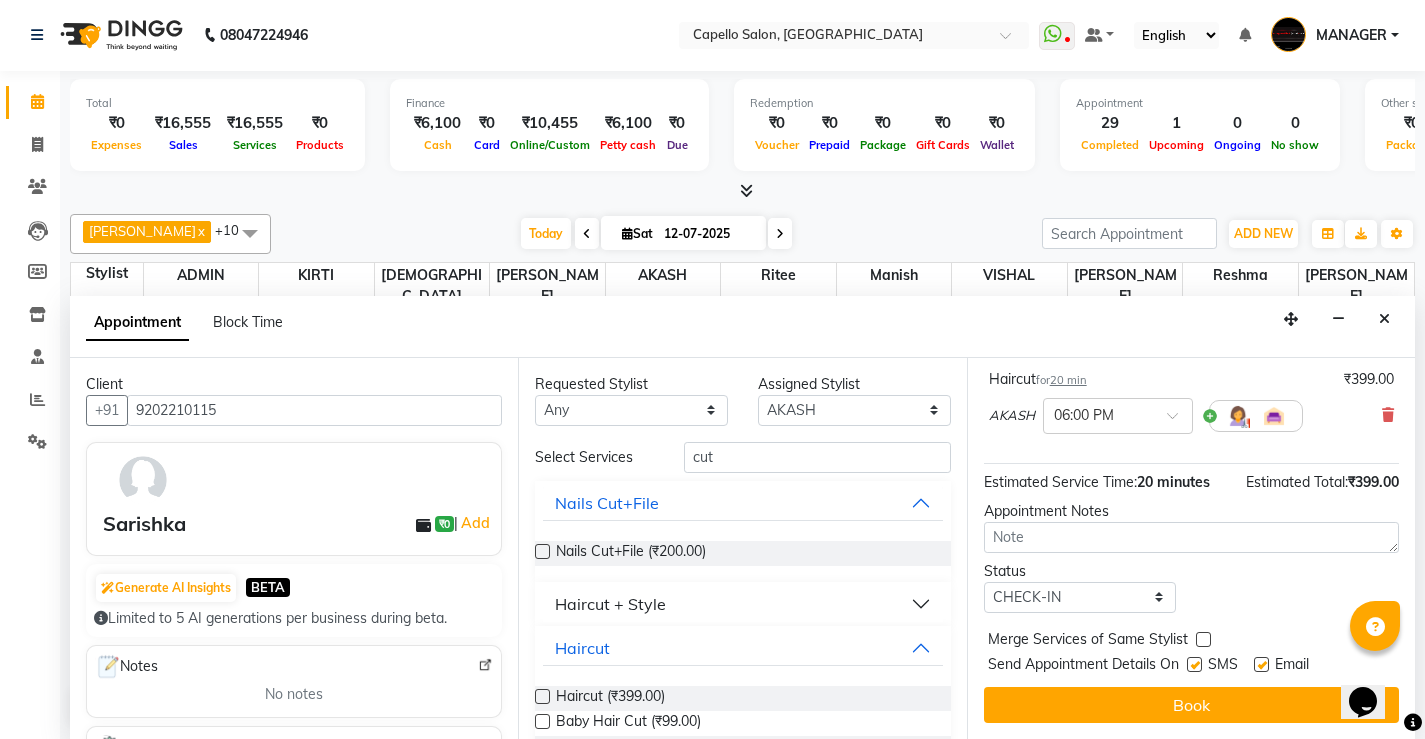 click on "Book" at bounding box center [1191, 705] 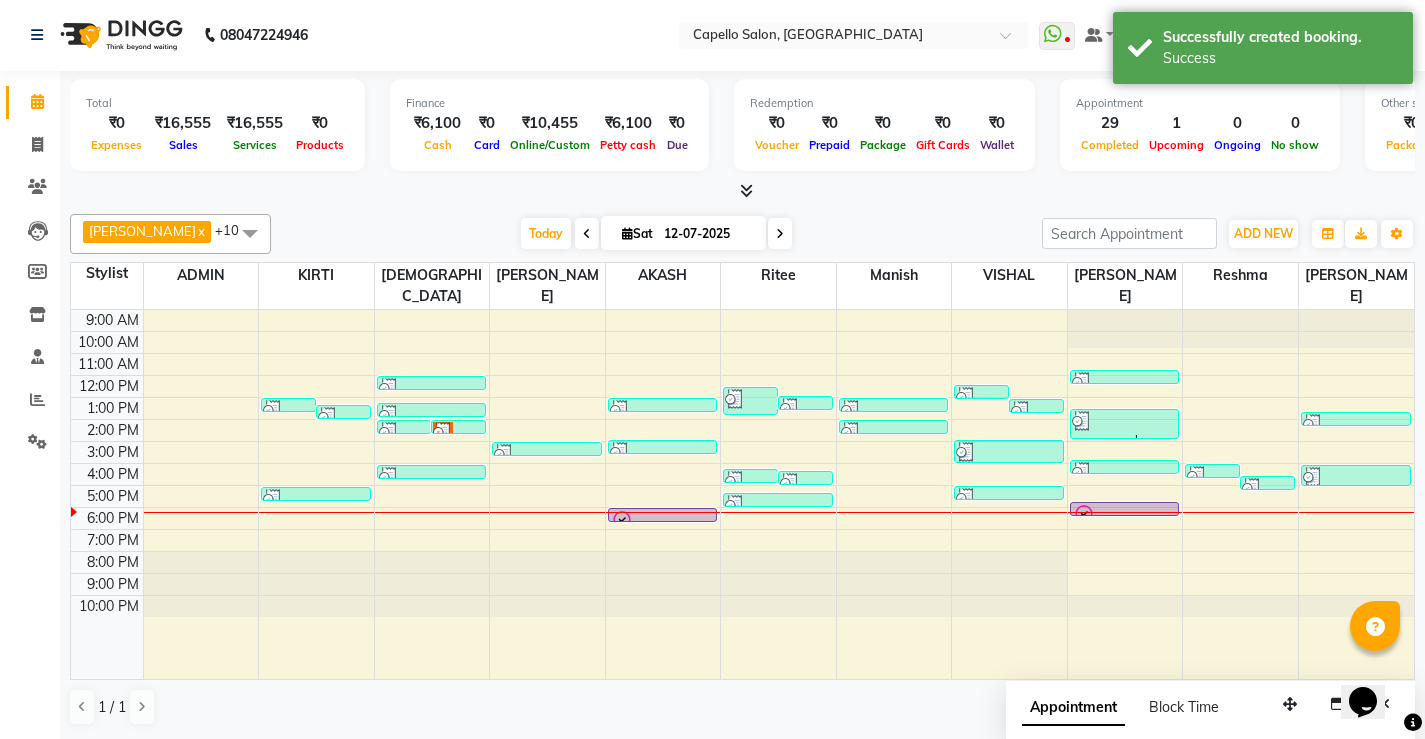 scroll, scrollTop: 0, scrollLeft: 0, axis: both 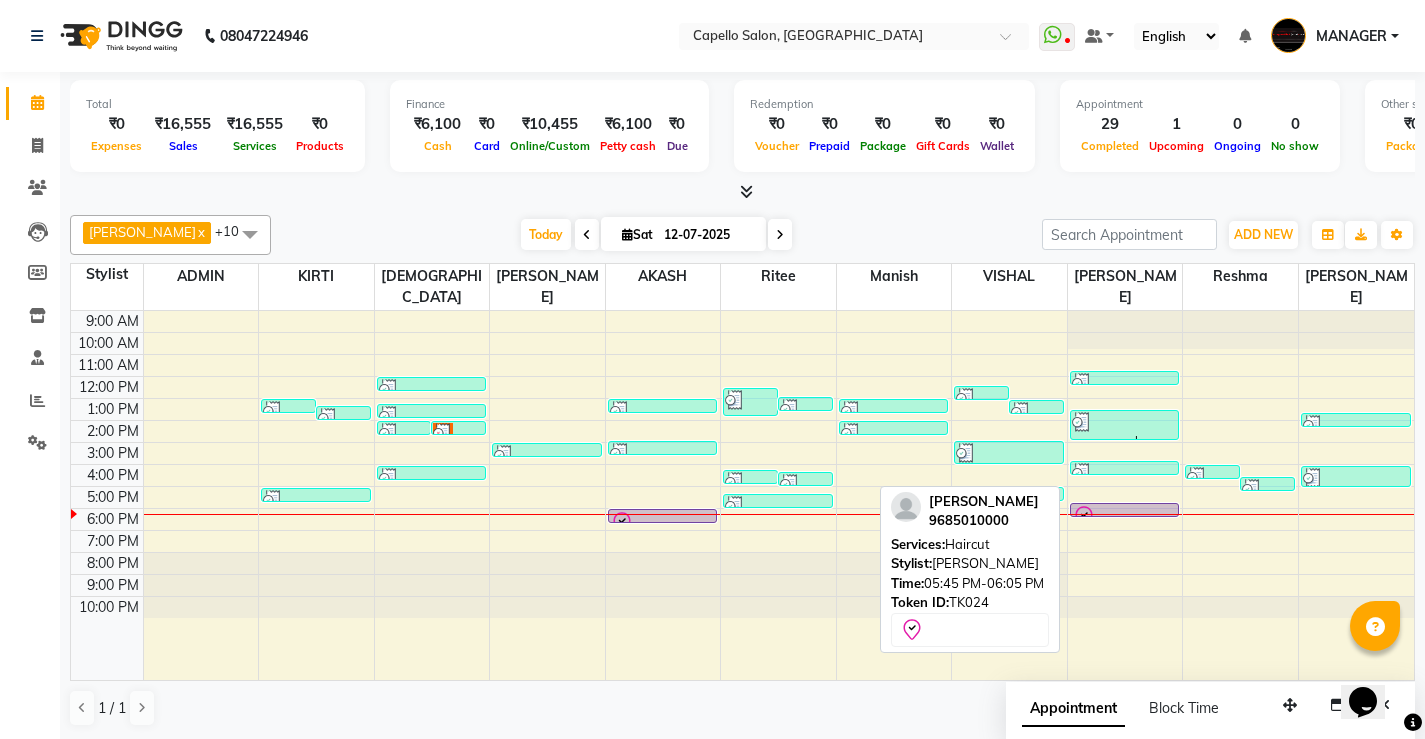 click at bounding box center (1125, 517) 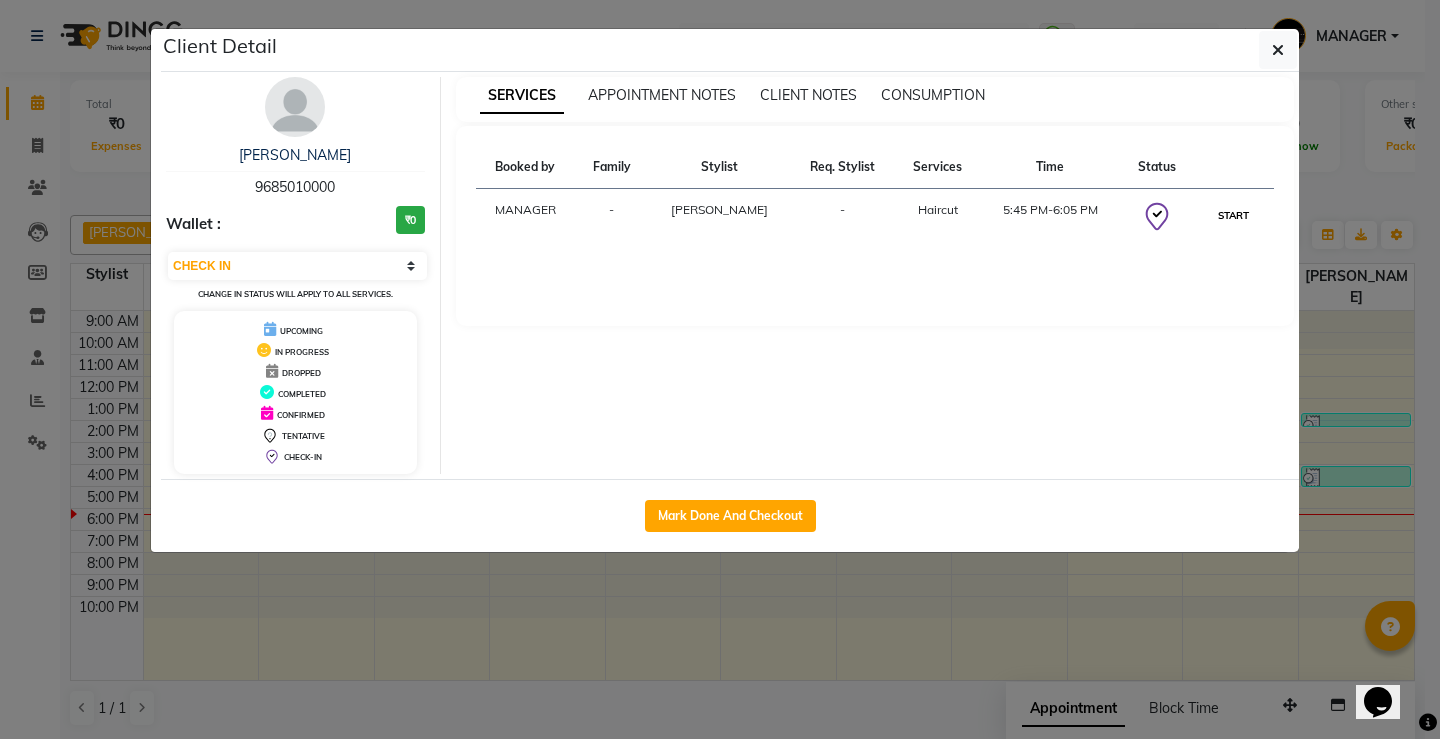 click on "START" at bounding box center [1233, 215] 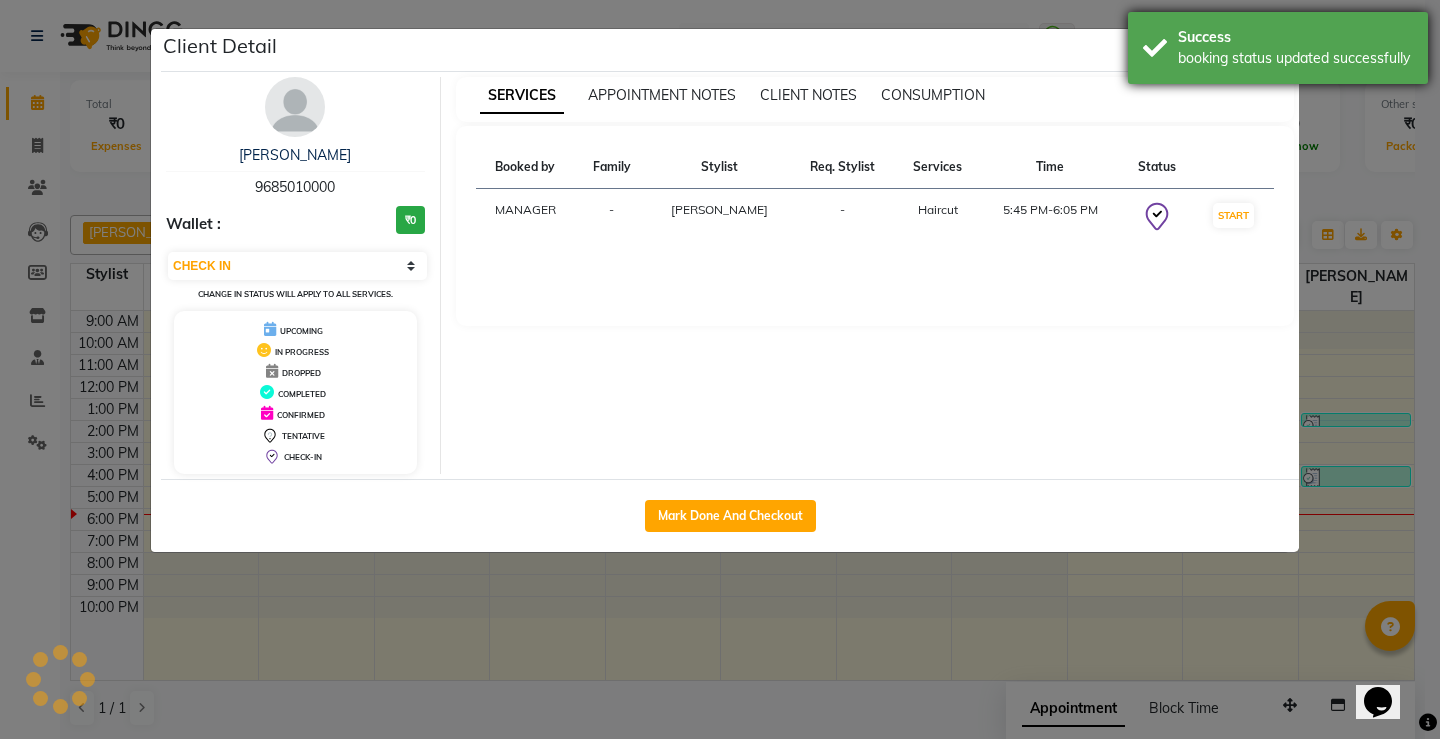 select on "1" 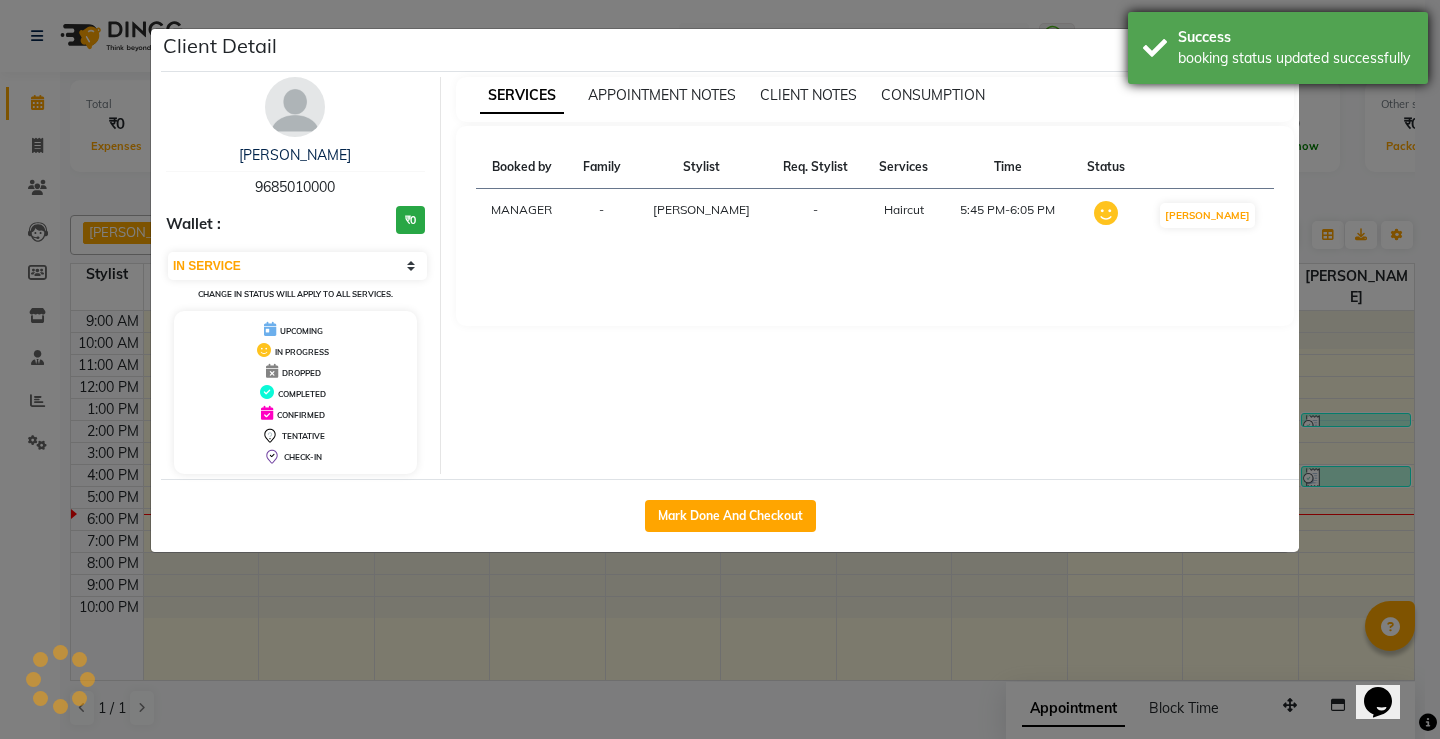 click on "booking status updated successfully" at bounding box center (1295, 58) 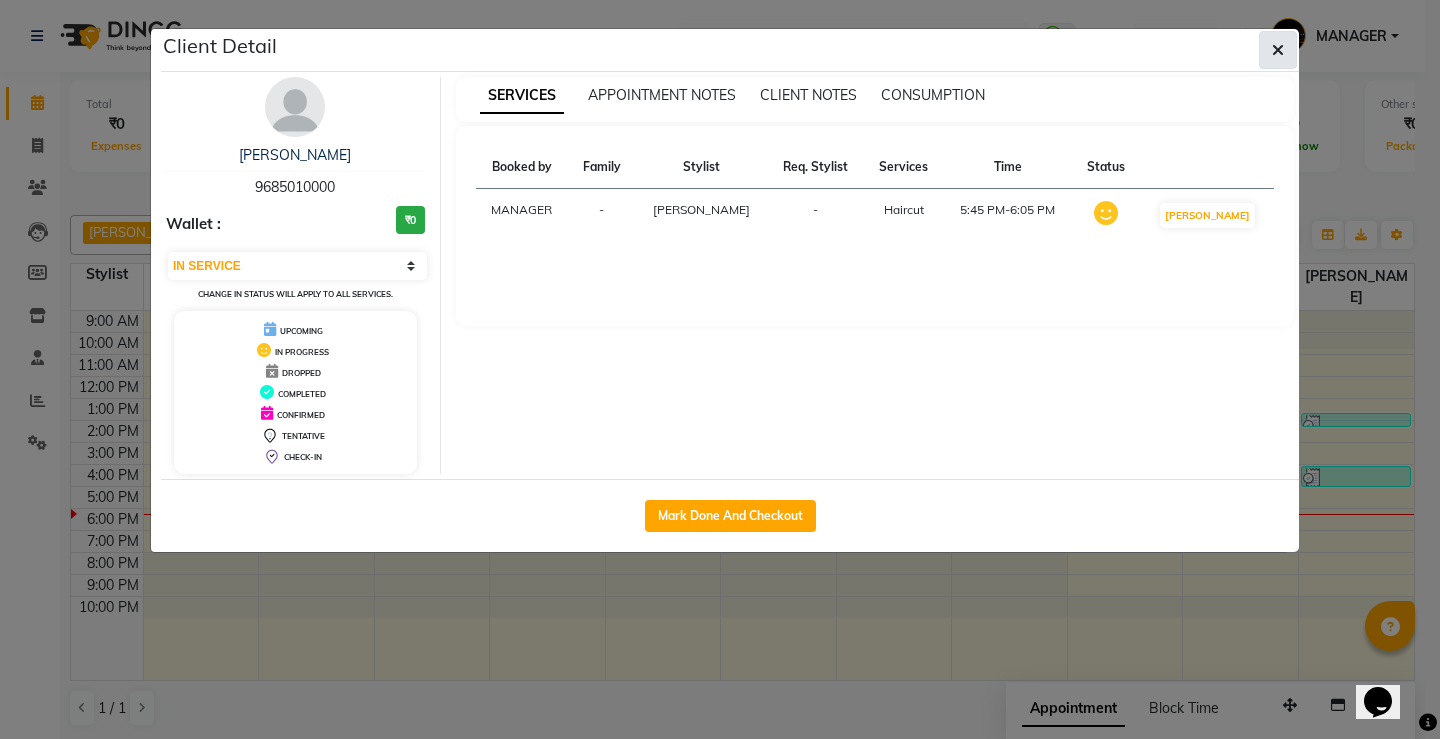 click 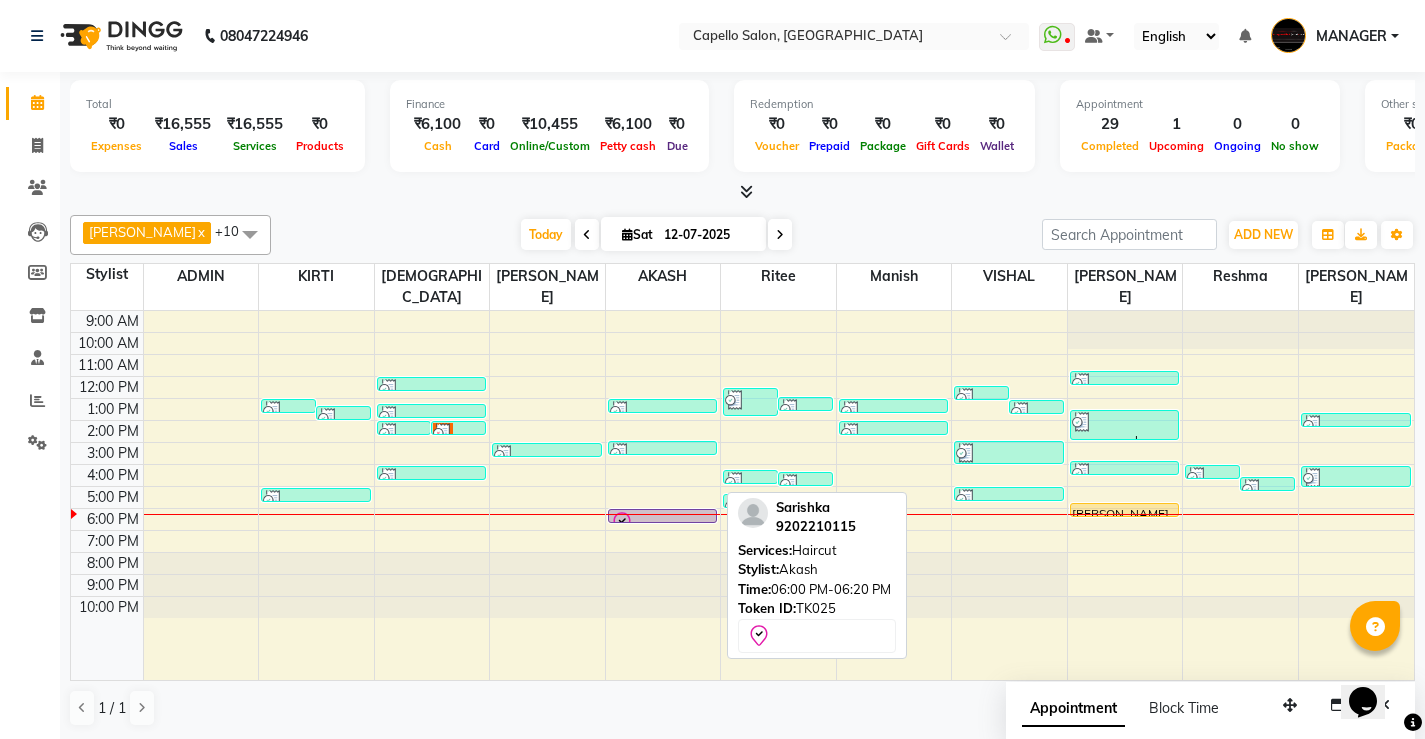 click at bounding box center [663, 523] 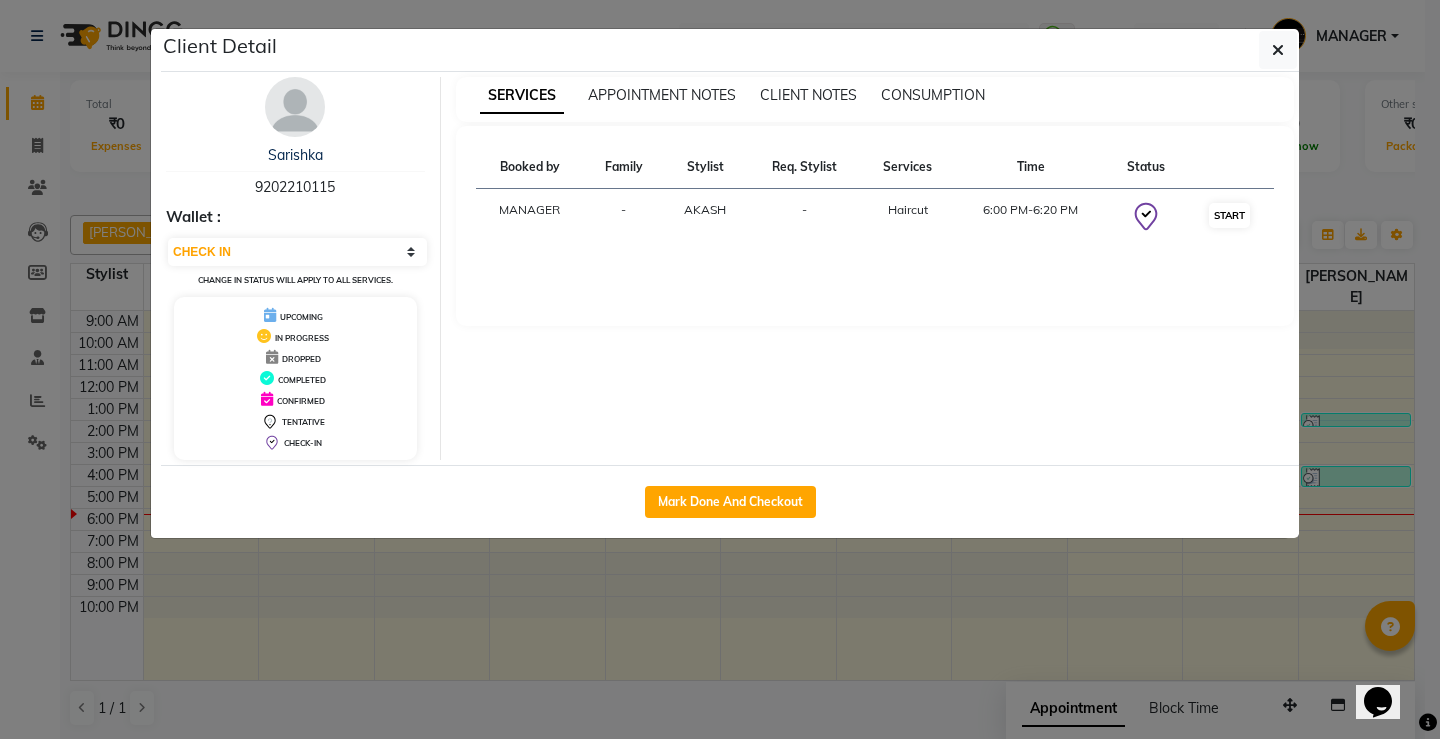 click on "START" at bounding box center (1230, 217) 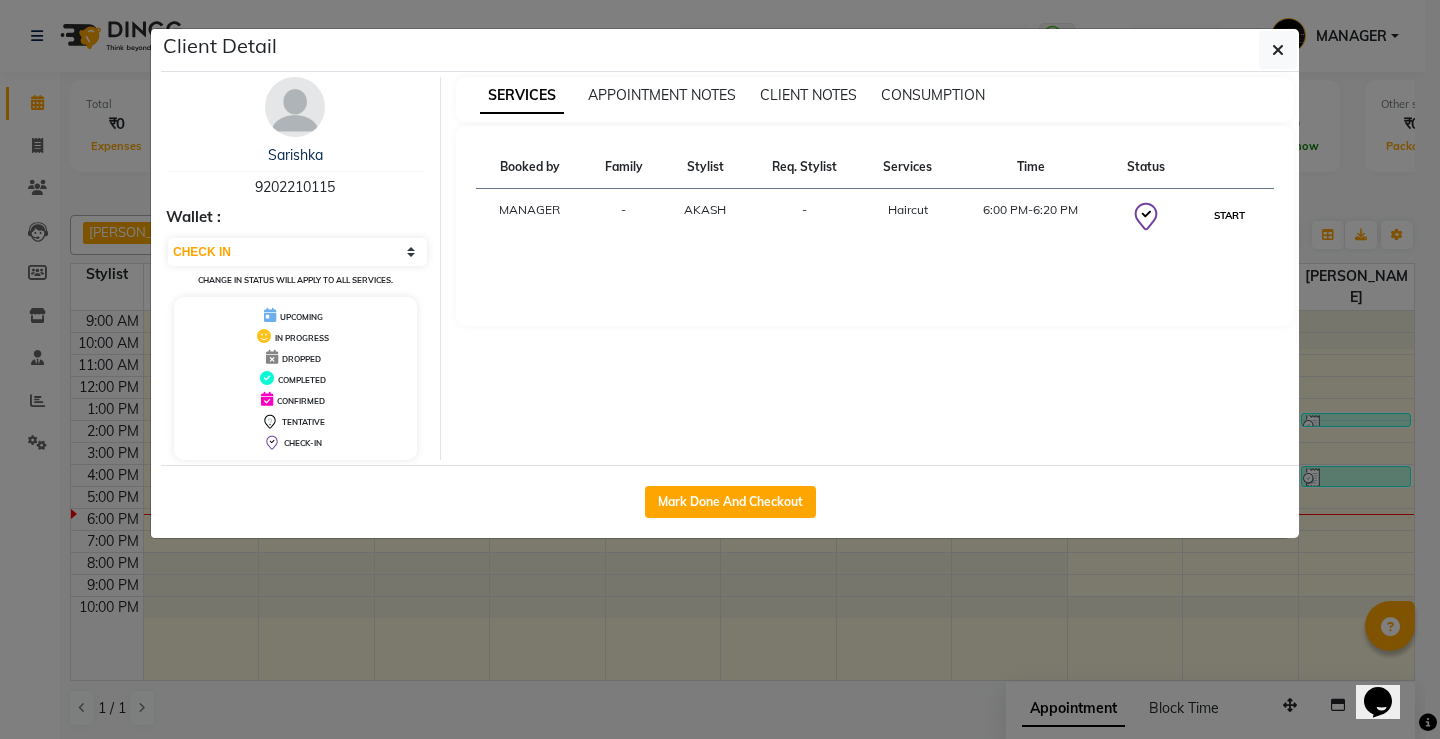 click on "START" at bounding box center (1229, 215) 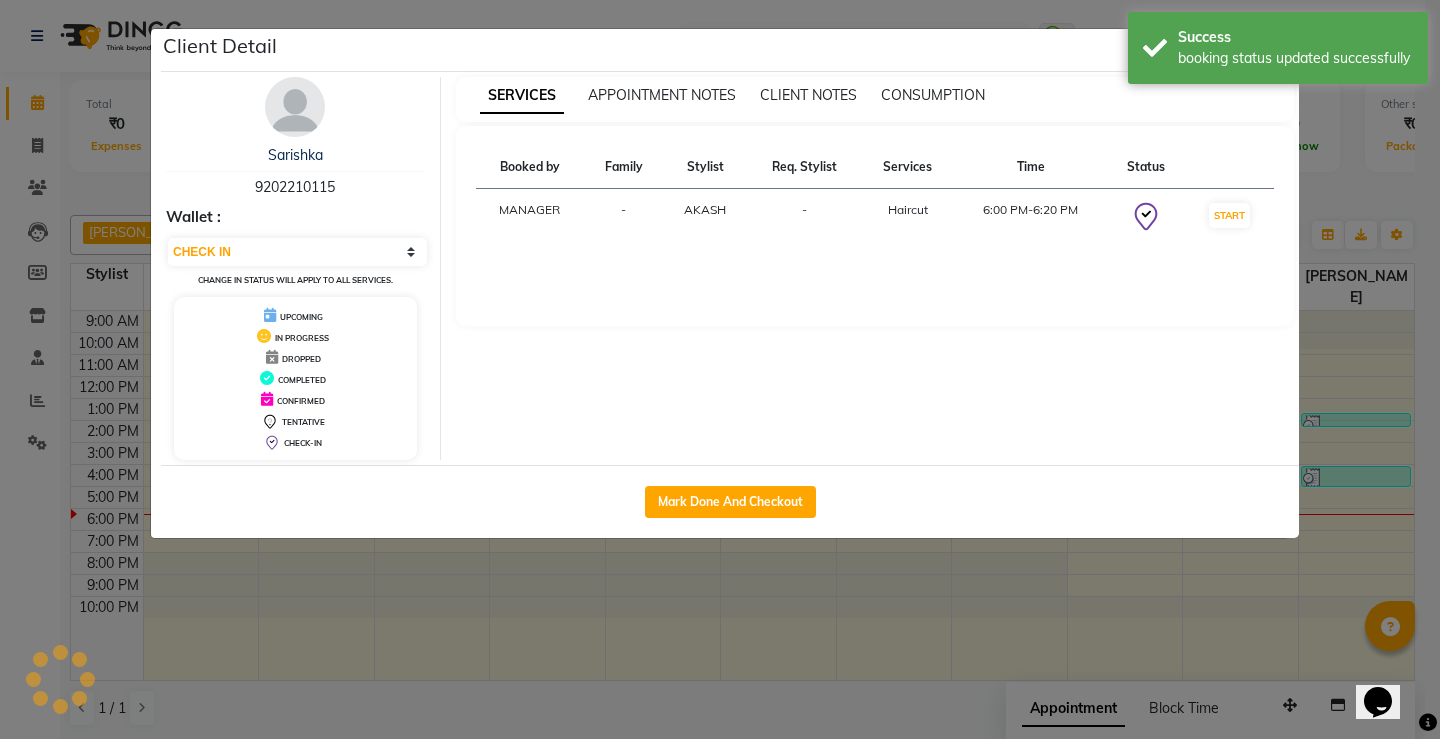 select on "1" 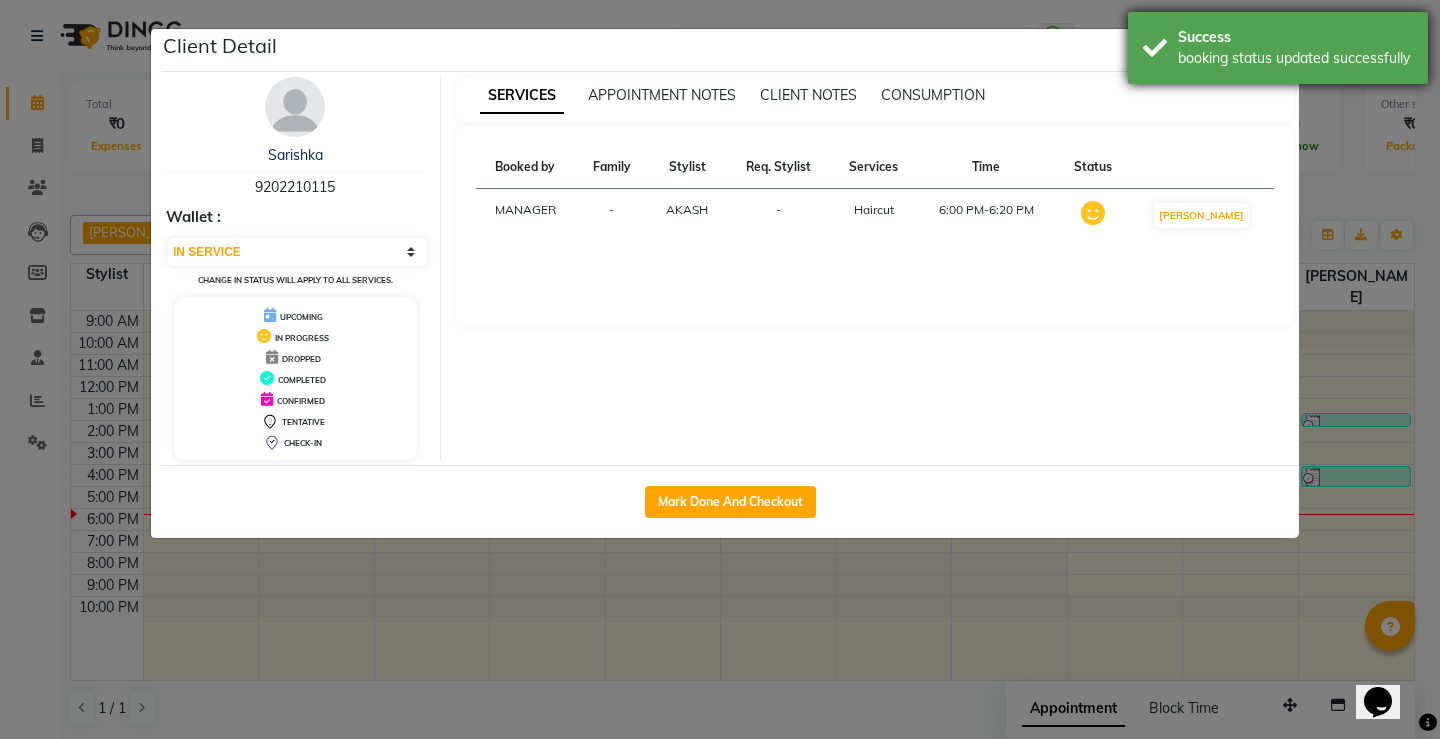 click on "booking status updated successfully" at bounding box center [1295, 58] 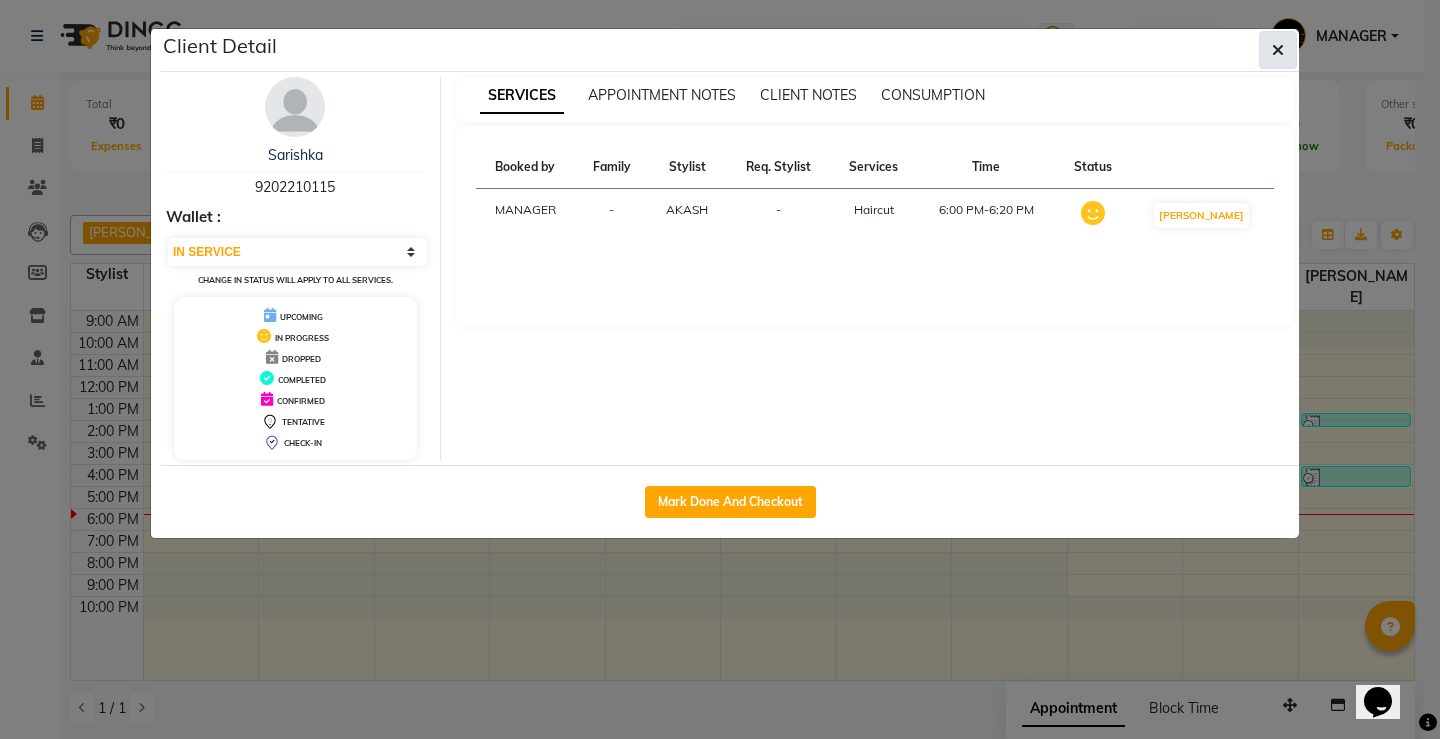 click 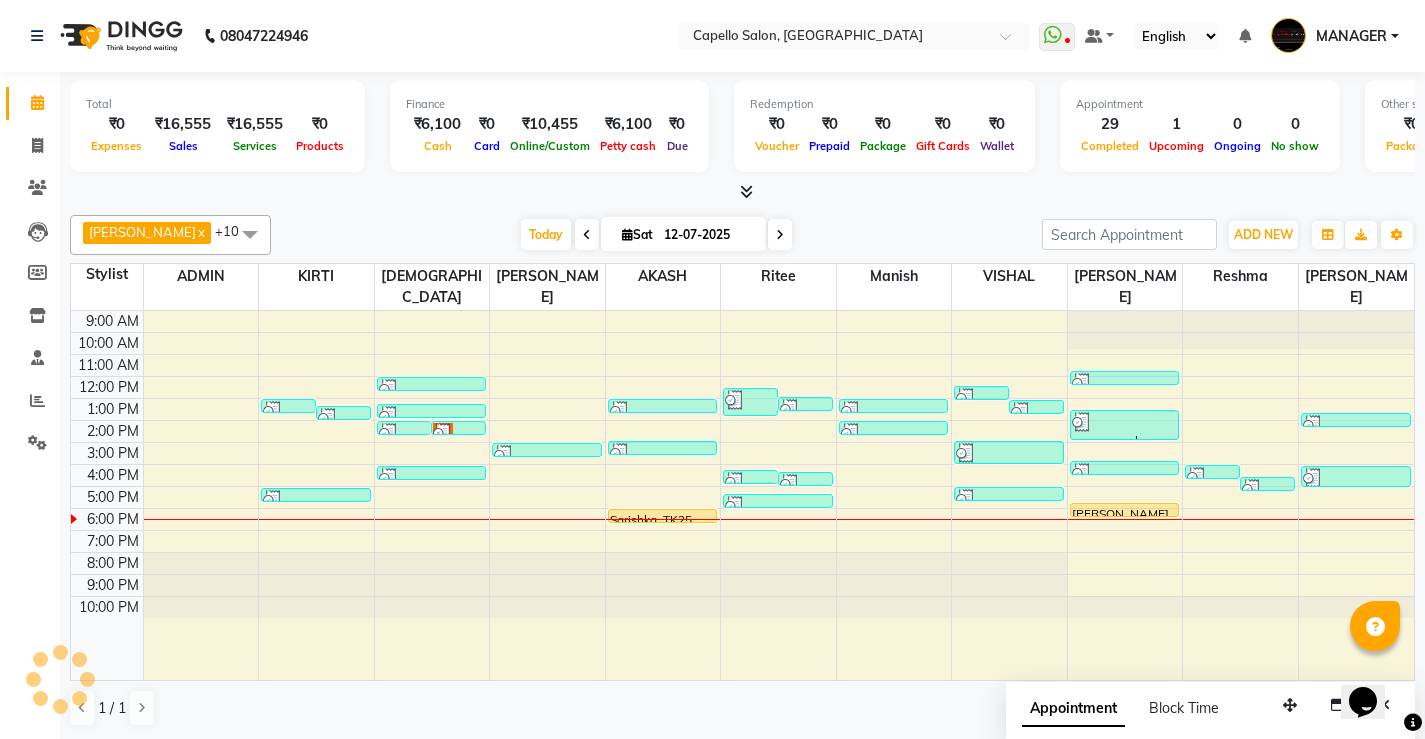scroll, scrollTop: 1, scrollLeft: 0, axis: vertical 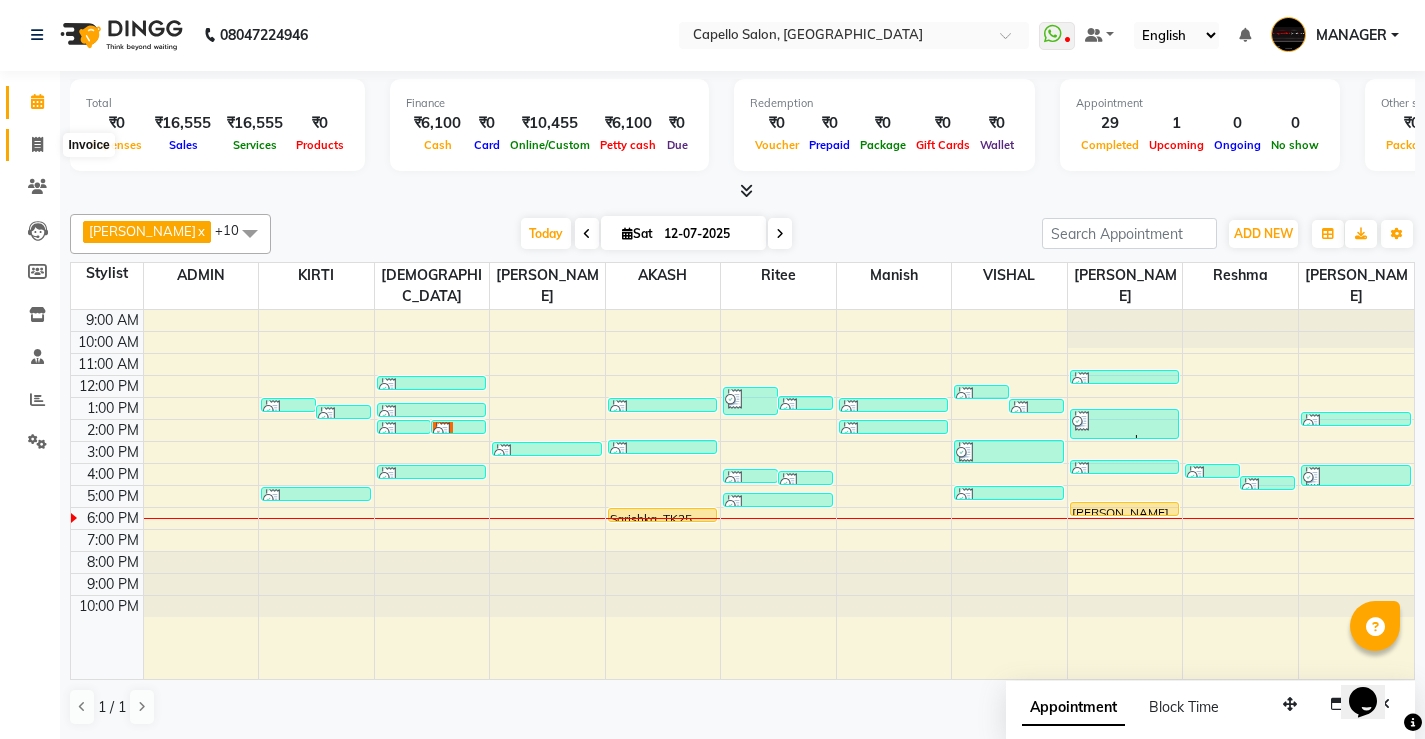 click 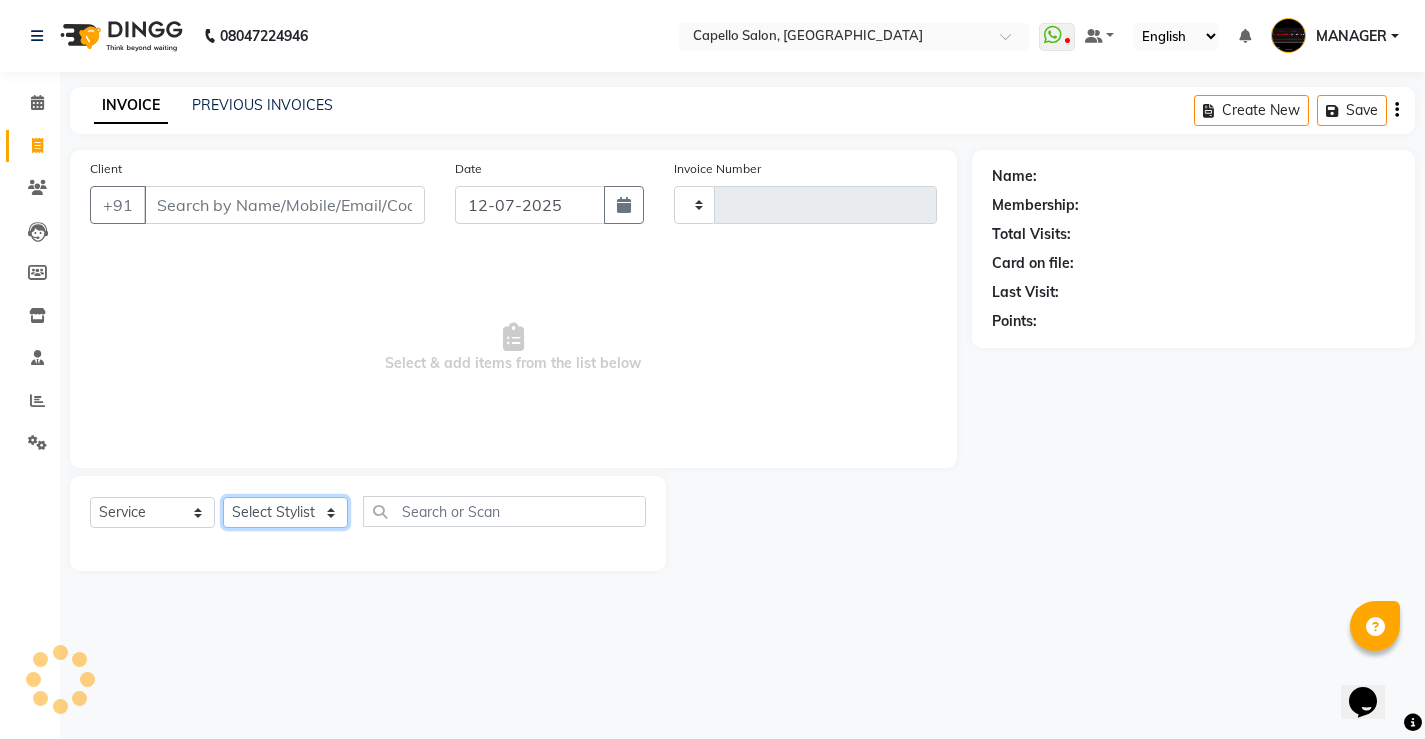 click on "Select Stylist" 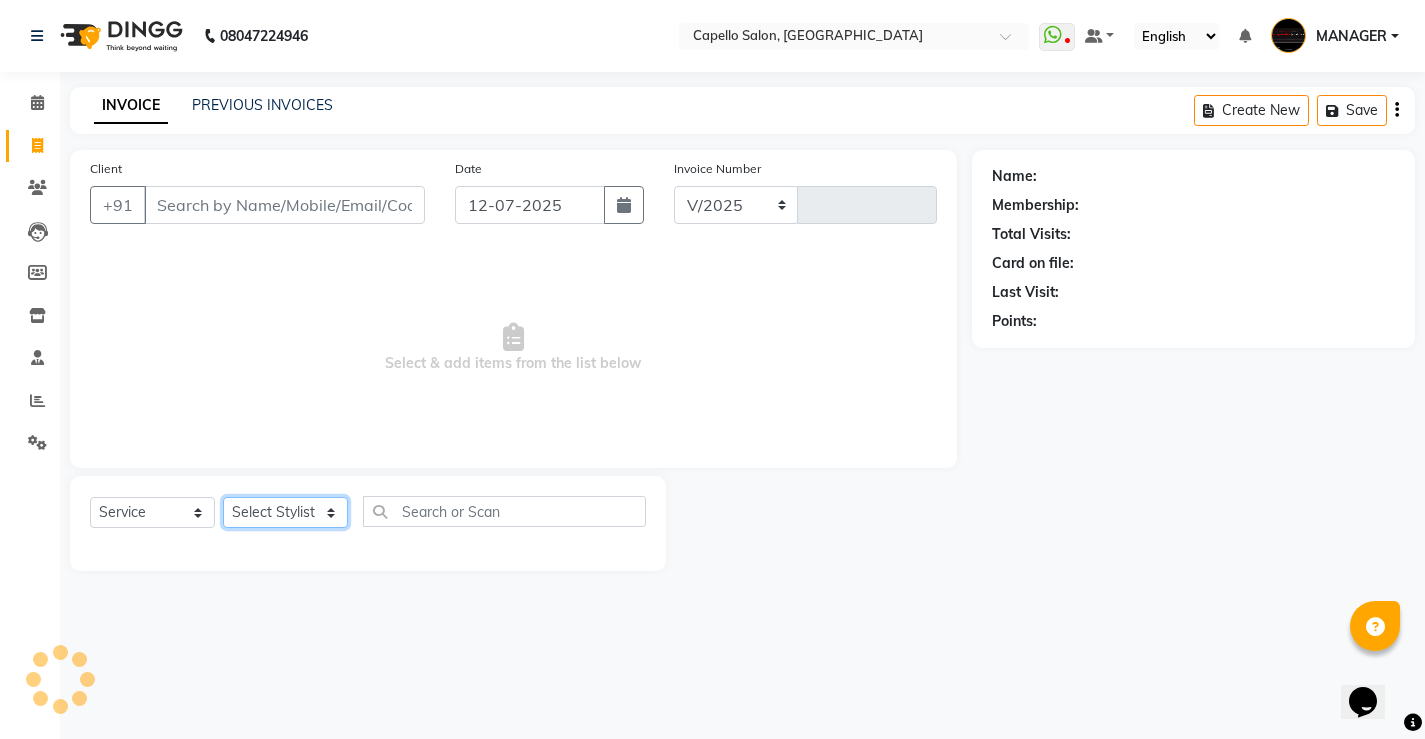 select on "857" 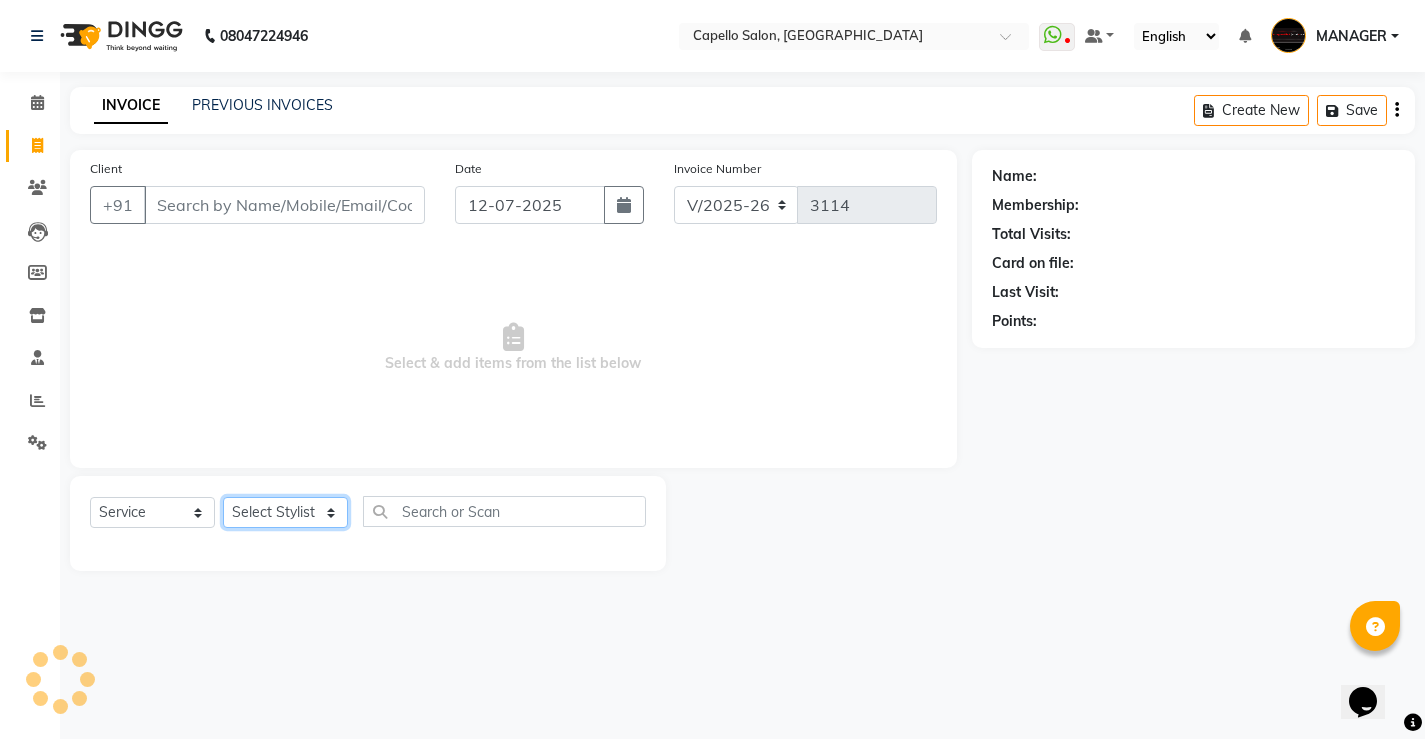 scroll, scrollTop: 0, scrollLeft: 0, axis: both 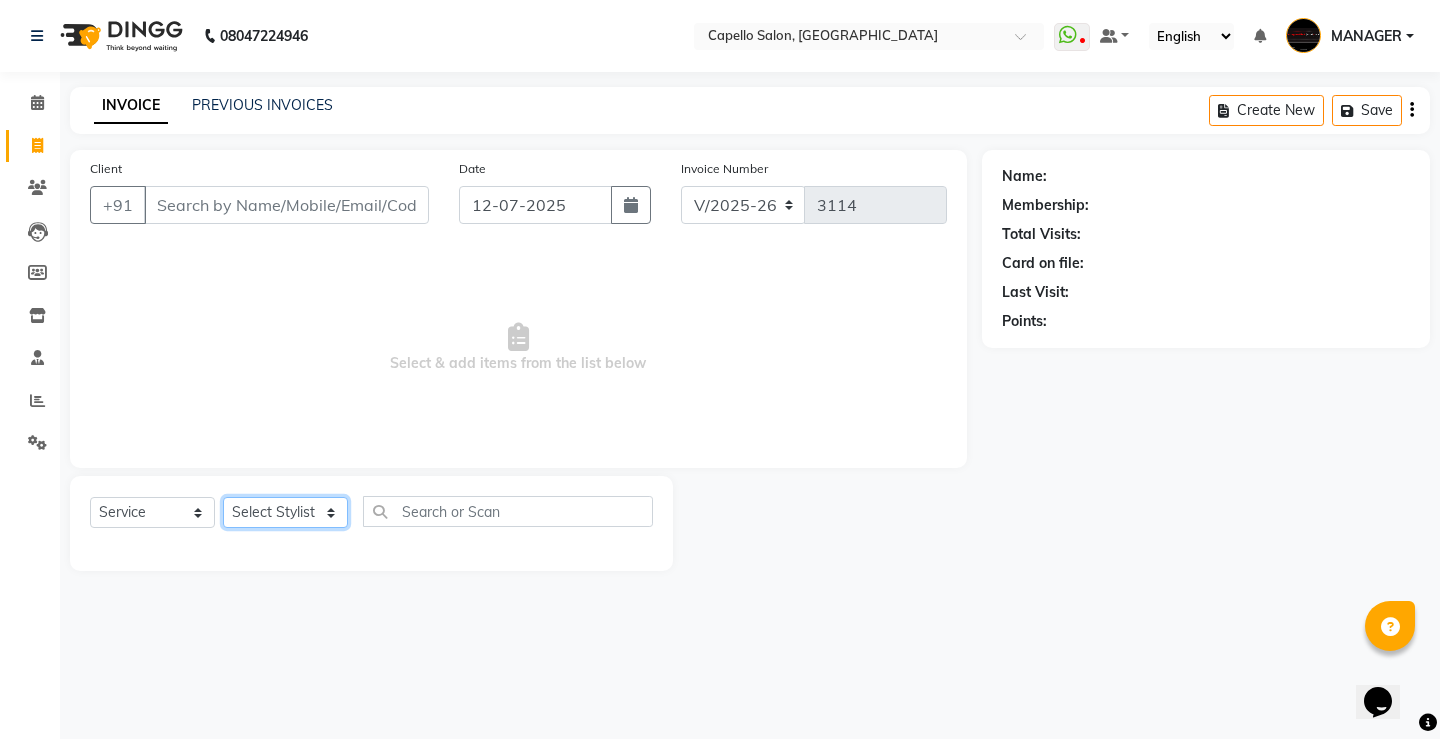 select on "65489" 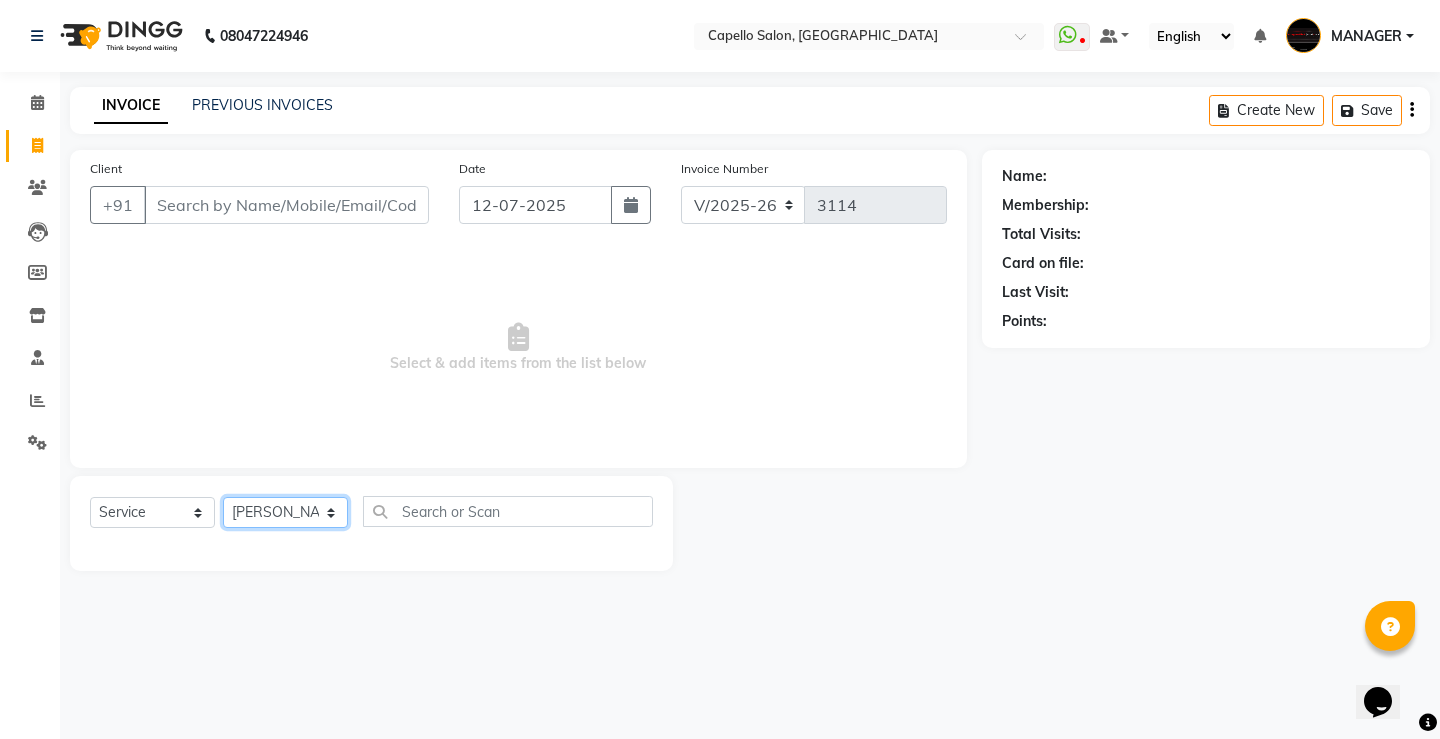 click on "Select Stylist ADMIN AKASH [PERSON_NAME] [PERSON_NAME] MANAGER [PERSON_NAME]  [PERSON_NAME] [PERSON_NAME] [PERSON_NAME]" 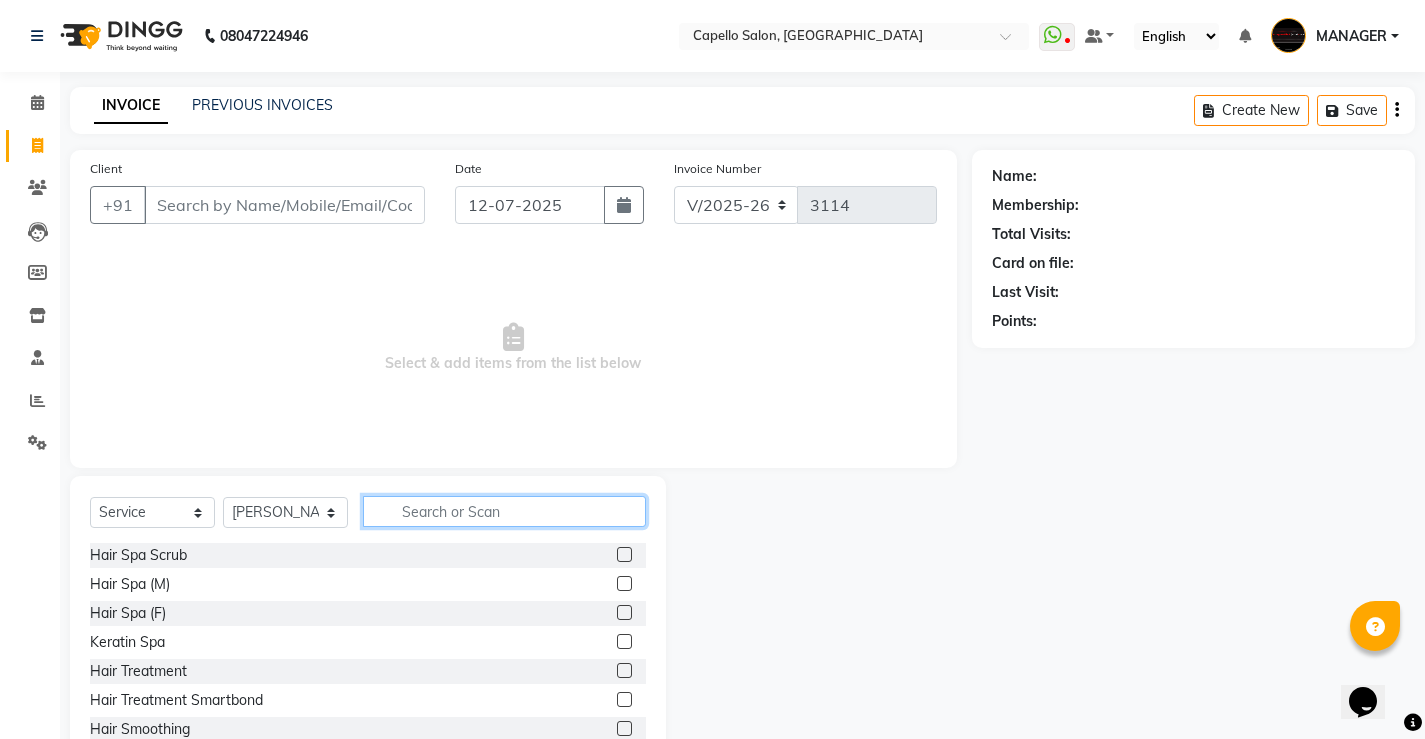click 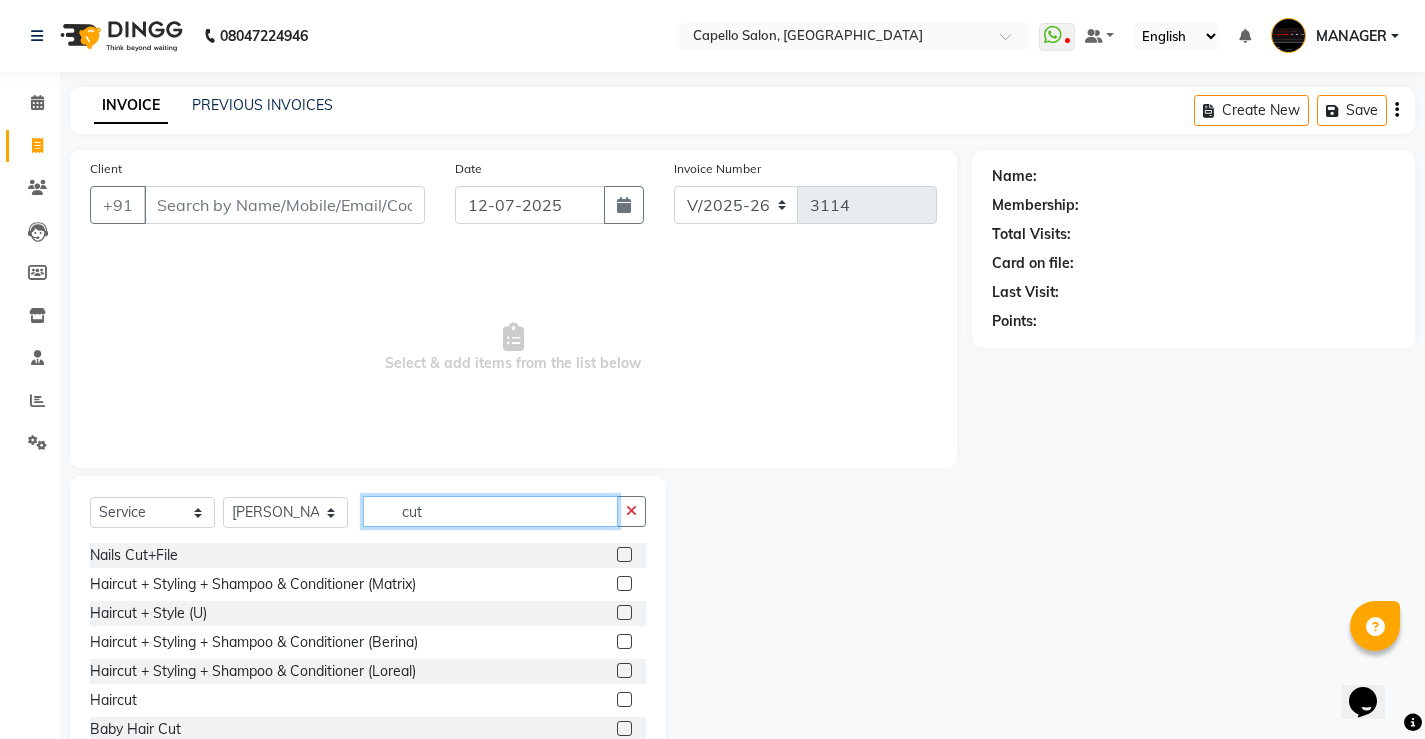 type on "cut" 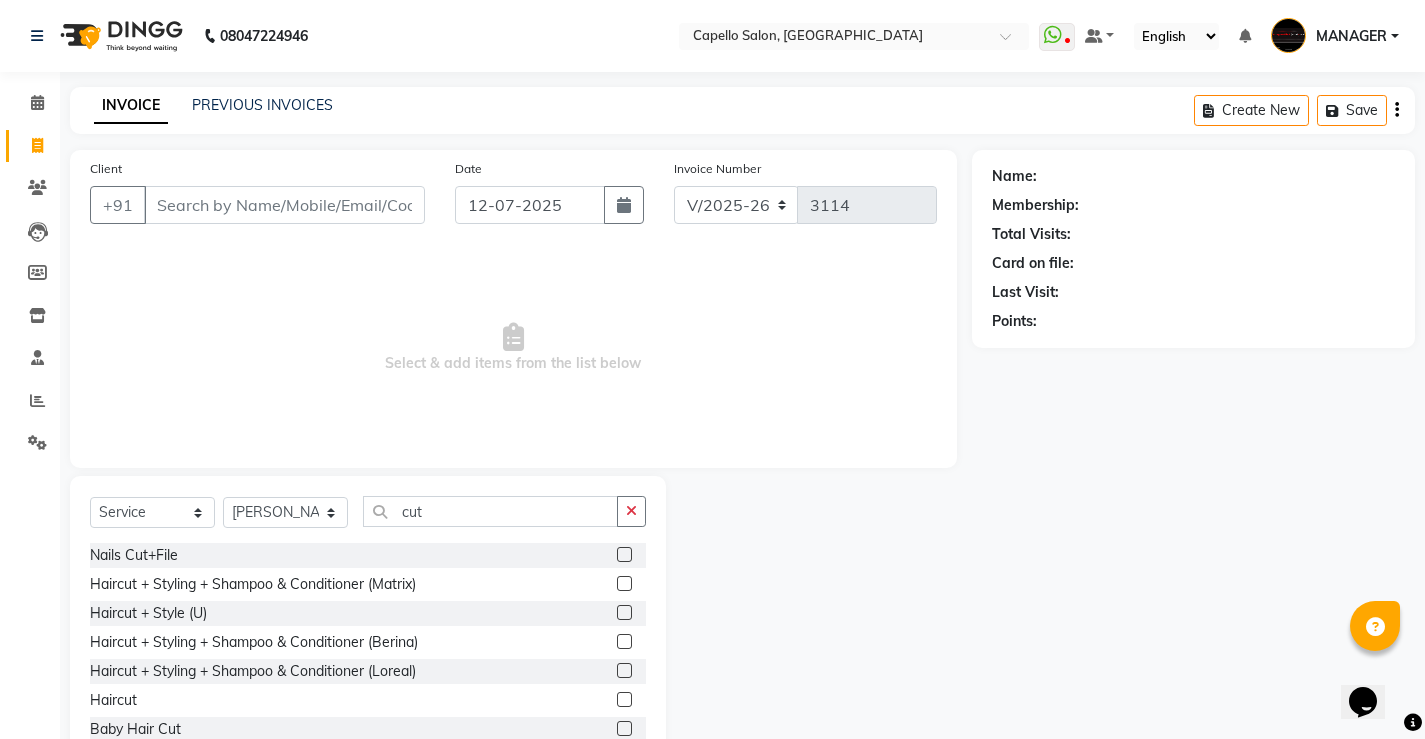 click 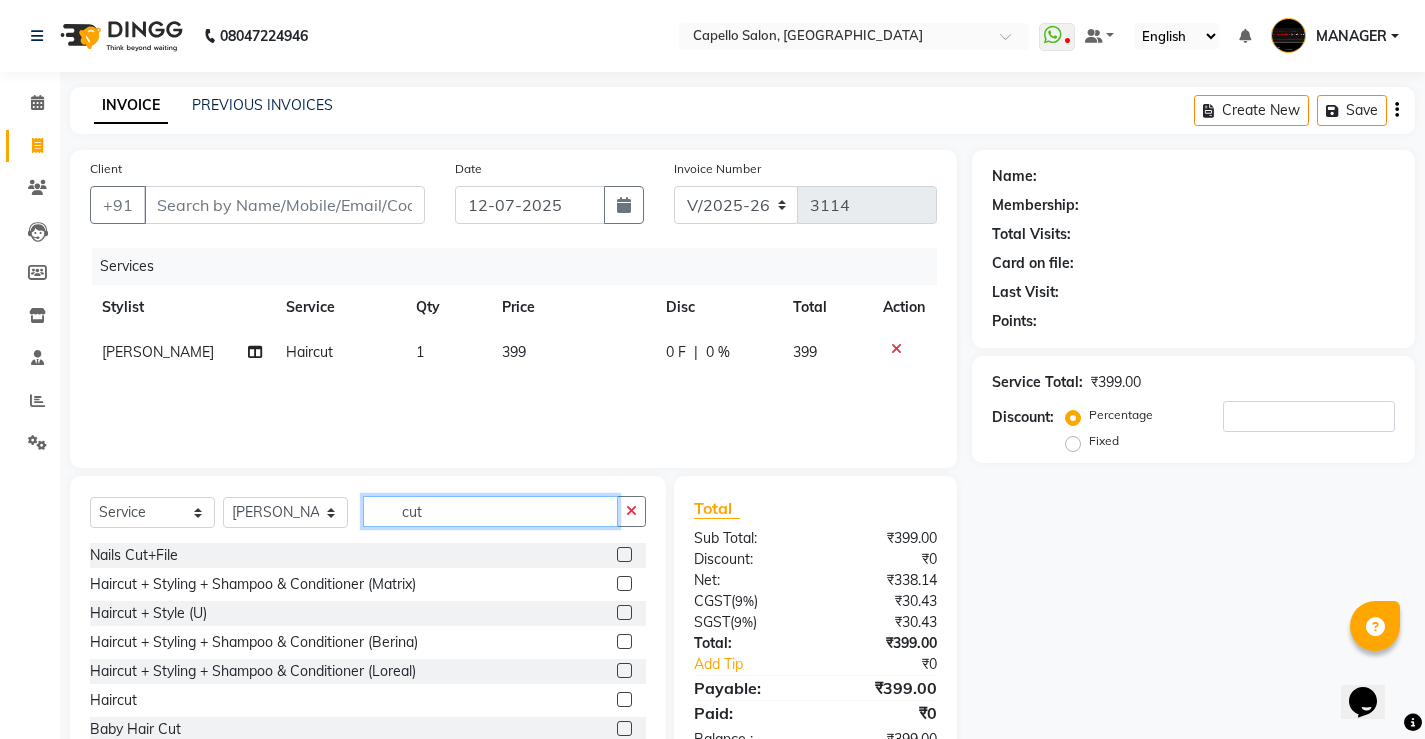 checkbox on "false" 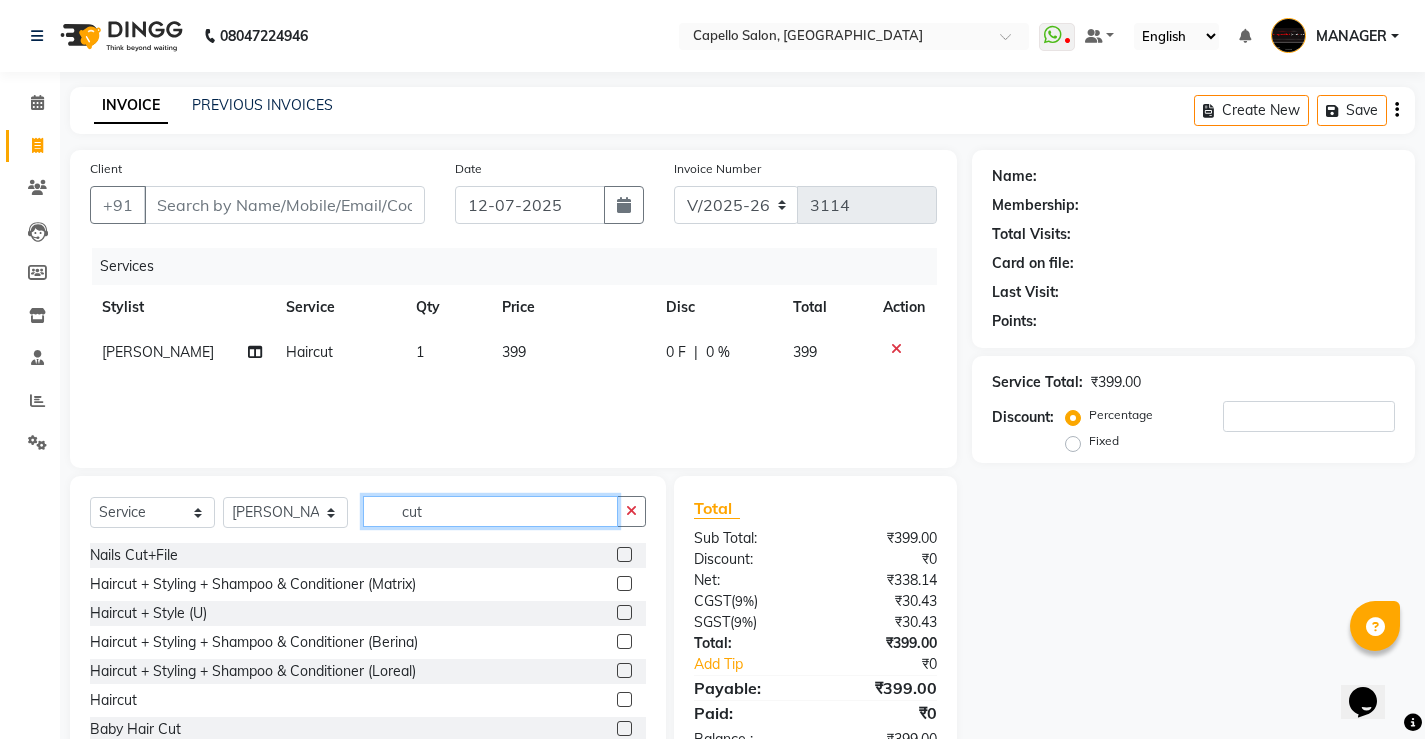 drag, startPoint x: 444, startPoint y: 520, endPoint x: 184, endPoint y: 484, distance: 262.48047 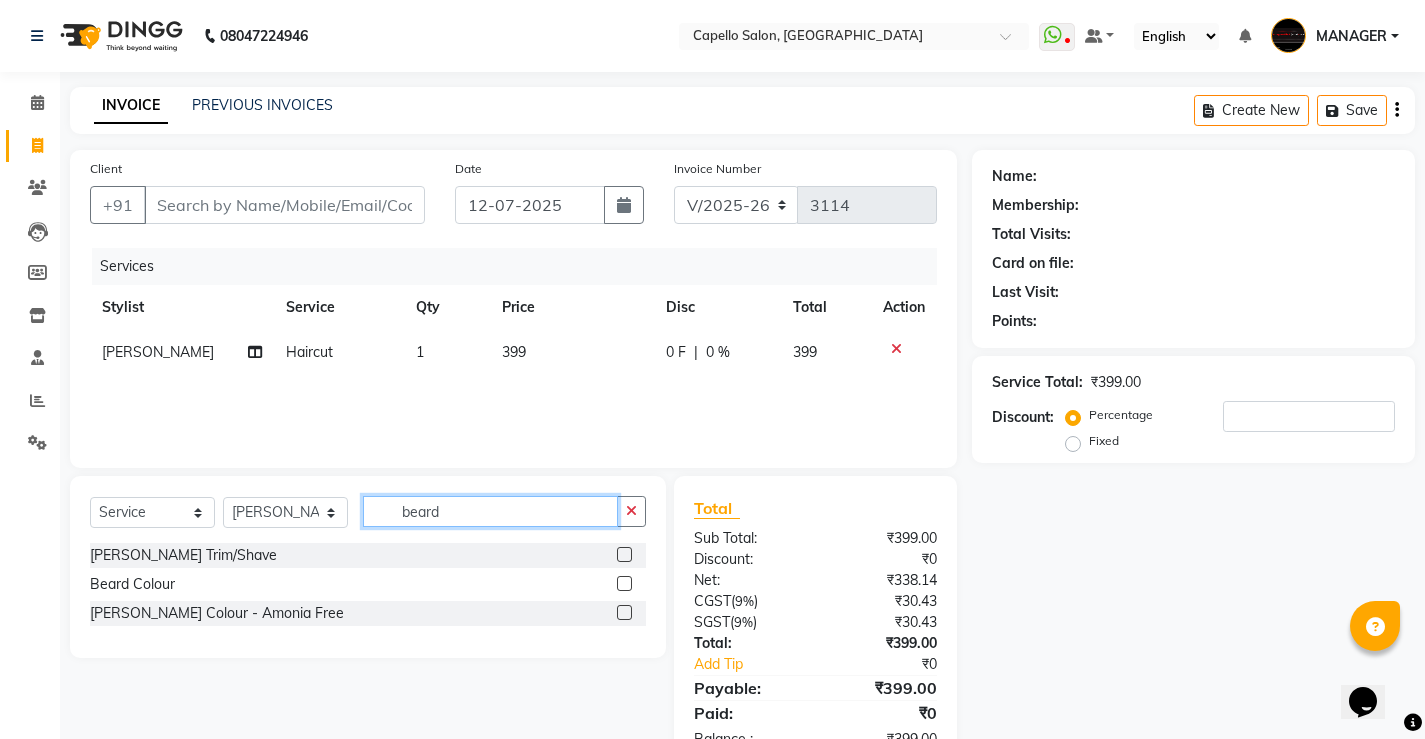 type on "beard" 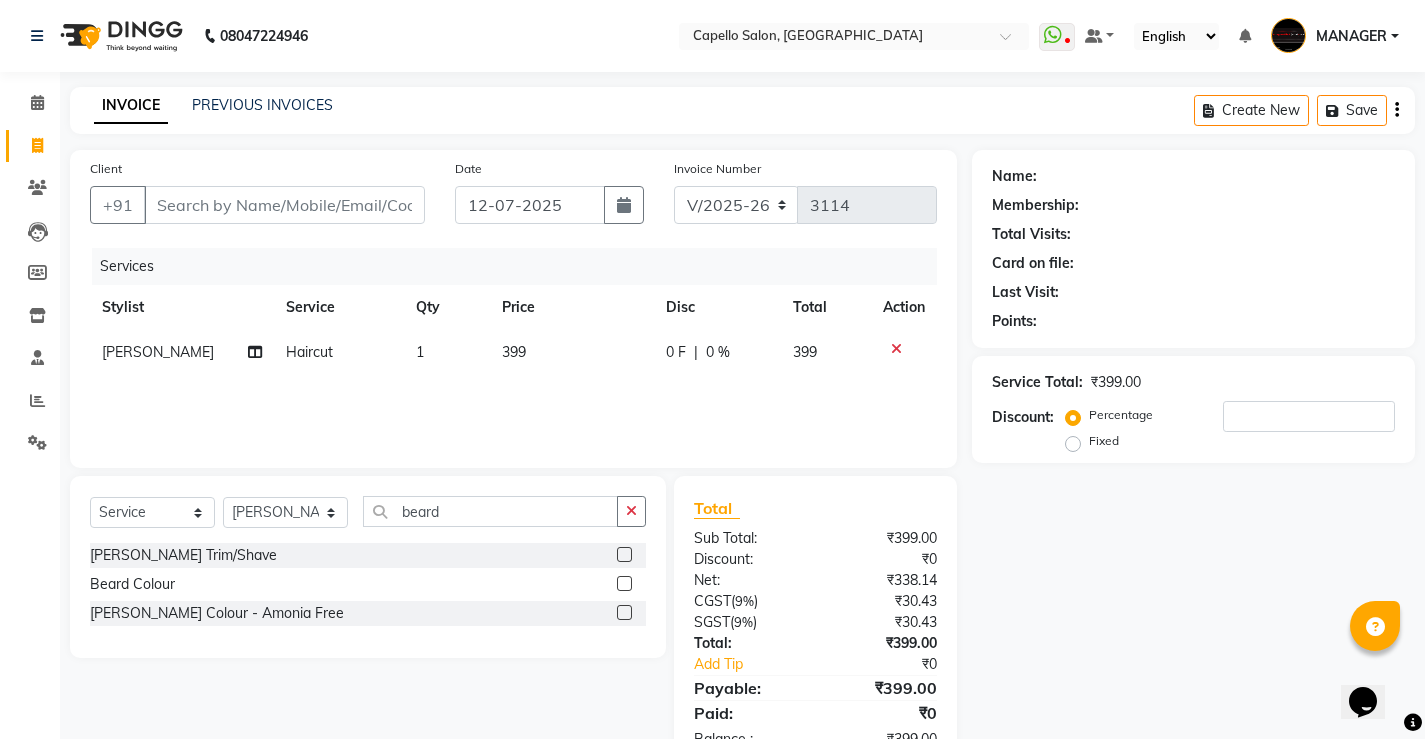 click 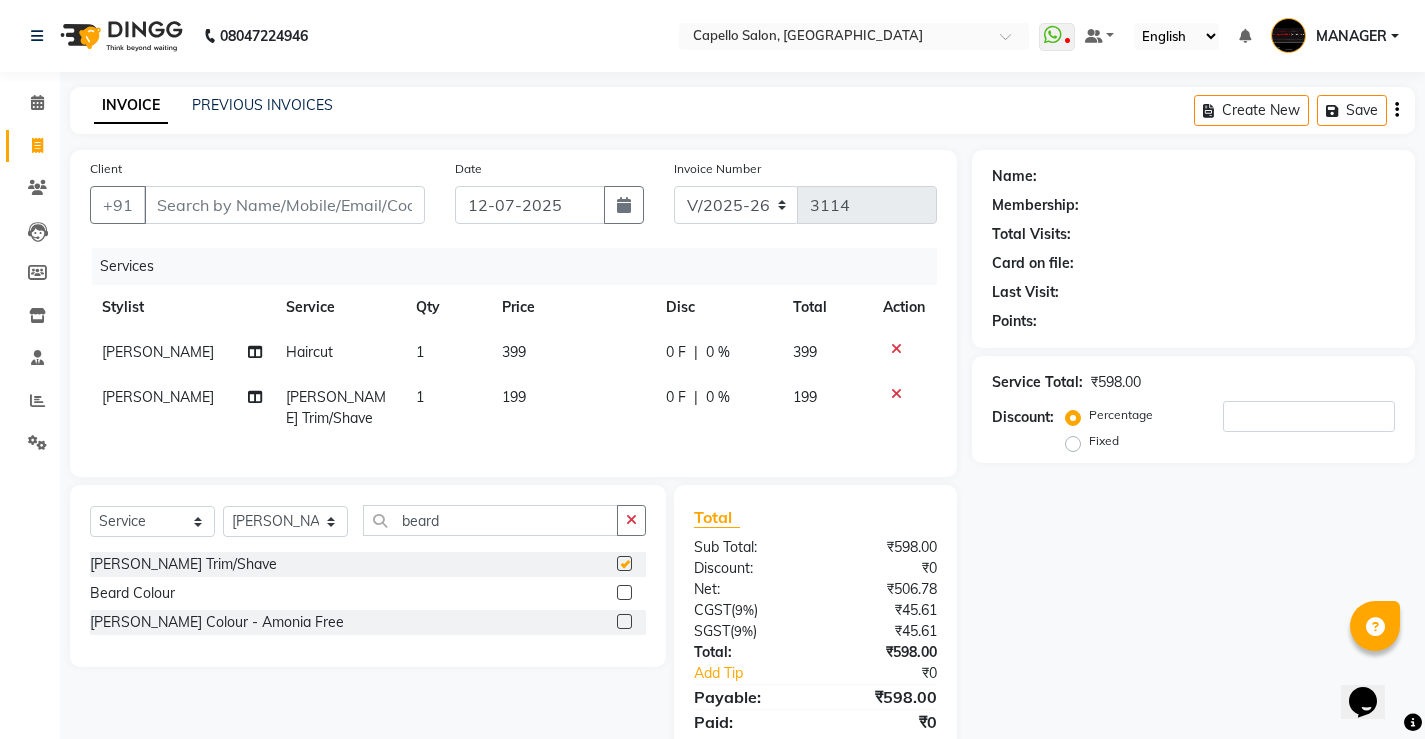 click on "399" 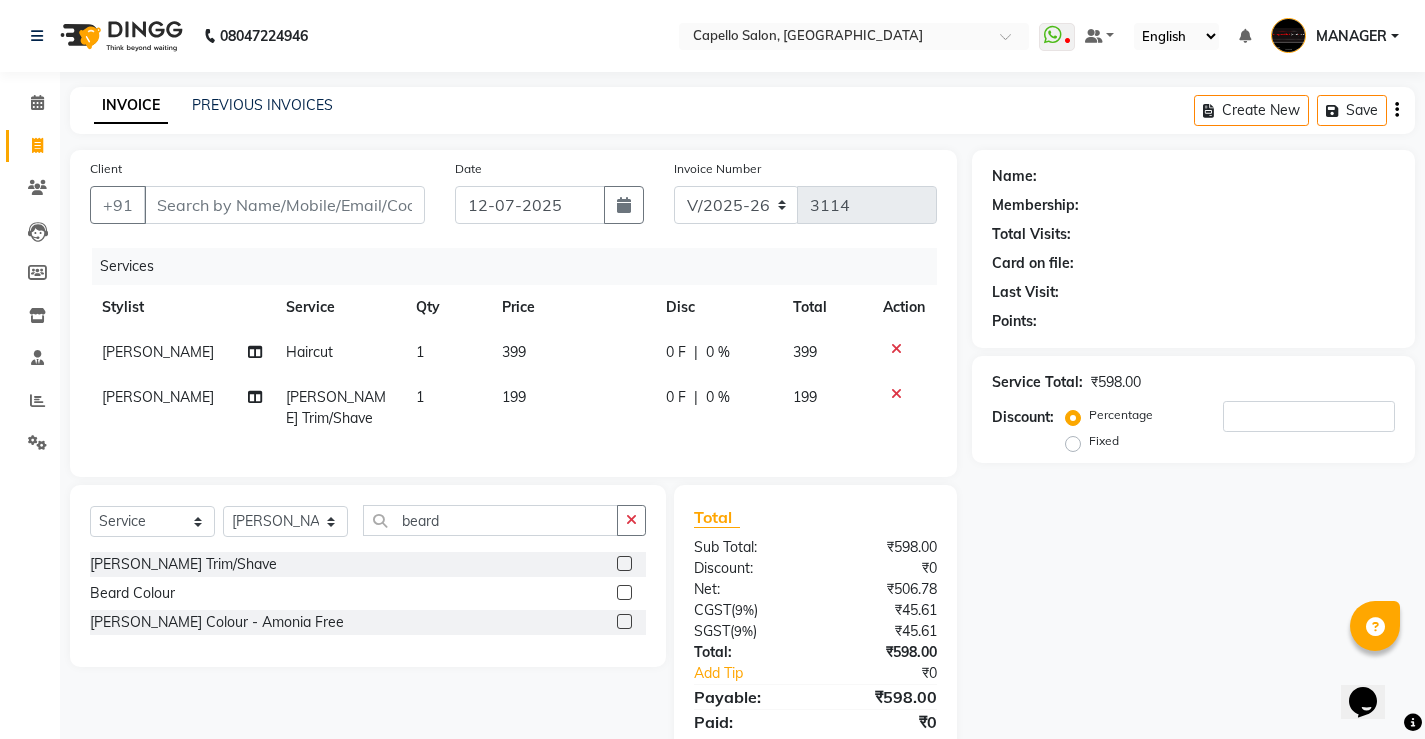 checkbox on "false" 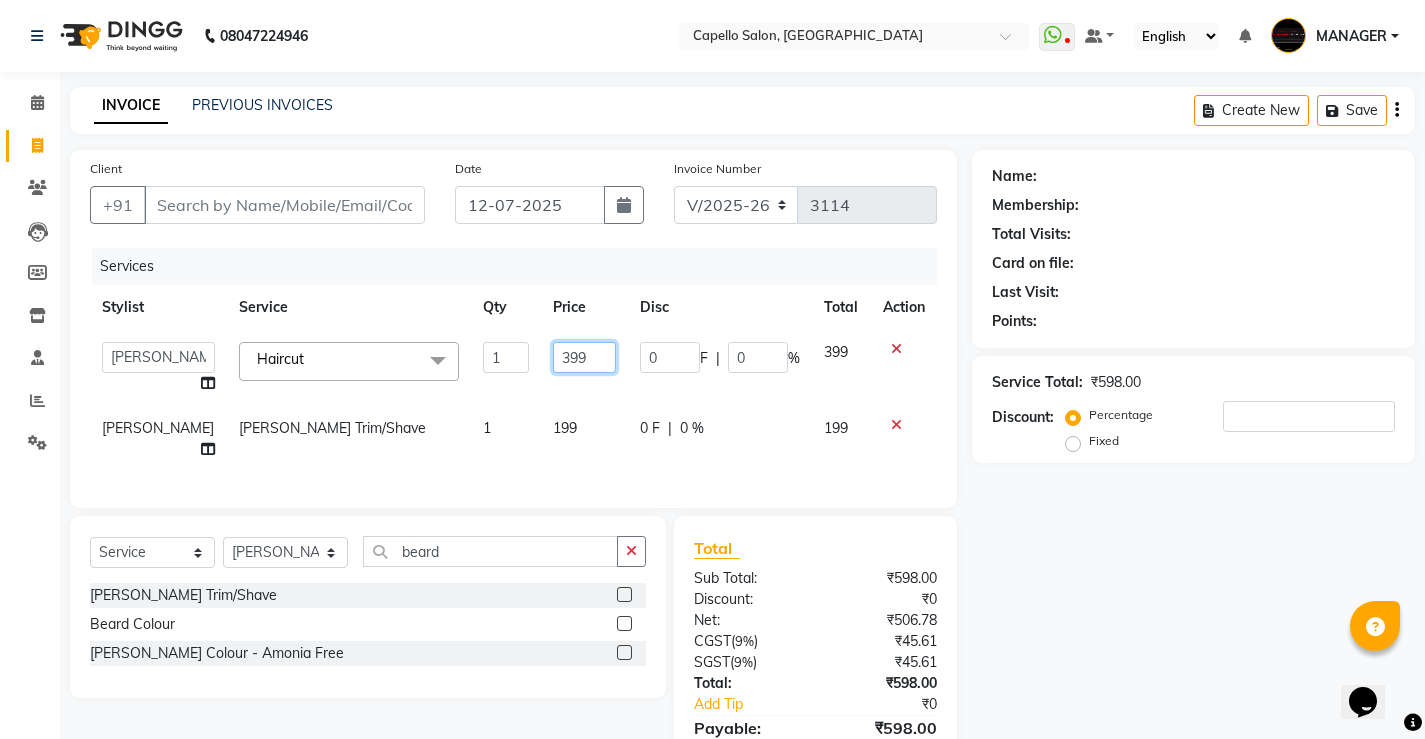 drag, startPoint x: 574, startPoint y: 356, endPoint x: 89, endPoint y: 384, distance: 485.8076 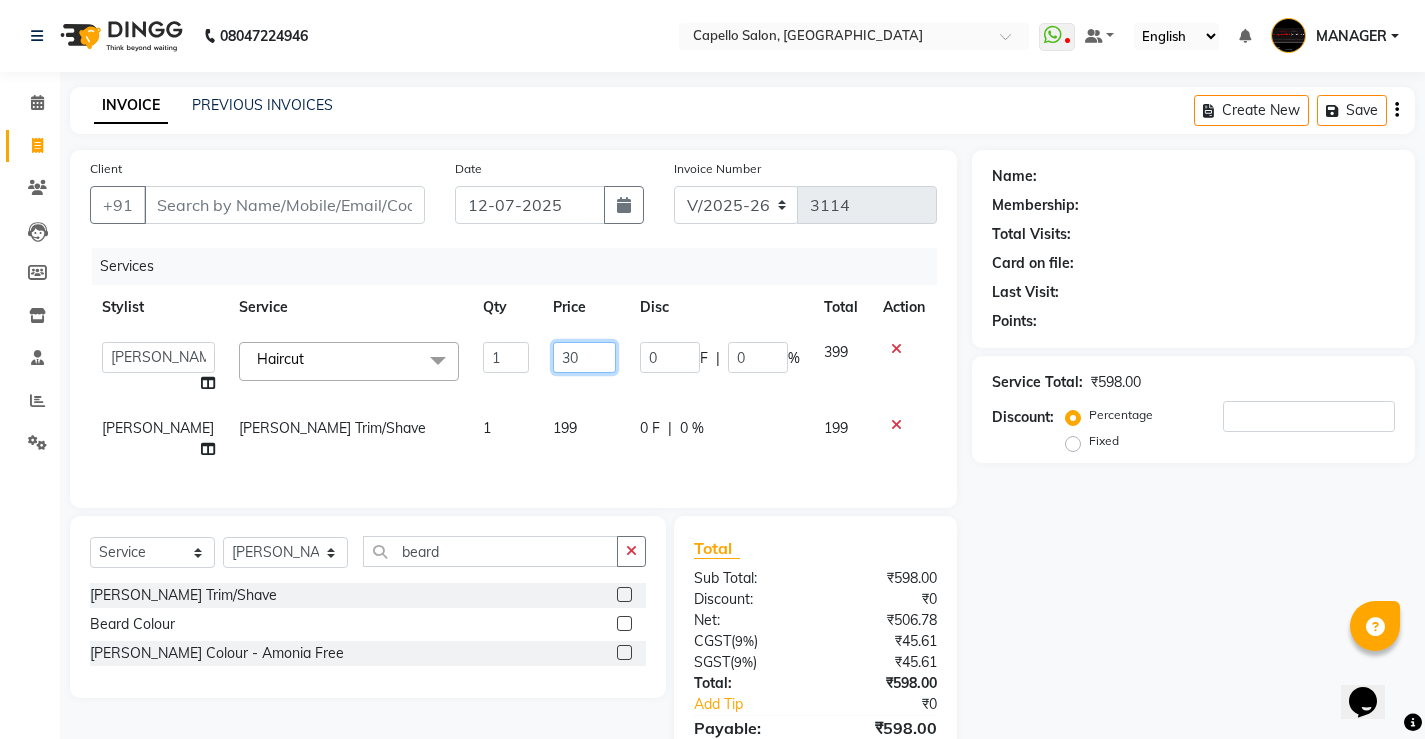 type on "300" 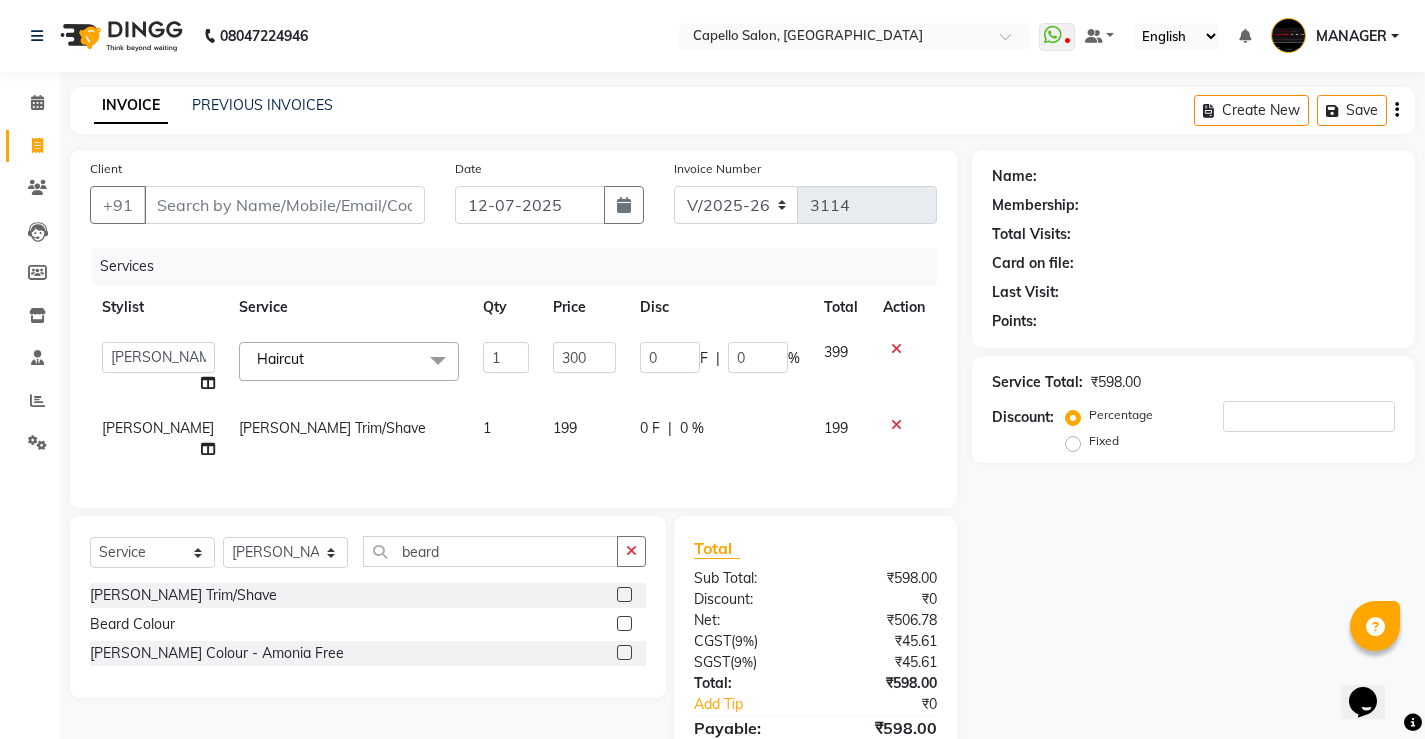 click on "199" 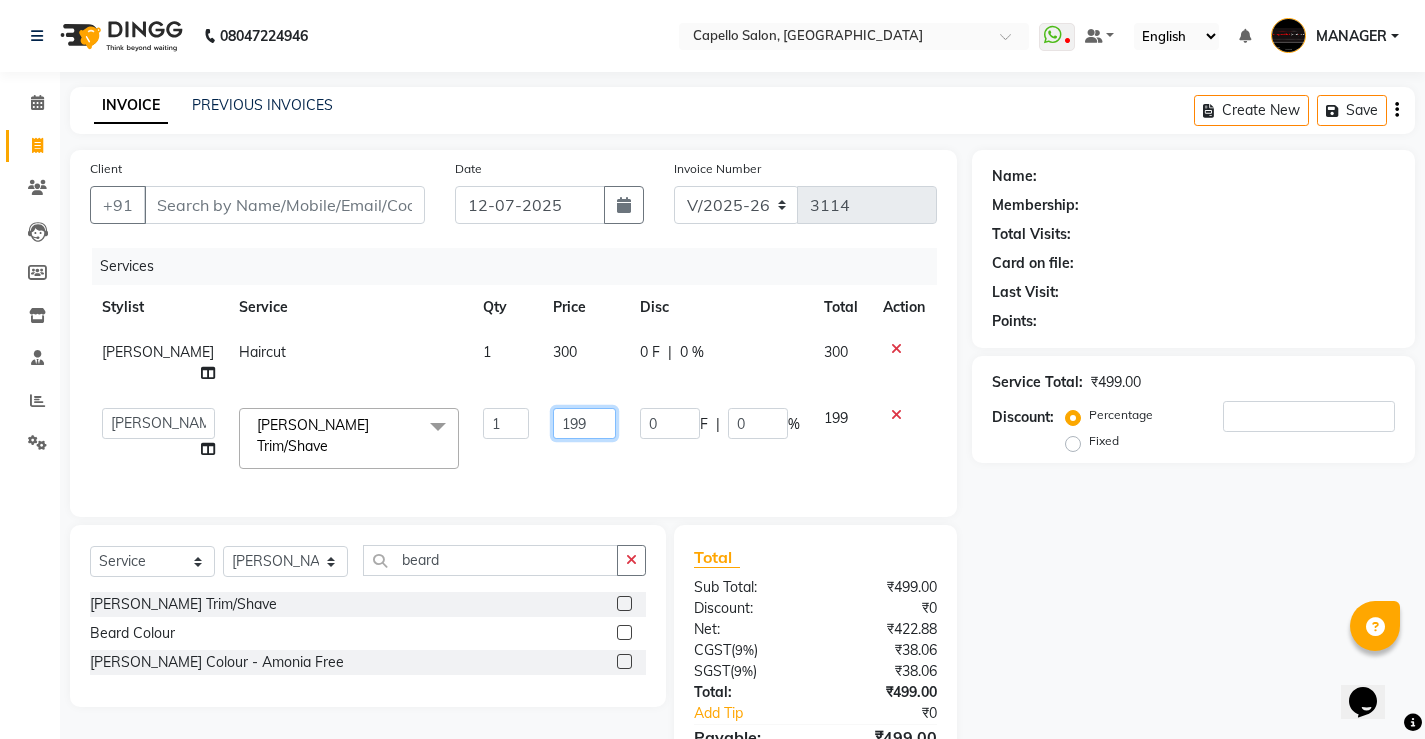 drag, startPoint x: 401, startPoint y: 399, endPoint x: 340, endPoint y: 410, distance: 61.983868 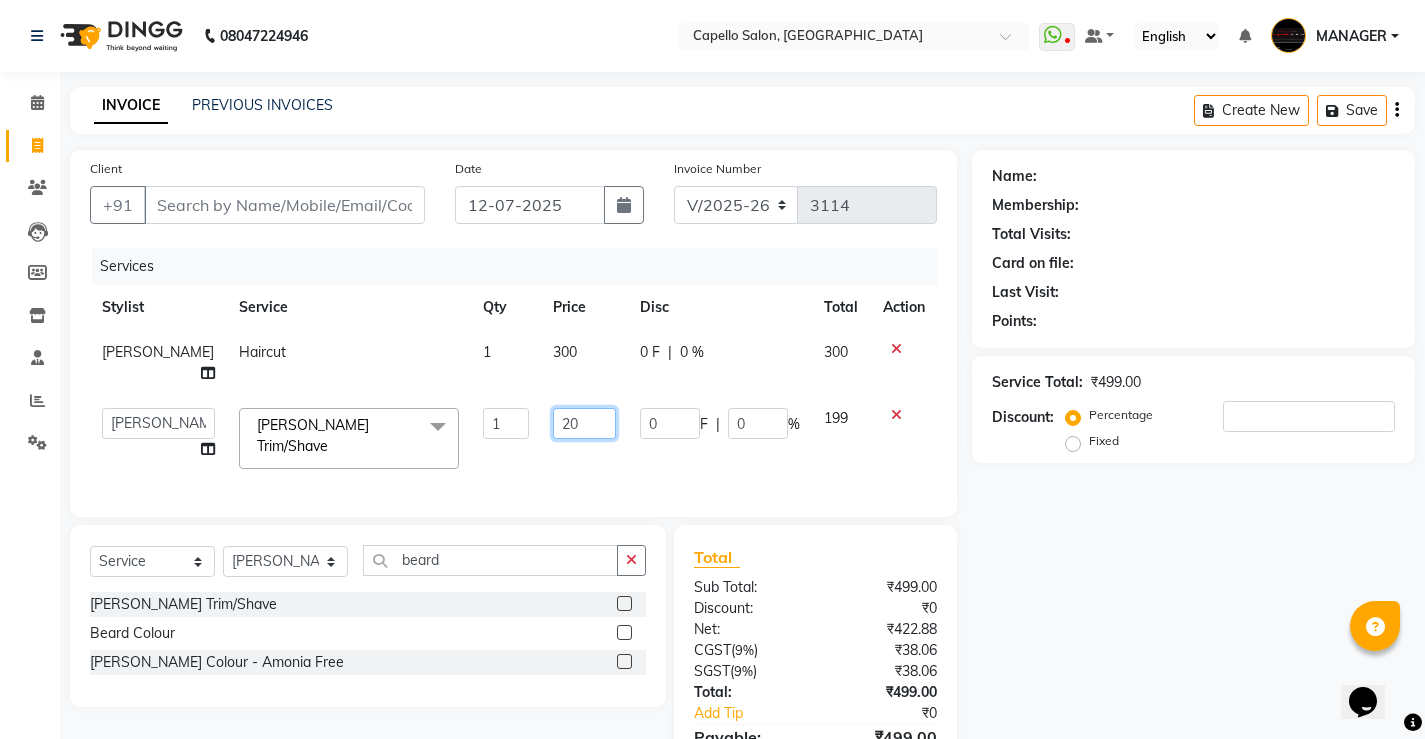 type on "200" 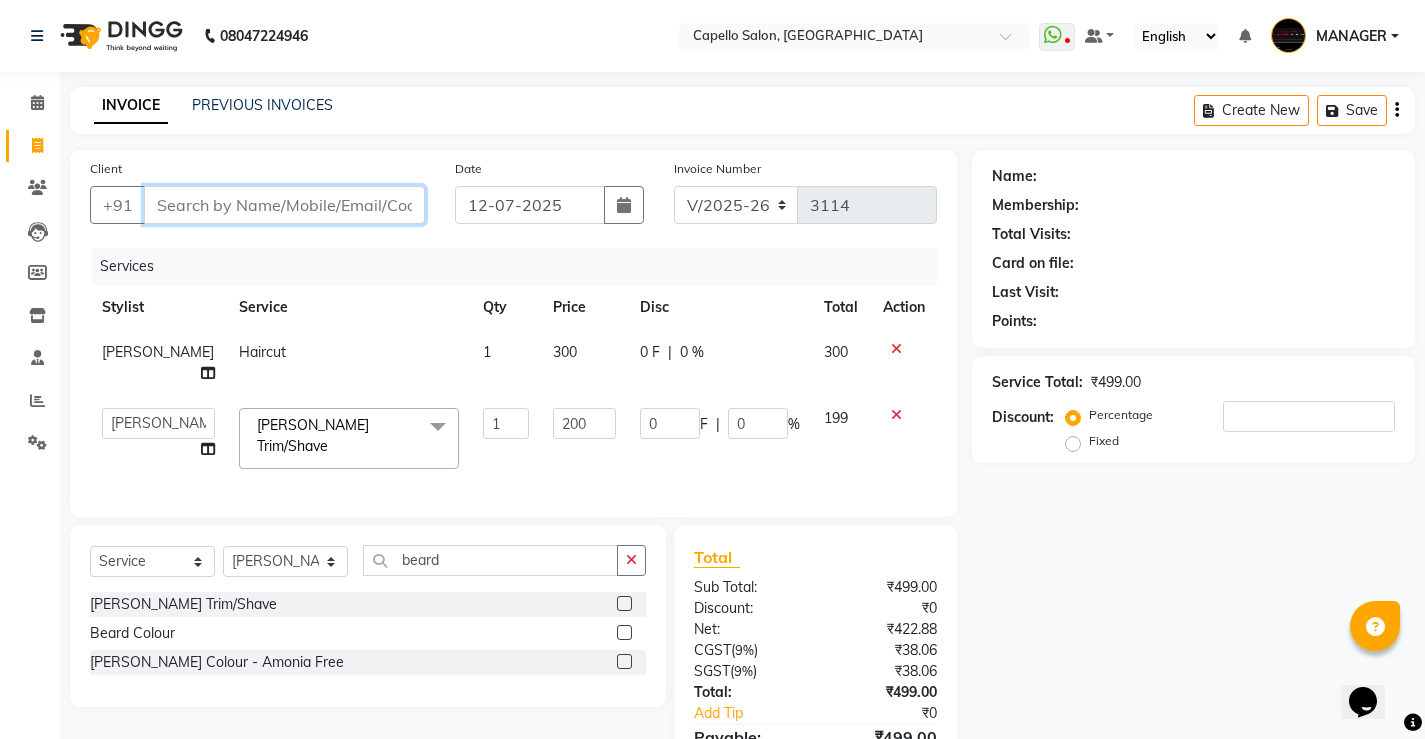 click on "Client" at bounding box center [284, 205] 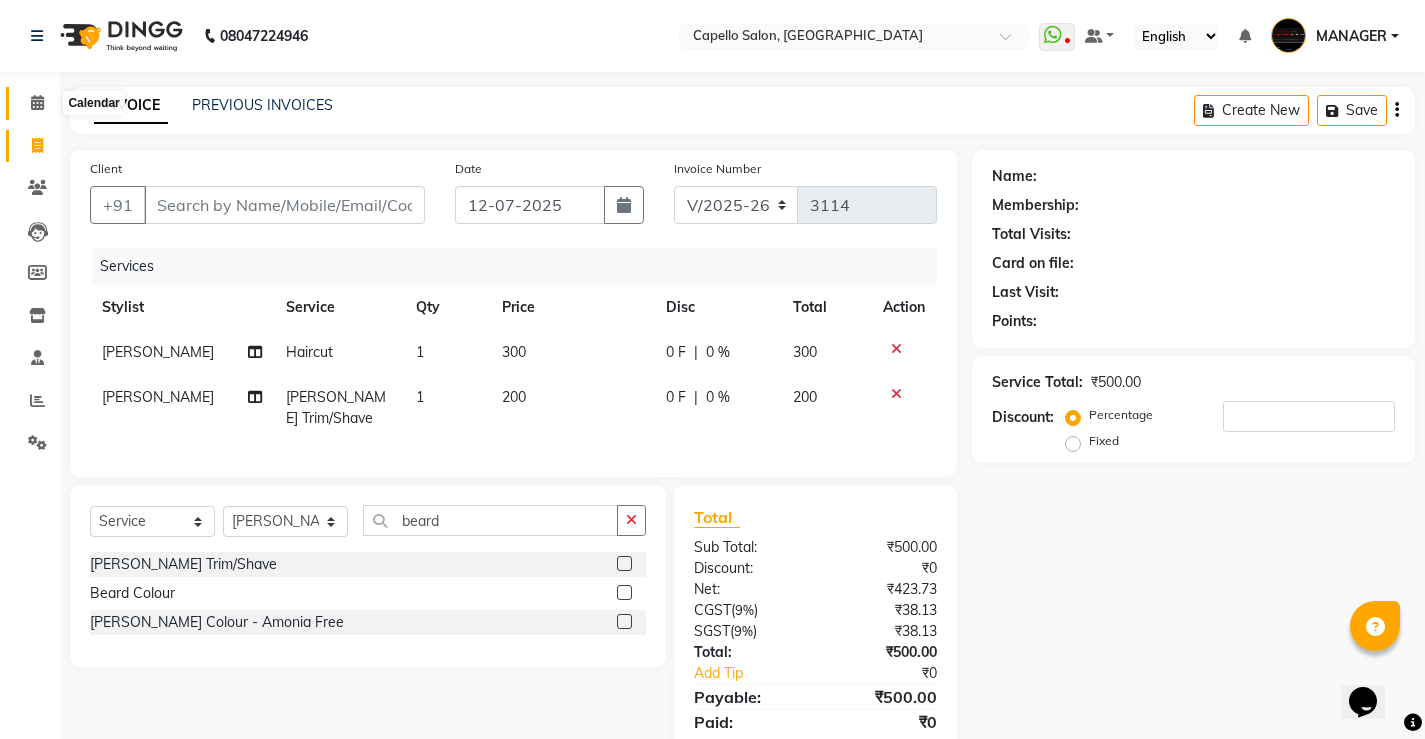 click 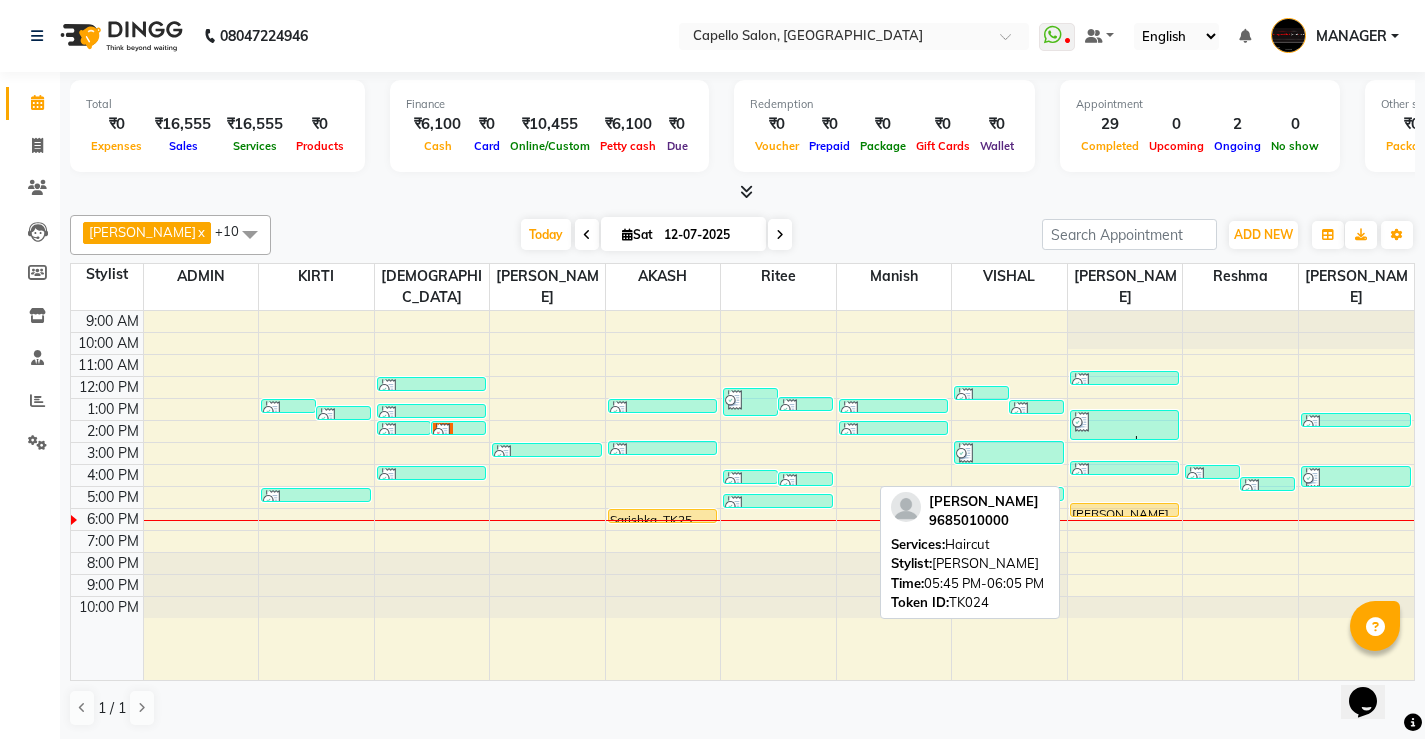 click on "sachin saluja, TK24, 05:45 PM-06:05 PM, Haircut" at bounding box center [1125, 510] 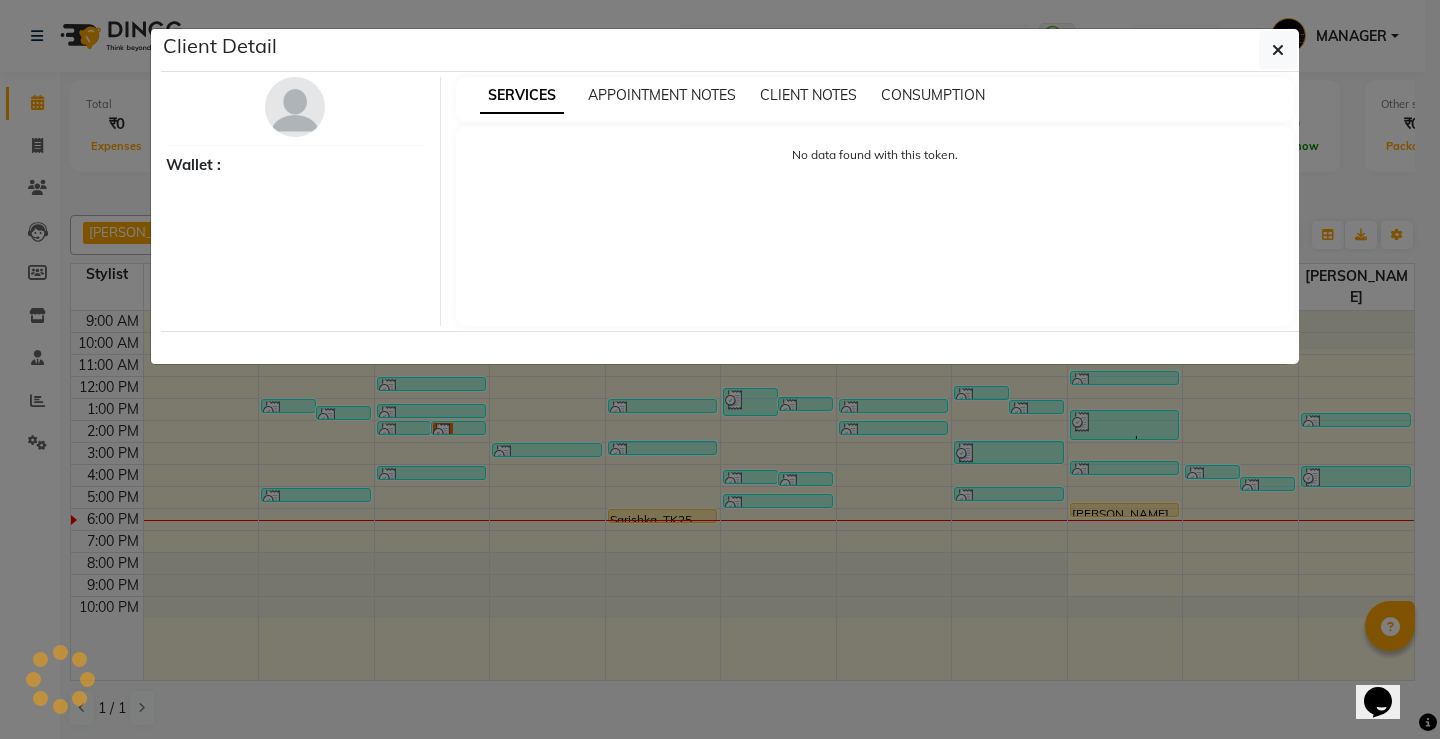 select on "1" 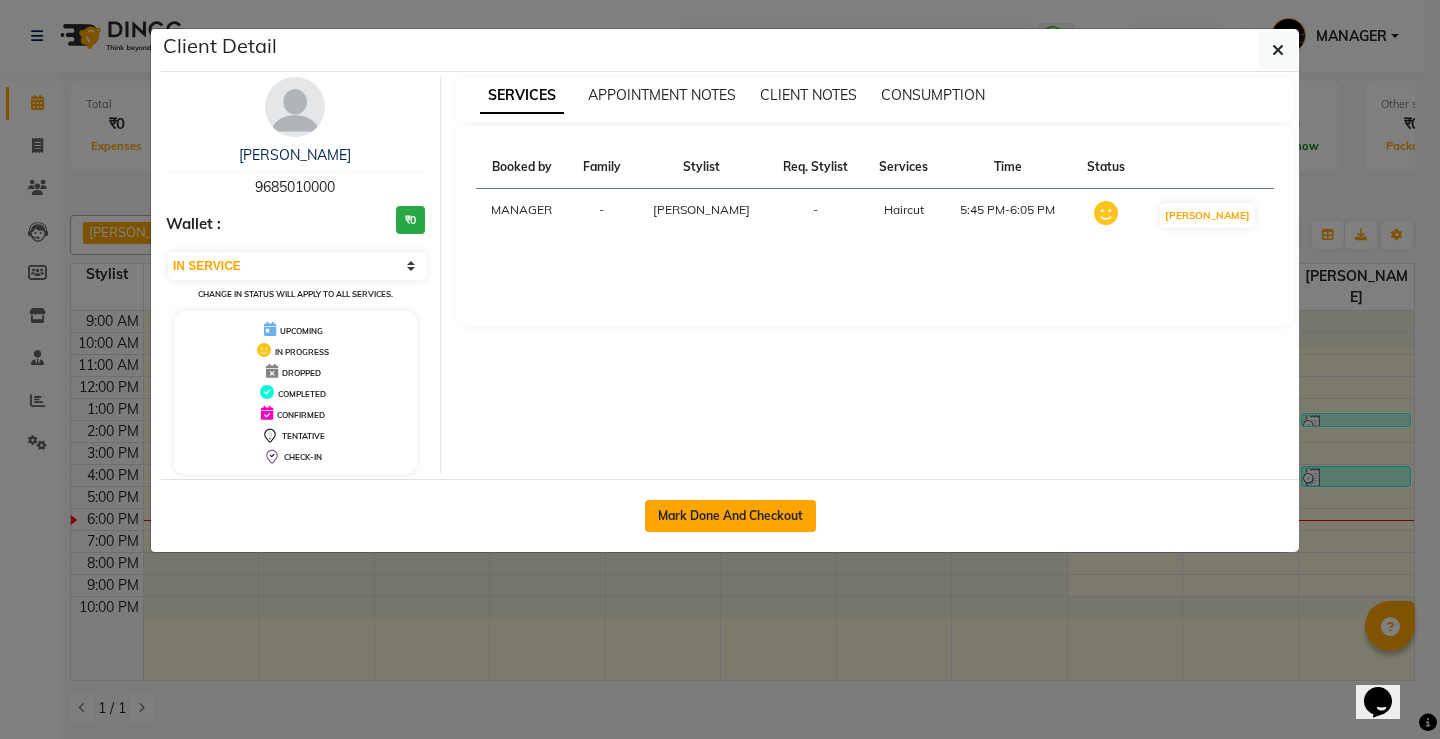 click on "Mark Done And Checkout" 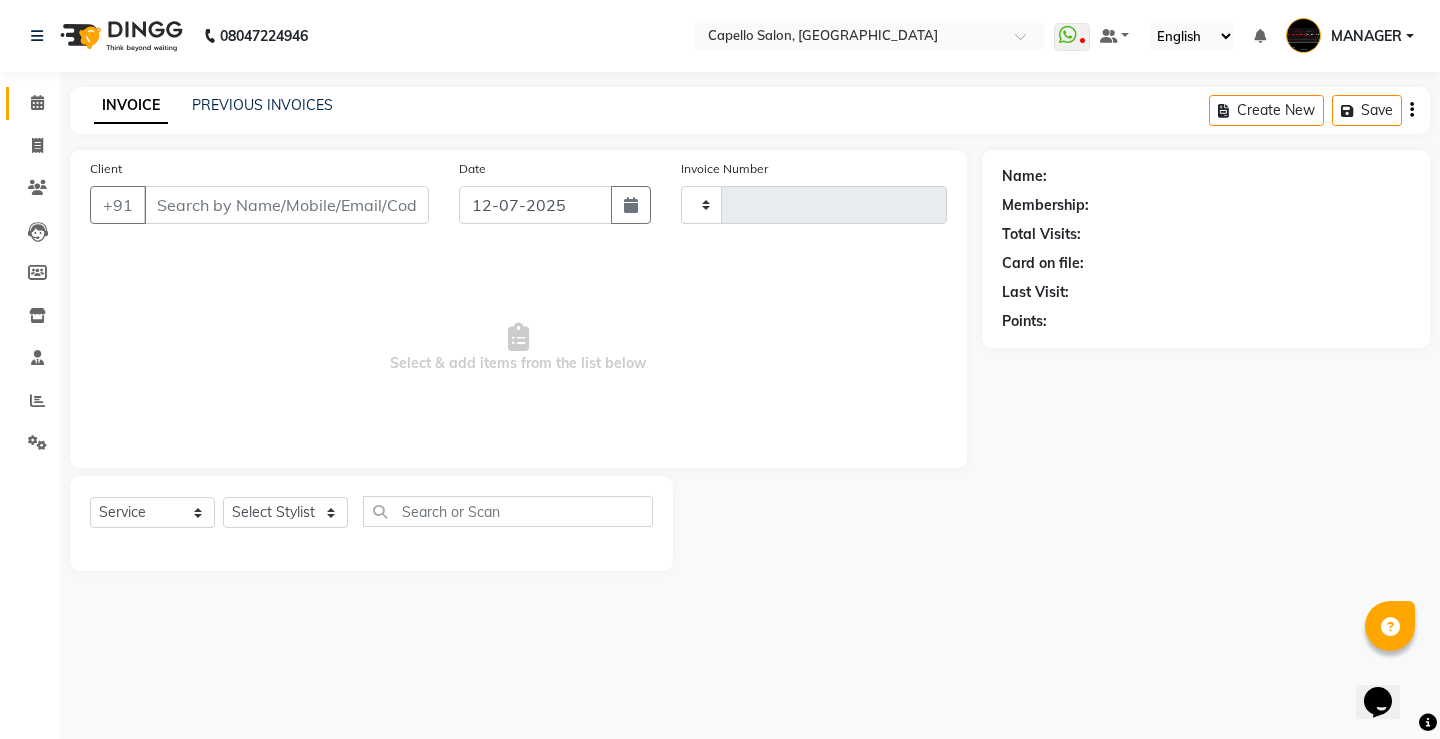 type on "3114" 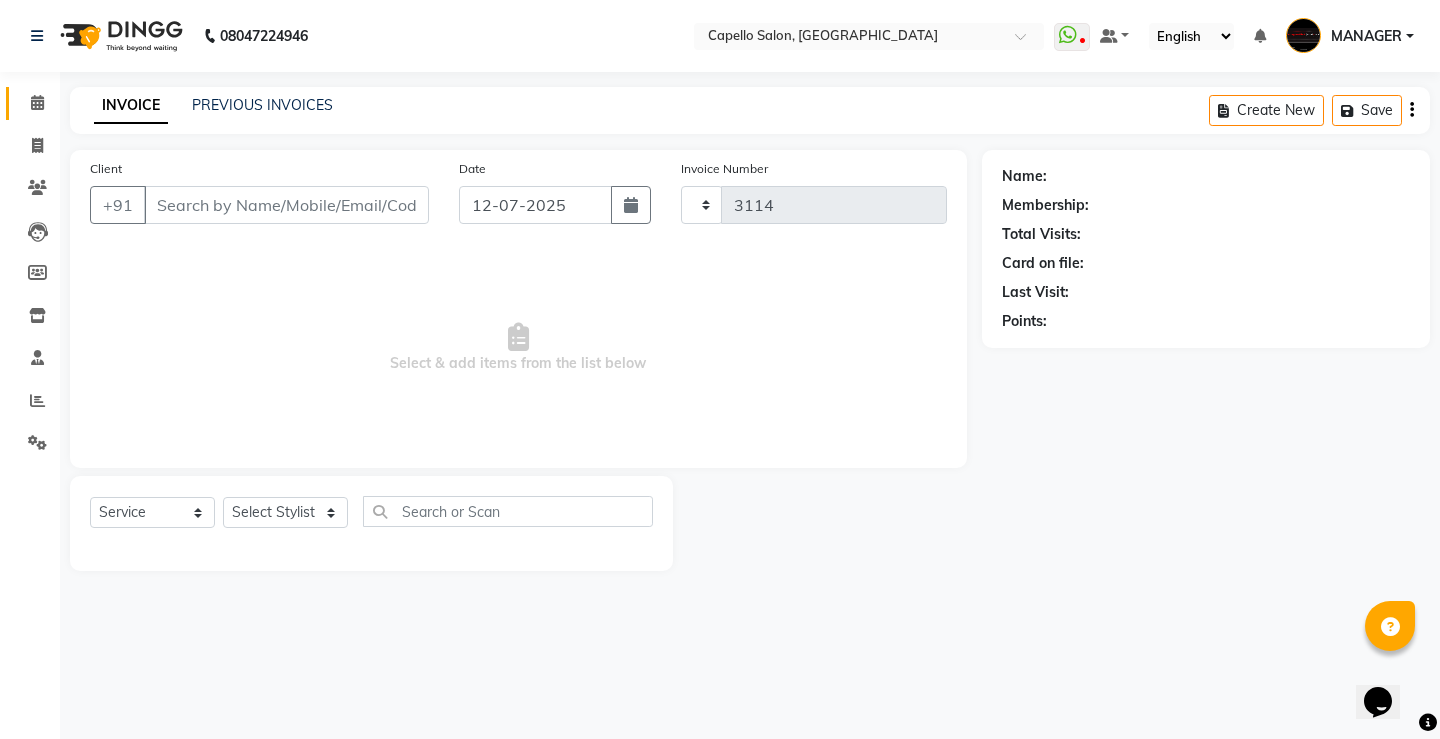 select on "857" 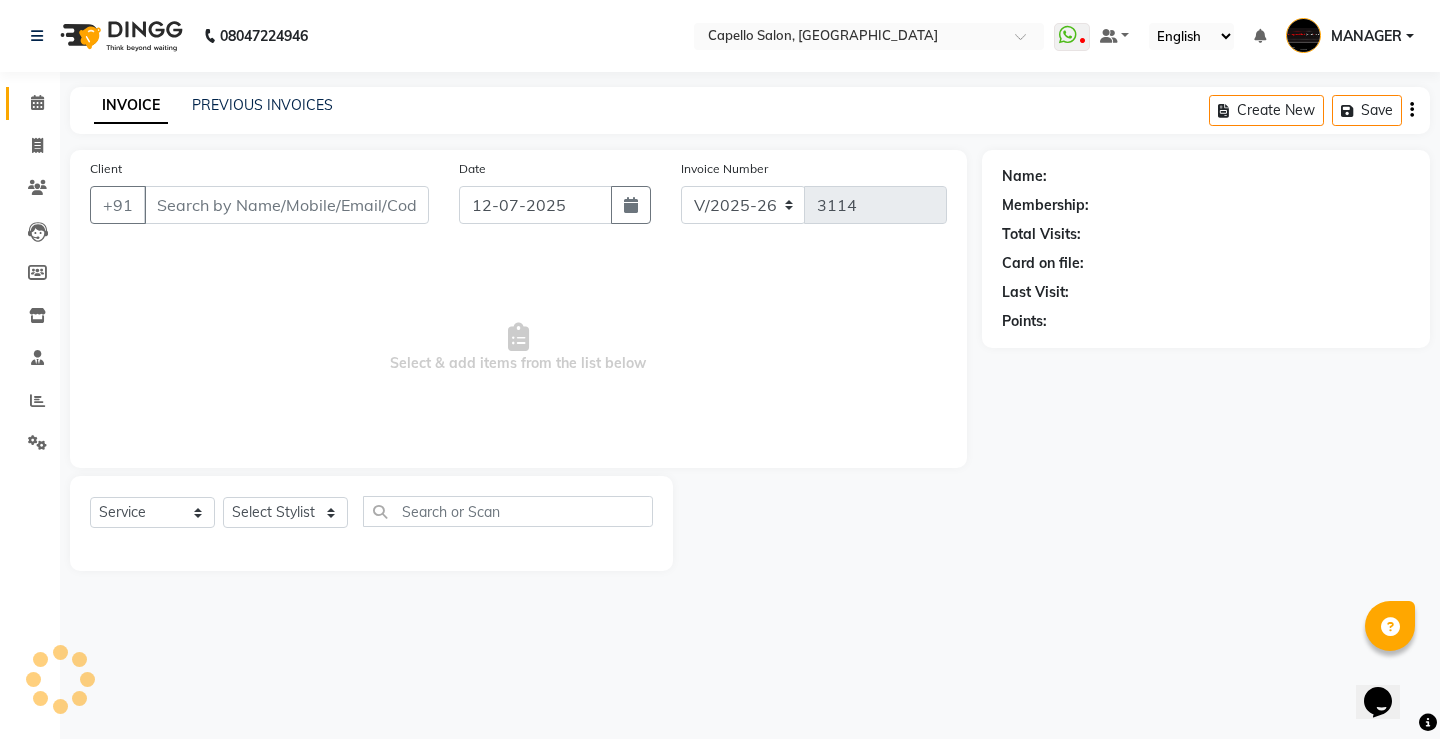 type on "9685010000" 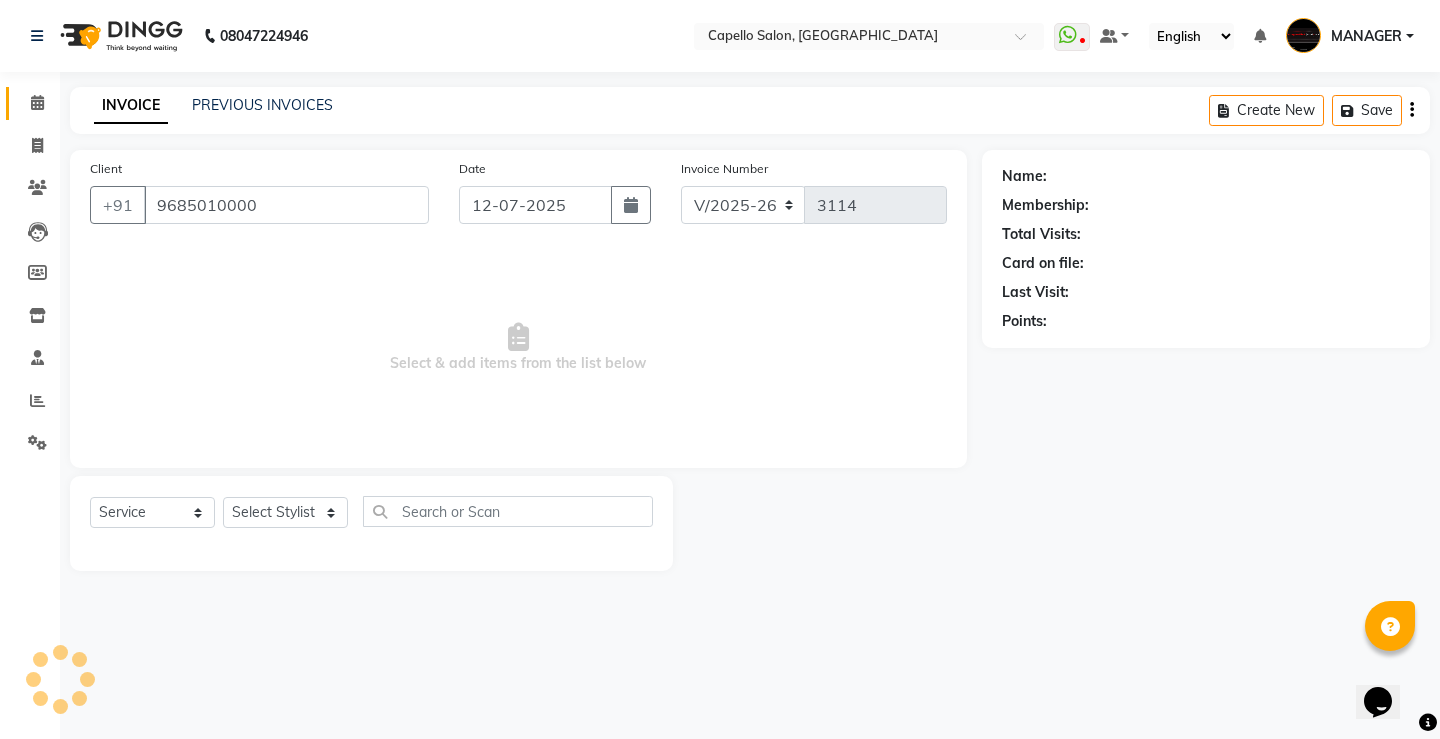 select on "65489" 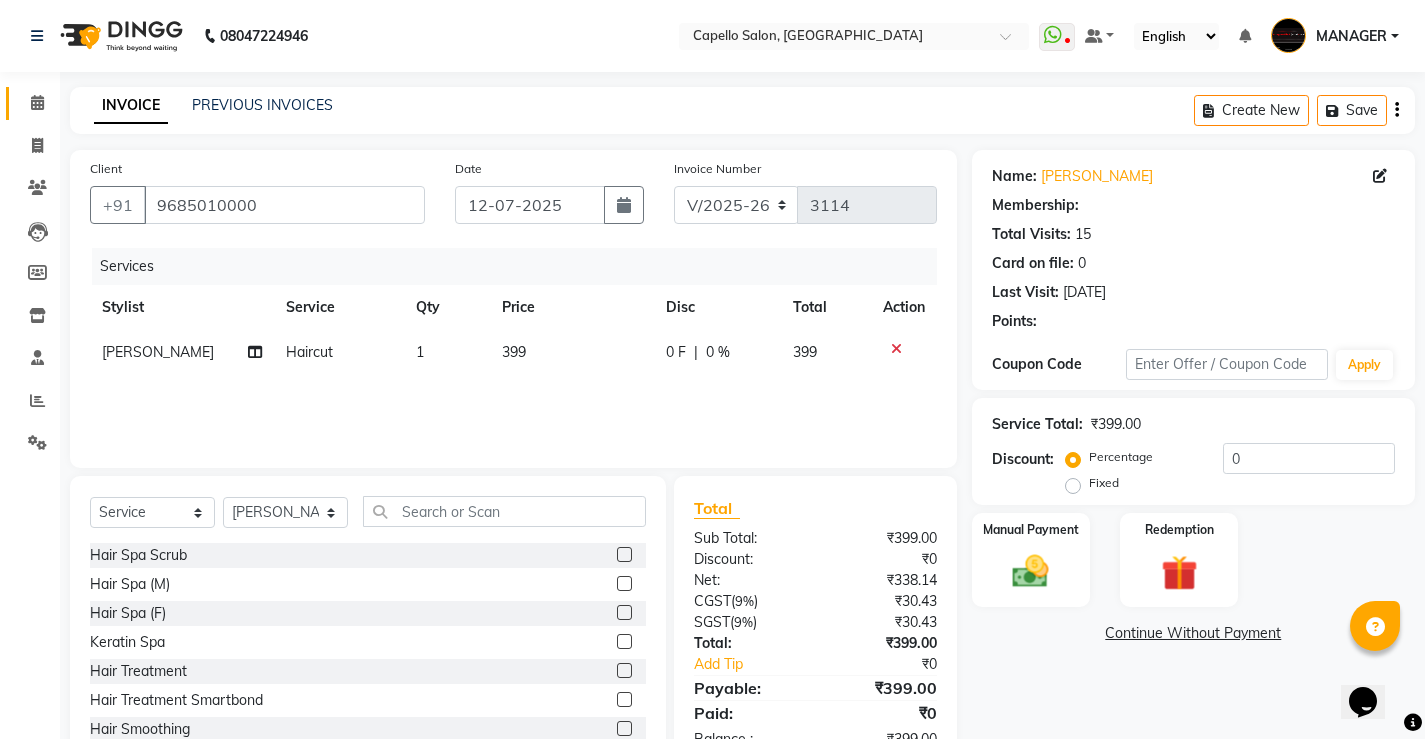 select on "1: Object" 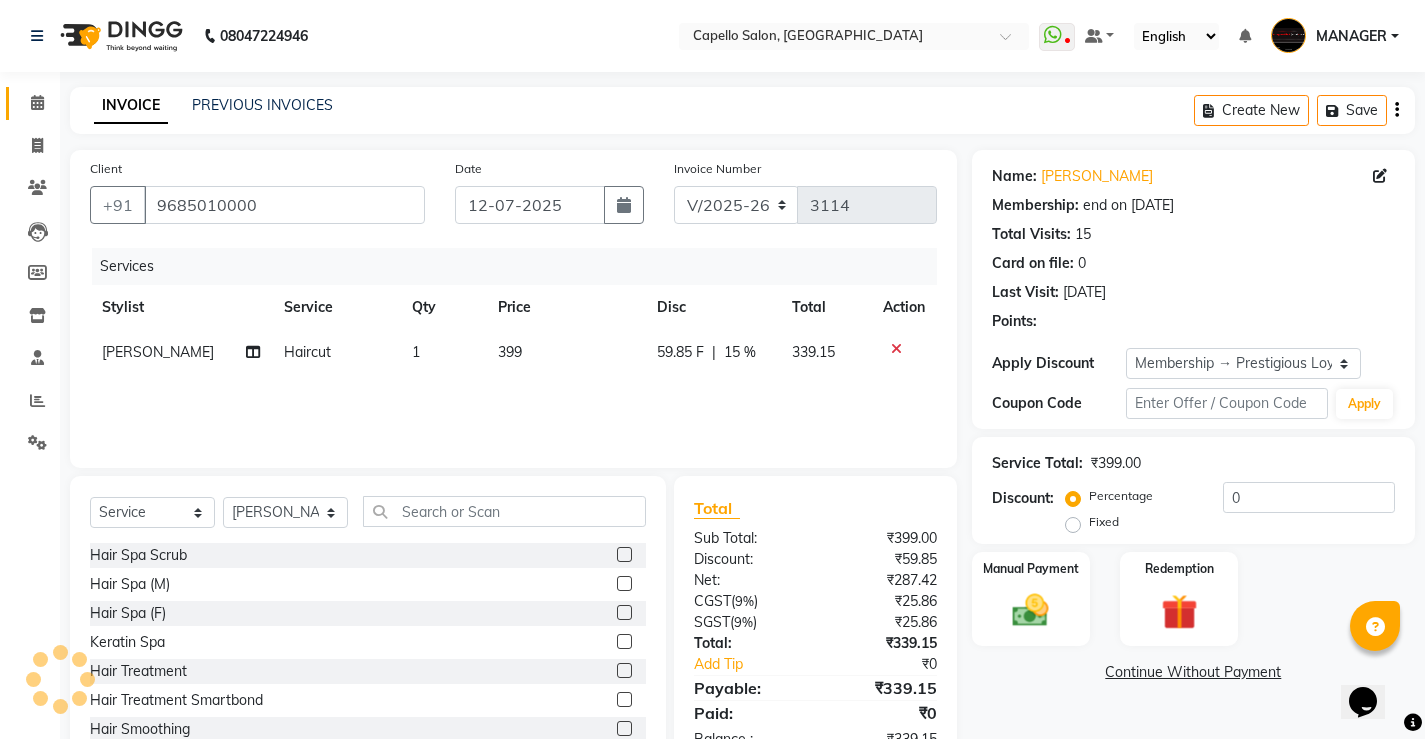 type on "15" 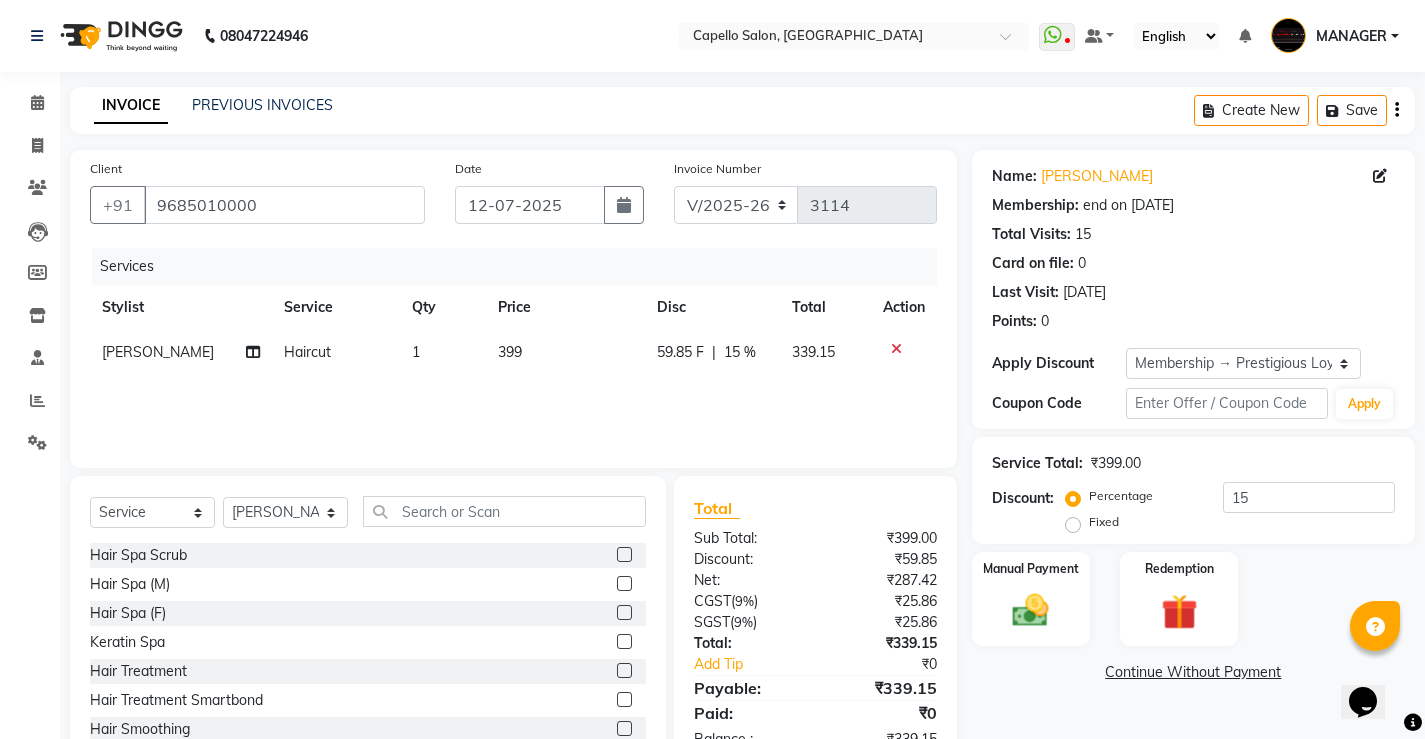 click on "Services Stylist Service Qty Price Disc Total Action KUSHAL Haircut 1 399 59.85 F | 15 % 339.15" 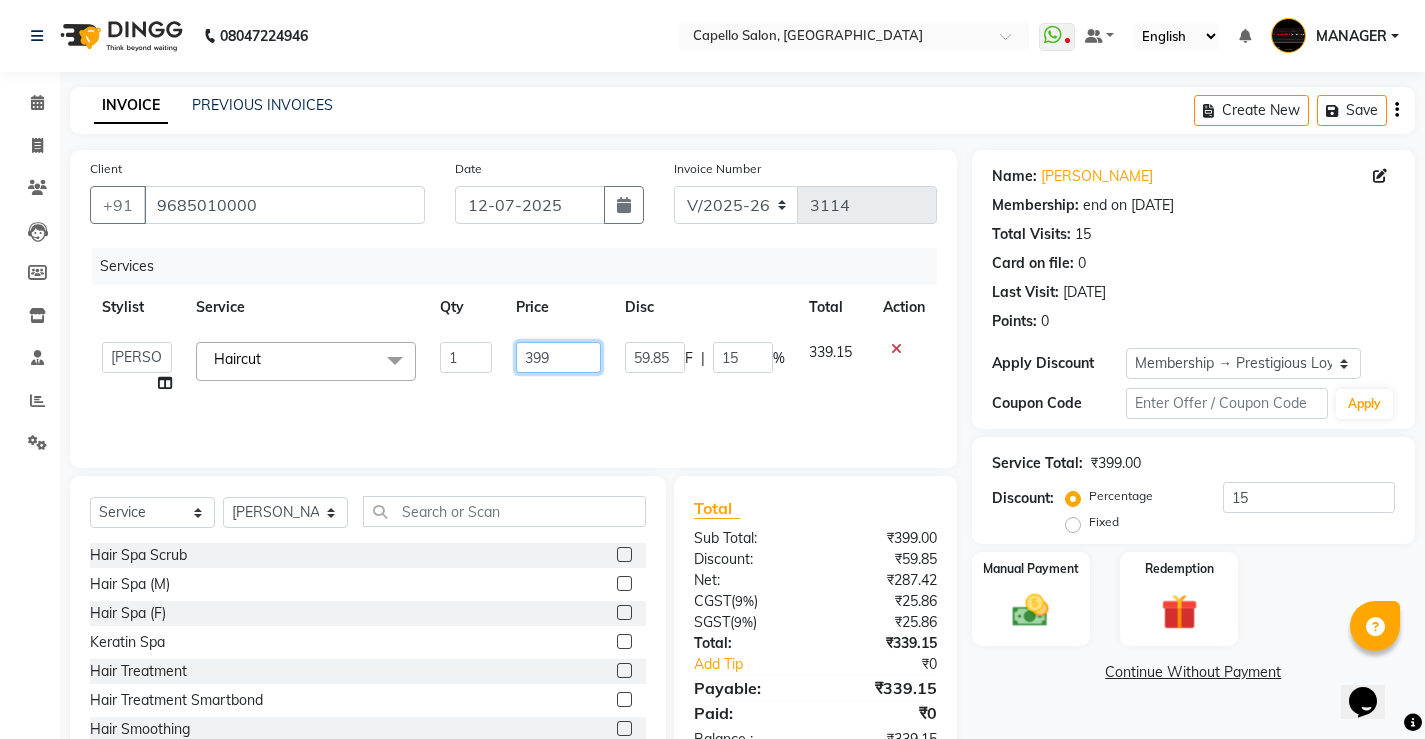 drag, startPoint x: 552, startPoint y: 358, endPoint x: 469, endPoint y: 360, distance: 83.02409 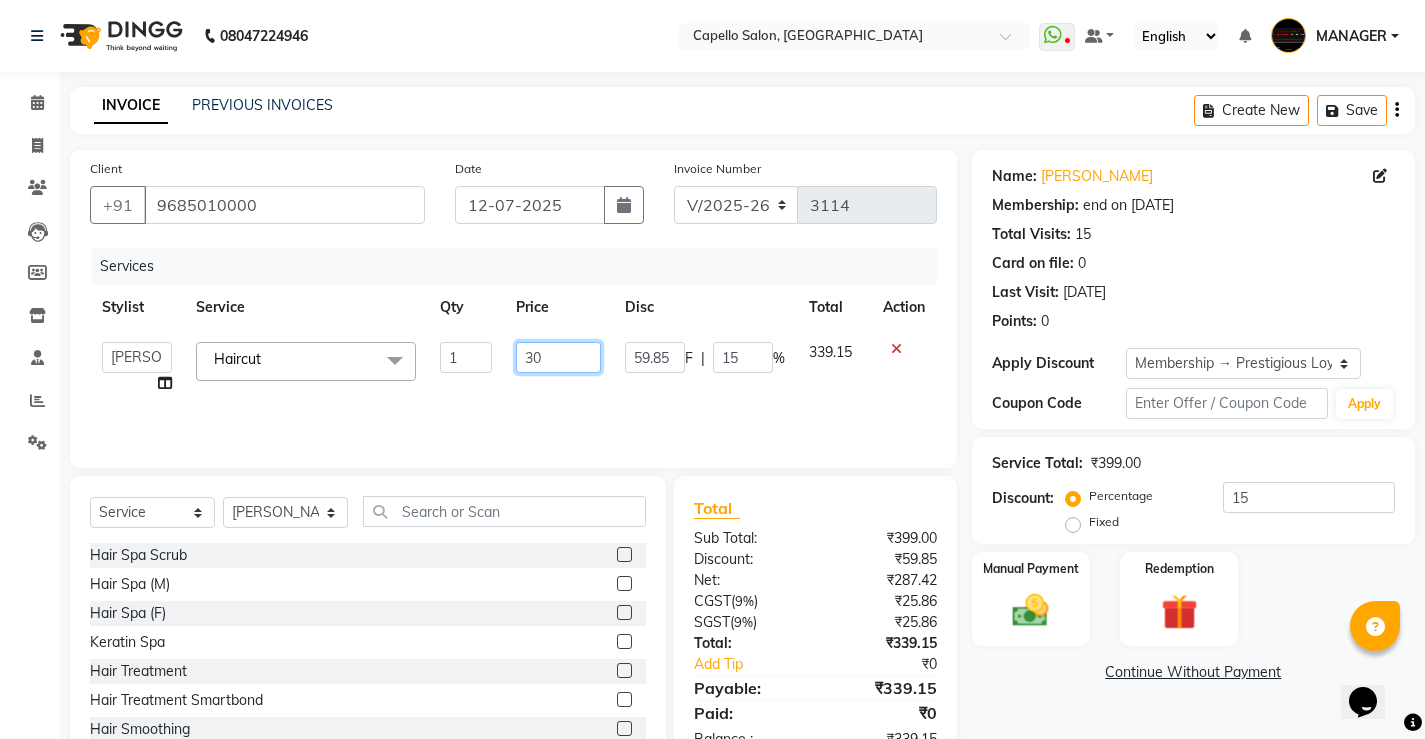 type on "300" 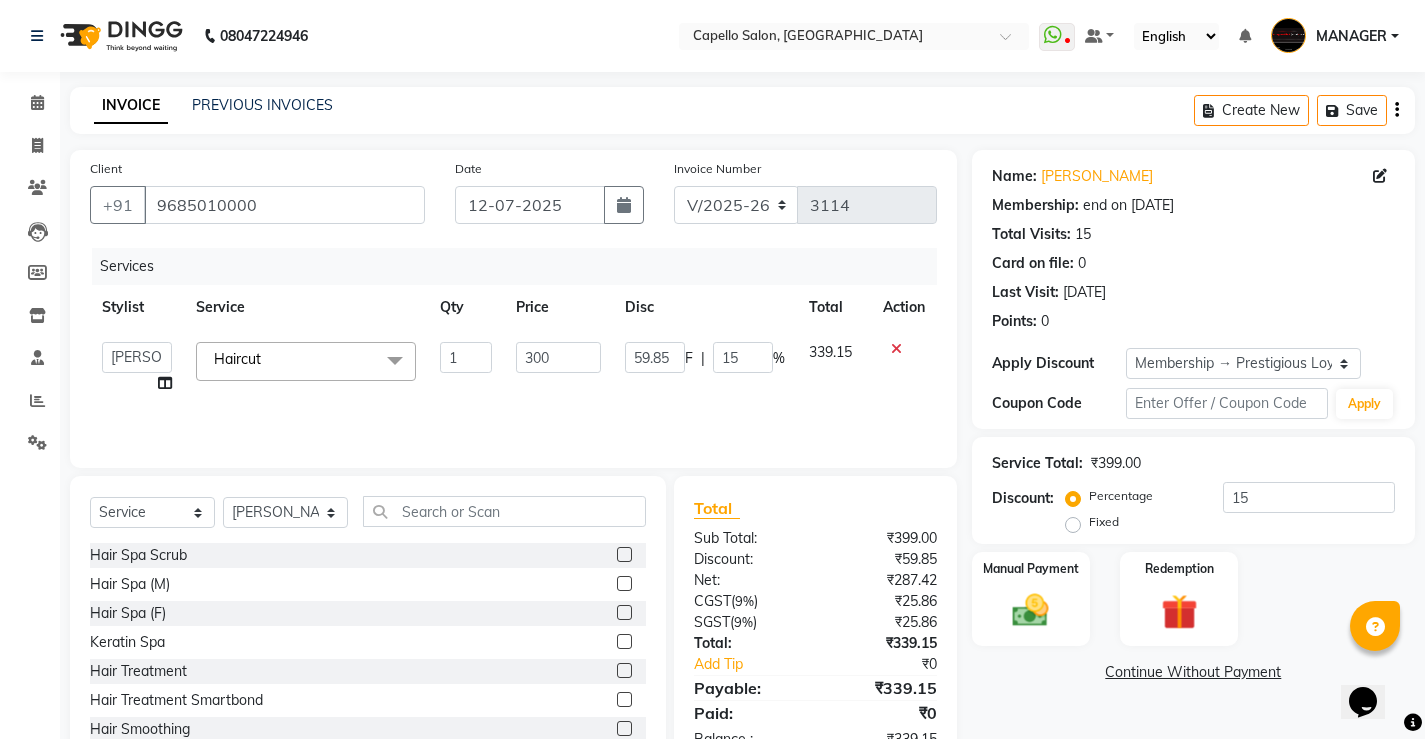 click on "Services Stylist Service Qty Price Disc Total Action  ADMIN   AKASH   [PERSON_NAME]   [PERSON_NAME]   MANAGER   [PERSON_NAME]    [PERSON_NAME]   [PERSON_NAME]   [PERSON_NAME]   VISHAL  Haircut  x Hair Spa Scrub Hair Spa (M) Hair Spa (F) Keratin Spa Hair Treatment Hair Treatment Smartbond Hair Smoothing Hair Straightening Hair Rebonding Hair Keratin Cadiveu Head Massage L Hair Keratin Keramelon Hair [MEDICAL_DATA] Keramelon Scalp Advance (F) Scalp Advance (M) Brillare Anti-[MEDICAL_DATA] oil (F) Nanoplastia treatment Brillare Hairfall Control oil (F) Brillare Hairfall Control oil (M) Brillare Anti-[MEDICAL_DATA] oil (M) Reflexology (U lux) 1400 Face Bleach Face D-Tan Face Clean Up Clean-up (Shine beauty) Facial Actiblend Glass Facial Mask Signature Facial Deluxe Facial Luxury Facial Magical Facial Premium Facial Royal Treatment Skinora Age Control F Treatment ( Snow Algae&Saffron) Skinora Calming Treatment (Avacado & Oat) Skinora Hydra Treatment (Butter&Coconut Milk) Skinora Mattifying Treatment ( Citron&Seabuck) Classic Manicure Groom Makeup" 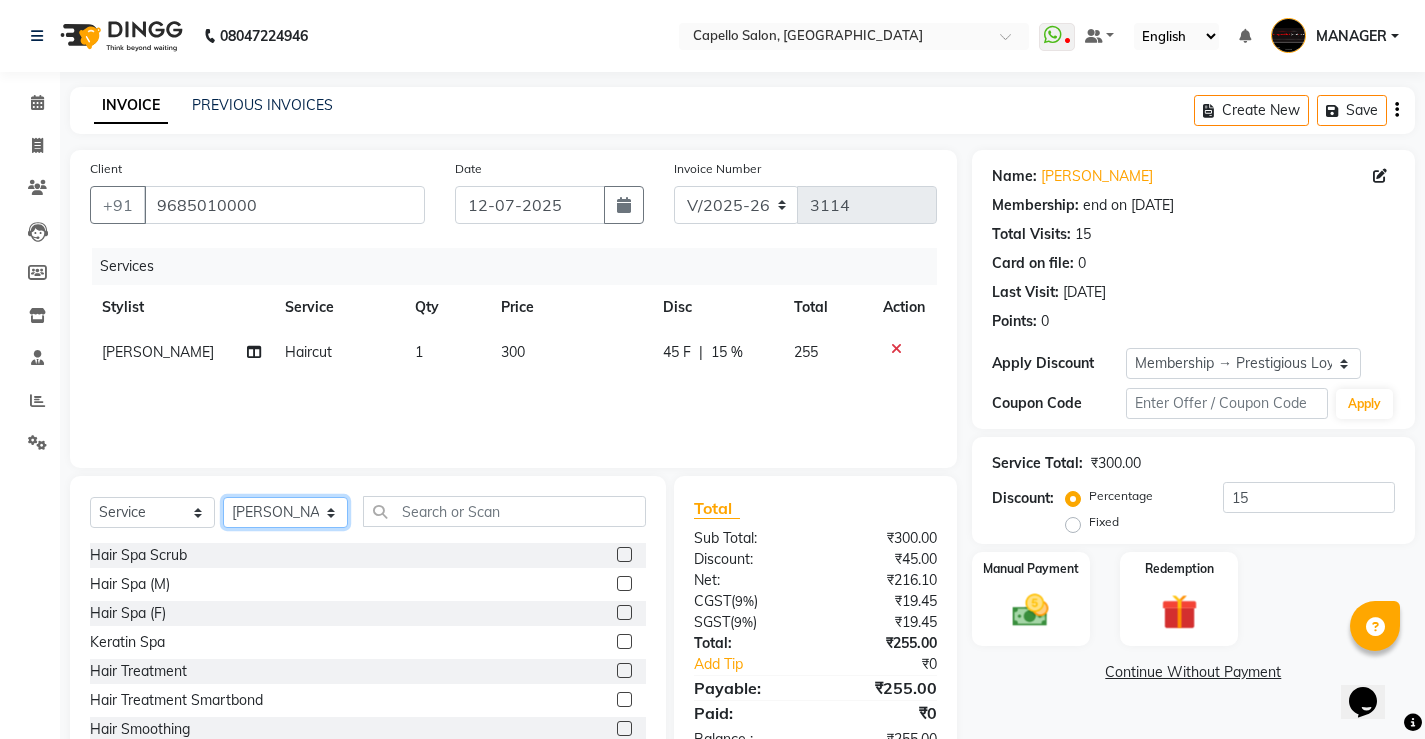 click on "Select Stylist ADMIN AKASH [PERSON_NAME] [PERSON_NAME] MANAGER [PERSON_NAME]  [PERSON_NAME] [PERSON_NAME] [PERSON_NAME]" 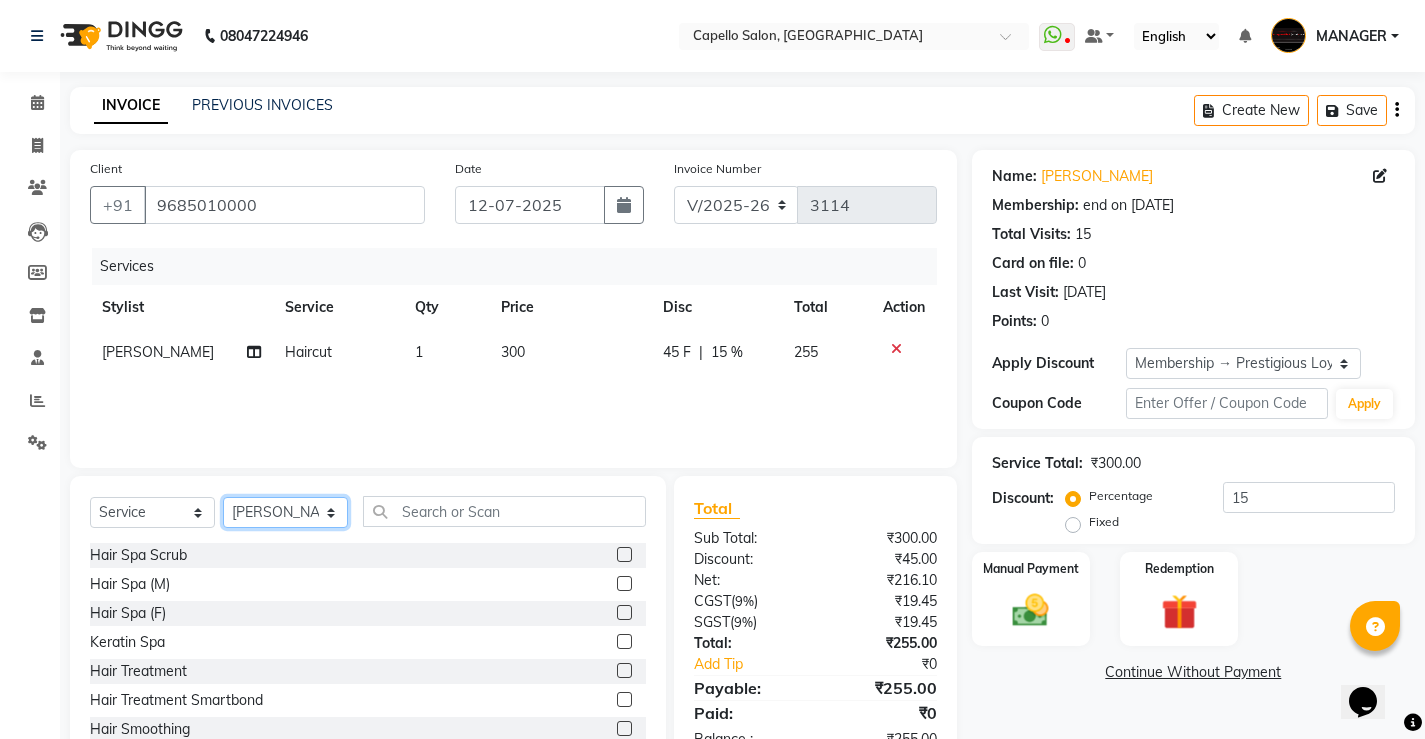 click on "Select Stylist ADMIN AKASH [PERSON_NAME] [PERSON_NAME] MANAGER [PERSON_NAME]  [PERSON_NAME] [PERSON_NAME] [PERSON_NAME]" 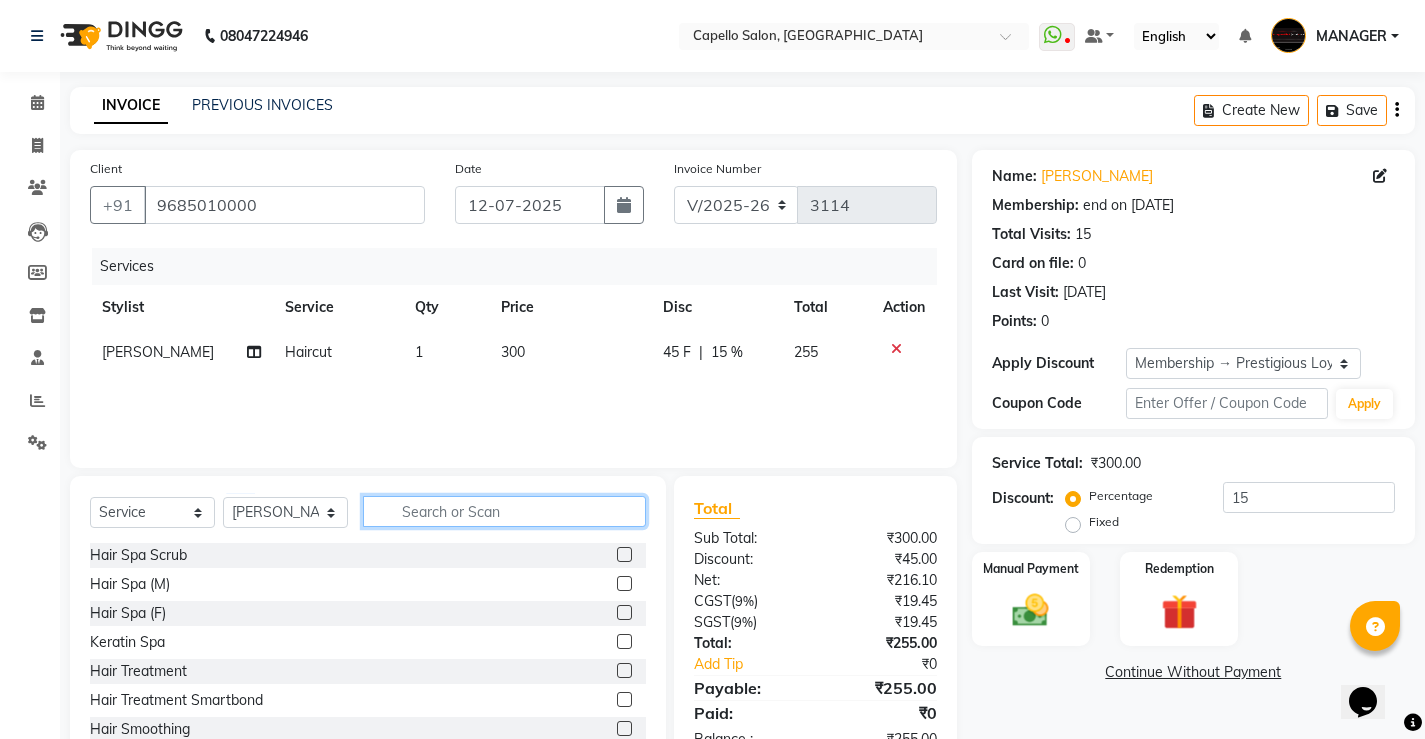 click 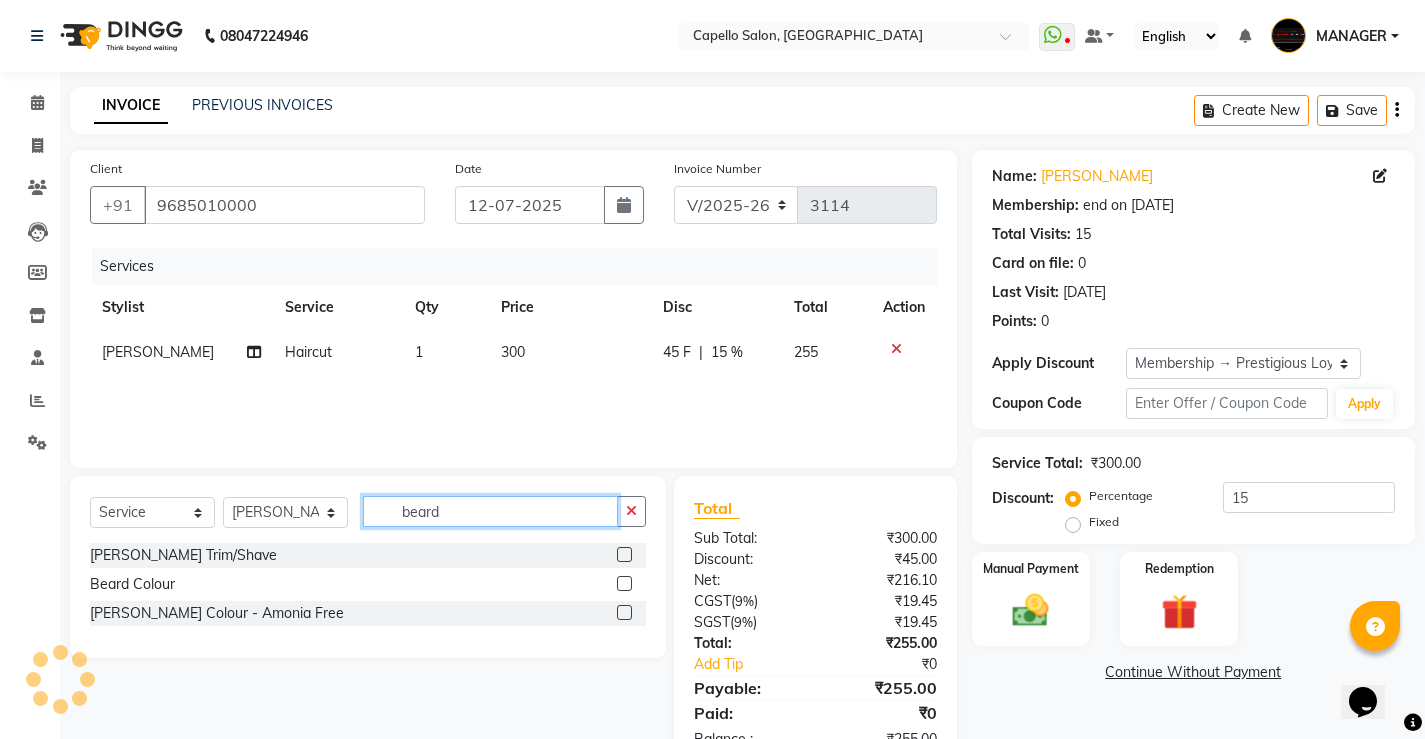 type on "beard" 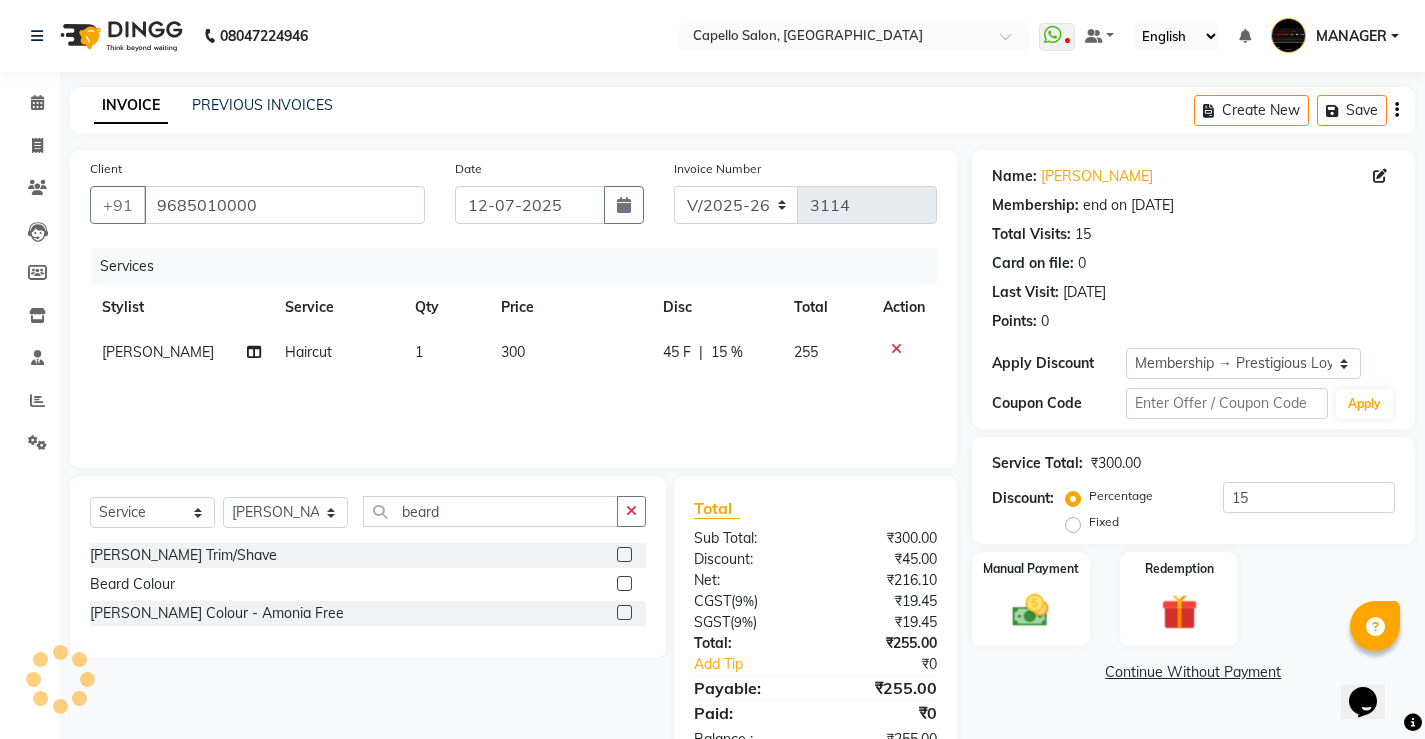 drag, startPoint x: 626, startPoint y: 553, endPoint x: 616, endPoint y: 533, distance: 22.36068 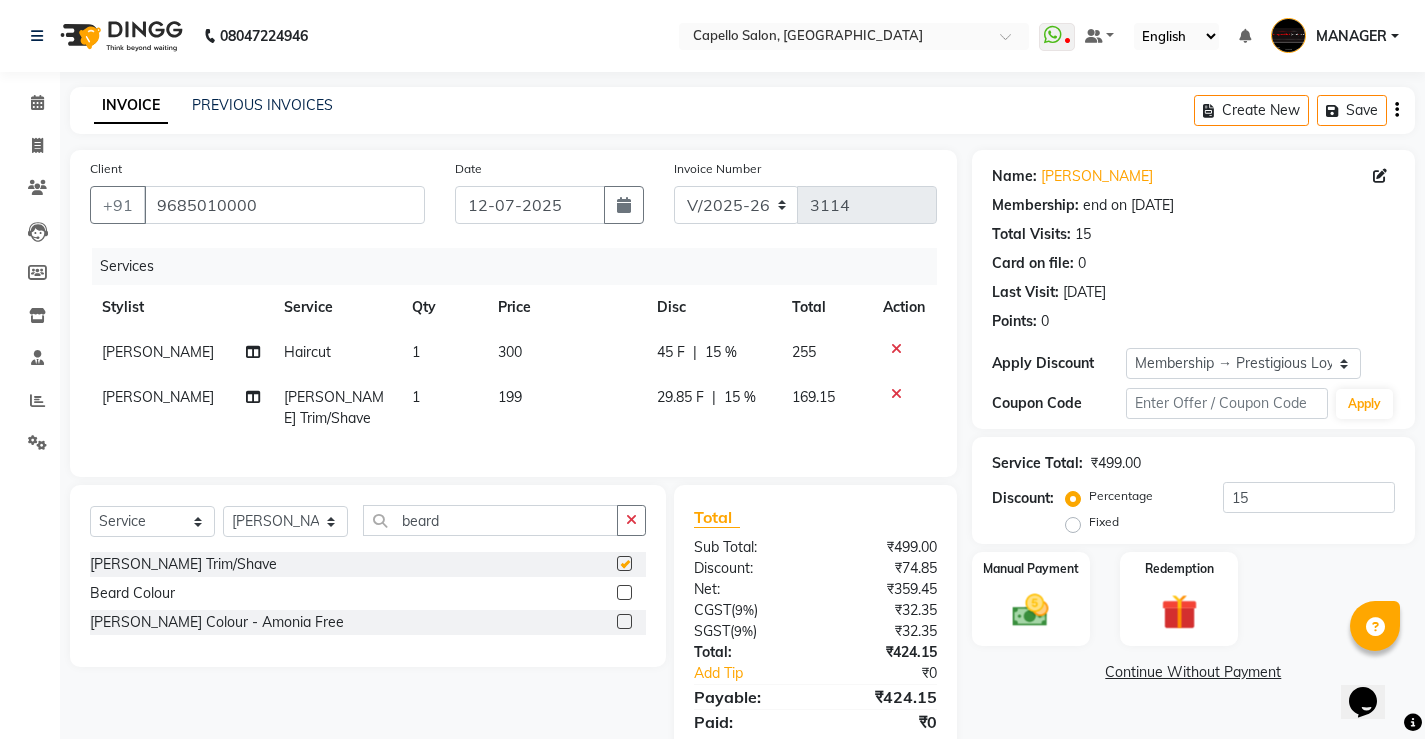 checkbox on "false" 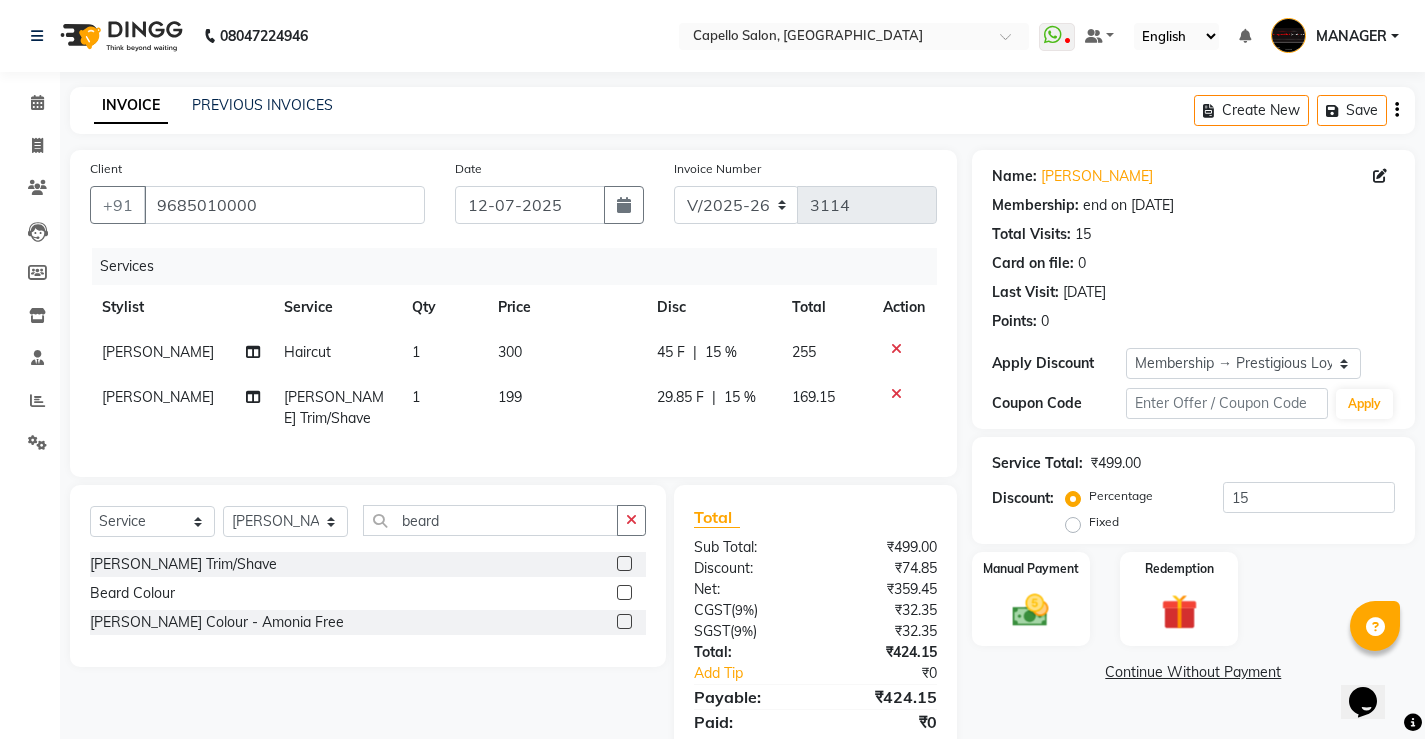 click on "199" 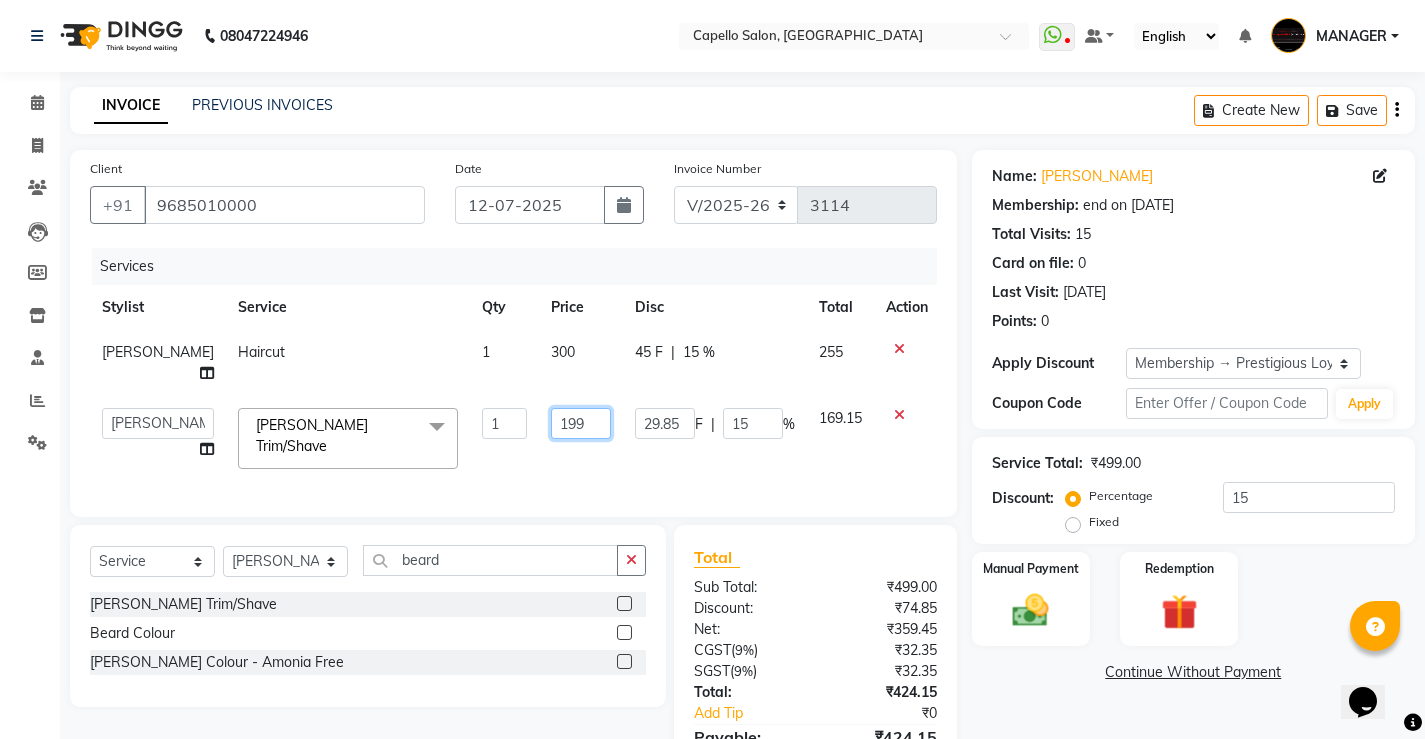 drag, startPoint x: 566, startPoint y: 391, endPoint x: 328, endPoint y: 455, distance: 246.45486 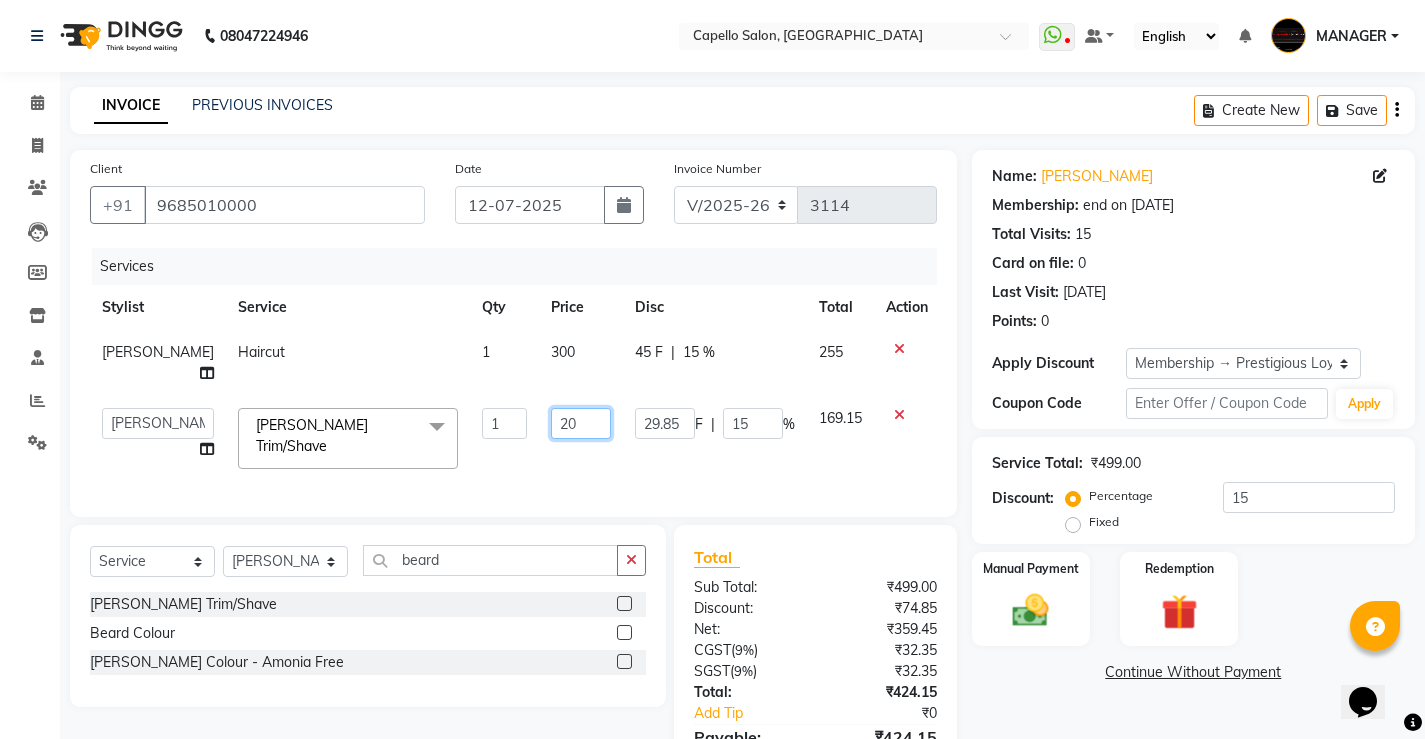 type on "200" 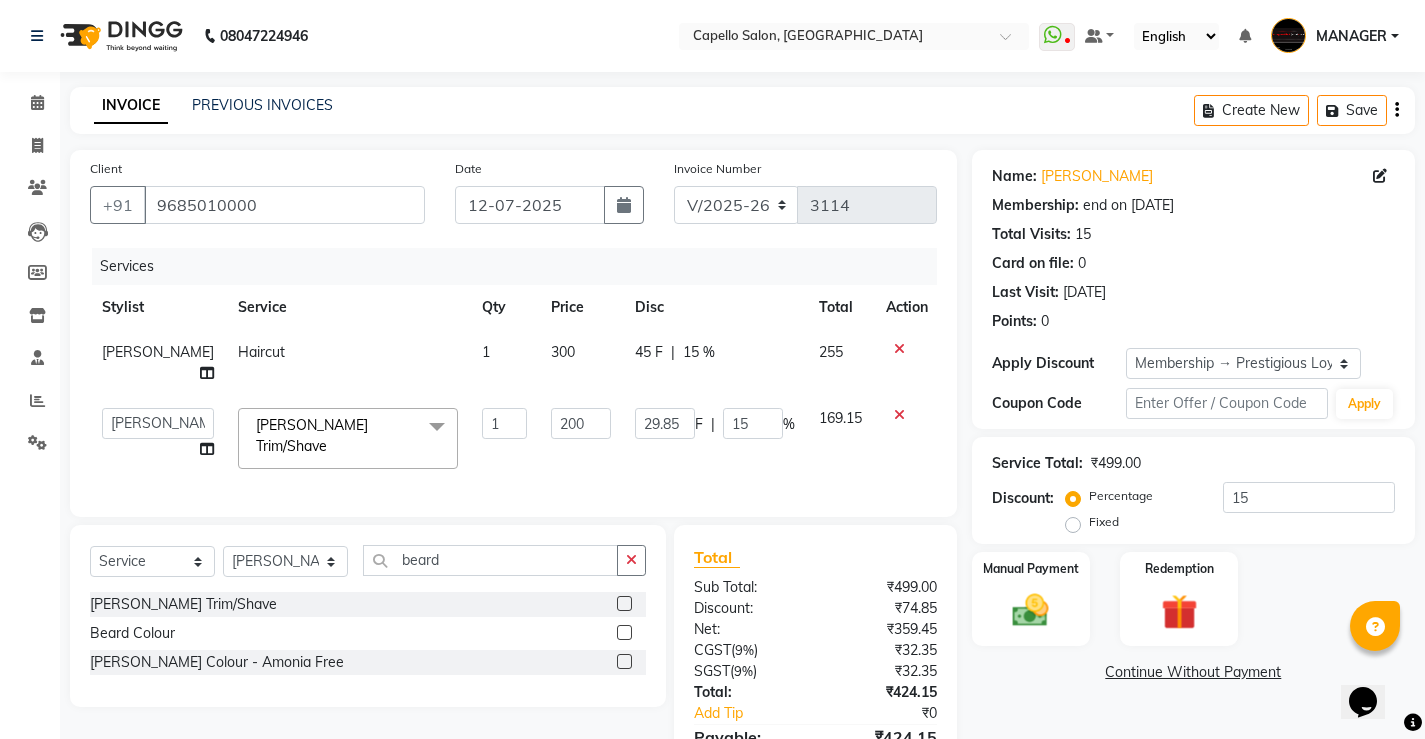 click on "Services Stylist Service Qty Price Disc Total Action KUSHAL Haircut 1 300 45 F | 15 % 255  ADMIN   AKASH   khusboo   KIRTI   KUSHAL   MANAGER   Manish    RAJESH   reshma   ritee   shailendra   SHIVA   VISHAL  Beard Trim/Shave  x Hair Spa Scrub Hair Spa (M) Hair Spa (F) Keratin Spa Hair Treatment Hair Treatment Smartbond Hair Smoothing Hair Straightening Hair Rebonding Hair Keratin Cadiveu Head Massage L Hair Keratin Keramelon Hair Botox Keramelon Scalp Advance (F) Scalp Advance (M) Brillare Anti-Dandruff oil (F) Nanoplastia treatment Brillare Hairfall Control oil (F) Brillare Hairfall Control oil (M) Brillare Anti-Dandruff oil (M) Reflexology (U lux) 1400 Face Bleach Face D-Tan Face Clean Up Clean-up (Shine beauty) Facial Actiblend Glass Facial Mask Signature Facial Deluxe Facial Luxury Facial Magical Facial Premium Facial Royal Treatment Skinora Age Control F Treatment ( Snow Algae&Saffron) Skinora Calming Treatment (Avacado & Oat) Skinora Hydra Treatment (Butter&Coconut Milk) Classic Manicure Groom Makeup" 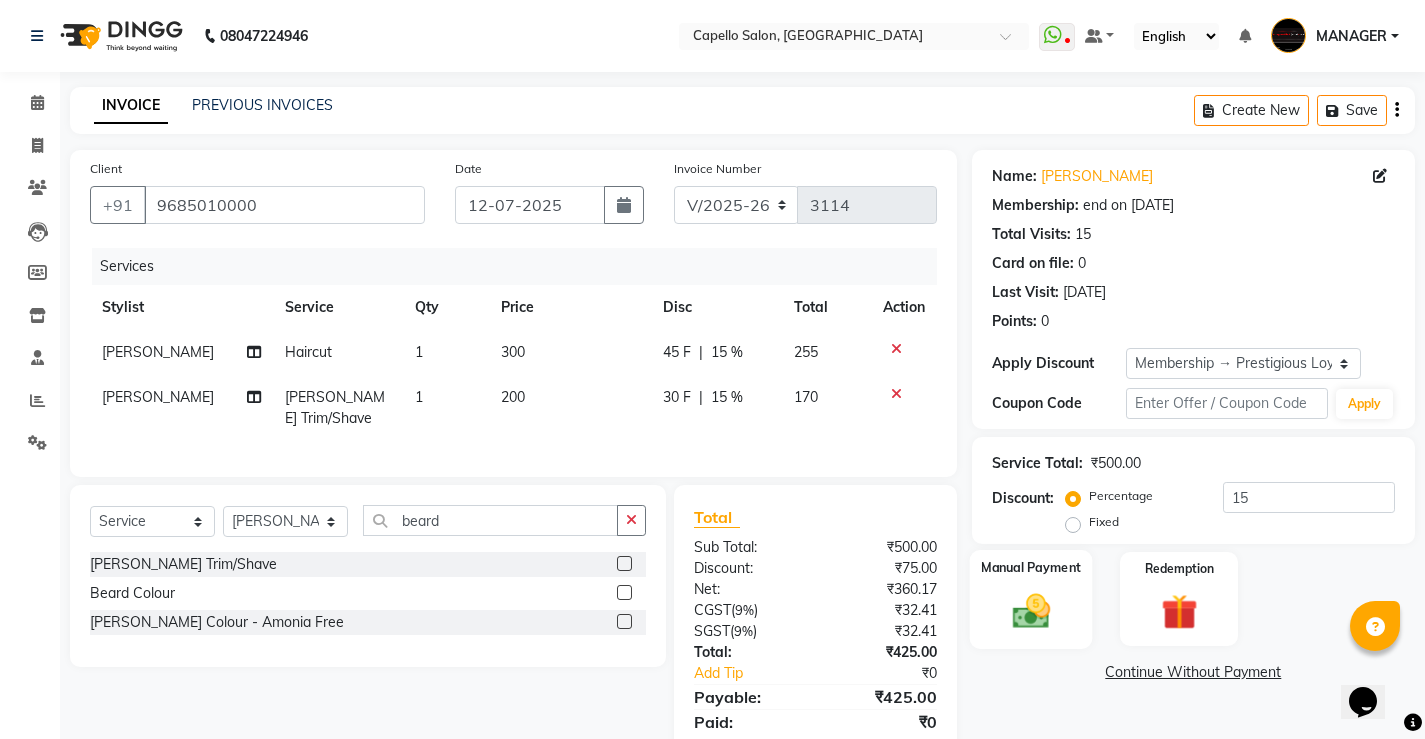 click on "Manual Payment" 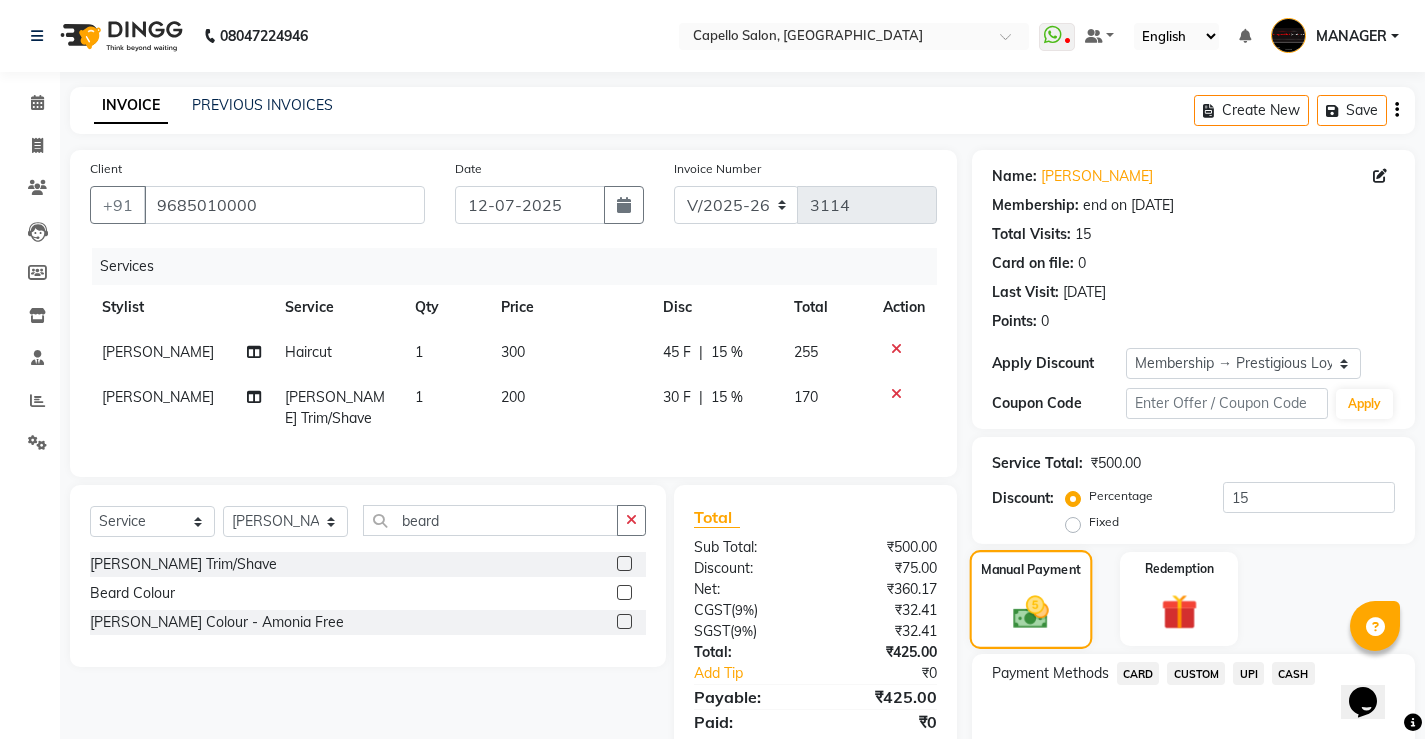 scroll, scrollTop: 100, scrollLeft: 0, axis: vertical 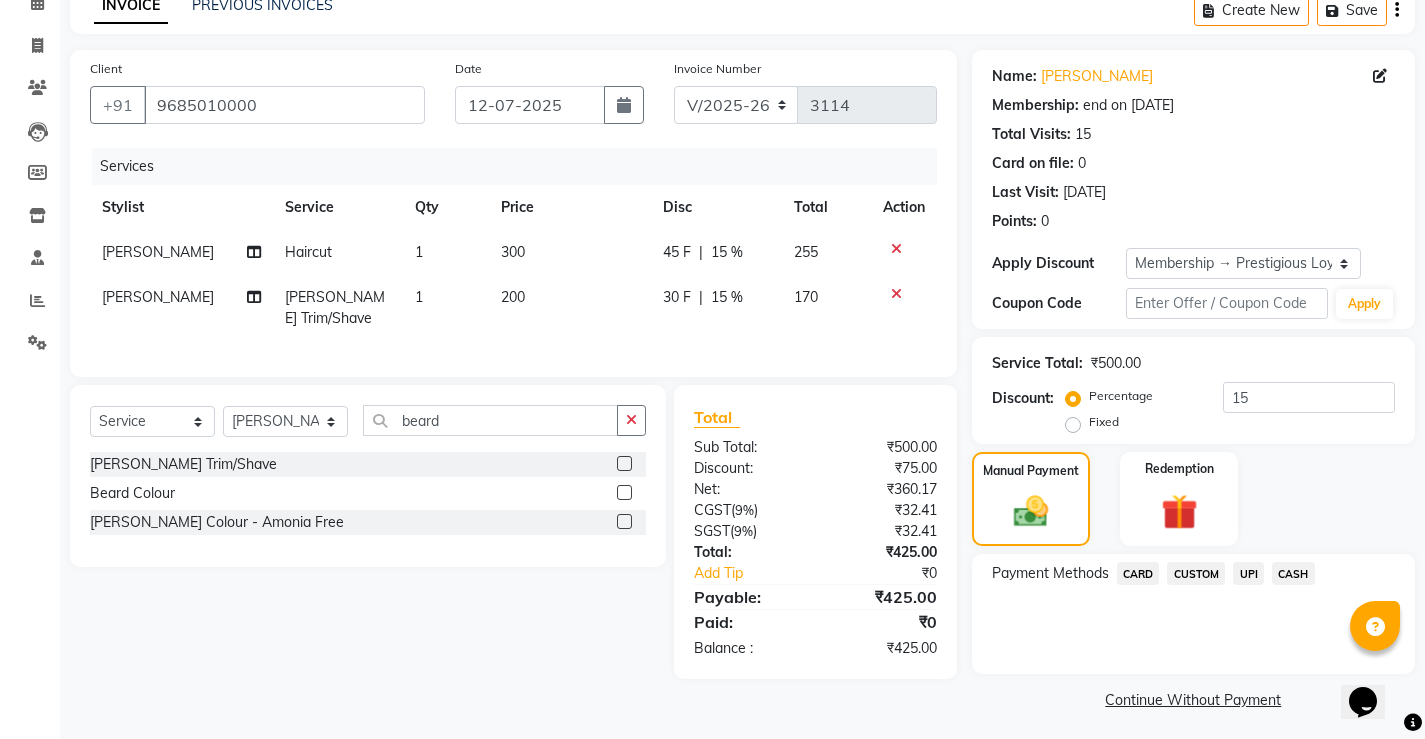 click on "CASH" 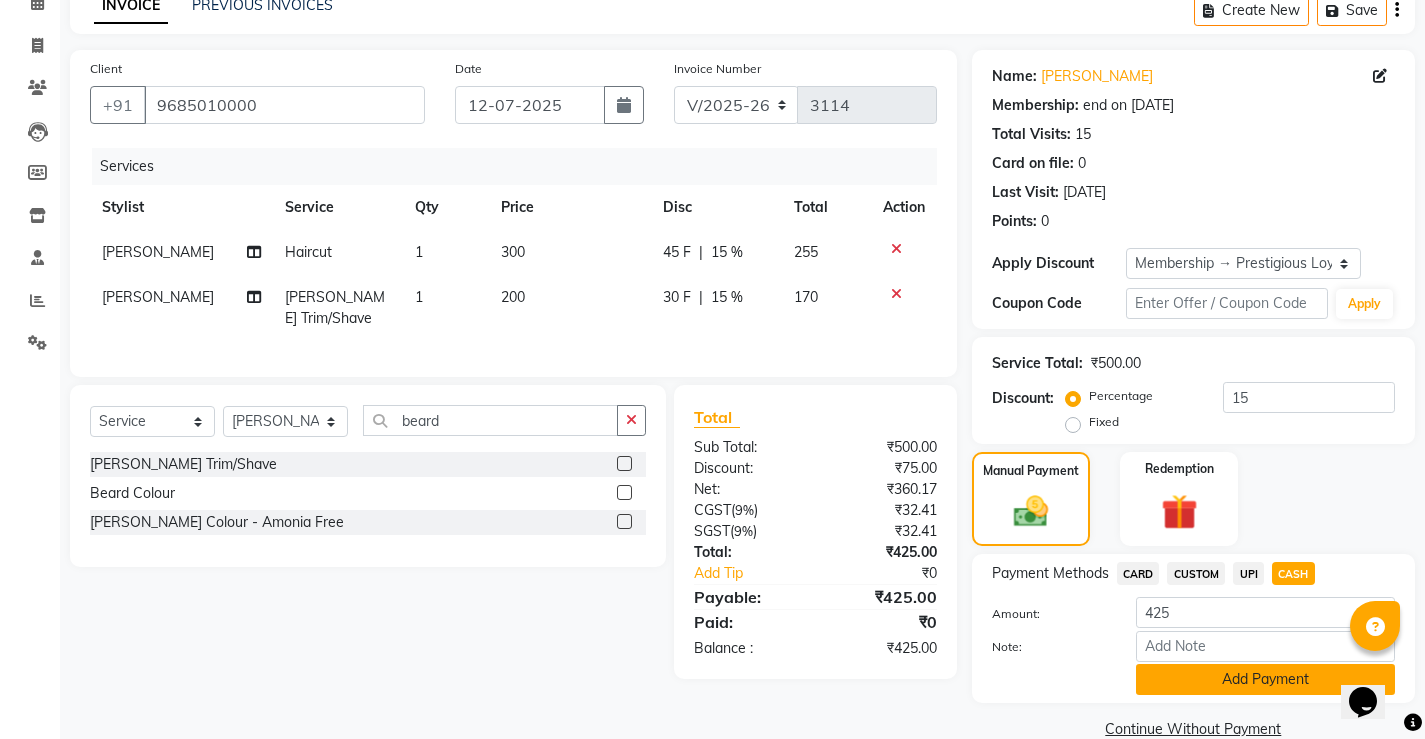 click on "Add Payment" 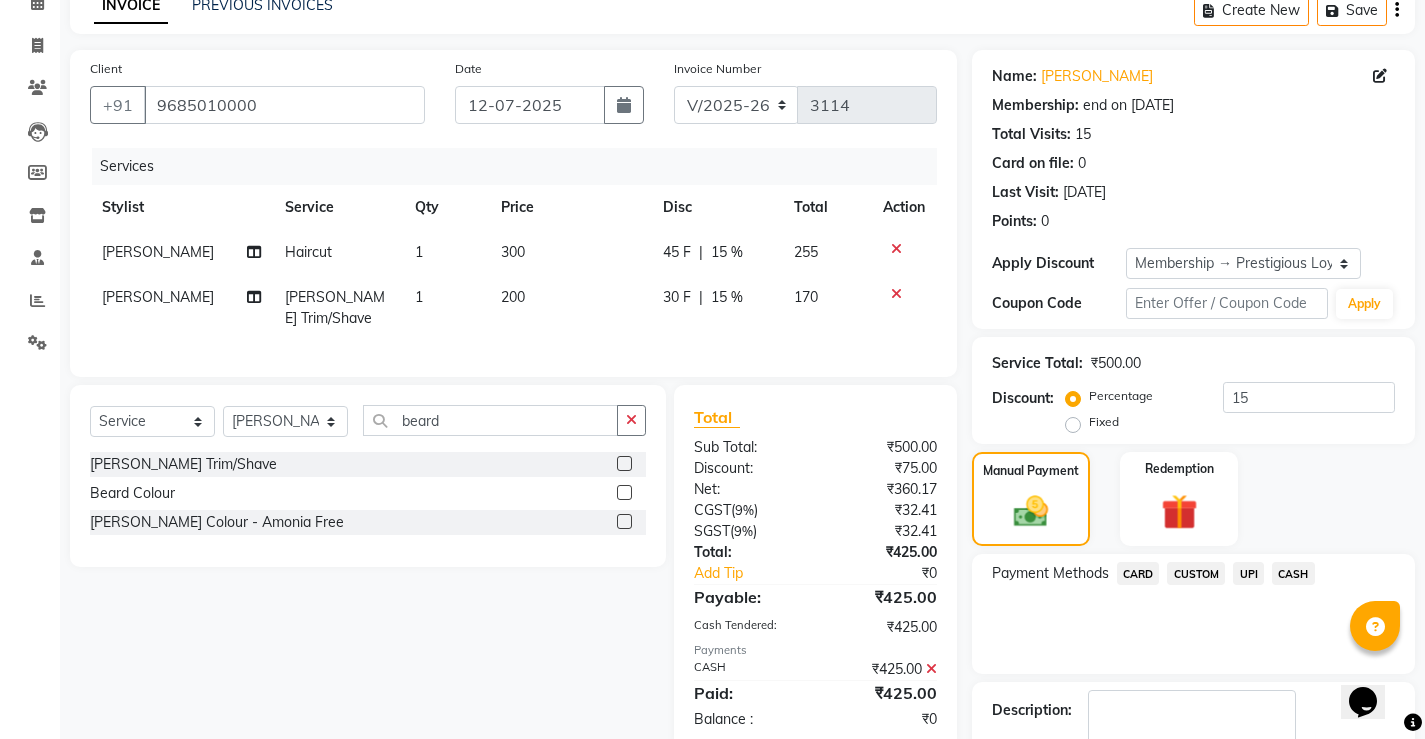 click on "Checkout" 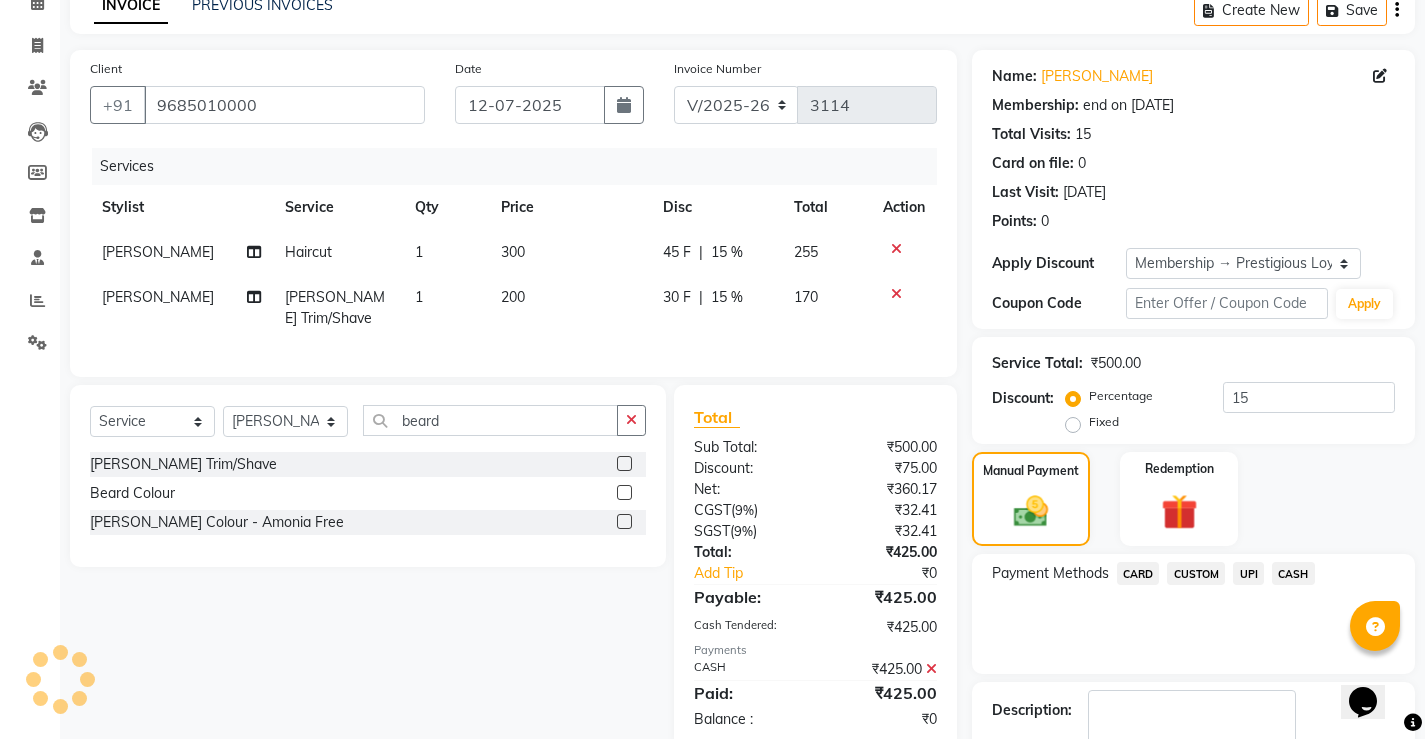 scroll, scrollTop: 219, scrollLeft: 0, axis: vertical 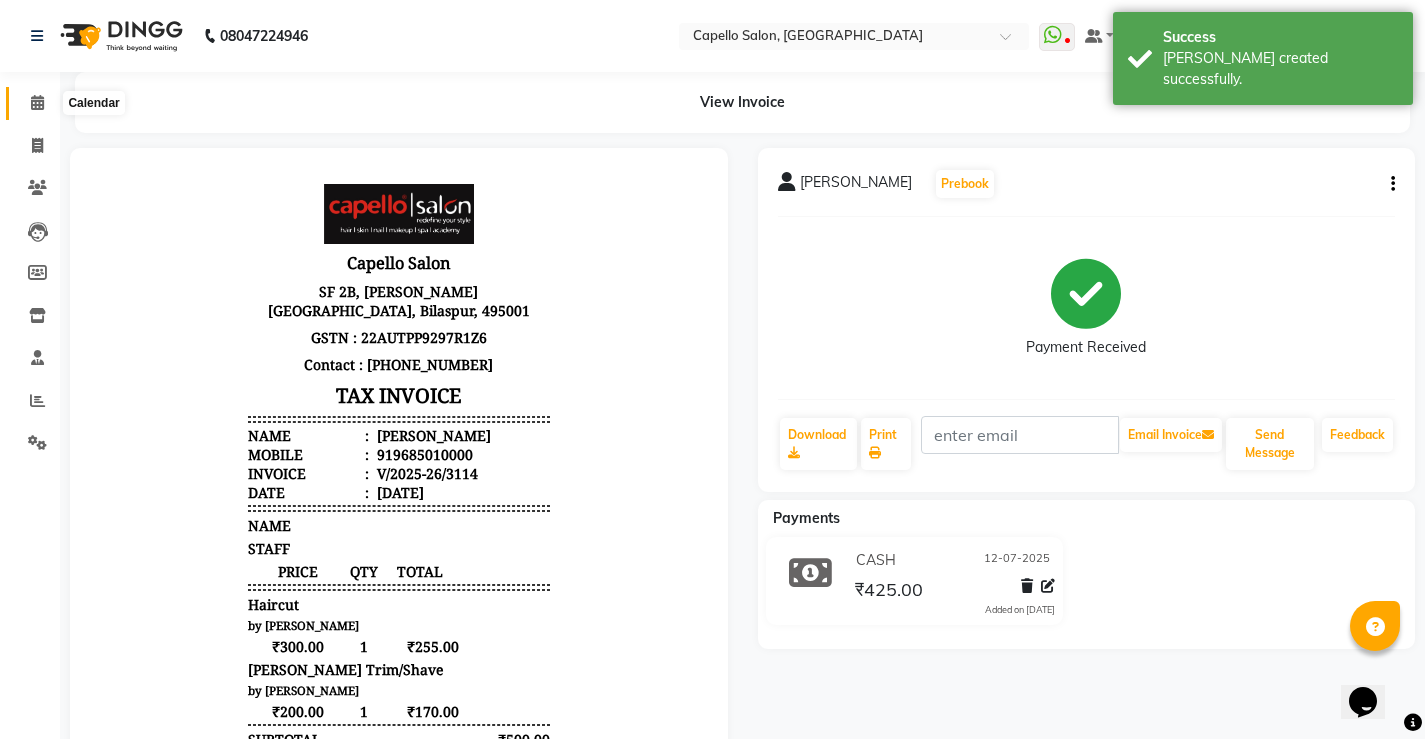 click 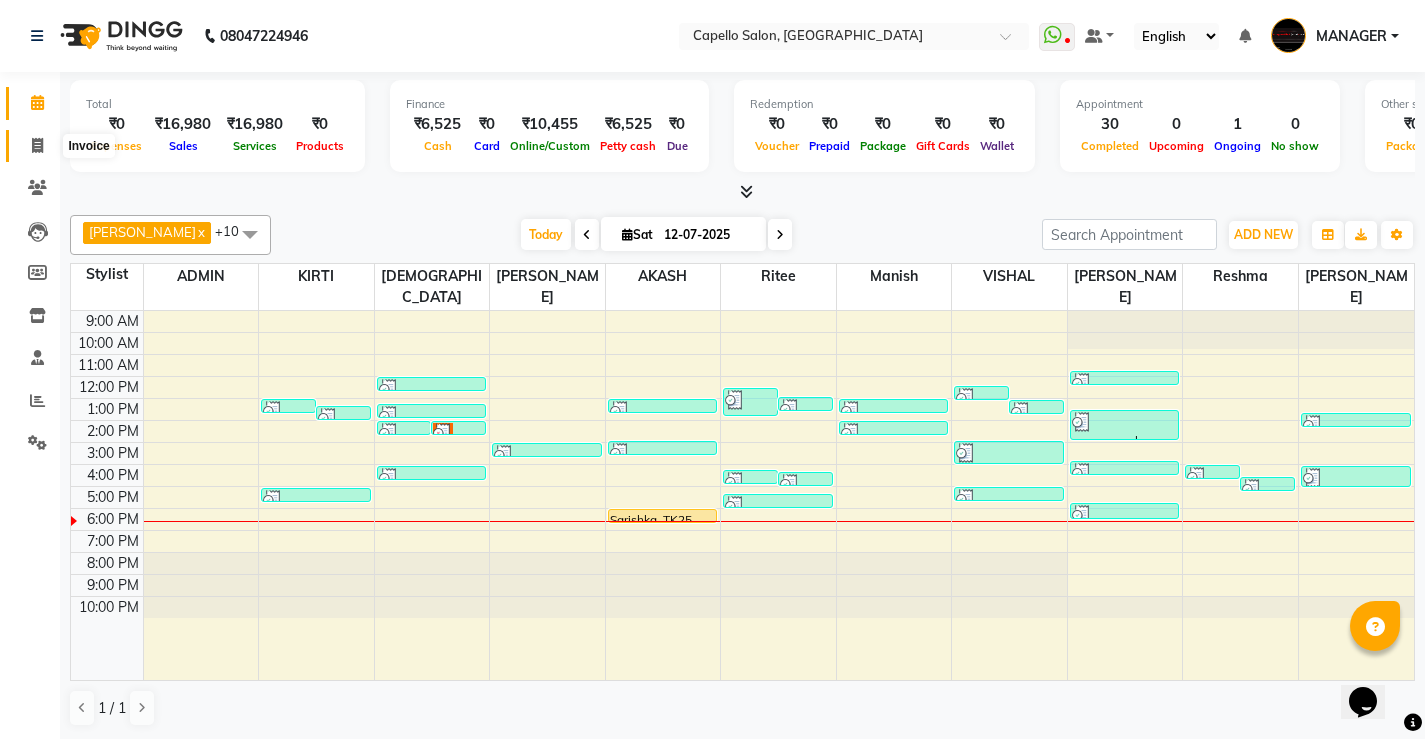 click 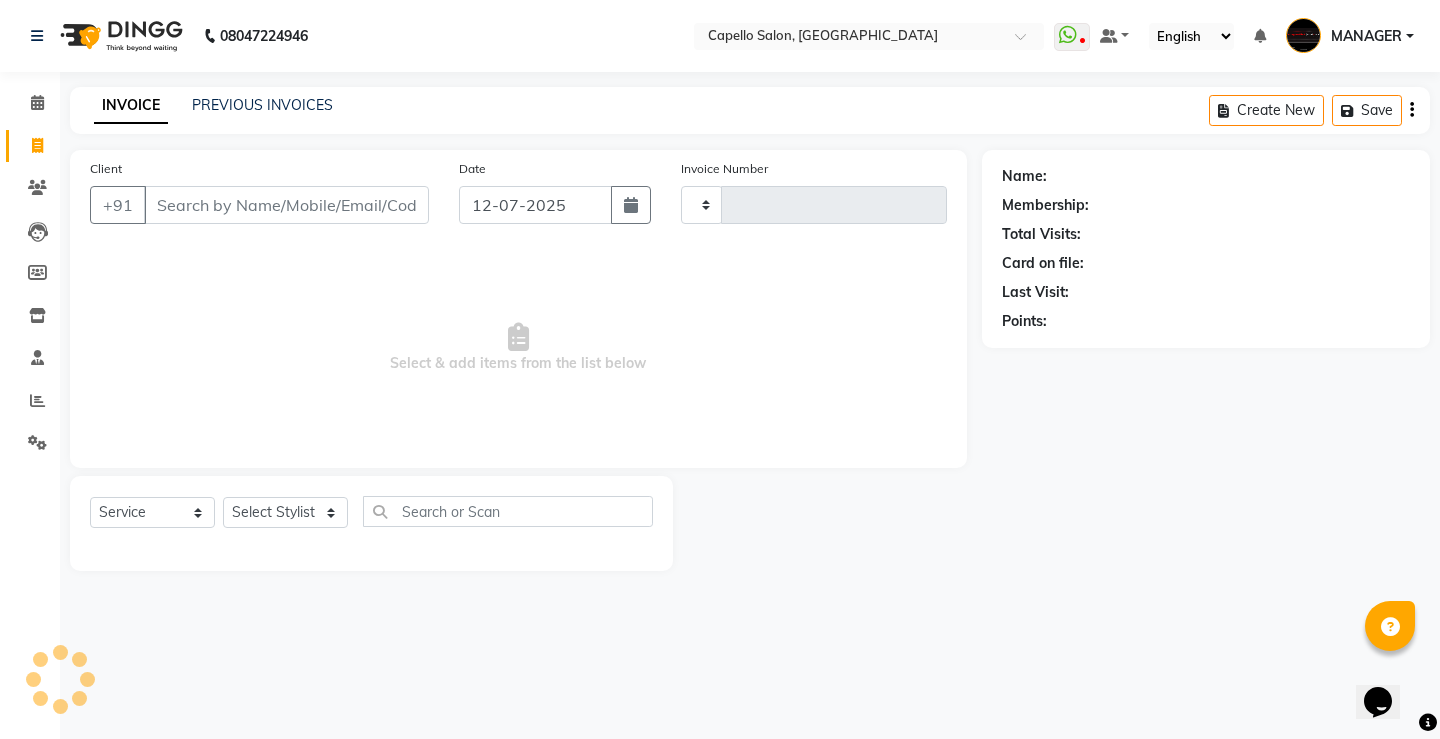 type on "3115" 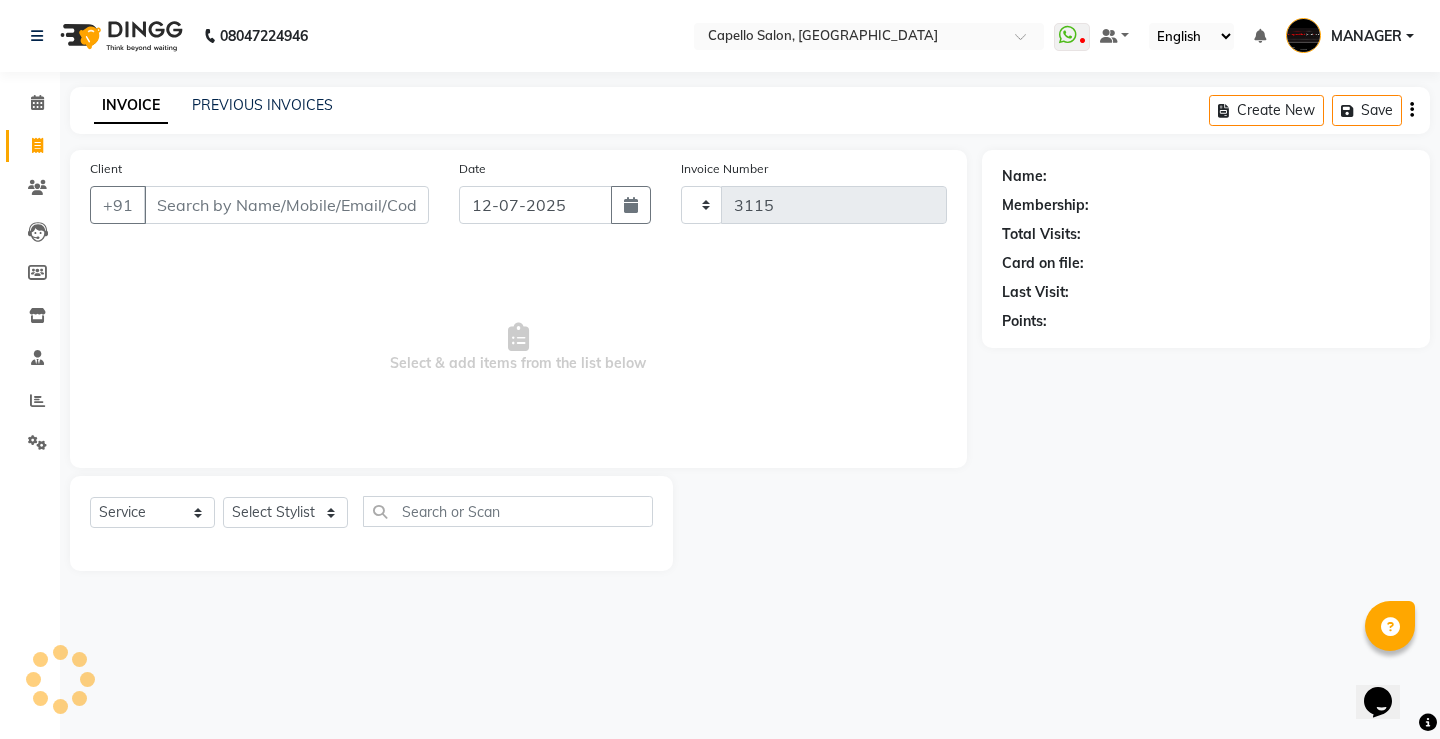 select on "857" 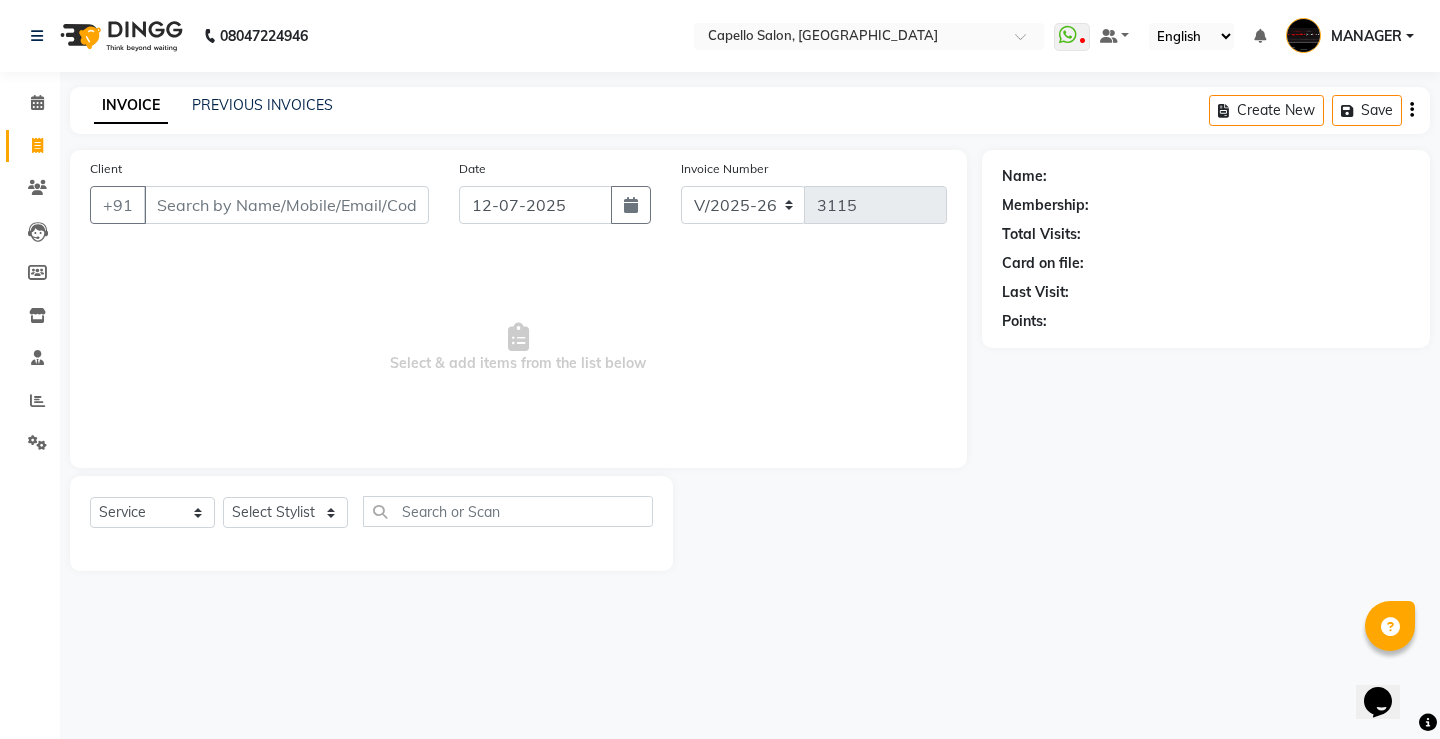 drag, startPoint x: 328, startPoint y: 530, endPoint x: 328, endPoint y: 517, distance: 13 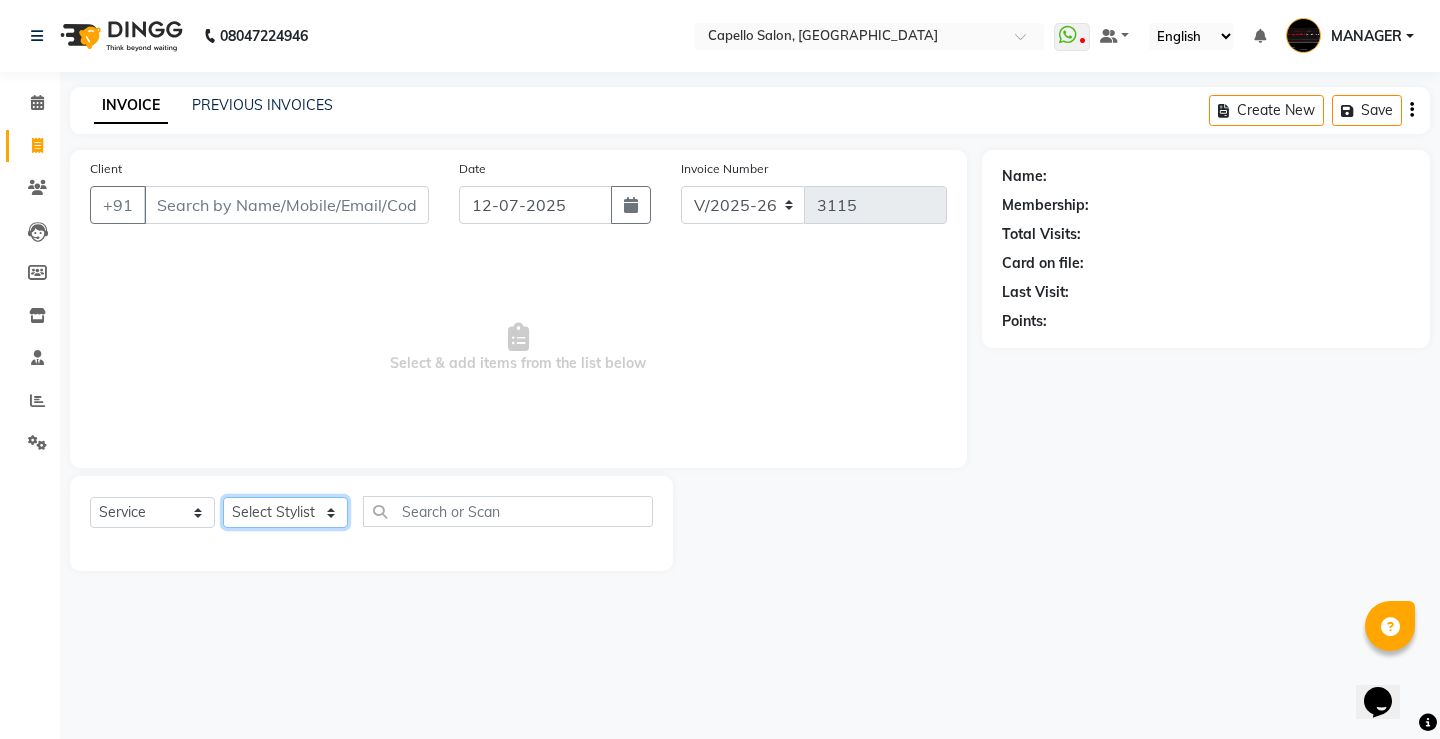 click on "Select Stylist ADMIN AKASH [PERSON_NAME] [PERSON_NAME] MANAGER [PERSON_NAME]  [PERSON_NAME] [PERSON_NAME] [PERSON_NAME]" 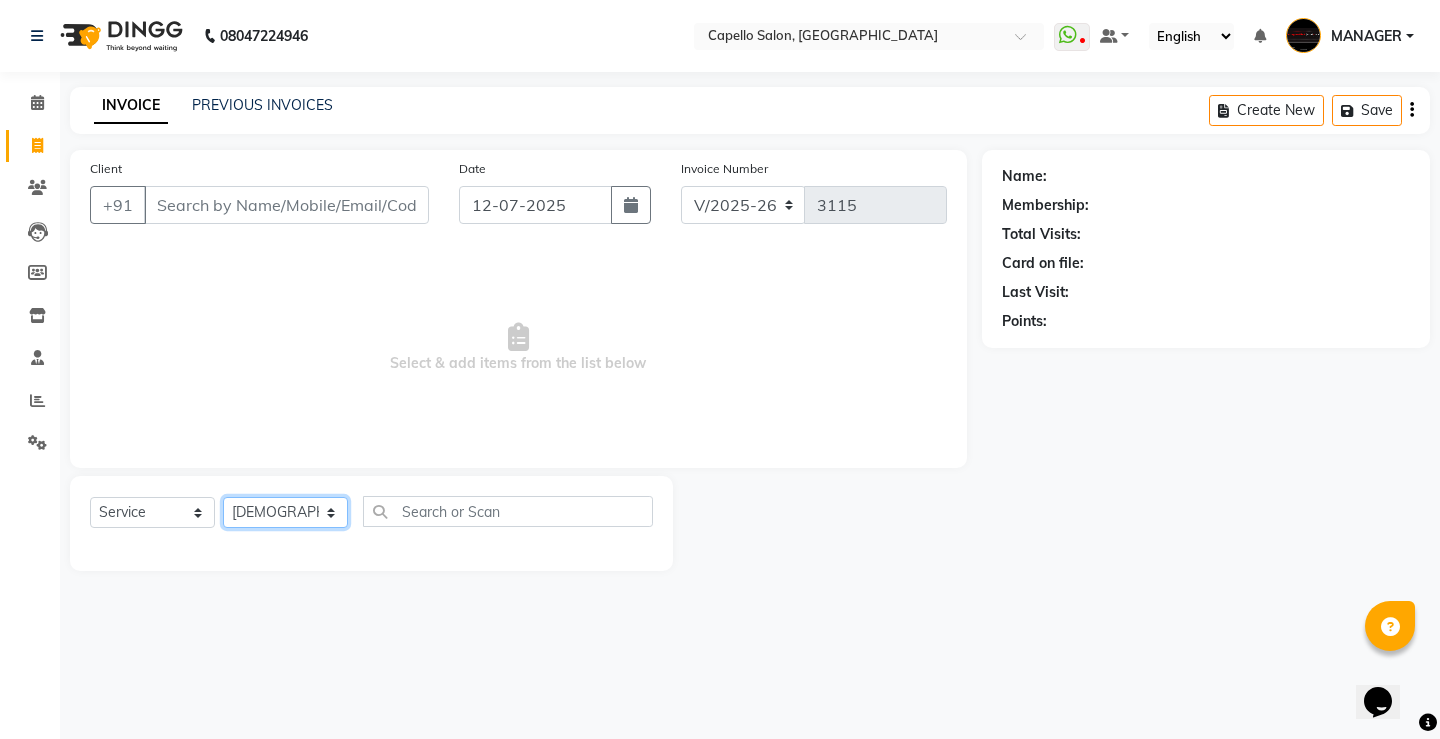 click on "Select Stylist ADMIN AKASH [PERSON_NAME] [PERSON_NAME] MANAGER [PERSON_NAME]  [PERSON_NAME] [PERSON_NAME] [PERSON_NAME]" 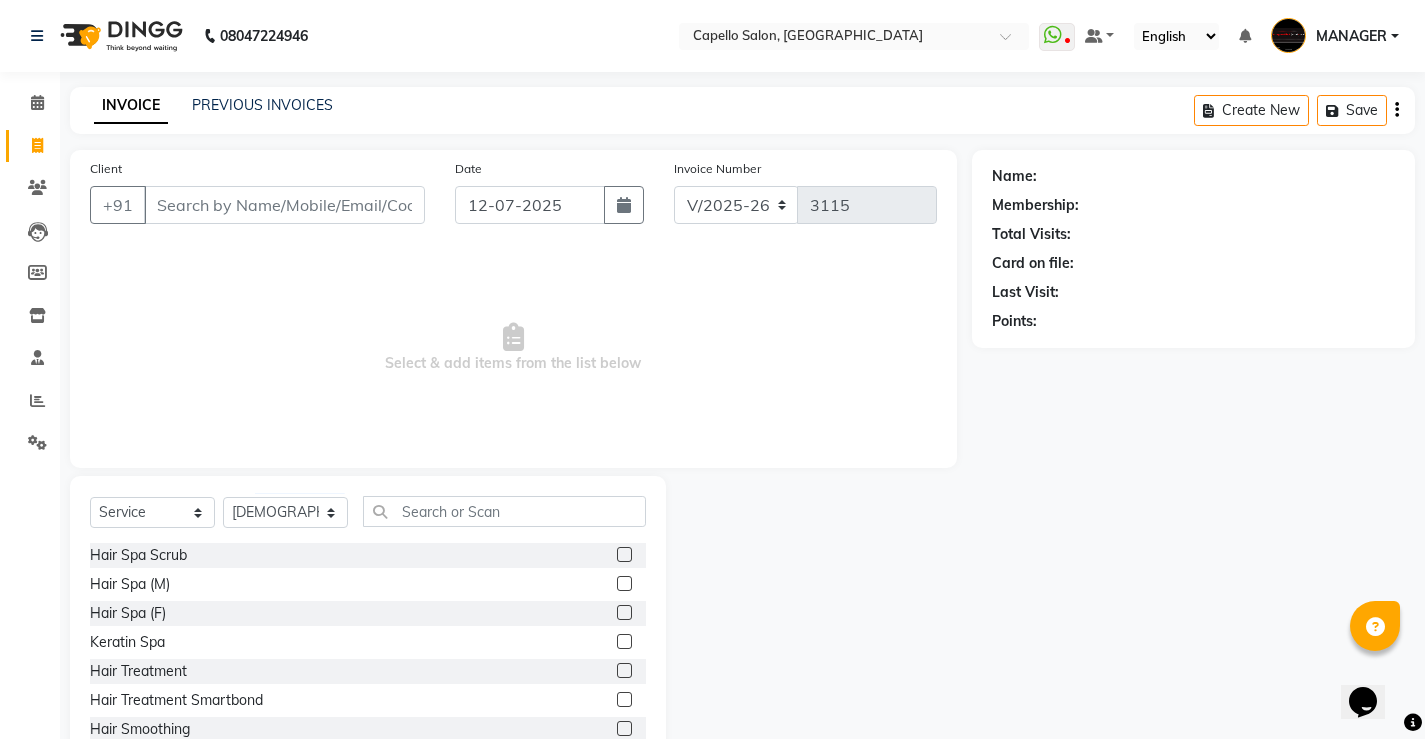 drag, startPoint x: 608, startPoint y: 610, endPoint x: 570, endPoint y: 524, distance: 94.02127 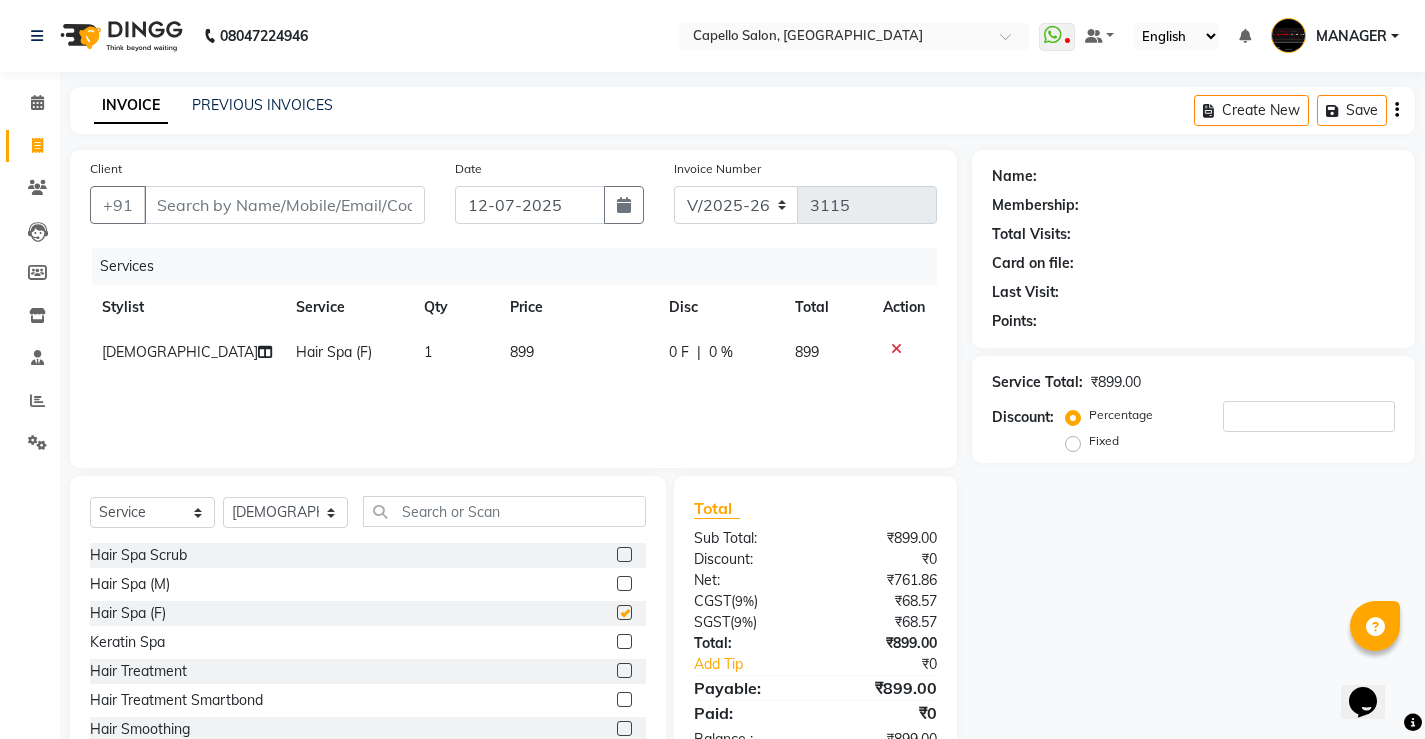 checkbox on "false" 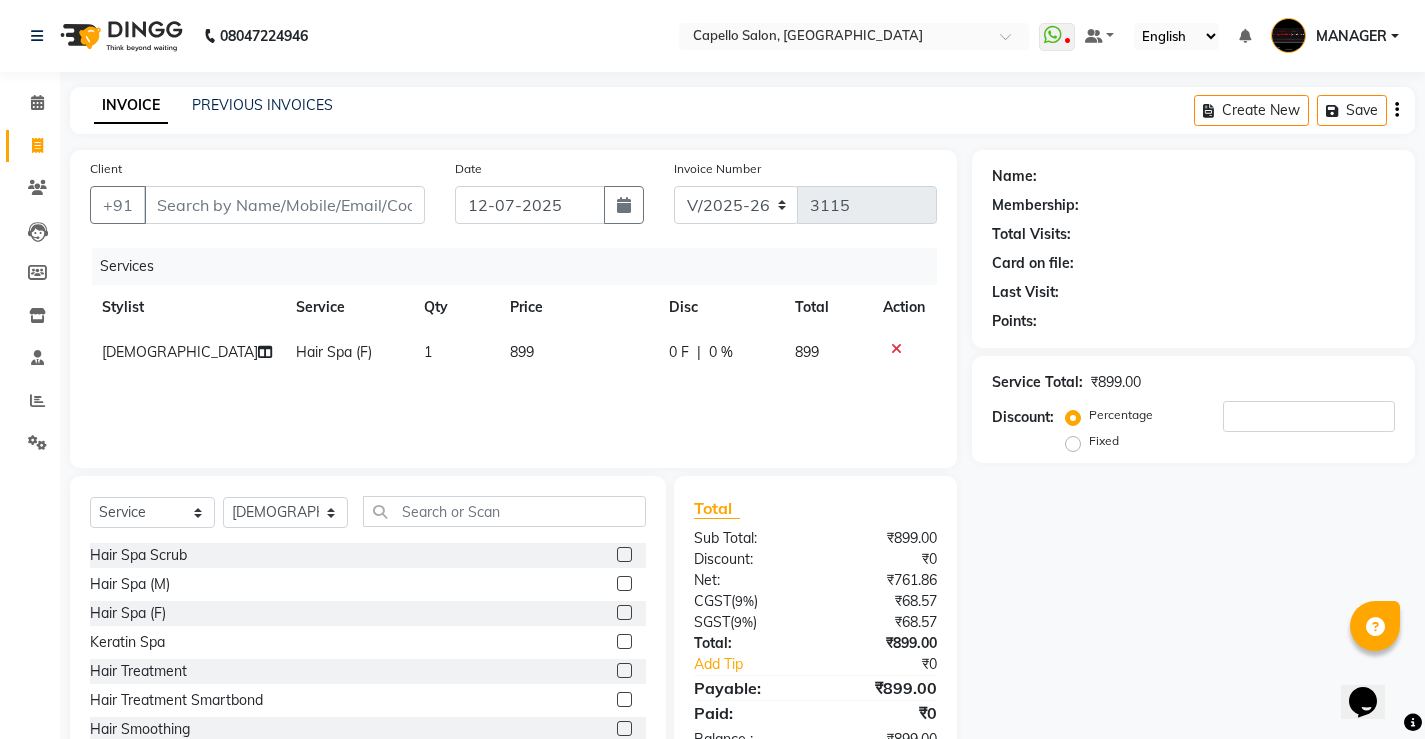 click on "Services Stylist Service Qty Price Disc Total Action SHIVA Hair Spa (F) 1 899 0 F | 0 % 899" 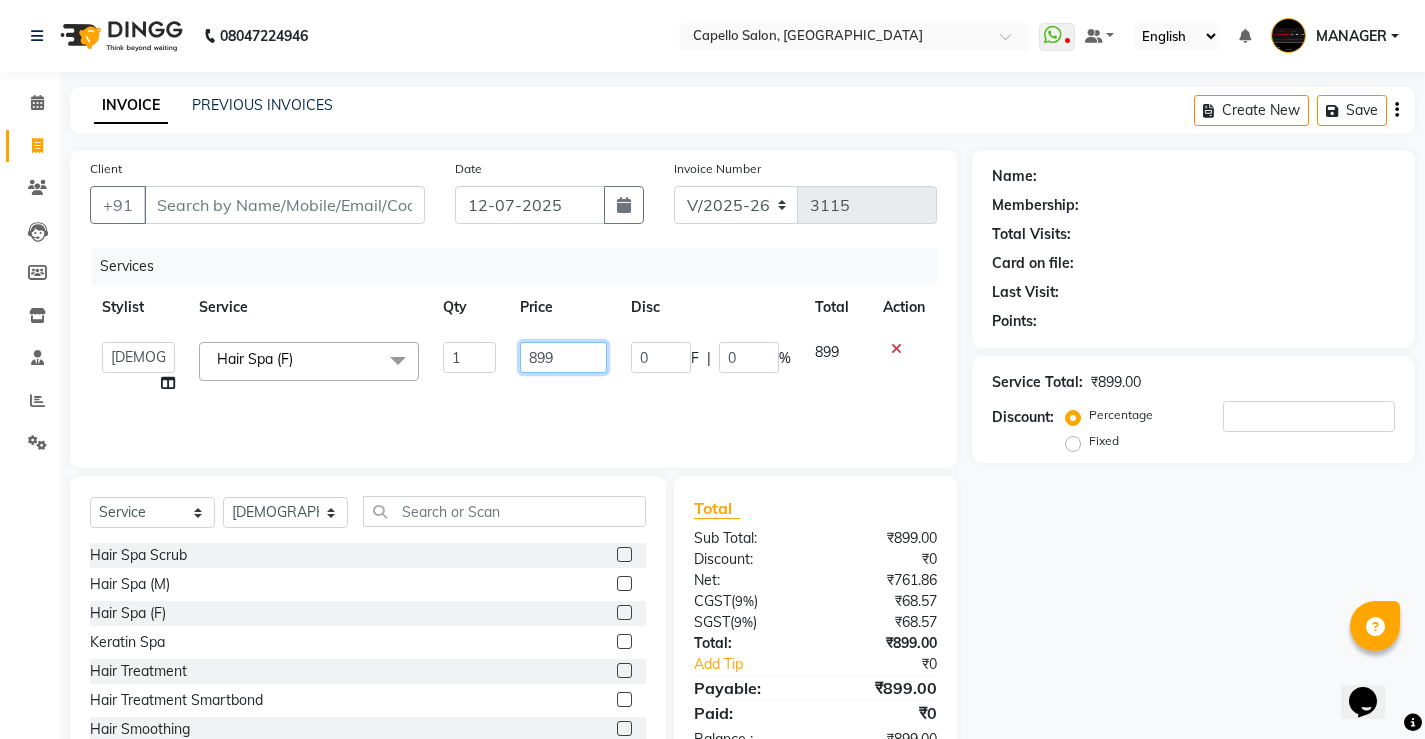 drag, startPoint x: 548, startPoint y: 367, endPoint x: 513, endPoint y: 384, distance: 38.910152 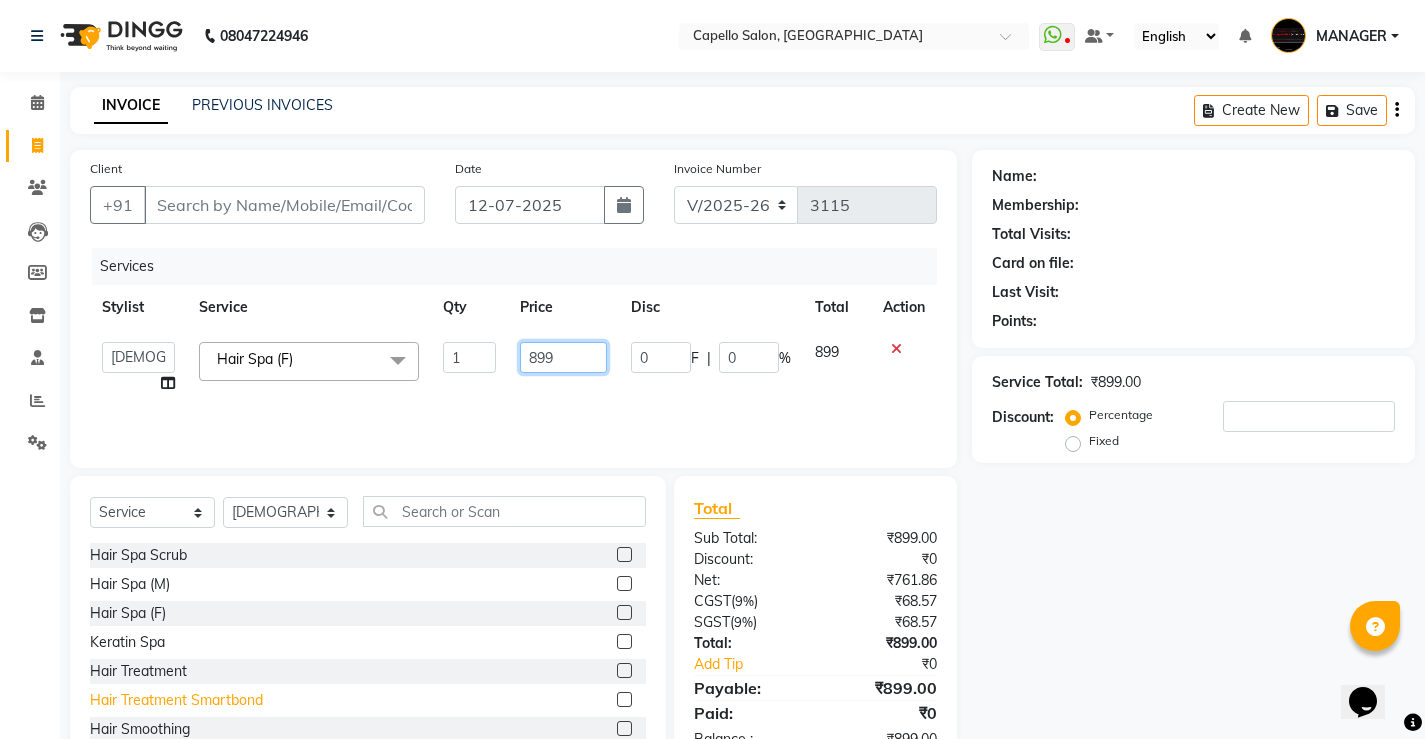 drag, startPoint x: 568, startPoint y: 366, endPoint x: 184, endPoint y: 694, distance: 505.01486 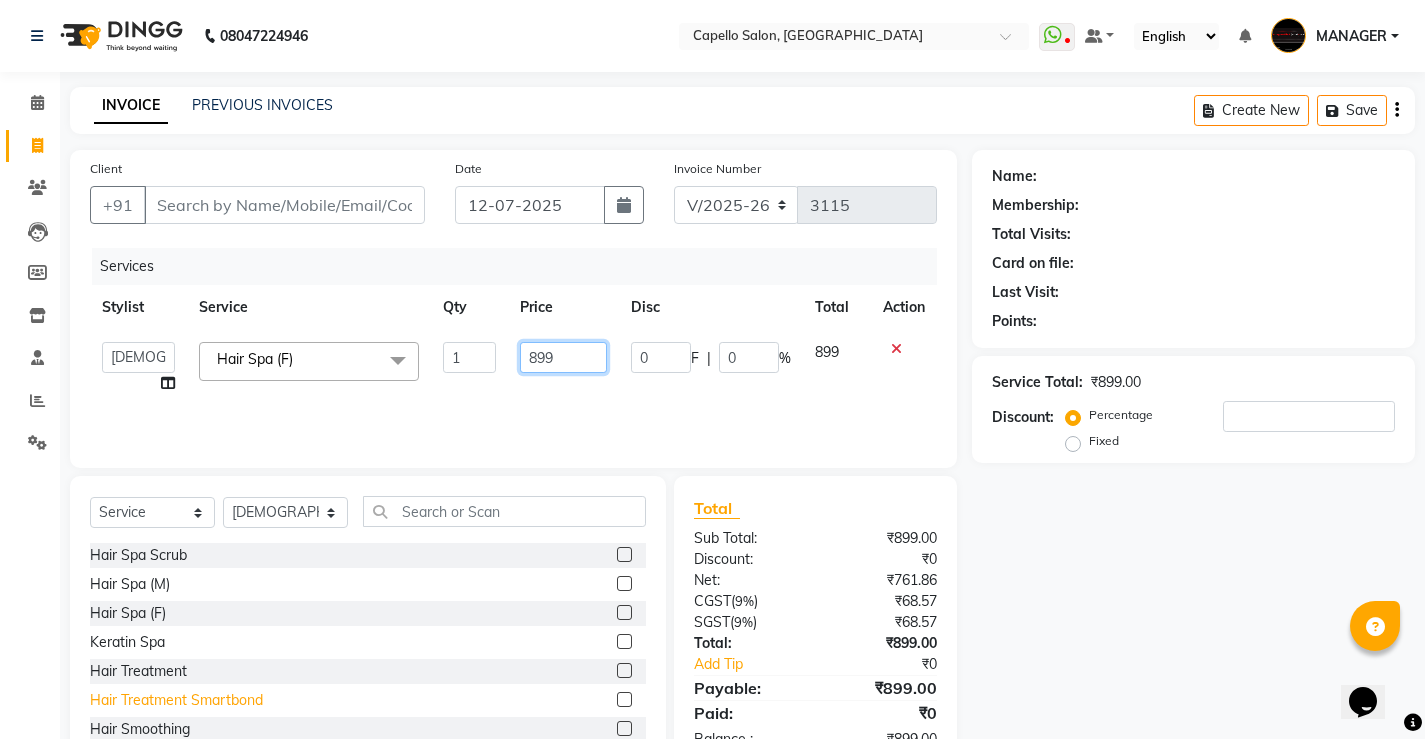 click on "Services Stylist Service Qty Price Disc Total Action  ADMIN   AKASH   khusboo   KIRTI   KUSHAL   MANAGER   Manish    RAJESH   reshma   ritee   shailendra   SHIVA   VISHAL  Hair Spa (F)  x Hair Spa Scrub Hair Spa (M) Hair Spa (F) Keratin Spa Hair Treatment Hair Treatment Smartbond Hair Smoothing Hair Straightening Hair Rebonding Hair Keratin Cadiveu Head Massage L Hair Keratin Keramelon Hair Botox Keramelon Scalp Advance (F) Scalp Advance (M) Brillare Anti-Dandruff oil (F) Nanoplastia treatment Brillare Hairfall Control oil (F) Brillare Hairfall Control oil (M) Brillare Anti-Dandruff oil (M) Reflexology (U lux) 1400 Face Bleach Face D-Tan Face Clean Up Clean-up (Shine beauty) Facial Actiblend Glass Facial Mask Signature Facial Deluxe Facial Luxury Facial Magical Facial Premium Facial Royal Treatment Skinora Age Control F Treatment ( Snow Algae&Saffron) Skinora Calming Treatment (Avacado & Oat) Skinora Hydra Treatment (Butter&Coconut Milk) Skinora Mattifying Treatment ( Citron&Seabuck) Classic Manicure Haircut" 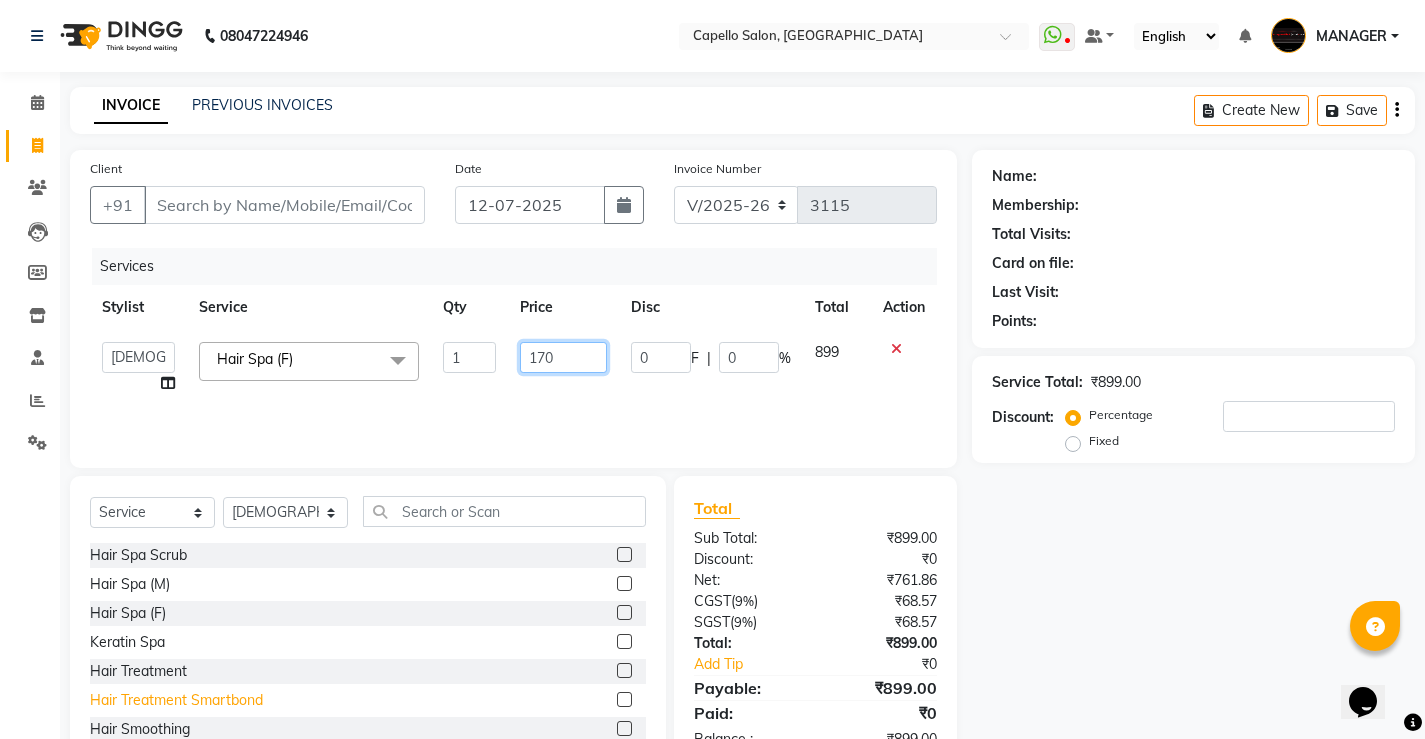 type on "1700" 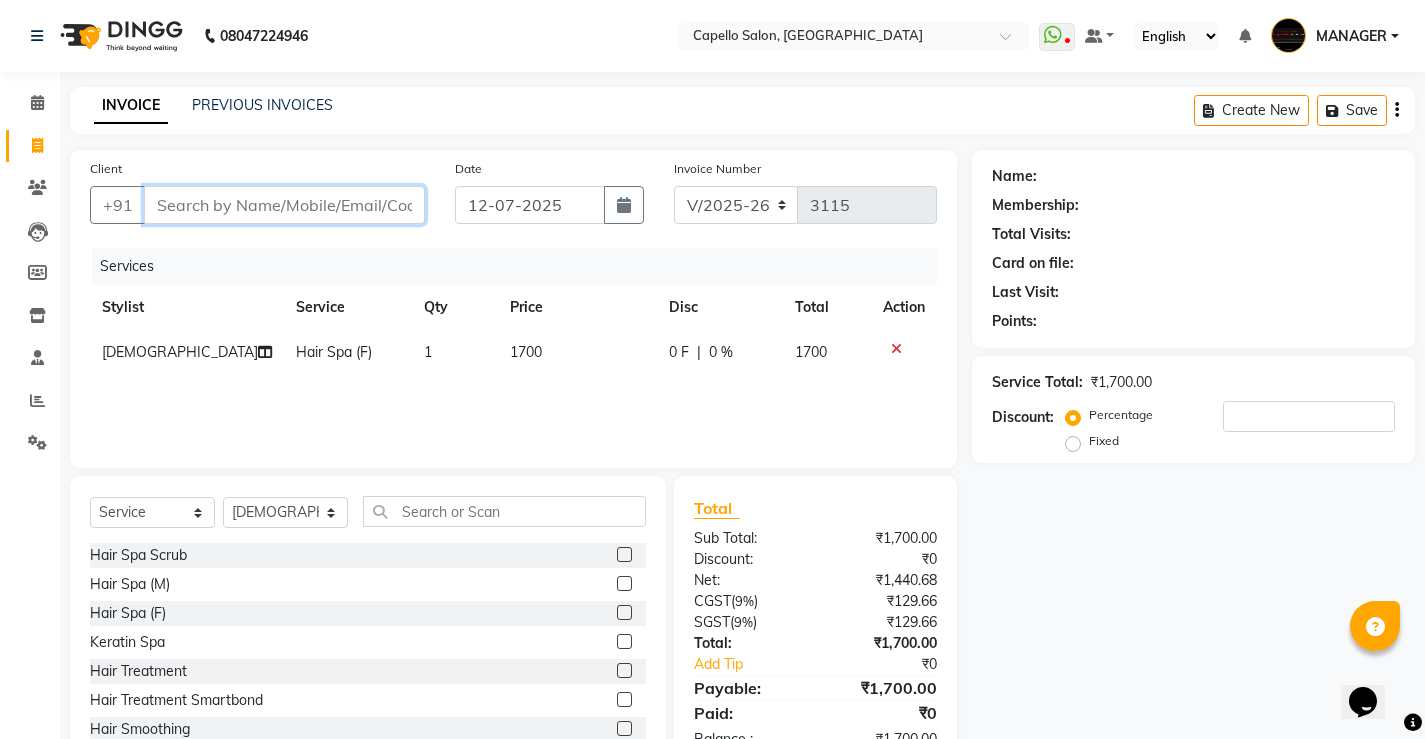 click on "Client" at bounding box center (284, 205) 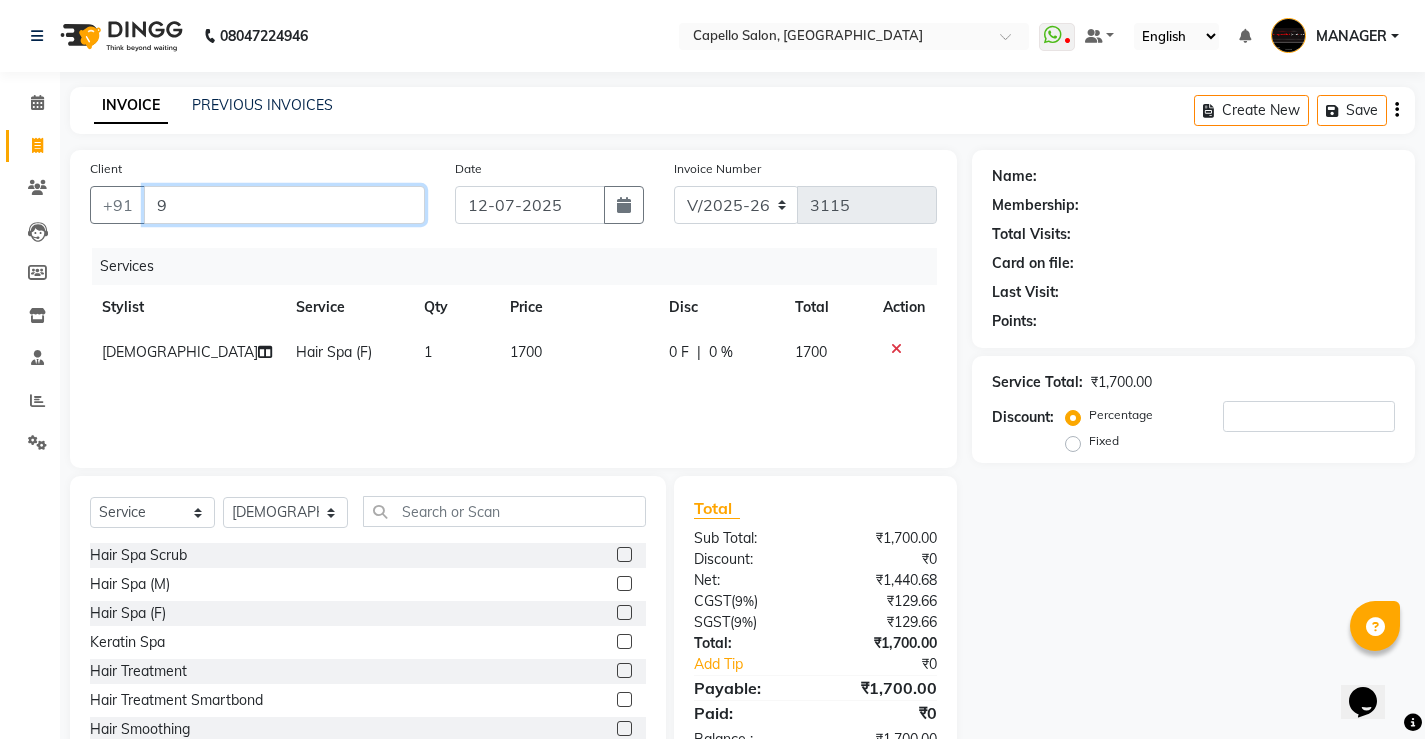 type on "0" 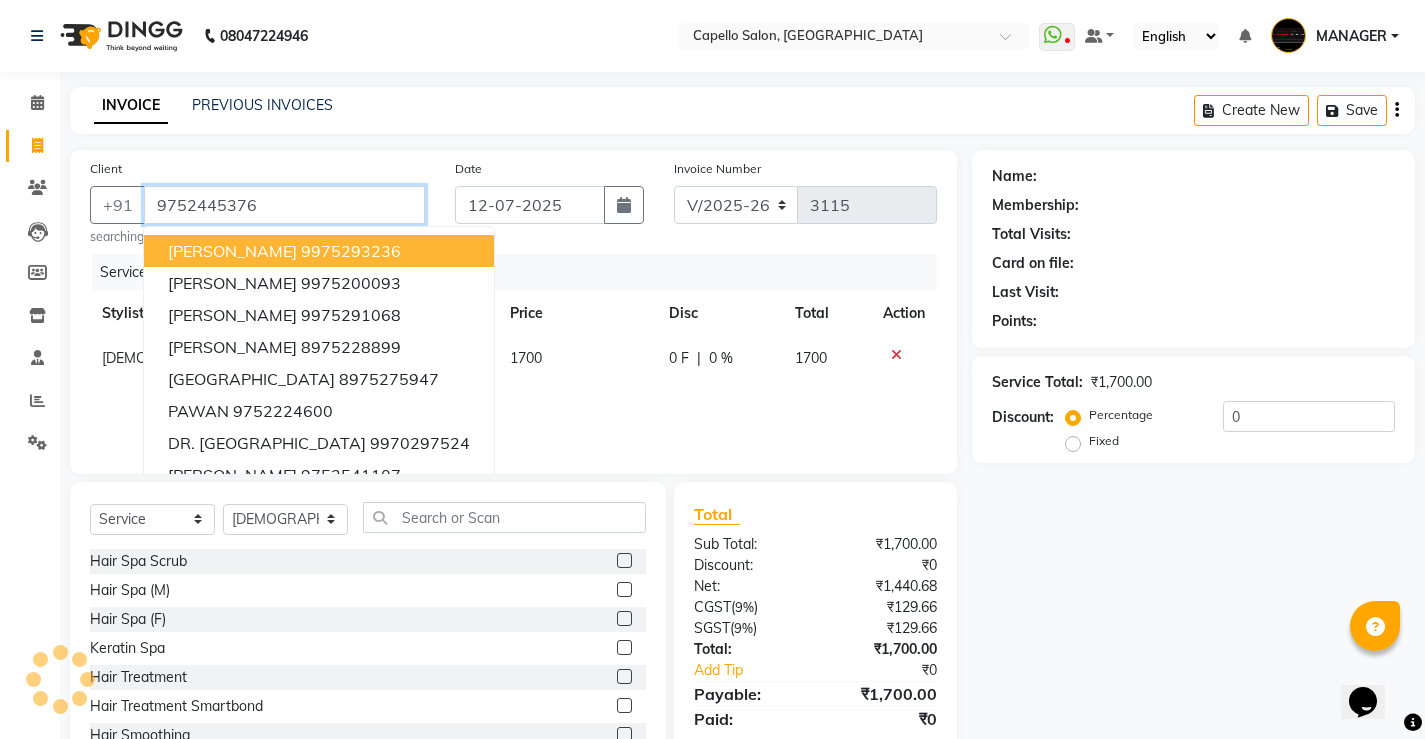 type on "9752445376" 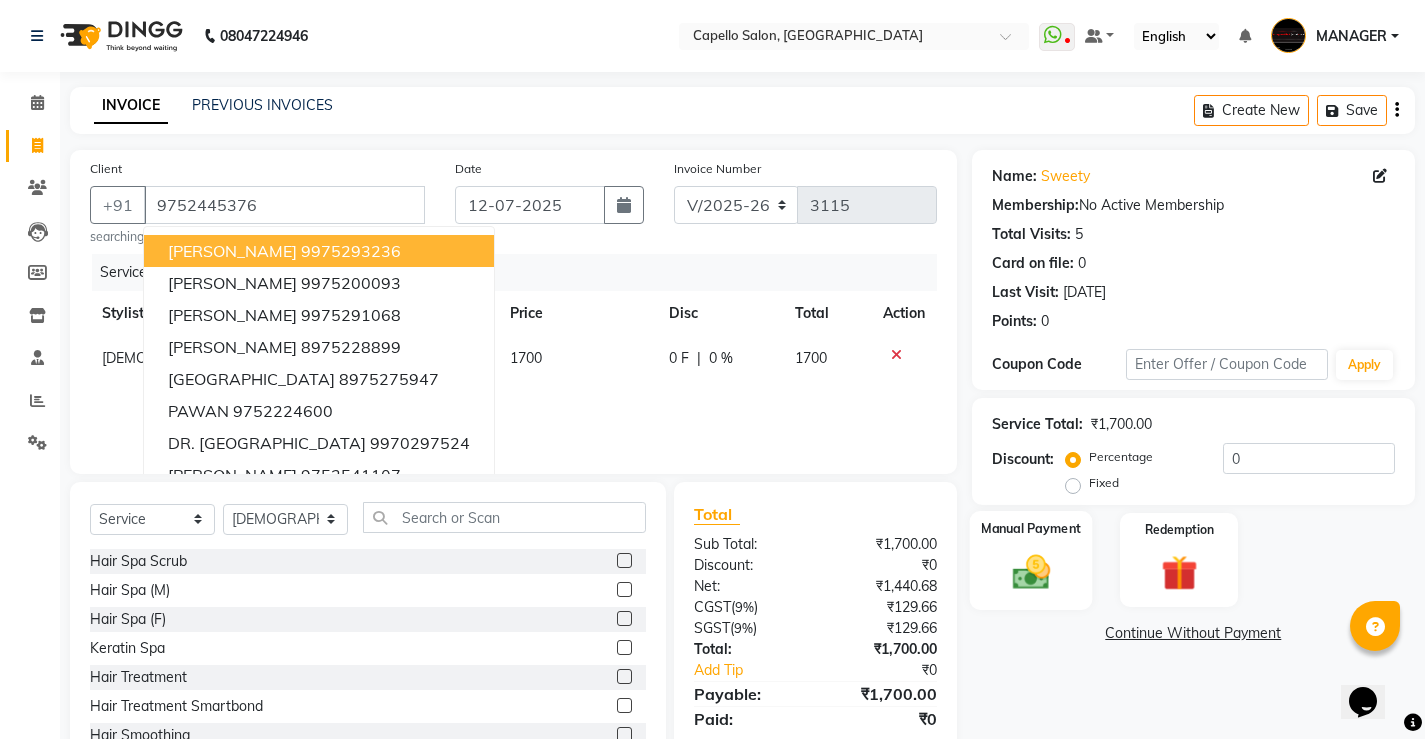 click 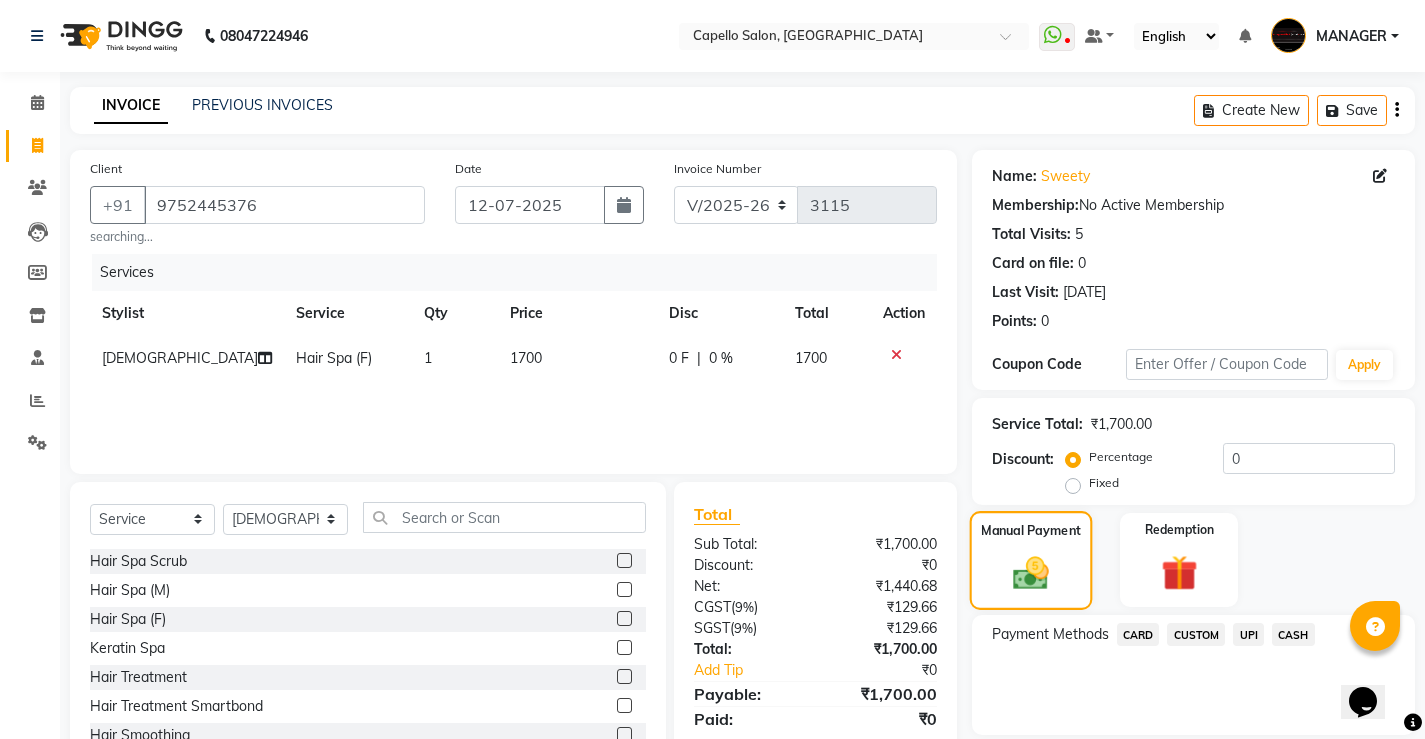 scroll, scrollTop: 68, scrollLeft: 0, axis: vertical 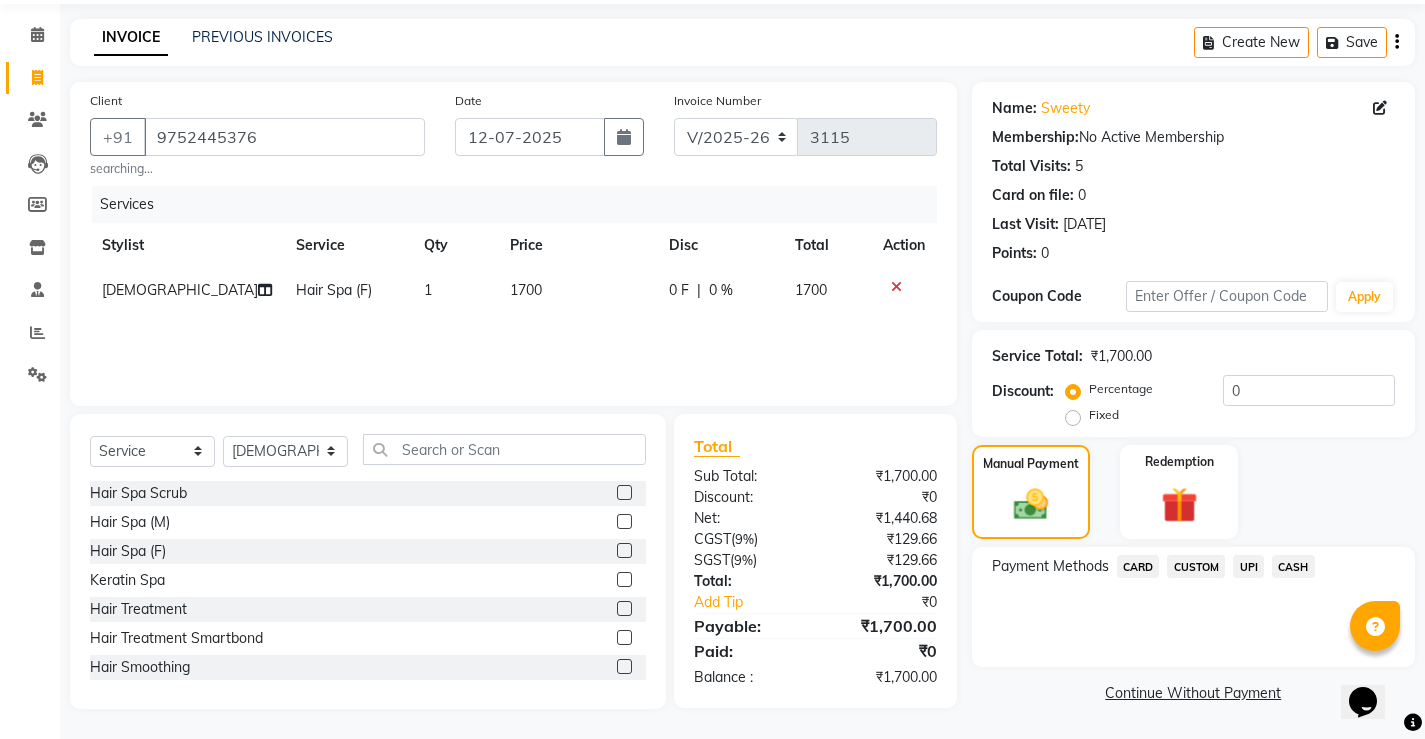 click on "UPI" 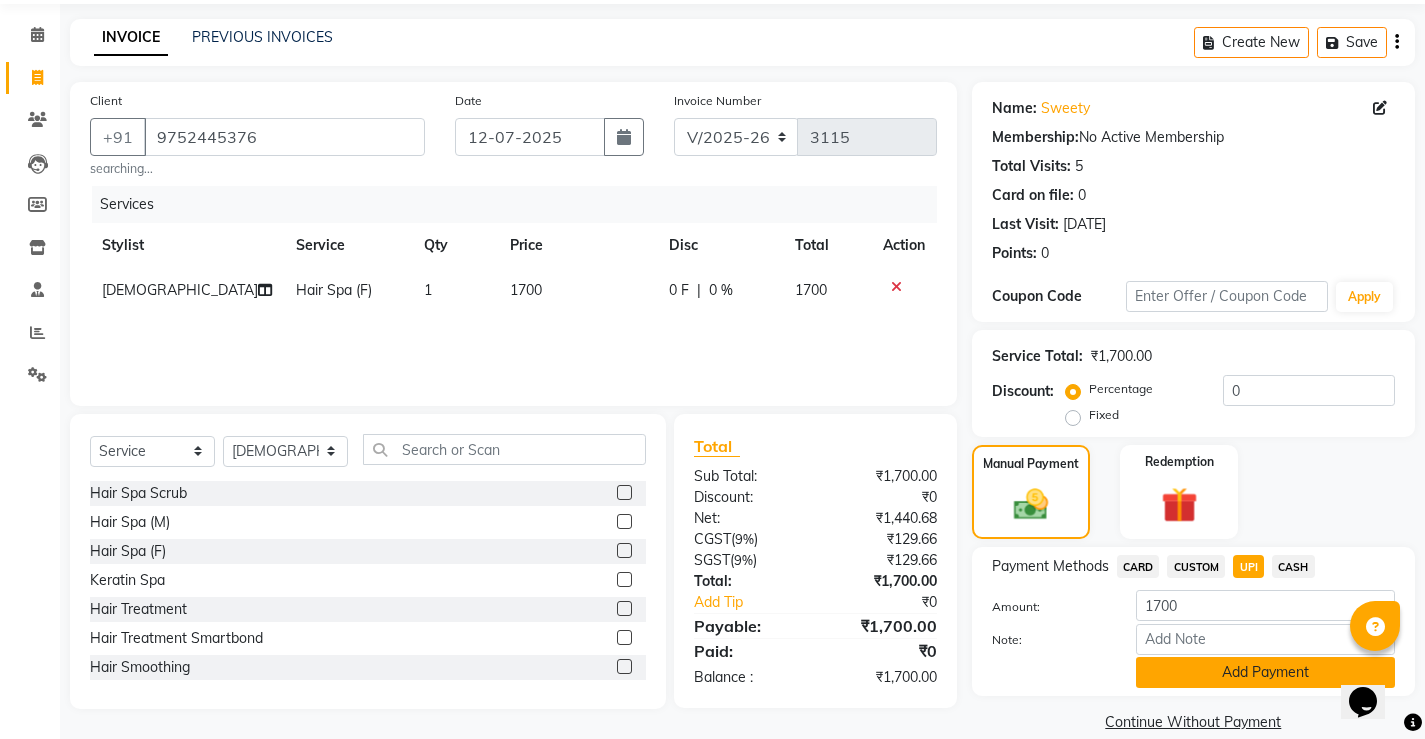 click on "Add Payment" 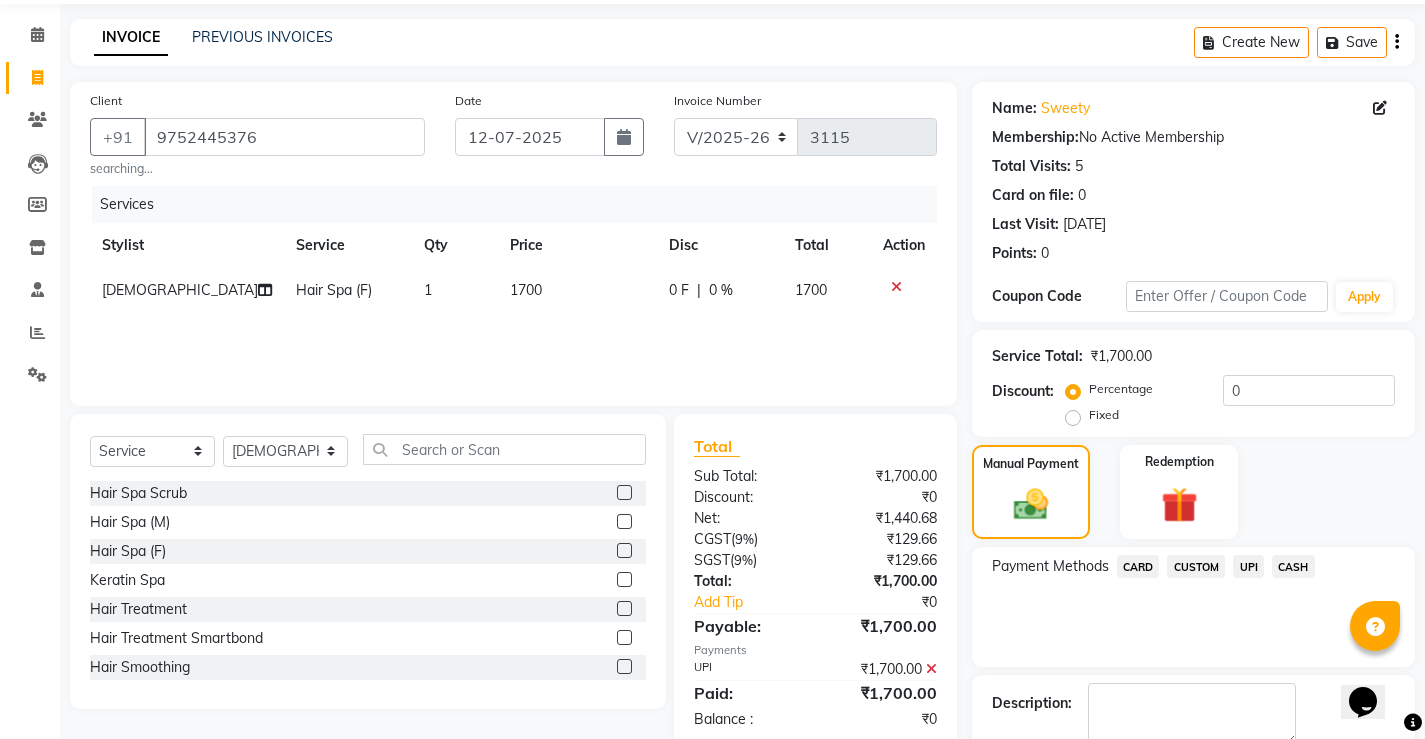 scroll, scrollTop: 180, scrollLeft: 0, axis: vertical 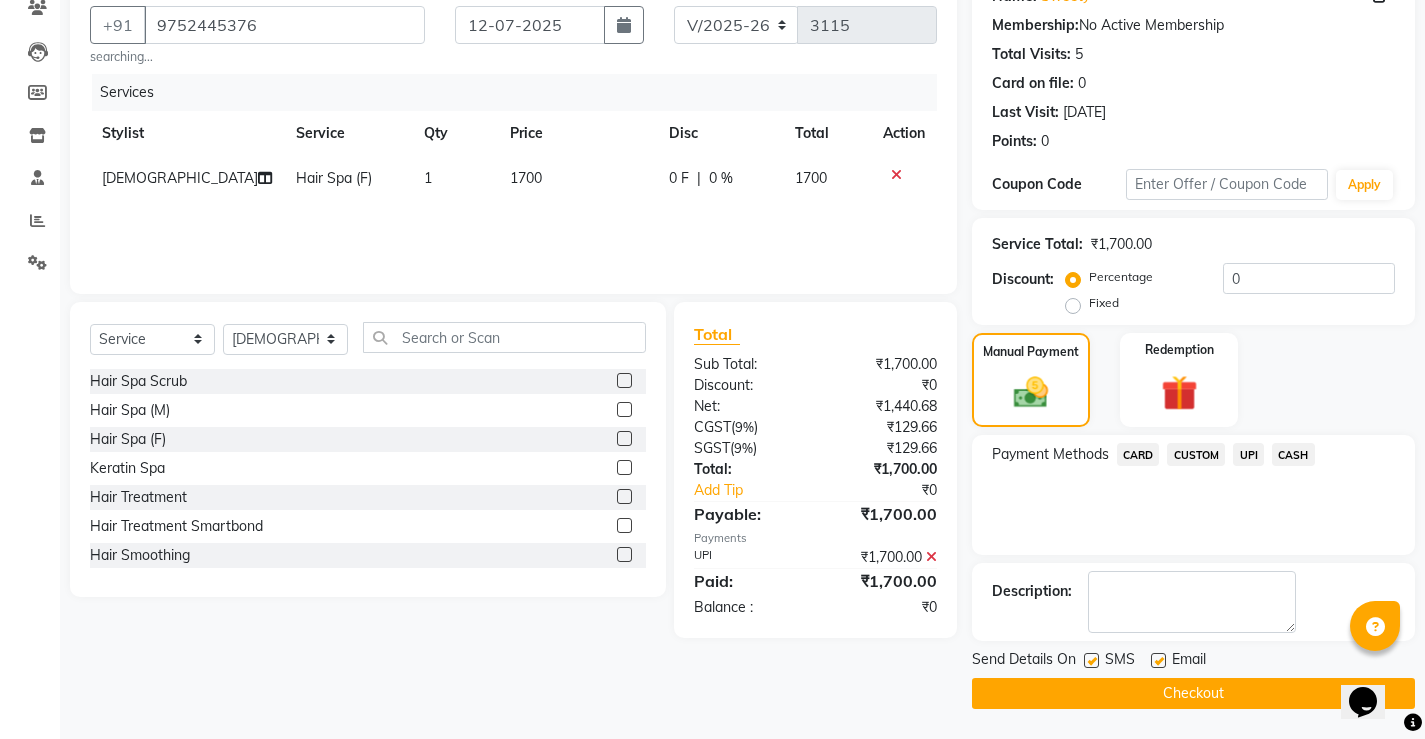 click on "Checkout" 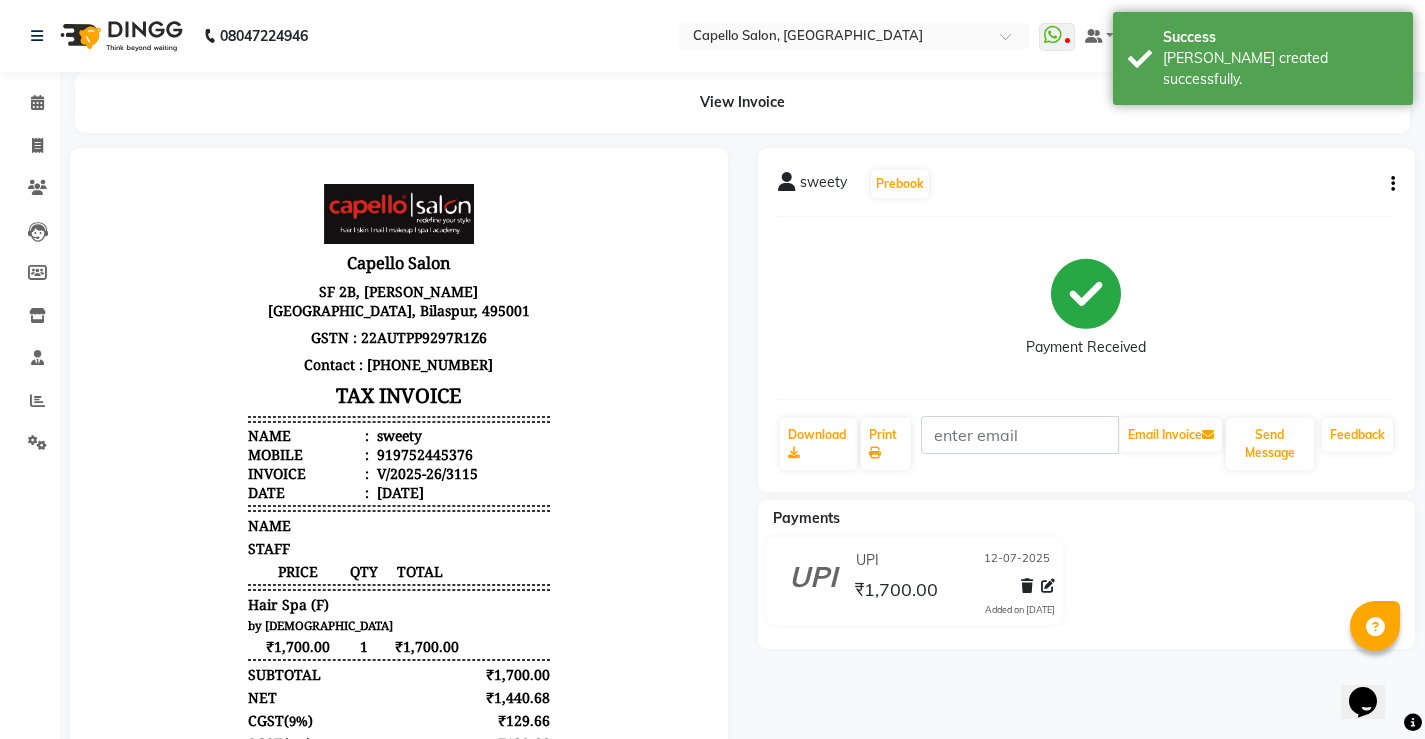 scroll, scrollTop: 0, scrollLeft: 0, axis: both 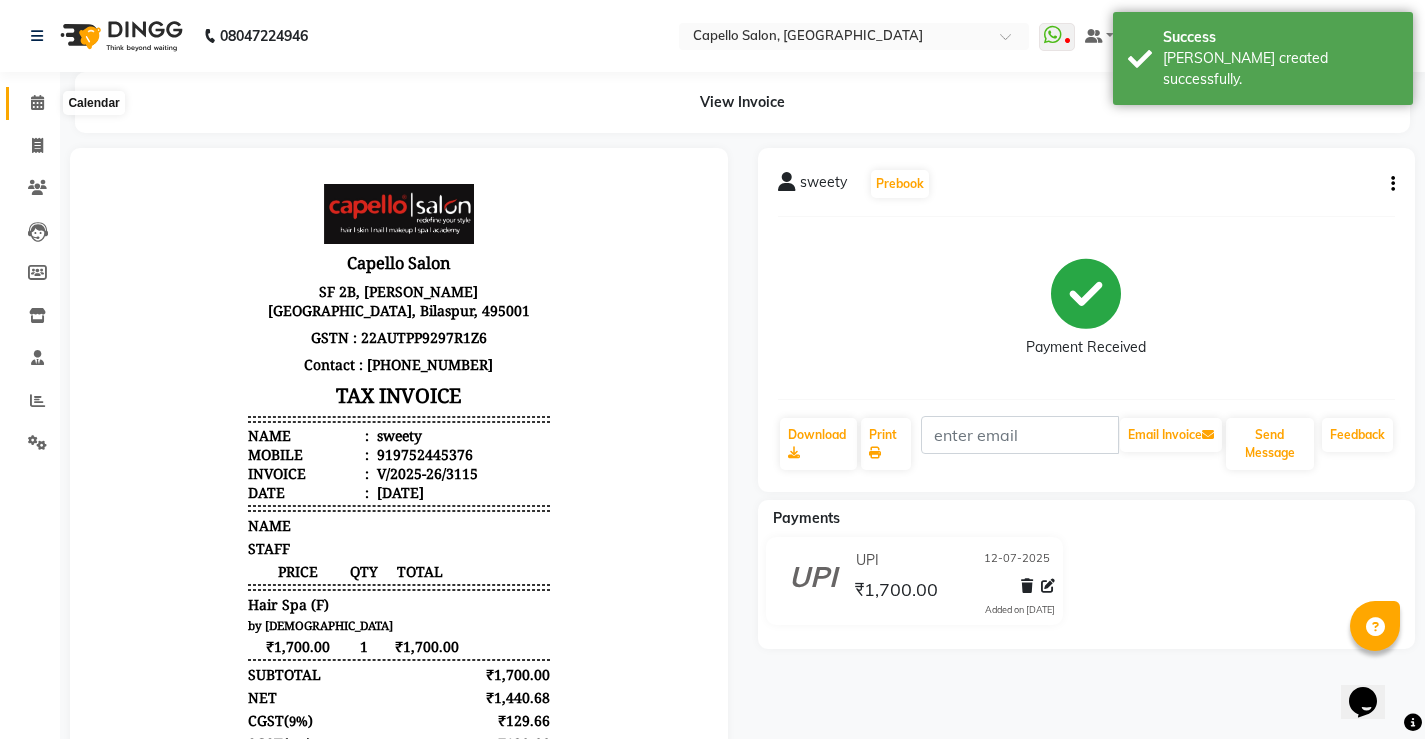 click 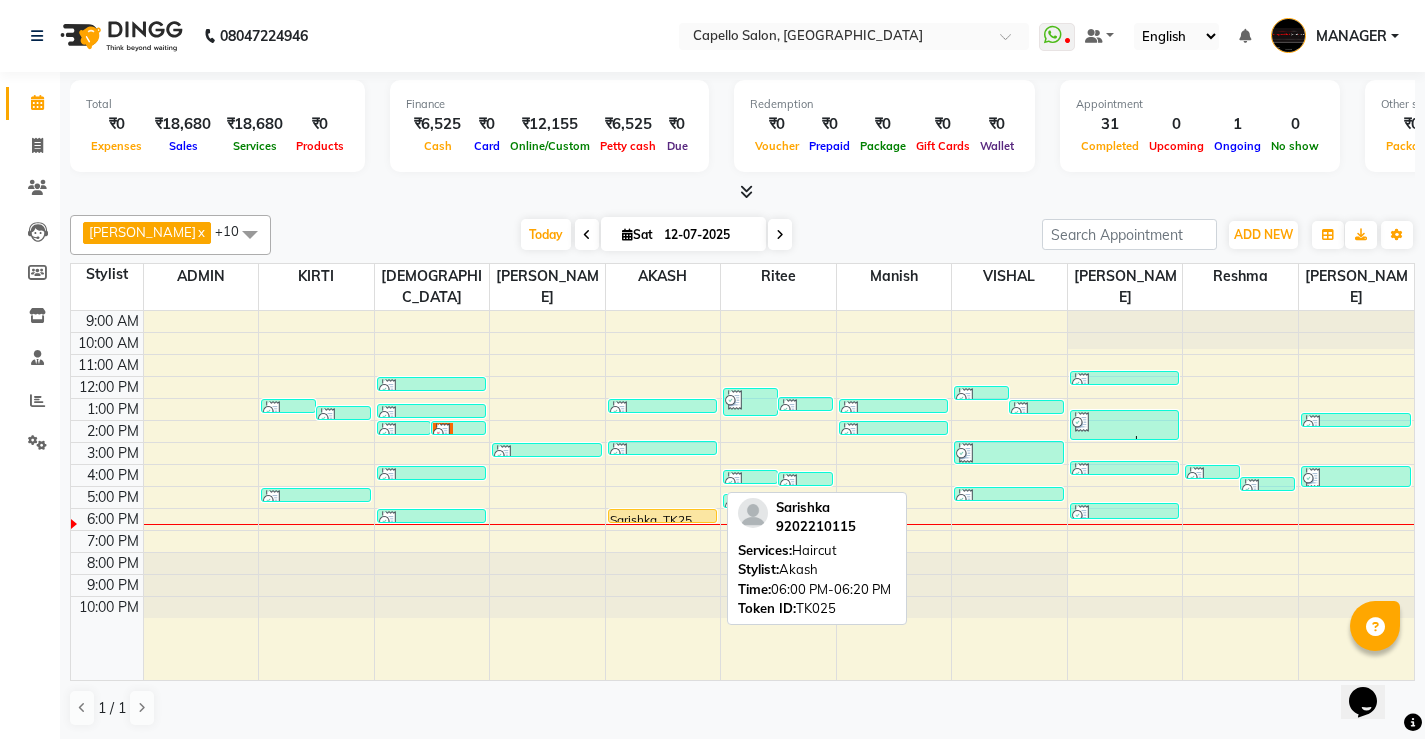 click on "Sarishka, TK25, 06:00 PM-06:20 PM, Haircut" at bounding box center [663, 516] 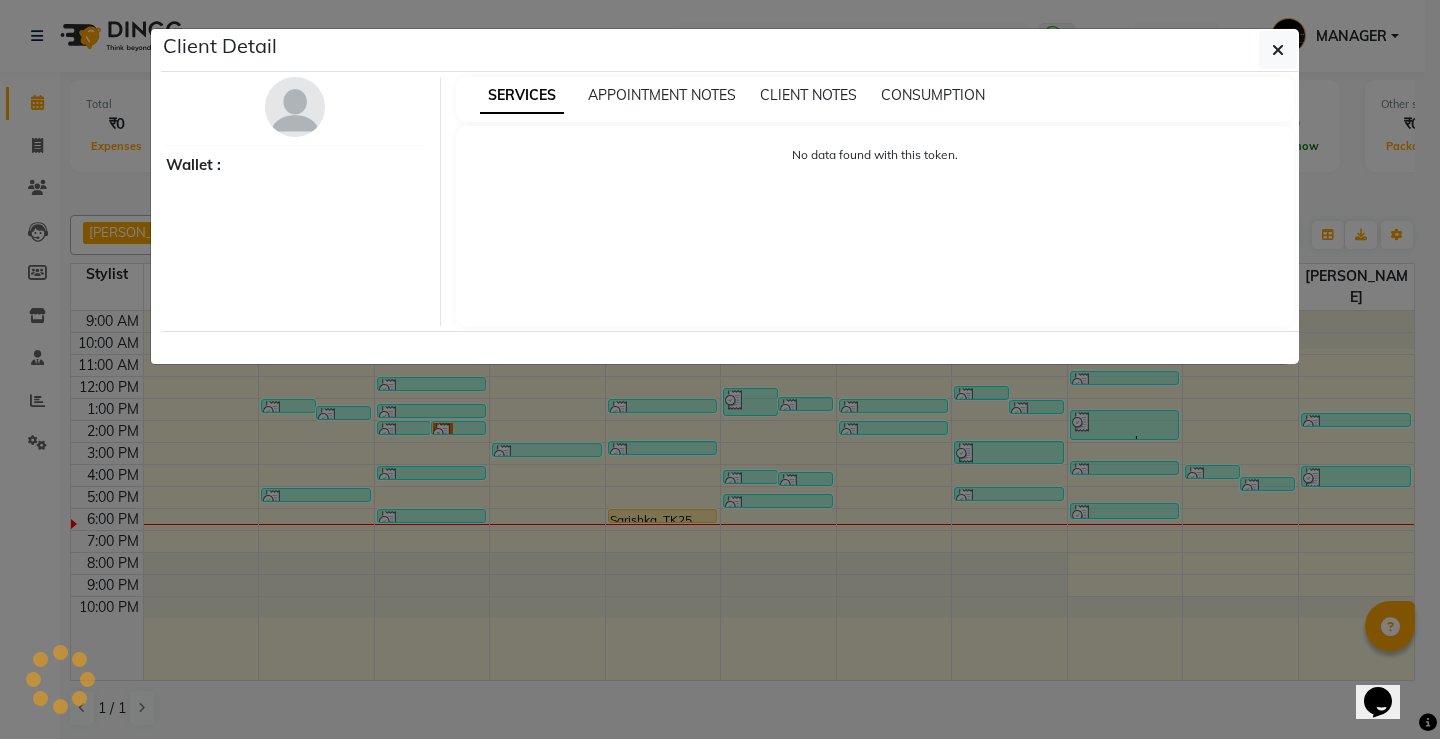 select on "1" 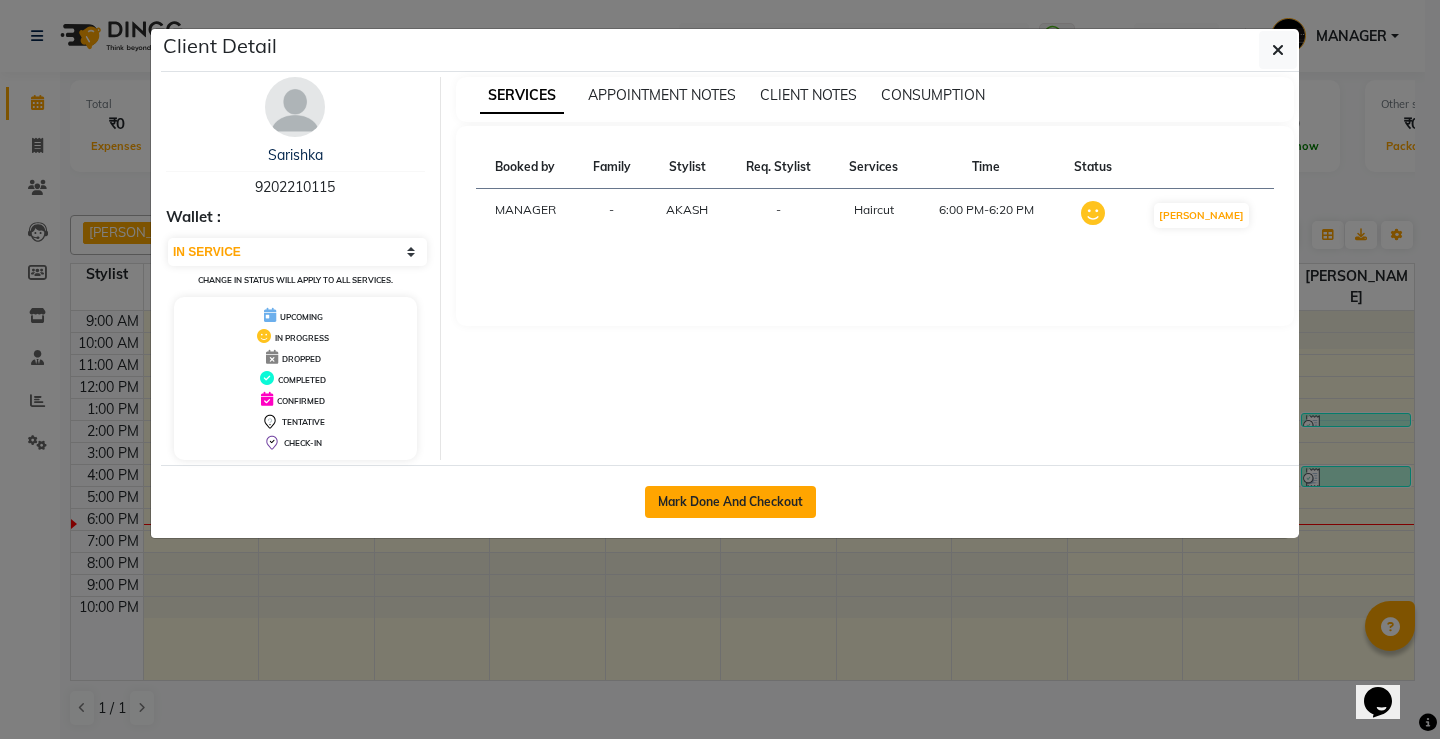 click on "Mark Done And Checkout" 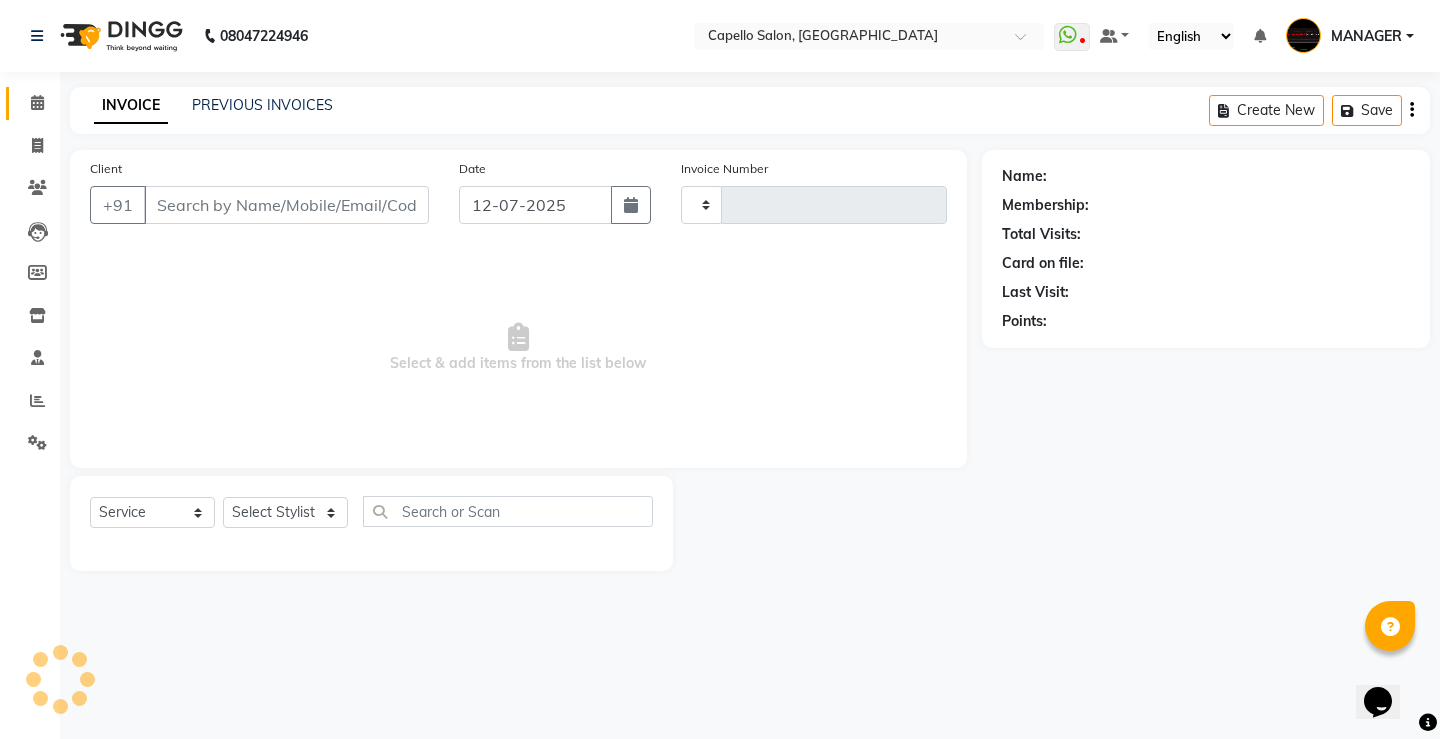 type on "3116" 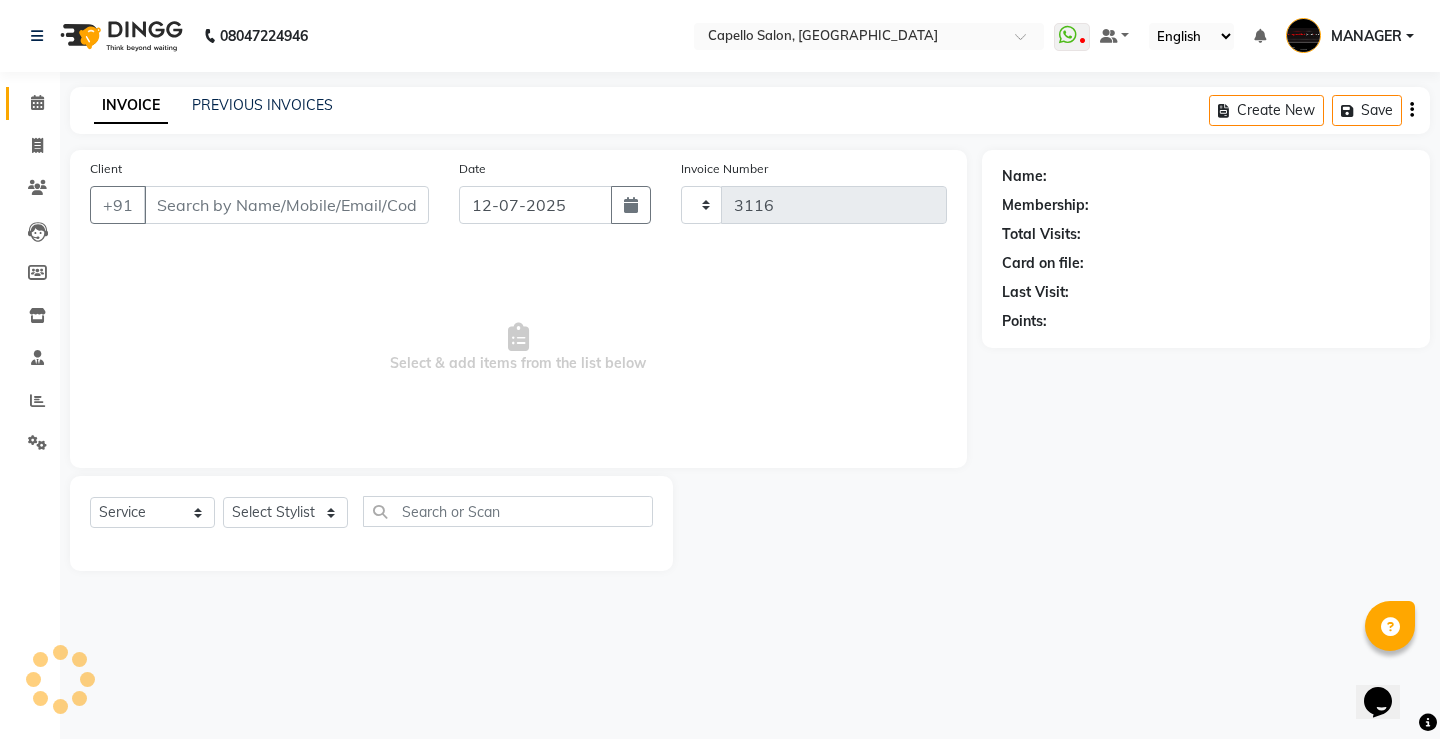 select on "857" 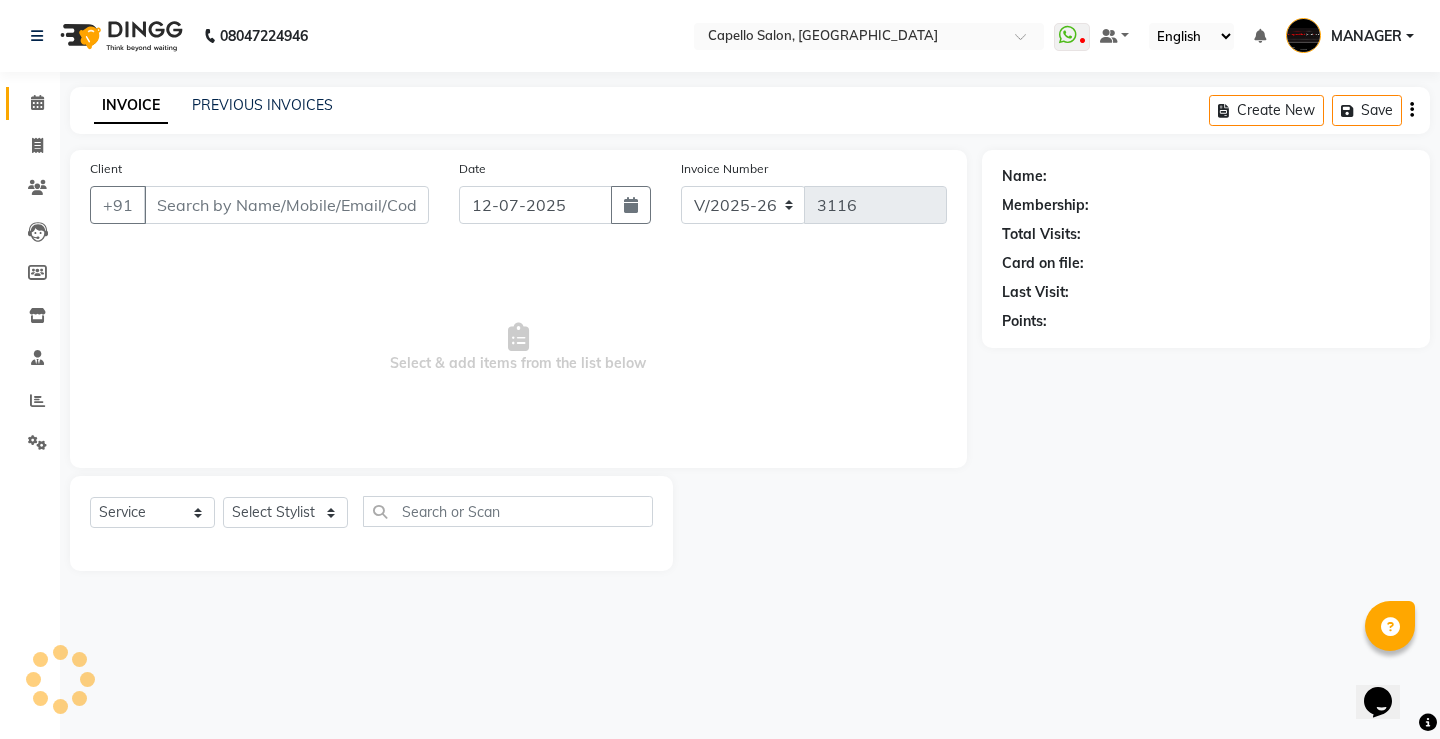 type on "9202210115" 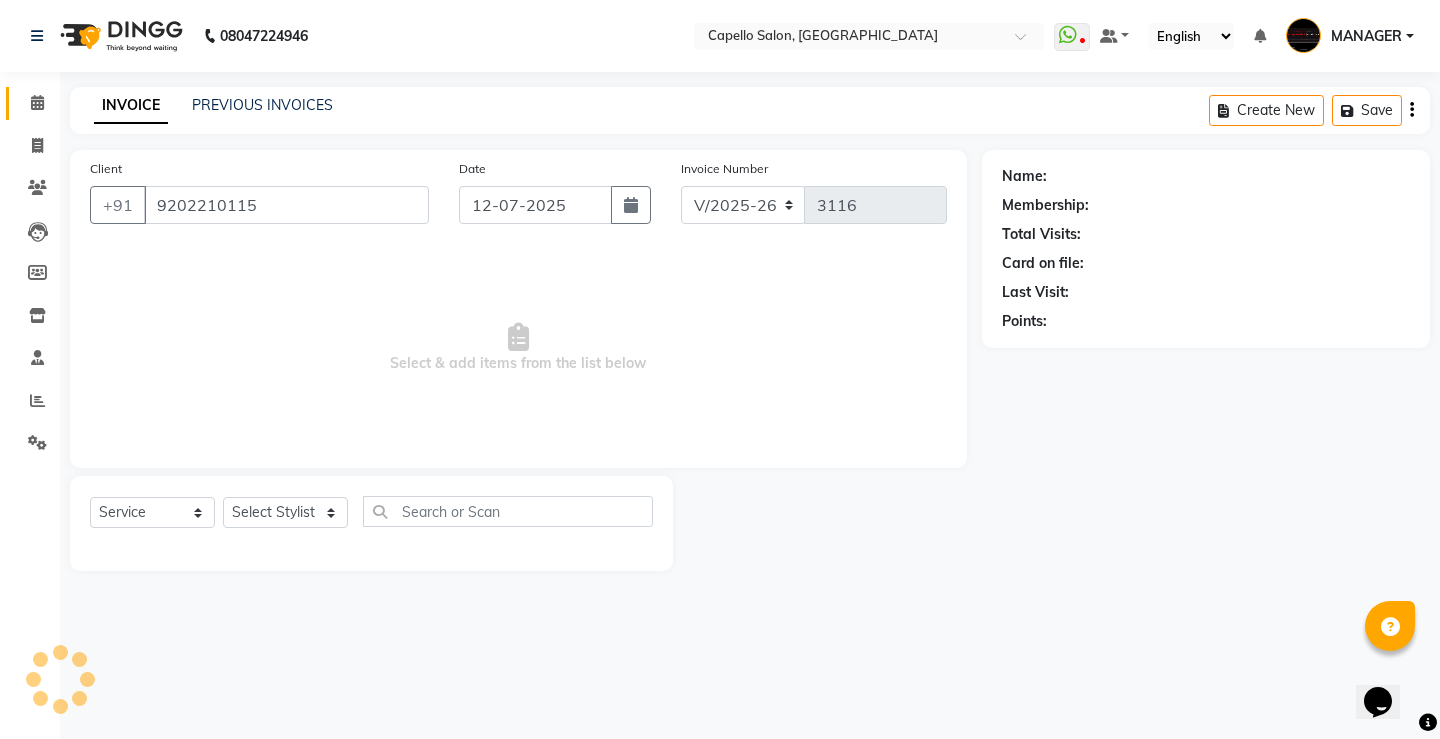 select on "28984" 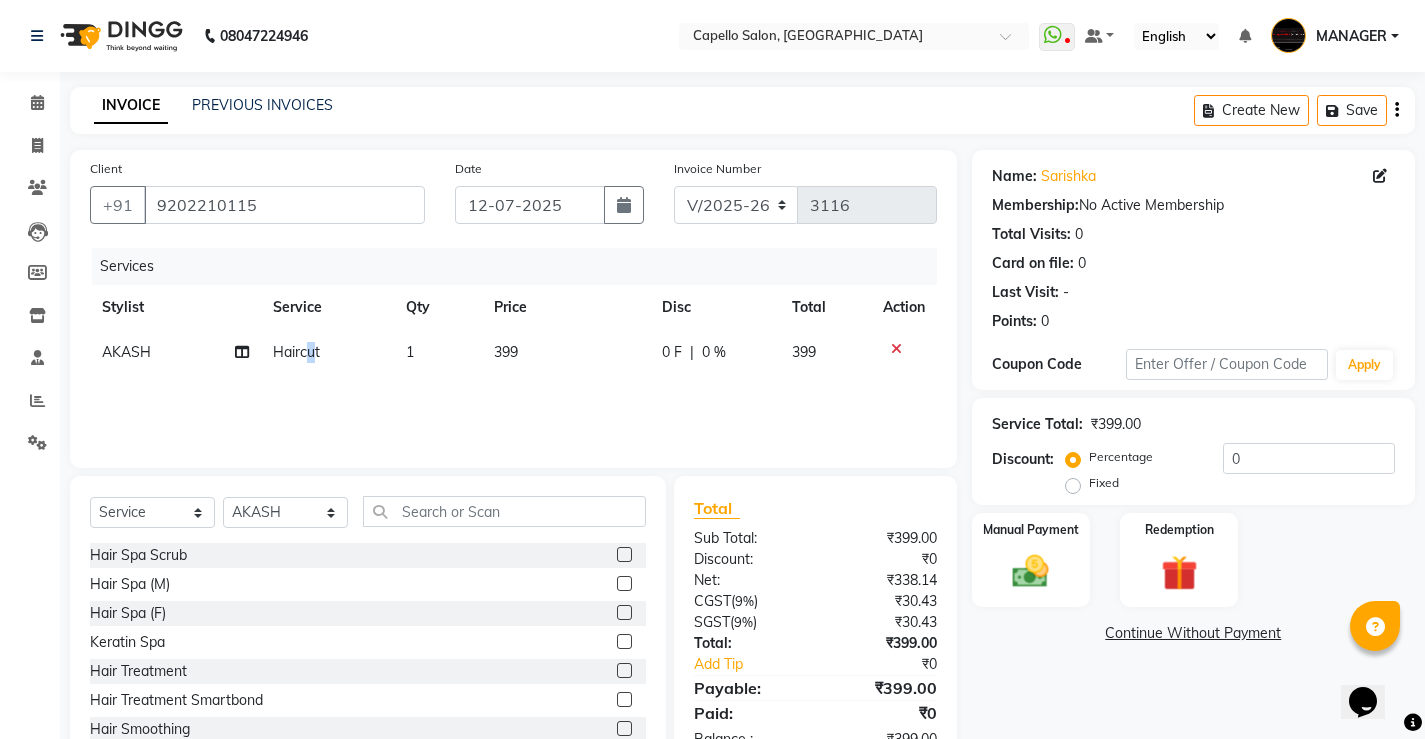 click on "Haircut" 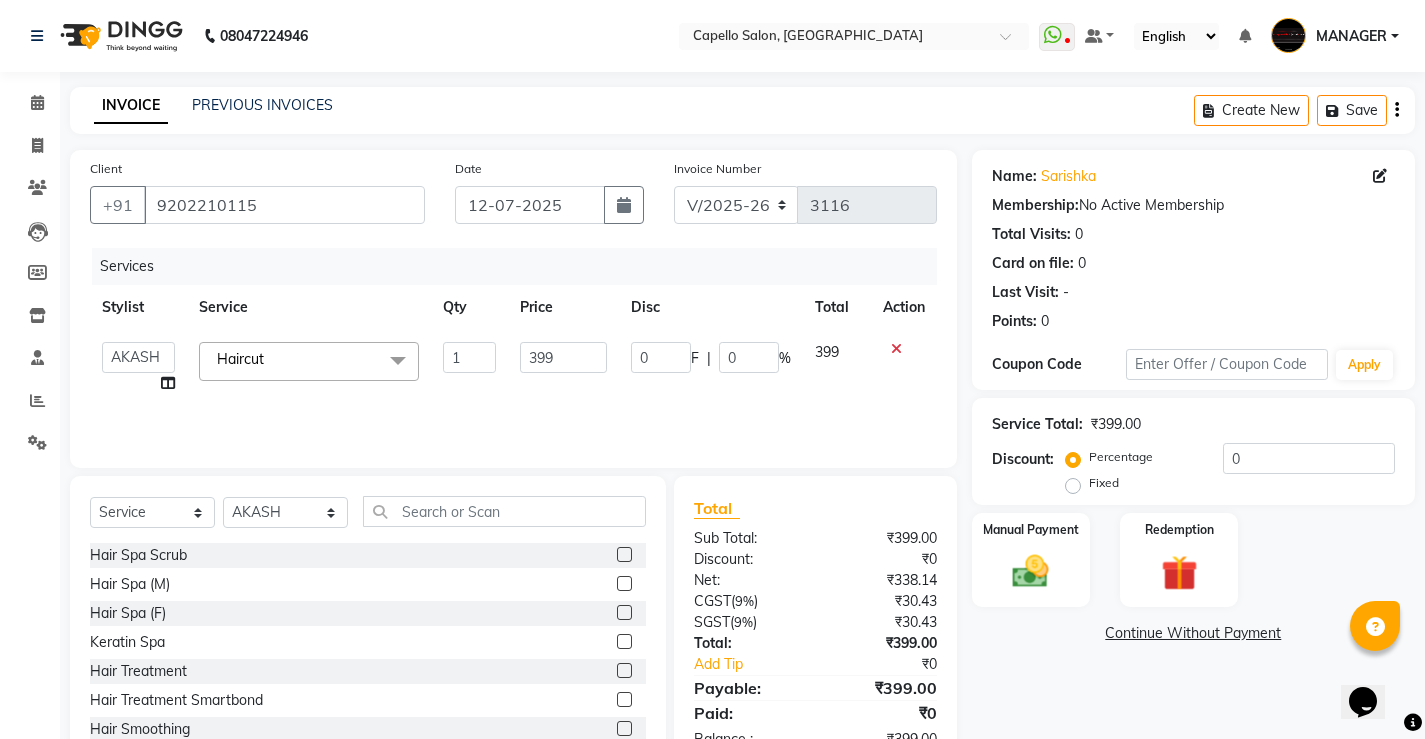 click on "Haircut  x" 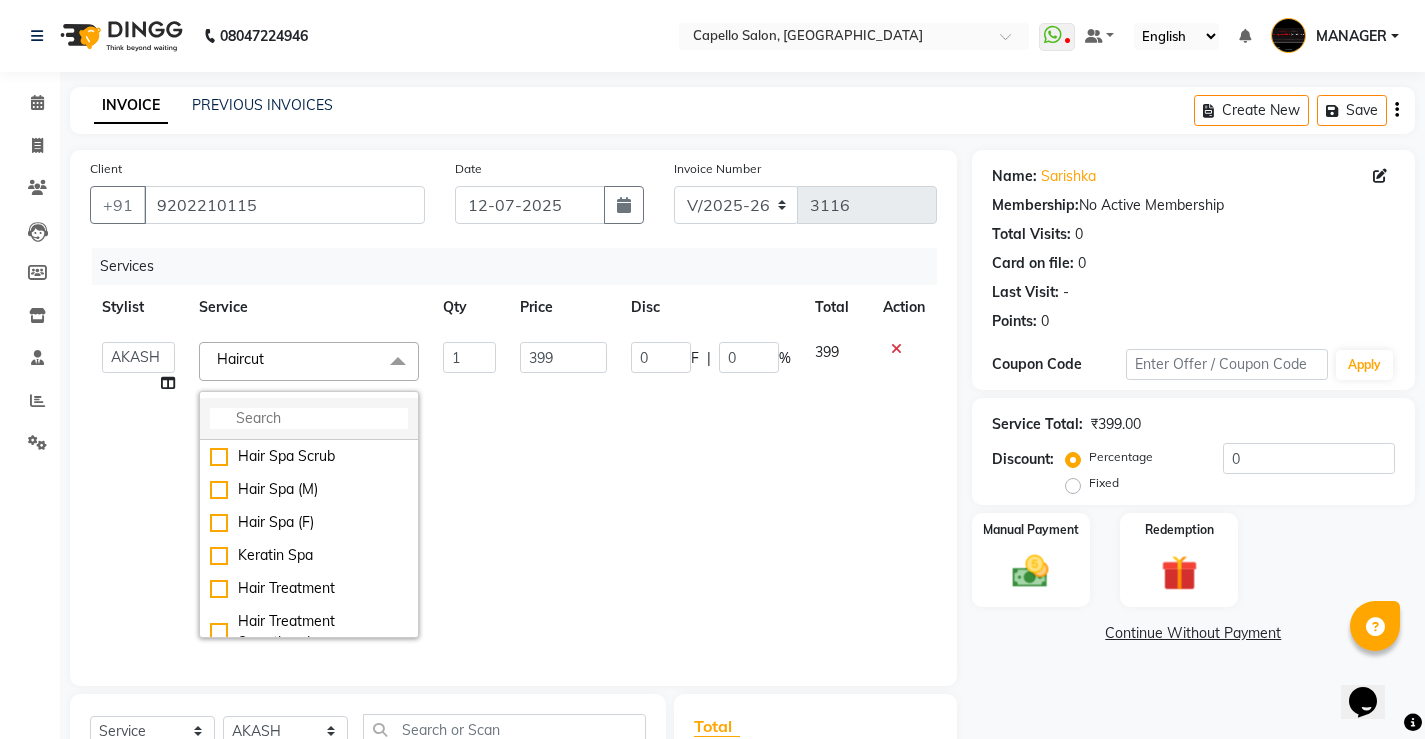 click 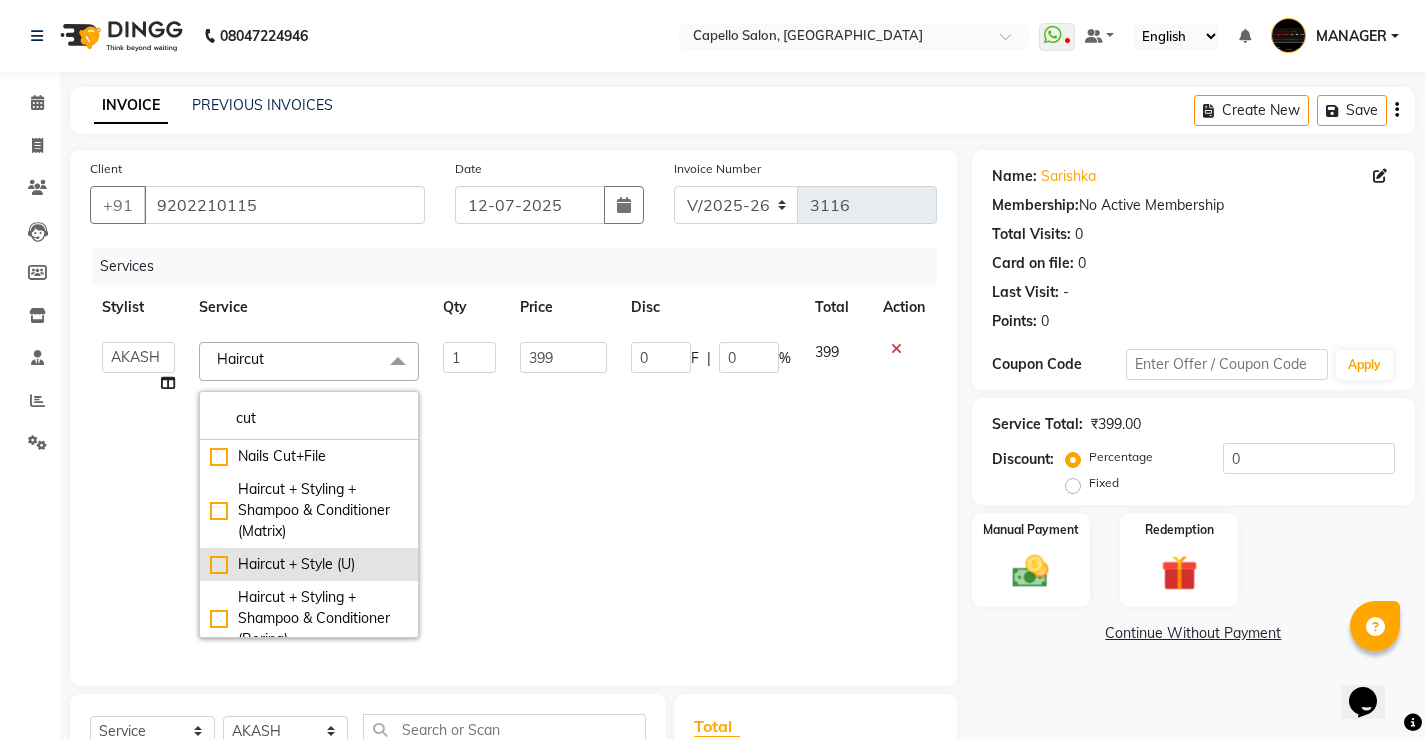 type on "cut" 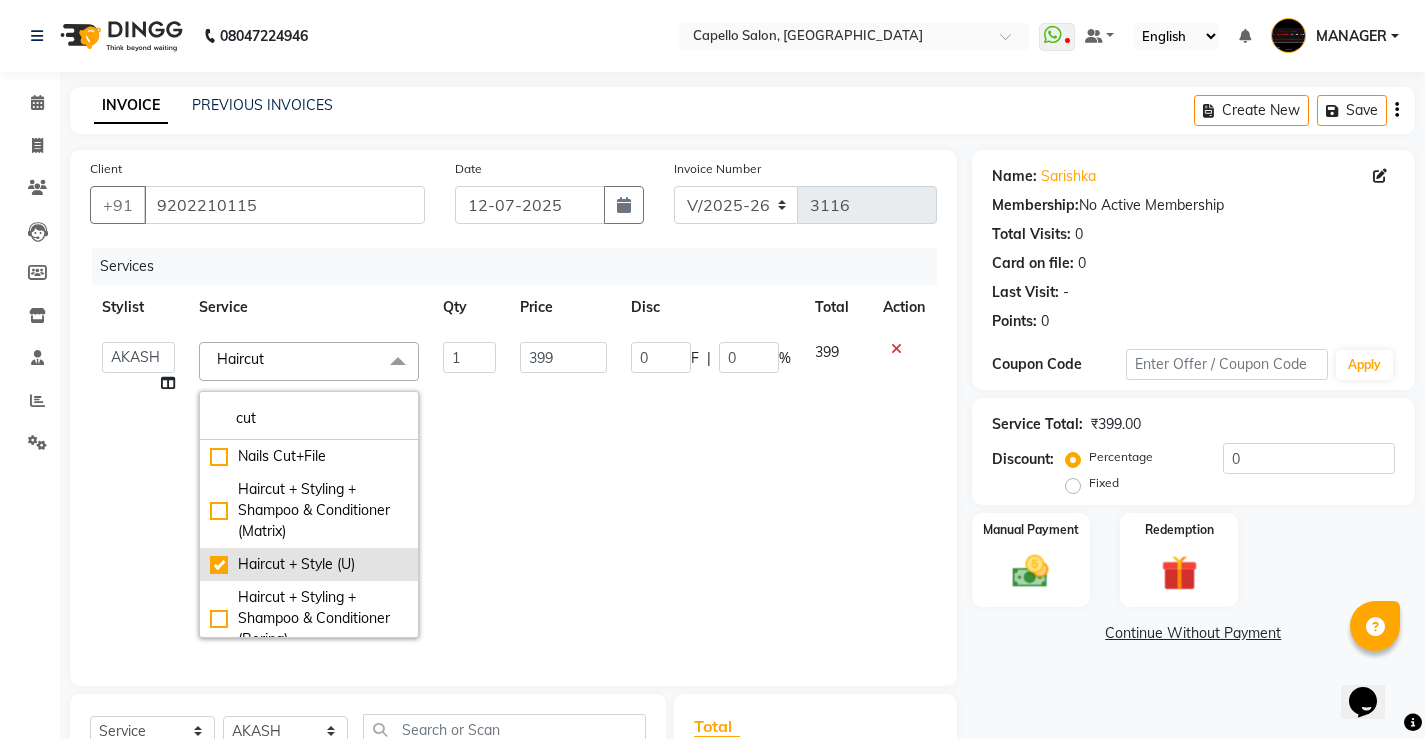 checkbox on "true" 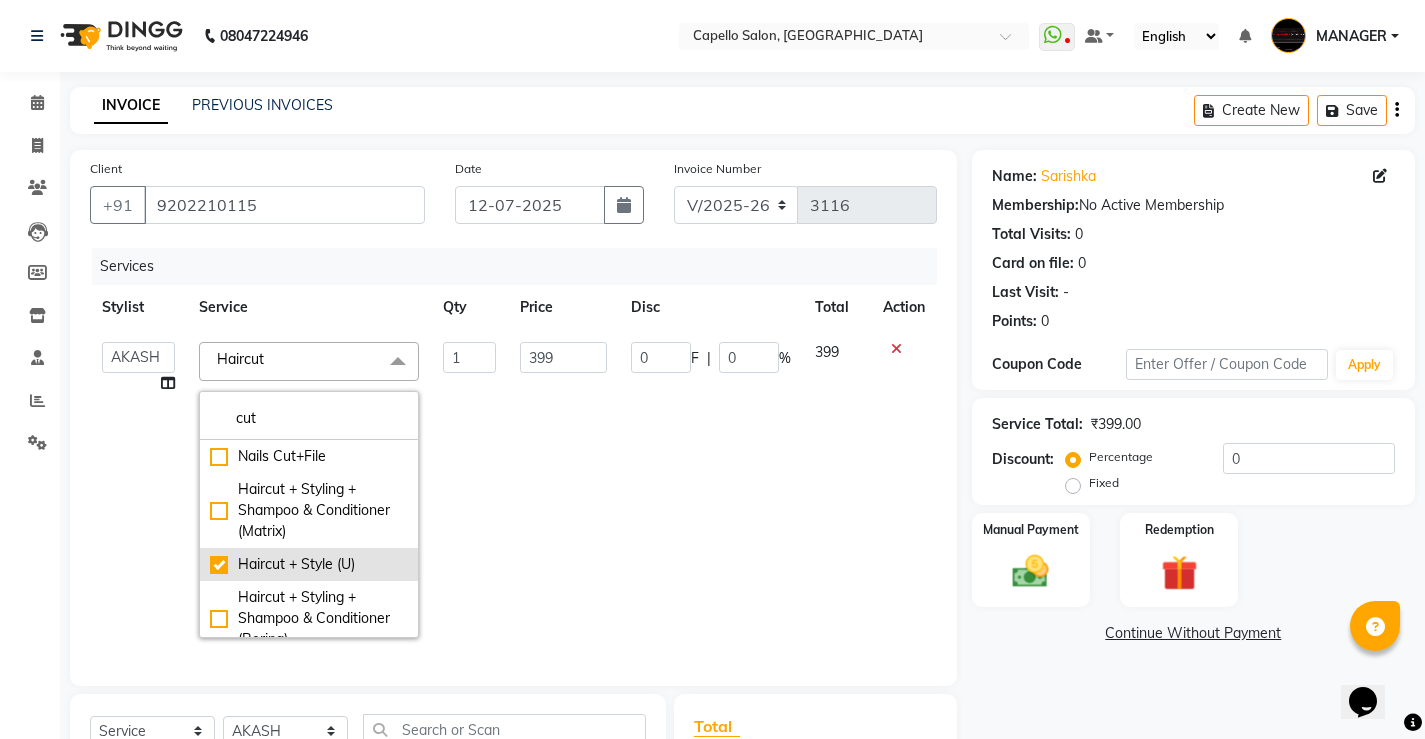 checkbox on "false" 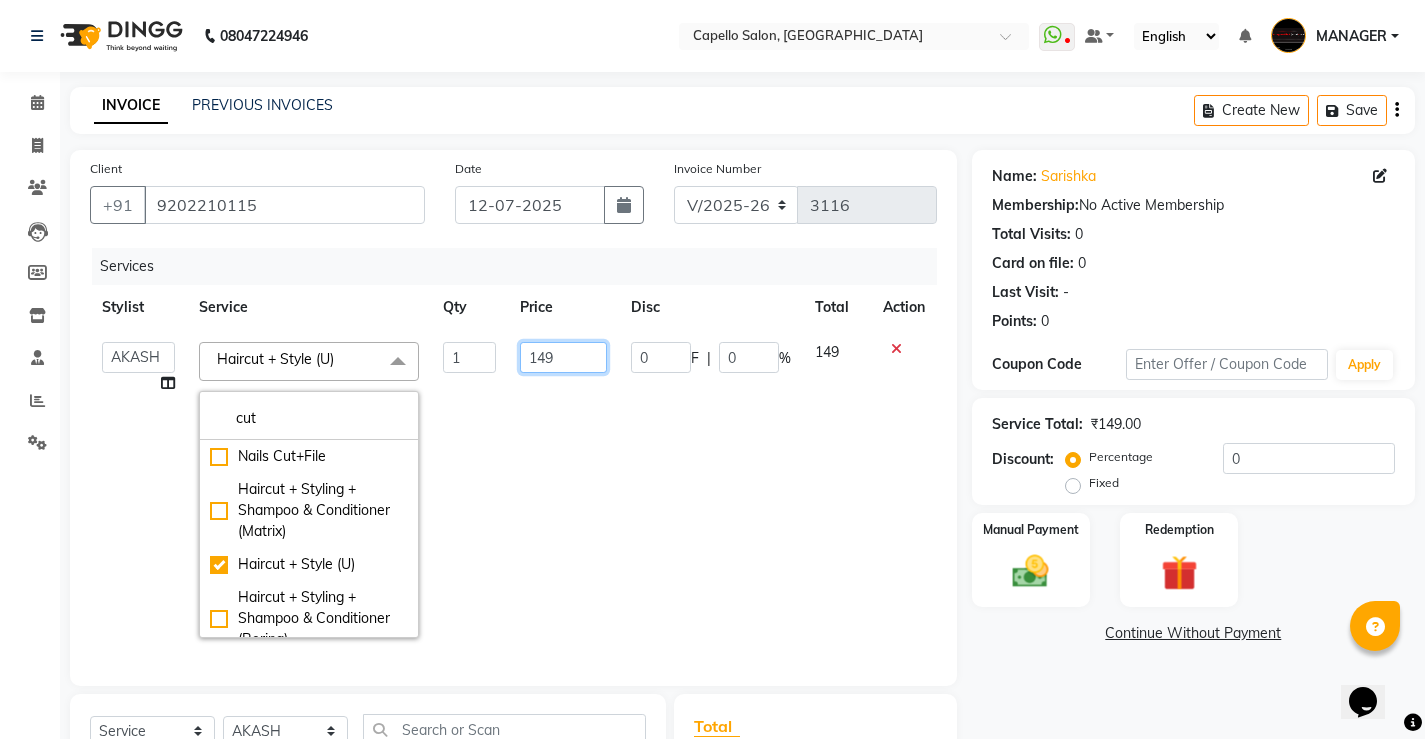 click on "149" 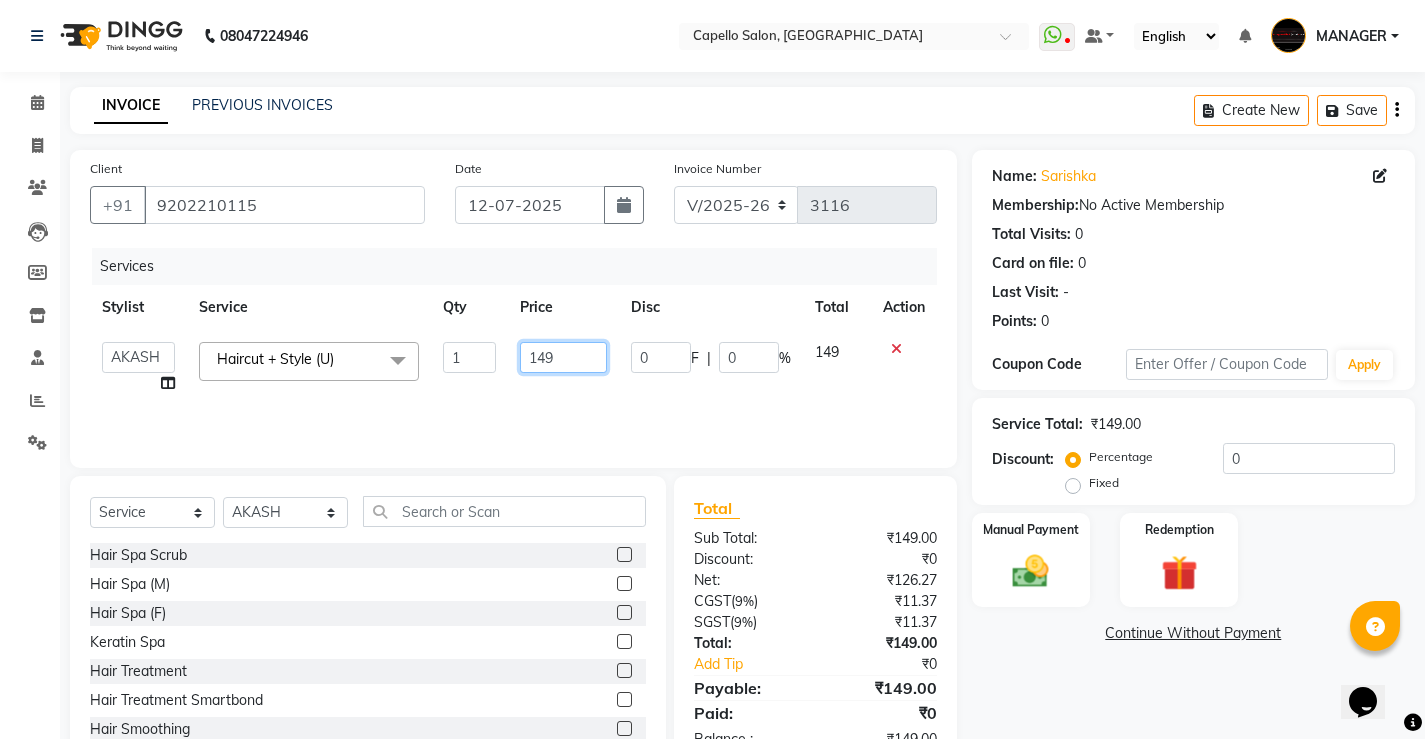 drag, startPoint x: 558, startPoint y: 347, endPoint x: 453, endPoint y: 359, distance: 105.68349 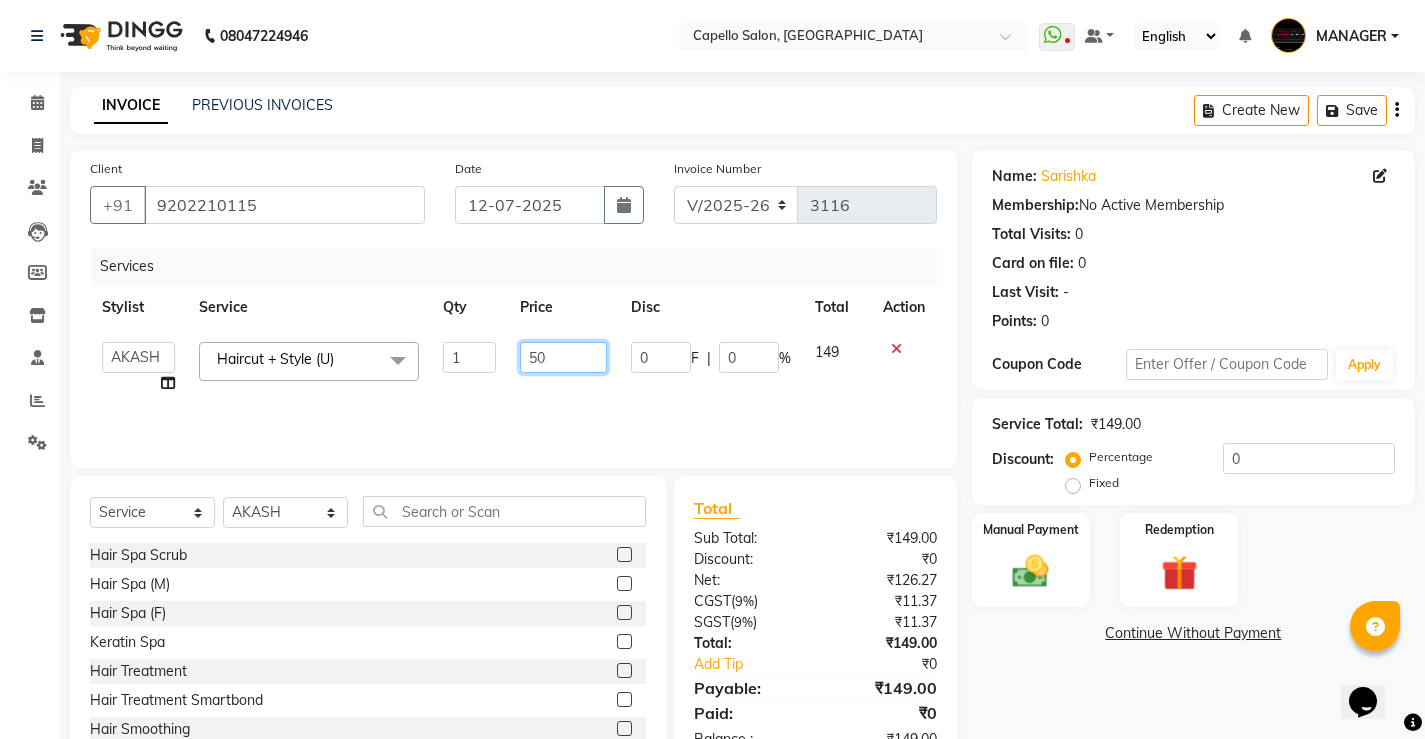 type on "500" 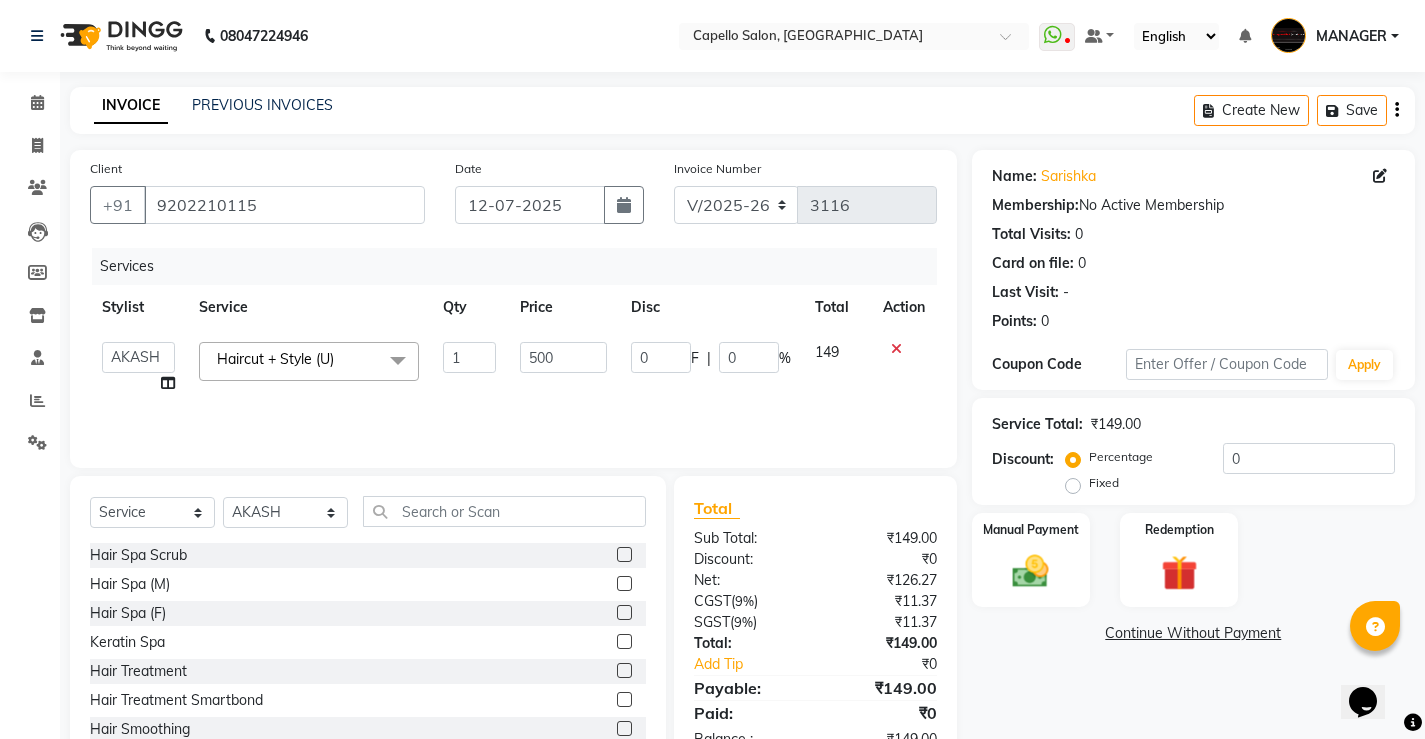 drag, startPoint x: 654, startPoint y: 381, endPoint x: 658, endPoint y: 391, distance: 10.770329 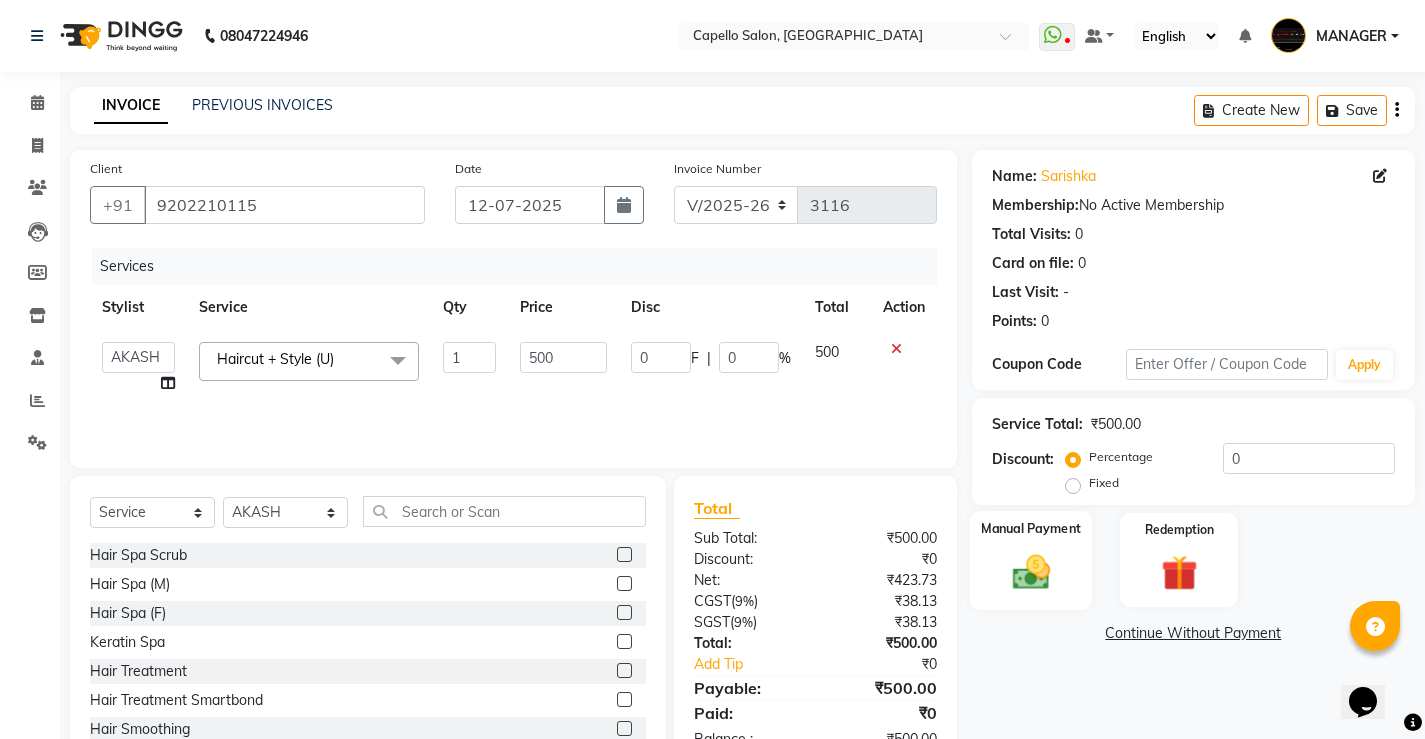 click 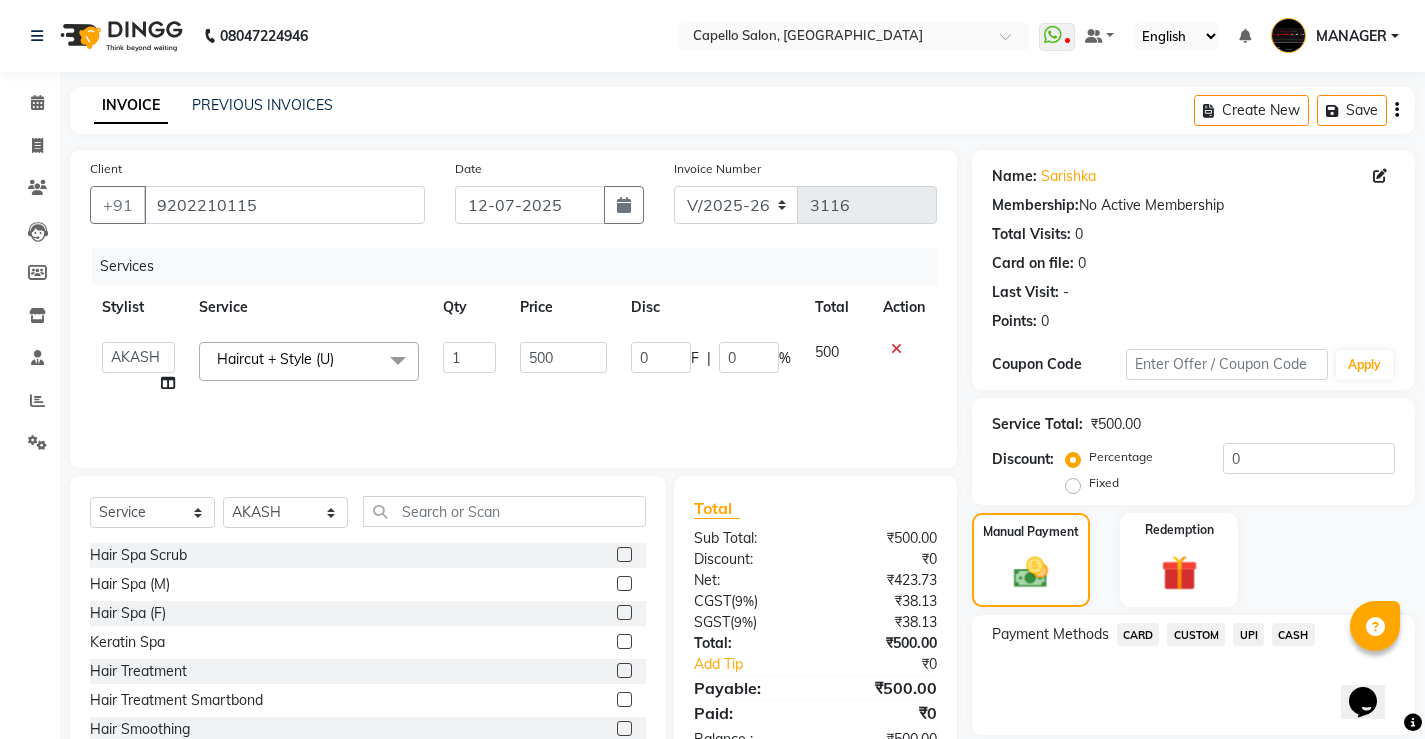click on "CASH" 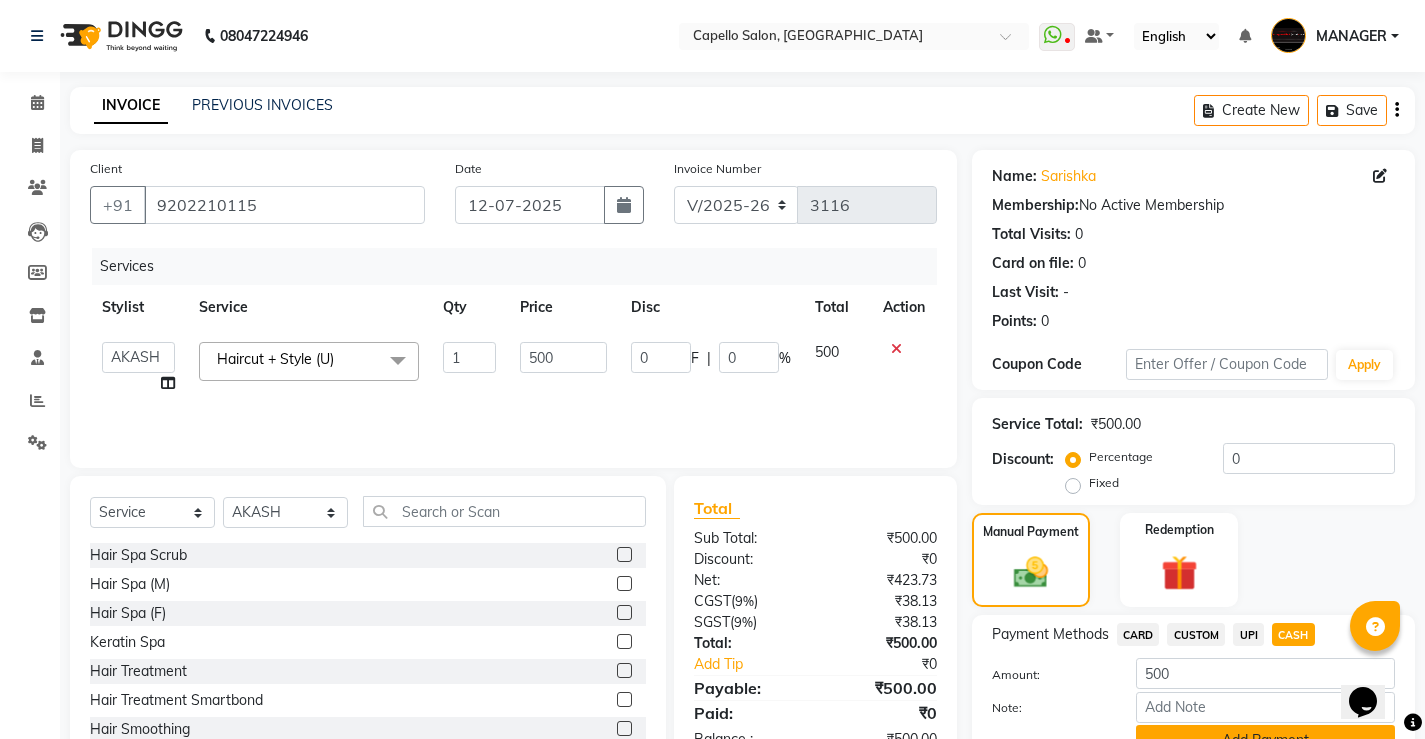scroll, scrollTop: 67, scrollLeft: 0, axis: vertical 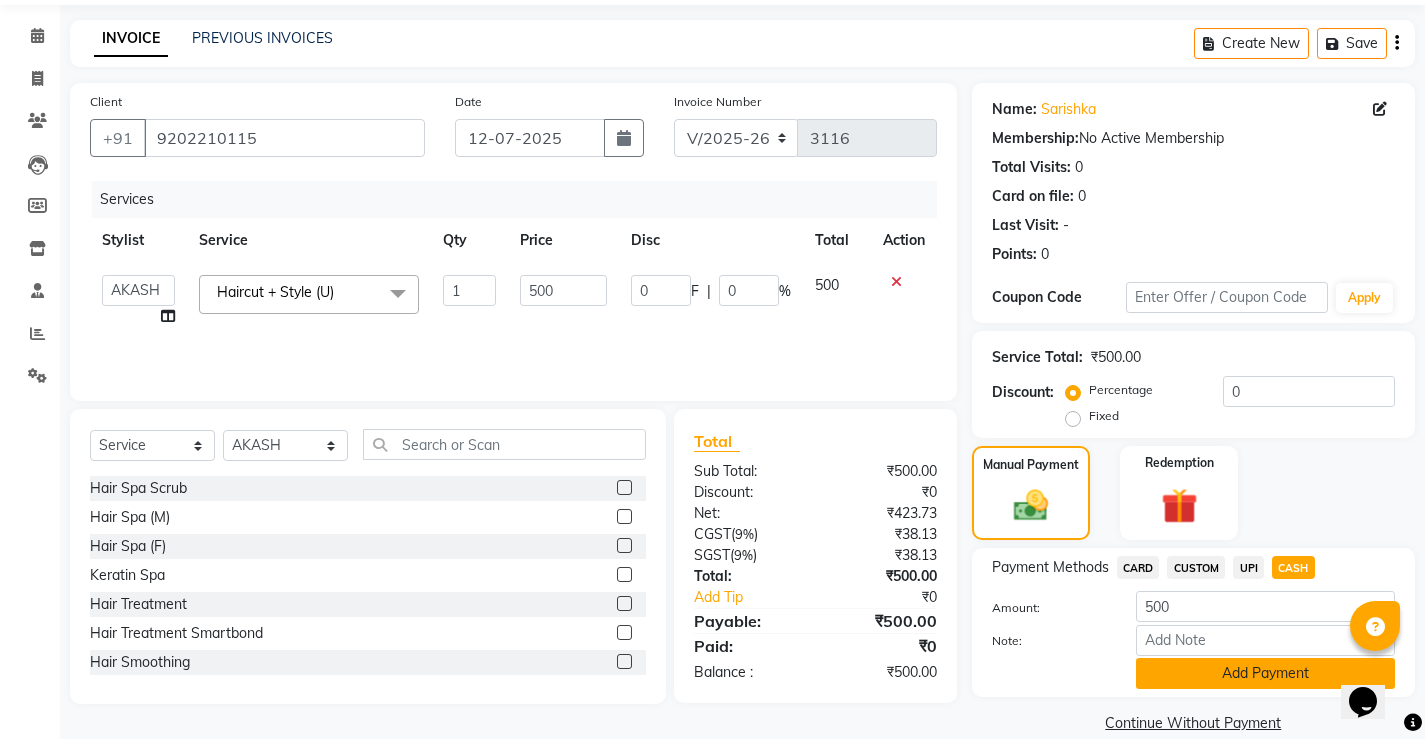 click on "Add Payment" 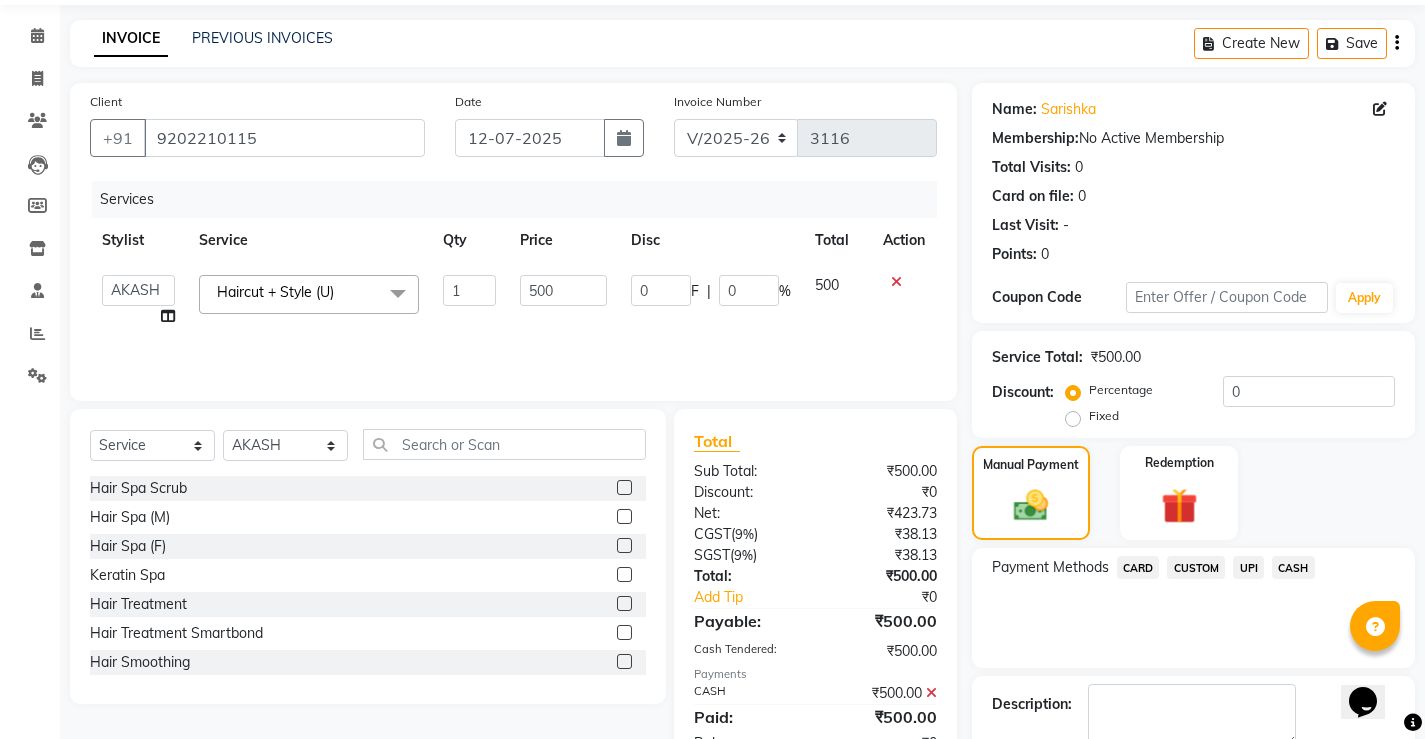 click on "Checkout" 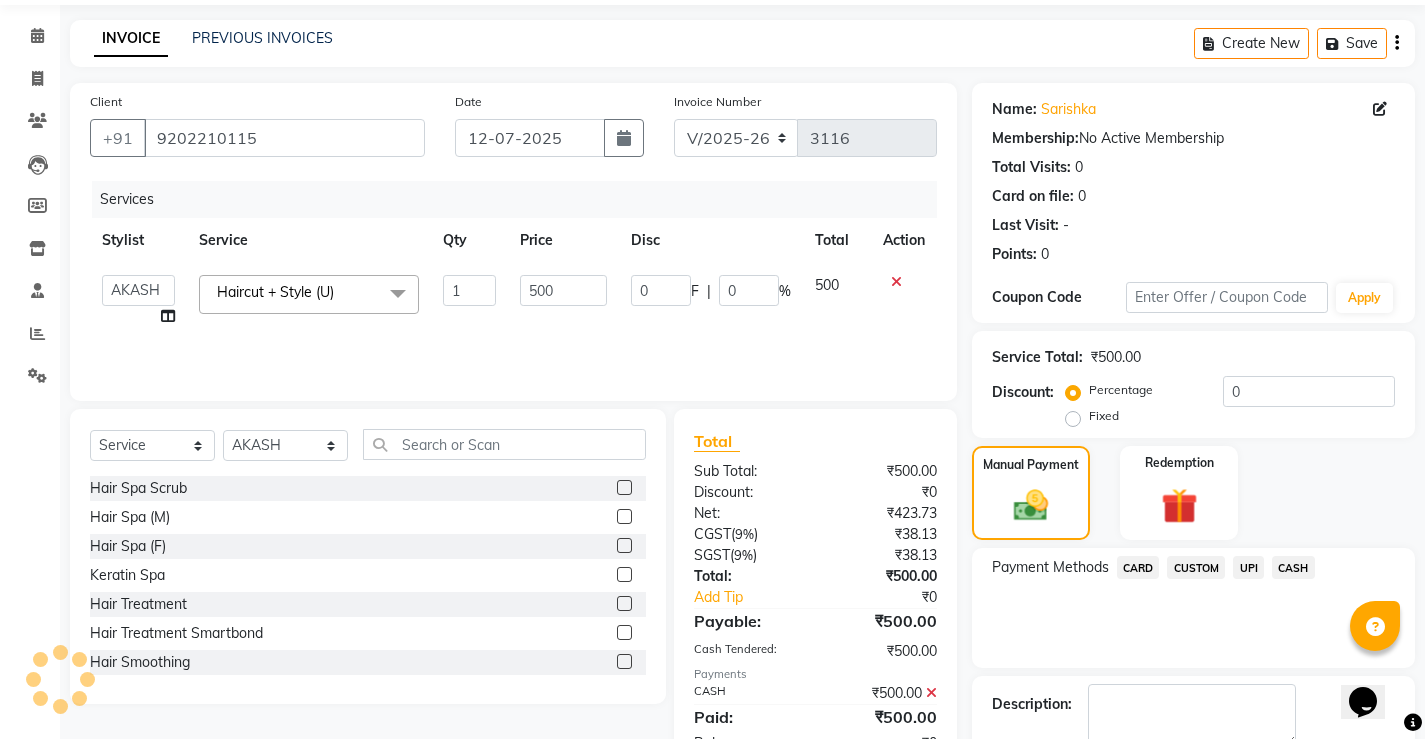scroll, scrollTop: 180, scrollLeft: 0, axis: vertical 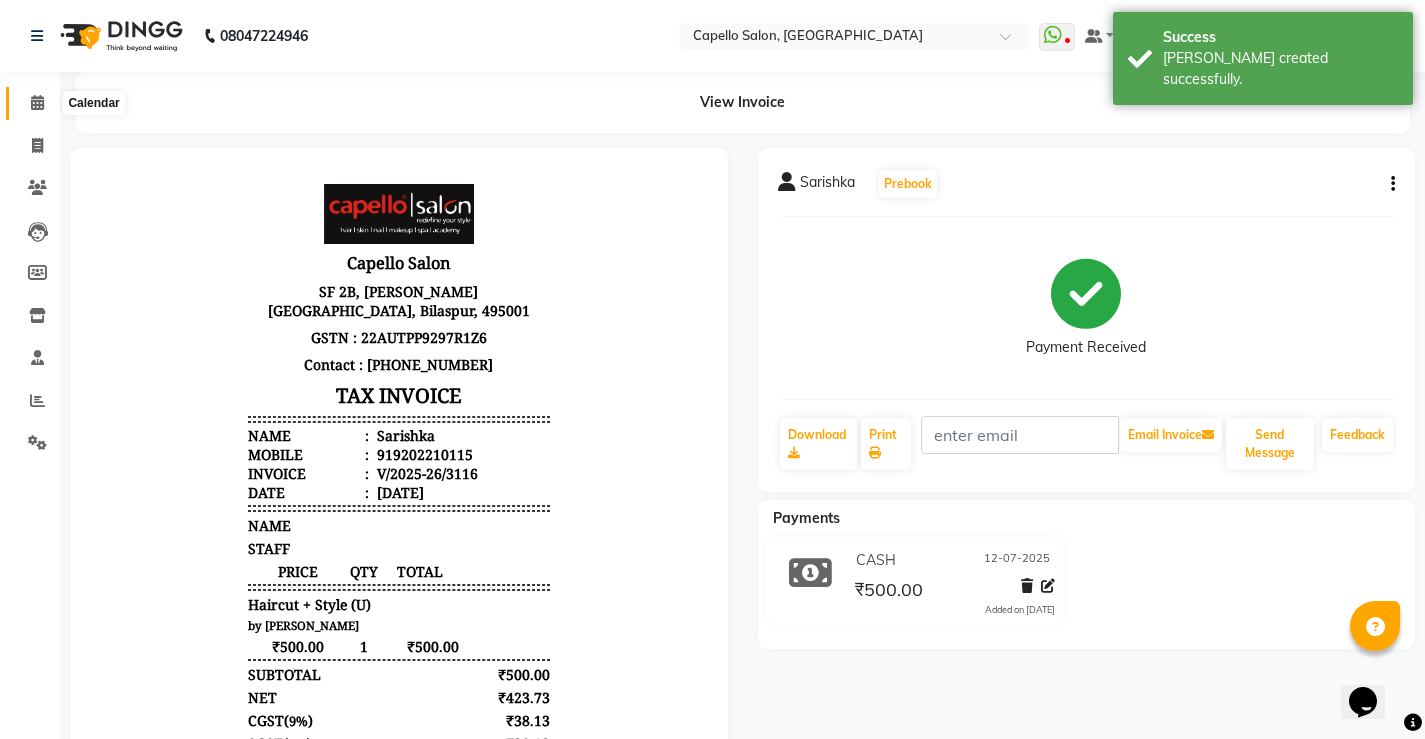 click 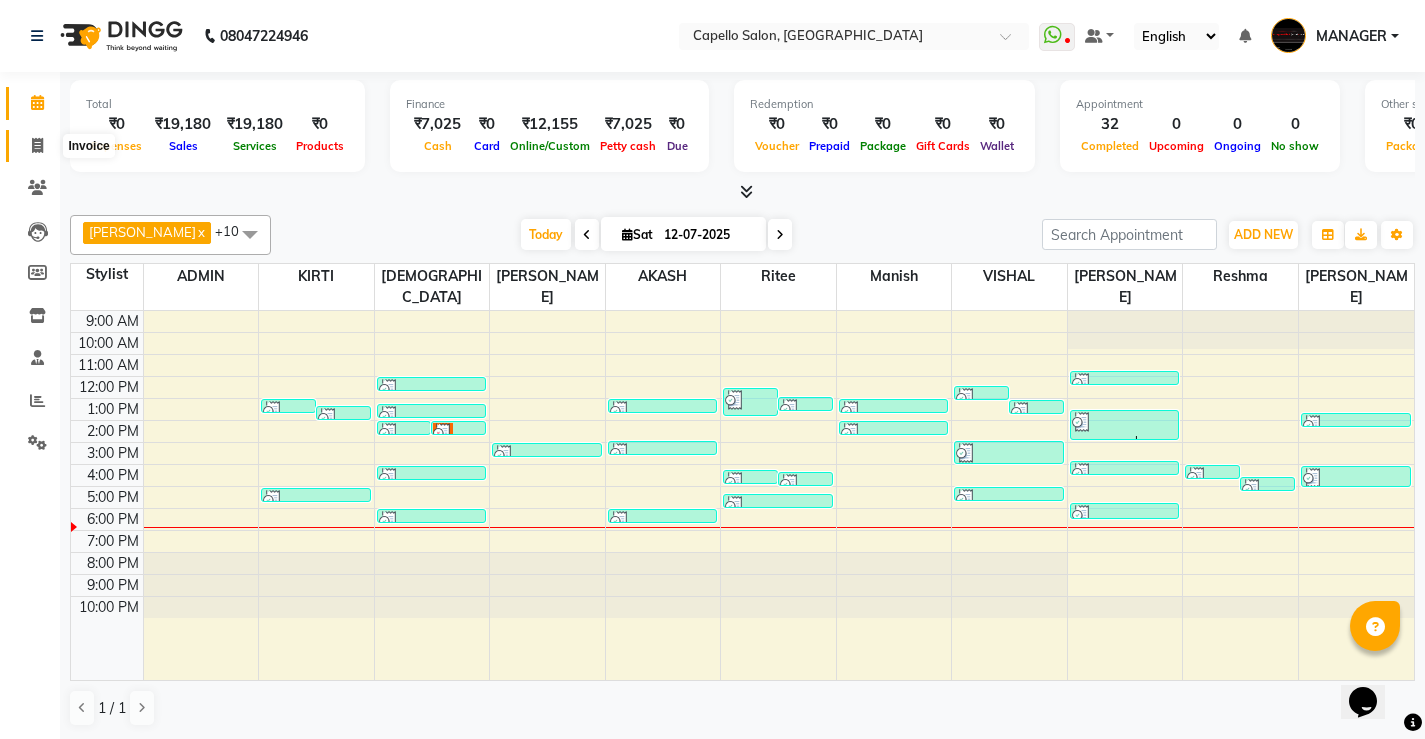 click 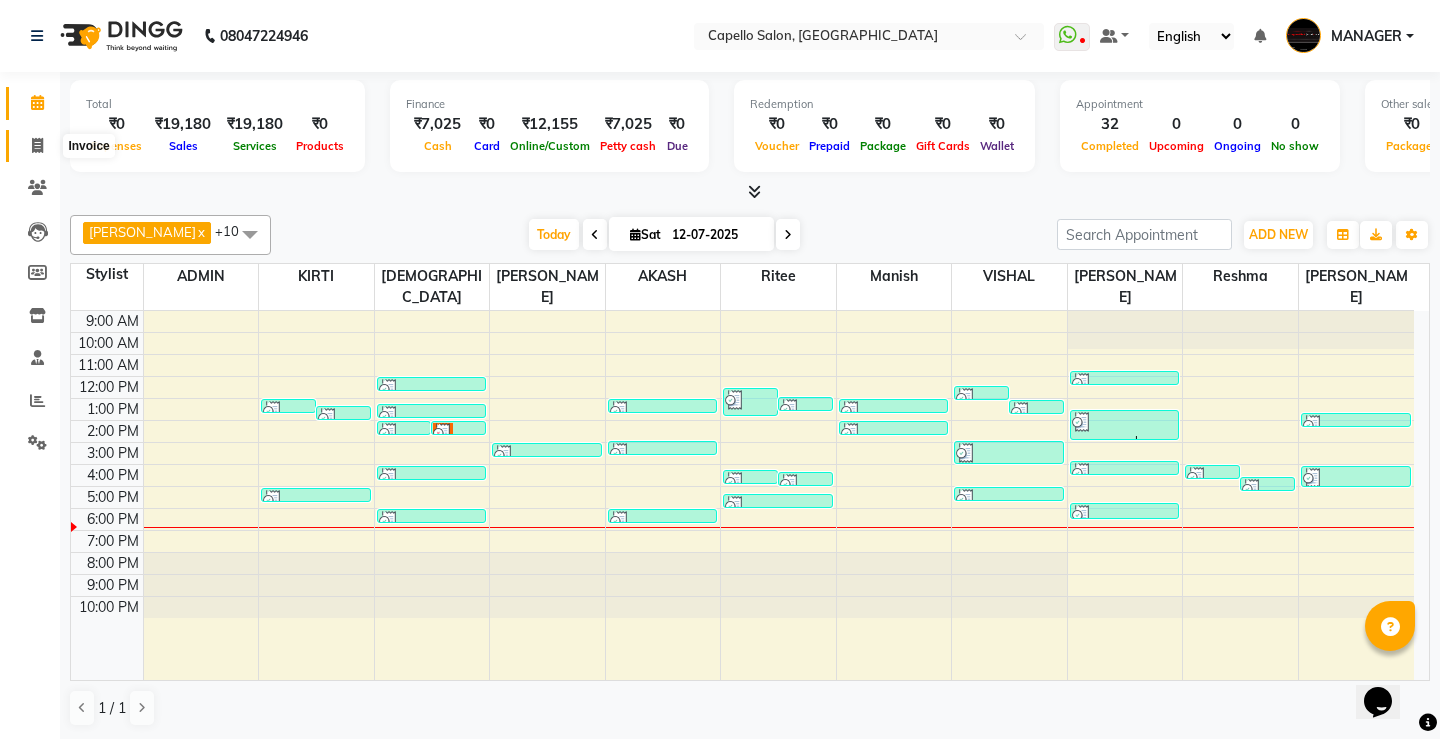 select on "service" 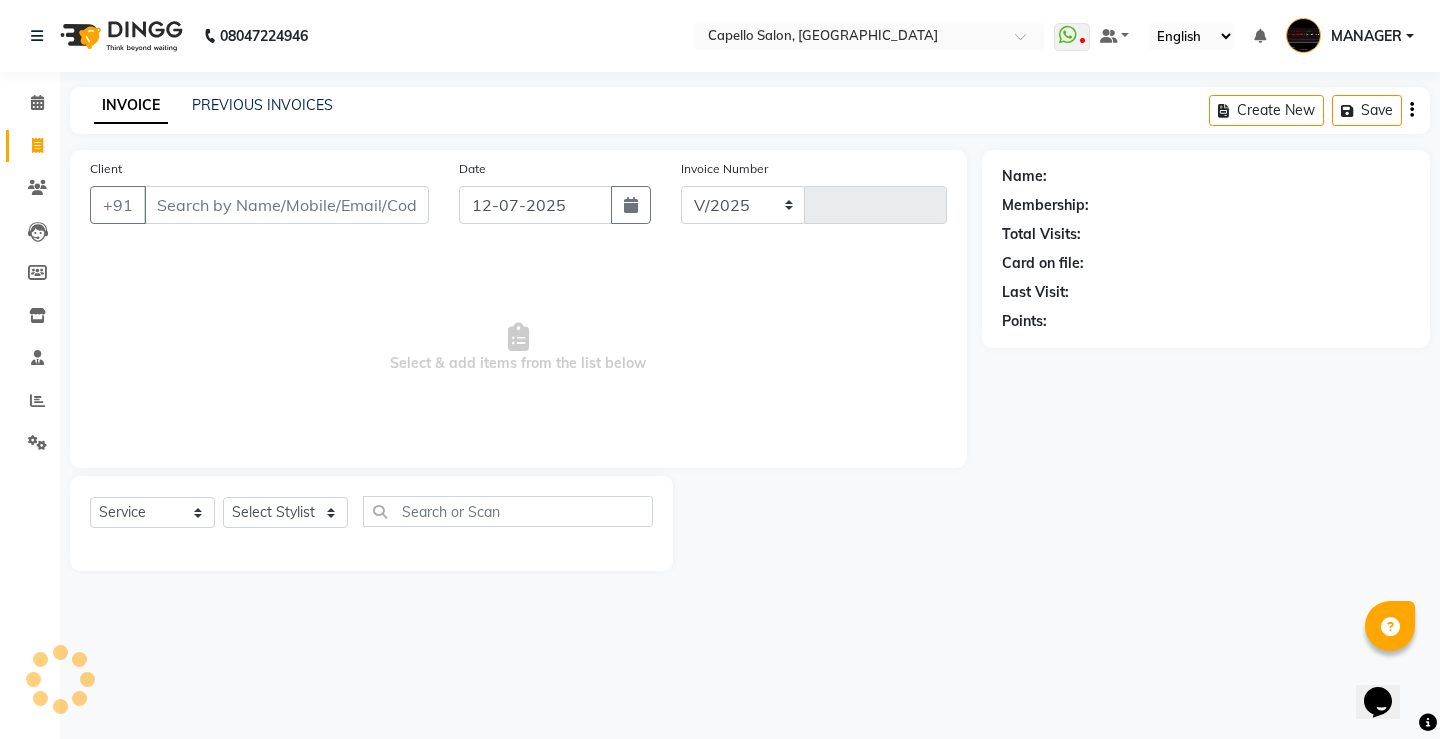 select on "857" 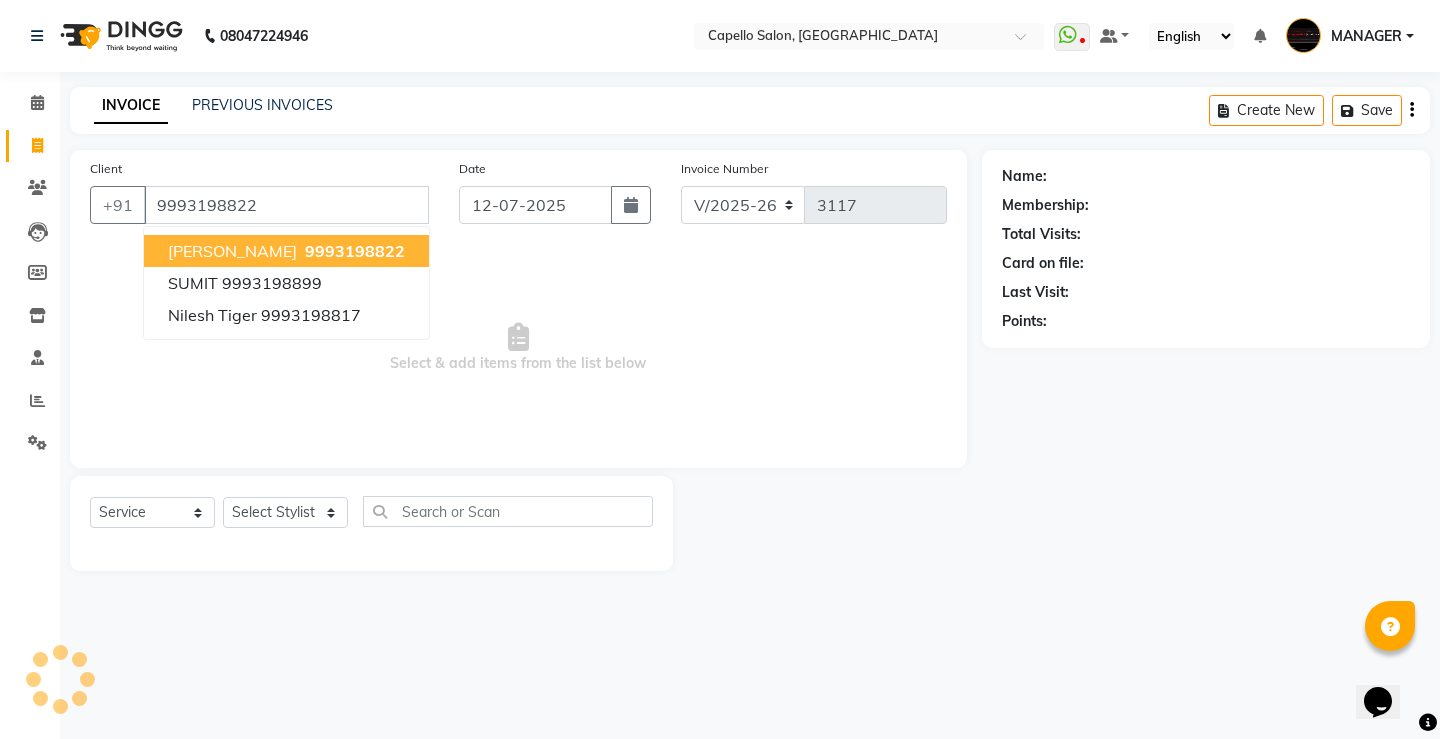 type on "9993198822" 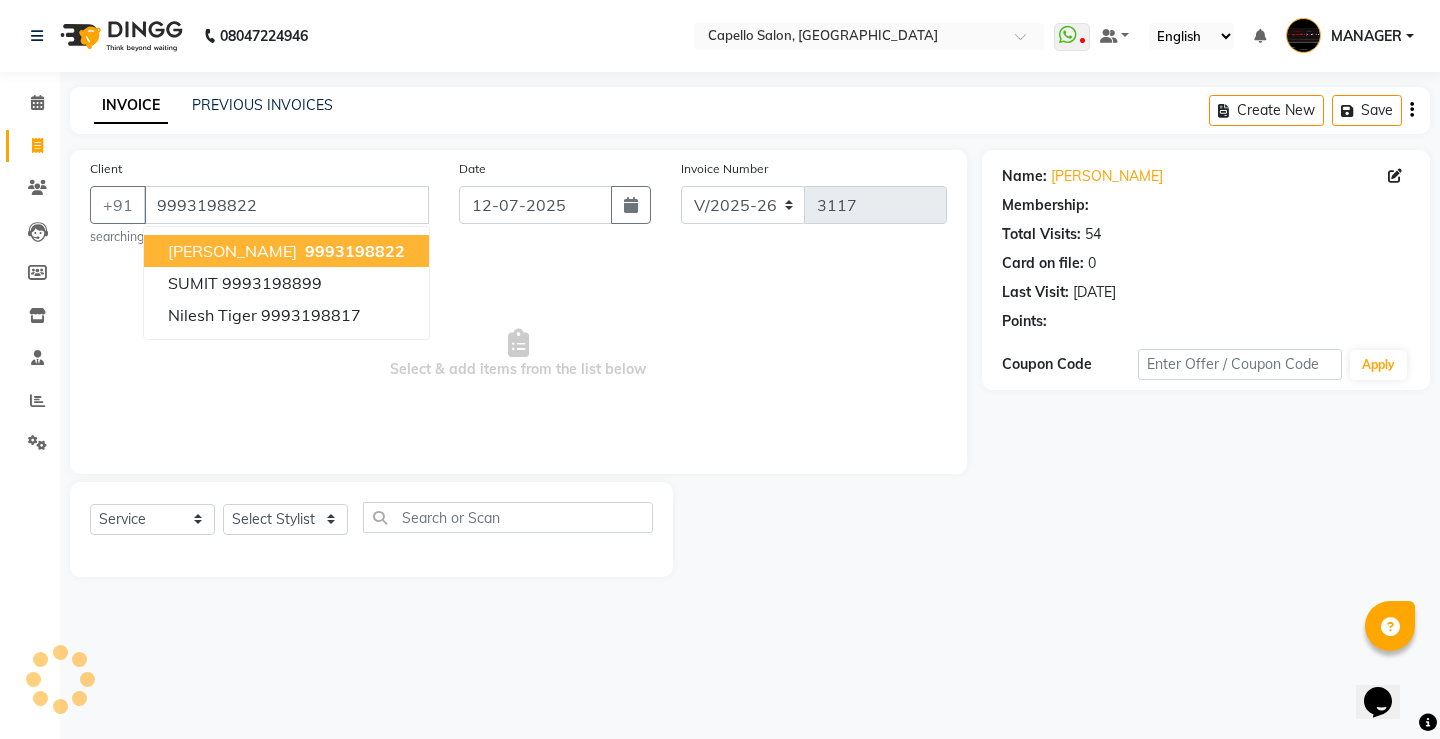 select on "1: Object" 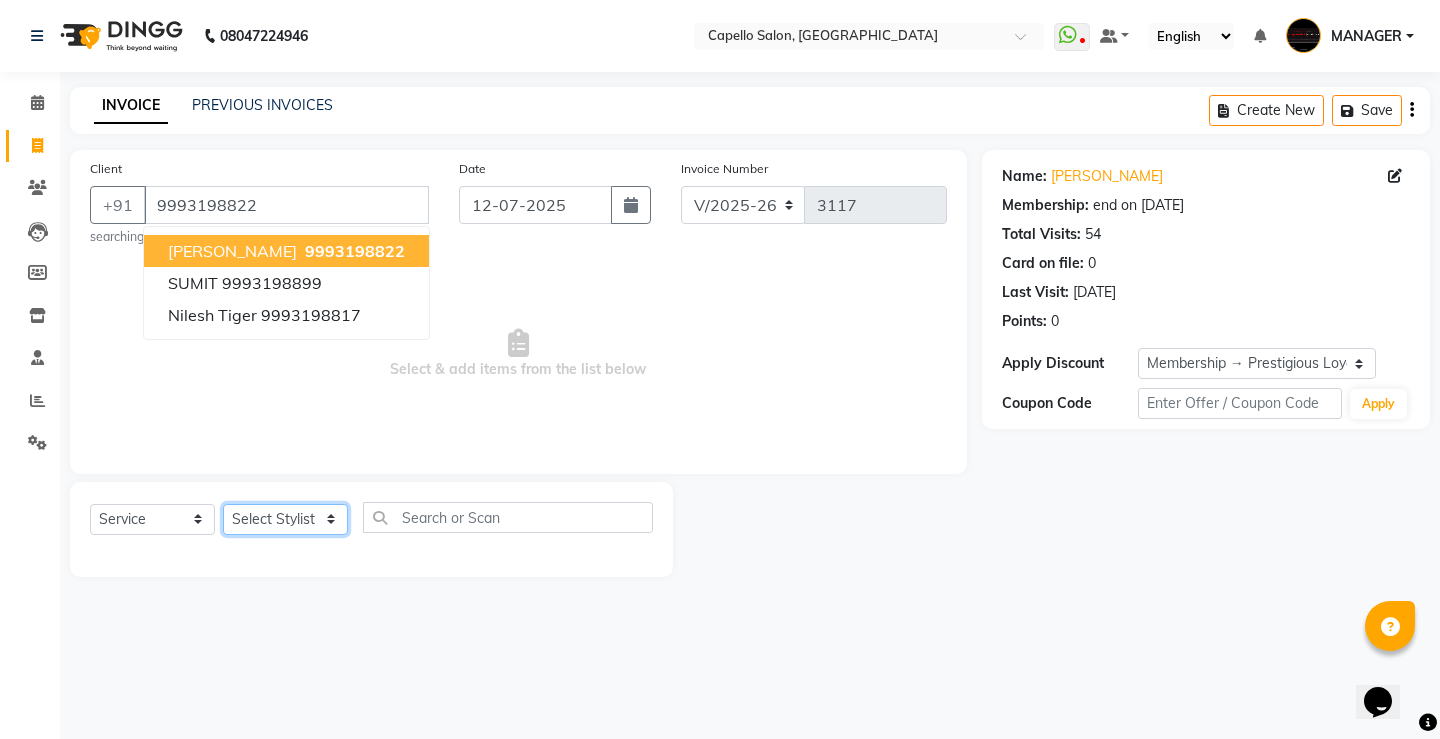 click on "Select Stylist ADMIN AKASH [PERSON_NAME] [PERSON_NAME] MANAGER [PERSON_NAME]  [PERSON_NAME] [PERSON_NAME] [PERSON_NAME]" 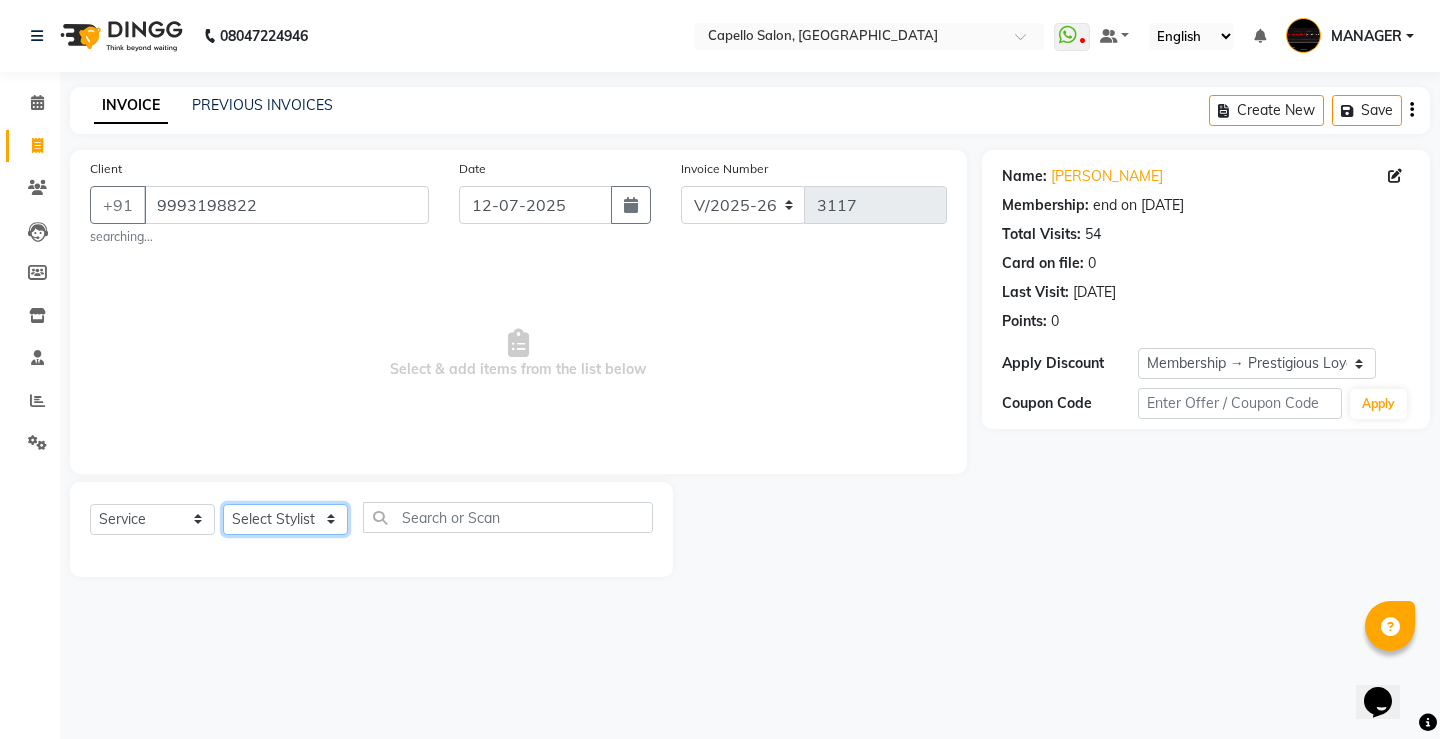 select on "60457" 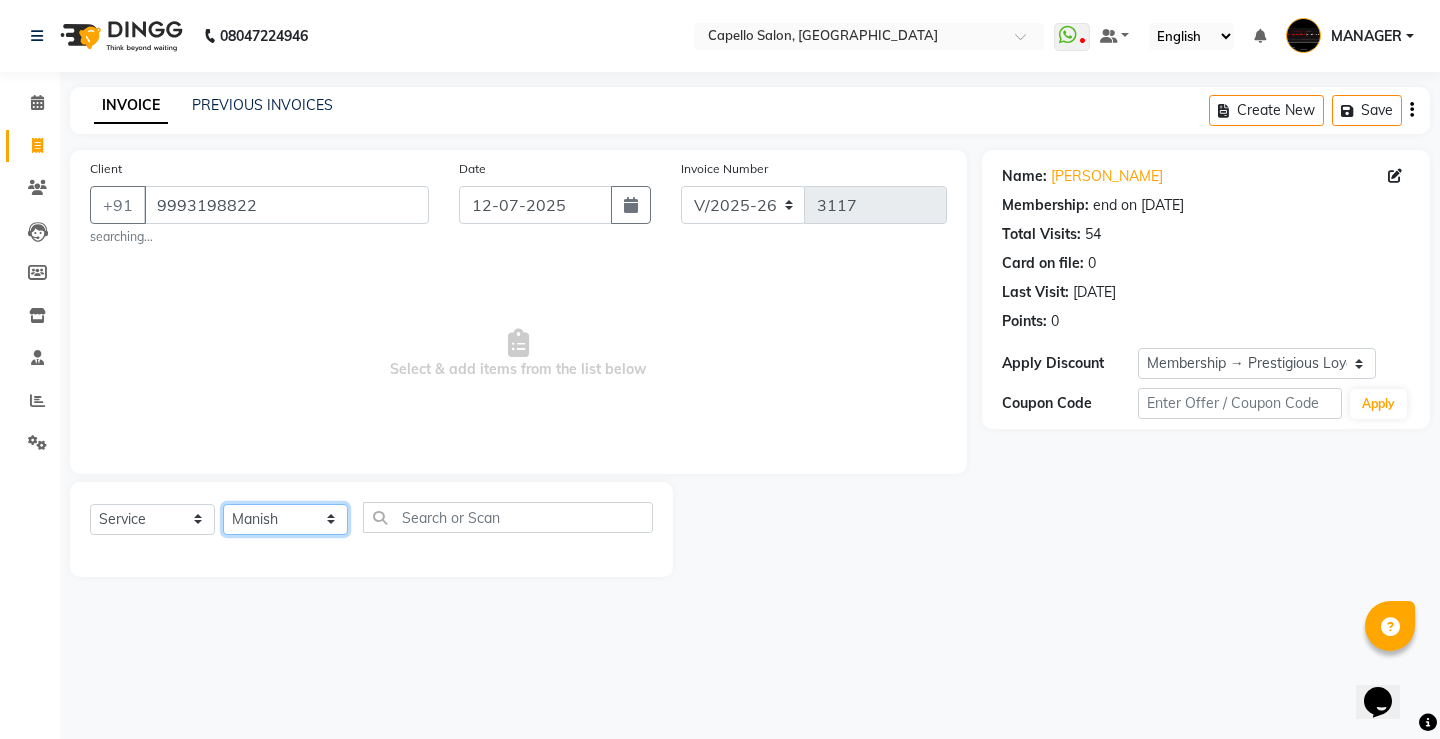 click on "Select Stylist ADMIN AKASH [PERSON_NAME] [PERSON_NAME] MANAGER [PERSON_NAME]  [PERSON_NAME] [PERSON_NAME] [PERSON_NAME]" 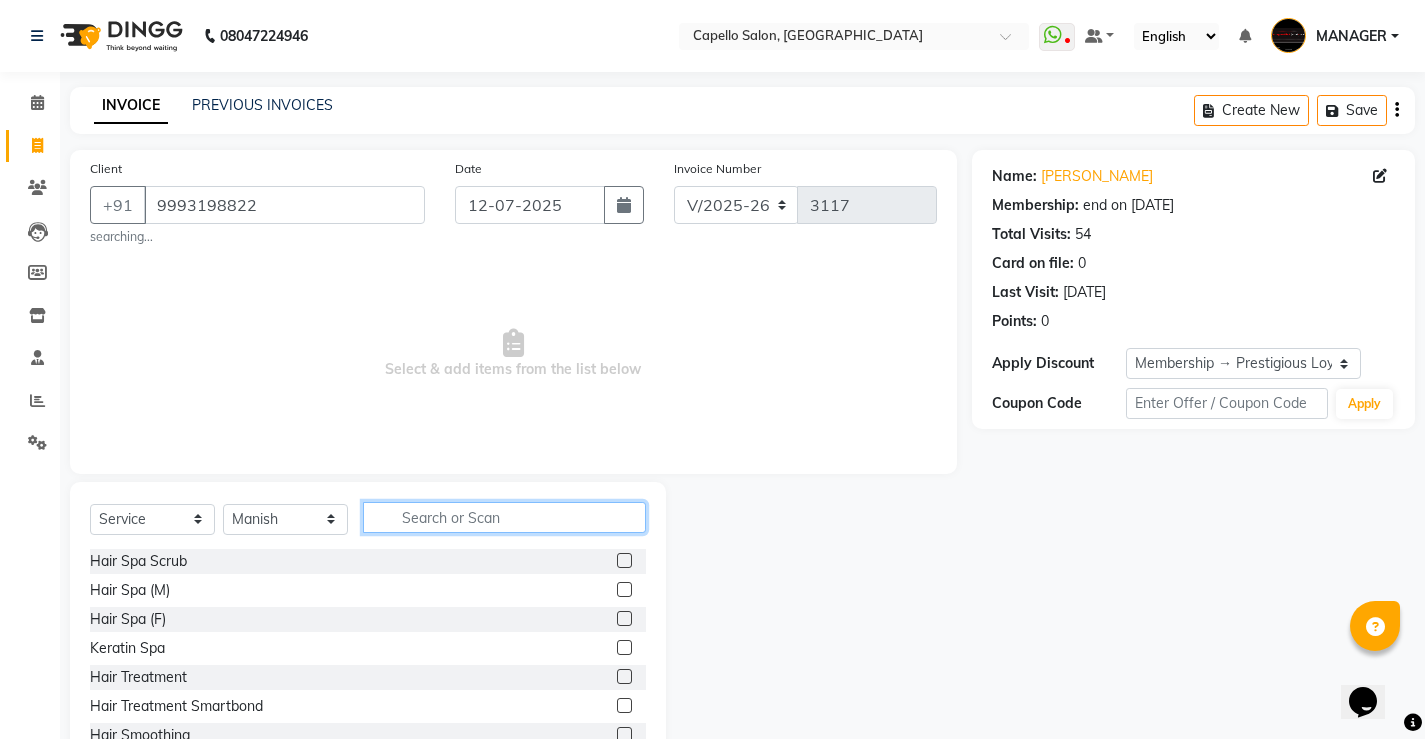 click 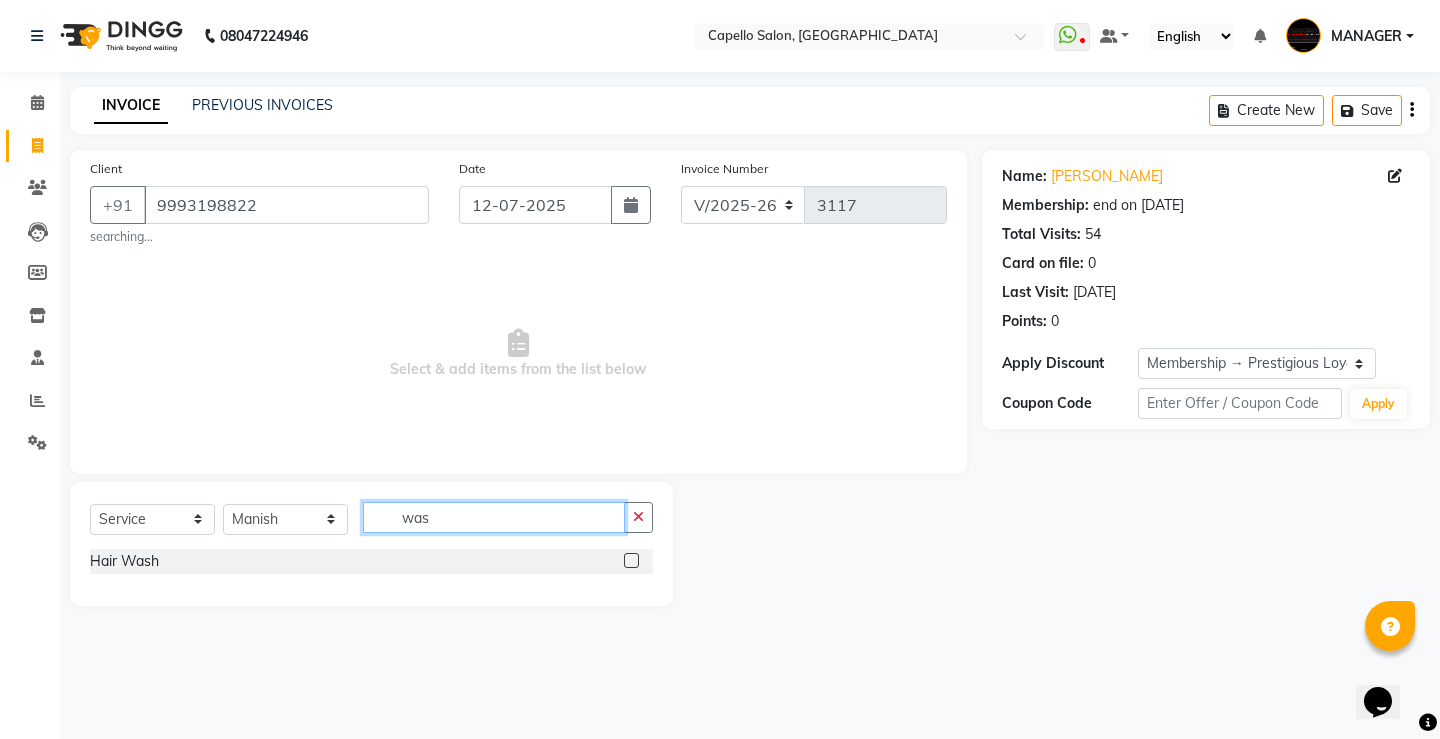 type on "was" 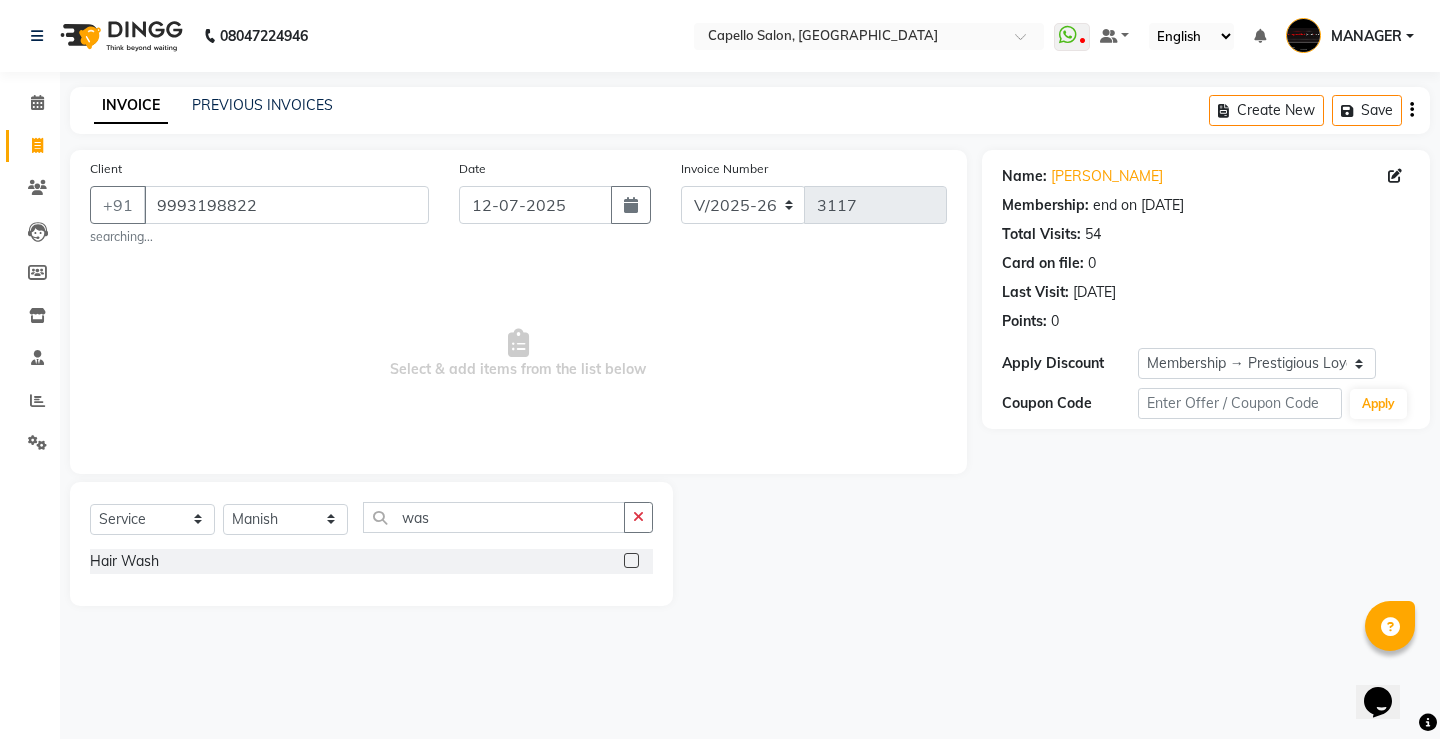 click 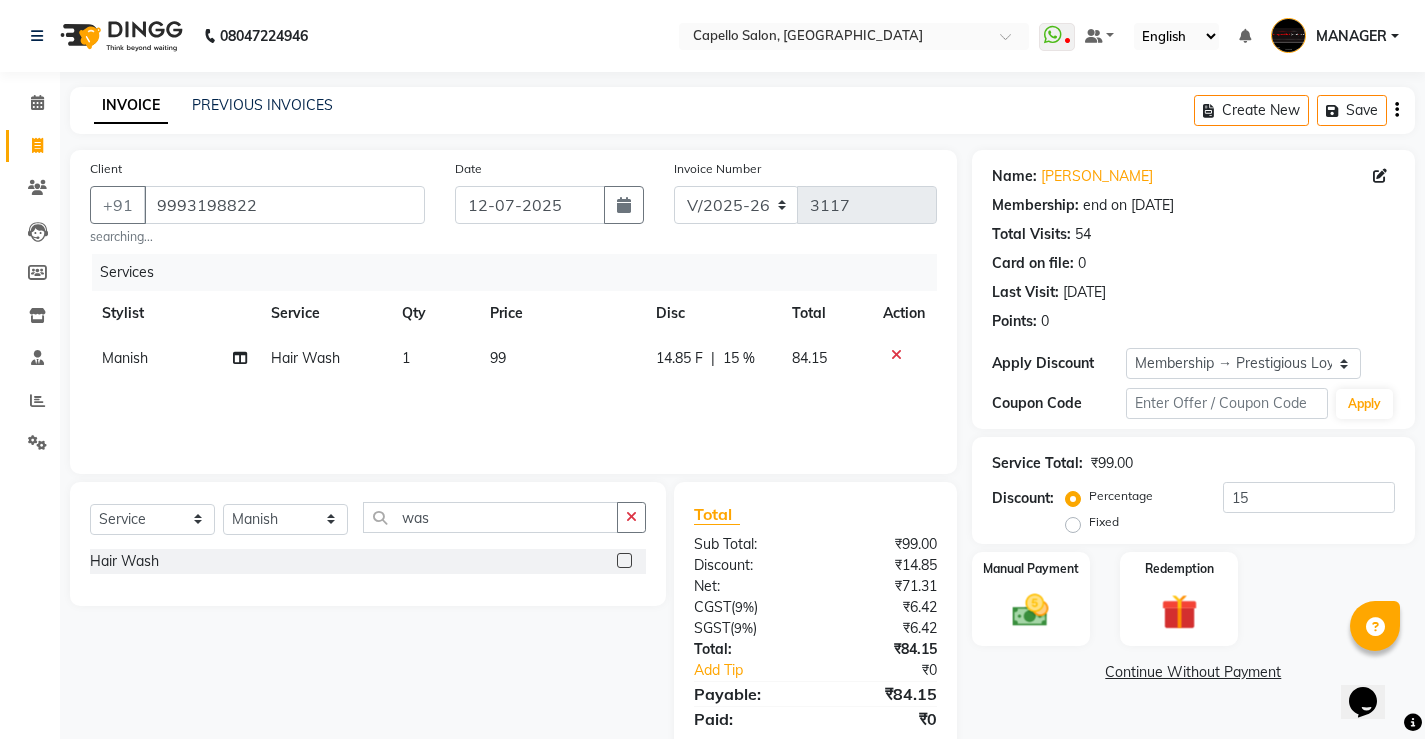 checkbox on "false" 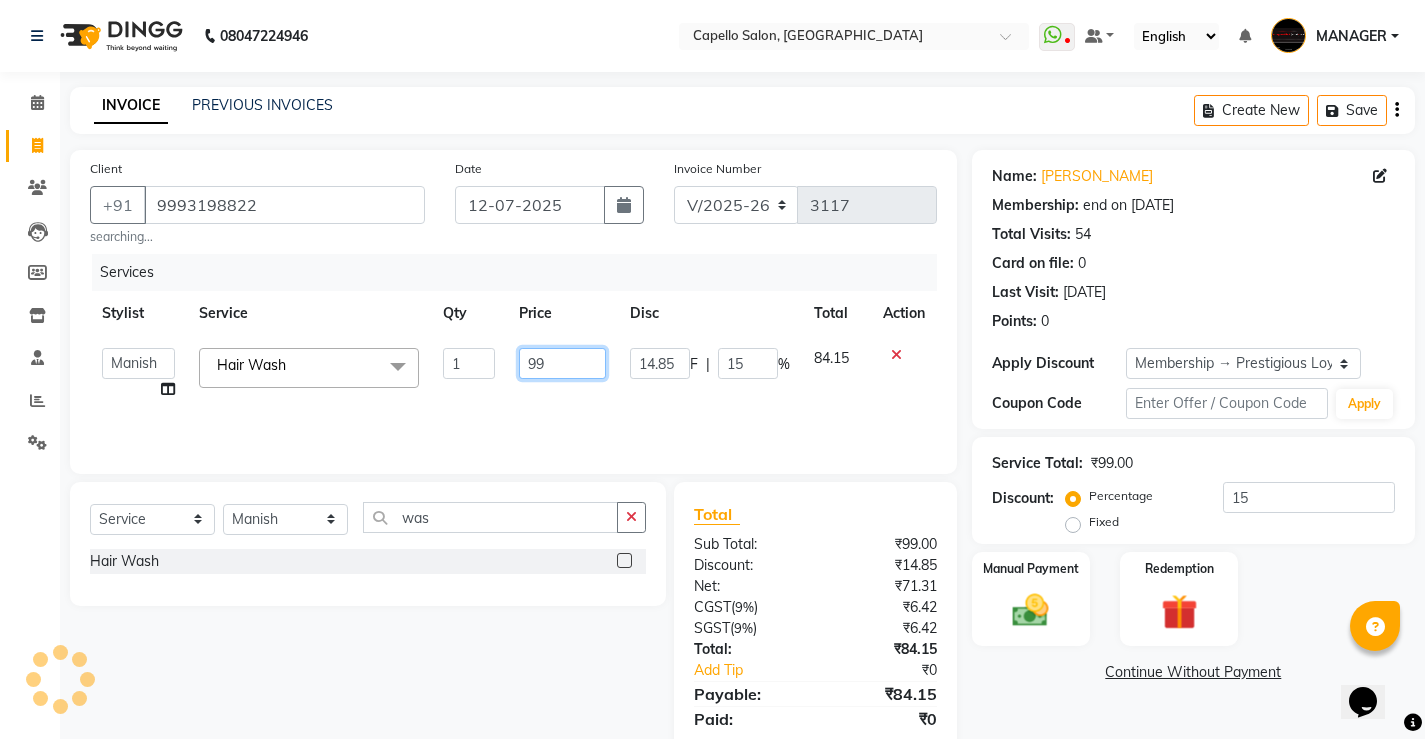 drag, startPoint x: 565, startPoint y: 356, endPoint x: 282, endPoint y: 378, distance: 283.85382 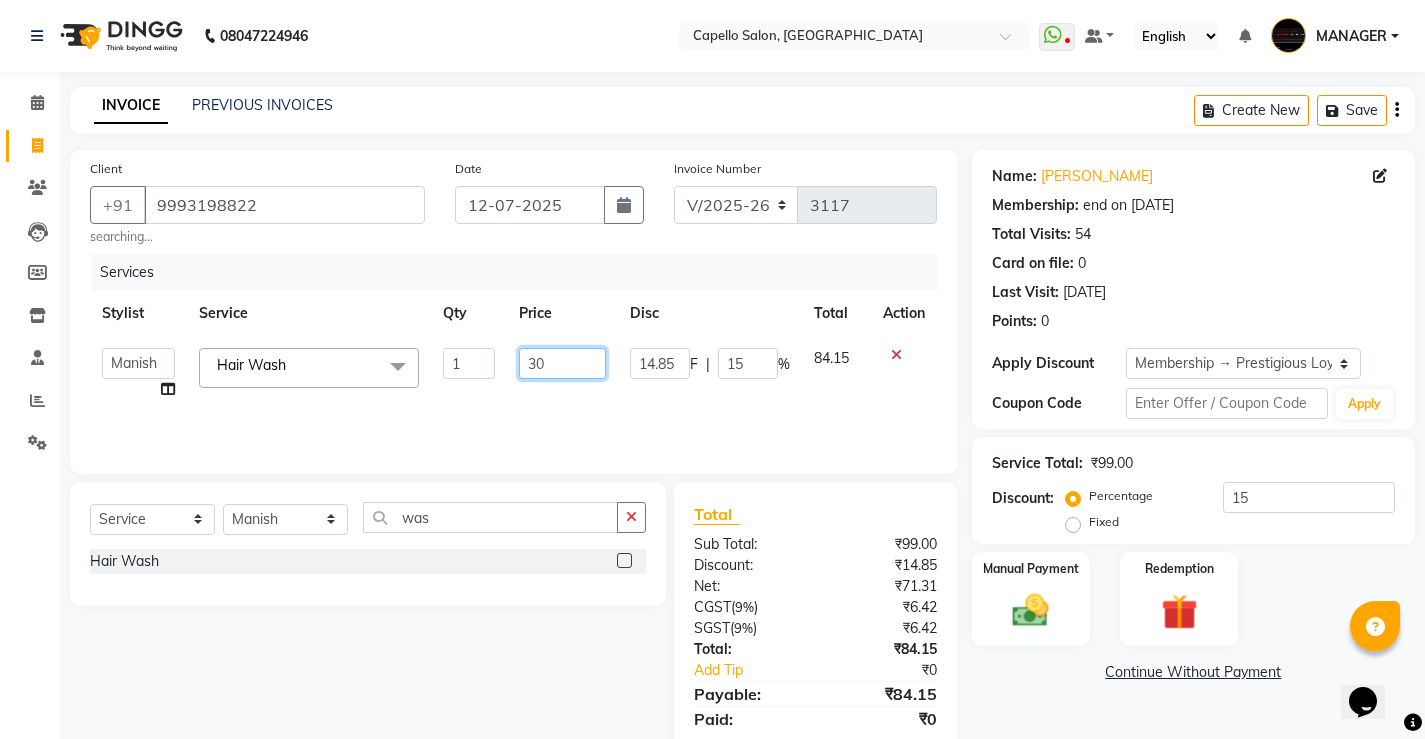 type on "300" 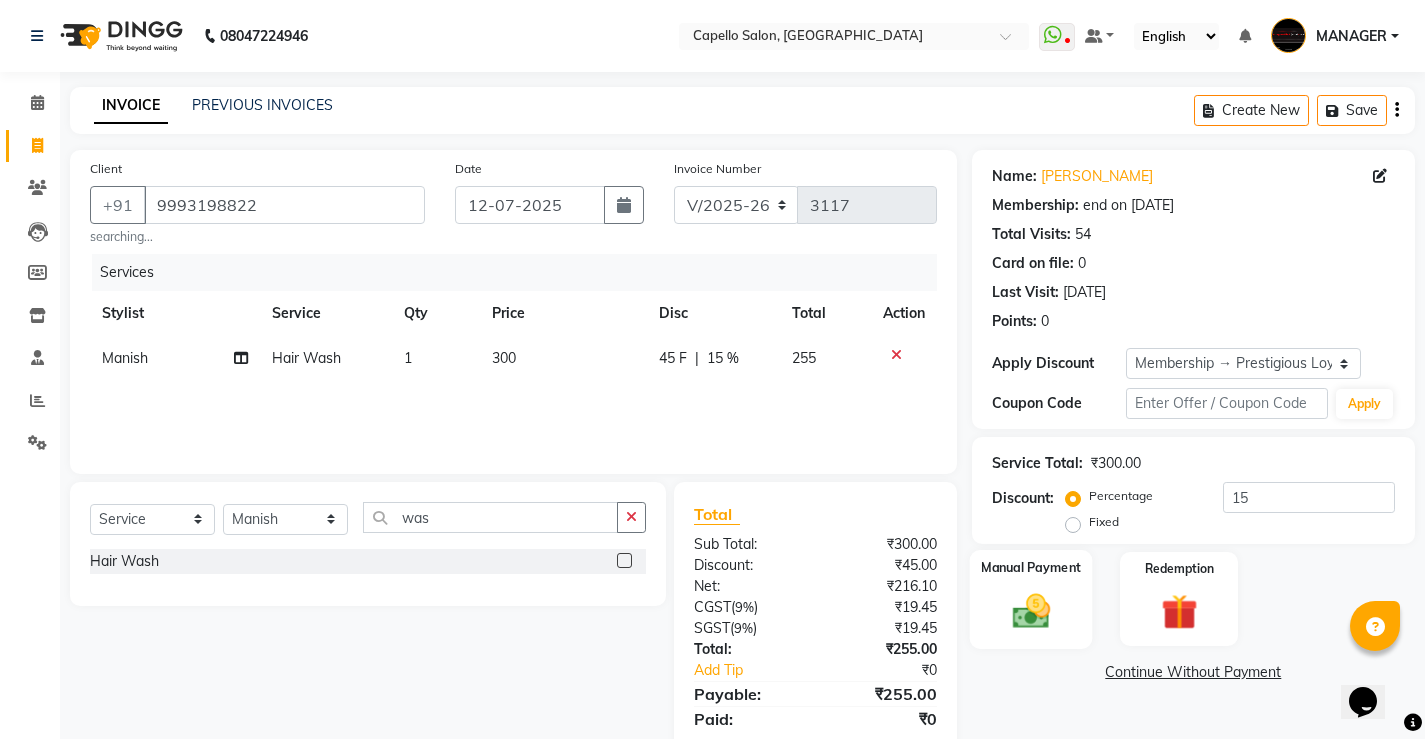 click 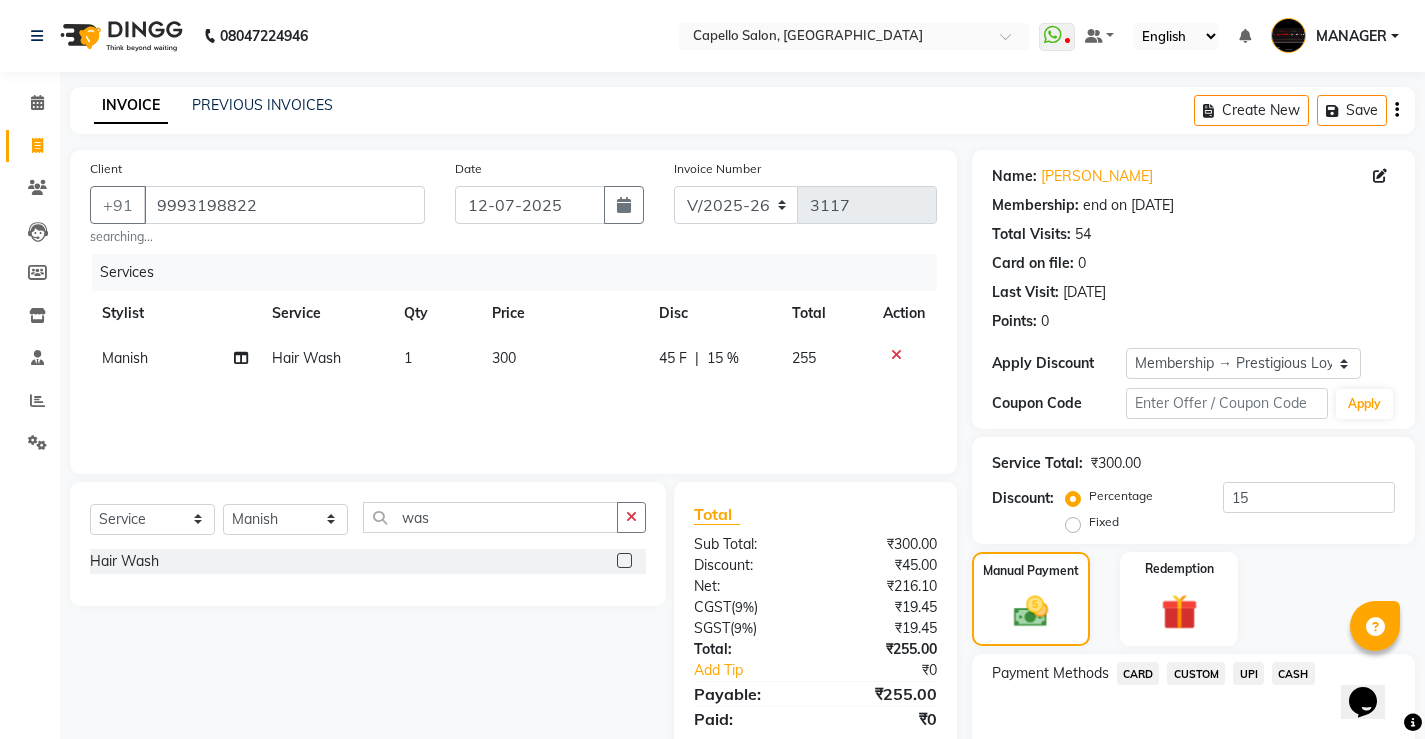 scroll, scrollTop: 106, scrollLeft: 0, axis: vertical 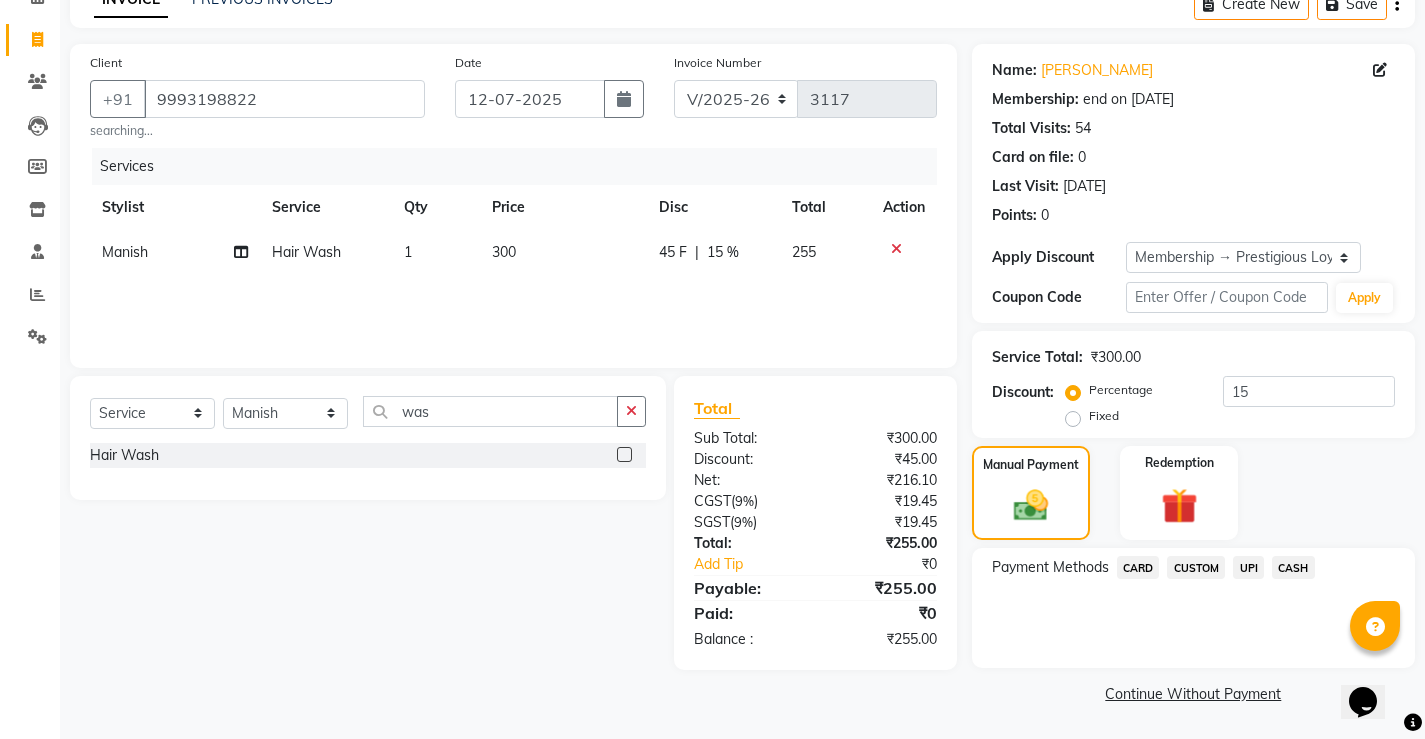 click on "UPI" 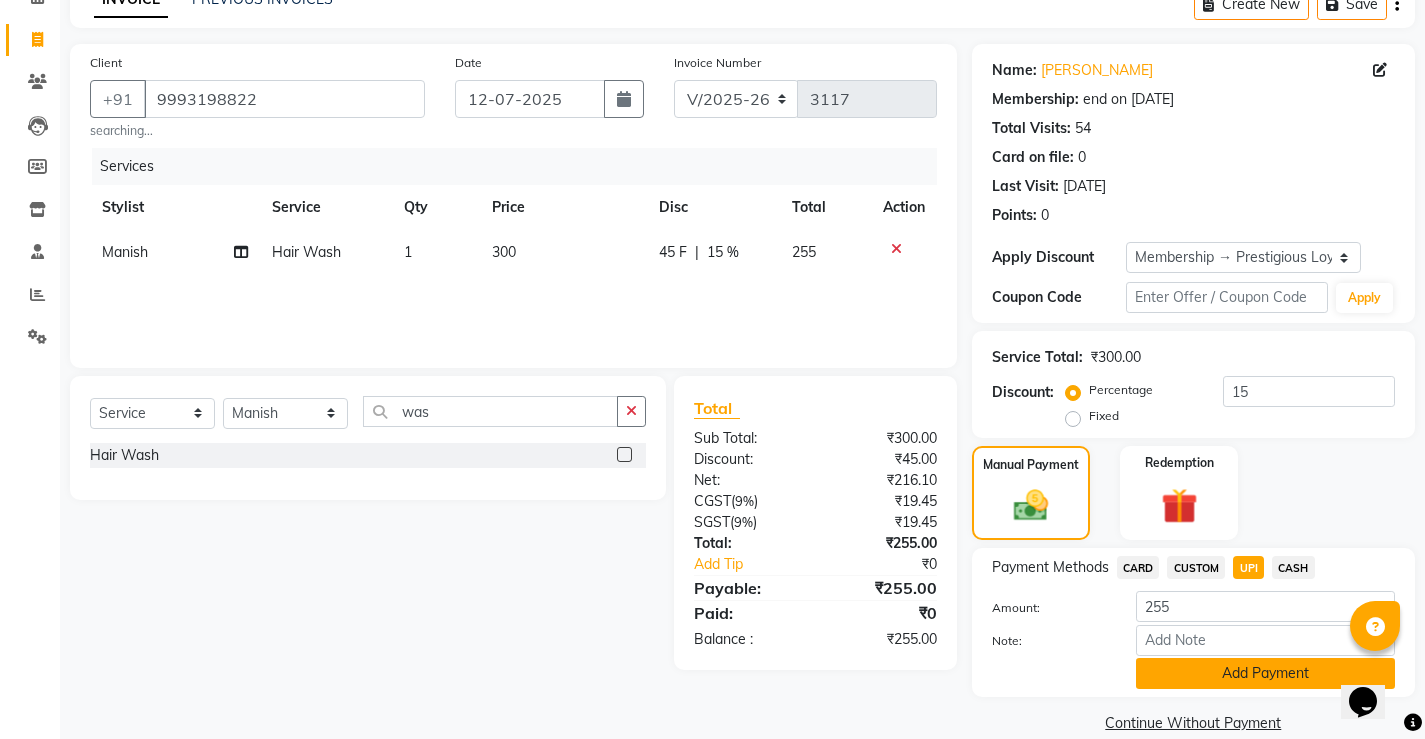 click on "Add Payment" 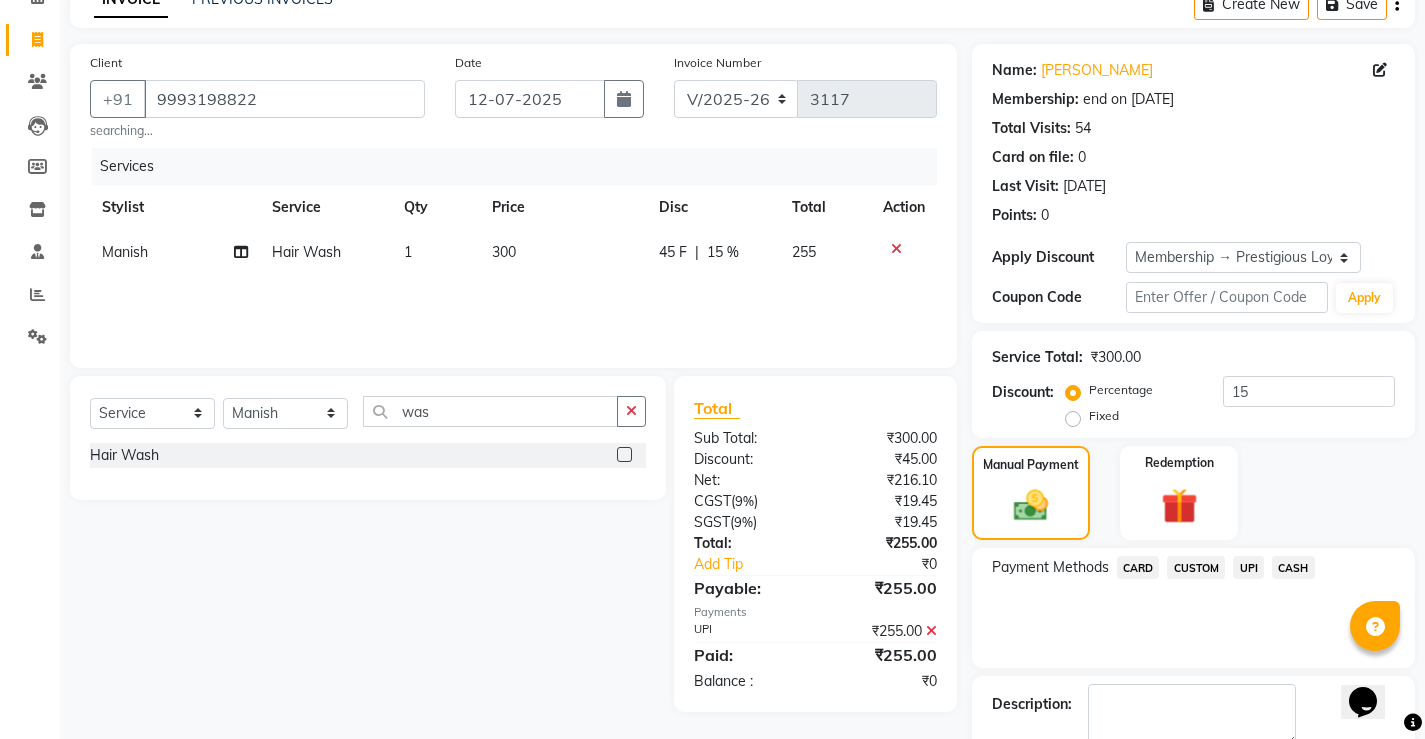 scroll, scrollTop: 219, scrollLeft: 0, axis: vertical 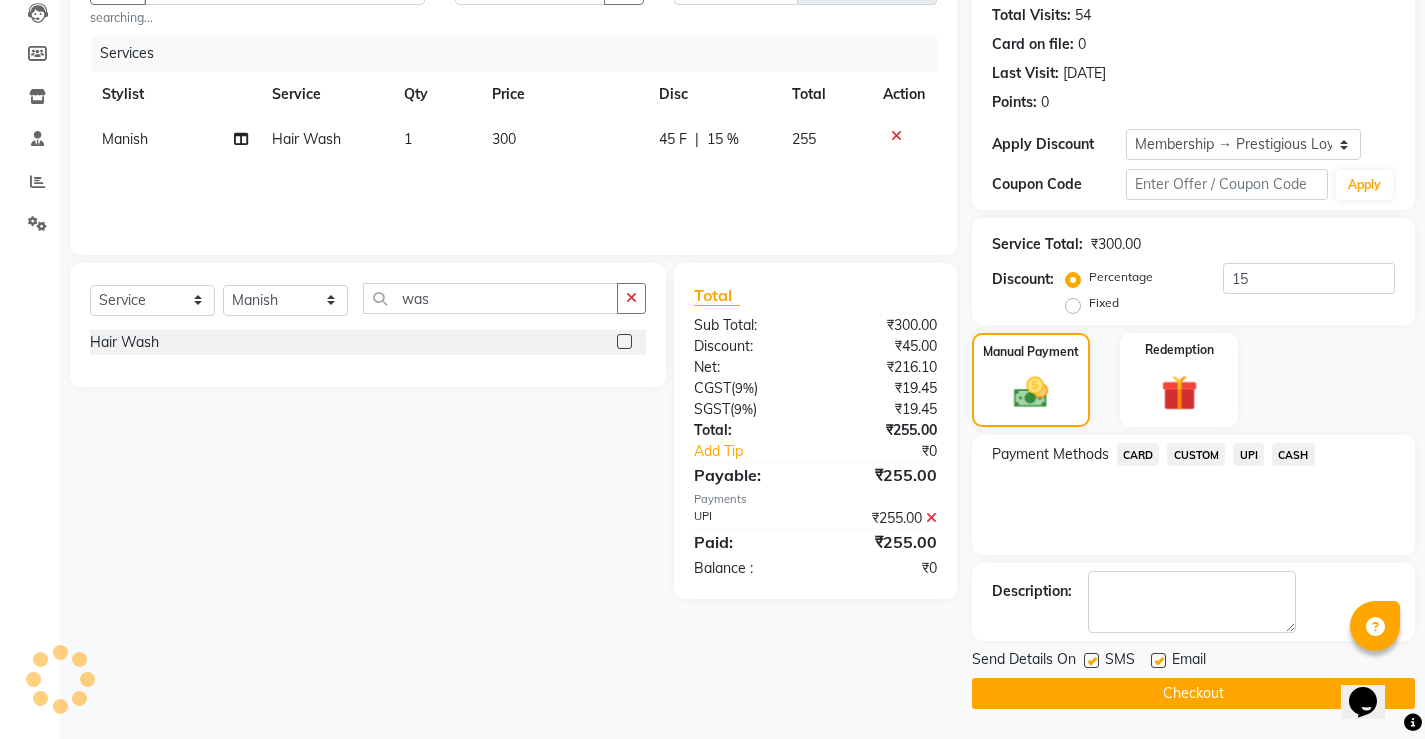 click on "Checkout" 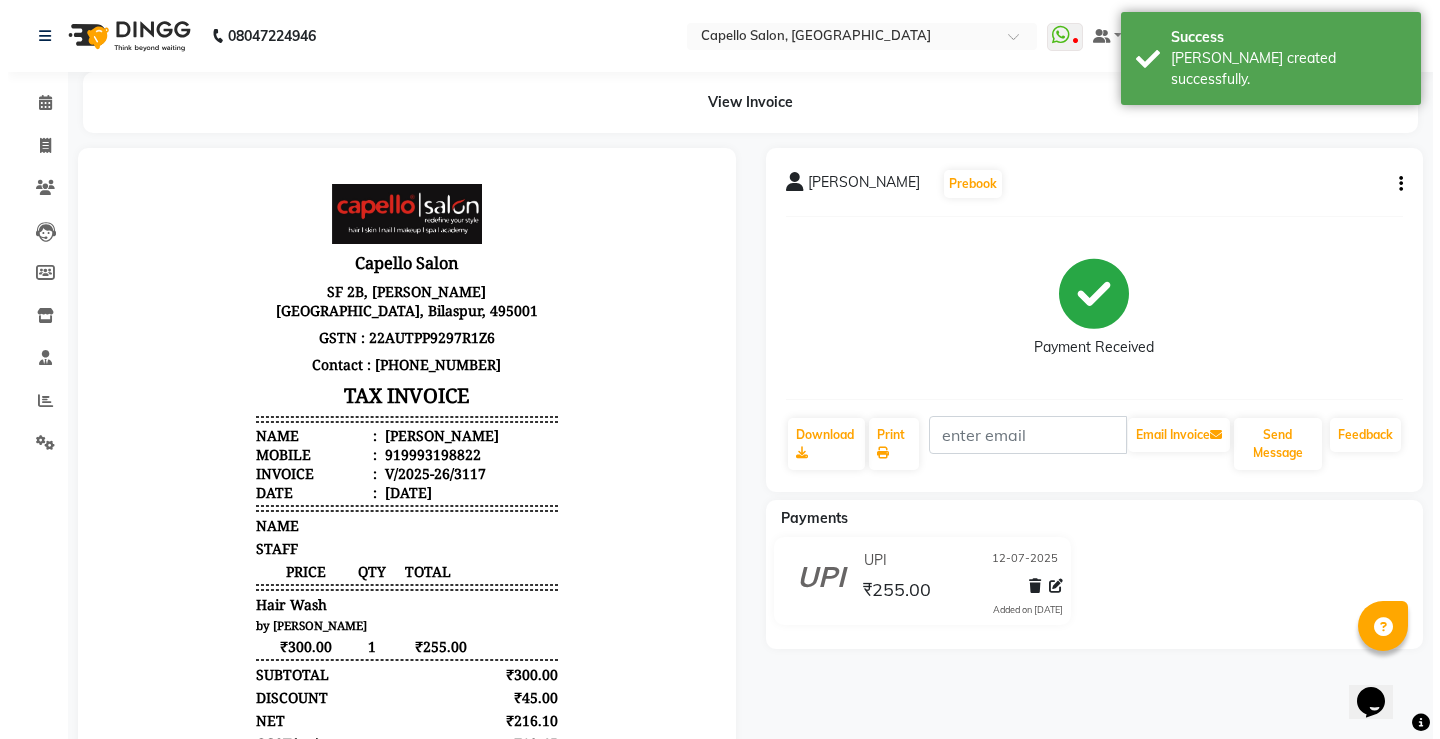 scroll, scrollTop: 0, scrollLeft: 0, axis: both 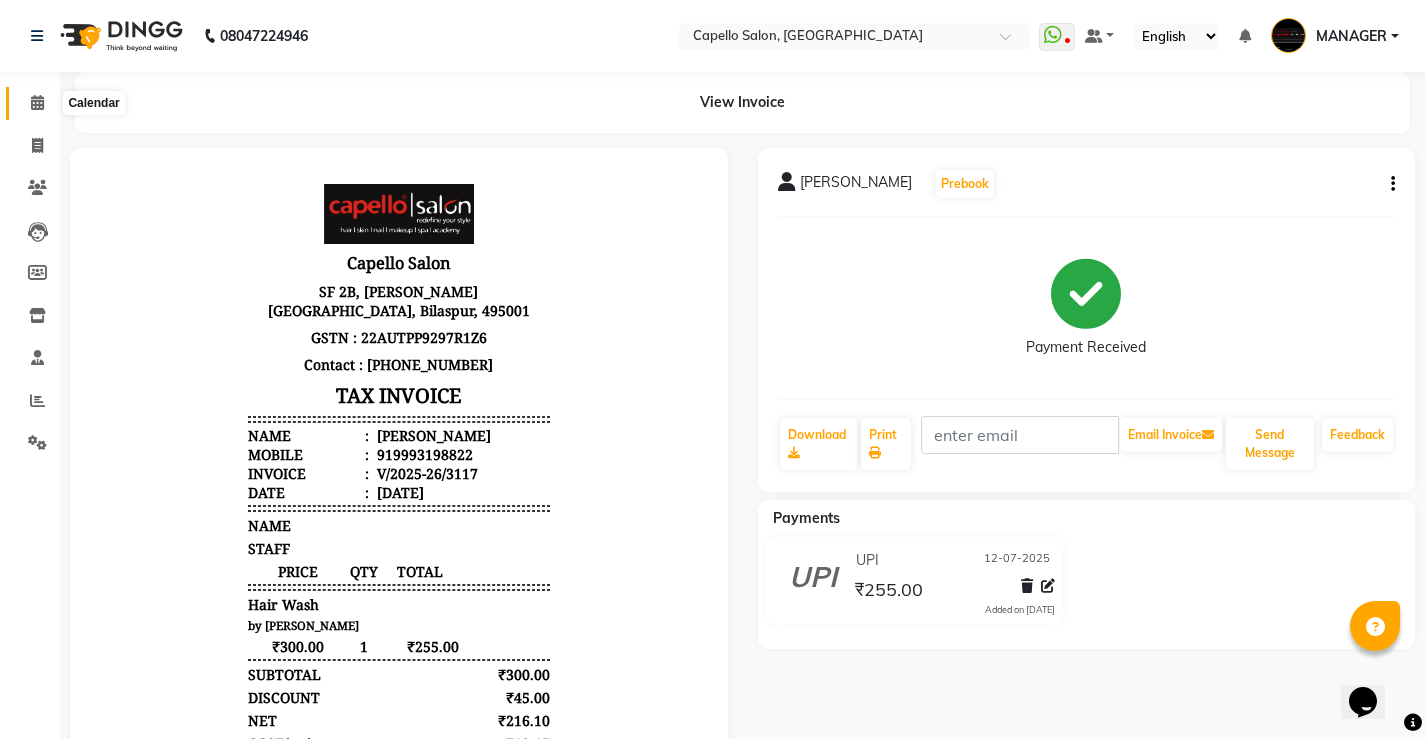 click 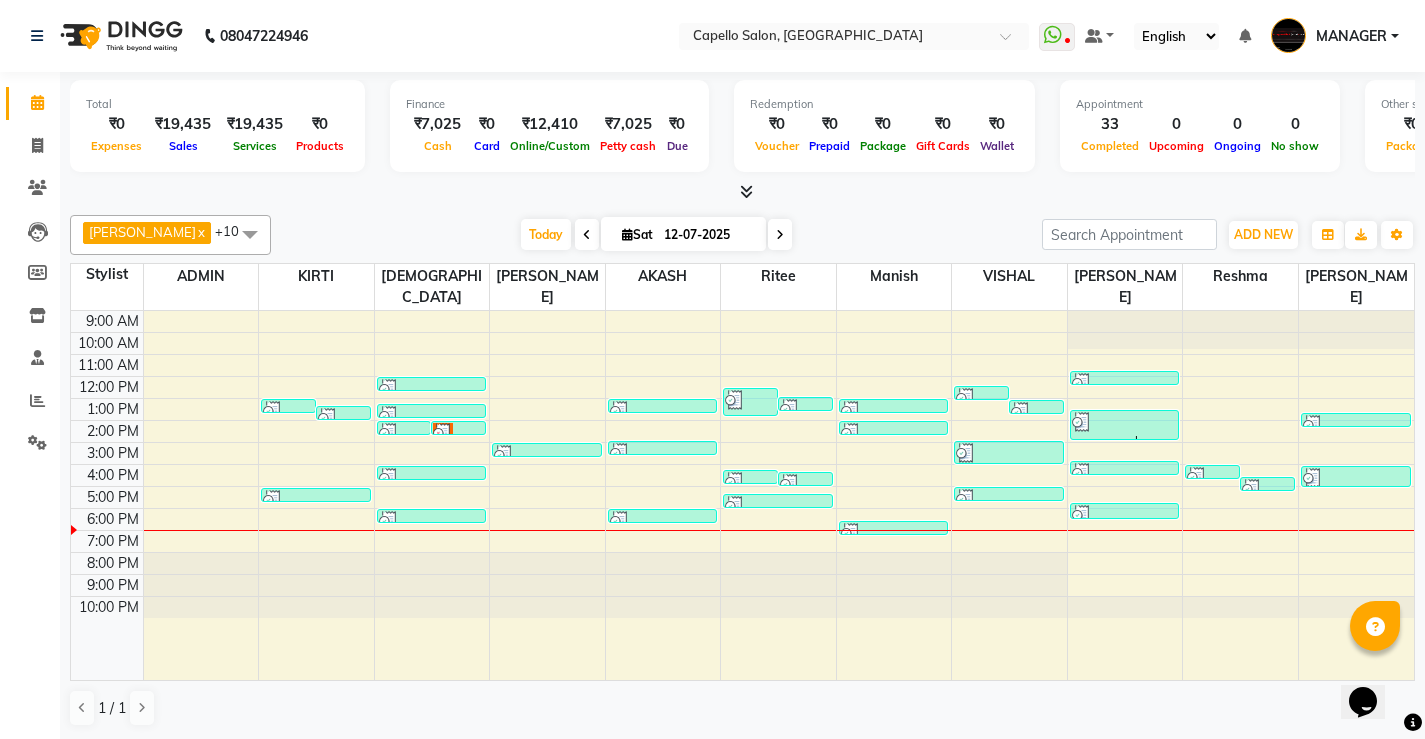 click at bounding box center [587, 235] 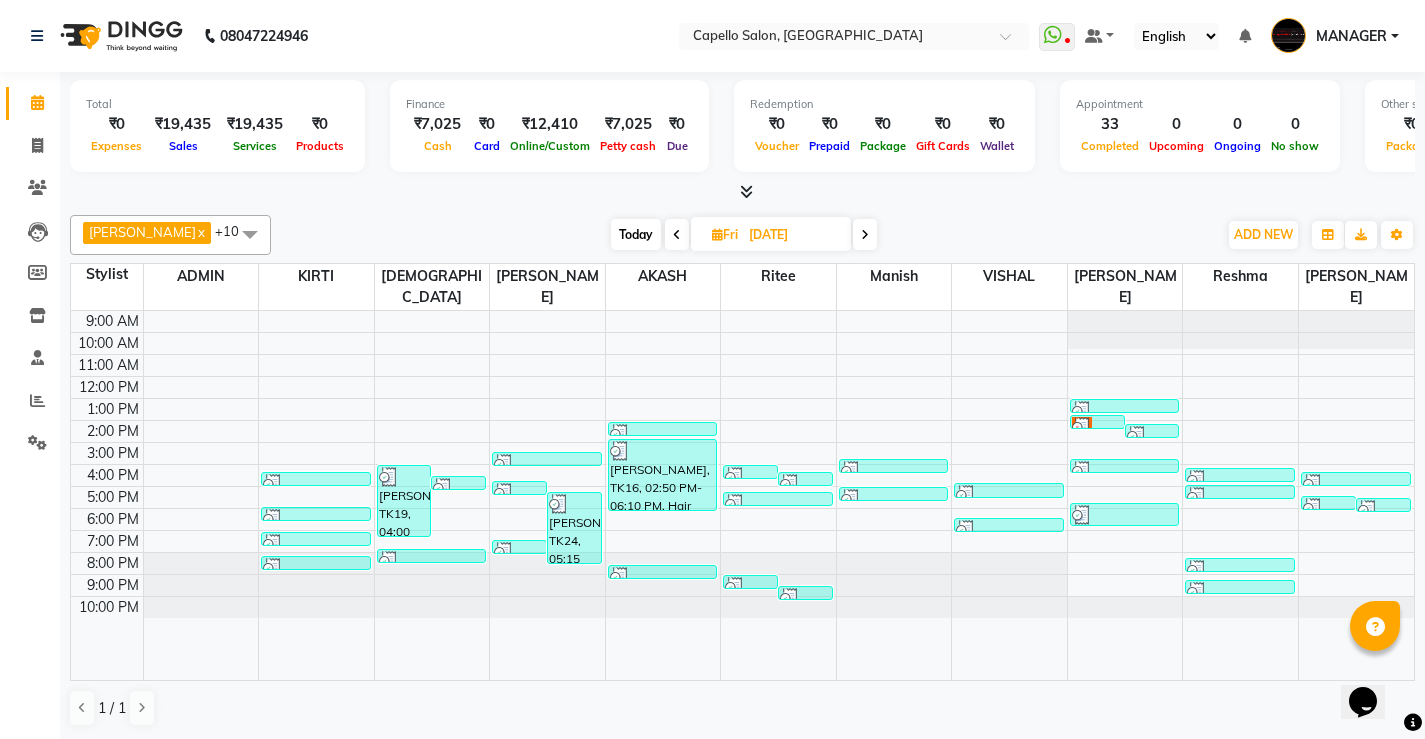 click at bounding box center [865, 234] 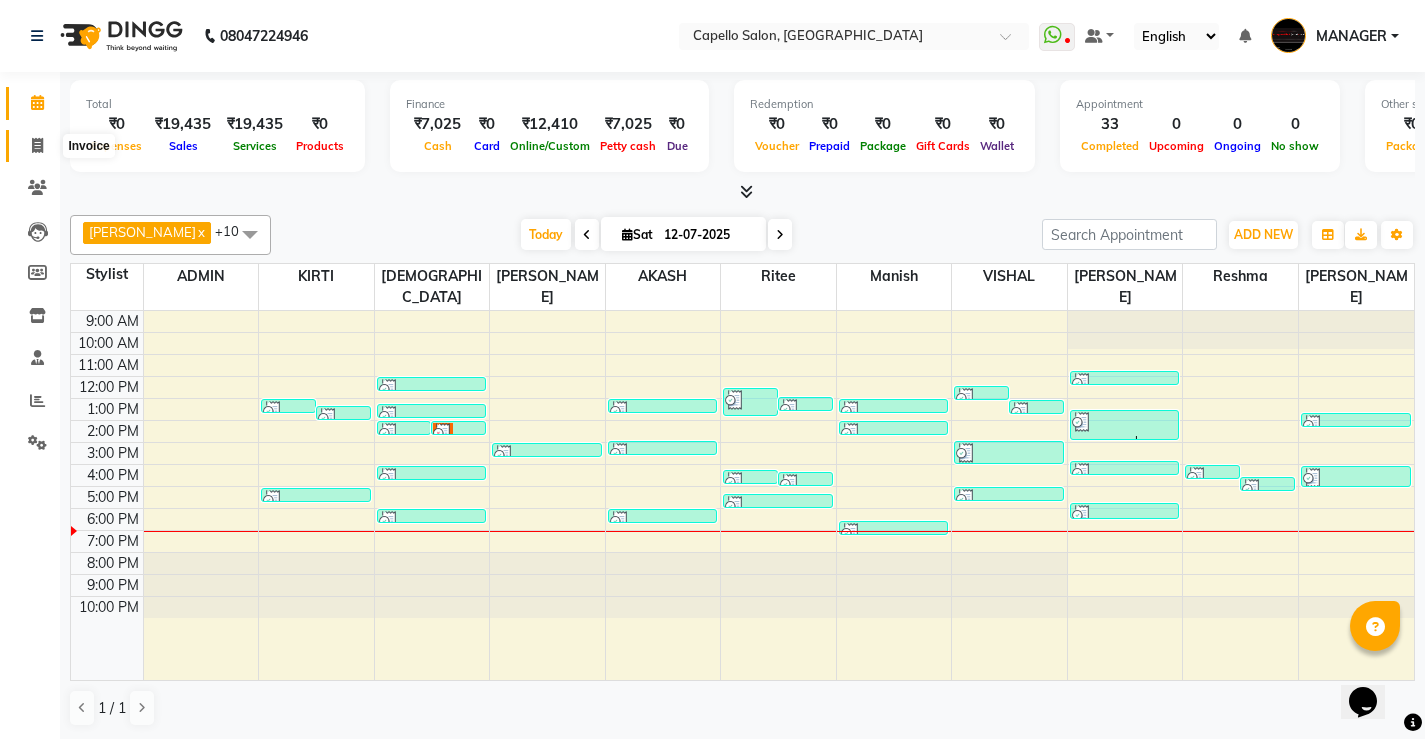click 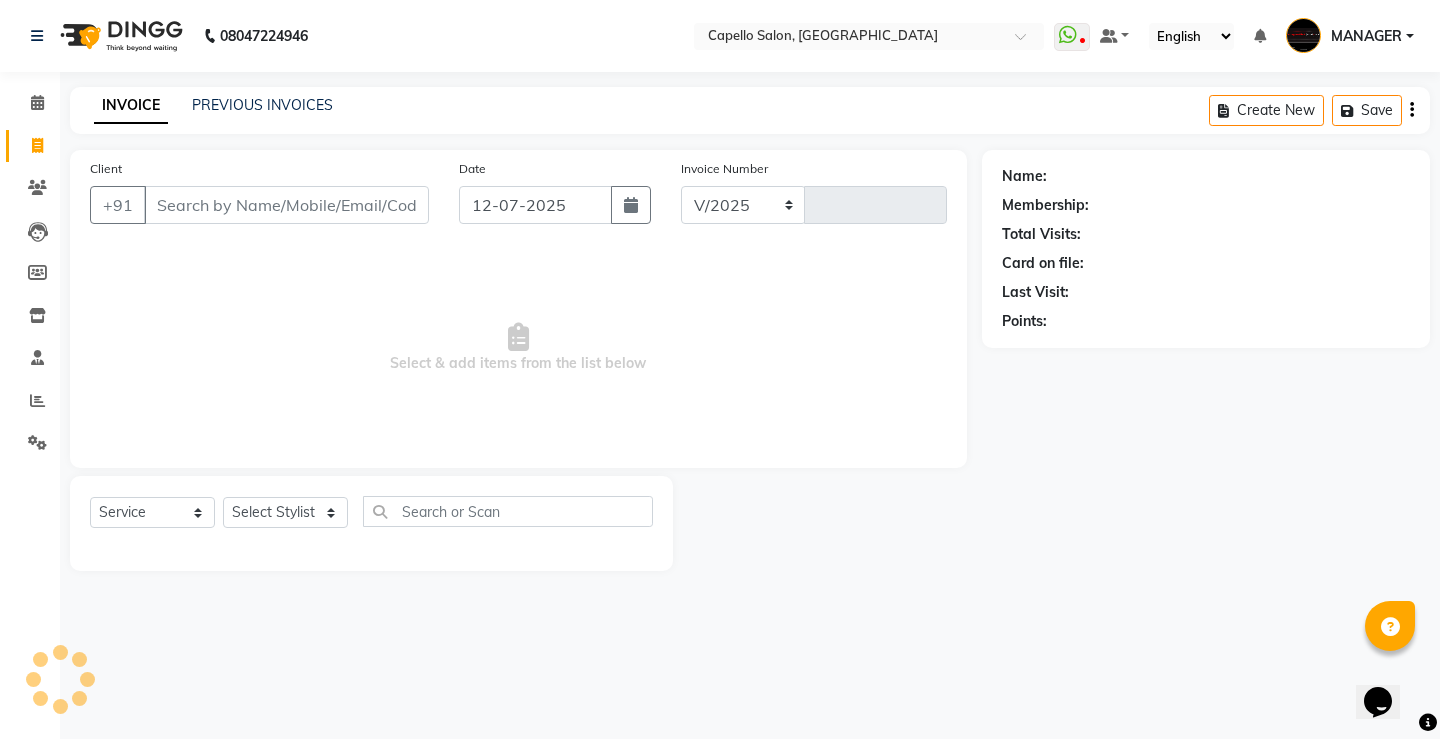 select on "857" 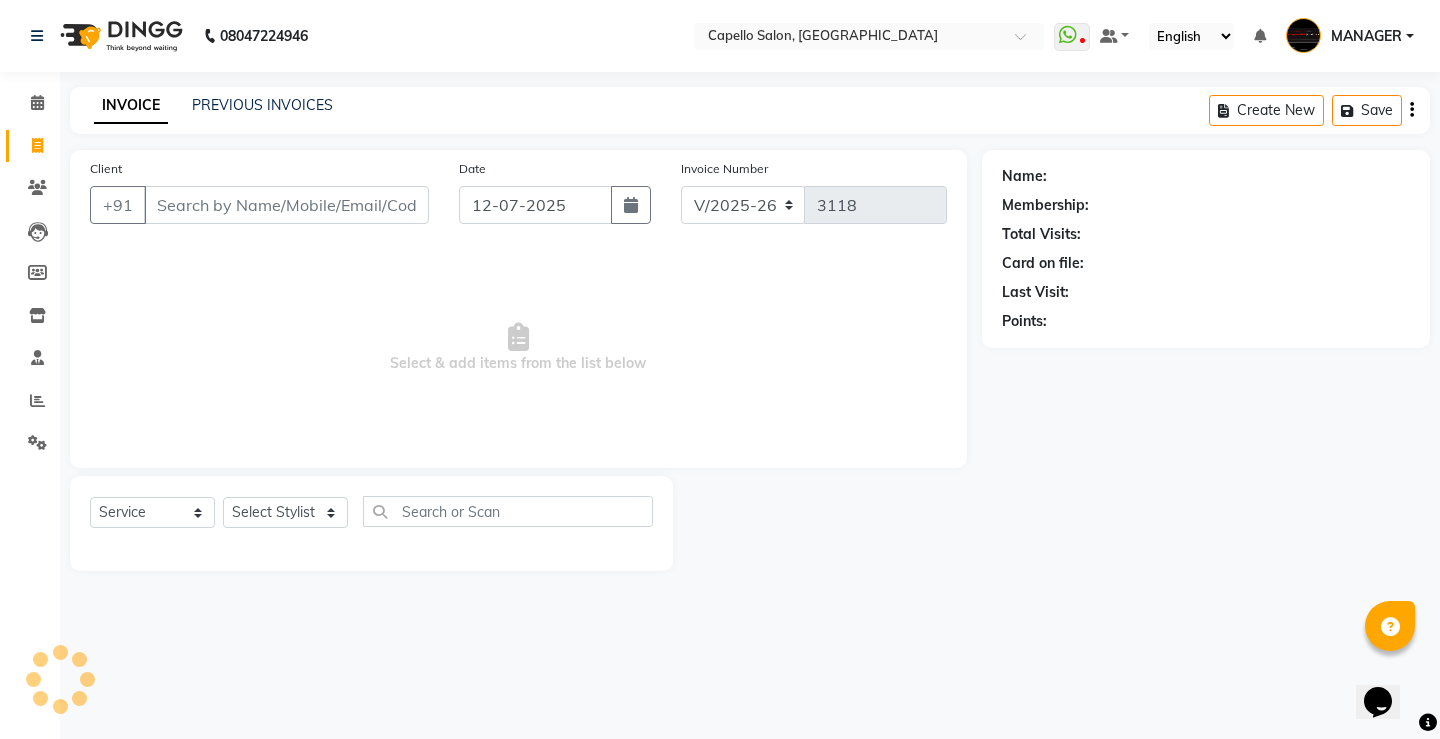 click on "Client" at bounding box center (286, 205) 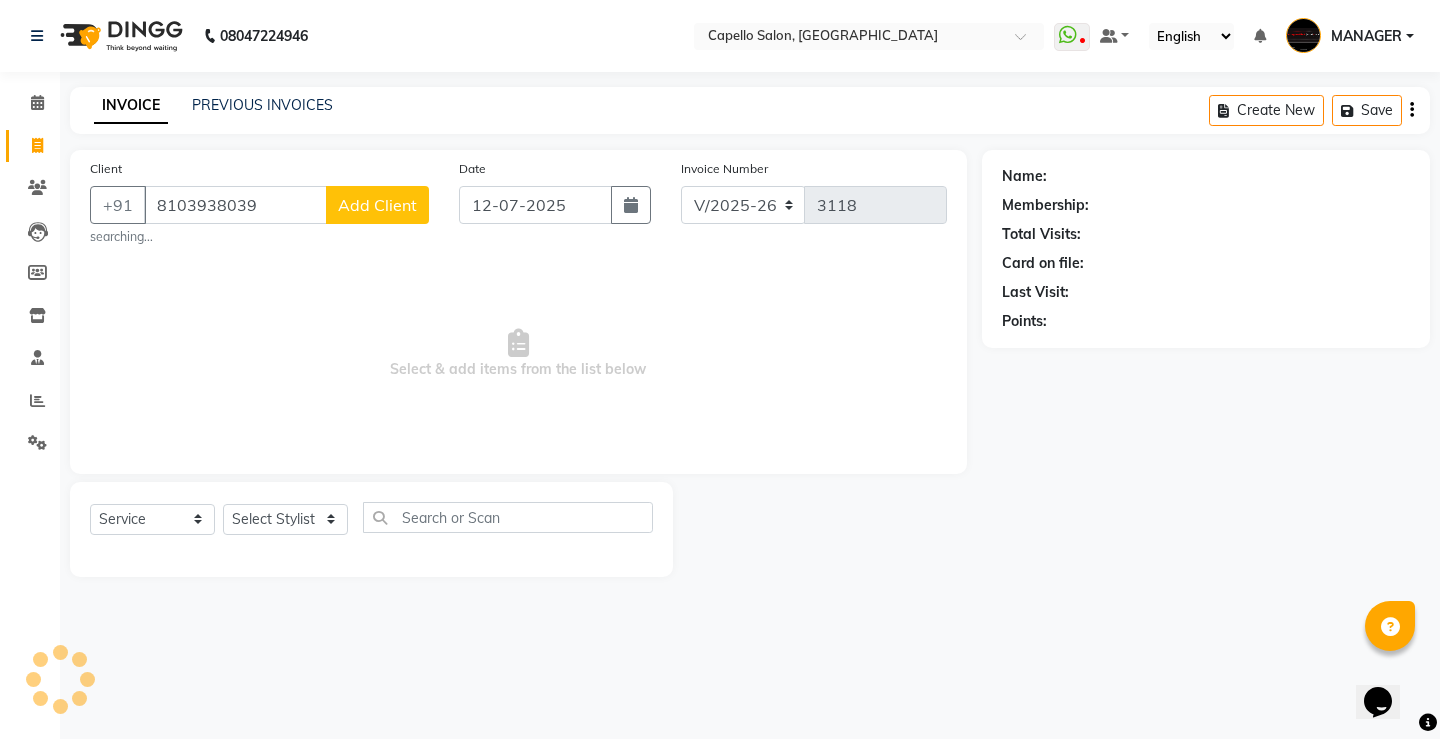 type on "8103938039" 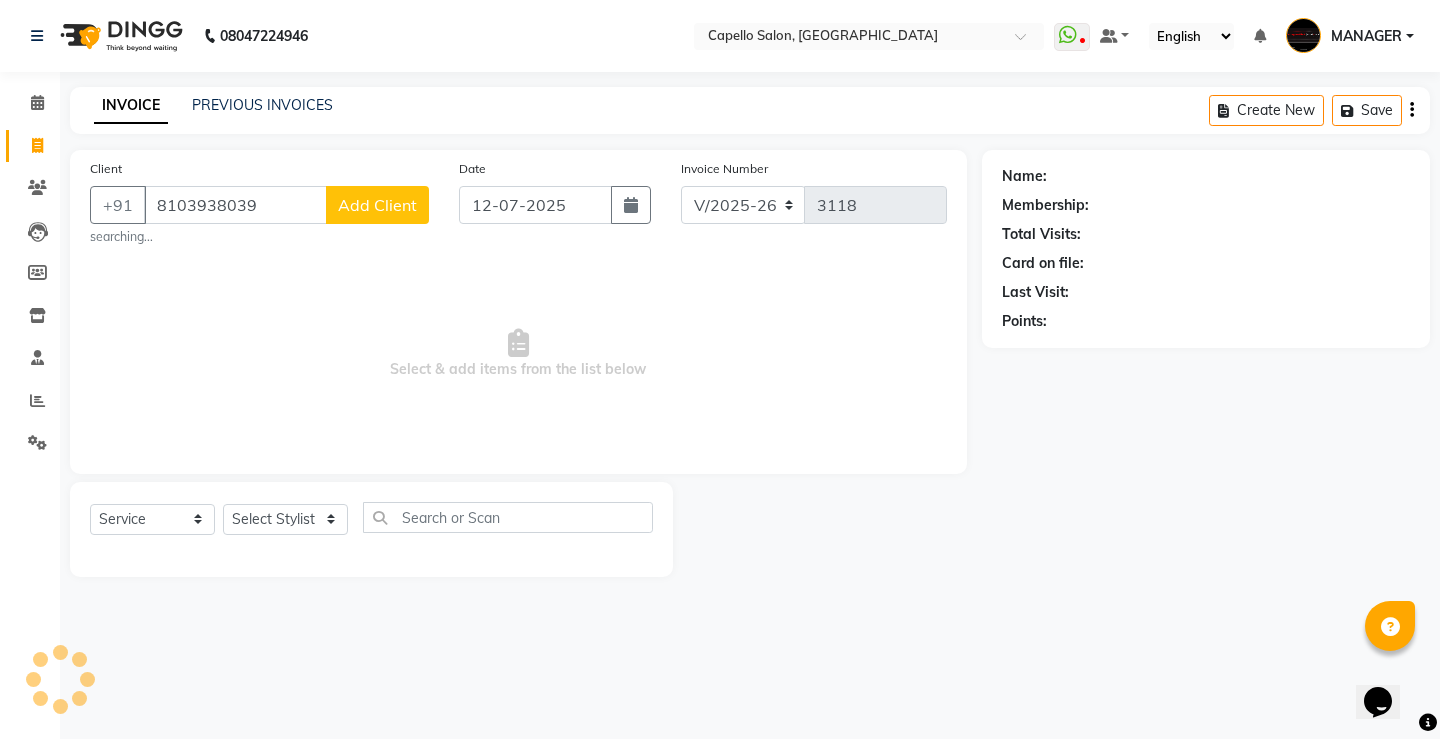 select on "7" 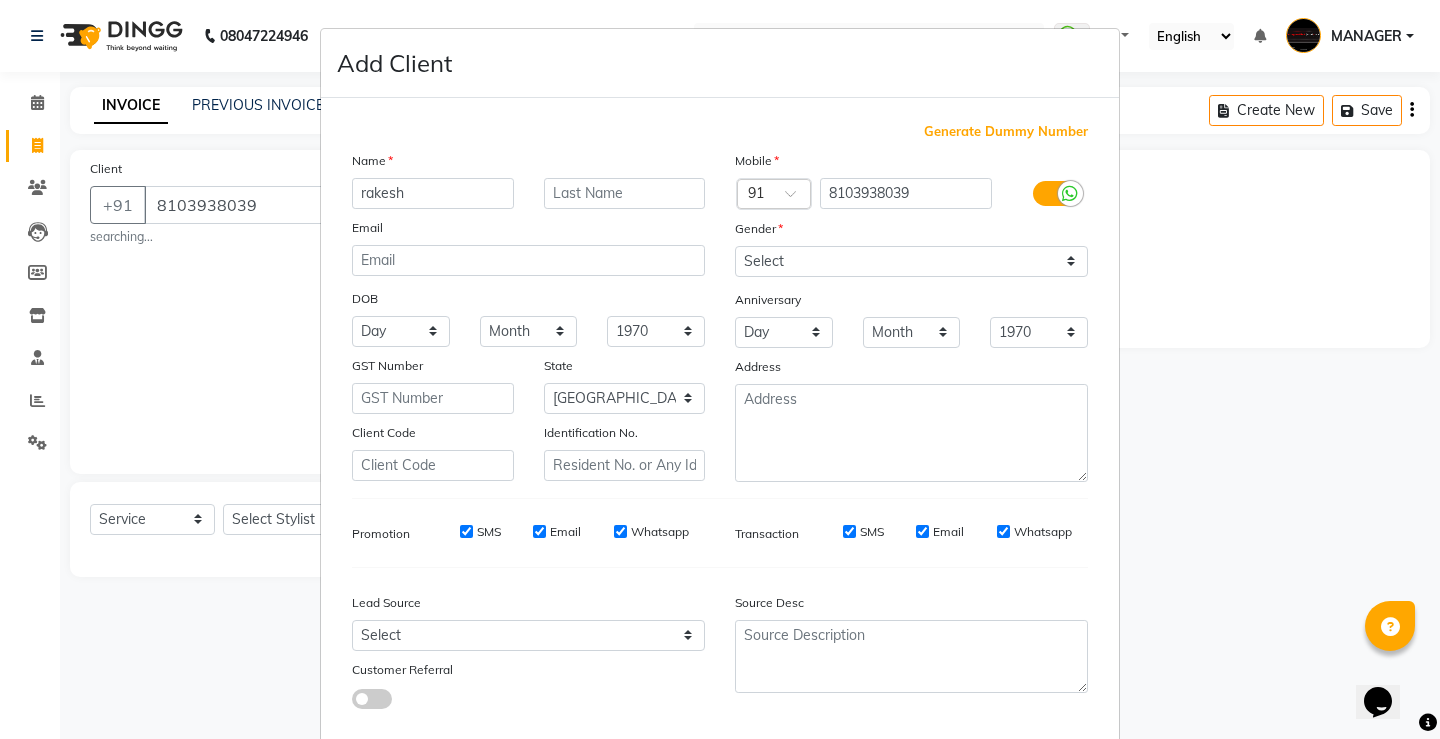 type on "rakesh" 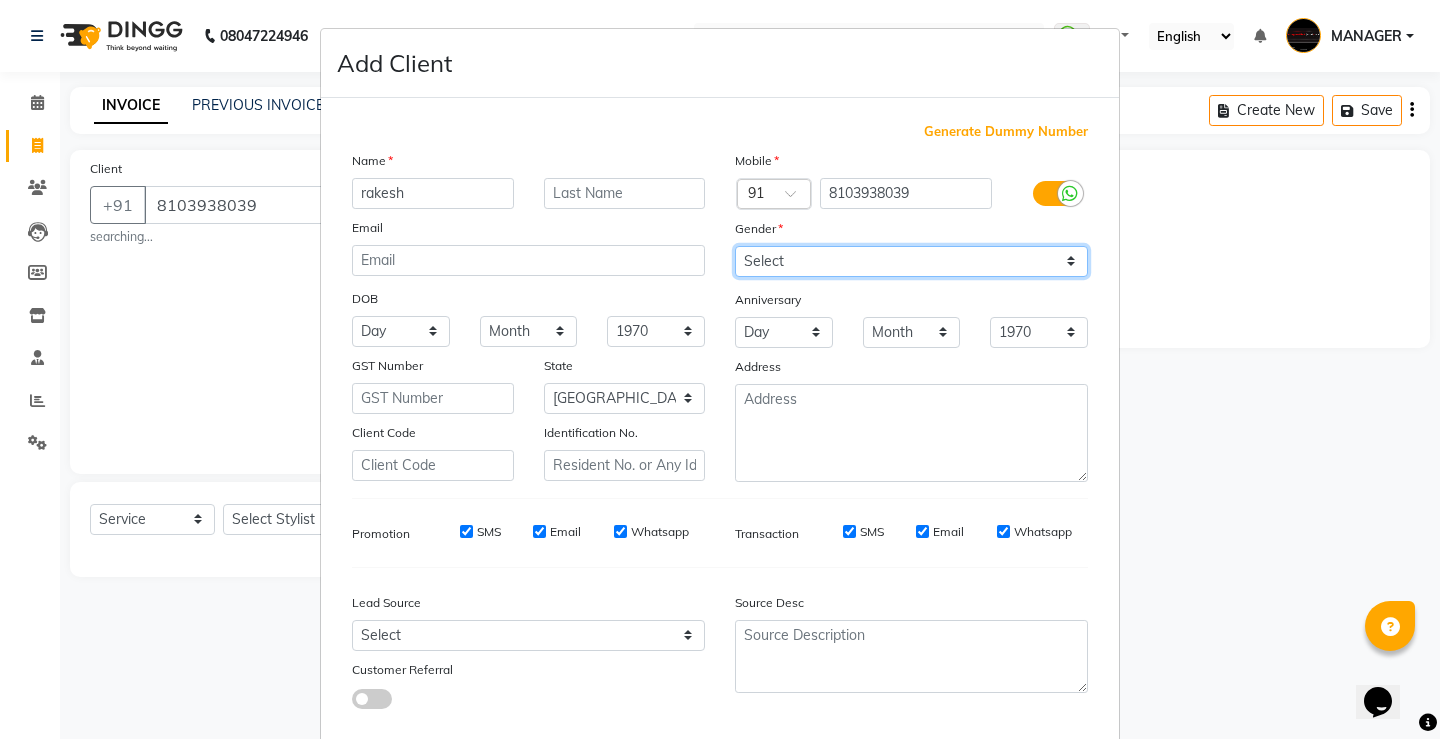 drag, startPoint x: 849, startPoint y: 251, endPoint x: 845, endPoint y: 268, distance: 17.464249 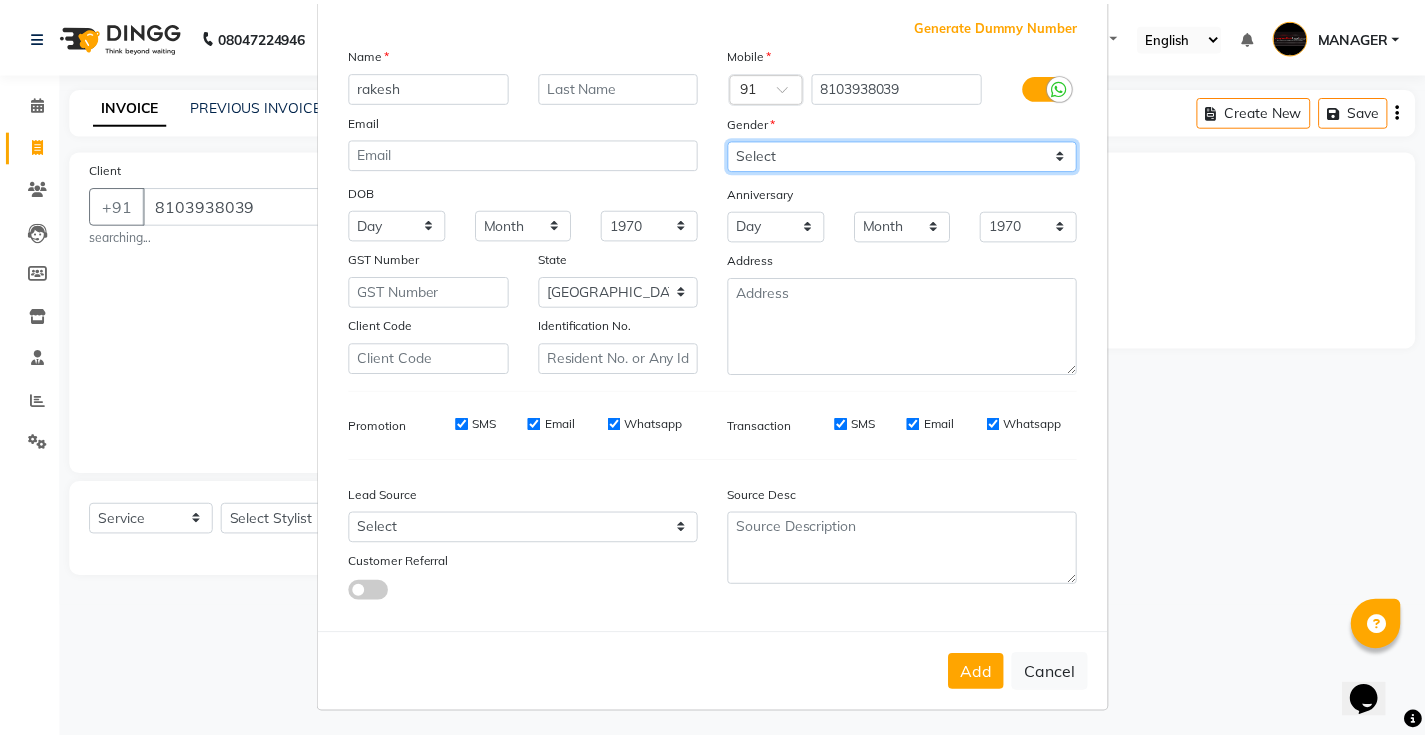scroll, scrollTop: 110, scrollLeft: 0, axis: vertical 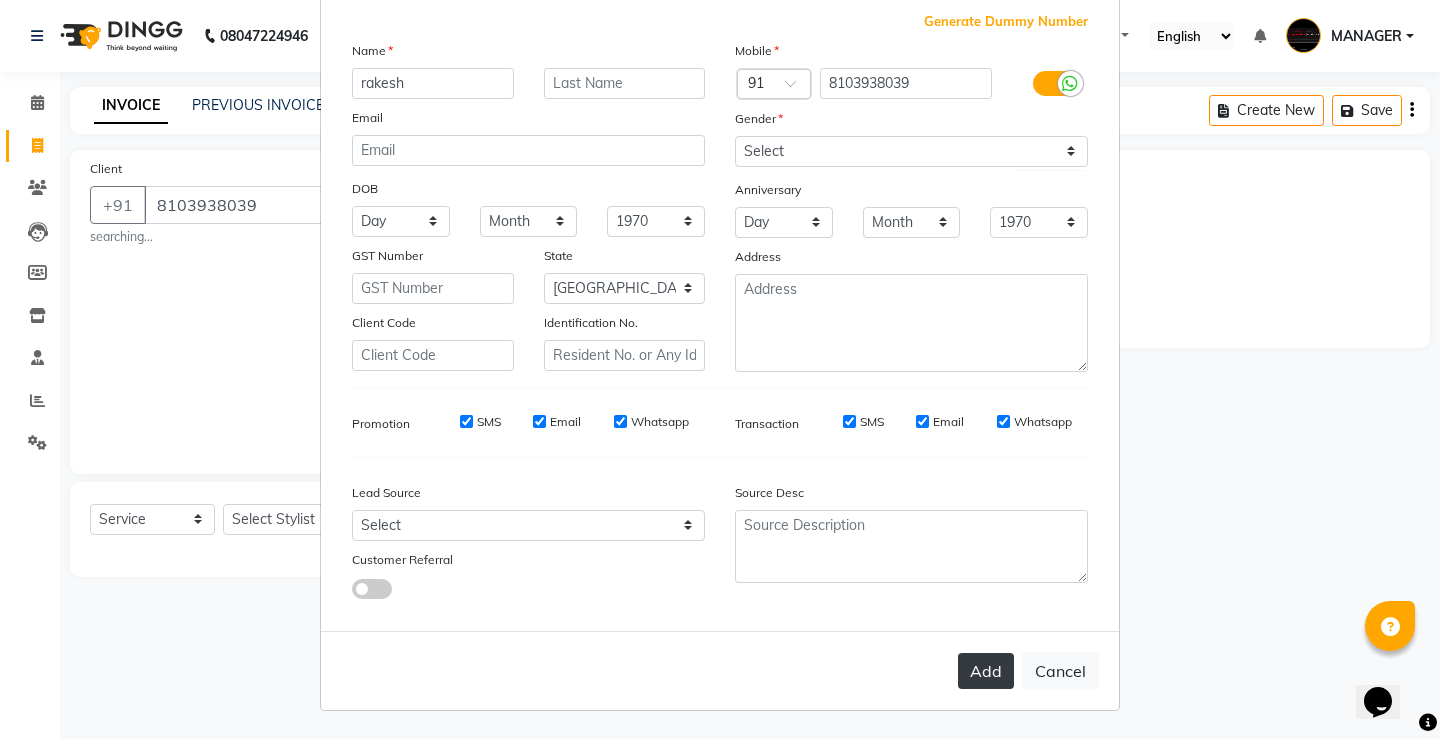 click on "Add" at bounding box center (986, 671) 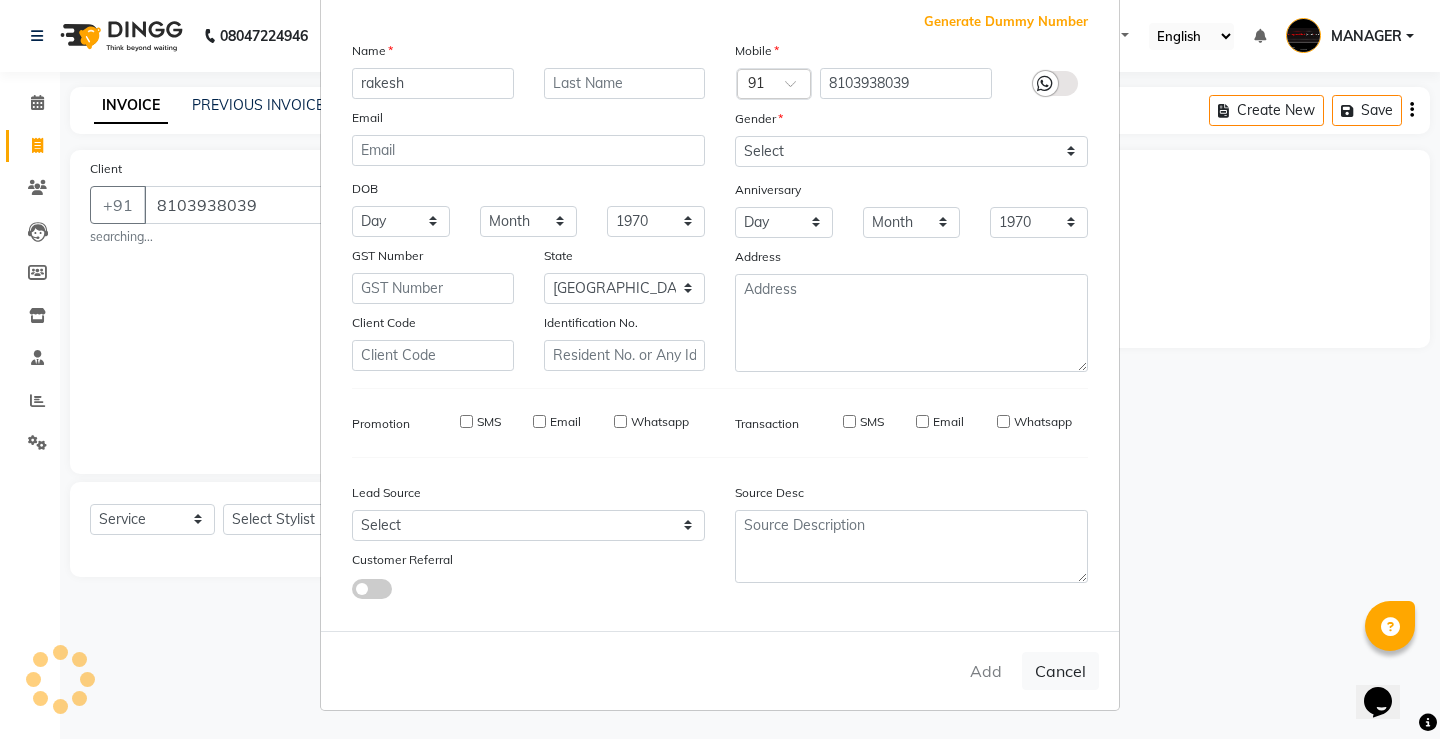 type 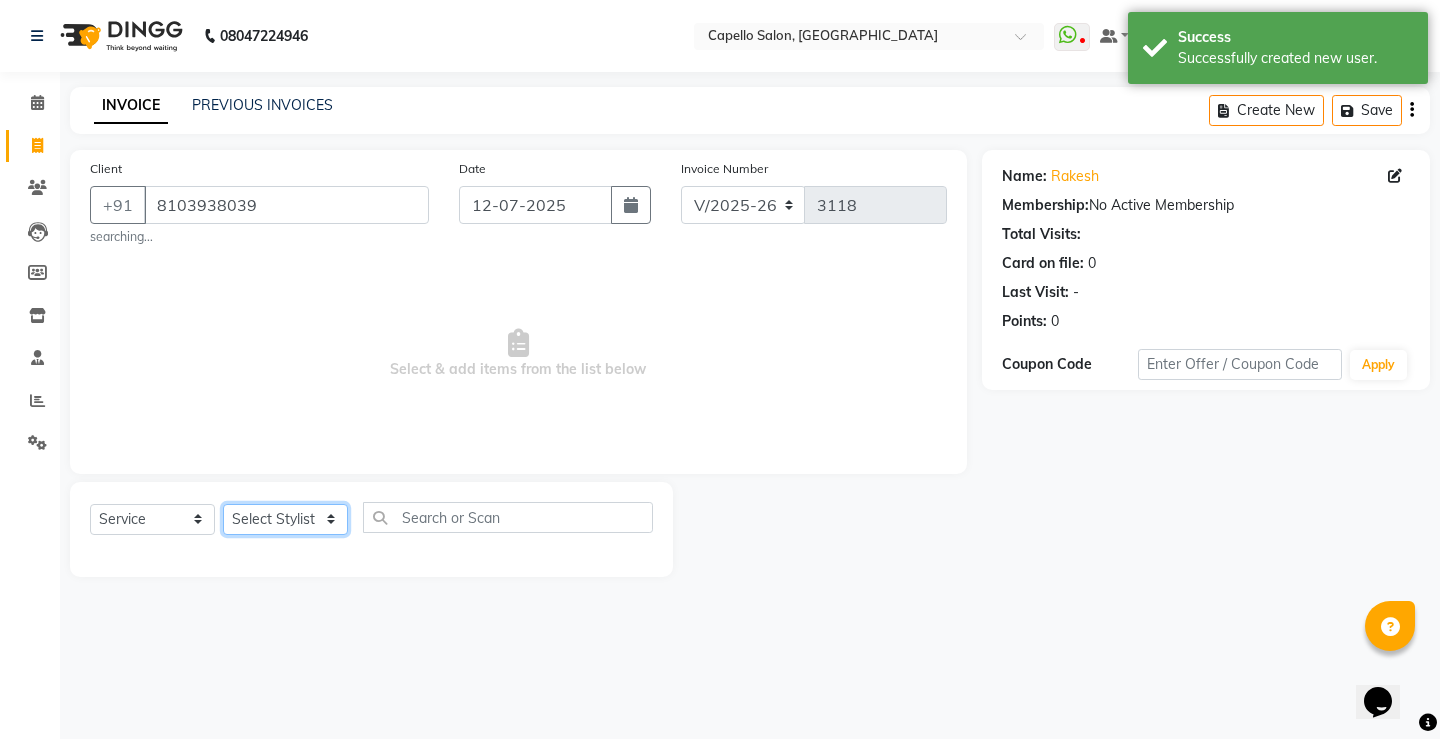 click on "Select Stylist ADMIN AKASH [PERSON_NAME] [PERSON_NAME] MANAGER [PERSON_NAME]  [PERSON_NAME] [PERSON_NAME] [PERSON_NAME]" 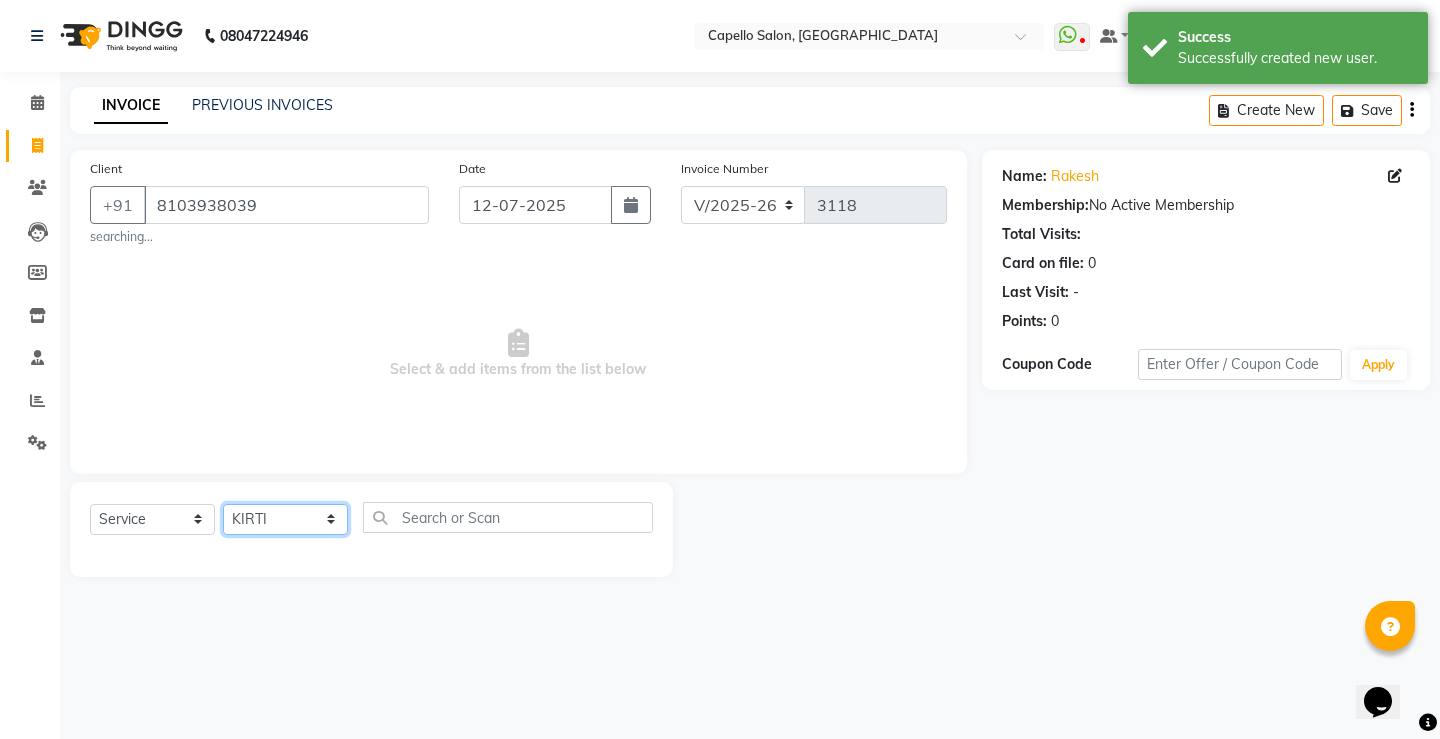 click on "Select Stylist ADMIN AKASH [PERSON_NAME] [PERSON_NAME] MANAGER [PERSON_NAME]  [PERSON_NAME] [PERSON_NAME] [PERSON_NAME]" 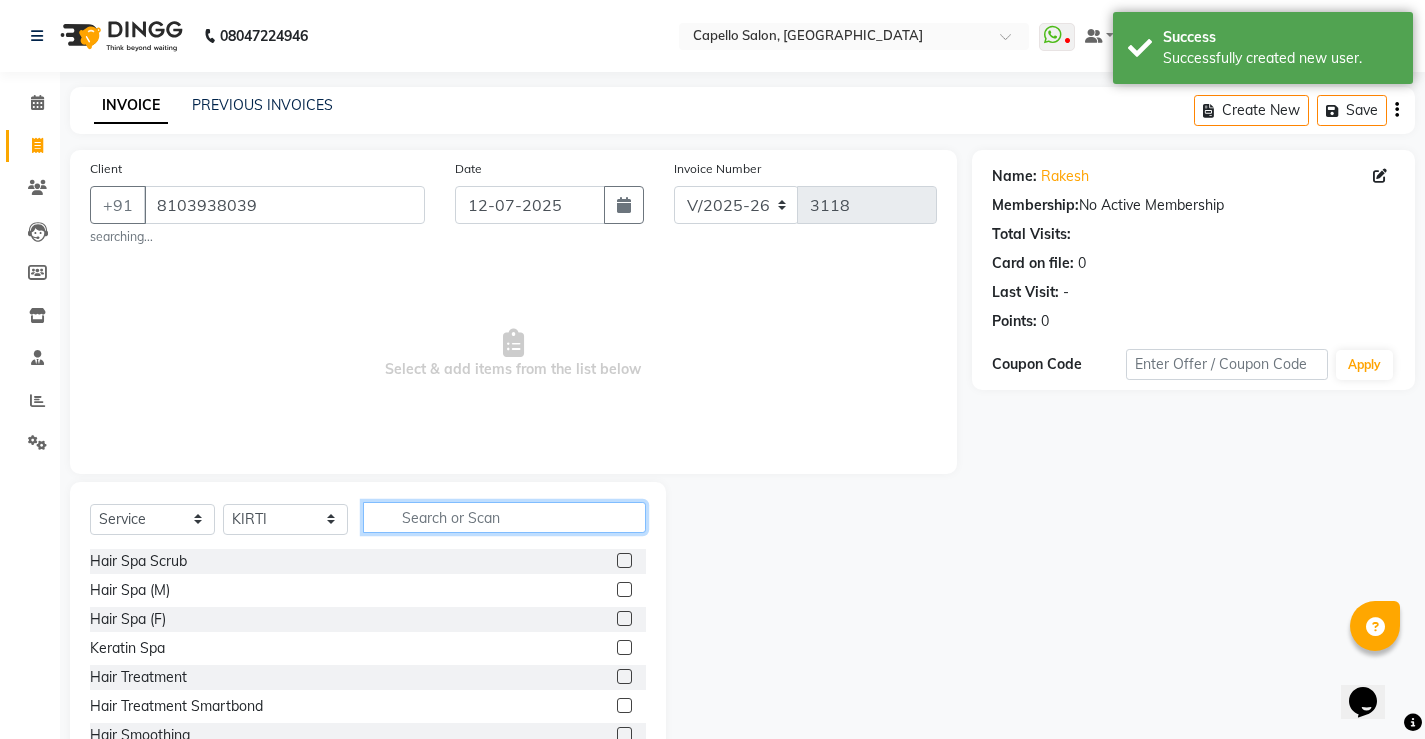 click 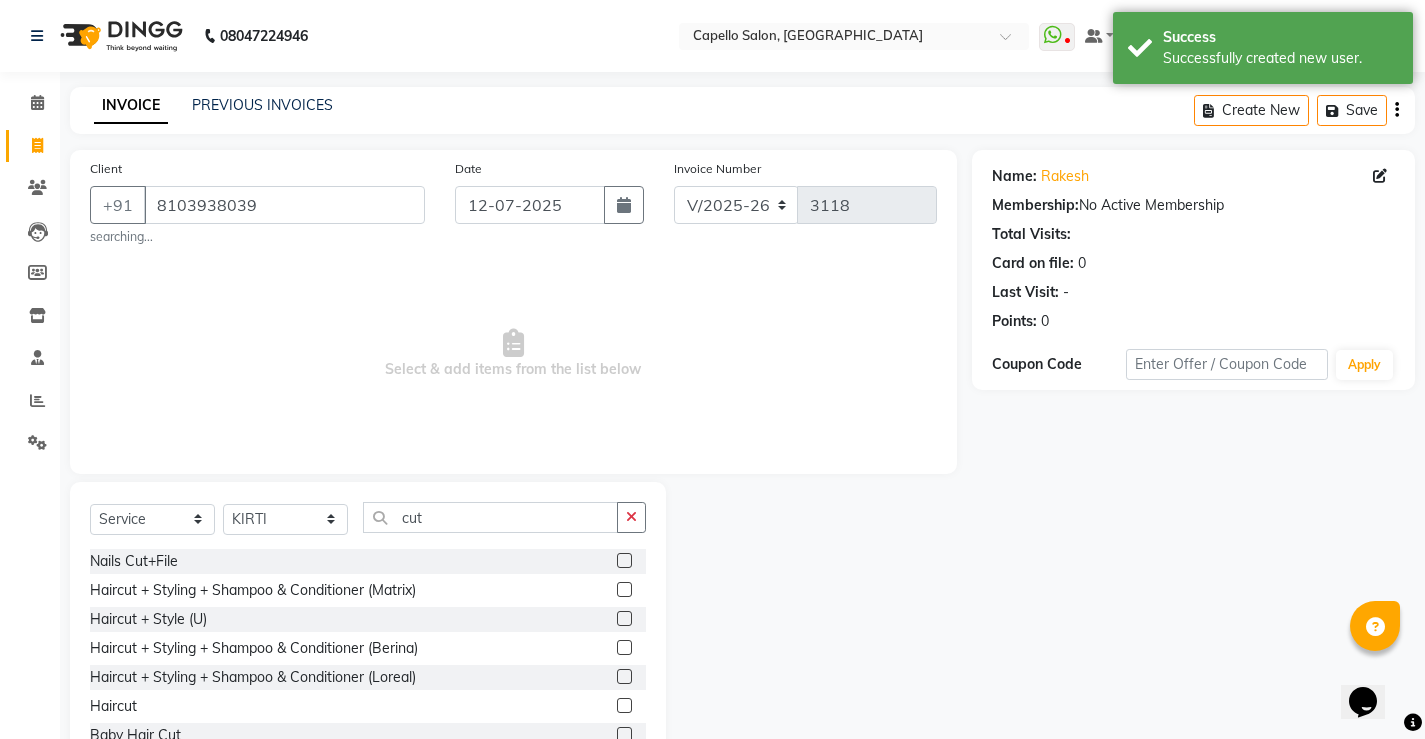 click 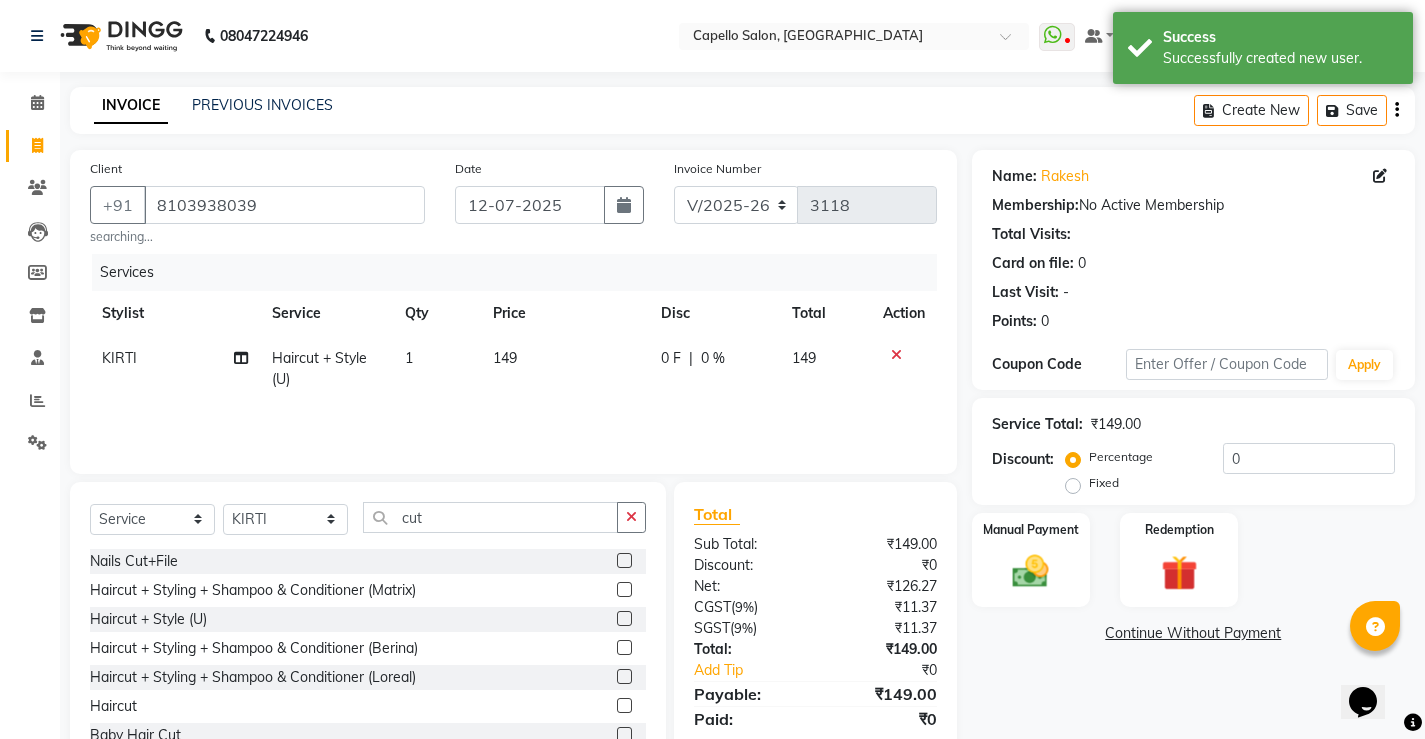 click on "149" 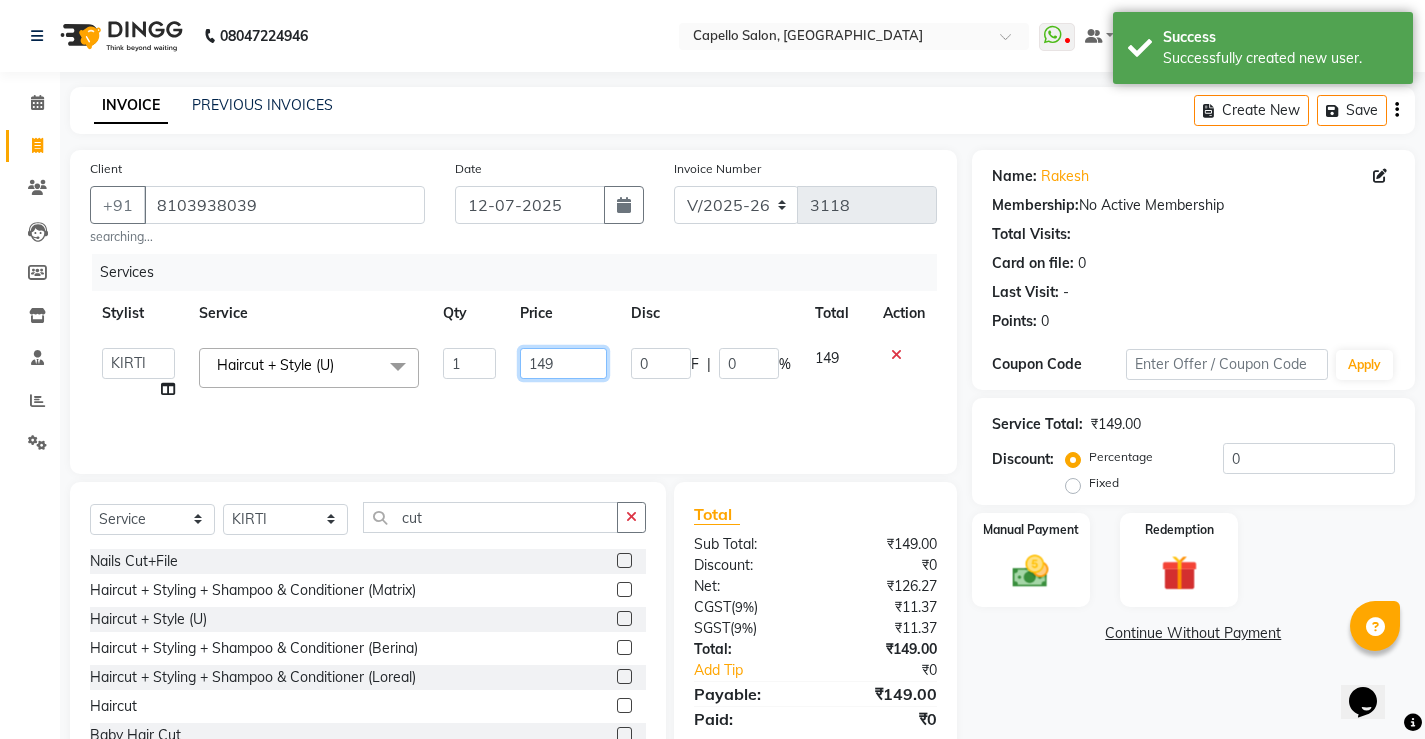 drag, startPoint x: 586, startPoint y: 351, endPoint x: 0, endPoint y: 439, distance: 592.5707 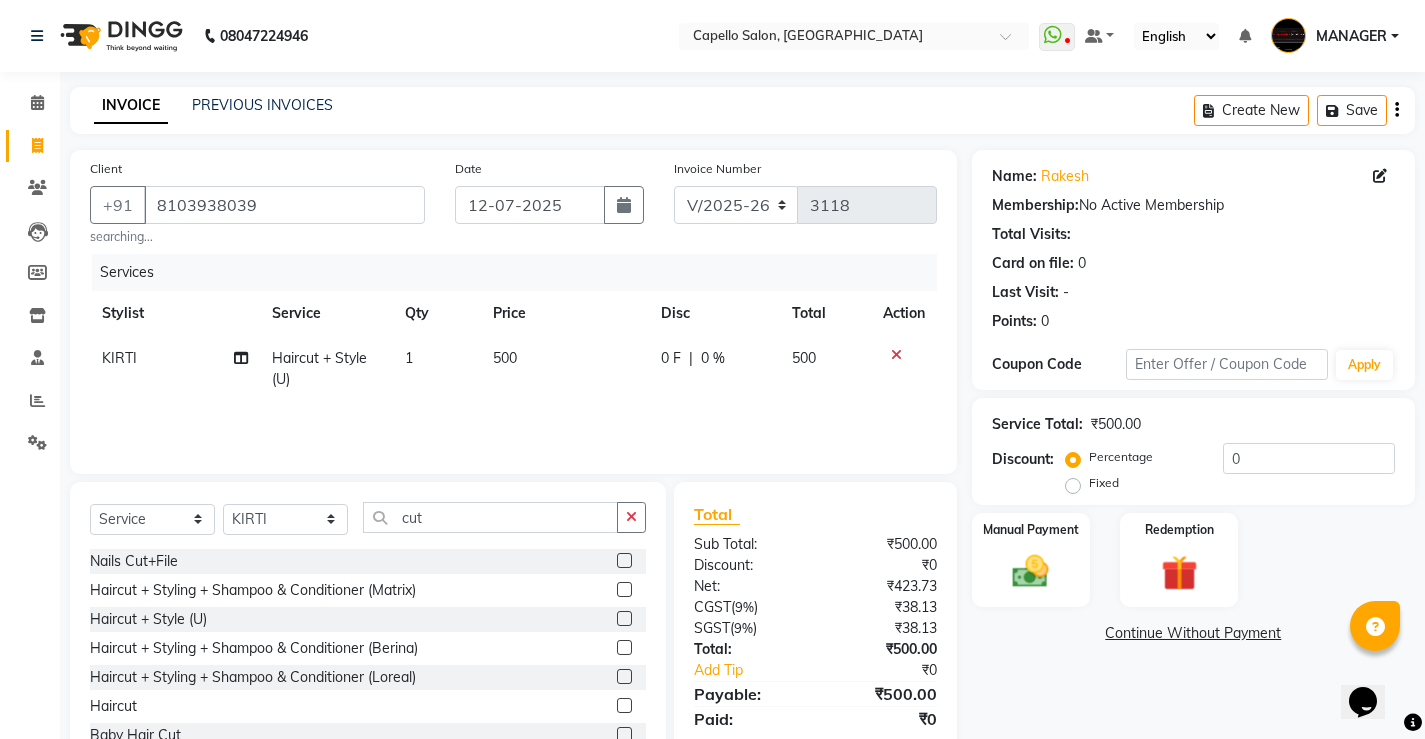 click on "Client +91 8103938039 searching... Date 12-07-2025 Invoice Number V/2025 V/2025-26 3118 Services Stylist Service Qty Price Disc Total Action KIRTI Haircut + Style (U) 1 500 0 F | 0 % 500 Select  Service  Product  Membership  Package Voucher Prepaid Gift Card  Select Stylist ADMIN AKASH khusboo KIRTI KUSHAL MANAGER Manish  RAJESH reshma ritee shailendra SHIVA VISHAL cut Nails Cut+File  Haircut + Styling + Shampoo & Conditioner (Matrix)  Haircut + Style (U)  Haircut + Styling + Shampoo & Conditioner (Berina)  Haircut + Styling + Shampoo & Conditioner (Loreal)  Haircut  Baby Hair Cut  Advance Cut  Creative Cut  Disposable Cutting Sheet   Total Sub Total: ₹500.00 Discount: ₹0 Net: ₹423.73 CGST  ( 9% ) ₹38.13 SGST  ( 9% ) ₹38.13 Total: ₹500.00 Add Tip ₹0 Payable: ₹500.00 Paid: ₹0 Balance   : ₹500.00" 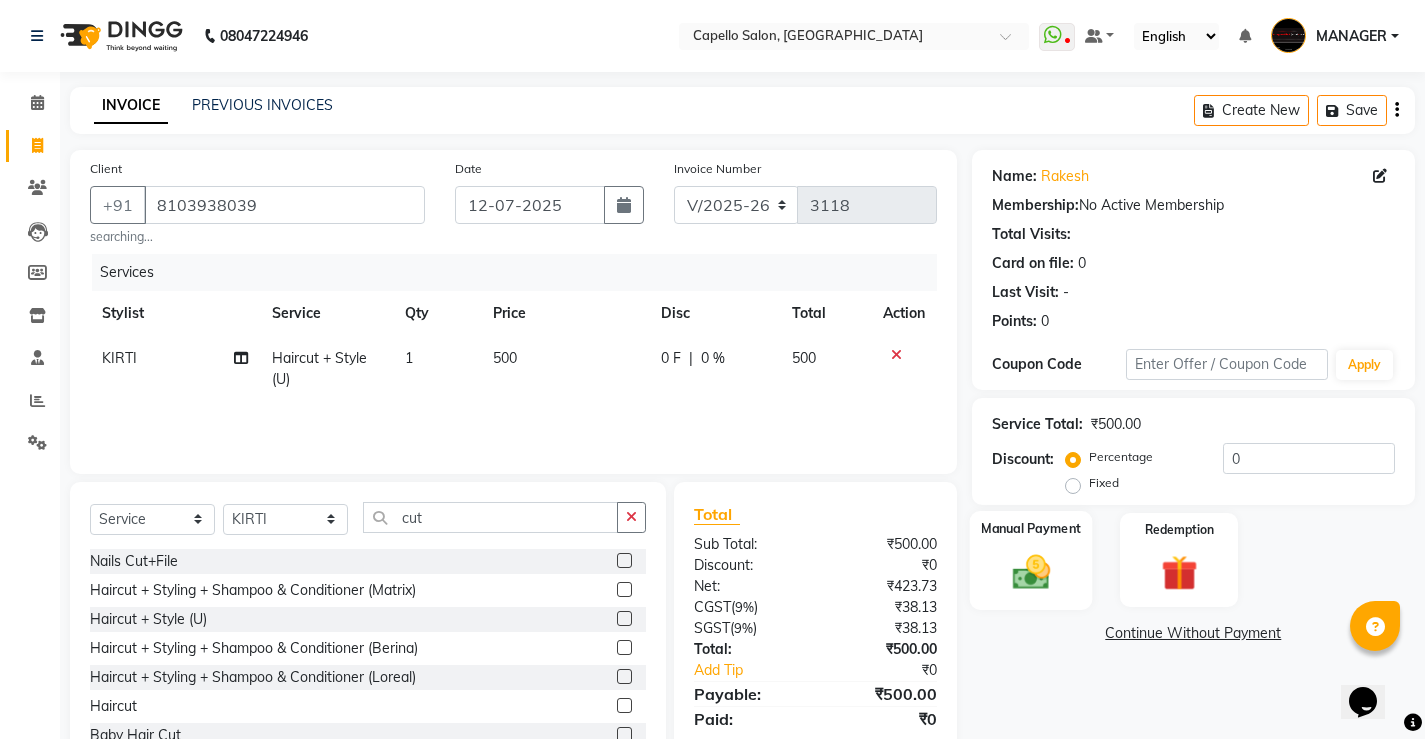 click 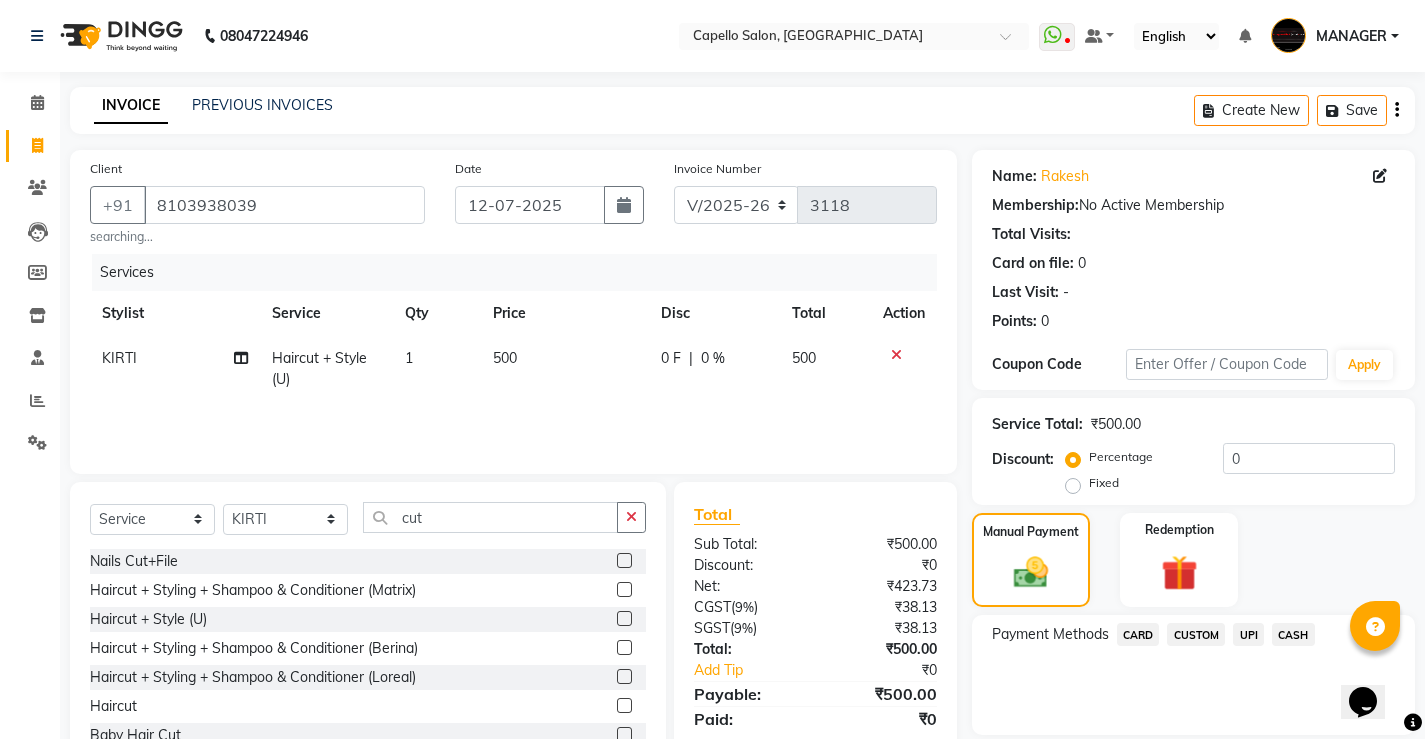 click on "CASH" 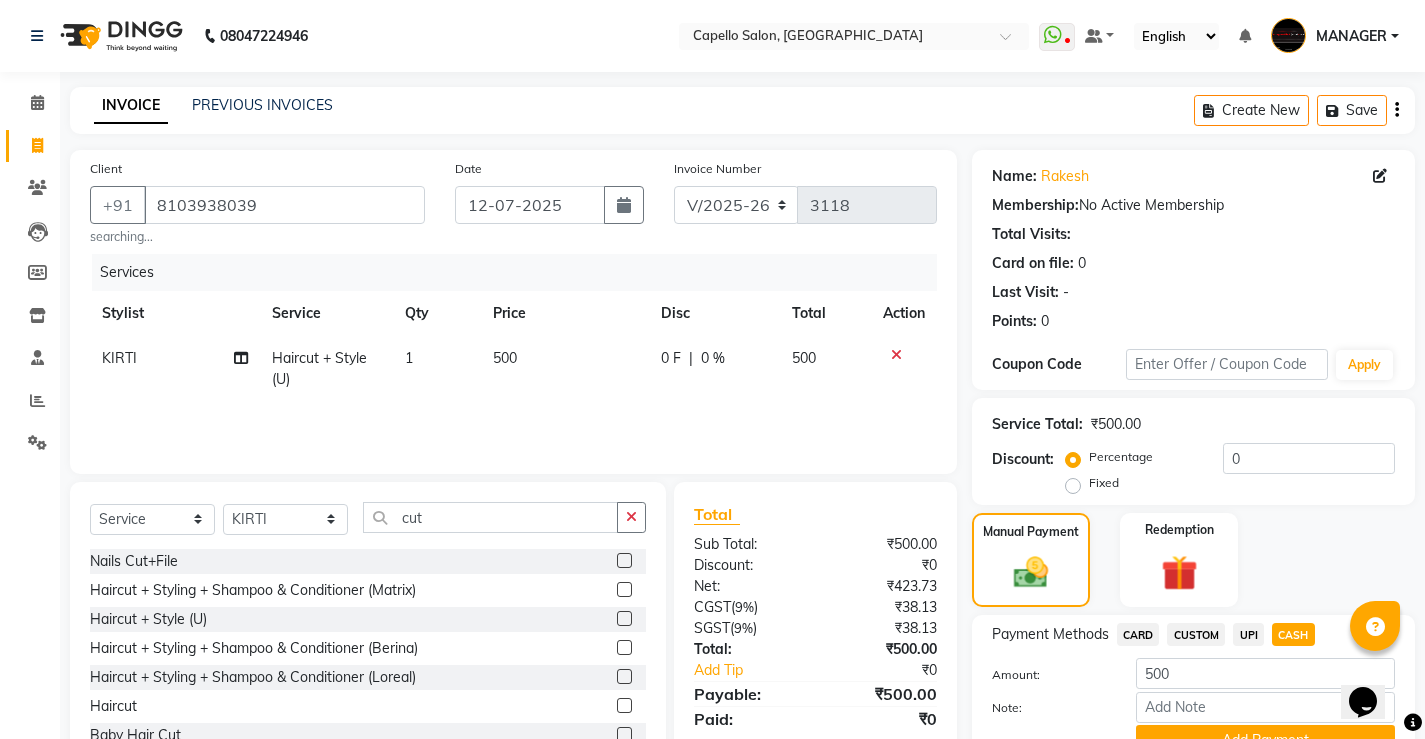 click on "Payment Methods  CARD   CUSTOM   UPI   CASH  Amount: 500 Note: Add Payment" 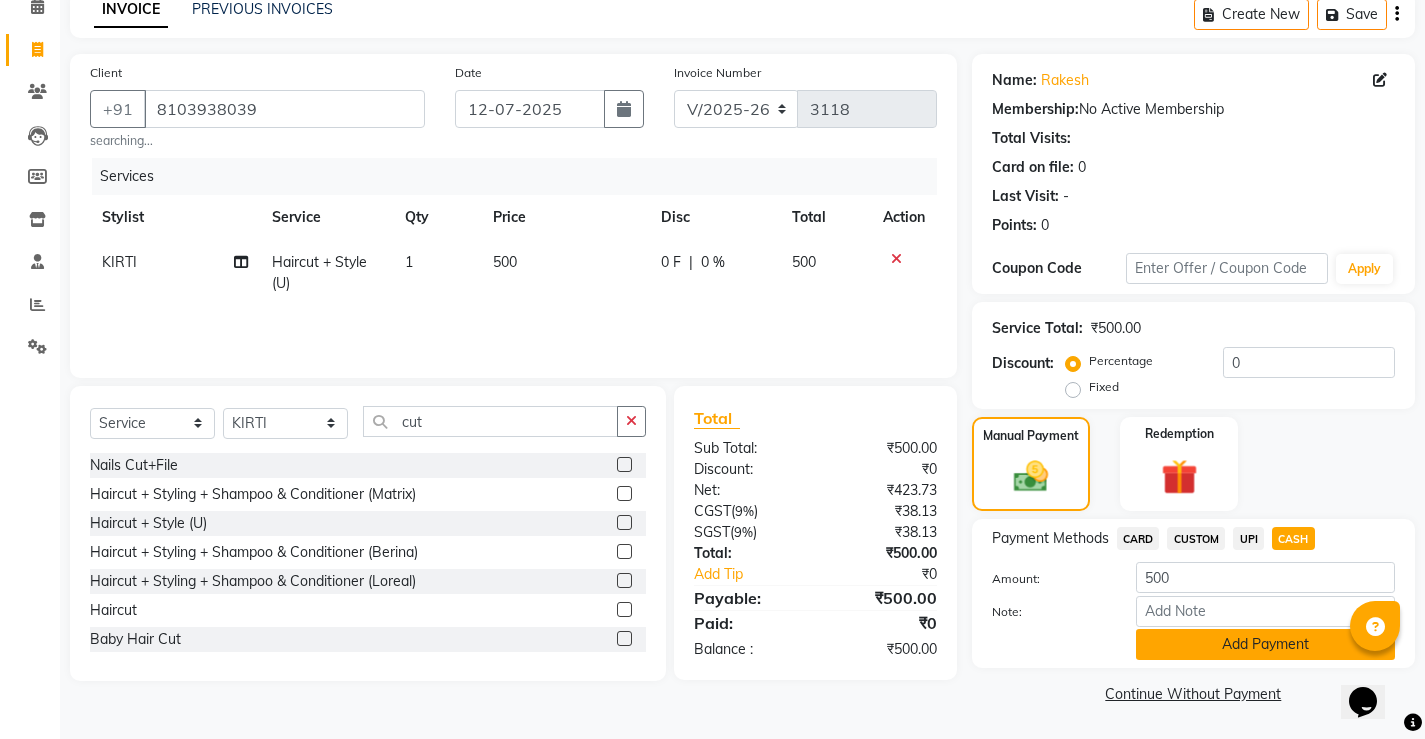 click on "Add Payment" 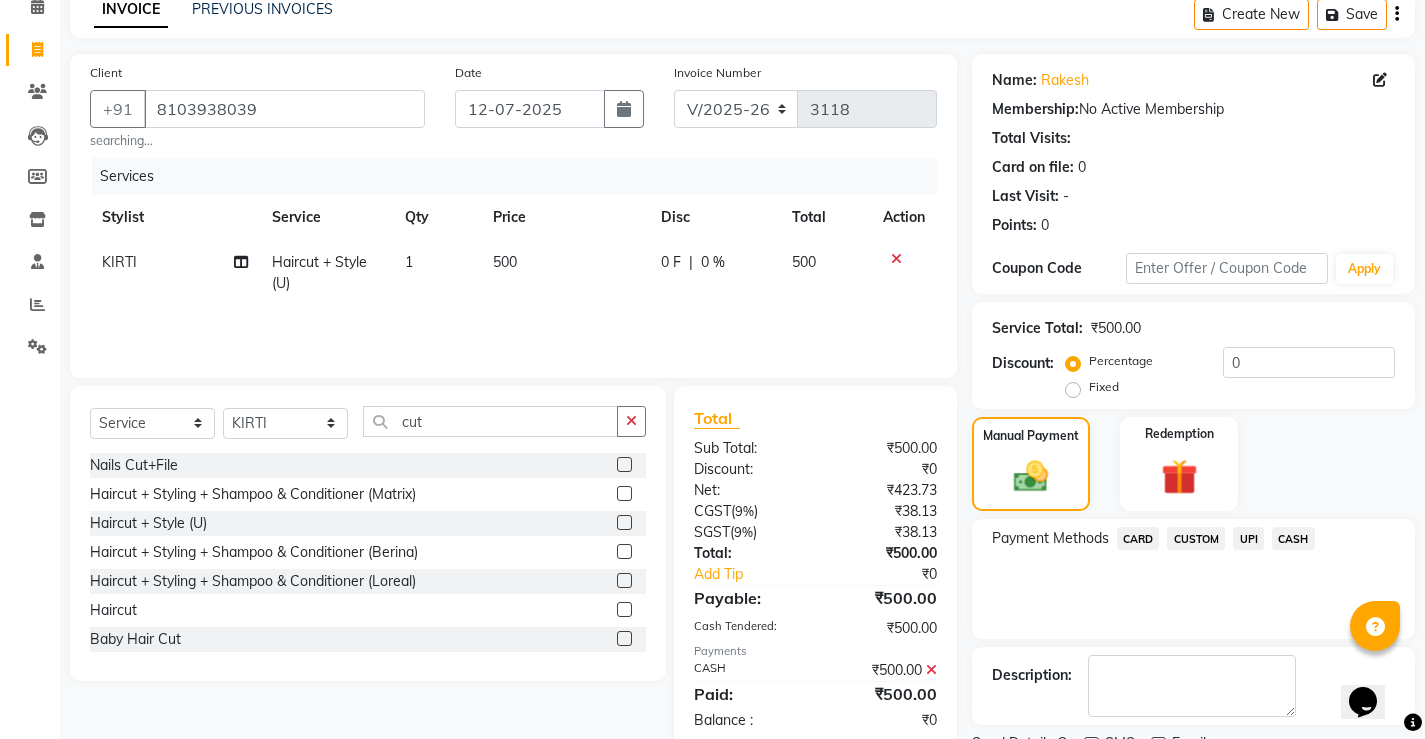 click on "Checkout" 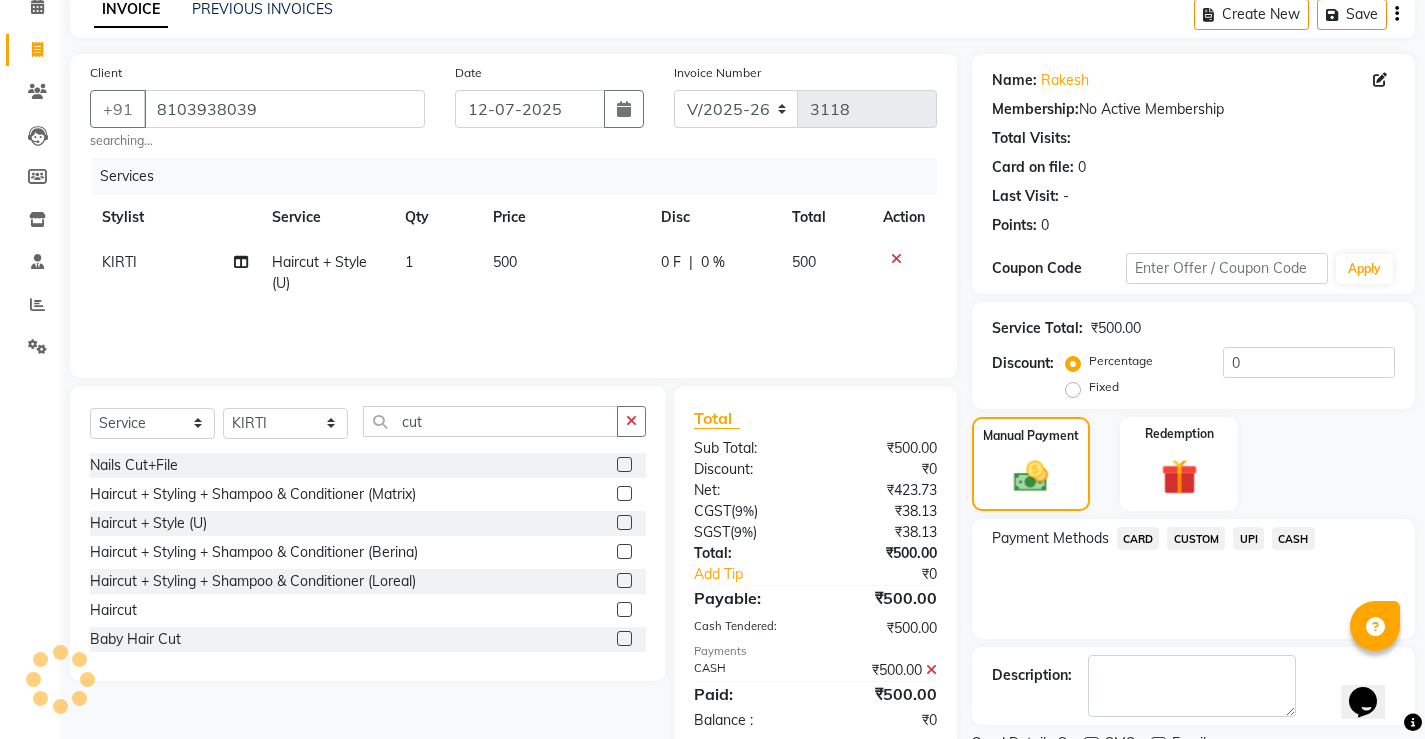 scroll, scrollTop: 180, scrollLeft: 0, axis: vertical 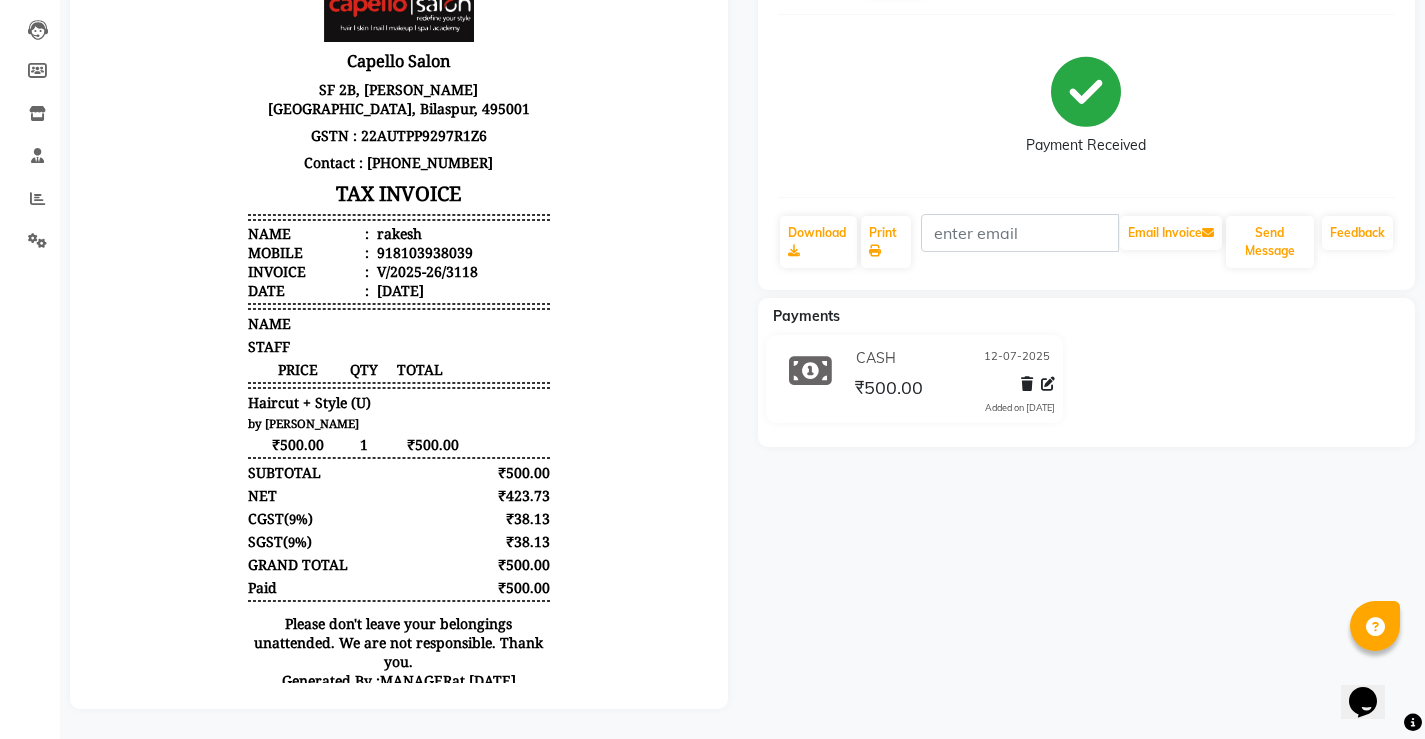 click 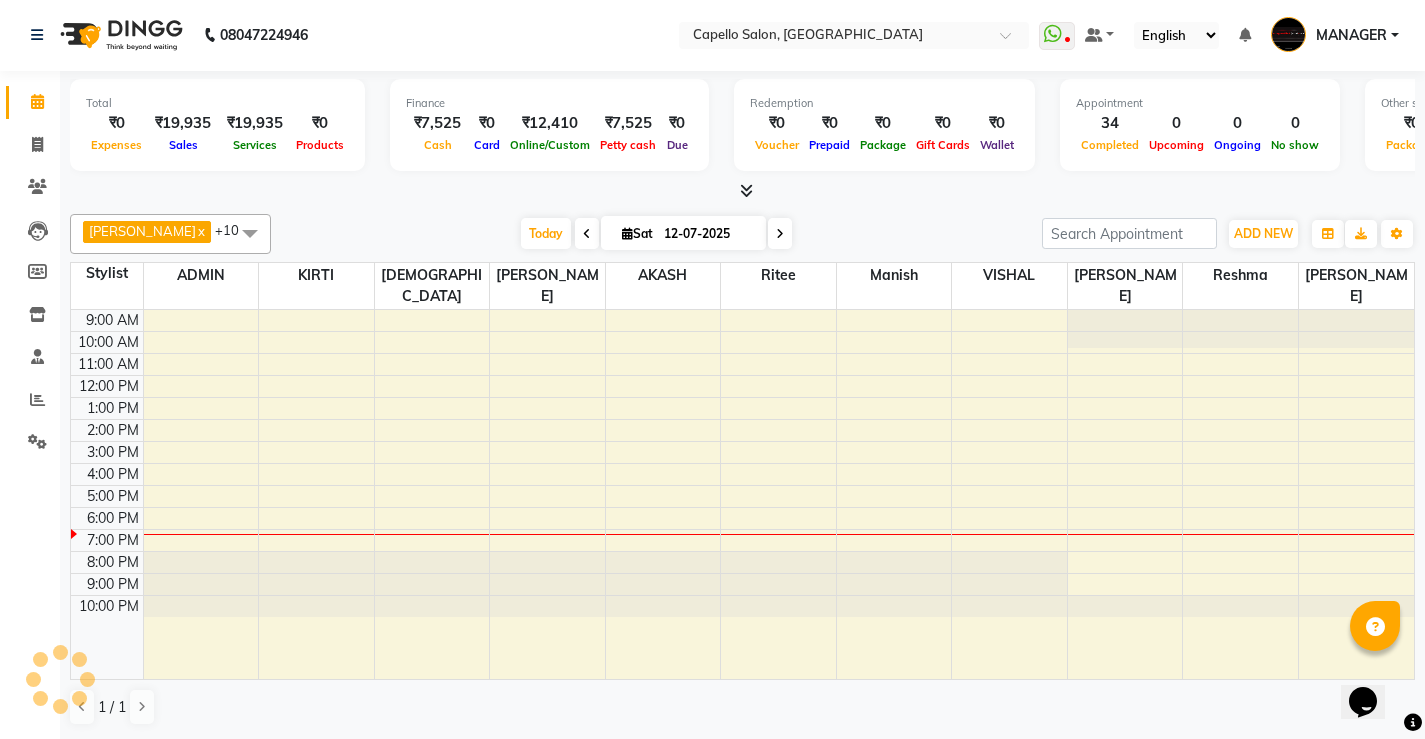 scroll, scrollTop: 0, scrollLeft: 0, axis: both 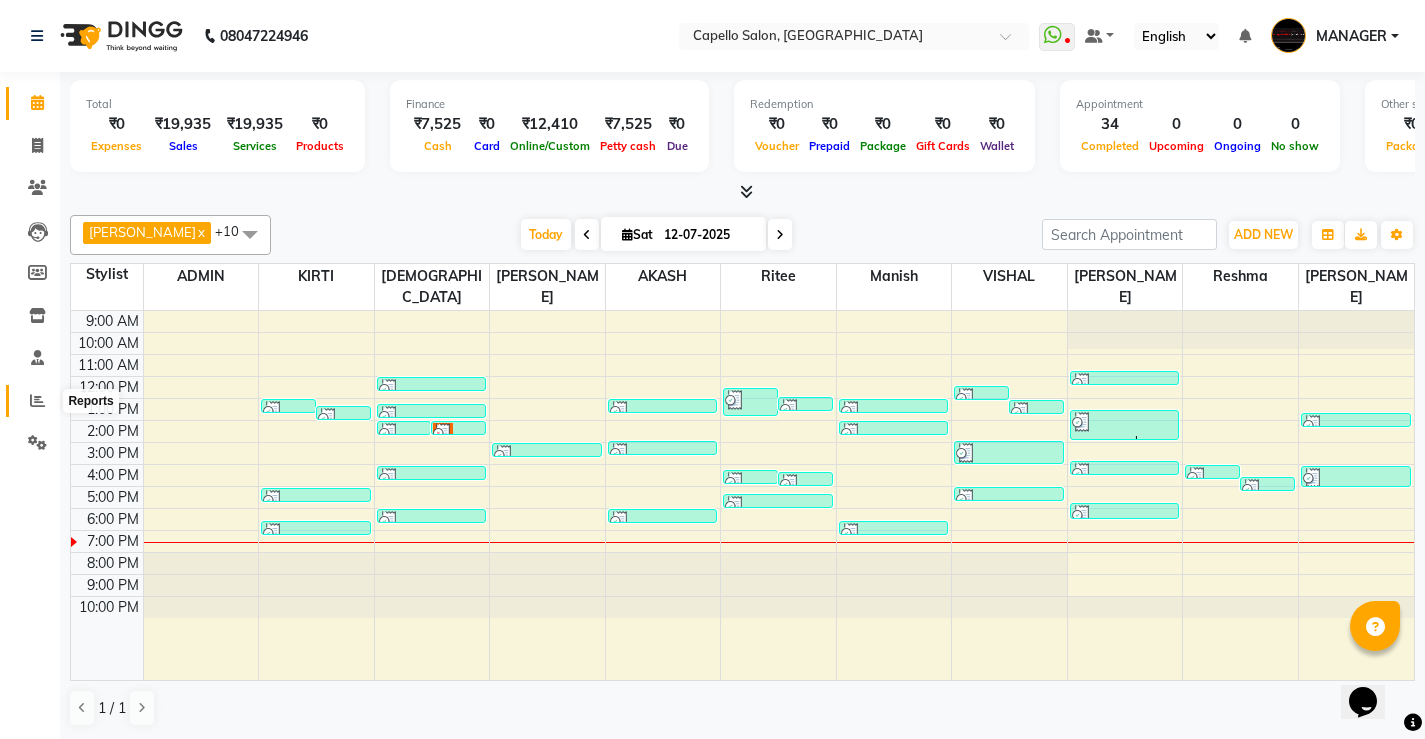 click 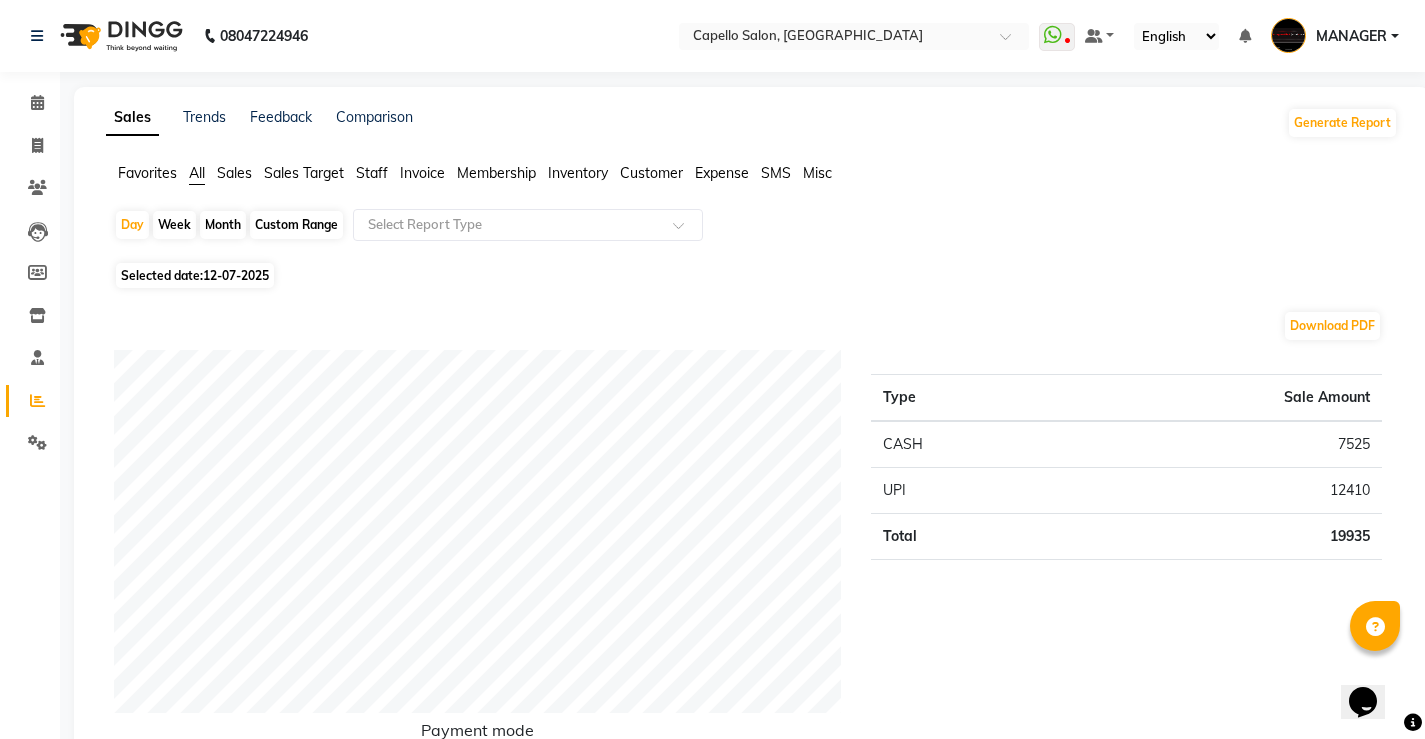 click on "Custom Range" 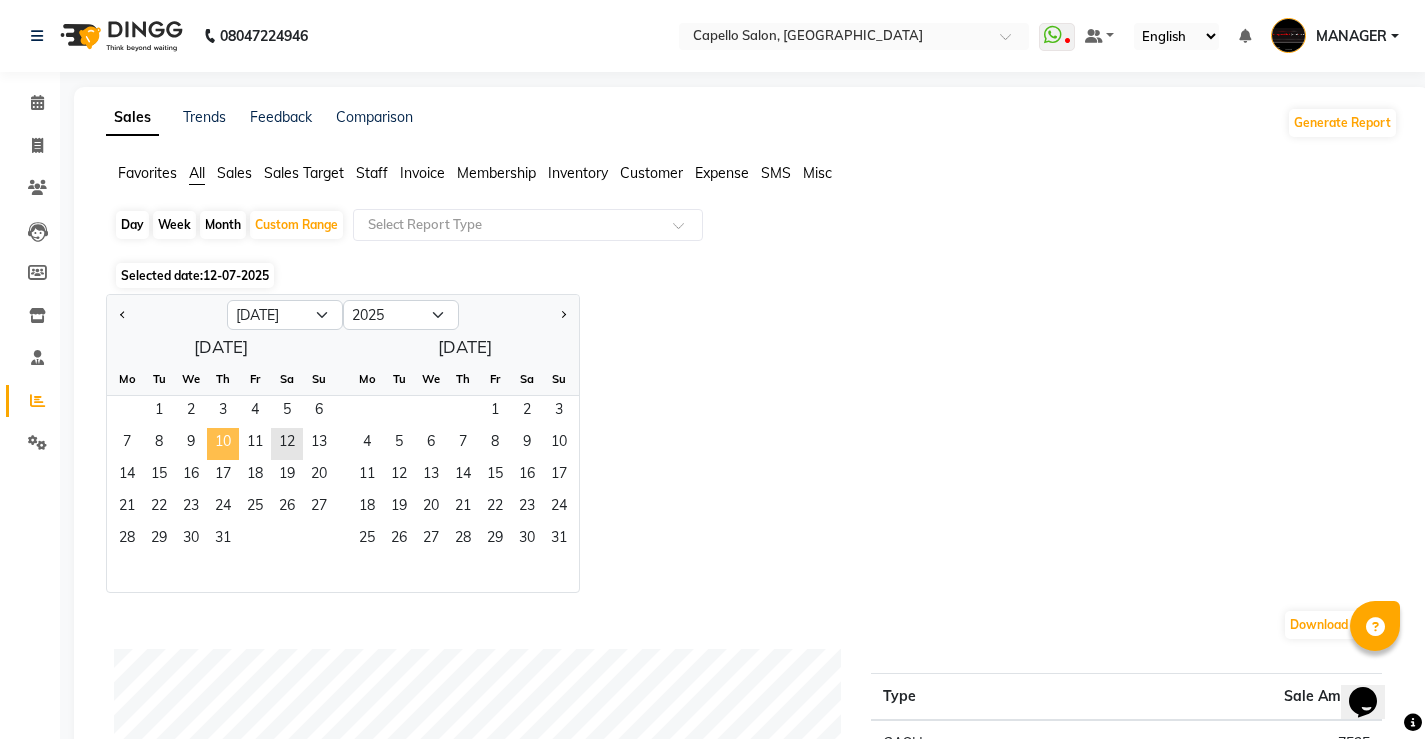 click on "10" 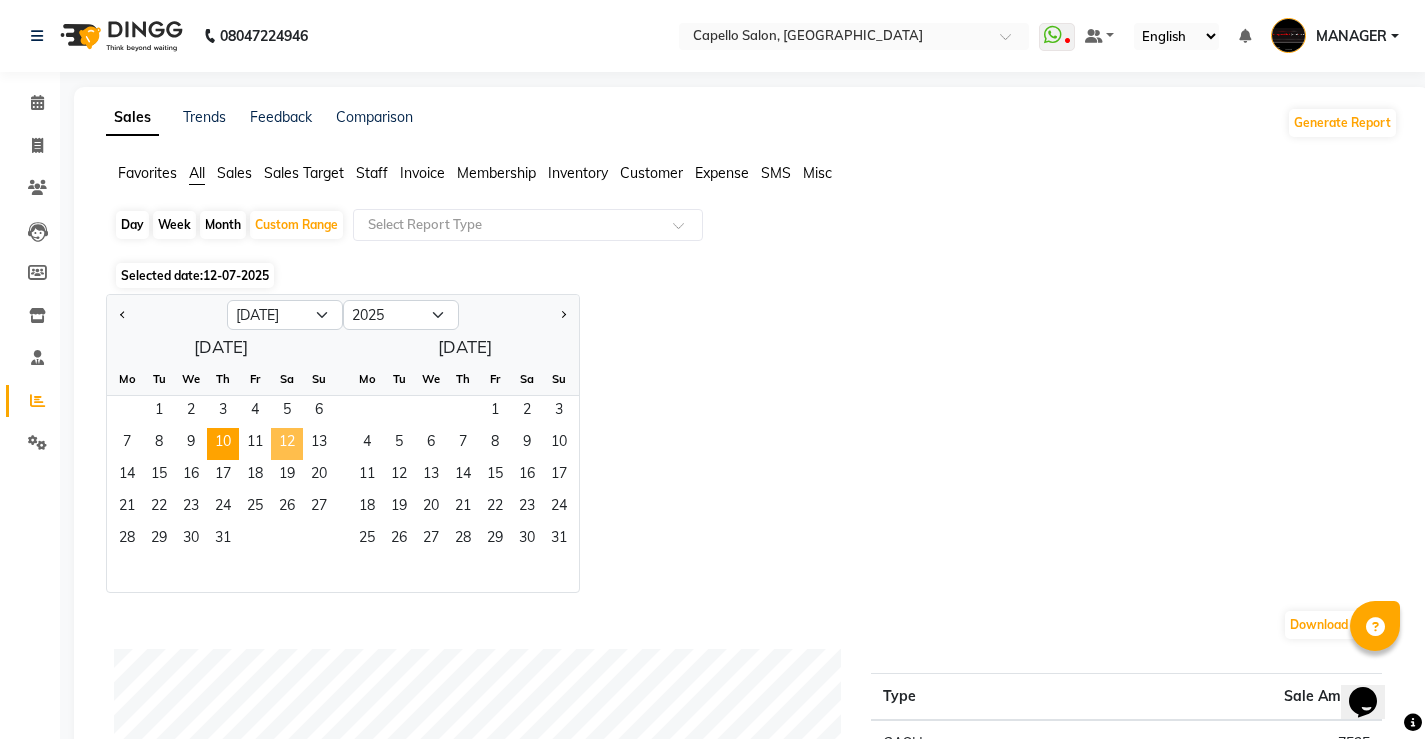 click on "12" 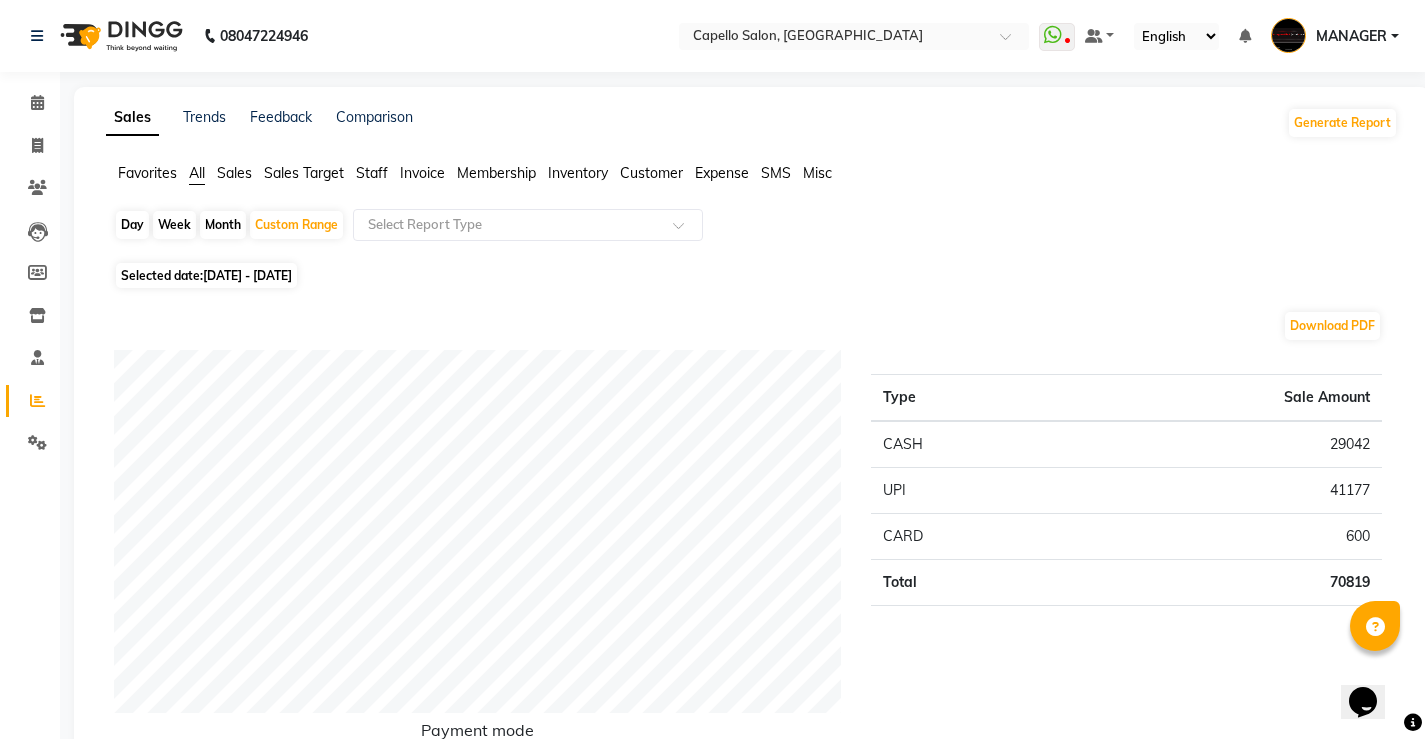 click on "Staff" 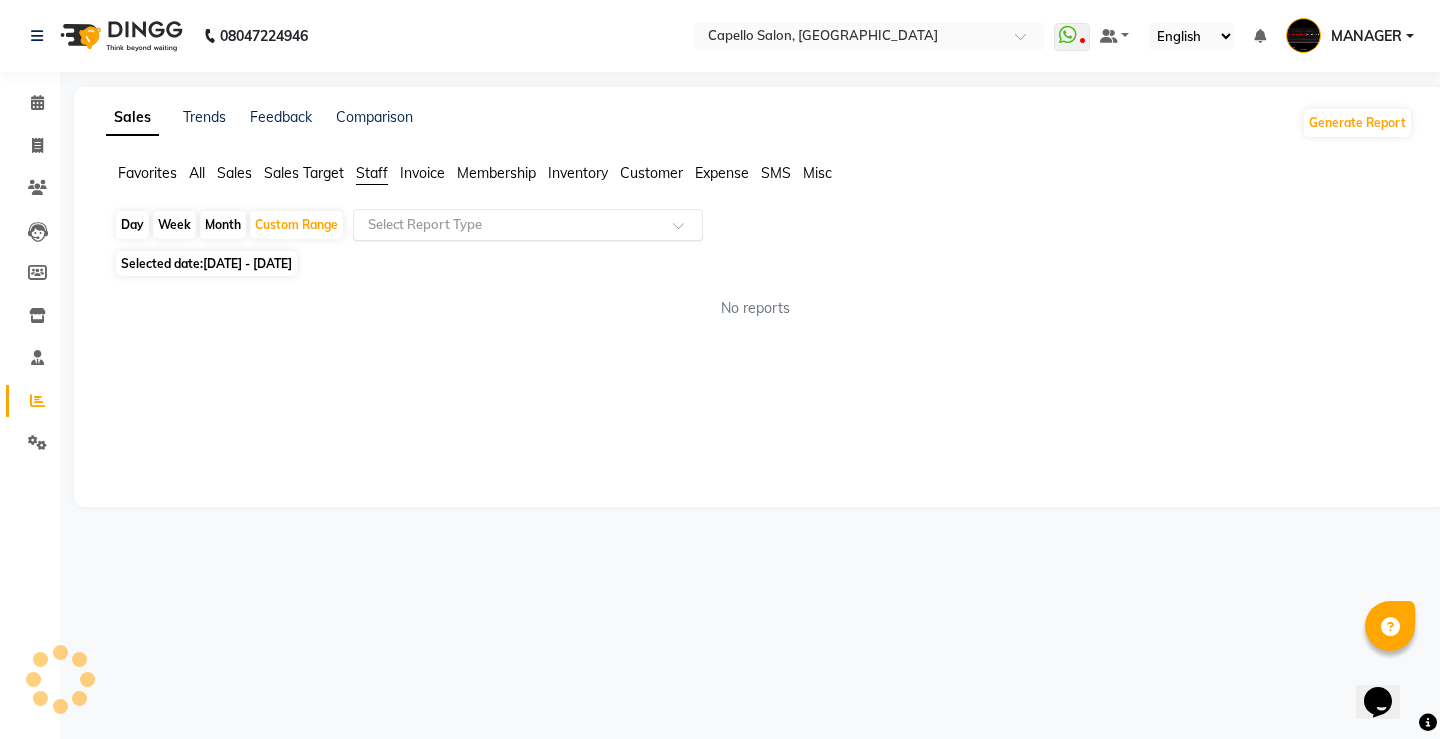 drag, startPoint x: 388, startPoint y: 221, endPoint x: 407, endPoint y: 236, distance: 24.207438 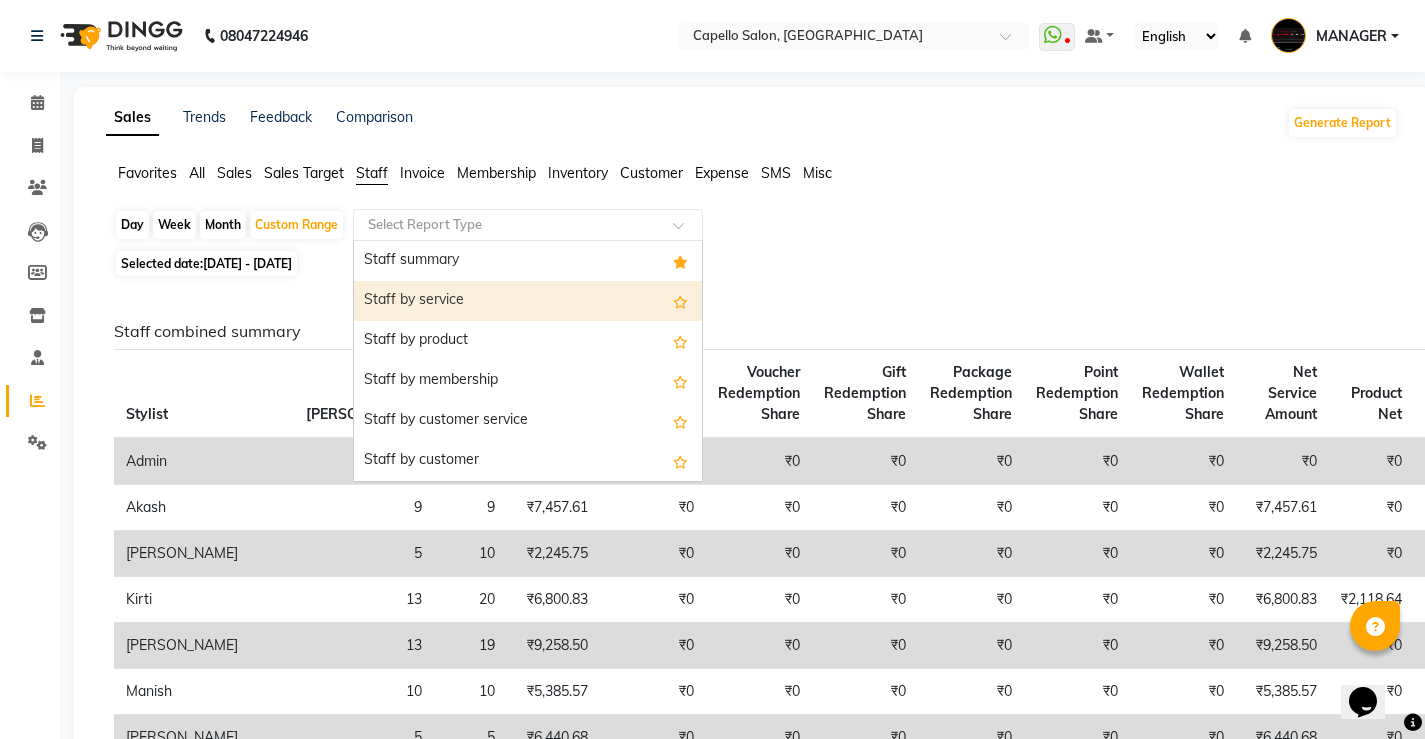 click on "Staff by service" at bounding box center (528, 301) 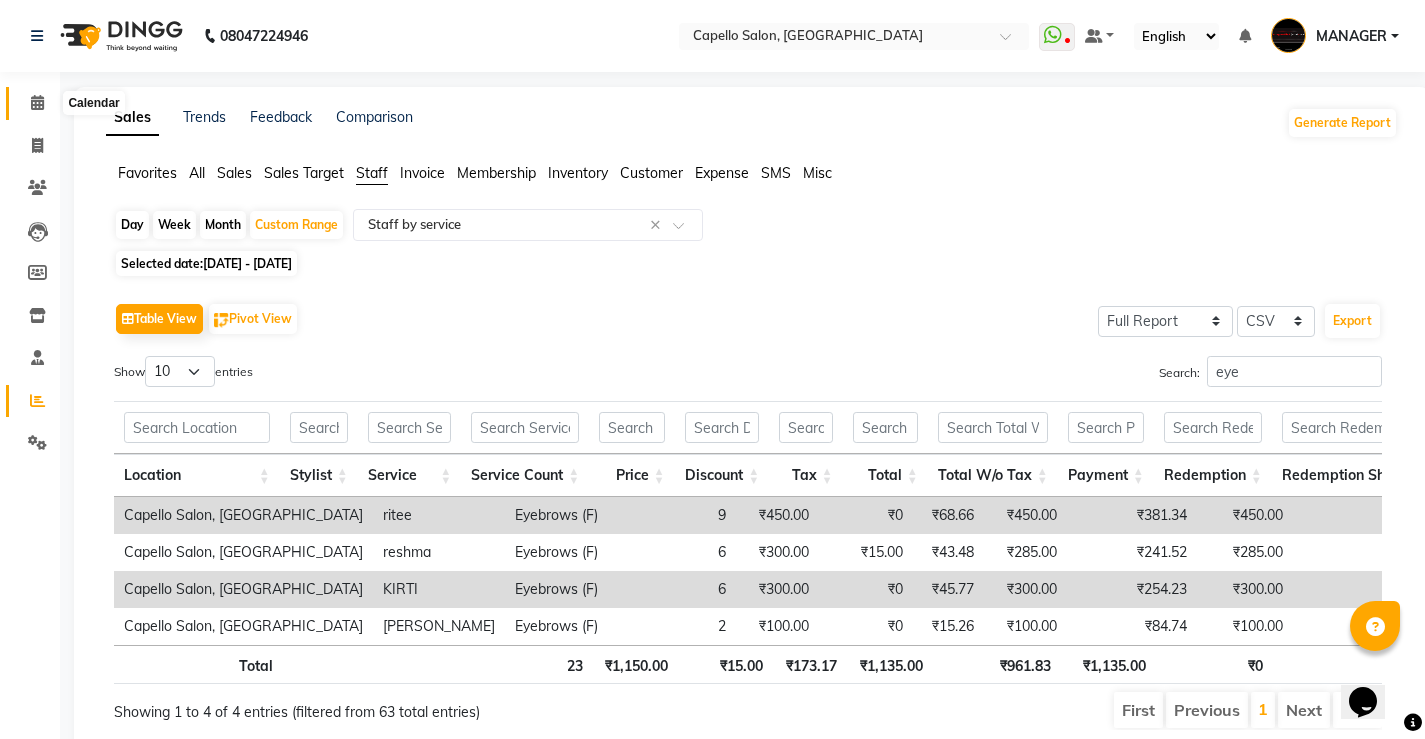 click 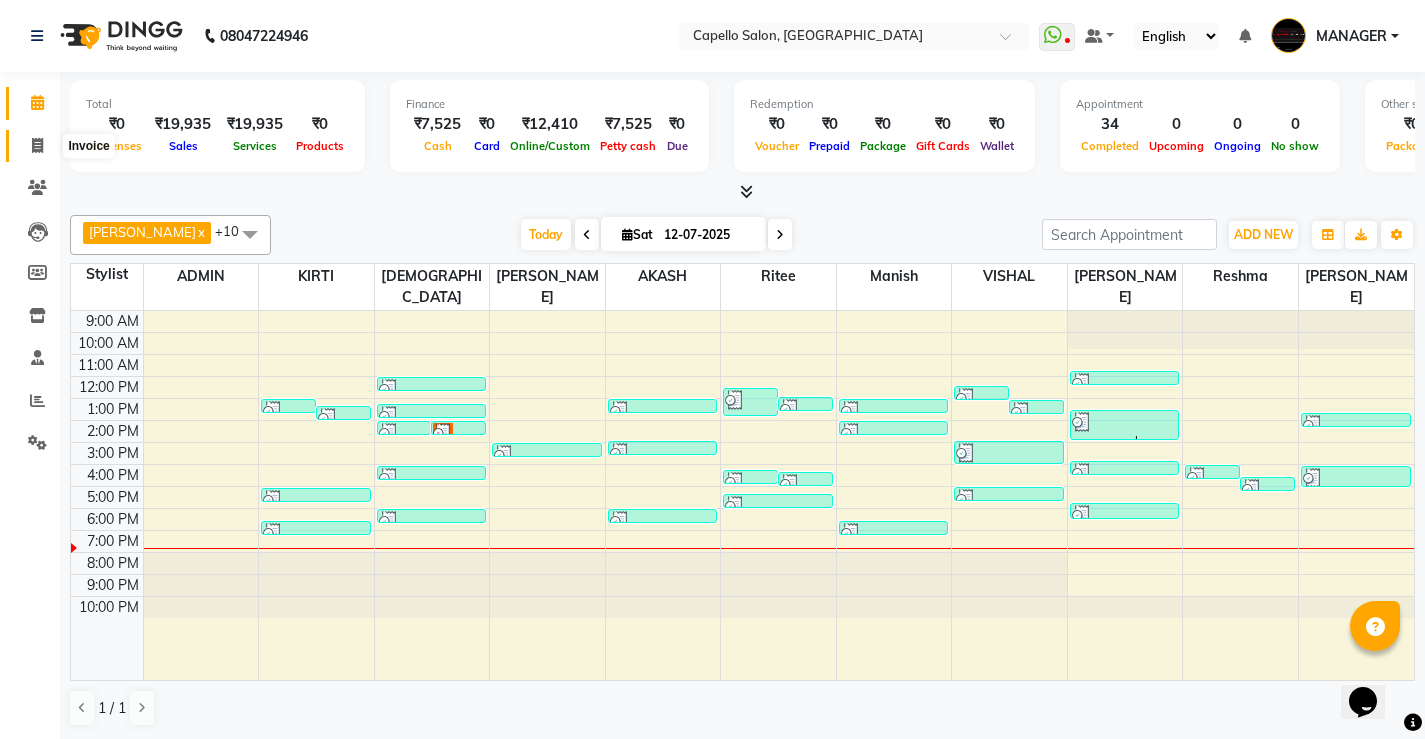 click 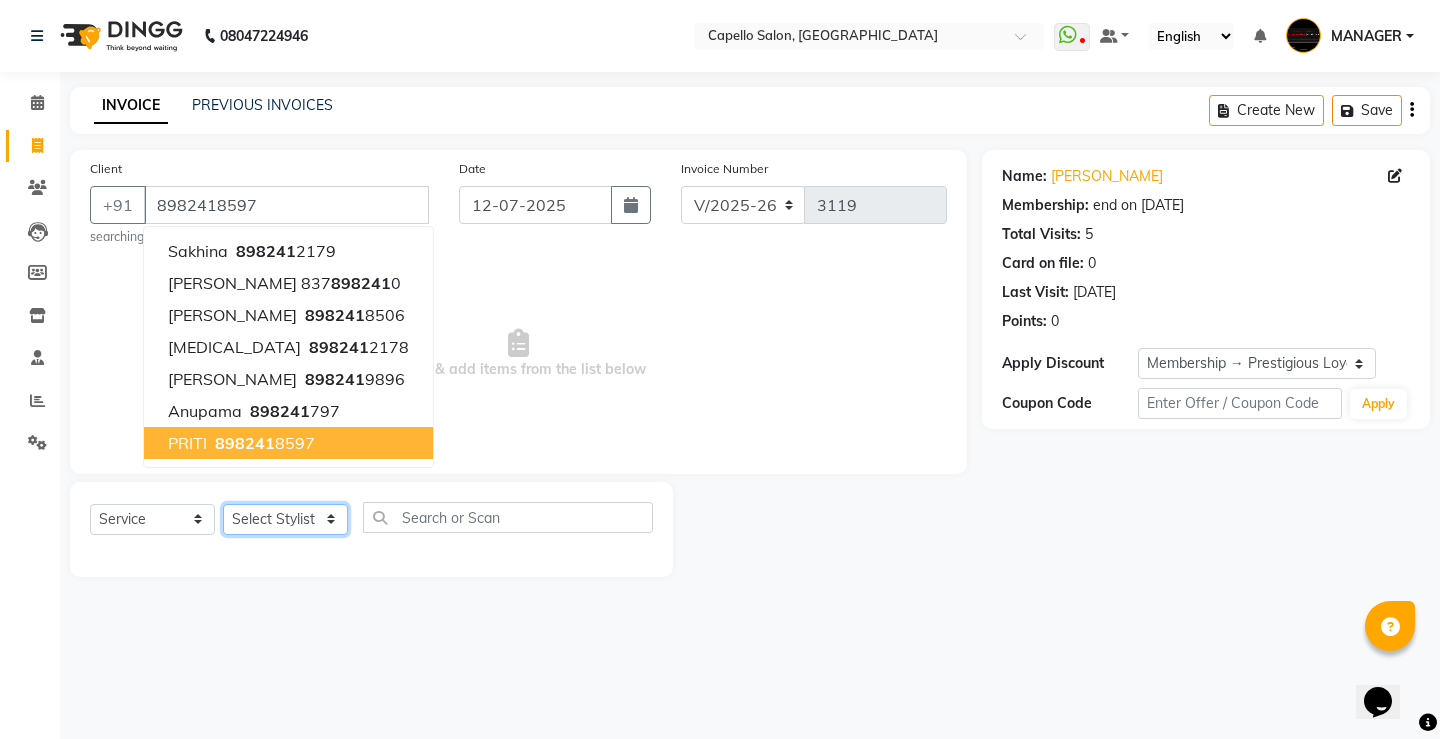 click on "Select Stylist ADMIN AKASH [PERSON_NAME] [PERSON_NAME] MANAGER [PERSON_NAME]  [PERSON_NAME] [PERSON_NAME] [PERSON_NAME]" 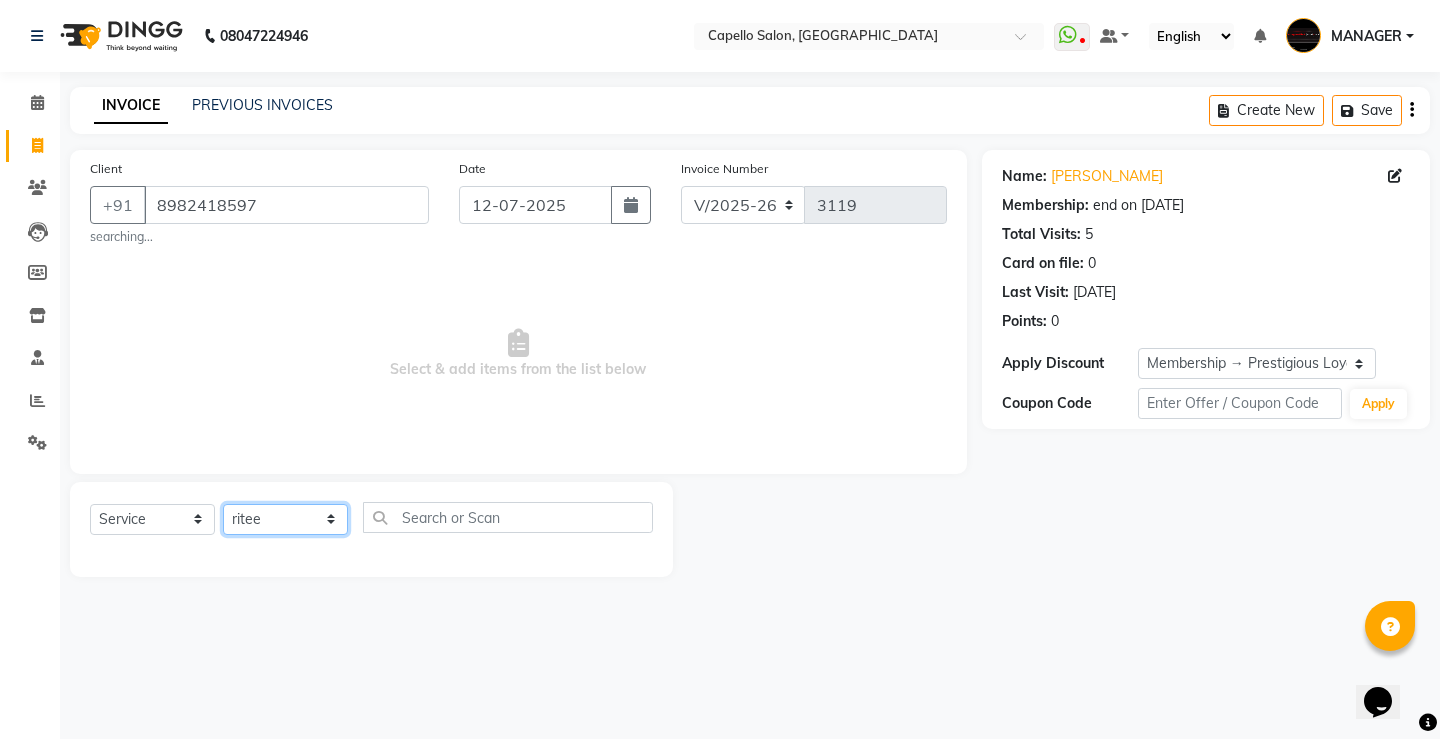click on "Select Stylist ADMIN AKASH [PERSON_NAME] [PERSON_NAME] MANAGER [PERSON_NAME]  [PERSON_NAME] [PERSON_NAME] [PERSON_NAME]" 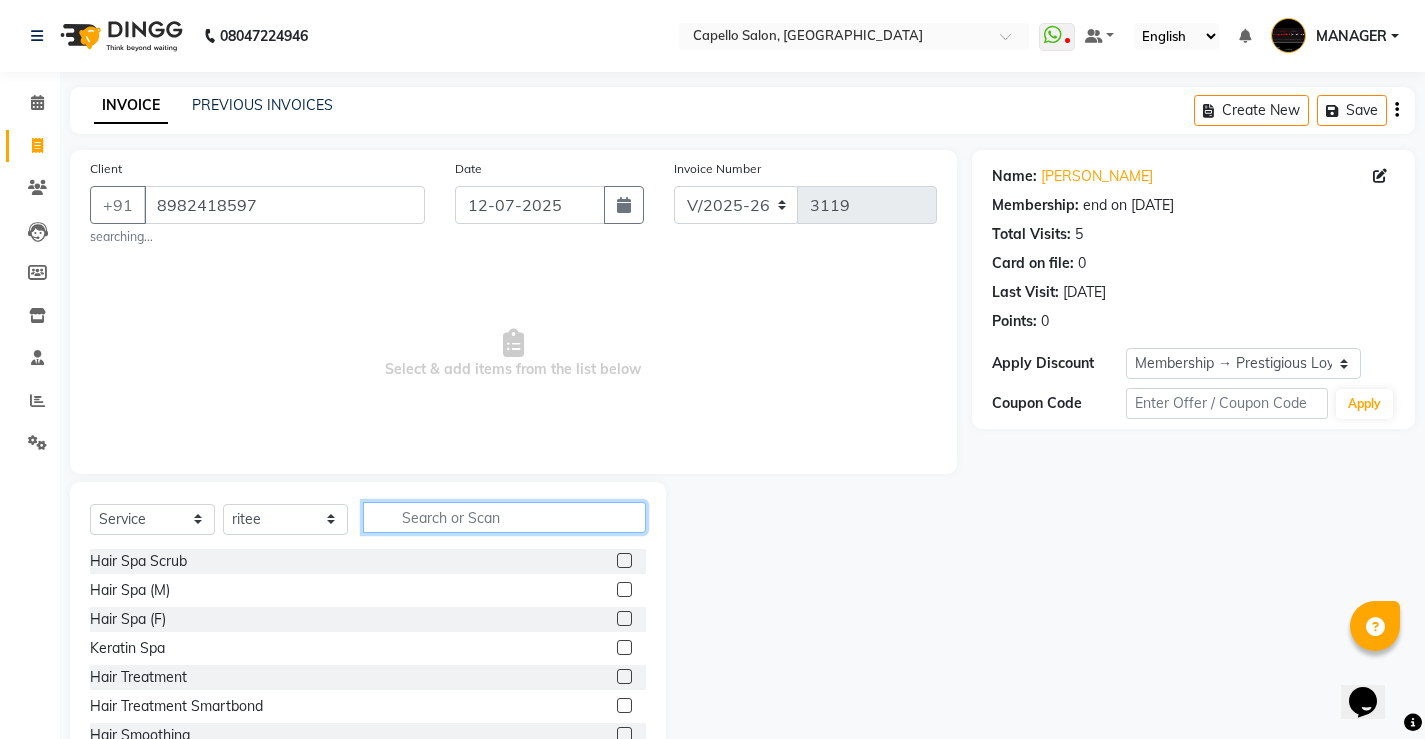 click 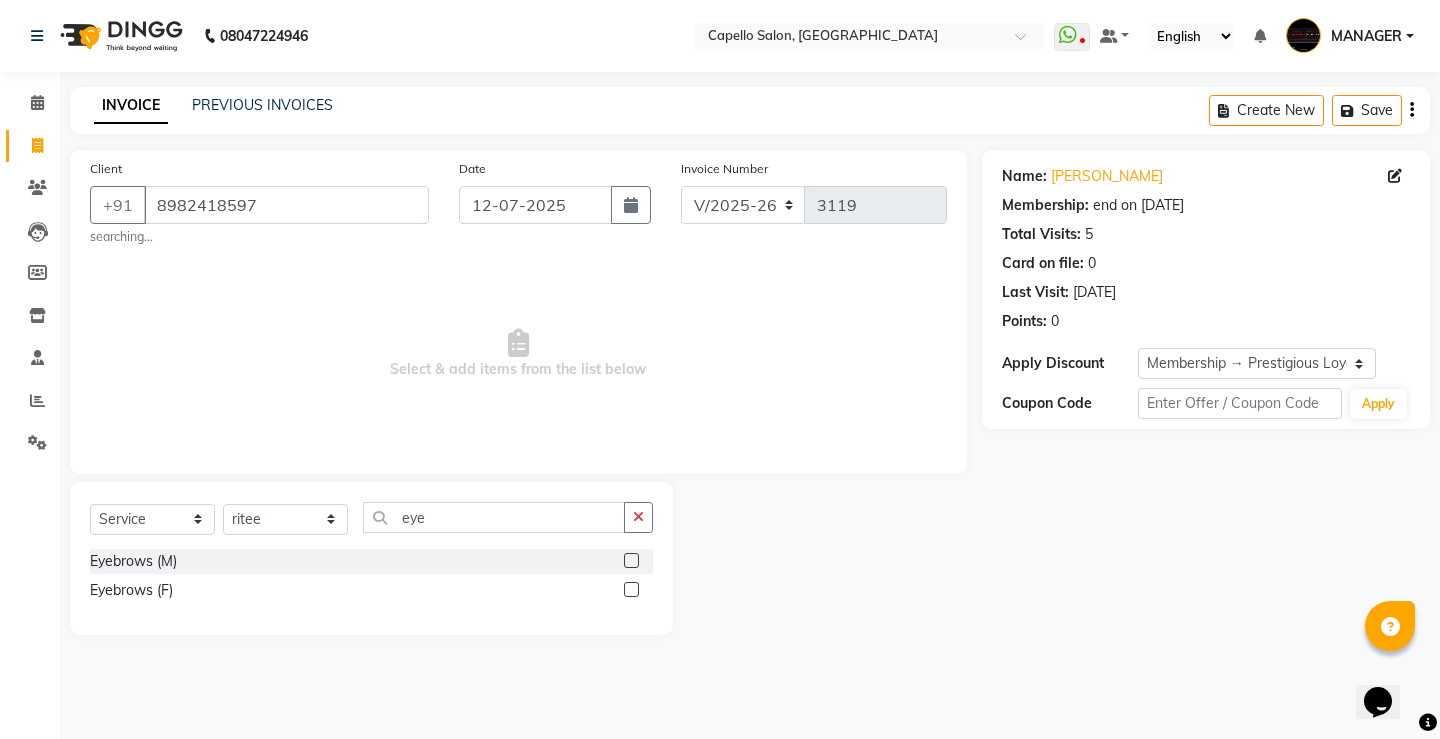 click 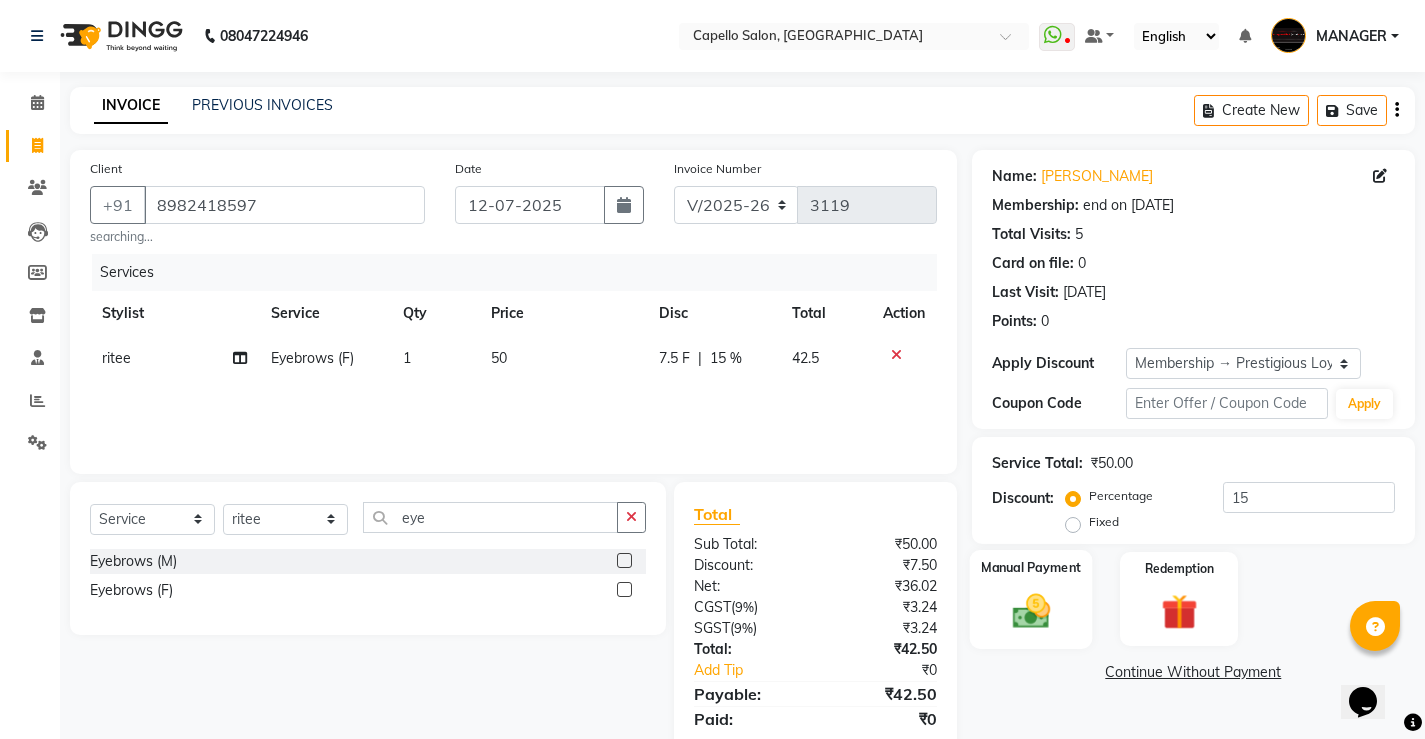 click 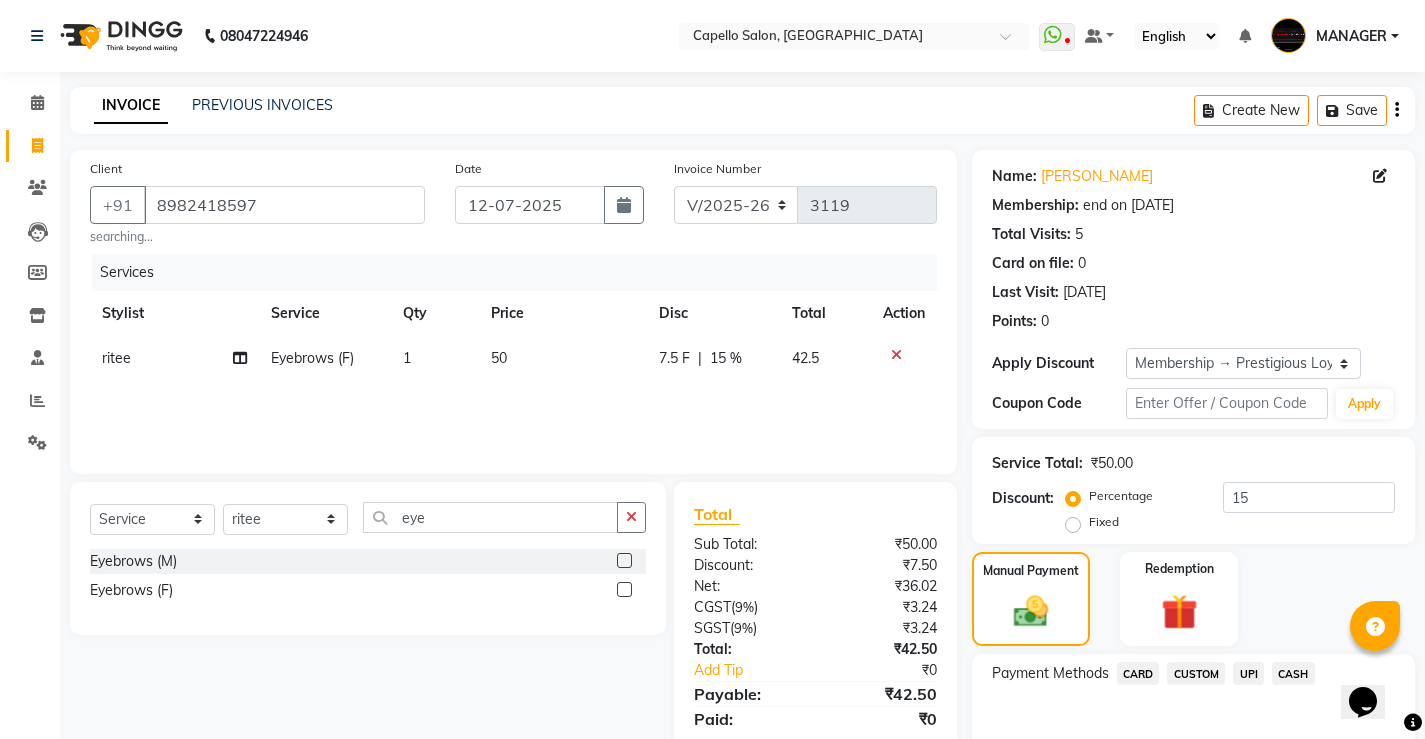 click on "UPI" 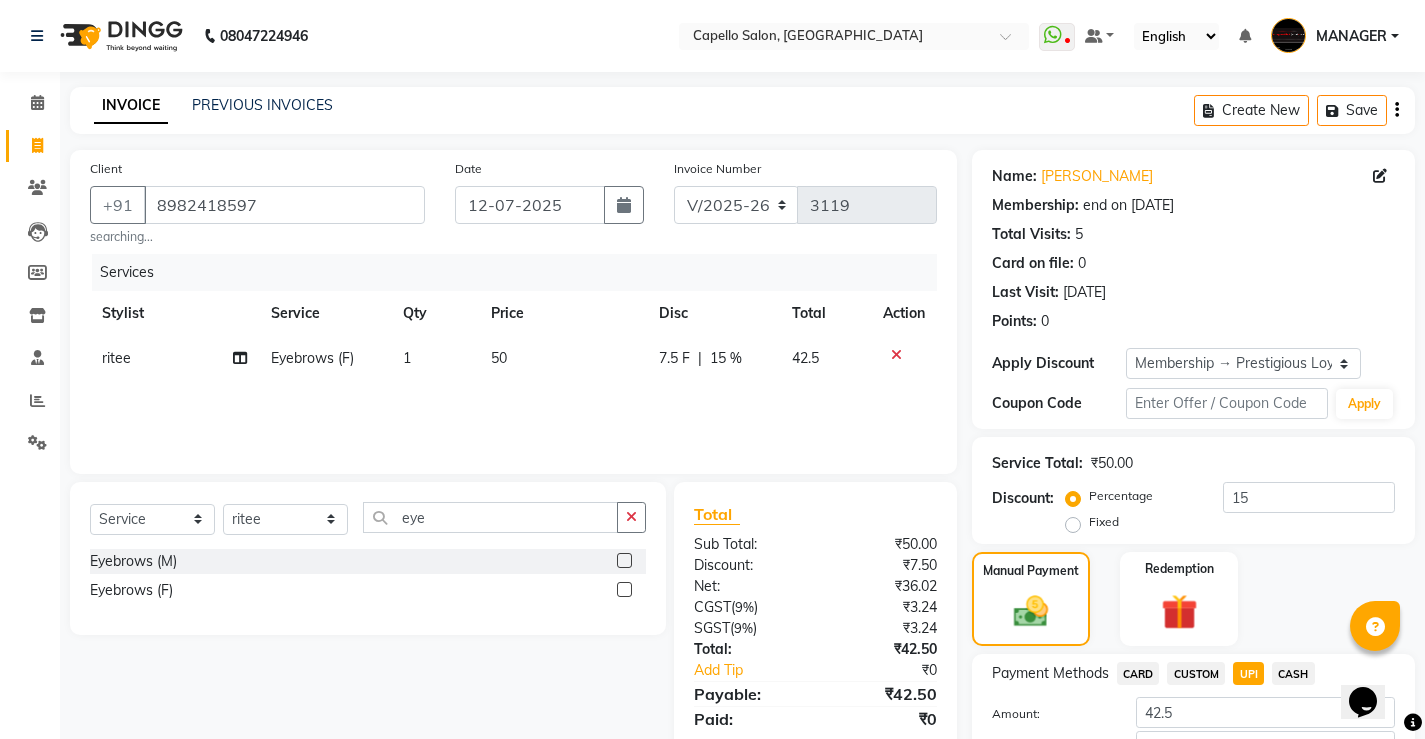 click on "Add Payment" 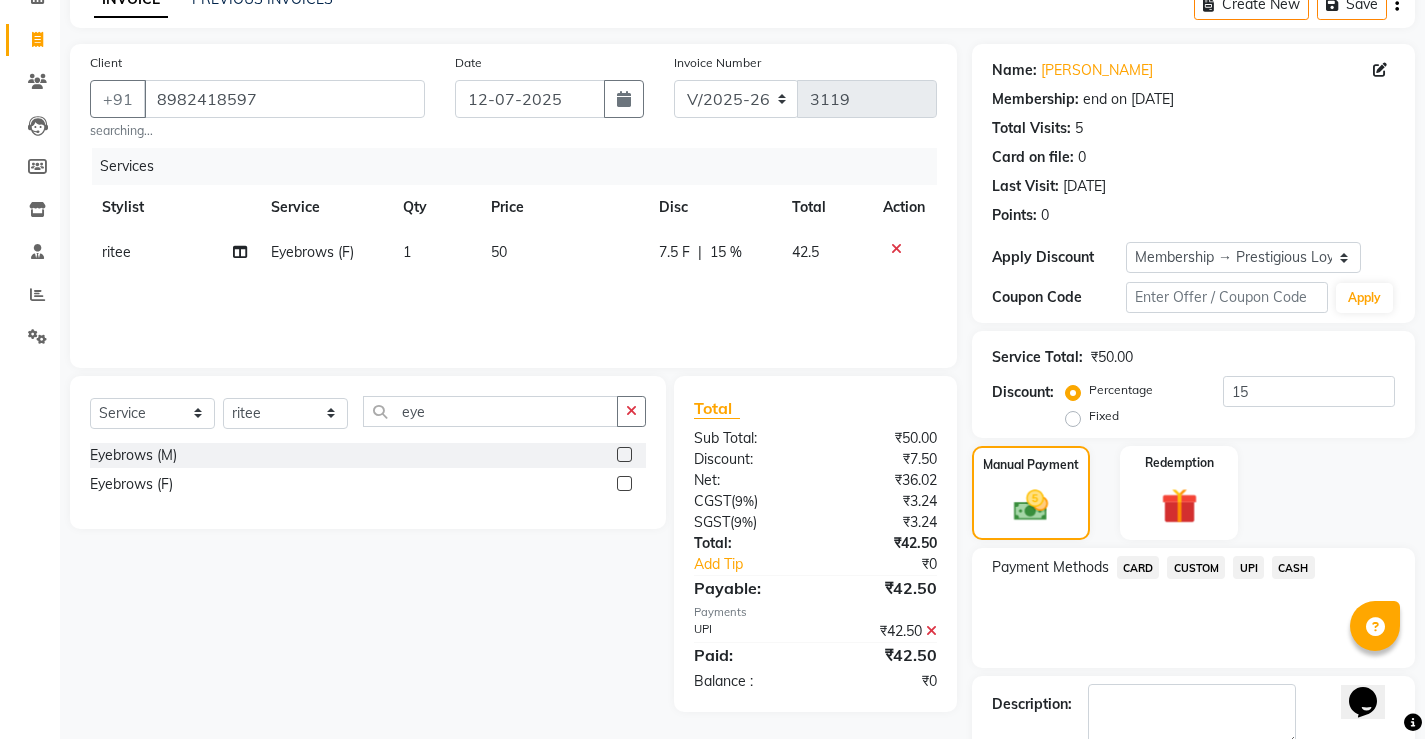 scroll, scrollTop: 206, scrollLeft: 0, axis: vertical 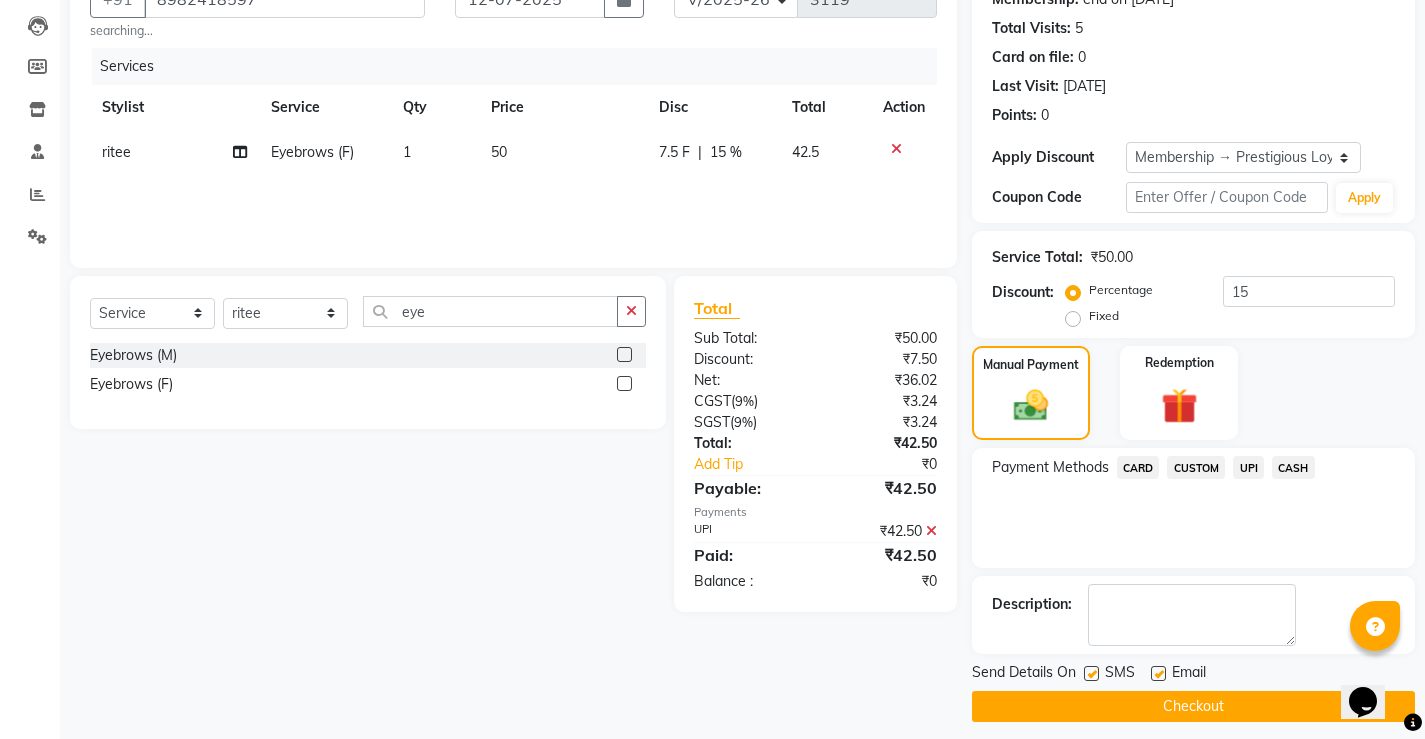 click on "INVOICE PREVIOUS INVOICES Create New   Save  Client +91 8982418597 searching... Date 12-07-2025 Invoice Number V/2025 V/2025-26 3119 Services Stylist Service Qty Price Disc Total Action ritee Eyebrows (F) 1 50 7.5 F | 15 % 42.5 Select  Service  Product  Membership  Package Voucher Prepaid Gift Card  Select Stylist ADMIN AKASH khusboo KIRTI KUSHAL MANAGER Manish  RAJESH reshma ritee shailendra SHIVA VISHAL eye Eyebrows (M)  Eyebrows (F)  Total Sub Total: ₹50.00 Discount: ₹7.50 Net: ₹36.02 CGST  ( 9% ) ₹3.24 SGST  ( 9% ) ₹3.24 Total: ₹42.50 Add Tip ₹0 Payable: ₹42.50 Payments UPI ₹42.50  Paid: ₹42.50 Balance   : ₹0 Name: Priti  Membership: end on 28-10-2026 Total Visits:  5 Card on file:  0 Last Visit:   18-06-2025 Points:   0  Apply Discount Select Membership → Prestigious Loyalty Membership Coupon Code Apply Service Total:  ₹50.00  Discount:  Percentage   Fixed  15 Manual Payment Redemption Payment Methods  CARD   CUSTOM   UPI   CASH  Description:                  Send Details On SMS" 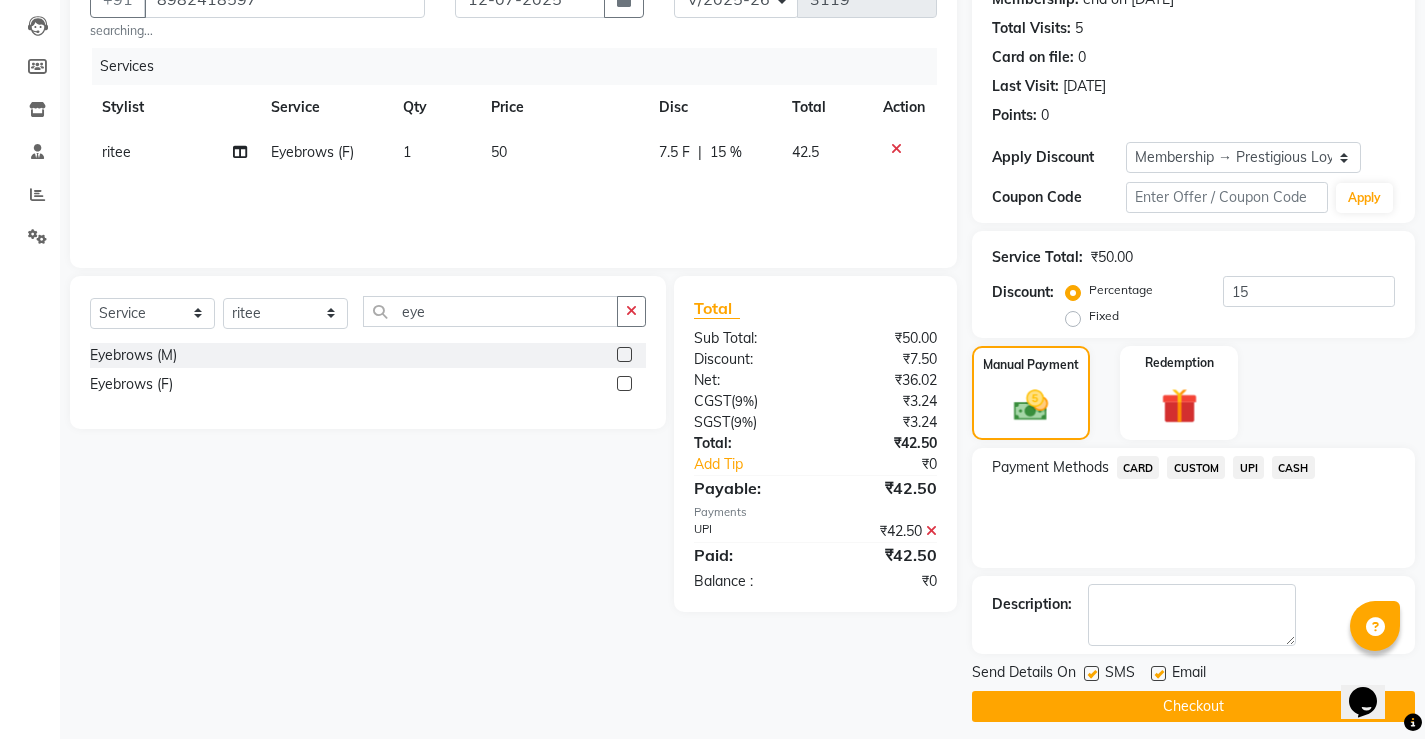 click on "Send Details On SMS Email  Checkout" 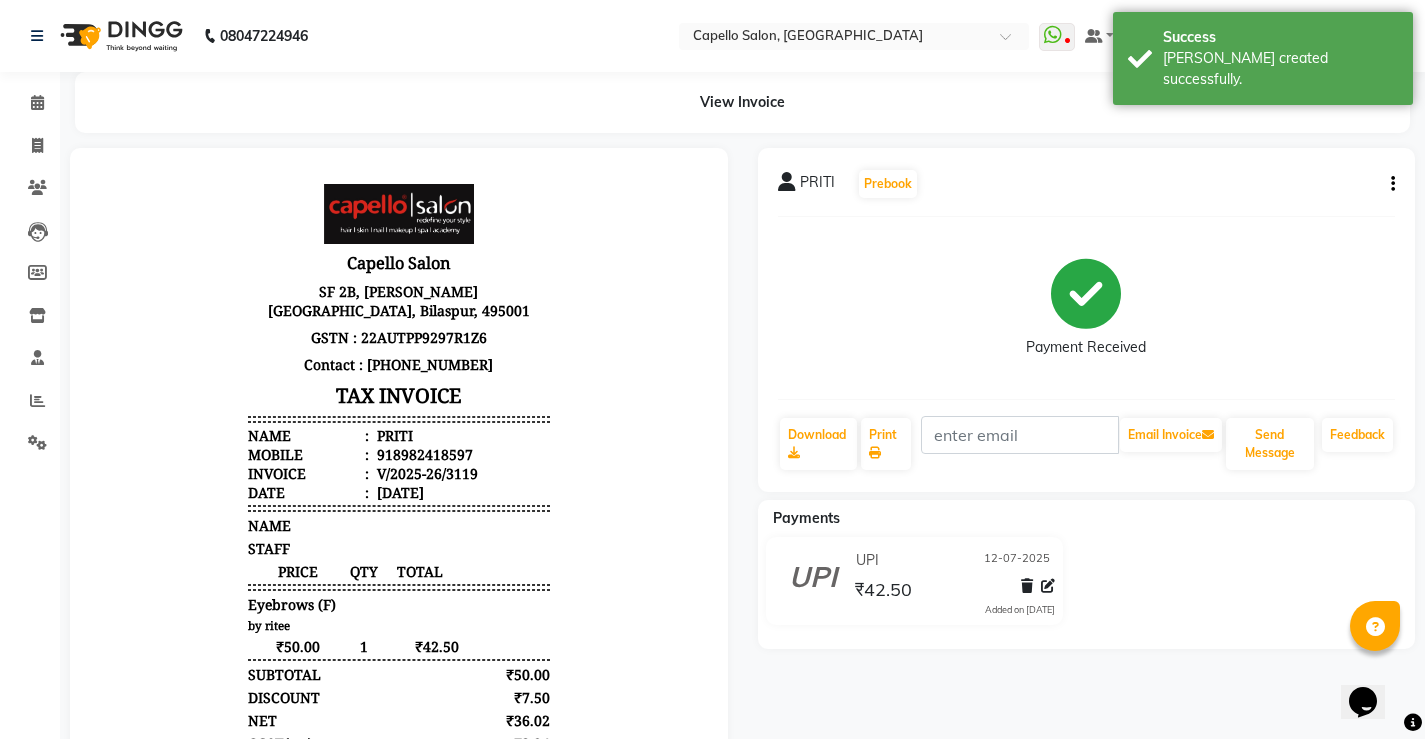scroll, scrollTop: 0, scrollLeft: 0, axis: both 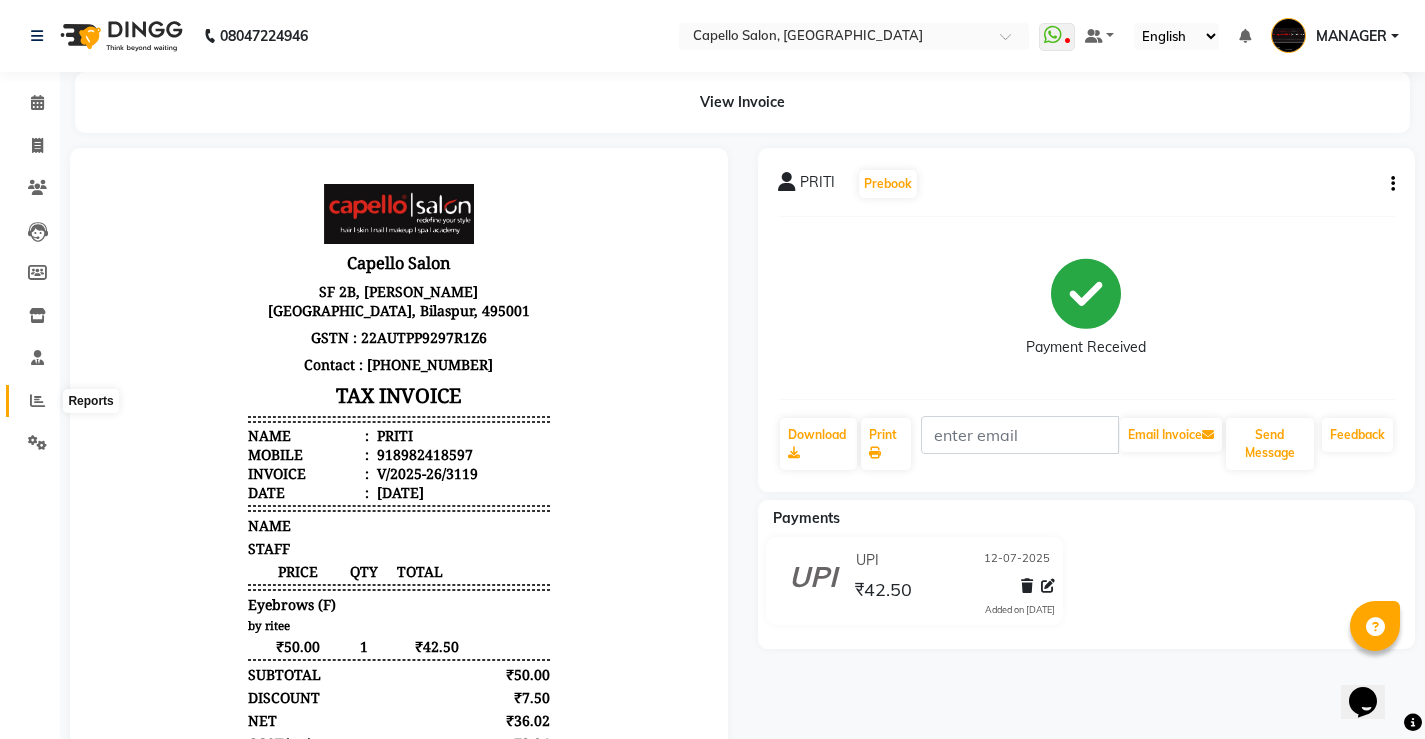 click 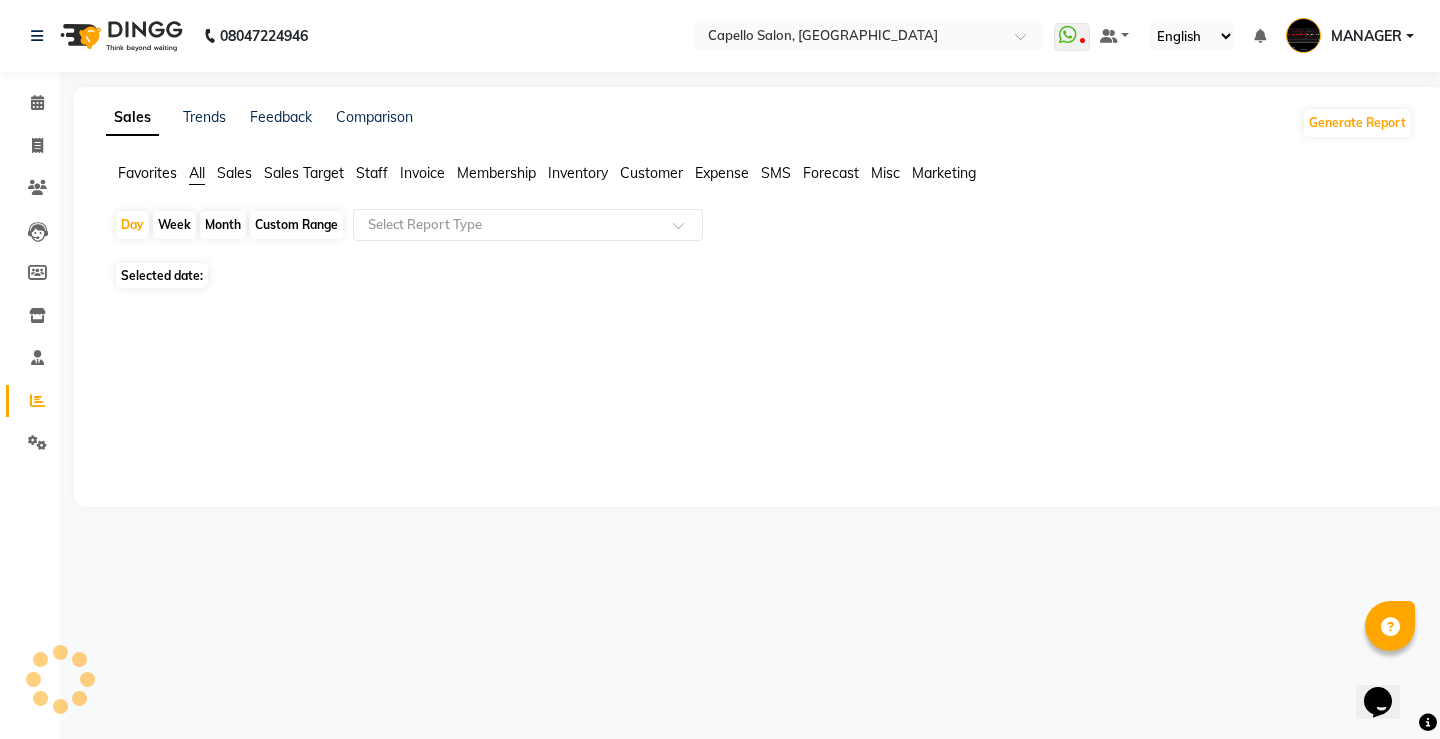 click on "Month" 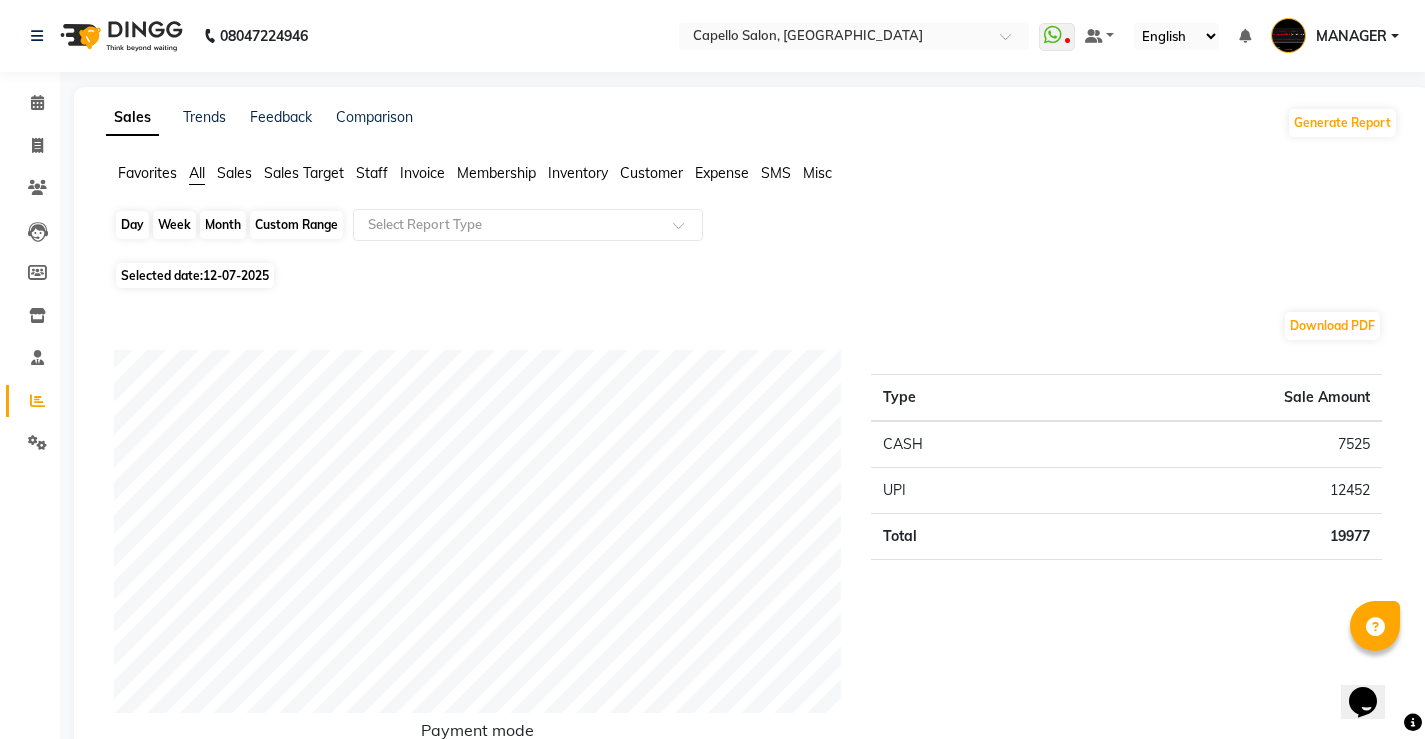 click on "Month" 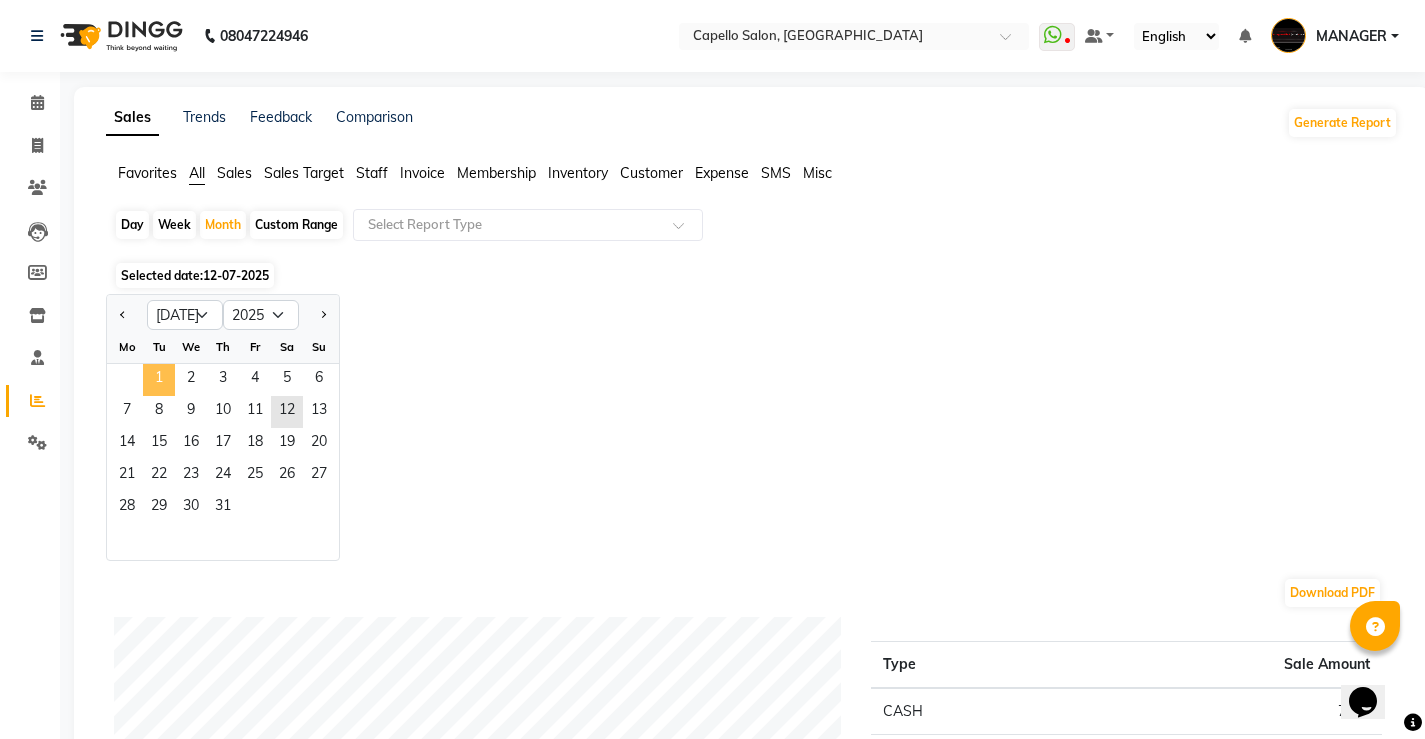 click on "1" 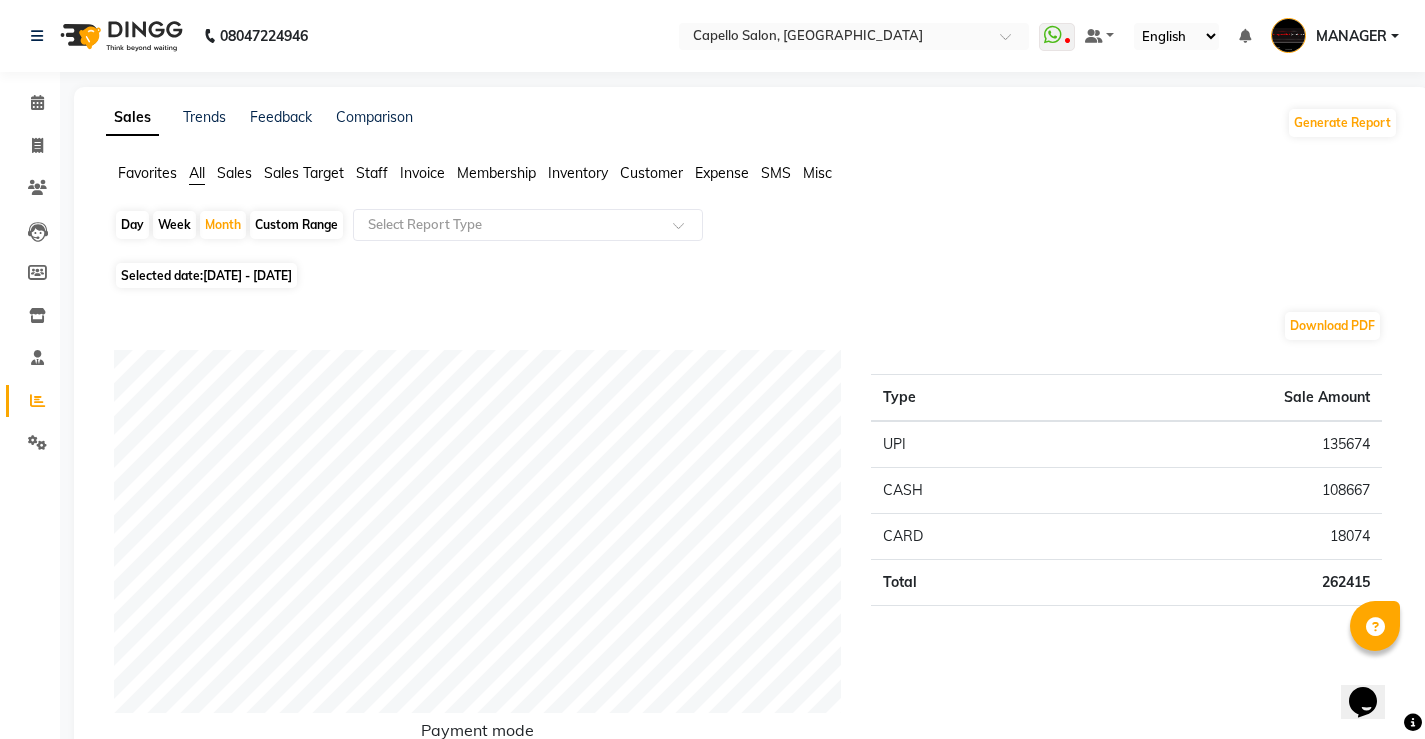 click on "Staff" 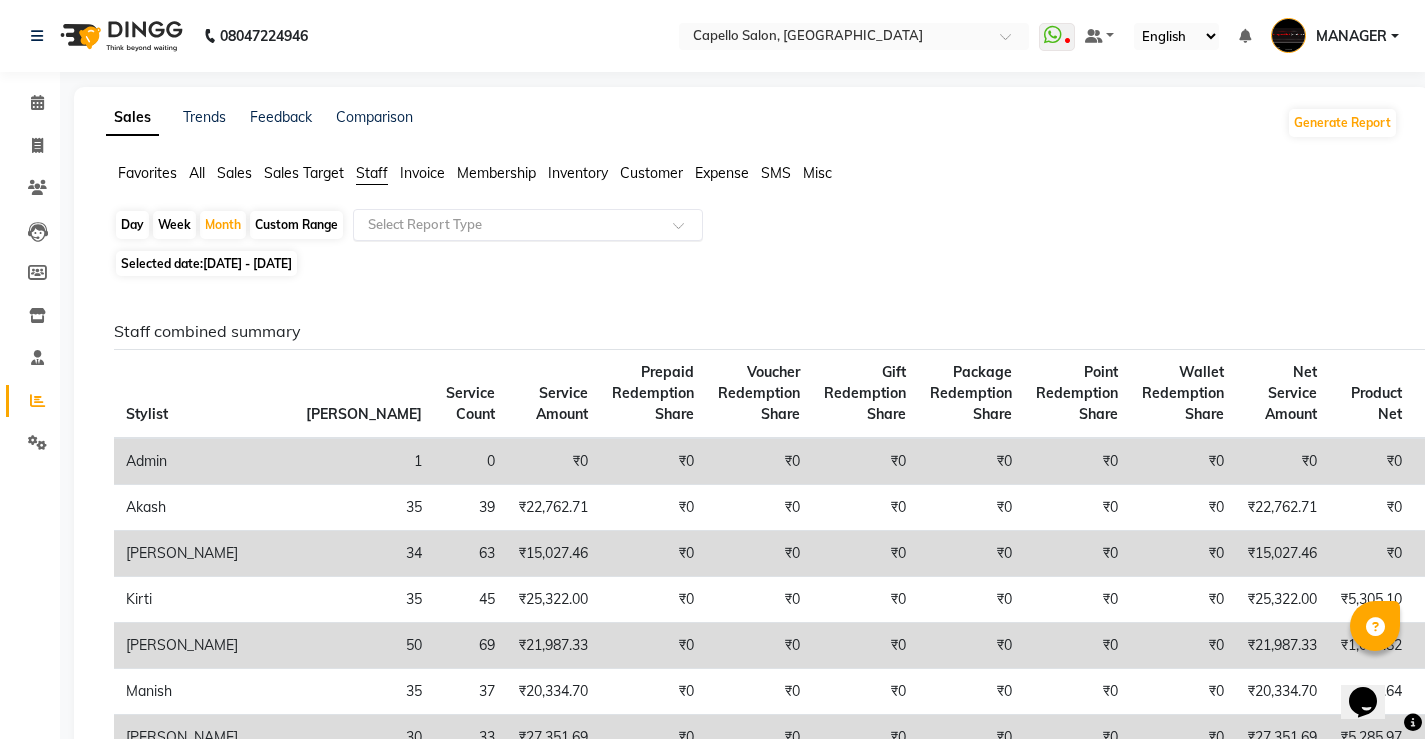 click 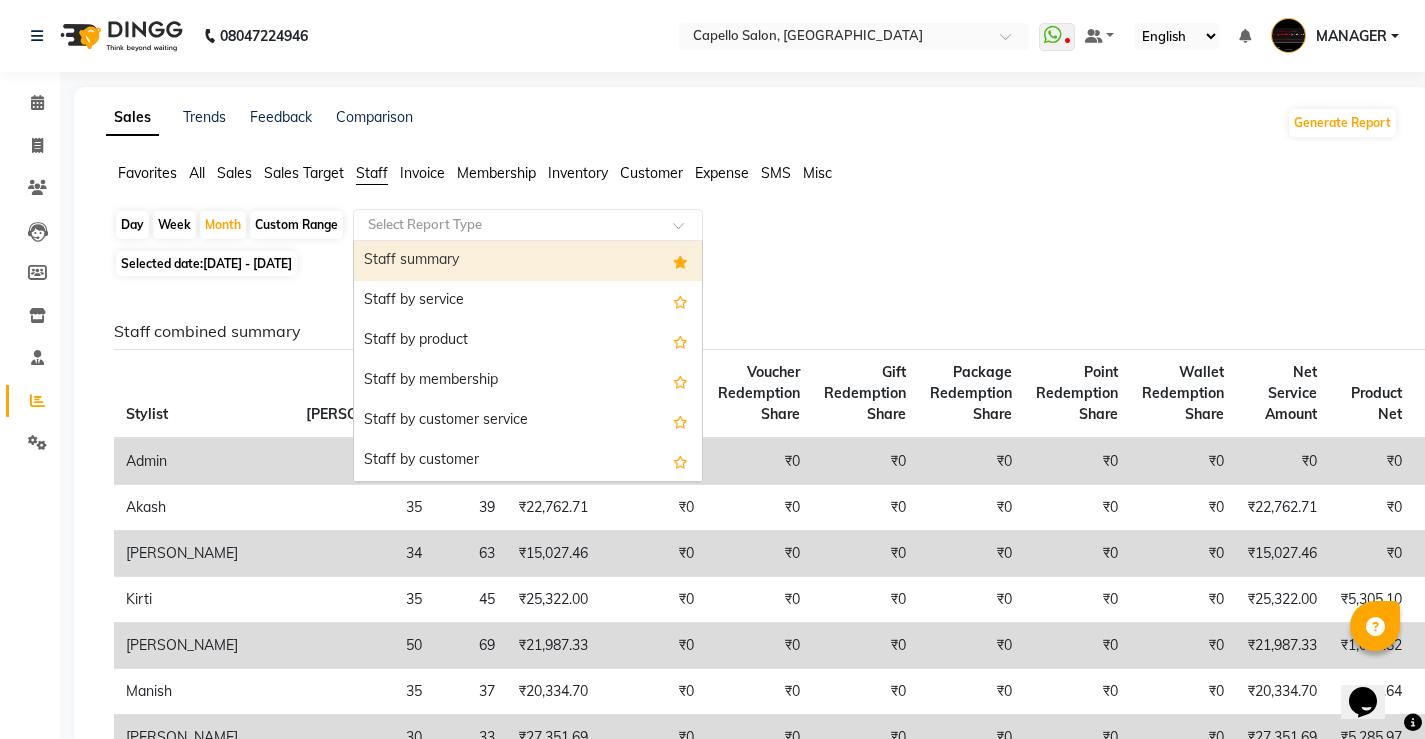 click on "Staff summary" at bounding box center (528, 261) 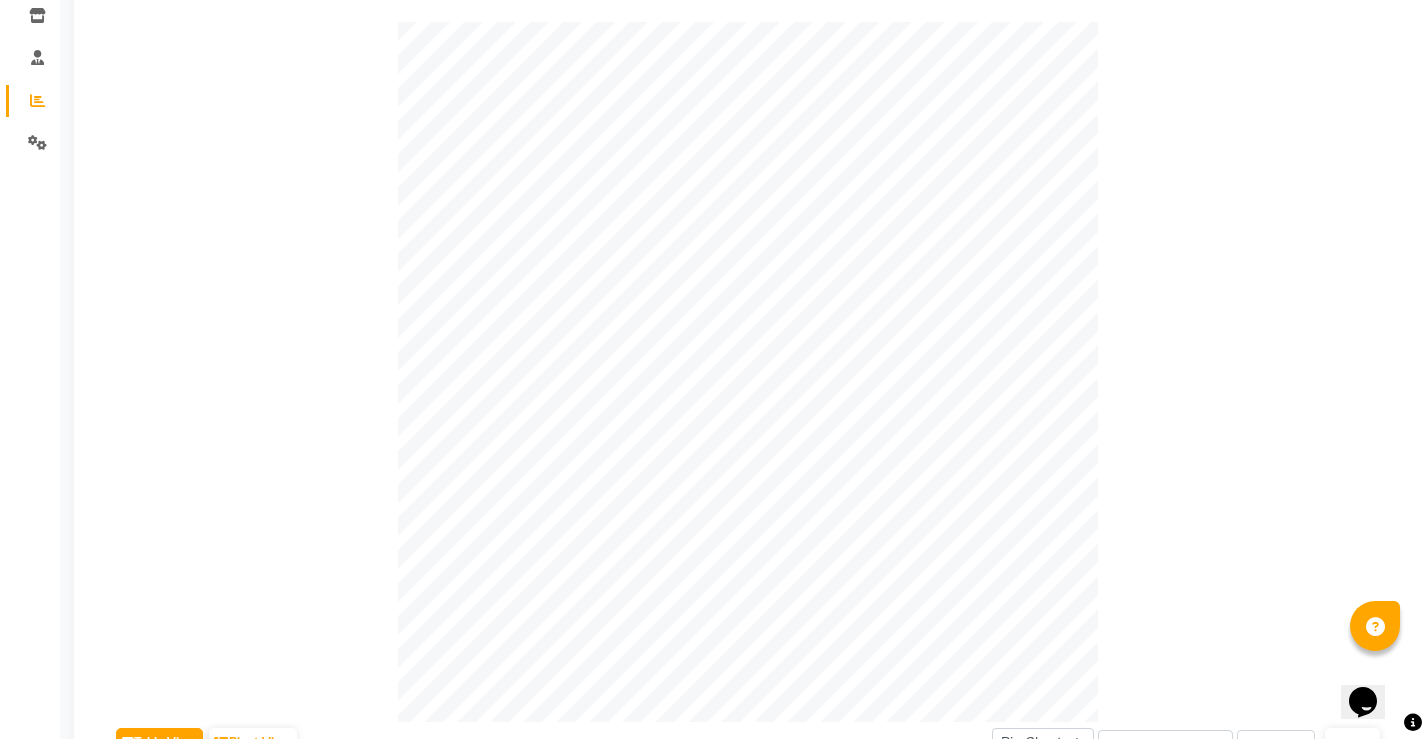 scroll, scrollTop: 0, scrollLeft: 0, axis: both 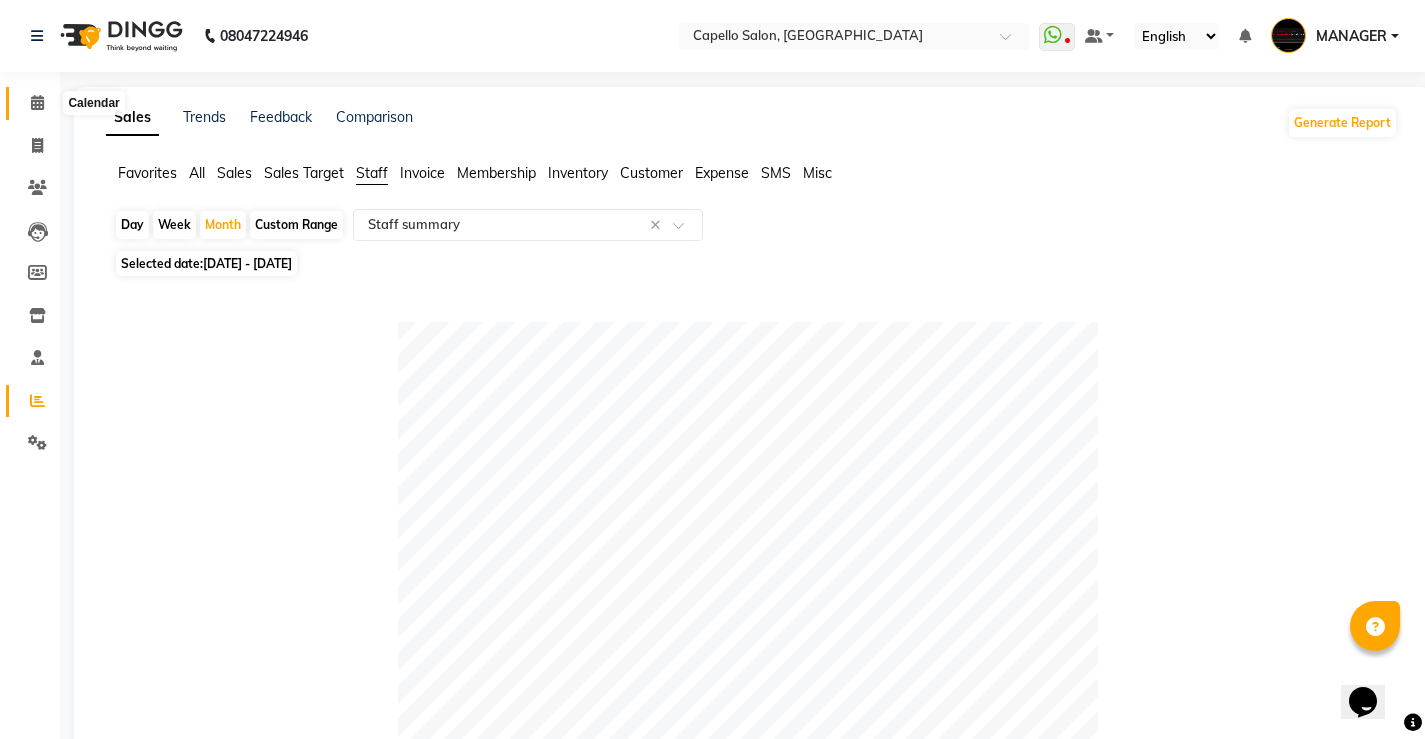click 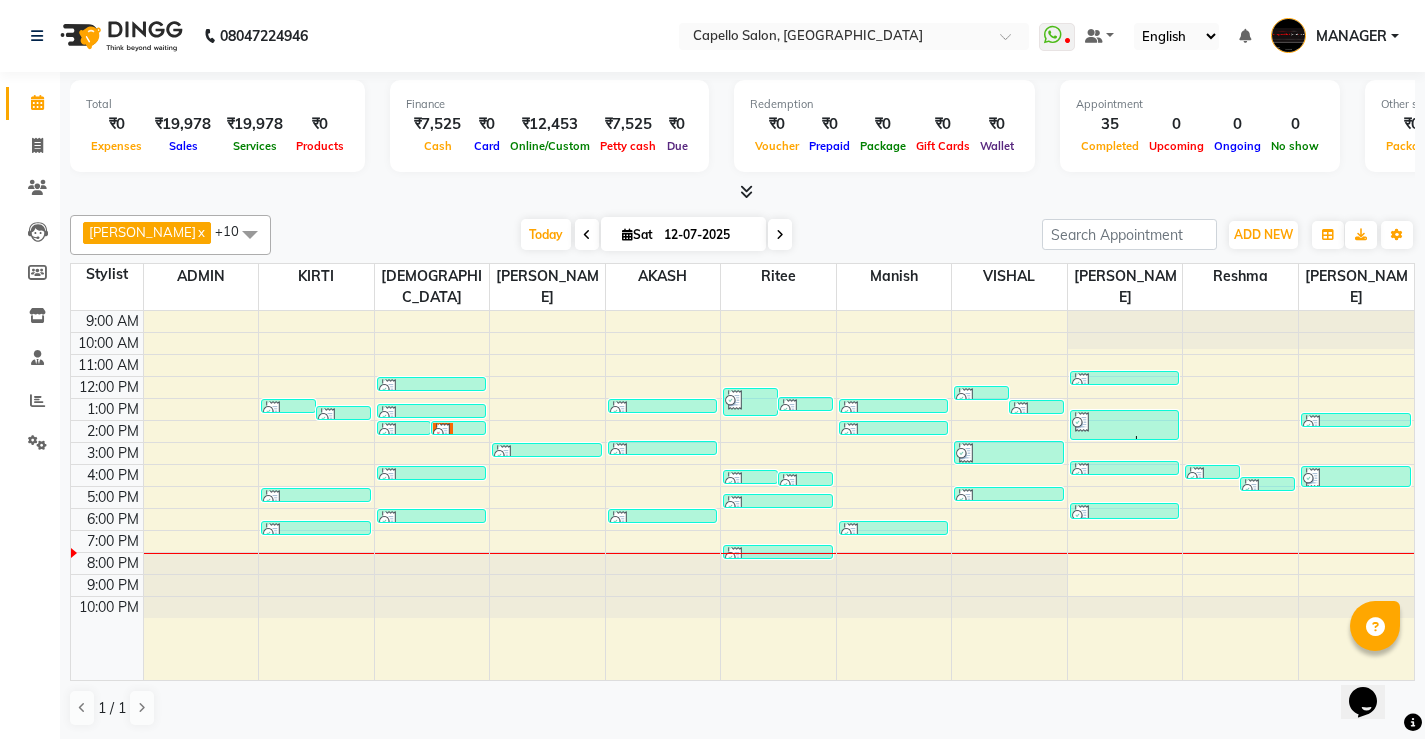 click at bounding box center [1009, 311] 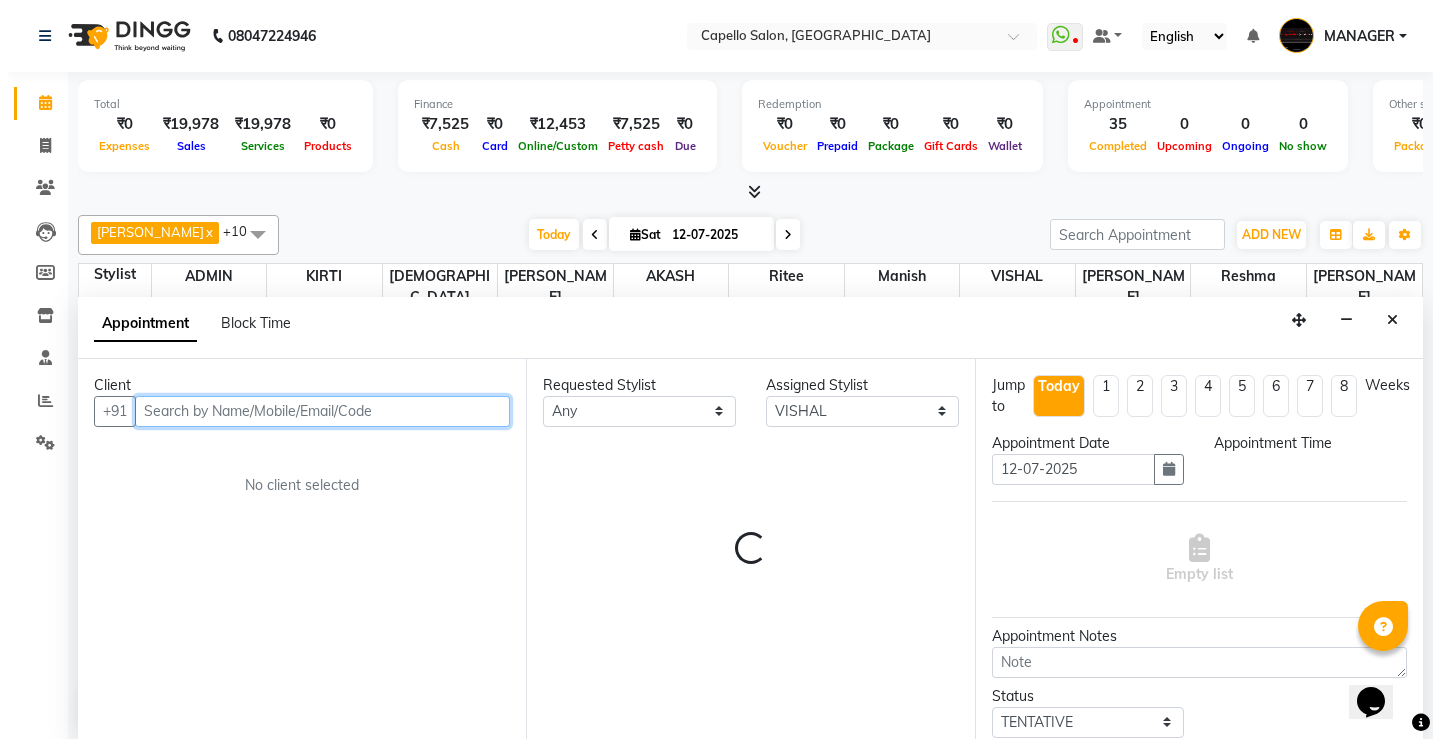 scroll, scrollTop: 1, scrollLeft: 0, axis: vertical 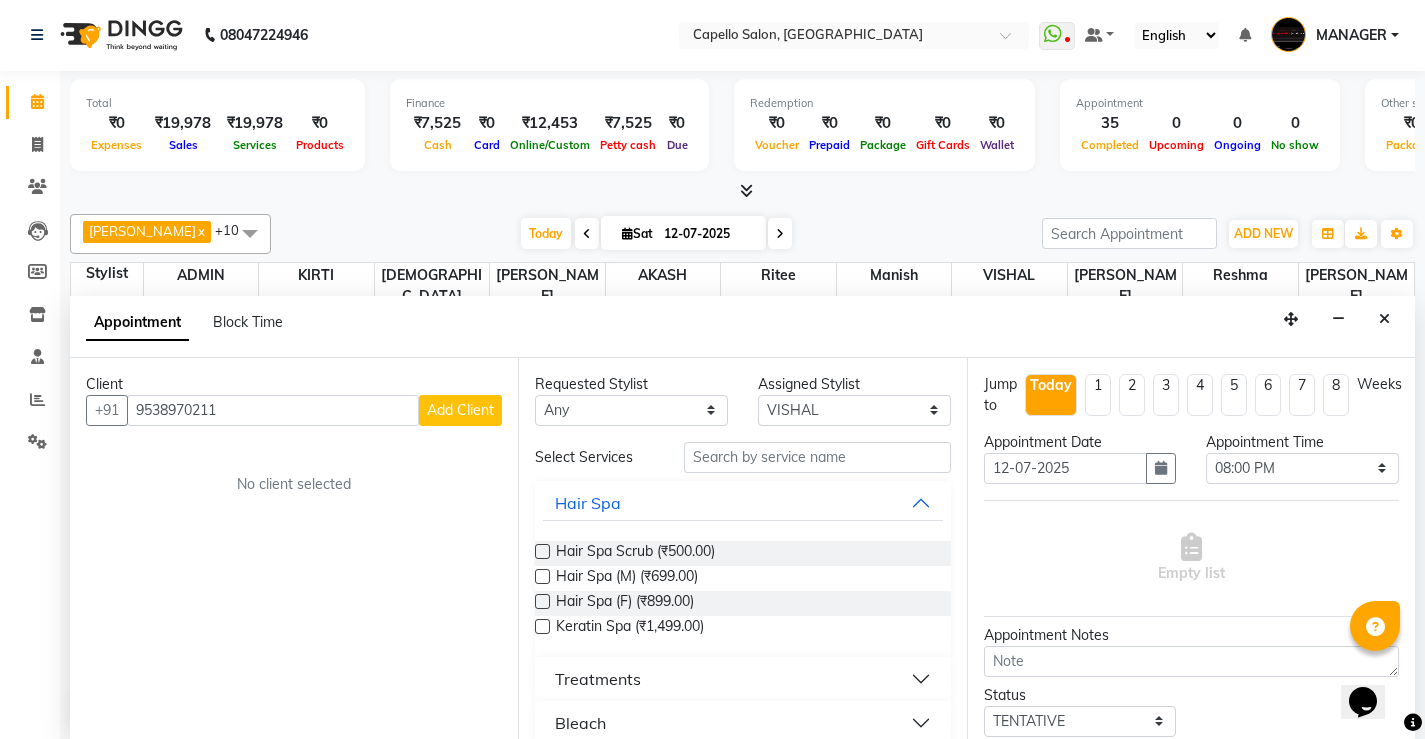 click on "Add Client" at bounding box center [460, 410] 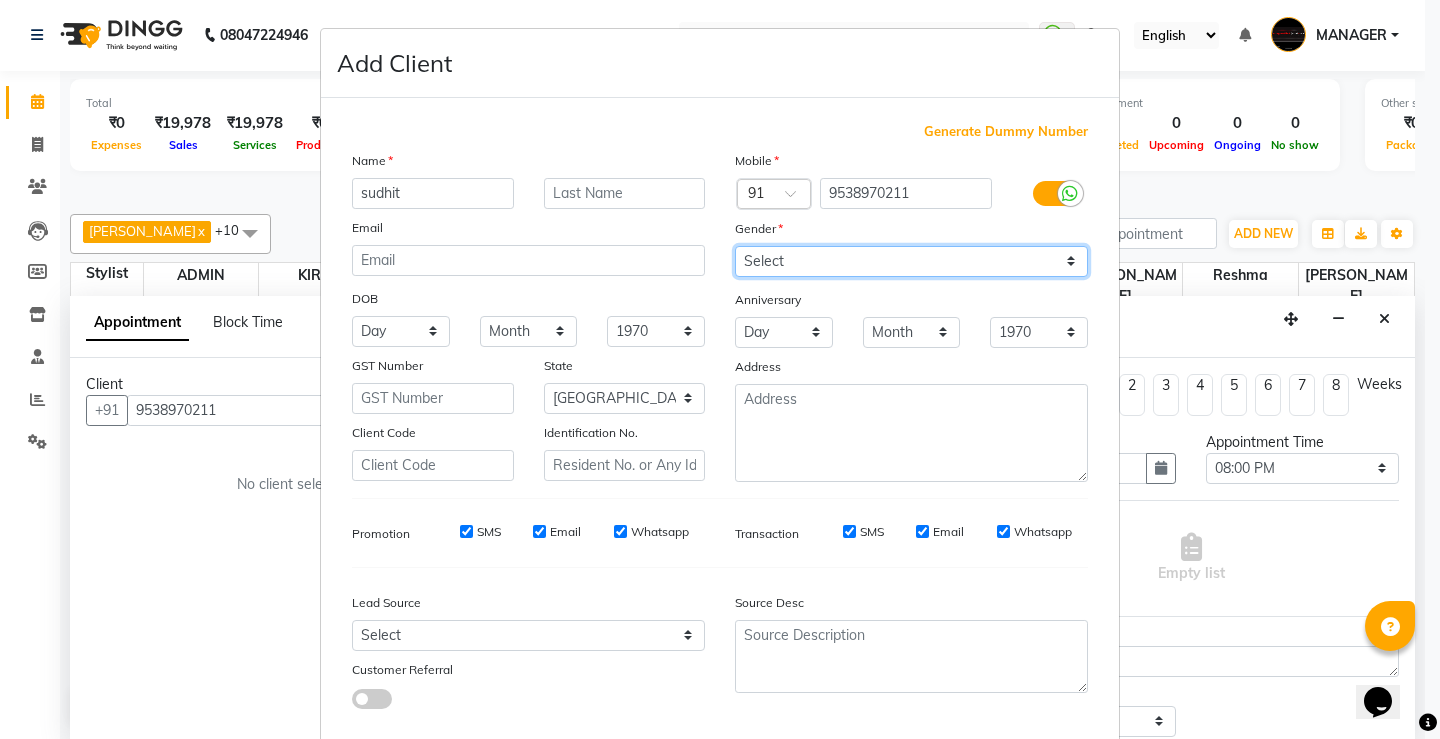 click on "Select [DEMOGRAPHIC_DATA] [DEMOGRAPHIC_DATA] Other Prefer Not To Say" at bounding box center [911, 261] 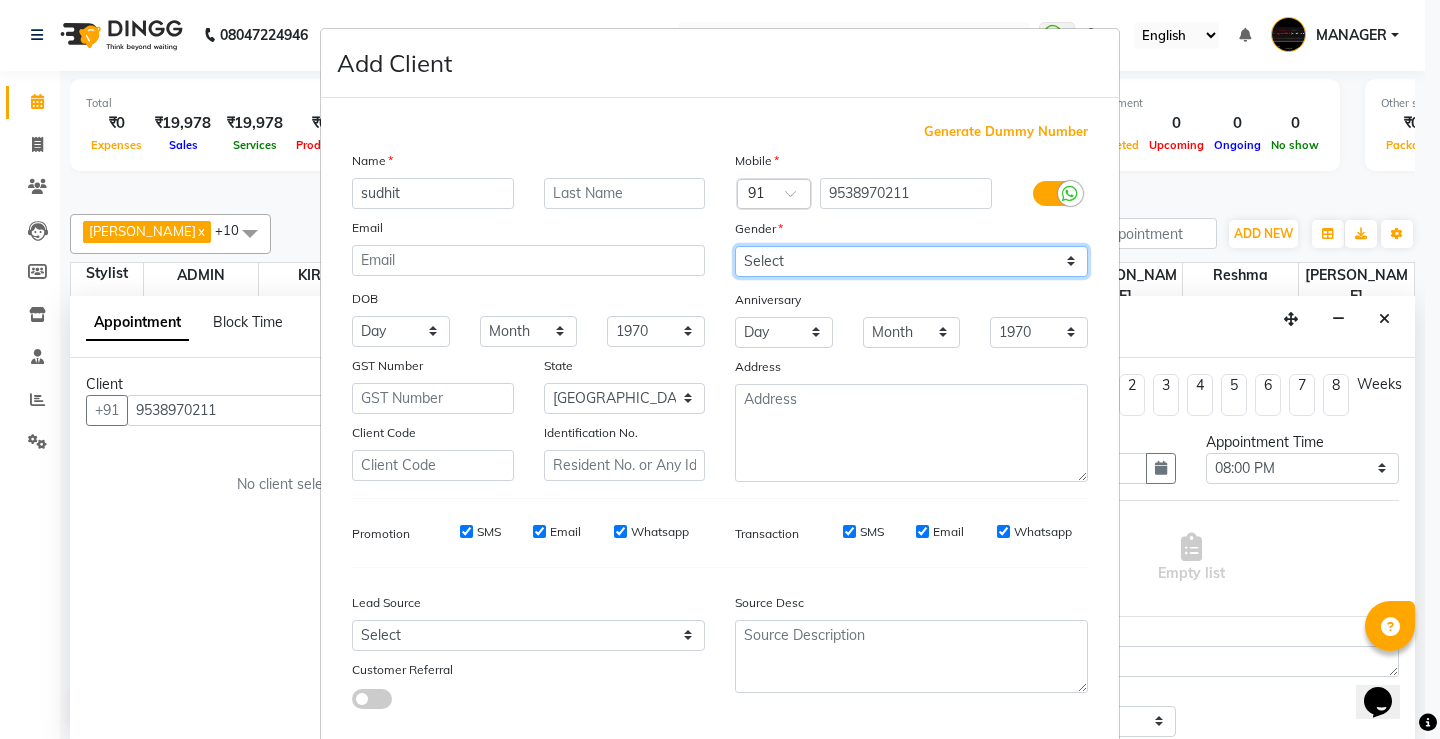 click on "Select [DEMOGRAPHIC_DATA] [DEMOGRAPHIC_DATA] Other Prefer Not To Say" at bounding box center (911, 261) 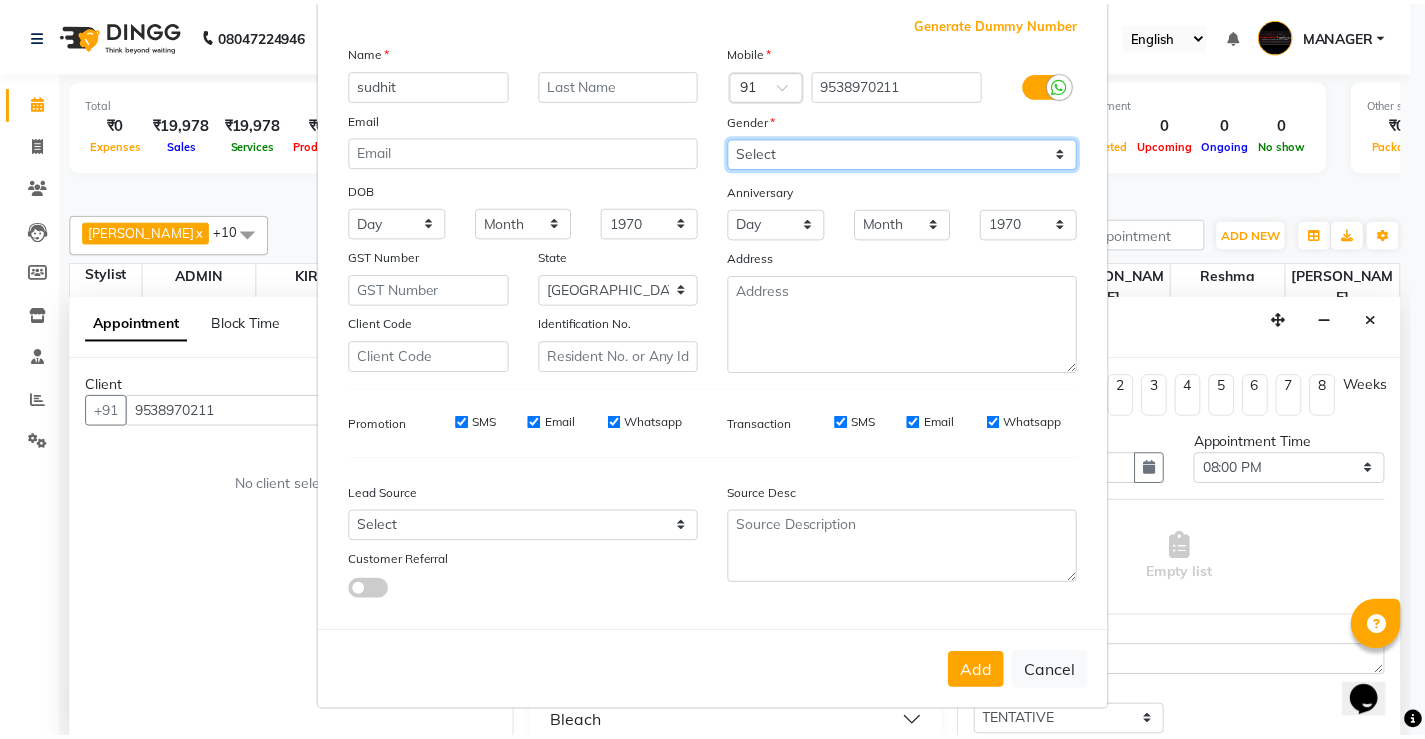 scroll, scrollTop: 110, scrollLeft: 0, axis: vertical 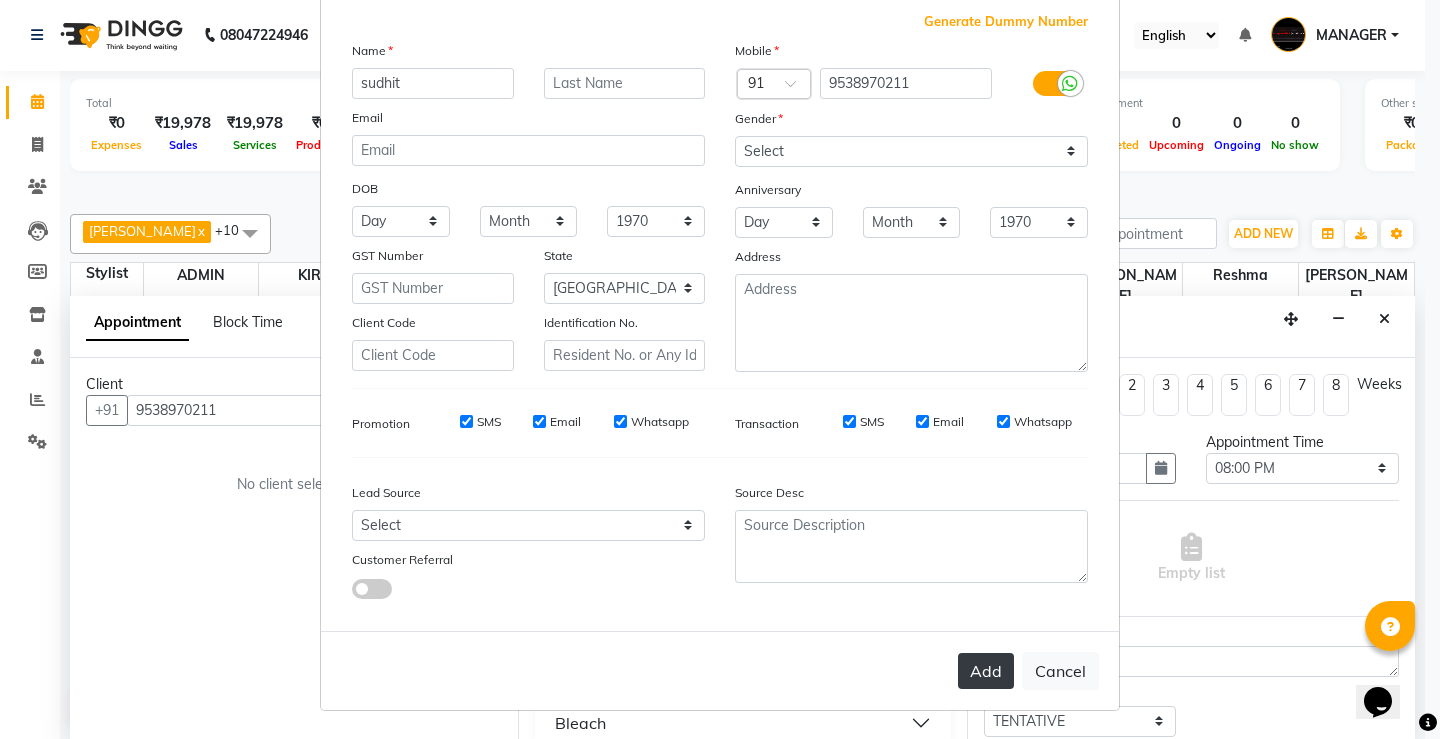click on "Add" at bounding box center (986, 671) 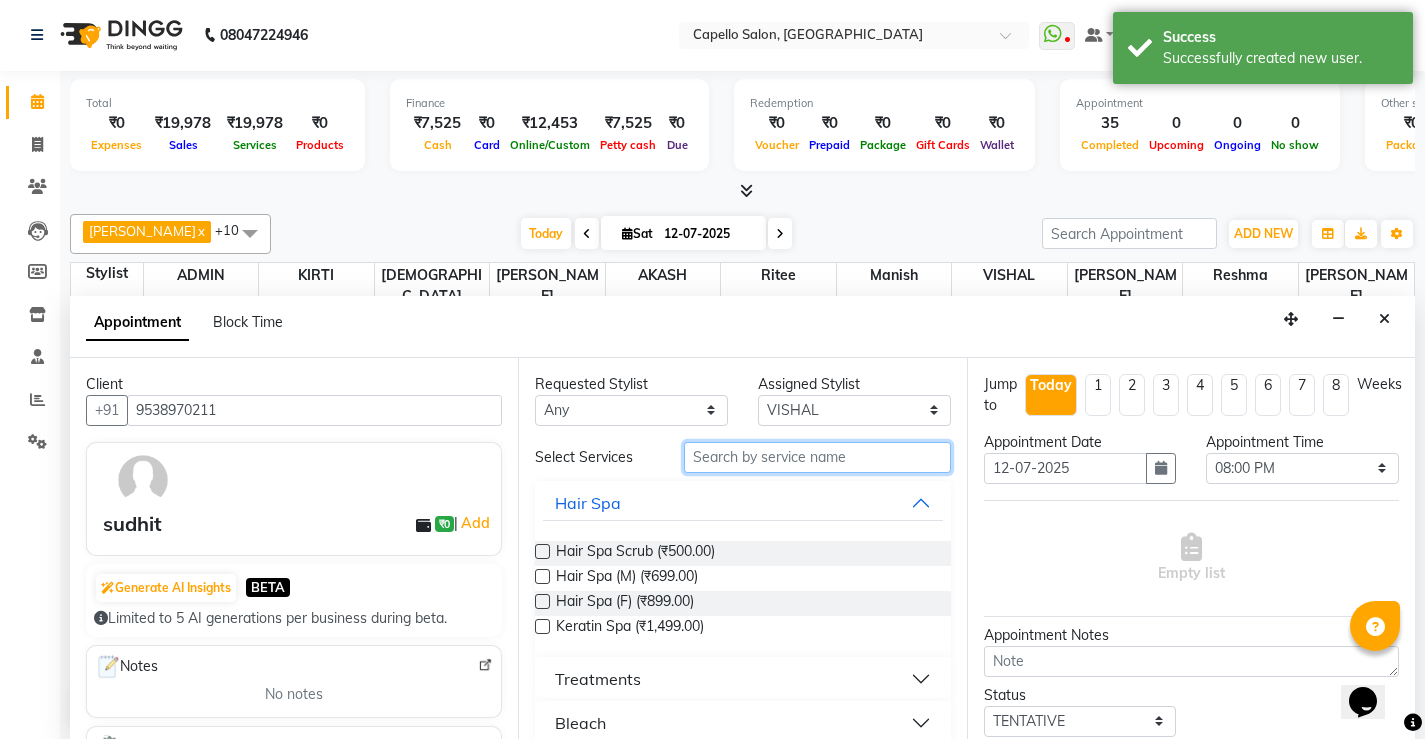 click at bounding box center [817, 457] 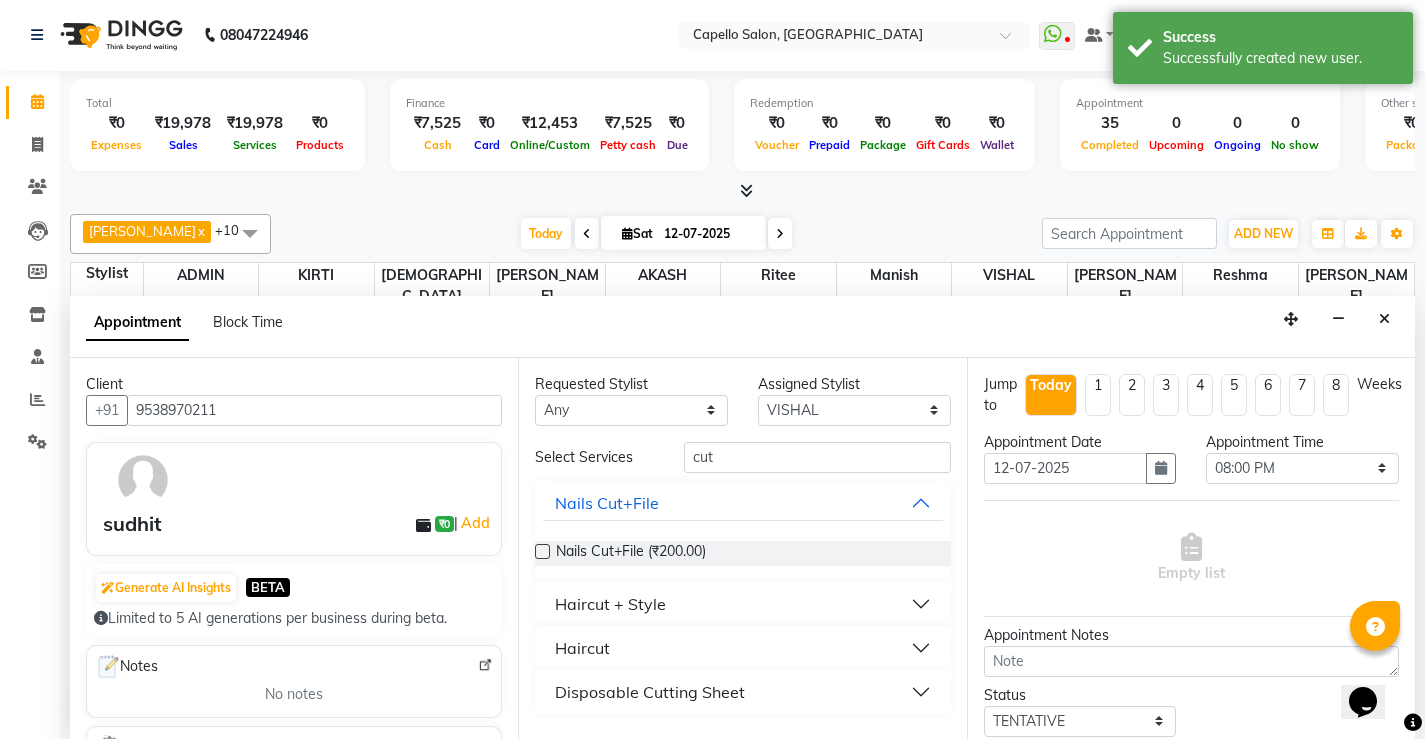 click on "Haircut" at bounding box center (582, 648) 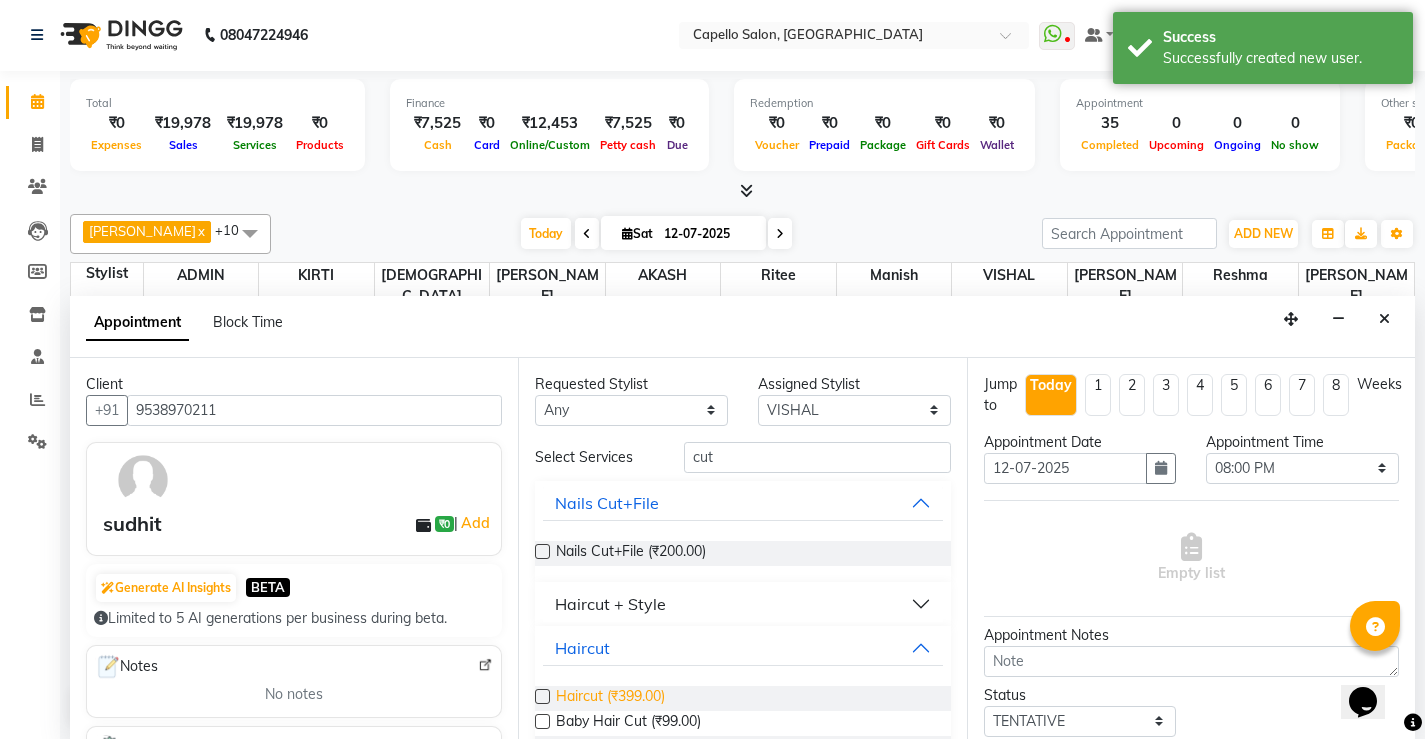 click on "Haircut (₹399.00)" at bounding box center (610, 698) 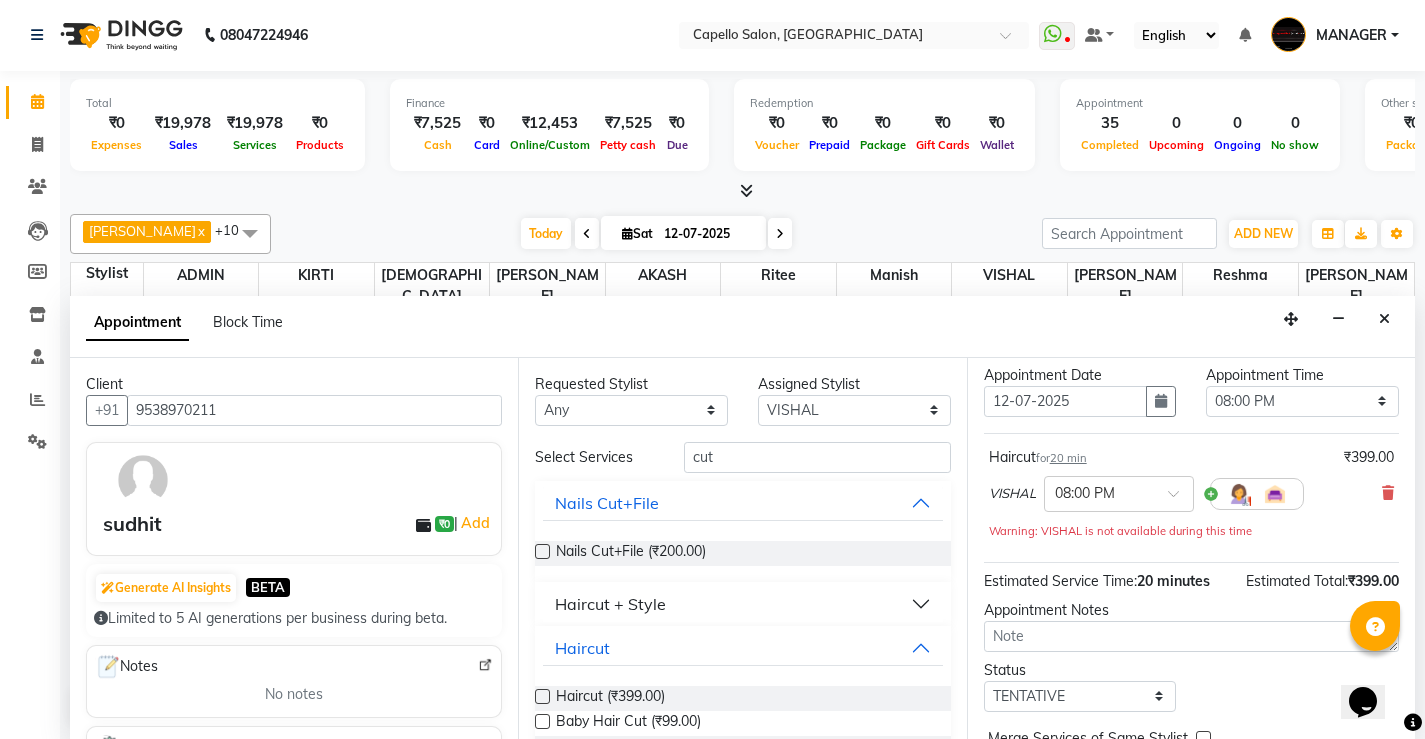 scroll, scrollTop: 66, scrollLeft: 0, axis: vertical 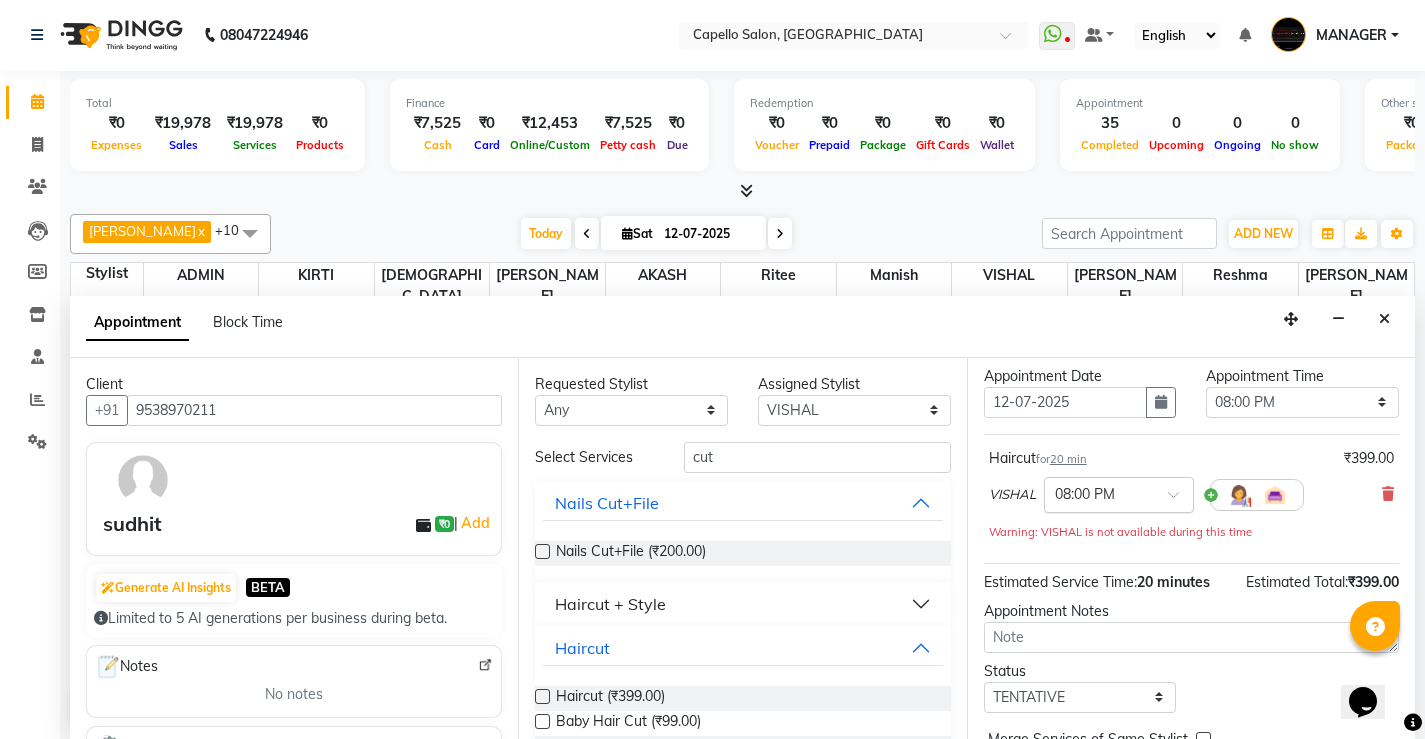 click at bounding box center (1099, 493) 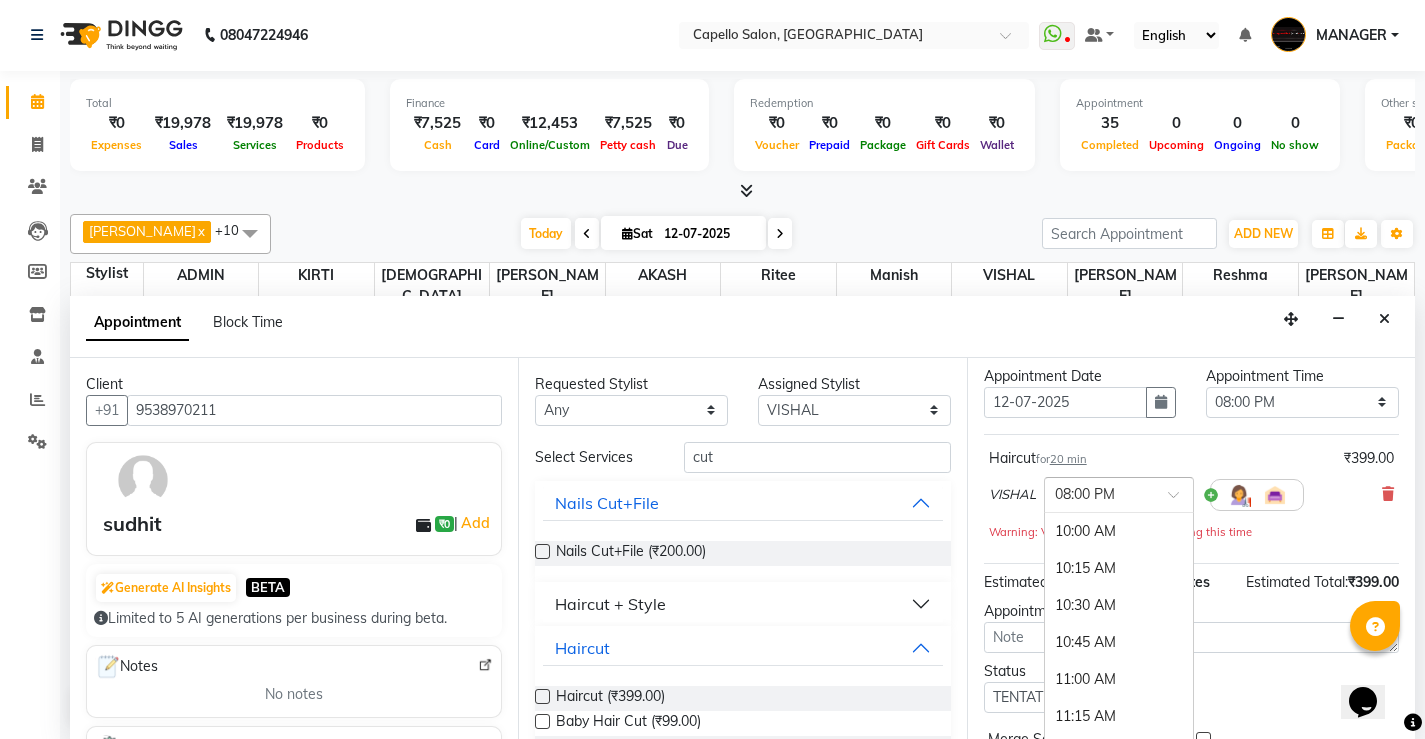 scroll, scrollTop: 1502, scrollLeft: 0, axis: vertical 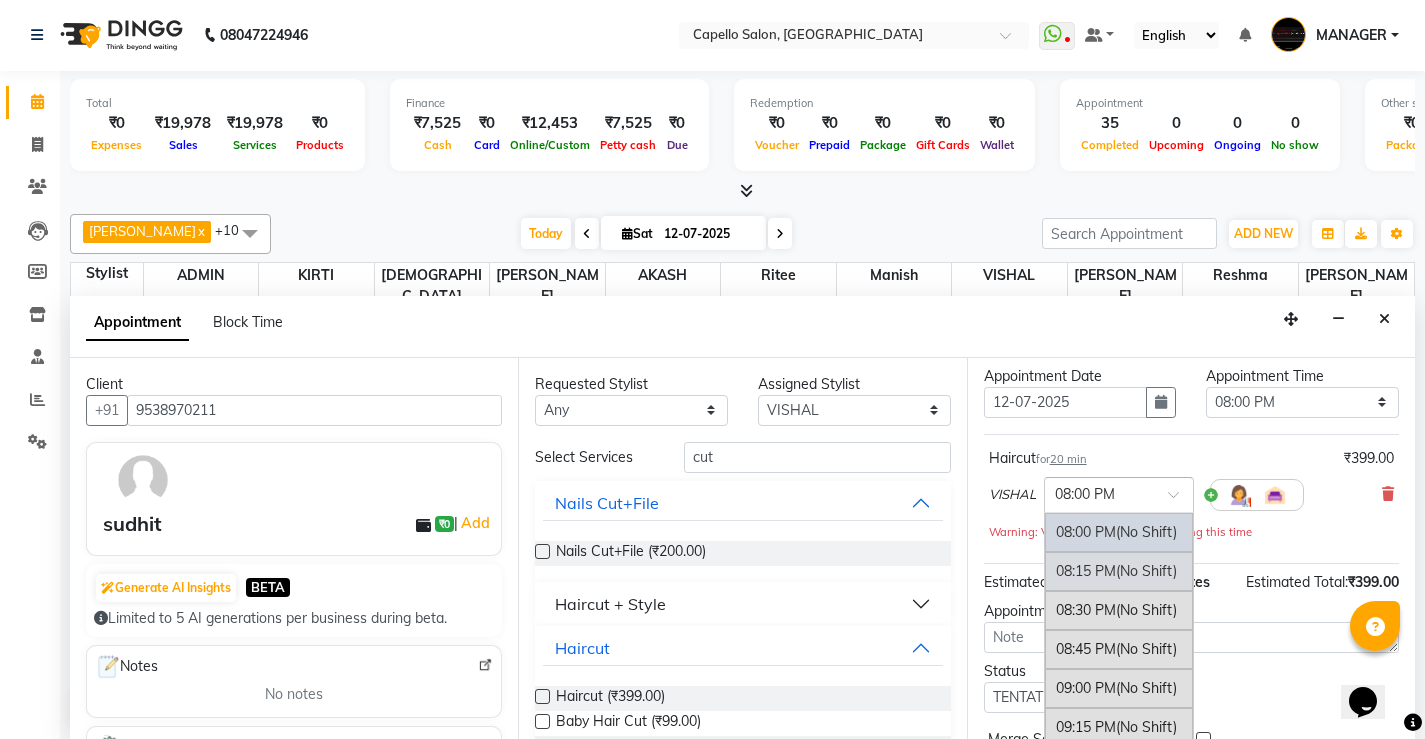 click on "08:15 PM   (No Shift)" at bounding box center [1119, 571] 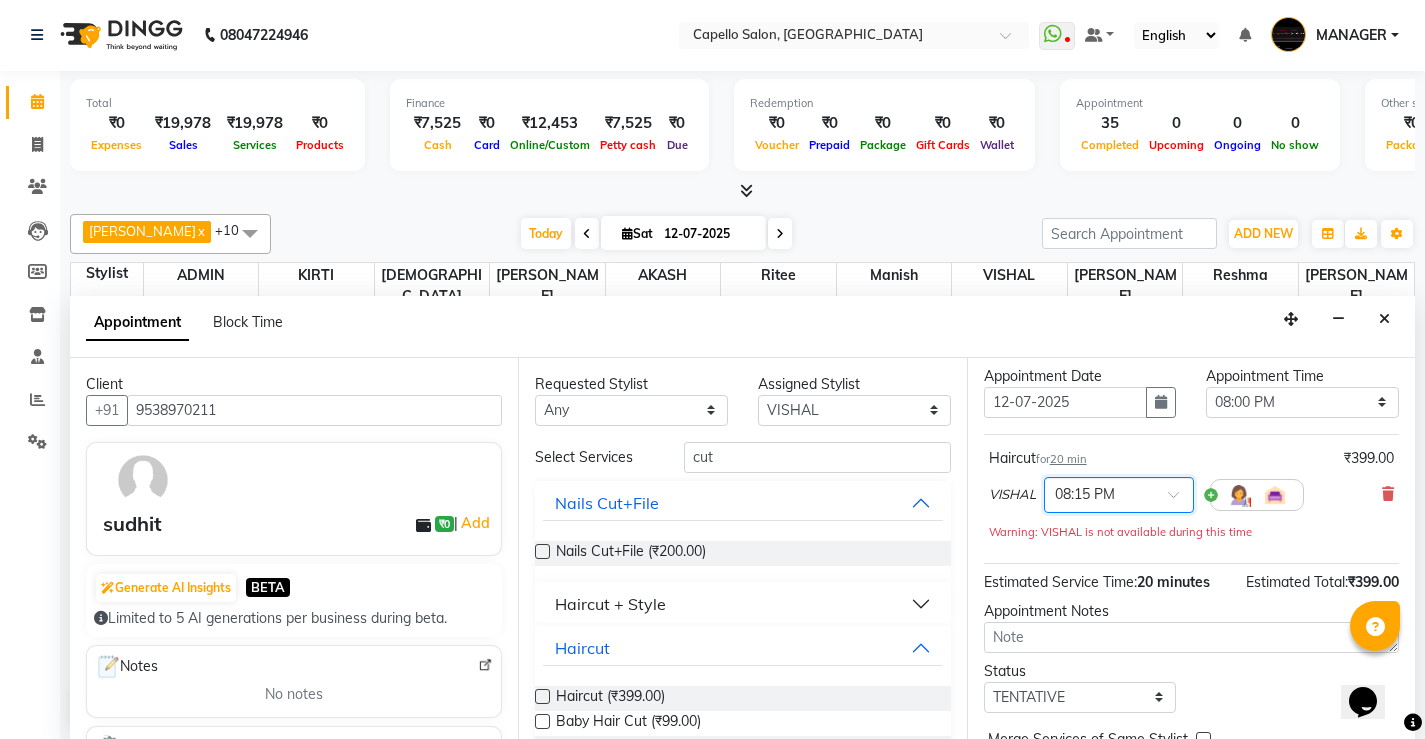 scroll, scrollTop: 166, scrollLeft: 0, axis: vertical 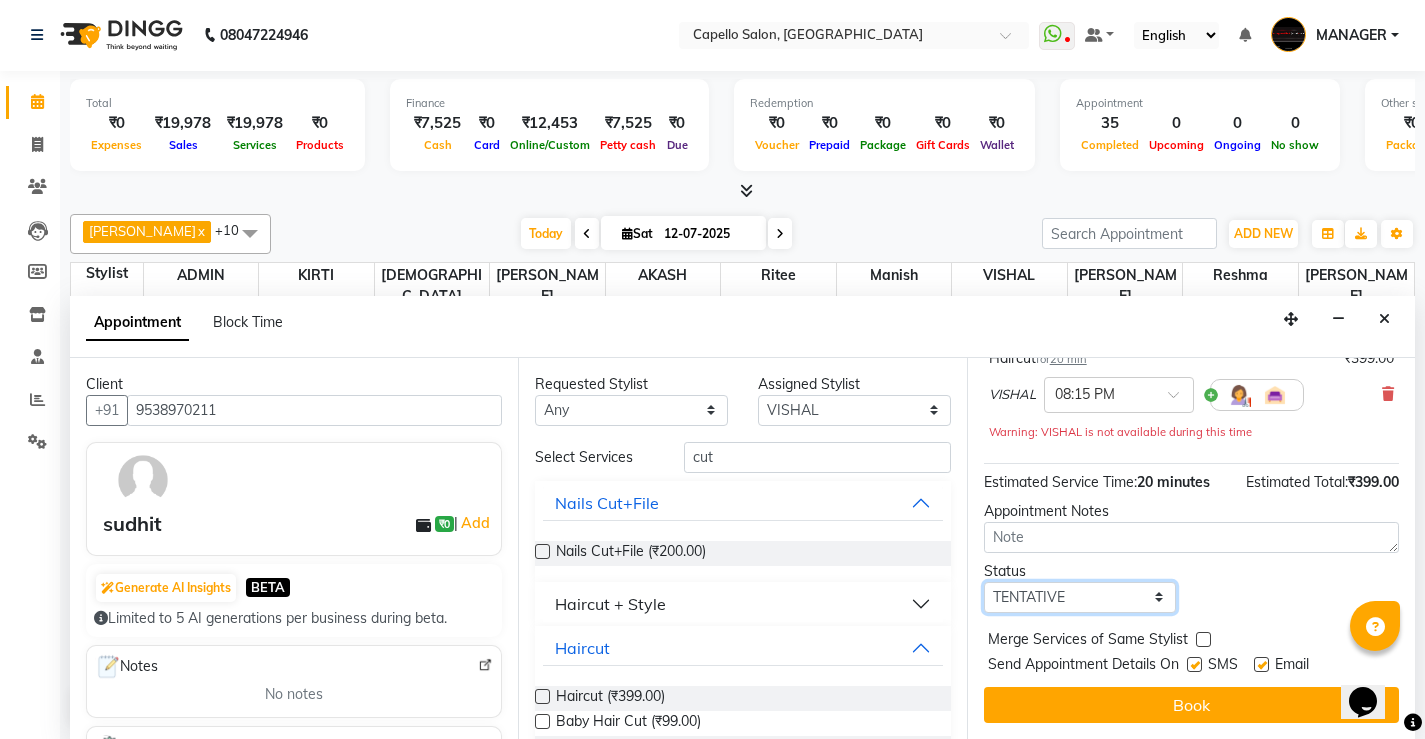 click on "Select TENTATIVE CONFIRM CHECK-IN UPCOMING" at bounding box center (1080, 597) 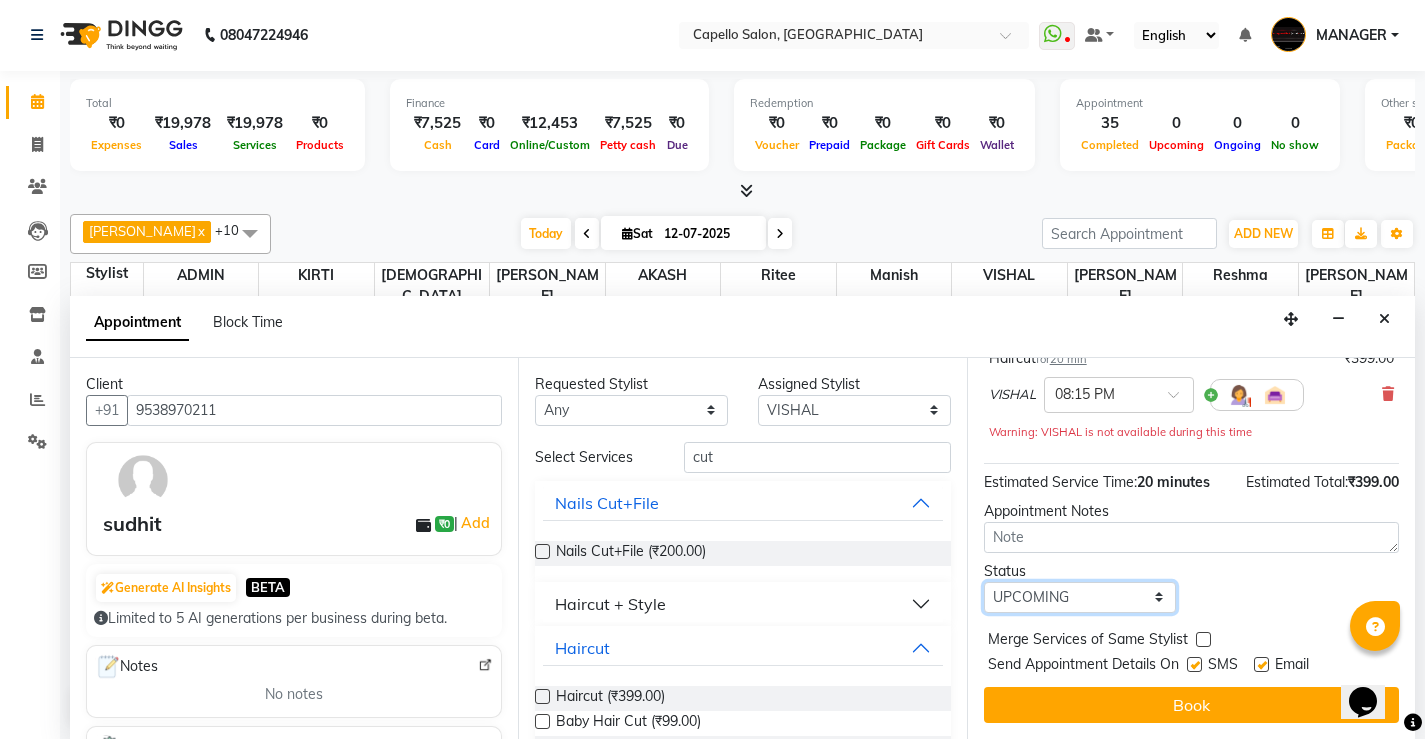 click on "Select TENTATIVE CONFIRM CHECK-IN UPCOMING" at bounding box center [1080, 597] 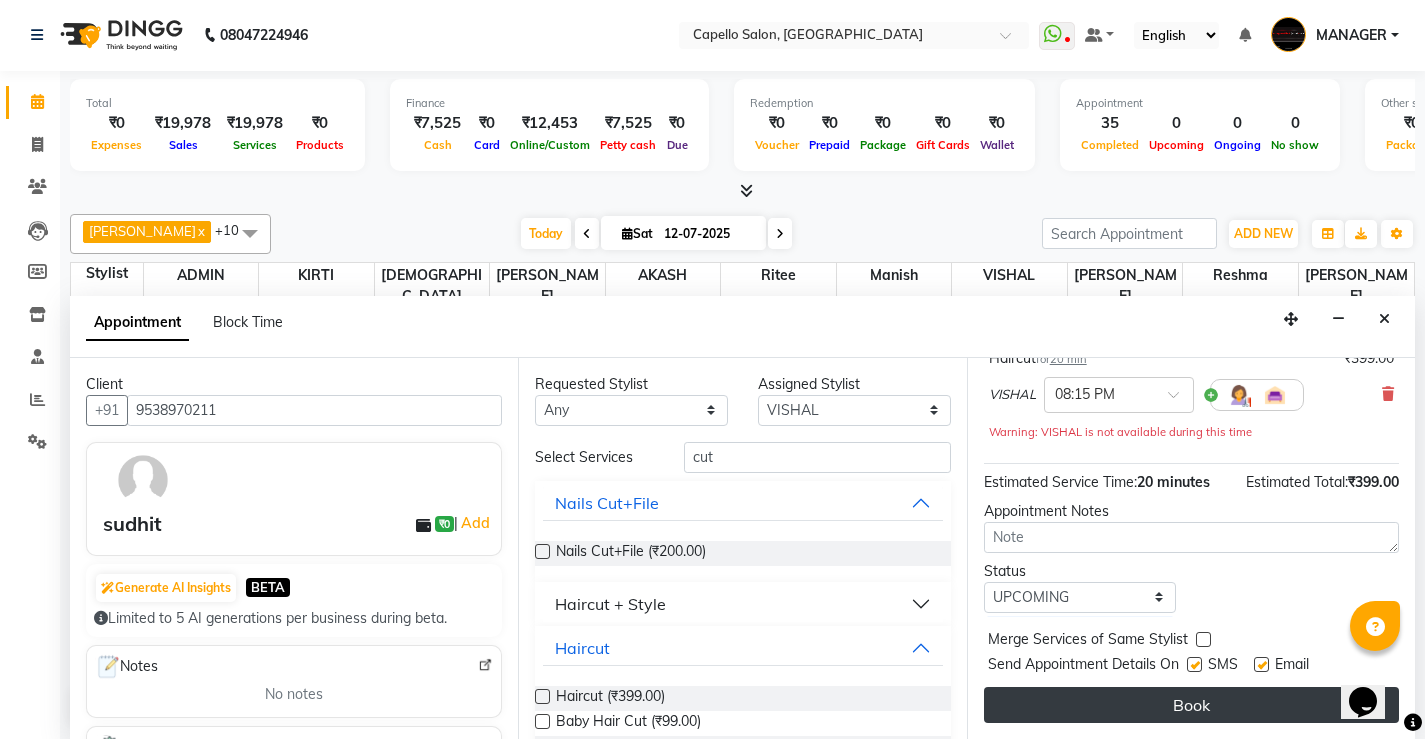 click on "Book" at bounding box center [1191, 705] 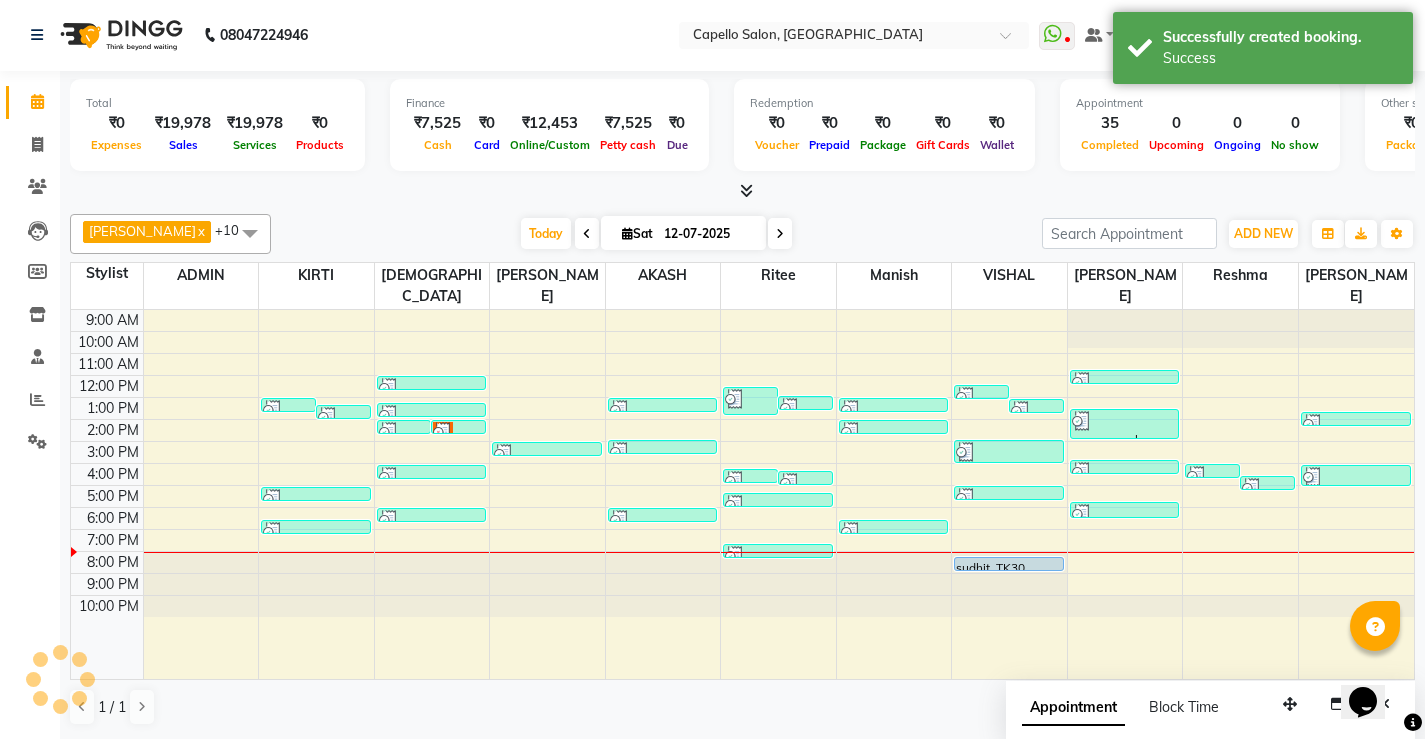 scroll, scrollTop: 0, scrollLeft: 0, axis: both 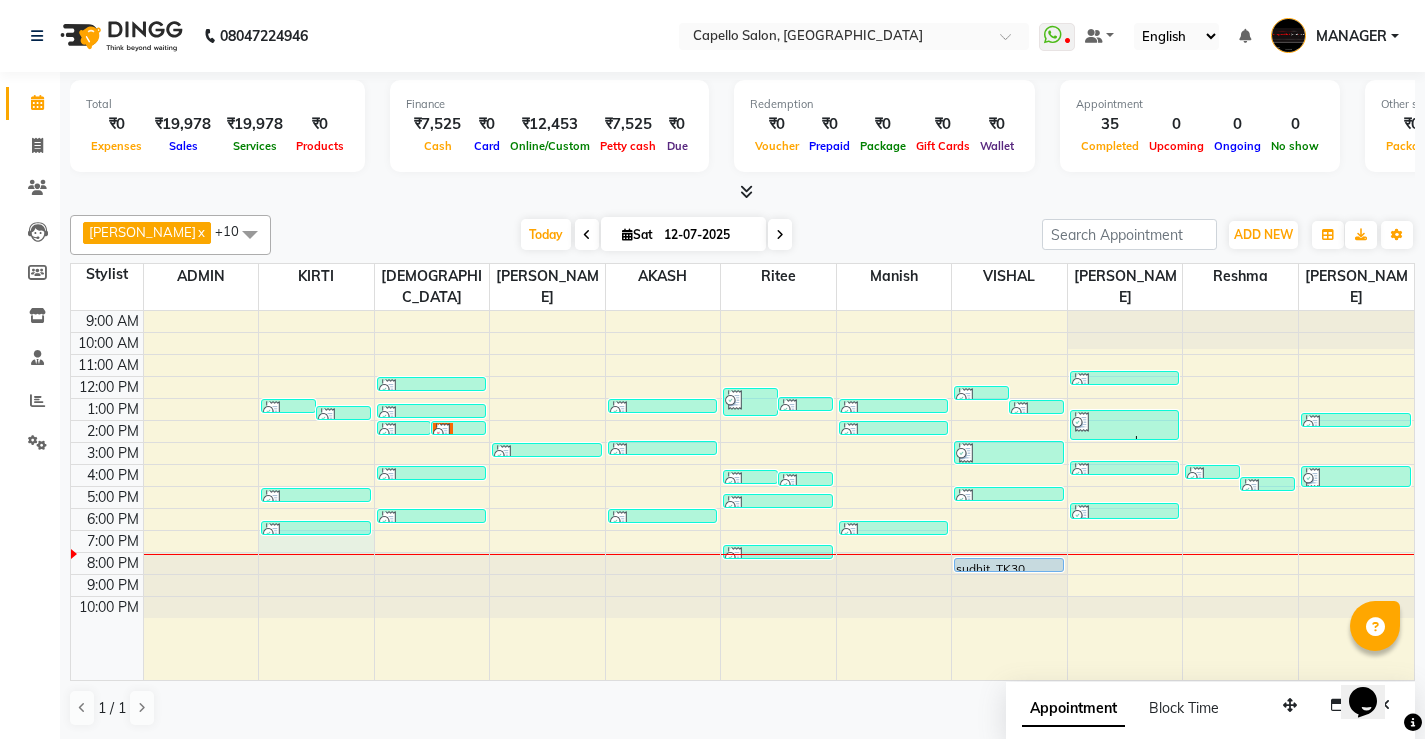 click on "9:00 AM 10:00 AM 11:00 AM 12:00 PM 1:00 PM 2:00 PM 3:00 PM 4:00 PM 5:00 PM 6:00 PM 7:00 PM 8:00 PM 9:00 PM 10:00 PM     SIKHA SINGH, TK05, 01:00 PM-01:40 PM, Haircut,Eyebrows (F),Upper Lips     SIKHA SINGH, TK05, 01:20 PM-01:40 PM, Eyebrows (F),Upper Lips     SHUBRA, TK21, 05:05 PM-05:25 PM, Eyebrows (F),Upper Lips     rakesh, TK28, 06:35 PM-07:05 PM, Haircut + Style (U)     neha, TK11, 02:00 PM-02:20 PM, Haircut     neha, TK09, 02:00 PM-02:20 PM, Haircut     IMRAN, TK02, 12:00 PM-12:20 PM, Haircut     shivani, TK08, 01:15 PM-01:40 PM, Haircut + Styling + Shampoo & Conditioner (Berina)     ISHITA, TK18, 04:05 PM-04:35 PM, Haircut + Style (U)     sweety, TK26, 06:00 PM-06:35 PM, Hair Spa (F)     S. SATVIKA, TK12, 03:00 PM-03:30 PM, Haircut + Style (U)     soumya kesarwani, TK06, 01:00 PM-01:20 PM, Haircut     SAMEER, TK13, 02:55 PM-03:15 PM, Haircut + Styling + Shampoo & Conditioner (Matrix)     Sarishka, TK25, 06:00 PM-06:30 PM, Haircut + Style (U)         MINAZ, TK07, 12:55 PM-01:05 PM, Eyebrows (F)" at bounding box center (742, 495) 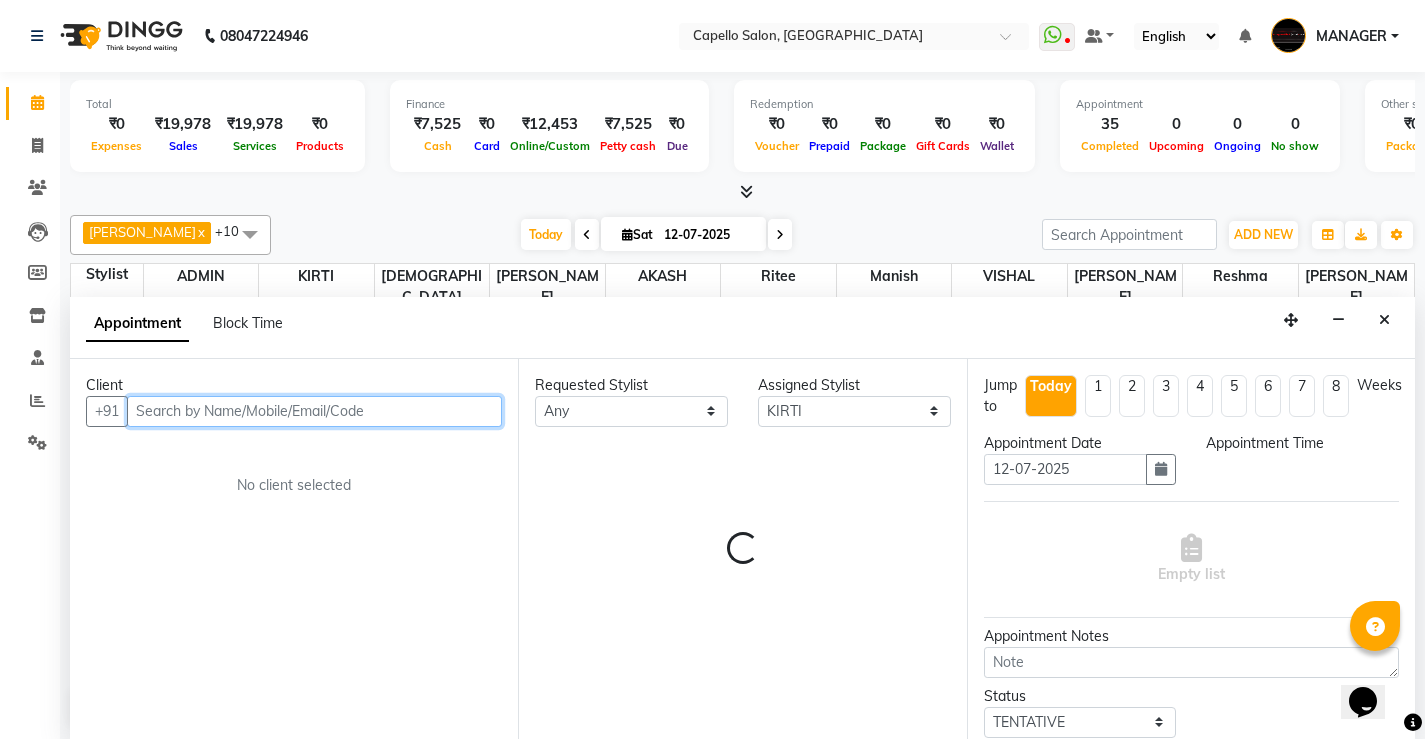 scroll, scrollTop: 1, scrollLeft: 0, axis: vertical 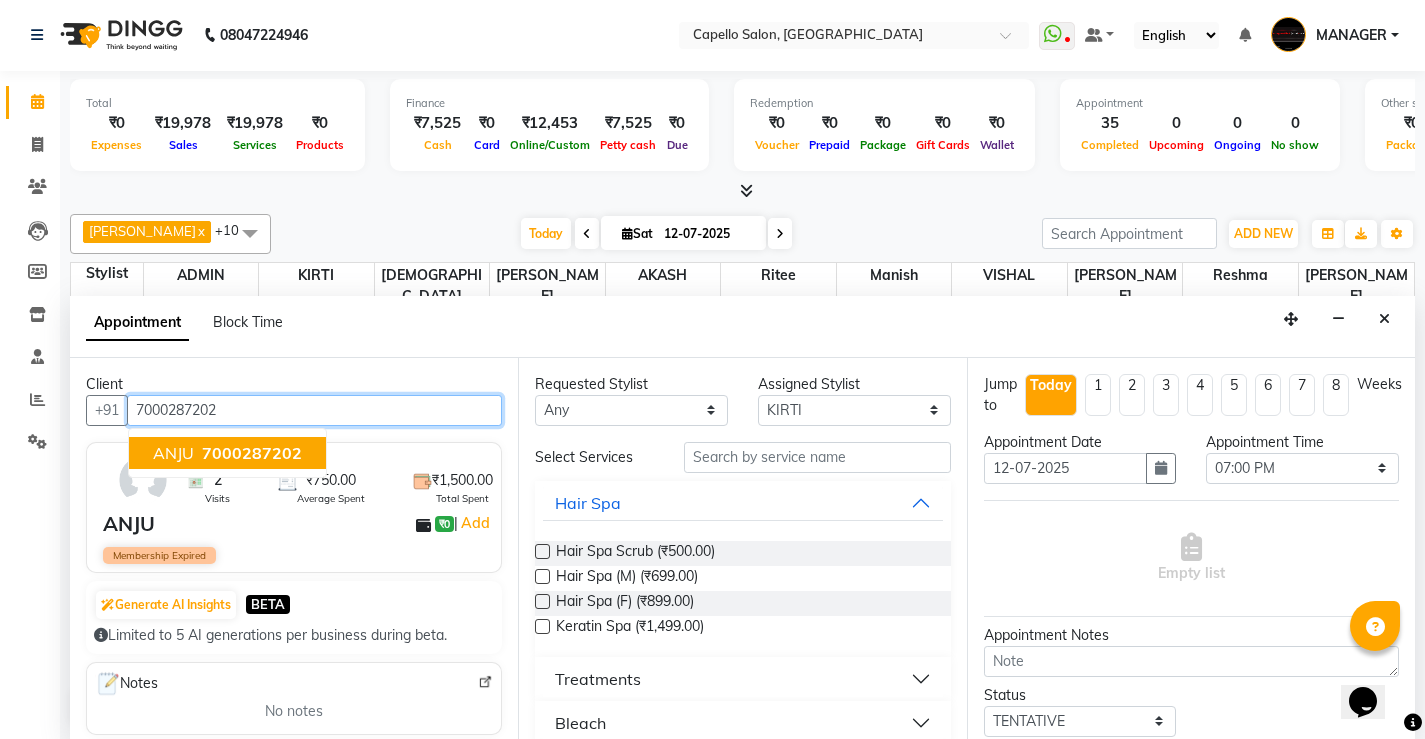 click on "ANJU   7000287202" at bounding box center (227, 453) 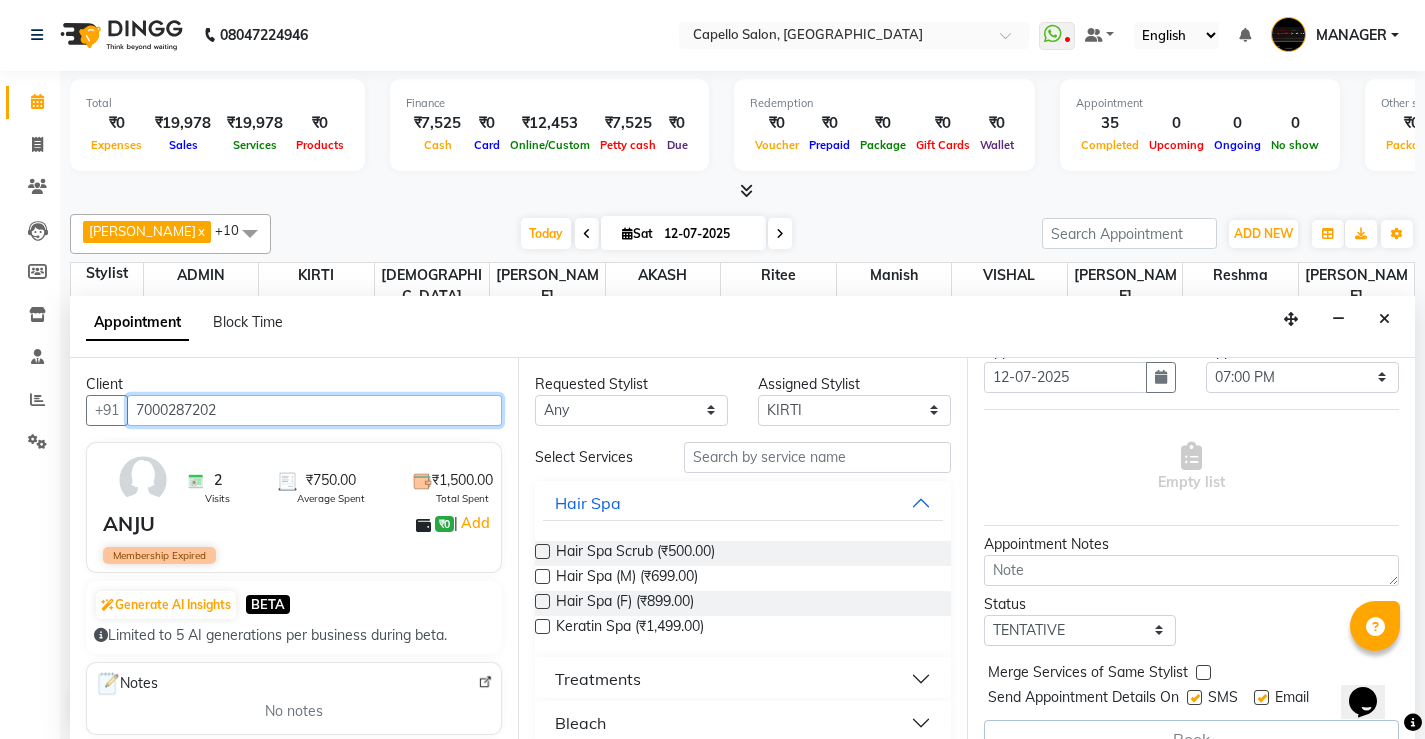 scroll, scrollTop: 0, scrollLeft: 0, axis: both 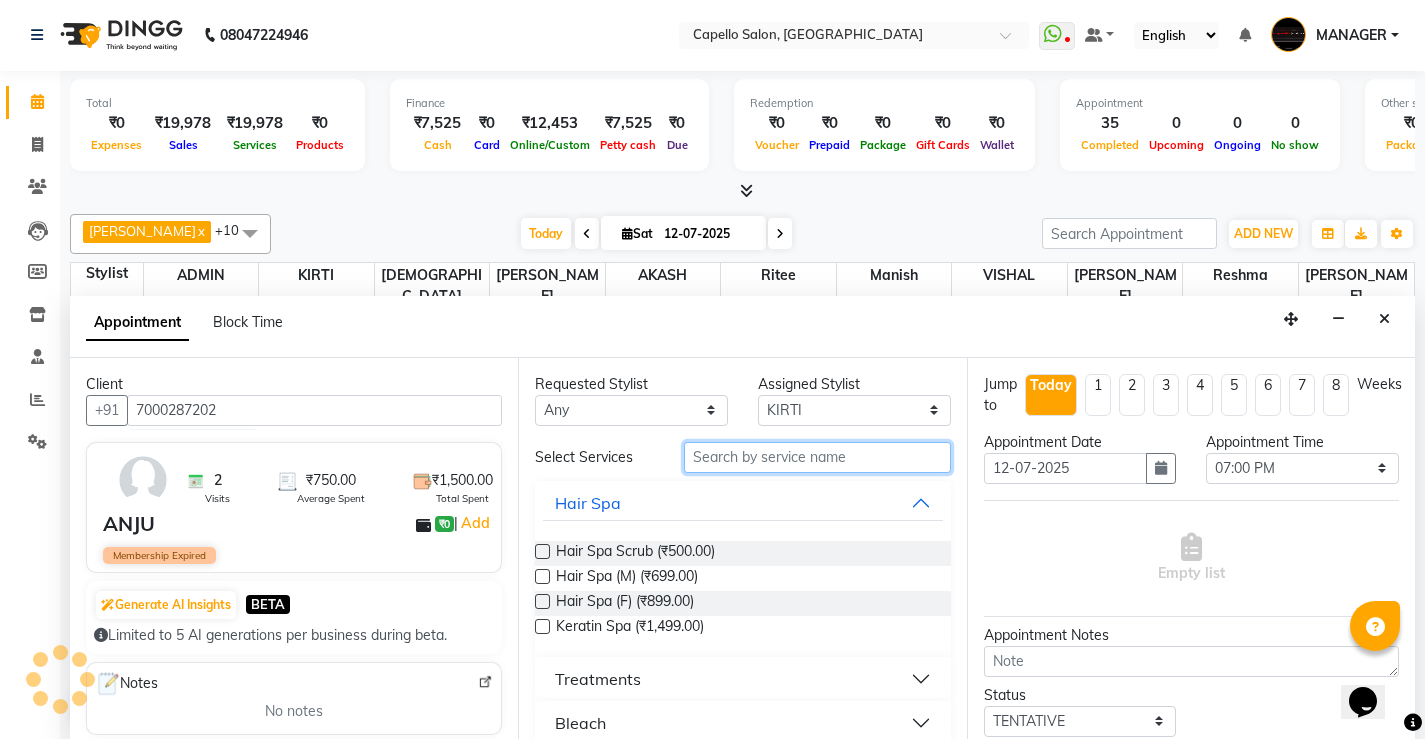 click at bounding box center (817, 457) 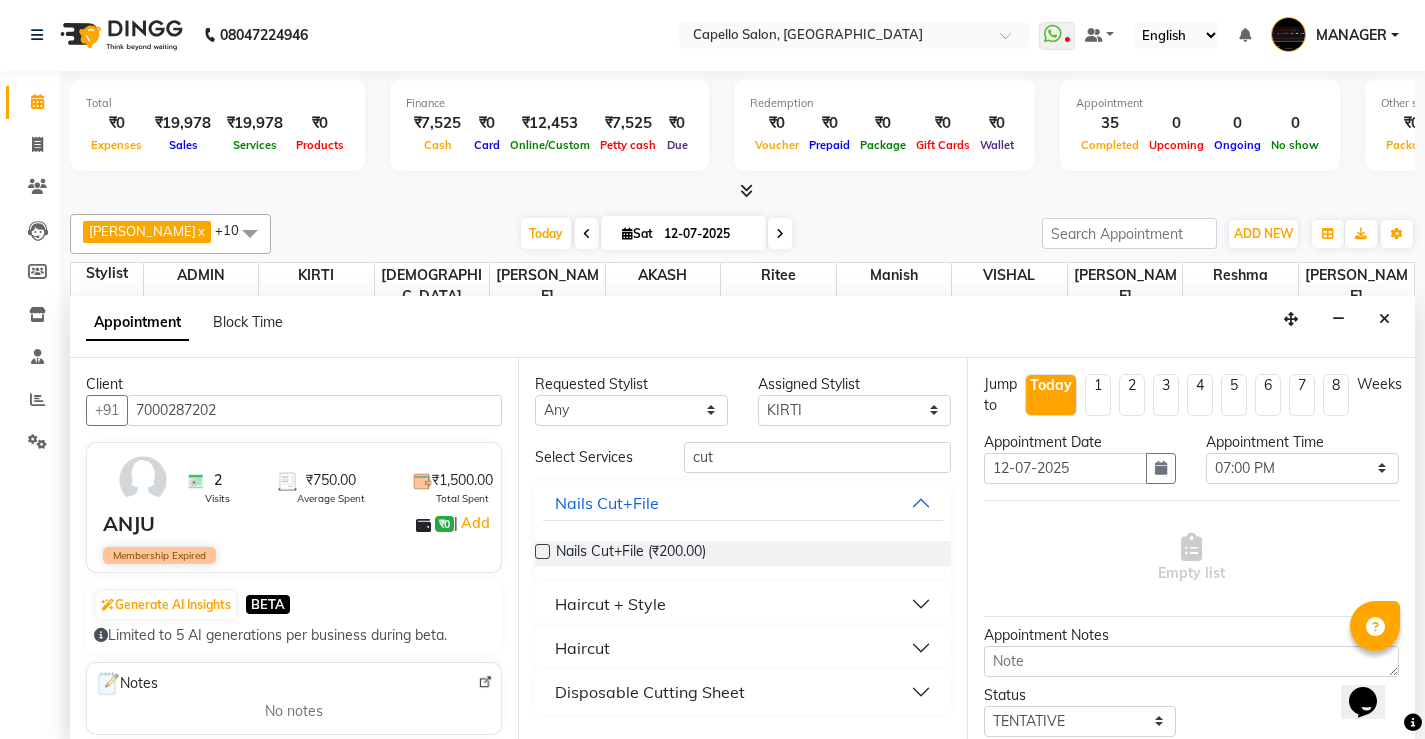 click on "Haircut" at bounding box center [582, 648] 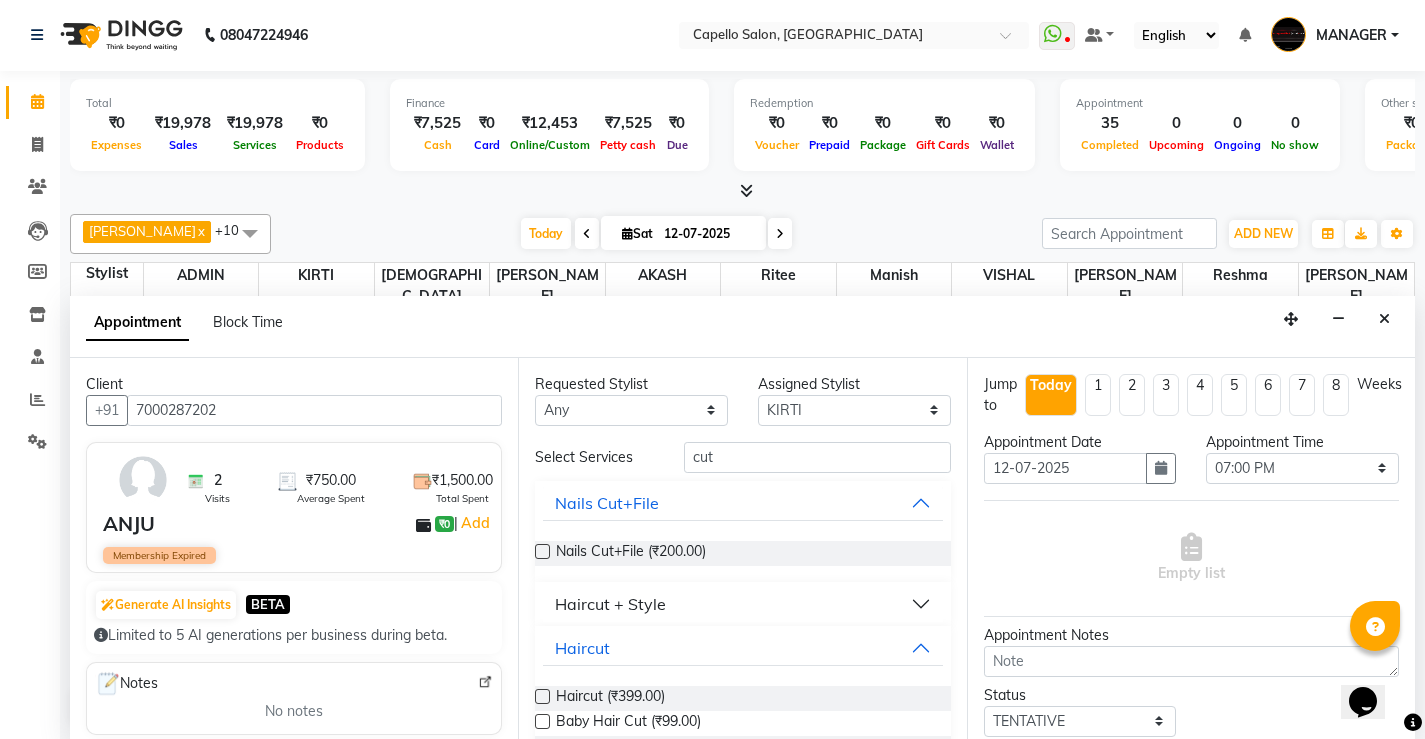 click on "Haircut + Style" at bounding box center [610, 604] 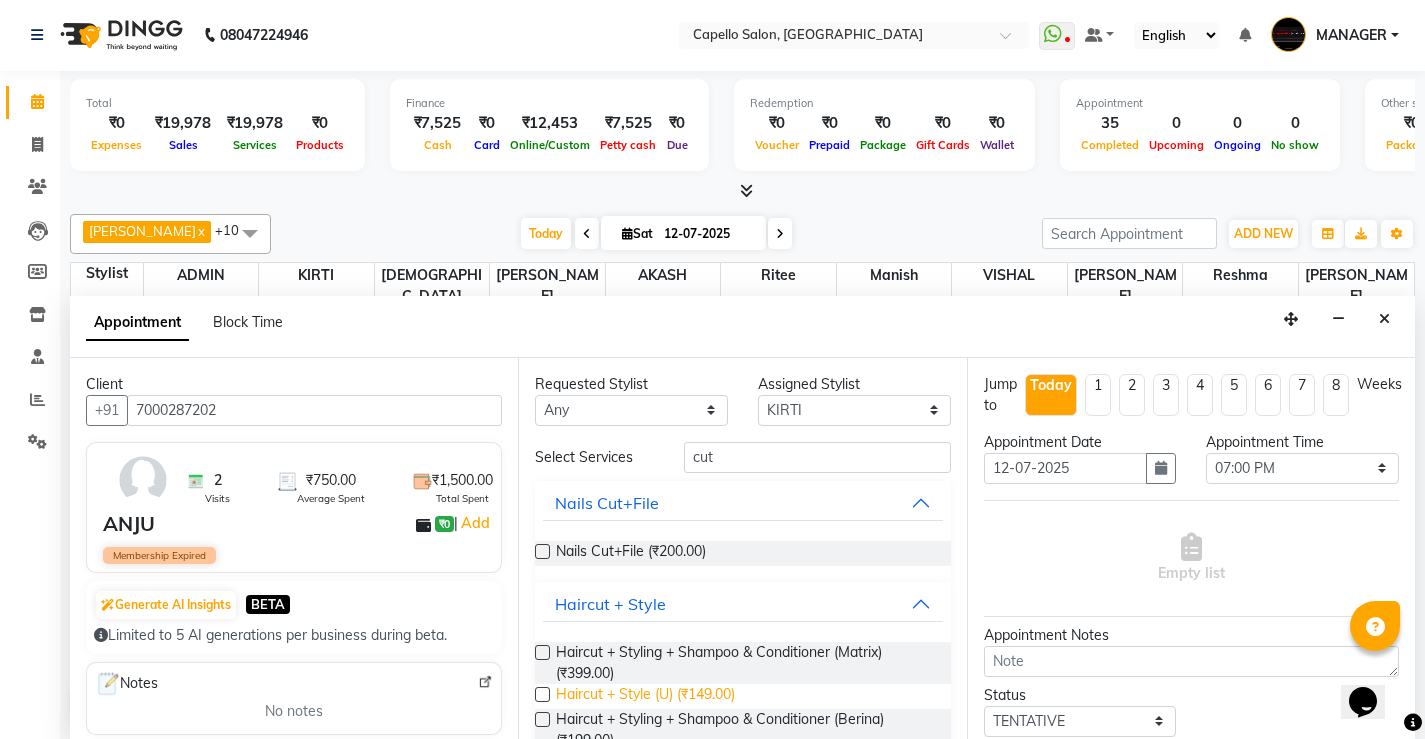 click on "Haircut + Style (U) (₹149.00)" at bounding box center (645, 696) 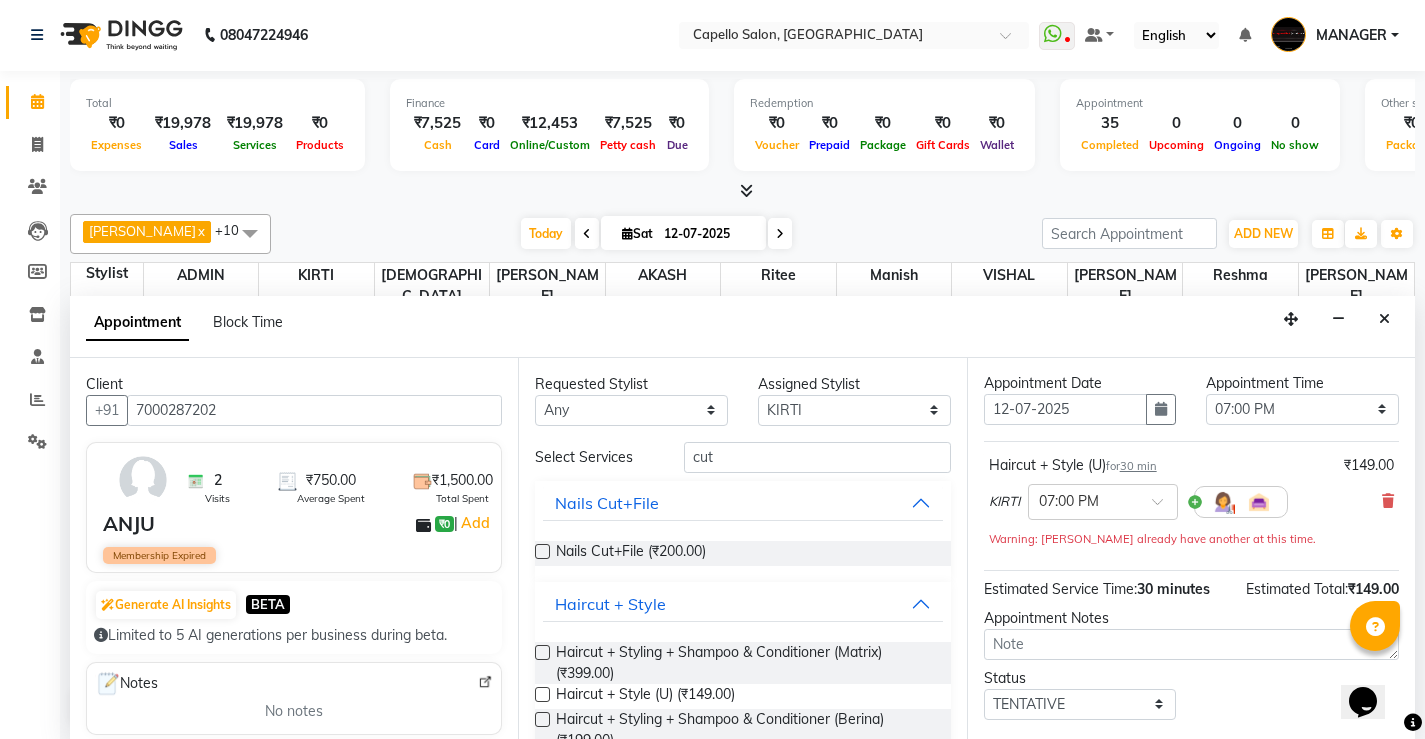 scroll, scrollTop: 100, scrollLeft: 0, axis: vertical 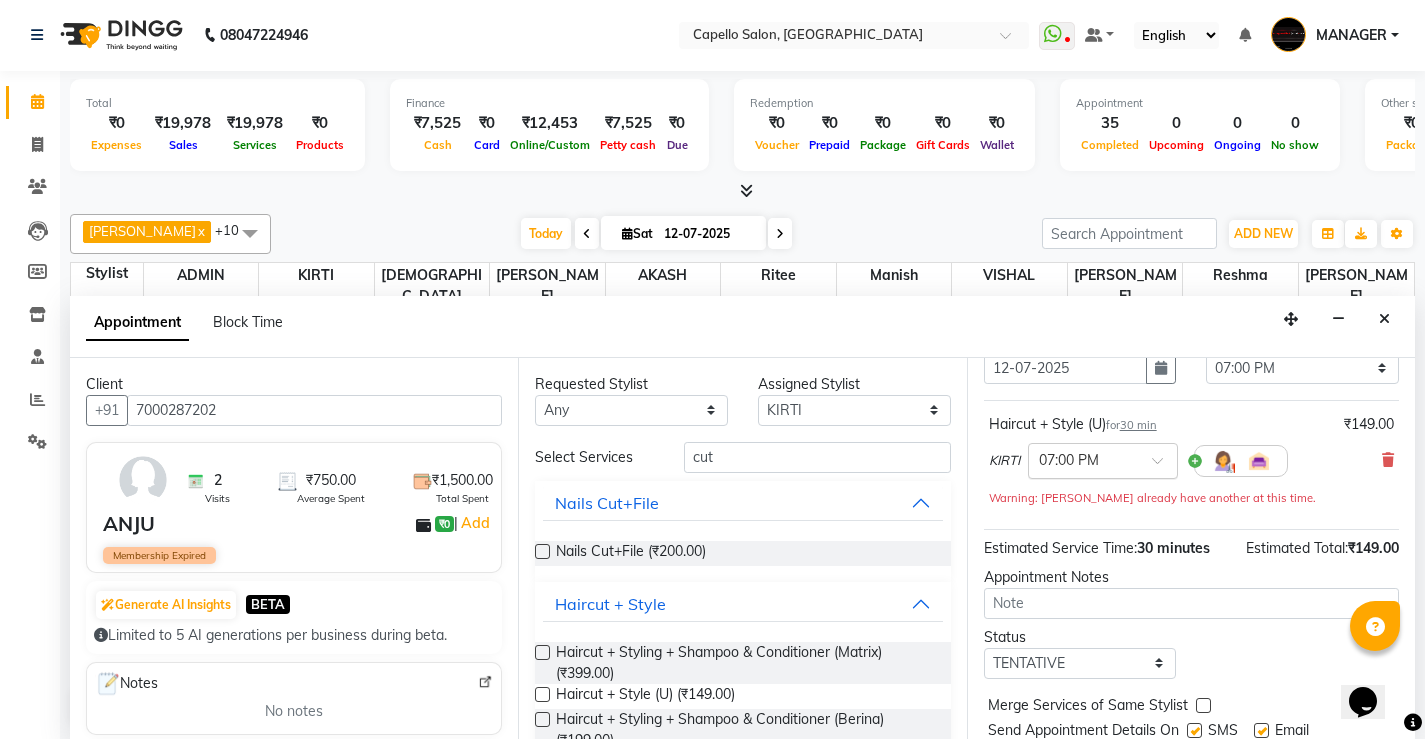 click at bounding box center [1083, 459] 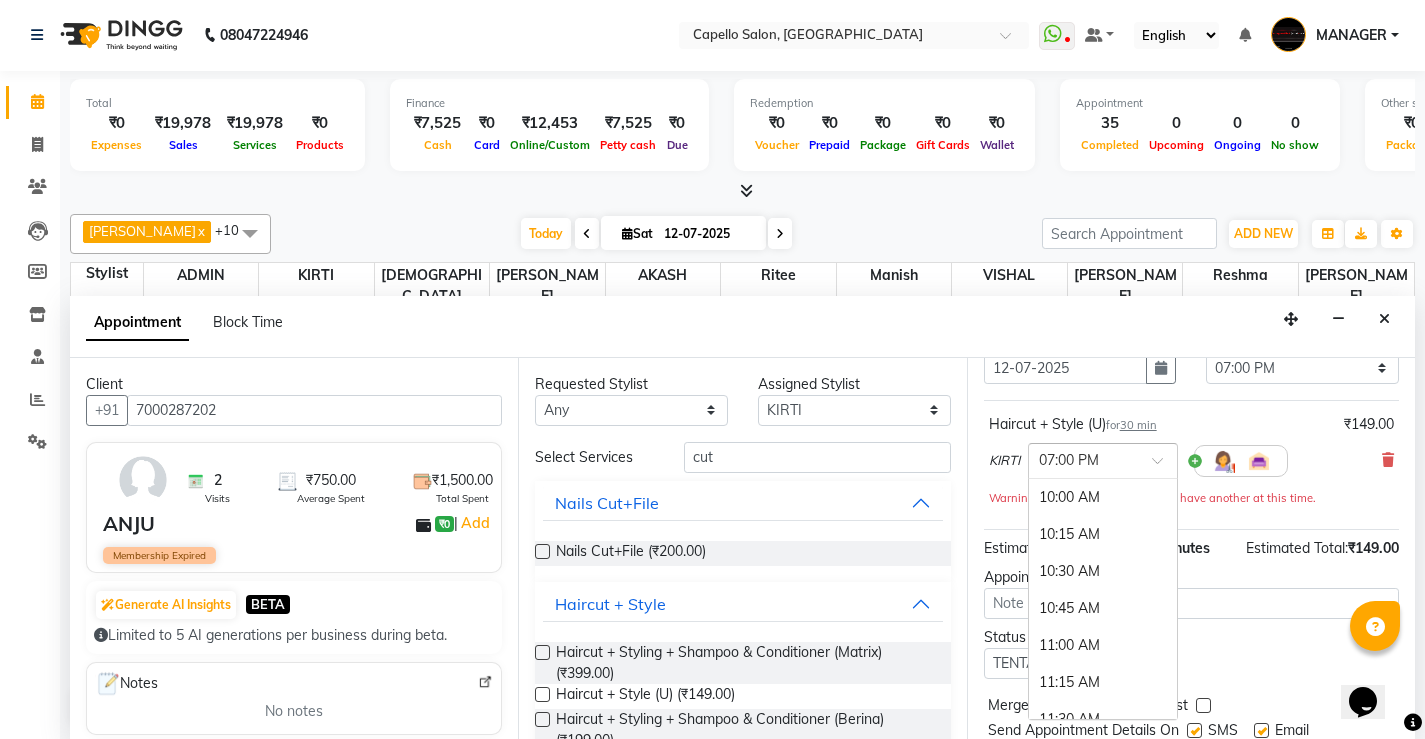 scroll, scrollTop: 1346, scrollLeft: 0, axis: vertical 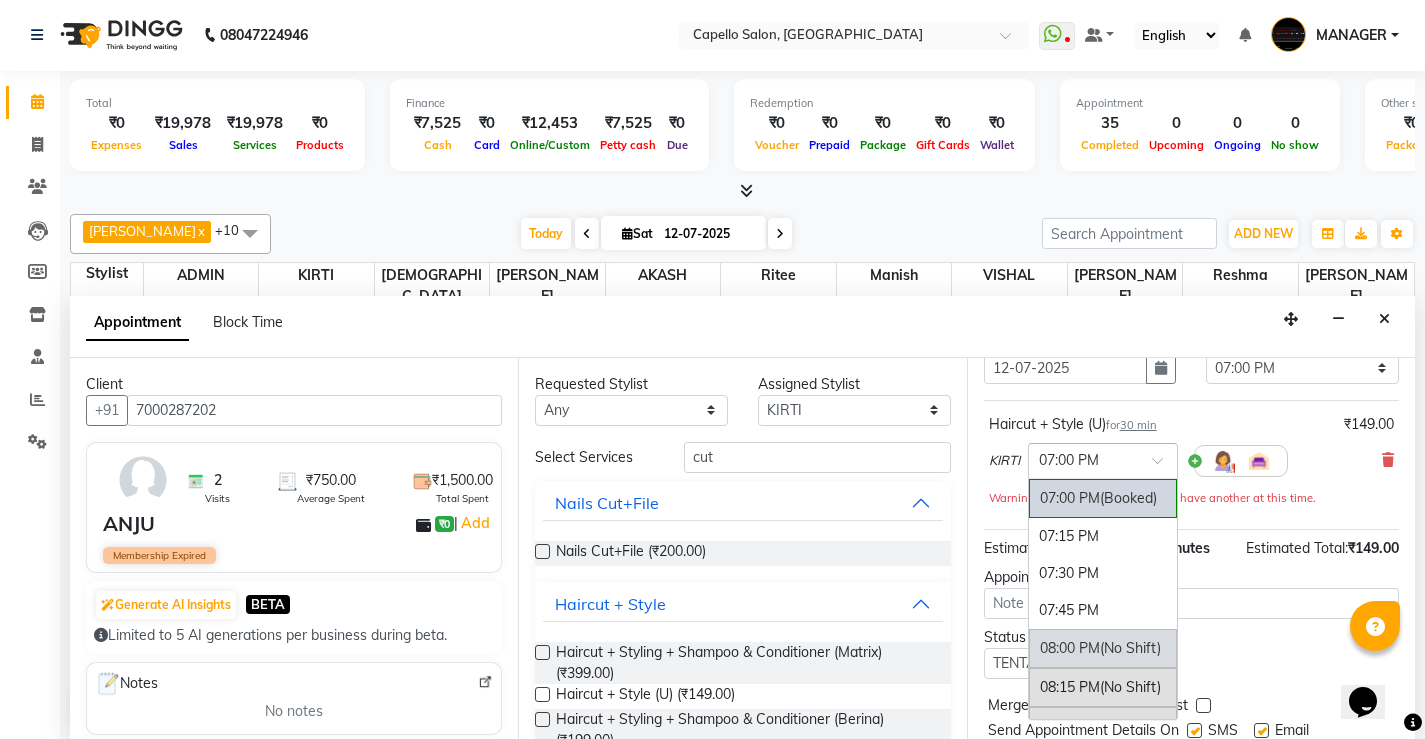 click on "08:00 PM   (No Shift)" at bounding box center (1103, 648) 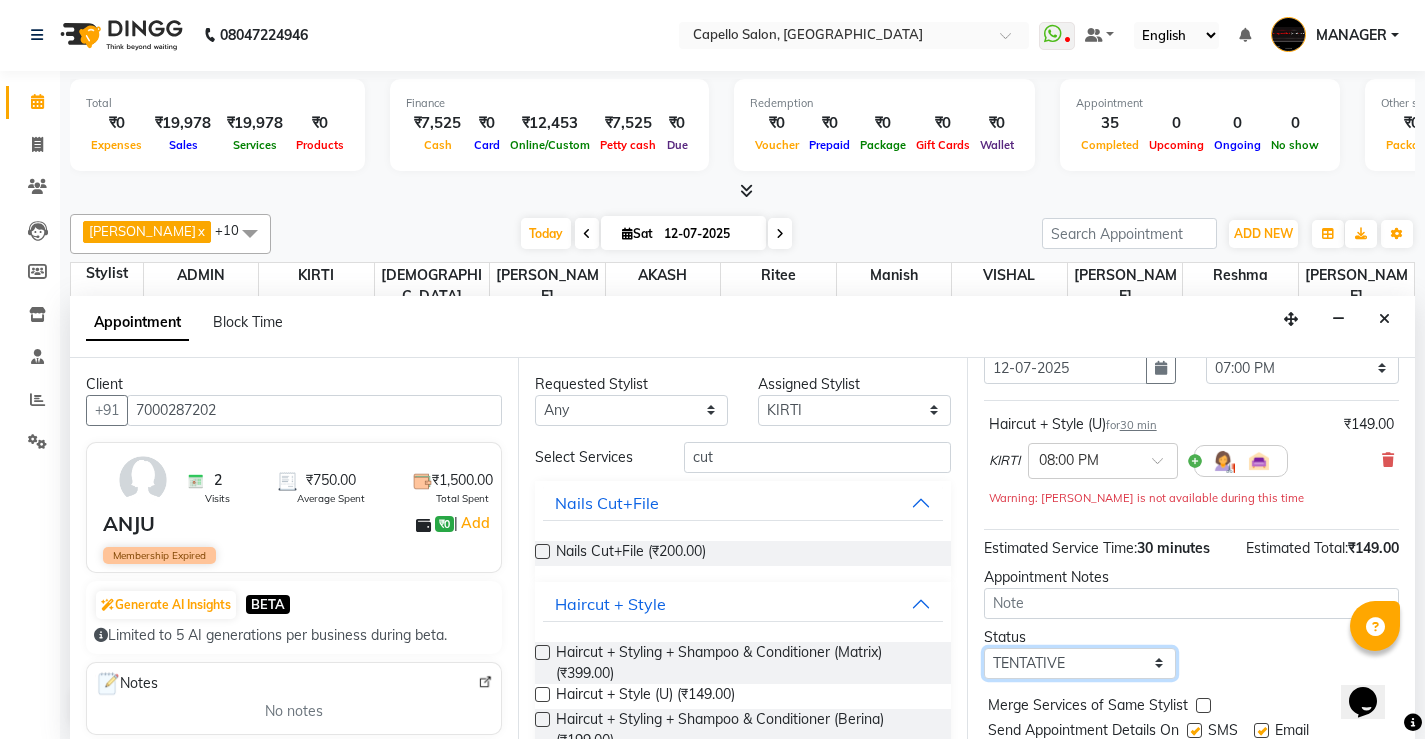 click on "Select TENTATIVE CONFIRM CHECK-IN UPCOMING" at bounding box center (1080, 663) 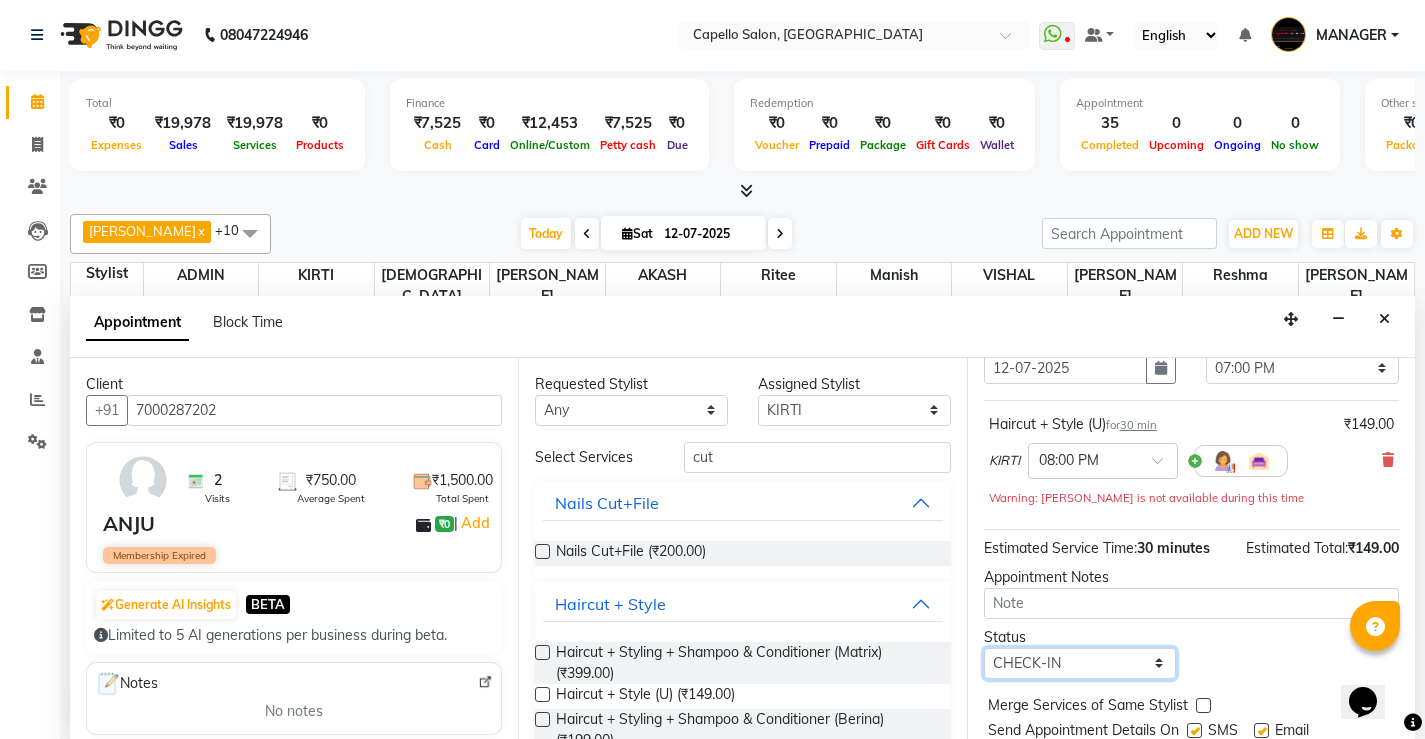 click on "Select TENTATIVE CONFIRM CHECK-IN UPCOMING" at bounding box center [1080, 663] 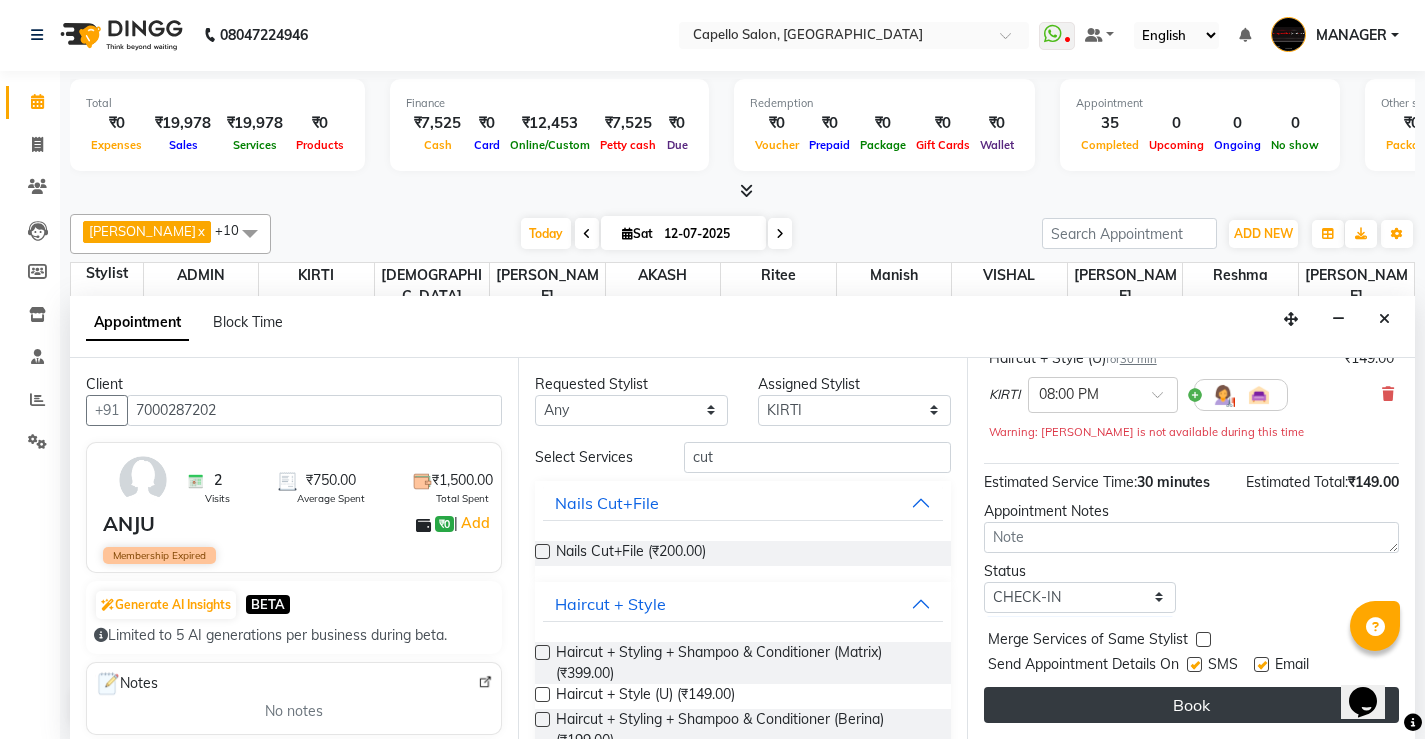 click on "Book" at bounding box center (1191, 705) 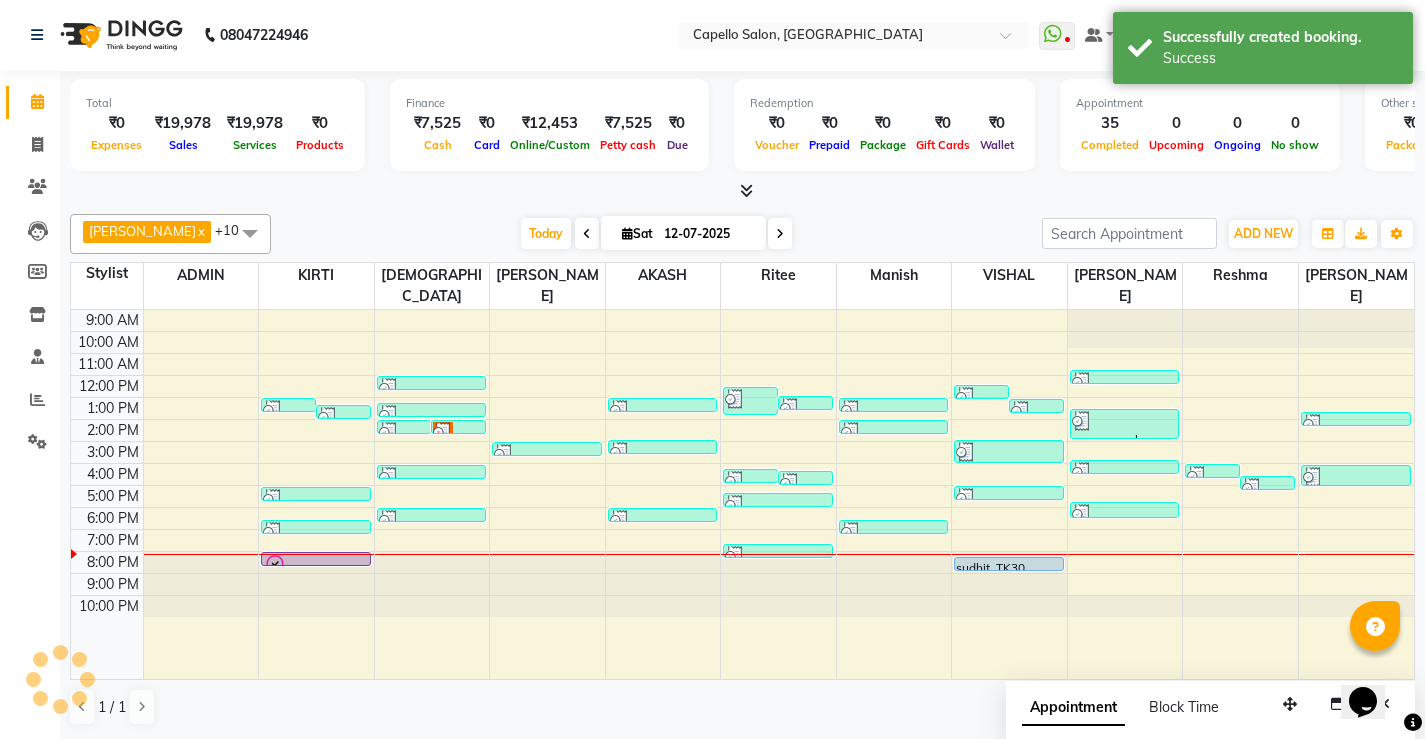 scroll, scrollTop: 0, scrollLeft: 0, axis: both 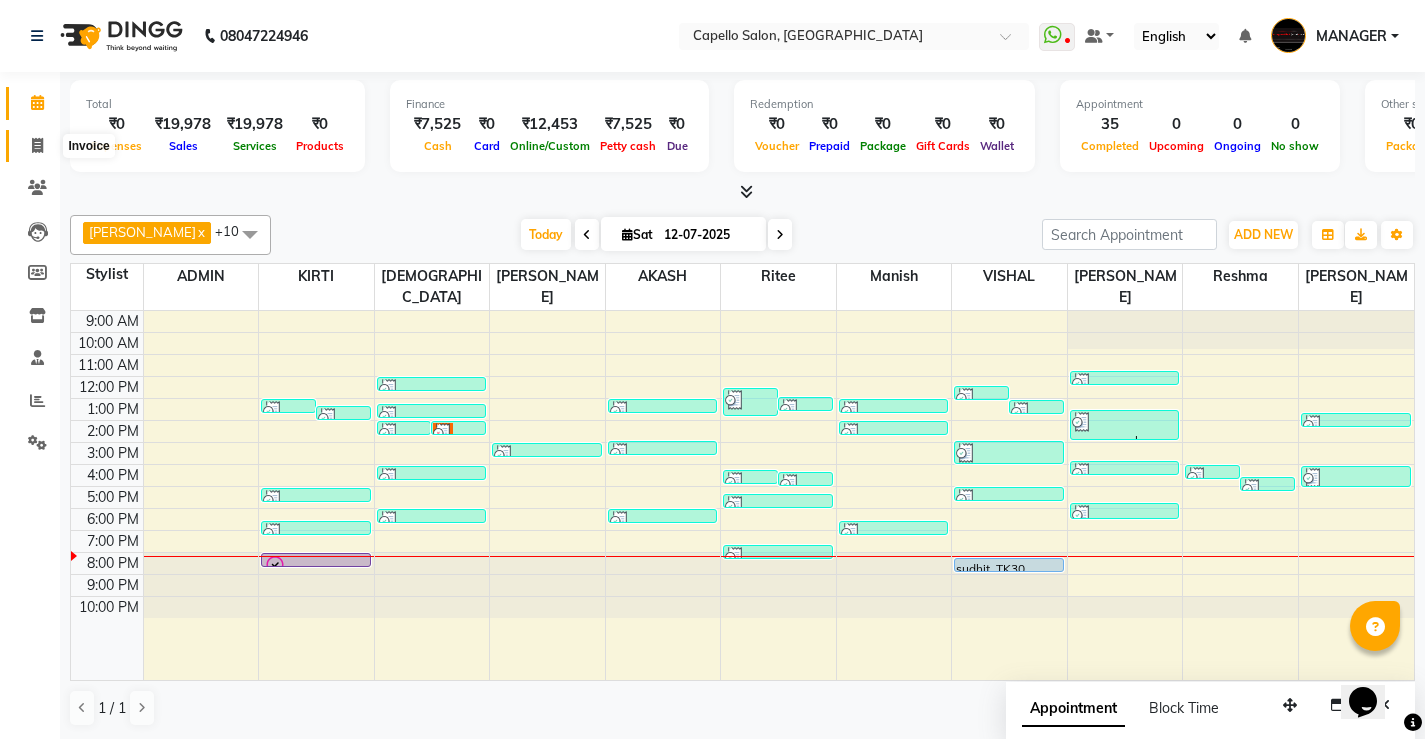 click 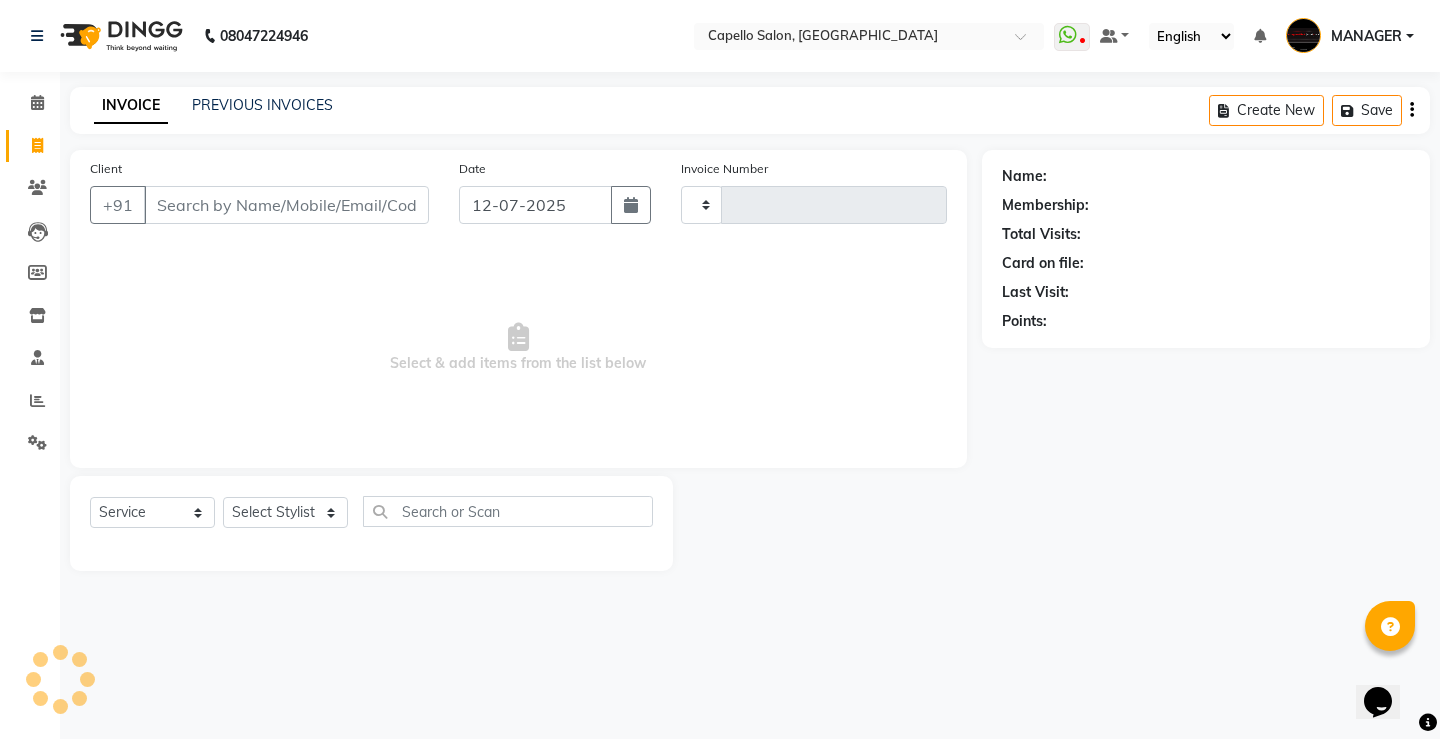 click on "Client" at bounding box center (286, 205) 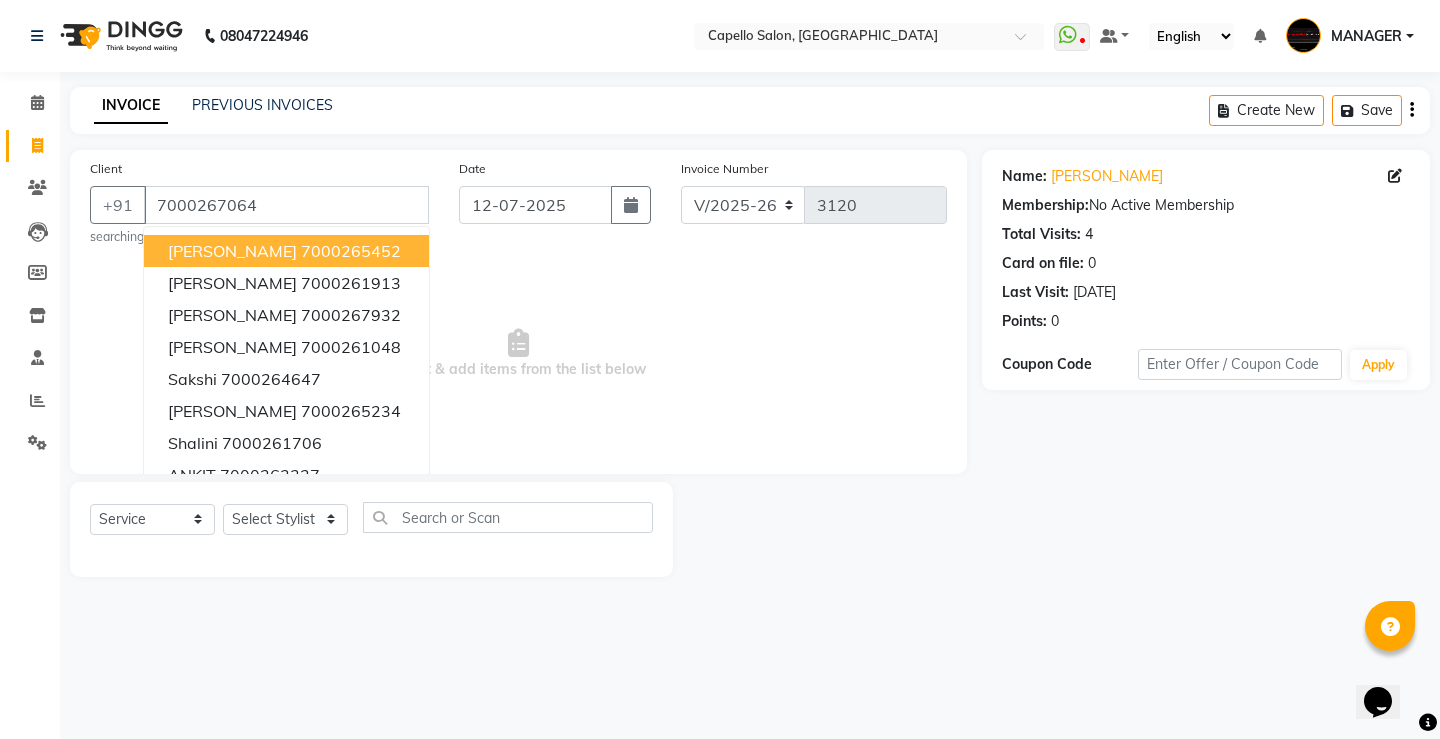 click on "Select & add items from the list below" at bounding box center (518, 354) 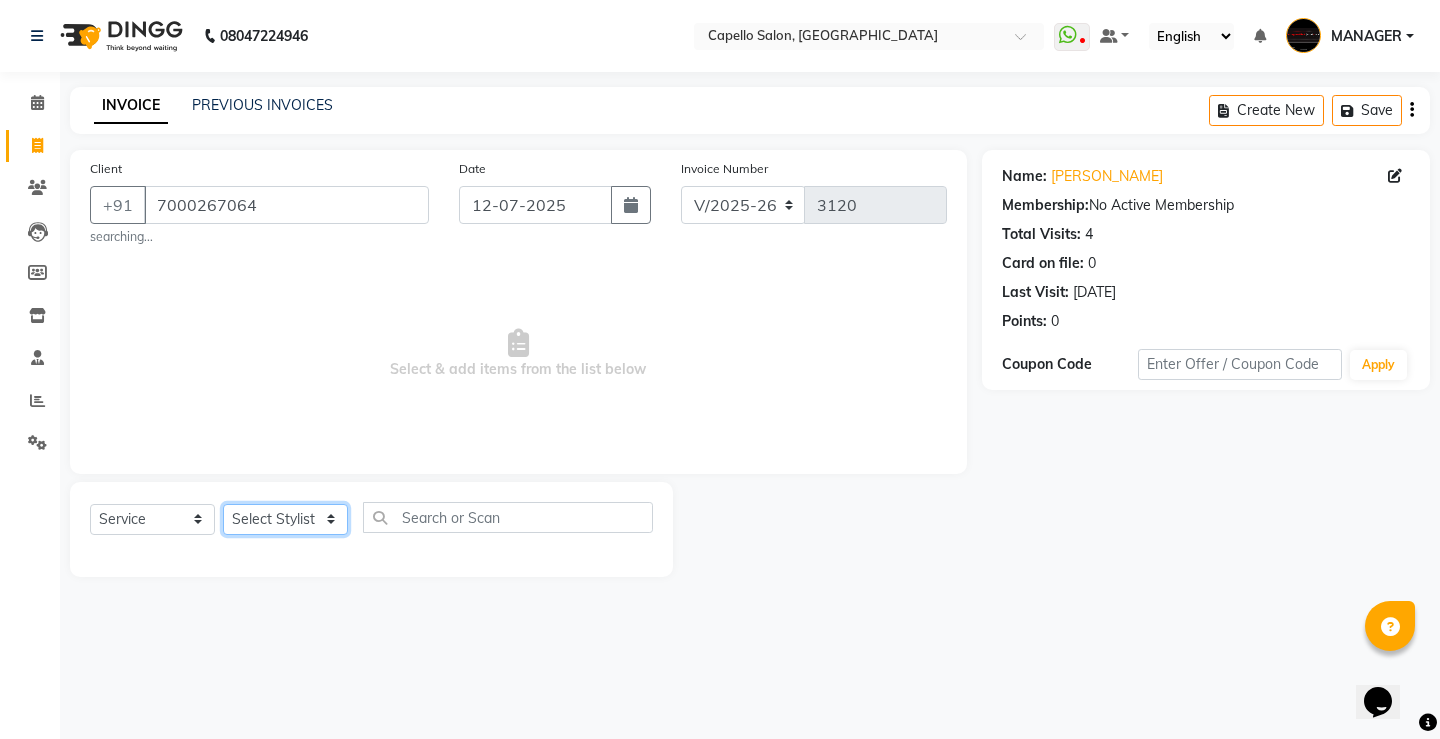 click on "Select Stylist ADMIN AKASH [PERSON_NAME] [PERSON_NAME] MANAGER [PERSON_NAME]  [PERSON_NAME] [PERSON_NAME] [PERSON_NAME]" 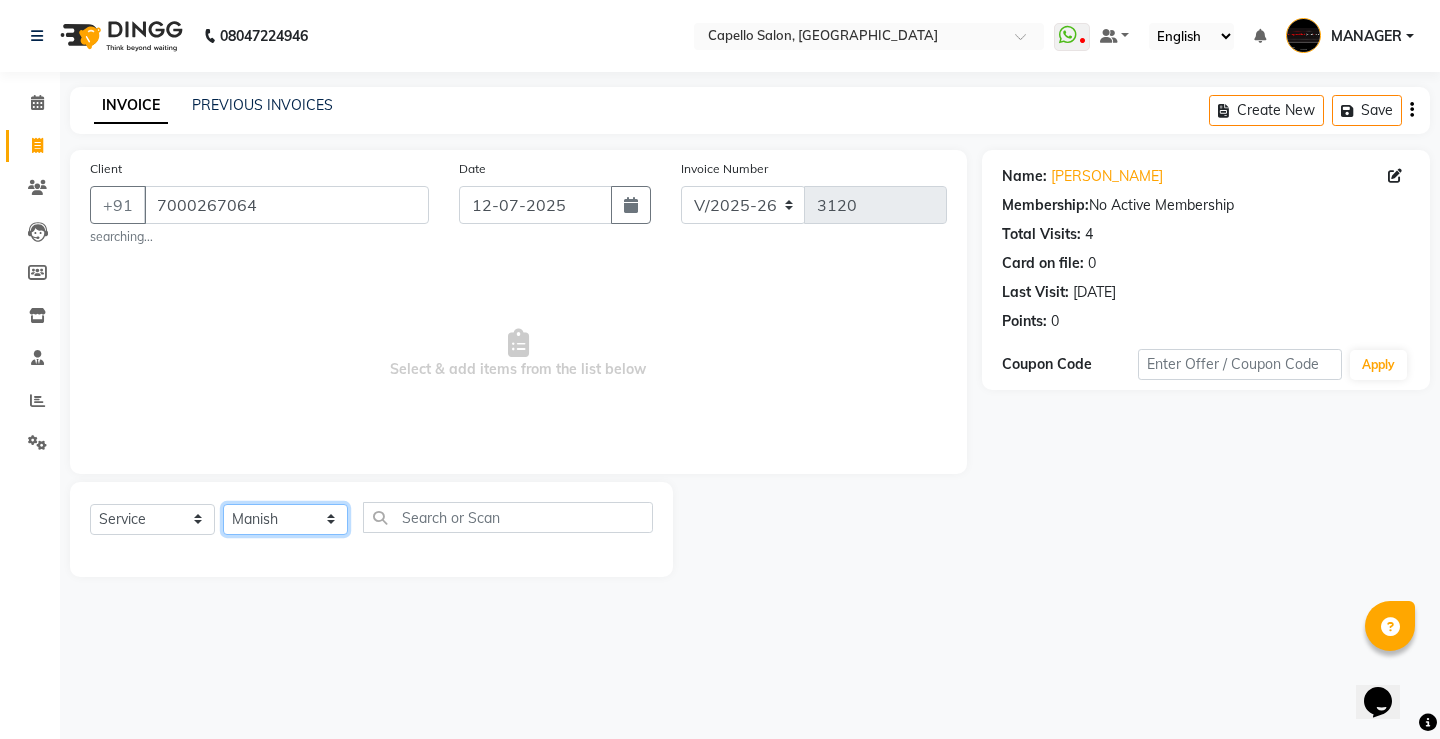 click on "Select Stylist ADMIN AKASH [PERSON_NAME] [PERSON_NAME] MANAGER [PERSON_NAME]  [PERSON_NAME] [PERSON_NAME] [PERSON_NAME]" 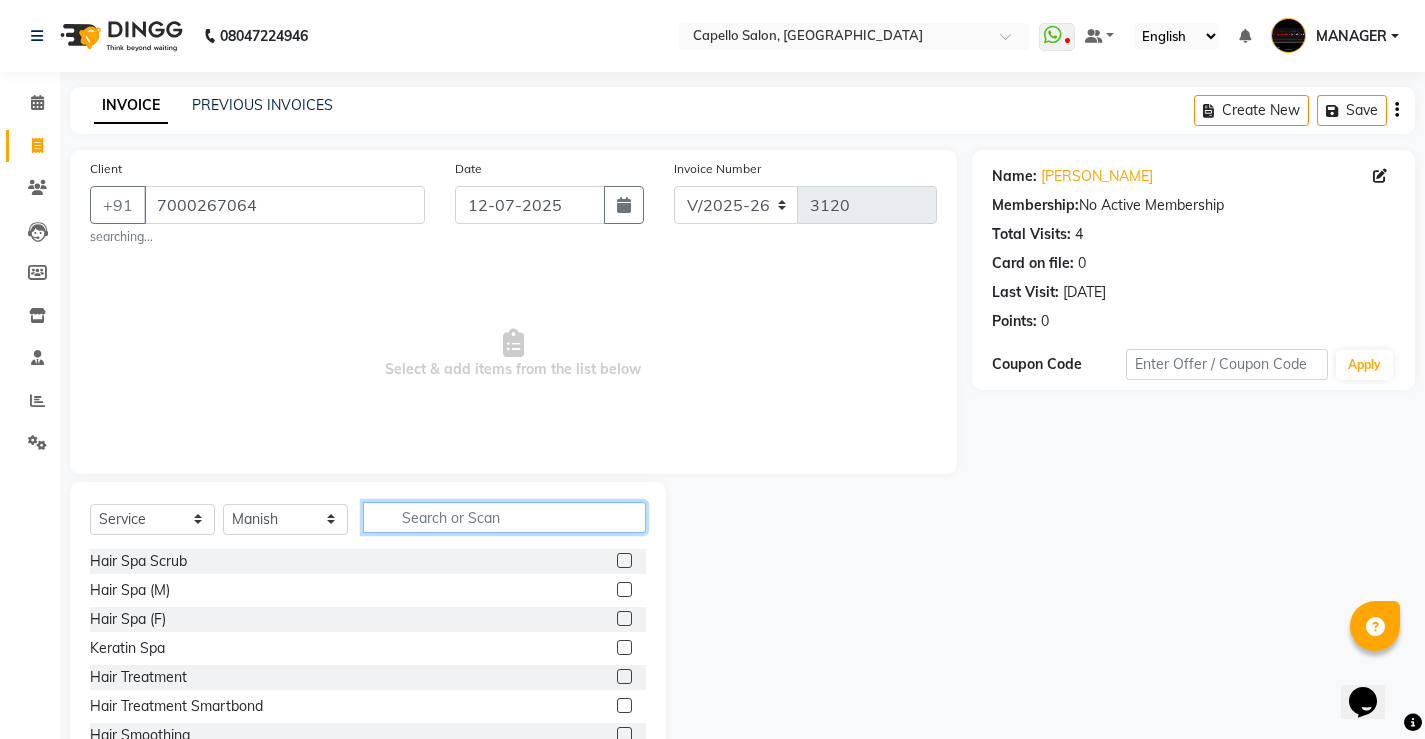 click 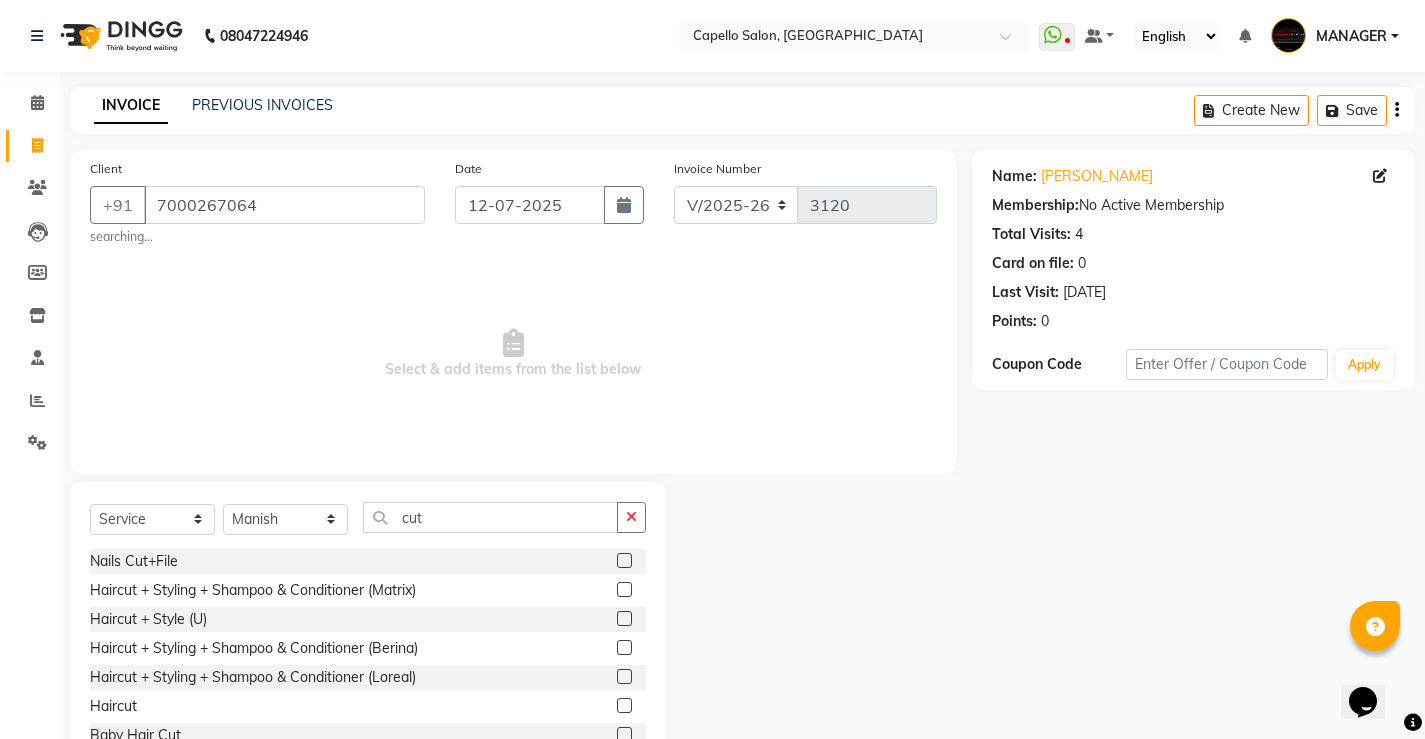 click 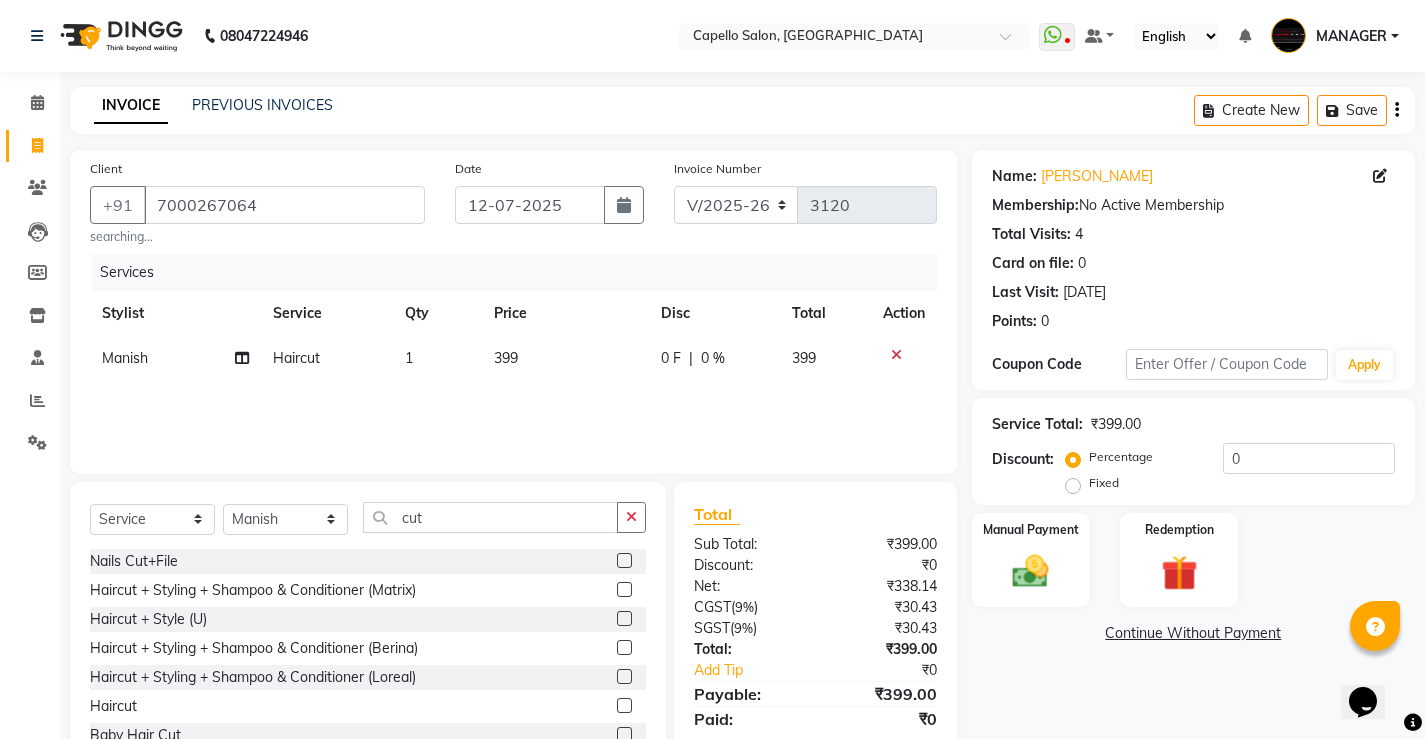 click on "399" 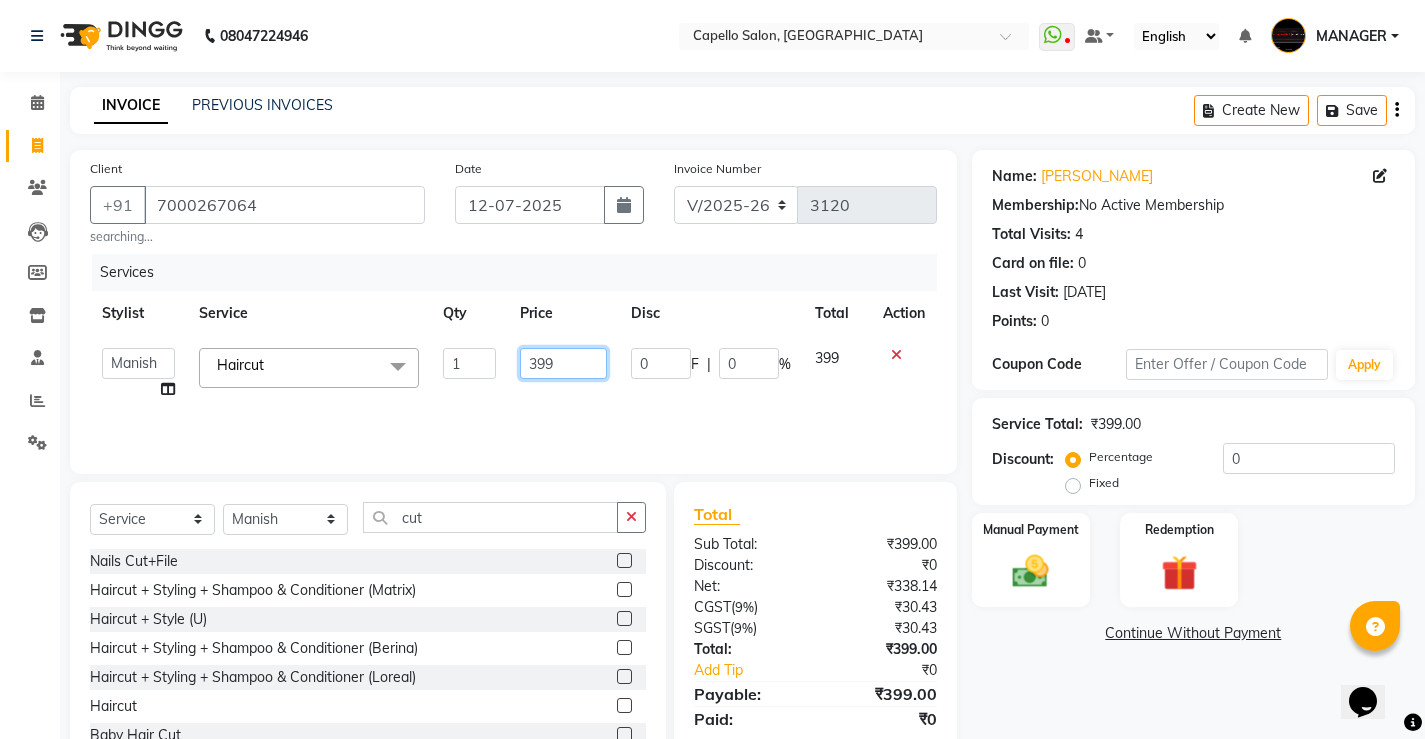 drag, startPoint x: 569, startPoint y: 351, endPoint x: 361, endPoint y: 407, distance: 215.40659 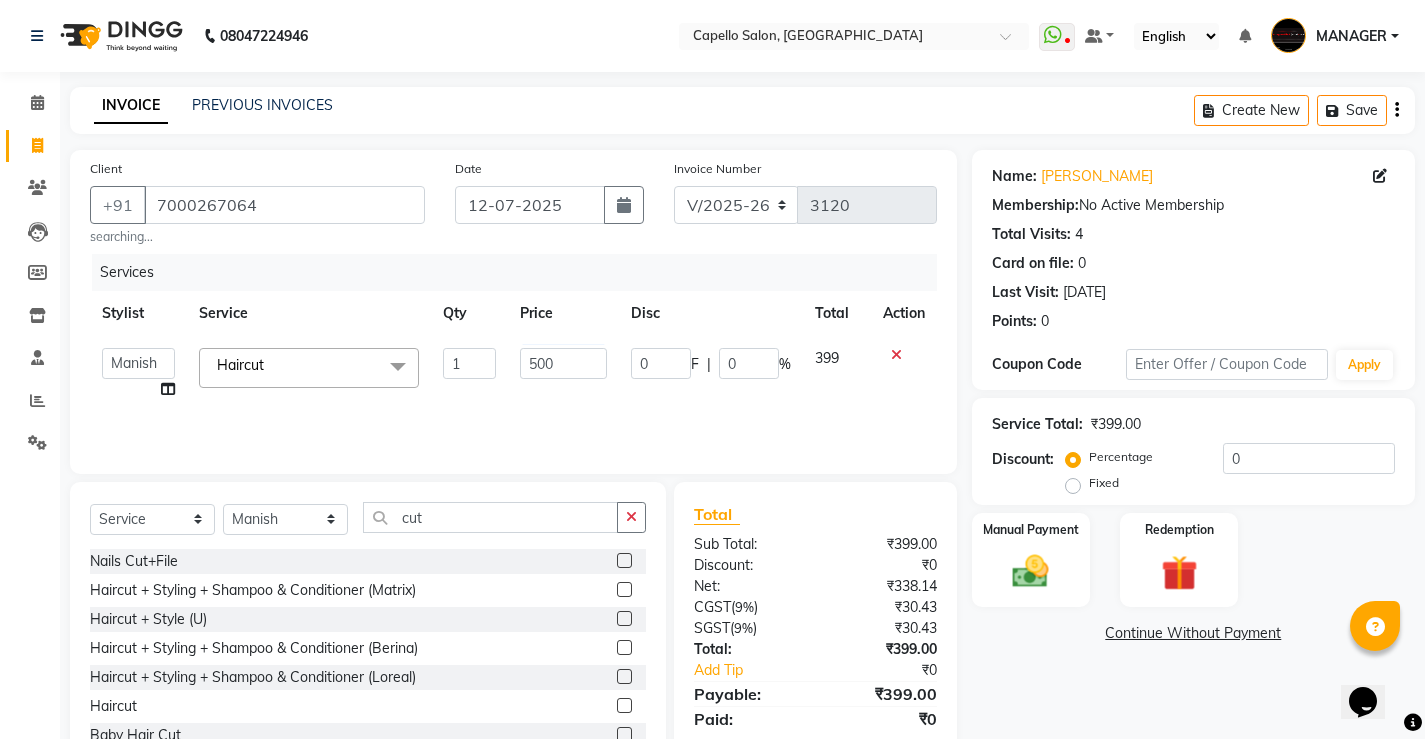 click on "Services Stylist Service Qty Price Disc Total Action  ADMIN   AKASH   [PERSON_NAME]   [PERSON_NAME]   MANAGER   [PERSON_NAME]    [PERSON_NAME]   [PERSON_NAME]   [PERSON_NAME]   VISHAL  Haircut  x Hair Spa Scrub Hair Spa (M) Hair Spa (F) Keratin Spa Hair Treatment Hair Treatment Smartbond Hair Smoothing Hair Straightening Hair Rebonding Hair Keratin Cadiveu Head Massage L Hair Keratin Keramelon Hair [MEDICAL_DATA] Keramelon Scalp Advance (F) Scalp Advance (M) Brillare Anti-[MEDICAL_DATA] oil (F) Nanoplastia treatment Brillare Hairfall Control oil (F) Brillare Hairfall Control oil (M) Brillare Anti-[MEDICAL_DATA] oil (M) Reflexology (U lux) 1400 Face Bleach Face D-Tan Face Clean Up Clean-up (Shine beauty) Facial Actiblend Glass Facial Mask Signature Facial Deluxe Facial Luxury Facial Magical Facial Premium Facial Royal Treatment Skinora Age Control F Treatment ( Snow Algae&Saffron) Skinora Calming Treatment (Avacado & Oat) Skinora Hydra Treatment (Butter&Coconut Milk) Skinora Mattifying Treatment ( Citron&Seabuck) Classic Manicure Groom Makeup" 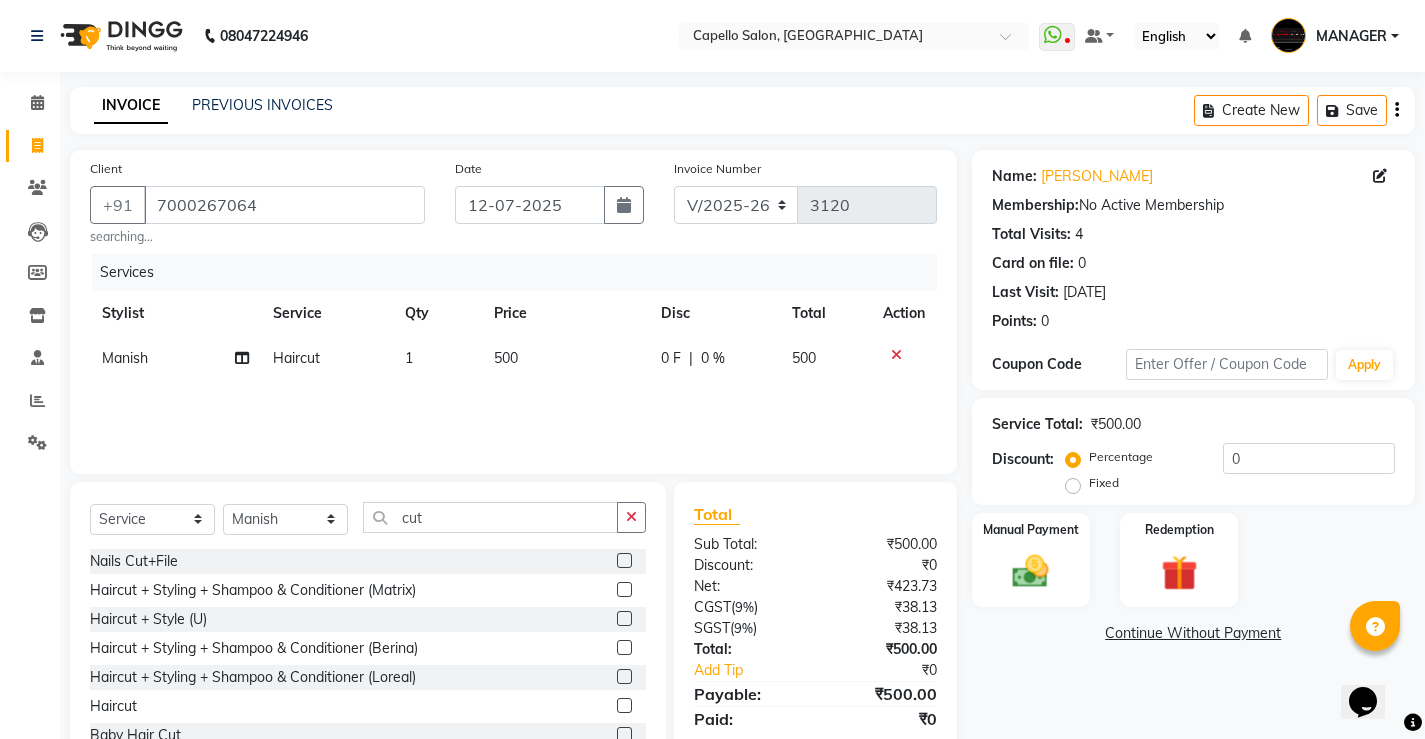 click 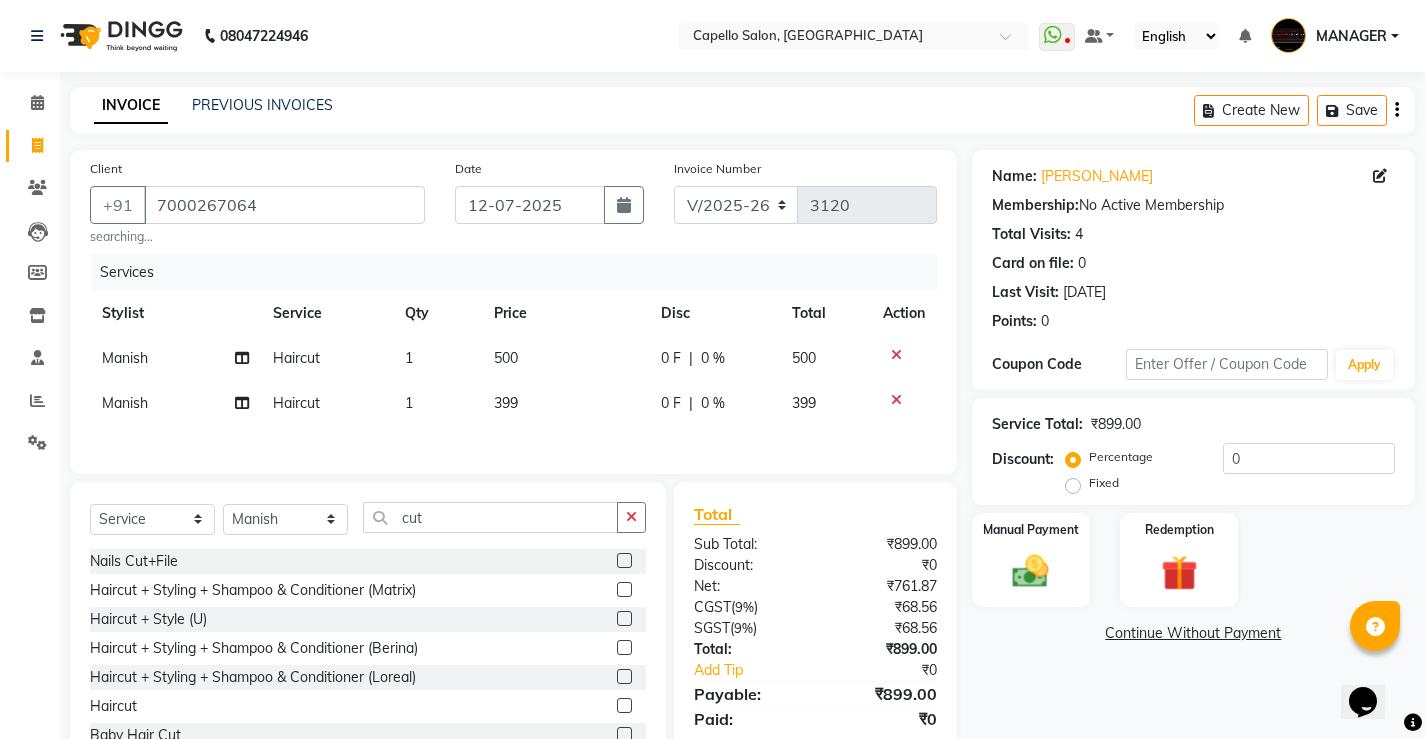 click on "399" 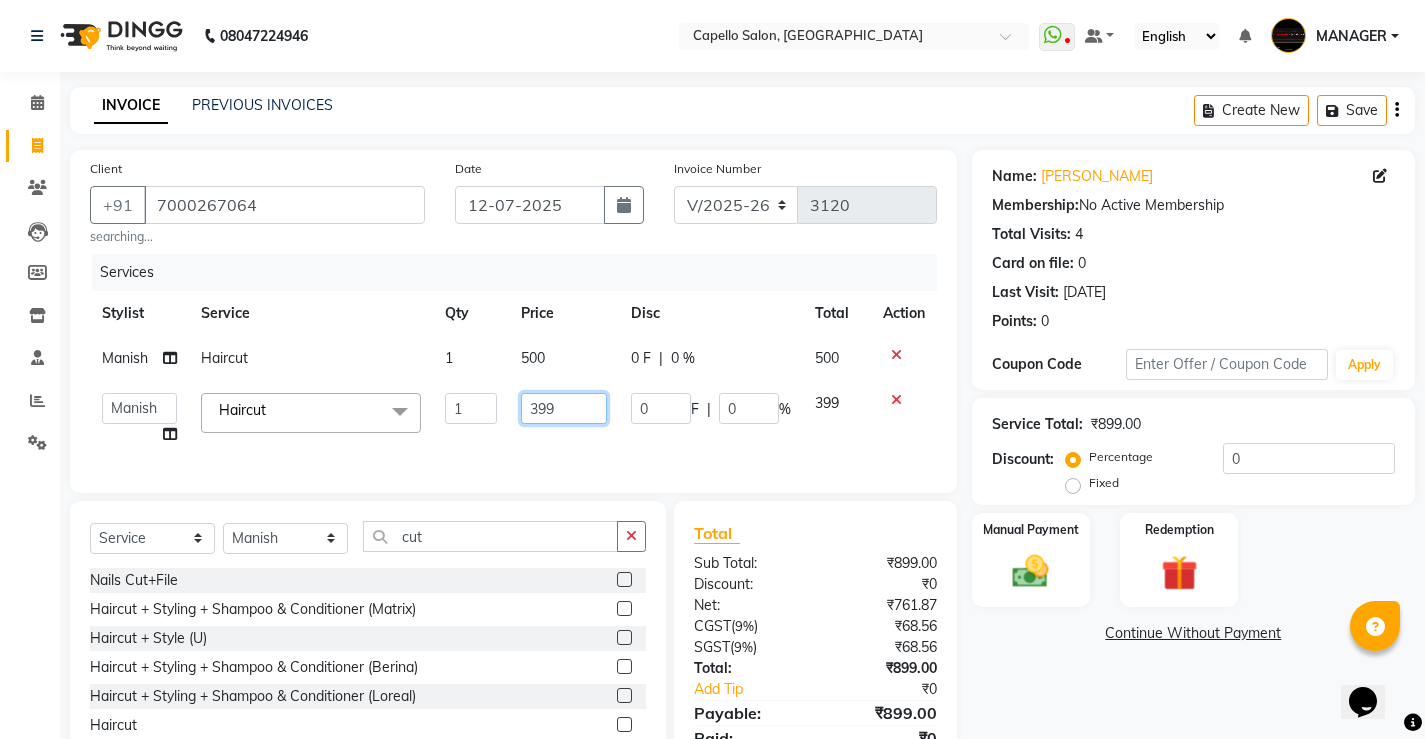 drag, startPoint x: 595, startPoint y: 407, endPoint x: 388, endPoint y: 423, distance: 207.61743 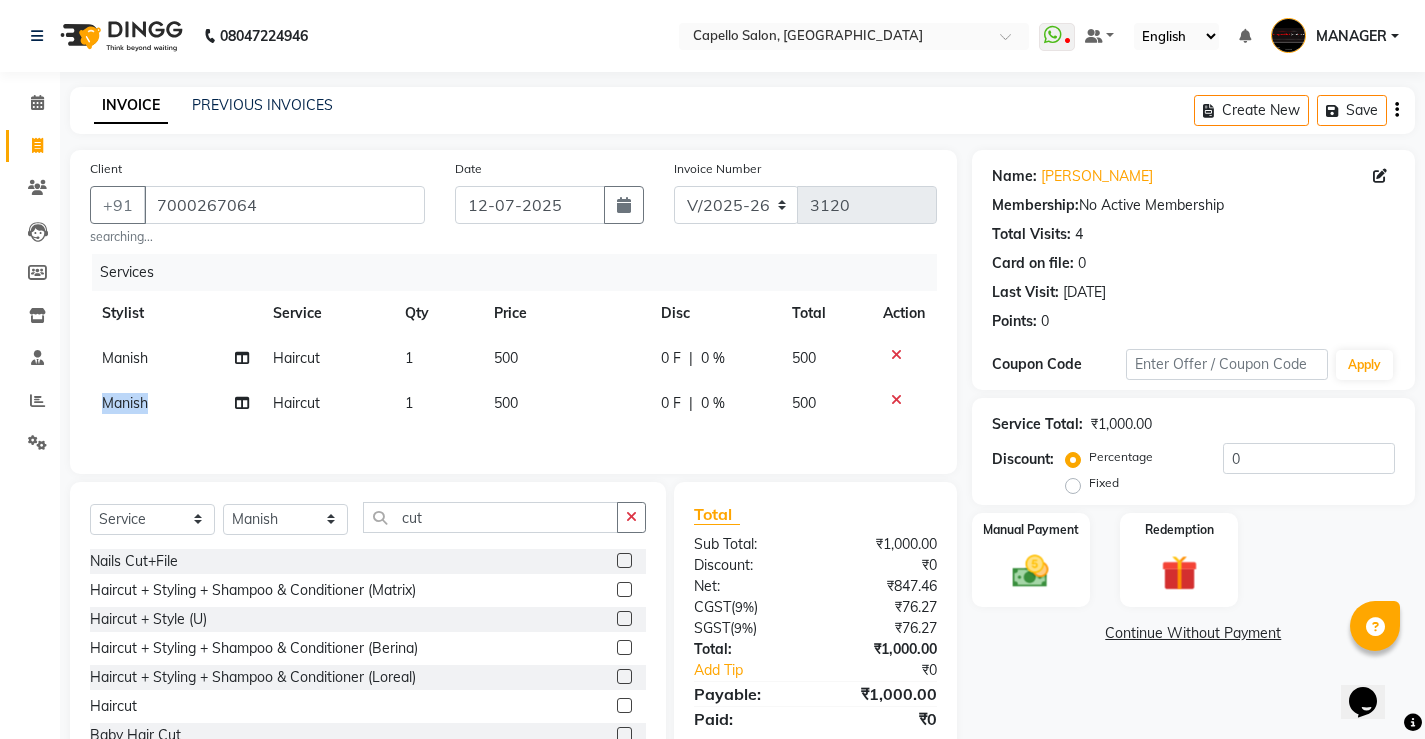 click on "Manish" 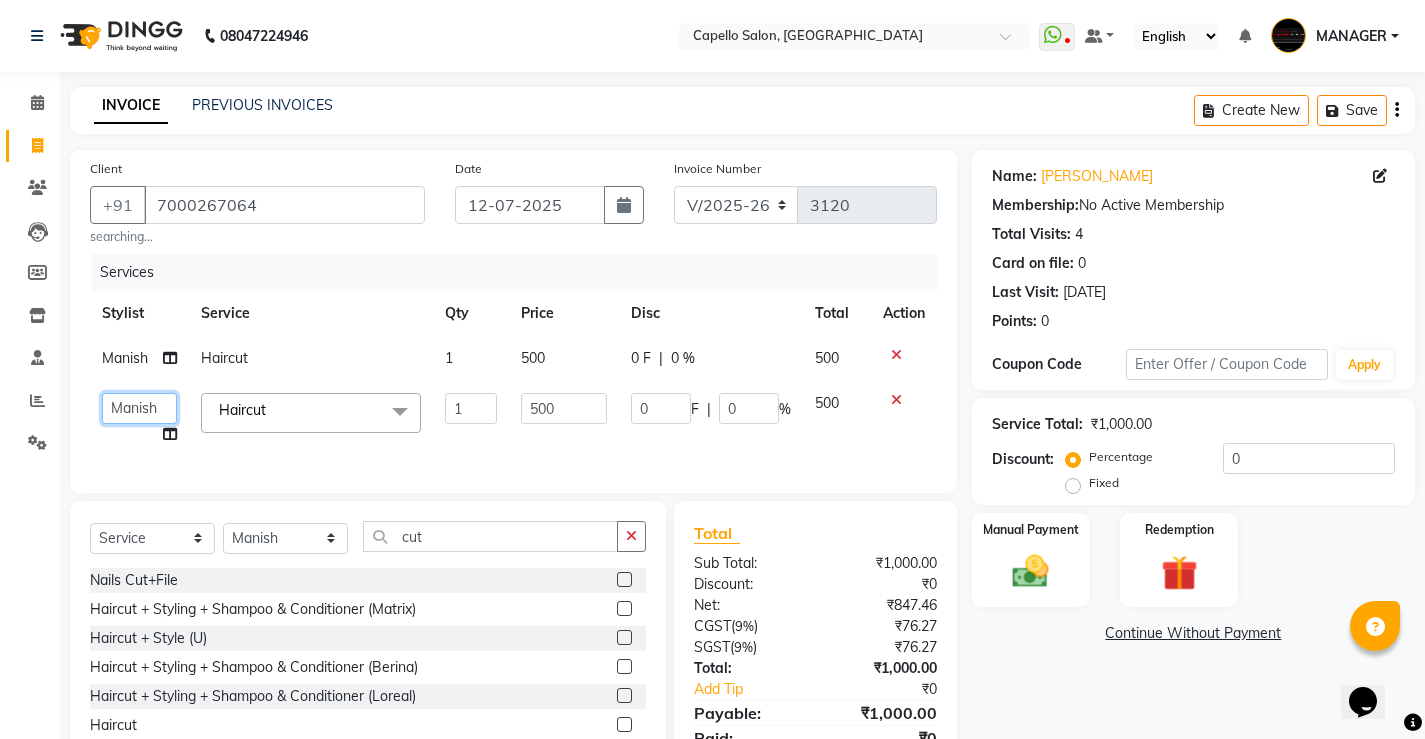 click on "[PERSON_NAME]   [PERSON_NAME]   MANAGER   [PERSON_NAME]    [PERSON_NAME]   [PERSON_NAME]   [PERSON_NAME]" 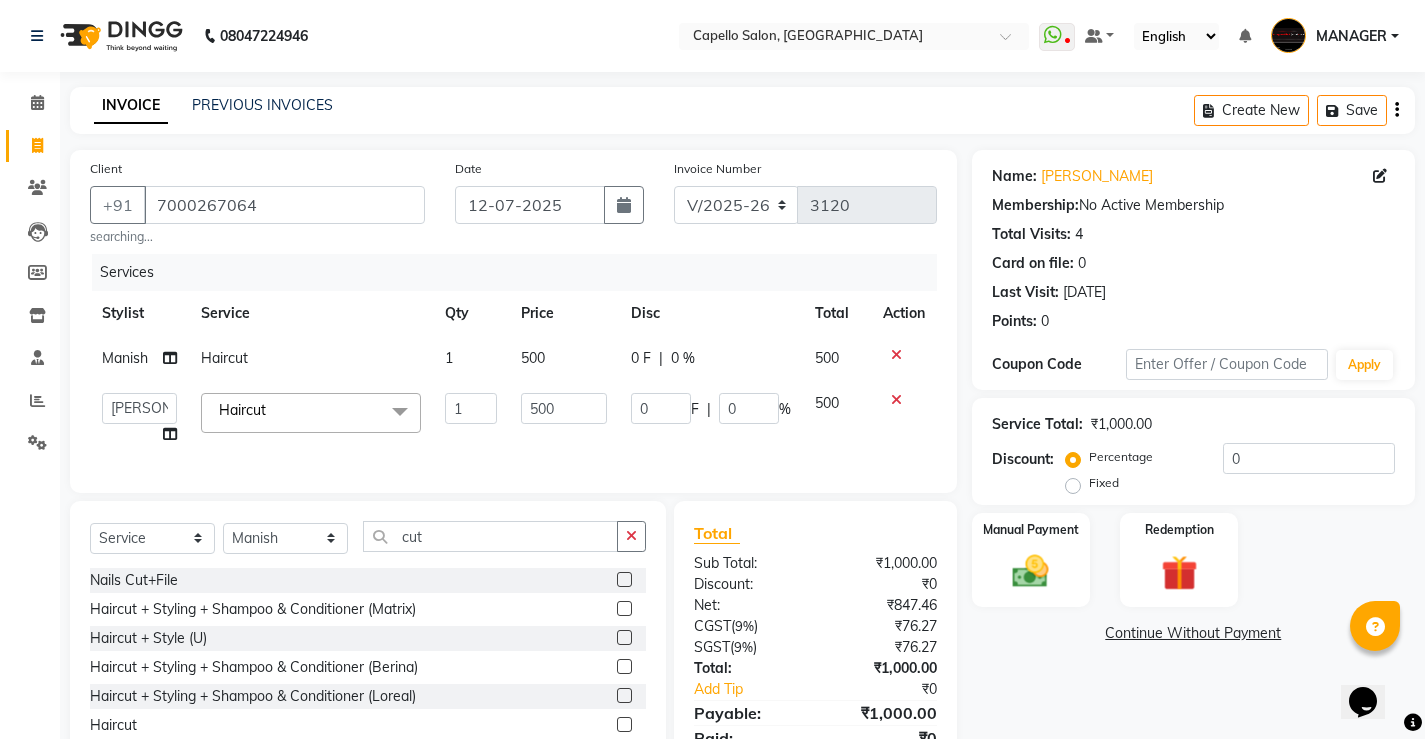 click on "500" 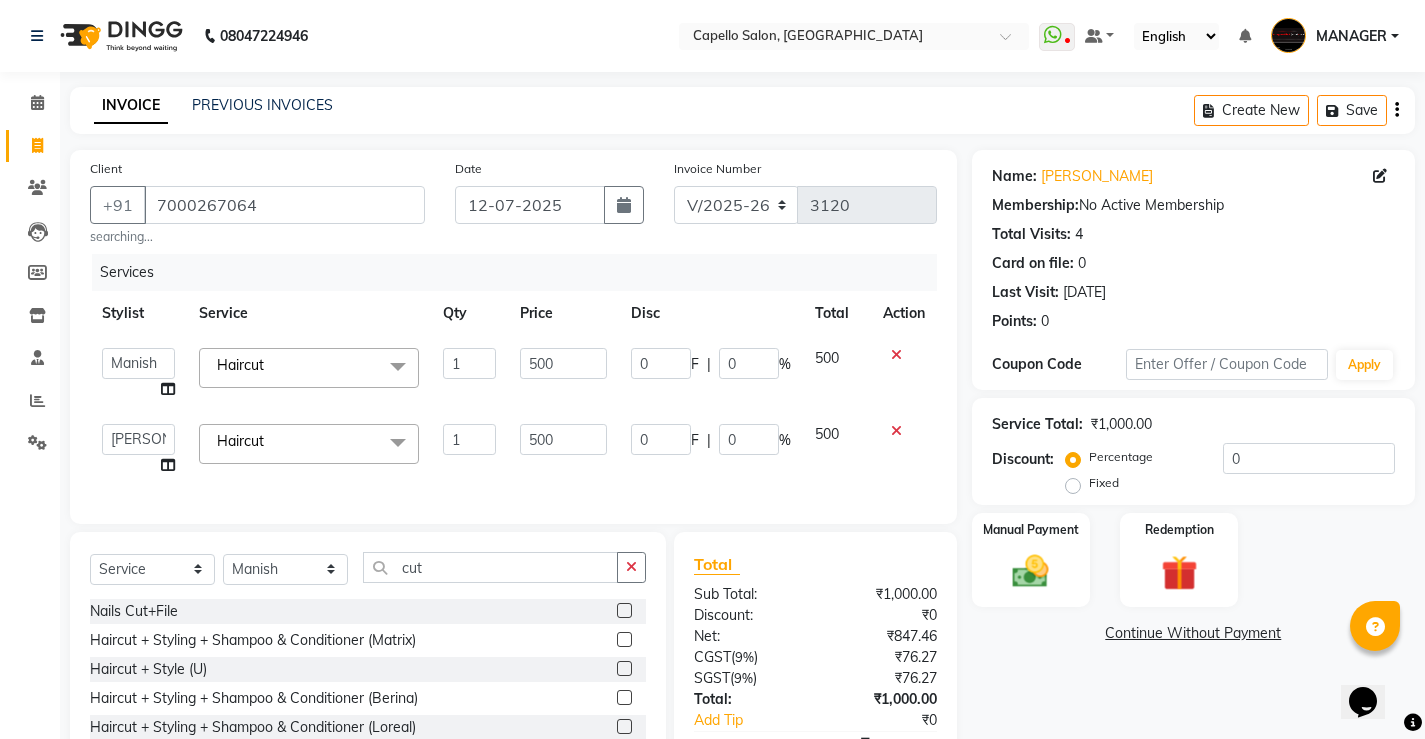 scroll, scrollTop: 133, scrollLeft: 0, axis: vertical 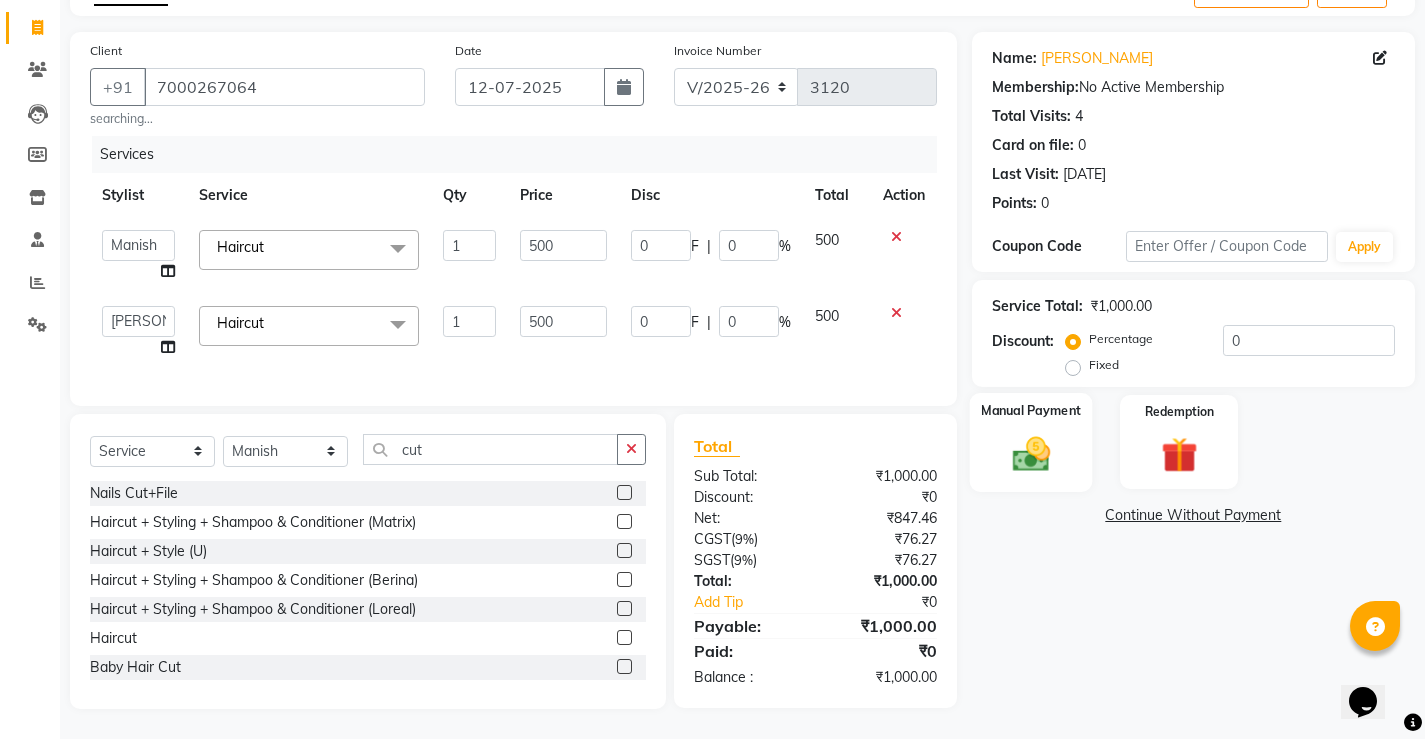 click on "Manual Payment" 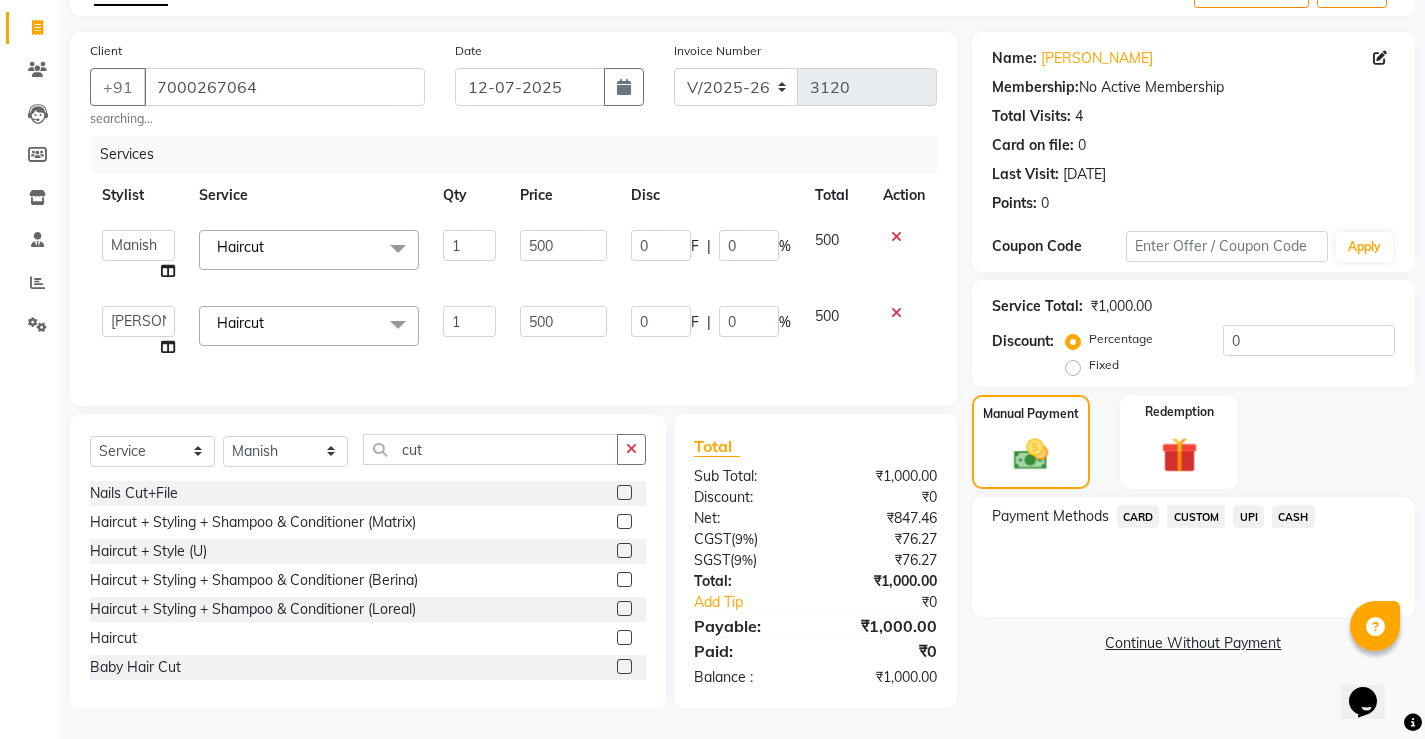 click on "CASH" 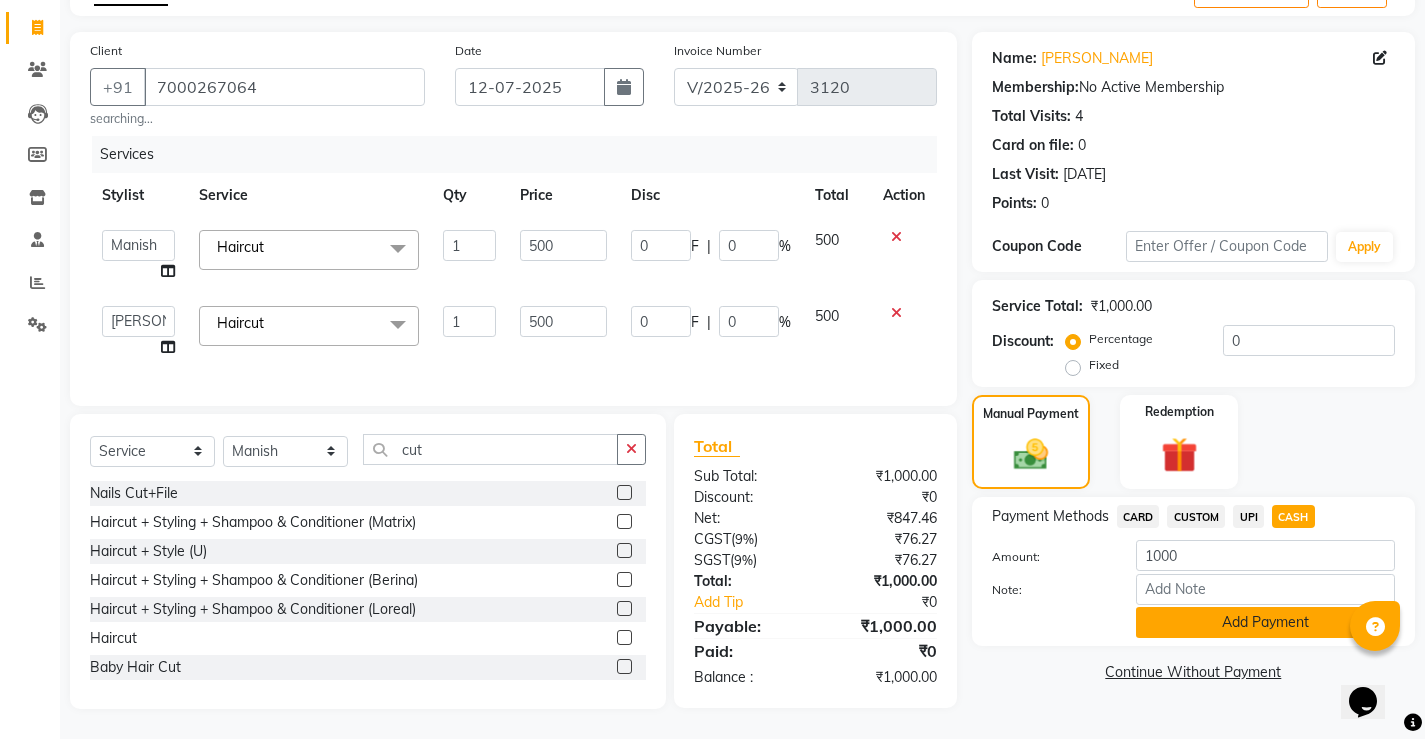 click on "Add Payment" 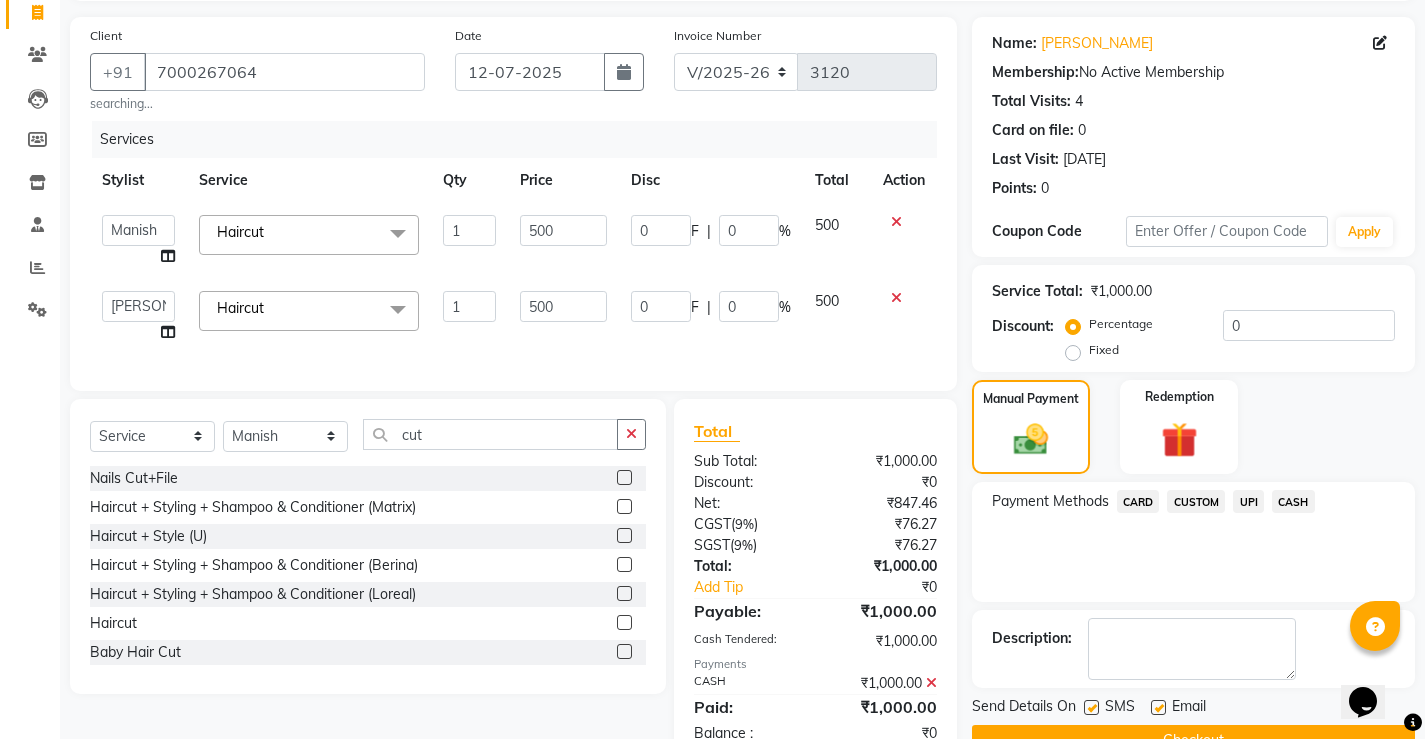 click on "Checkout" 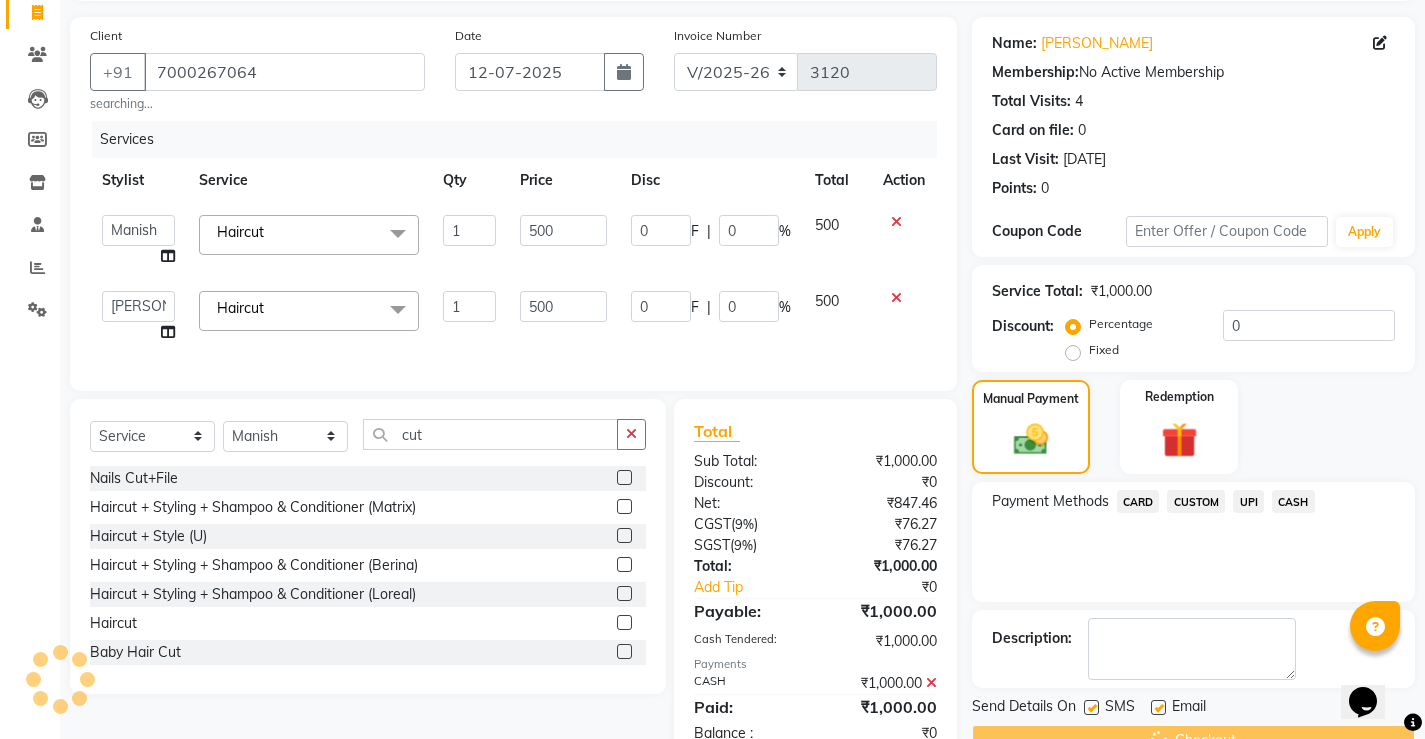scroll, scrollTop: 203, scrollLeft: 0, axis: vertical 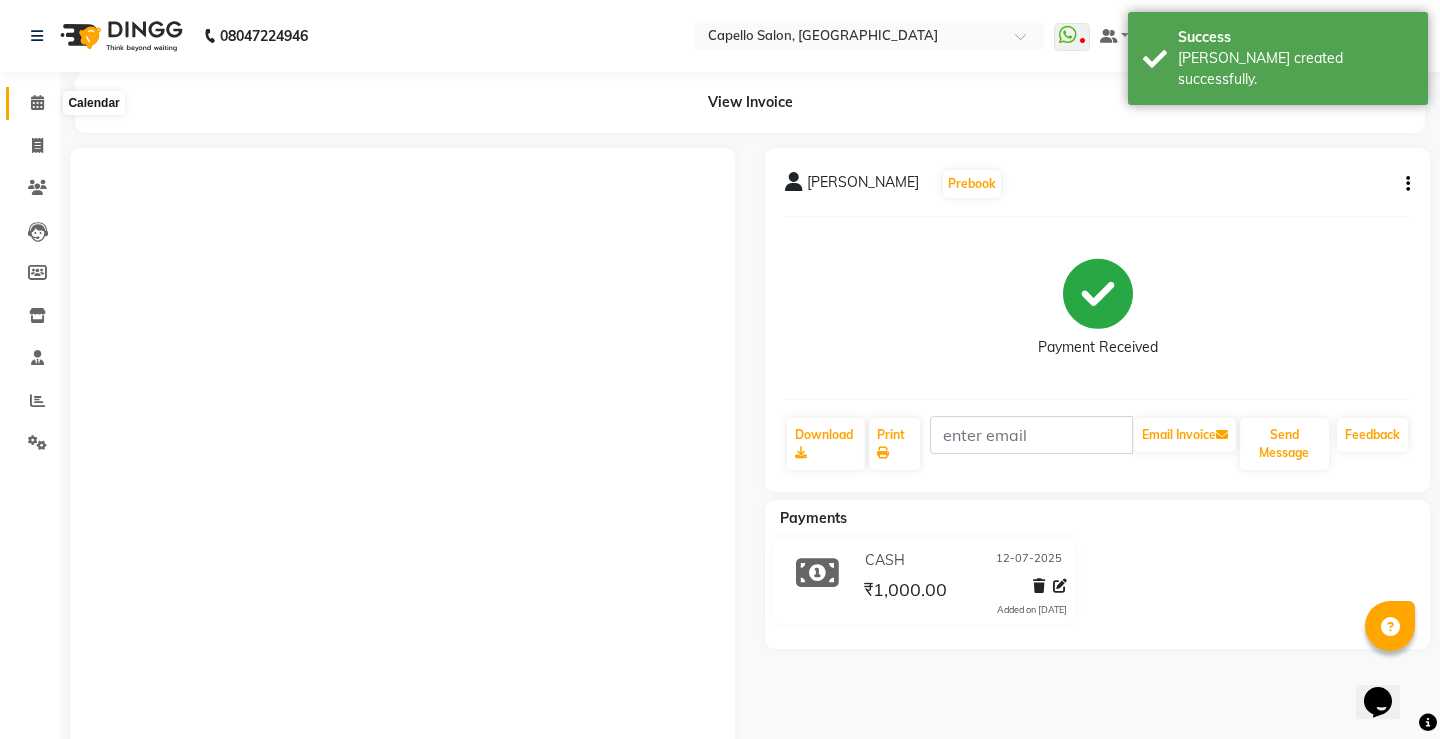 click 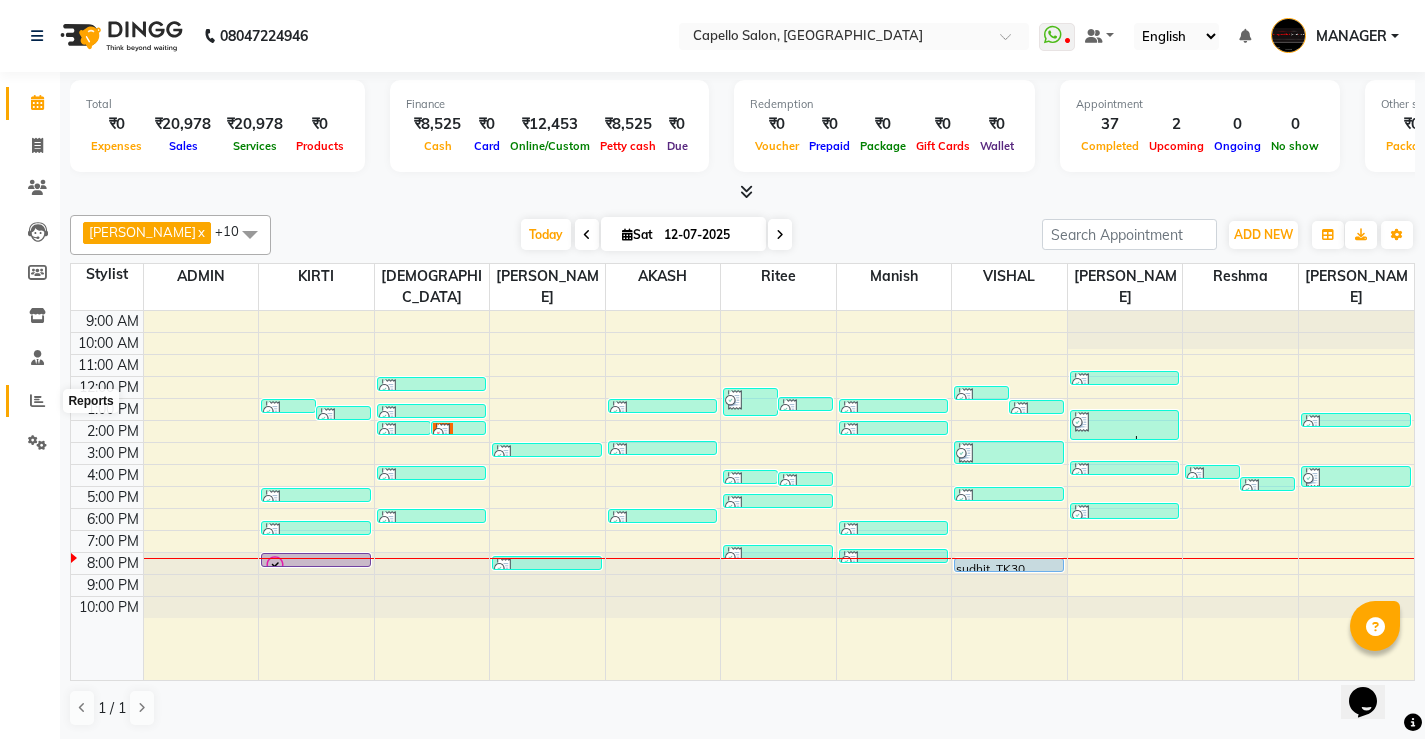 click 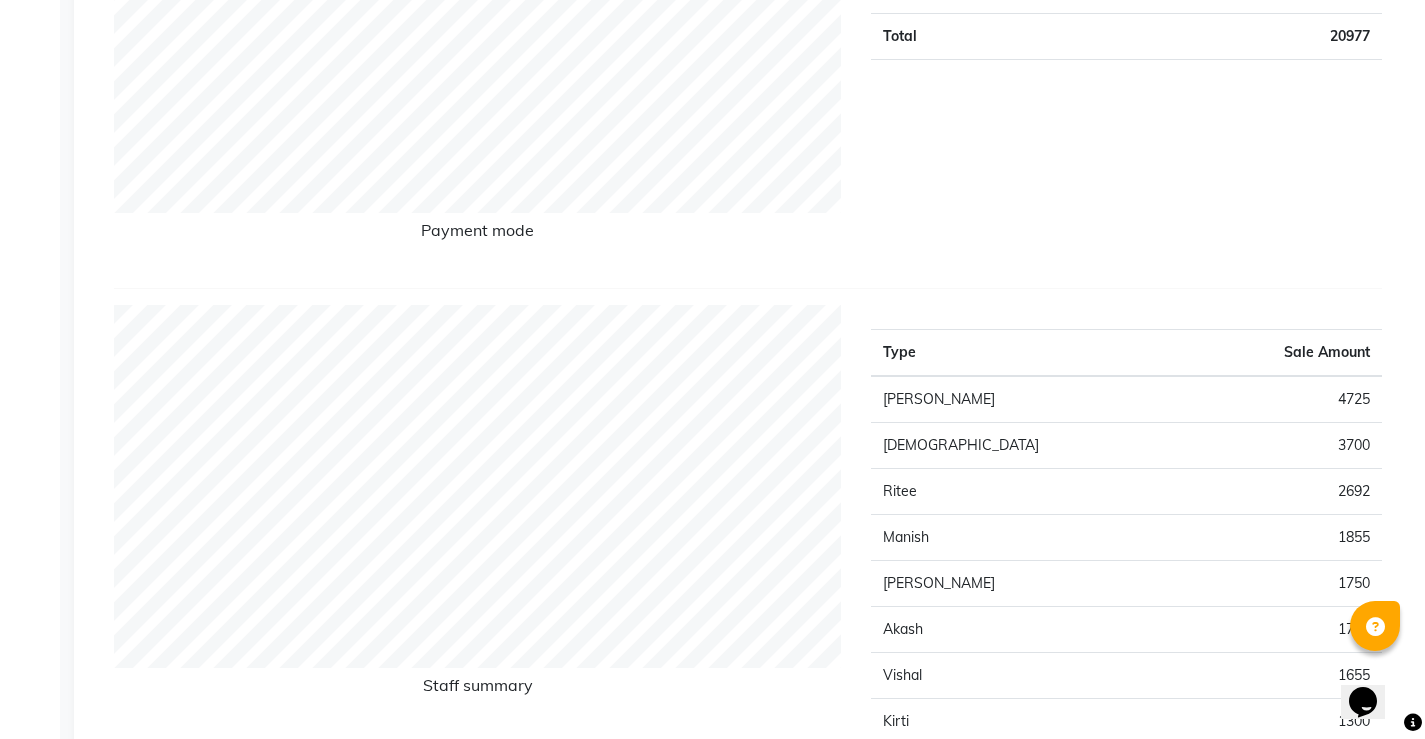 scroll, scrollTop: 0, scrollLeft: 0, axis: both 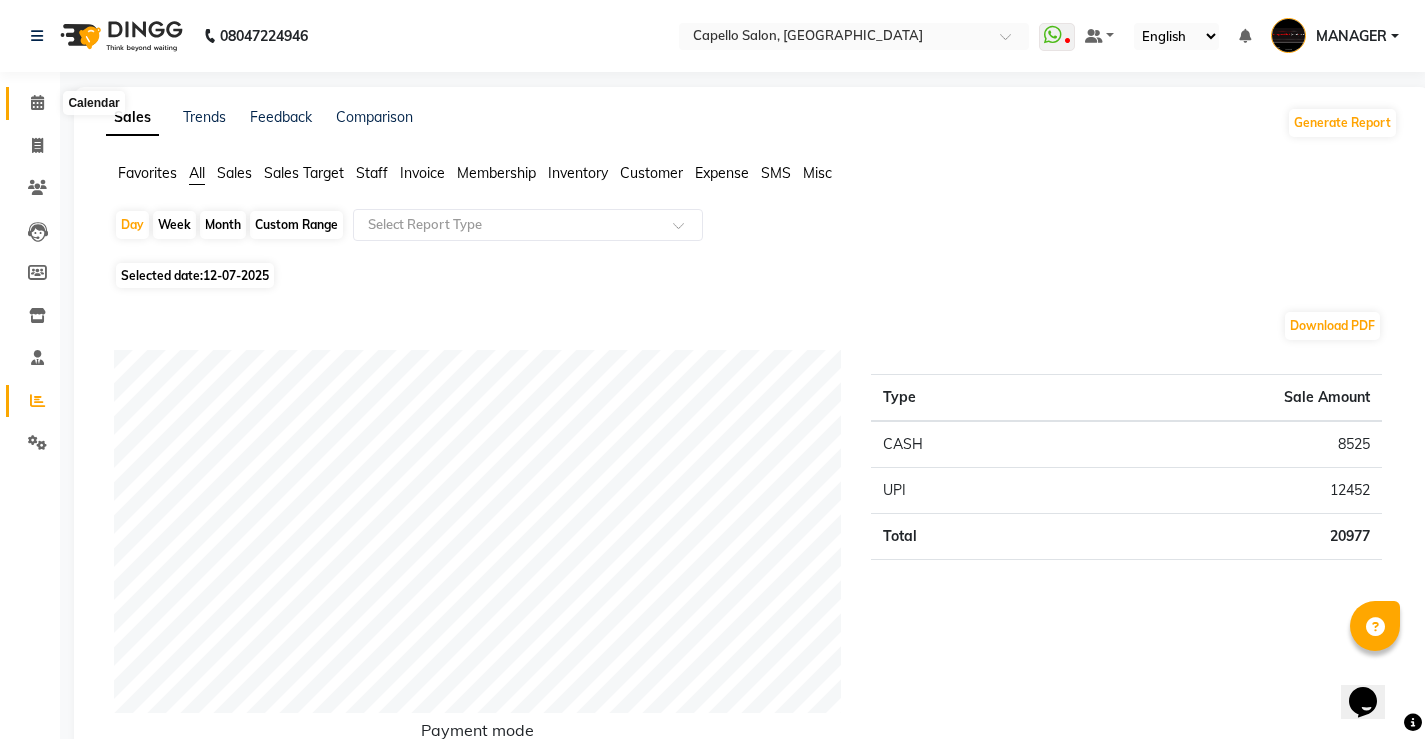 click 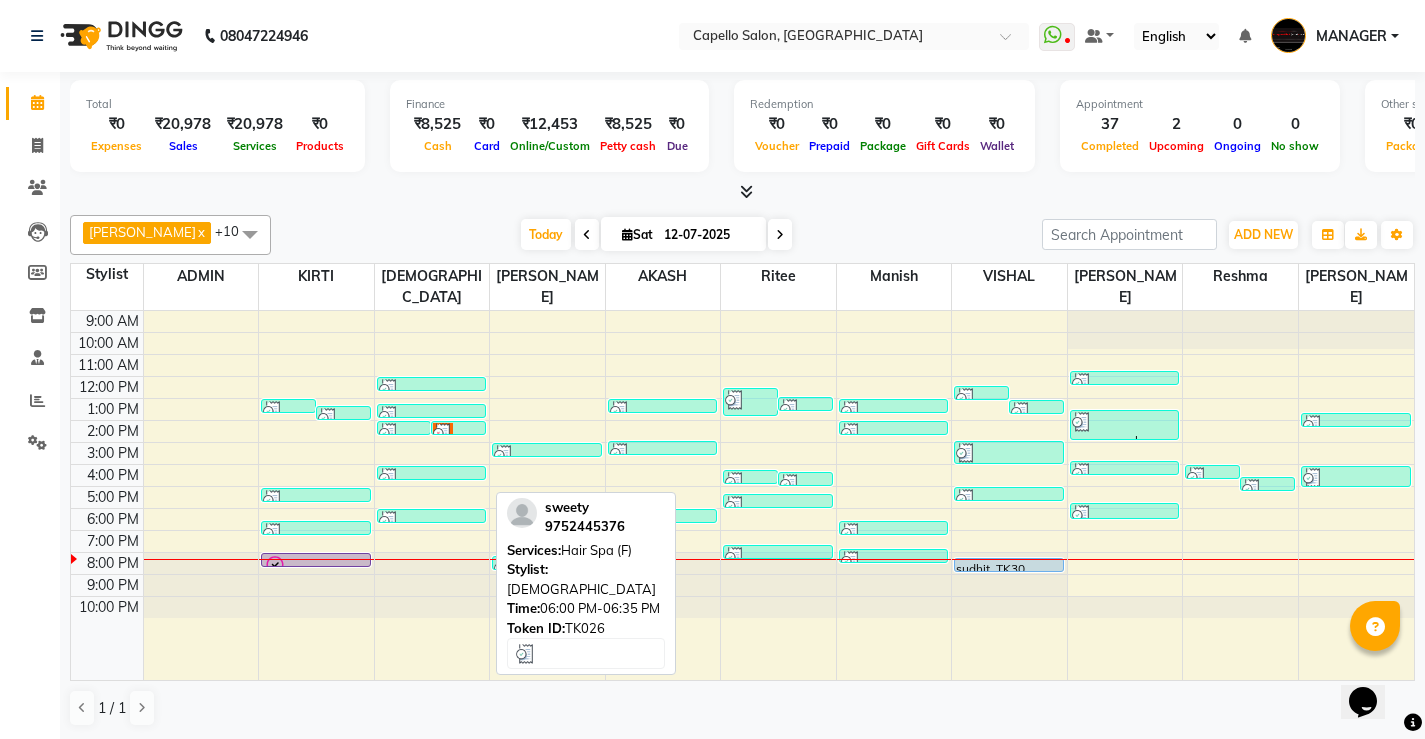 click at bounding box center (432, 521) 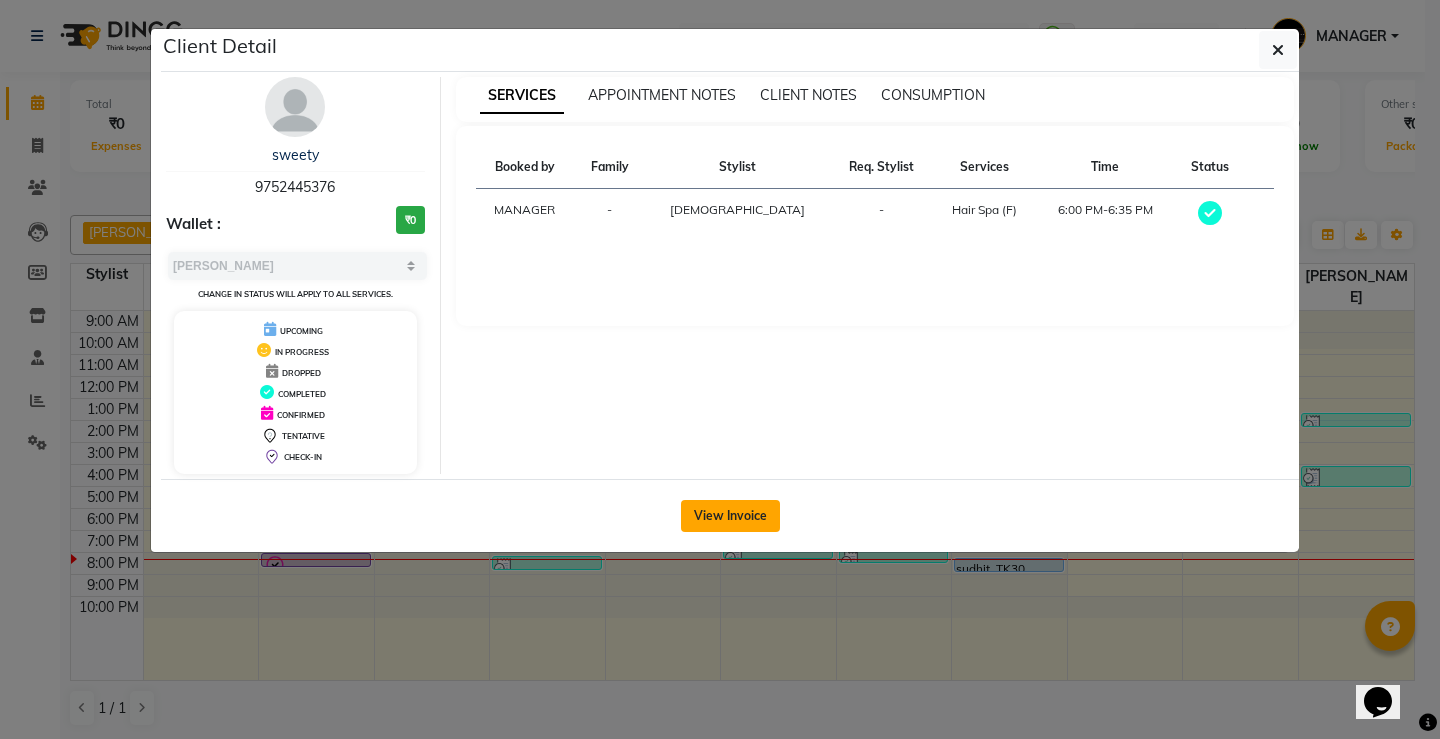 click on "View Invoice" 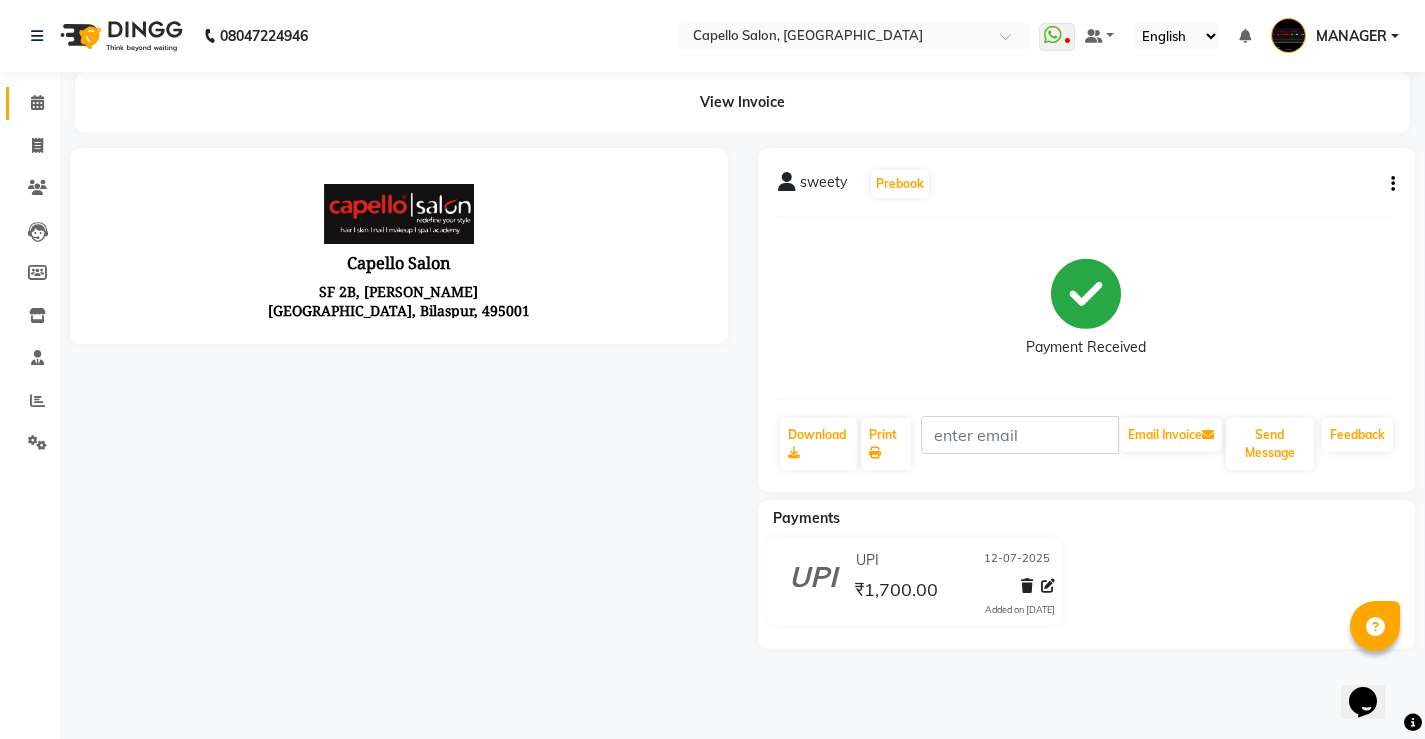 scroll, scrollTop: 0, scrollLeft: 0, axis: both 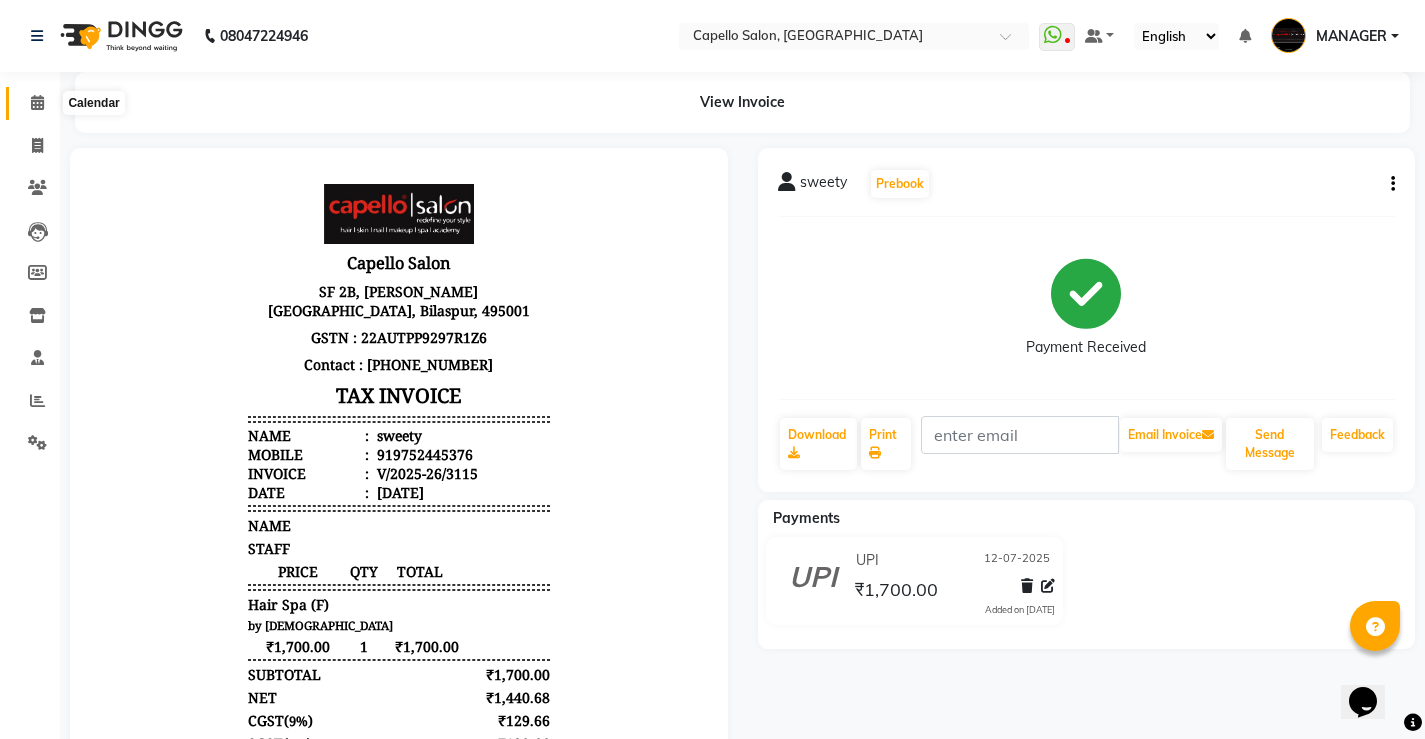 click 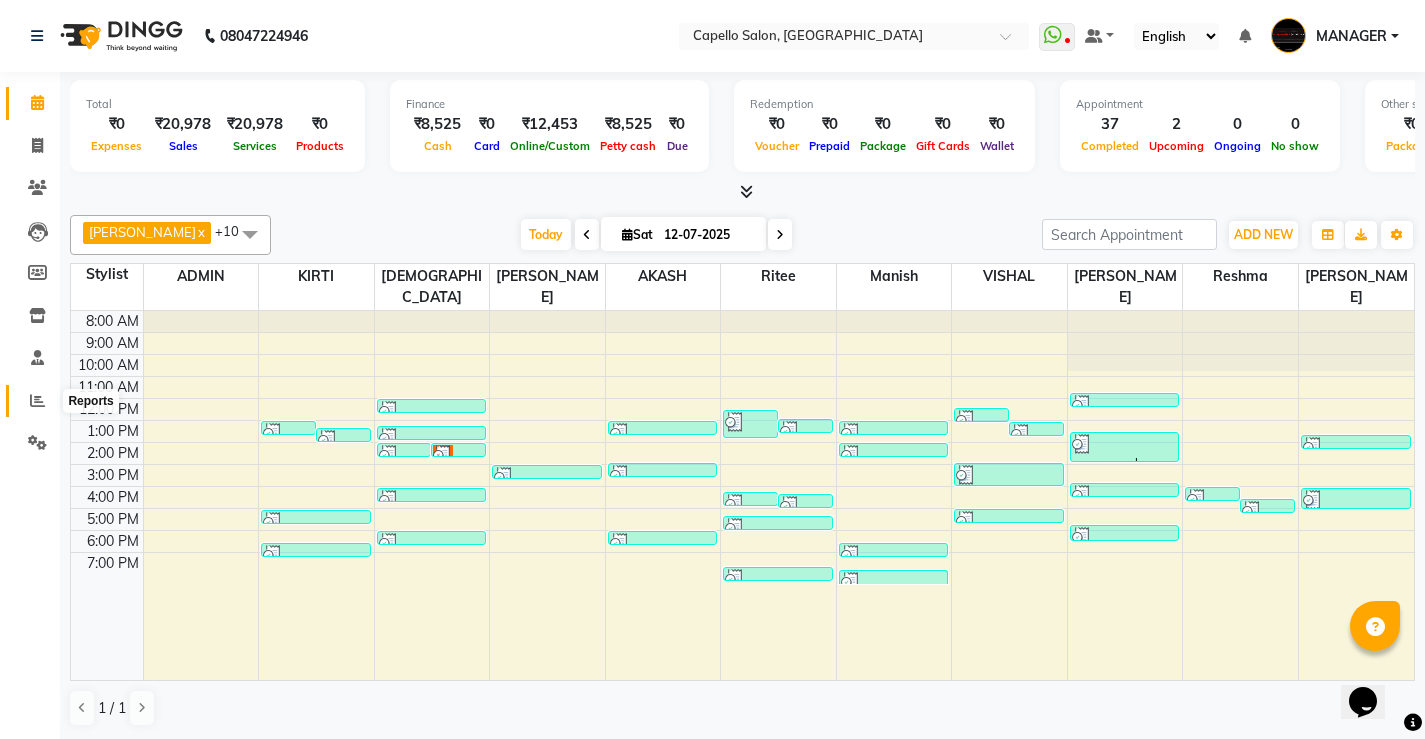 click 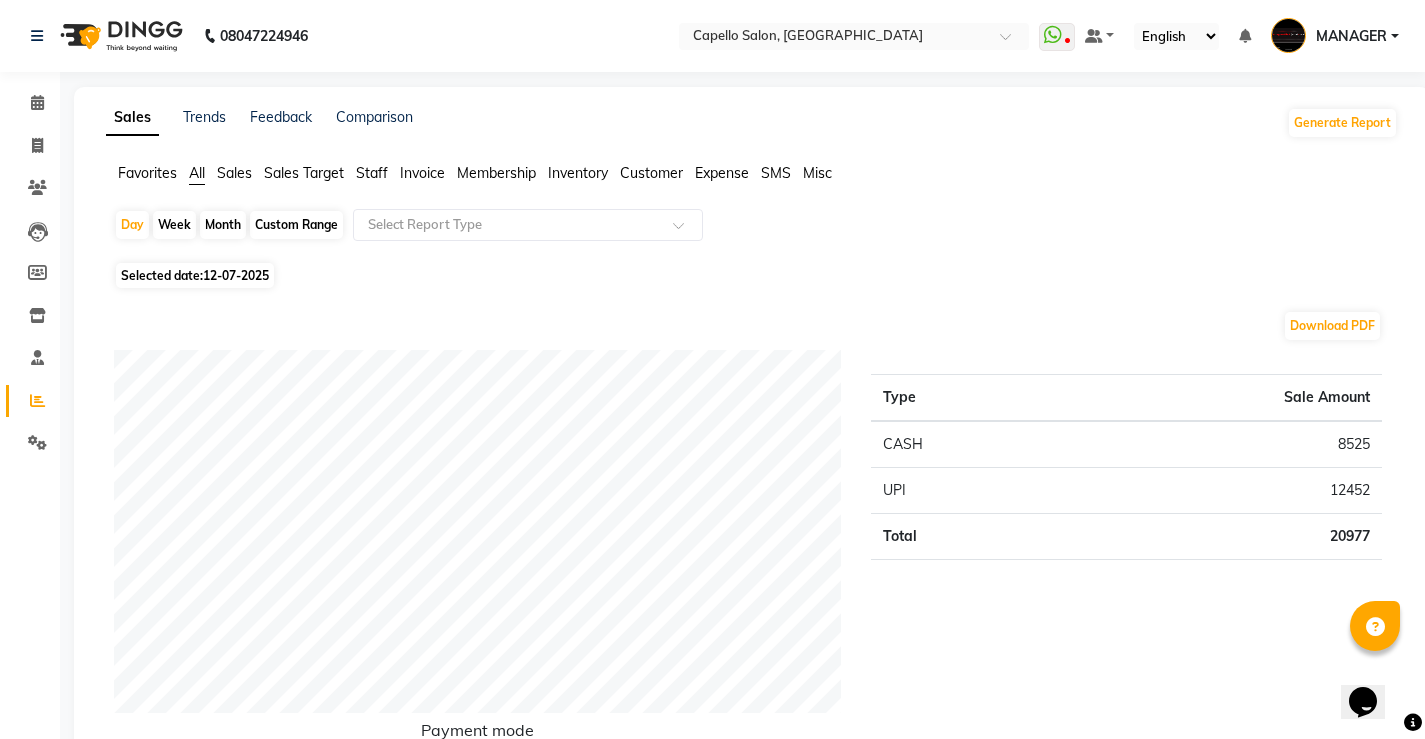 click on "Month" 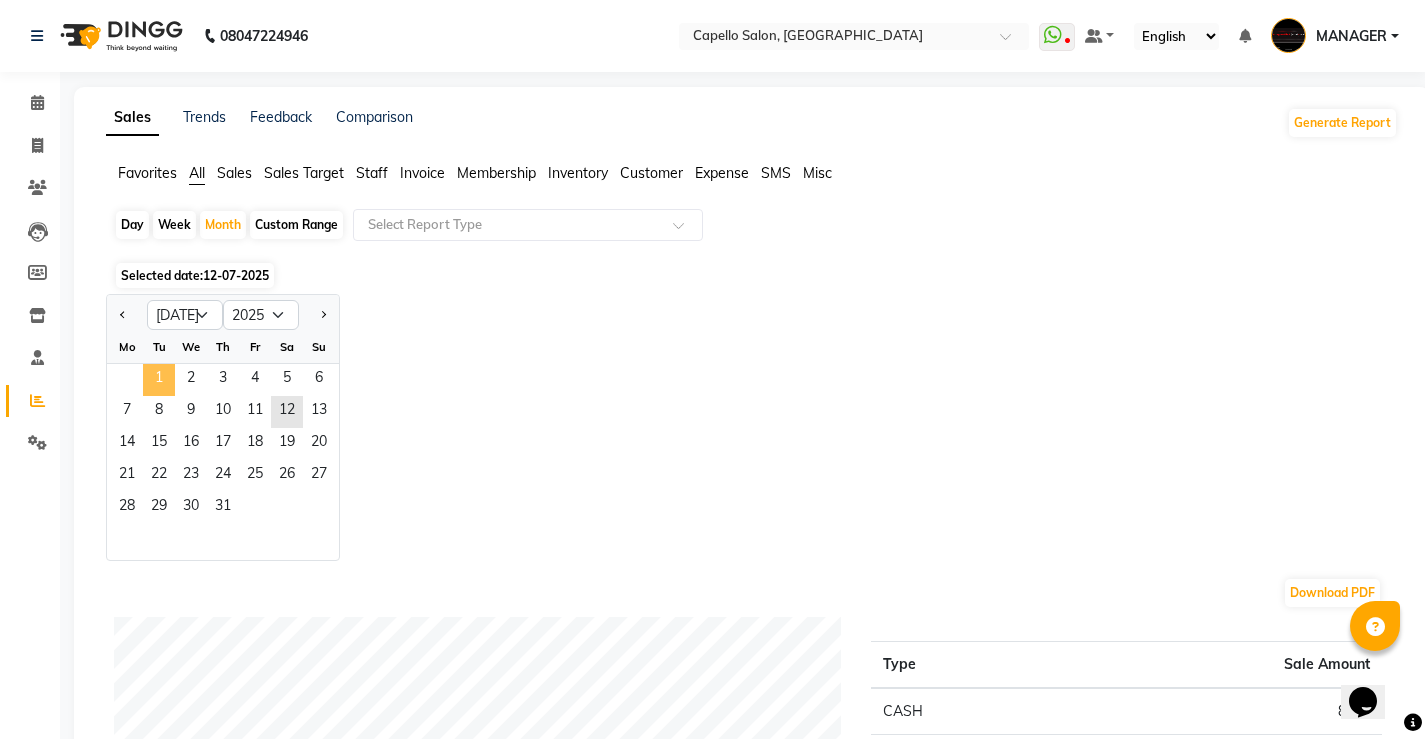 click on "1" 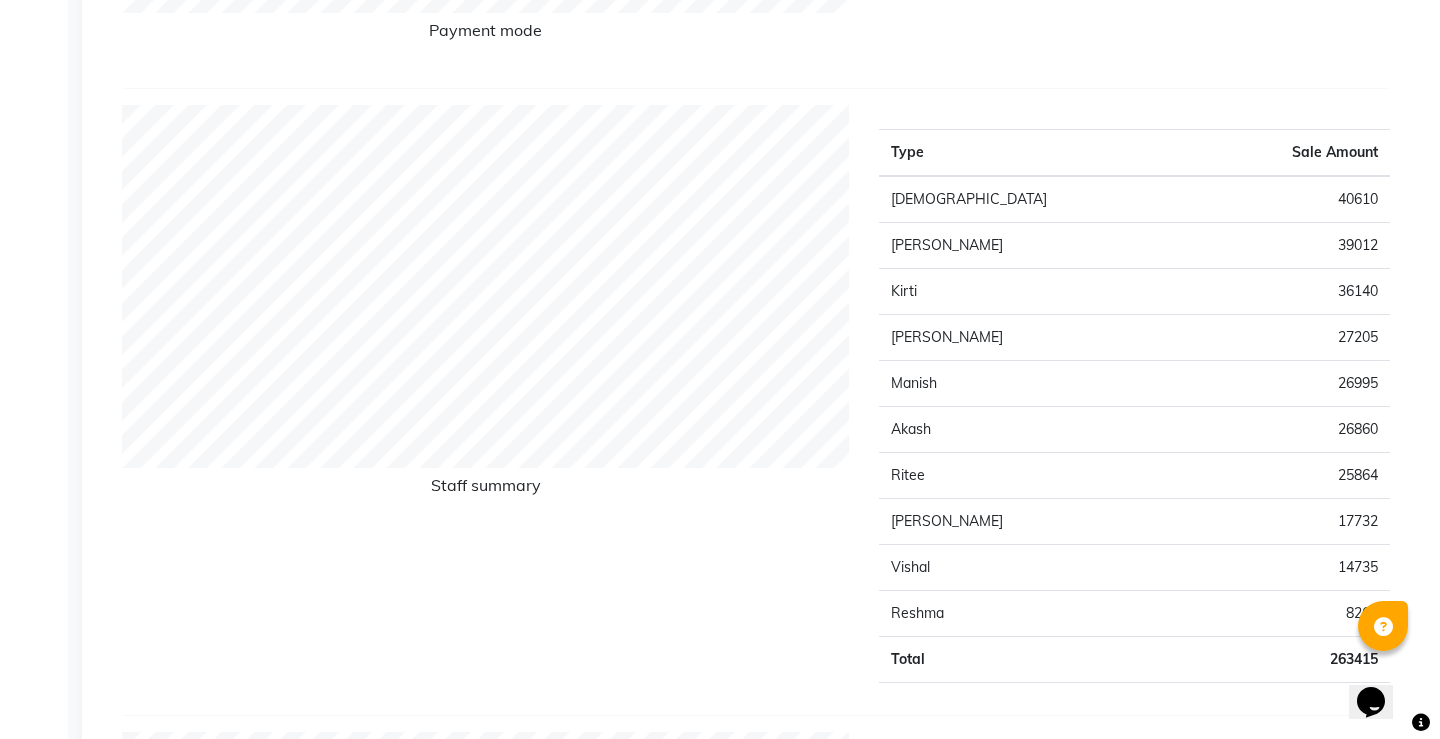 scroll, scrollTop: 0, scrollLeft: 0, axis: both 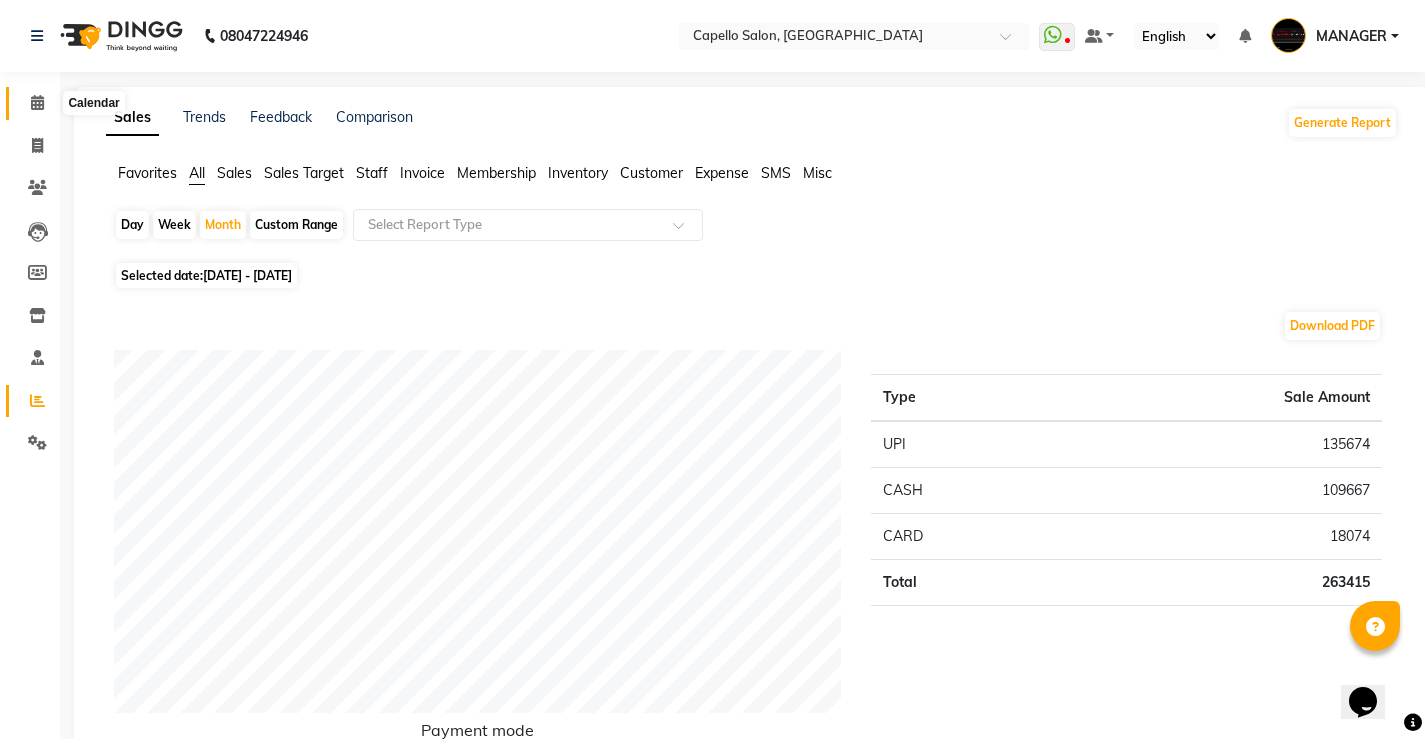 click 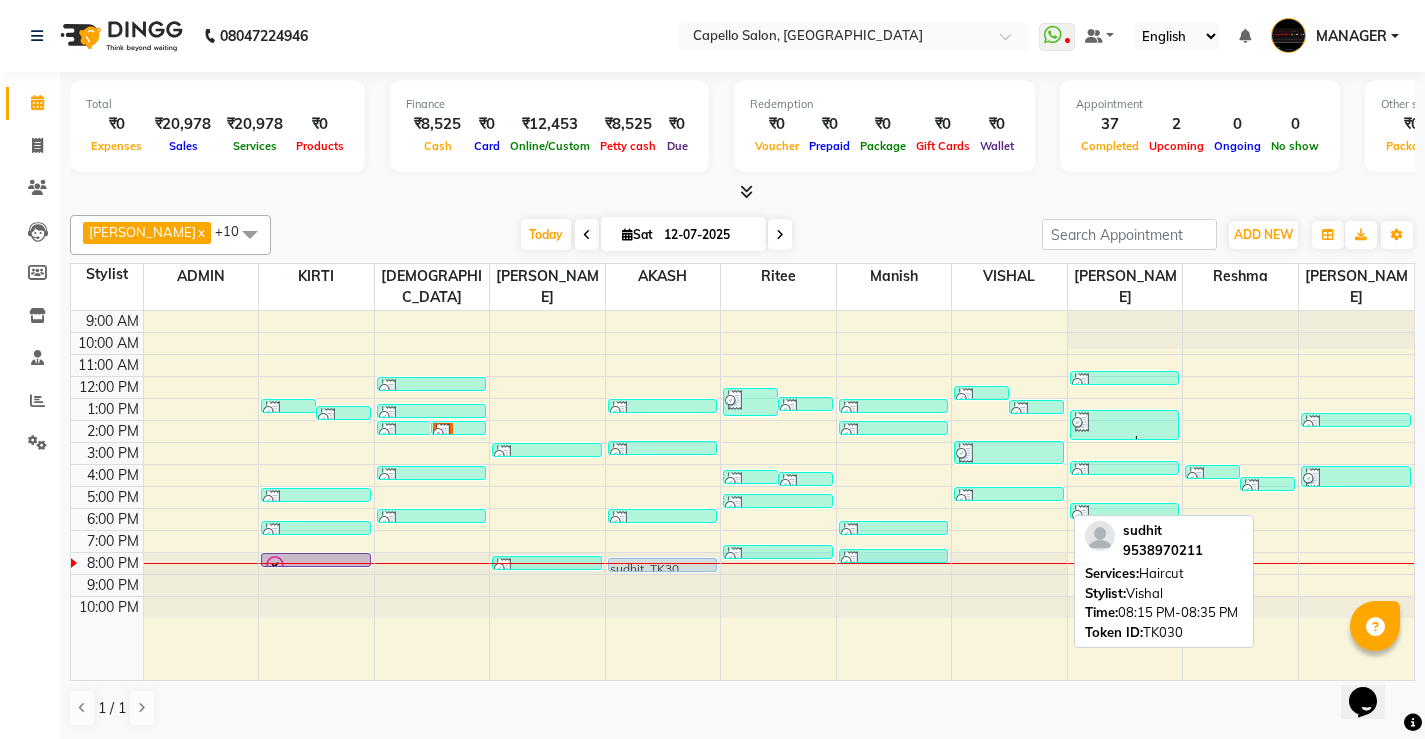 drag, startPoint x: 970, startPoint y: 544, endPoint x: 670, endPoint y: 550, distance: 300.06 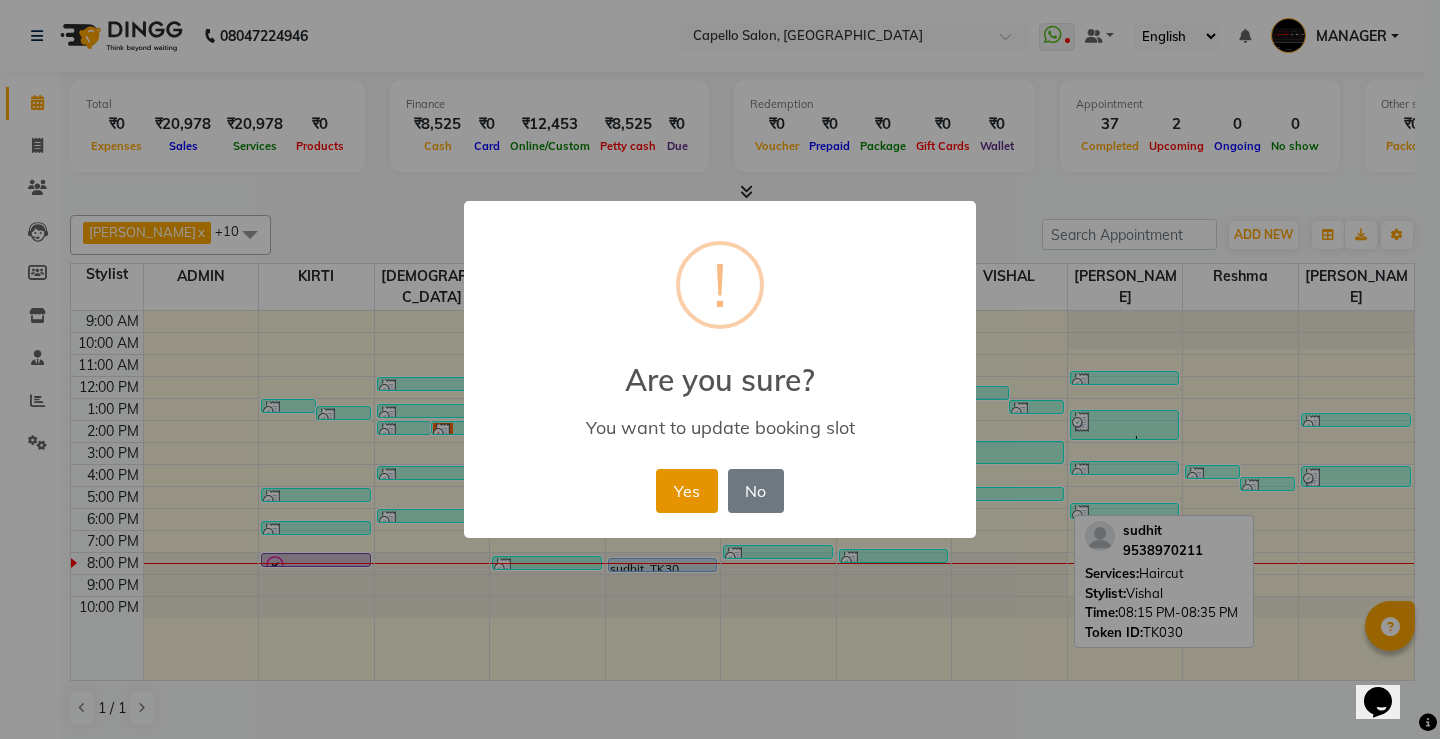 click on "Yes" at bounding box center (686, 491) 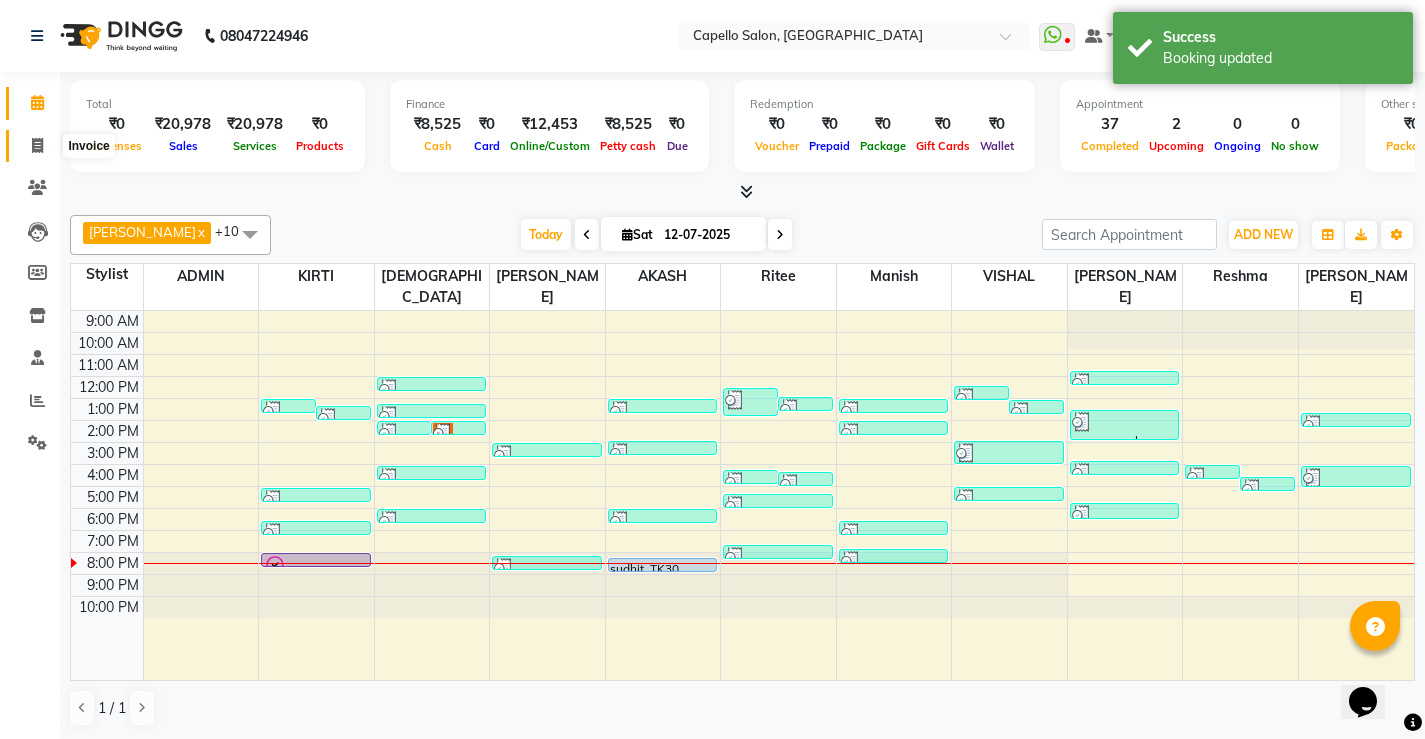 click 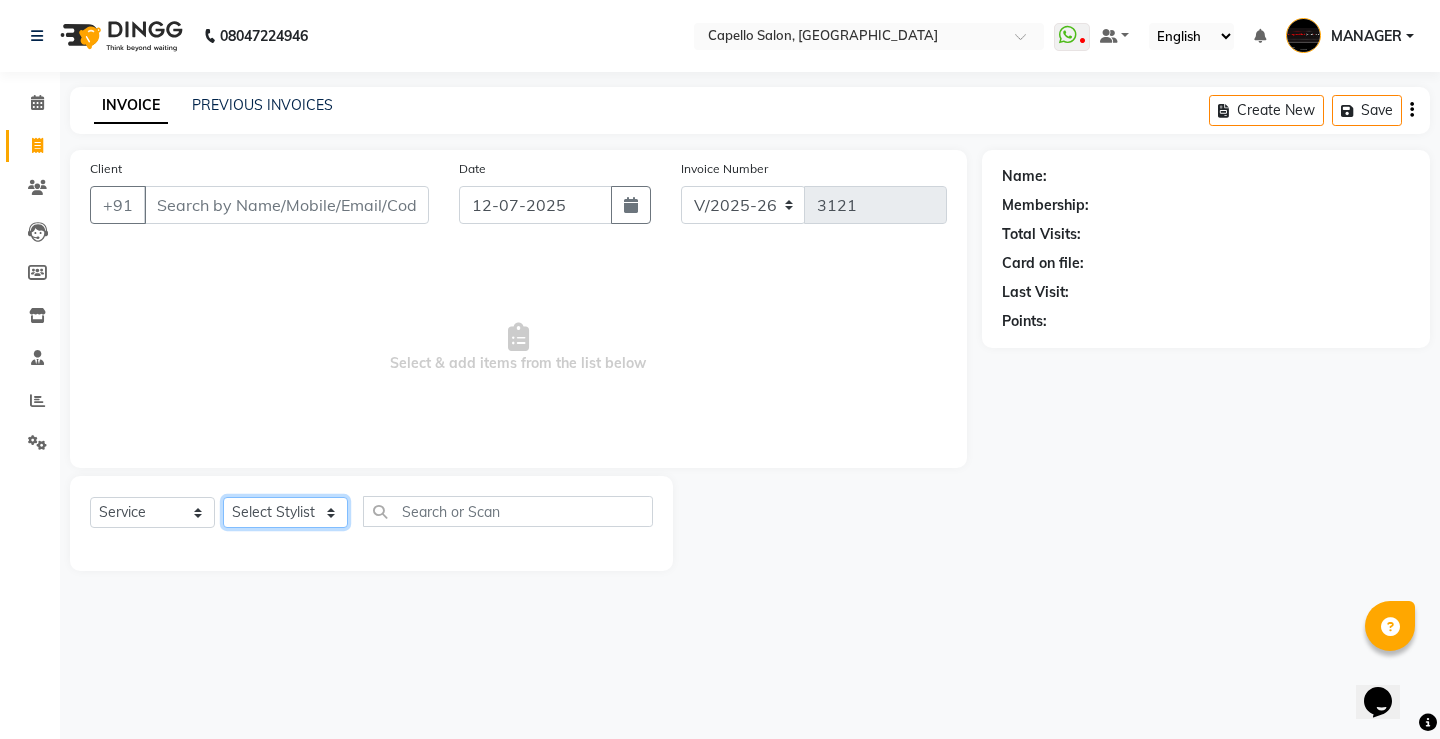 click on "Select Stylist ADMIN AKASH [PERSON_NAME] [PERSON_NAME] MANAGER [PERSON_NAME]  [PERSON_NAME] [PERSON_NAME] [PERSON_NAME]" 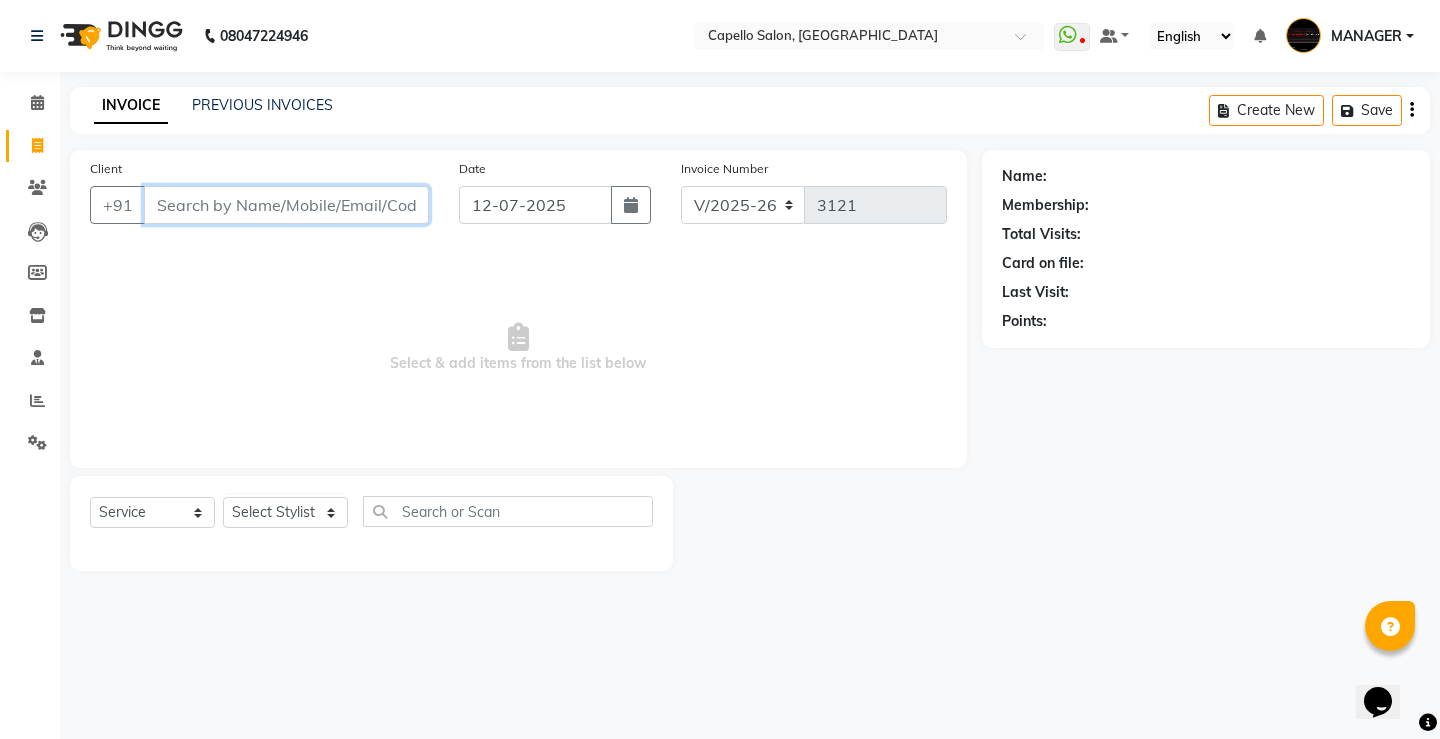 click on "Client" at bounding box center (286, 205) 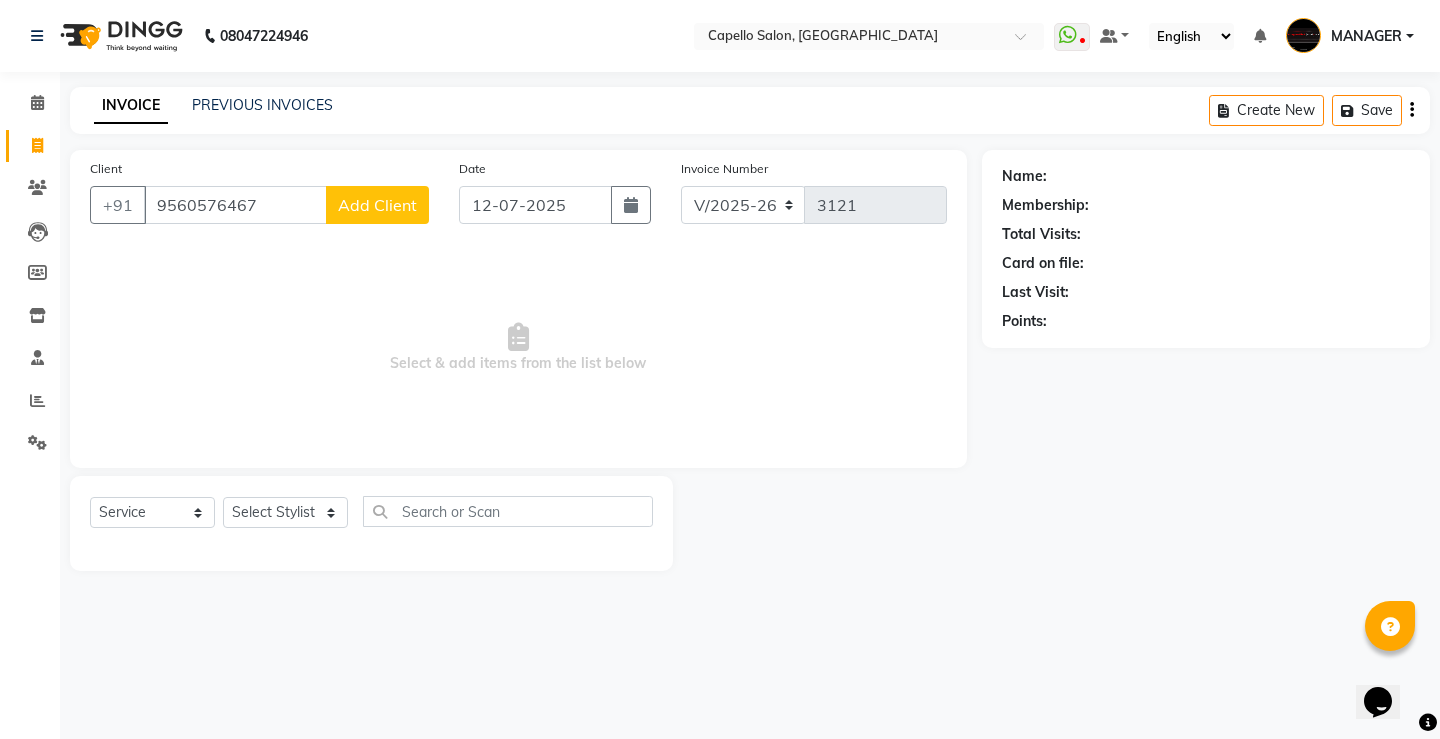 click on "Add Client" 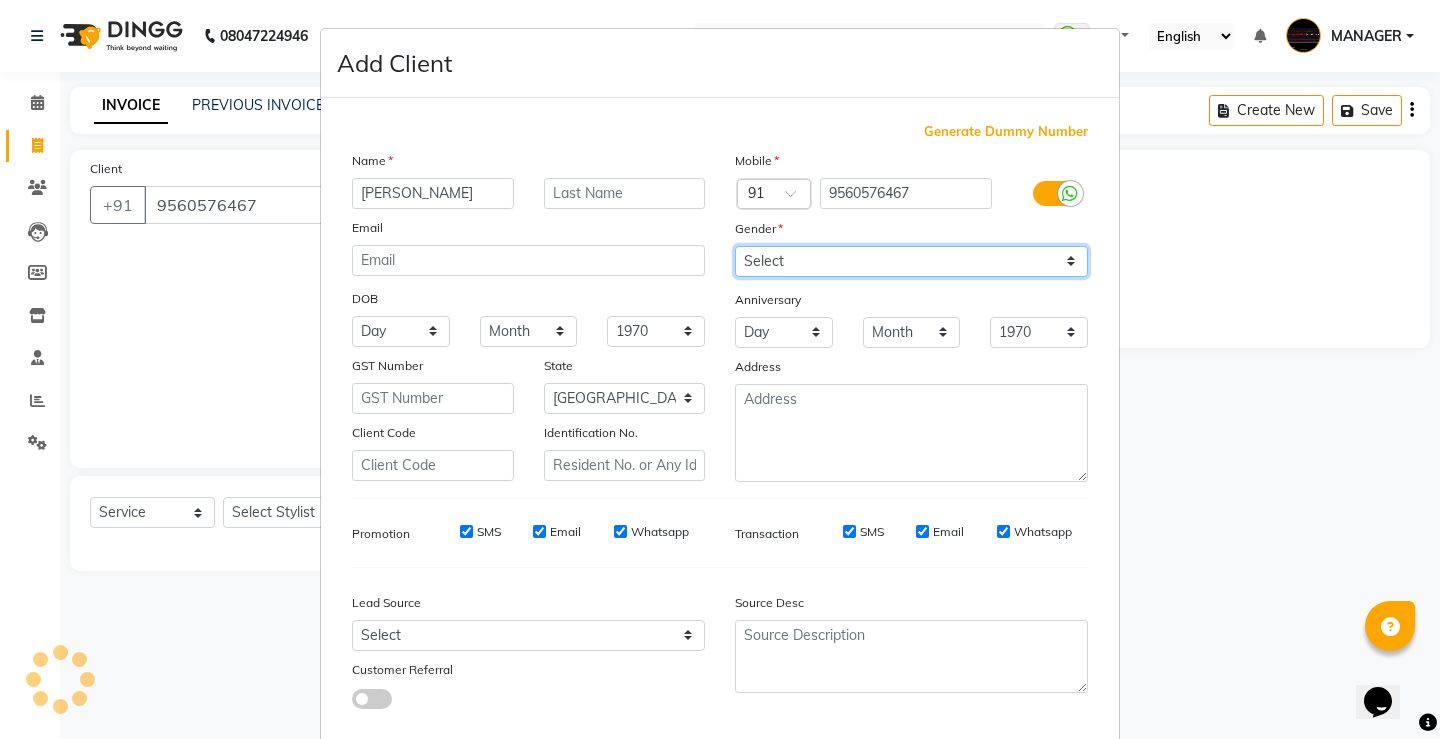 click on "Select [DEMOGRAPHIC_DATA] [DEMOGRAPHIC_DATA] Other Prefer Not To Say" at bounding box center (911, 261) 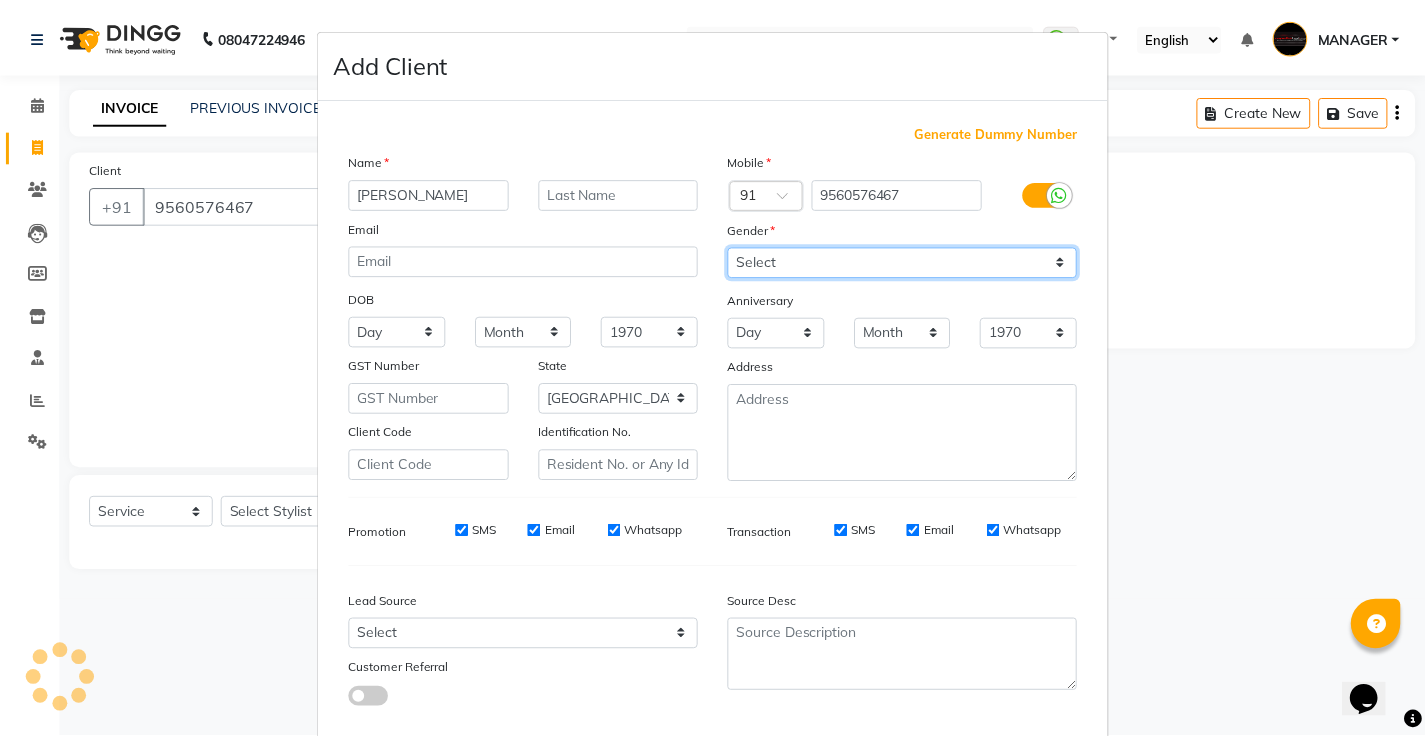 scroll, scrollTop: 110, scrollLeft: 0, axis: vertical 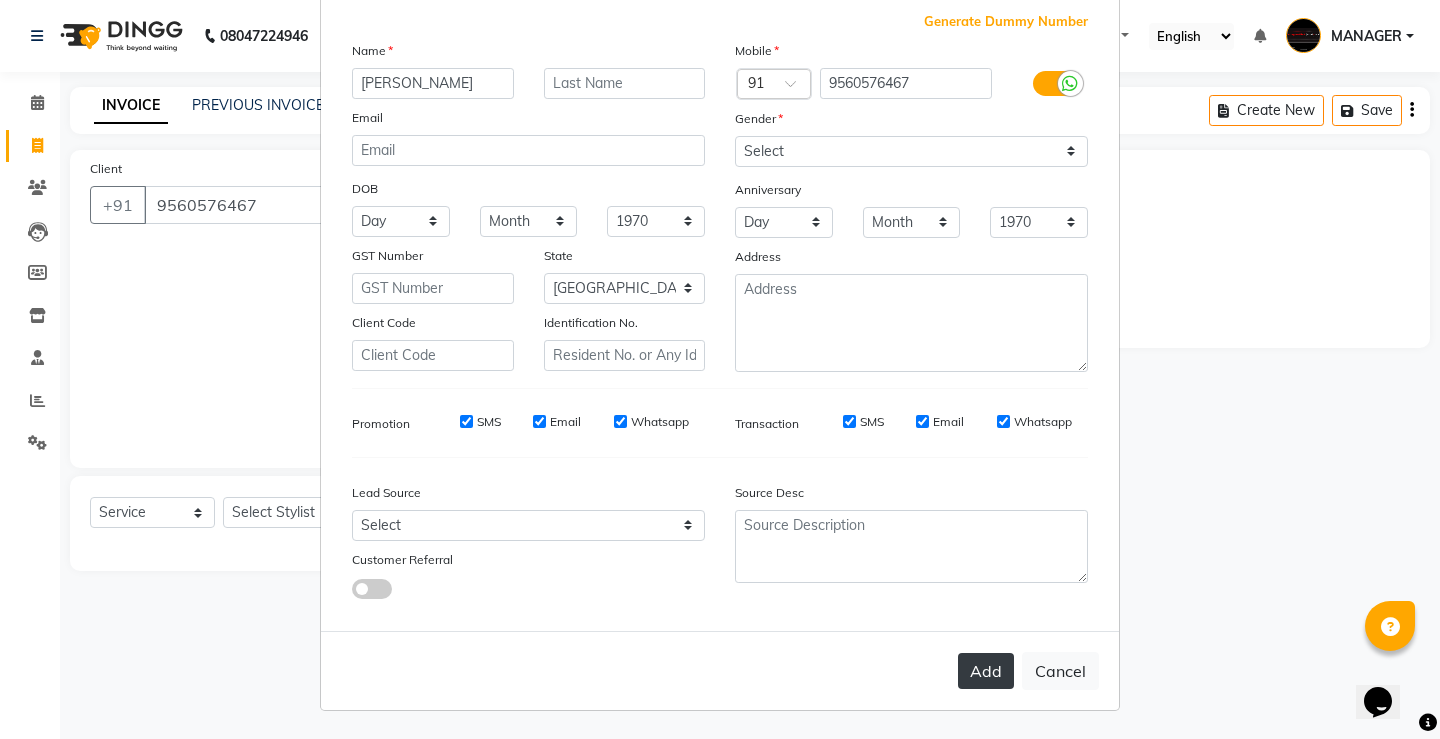click on "Add" at bounding box center (986, 671) 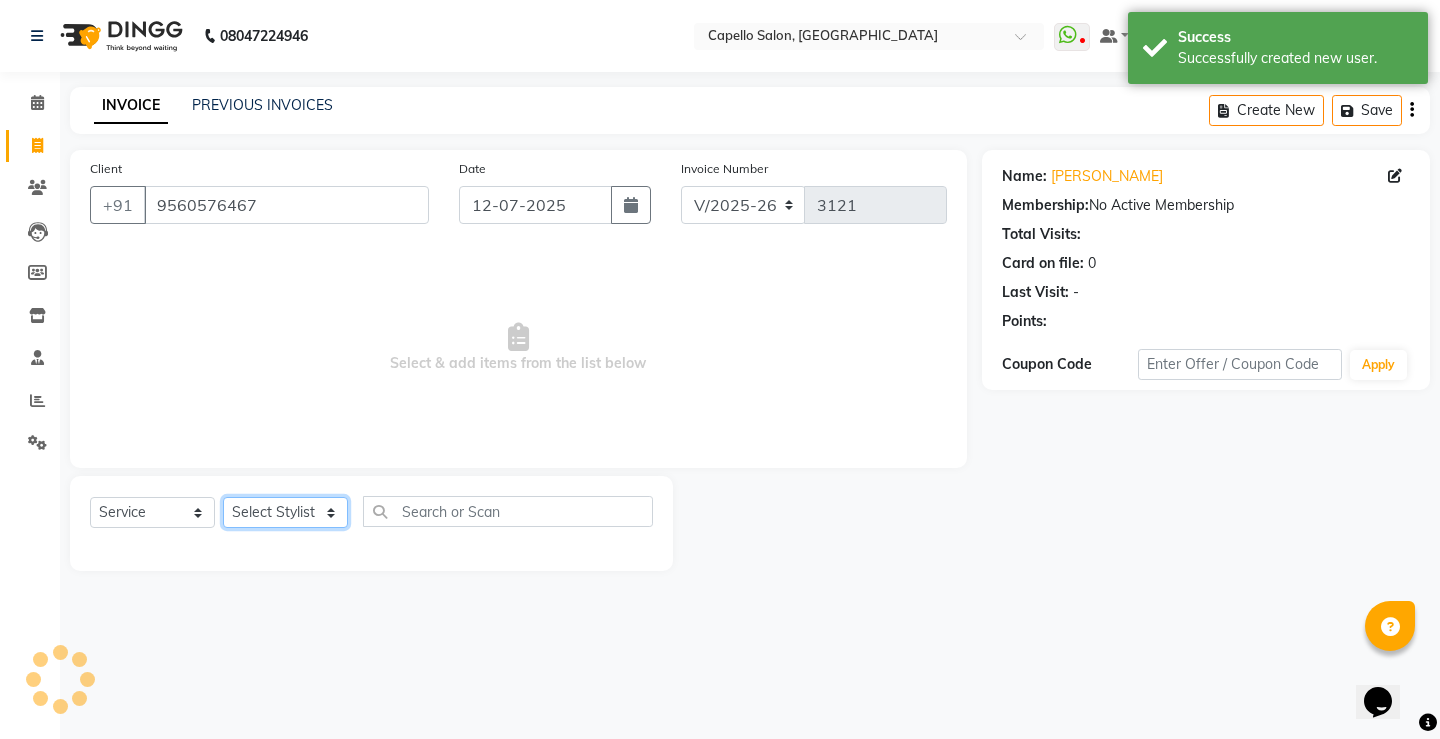 click on "Select Stylist ADMIN AKASH [PERSON_NAME] [PERSON_NAME] MANAGER [PERSON_NAME]  [PERSON_NAME] [PERSON_NAME] [PERSON_NAME]" 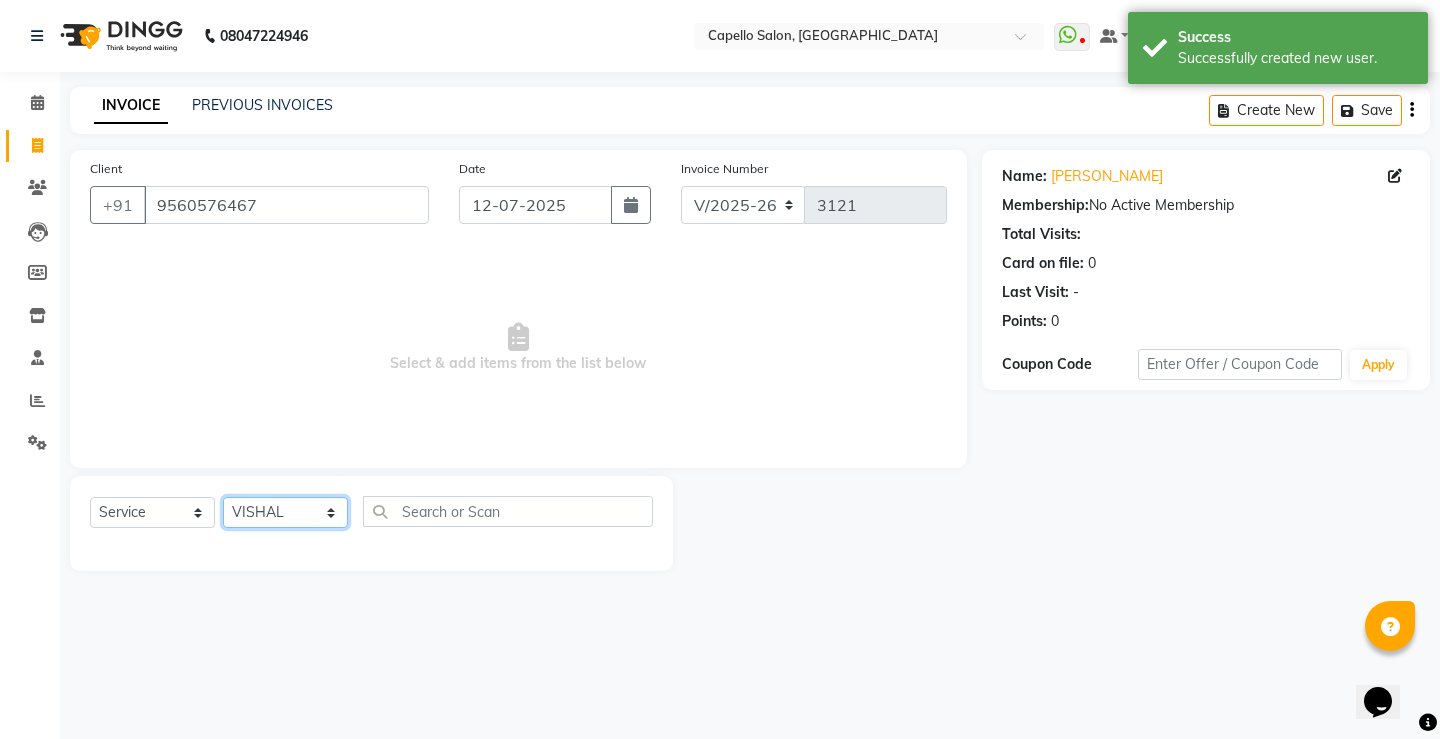click on "Select Stylist ADMIN AKASH [PERSON_NAME] [PERSON_NAME] MANAGER [PERSON_NAME]  [PERSON_NAME] [PERSON_NAME] [PERSON_NAME]" 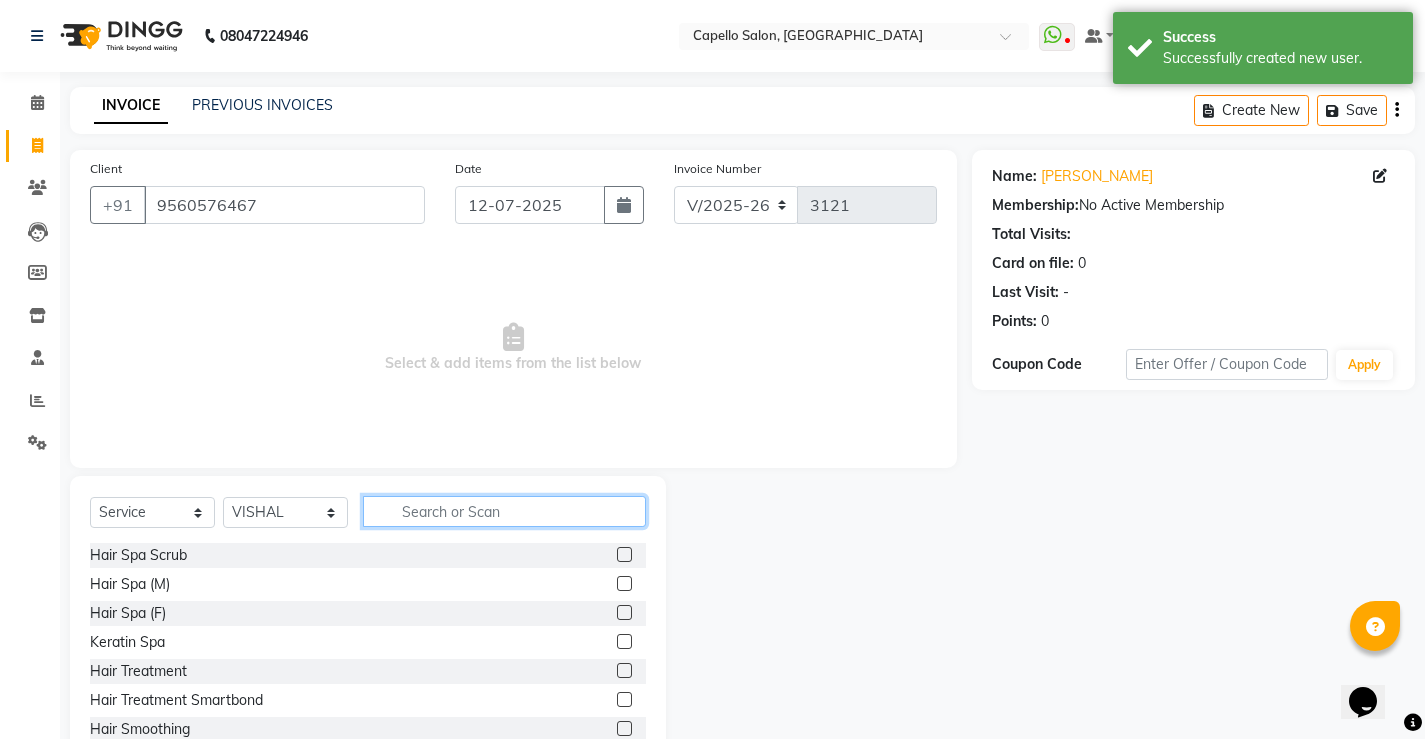 click 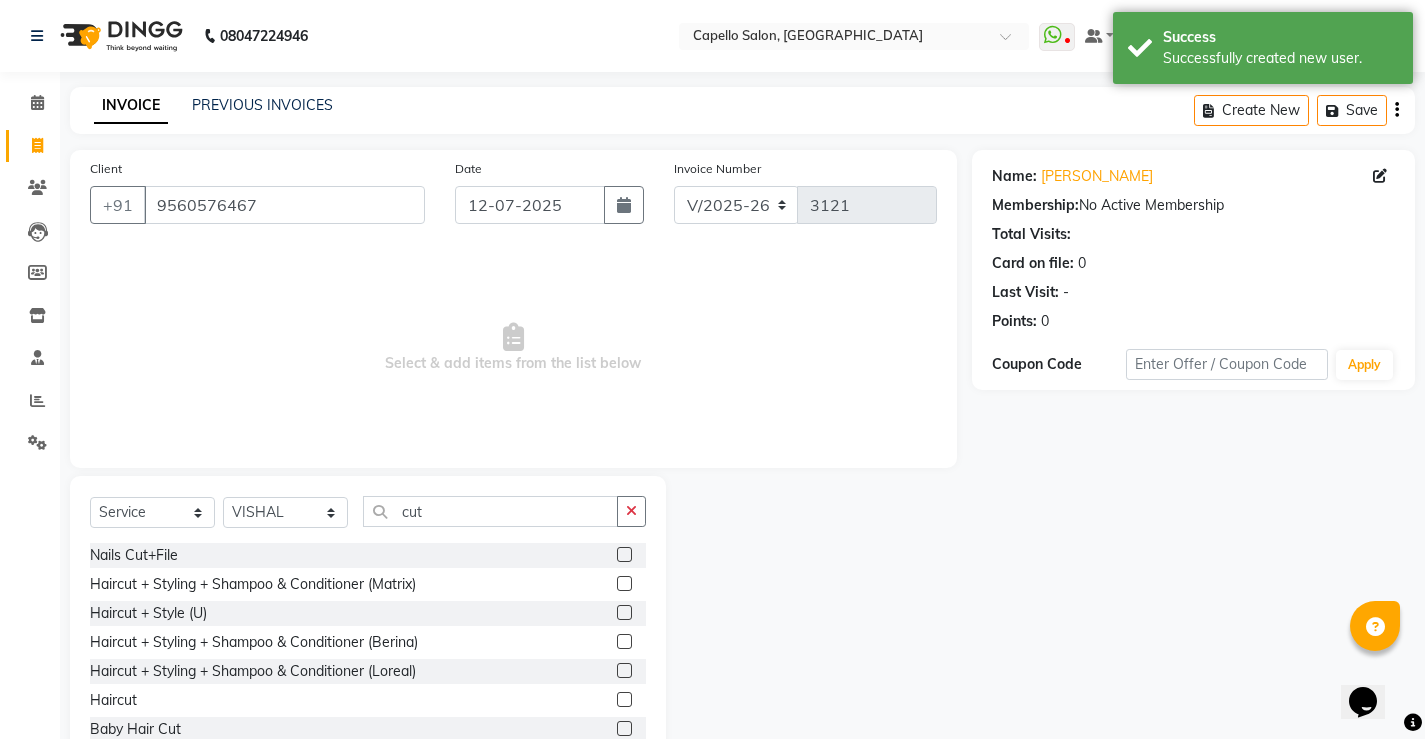 click 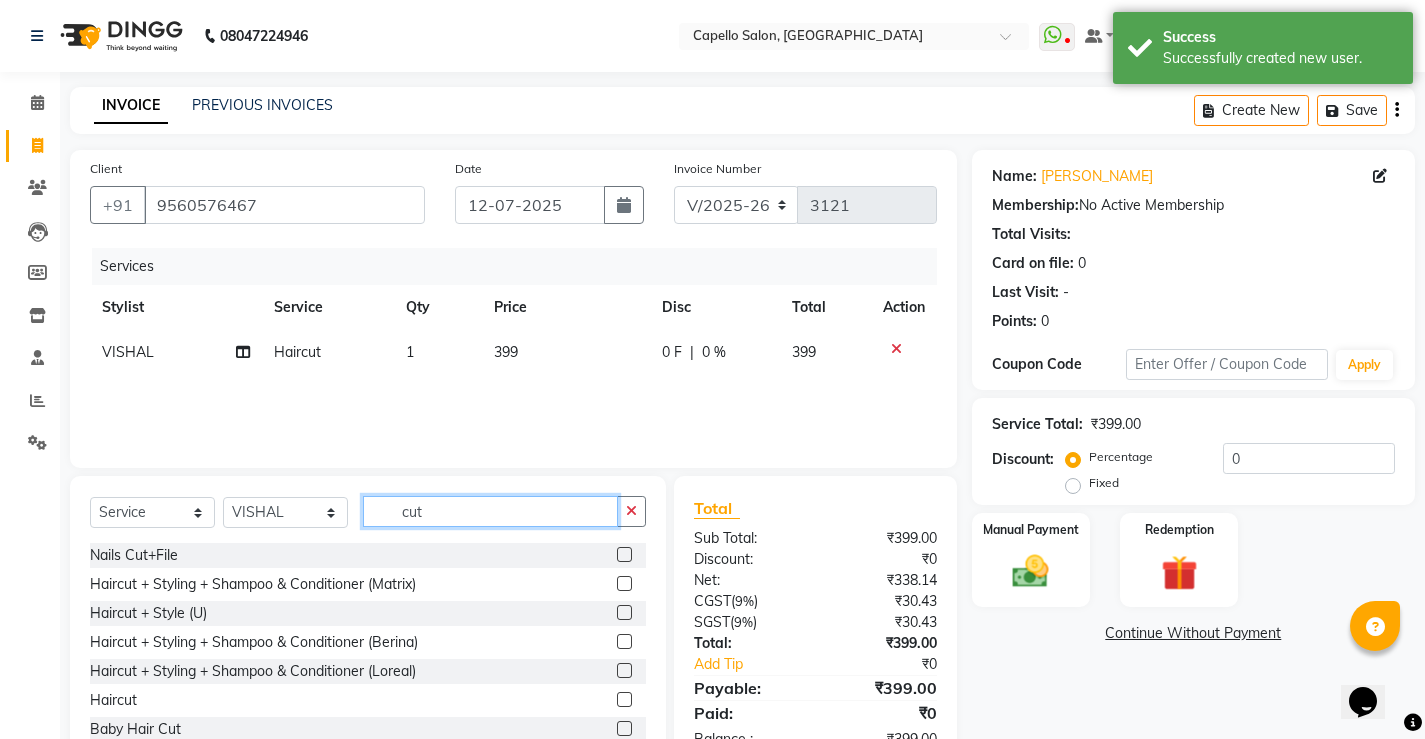 drag, startPoint x: 457, startPoint y: 513, endPoint x: 73, endPoint y: 517, distance: 384.02084 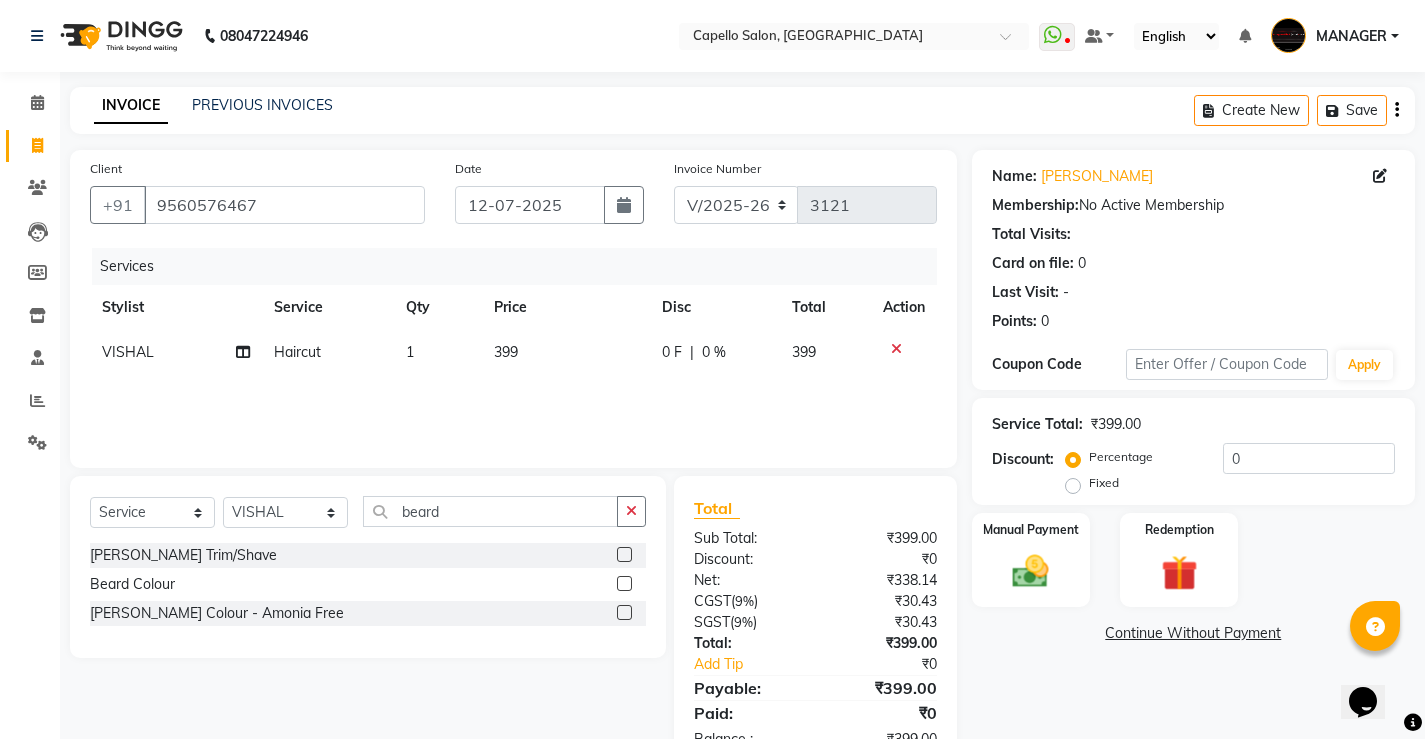 click 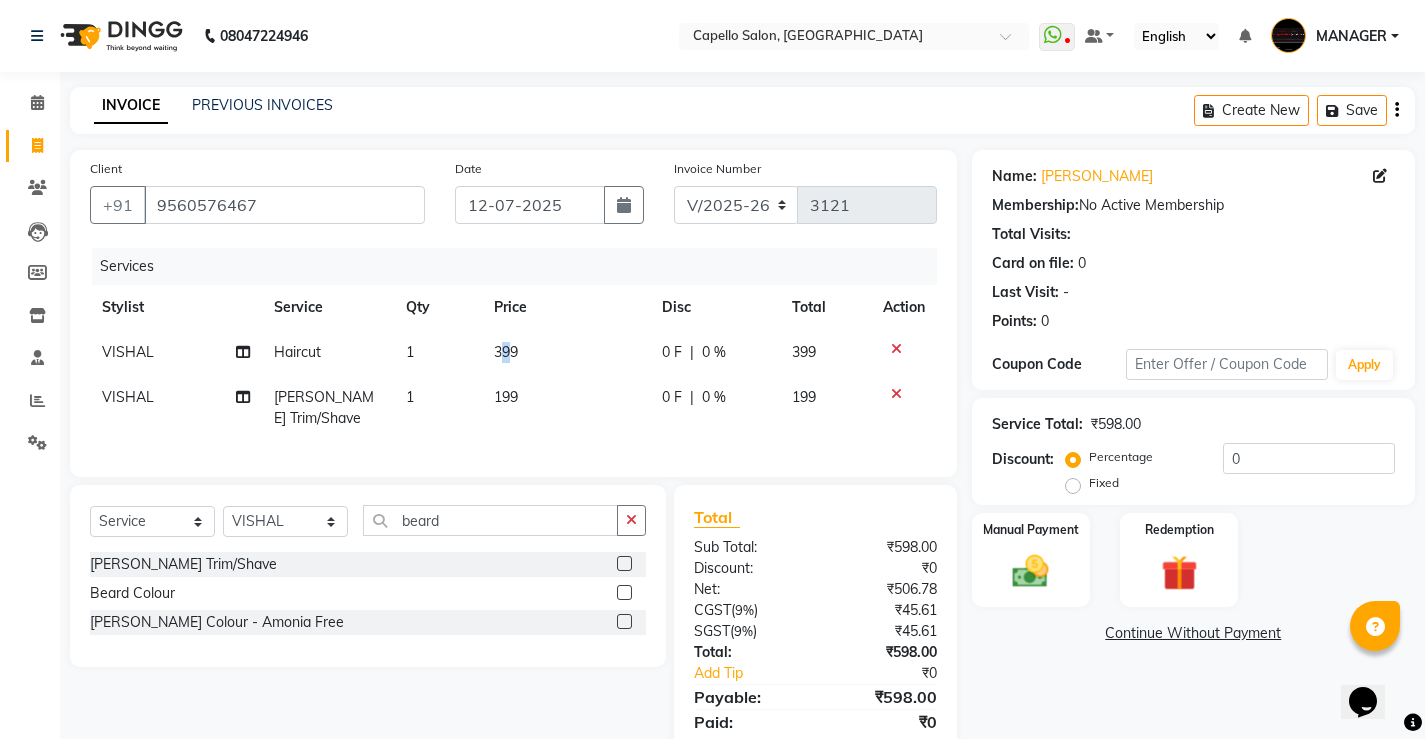 drag, startPoint x: 506, startPoint y: 351, endPoint x: 640, endPoint y: 391, distance: 139.84277 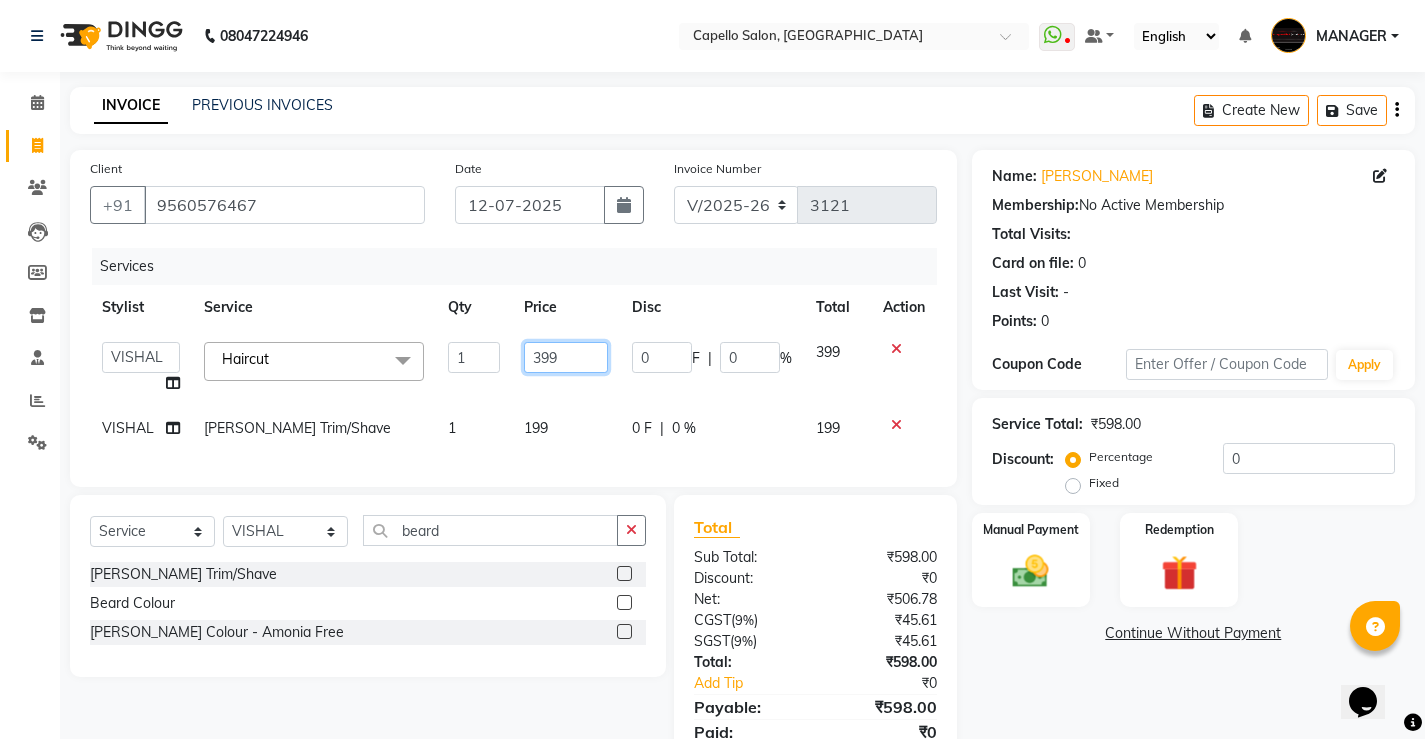 drag, startPoint x: 584, startPoint y: 352, endPoint x: 356, endPoint y: 355, distance: 228.01973 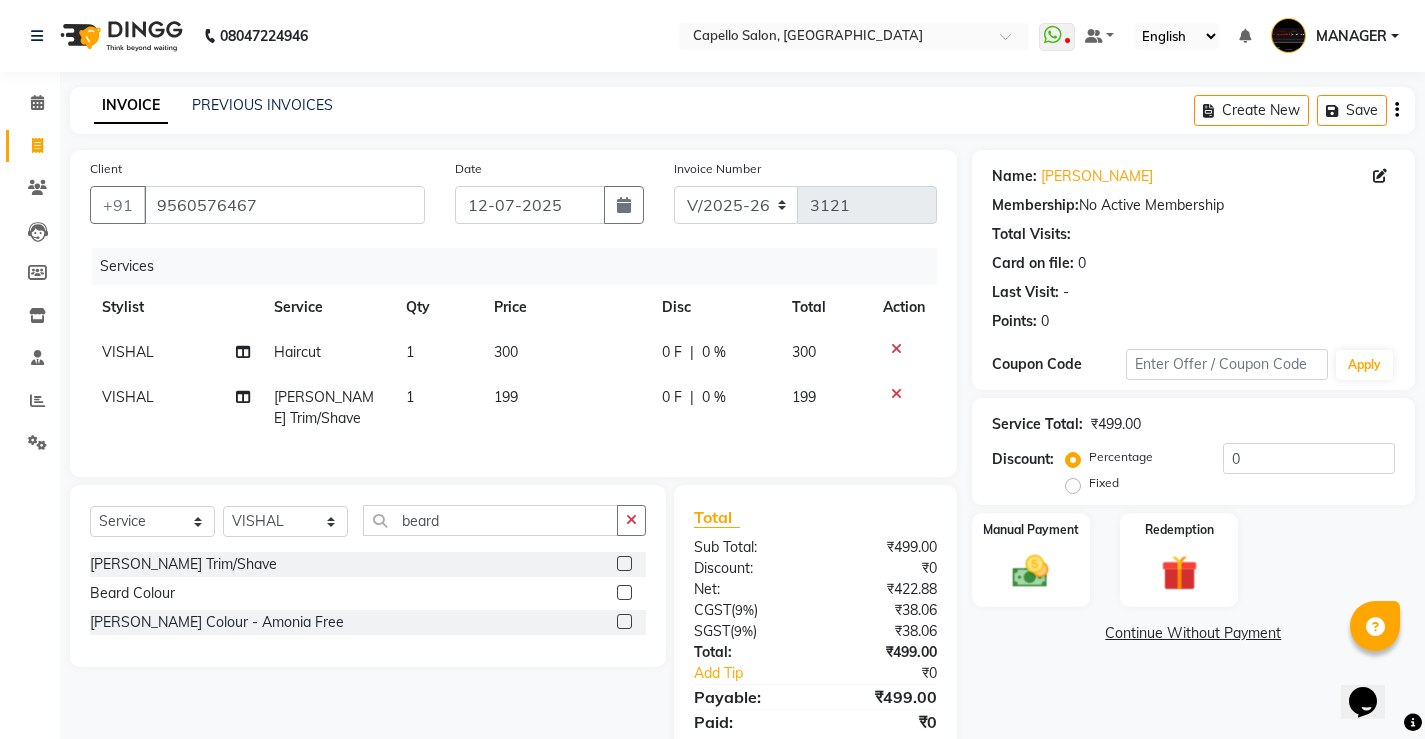 click on "199" 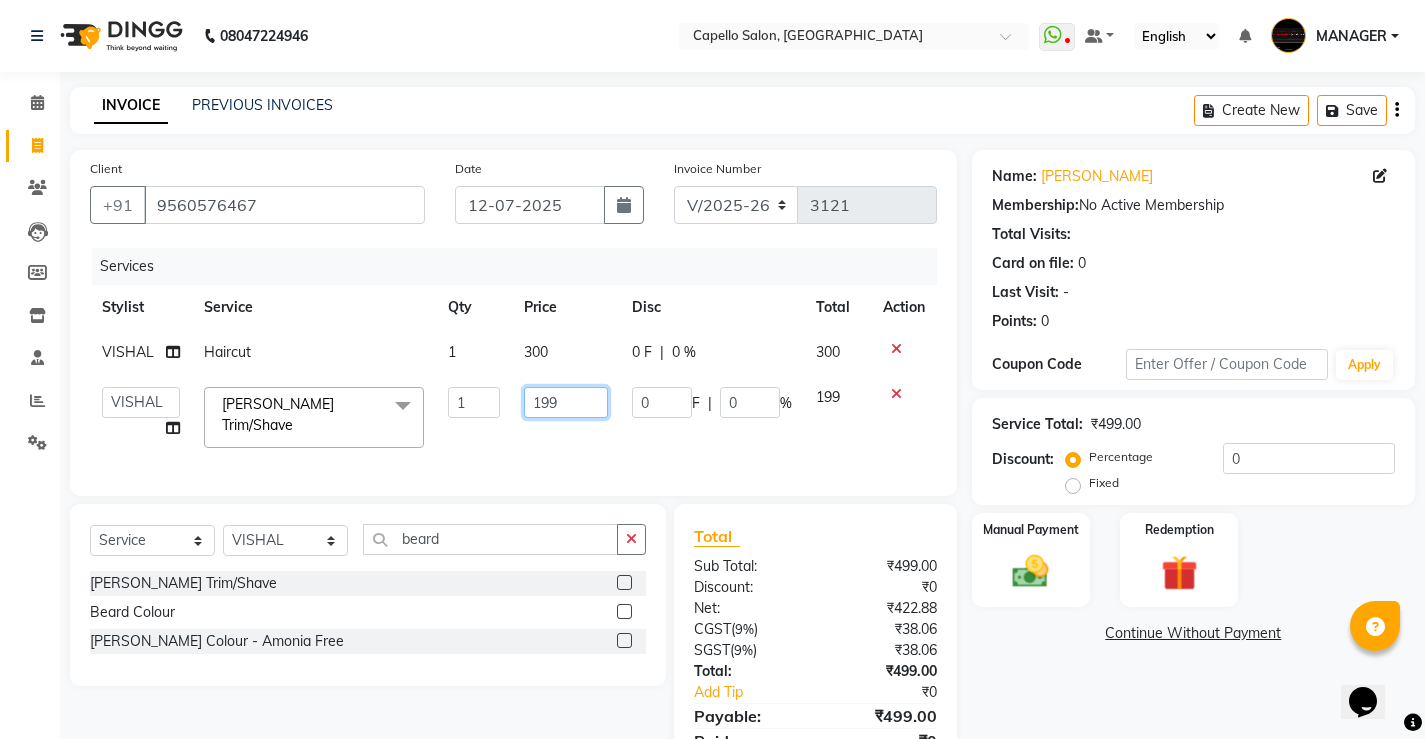 drag, startPoint x: 567, startPoint y: 396, endPoint x: 376, endPoint y: 428, distance: 193.66208 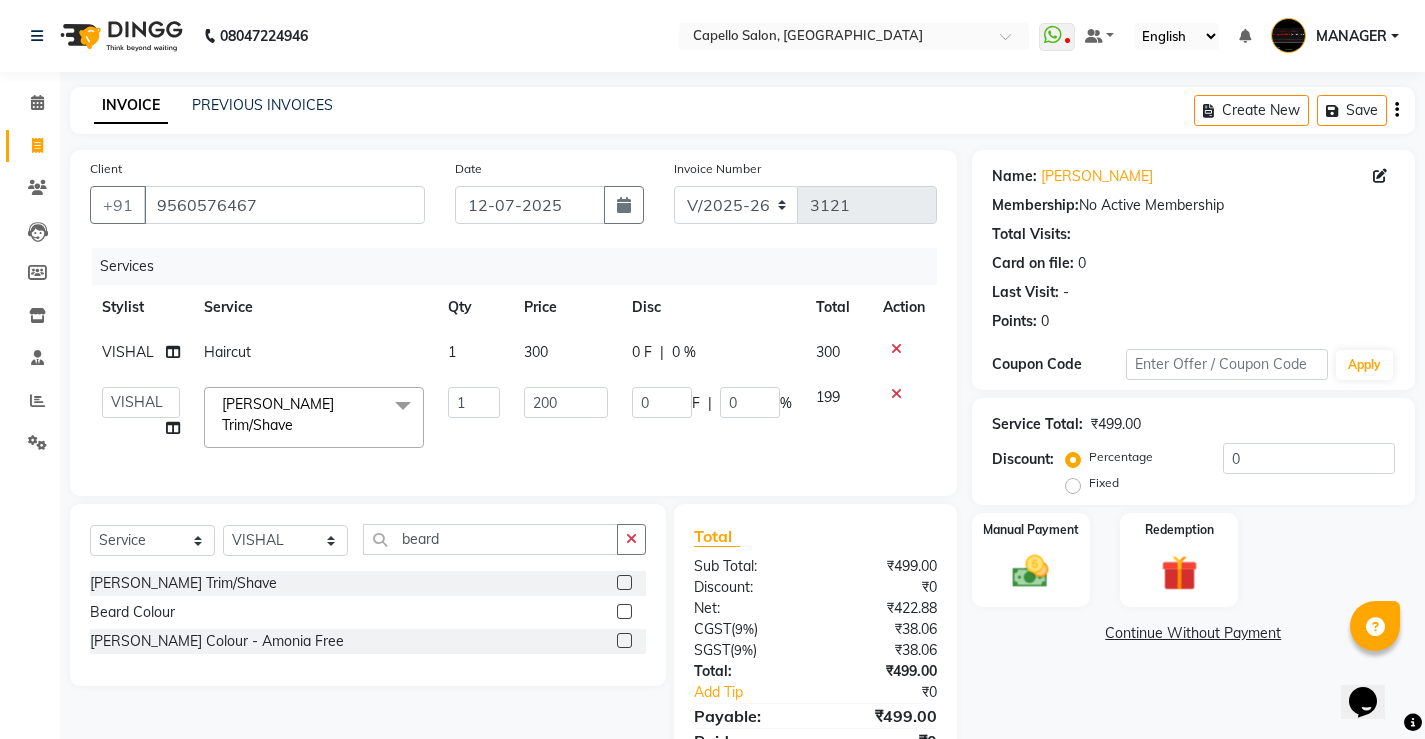 click on "Beard Trim/Shave  x Hair Spa Scrub Hair Spa (M) Hair Spa (F) Keratin Spa Hair Treatment Hair Treatment Smartbond Hair Smoothing Hair Straightening Hair Rebonding Hair Keratin Cadiveu Head Massage L Hair Keratin Keramelon Hair Botox Keramelon Scalp Advance (F) Scalp Advance (M) Brillare Anti-Dandruff oil (F) Nanoplastia treatment Brillare Hairfall Control oil (F) Brillare Hairfall Control oil (M) Brillare Anti-Dandruff oil (M) Reflexology (U lux) 1400 Face Bleach Face D-Tan Face Clean Up Clean-up (Shine beauty) Facial Actiblend Glass Facial Mask Signature Facial Deluxe Facial Luxury Facial Magical Facial Premium Facial Royal Treatment Skinora Age Control F Treatment ( Snow Algae&Saffron) Skinora Calming Treatment (Avacado & Oat) Skinora Hydra Treatment (Butter&Coconut Milk) Skinora Mattifying Treatment ( Citron&Seabuck) Skinora Radiance Treatment ( Kakadu& Lakadong) Classic Manicure Classic Pedicure Advance Manicure Advance Pedicure Nails Cut+File Regular Makeup (M) Regular Makeup (F) Groom Makeup Forehead" 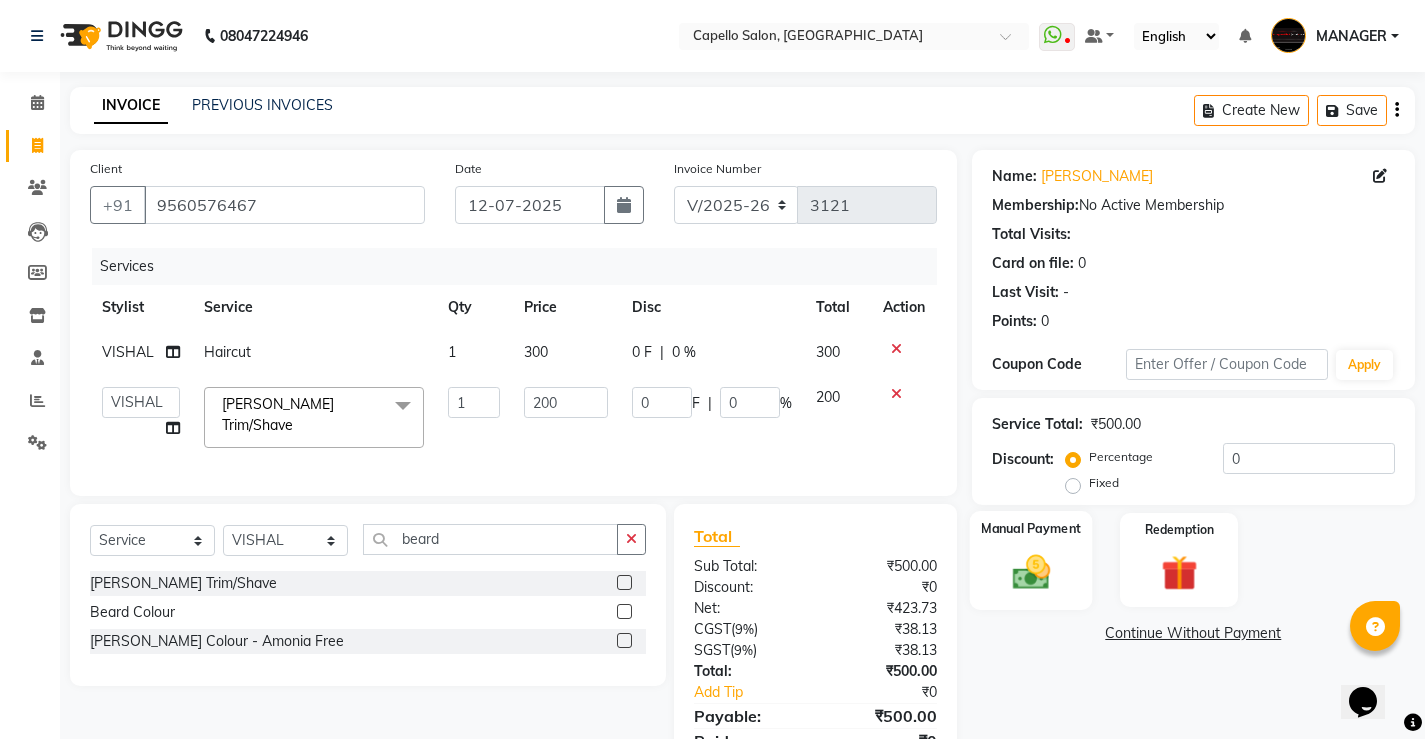 click 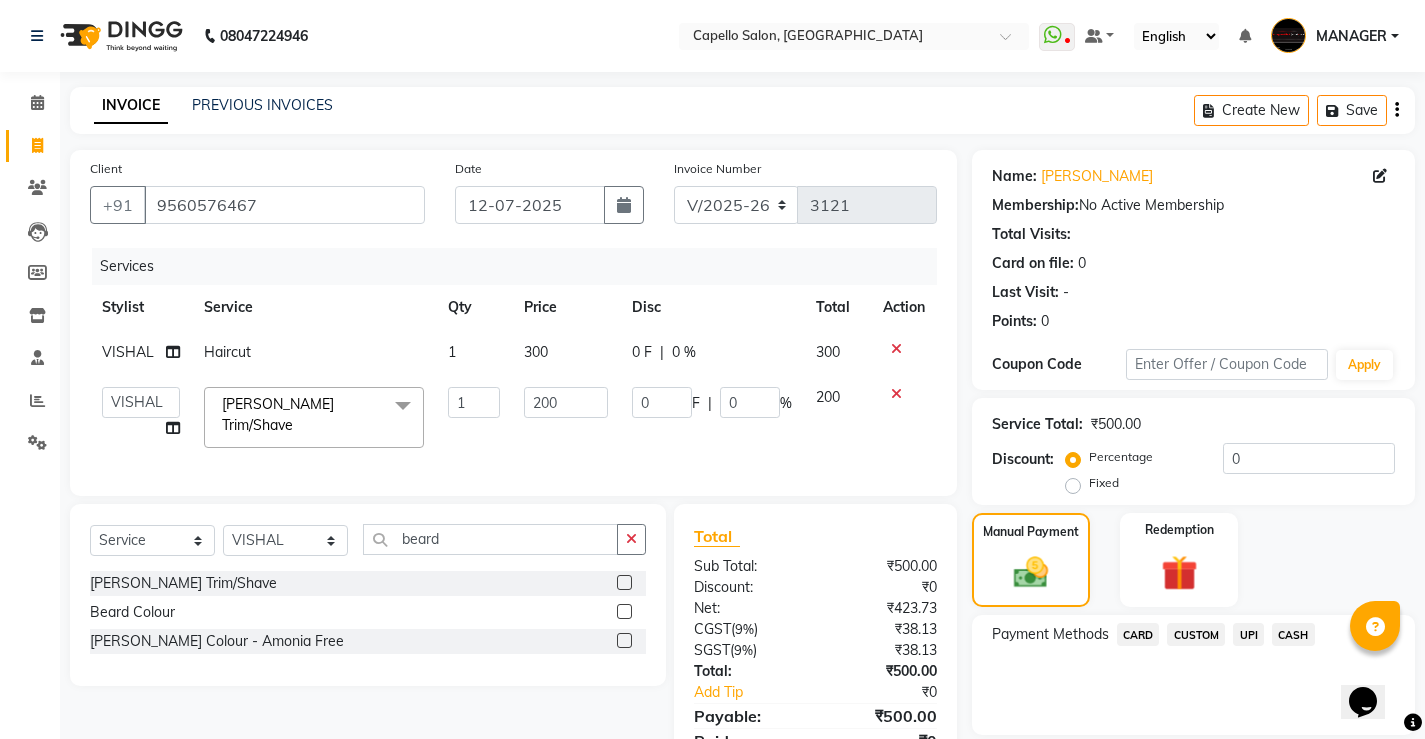 click on "CASH" 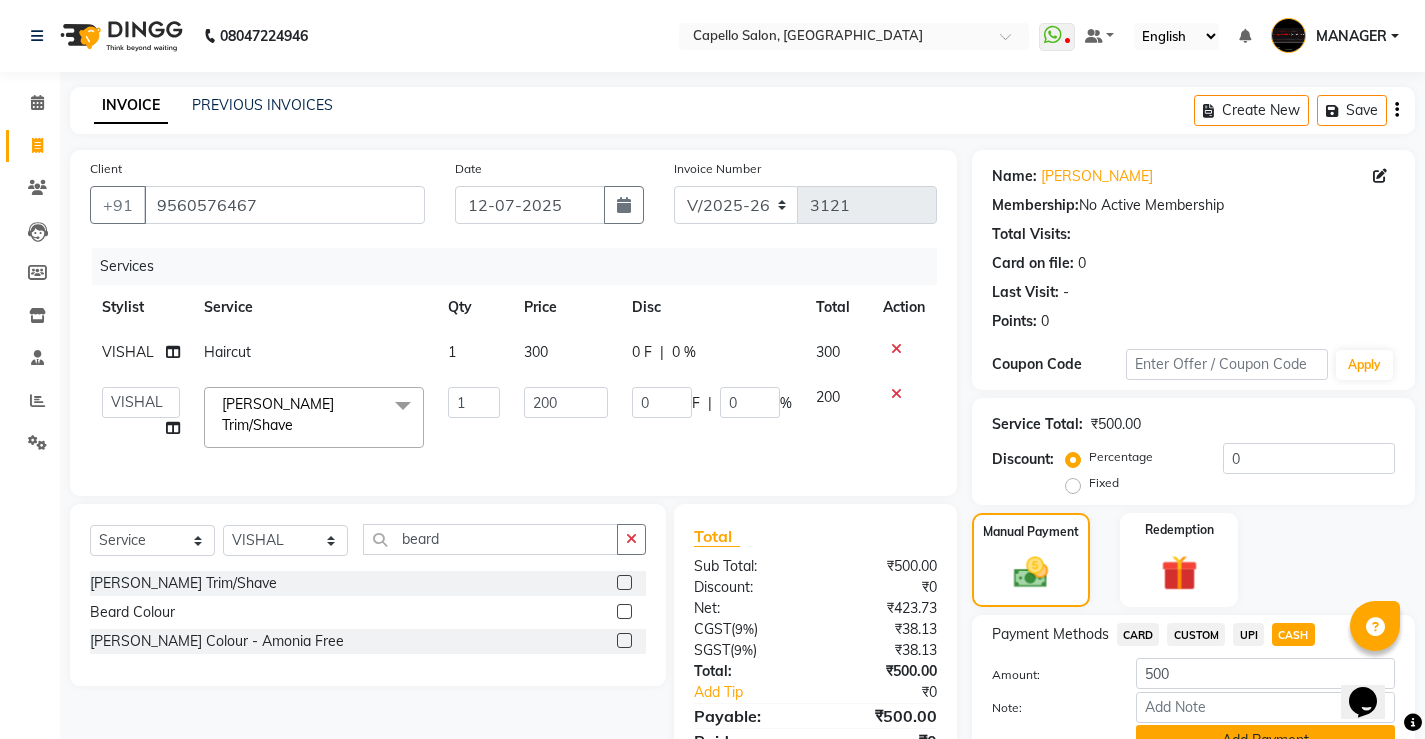 scroll, scrollTop: 95, scrollLeft: 0, axis: vertical 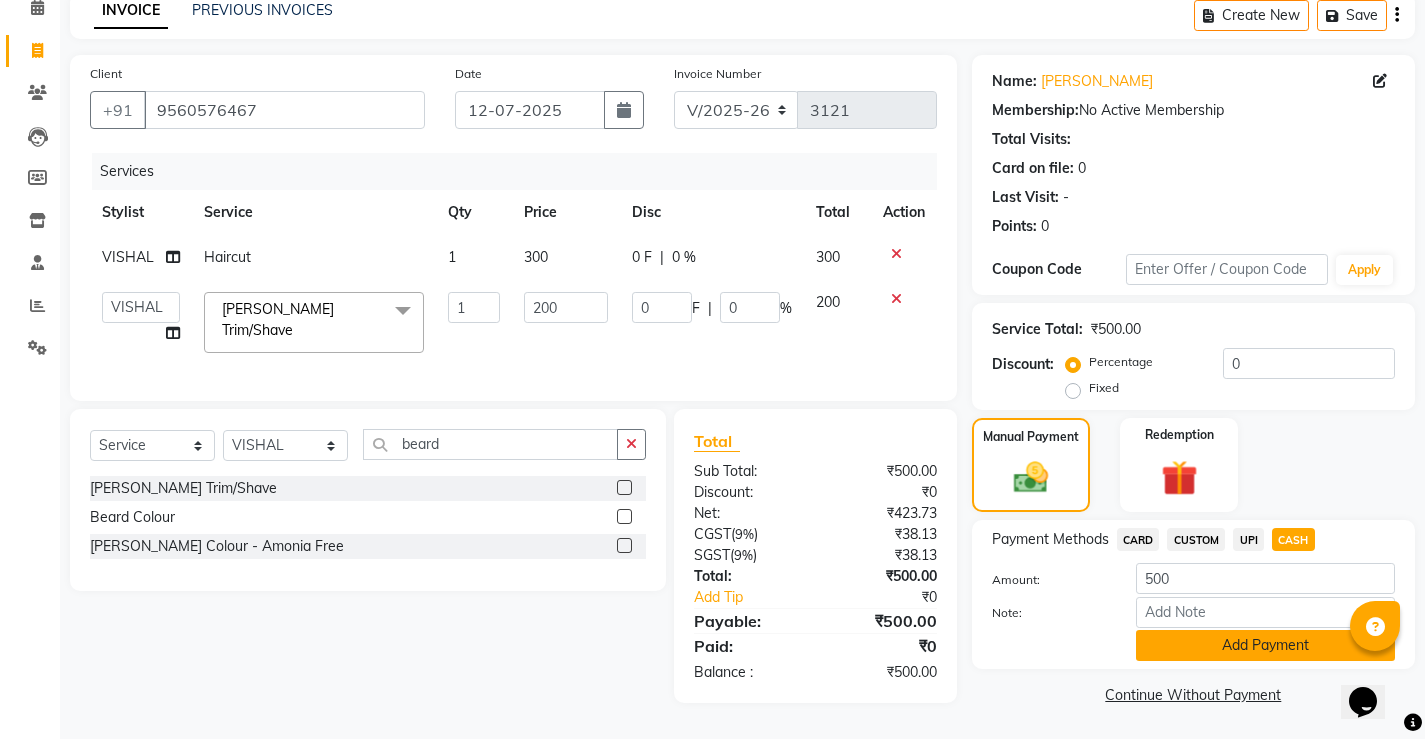 click on "Add Payment" 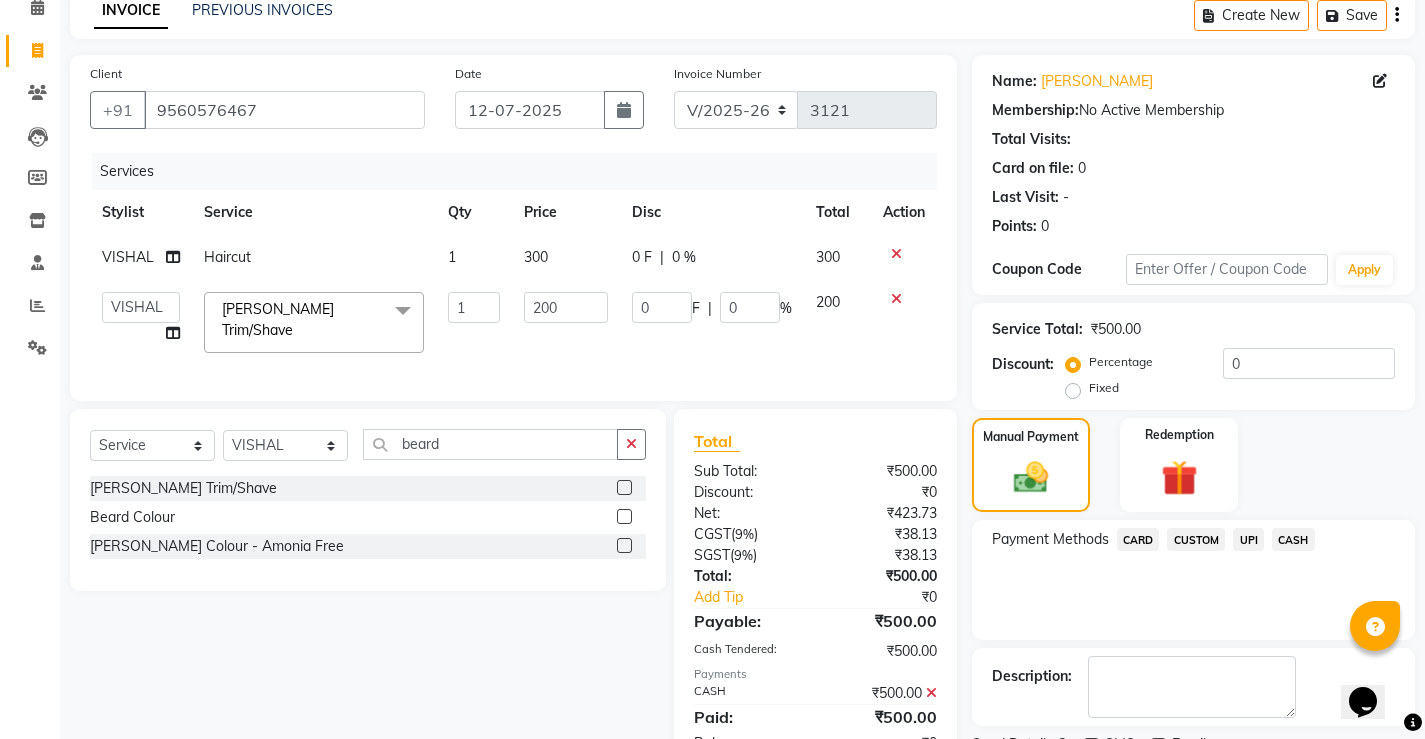 click on "Checkout" 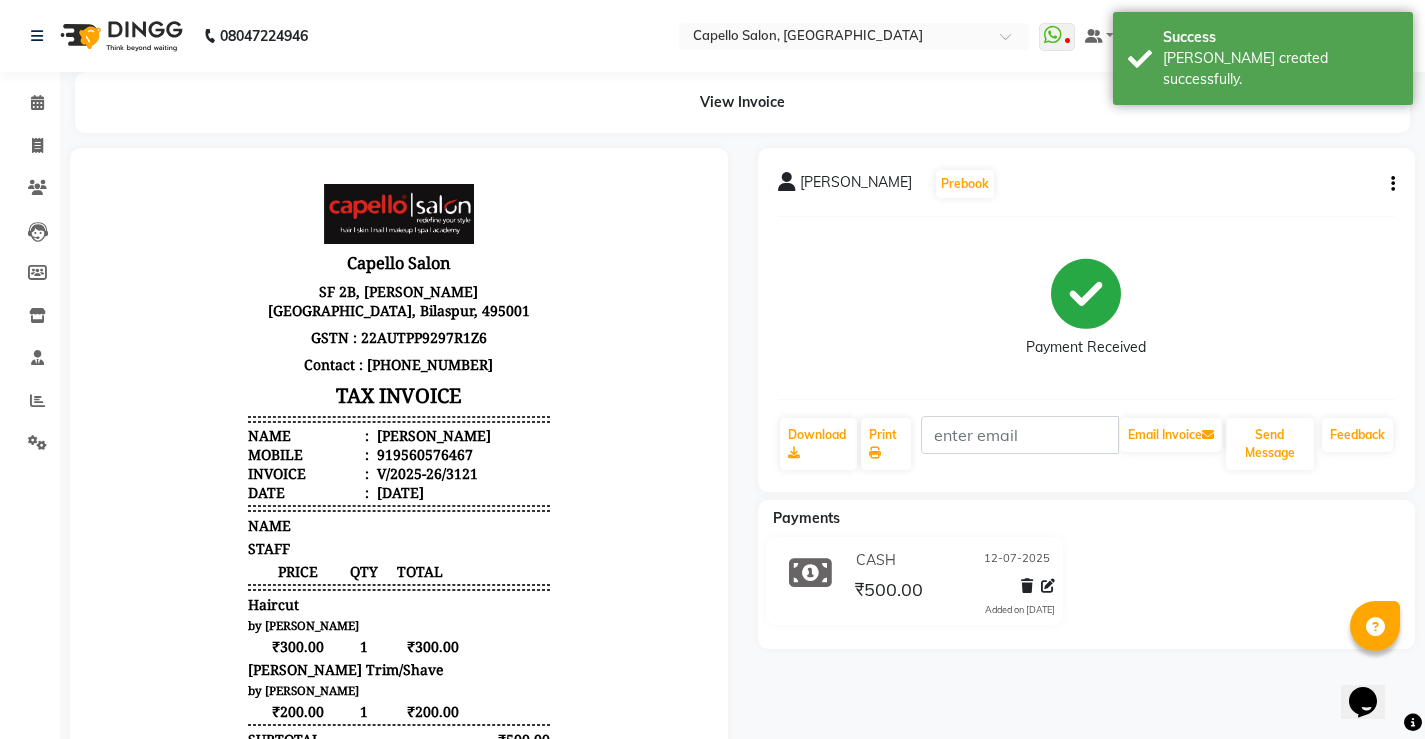 scroll, scrollTop: 0, scrollLeft: 0, axis: both 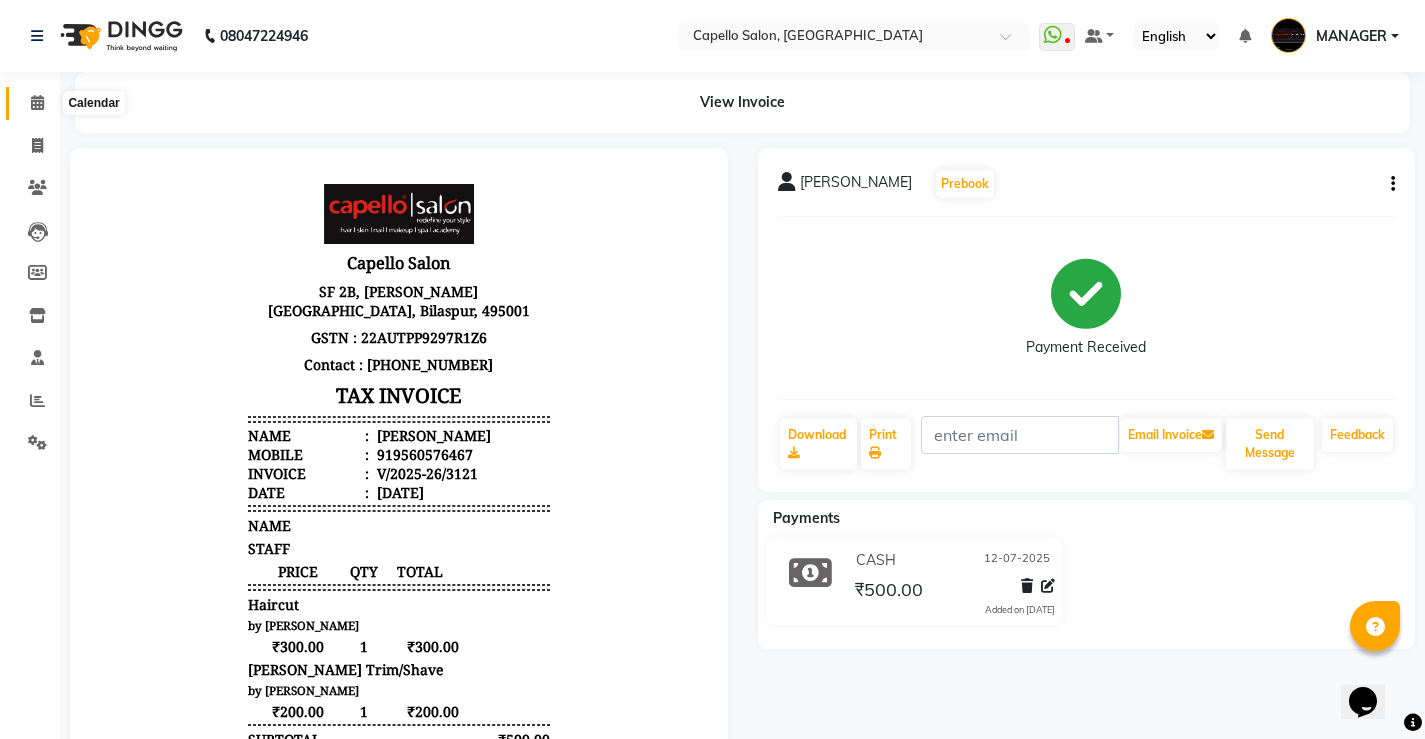 click 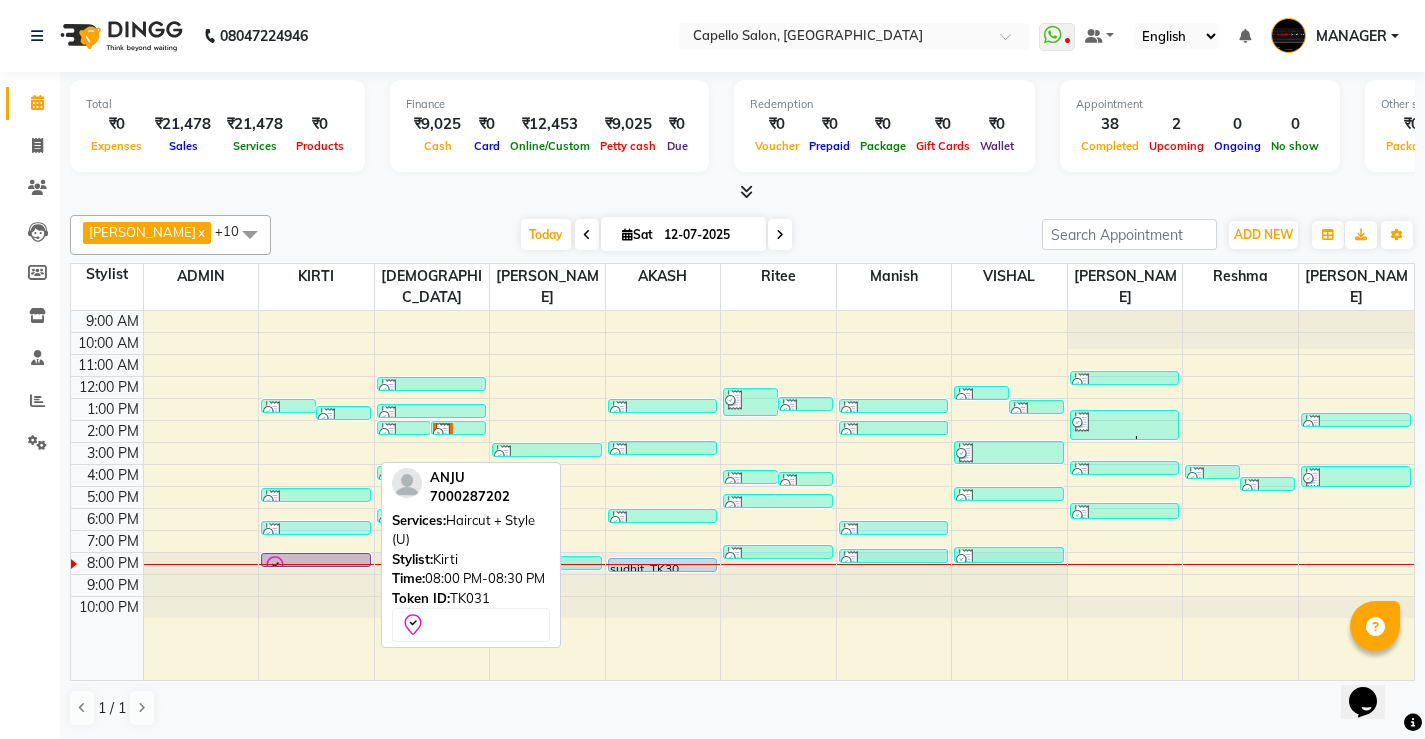 click at bounding box center [316, 567] 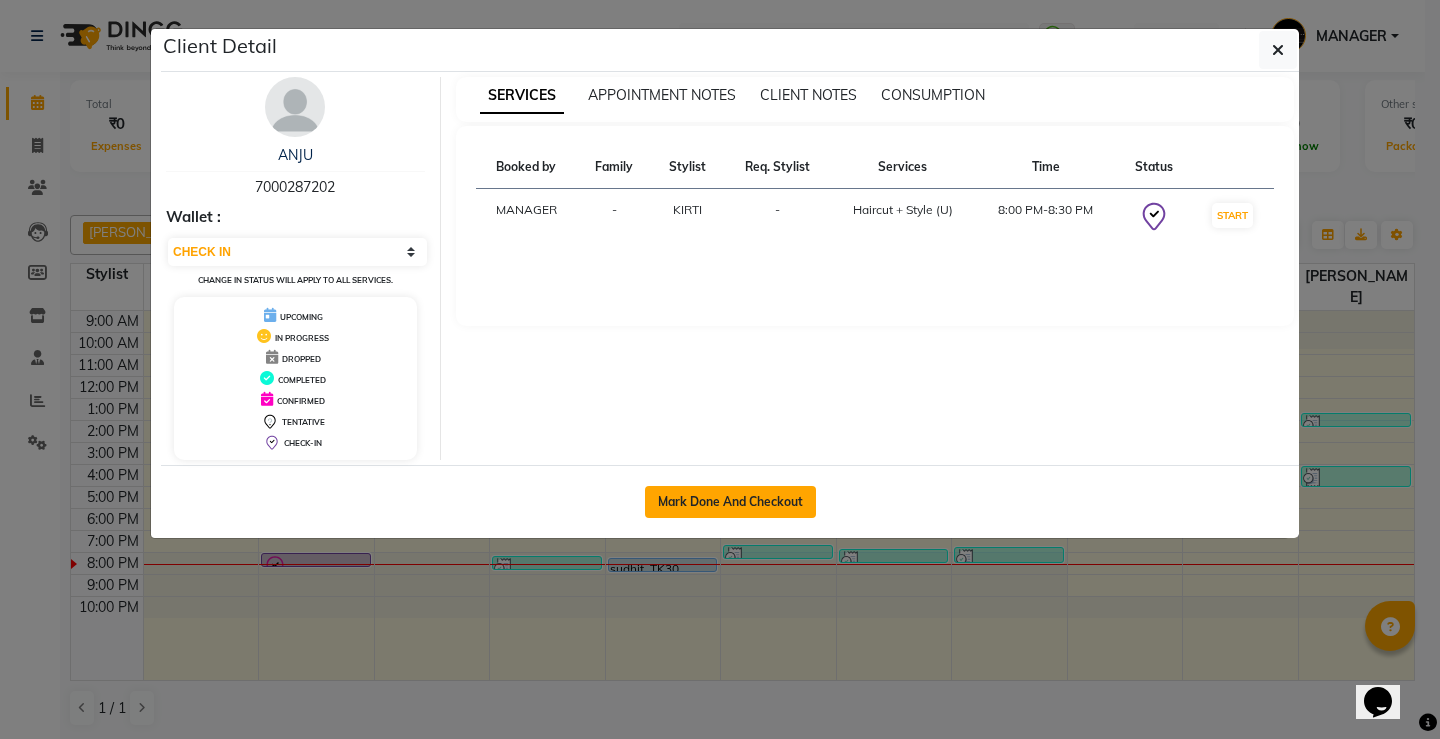 click on "Mark Done And Checkout" 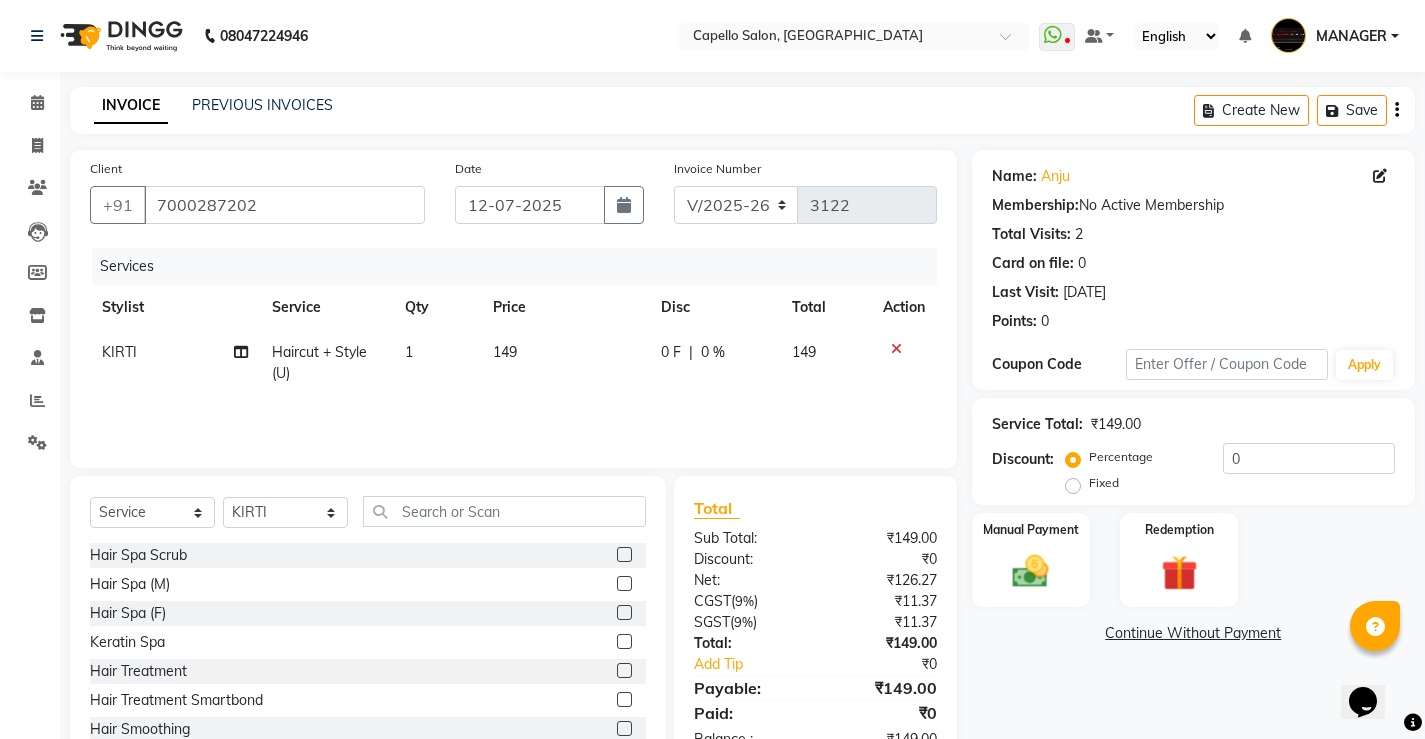 click on "149" 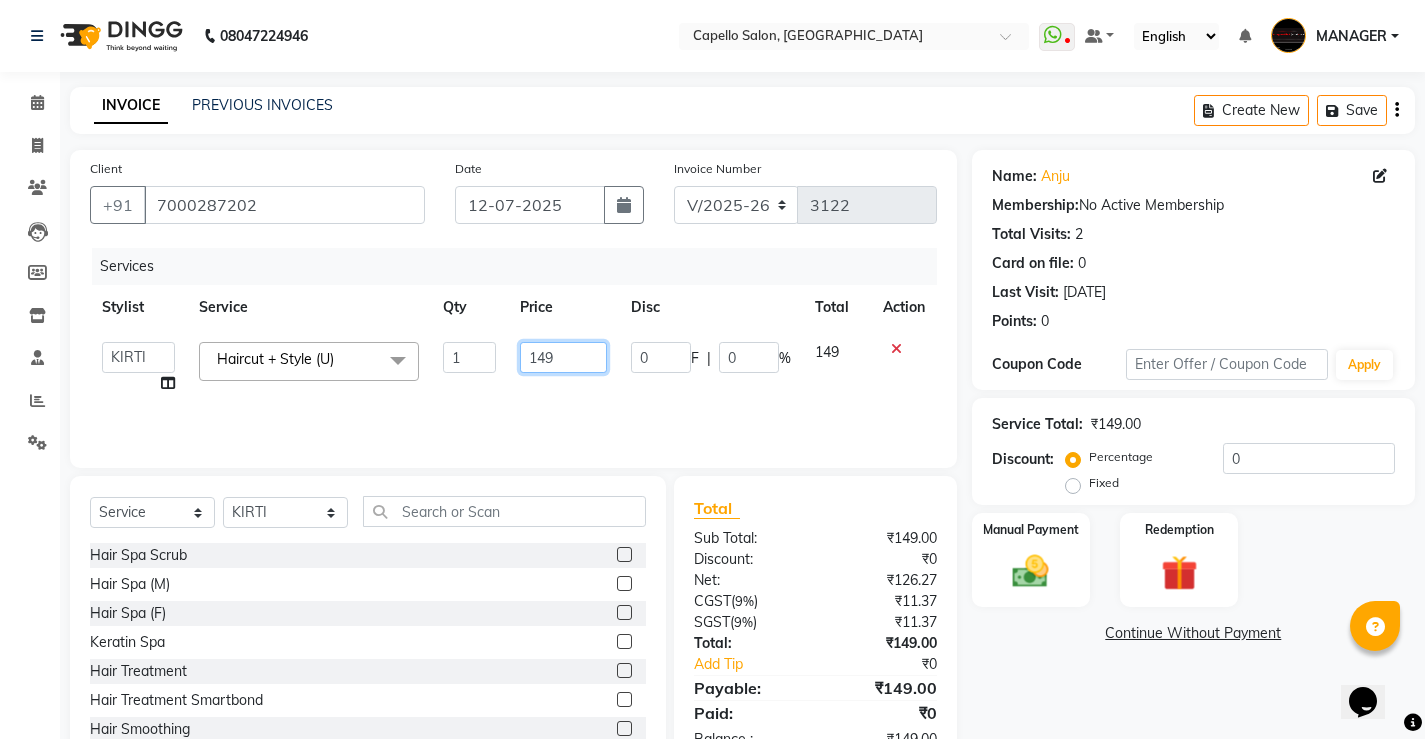 drag, startPoint x: 559, startPoint y: 352, endPoint x: 278, endPoint y: 398, distance: 284.74023 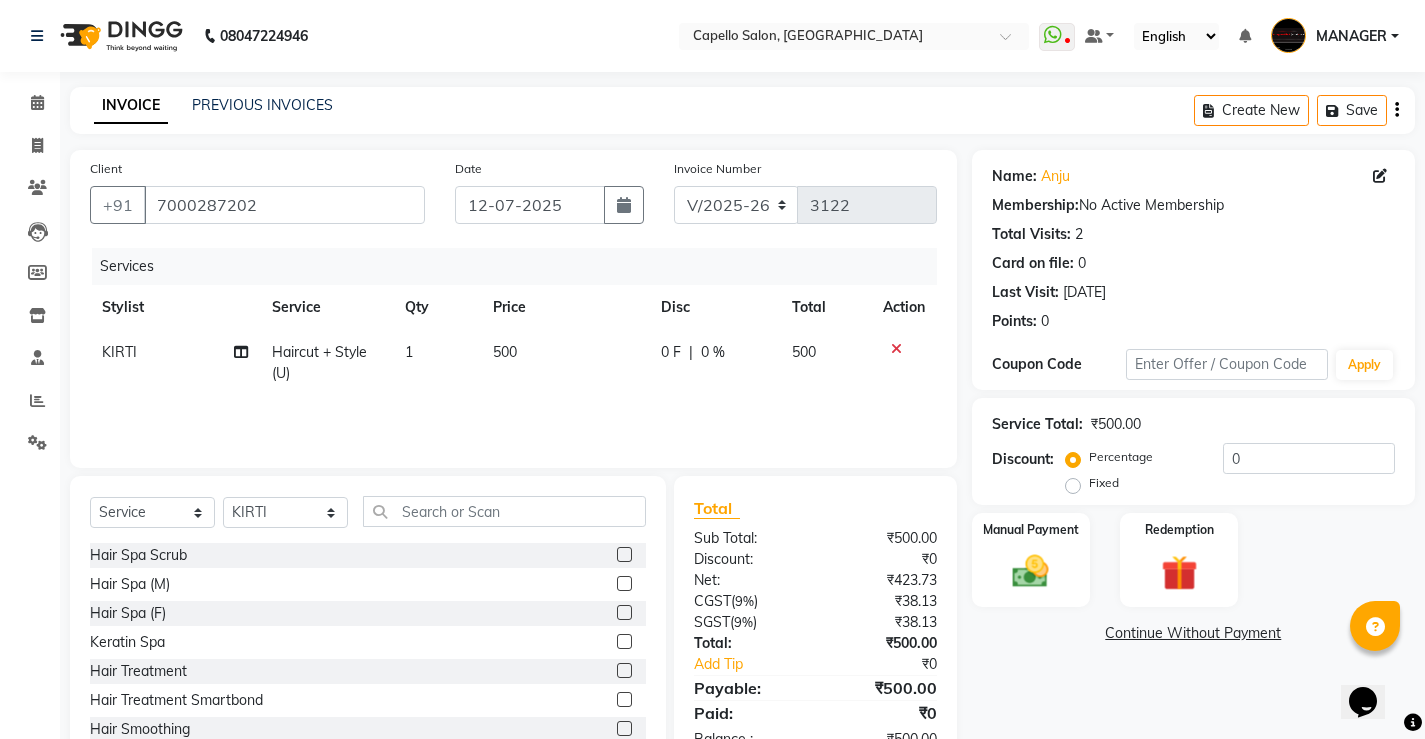click on "Services Stylist Service Qty Price Disc Total Action KIRTI Haircut + Style (U) 1 500 0 F | 0 % 500" 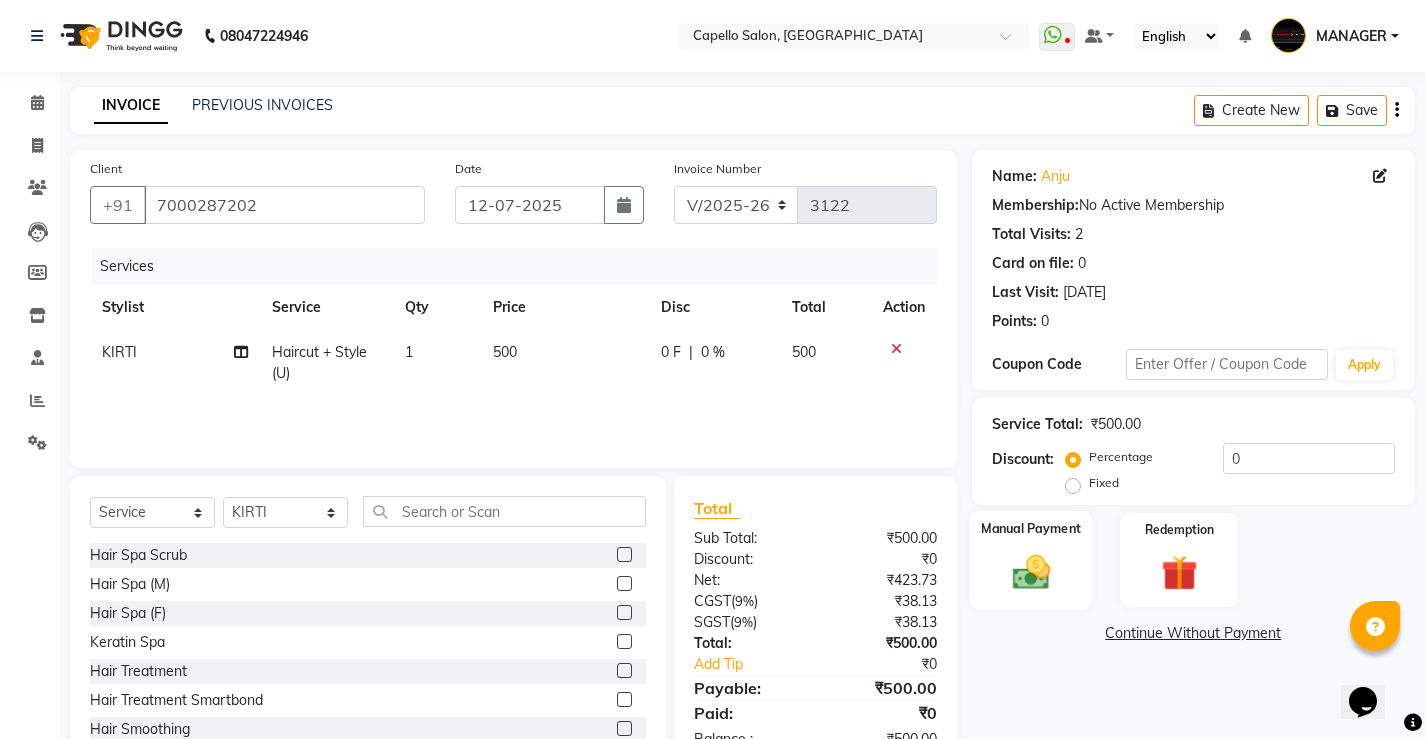 click 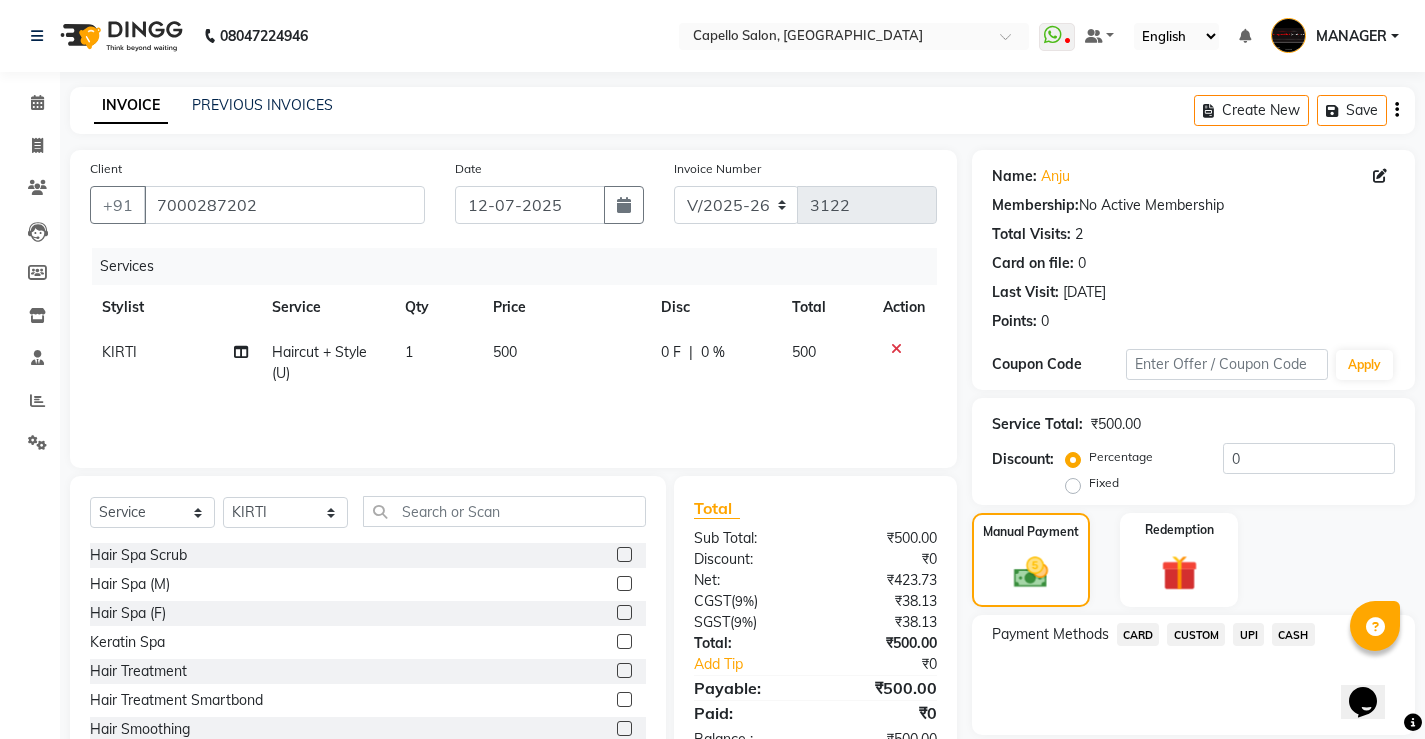 click on "Name: Anju  Membership:  No Active Membership  Total Visits:  2 Card on file:  0 Last Visit:   14-06-2023 Points:   0  Coupon Code Apply Service Total:  ₹500.00  Discount:  Percentage   Fixed  0 Manual Payment Redemption Payment Methods  CARD   CUSTOM   UPI   CASH   Continue Without Payment" 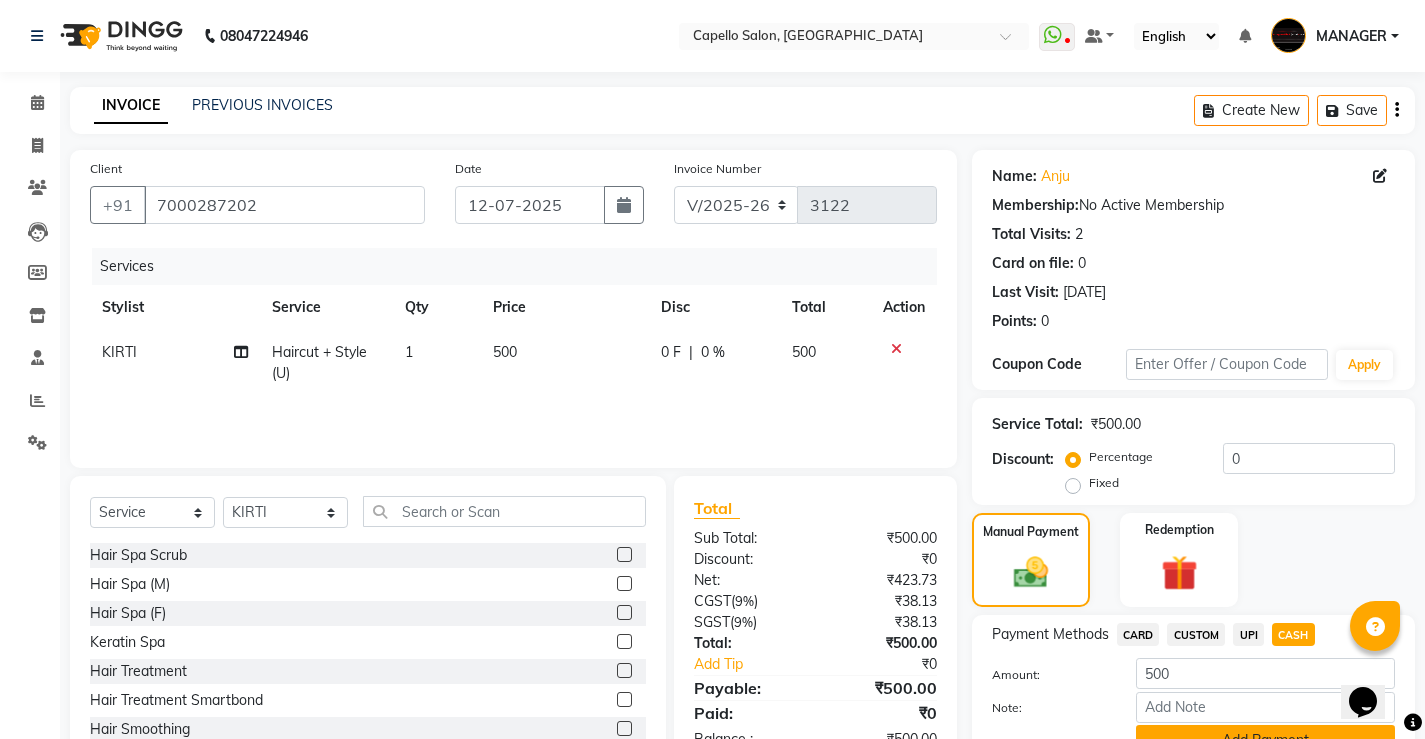 click on "Add Payment" 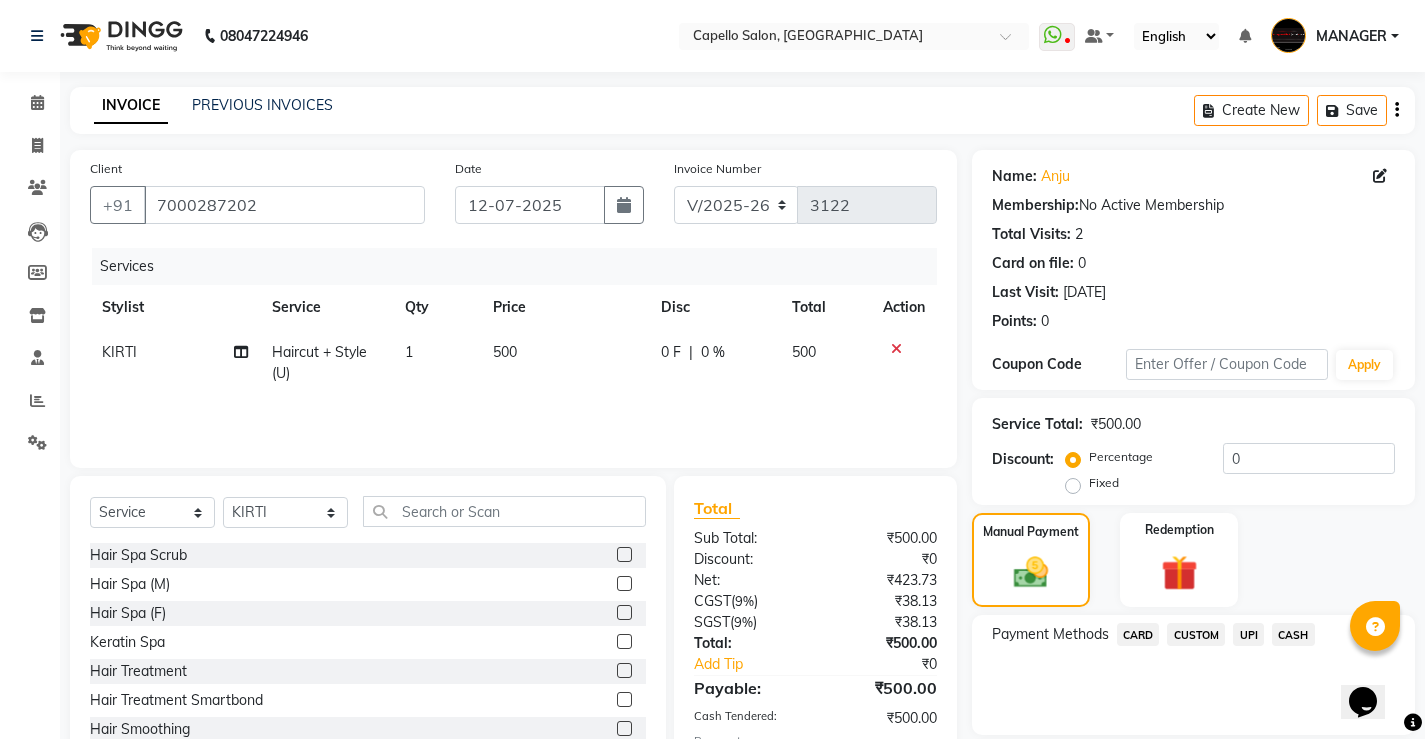 scroll, scrollTop: 67, scrollLeft: 0, axis: vertical 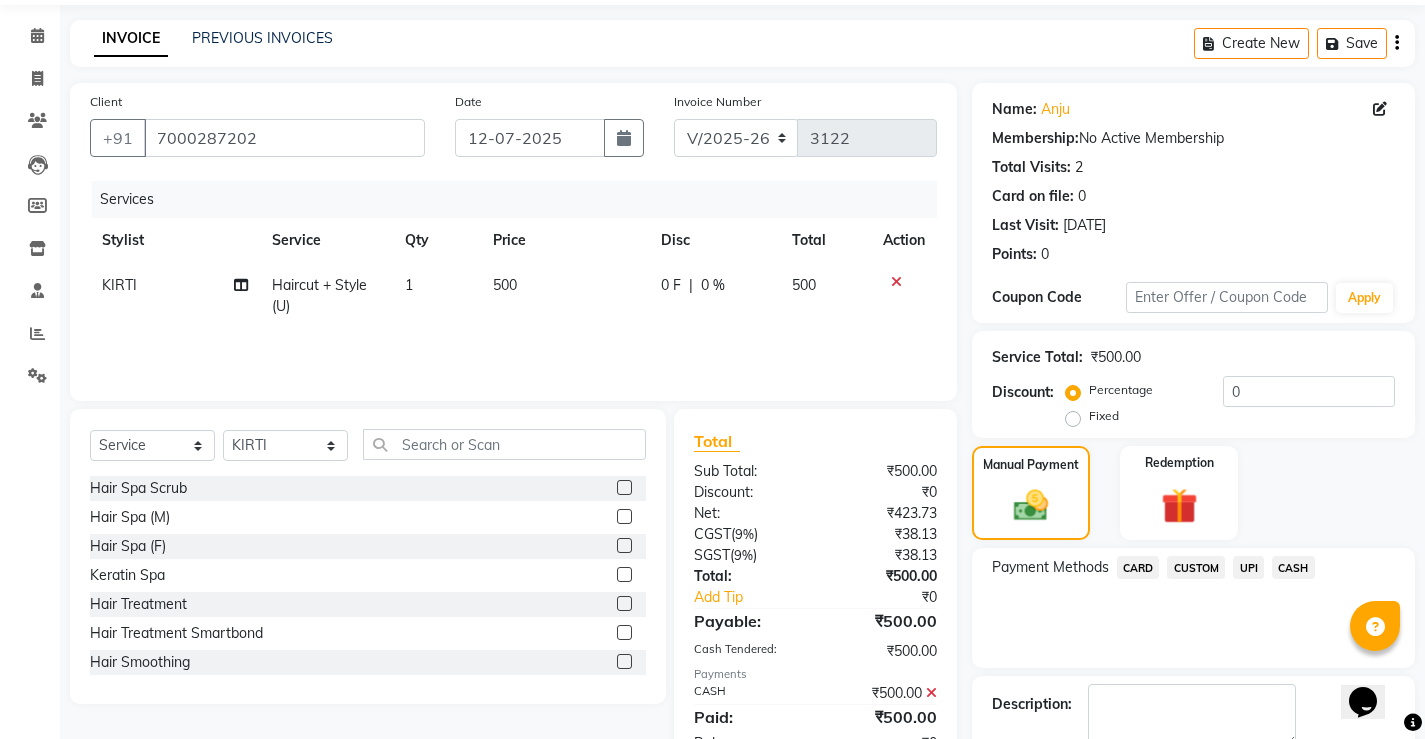 click on "Checkout" 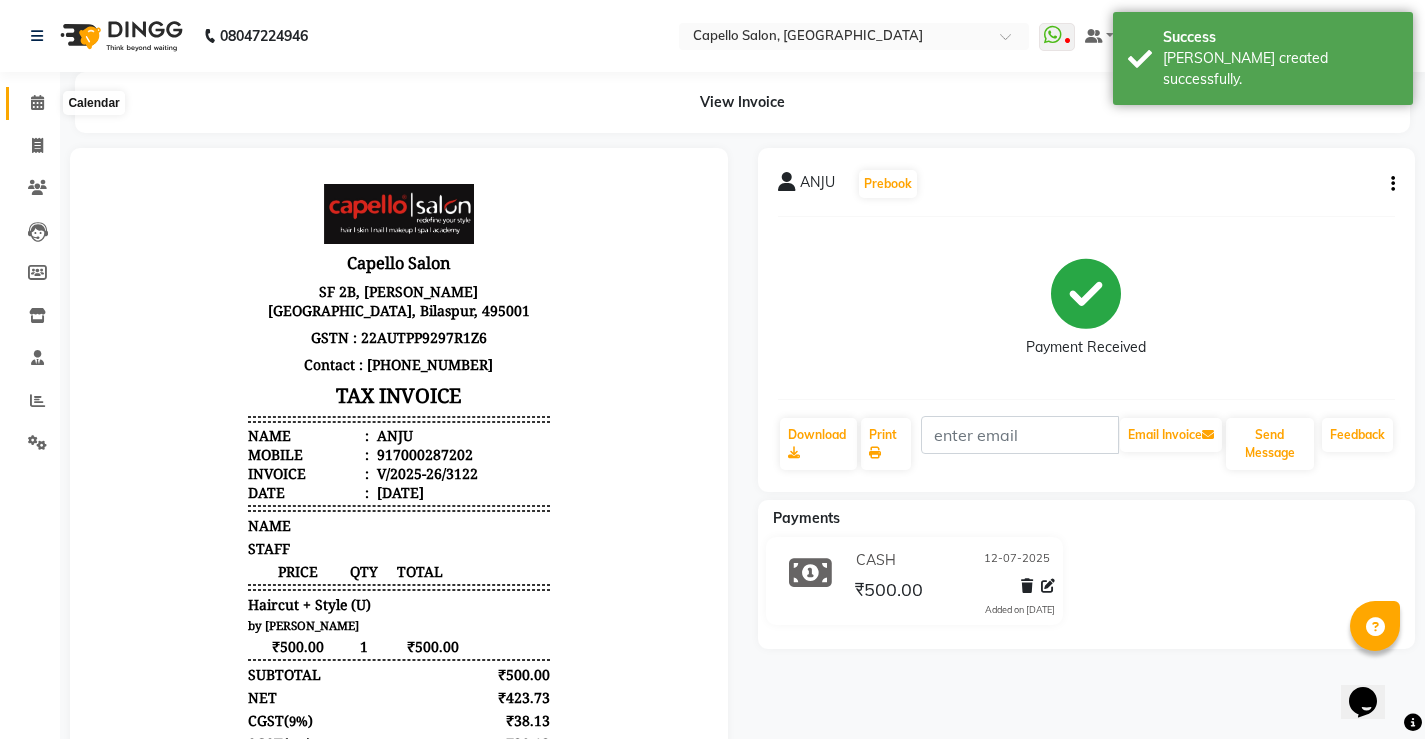 scroll, scrollTop: 0, scrollLeft: 0, axis: both 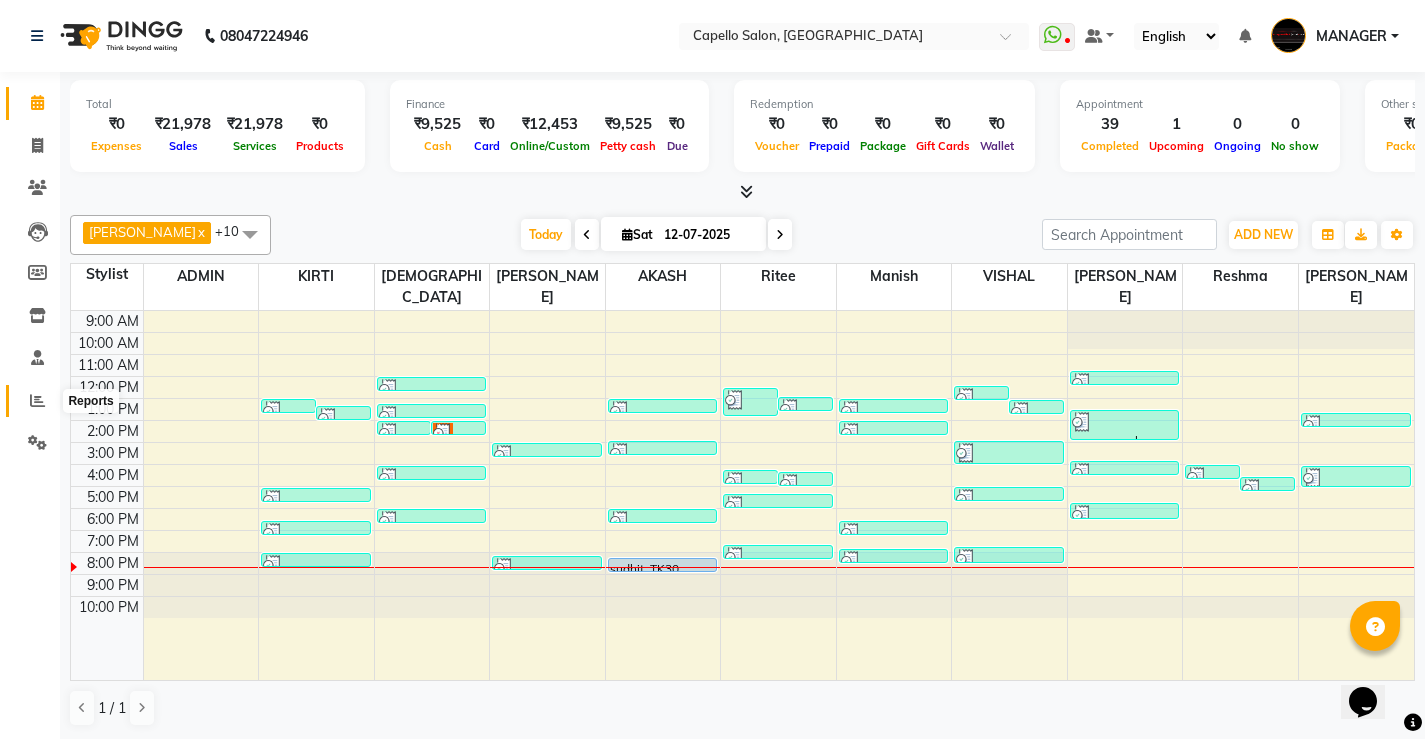 click 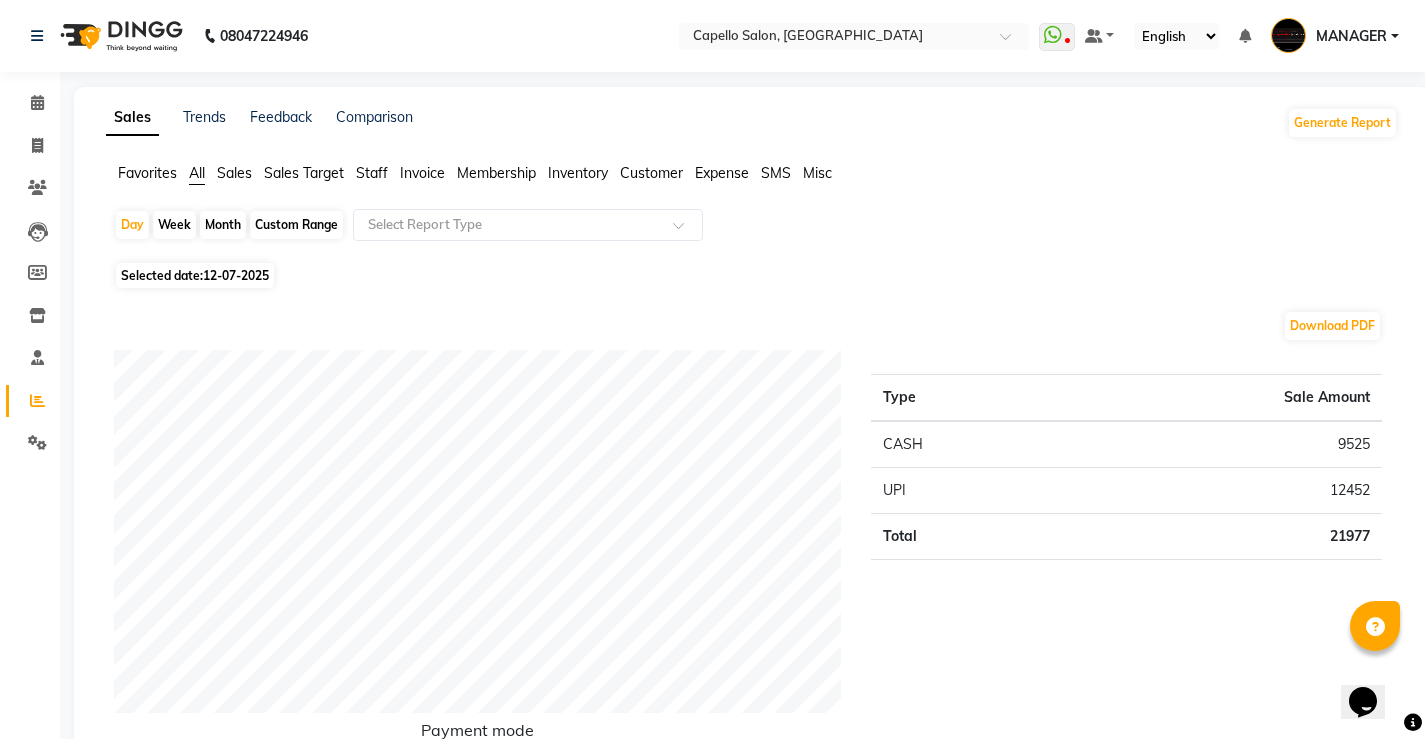 click on "Month" 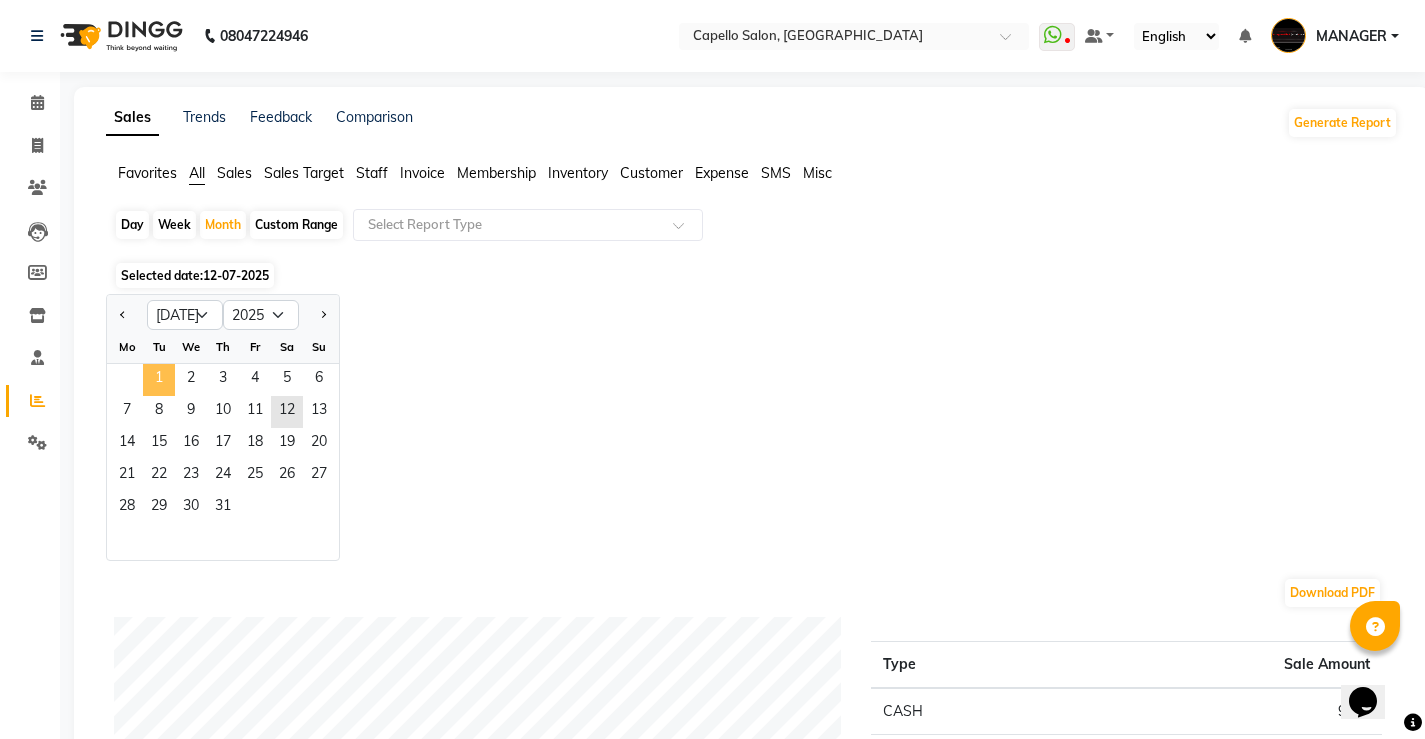 click on "1" 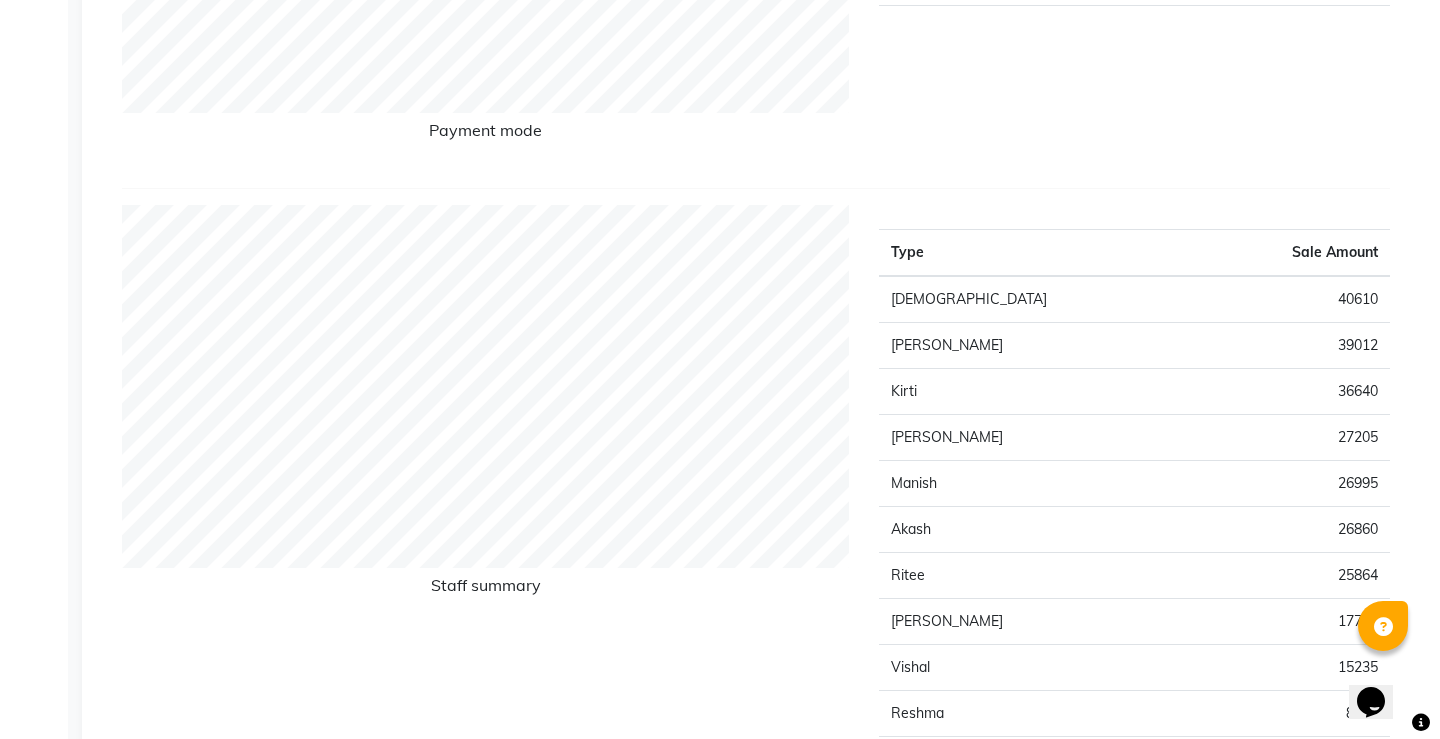 scroll, scrollTop: 0, scrollLeft: 0, axis: both 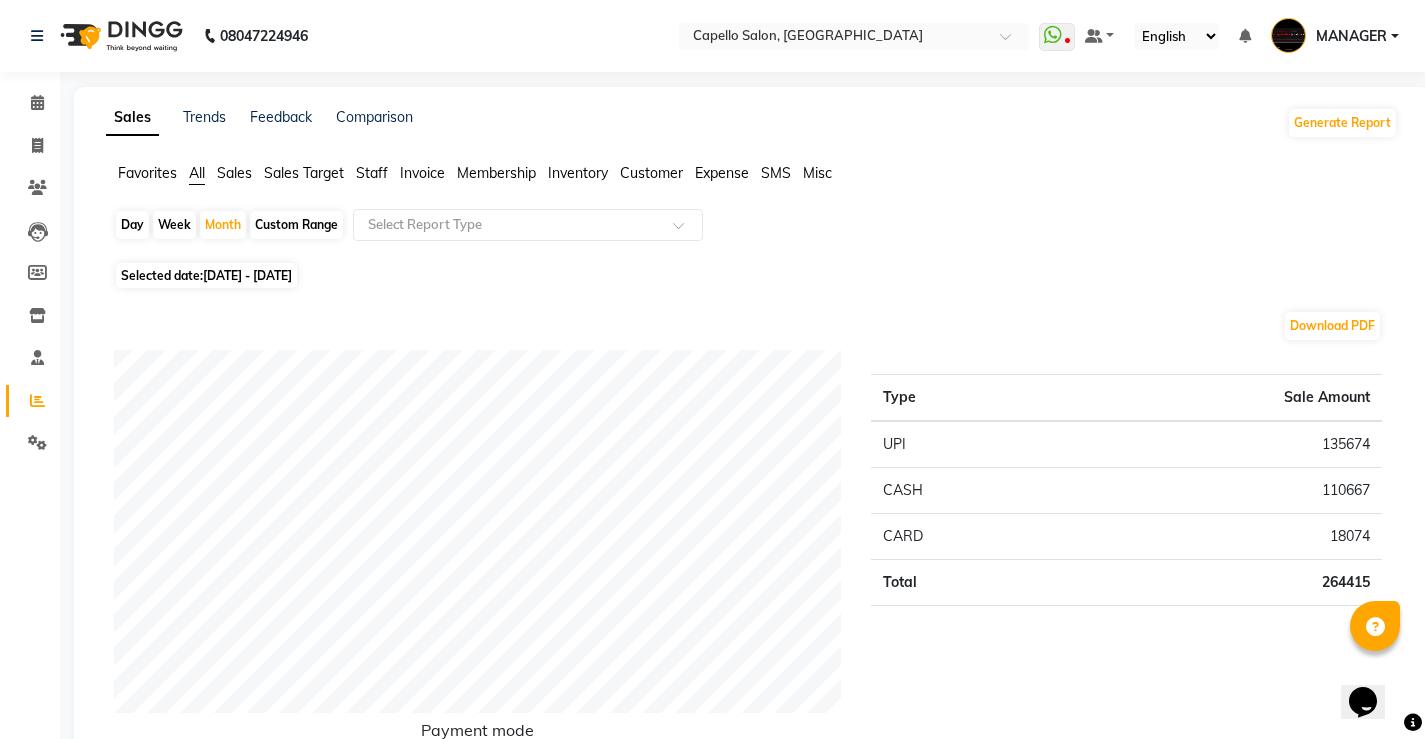 click on "Staff" 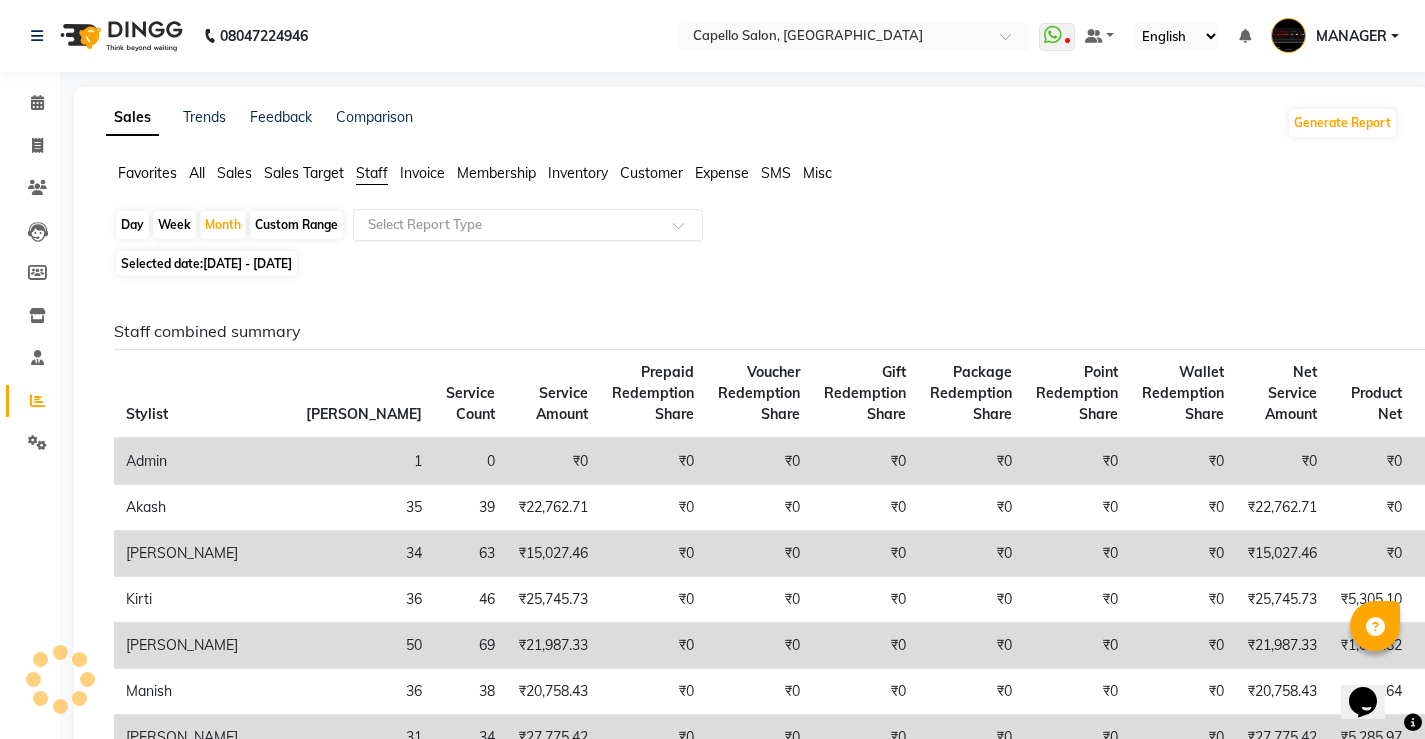 click 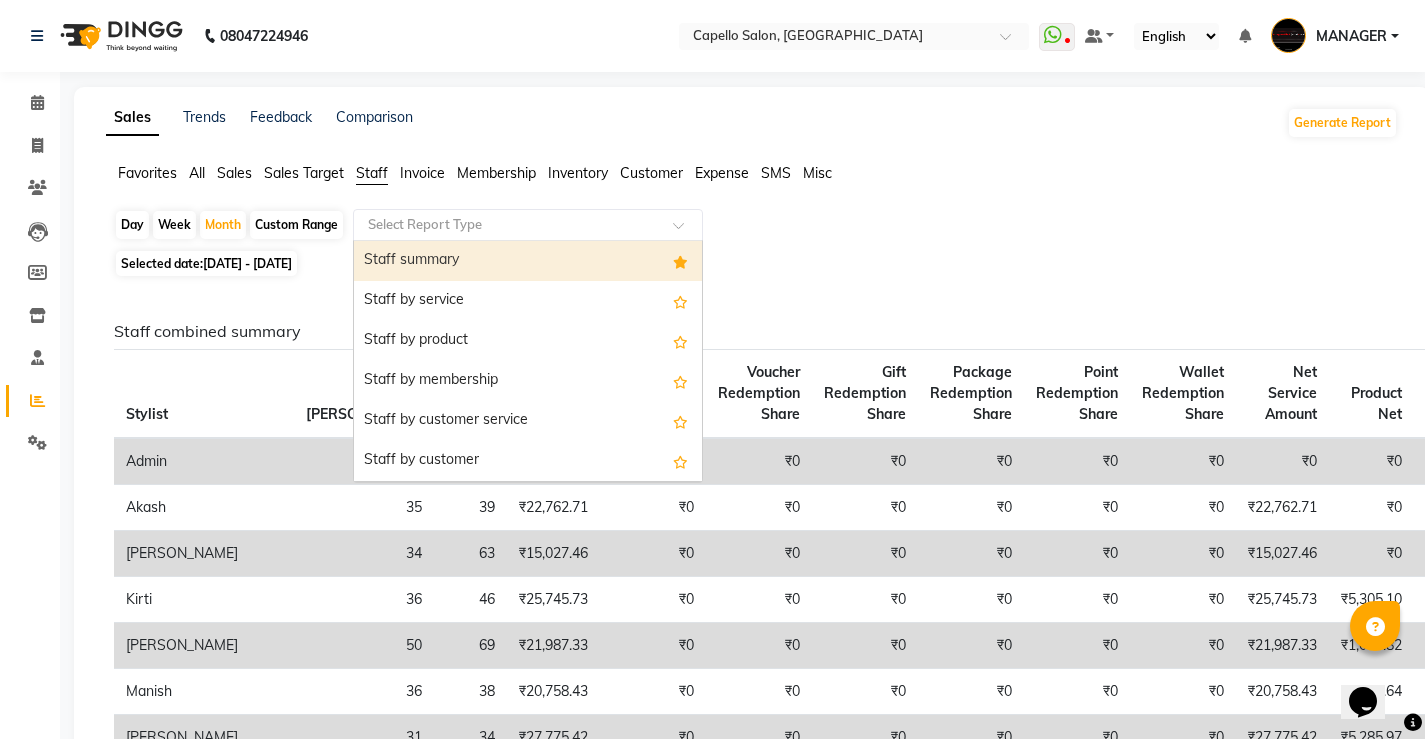 click on "Staff summary" at bounding box center (528, 261) 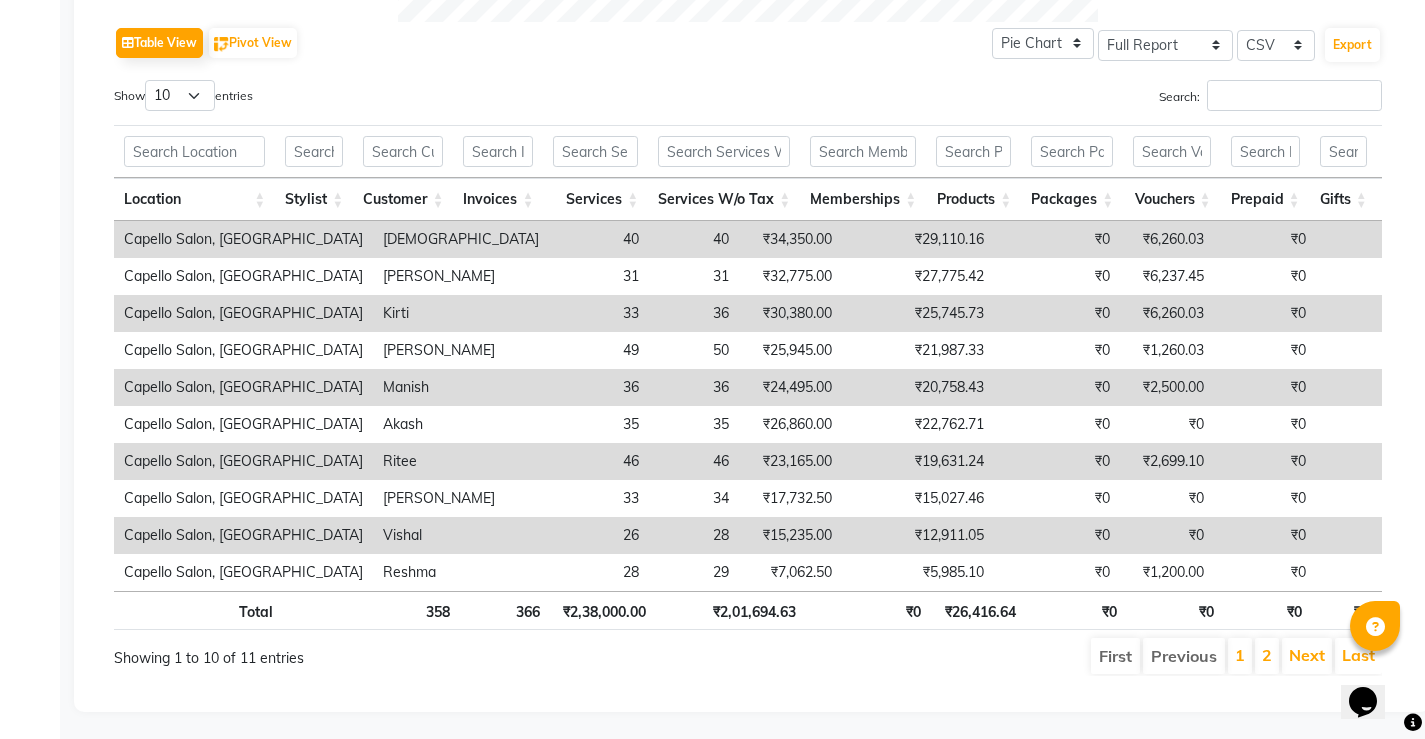 scroll, scrollTop: 0, scrollLeft: 0, axis: both 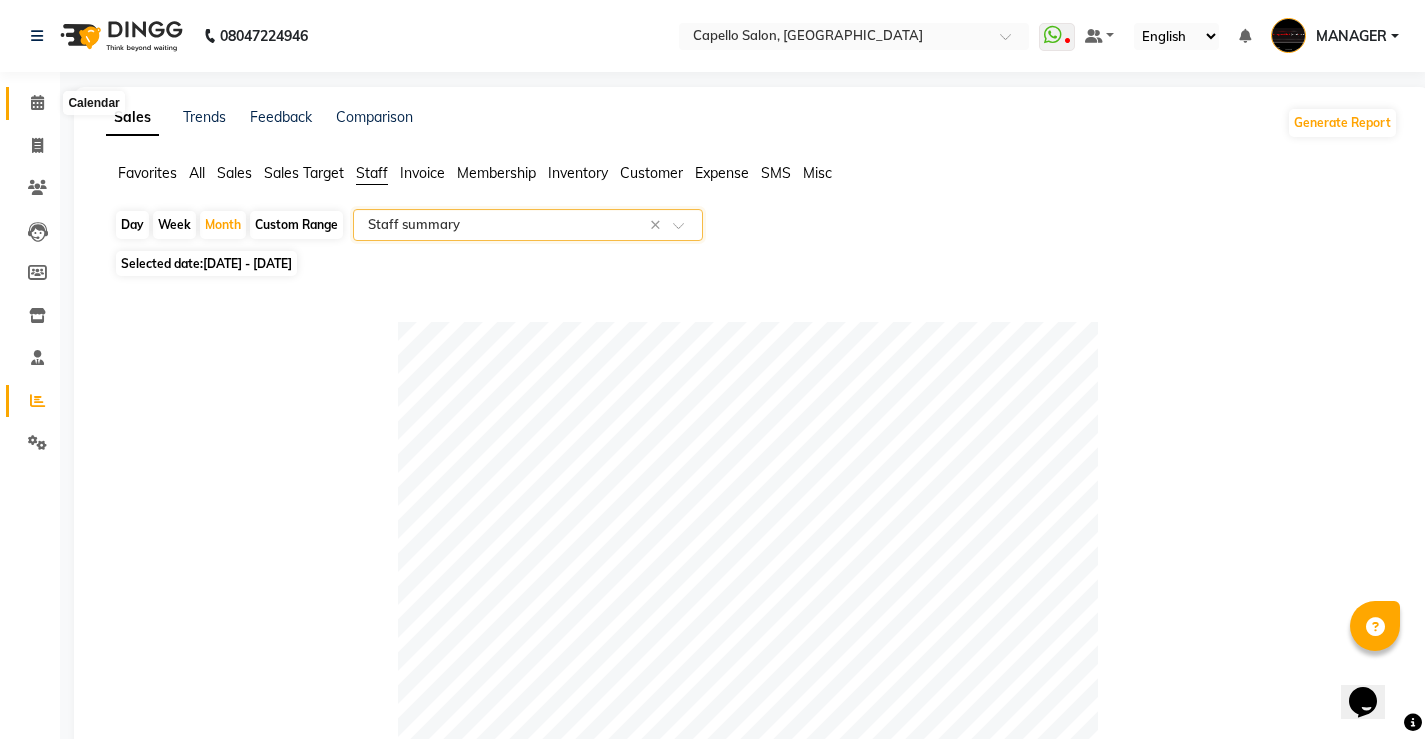 click 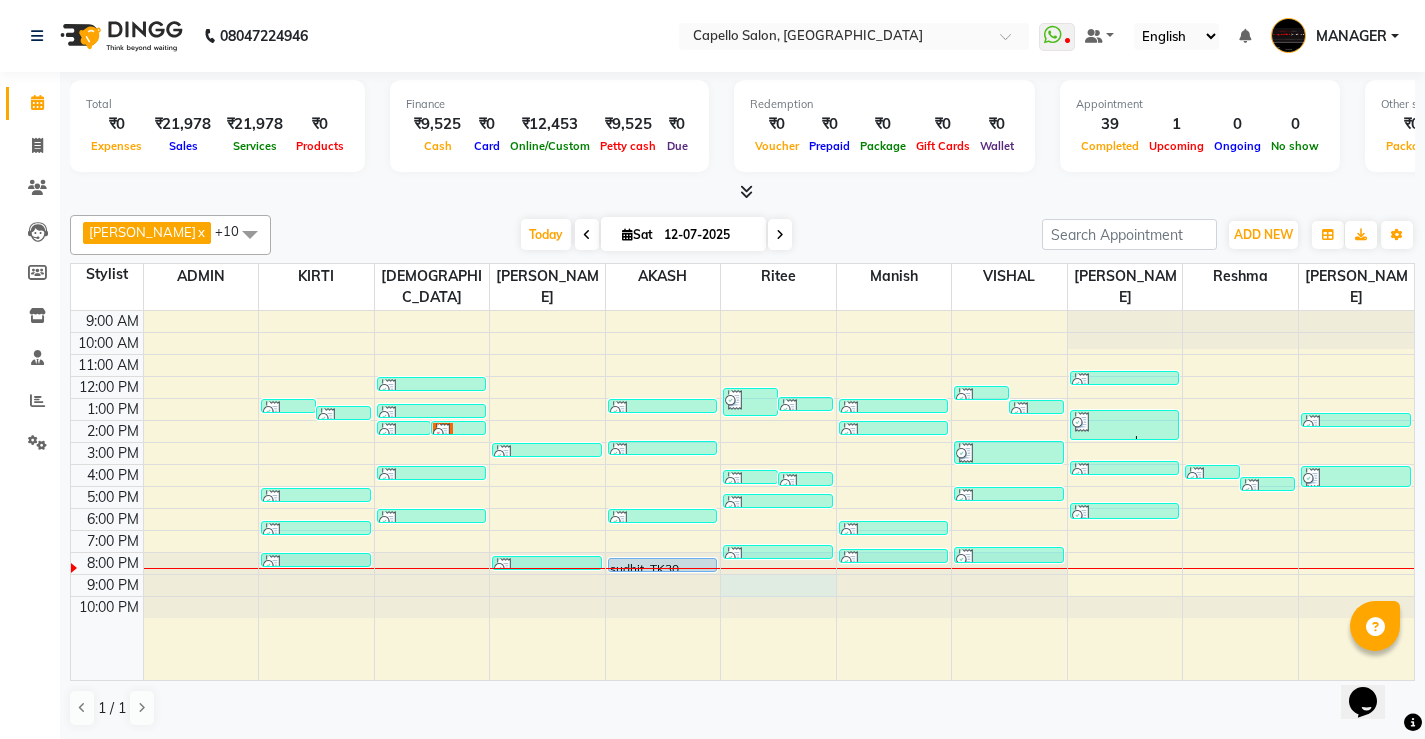 click at bounding box center [778, 311] 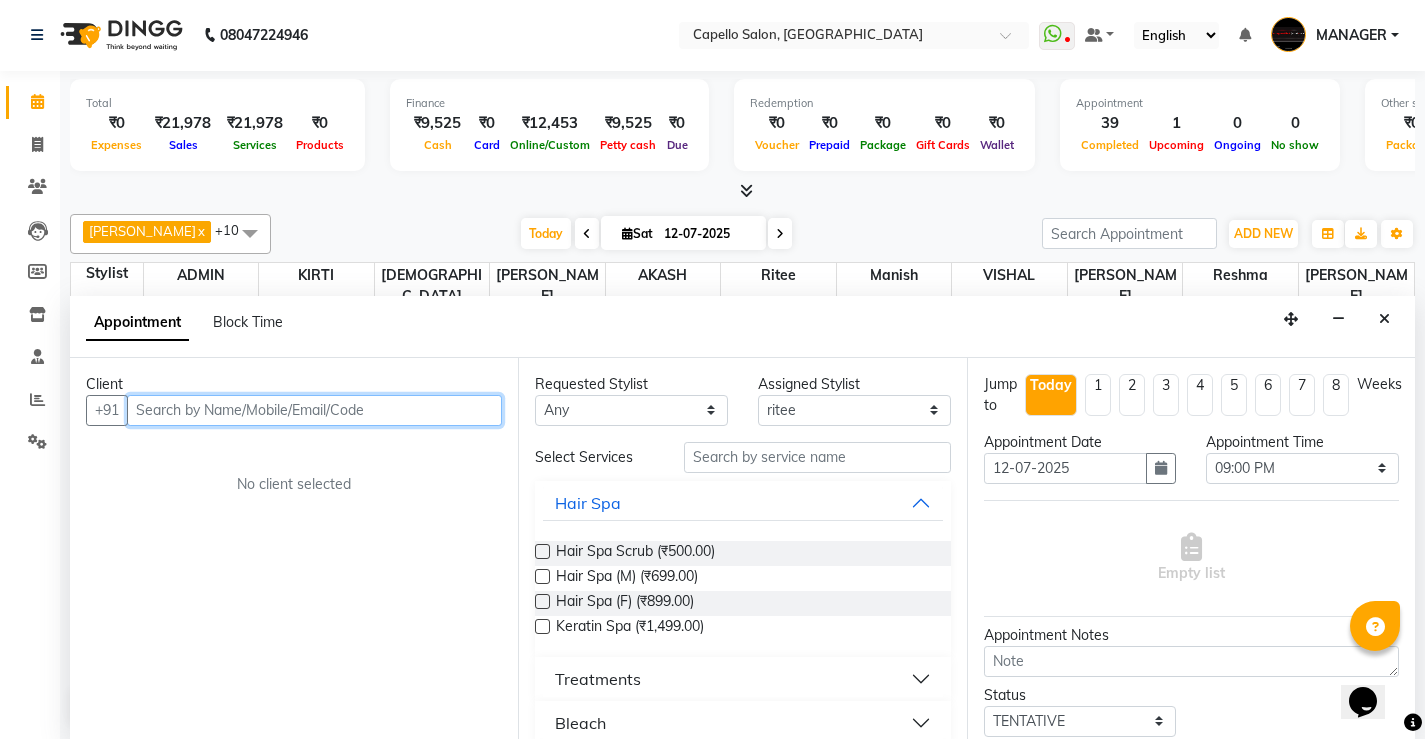 scroll, scrollTop: 0, scrollLeft: 0, axis: both 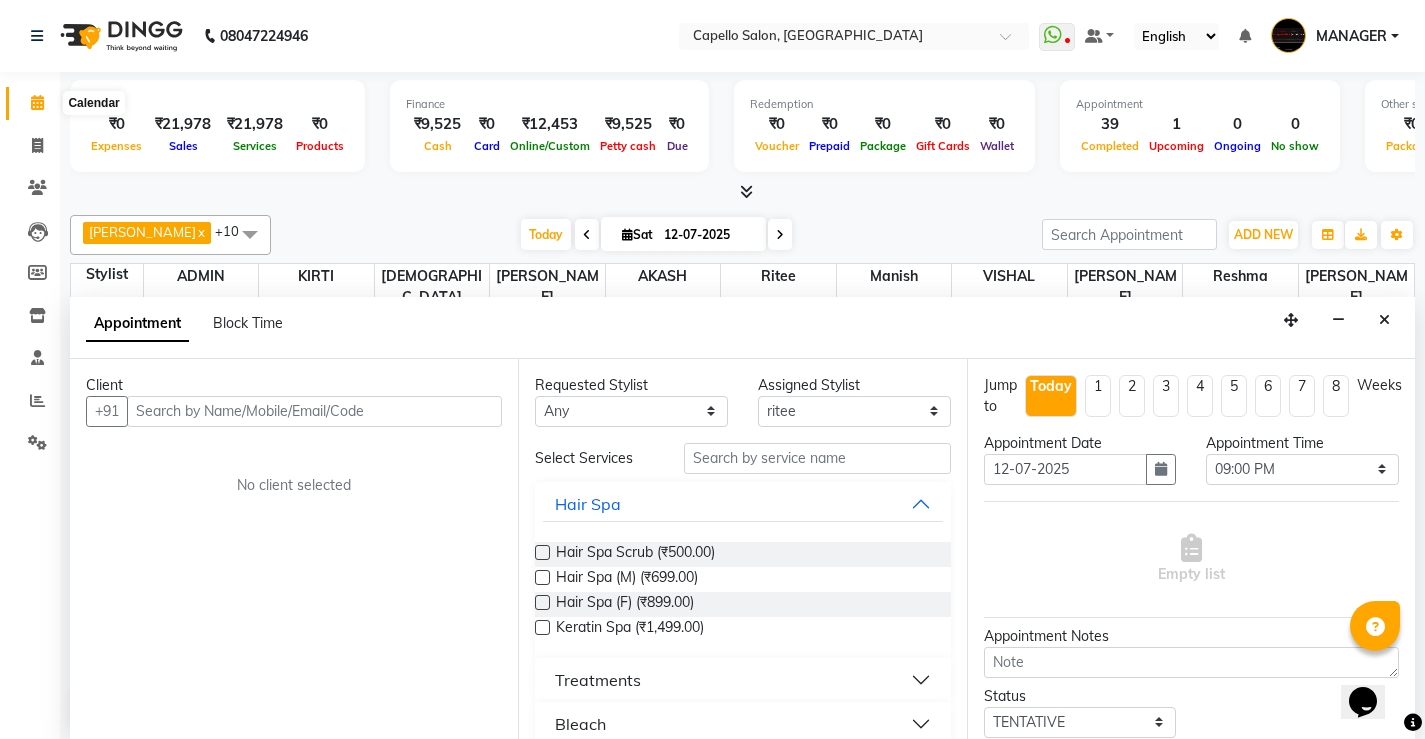 click 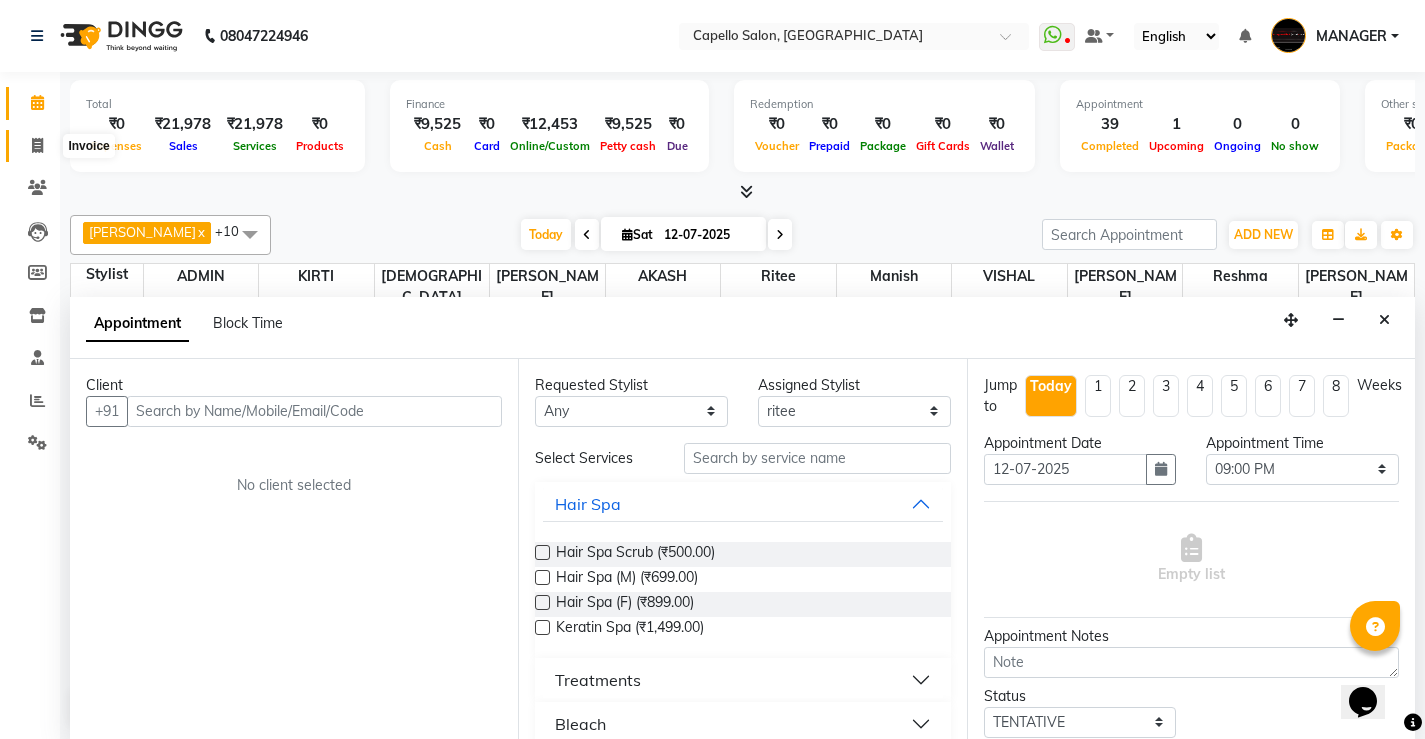 click 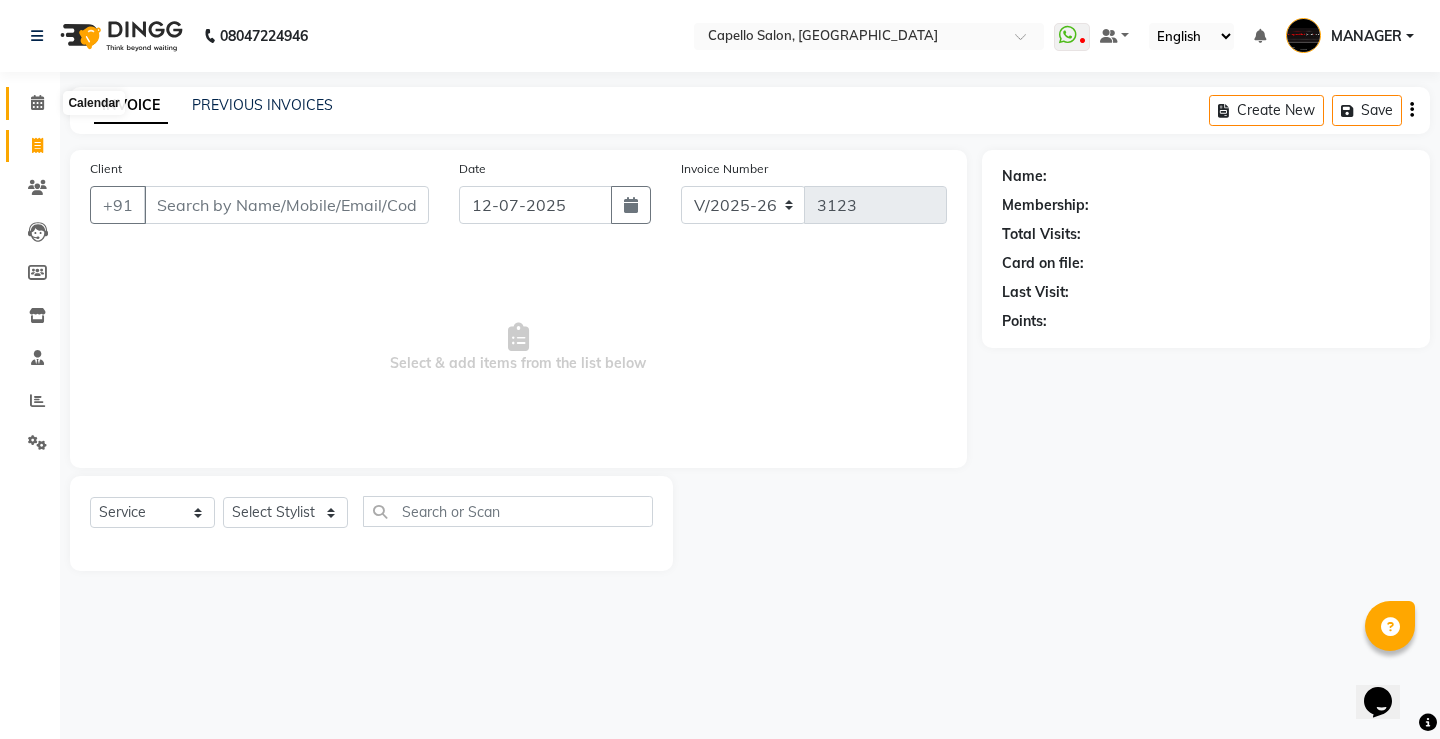 click 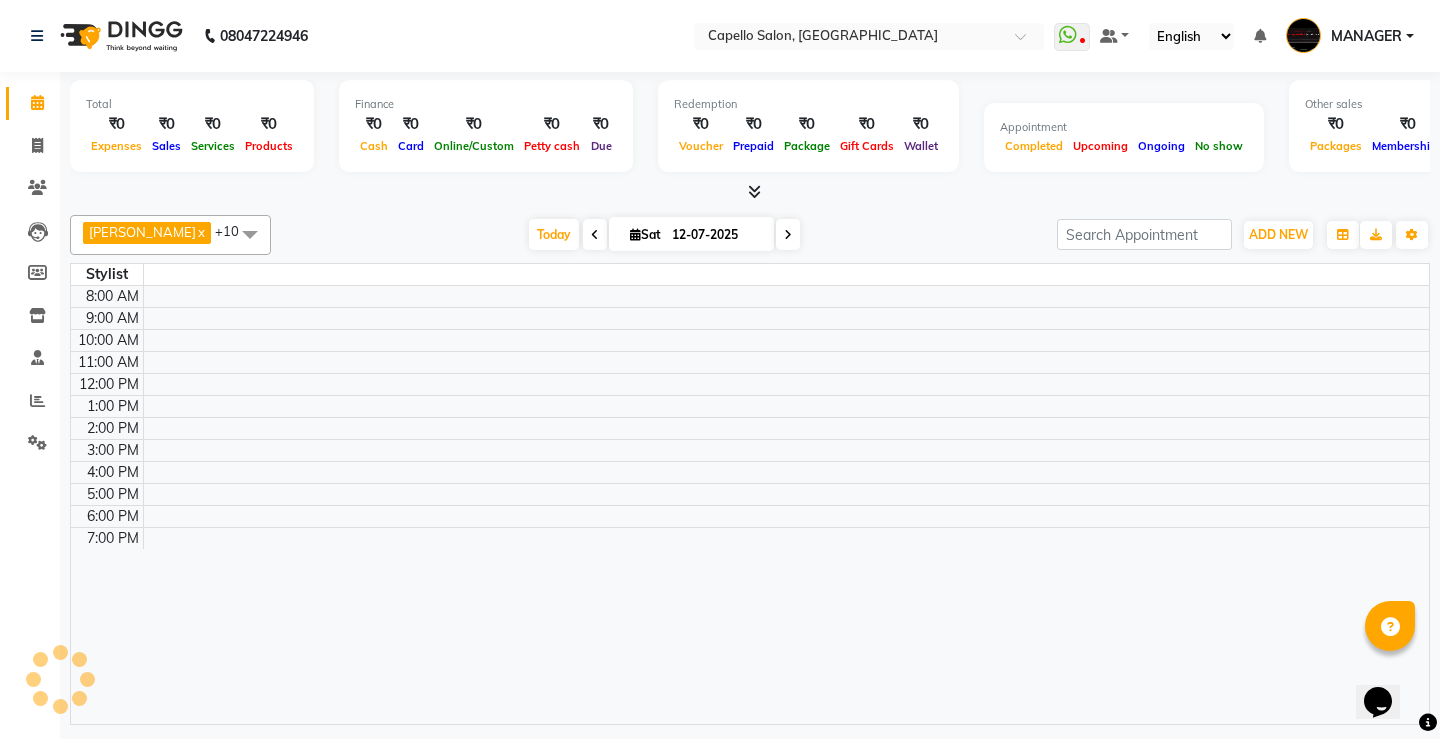 click 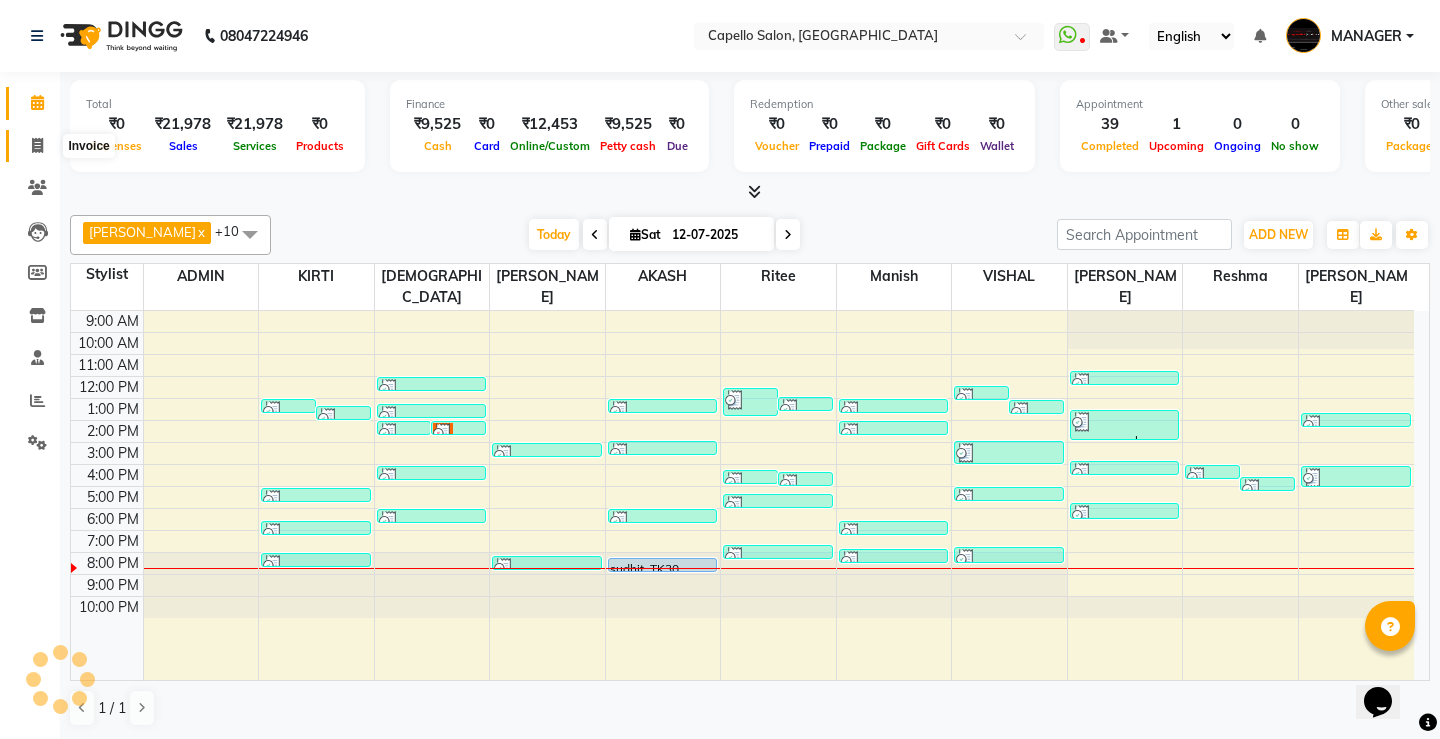 click 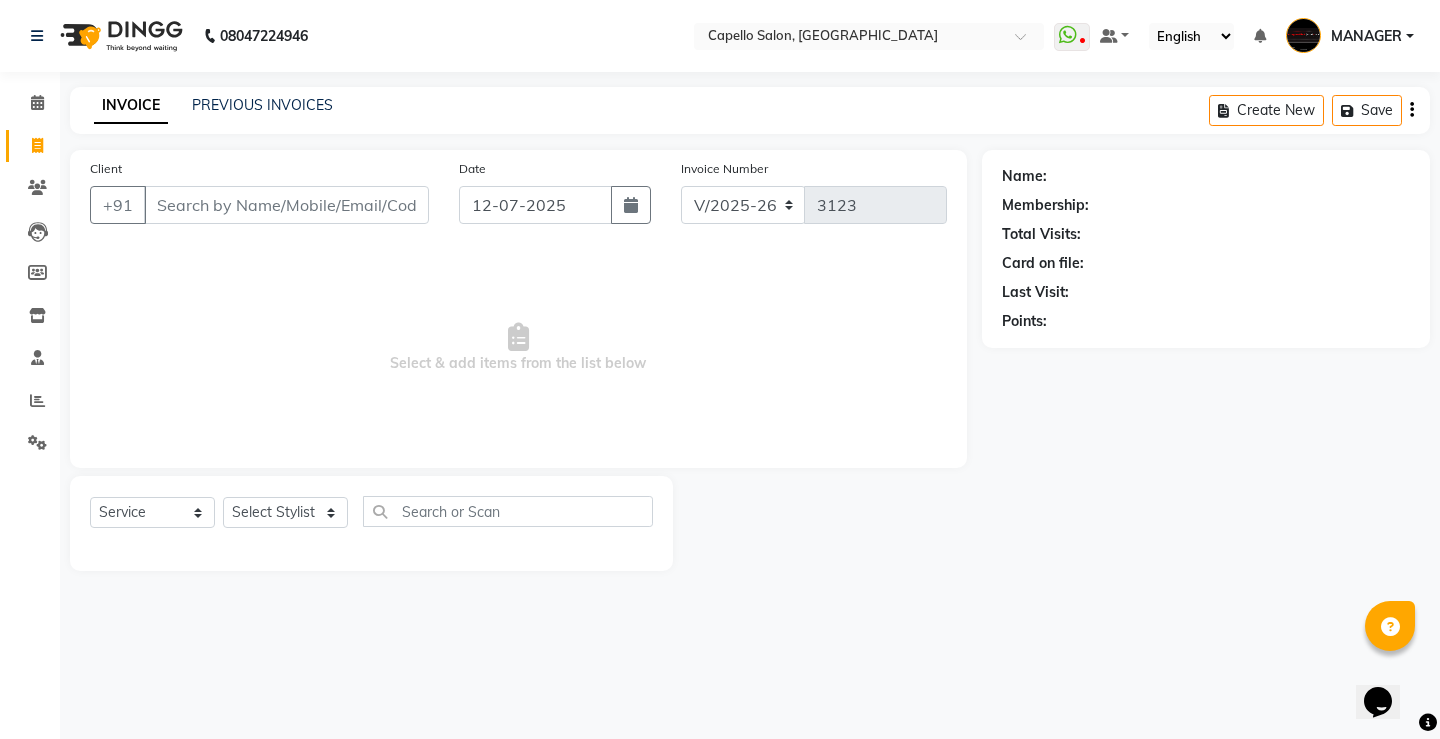 click on "Client" at bounding box center [286, 205] 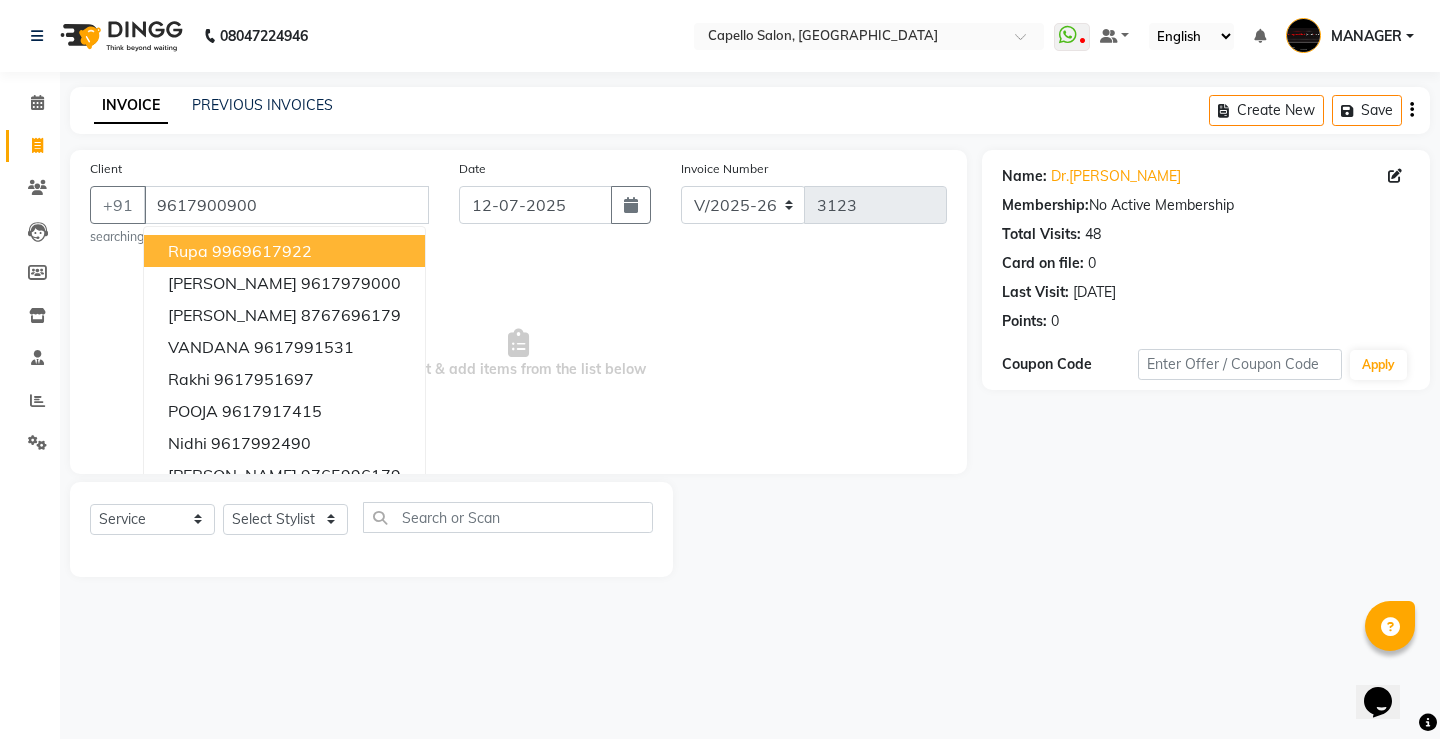 click on "Select & add items from the list below" at bounding box center [518, 354] 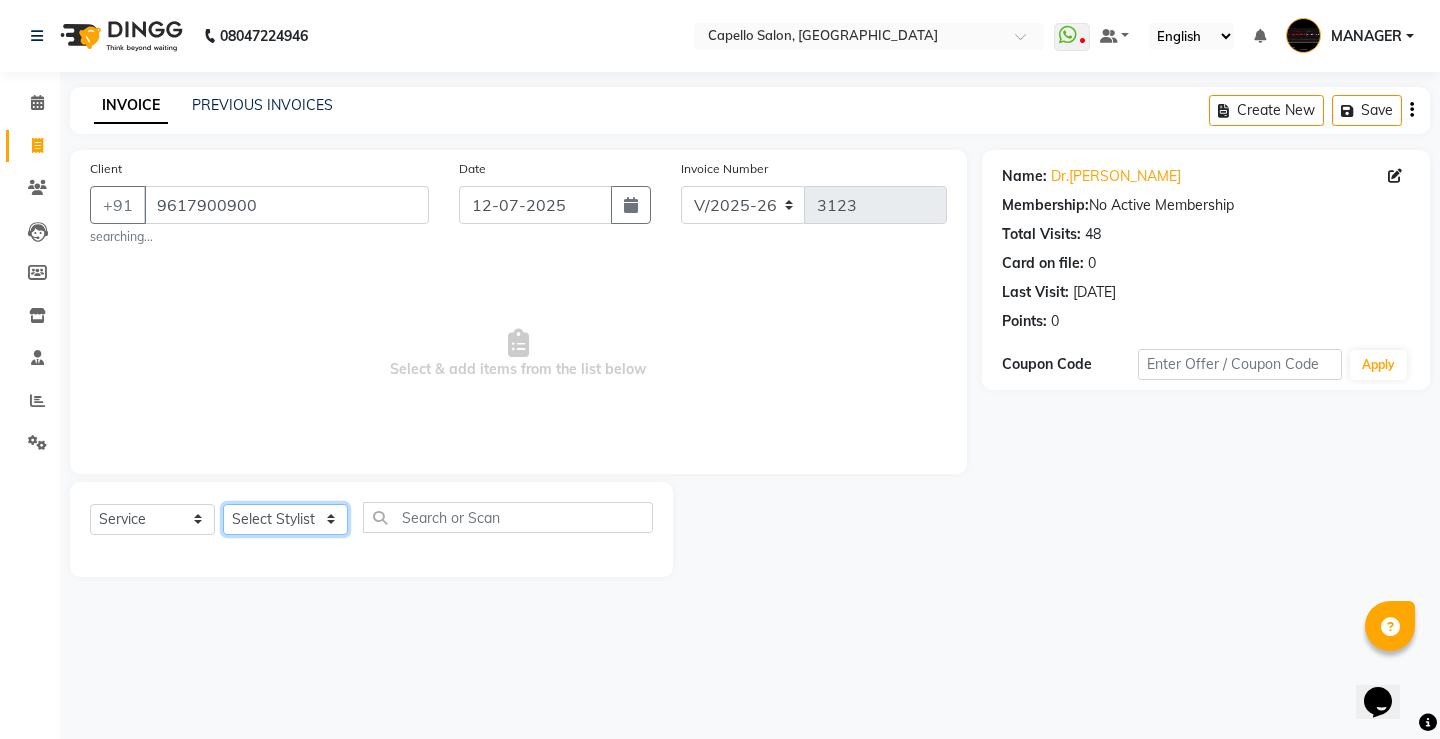 click on "Select Stylist ADMIN AKASH [PERSON_NAME] [PERSON_NAME] MANAGER [PERSON_NAME]  [PERSON_NAME] [PERSON_NAME] [PERSON_NAME]" 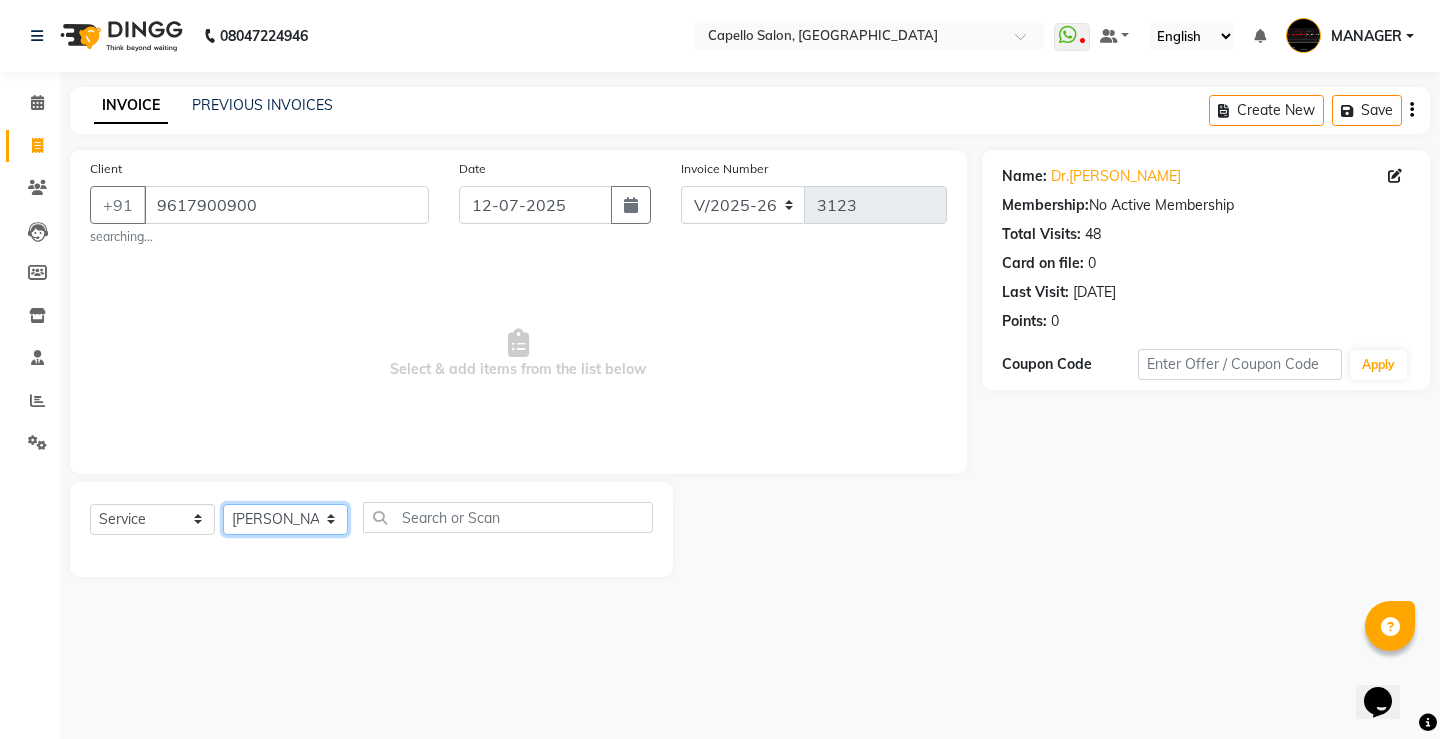 click on "Select Stylist ADMIN AKASH [PERSON_NAME] [PERSON_NAME] MANAGER [PERSON_NAME]  [PERSON_NAME] [PERSON_NAME] [PERSON_NAME]" 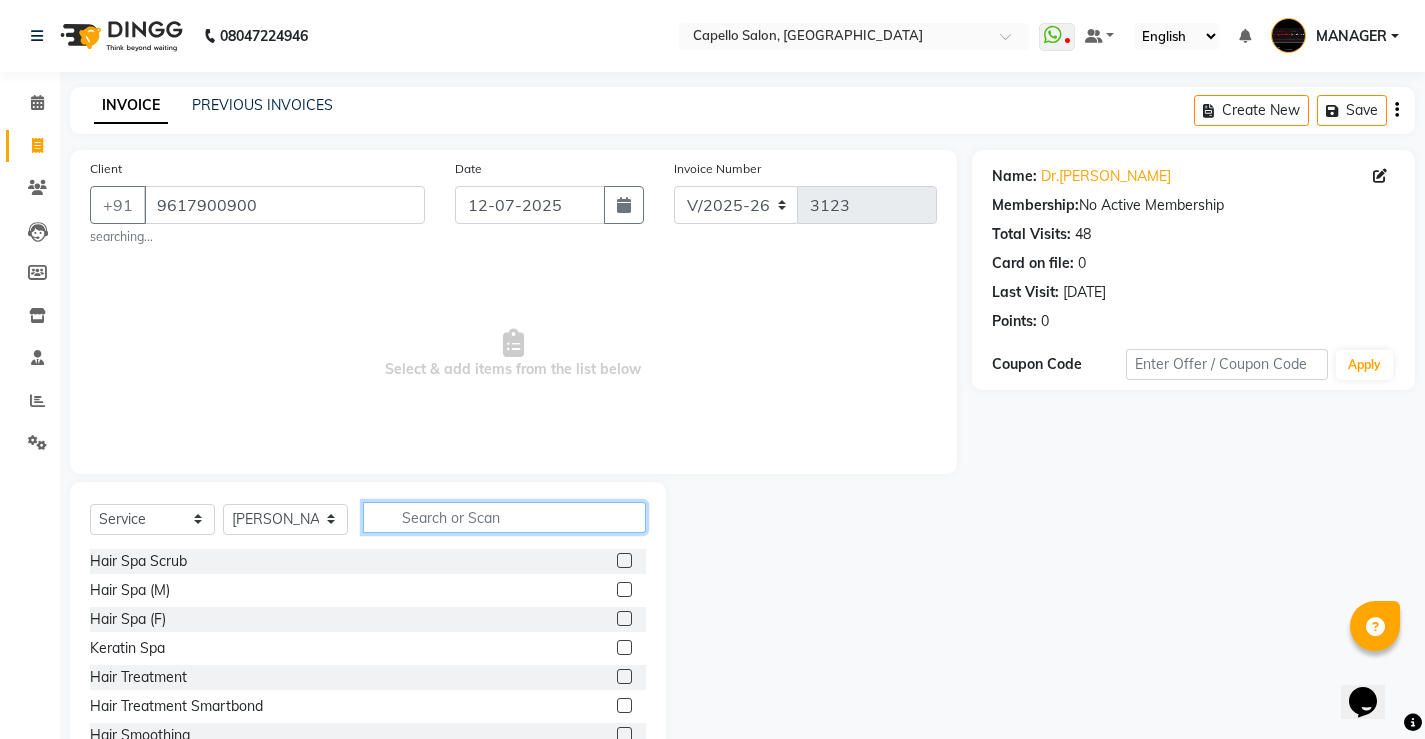 click 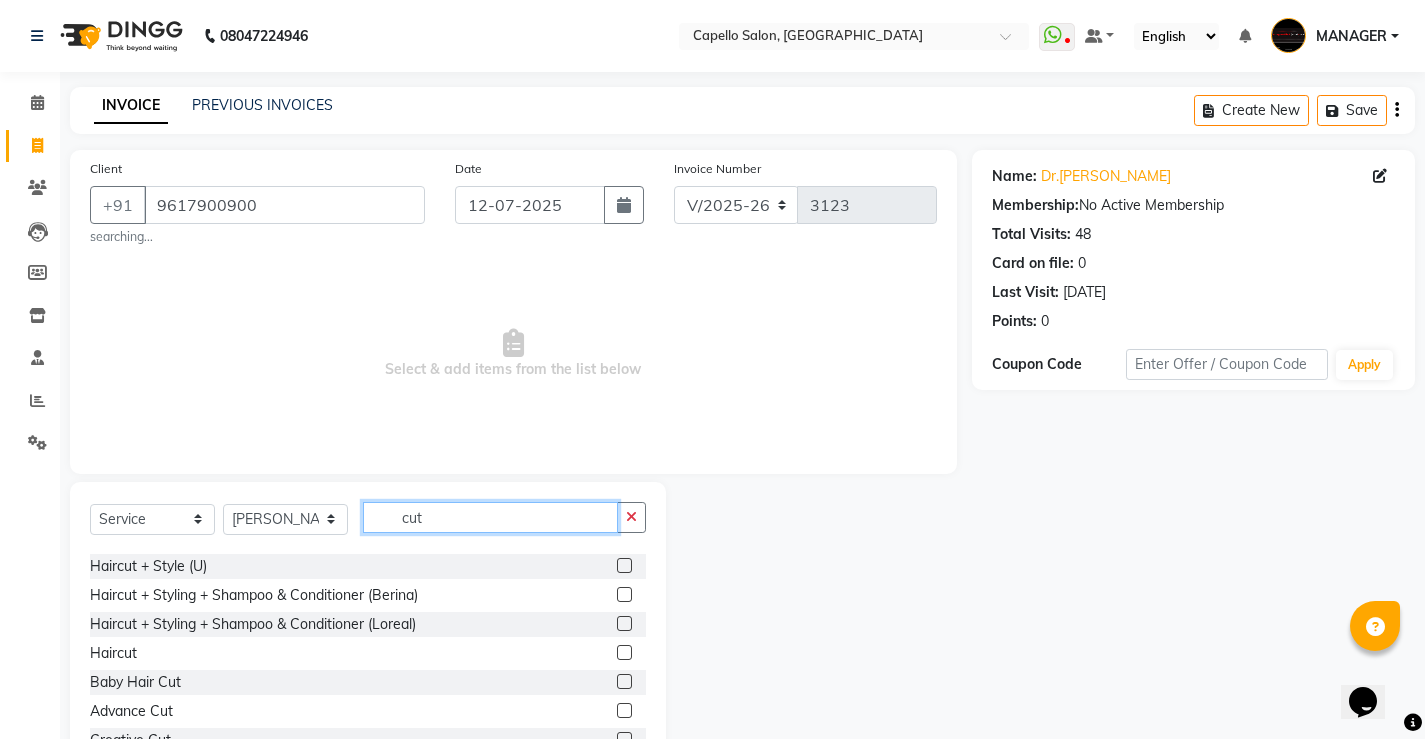 scroll, scrollTop: 90, scrollLeft: 0, axis: vertical 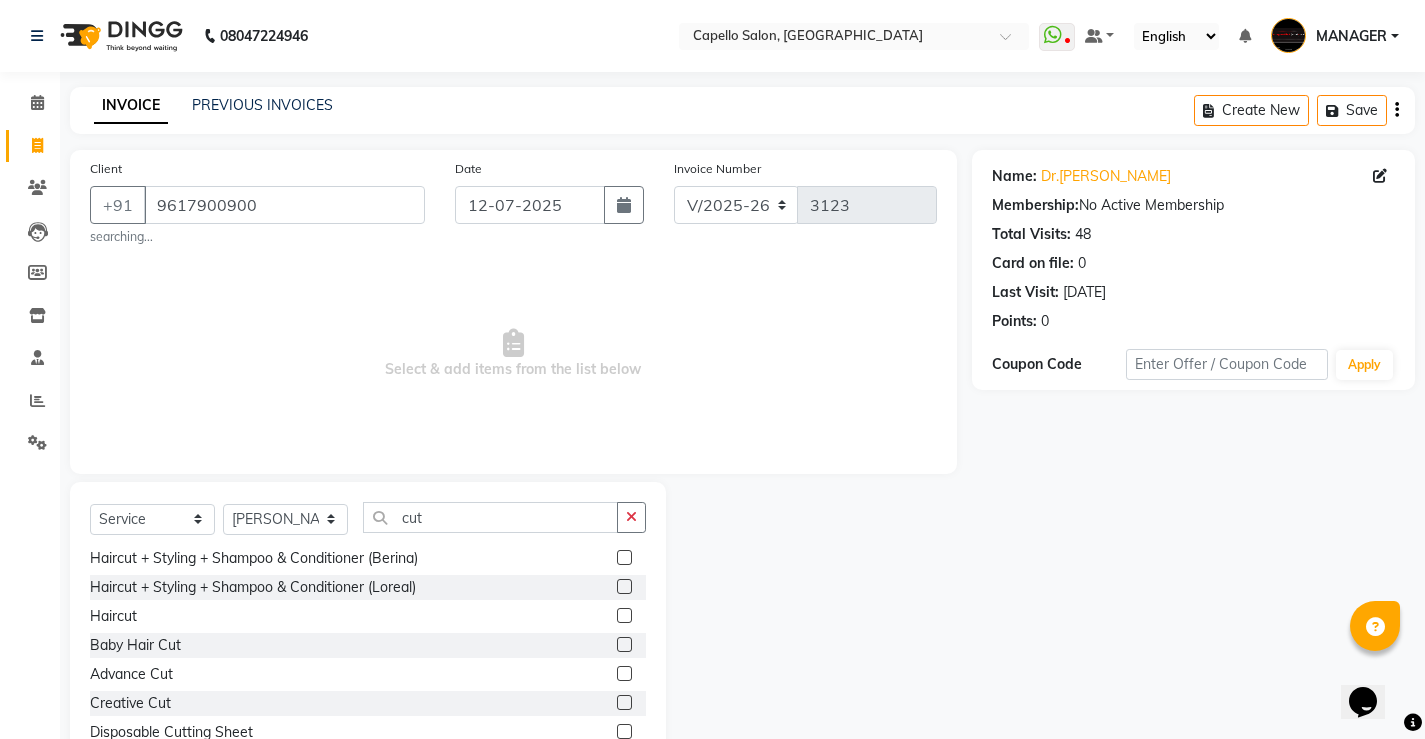 click 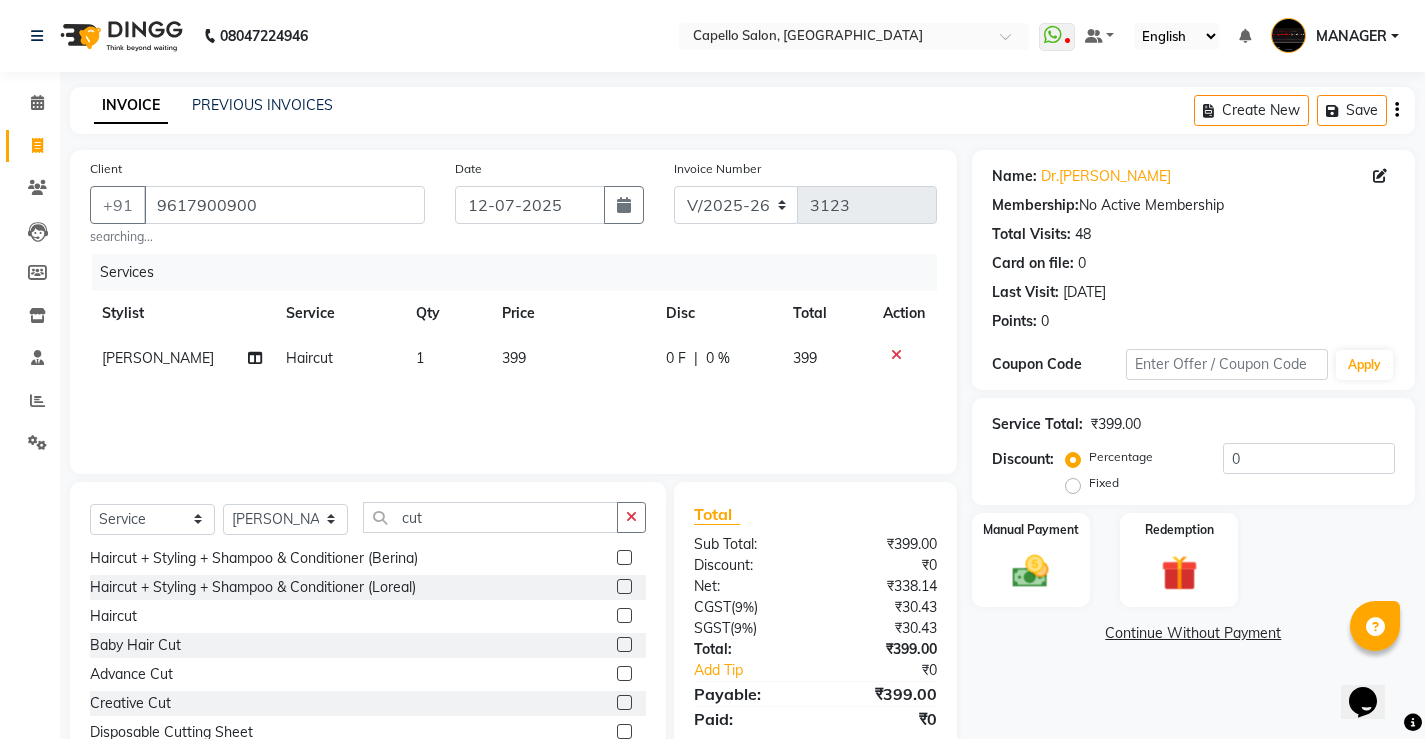 click on "399" 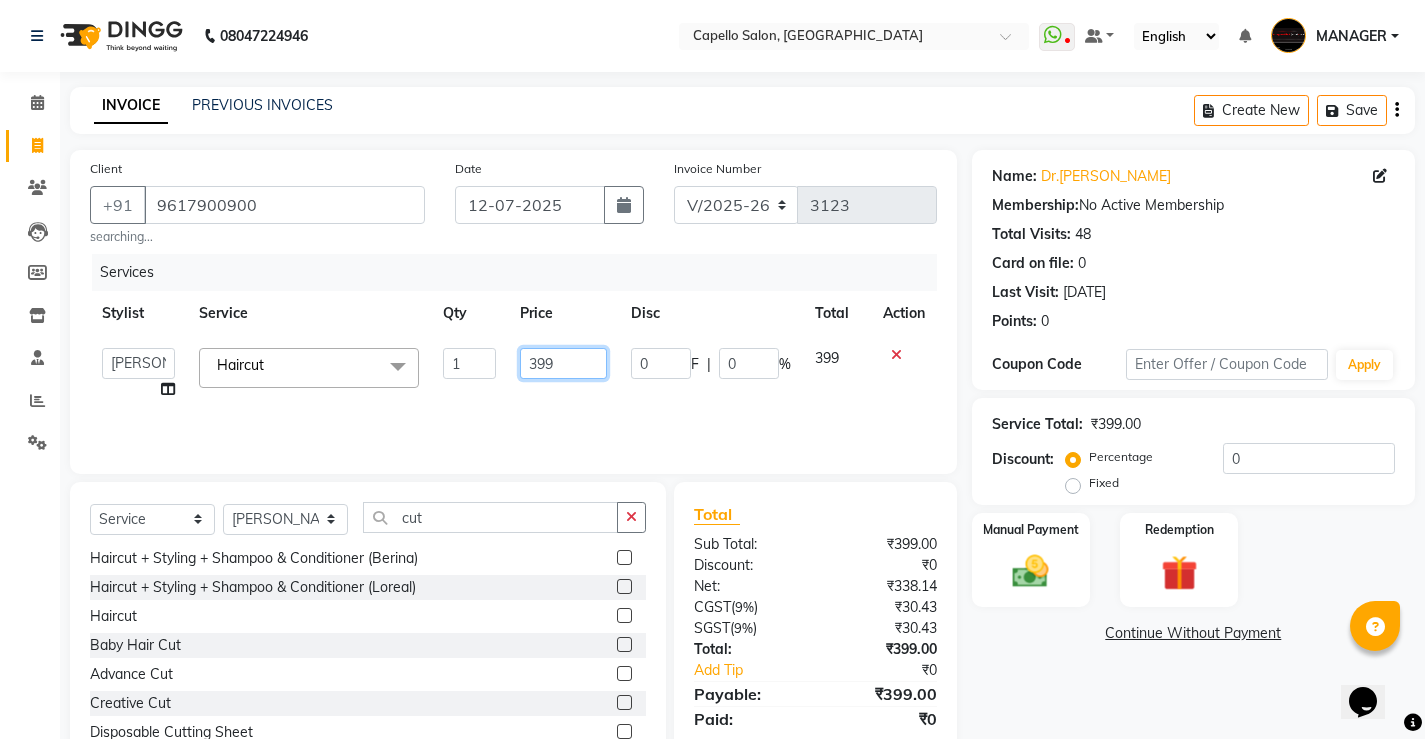 click on "399" 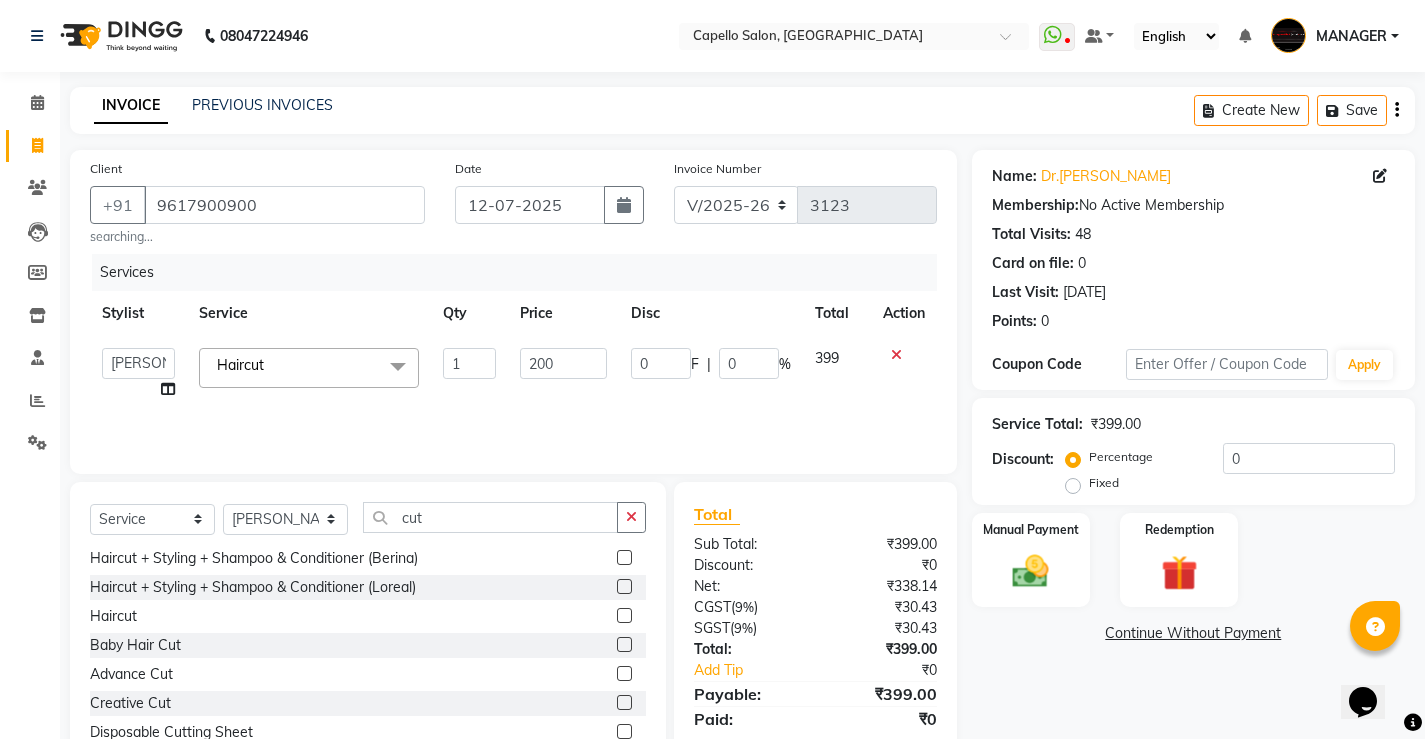click on "Services Stylist Service Qty Price Disc Total Action  ADMIN   AKASH   [PERSON_NAME]   [PERSON_NAME]   MANAGER   [PERSON_NAME]    [PERSON_NAME]   [PERSON_NAME]   [PERSON_NAME]   VISHAL  Haircut  x Hair Spa Scrub Hair Spa (M) Hair Spa (F) Keratin Spa Hair Treatment Hair Treatment Smartbond Hair Smoothing Hair Straightening Hair Rebonding Hair Keratin Cadiveu Head Massage L Hair Keratin Keramelon Hair [MEDICAL_DATA] Keramelon Scalp Advance (F) Scalp Advance (M) Brillare Anti-[MEDICAL_DATA] oil (F) Nanoplastia treatment Brillare Hairfall Control oil (F) Brillare Hairfall Control oil (M) Brillare Anti-[MEDICAL_DATA] oil (M) Reflexology (U lux) 1400 Face Bleach Face D-Tan Face Clean Up Clean-up (Shine beauty) Facial Actiblend Glass Facial Mask Signature Facial Deluxe Facial Luxury Facial Magical Facial Premium Facial Royal Treatment Skinora Age Control F Treatment ( Snow Algae&Saffron) Skinora Calming Treatment (Avacado & Oat) Skinora Hydra Treatment (Butter&Coconut Milk) Skinora Mattifying Treatment ( Citron&Seabuck) Classic Manicure Groom Makeup" 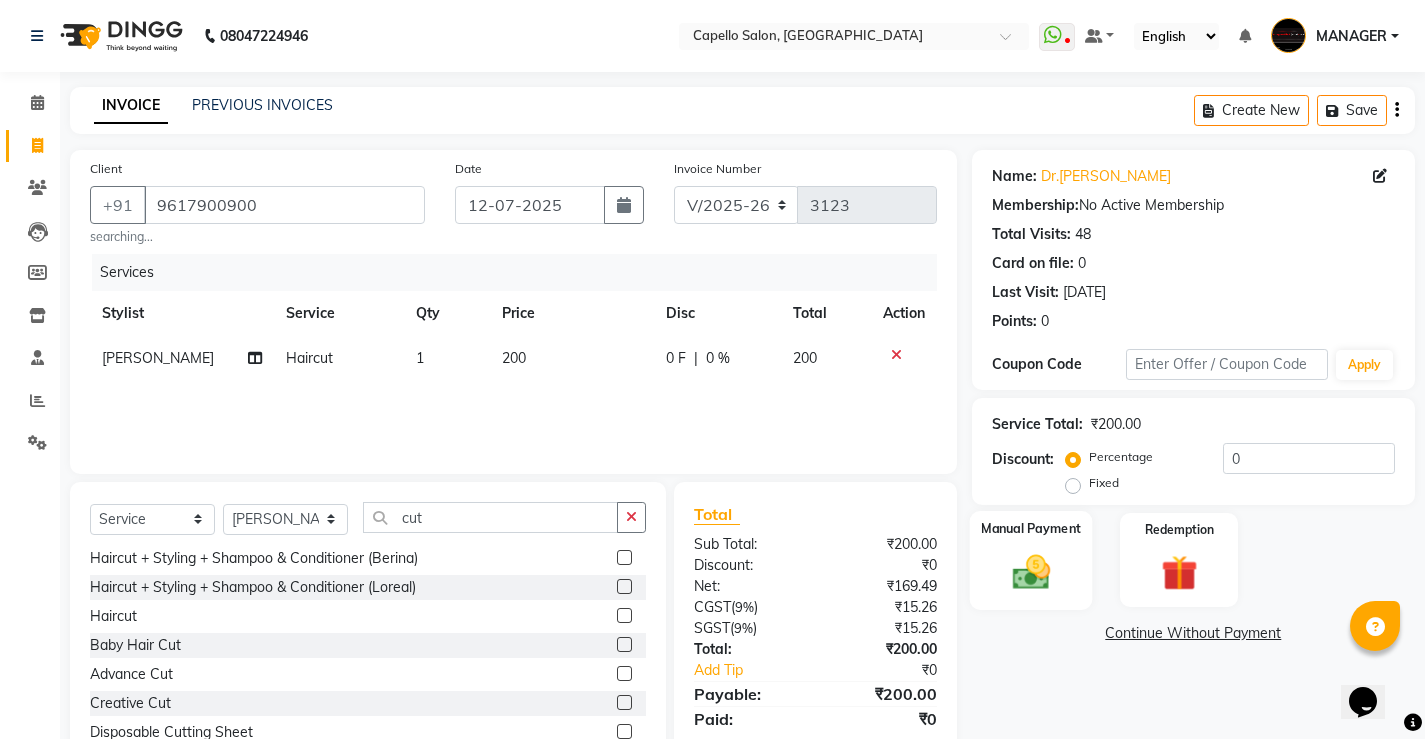 click on "Manual Payment" 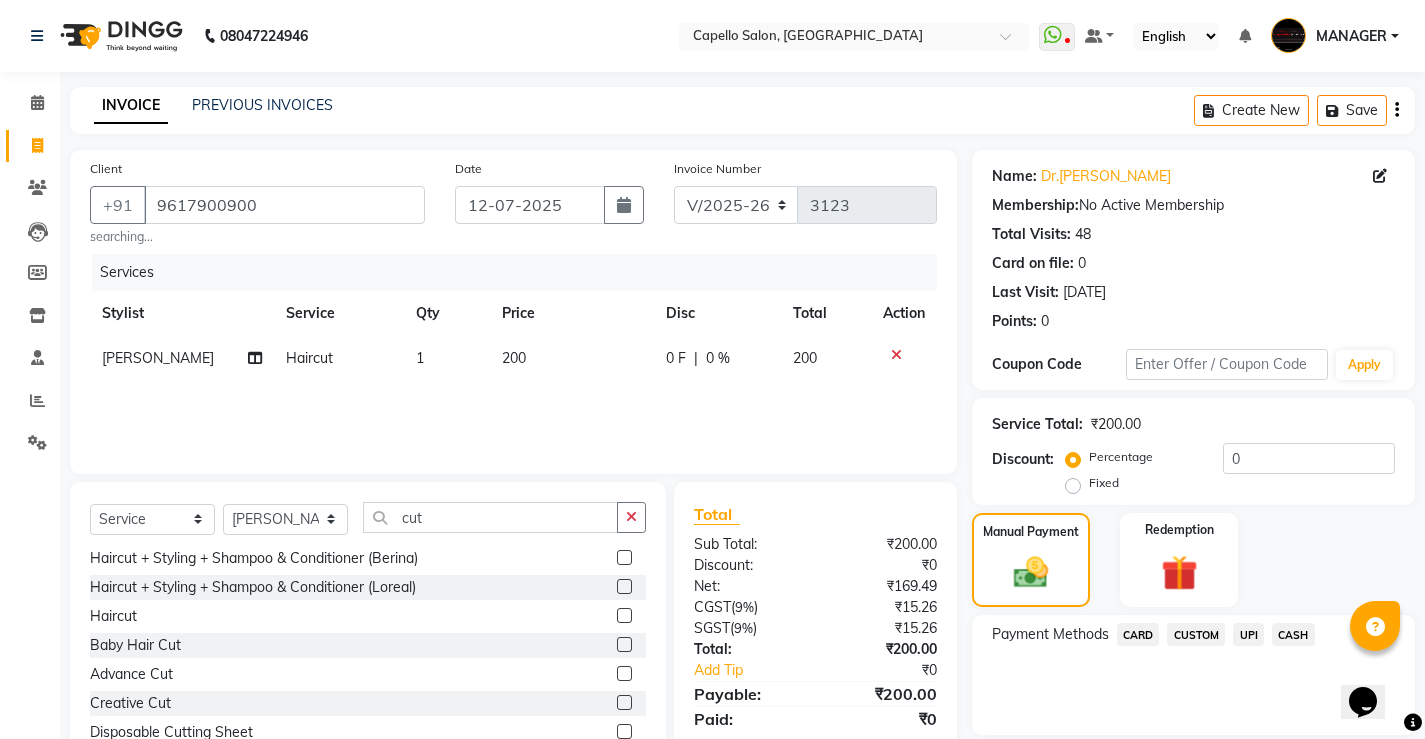 click on "UPI" 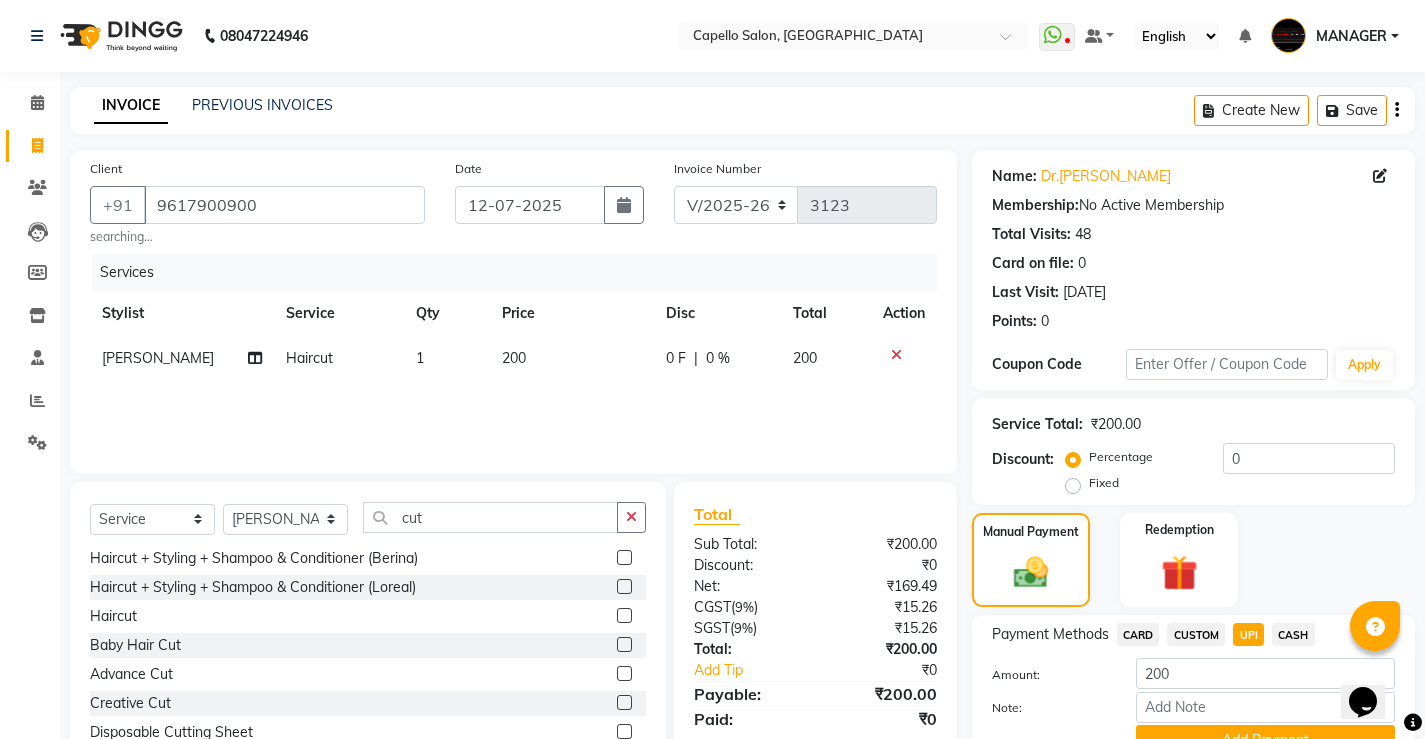 click on "CASH" 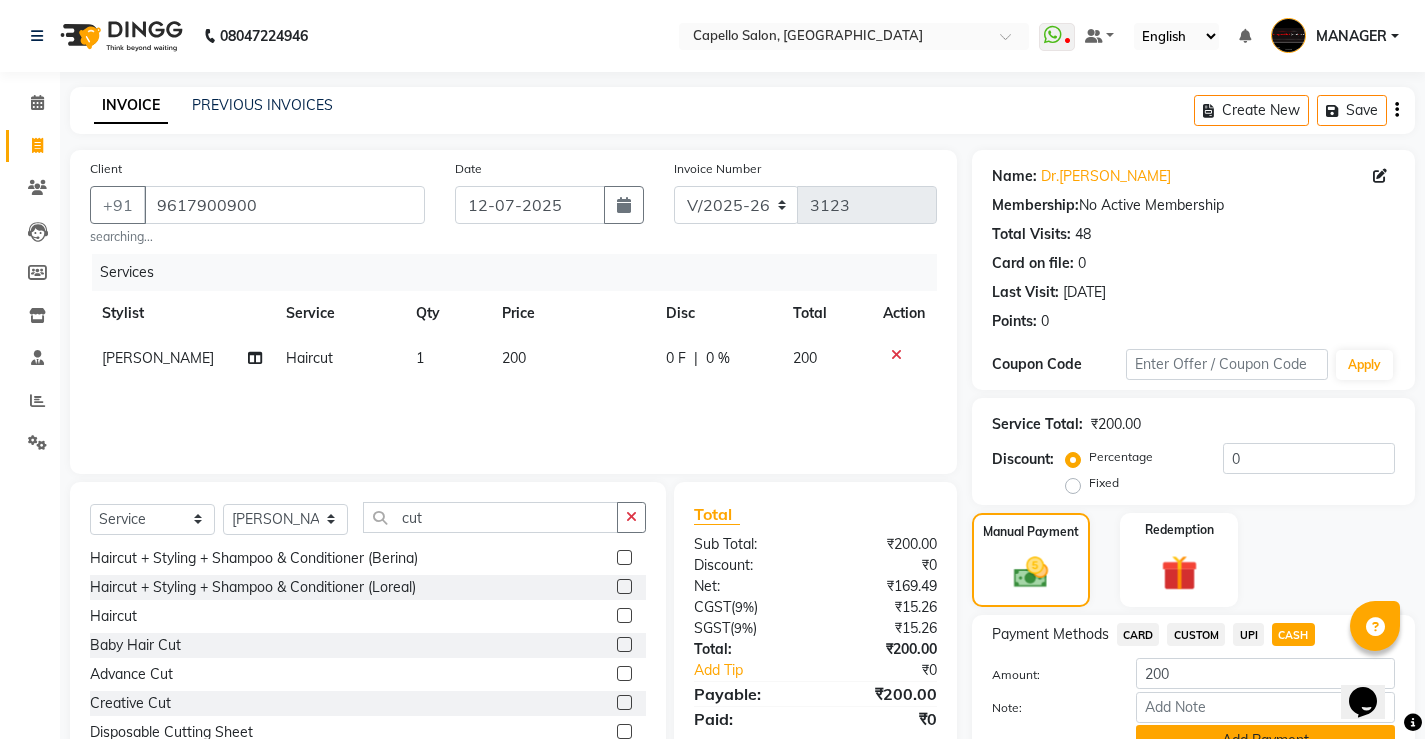 scroll, scrollTop: 96, scrollLeft: 0, axis: vertical 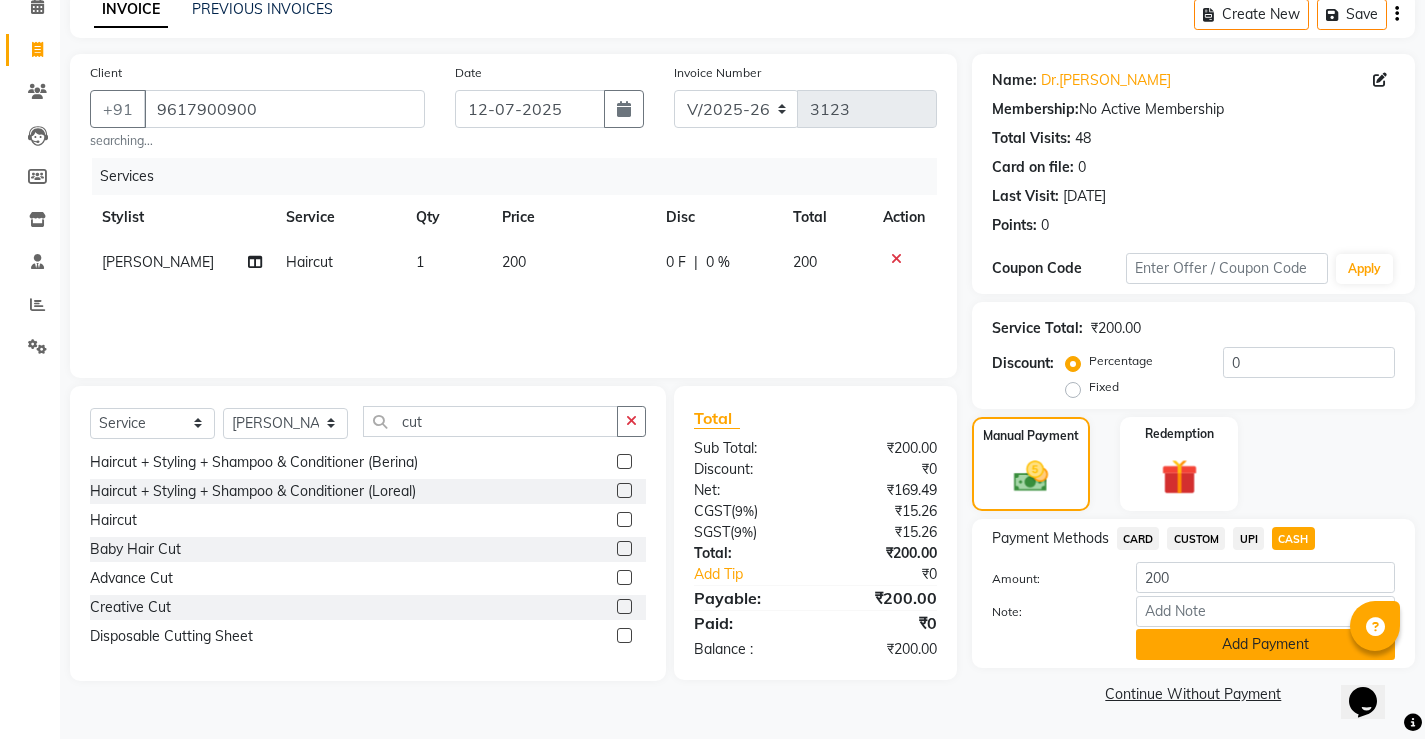 click on "Add Payment" 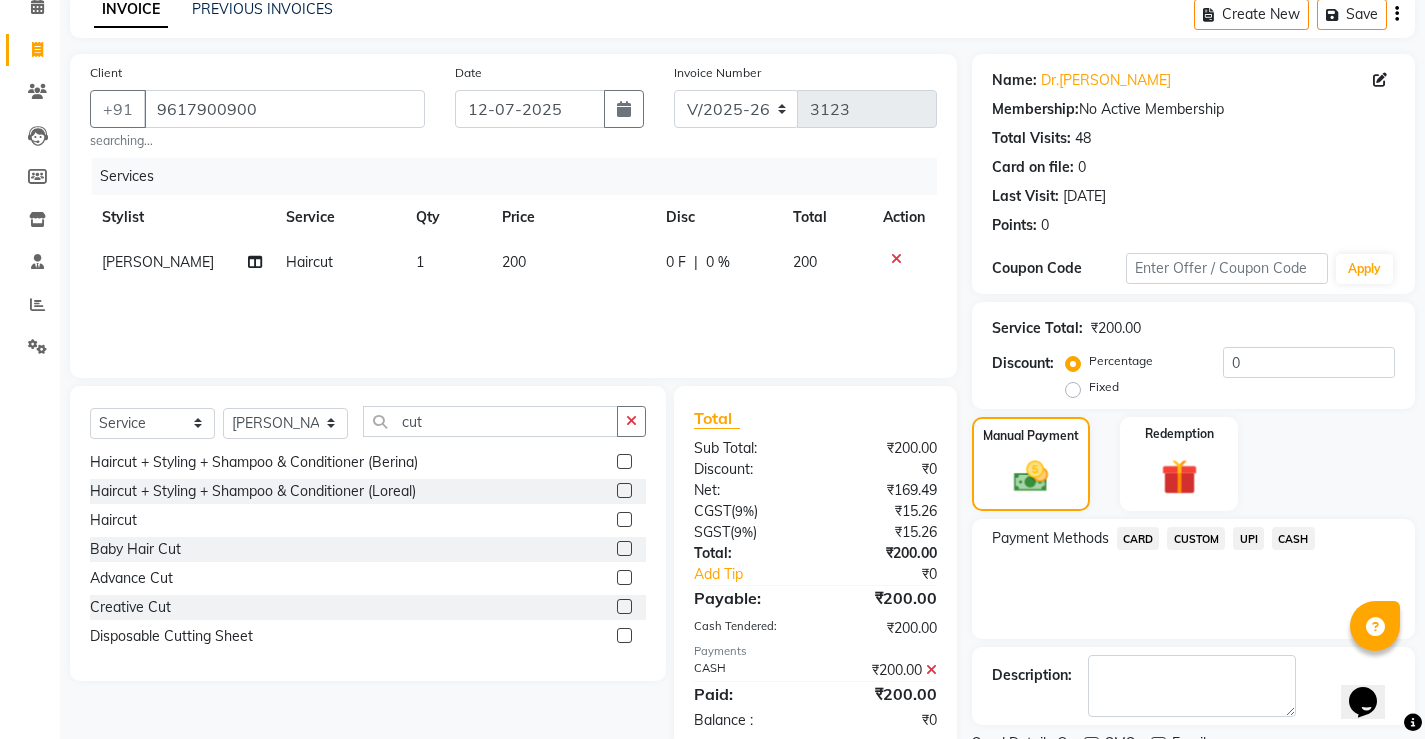 scroll, scrollTop: 180, scrollLeft: 0, axis: vertical 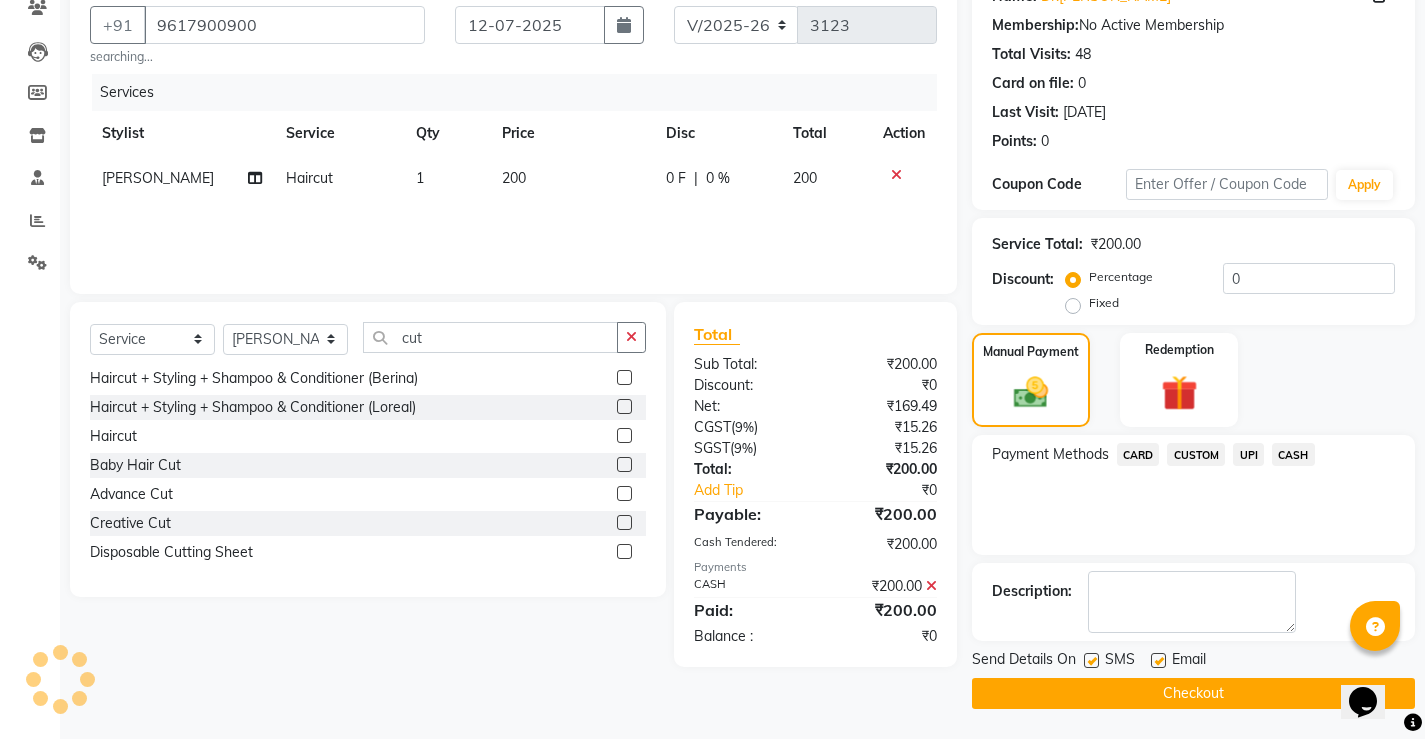 click on "Checkout" 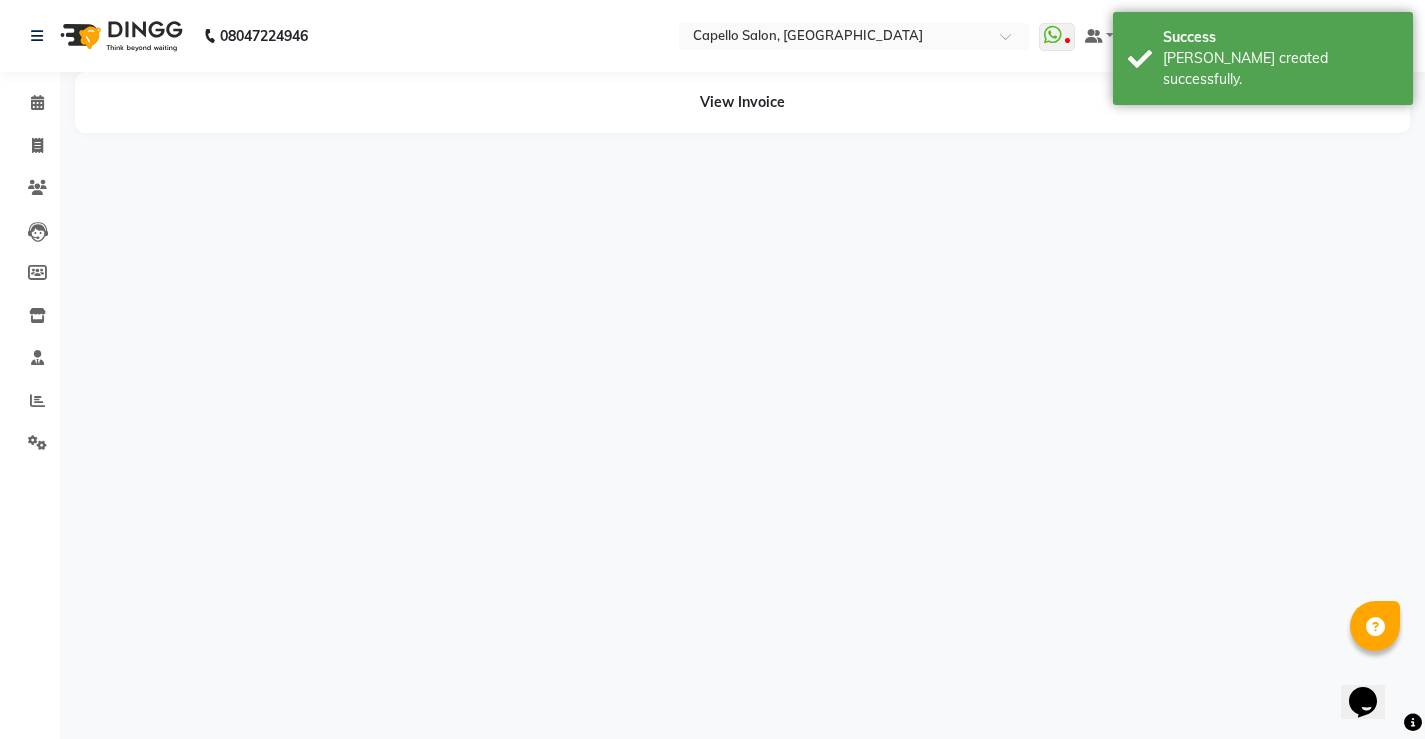 scroll, scrollTop: 0, scrollLeft: 0, axis: both 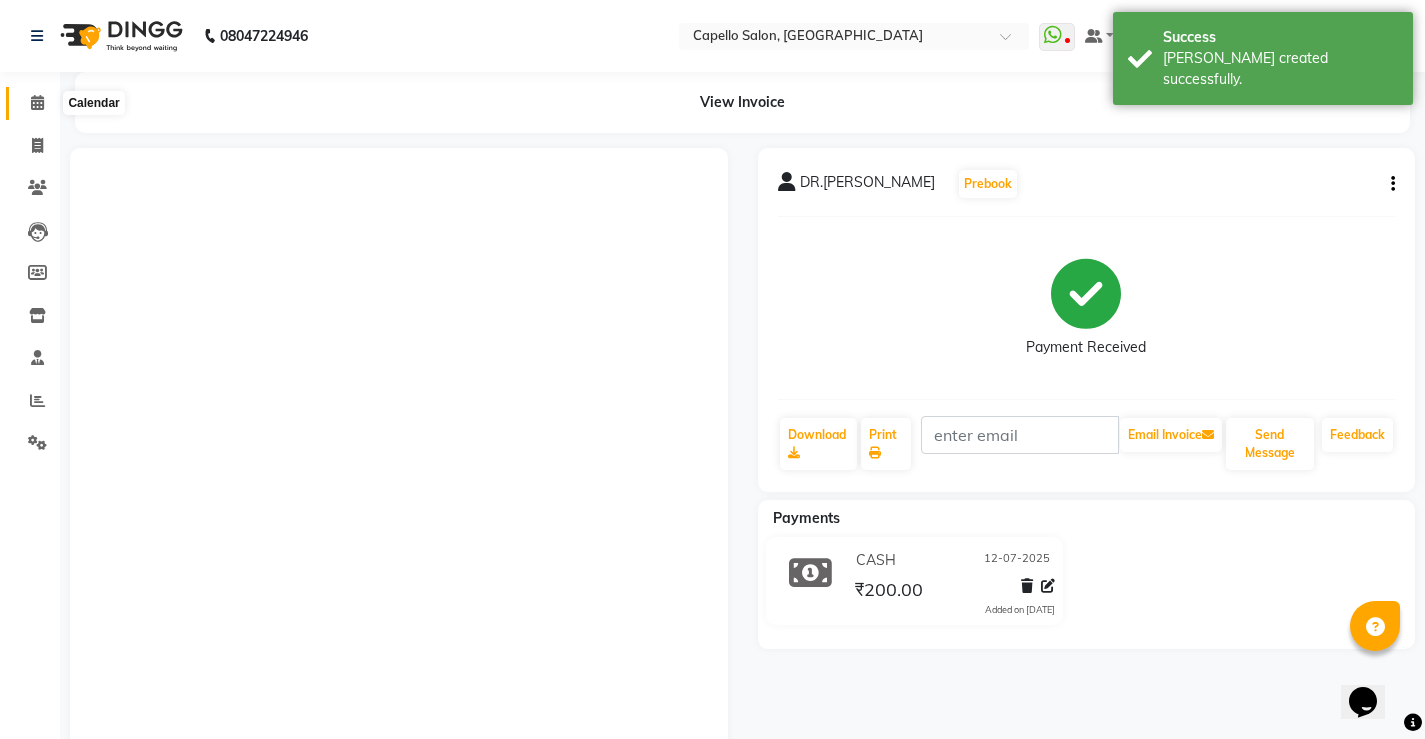 click 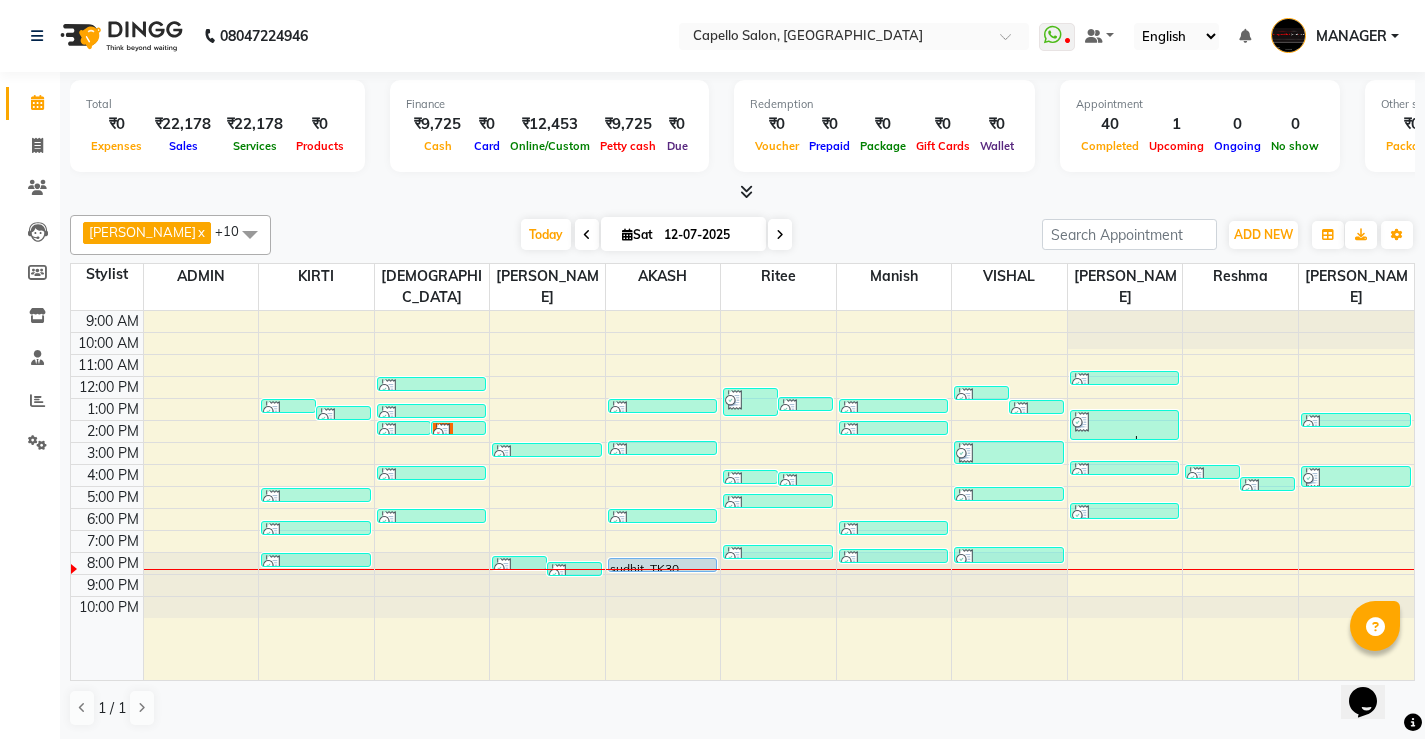 click on "[DATE]  [DATE]" at bounding box center (656, 235) 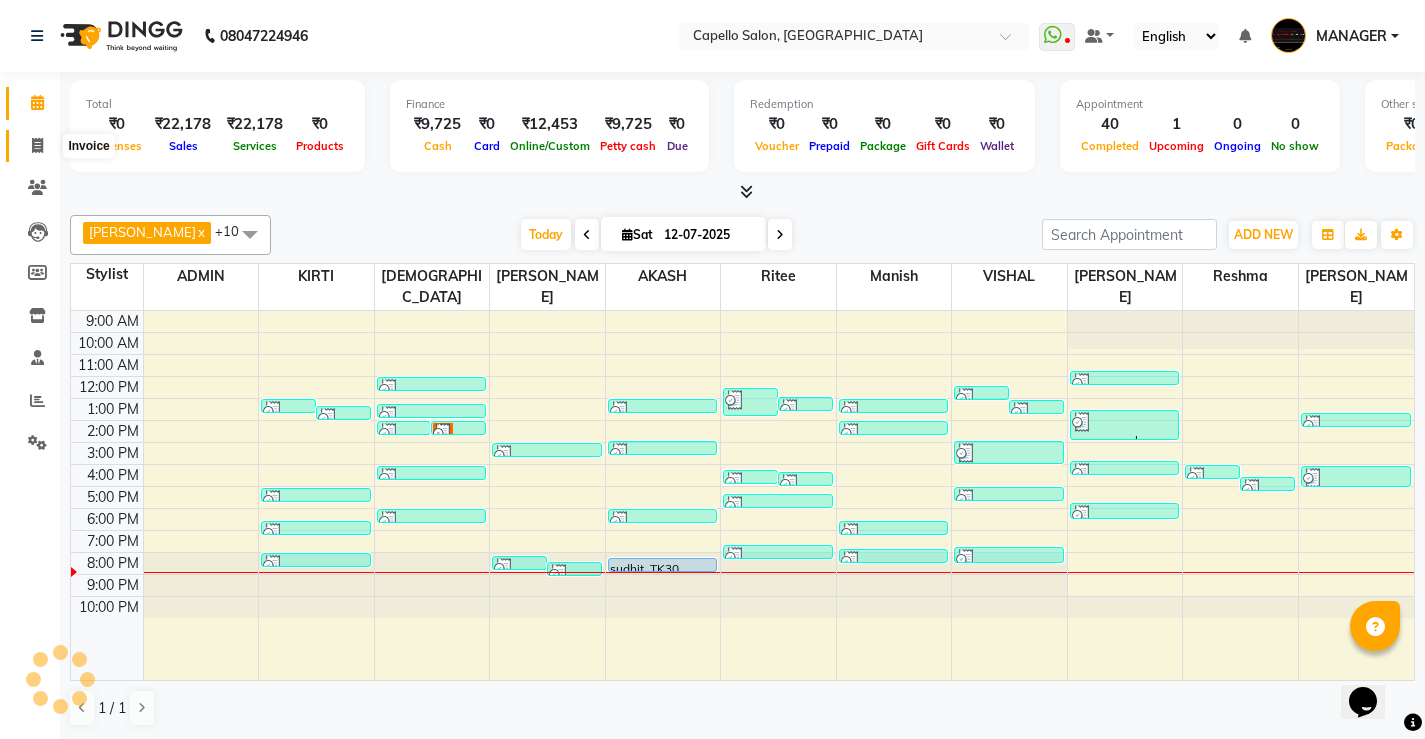 click 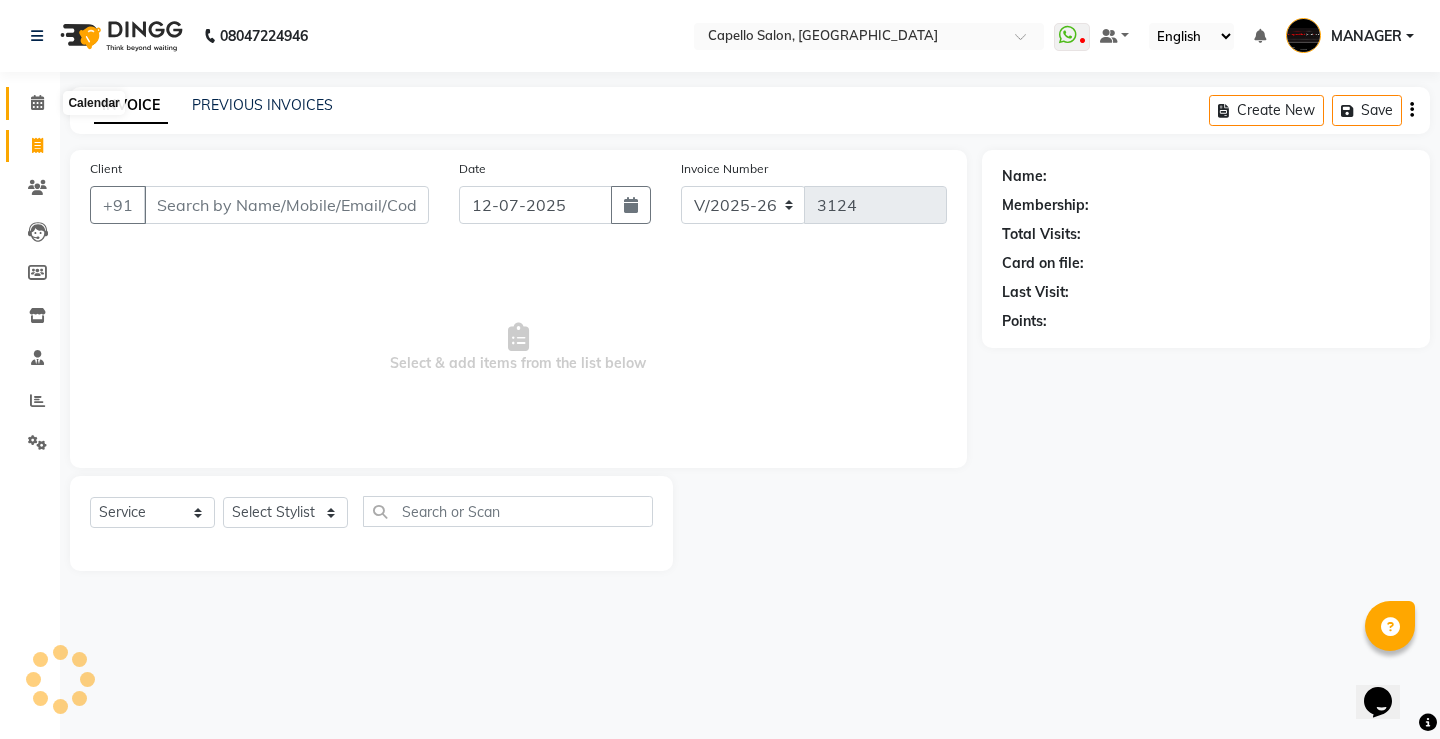 click 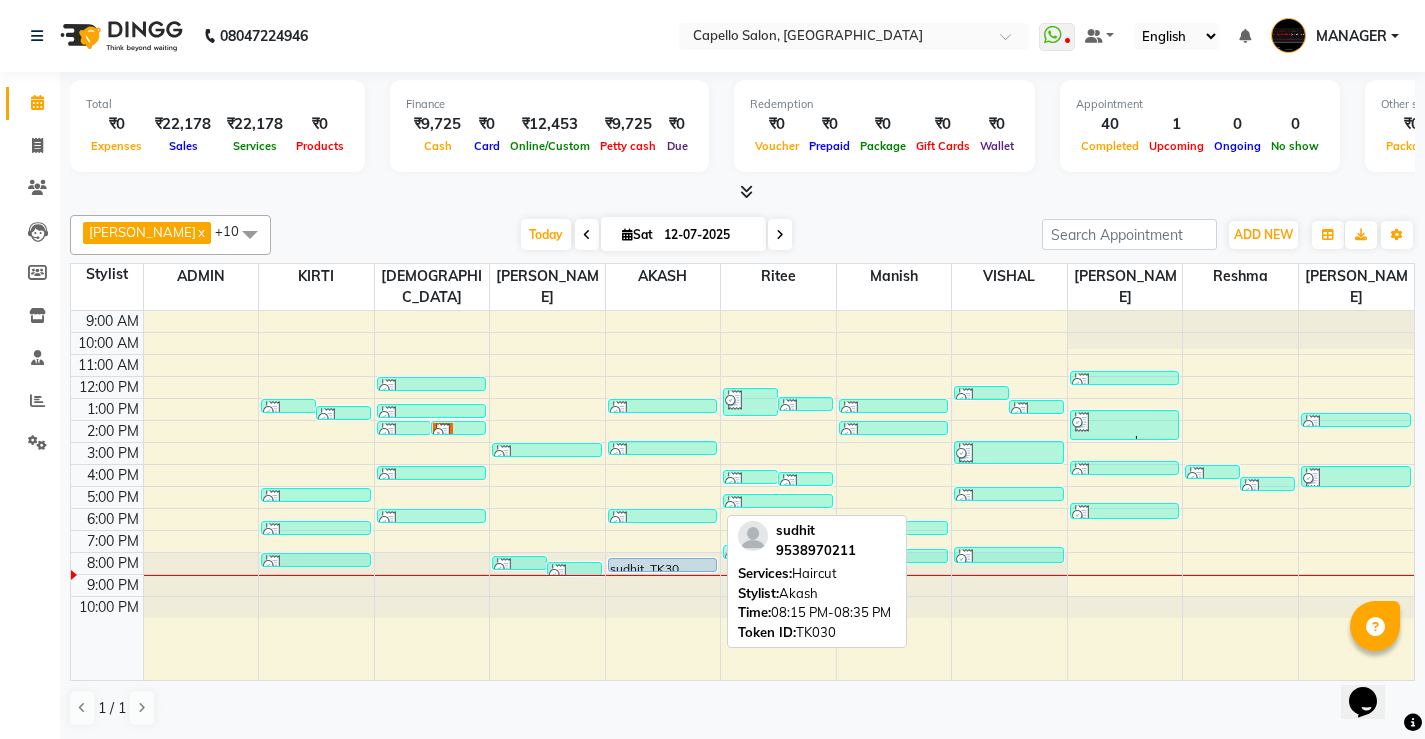 click on "sudhit, TK30, 08:15 PM-08:35 PM, Haircut" at bounding box center (663, 565) 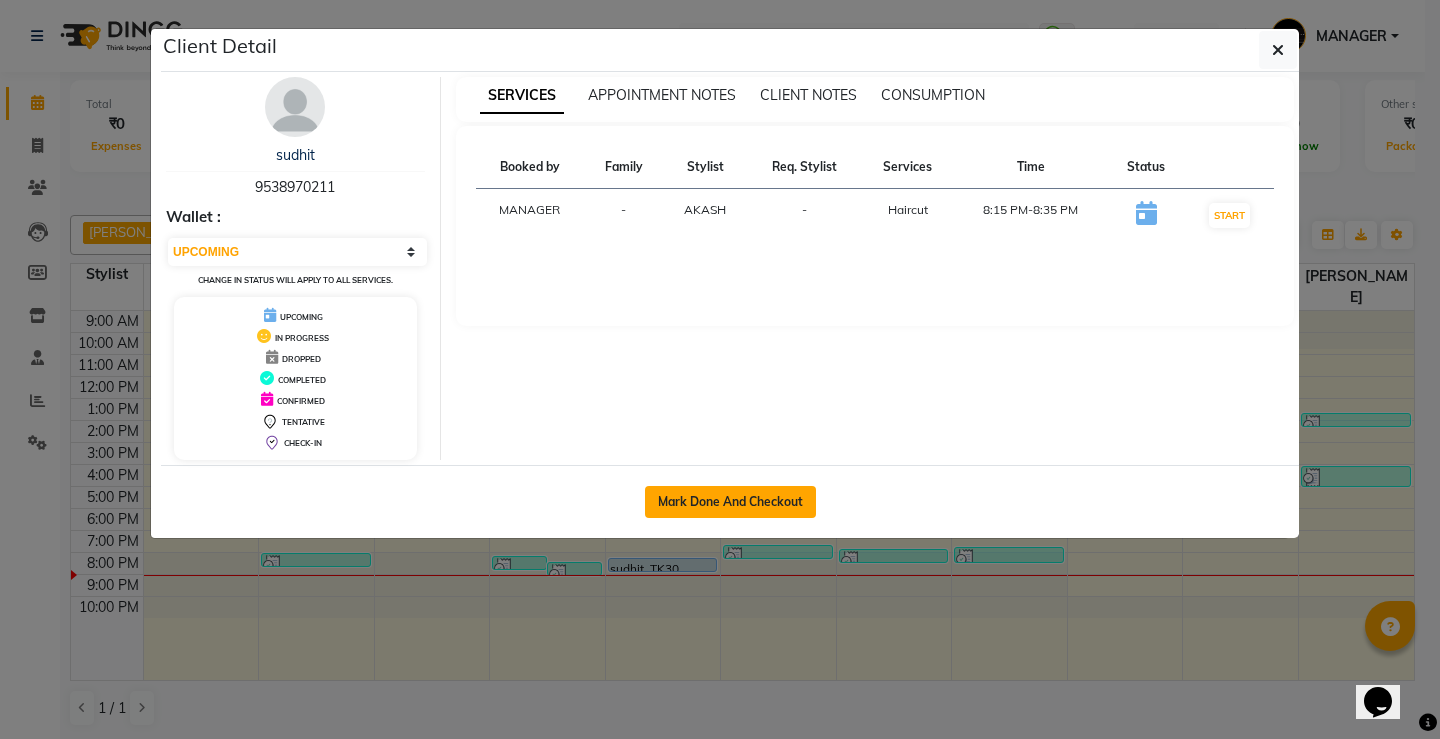 click on "Mark Done And Checkout" 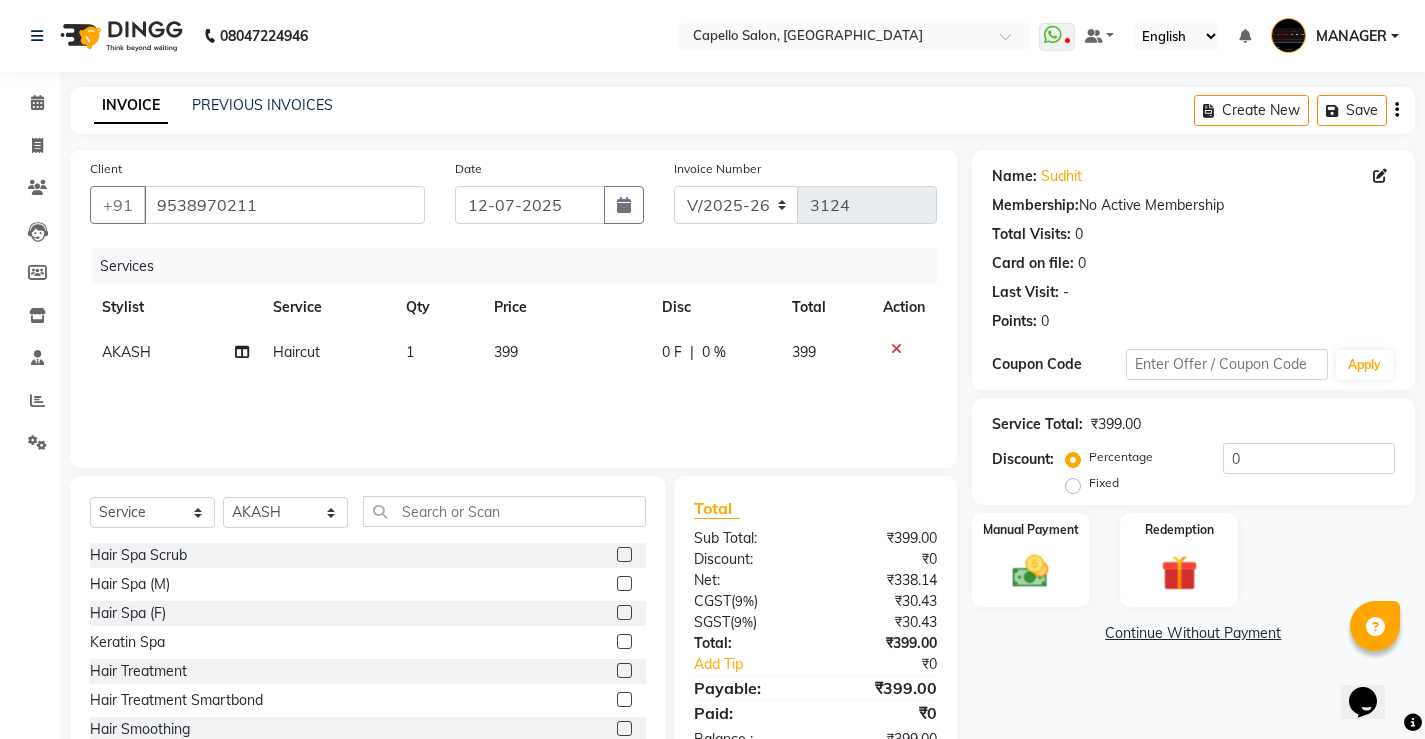 click on "399" 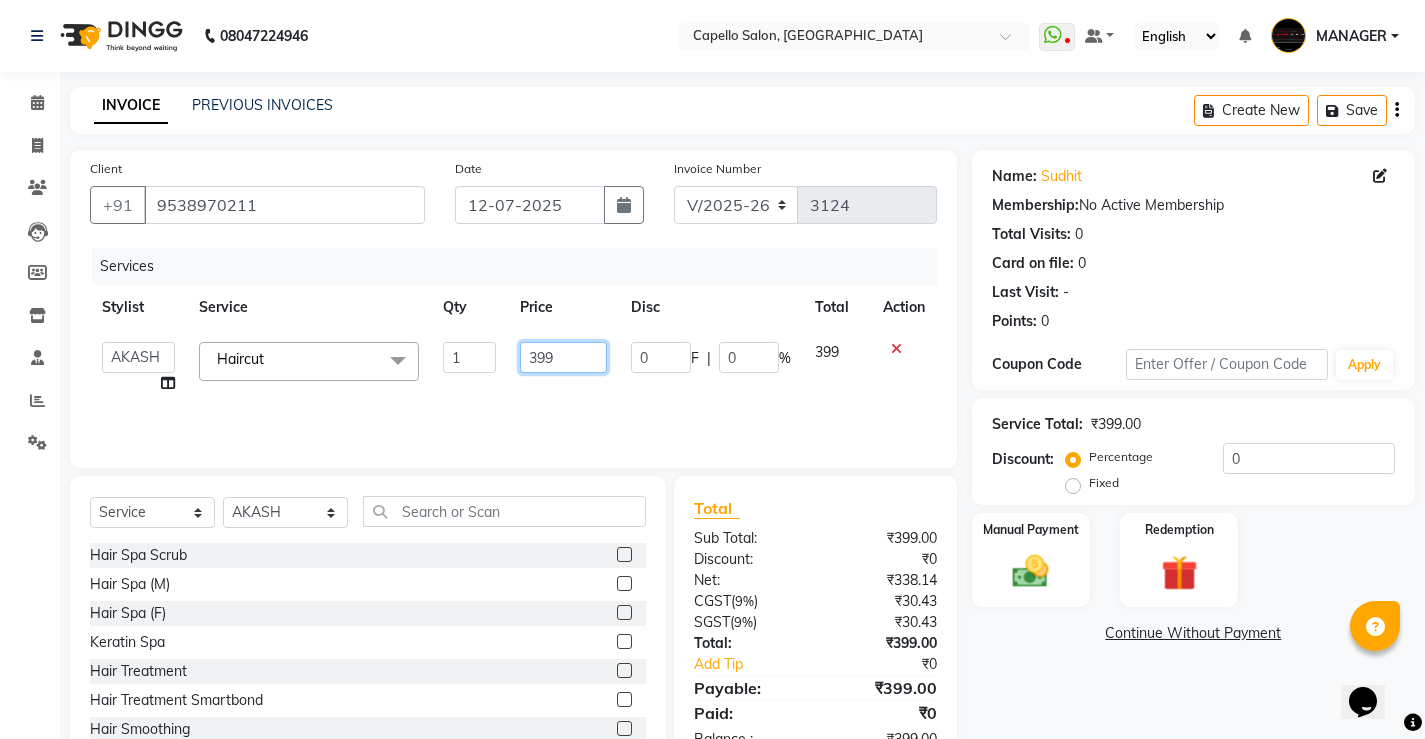 click on "399" 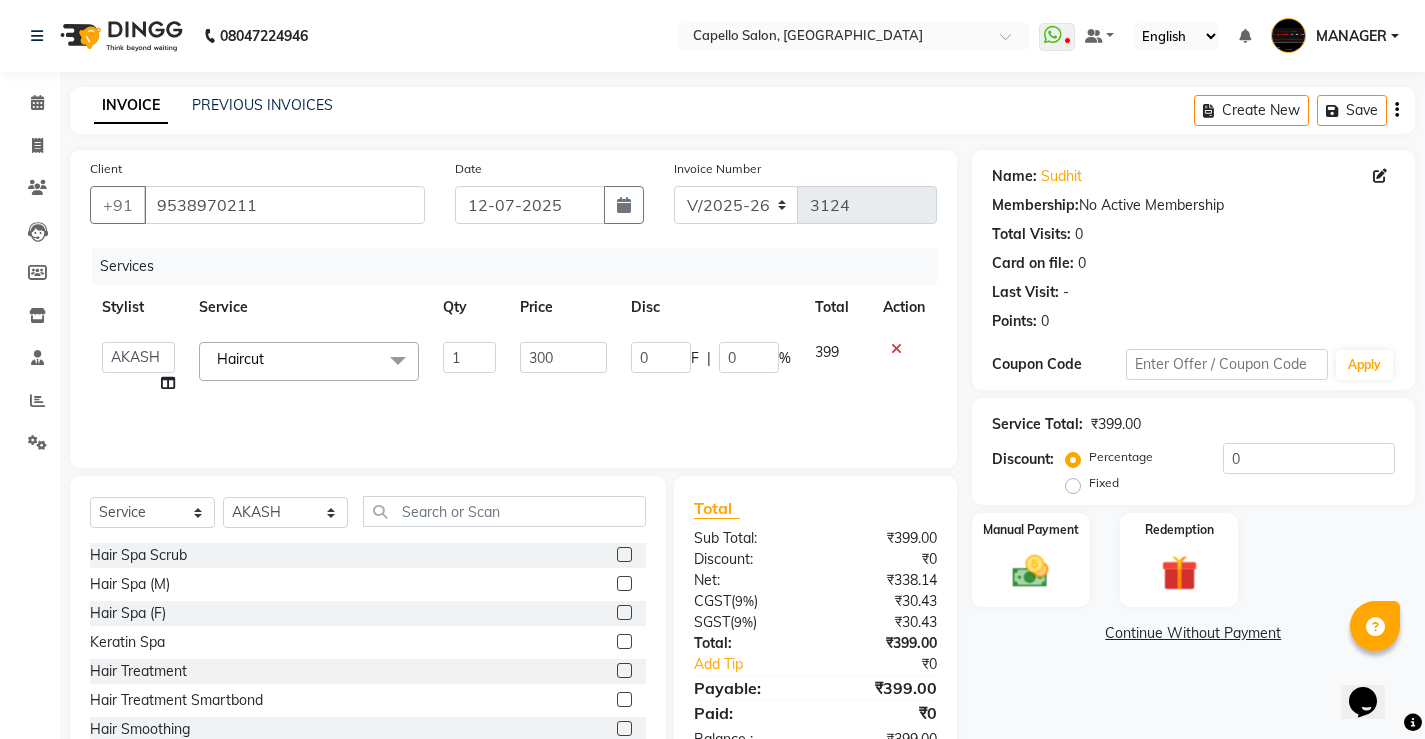 drag, startPoint x: 732, startPoint y: 402, endPoint x: 1000, endPoint y: 439, distance: 270.54205 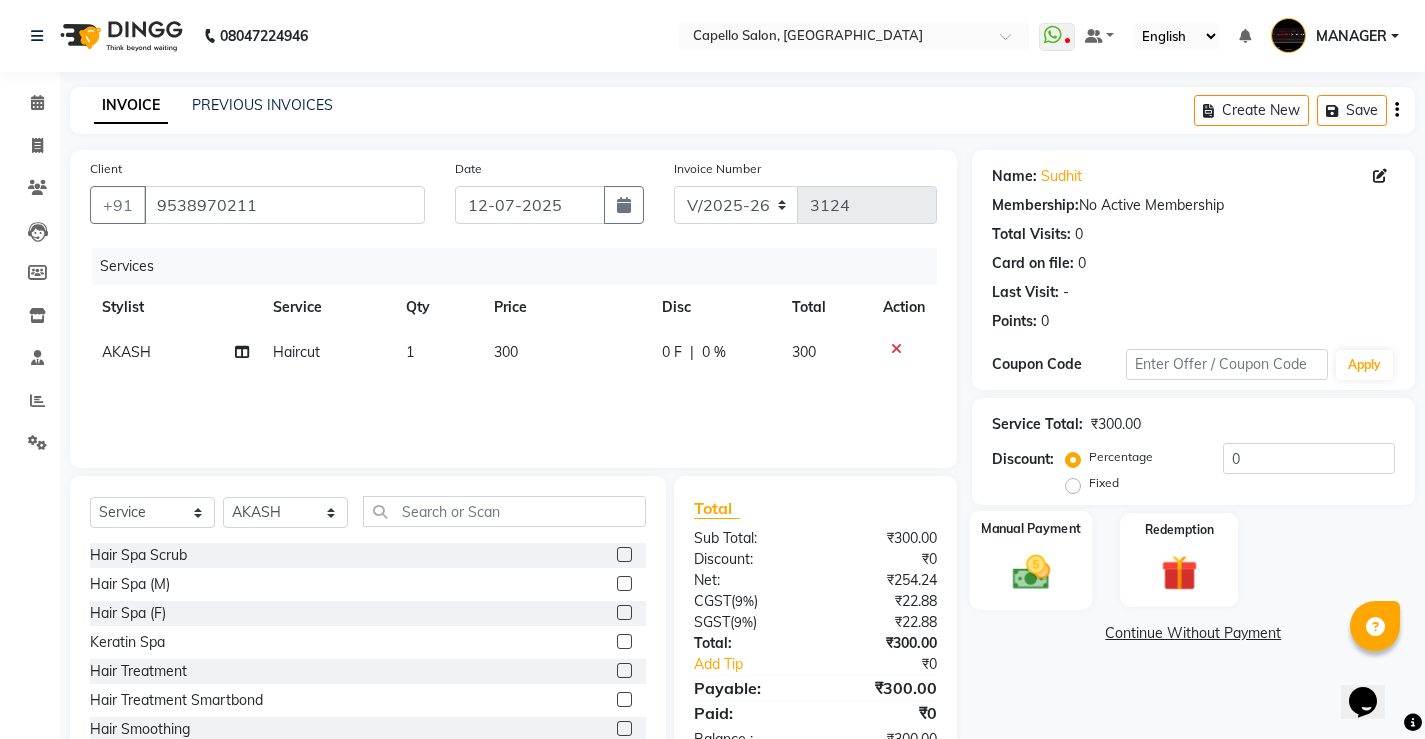 click on "Manual Payment" 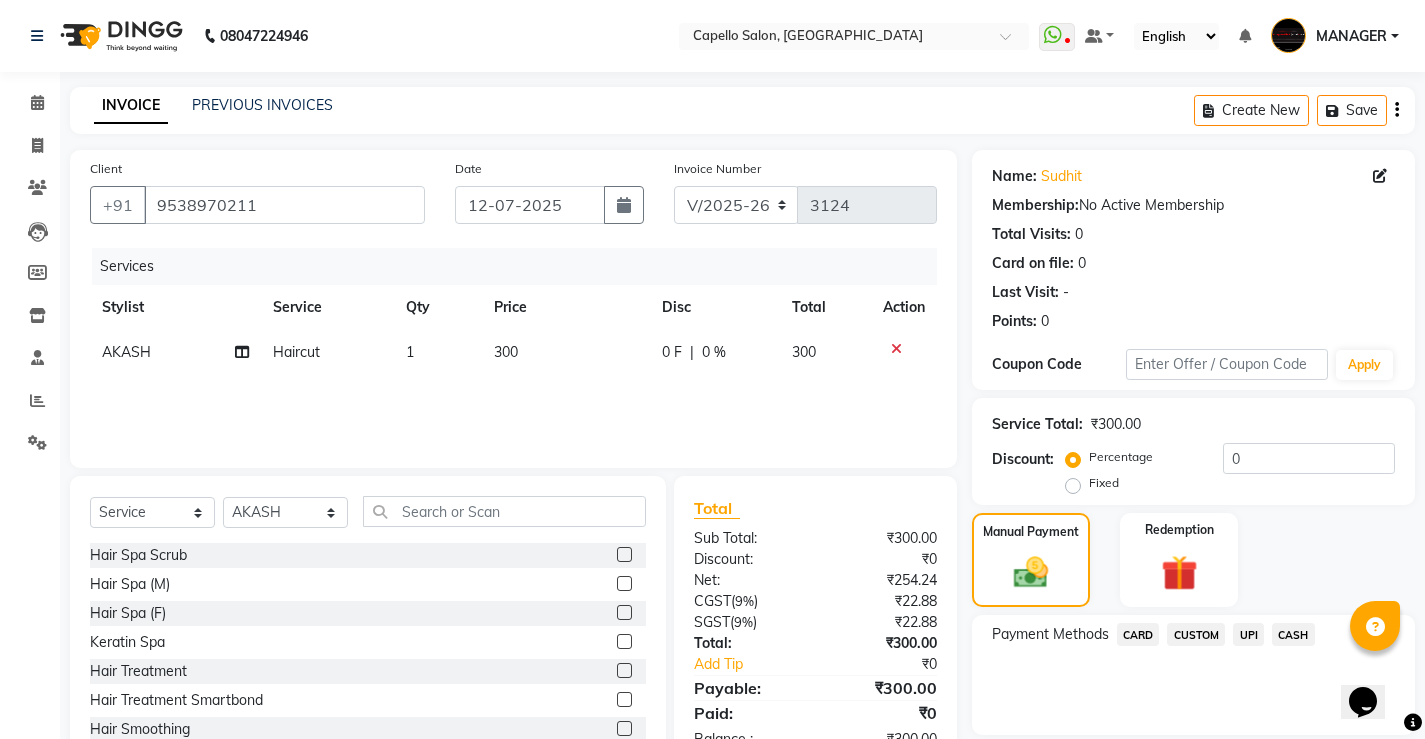 click on "UPI" 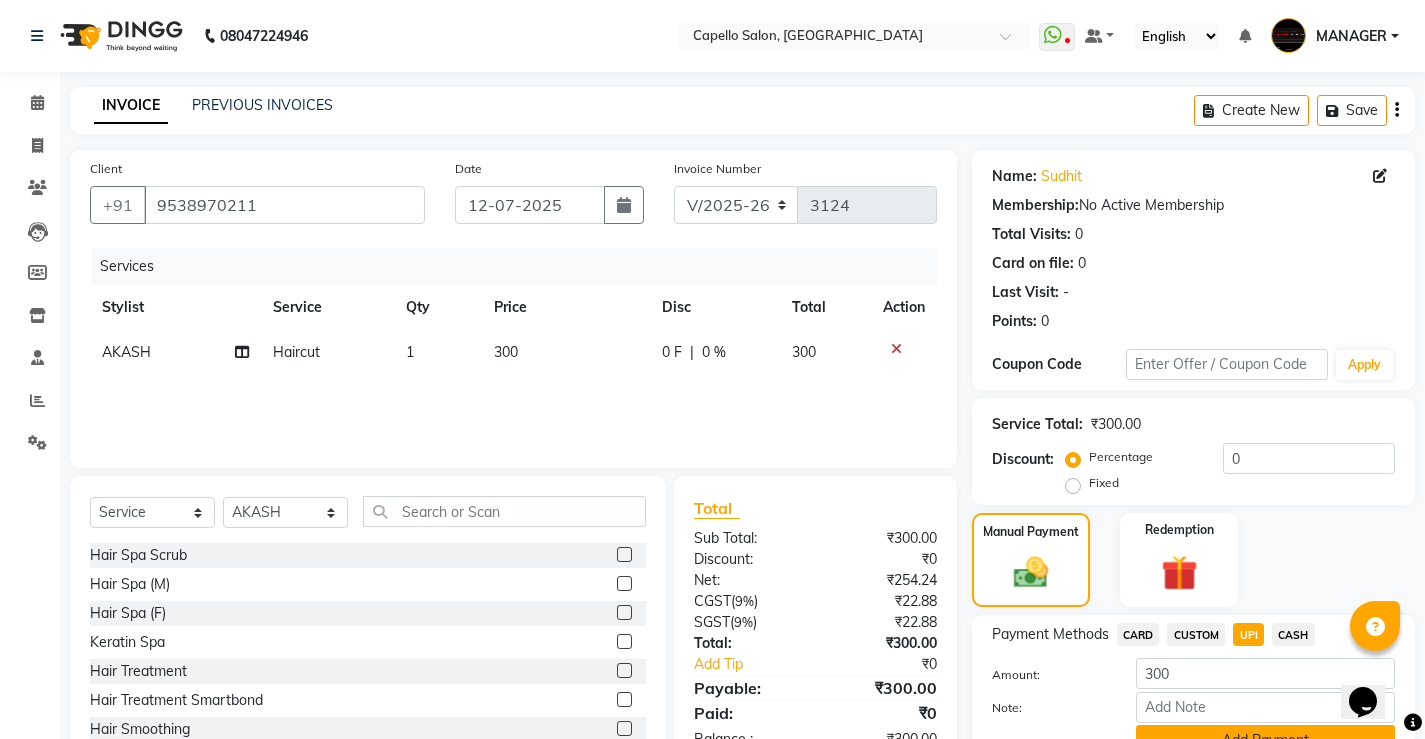 click on "UPI" 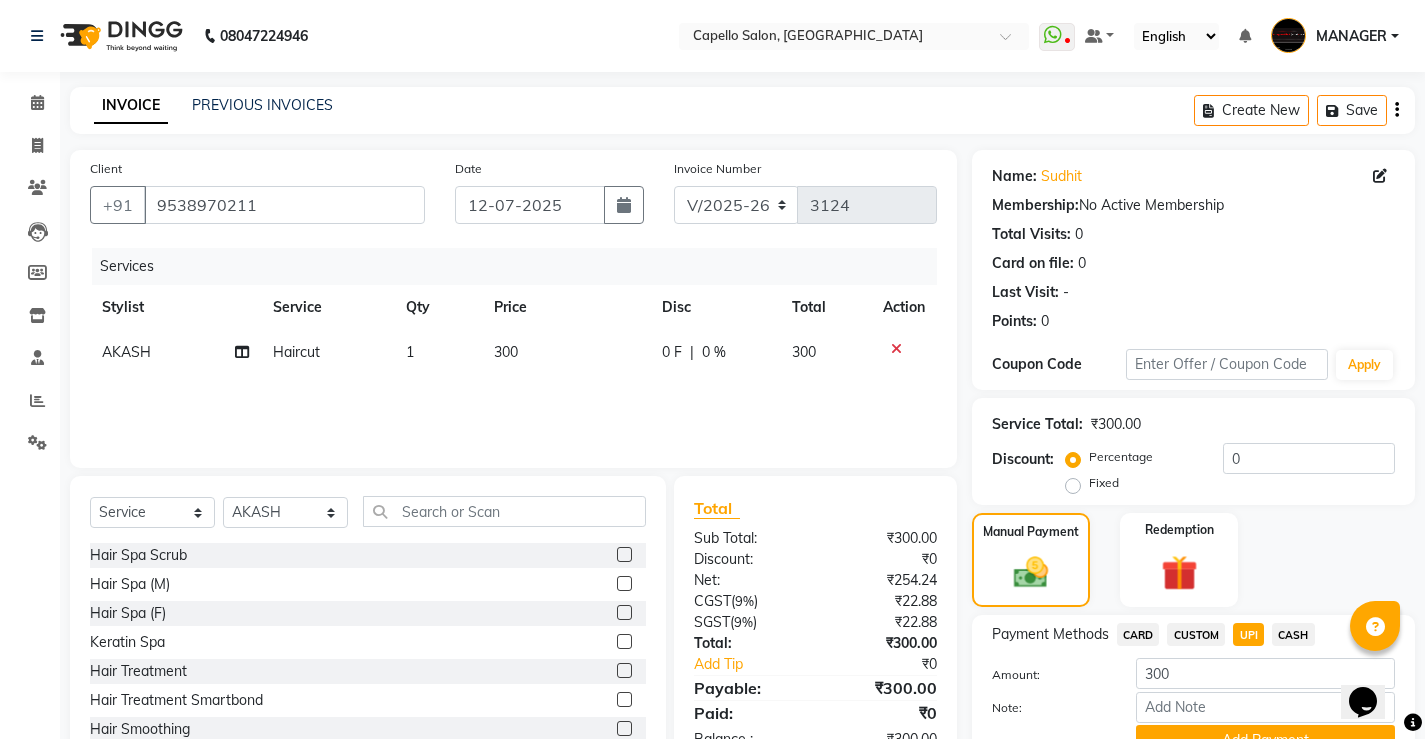 click on "Payment Methods  CARD   CUSTOM   UPI   CASH  Amount: 300 Note: Add Payment" 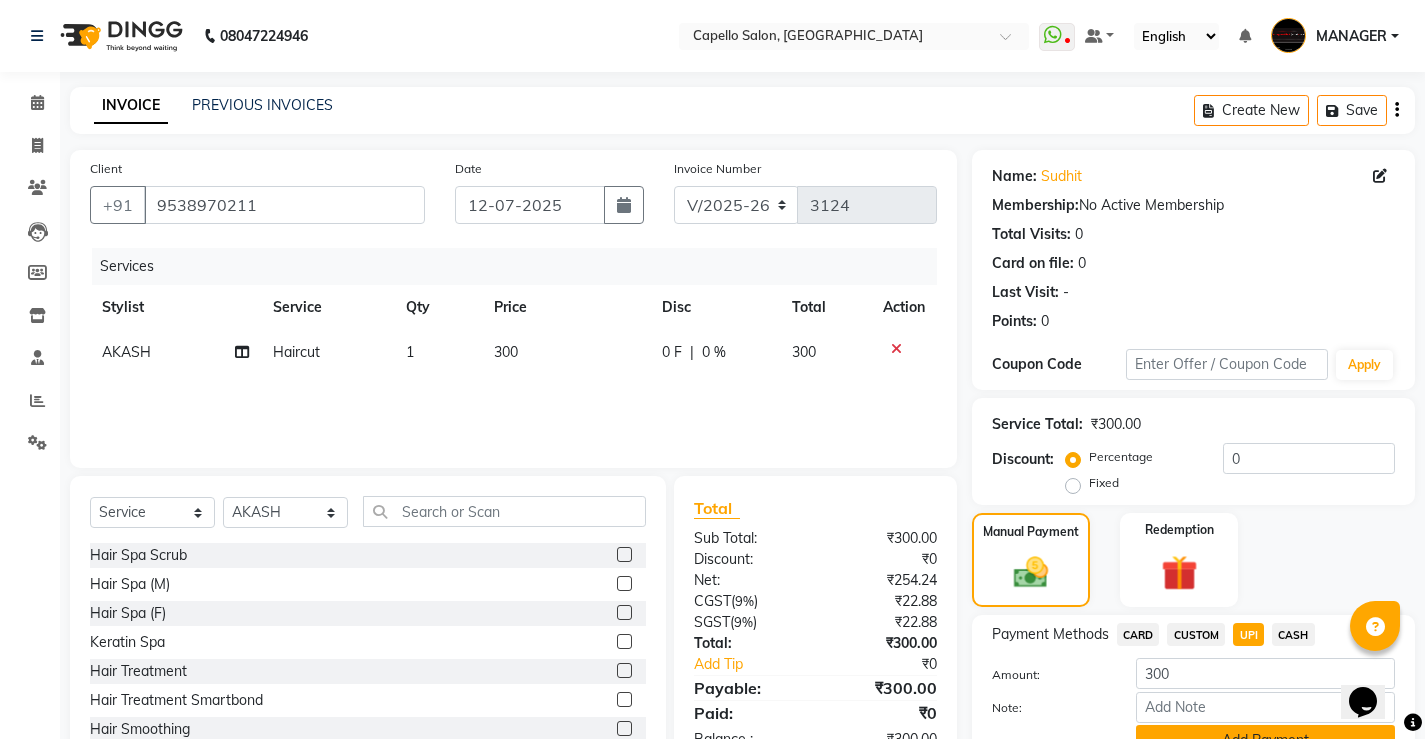 click on "Add Payment" 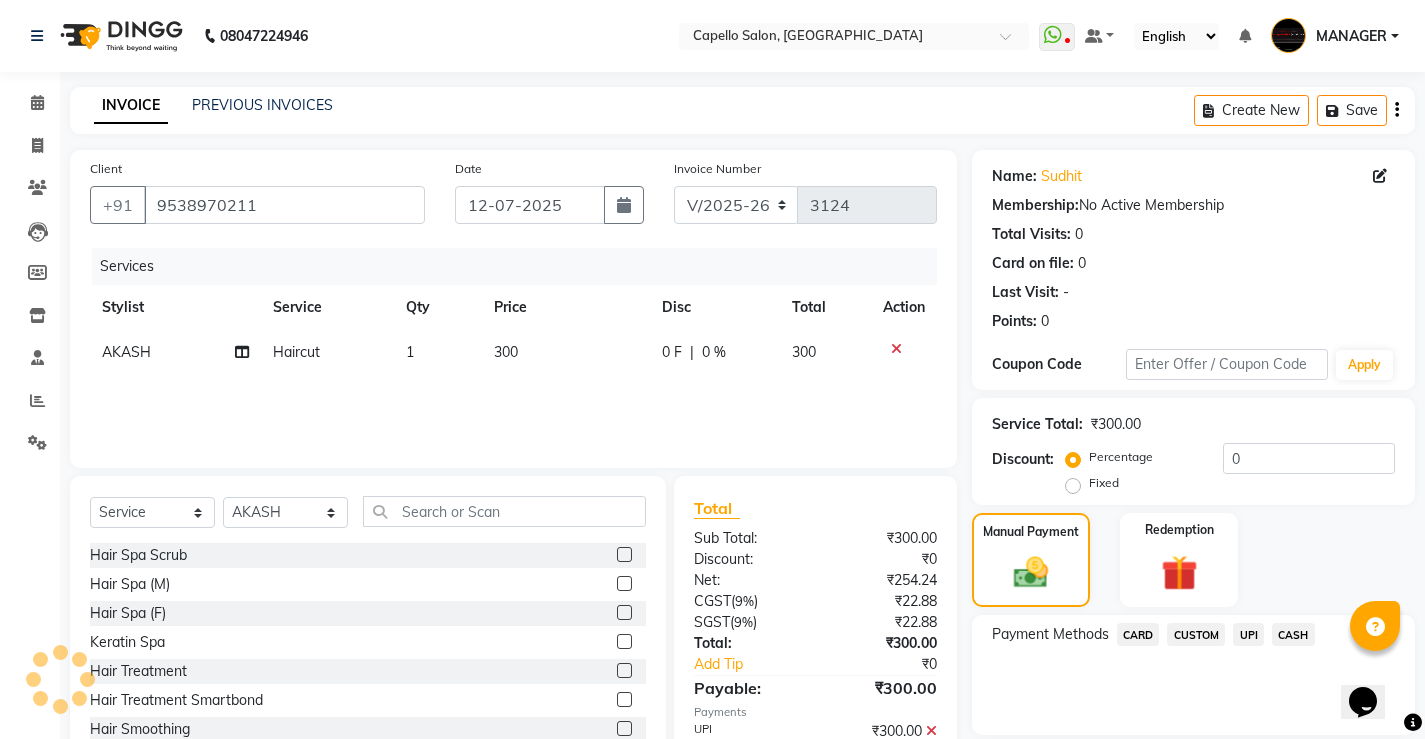 click on "Checkout" 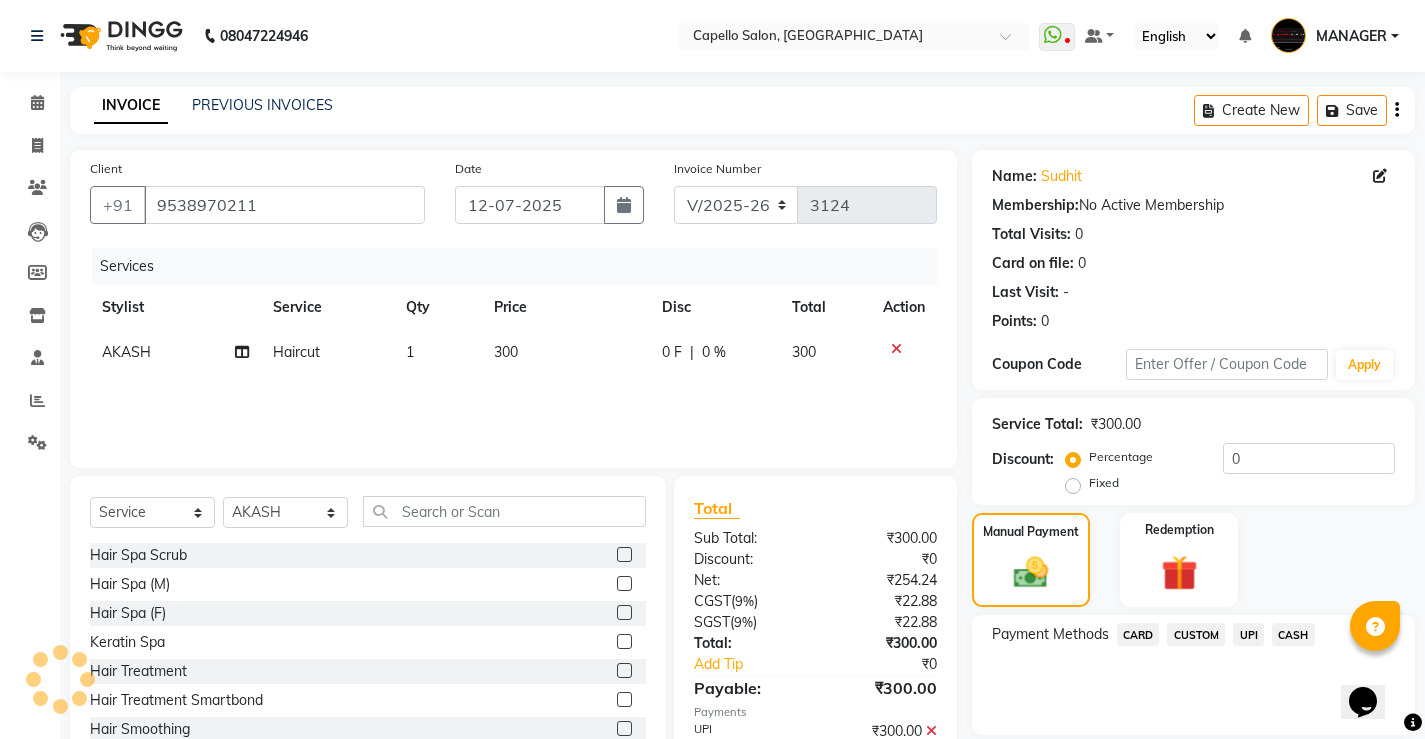click on "Checkout" 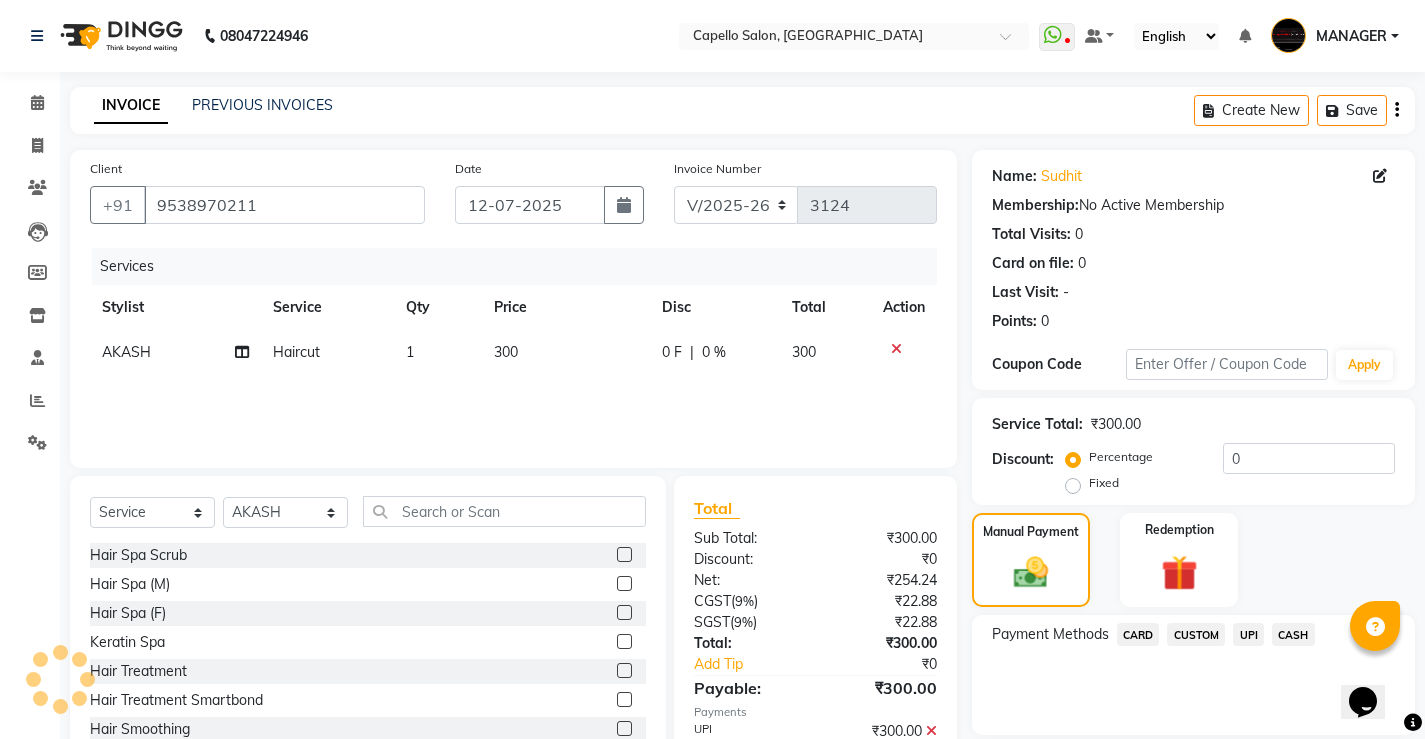 scroll, scrollTop: 180, scrollLeft: 0, axis: vertical 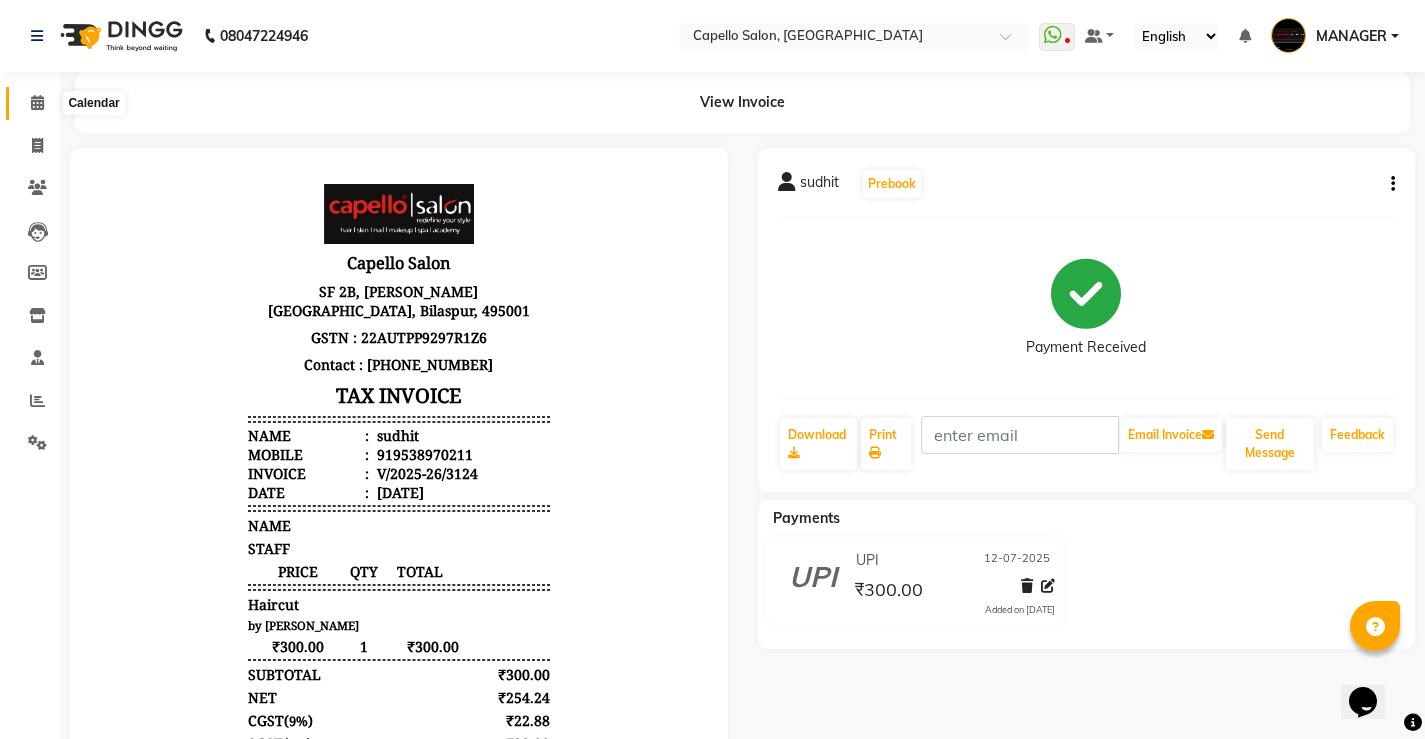 click 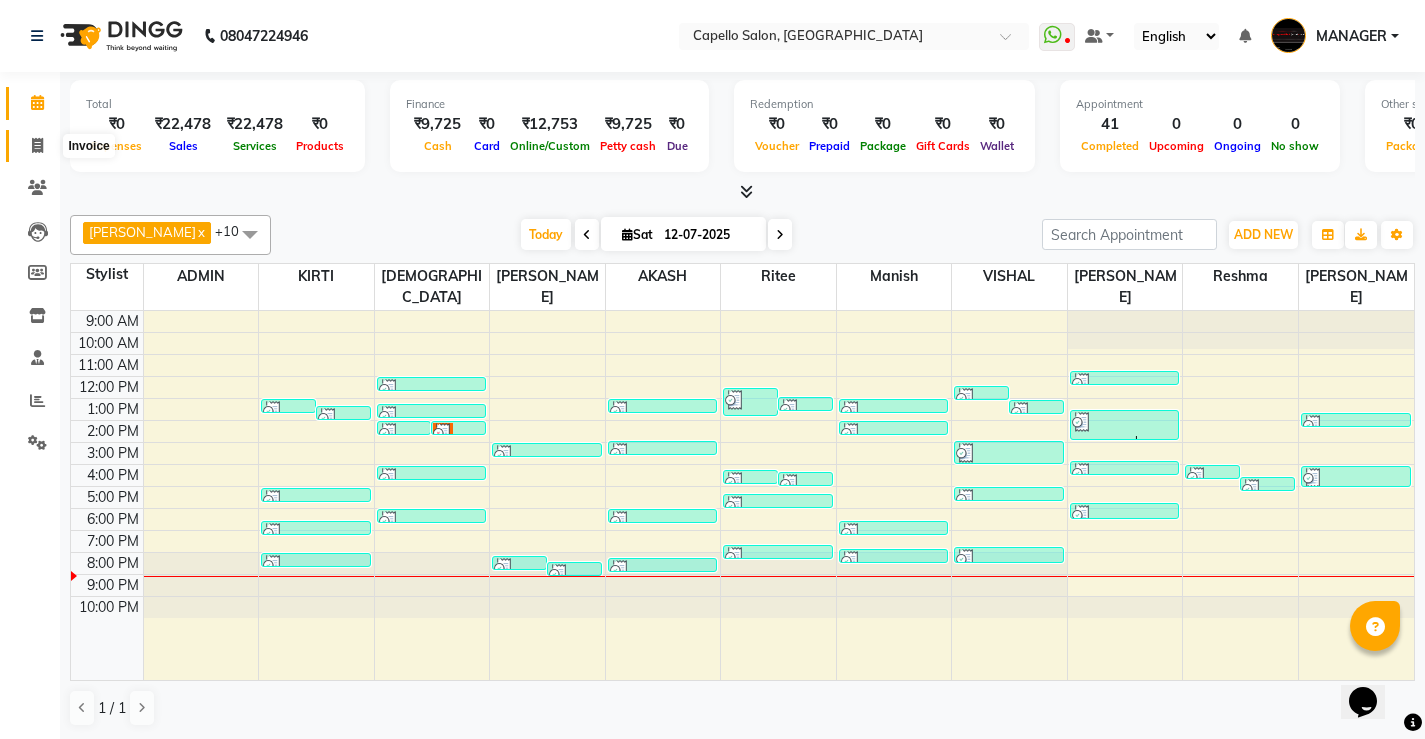 click 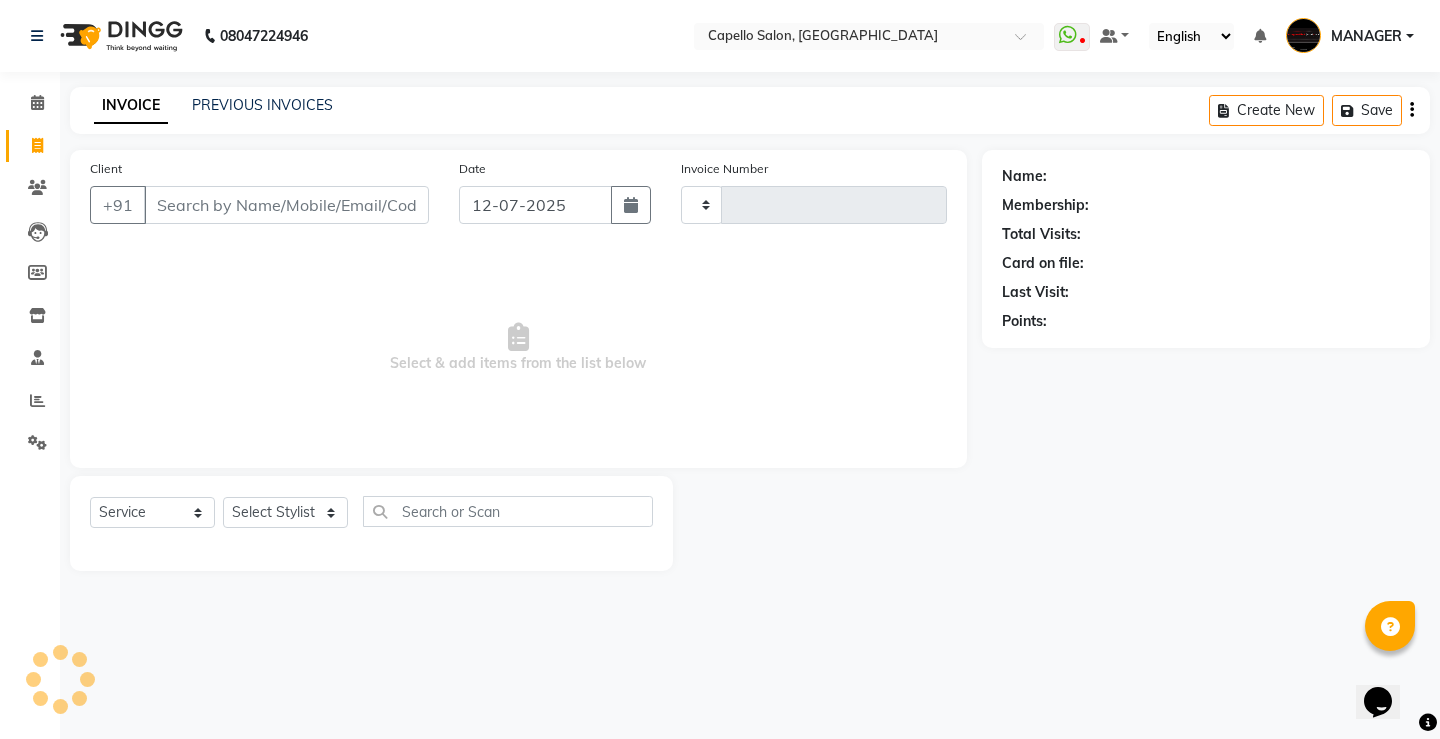 click on "Client" at bounding box center (286, 205) 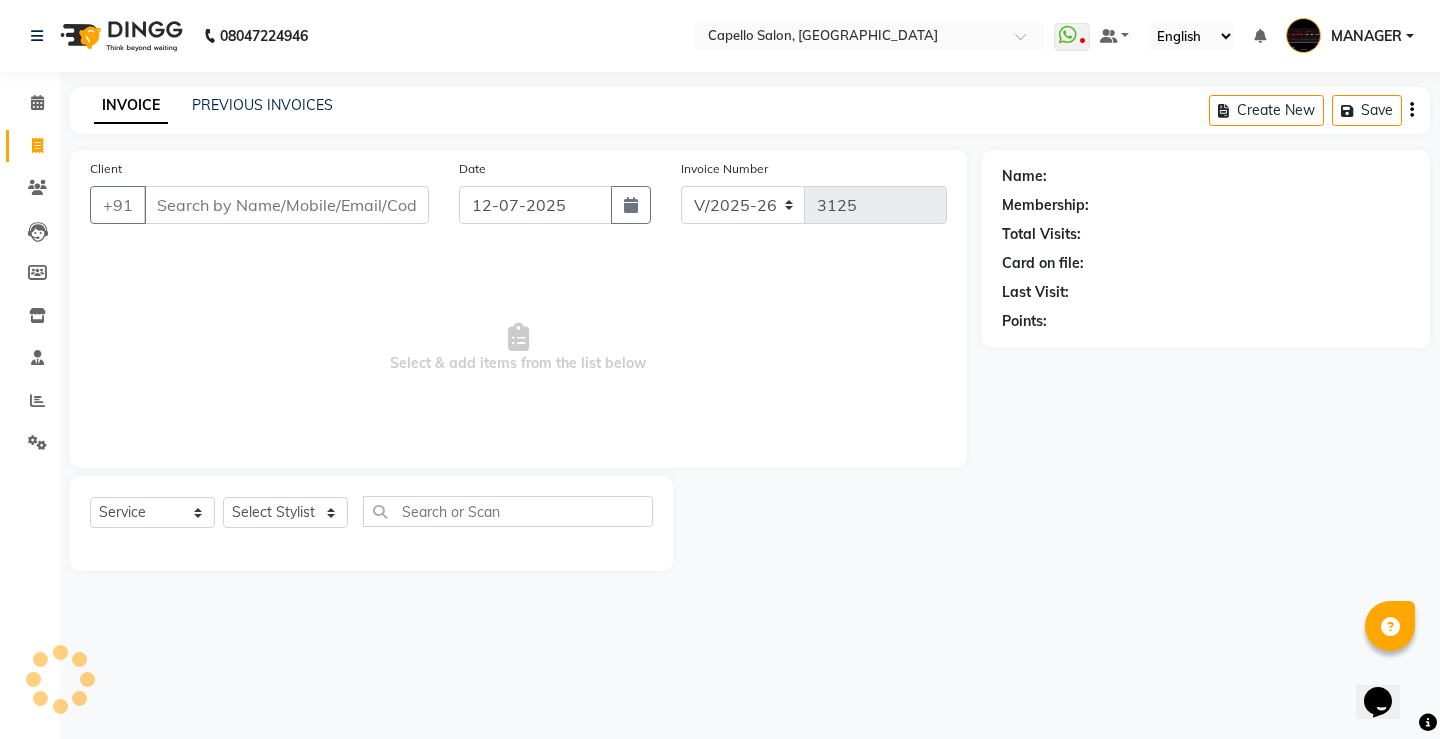 click on "Client" at bounding box center (286, 205) 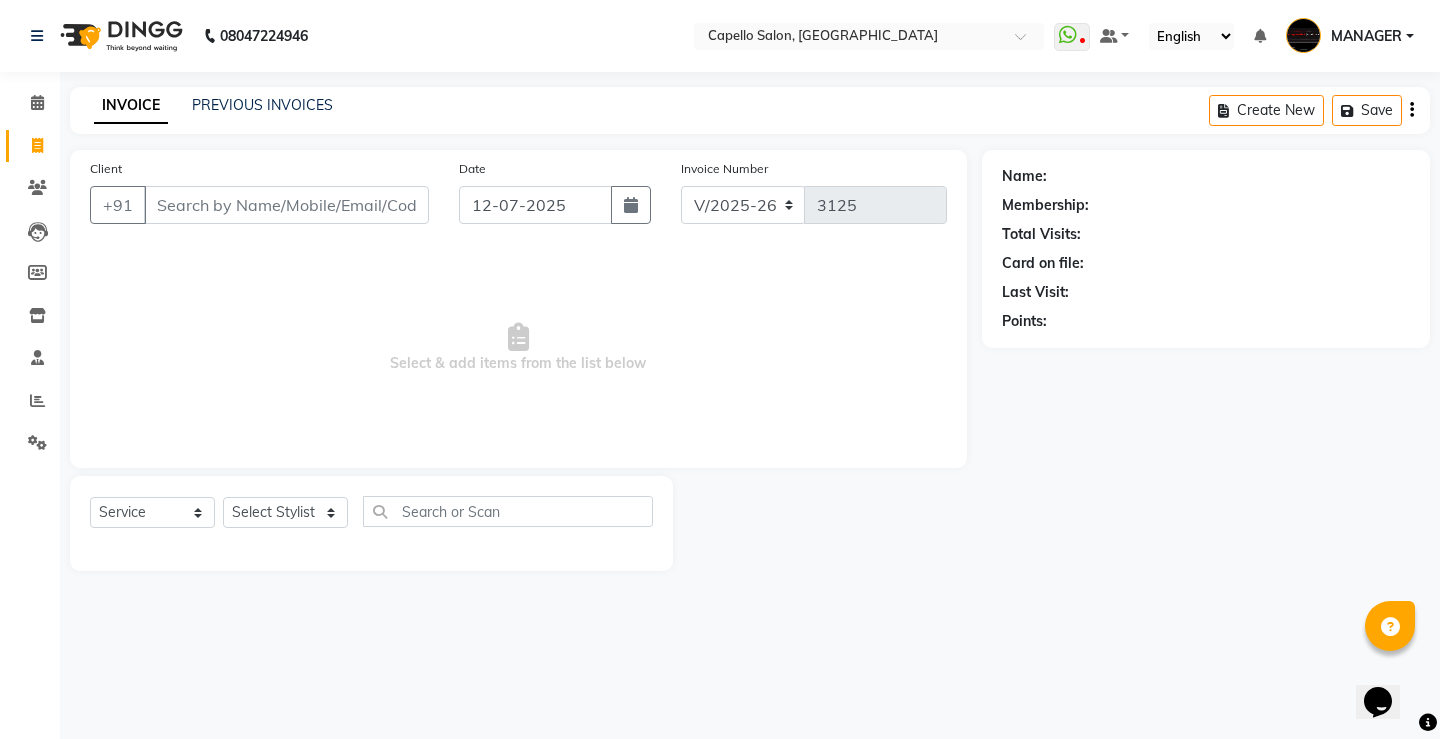 drag, startPoint x: 188, startPoint y: 221, endPoint x: 204, endPoint y: 234, distance: 20.615528 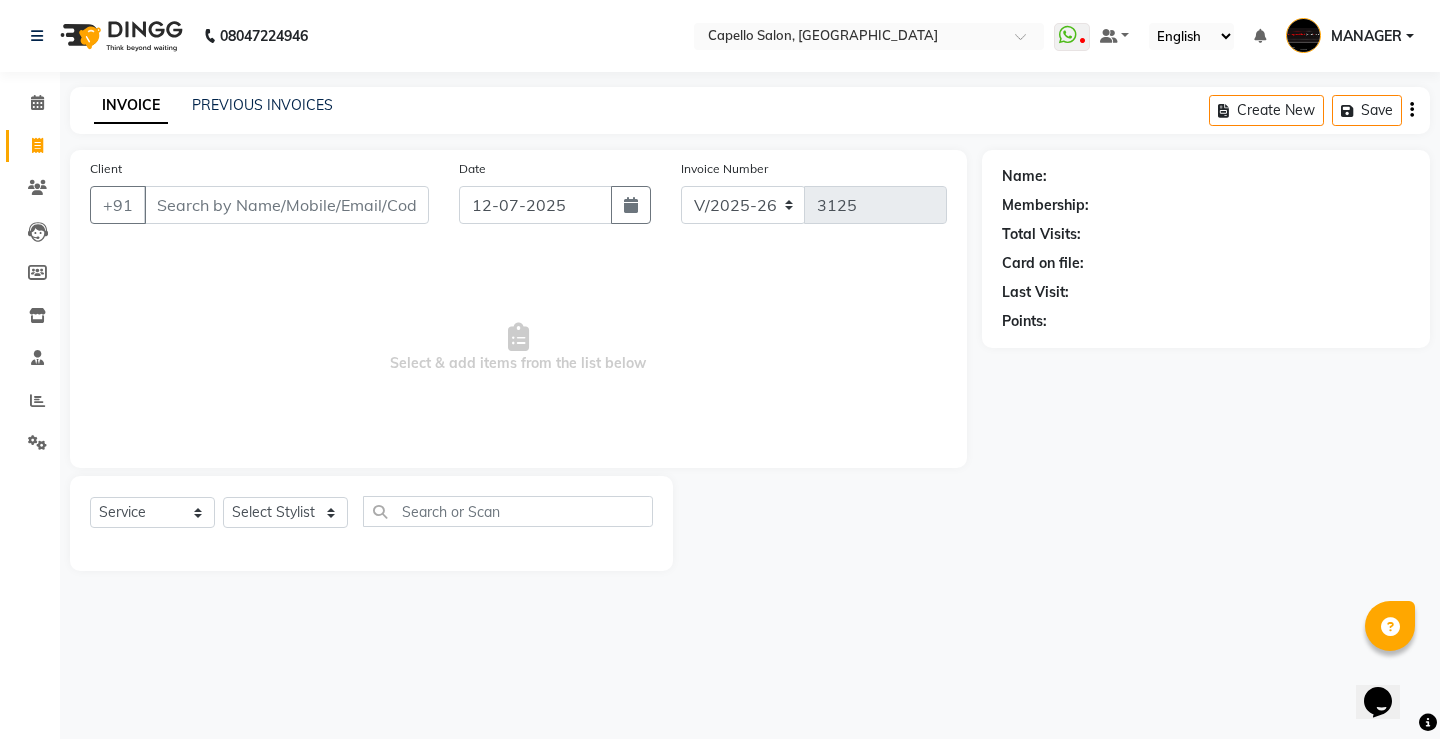 click on "Client +91 Date 12-07-2025 Invoice Number V/2025 V/2025-26 3125  Select & add items from the list below" 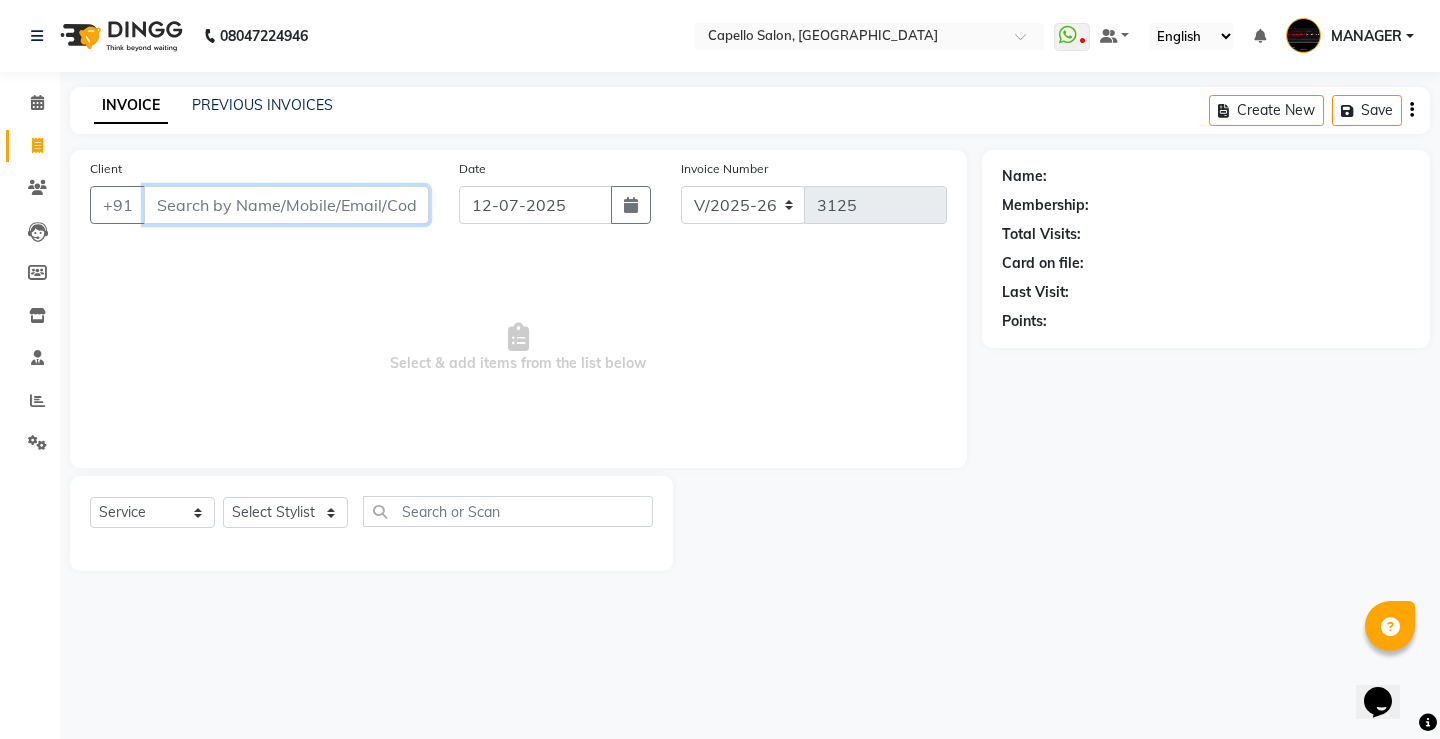 click on "Client" at bounding box center (286, 205) 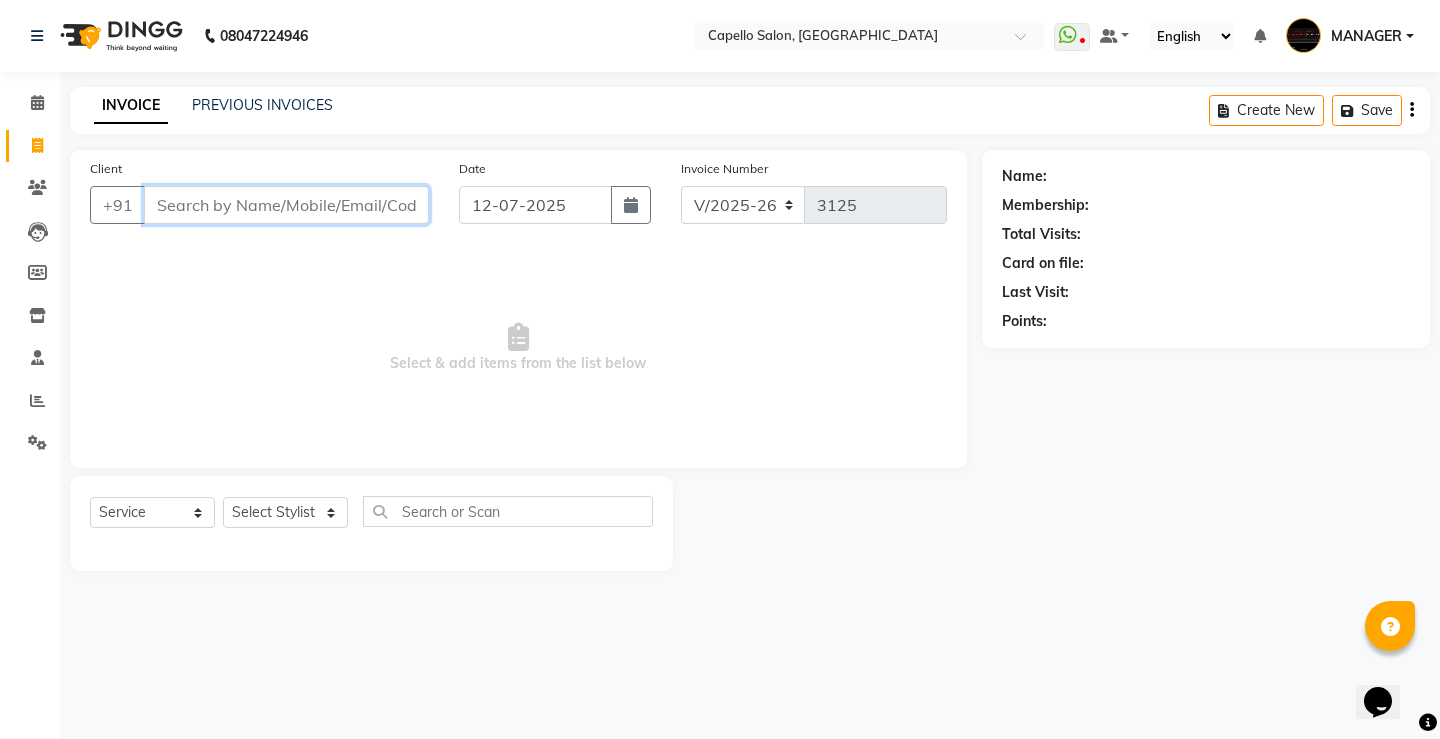 click on "Client" at bounding box center [286, 205] 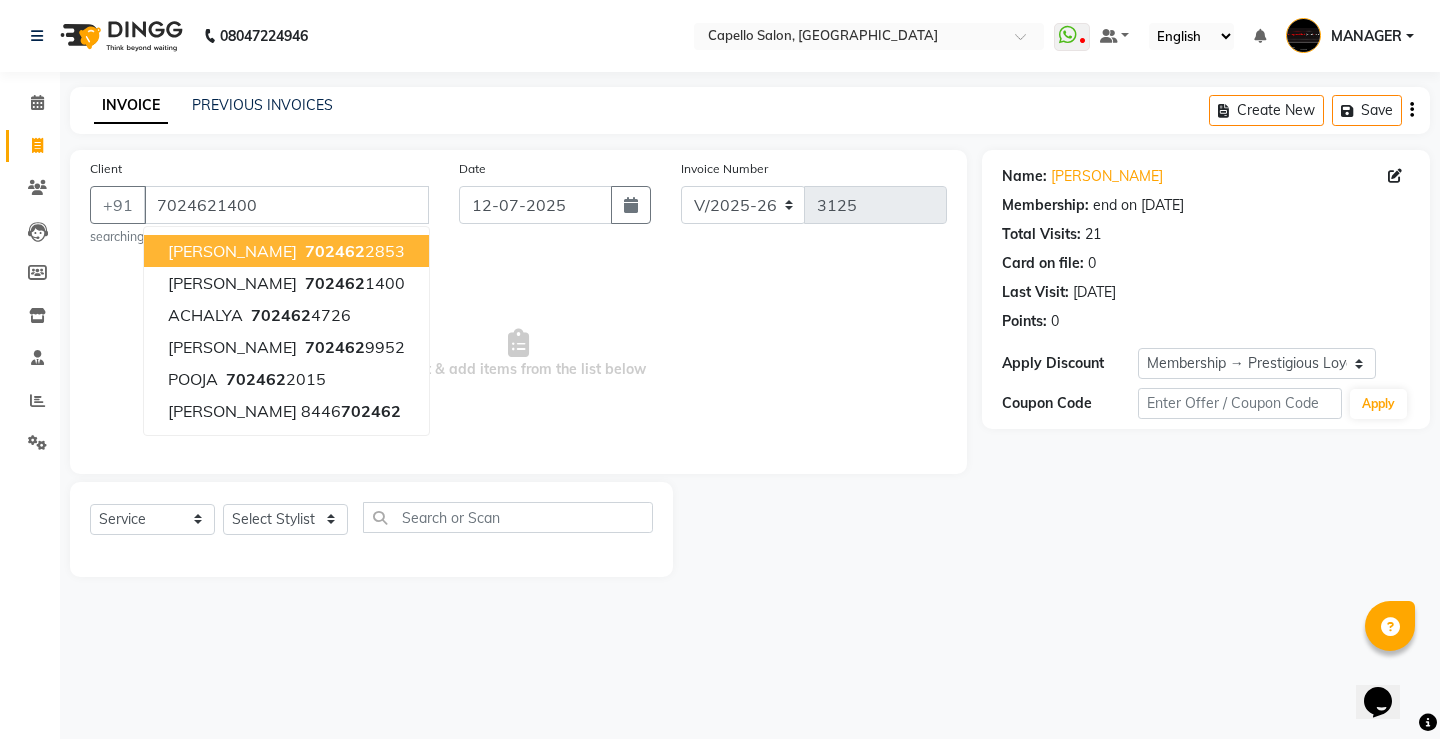 click on "Select & add items from the list below" at bounding box center (518, 354) 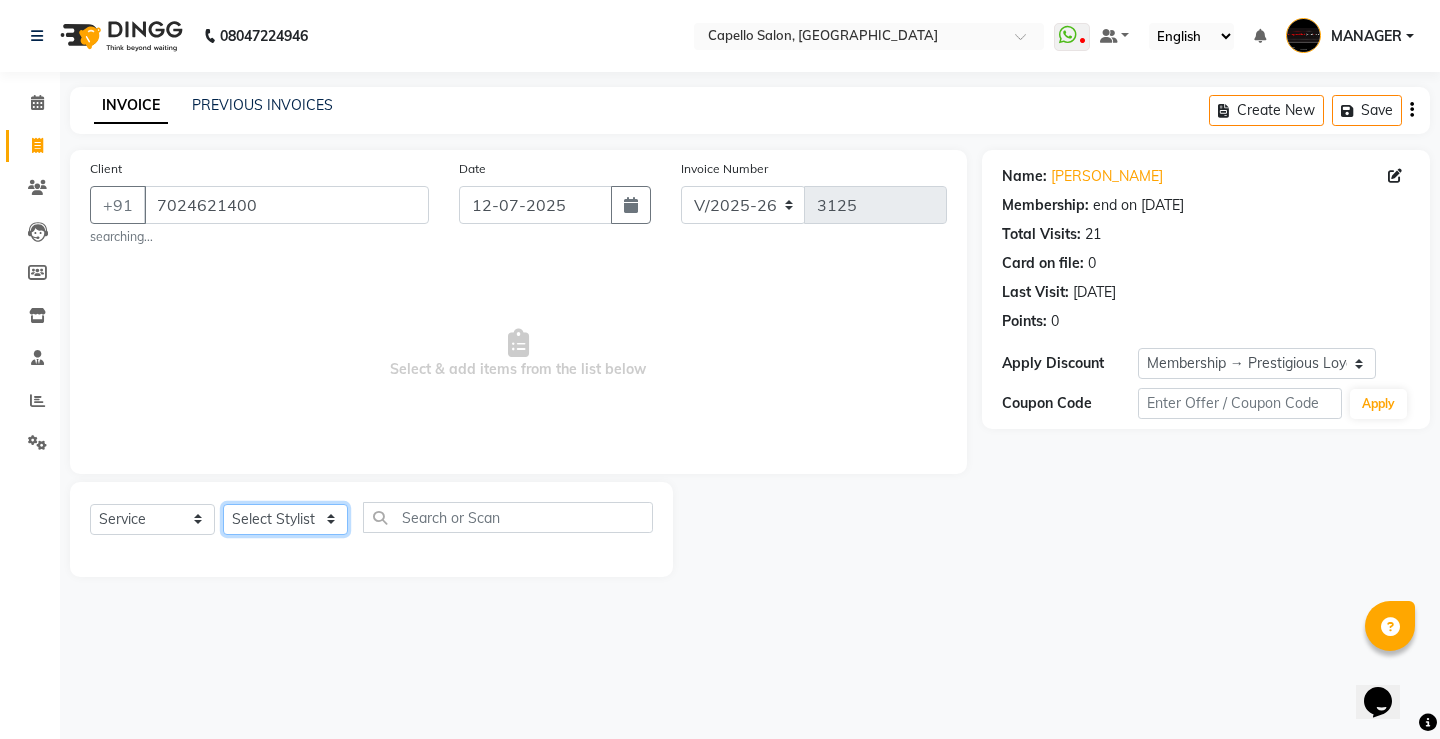 click on "Select Stylist ADMIN AKASH [PERSON_NAME] [PERSON_NAME] MANAGER [PERSON_NAME]  [PERSON_NAME] [PERSON_NAME] [PERSON_NAME]" 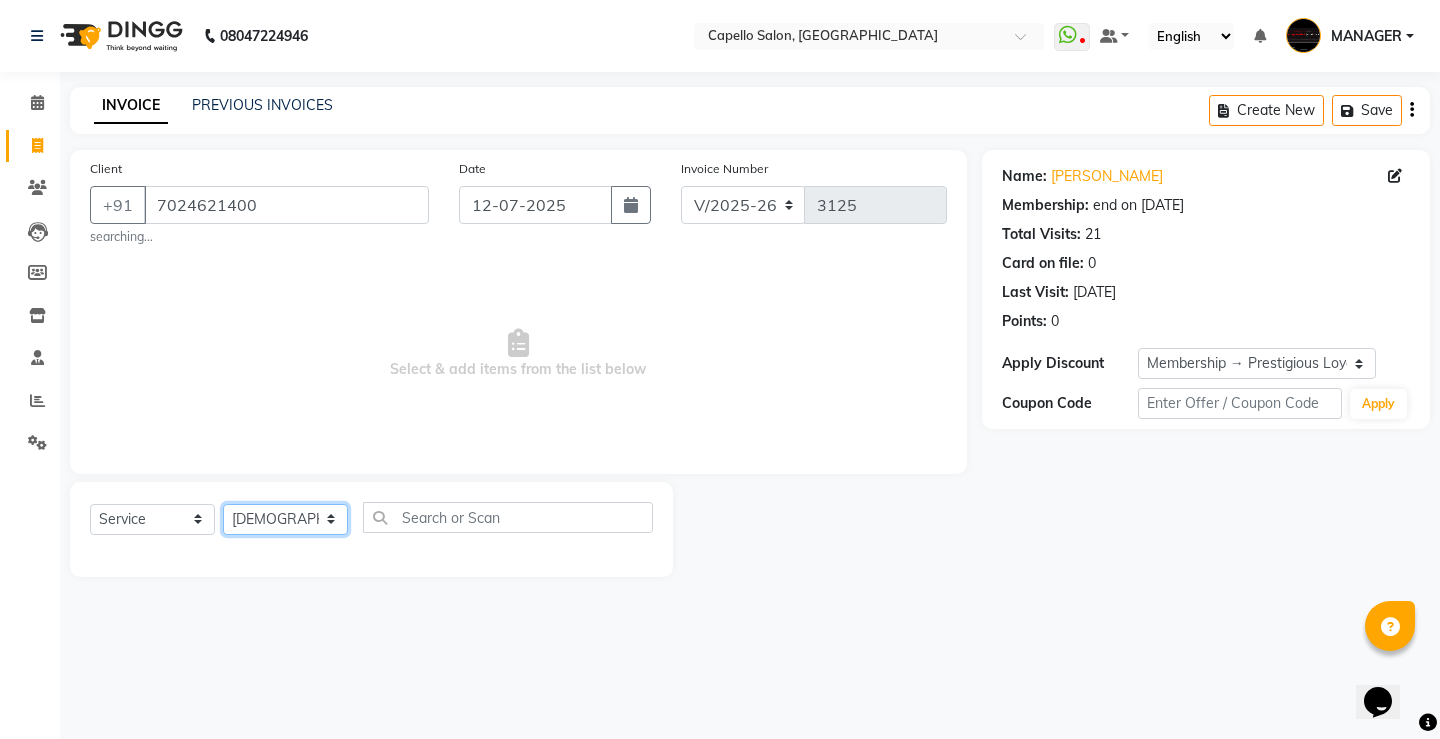 click on "Select Stylist ADMIN AKASH [PERSON_NAME] [PERSON_NAME] MANAGER [PERSON_NAME]  [PERSON_NAME] [PERSON_NAME] [PERSON_NAME]" 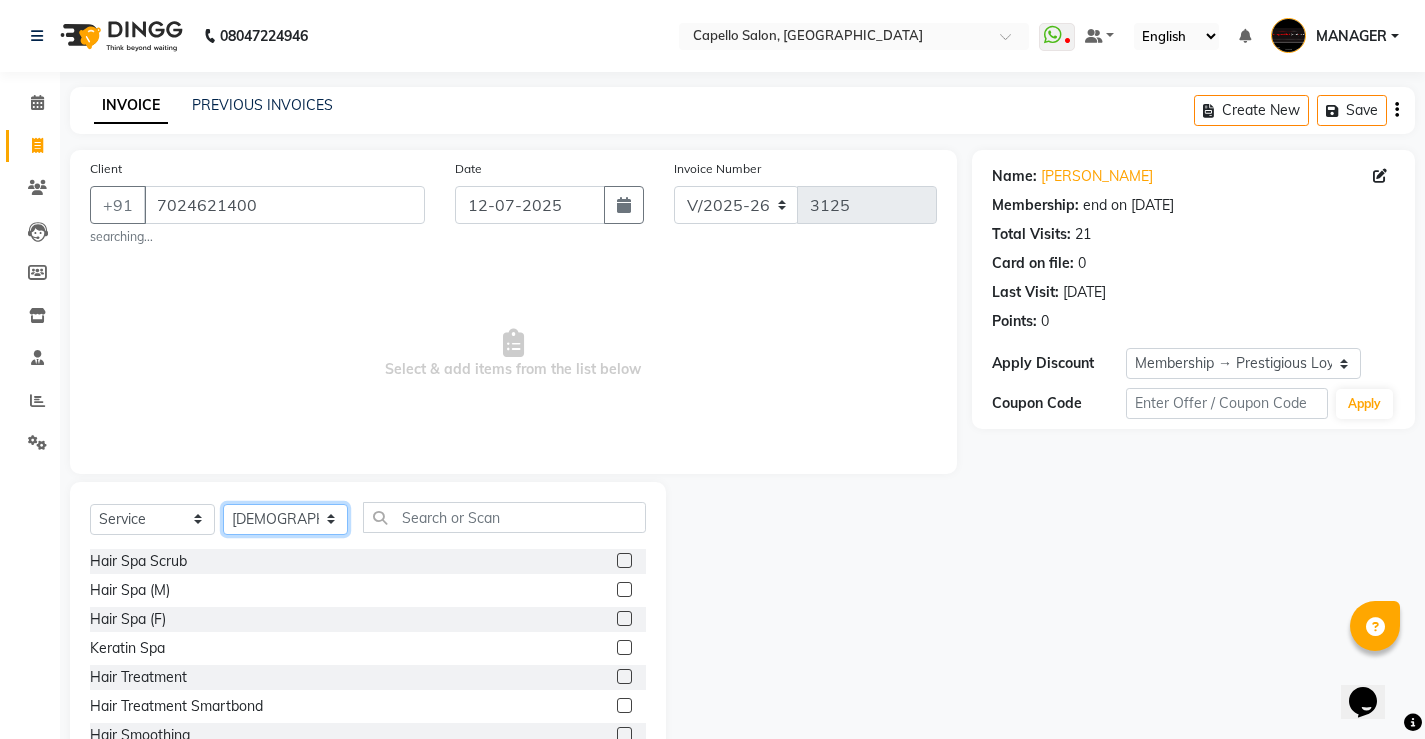 click on "Select Stylist ADMIN AKASH [PERSON_NAME] [PERSON_NAME] MANAGER [PERSON_NAME]  [PERSON_NAME] [PERSON_NAME] [PERSON_NAME]" 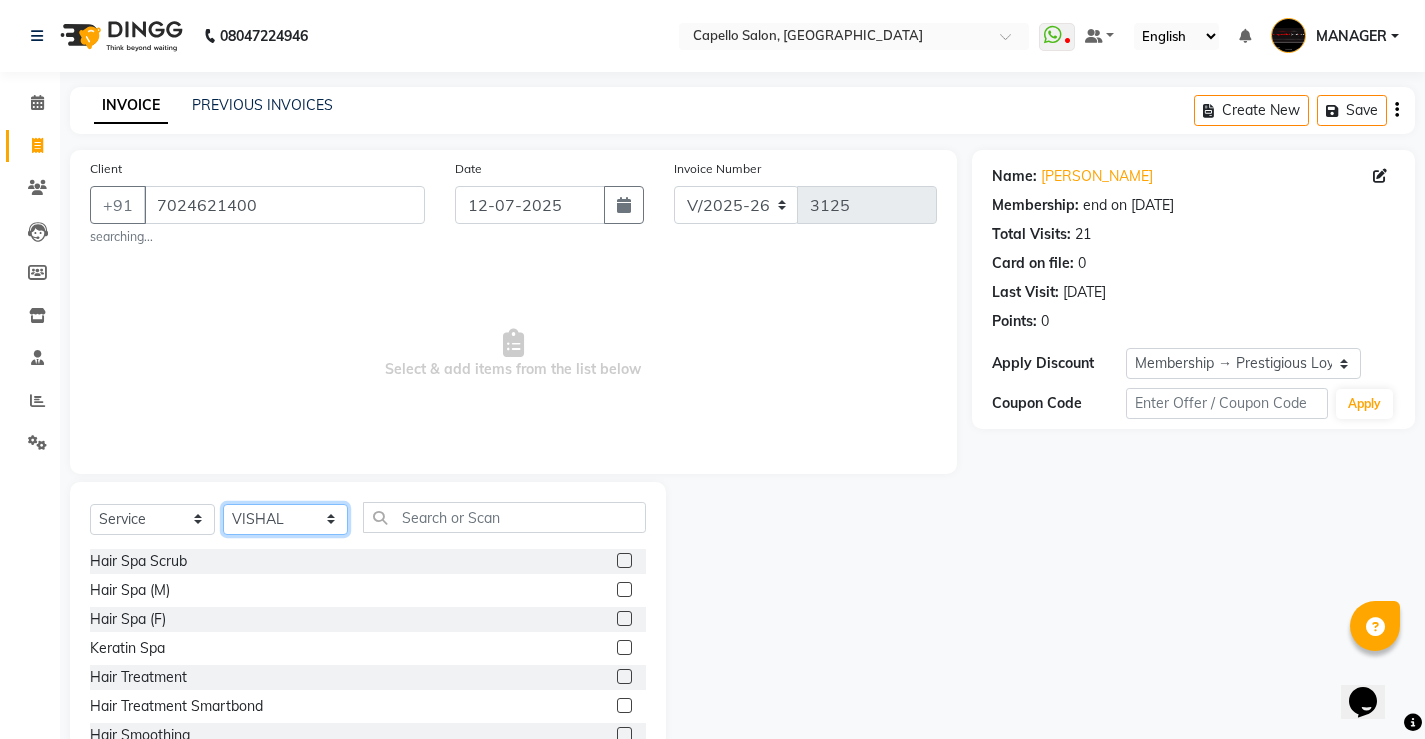 click on "Select Stylist ADMIN AKASH [PERSON_NAME] [PERSON_NAME] MANAGER [PERSON_NAME]  [PERSON_NAME] [PERSON_NAME] [PERSON_NAME]" 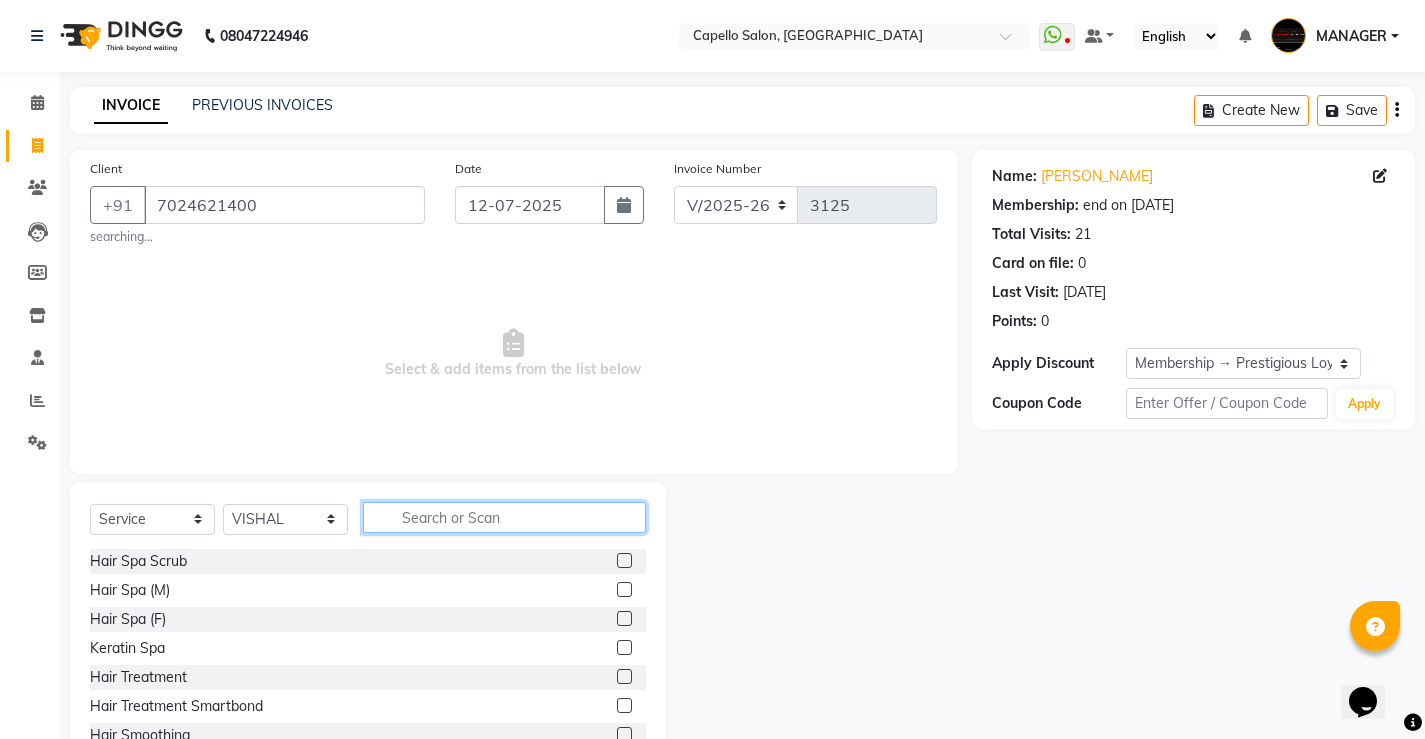 click 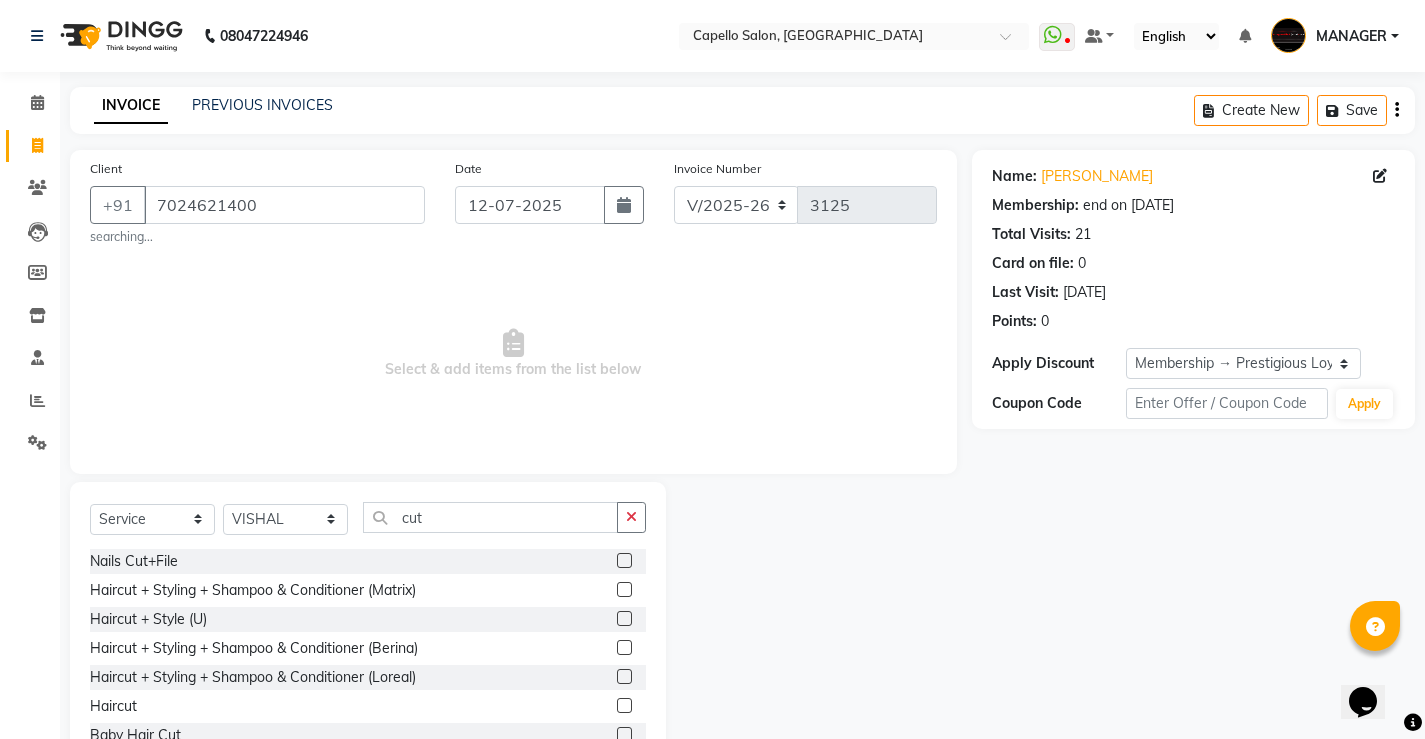 click 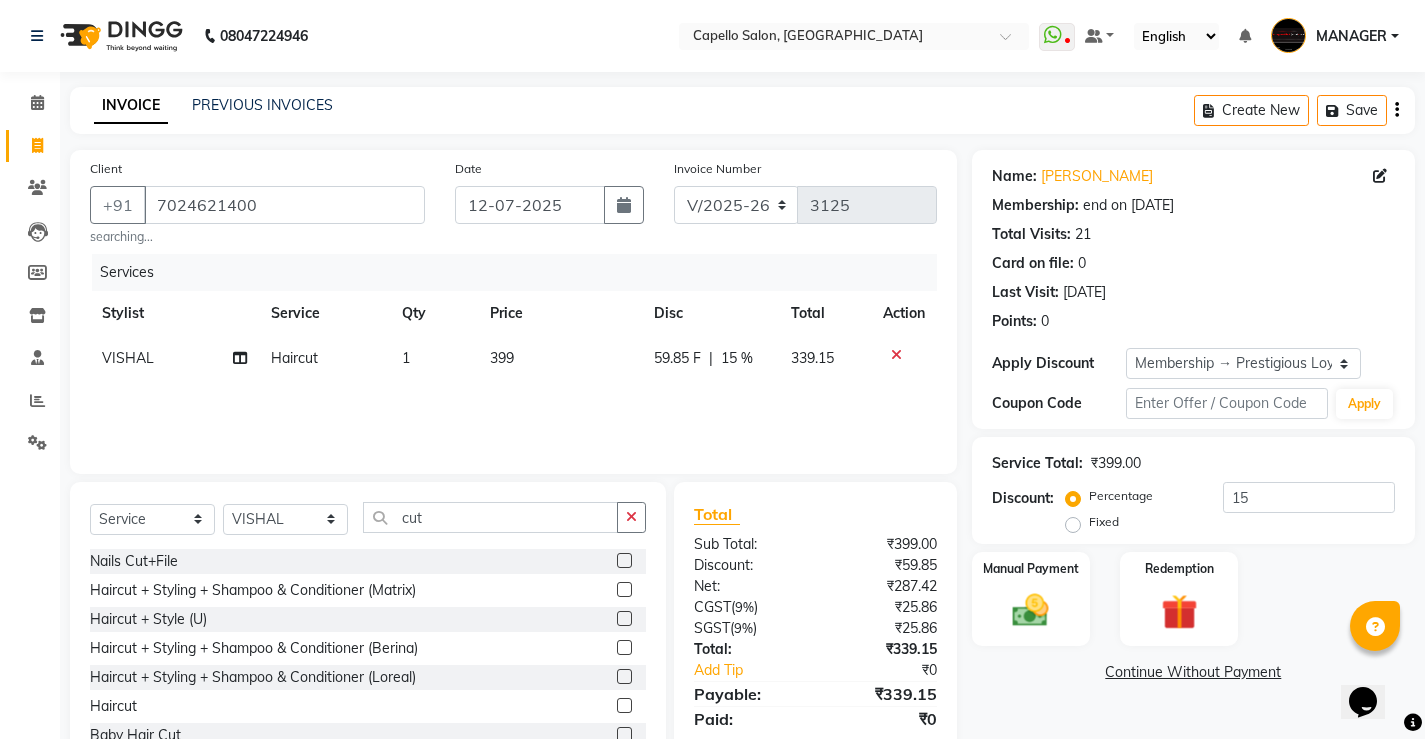 click 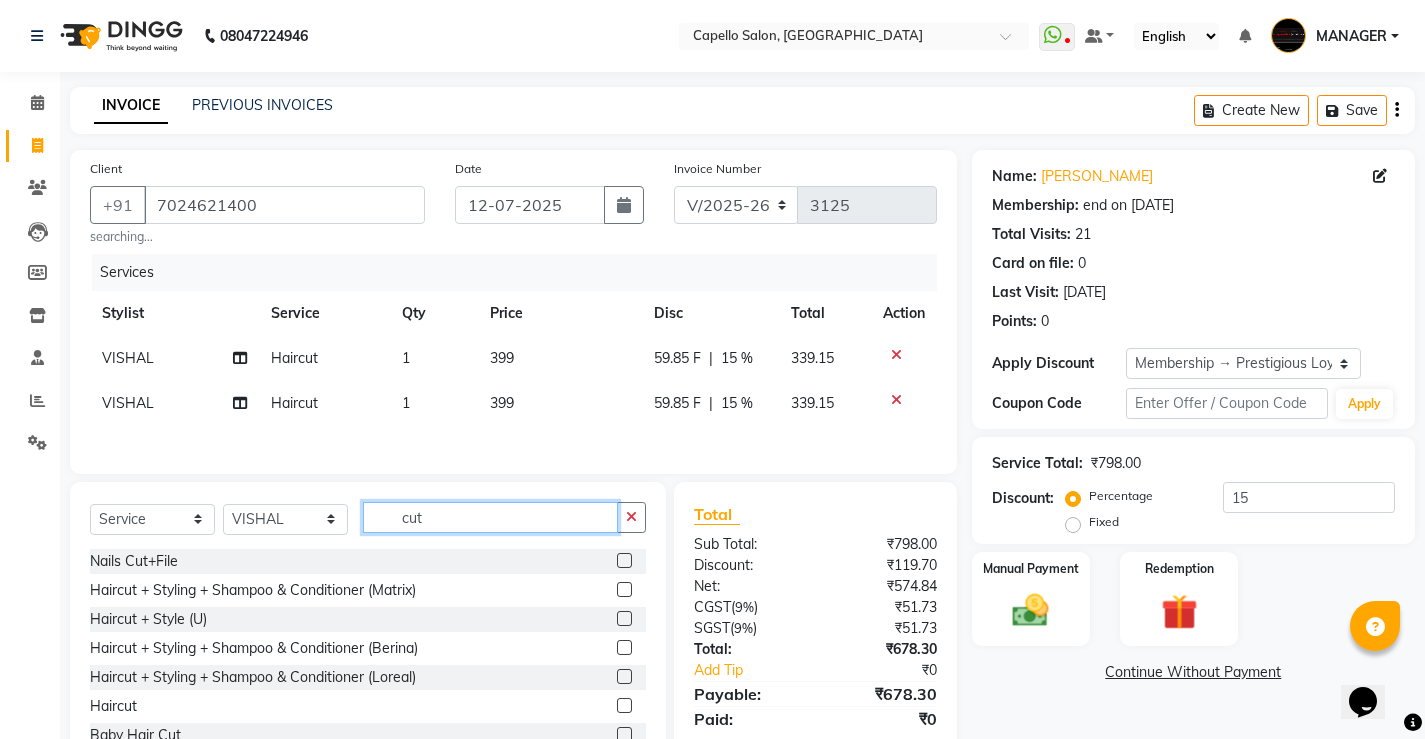 click on "cut" 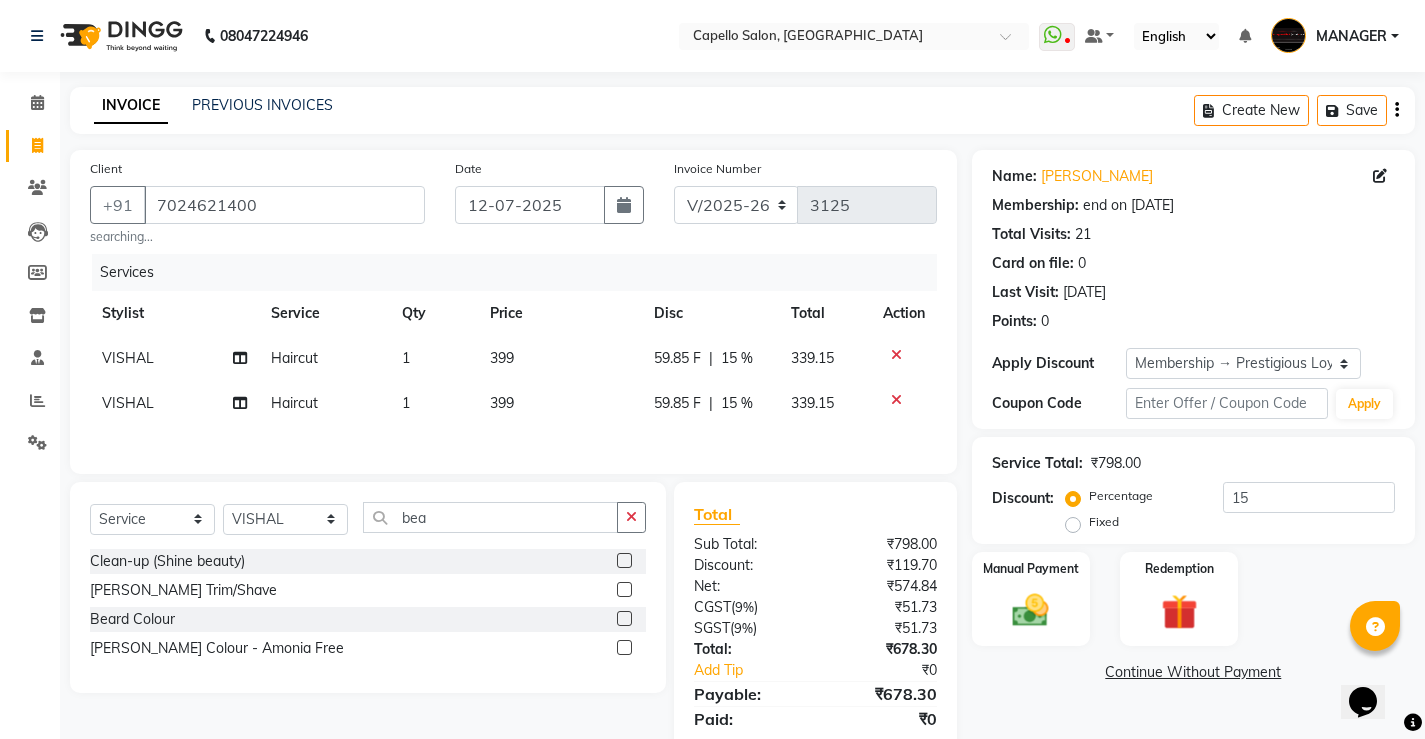 click 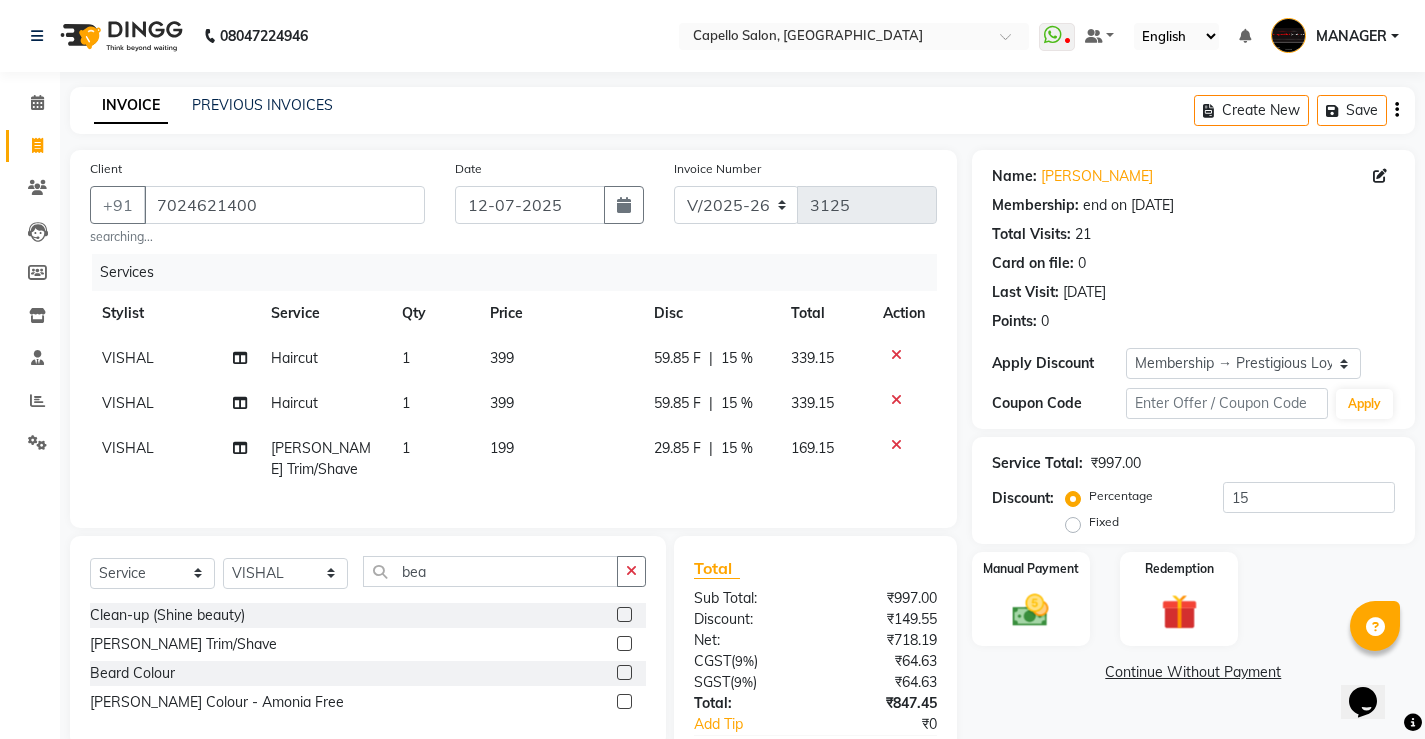 click 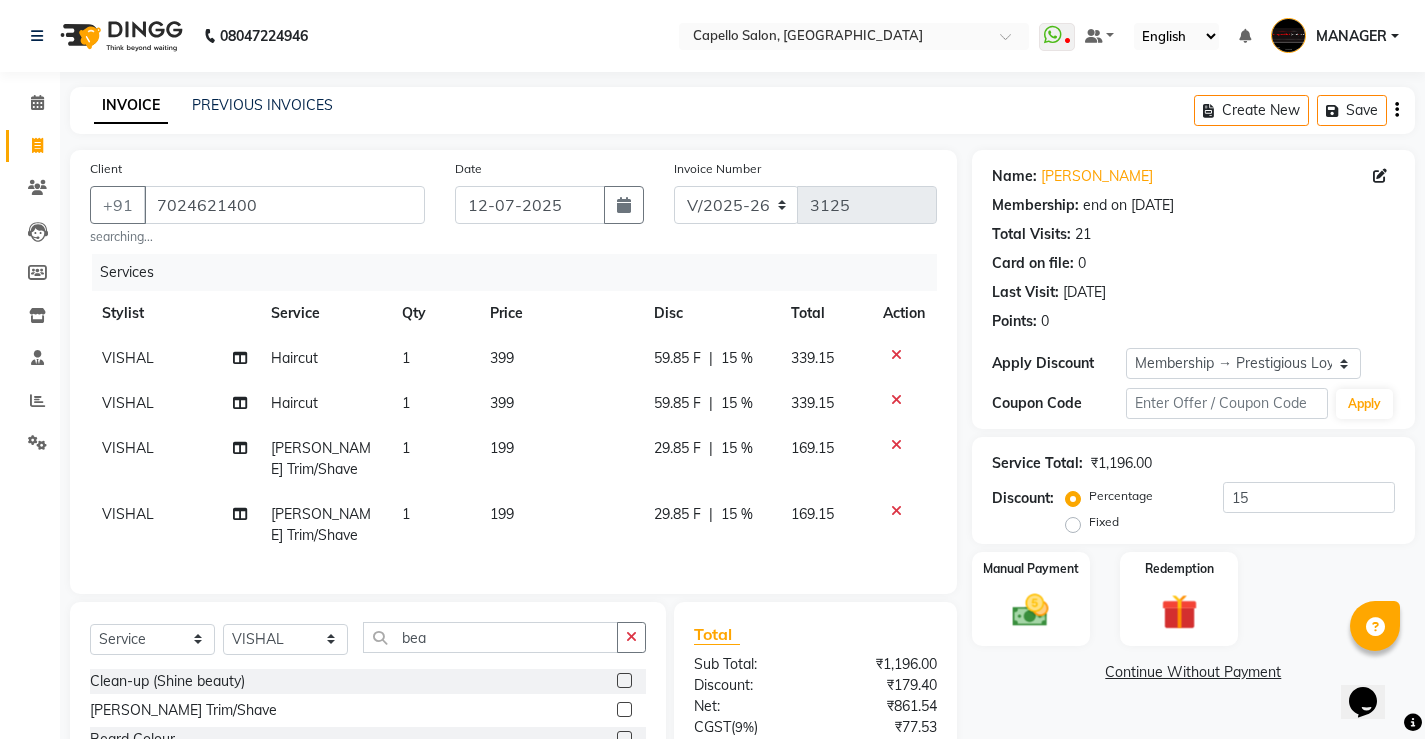 click on "399" 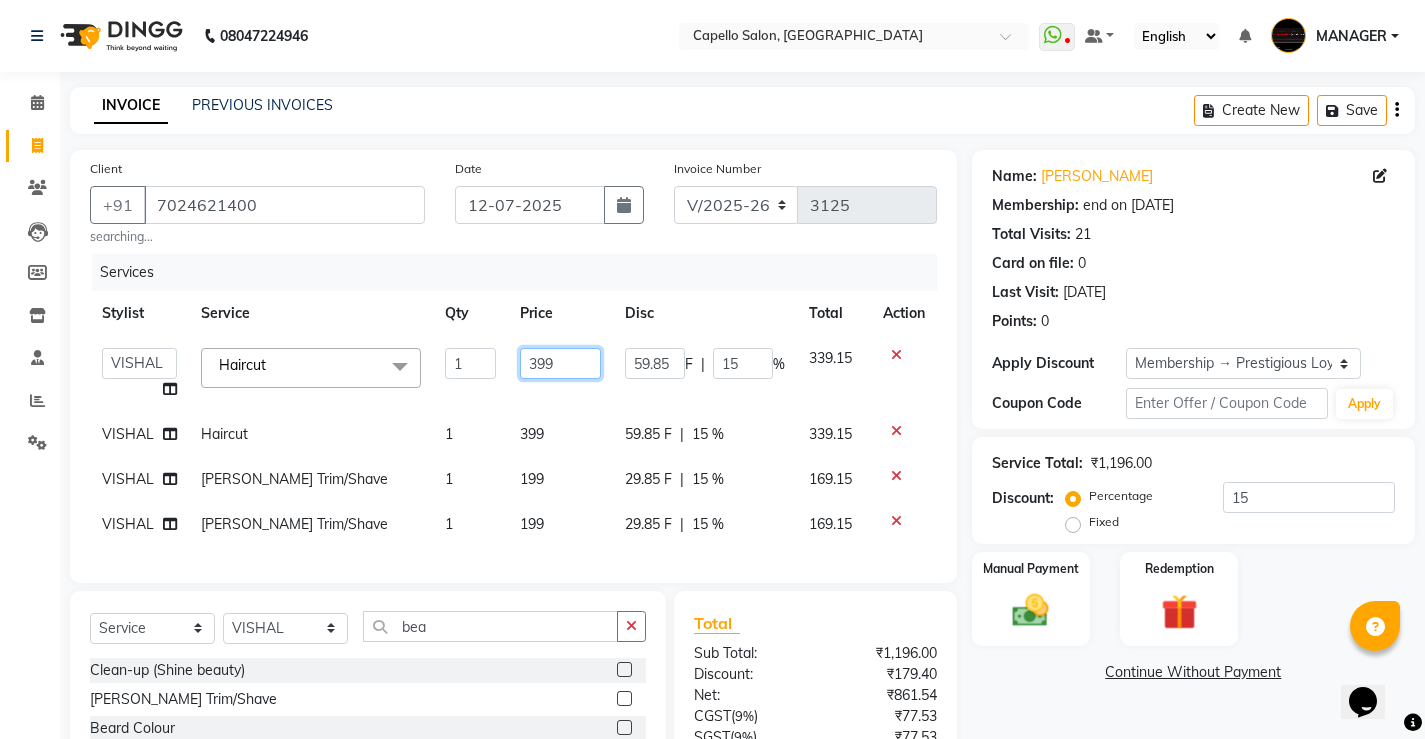 click on "399" 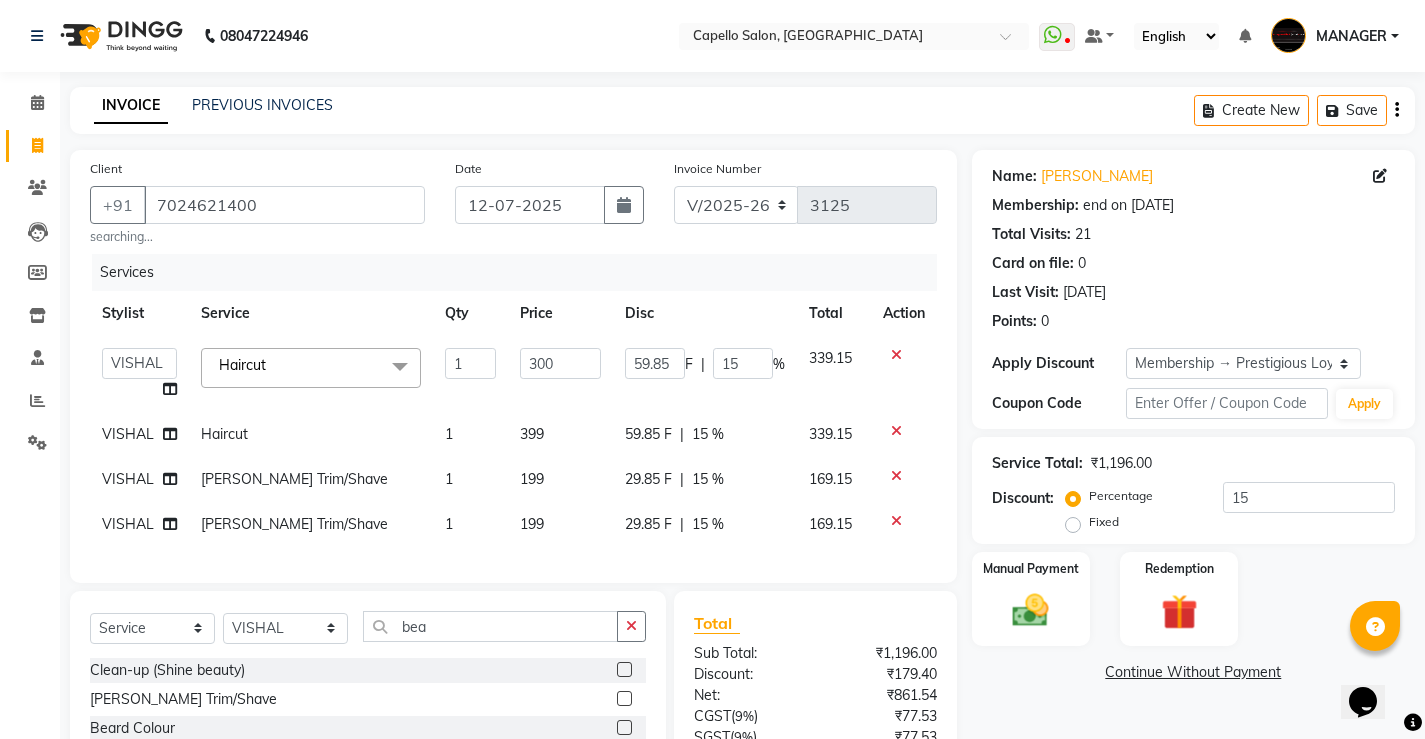 click on "ADMIN   AKASH   [PERSON_NAME]   [PERSON_NAME]   MANAGER   [PERSON_NAME]    [PERSON_NAME]   [PERSON_NAME]   [PERSON_NAME]   VISHAL  Haircut  x Hair Spa Scrub Hair Spa (M) Hair Spa (F) Keratin Spa Hair Treatment Hair Treatment Smartbond Hair Smoothing Hair Straightening Hair Rebonding Hair Keratin Cadiveu Head Massage L Hair Keratin Keramelon Hair [MEDICAL_DATA] Keramelon Scalp Advance (F) Scalp Advance (M) Brillare Anti-[MEDICAL_DATA] oil (F) Nanoplastia treatment Brillare Hairfall Control oil (F) Brillare Hairfall Control oil (M) Brillare Anti-[MEDICAL_DATA] oil (M) Reflexology (U lux) 1400 Face Bleach Face D-Tan Face Clean Up Clean-up (Shine beauty) Facial Actiblend Glass Facial Mask Signature Facial Deluxe Facial Luxury Facial Magical Facial Premium Facial Royal Treatment Skinora Age Control F Treatment ( Snow Algae&Saffron) Skinora Calming Treatment (Avacado & Oat) Skinora Hydra Treatment (Butter&Coconut Milk) Skinora Mattifying Treatment ( Citron&Seabuck) Skinora Radiance Treatment ( Kakadu& Lakadong) Classic Manicure Classic Pedicure 1" 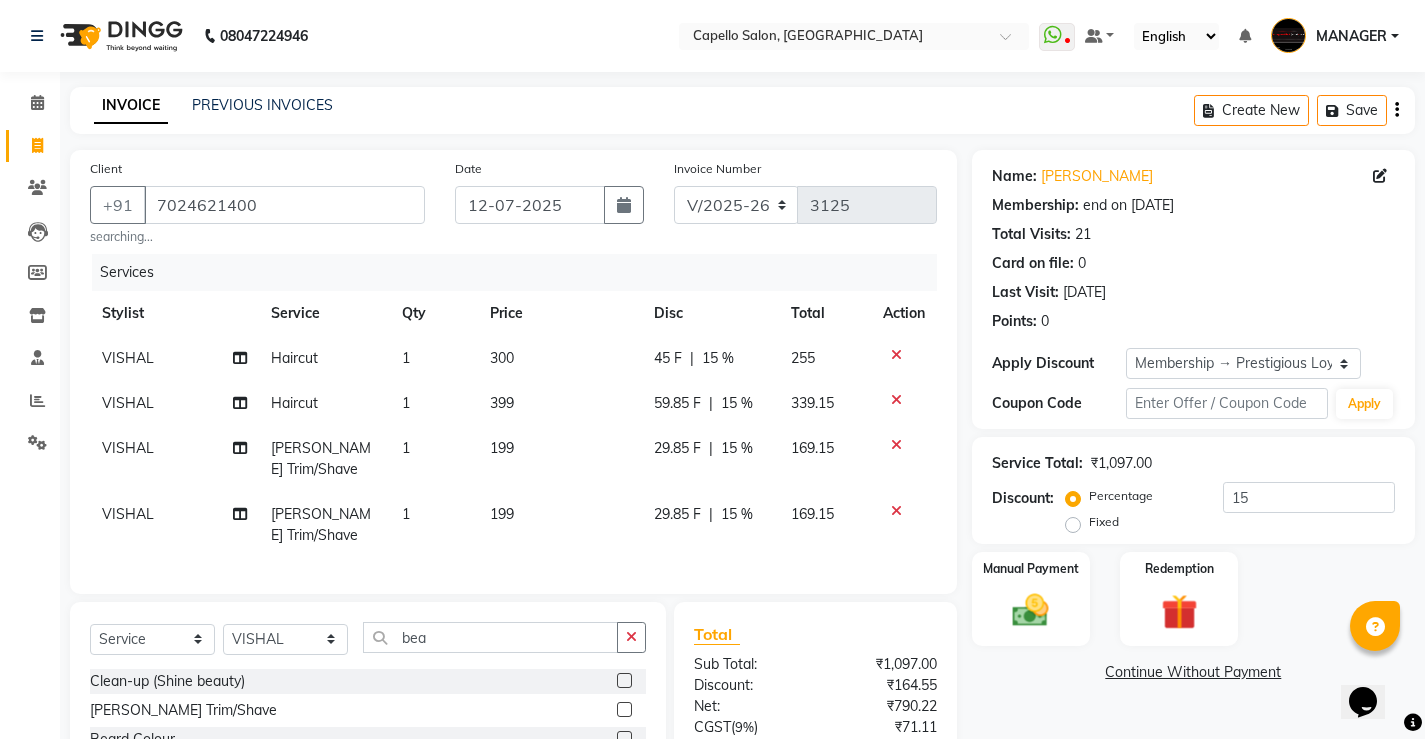 click on "399" 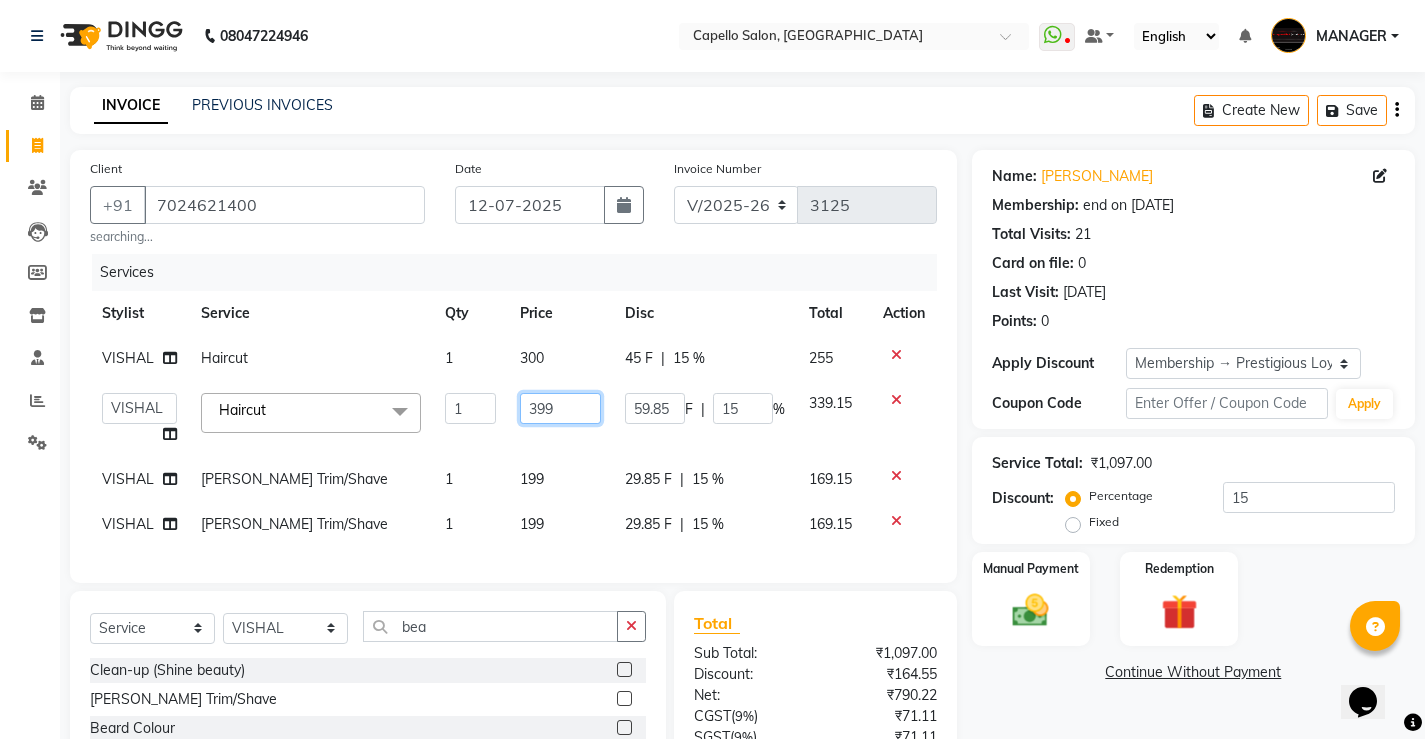 click on "399" 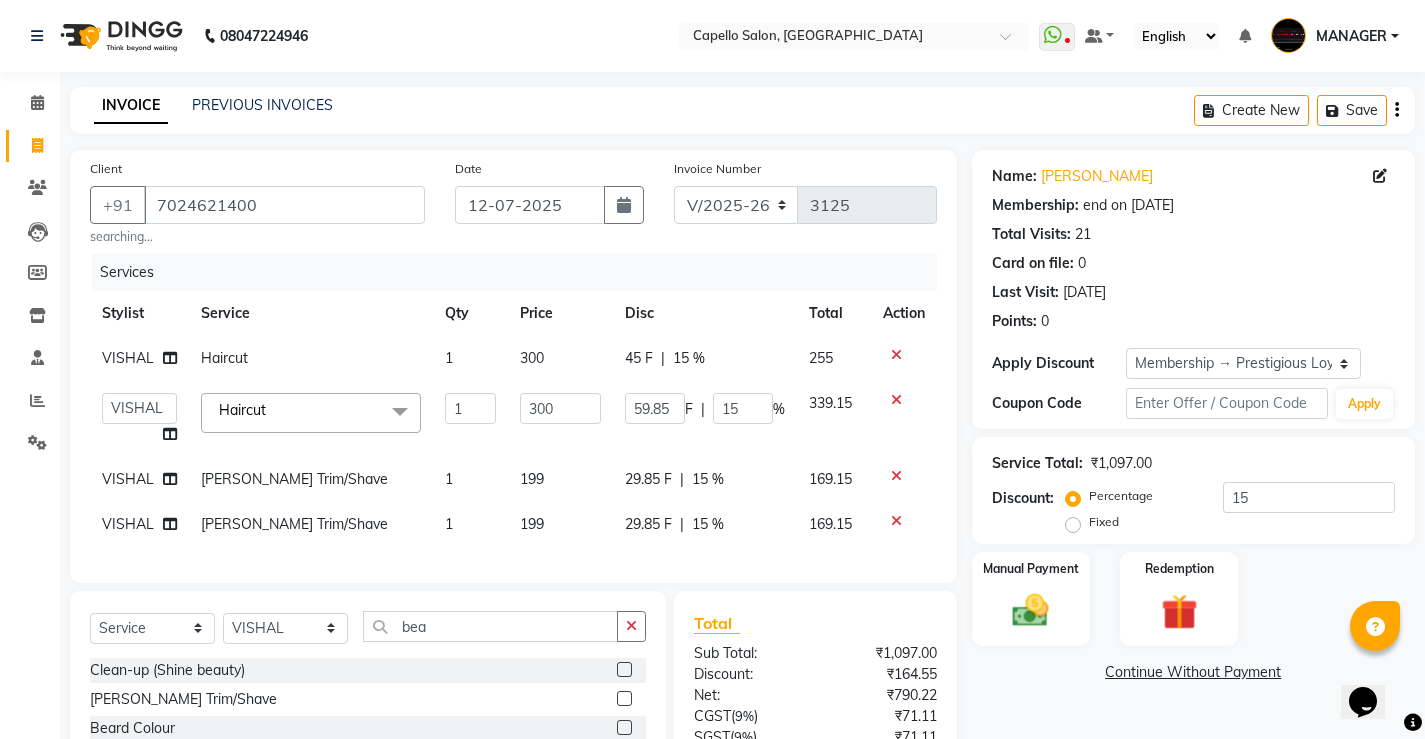 click on "199" 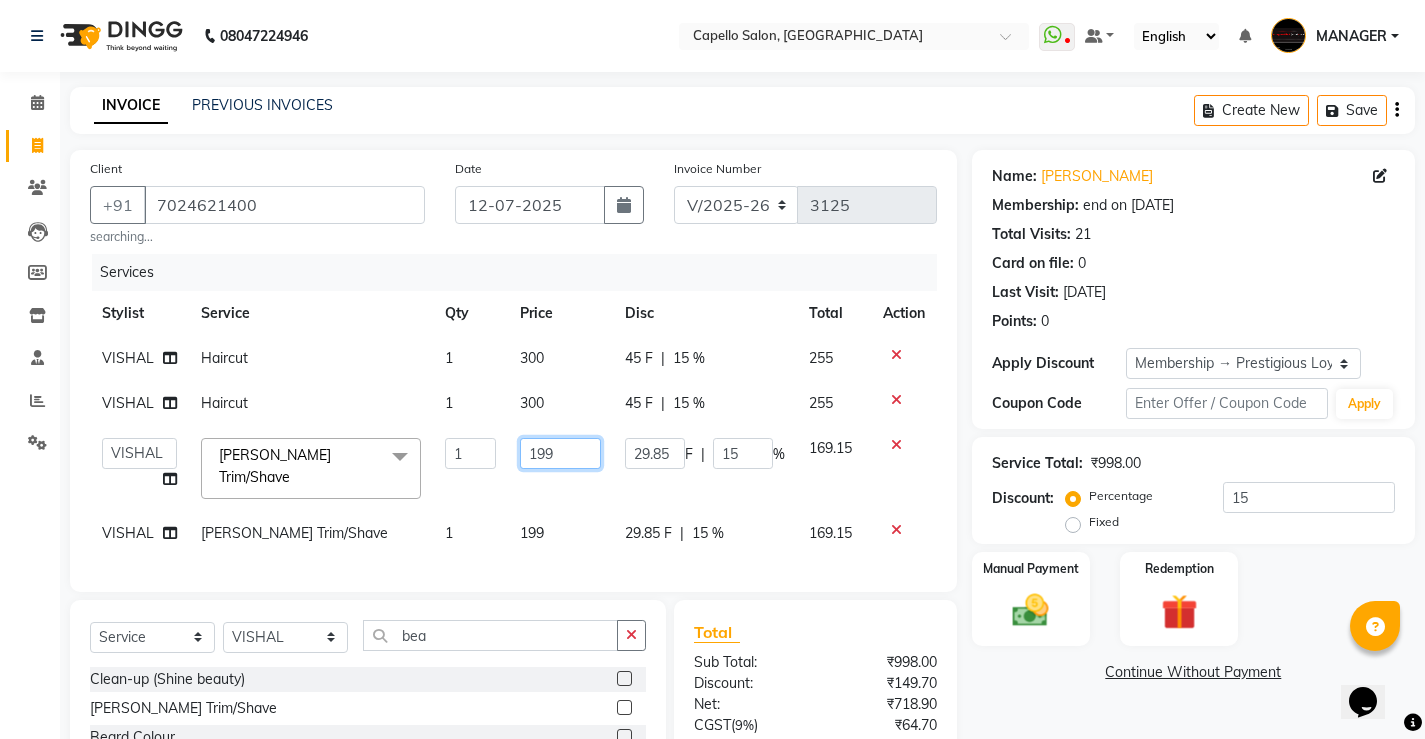 click on "199" 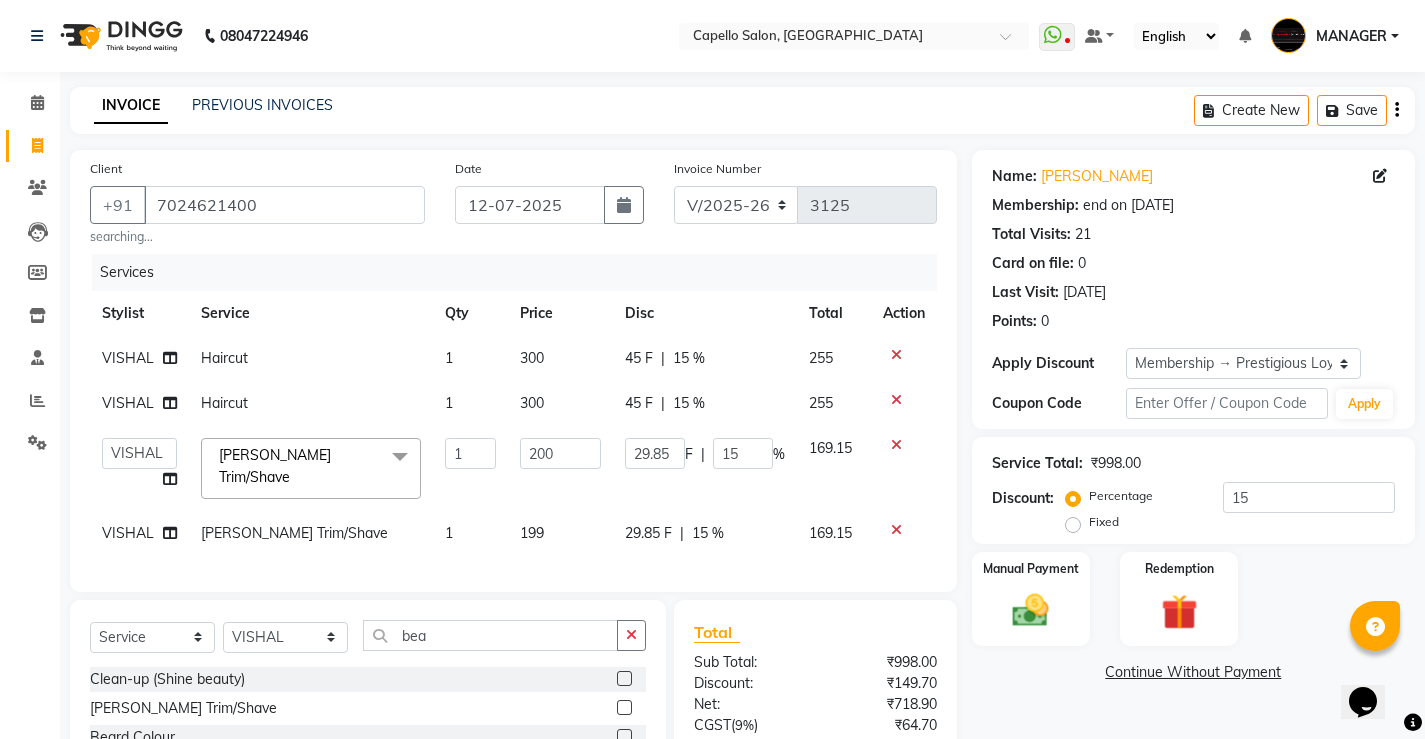 click on "199" 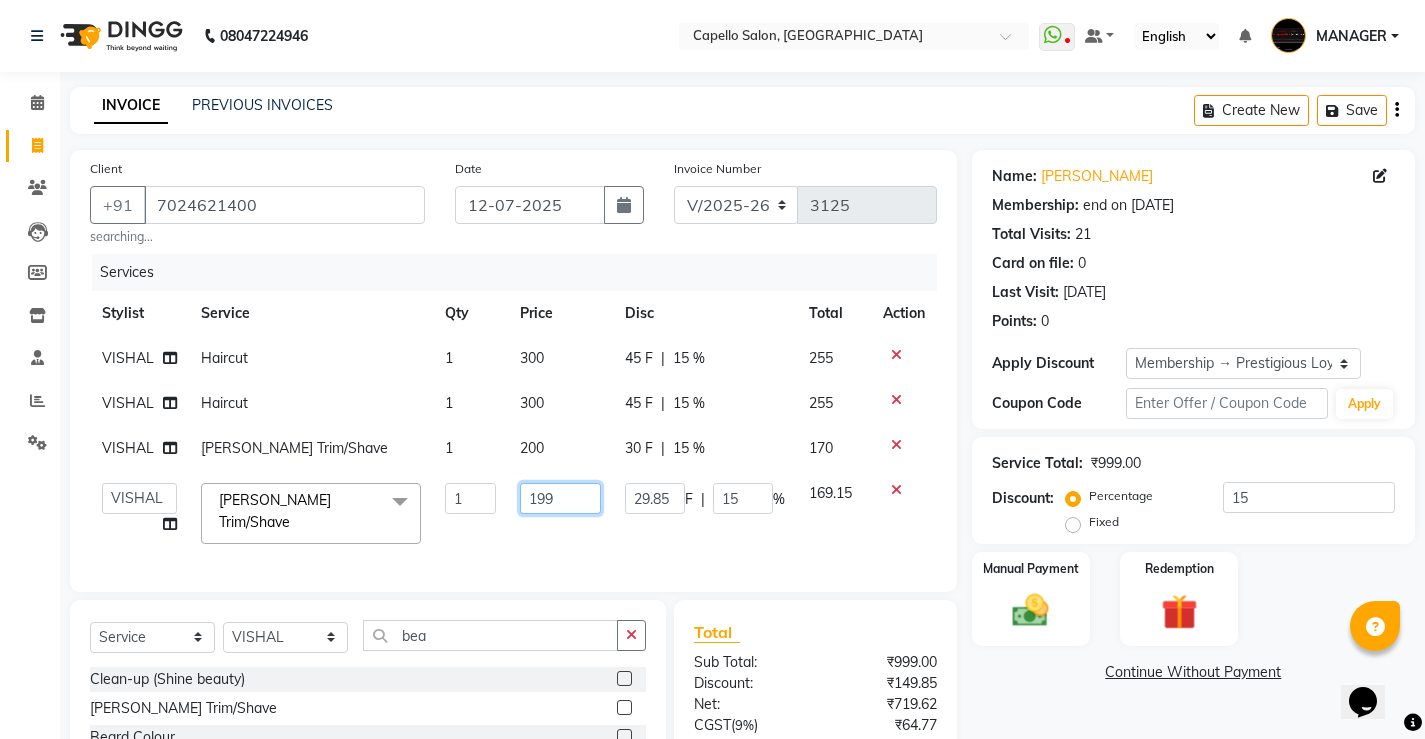 click on "199" 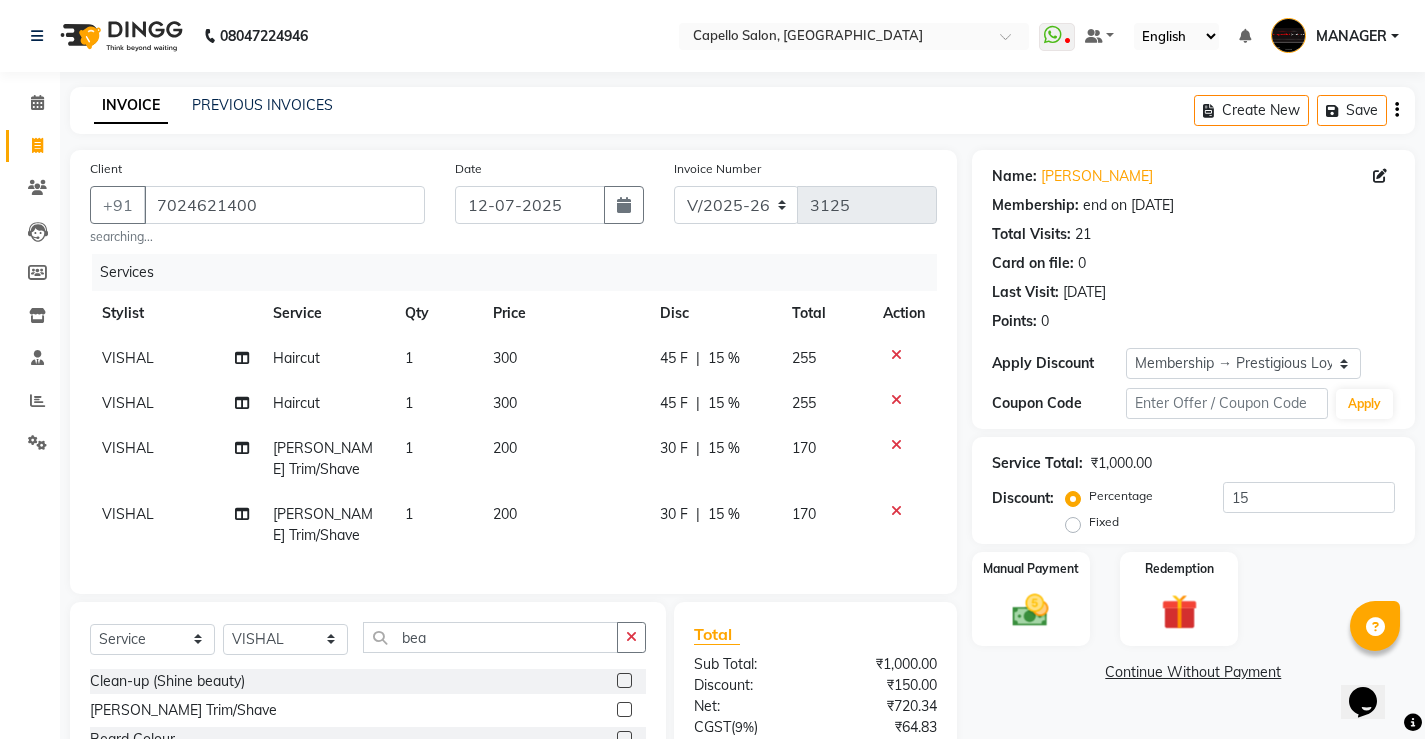 click on "200" 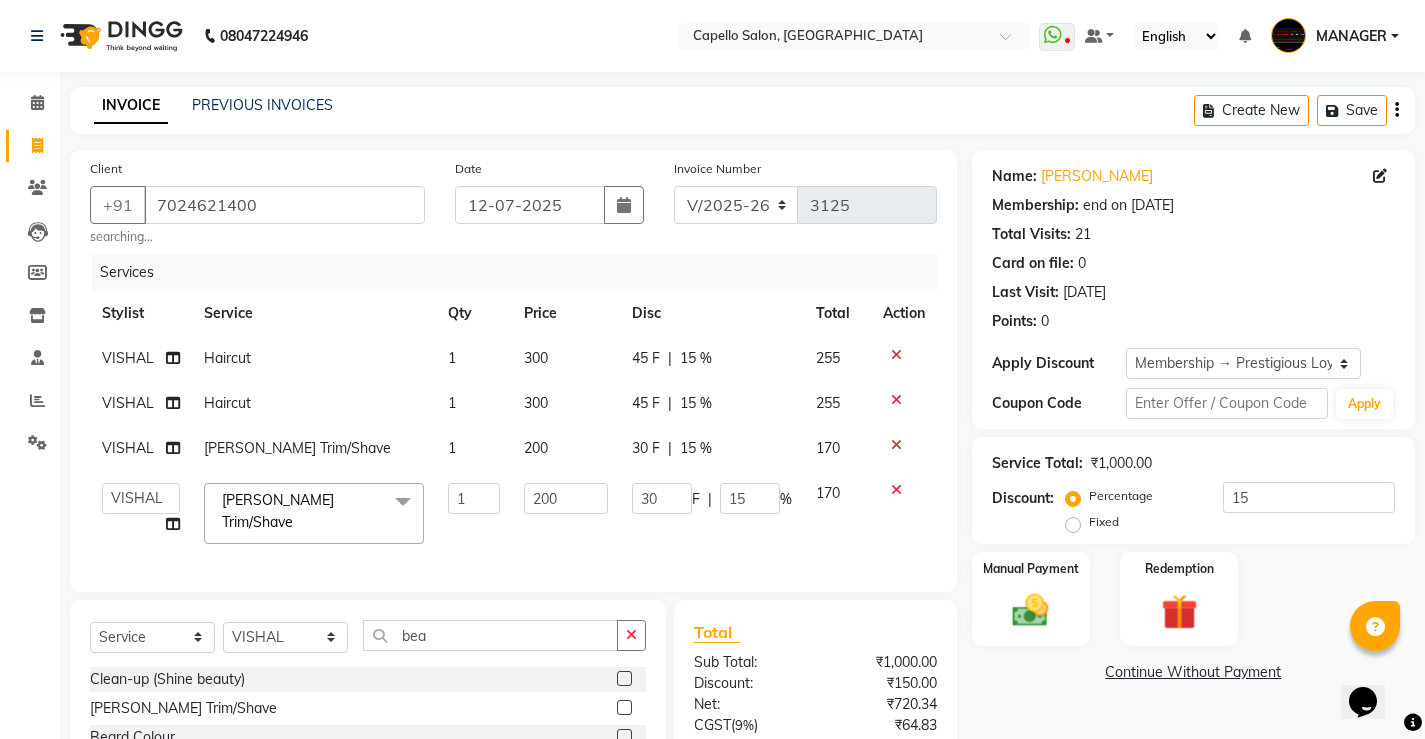 click on "VISHAL" 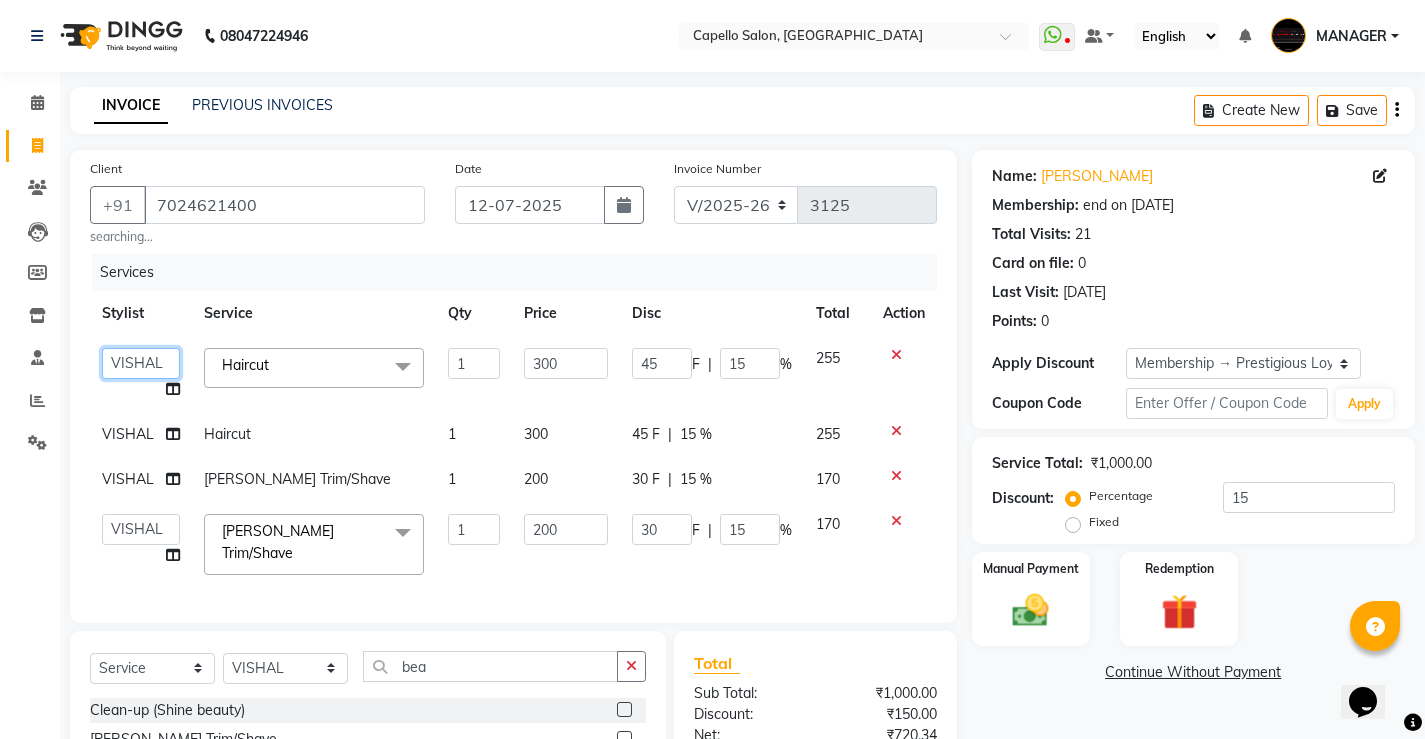 click on "[PERSON_NAME]   [PERSON_NAME]   MANAGER   [PERSON_NAME]    [PERSON_NAME]   [PERSON_NAME]   [PERSON_NAME]" 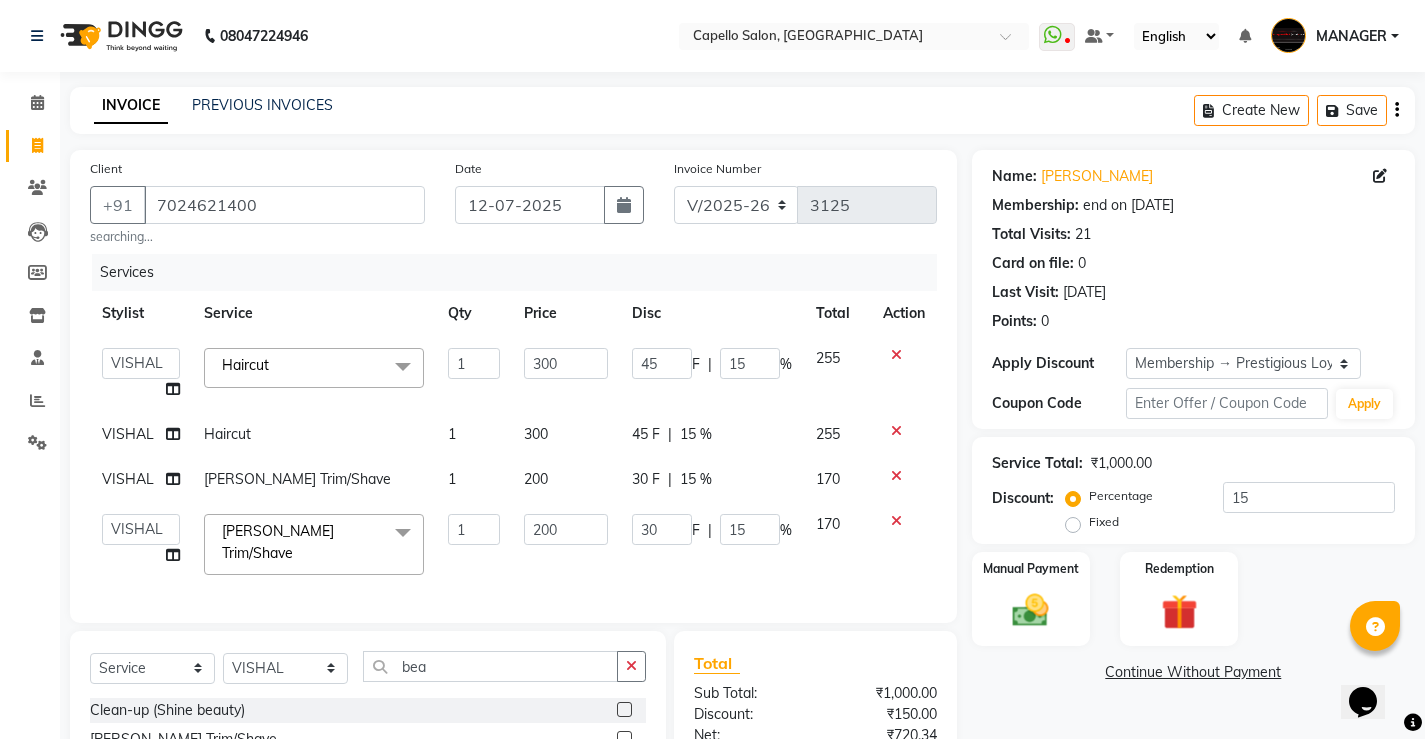 click on "Haircut" 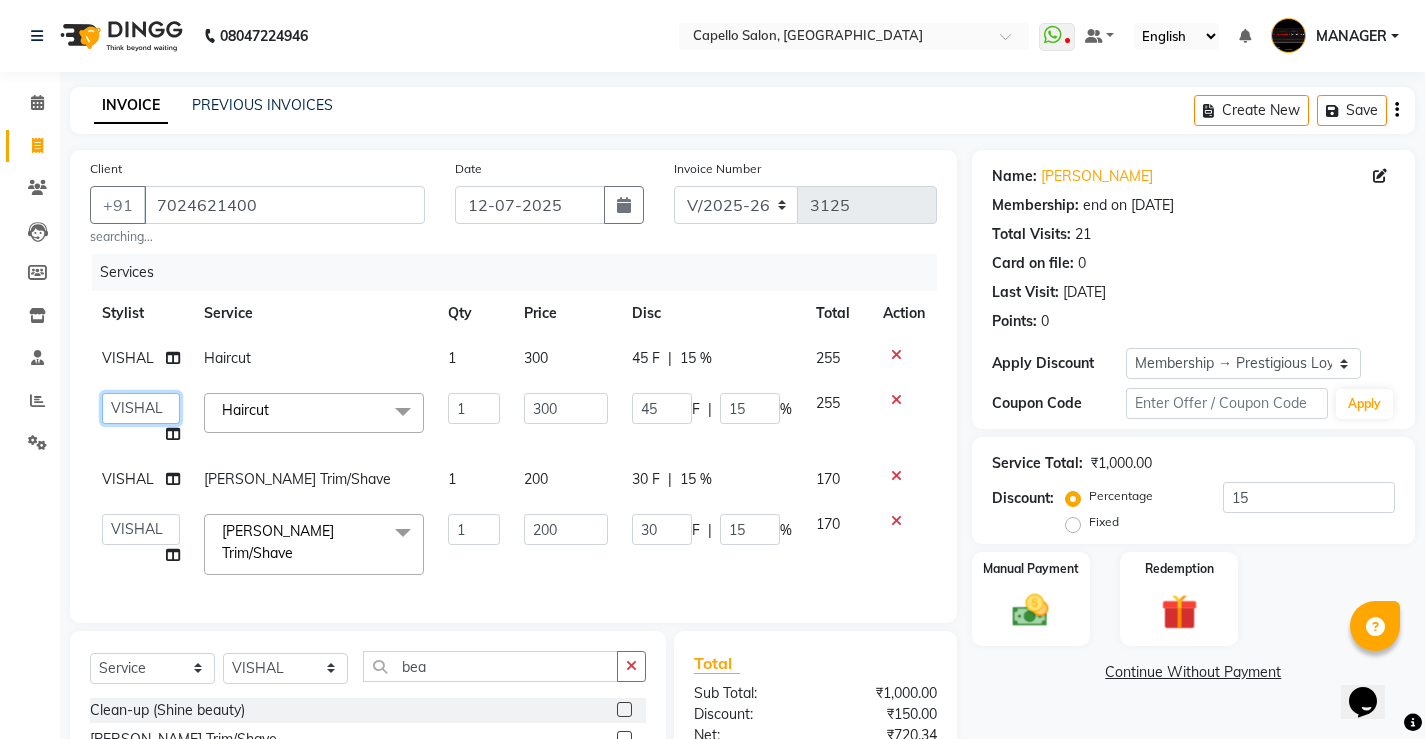 click on "[PERSON_NAME]   [PERSON_NAME]   MANAGER   [PERSON_NAME]    [PERSON_NAME]   [PERSON_NAME]   [PERSON_NAME]" 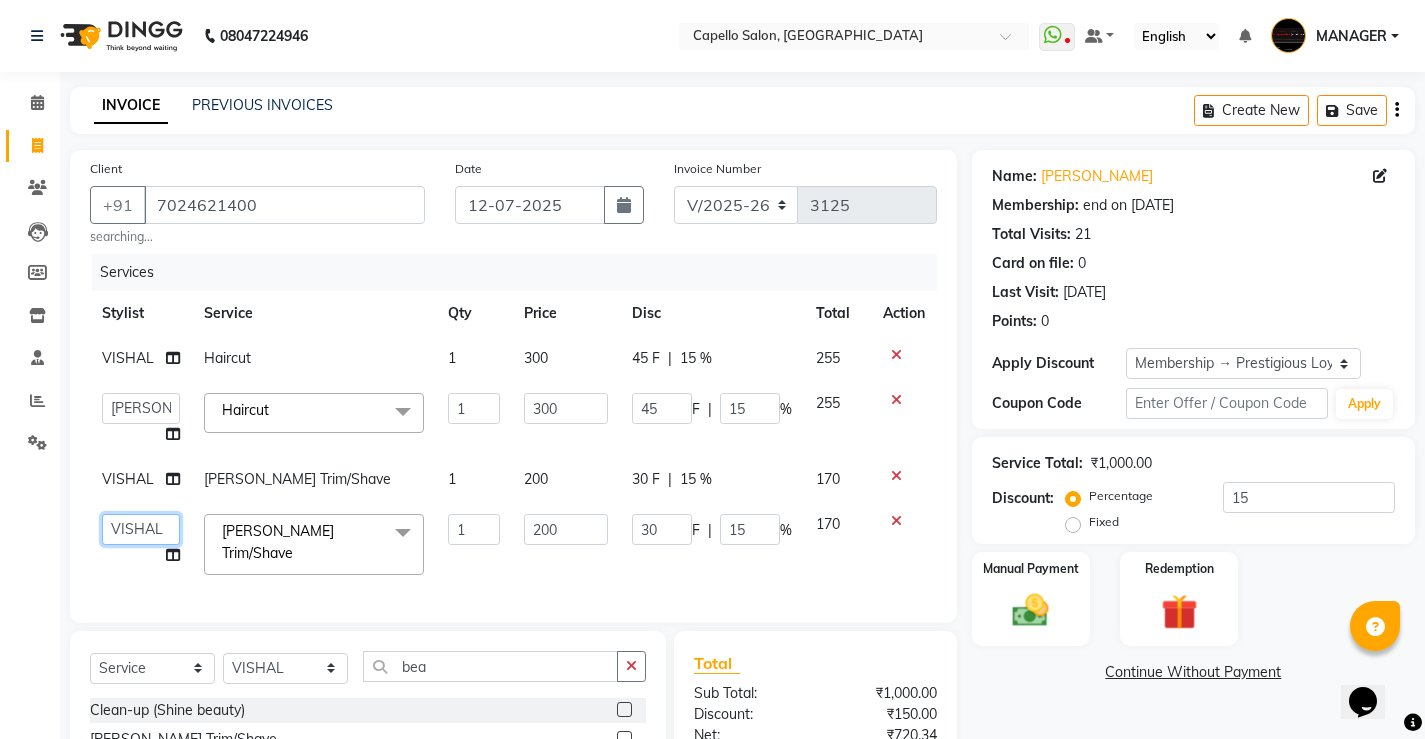click on "[PERSON_NAME]   [PERSON_NAME]   MANAGER   [PERSON_NAME]    [PERSON_NAME]   [PERSON_NAME]   [PERSON_NAME]" 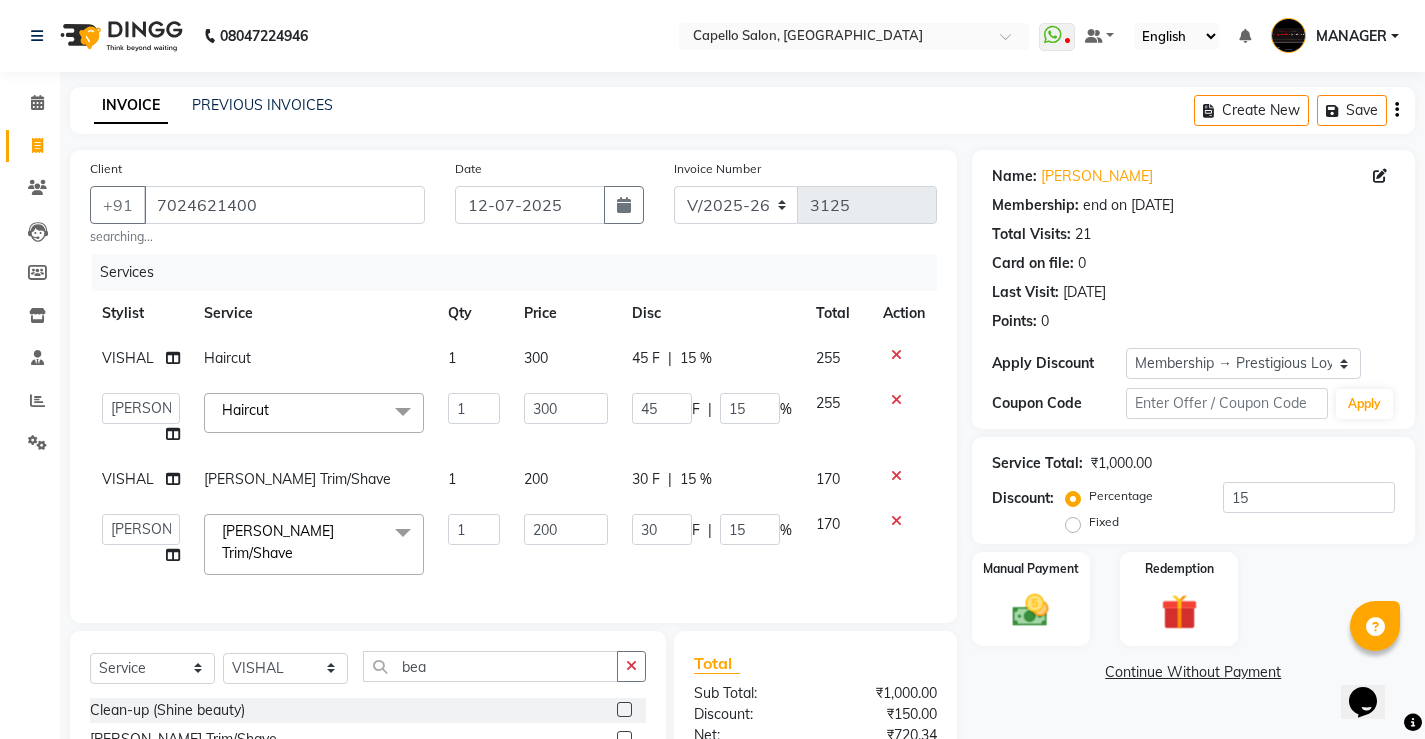 click on "Name: Ravil Jaiswal Membership: end on 01-02-2027 Total Visits:  21 Card on file:  0 Last Visit:   14-06-2025 Points:   0  Apply Discount Select Membership → Prestigious Loyalty Membership Coupon Code Apply Service Total:  ₹1,000.00  Discount:  Percentage   Fixed  15 Manual Payment Redemption  Continue Without Payment" 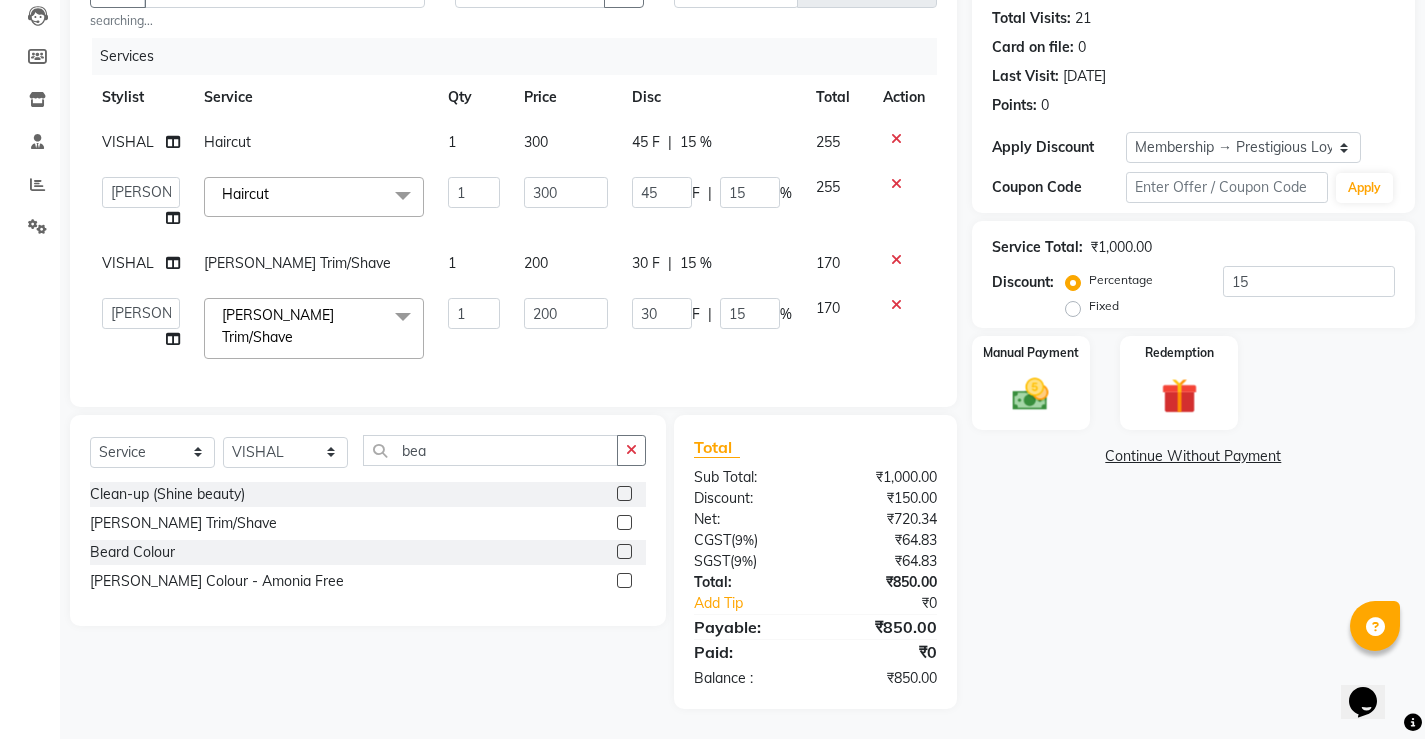 scroll, scrollTop: 122, scrollLeft: 0, axis: vertical 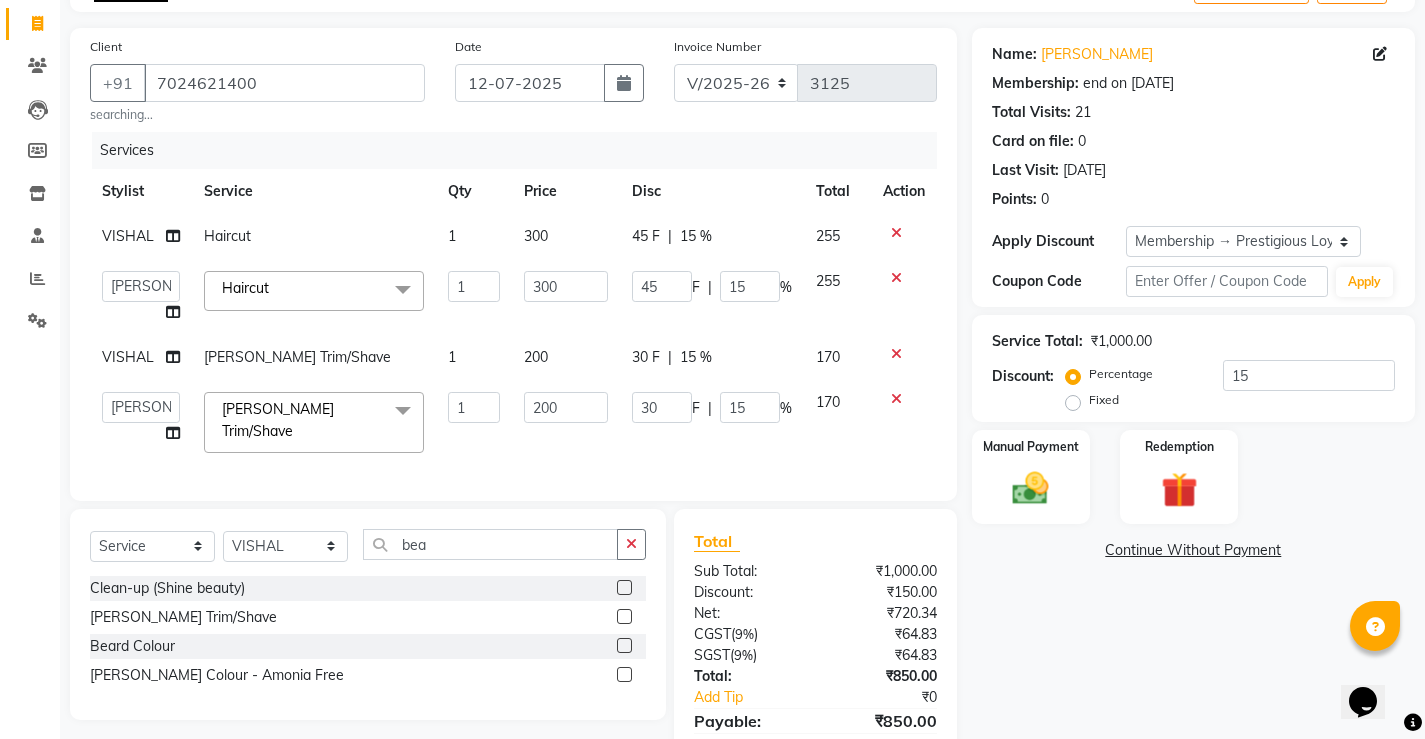 click 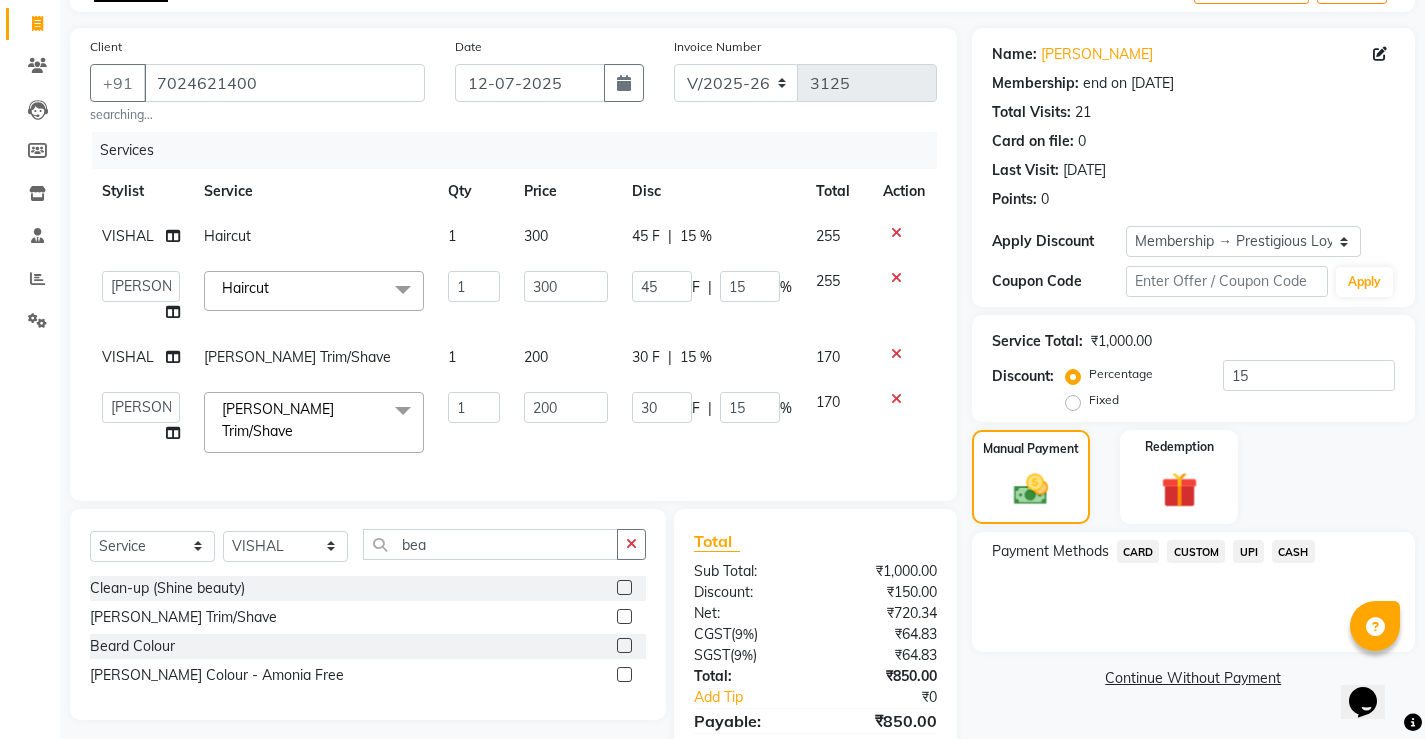 click on "UPI" 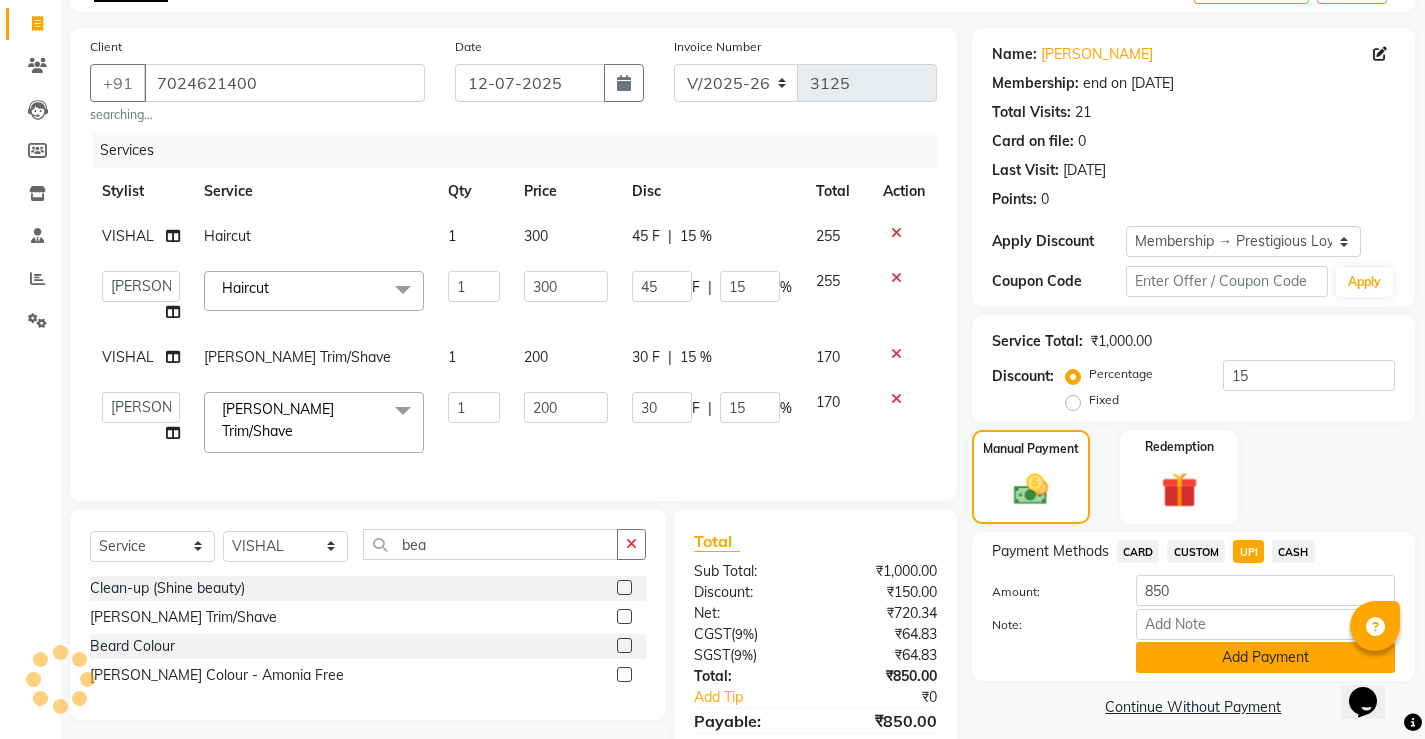 click on "Add Payment" 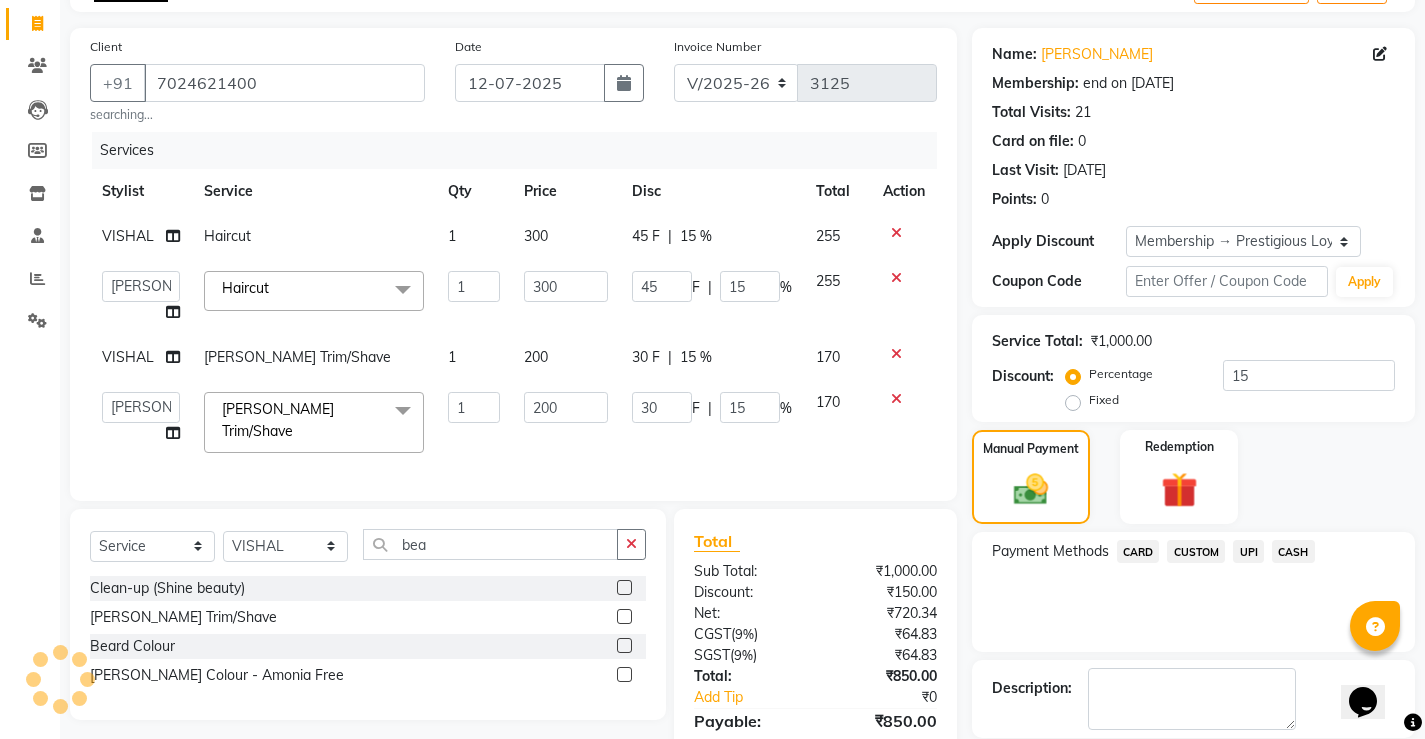 scroll, scrollTop: 222, scrollLeft: 0, axis: vertical 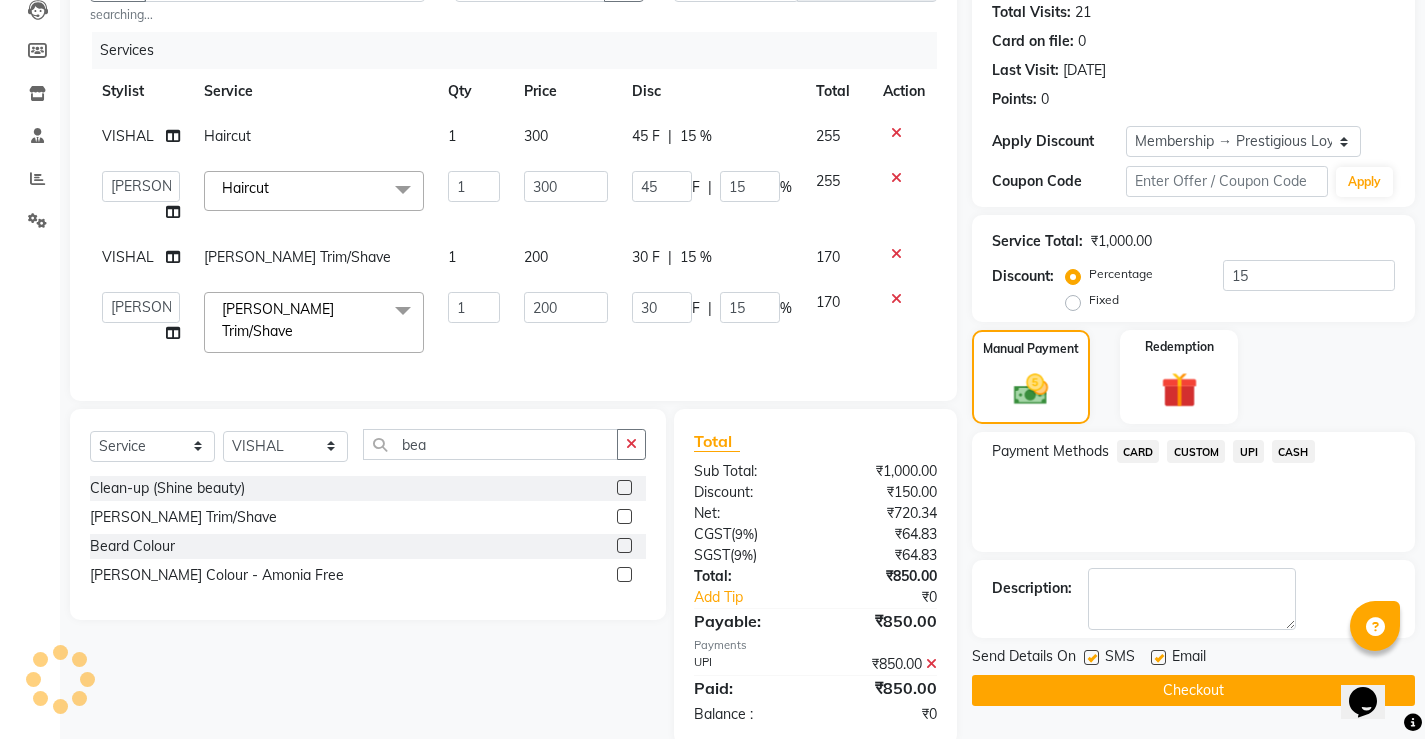 click on "Checkout" 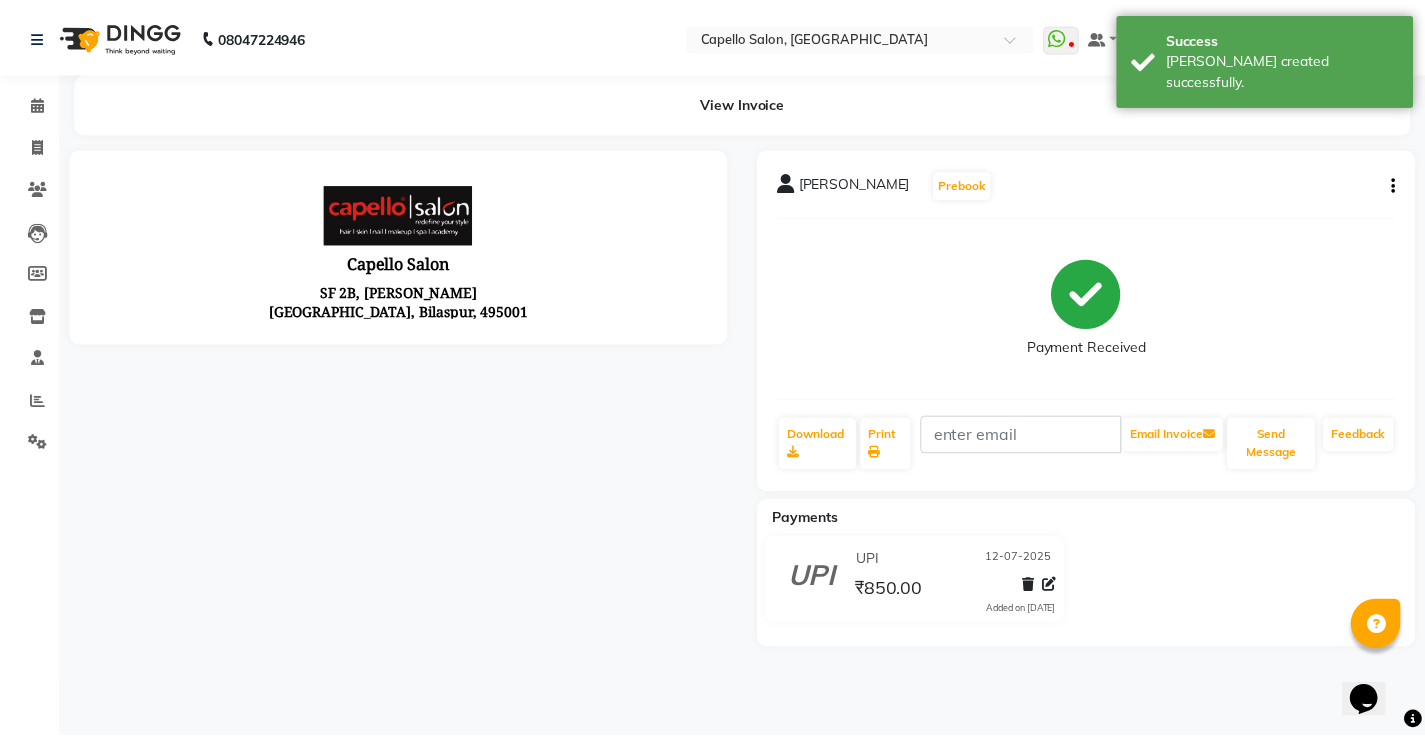 scroll, scrollTop: 0, scrollLeft: 0, axis: both 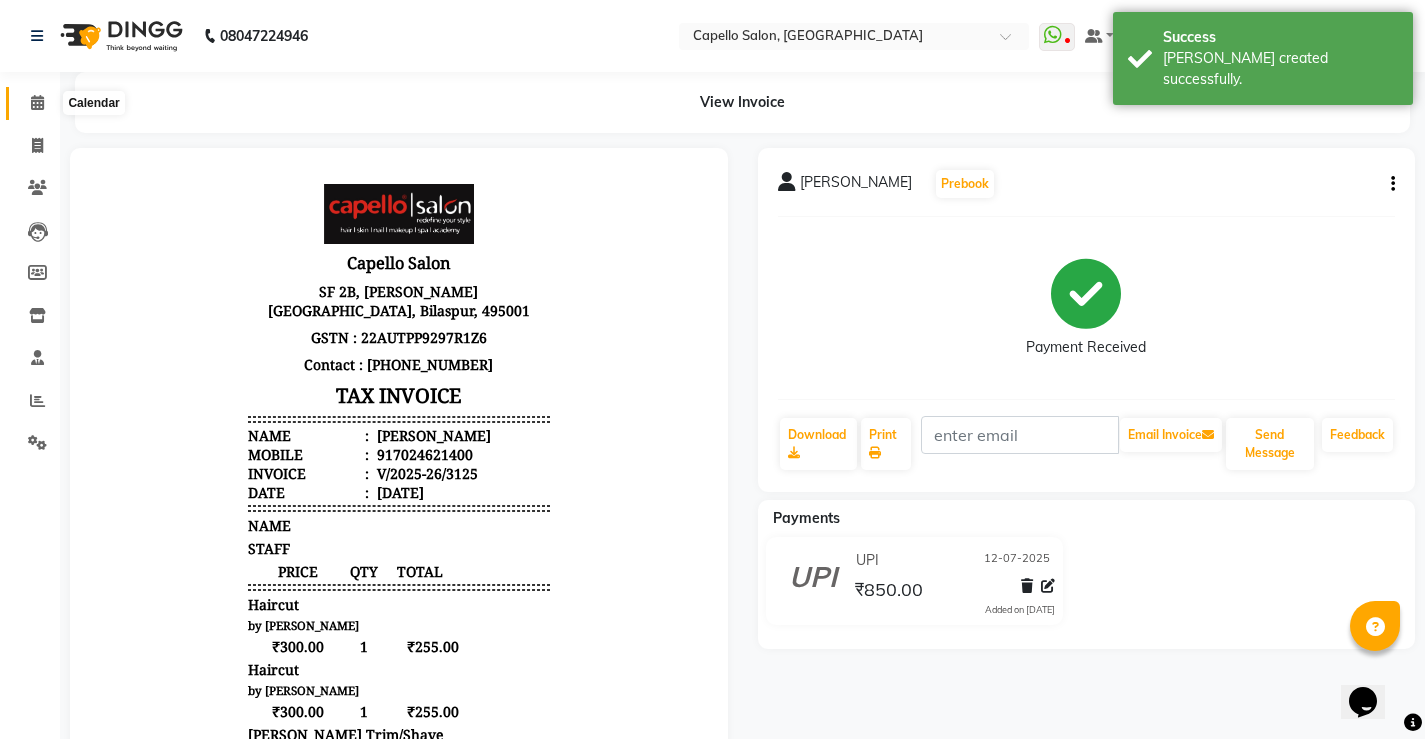 click 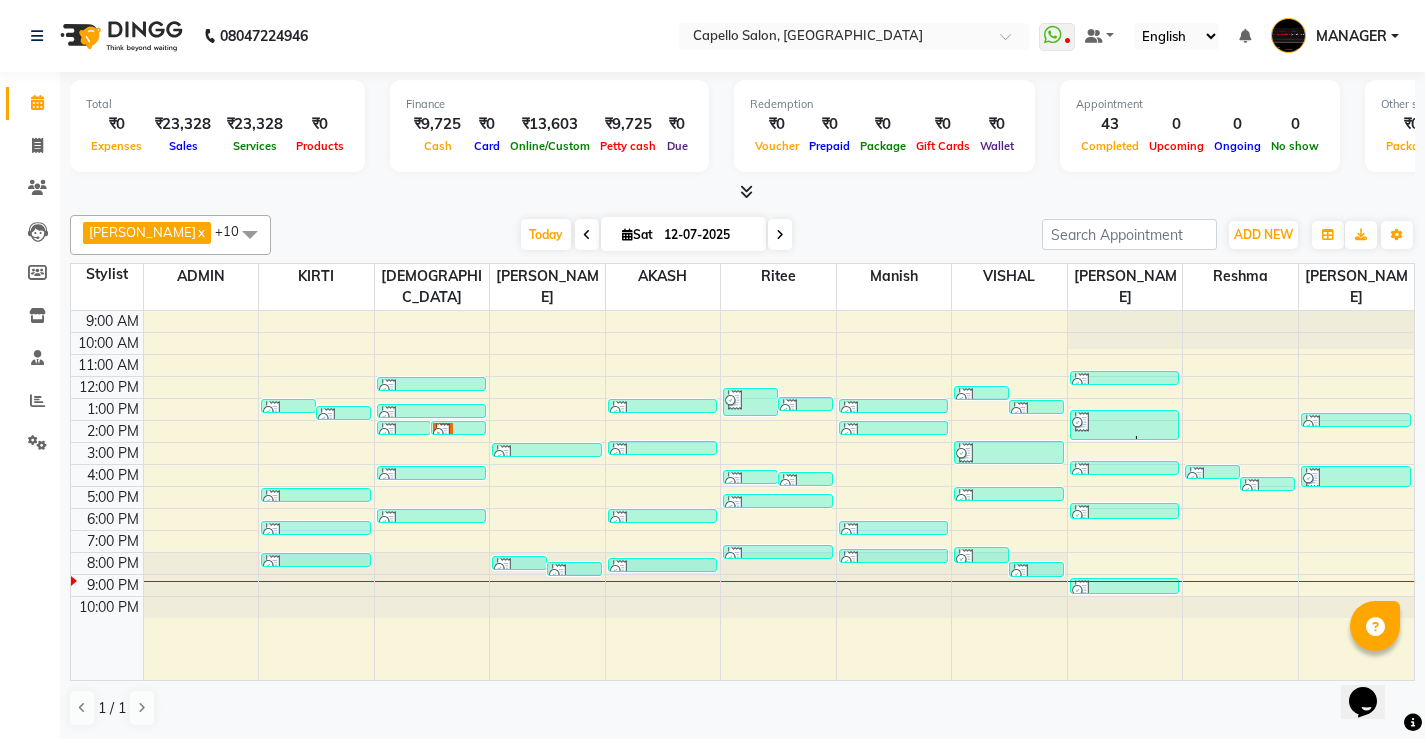 scroll, scrollTop: 1, scrollLeft: 0, axis: vertical 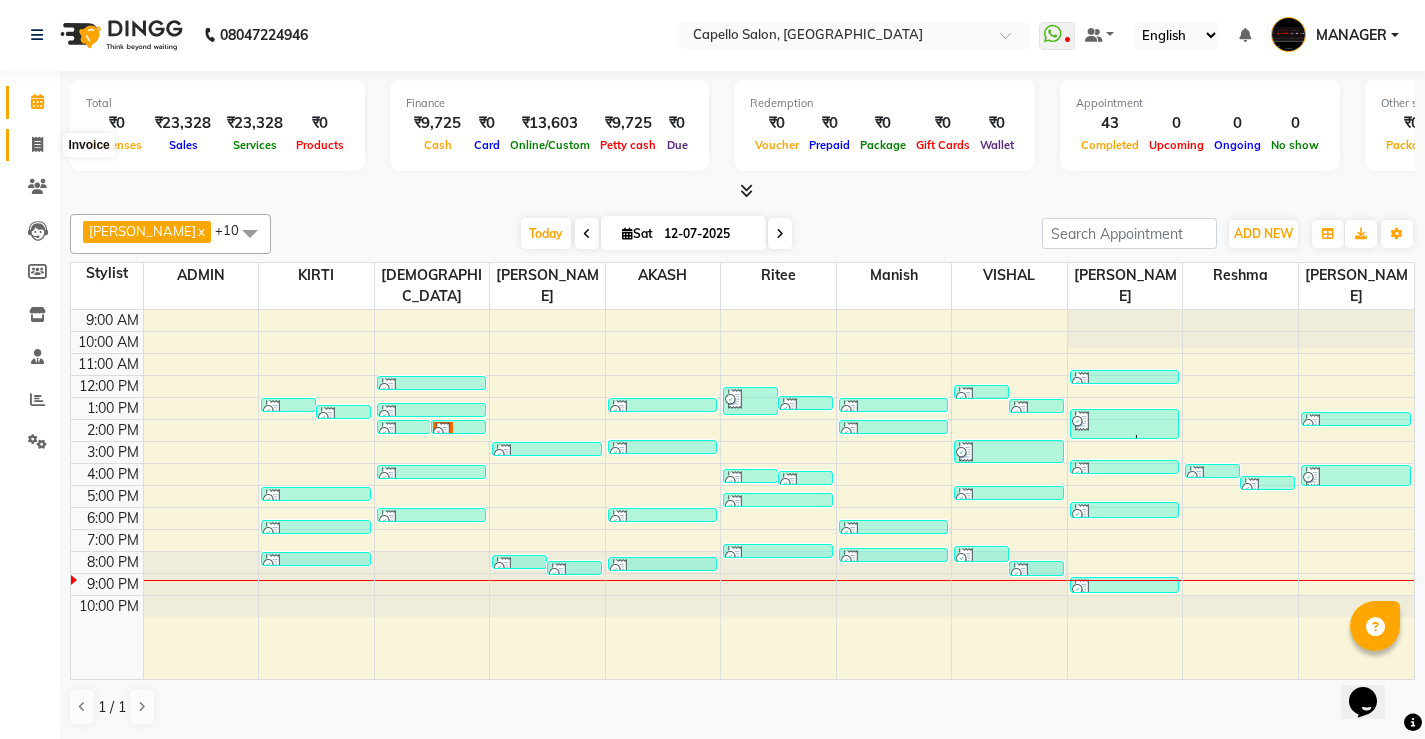 click 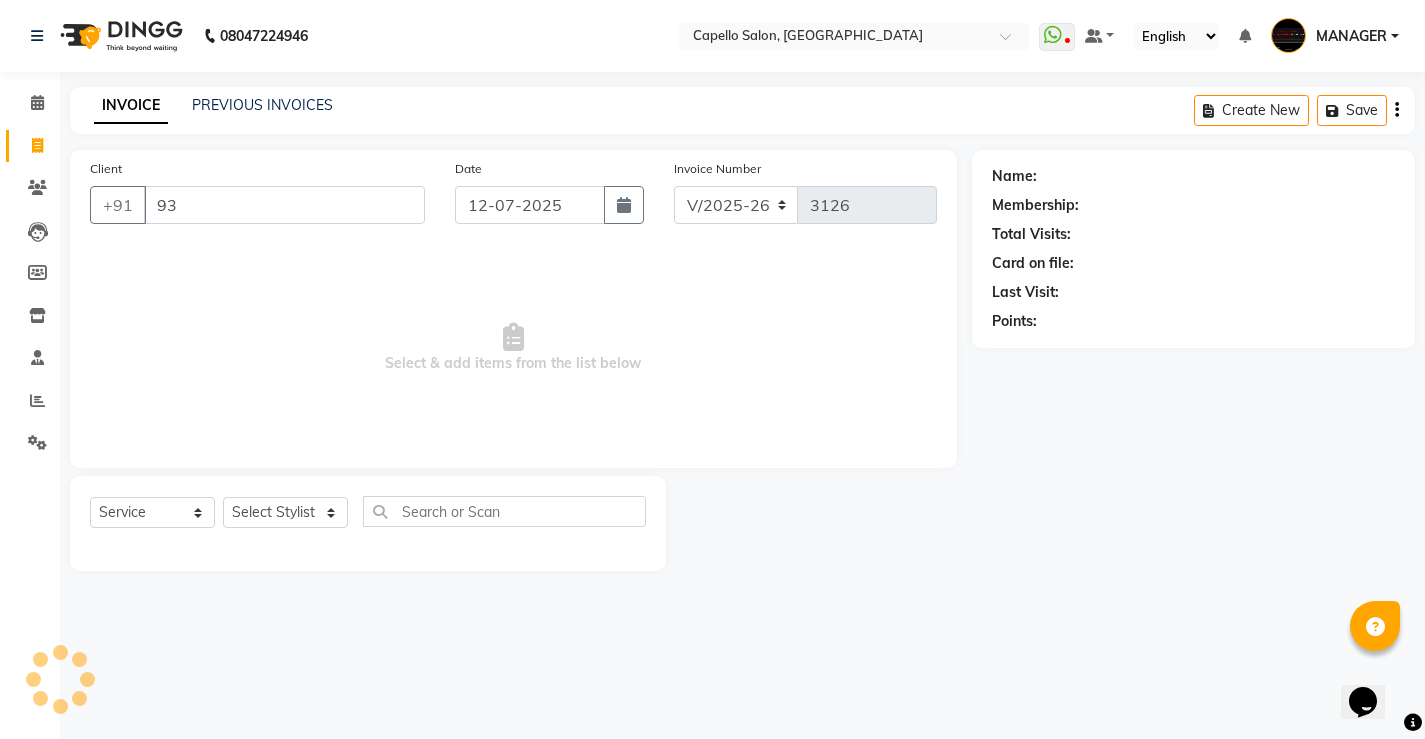 scroll, scrollTop: 0, scrollLeft: 0, axis: both 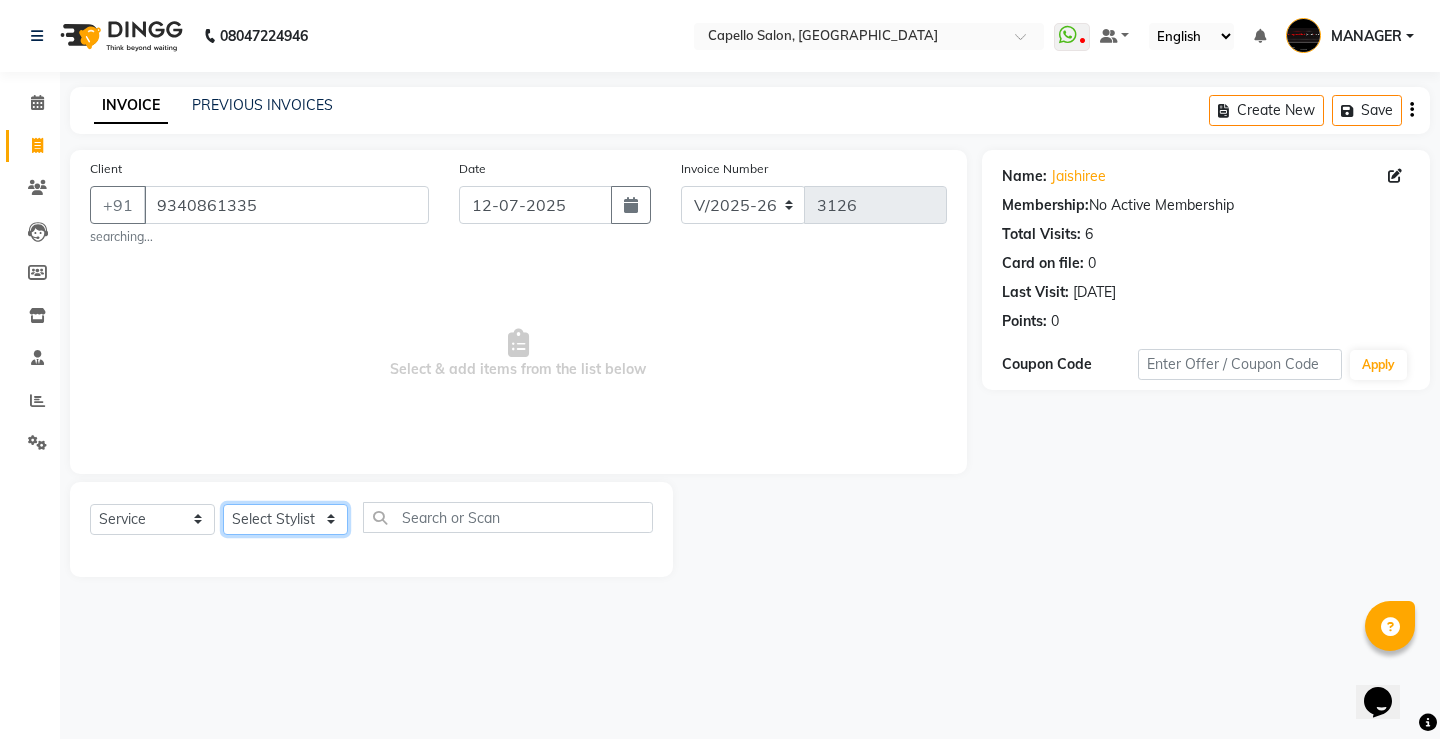 click on "Select Stylist ADMIN AKASH [PERSON_NAME] [PERSON_NAME] MANAGER [PERSON_NAME]  [PERSON_NAME] [PERSON_NAME] [PERSON_NAME]" 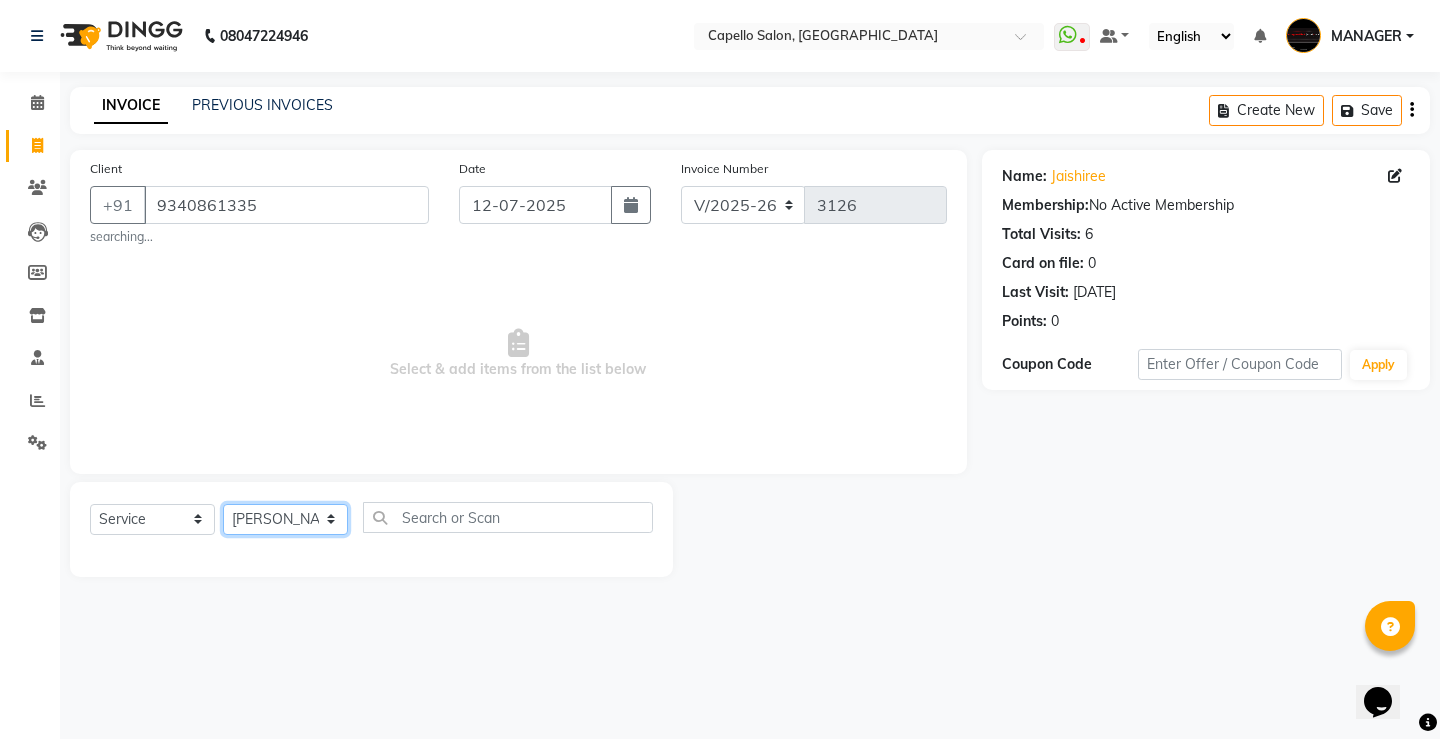 click on "Select Stylist ADMIN AKASH [PERSON_NAME] [PERSON_NAME] MANAGER [PERSON_NAME]  [PERSON_NAME] [PERSON_NAME] [PERSON_NAME]" 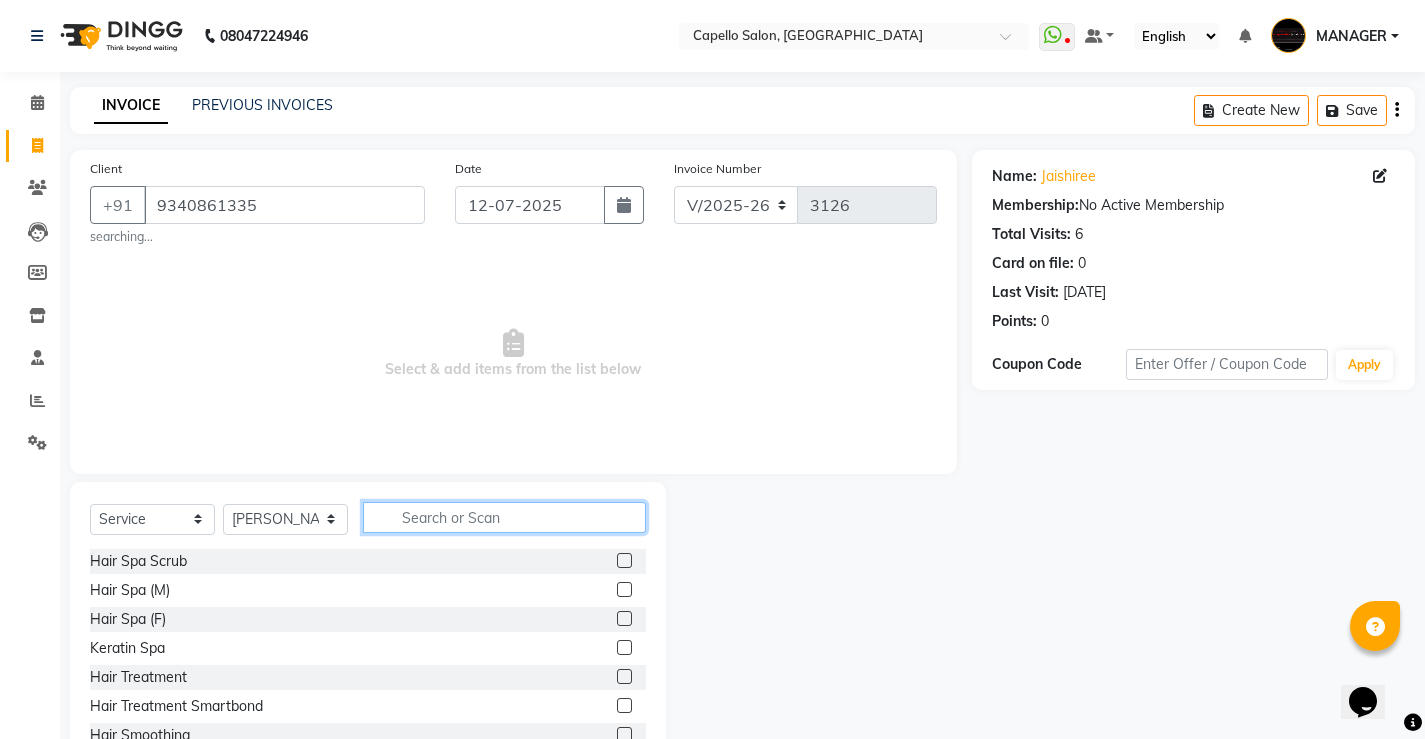 click 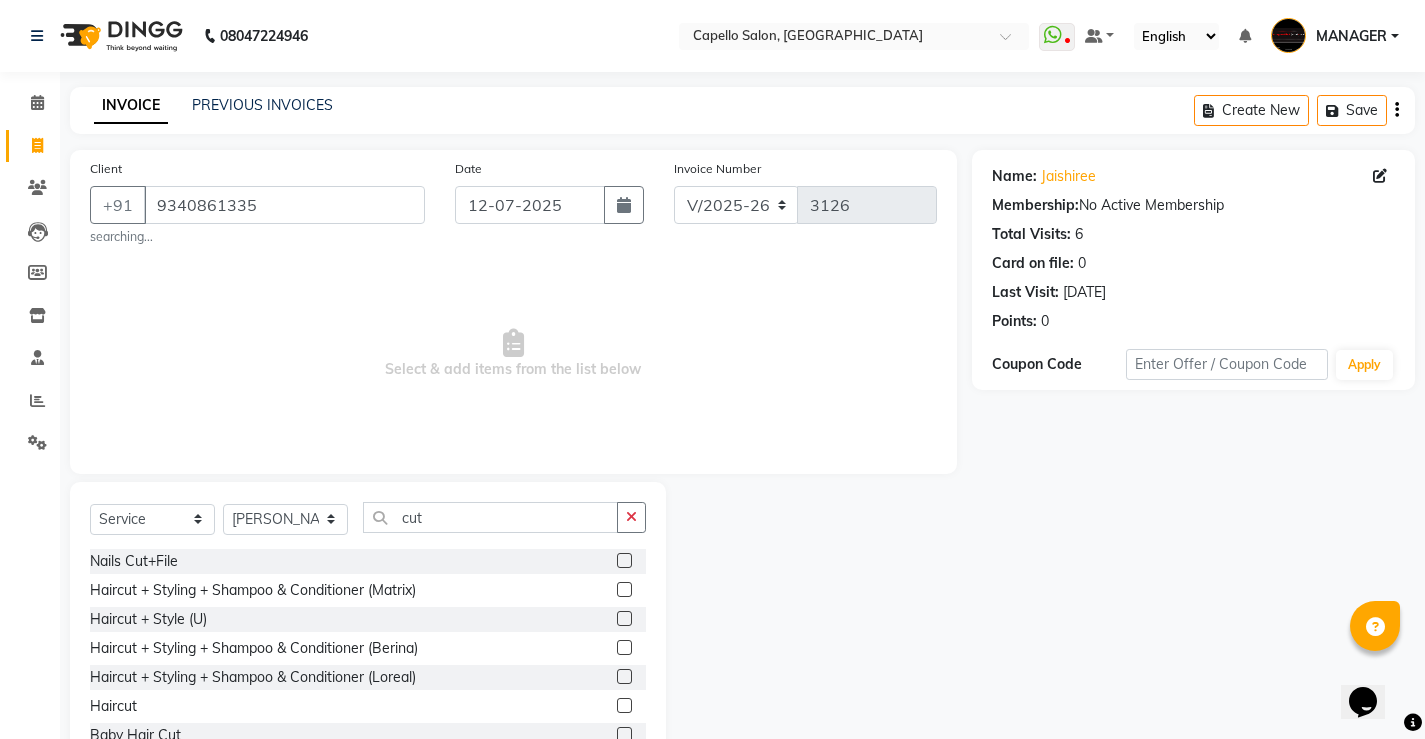 click 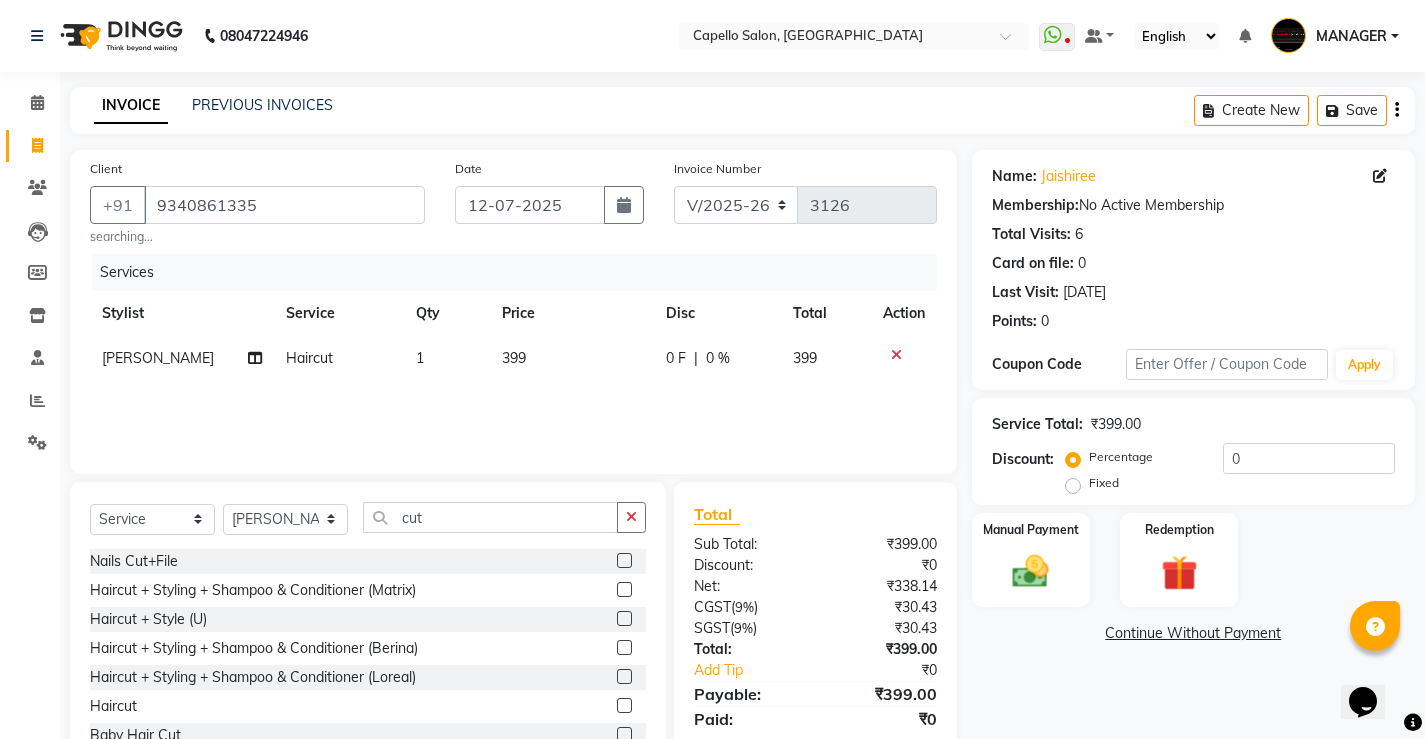 click on "399" 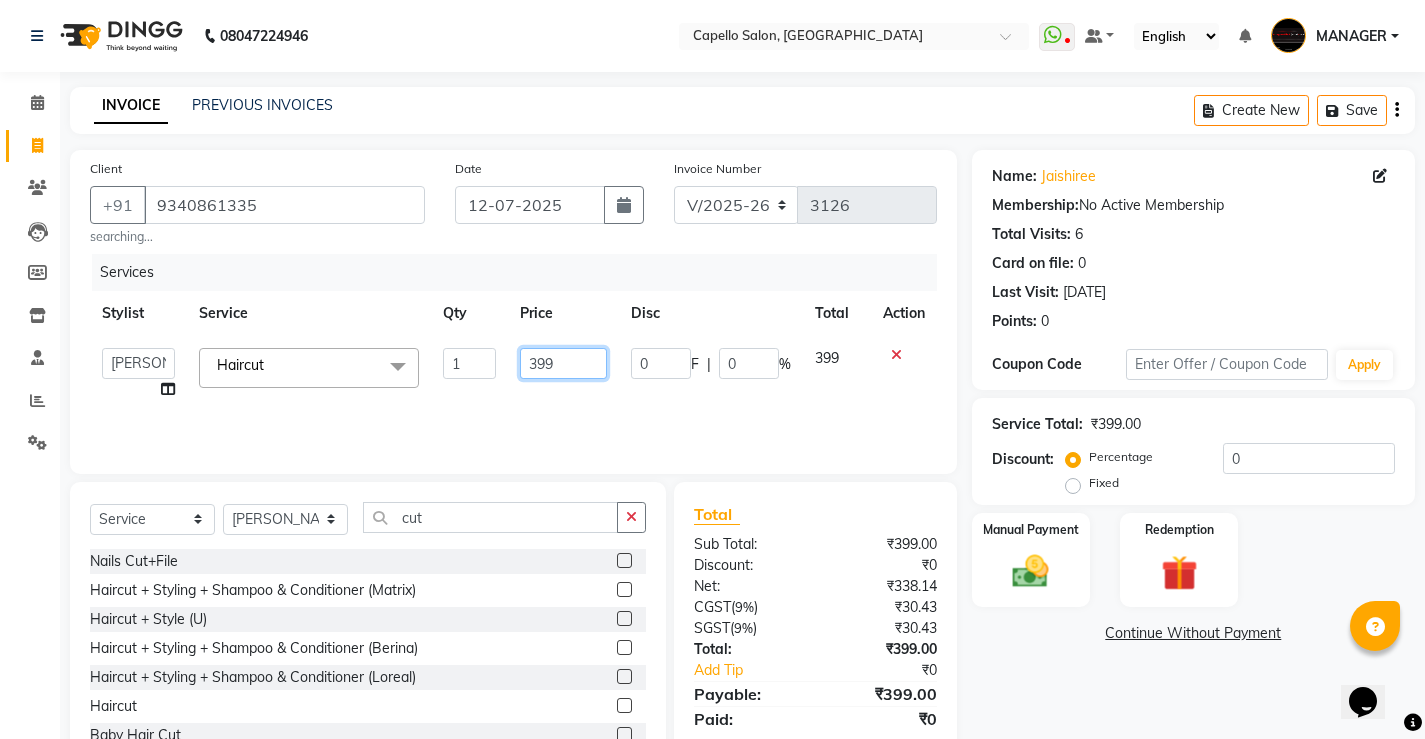 click on "399" 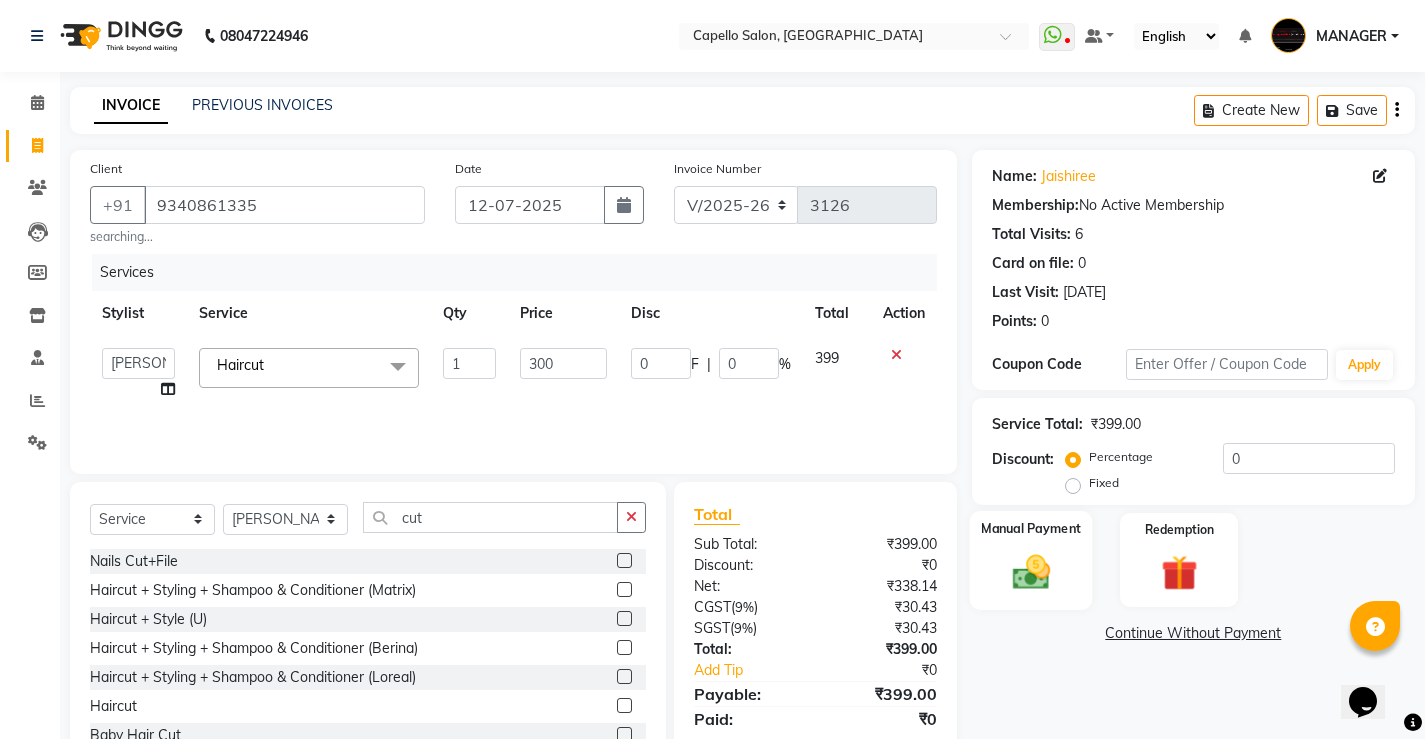 click on "Manual Payment" 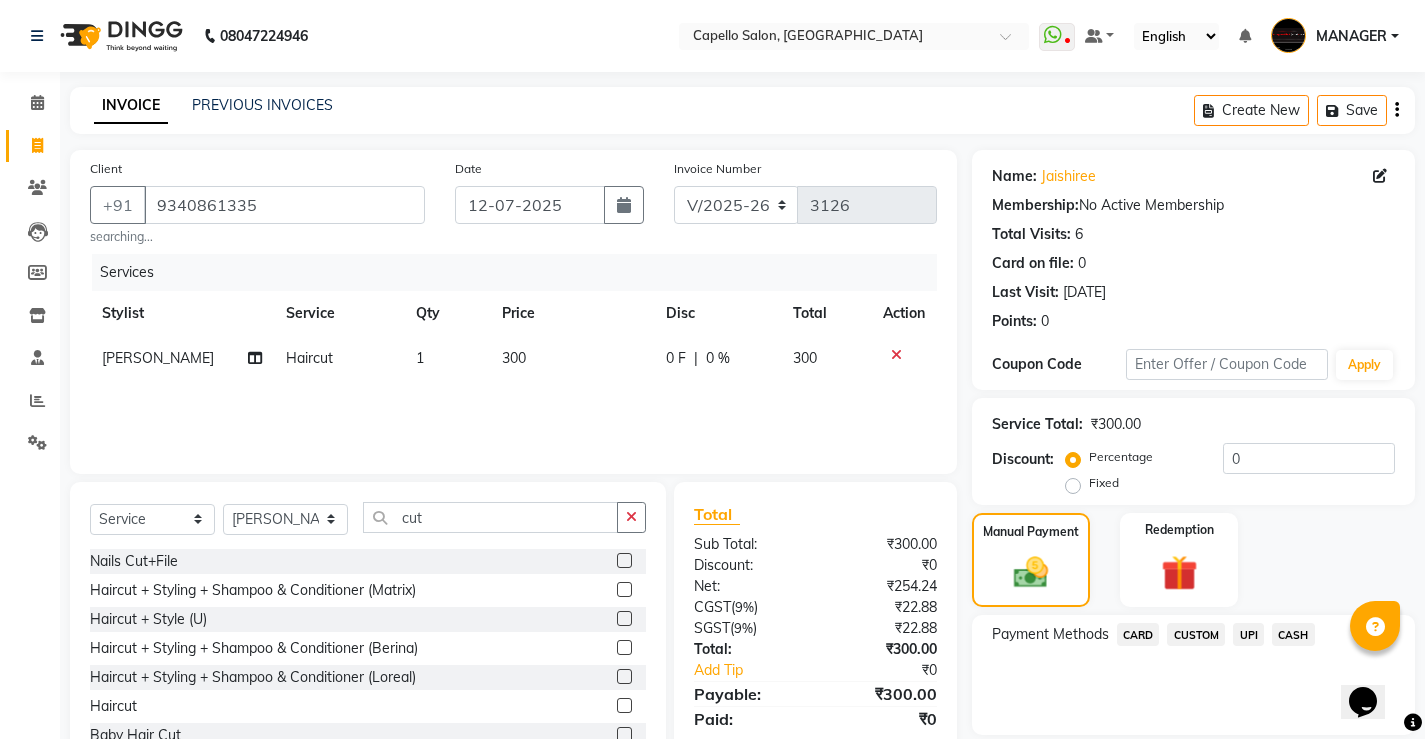 click on "CASH" 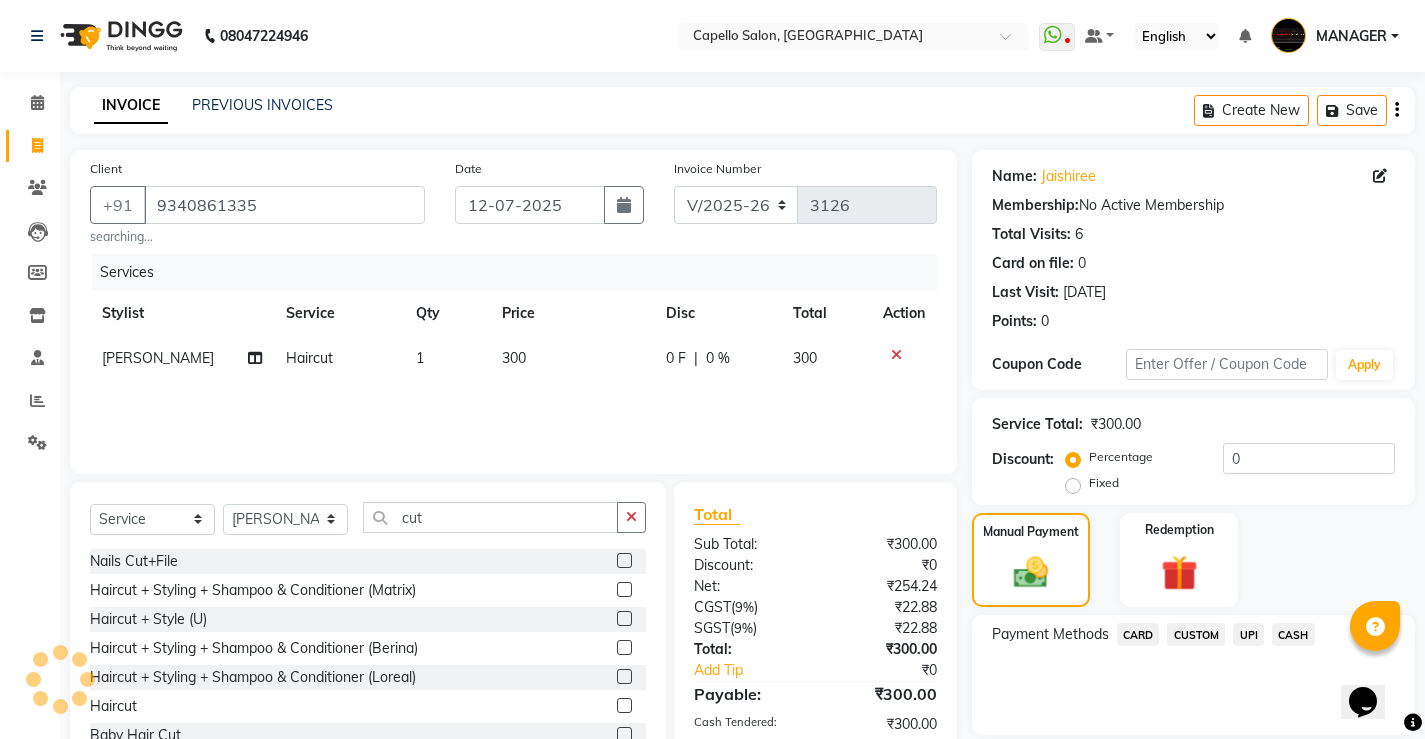 click on "Checkout" 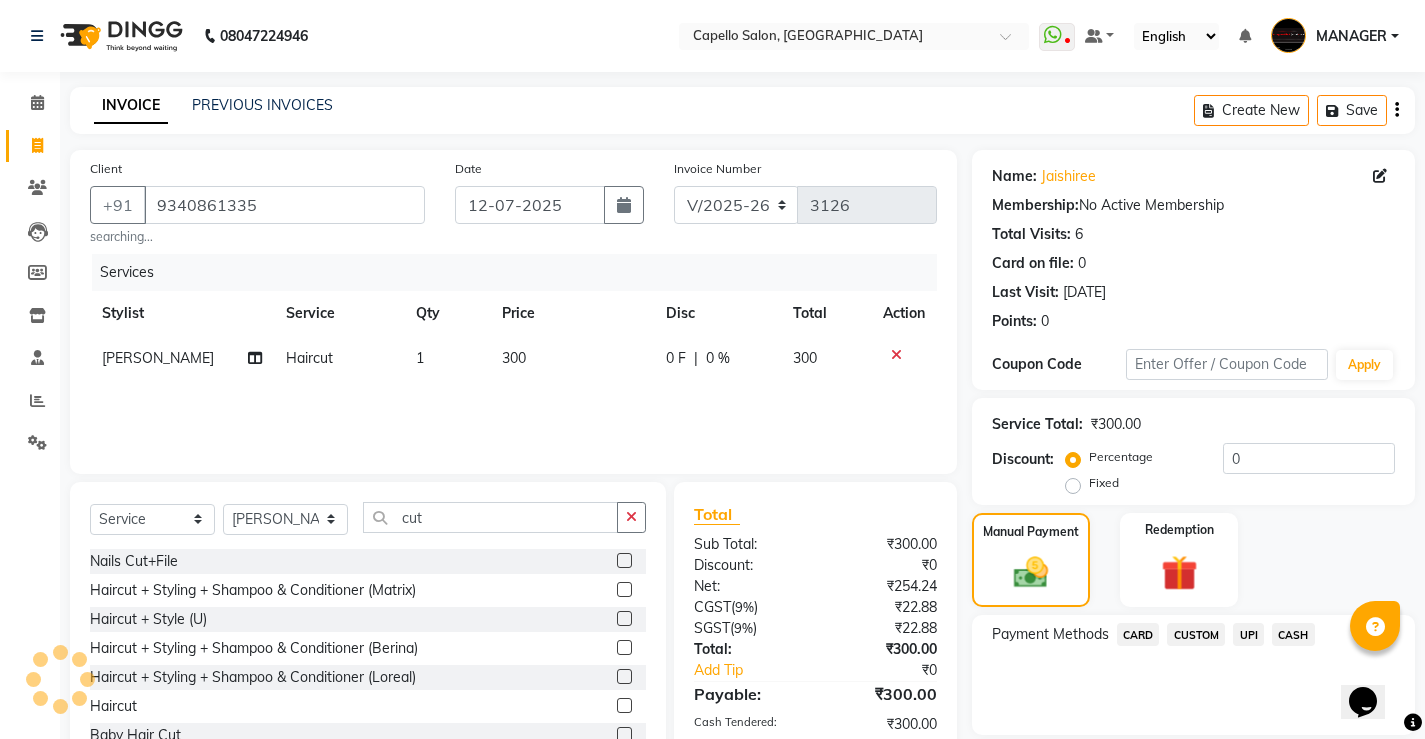 scroll, scrollTop: 180, scrollLeft: 0, axis: vertical 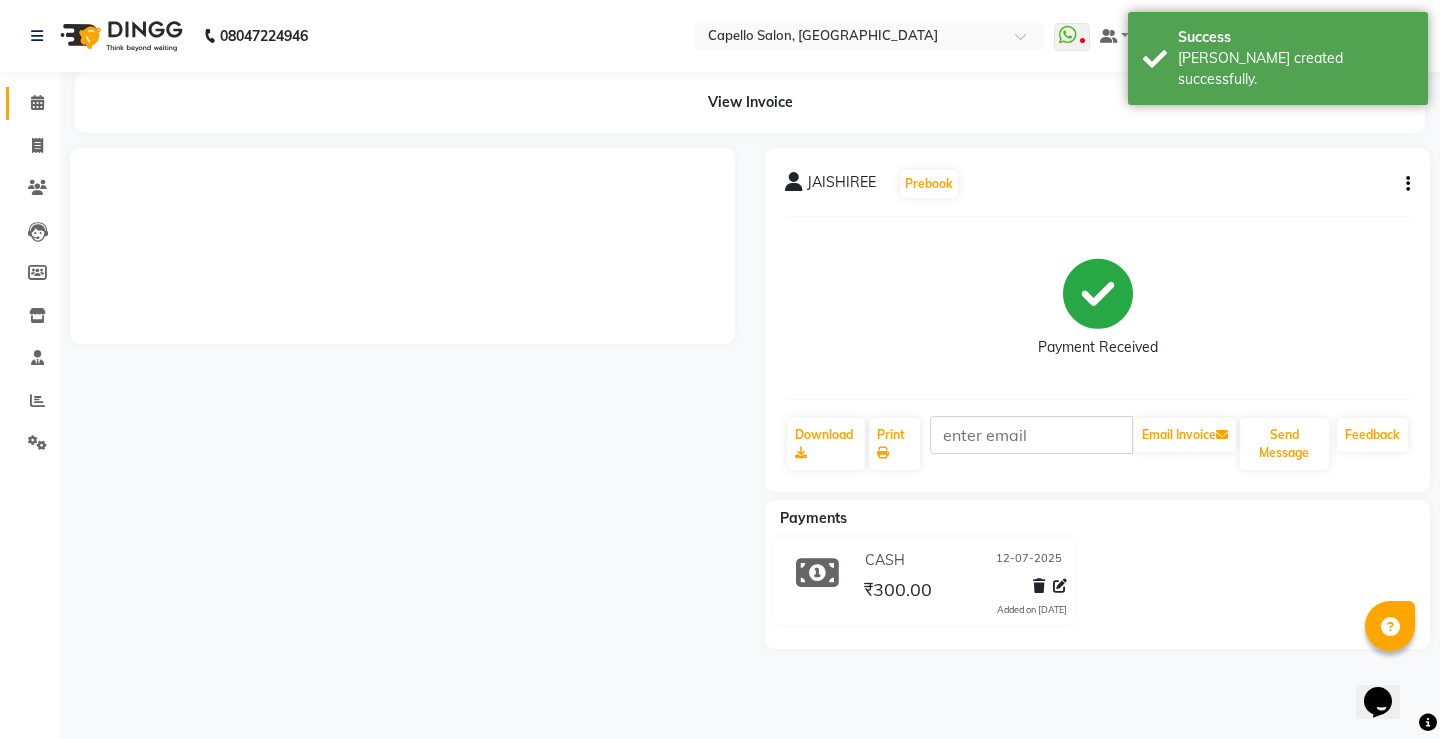 click 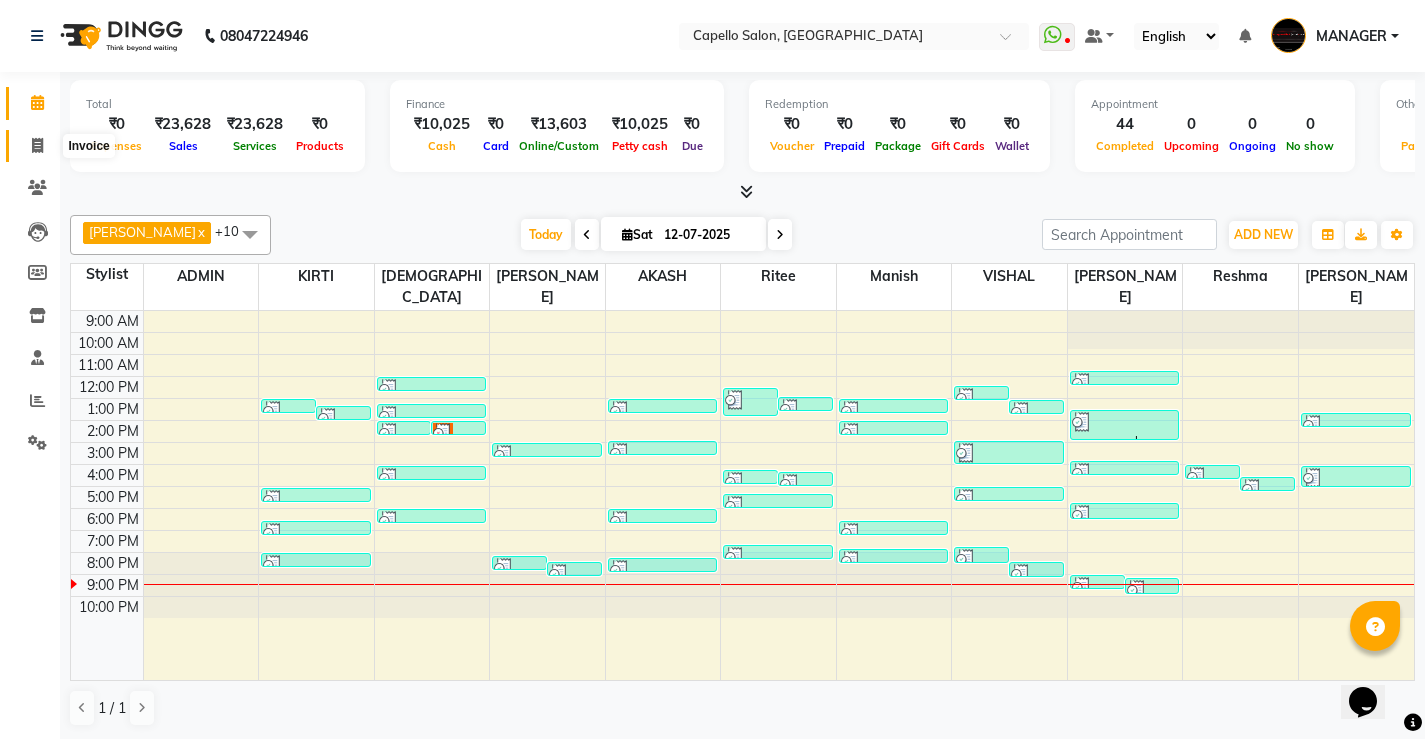 click 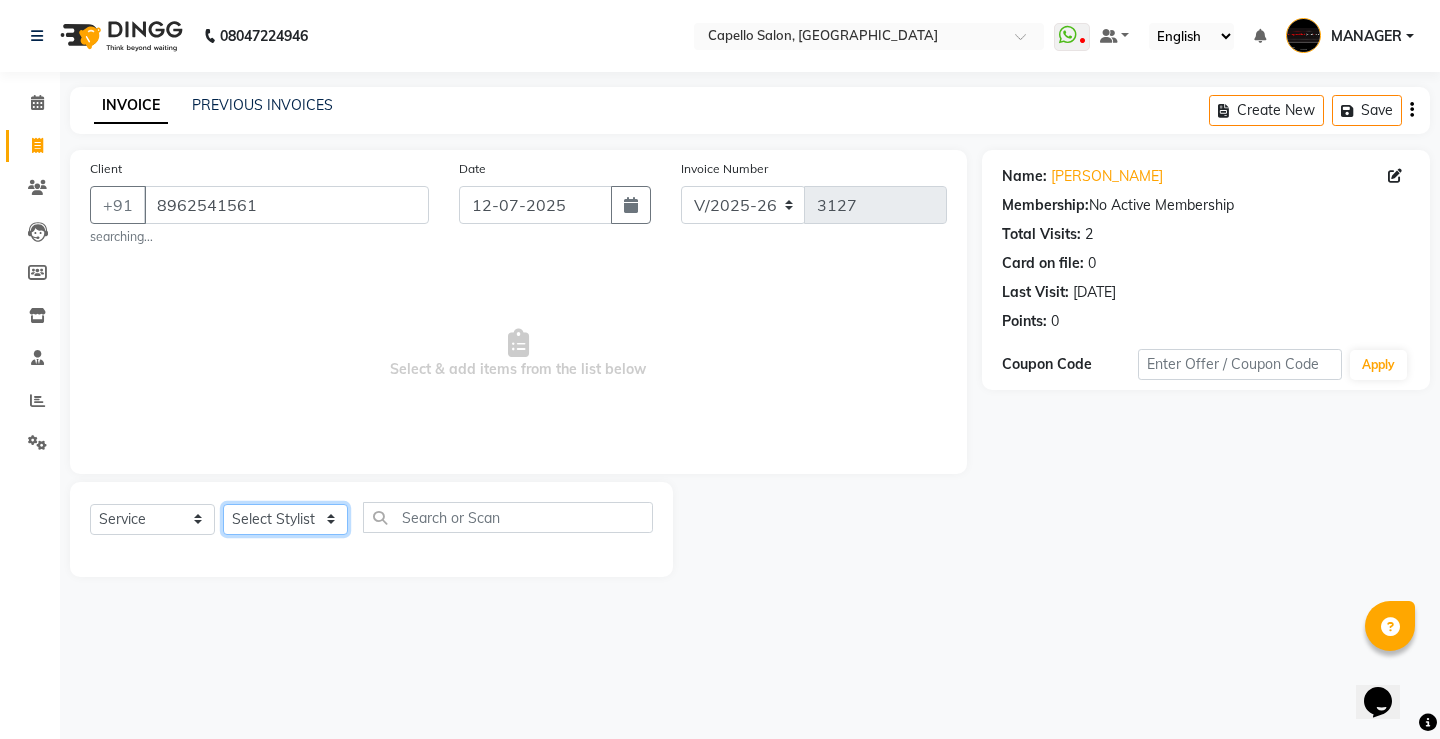 click on "Select Stylist ADMIN AKASH [PERSON_NAME] [PERSON_NAME] MANAGER [PERSON_NAME]  [PERSON_NAME] [PERSON_NAME] [PERSON_NAME]" 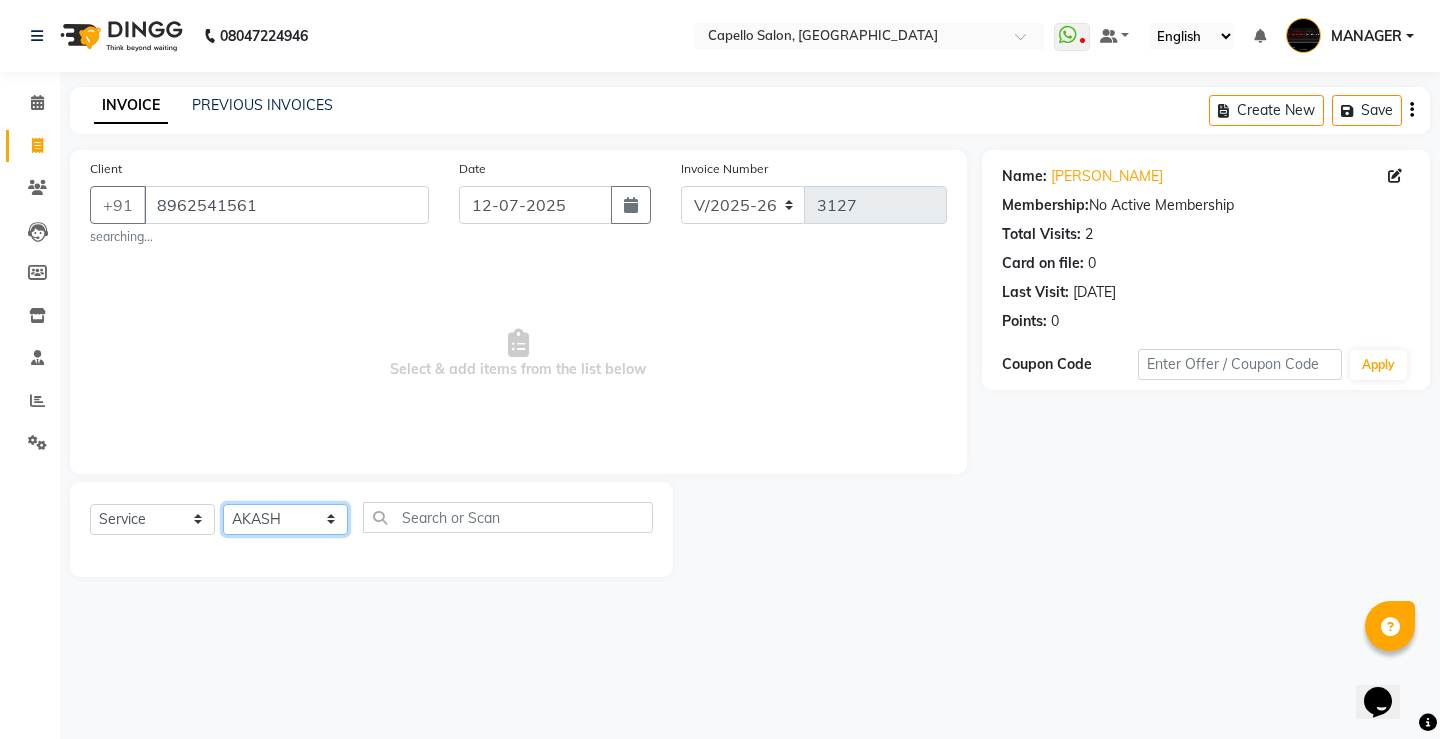 click on "Select Stylist ADMIN AKASH [PERSON_NAME] [PERSON_NAME] MANAGER [PERSON_NAME]  [PERSON_NAME] [PERSON_NAME] [PERSON_NAME]" 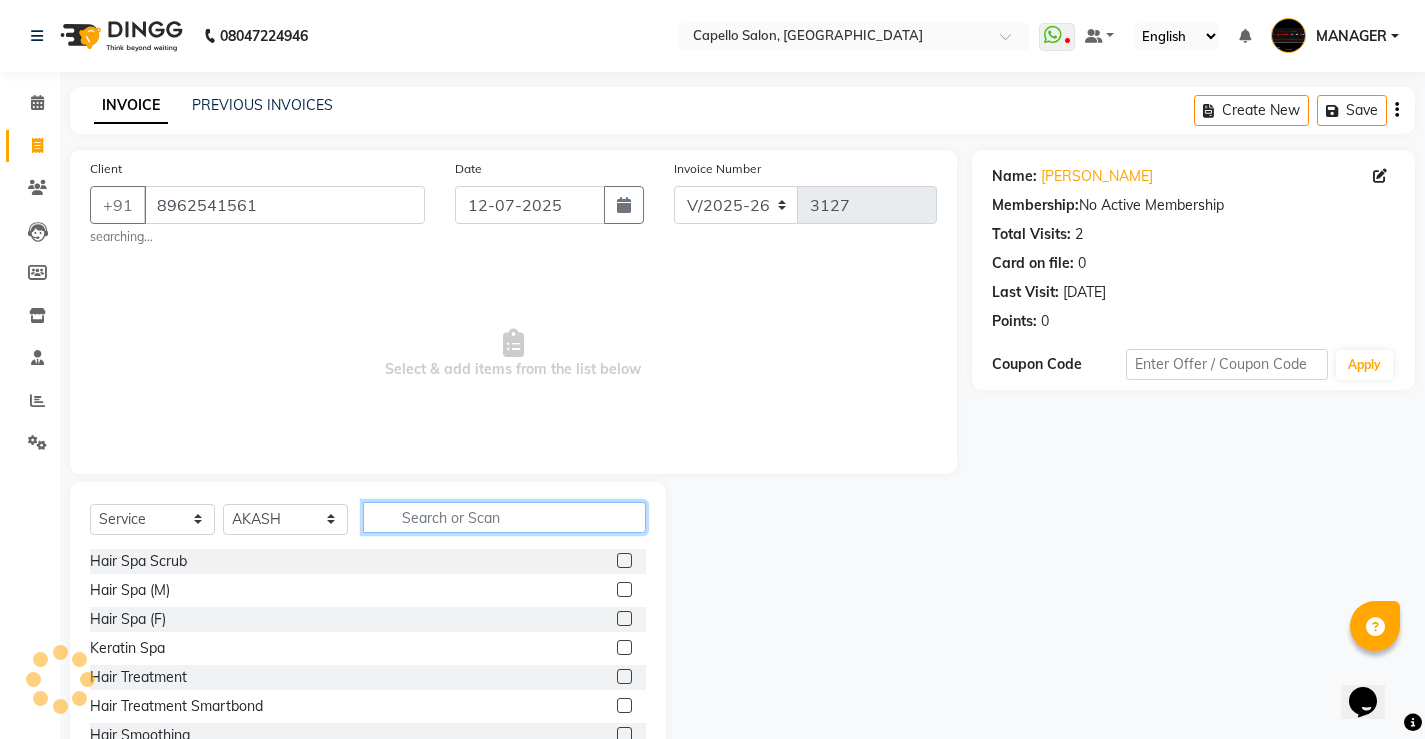 click 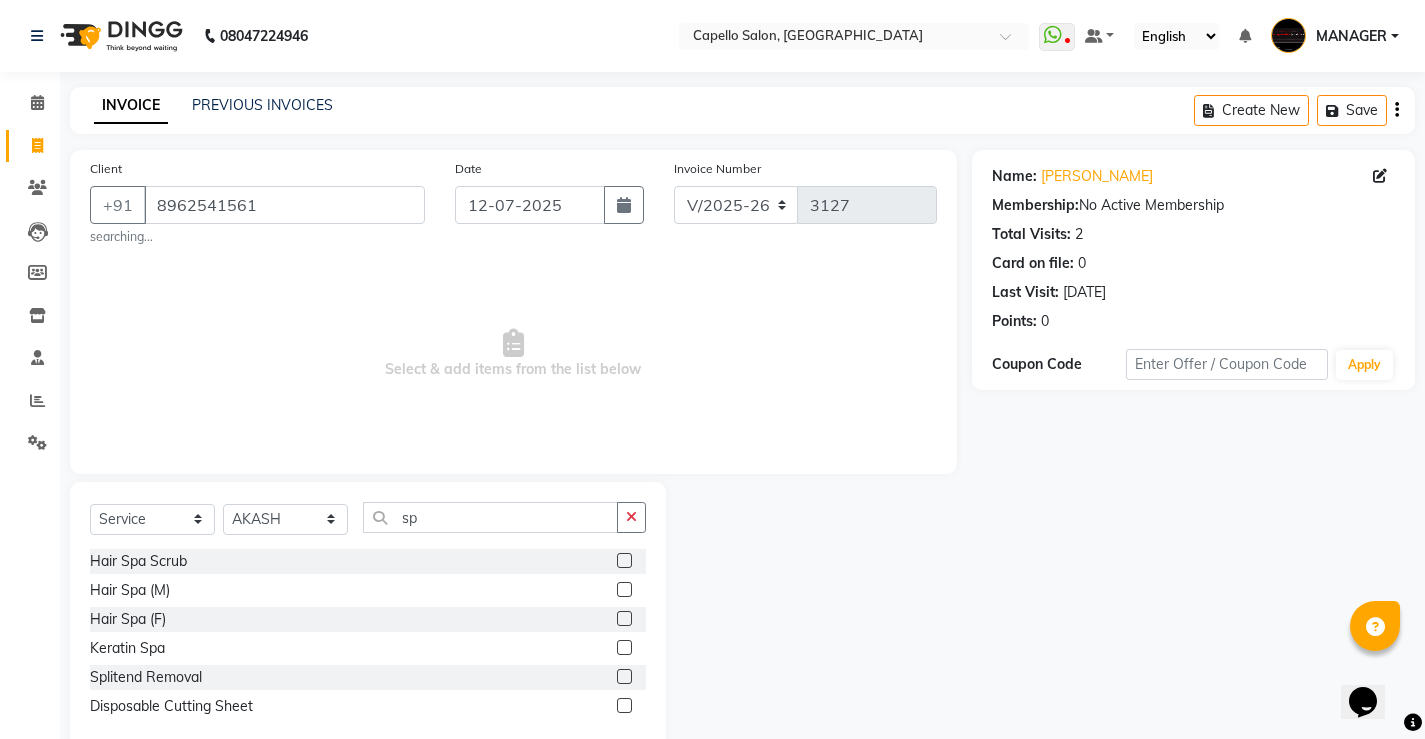 click 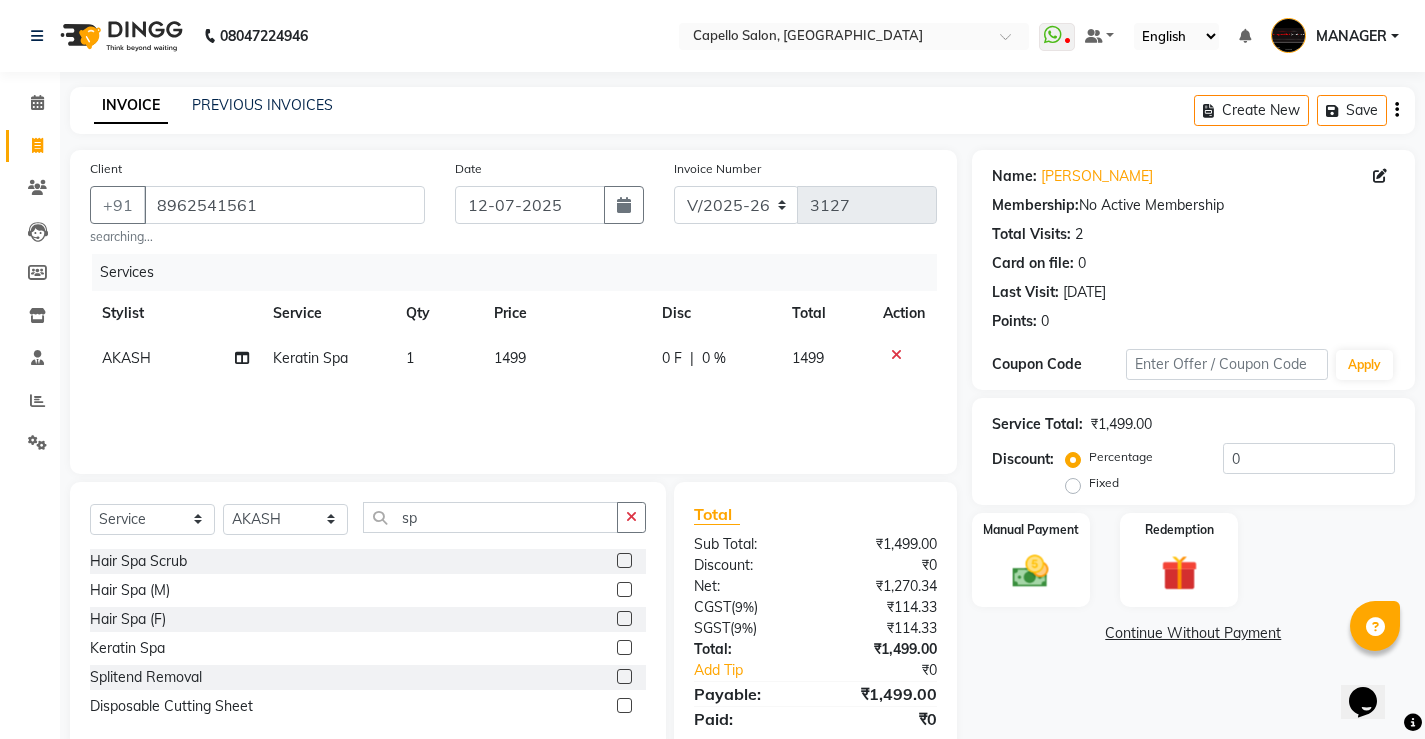 click on "1499" 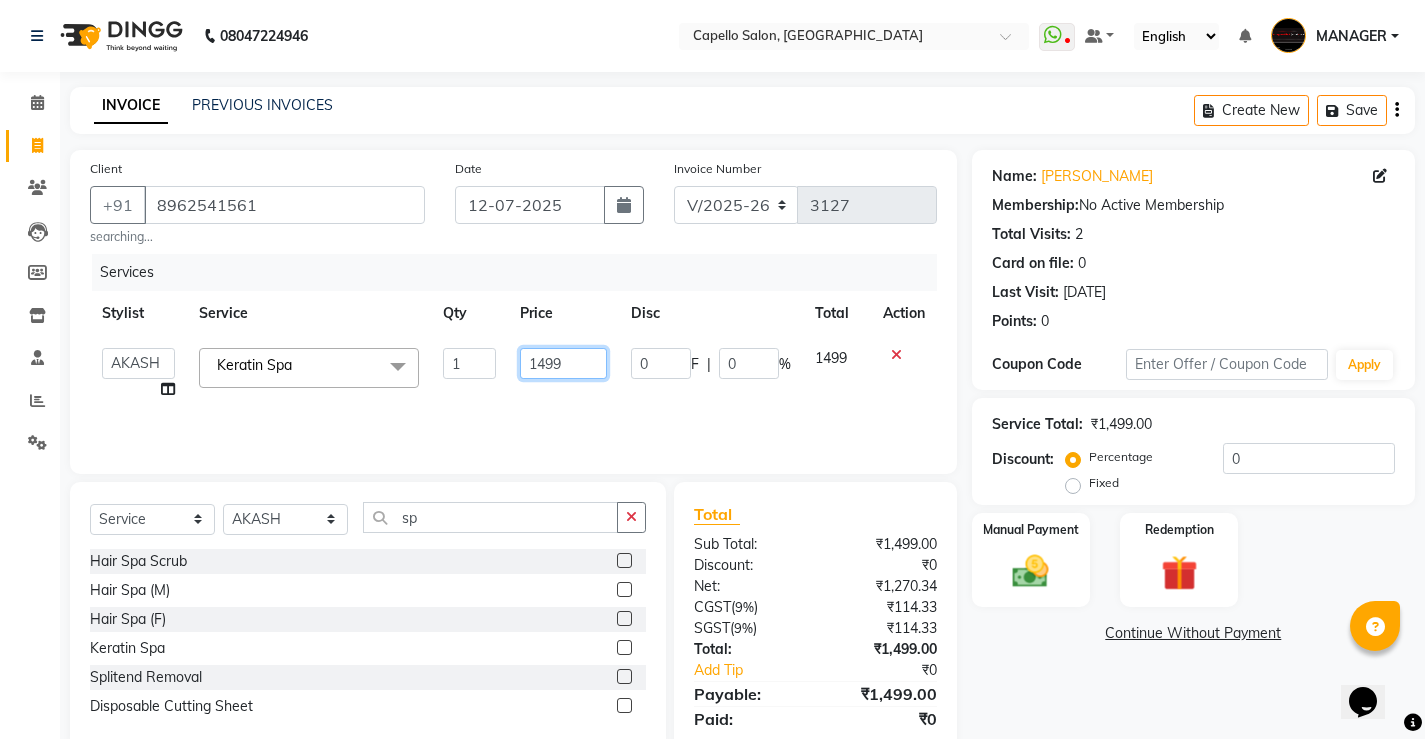 drag, startPoint x: 575, startPoint y: 348, endPoint x: 461, endPoint y: 359, distance: 114.52947 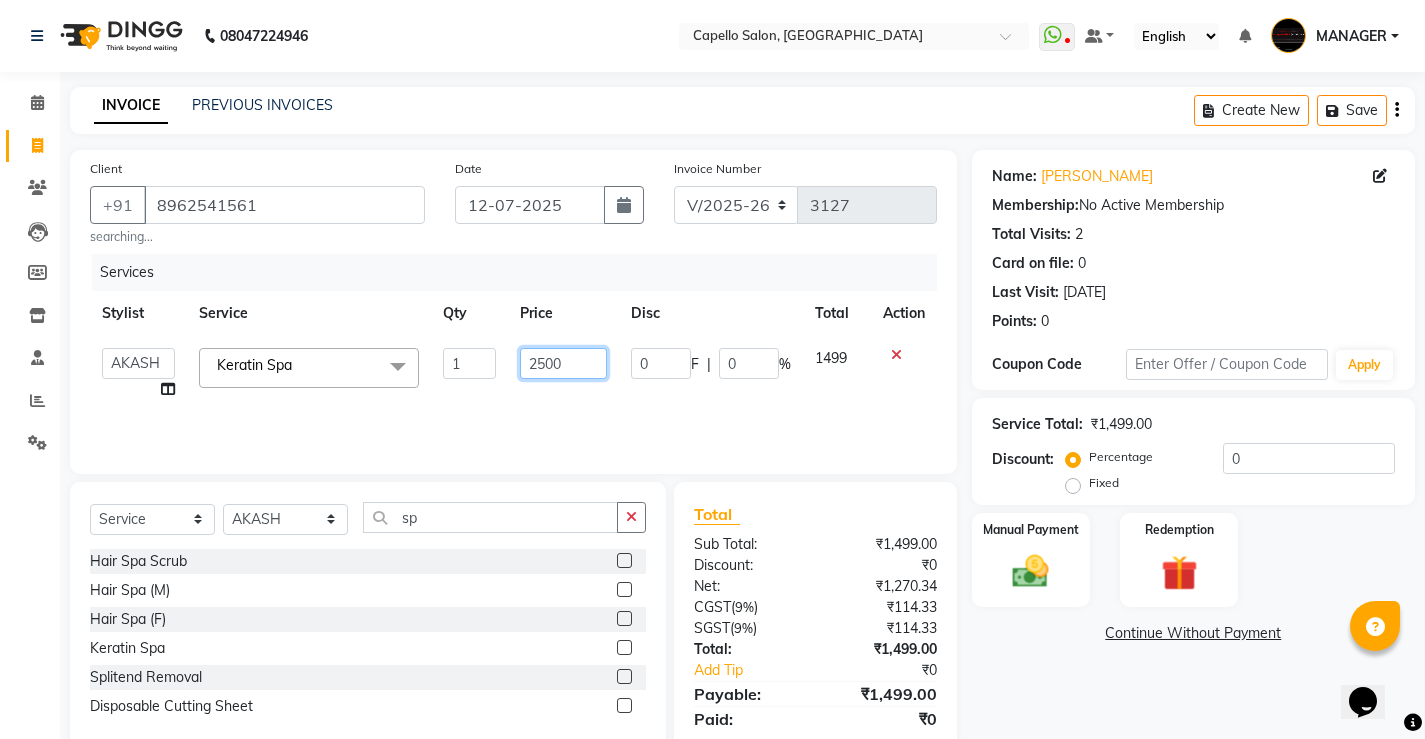 scroll, scrollTop: 67, scrollLeft: 0, axis: vertical 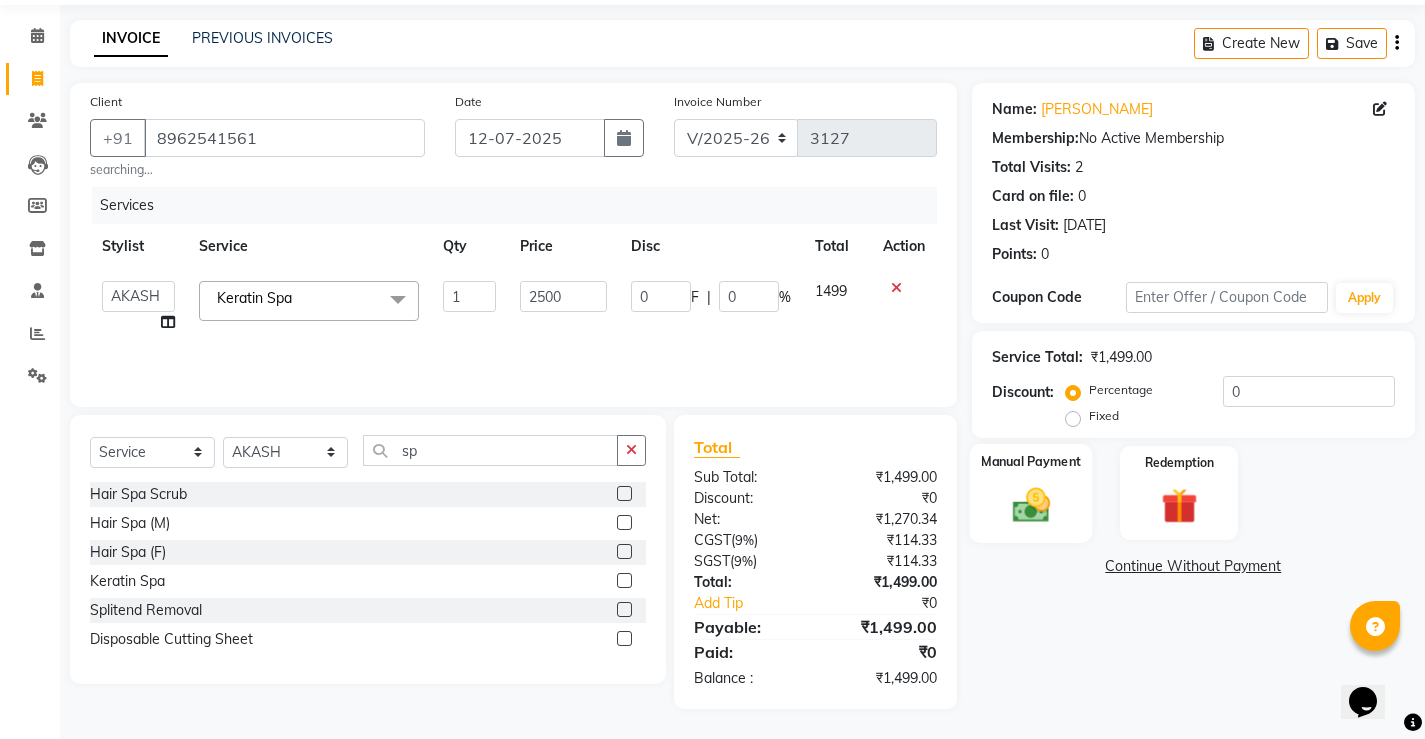 click on "Manual Payment" 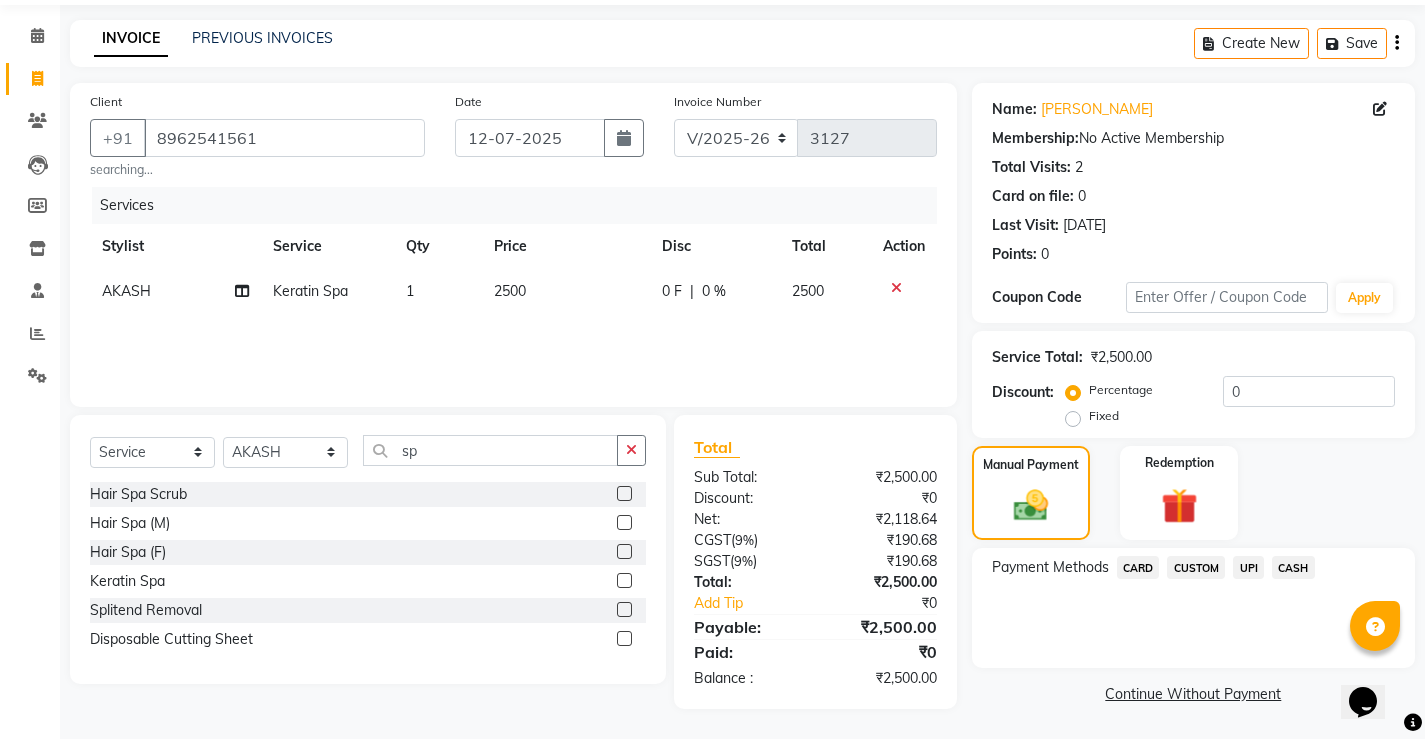 click on "UPI" 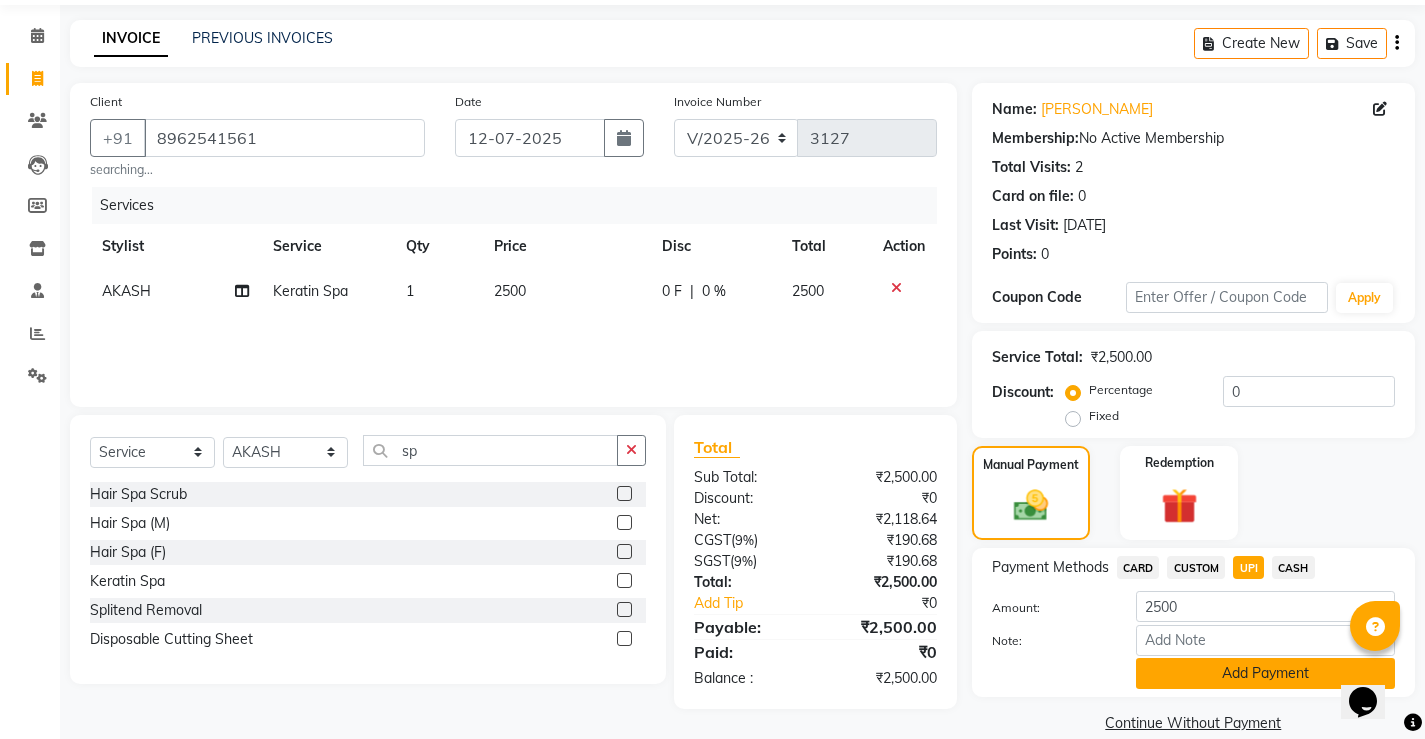 click on "Add Payment" 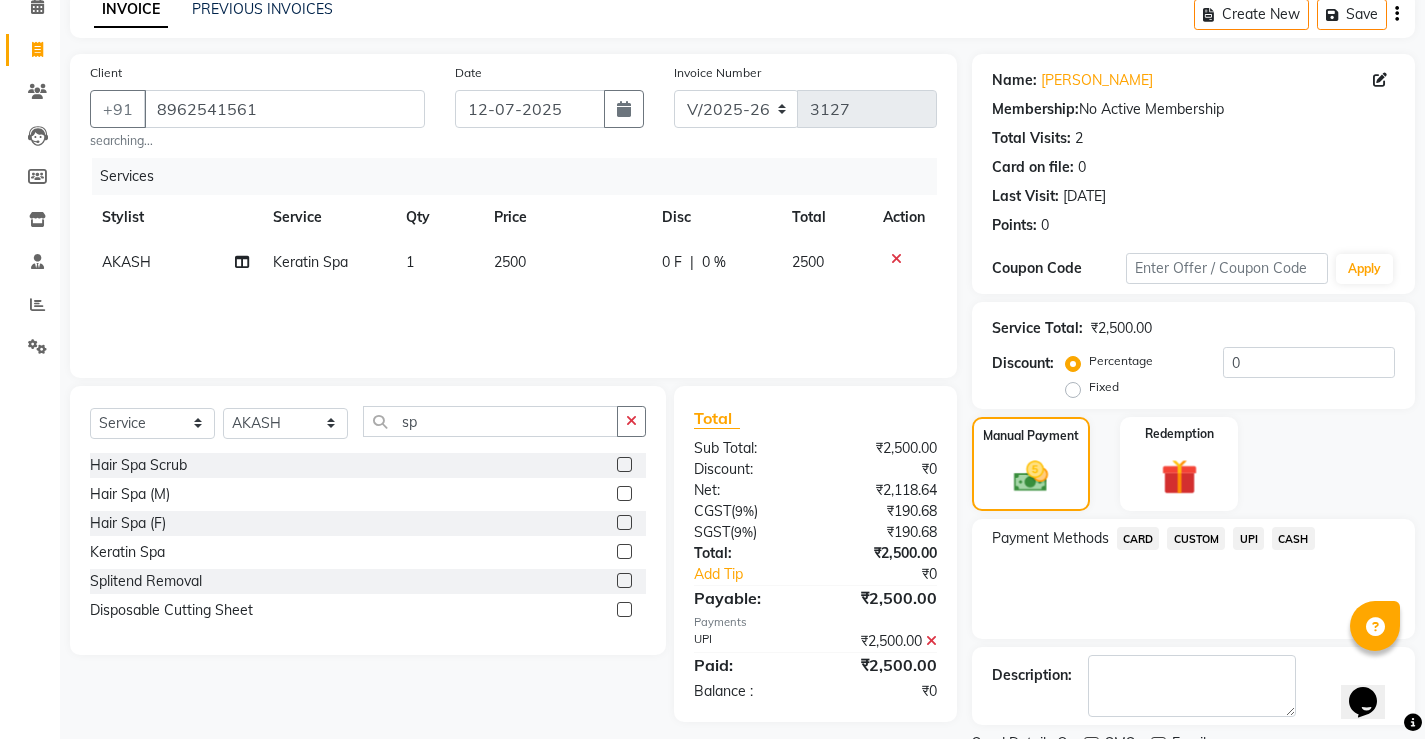 scroll, scrollTop: 180, scrollLeft: 0, axis: vertical 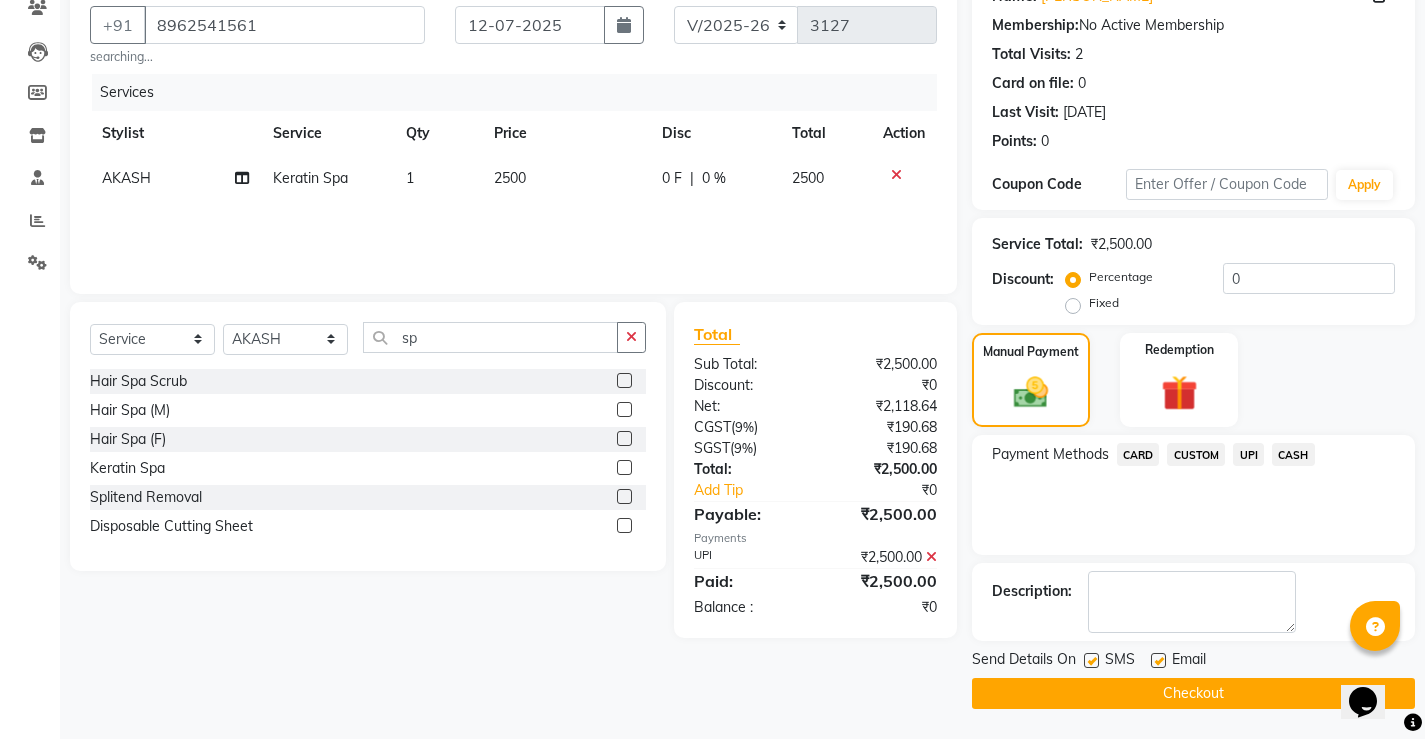 click on "Checkout" 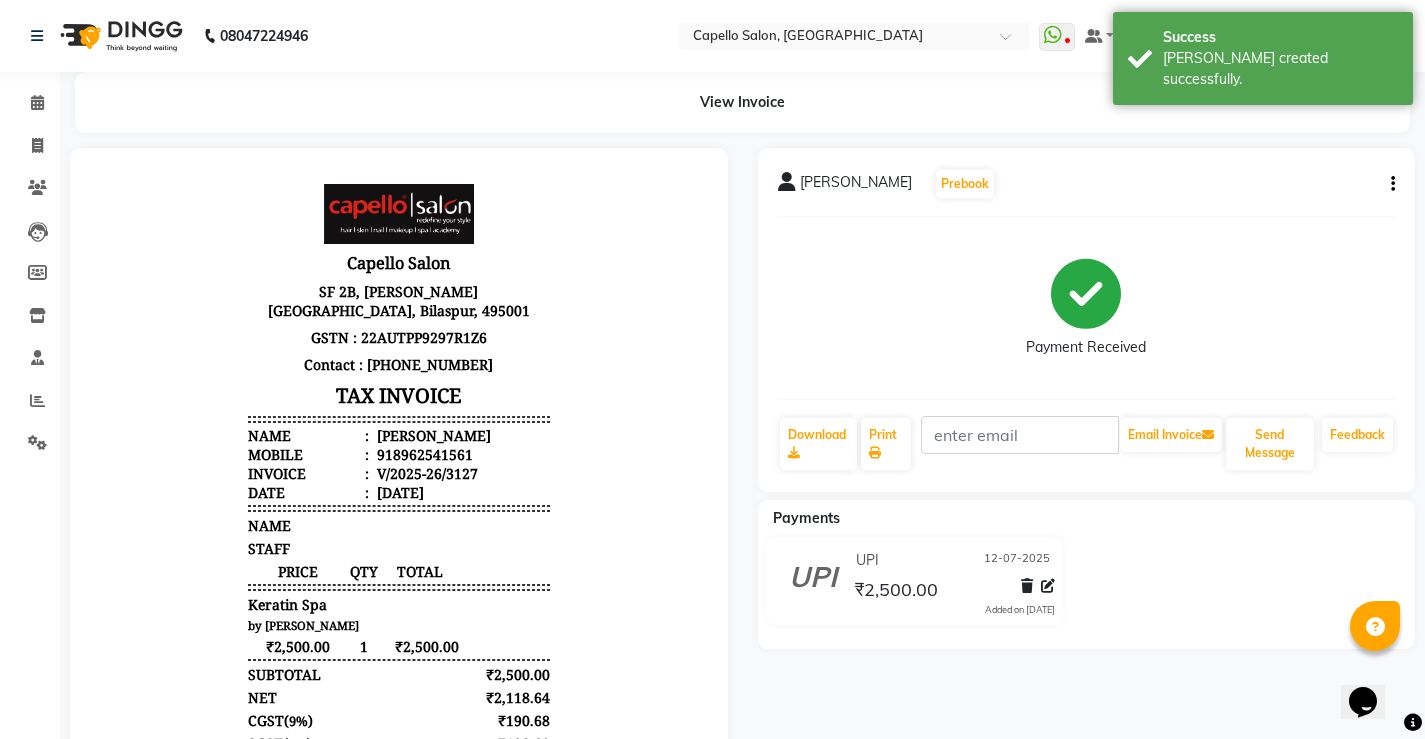 scroll, scrollTop: 0, scrollLeft: 0, axis: both 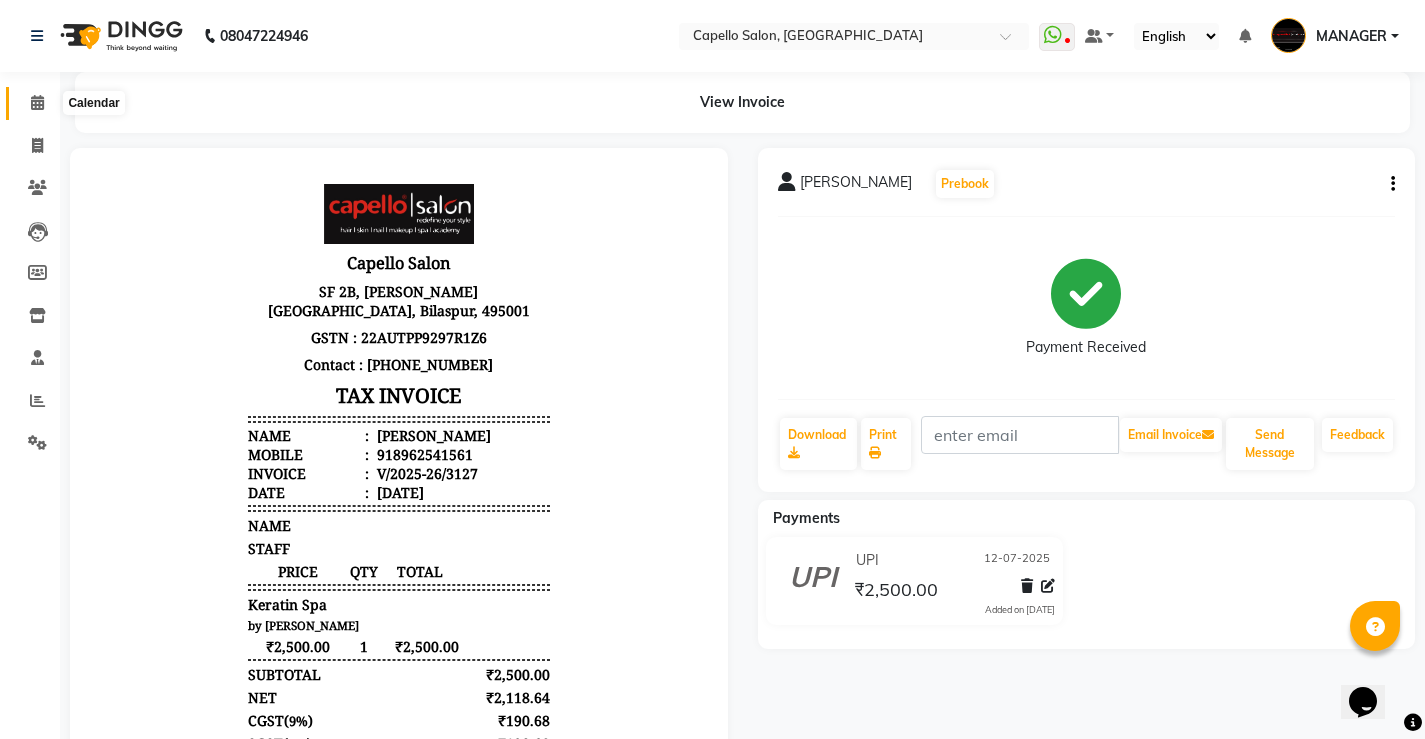 click 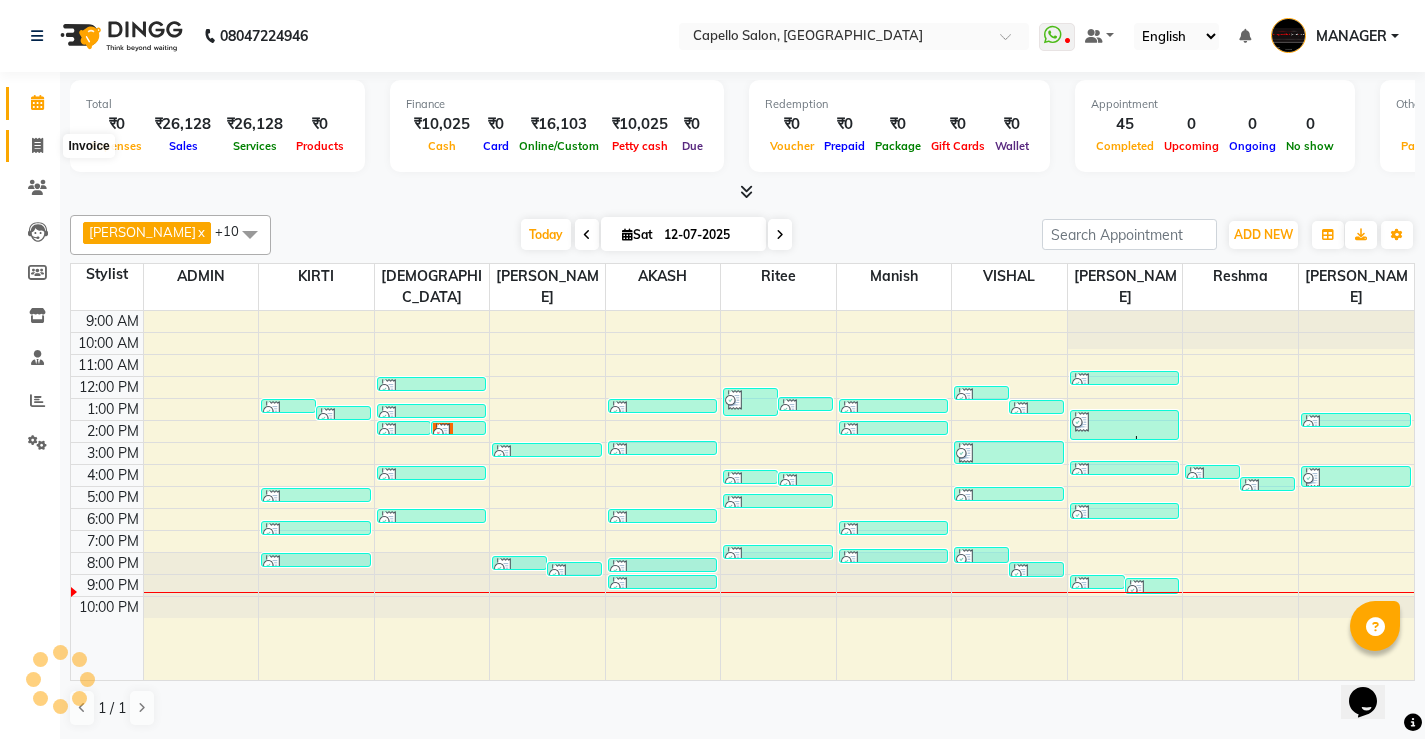 click 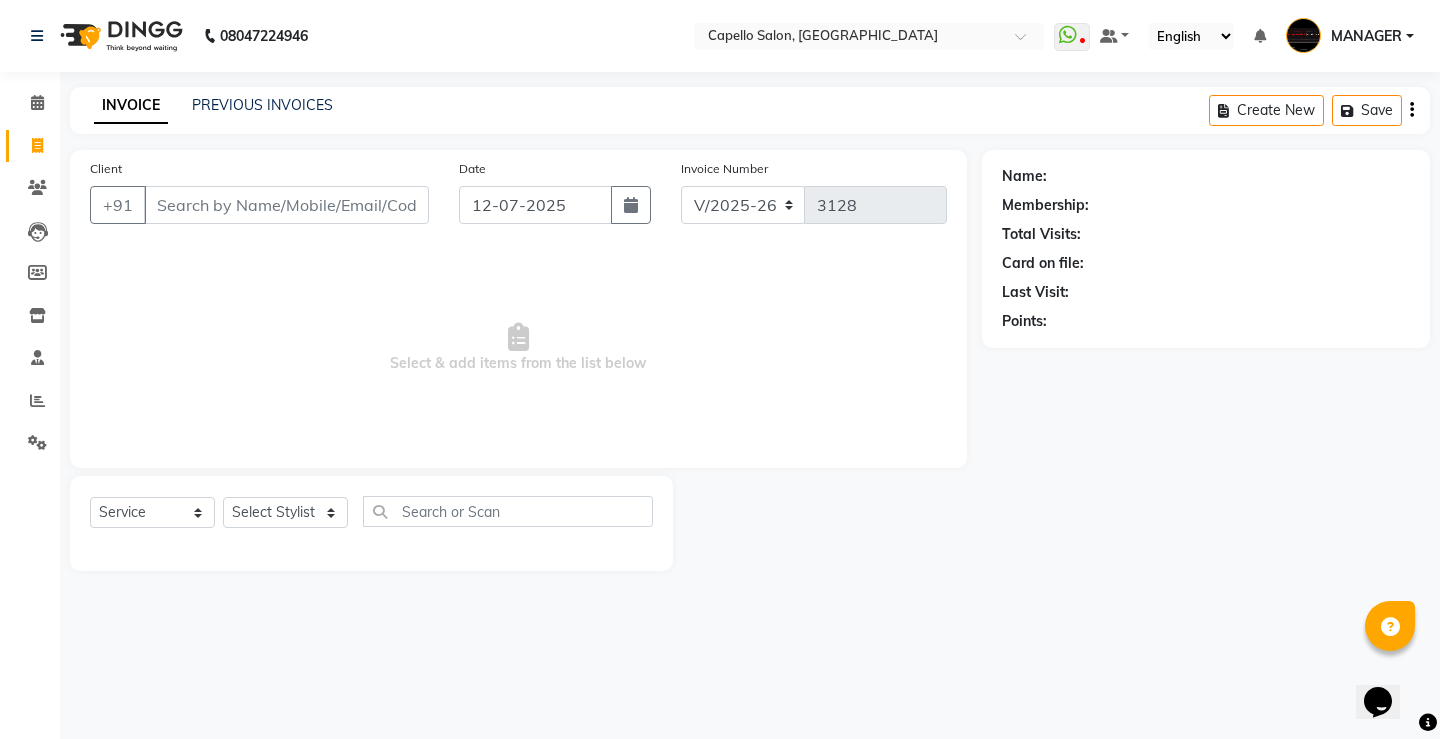 click on "Client" at bounding box center (286, 205) 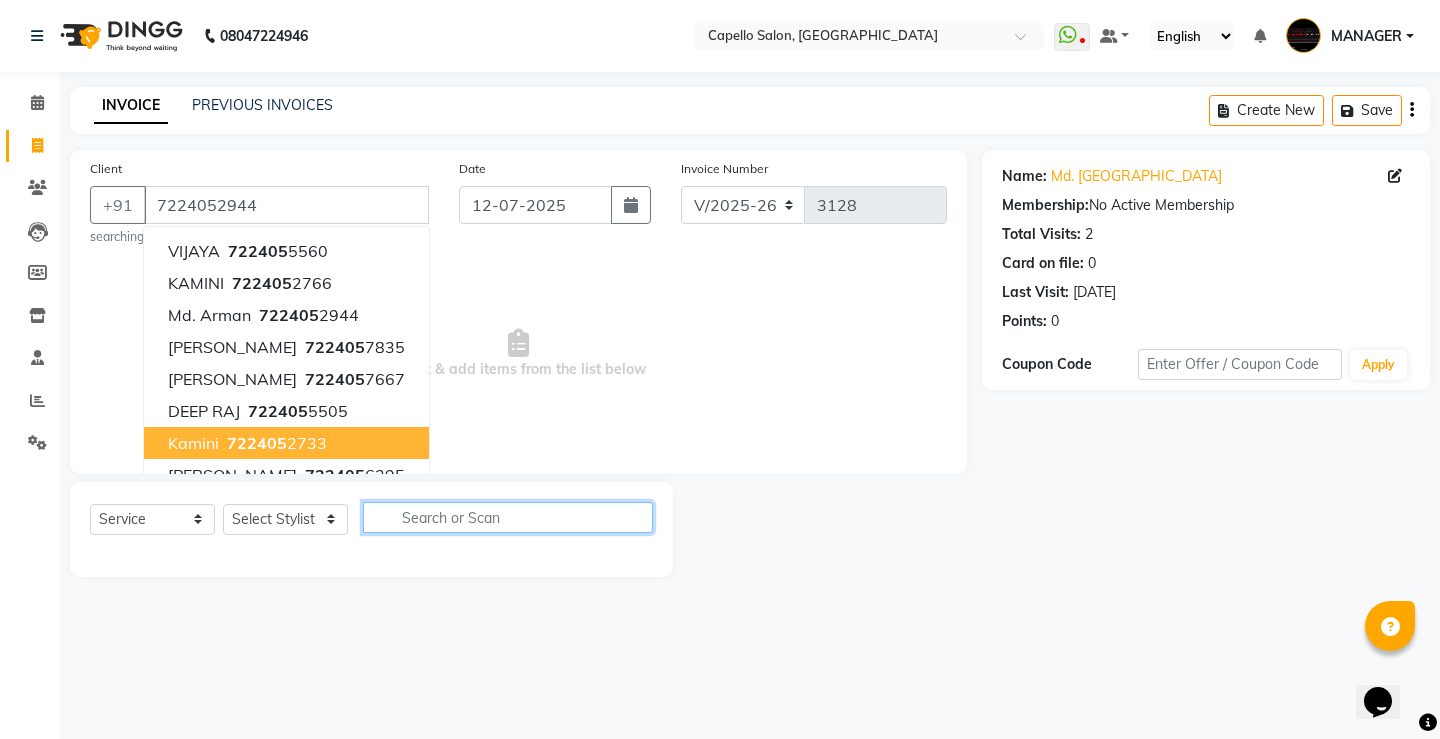 click 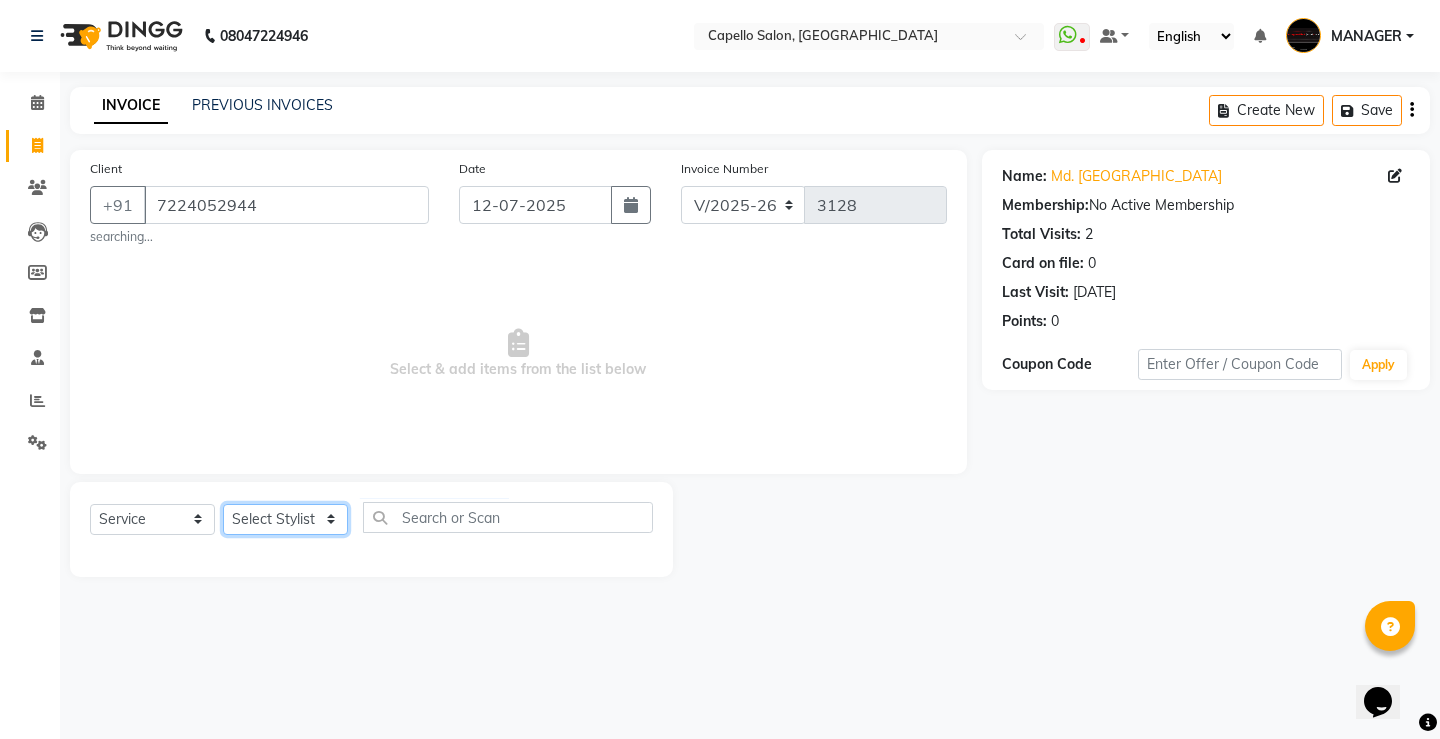 click on "Select Stylist ADMIN AKASH [PERSON_NAME] [PERSON_NAME] MANAGER [PERSON_NAME]  [PERSON_NAME] [PERSON_NAME] [PERSON_NAME]" 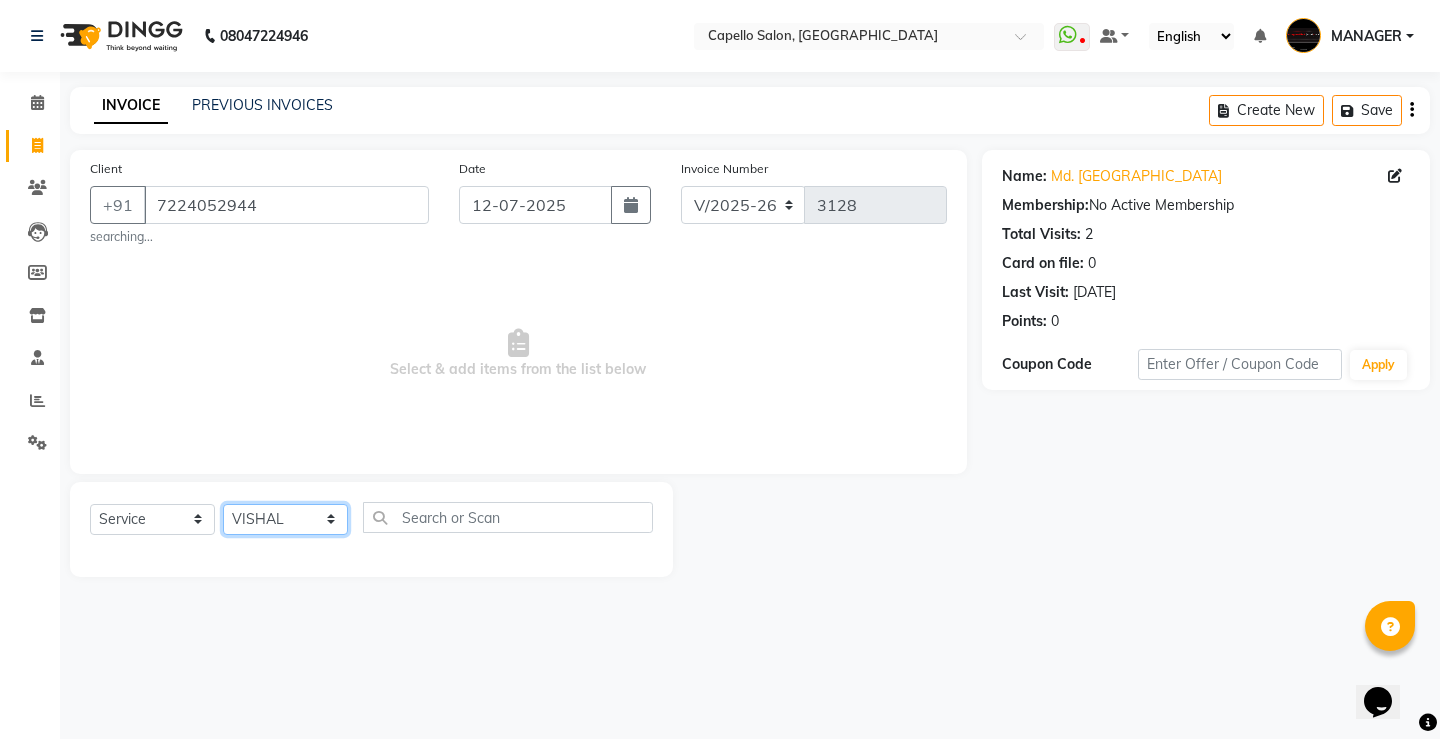 click on "Select Stylist ADMIN AKASH [PERSON_NAME] [PERSON_NAME] MANAGER [PERSON_NAME]  [PERSON_NAME] [PERSON_NAME] [PERSON_NAME]" 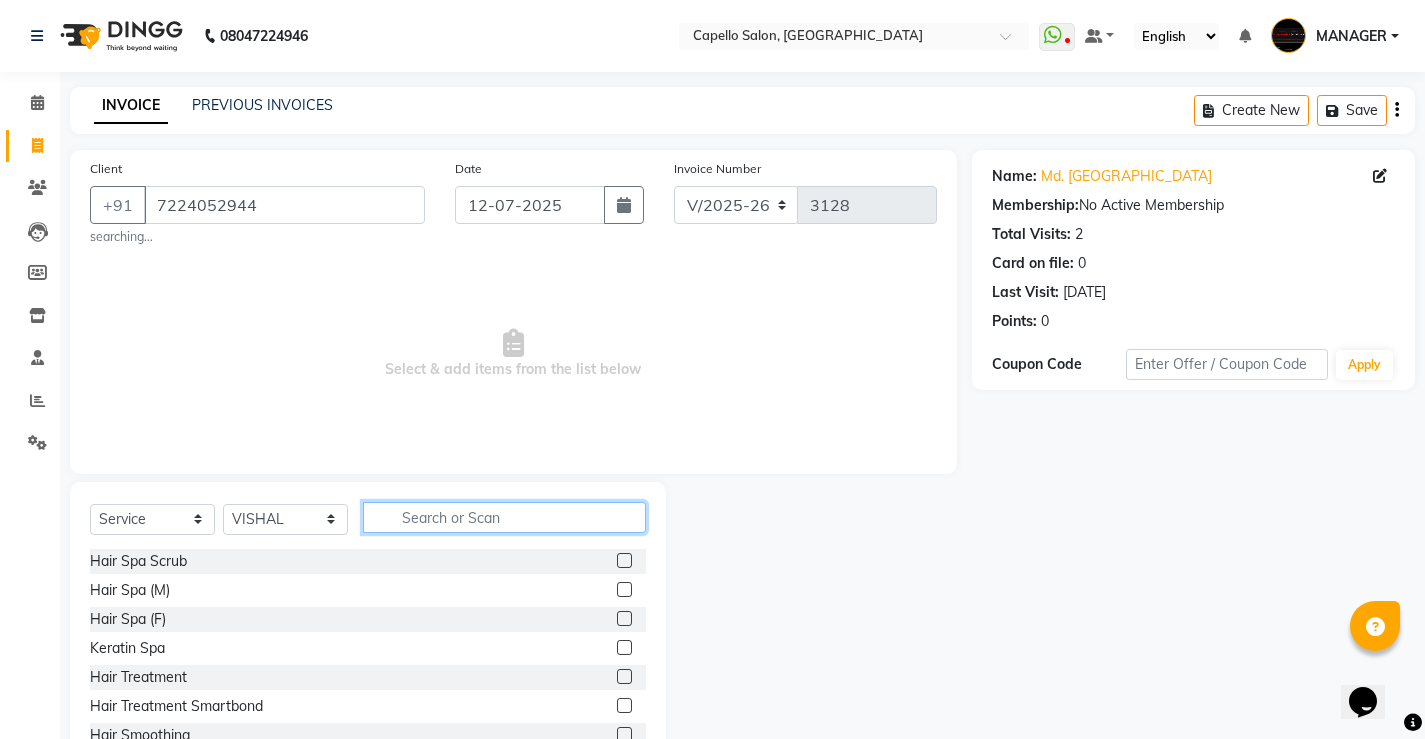 click 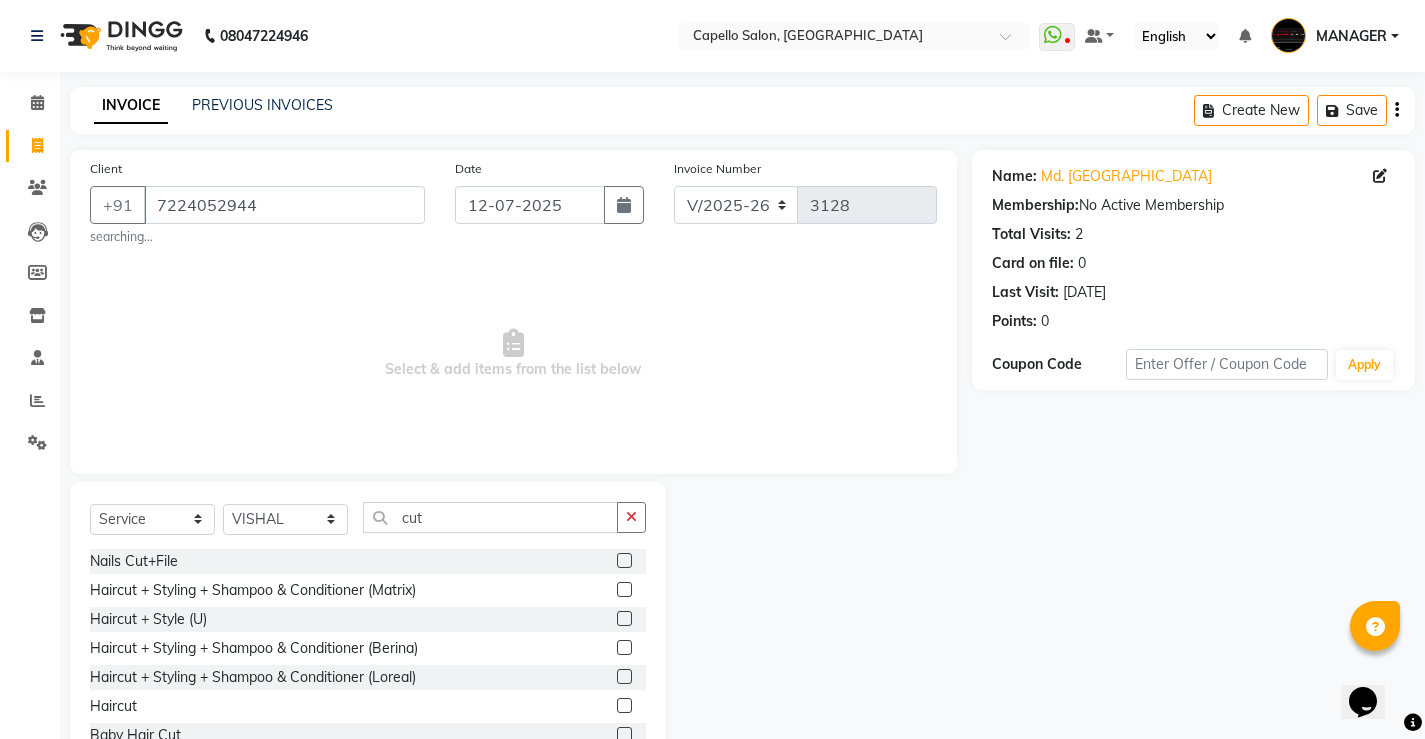 click 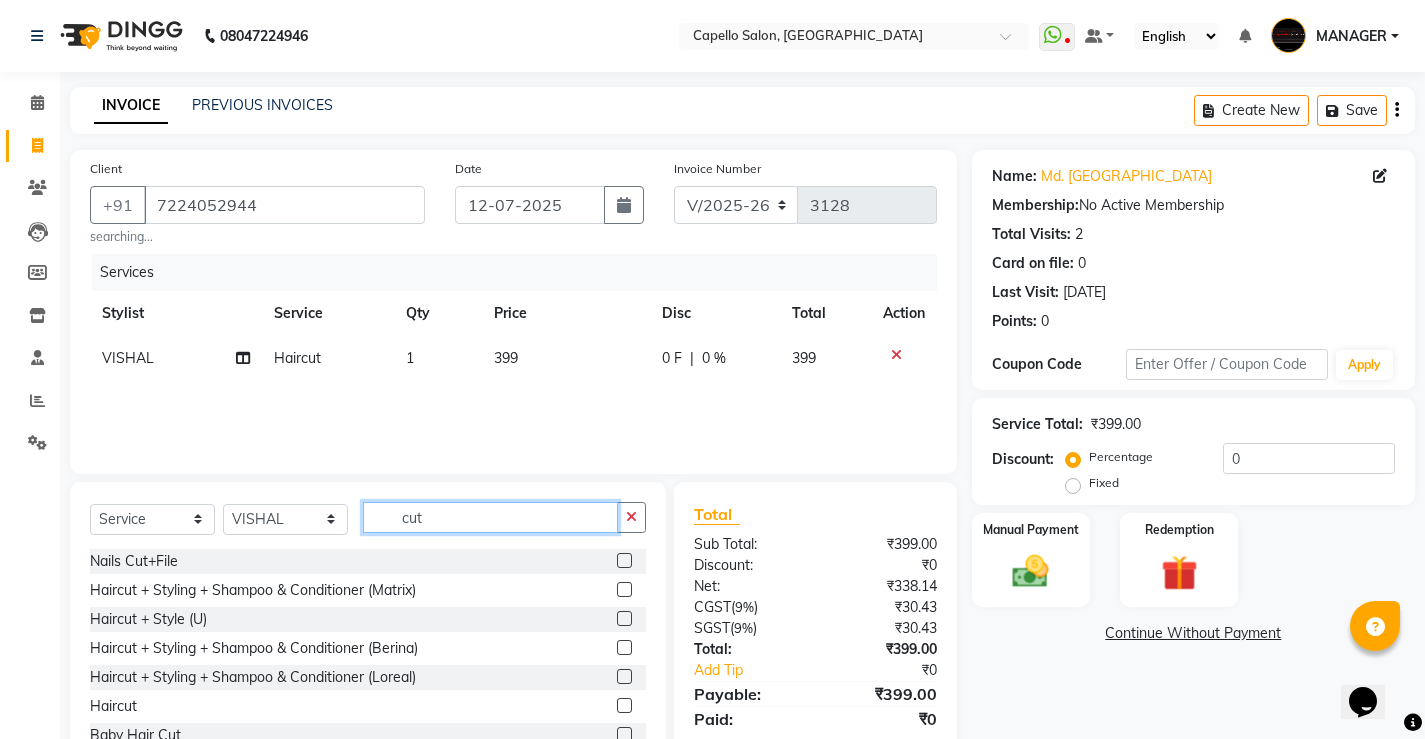 click on "cut" 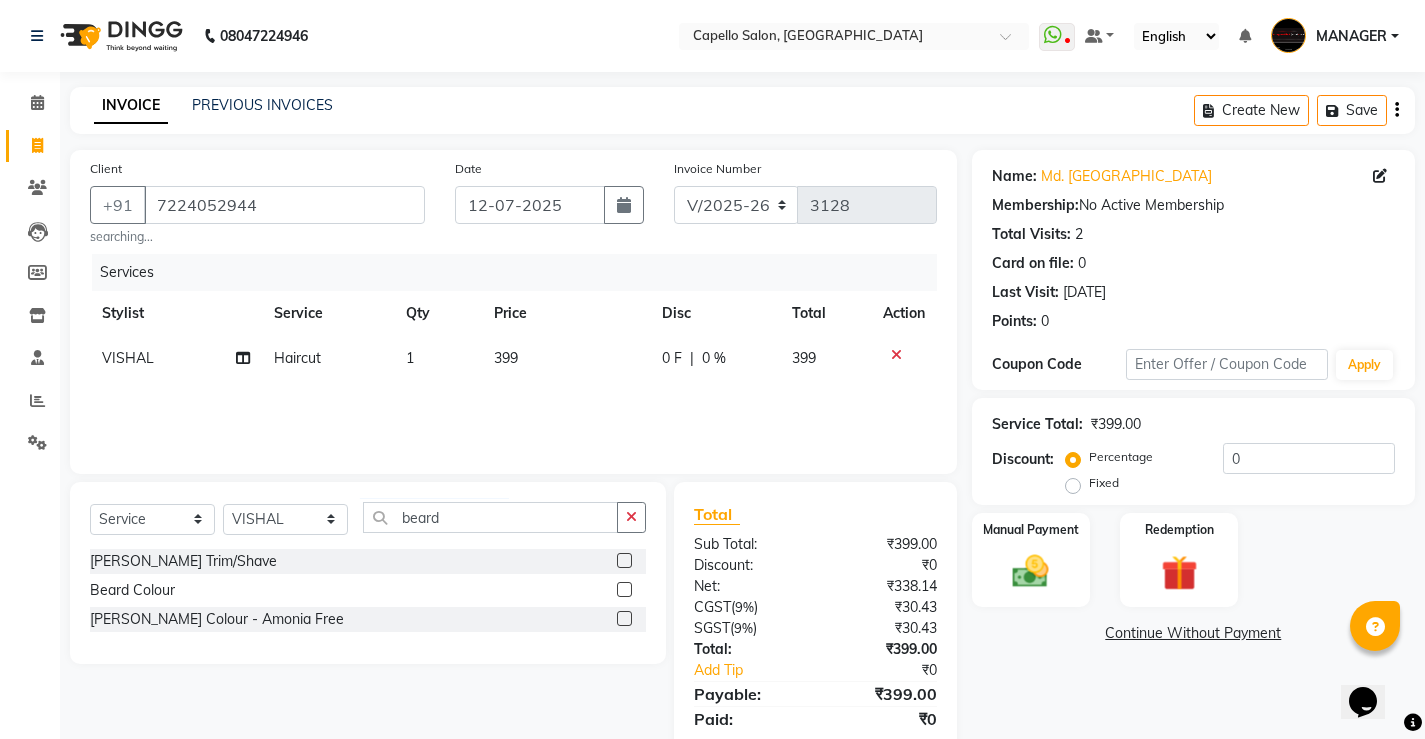 click 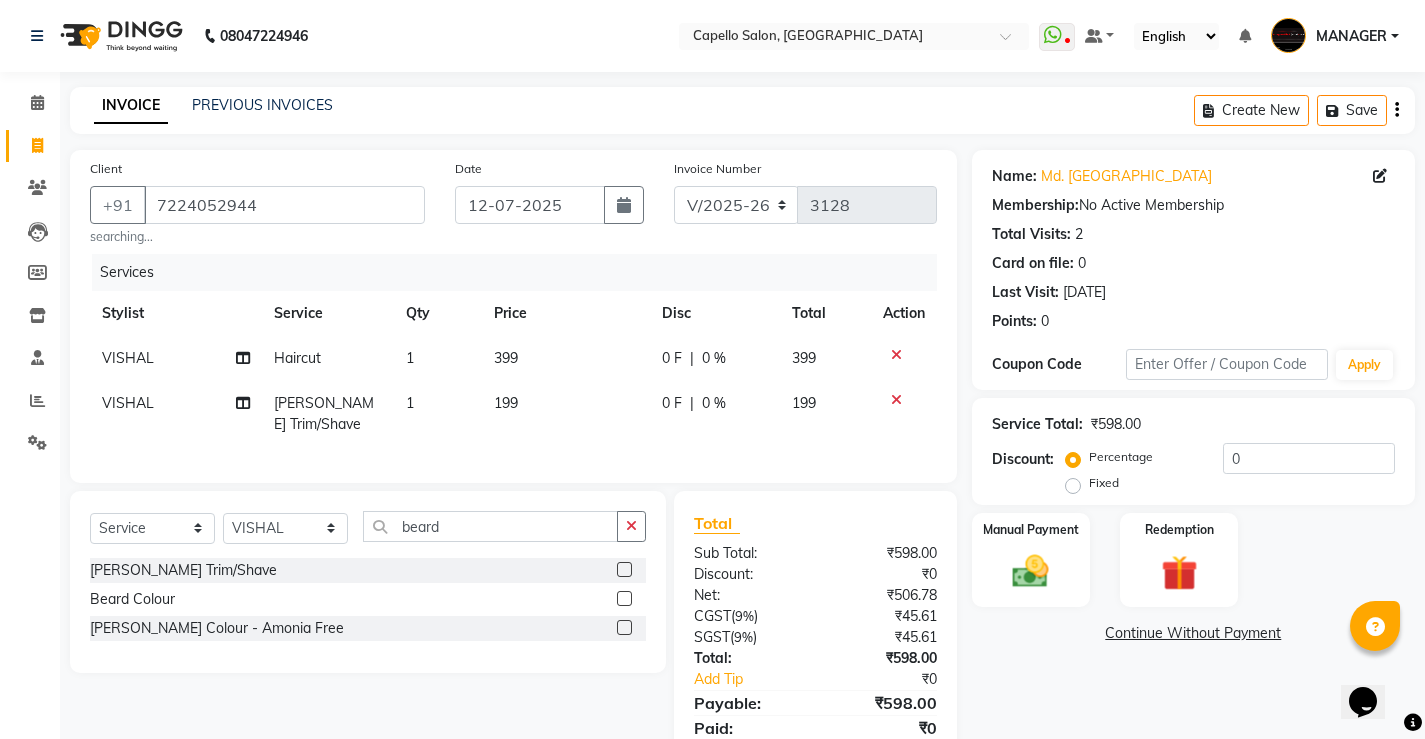 click on "399" 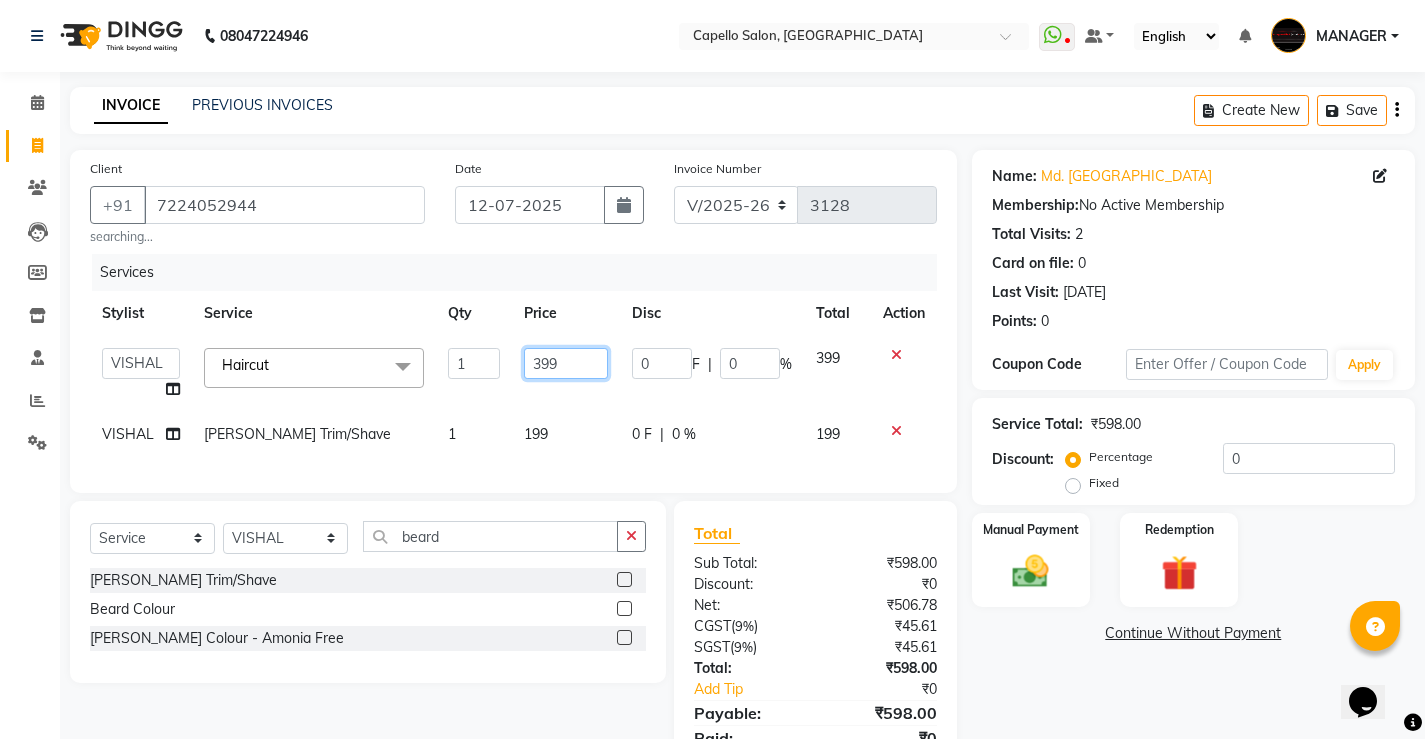 click on "399" 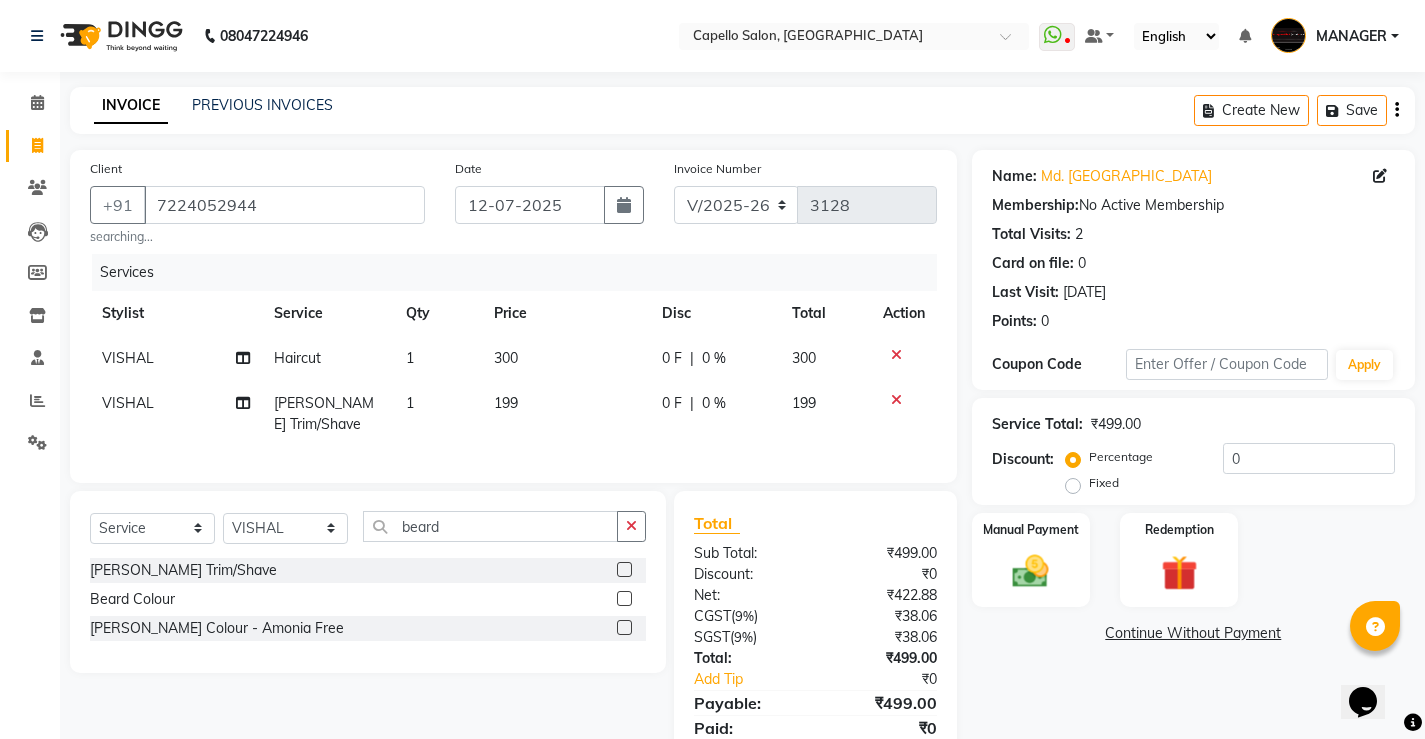click on "199" 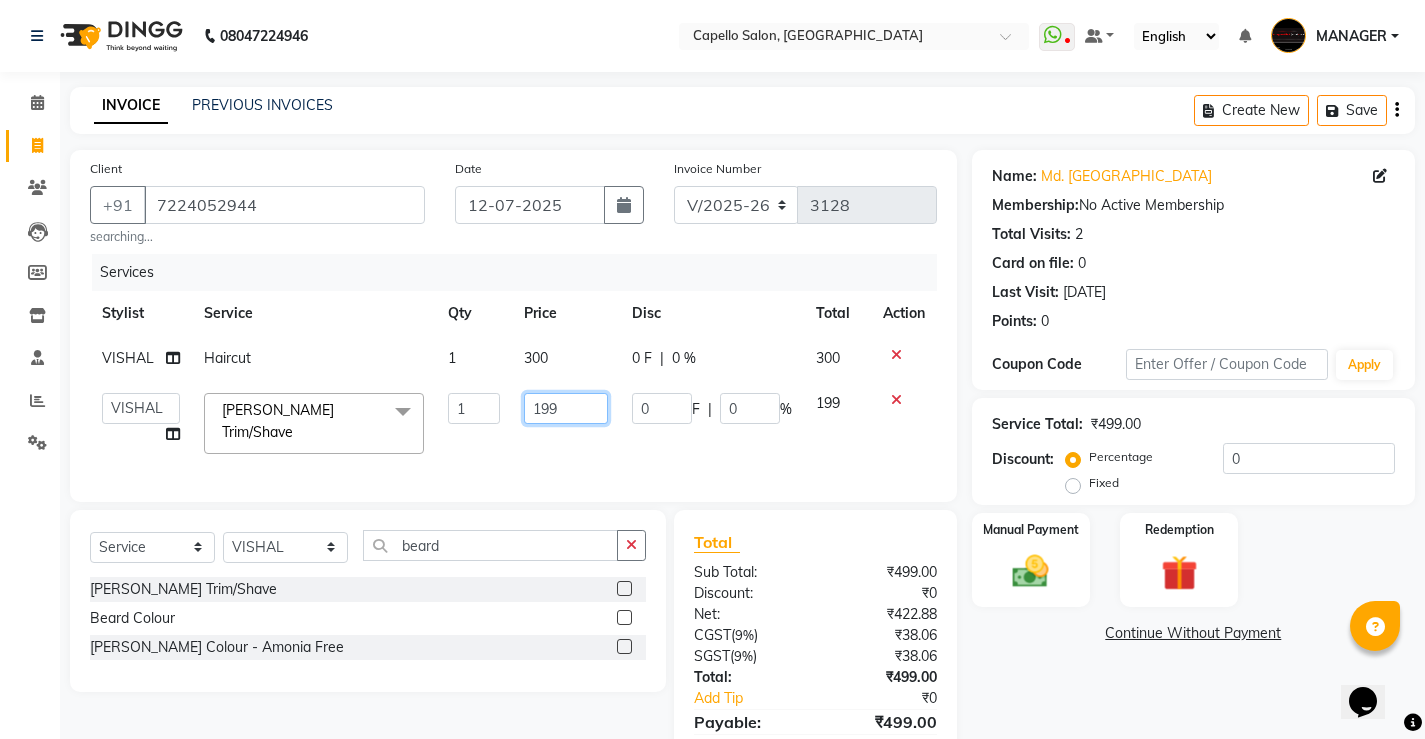 click on "199" 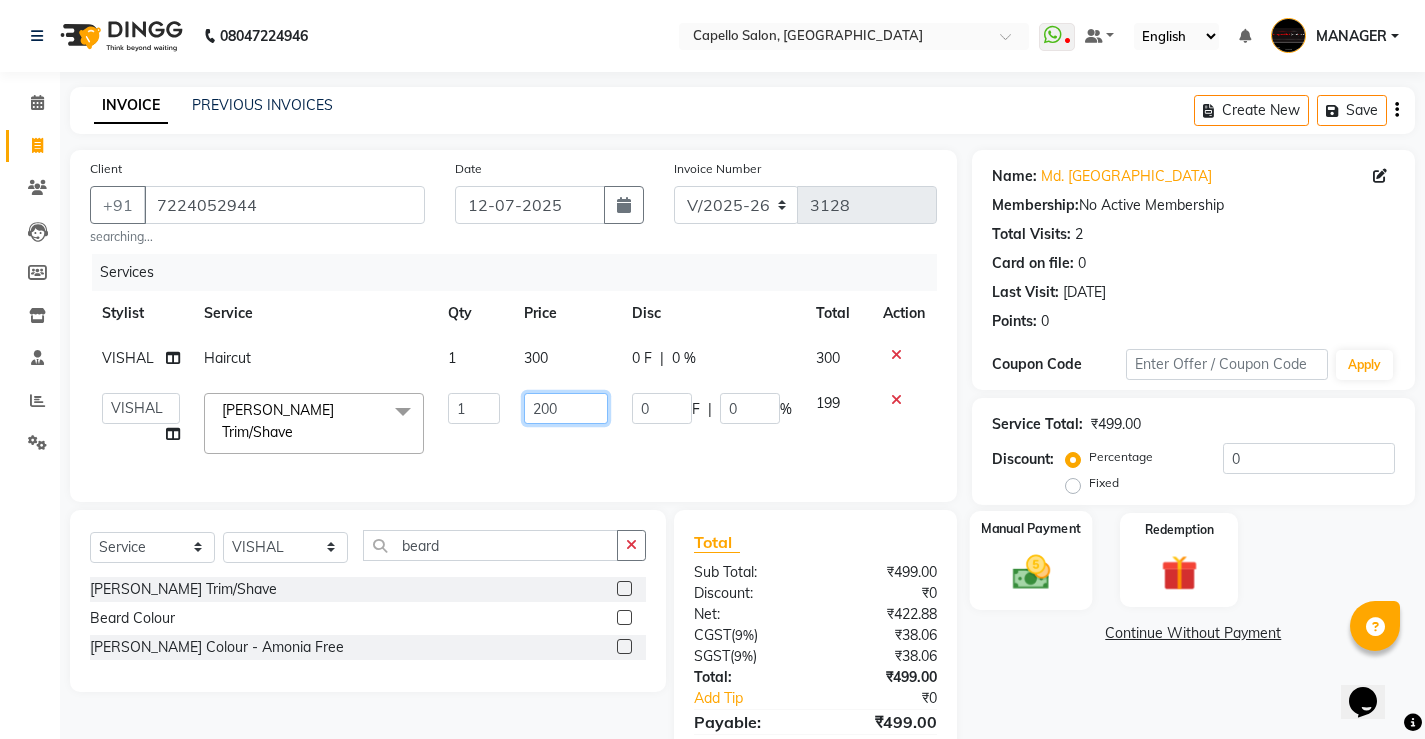 scroll, scrollTop: 100, scrollLeft: 0, axis: vertical 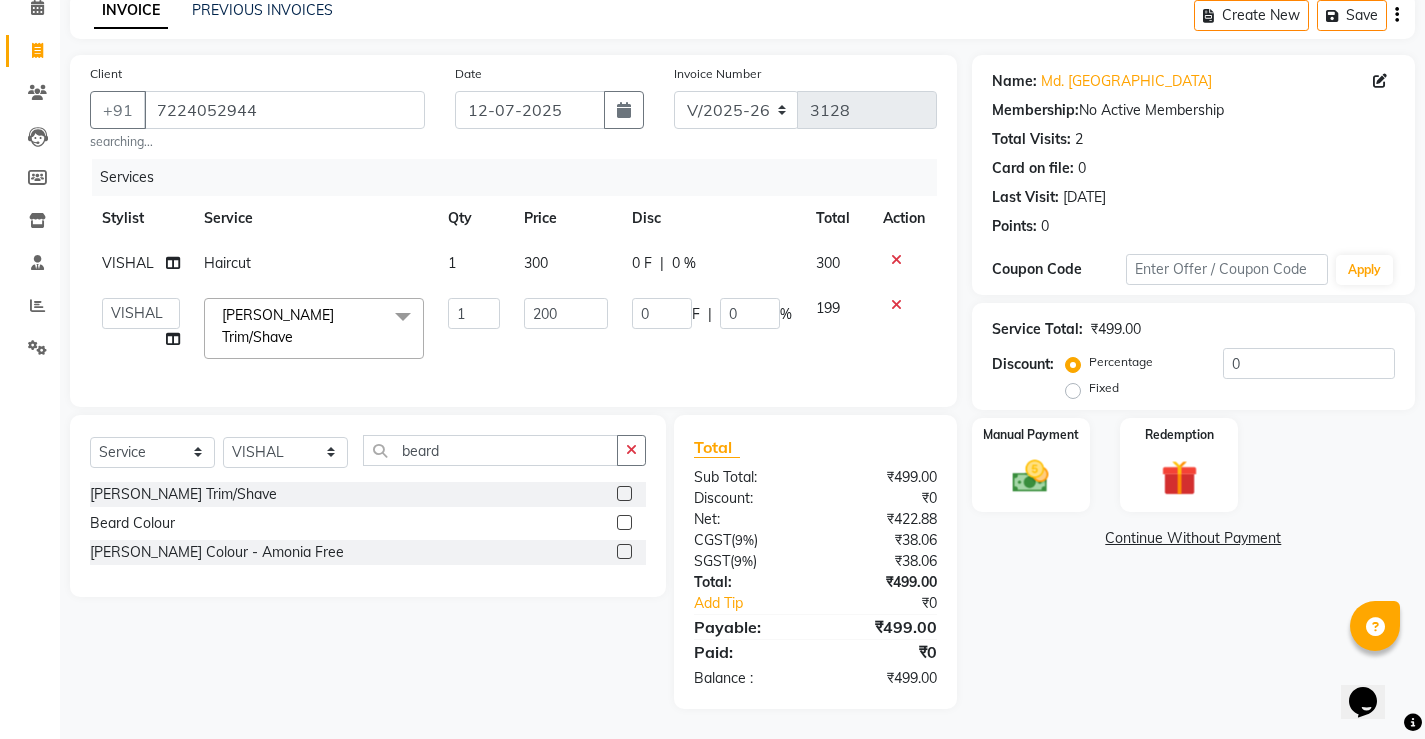 click on "Services Stylist Service Qty Price Disc Total Action VISHAL Haircut 1 300 0 F | 0 % 300  ADMIN   AKASH   khusboo   KIRTI   KUSHAL   MANAGER   Manish    RAJESH   reshma   ritee   shailendra   SHIVA   VISHAL  Beard Trim/Shave  x Hair Spa Scrub Hair Spa (M) Hair Spa (F) Keratin Spa Hair Treatment Hair Treatment Smartbond Hair Smoothing Hair Straightening Hair Rebonding Hair Keratin Cadiveu Head Massage L Hair Keratin Keramelon Hair Botox Keramelon Scalp Advance (F) Scalp Advance (M) Brillare Anti-Dandruff oil (F) Nanoplastia treatment Brillare Hairfall Control oil (F) Brillare Hairfall Control oil (M) Brillare Anti-Dandruff oil (M) Reflexology (U lux) 1400 Face Bleach Face D-Tan Face Clean Up Clean-up (Shine beauty) Facial Actiblend Glass Facial Mask Signature Facial Deluxe Facial Luxury Facial Magical Facial Premium Facial Royal Treatment Skinora Age Control F Treatment ( Snow Algae&Saffron) Skinora Calming Treatment (Avacado & Oat) Skinora Hydra Treatment (Butter&Coconut Milk) Classic Manicure Nails Cut+File" 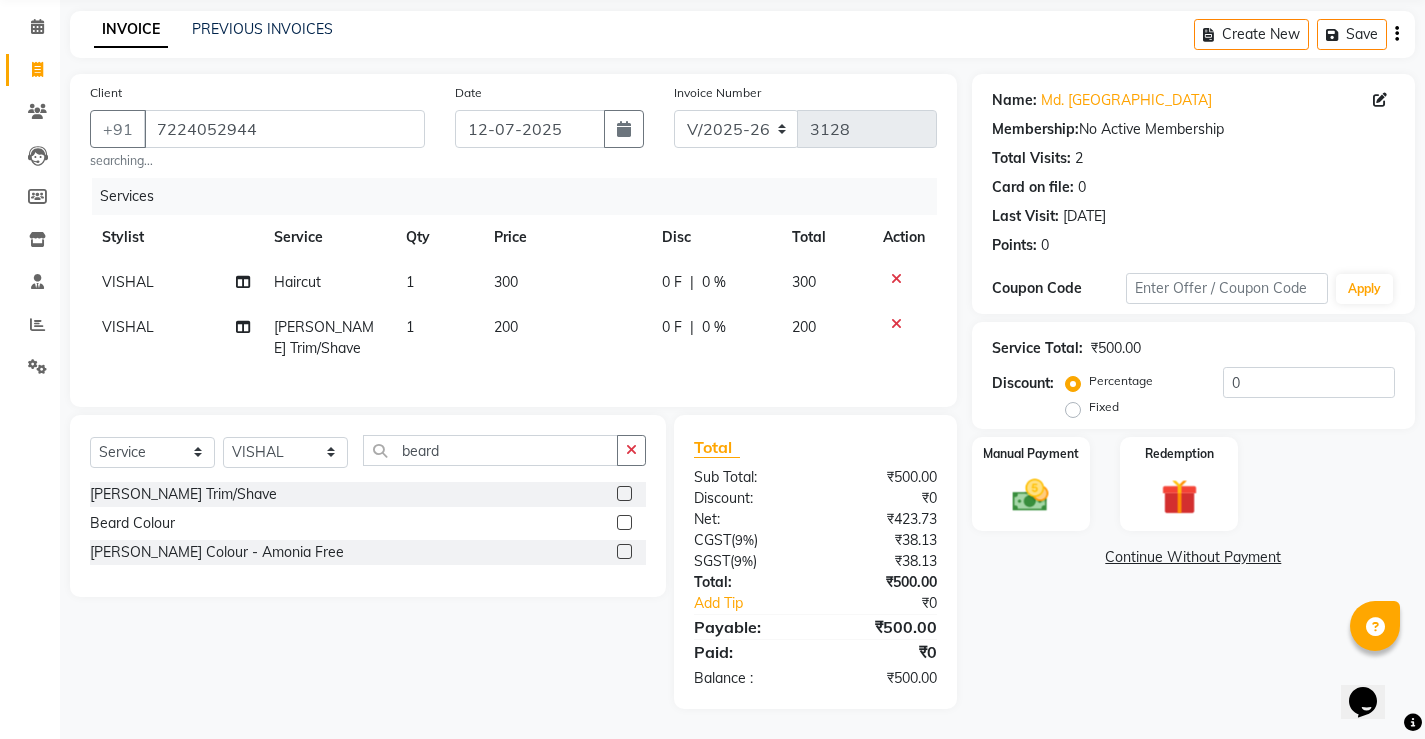 scroll, scrollTop: 91, scrollLeft: 0, axis: vertical 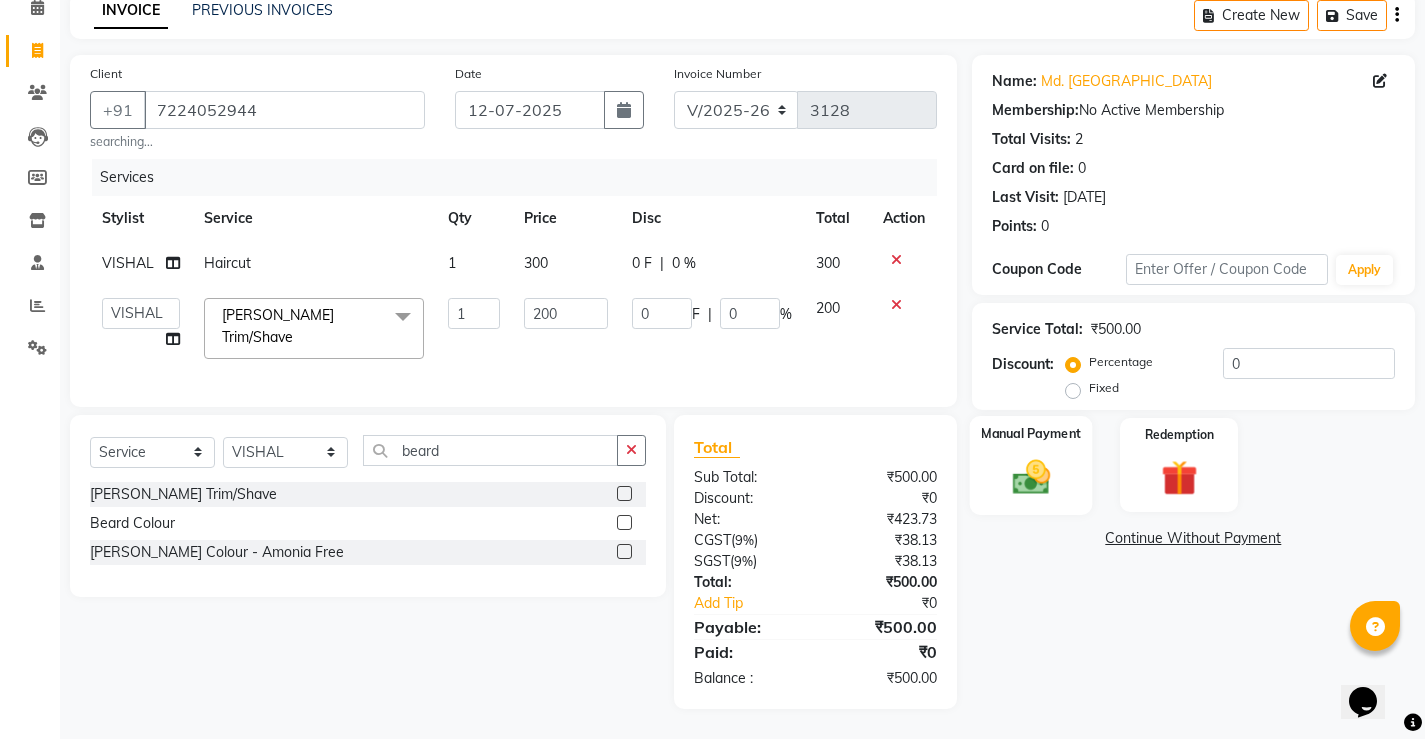click 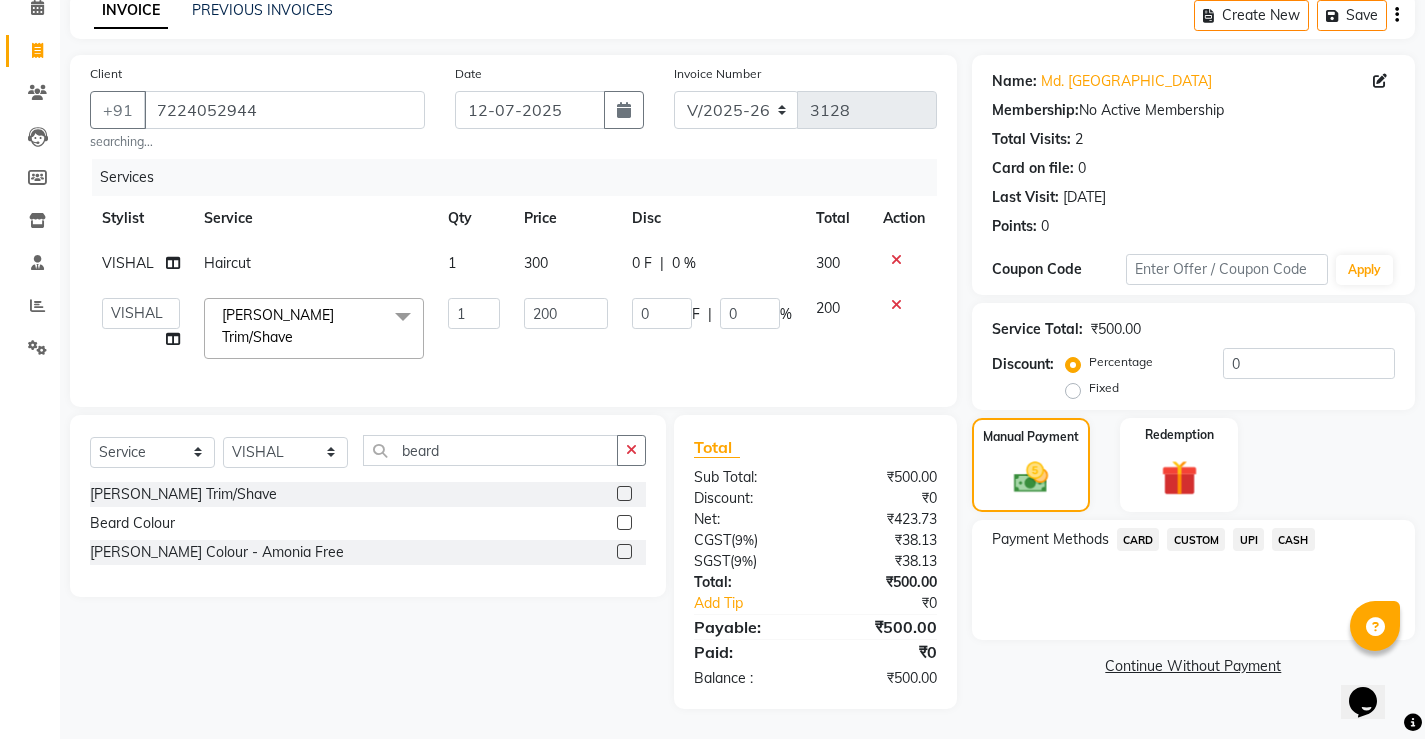 click on "CASH" 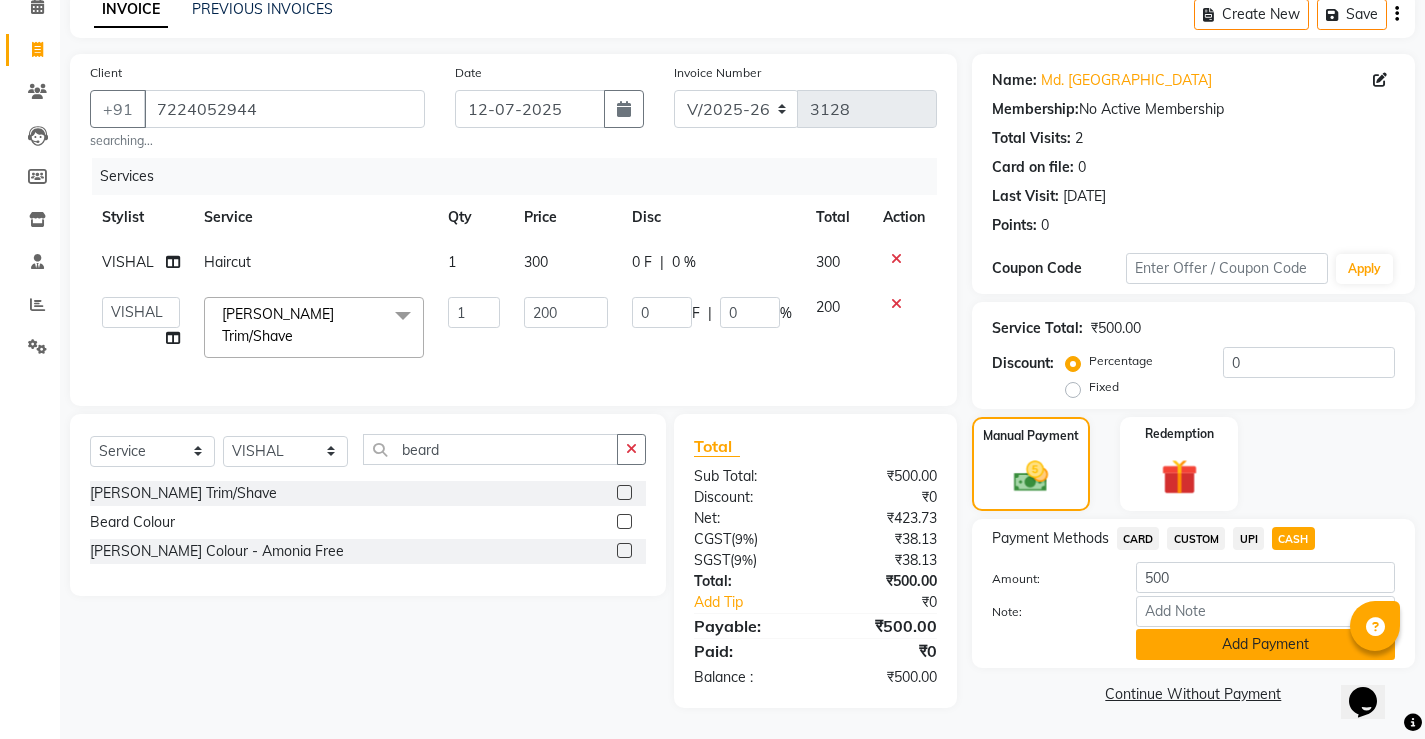 click on "Add Payment" 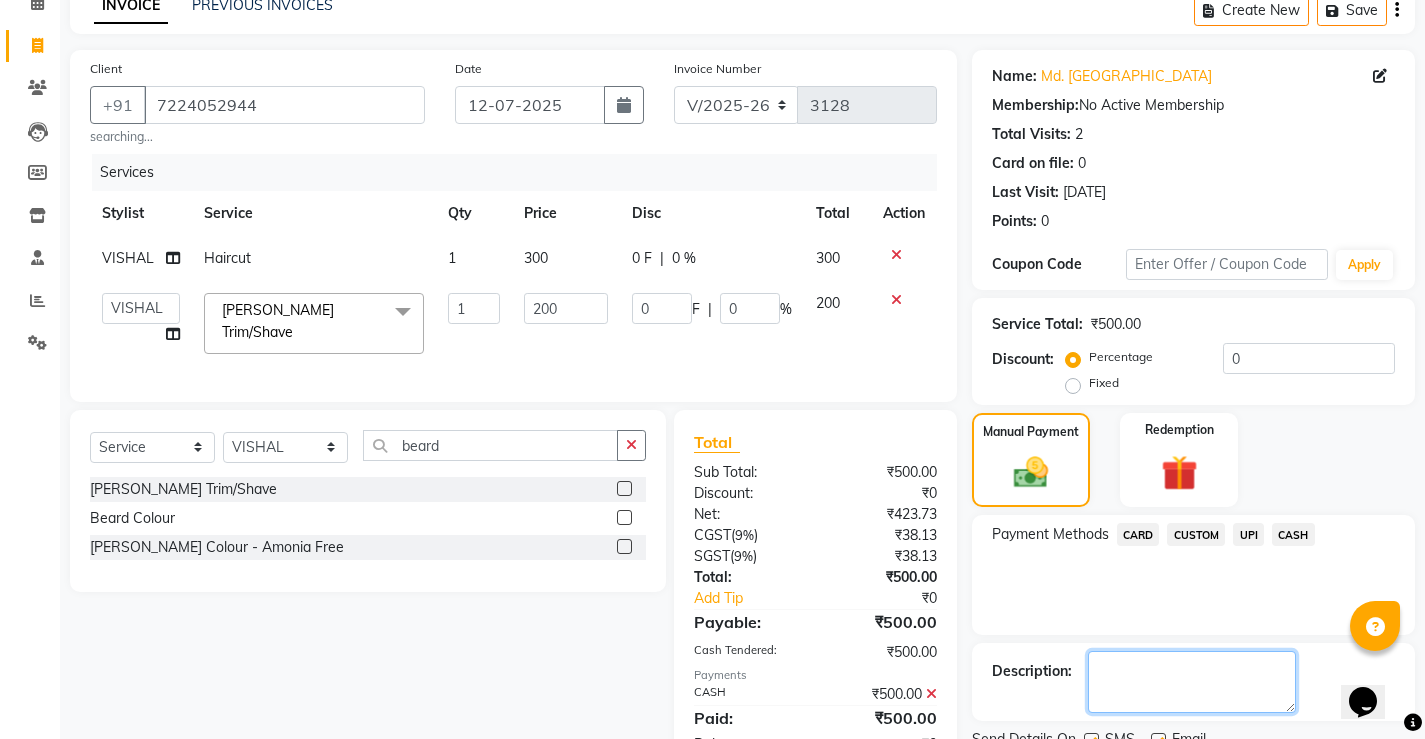 click on "Name: Md. Arman Membership:  No Active Membership  Total Visits:  2 Card on file:  0 Last Visit:   28-12-2022 Points:   0  Coupon Code Apply Service Total:  ₹500.00  Discount:  Percentage   Fixed  0 Manual Payment Redemption Payment Methods  CARD   CUSTOM   UPI   CASH  Description:                  Send Details On SMS Email  Checkout" 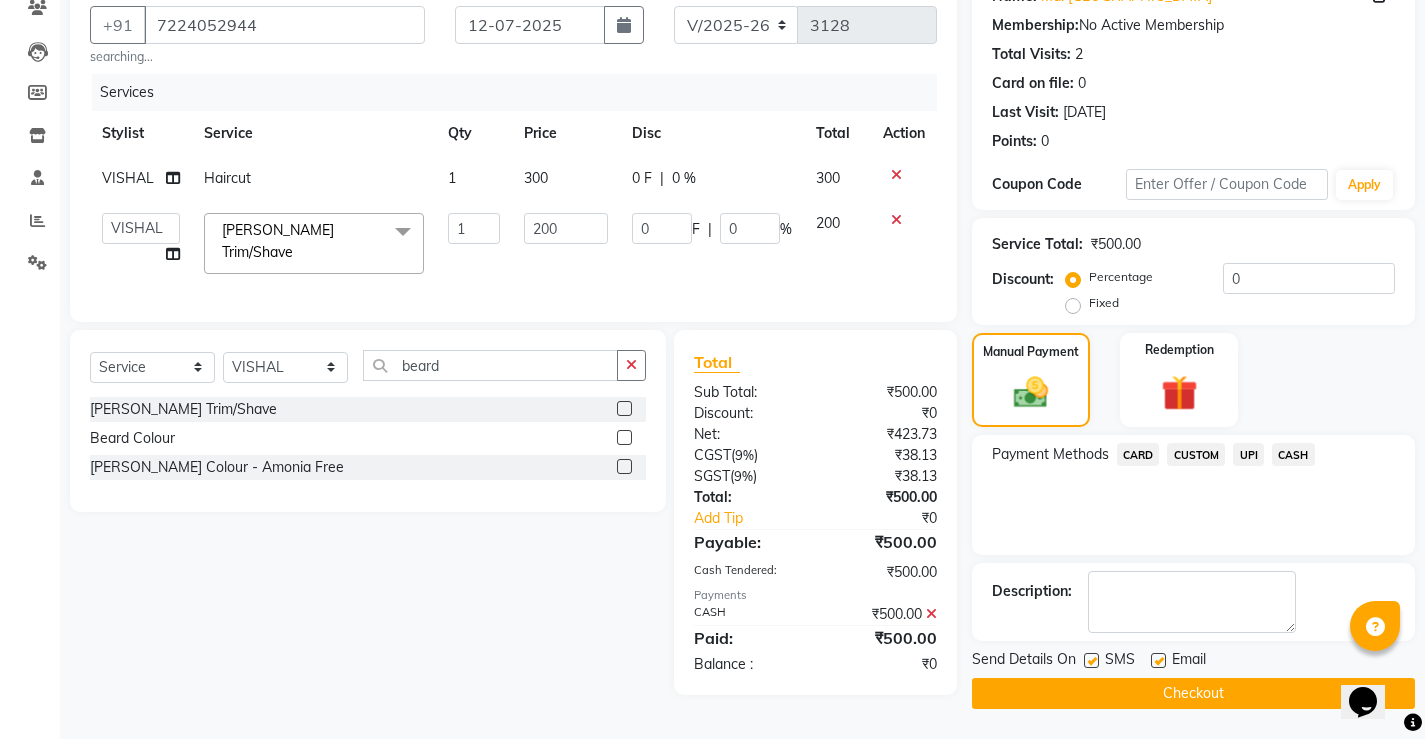 click on "CASH" 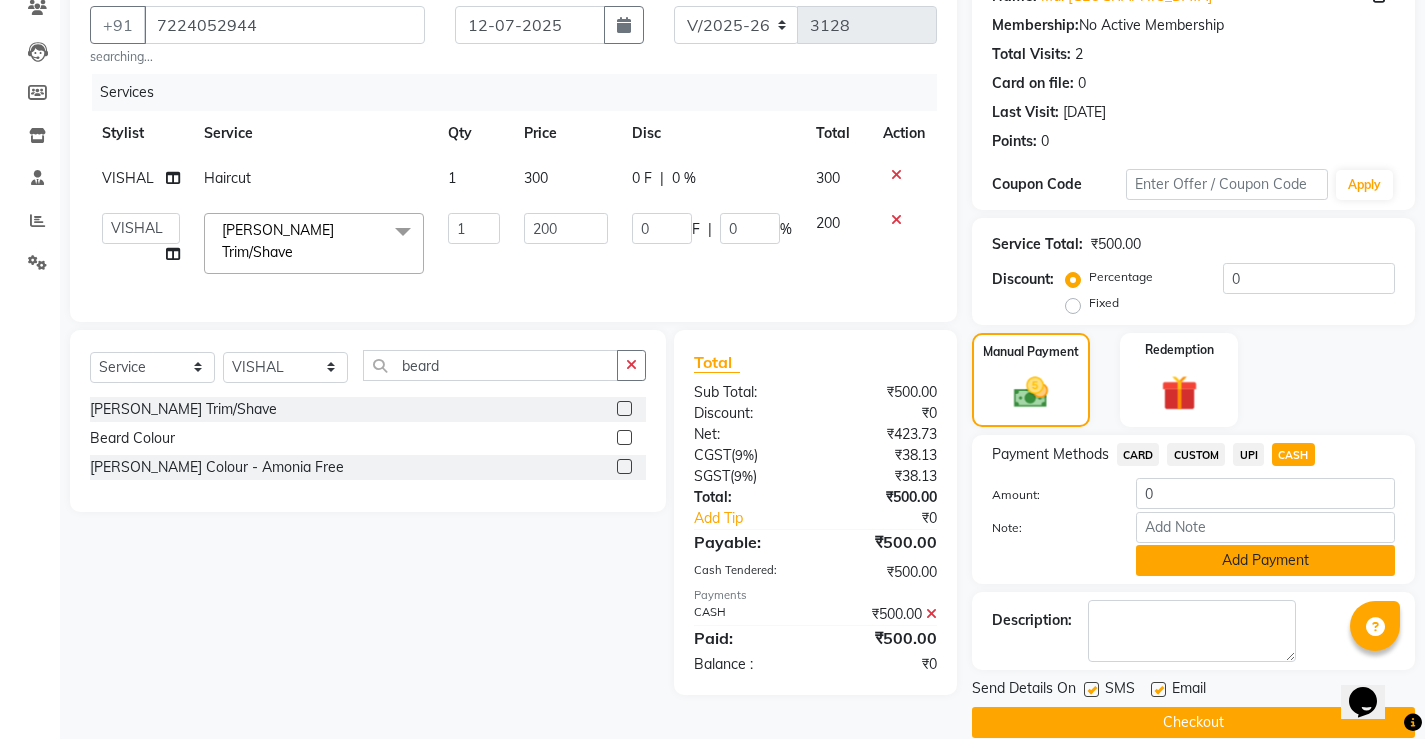 click on "Add Payment" 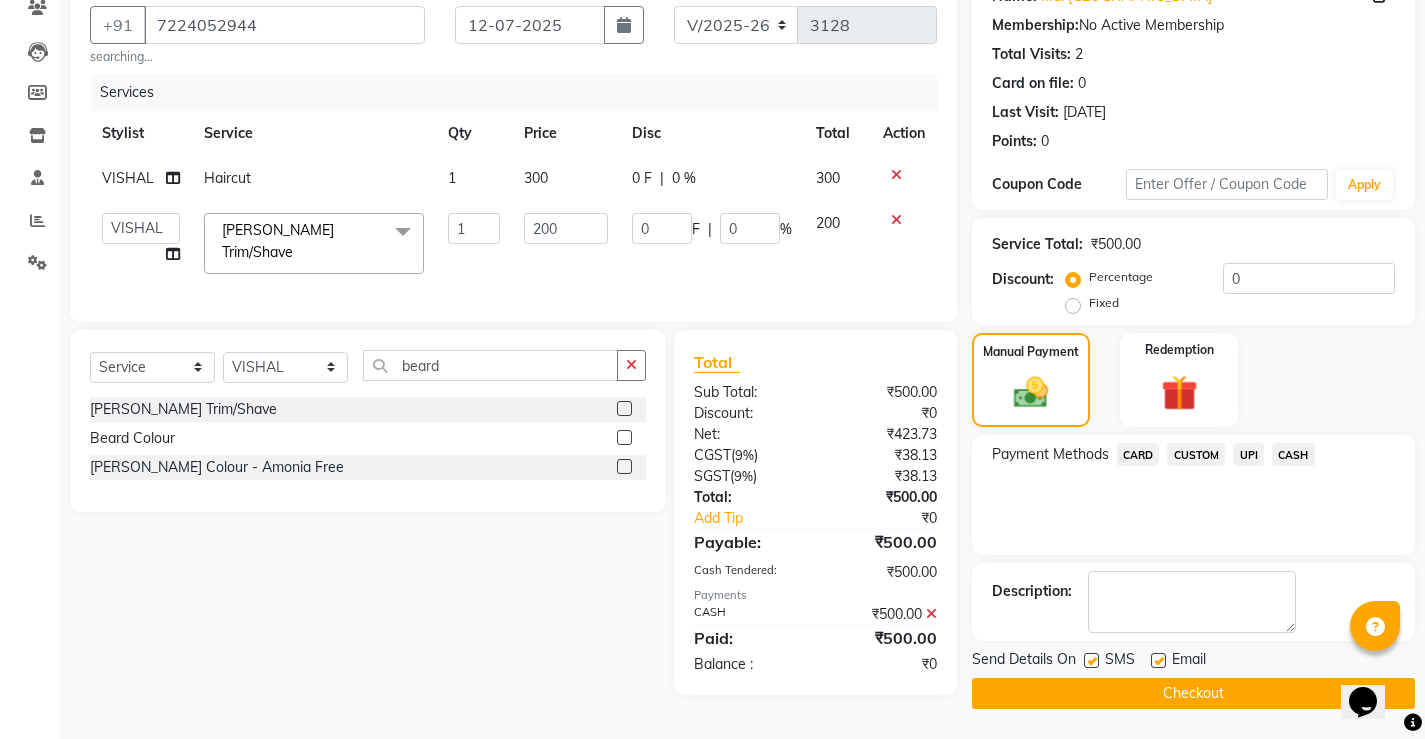 click on "Checkout" 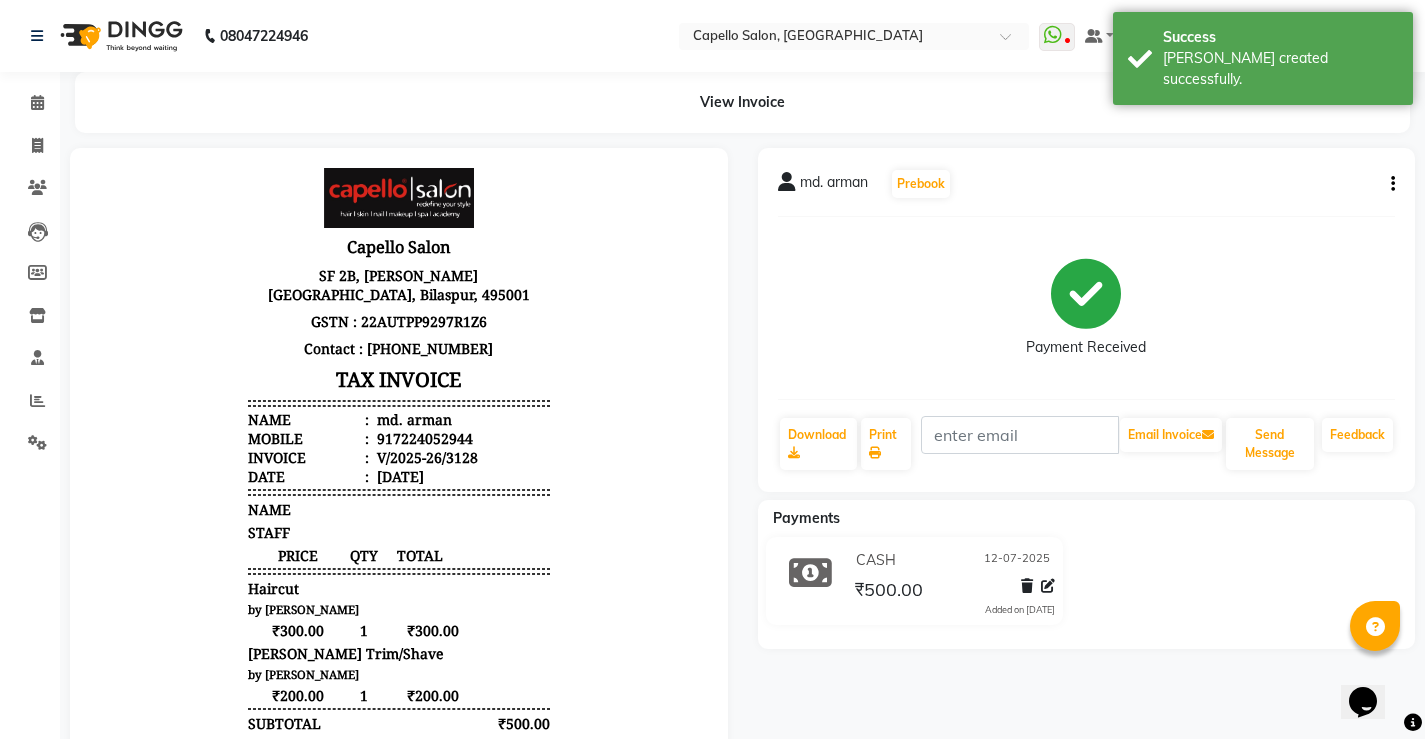 scroll, scrollTop: 282, scrollLeft: 0, axis: vertical 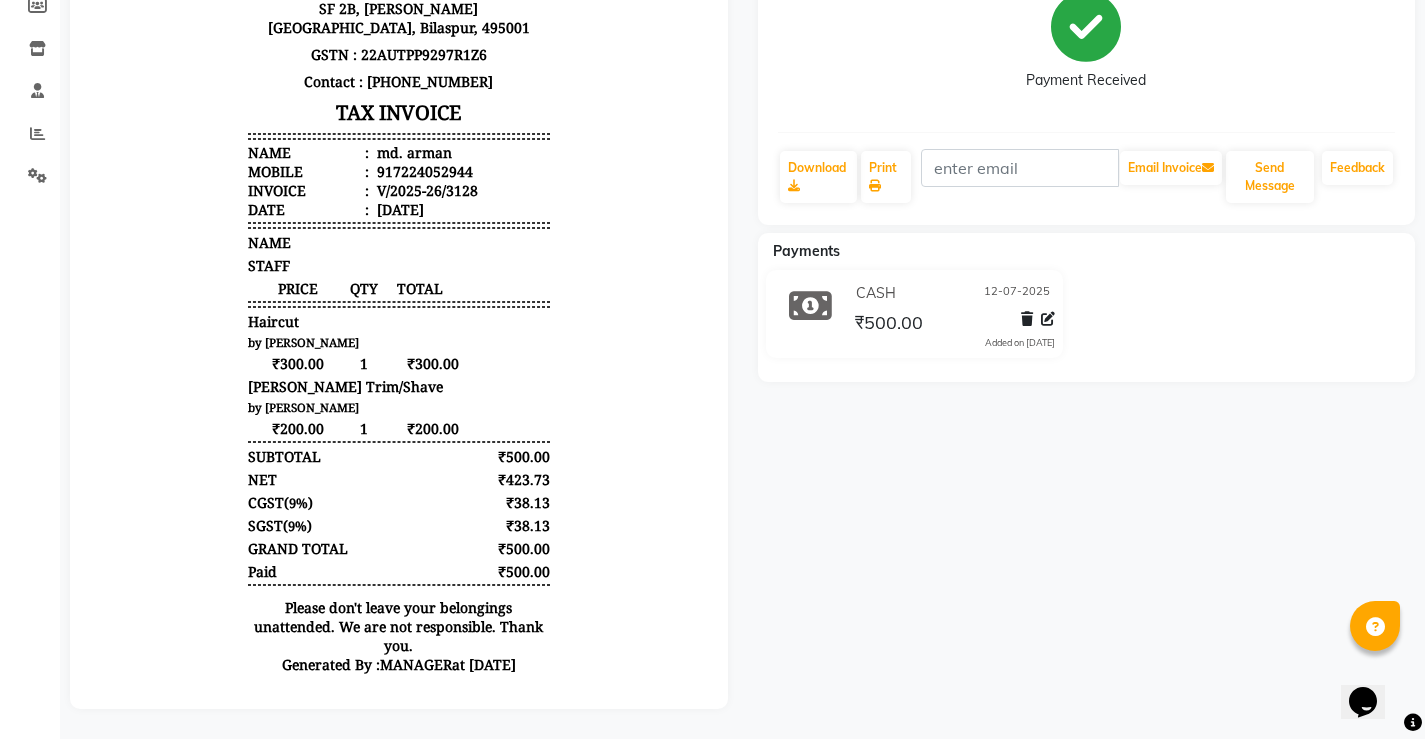click 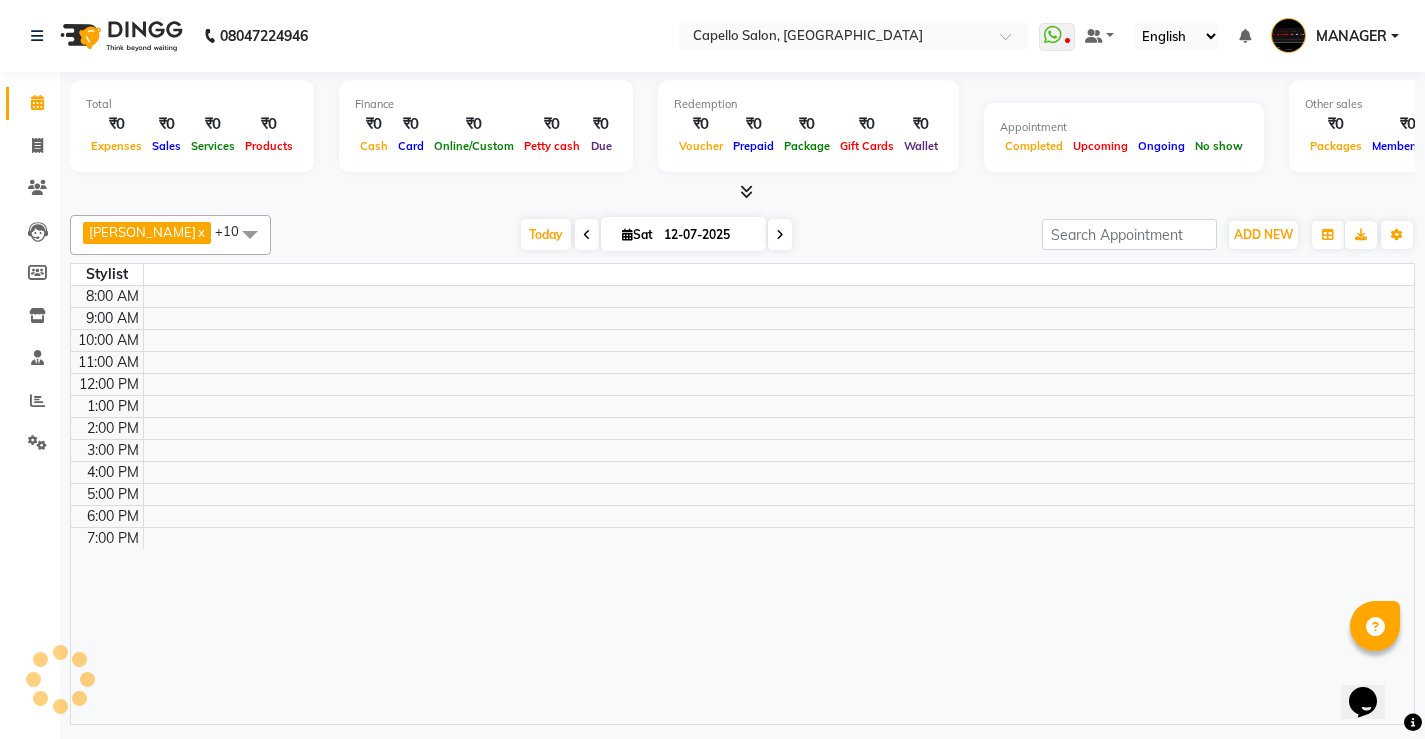 scroll, scrollTop: 0, scrollLeft: 0, axis: both 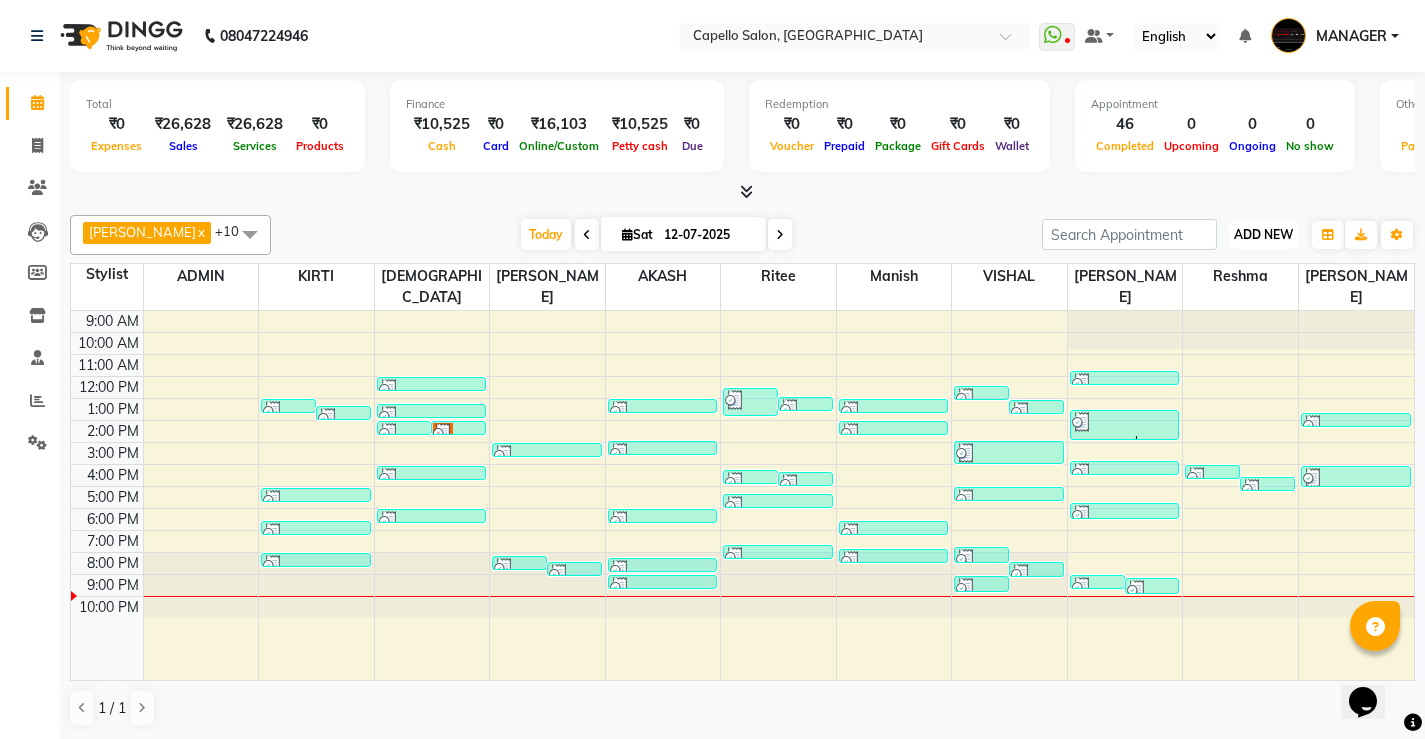 click on "ADD NEW" at bounding box center [1263, 234] 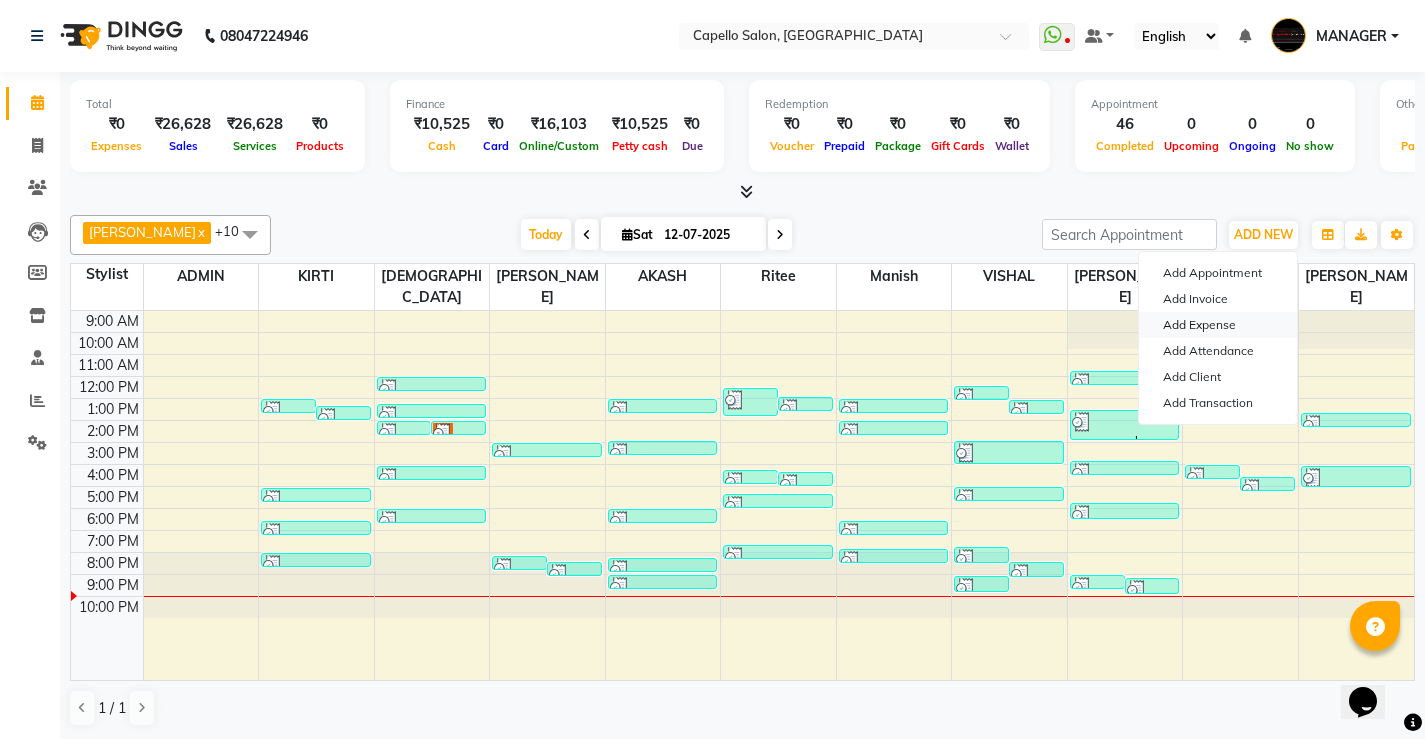 click on "Add Expense" at bounding box center (1218, 325) 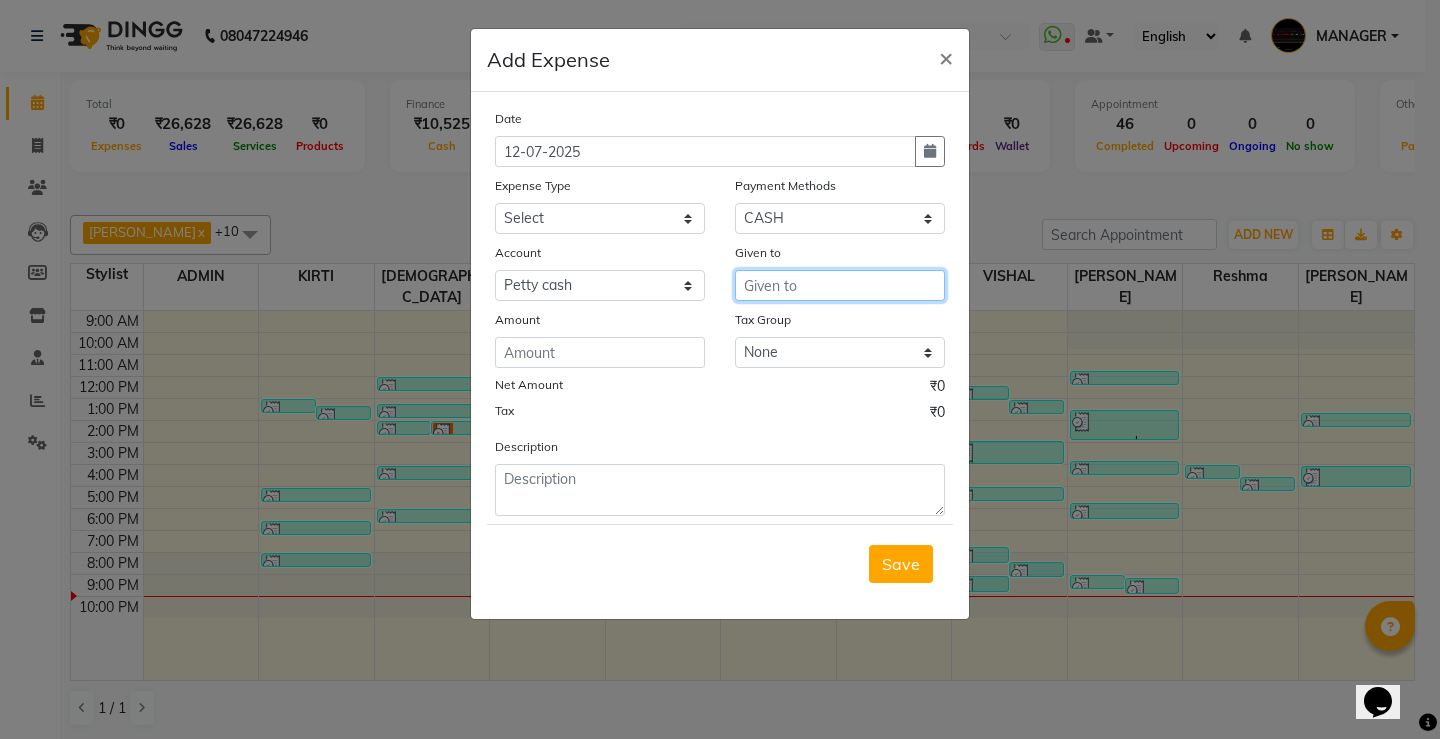 click at bounding box center (840, 285) 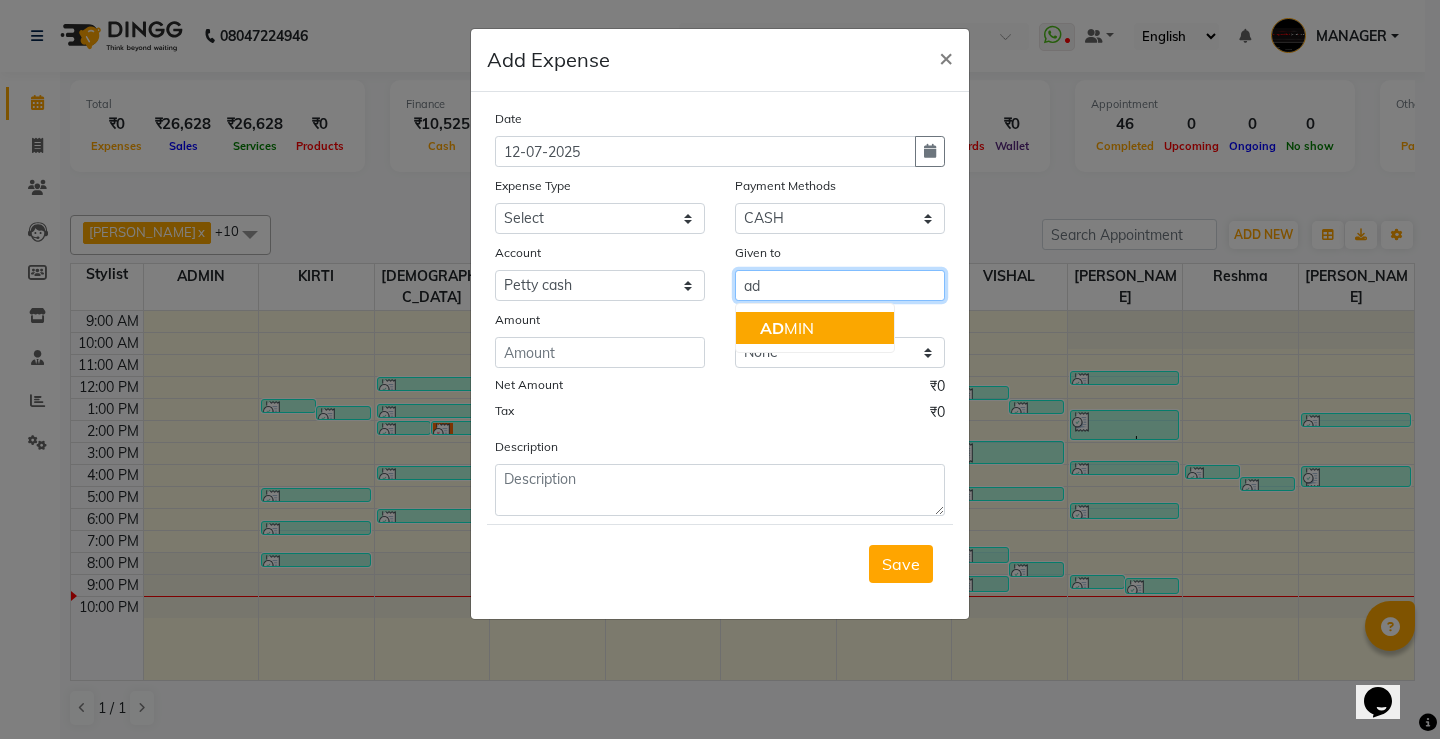 click on "AD" 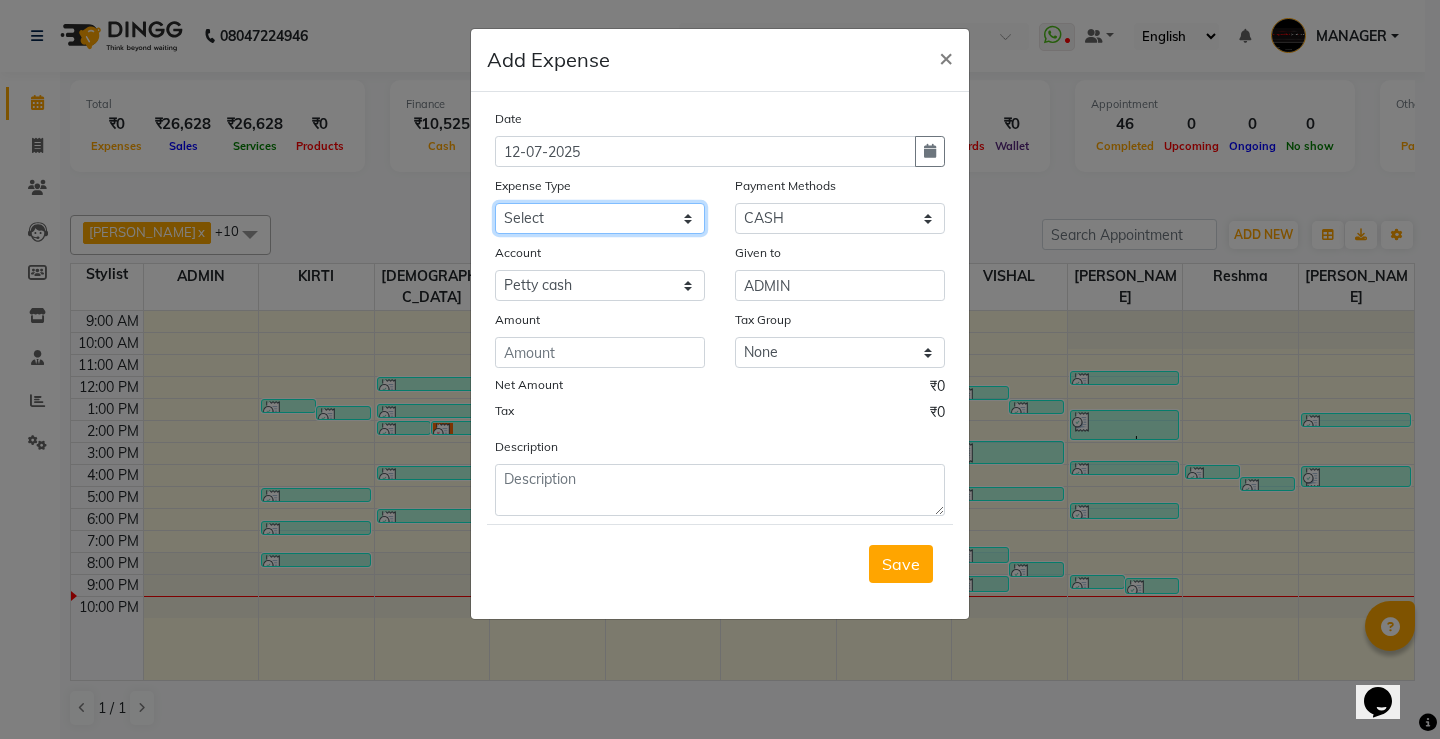 click on "Select Advance Salary Annual Lift Maintenance Charges BUILDING MAINTANANCE EXP Cash transfer to bank Cash Transfer To Ho Cash transfer to hub CLIENT TEA EXP Client tip to staff COFFEE FOR CLIENT ELECTRICITY EXP Equipment FESTIVAL EXPENSES Fuel GARBAGE EXPENSES Hand wash Exp Insurance International purchase LAUNDARY EXPENSES Loan Repayment Maintenance Marketing Miscellaneous Other PETROL EXPENSES Product Salary Staff Incentive Staff Snacks STATIONARY EXP STORE MAINTAINANCE CHARGES Tea & Refreshment Tip For staff TRAVELLING ALLOWANCES Utilities WATER CAN EXP" 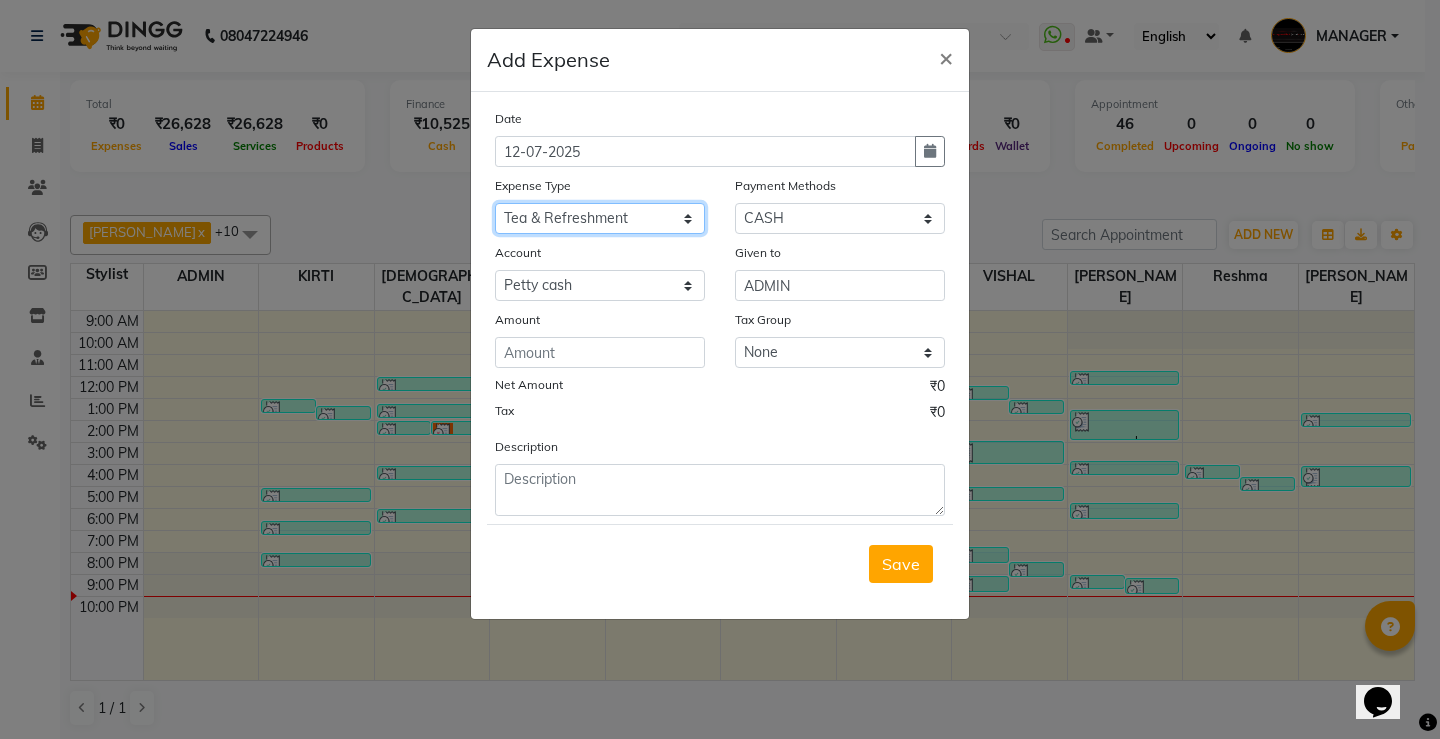click on "Select Advance Salary Annual Lift Maintenance Charges BUILDING MAINTANANCE EXP Cash transfer to bank Cash Transfer To Ho Cash transfer to hub CLIENT TEA EXP Client tip to staff COFFEE FOR CLIENT ELECTRICITY EXP Equipment FESTIVAL EXPENSES Fuel GARBAGE EXPENSES Hand wash Exp Insurance International purchase LAUNDARY EXPENSES Loan Repayment Maintenance Marketing Miscellaneous Other PETROL EXPENSES Product Salary Staff Incentive Staff Snacks STATIONARY EXP STORE MAINTAINANCE CHARGES Tea & Refreshment Tip For staff TRAVELLING ALLOWANCES Utilities WATER CAN EXP" 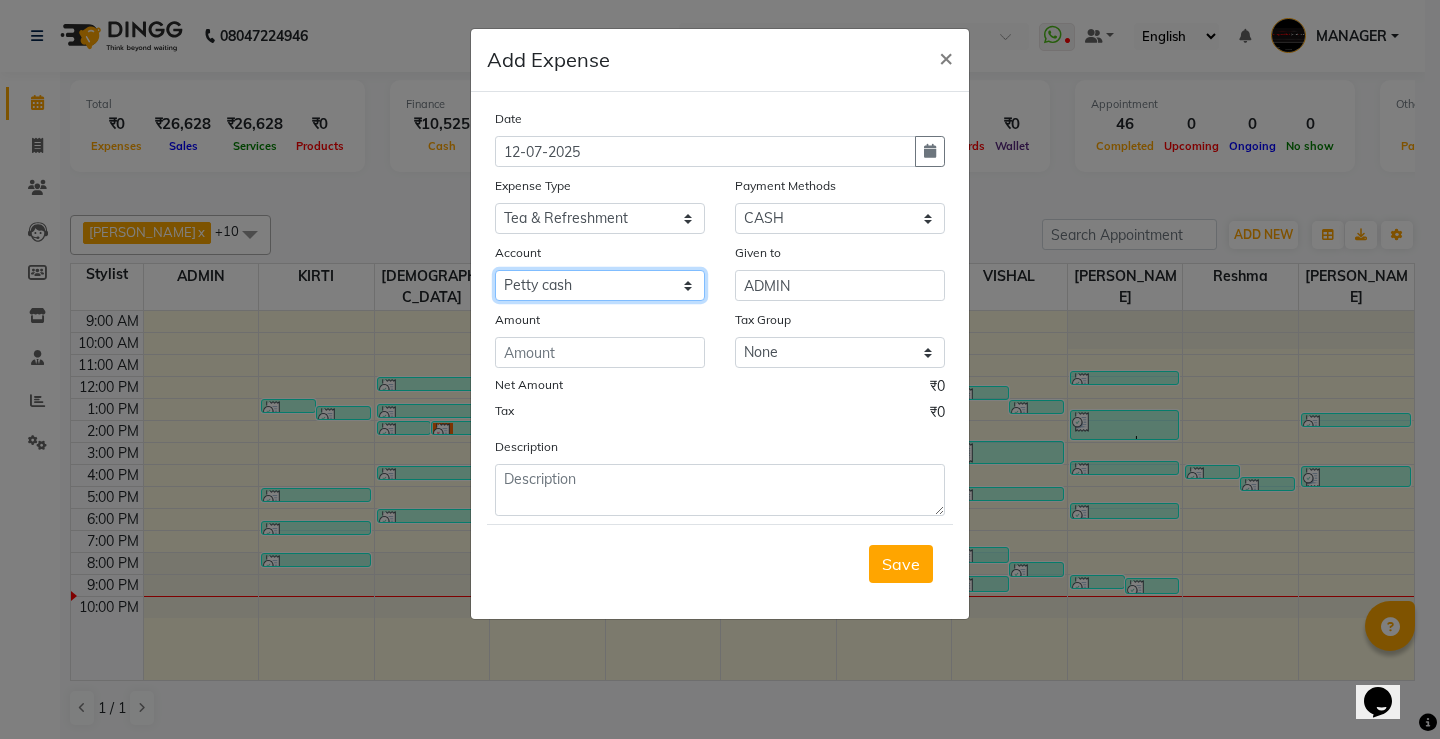 click on "Select Default account Petty cash" 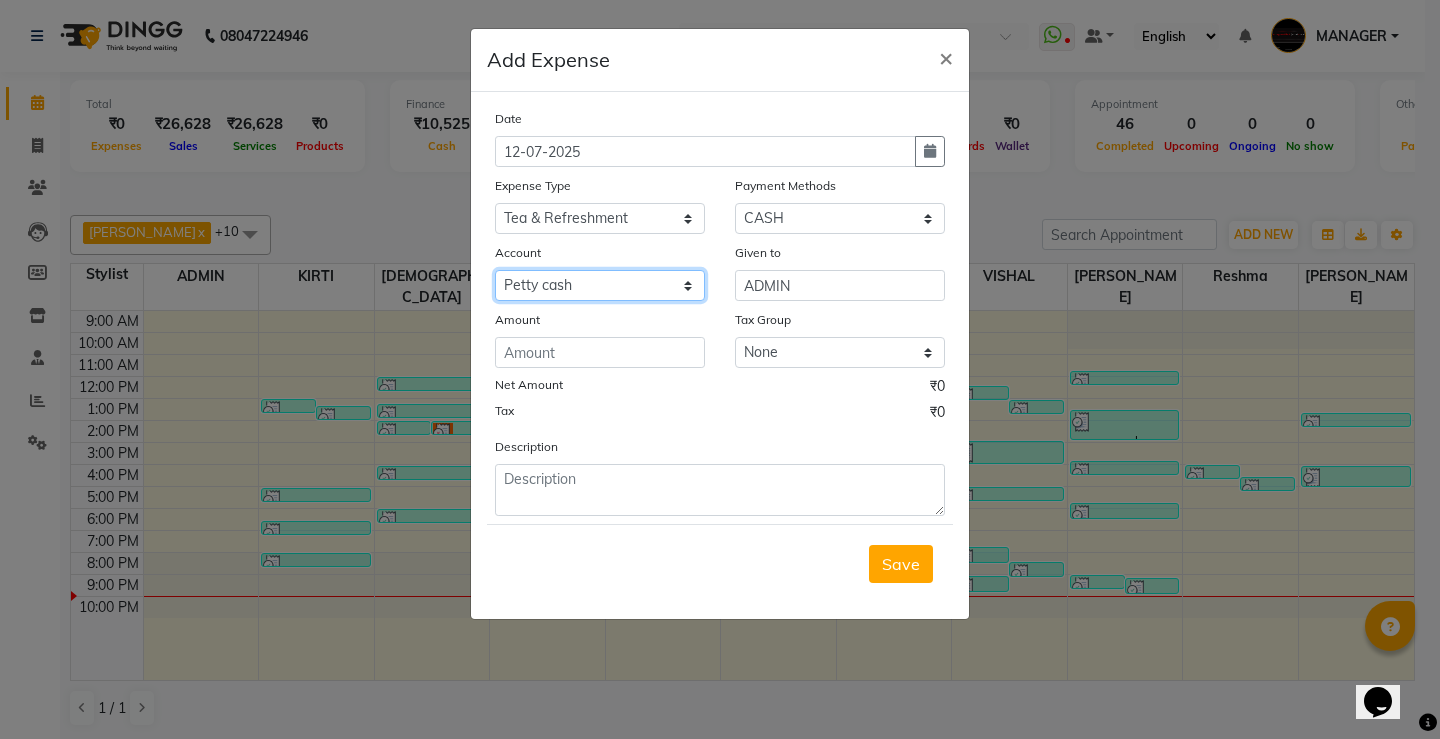 click on "Select Default account Petty cash" 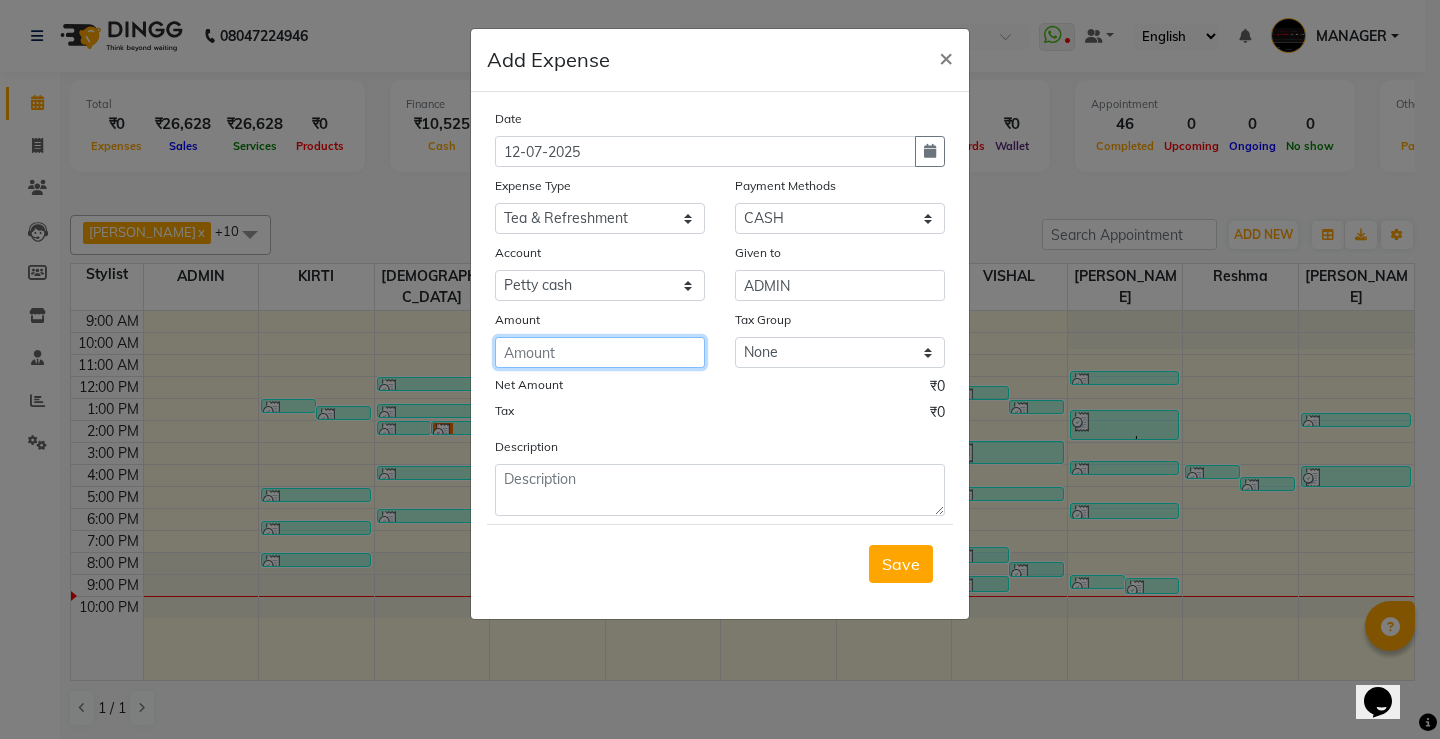 click 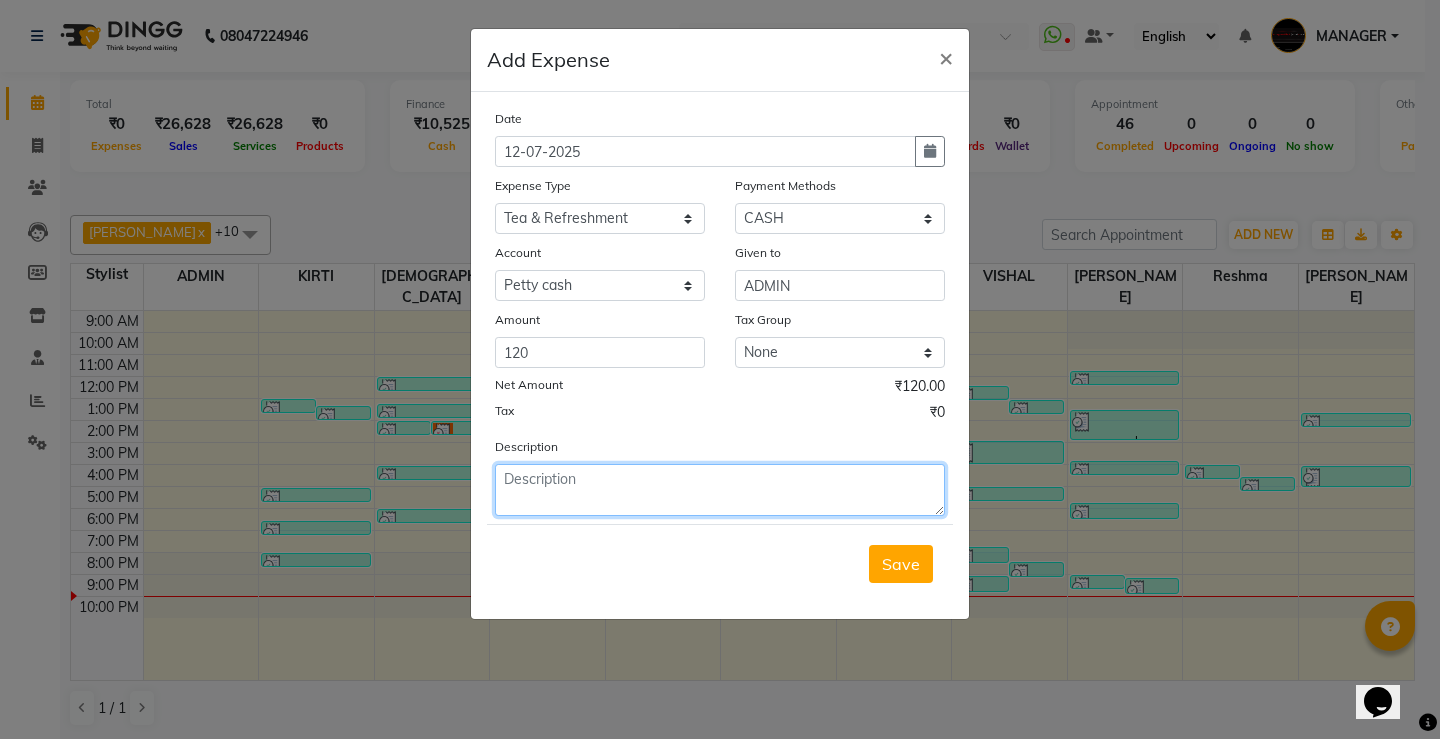 click 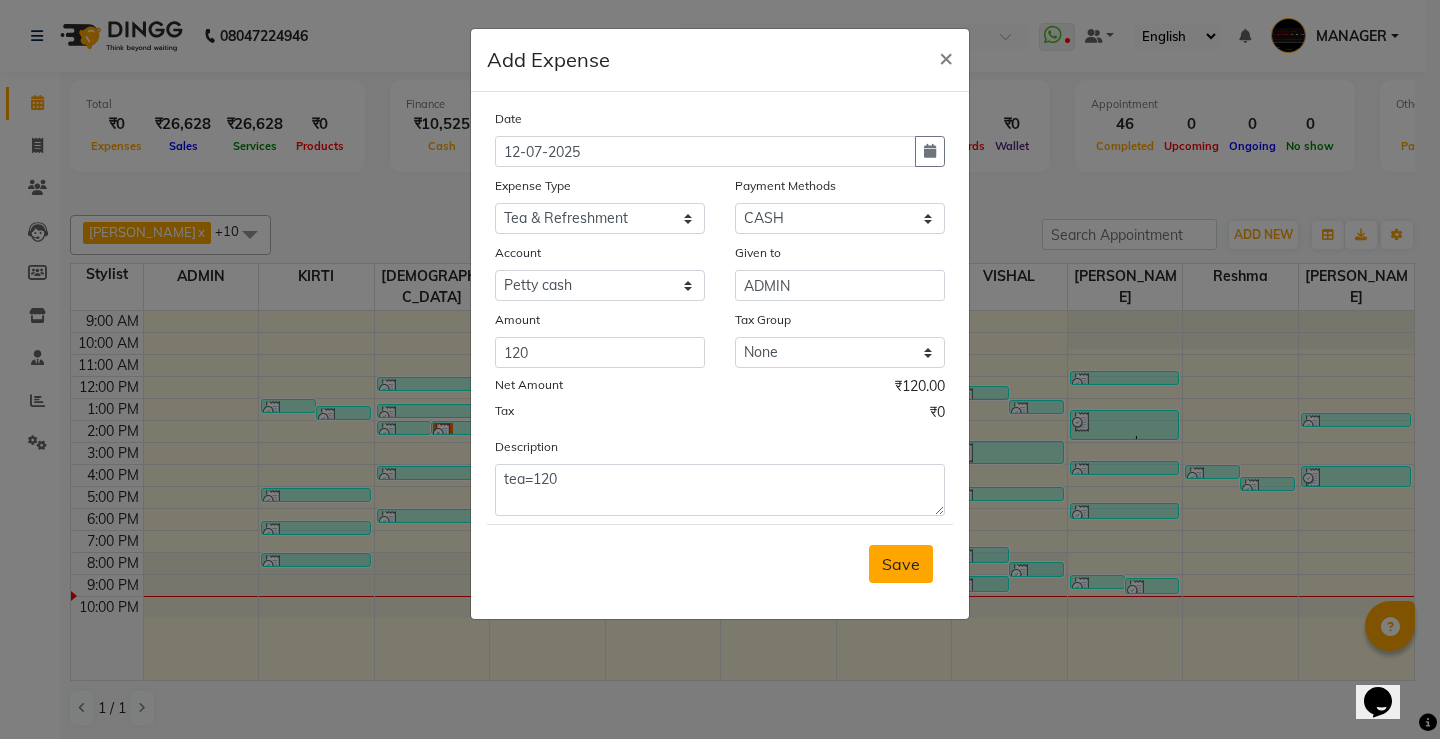 click on "Save" at bounding box center [901, 564] 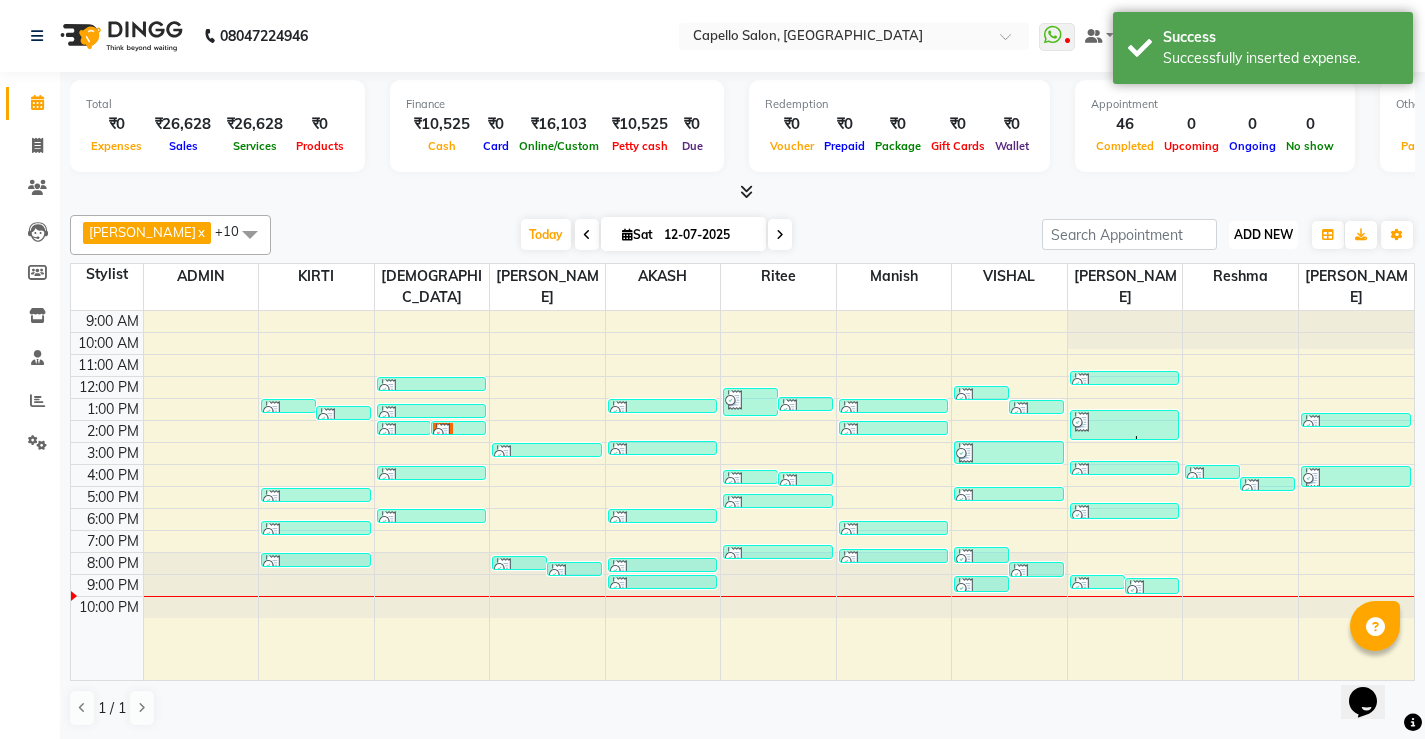 click on "ADD NEW" at bounding box center [1263, 234] 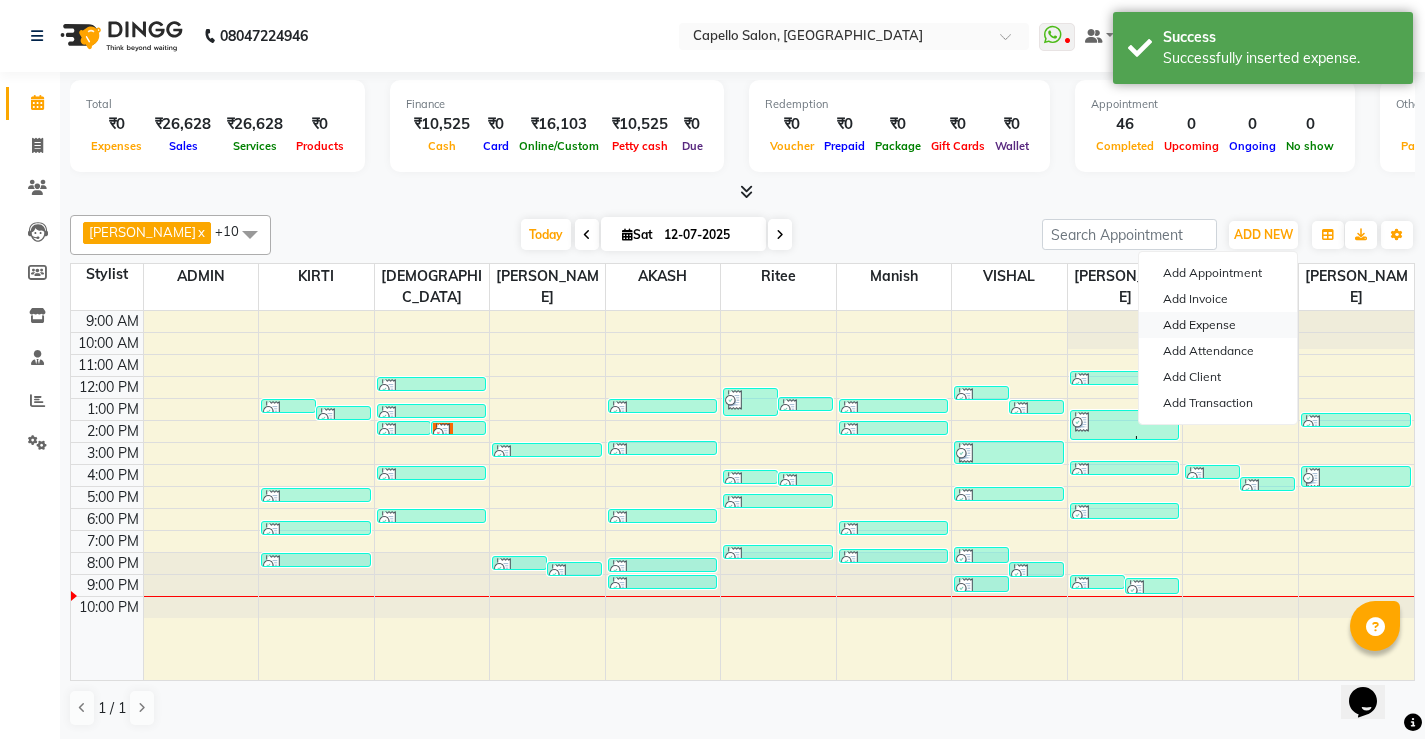 click on "Add Expense" at bounding box center (1218, 325) 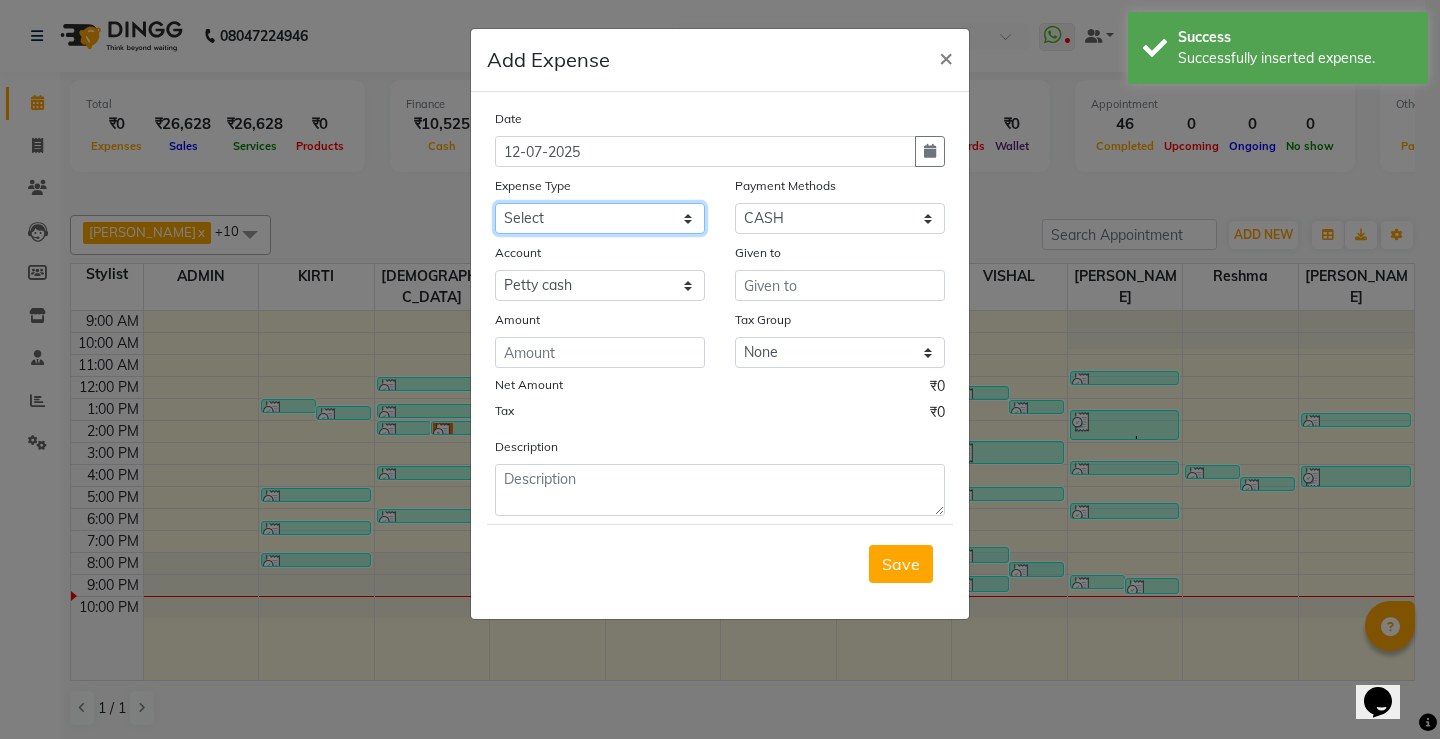 click on "Select Advance Salary Annual Lift Maintenance Charges BUILDING MAINTANANCE EXP Cash transfer to bank Cash Transfer To Ho Cash transfer to hub CLIENT TEA EXP Client tip to staff COFFEE FOR CLIENT ELECTRICITY EXP Equipment FESTIVAL EXPENSES Fuel GARBAGE EXPENSES Hand wash Exp Insurance International purchase LAUNDARY EXPENSES Loan Repayment Maintenance Marketing Miscellaneous Other PETROL EXPENSES Product Salary Staff Incentive Staff Snacks STATIONARY EXP STORE MAINTAINANCE CHARGES Tea & Refreshment Tip For staff TRAVELLING ALLOWANCES Utilities WATER CAN EXP" 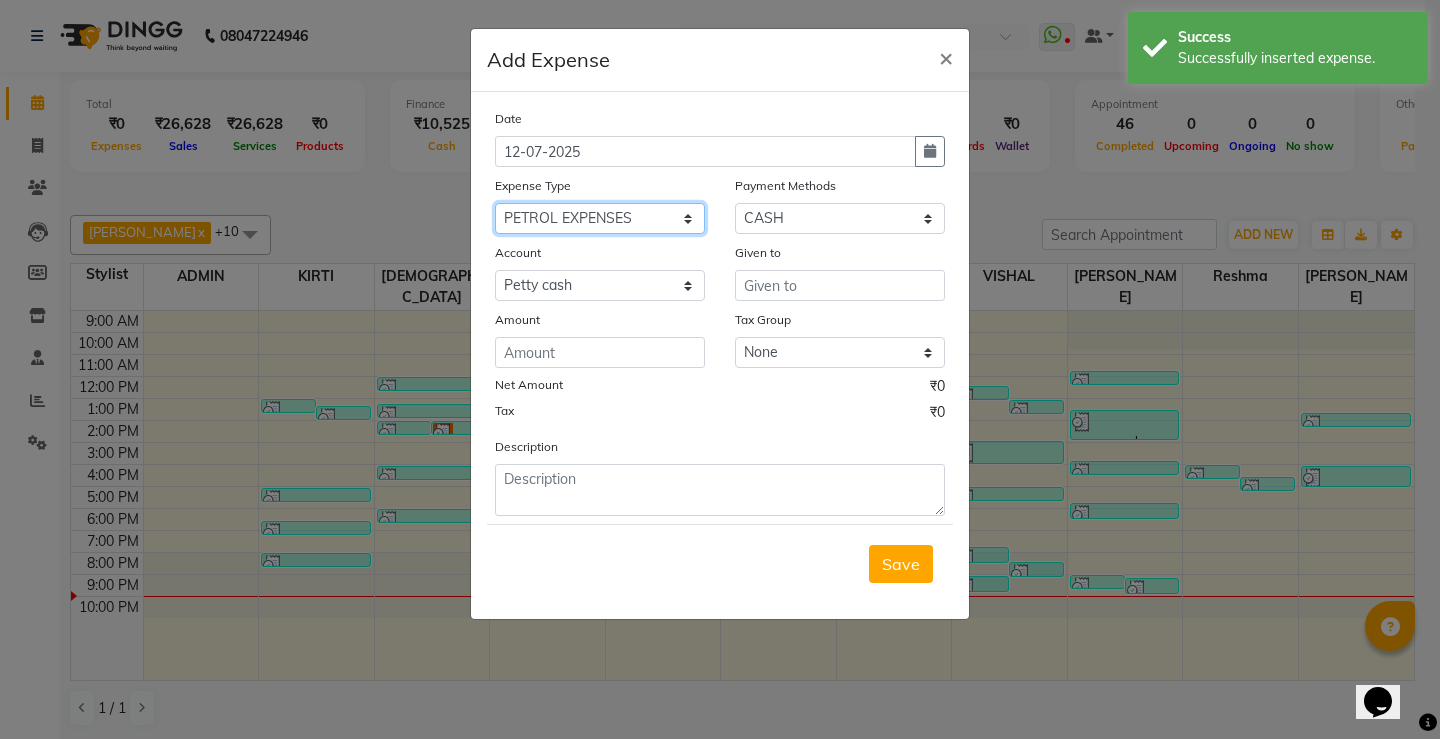 click on "Select Advance Salary Annual Lift Maintenance Charges BUILDING MAINTANANCE EXP Cash transfer to bank Cash Transfer To Ho Cash transfer to hub CLIENT TEA EXP Client tip to staff COFFEE FOR CLIENT ELECTRICITY EXP Equipment FESTIVAL EXPENSES Fuel GARBAGE EXPENSES Hand wash Exp Insurance International purchase LAUNDARY EXPENSES Loan Repayment Maintenance Marketing Miscellaneous Other PETROL EXPENSES Product Salary Staff Incentive Staff Snacks STATIONARY EXP STORE MAINTAINANCE CHARGES Tea & Refreshment Tip For staff TRAVELLING ALLOWANCES Utilities WATER CAN EXP" 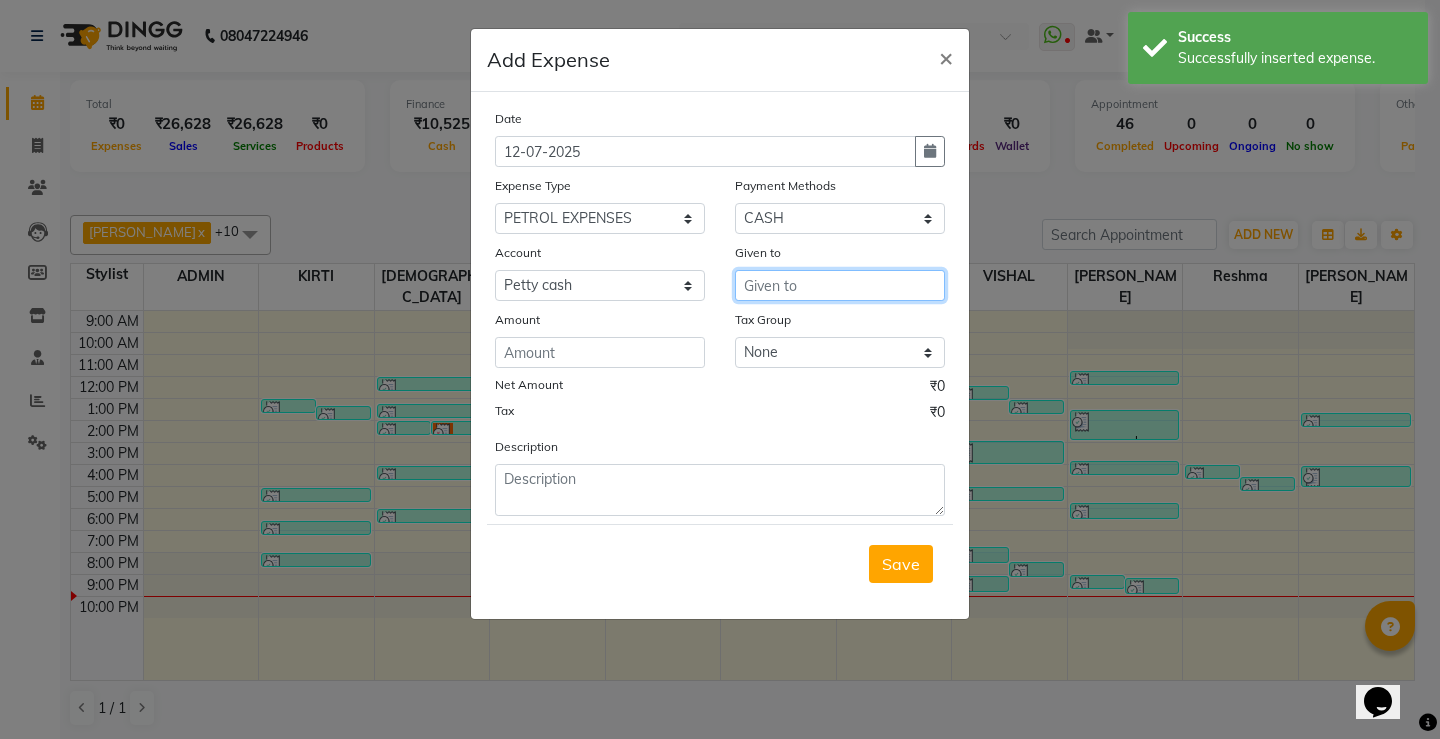 click at bounding box center (840, 285) 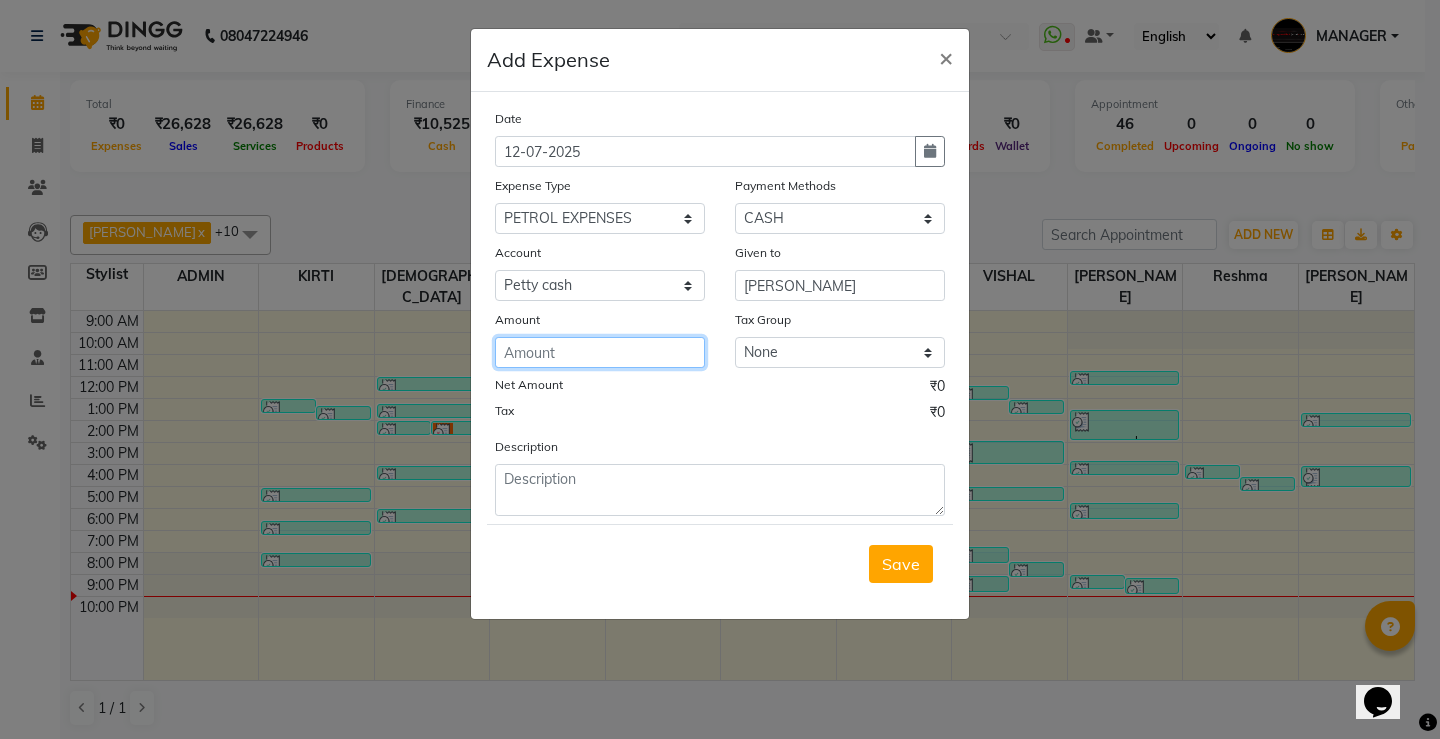 click 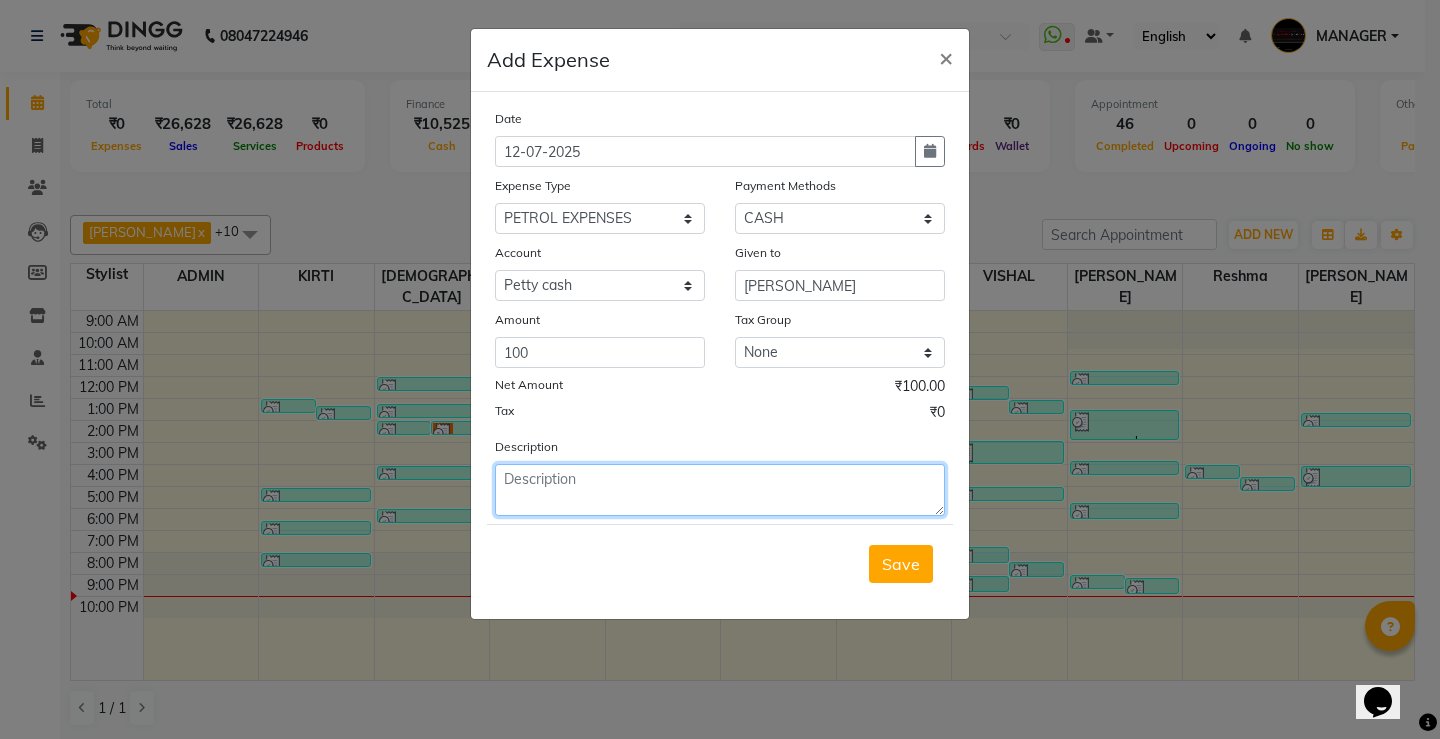 click 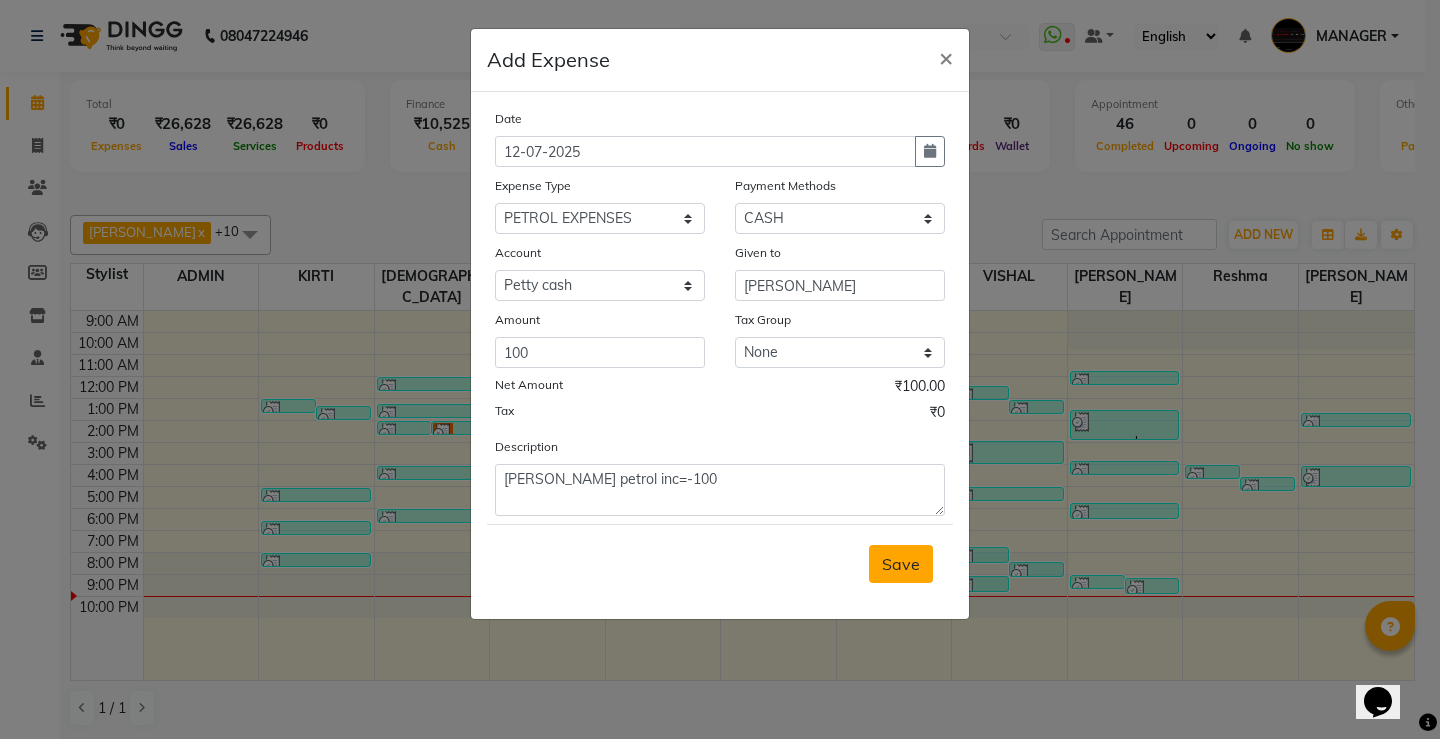click on "Save" at bounding box center (901, 564) 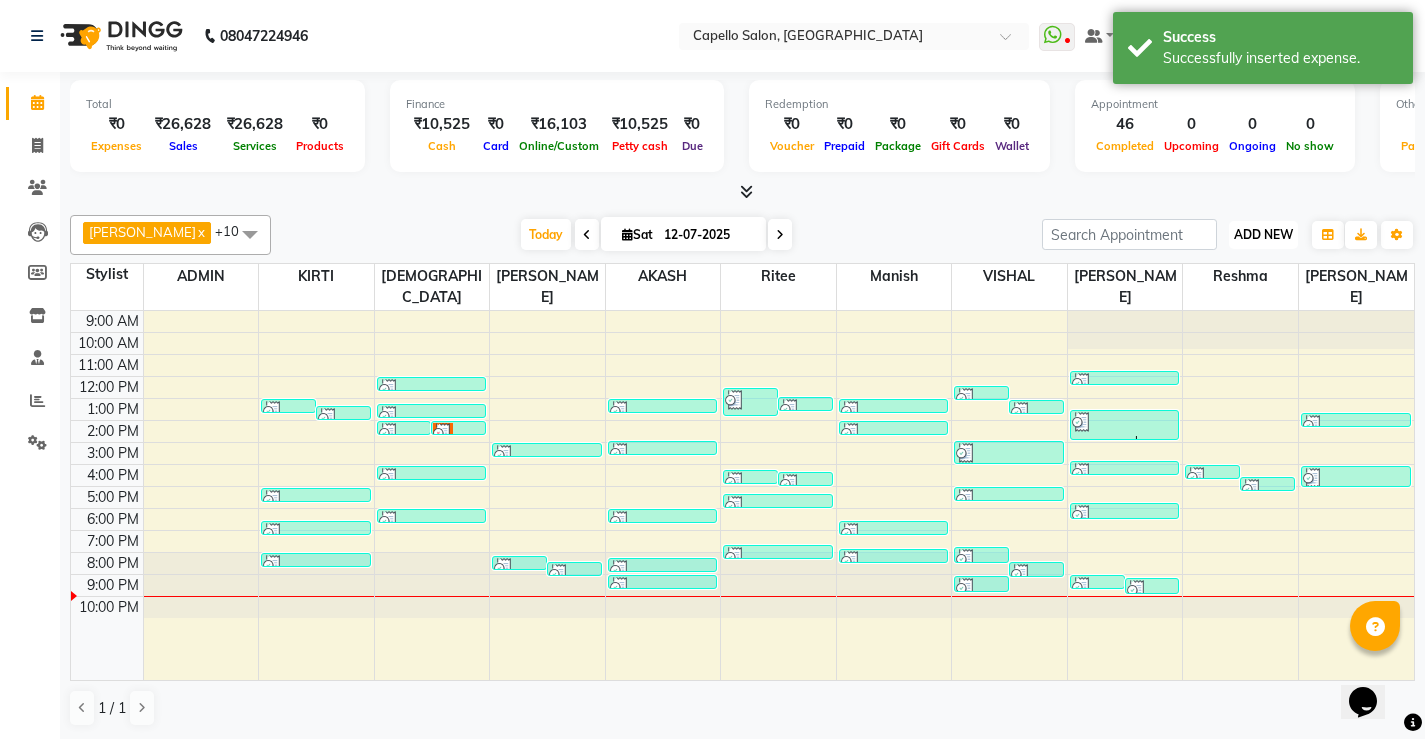 click on "ADD NEW" at bounding box center (1263, 234) 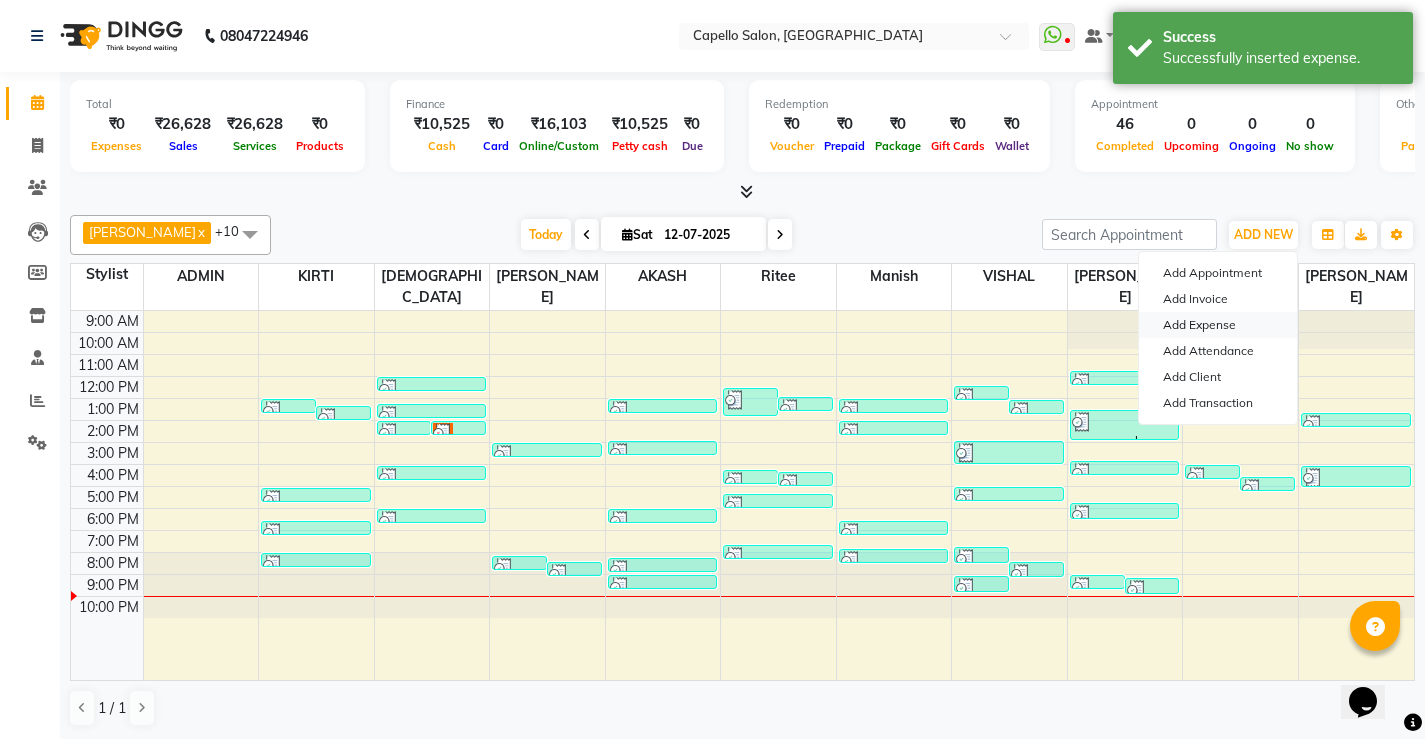 click on "Add Expense" at bounding box center [1218, 325] 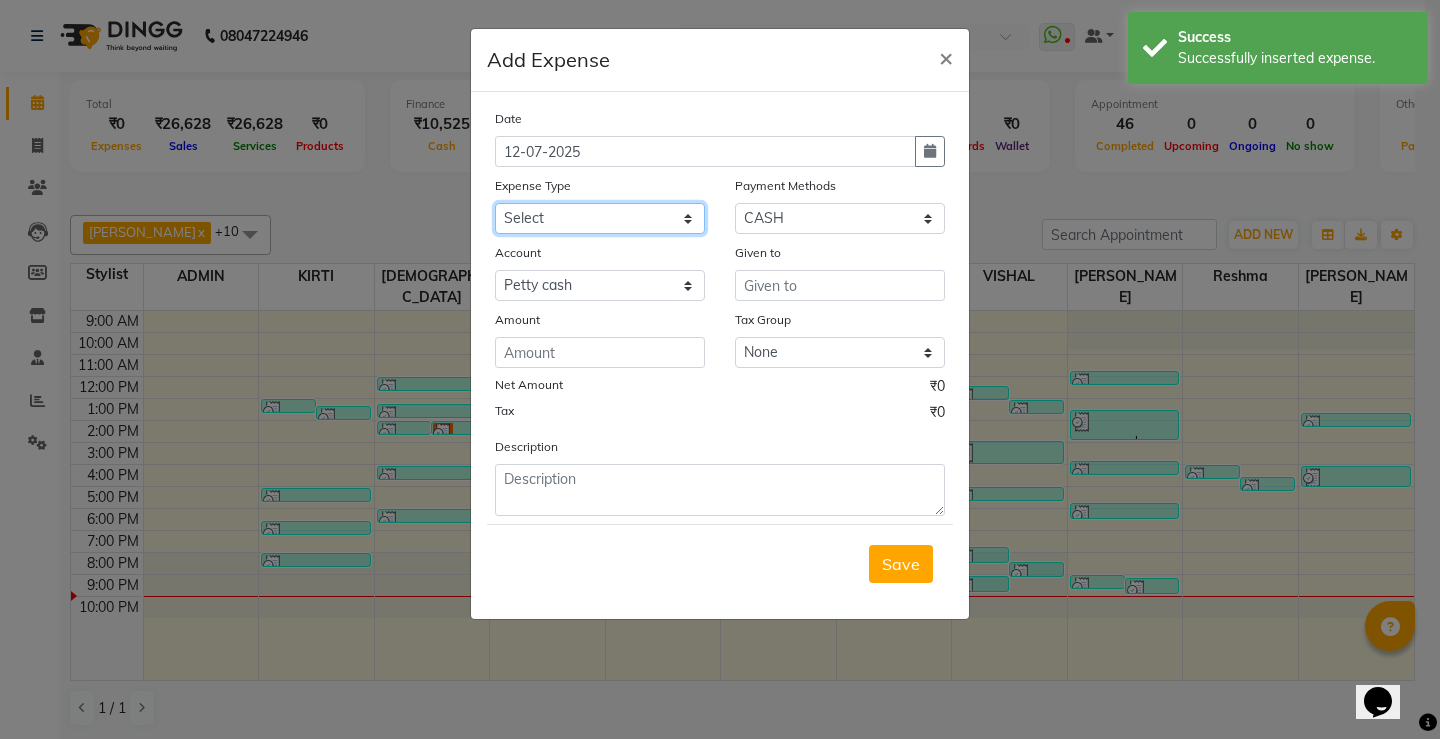 click on "Select Advance Salary Annual Lift Maintenance Charges BUILDING MAINTANANCE EXP Cash transfer to bank Cash Transfer To Ho Cash transfer to hub CLIENT TEA EXP Client tip to staff COFFEE FOR CLIENT ELECTRICITY EXP Equipment FESTIVAL EXPENSES Fuel GARBAGE EXPENSES Hand wash Exp Insurance International purchase LAUNDARY EXPENSES Loan Repayment Maintenance Marketing Miscellaneous Other PETROL EXPENSES Product Salary Staff Incentive Staff Snacks STATIONARY EXP STORE MAINTAINANCE CHARGES Tea & Refreshment Tip For staff TRAVELLING ALLOWANCES Utilities WATER CAN EXP" 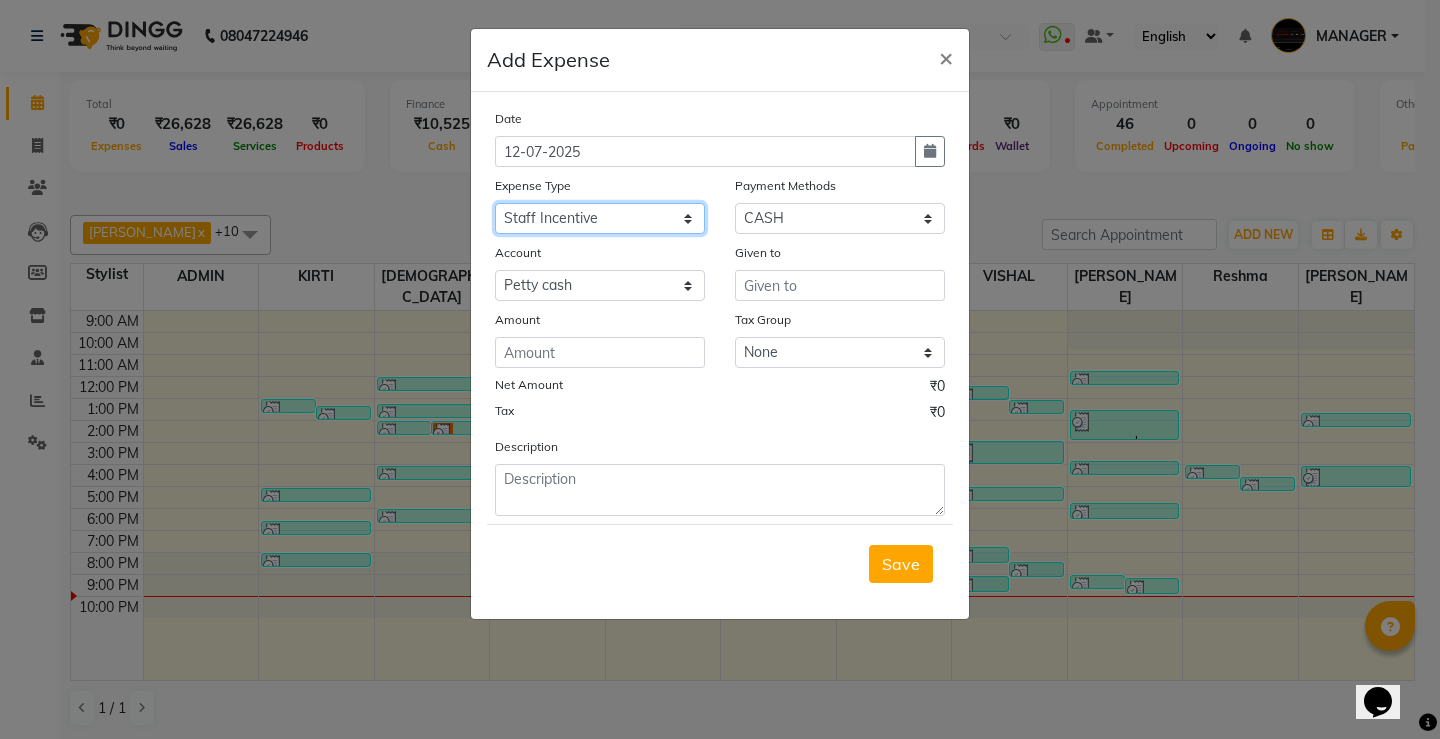 click on "Select Advance Salary Annual Lift Maintenance Charges BUILDING MAINTANANCE EXP Cash transfer to bank Cash Transfer To Ho Cash transfer to hub CLIENT TEA EXP Client tip to staff COFFEE FOR CLIENT ELECTRICITY EXP Equipment FESTIVAL EXPENSES Fuel GARBAGE EXPENSES Hand wash Exp Insurance International purchase LAUNDARY EXPENSES Loan Repayment Maintenance Marketing Miscellaneous Other PETROL EXPENSES Product Salary Staff Incentive Staff Snacks STATIONARY EXP STORE MAINTAINANCE CHARGES Tea & Refreshment Tip For staff TRAVELLING ALLOWANCES Utilities WATER CAN EXP" 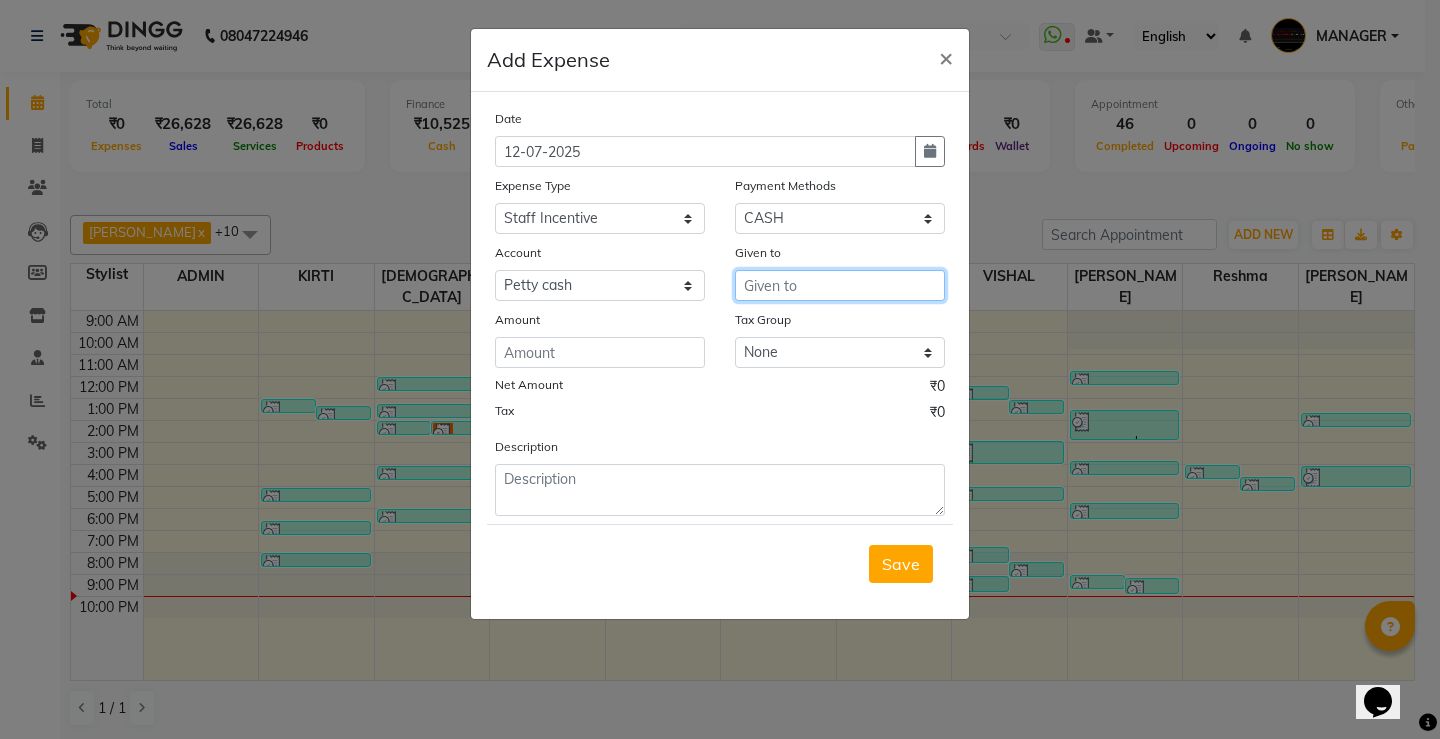click at bounding box center (840, 285) 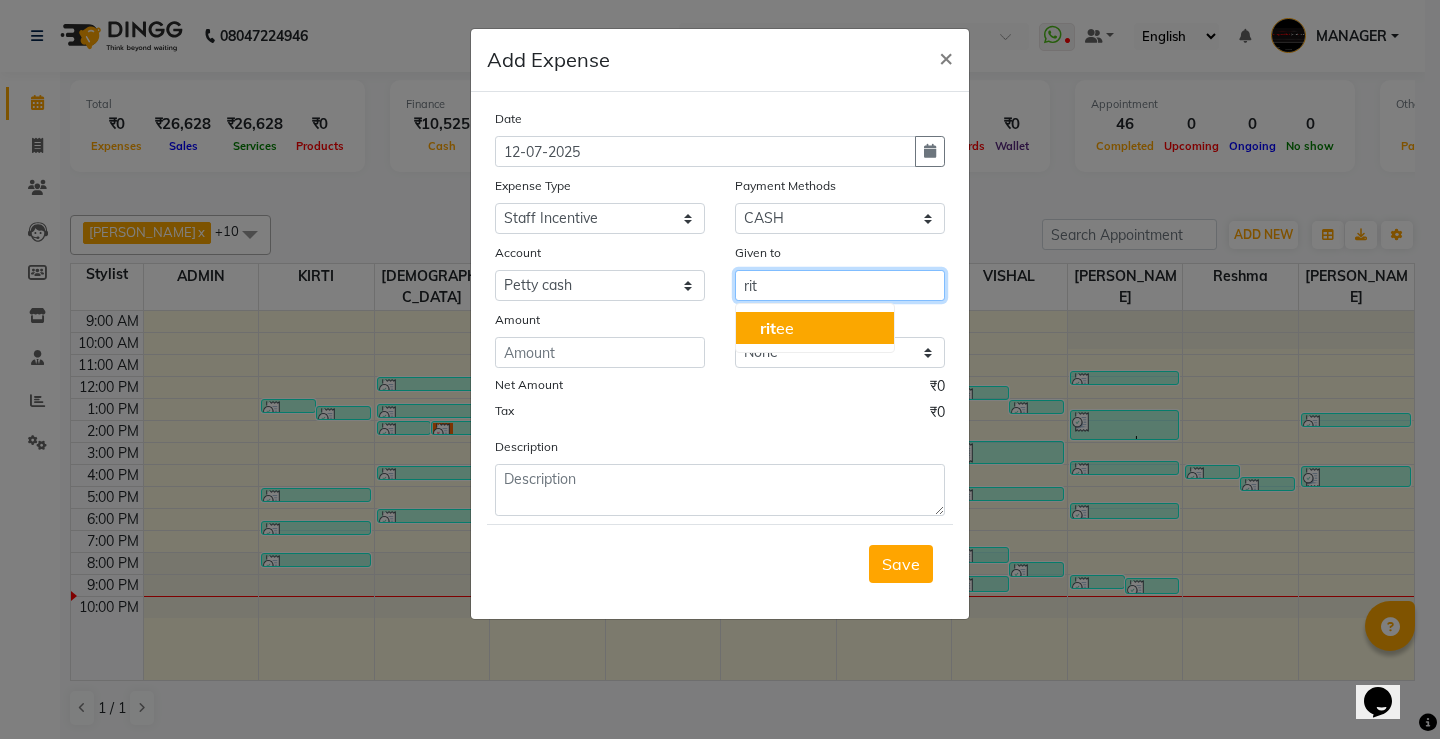 click on "rit ee" at bounding box center (815, 328) 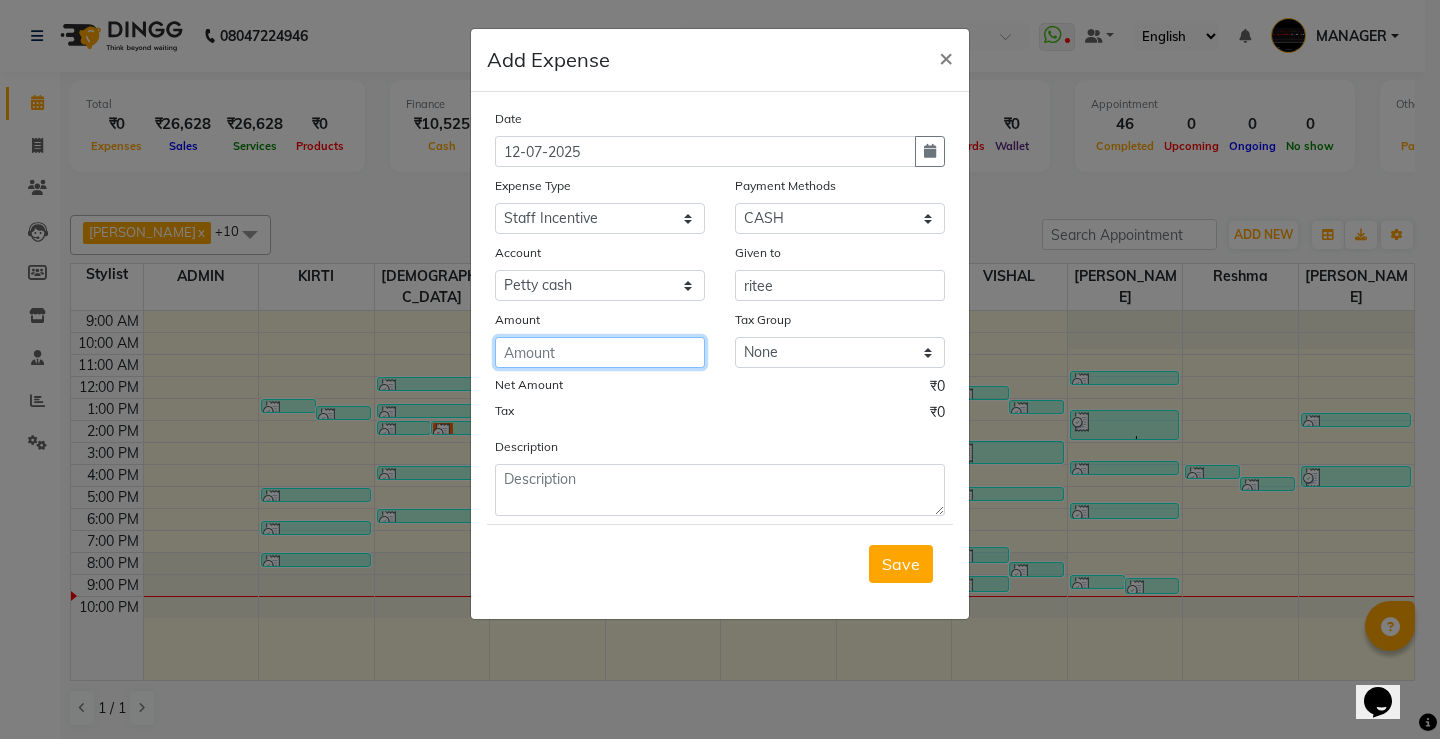 click 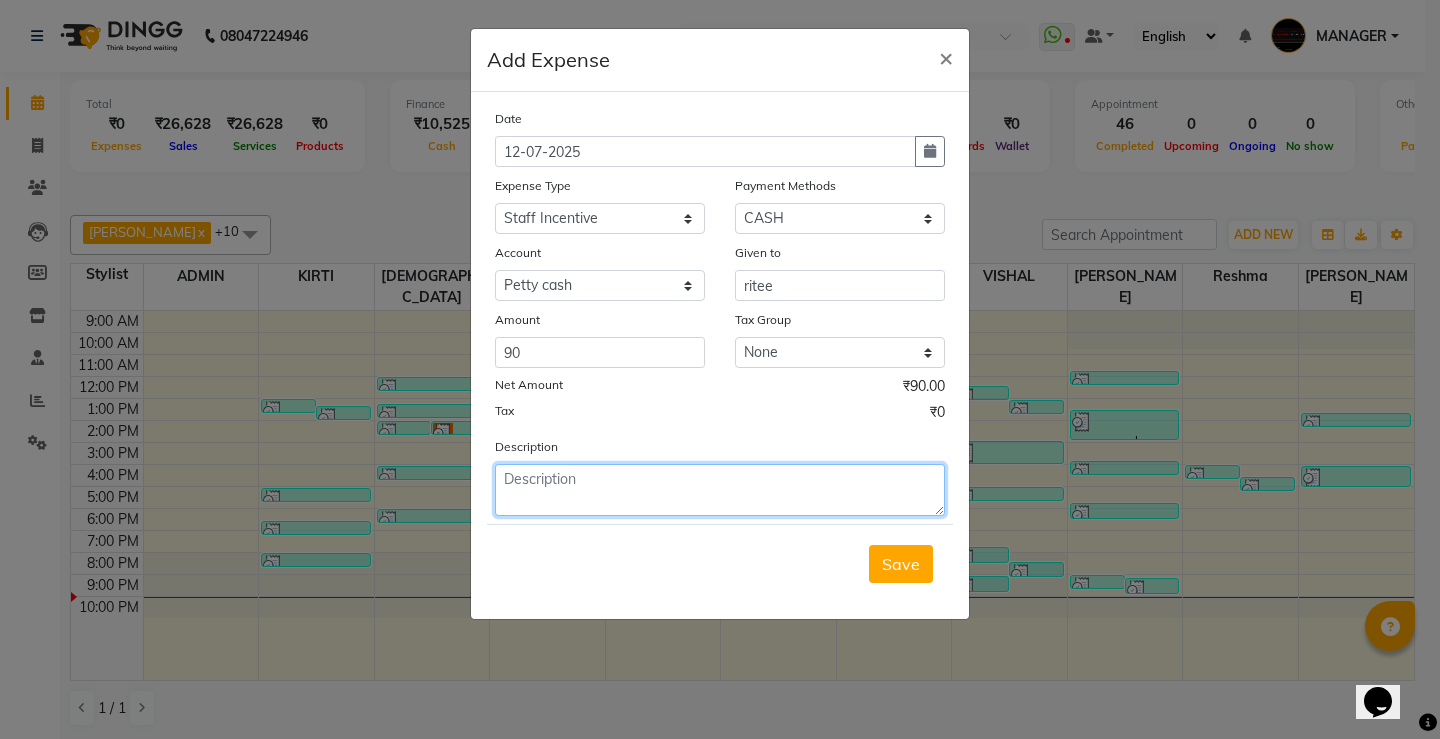 click 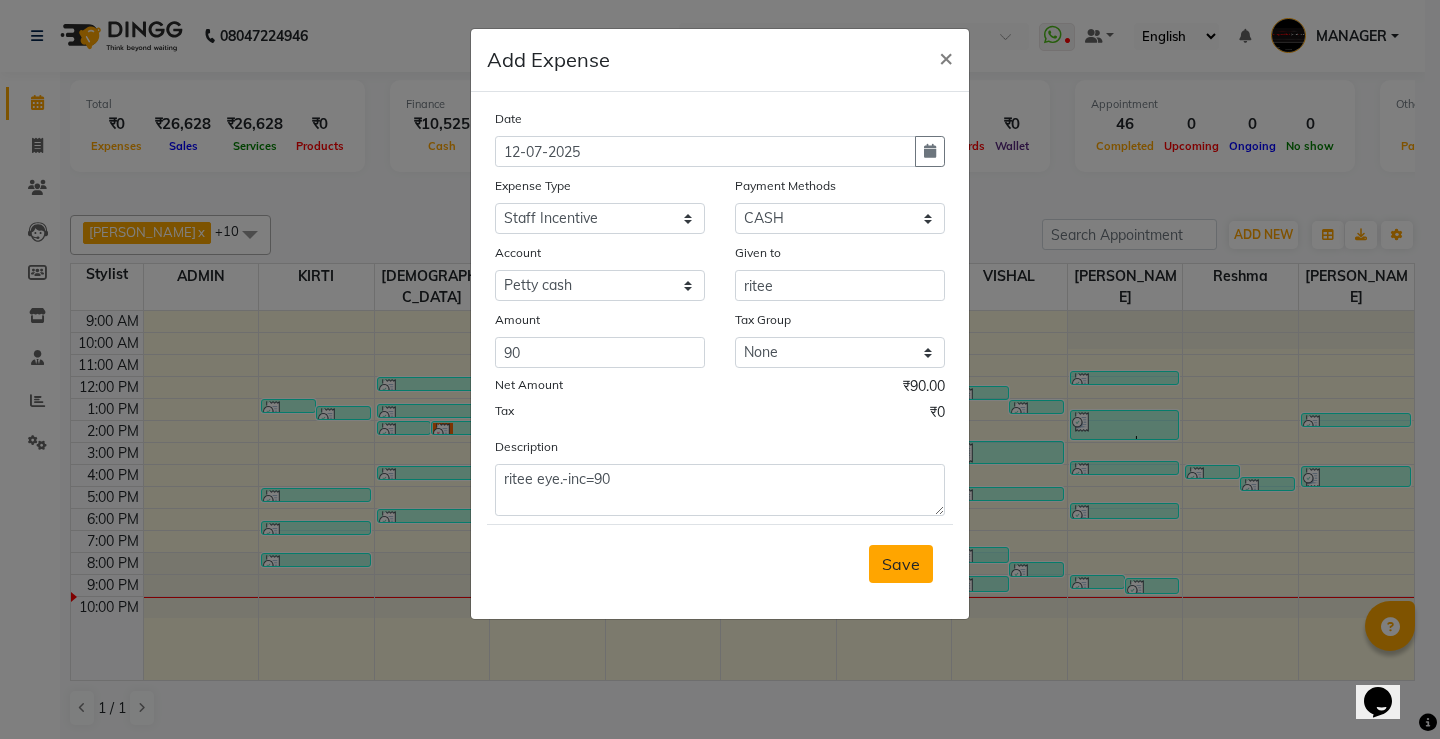 click on "Save" at bounding box center (901, 564) 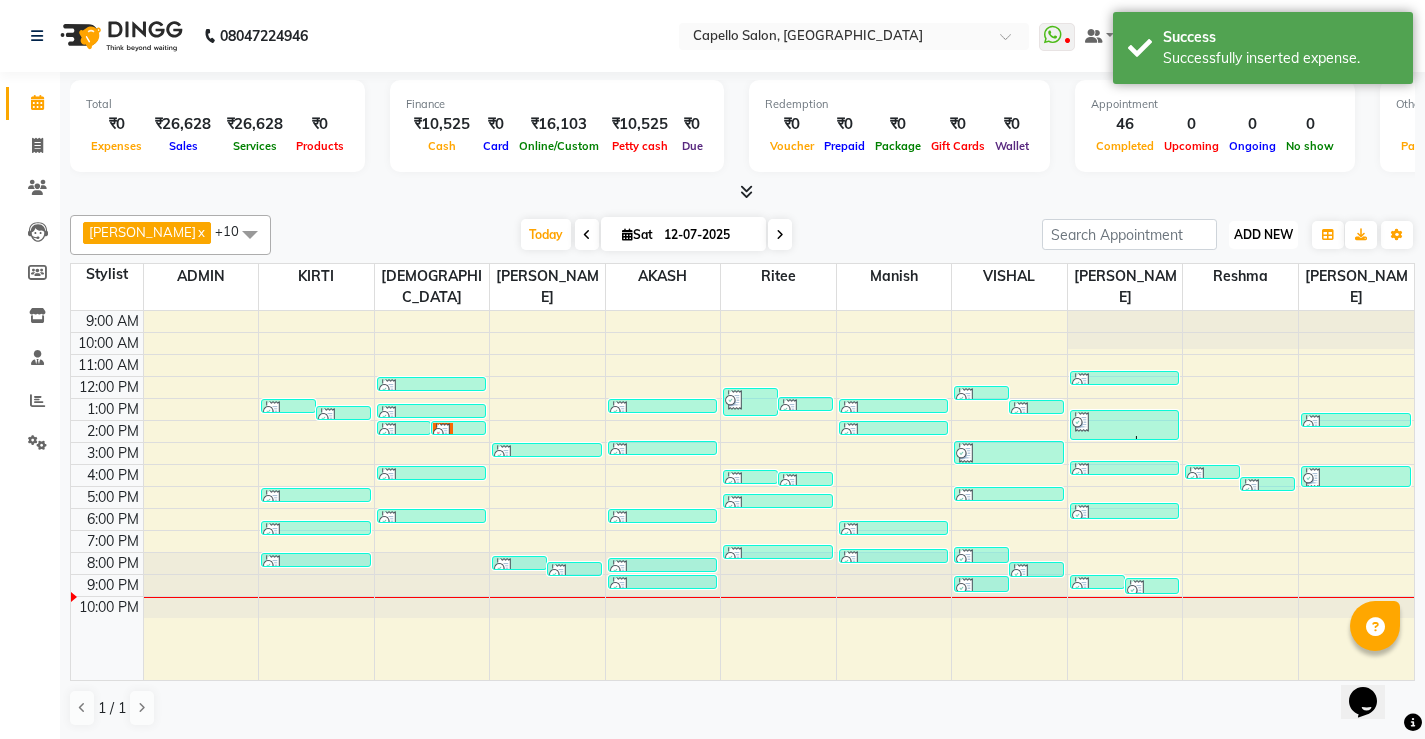 click on "ADD NEW" at bounding box center [1263, 234] 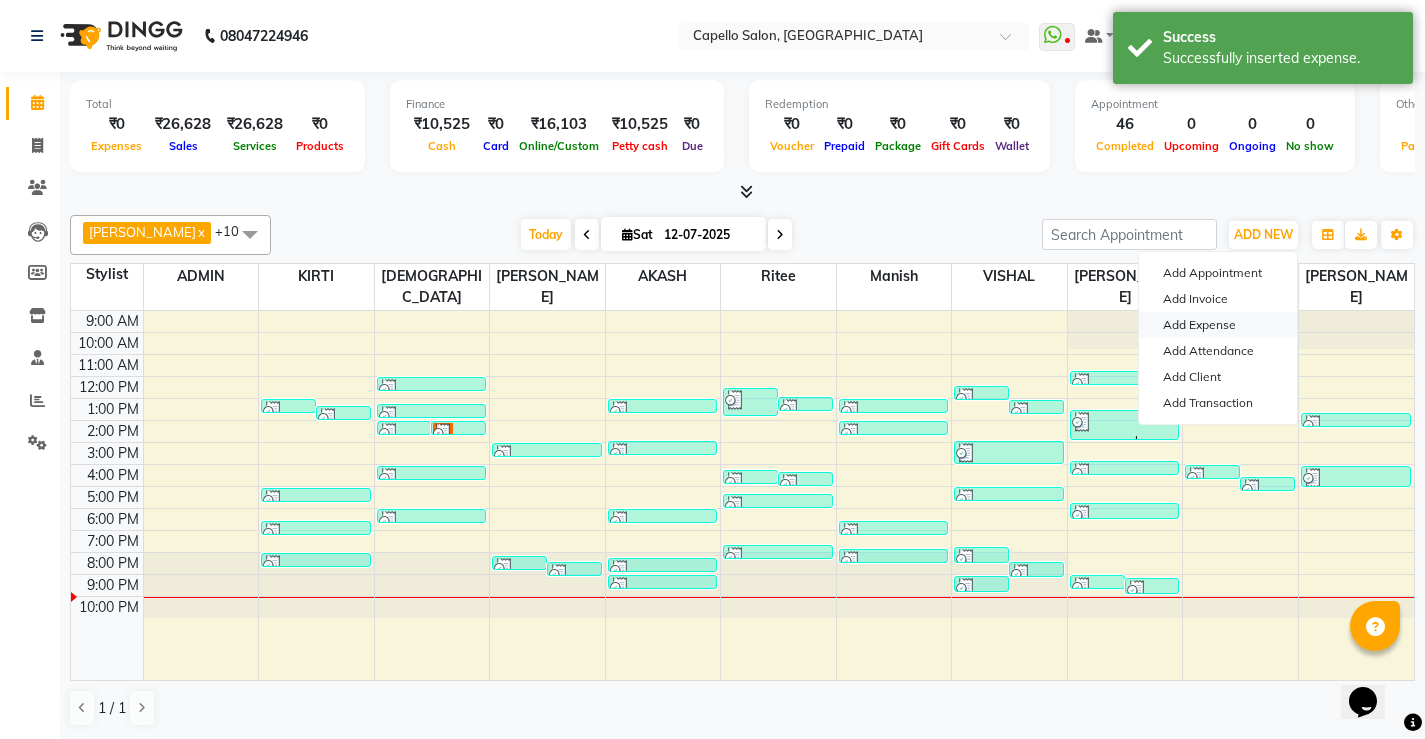 click on "Add Expense" at bounding box center (1218, 325) 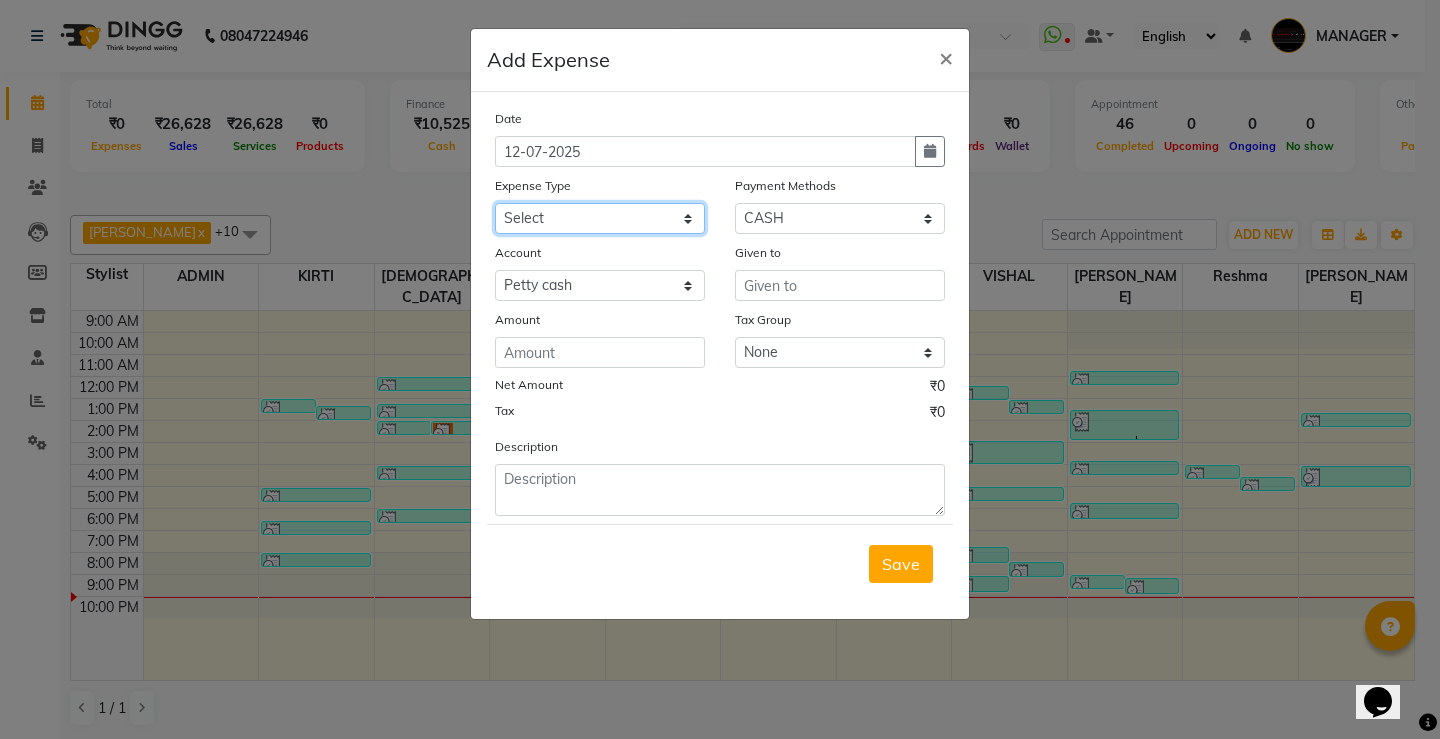 click on "Select Advance Salary Annual Lift Maintenance Charges BUILDING MAINTANANCE EXP Cash transfer to bank Cash Transfer To Ho Cash transfer to hub CLIENT TEA EXP Client tip to staff COFFEE FOR CLIENT ELECTRICITY EXP Equipment FESTIVAL EXPENSES Fuel GARBAGE EXPENSES Hand wash Exp Insurance International purchase LAUNDARY EXPENSES Loan Repayment Maintenance Marketing Miscellaneous Other PETROL EXPENSES Product Salary Staff Incentive Staff Snacks STATIONARY EXP STORE MAINTAINANCE CHARGES Tea & Refreshment Tip For staff TRAVELLING ALLOWANCES Utilities WATER CAN EXP" 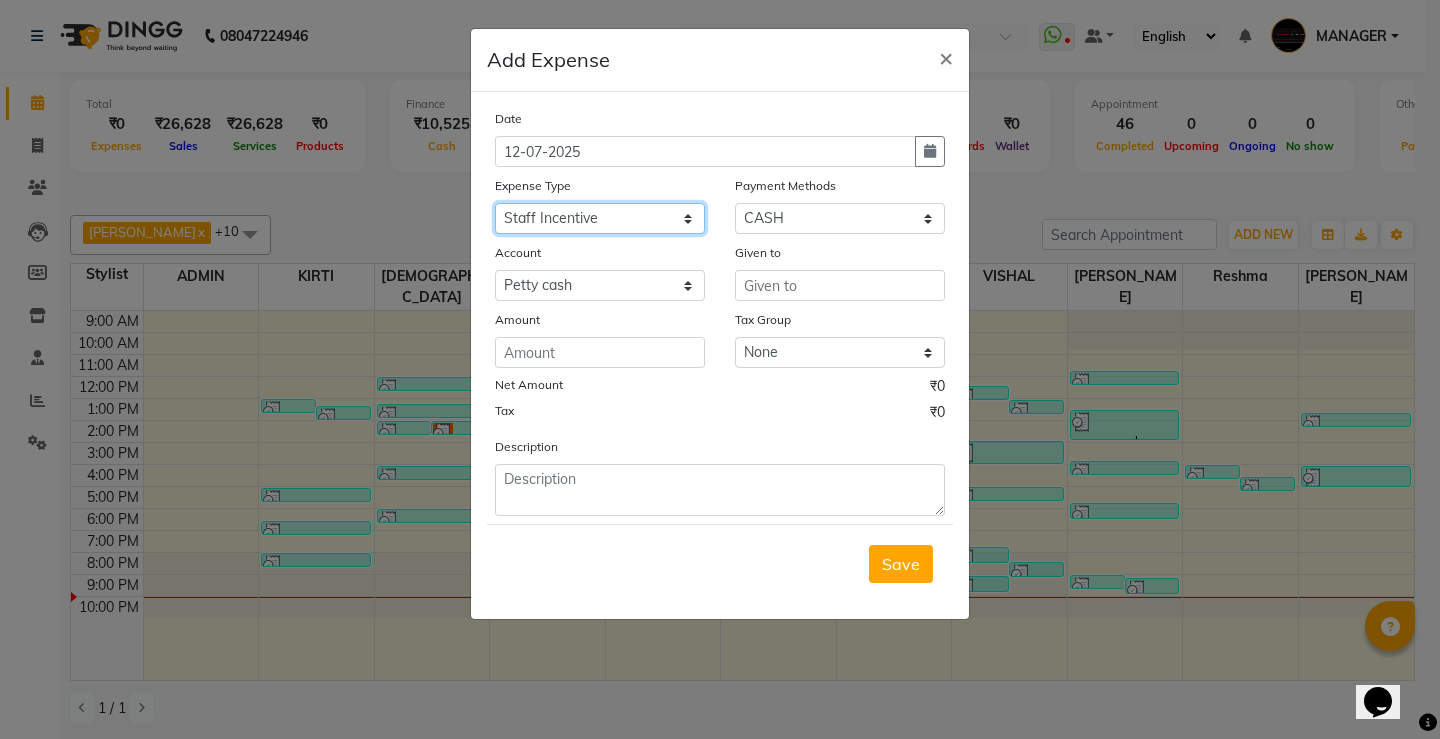 click on "Select Advance Salary Annual Lift Maintenance Charges BUILDING MAINTANANCE EXP Cash transfer to bank Cash Transfer To Ho Cash transfer to hub CLIENT TEA EXP Client tip to staff COFFEE FOR CLIENT ELECTRICITY EXP Equipment FESTIVAL EXPENSES Fuel GARBAGE EXPENSES Hand wash Exp Insurance International purchase LAUNDARY EXPENSES Loan Repayment Maintenance Marketing Miscellaneous Other PETROL EXPENSES Product Salary Staff Incentive Staff Snacks STATIONARY EXP STORE MAINTAINANCE CHARGES Tea & Refreshment Tip For staff TRAVELLING ALLOWANCES Utilities WATER CAN EXP" 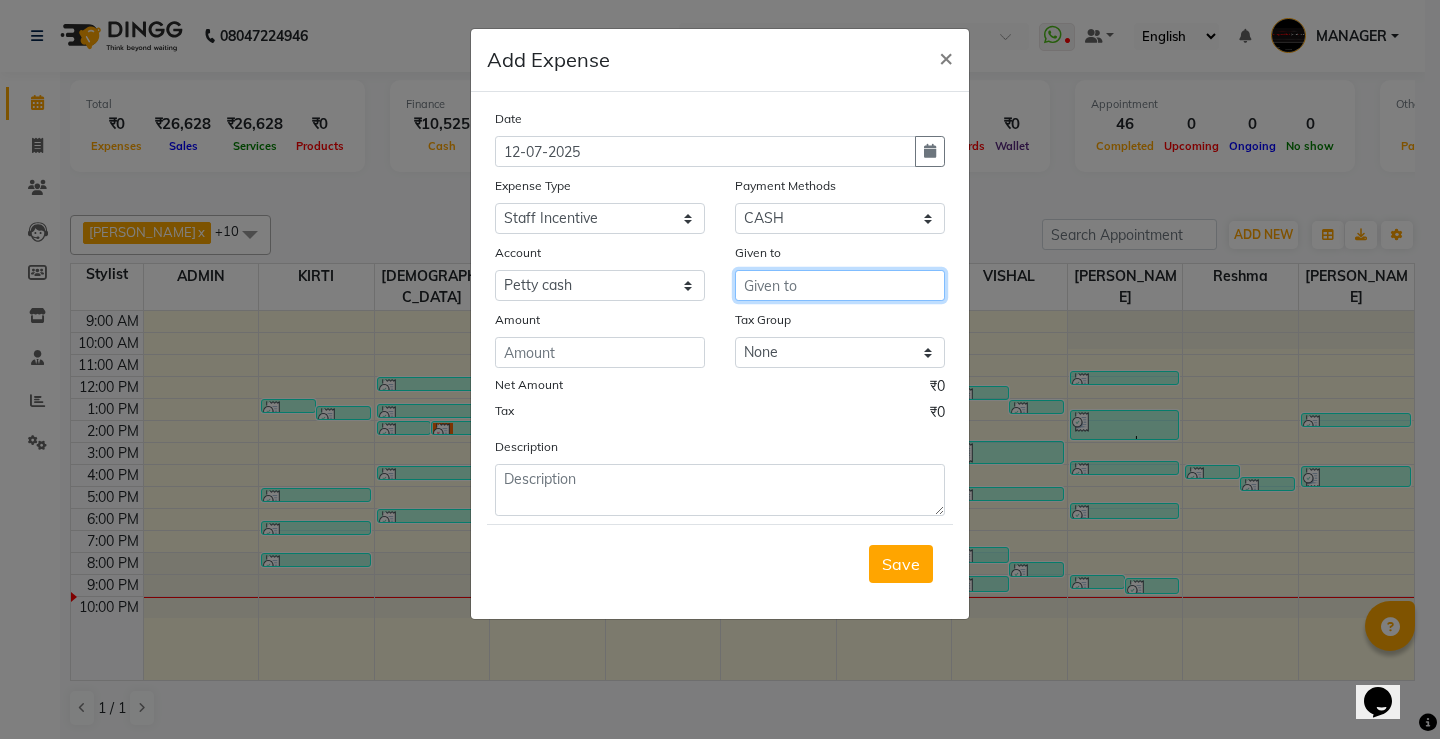 click at bounding box center (840, 285) 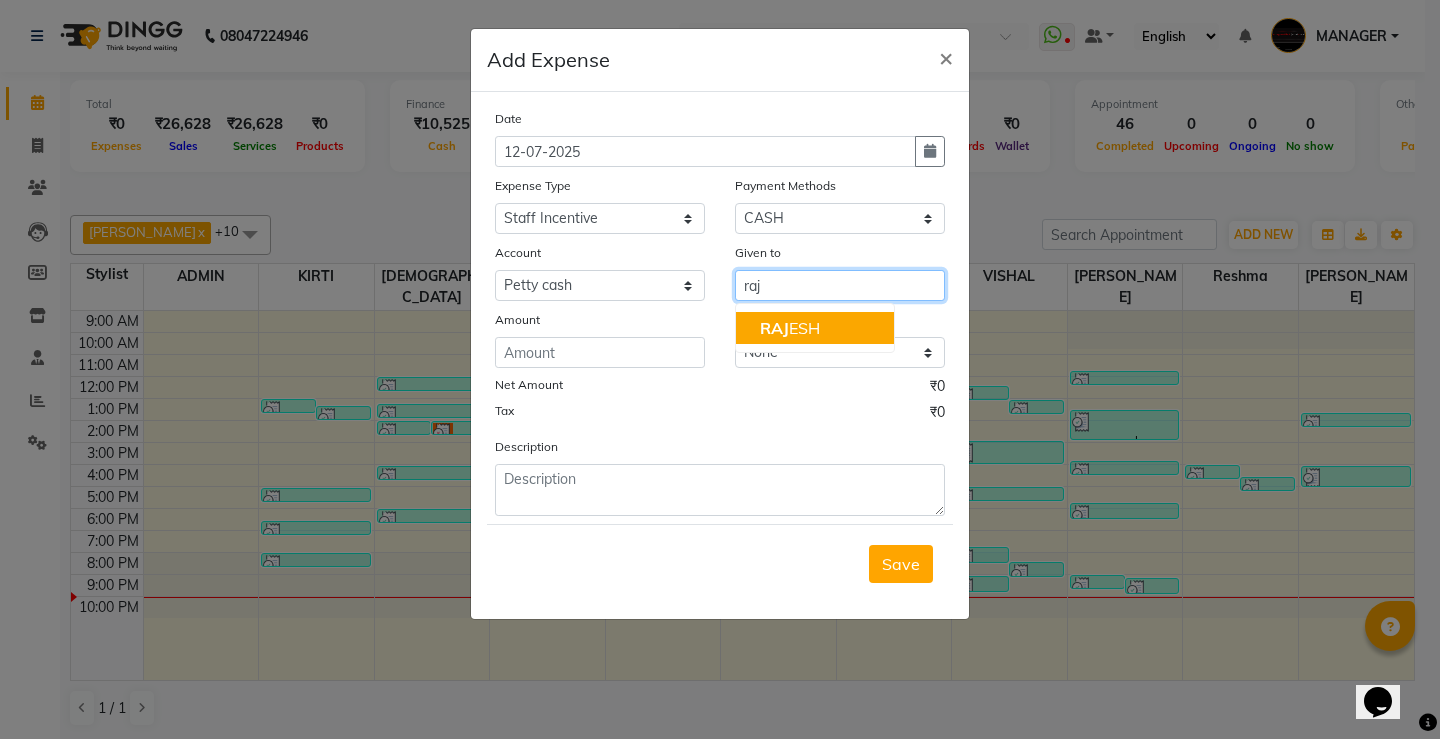 click on "RAJ ESH" at bounding box center [790, 328] 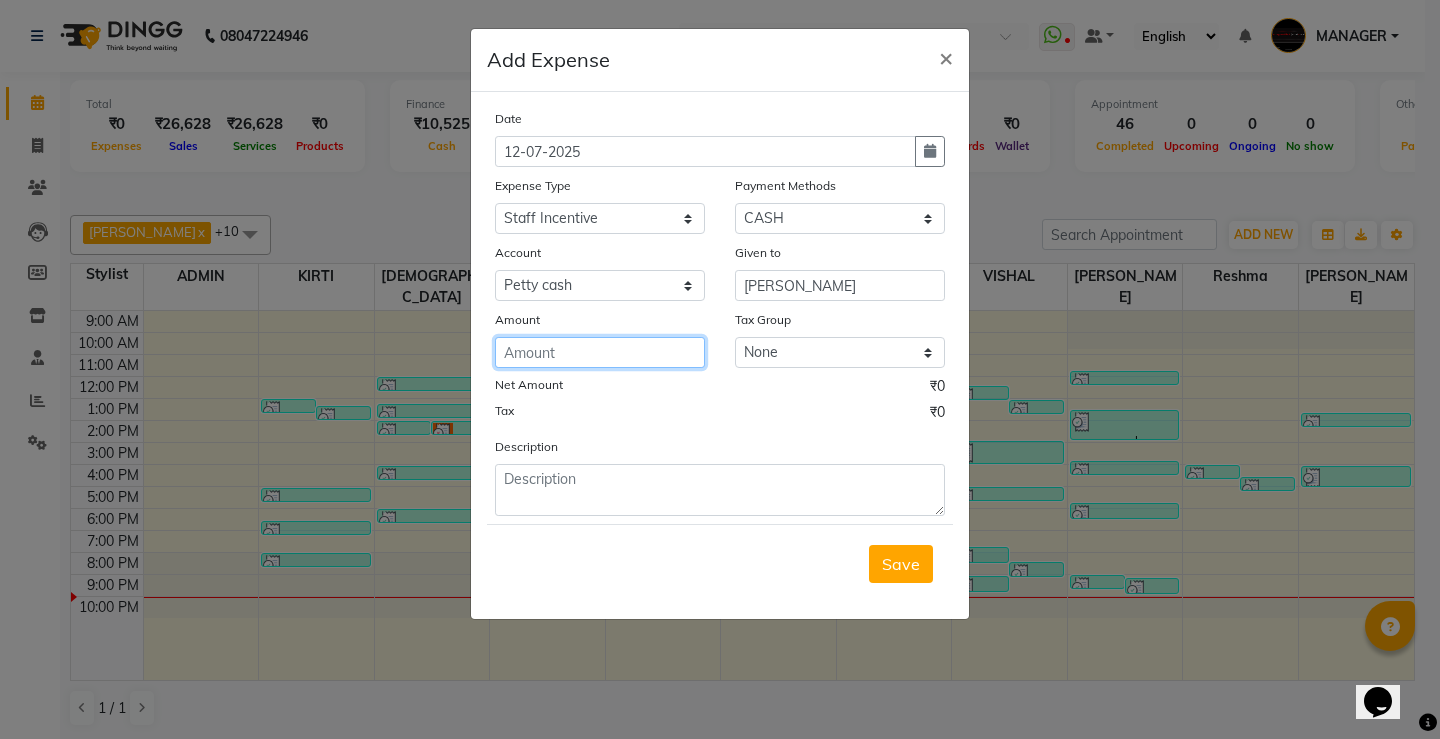 click 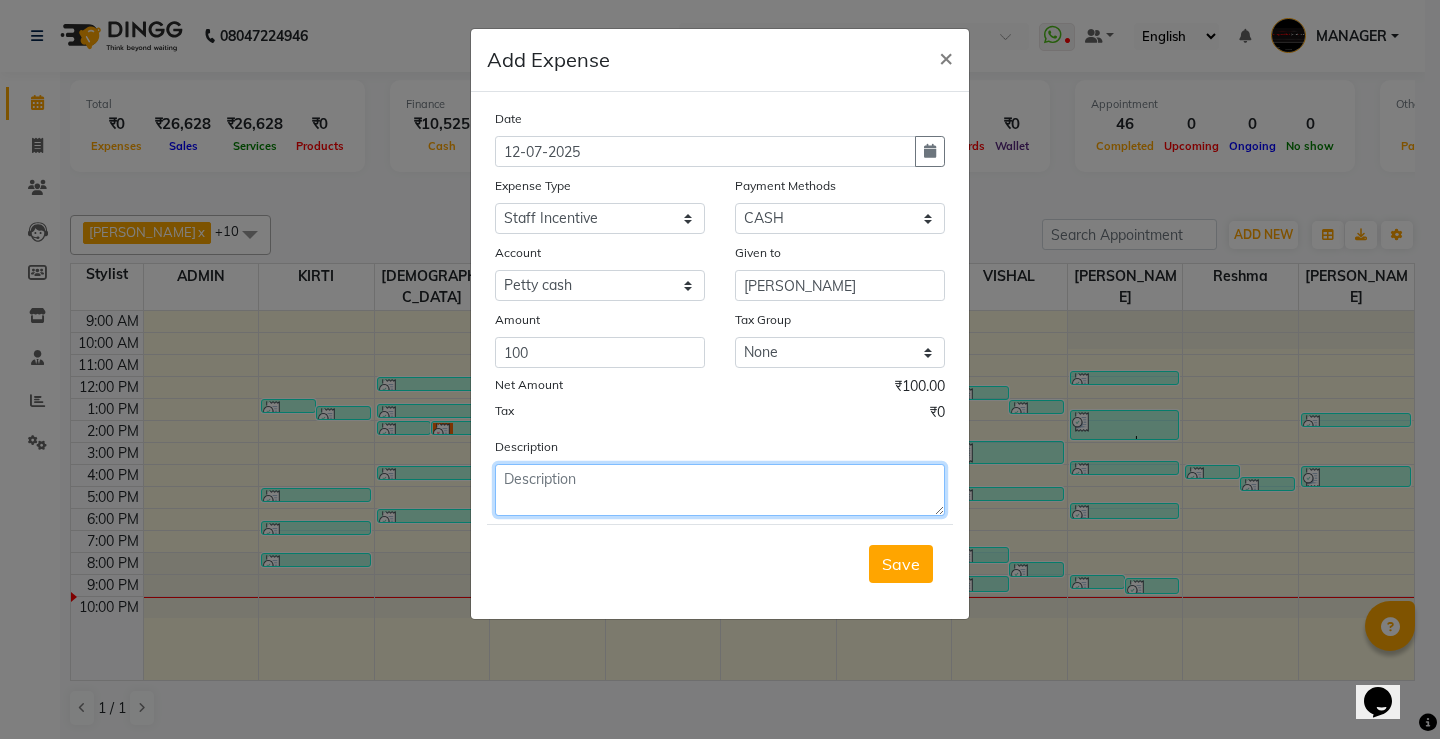 click 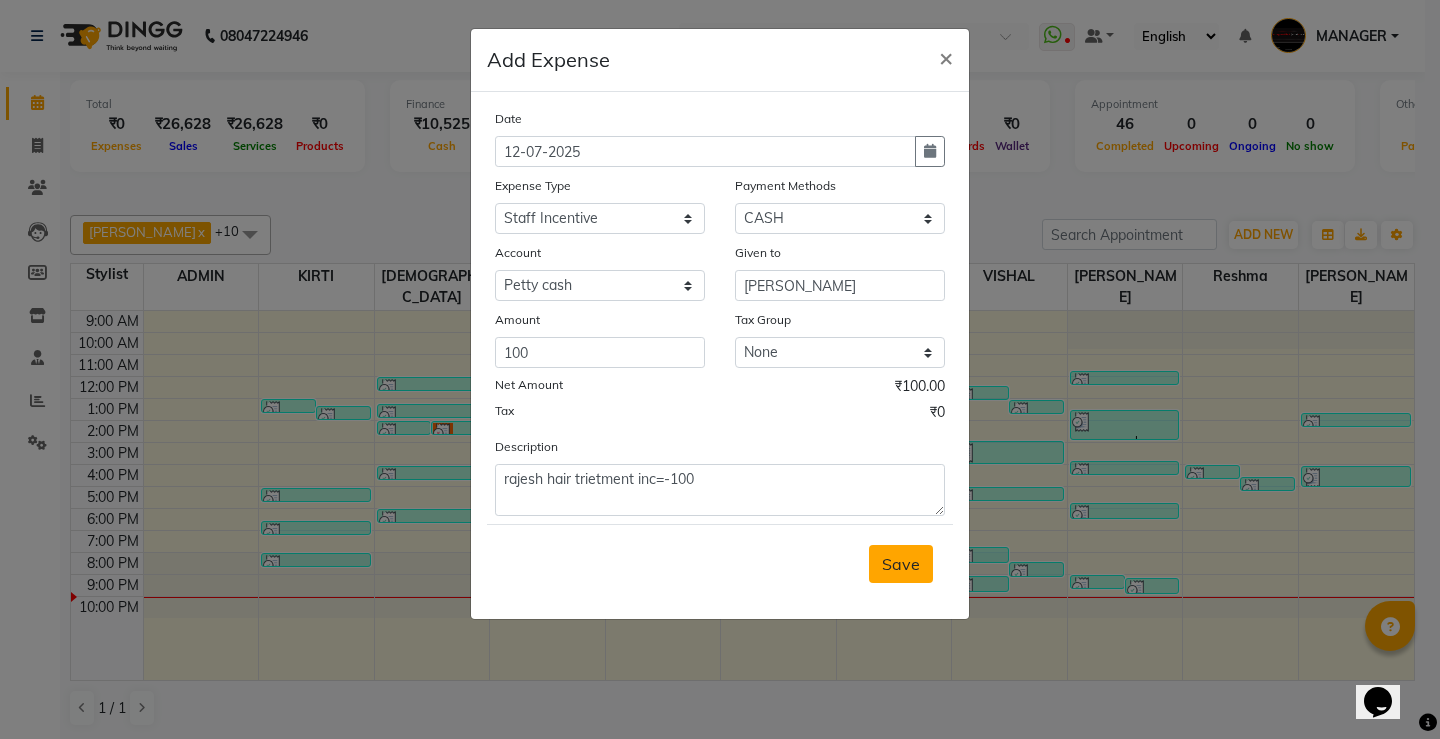 click on "Save" at bounding box center (901, 564) 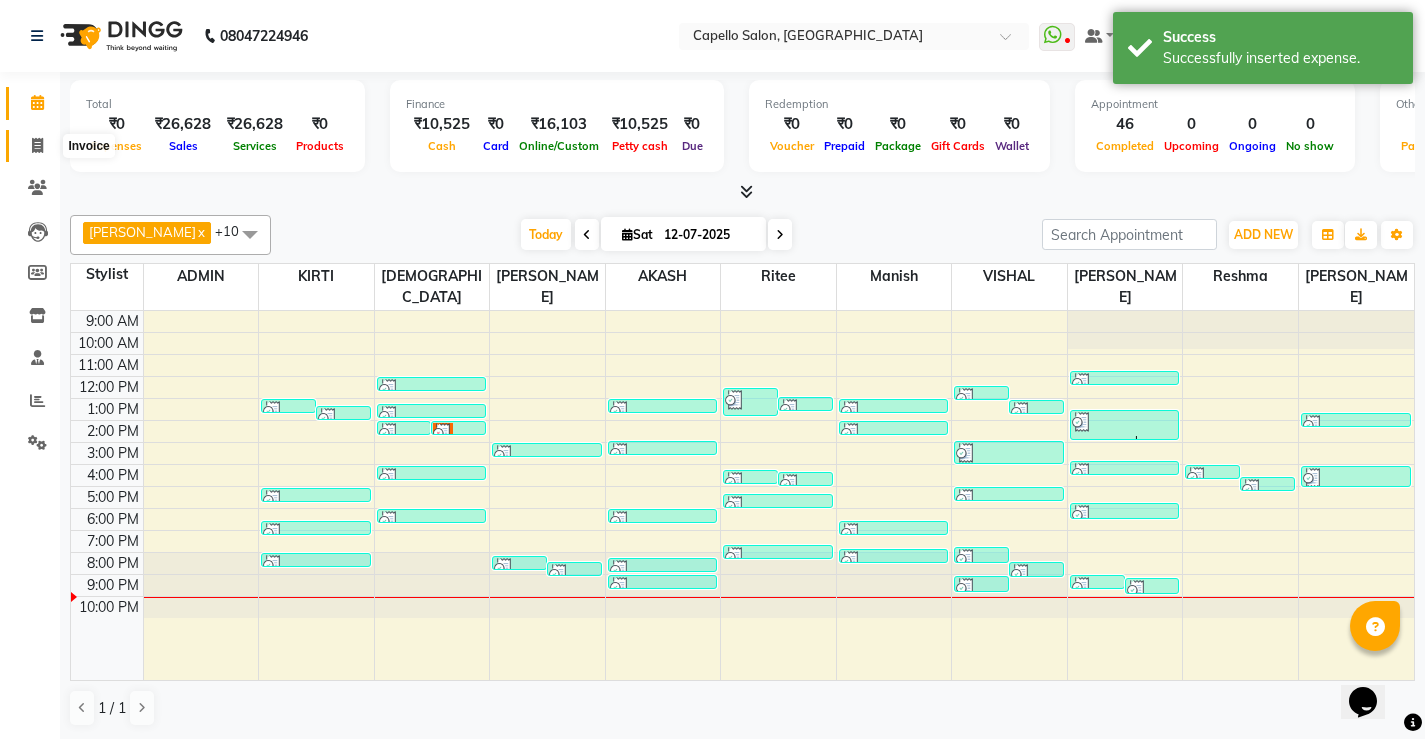 click 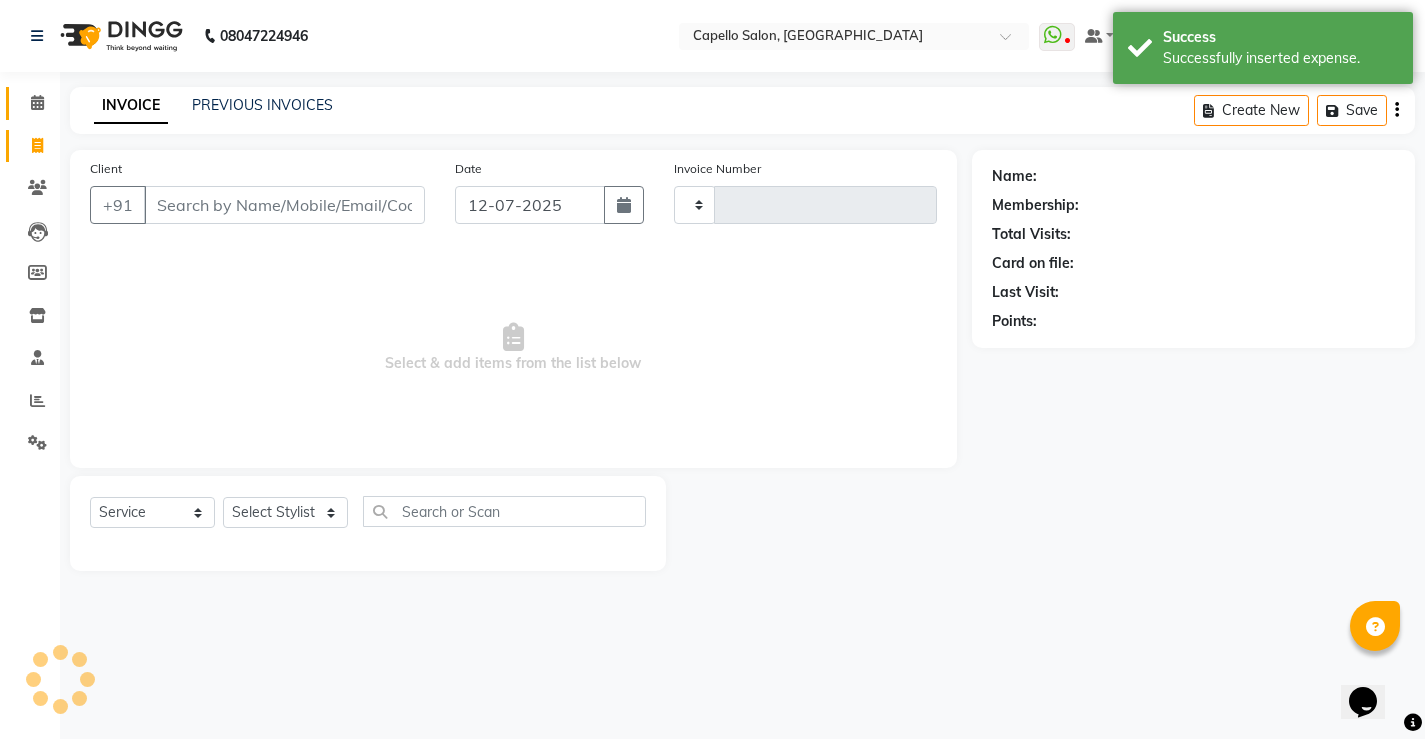 click 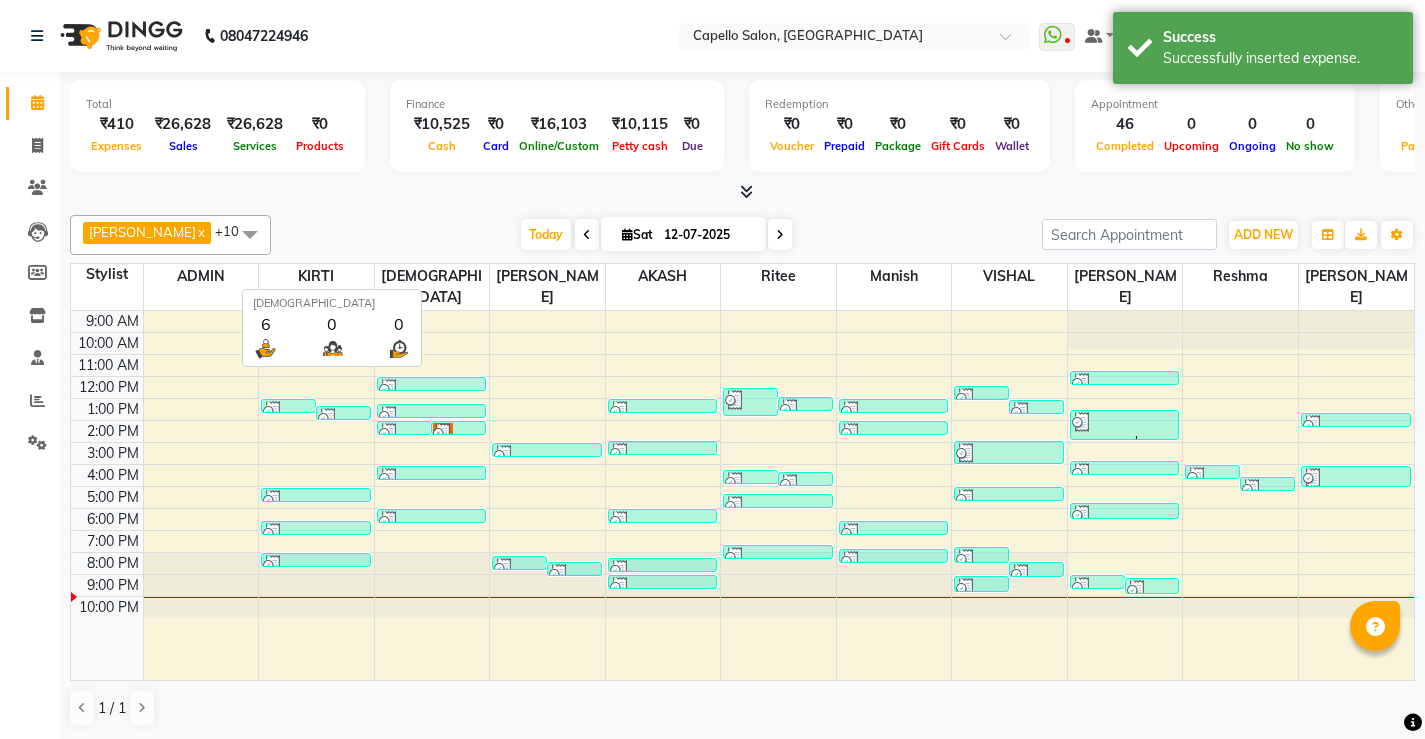 scroll, scrollTop: 0, scrollLeft: 0, axis: both 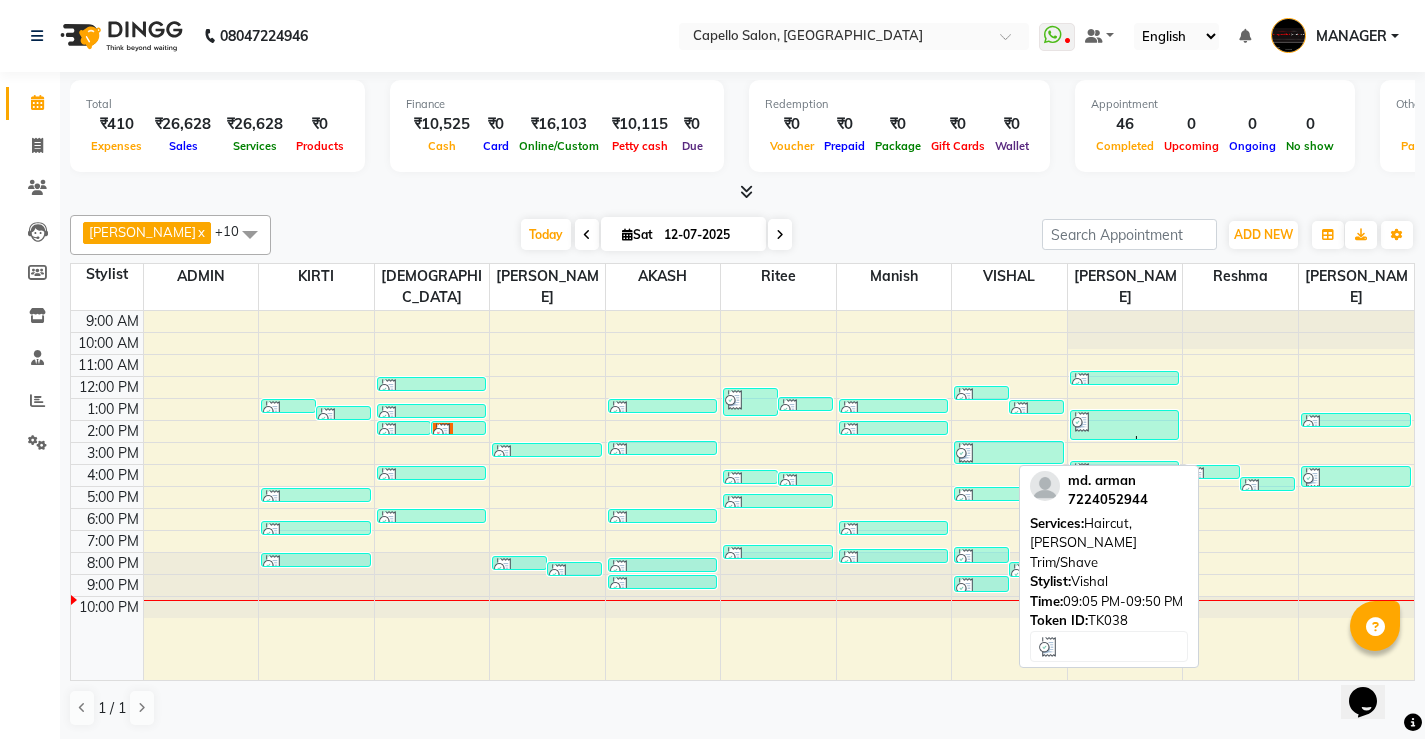 click at bounding box center (981, 588) 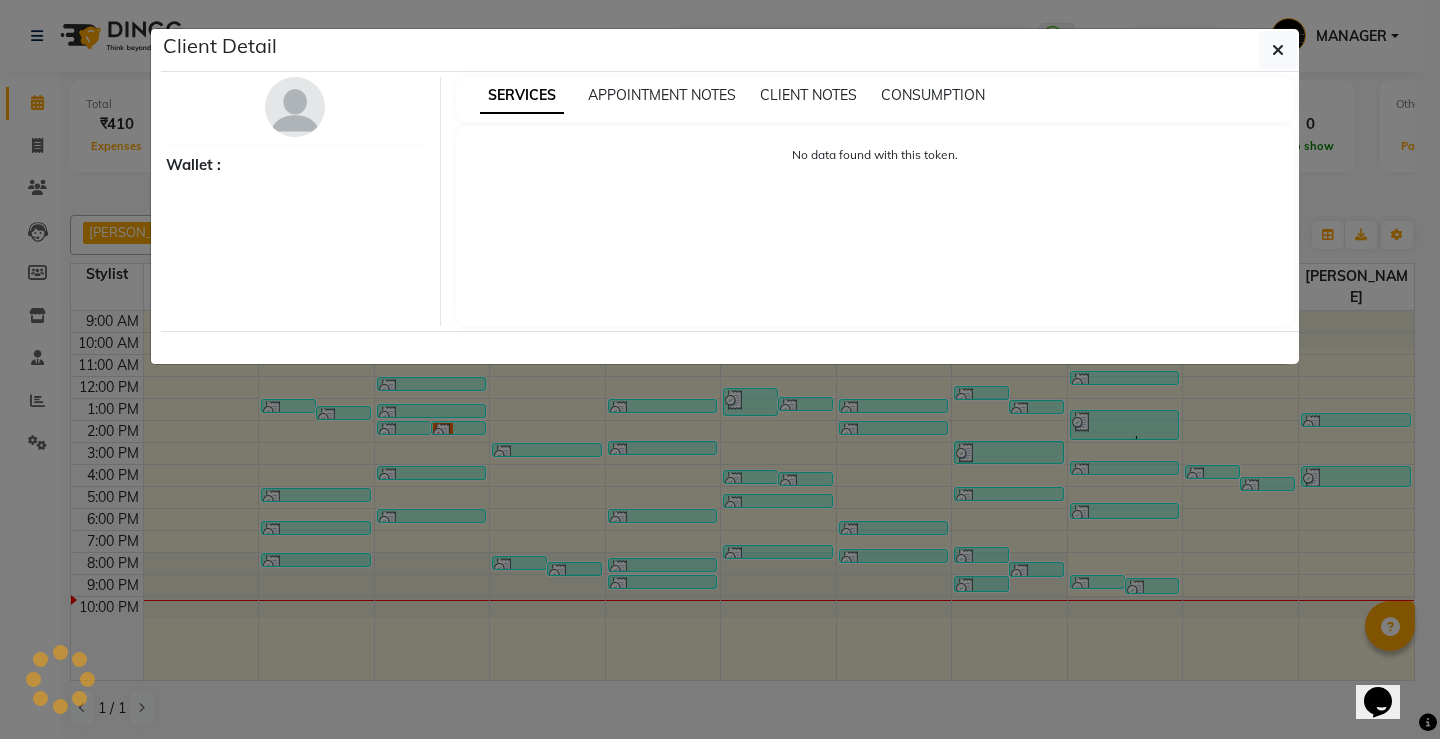 select on "3" 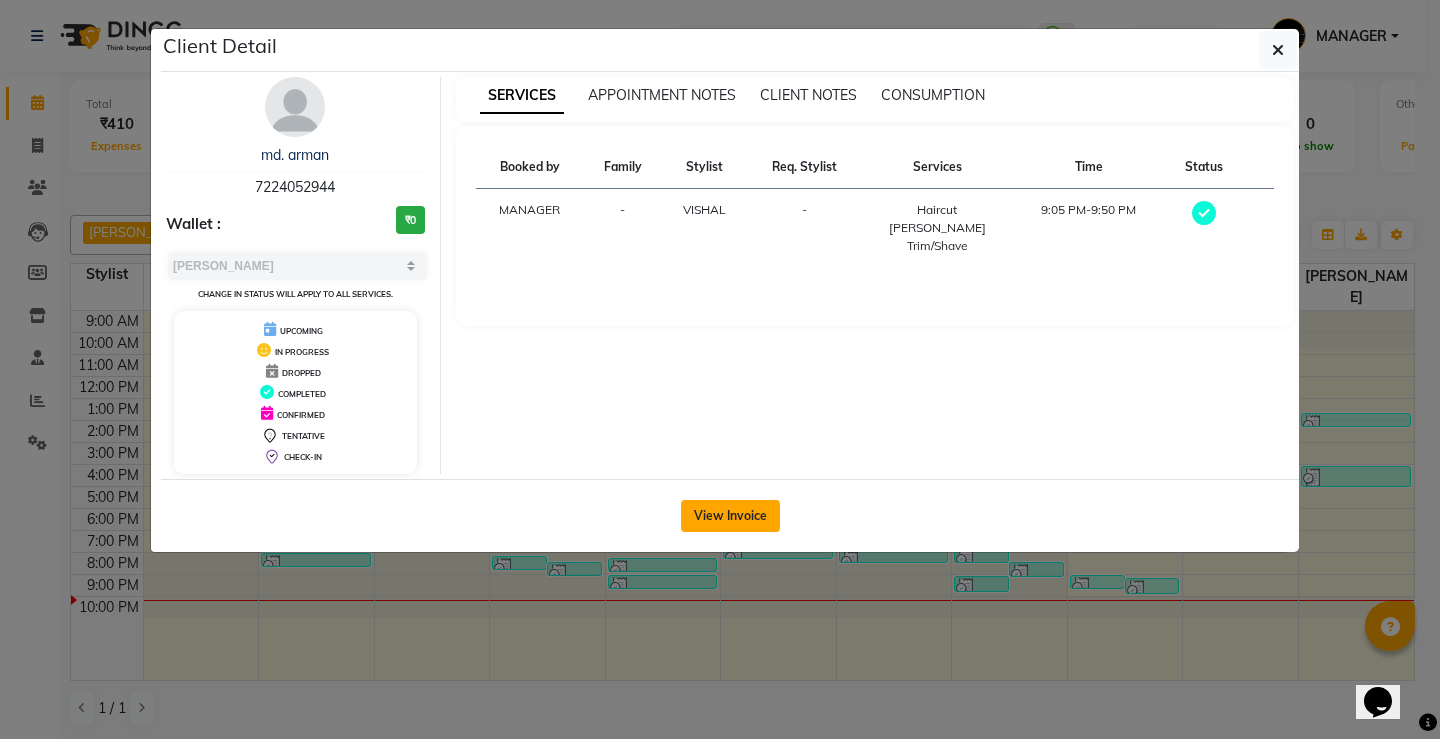 click on "View Invoice" 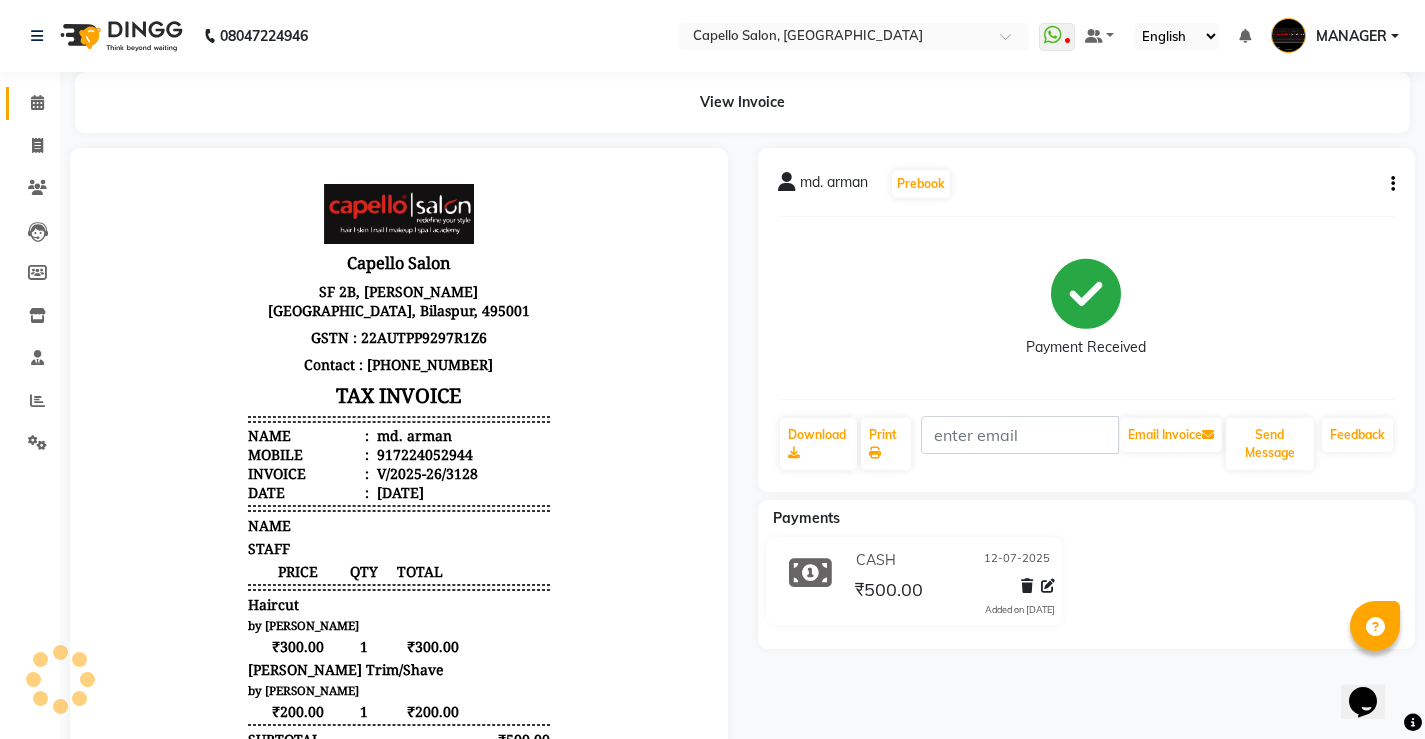 scroll, scrollTop: 0, scrollLeft: 0, axis: both 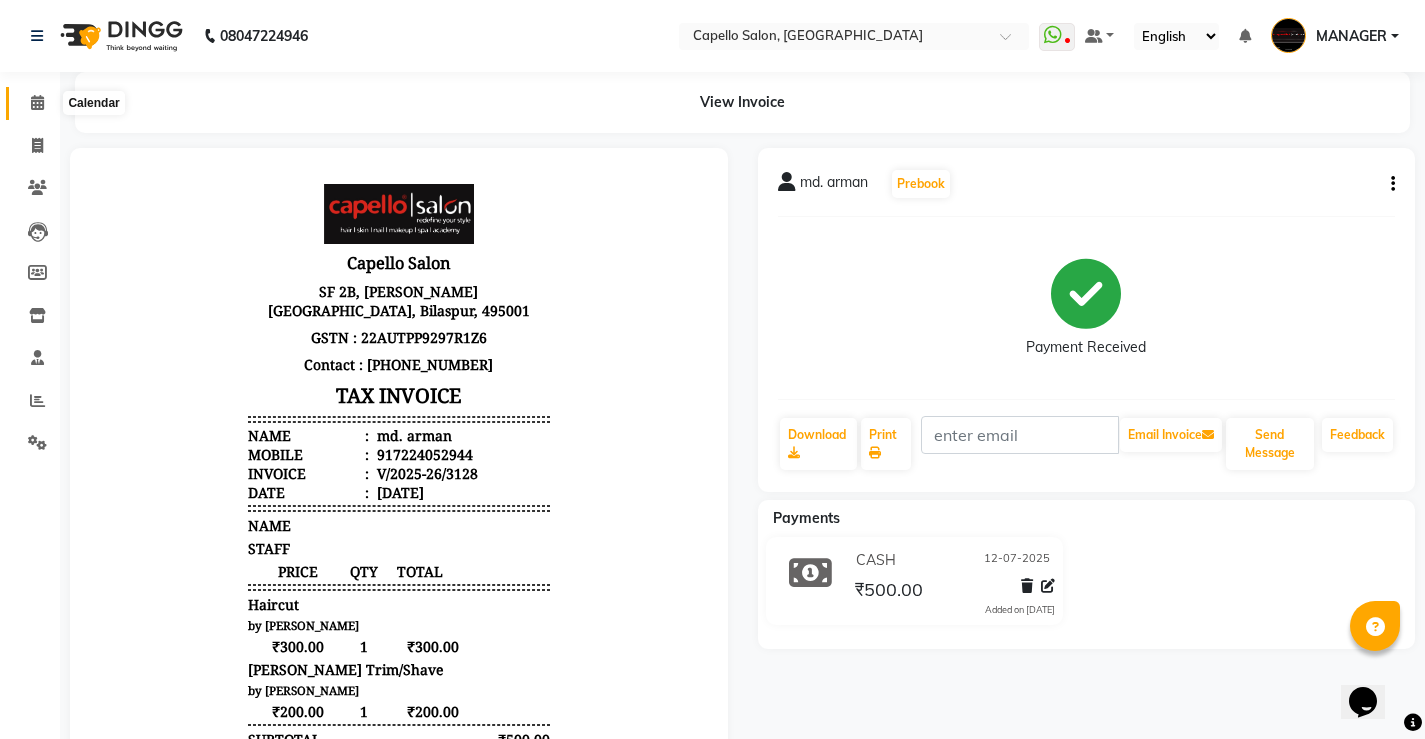 click 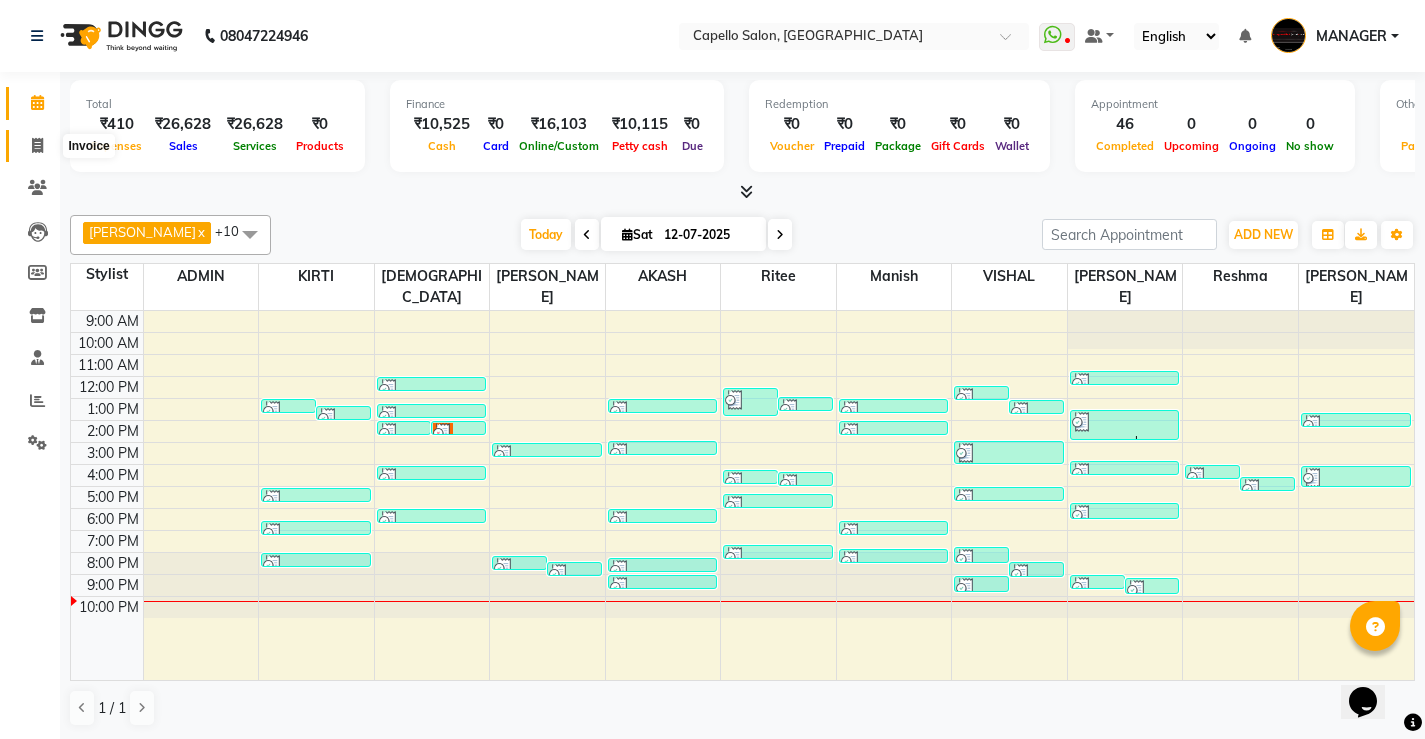 click 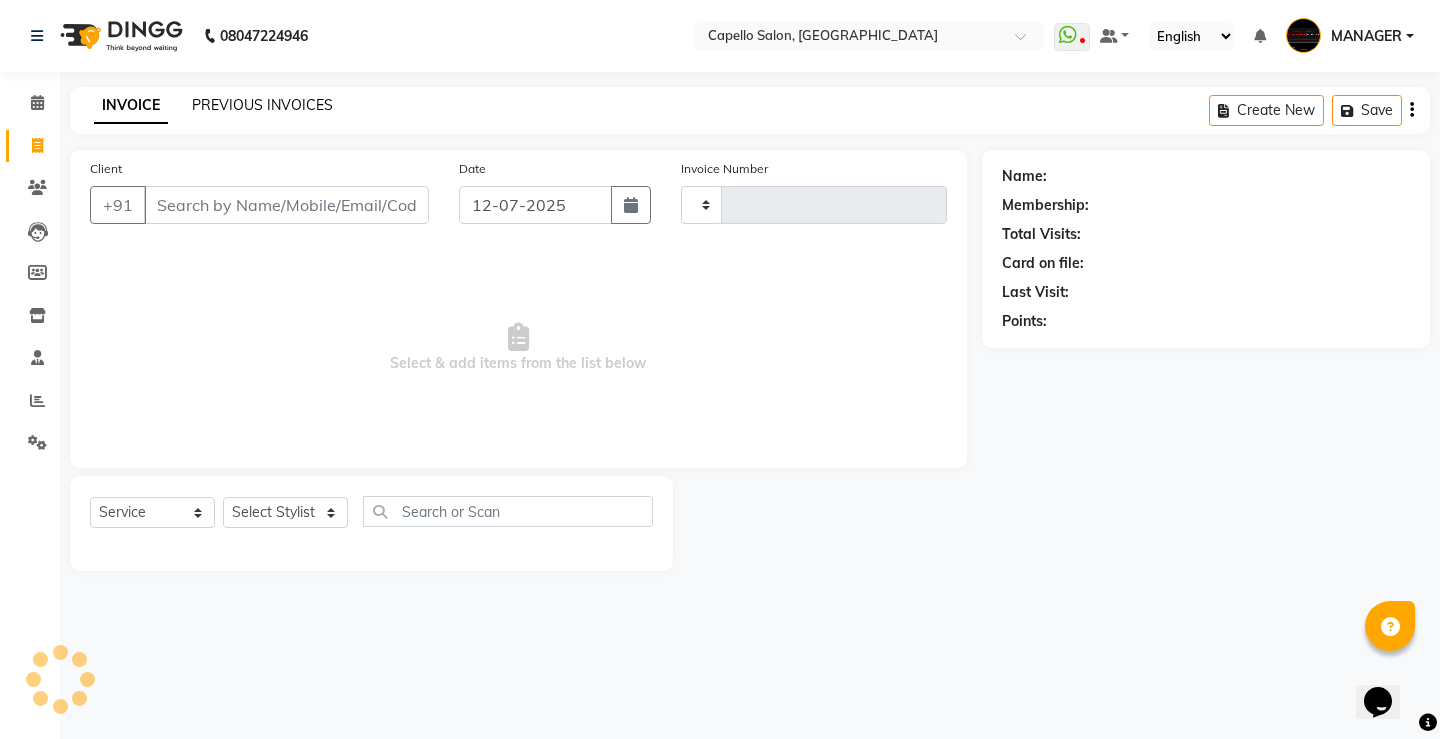 click on "PREVIOUS INVOICES" 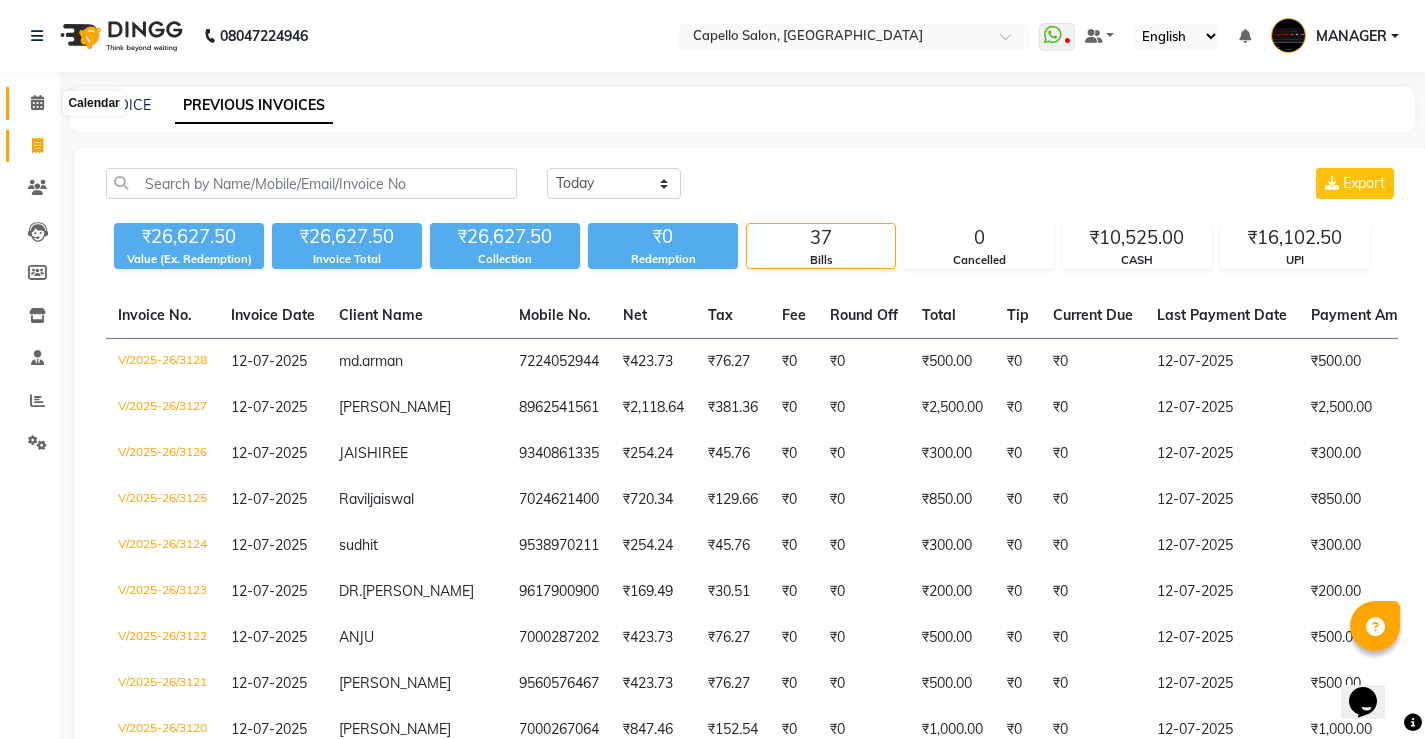 click 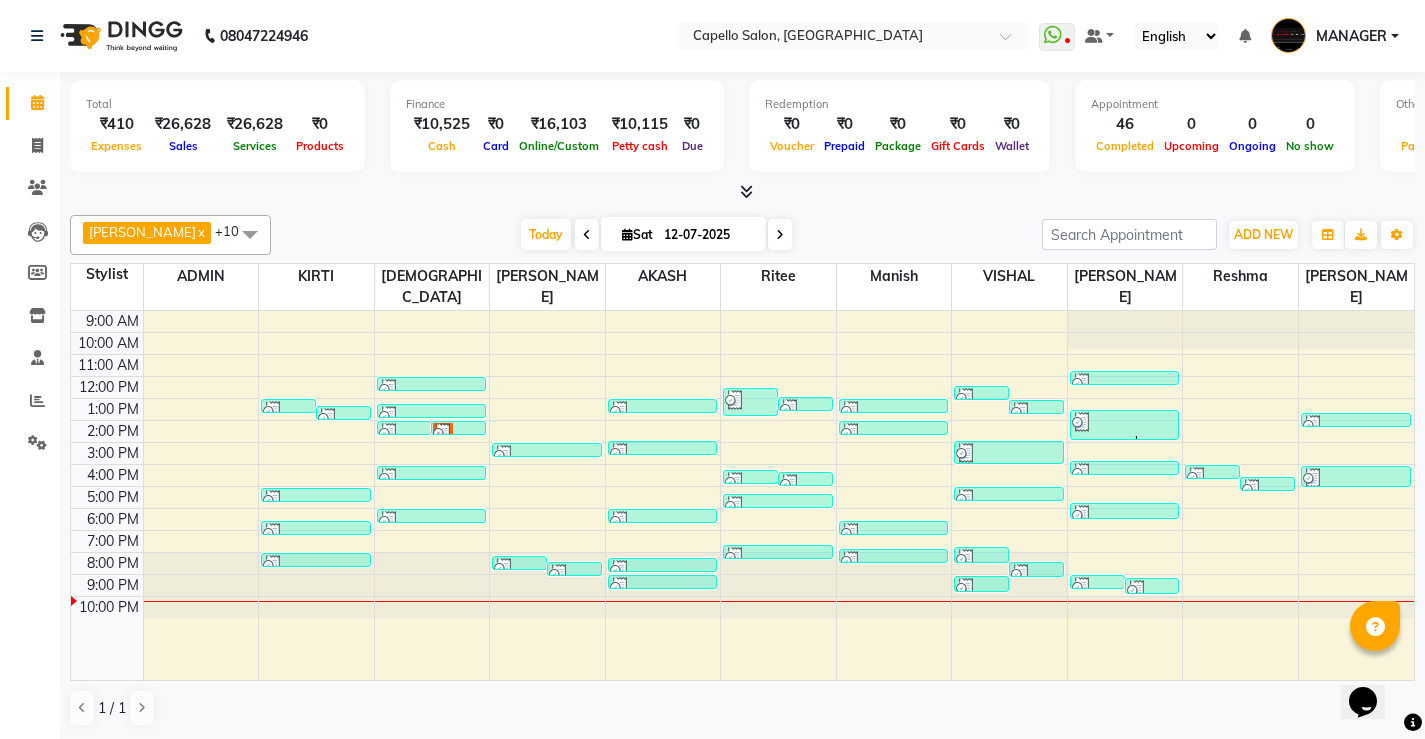 click at bounding box center [746, 191] 